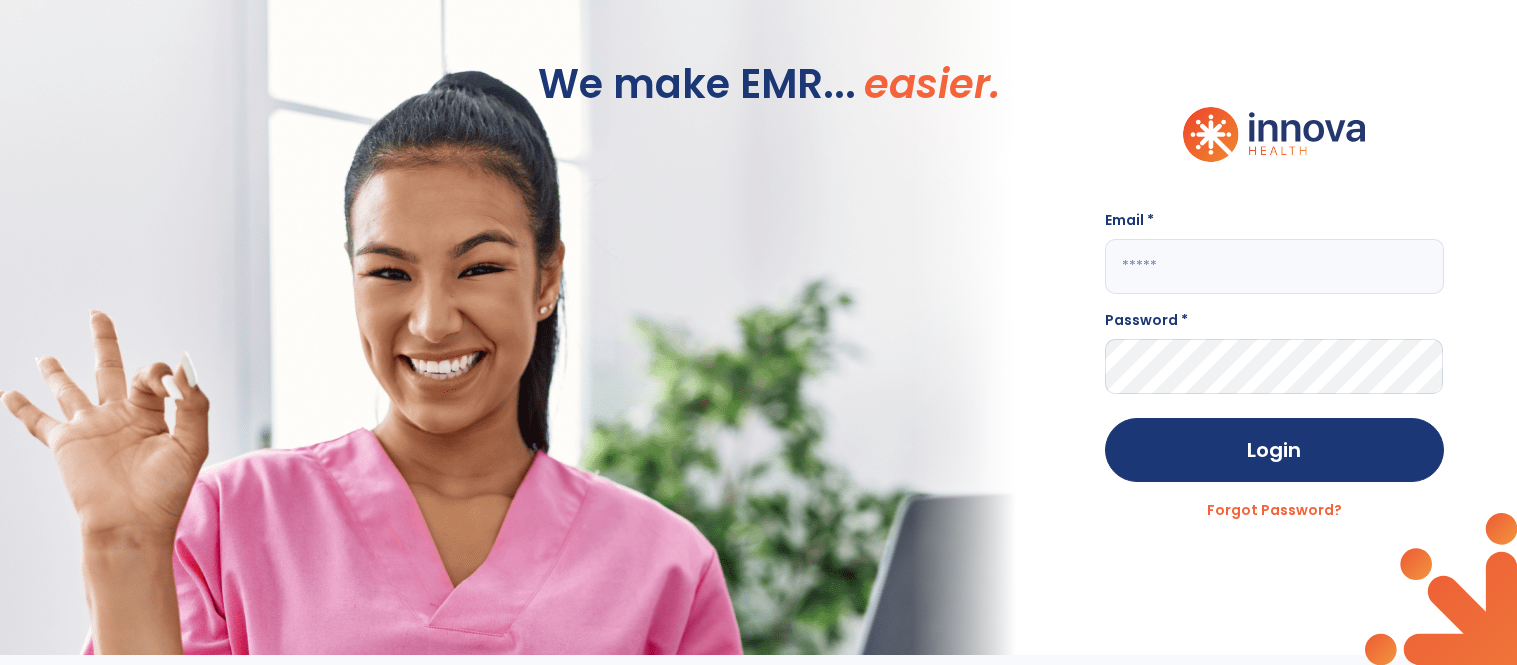 scroll, scrollTop: 0, scrollLeft: 0, axis: both 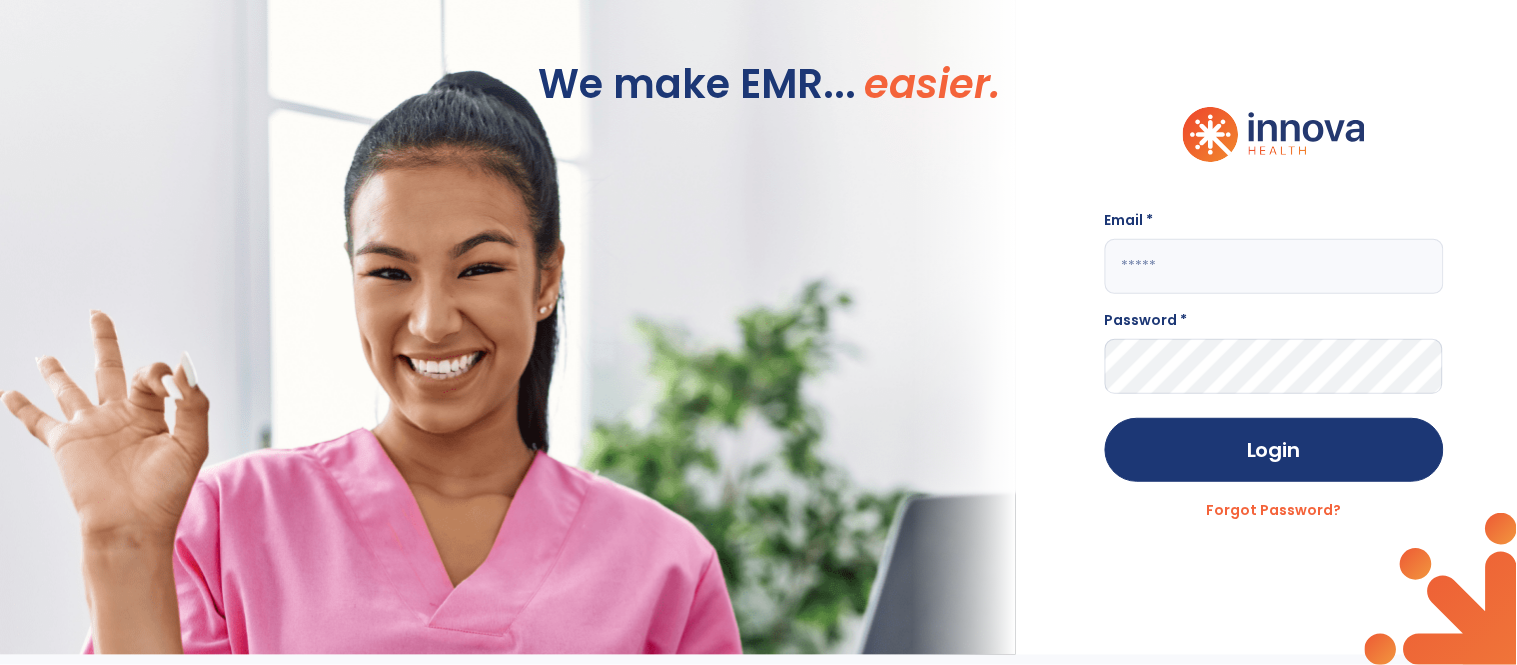 click 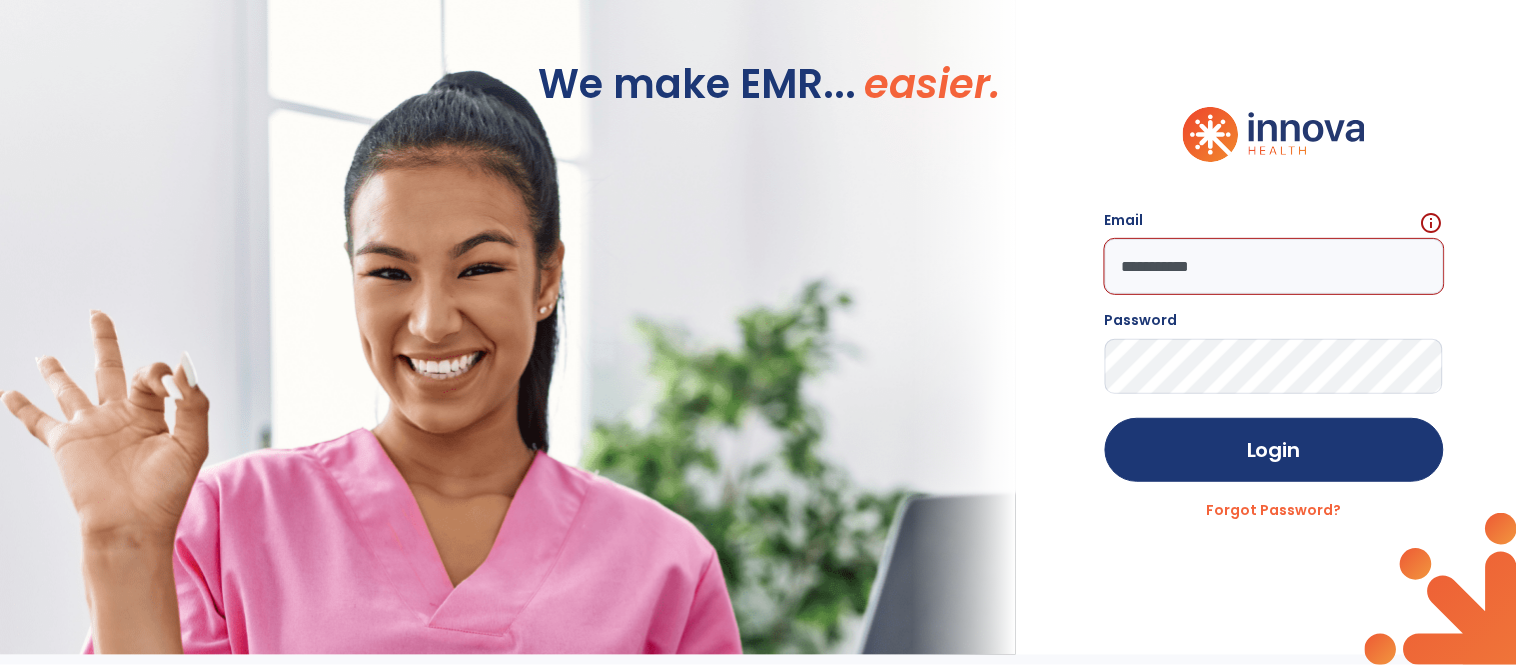 click on "Login" 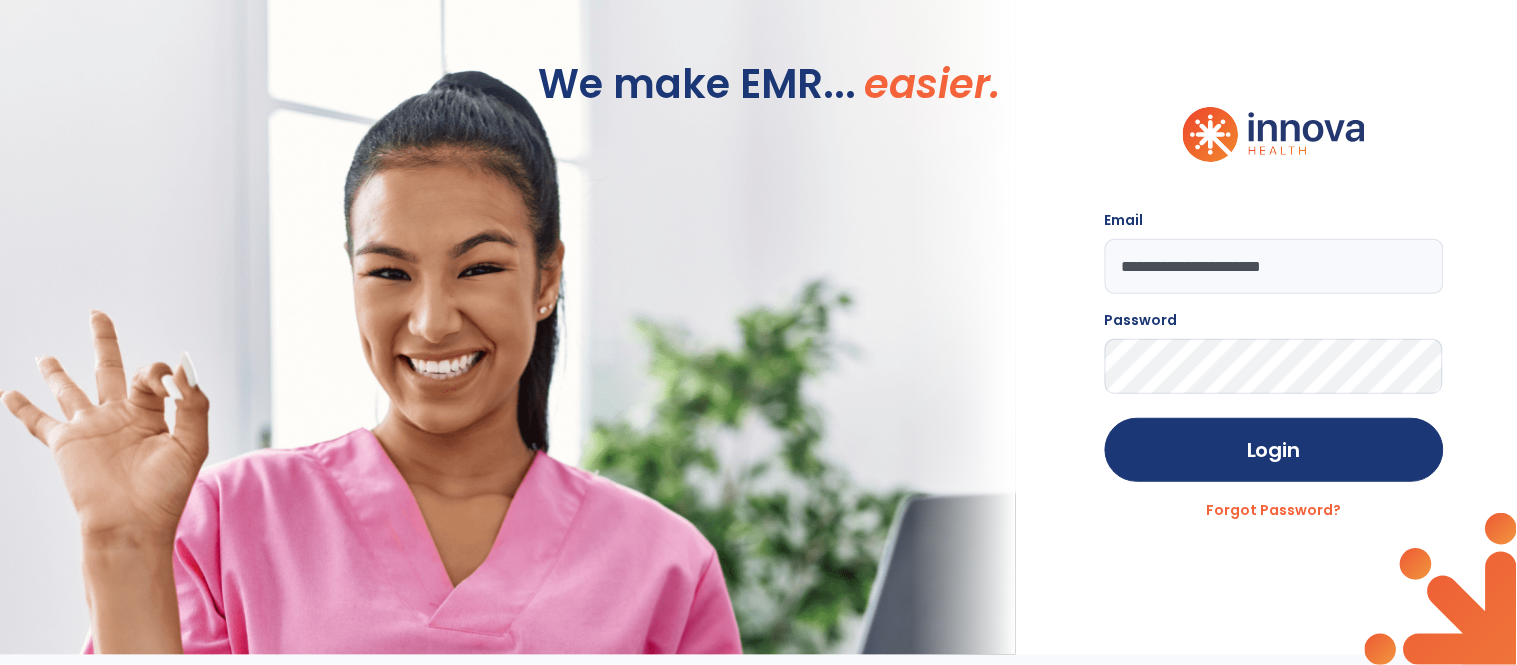 type on "**********" 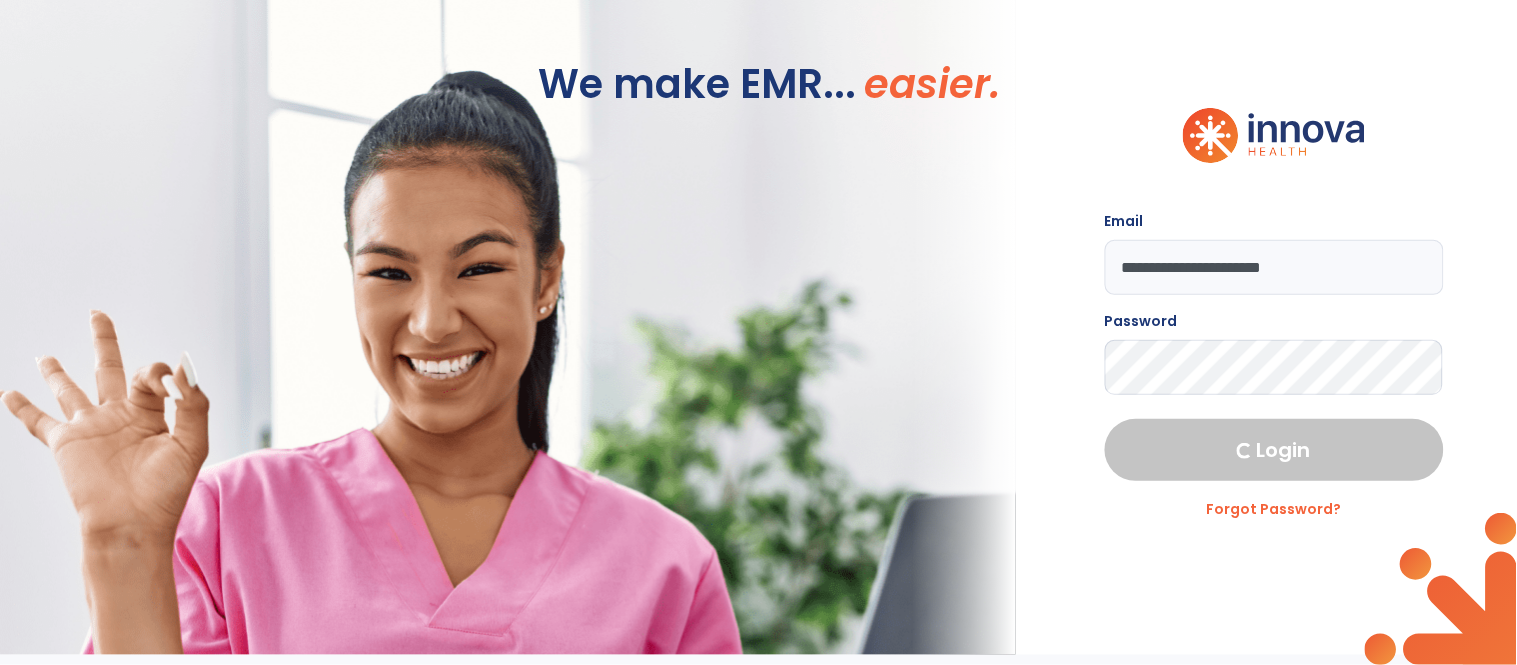 select on "****" 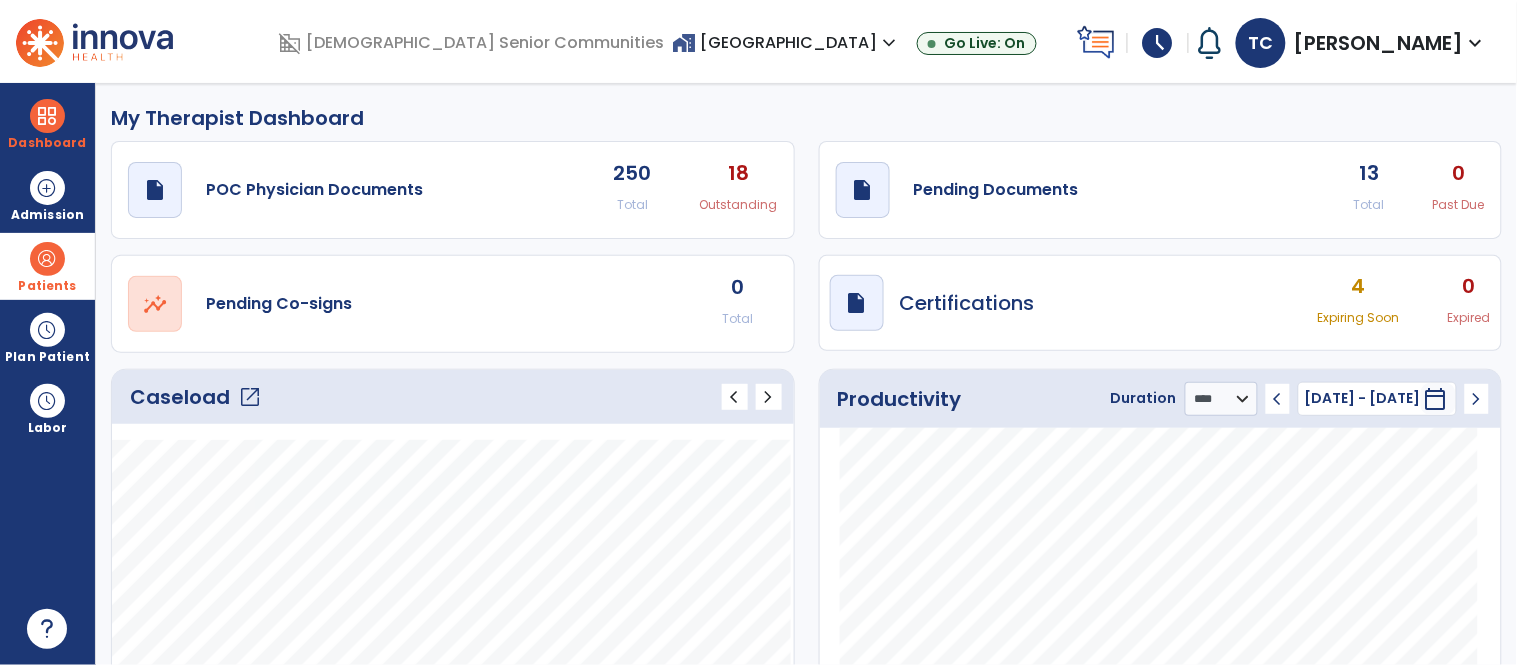 click at bounding box center [47, 259] 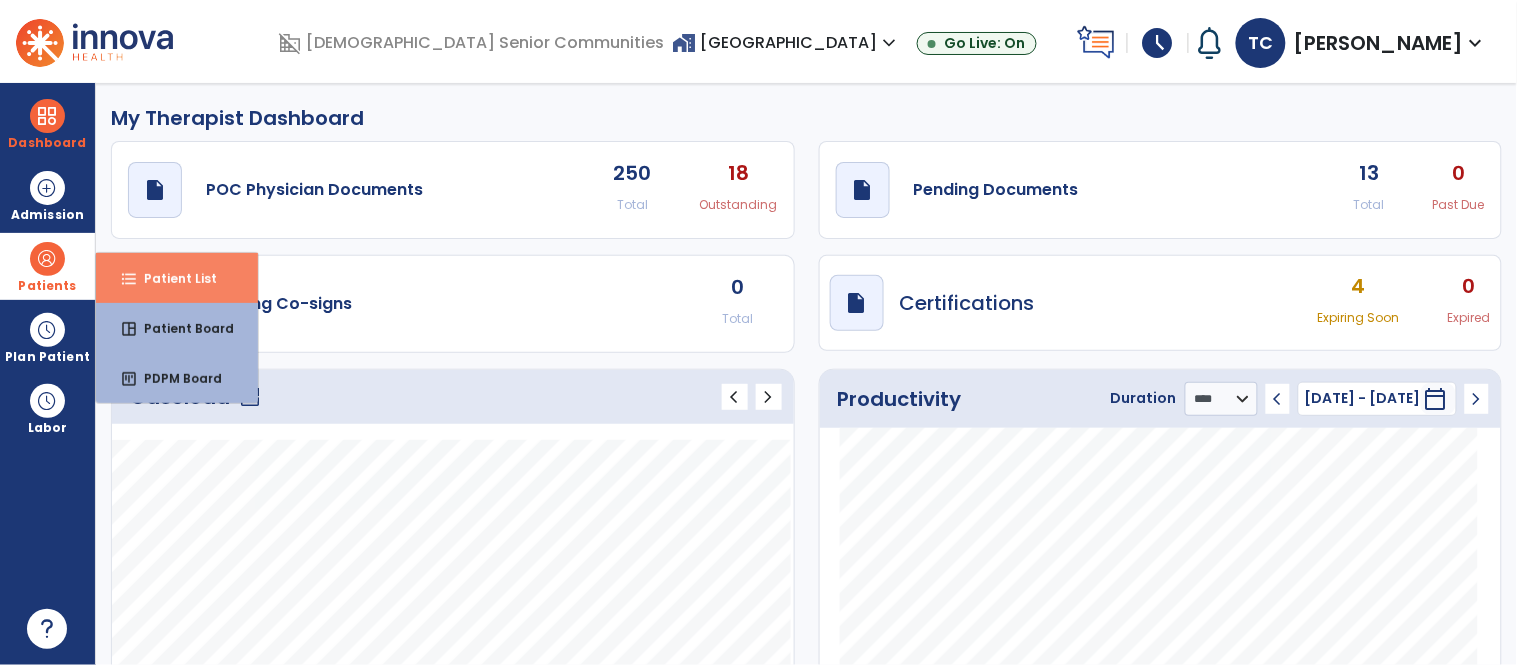 click on "format_list_bulleted  Patient List" at bounding box center [177, 278] 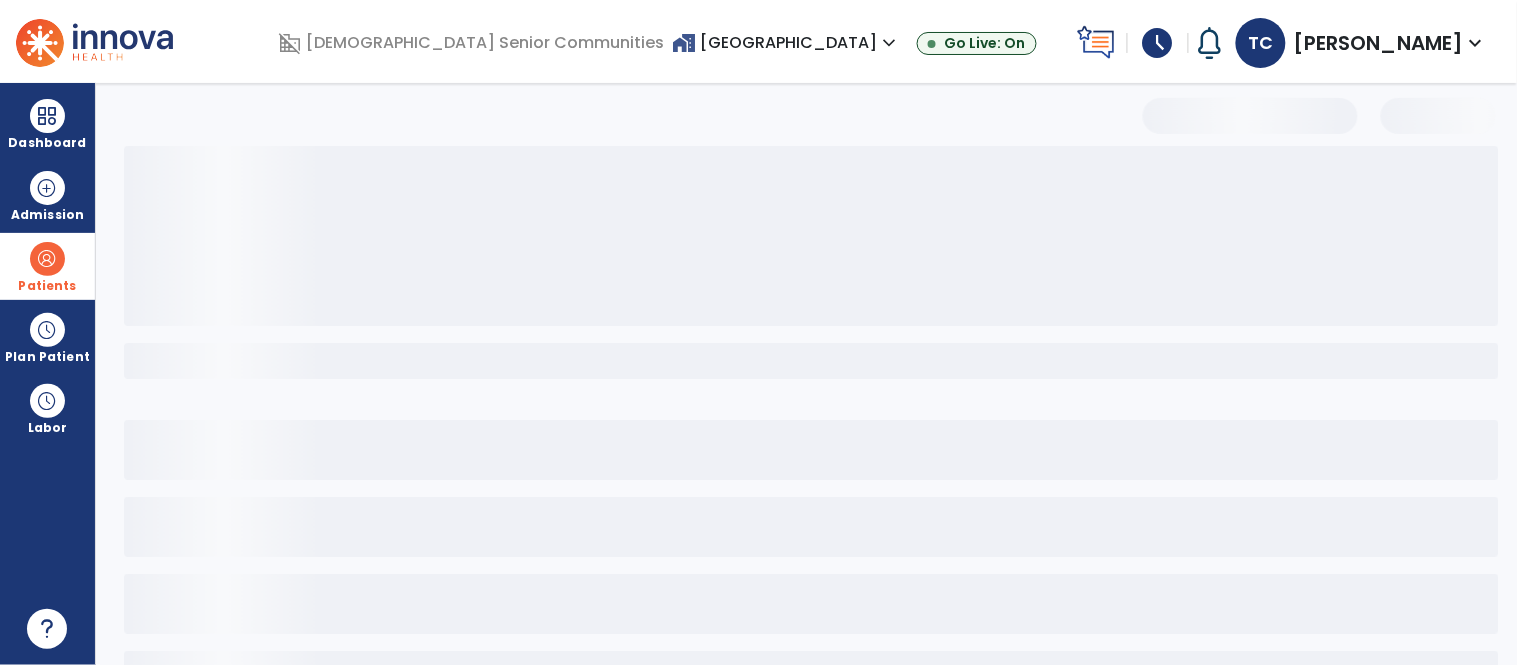 select on "***" 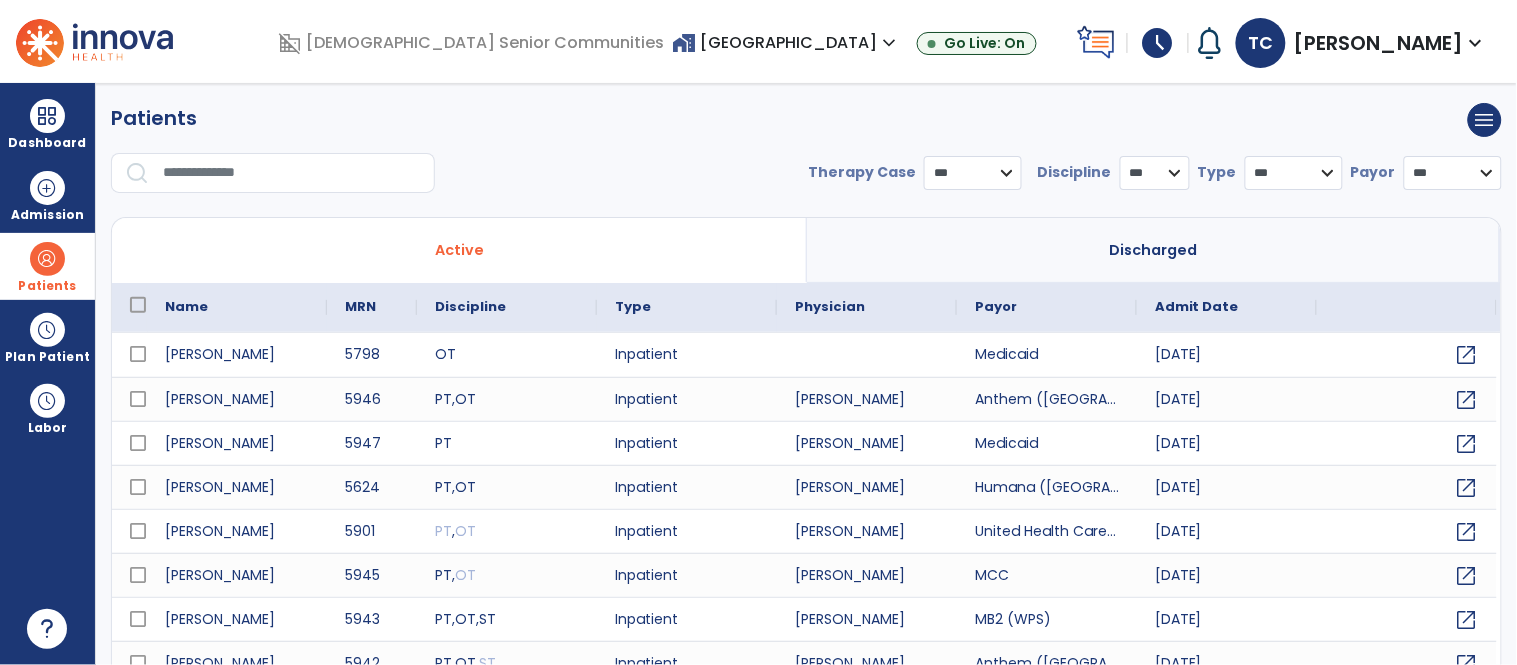 click at bounding box center (292, 173) 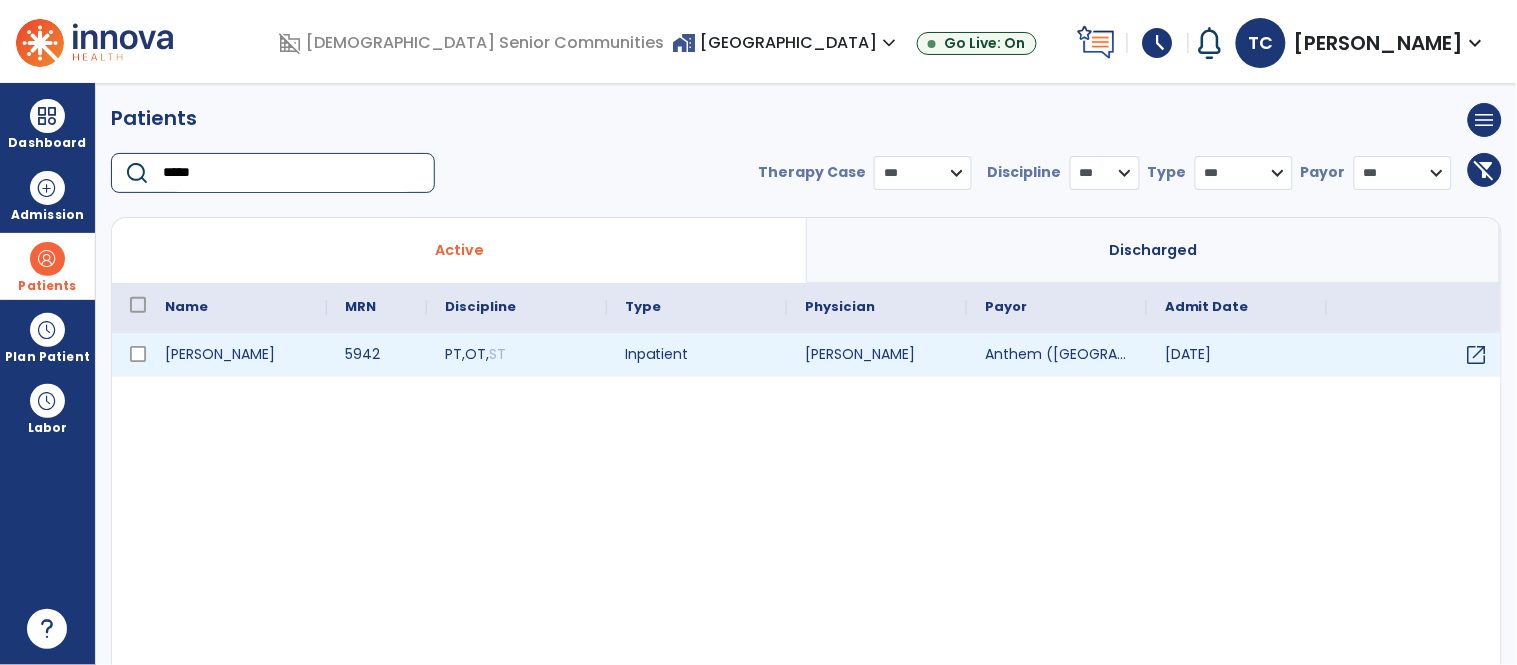type on "*****" 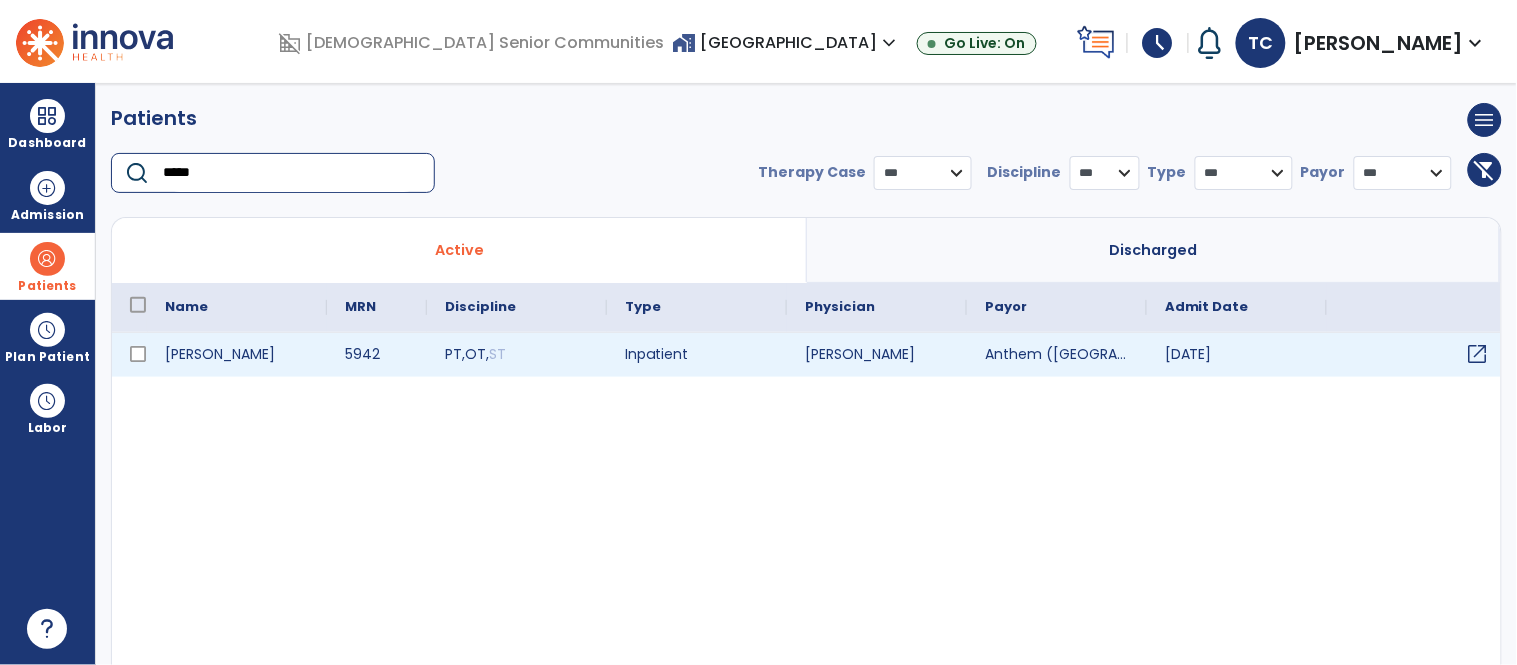 click on "open_in_new" at bounding box center [1478, 354] 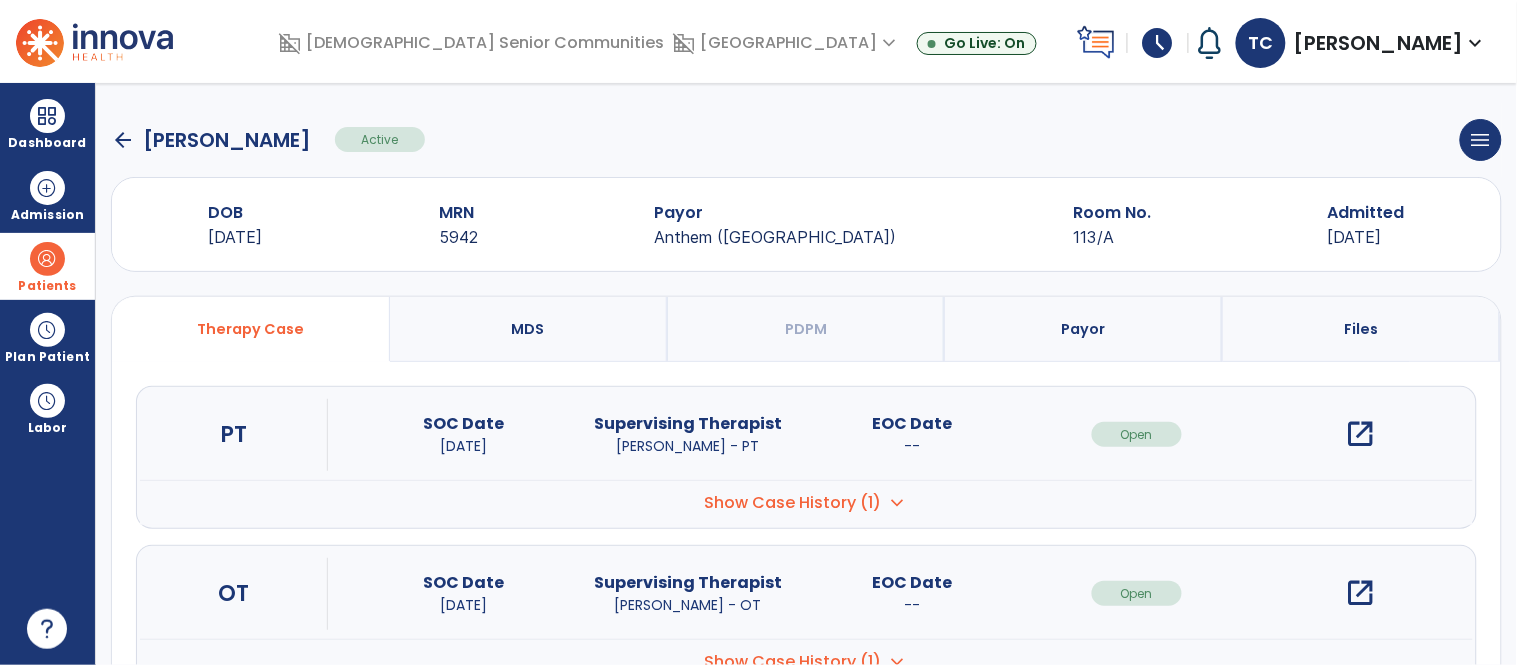 click on "open_in_new" at bounding box center [1361, 434] 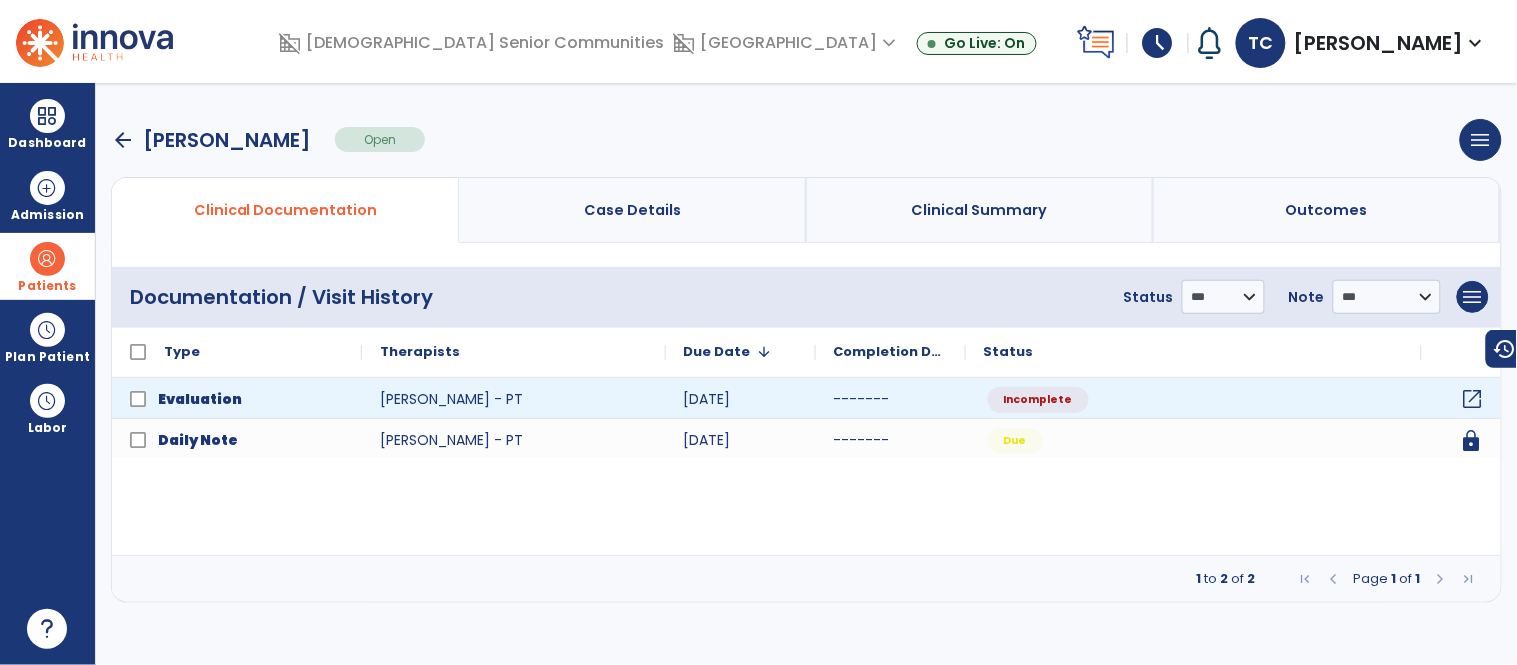click on "open_in_new" 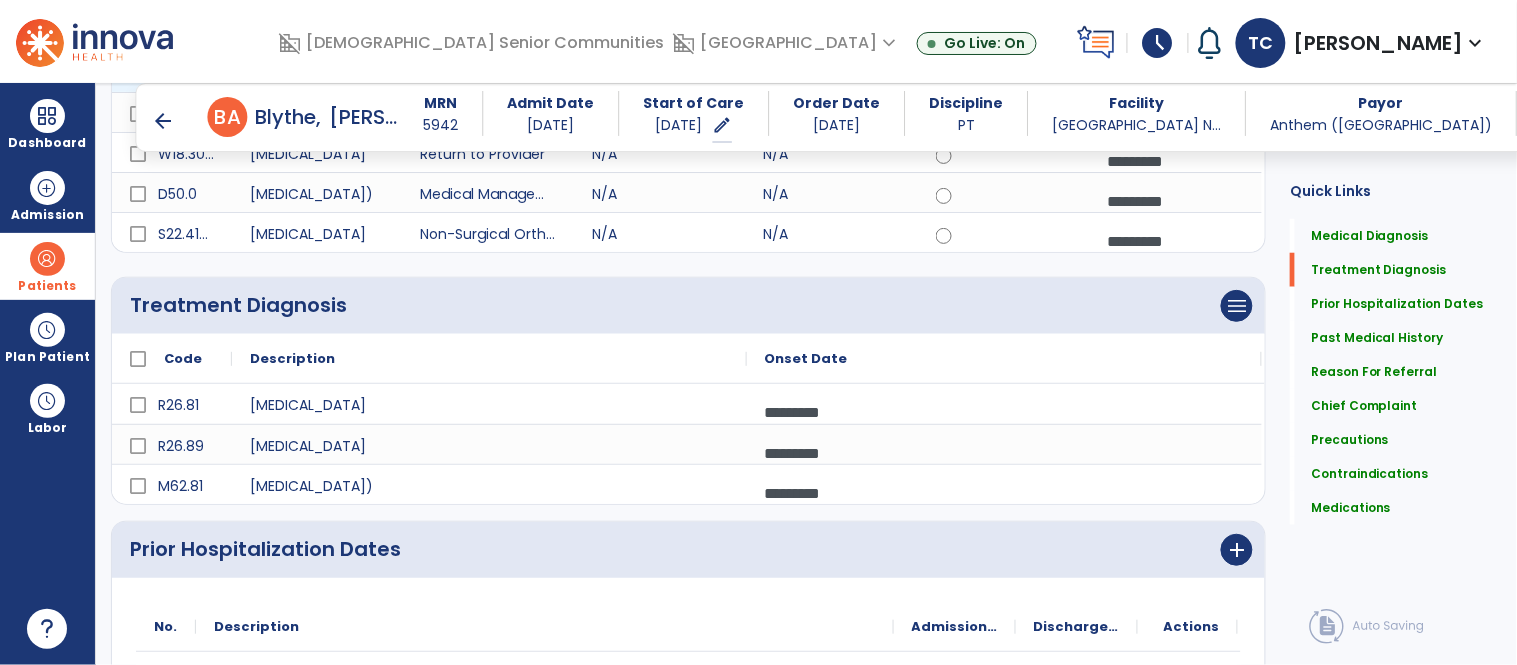scroll, scrollTop: 0, scrollLeft: 0, axis: both 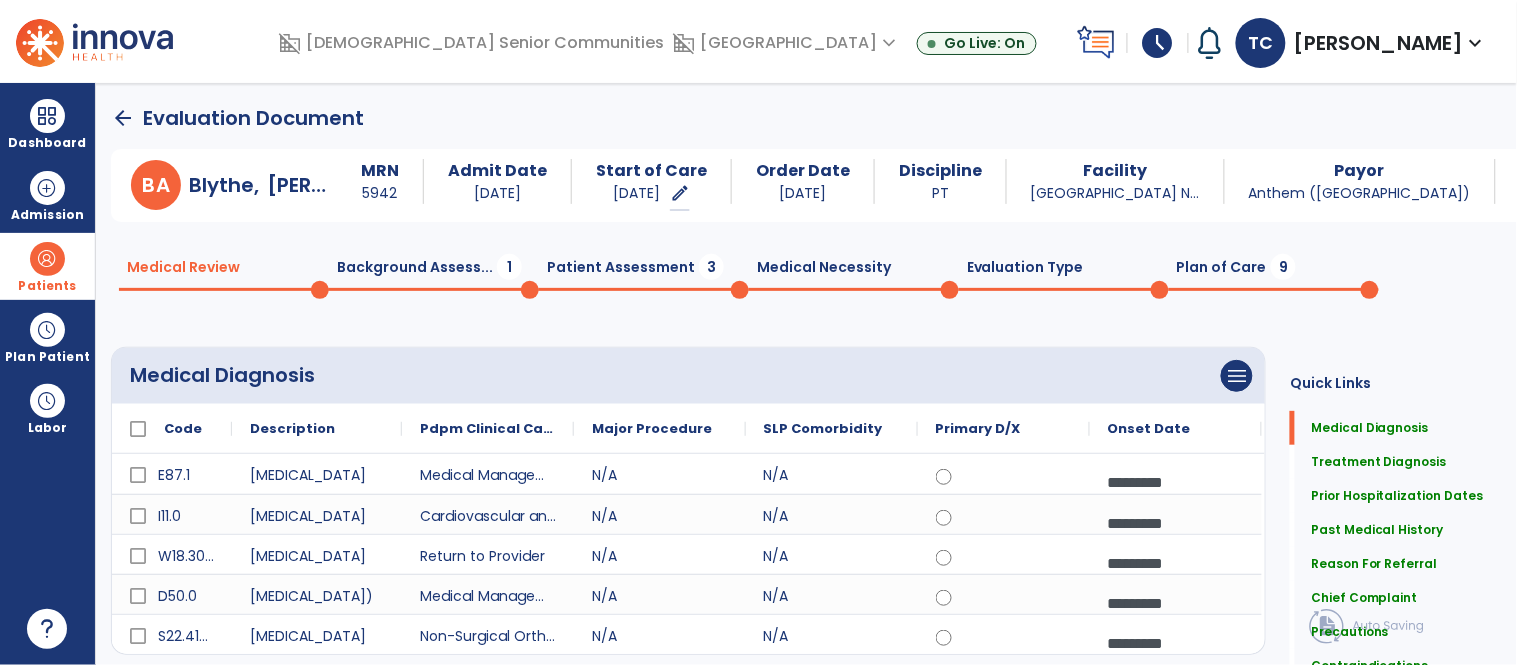 click on "arrow_back" 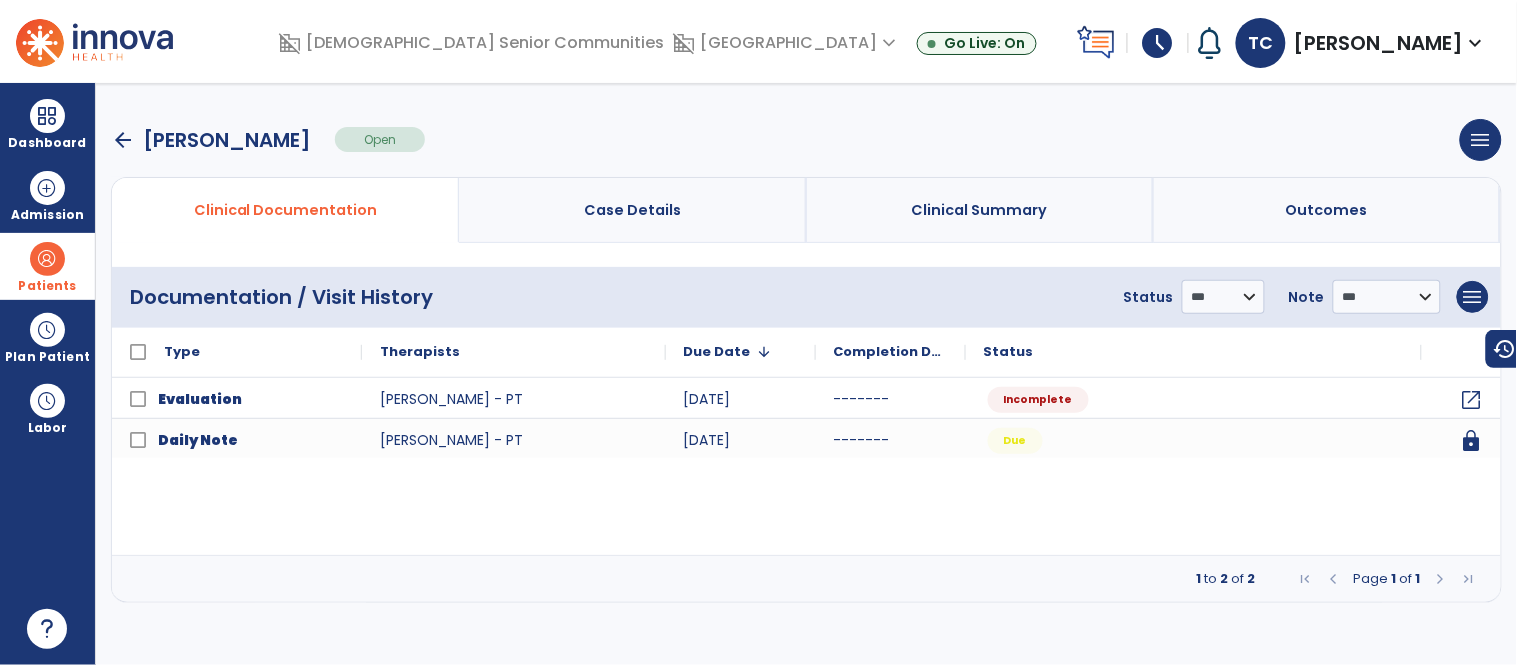 click on "arrow_back   Blythe, Alva  Open  menu   Edit Therapy Case   Delete Therapy Case   Close Therapy Case" at bounding box center [806, 140] 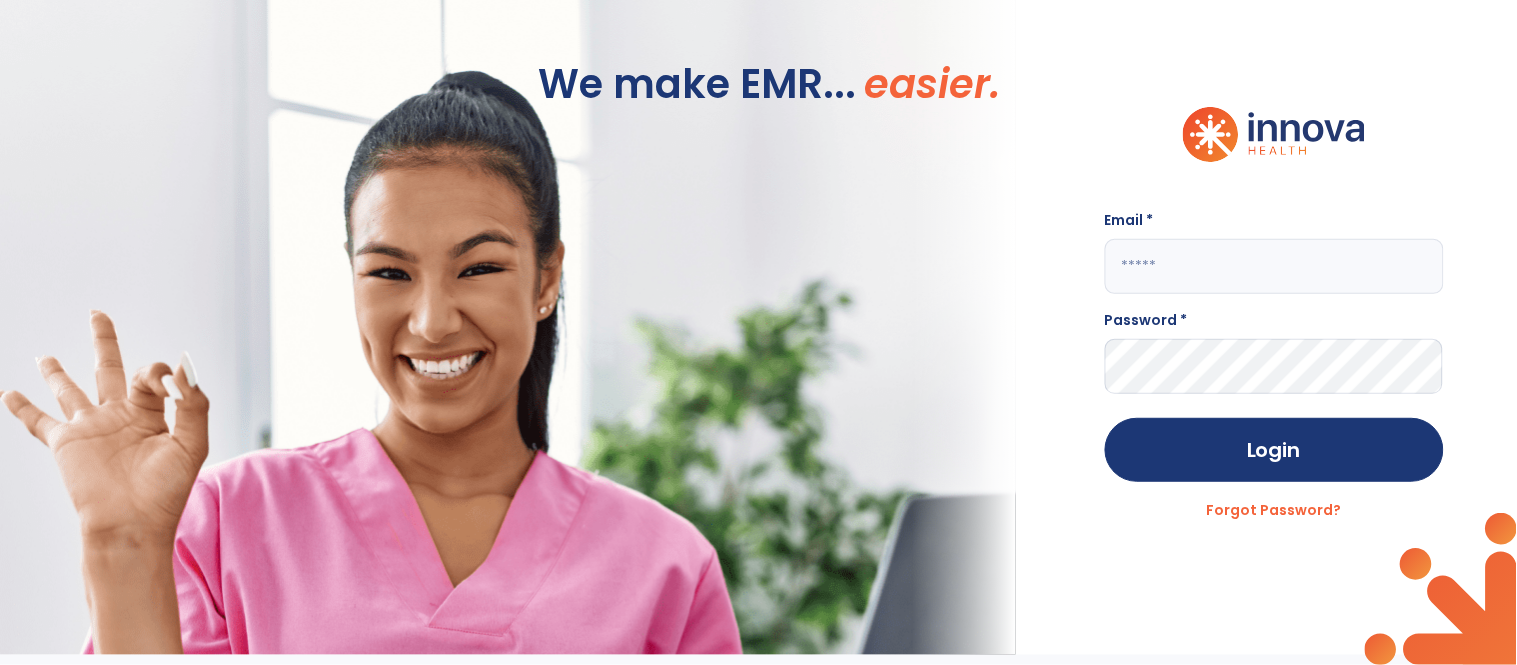 click on "Email *" 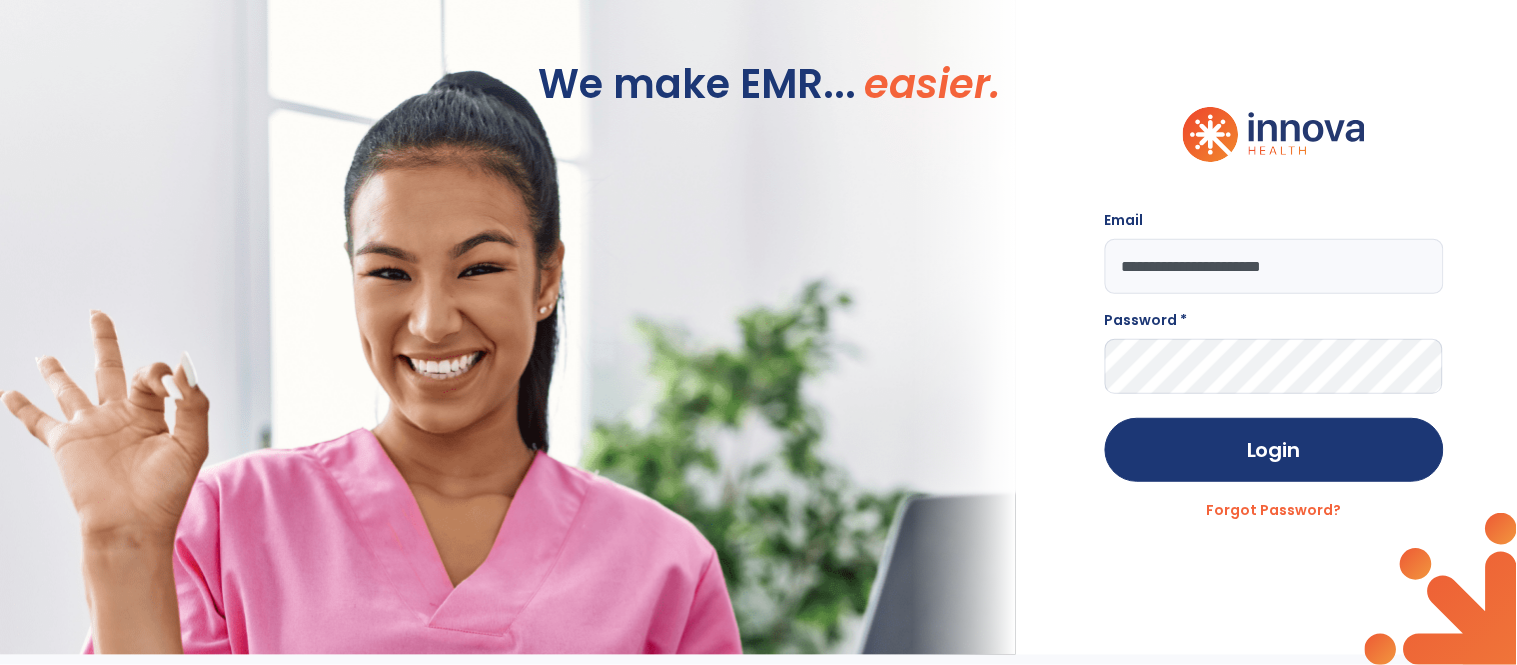 type on "**********" 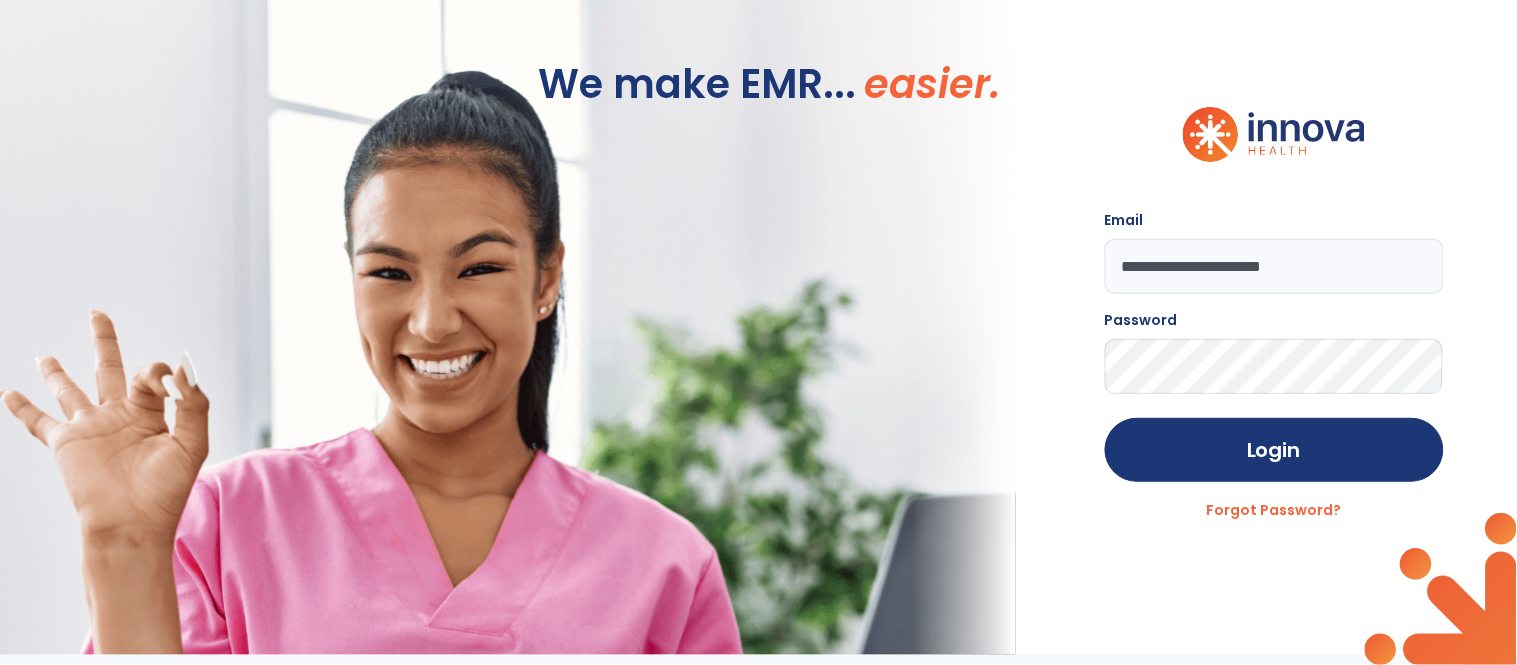 click on "Login" 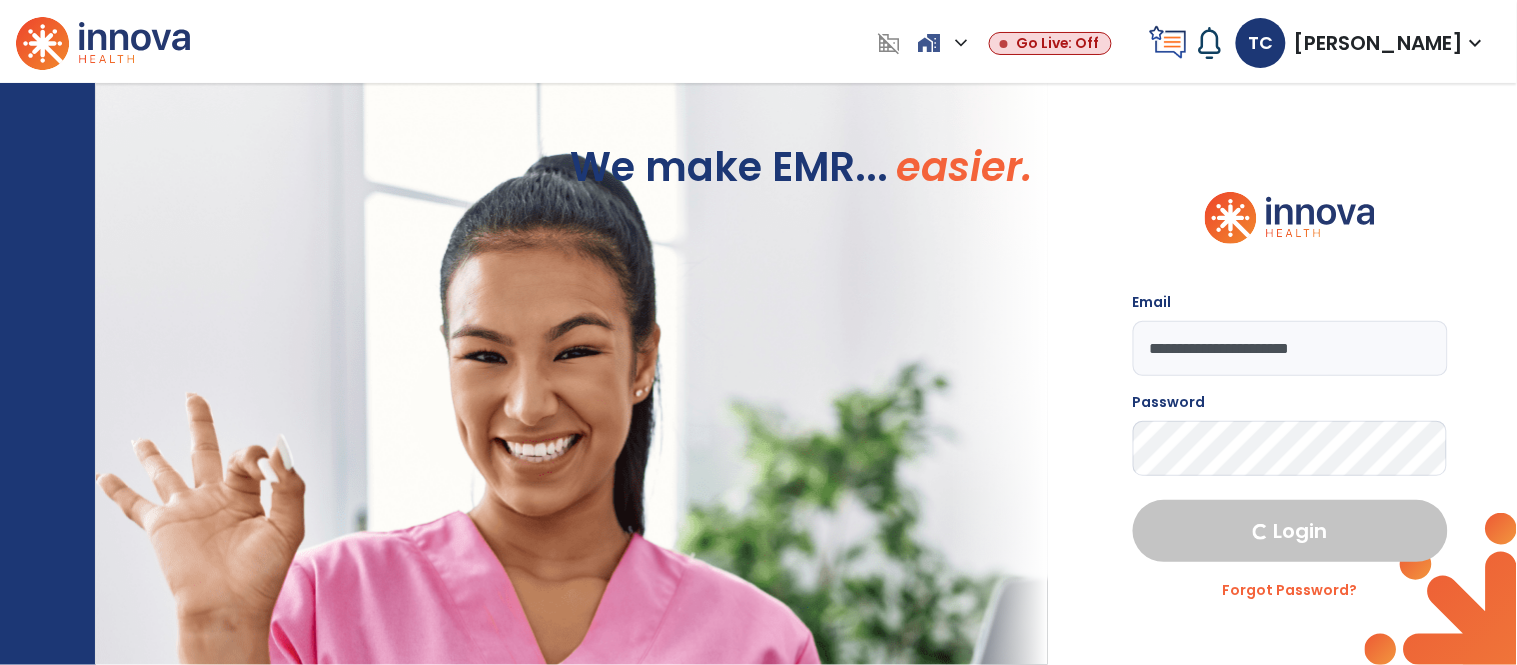 select on "****" 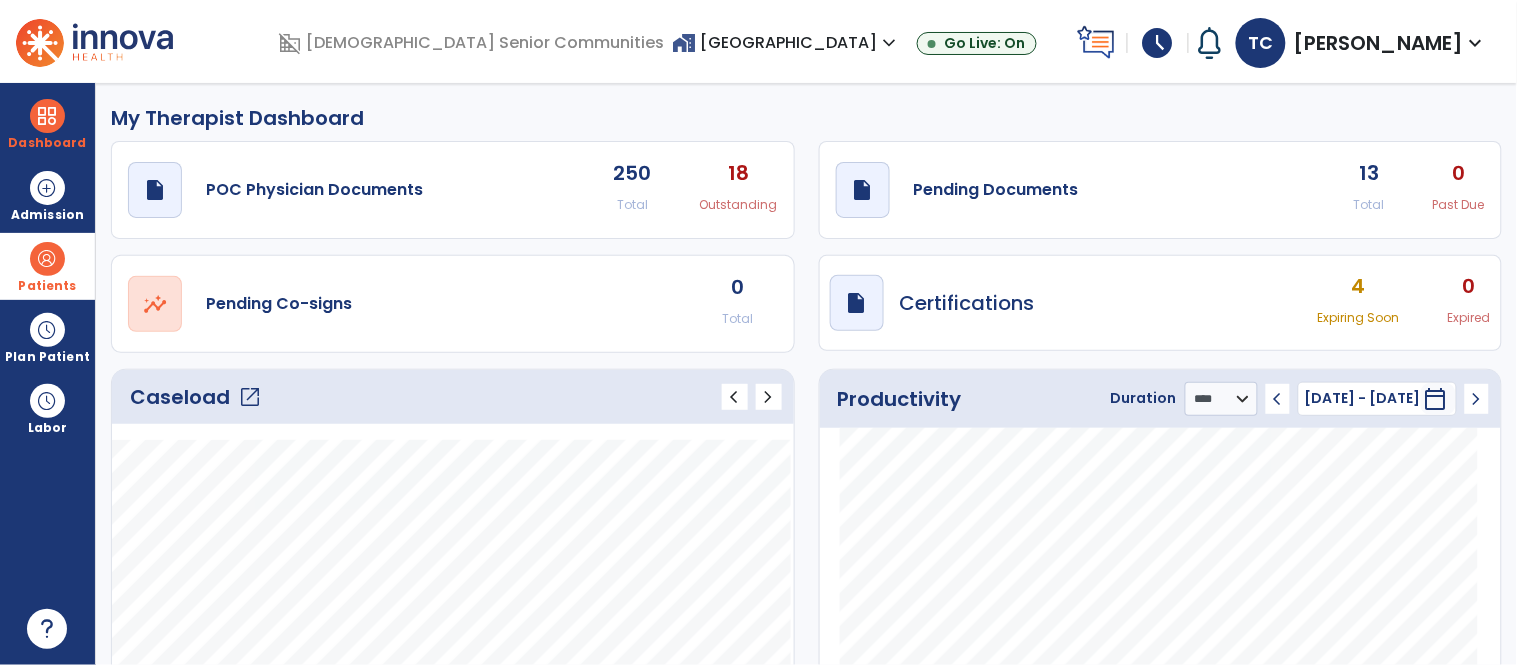 click on "Patients" at bounding box center (47, 286) 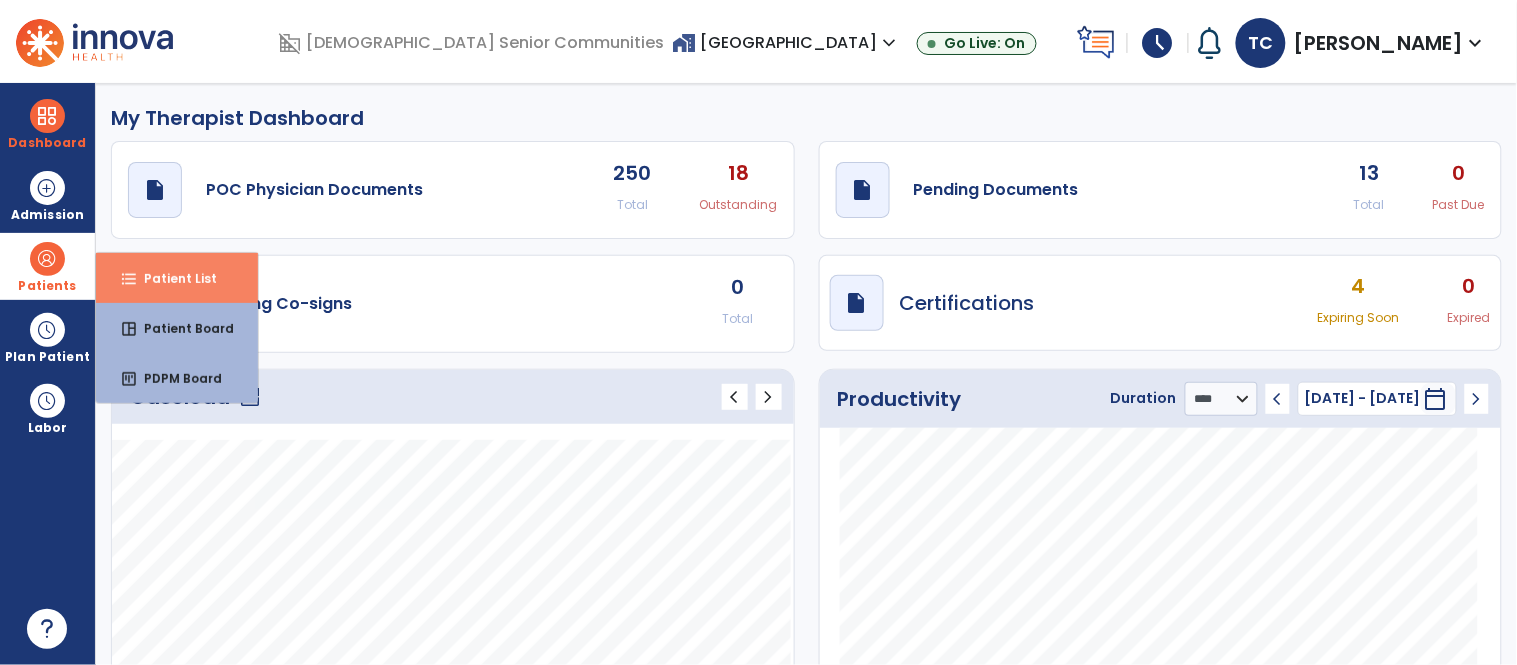 click on "format_list_bulleted  Patient List" at bounding box center (177, 278) 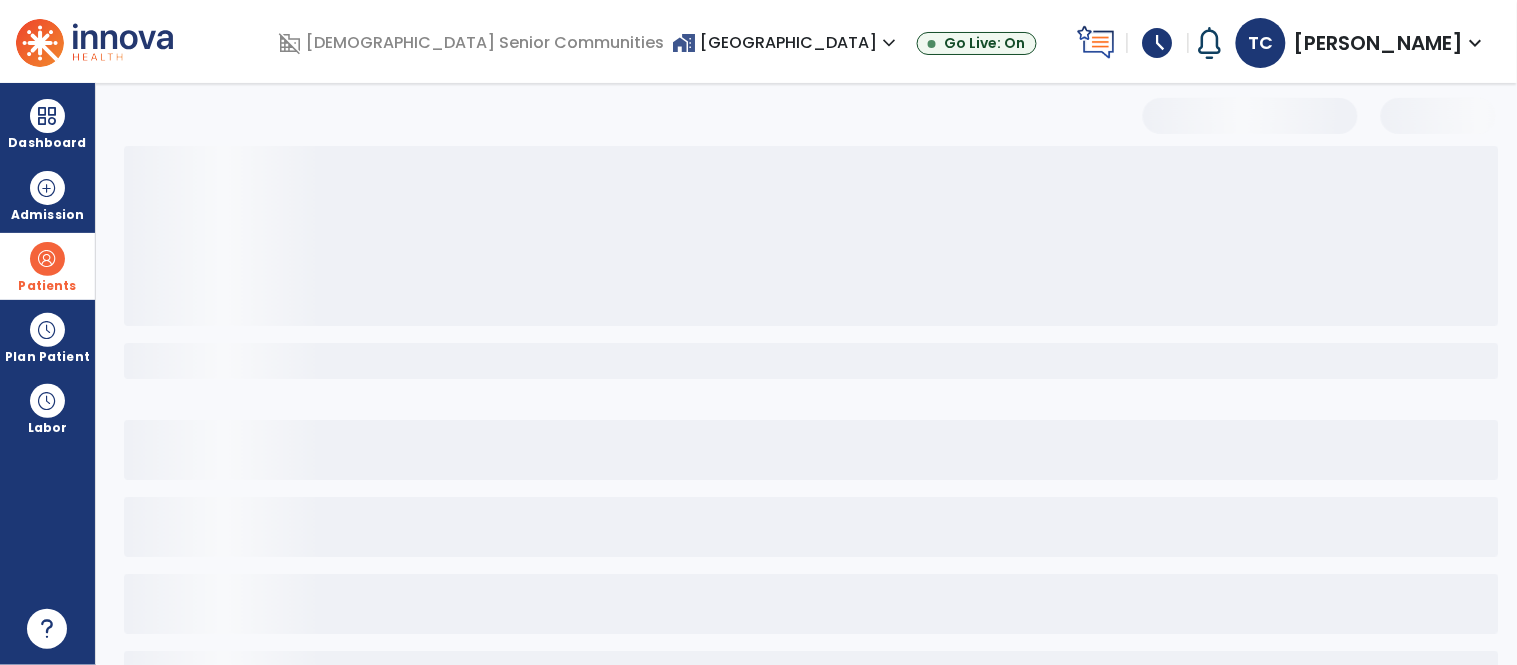 select on "***" 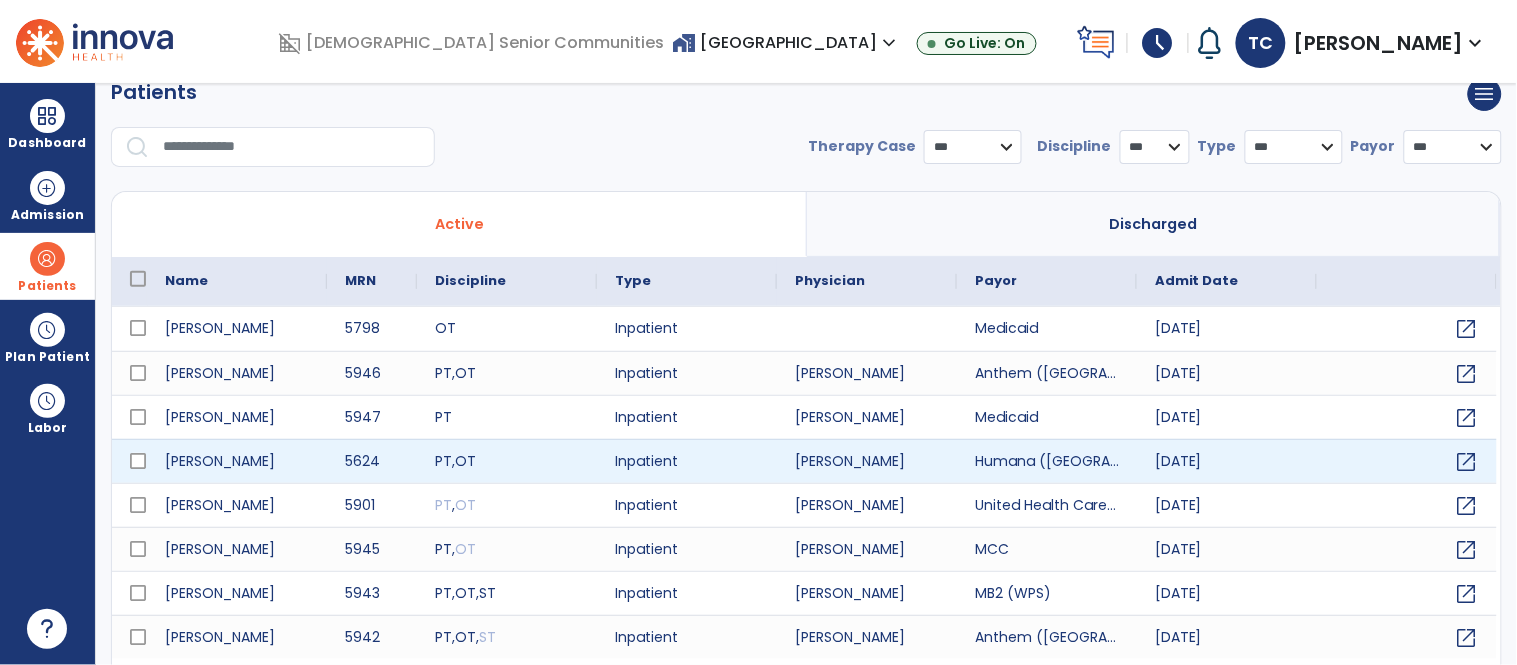 scroll, scrollTop: 0, scrollLeft: 0, axis: both 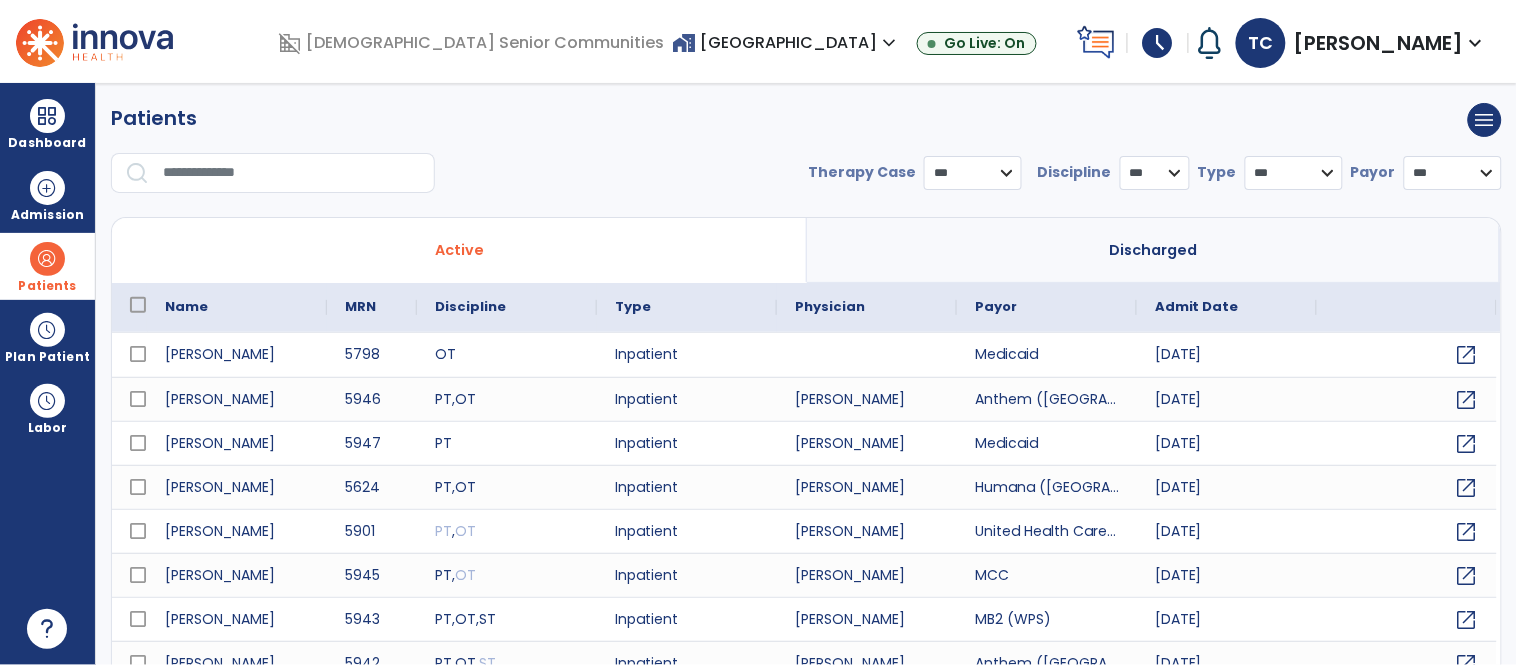click at bounding box center [292, 173] 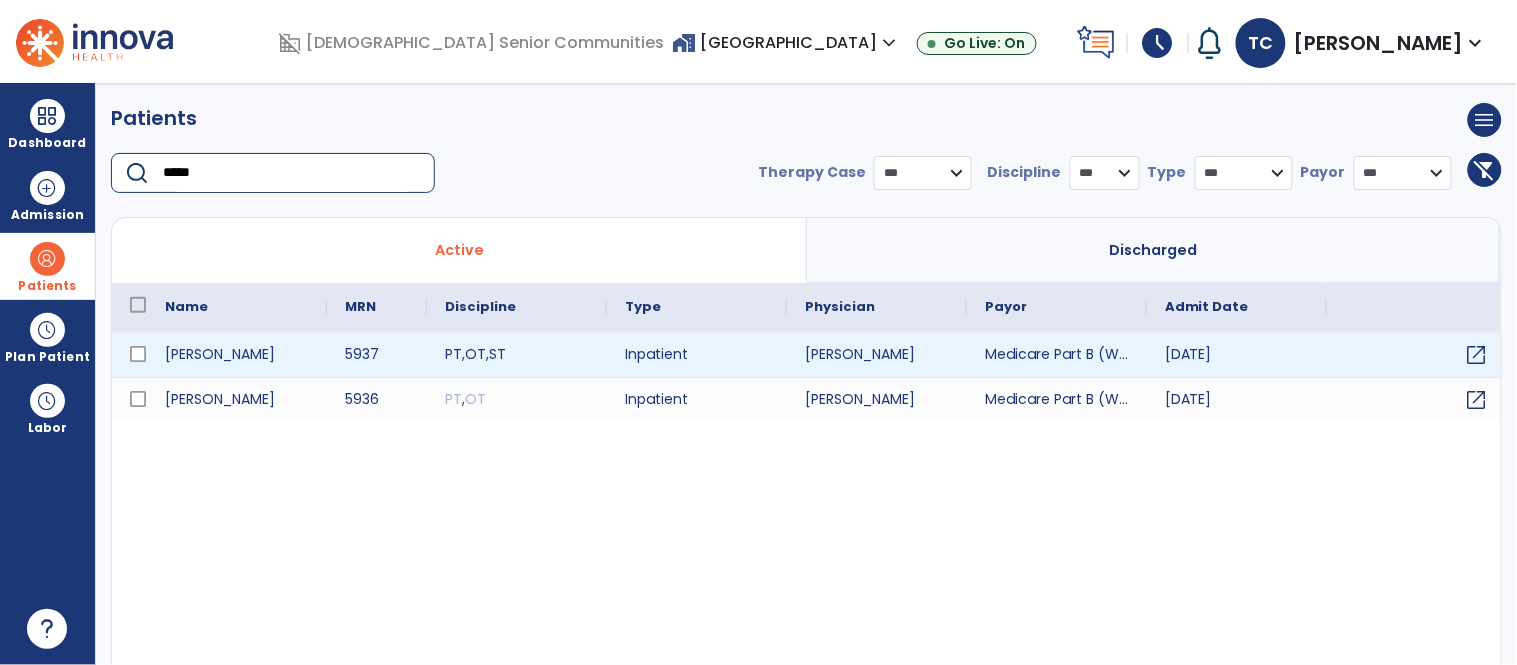 type on "*****" 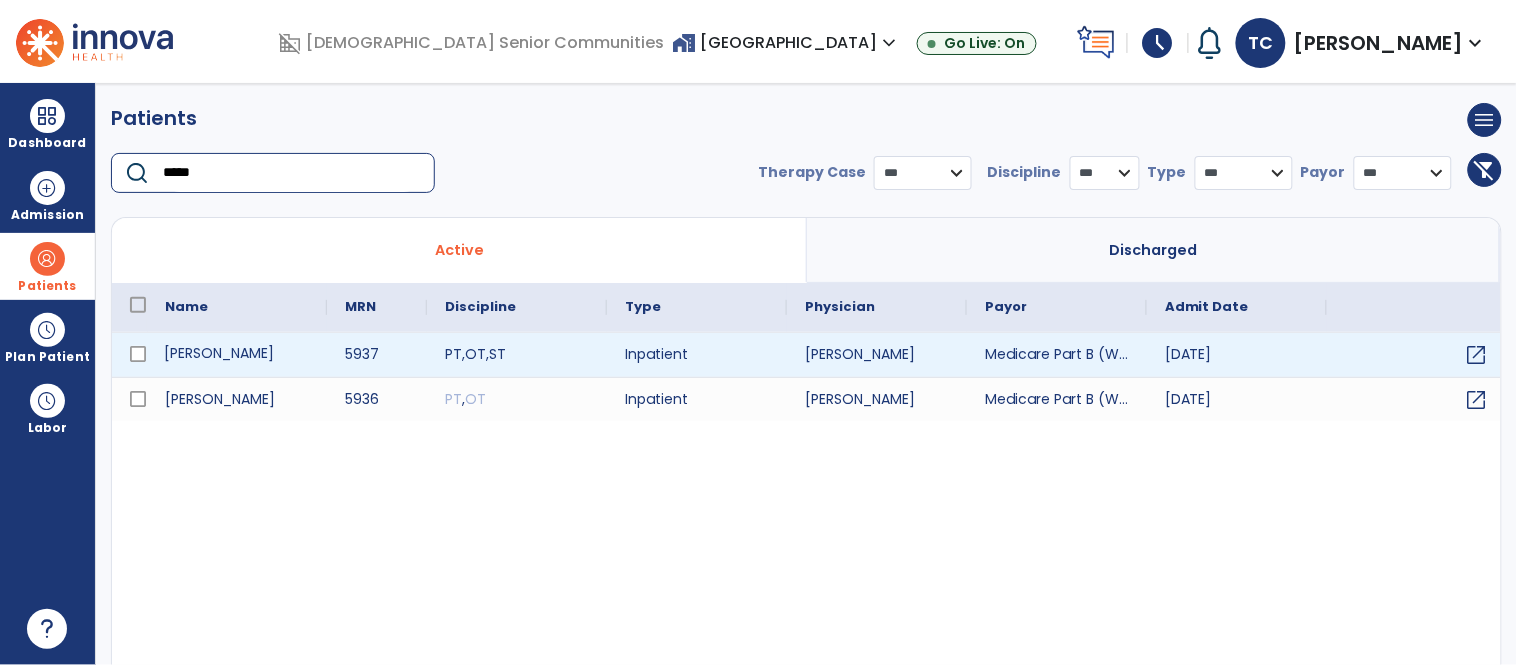 click on "Mayer, Nancy" at bounding box center [237, 355] 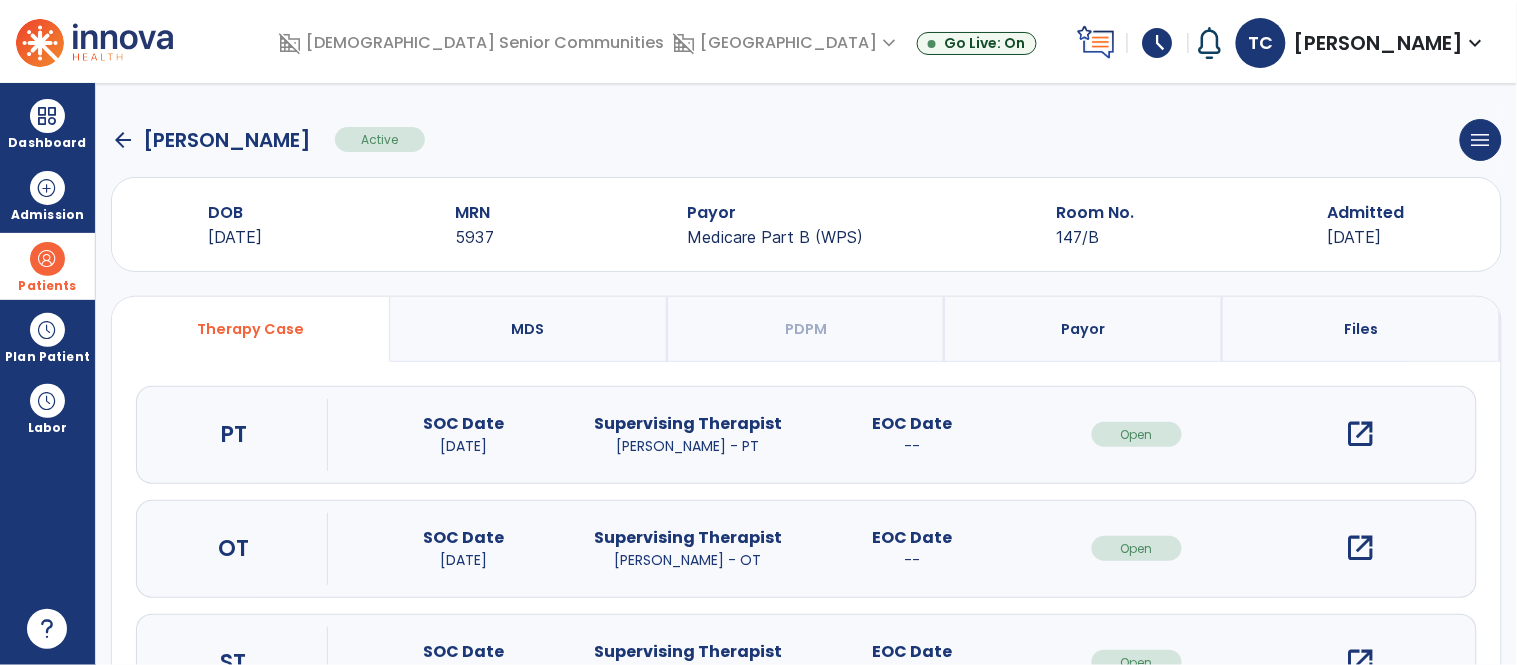 click on "open_in_new" at bounding box center (1361, 434) 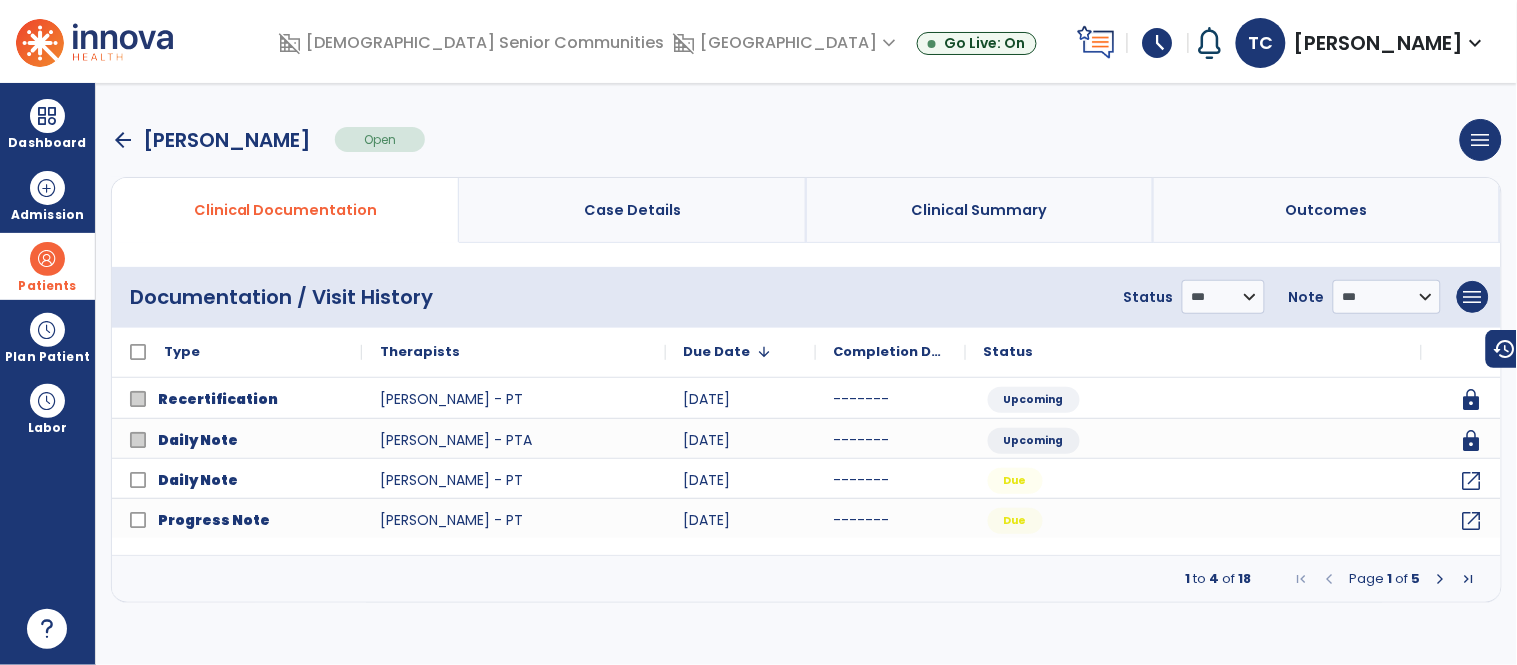 click at bounding box center [1441, 579] 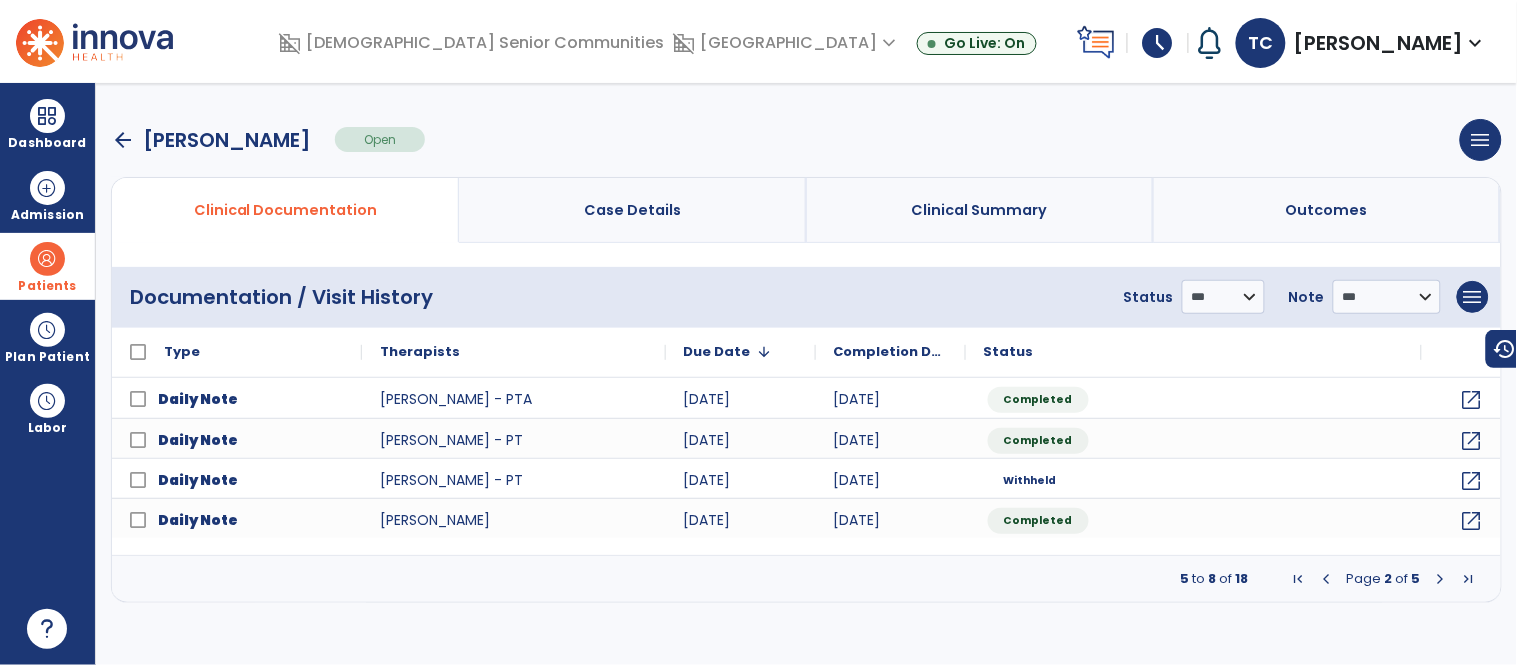click at bounding box center [1441, 579] 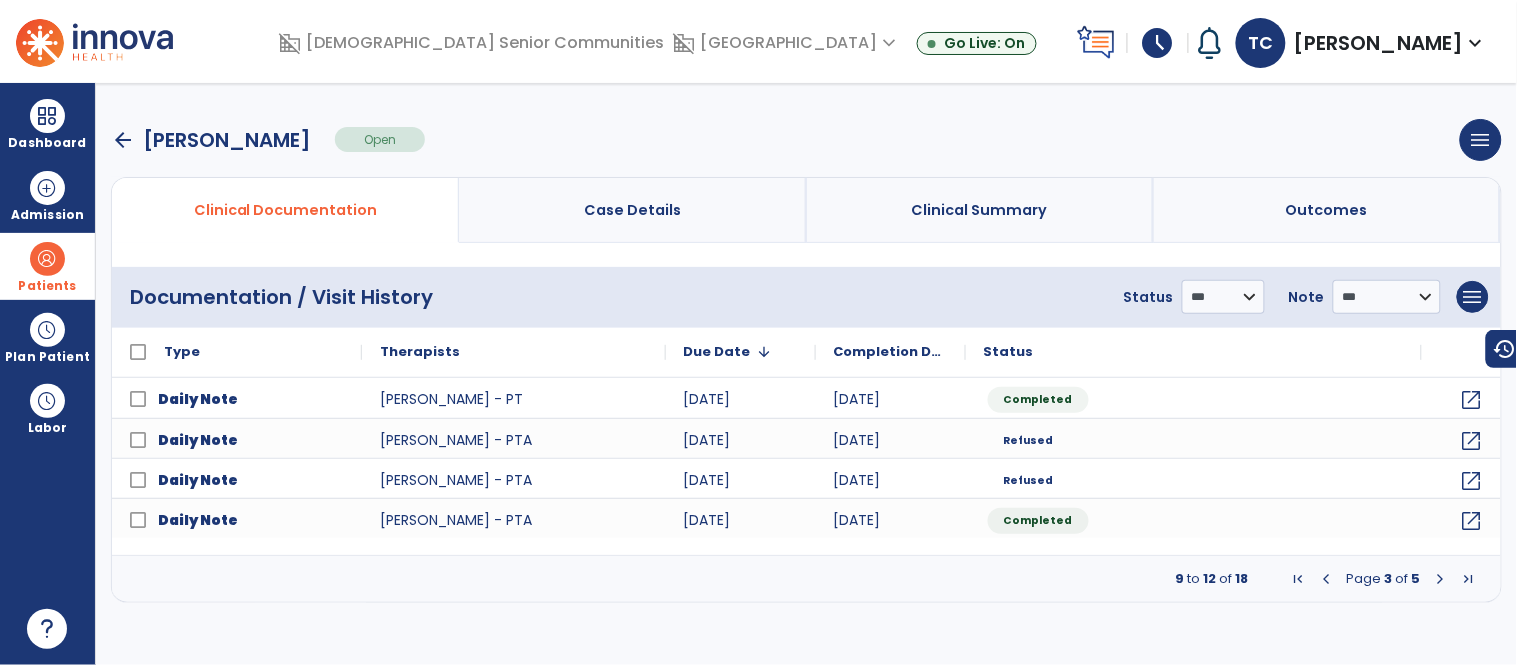 click at bounding box center [1441, 579] 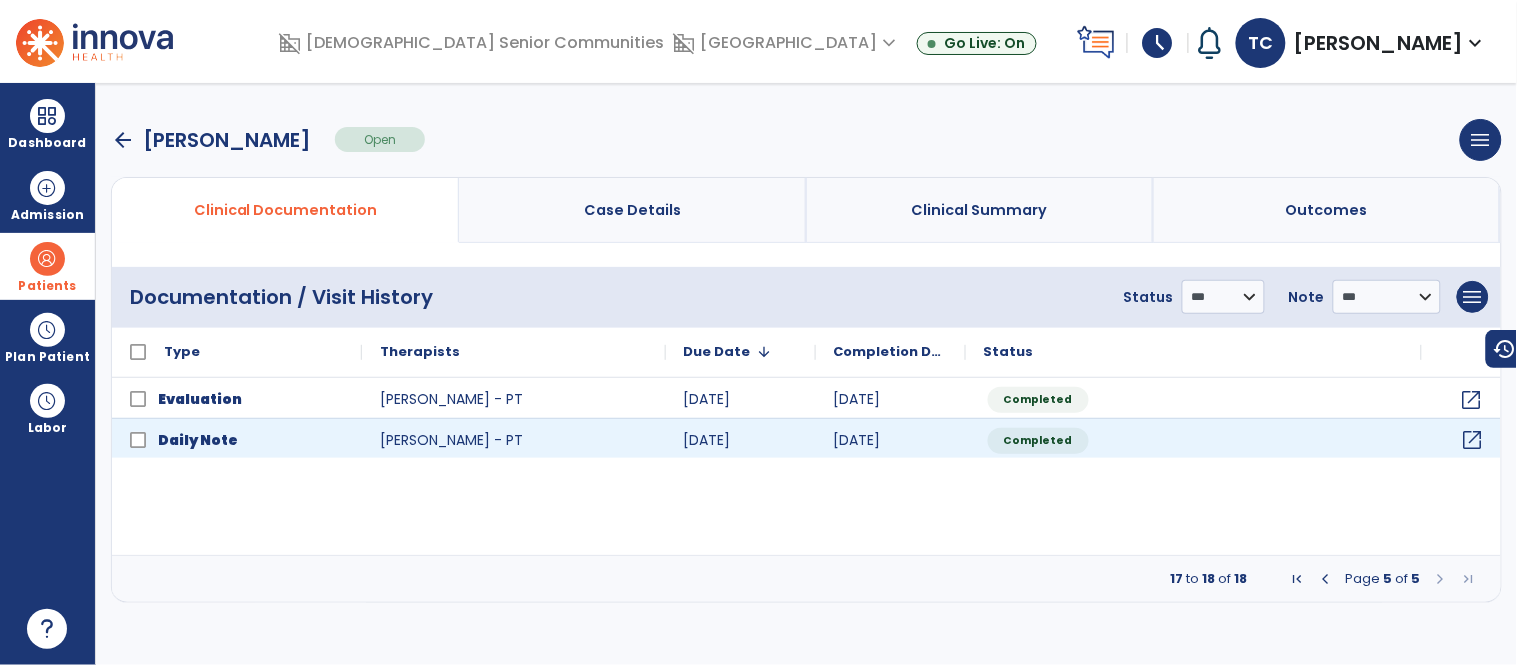 click on "open_in_new" 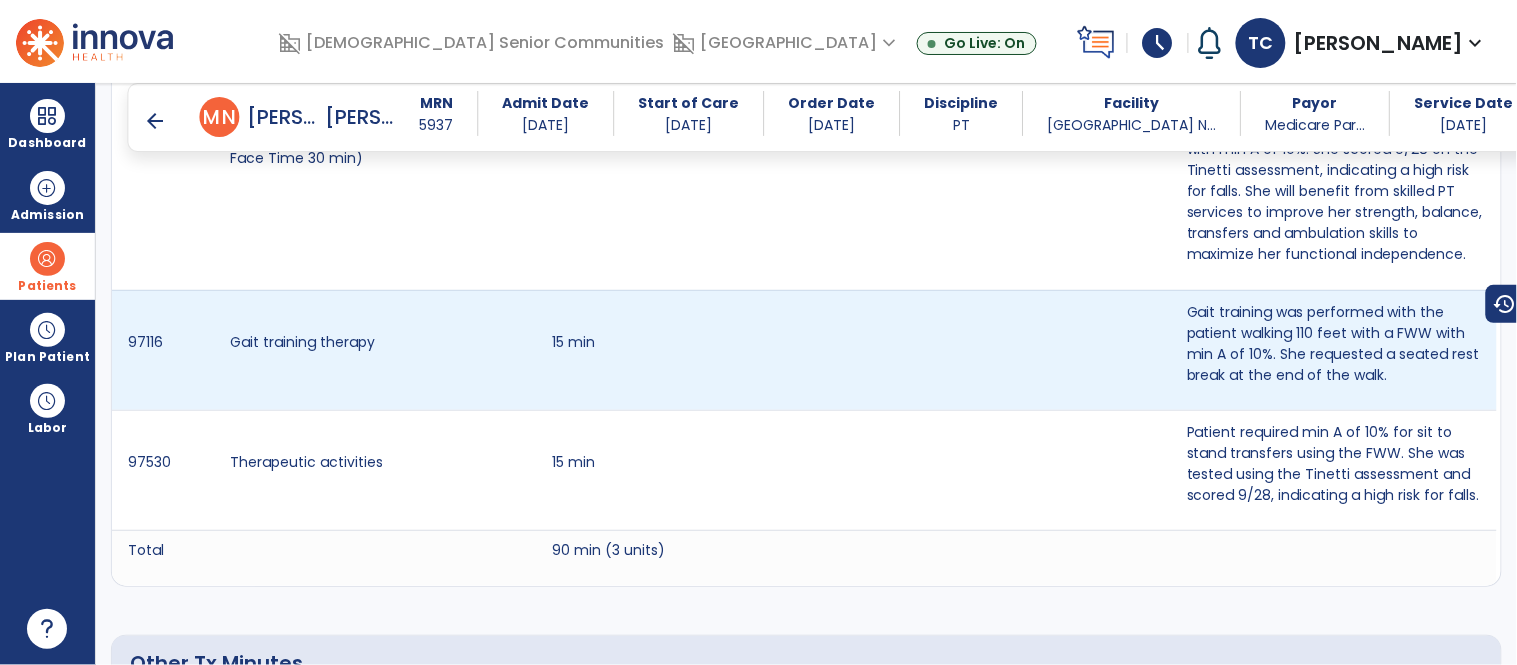 scroll, scrollTop: 1633, scrollLeft: 0, axis: vertical 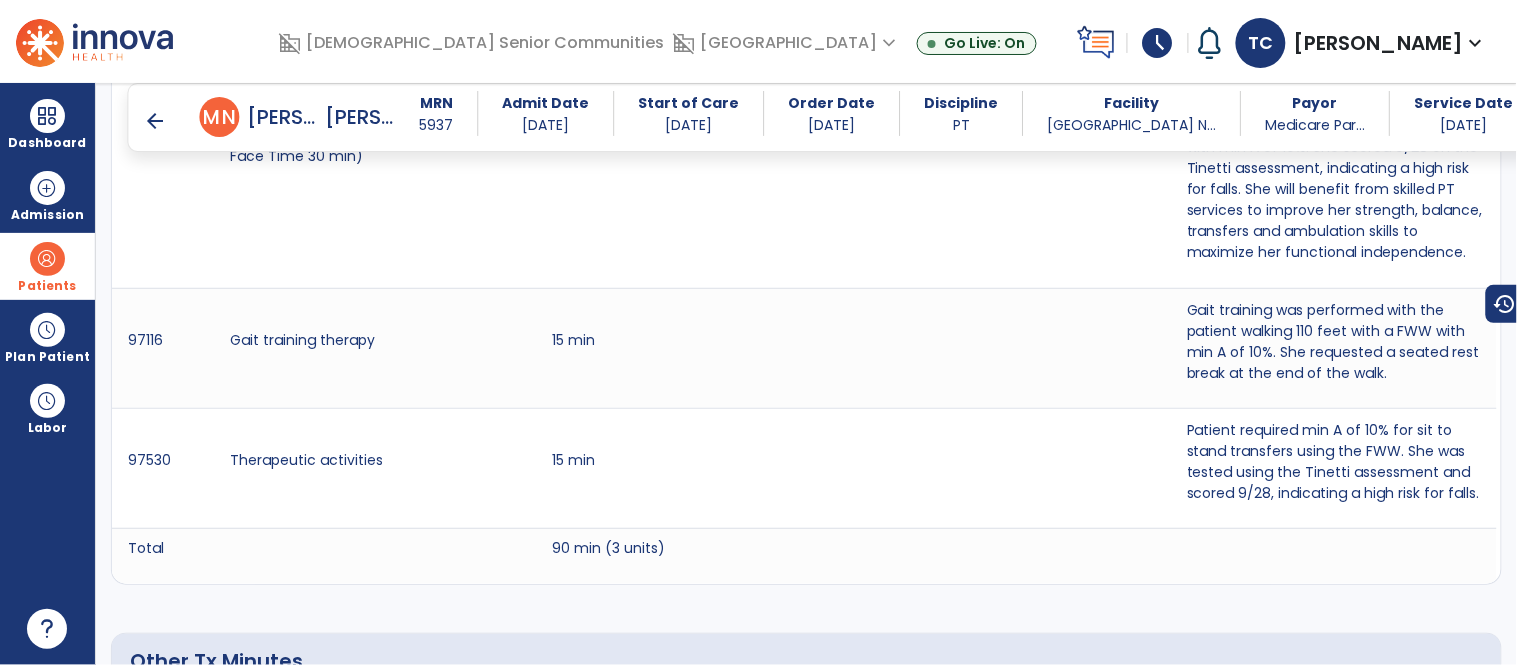 click on "arrow_back" at bounding box center [156, 121] 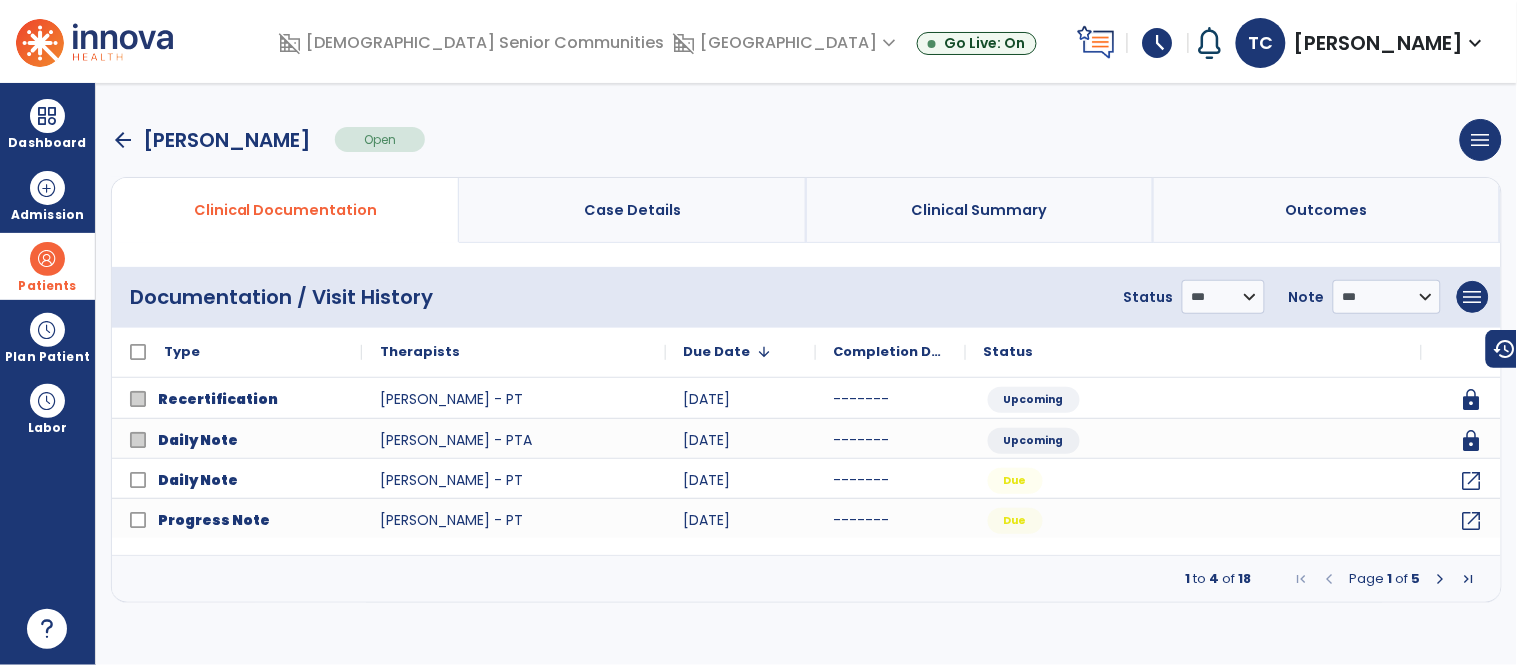 scroll, scrollTop: 0, scrollLeft: 0, axis: both 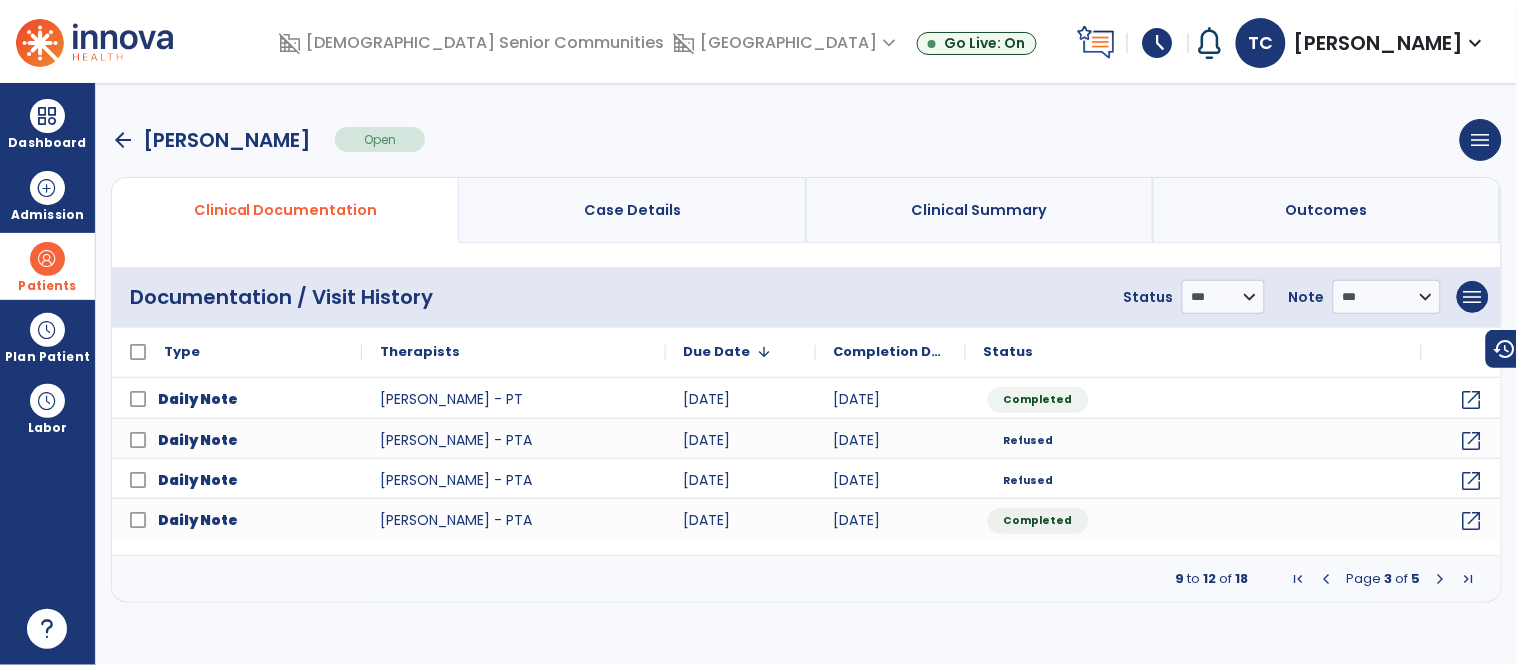 click at bounding box center [1441, 579] 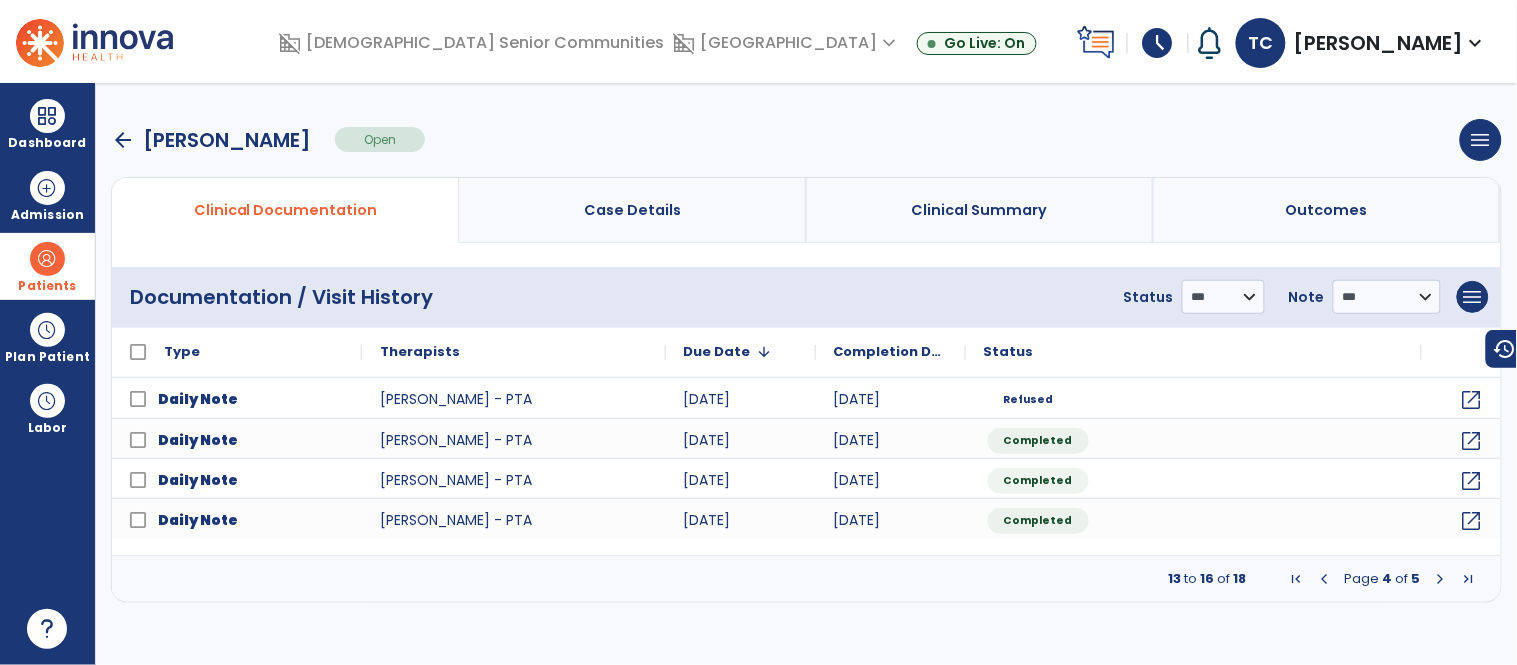 click at bounding box center (1441, 579) 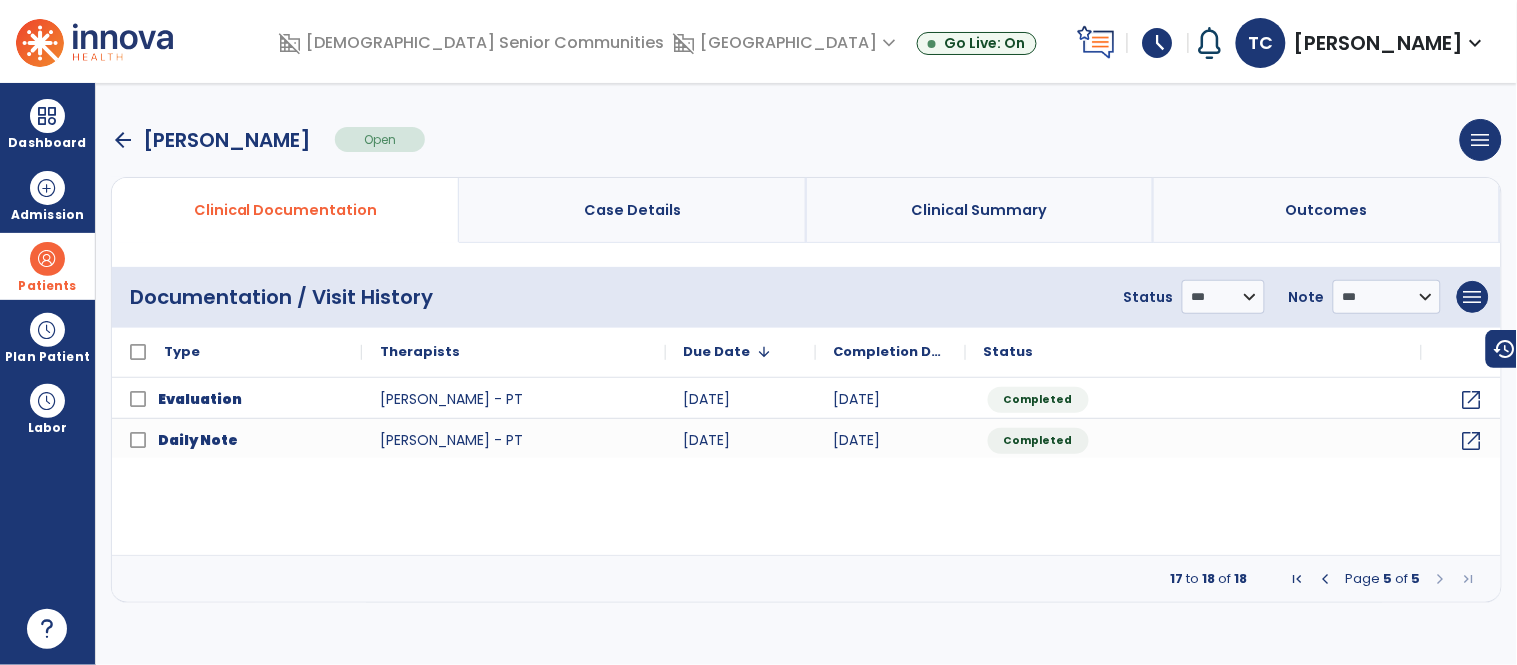click at bounding box center (1326, 579) 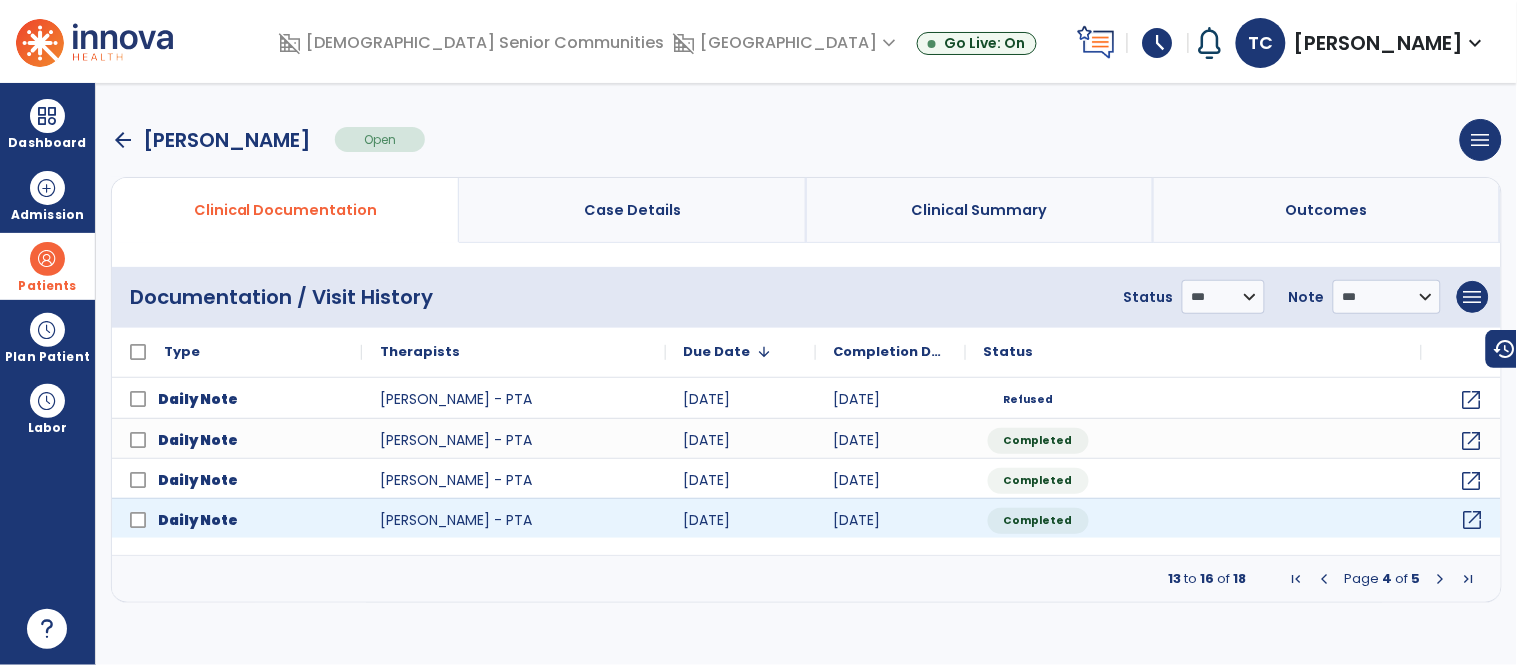 click on "open_in_new" 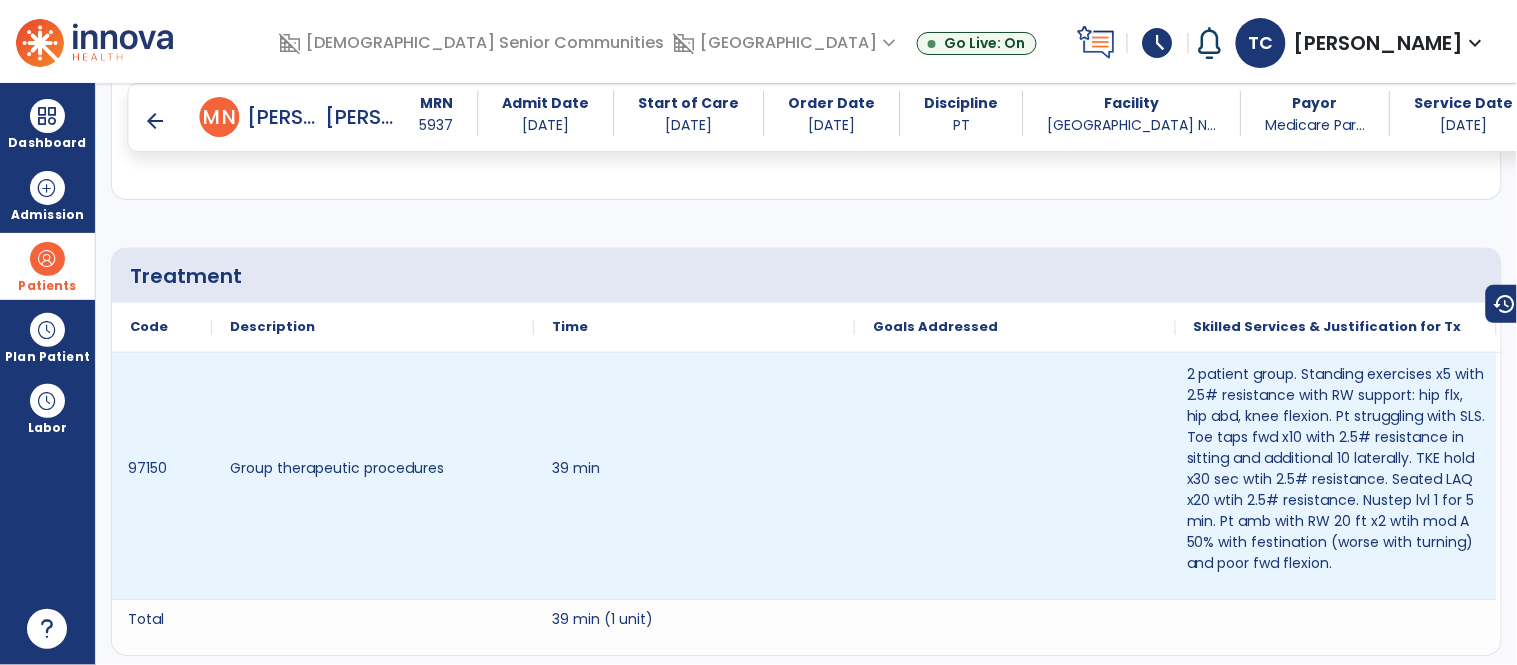 scroll, scrollTop: 1315, scrollLeft: 0, axis: vertical 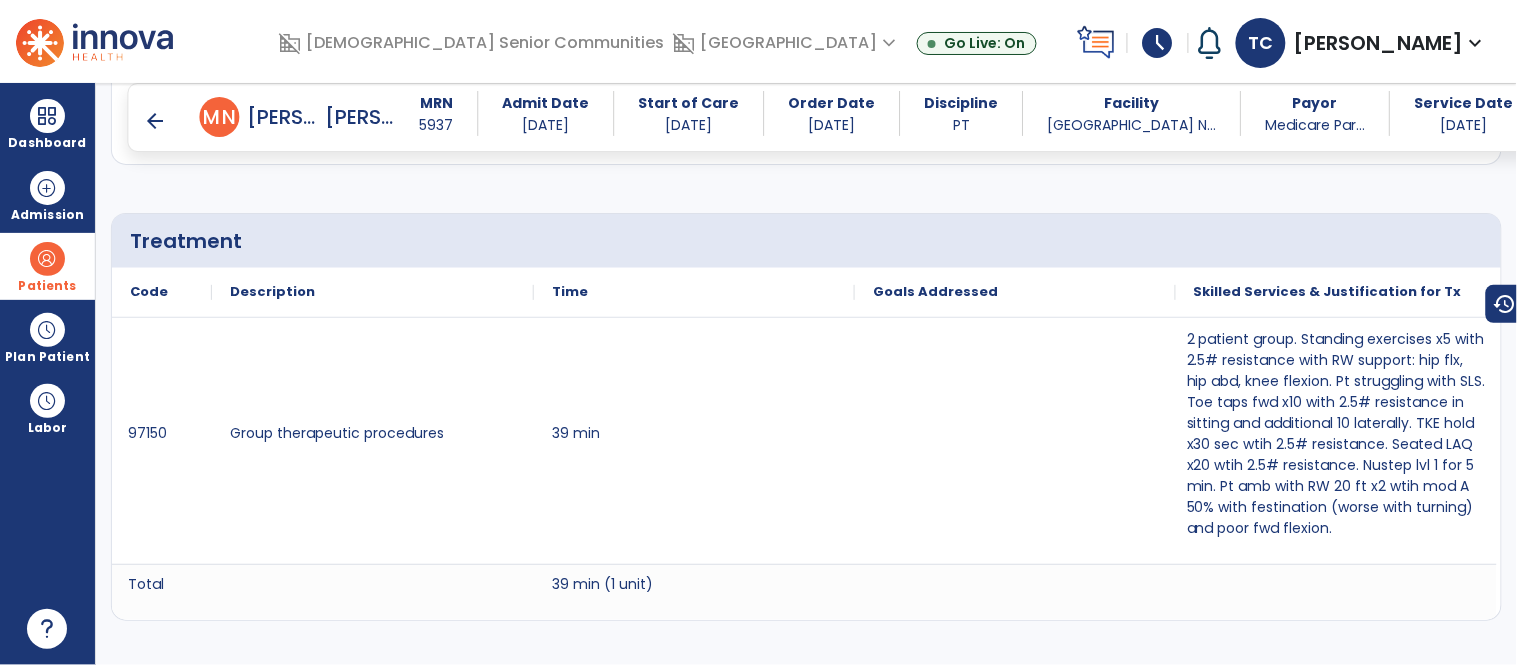 click on "arrow_back" at bounding box center [156, 121] 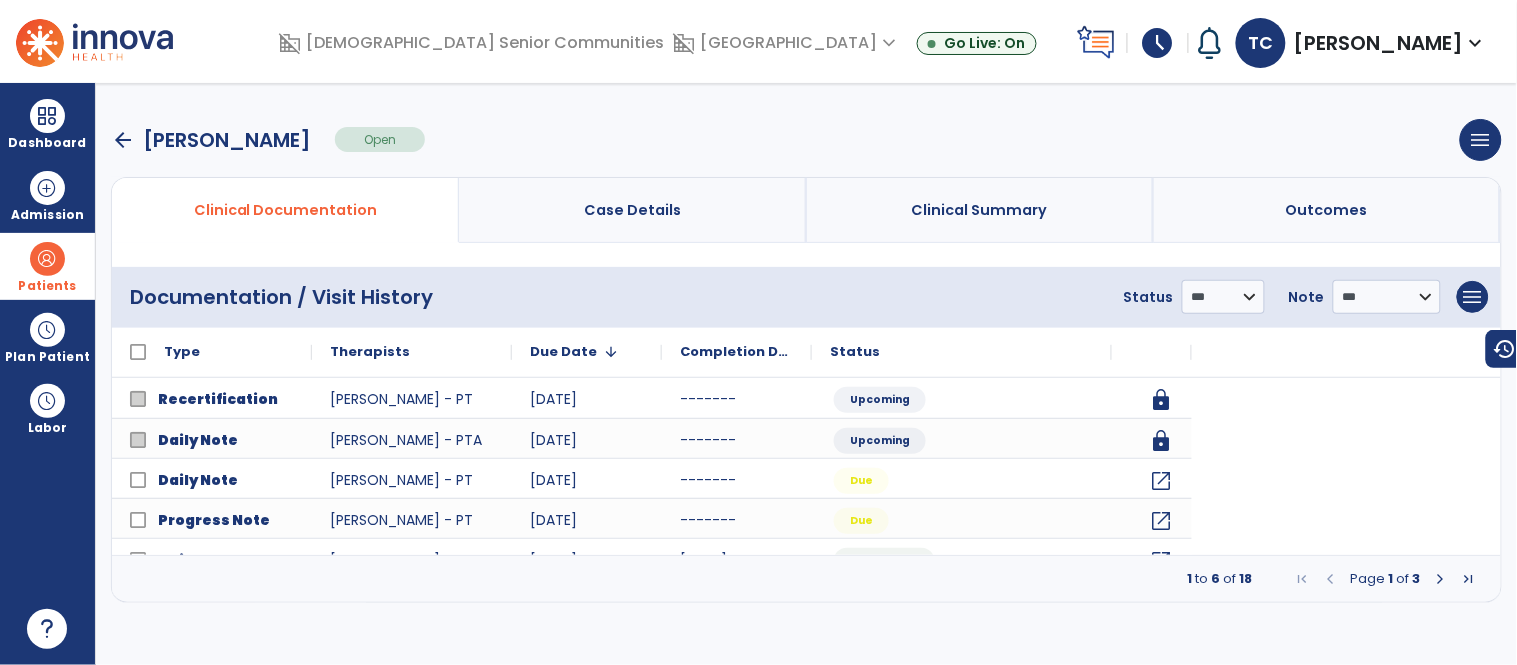 scroll, scrollTop: 0, scrollLeft: 0, axis: both 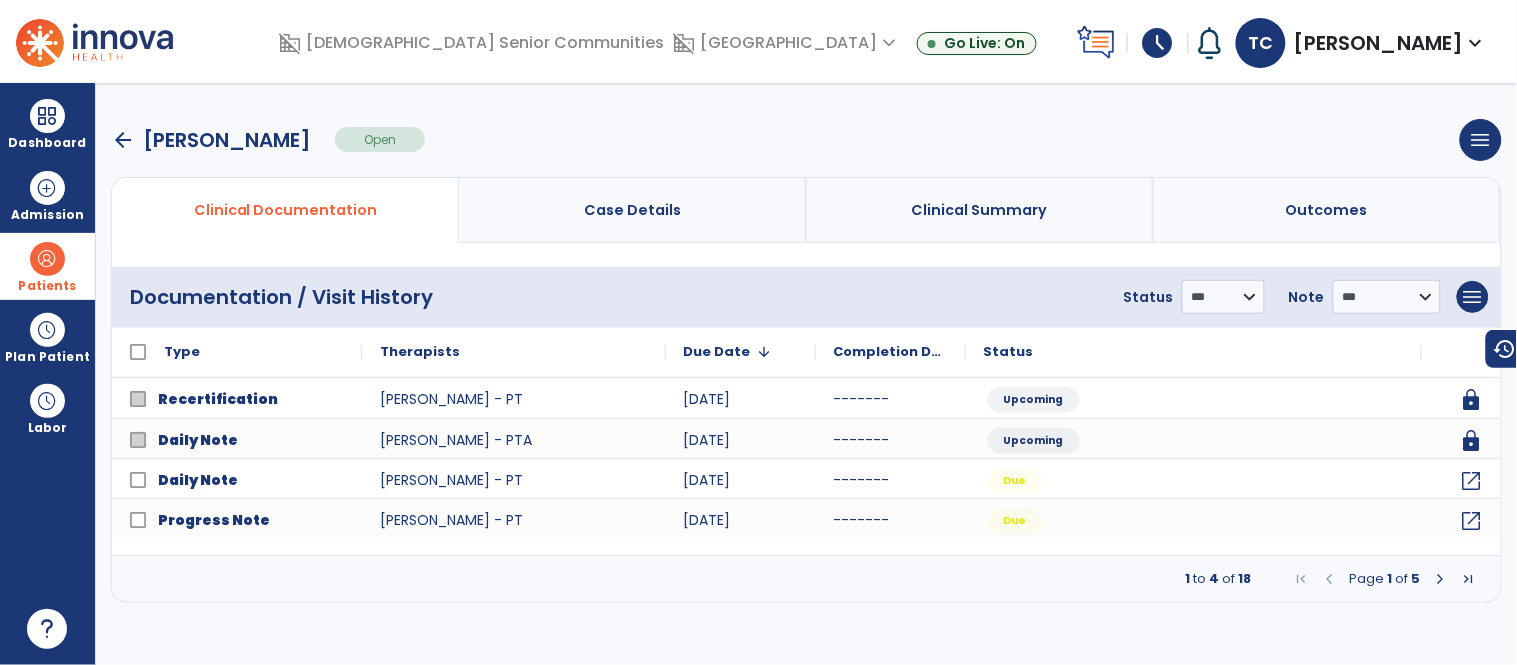click at bounding box center [1441, 579] 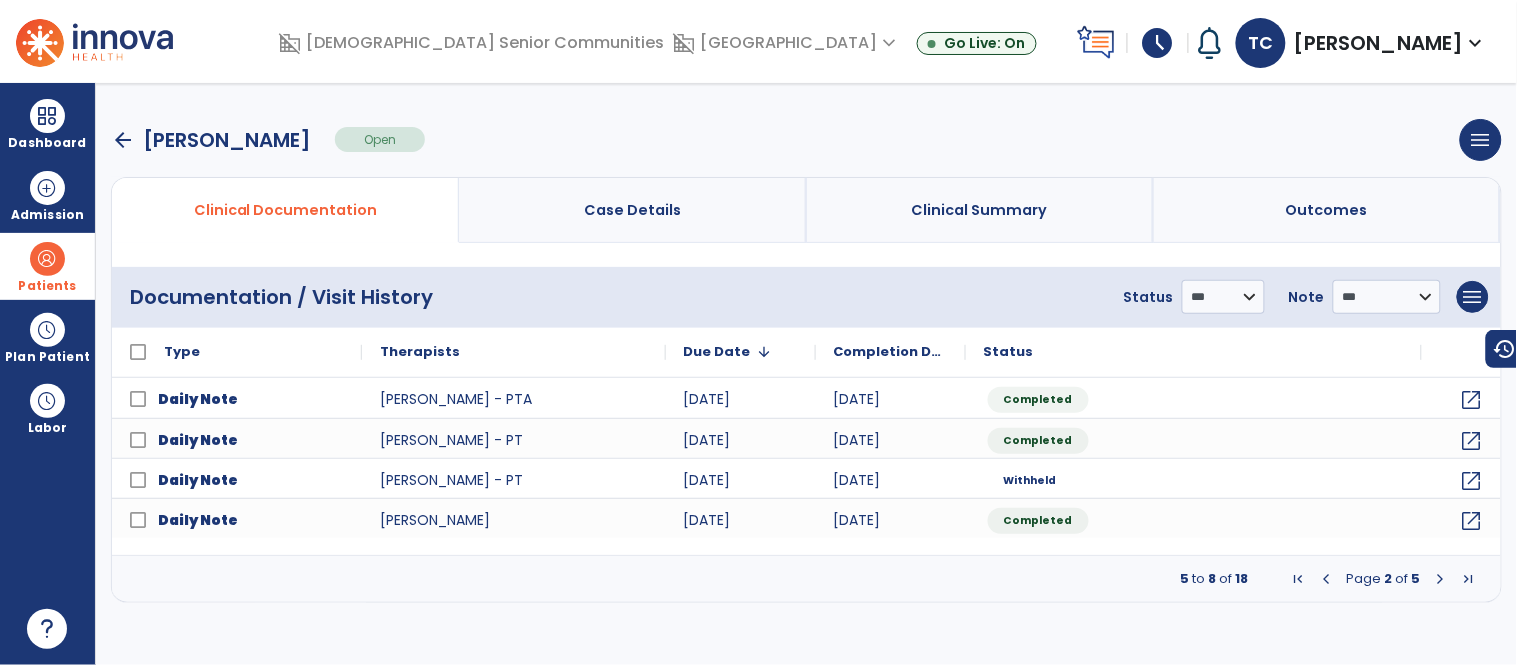 click at bounding box center [1441, 579] 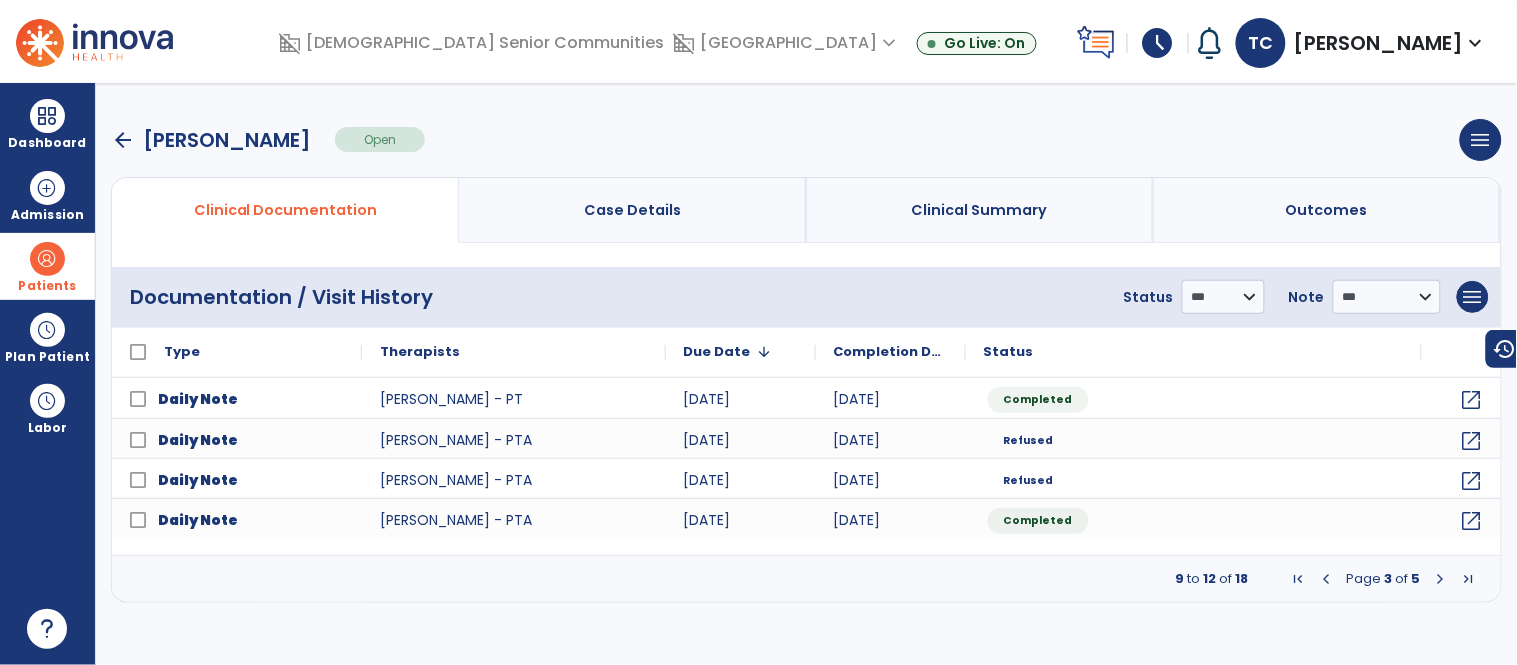 click at bounding box center (1441, 579) 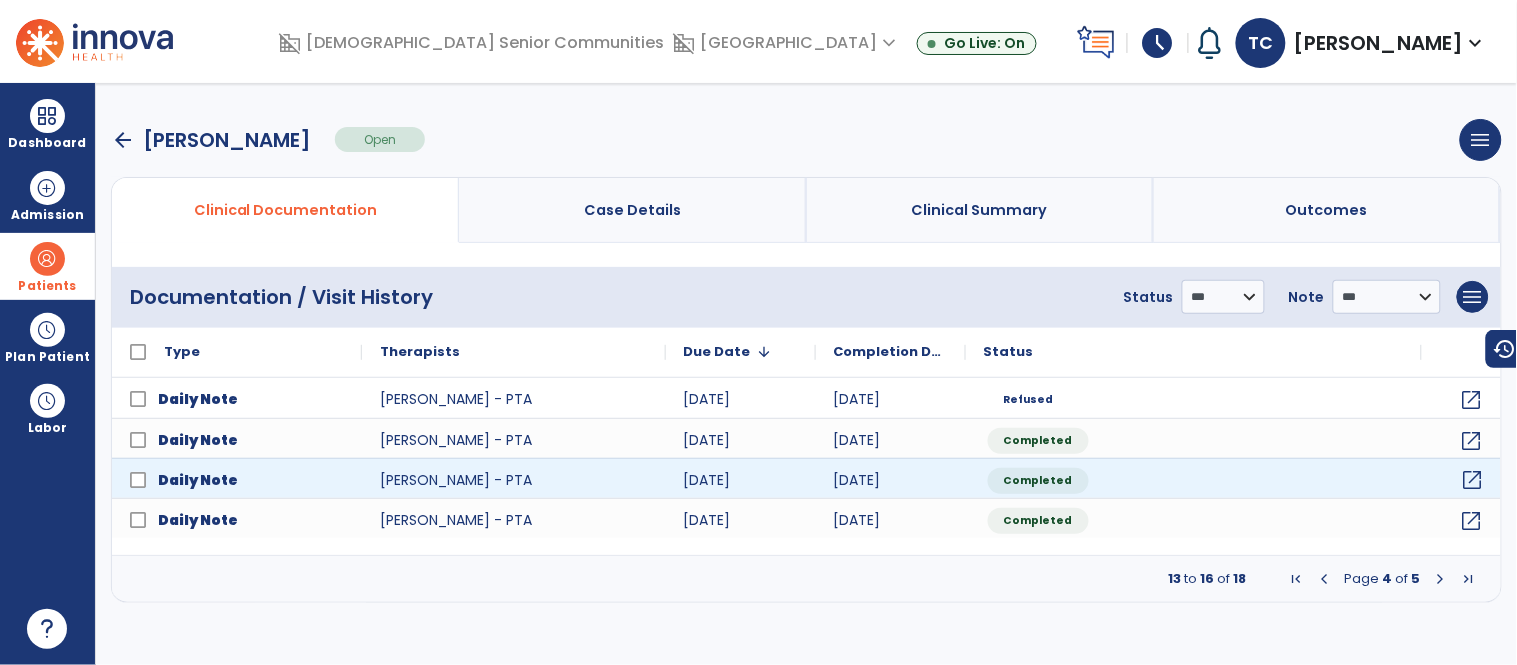 click on "open_in_new" 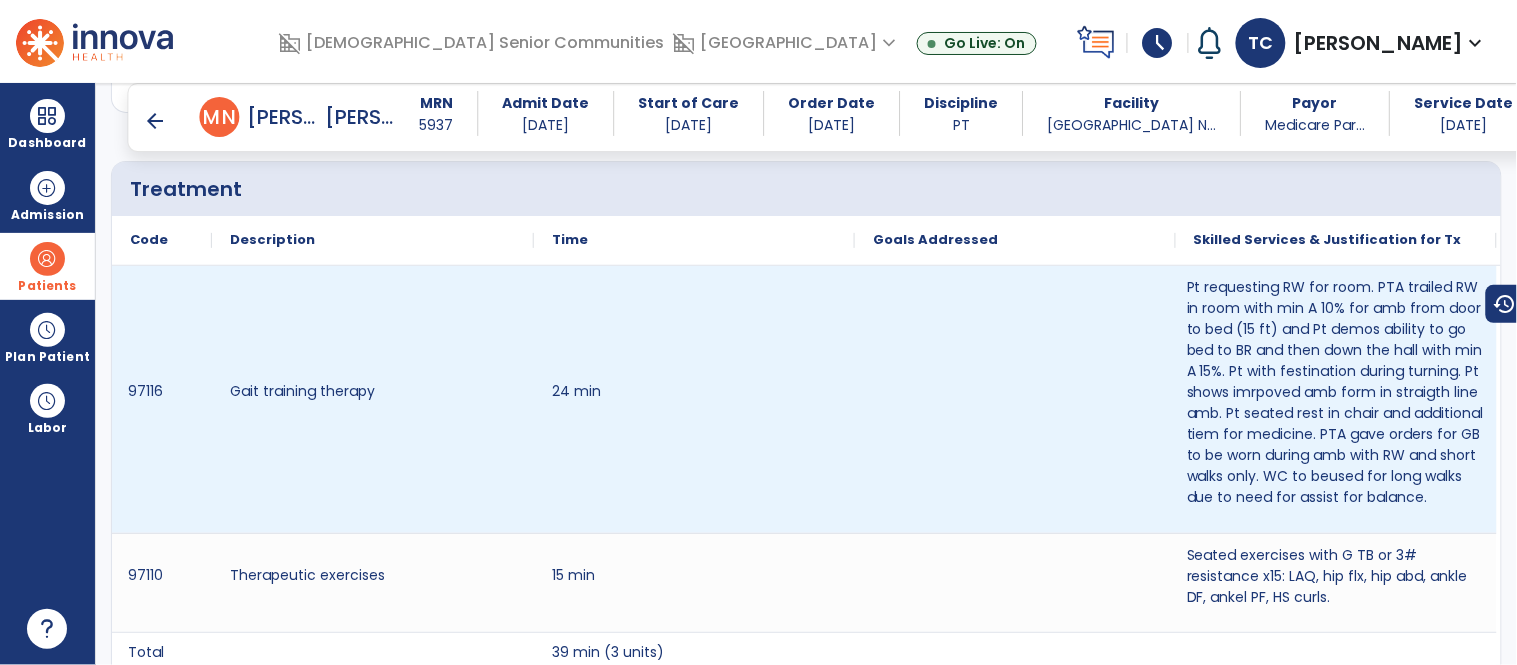 scroll, scrollTop: 1366, scrollLeft: 0, axis: vertical 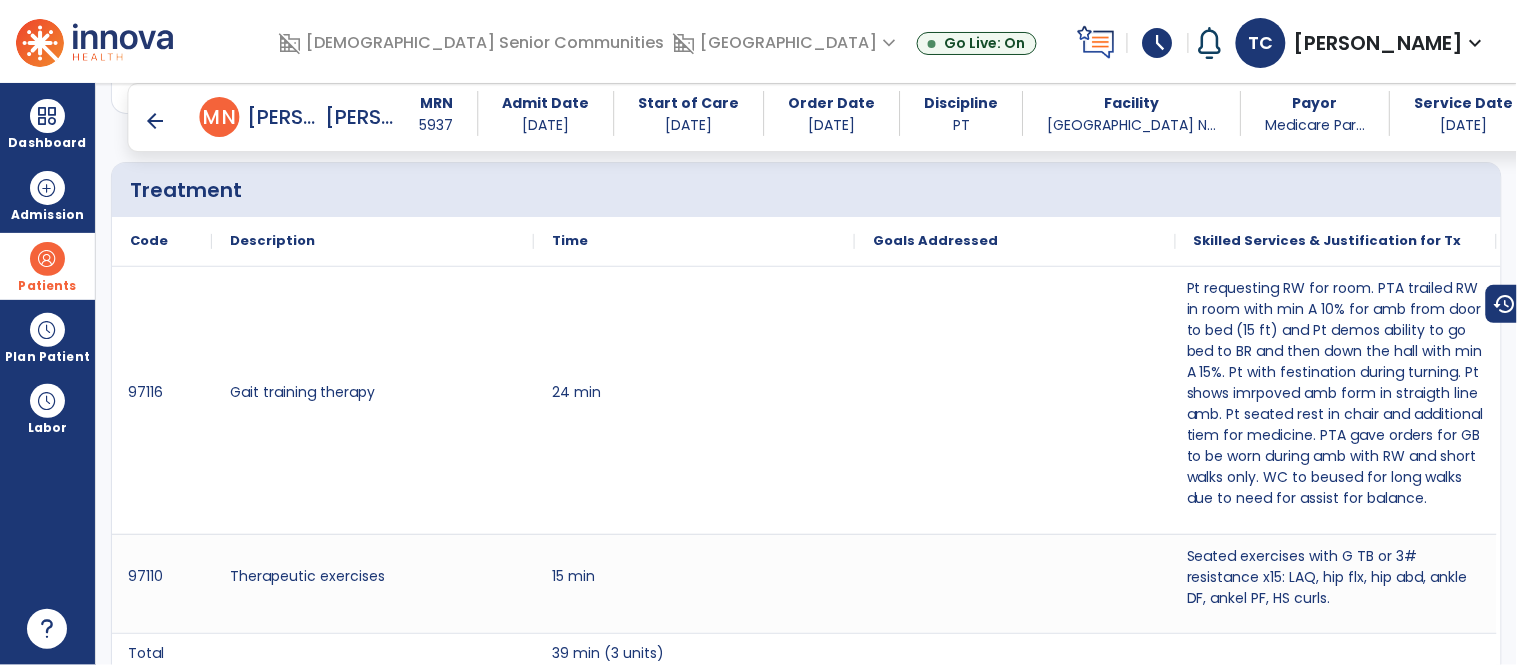click on "arrow_back" at bounding box center [156, 121] 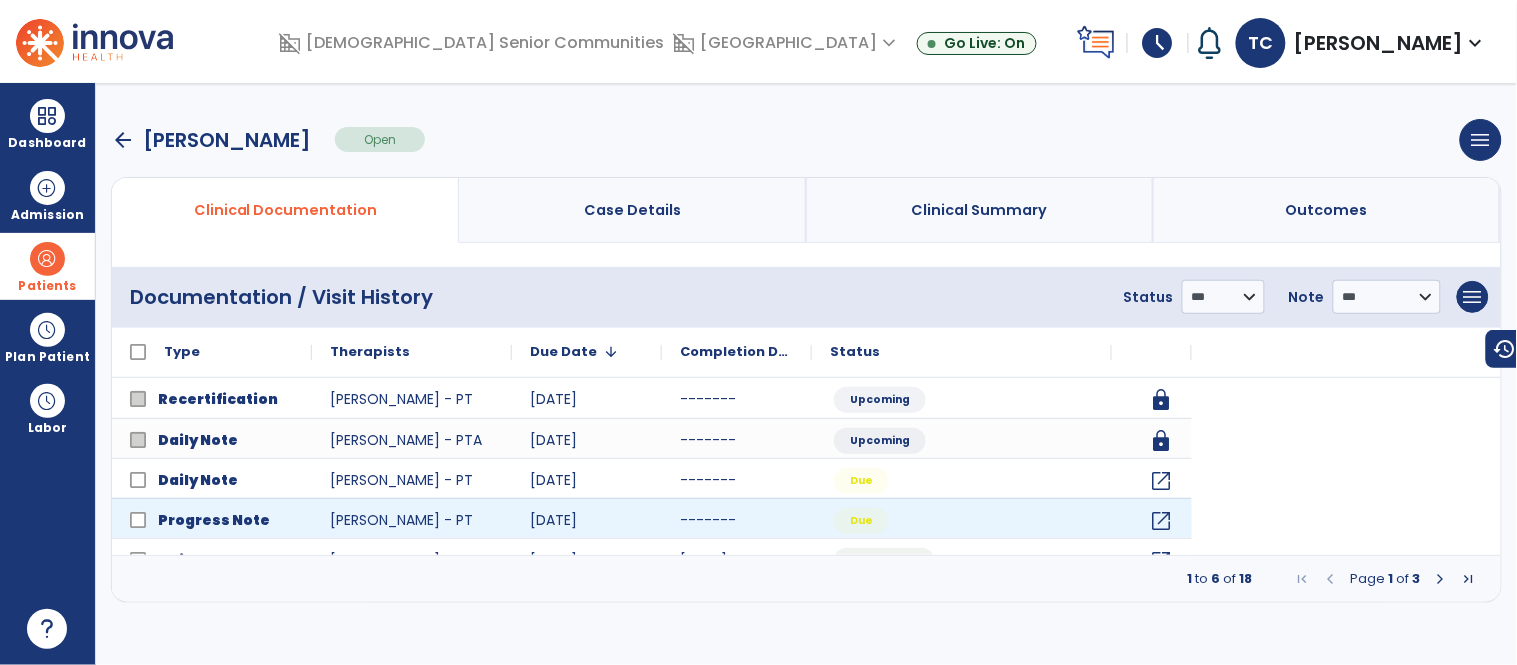 scroll, scrollTop: 0, scrollLeft: 0, axis: both 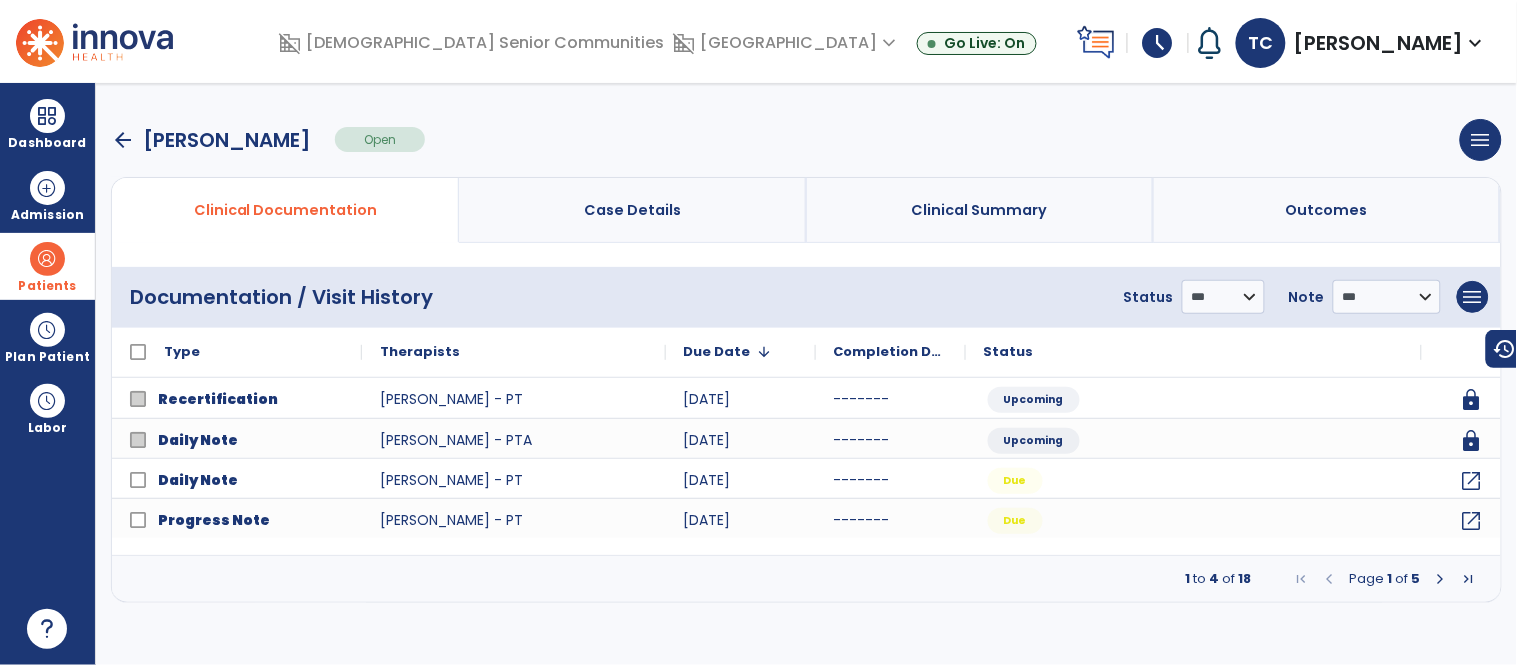 click at bounding box center (1441, 579) 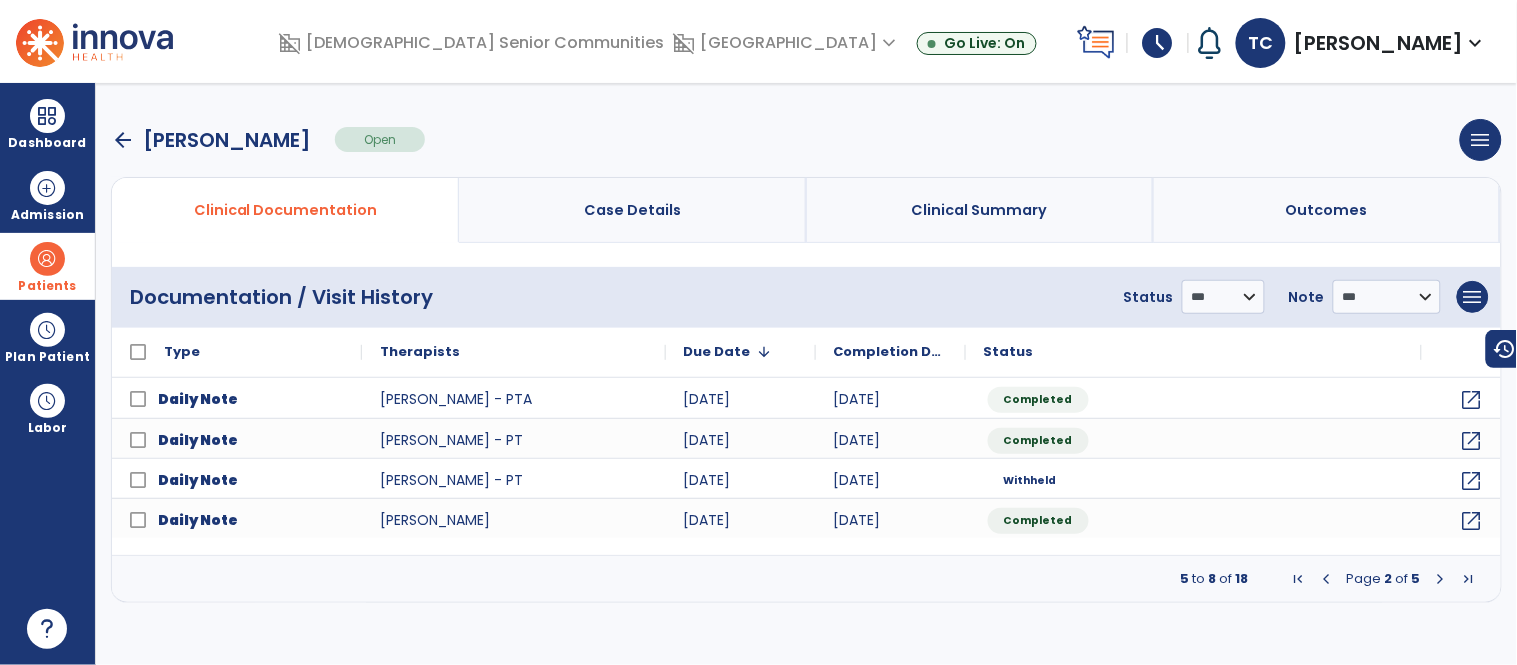 click at bounding box center [1441, 579] 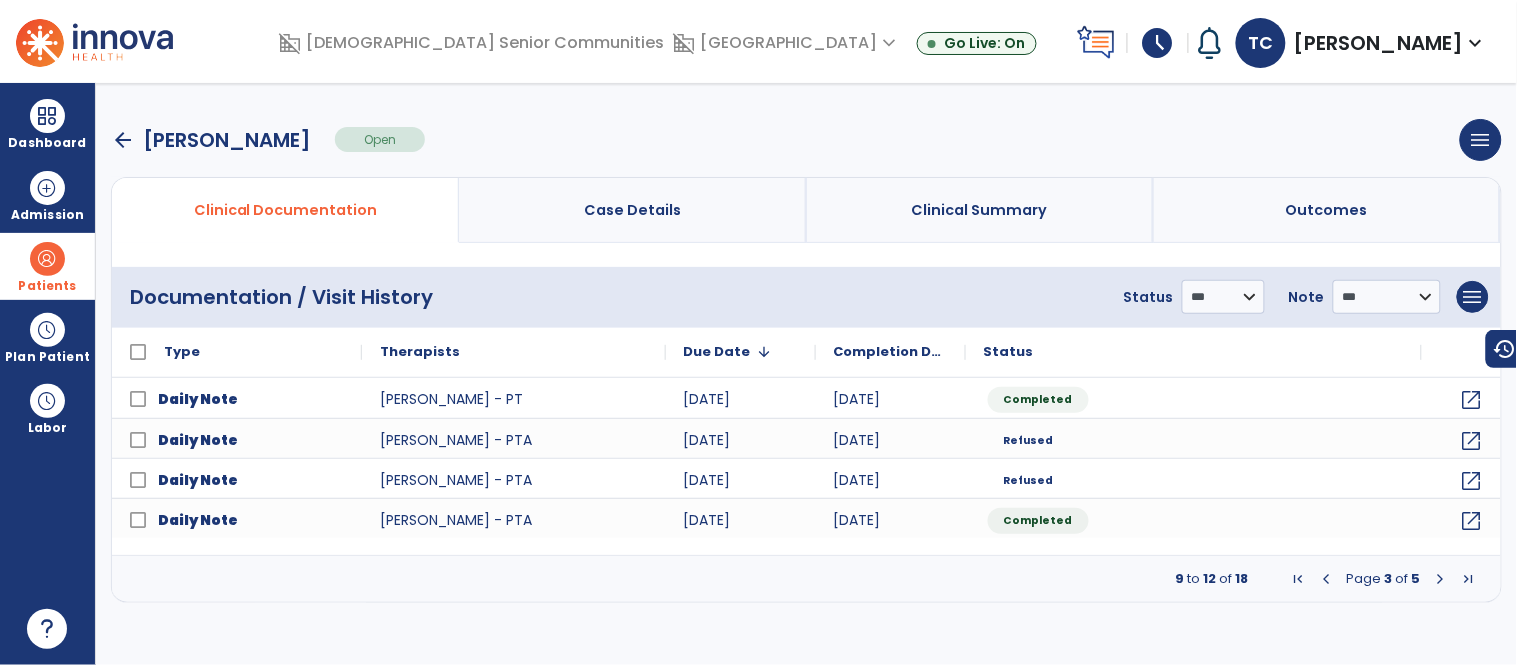 click at bounding box center (1441, 579) 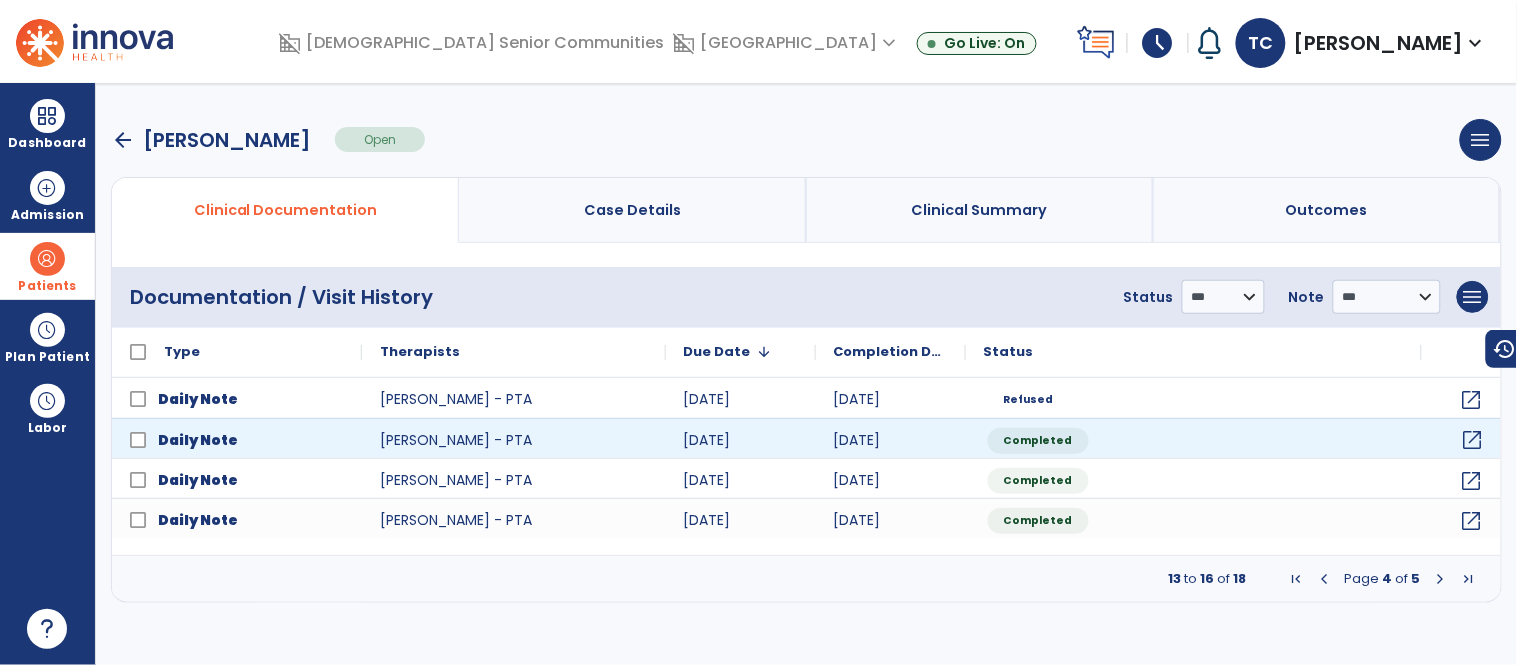 click on "open_in_new" 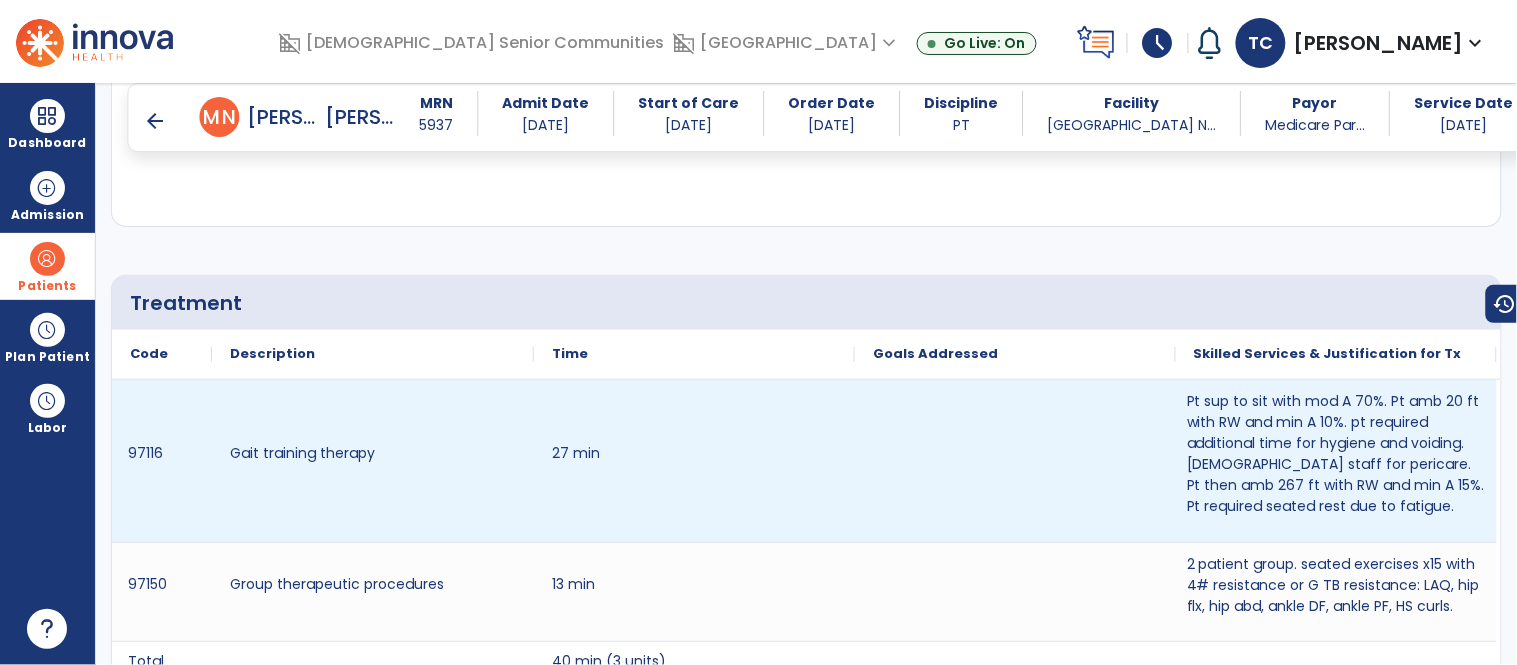 scroll, scrollTop: 1255, scrollLeft: 0, axis: vertical 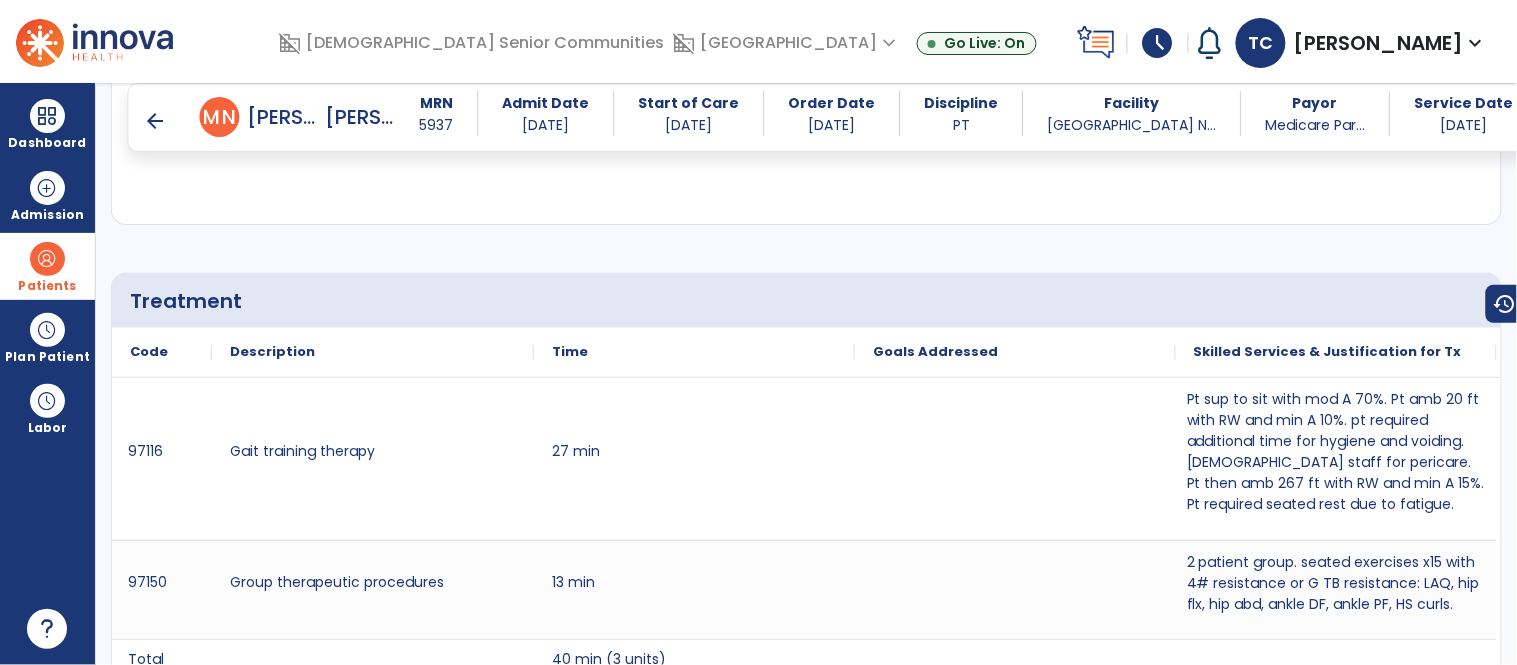 click on "arrow_back" at bounding box center [156, 121] 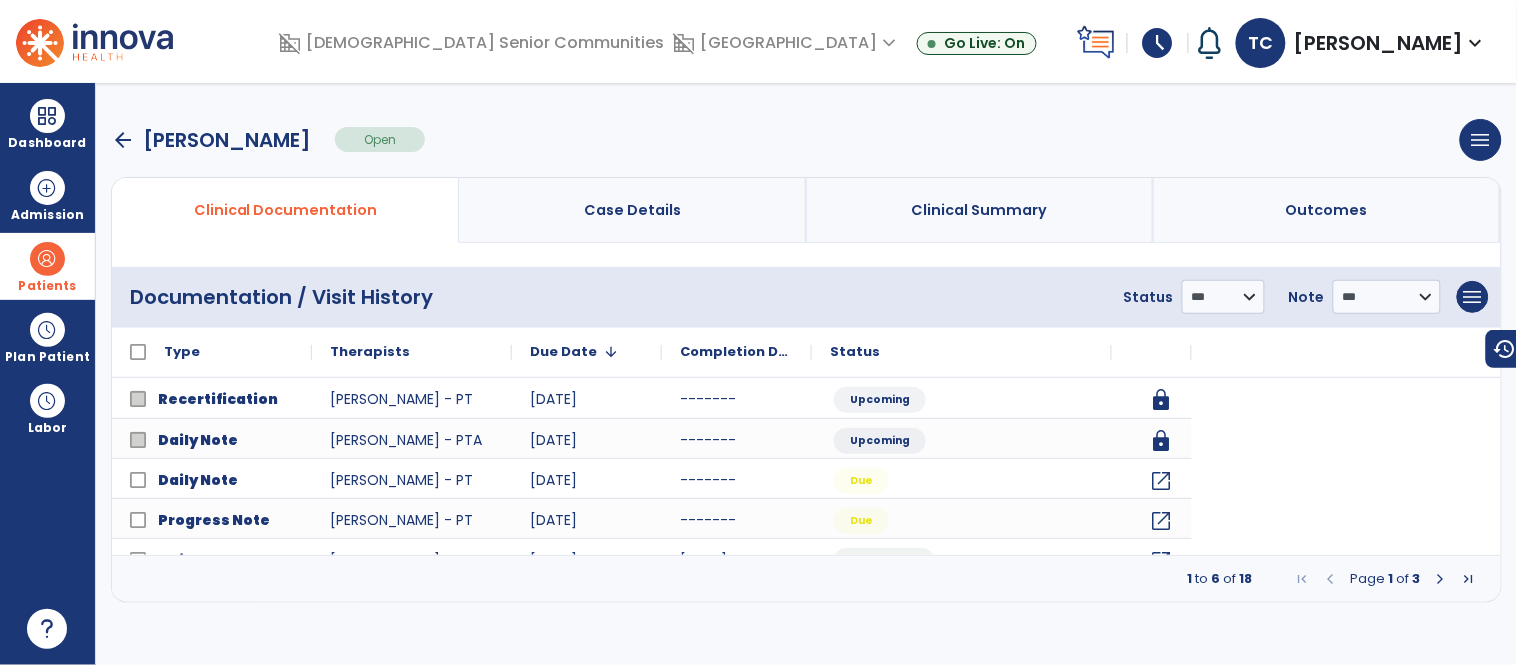 scroll, scrollTop: 0, scrollLeft: 0, axis: both 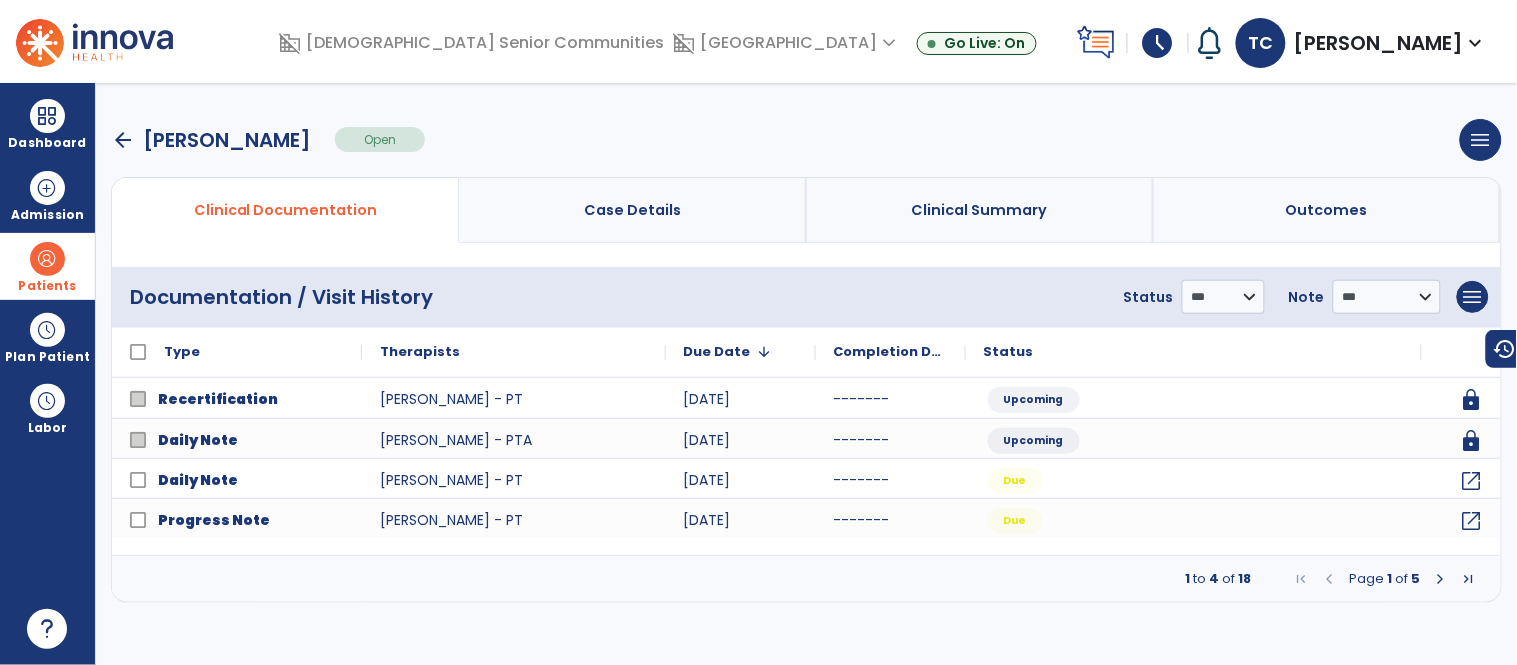 click at bounding box center (1441, 579) 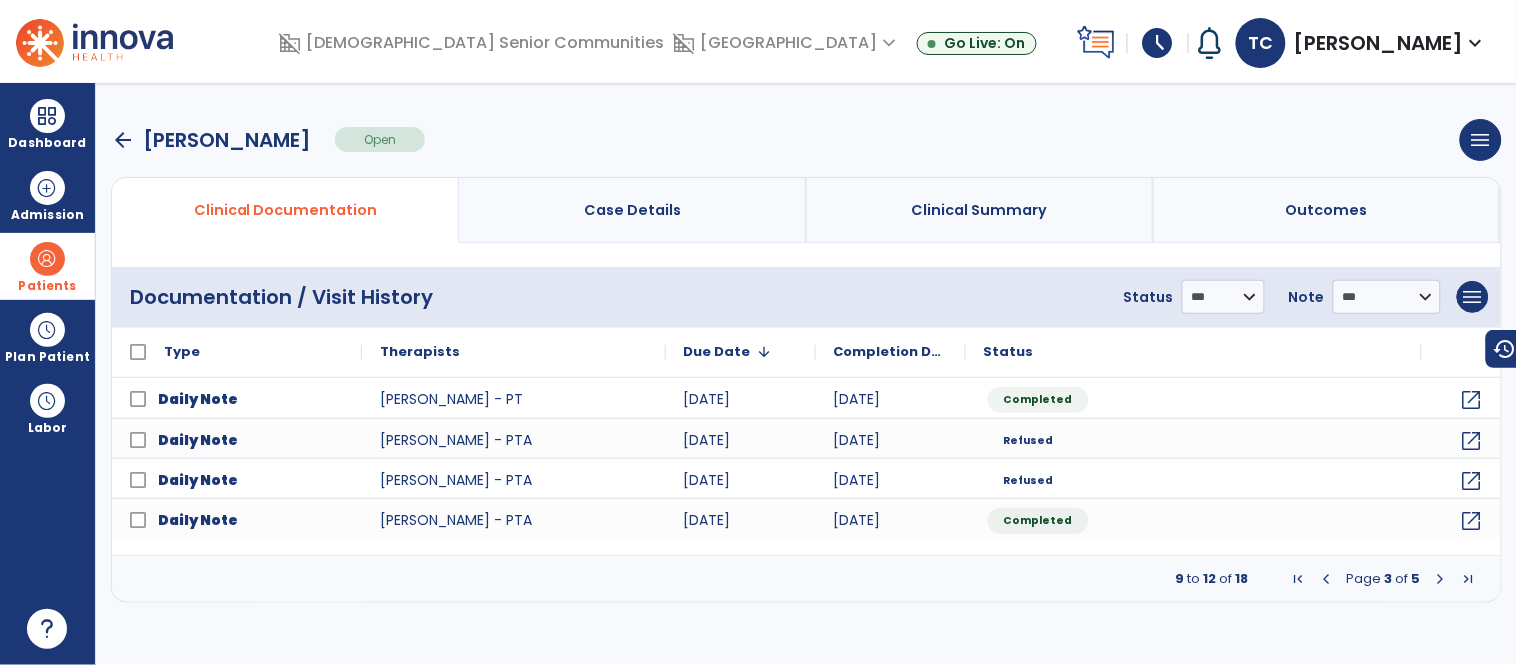click at bounding box center [1441, 579] 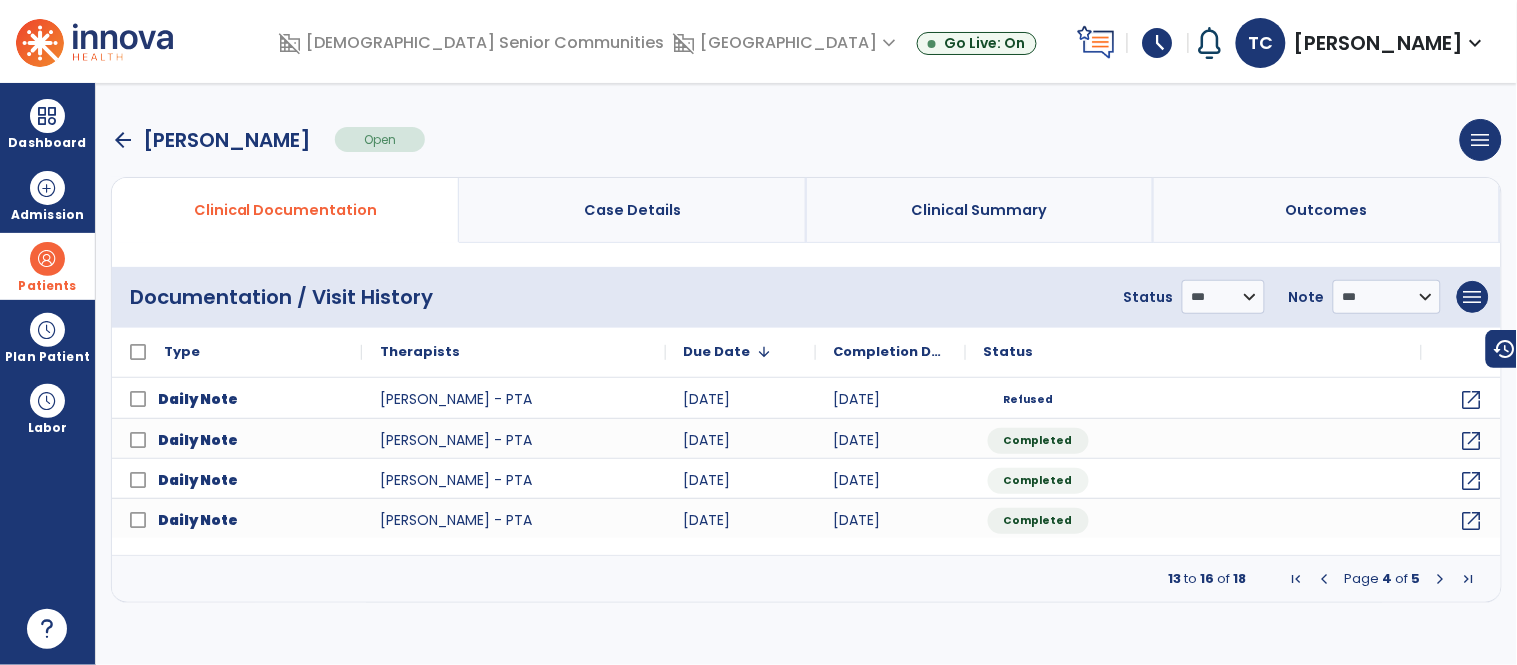 click at bounding box center (1325, 579) 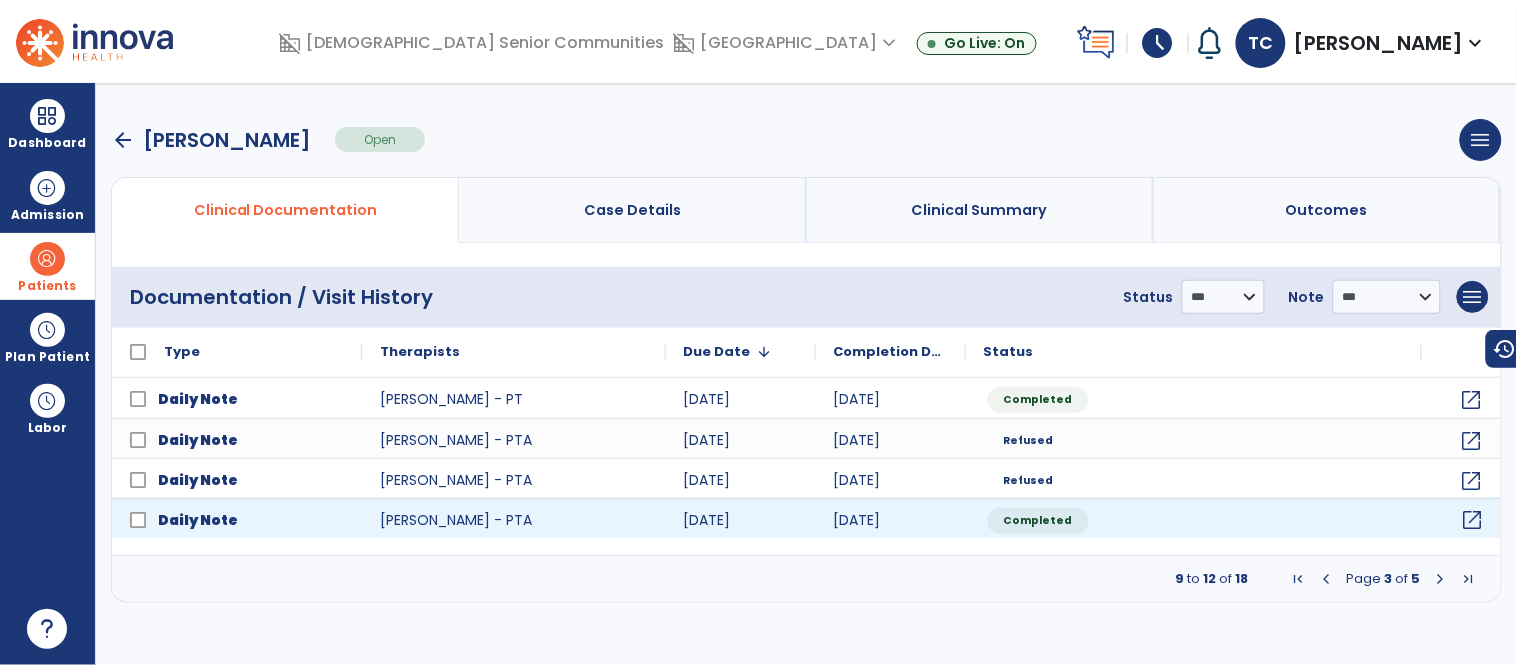 click on "open_in_new" 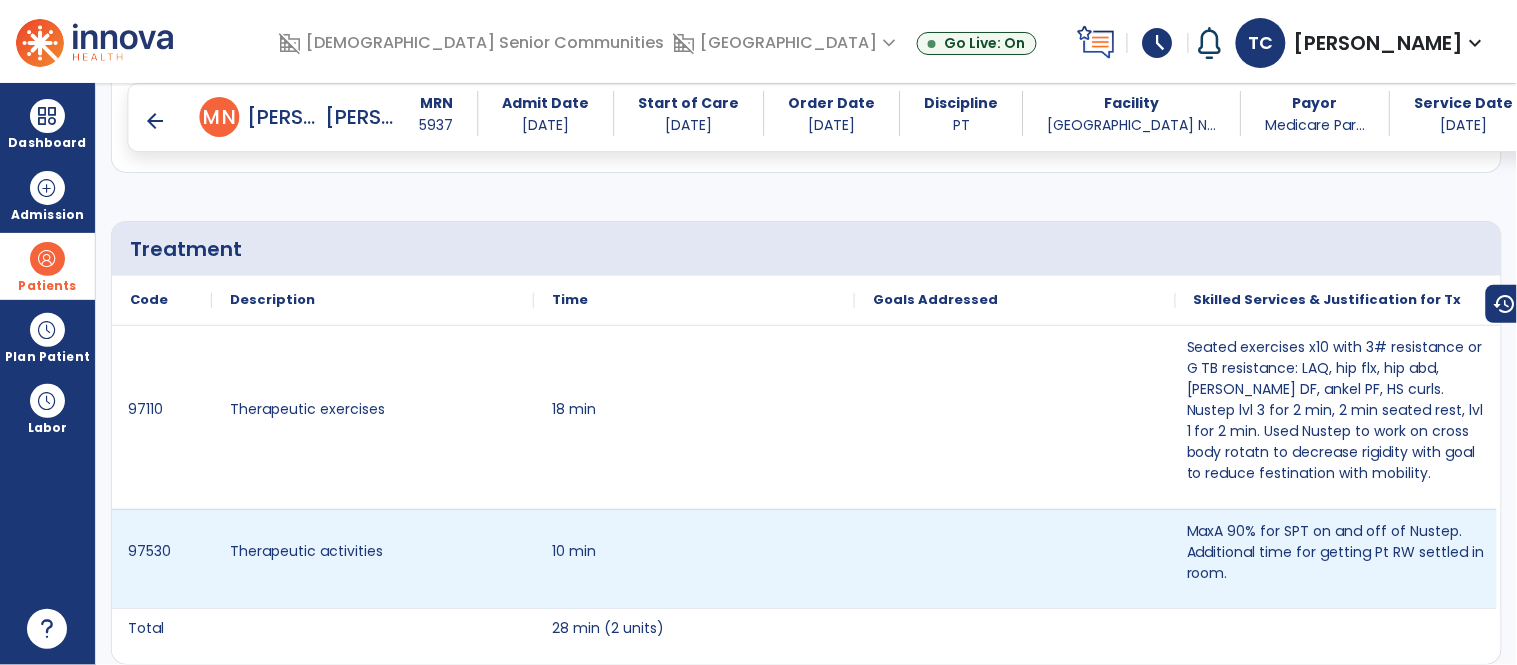 scroll, scrollTop: 1387, scrollLeft: 0, axis: vertical 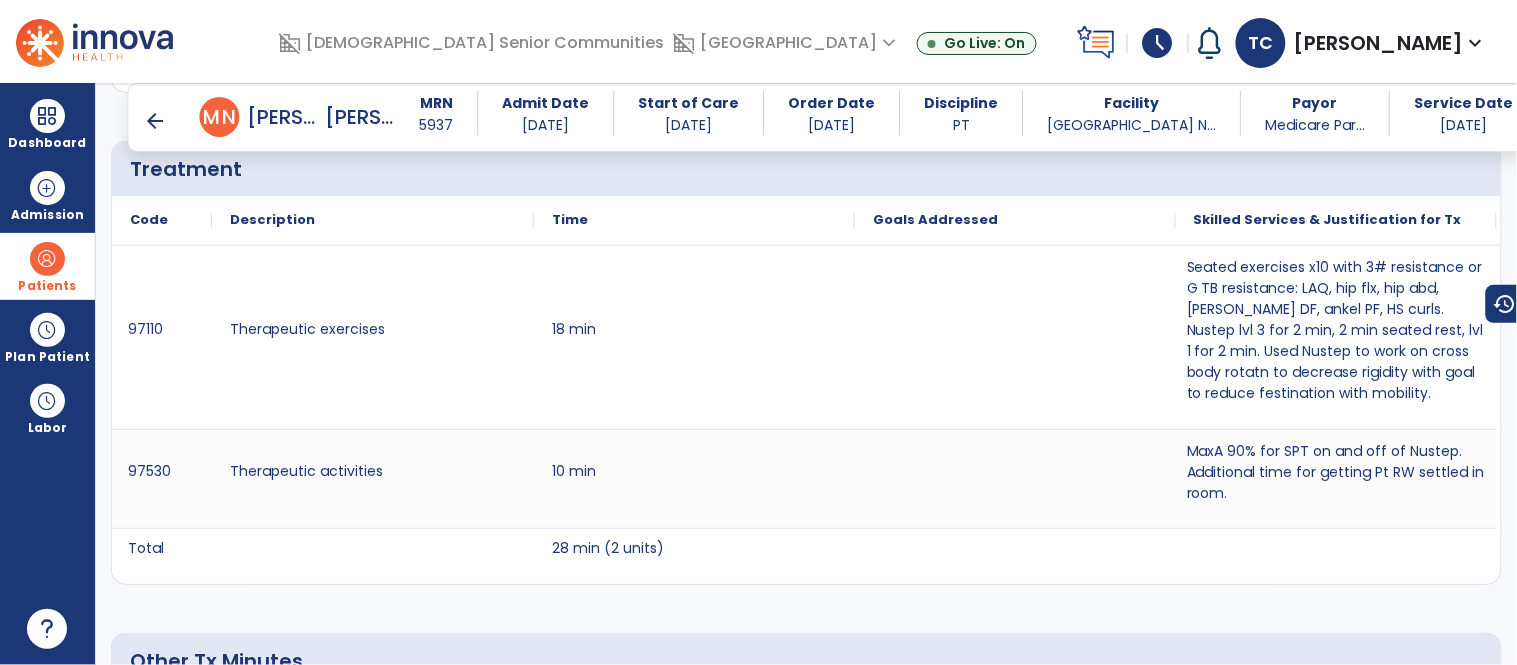 click on "arrow_back" at bounding box center (156, 121) 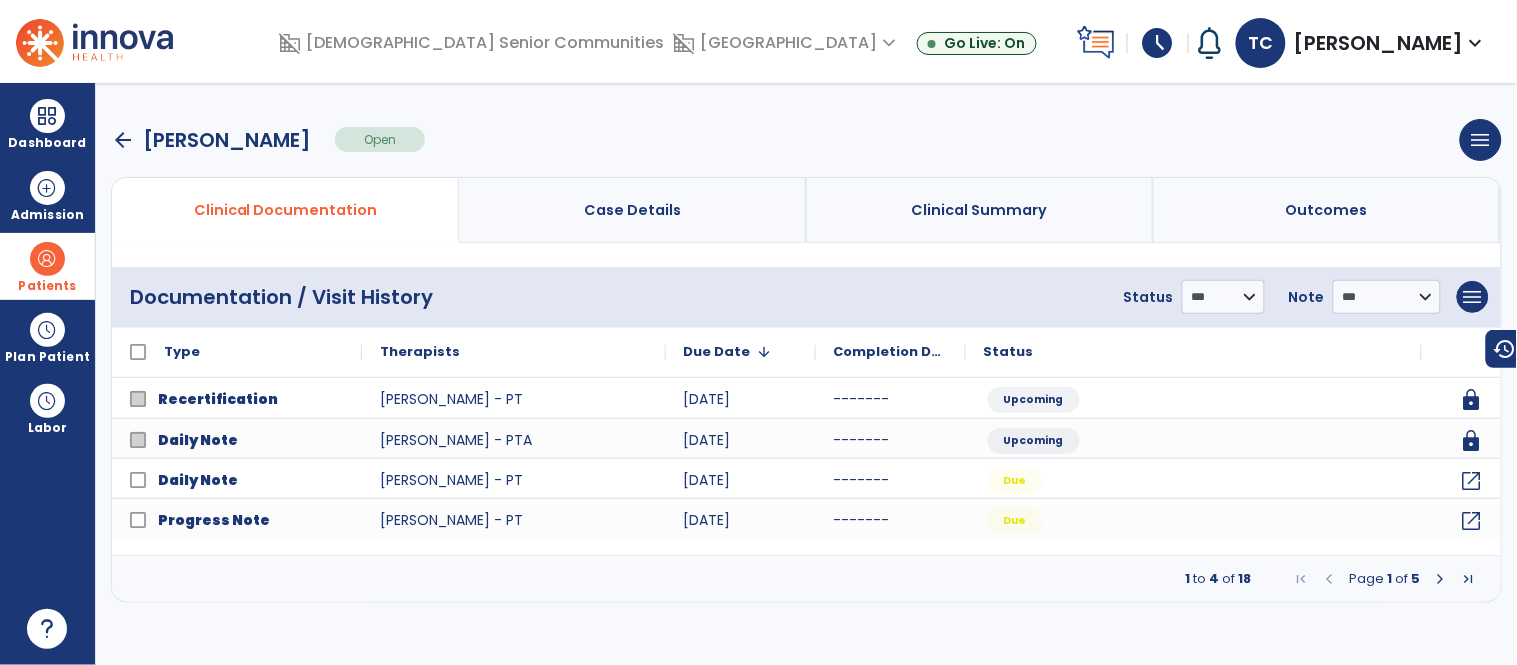 scroll, scrollTop: 0, scrollLeft: 0, axis: both 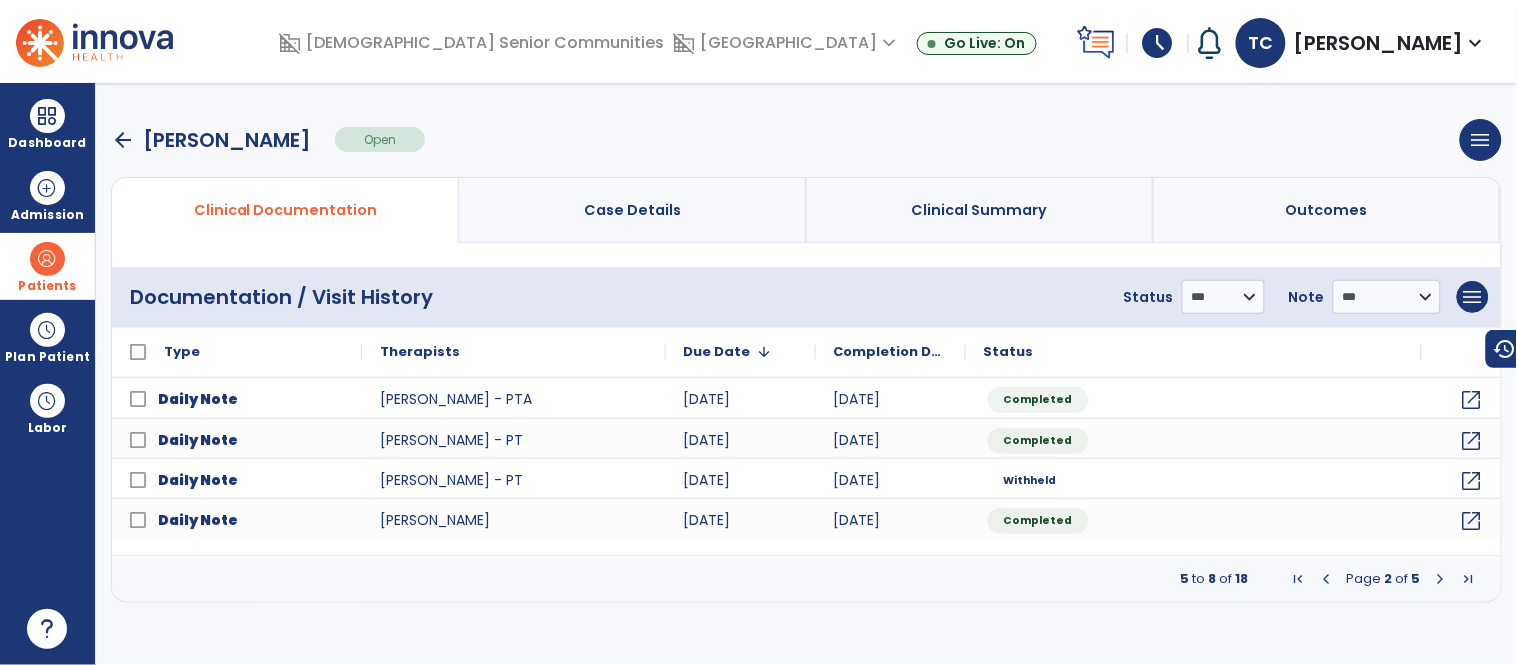 click at bounding box center (1441, 579) 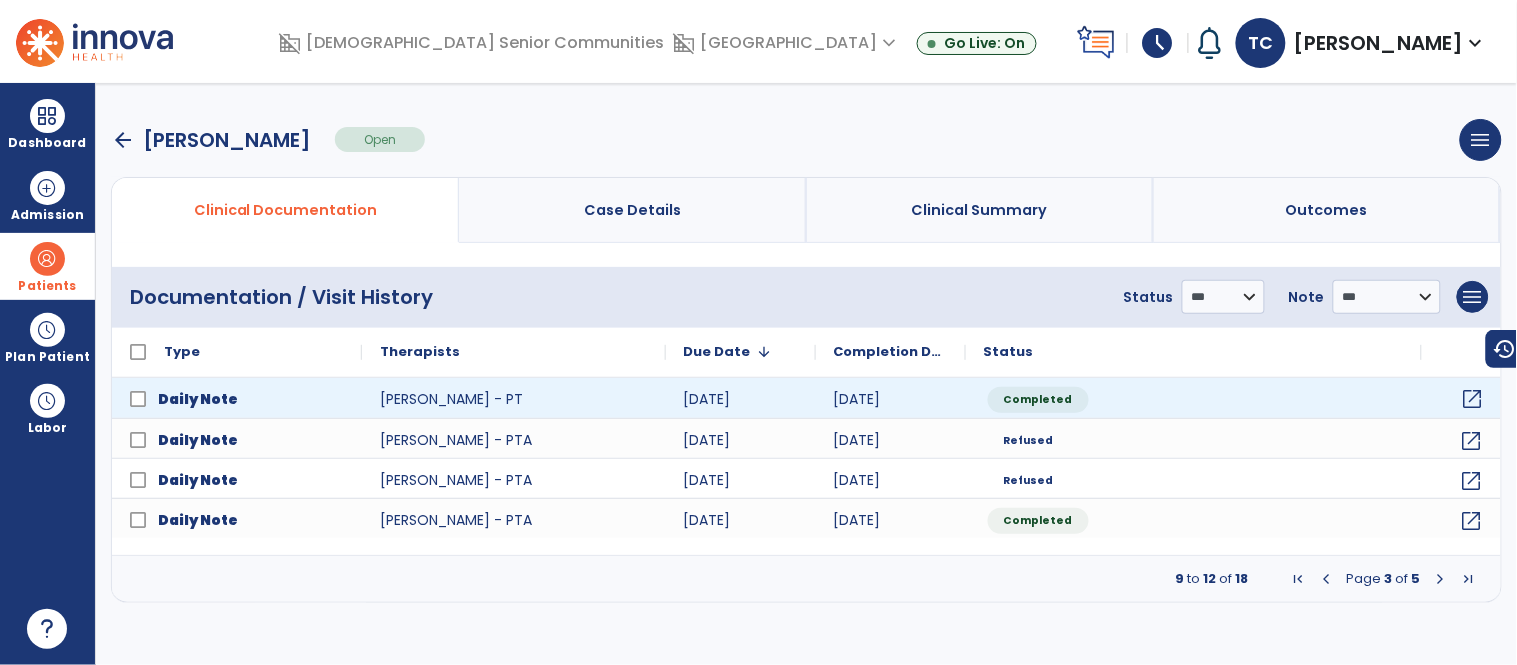 click on "open_in_new" 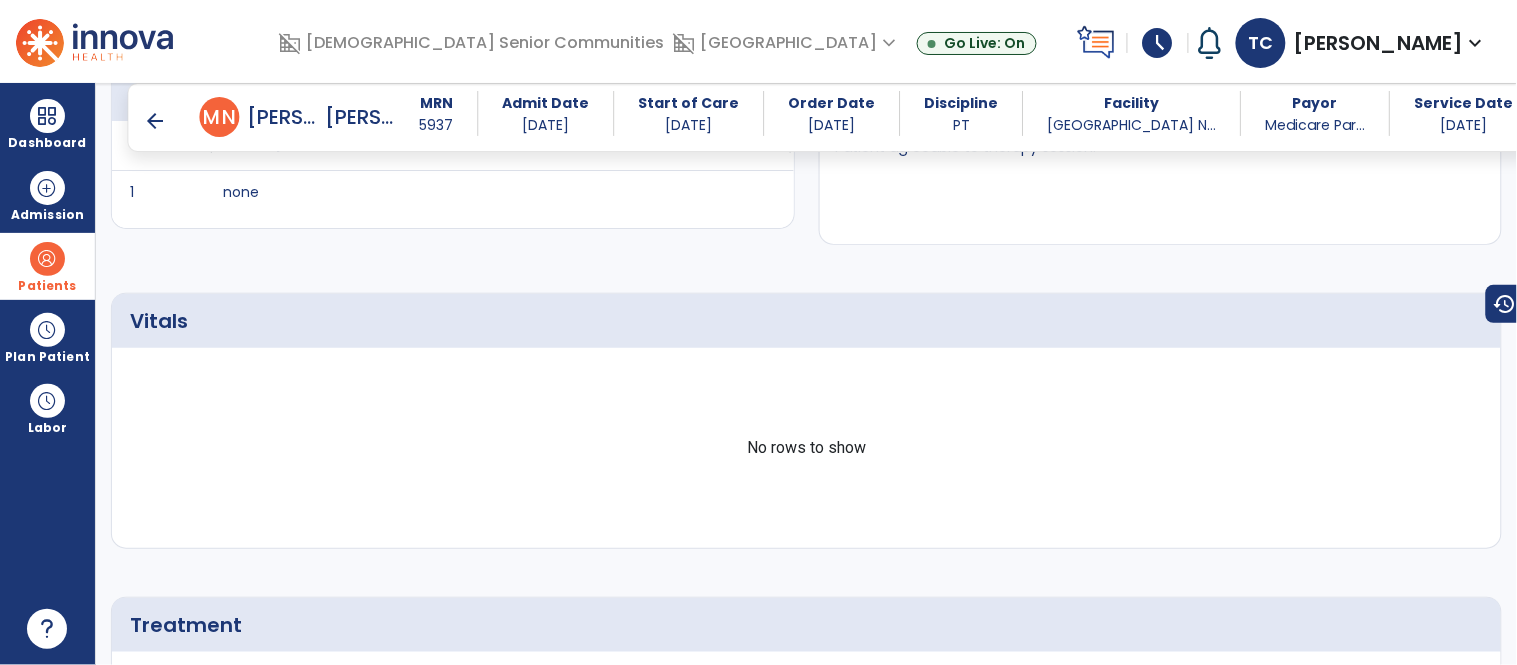 scroll, scrollTop: 1306, scrollLeft: 0, axis: vertical 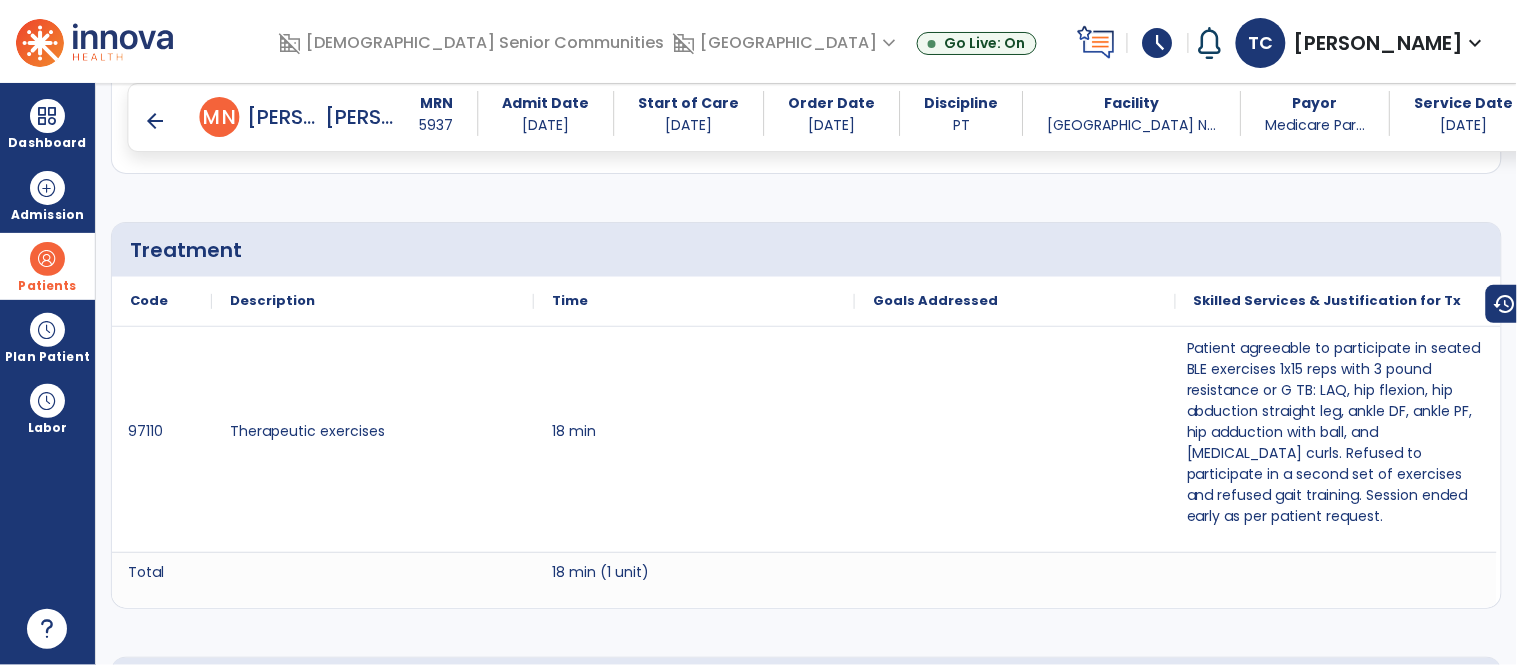 click on "arrow_back" at bounding box center [156, 121] 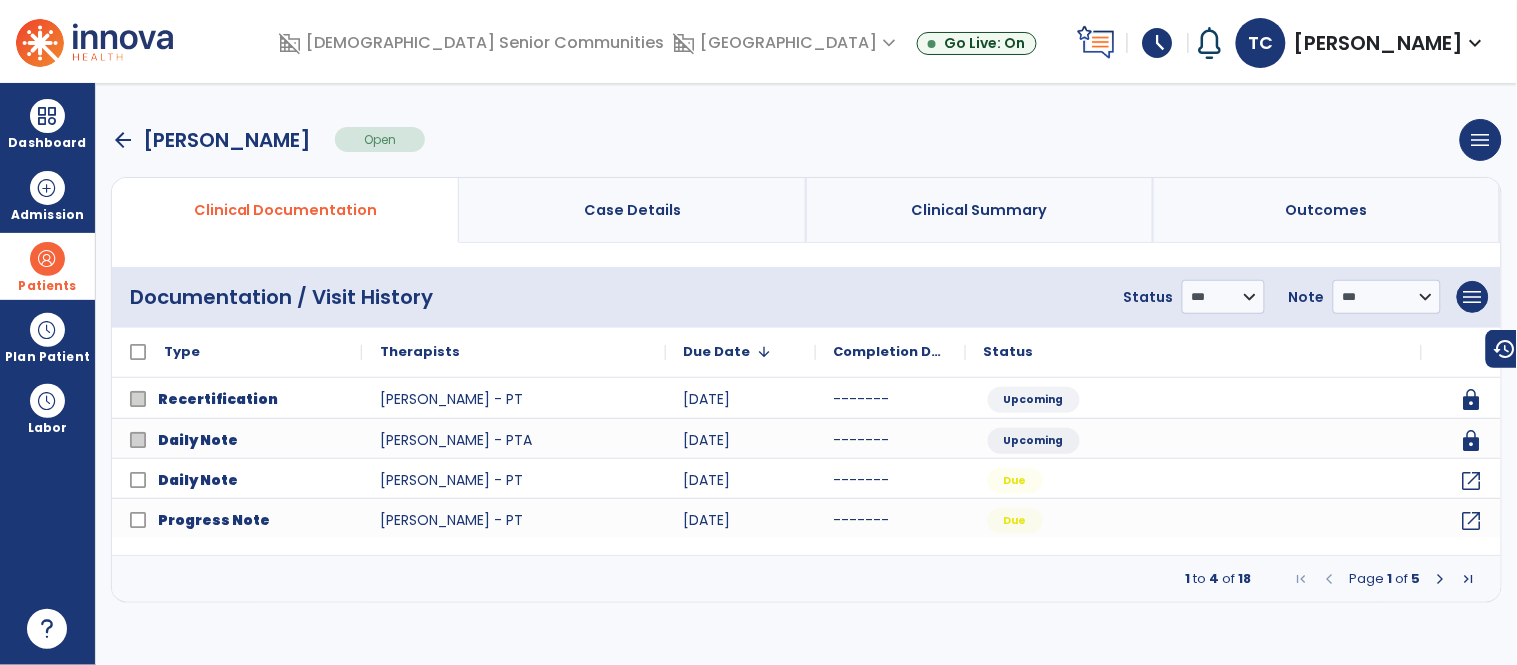 scroll, scrollTop: 0, scrollLeft: 0, axis: both 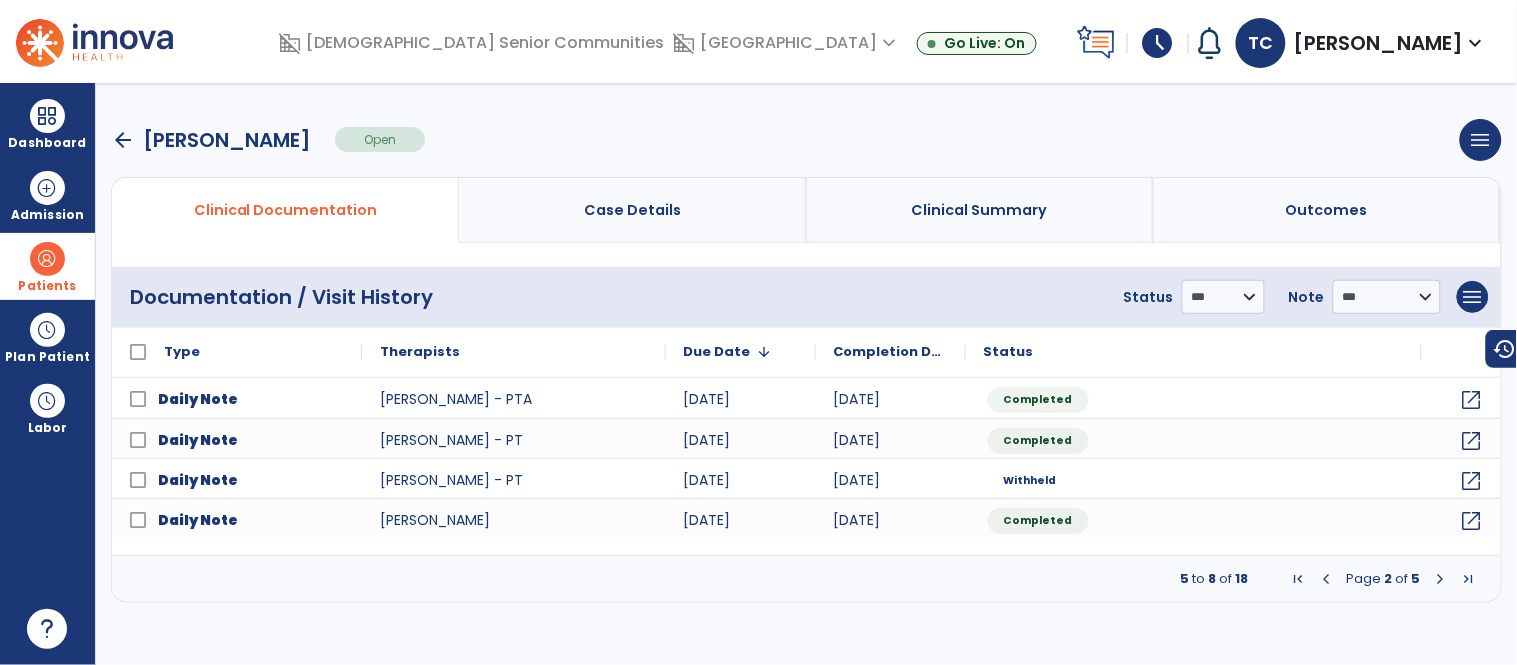 click at bounding box center (1441, 579) 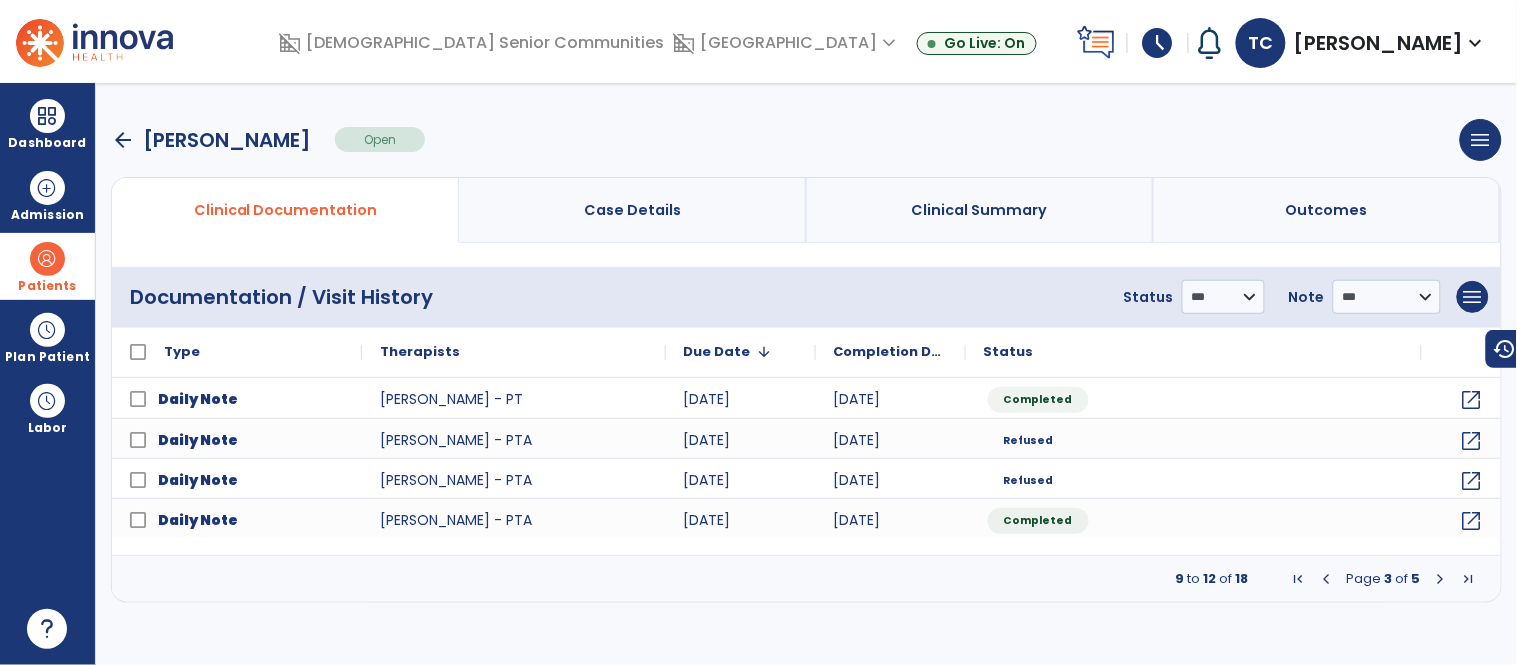 click at bounding box center (1327, 579) 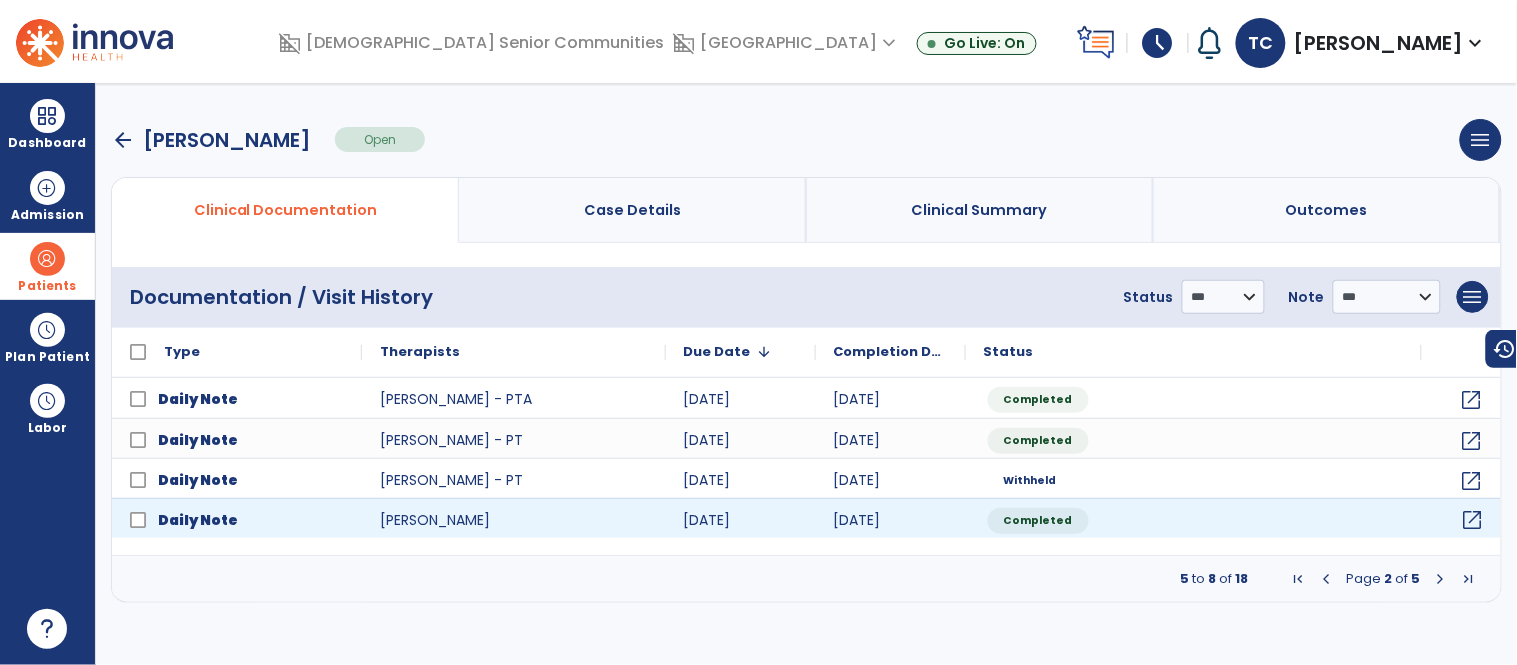 click on "open_in_new" 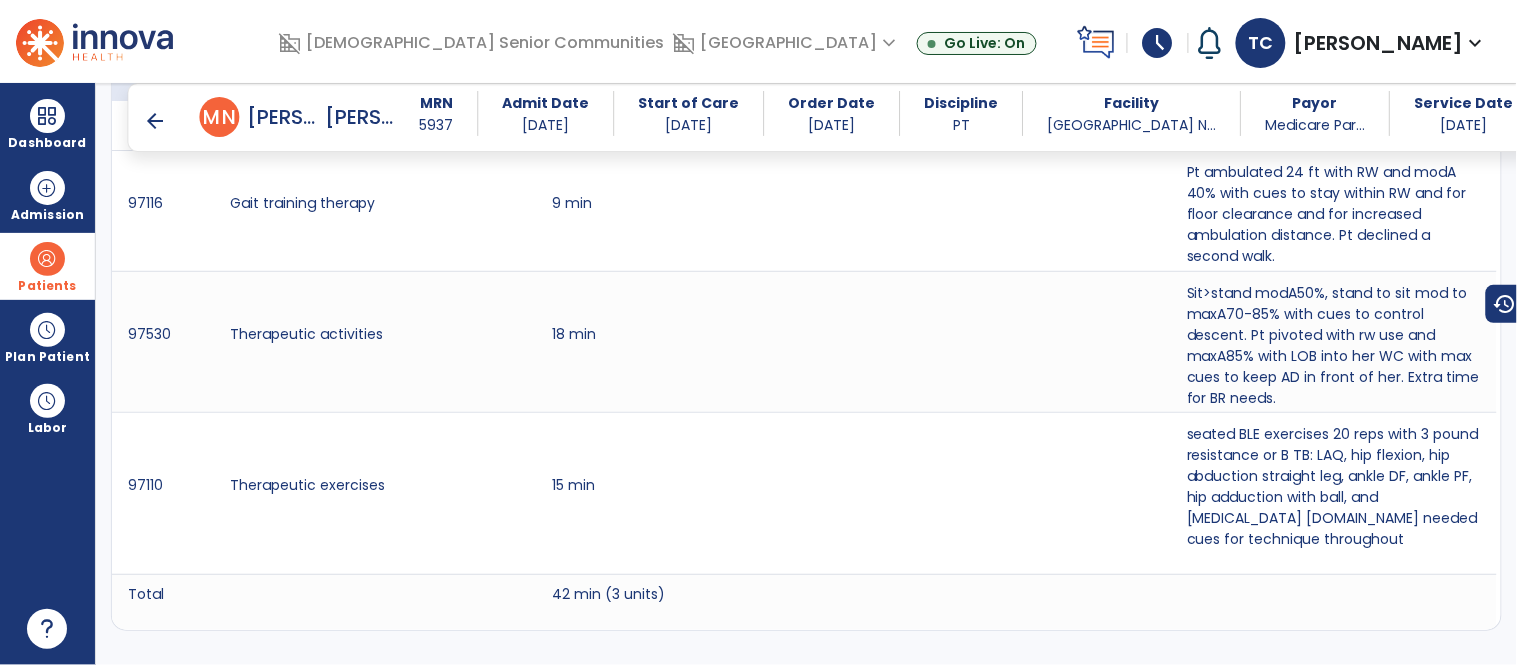 scroll, scrollTop: 1521, scrollLeft: 0, axis: vertical 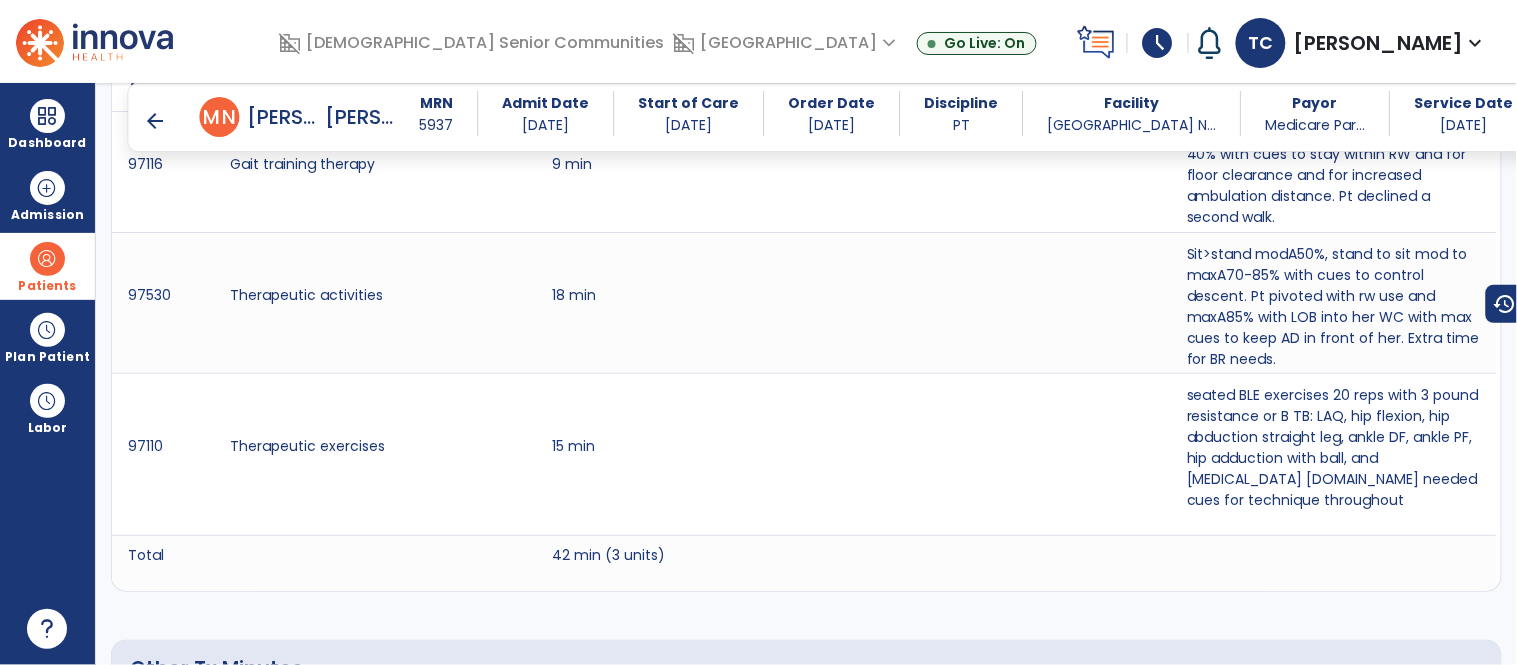 click on "arrow_back" at bounding box center (156, 121) 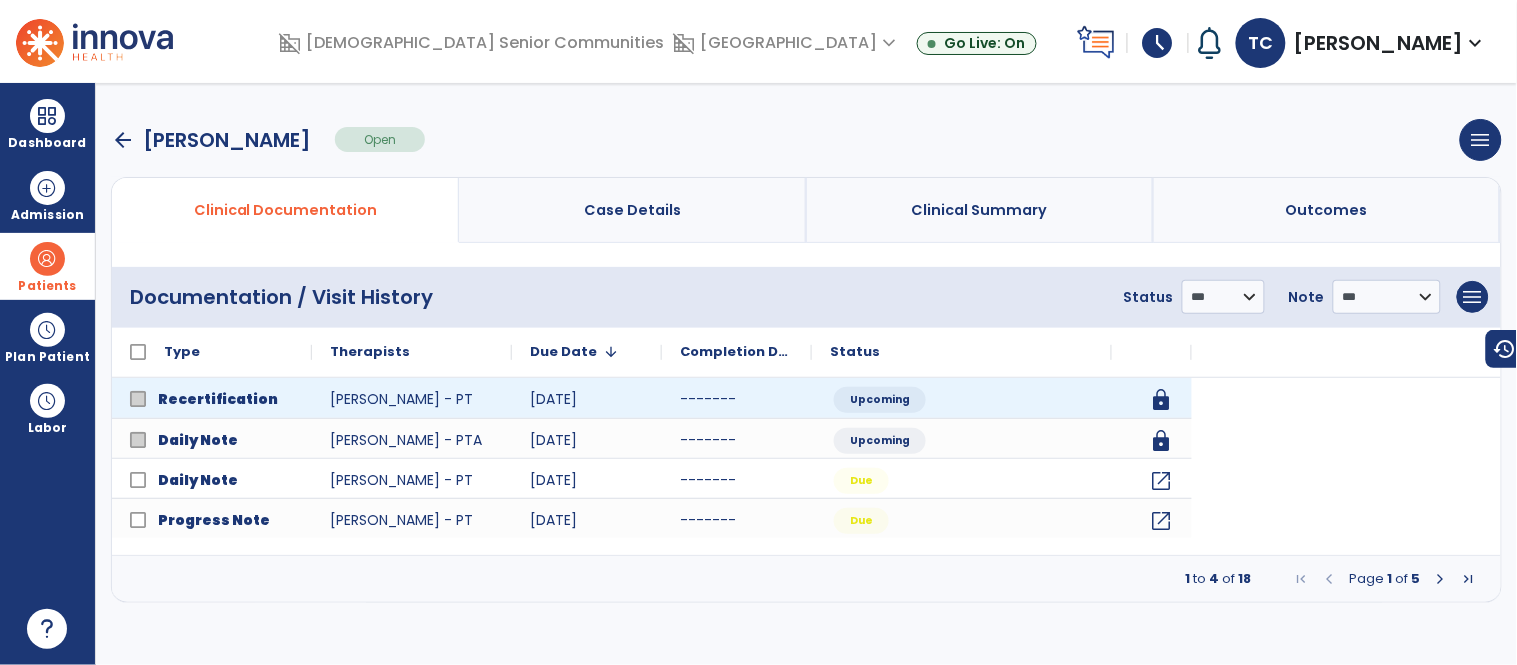 scroll, scrollTop: 0, scrollLeft: 0, axis: both 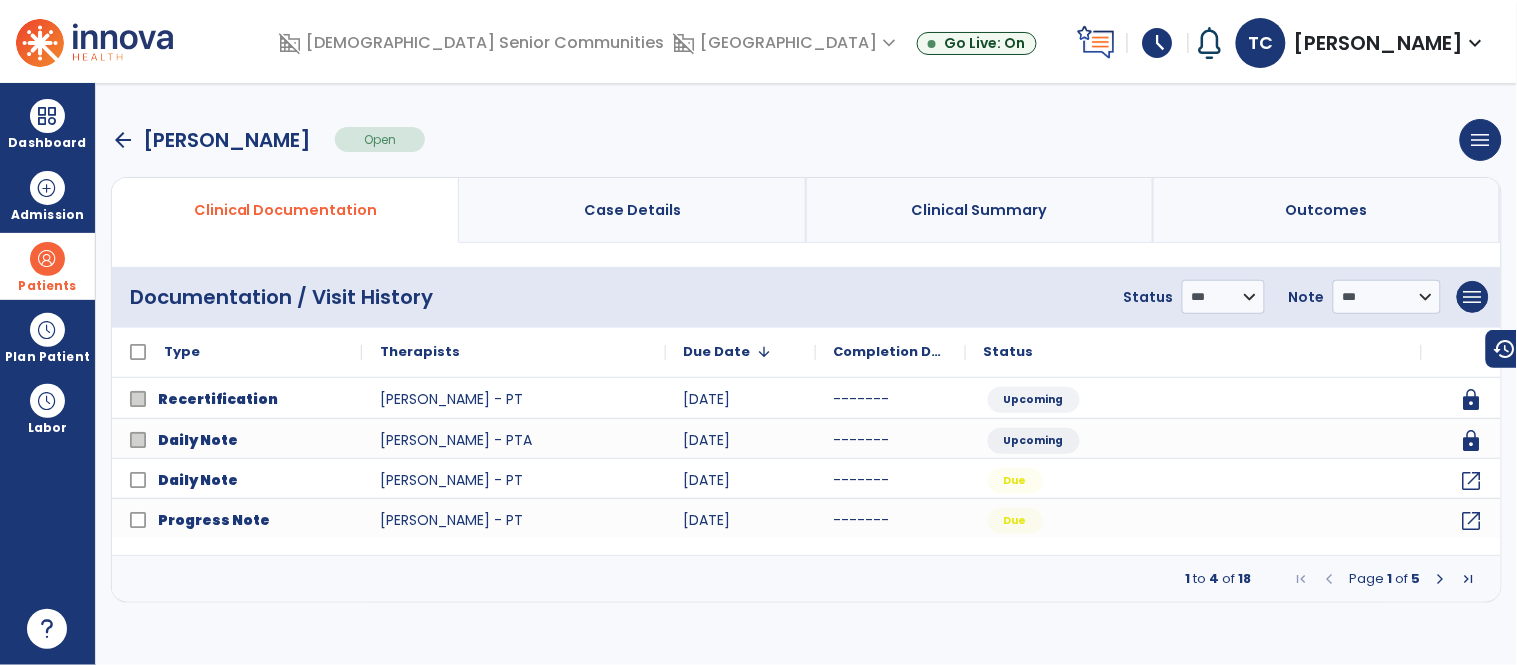 click at bounding box center [1441, 579] 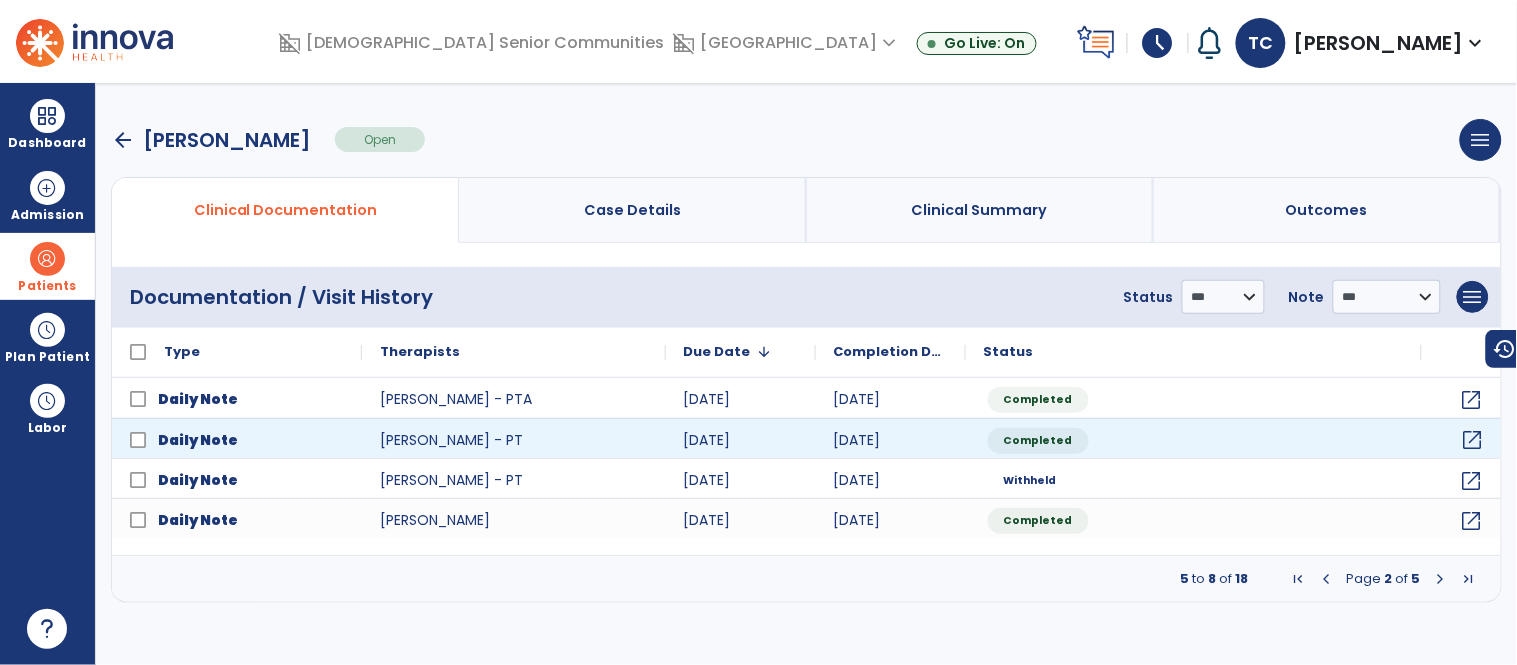 click on "open_in_new" 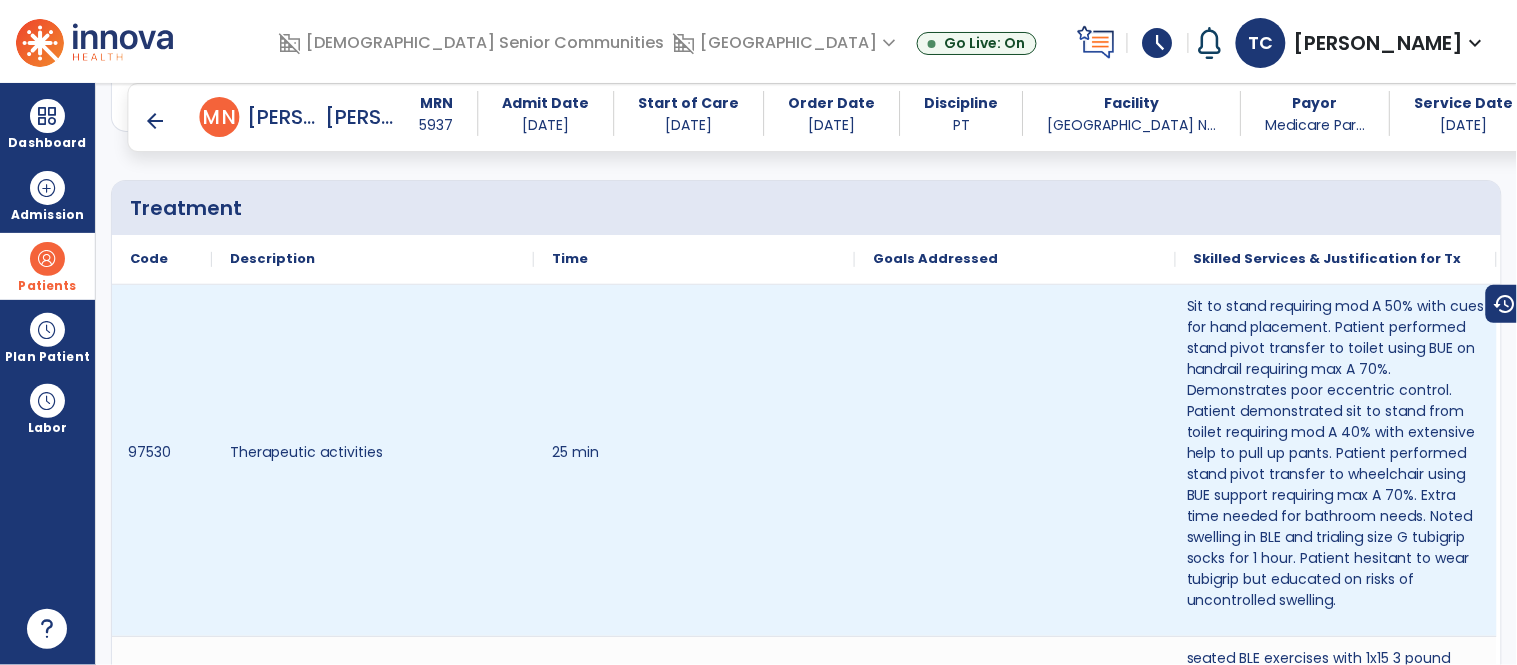 scroll, scrollTop: 1455, scrollLeft: 0, axis: vertical 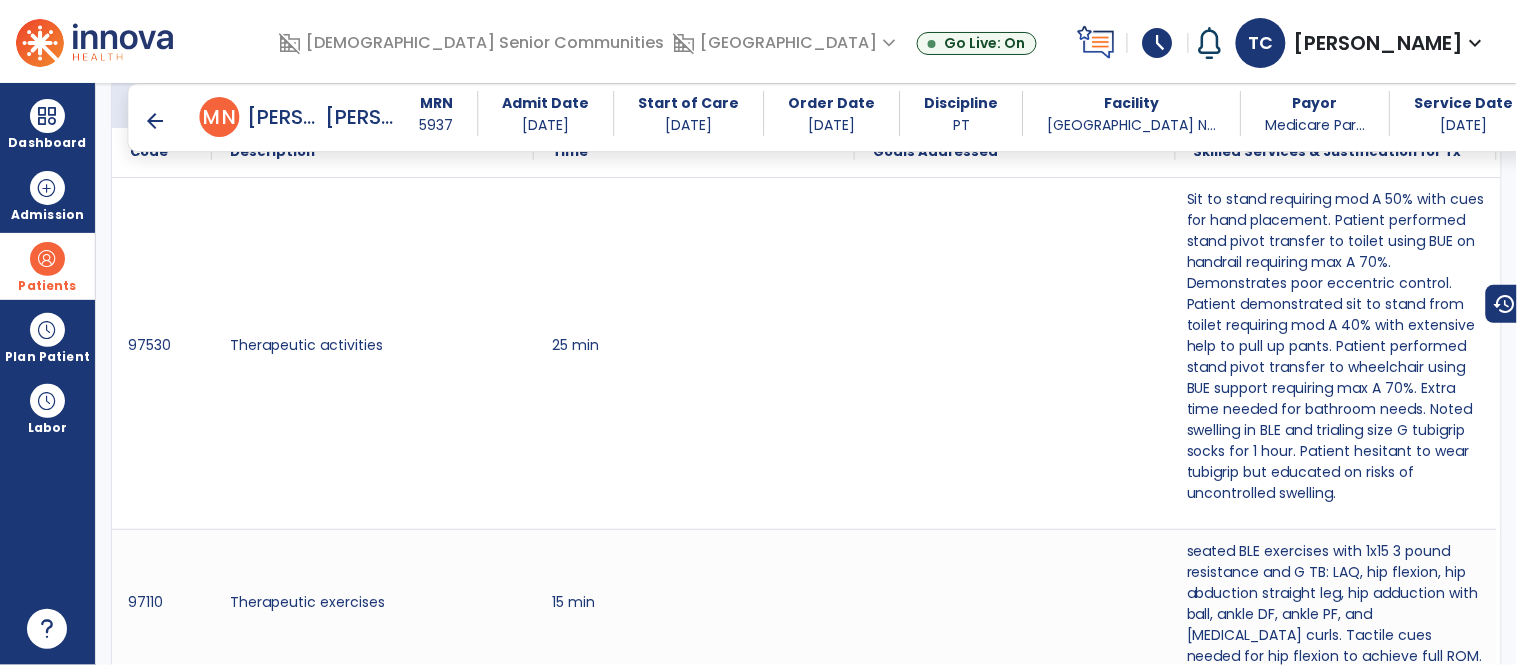 click on "arrow_back" at bounding box center (156, 121) 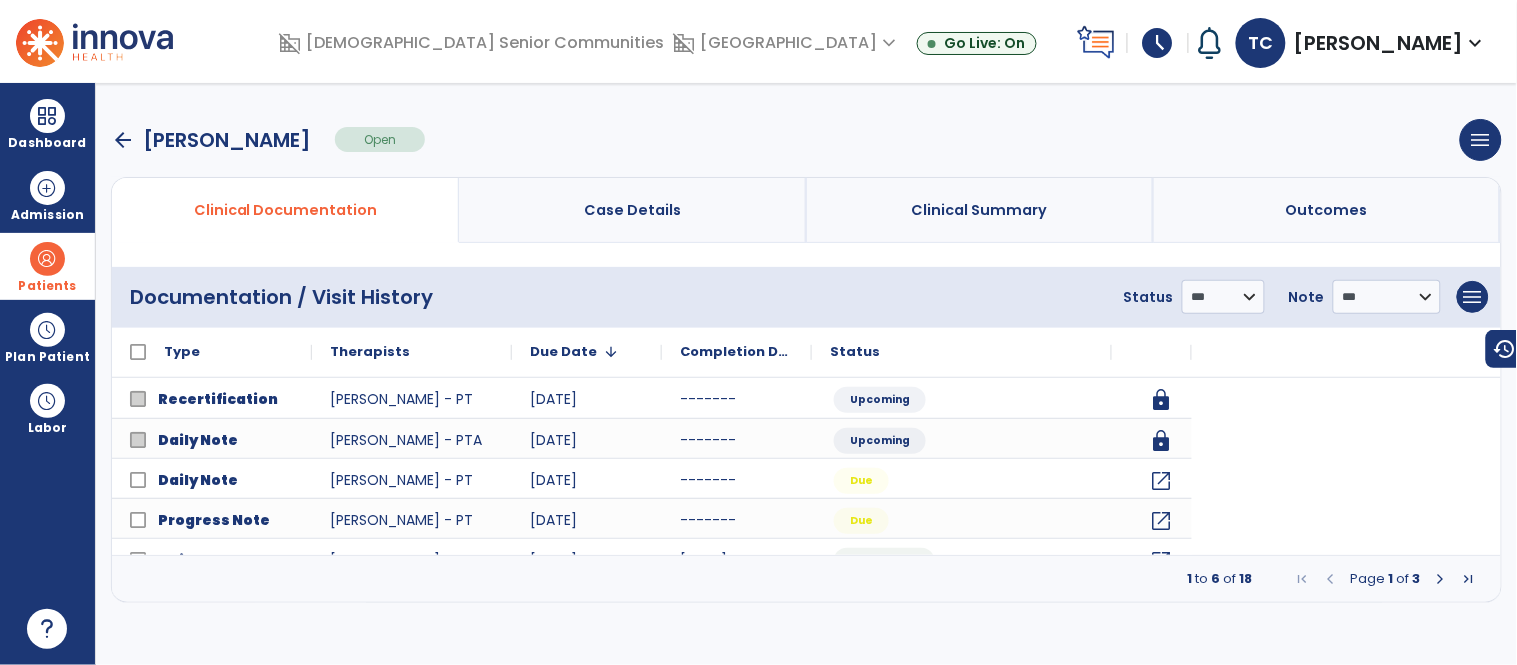 scroll, scrollTop: 0, scrollLeft: 0, axis: both 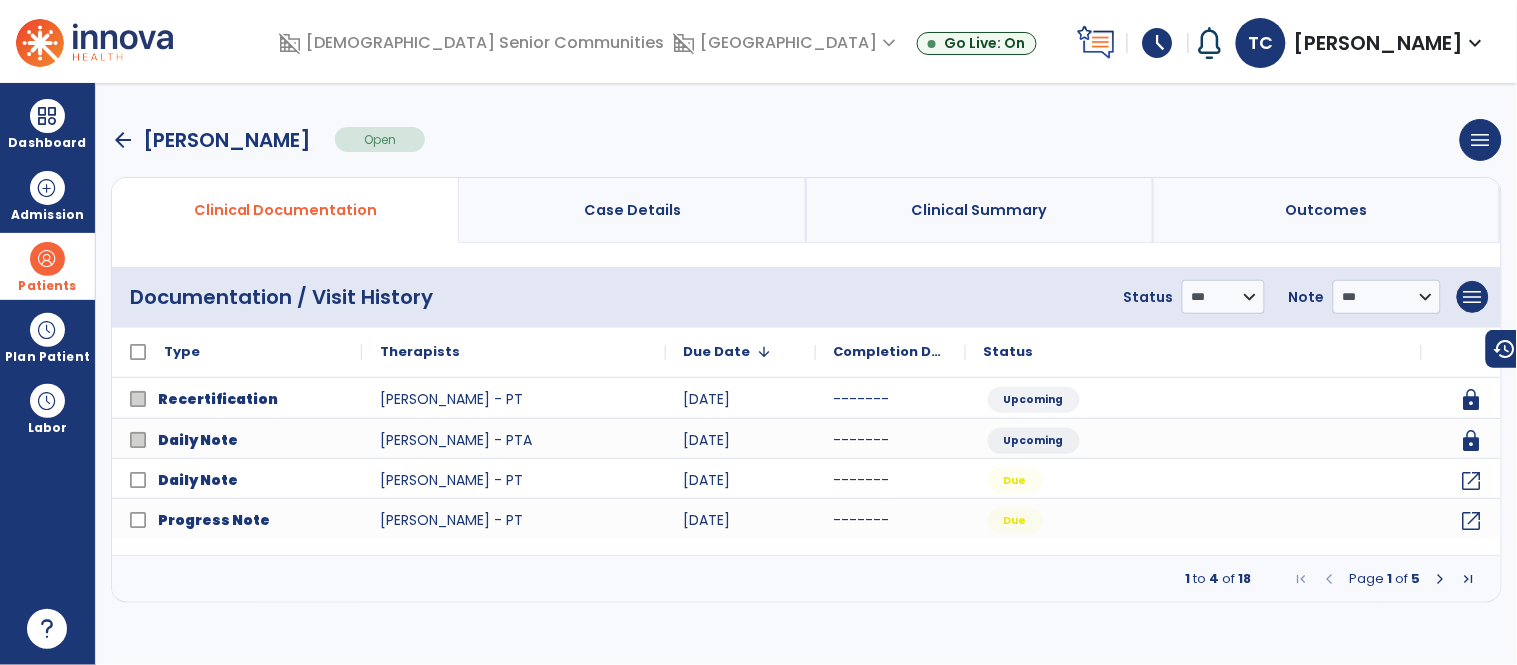 click at bounding box center [1441, 579] 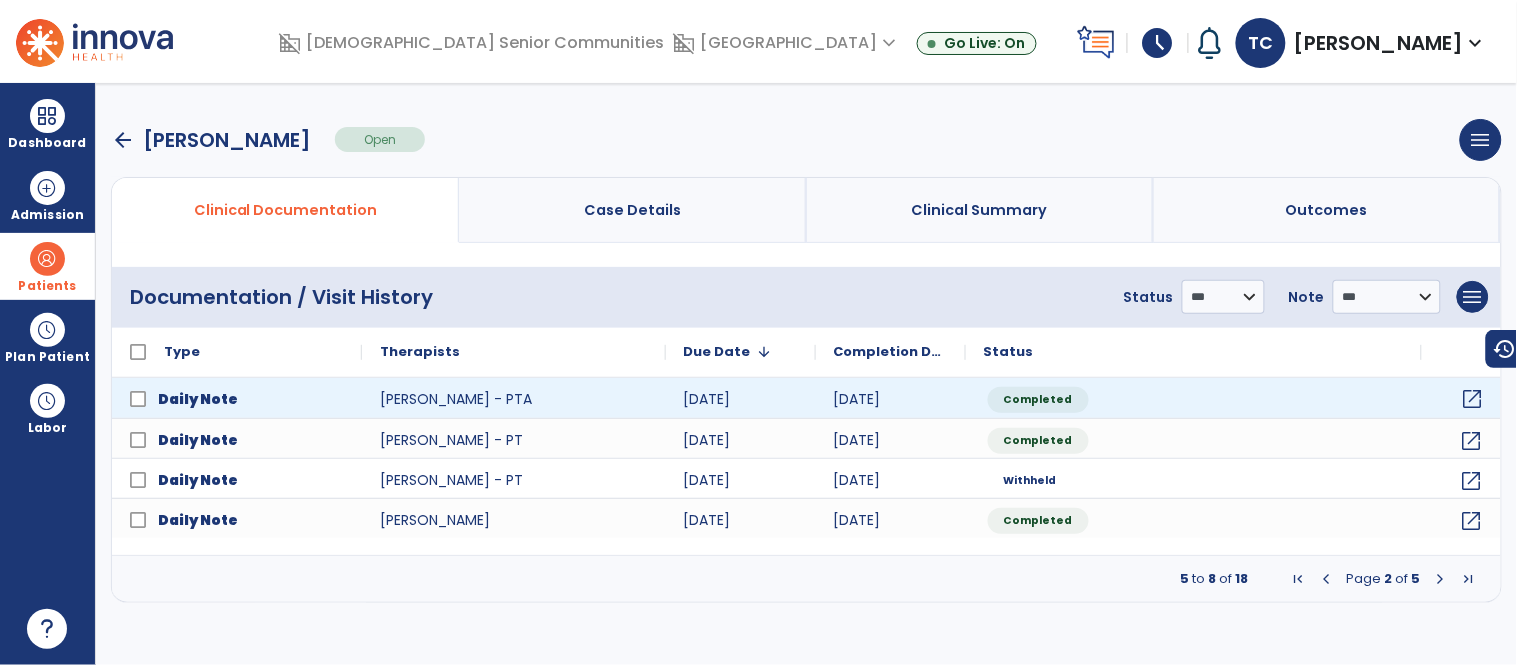 click on "open_in_new" 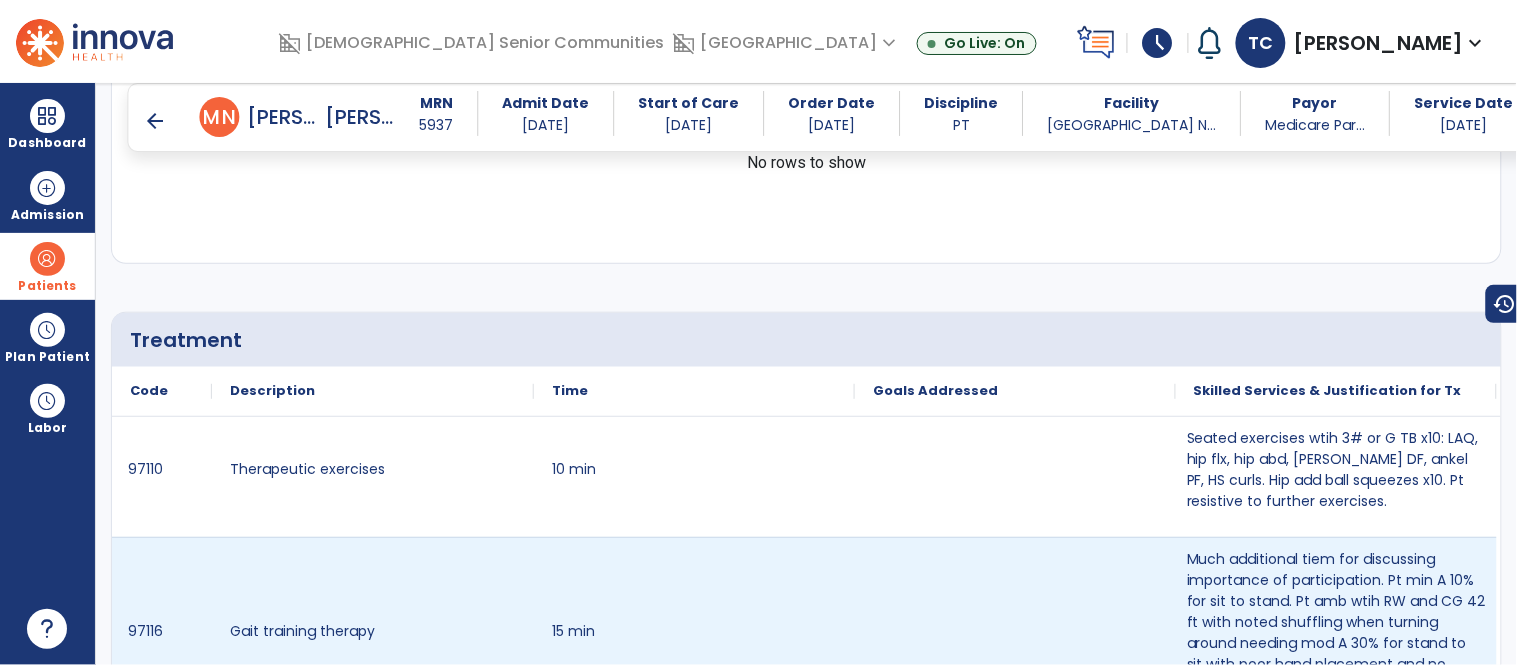 scroll, scrollTop: 1343, scrollLeft: 0, axis: vertical 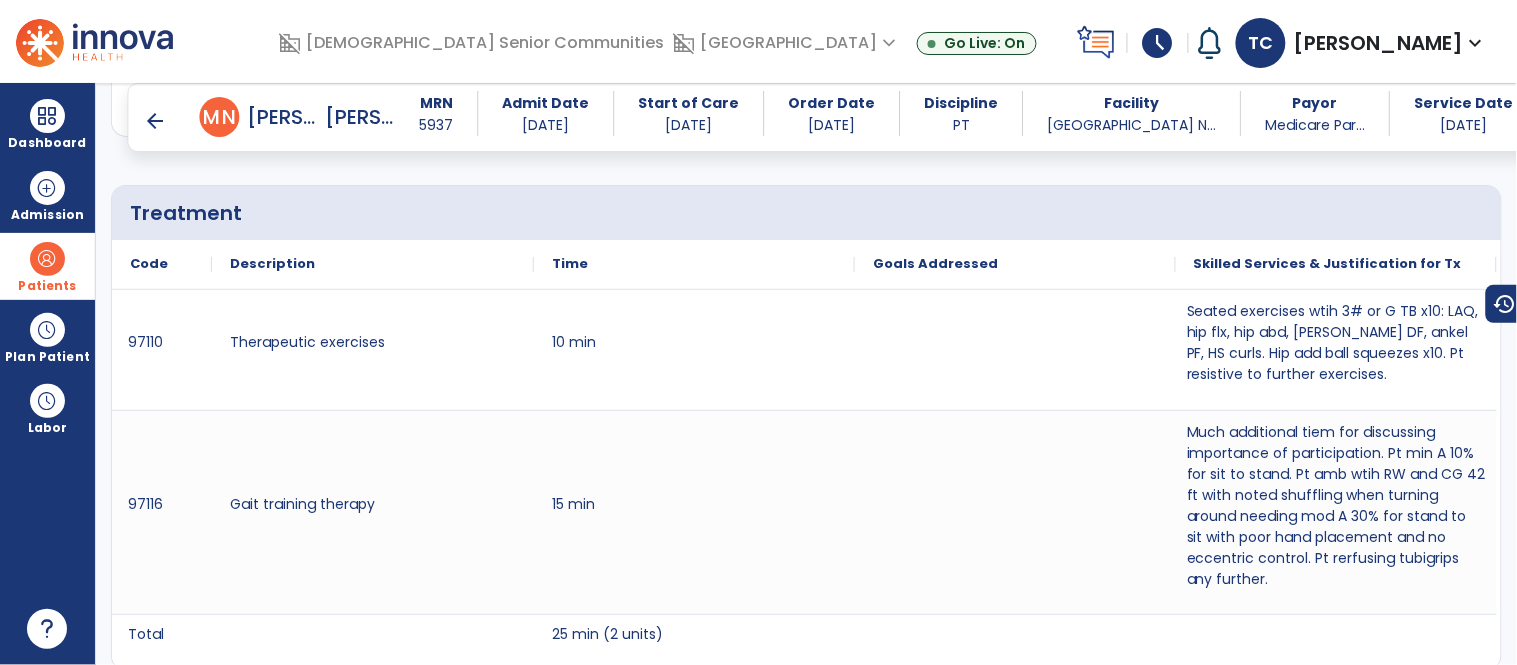 click on "arrow_back" at bounding box center (156, 121) 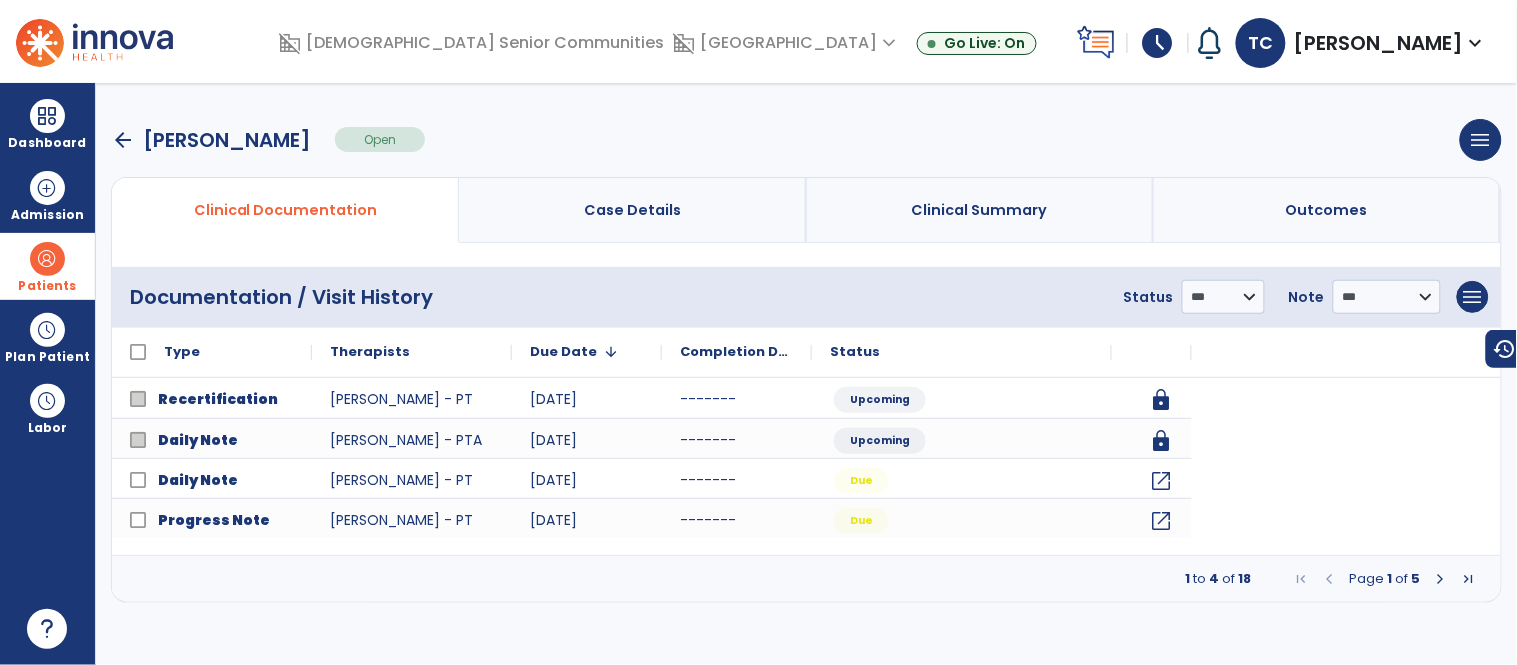 scroll, scrollTop: 0, scrollLeft: 0, axis: both 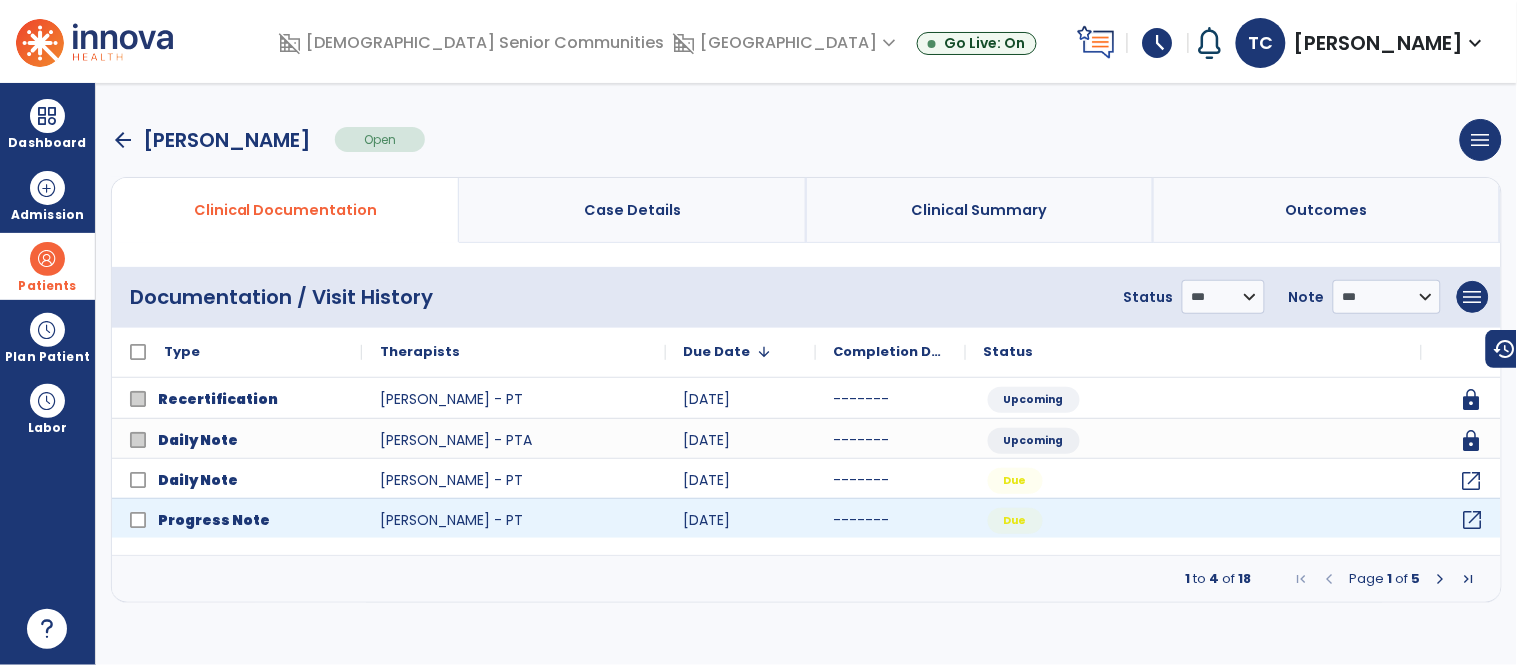 click on "open_in_new" 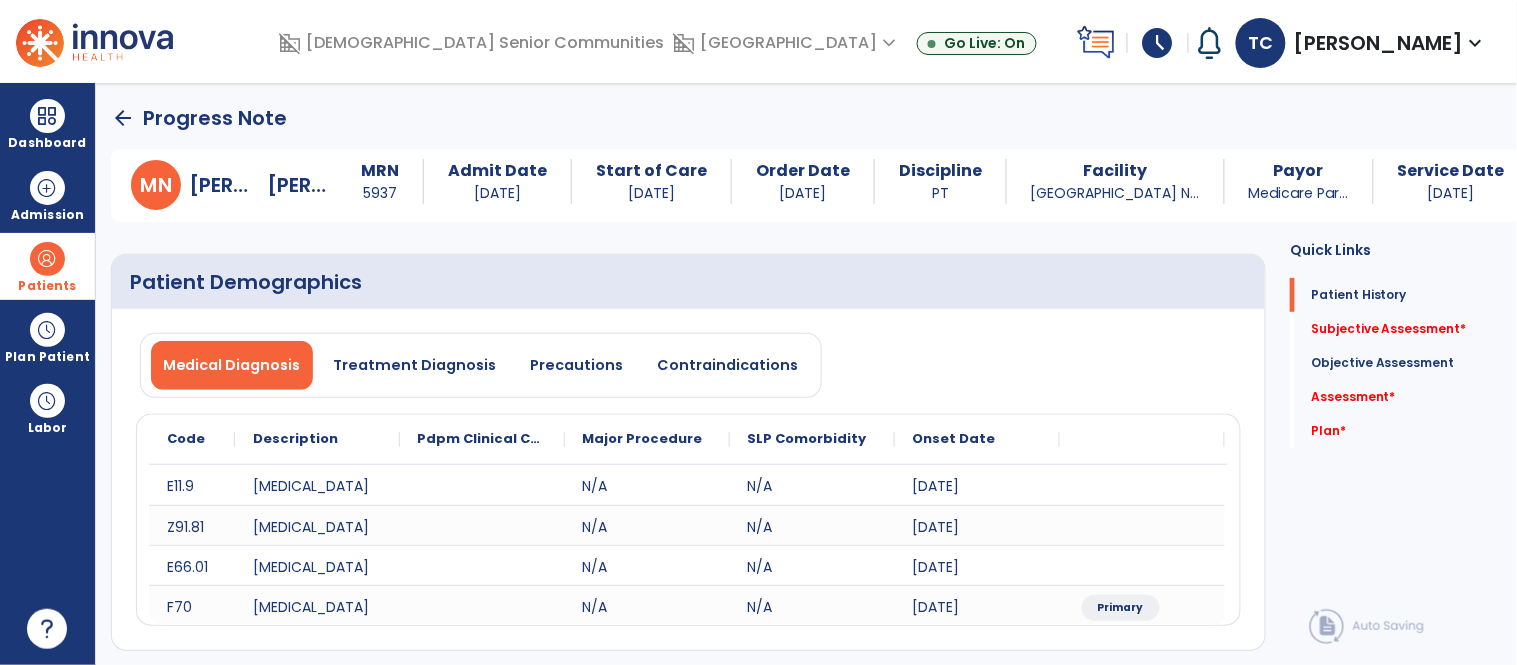 click on "Subjective Assessment   *  Subjective Assessment   *" 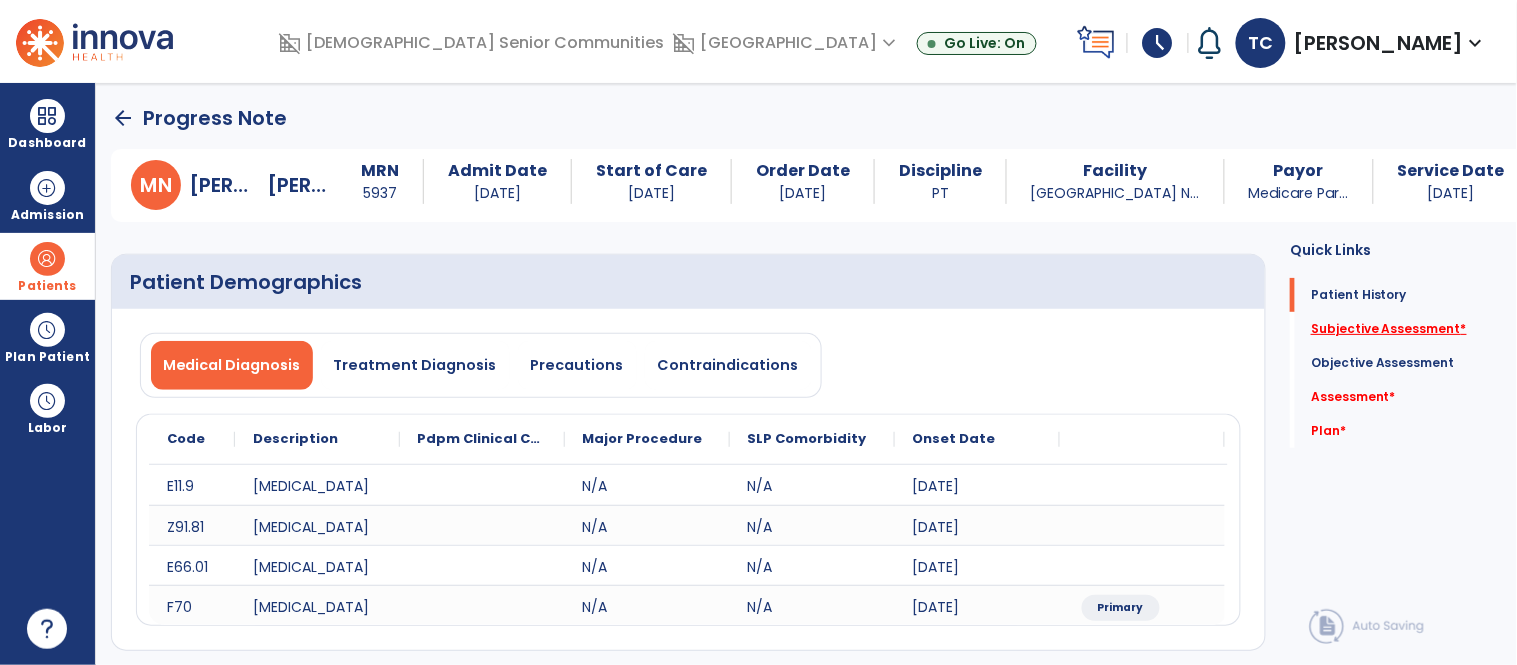 click on "Subjective Assessment   *" 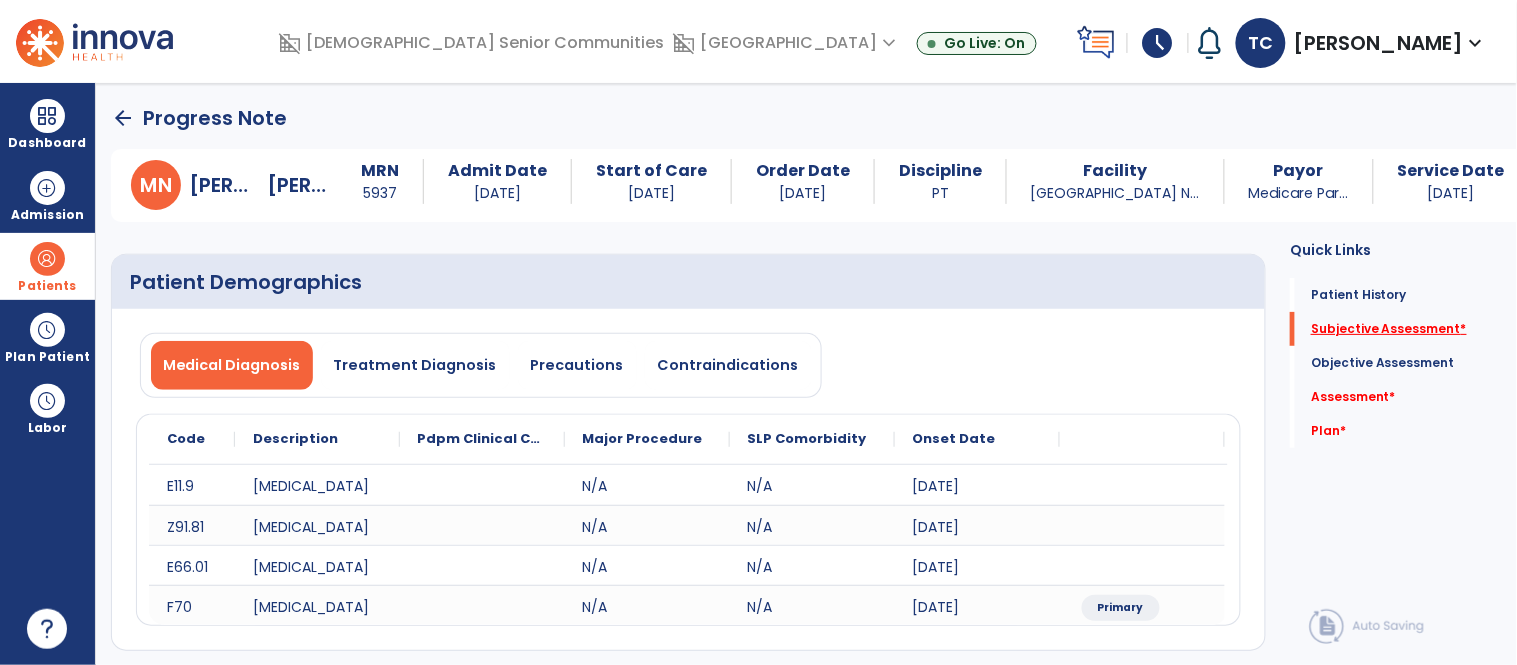 scroll, scrollTop: 258, scrollLeft: 0, axis: vertical 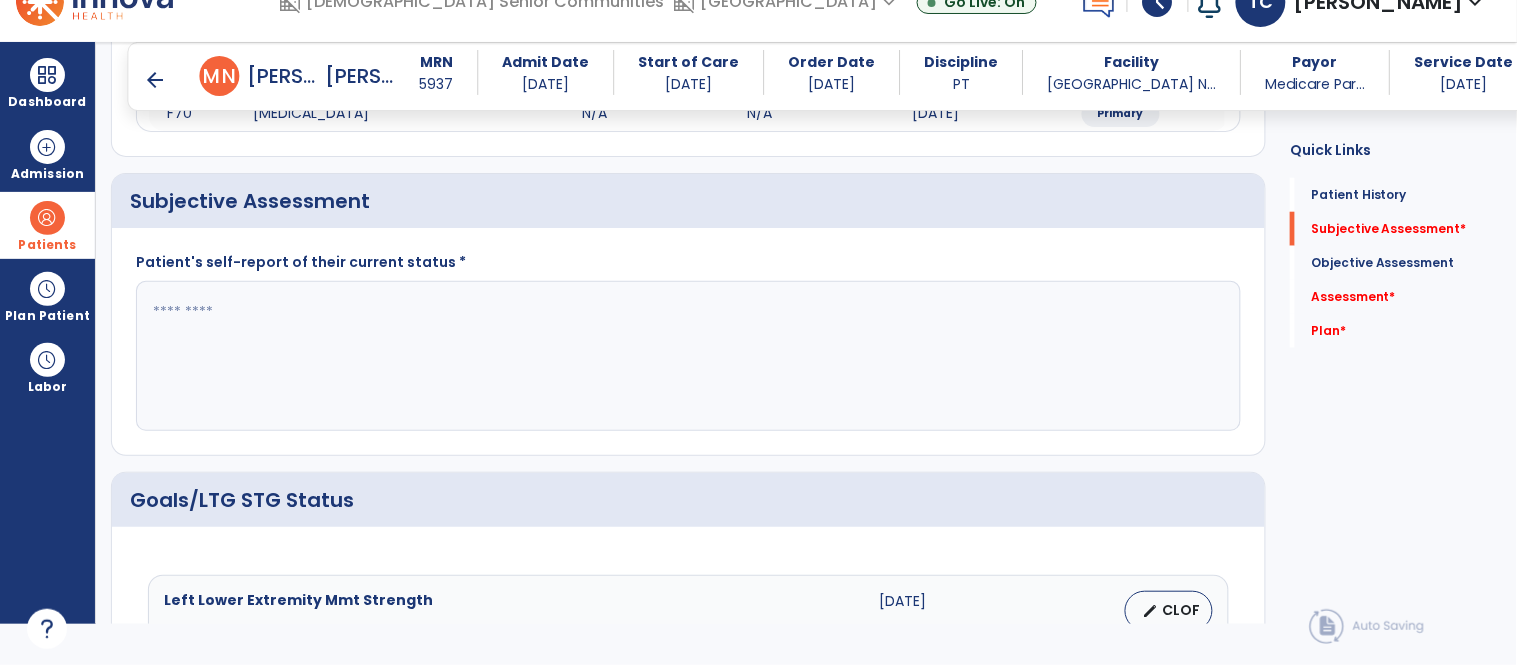 click 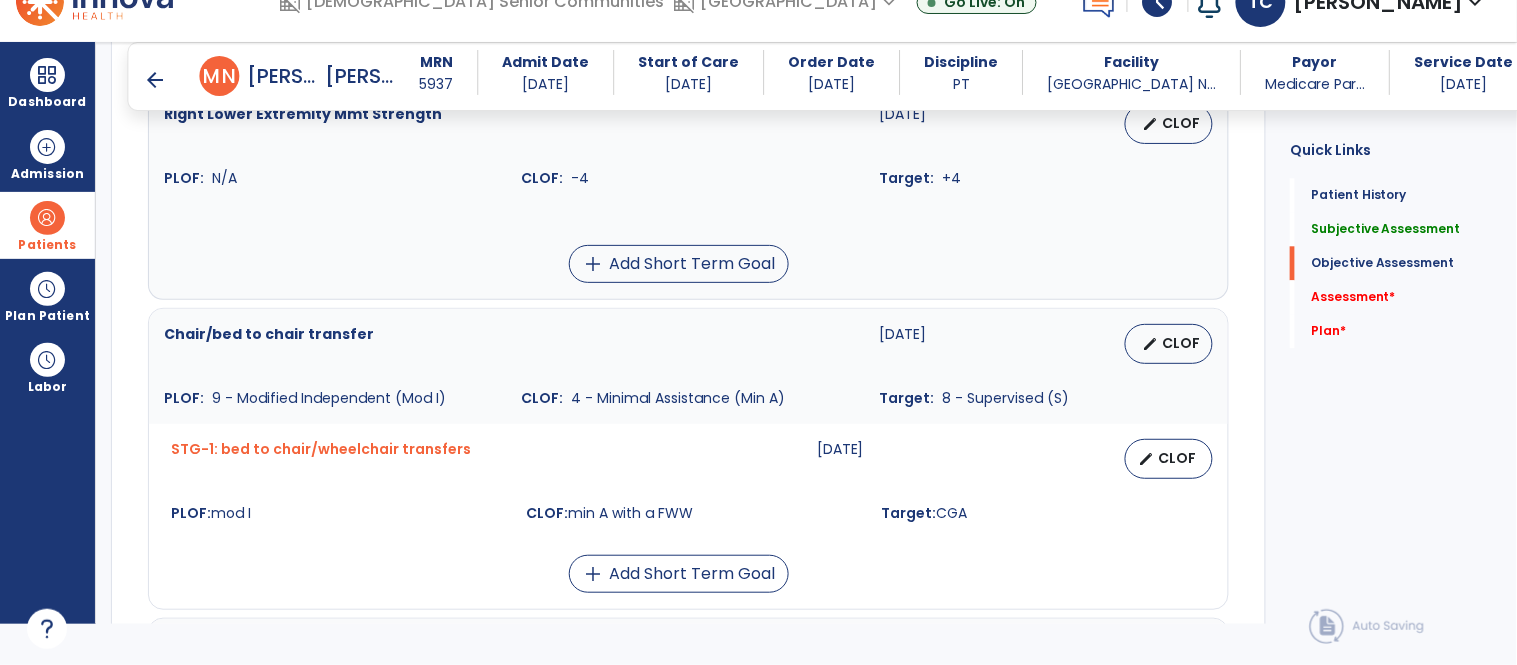 scroll, scrollTop: 1193, scrollLeft: 0, axis: vertical 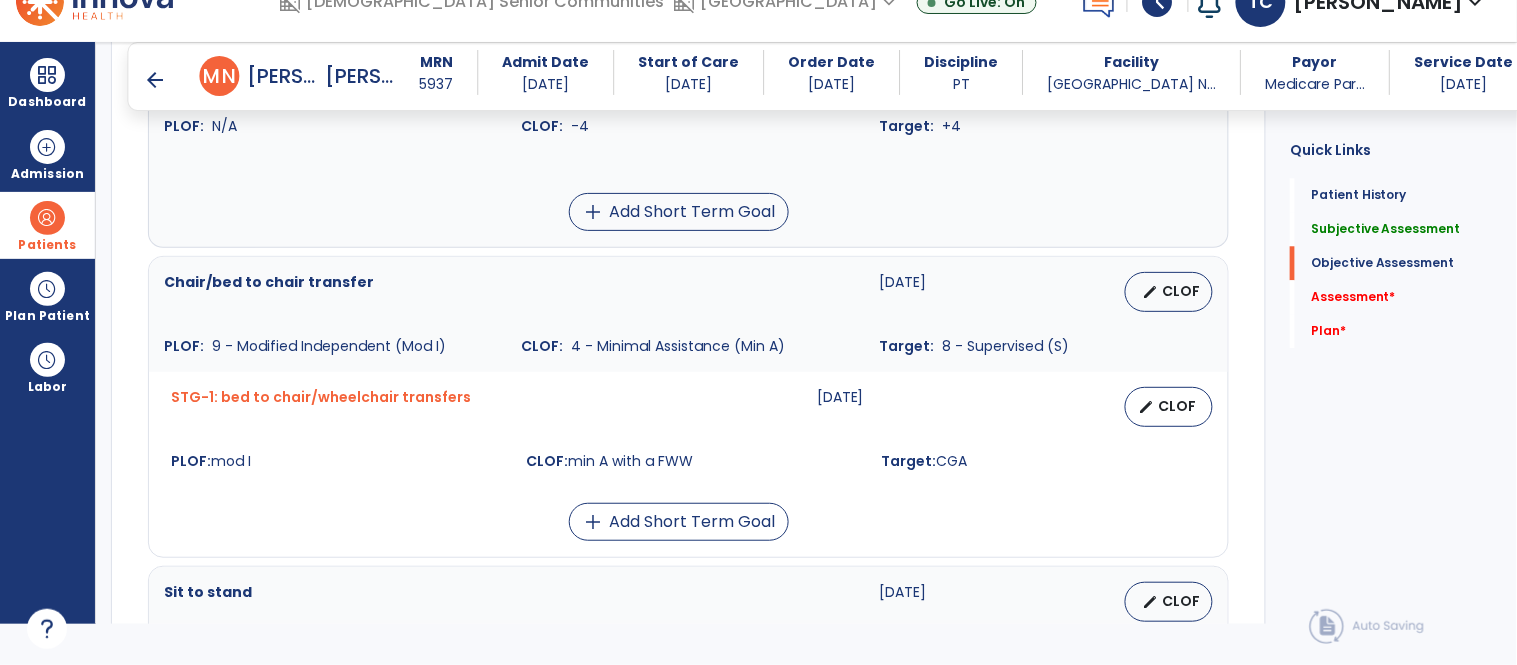 type on "**********" 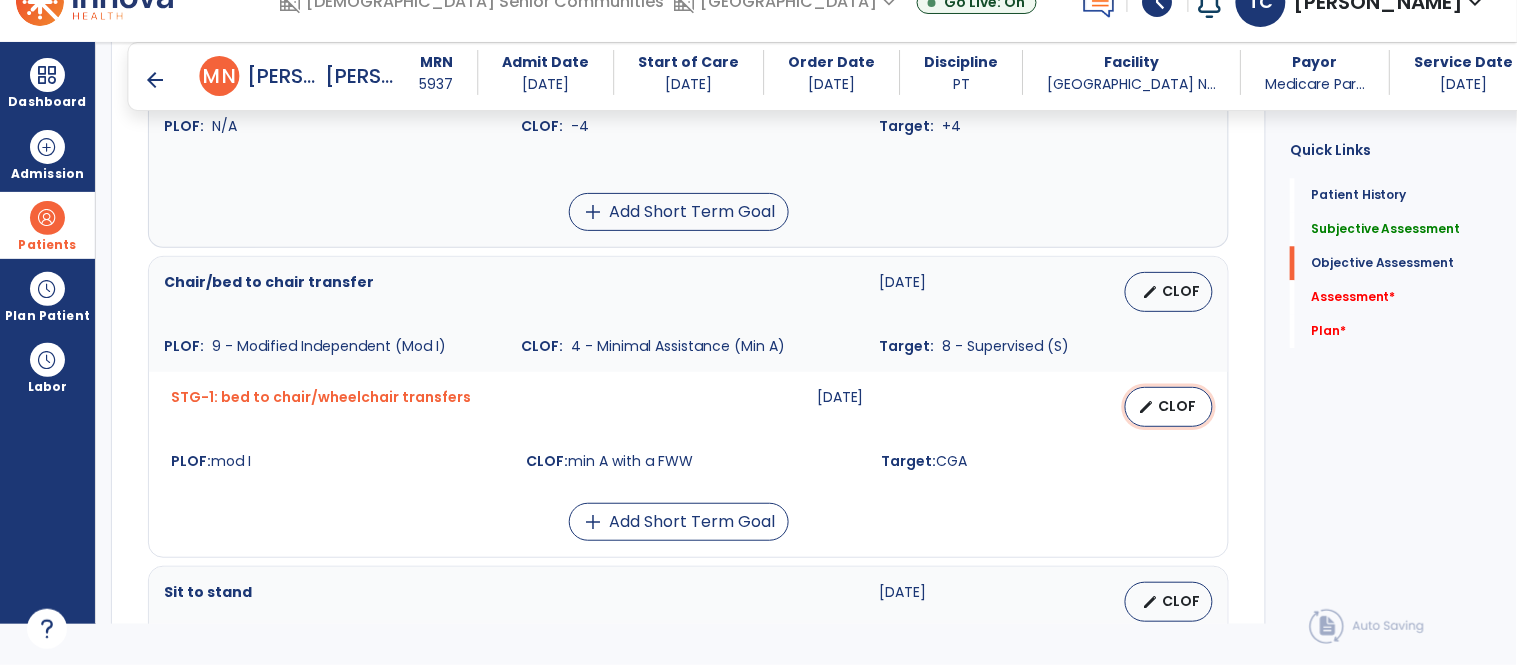 click on "edit   CLOF" at bounding box center [1169, 407] 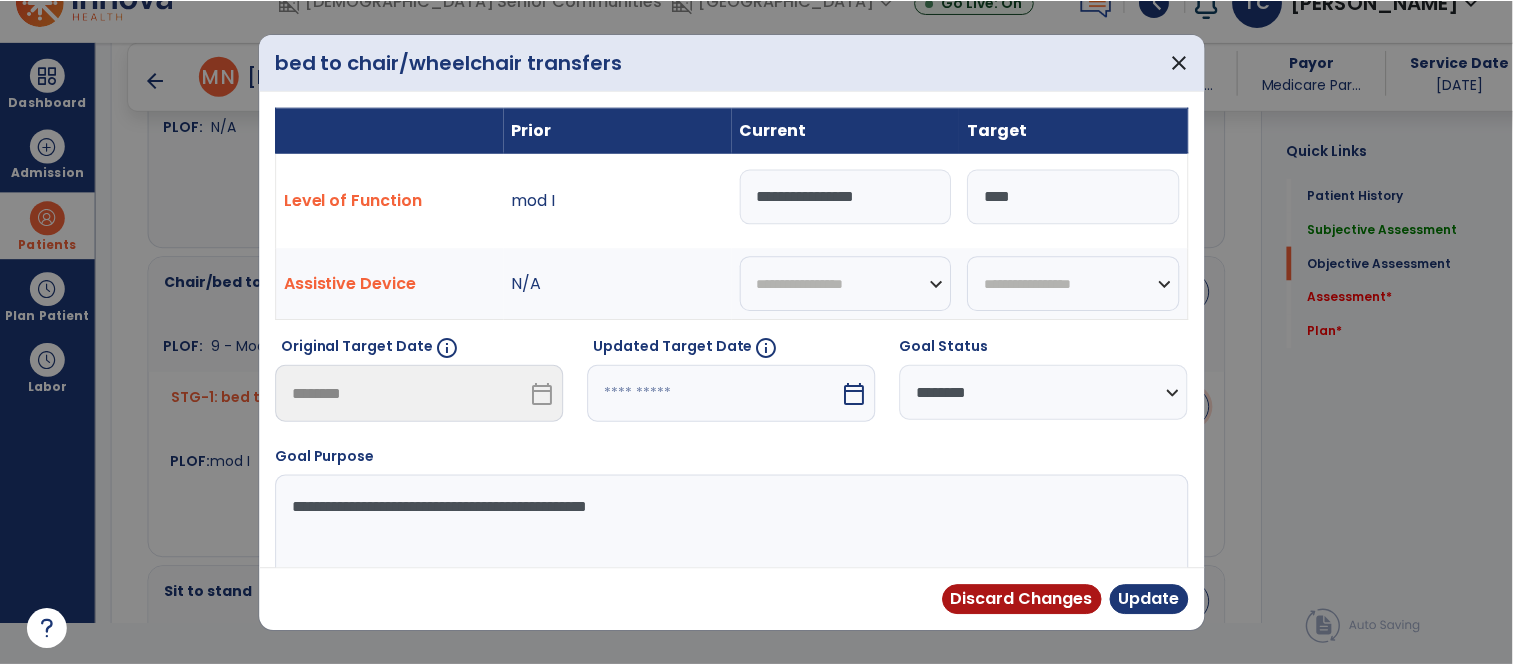 scroll, scrollTop: 0, scrollLeft: 0, axis: both 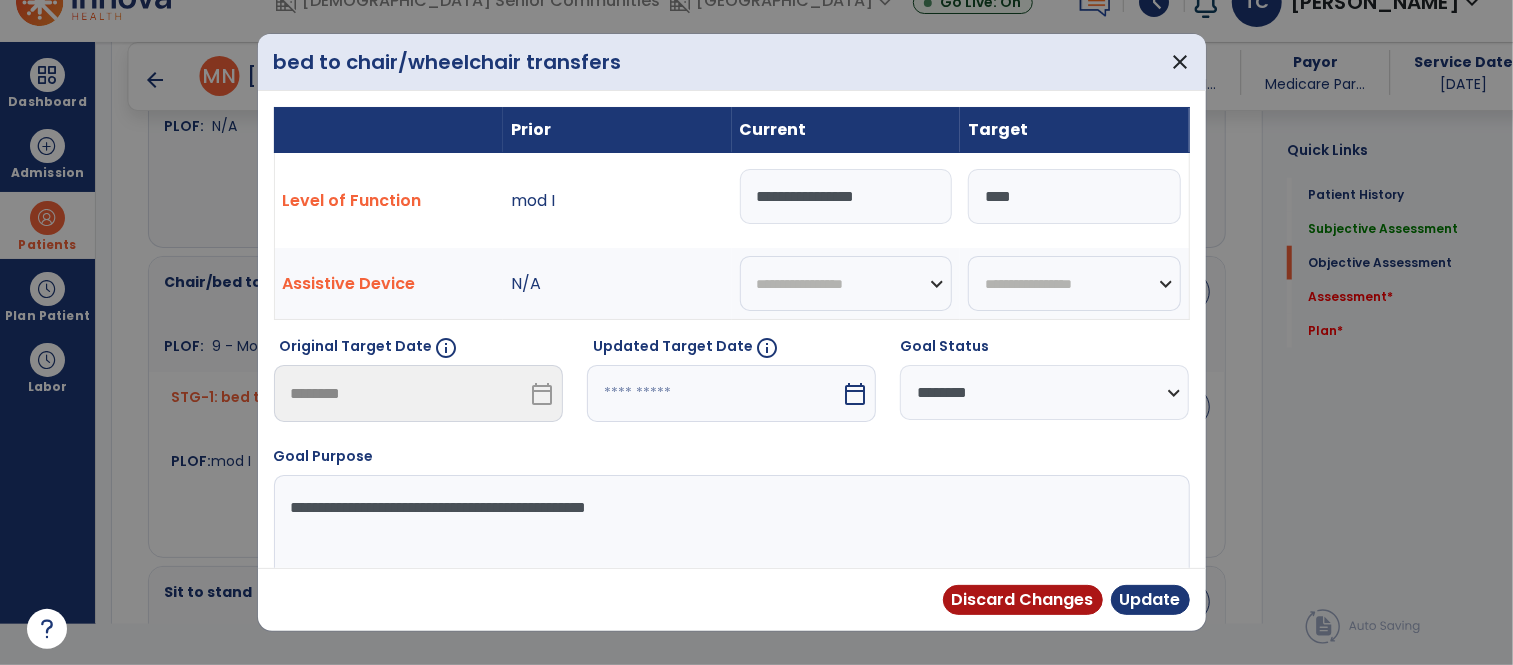 click at bounding box center (714, 393) 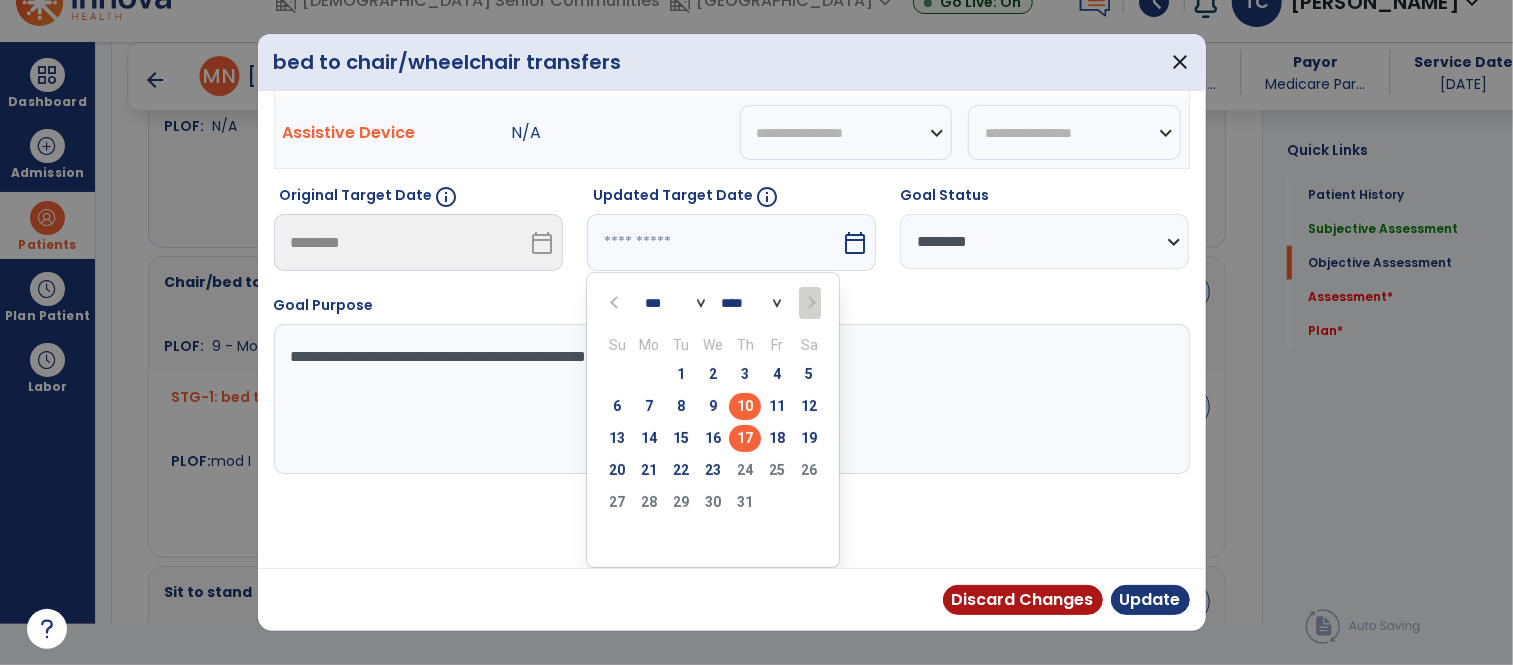 click on "17" at bounding box center (745, 438) 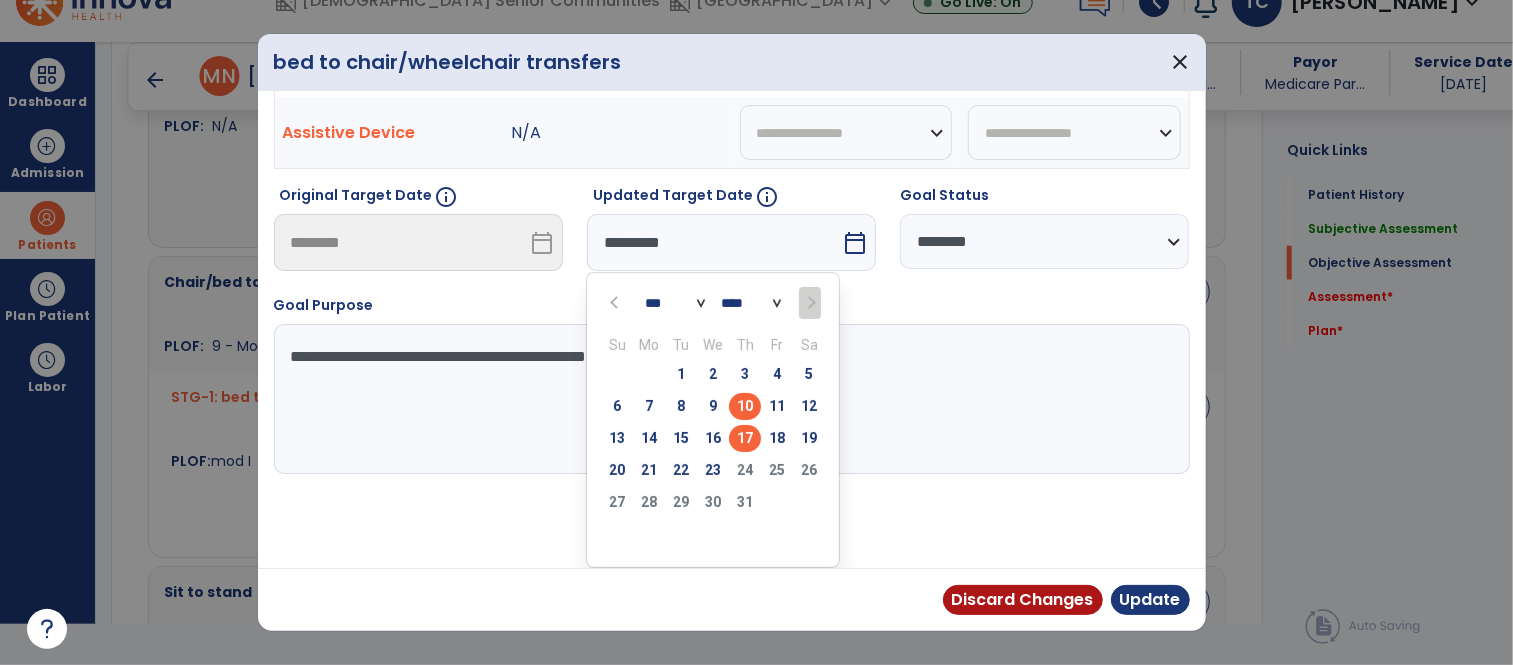 scroll, scrollTop: 73, scrollLeft: 0, axis: vertical 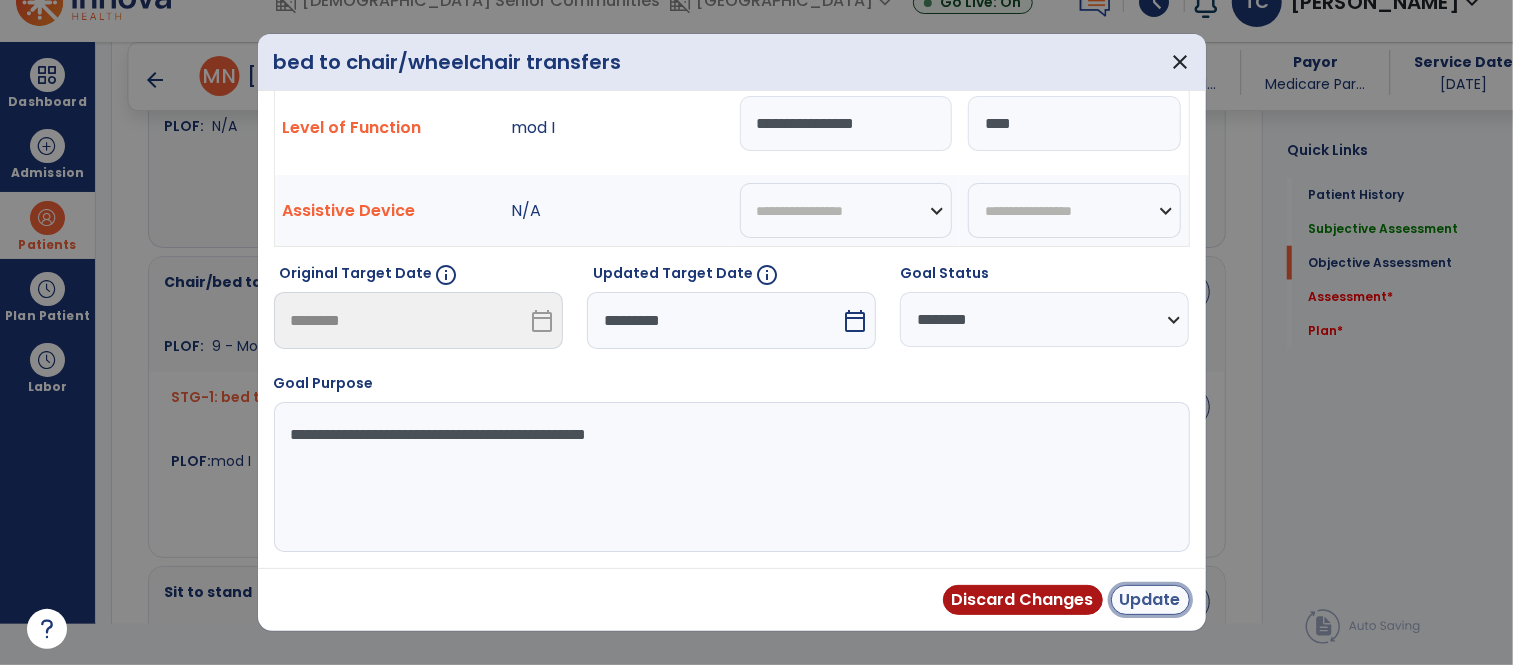 click on "Update" at bounding box center (1150, 600) 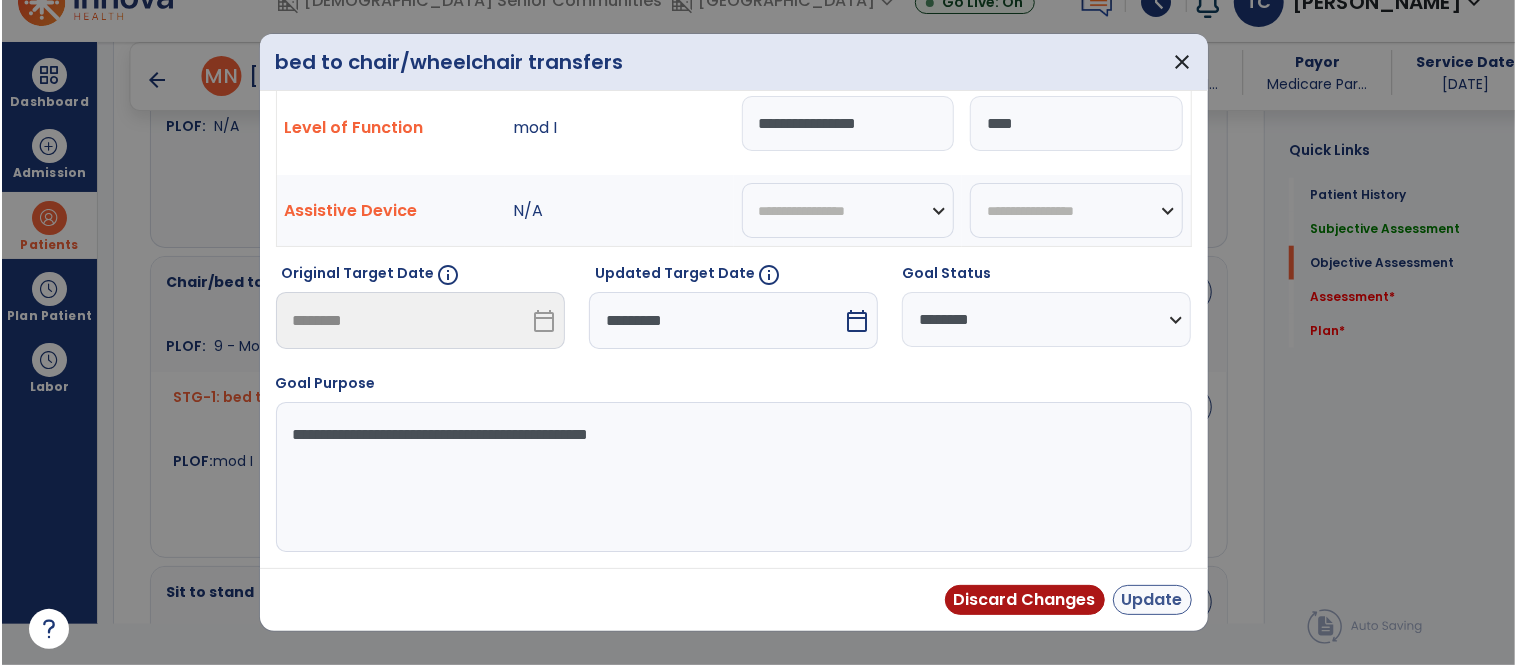 scroll, scrollTop: 41, scrollLeft: 0, axis: vertical 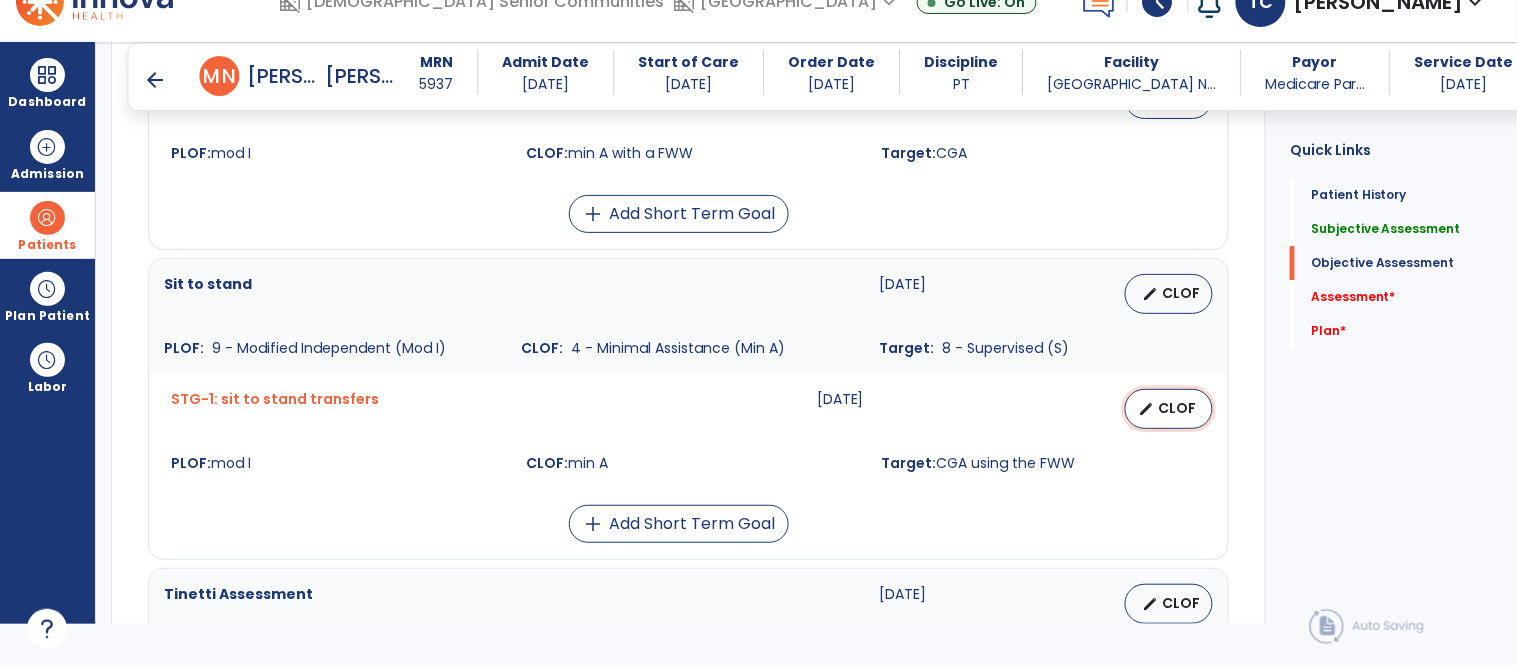 click on "CLOF" at bounding box center [1177, 408] 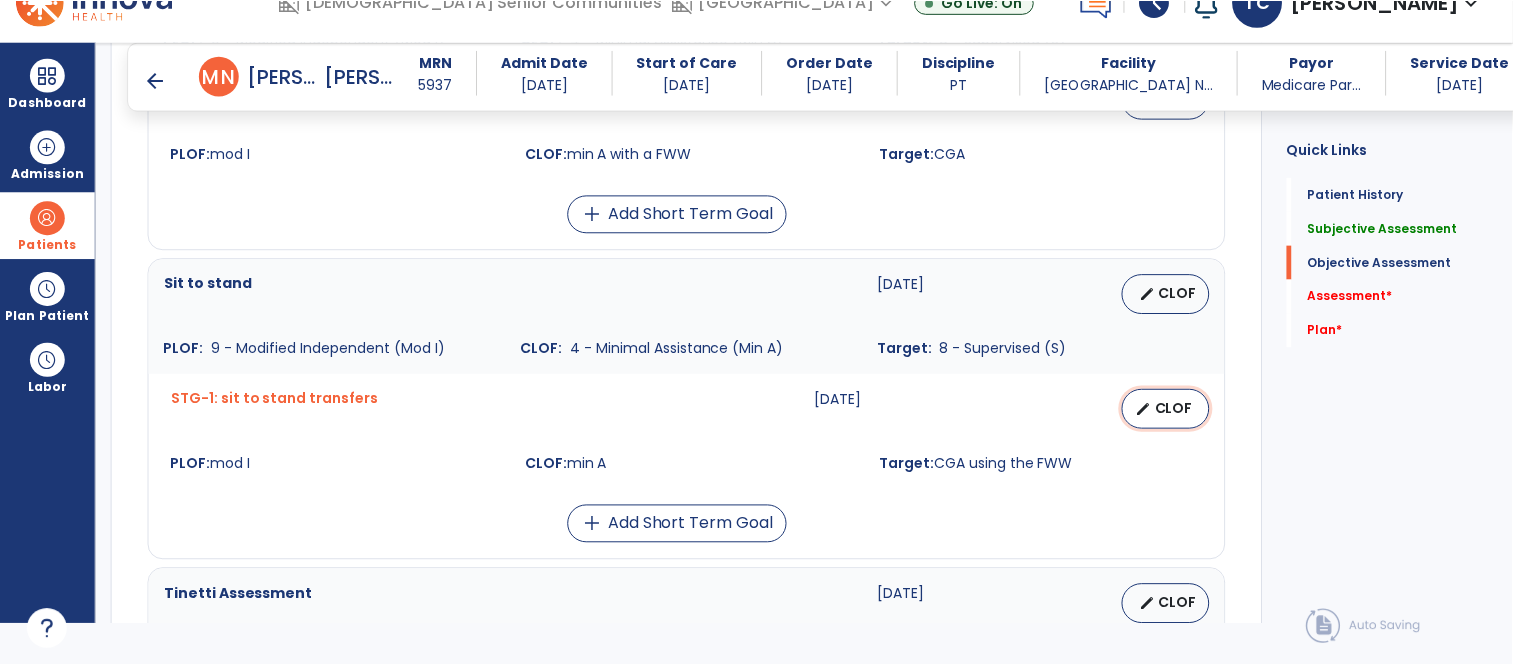 scroll, scrollTop: 0, scrollLeft: 0, axis: both 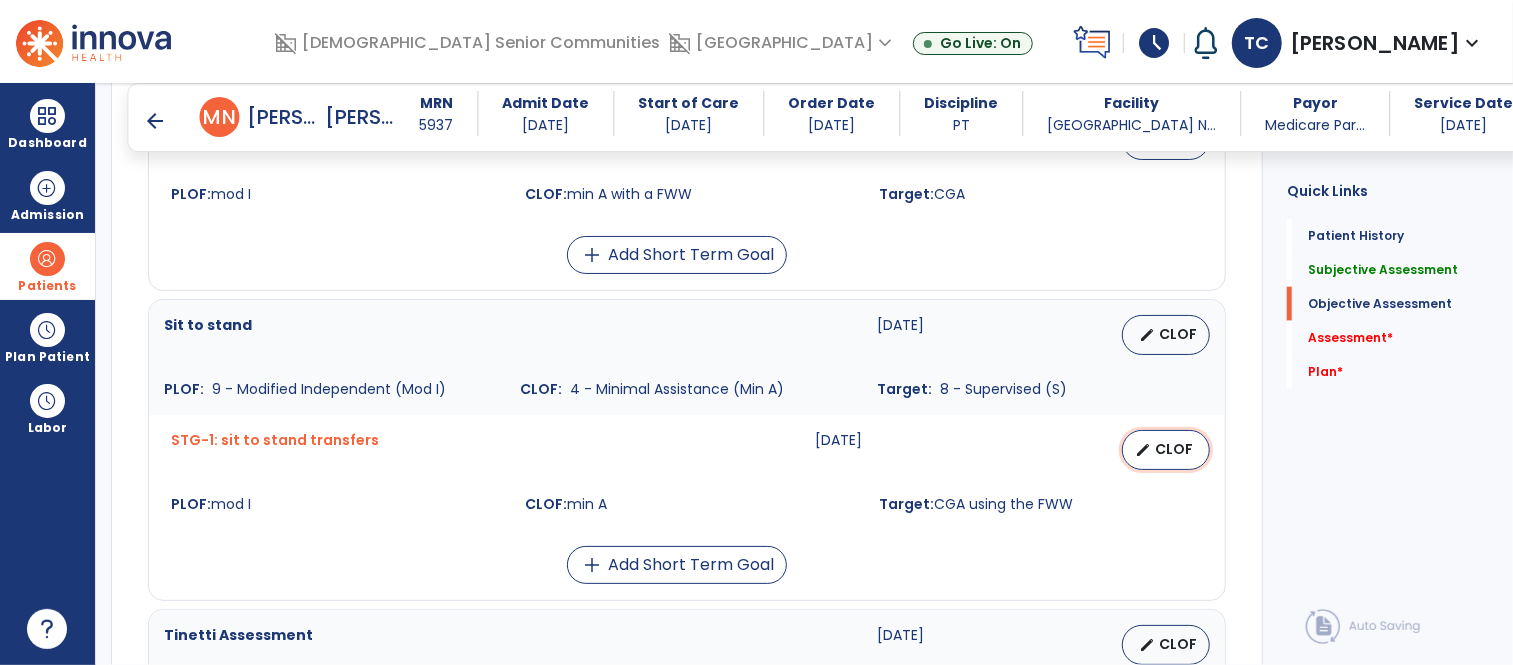 select on "********" 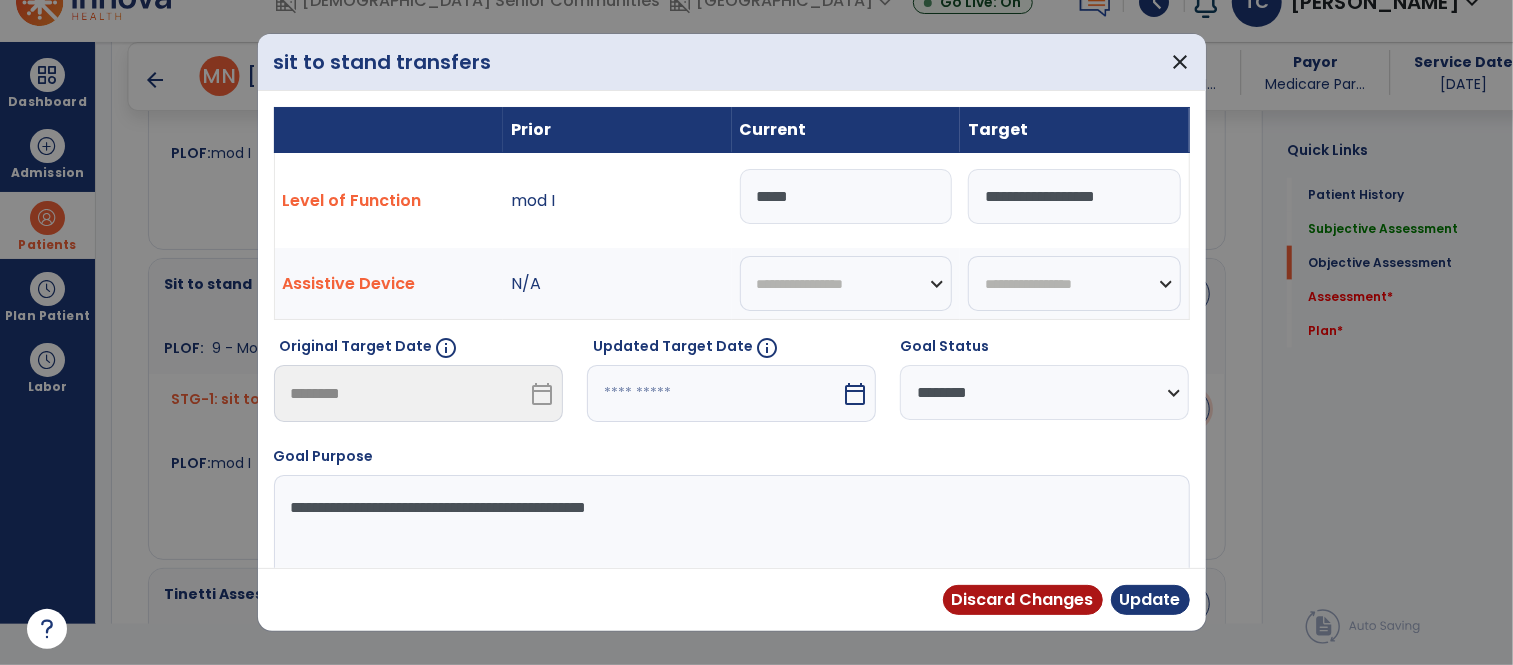 scroll, scrollTop: 1501, scrollLeft: 0, axis: vertical 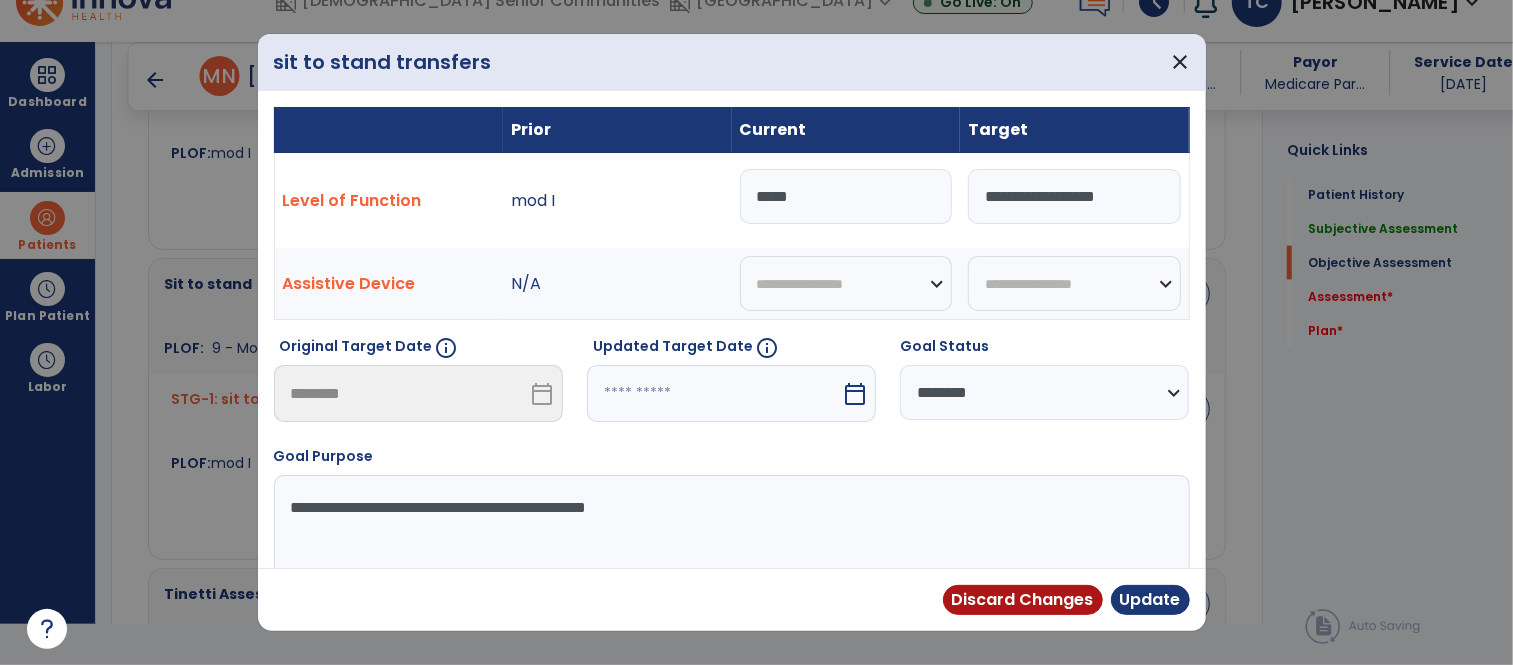click at bounding box center (714, 393) 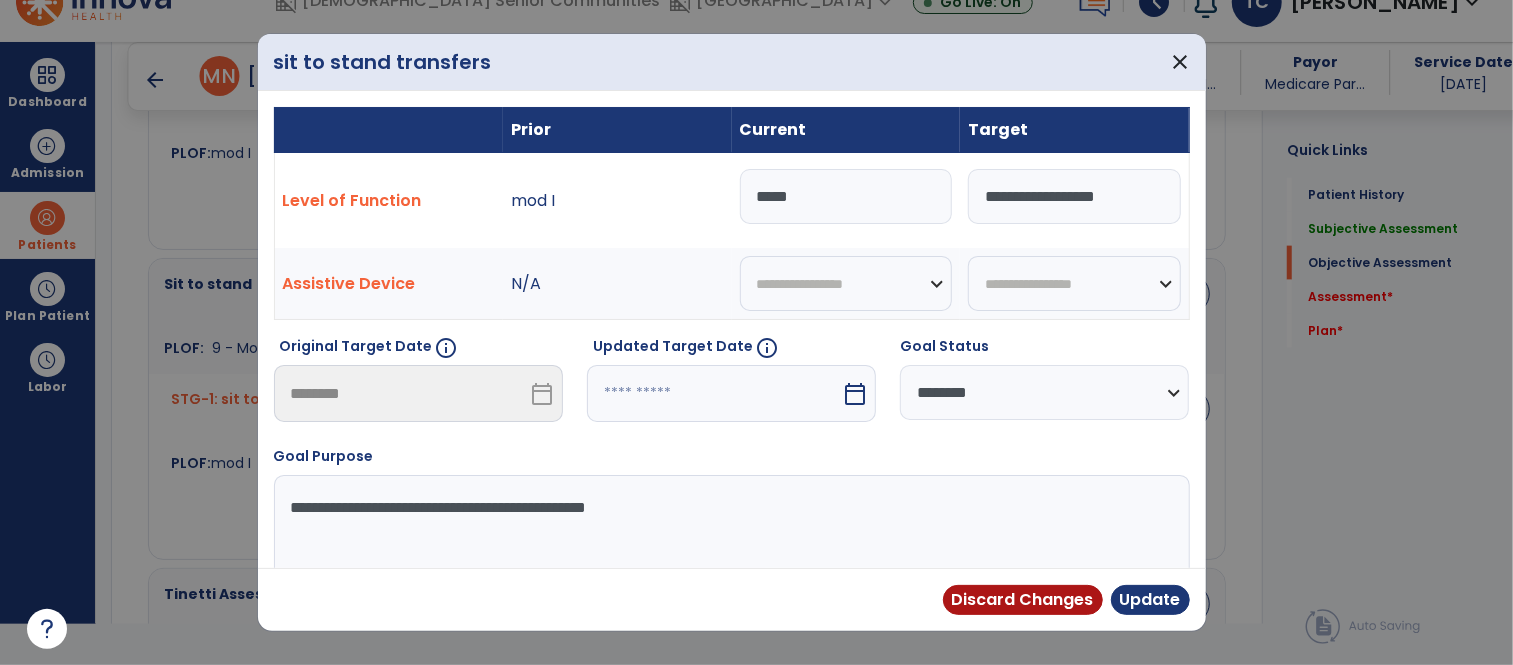 select on "*" 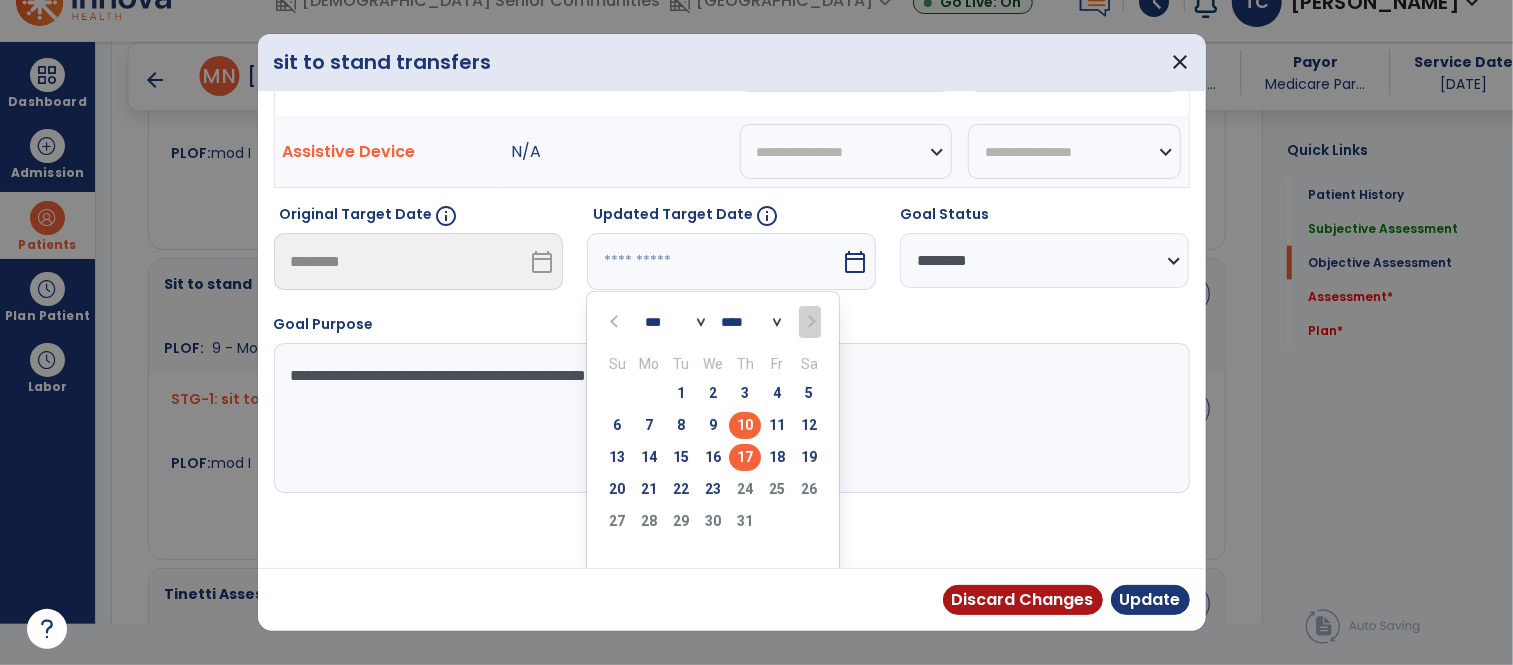 click on "17" at bounding box center (745, 457) 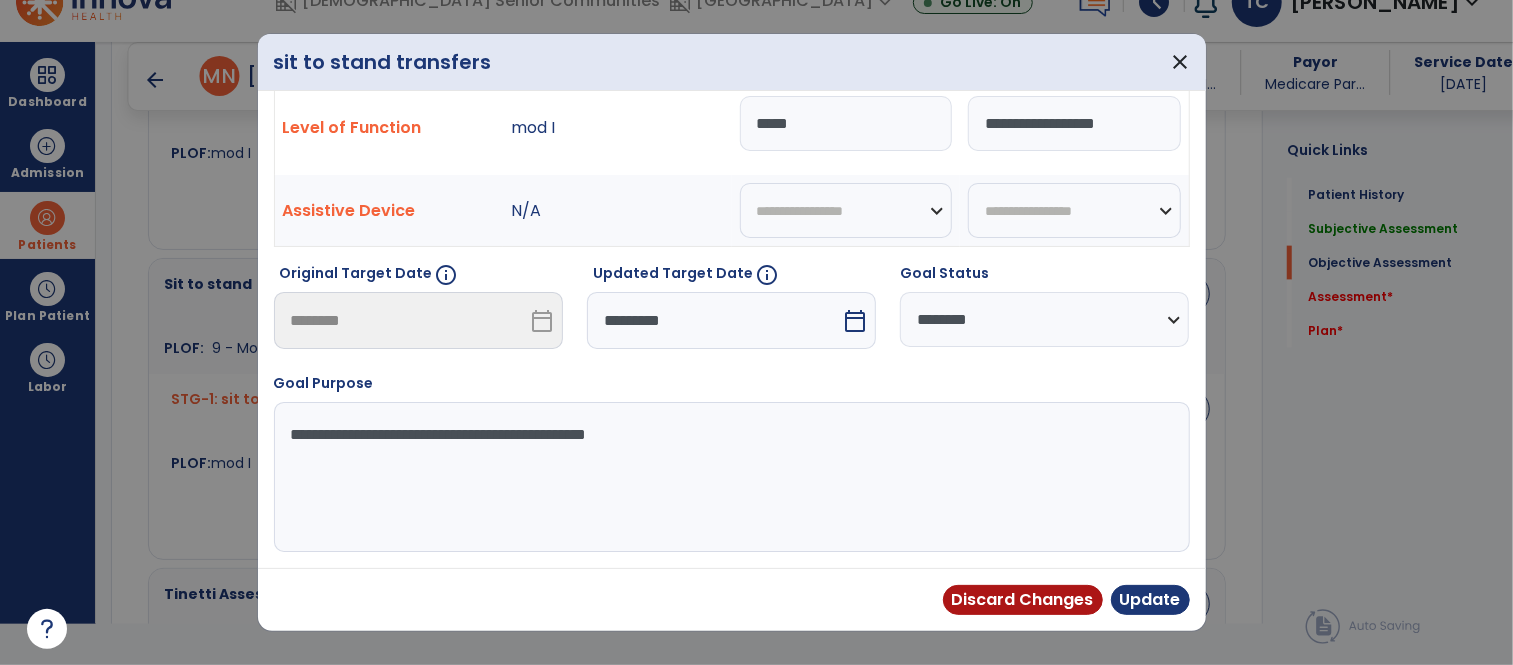 scroll, scrollTop: 73, scrollLeft: 0, axis: vertical 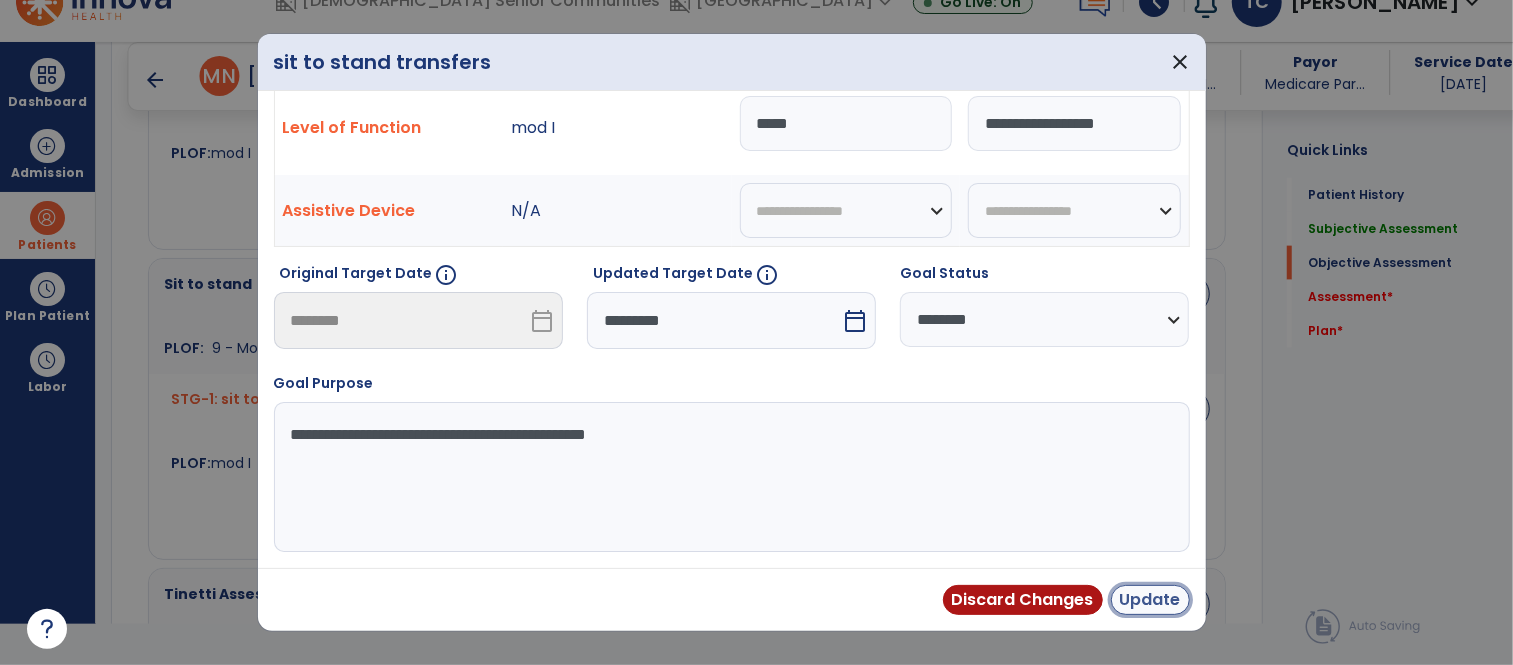 click on "Update" at bounding box center (1150, 600) 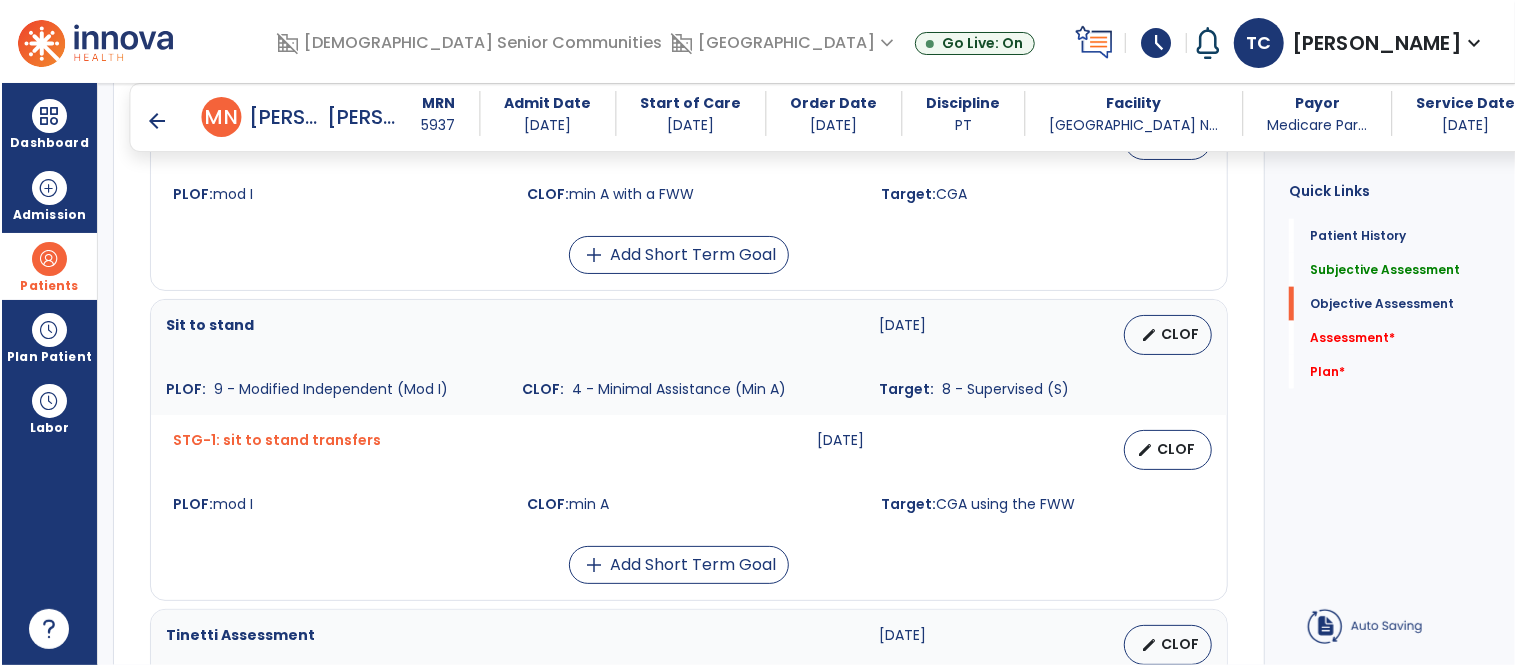 scroll, scrollTop: 41, scrollLeft: 0, axis: vertical 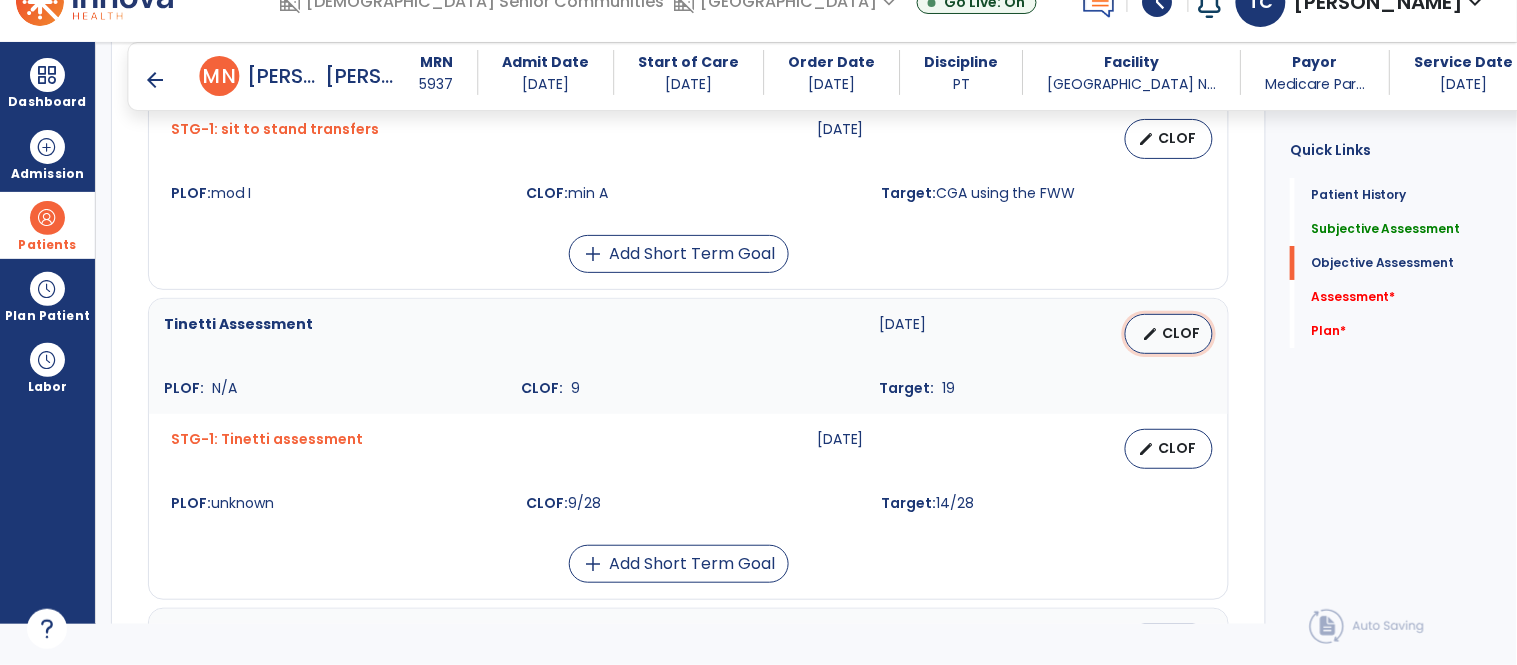 click on "CLOF" at bounding box center (1181, 333) 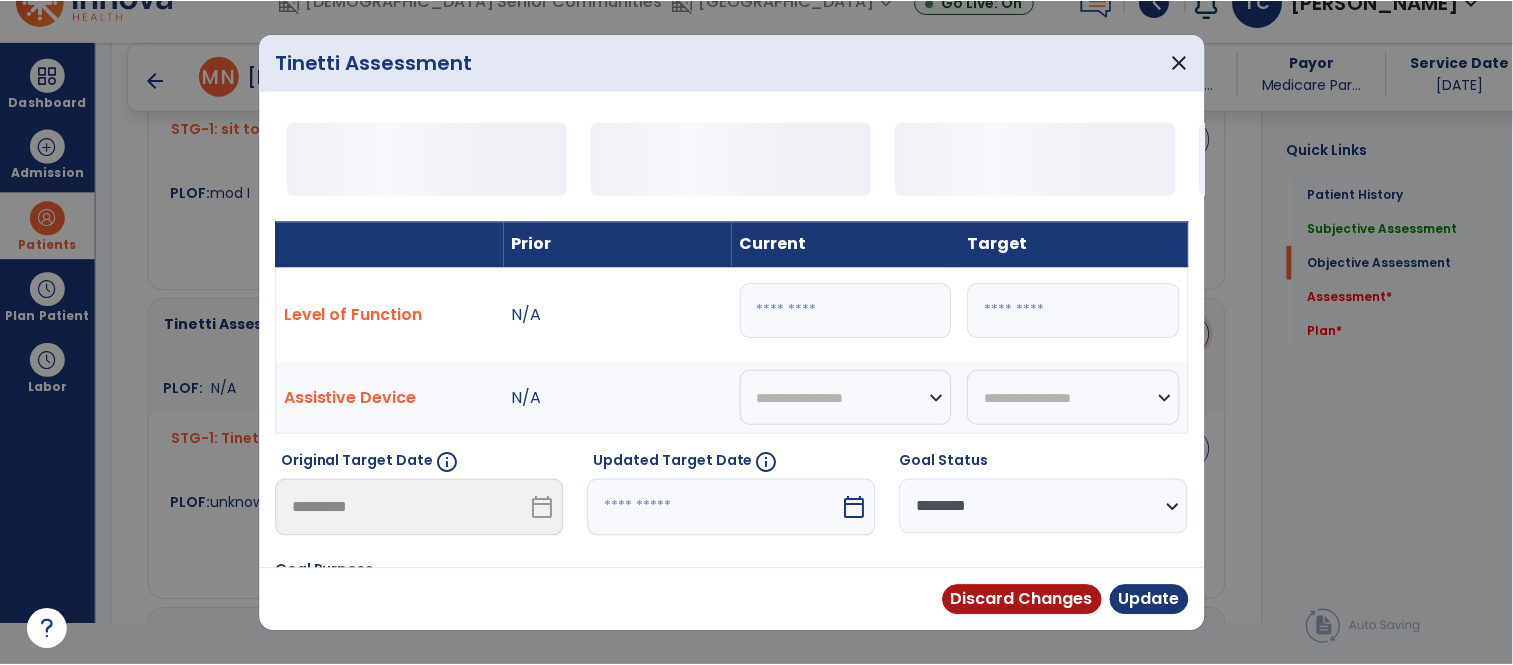 scroll, scrollTop: 0, scrollLeft: 0, axis: both 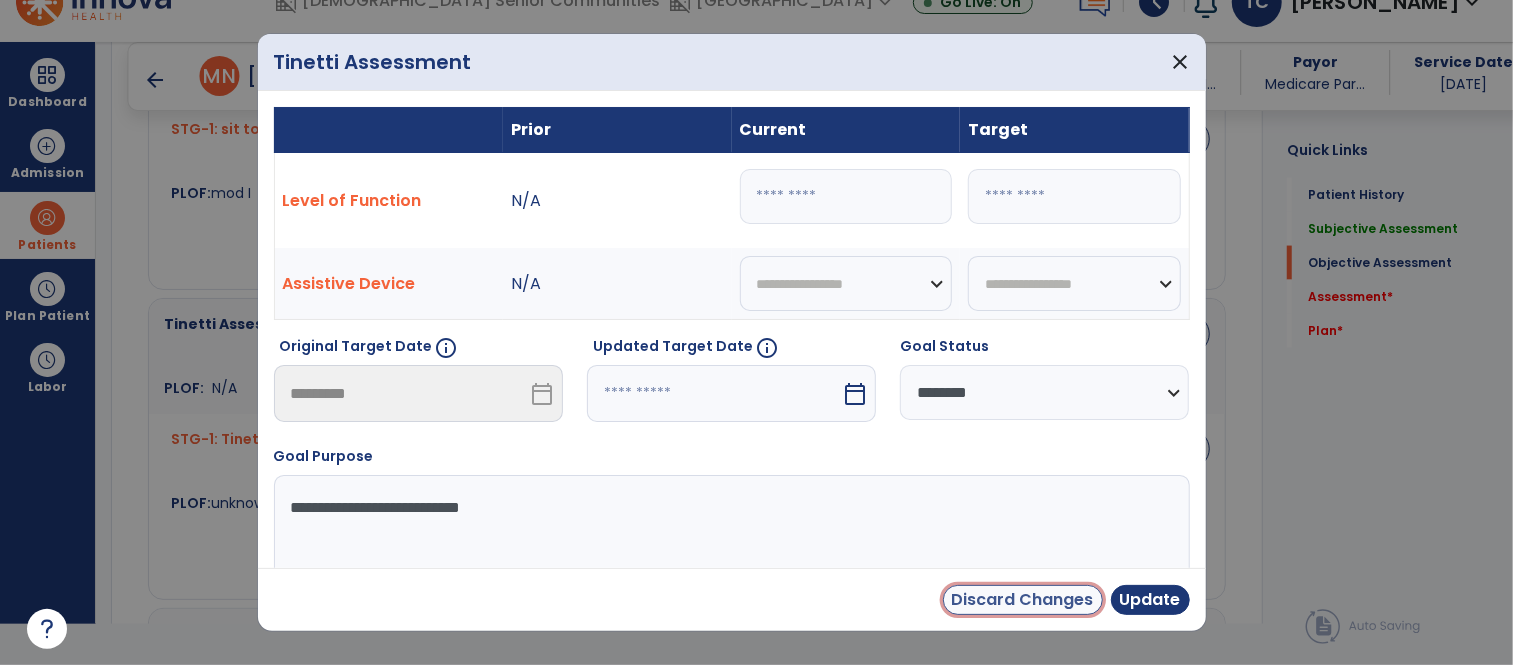 click on "Discard Changes" at bounding box center [1023, 600] 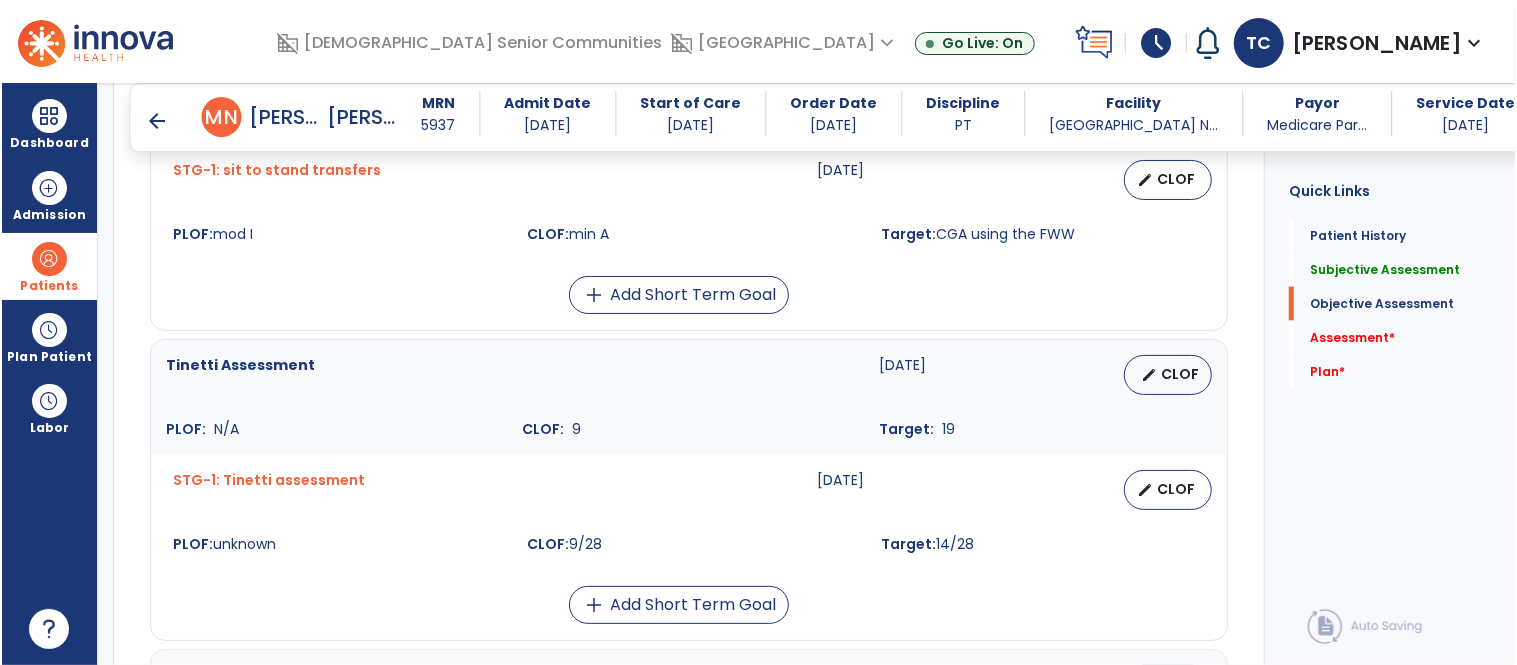 scroll, scrollTop: 41, scrollLeft: 0, axis: vertical 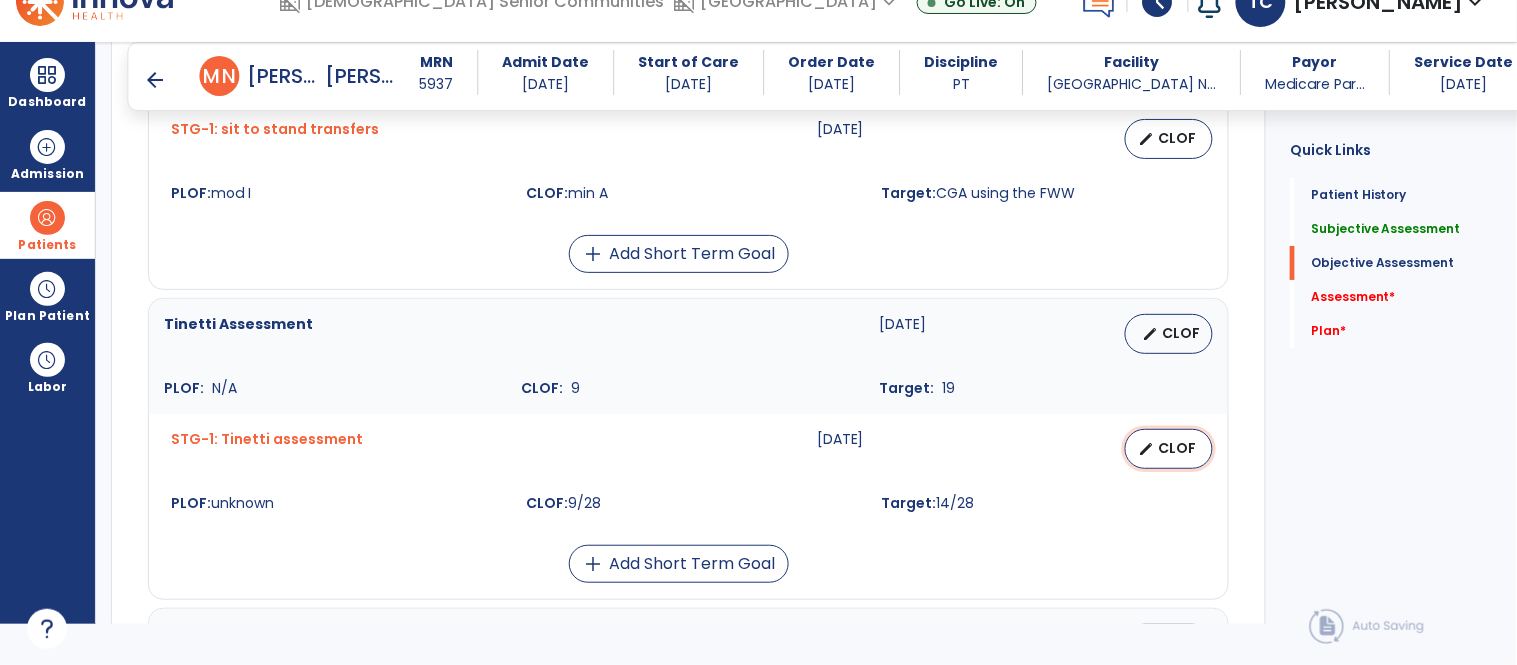 click on "edit   CLOF" at bounding box center [1169, 449] 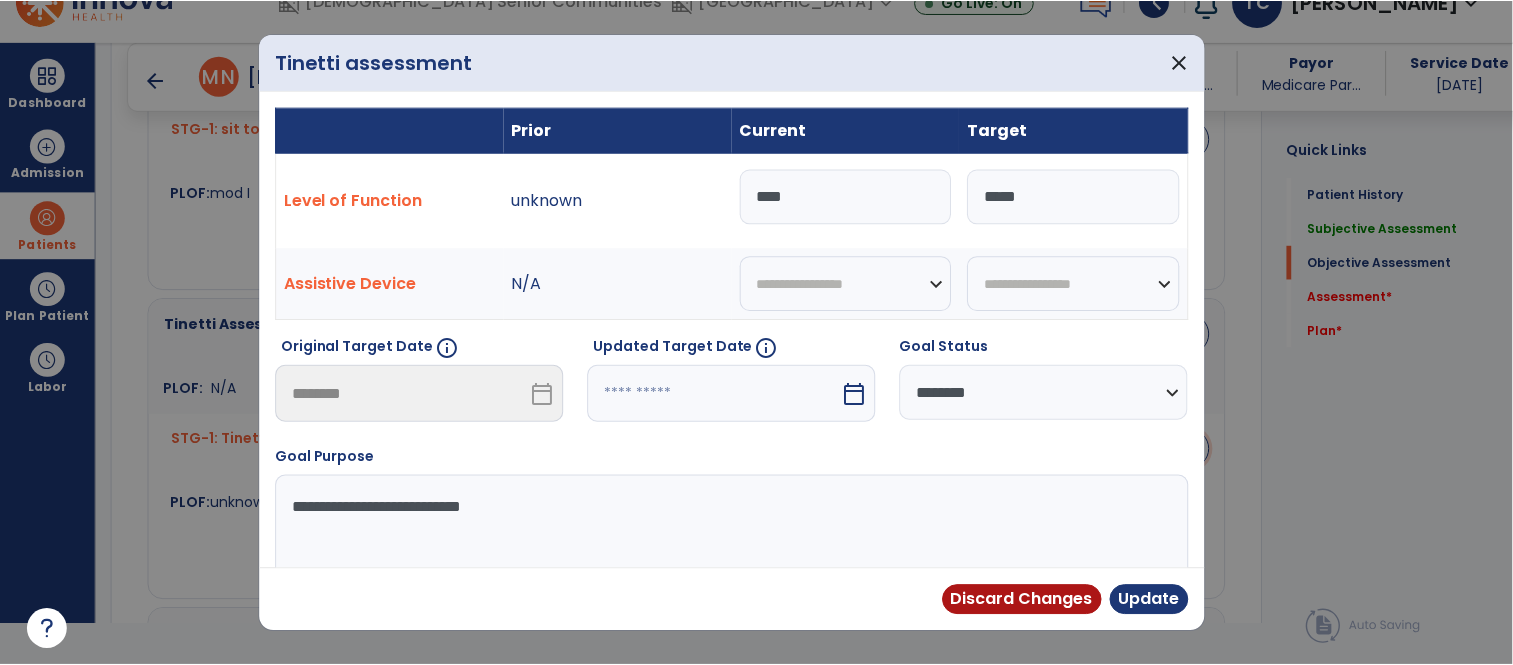 scroll, scrollTop: 0, scrollLeft: 0, axis: both 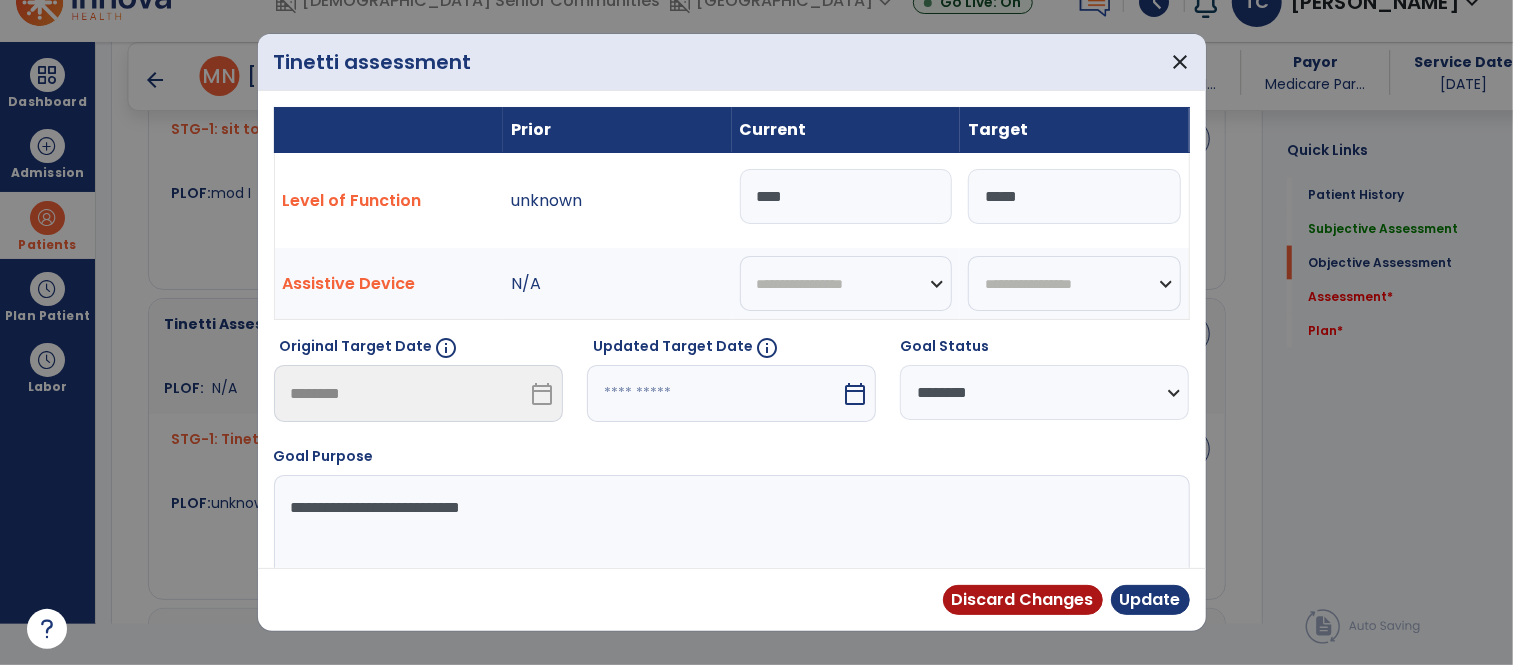 click at bounding box center (714, 393) 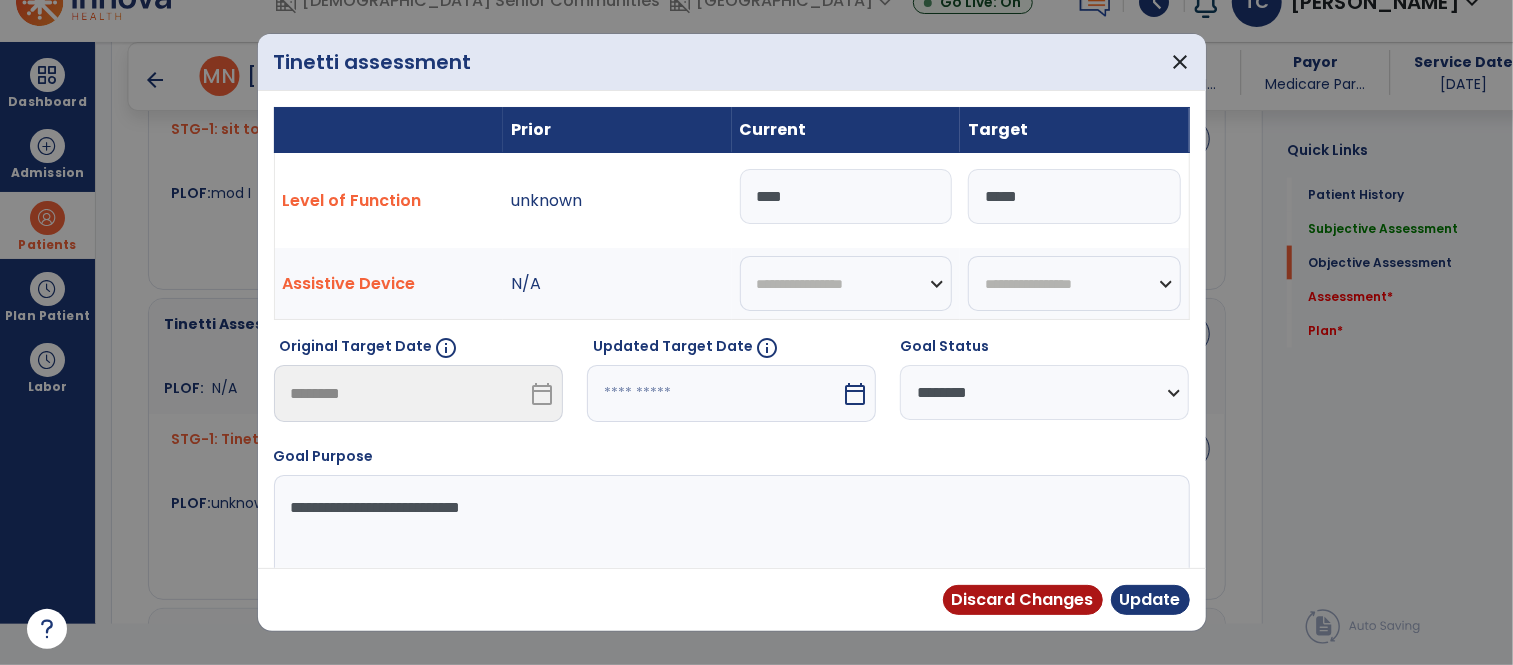 select on "*" 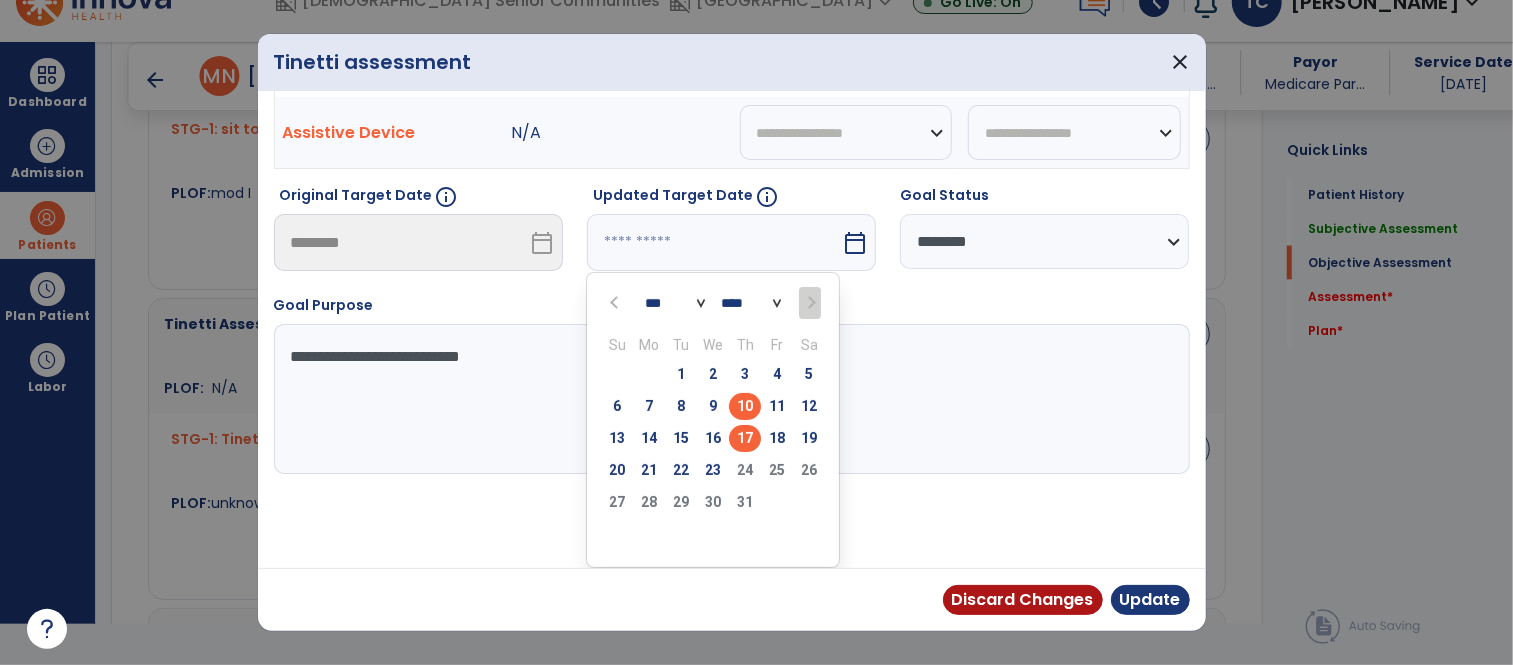 click on "17" at bounding box center [745, 438] 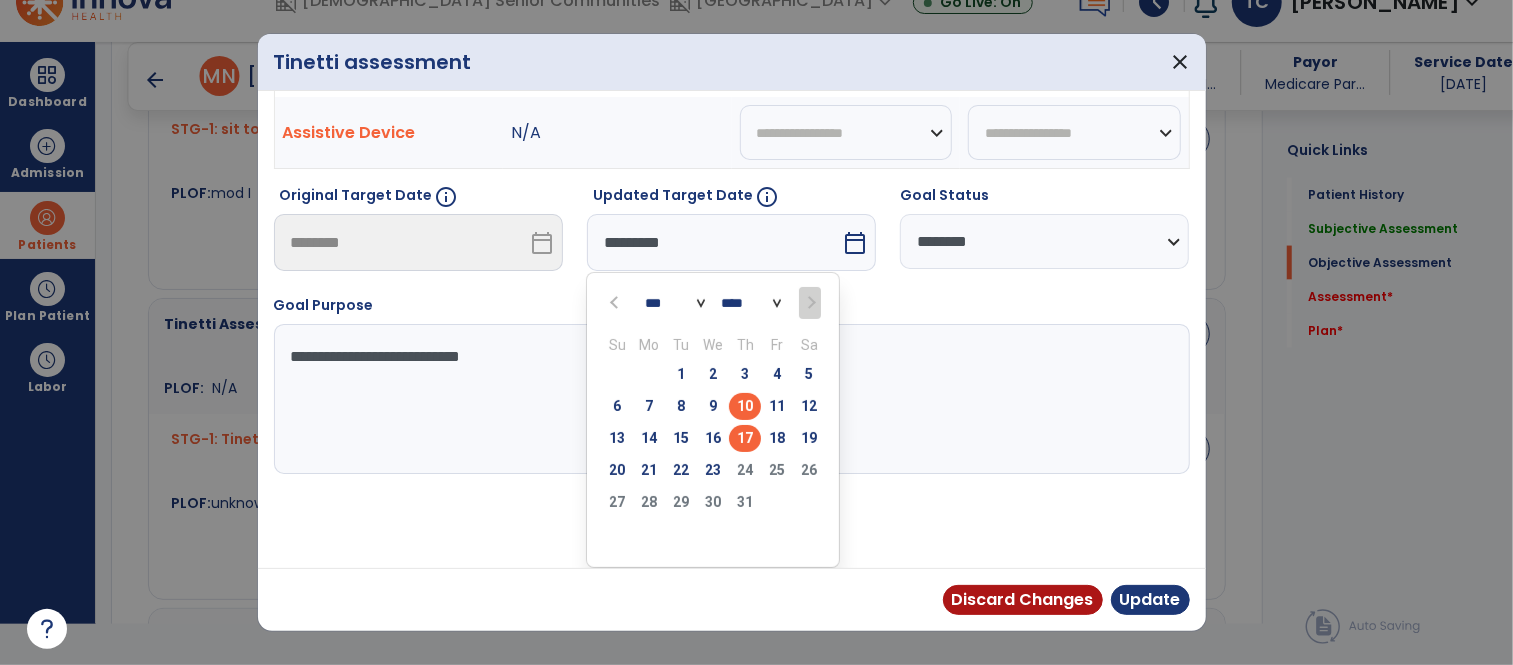 scroll, scrollTop: 73, scrollLeft: 0, axis: vertical 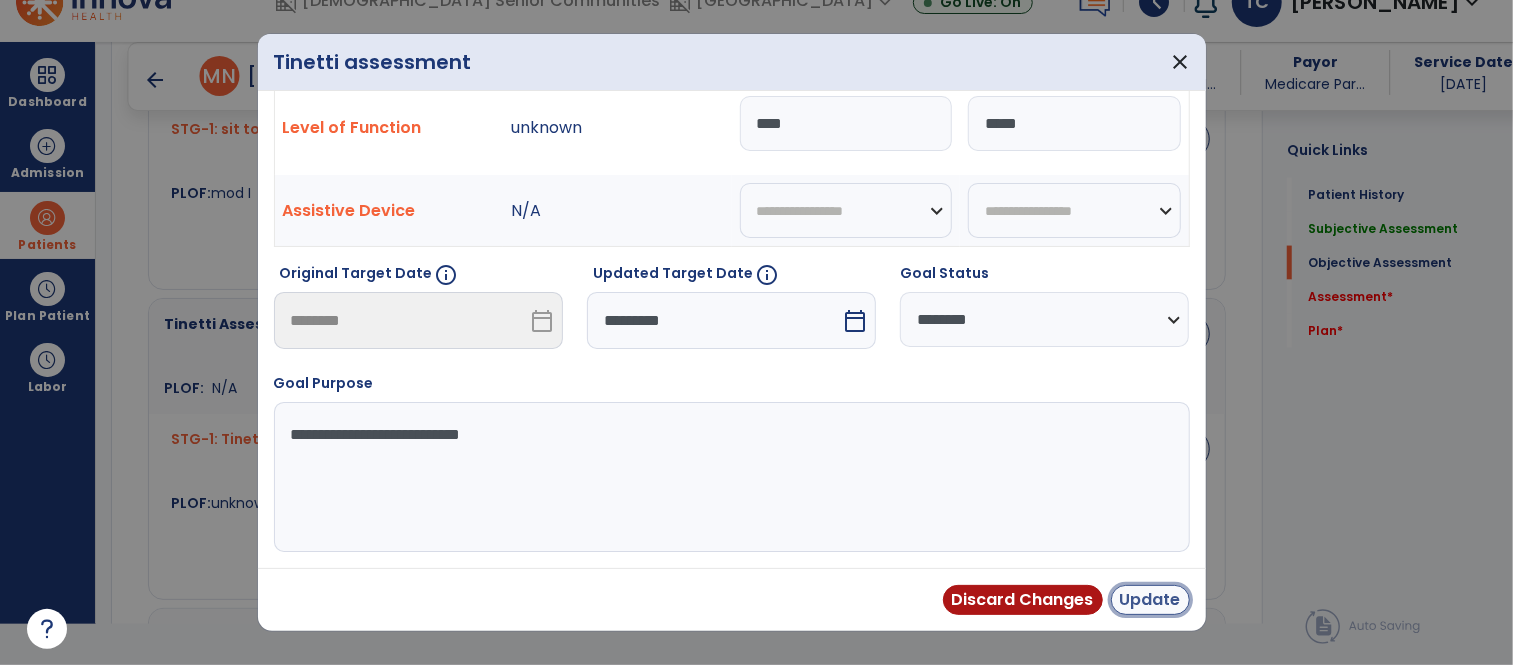 click on "Update" at bounding box center [1150, 600] 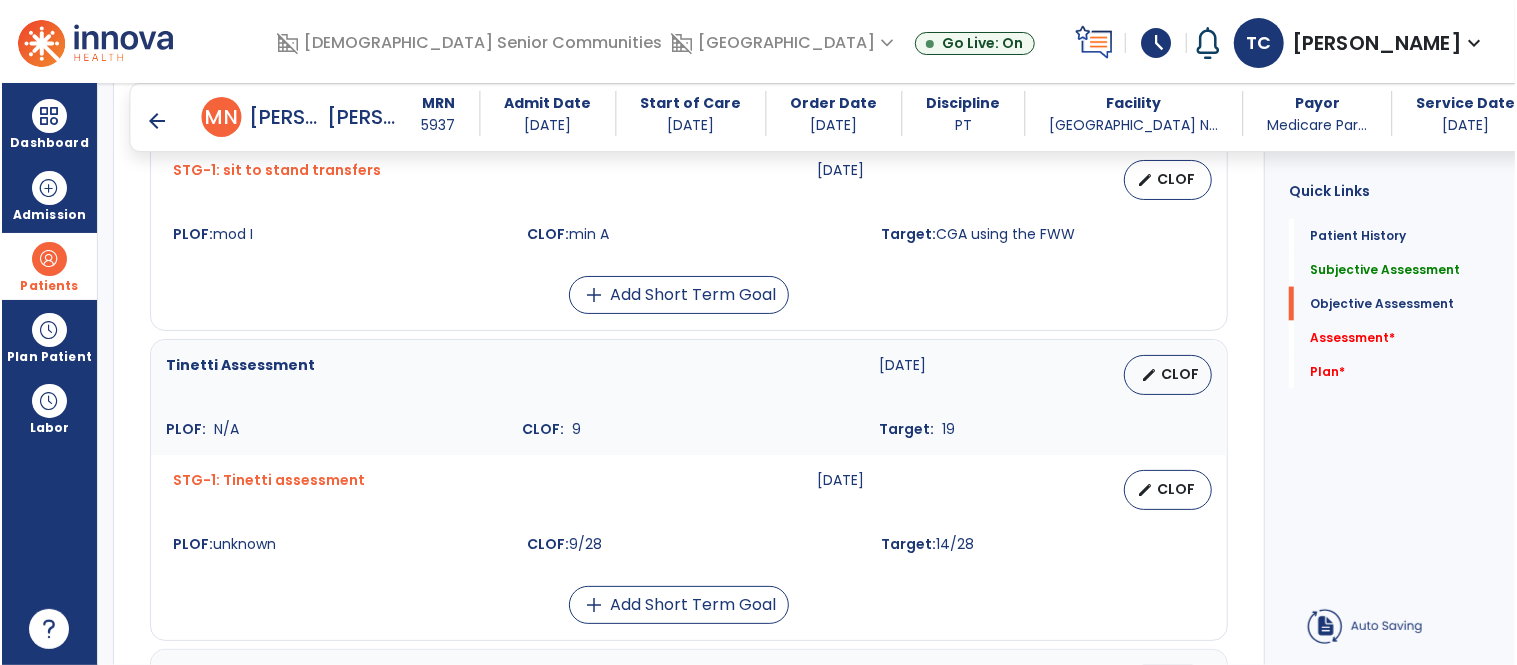 scroll, scrollTop: 41, scrollLeft: 0, axis: vertical 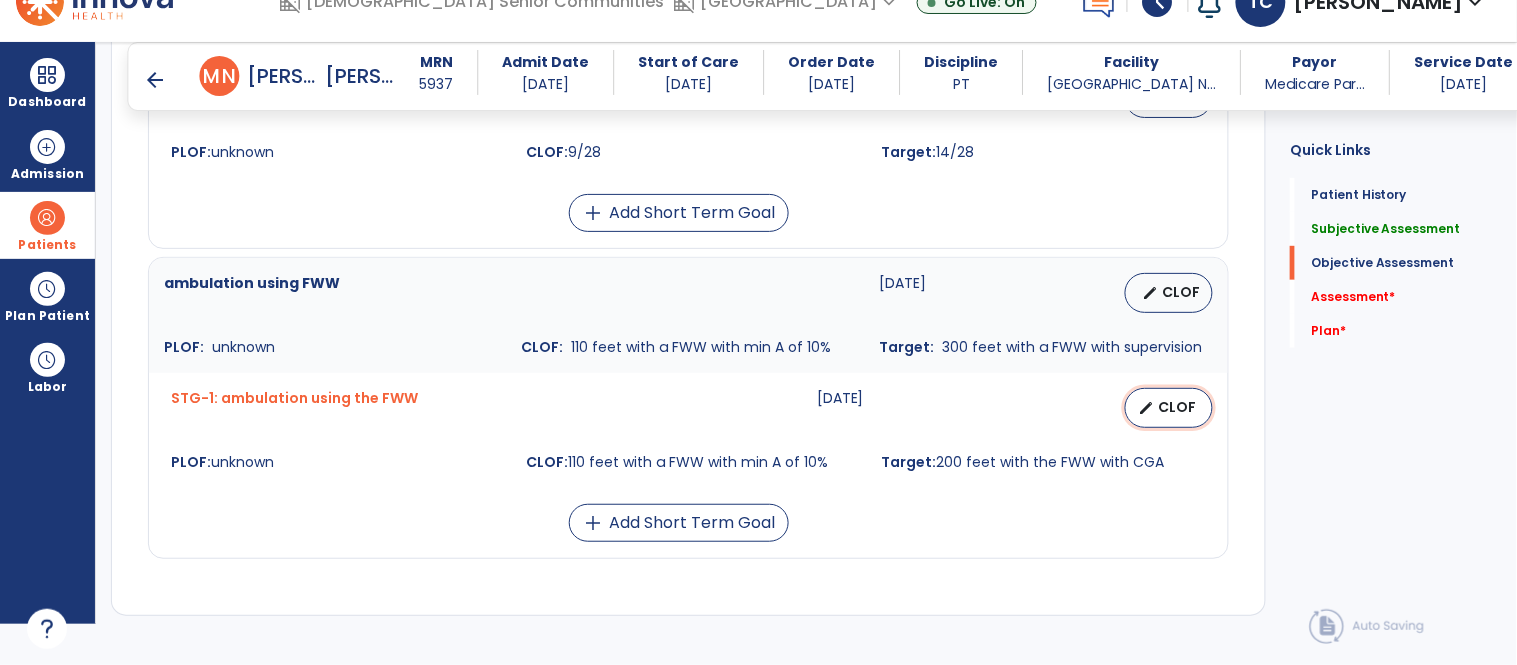 click on "edit" at bounding box center [1146, 408] 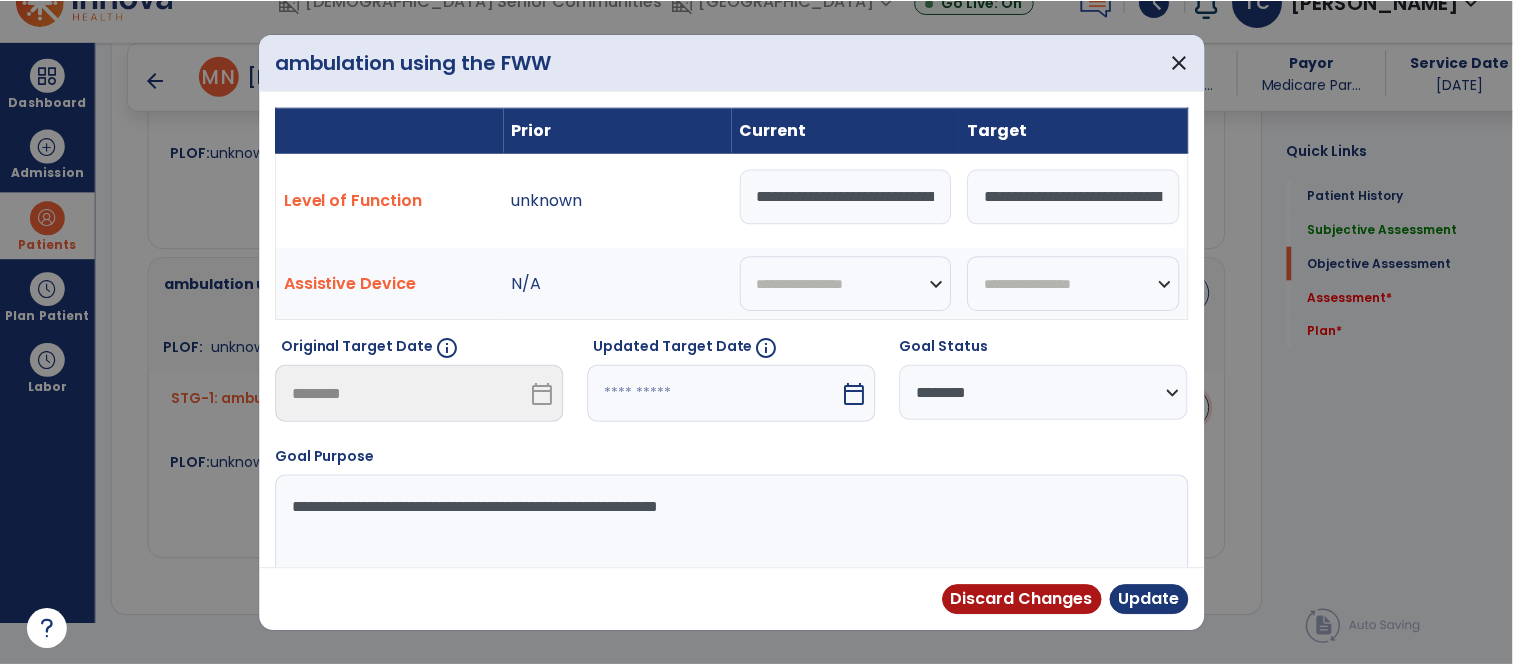 scroll, scrollTop: 0, scrollLeft: 0, axis: both 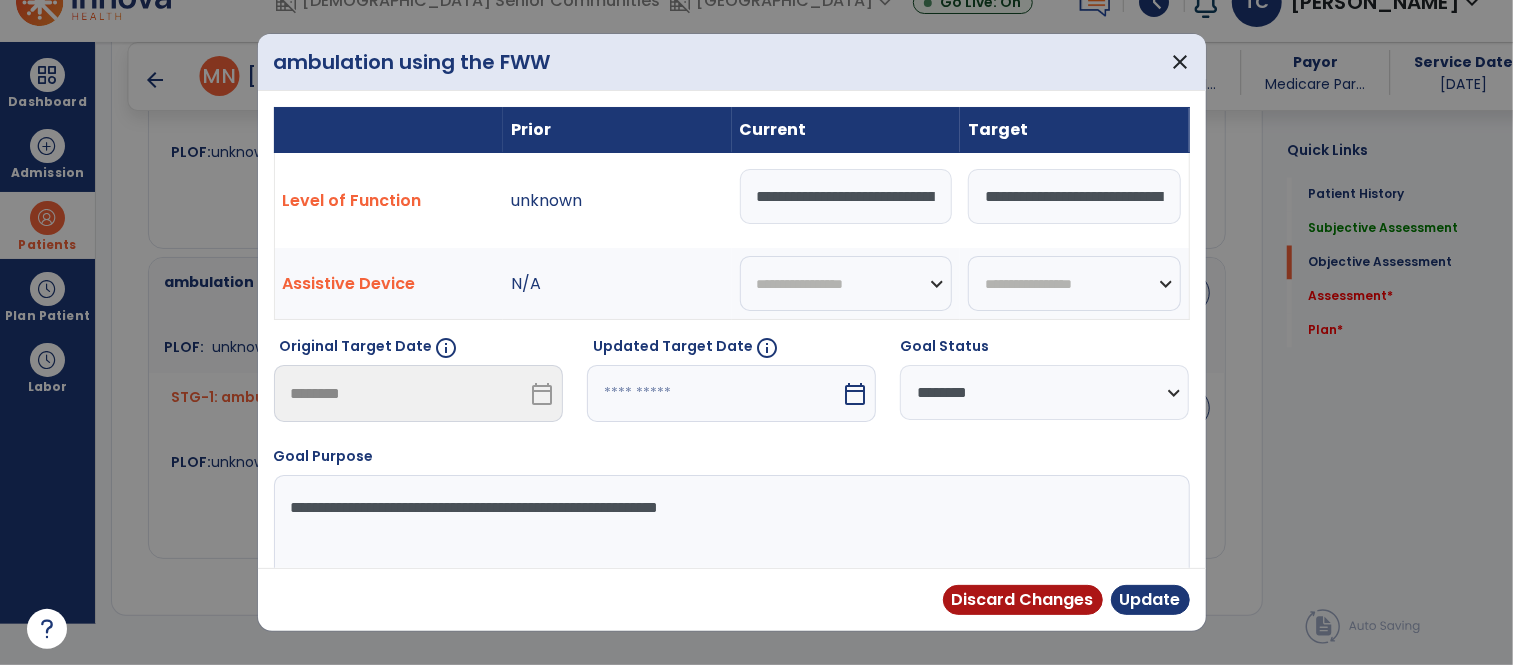 click on "**********" at bounding box center [846, 196] 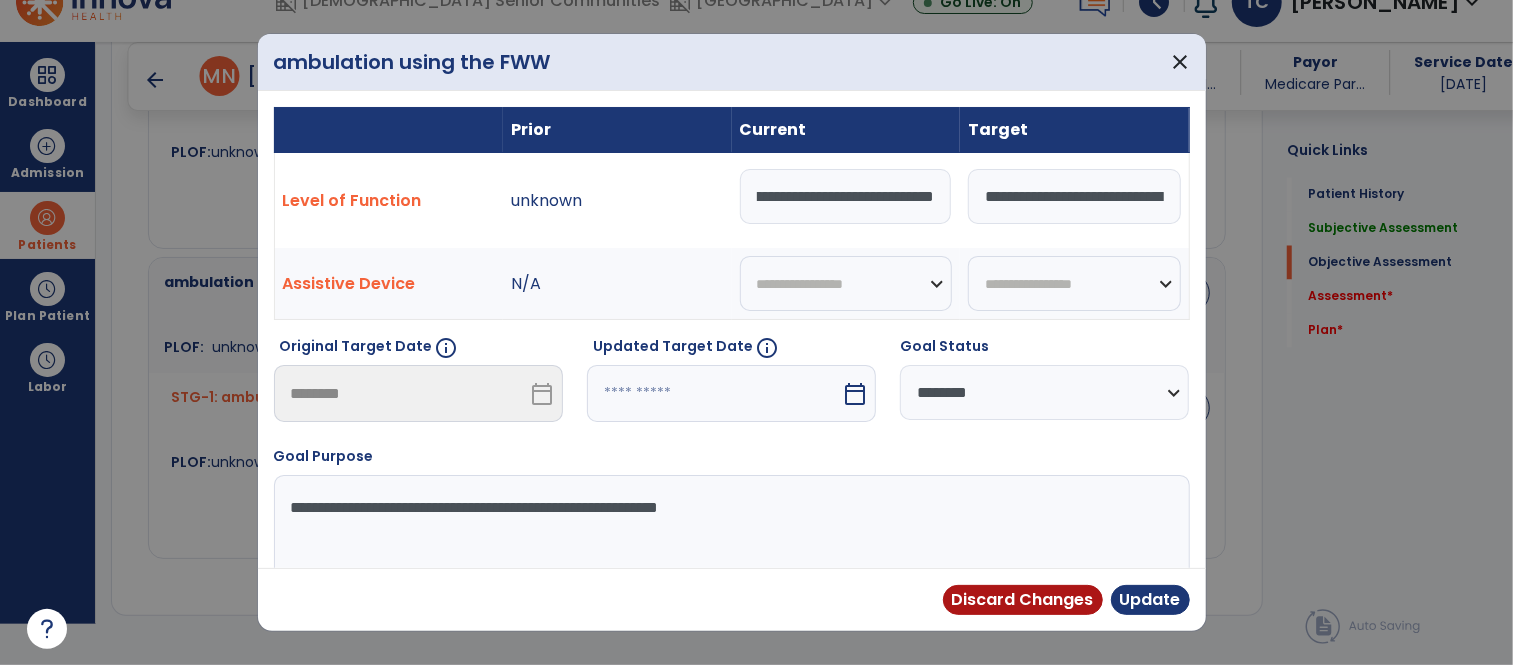 click on "**********" at bounding box center [846, 196] 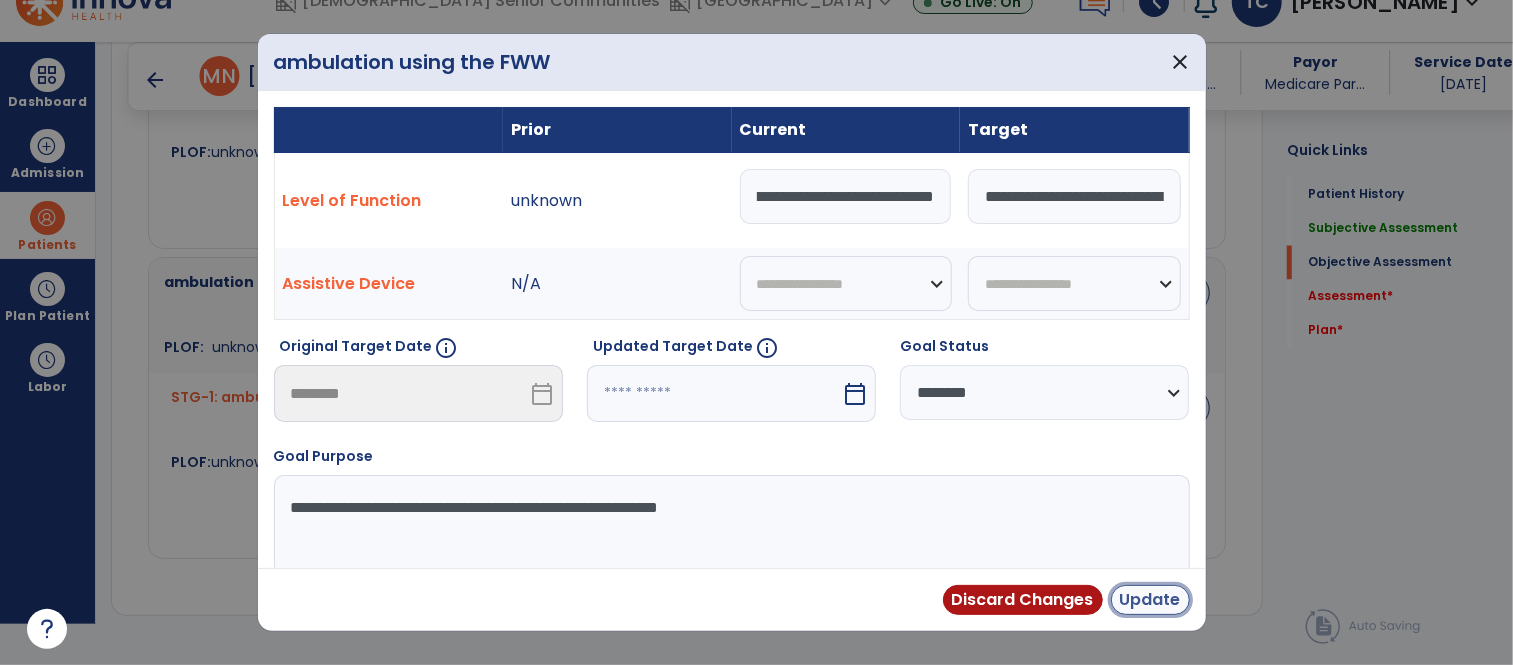 click on "Update" at bounding box center (1150, 600) 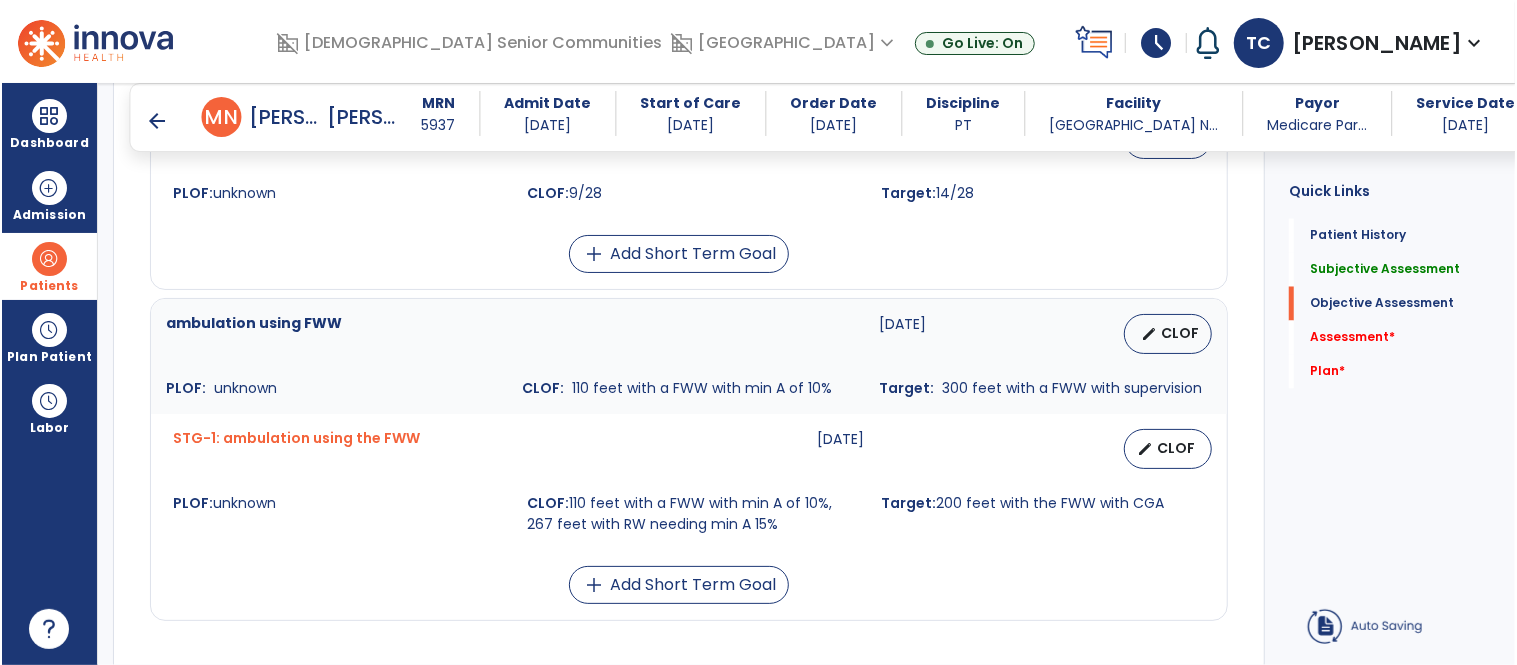 scroll, scrollTop: 41, scrollLeft: 0, axis: vertical 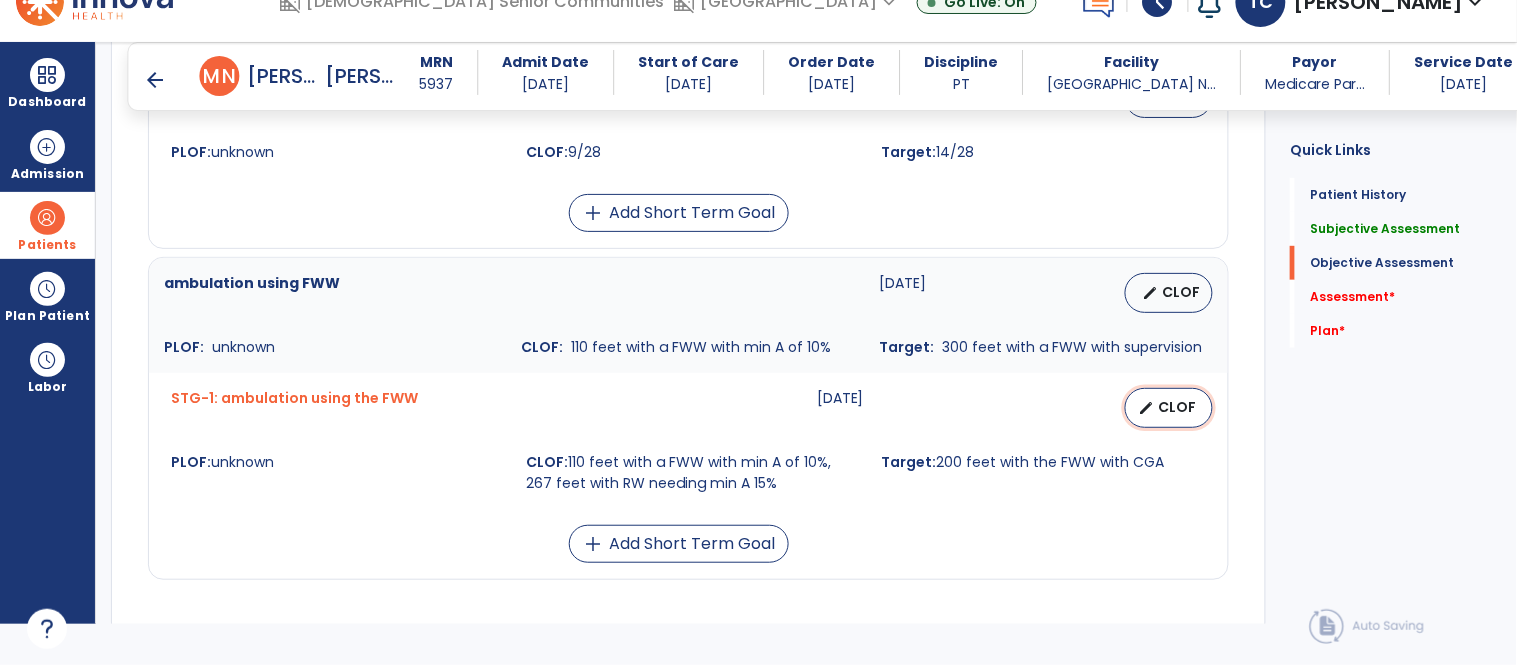 click on "edit   CLOF" at bounding box center (1169, 408) 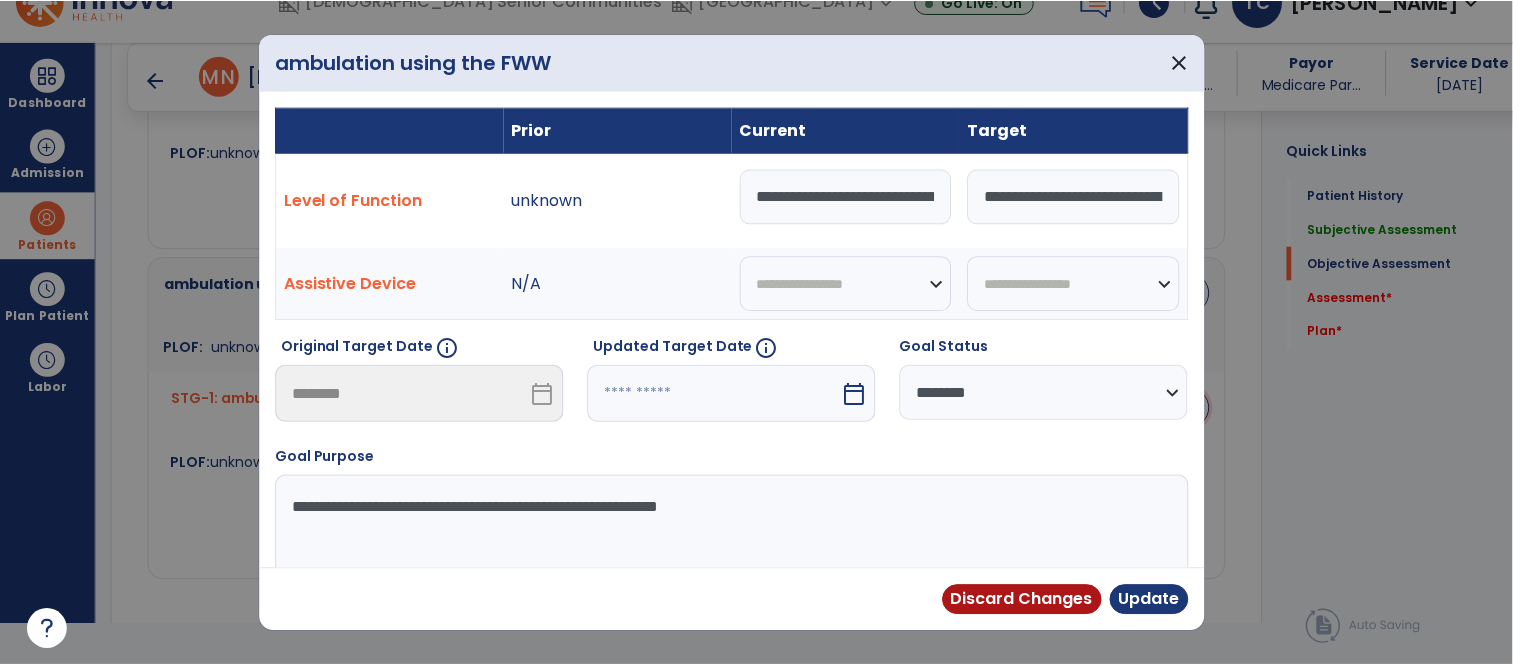 scroll, scrollTop: 0, scrollLeft: 0, axis: both 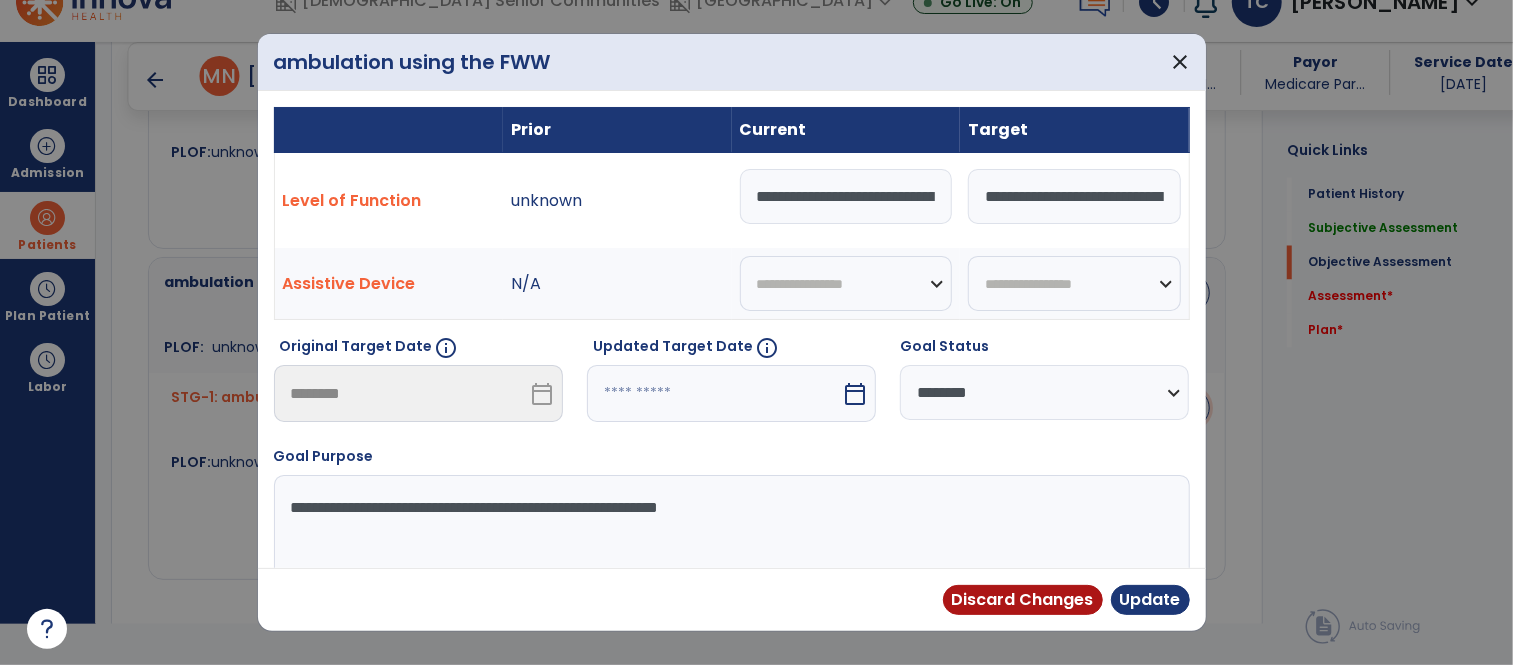 type 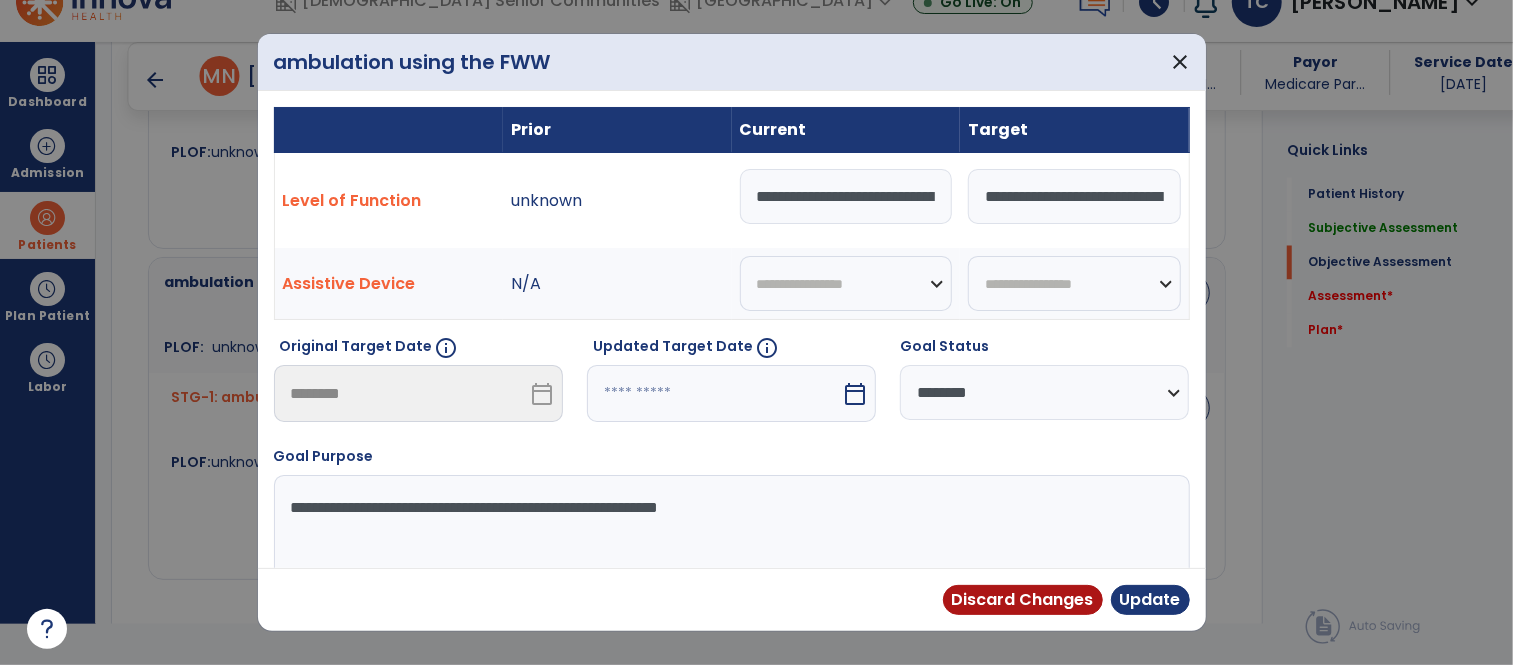 click on "**********" at bounding box center [846, 196] 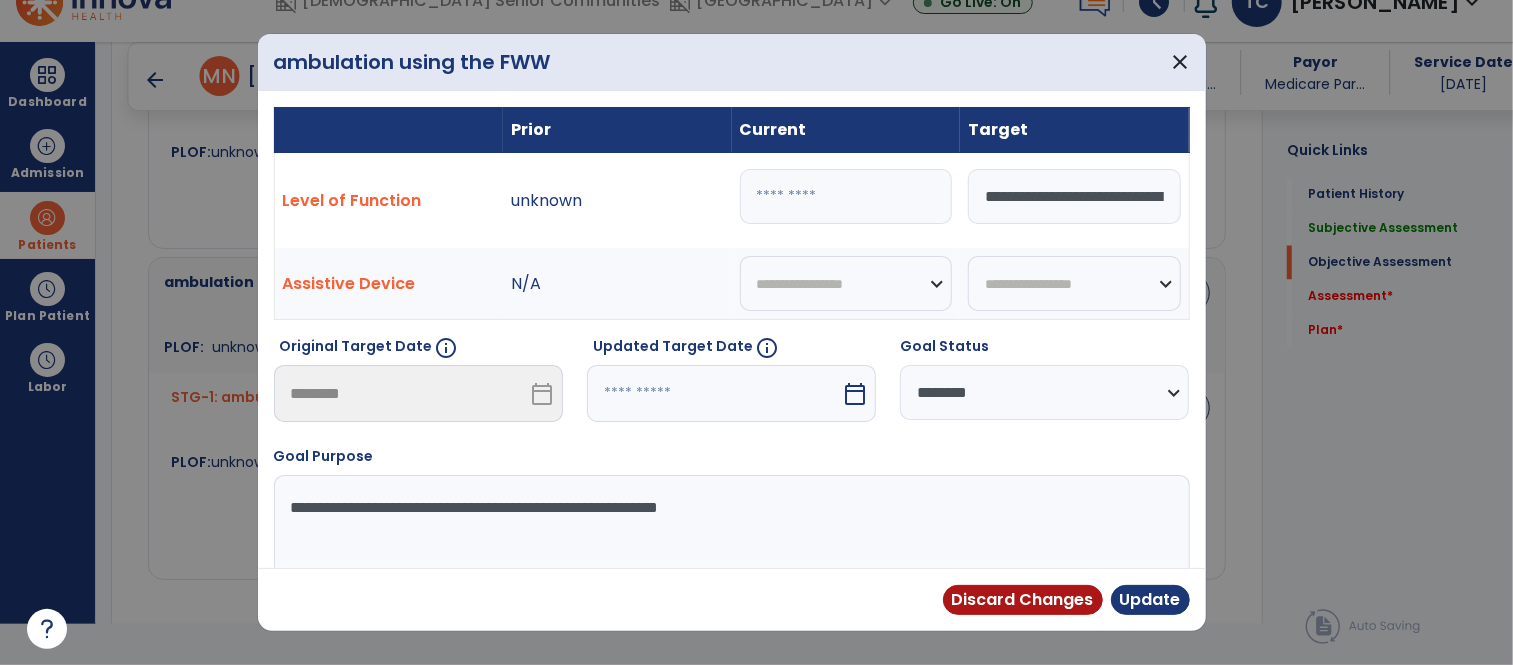 paste on "**********" 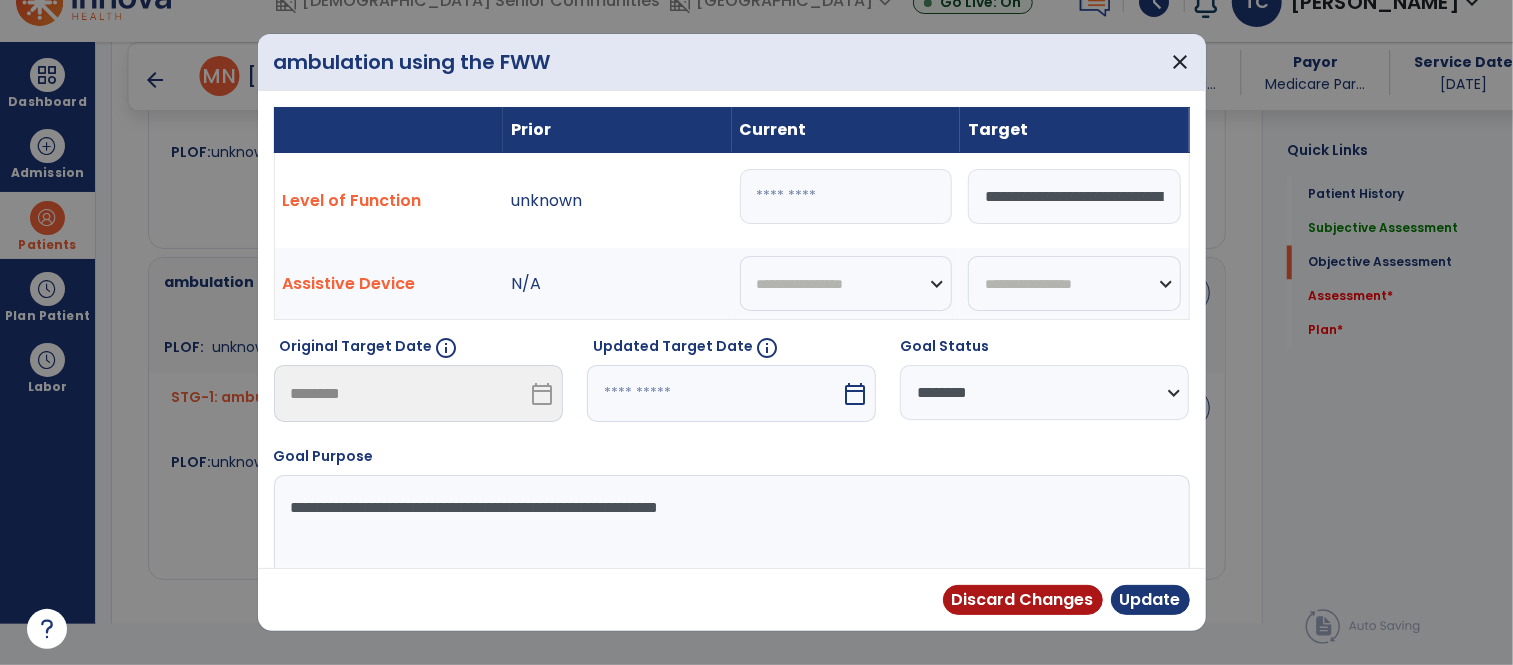 type on "**********" 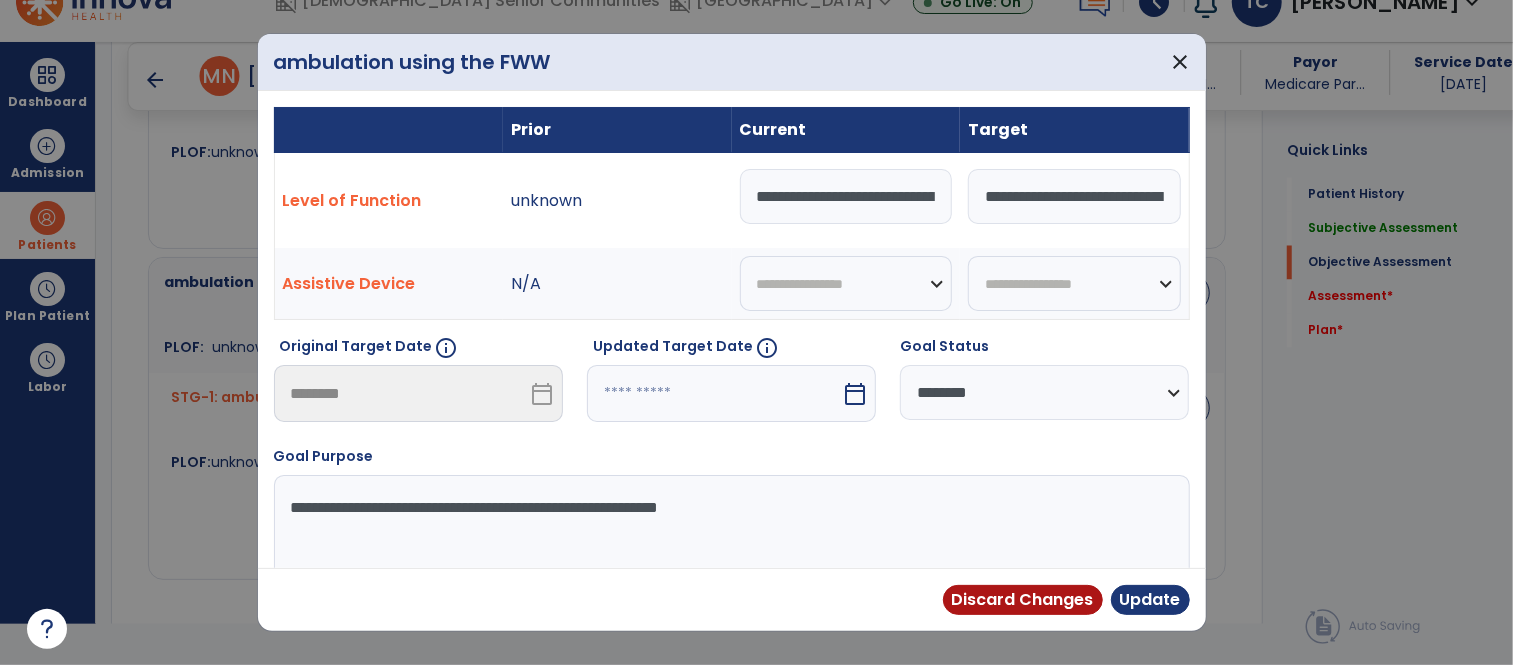 scroll, scrollTop: 0, scrollLeft: 401, axis: horizontal 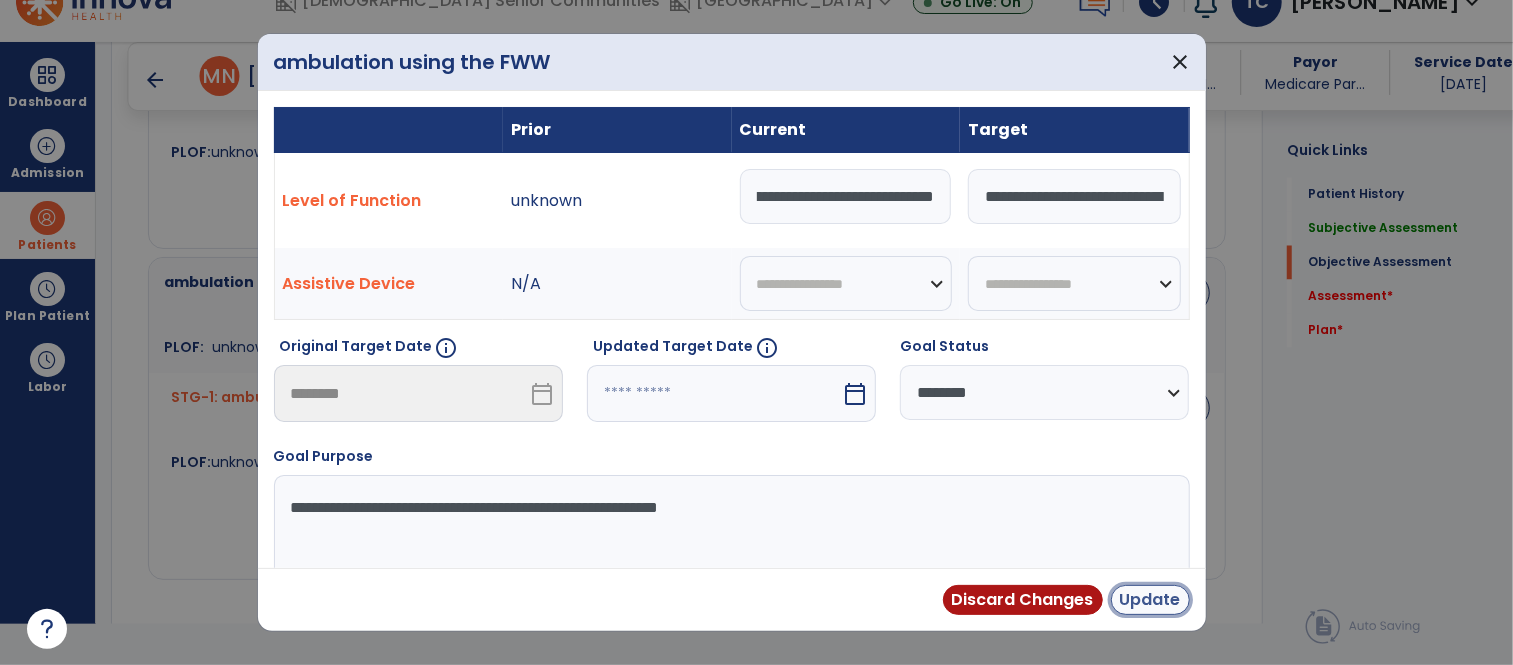 click on "Update" at bounding box center (1150, 600) 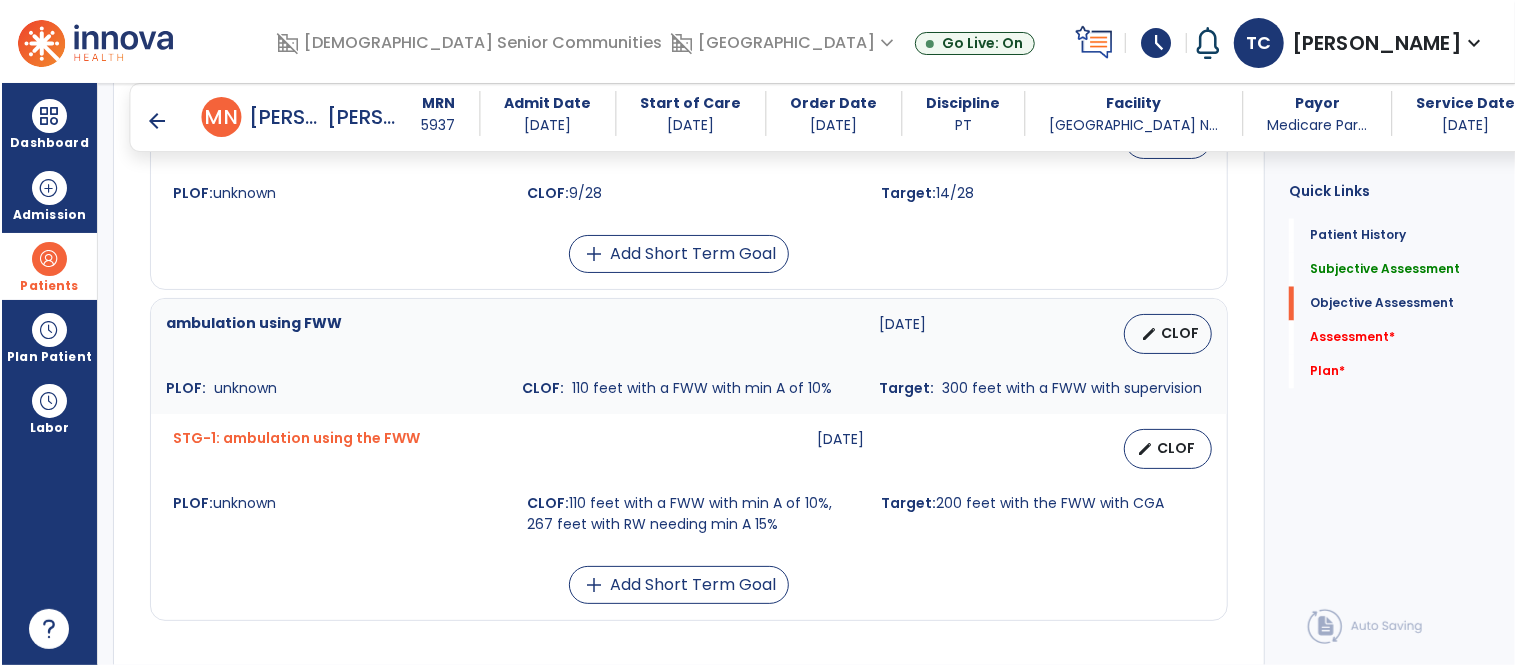 scroll, scrollTop: 41, scrollLeft: 0, axis: vertical 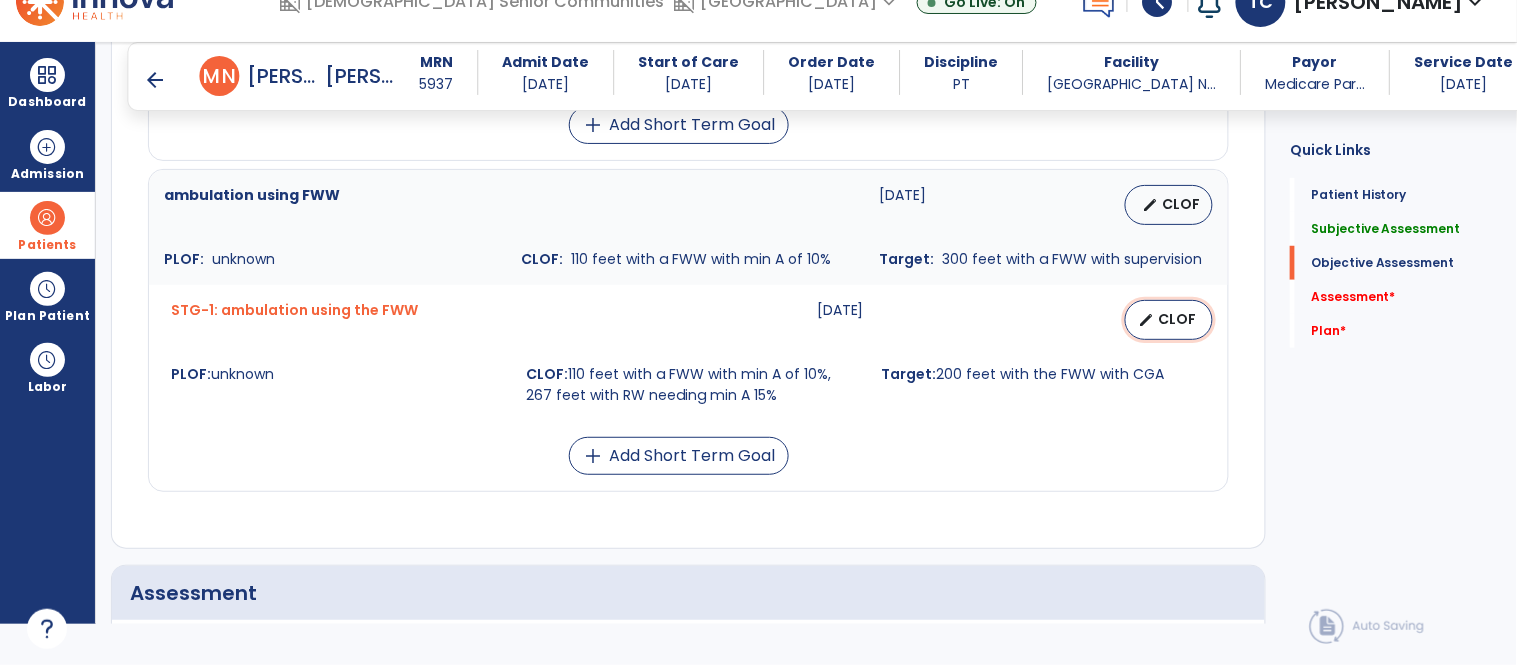 click on "edit   CLOF" at bounding box center (1169, 320) 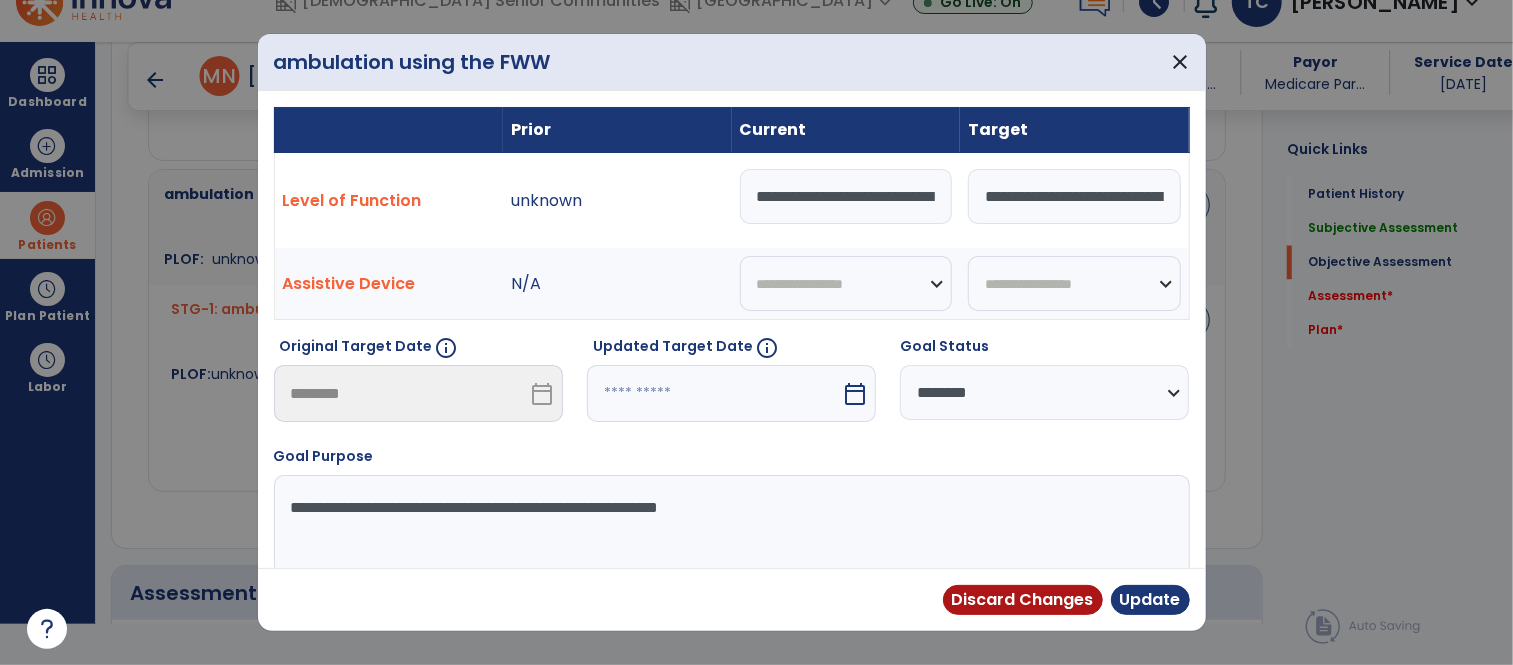 drag, startPoint x: 809, startPoint y: 358, endPoint x: 800, endPoint y: 369, distance: 14.21267 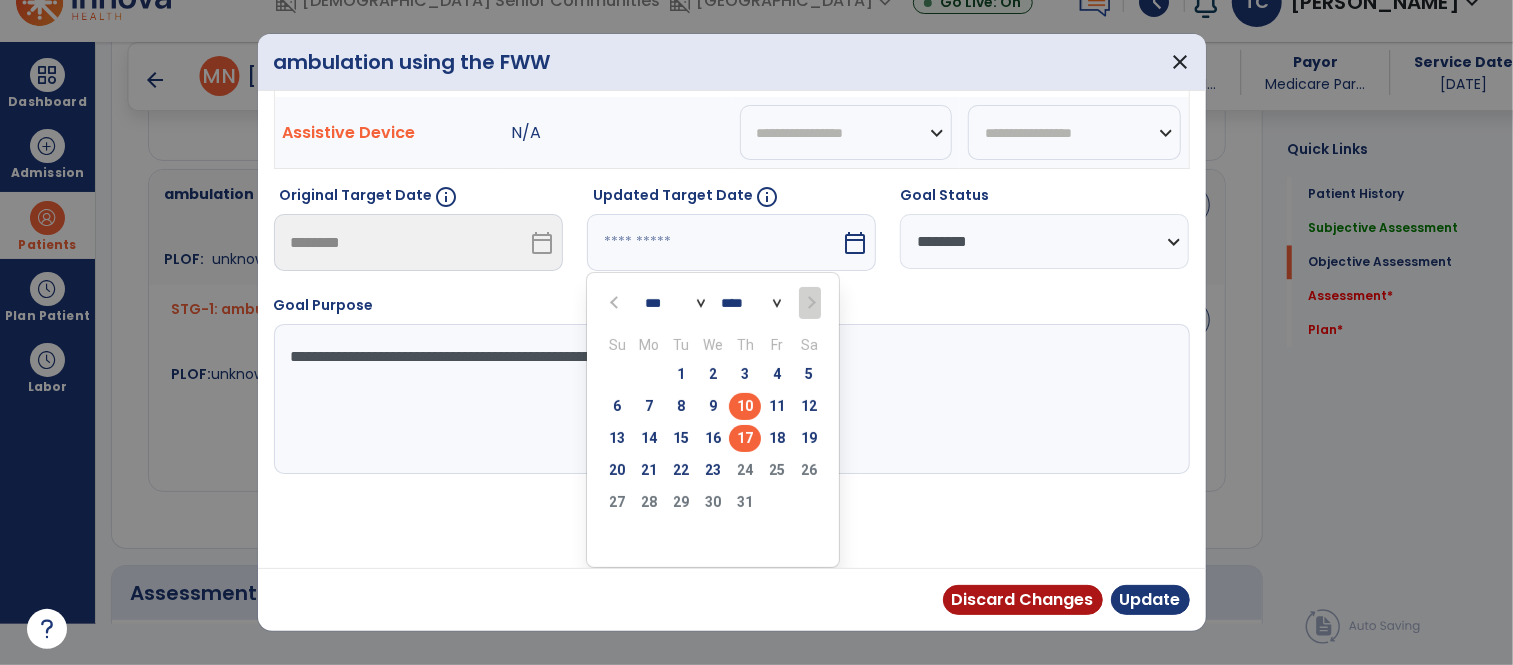 click on "17" at bounding box center [745, 438] 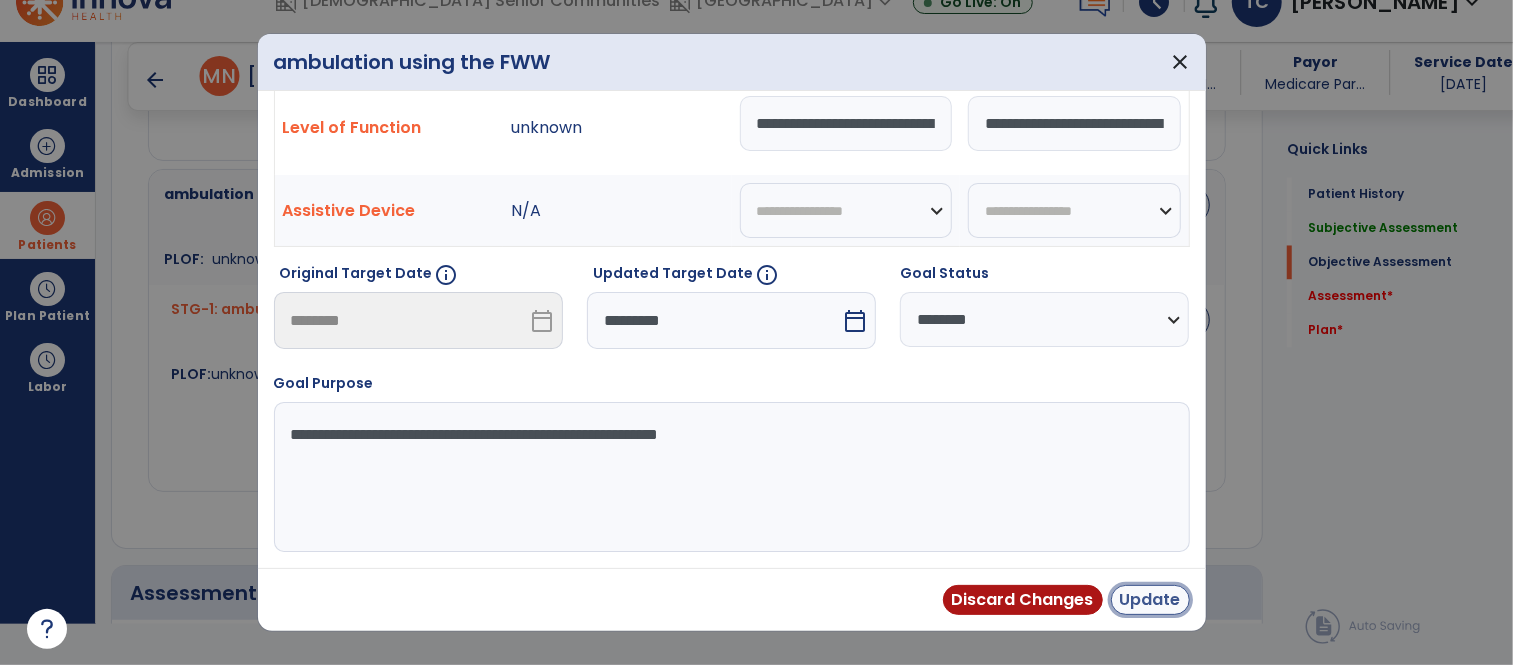 click on "Update" at bounding box center [1150, 600] 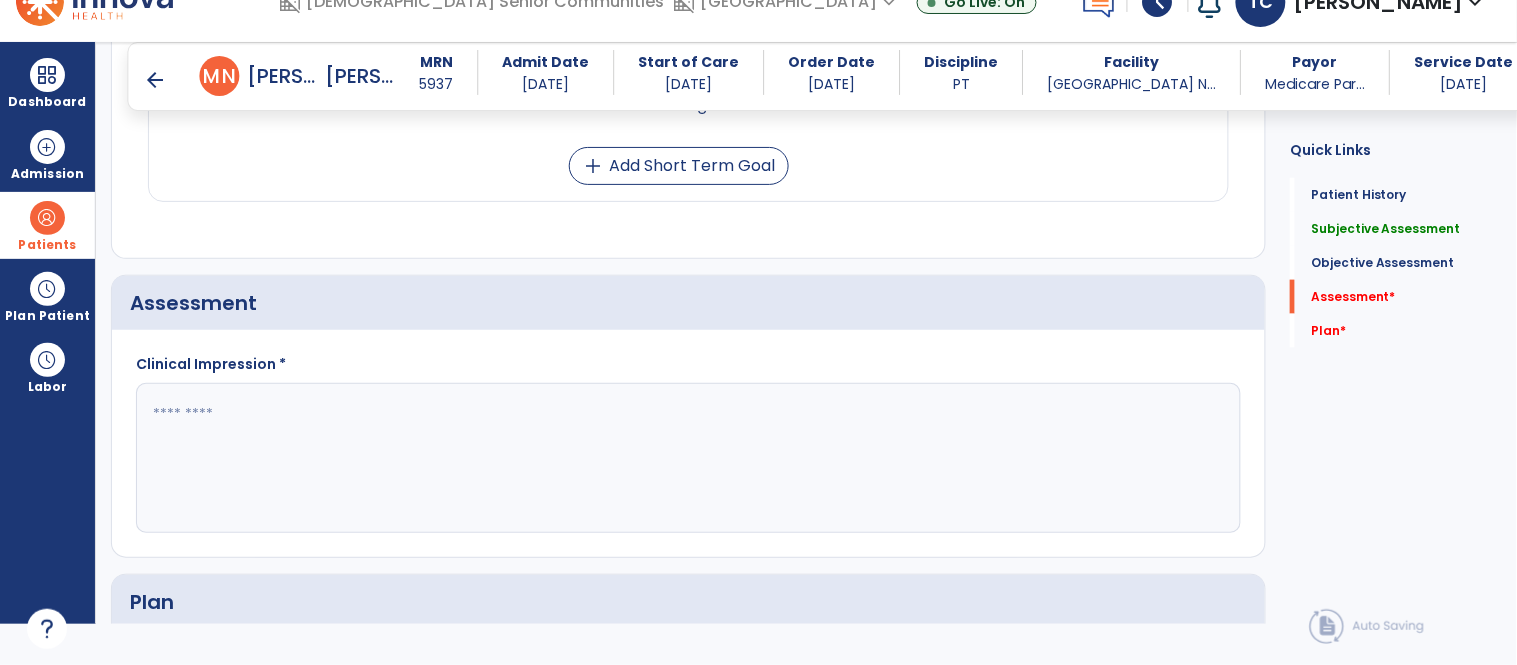 click 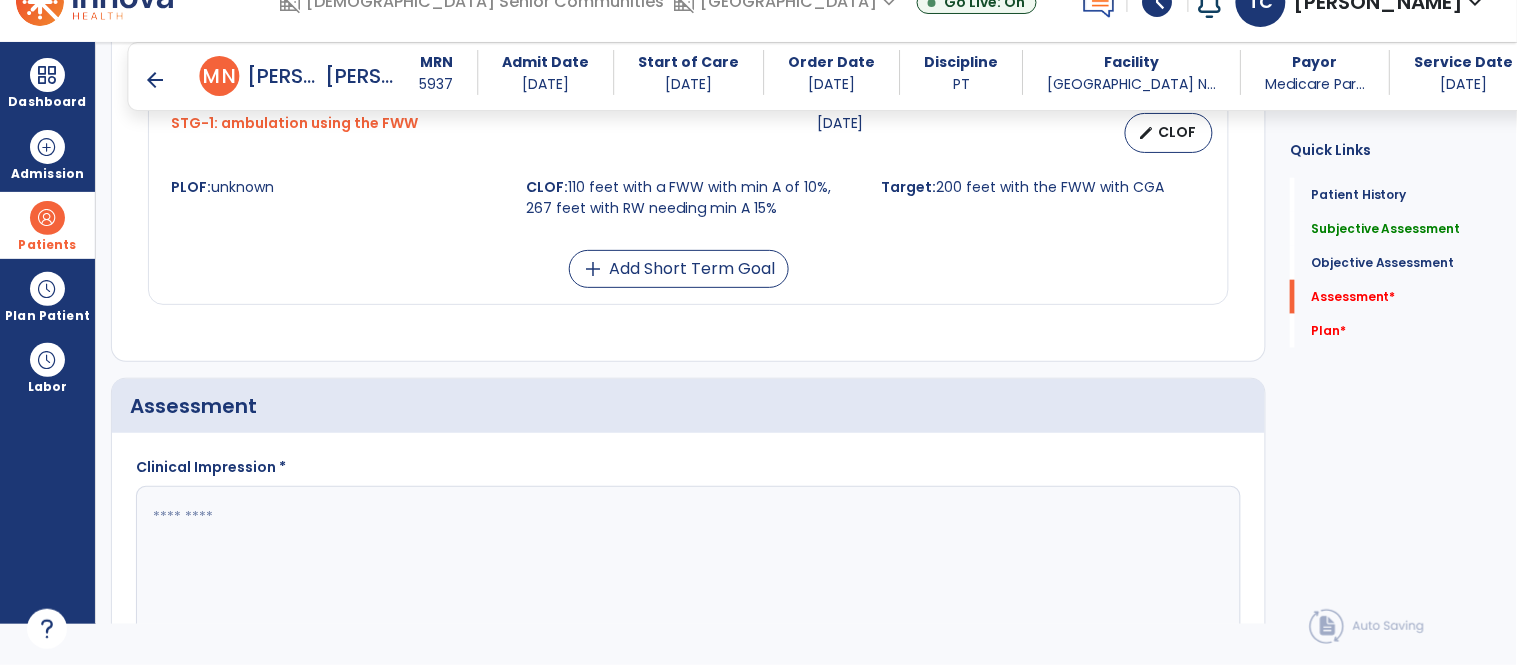 scroll, scrollTop: 2475, scrollLeft: 0, axis: vertical 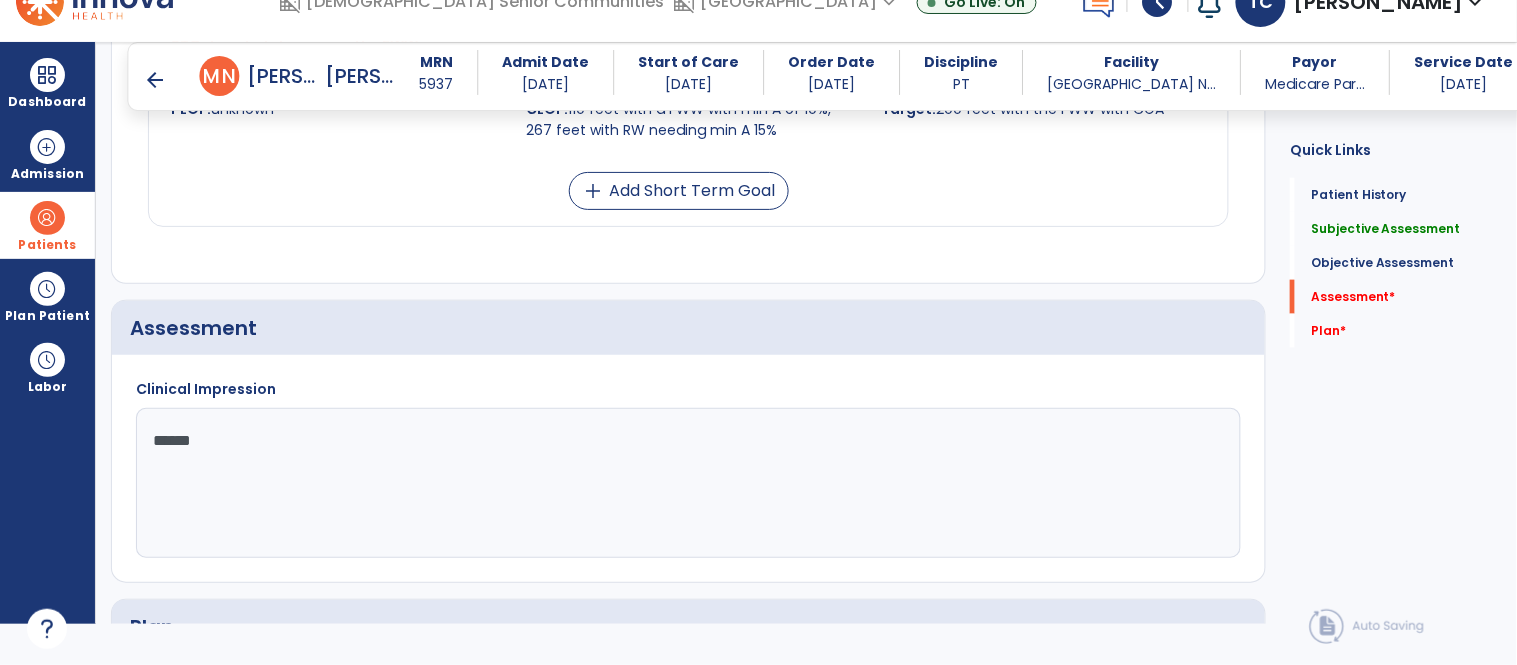 type on "*******" 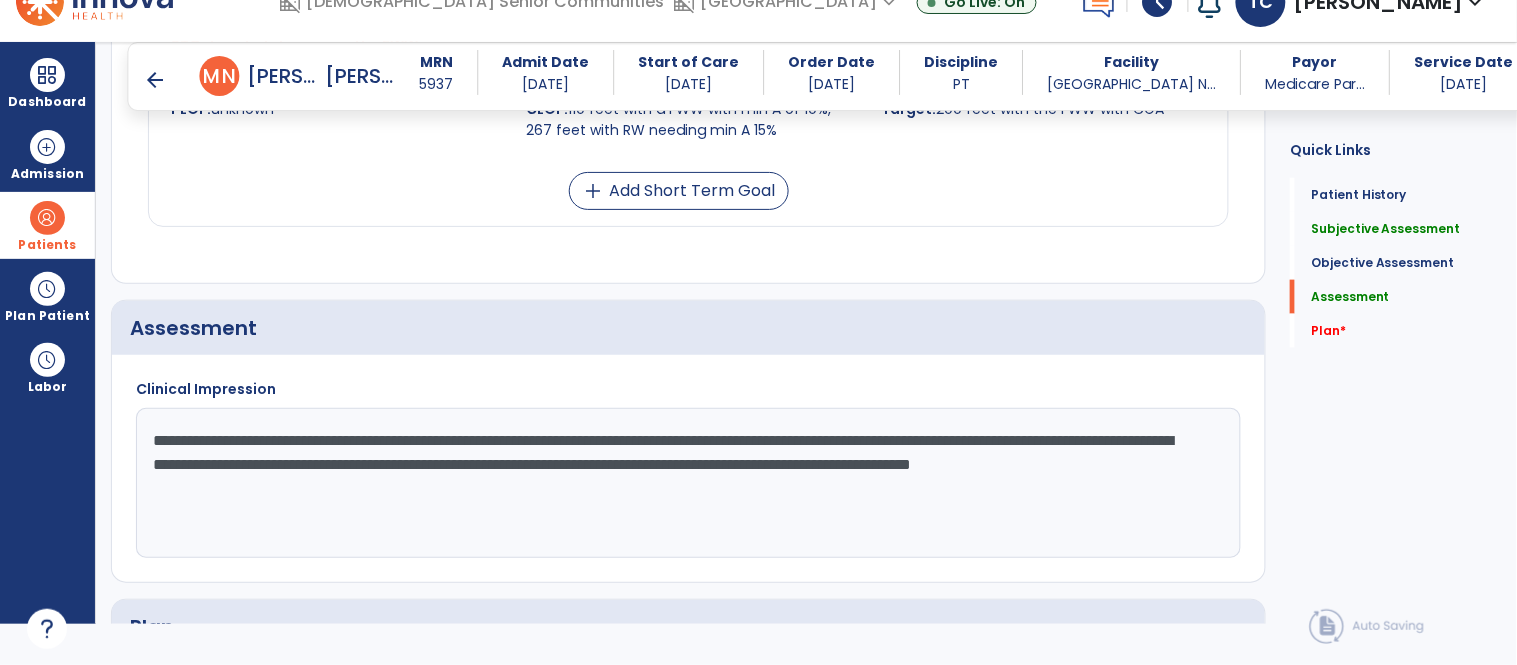 click on "**********" 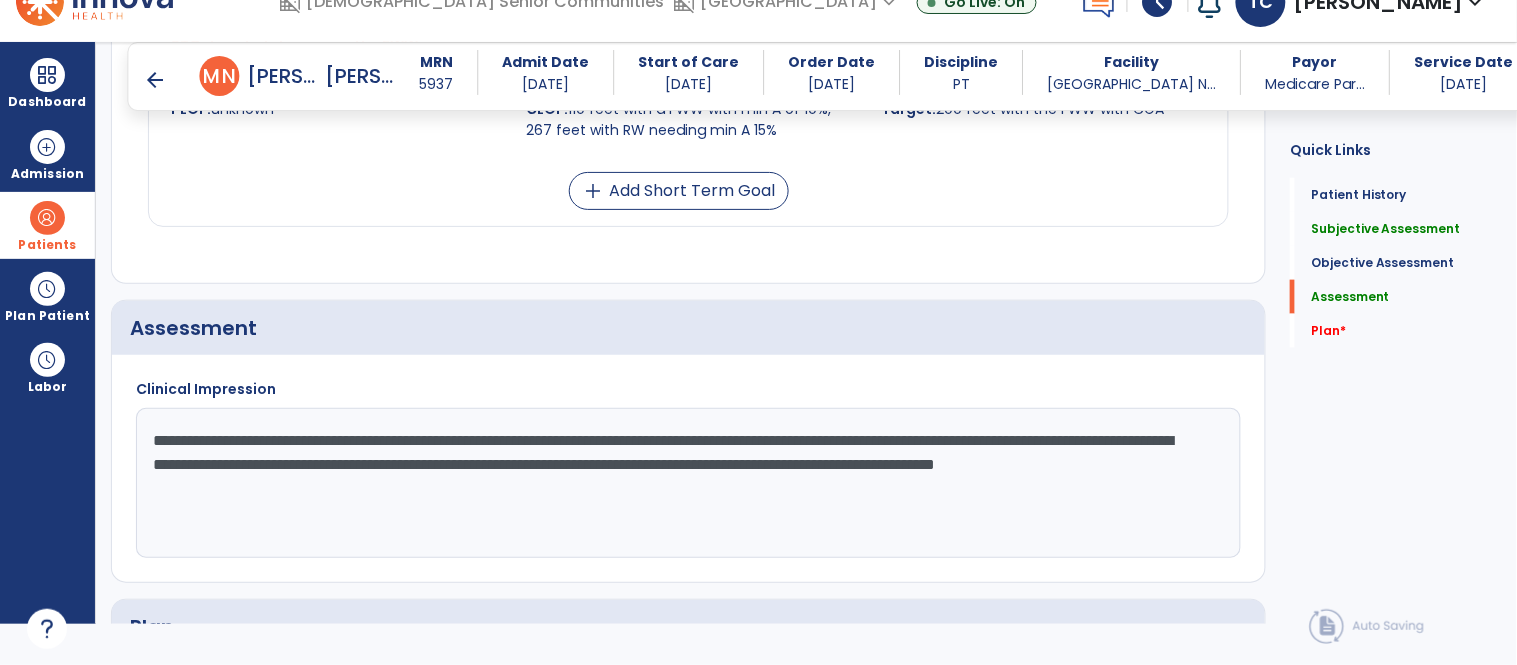 click on "**********" 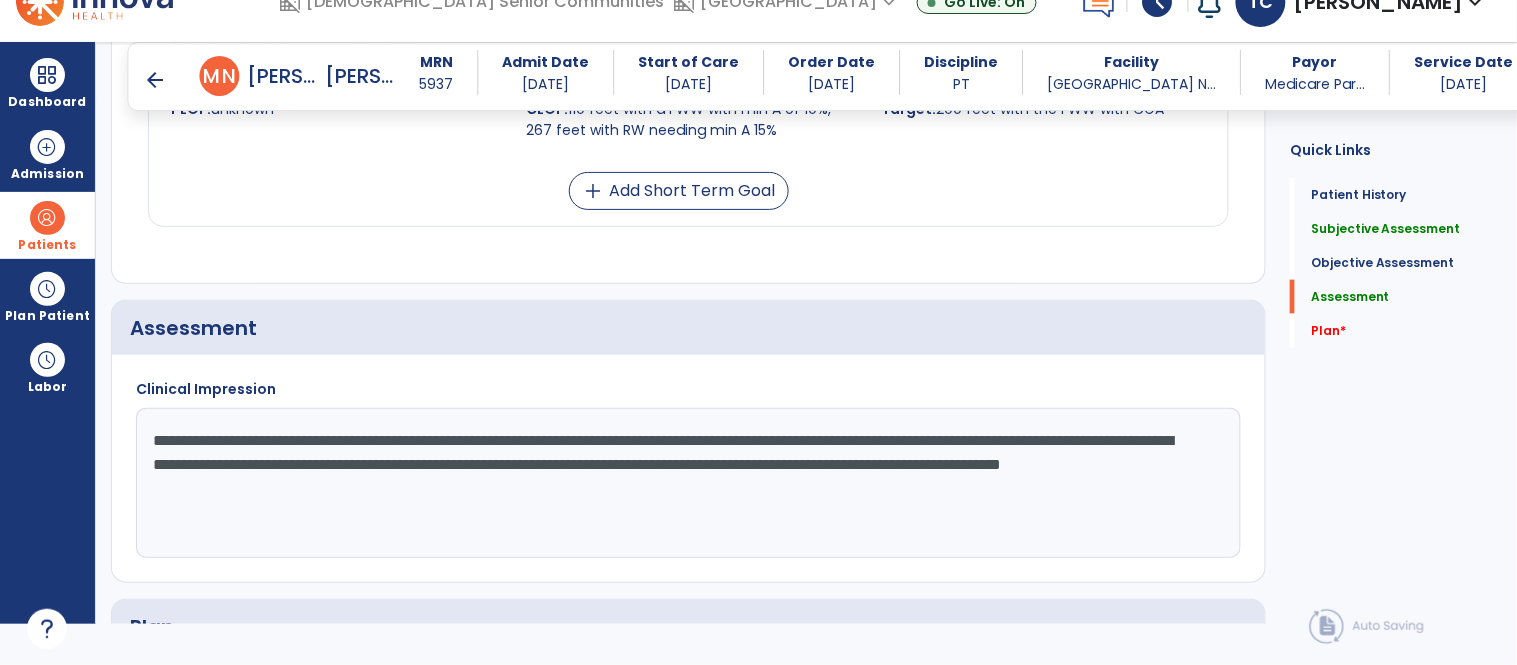 paste on "**********" 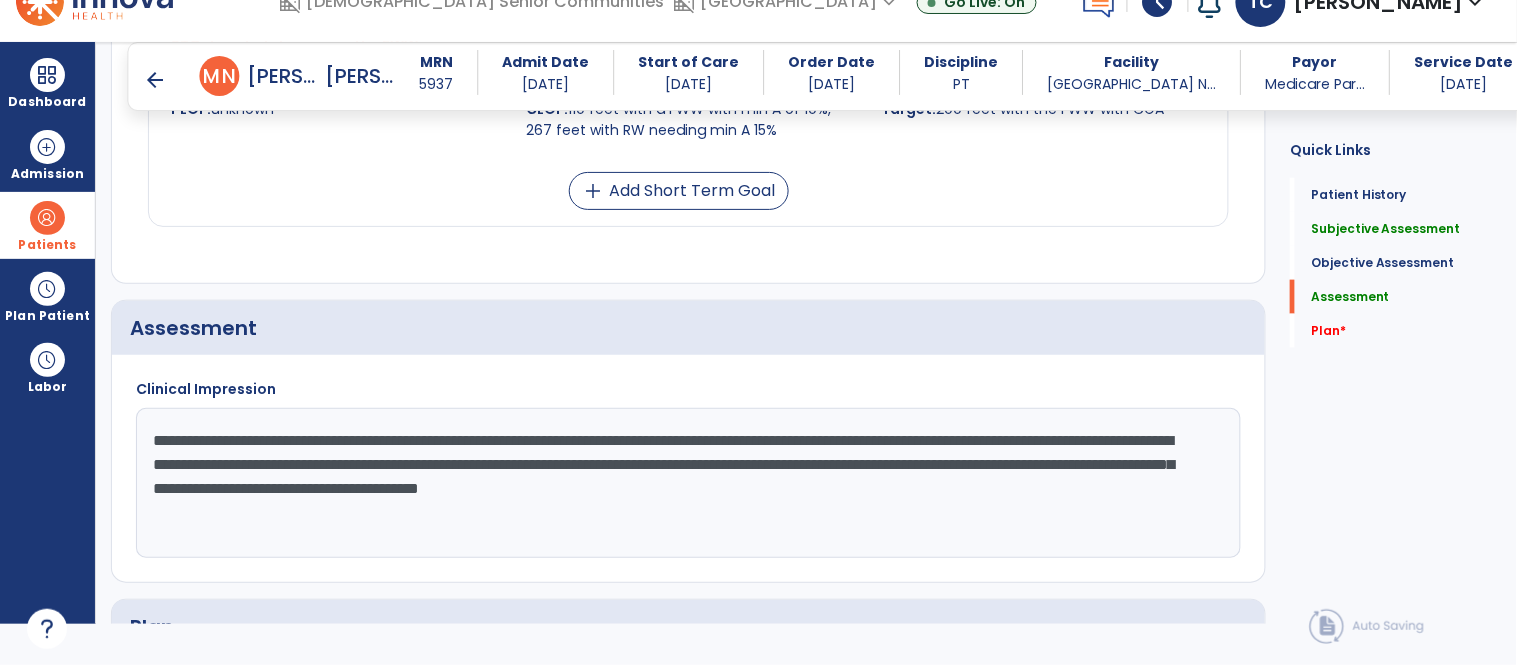 click on "**********" 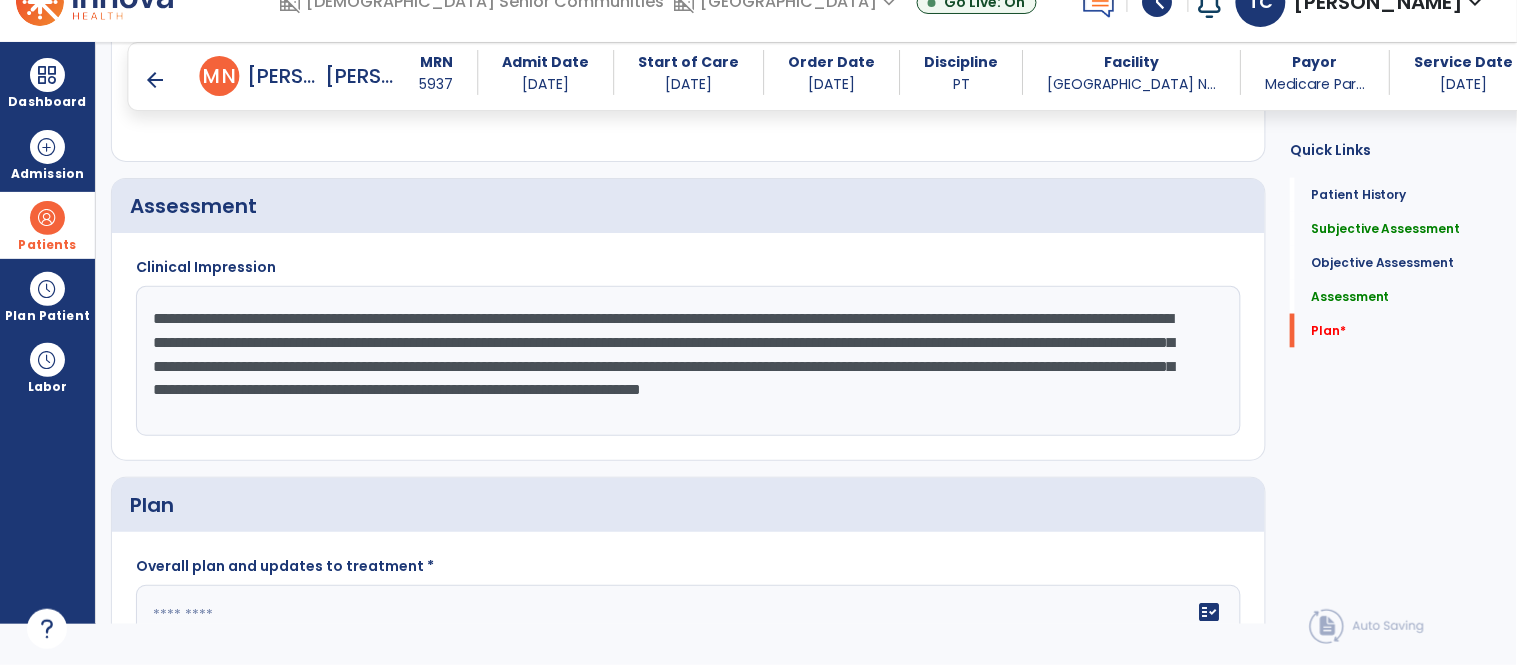 scroll, scrollTop: 2606, scrollLeft: 0, axis: vertical 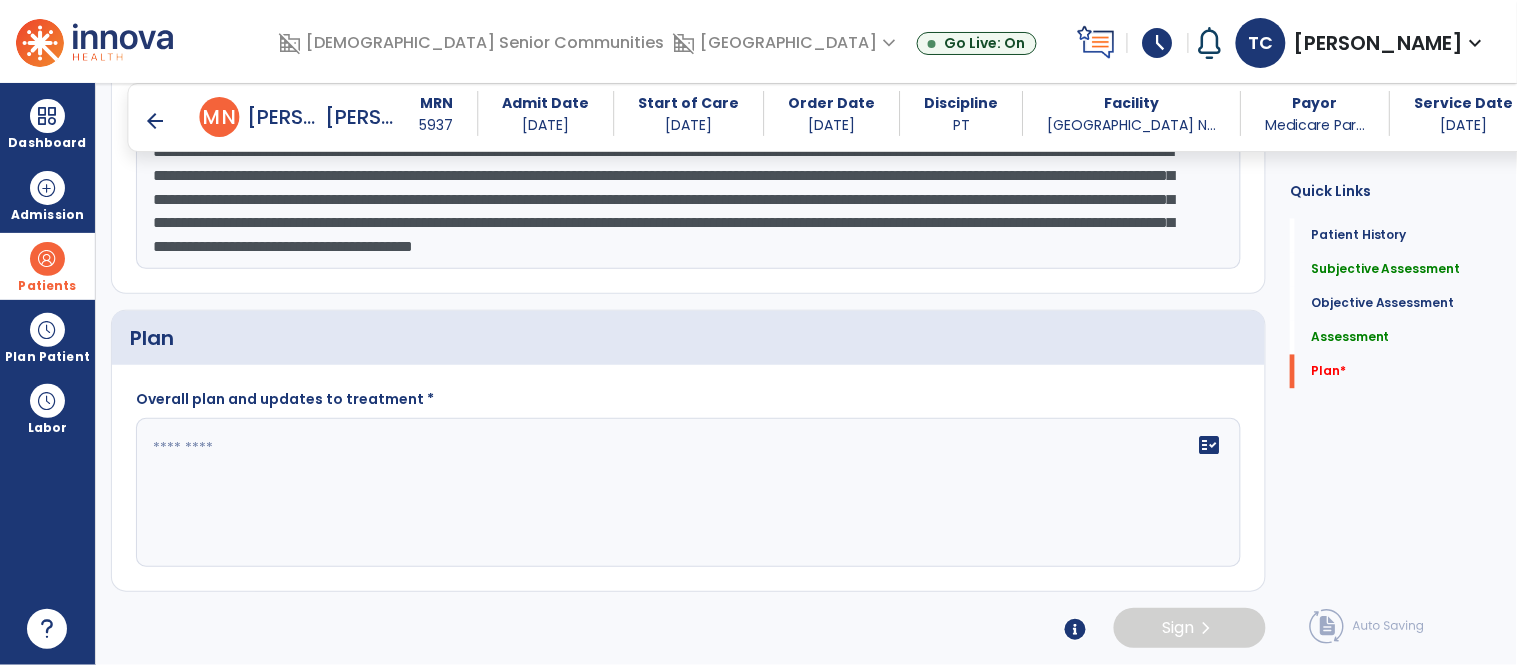 type on "**********" 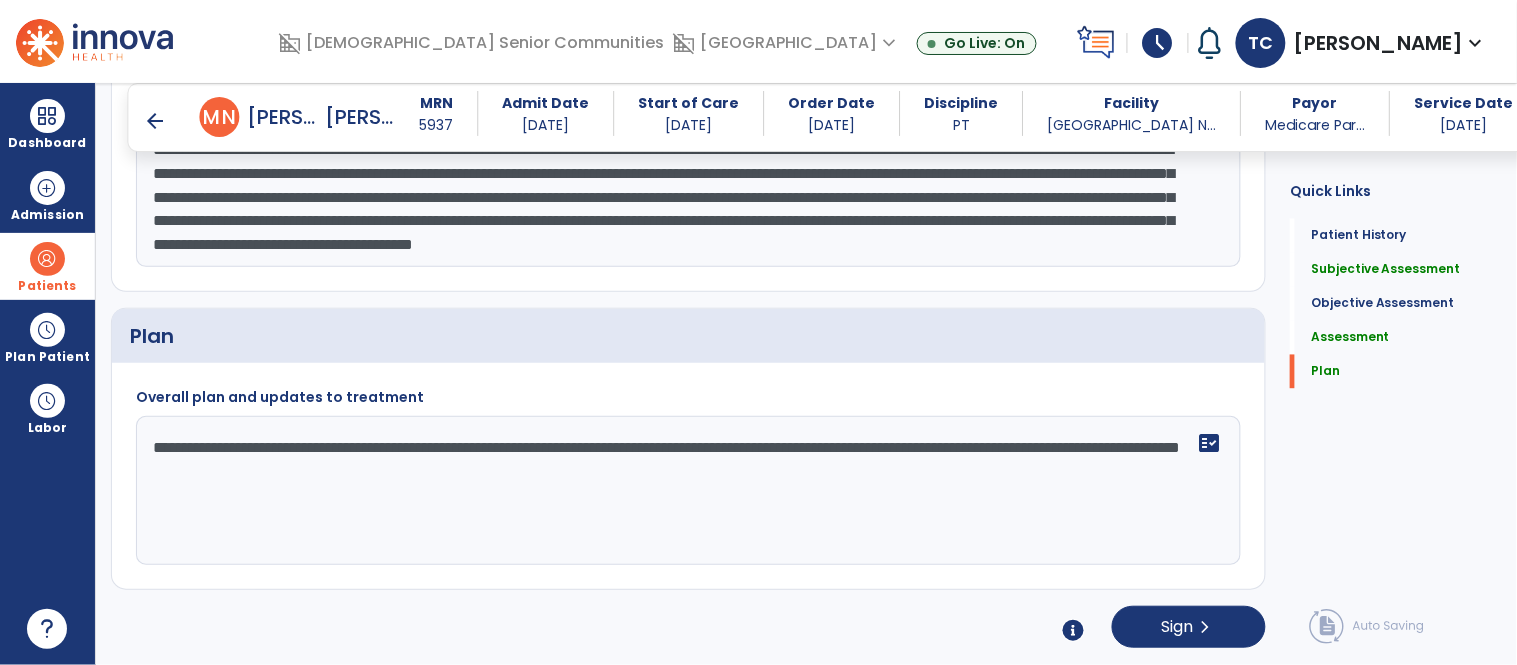 type on "**********" 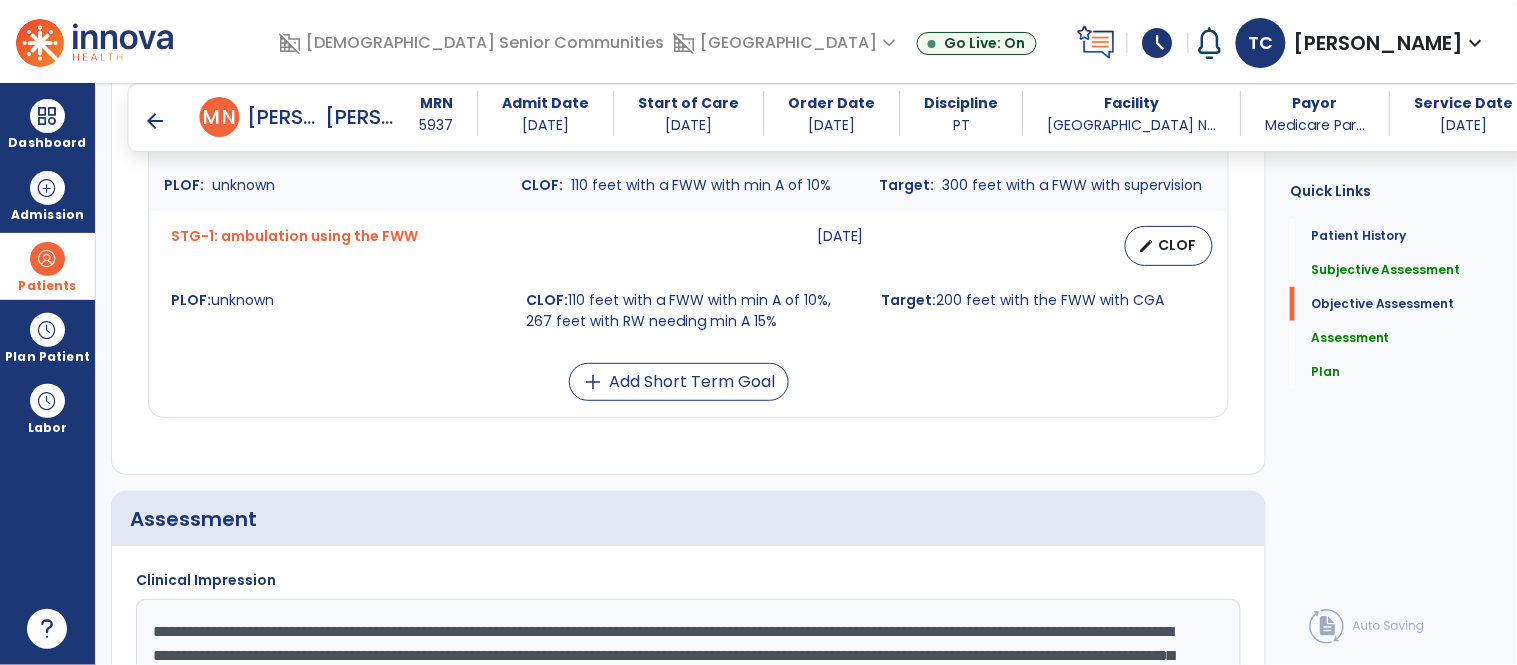 scroll, scrollTop: 2121, scrollLeft: 0, axis: vertical 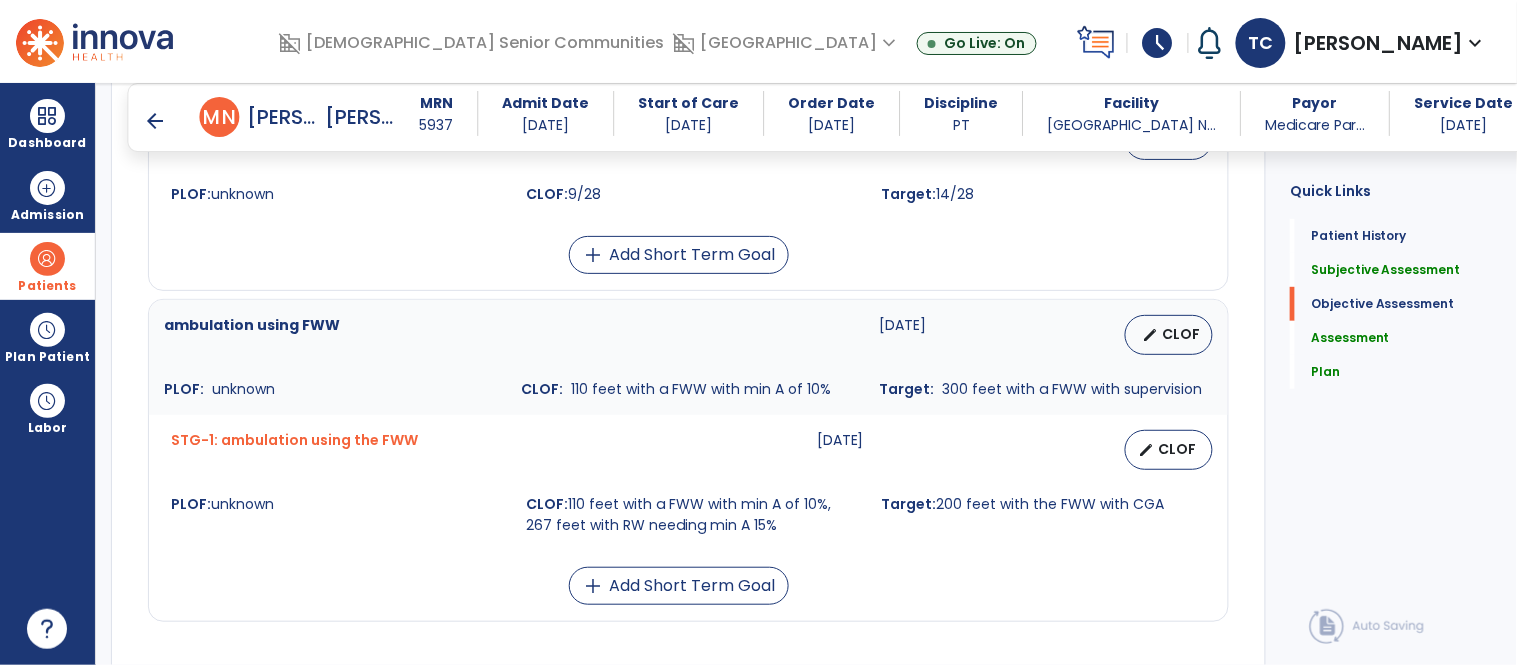 click on "arrow_back" at bounding box center (156, 121) 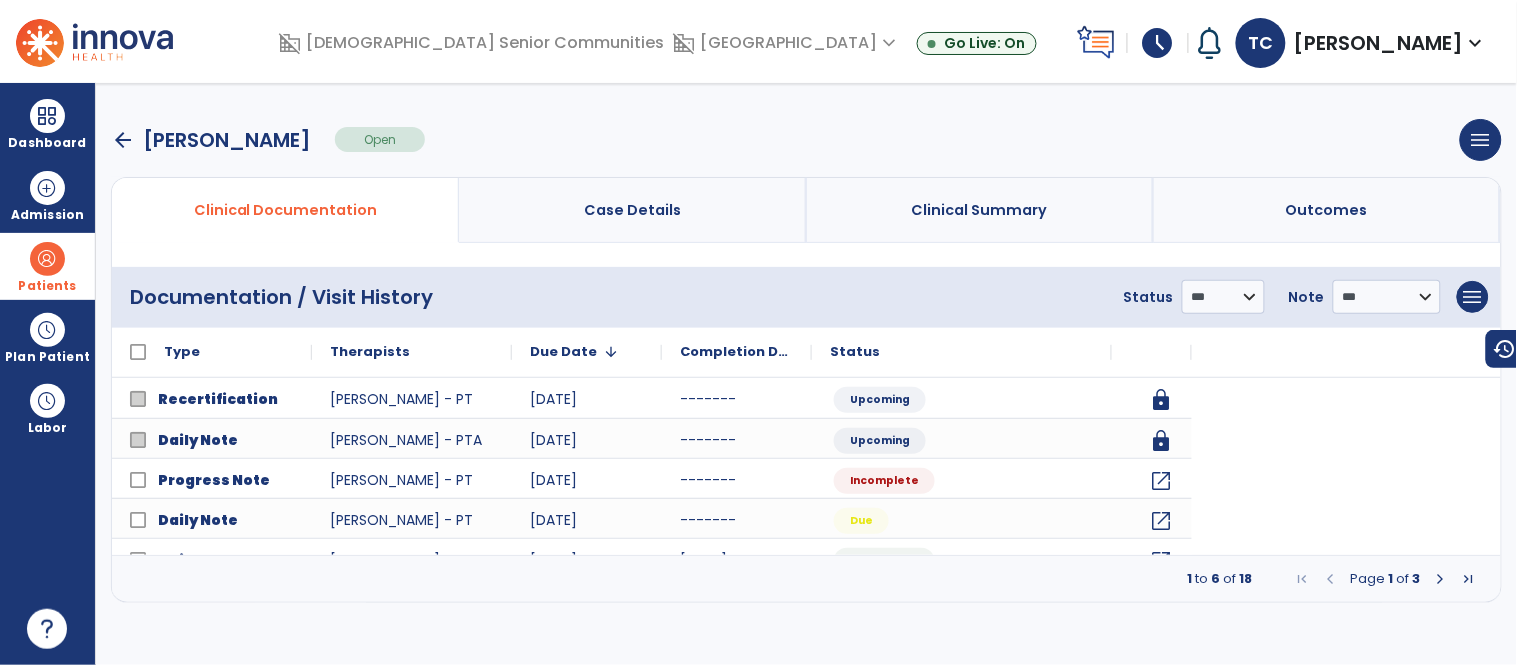 scroll, scrollTop: 0, scrollLeft: 0, axis: both 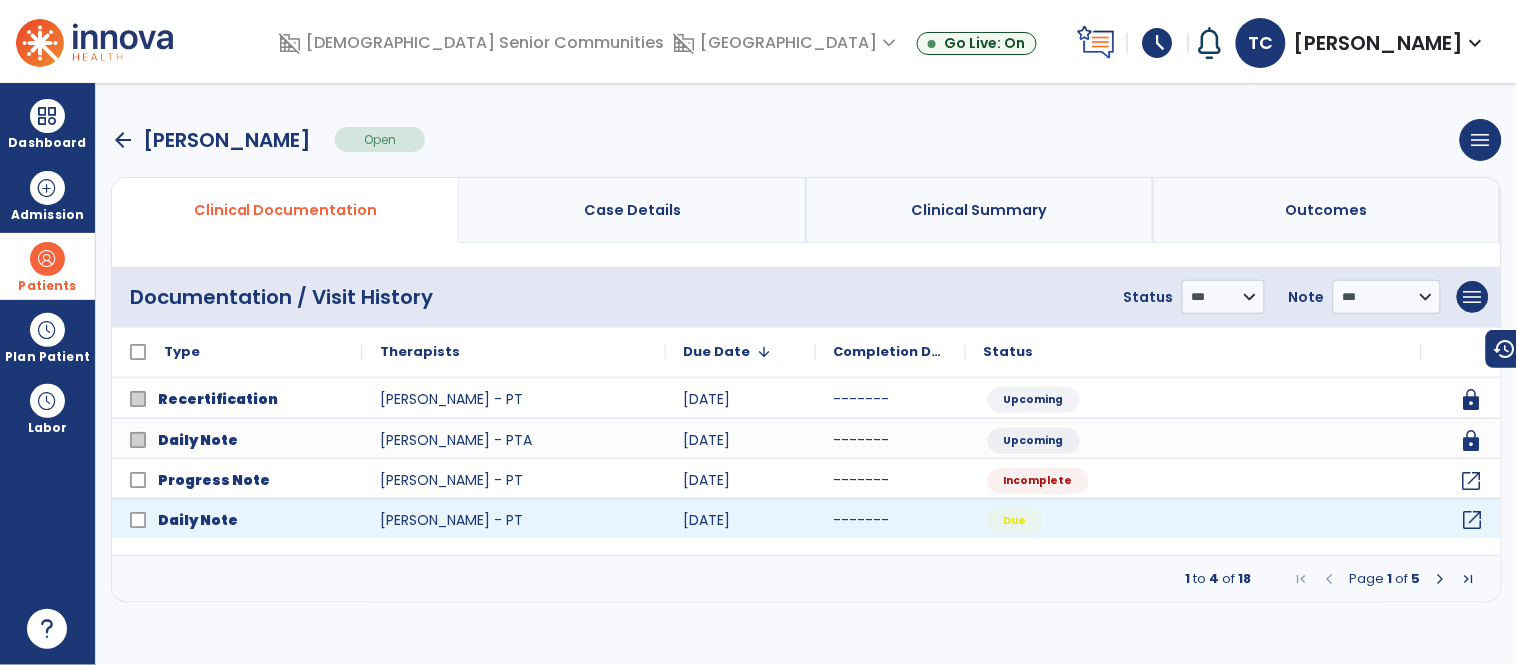 click on "open_in_new" 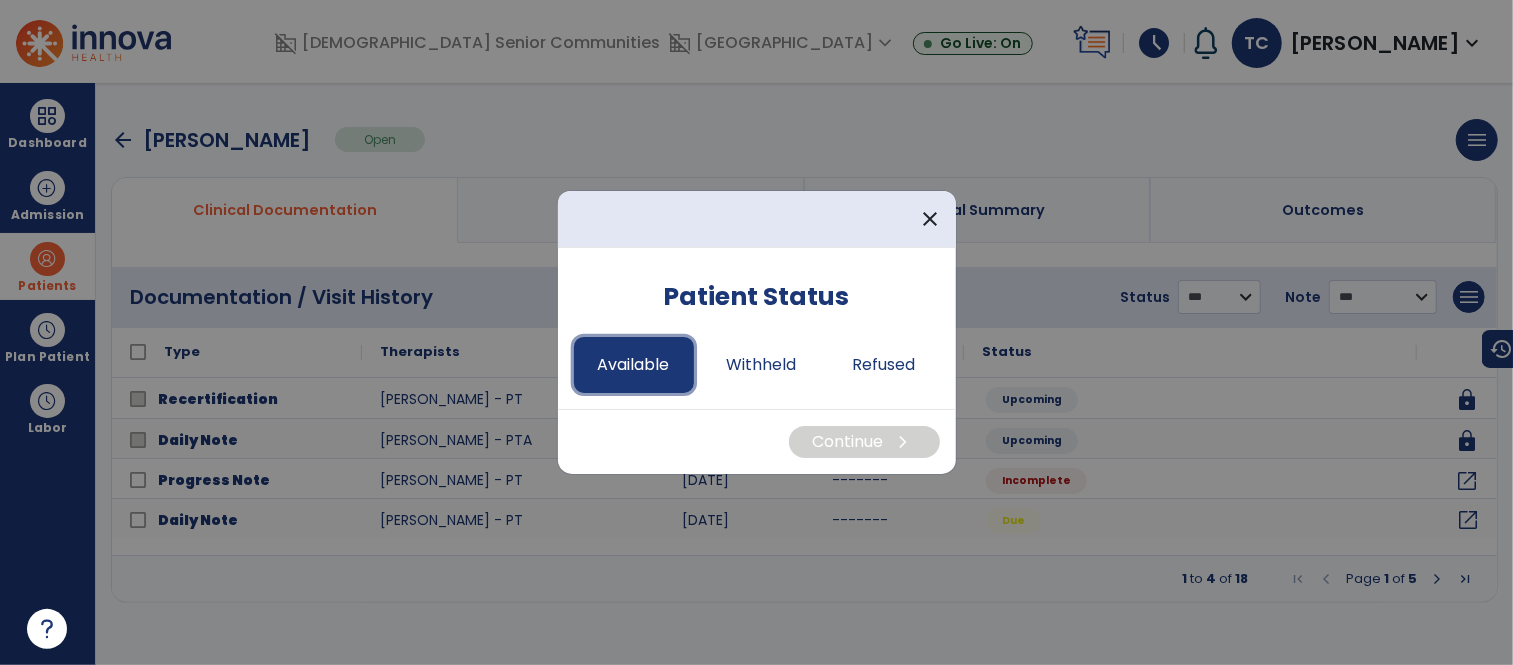 click on "Available" at bounding box center (634, 365) 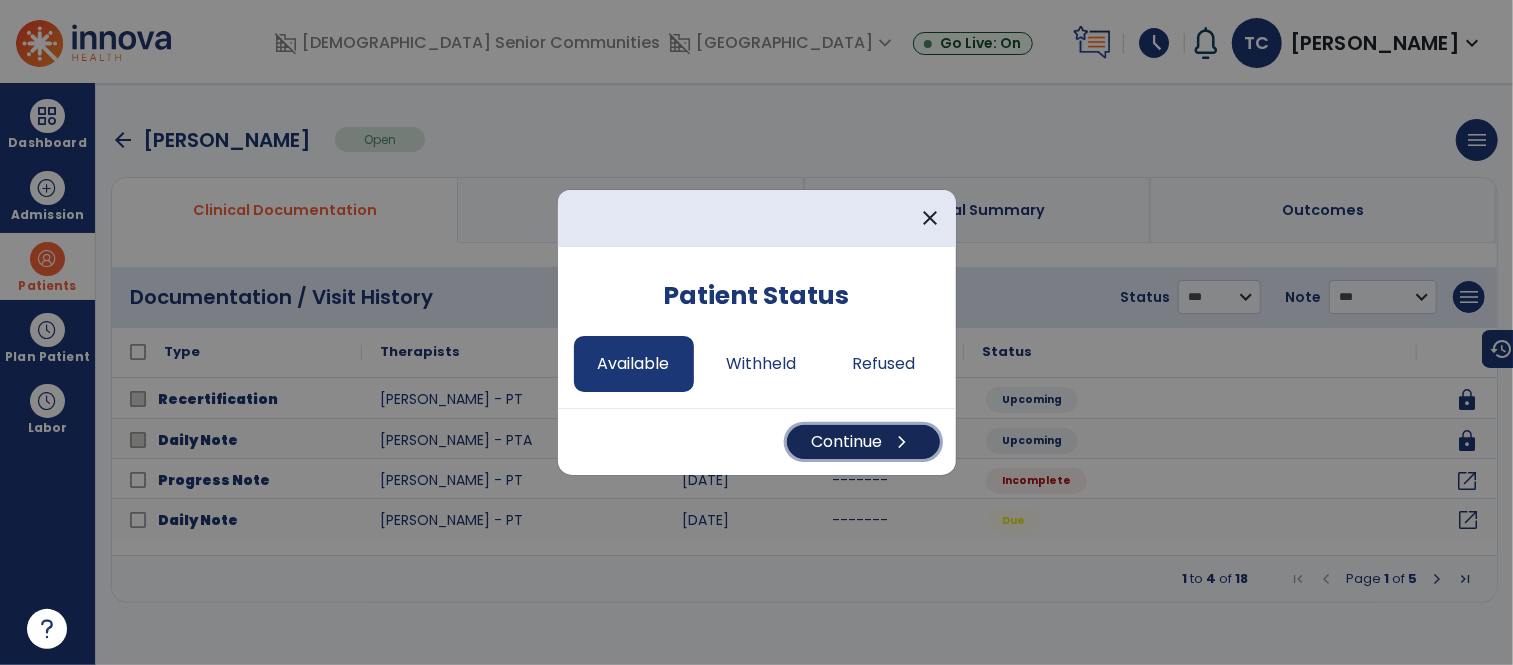 click on "Continue   chevron_right" at bounding box center [863, 442] 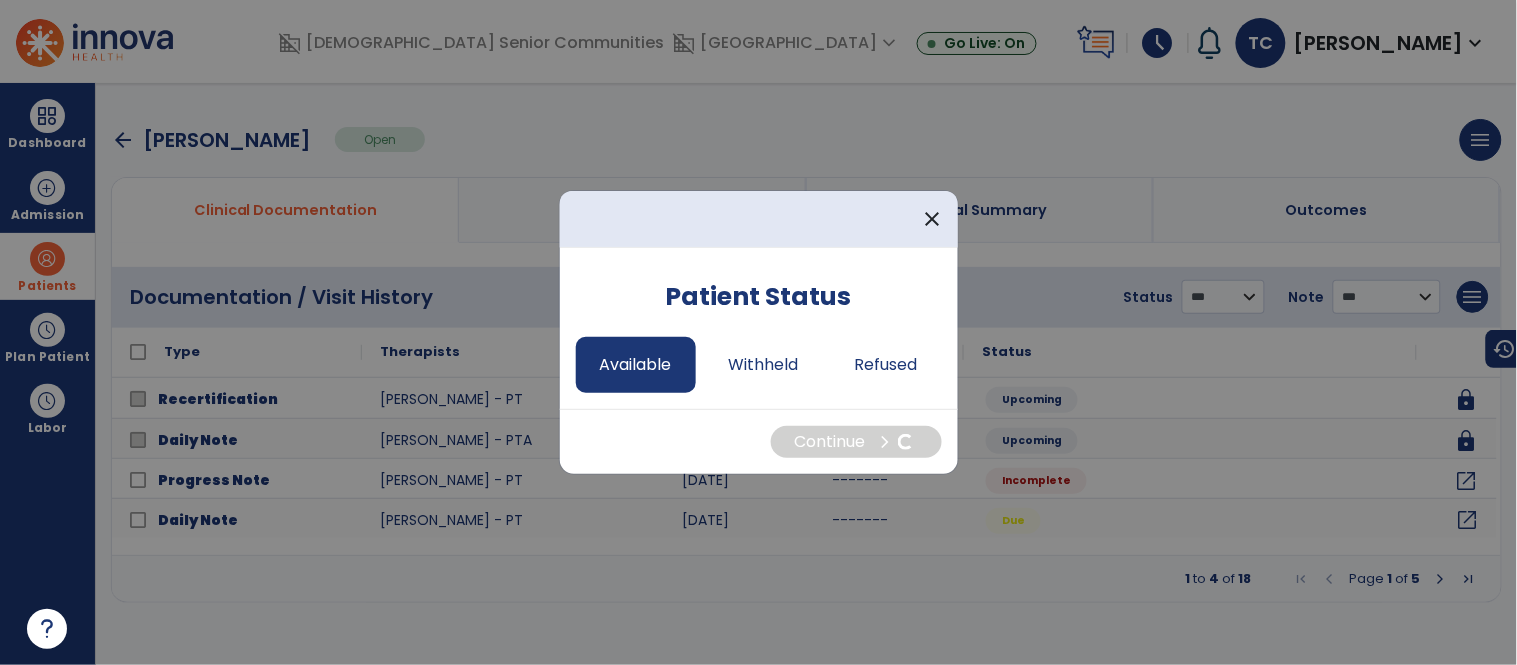 select on "*" 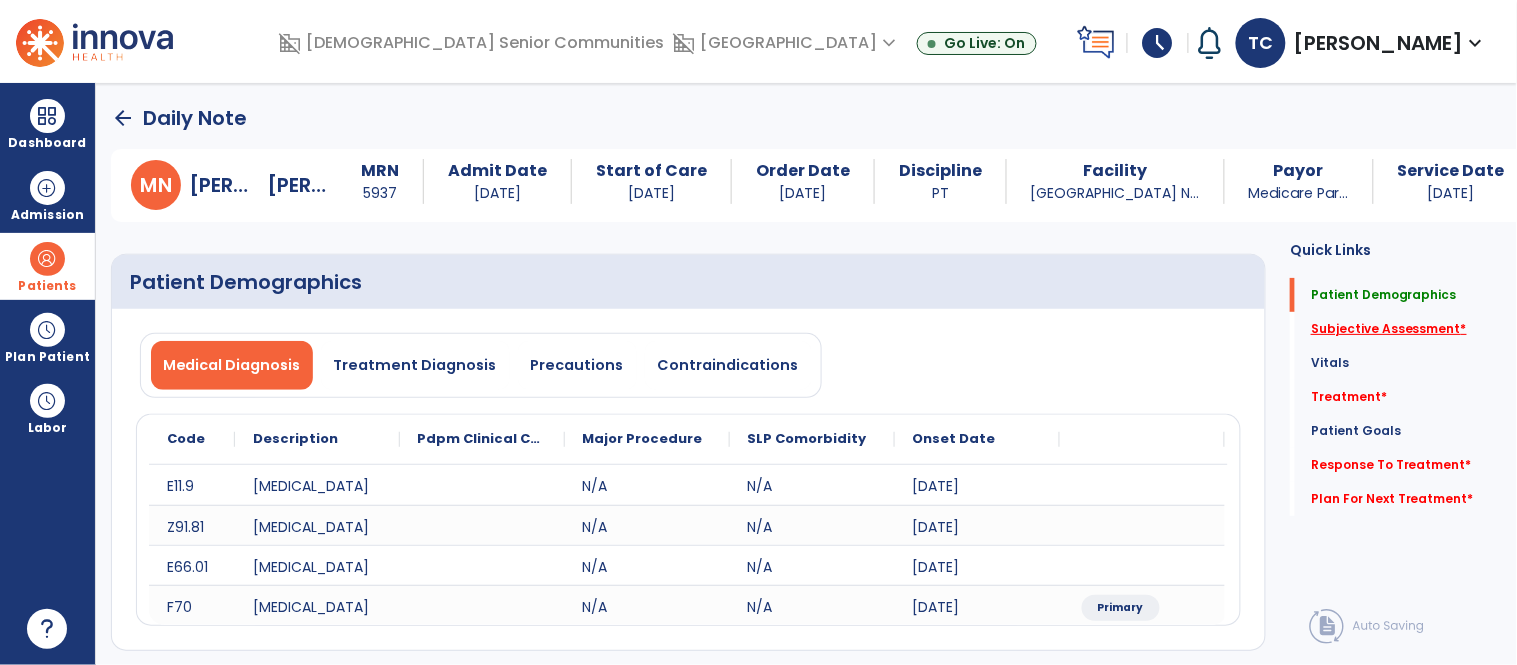 click on "Subjective Assessment   *" 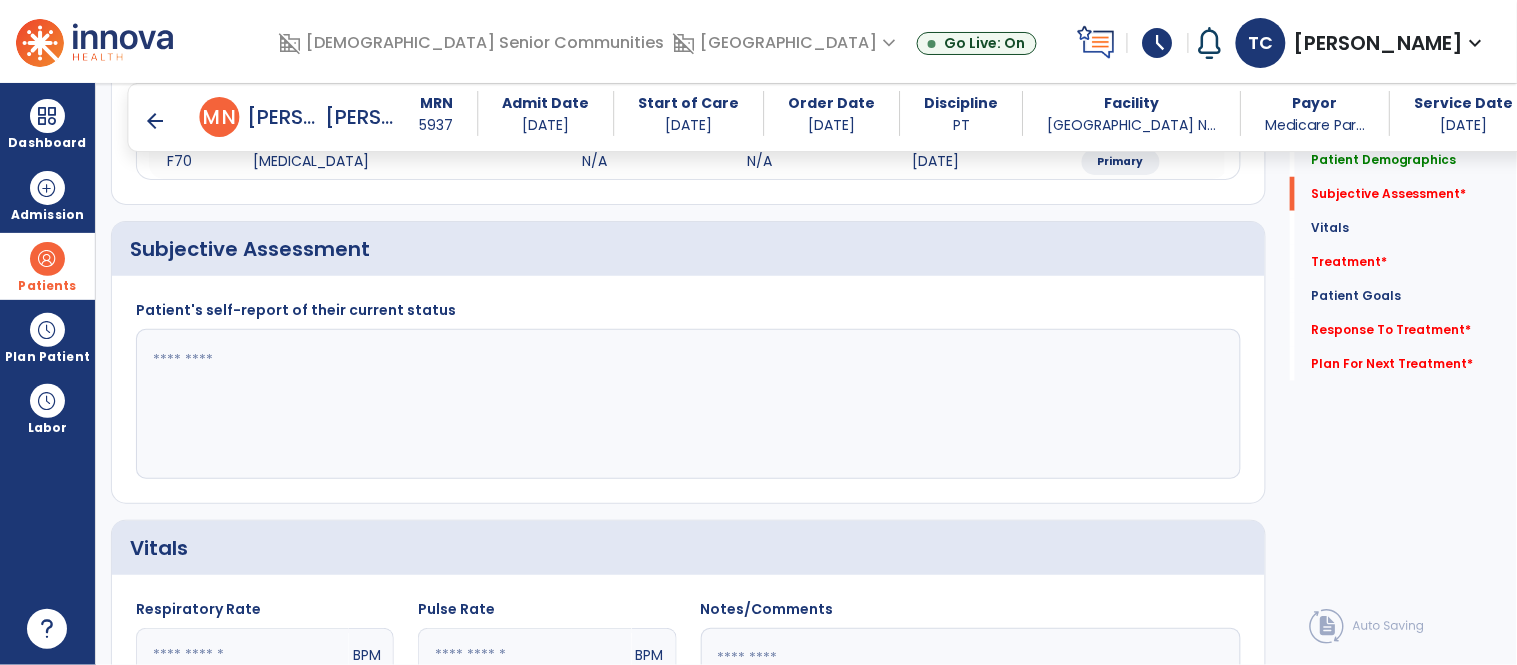 scroll, scrollTop: 434, scrollLeft: 0, axis: vertical 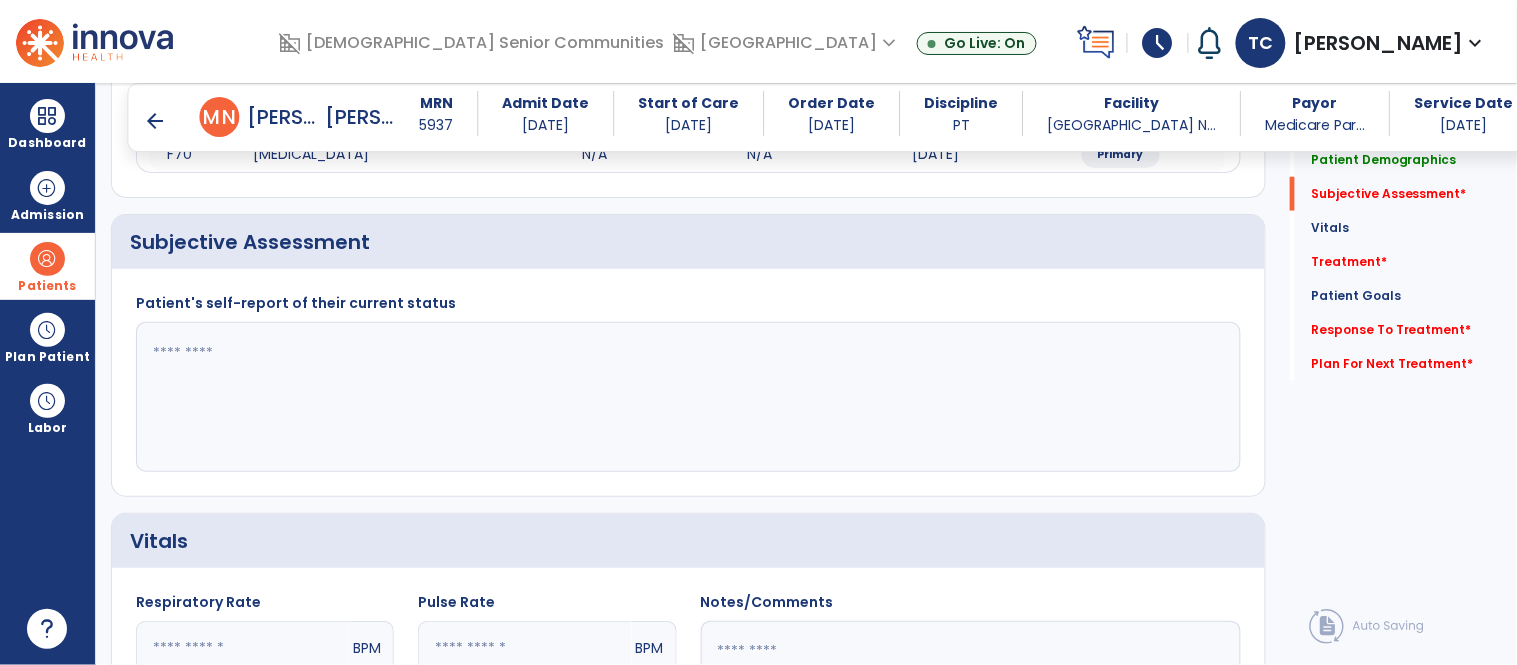 click 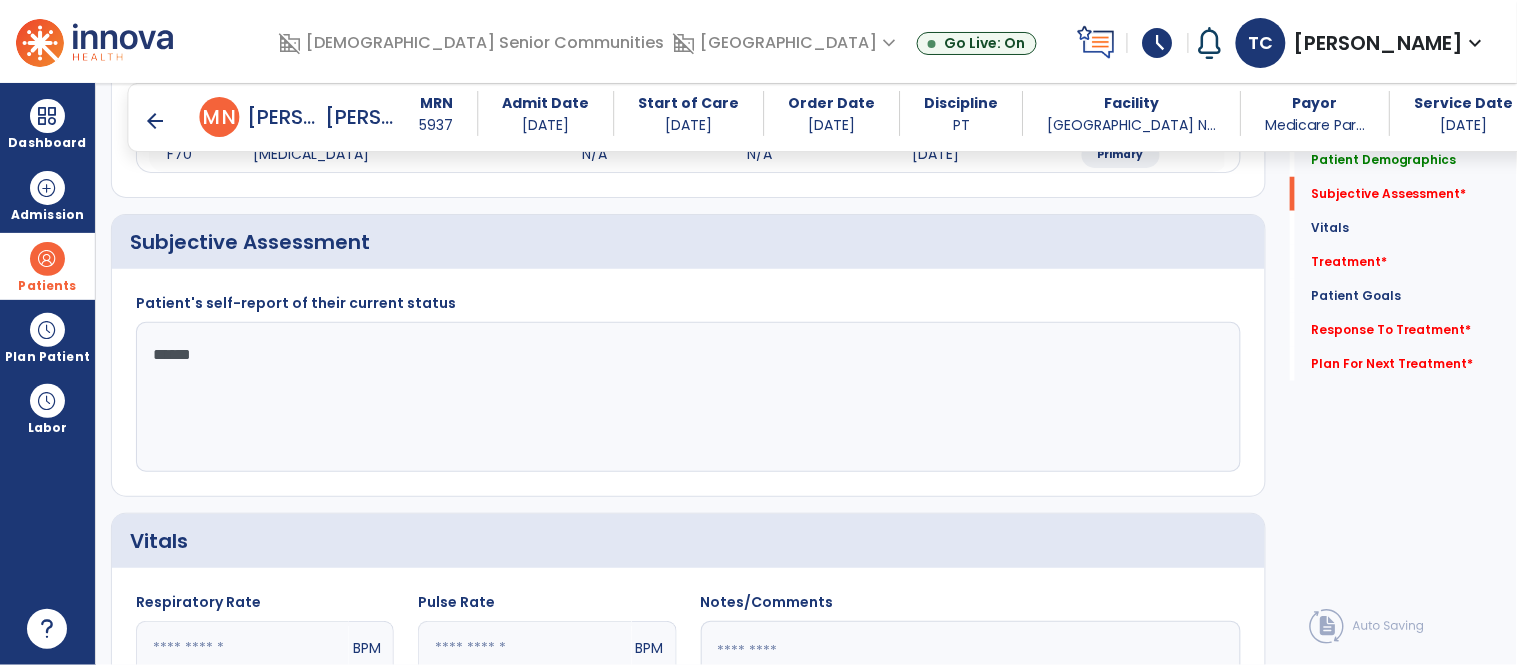 type on "*******" 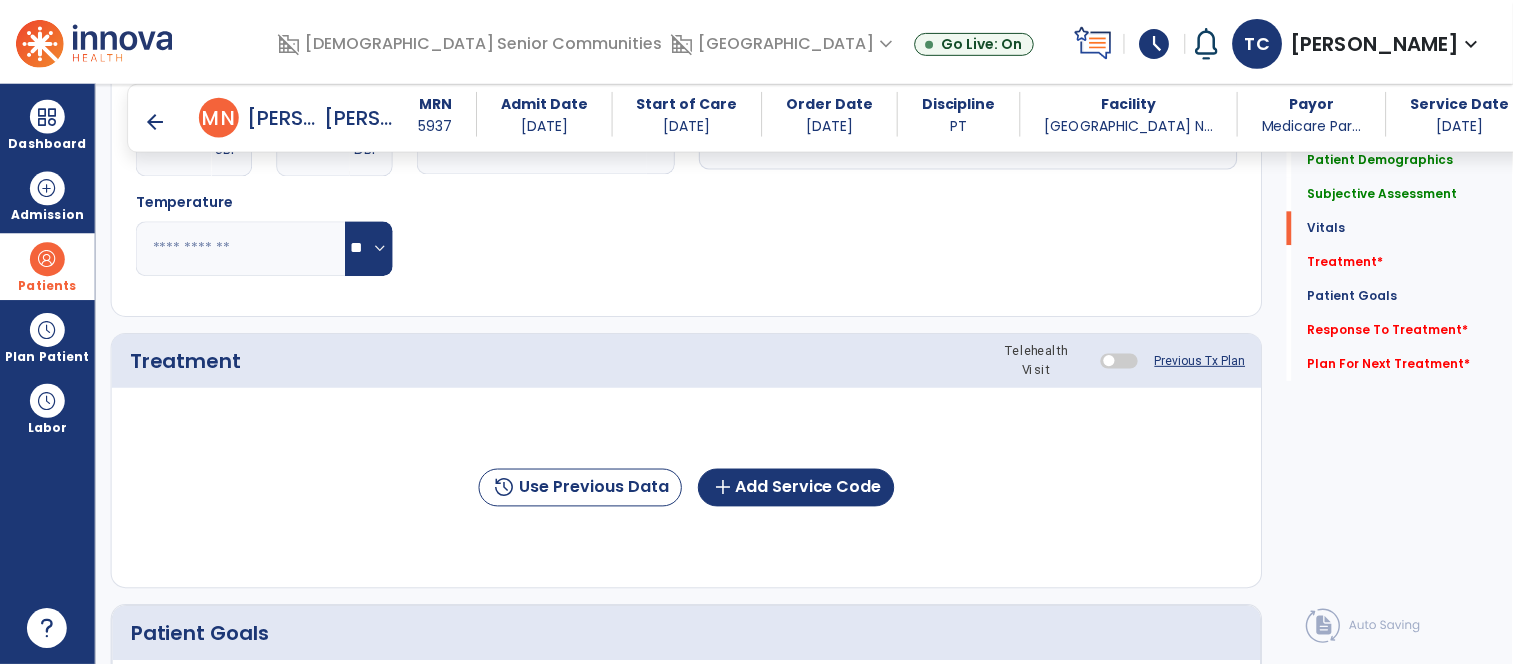 scroll, scrollTop: 1066, scrollLeft: 0, axis: vertical 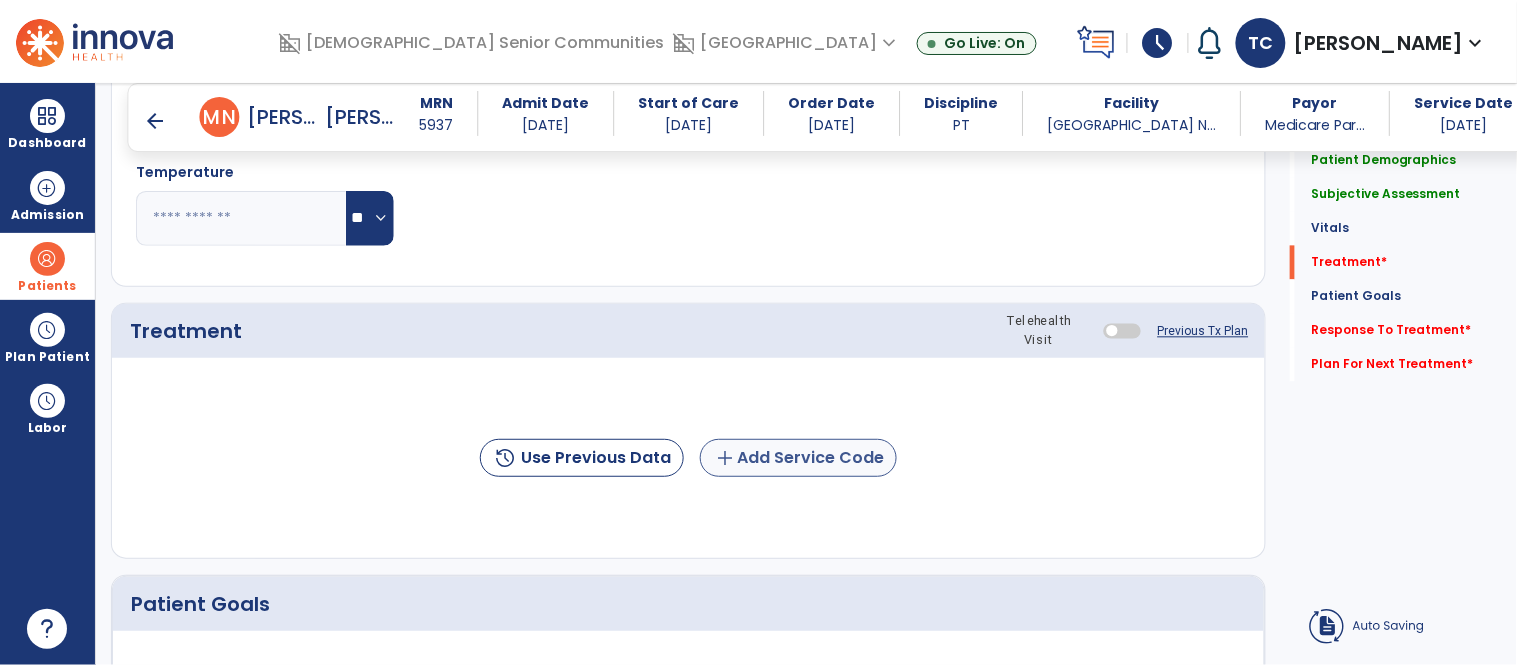type on "**********" 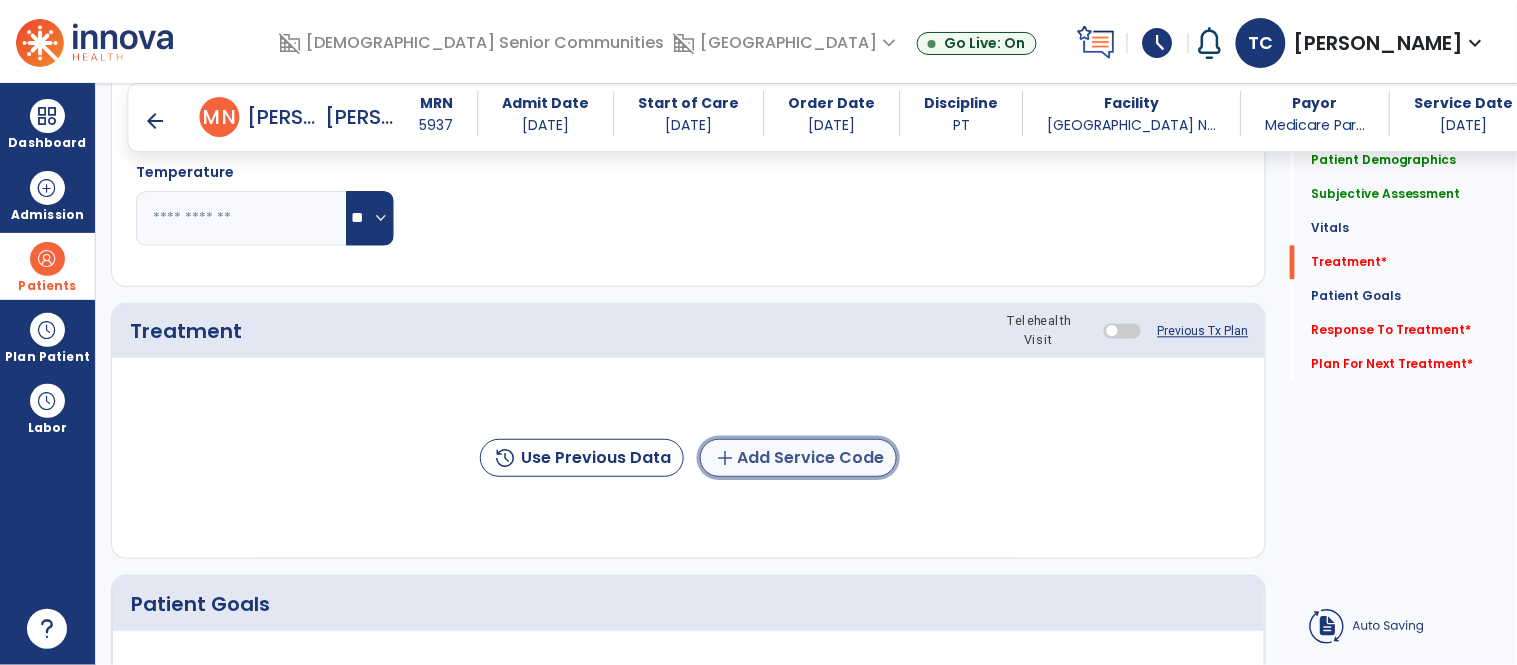 click on "add  Add Service Code" 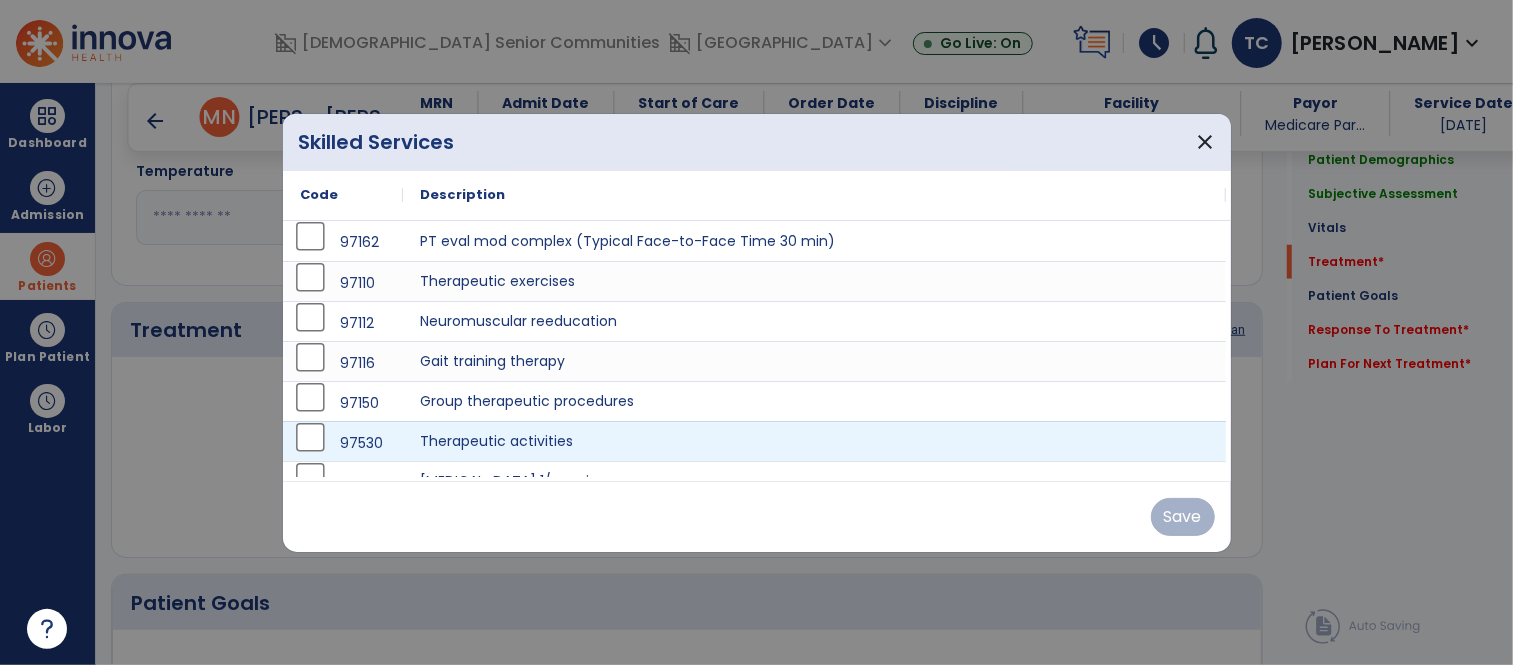scroll, scrollTop: 1066, scrollLeft: 0, axis: vertical 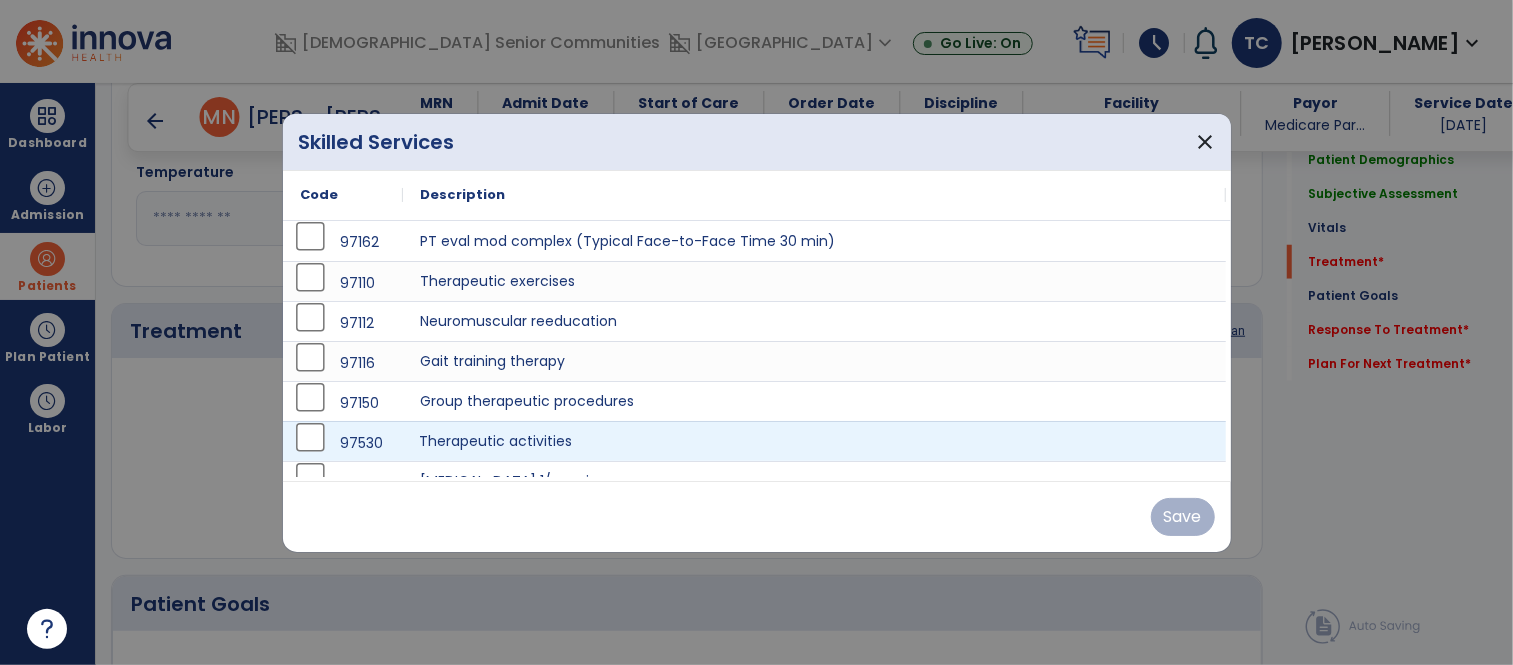 click on "Therapeutic activities" at bounding box center (815, 441) 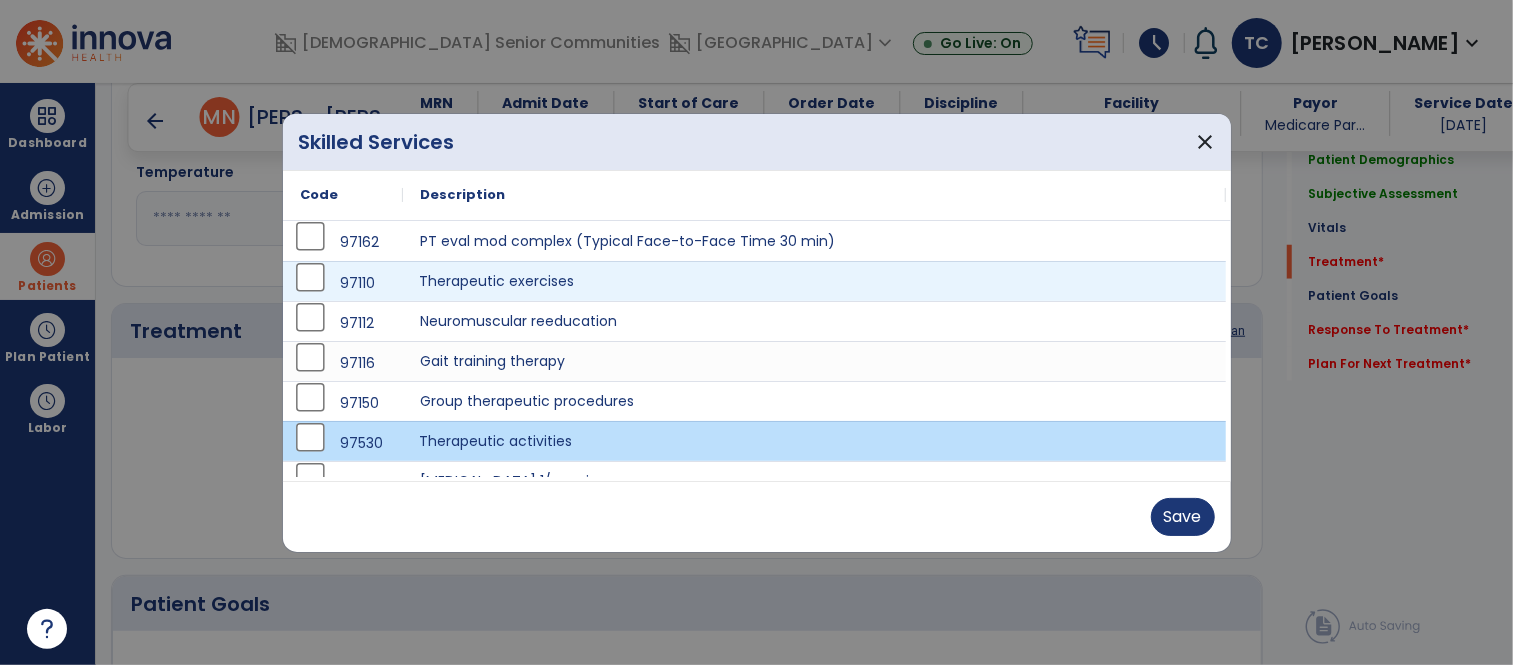 click on "Therapeutic exercises" at bounding box center [815, 281] 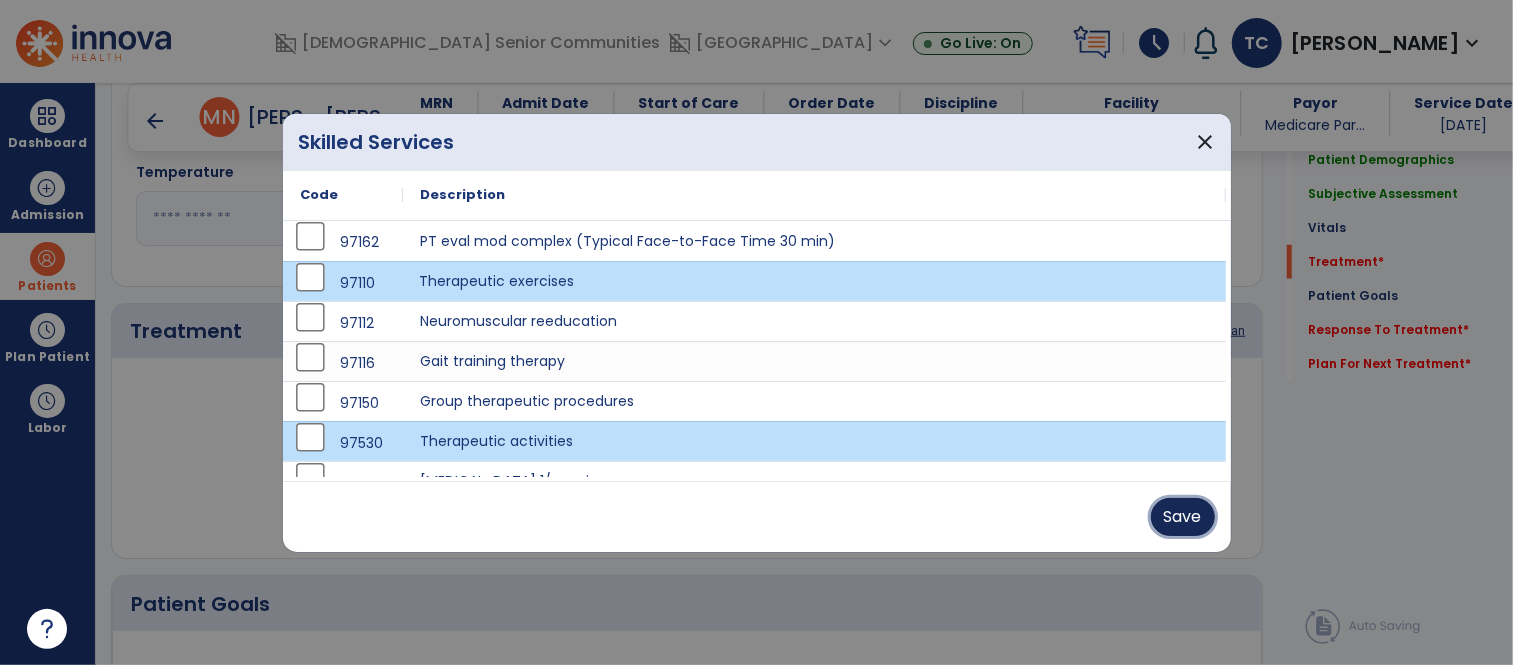 click on "Save" at bounding box center (1183, 517) 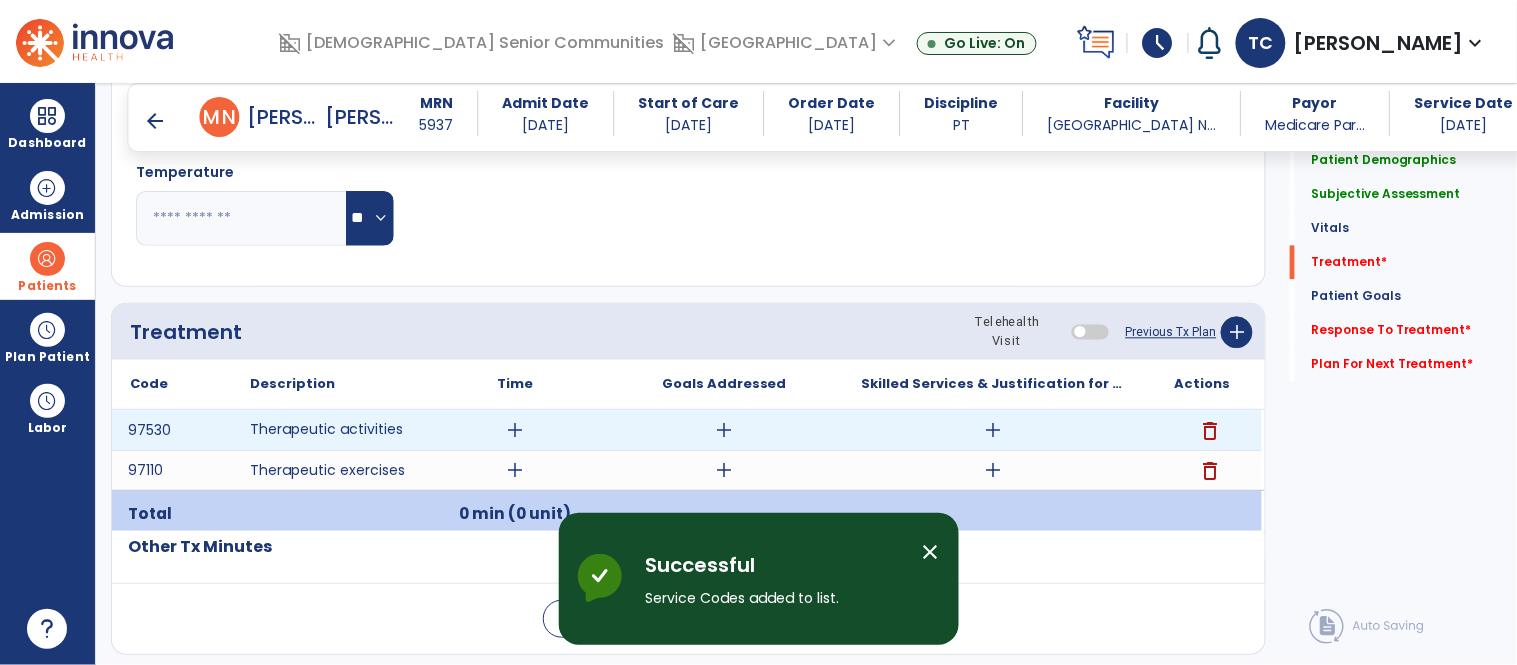 click on "add" at bounding box center [993, 430] 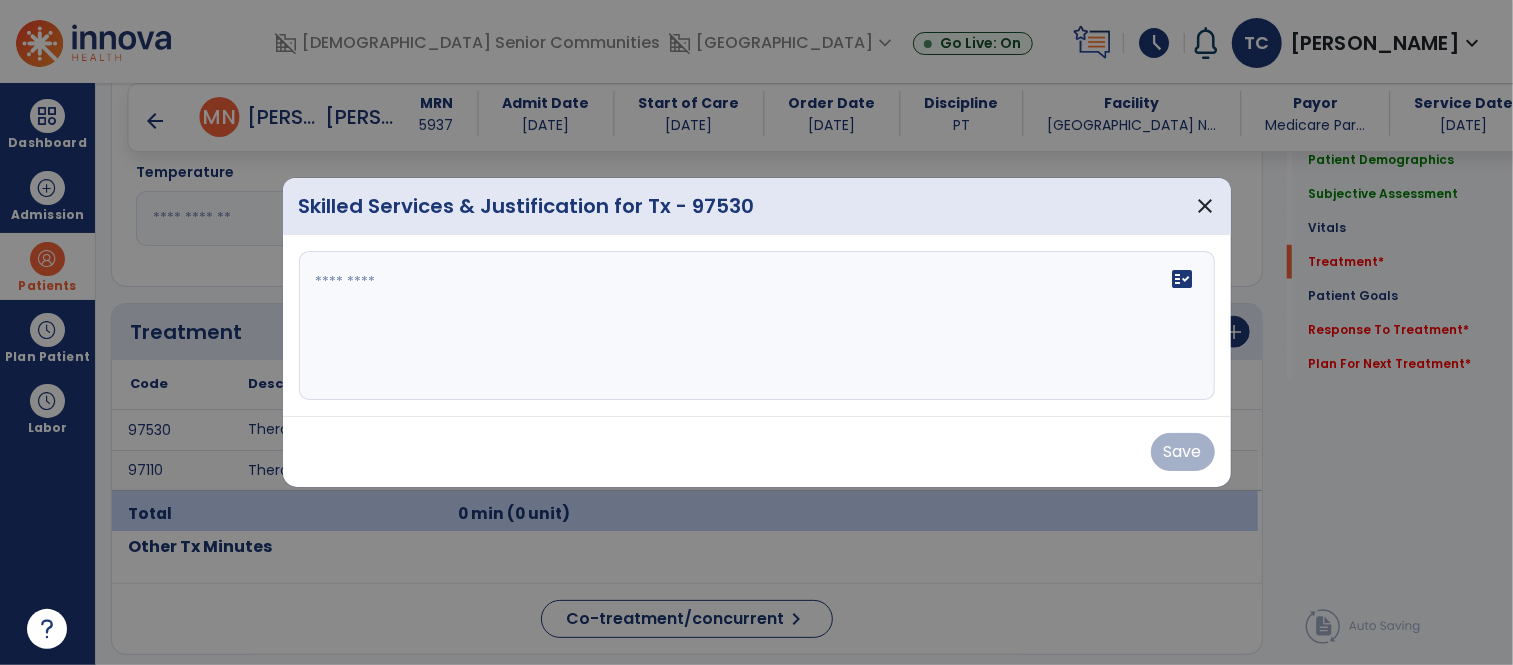 scroll, scrollTop: 1066, scrollLeft: 0, axis: vertical 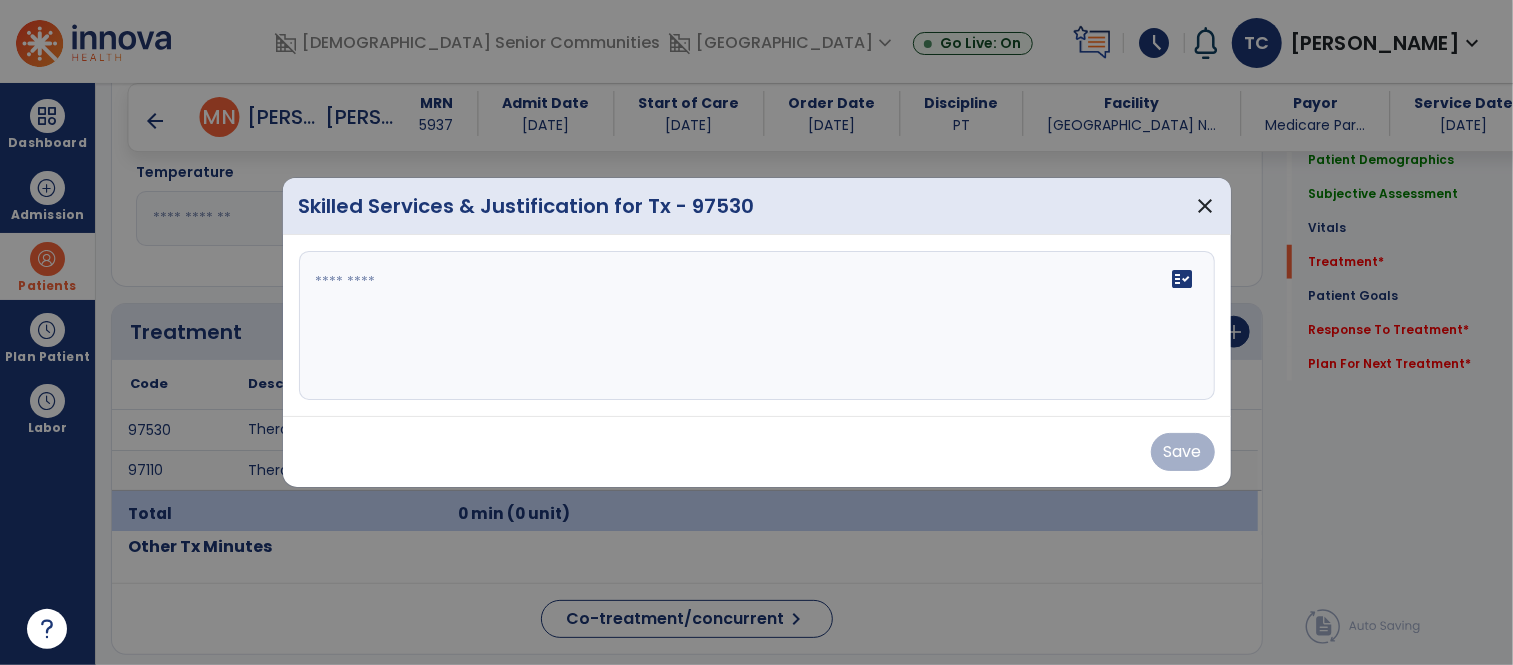 click on "fact_check" at bounding box center (757, 326) 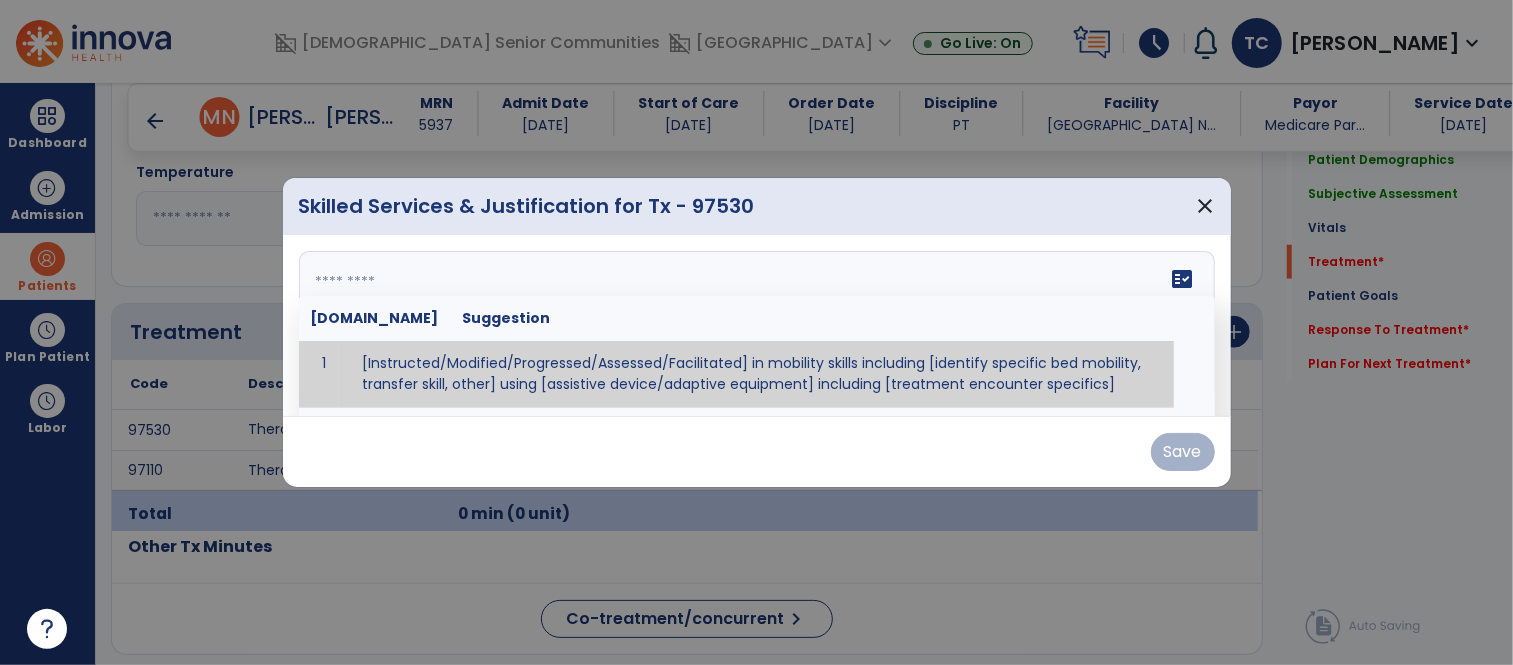 paste on "**********" 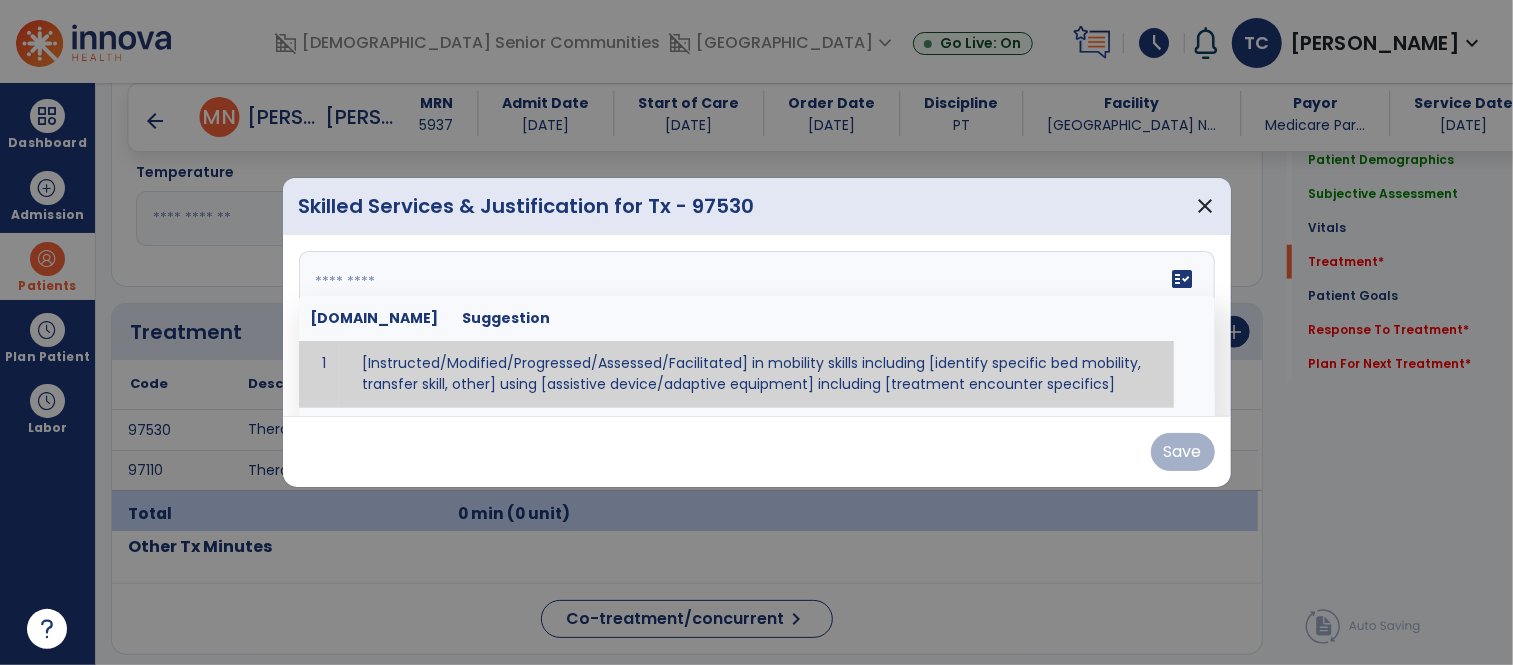type on "**********" 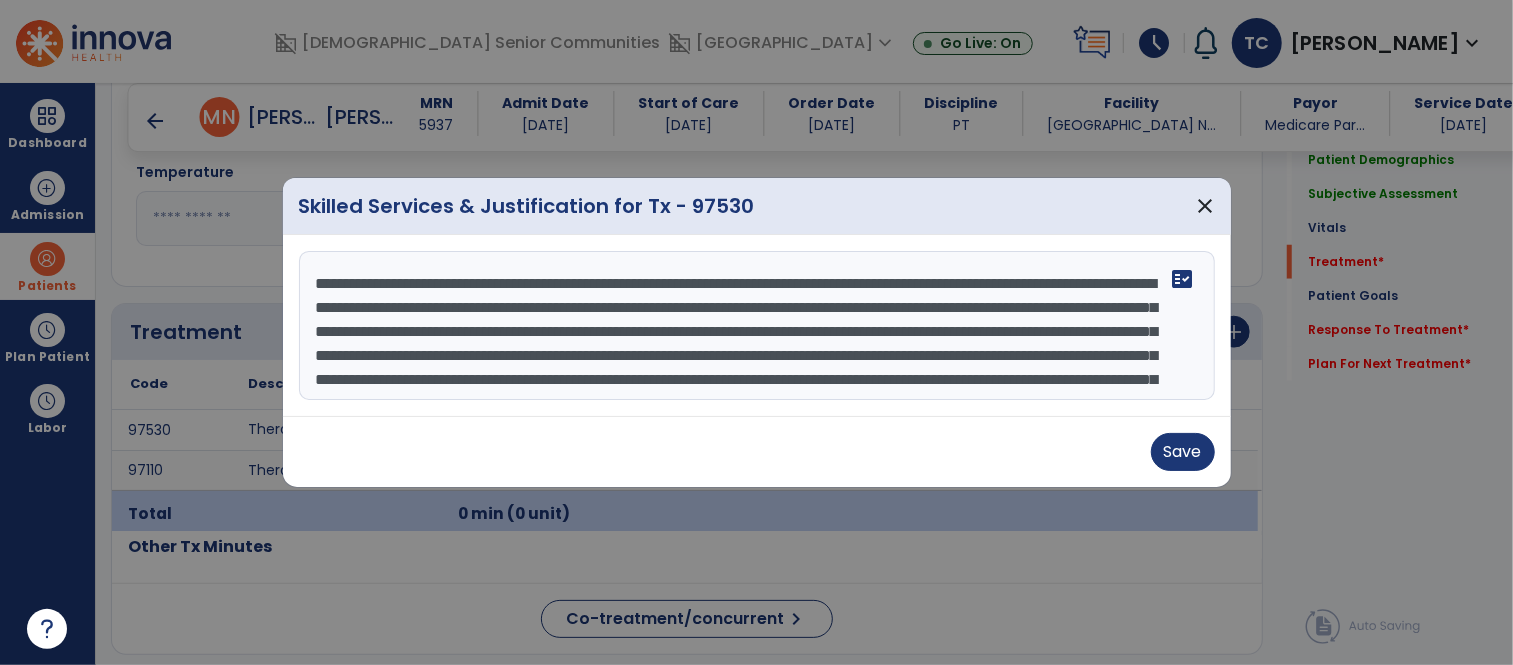 scroll, scrollTop: 47, scrollLeft: 0, axis: vertical 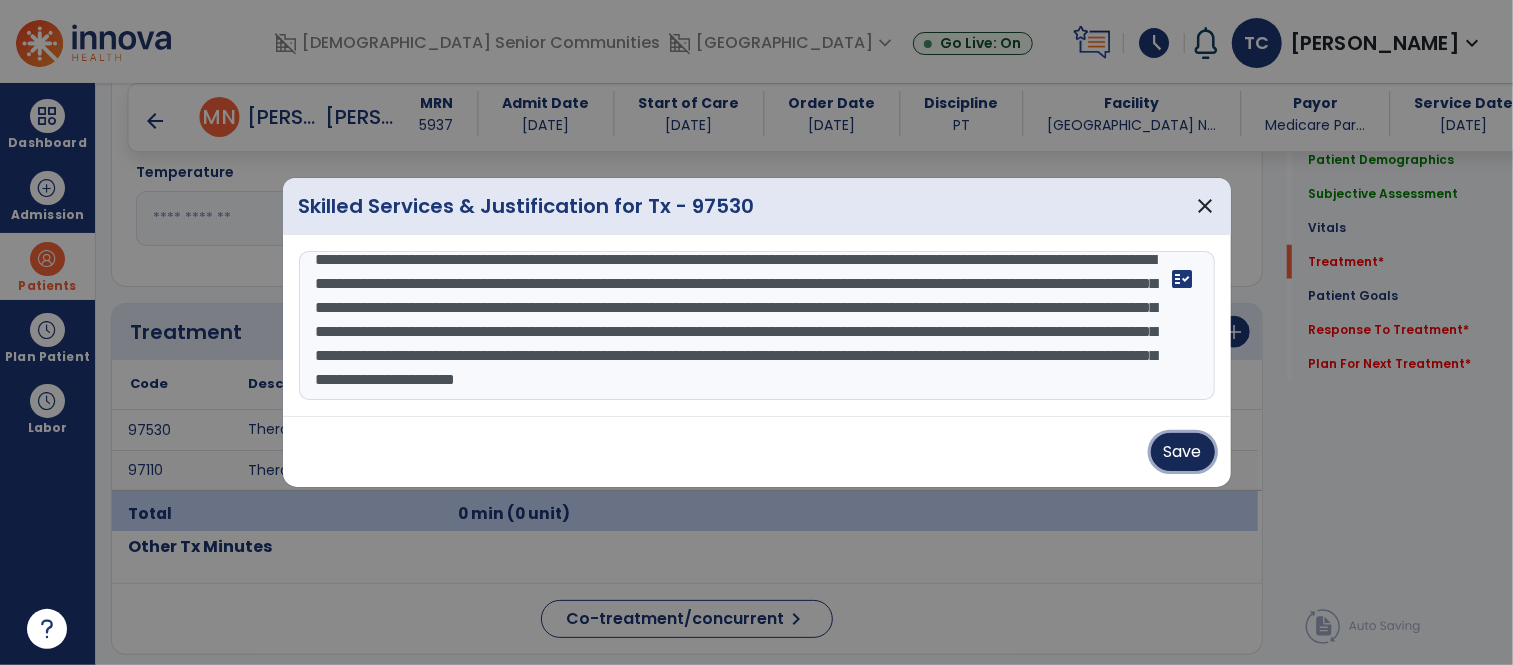 click on "Save" at bounding box center [1183, 452] 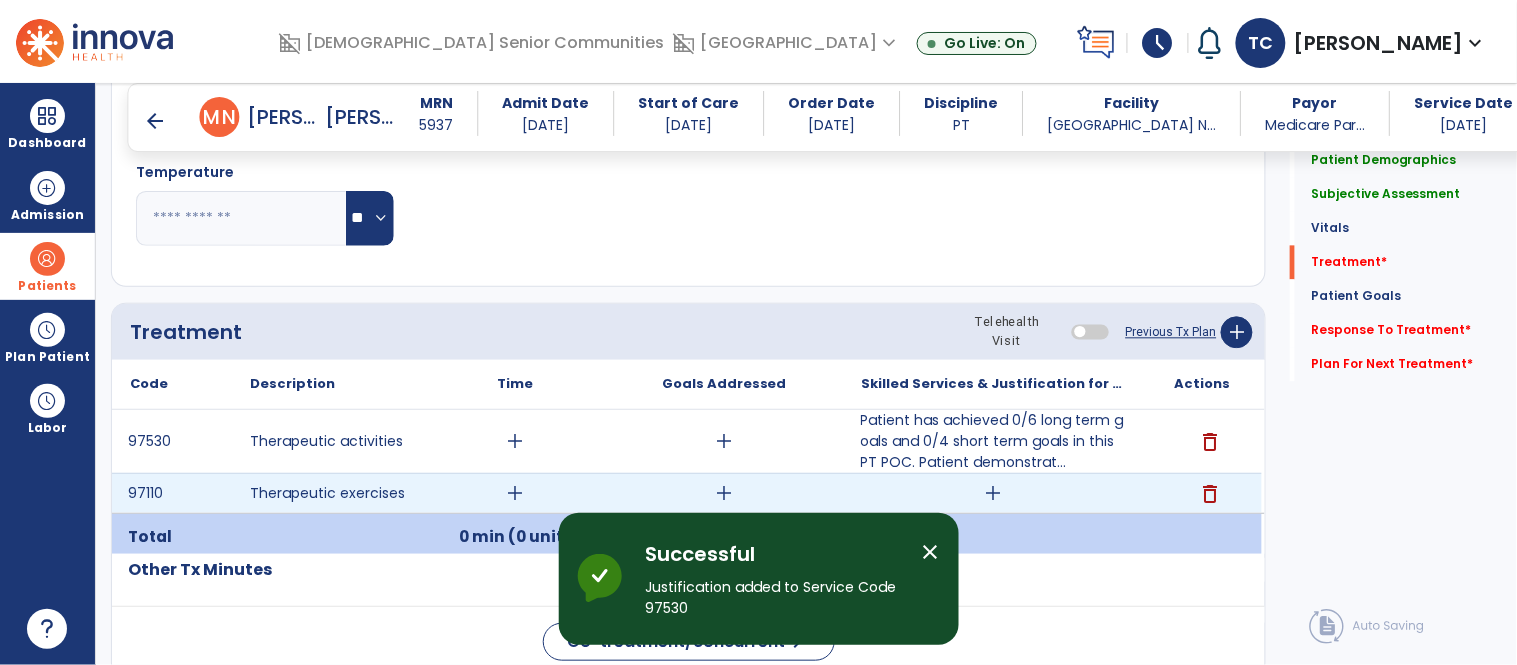 click on "add" at bounding box center [993, 493] 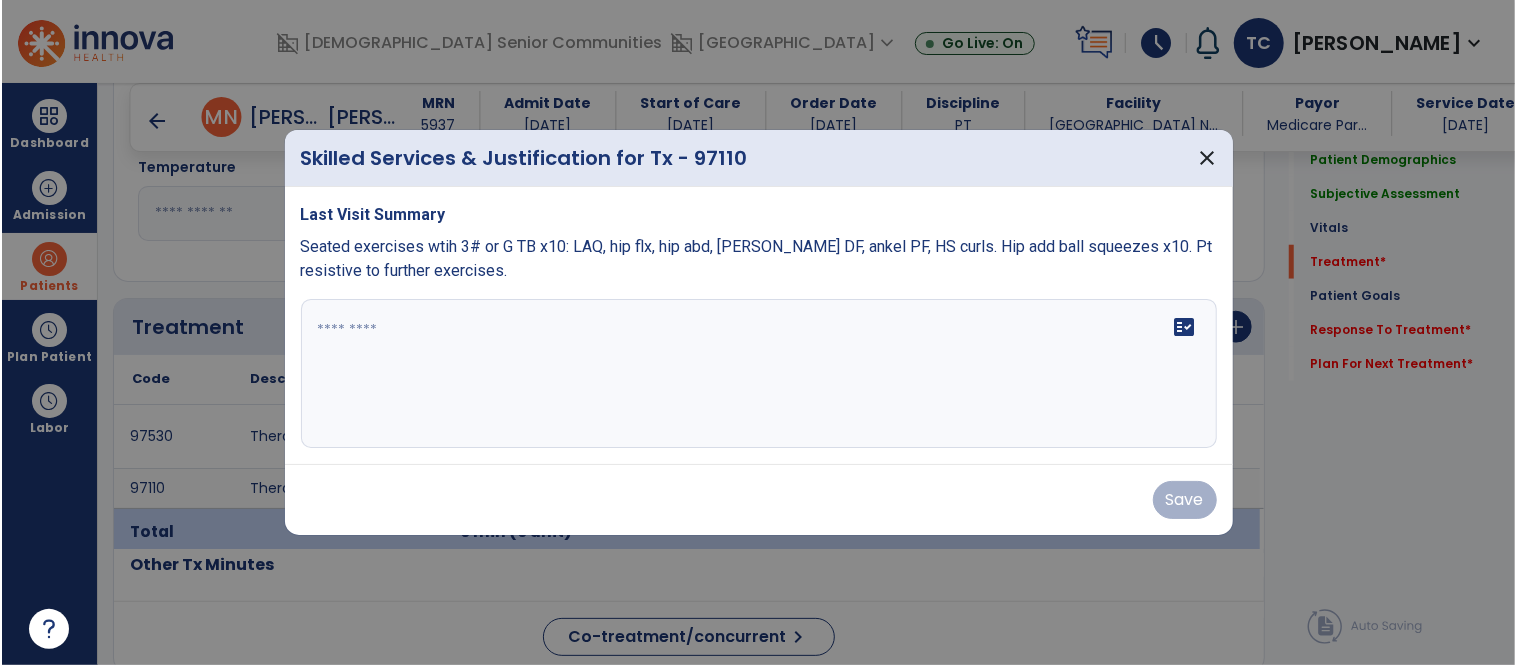 scroll, scrollTop: 1066, scrollLeft: 0, axis: vertical 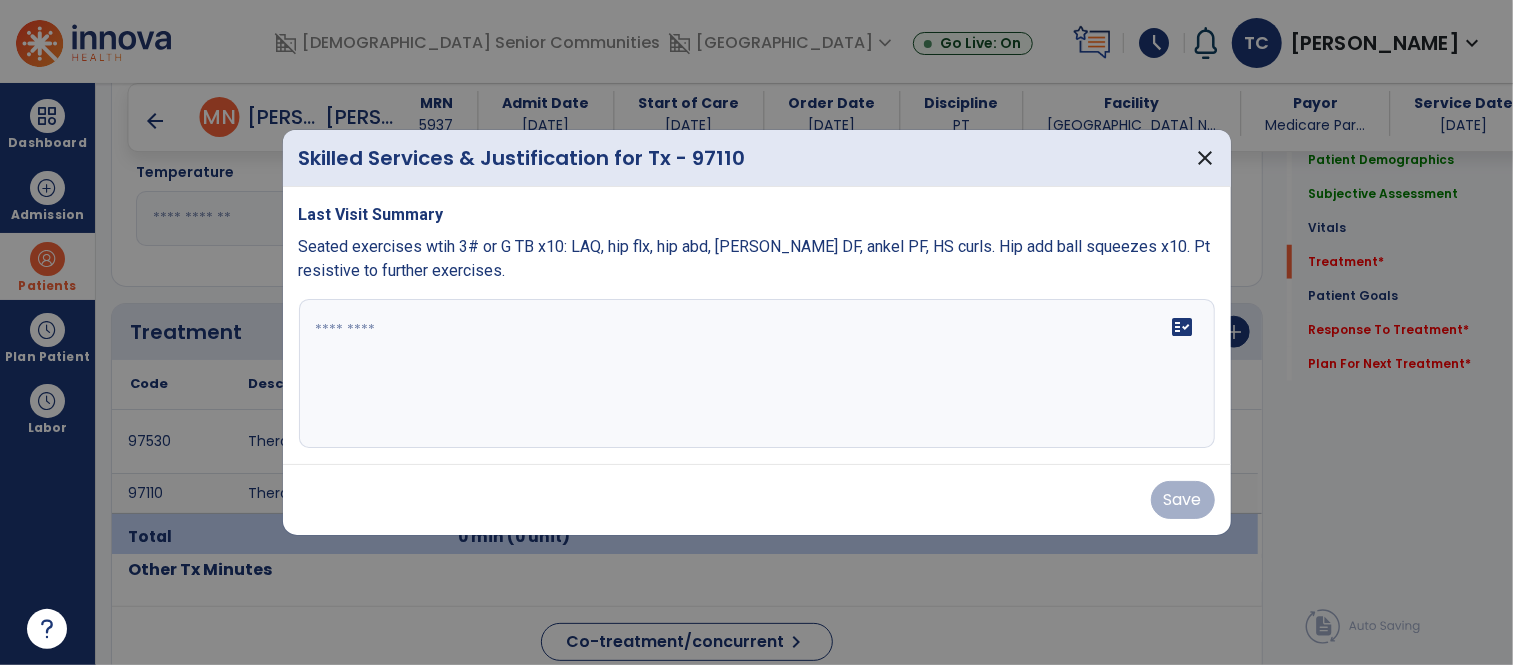 click on "fact_check" at bounding box center (757, 374) 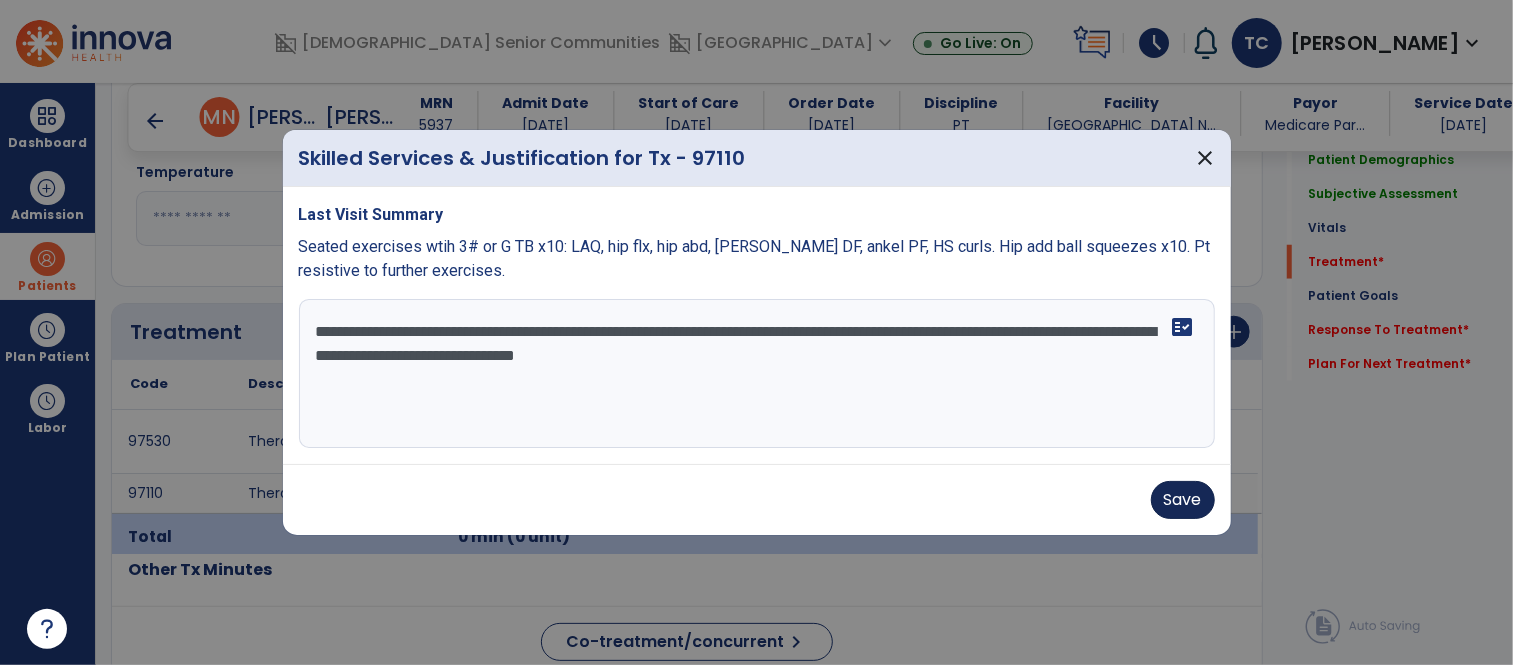 type on "**********" 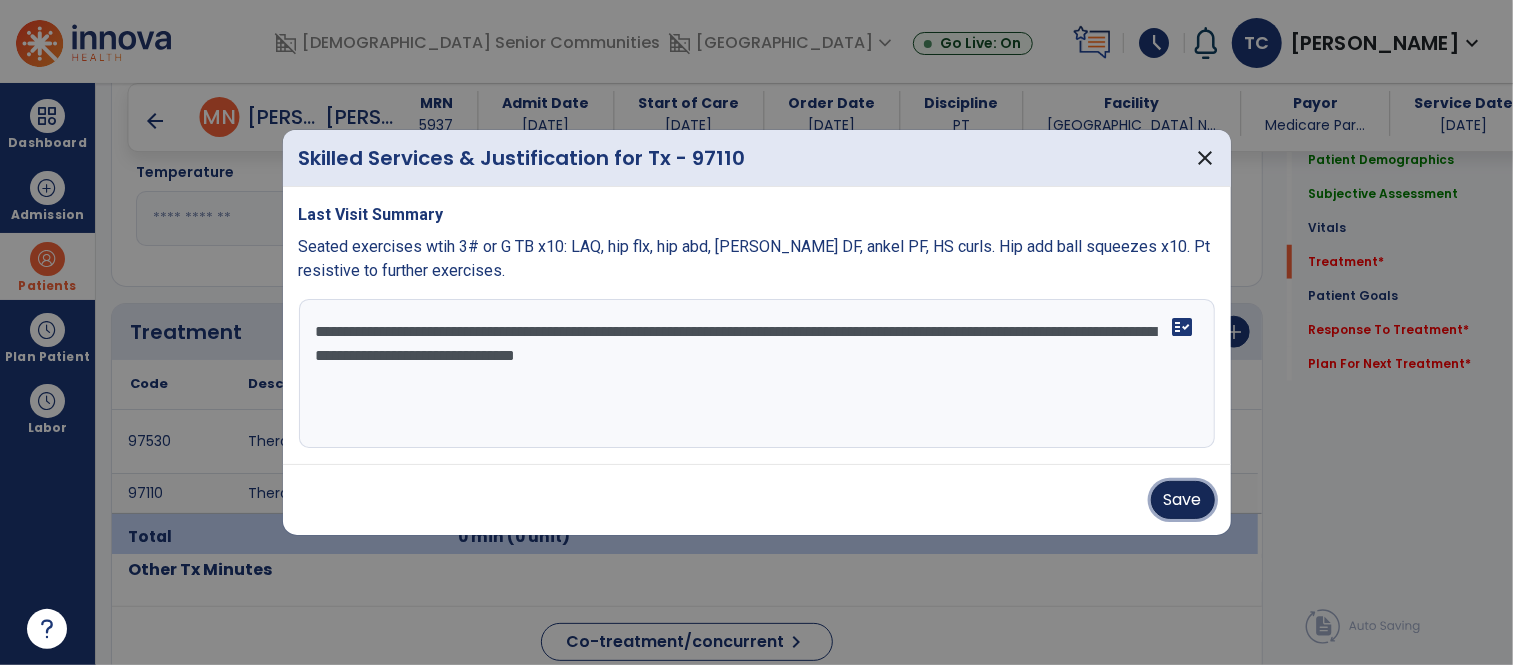 click on "Save" at bounding box center [1183, 500] 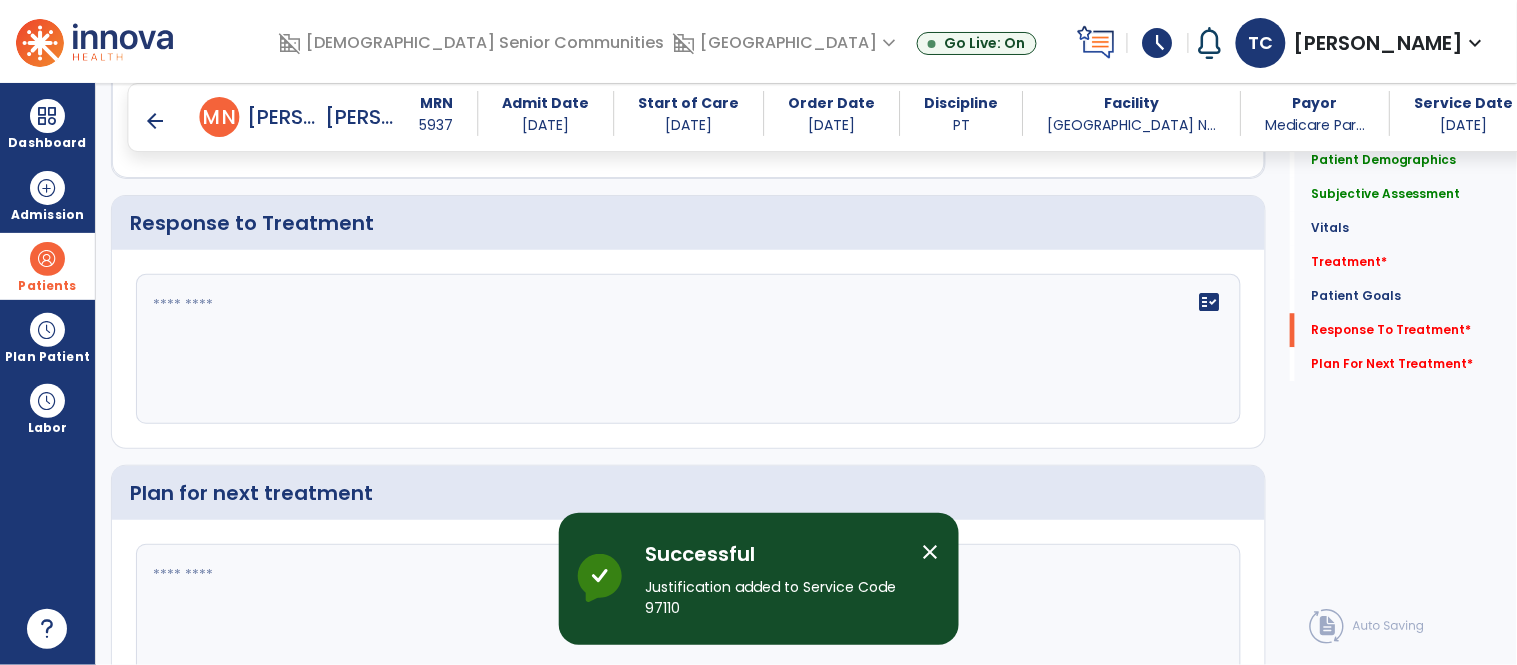 scroll, scrollTop: 3211, scrollLeft: 0, axis: vertical 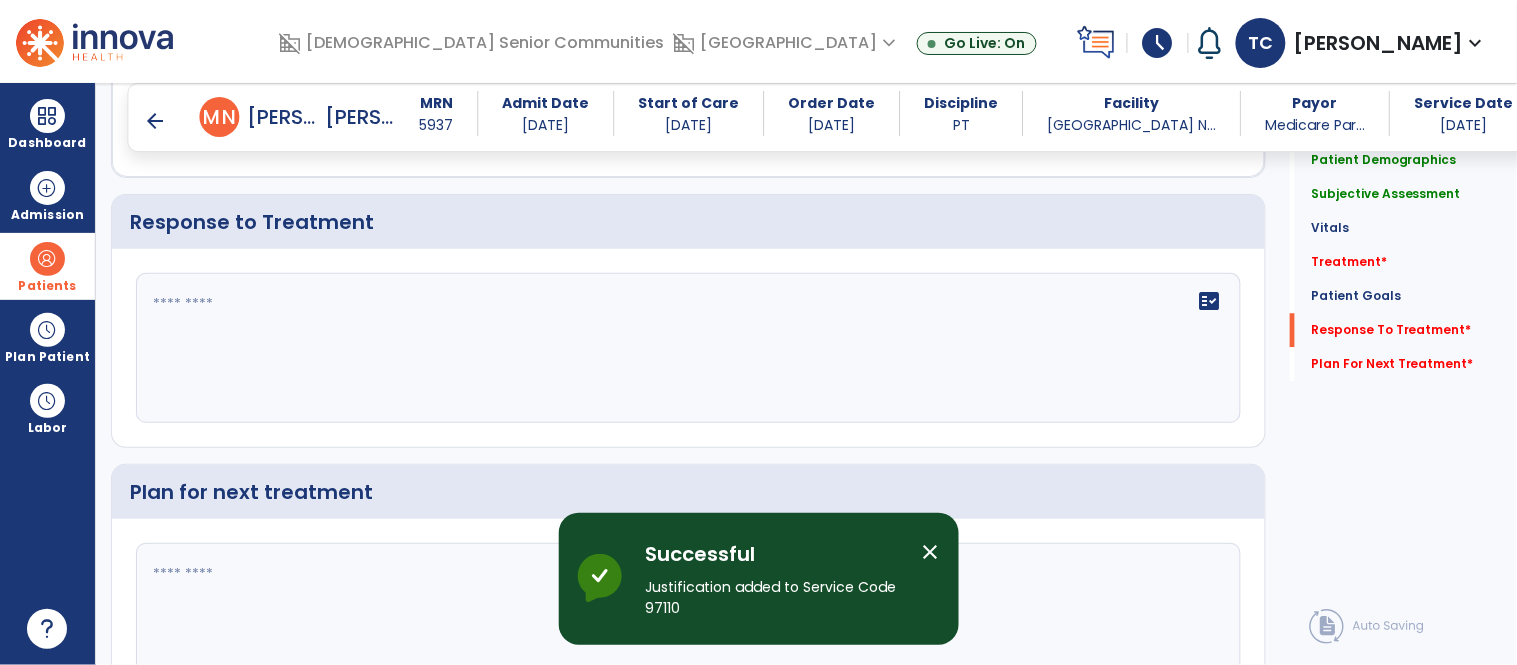 click on "fact_check" 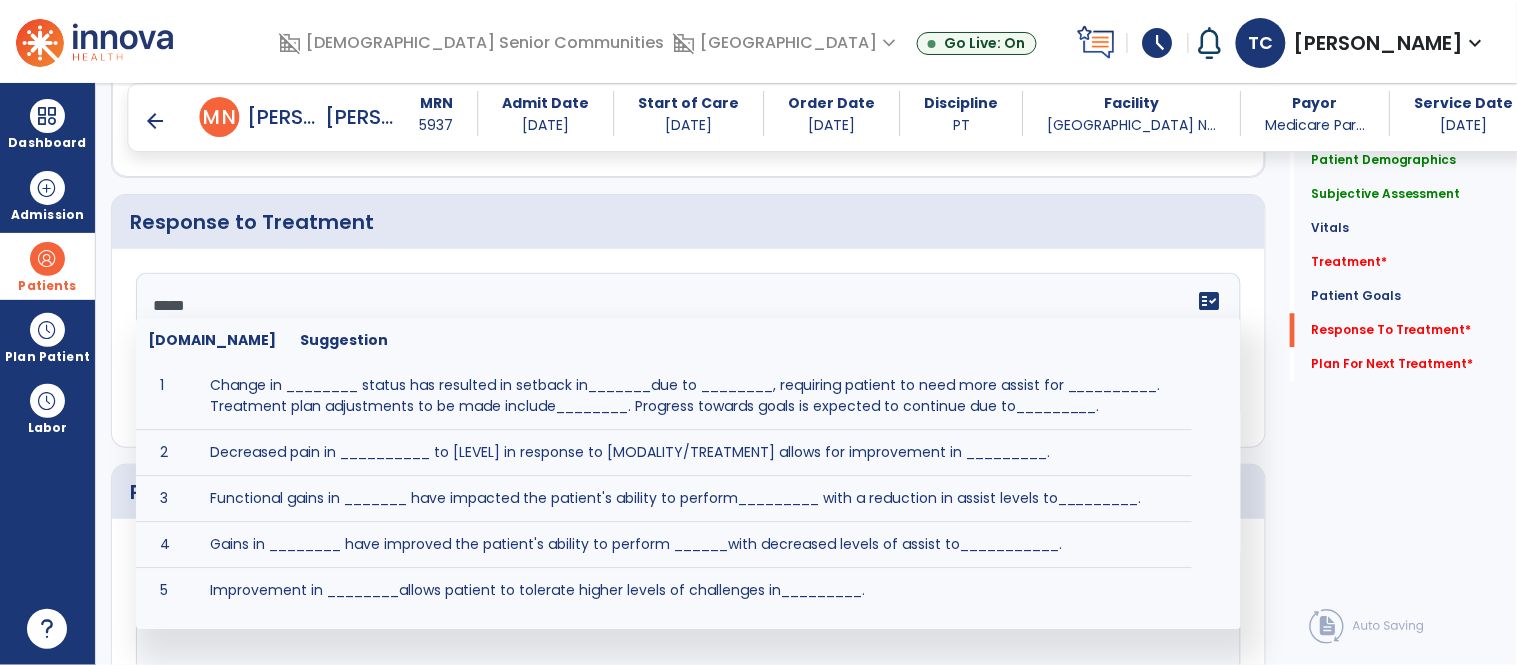 type on "******" 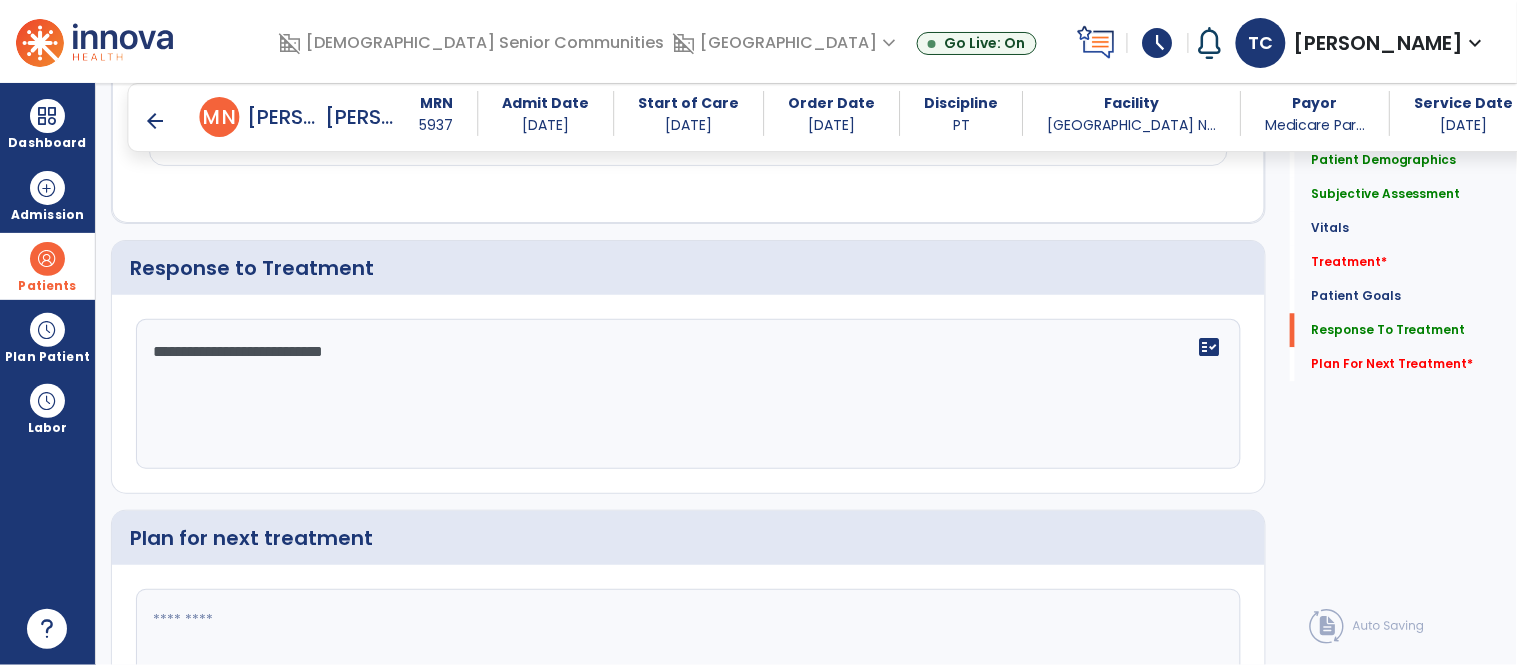 scroll, scrollTop: 3212, scrollLeft: 0, axis: vertical 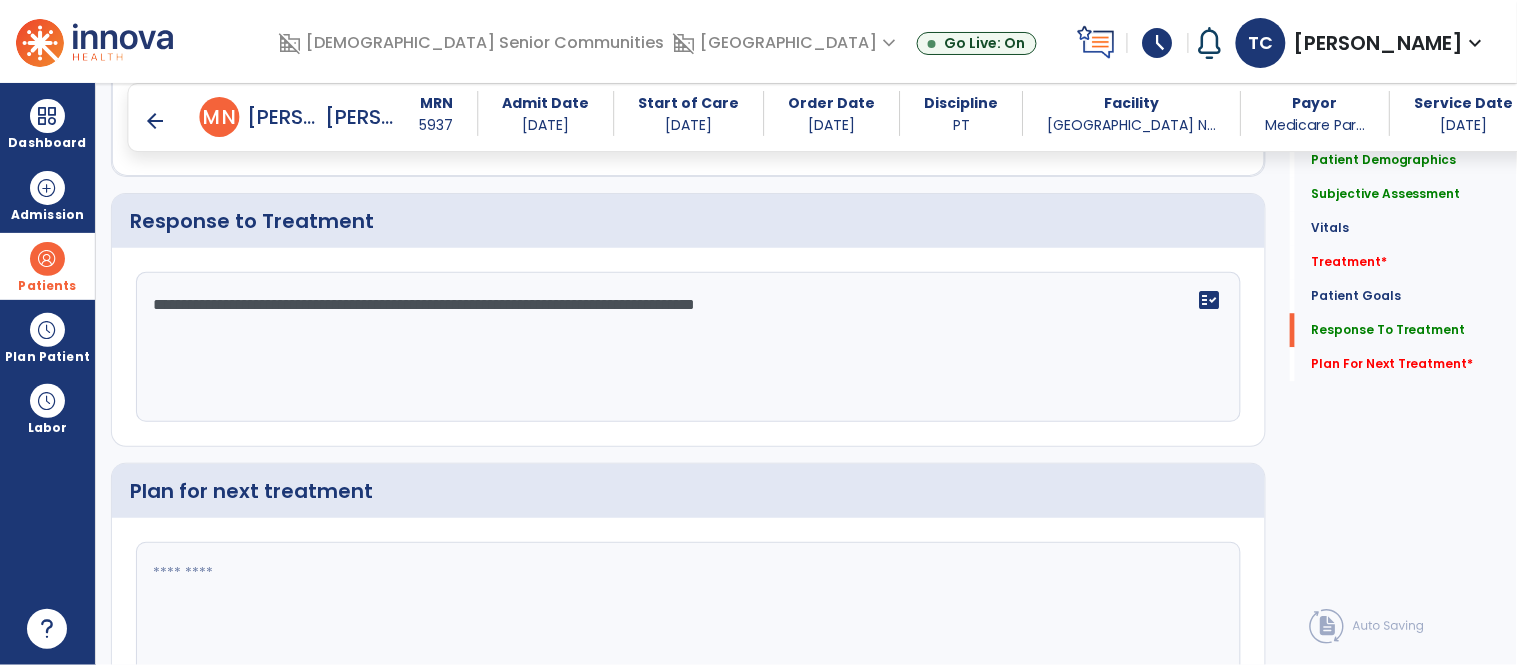 type on "**********" 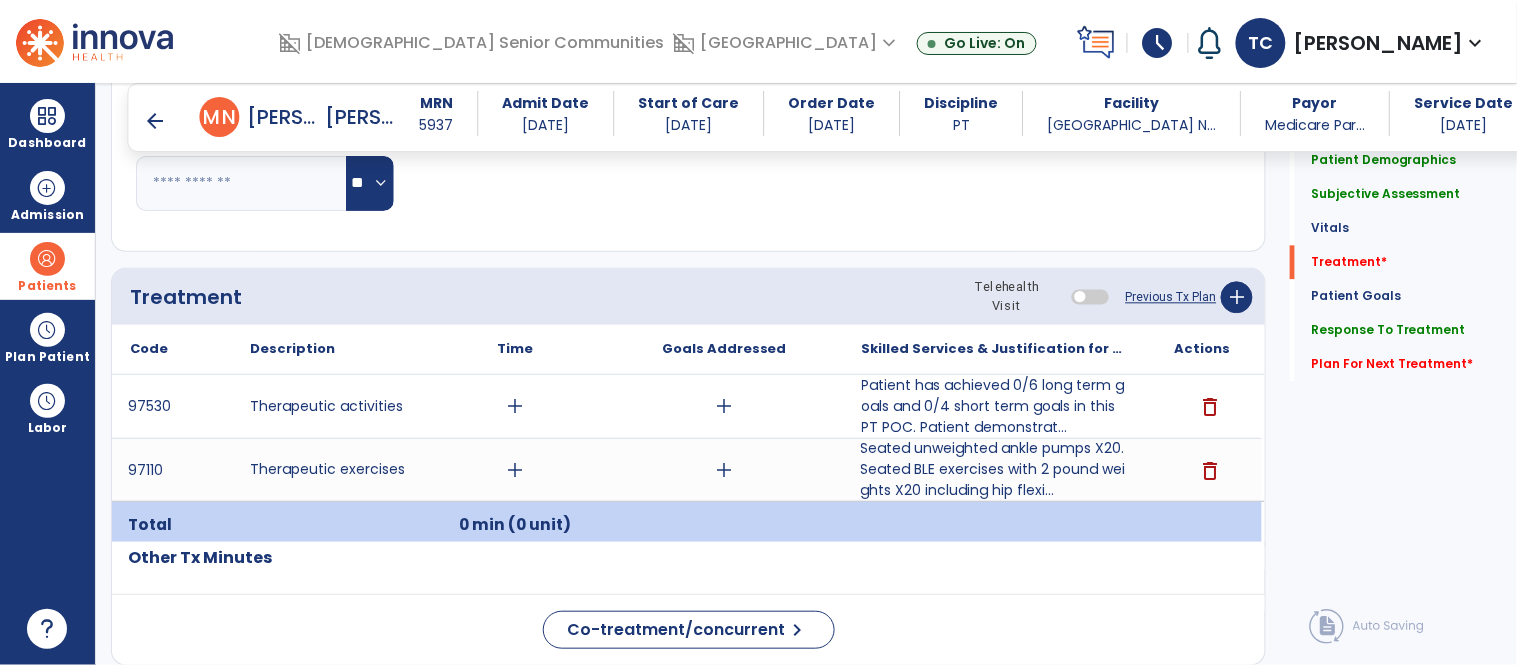 scroll, scrollTop: 1272, scrollLeft: 0, axis: vertical 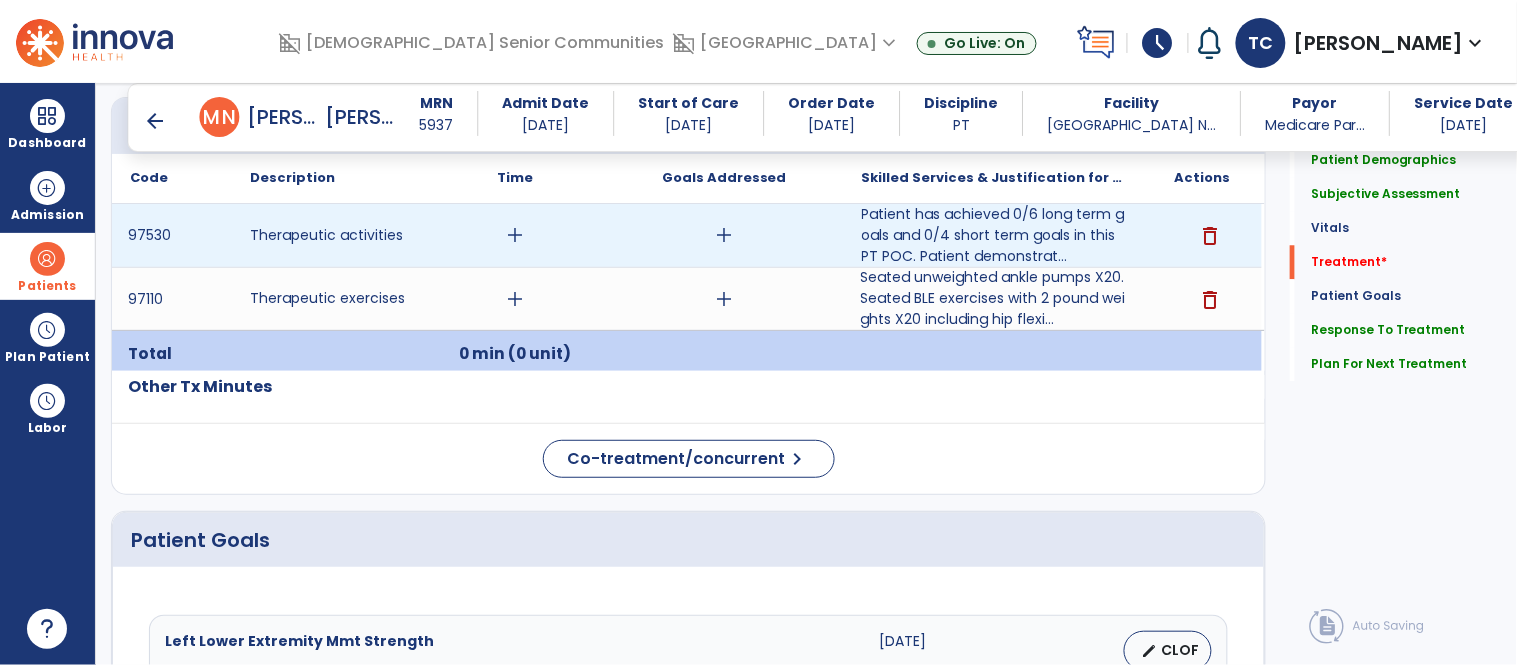 type on "**********" 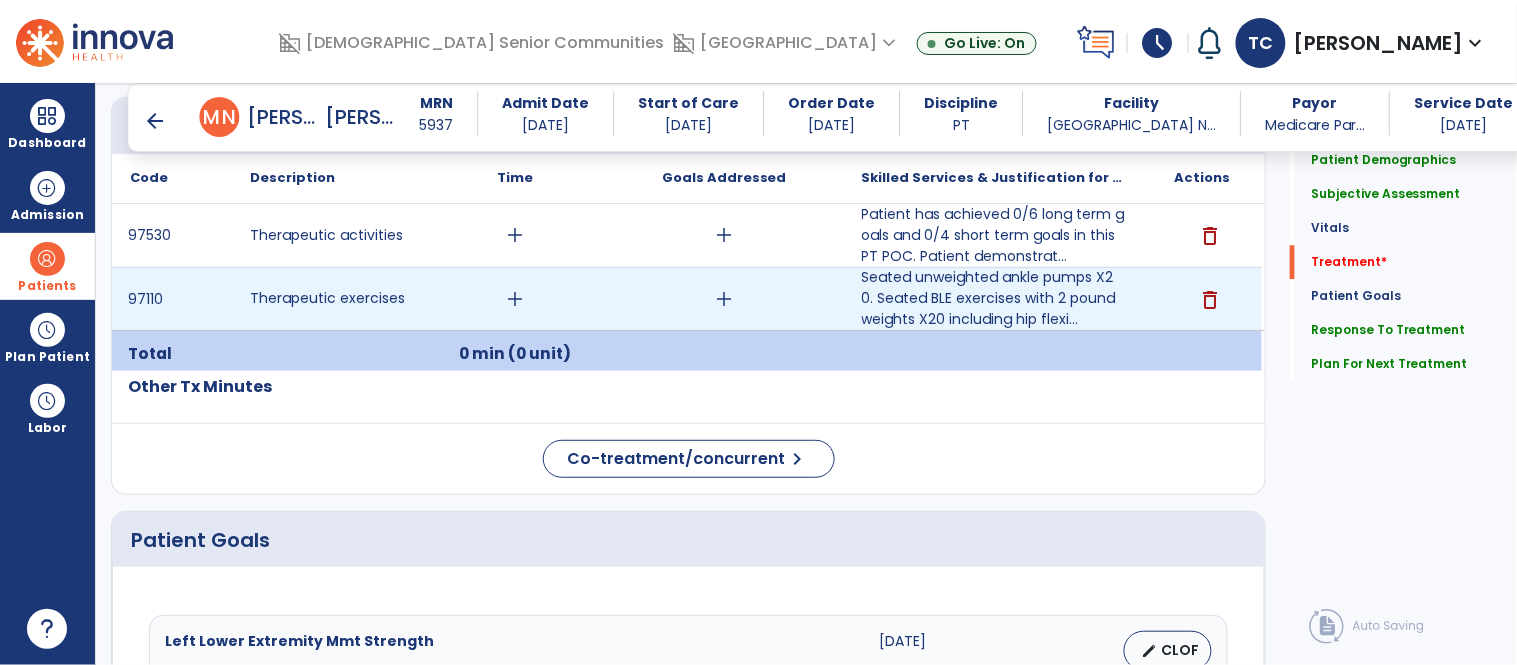 click on "add" at bounding box center [515, 299] 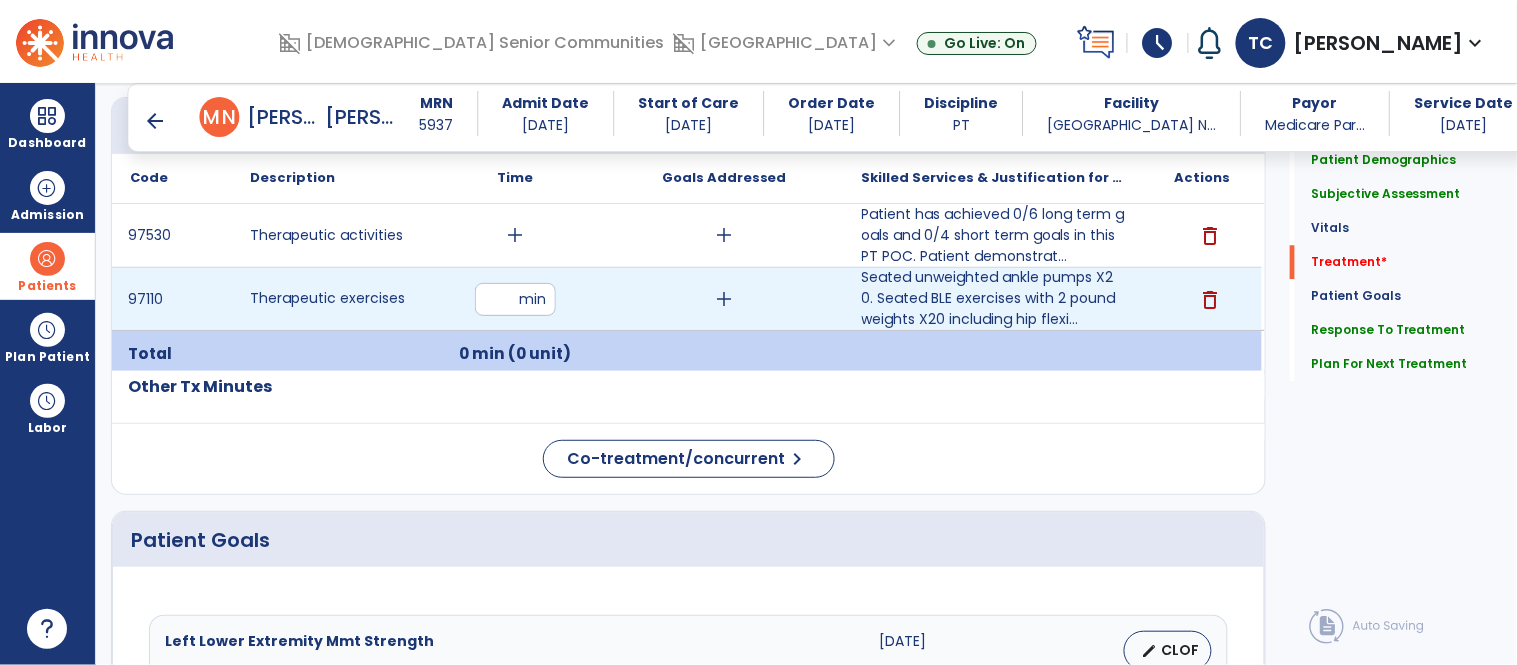type on "*" 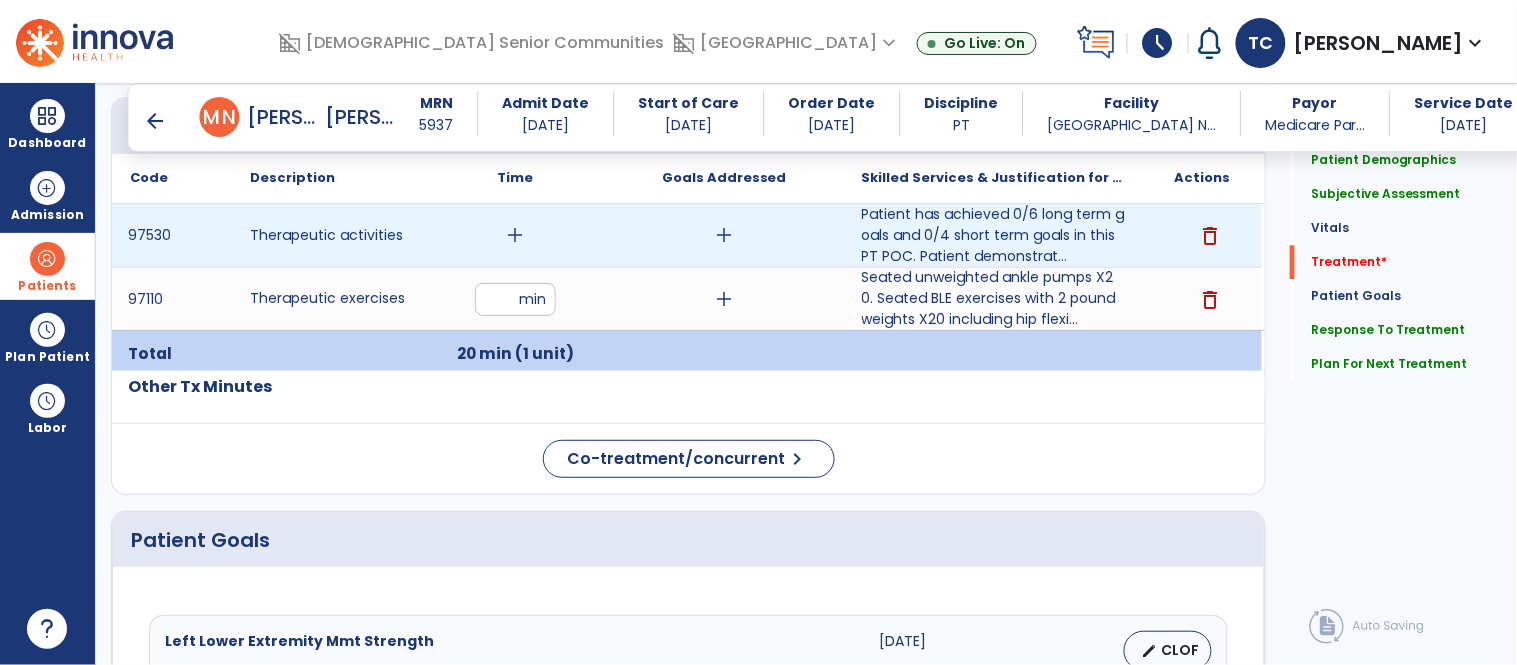 click on "add" at bounding box center (515, 235) 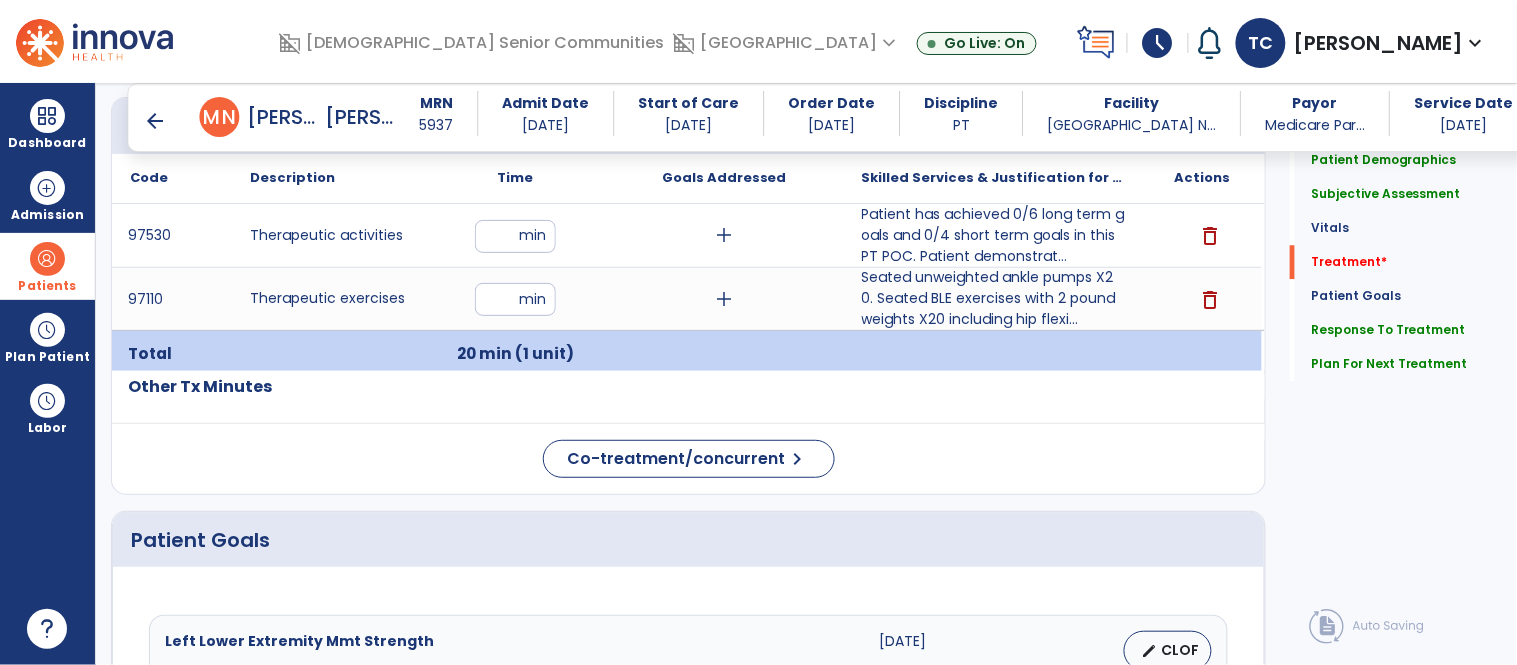 type on "*" 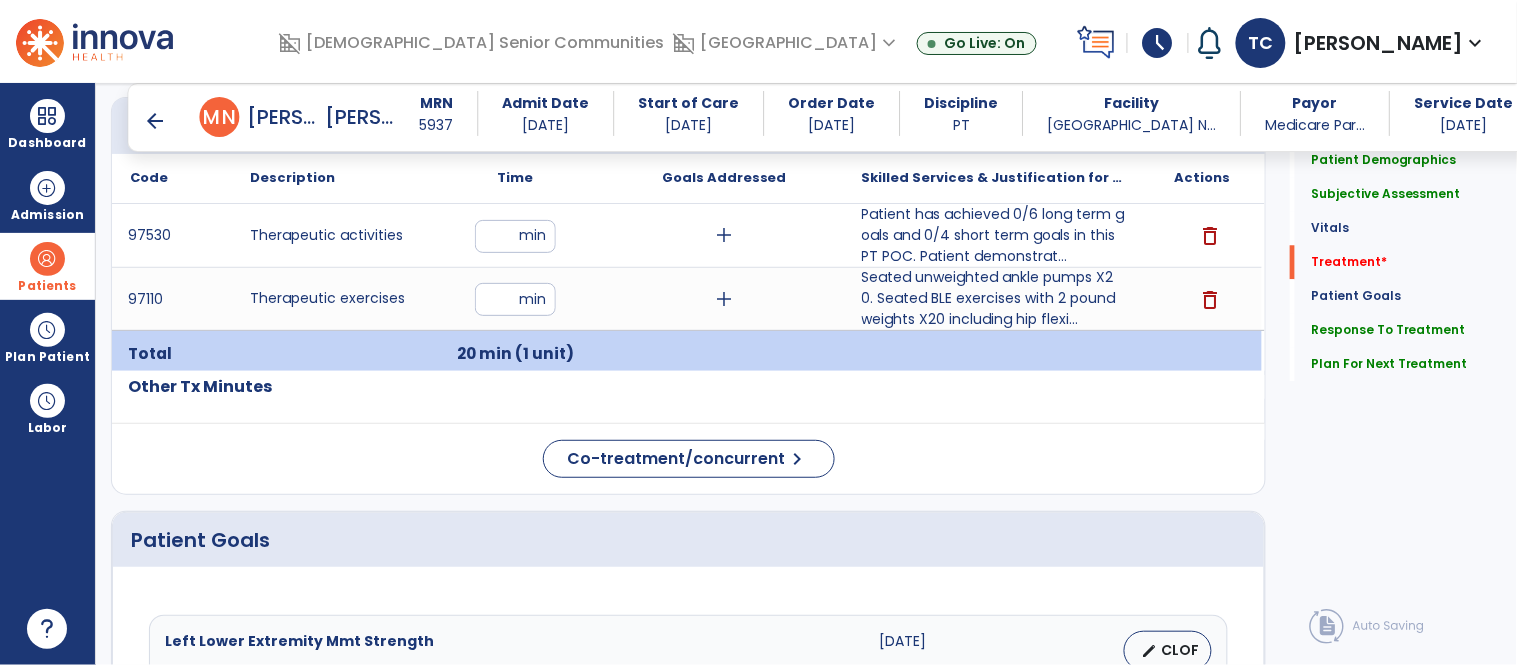 click on "Quick Links  Patient Demographics   Patient Demographics   Subjective Assessment   Subjective Assessment   Vitals   Vitals   Treatment   *  Treatment   *  Patient Goals   Patient Goals   Response To Treatment   Response To Treatment   Plan For Next Treatment   Plan For Next Treatment" 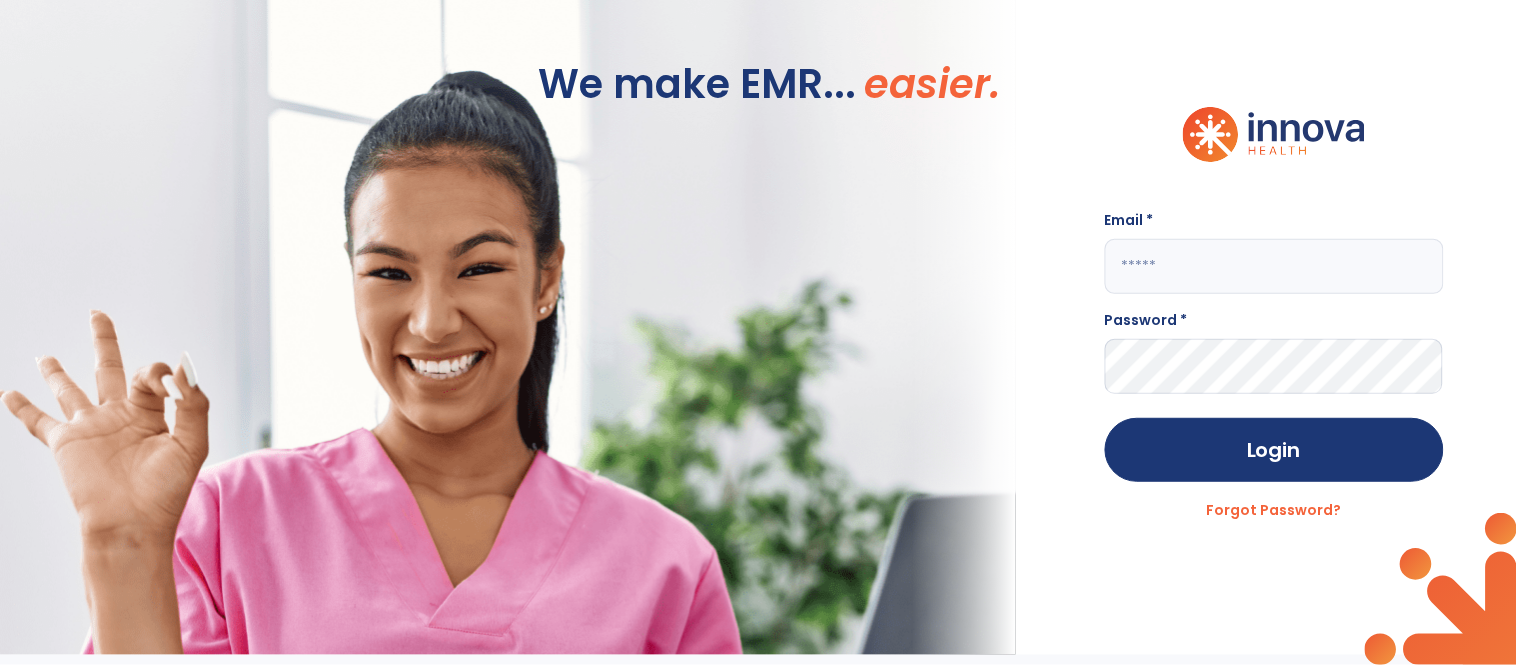 scroll, scrollTop: 0, scrollLeft: 0, axis: both 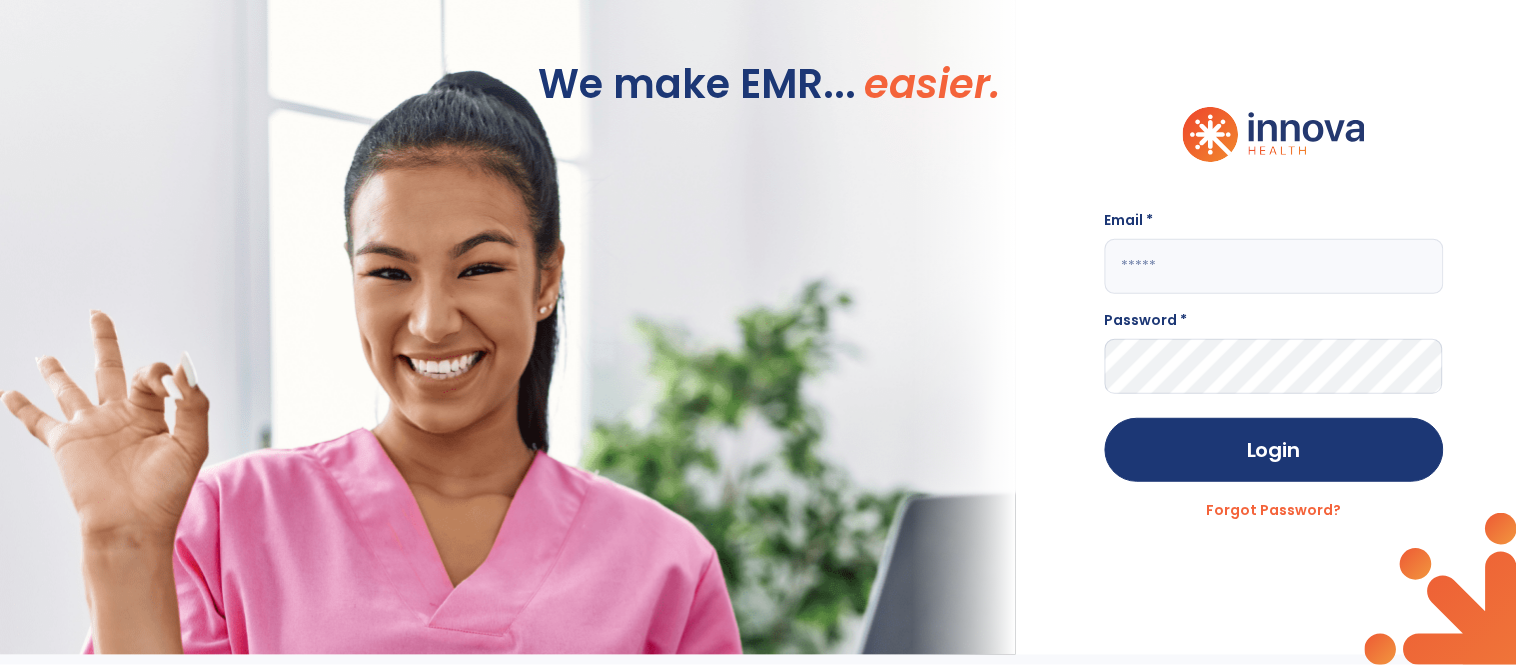 click 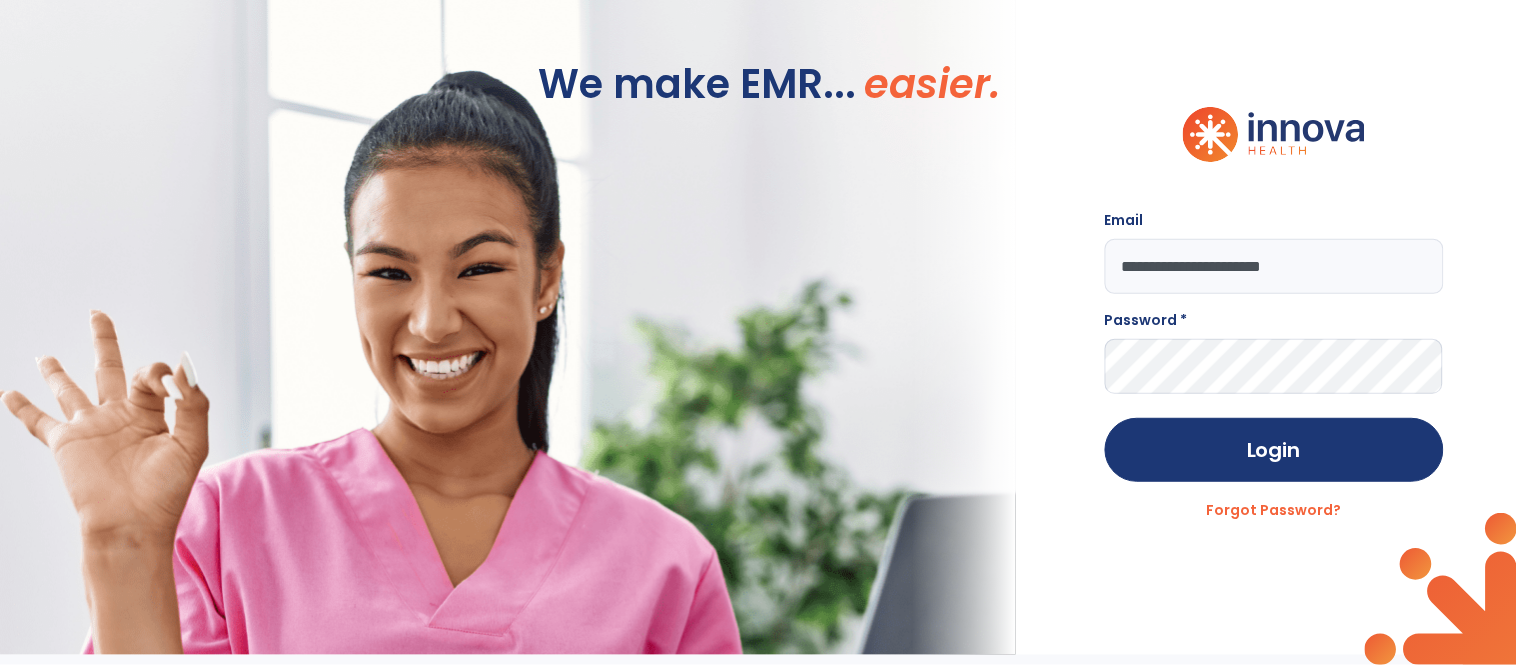 type on "**********" 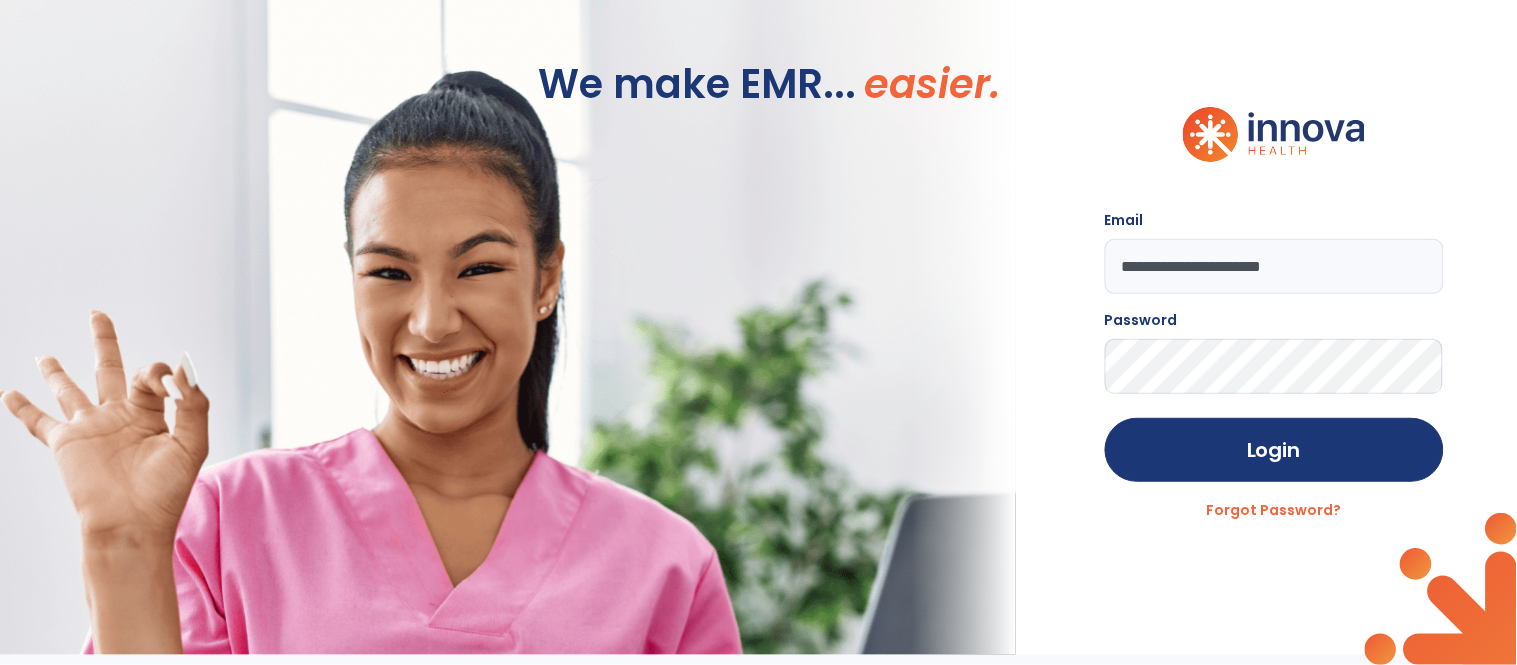click on "Login" 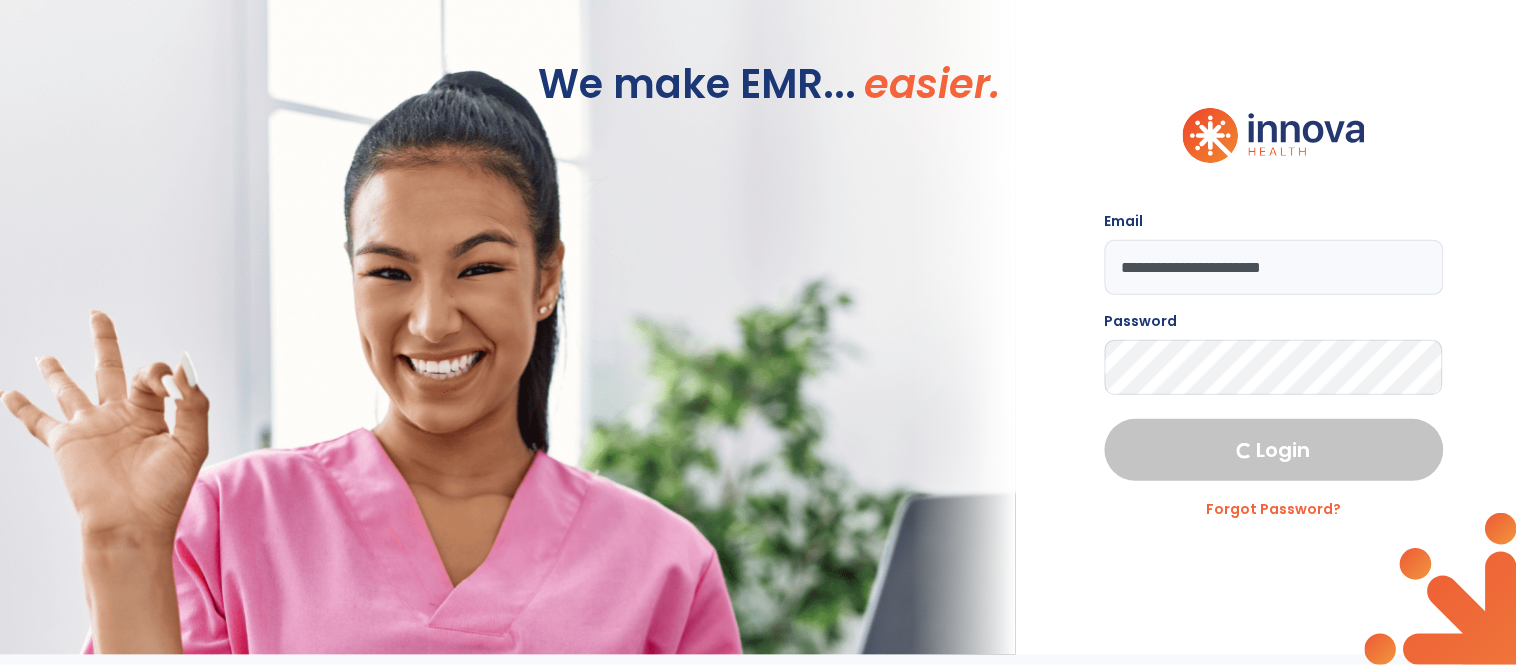 select on "****" 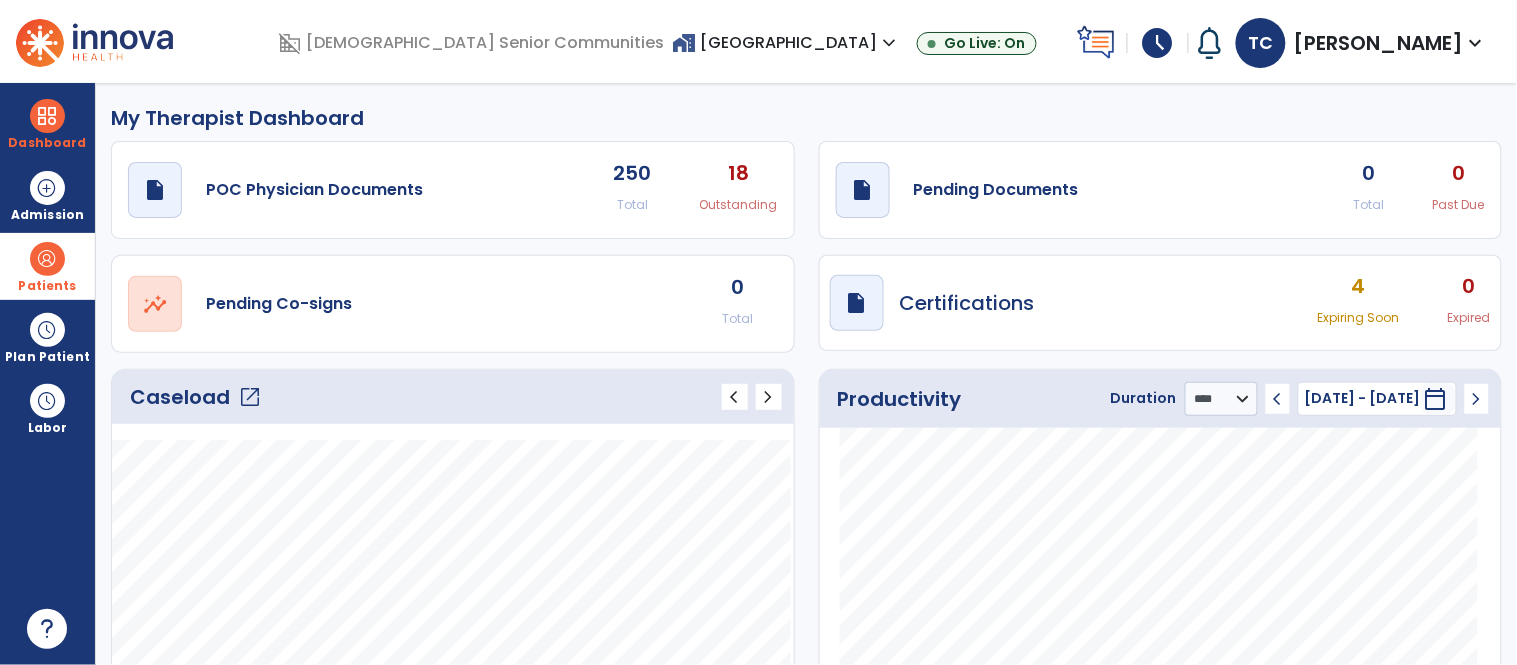 click at bounding box center [47, 259] 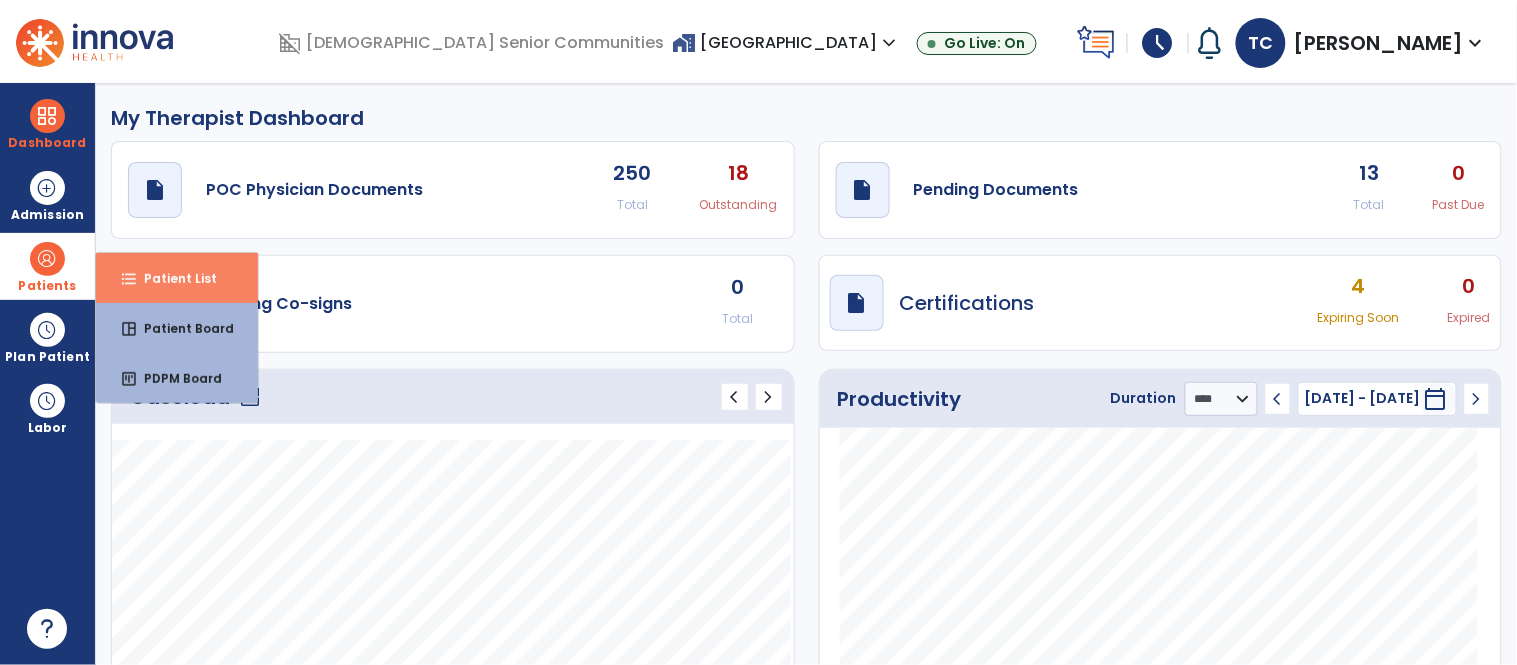 click on "format_list_bulleted  Patient List" at bounding box center (177, 278) 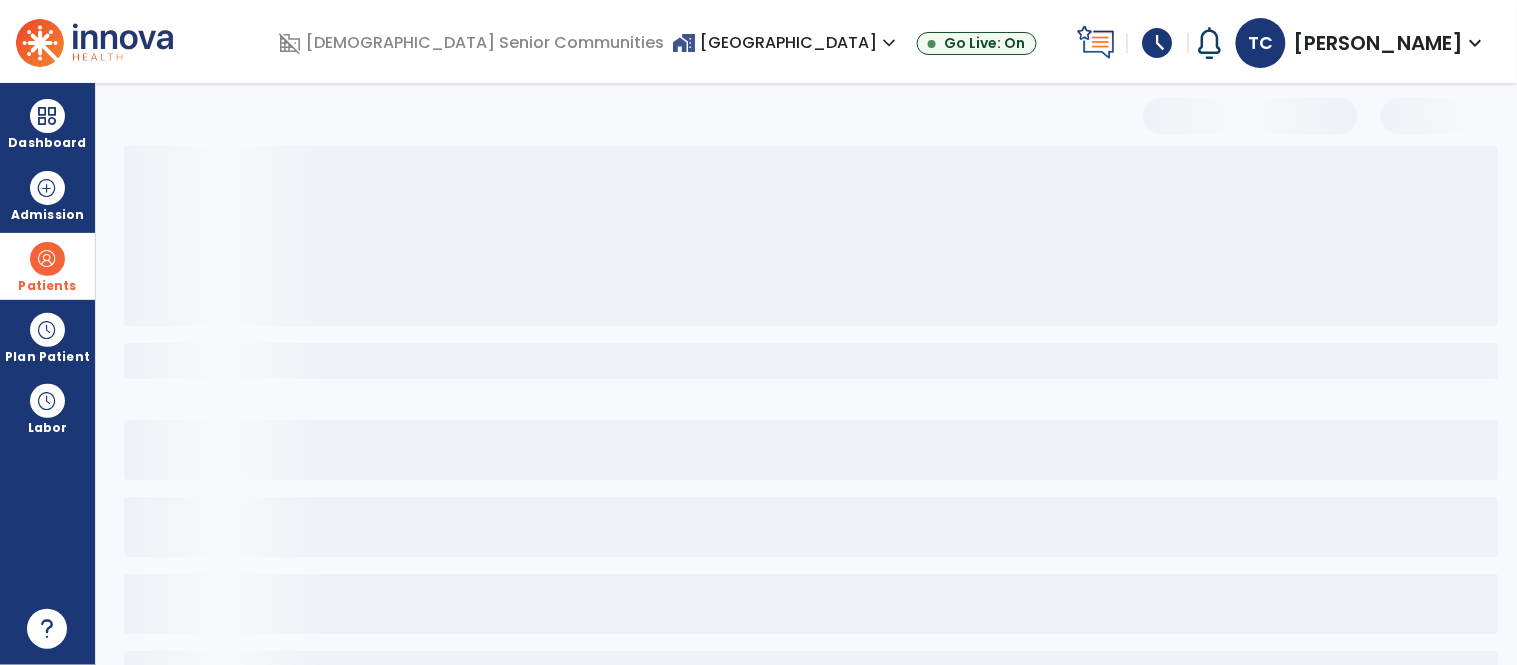 select on "***" 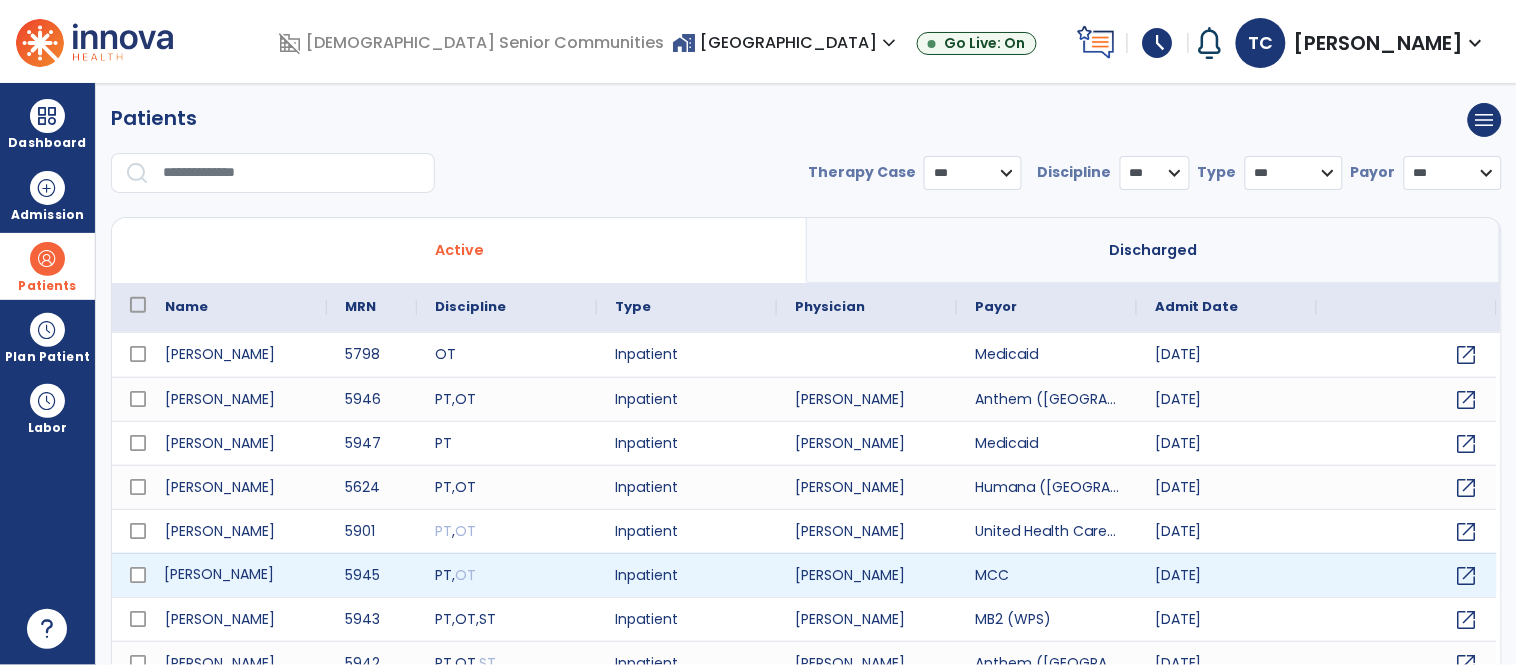 click on "[PERSON_NAME]" at bounding box center [237, 575] 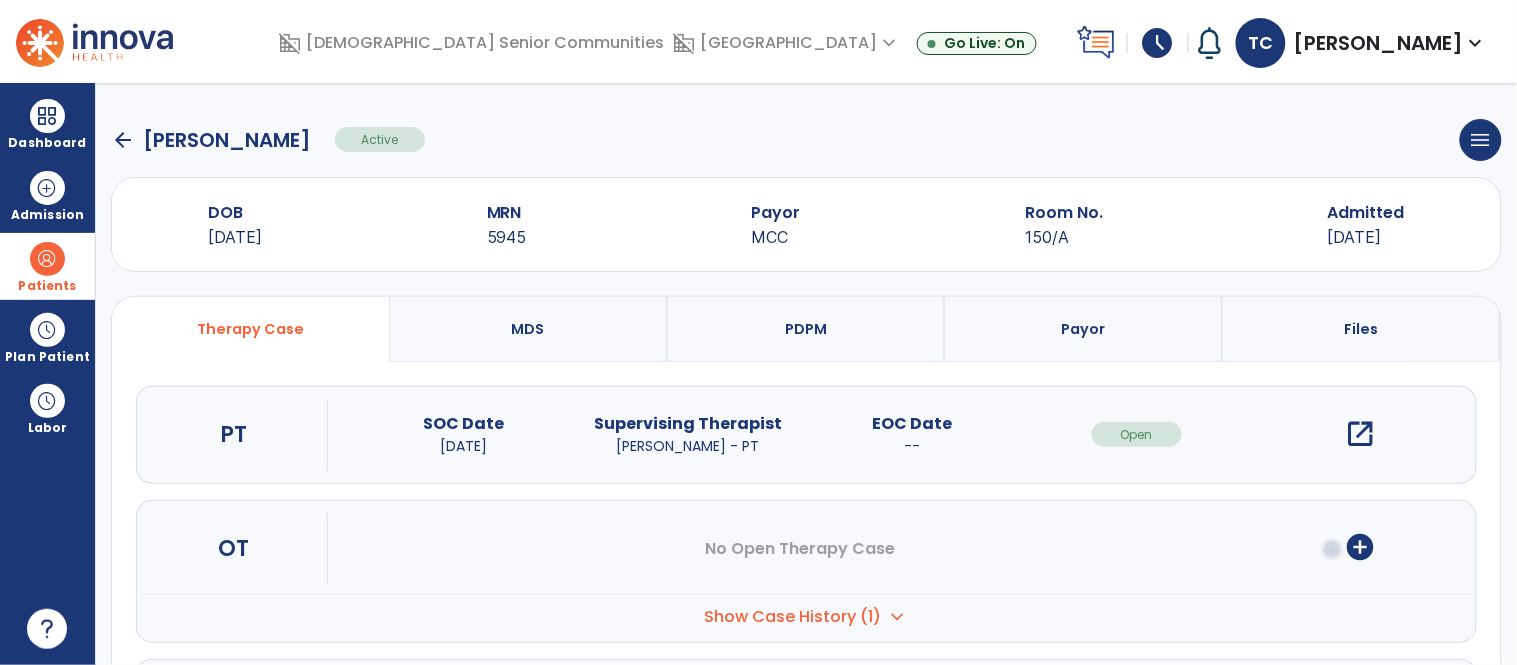 click on "open_in_new" at bounding box center (1361, 434) 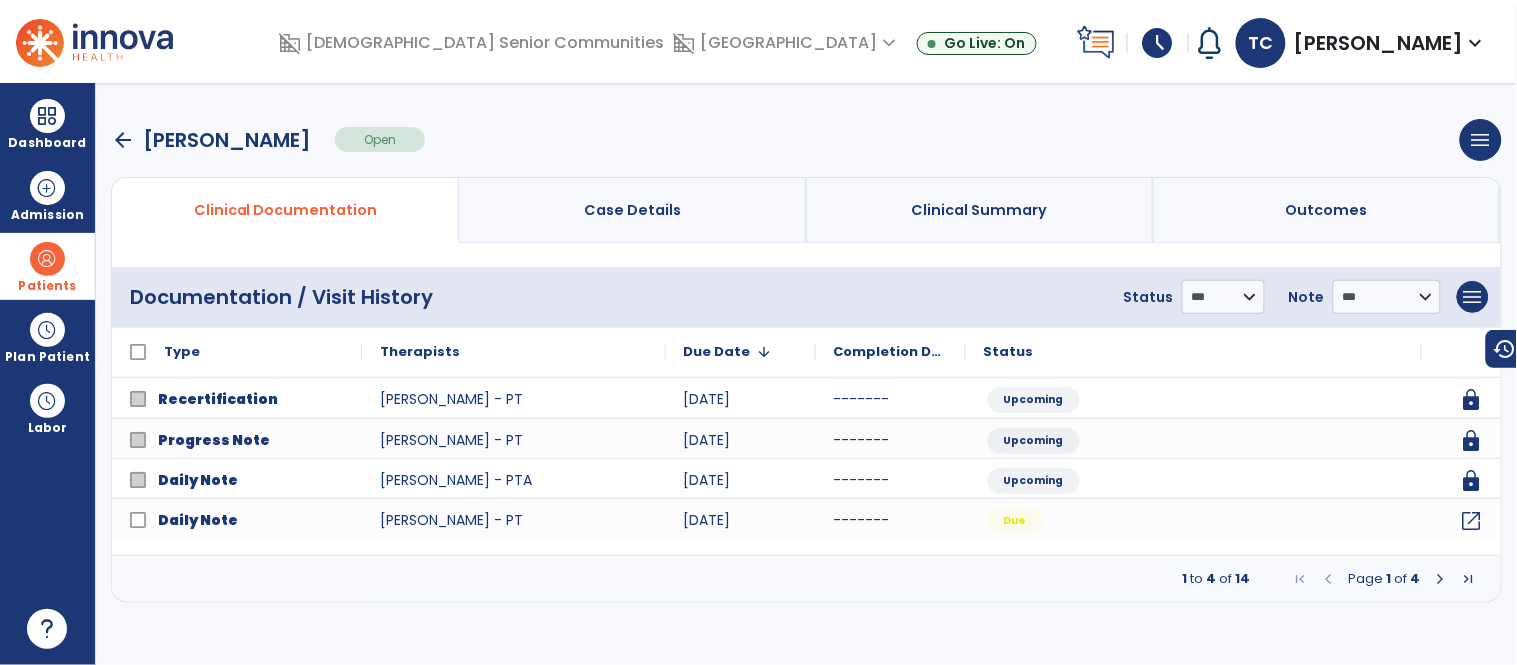 click at bounding box center (1441, 579) 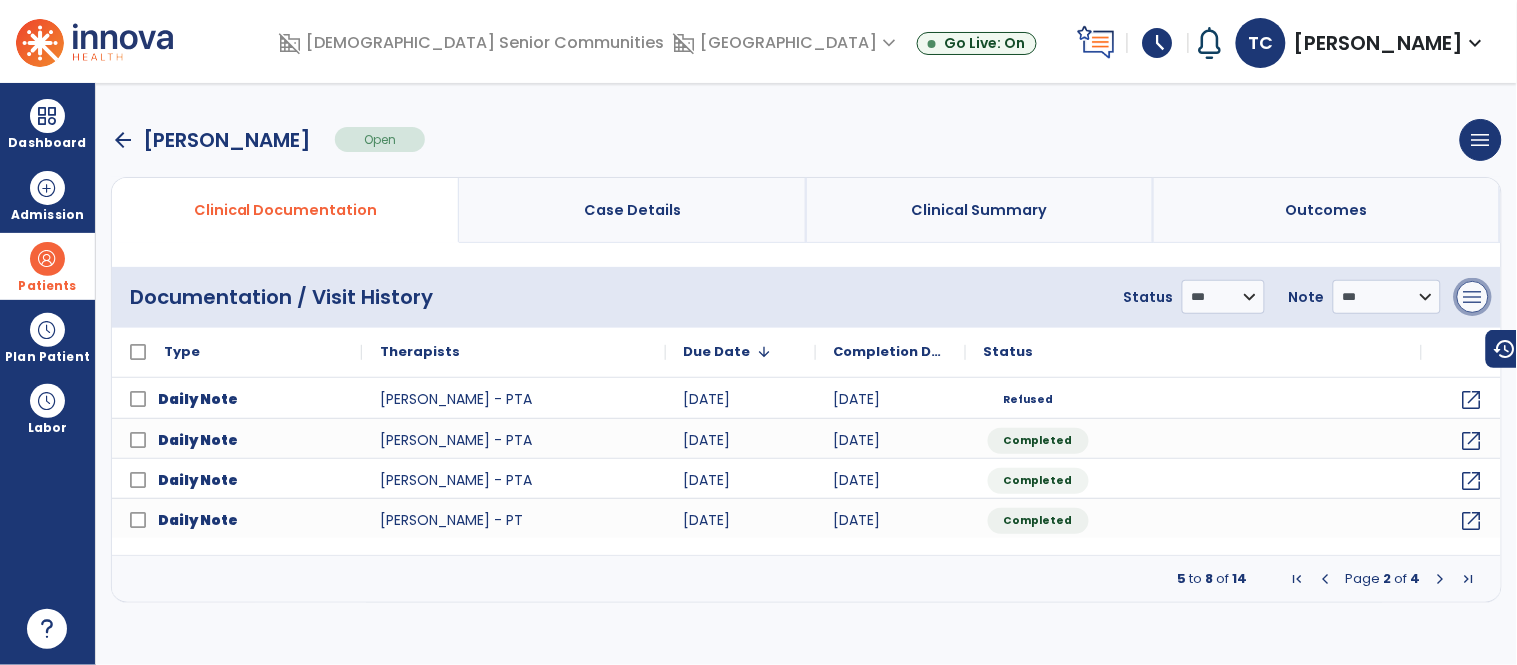 click on "menu" at bounding box center (1473, 297) 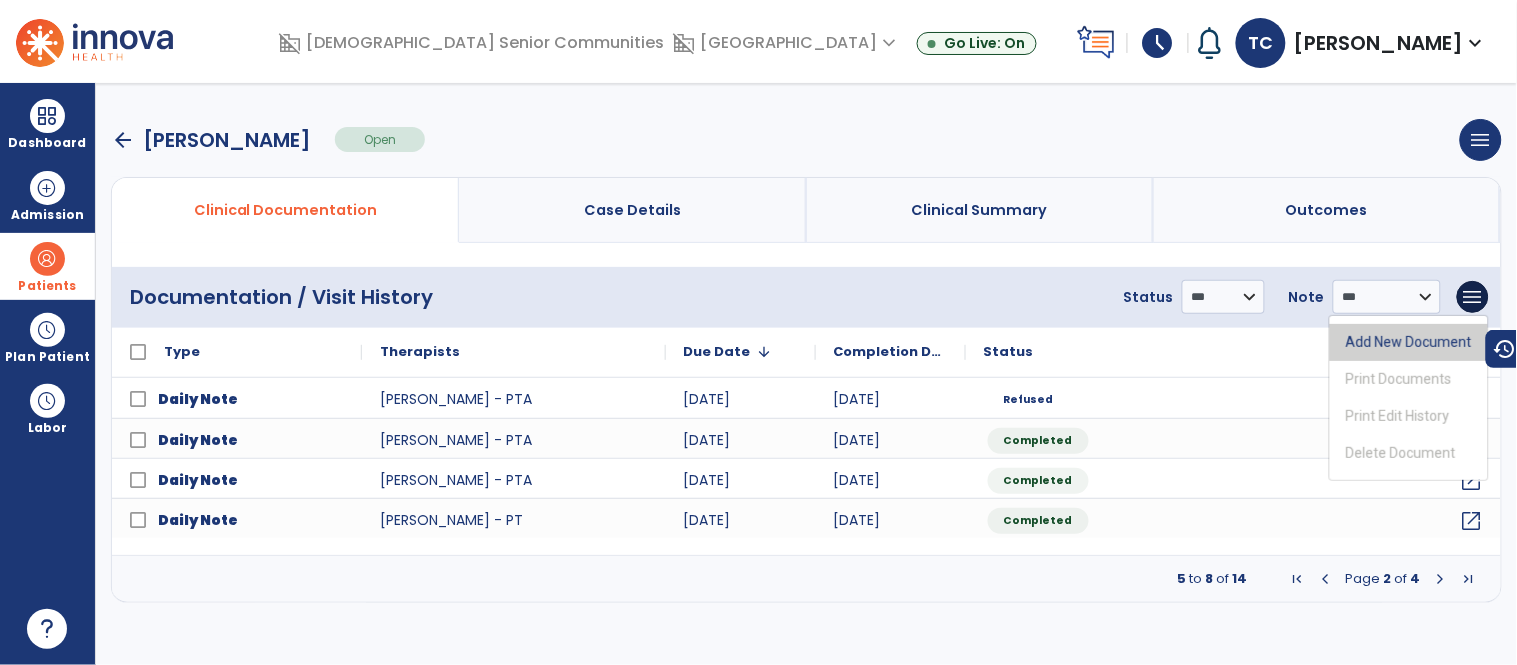click on "Add New Document" at bounding box center (1409, 342) 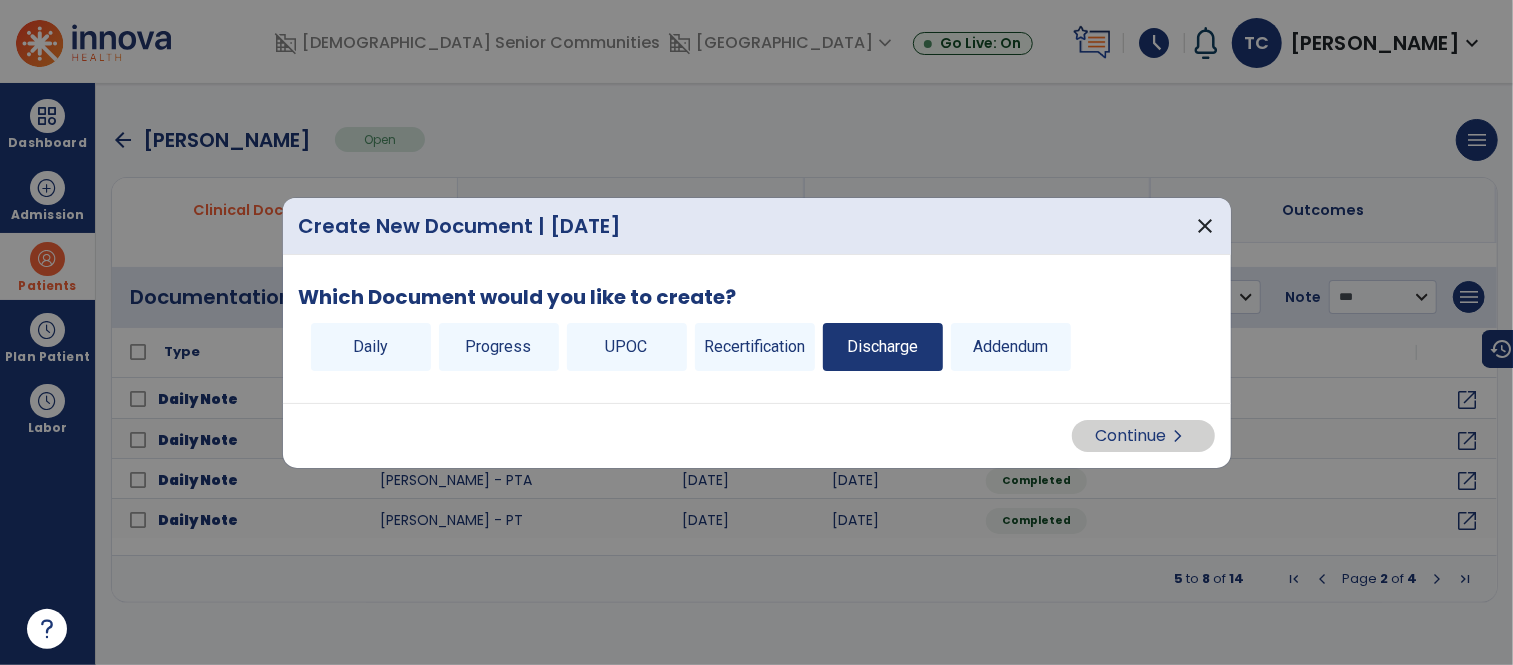 click on "Discharge" at bounding box center [883, 347] 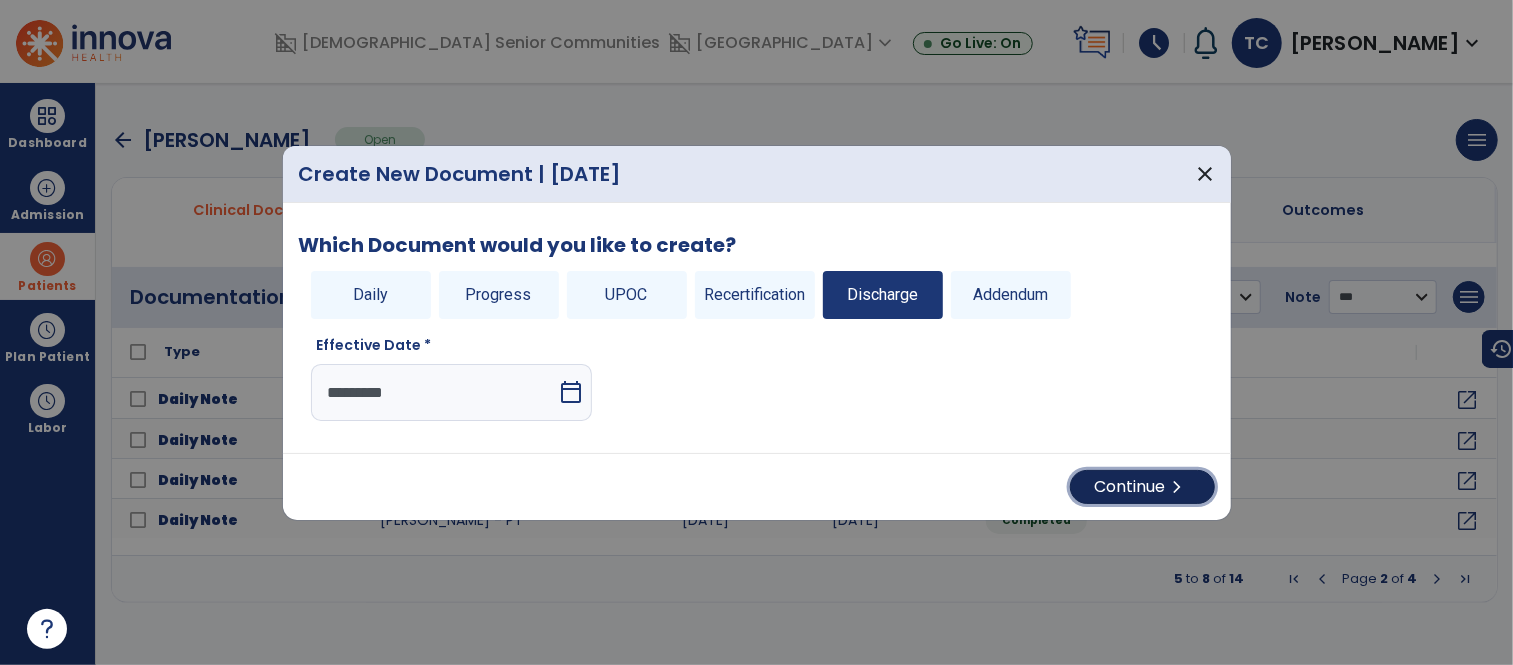 click on "Continue   chevron_right" at bounding box center [1142, 487] 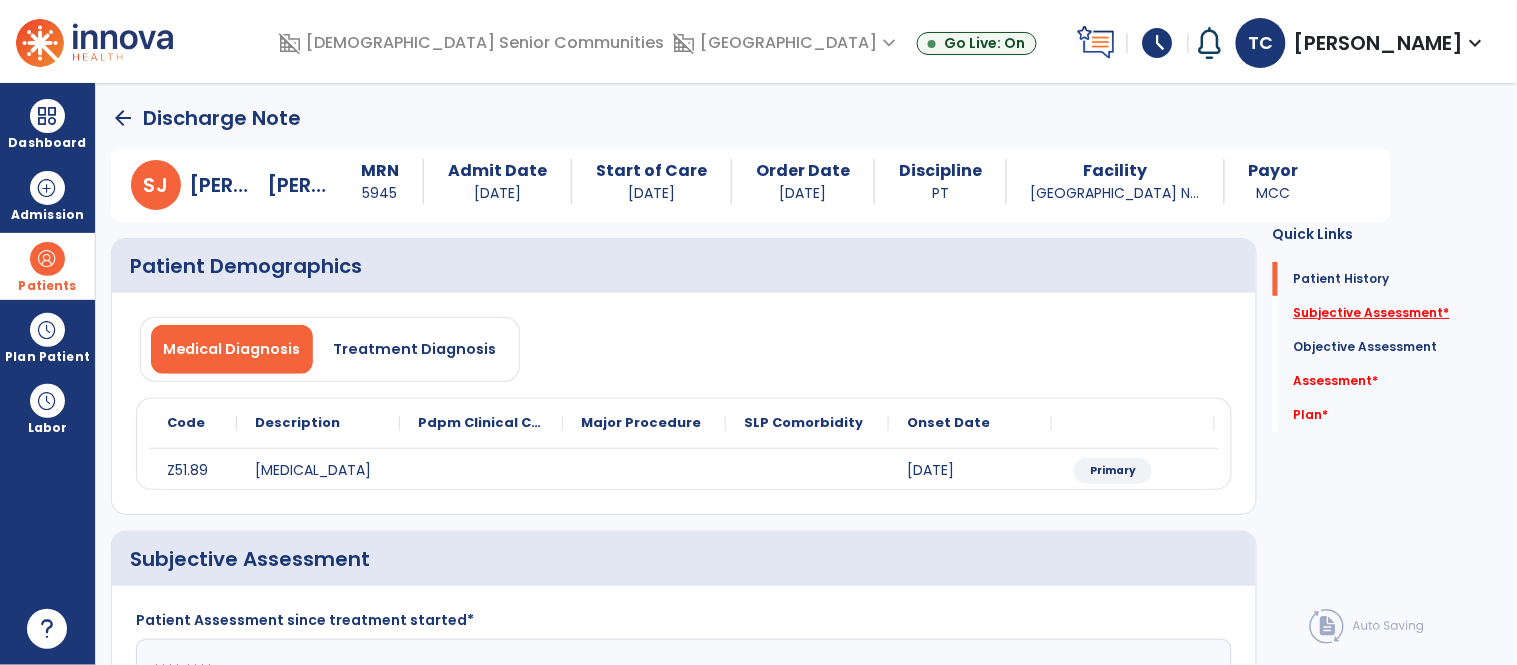 drag, startPoint x: 1297, startPoint y: 323, endPoint x: 1303, endPoint y: 311, distance: 13.416408 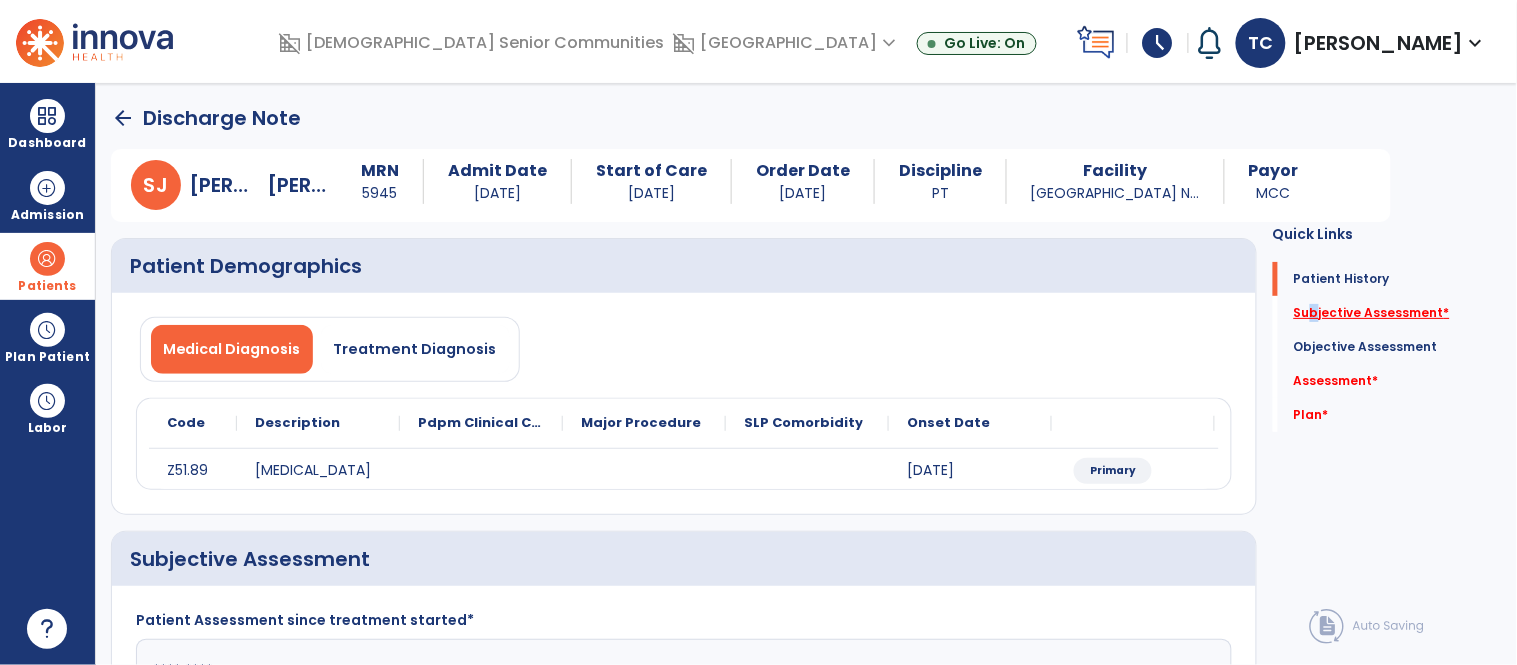 click on "Subjective Assessment   *" 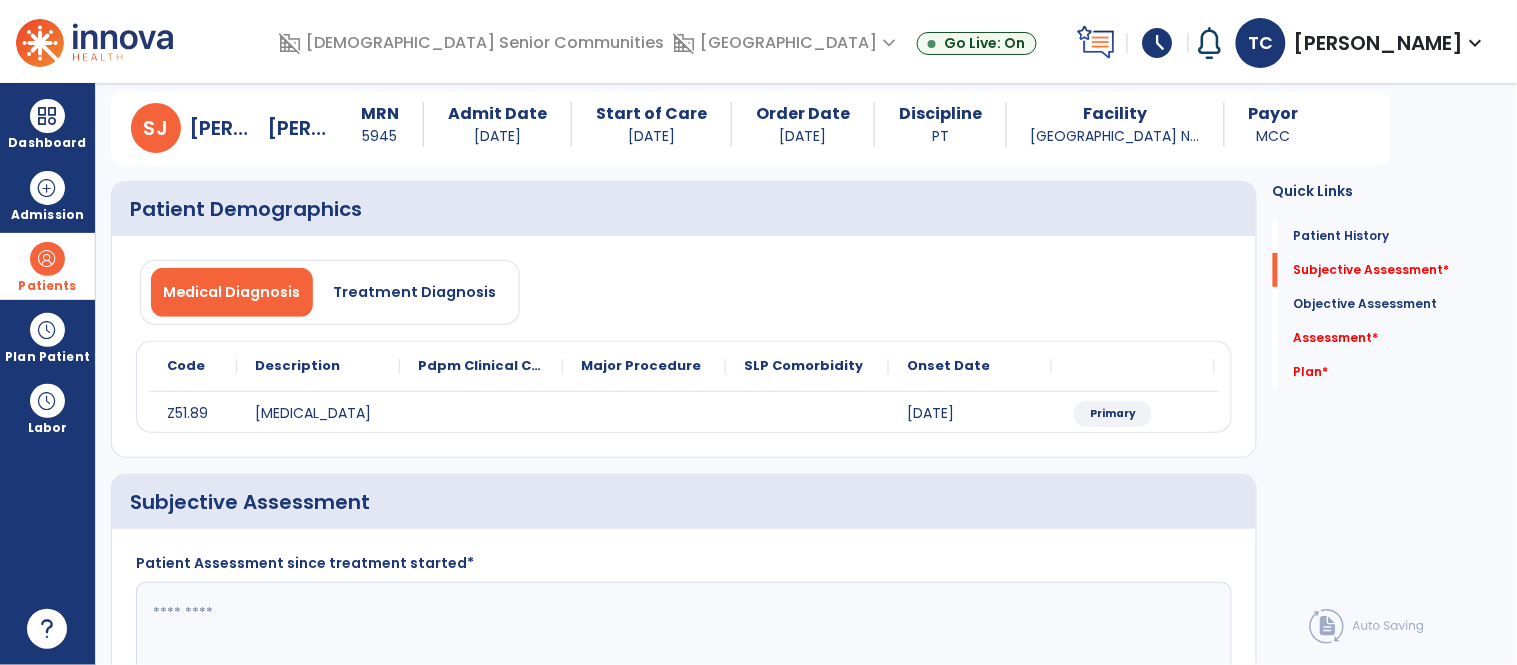 scroll, scrollTop: 298, scrollLeft: 0, axis: vertical 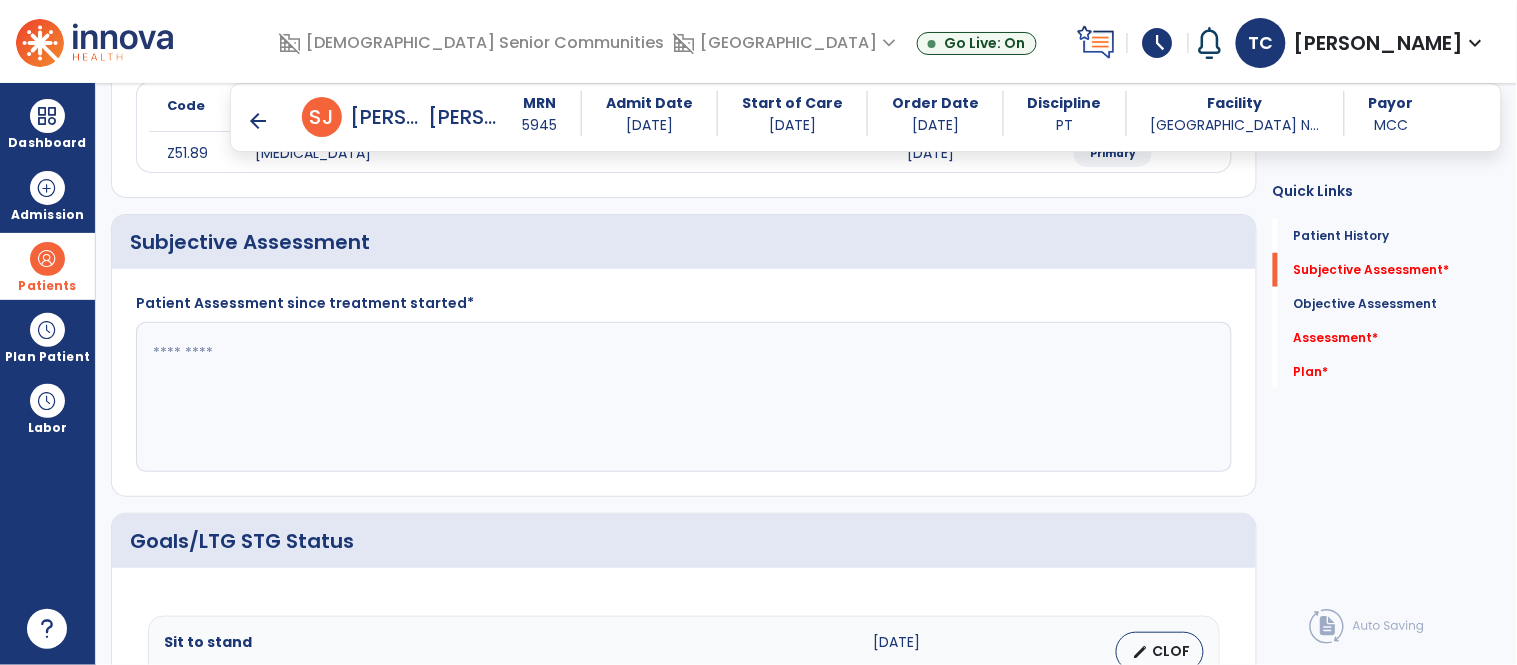 click 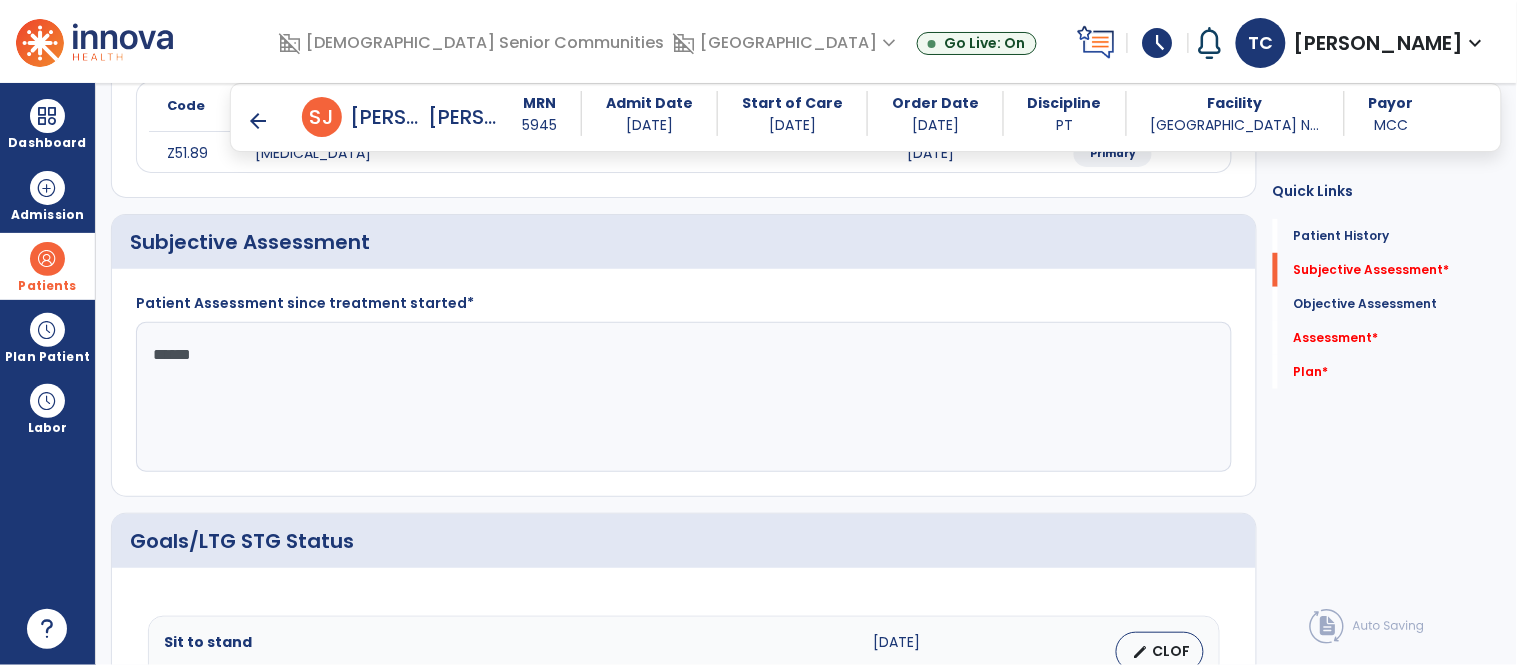 type on "*******" 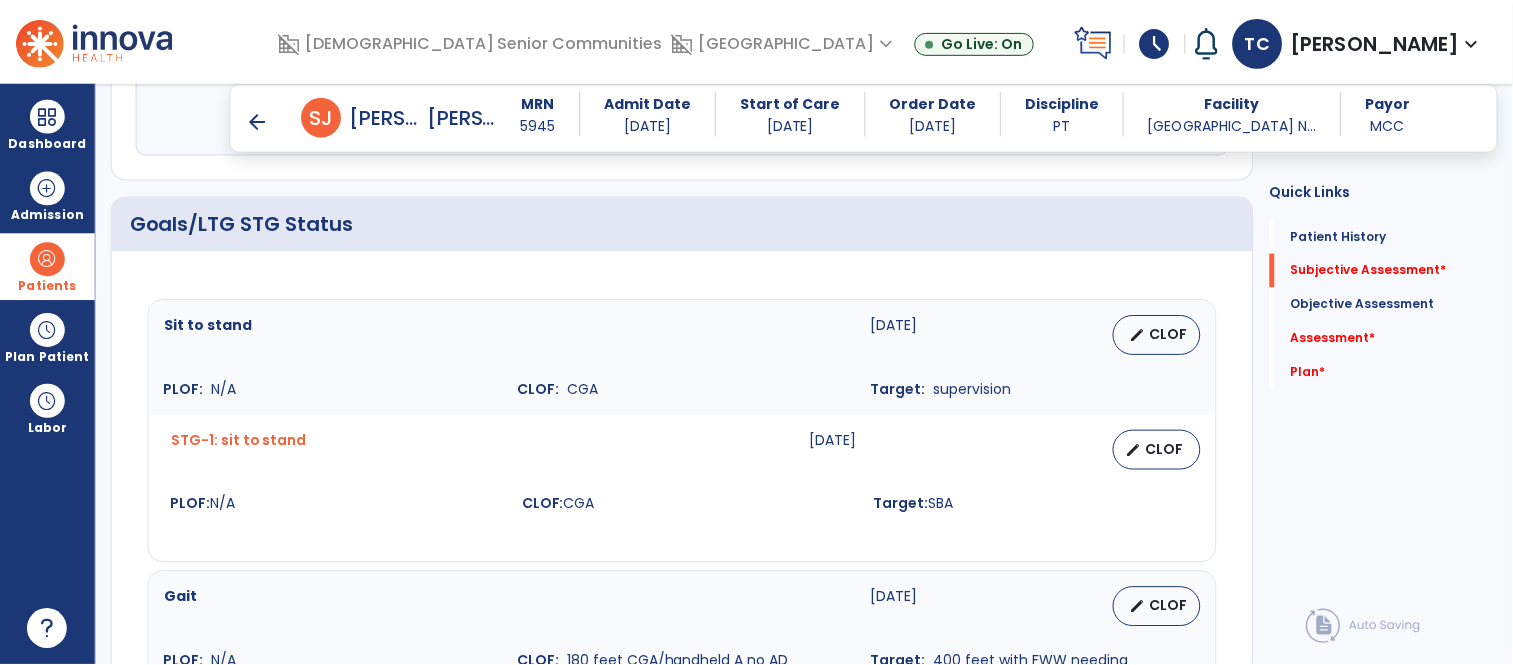 scroll, scrollTop: 663, scrollLeft: 0, axis: vertical 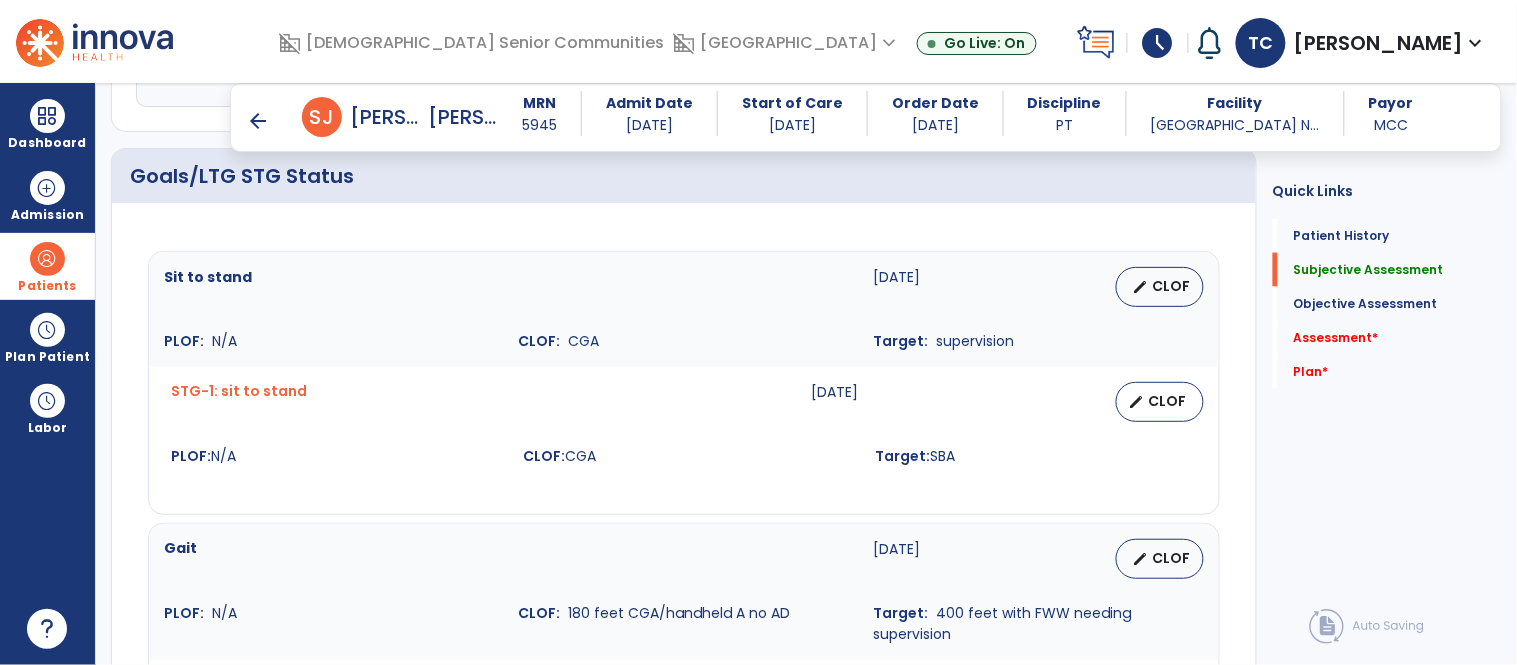 type on "**********" 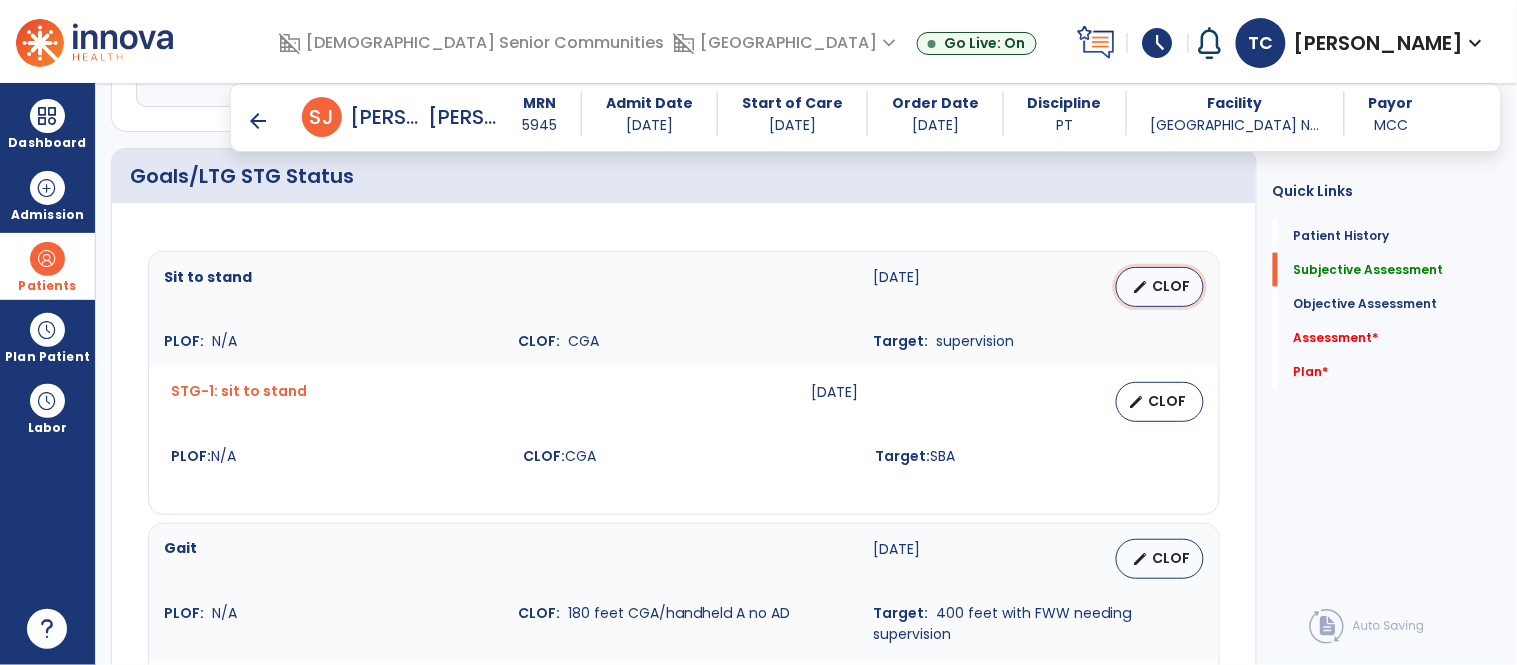 click on "CLOF" at bounding box center (1172, 286) 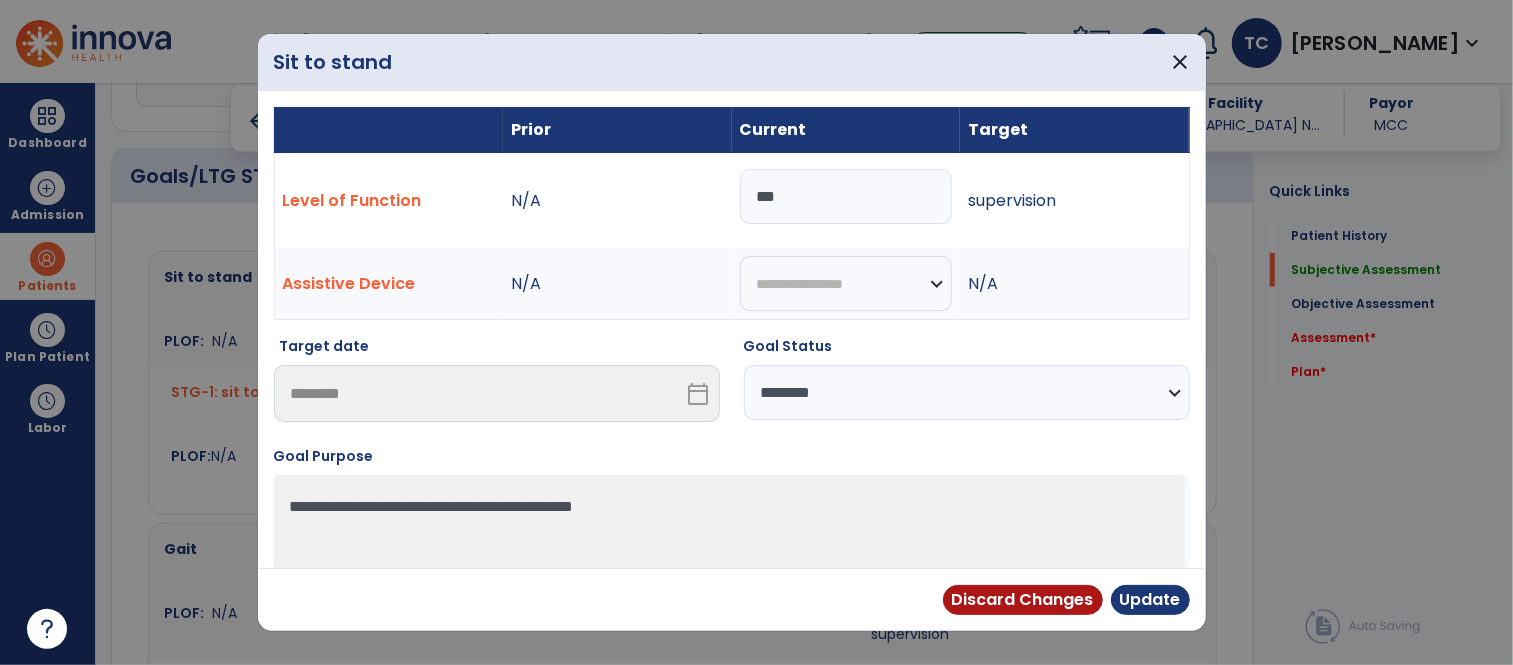 scroll, scrollTop: 663, scrollLeft: 0, axis: vertical 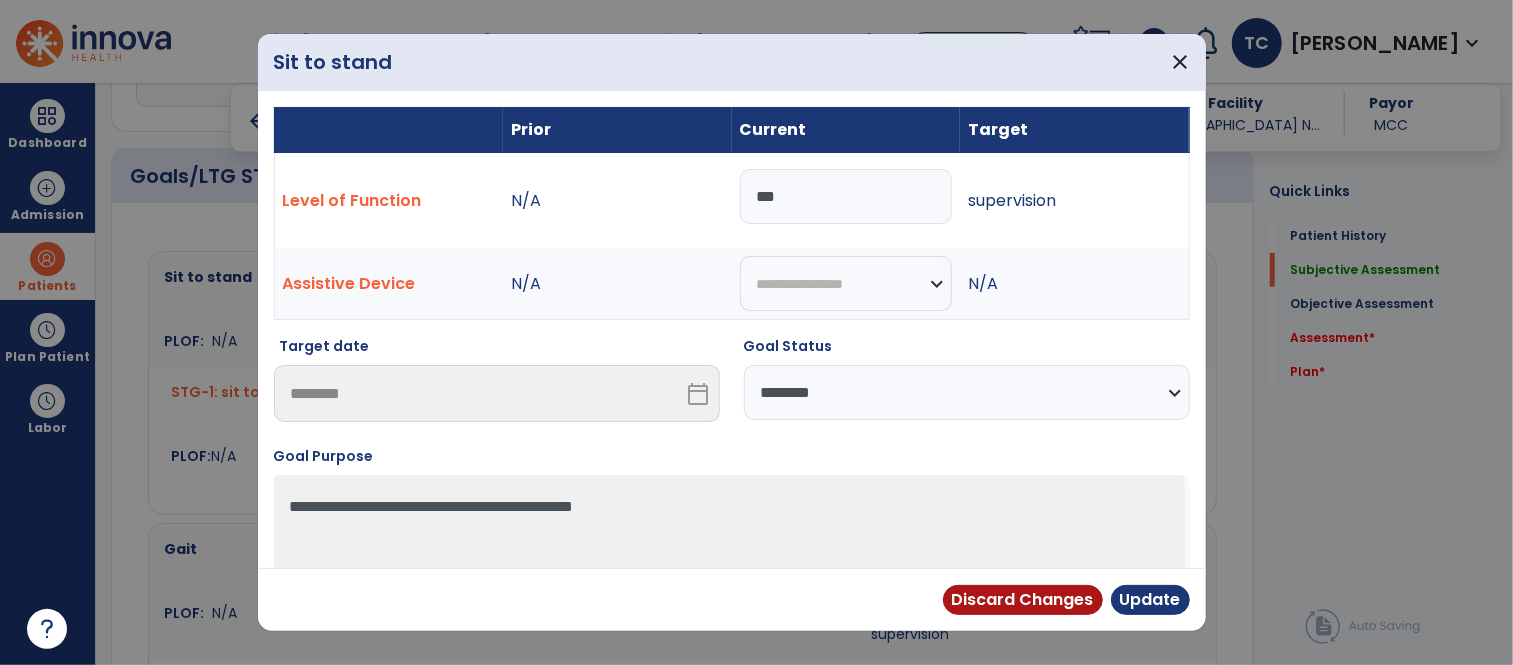 click on "***" at bounding box center [846, 196] 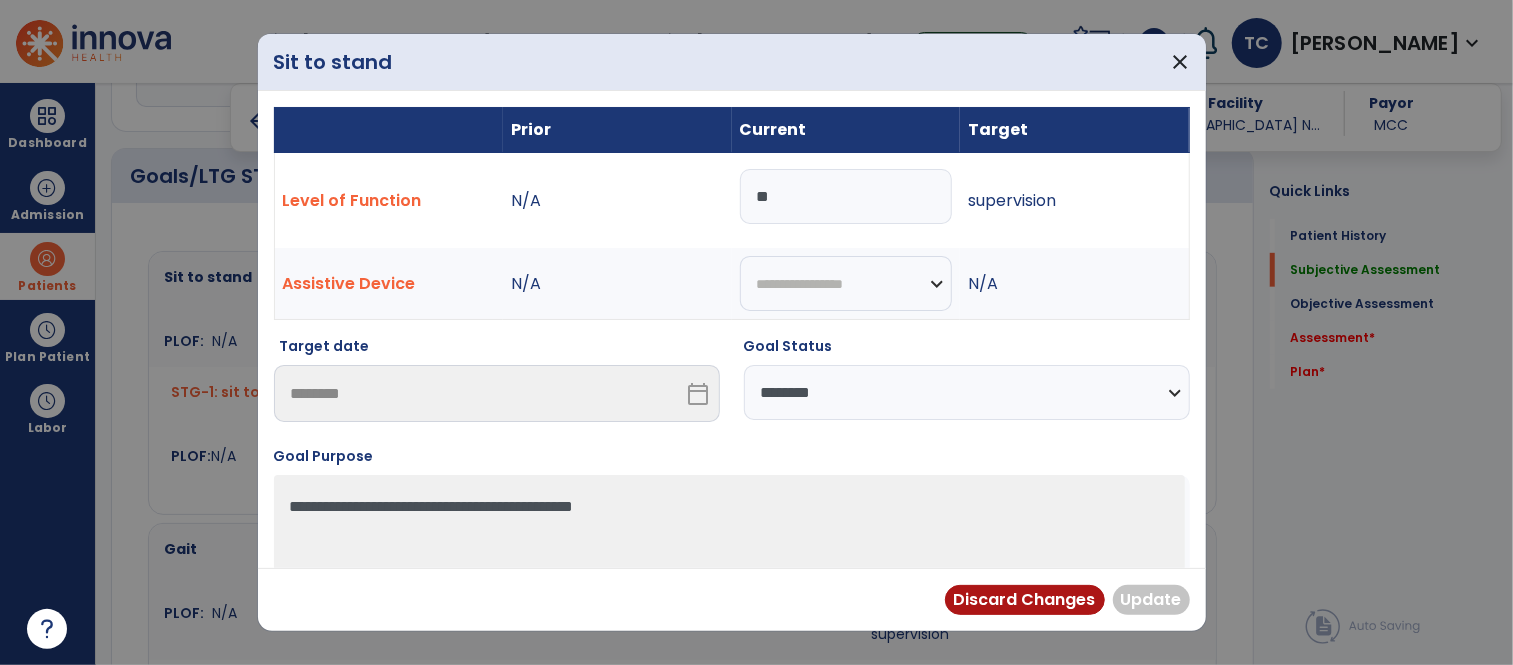 type on "***" 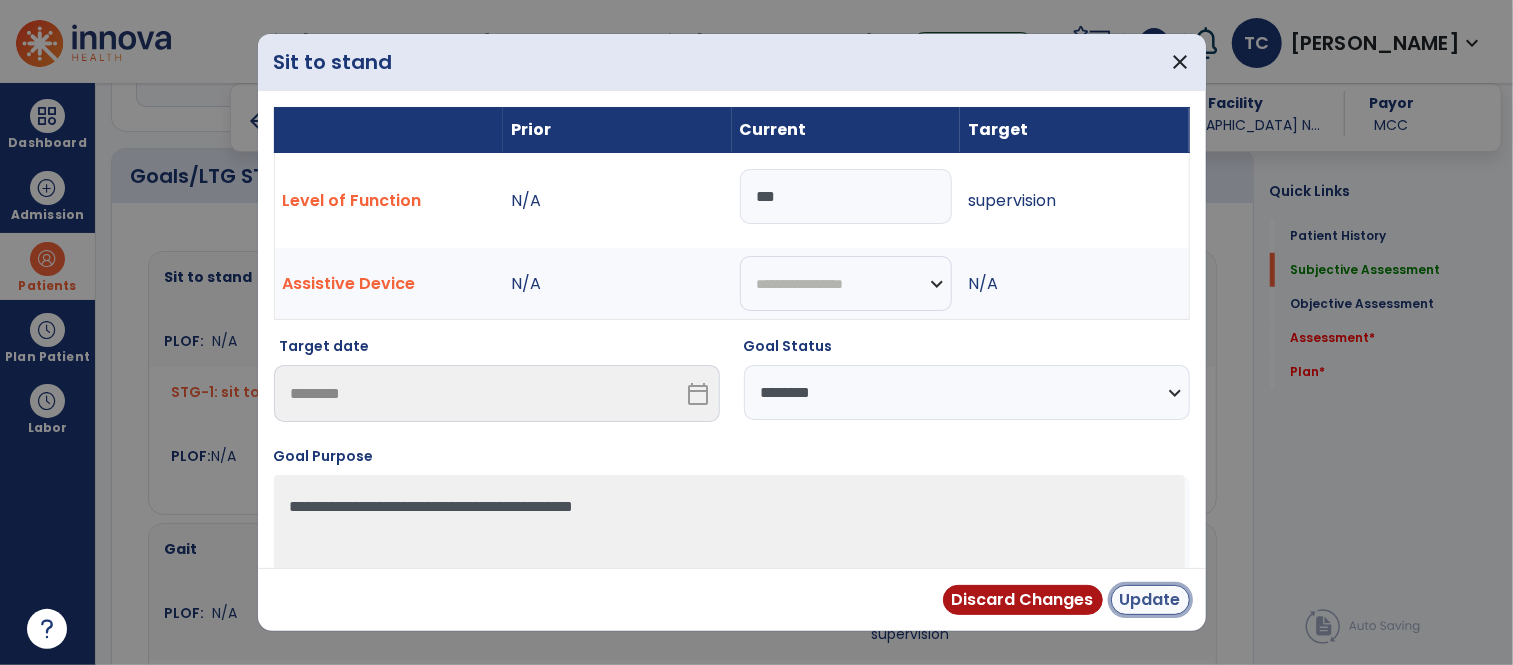 click on "Update" at bounding box center [1150, 600] 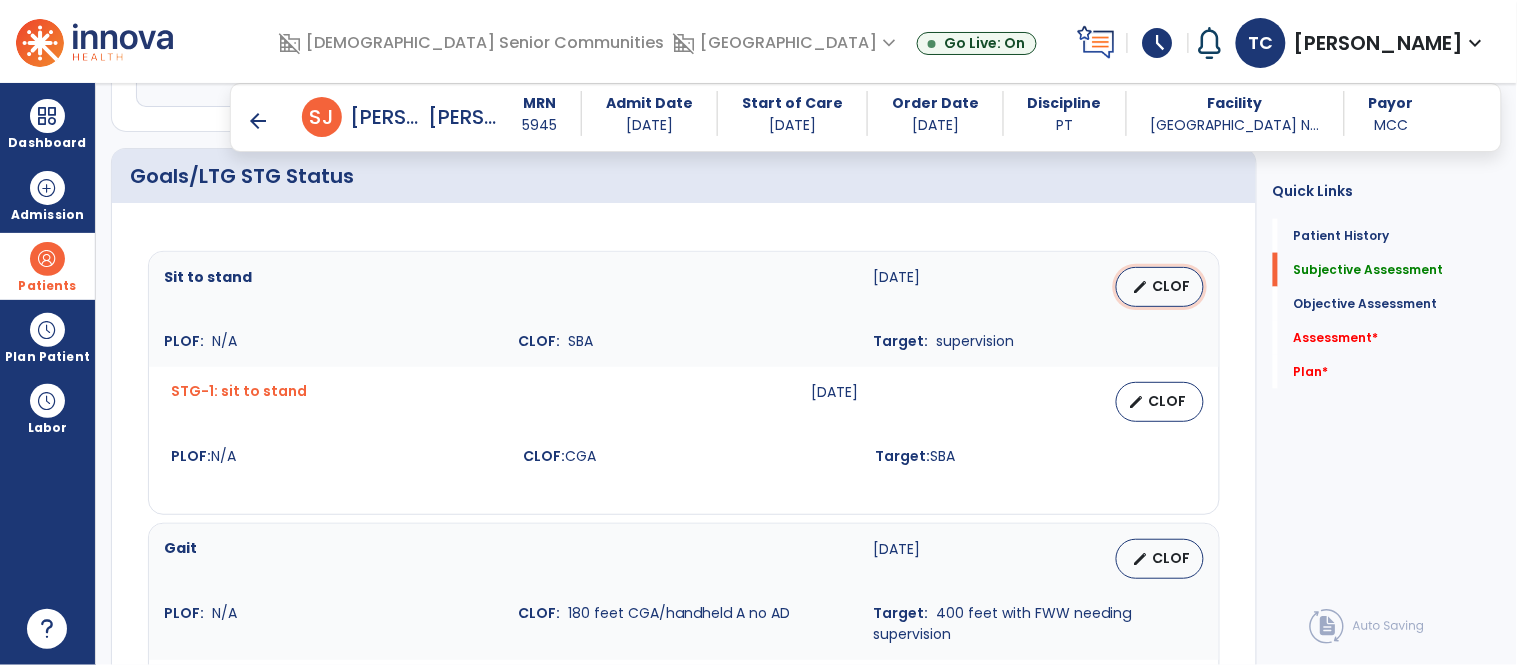 click on "edit   CLOF" at bounding box center (1160, 287) 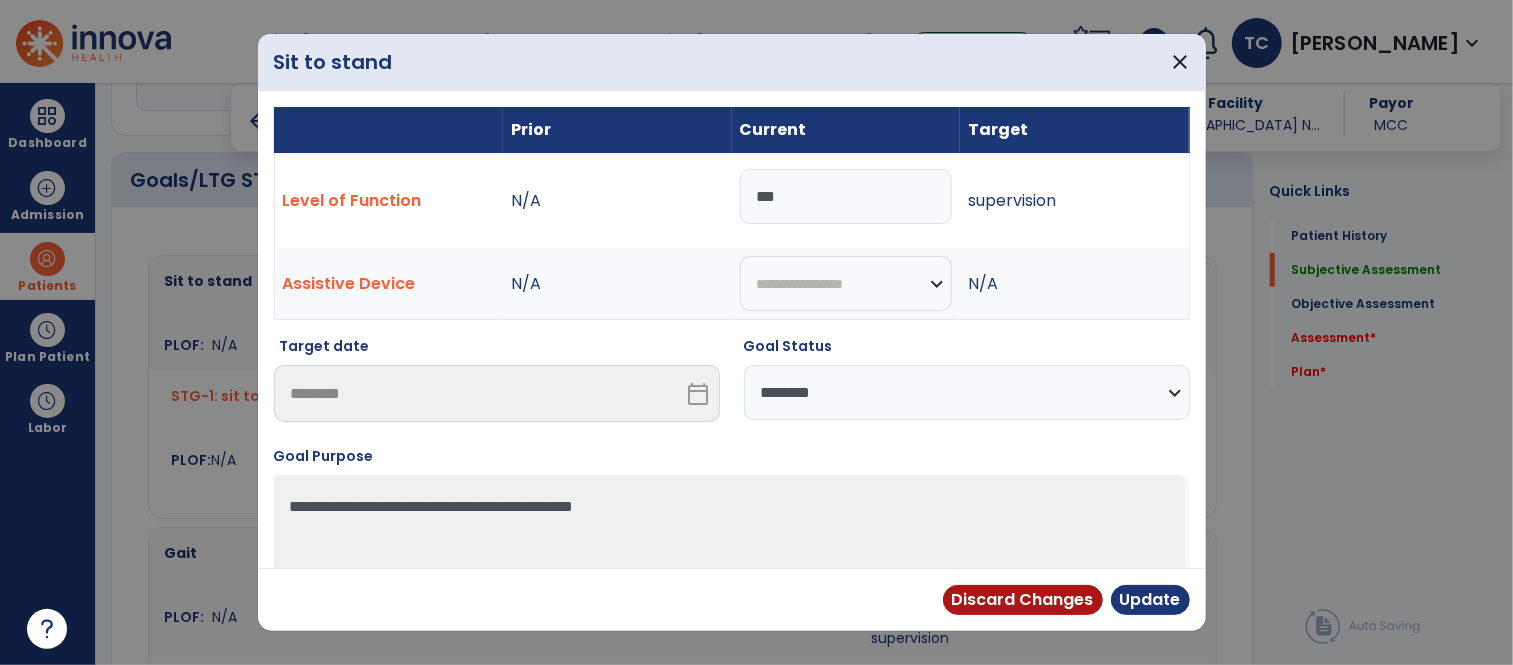 scroll, scrollTop: 663, scrollLeft: 0, axis: vertical 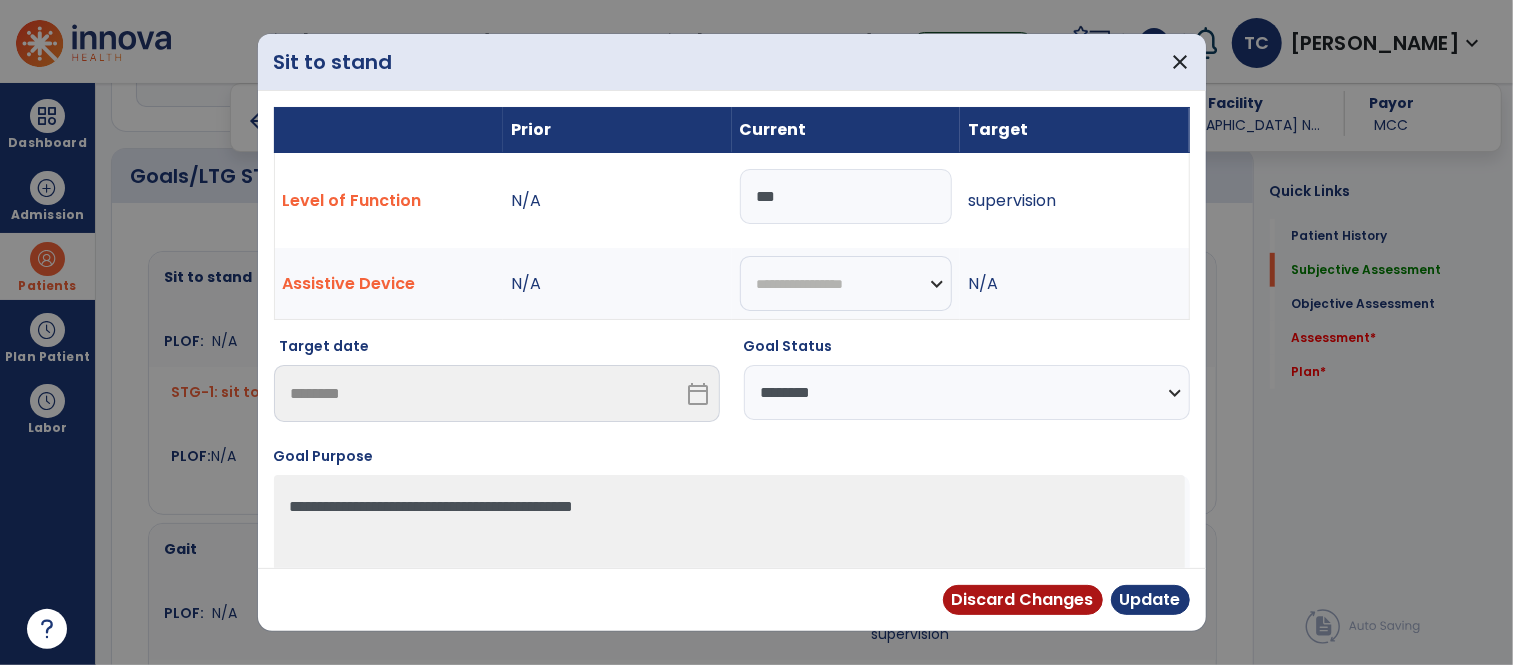 click on "**********" at bounding box center [967, 392] 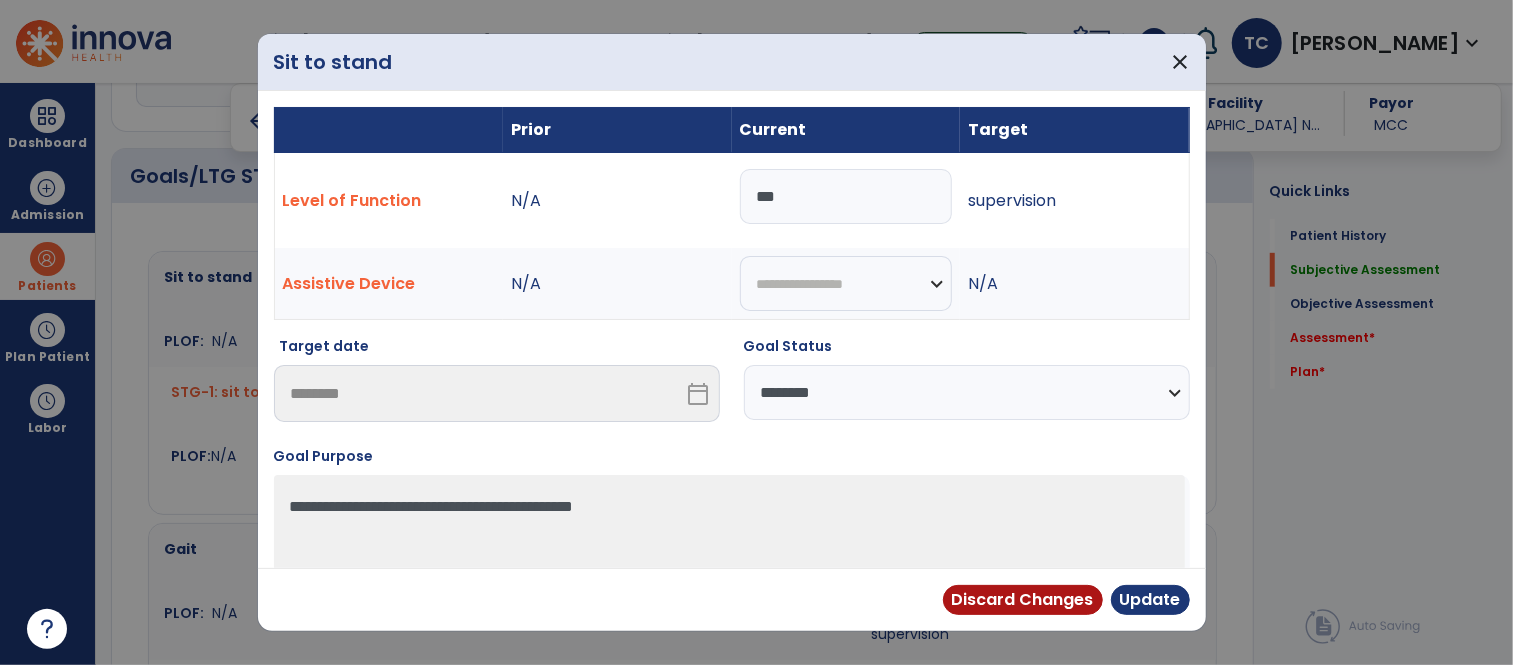 select on "**********" 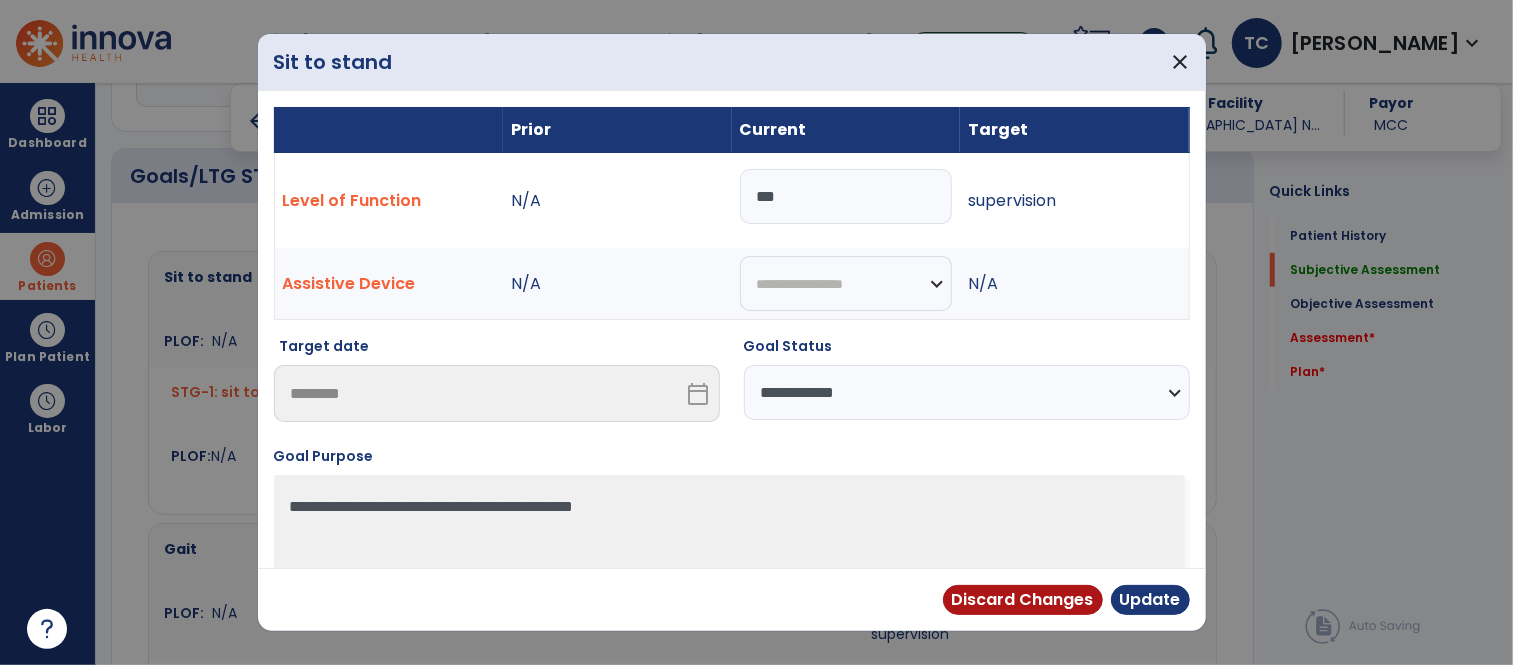 click on "**********" at bounding box center (967, 392) 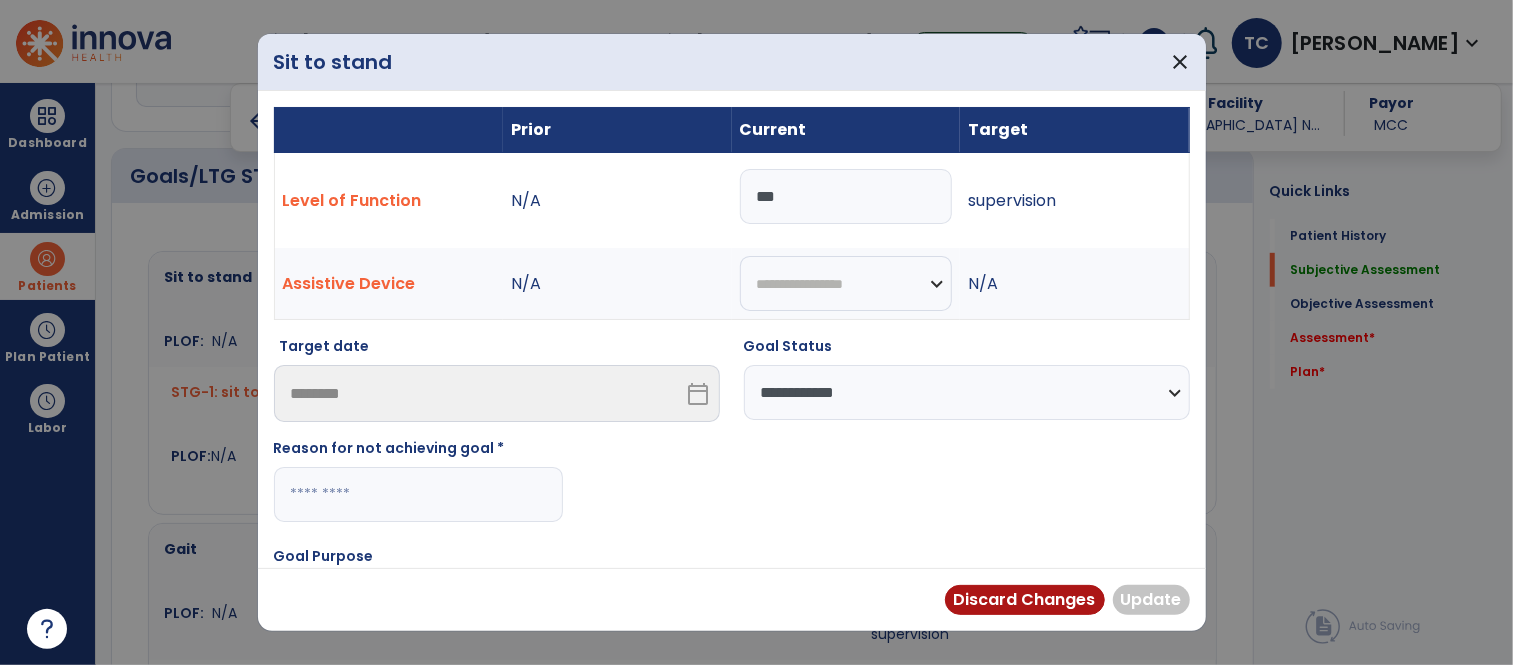 click at bounding box center [418, 494] 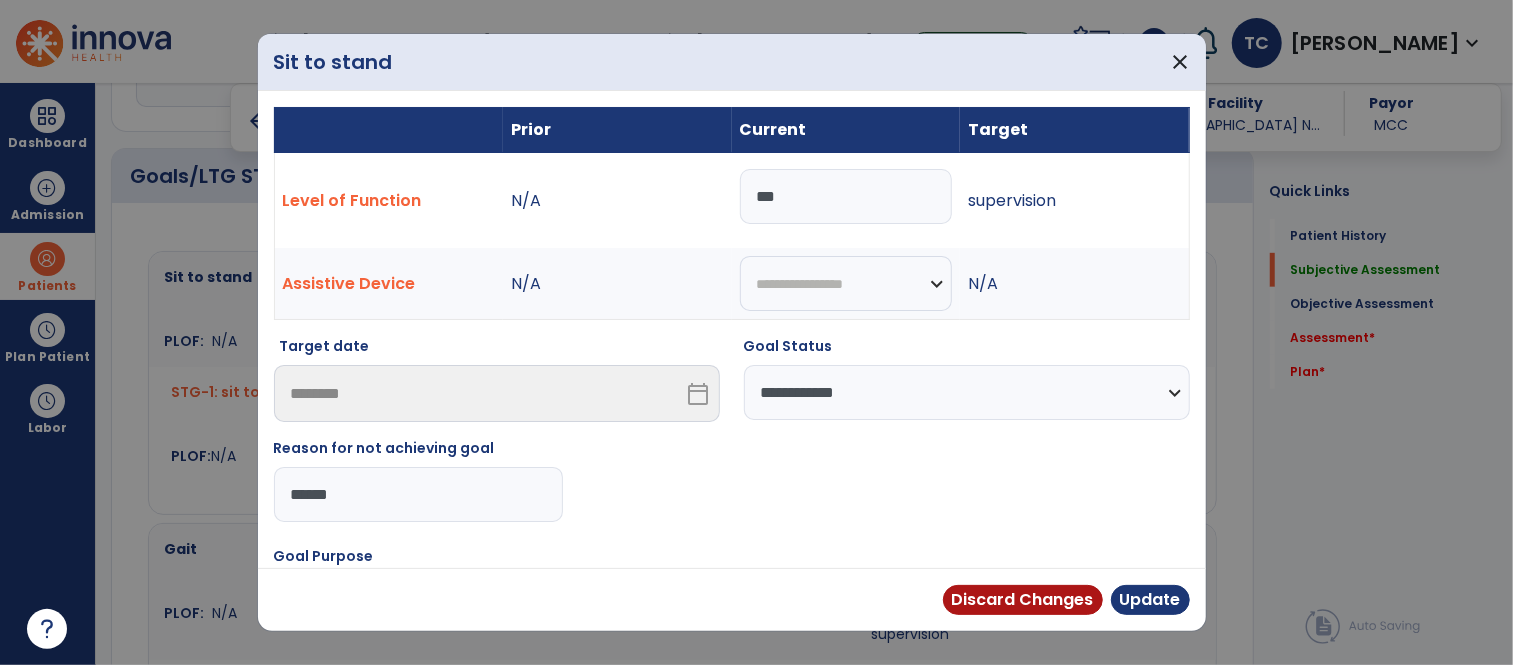 type on "*******" 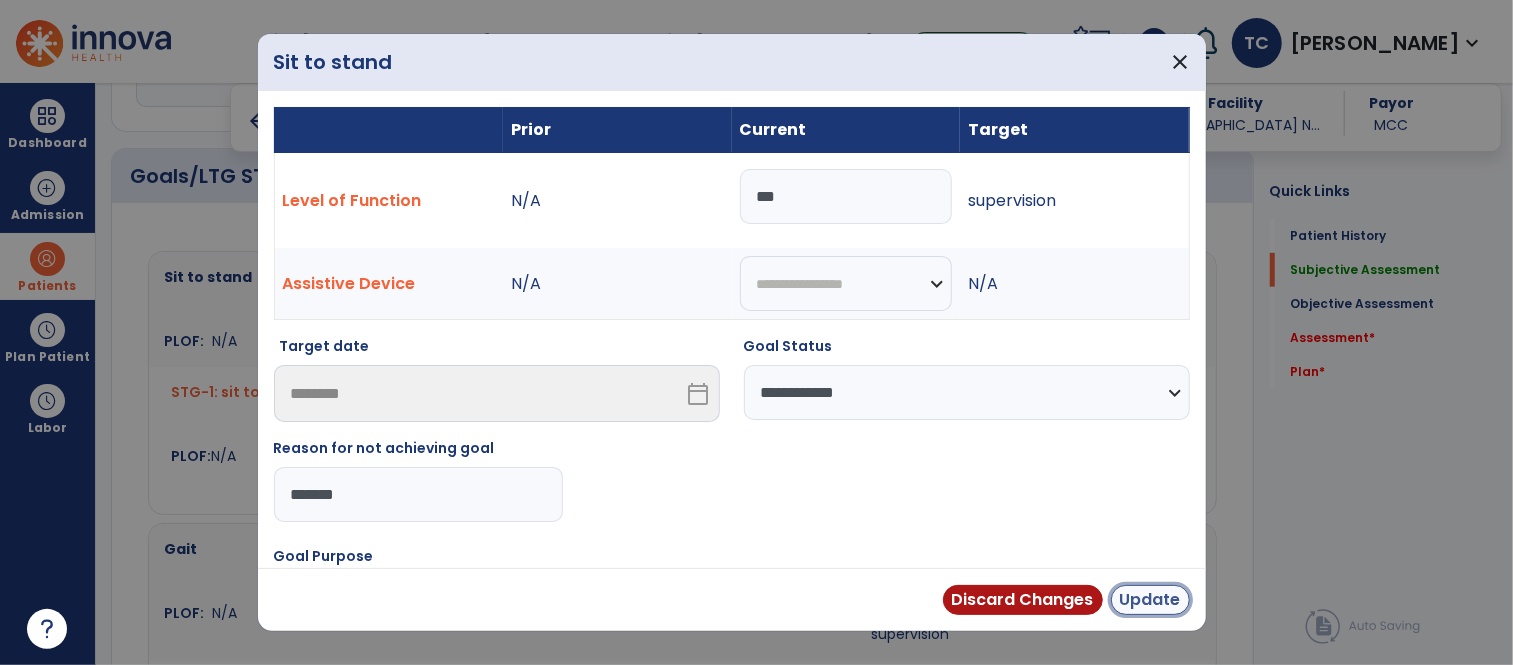click on "Update" at bounding box center (1150, 600) 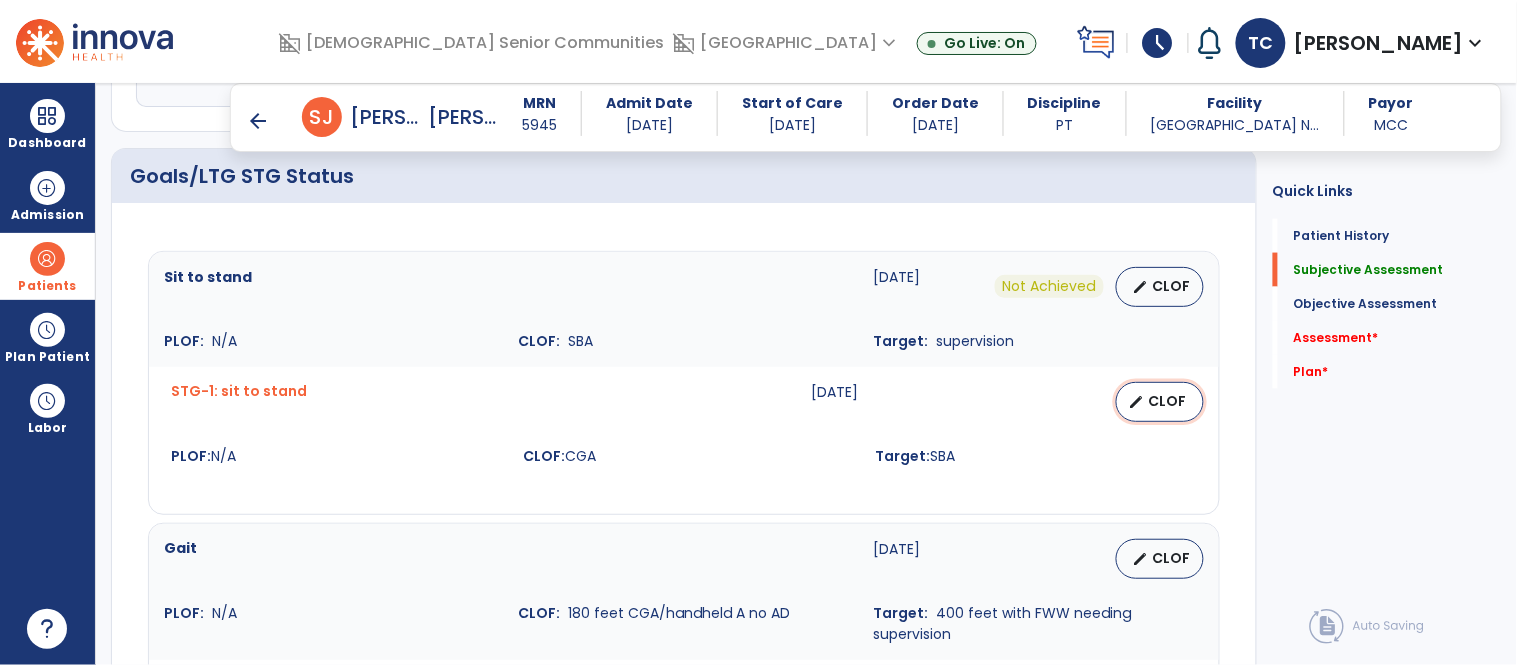 click on "CLOF" at bounding box center [1168, 401] 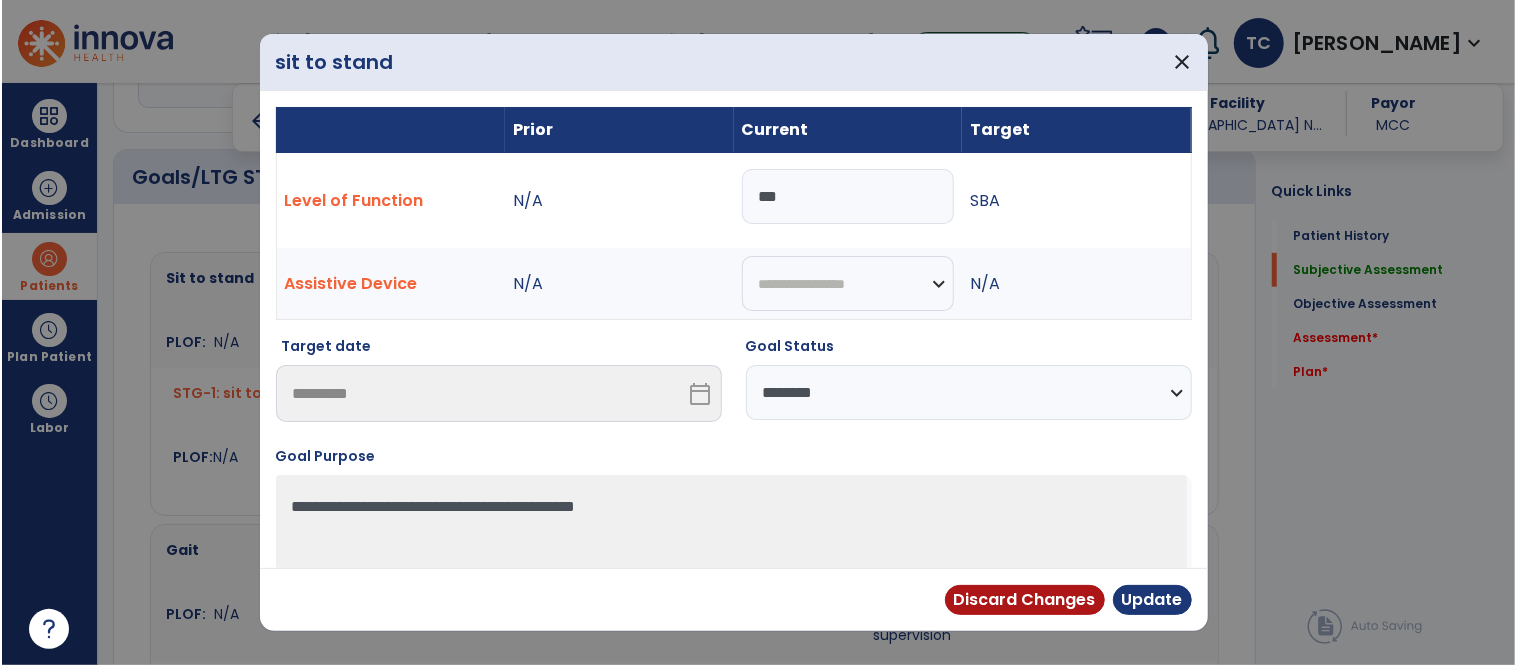 scroll, scrollTop: 663, scrollLeft: 0, axis: vertical 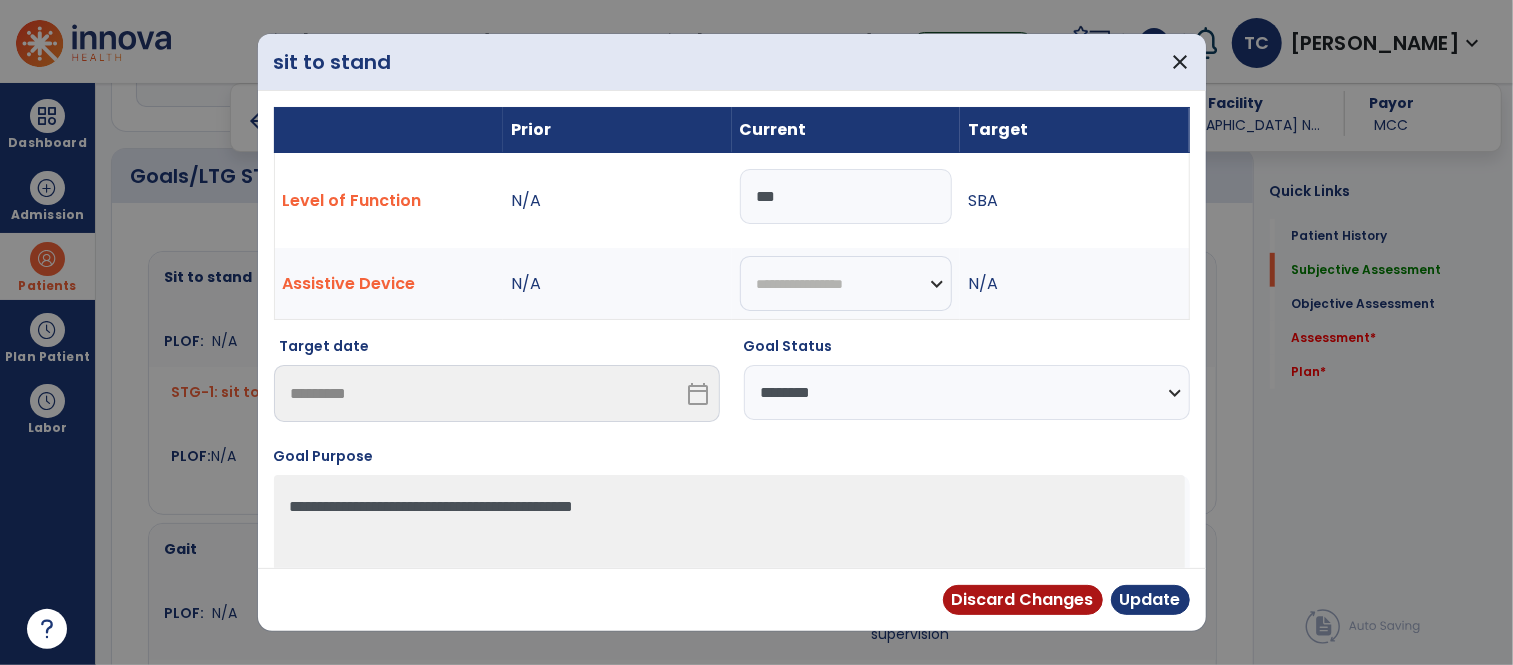 click on "***" at bounding box center [846, 196] 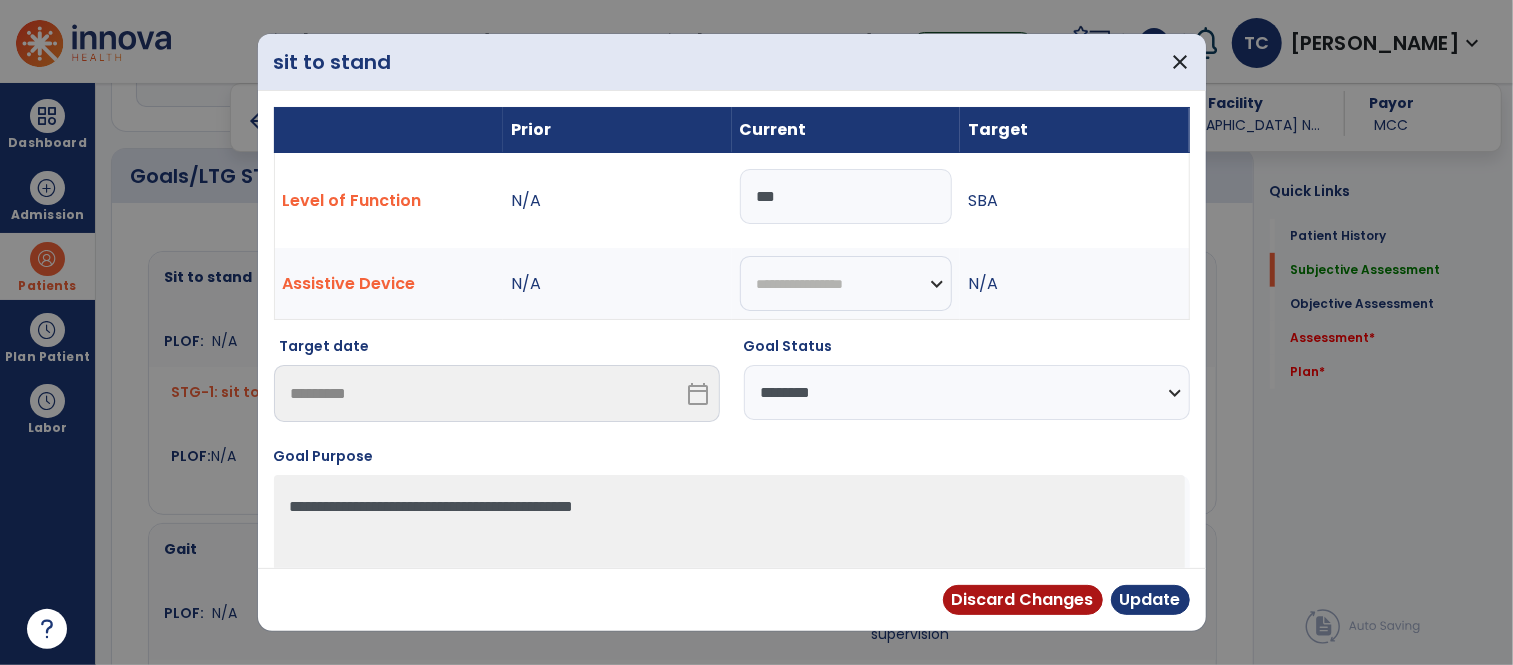 type on "***" 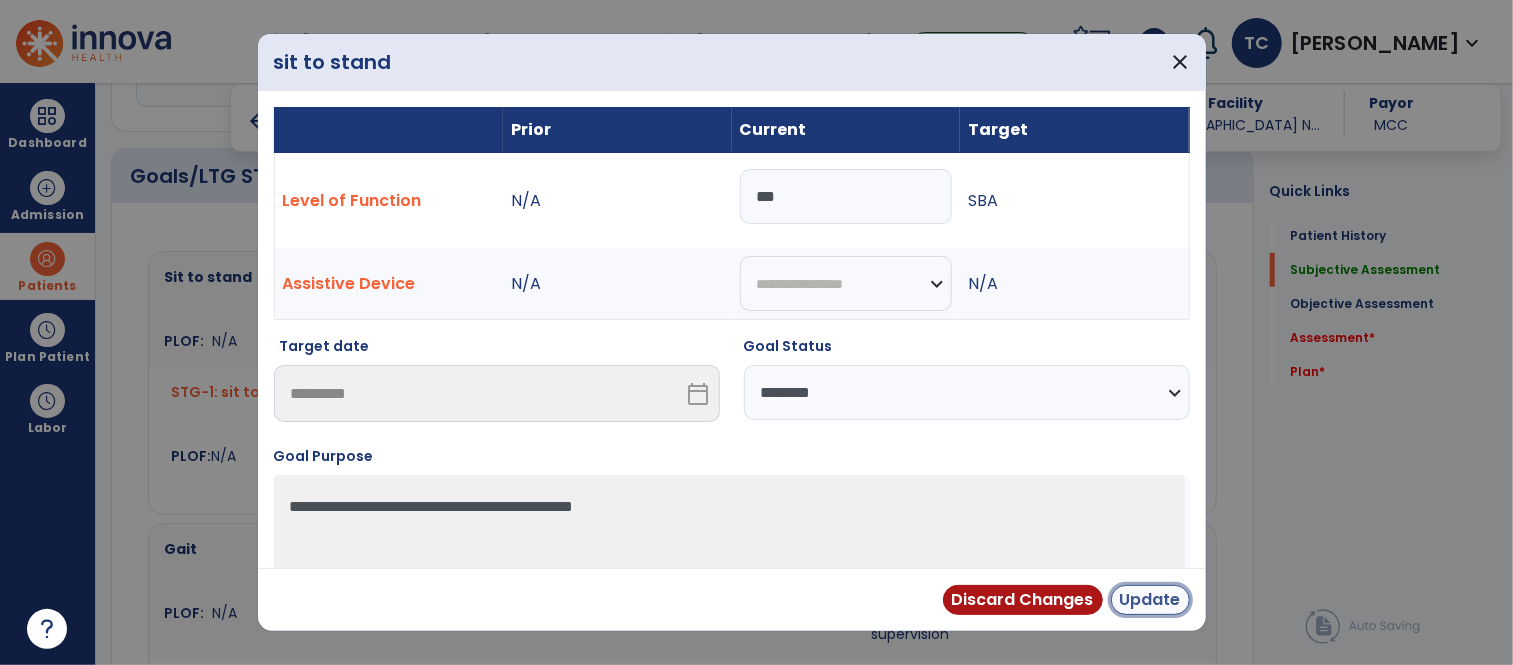 click on "Update" at bounding box center [1150, 600] 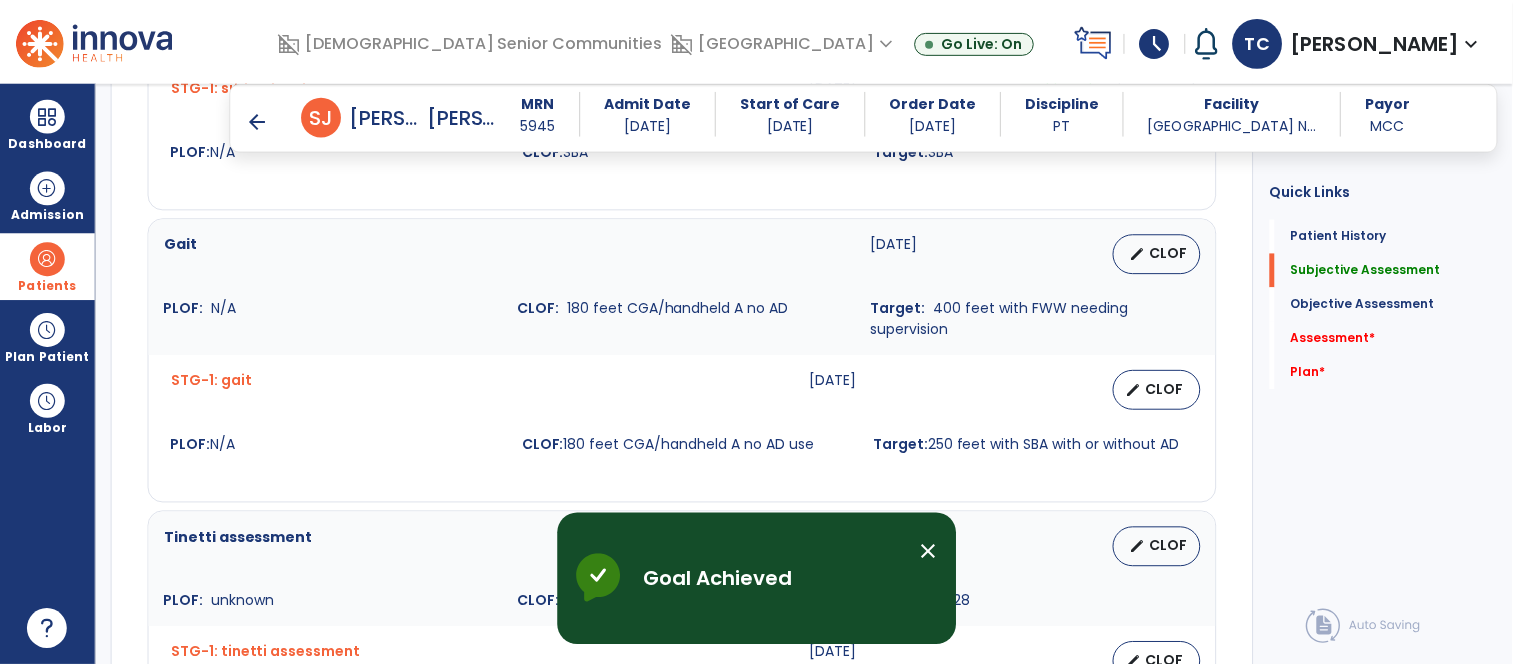 scroll, scrollTop: 970, scrollLeft: 0, axis: vertical 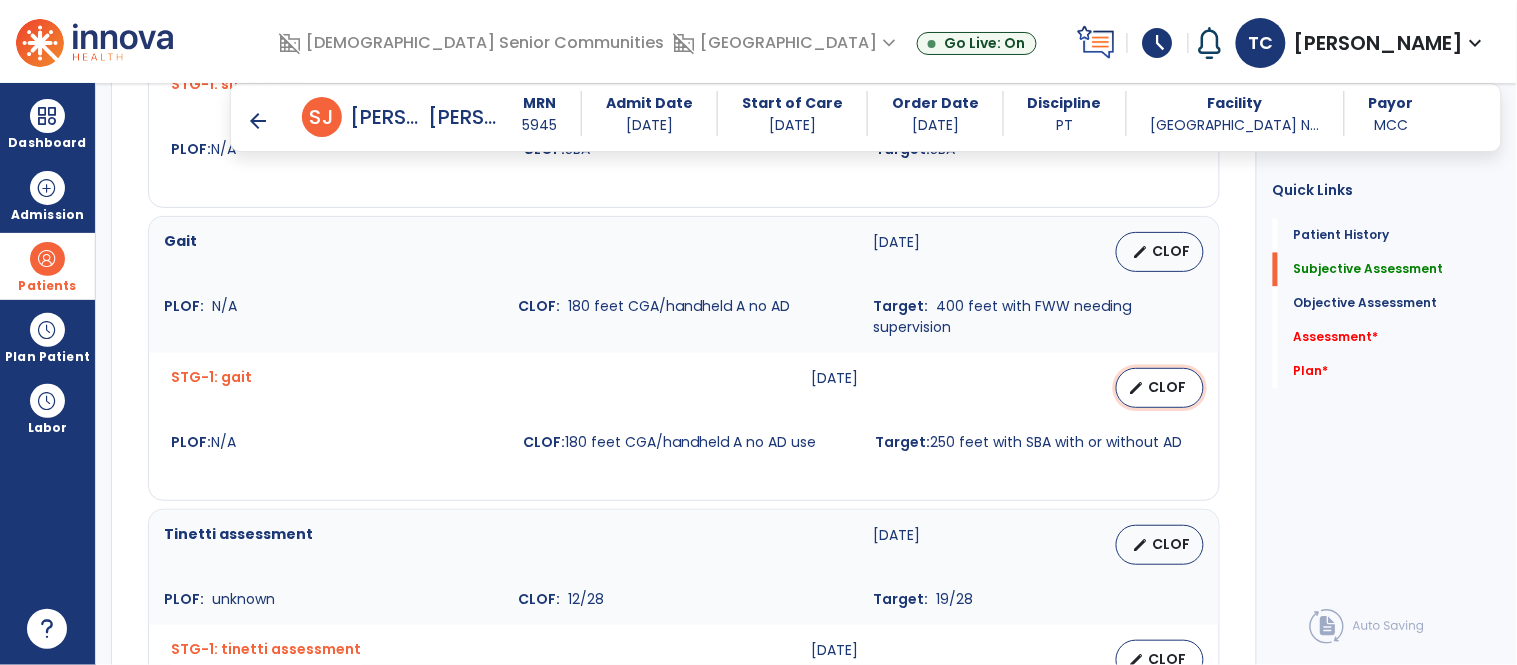 click on "edit   CLOF" at bounding box center [1160, 388] 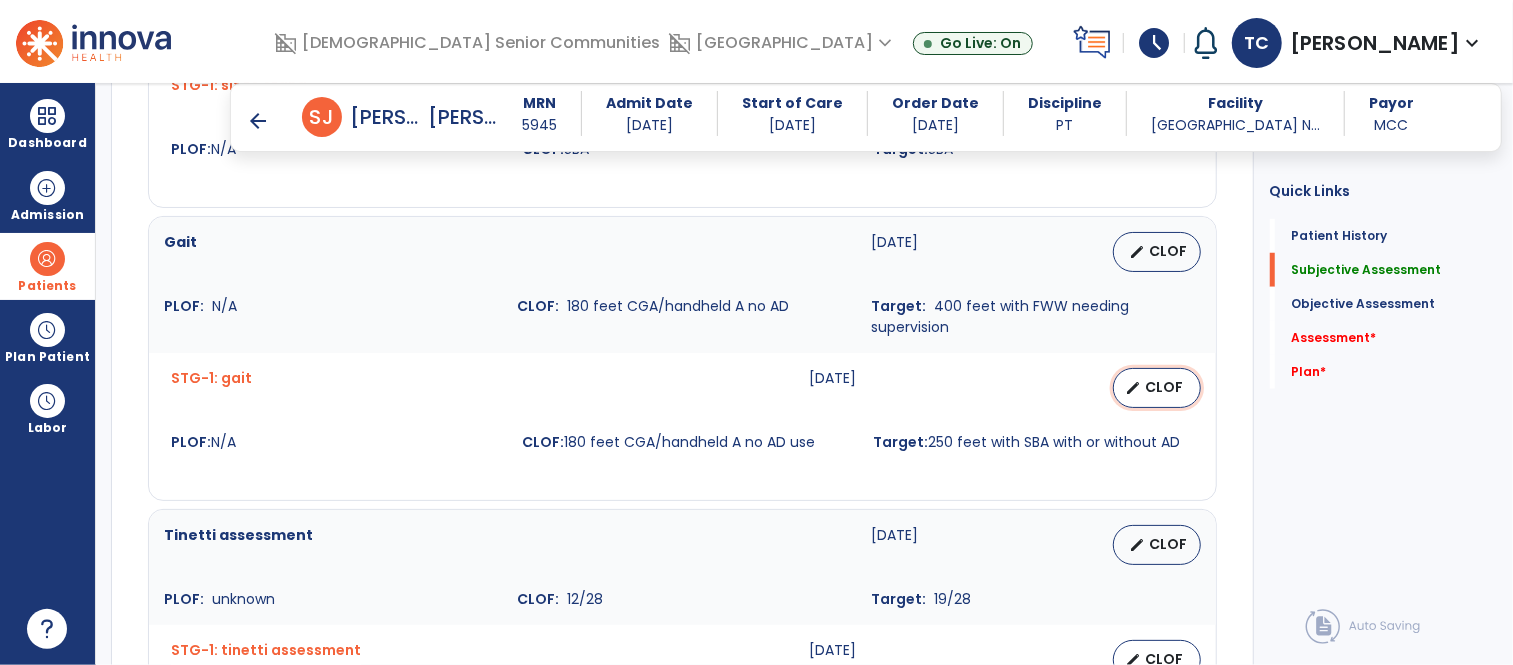 select on "********" 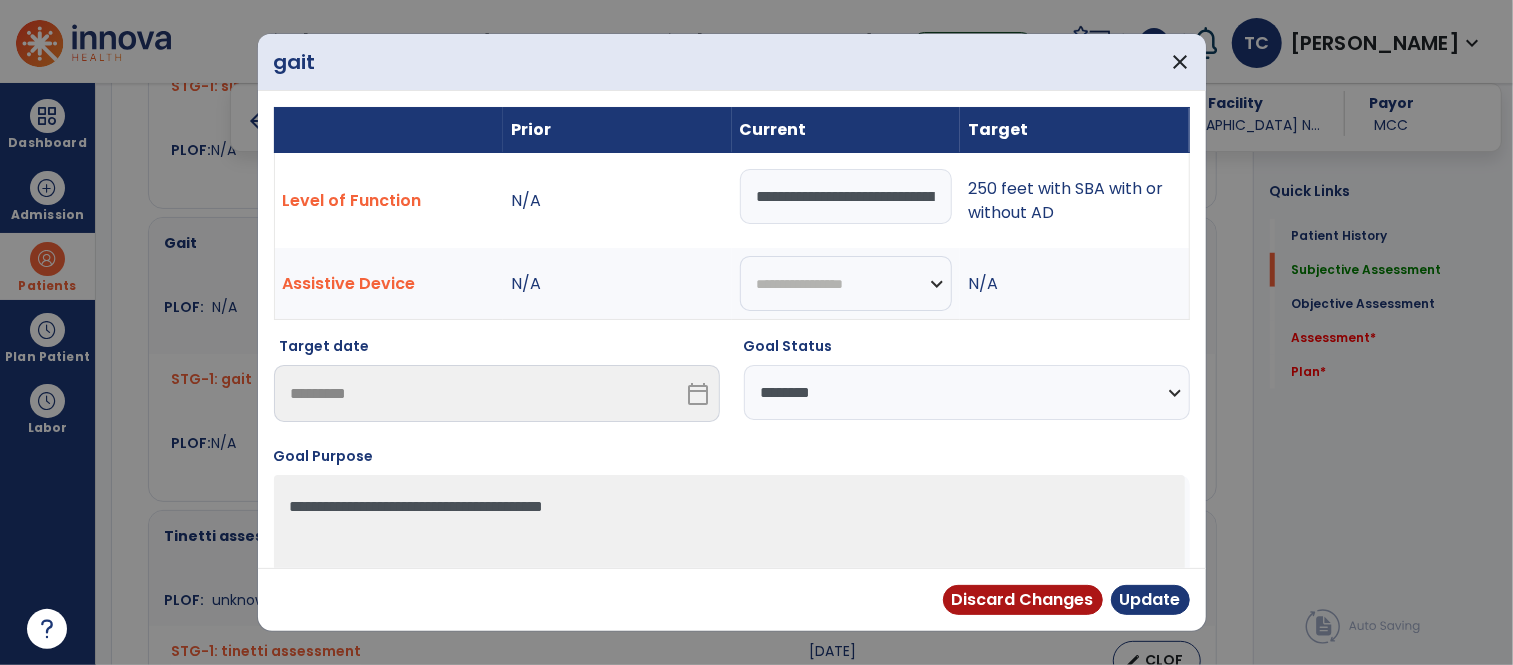 scroll, scrollTop: 970, scrollLeft: 0, axis: vertical 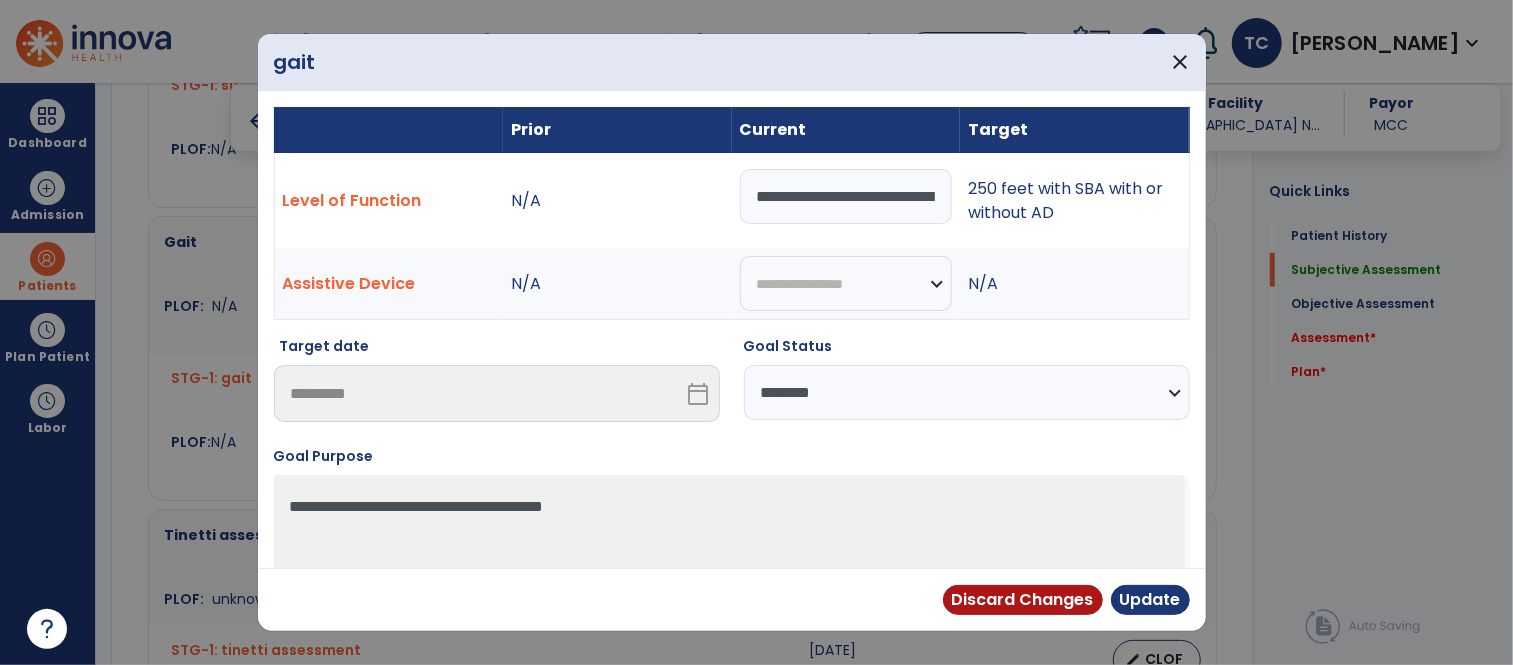 click on "**********" at bounding box center (846, 196) 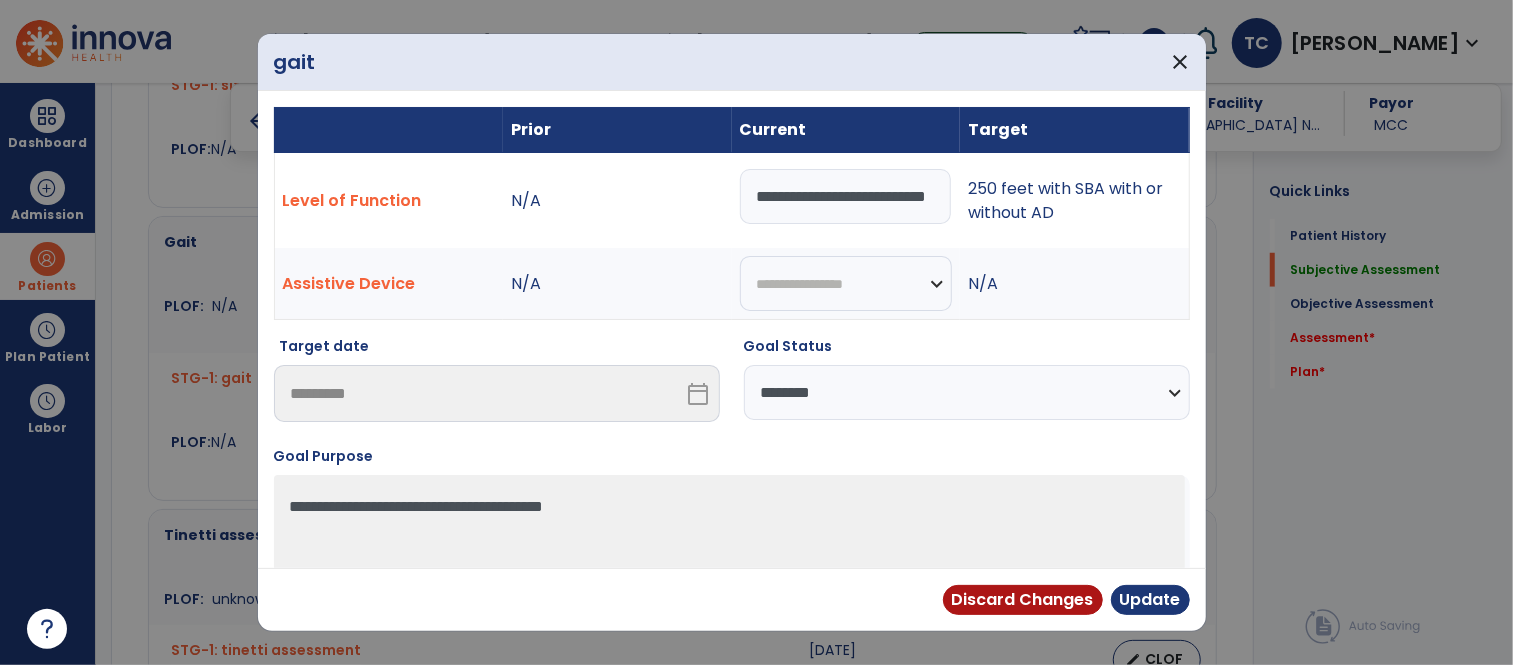 scroll, scrollTop: 0, scrollLeft: 47, axis: horizontal 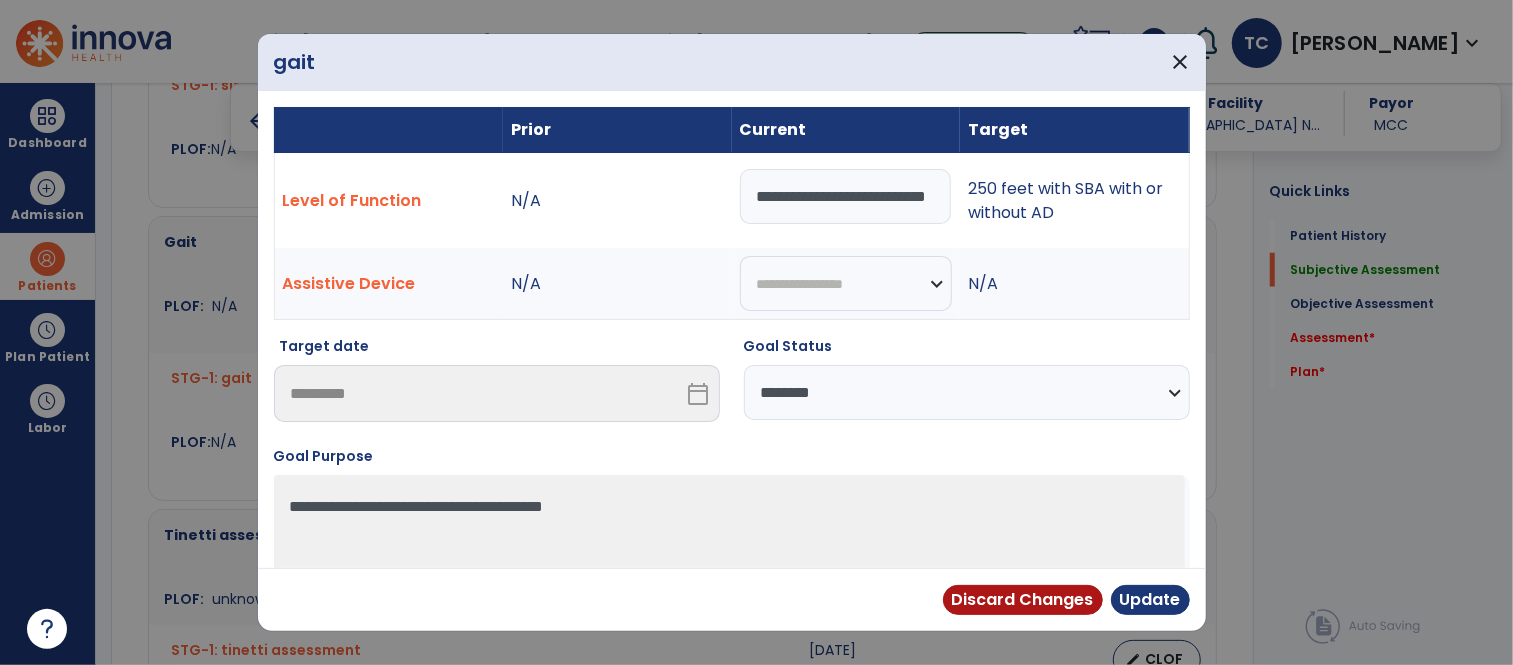 type on "**********" 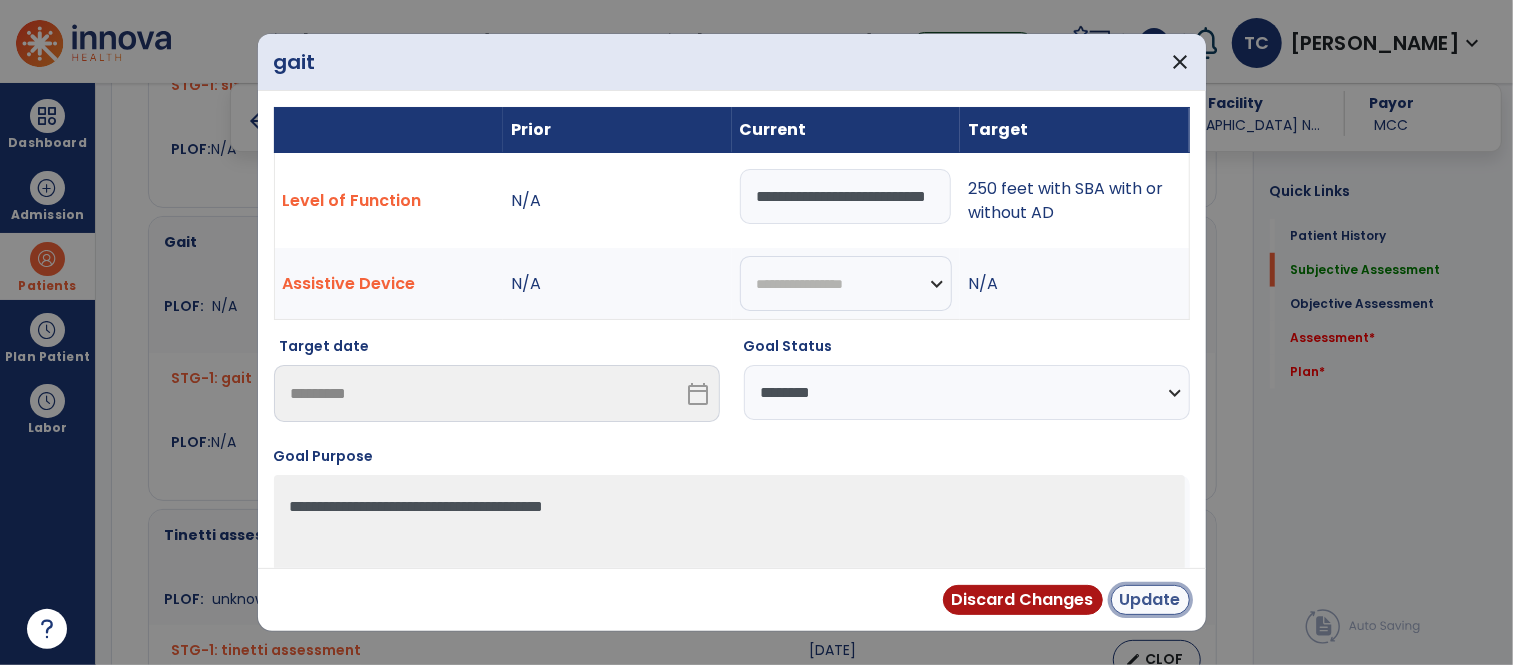 click on "Update" at bounding box center (1150, 600) 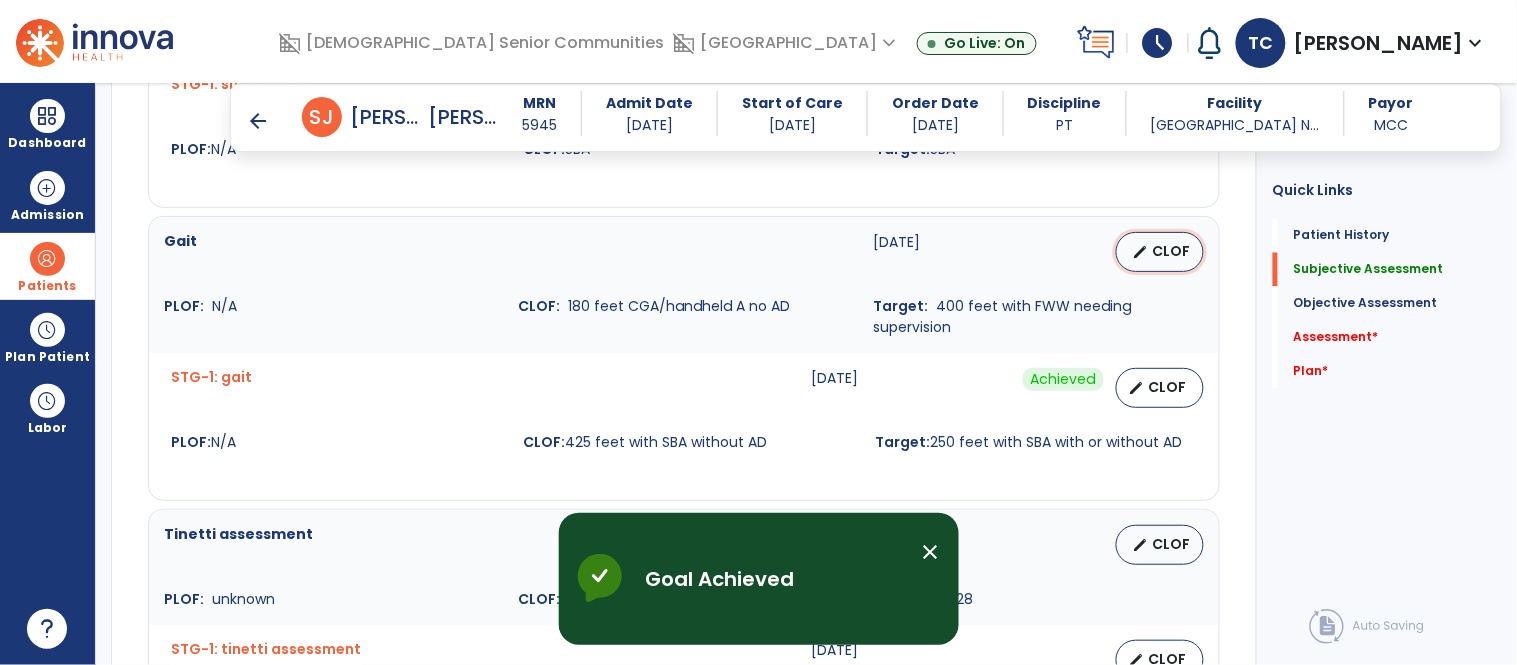 click on "edit" at bounding box center (1141, 252) 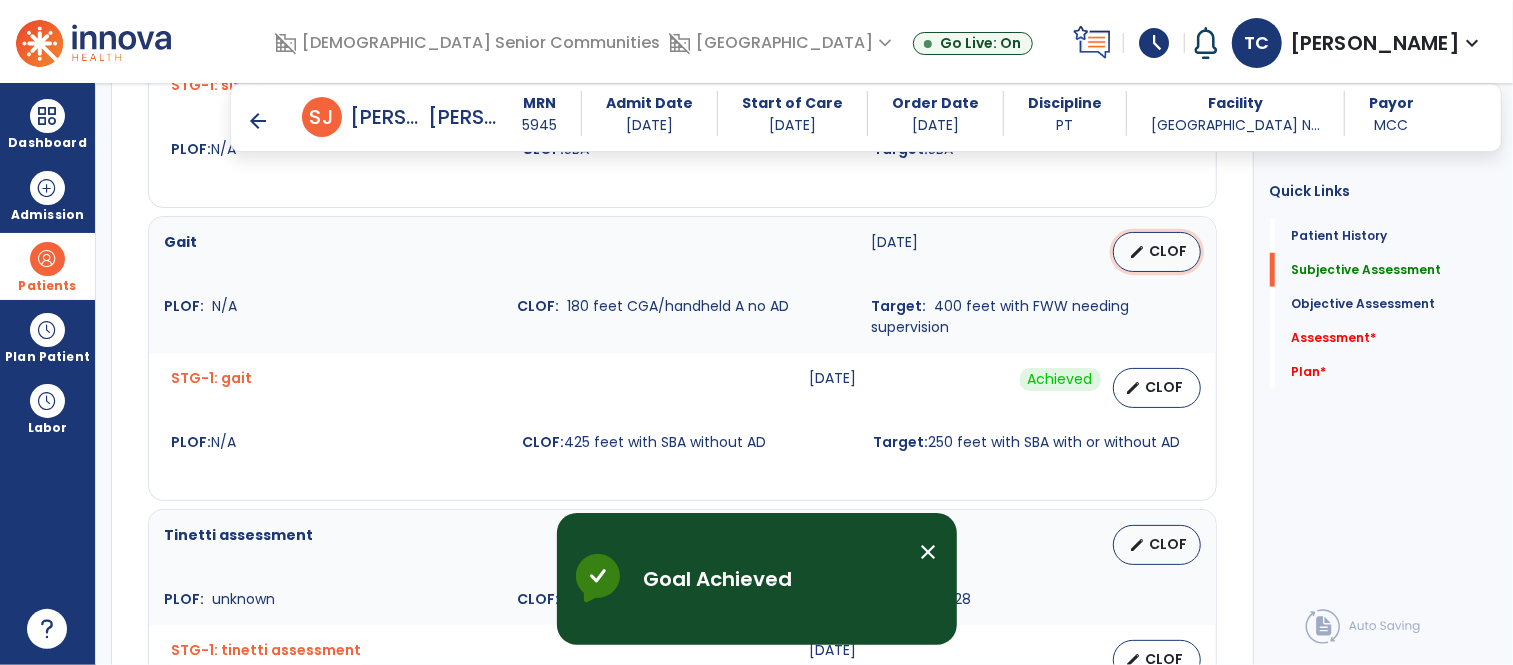 select on "********" 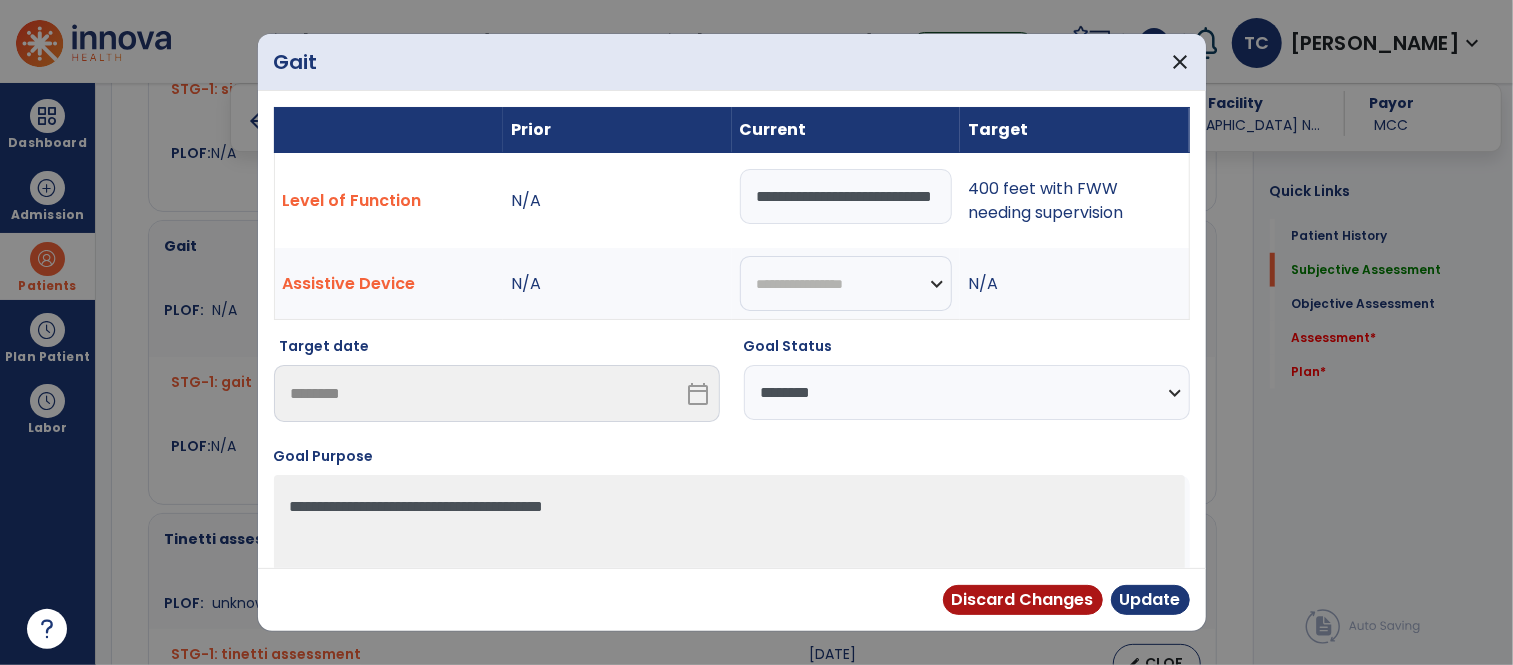 scroll, scrollTop: 970, scrollLeft: 0, axis: vertical 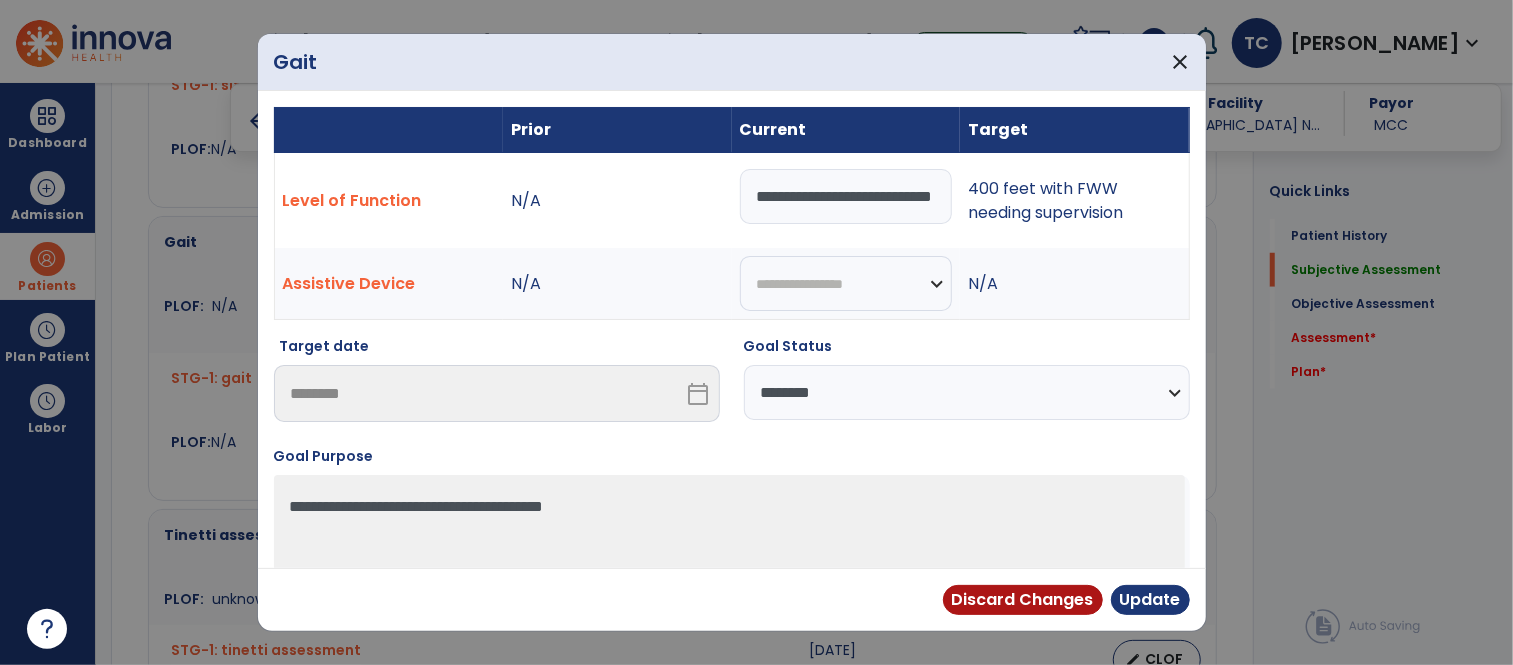 click on "**********" at bounding box center (846, 196) 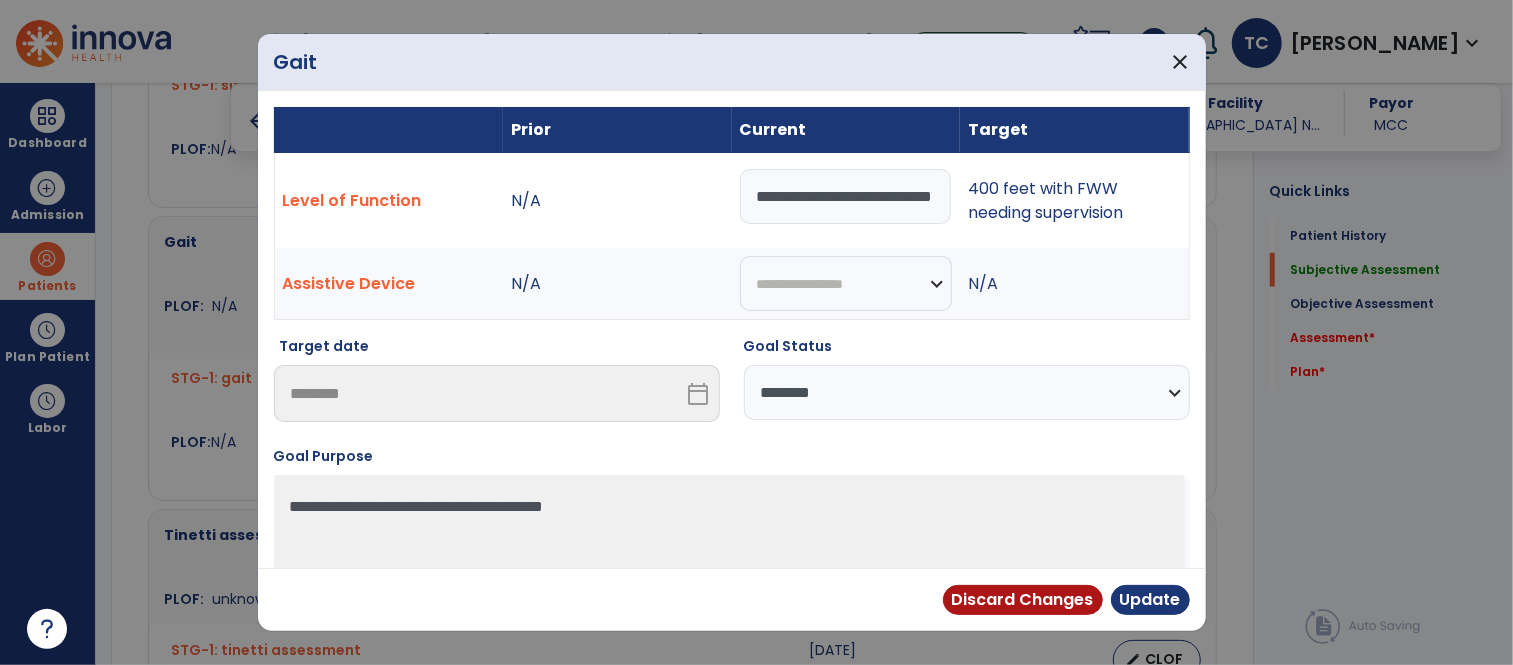 scroll, scrollTop: 0, scrollLeft: 52, axis: horizontal 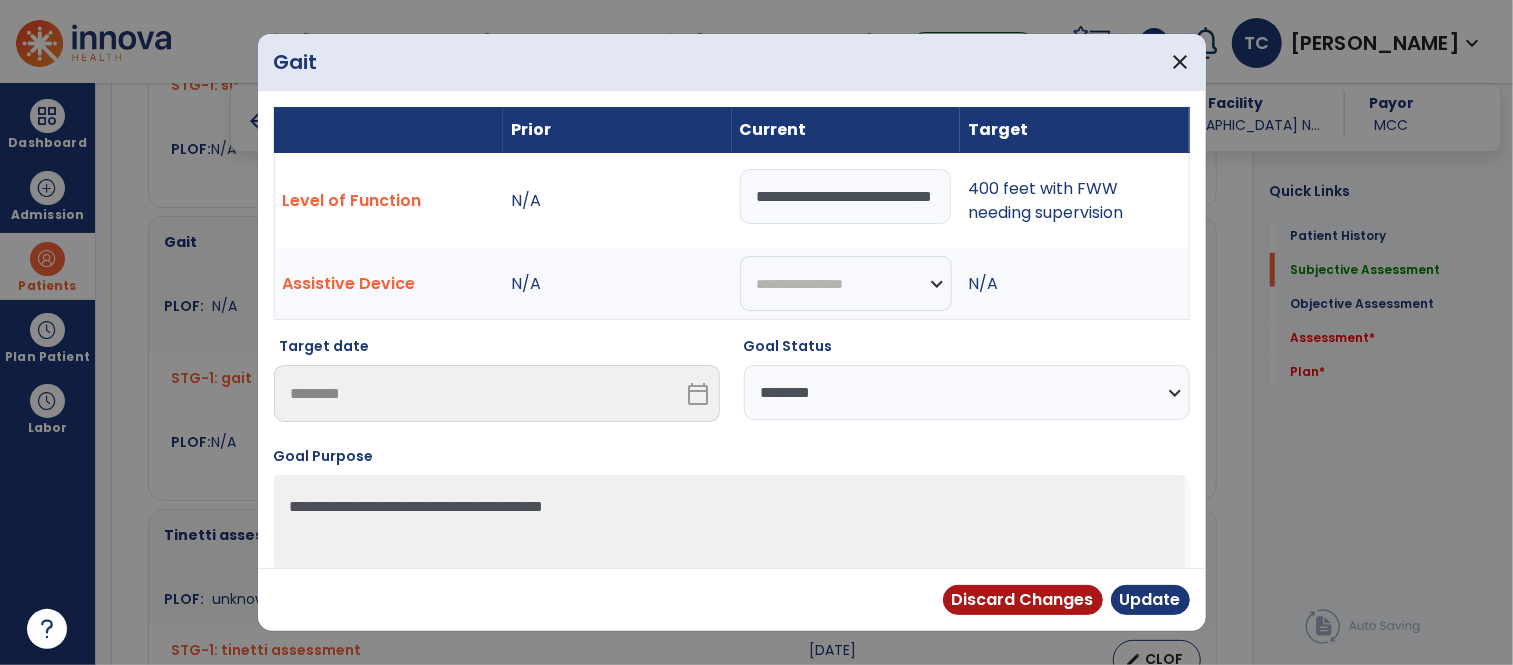 type on "**********" 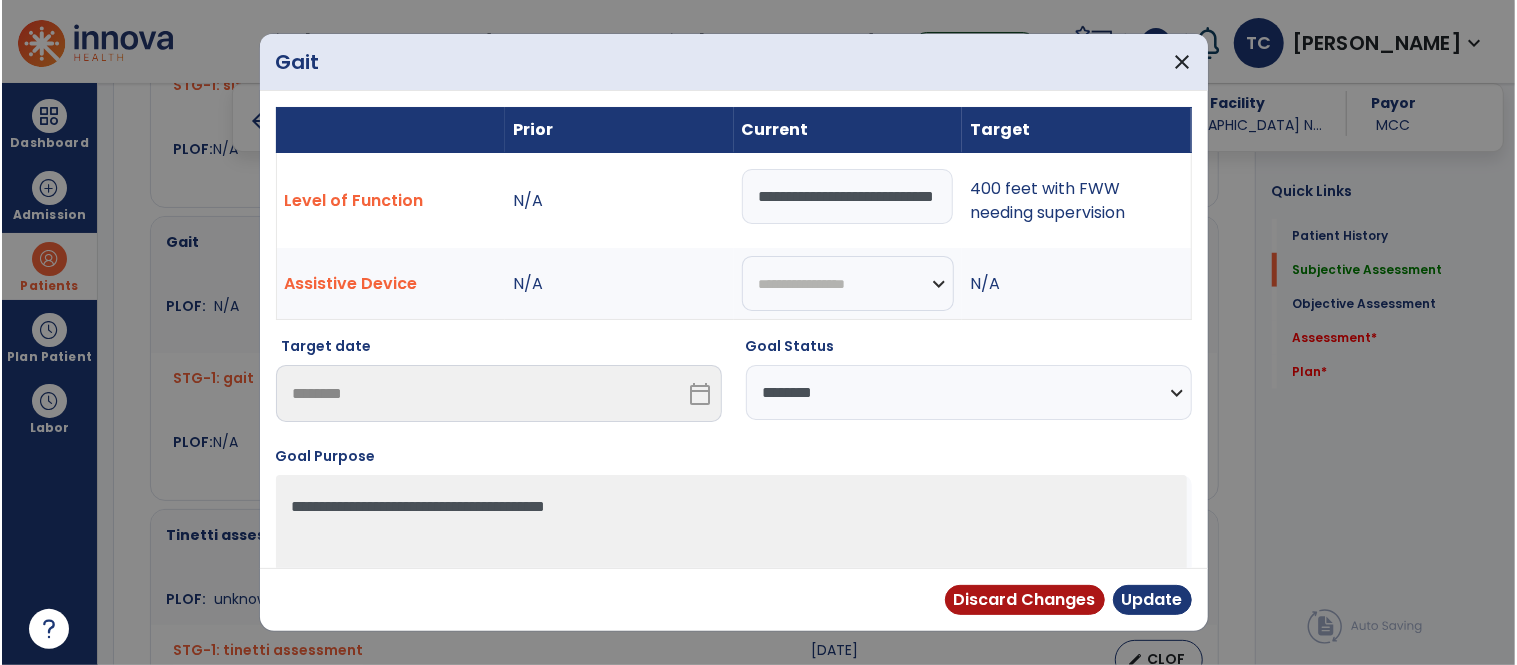 scroll, scrollTop: 0, scrollLeft: 0, axis: both 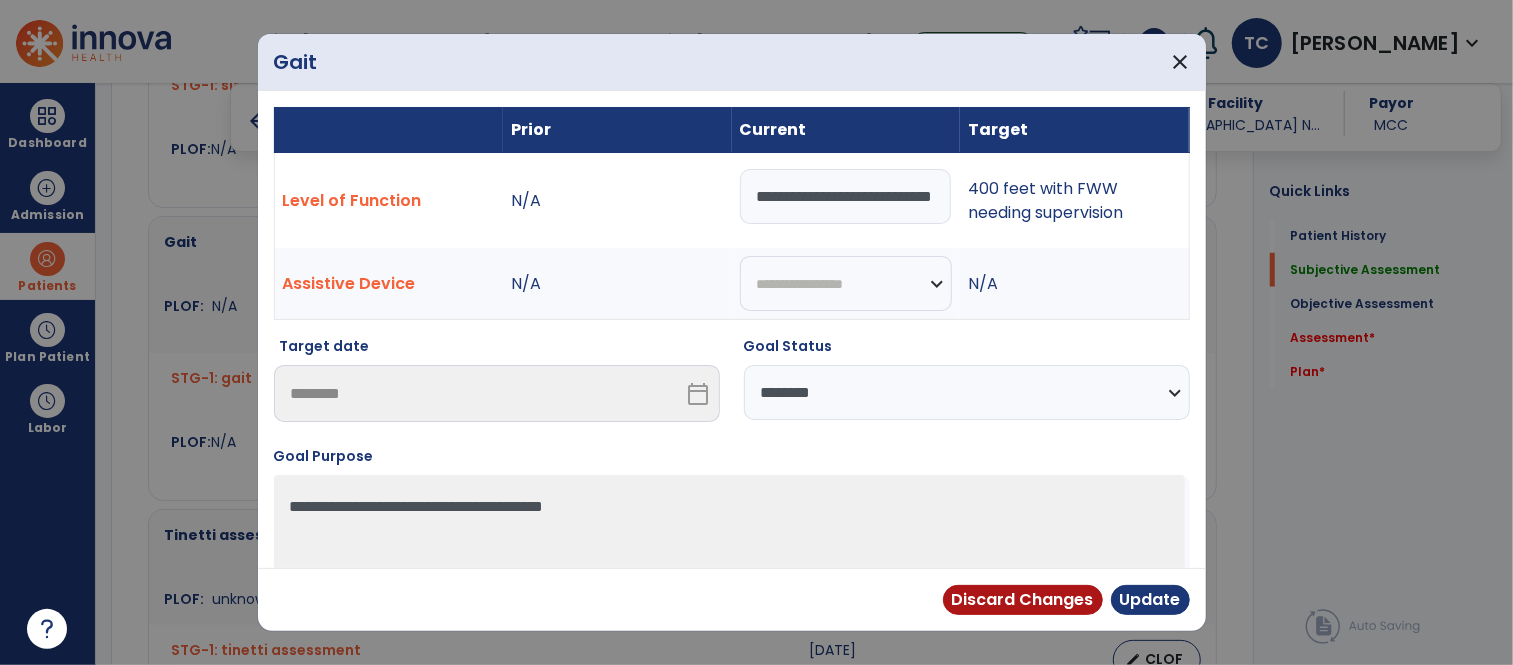 select on "**********" 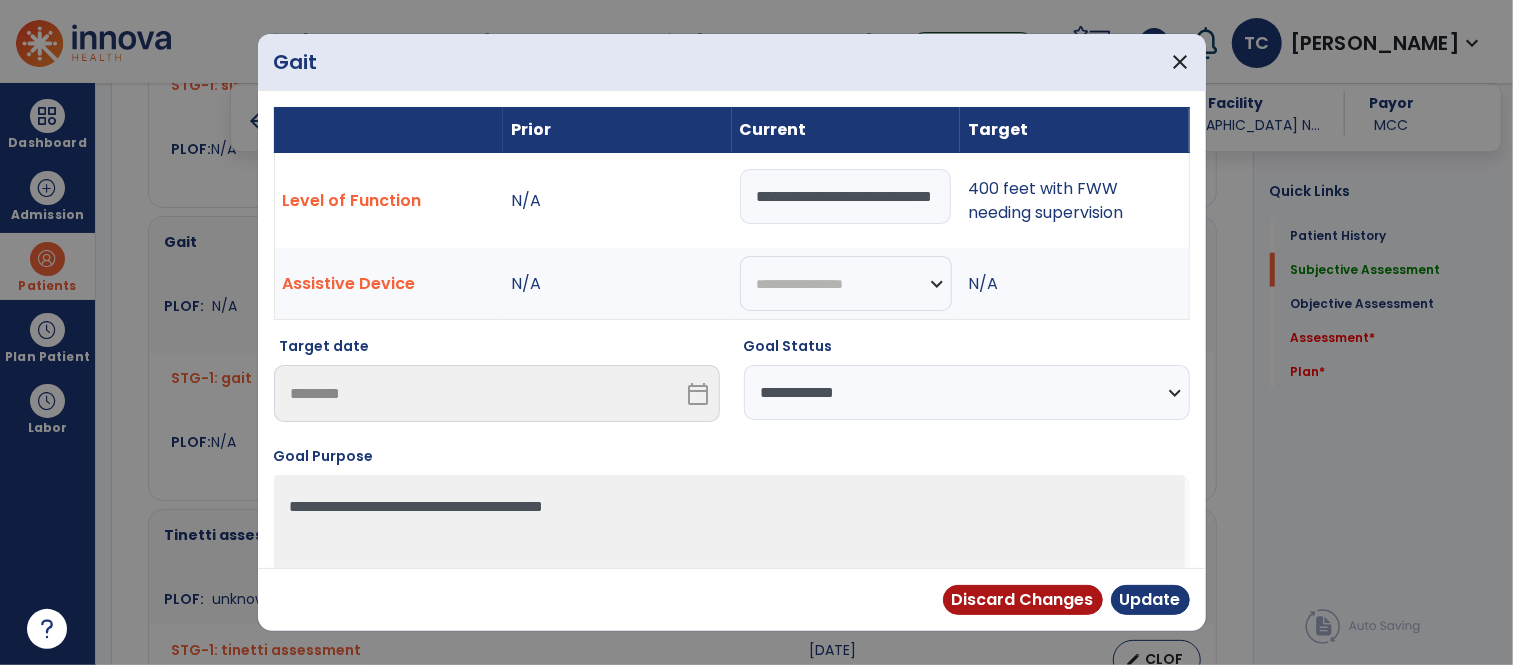 click on "**********" at bounding box center [967, 392] 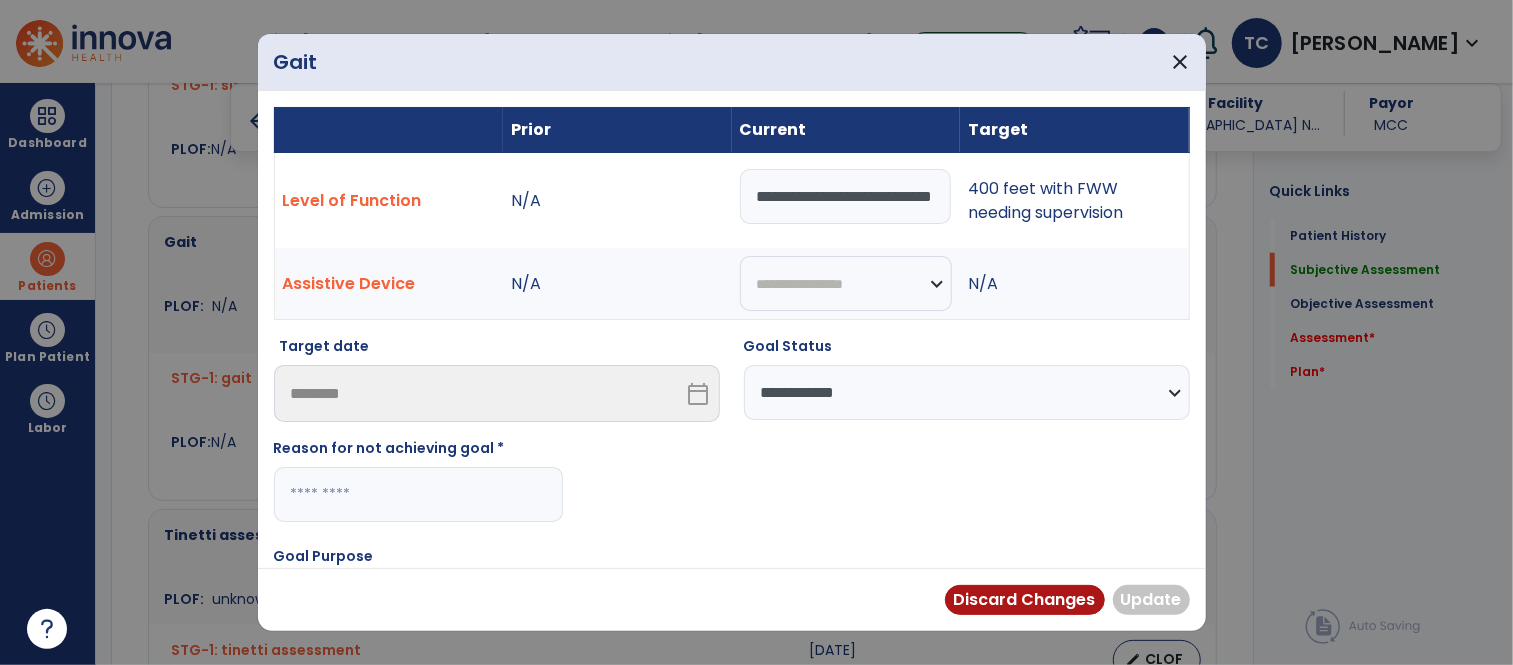 click at bounding box center (418, 494) 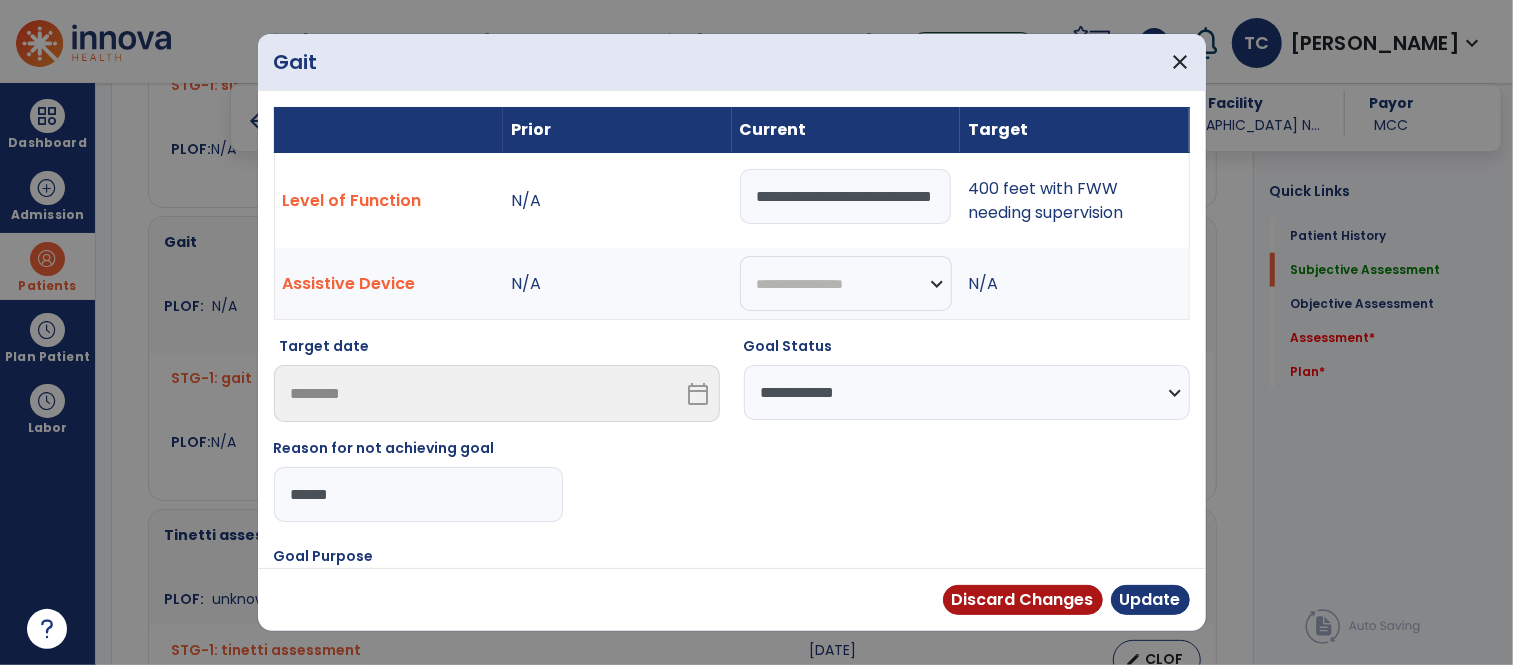 type on "*******" 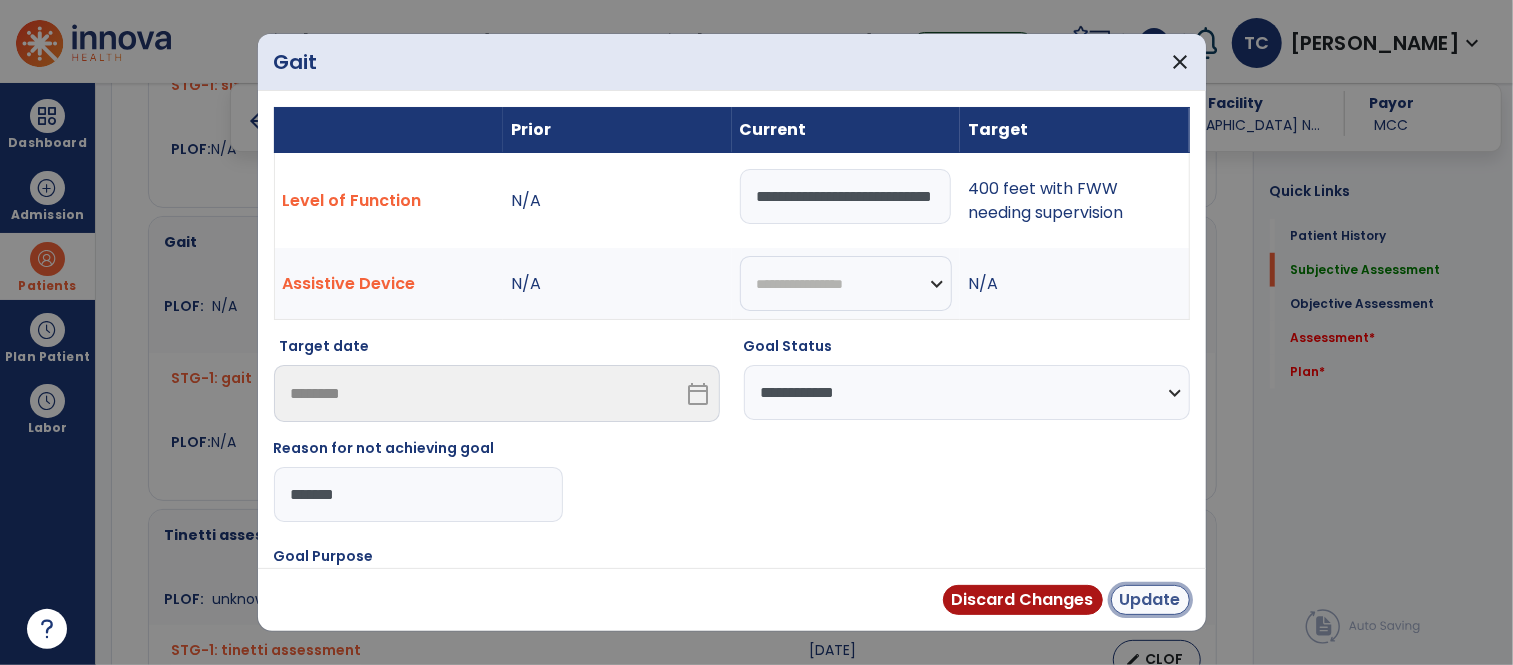click on "Update" at bounding box center (1150, 600) 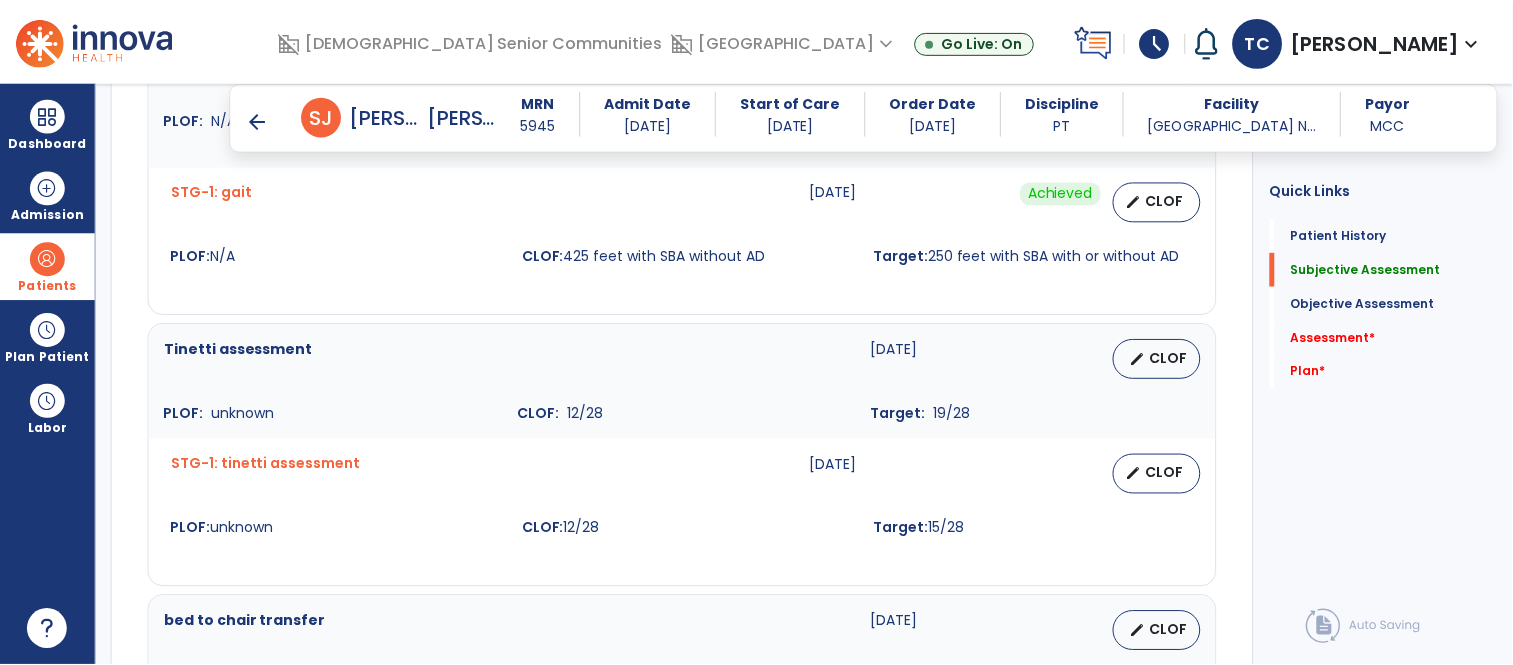 scroll, scrollTop: 1157, scrollLeft: 0, axis: vertical 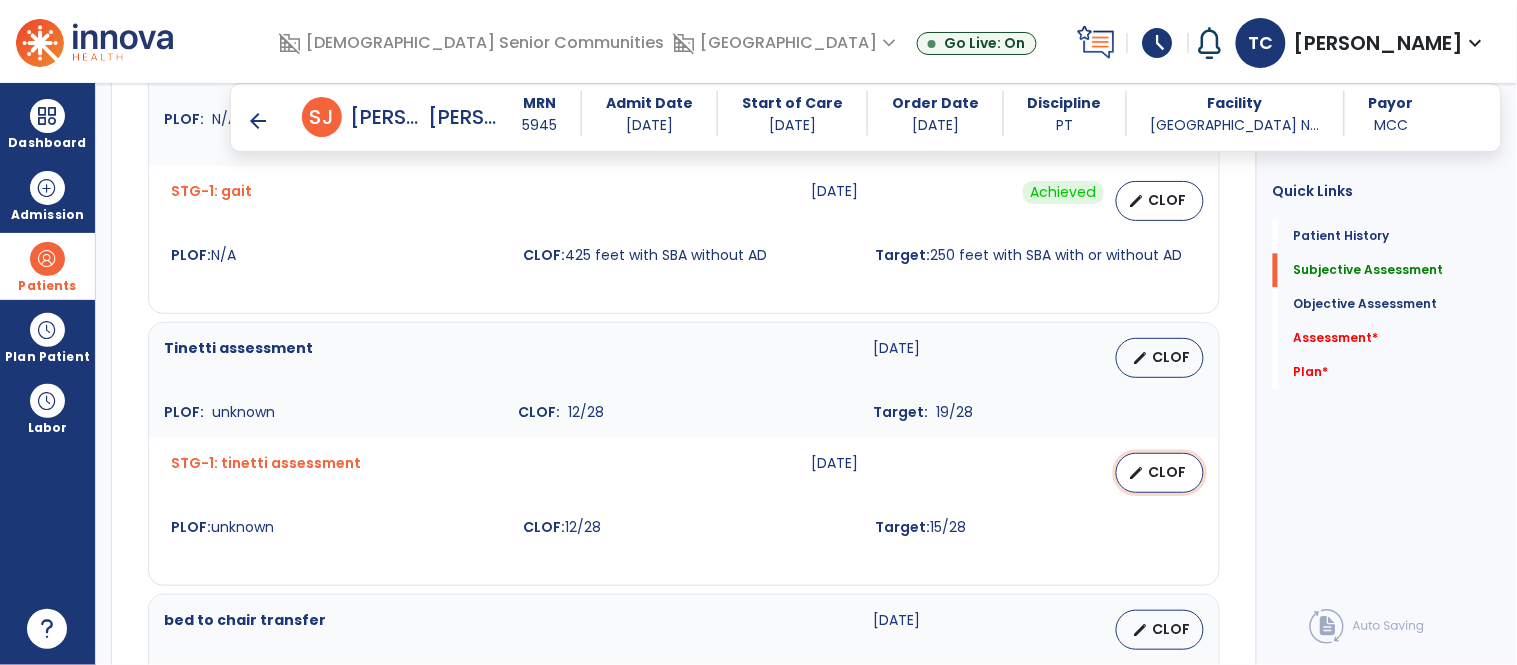 click on "CLOF" at bounding box center (1168, 472) 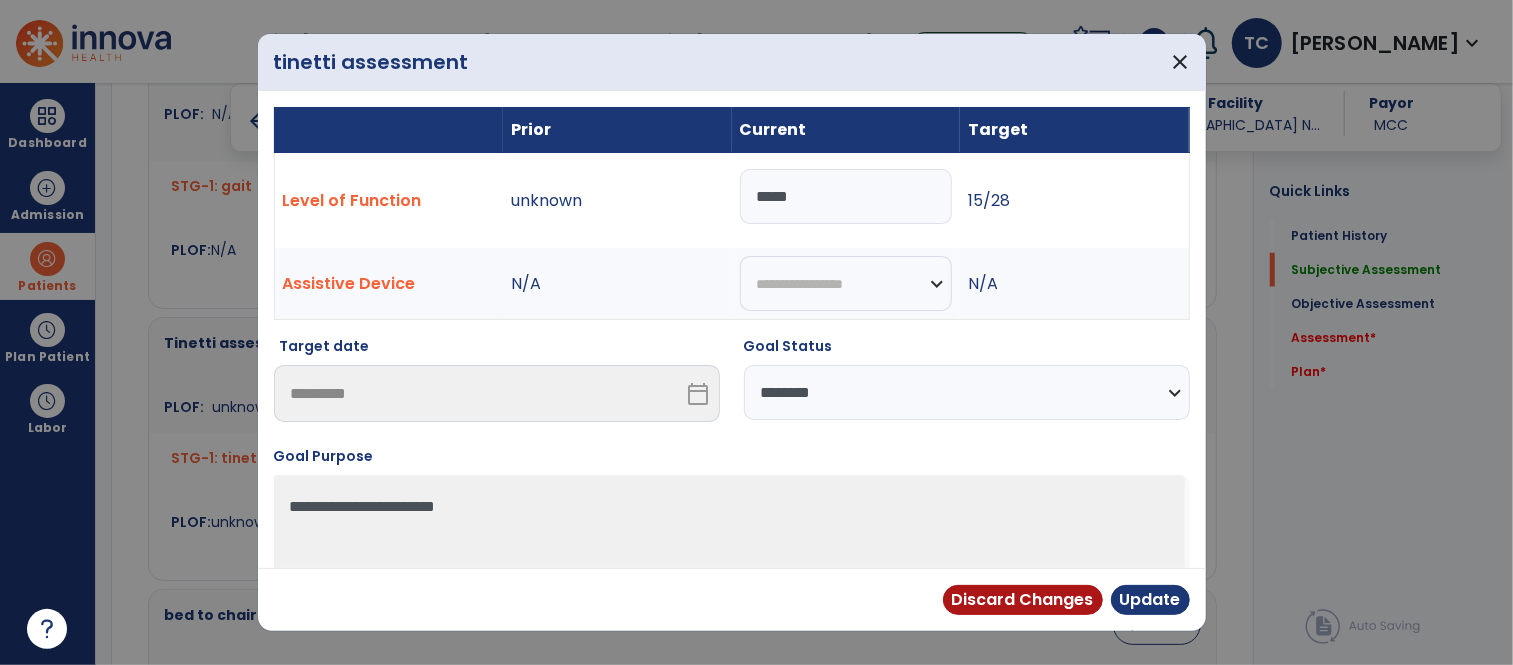 scroll, scrollTop: 1157, scrollLeft: 0, axis: vertical 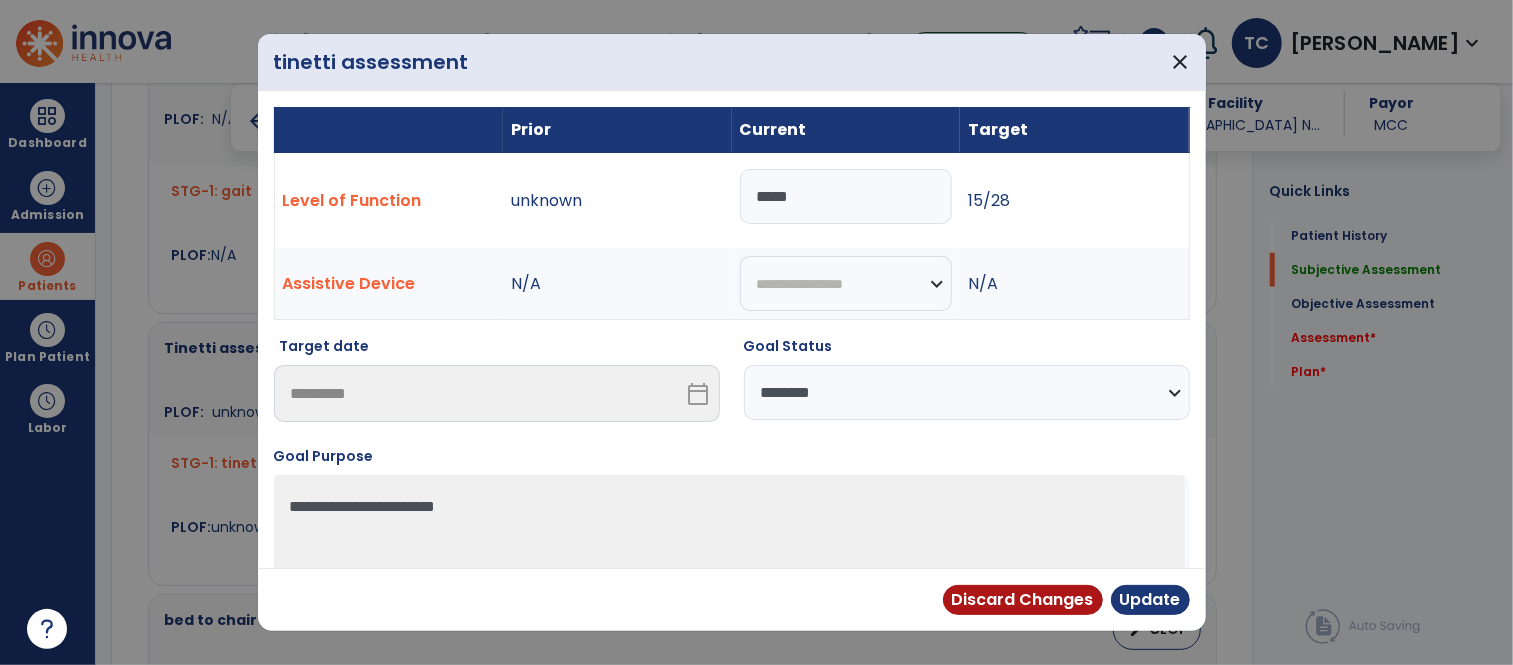 click on "*****" at bounding box center [846, 196] 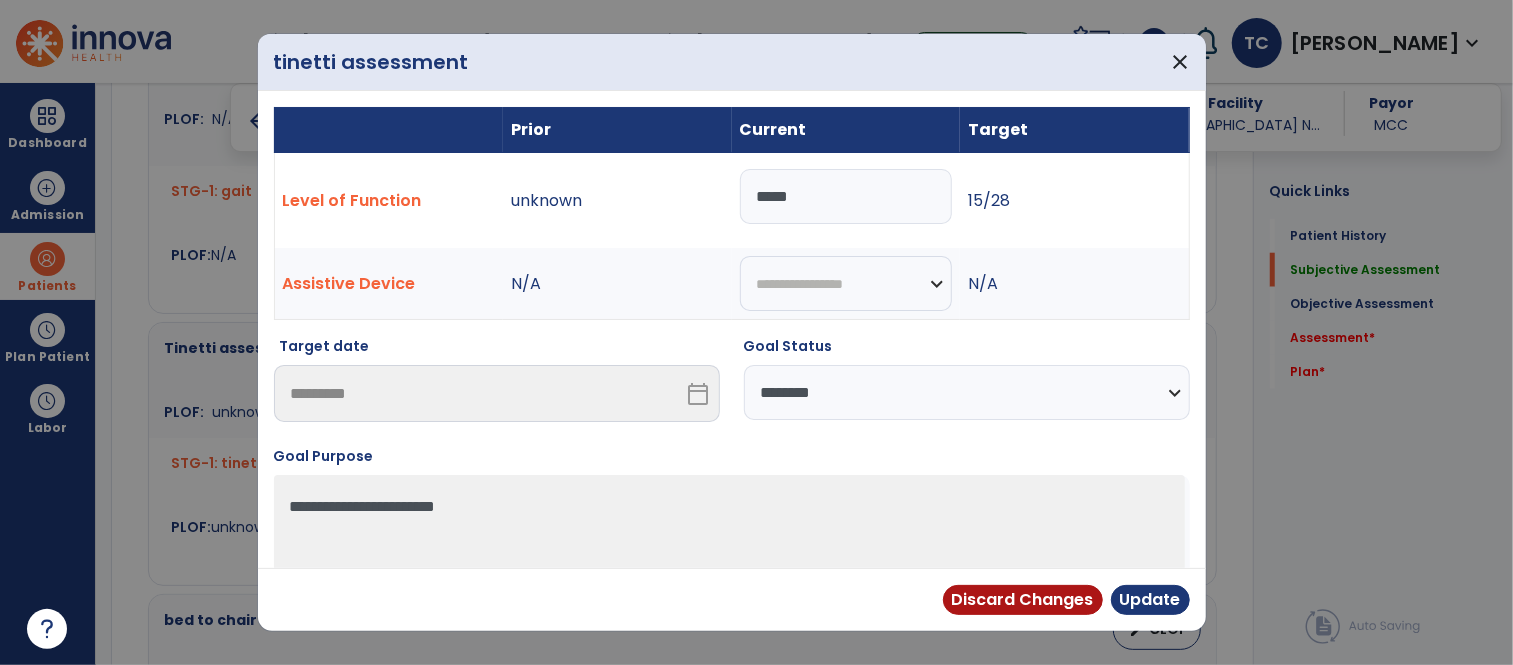 type on "*****" 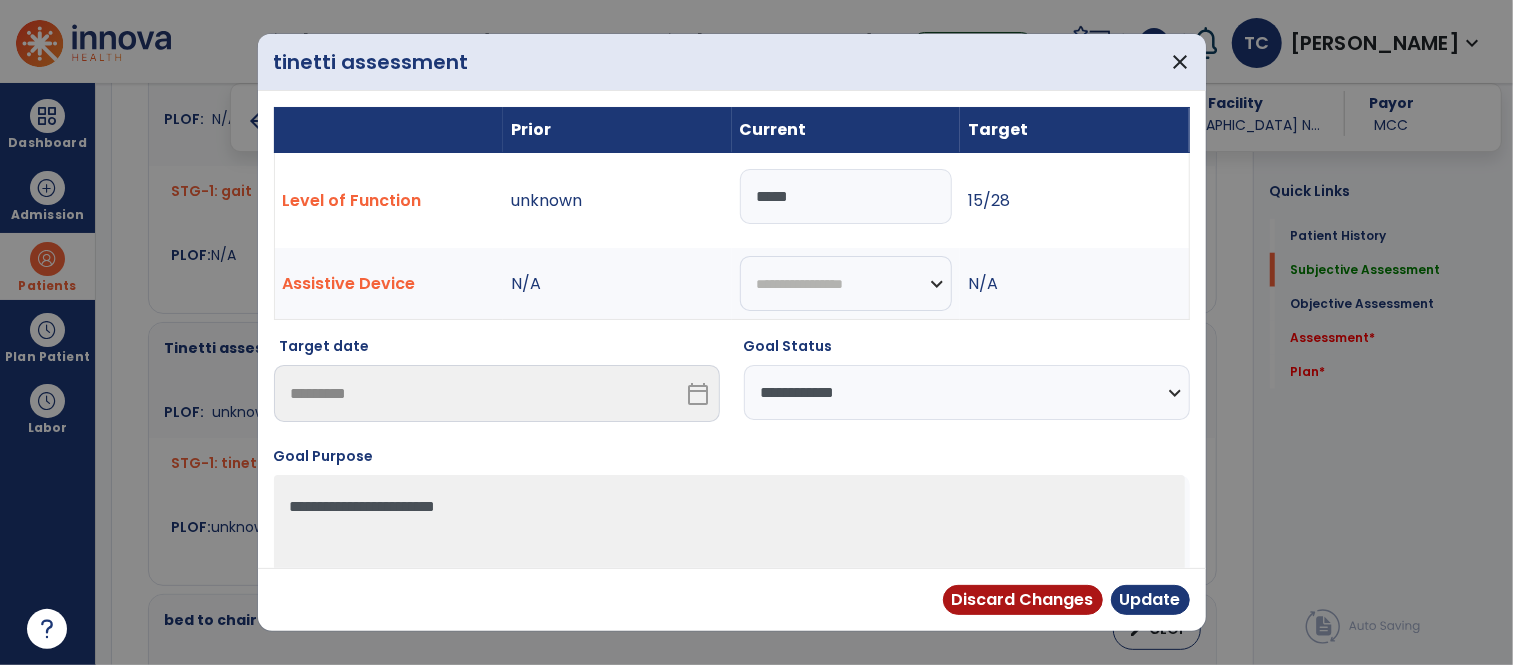 click on "**********" at bounding box center (967, 392) 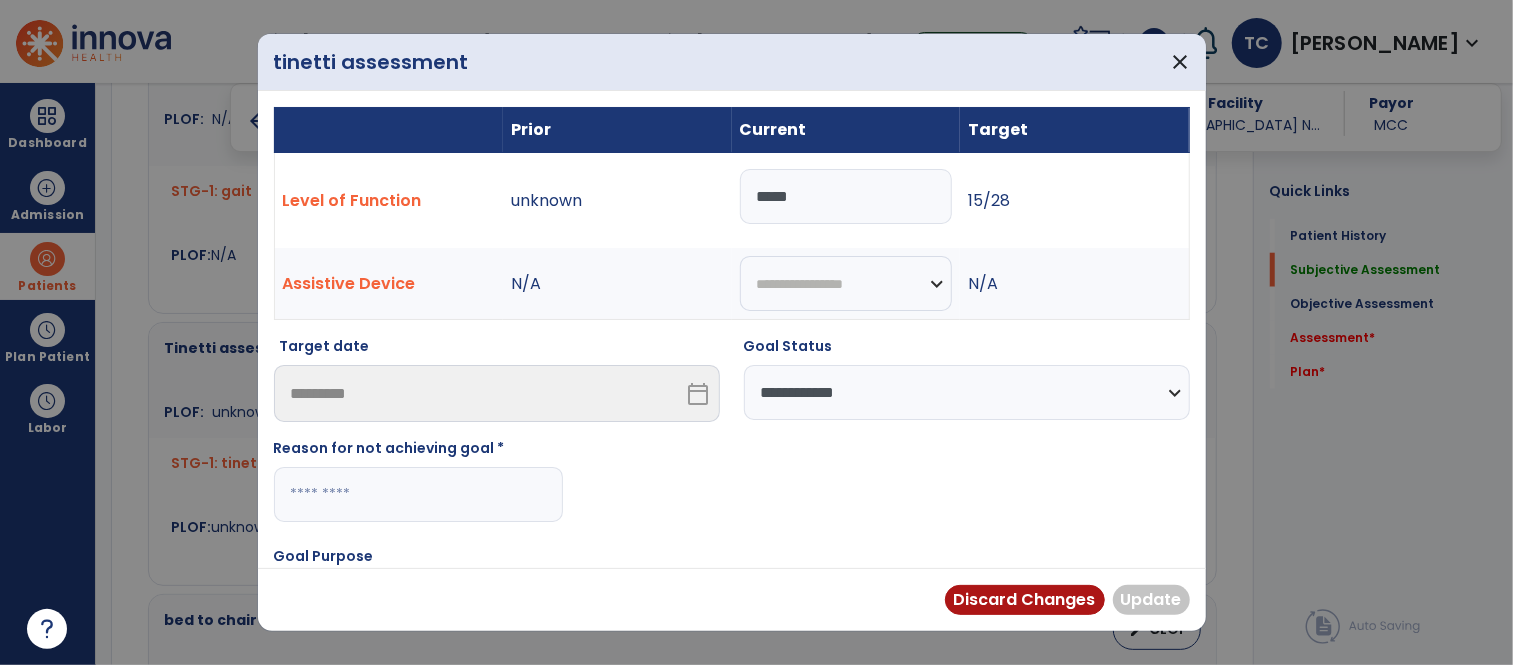 click at bounding box center (418, 494) 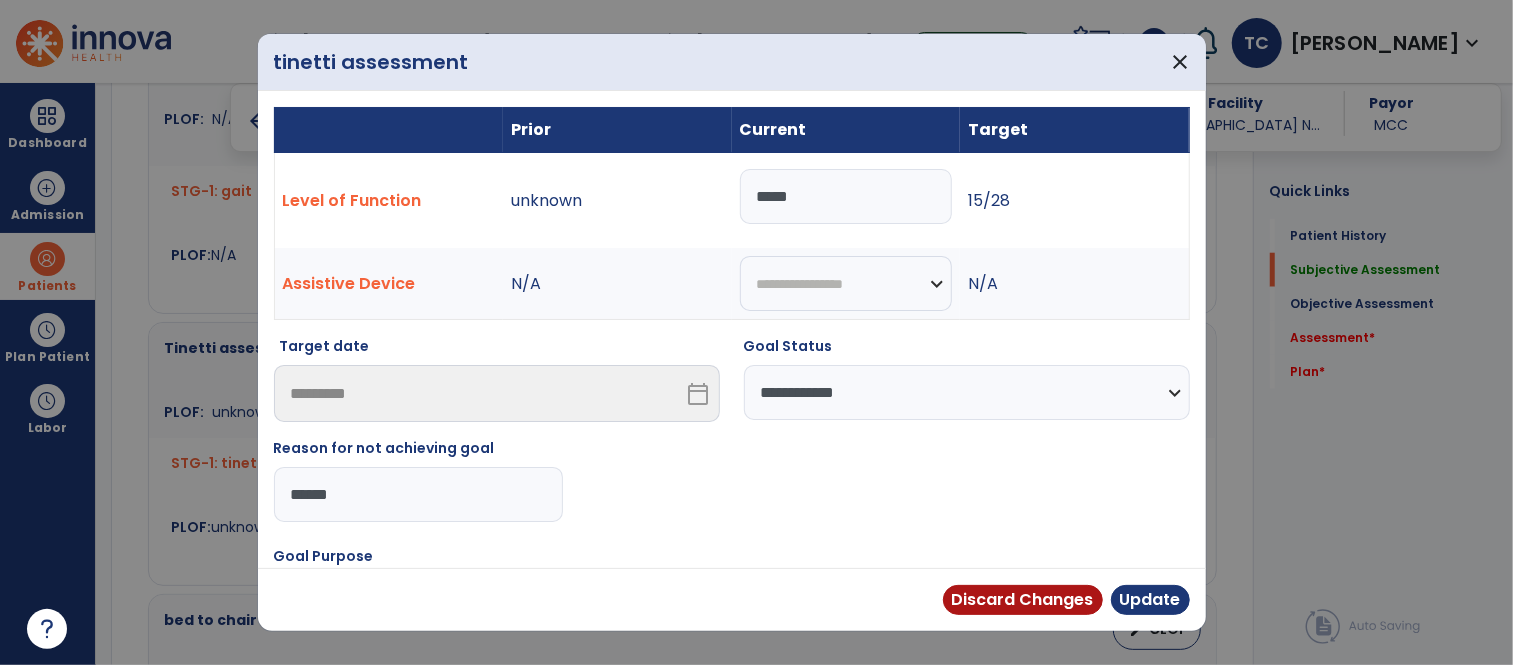type on "*******" 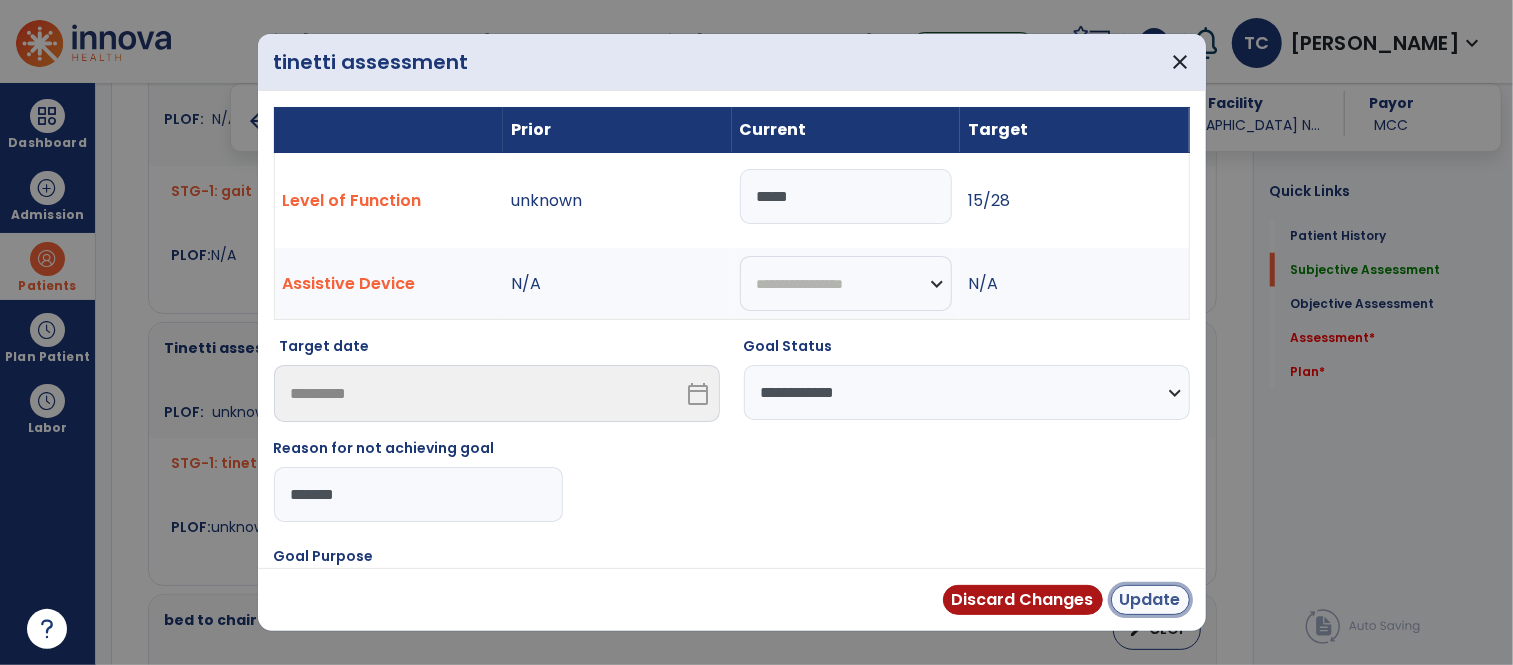 click on "Update" at bounding box center [1150, 600] 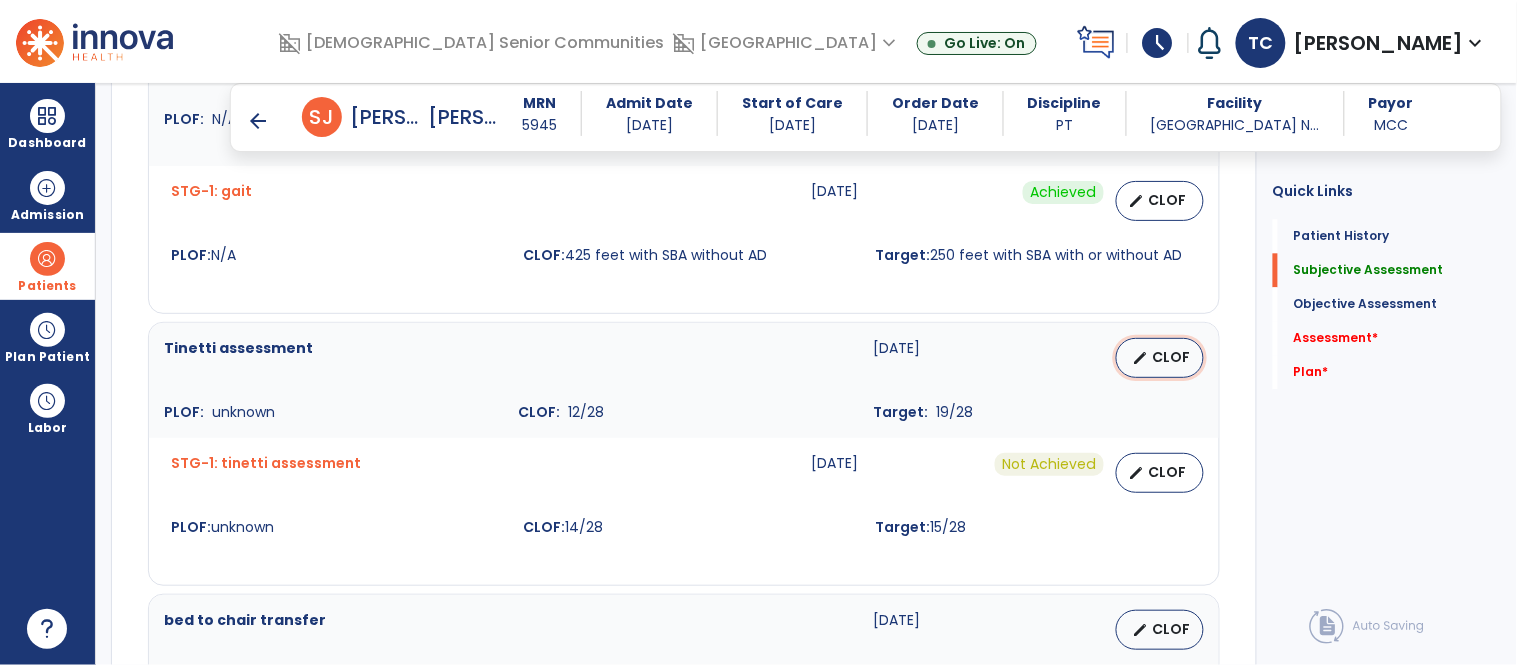 click on "edit   CLOF" at bounding box center [1160, 358] 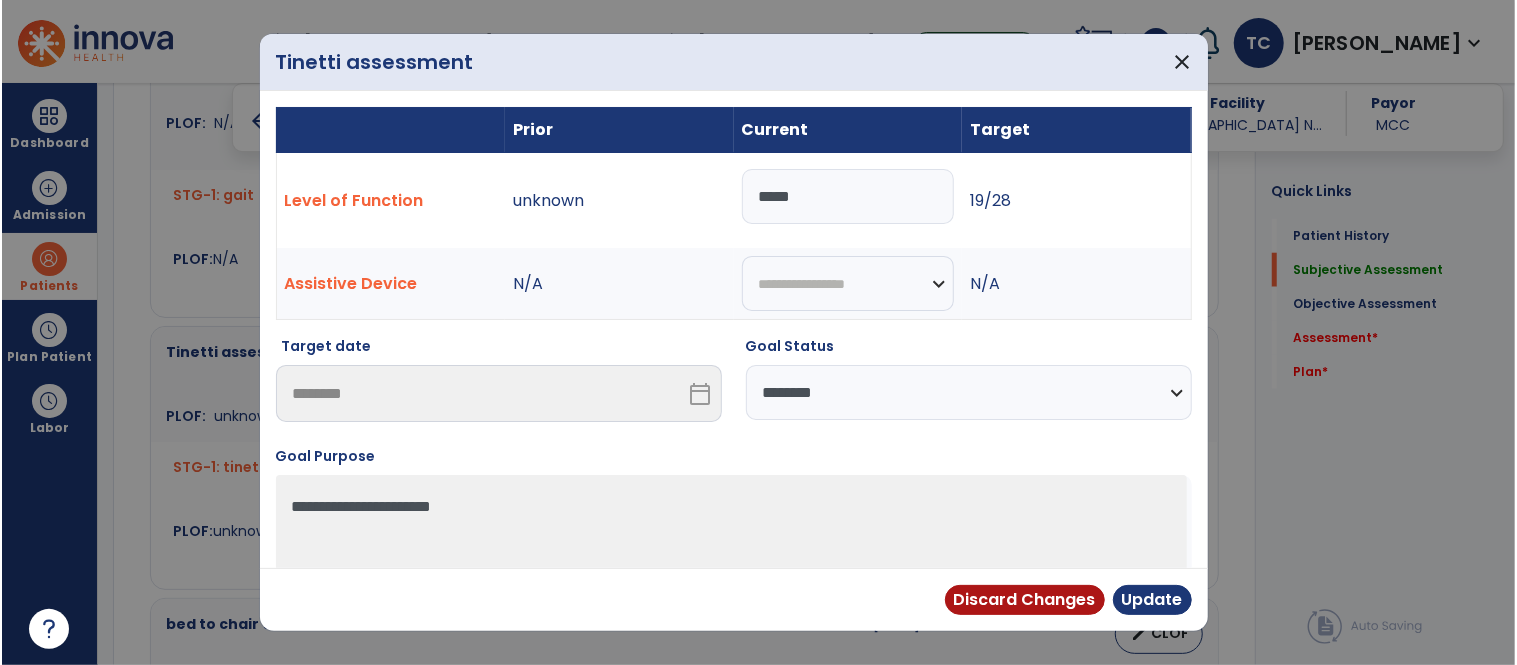 scroll, scrollTop: 1157, scrollLeft: 0, axis: vertical 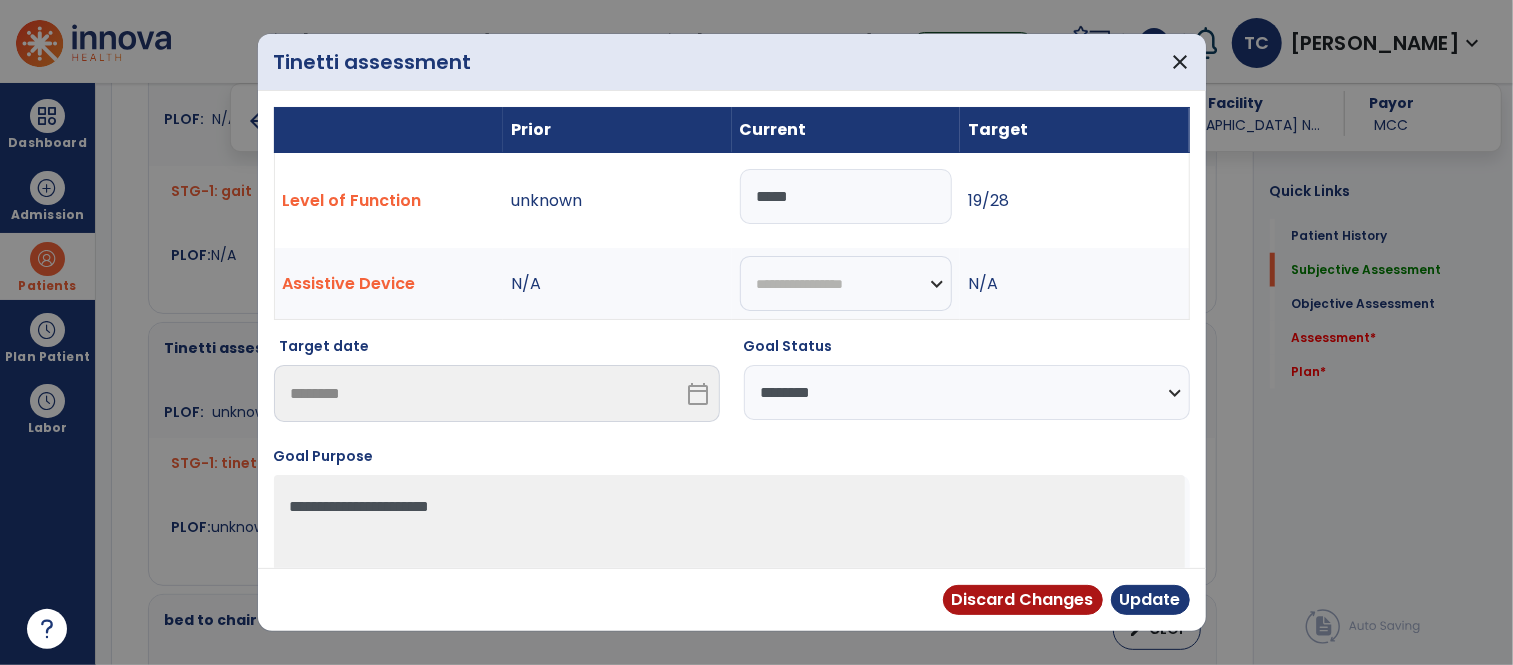 click on "*****" at bounding box center [846, 196] 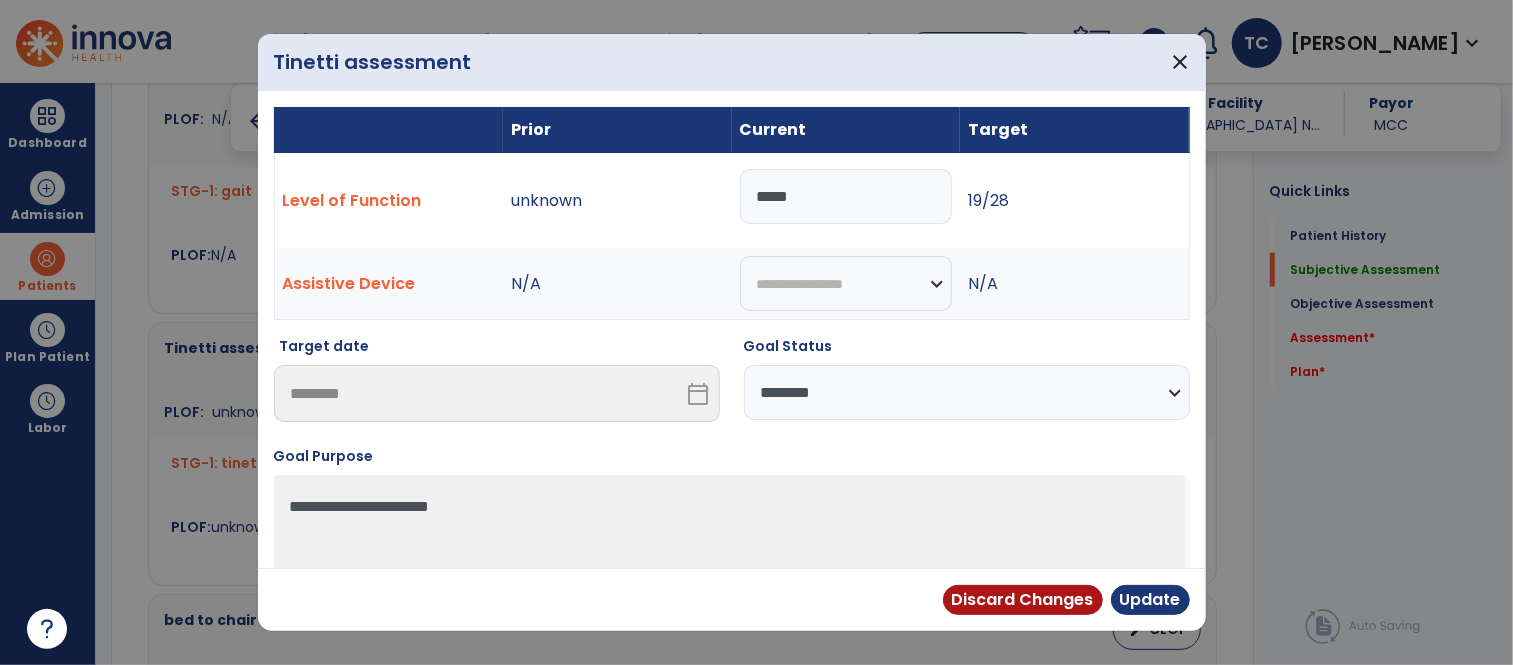 type on "*****" 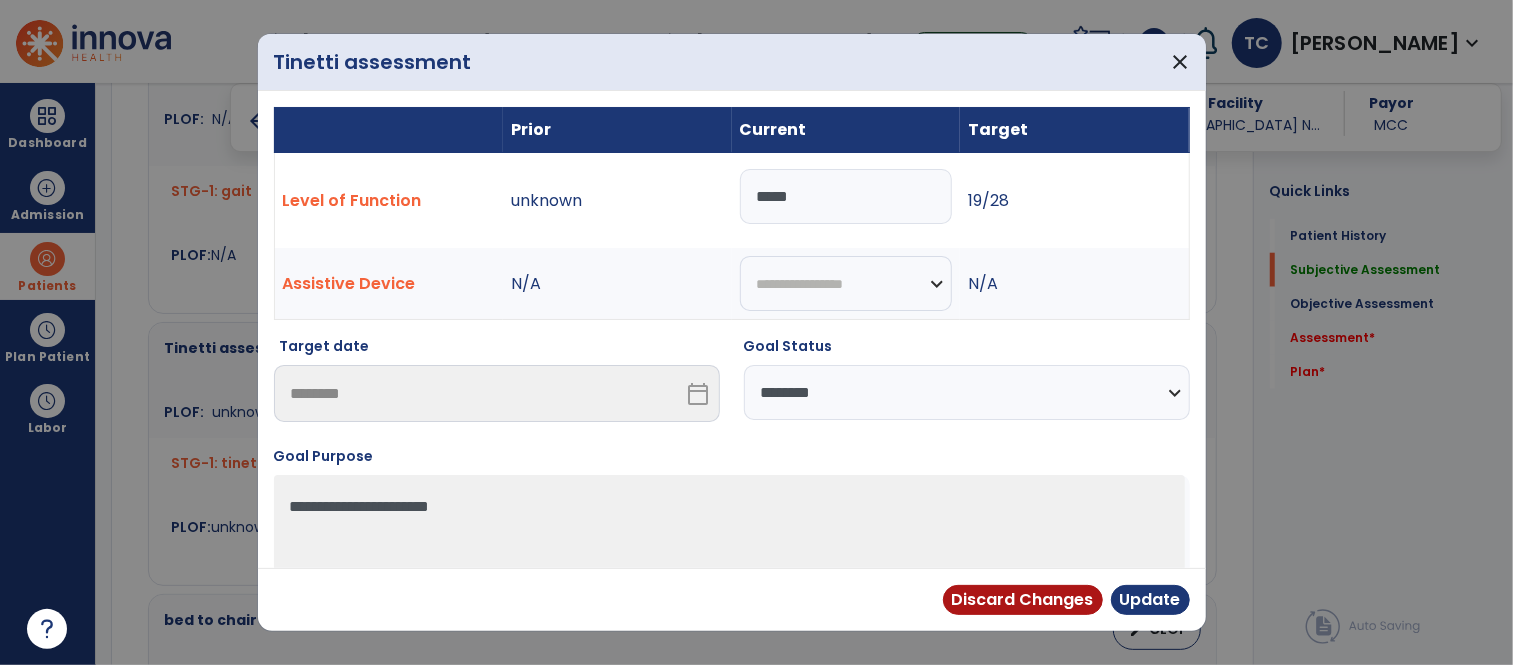 click on "**********" at bounding box center (967, 392) 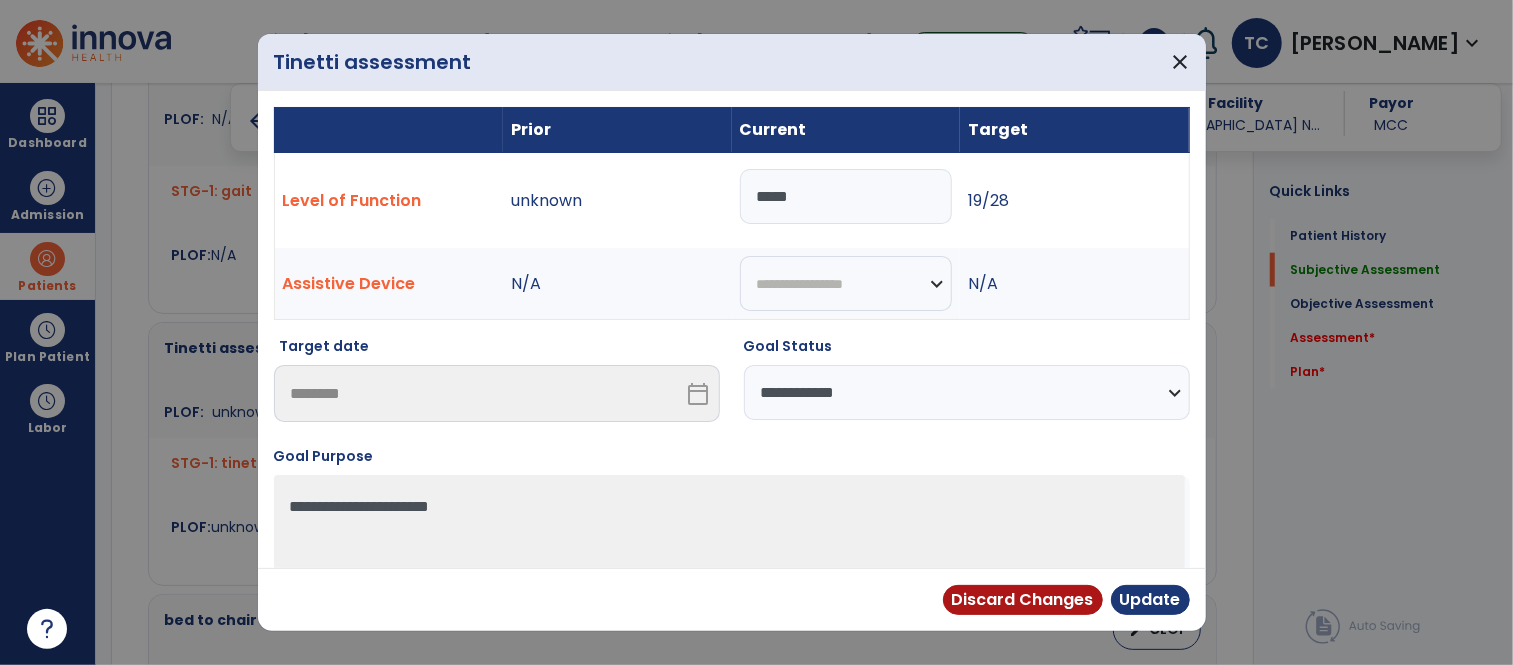 click on "**********" at bounding box center [967, 392] 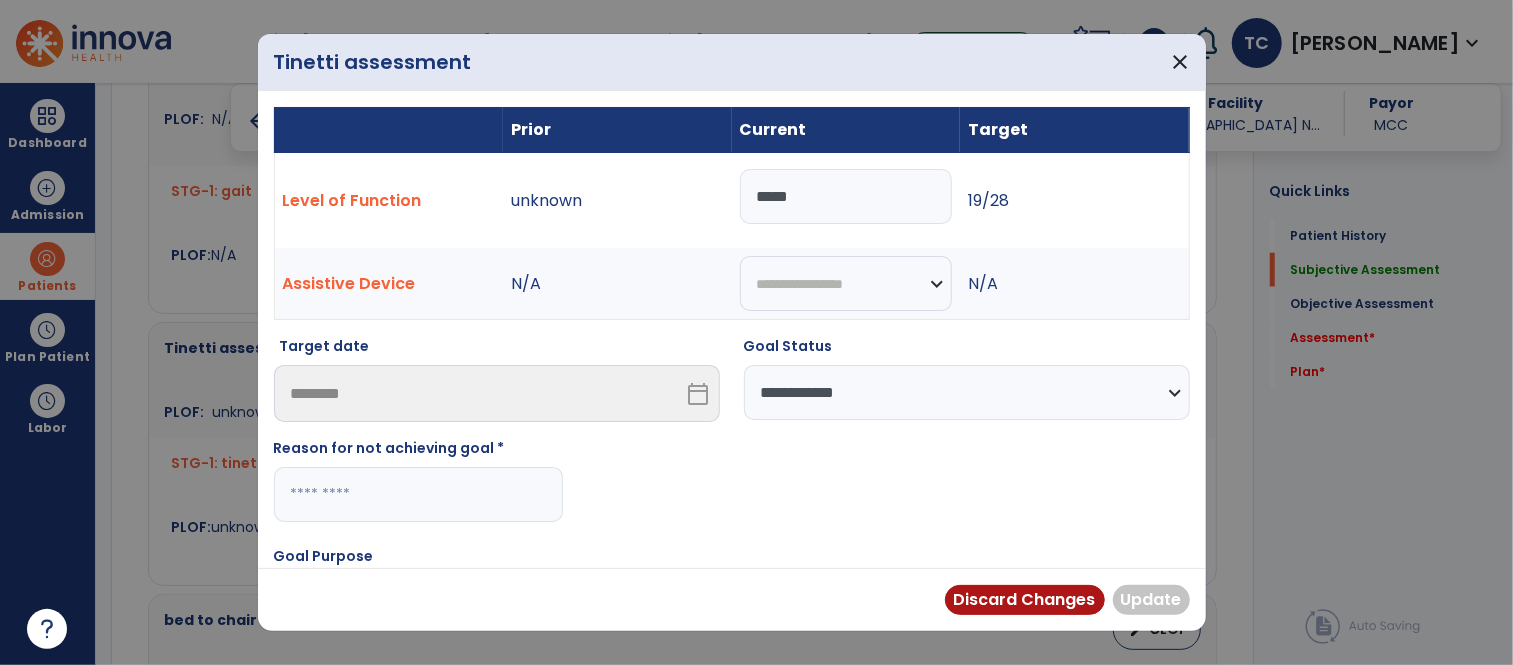 click at bounding box center [418, 494] 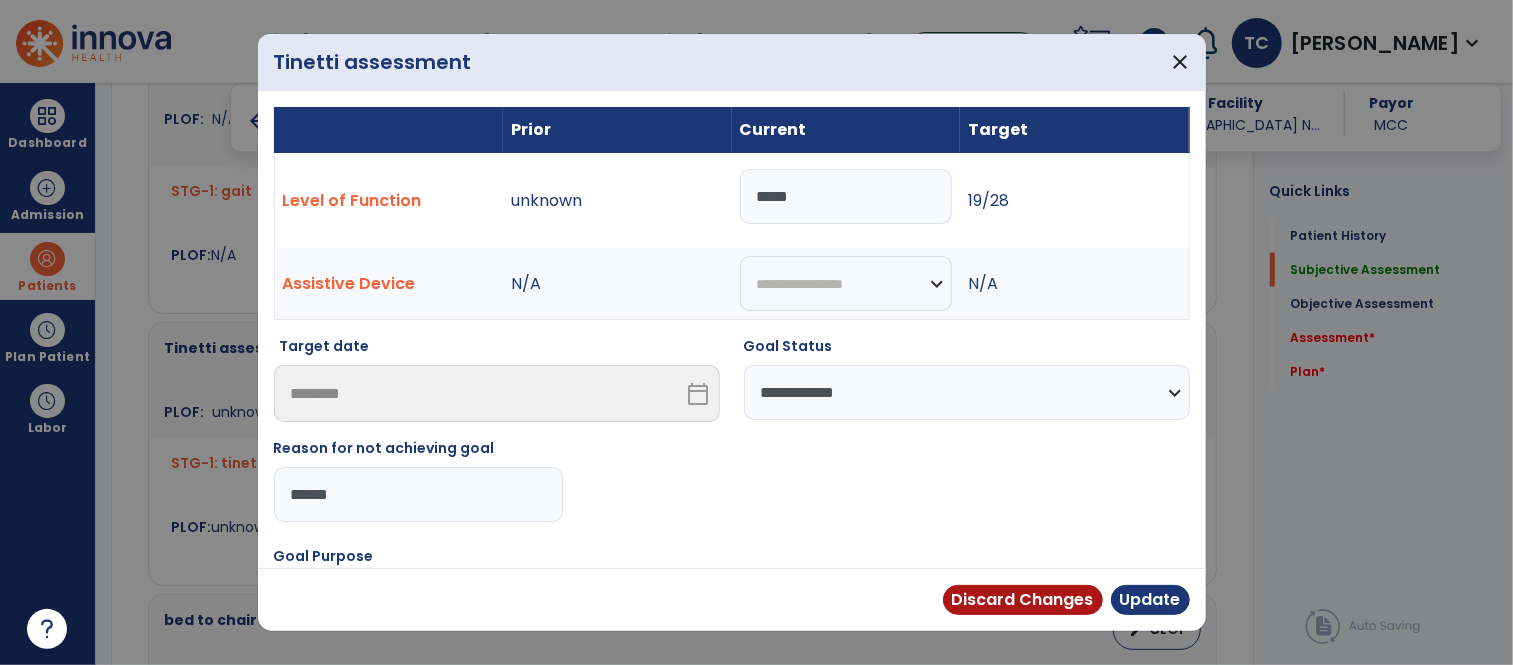 type on "*******" 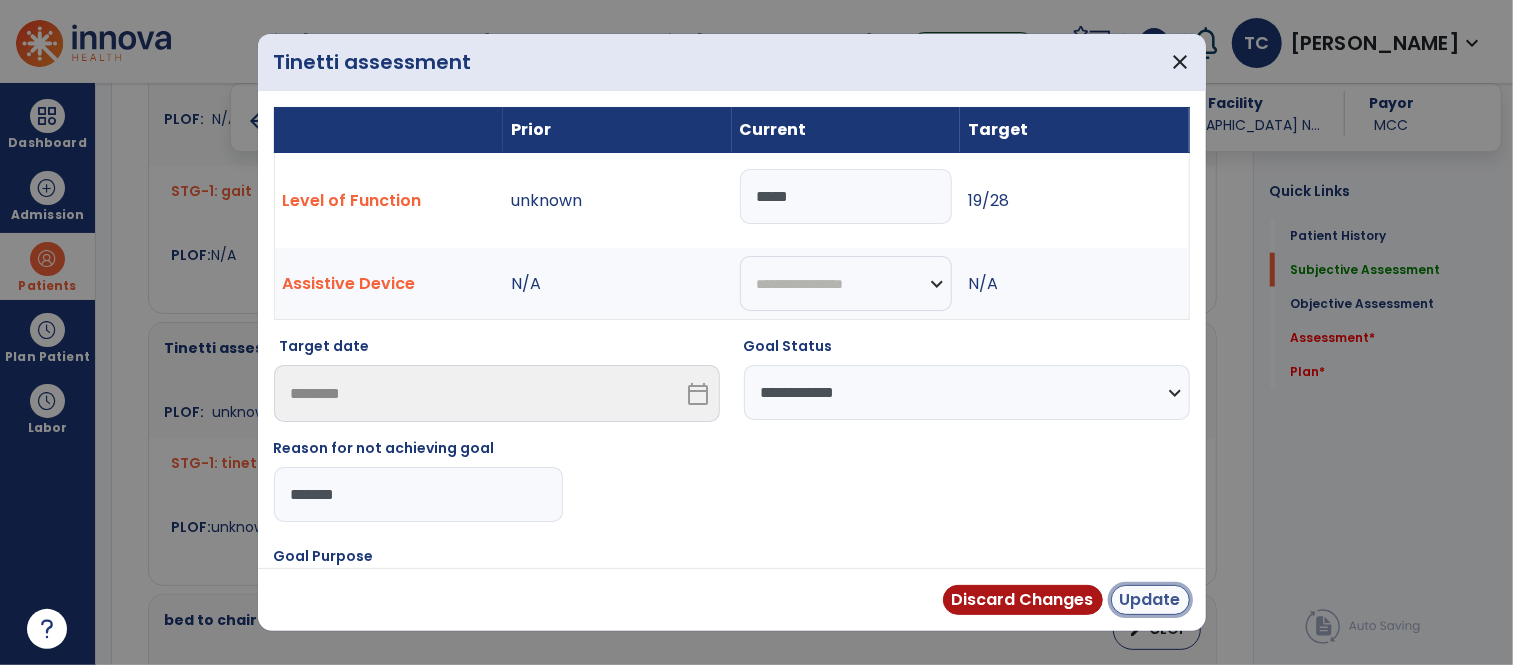 click on "Update" at bounding box center [1150, 600] 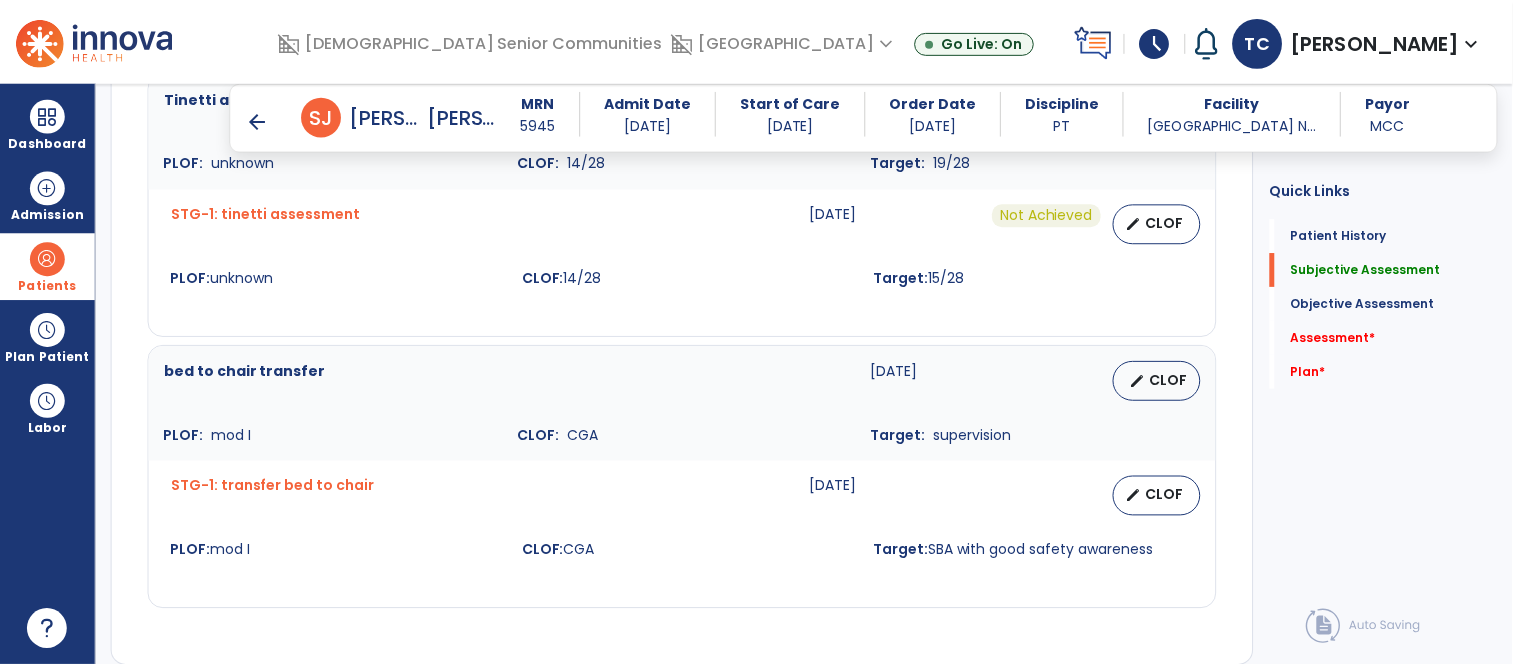 scroll, scrollTop: 1405, scrollLeft: 0, axis: vertical 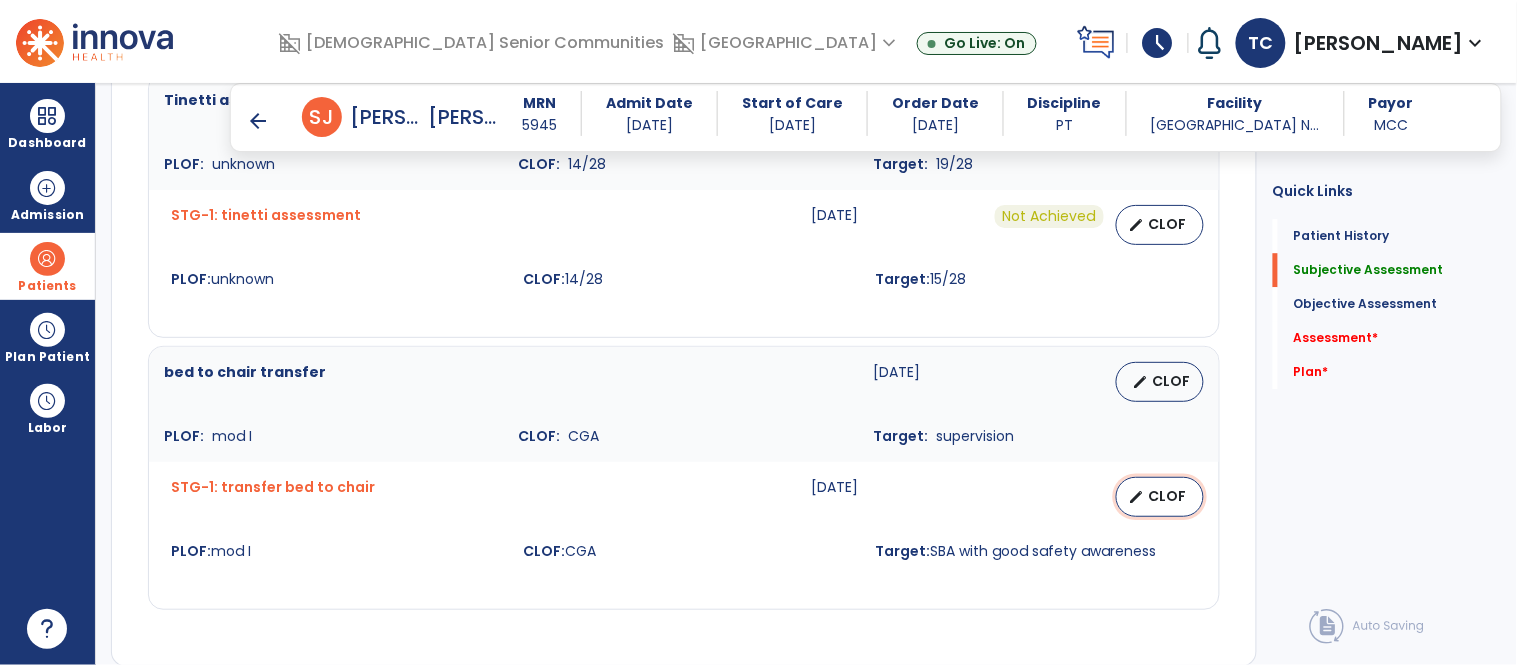 click on "CLOF" at bounding box center [1168, 496] 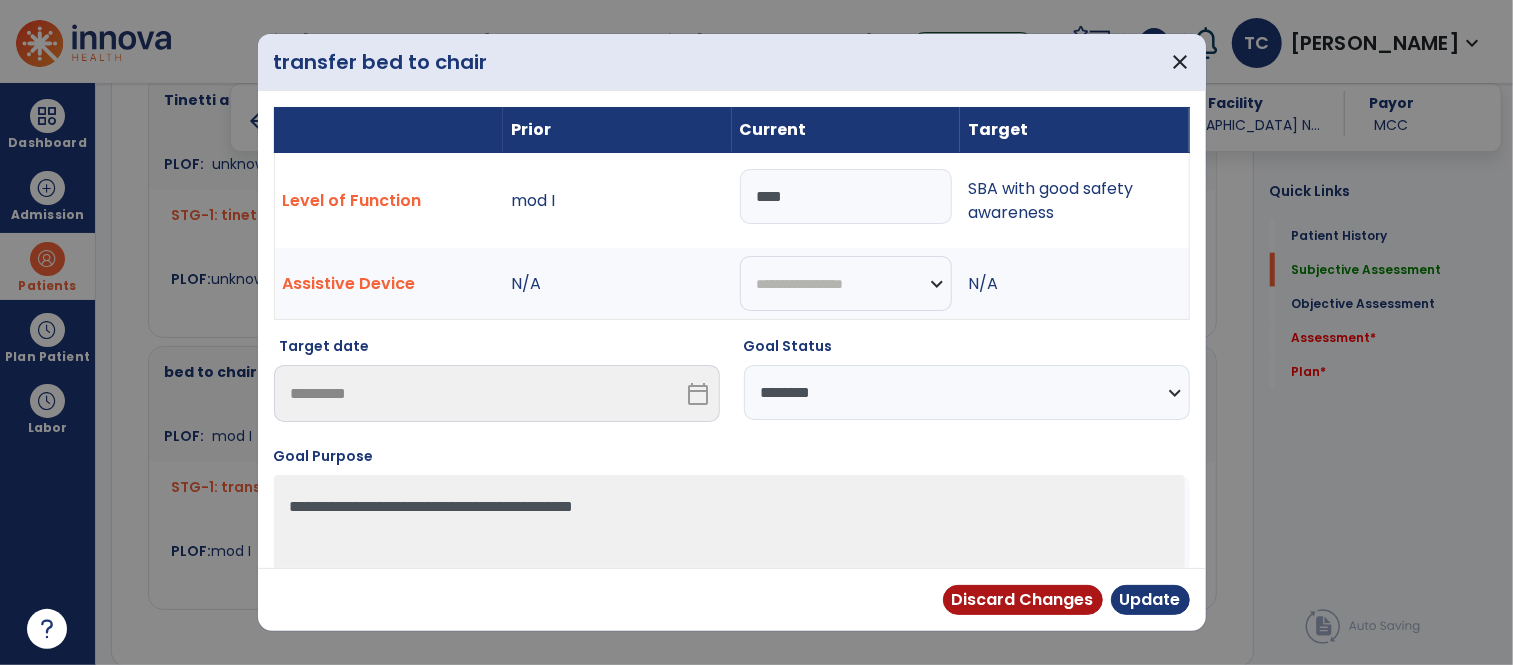 scroll, scrollTop: 1405, scrollLeft: 0, axis: vertical 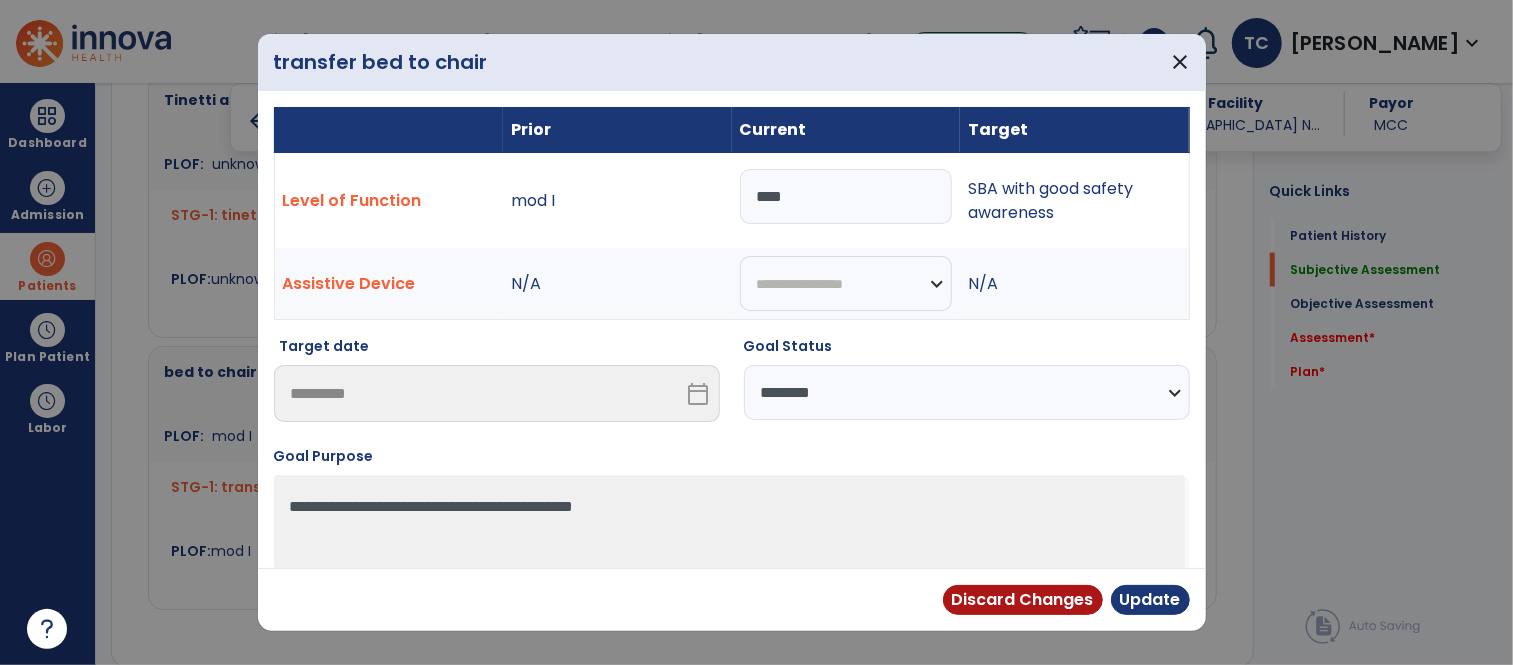 type on "***" 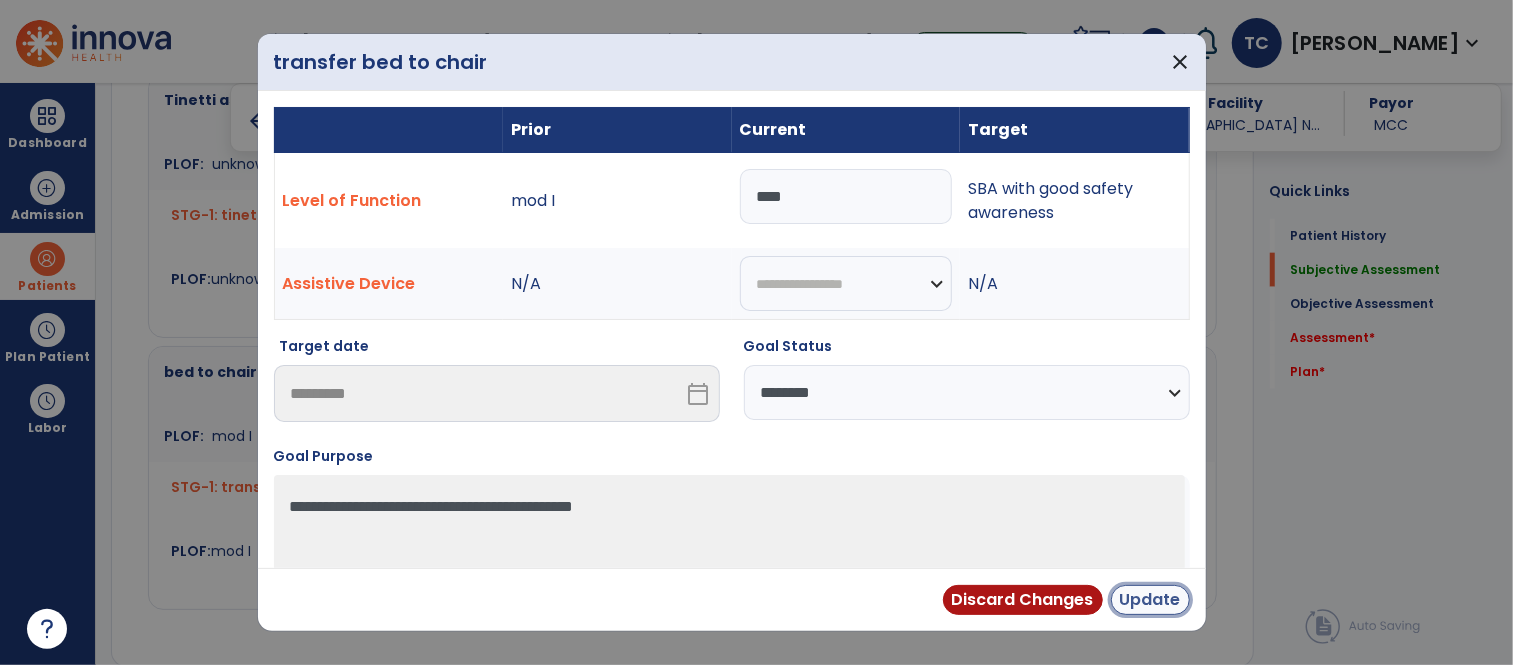 click on "Update" at bounding box center [1150, 600] 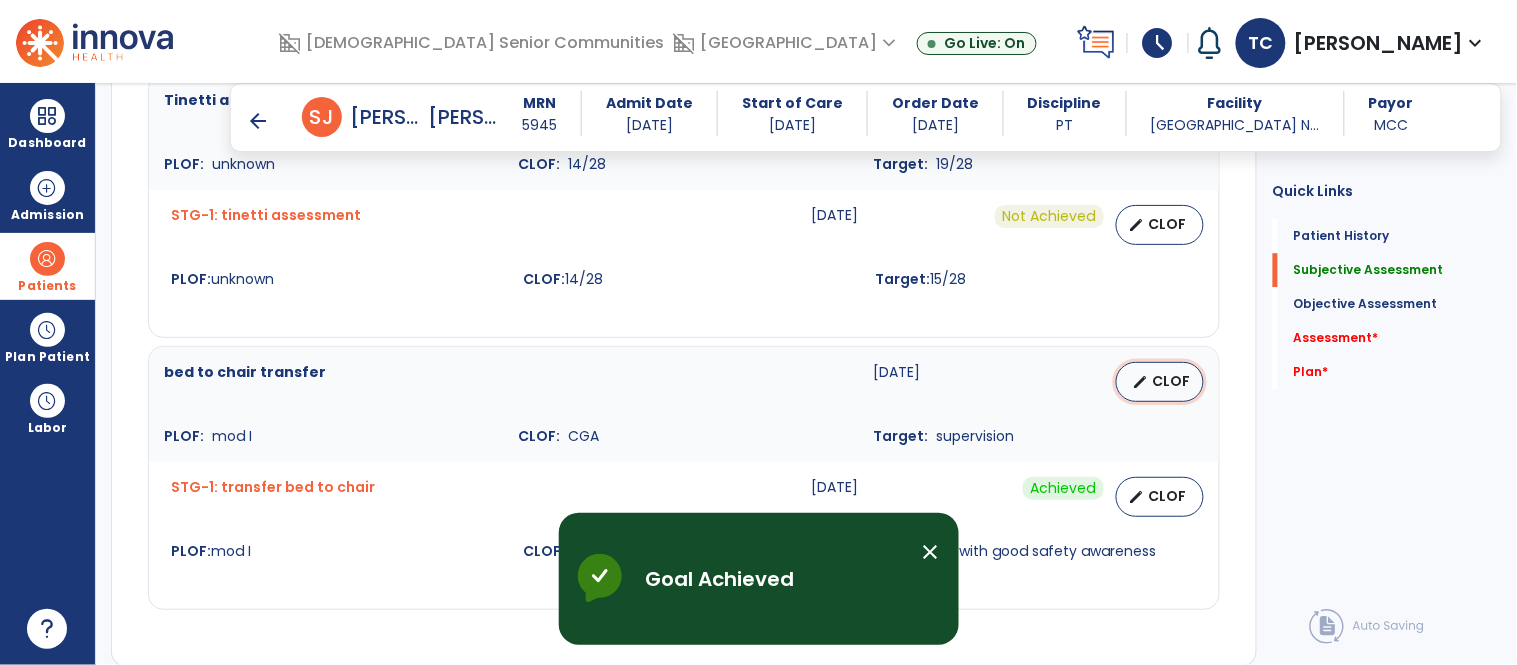 click on "edit   CLOF" at bounding box center [1160, 382] 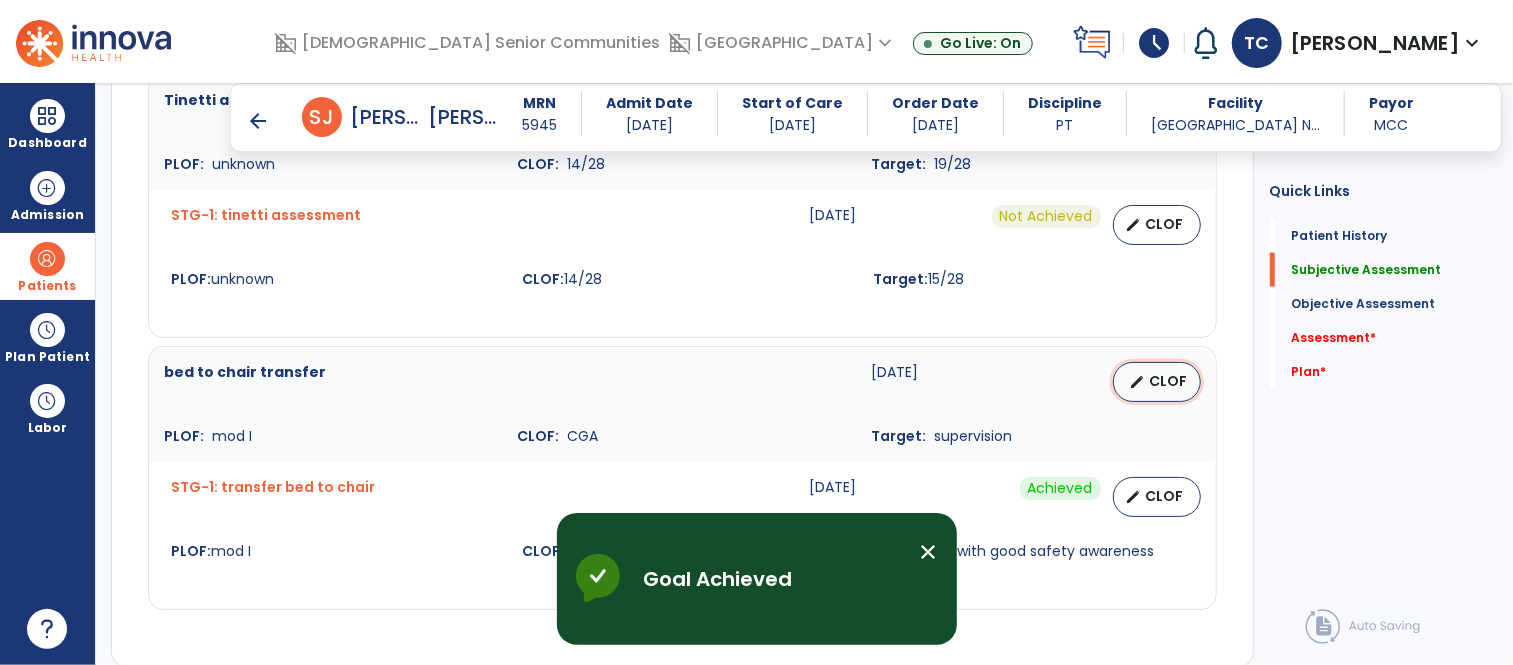 select on "********" 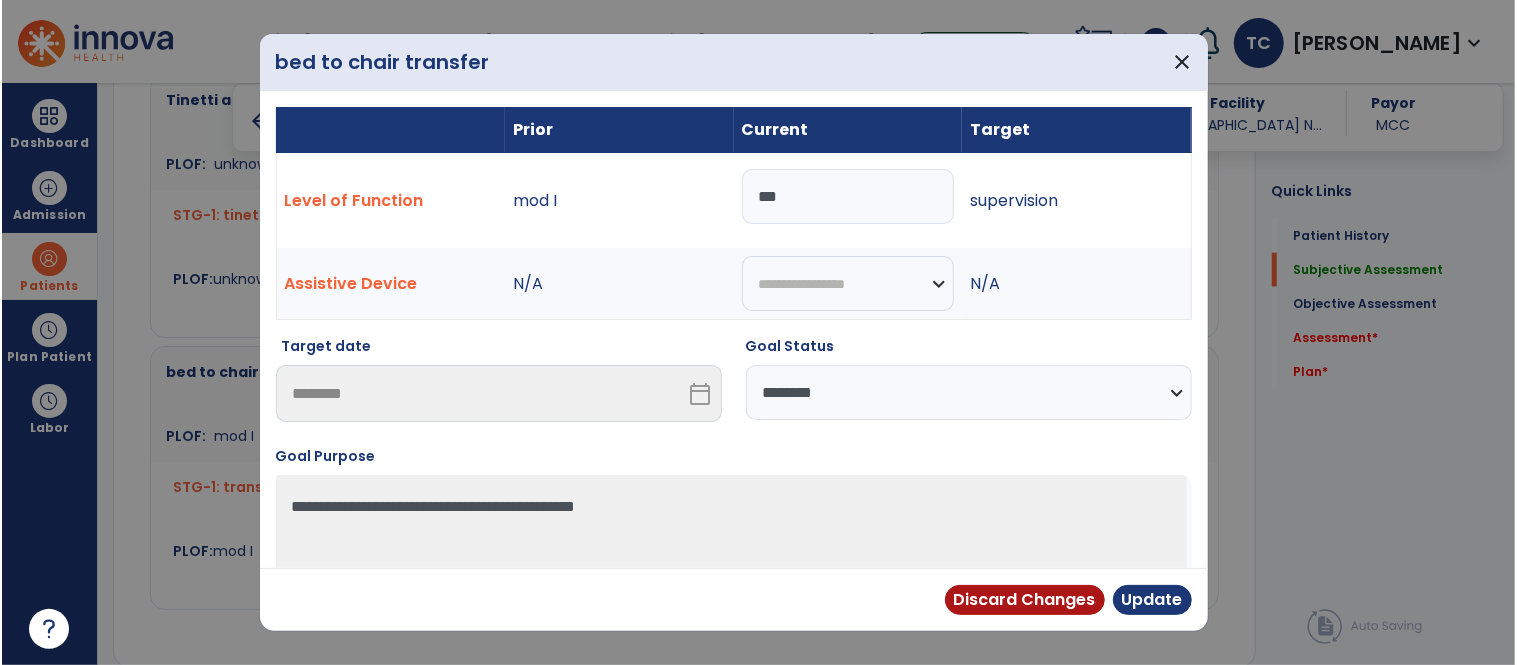 scroll, scrollTop: 1405, scrollLeft: 0, axis: vertical 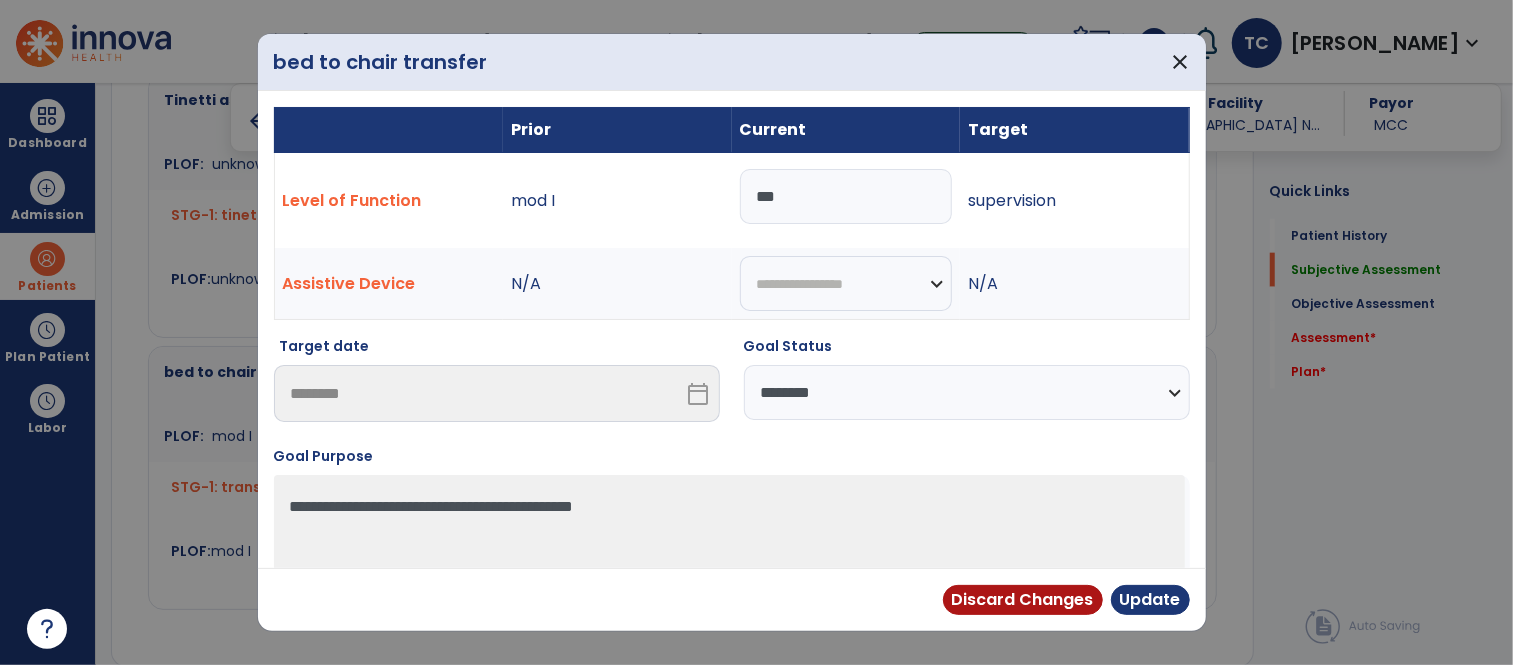click on "***" at bounding box center (846, 196) 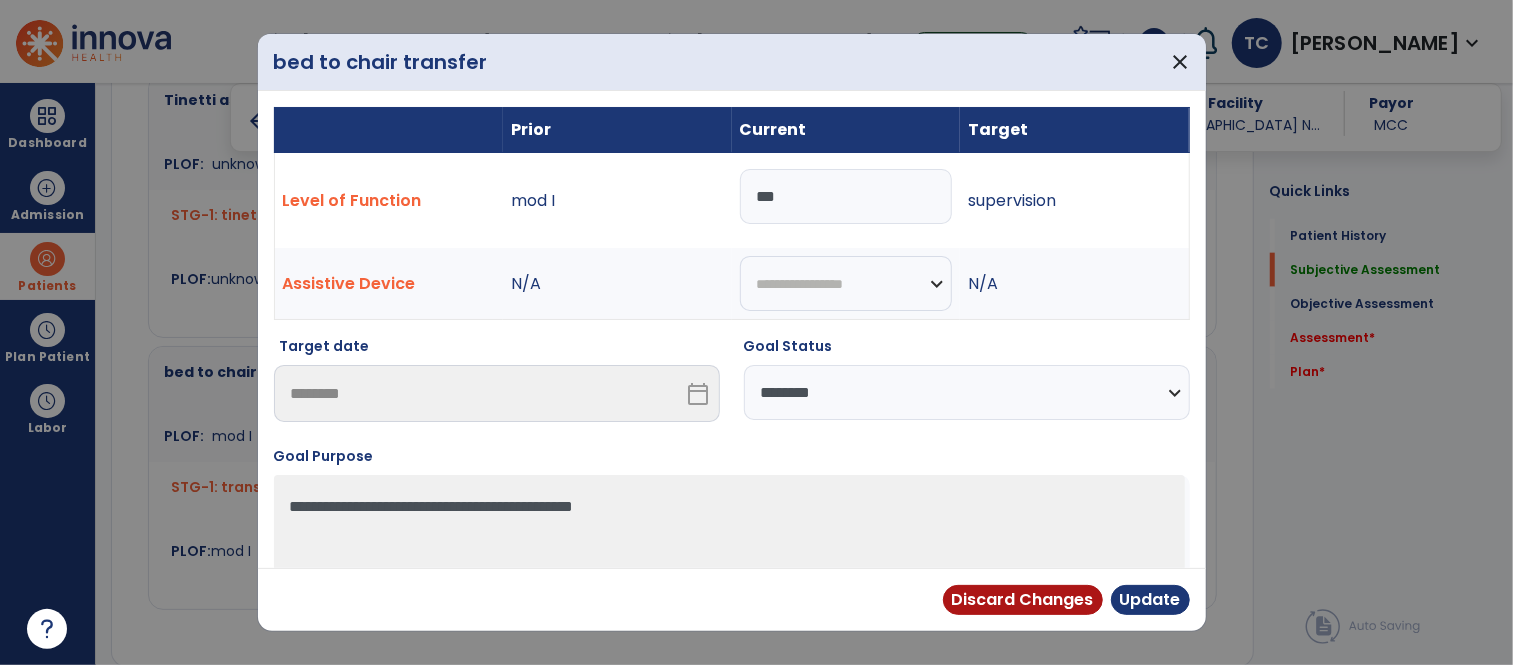 type on "***" 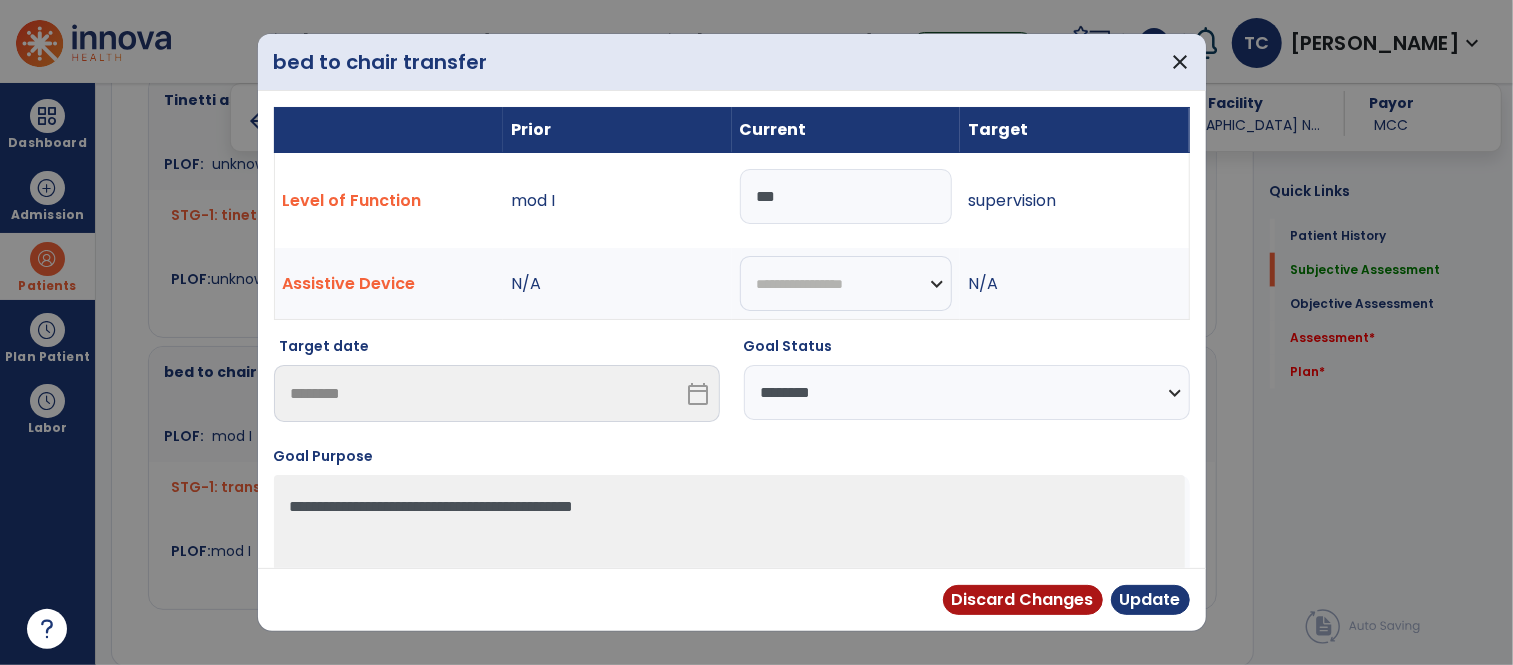 select on "**********" 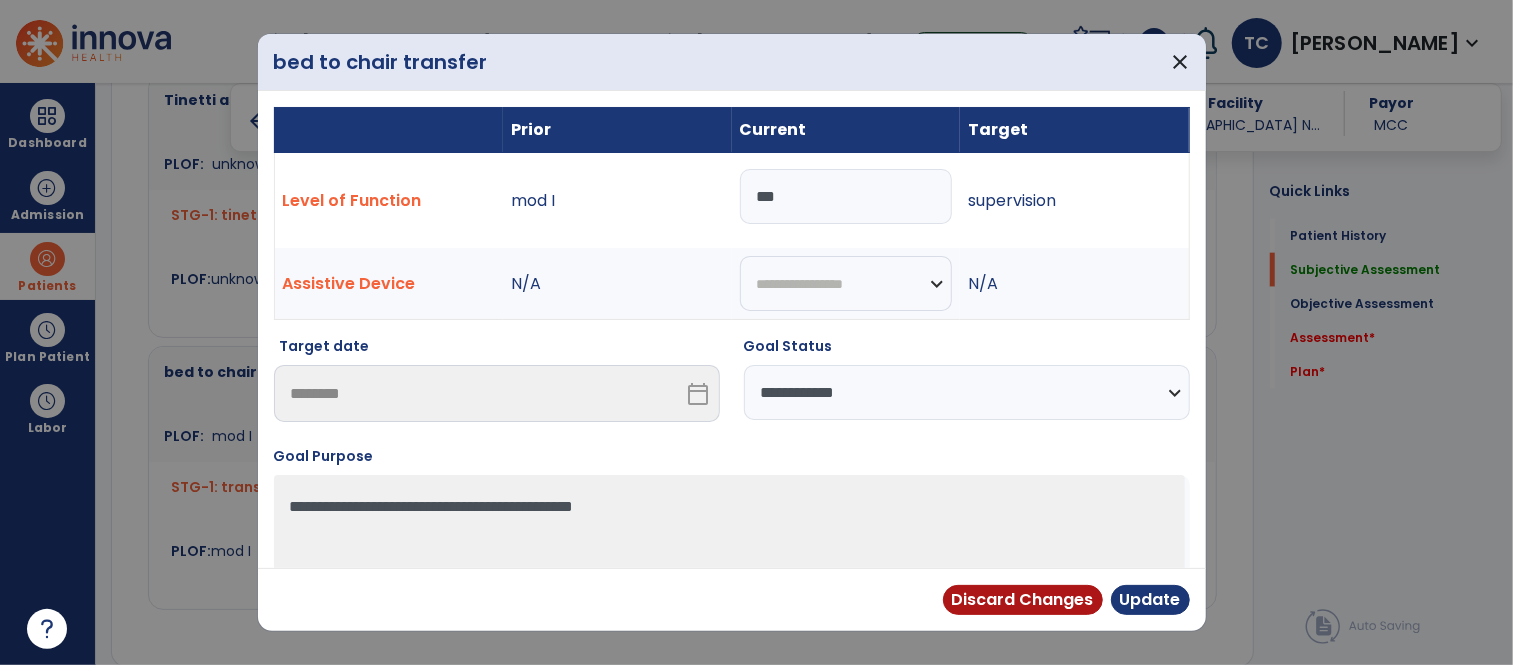 click on "**********" at bounding box center [967, 392] 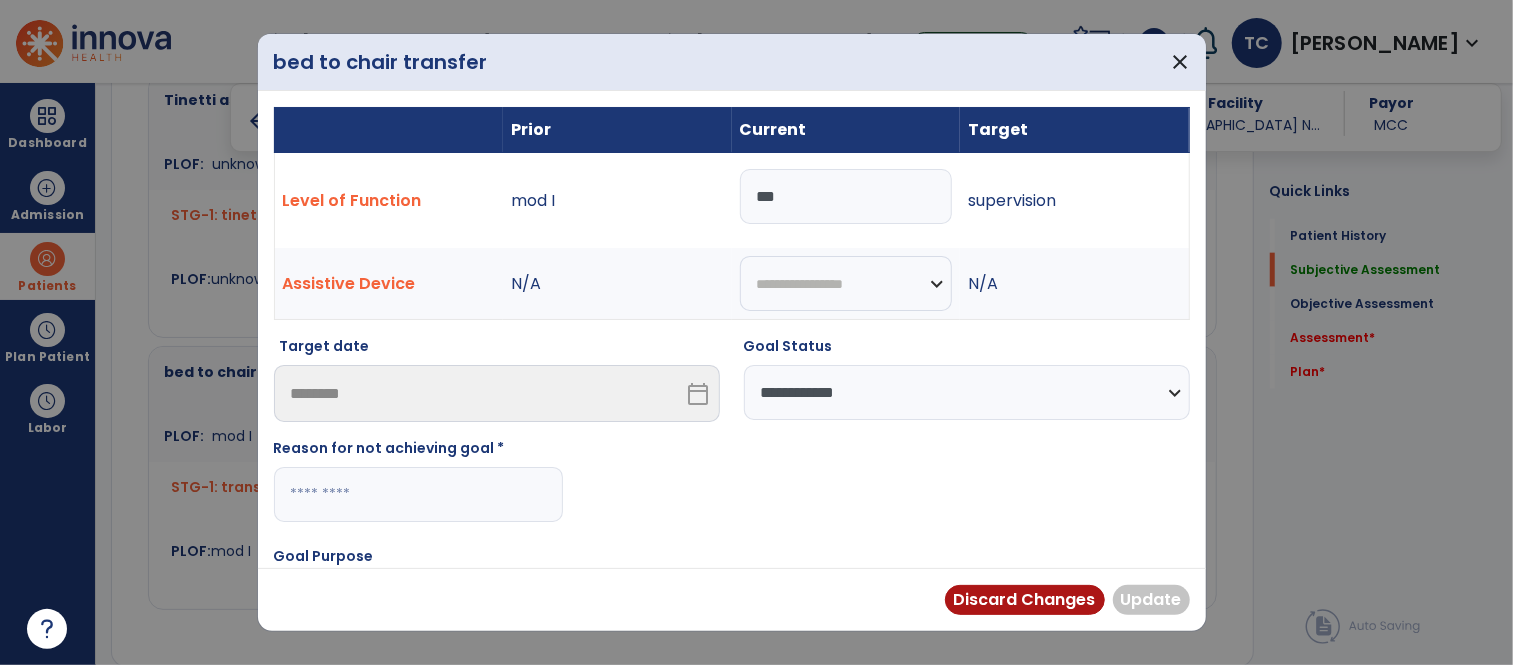 click at bounding box center (418, 494) 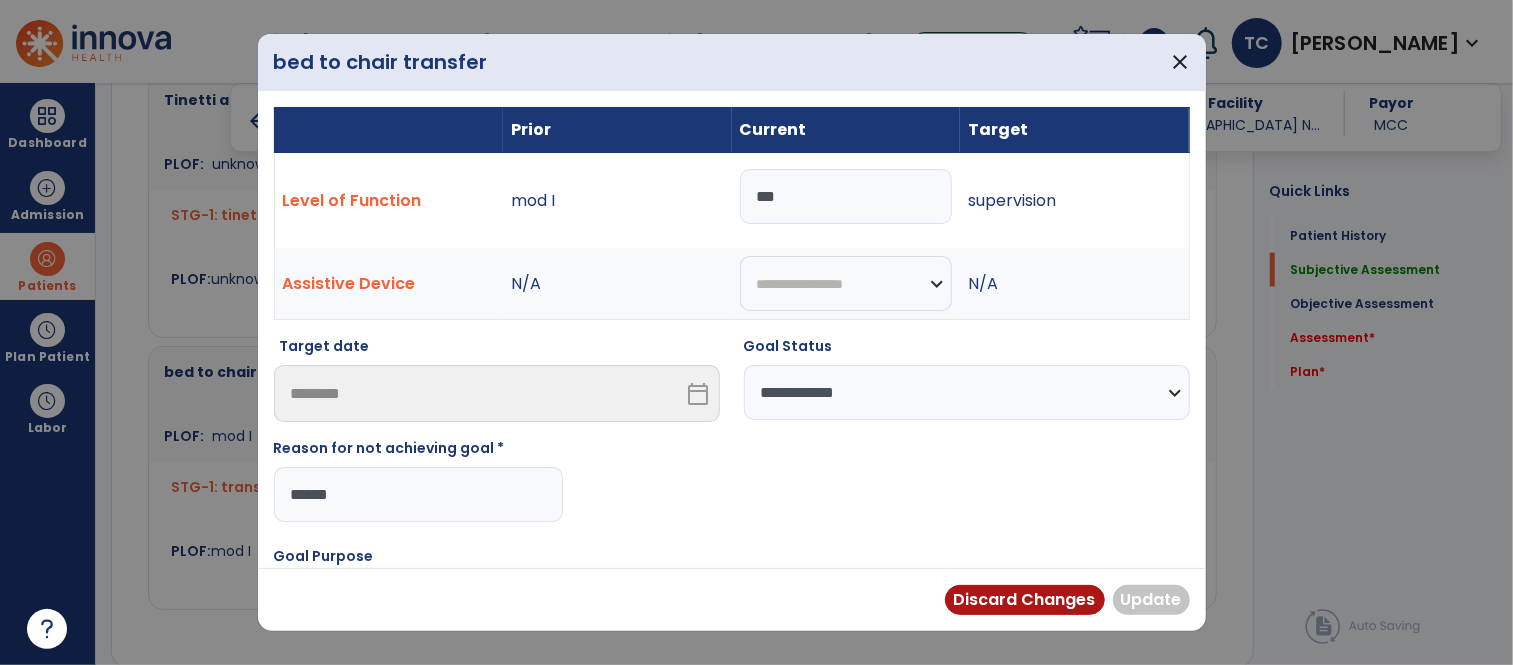 type on "*******" 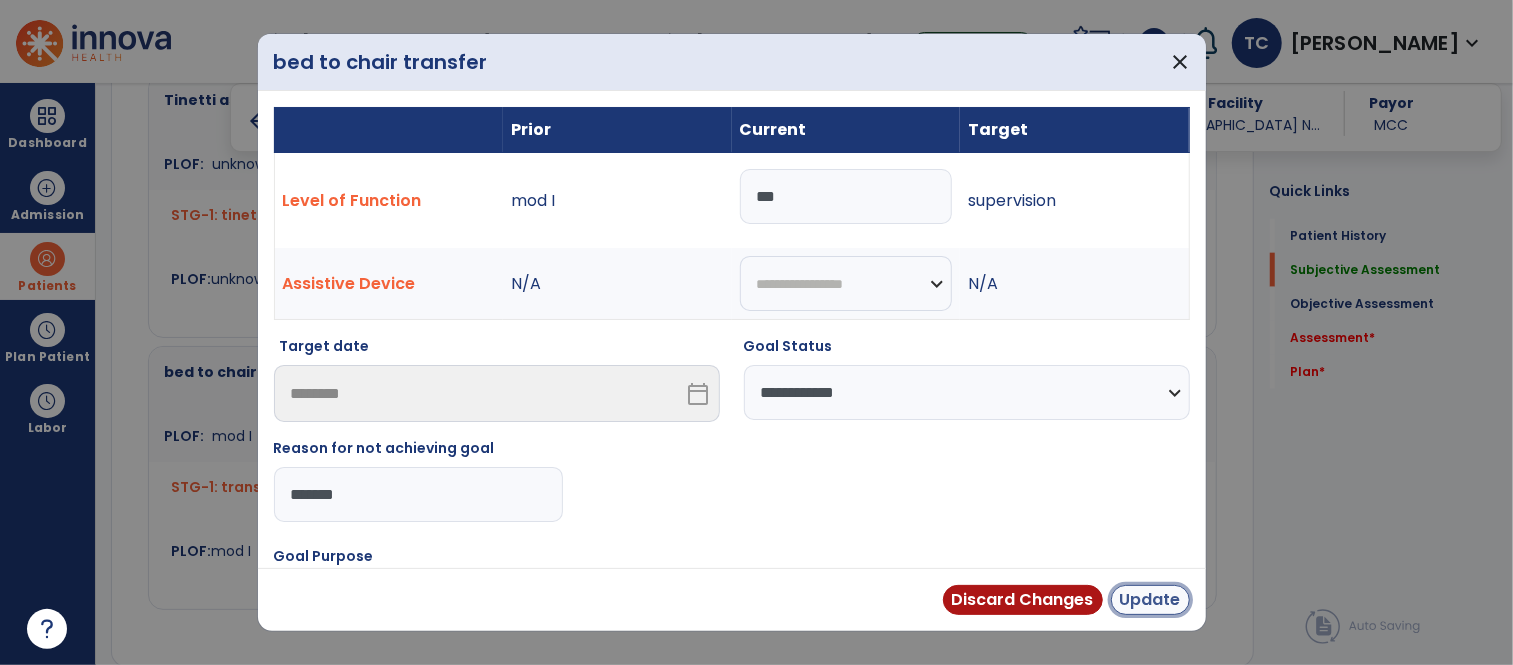 click on "Update" at bounding box center [1150, 600] 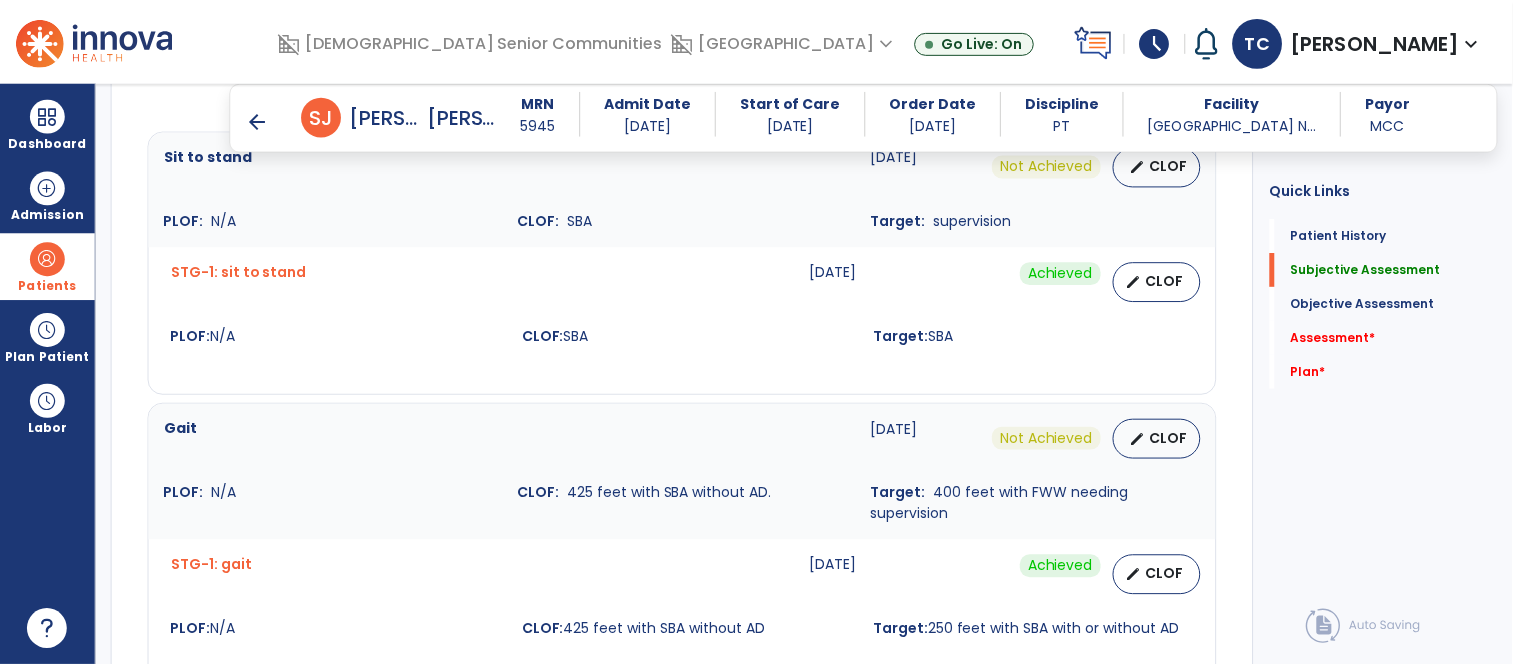 scroll, scrollTop: 782, scrollLeft: 0, axis: vertical 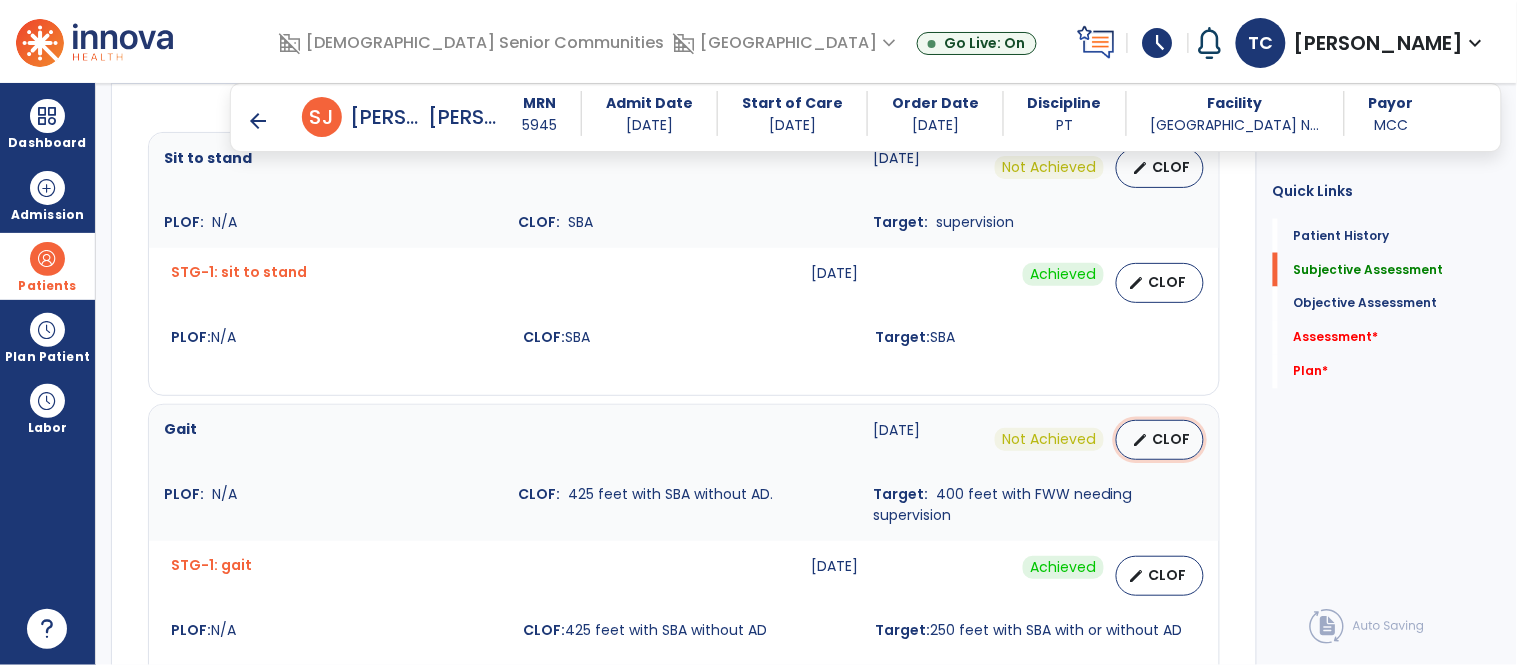 click on "edit   CLOF" at bounding box center [1160, 440] 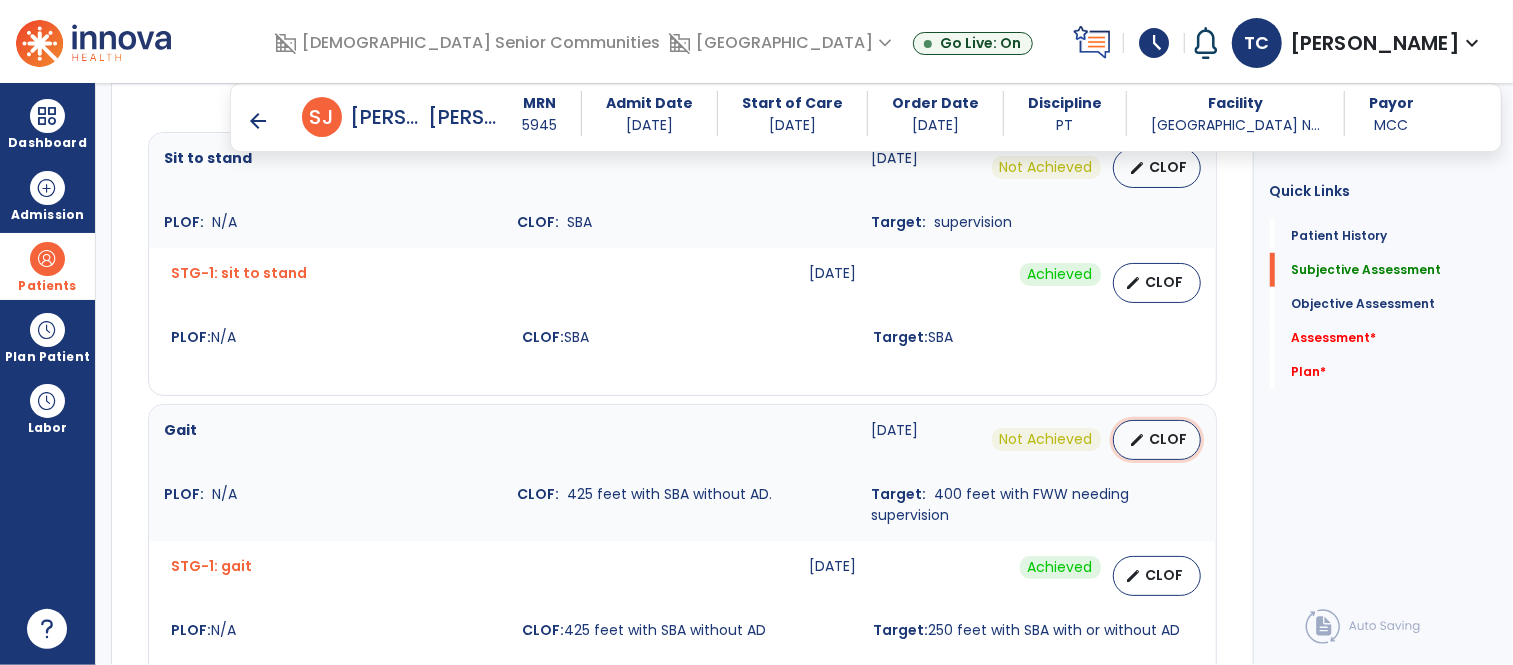 select on "**********" 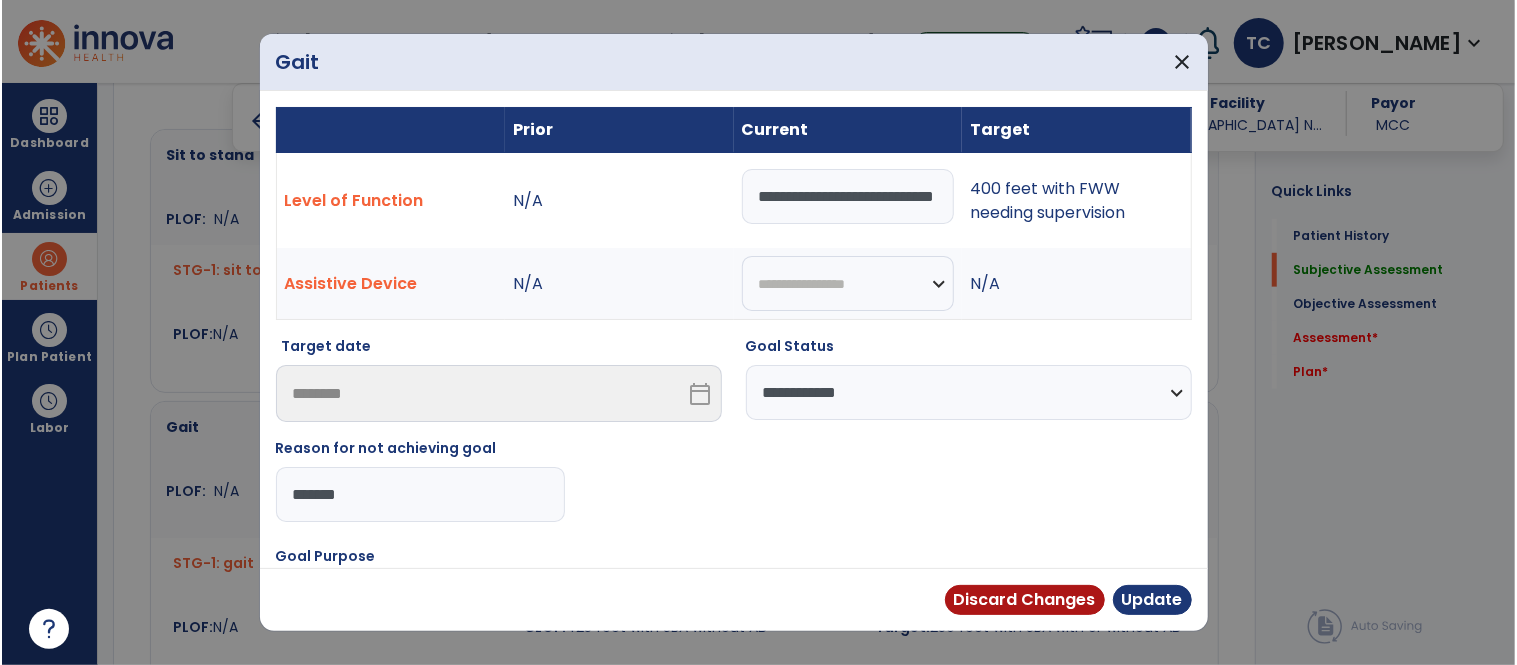 scroll, scrollTop: 782, scrollLeft: 0, axis: vertical 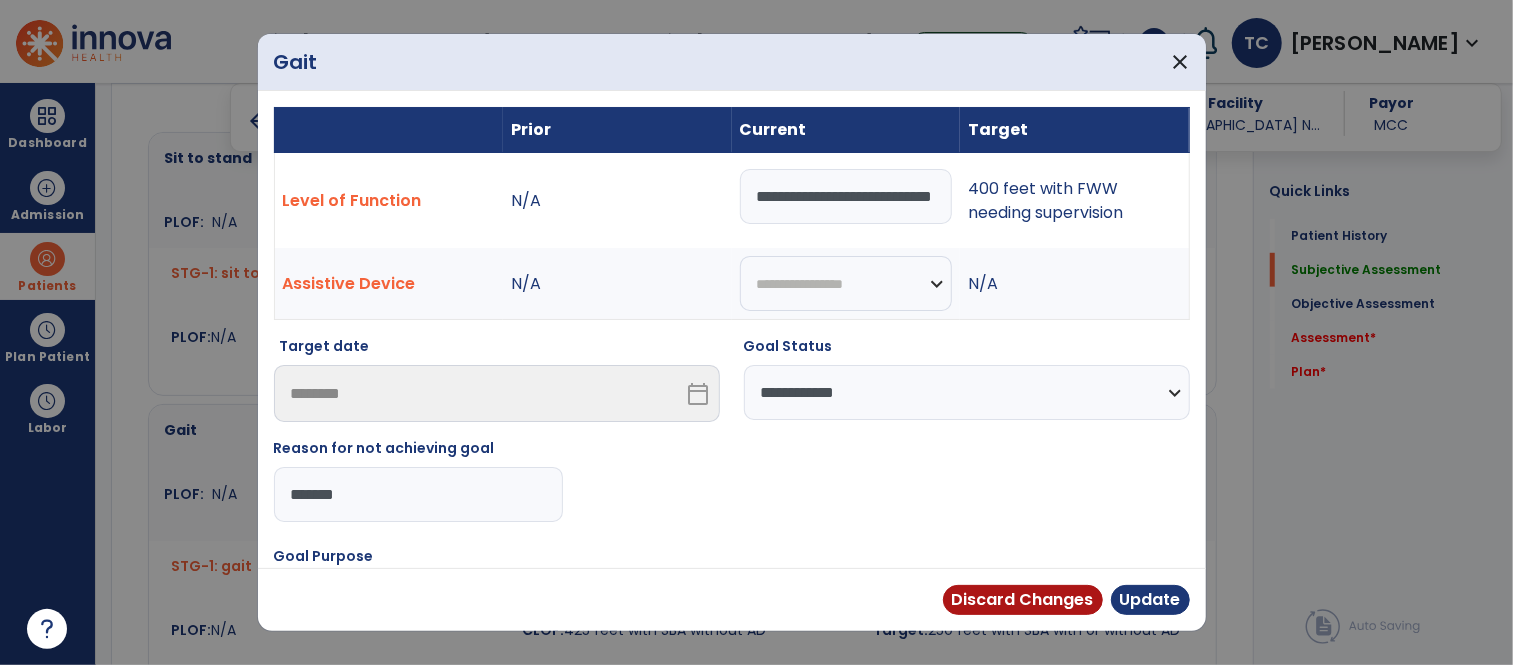 type 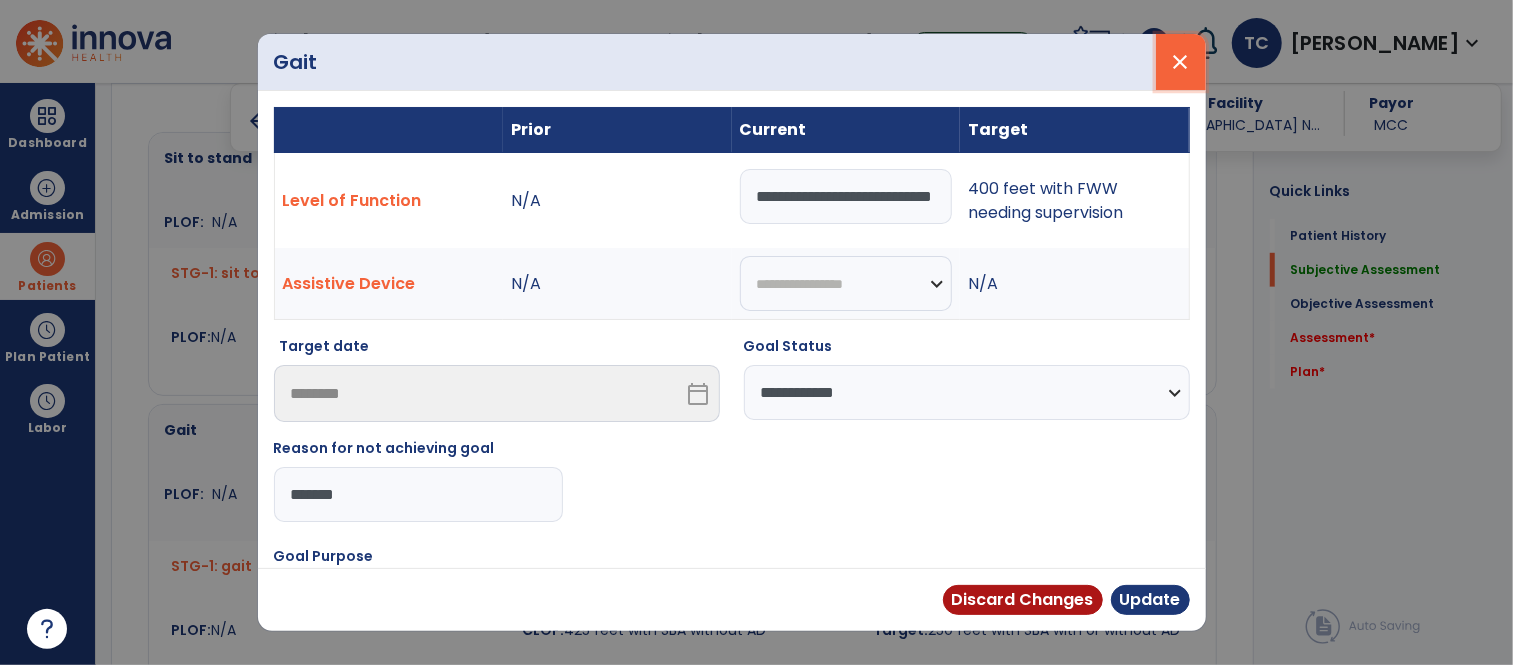 click on "close" at bounding box center (1181, 62) 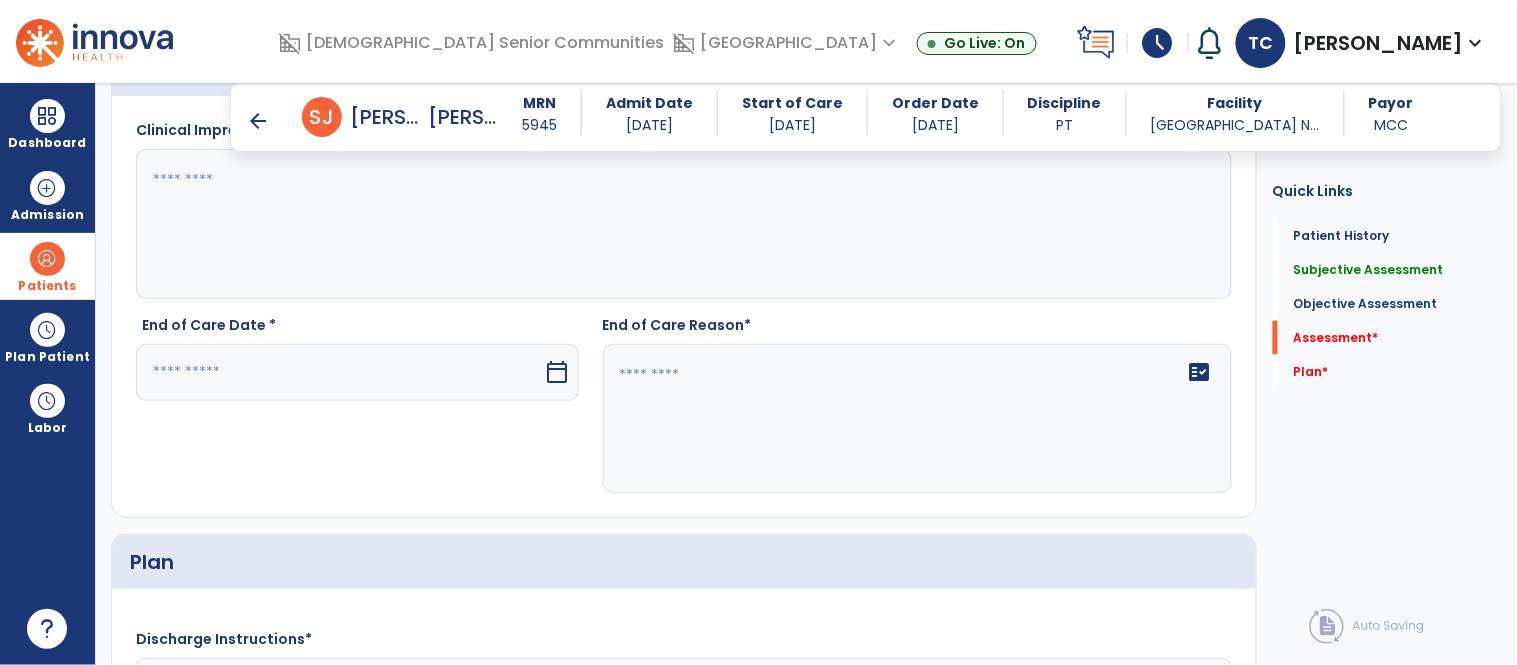 scroll, scrollTop: 2426, scrollLeft: 0, axis: vertical 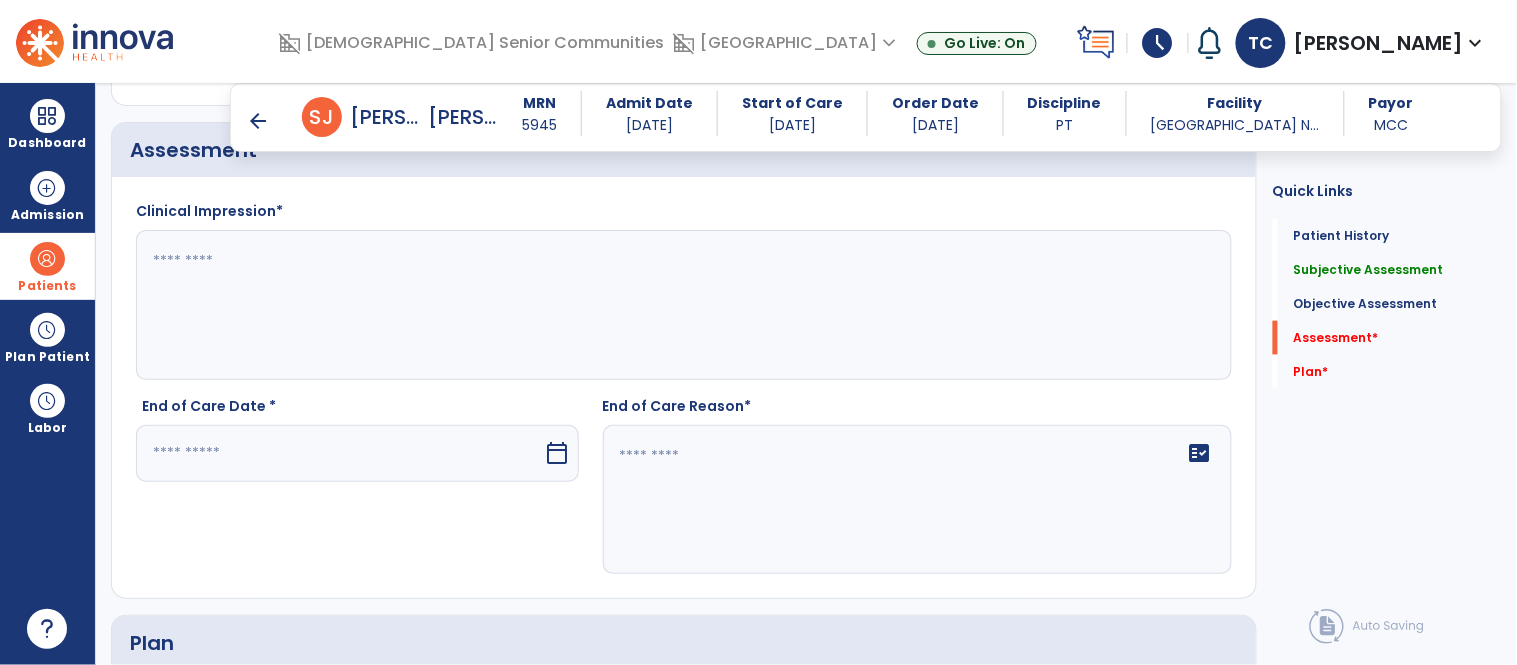click at bounding box center (340, 453) 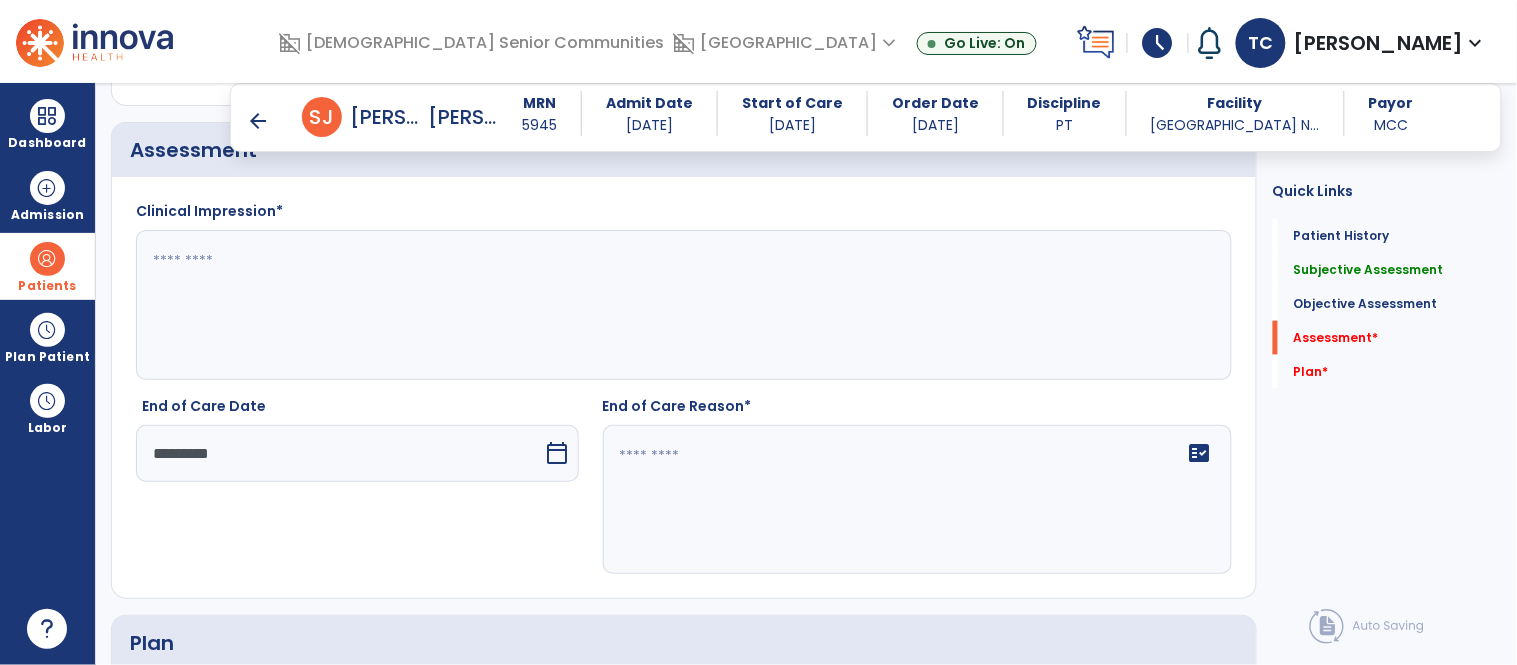 click on "fact_check" 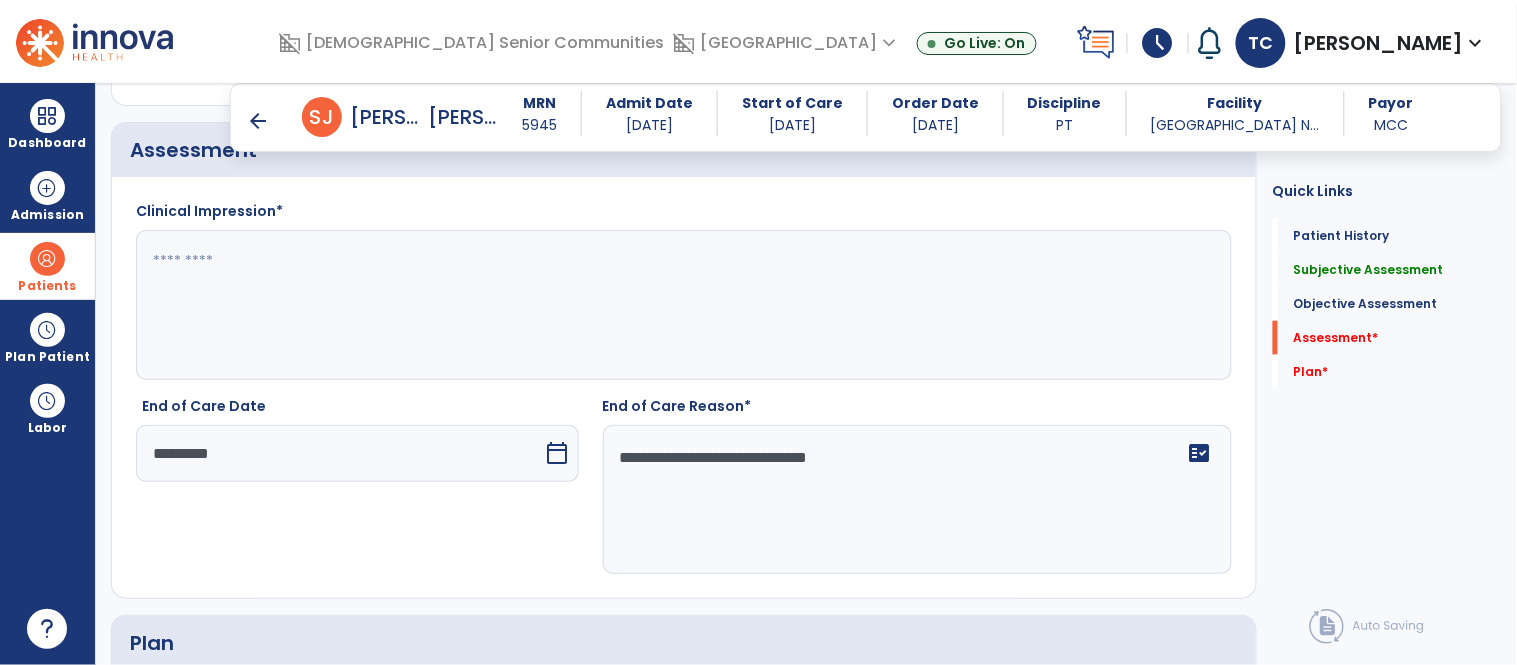 type on "**********" 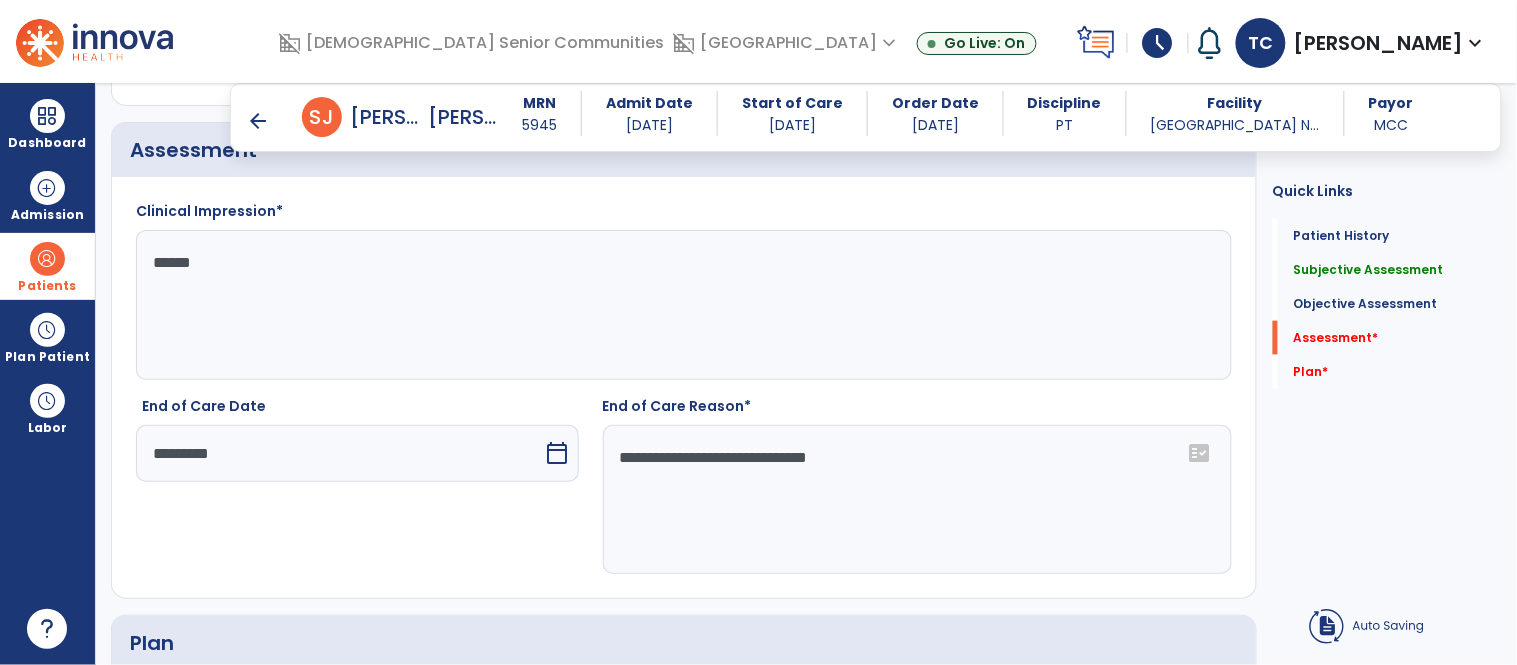 type on "*******" 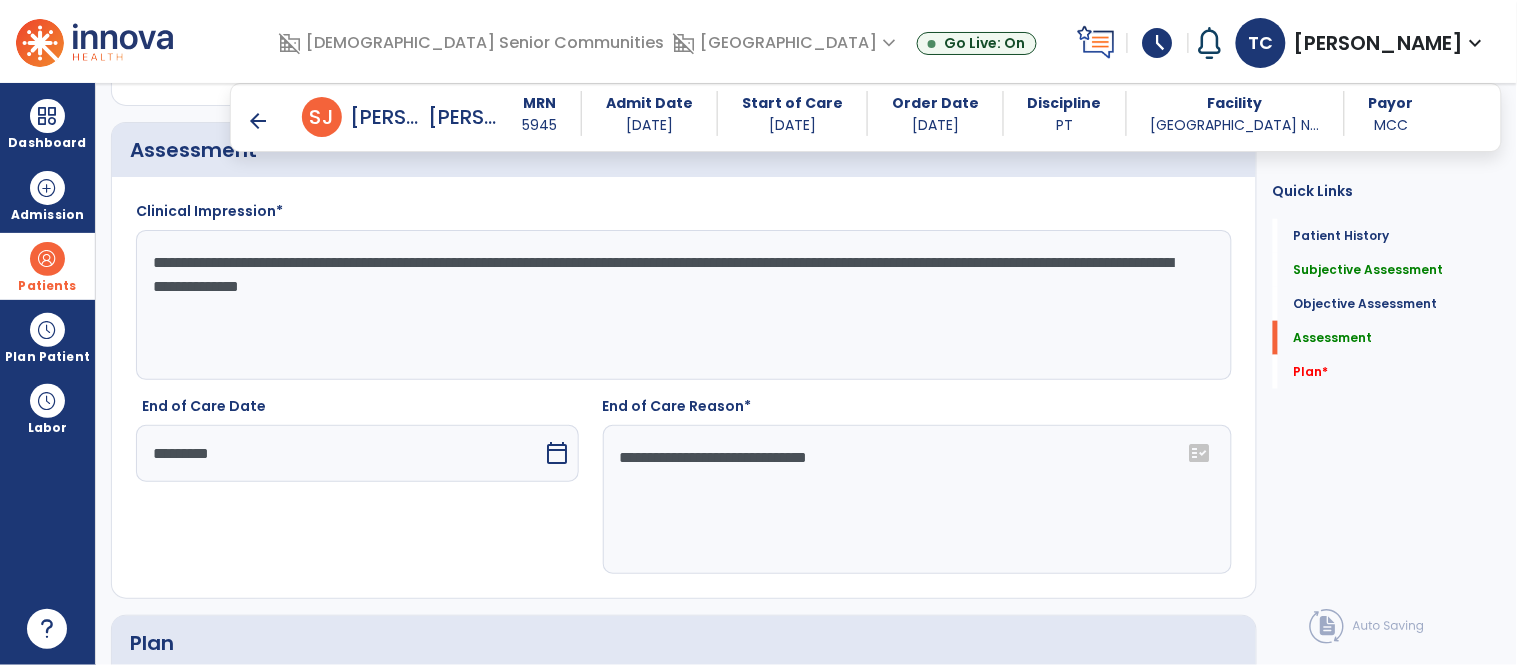 drag, startPoint x: 808, startPoint y: 264, endPoint x: 865, endPoint y: 383, distance: 131.94696 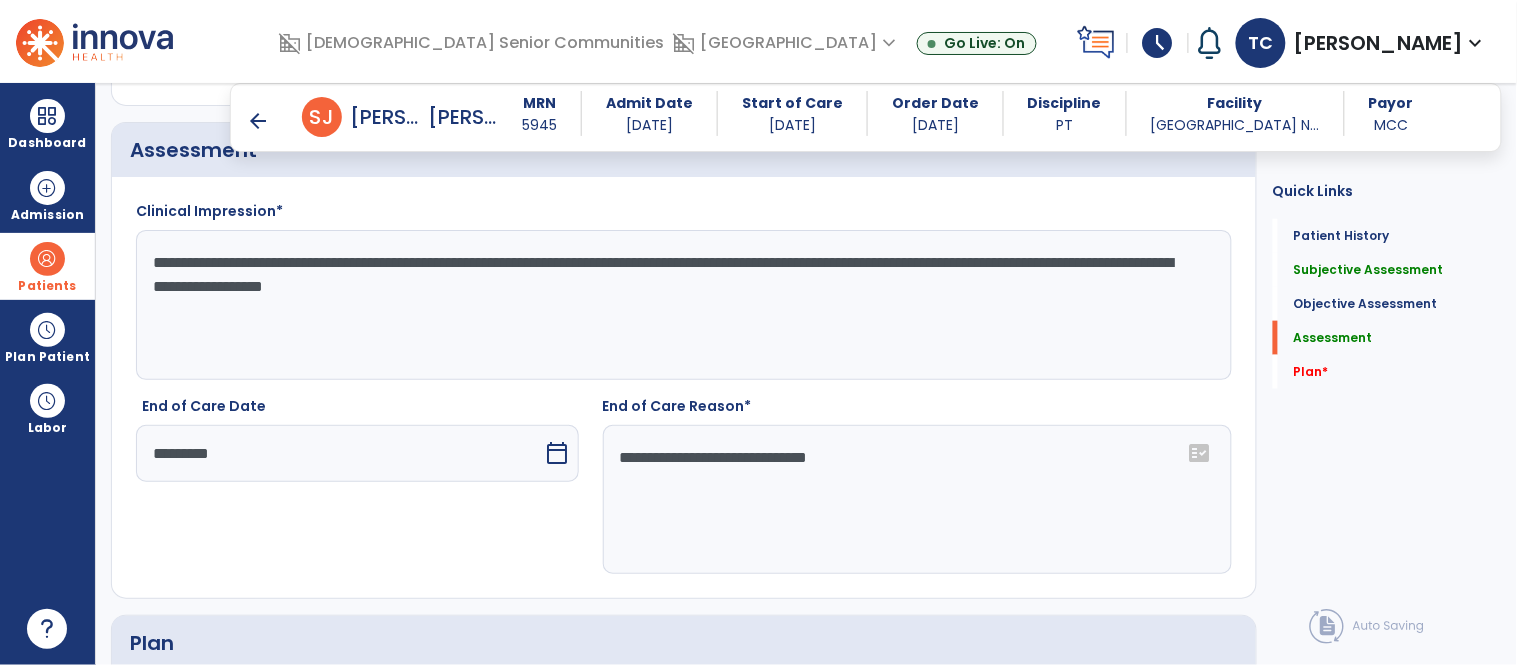 paste on "**********" 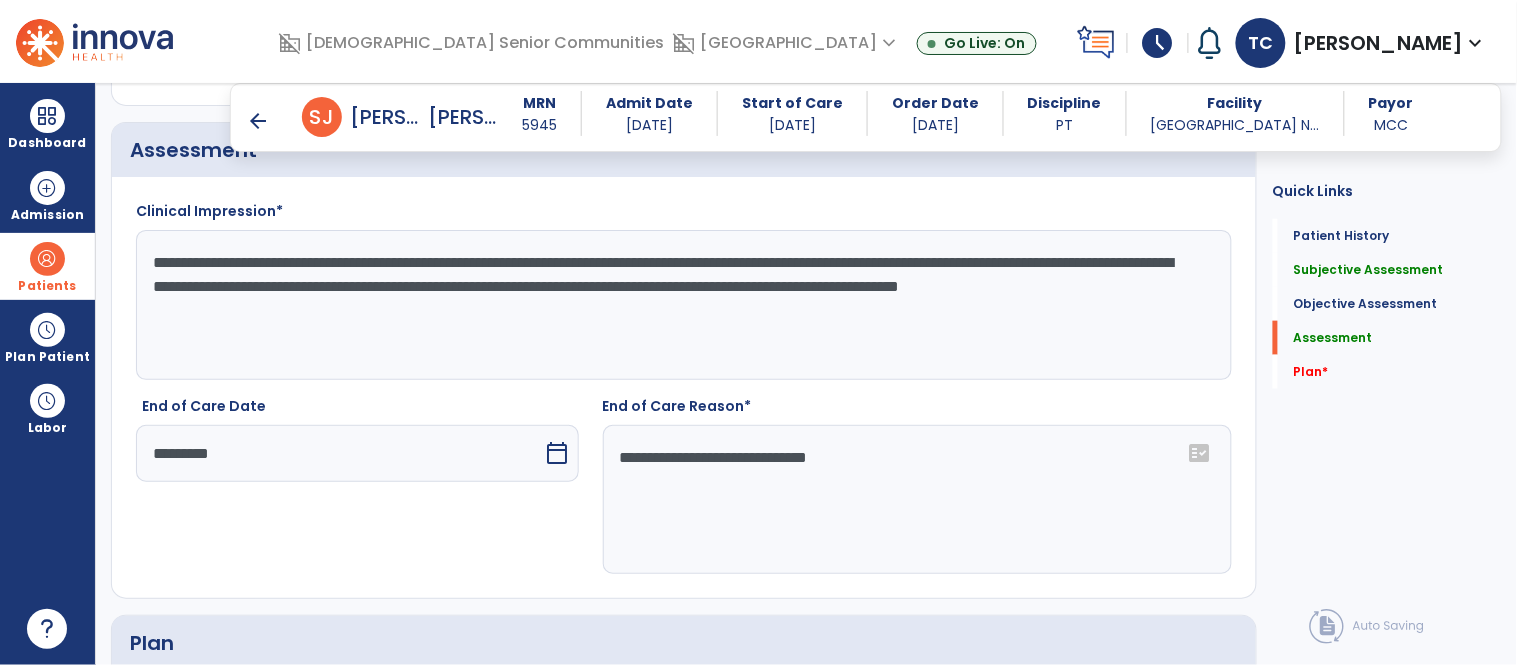 click on "**********" 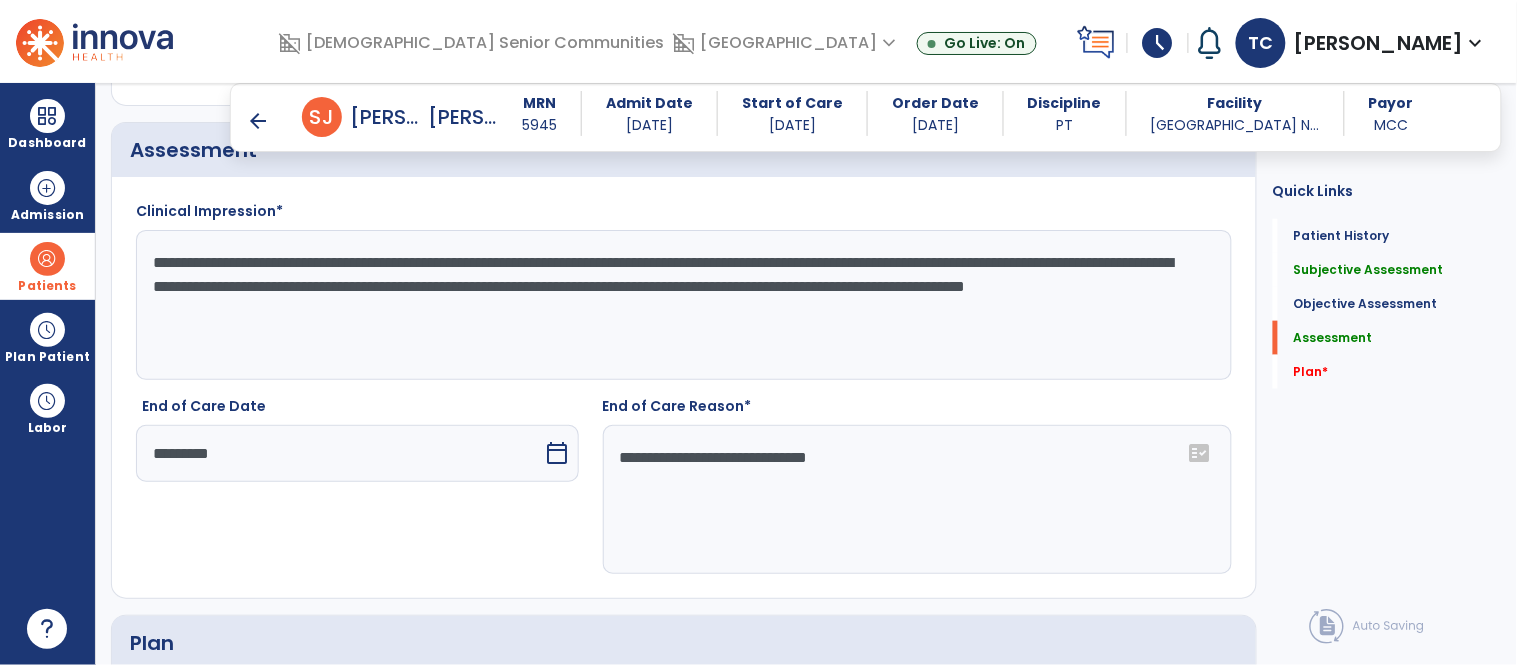 click on "**********" 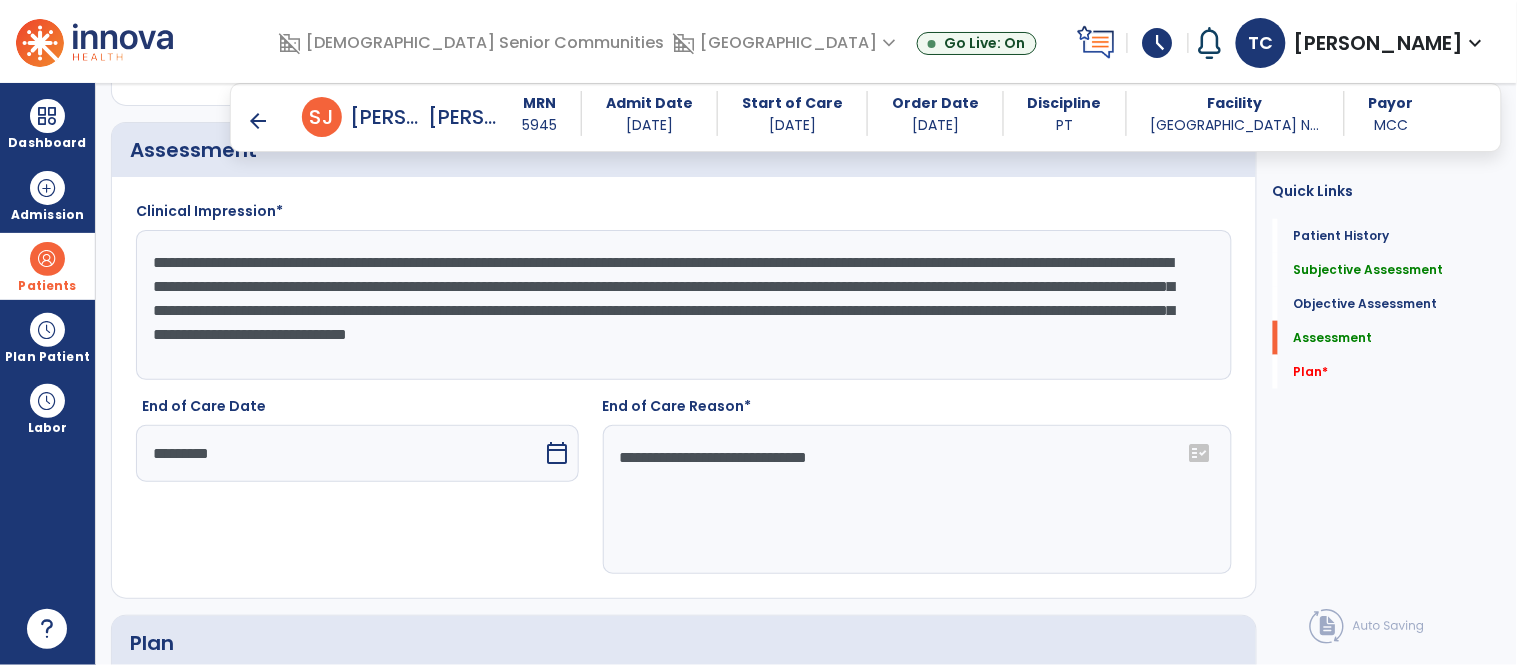 type on "**********" 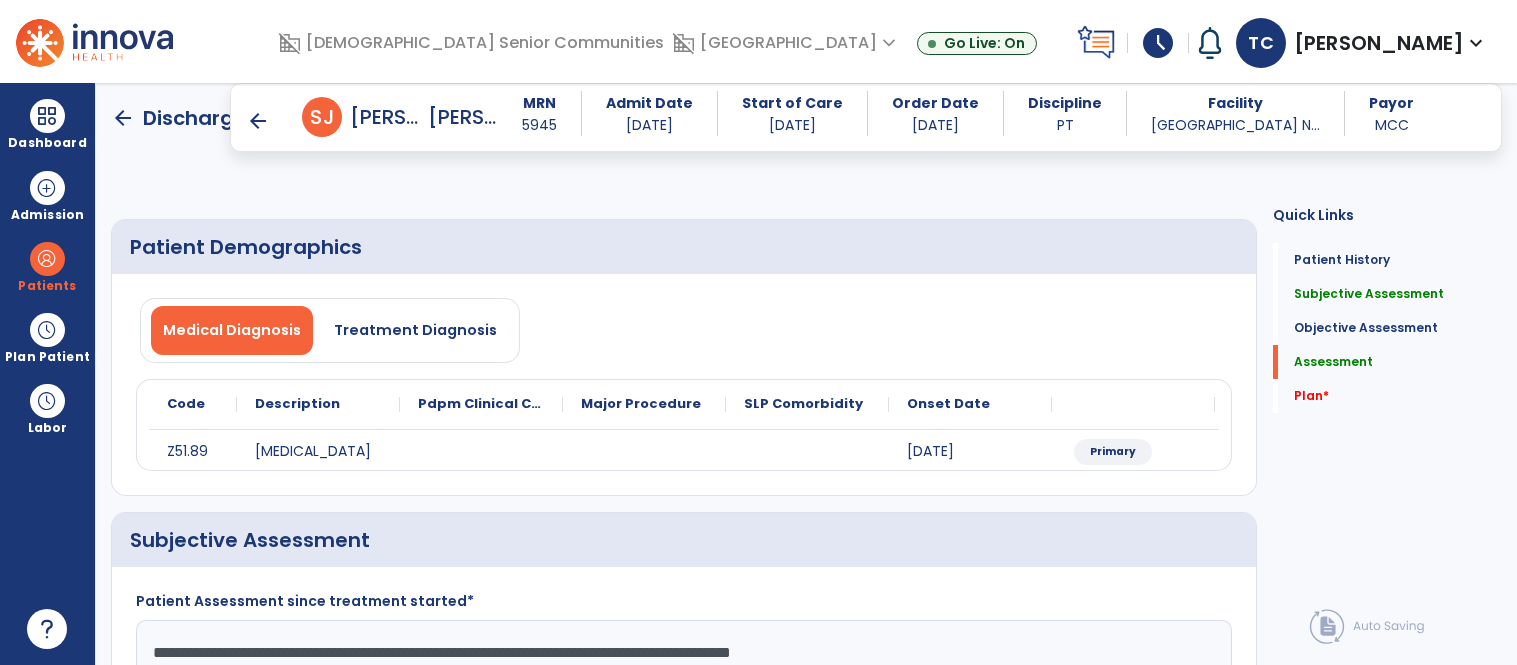 scroll, scrollTop: 0, scrollLeft: 0, axis: both 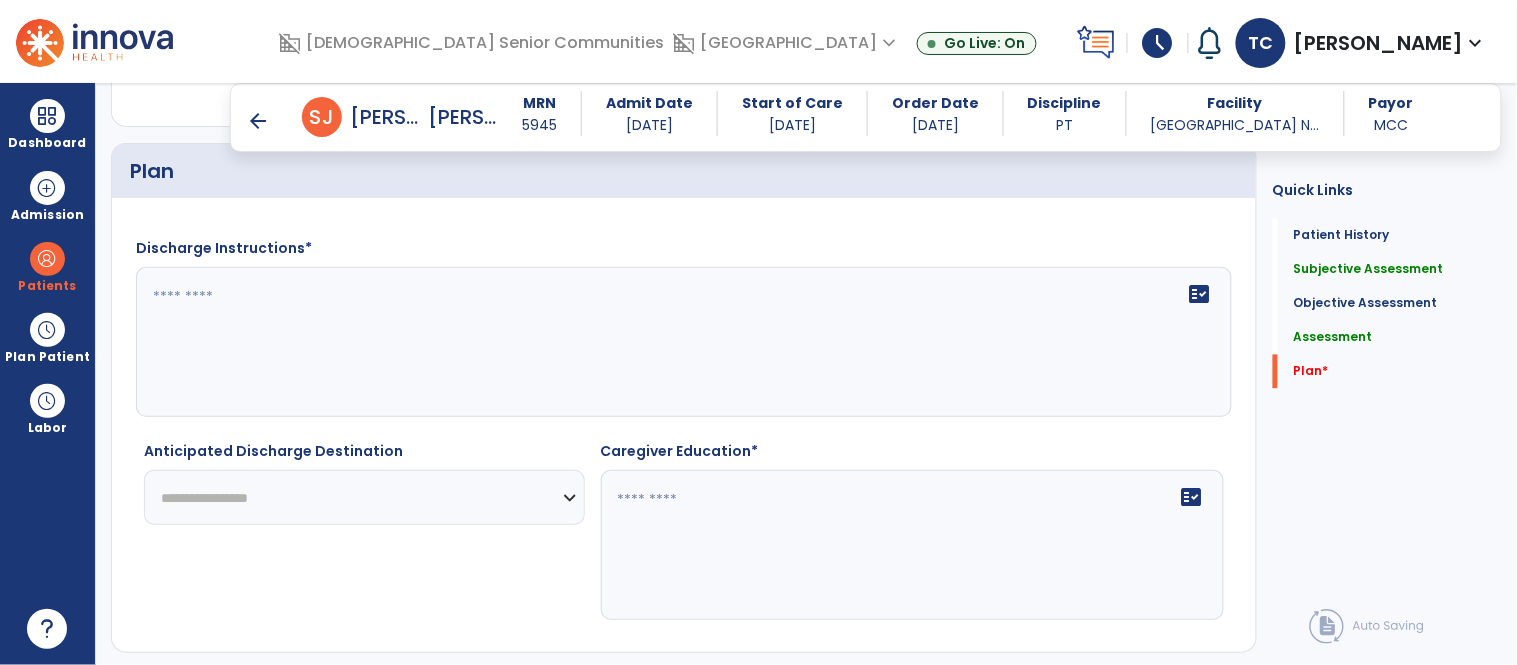 type on "**********" 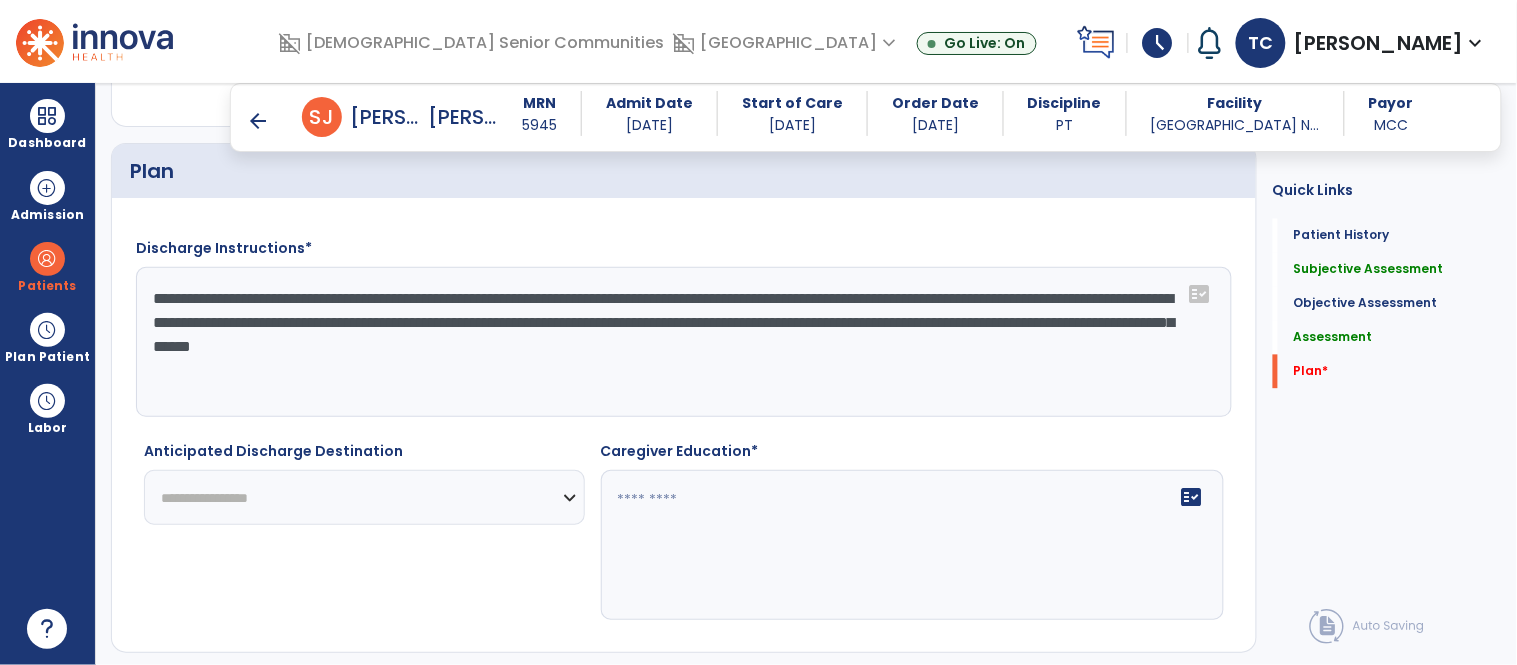 click on "**********" 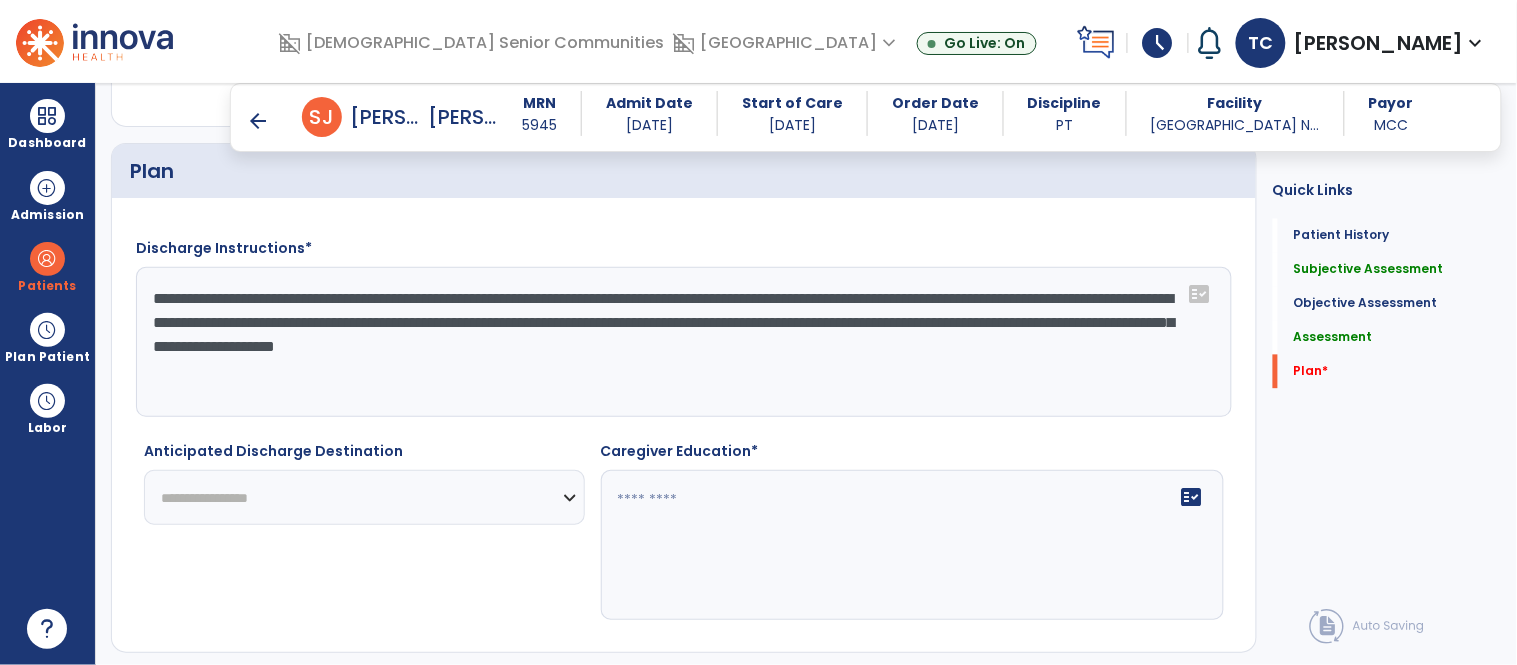 click on "**********" 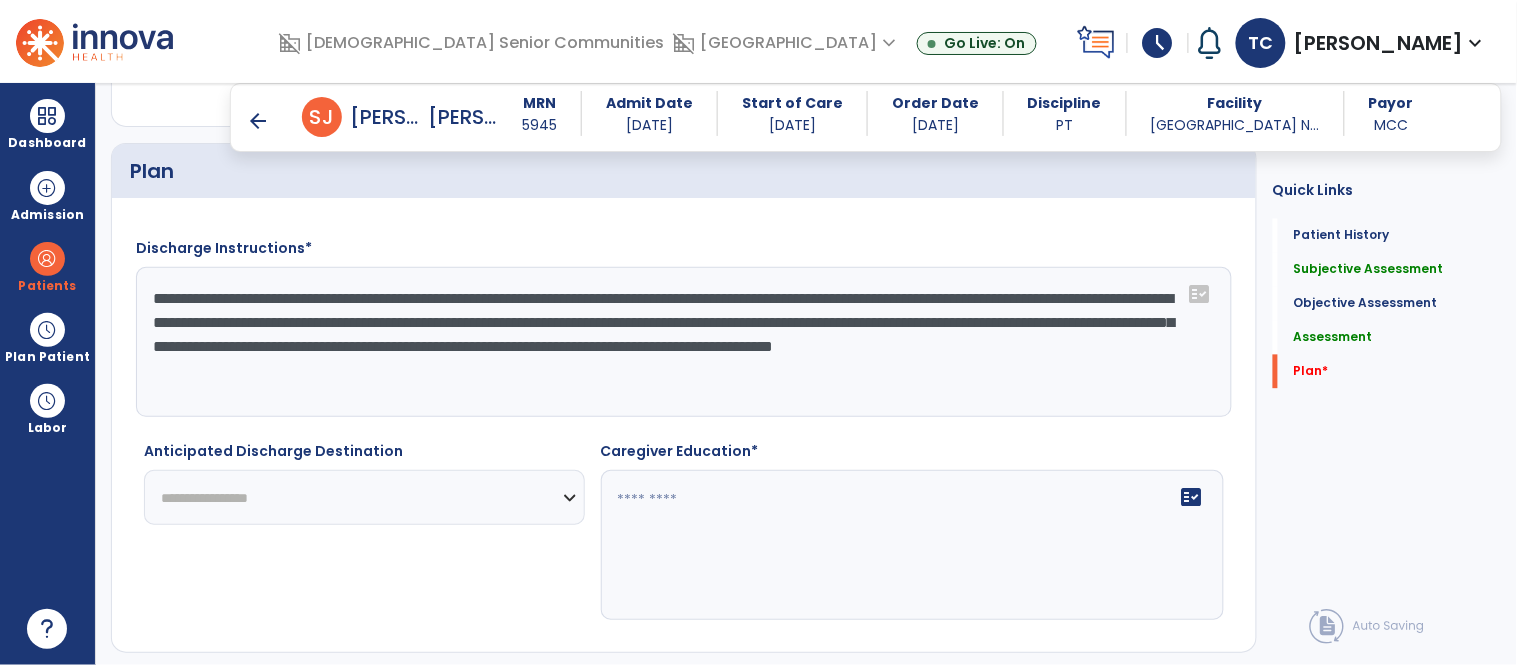 type on "**********" 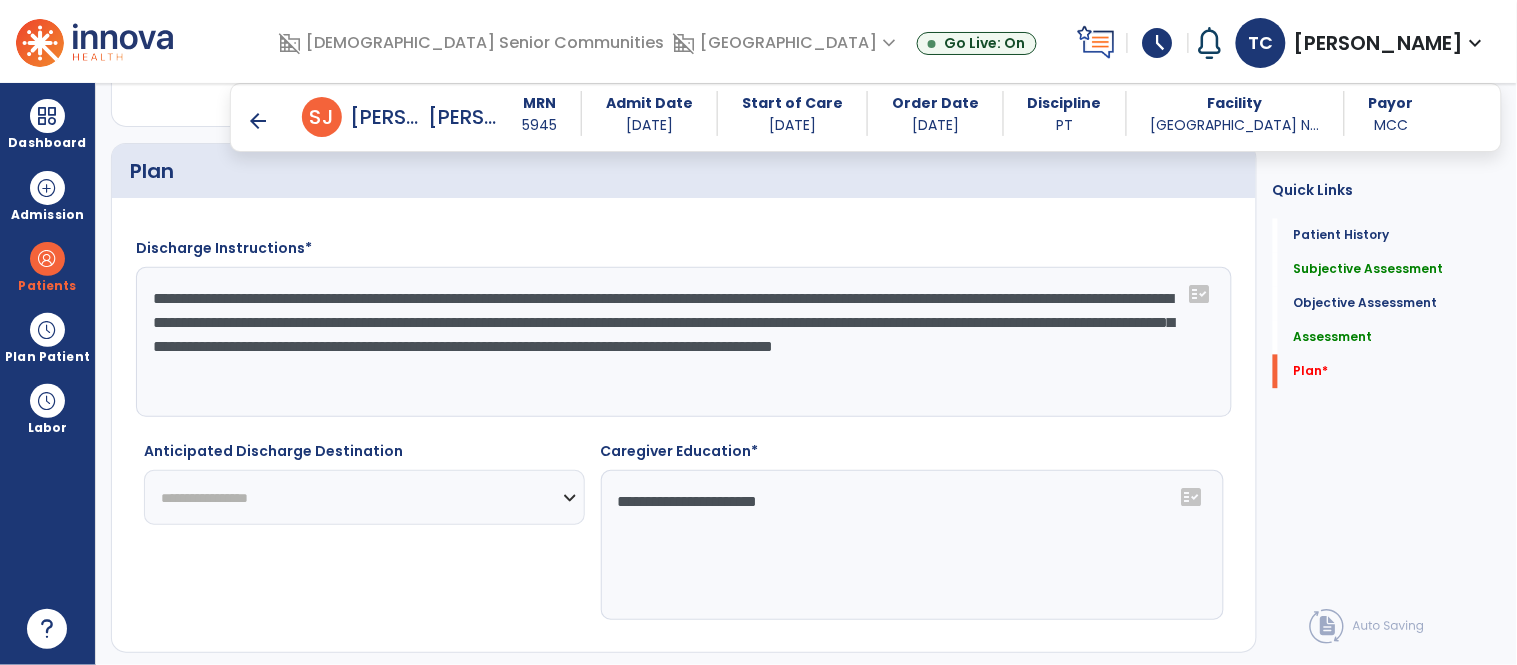 click on "**********" 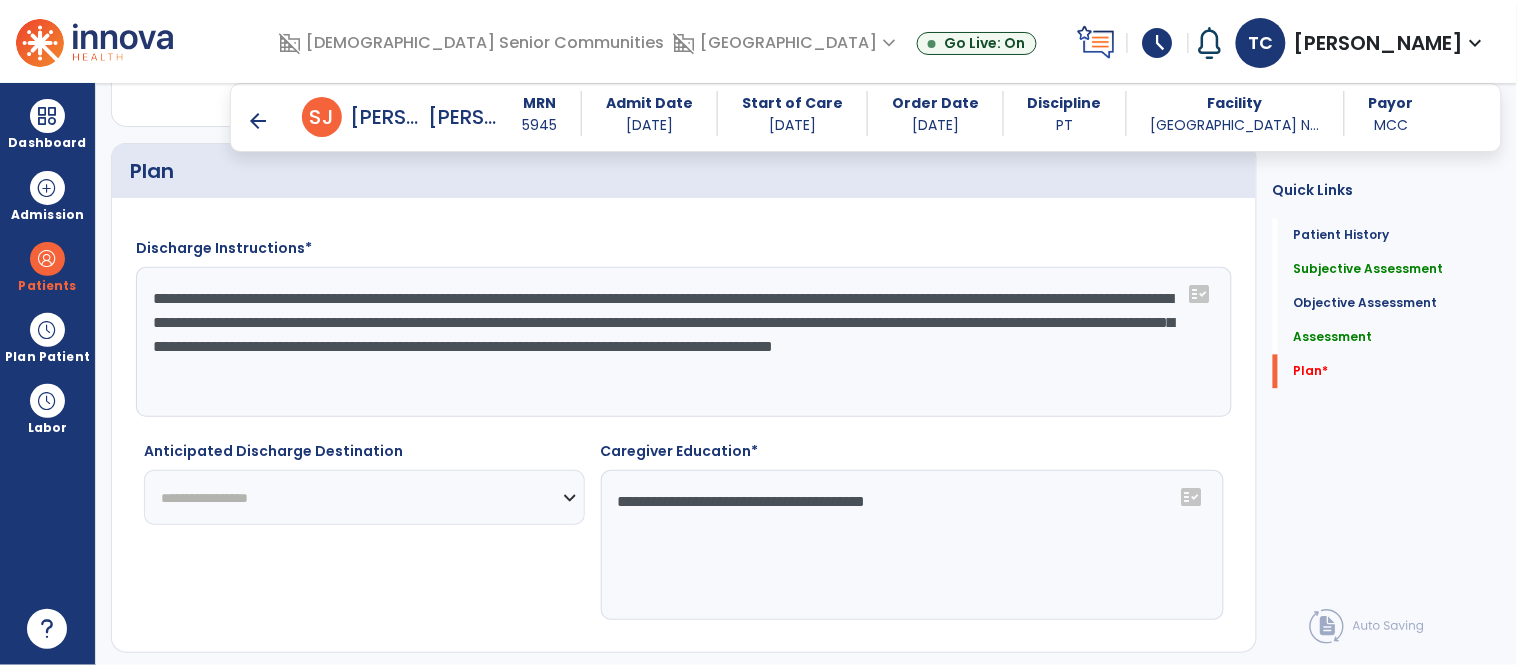 click on "**********" 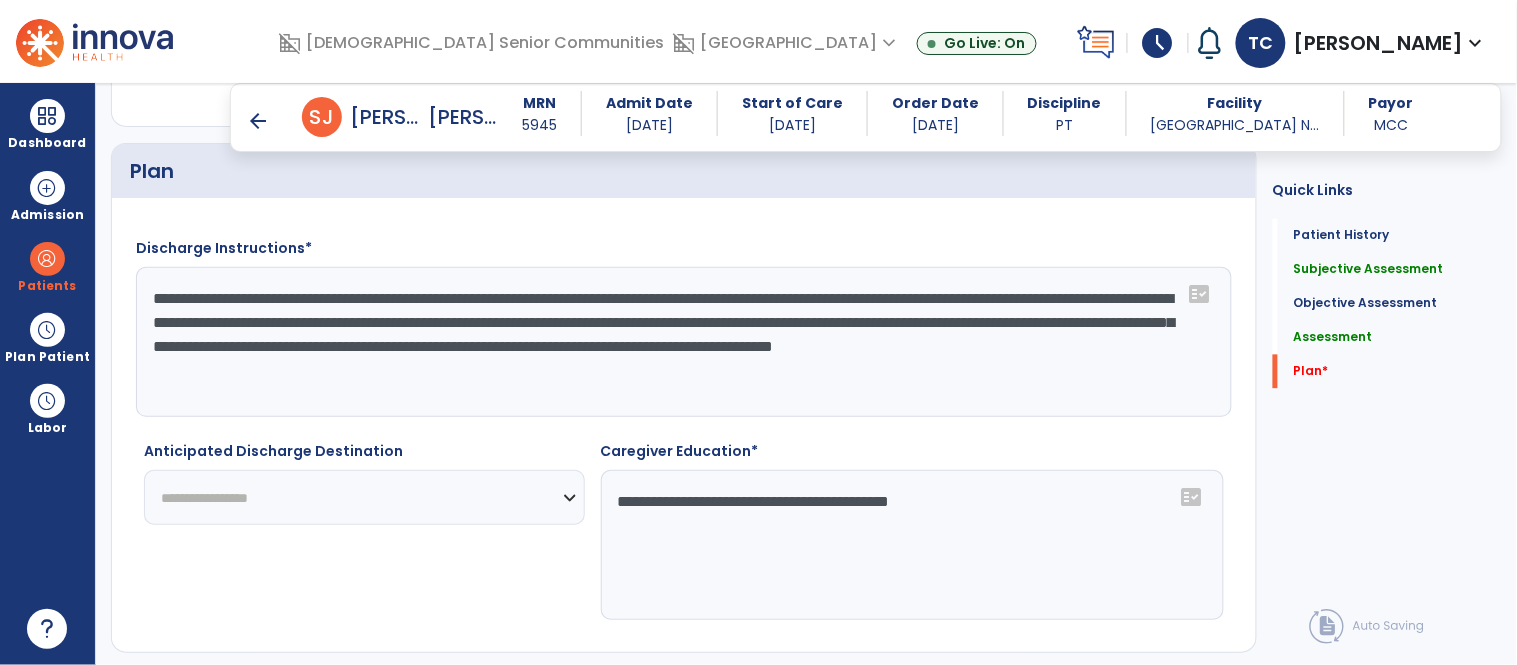 drag, startPoint x: 912, startPoint y: 506, endPoint x: 1026, endPoint y: 524, distance: 115.41231 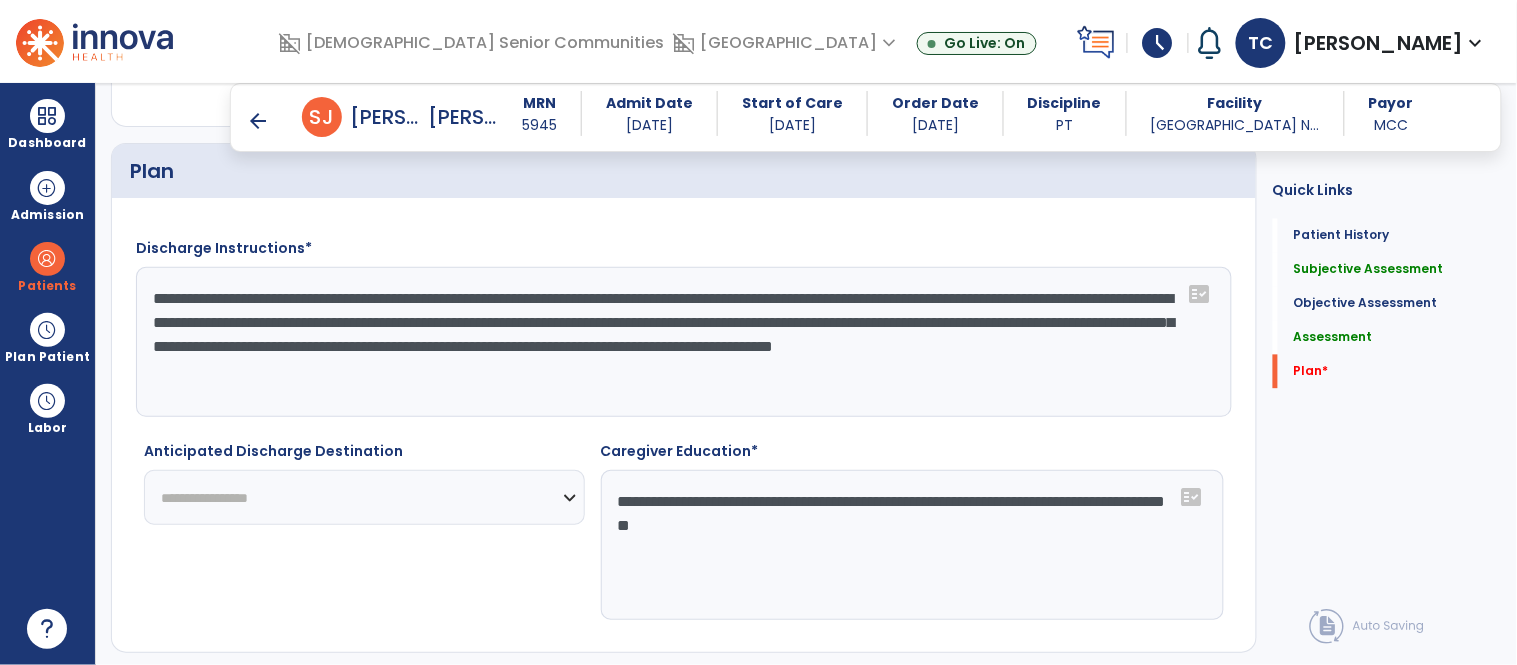 type on "**********" 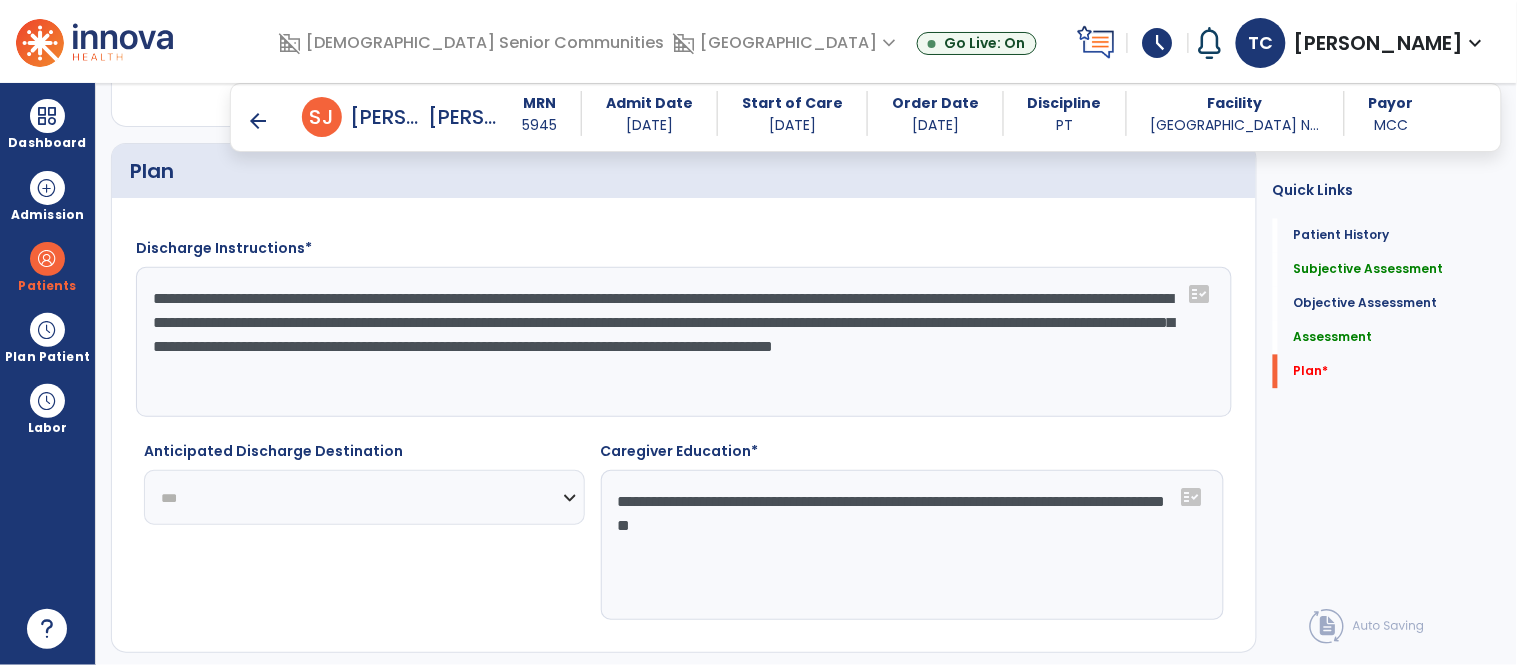 click on "**********" 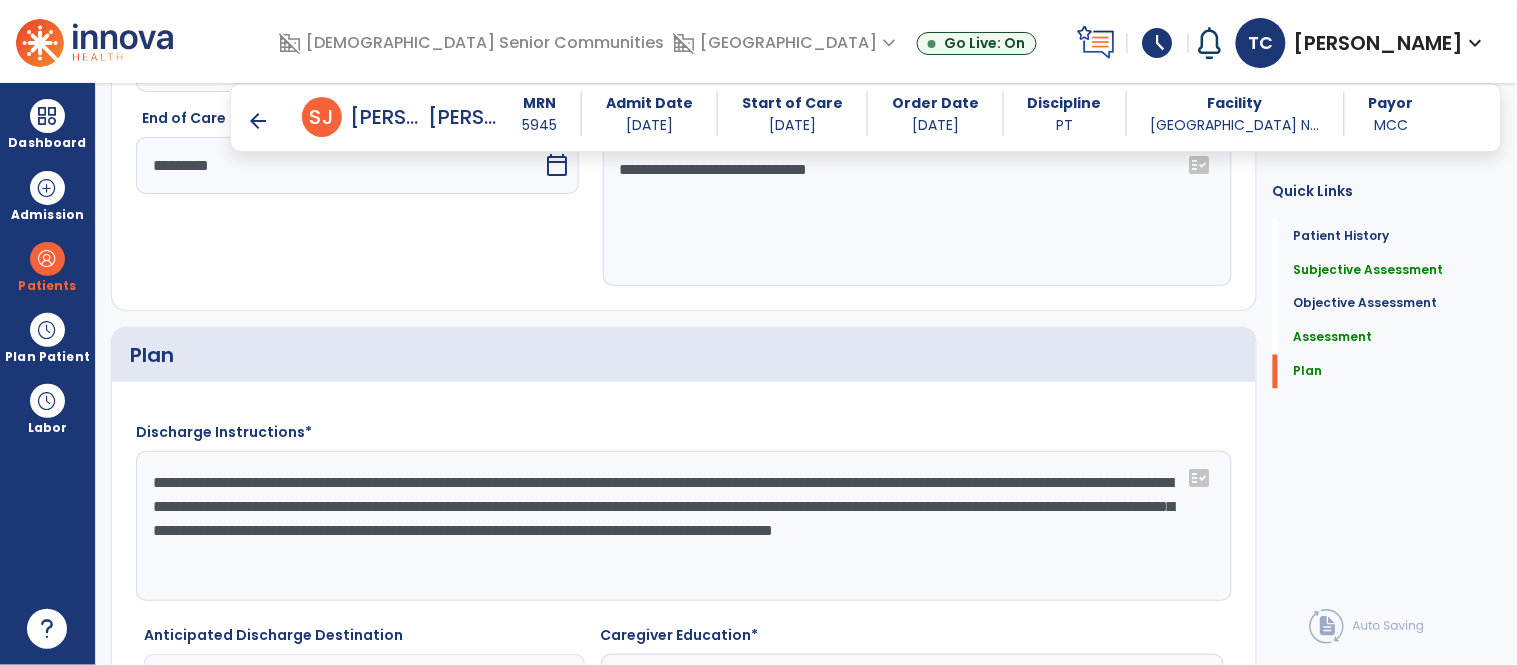 scroll, scrollTop: 2686, scrollLeft: 0, axis: vertical 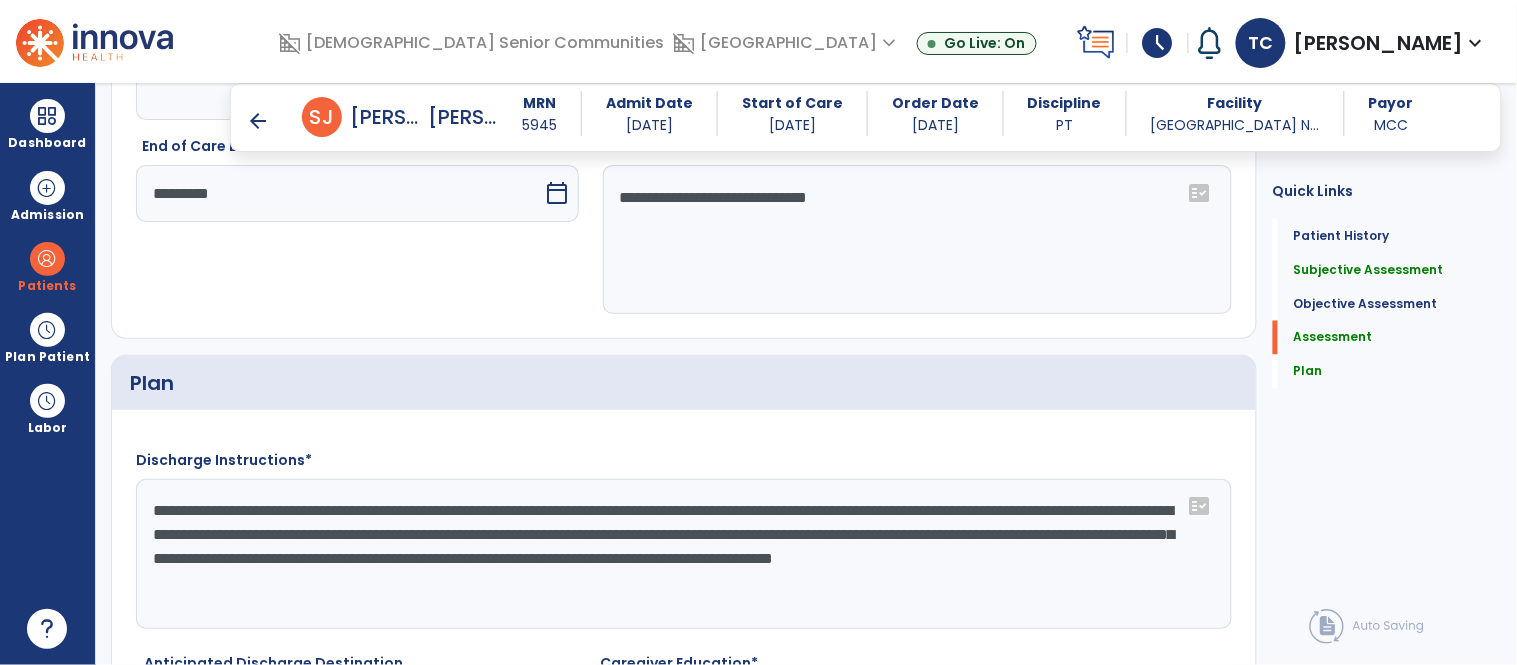 click on "arrow_back" at bounding box center [258, 121] 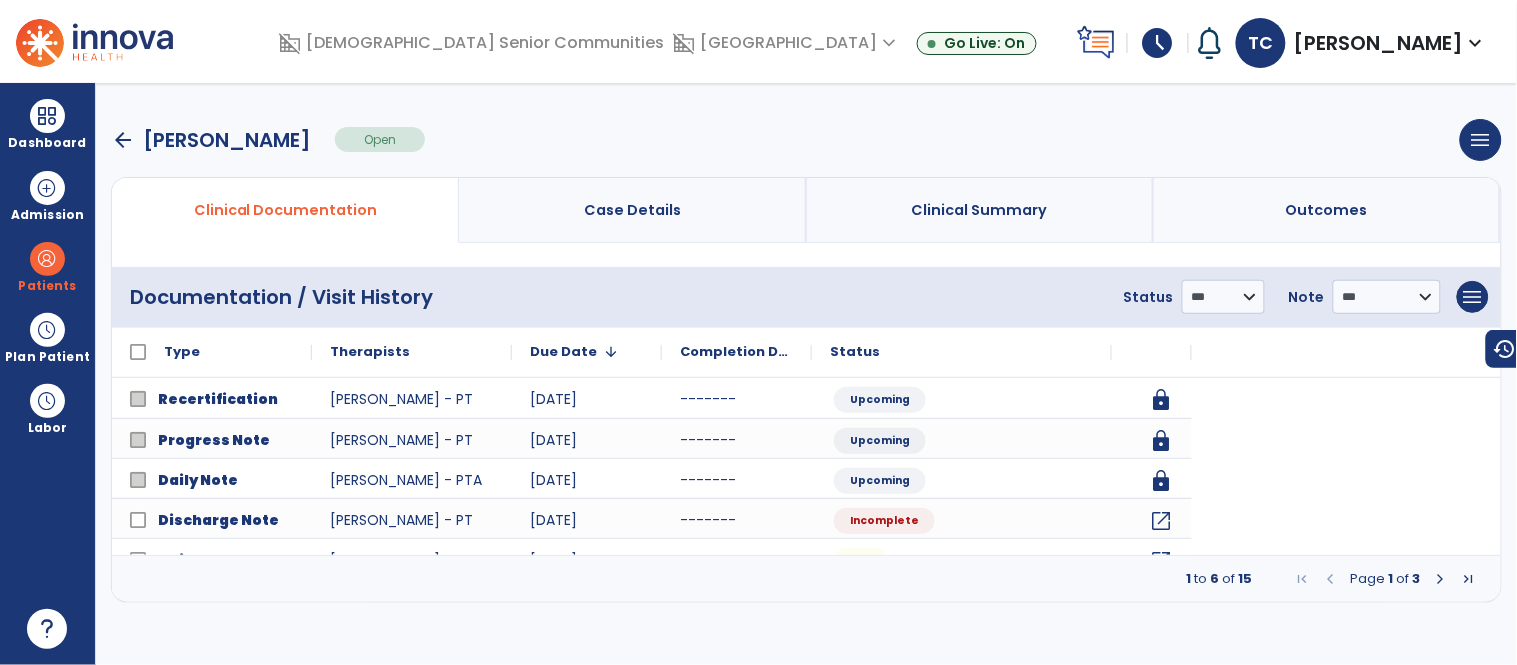 scroll, scrollTop: 0, scrollLeft: 0, axis: both 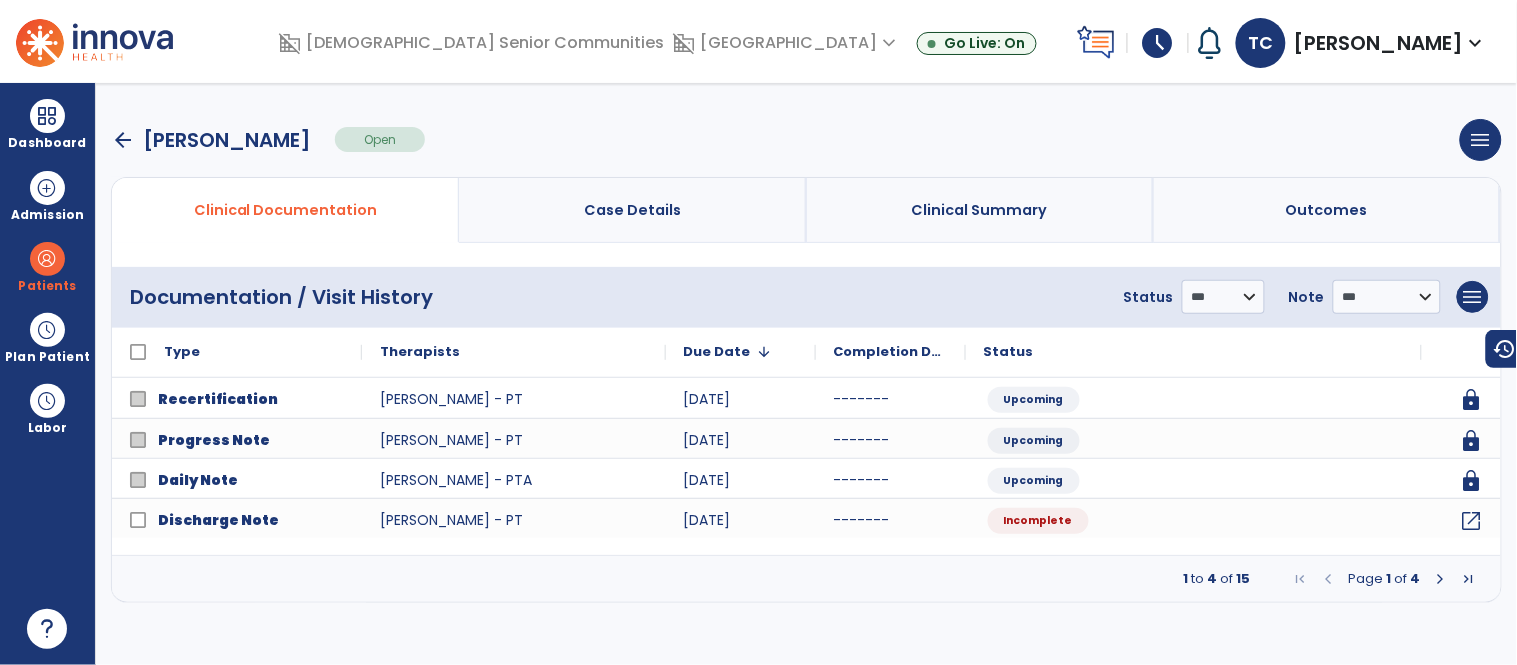 click at bounding box center (1441, 579) 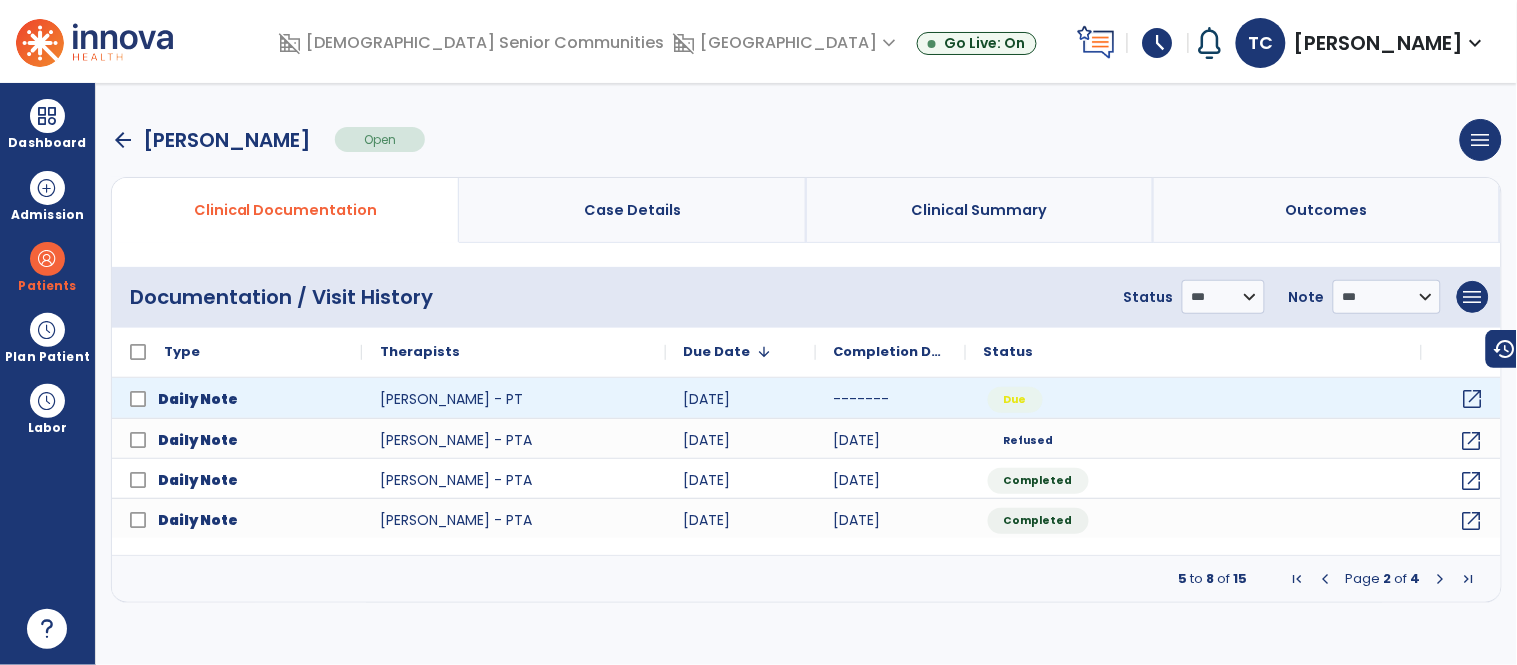 click on "open_in_new" 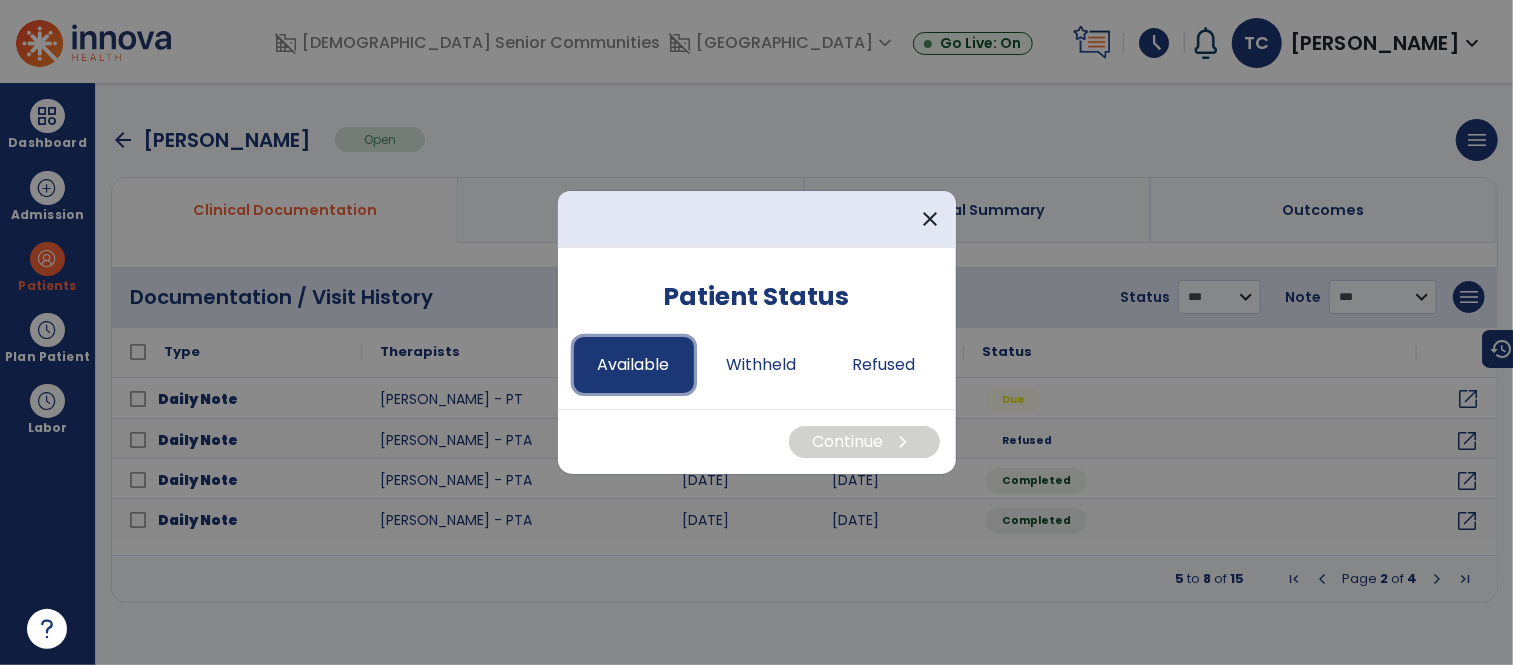 click on "Available" at bounding box center (634, 365) 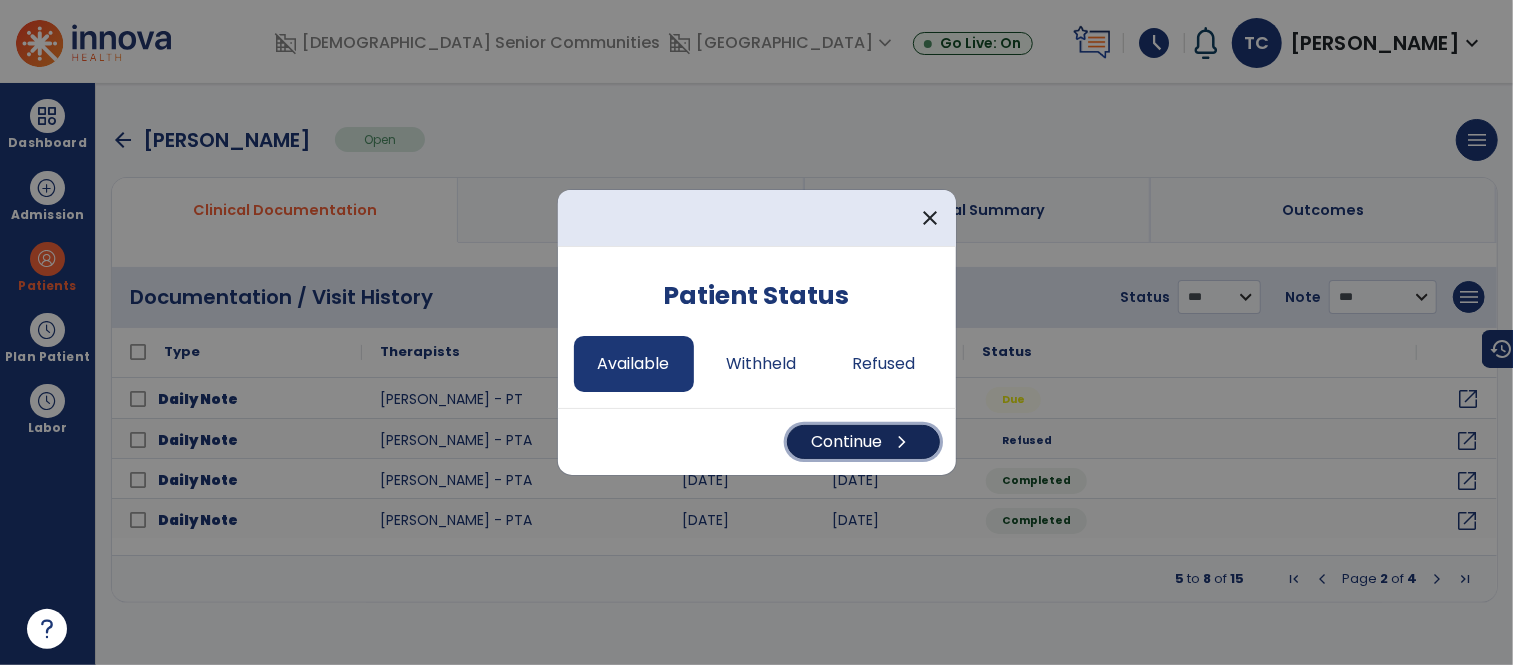 click on "Continue   chevron_right" at bounding box center (863, 442) 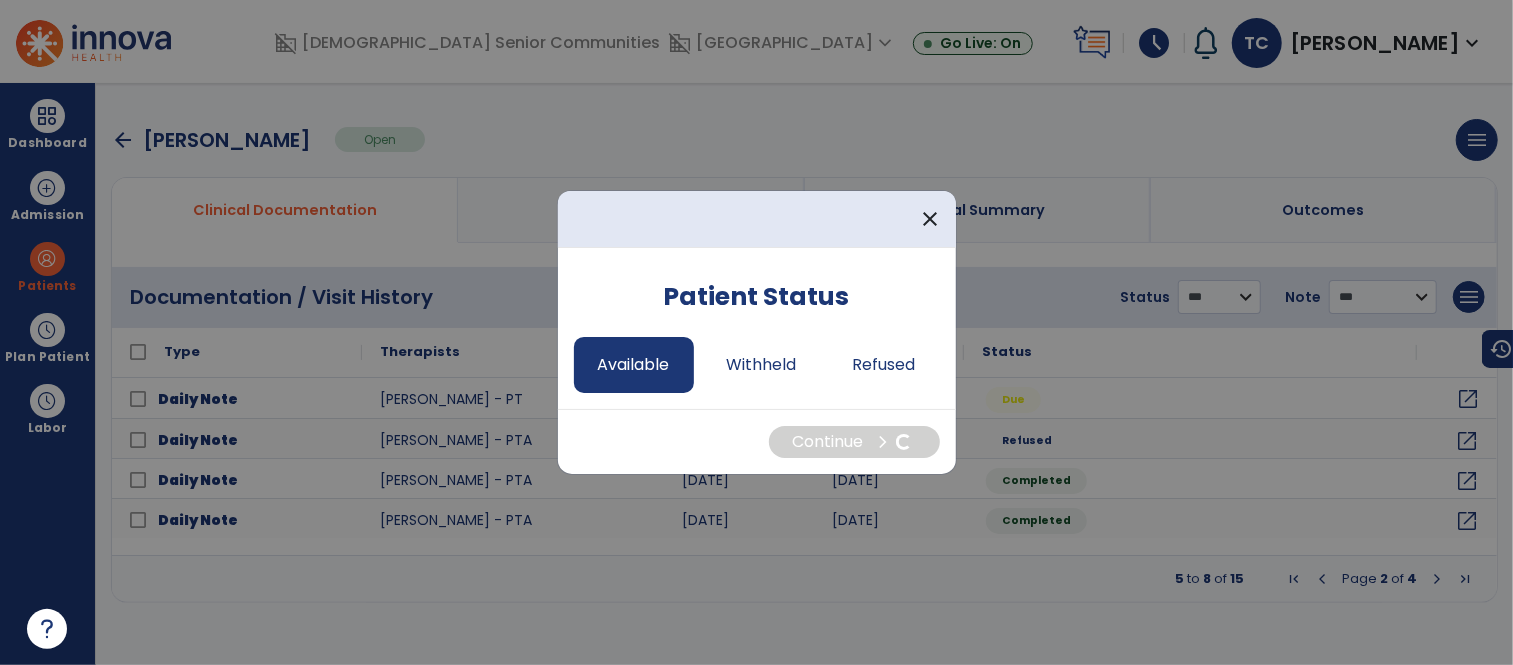 select on "*" 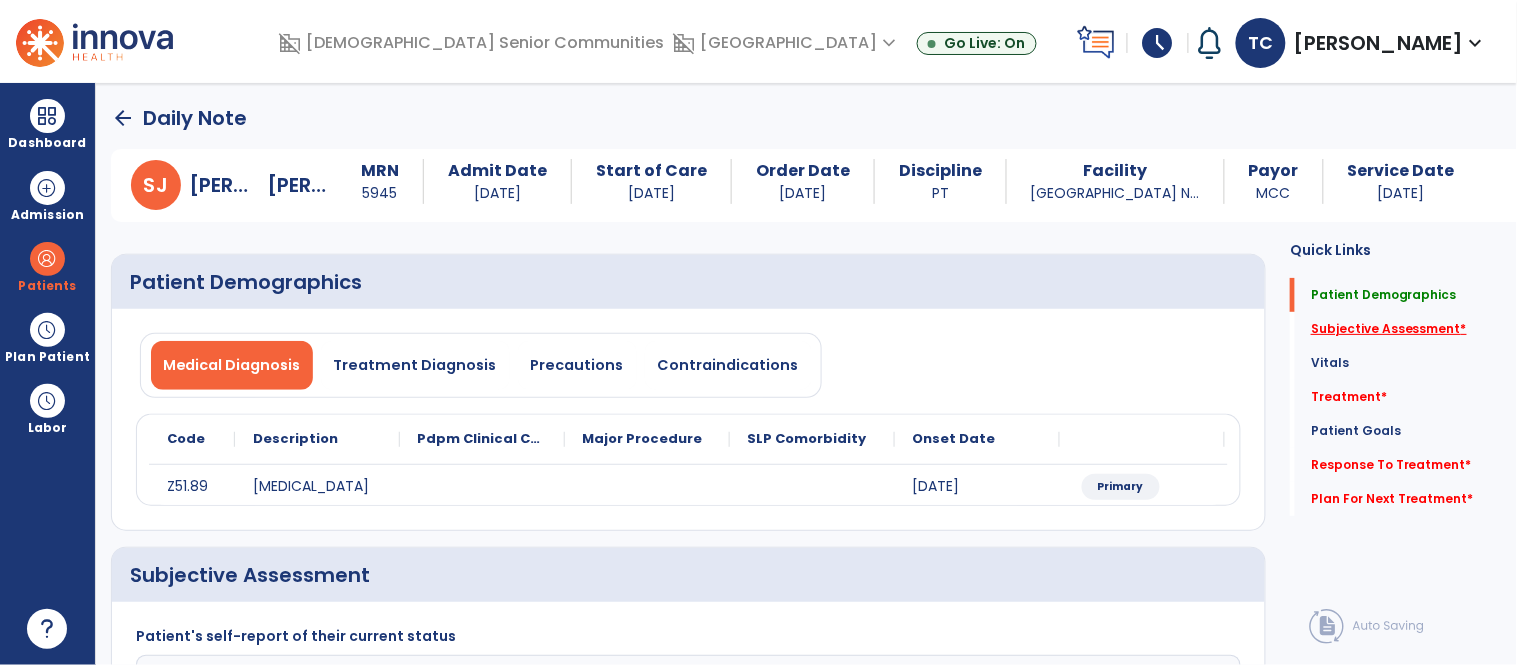 click on "Subjective Assessment   *" 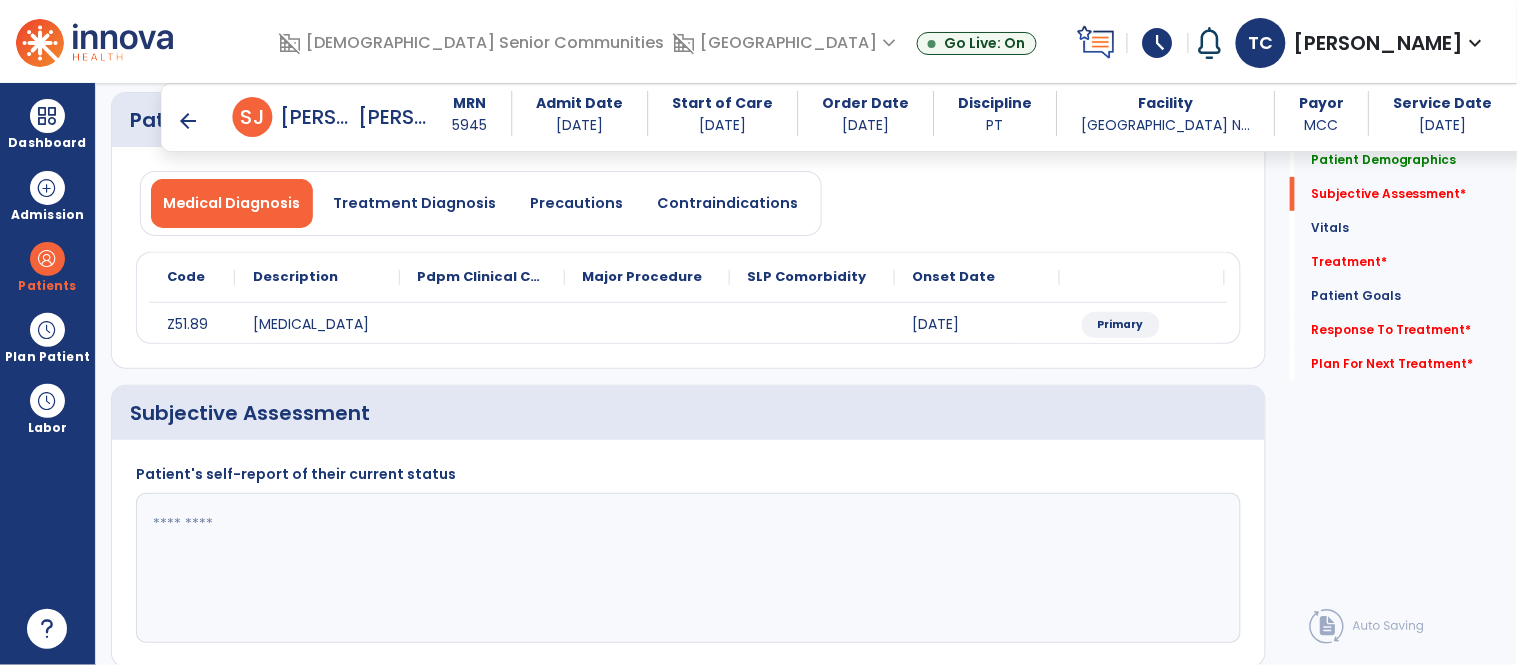 scroll, scrollTop: 314, scrollLeft: 0, axis: vertical 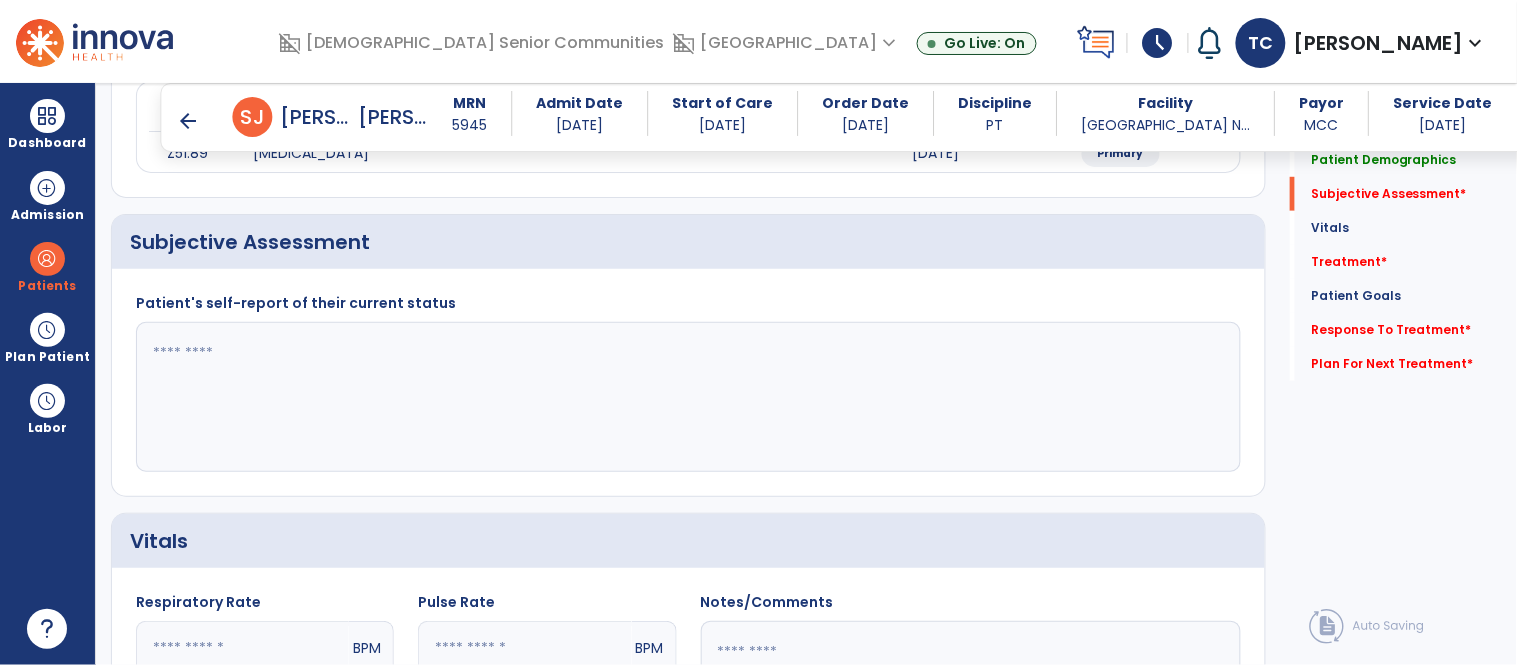 click 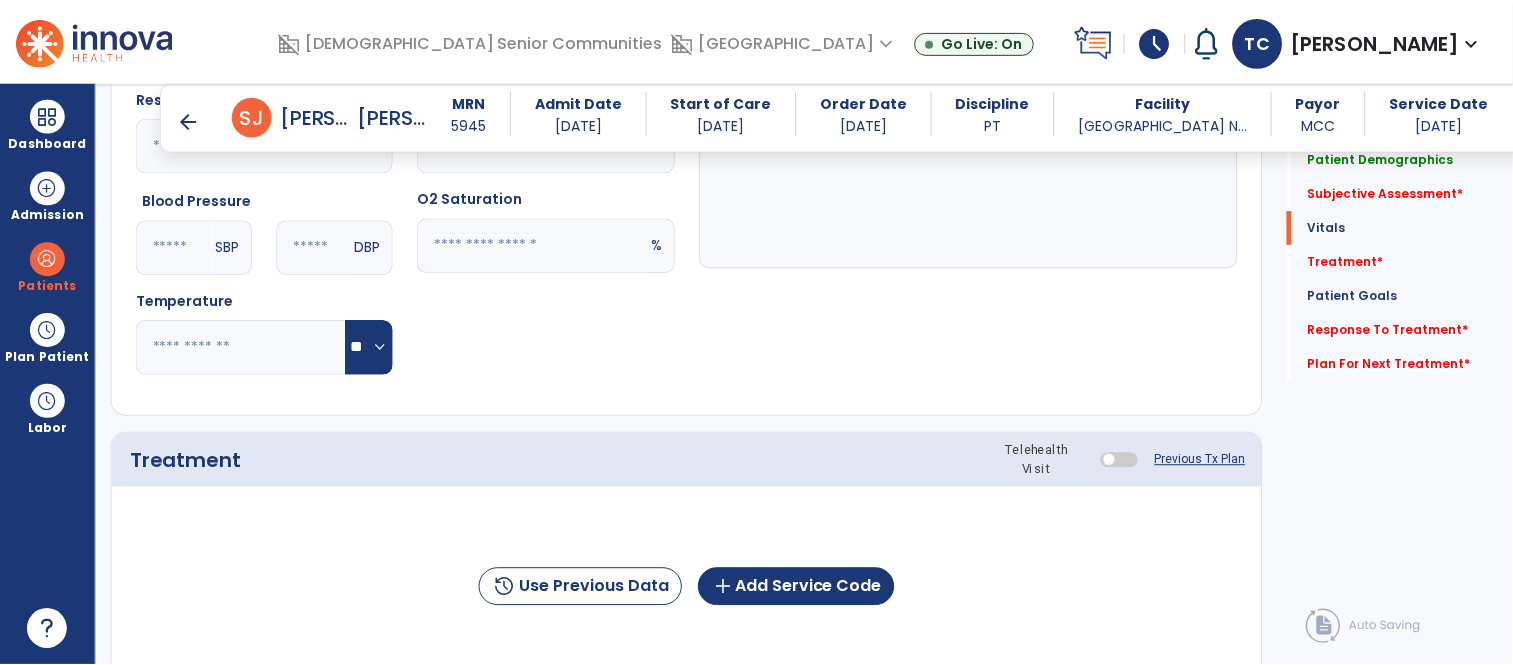 scroll, scrollTop: 818, scrollLeft: 0, axis: vertical 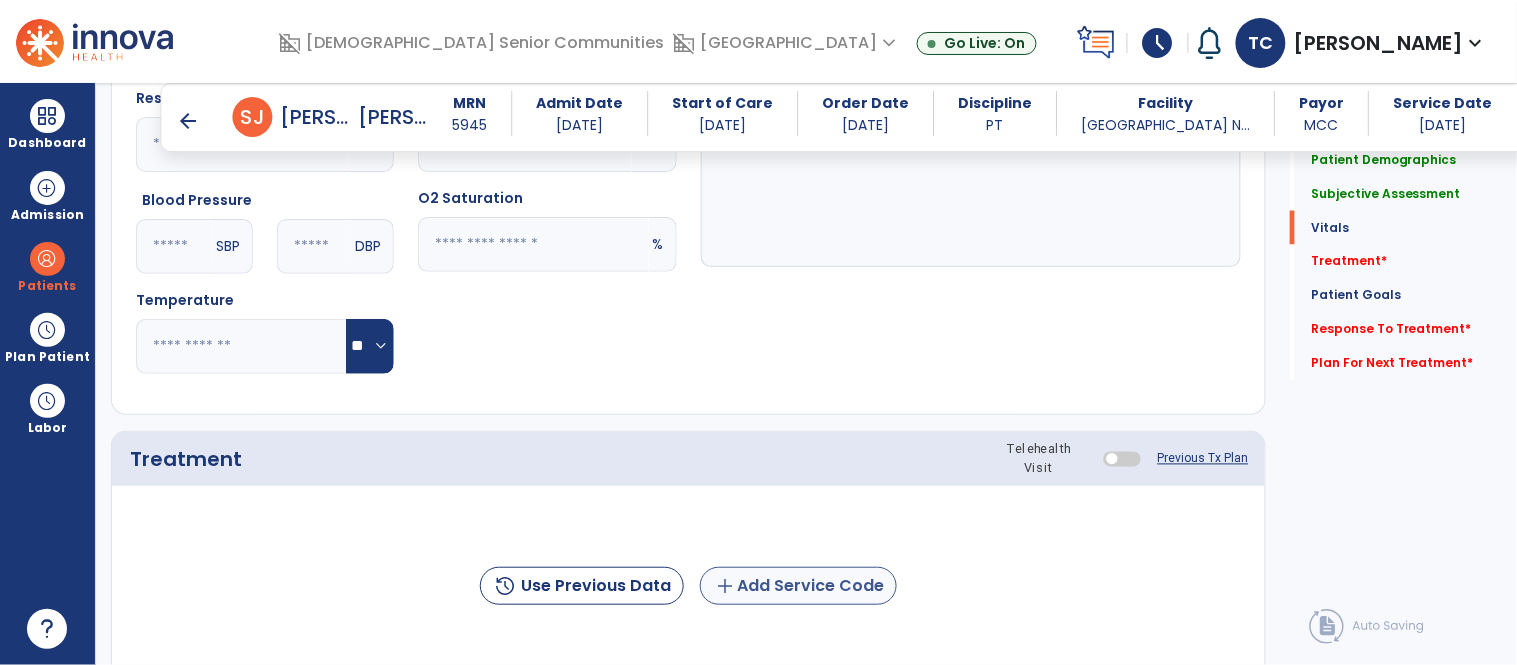 type on "**********" 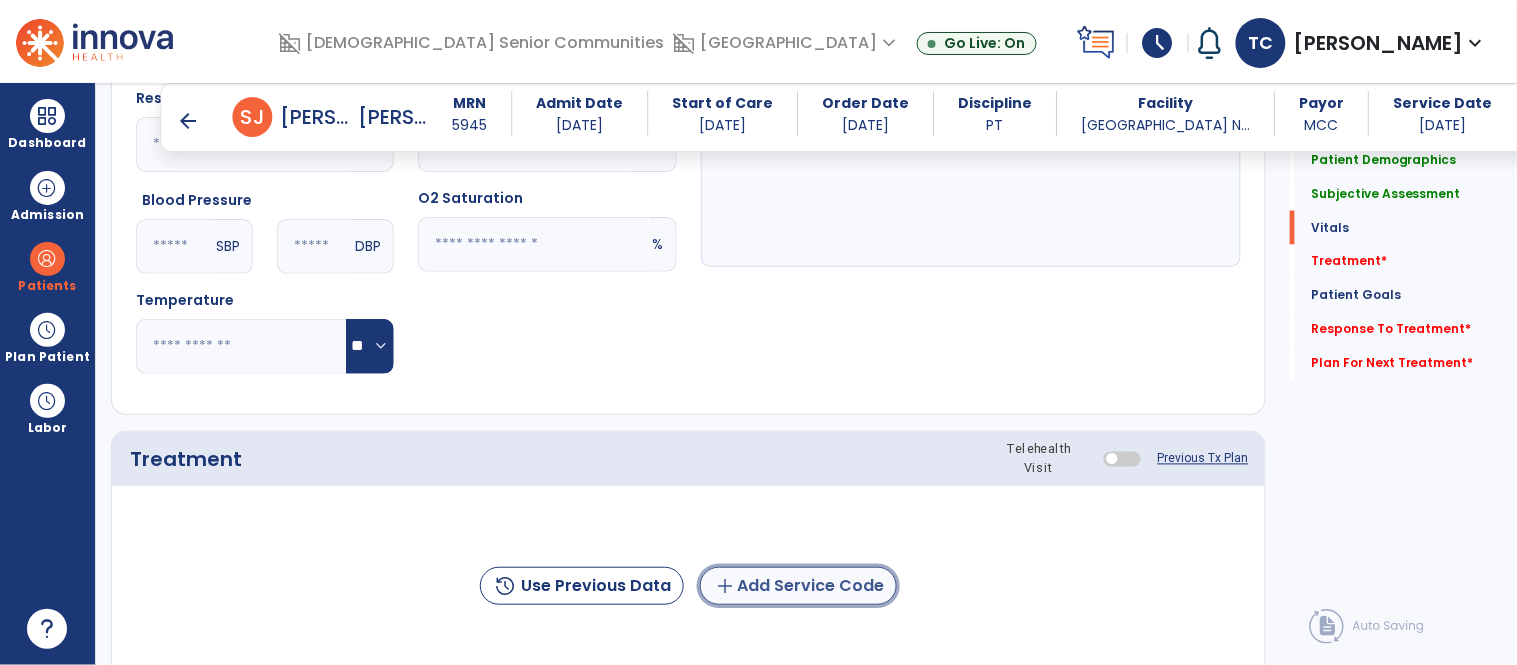 click on "add  Add Service Code" 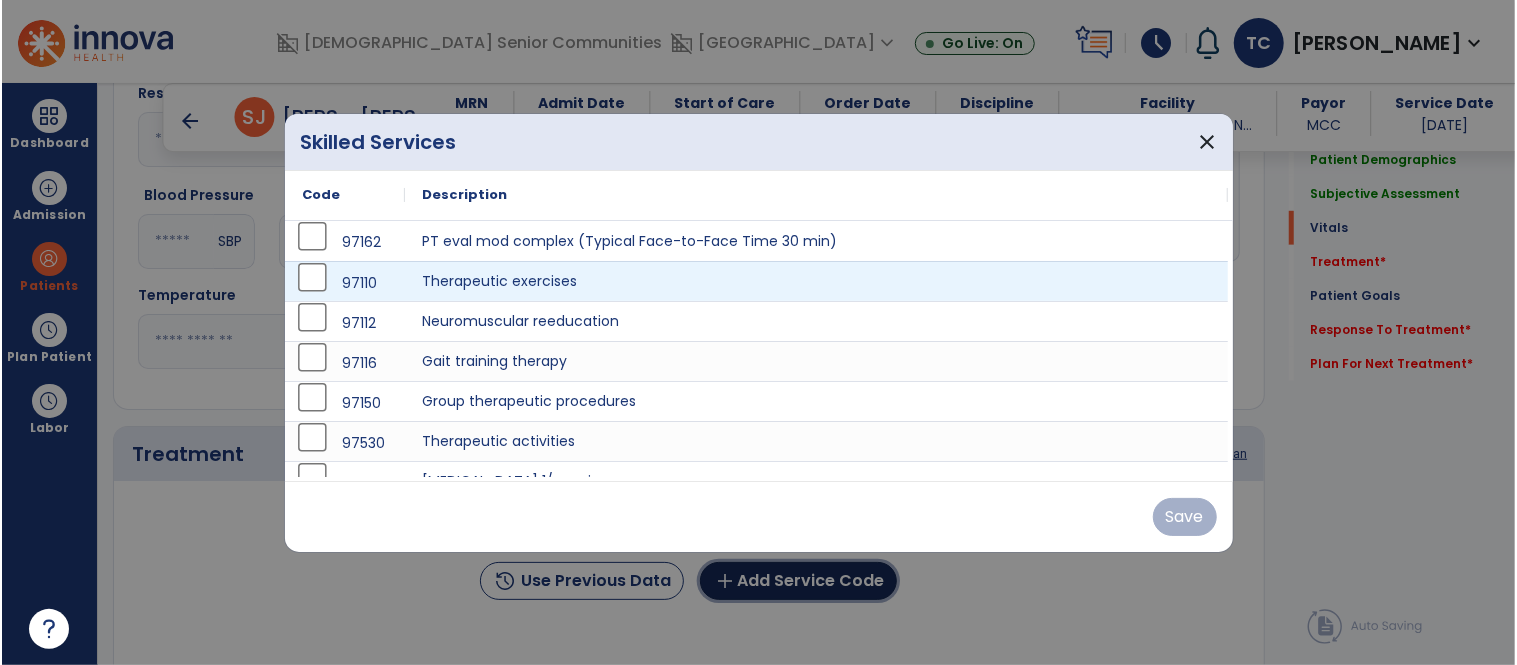 scroll, scrollTop: 818, scrollLeft: 0, axis: vertical 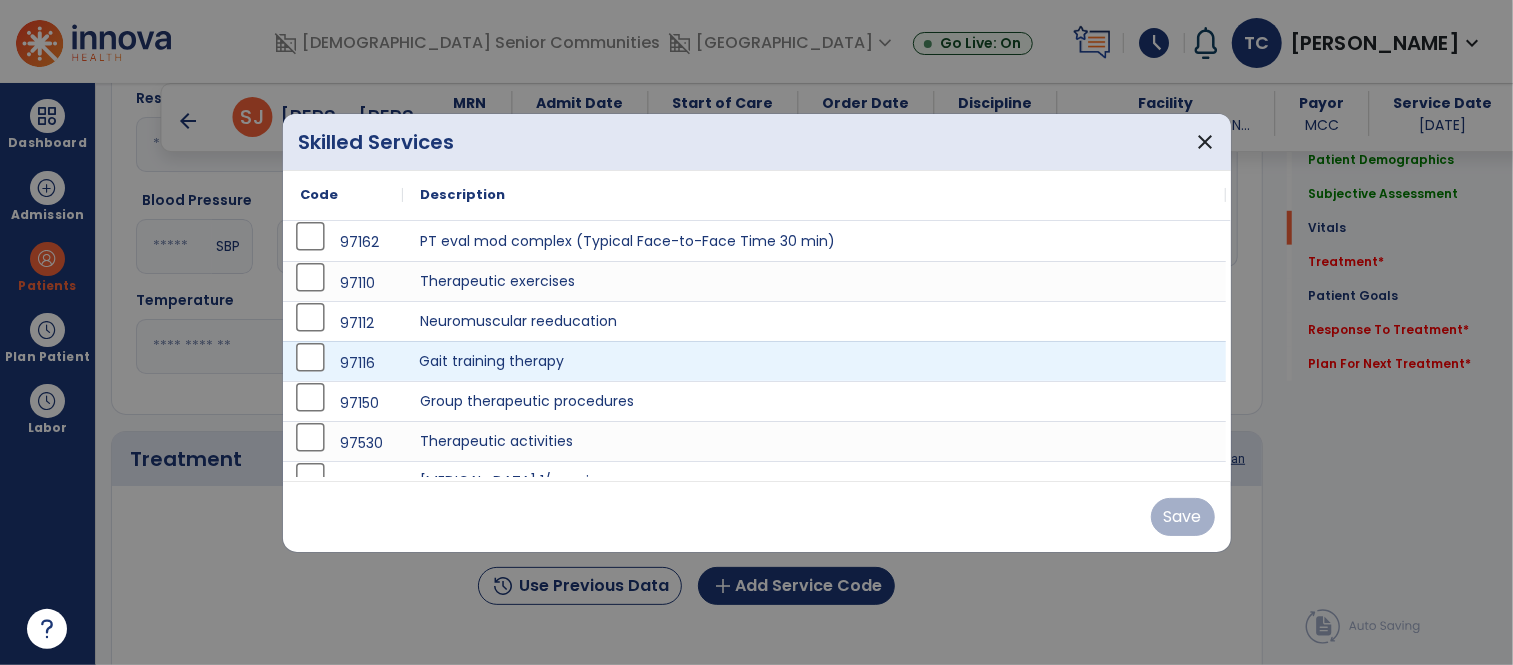 click on "Gait training therapy" at bounding box center (815, 361) 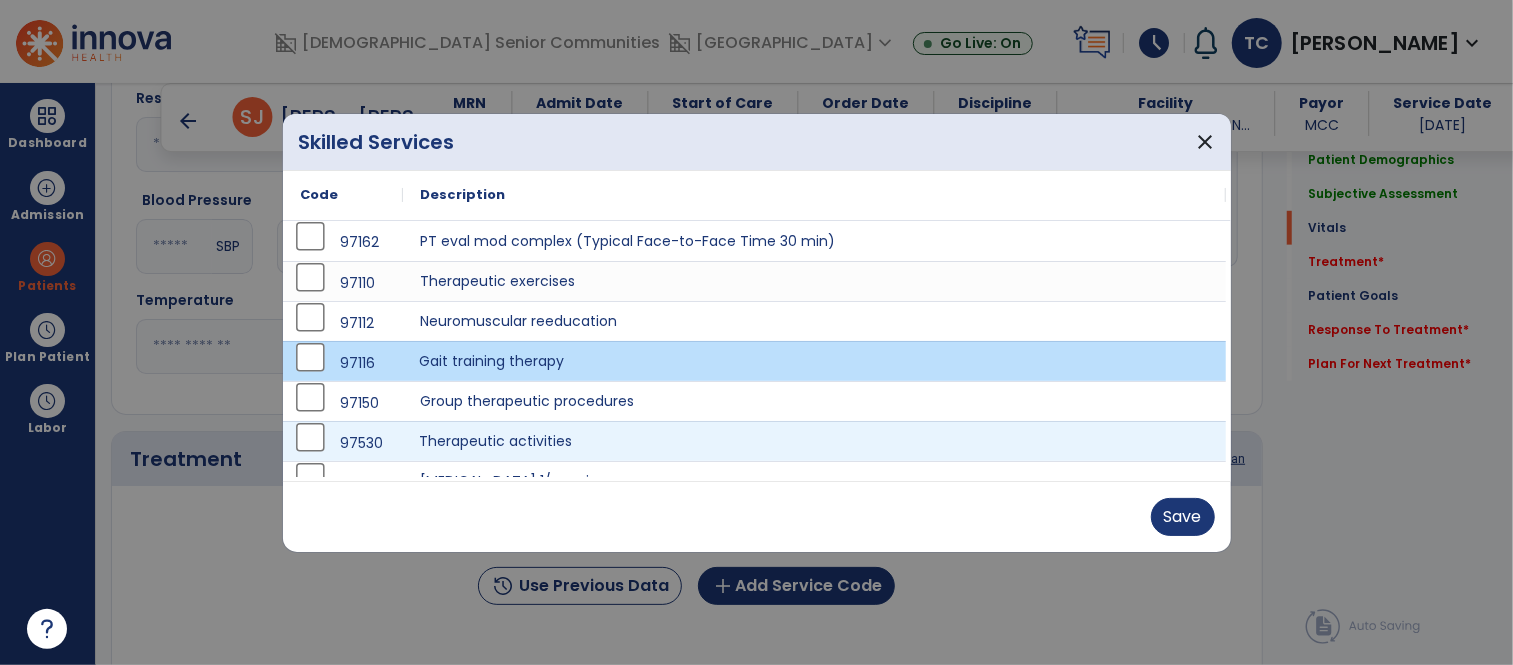 click on "Therapeutic activities" at bounding box center (815, 441) 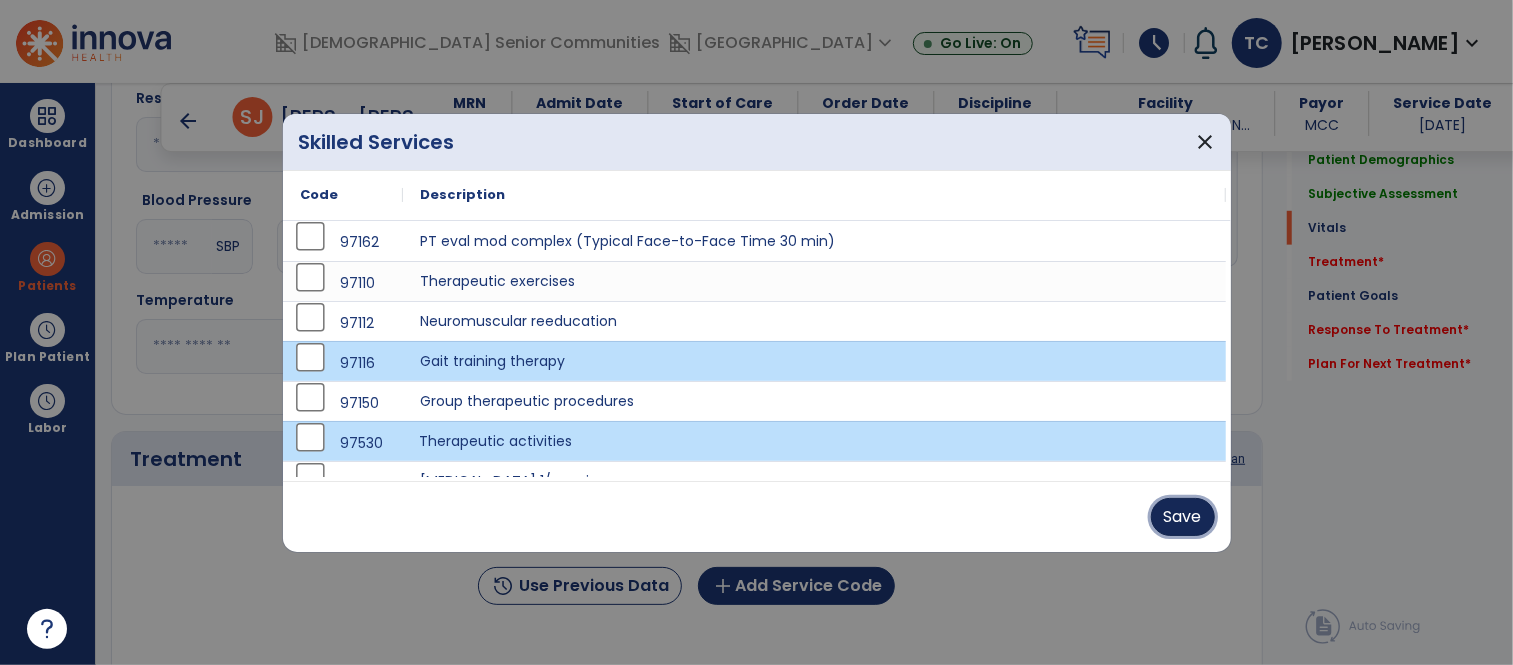 click on "Save" at bounding box center (1183, 517) 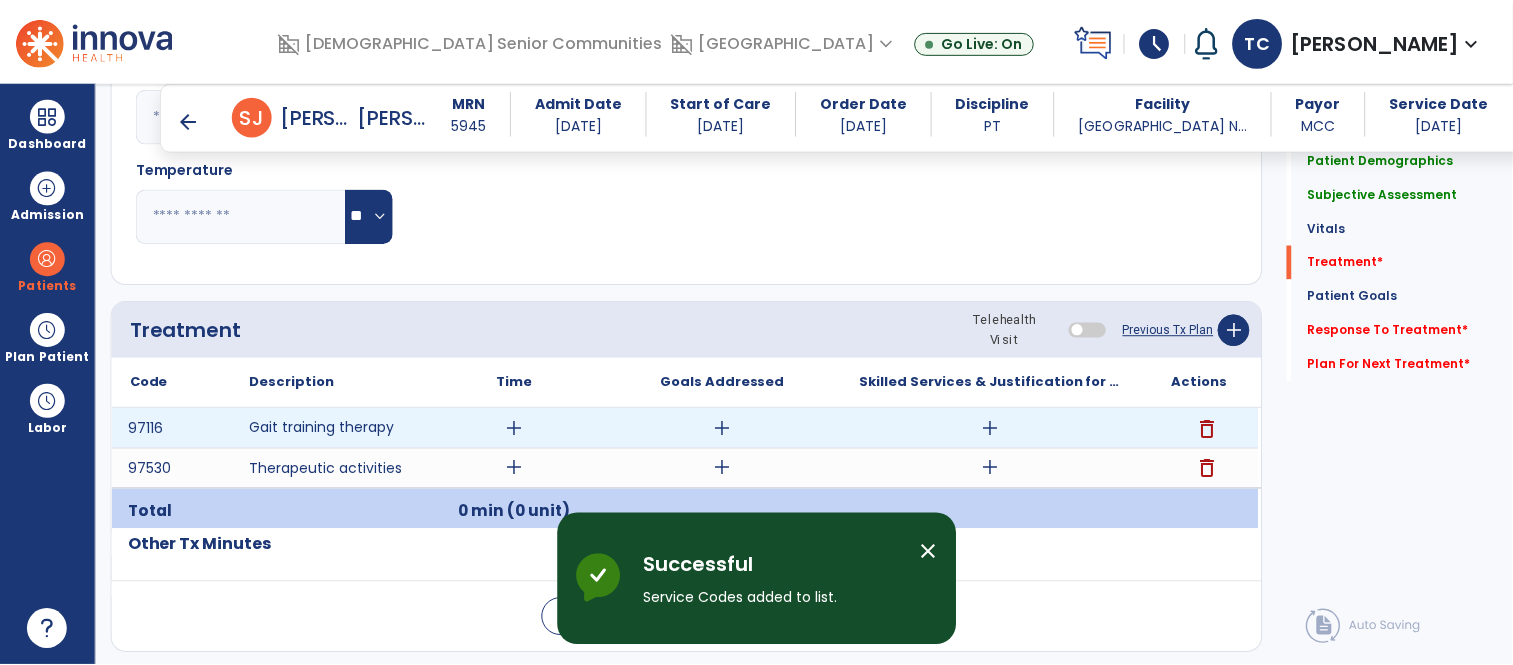 scroll, scrollTop: 958, scrollLeft: 0, axis: vertical 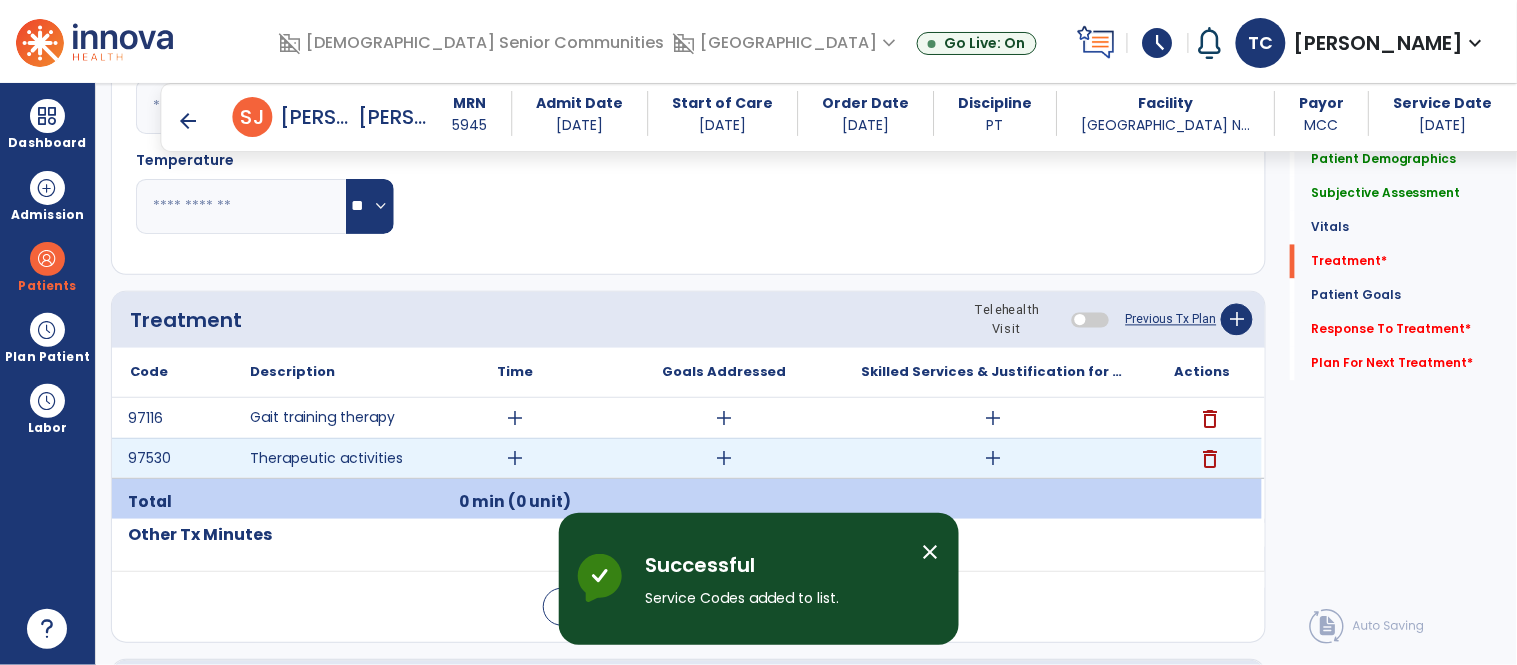 click on "add" at bounding box center (993, 458) 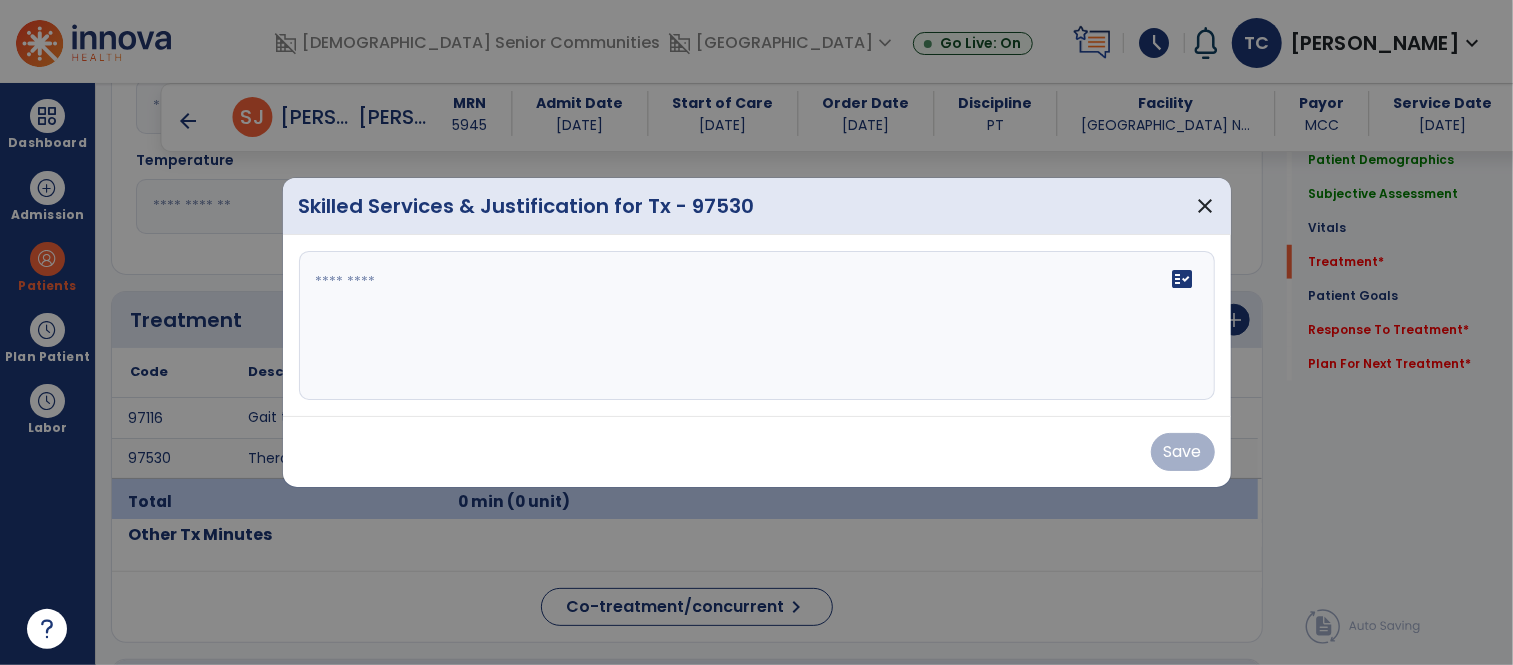 scroll, scrollTop: 958, scrollLeft: 0, axis: vertical 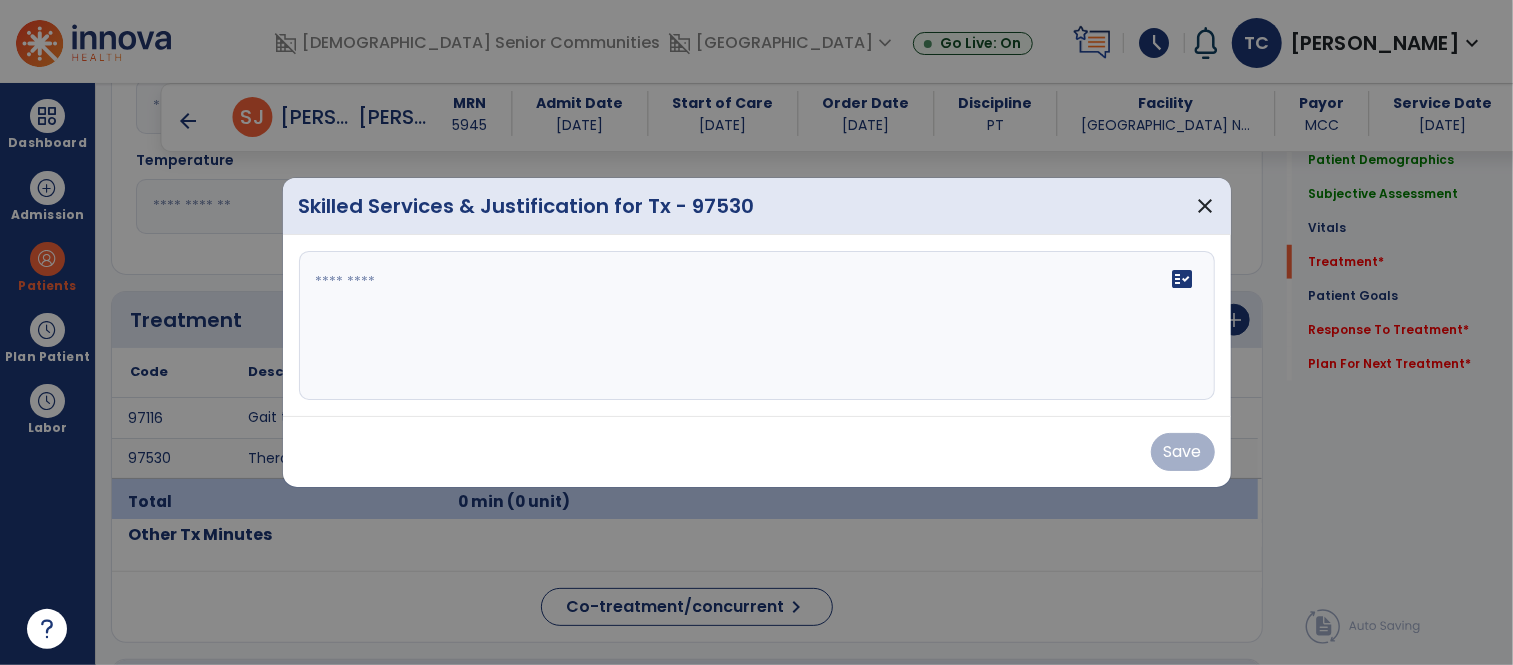 click on "fact_check" at bounding box center (757, 326) 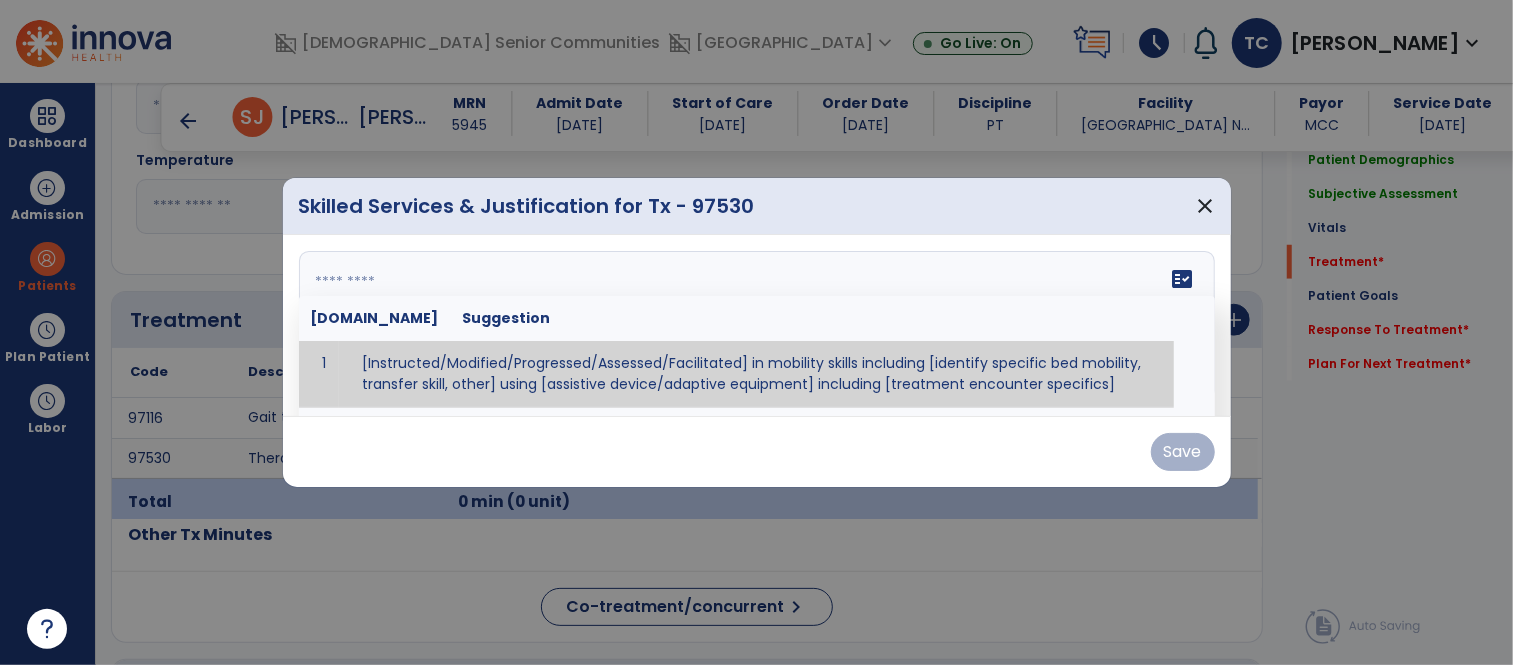 paste on "**********" 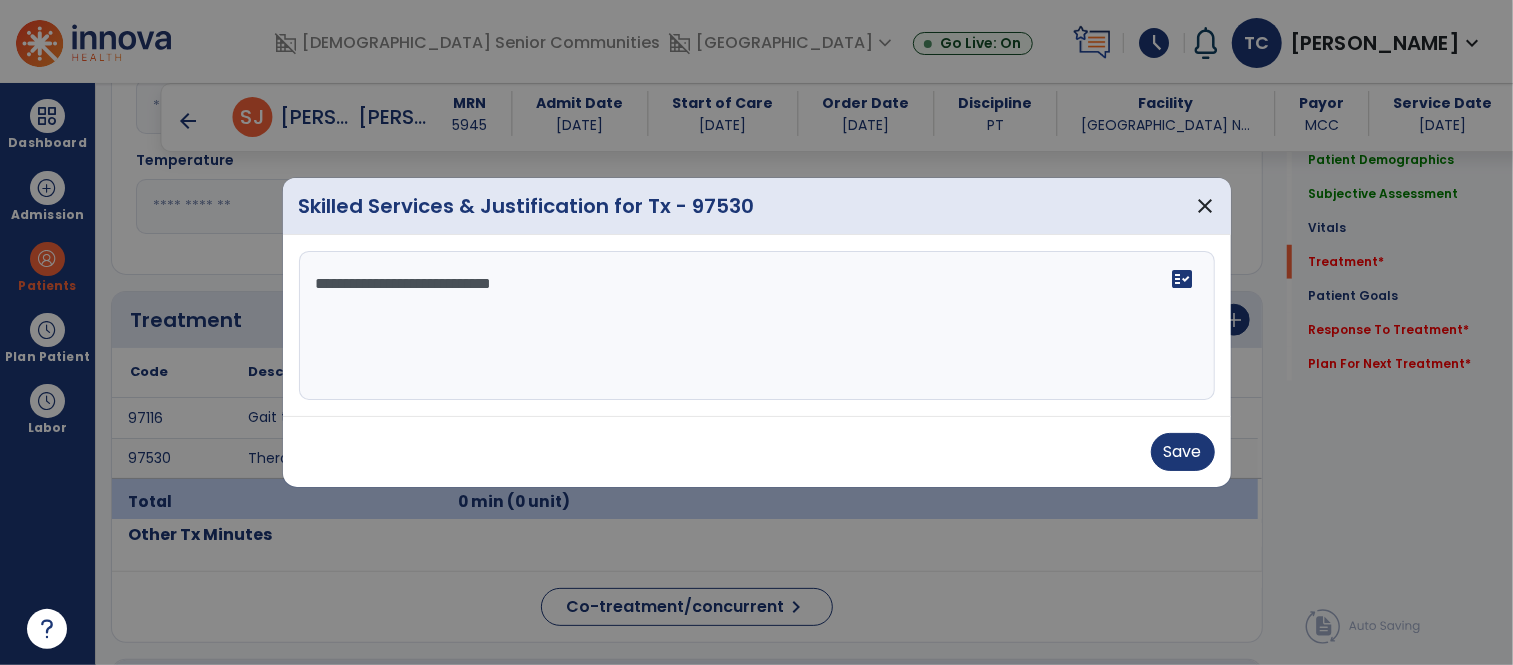 click on "**********" at bounding box center [757, 326] 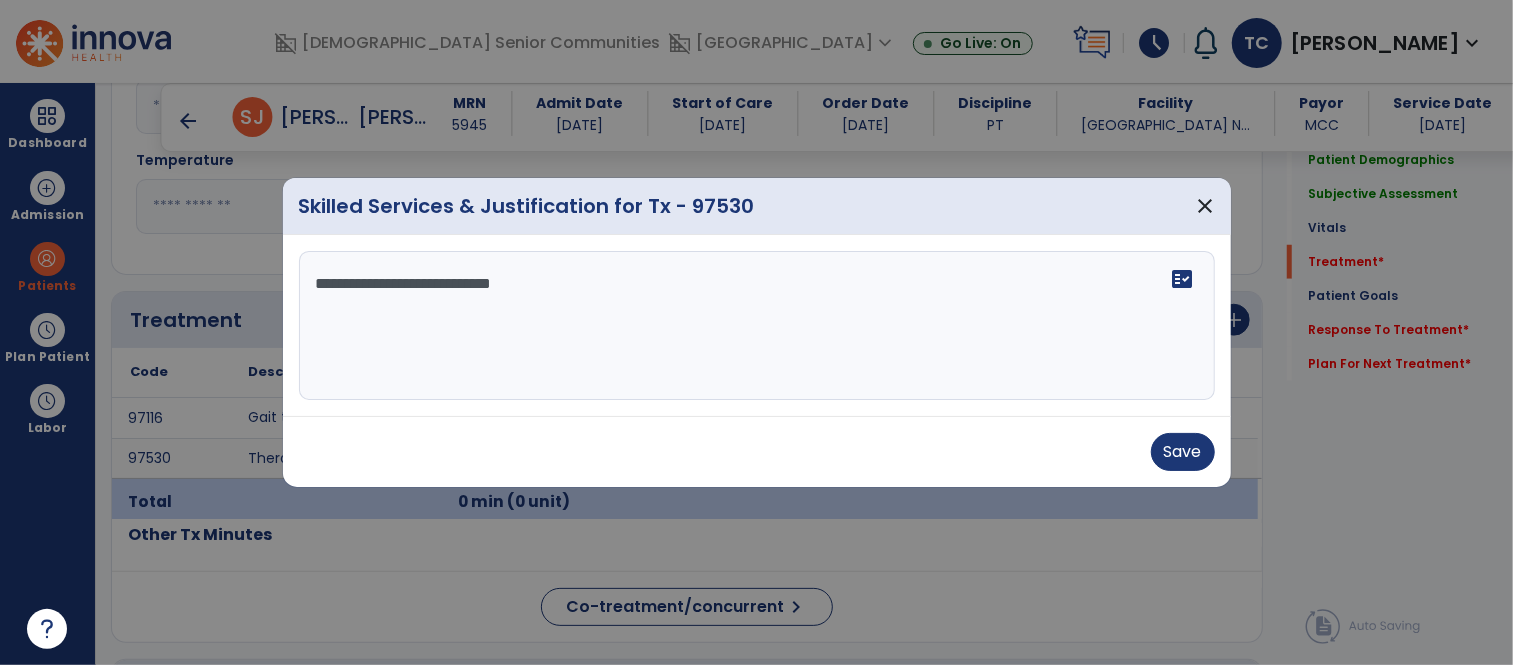 type on "*" 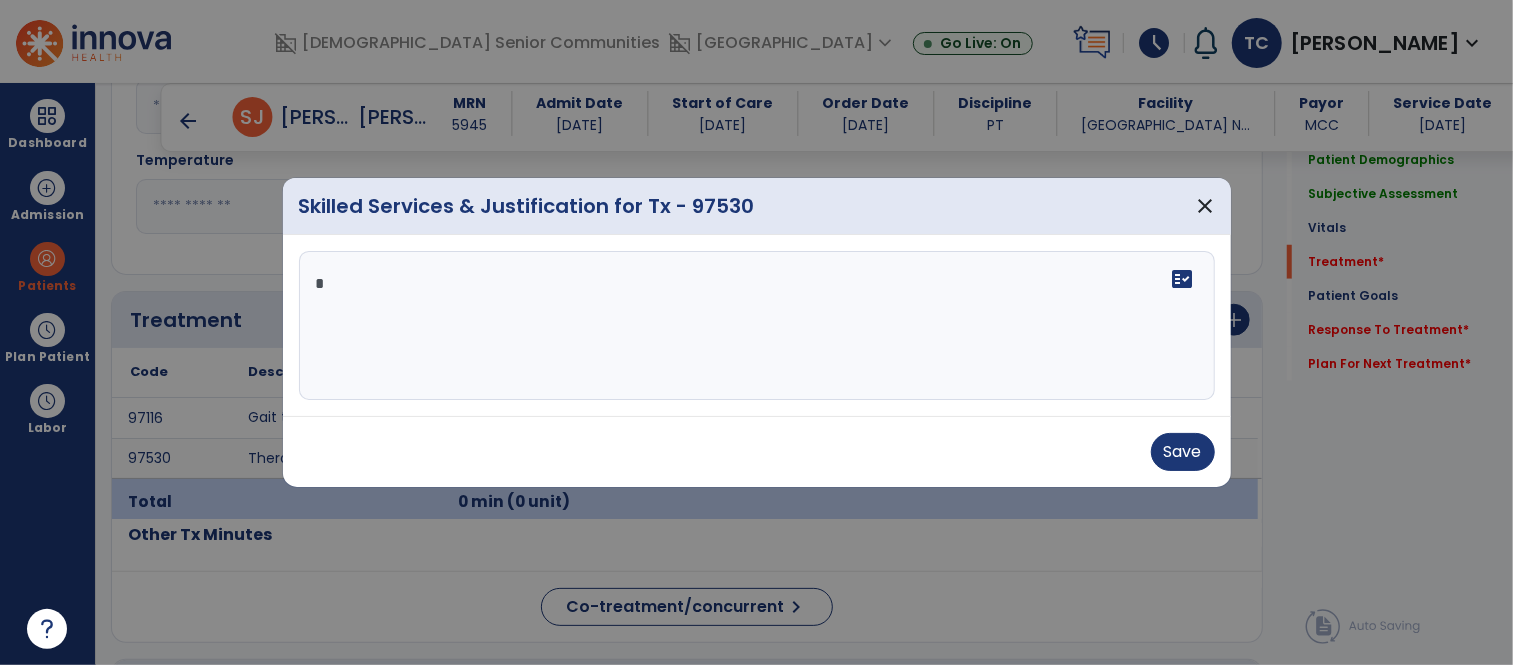 type 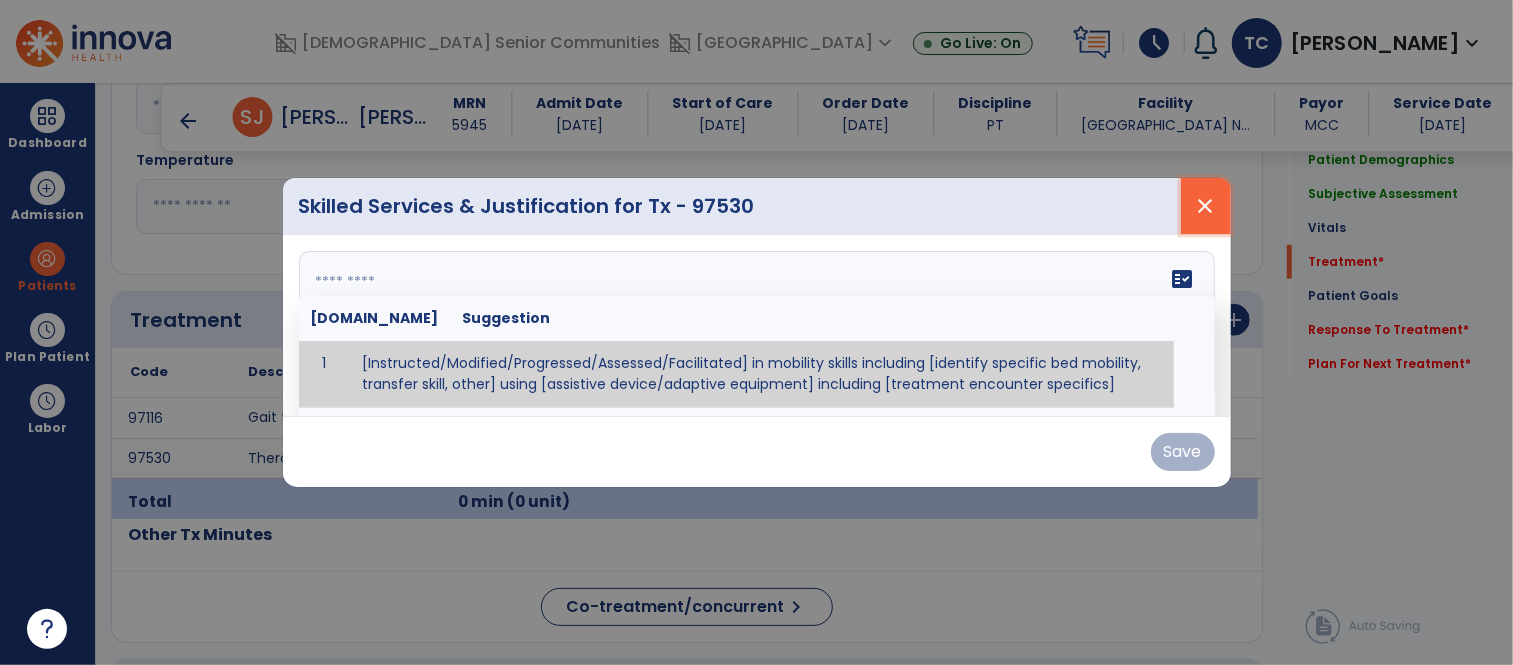 click on "close" at bounding box center (1206, 206) 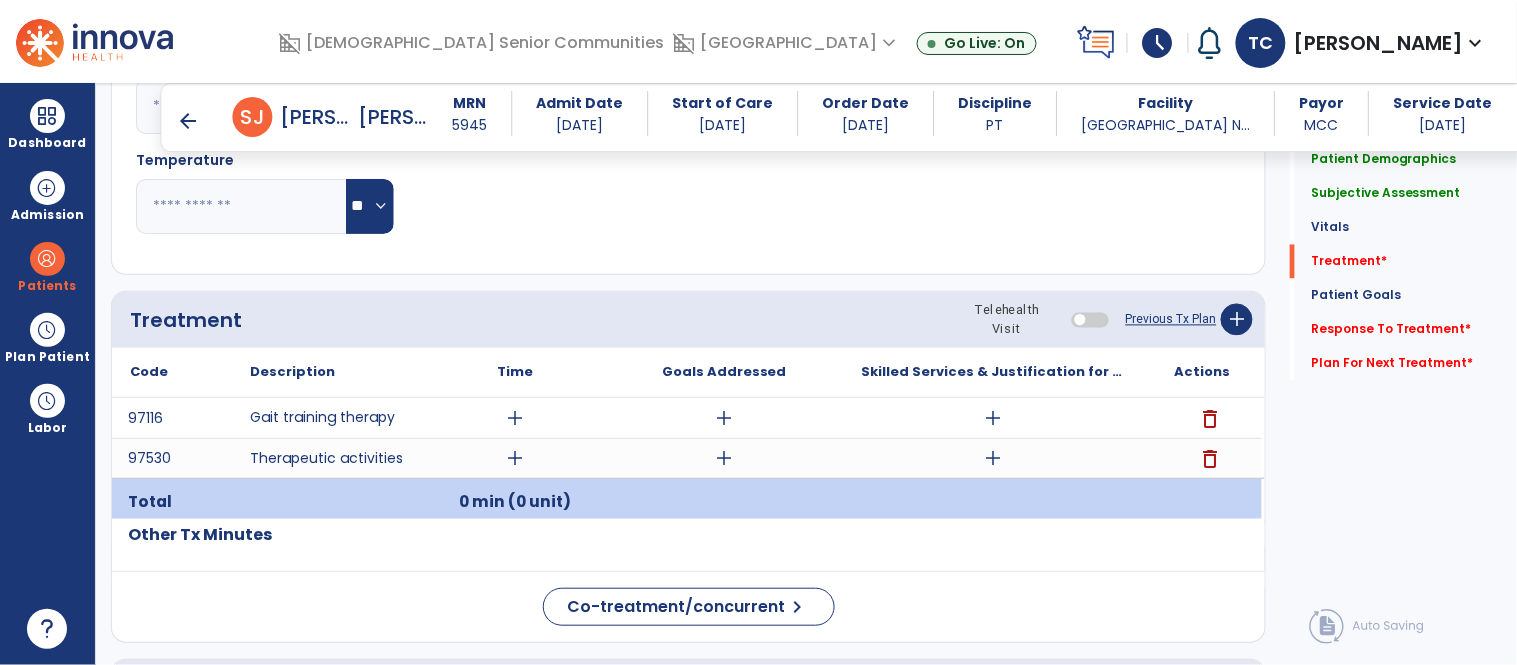 click on "arrow_back      [PERSON_NAME],   [PERSON_NAME]" at bounding box center (303, 117) 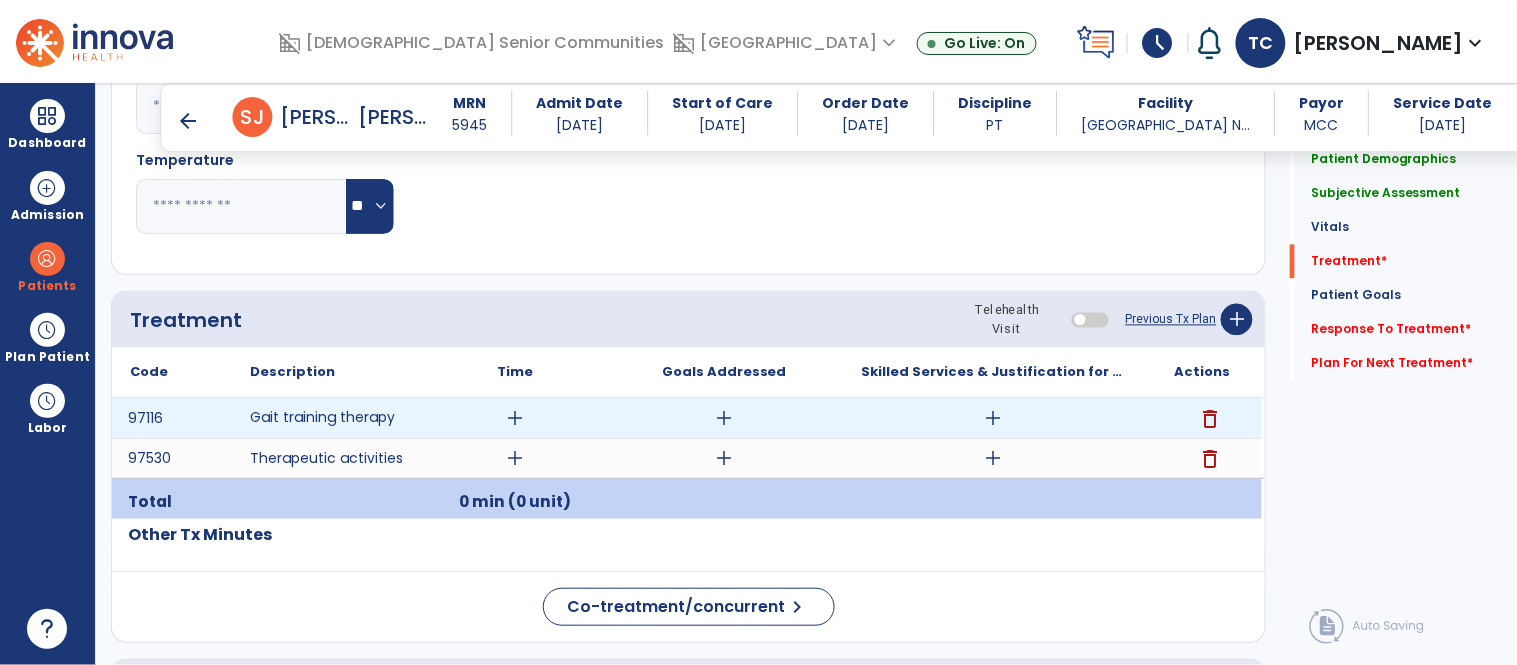 click on "add" at bounding box center [993, 418] 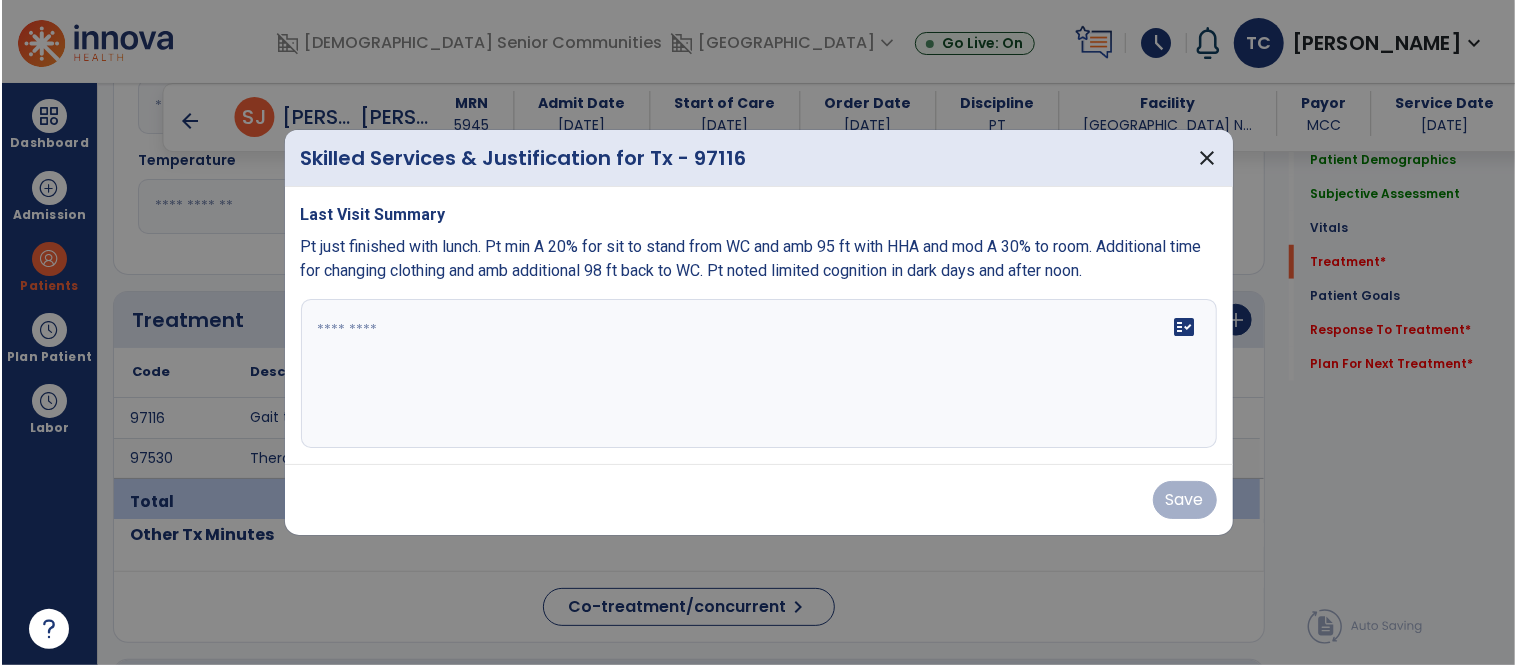 scroll, scrollTop: 958, scrollLeft: 0, axis: vertical 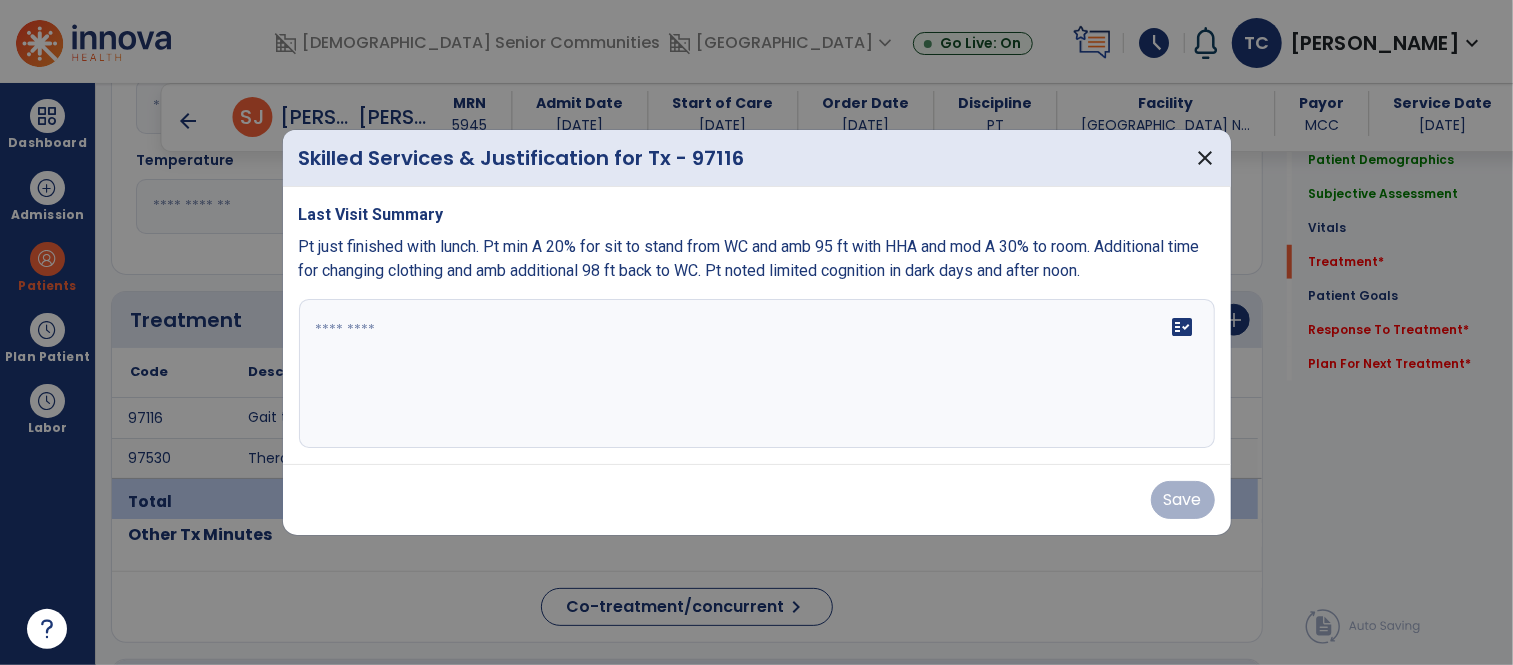 click on "fact_check" at bounding box center [757, 374] 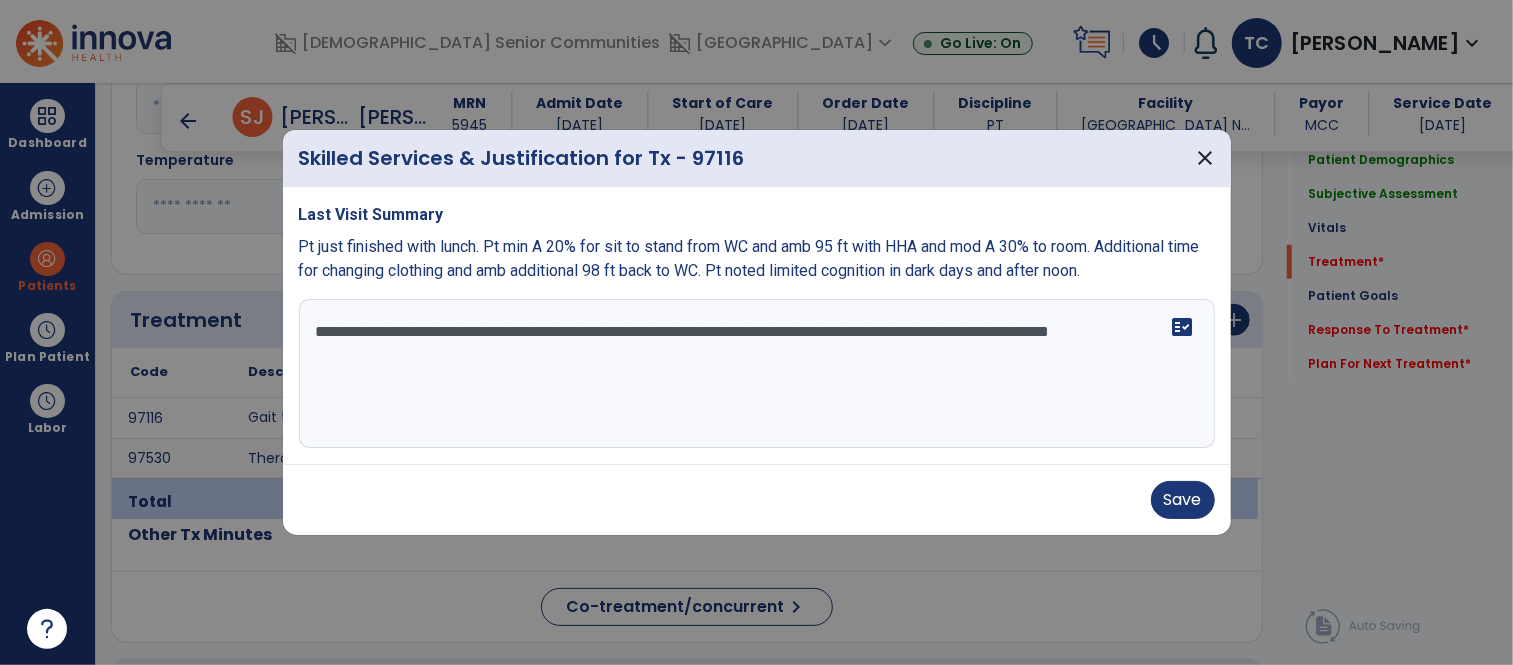 paste on "**********" 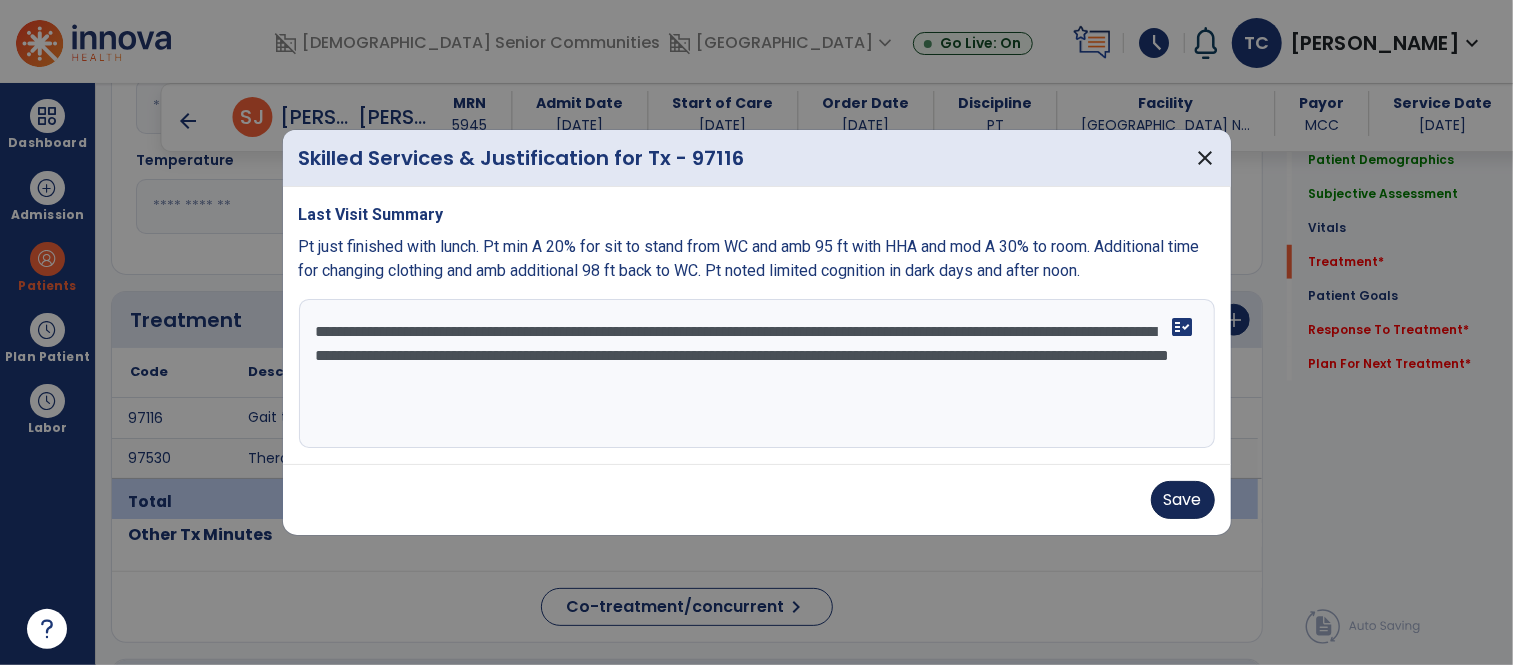 type on "**********" 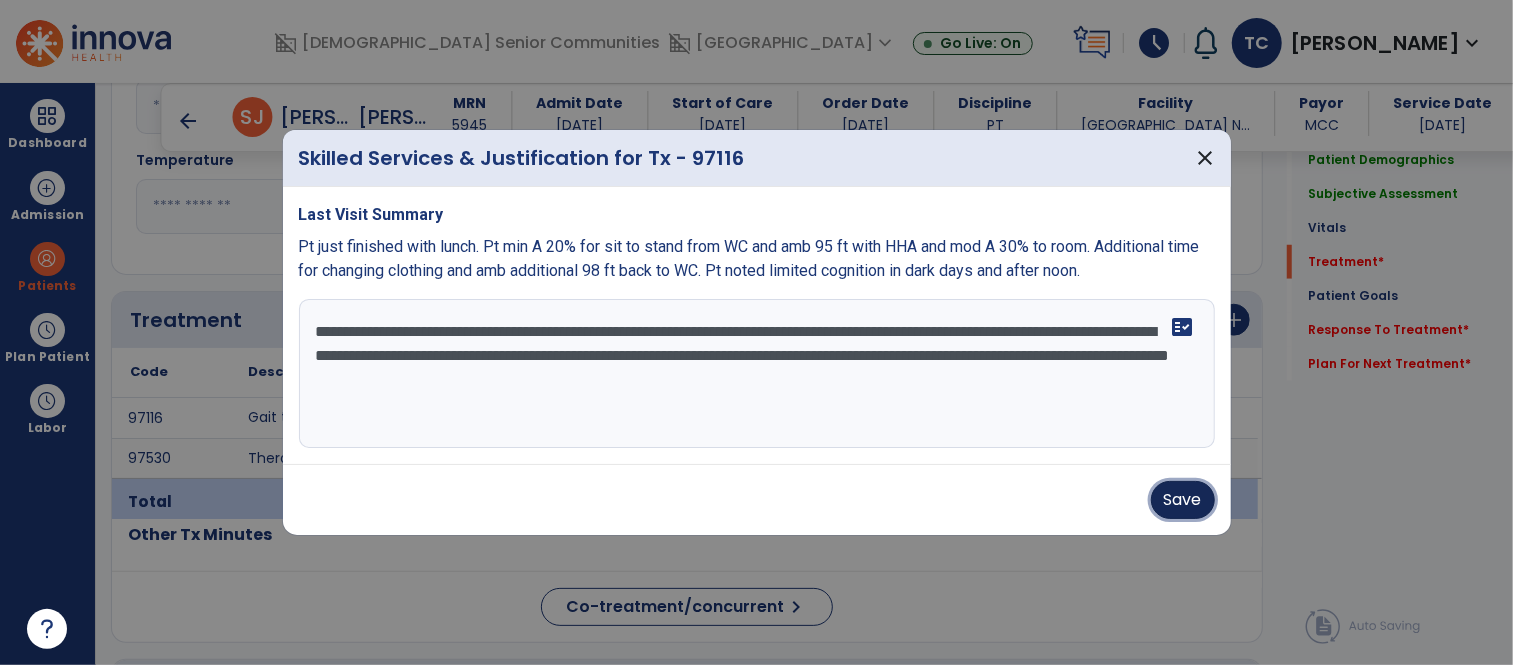 click on "Save" at bounding box center [1183, 500] 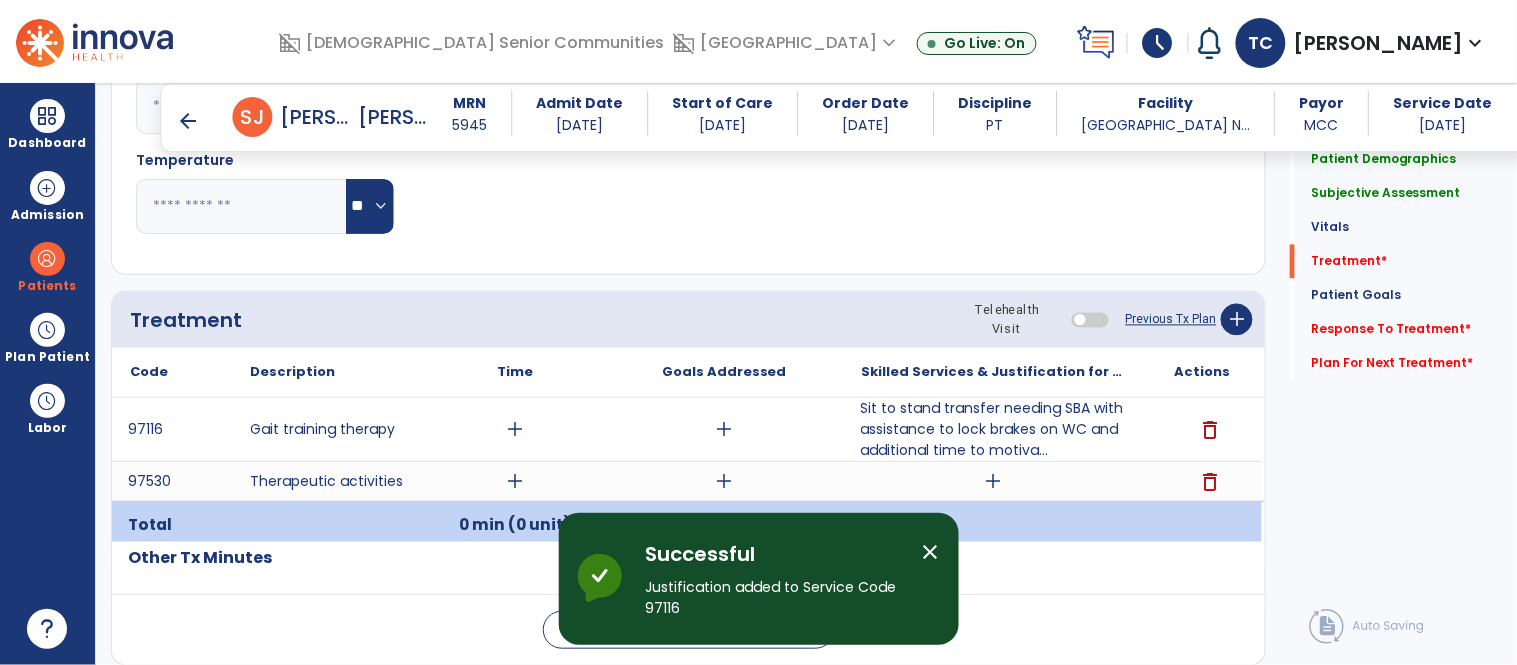 click on "arrow_back" at bounding box center (193, 121) 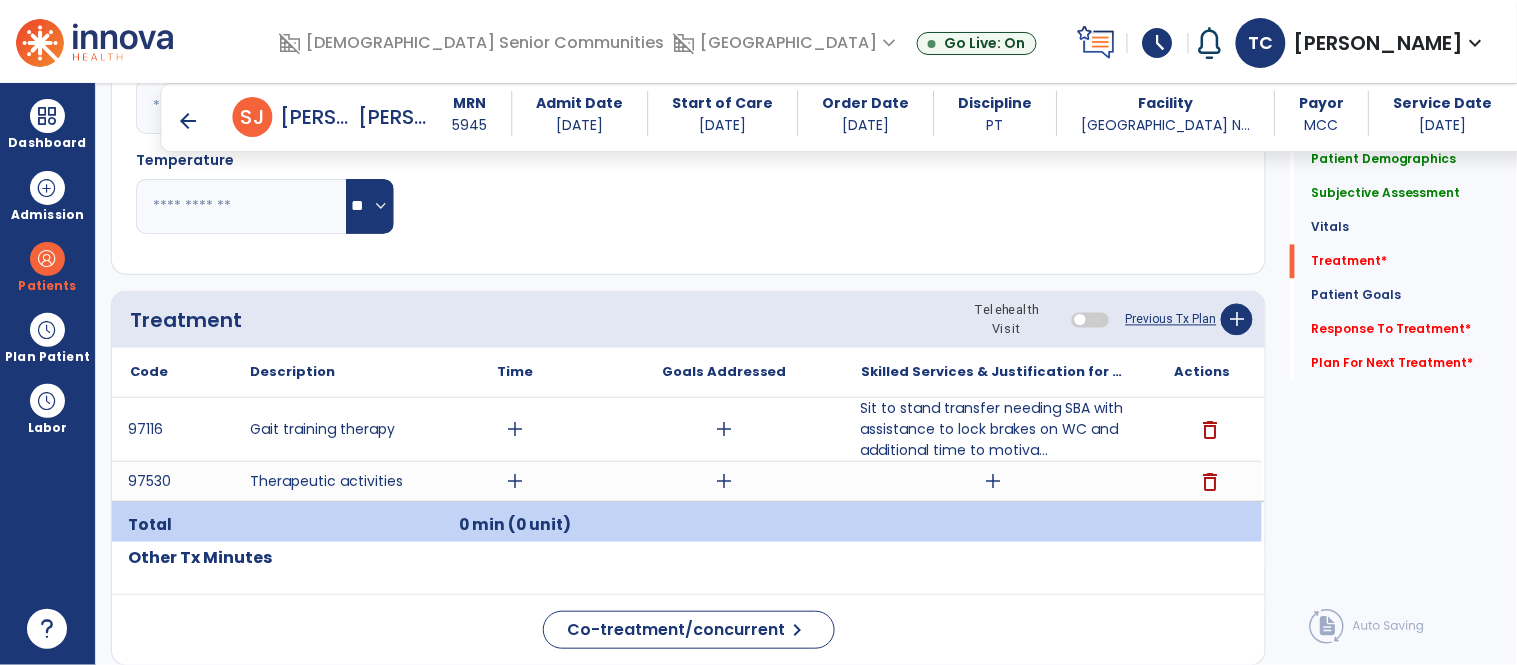 click on "arrow_back" at bounding box center [189, 121] 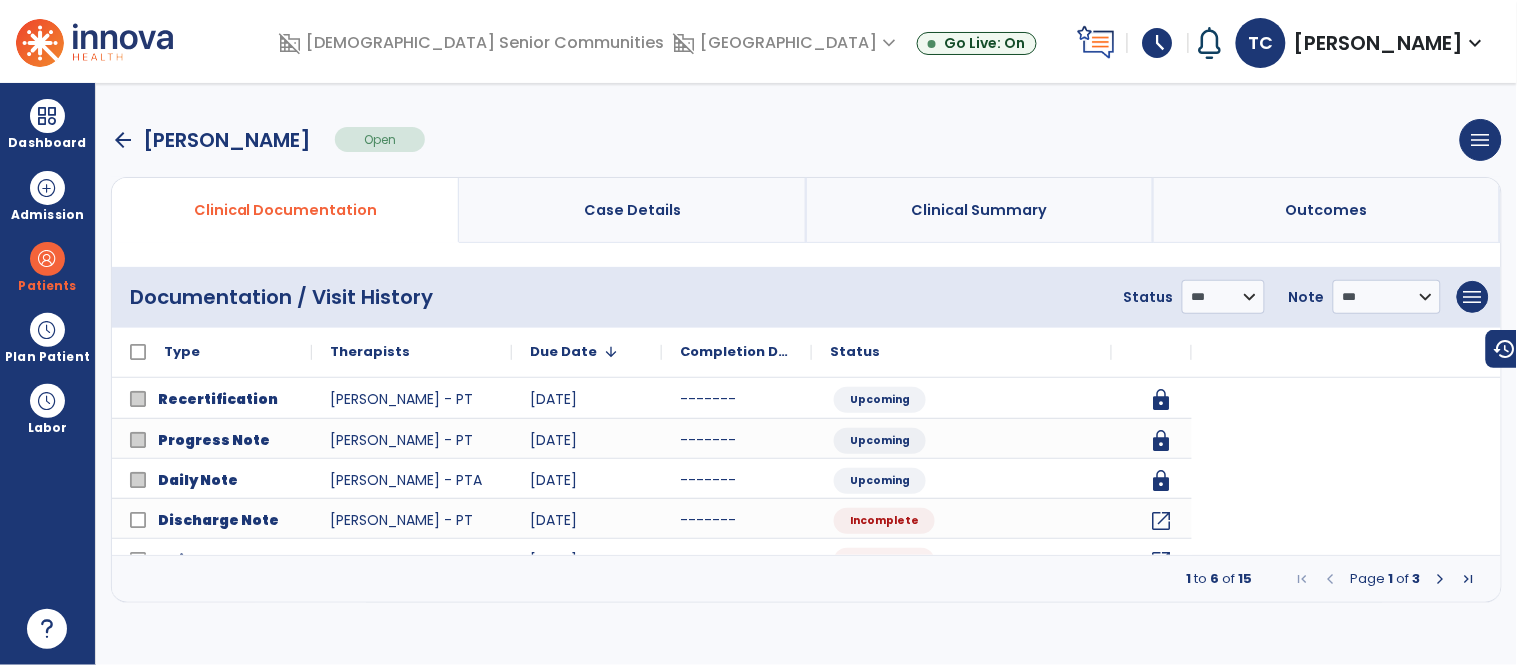 scroll, scrollTop: 0, scrollLeft: 0, axis: both 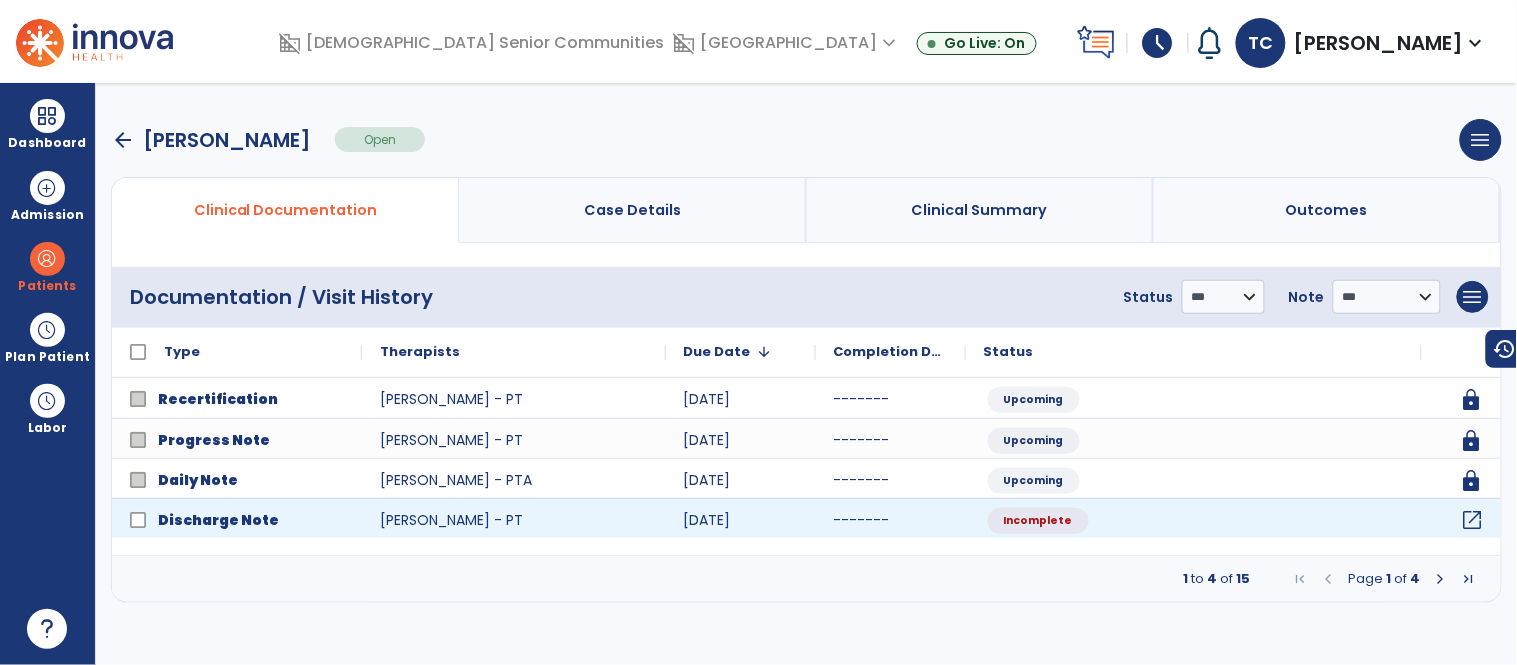 click on "open_in_new" 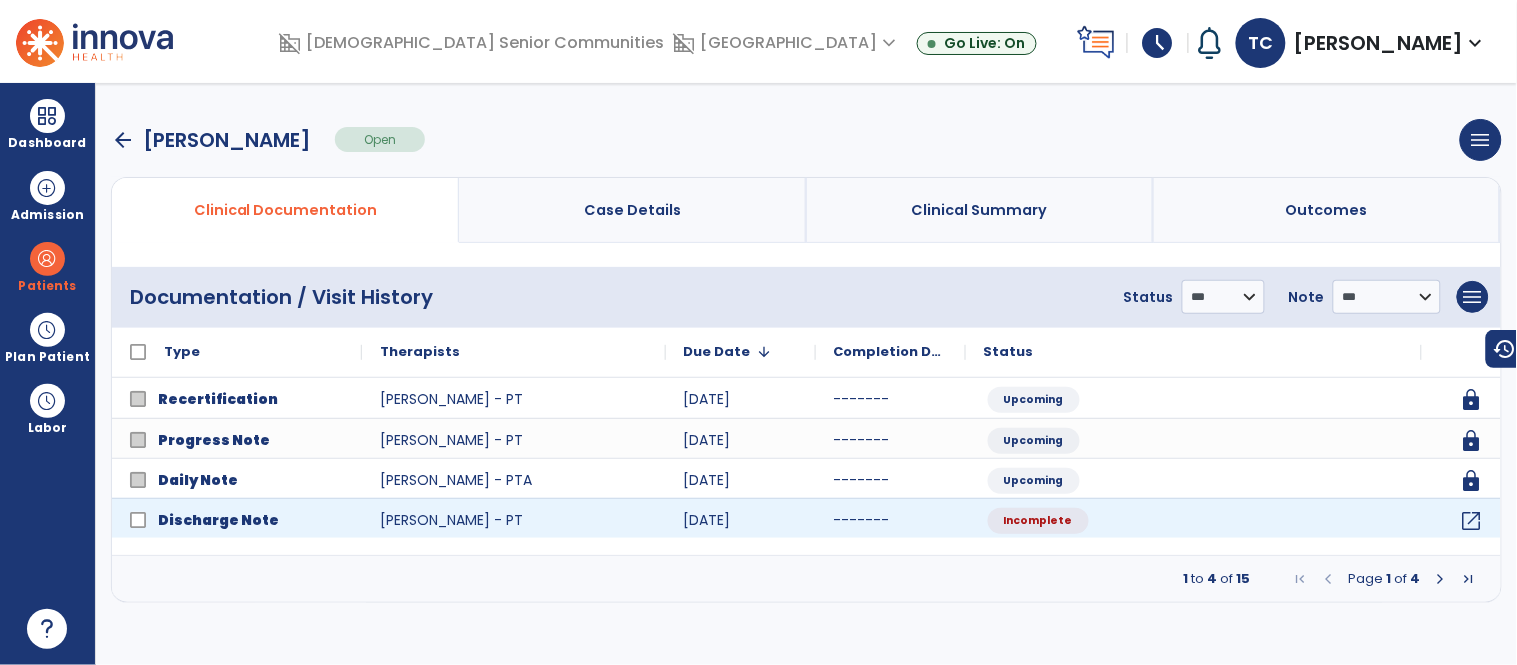 select on "***" 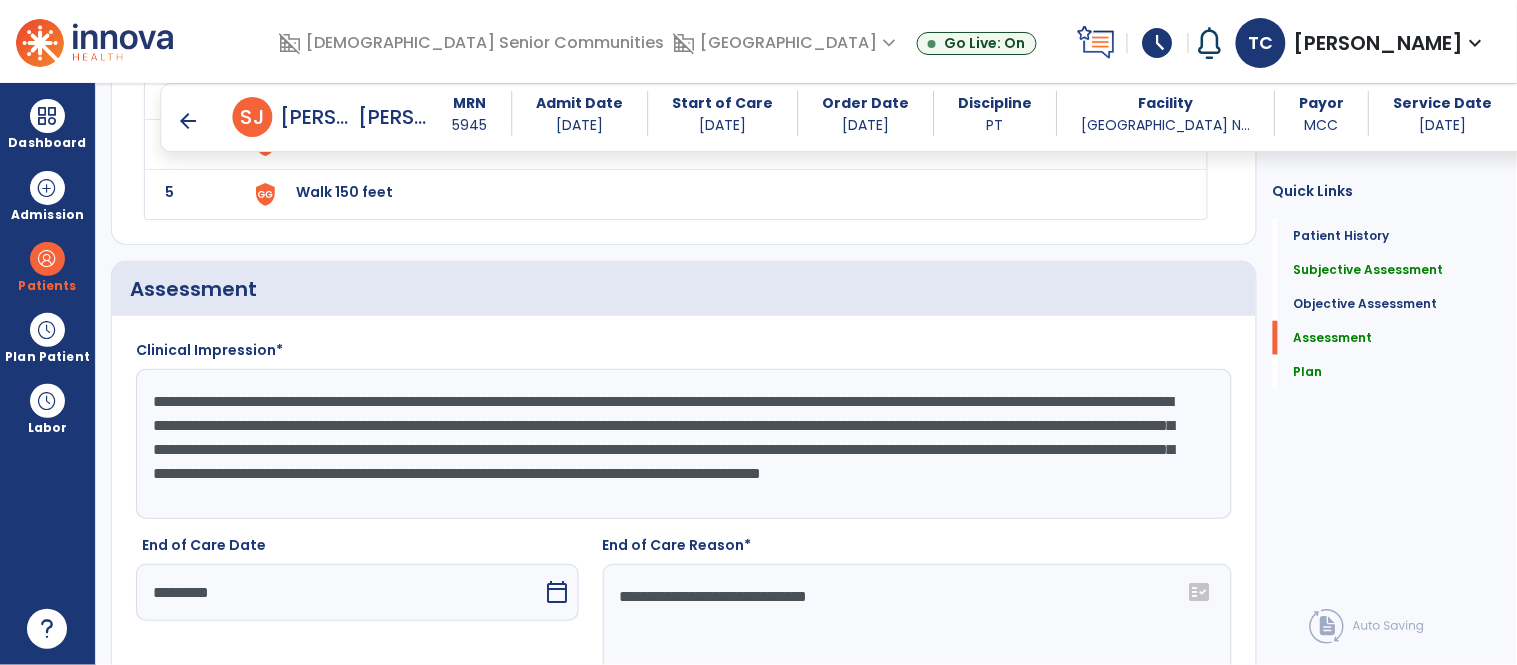 scroll, scrollTop: 2288, scrollLeft: 0, axis: vertical 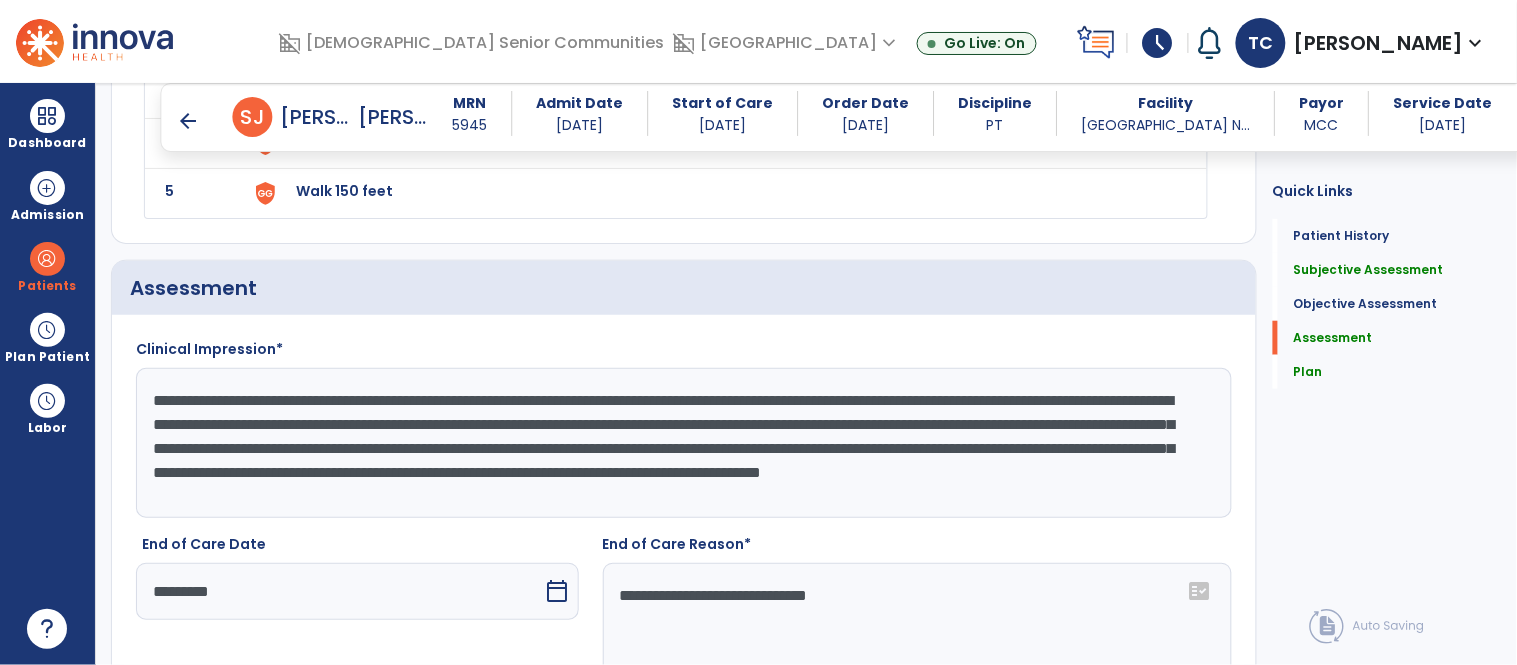 click on "**********" 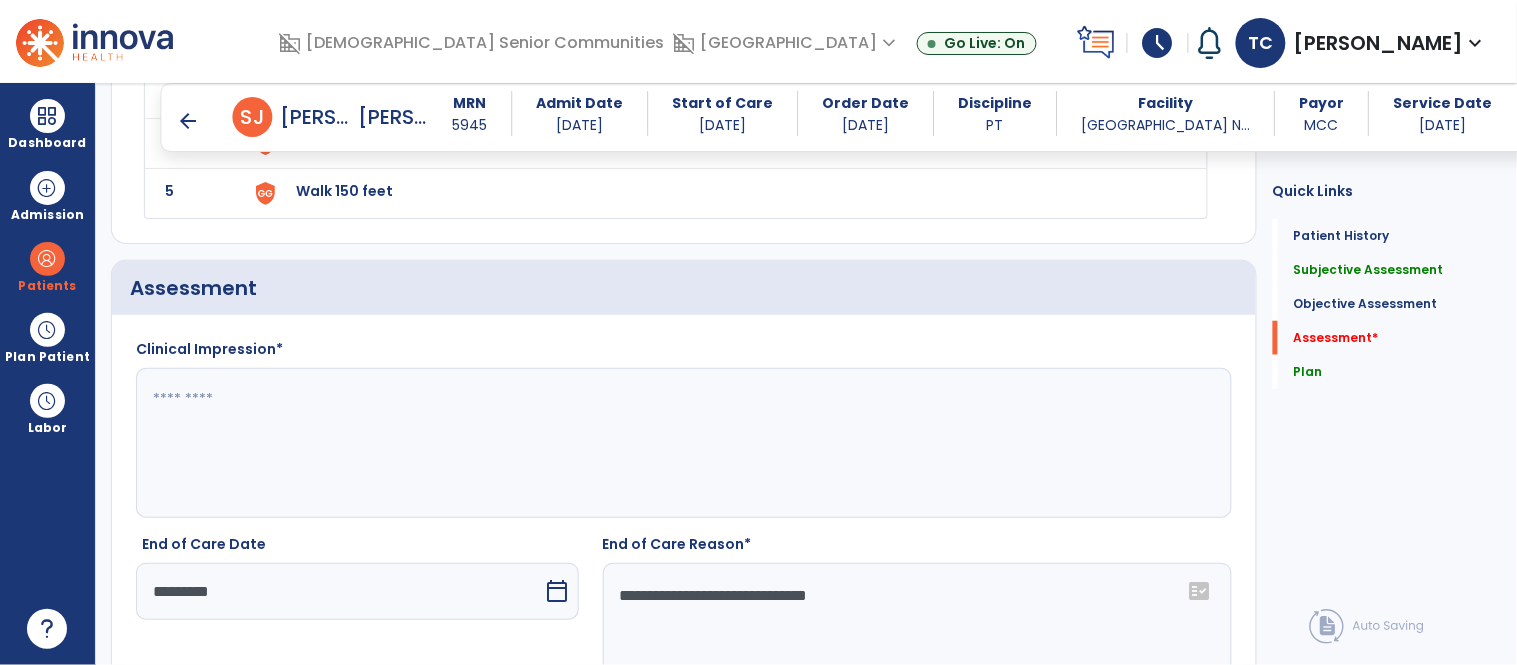 paste on "**********" 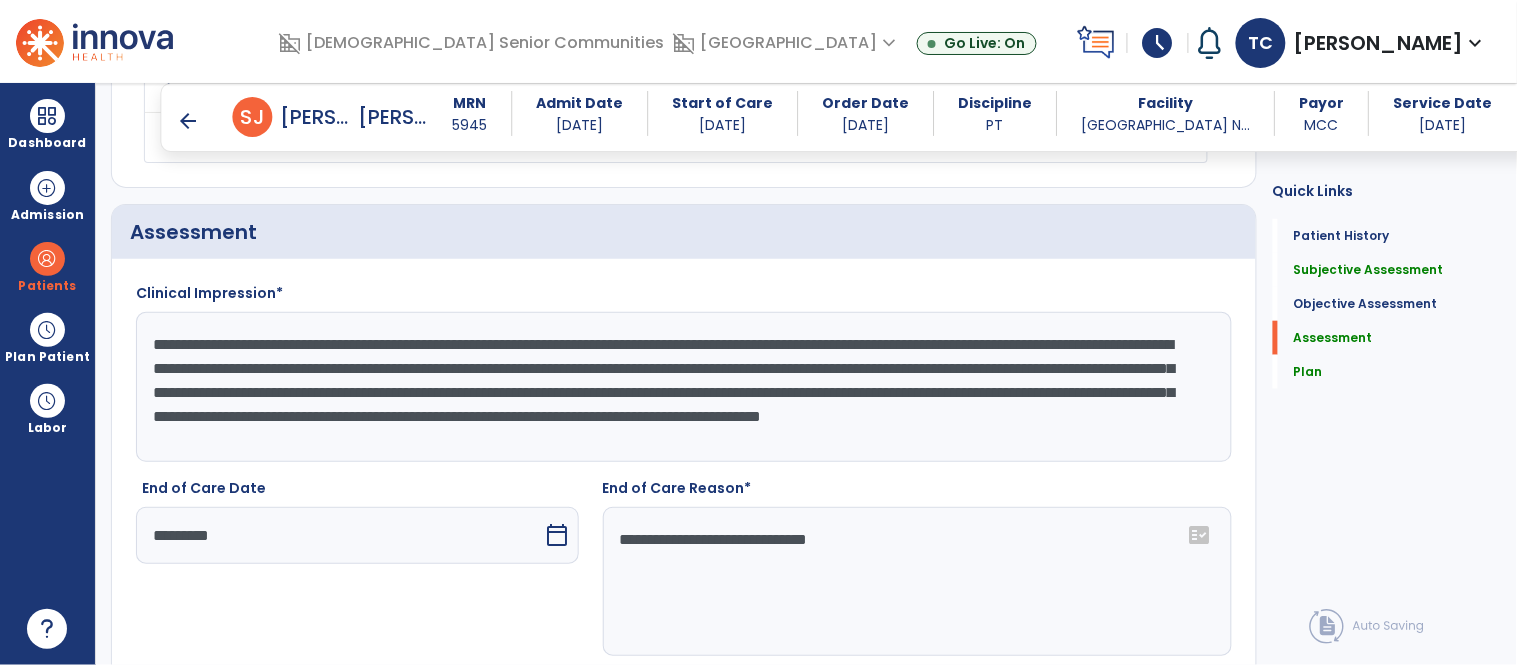 scroll, scrollTop: 2353, scrollLeft: 0, axis: vertical 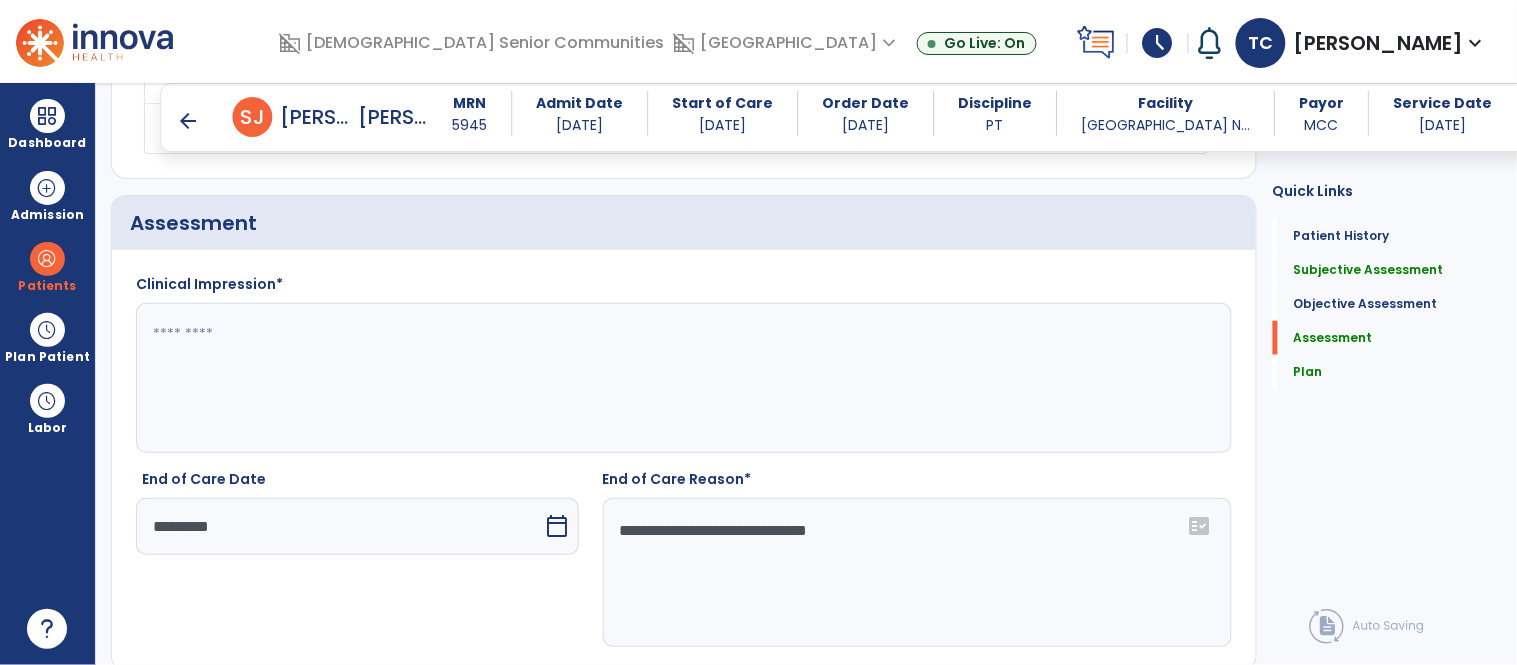 paste on "**********" 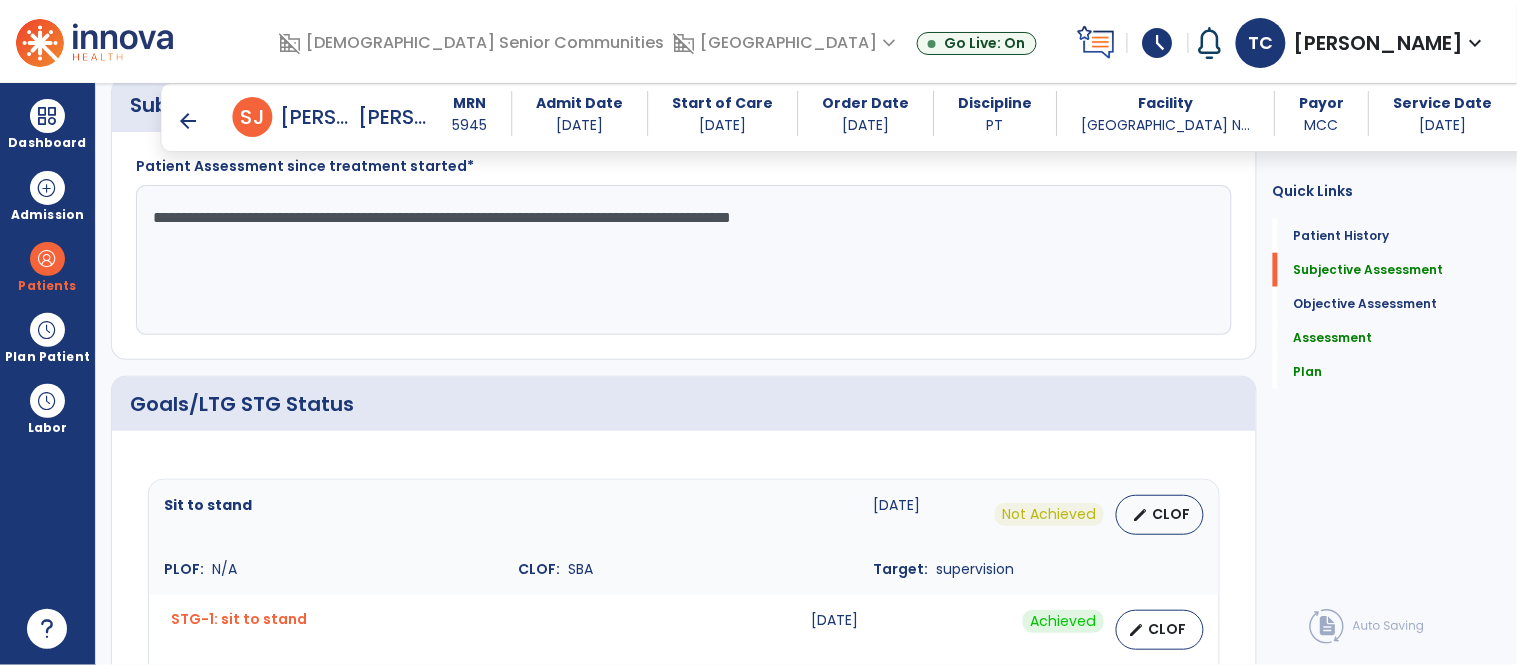 scroll, scrollTop: 337, scrollLeft: 0, axis: vertical 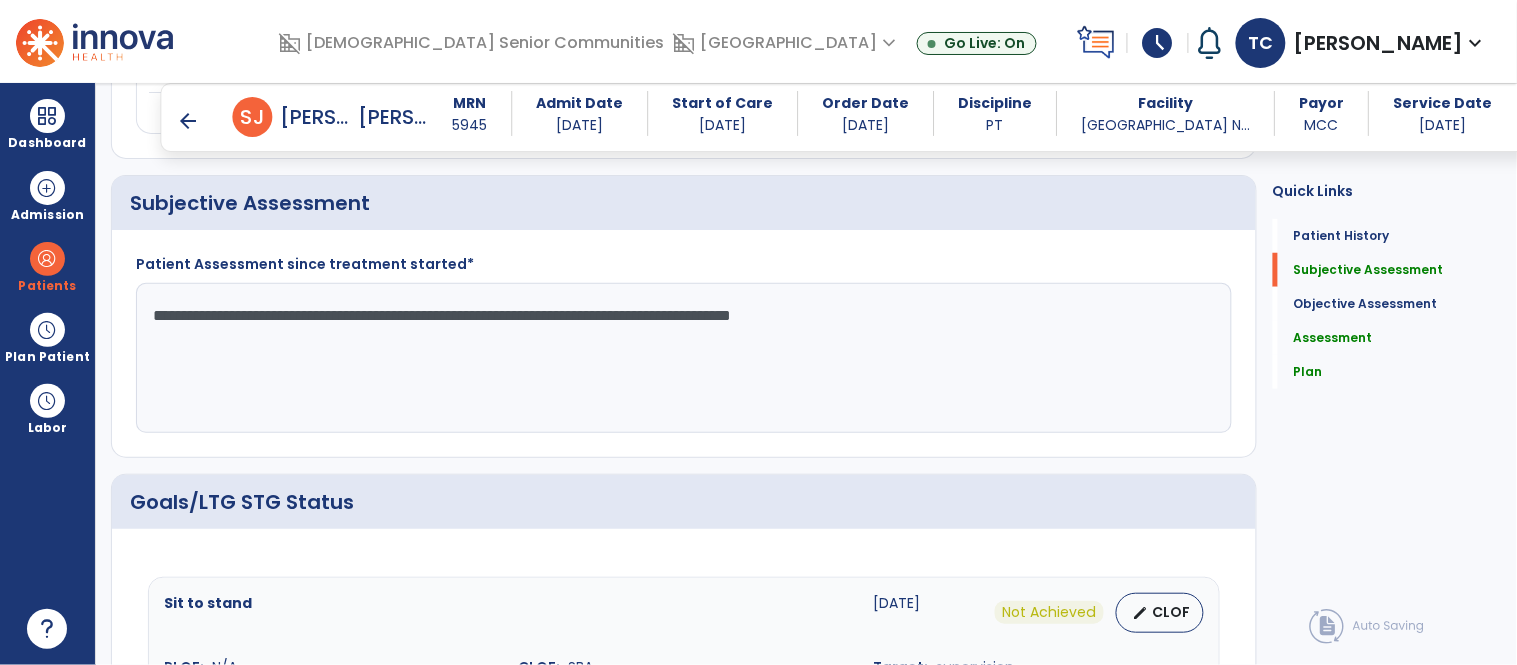 click on "arrow_back" at bounding box center (189, 121) 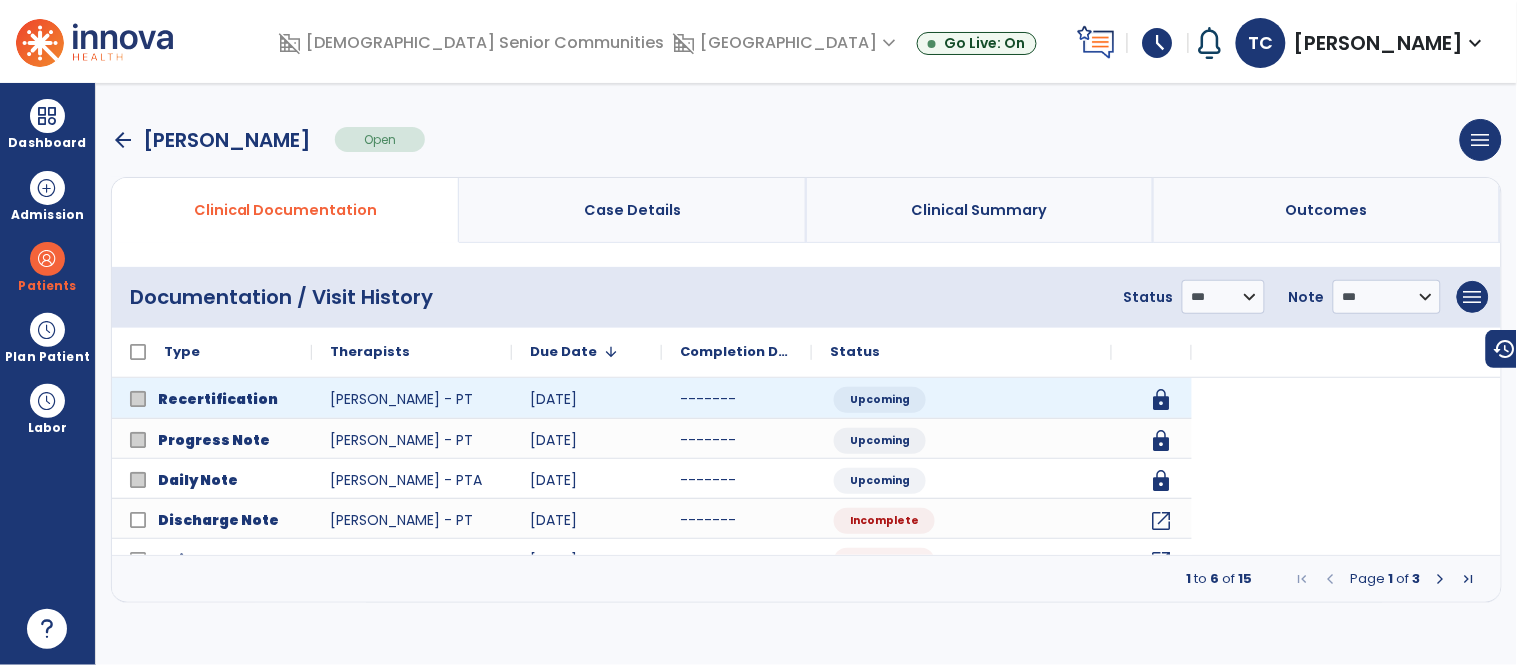scroll, scrollTop: 0, scrollLeft: 0, axis: both 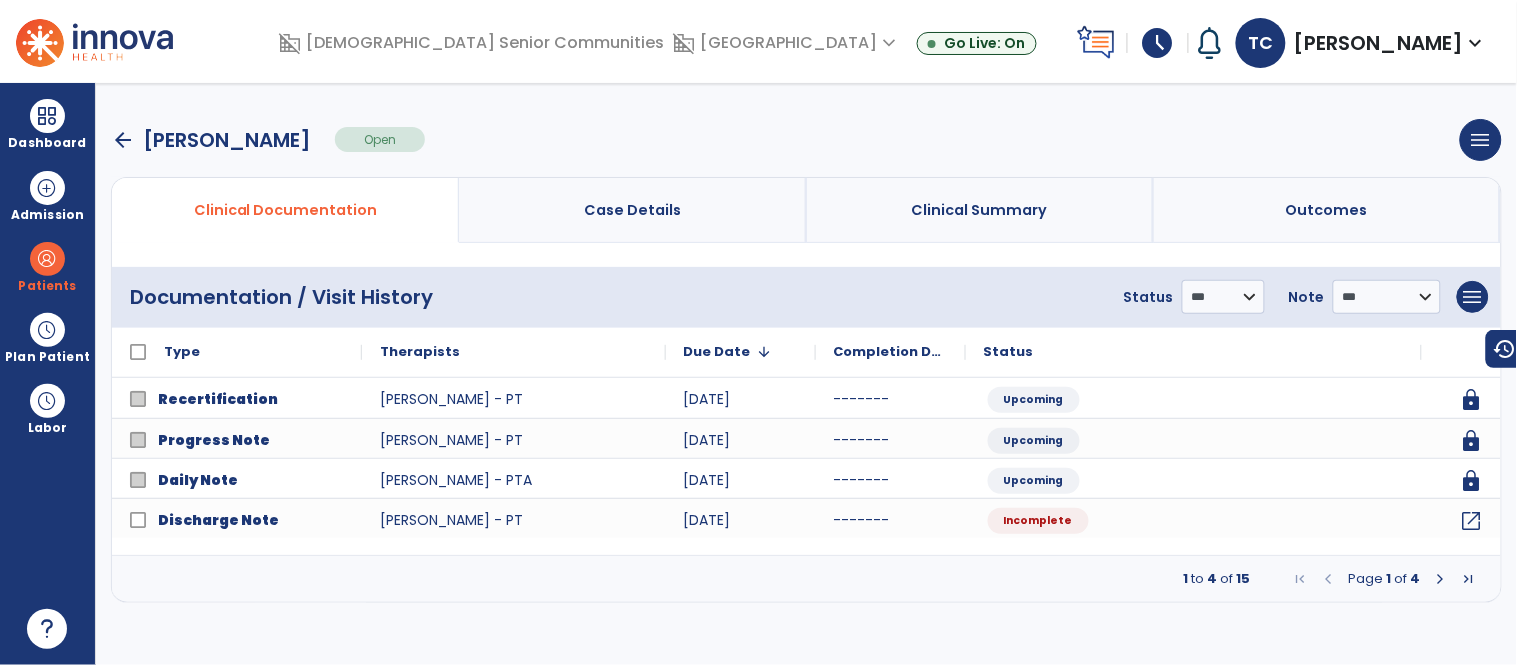click at bounding box center [1441, 579] 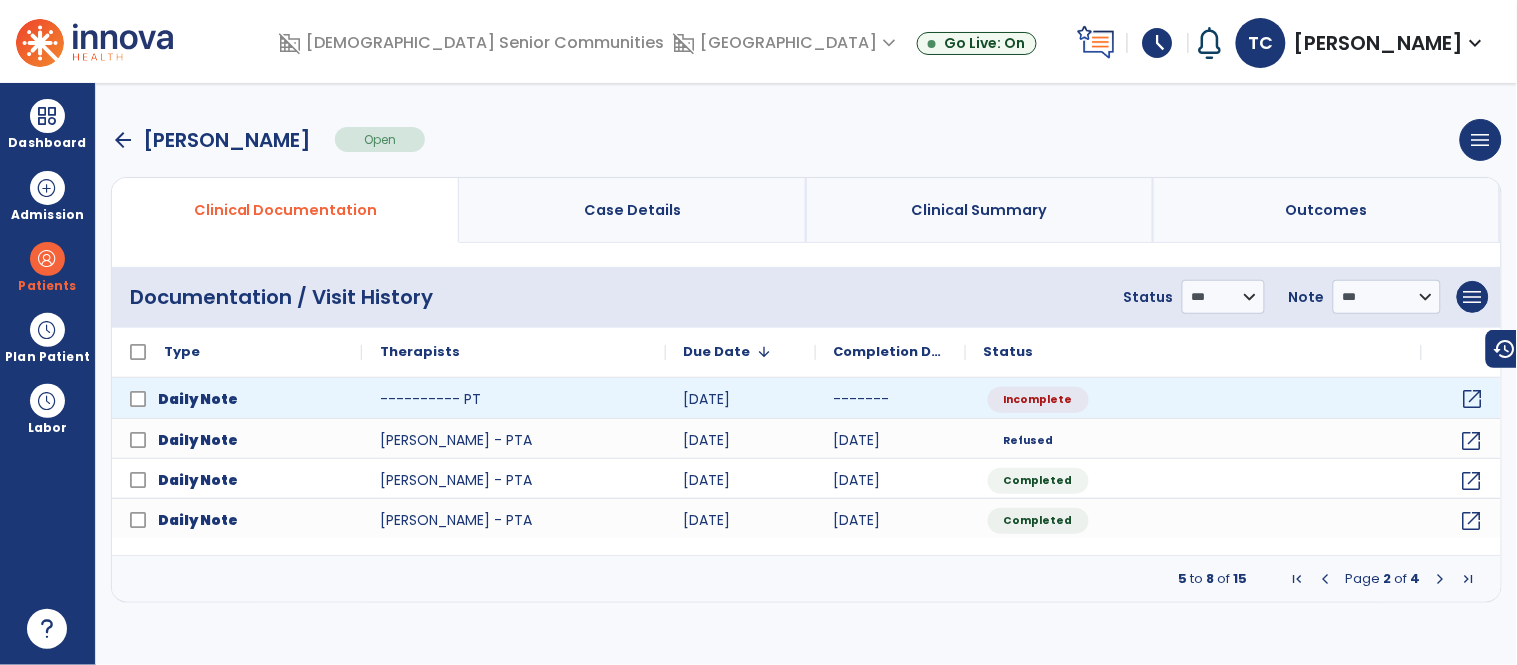 click on "open_in_new" 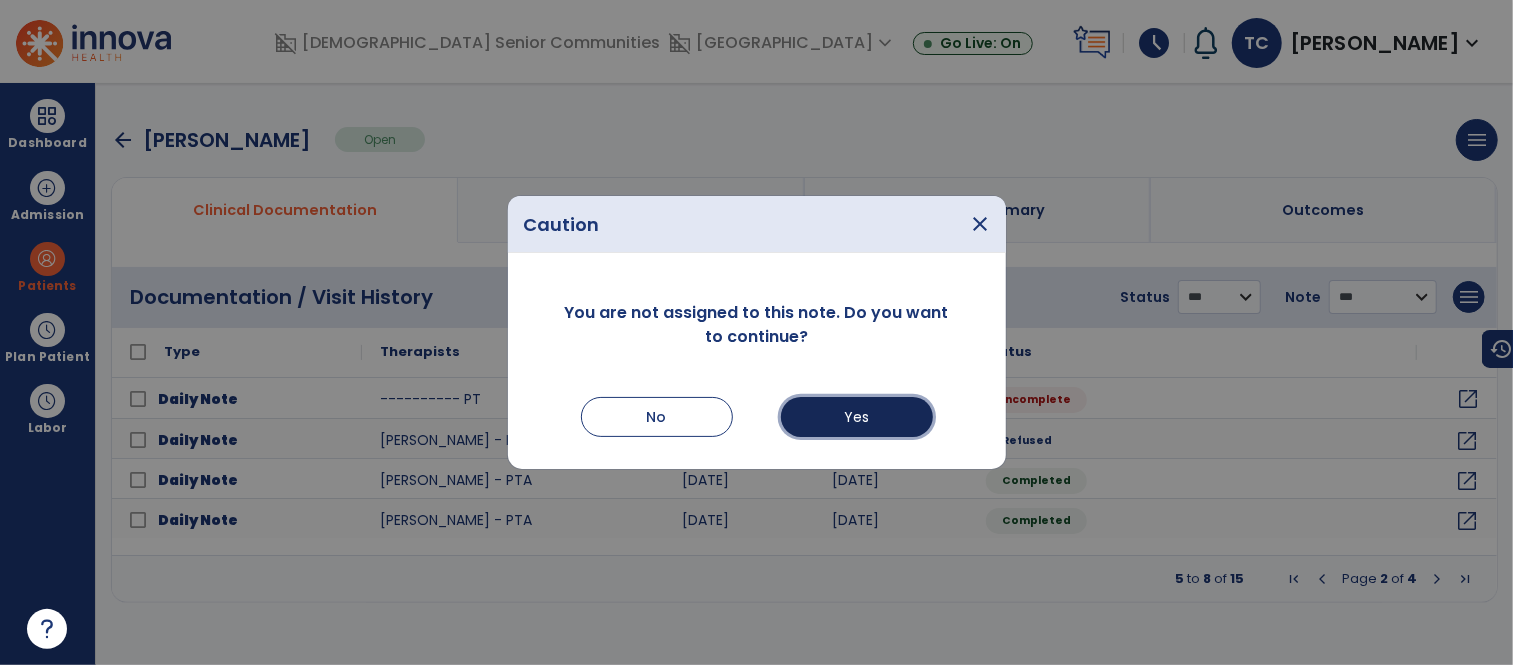 click on "Yes" at bounding box center (857, 417) 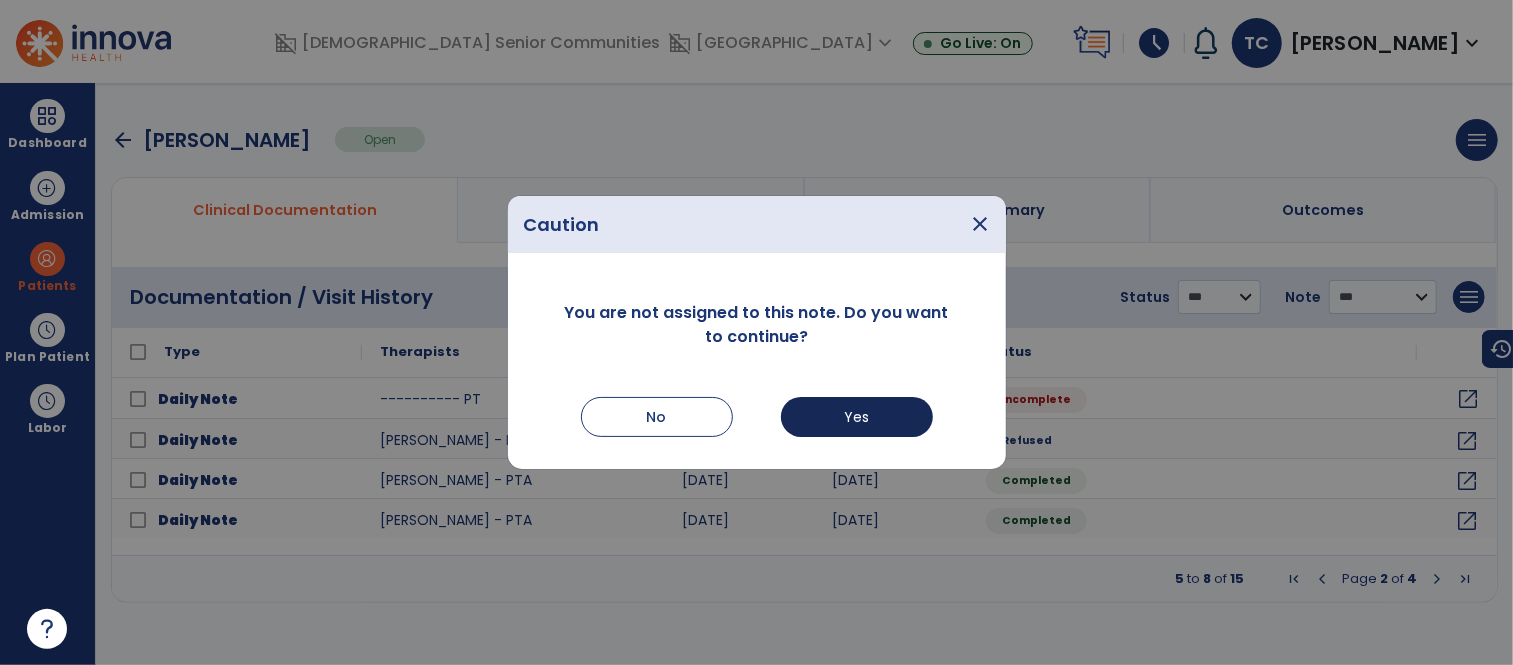 select on "*" 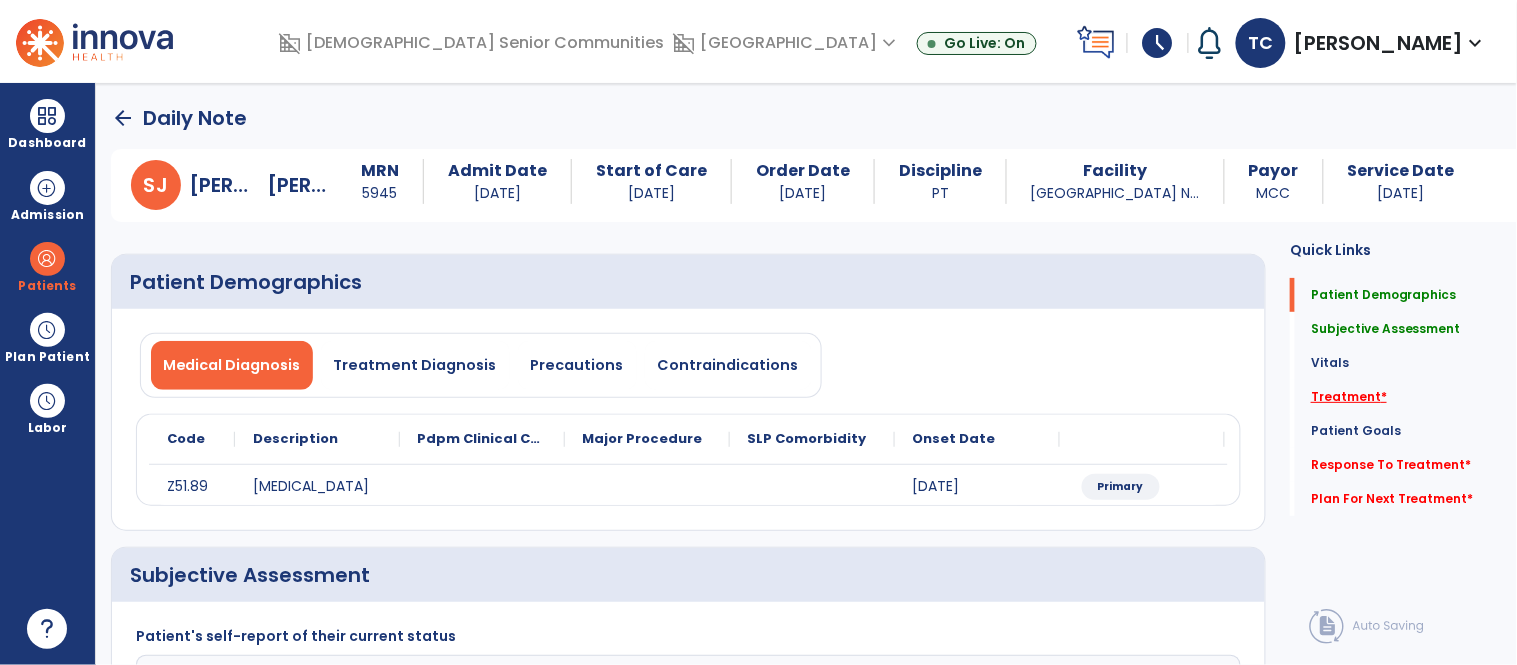 click on "Treatment   *" 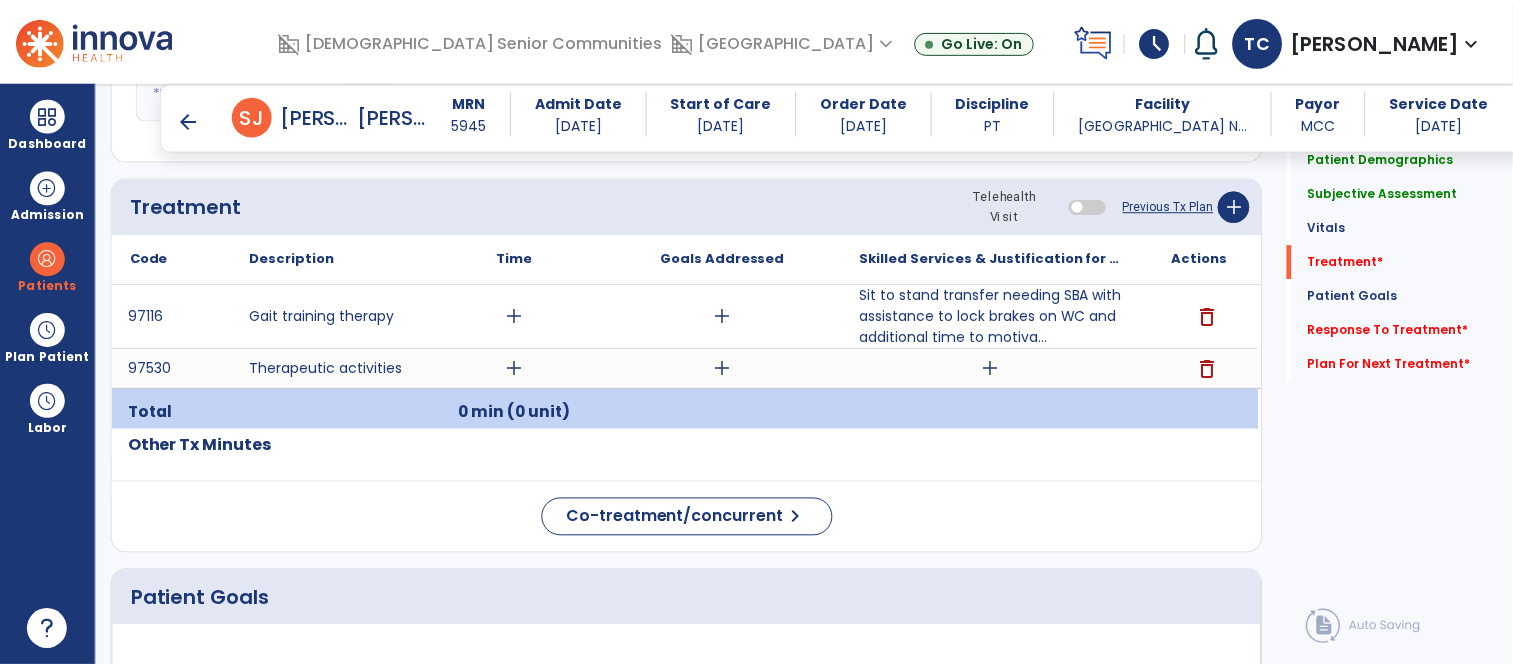 scroll, scrollTop: 1082, scrollLeft: 0, axis: vertical 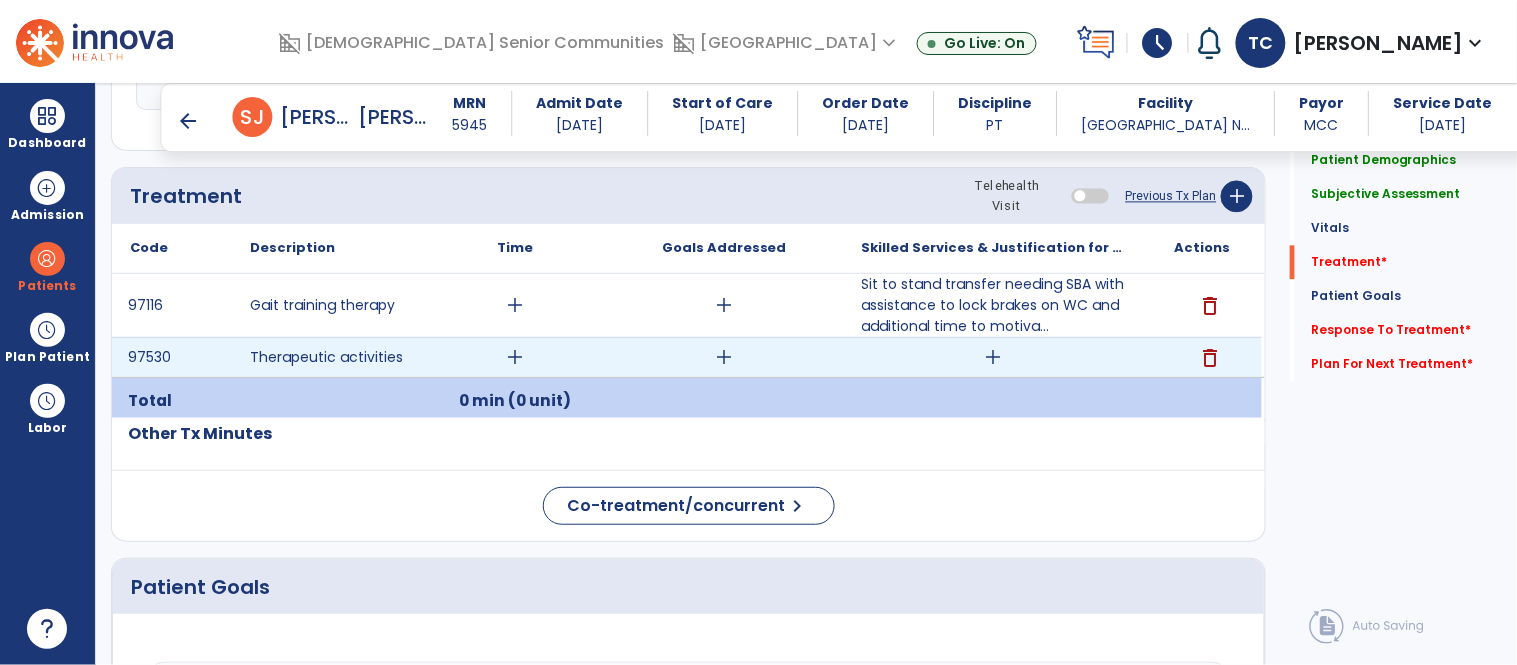 click on "add" at bounding box center [993, 357] 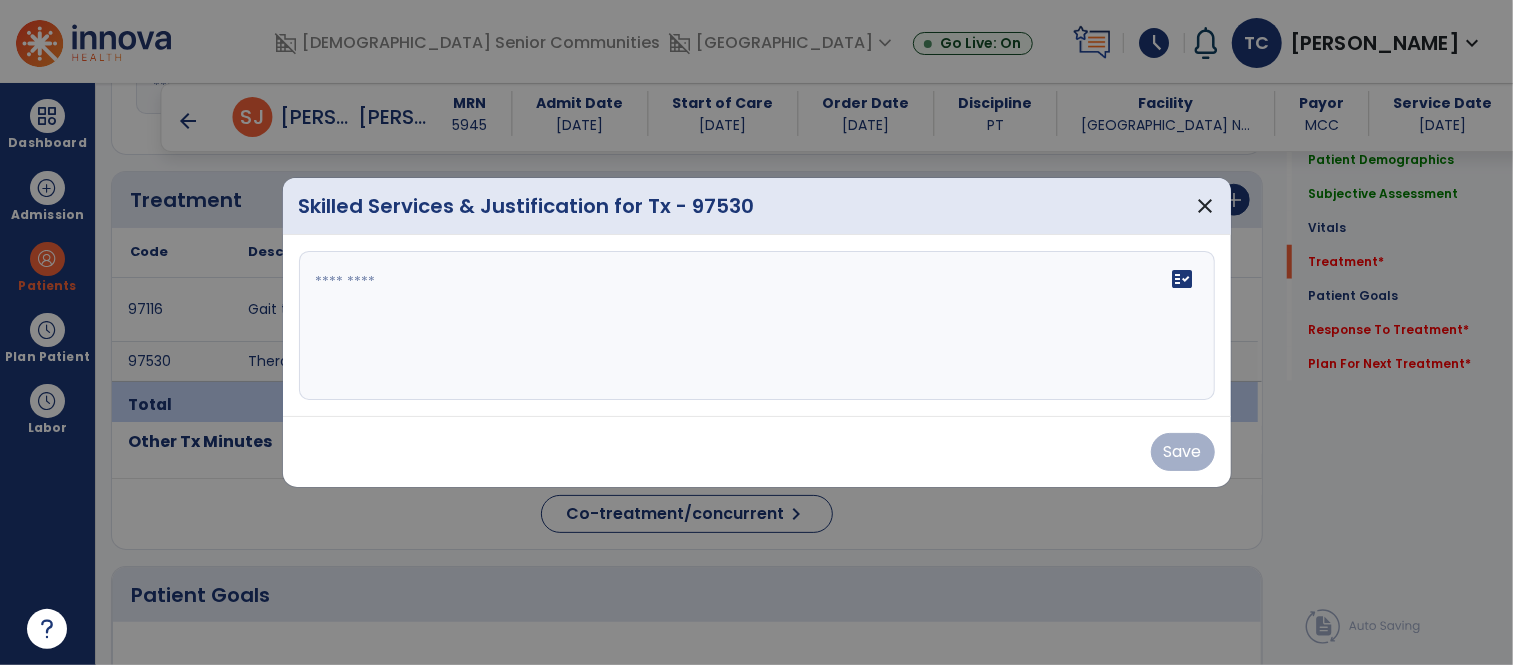 scroll, scrollTop: 1082, scrollLeft: 0, axis: vertical 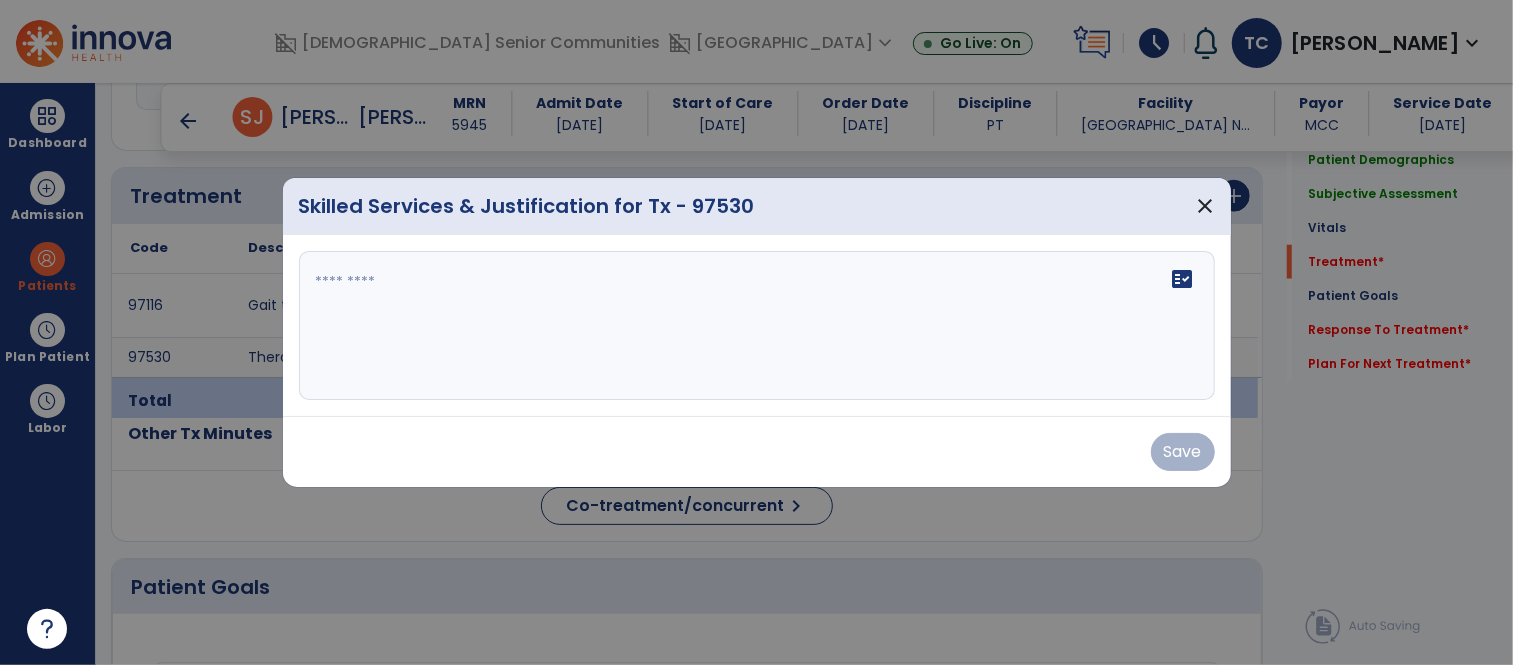 click on "fact_check" at bounding box center [757, 326] 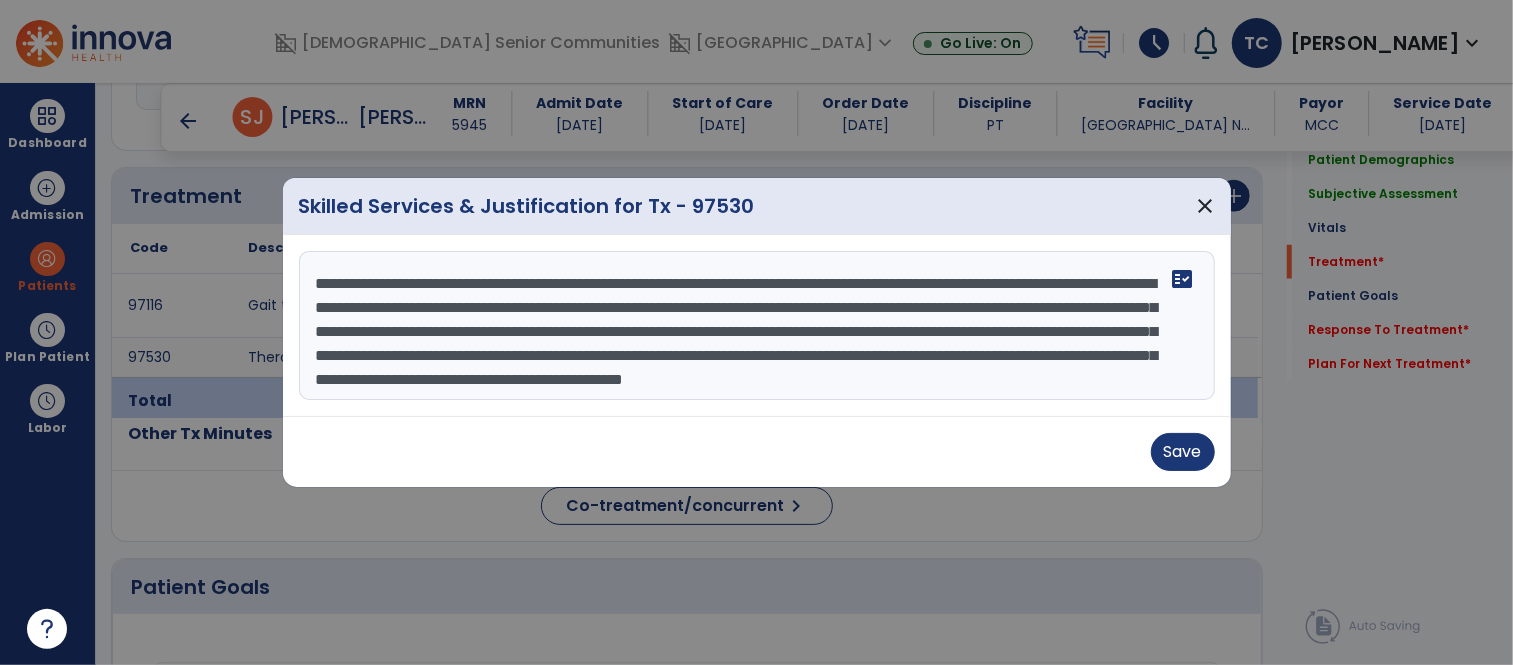 scroll, scrollTop: 14, scrollLeft: 0, axis: vertical 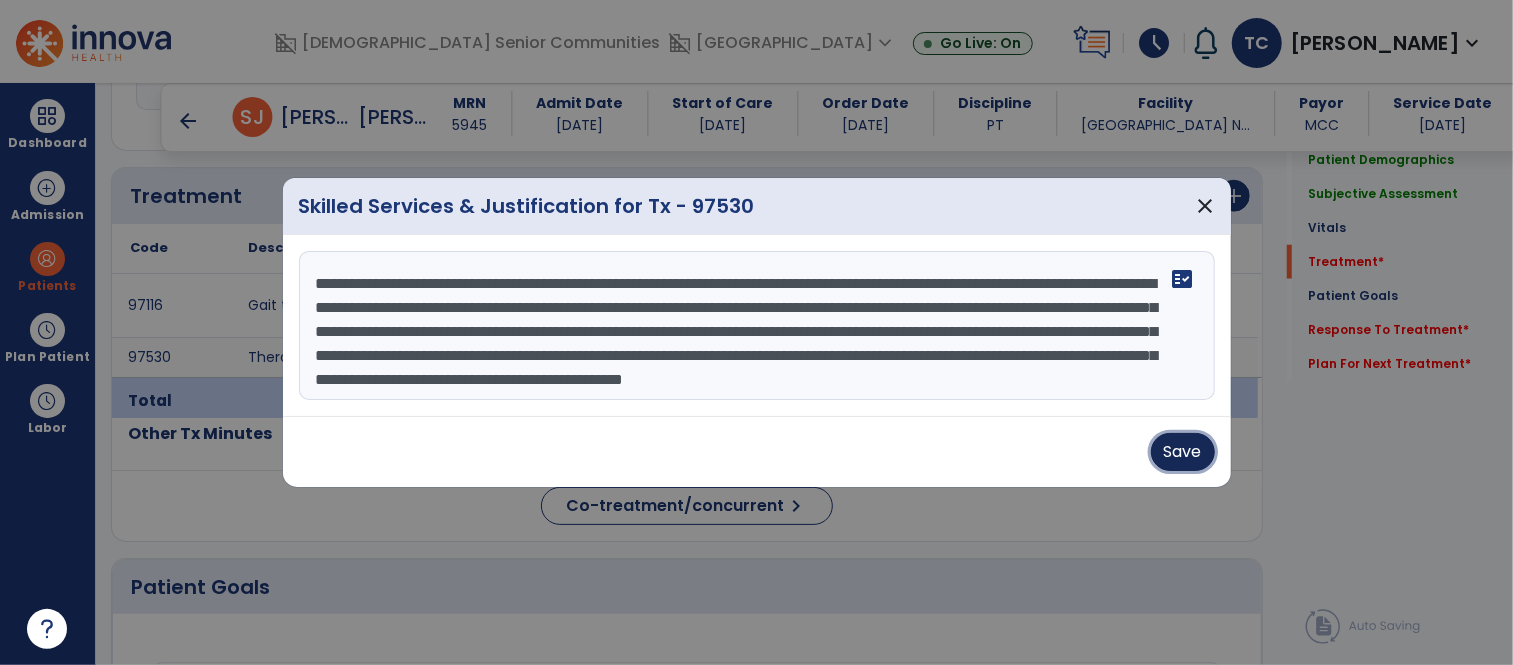 click on "Save" at bounding box center [1183, 452] 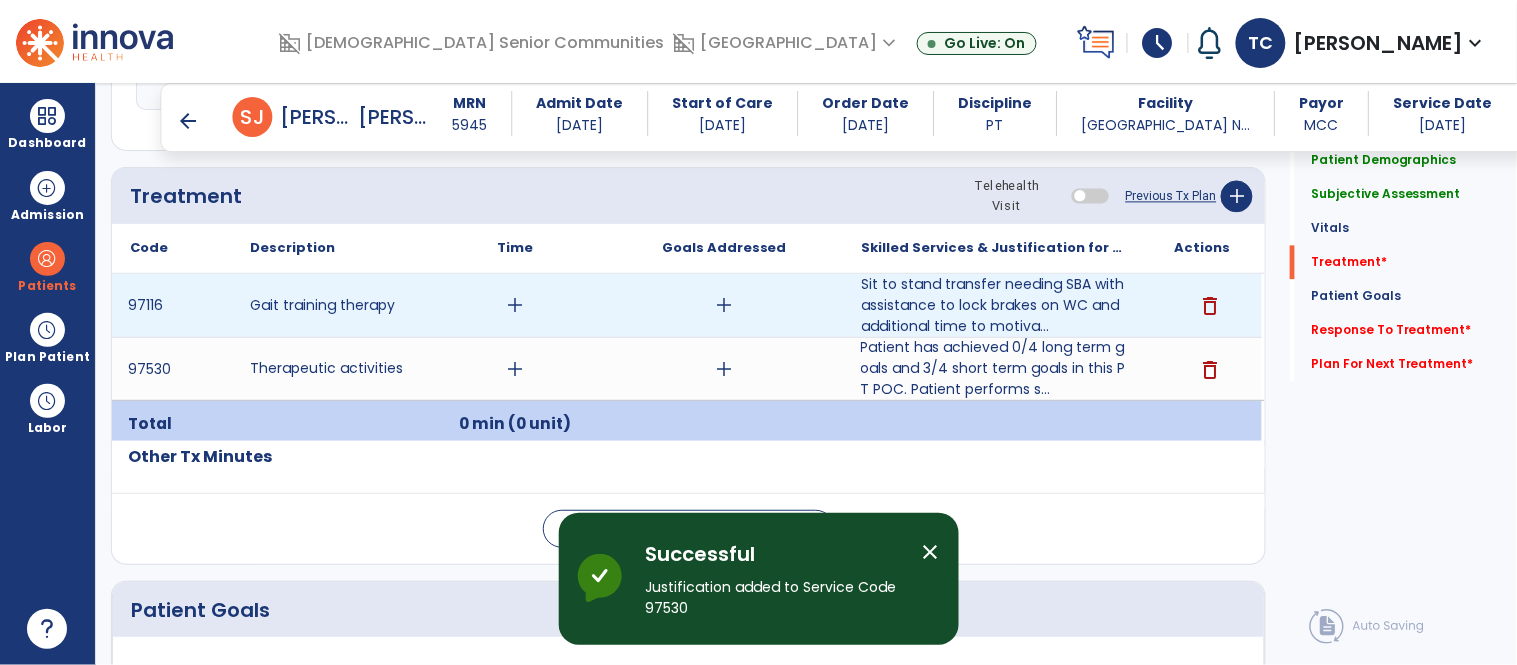 click on "add" at bounding box center (515, 305) 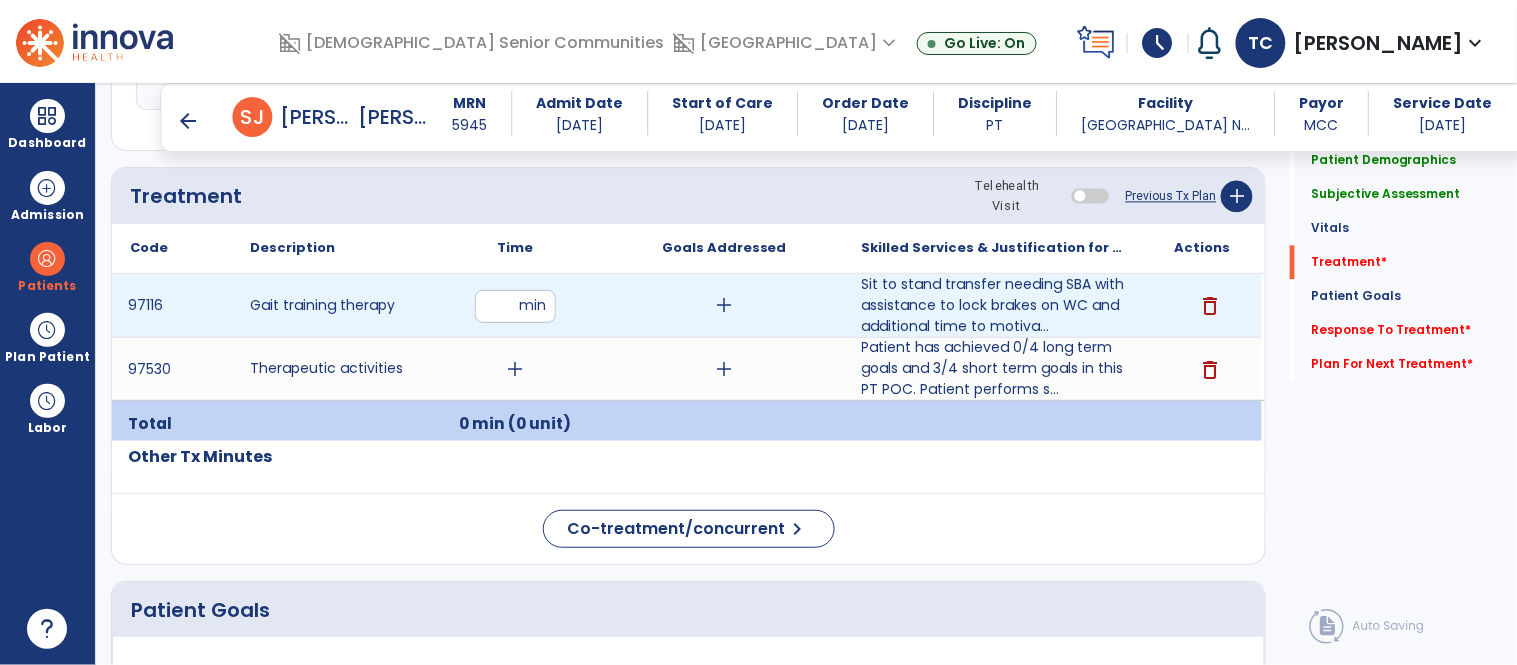 type on "**" 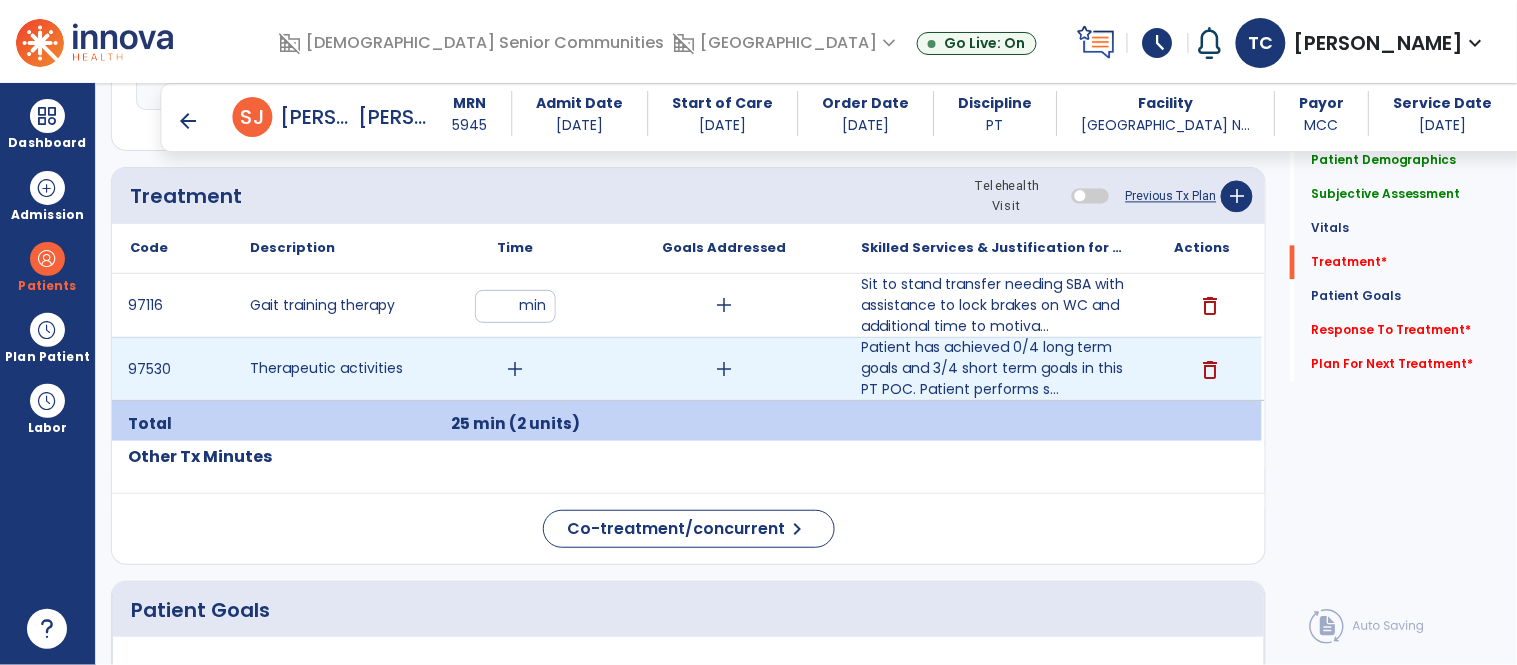 click on "add" at bounding box center [515, 369] 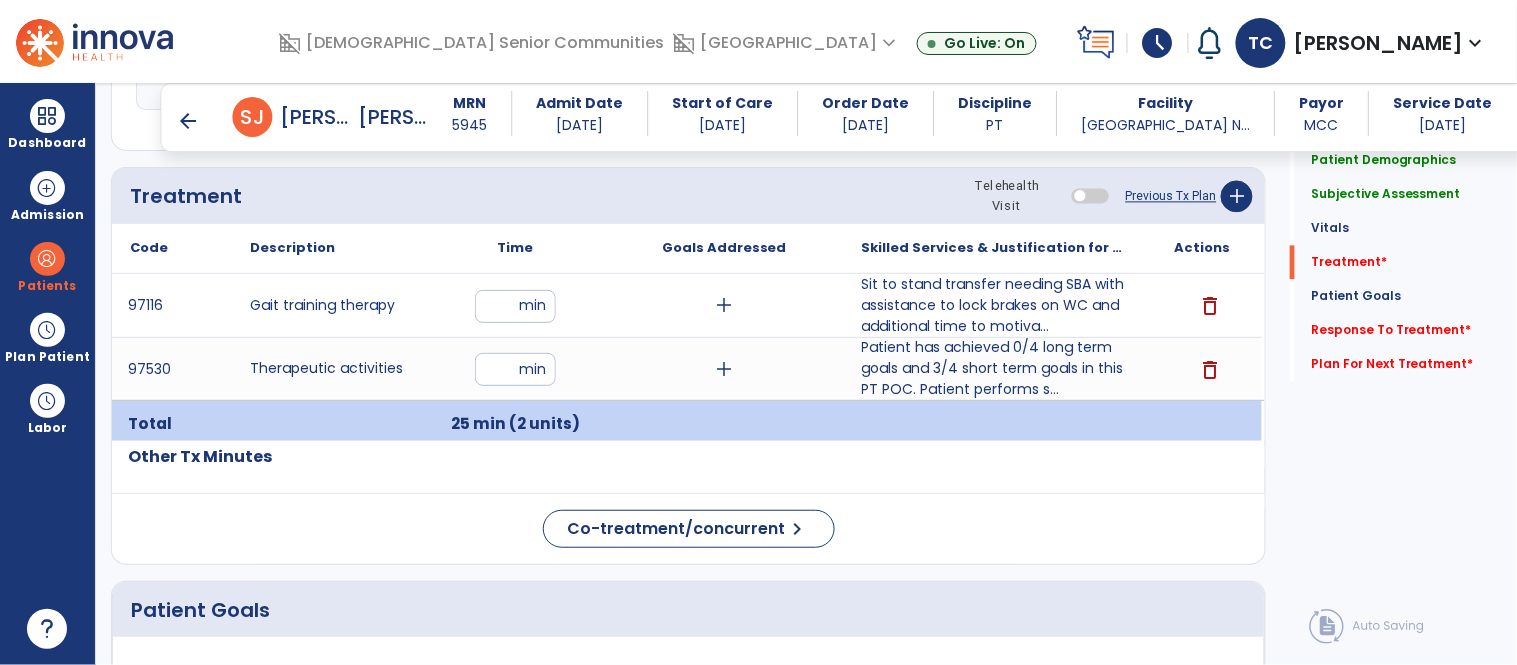 click on "Quick Links  Patient Demographics   Patient Demographics   Subjective Assessment   Subjective Assessment   Vitals   Vitals   Treatment   *  Treatment   *  Patient Goals   Patient Goals   Response To Treatment   *  Response To Treatment   *  Plan For Next Treatment   *  Plan For Next Treatment   *" 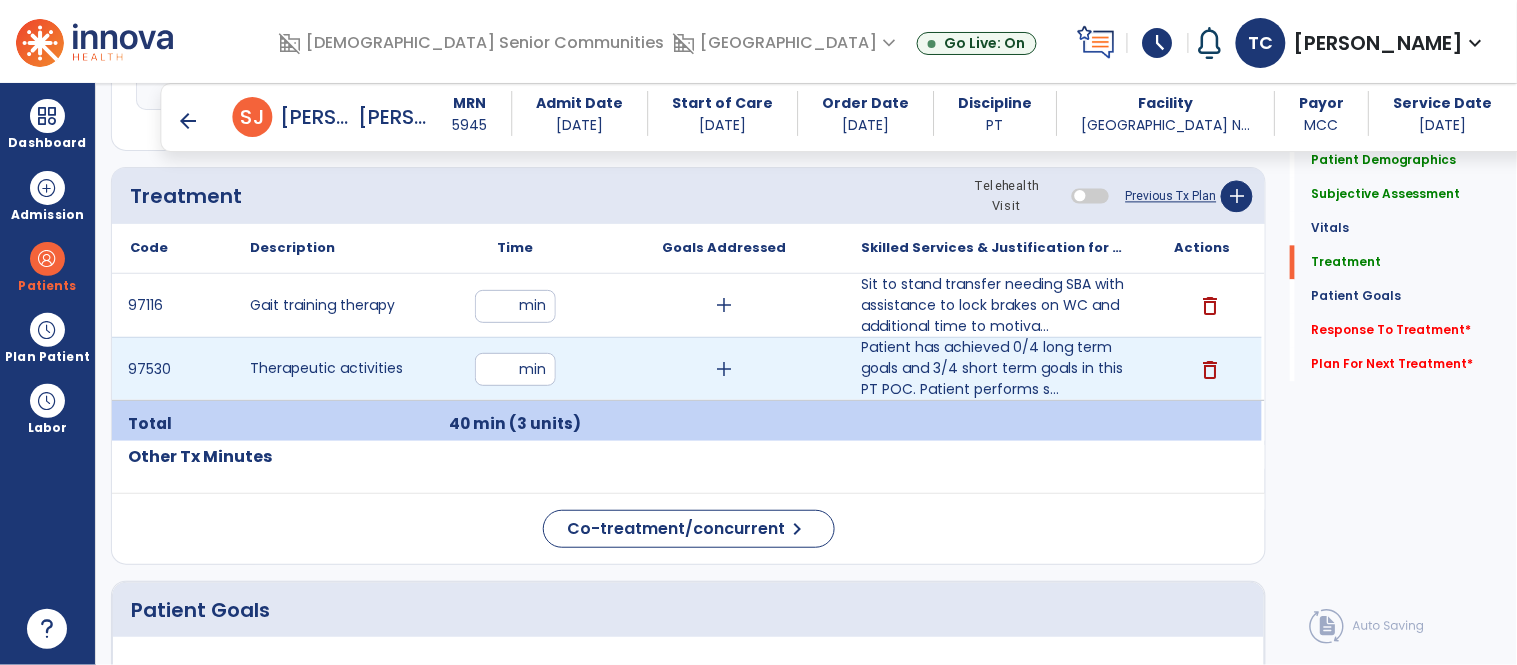 click on "**" at bounding box center (515, 369) 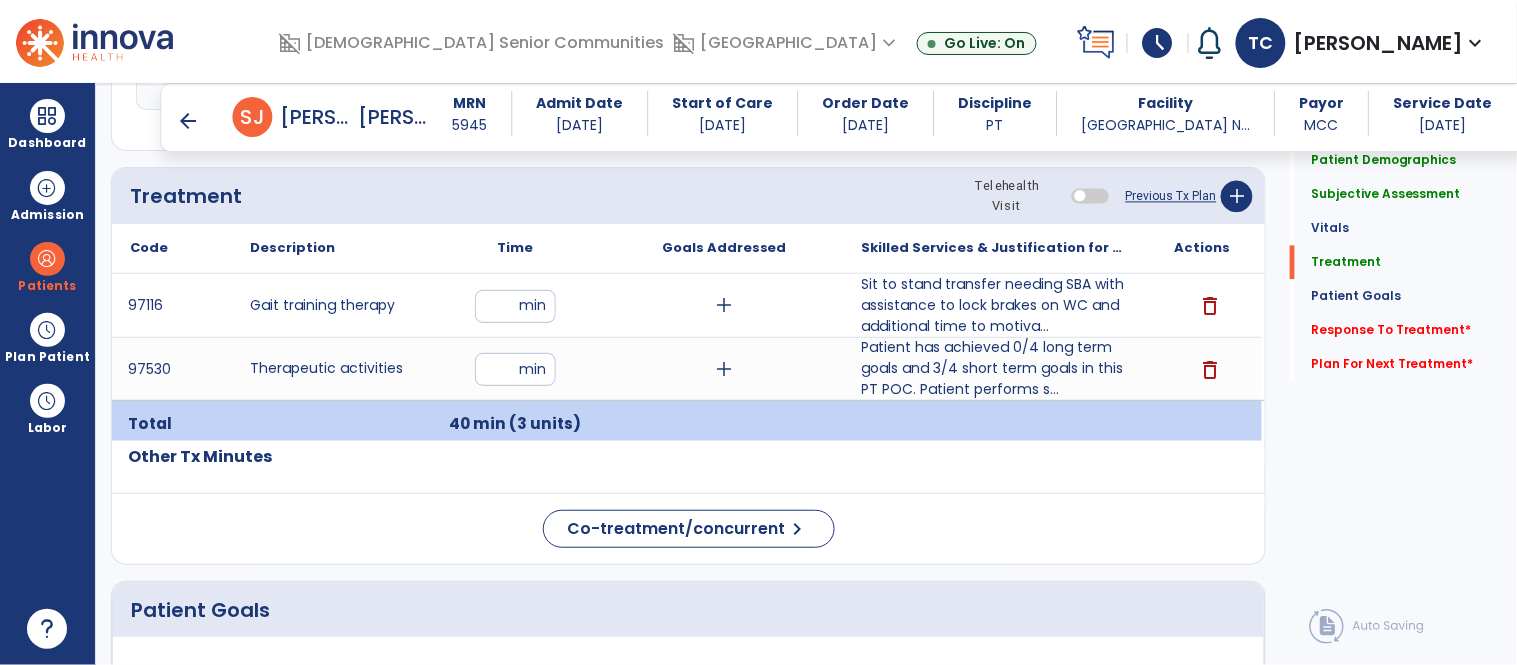 click on "Code
Description
Time" 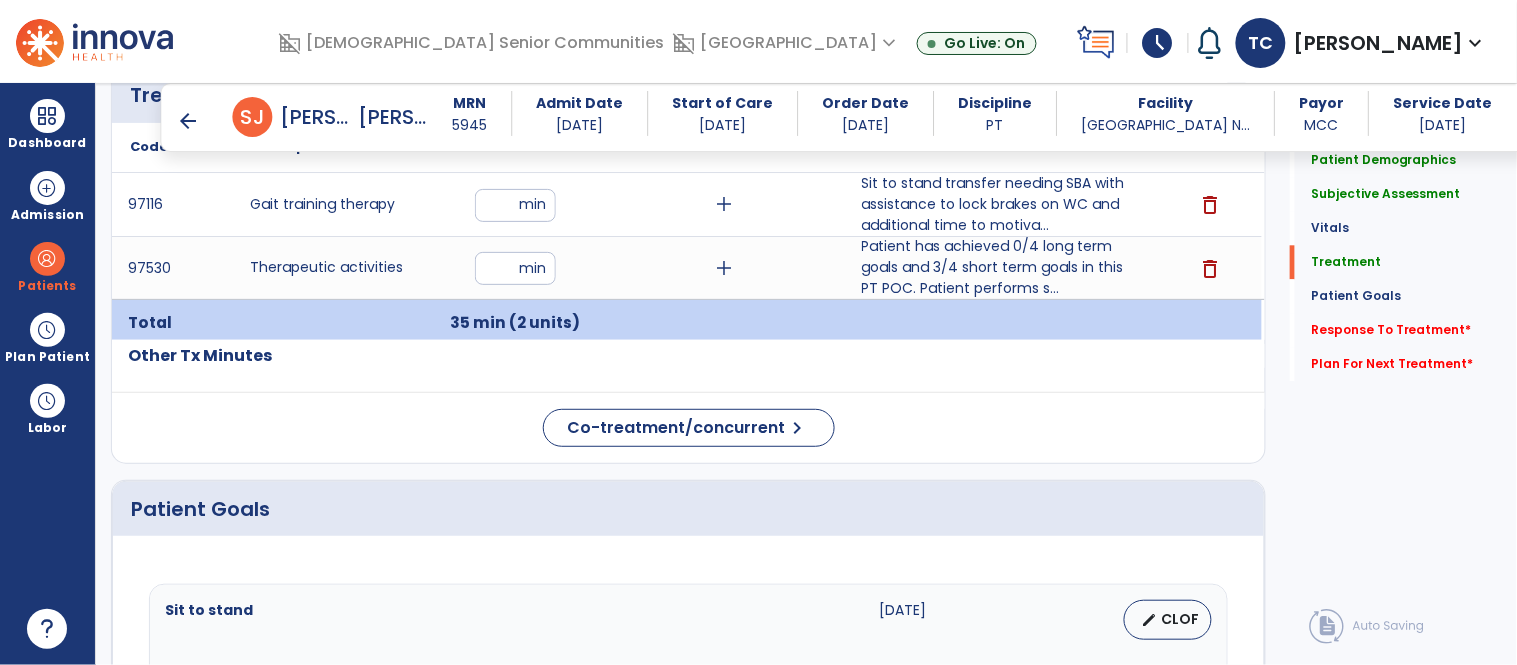 scroll, scrollTop: 1237, scrollLeft: 0, axis: vertical 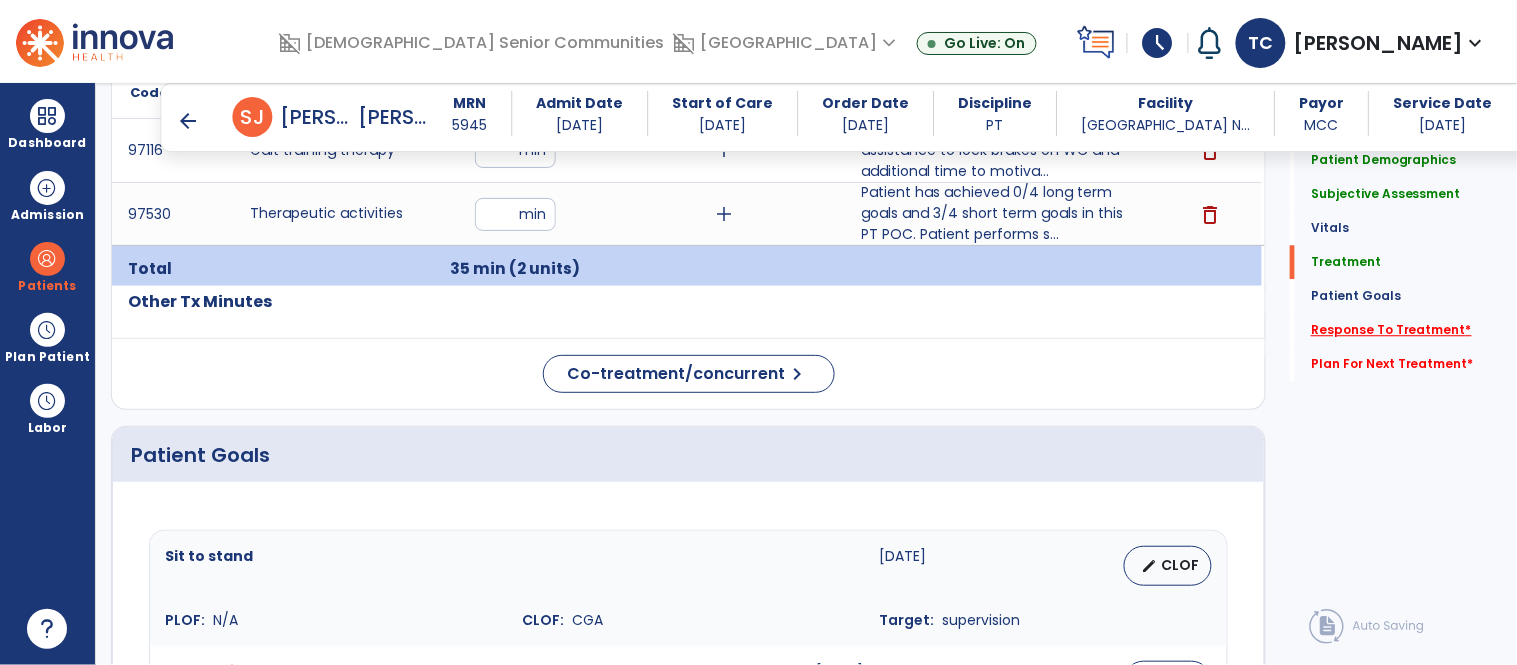 click on "Response To Treatment   *" 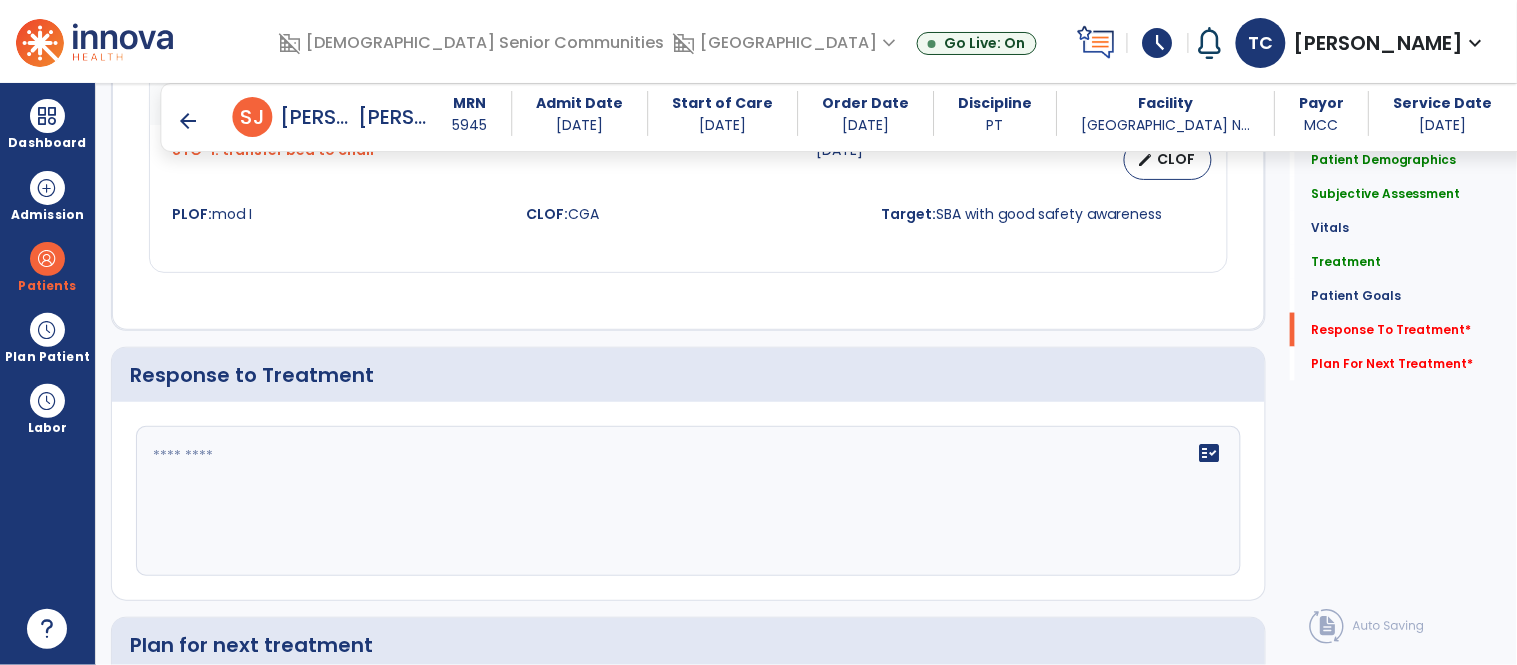 scroll, scrollTop: 2676, scrollLeft: 0, axis: vertical 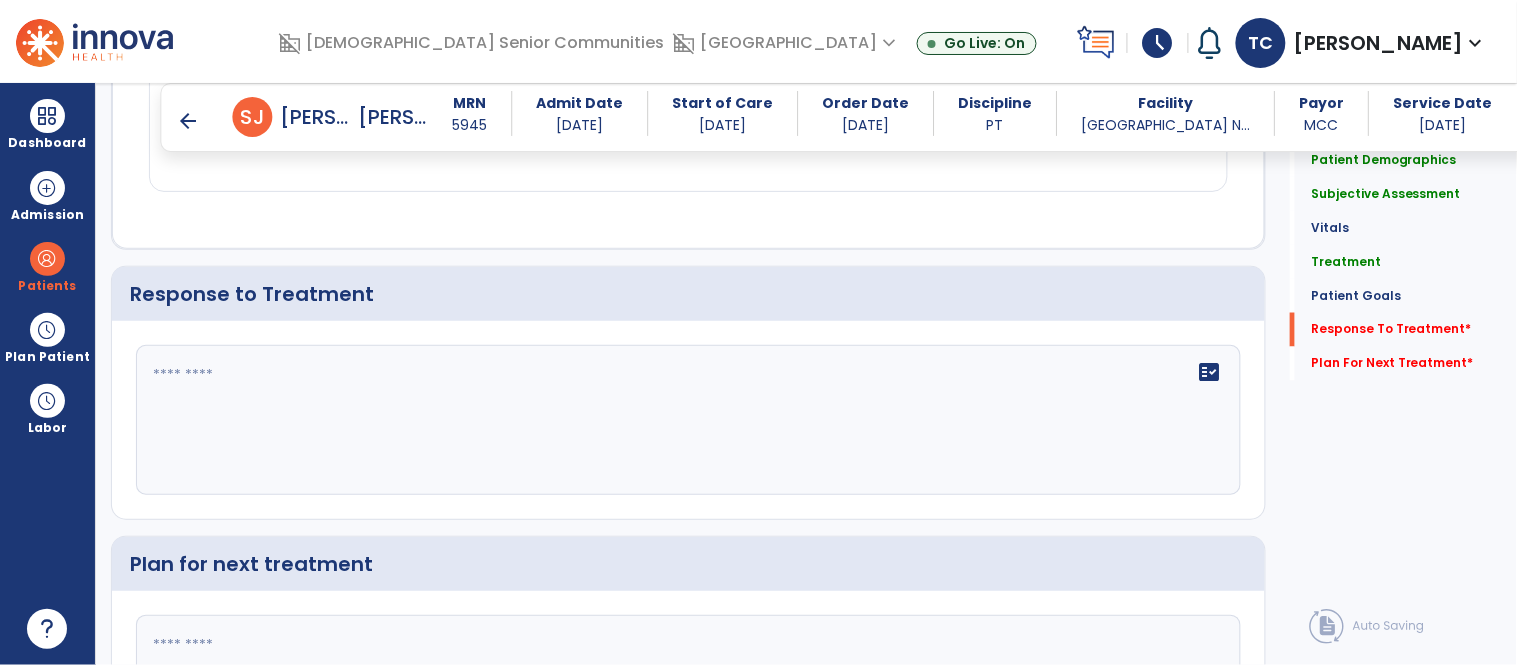 click on "fact_check" 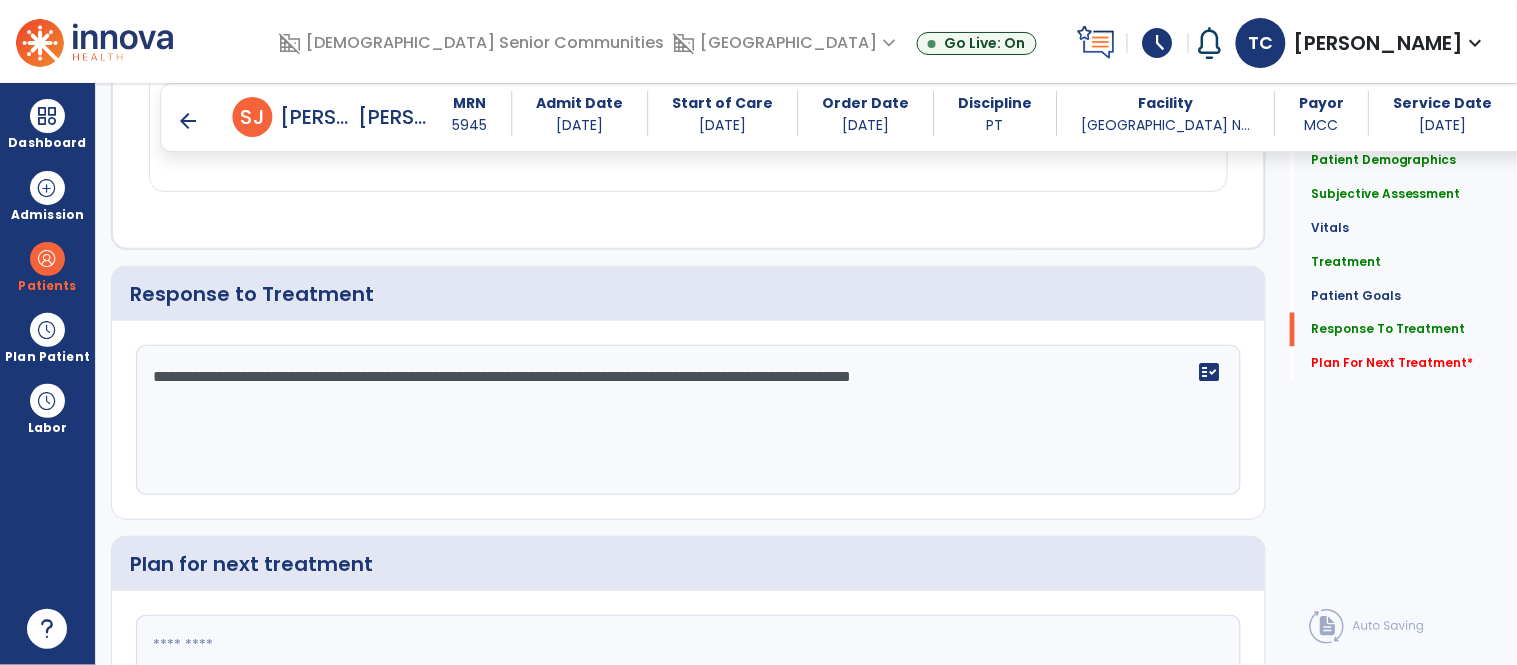scroll, scrollTop: 2848, scrollLeft: 0, axis: vertical 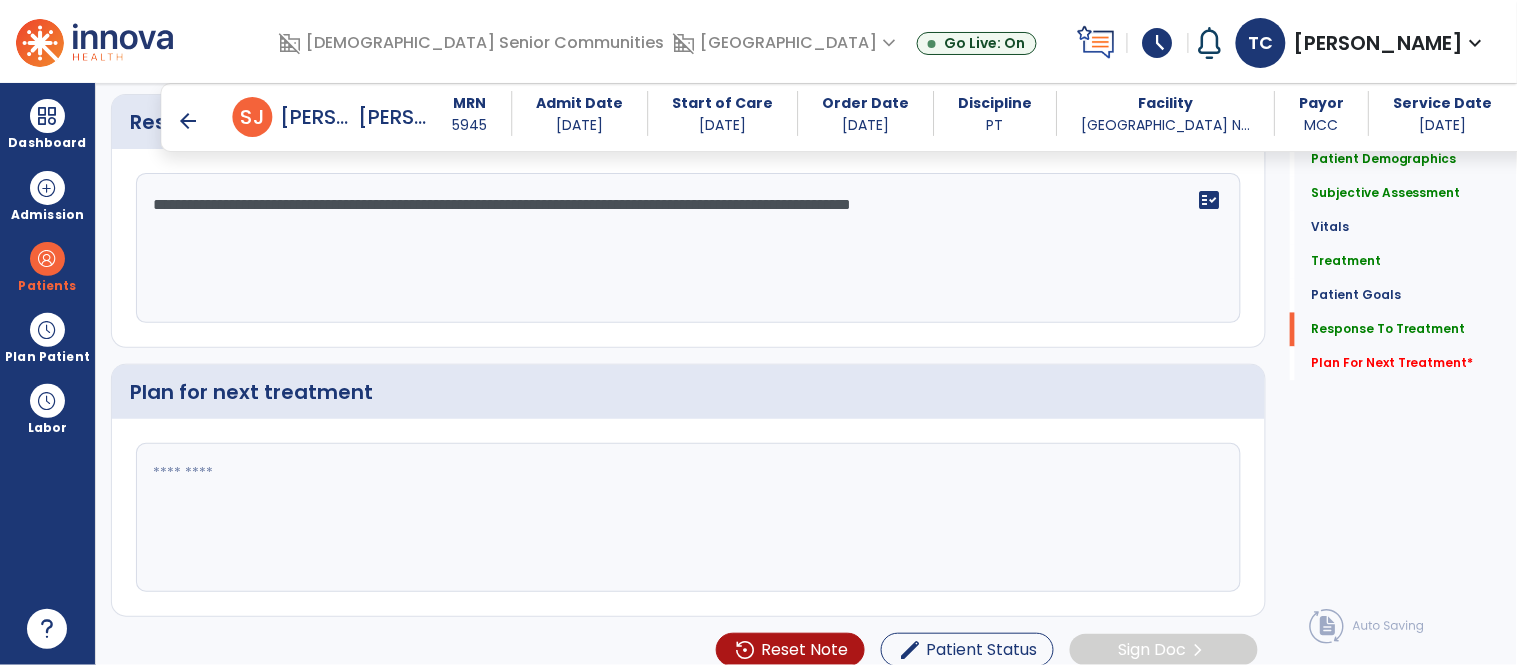 type on "**********" 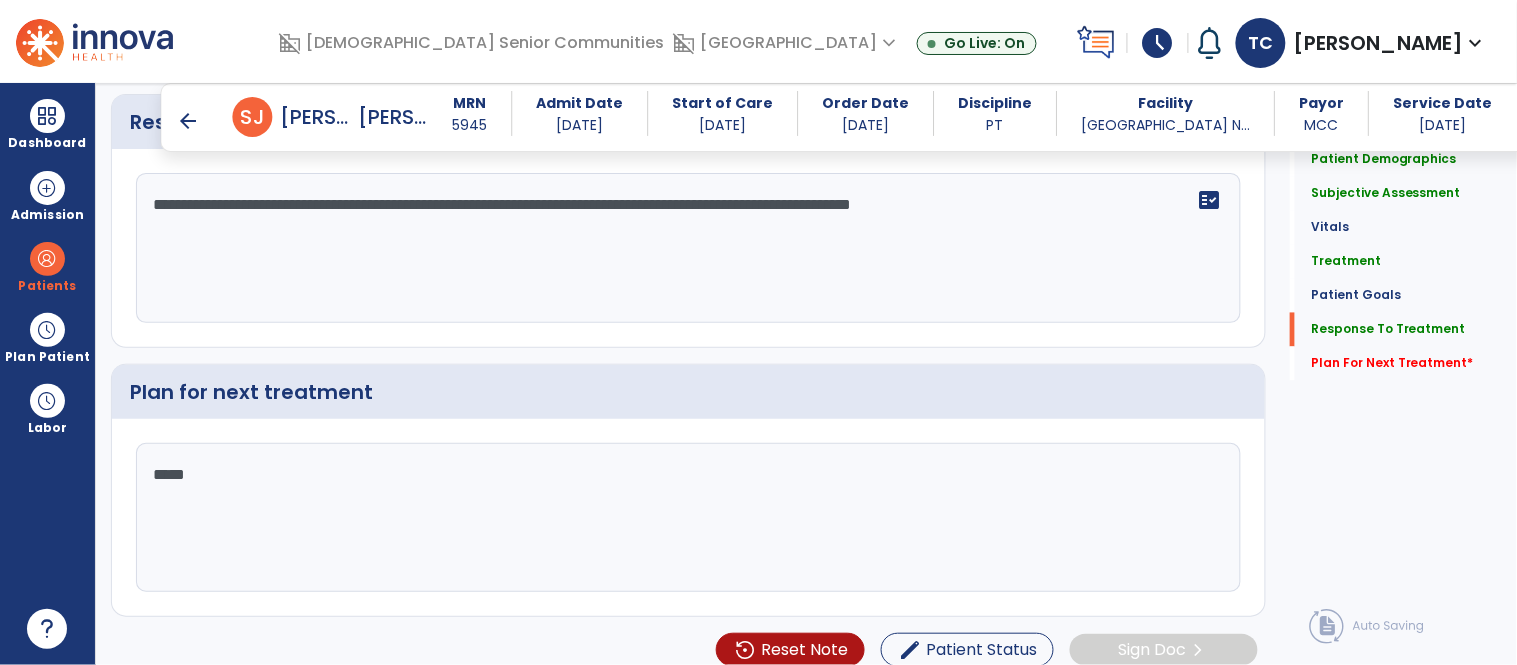 type on "******" 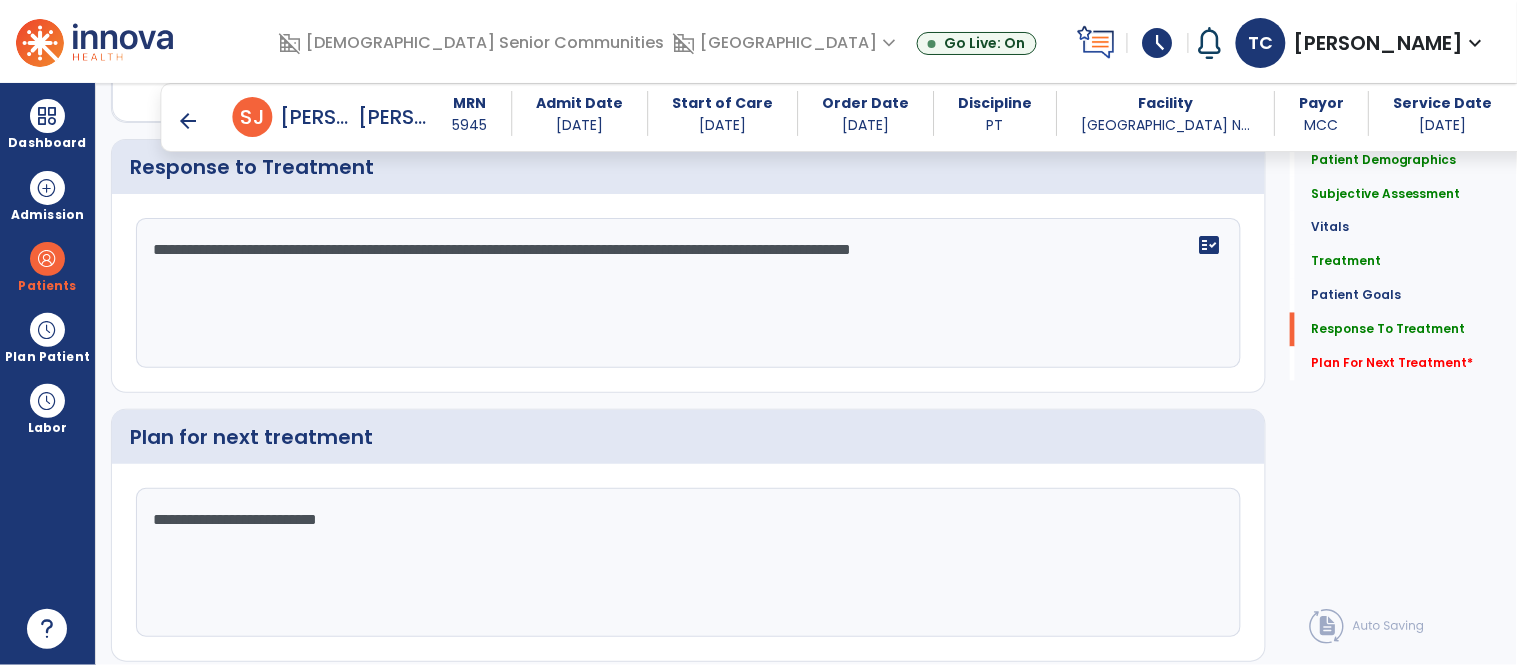 scroll, scrollTop: 2848, scrollLeft: 0, axis: vertical 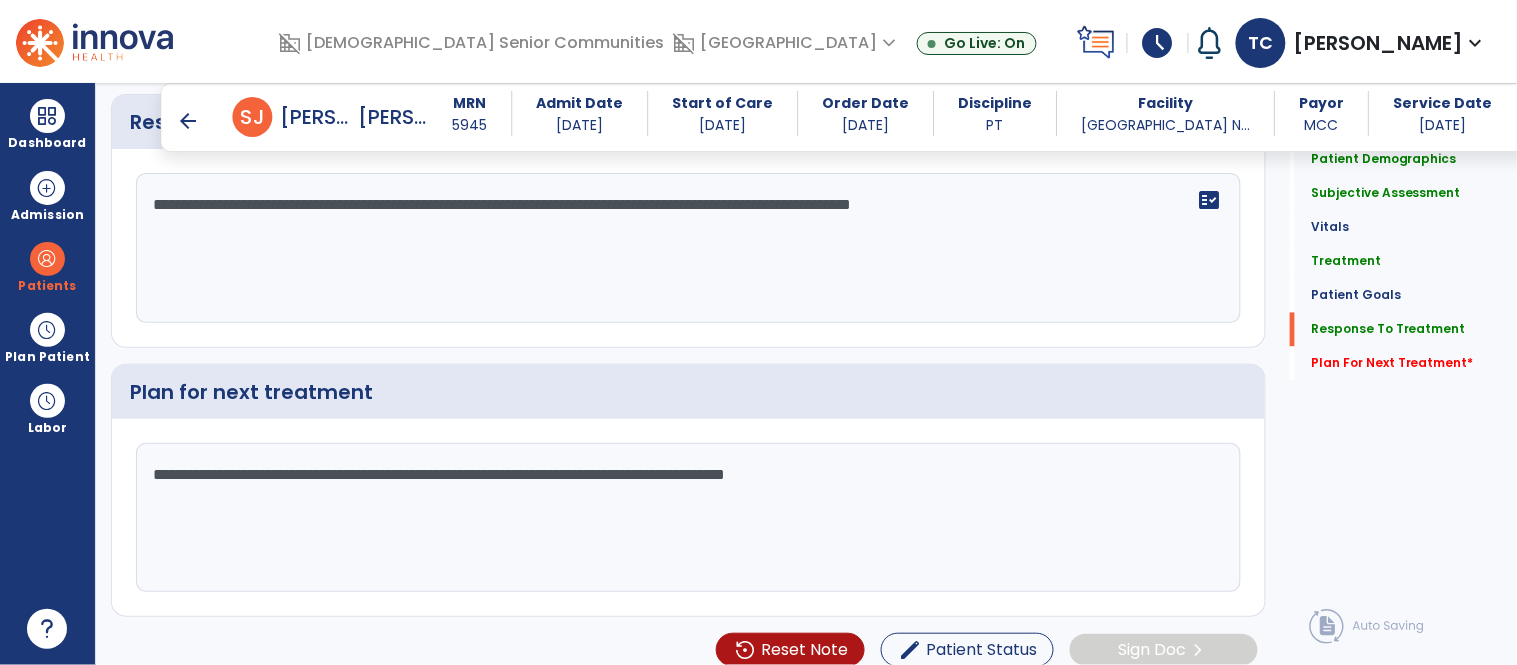 type on "**********" 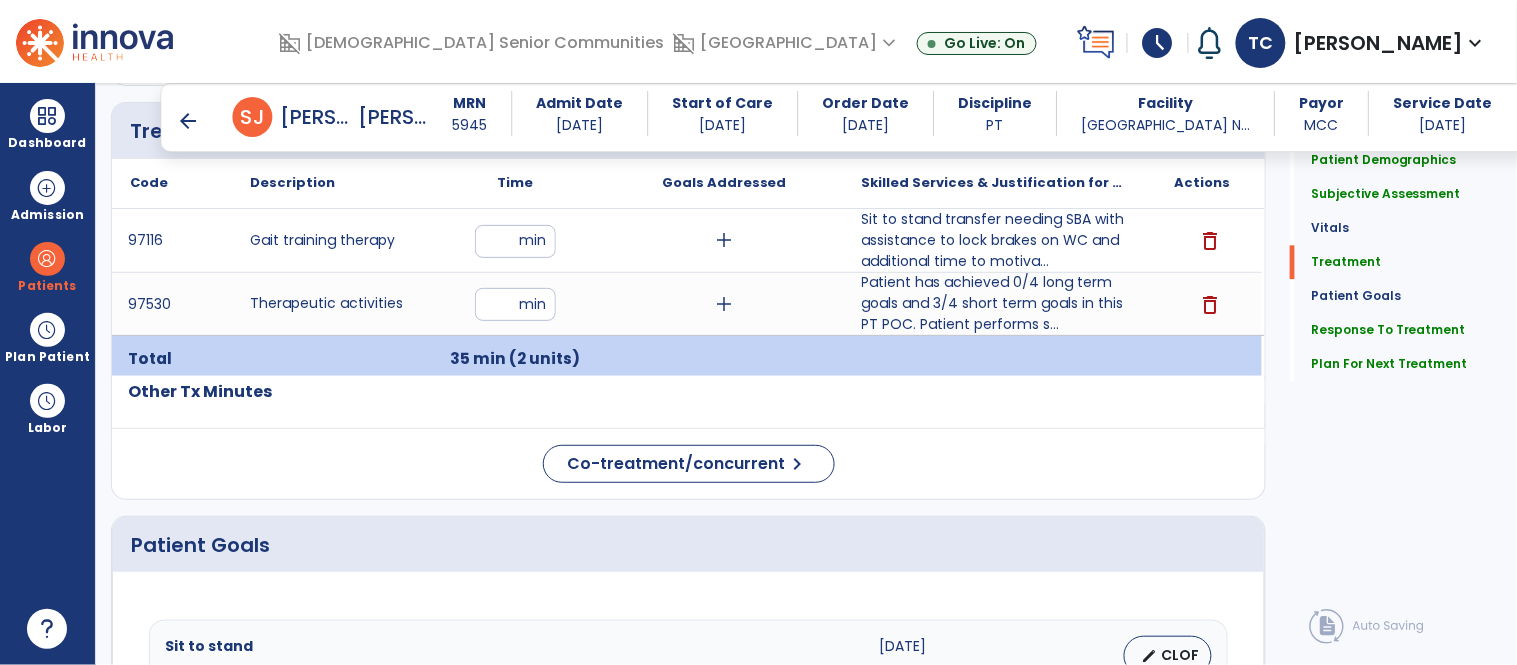scroll, scrollTop: 1118, scrollLeft: 0, axis: vertical 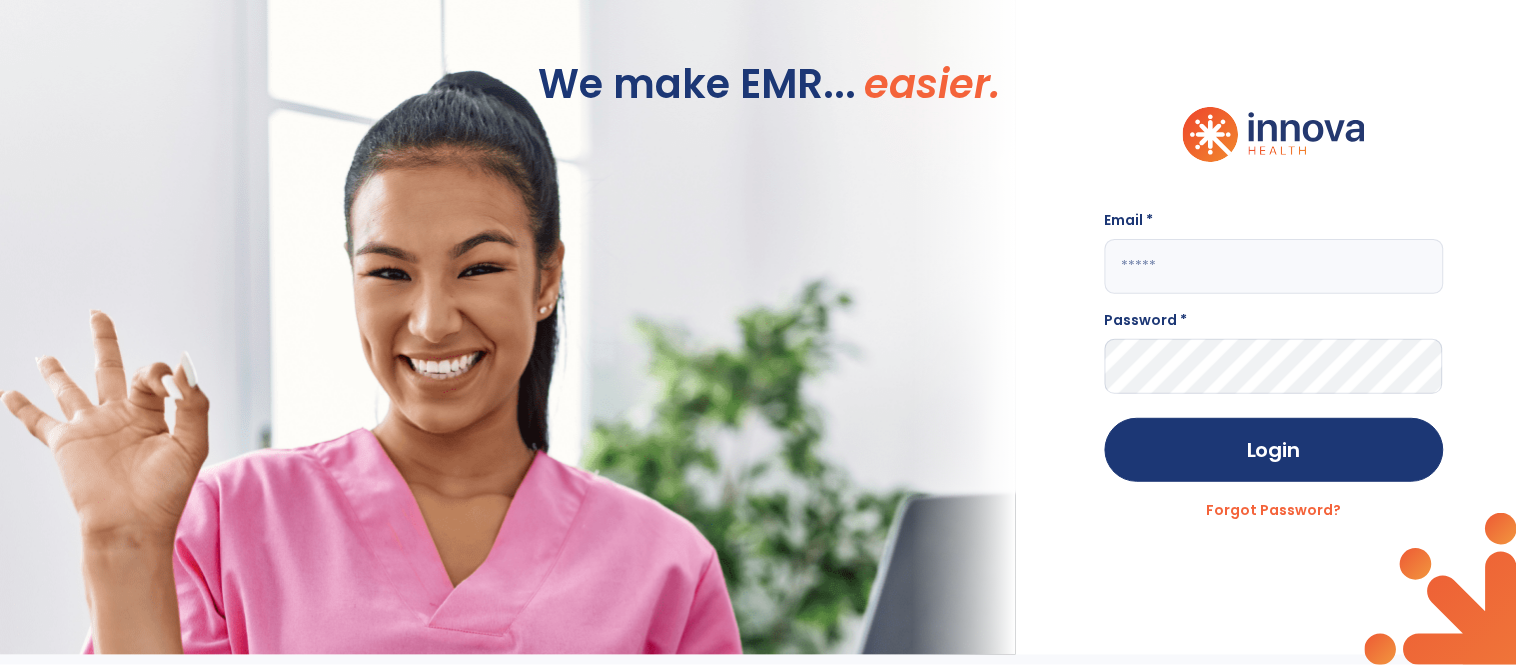 click 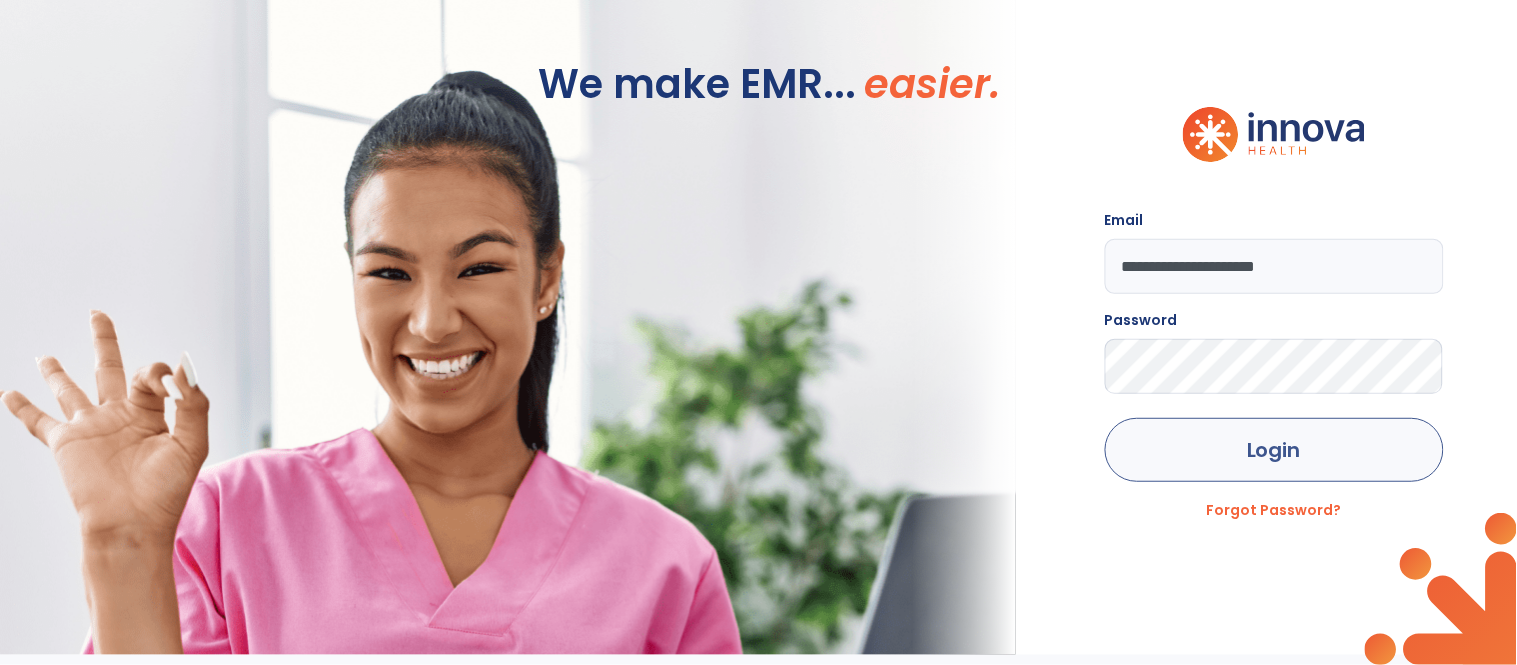 click on "Login" 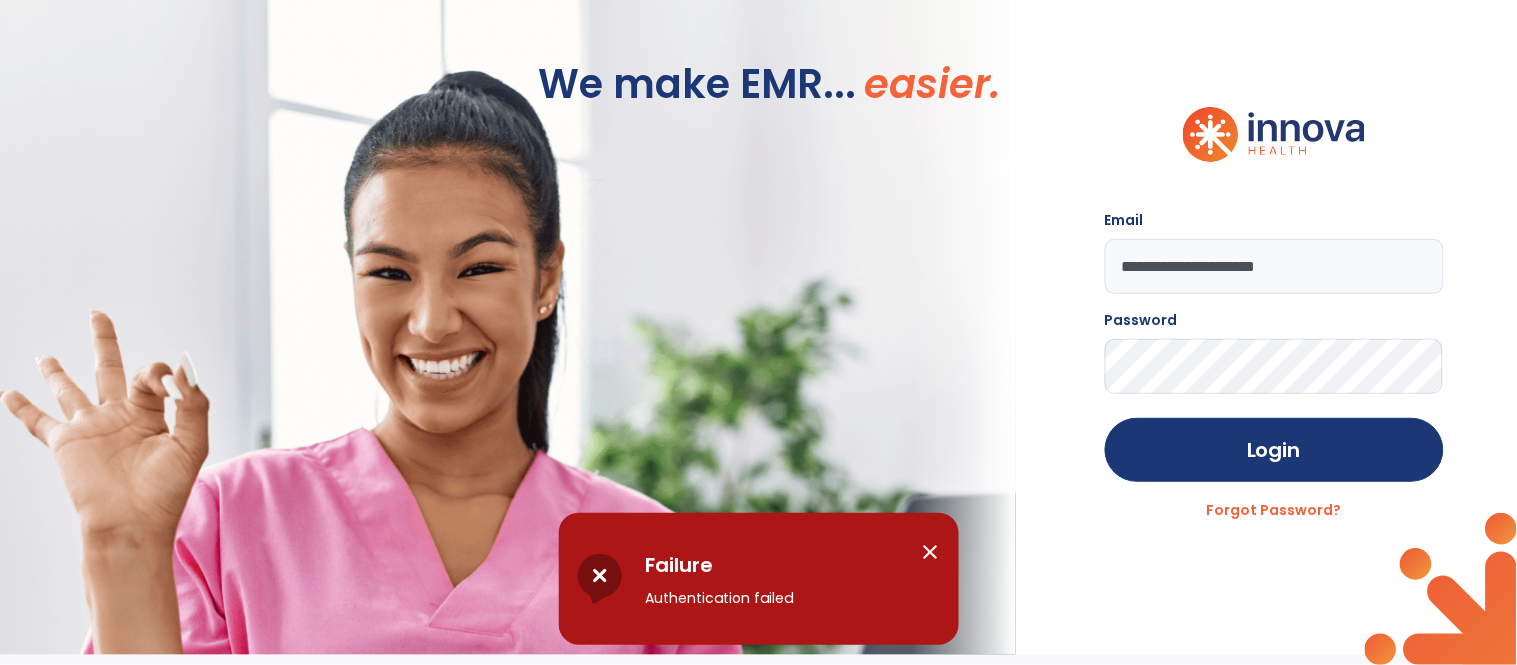 click on "**********" 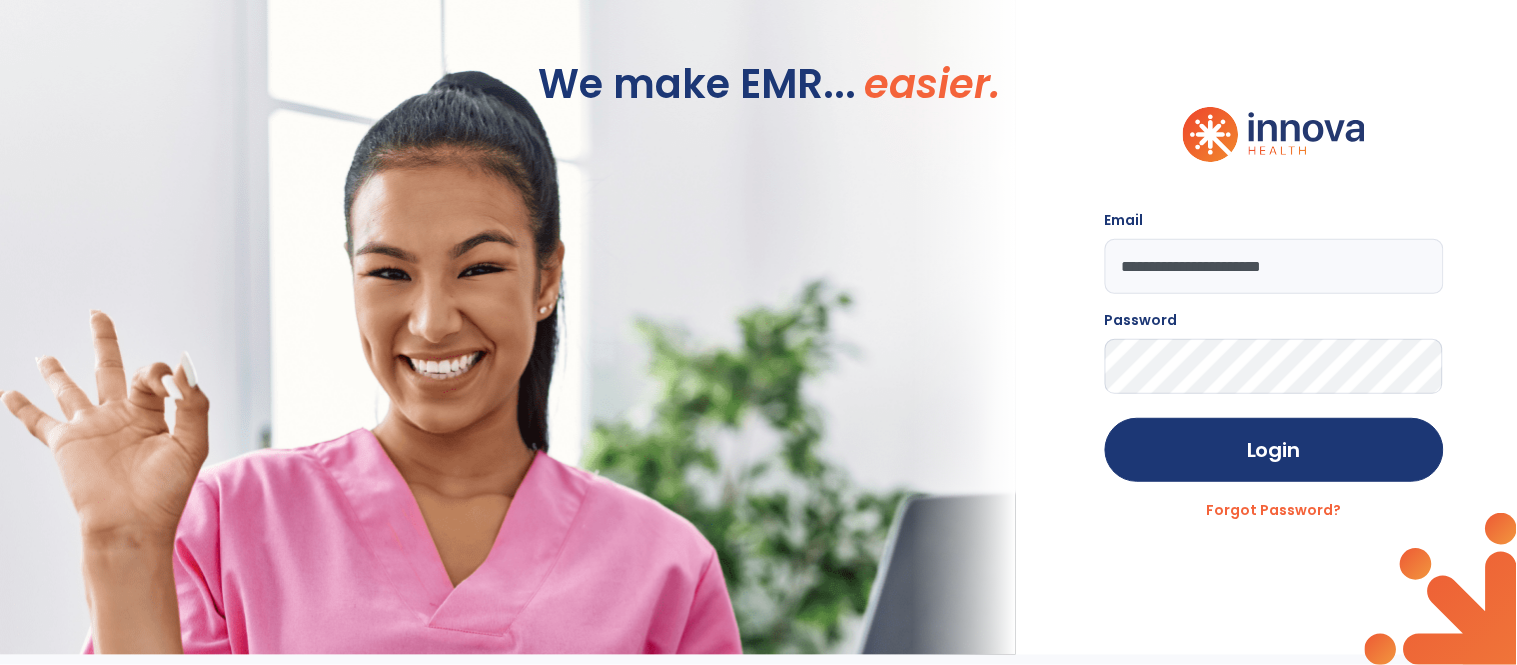 type on "**********" 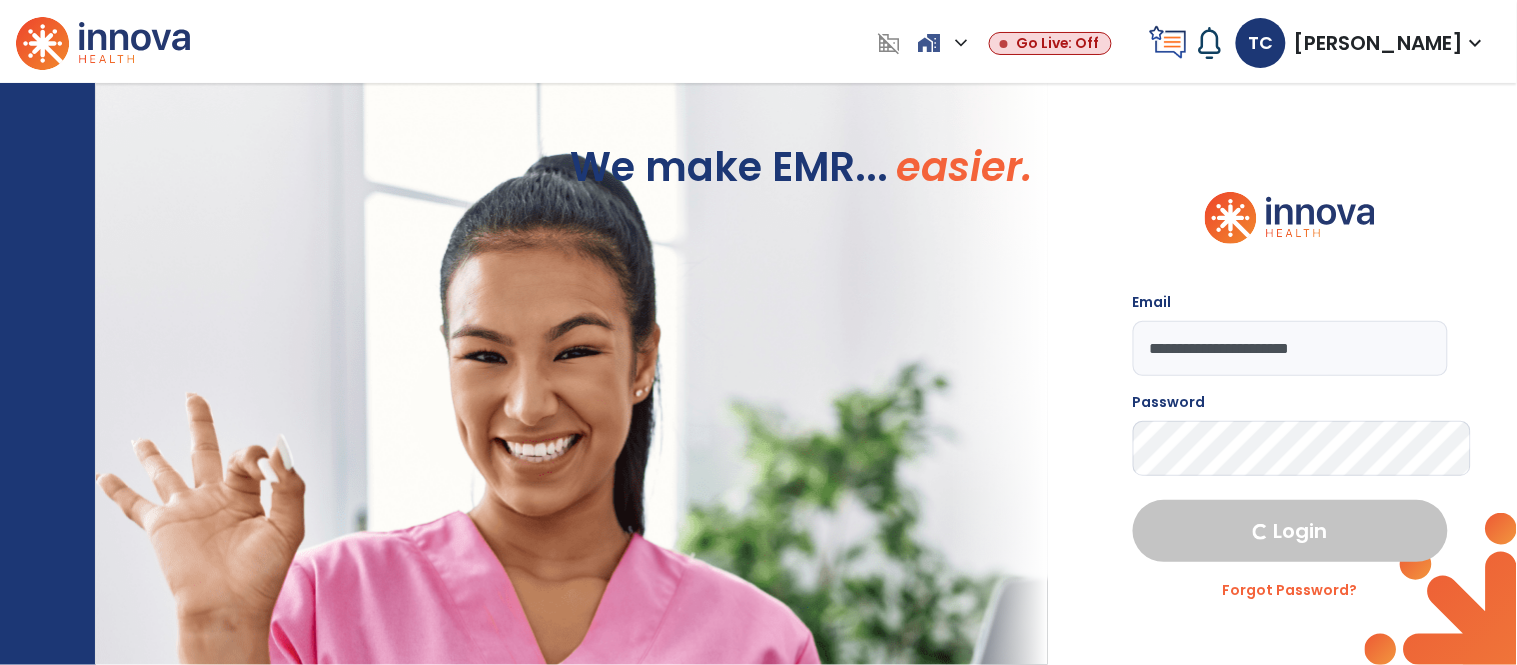 select on "****" 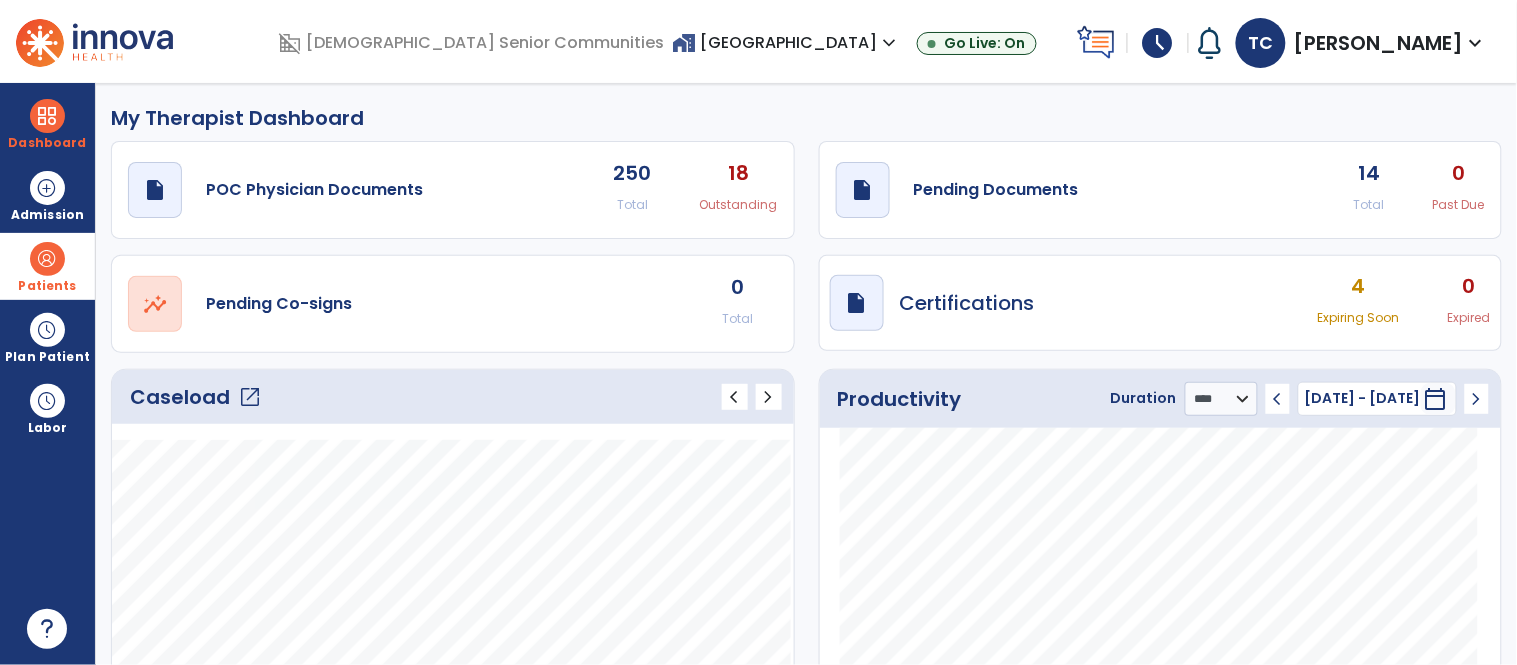 click at bounding box center (47, 259) 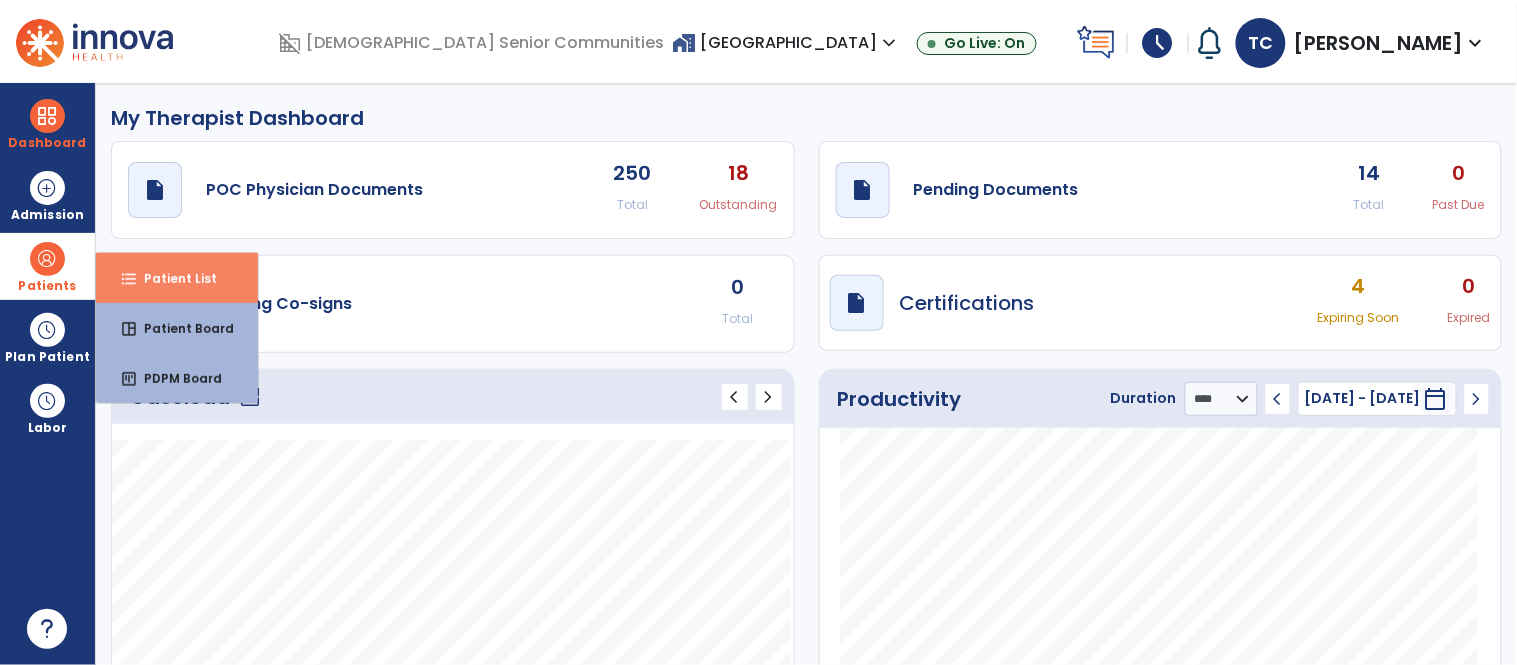 click on "format_list_bulleted  Patient List" at bounding box center [177, 278] 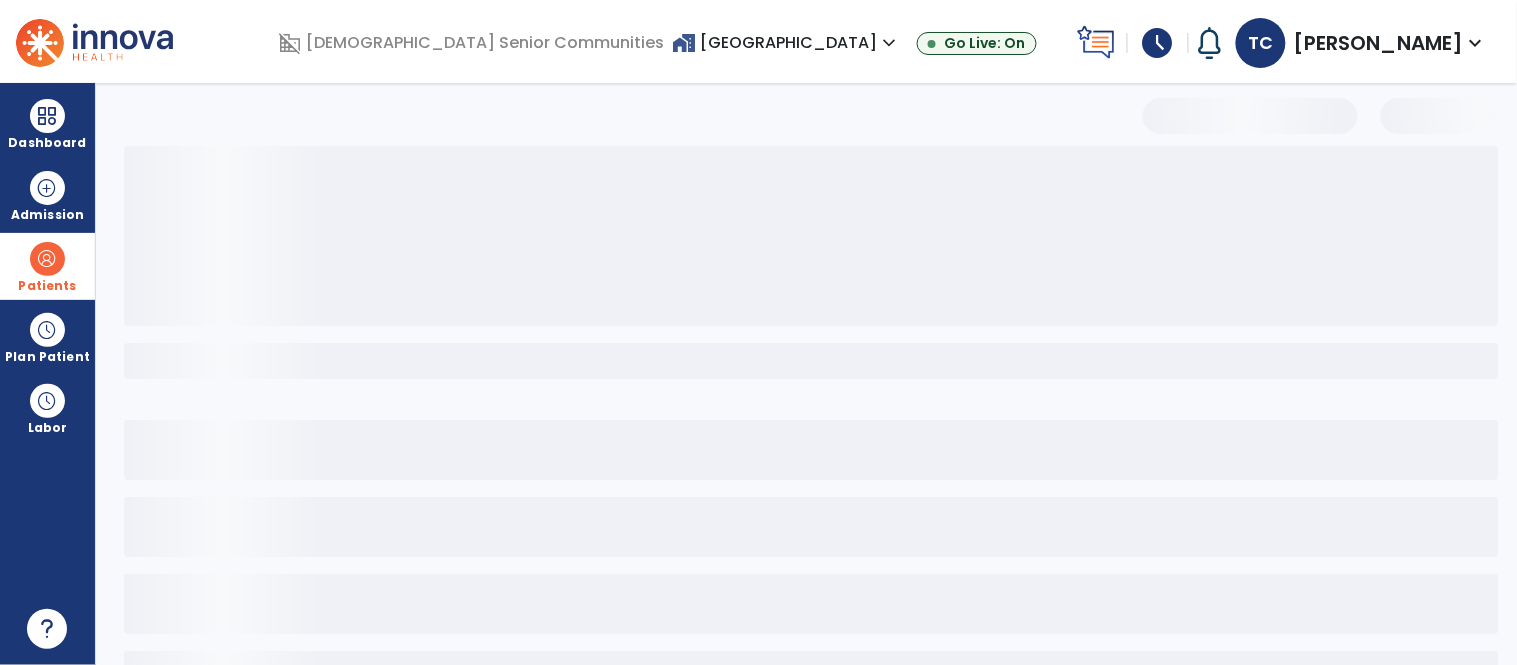 select on "***" 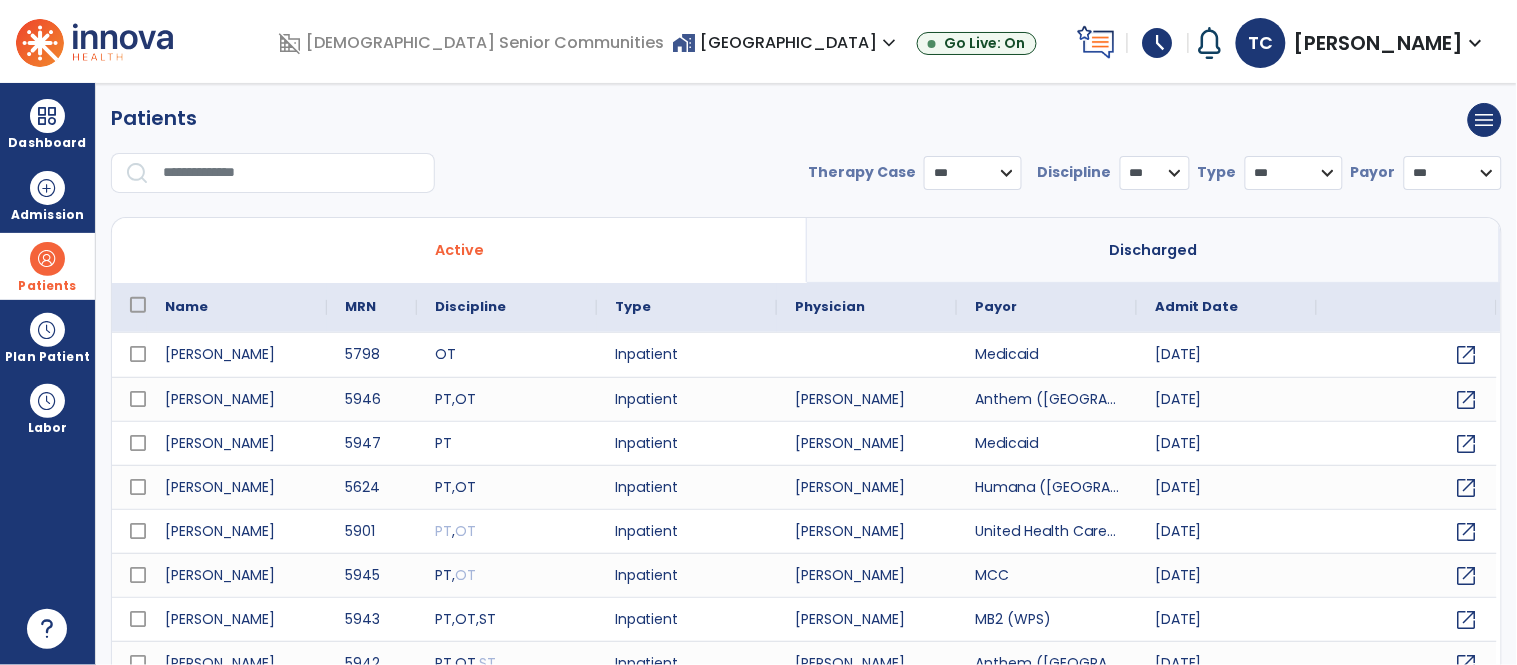 click at bounding box center (292, 173) 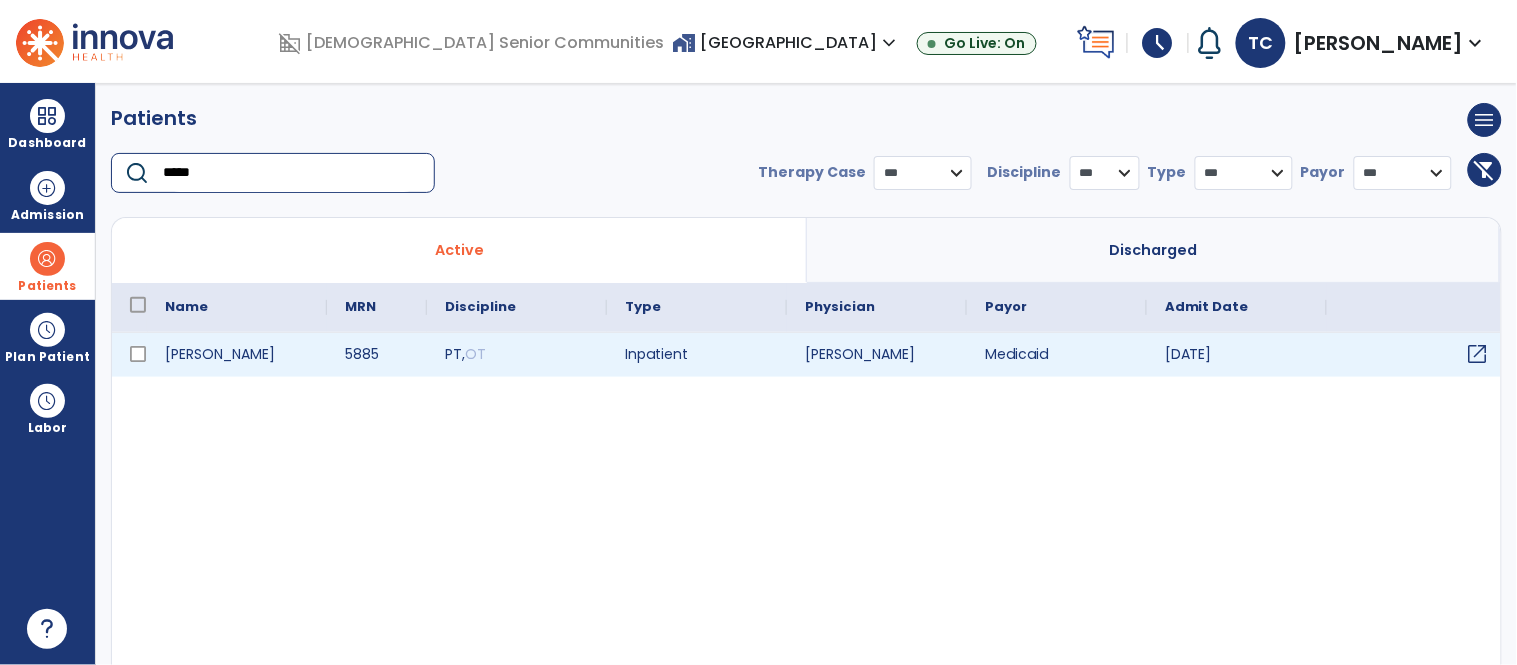 click on "open_in_new" at bounding box center (1478, 354) 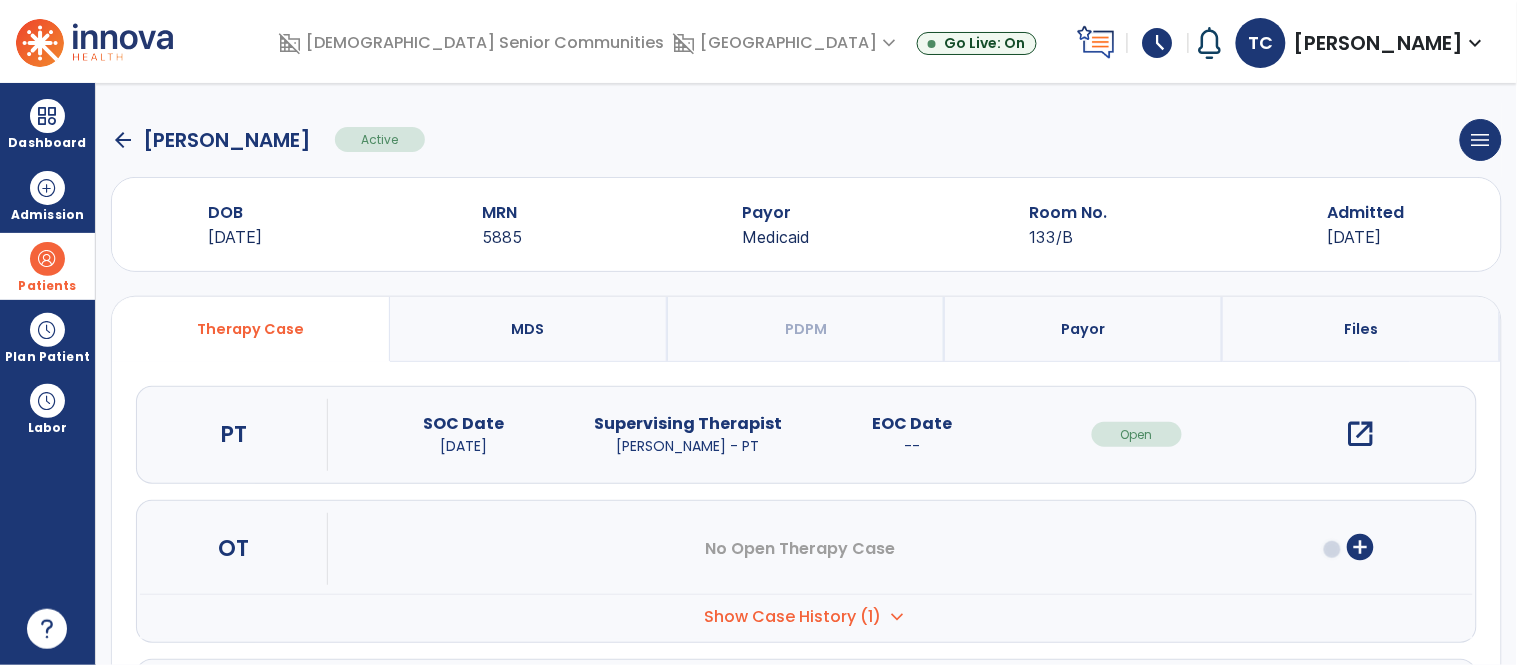 click on "open_in_new" at bounding box center (1361, 434) 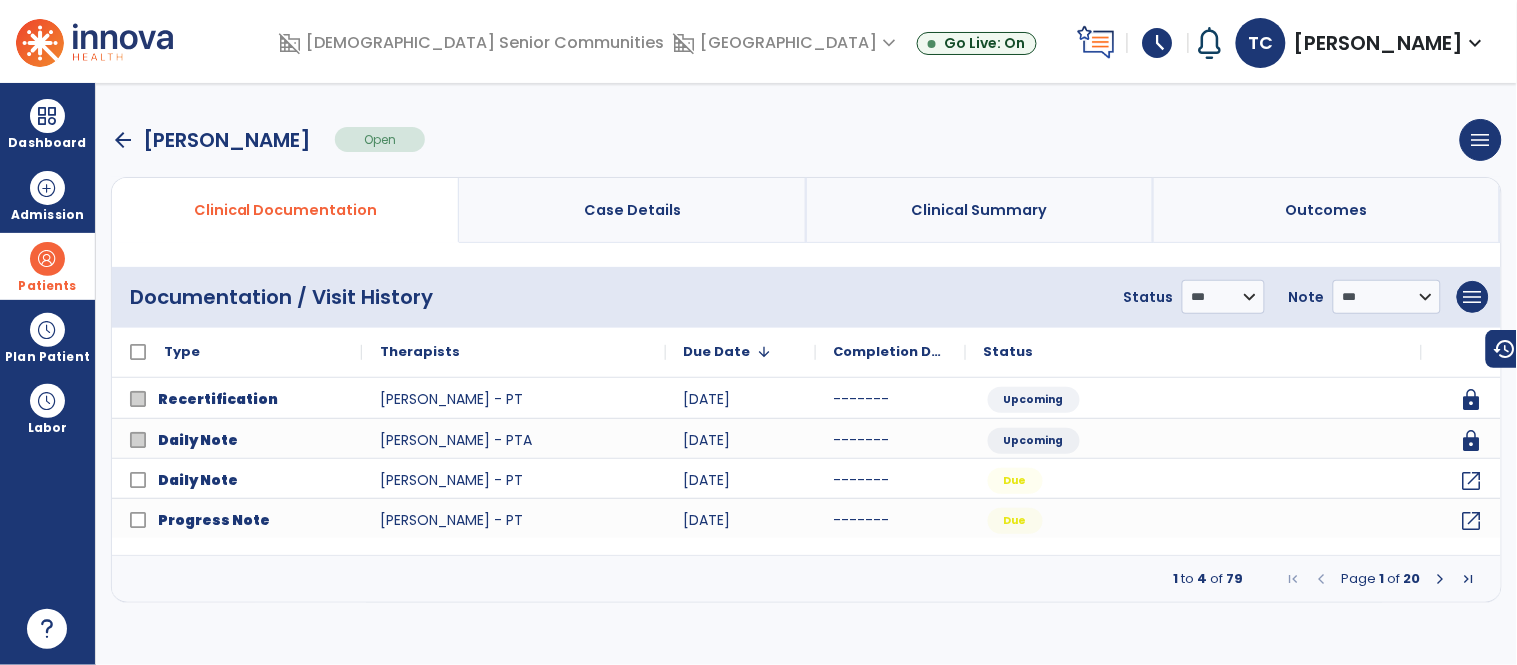 click at bounding box center (1441, 579) 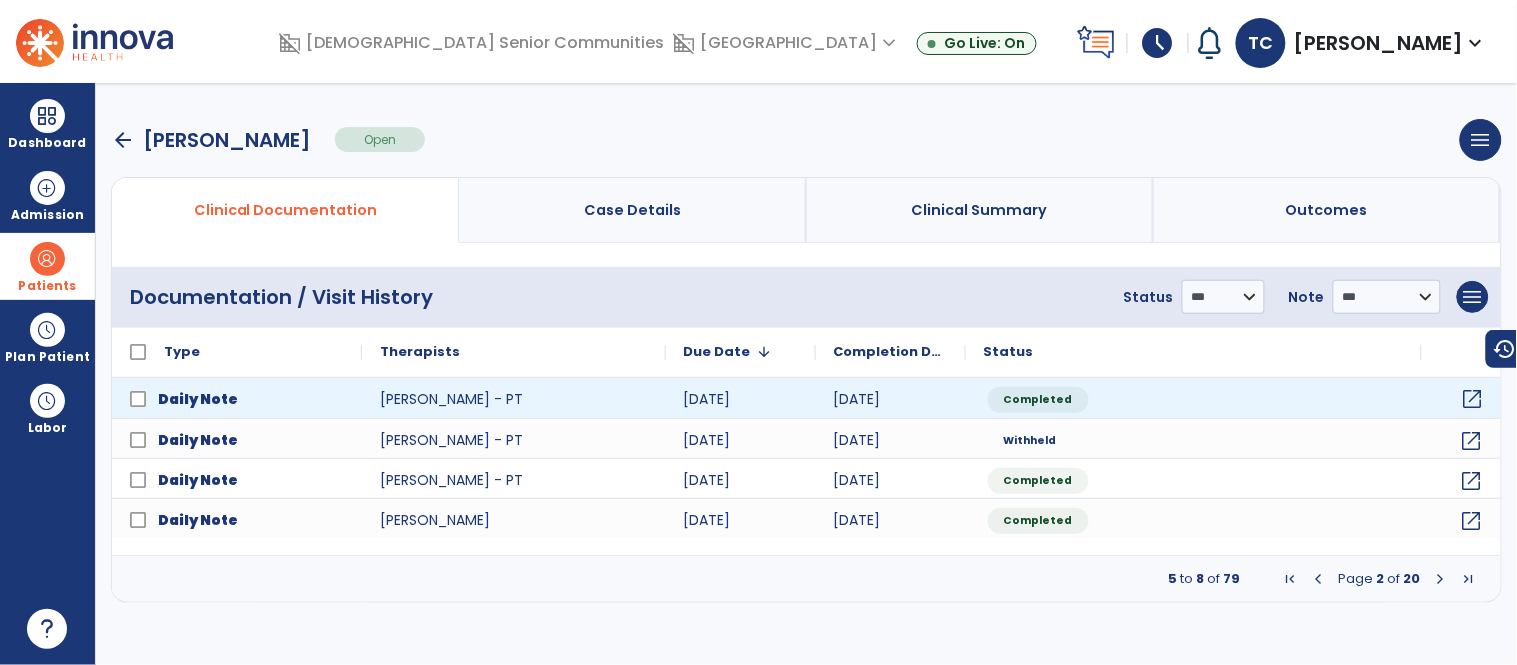 click on "open_in_new" 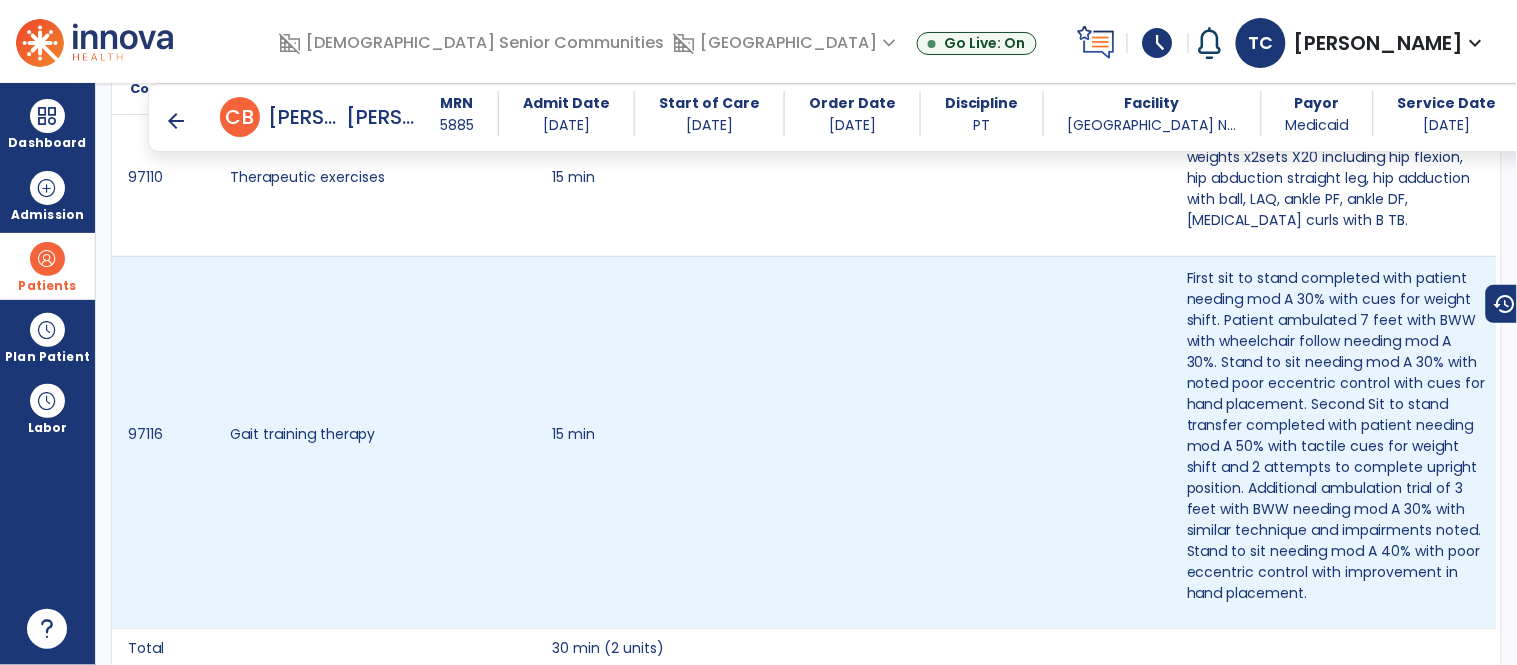 scroll, scrollTop: 1641, scrollLeft: 0, axis: vertical 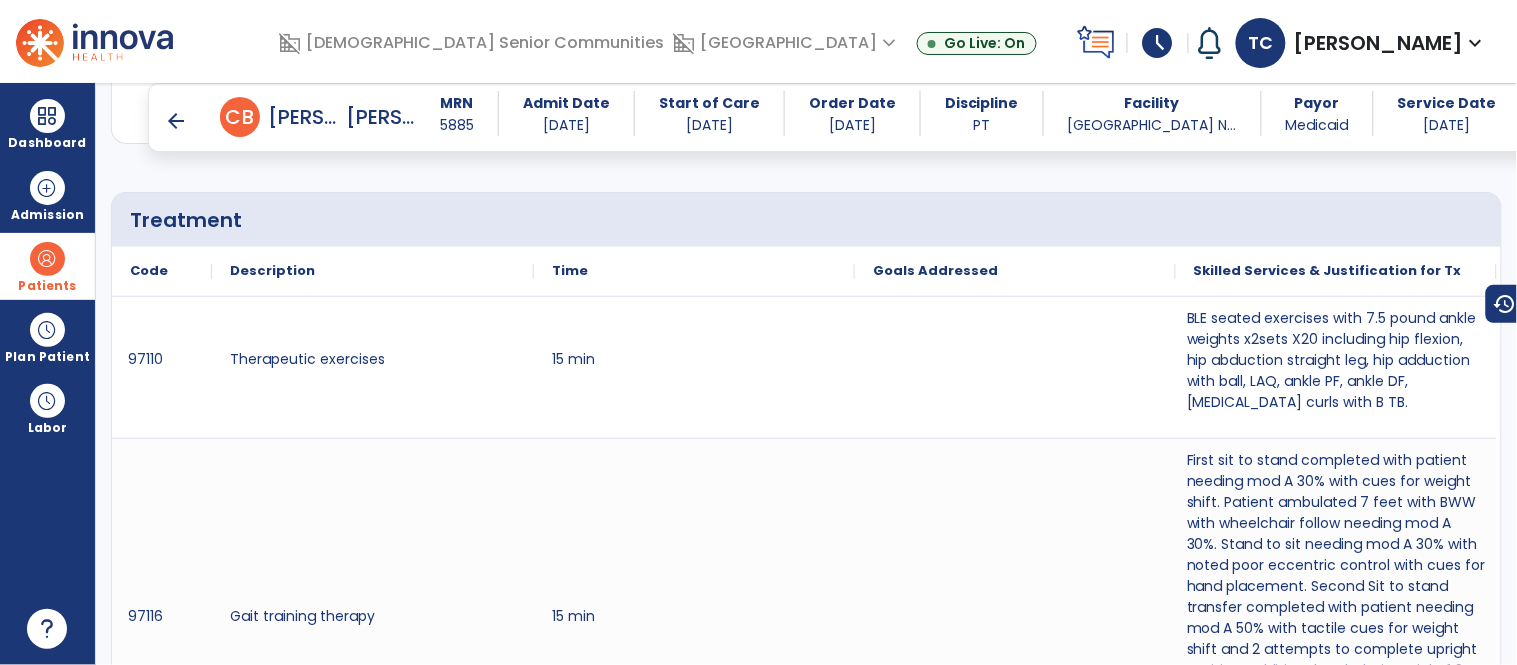 click on "arrow_back" at bounding box center (176, 121) 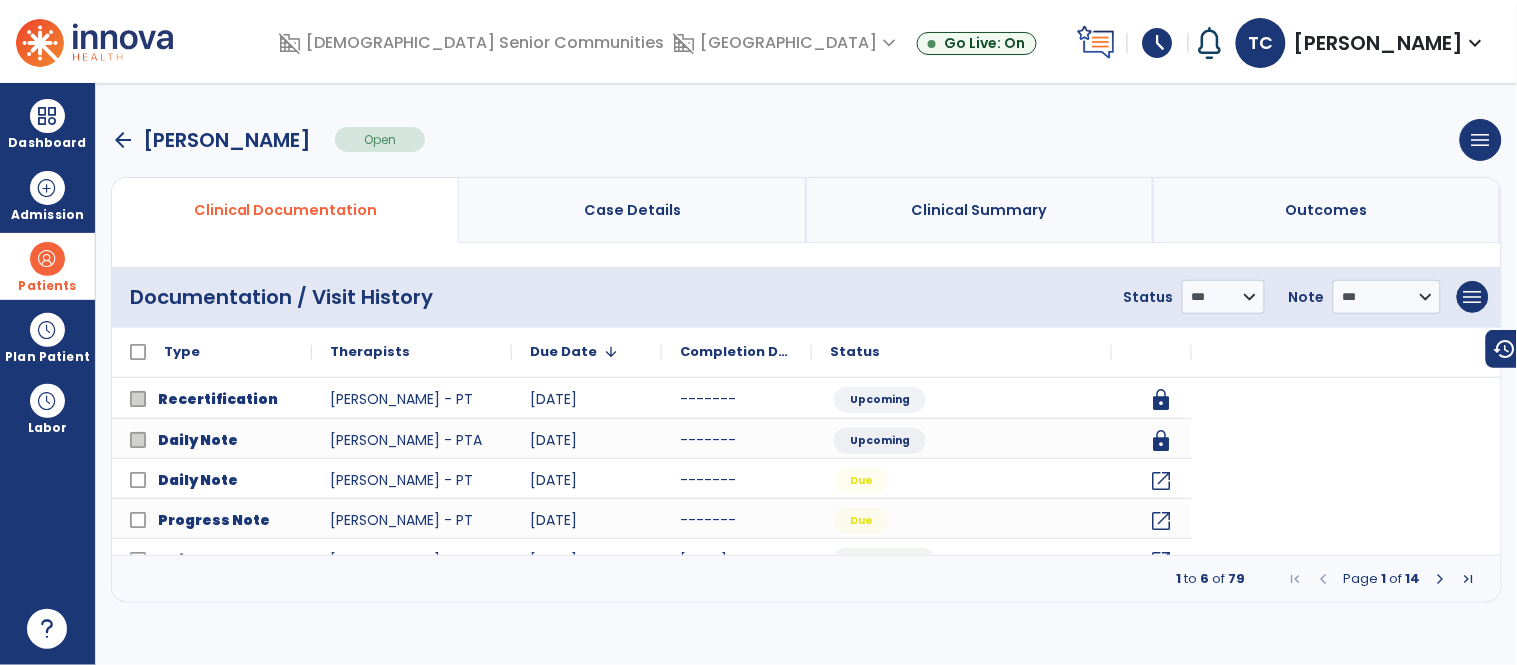 scroll, scrollTop: 0, scrollLeft: 0, axis: both 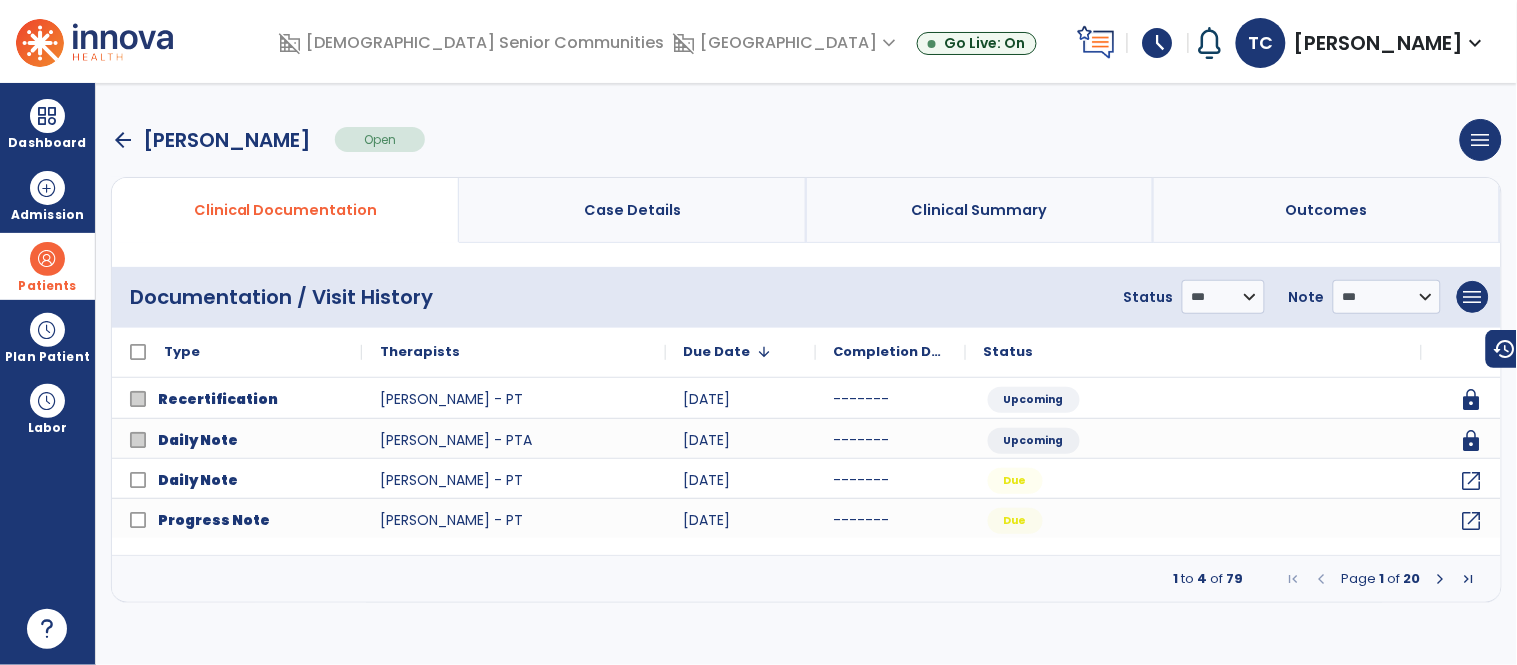 click at bounding box center [1441, 579] 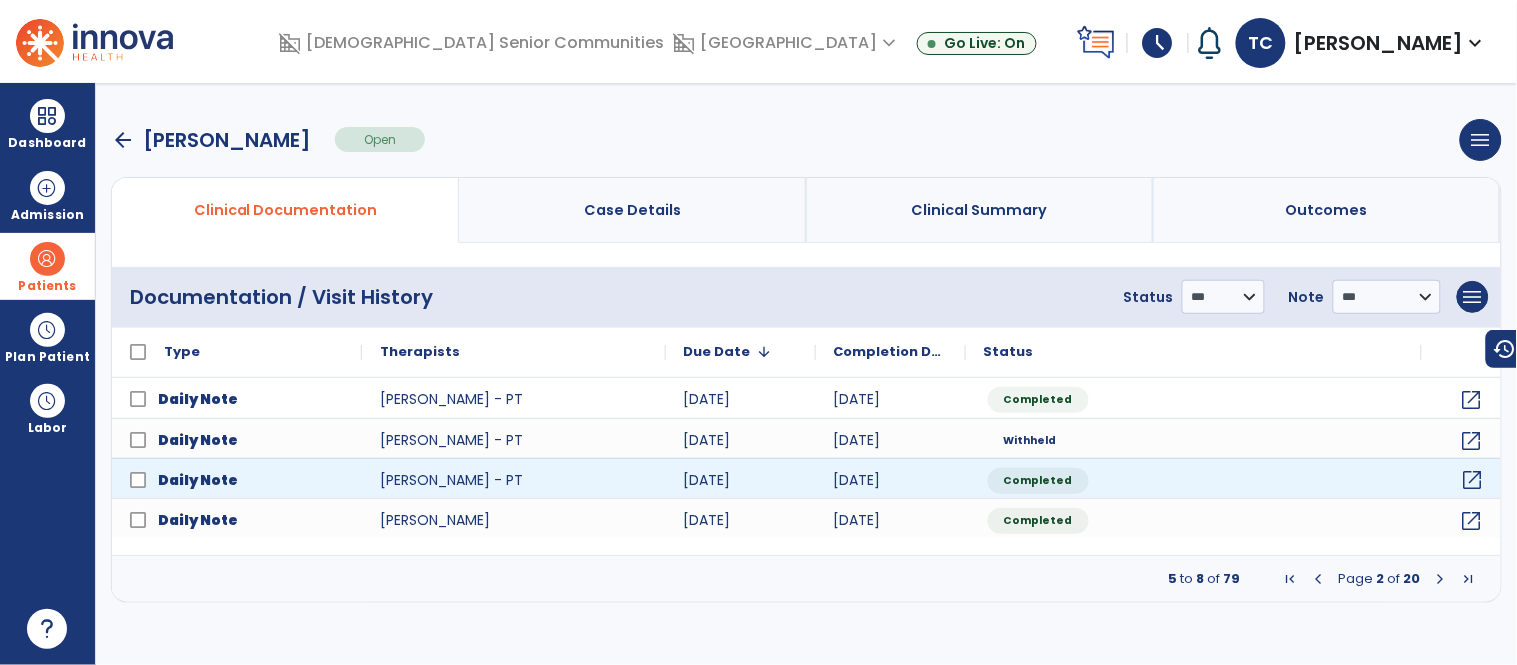 click on "open_in_new" 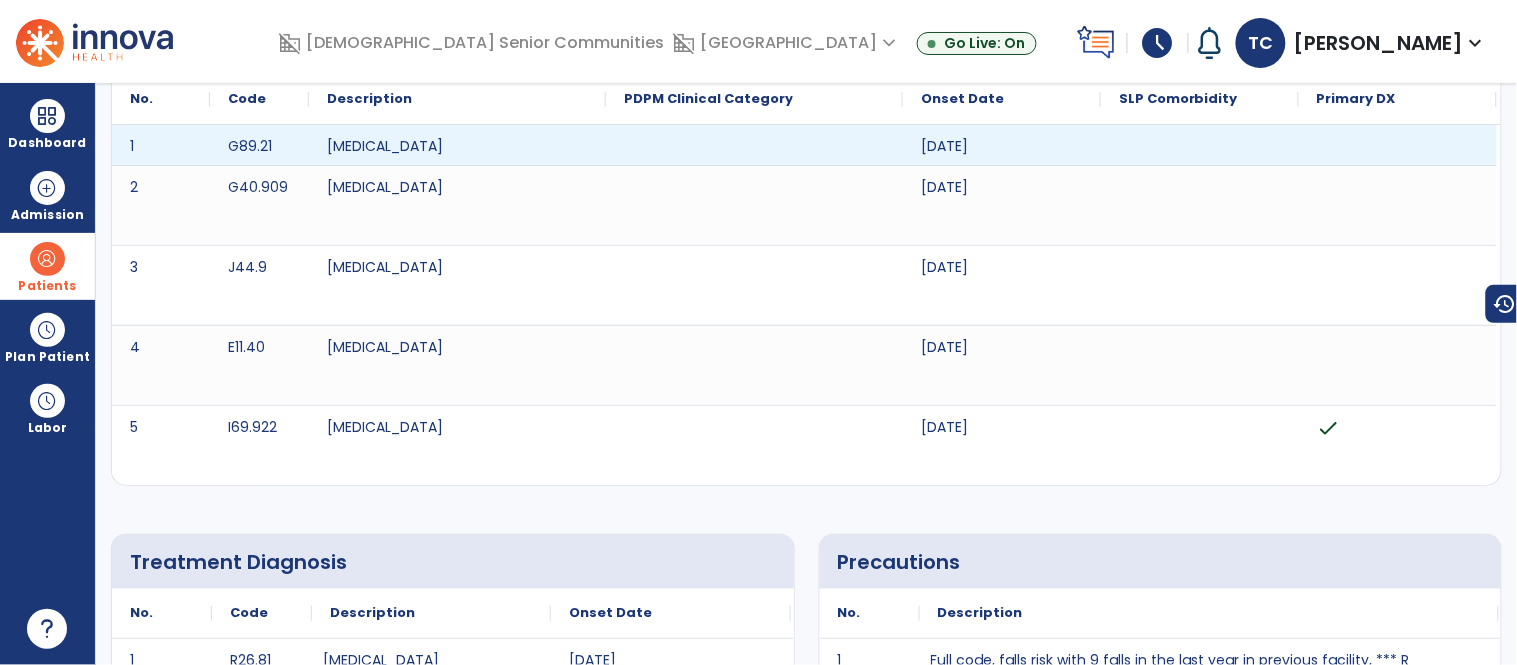 scroll, scrollTop: 0, scrollLeft: 0, axis: both 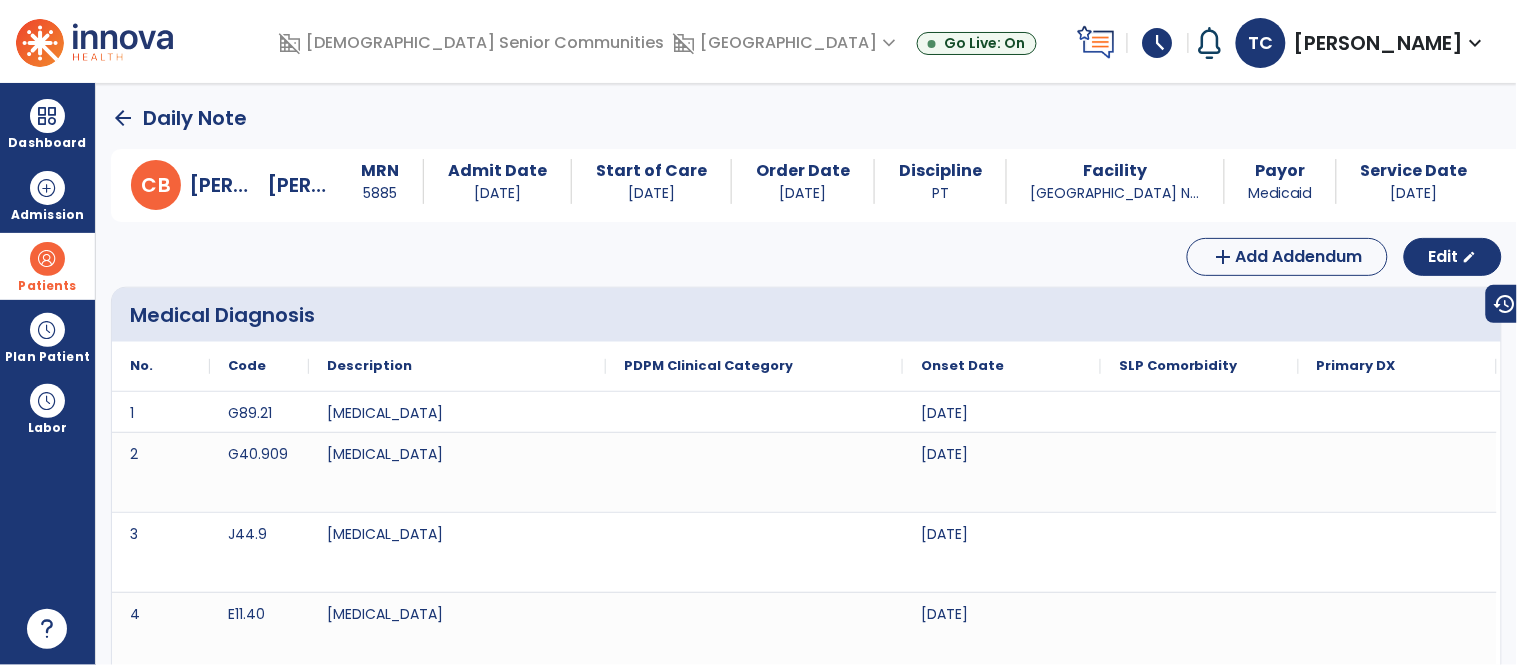 click on "arrow_back" 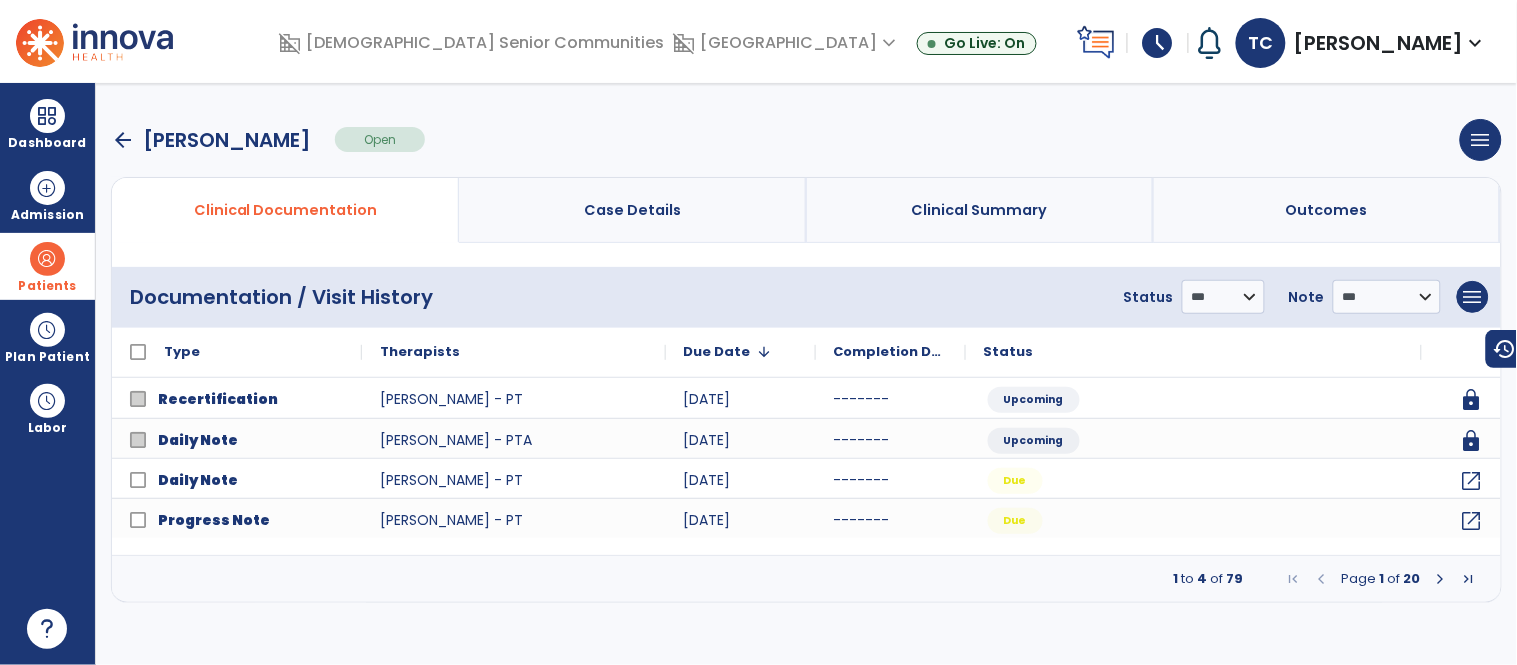 click at bounding box center (1441, 579) 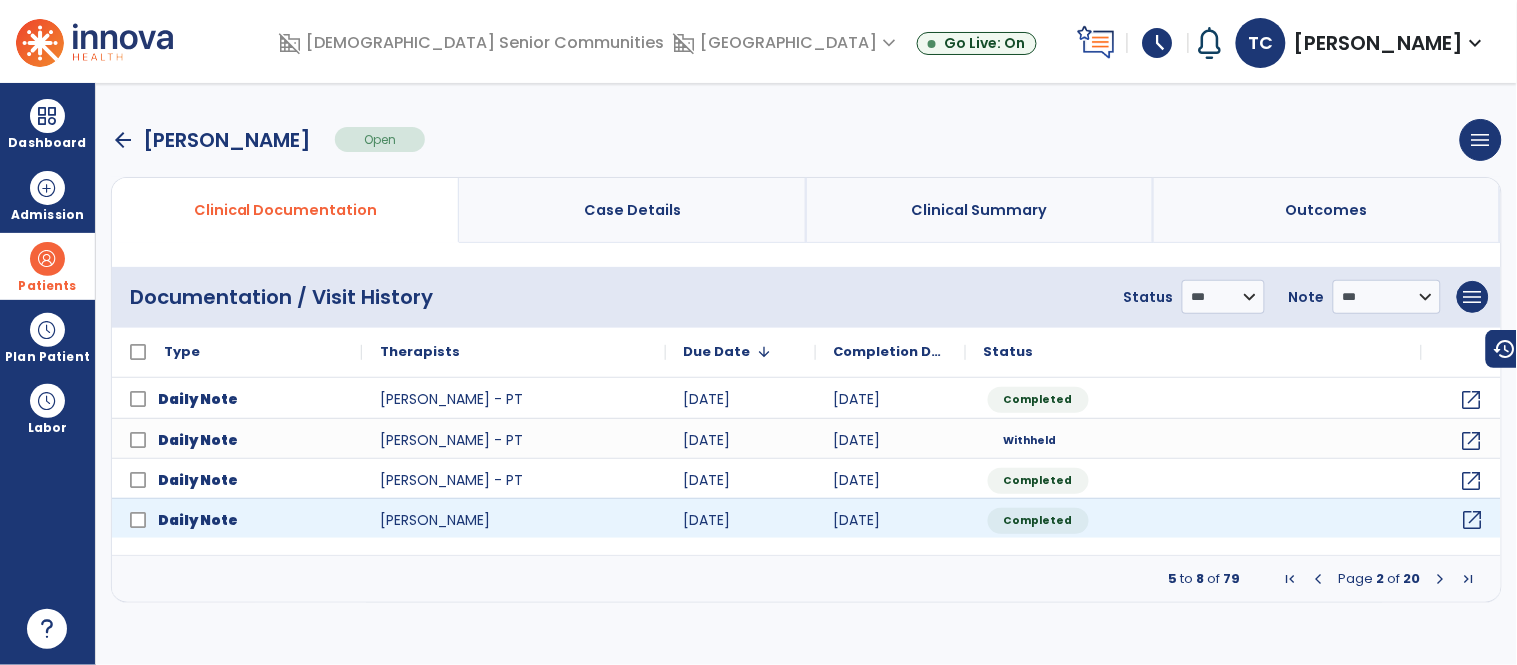 click on "open_in_new" 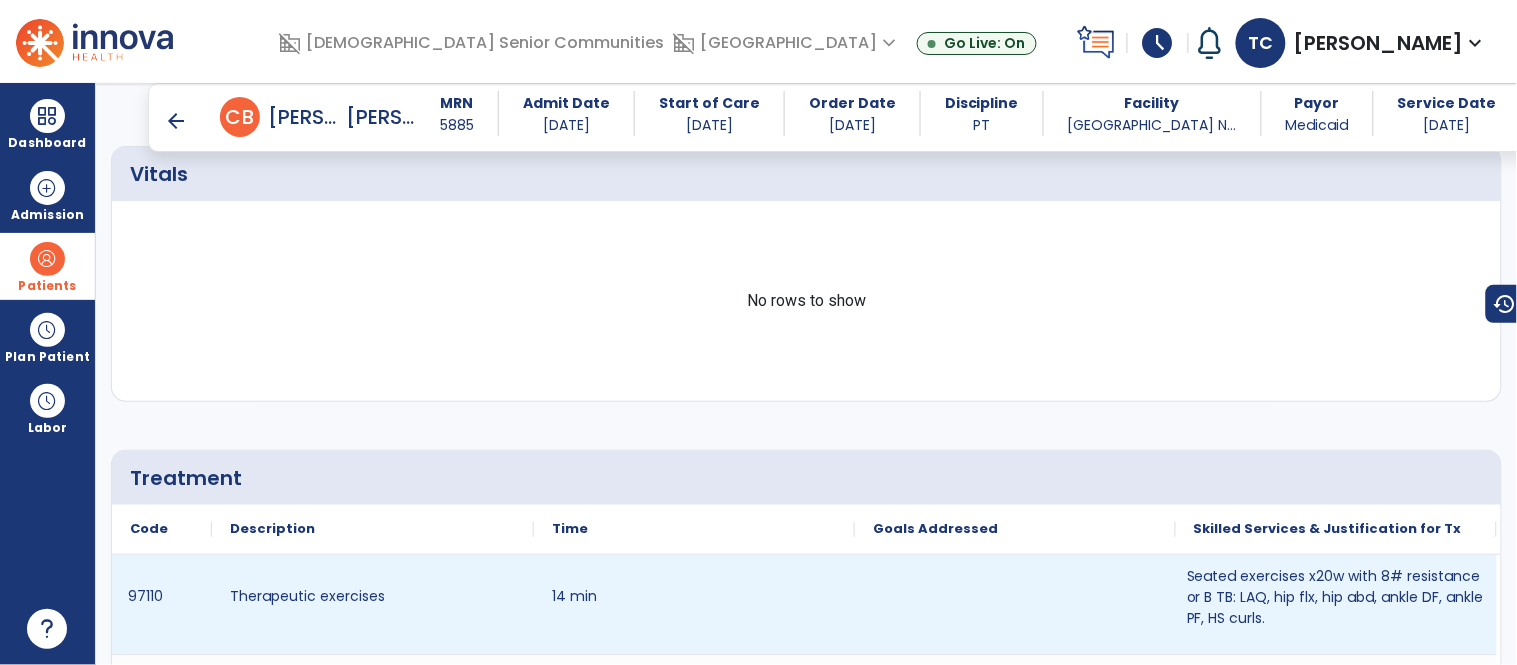 scroll, scrollTop: 1492, scrollLeft: 0, axis: vertical 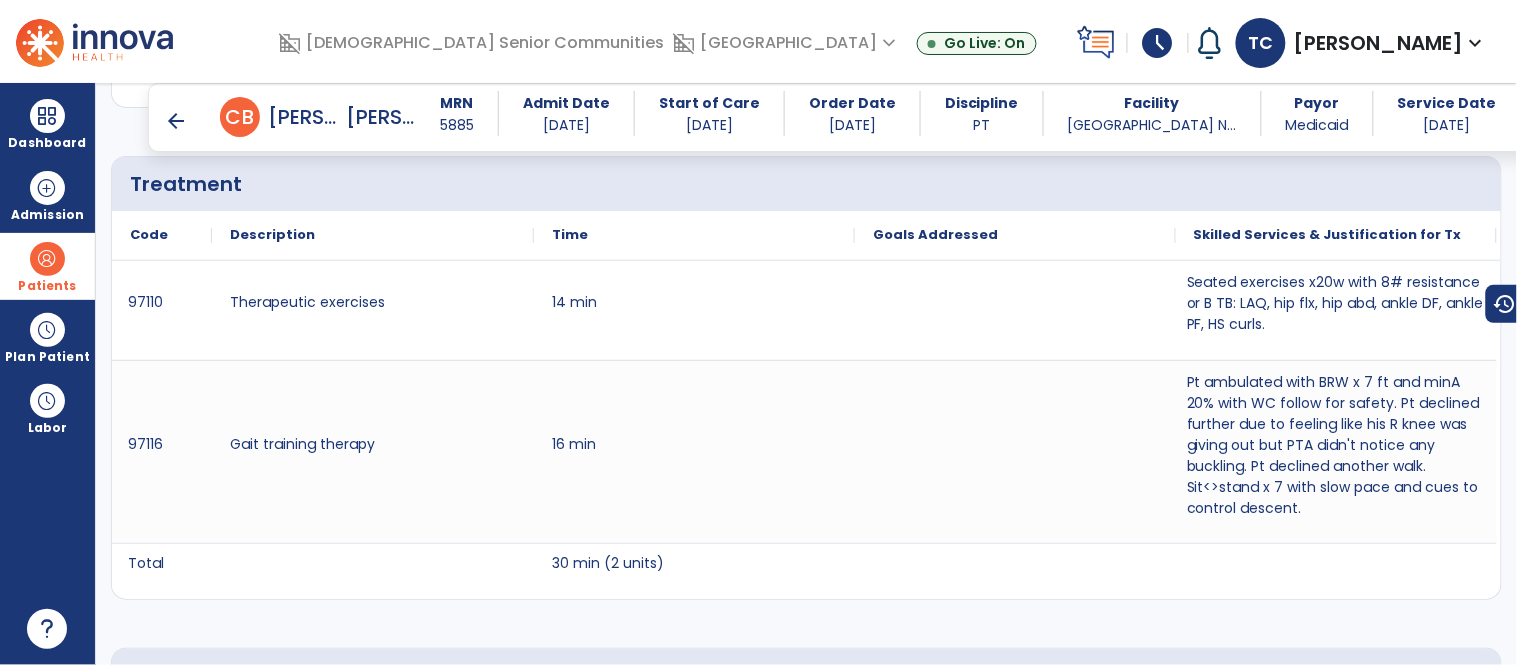 click on "arrow_back" at bounding box center (176, 121) 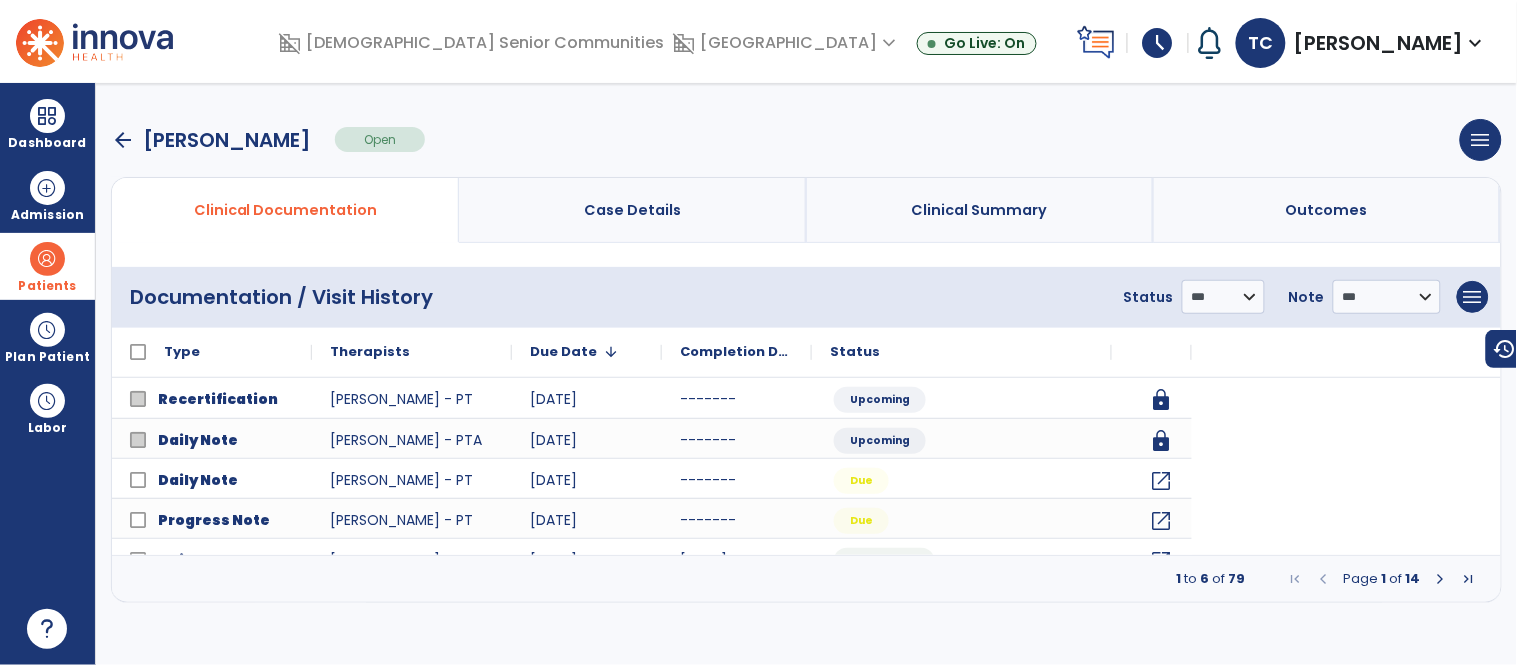 scroll, scrollTop: 0, scrollLeft: 0, axis: both 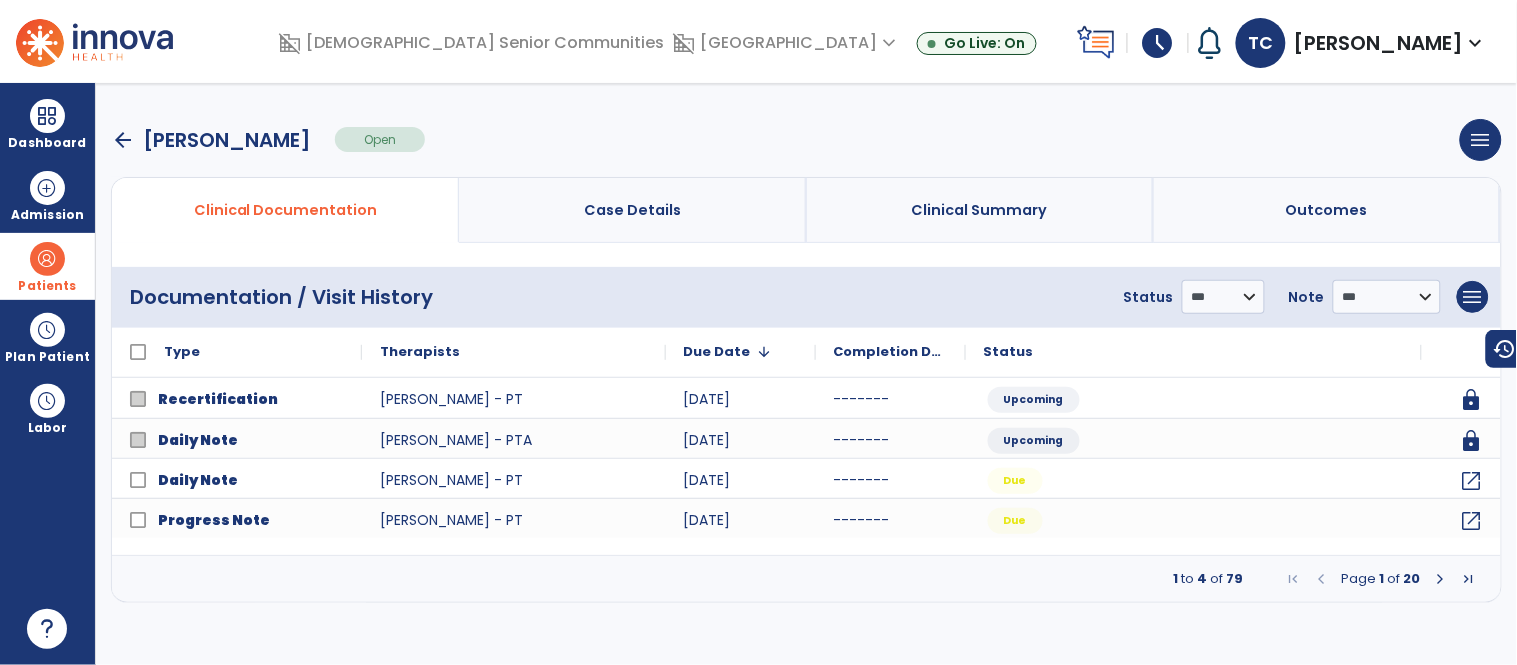 click at bounding box center (1441, 579) 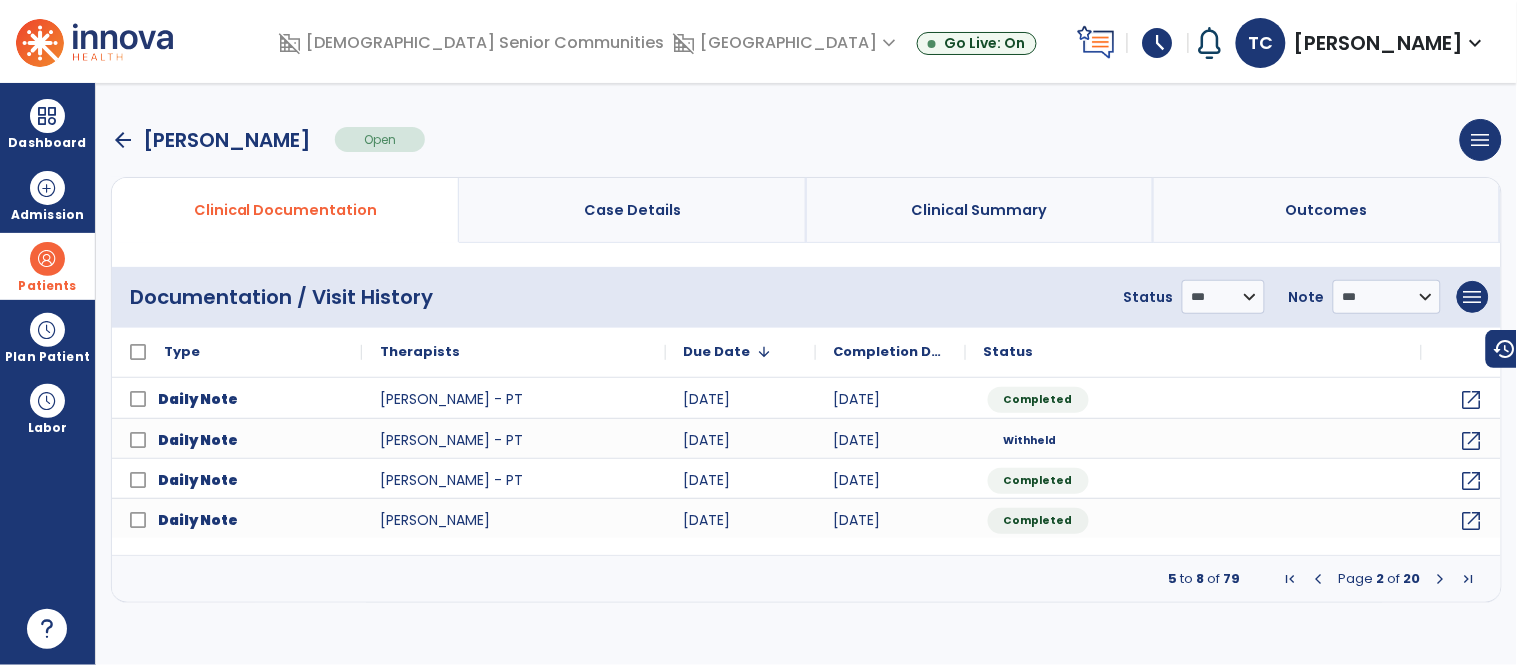 click at bounding box center (1441, 579) 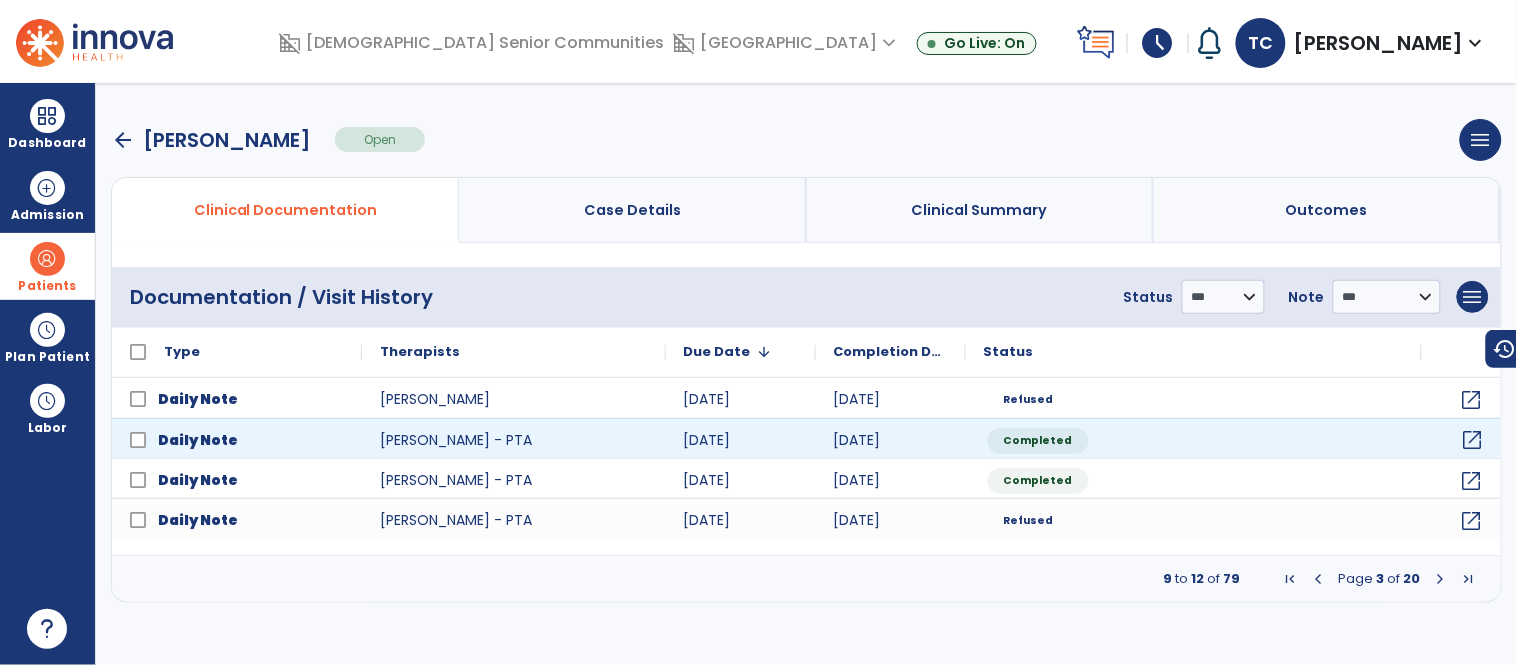 click on "open_in_new" 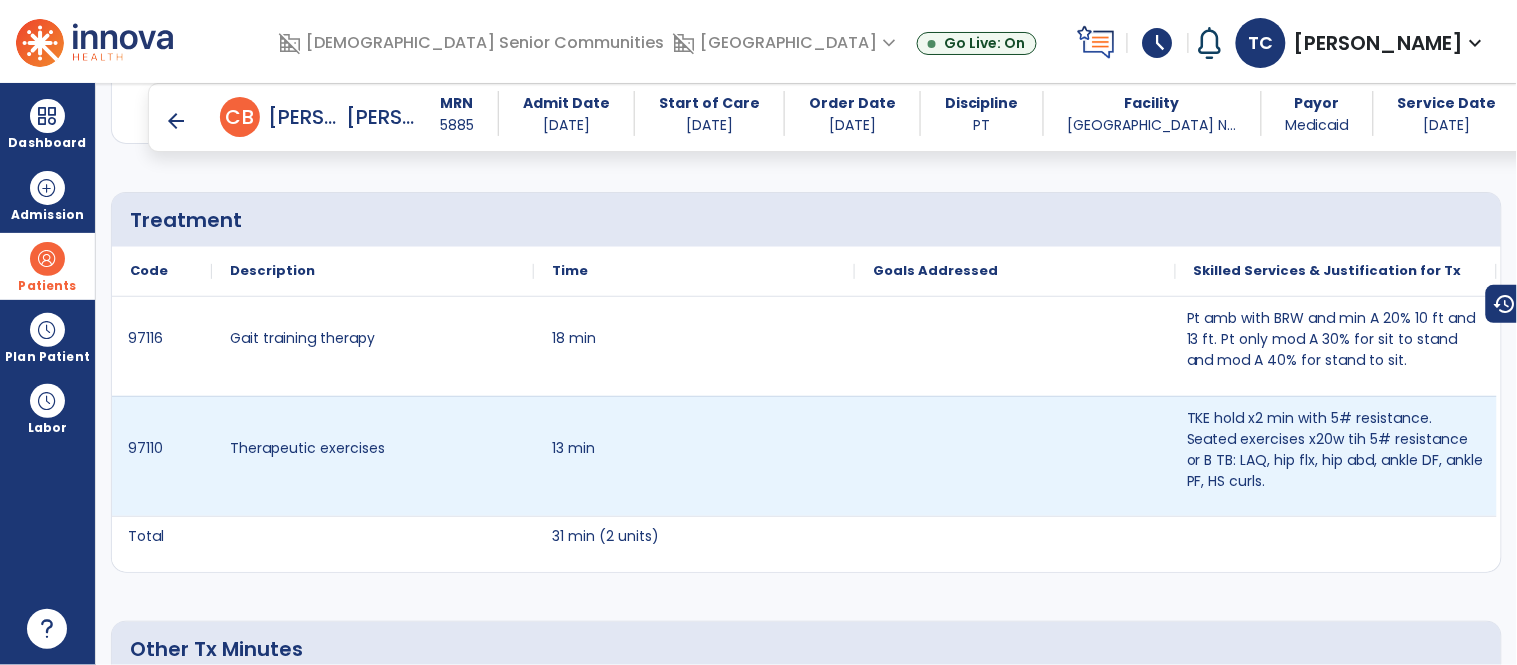 scroll, scrollTop: 1521, scrollLeft: 0, axis: vertical 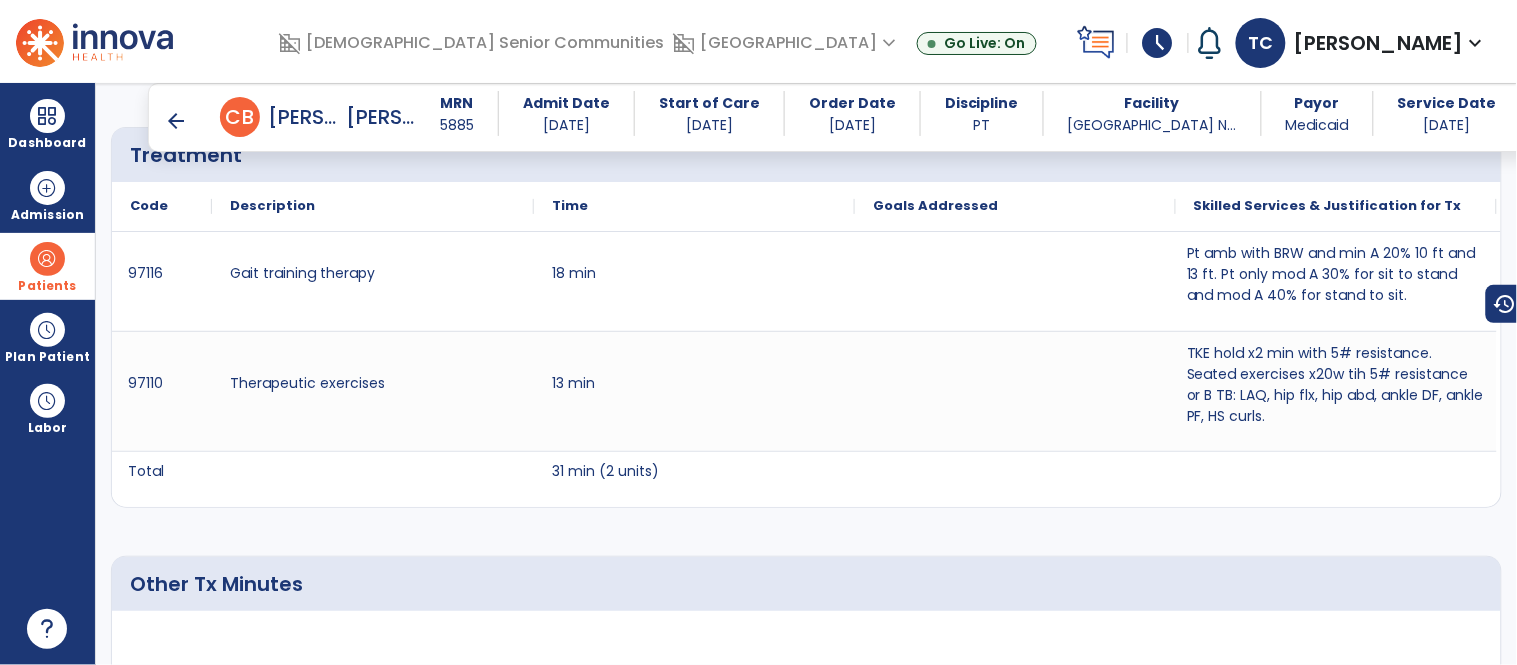 click on "arrow_back" at bounding box center [176, 121] 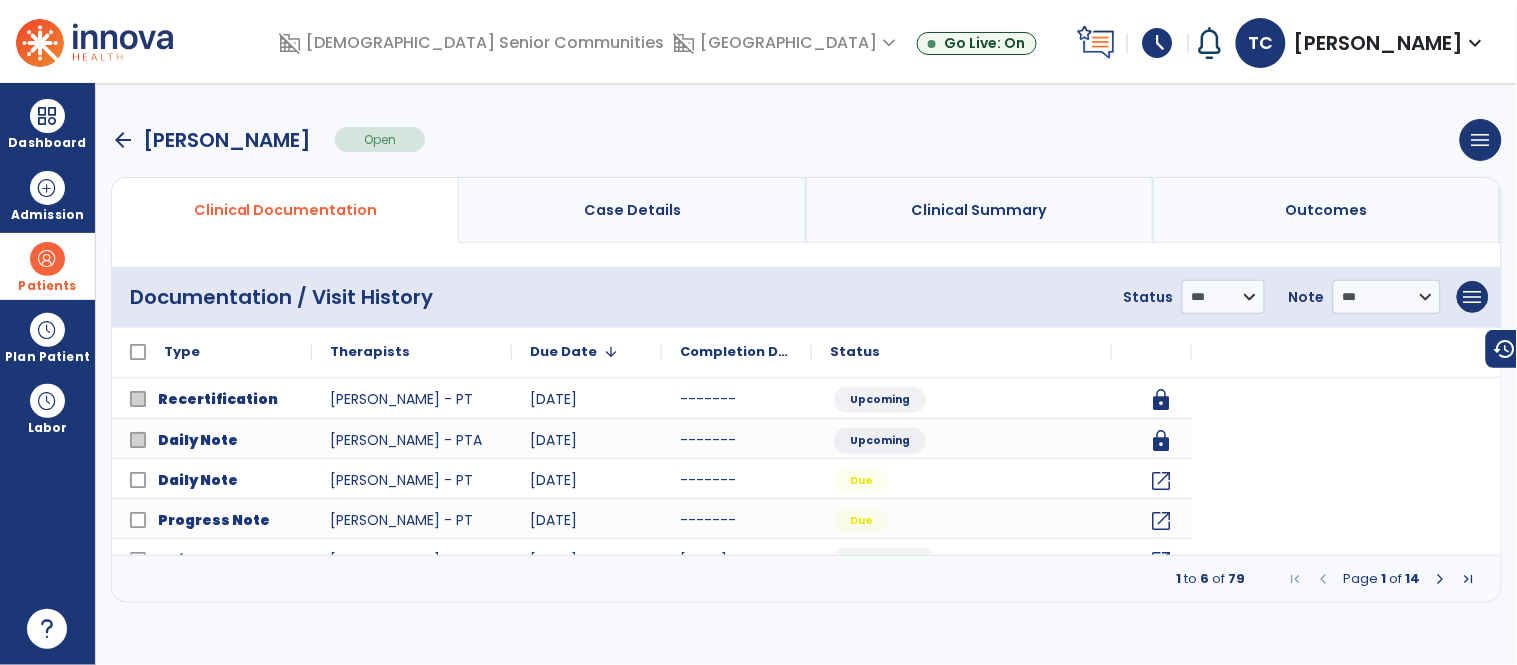 scroll, scrollTop: 0, scrollLeft: 0, axis: both 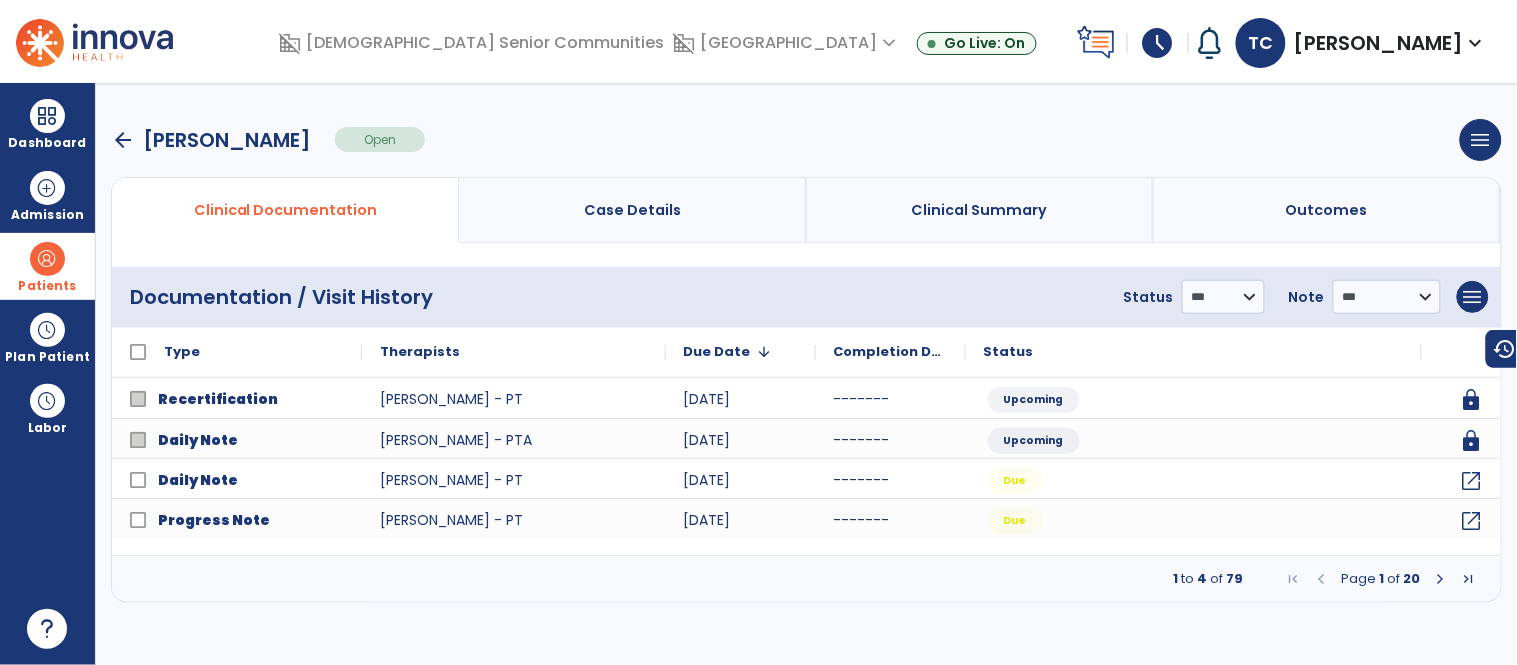 click at bounding box center [1441, 579] 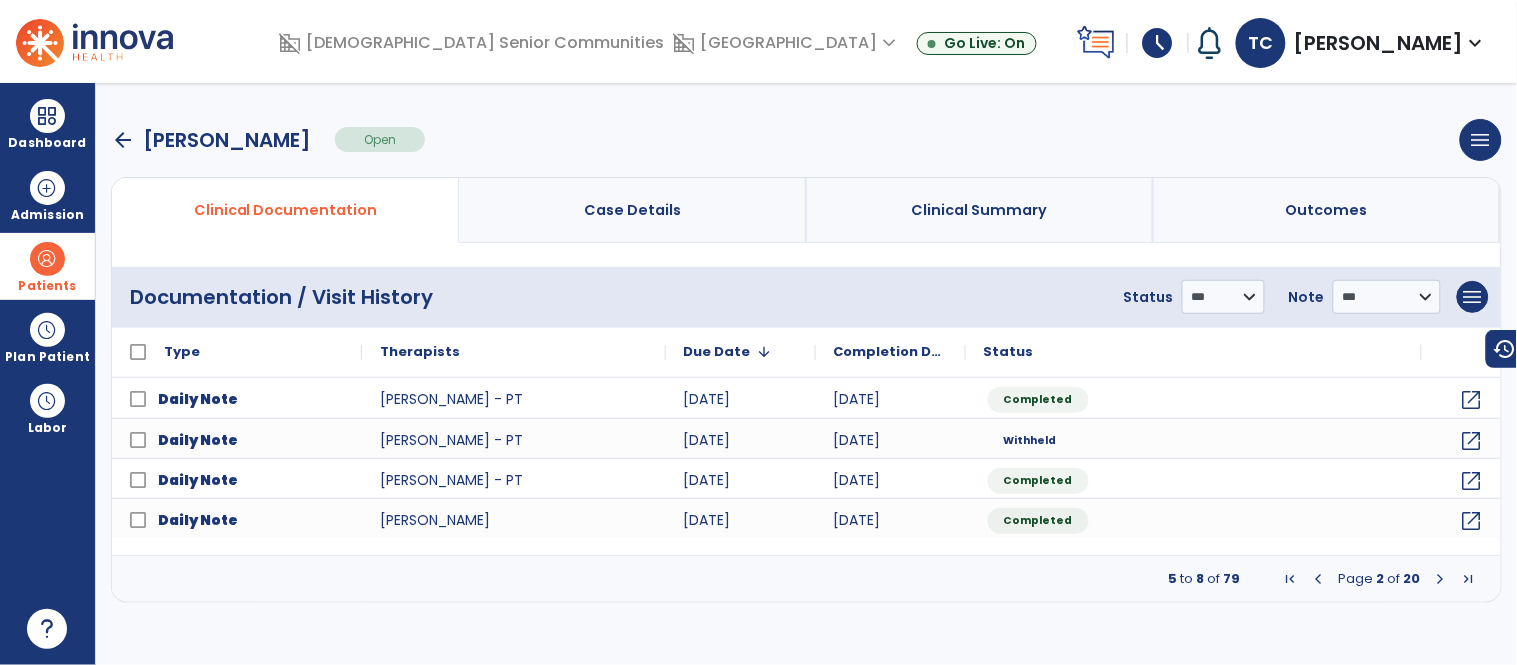click at bounding box center [1441, 579] 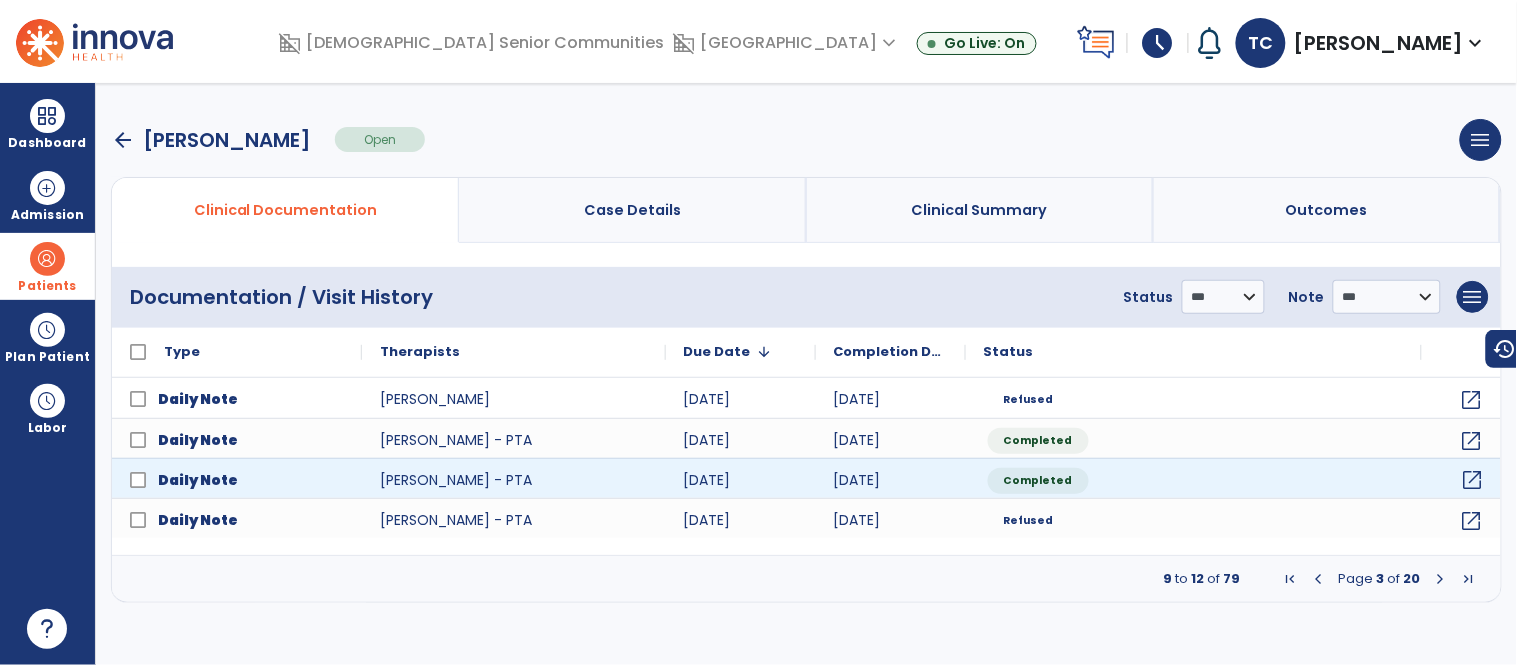click on "open_in_new" 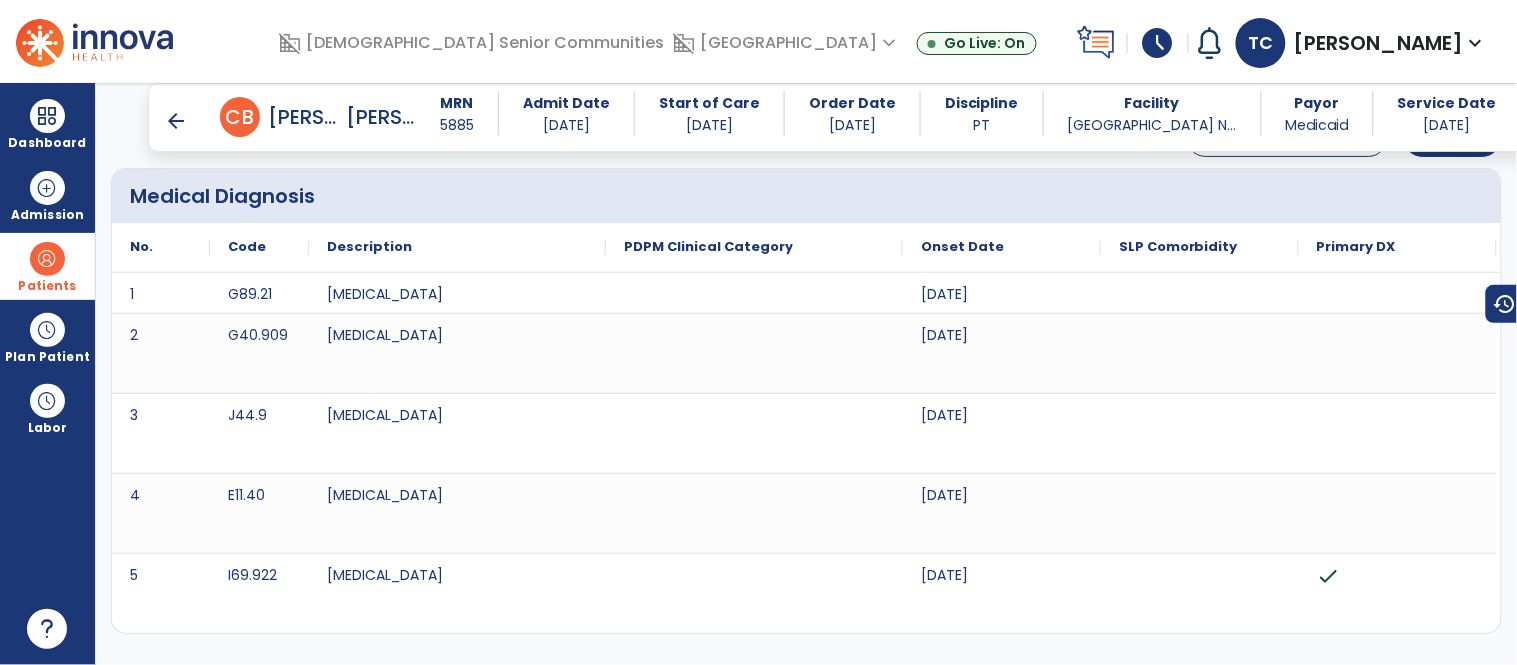 scroll, scrollTop: 0, scrollLeft: 0, axis: both 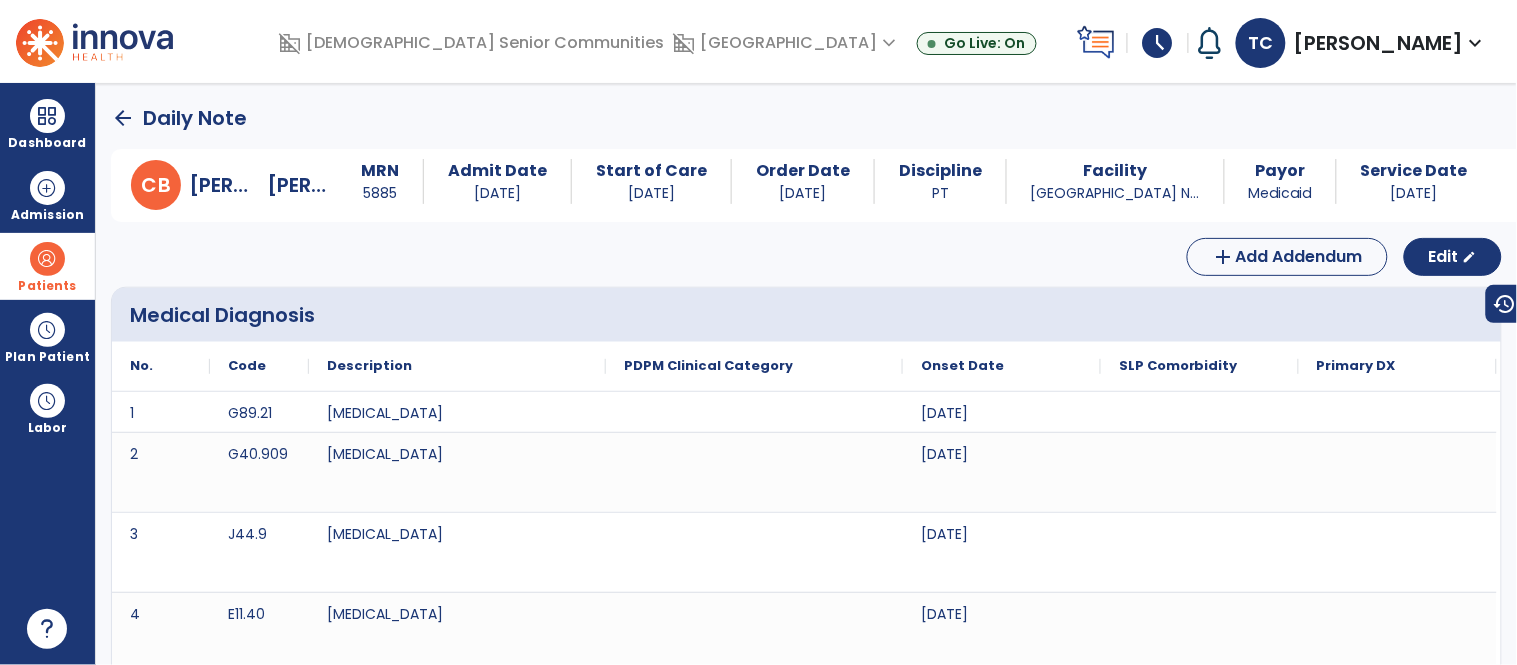 click on "arrow_back" 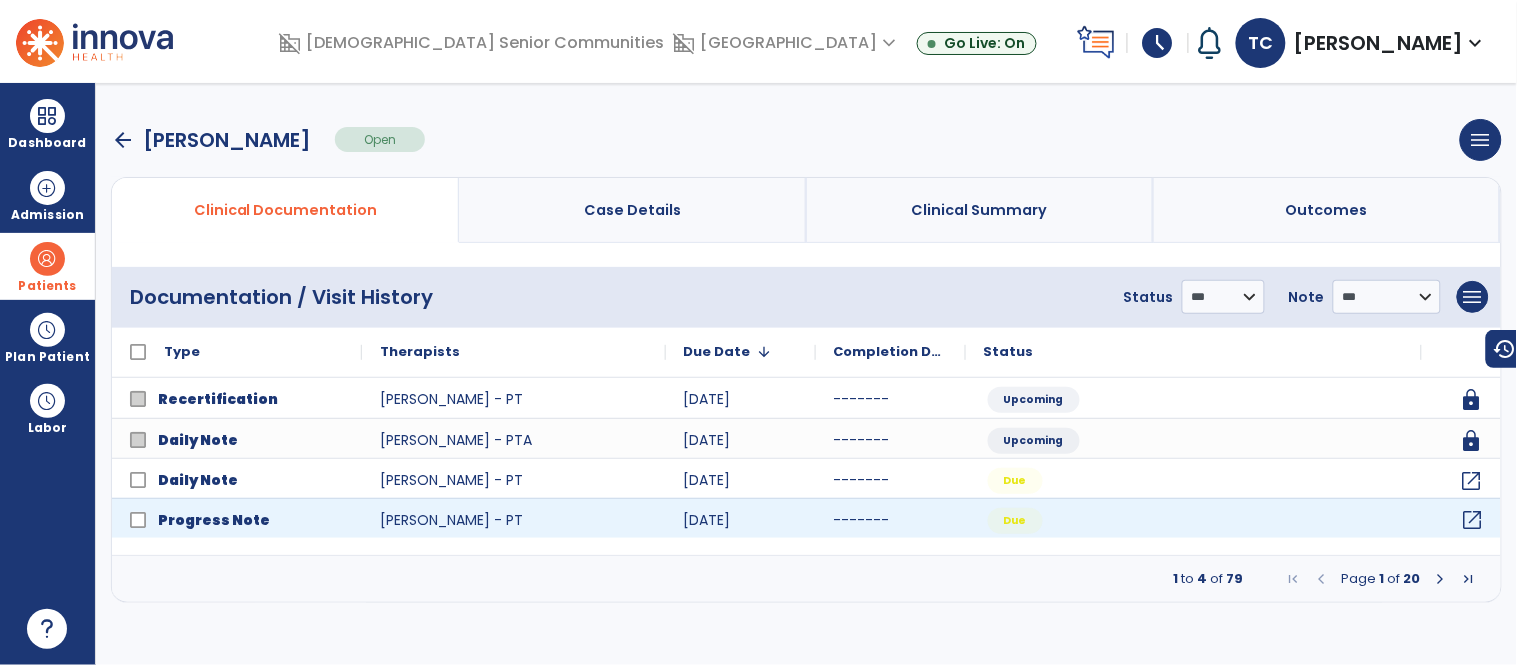 click on "open_in_new" 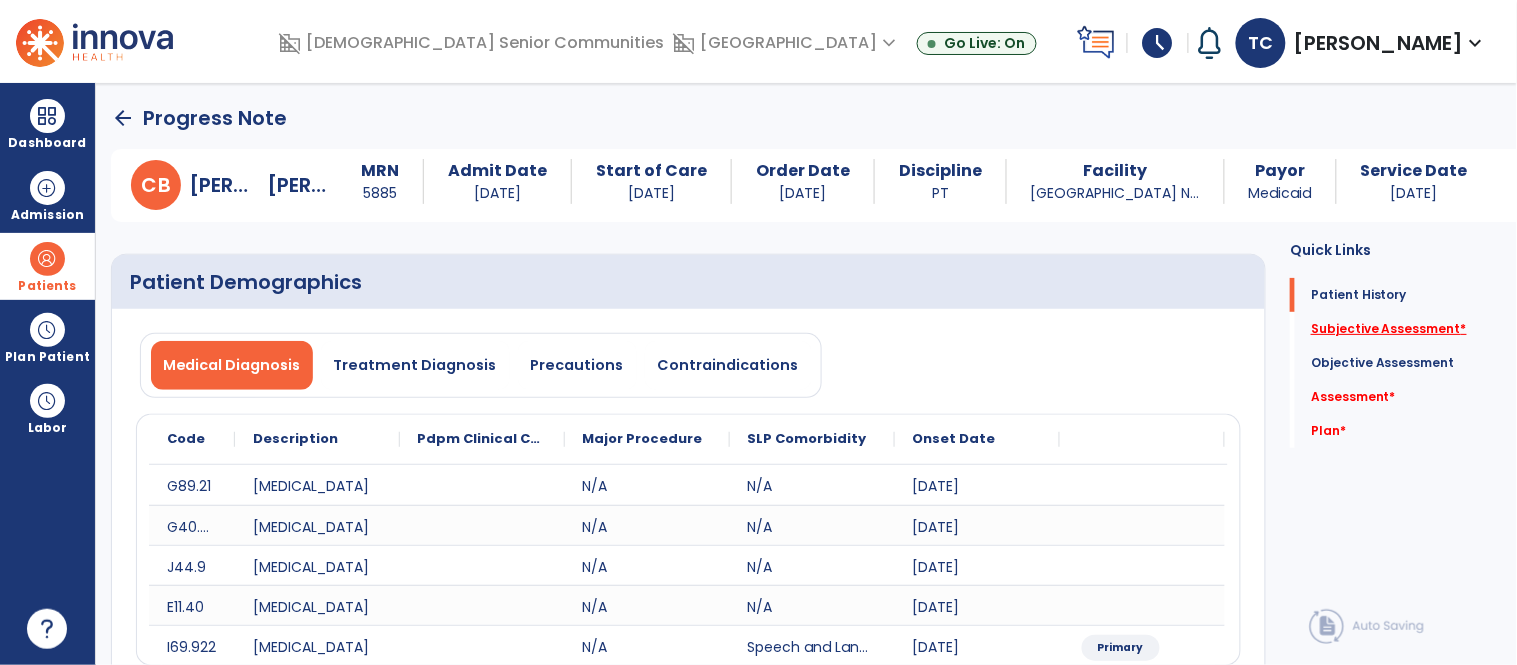 click on "Subjective Assessment   *" 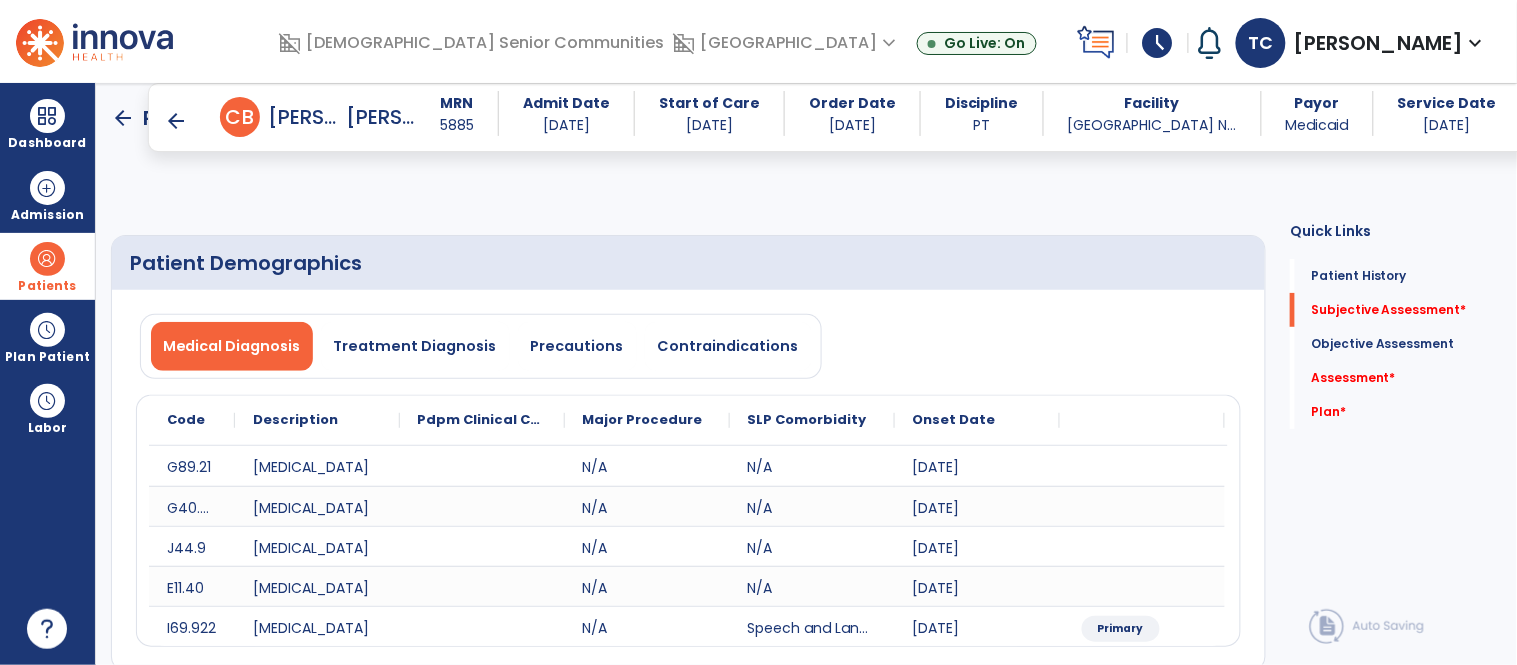 scroll, scrollTop: 474, scrollLeft: 0, axis: vertical 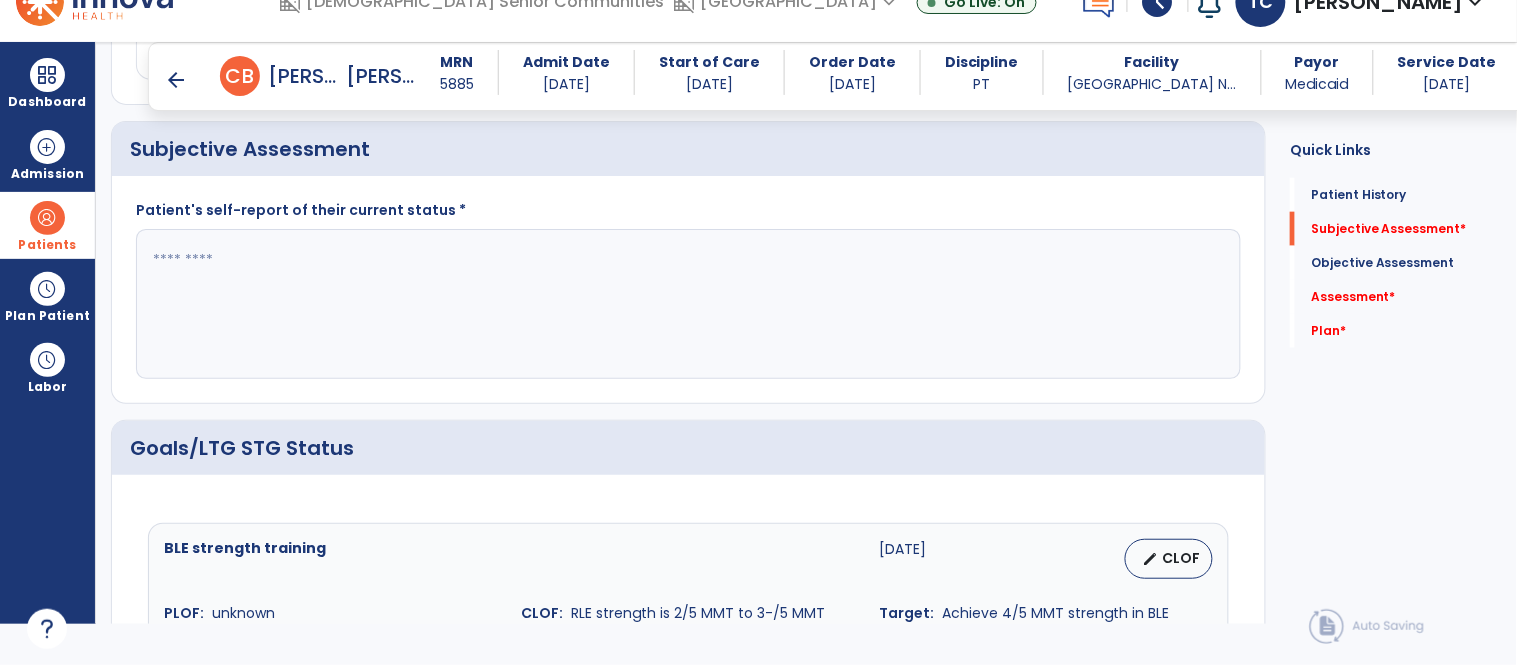 click 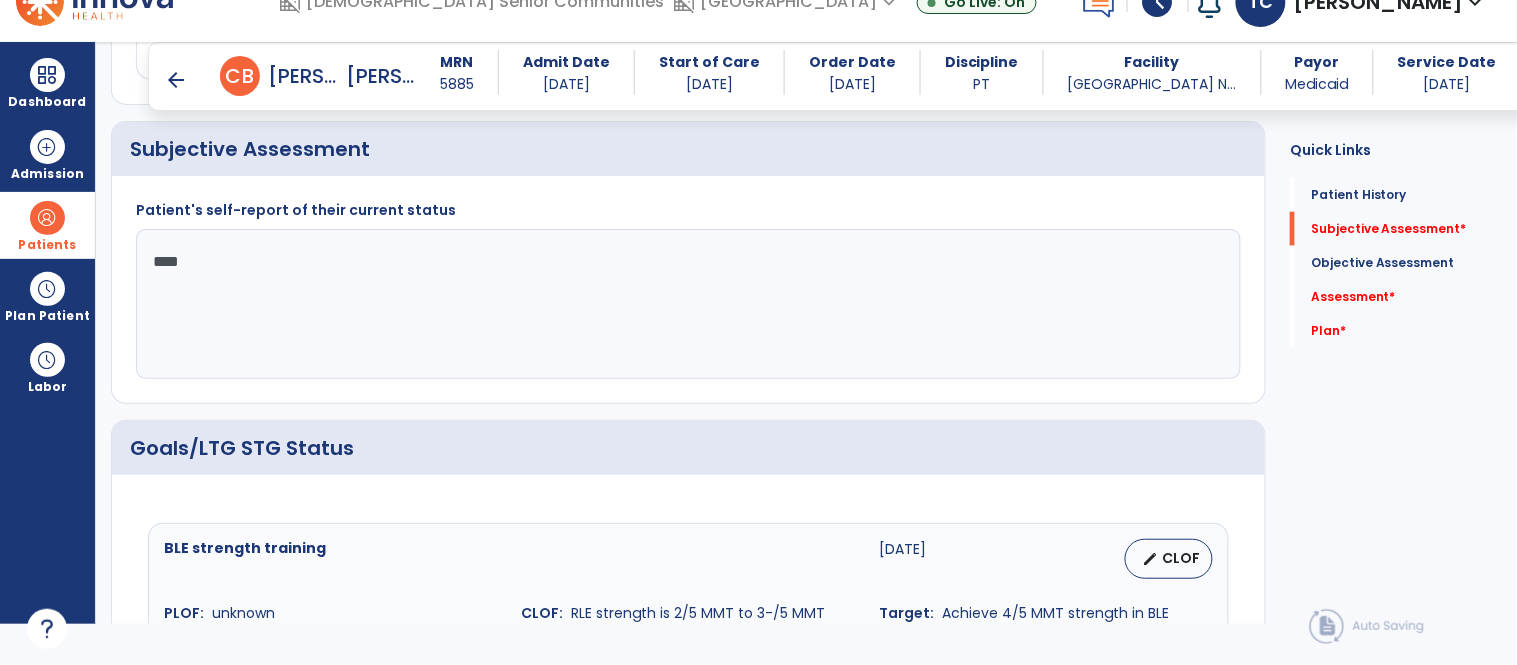 type on "*****" 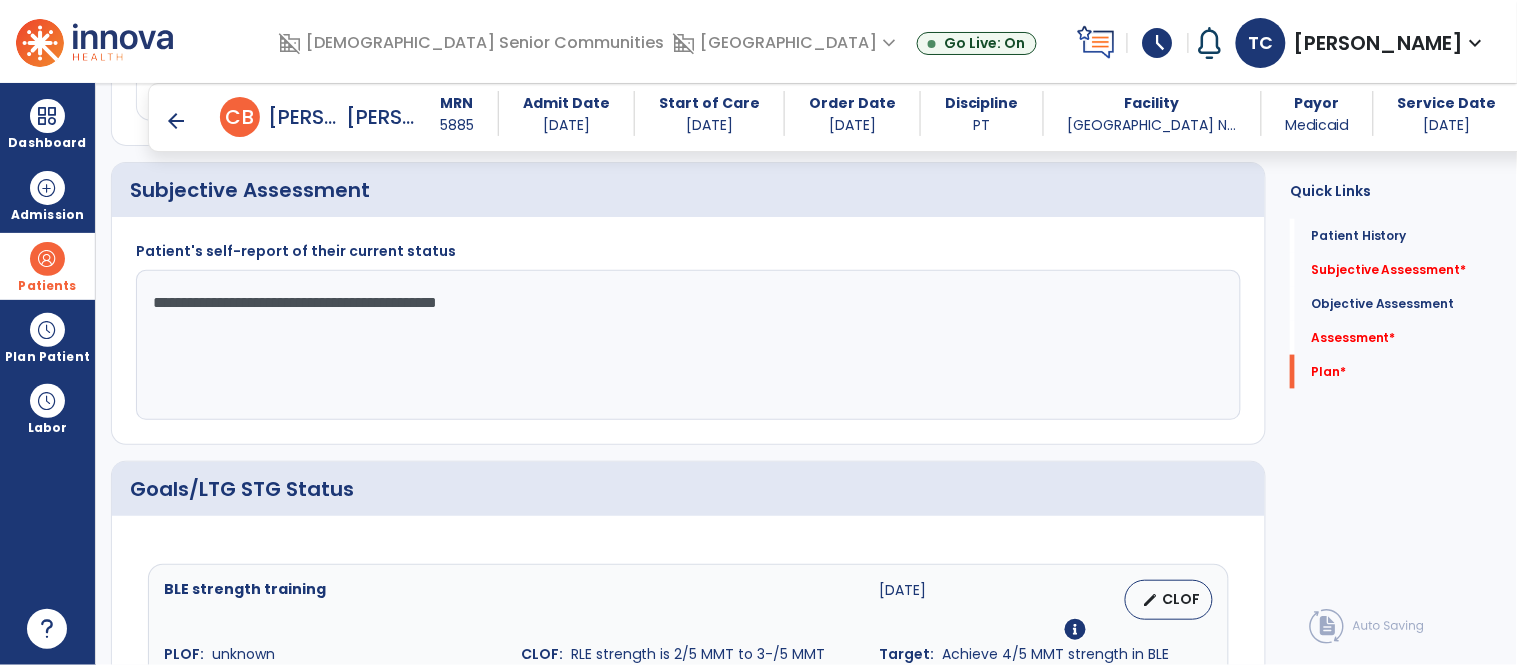 scroll, scrollTop: 0, scrollLeft: 0, axis: both 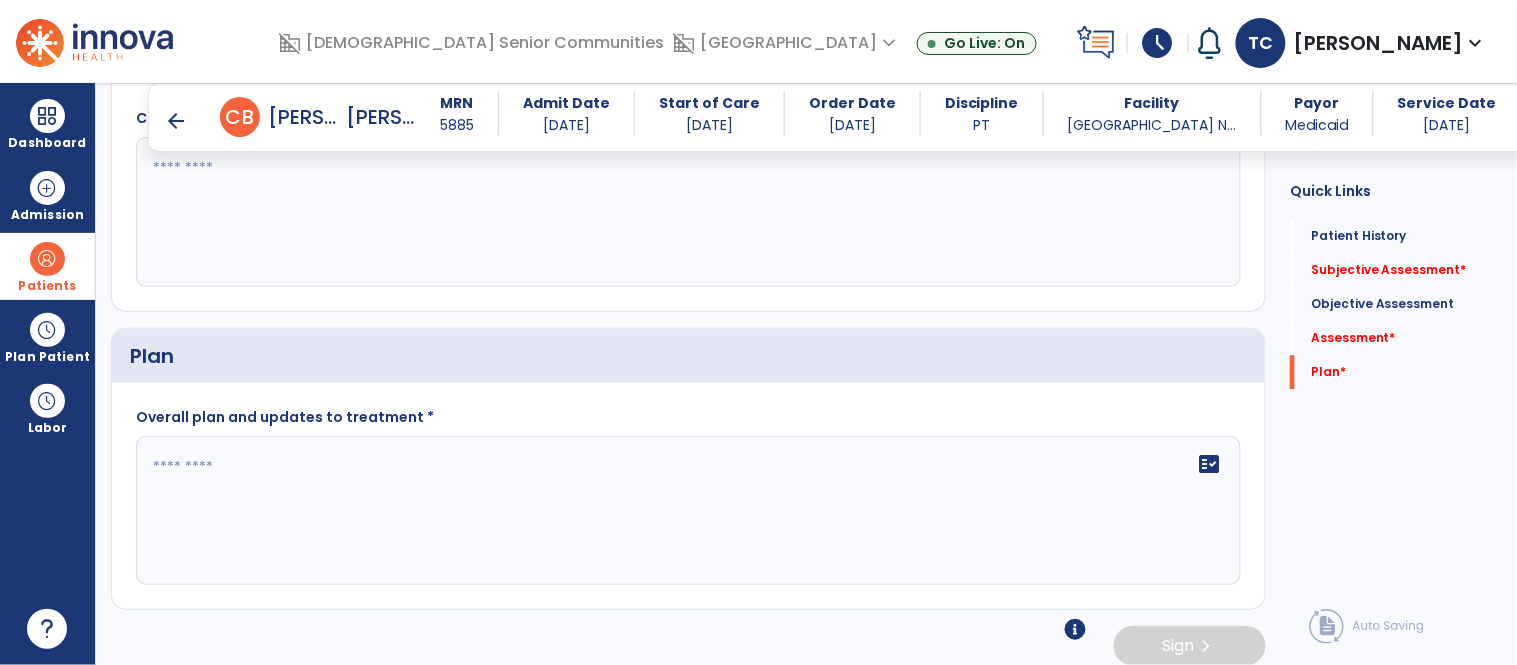 type on "**********" 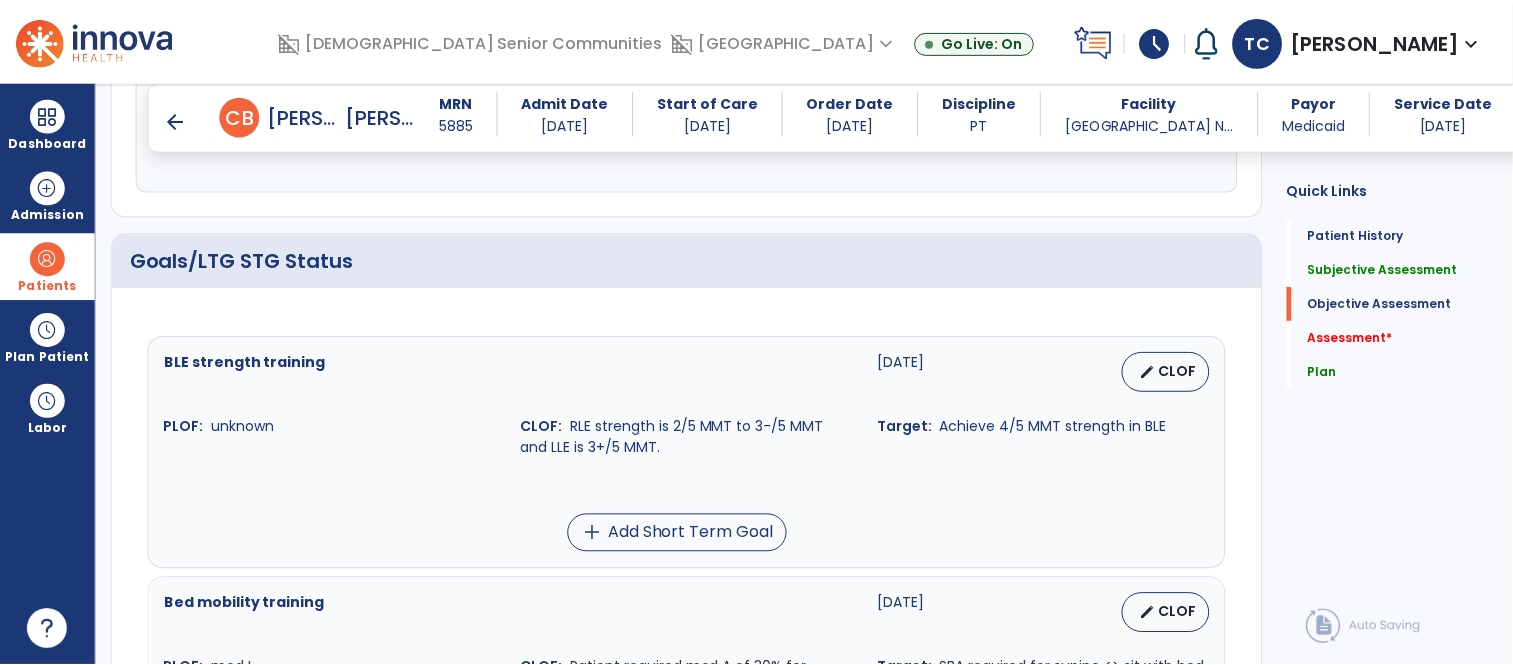 scroll, scrollTop: 760, scrollLeft: 0, axis: vertical 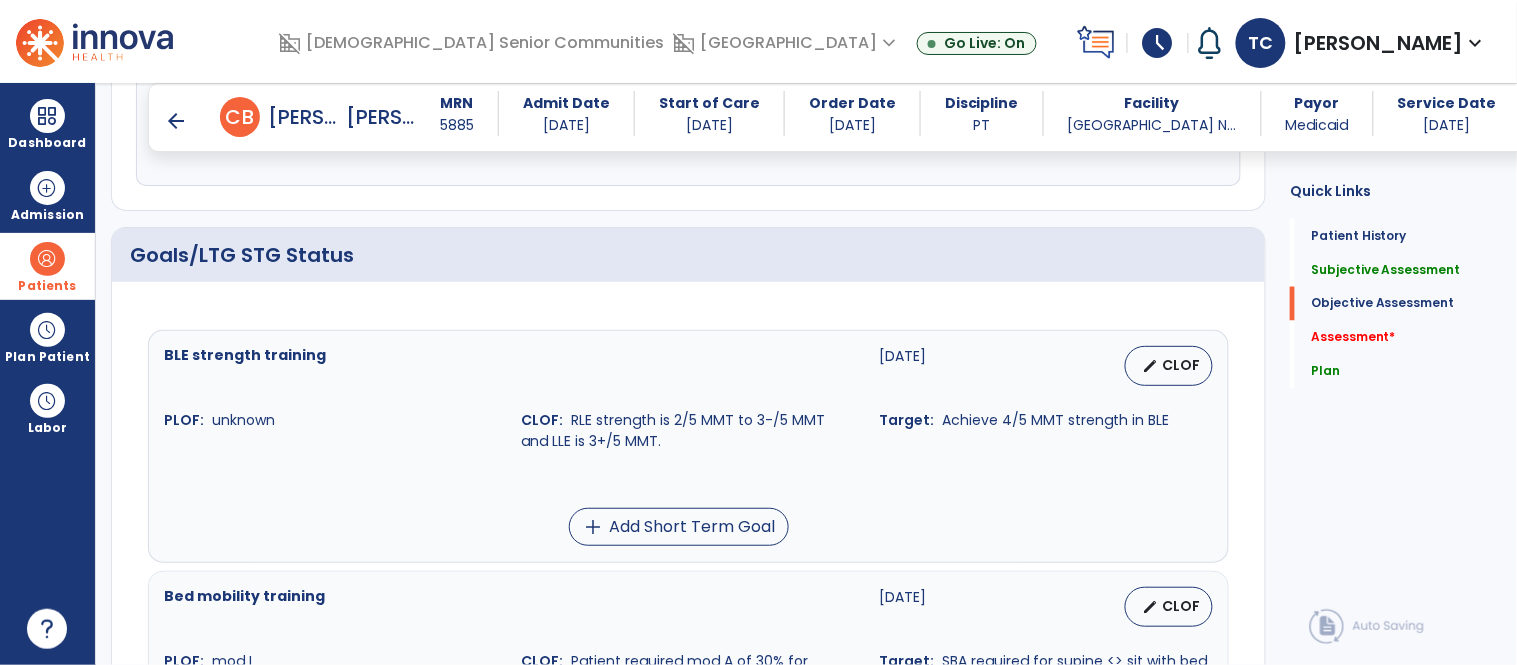 type on "**********" 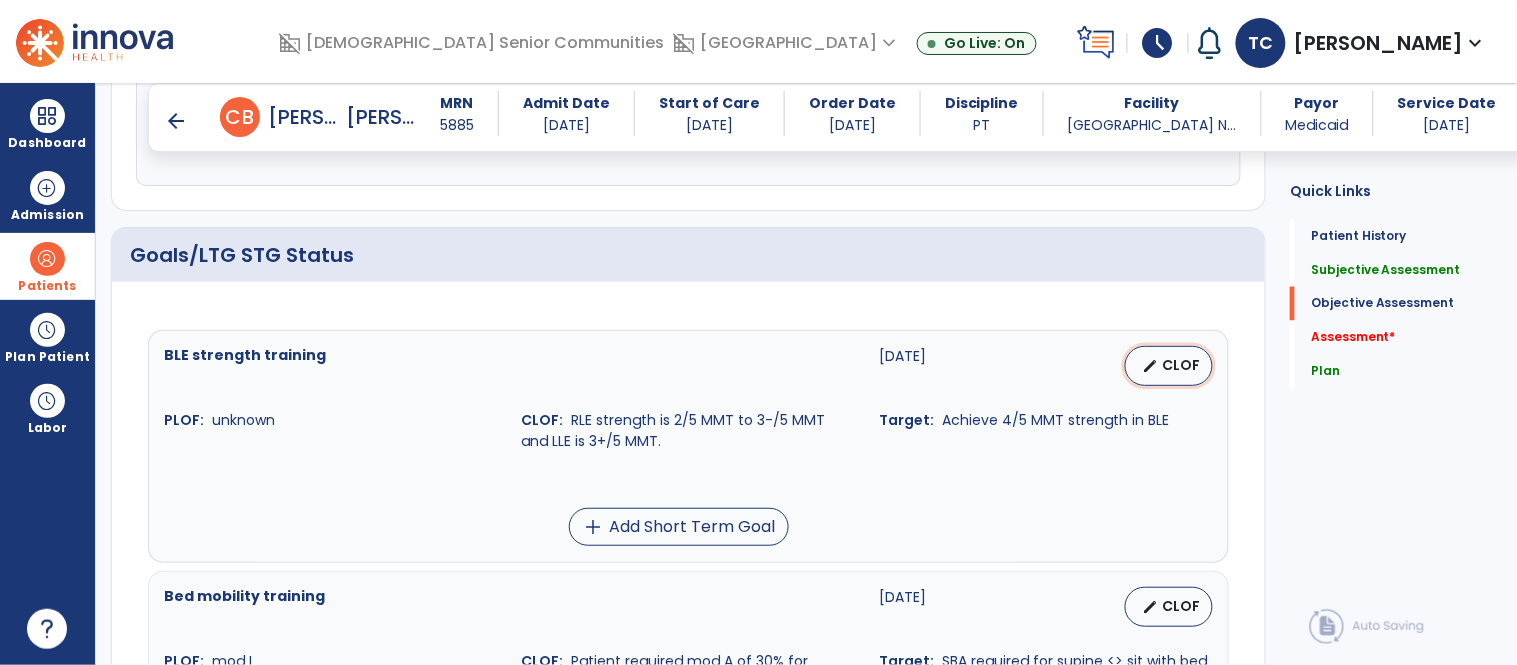 click on "edit" at bounding box center [1150, 366] 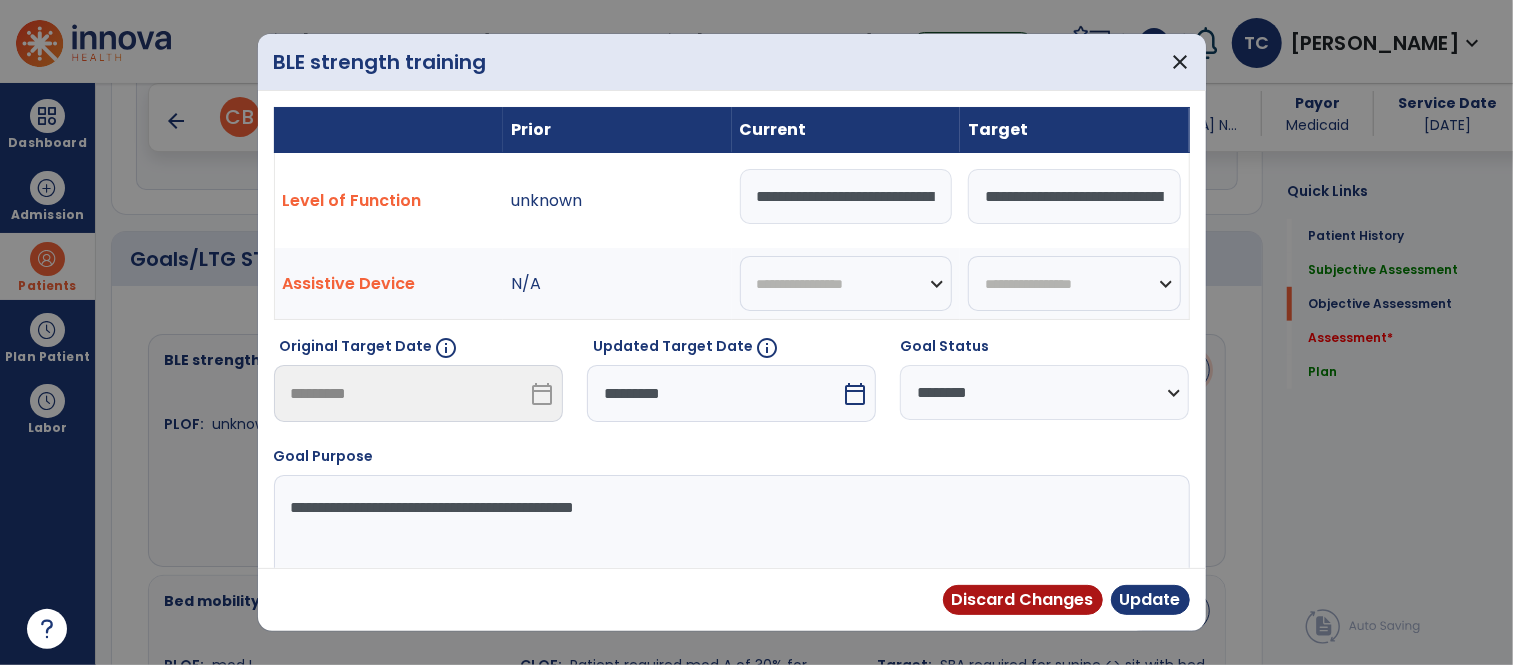 scroll, scrollTop: 760, scrollLeft: 0, axis: vertical 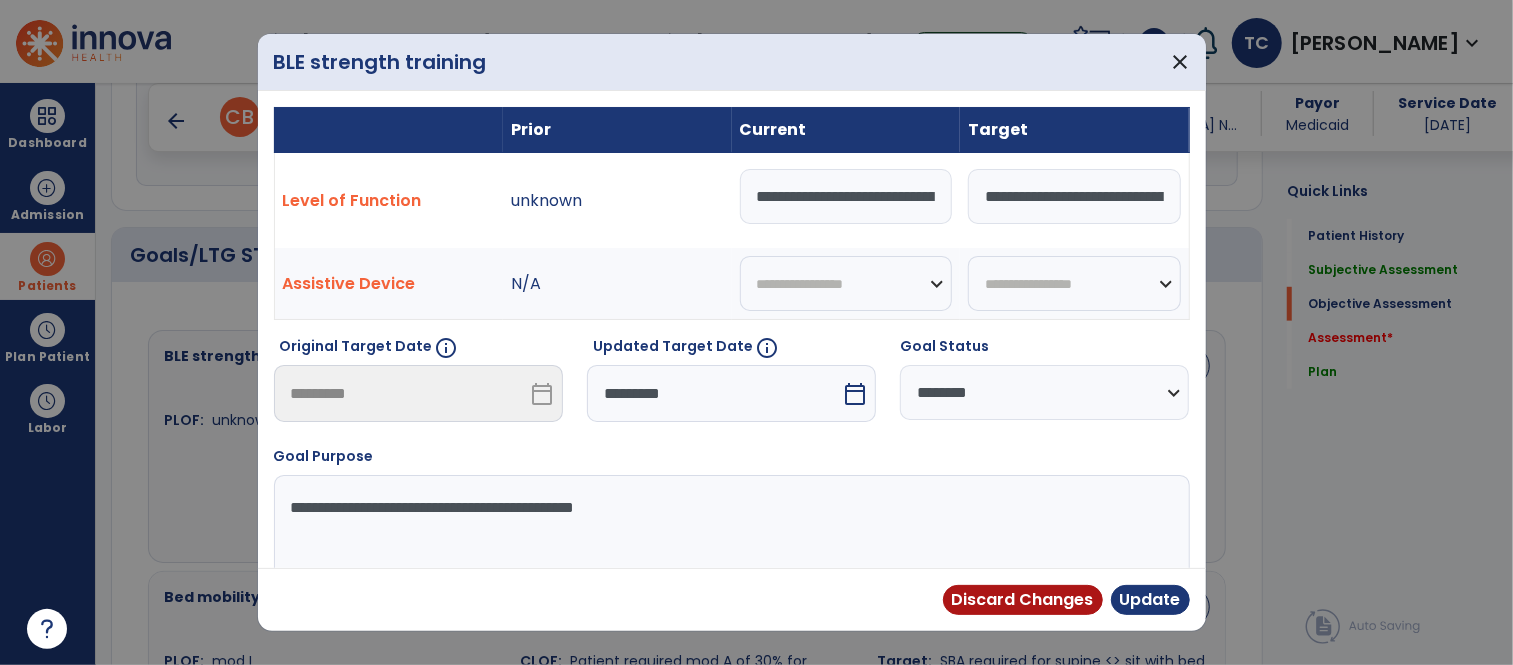 click on "**********" at bounding box center (846, 196) 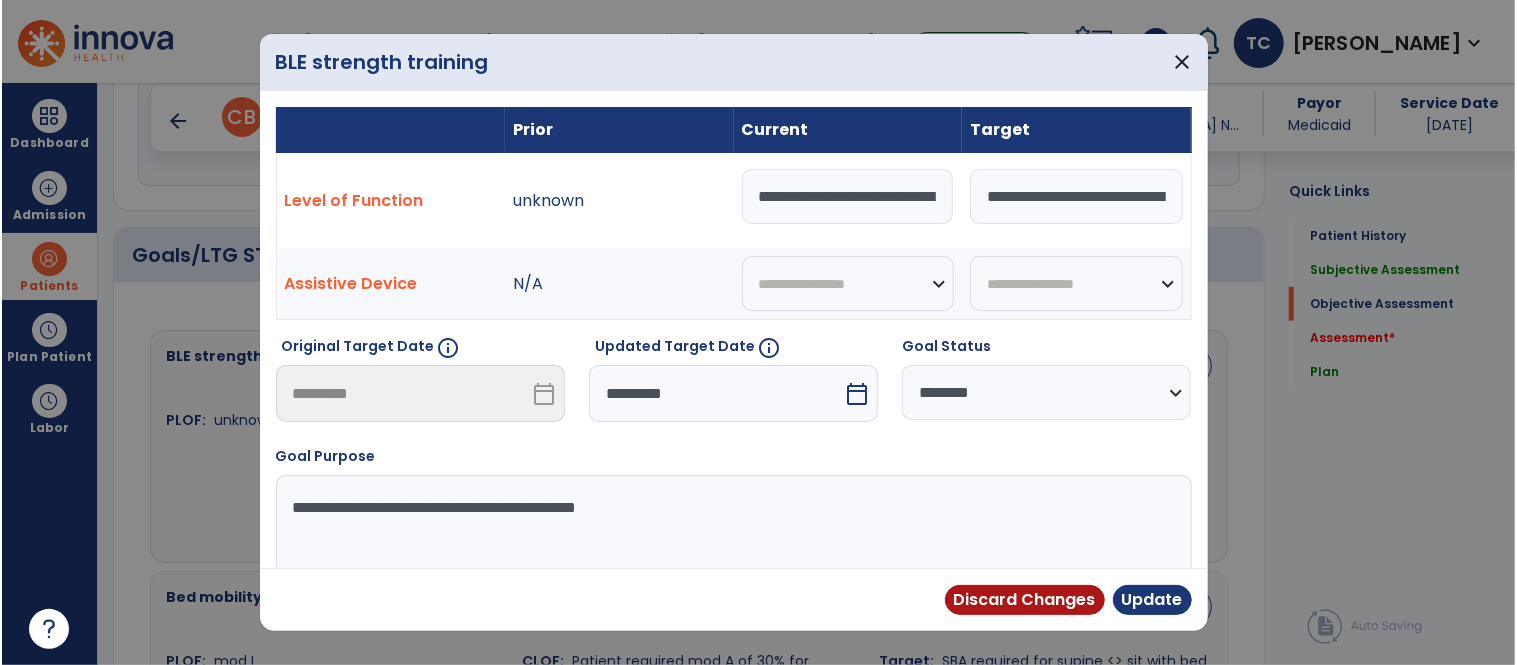 scroll, scrollTop: 0, scrollLeft: 7, axis: horizontal 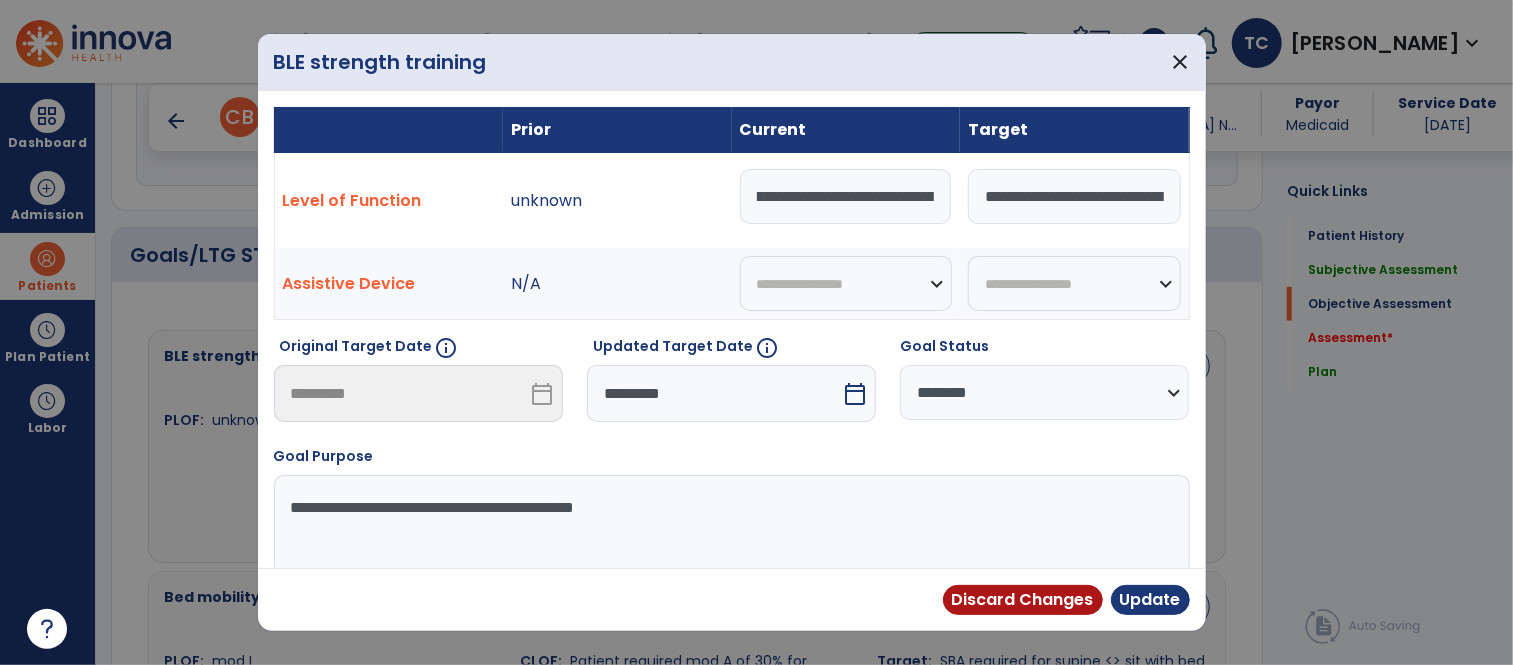 type on "**********" 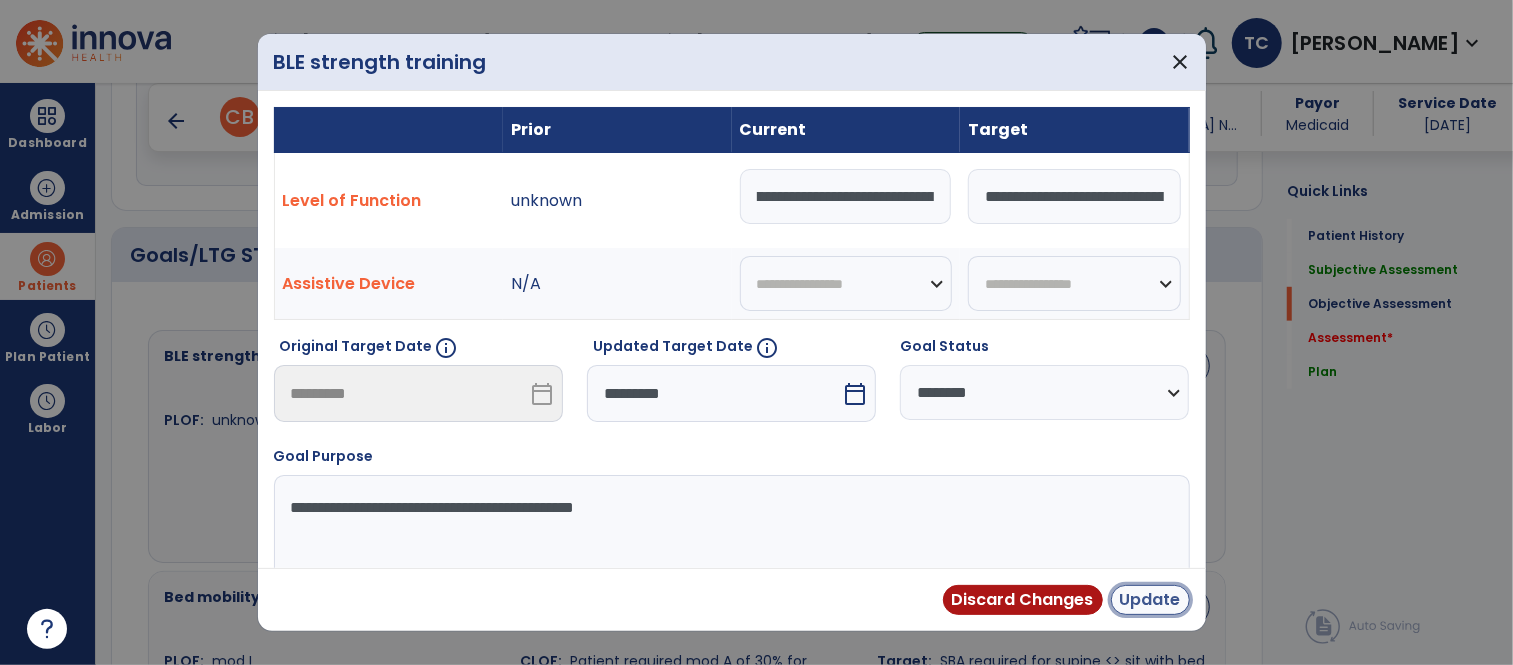 click on "Update" at bounding box center (1150, 600) 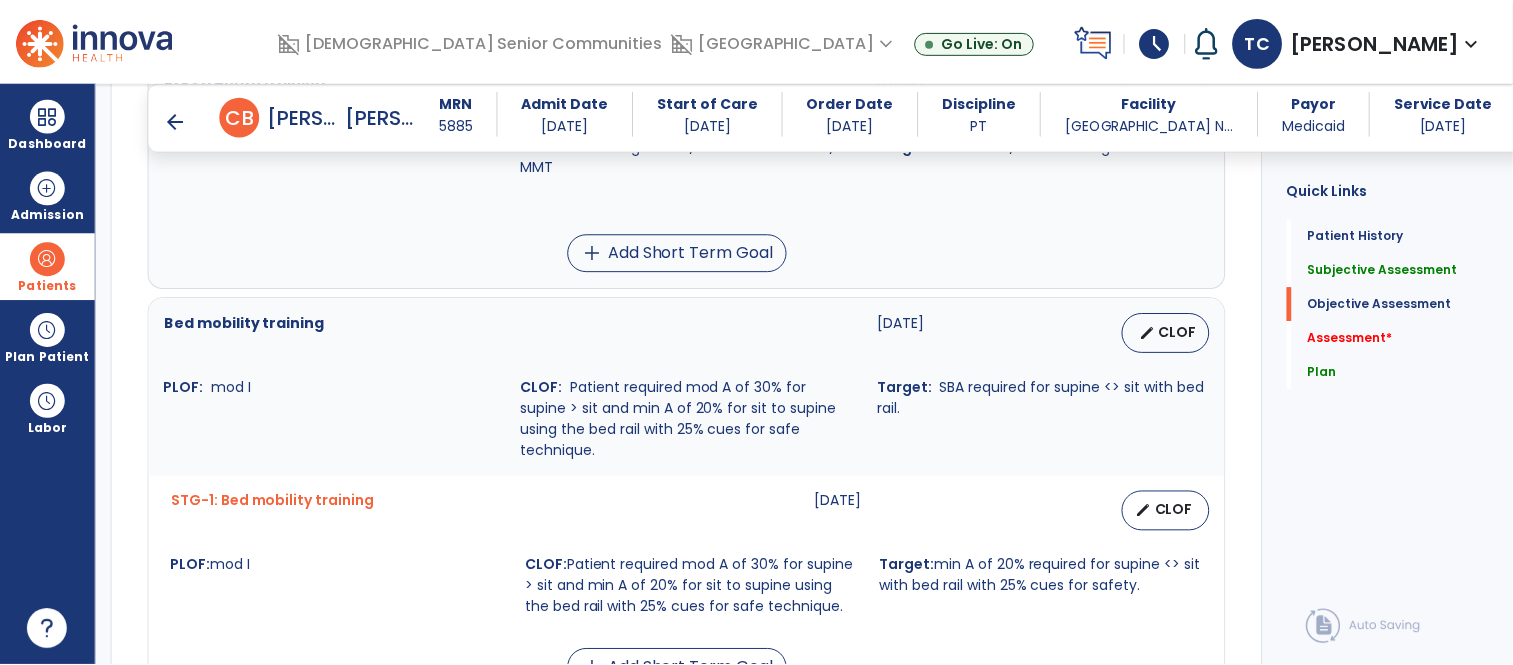 scroll, scrollTop: 1045, scrollLeft: 0, axis: vertical 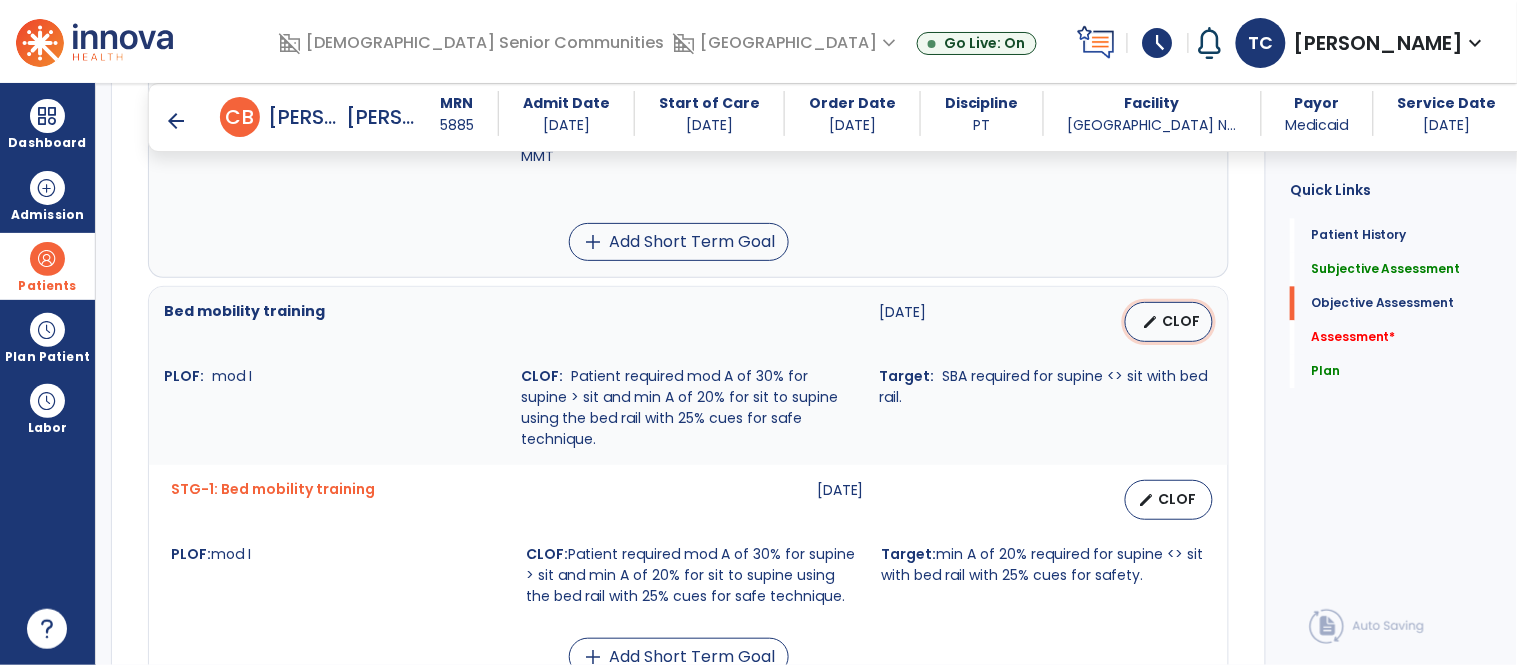 click on "edit" at bounding box center (1150, 322) 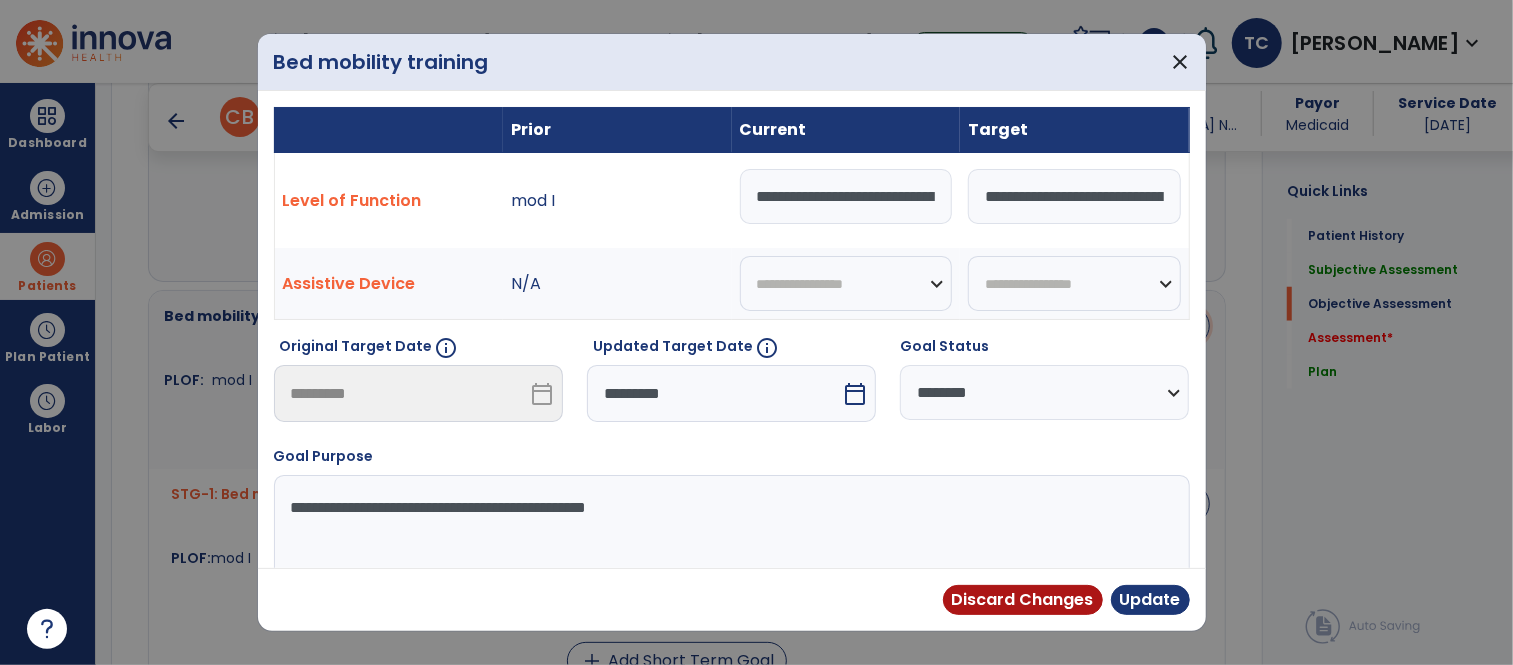 scroll, scrollTop: 1045, scrollLeft: 0, axis: vertical 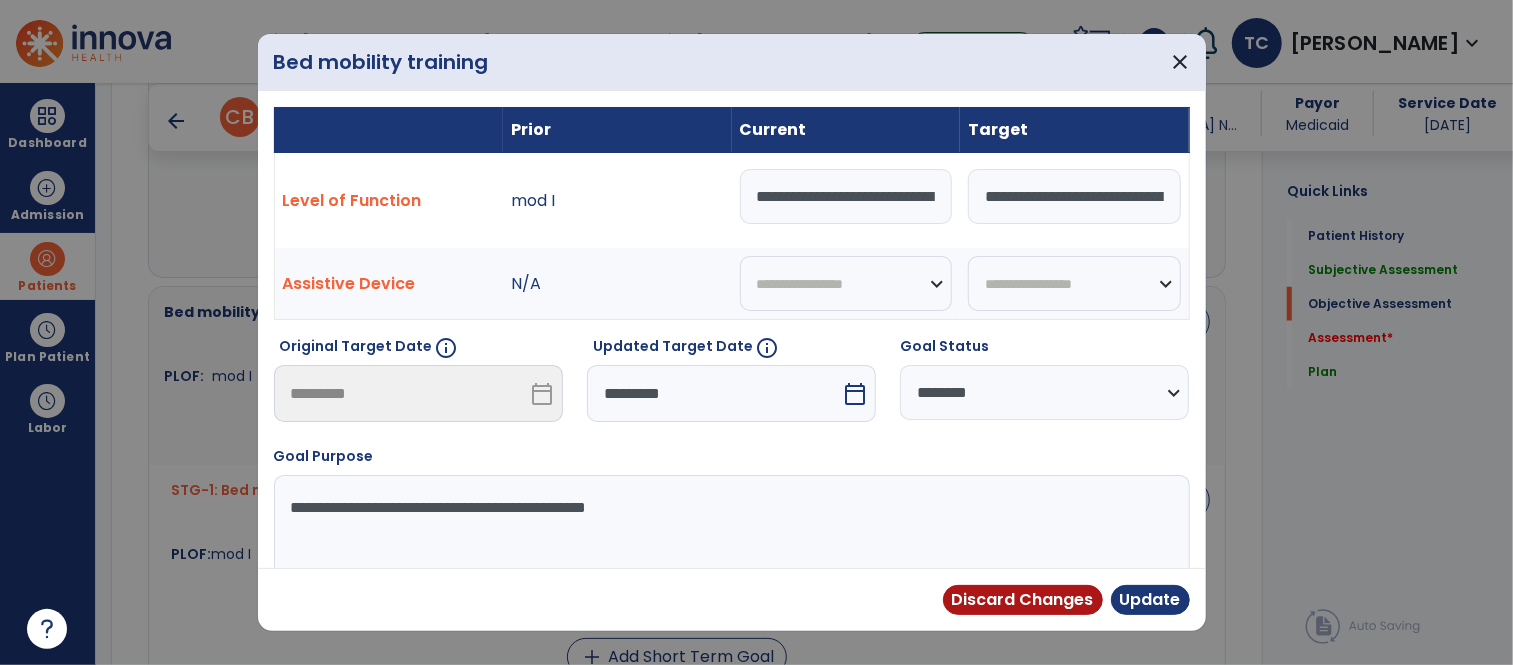 click on "**********" at bounding box center [846, 196] 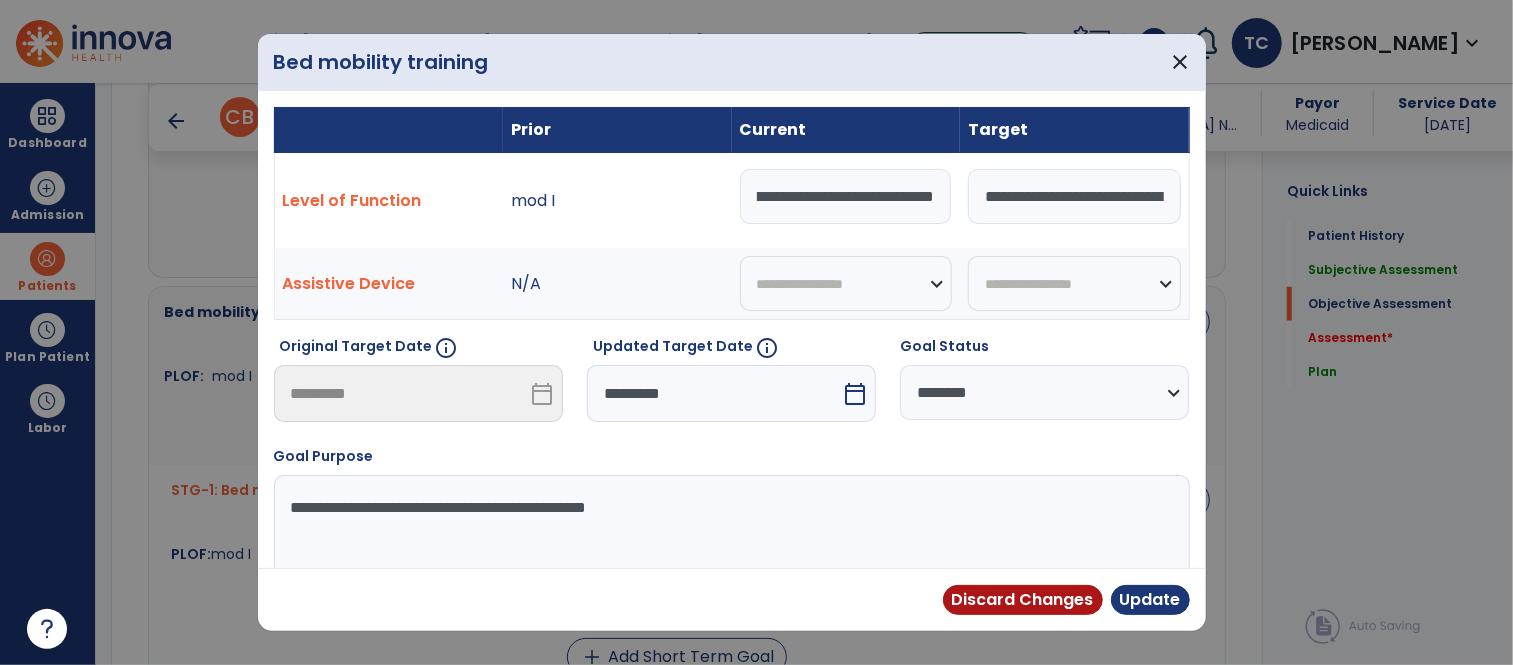 scroll, scrollTop: 0, scrollLeft: 846, axis: horizontal 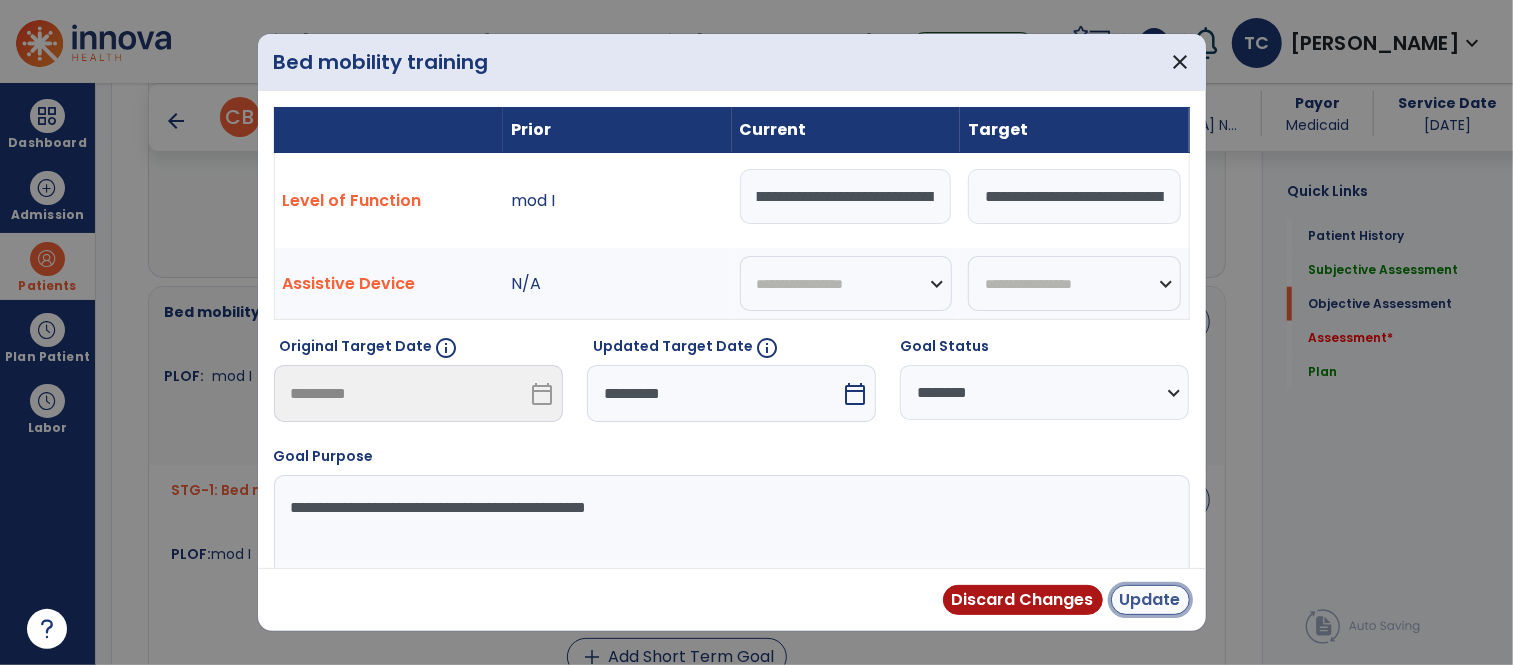 click on "Update" at bounding box center [1150, 600] 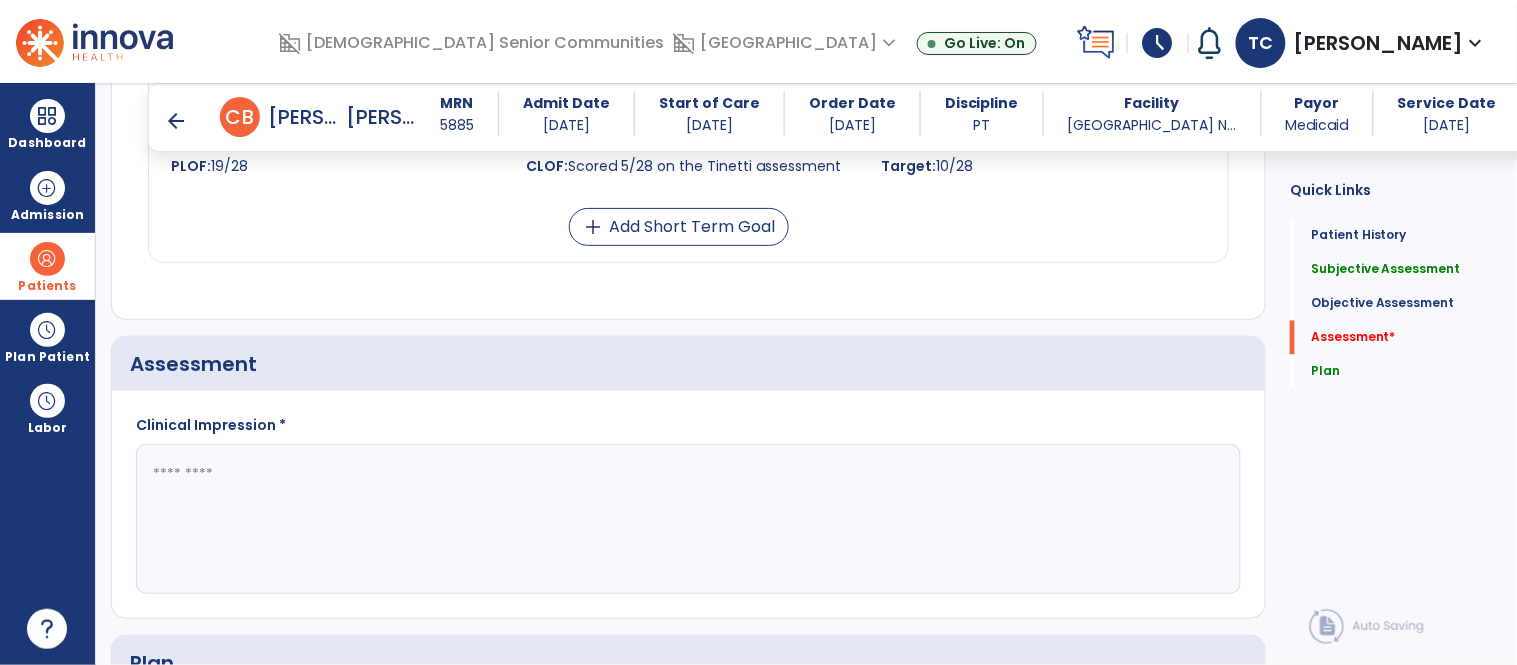 scroll, scrollTop: 2926, scrollLeft: 0, axis: vertical 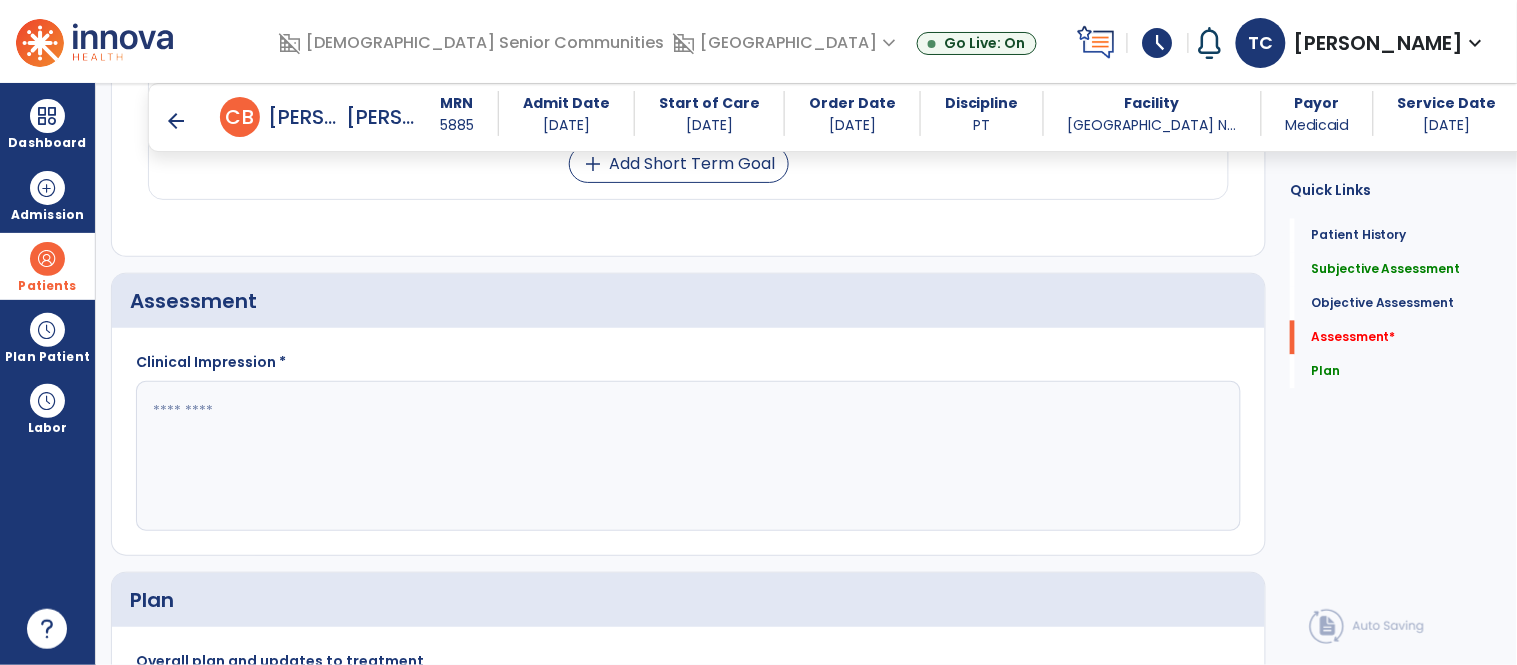 click 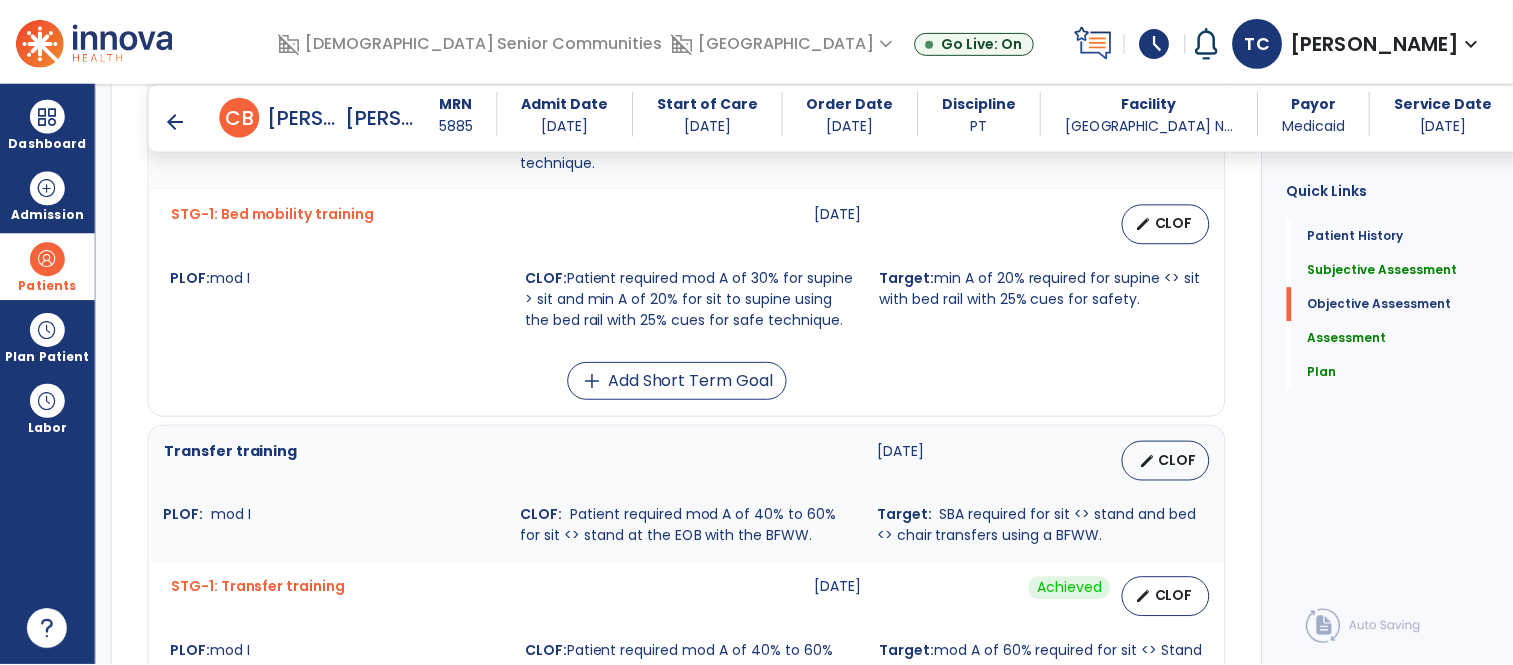 scroll, scrollTop: 1532, scrollLeft: 0, axis: vertical 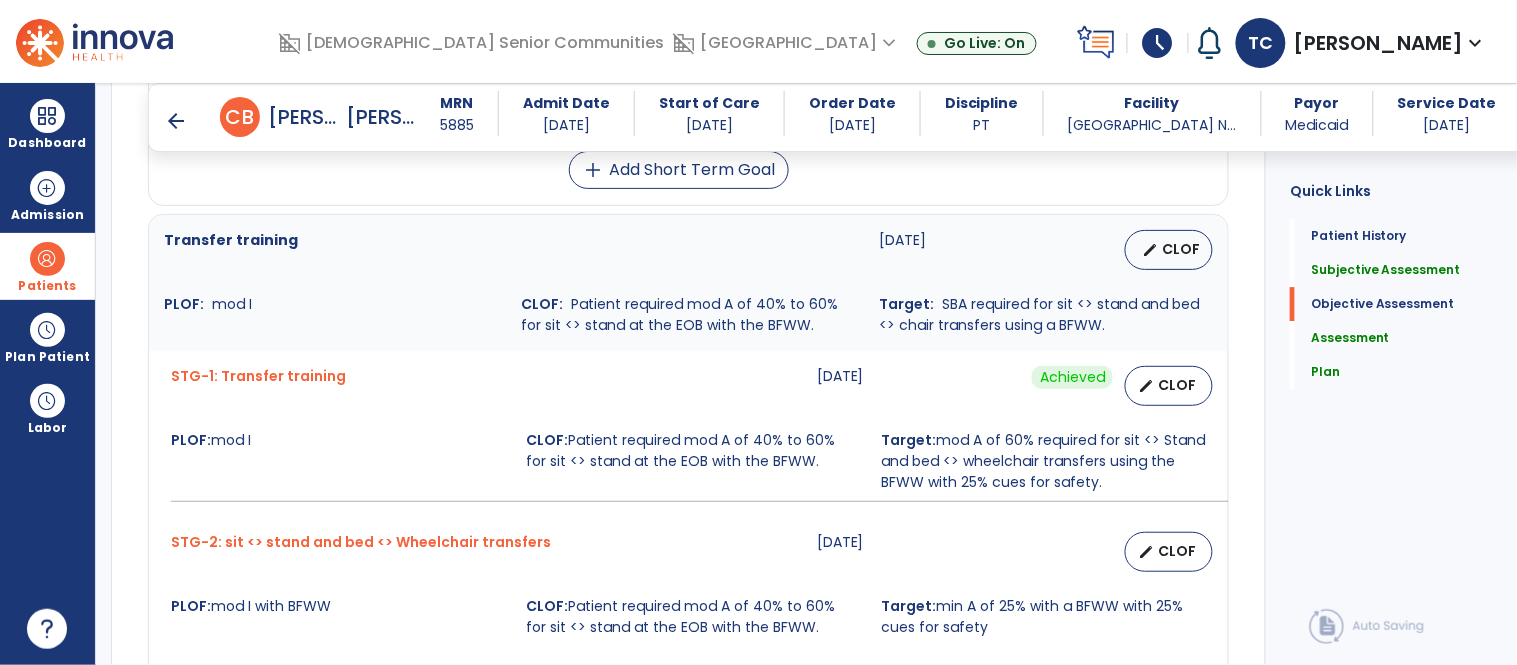 type on "**********" 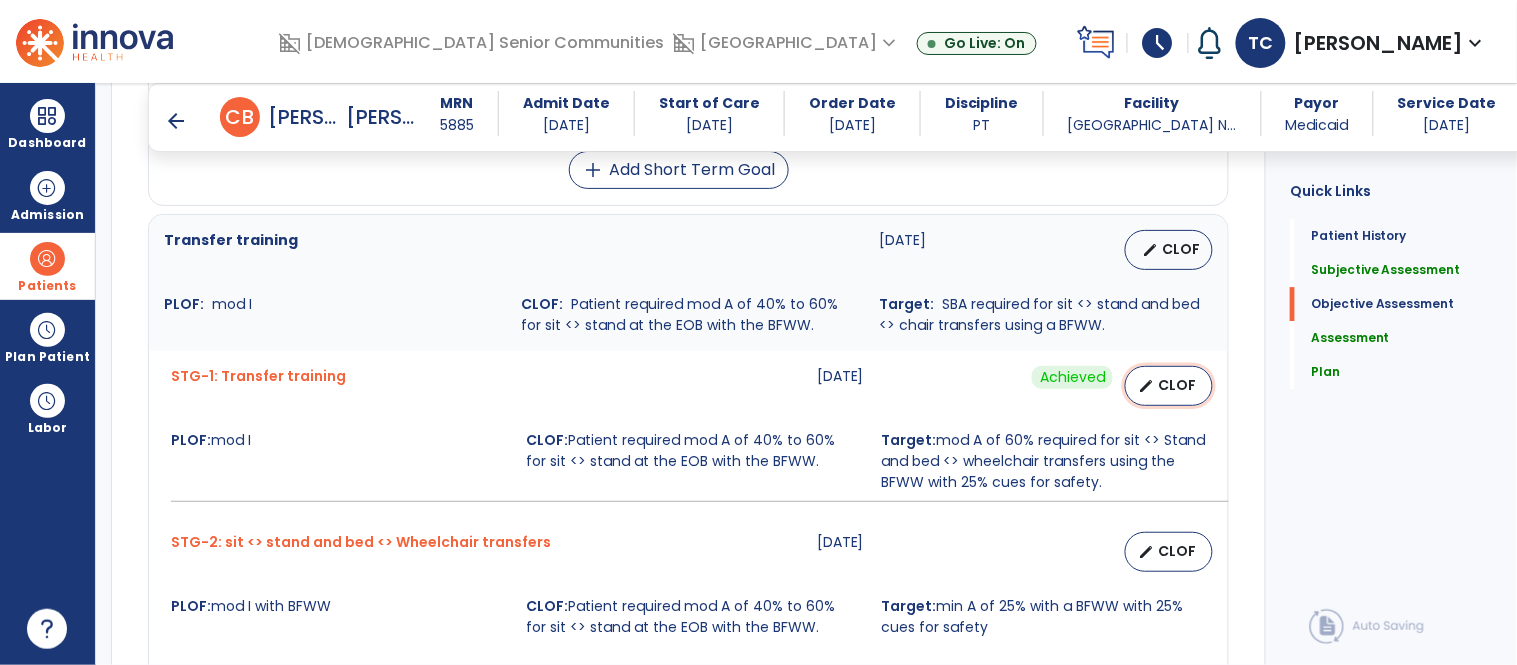 click on "CLOF" at bounding box center (1177, 385) 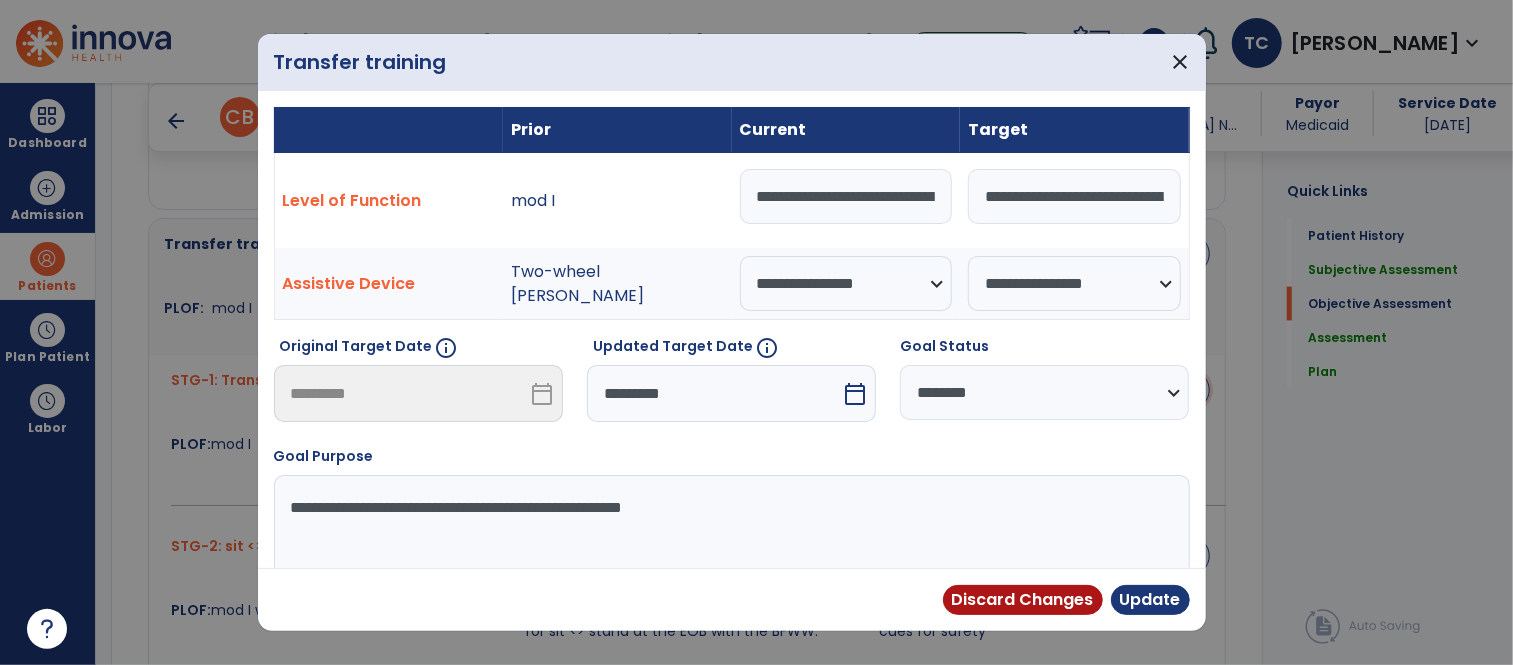 scroll, scrollTop: 1532, scrollLeft: 0, axis: vertical 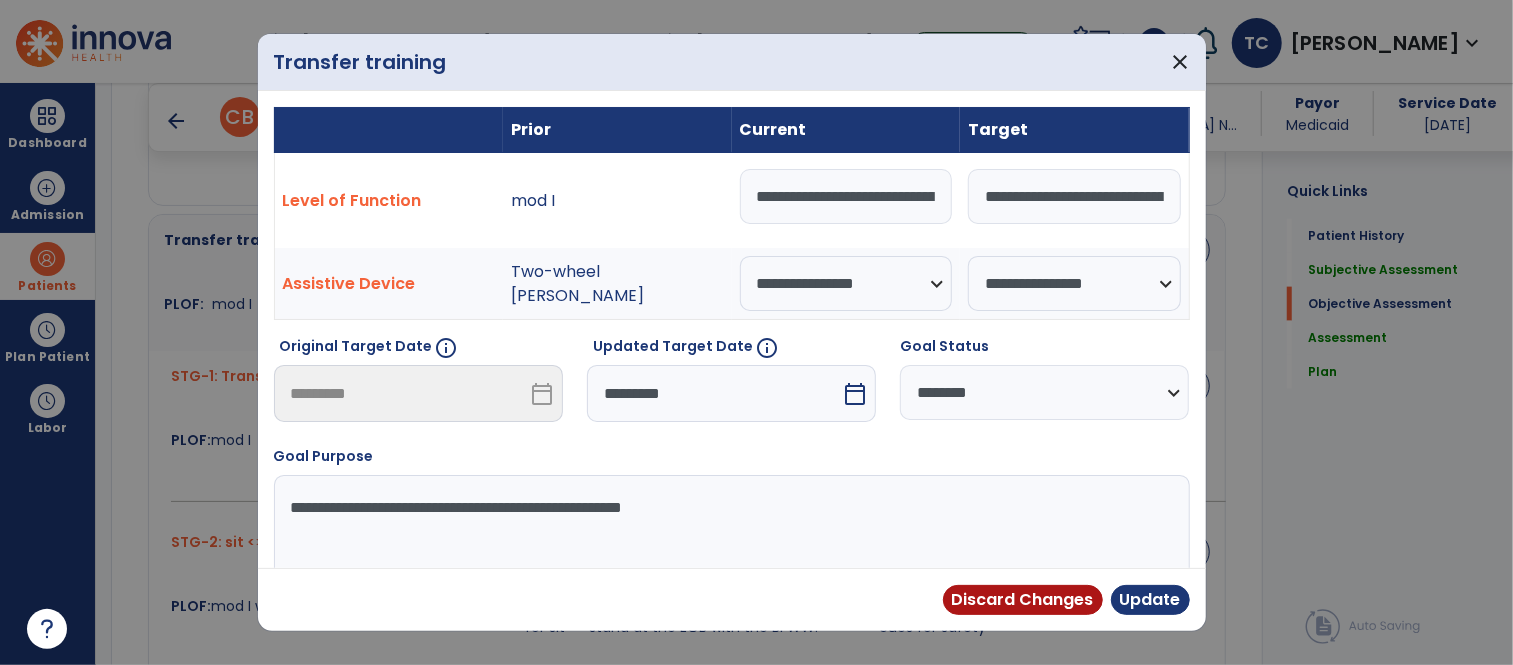 click on "**********" at bounding box center [846, 196] 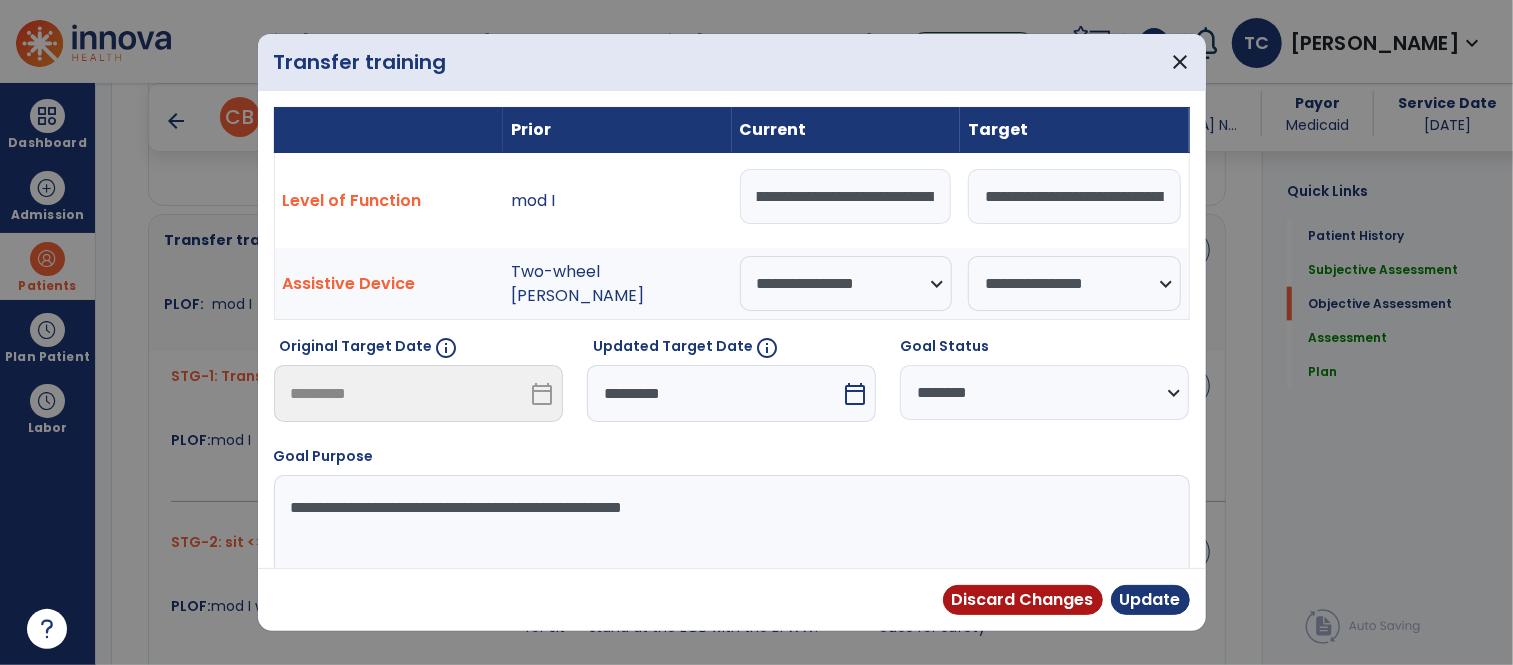 scroll, scrollTop: 0, scrollLeft: 108, axis: horizontal 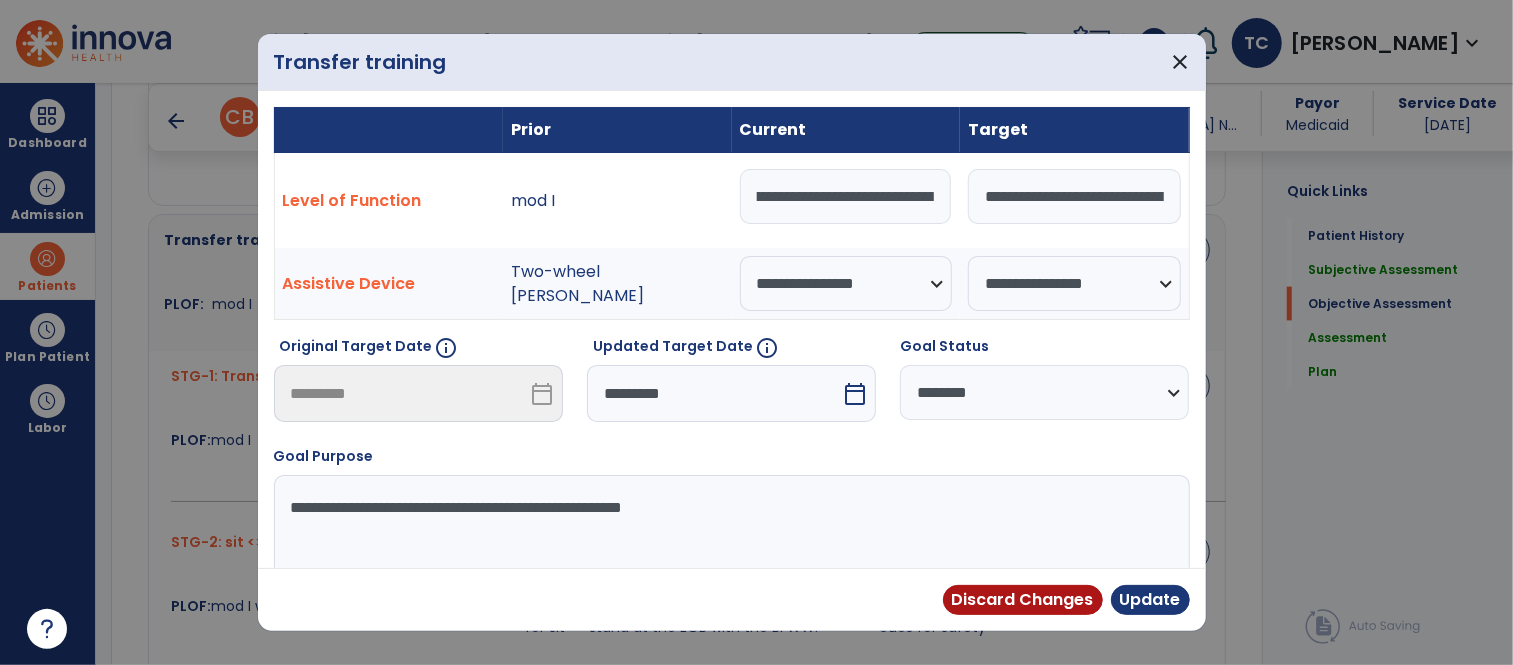 type on "**********" 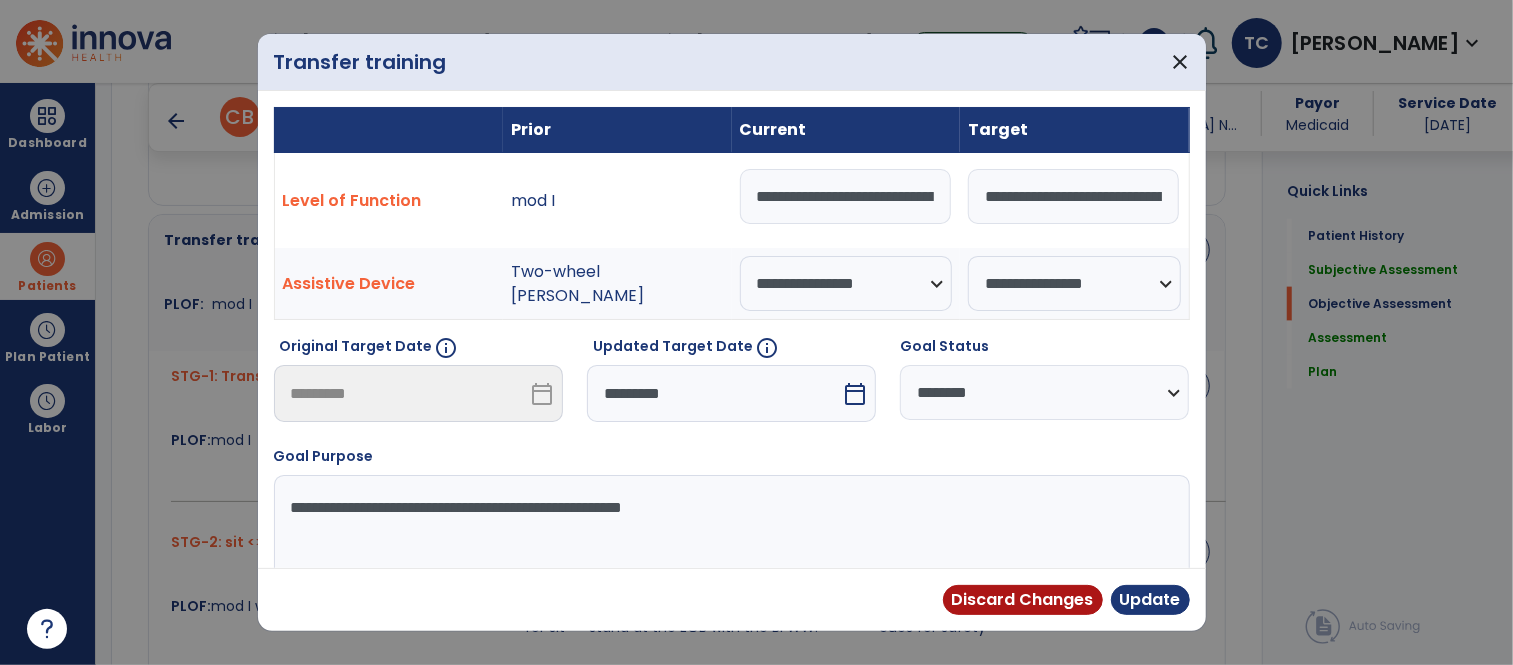 scroll, scrollTop: 0, scrollLeft: 718, axis: horizontal 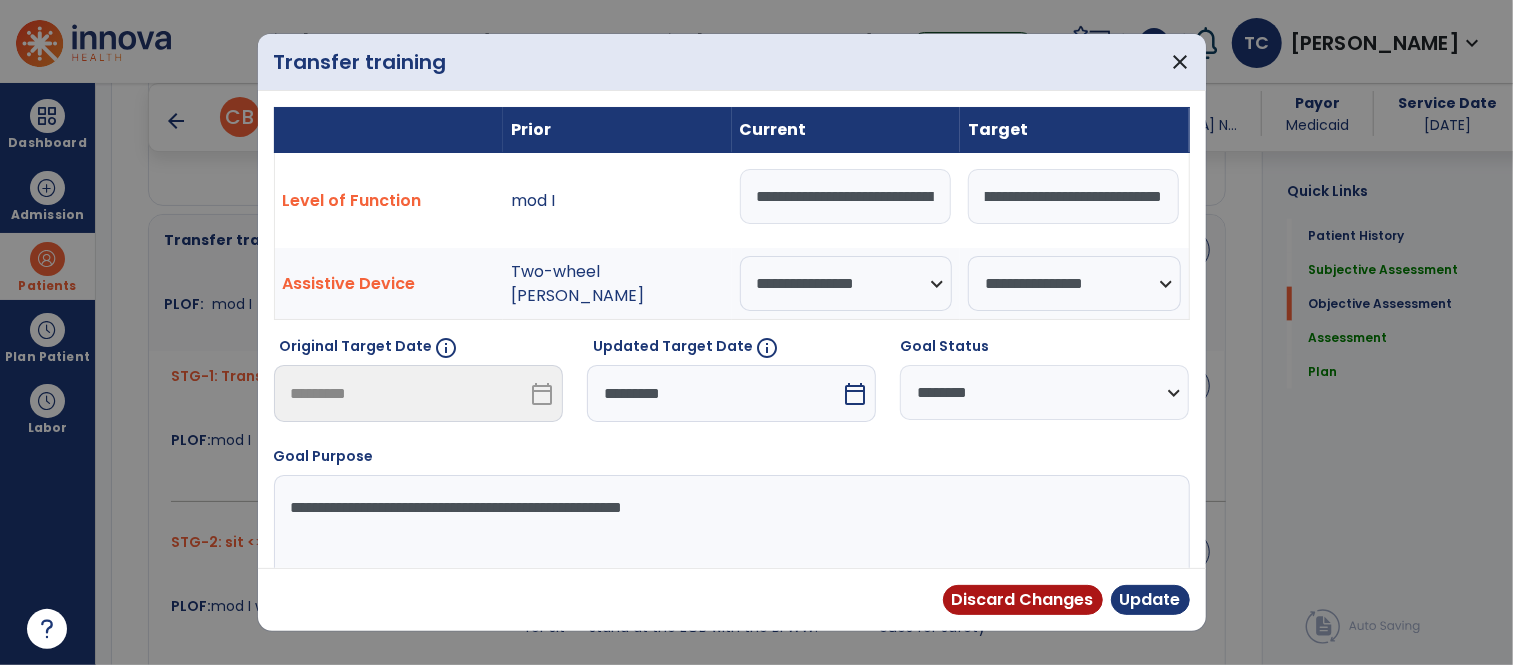 click on "**********" at bounding box center (846, 196) 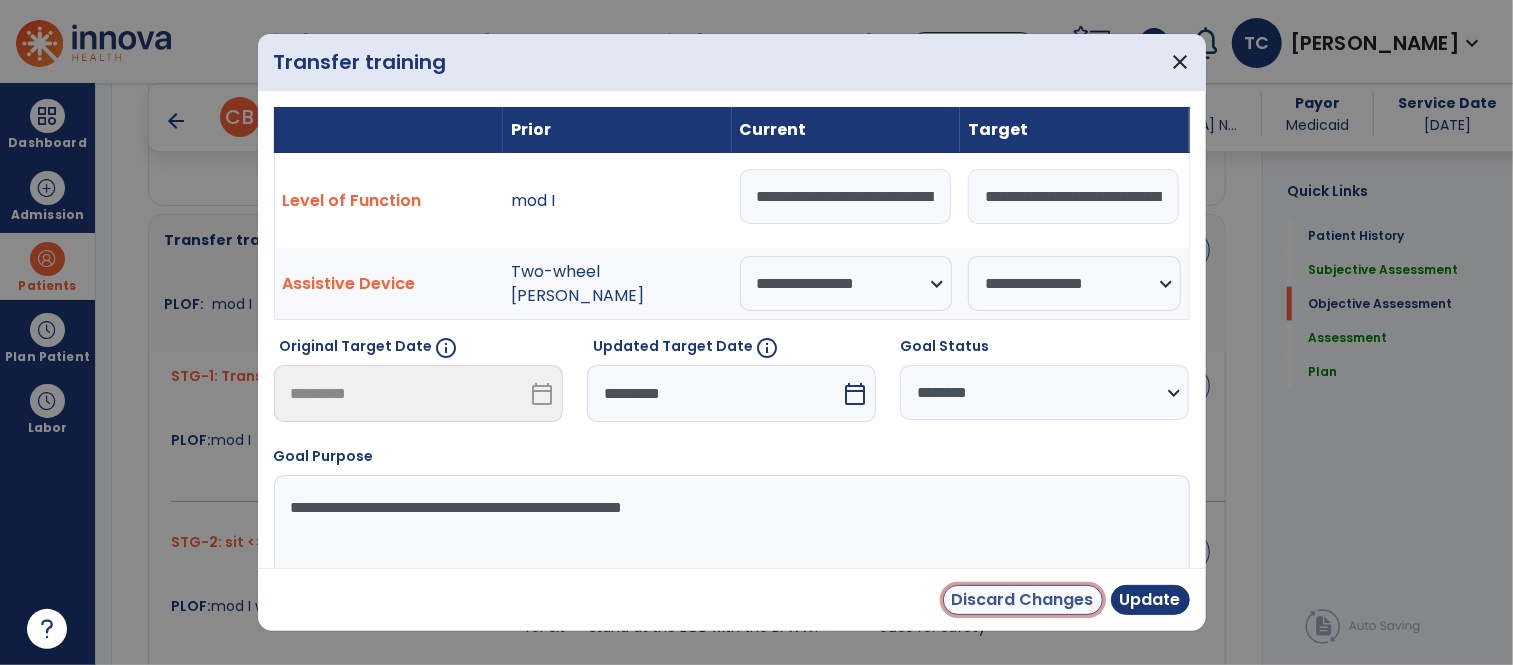 click on "Discard Changes" at bounding box center (1023, 600) 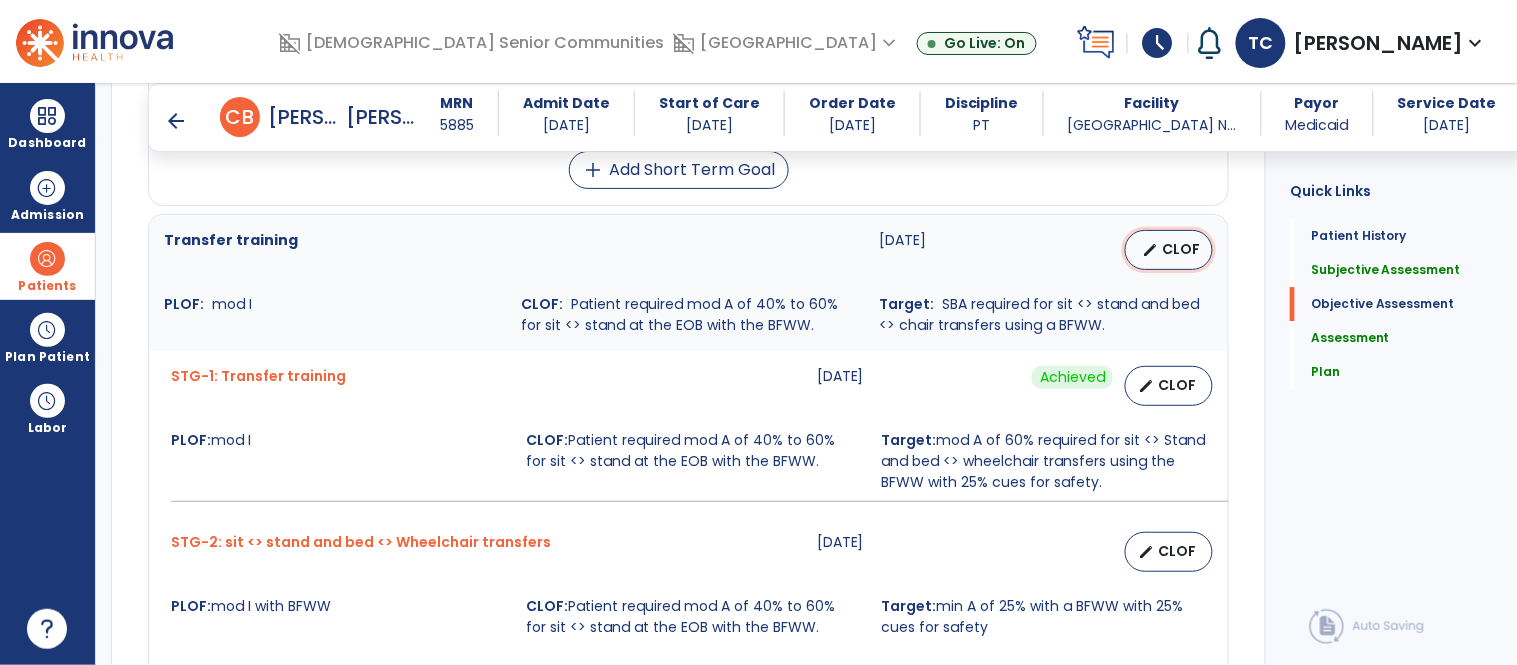 click on "CLOF" at bounding box center [1181, 249] 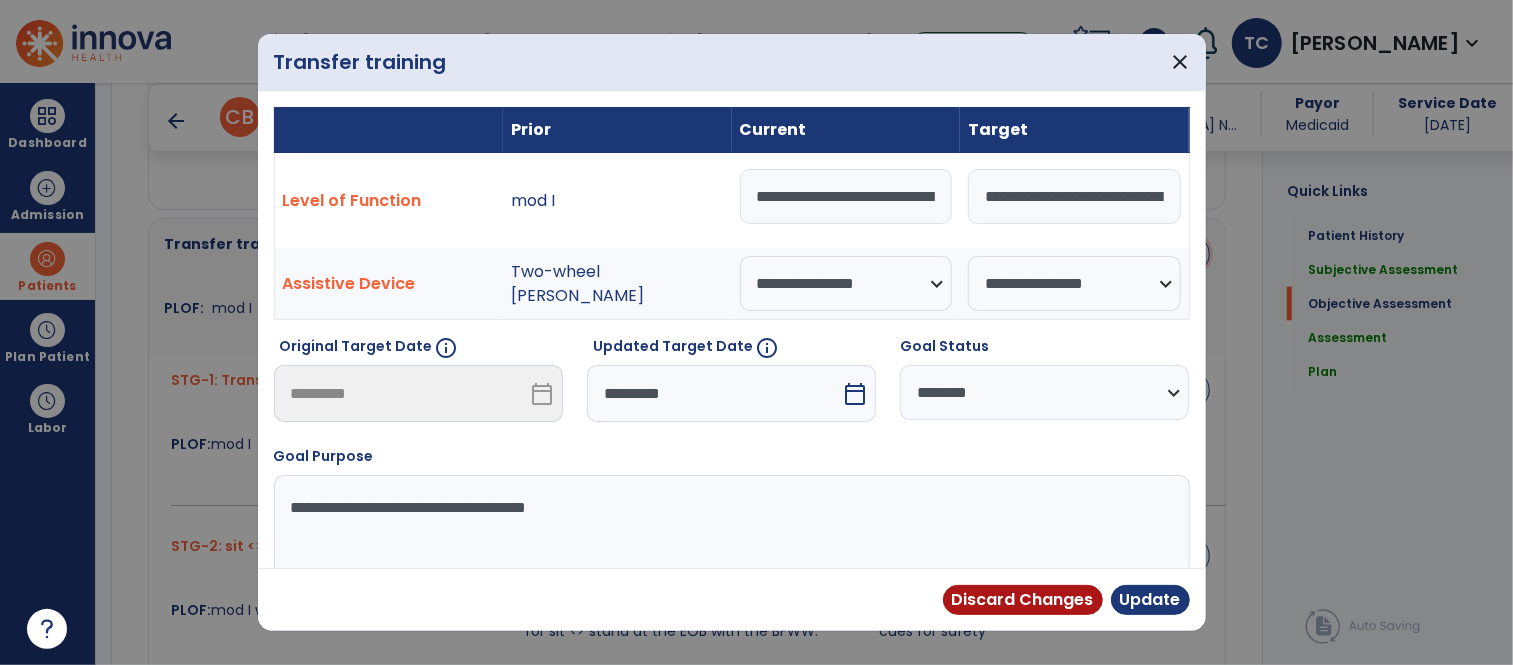 scroll, scrollTop: 1532, scrollLeft: 0, axis: vertical 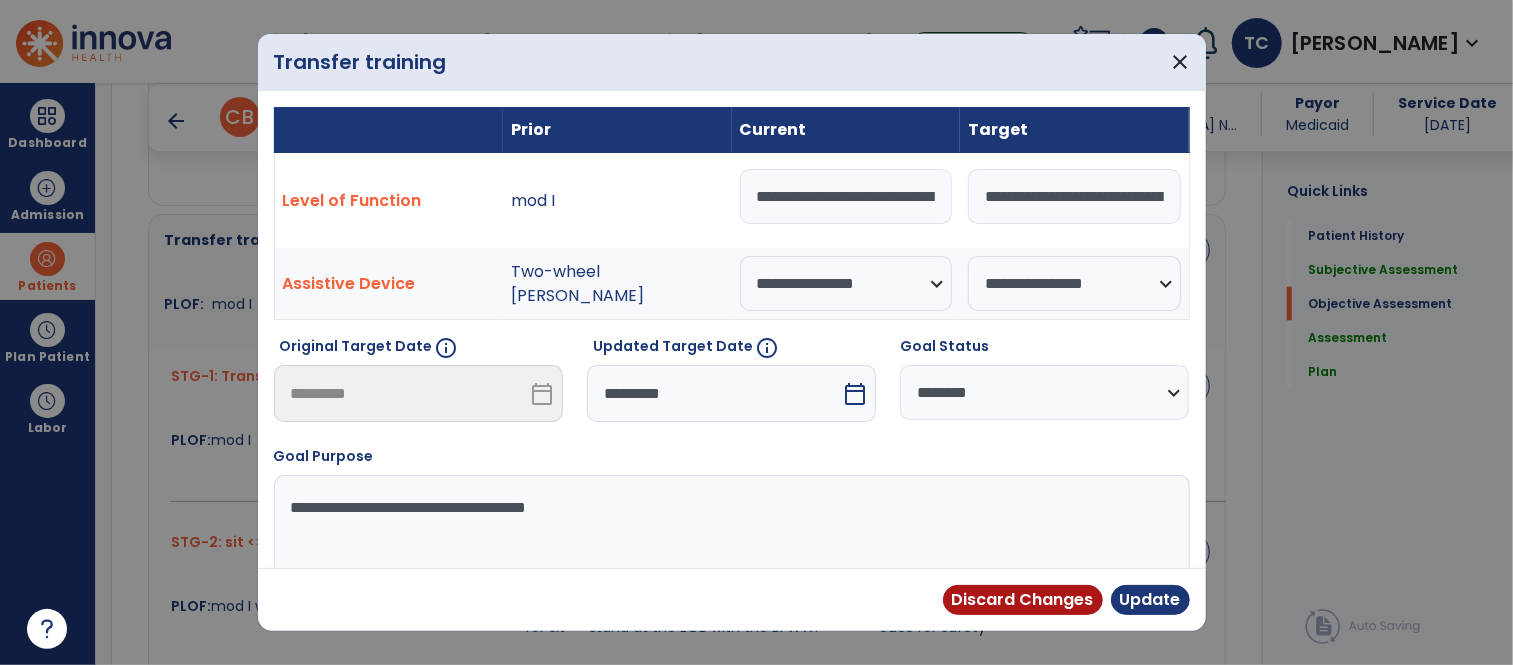 click on "**********" at bounding box center [846, 196] 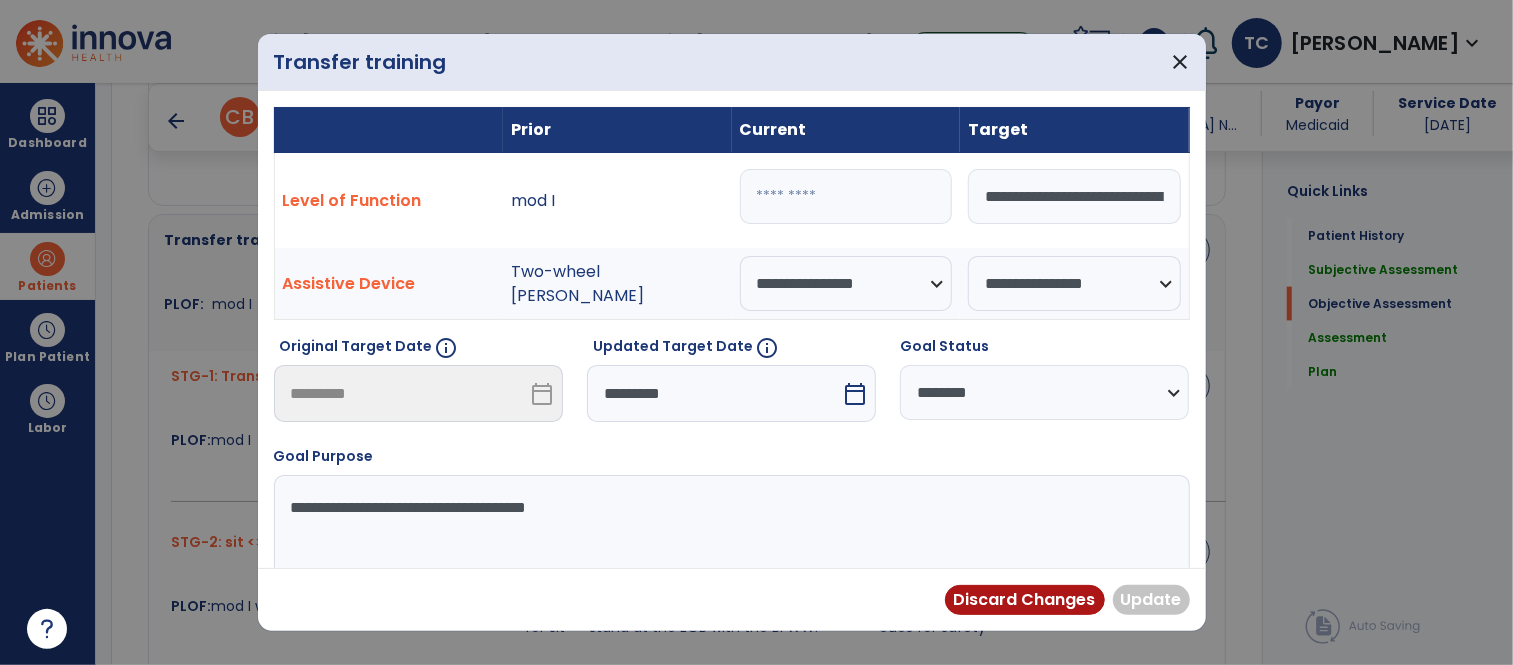 paste on "**********" 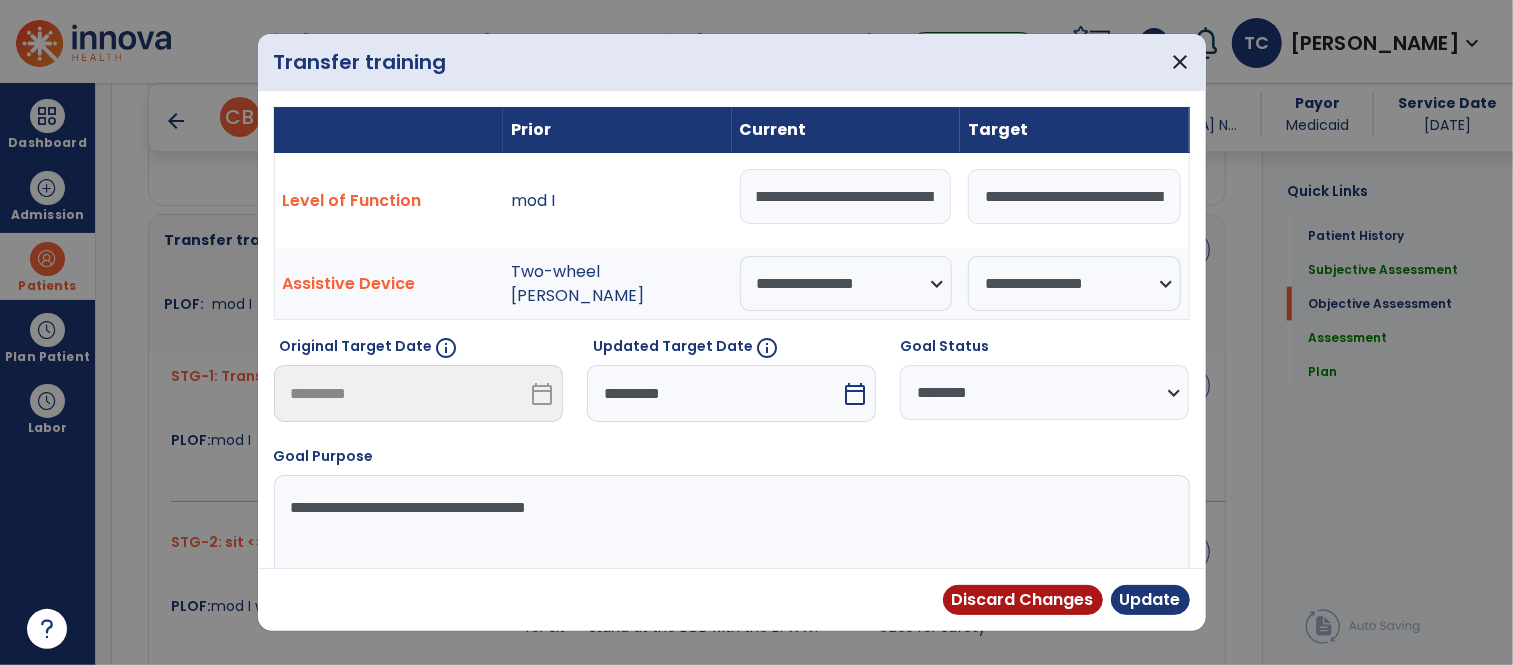 scroll, scrollTop: 0, scrollLeft: 125, axis: horizontal 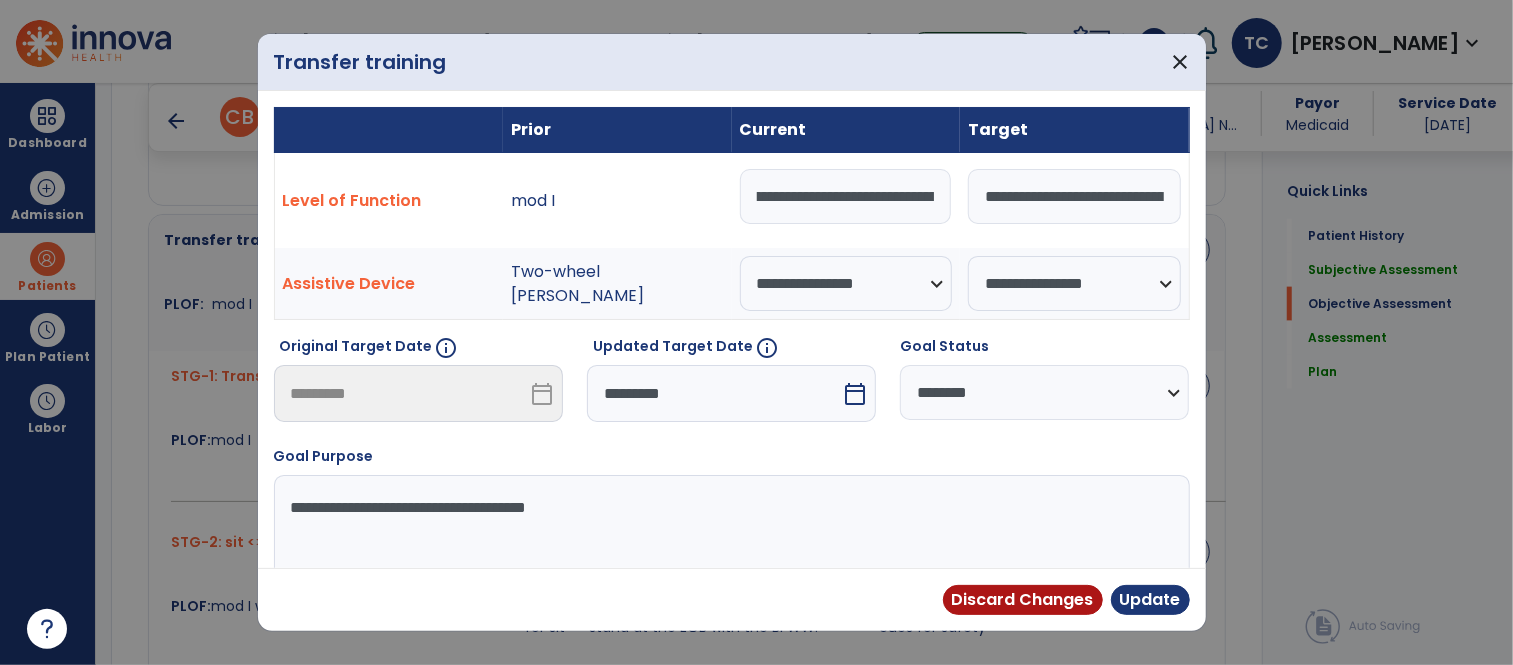 type on "**********" 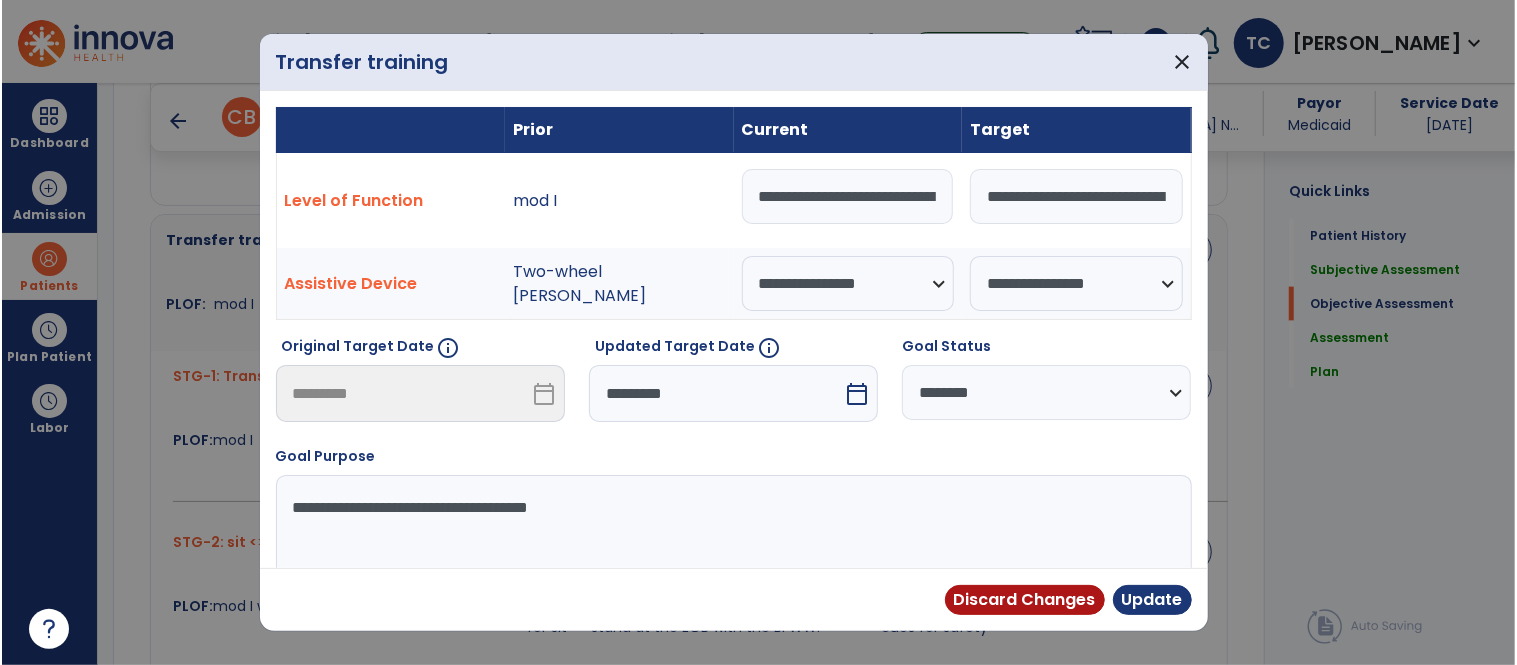 scroll, scrollTop: 73, scrollLeft: 0, axis: vertical 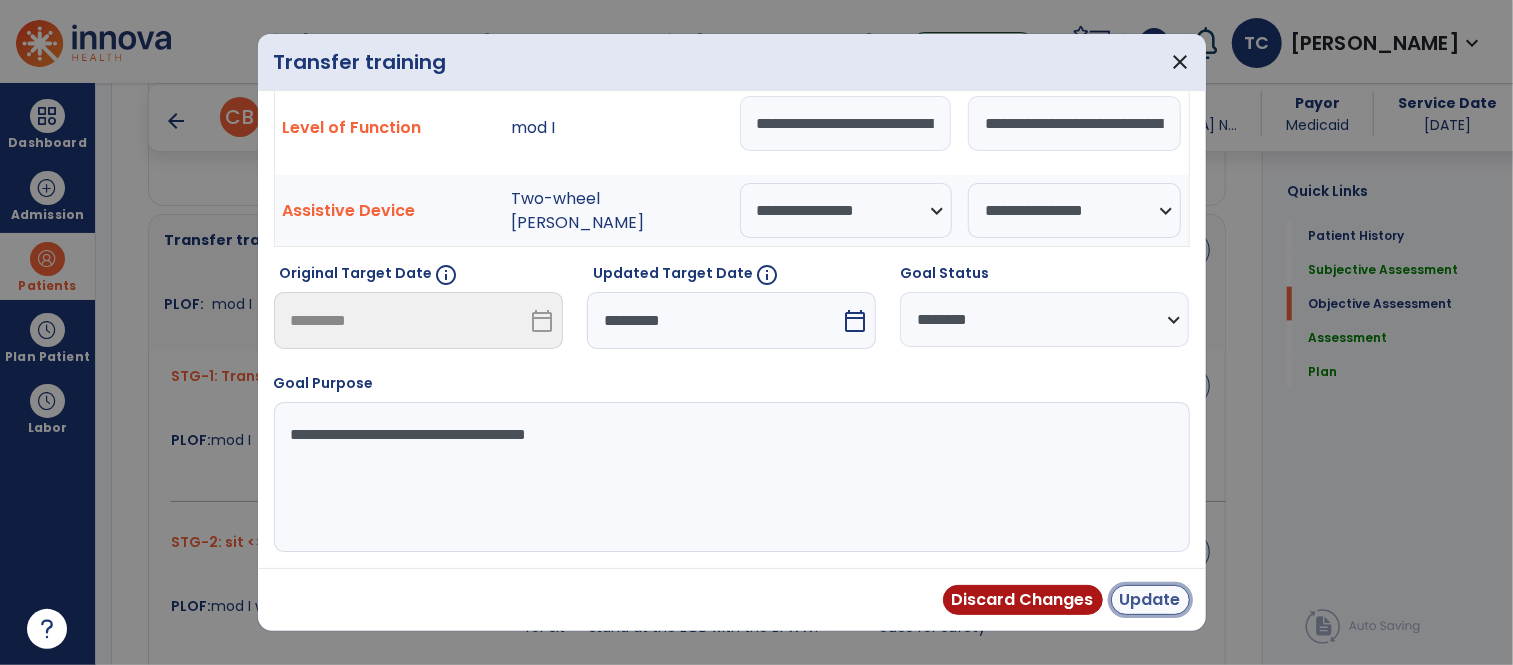 click on "Update" at bounding box center (1150, 600) 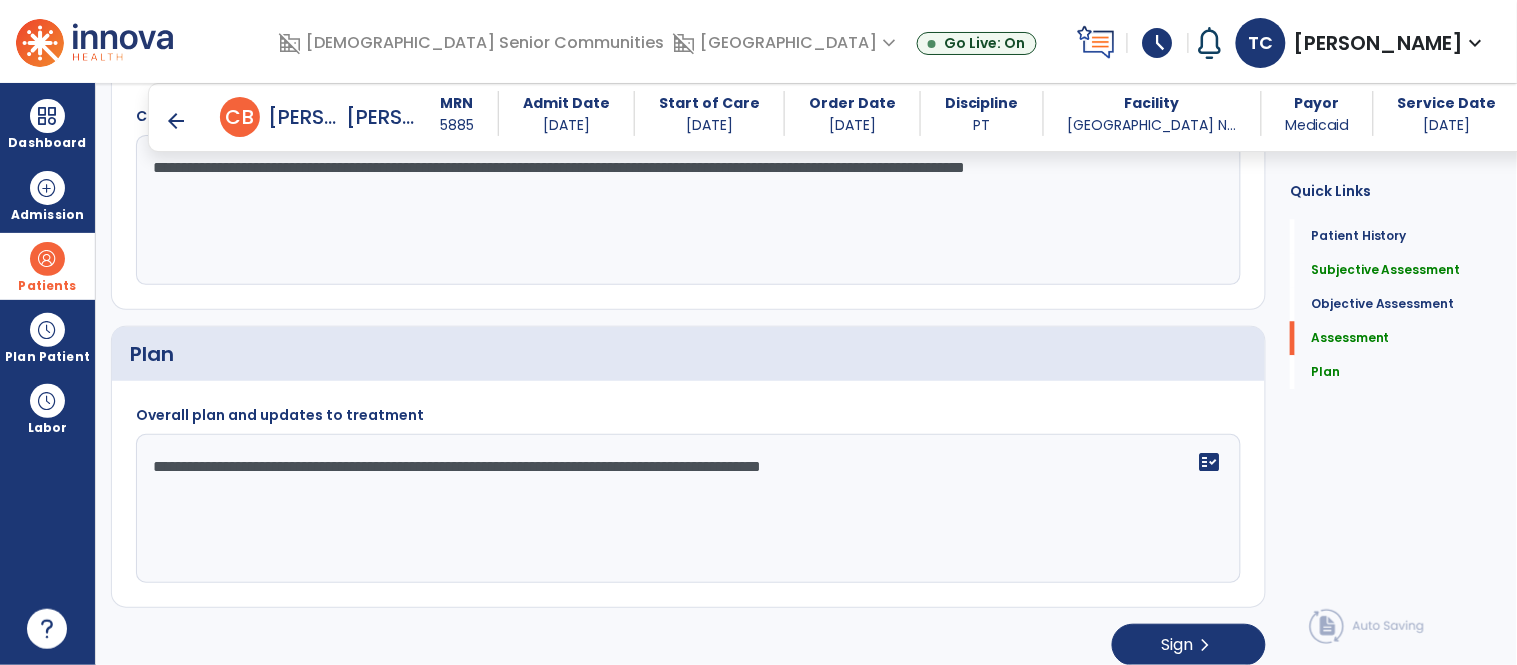 scroll, scrollTop: 2950, scrollLeft: 0, axis: vertical 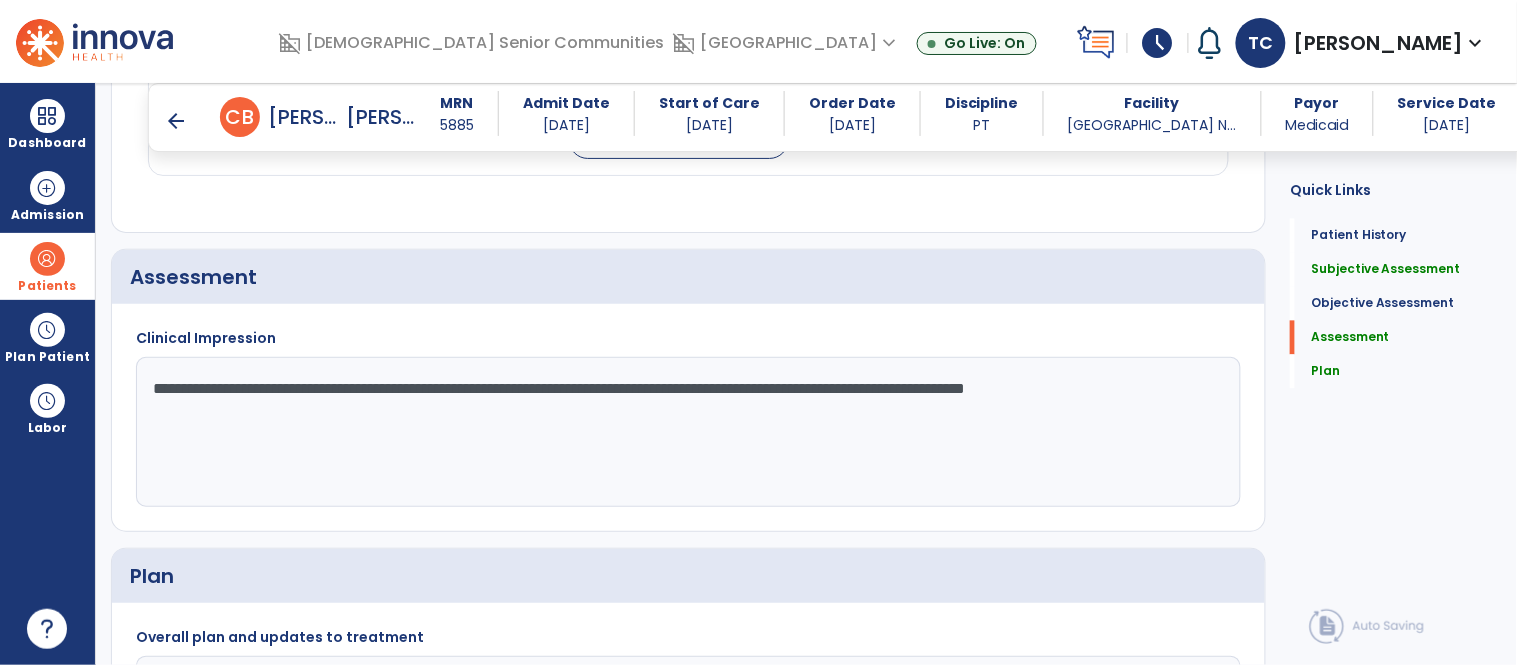 click on "**********" 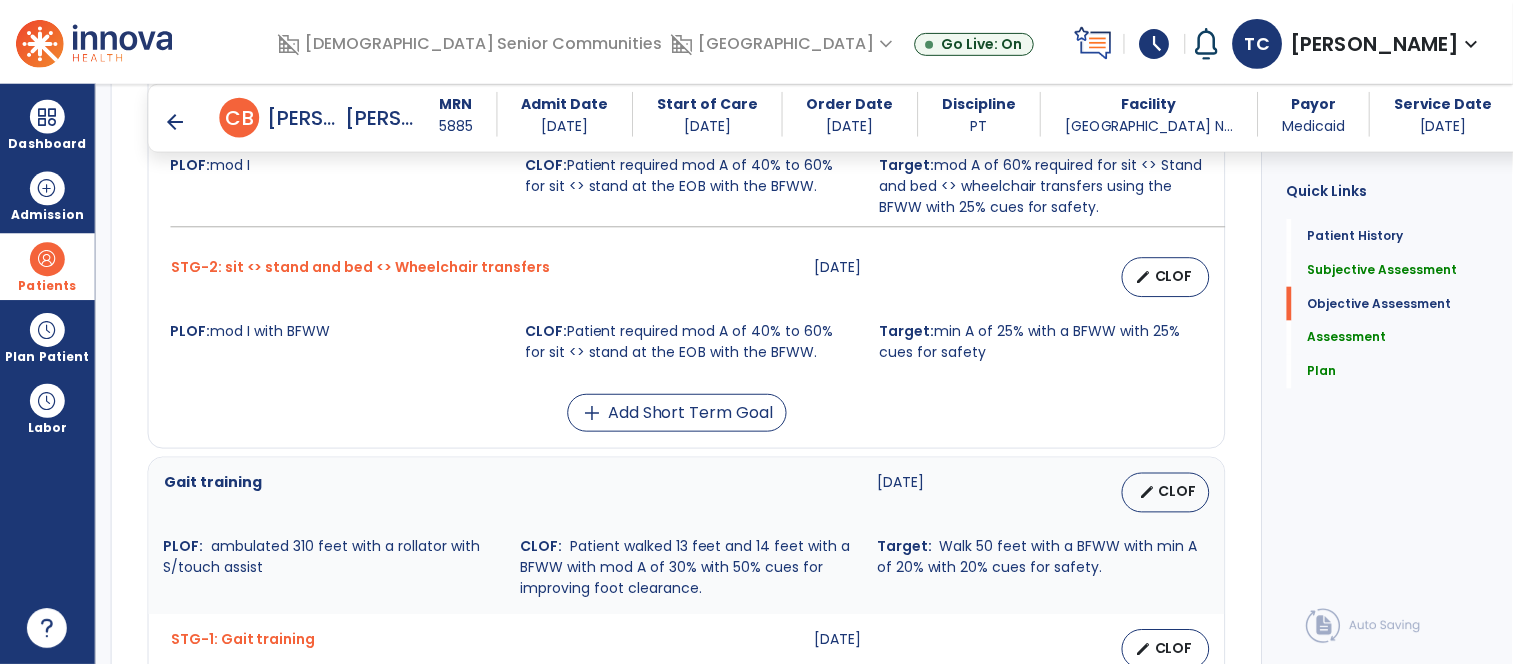 scroll, scrollTop: 1806, scrollLeft: 0, axis: vertical 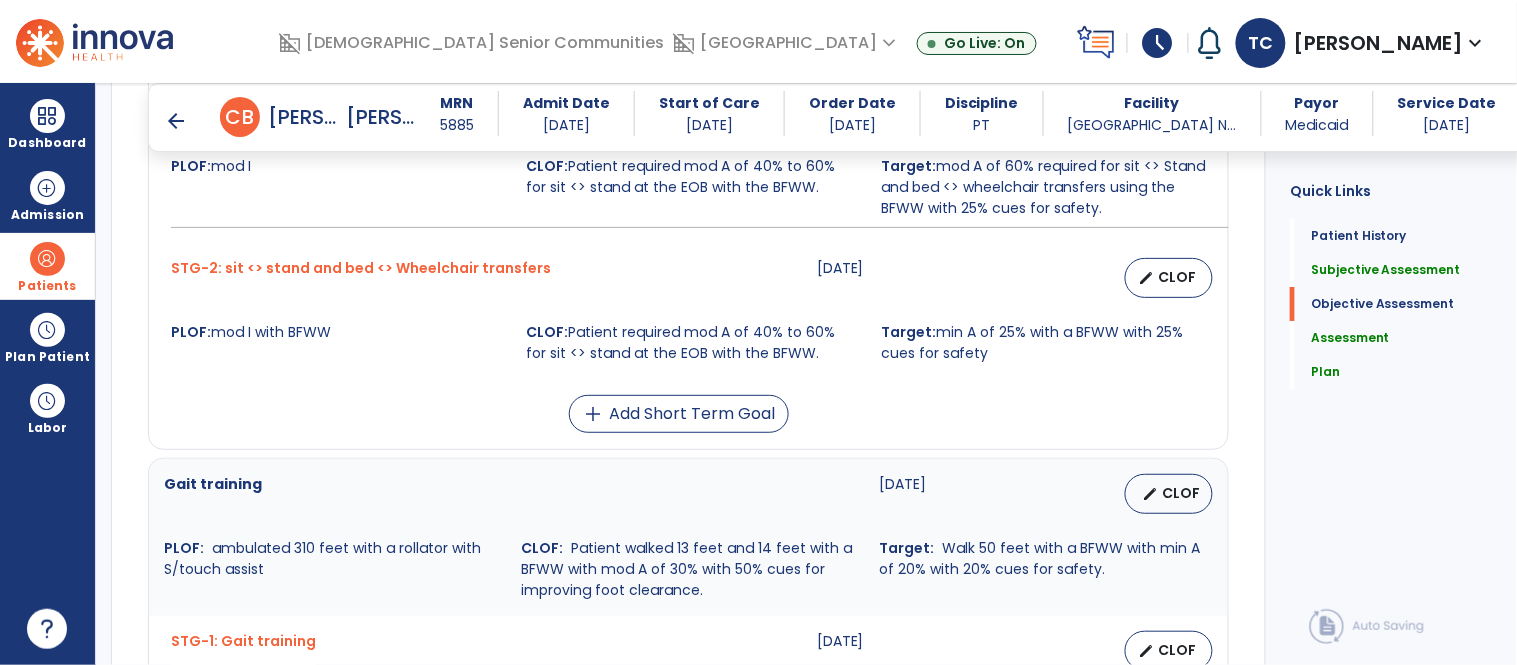 type on "**********" 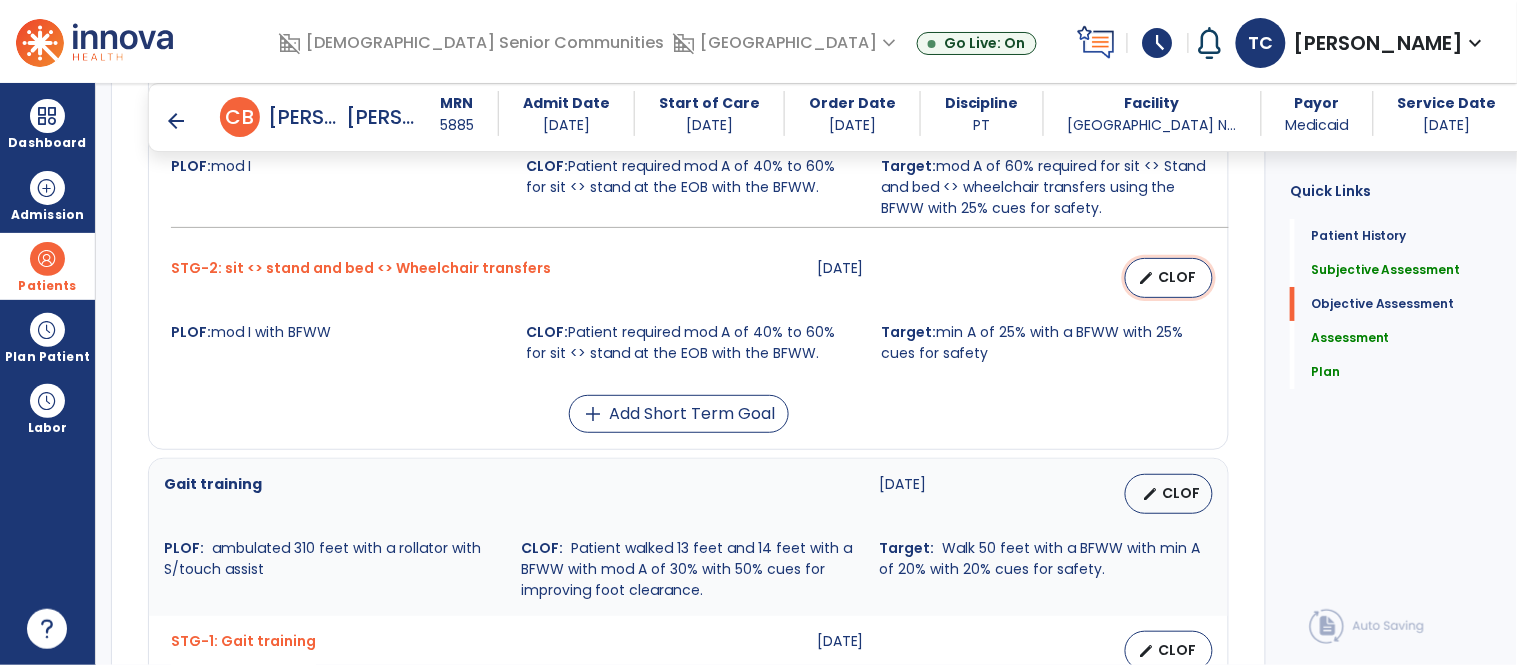 click on "CLOF" at bounding box center (1177, 277) 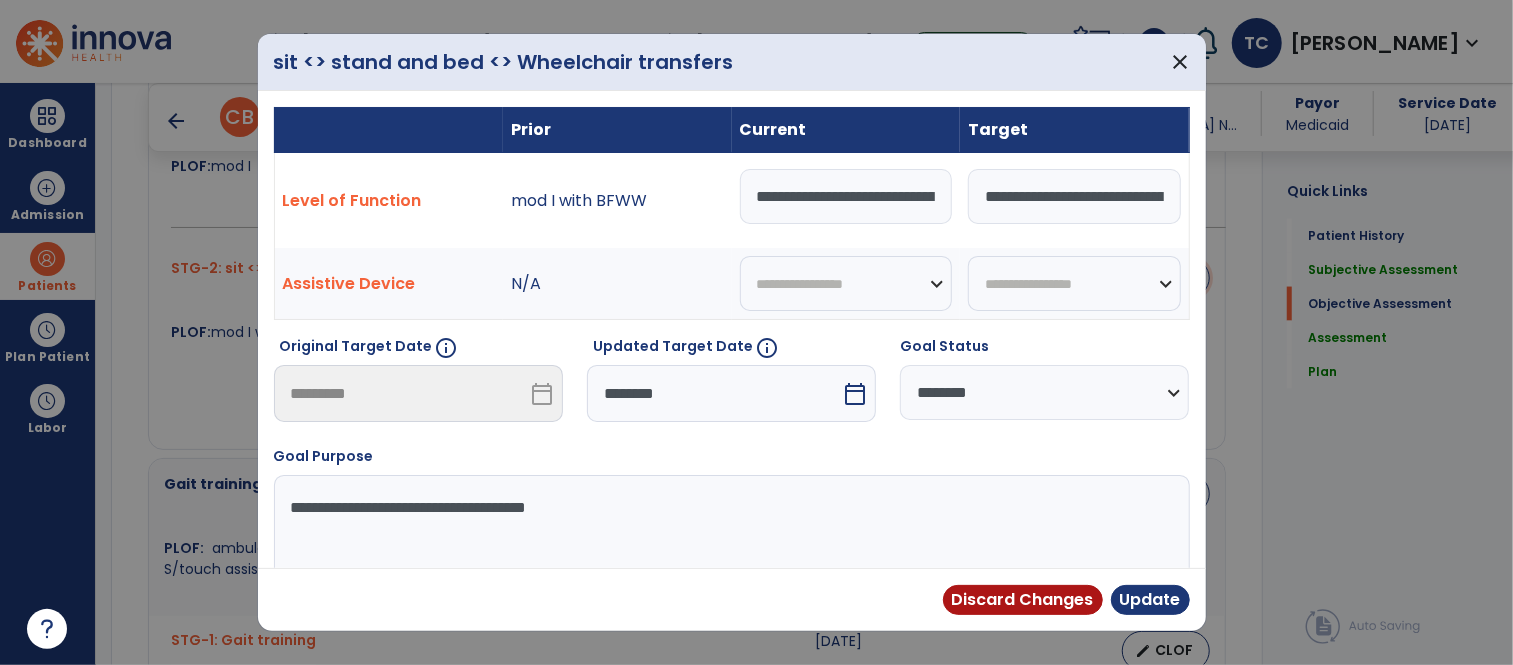 scroll, scrollTop: 1806, scrollLeft: 0, axis: vertical 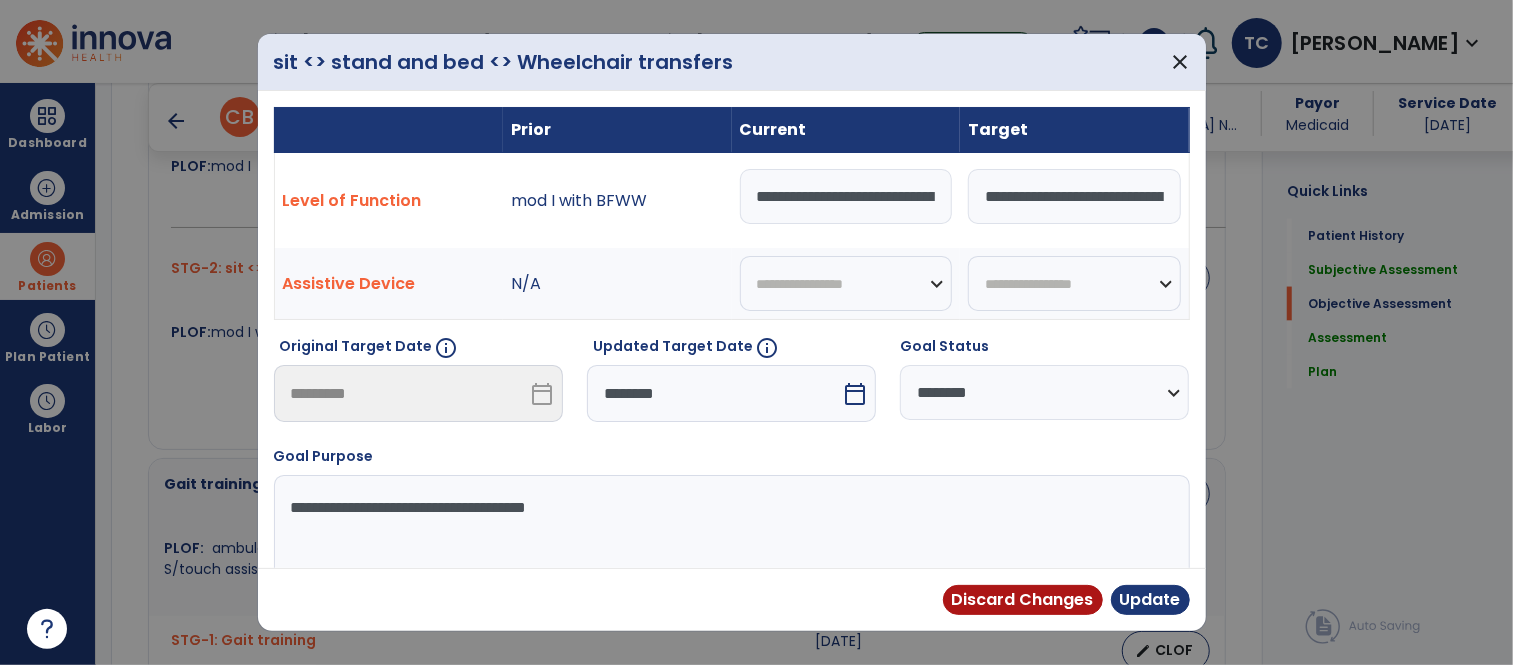 click on "**********" at bounding box center (846, 196) 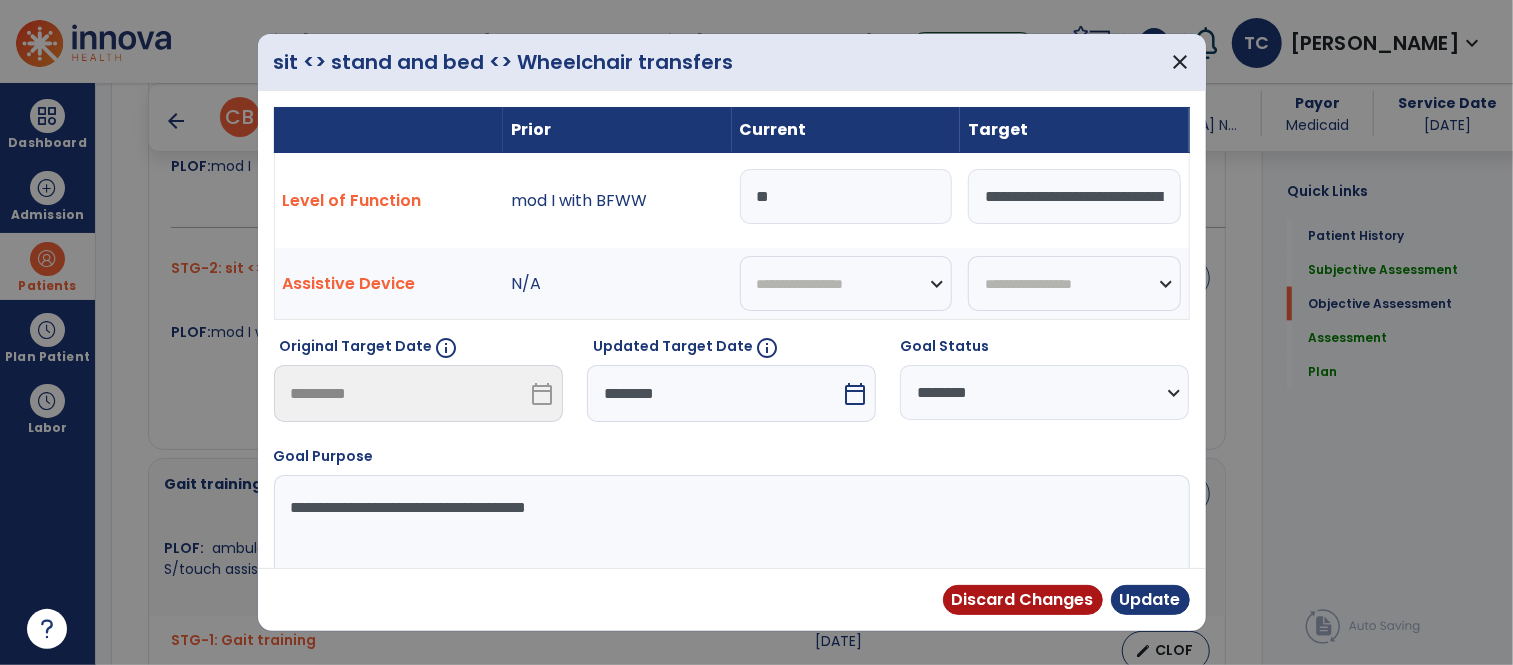 type on "*" 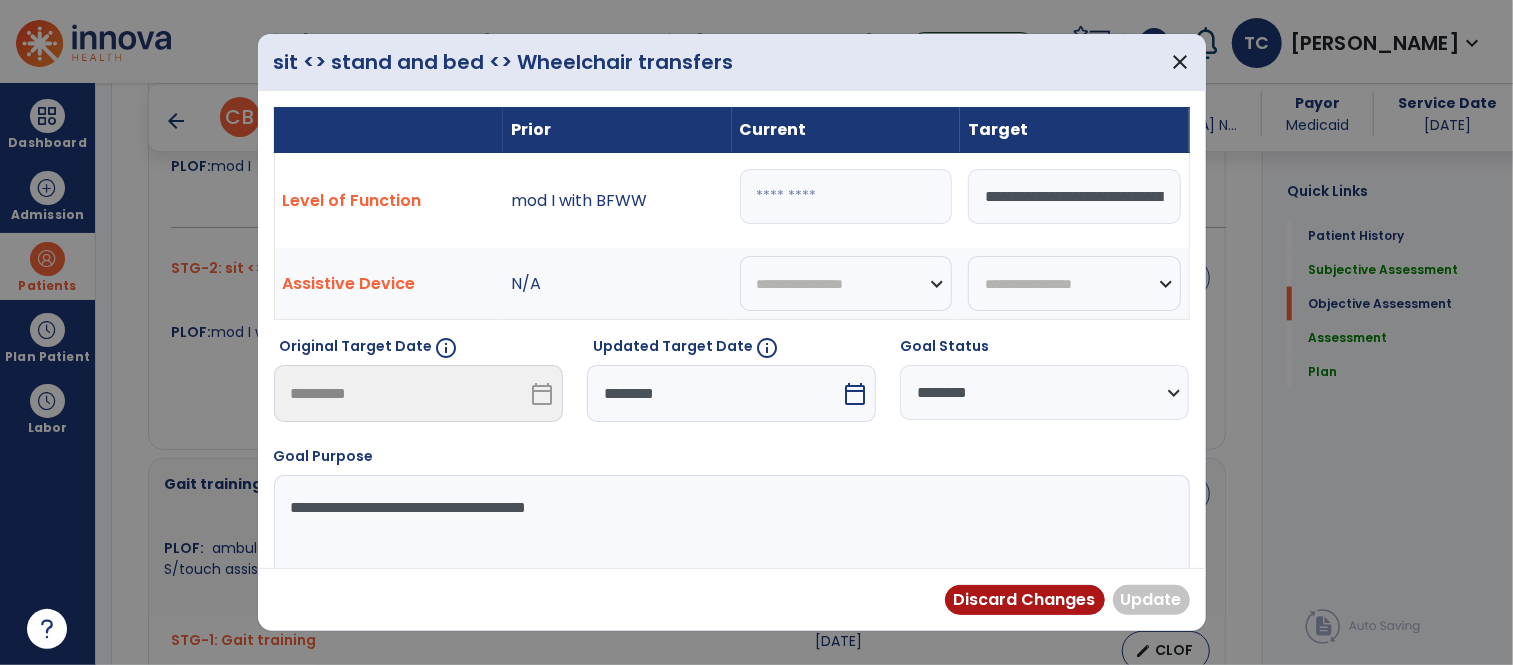 paste on "**********" 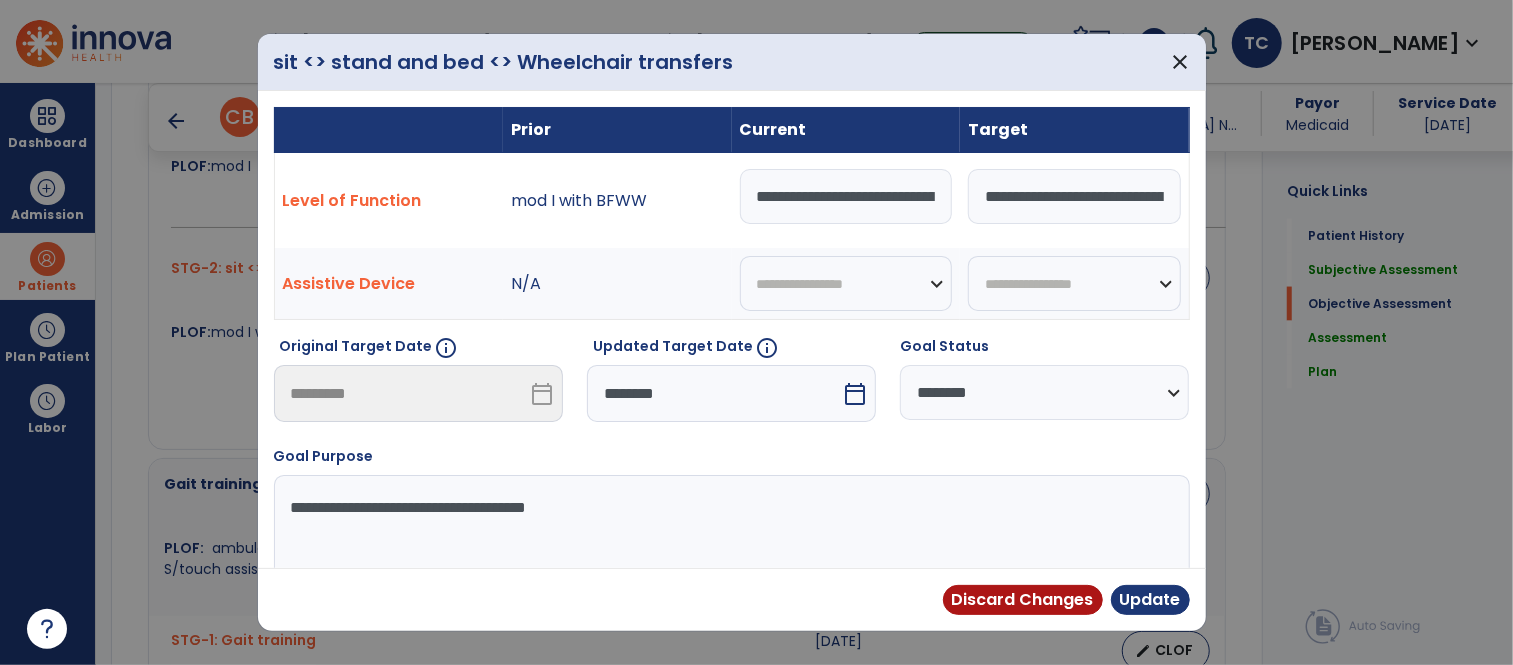 scroll, scrollTop: 0, scrollLeft: 450, axis: horizontal 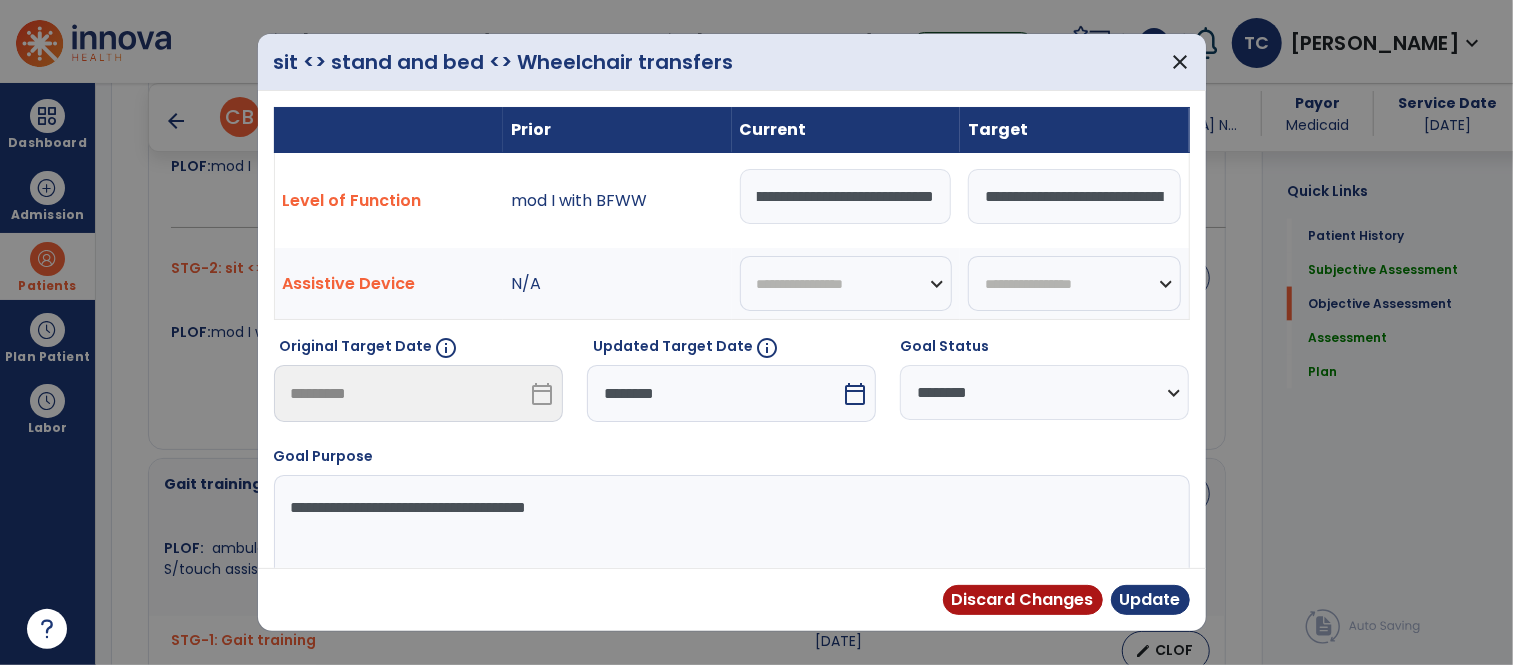 type on "**********" 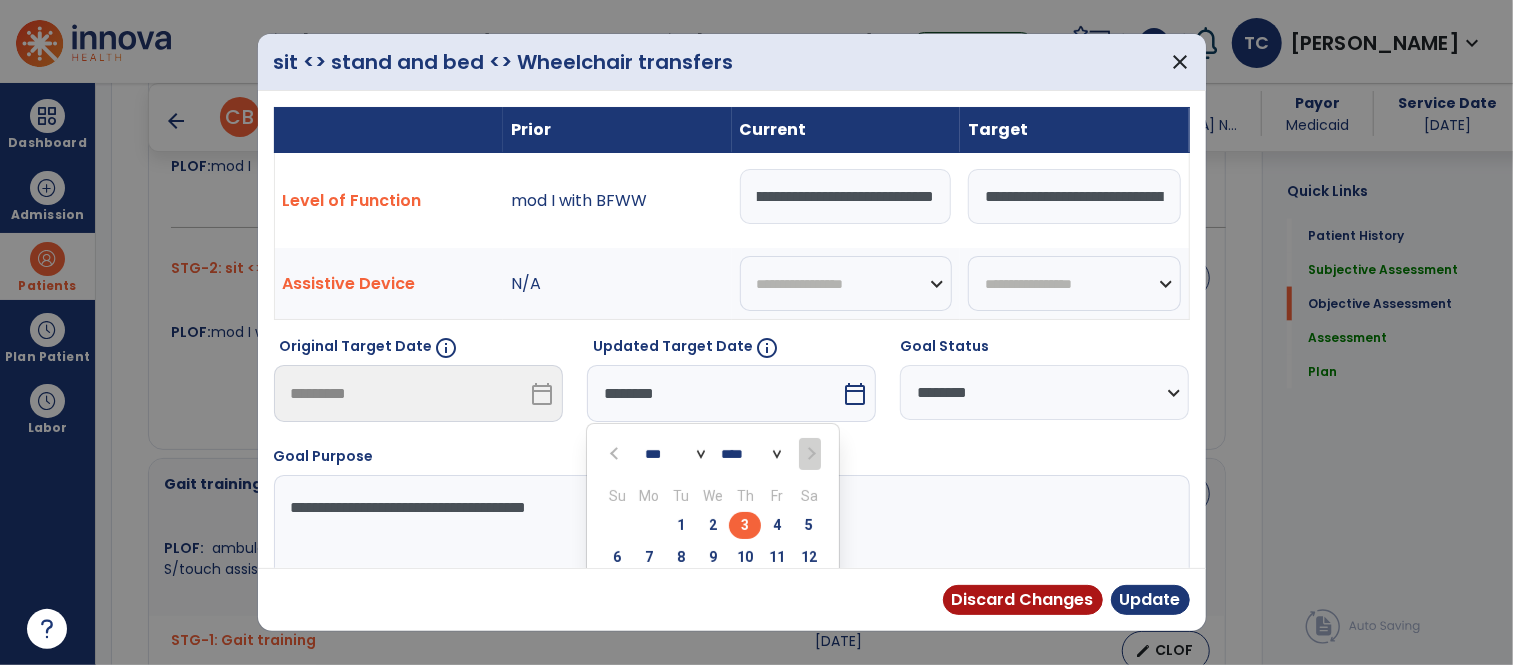 scroll, scrollTop: 0, scrollLeft: 0, axis: both 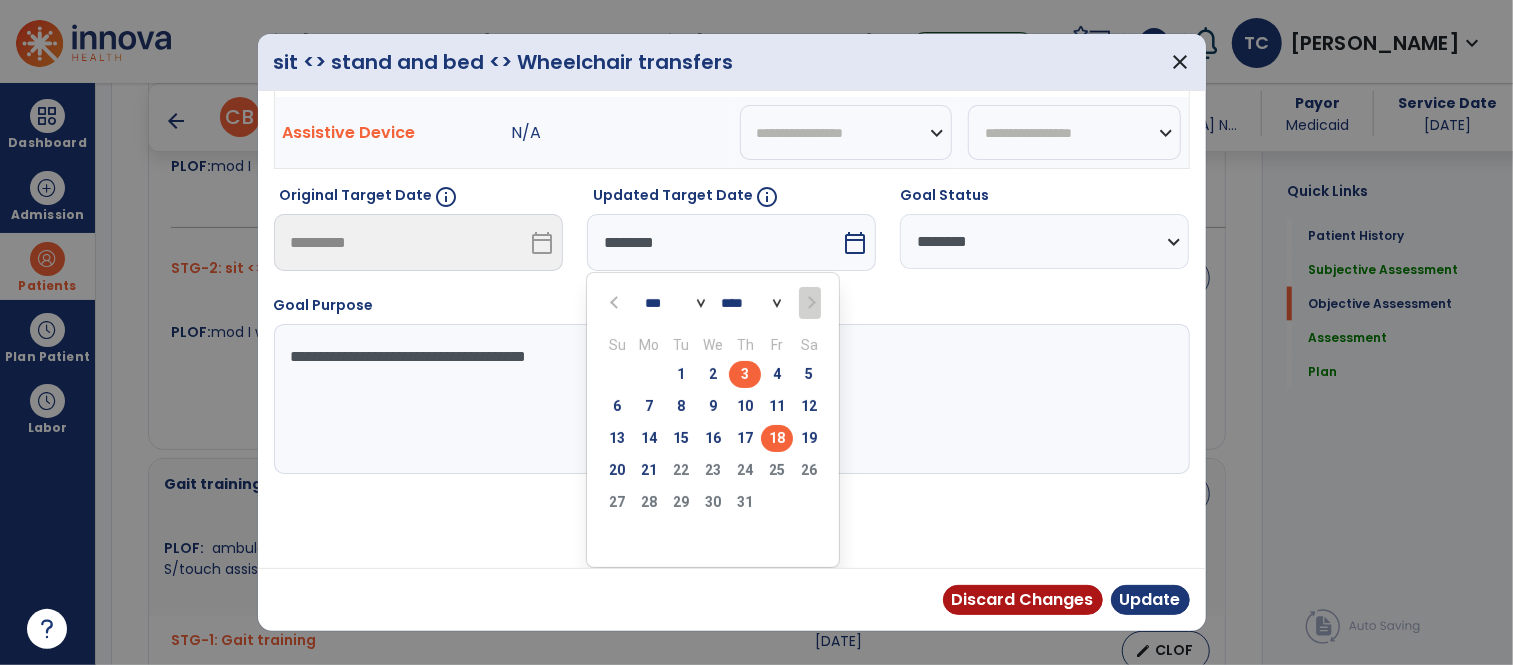 click on "18" at bounding box center (777, 438) 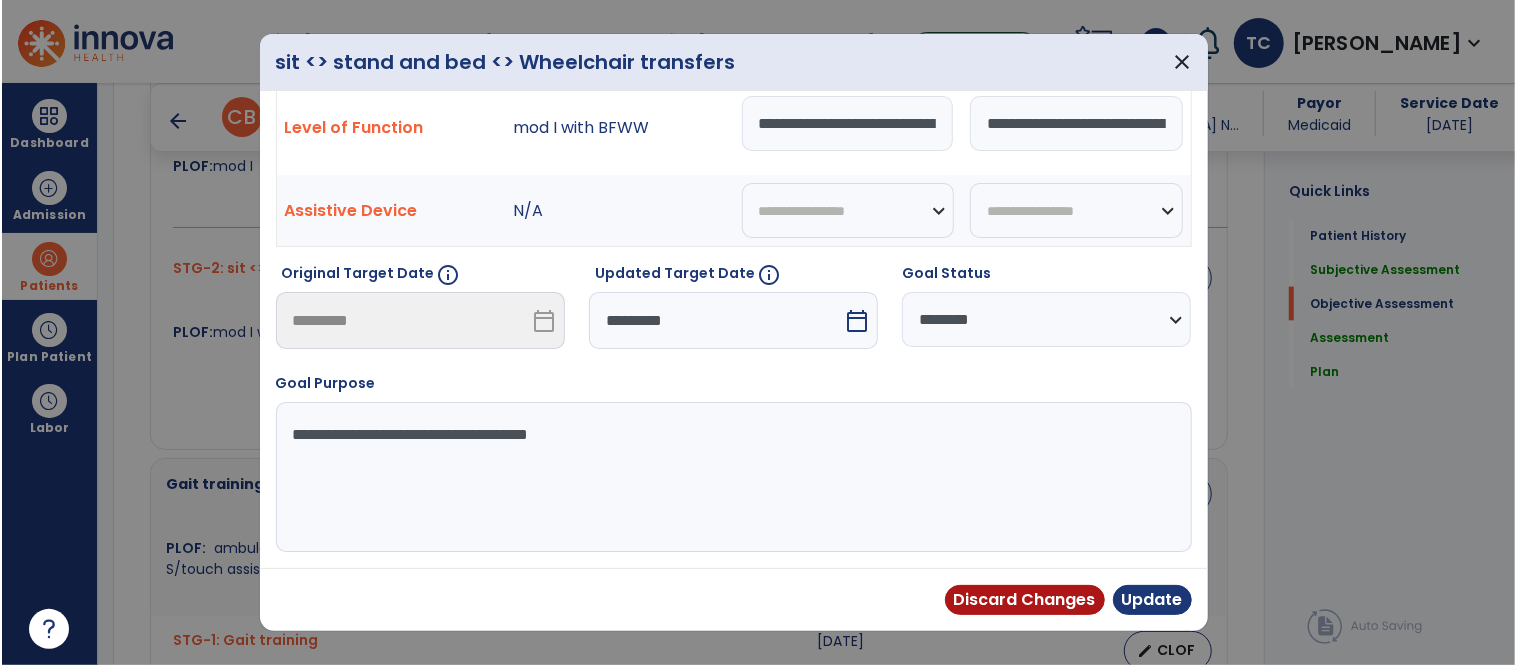 scroll, scrollTop: 73, scrollLeft: 0, axis: vertical 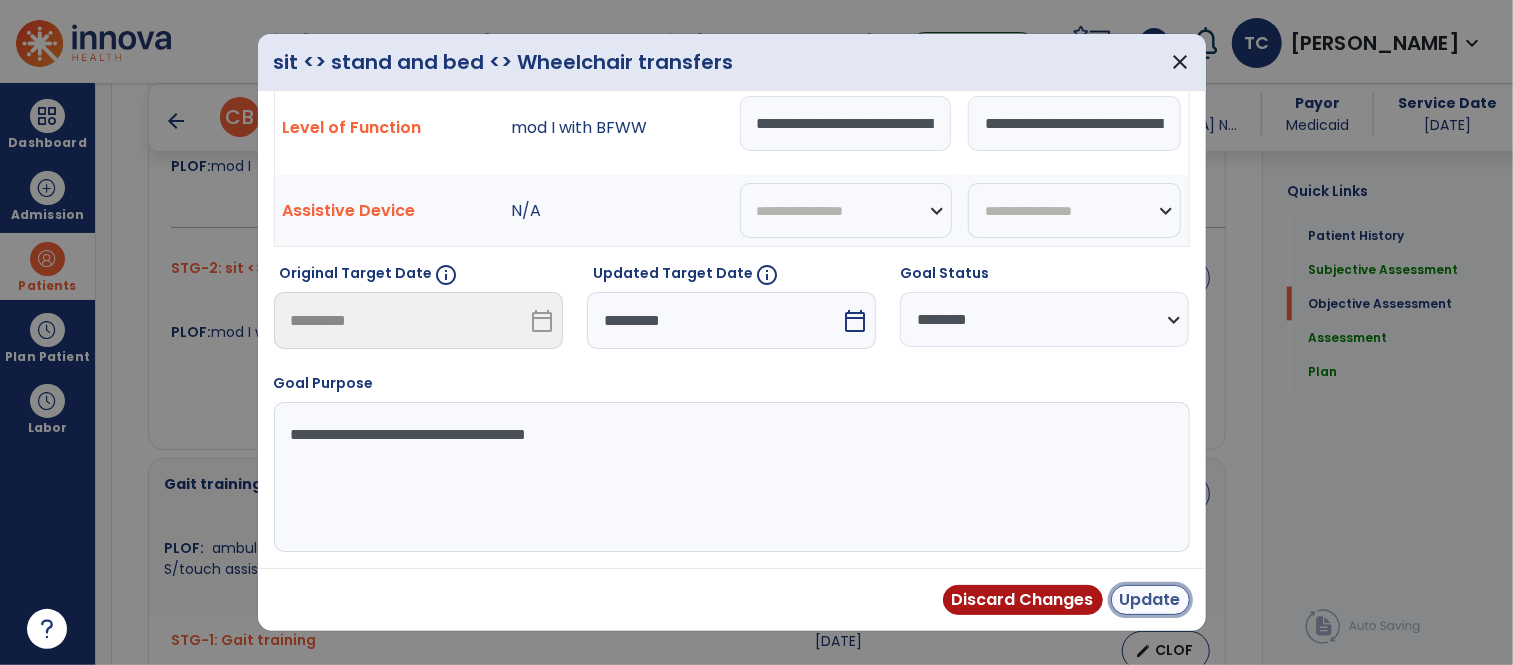 click on "Update" at bounding box center (1150, 600) 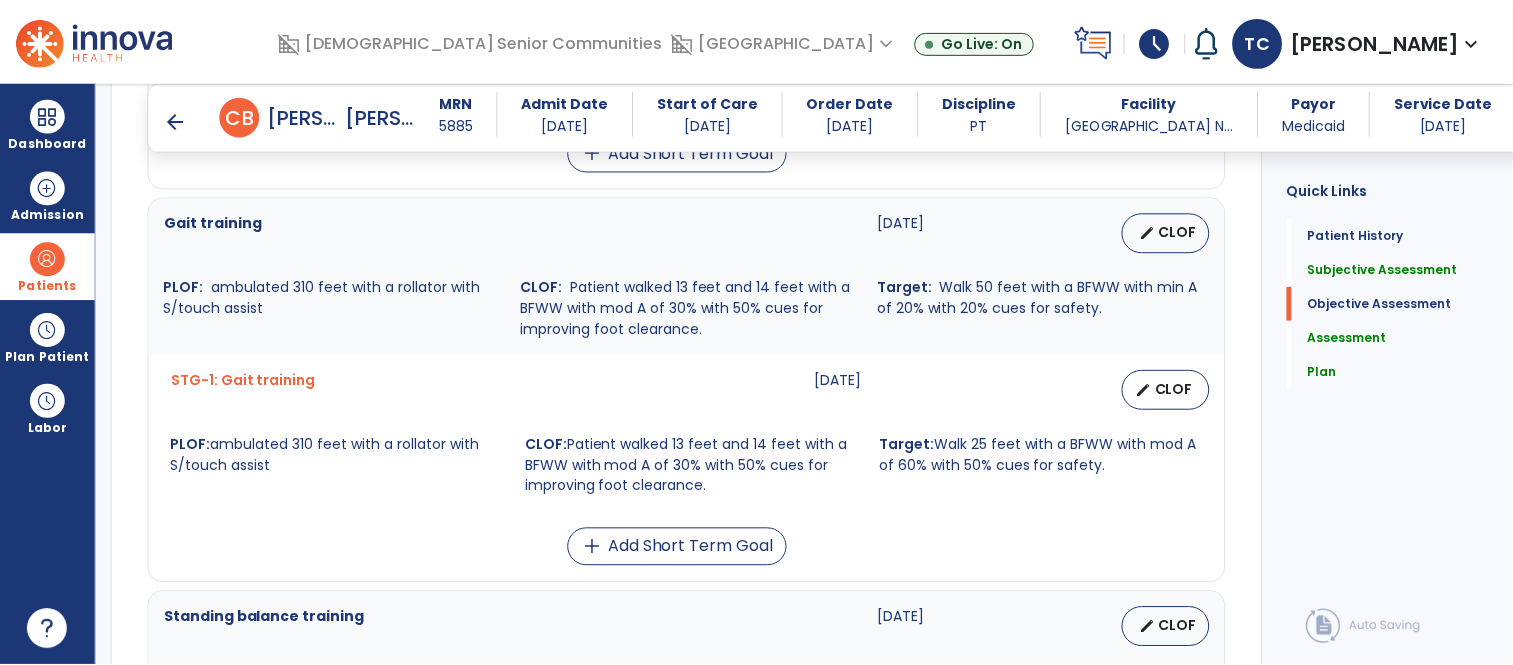scroll, scrollTop: 2088, scrollLeft: 0, axis: vertical 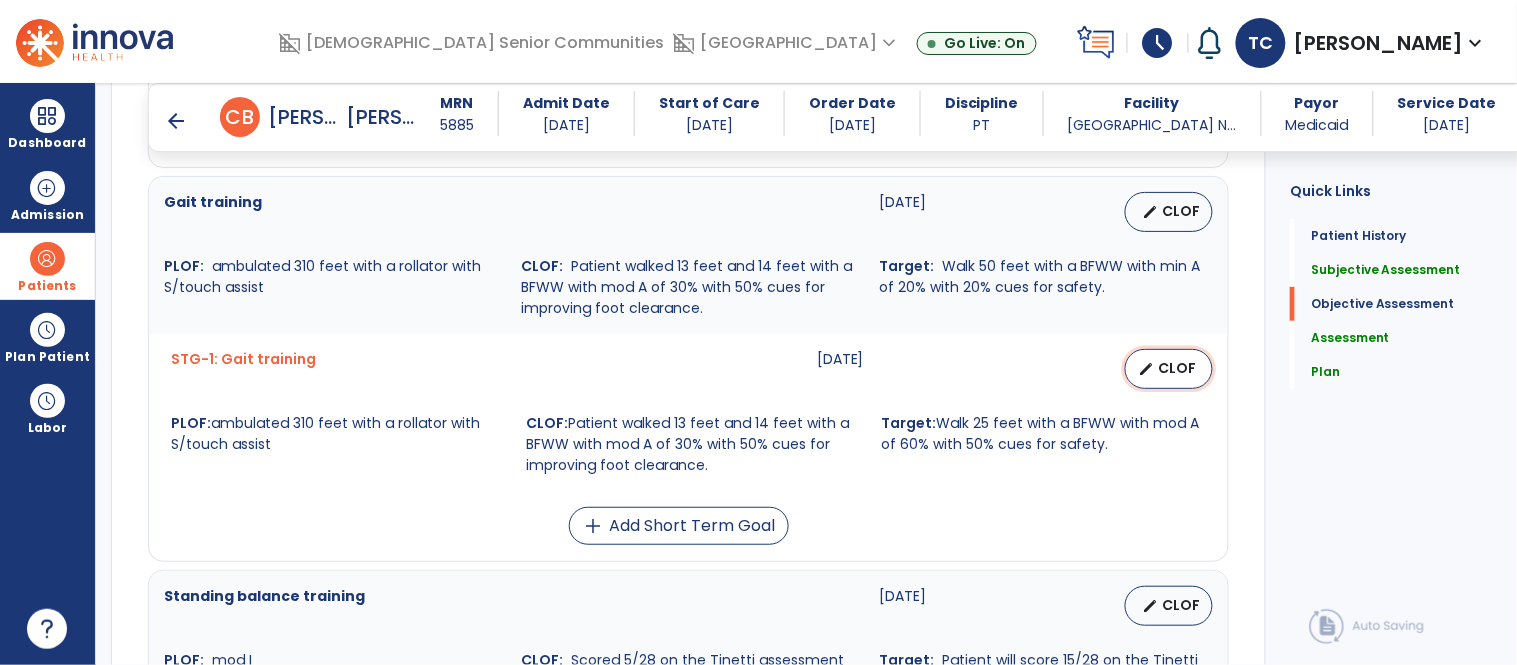 click on "edit   CLOF" at bounding box center (1169, 369) 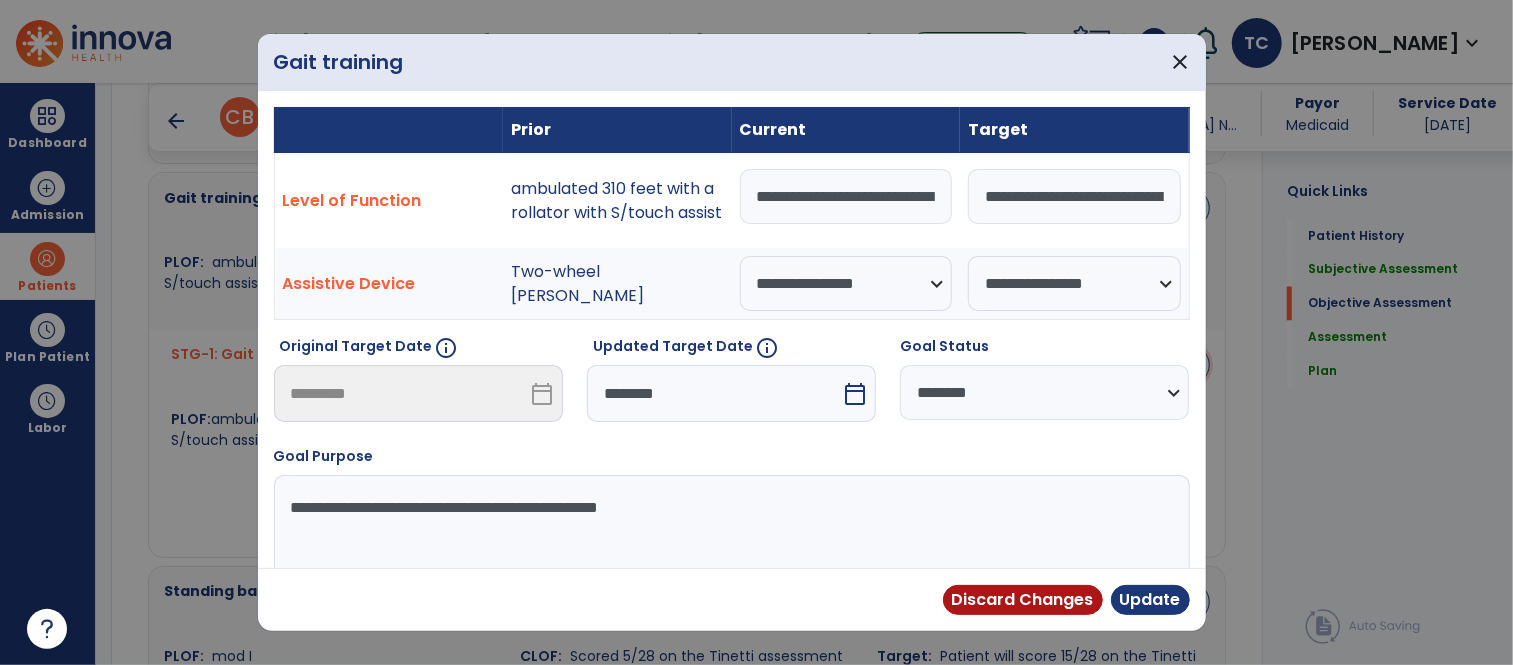 scroll, scrollTop: 2088, scrollLeft: 0, axis: vertical 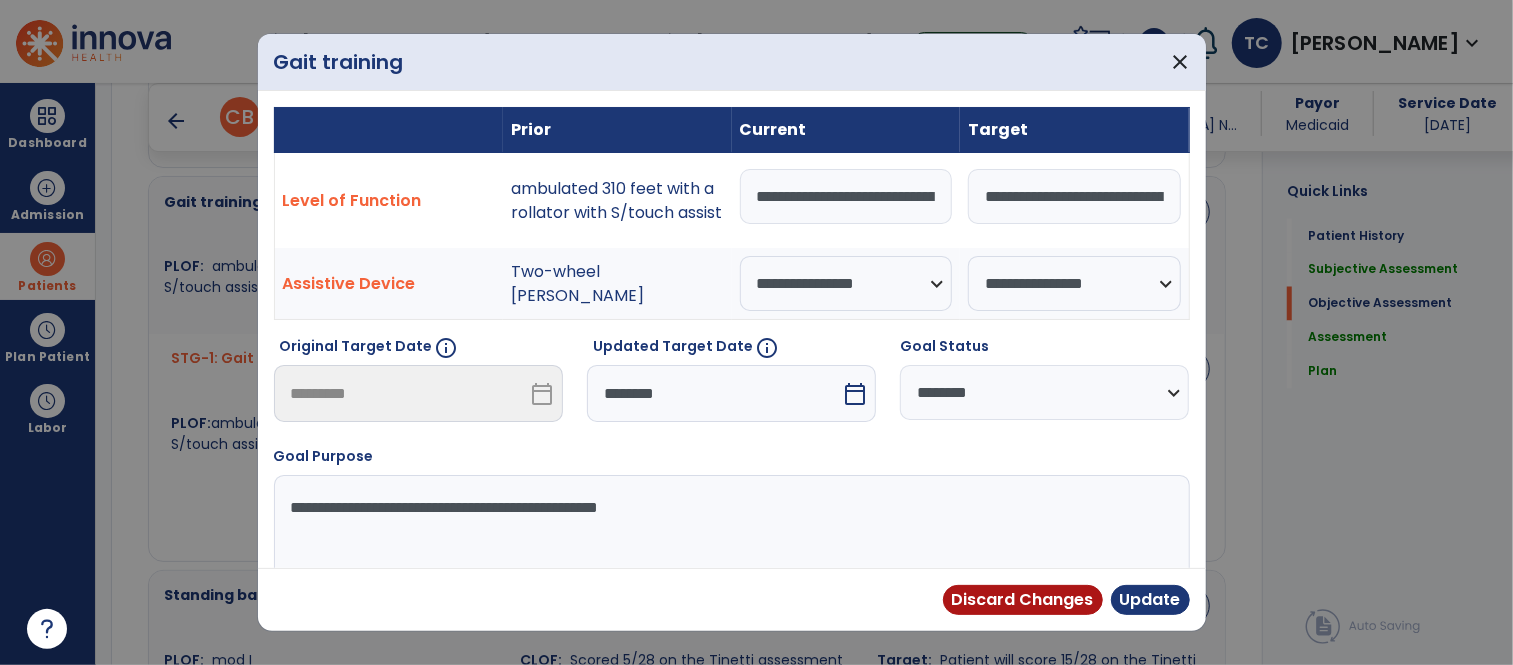 click on "**********" at bounding box center (846, 196) 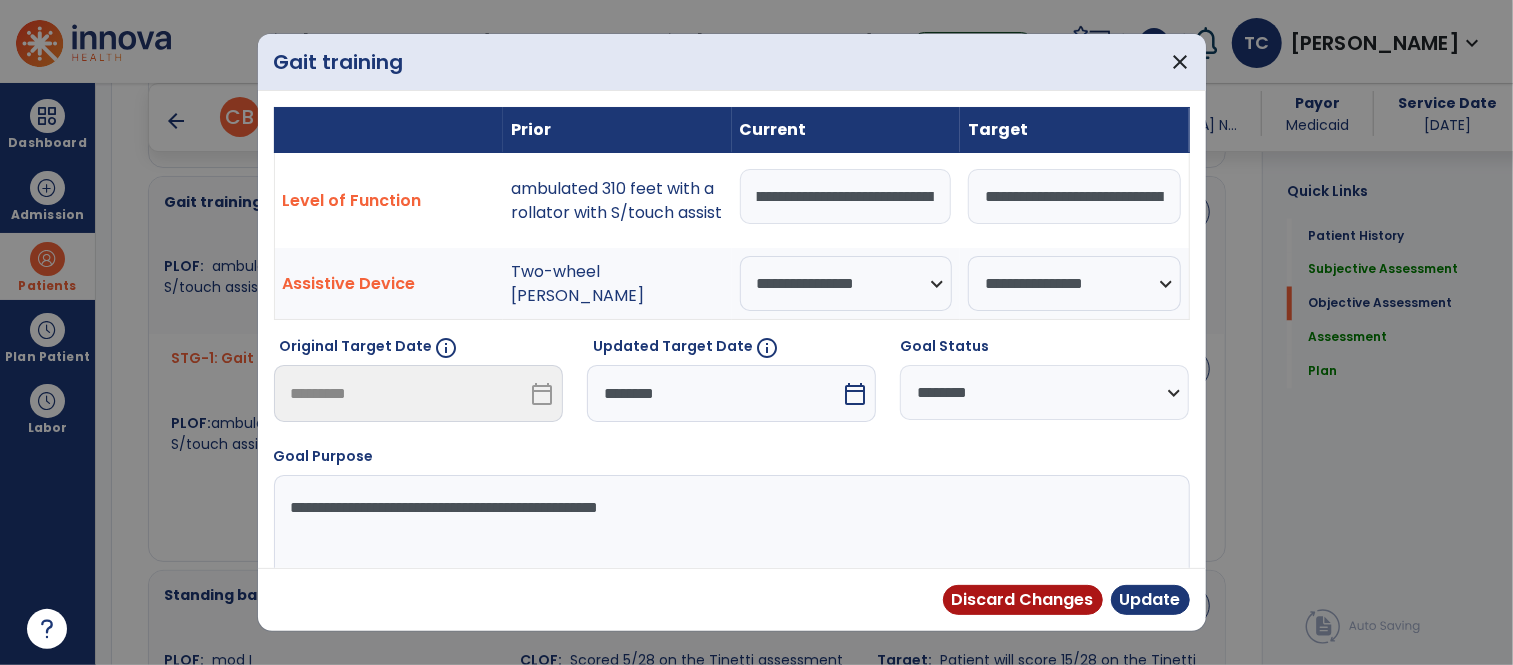 scroll, scrollTop: 0, scrollLeft: 421, axis: horizontal 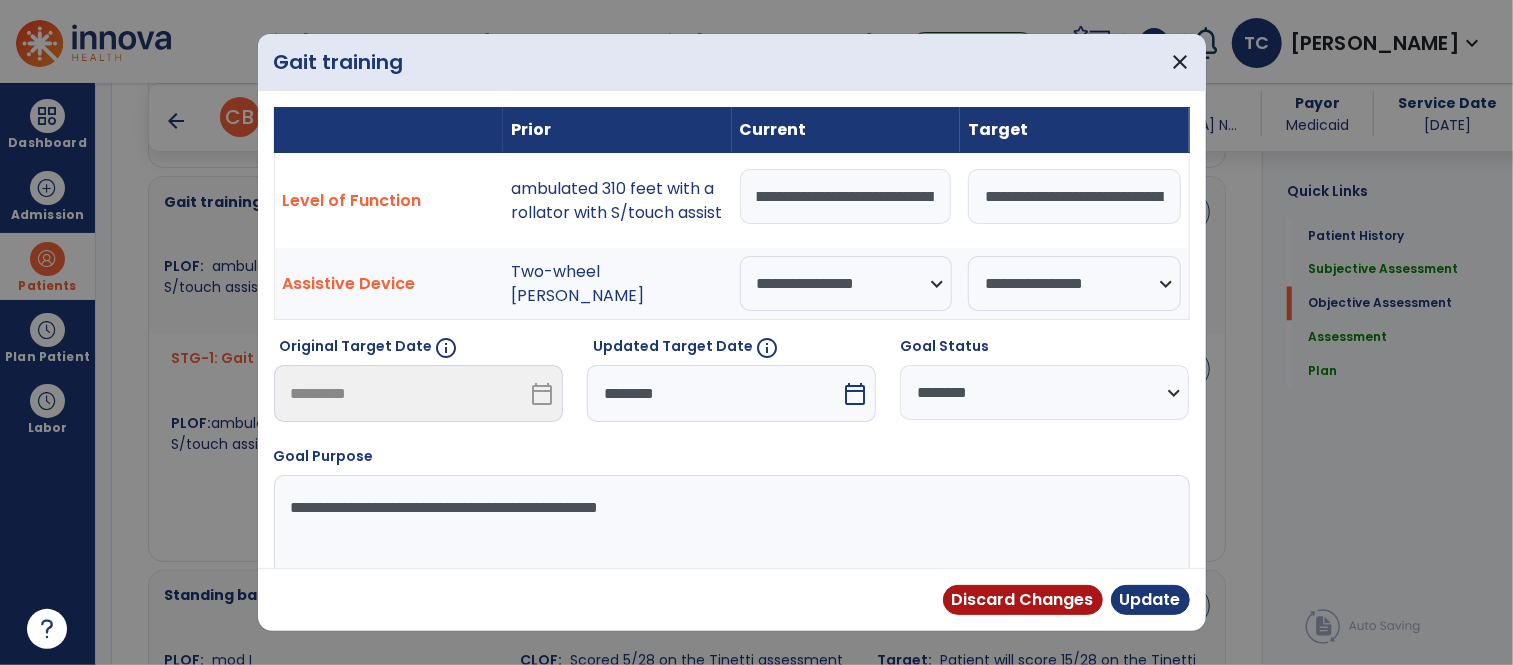 type on "**********" 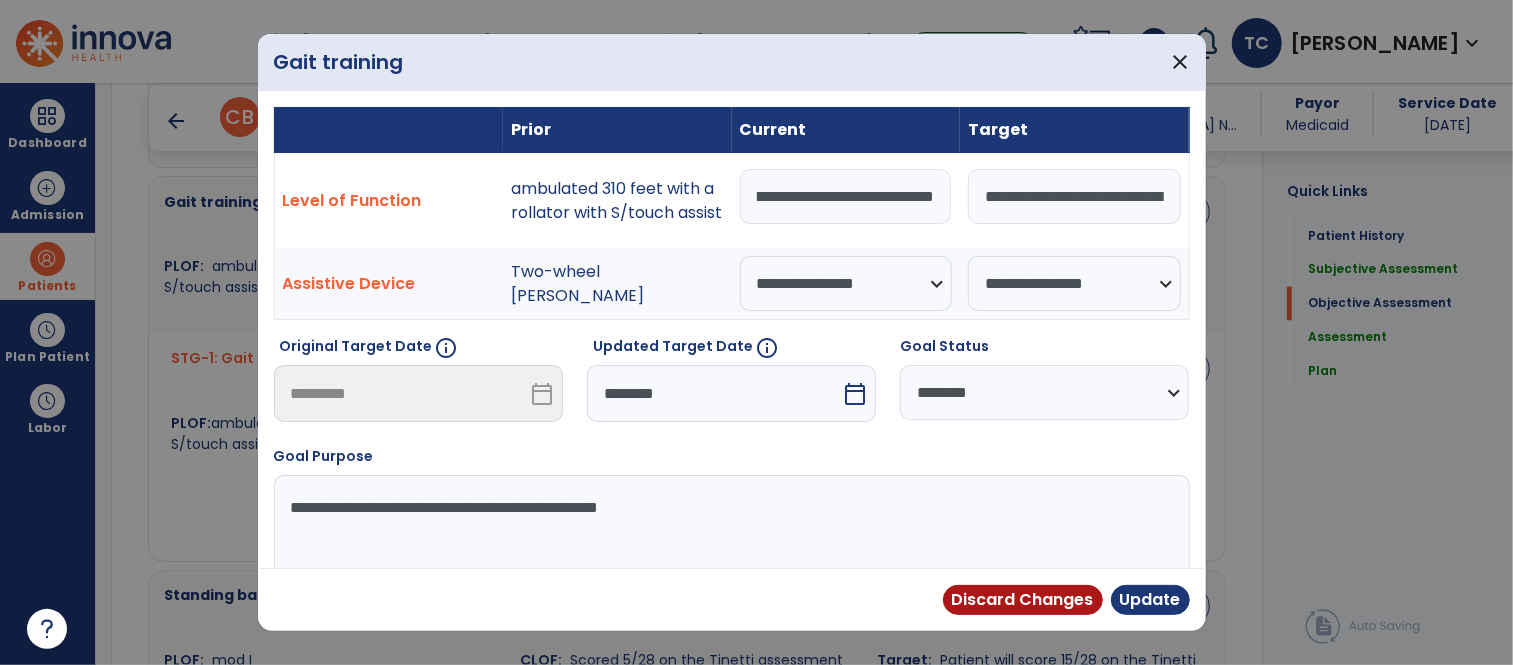 scroll, scrollTop: 0, scrollLeft: 760, axis: horizontal 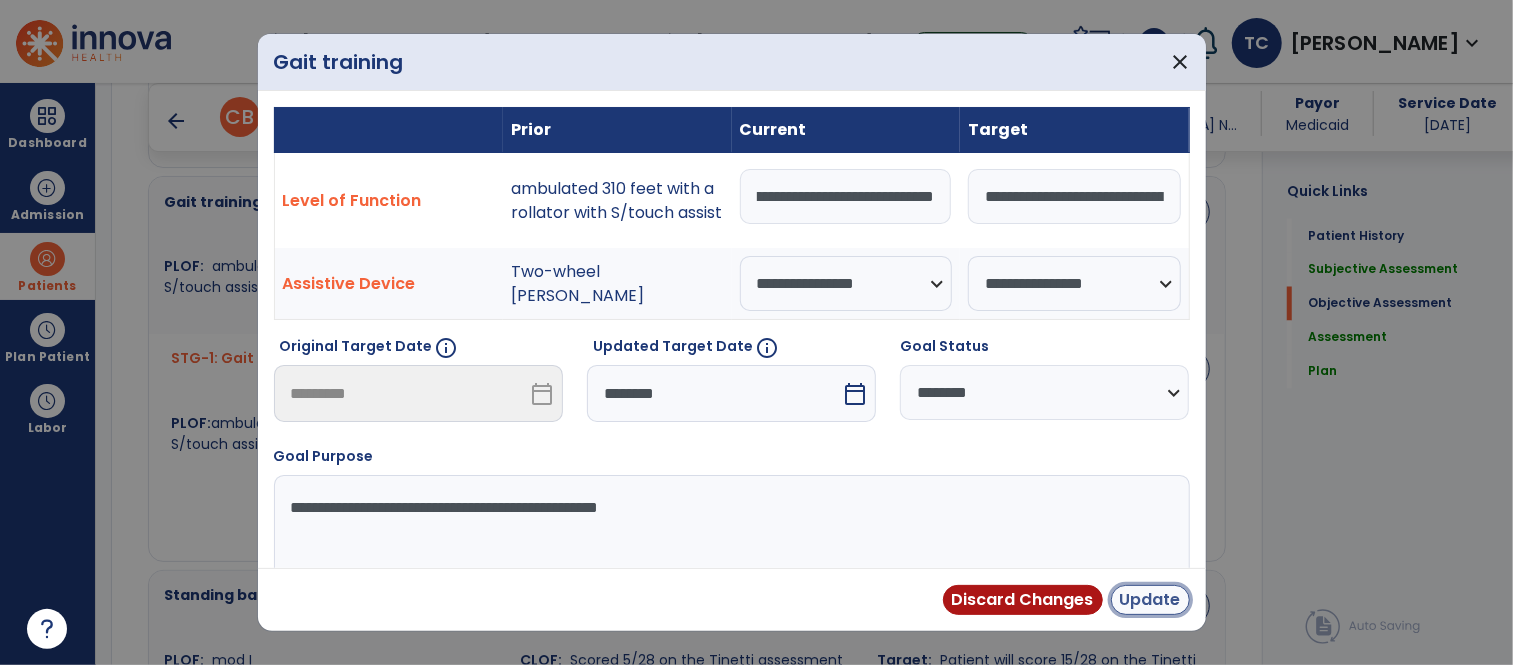 click on "Update" at bounding box center (1150, 600) 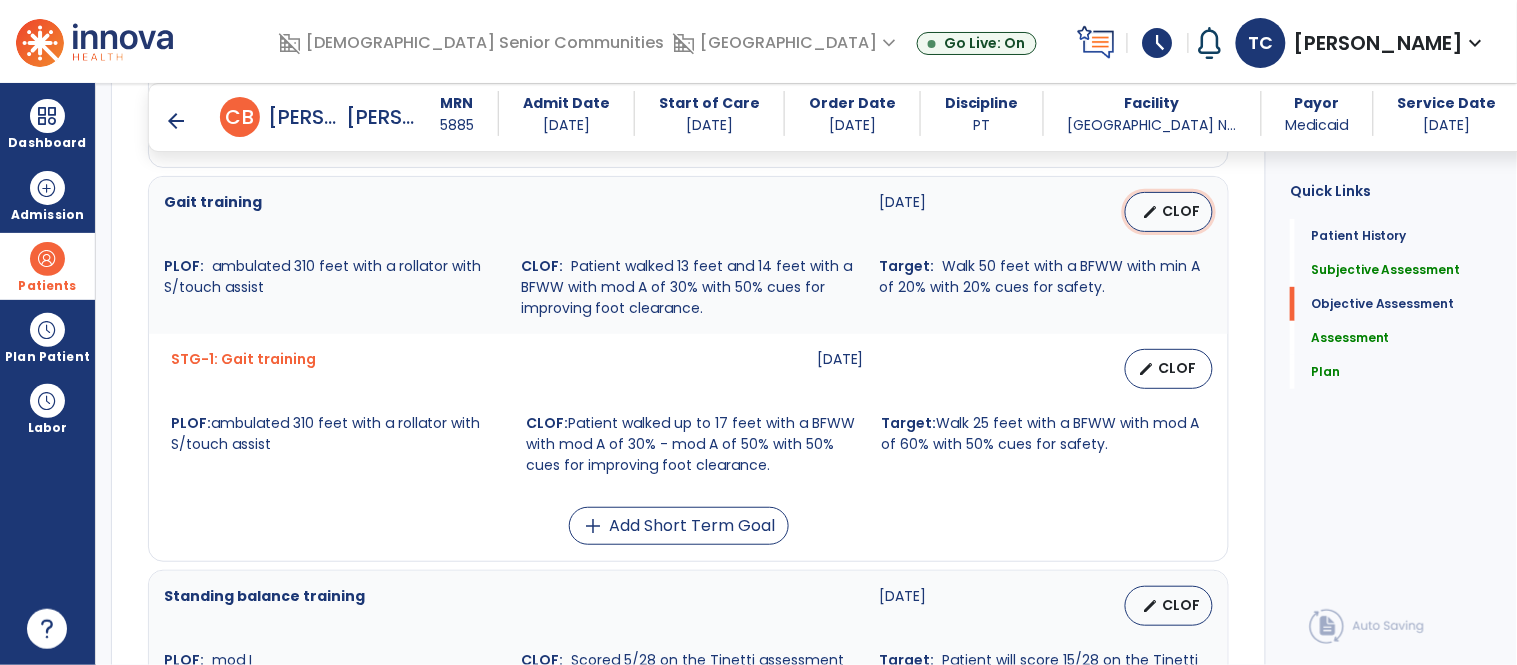 click on "edit   CLOF" at bounding box center [1169, 212] 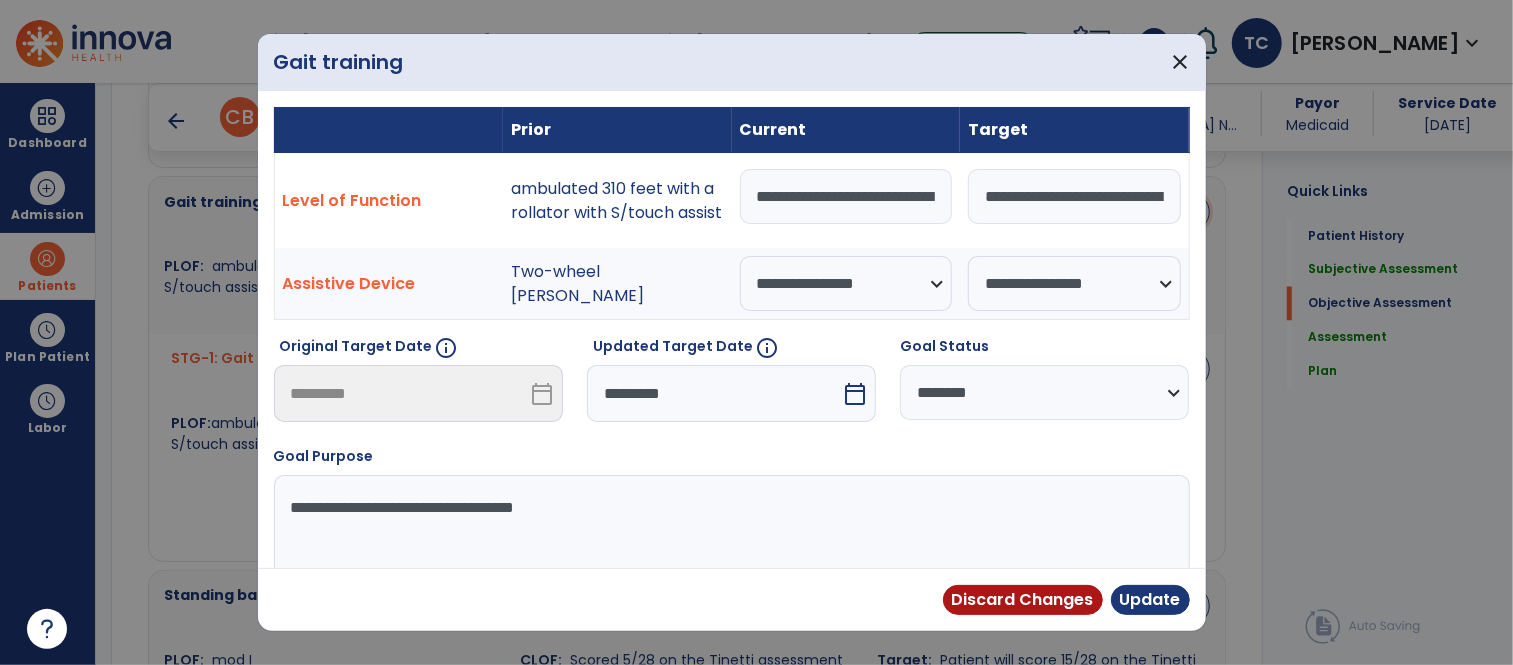 scroll, scrollTop: 2088, scrollLeft: 0, axis: vertical 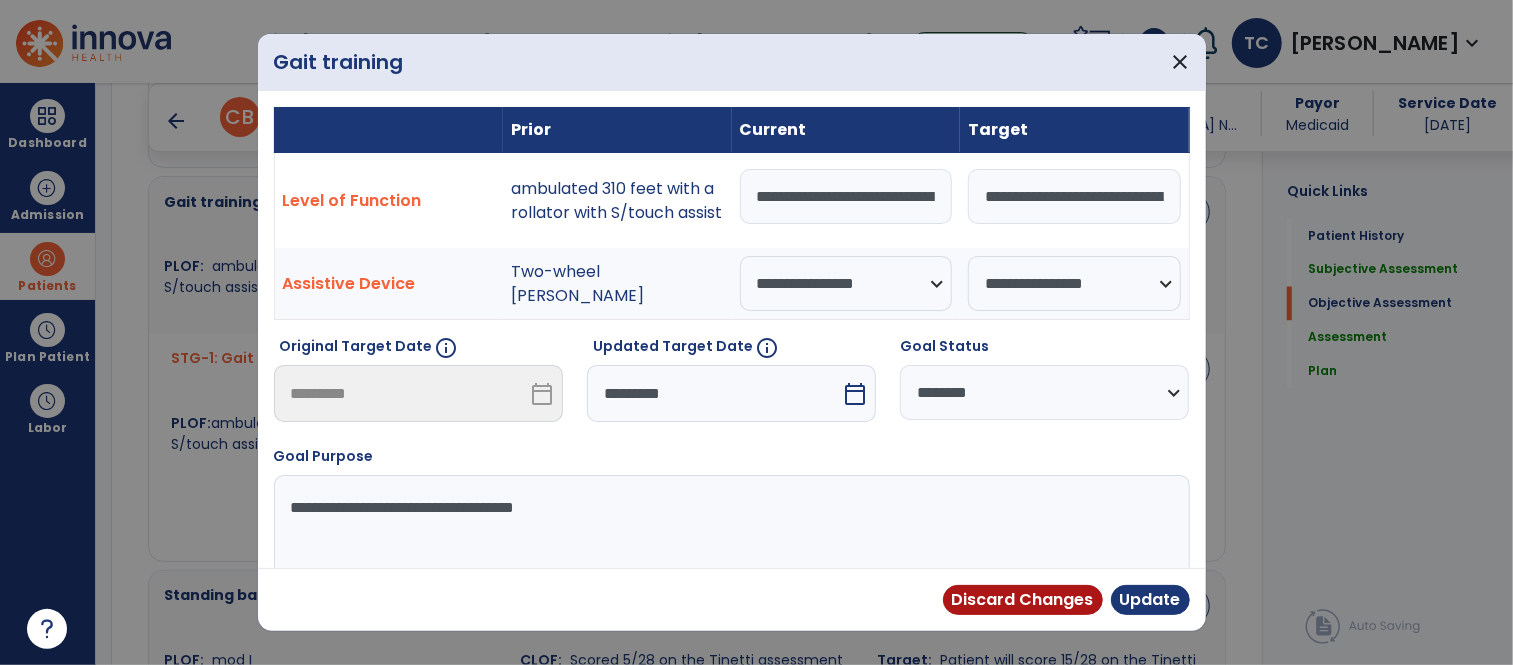 click on "**********" at bounding box center [846, 196] 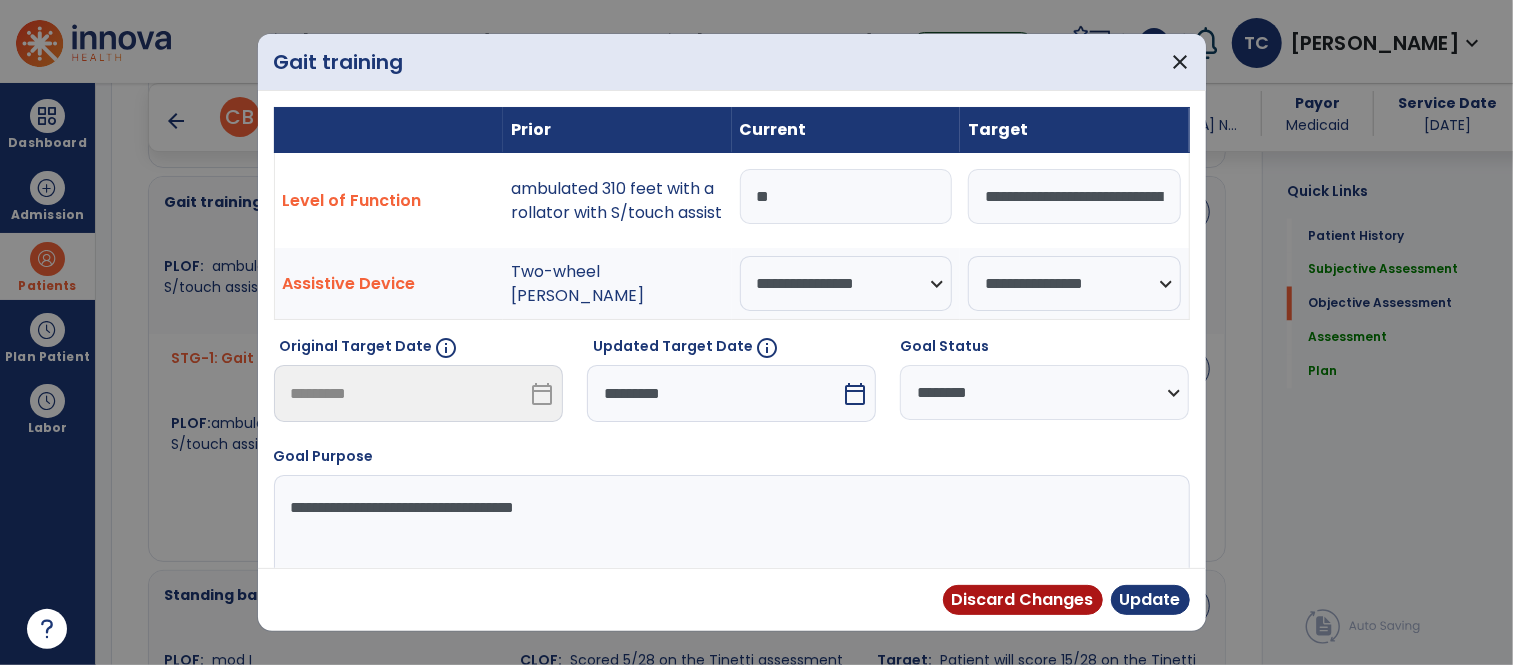 type on "*" 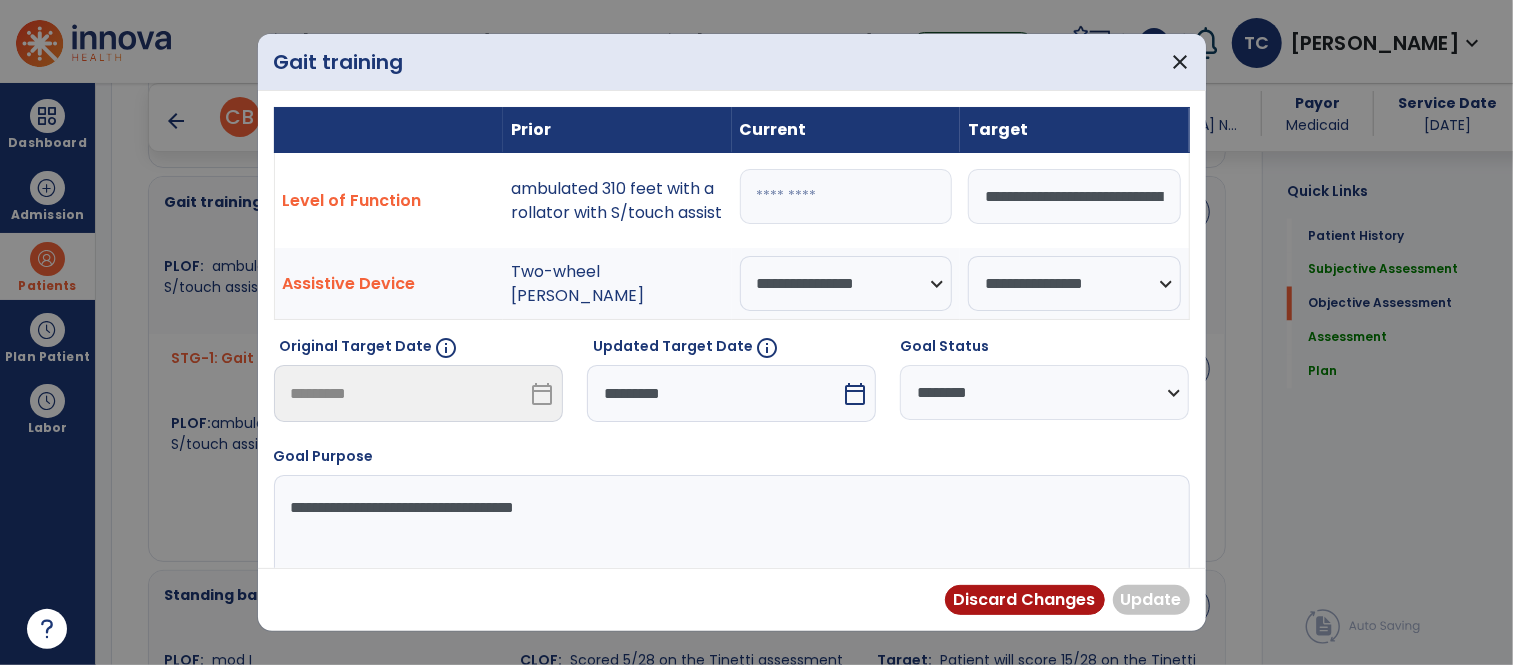 paste on "**********" 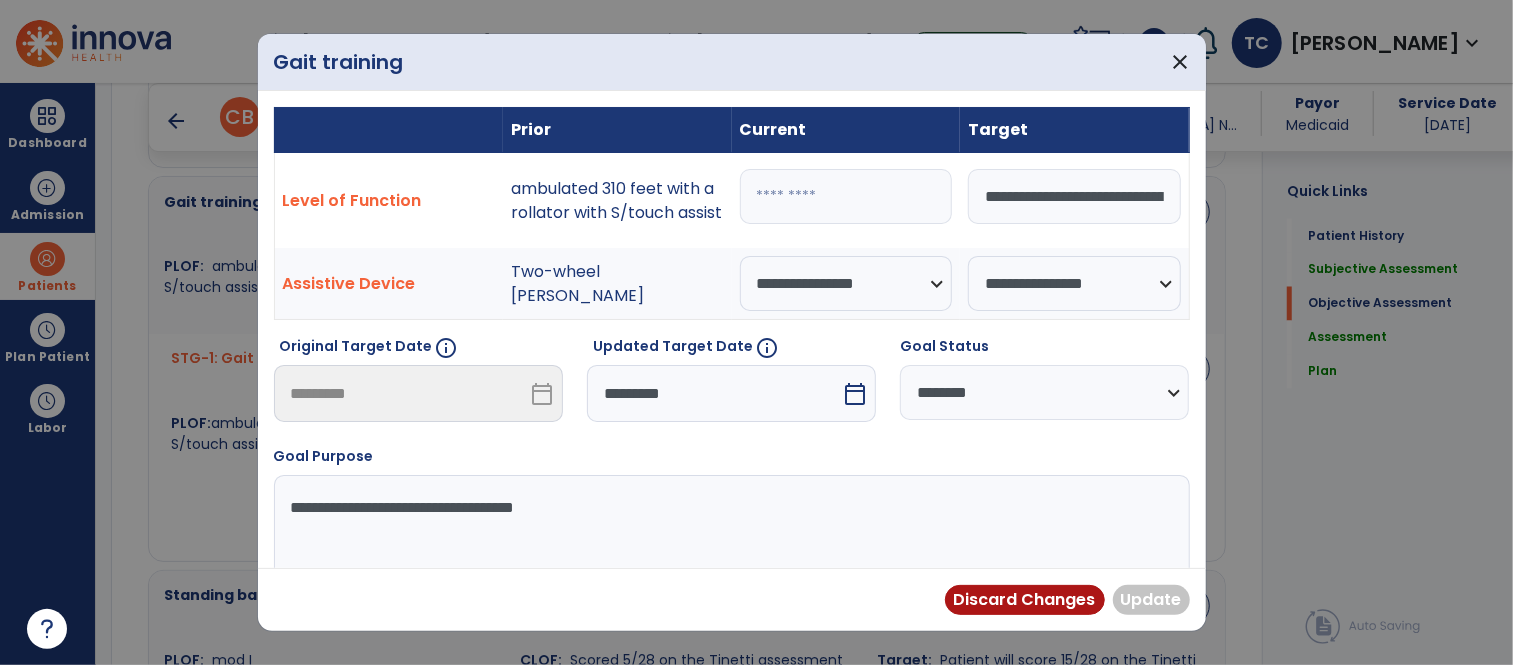 type on "**********" 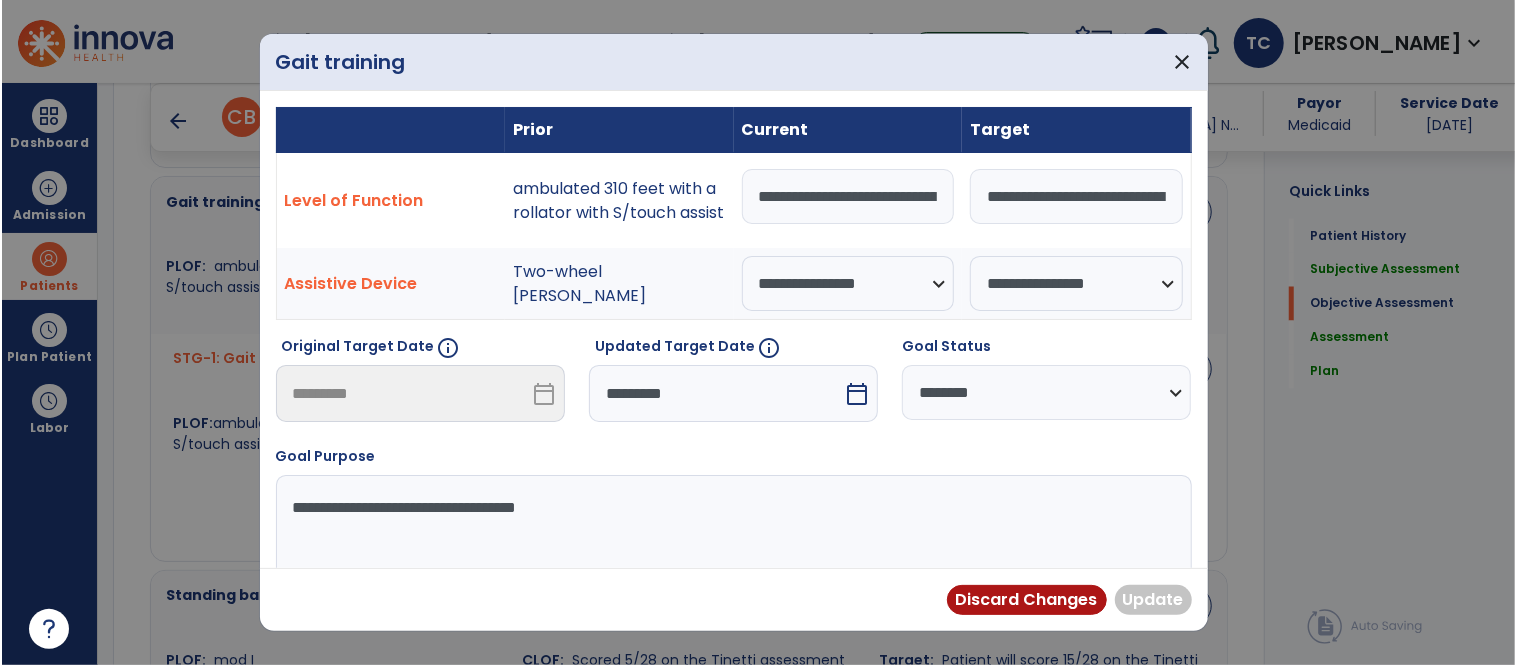 scroll, scrollTop: 0, scrollLeft: 772, axis: horizontal 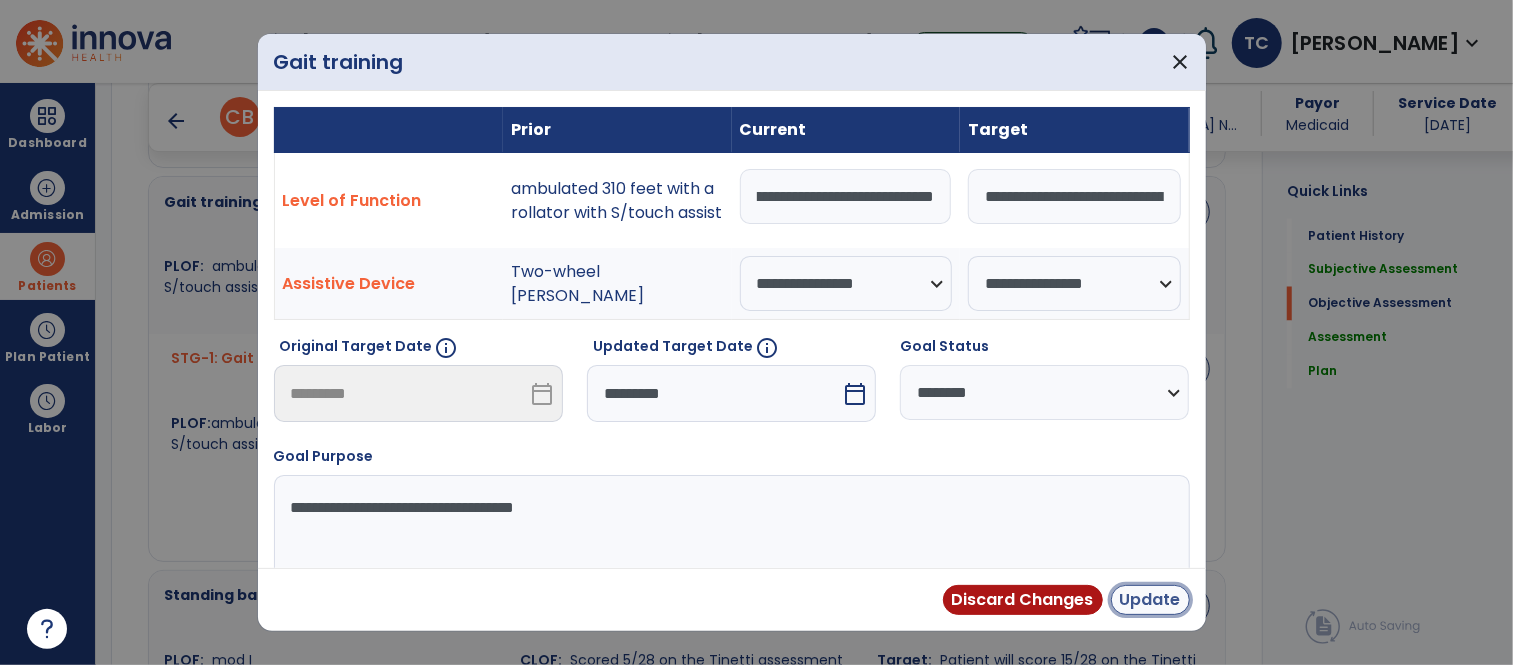 click on "Update" at bounding box center (1150, 600) 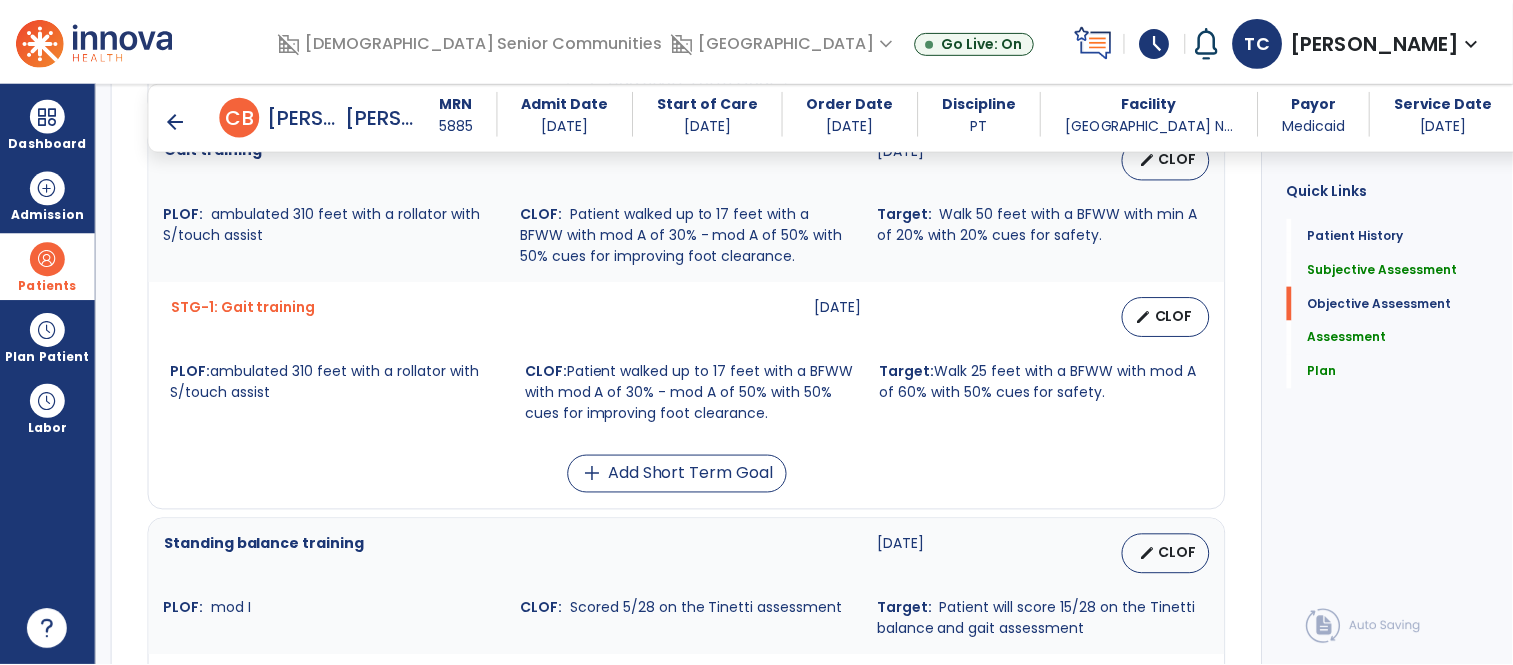 scroll, scrollTop: 2135, scrollLeft: 0, axis: vertical 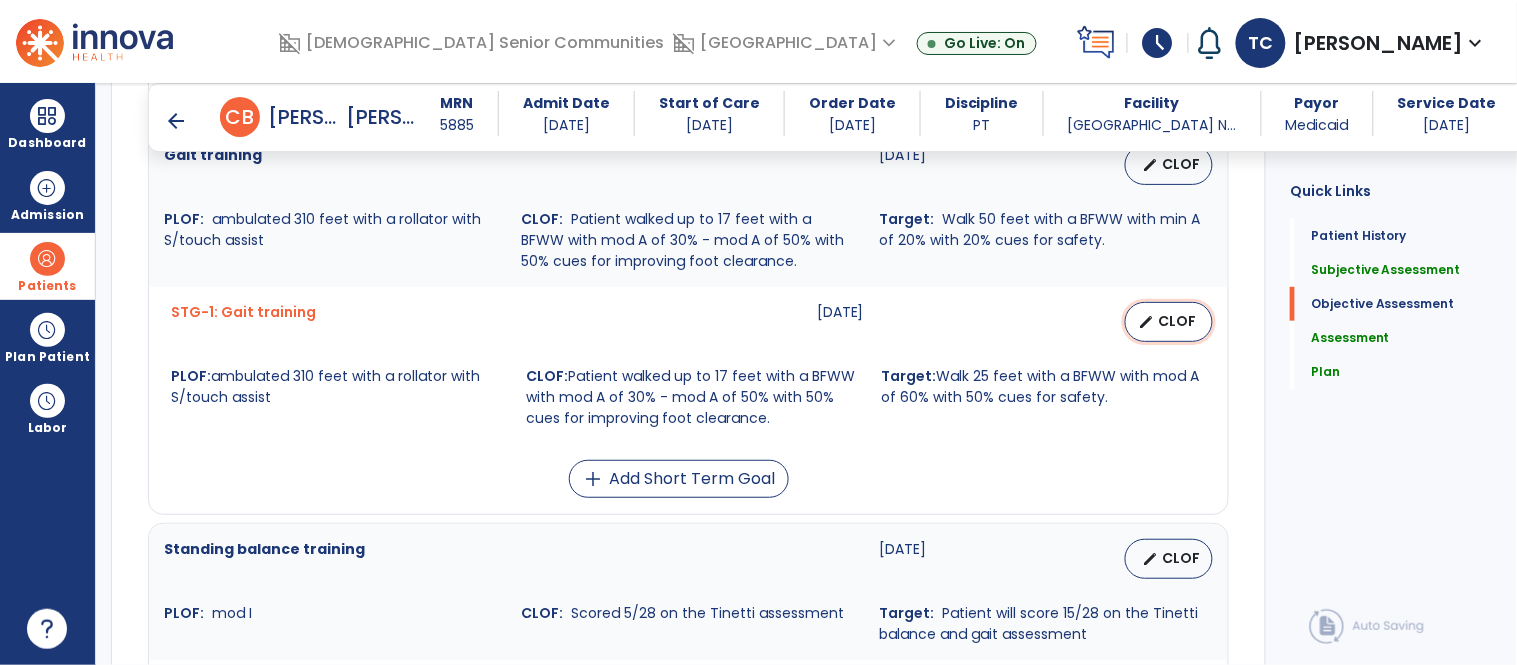 click on "edit   CLOF" at bounding box center [1169, 322] 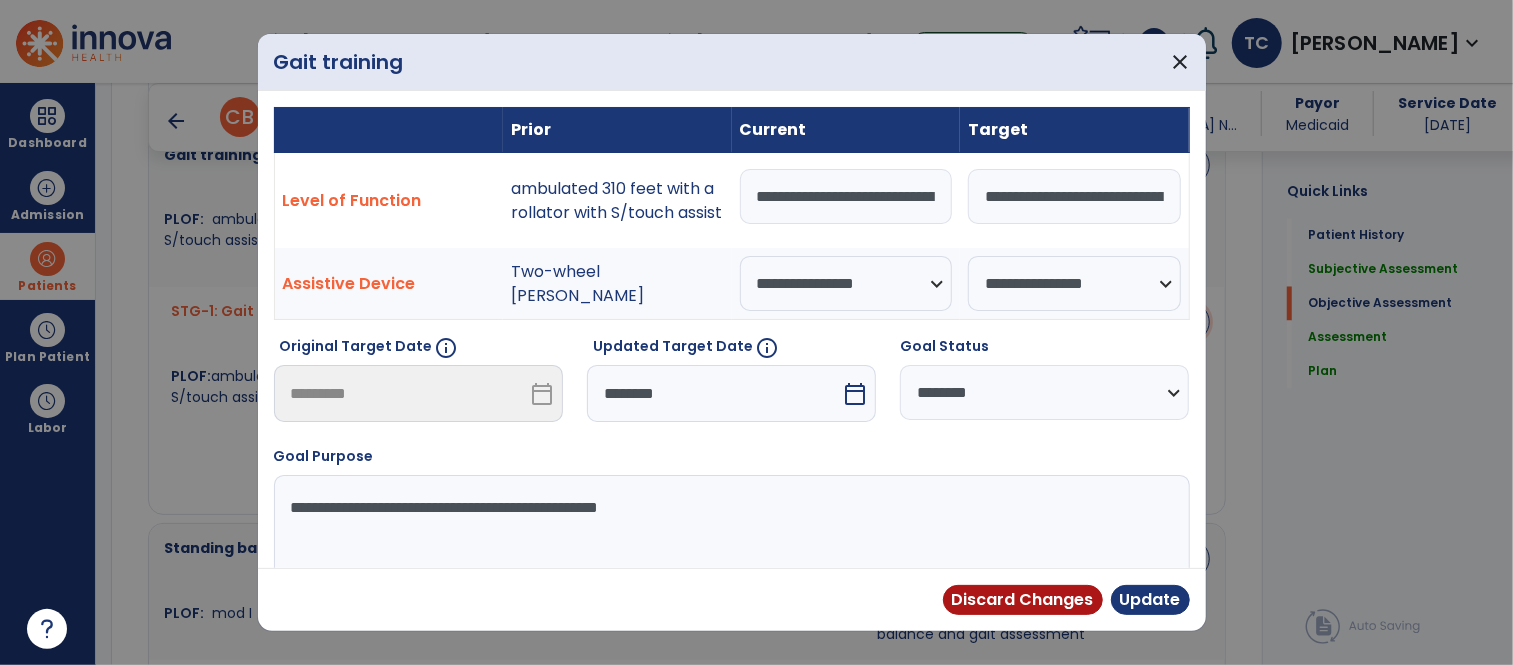 scroll, scrollTop: 2135, scrollLeft: 0, axis: vertical 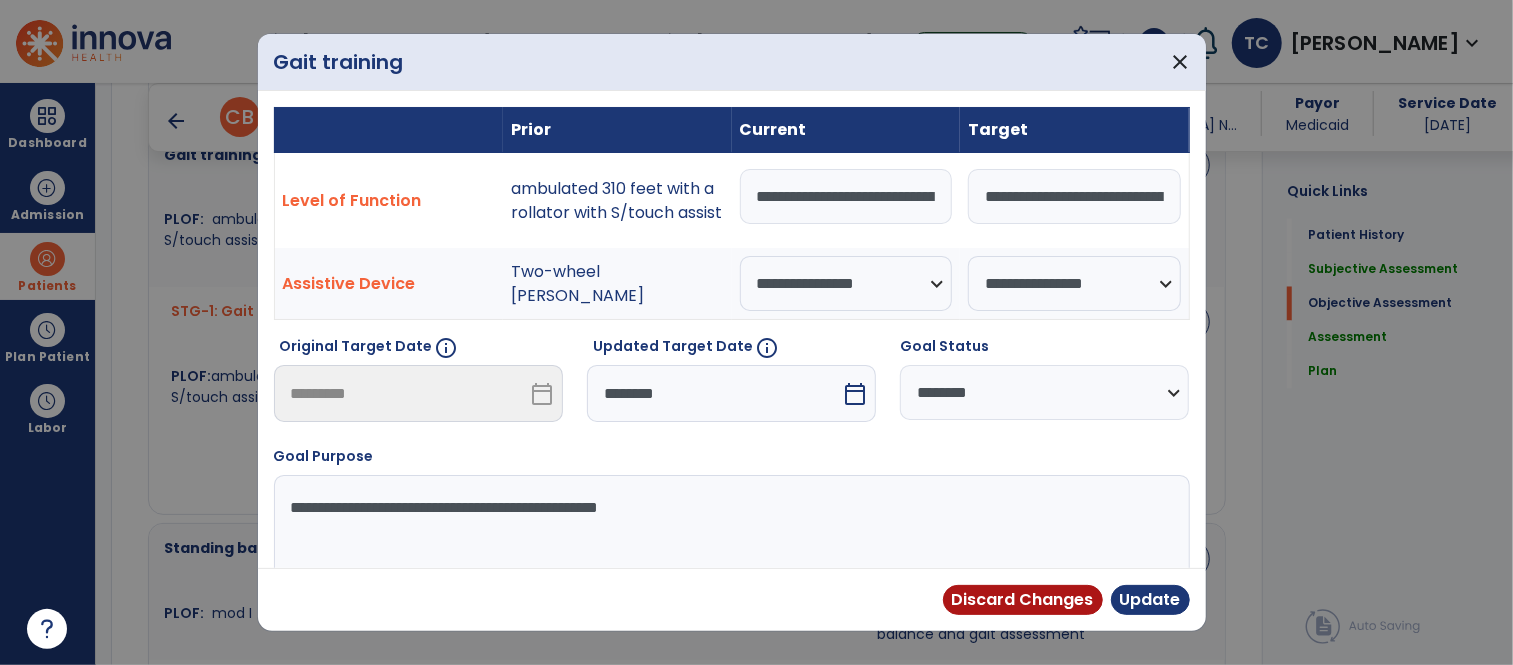click on "********" at bounding box center (714, 393) 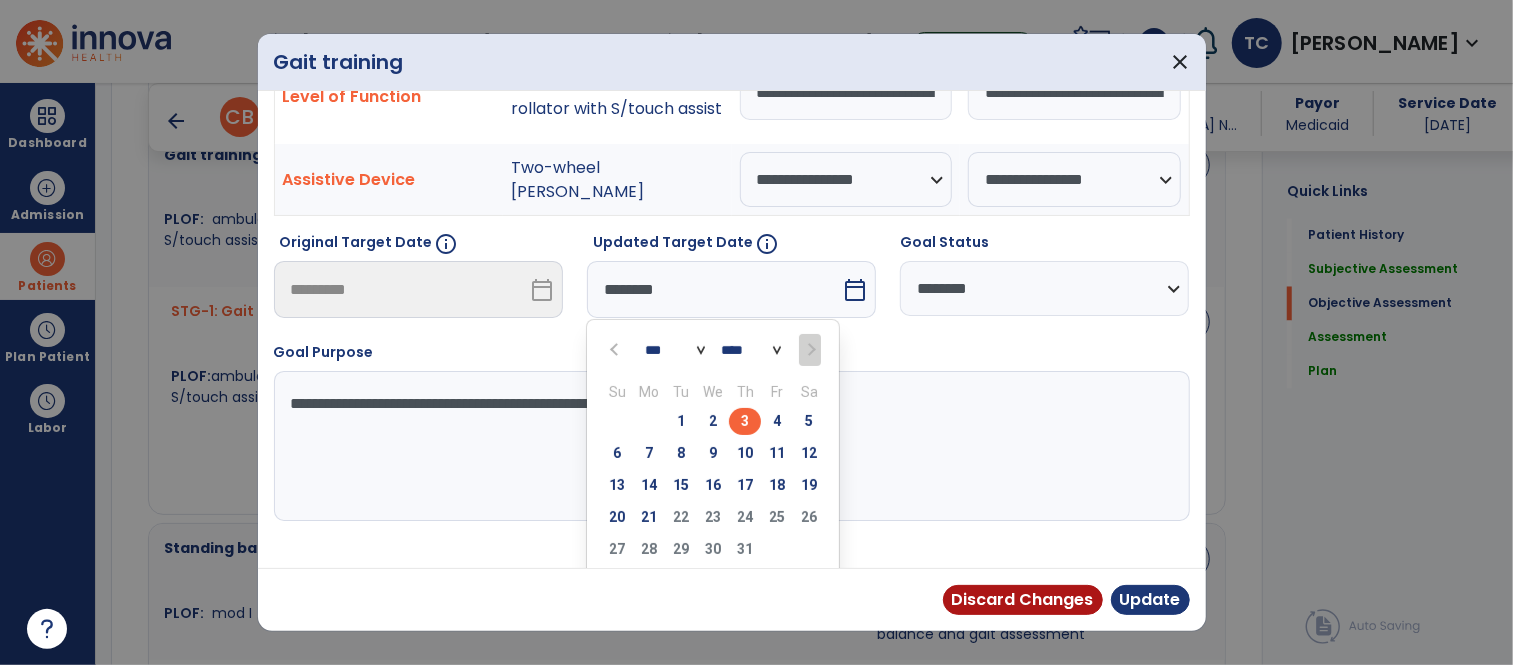 scroll, scrollTop: 152, scrollLeft: 0, axis: vertical 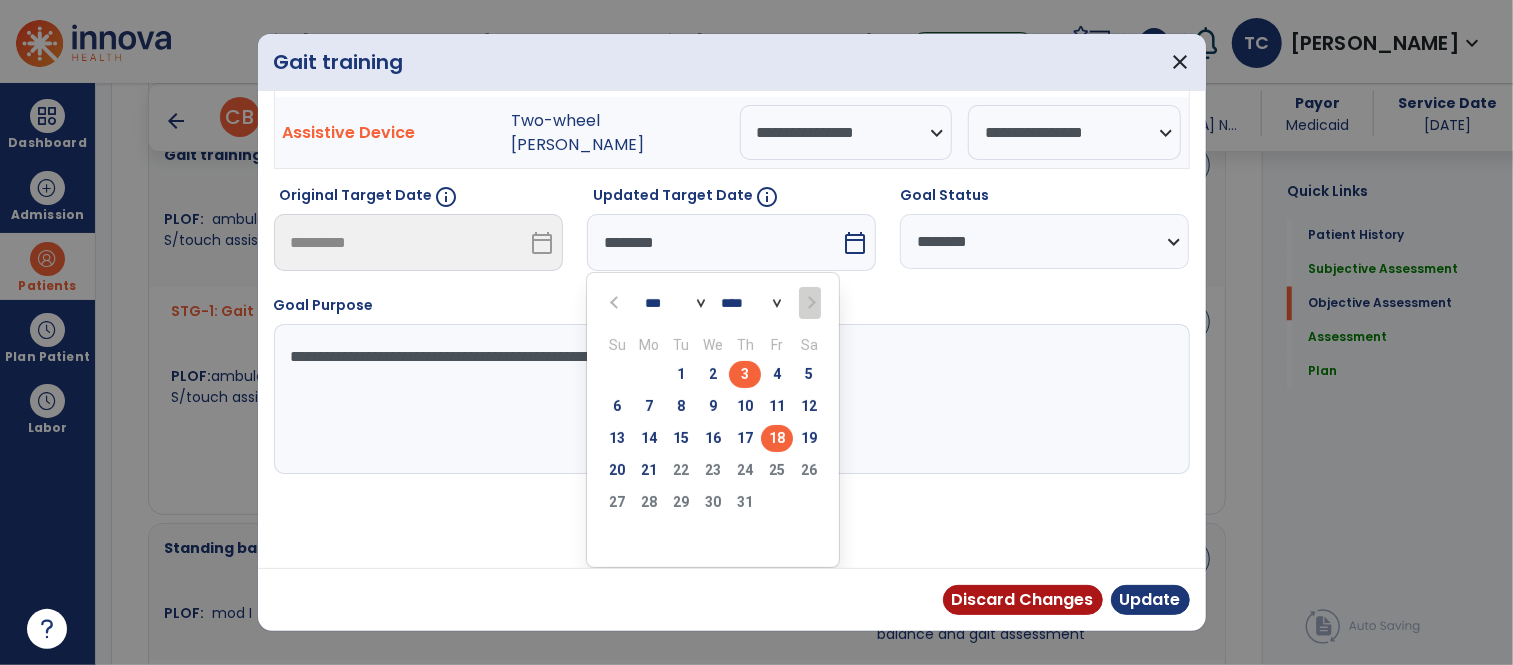 click on "18" at bounding box center [777, 438] 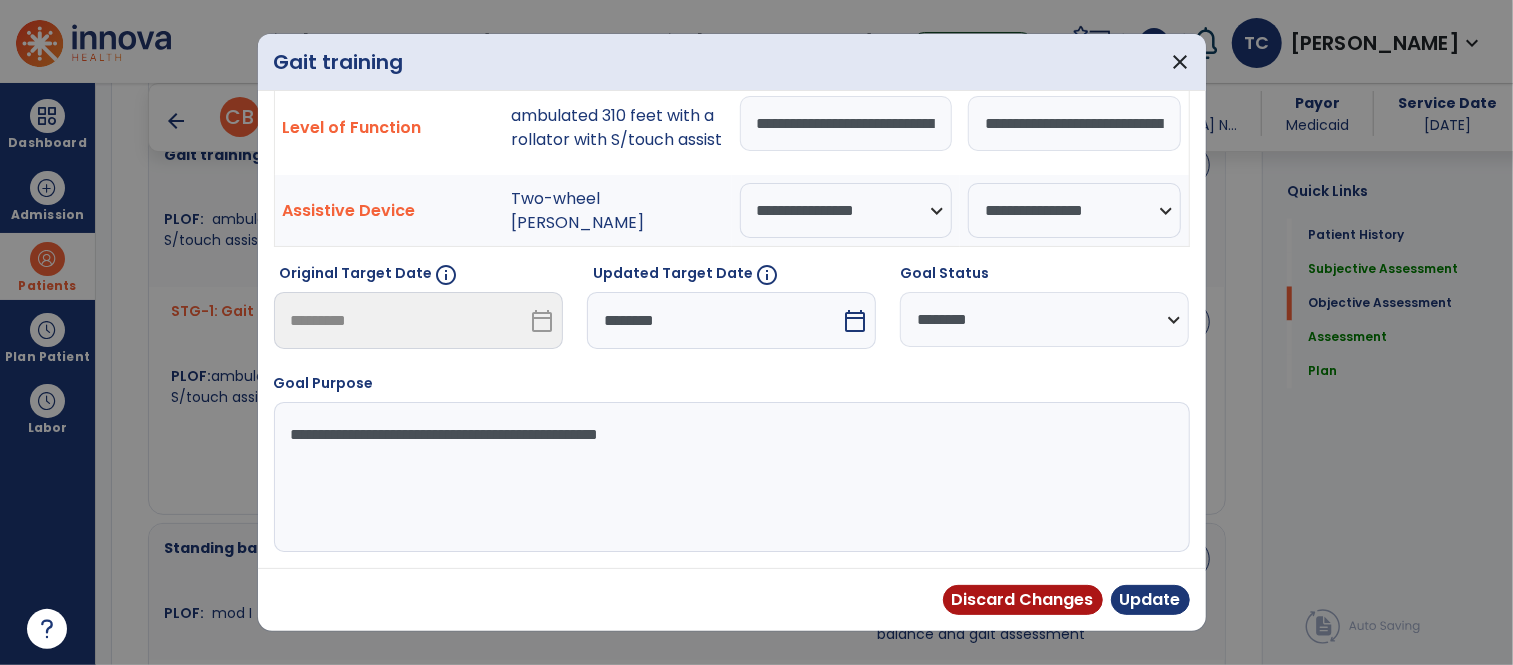 type on "*********" 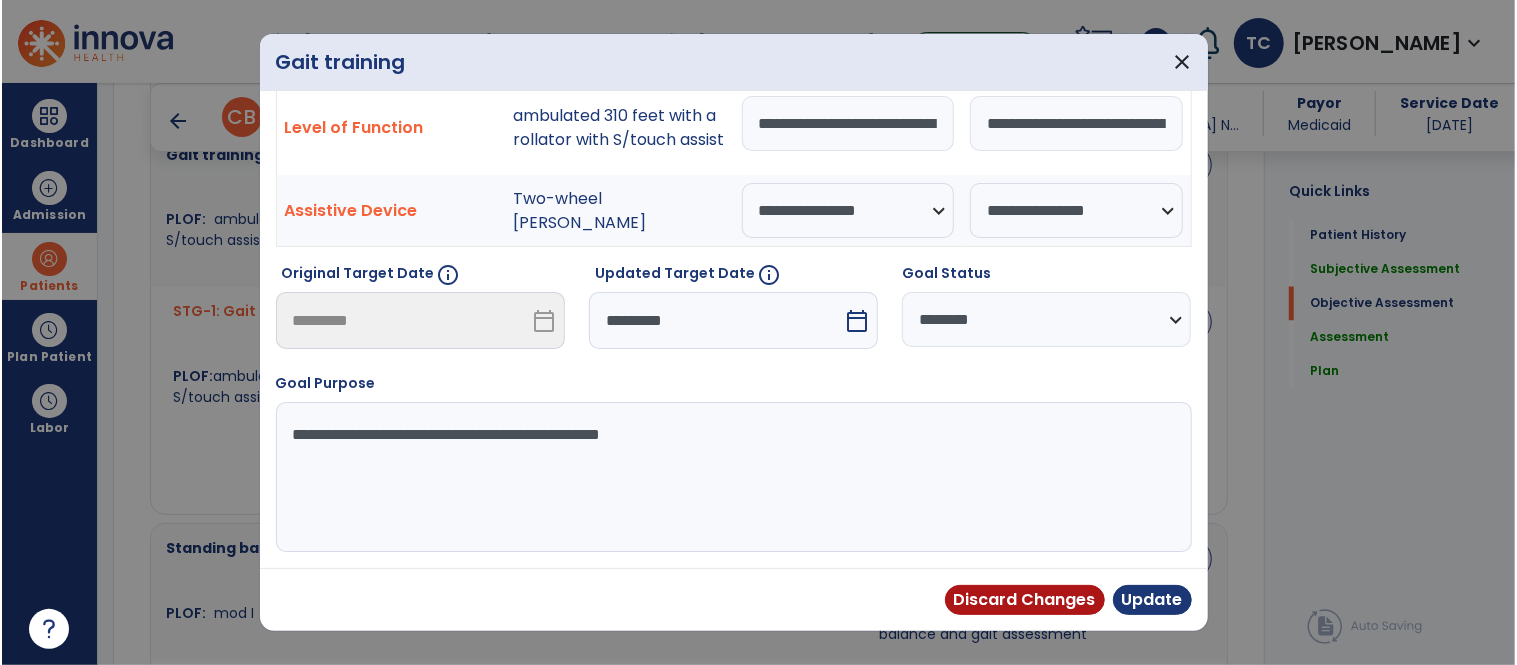 scroll, scrollTop: 73, scrollLeft: 0, axis: vertical 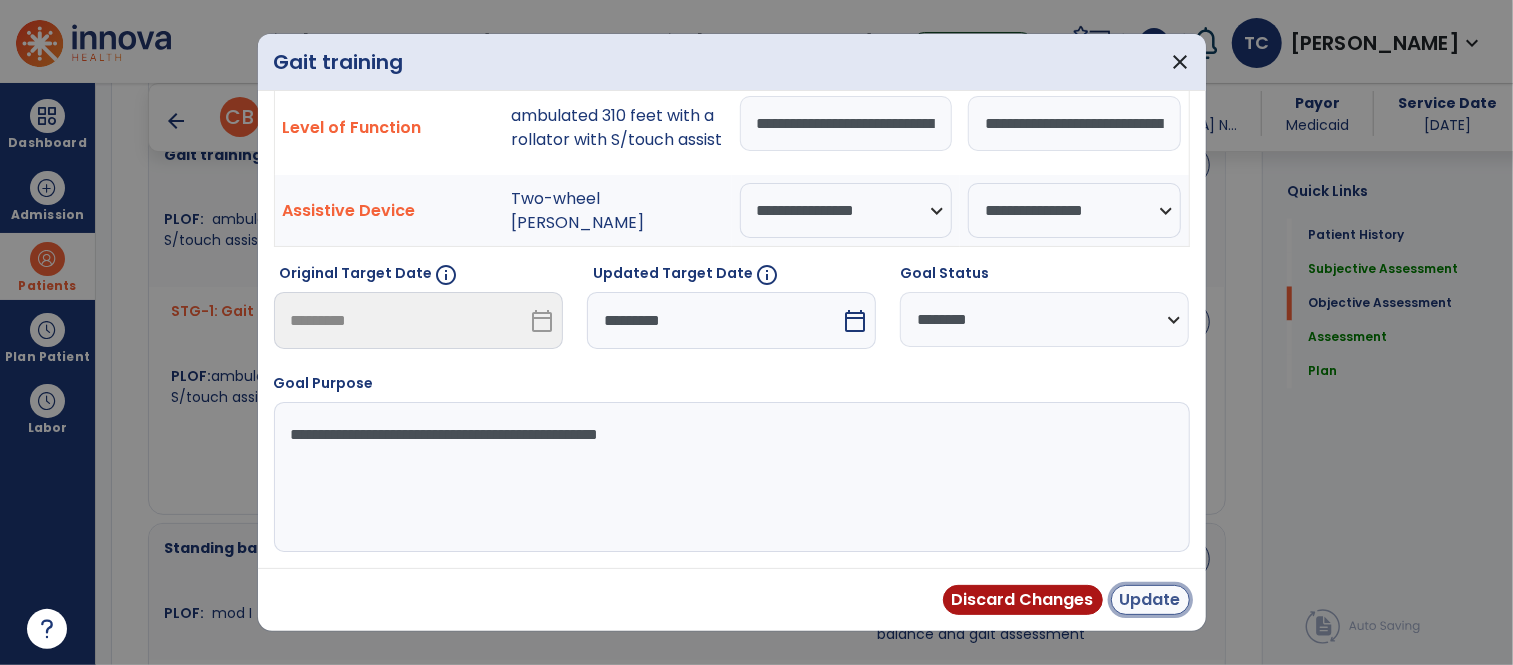 click on "Update" at bounding box center (1150, 600) 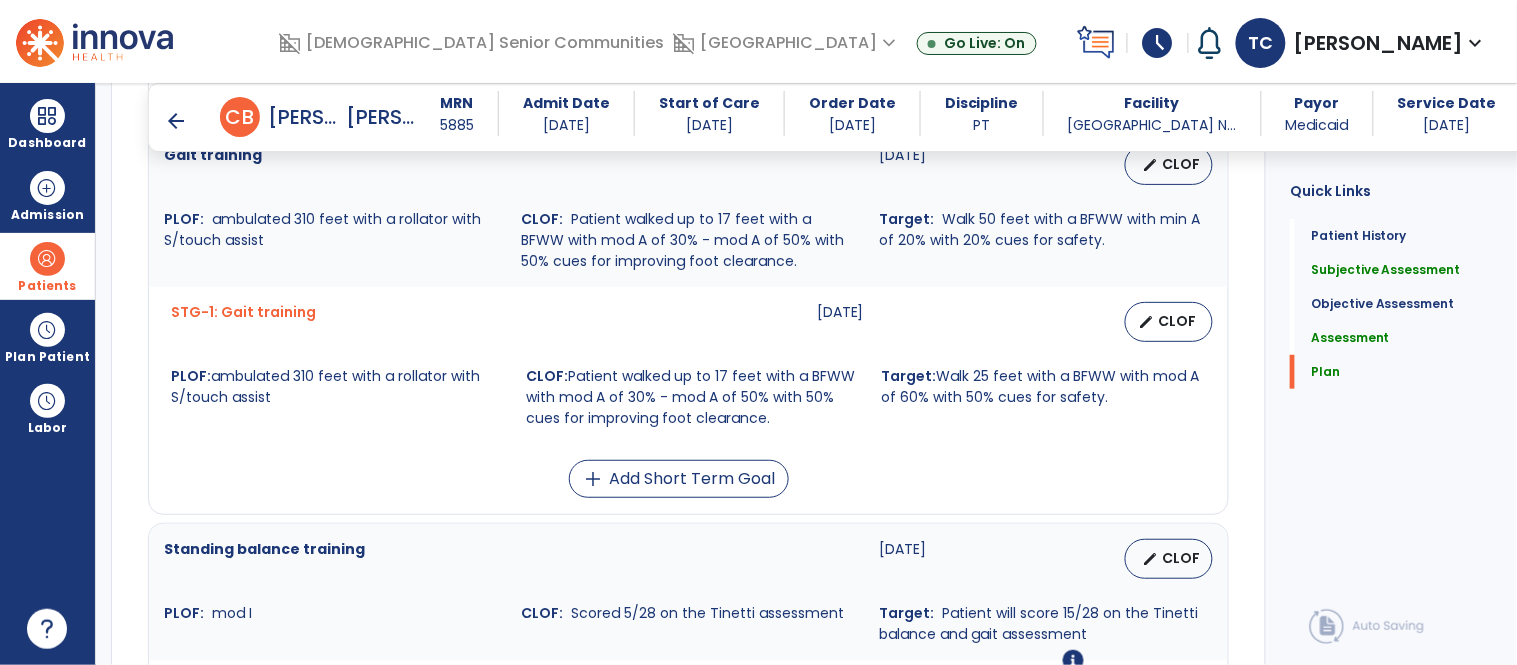 scroll, scrollTop: 3140, scrollLeft: 0, axis: vertical 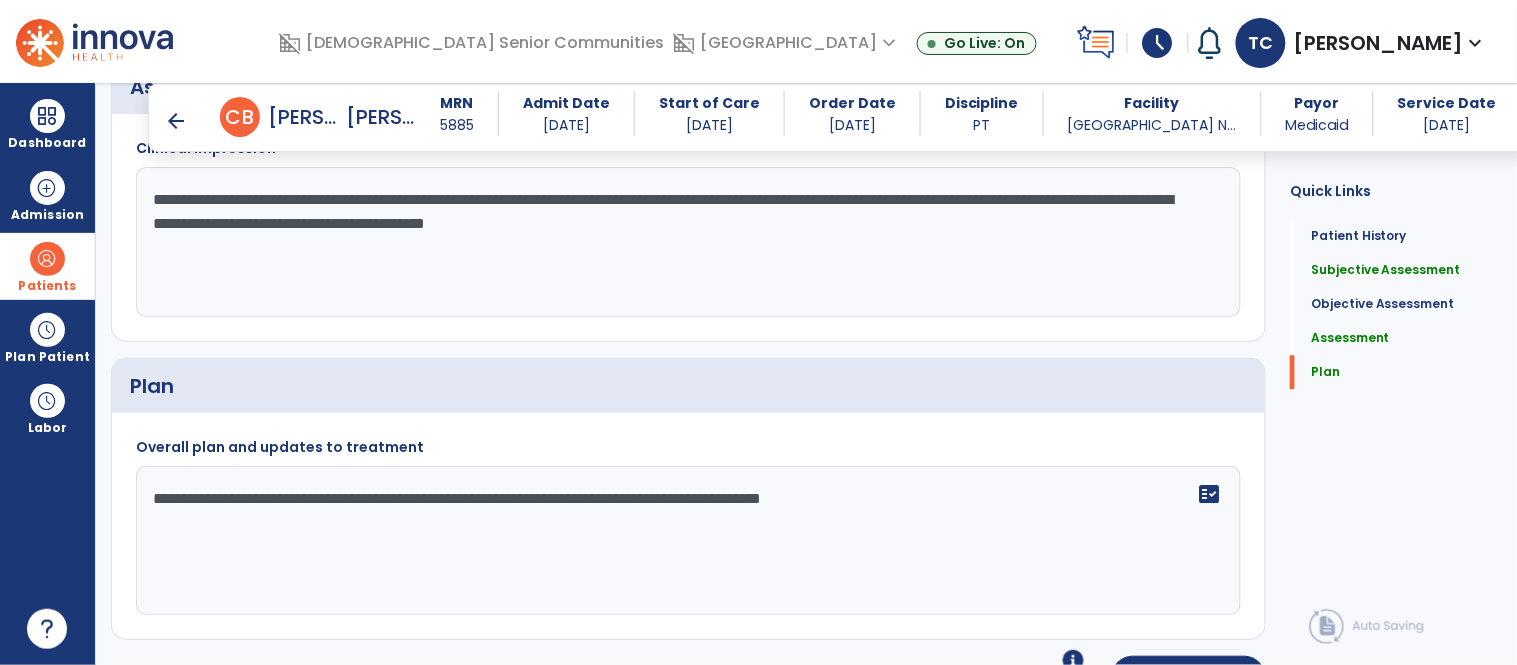 click on "**********" 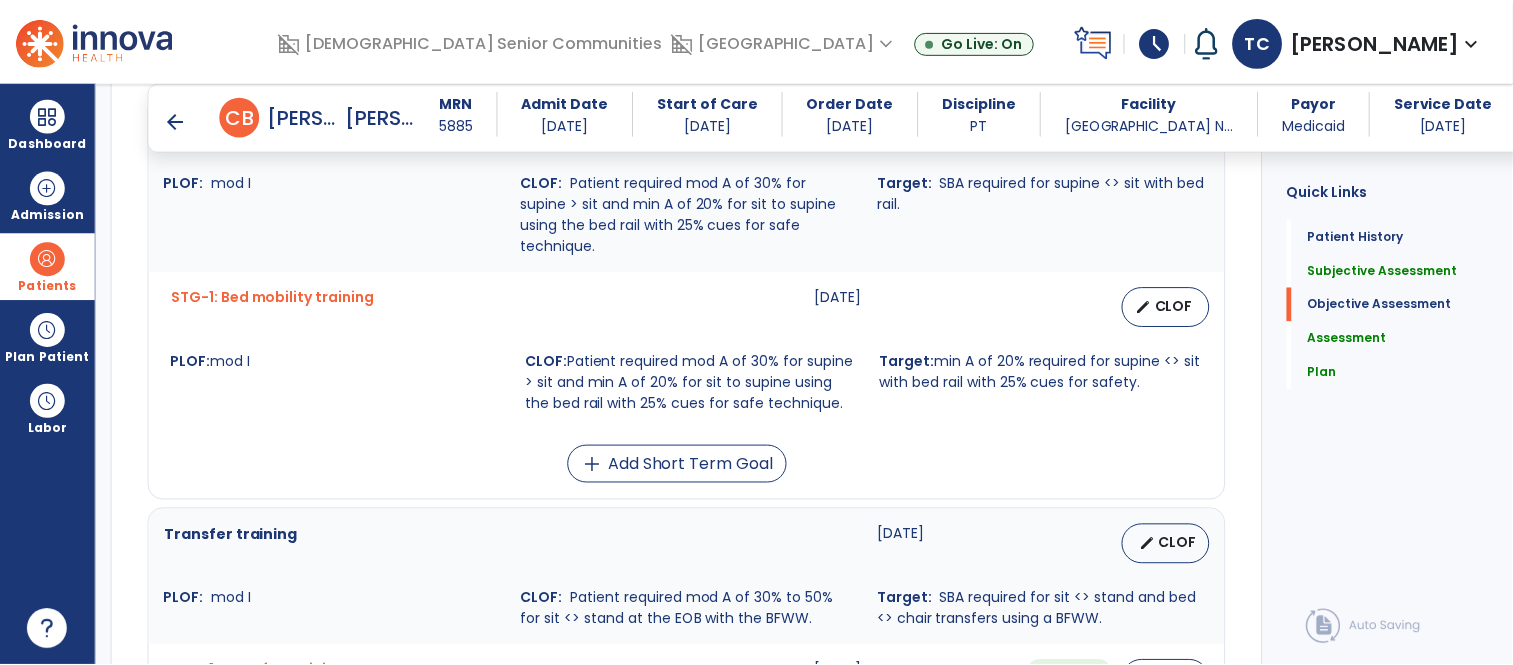 scroll, scrollTop: 1236, scrollLeft: 0, axis: vertical 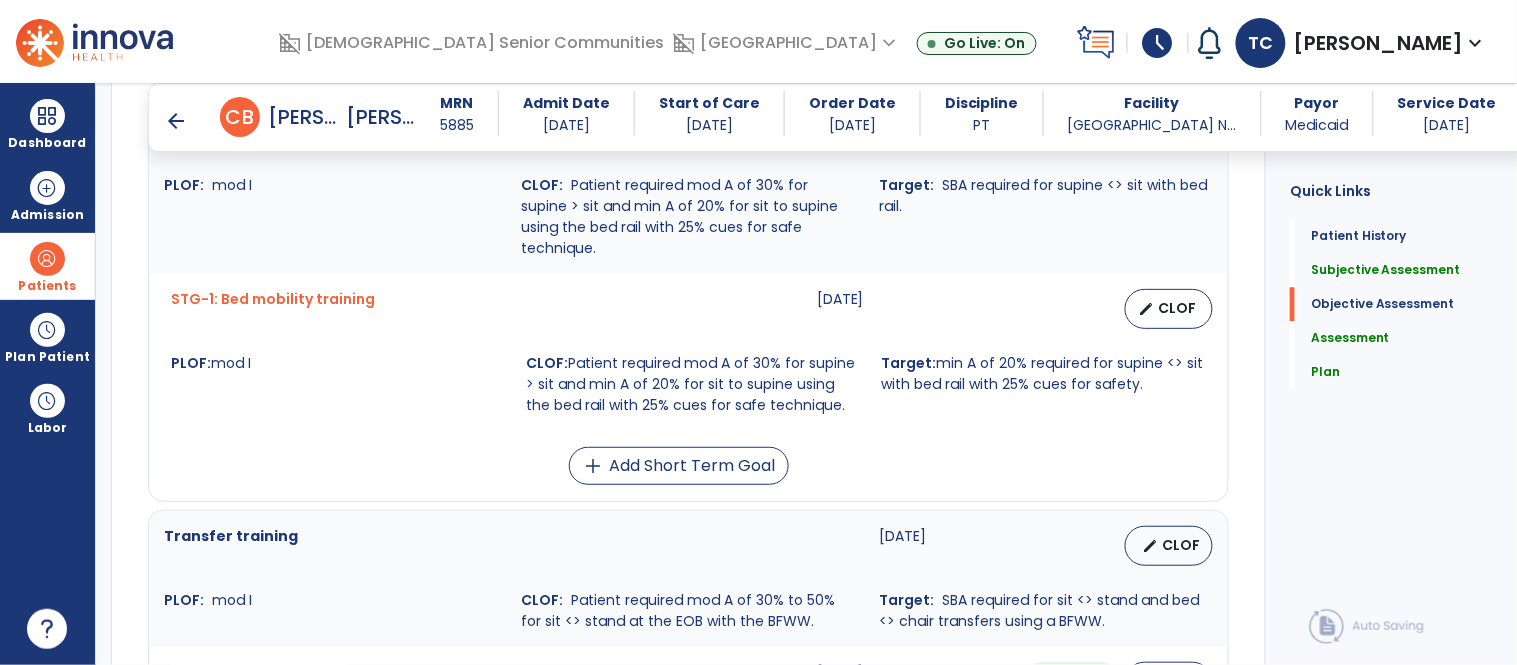 type on "**********" 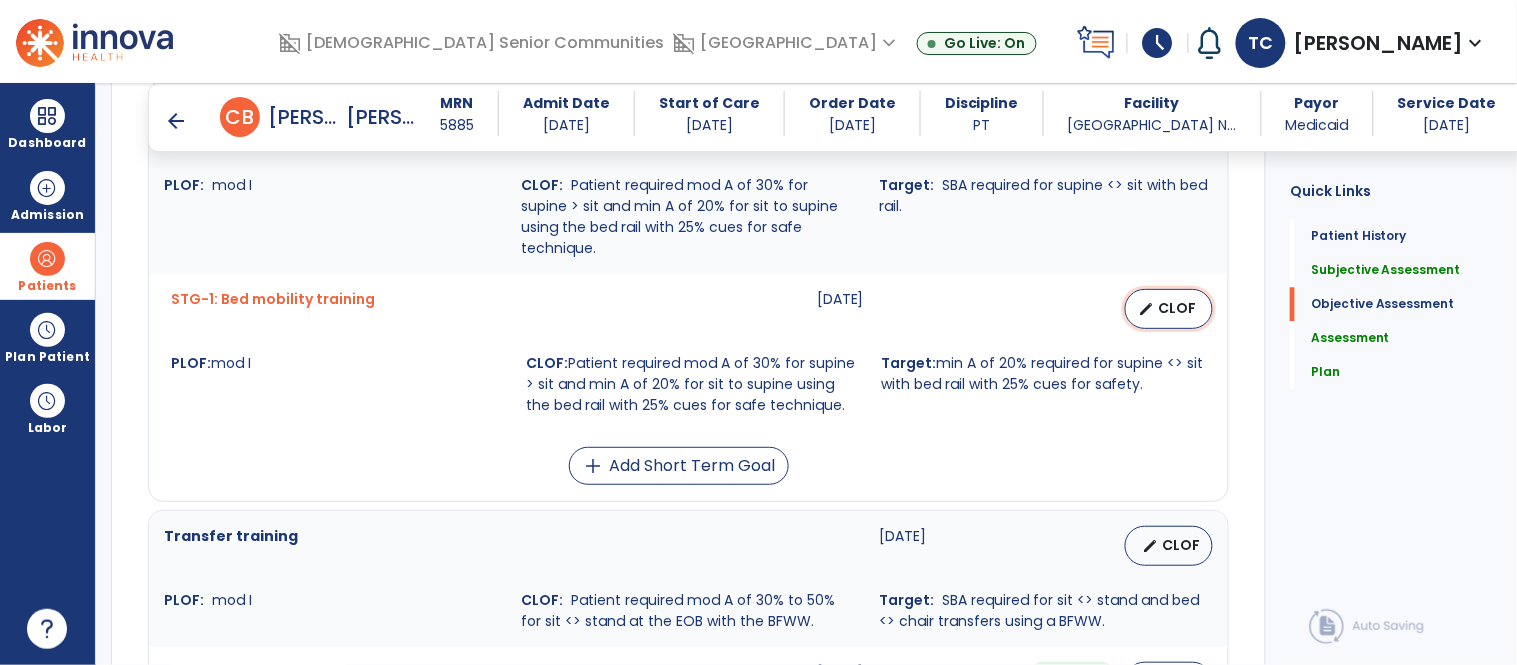 click on "CLOF" at bounding box center [1177, 308] 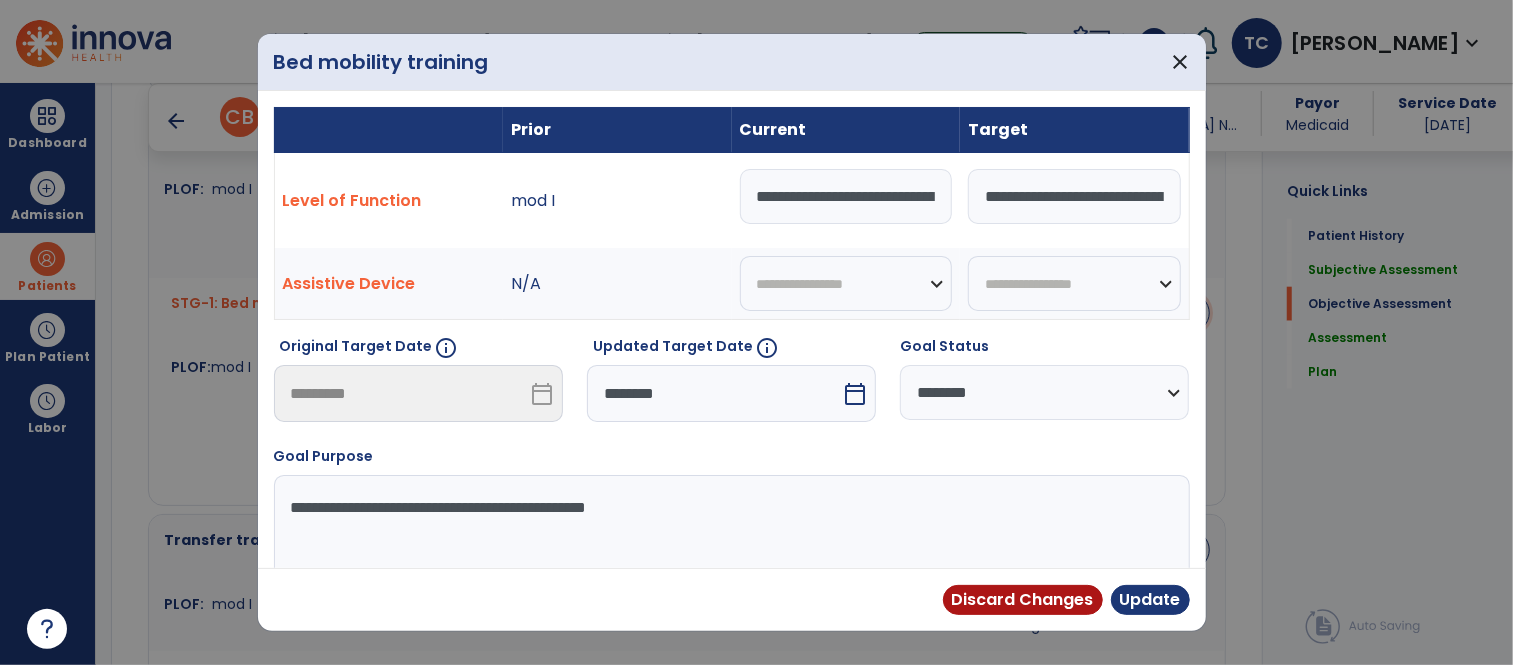 scroll, scrollTop: 1236, scrollLeft: 0, axis: vertical 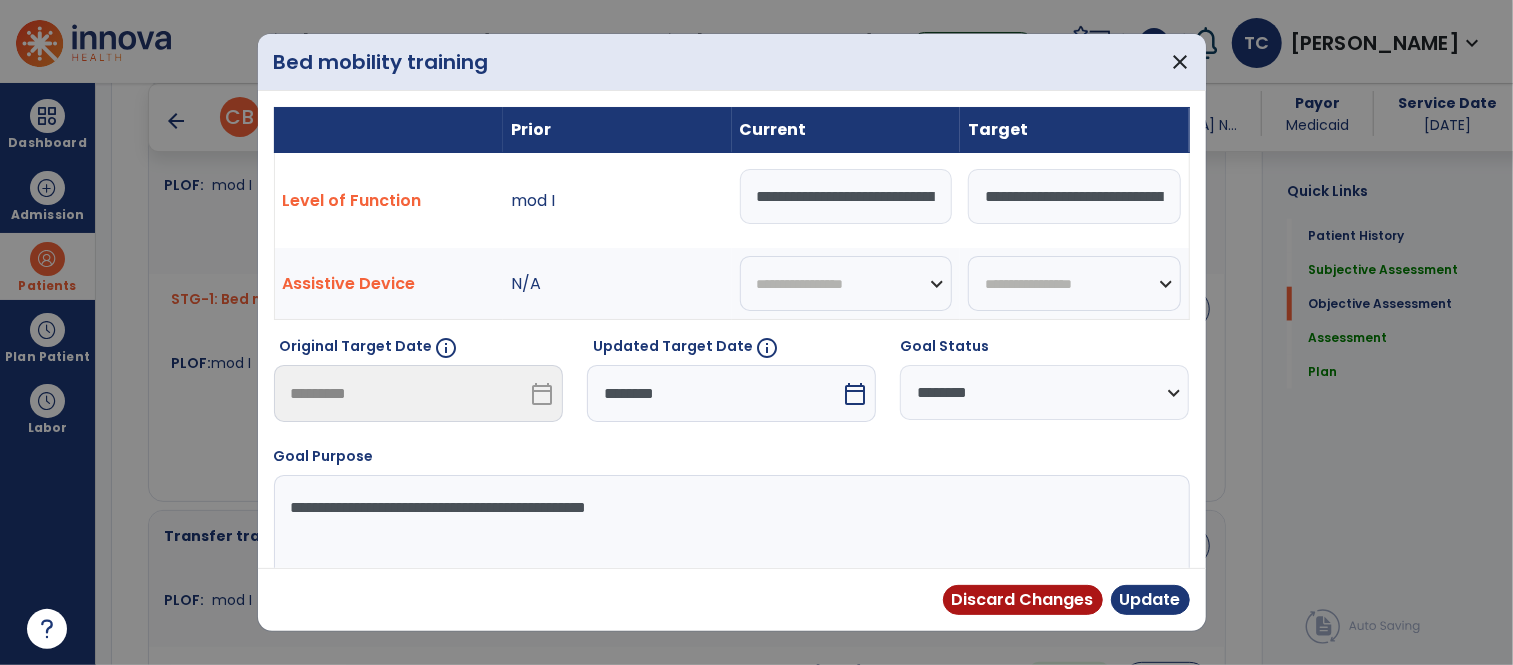 click on "calendar_today" at bounding box center (855, 394) 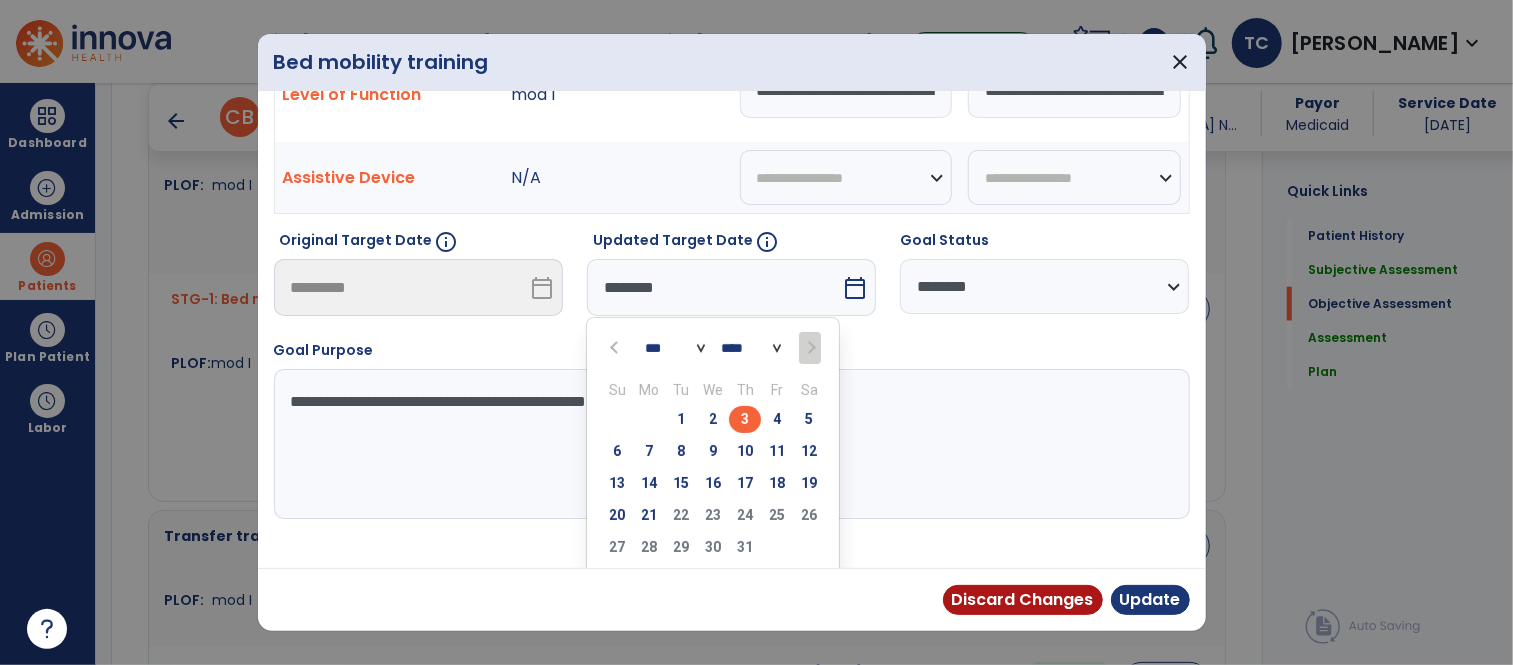 scroll, scrollTop: 152, scrollLeft: 0, axis: vertical 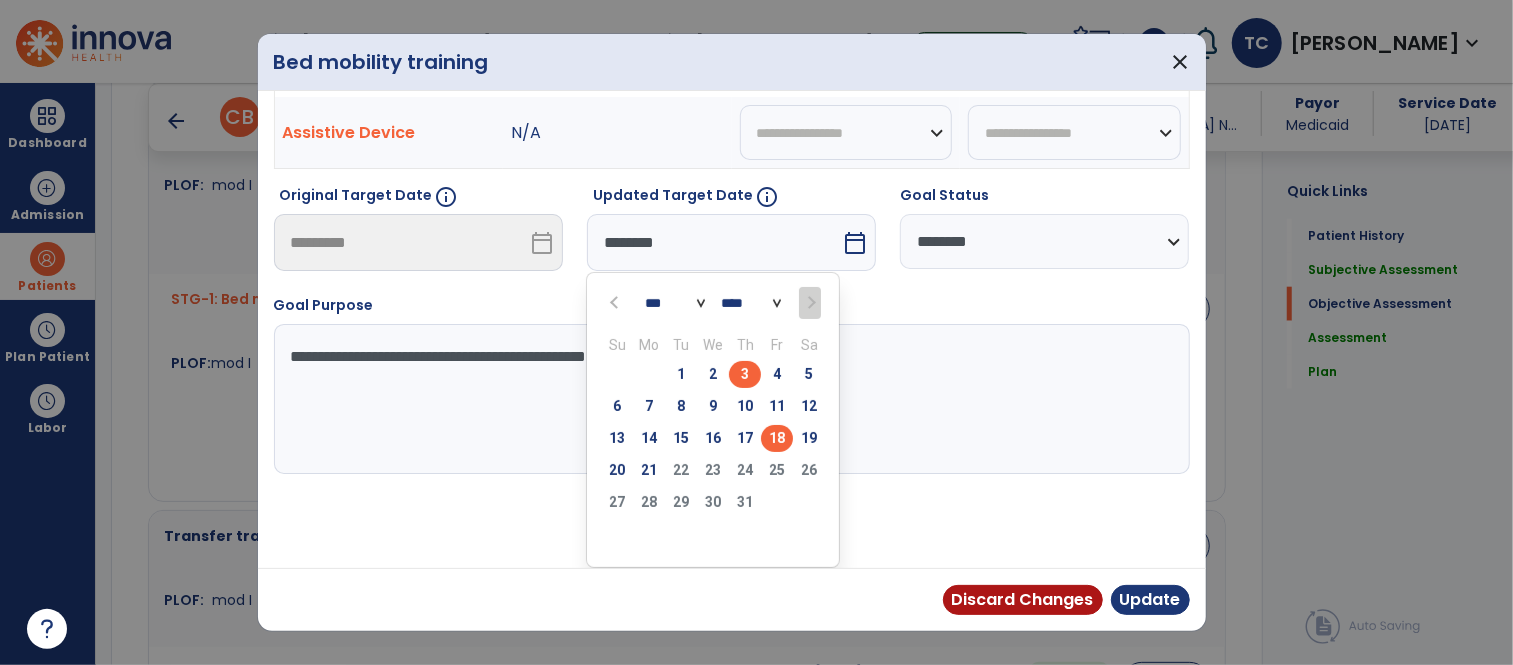 click on "18" at bounding box center [777, 438] 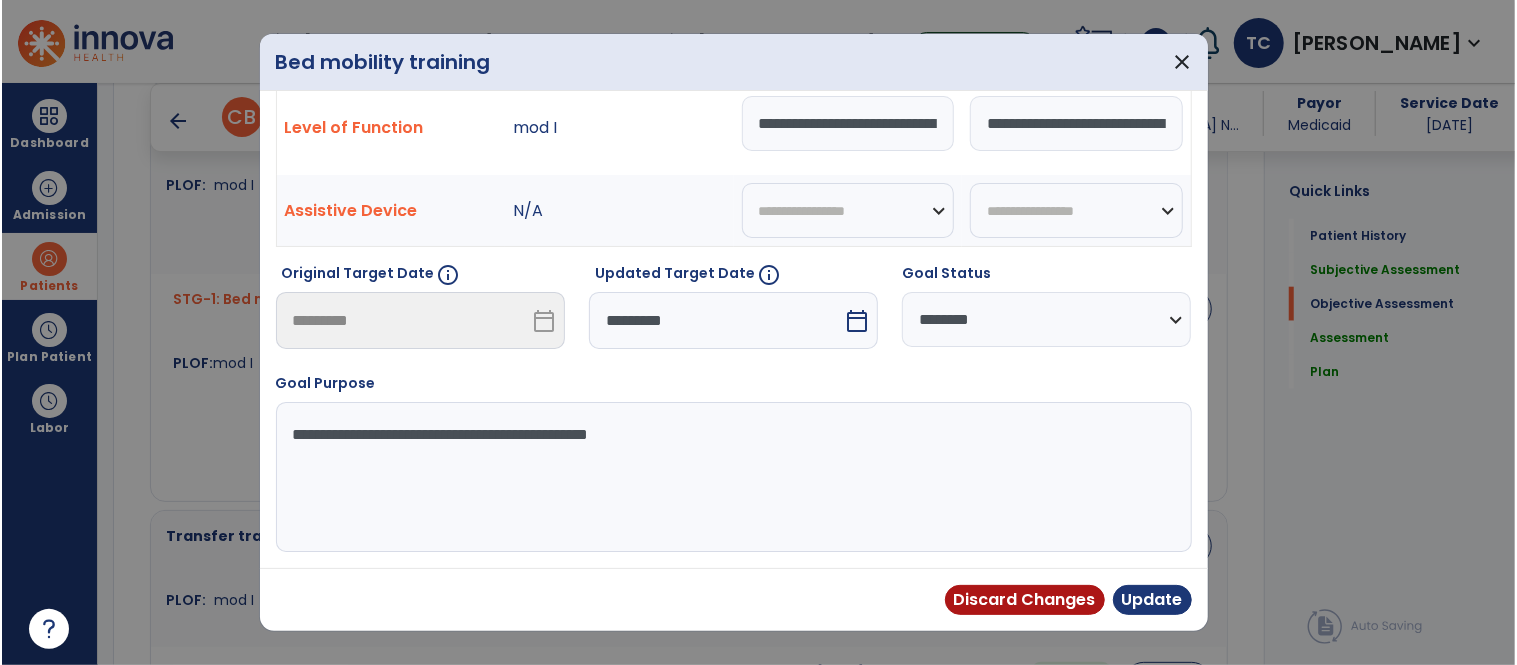 scroll, scrollTop: 73, scrollLeft: 0, axis: vertical 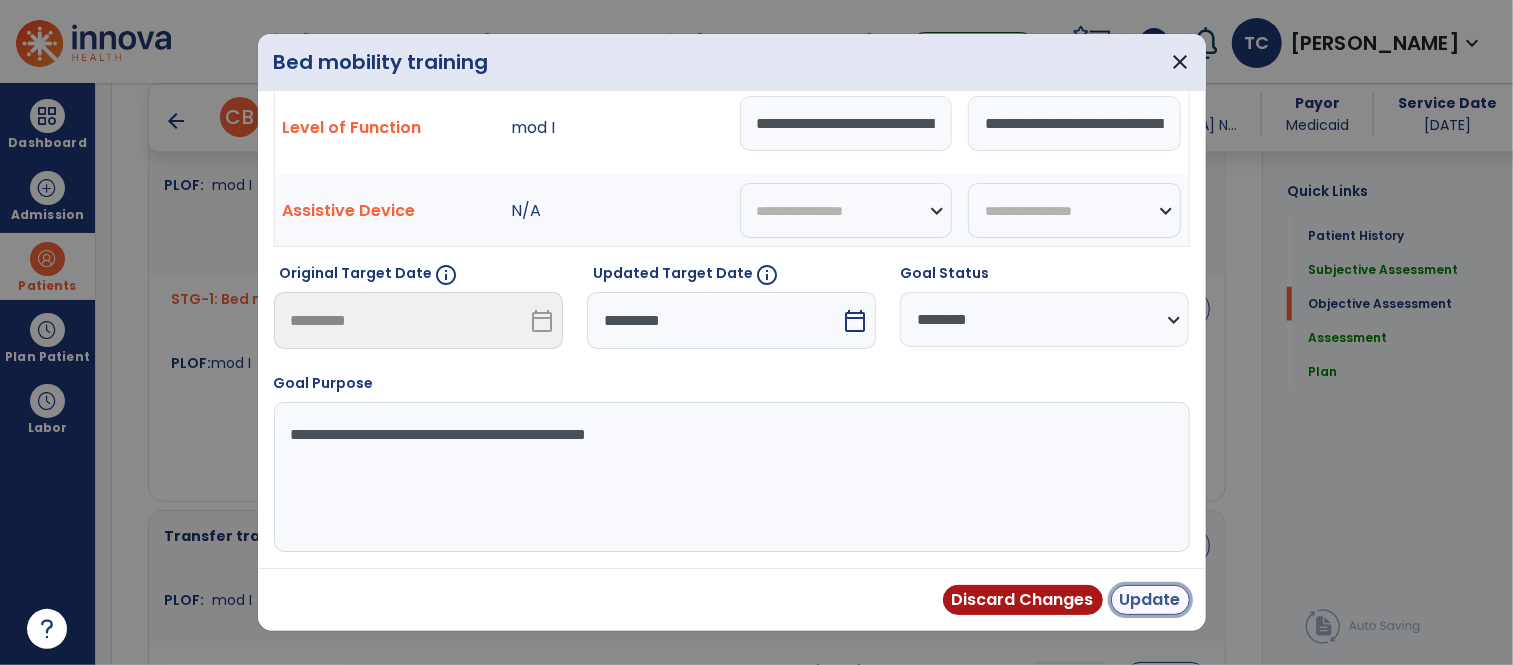 click on "Update" at bounding box center (1150, 600) 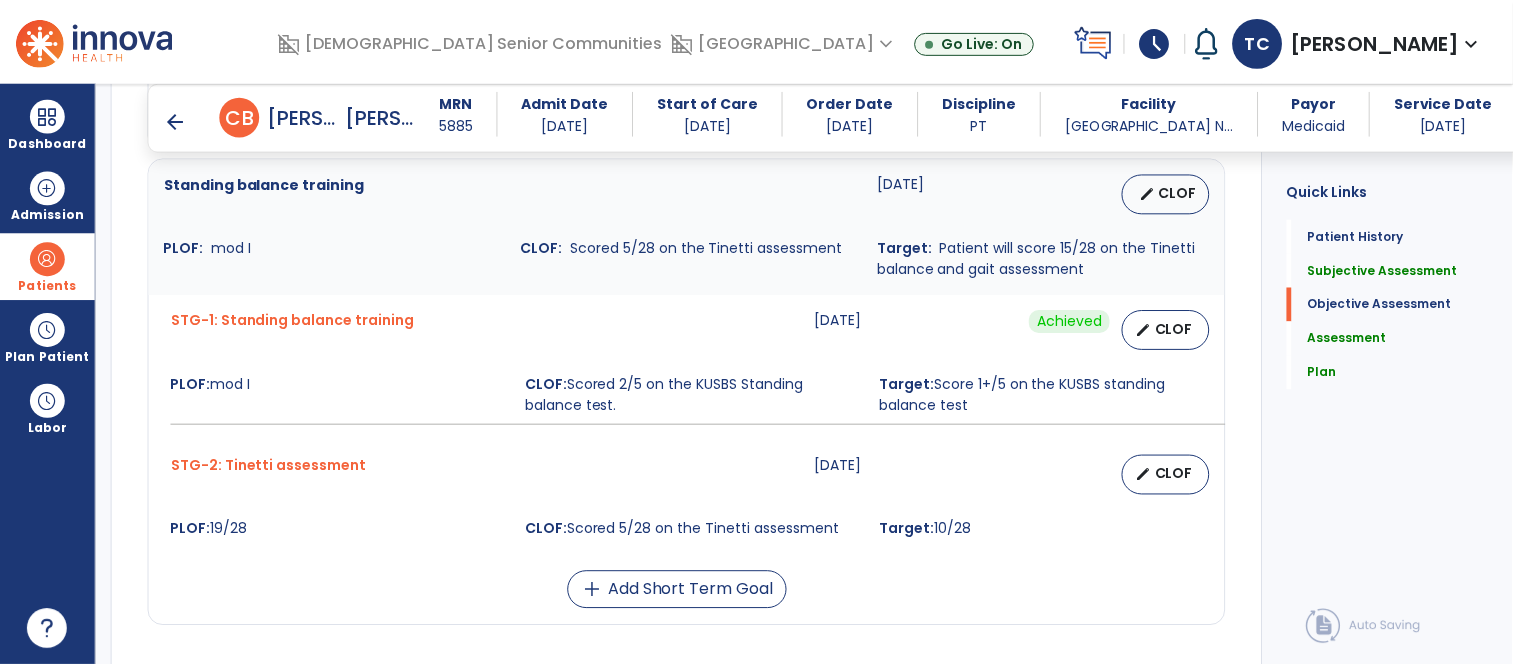 scroll, scrollTop: 2505, scrollLeft: 0, axis: vertical 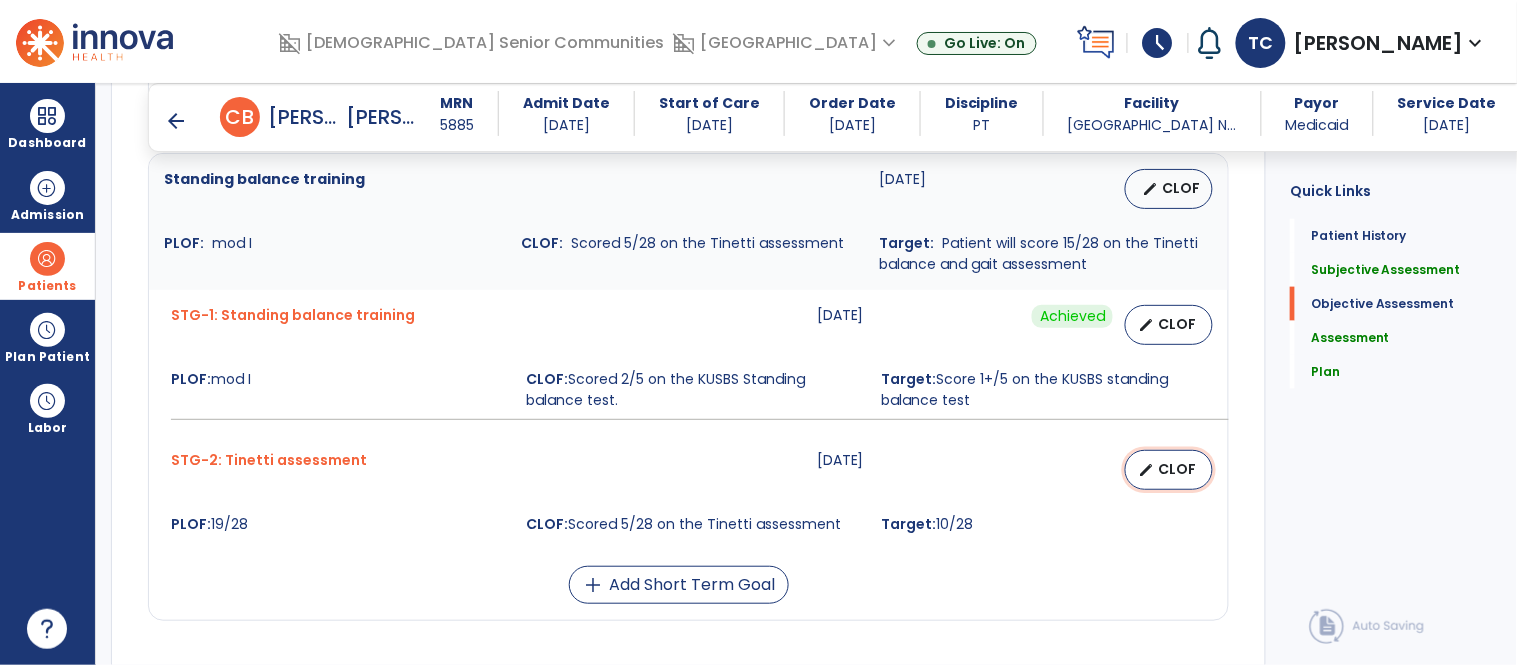 click on "edit   CLOF" at bounding box center (1169, 470) 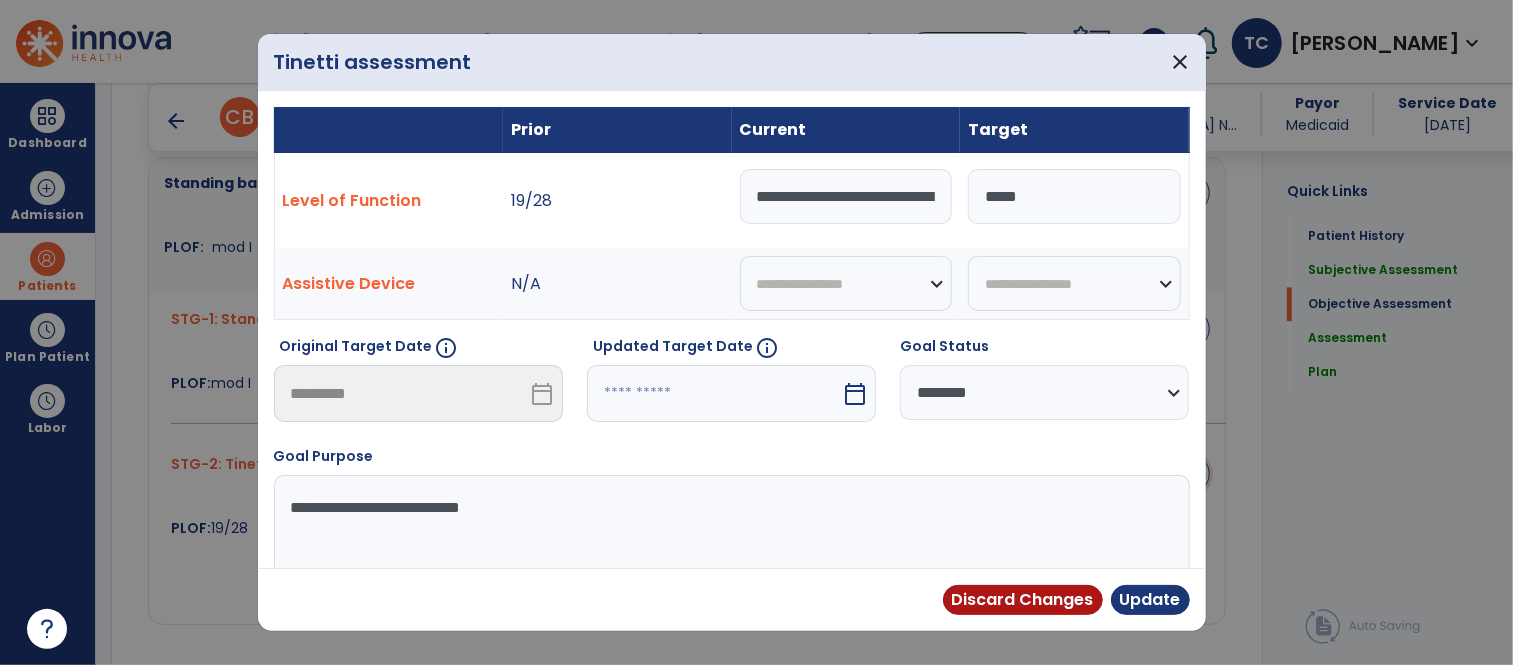 scroll, scrollTop: 2505, scrollLeft: 0, axis: vertical 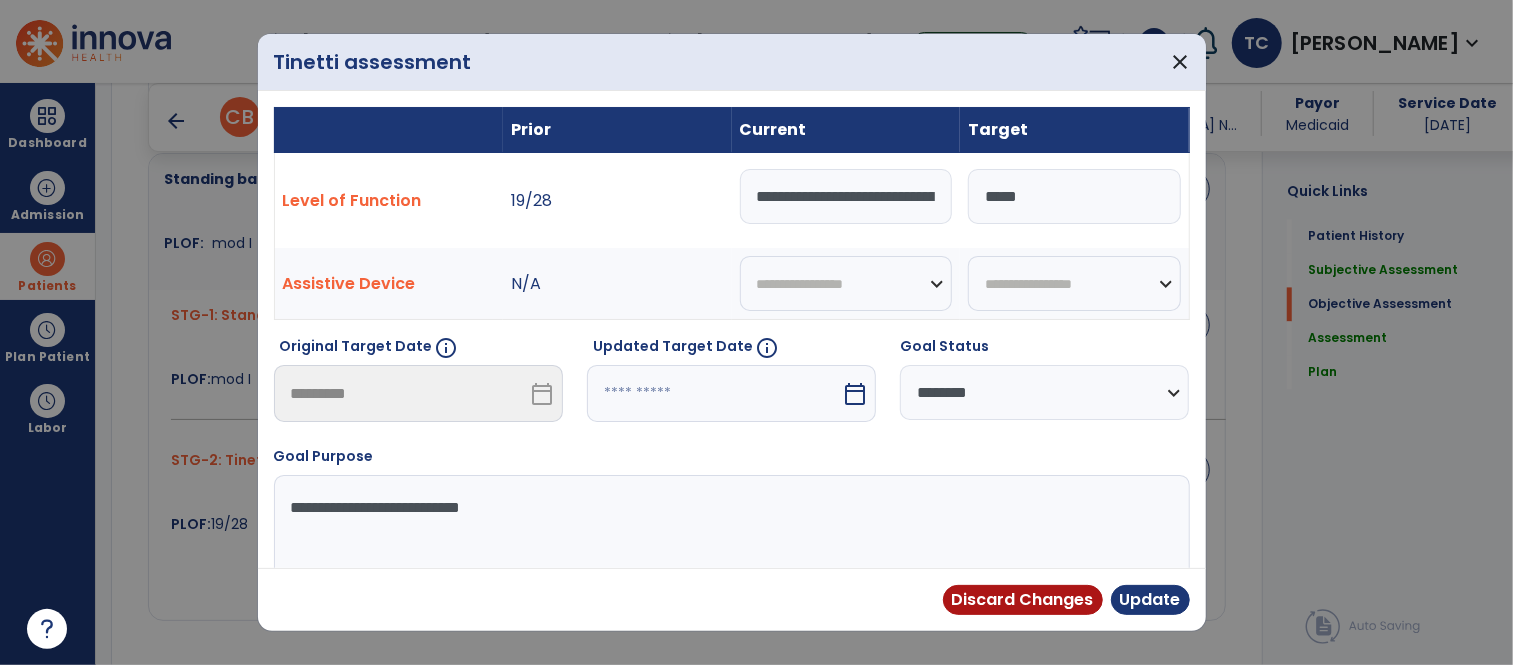 click on "calendar_today" at bounding box center (857, 393) 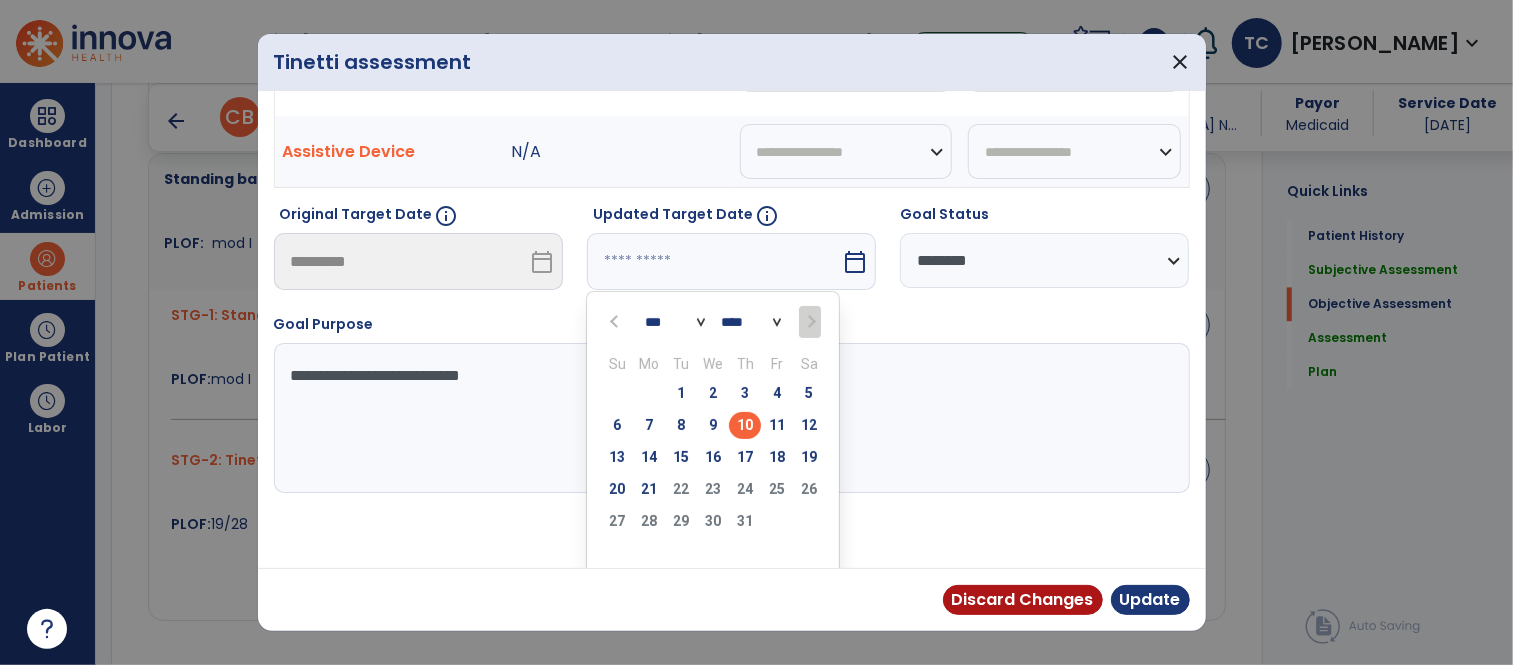 scroll, scrollTop: 152, scrollLeft: 0, axis: vertical 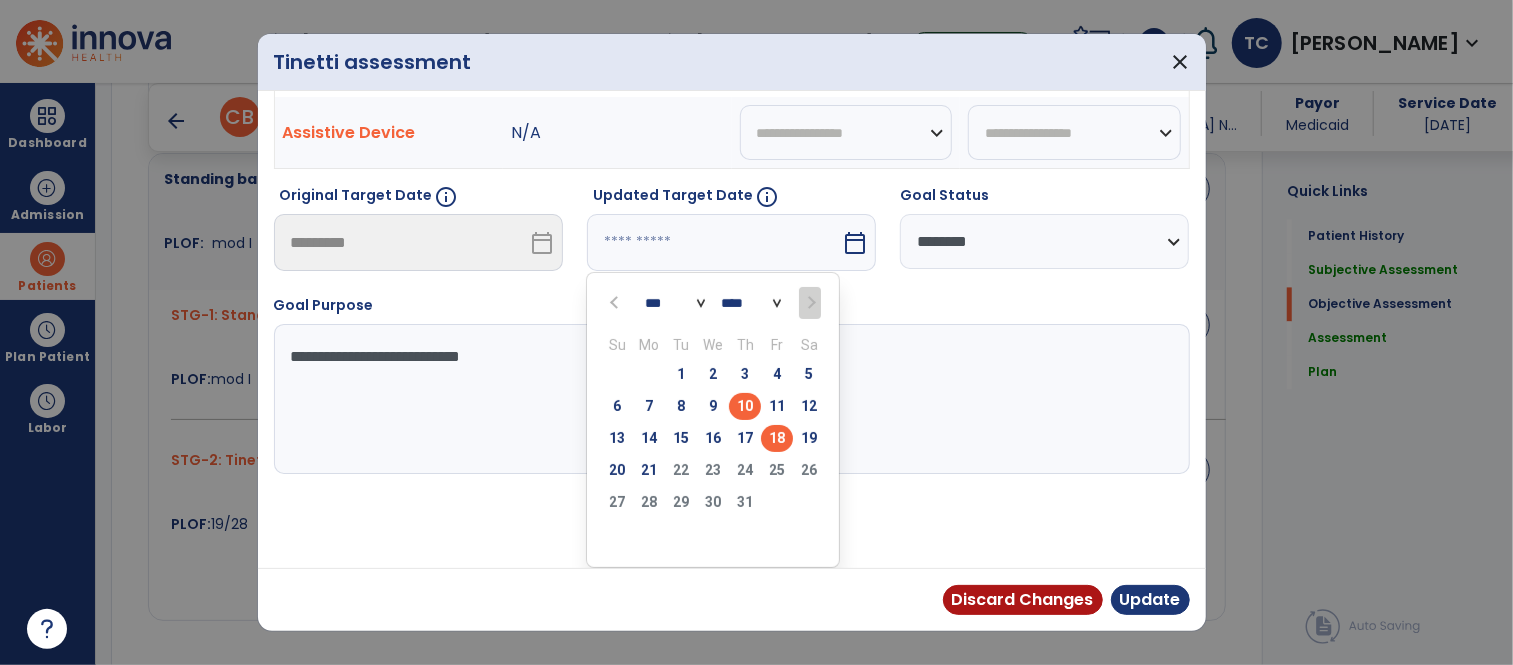 click on "18" at bounding box center (777, 438) 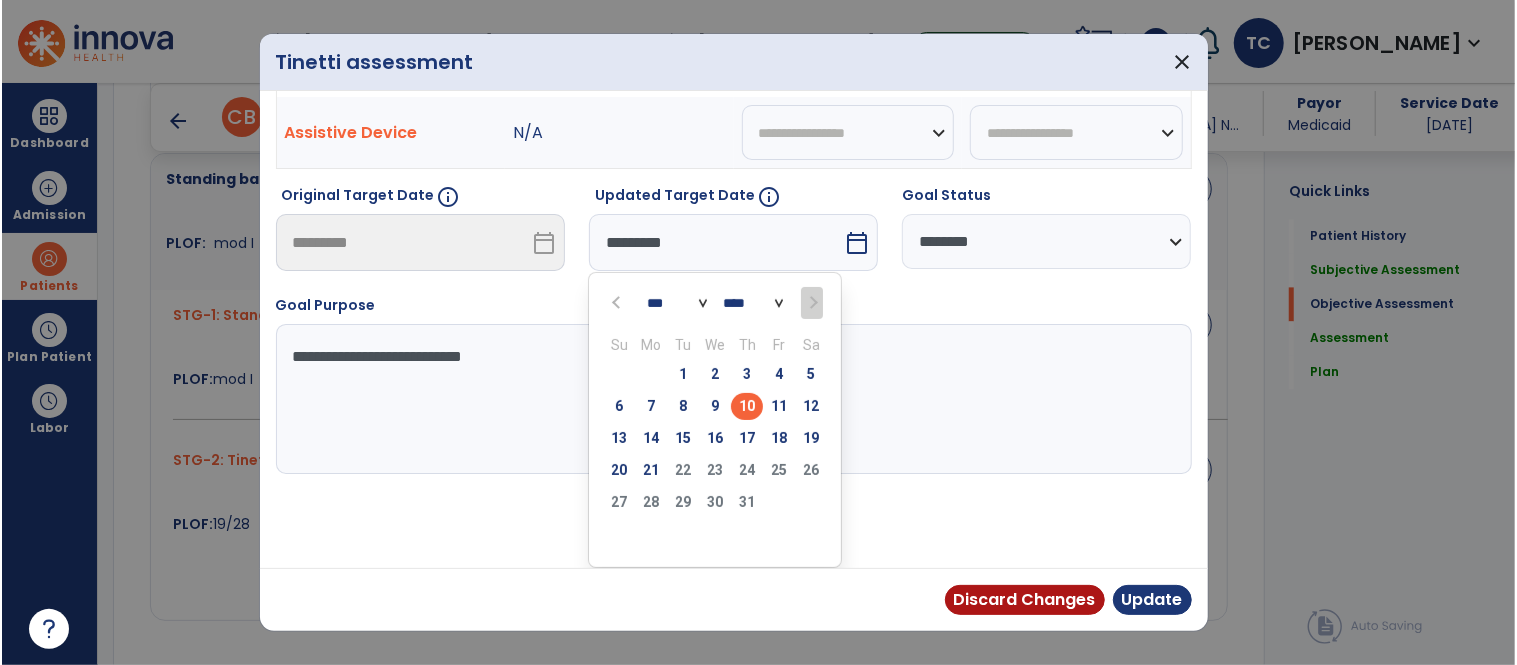 scroll, scrollTop: 73, scrollLeft: 0, axis: vertical 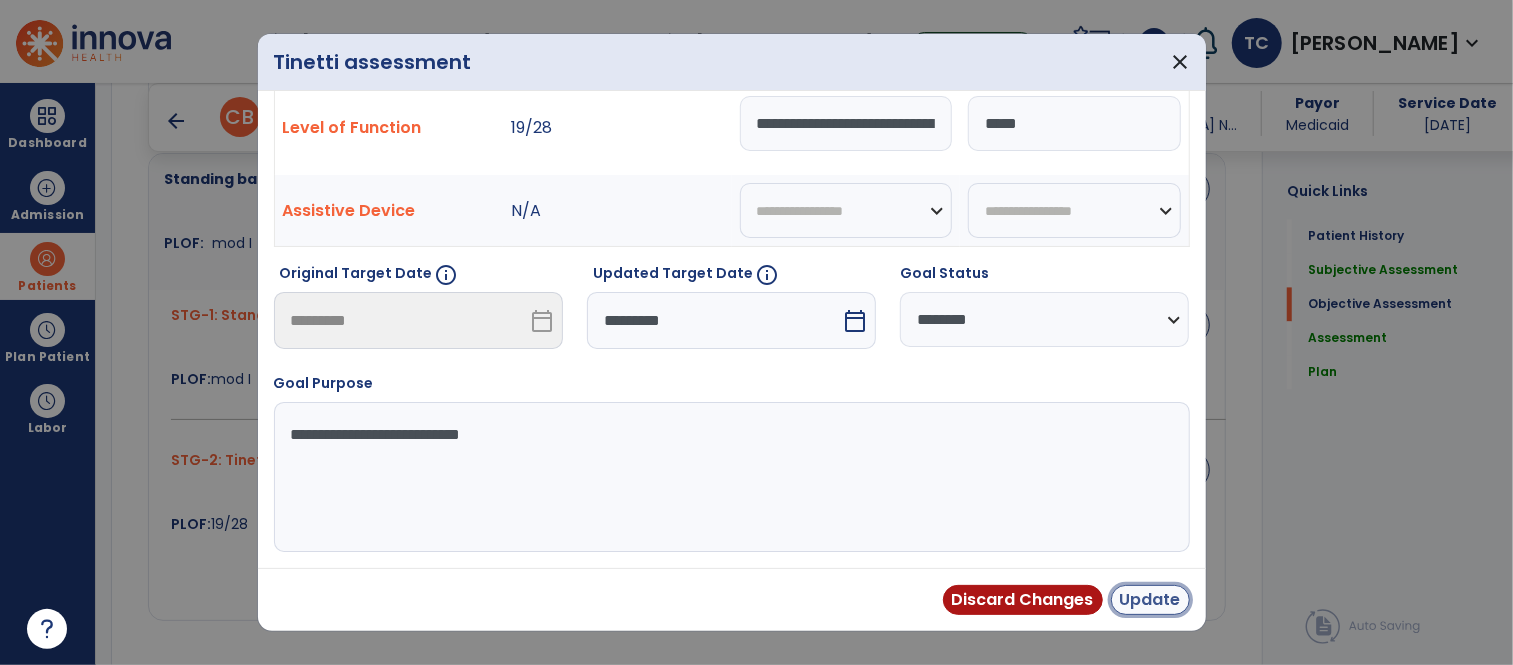 click on "Update" at bounding box center [1150, 600] 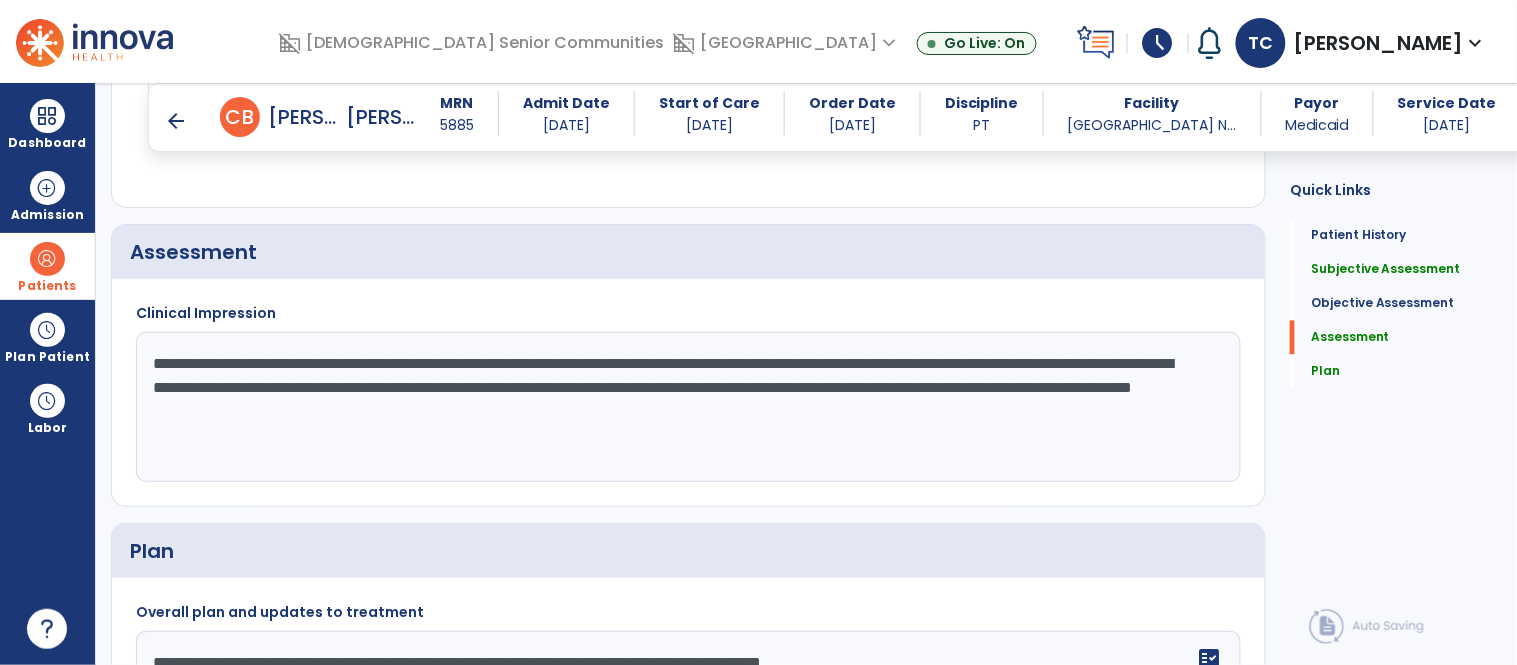 scroll, scrollTop: 2973, scrollLeft: 0, axis: vertical 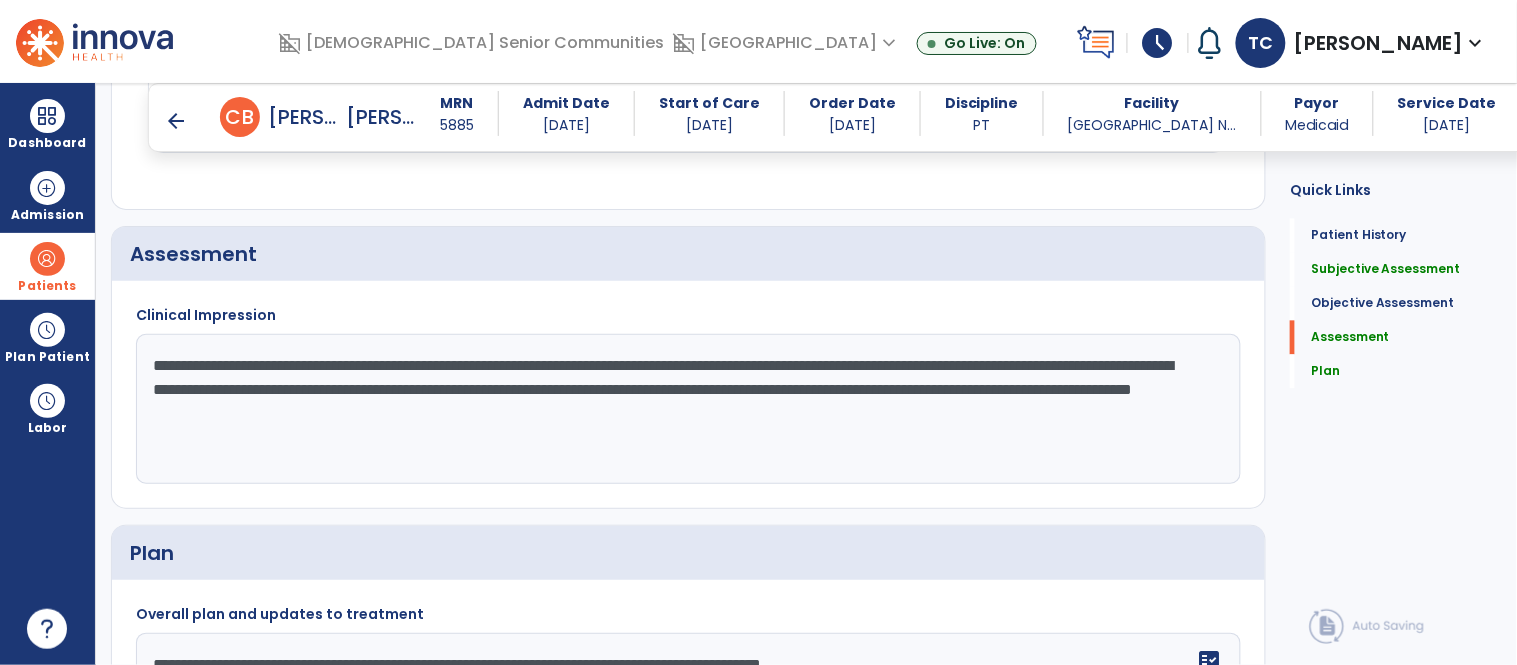 click on "**********" 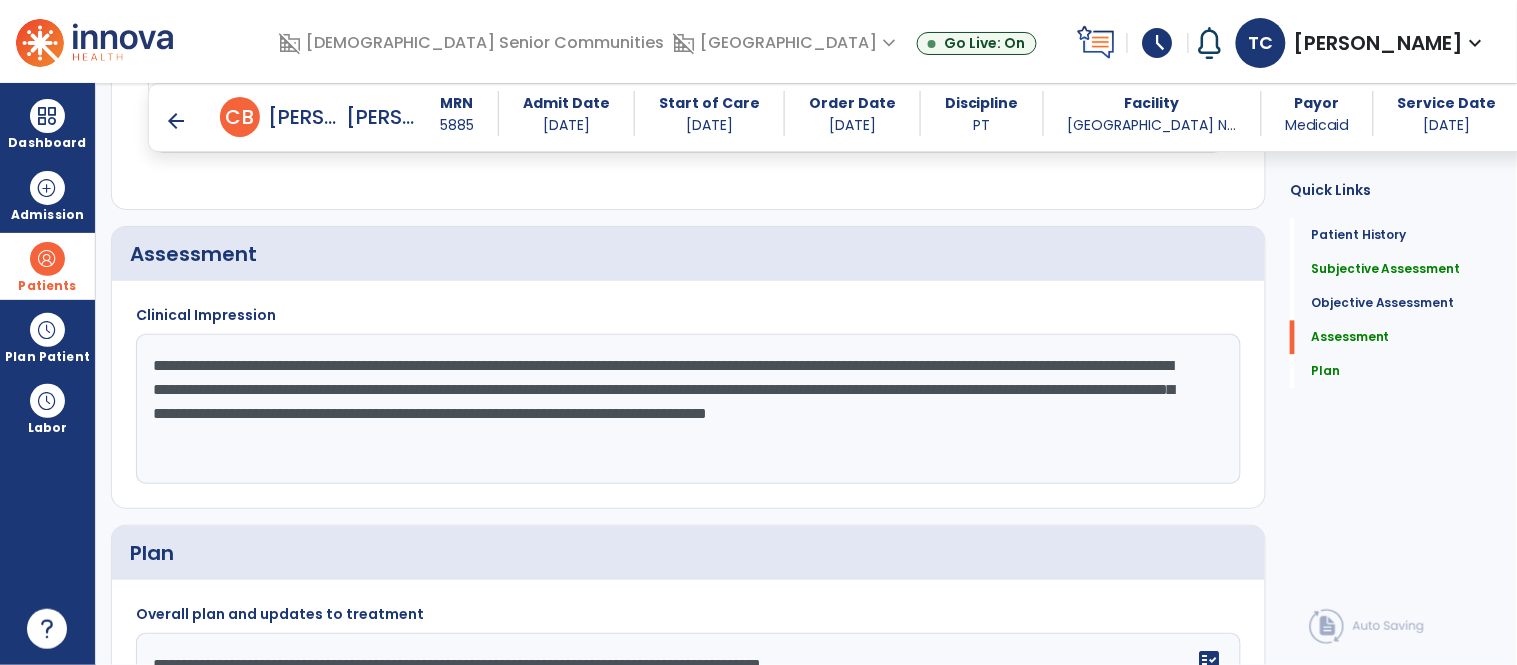 type on "**********" 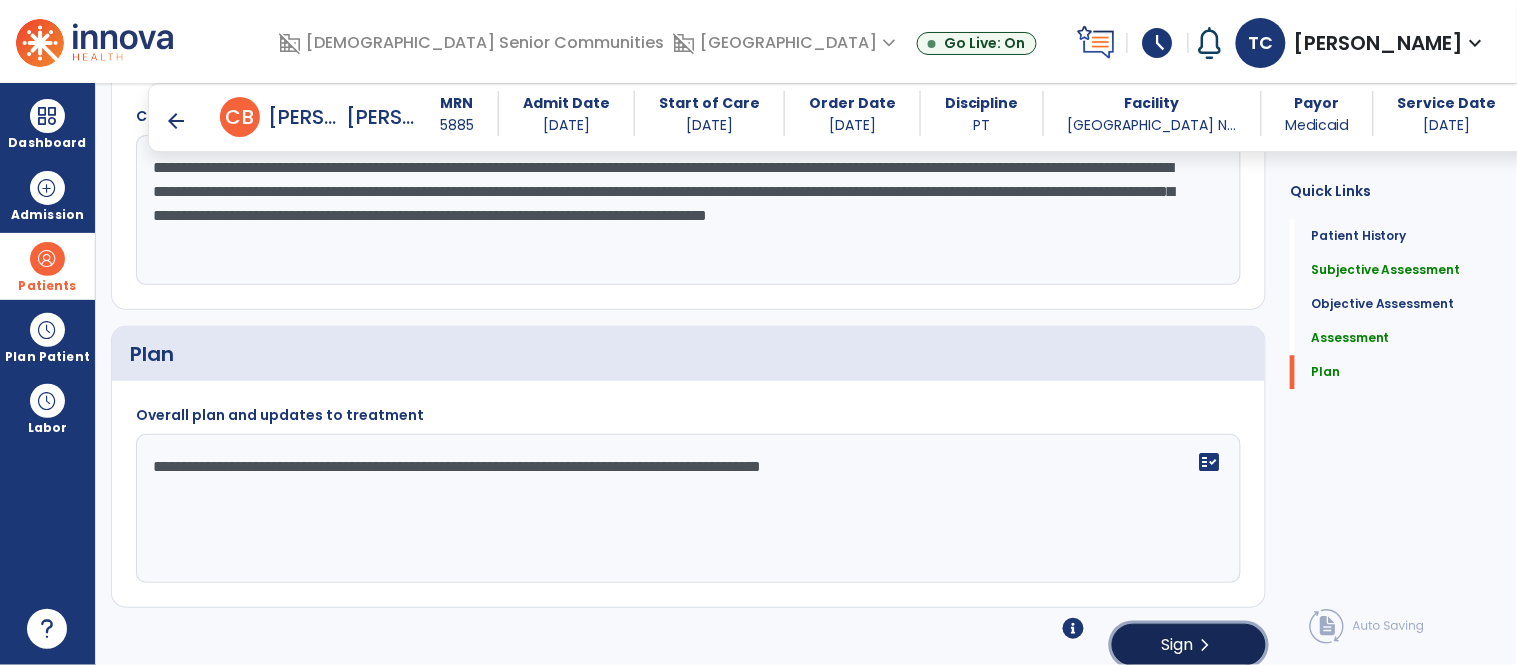 click on "Sign  chevron_right" 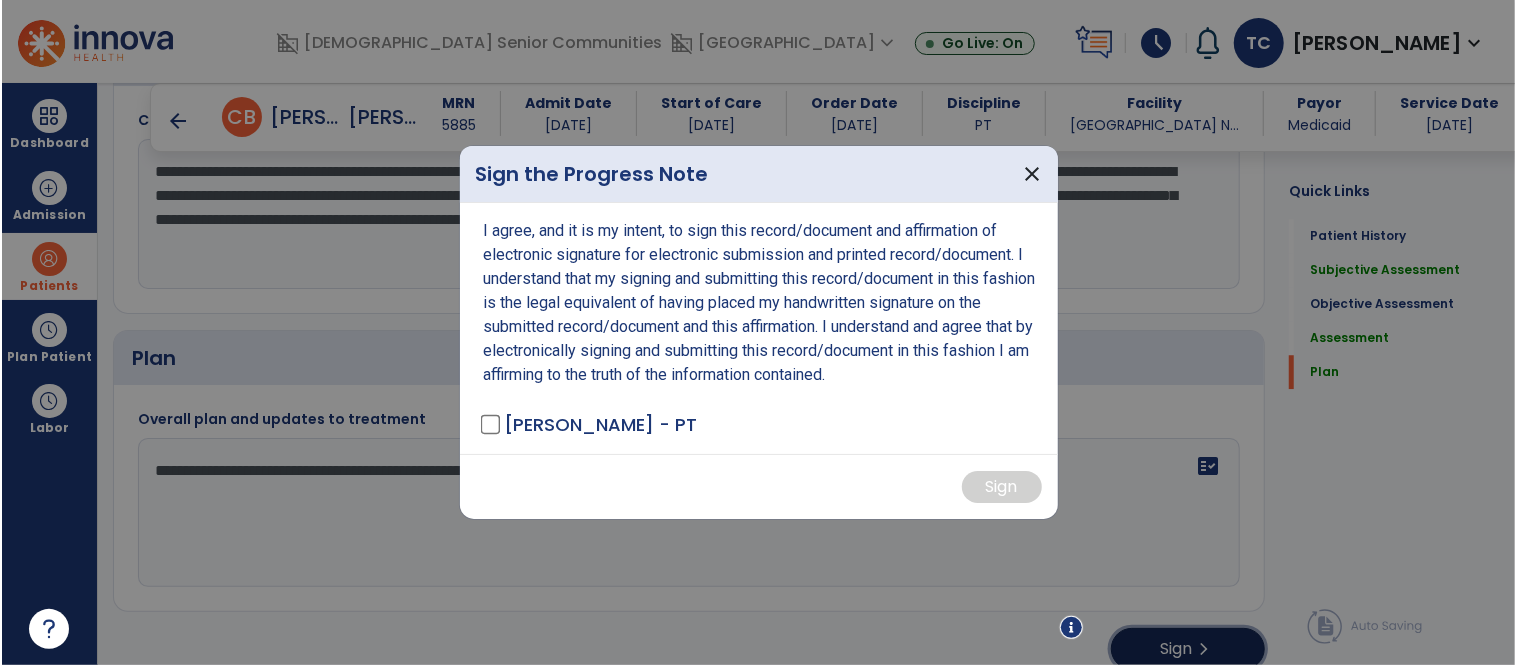 scroll, scrollTop: 3172, scrollLeft: 0, axis: vertical 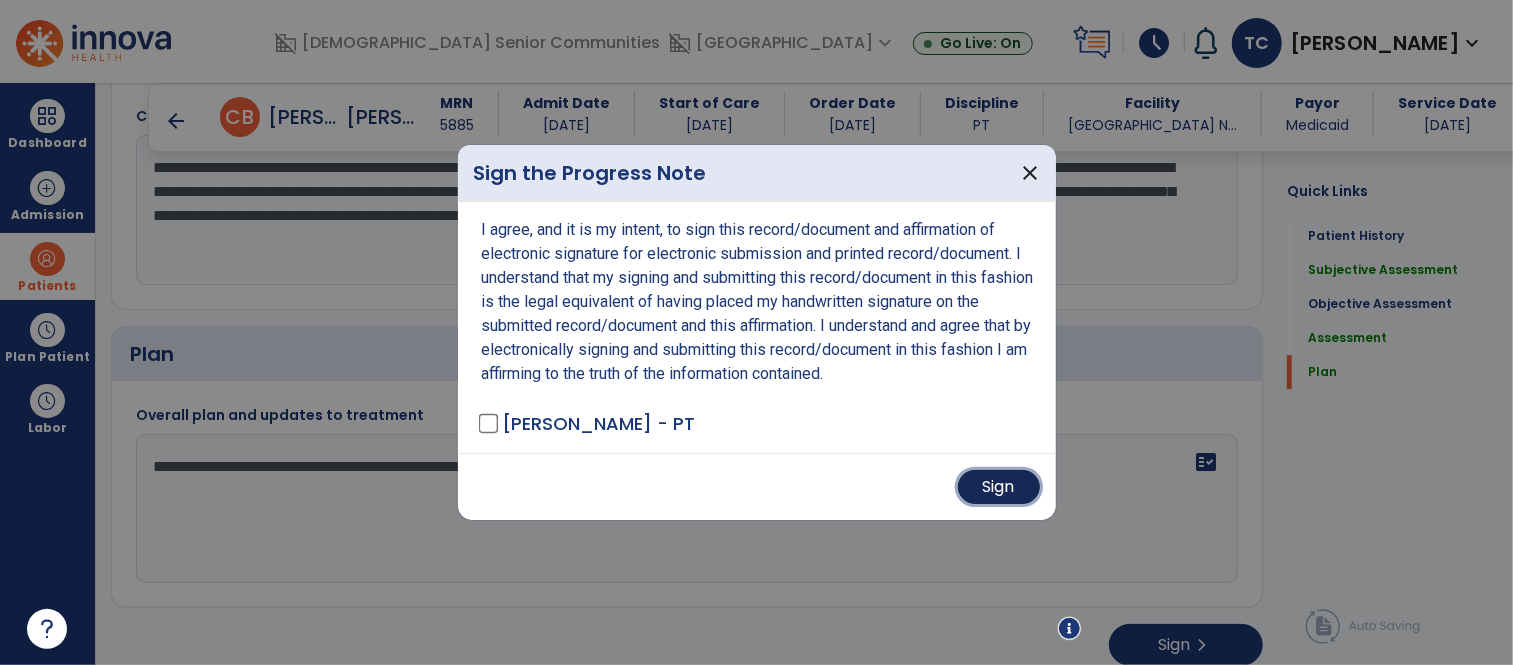 click on "Sign" at bounding box center [999, 487] 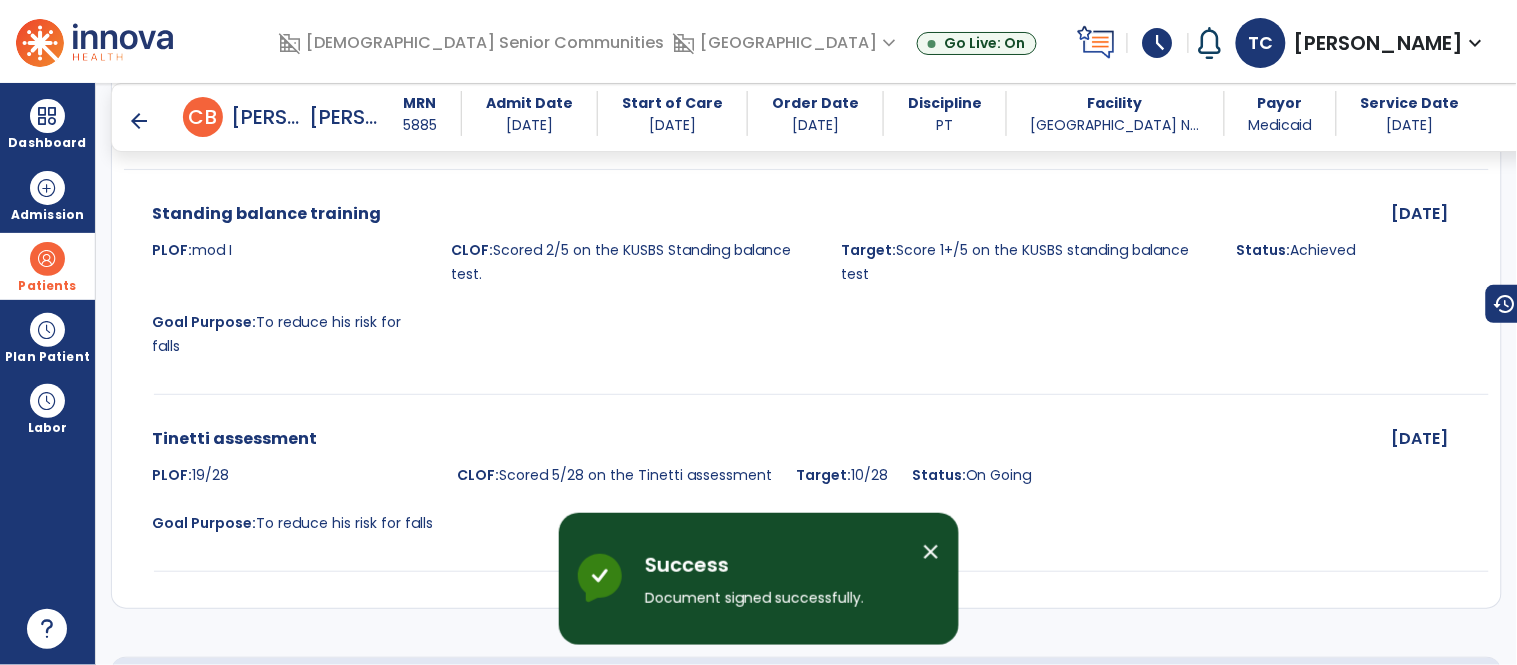 scroll, scrollTop: 3986, scrollLeft: 0, axis: vertical 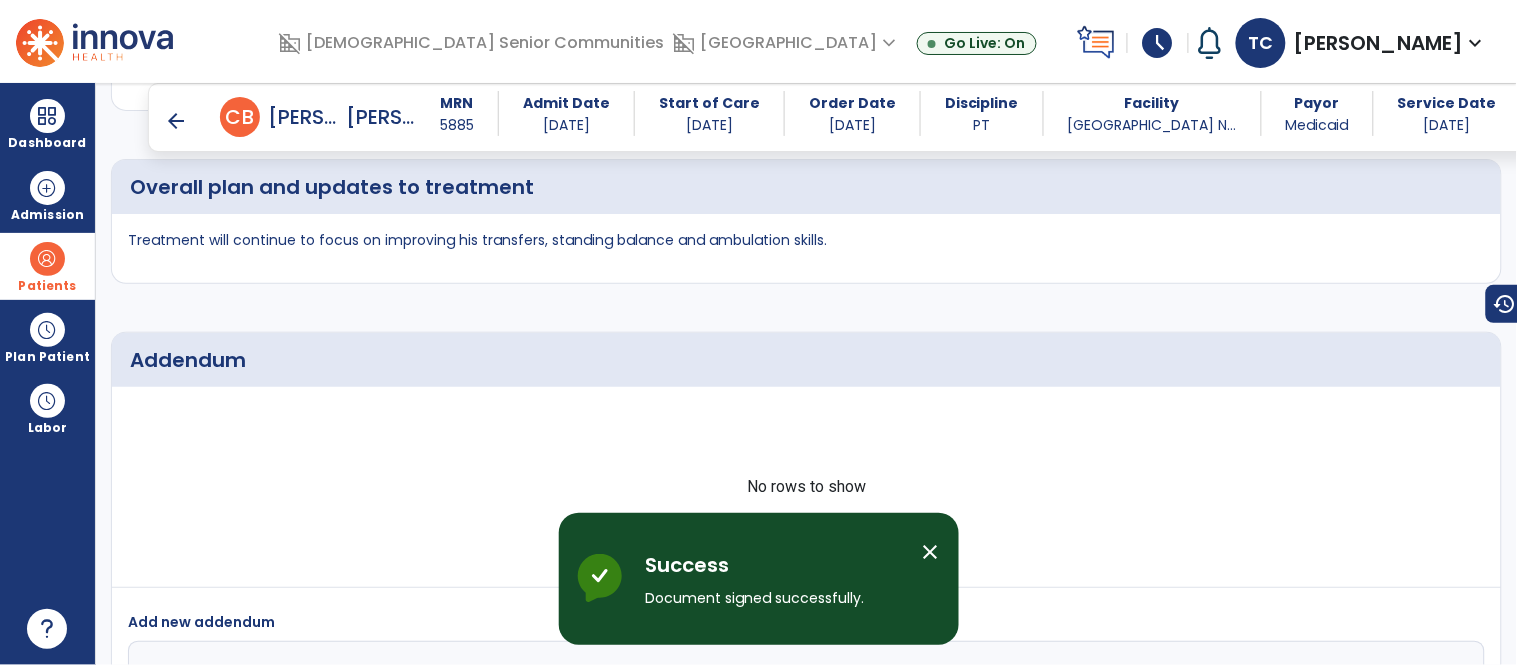click on "arrow_back" at bounding box center [176, 121] 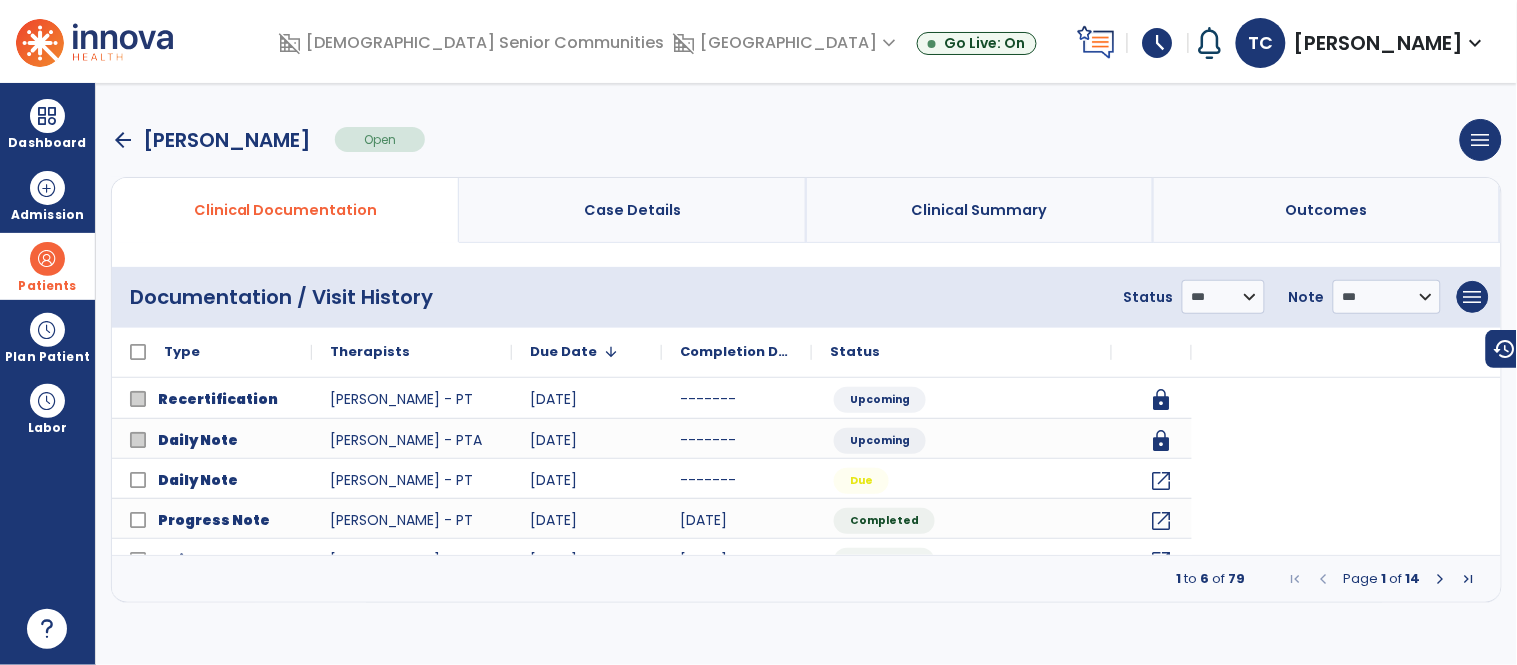 scroll, scrollTop: 0, scrollLeft: 0, axis: both 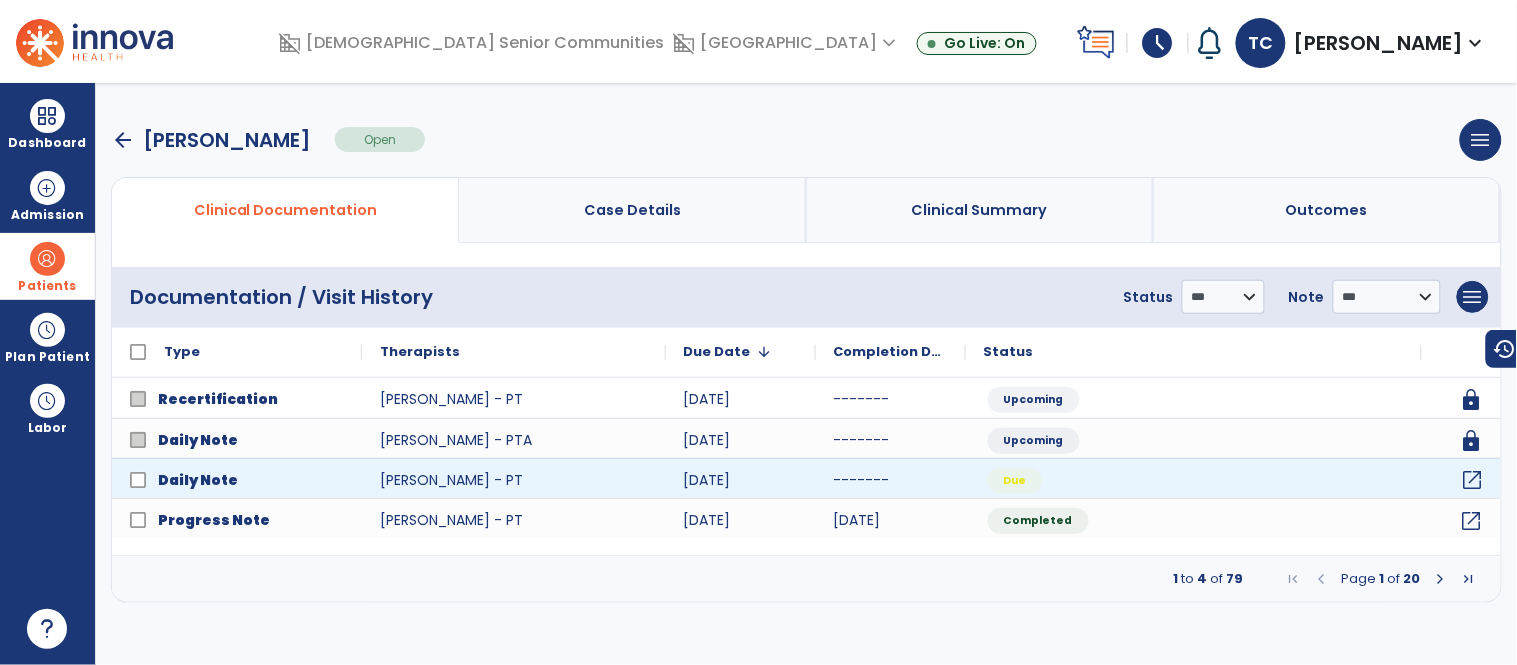 click on "open_in_new" 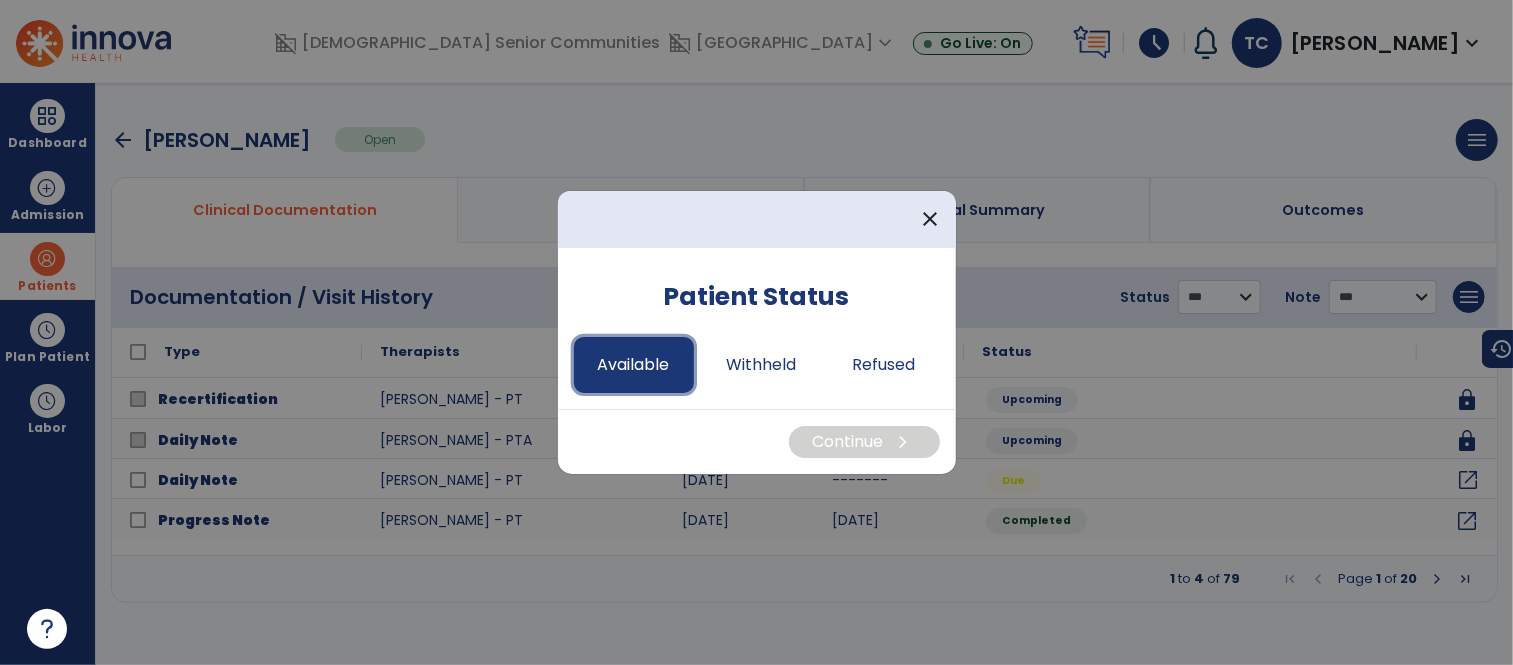 click on "Available" at bounding box center (634, 365) 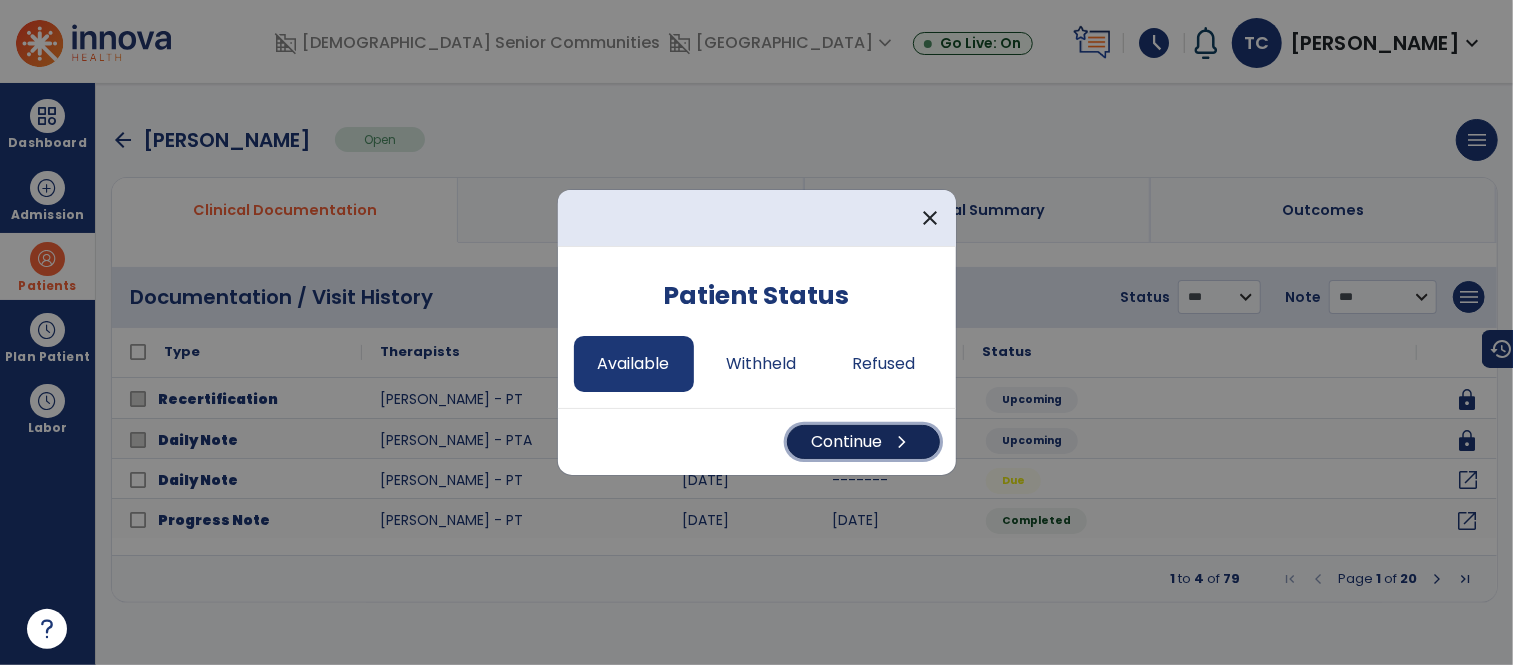 click on "Continue   chevron_right" at bounding box center (863, 442) 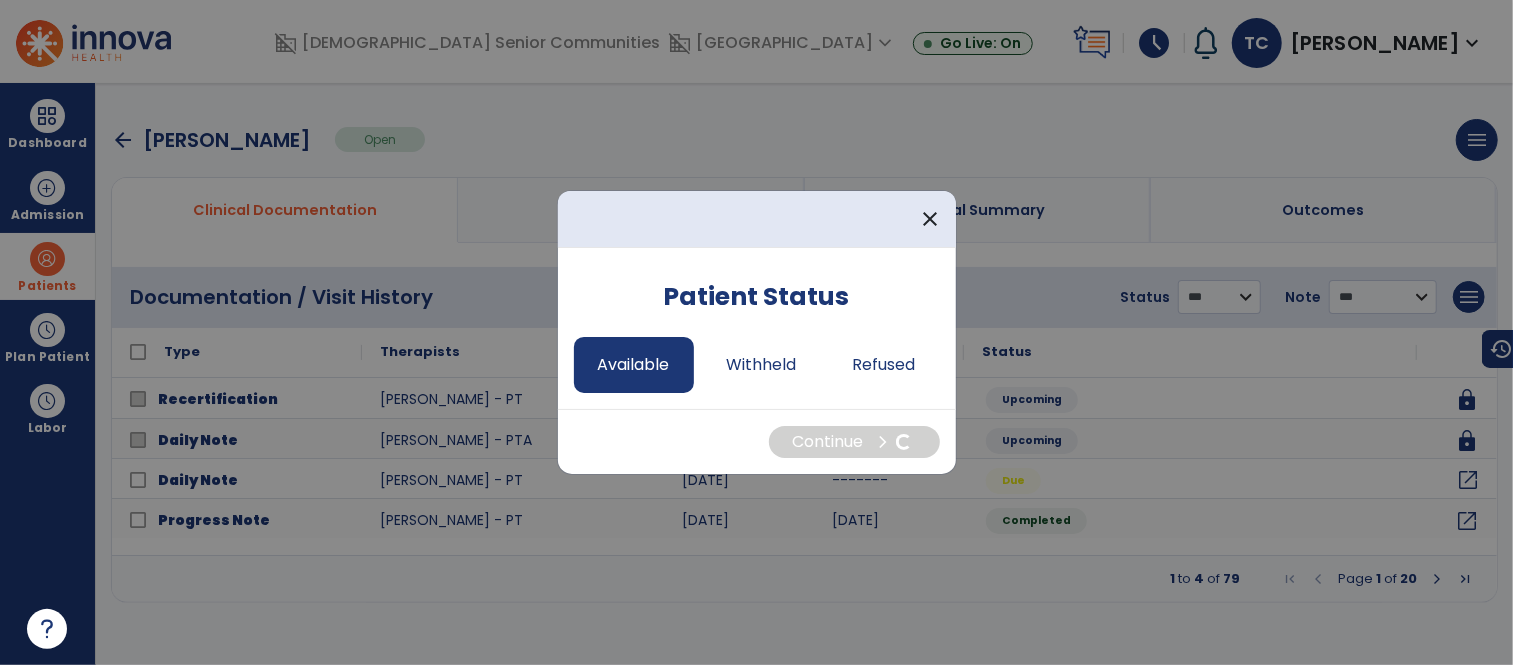 select on "*" 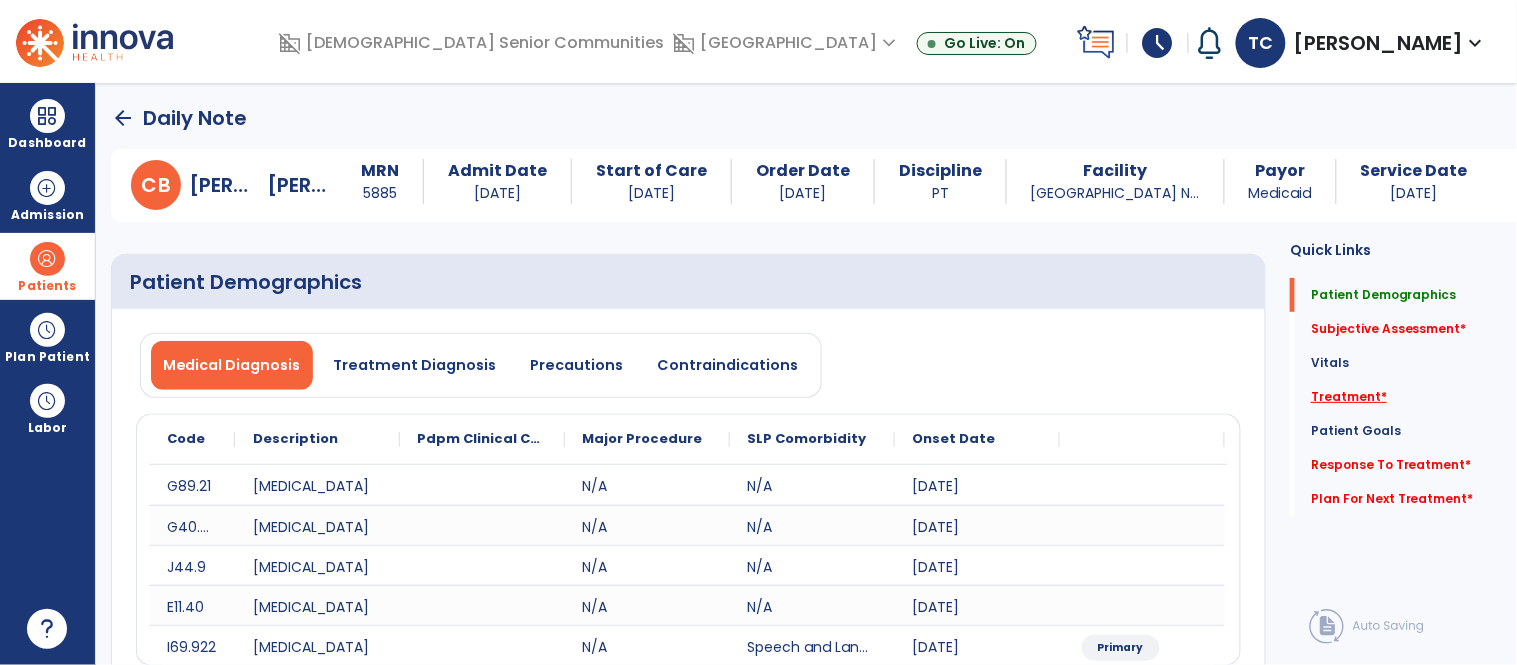 click on "Treatment   *" 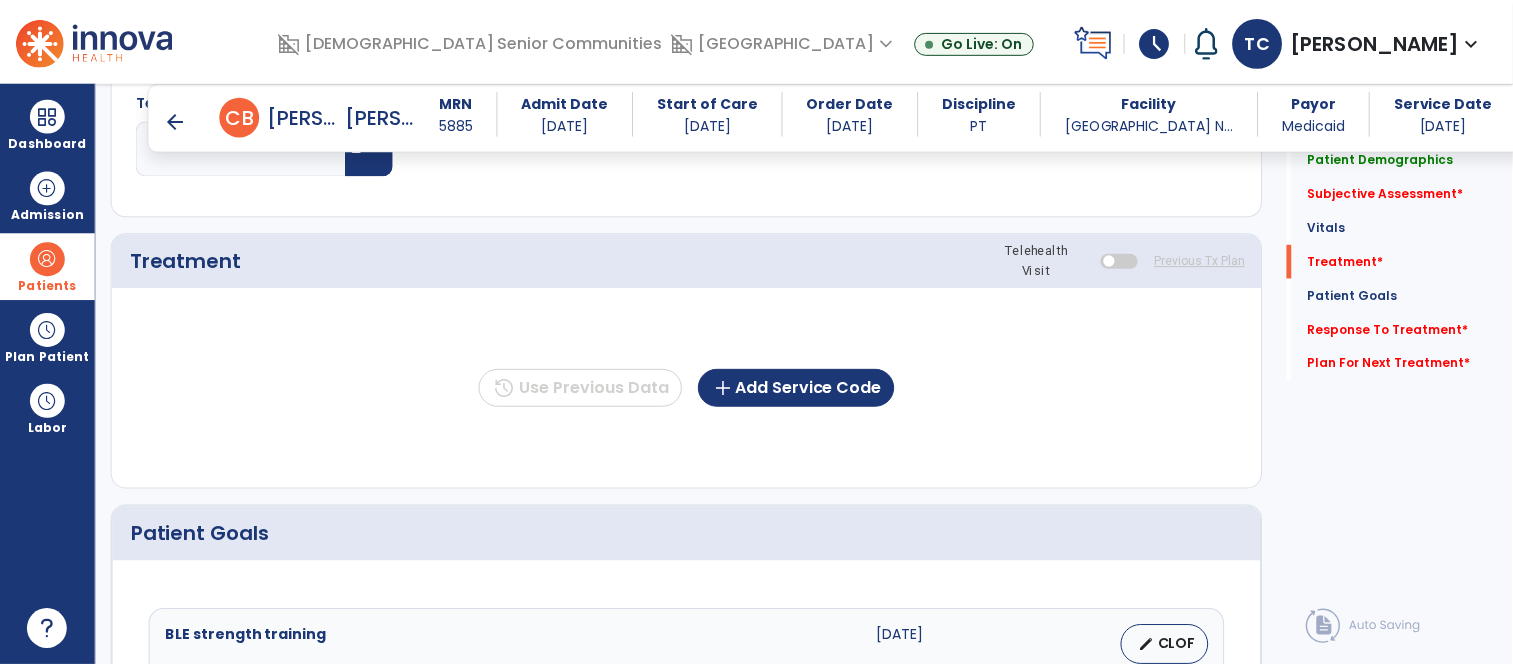 scroll, scrollTop: 1182, scrollLeft: 0, axis: vertical 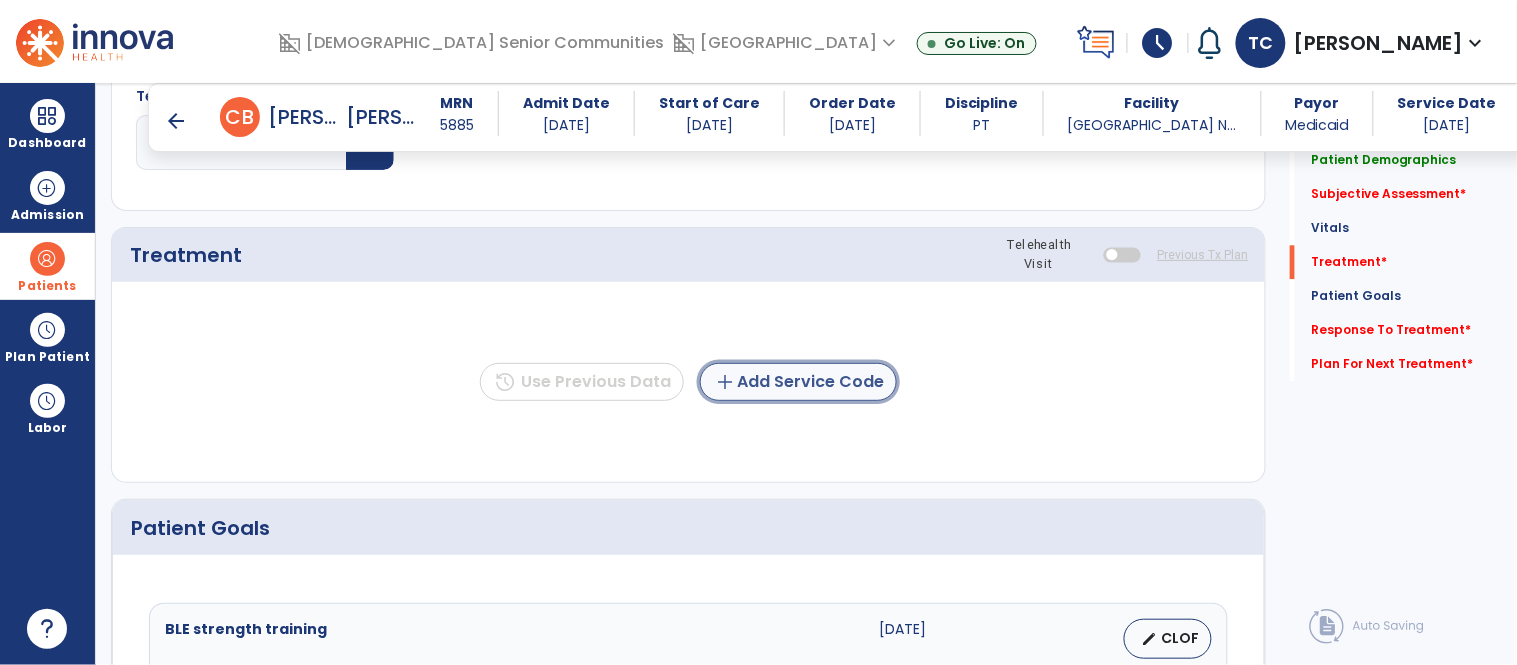 click on "add  Add Service Code" 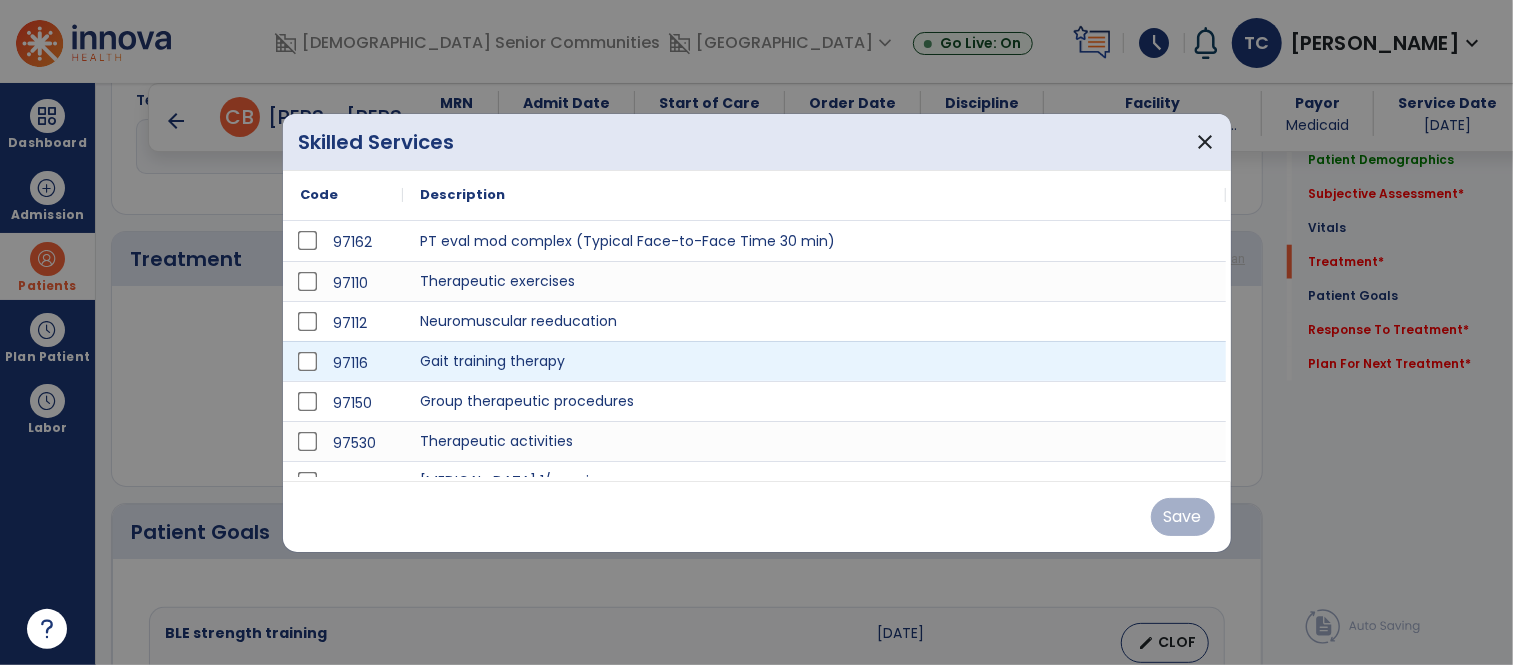 scroll, scrollTop: 1182, scrollLeft: 0, axis: vertical 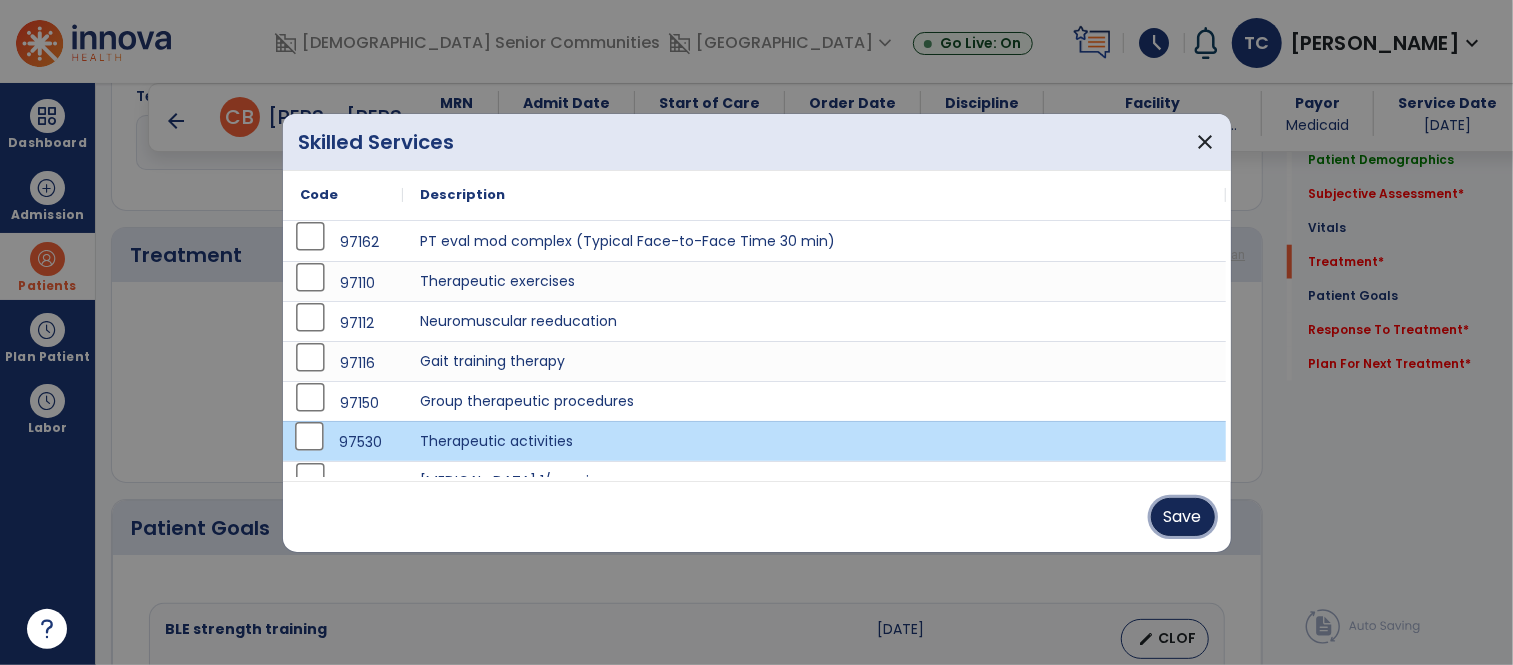 click on "Save" at bounding box center (1183, 517) 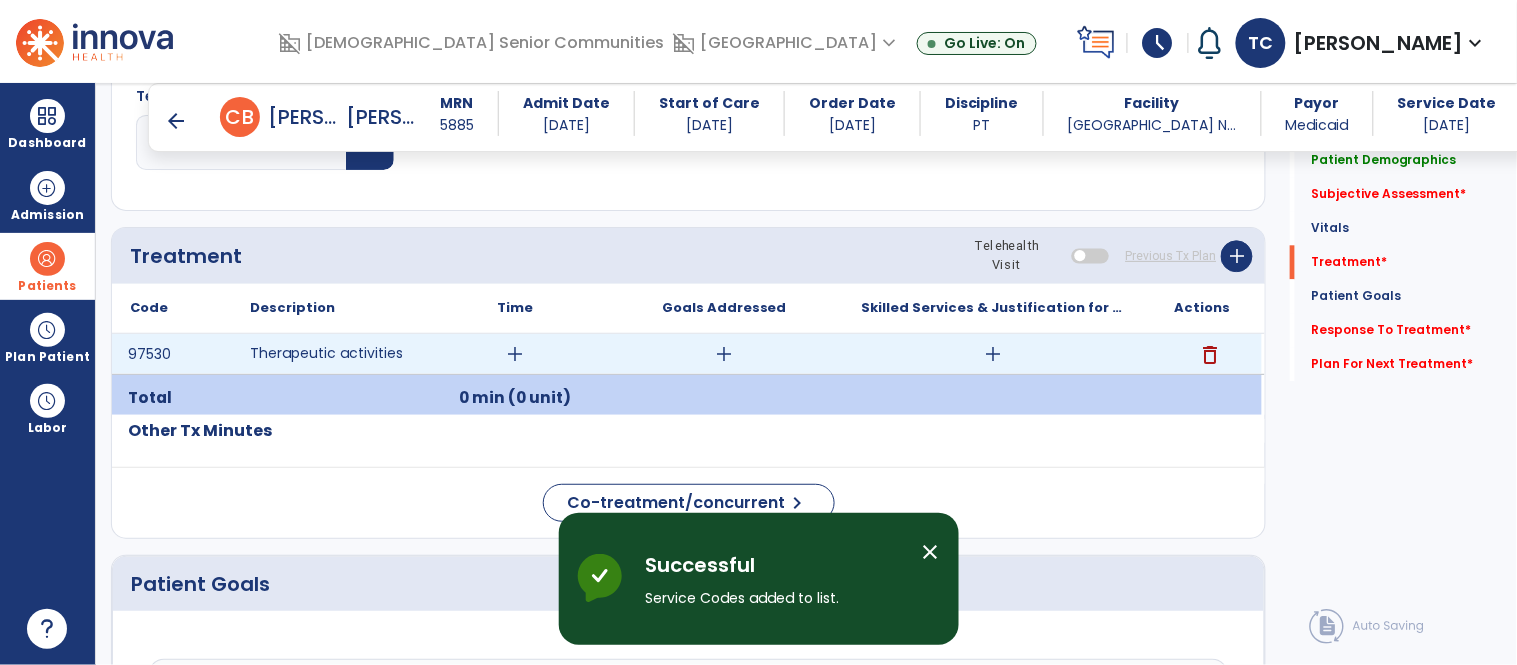click on "add" at bounding box center [993, 354] 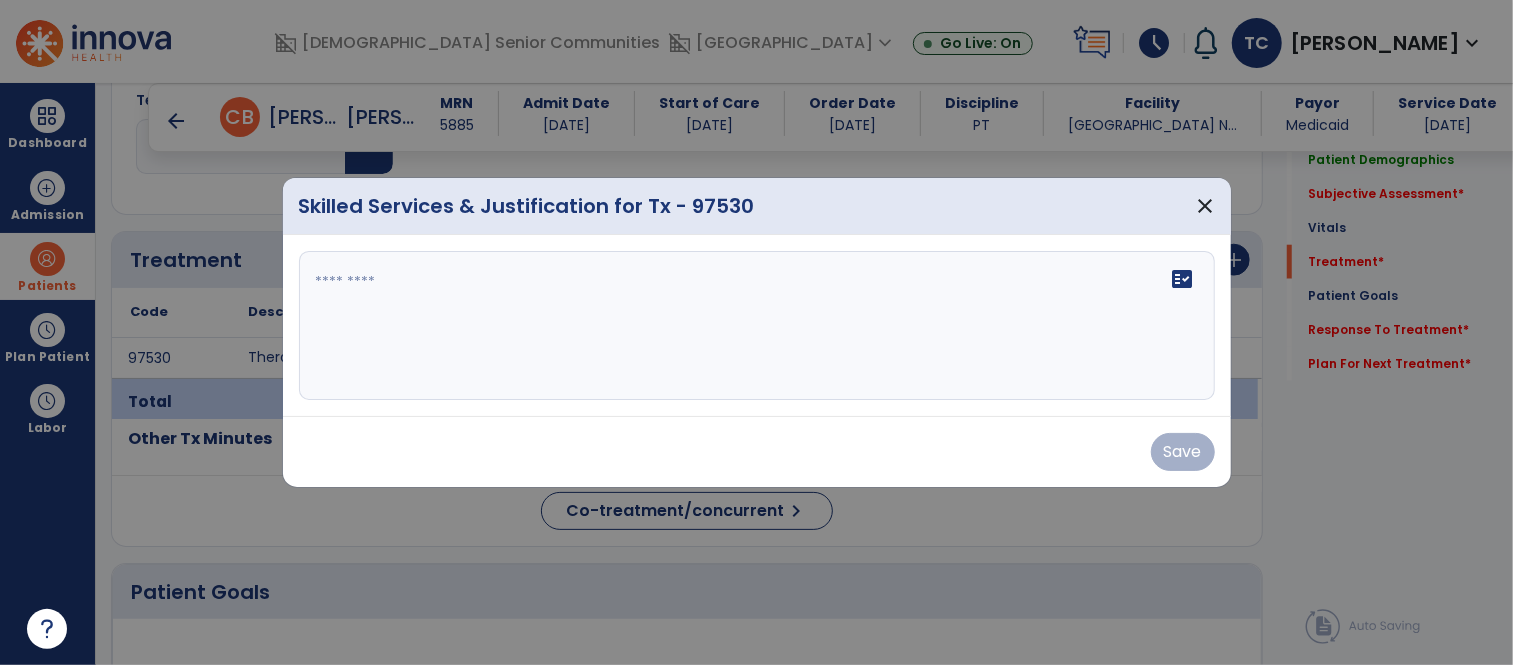 click on "fact_check" at bounding box center (757, 326) 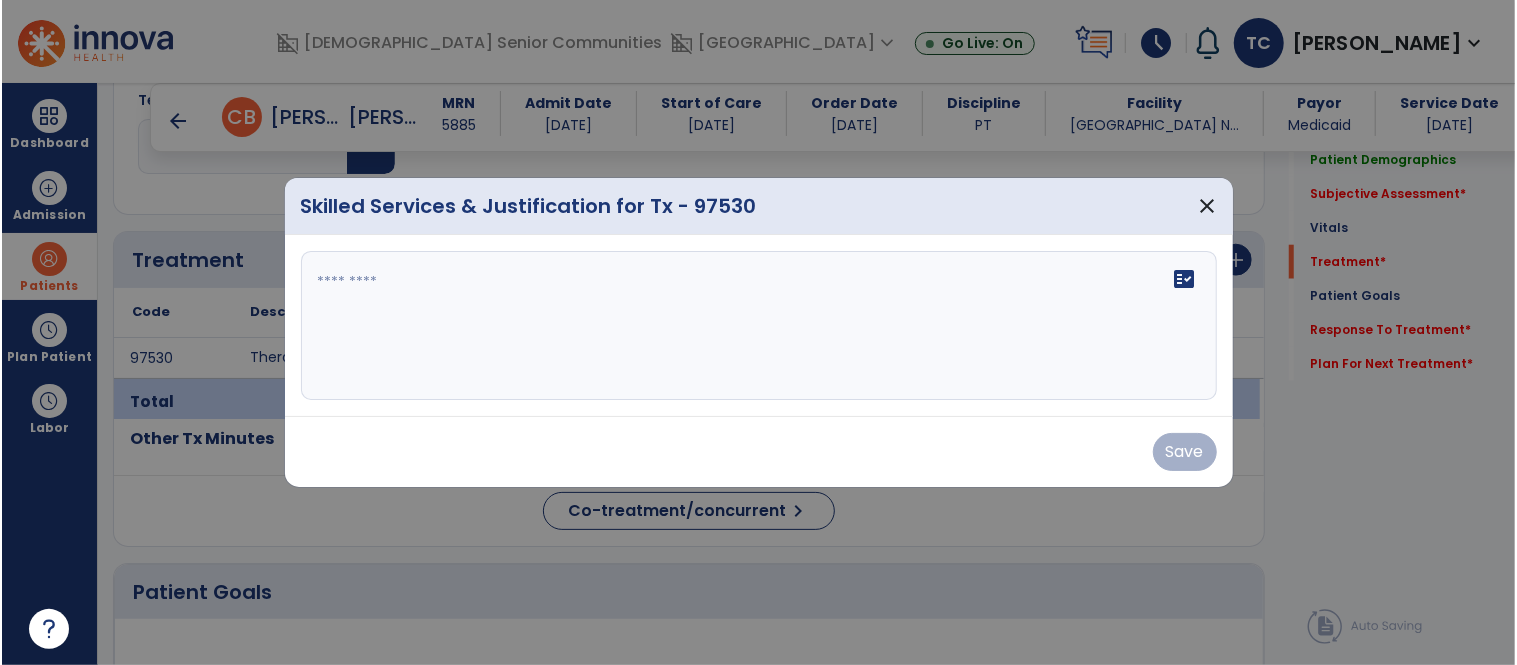 scroll, scrollTop: 1182, scrollLeft: 0, axis: vertical 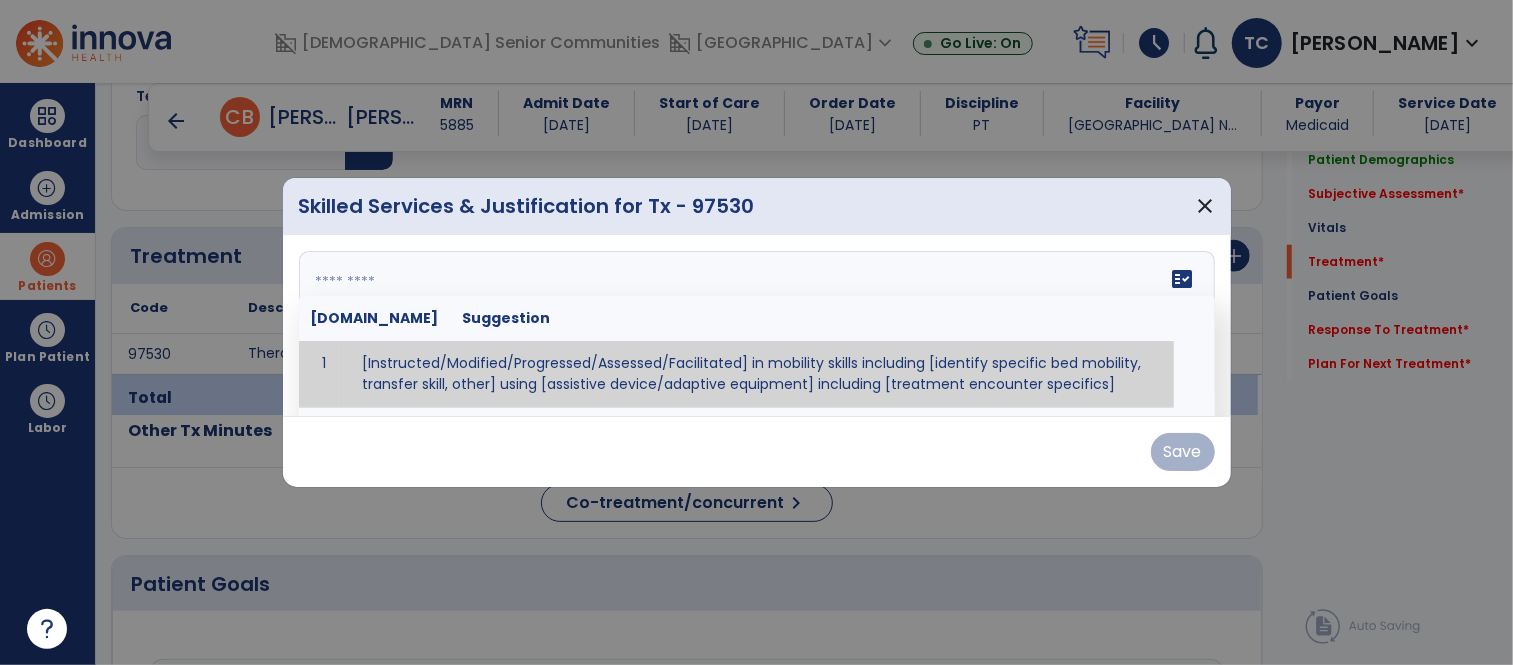 paste on "**********" 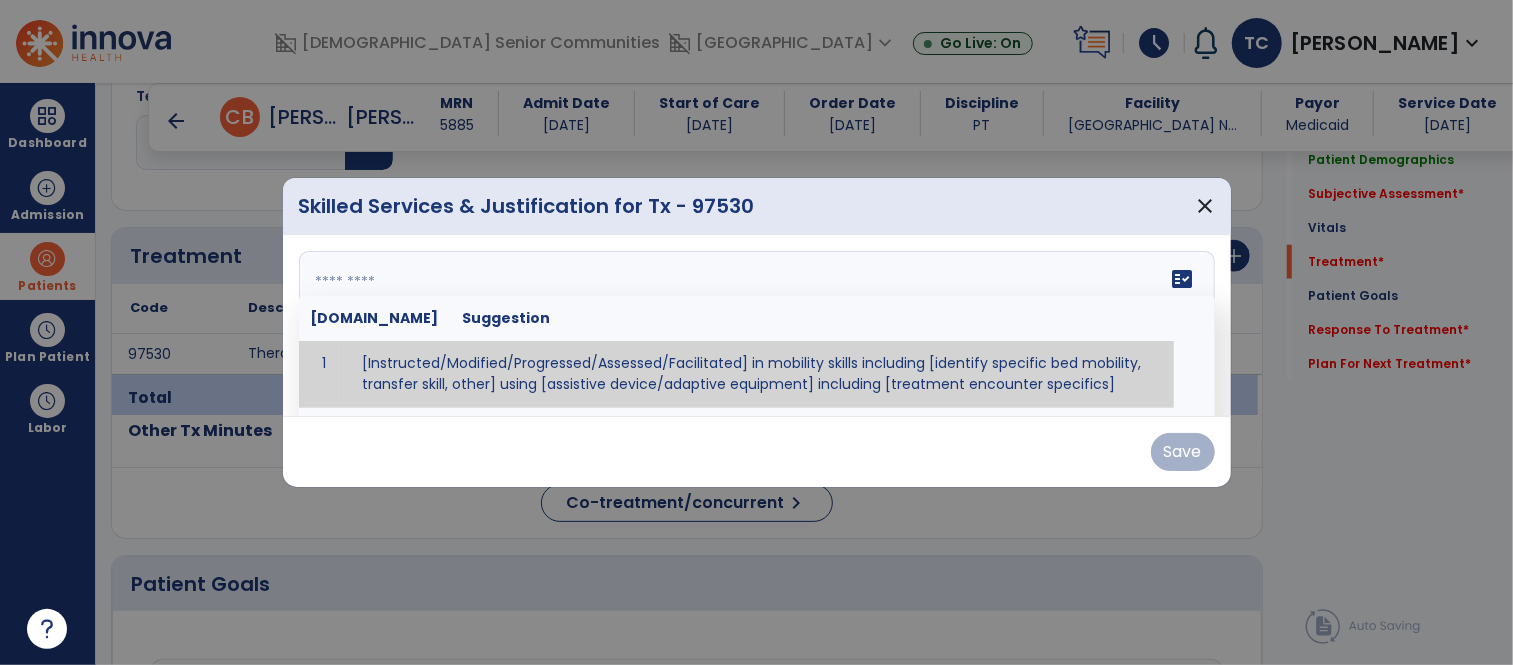 type on "**********" 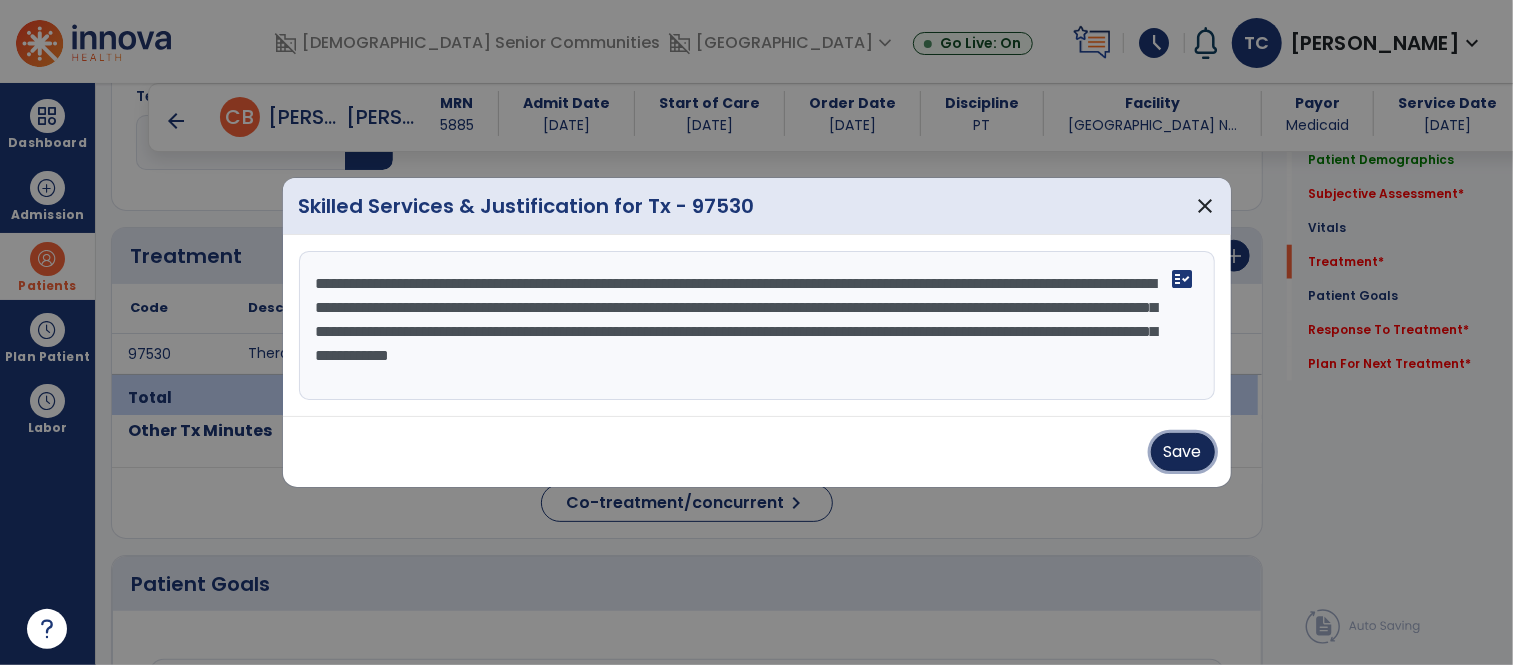 click on "Save" at bounding box center (1183, 452) 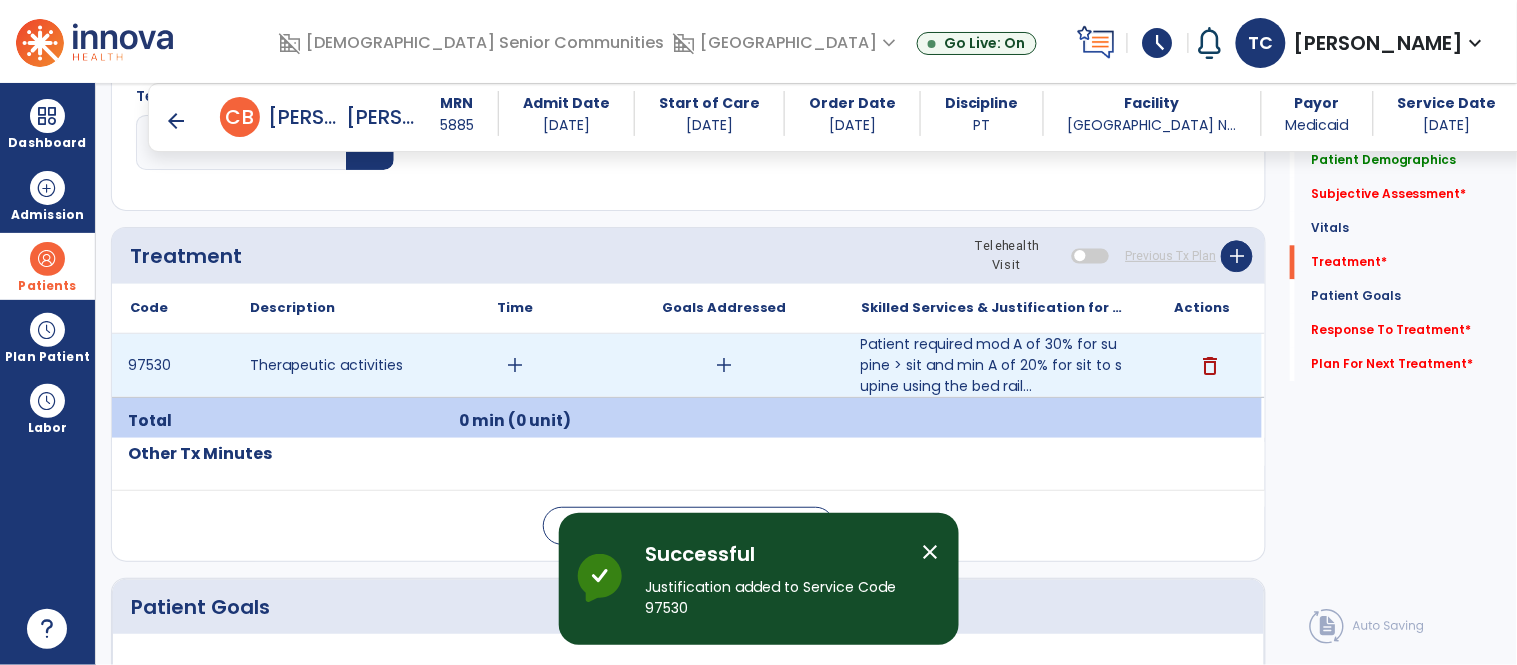 click on "add" at bounding box center [515, 365] 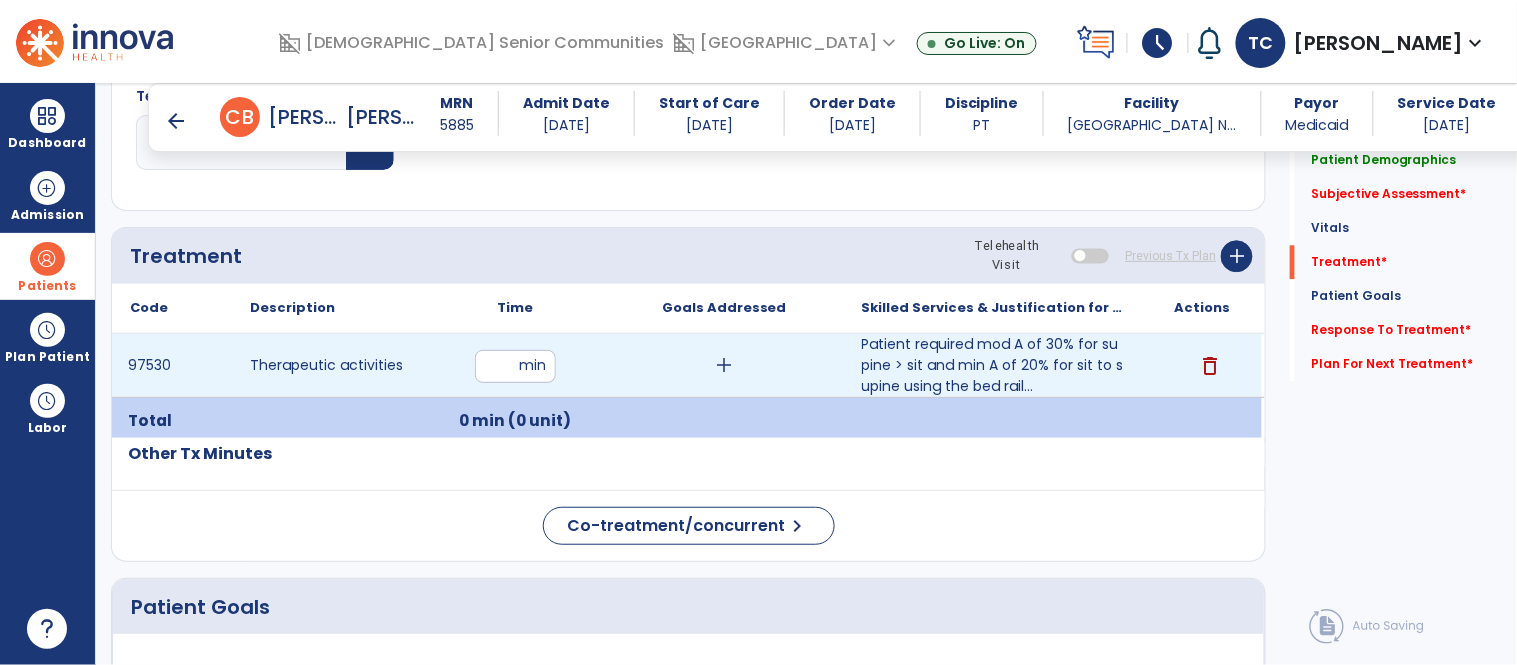 type on "**" 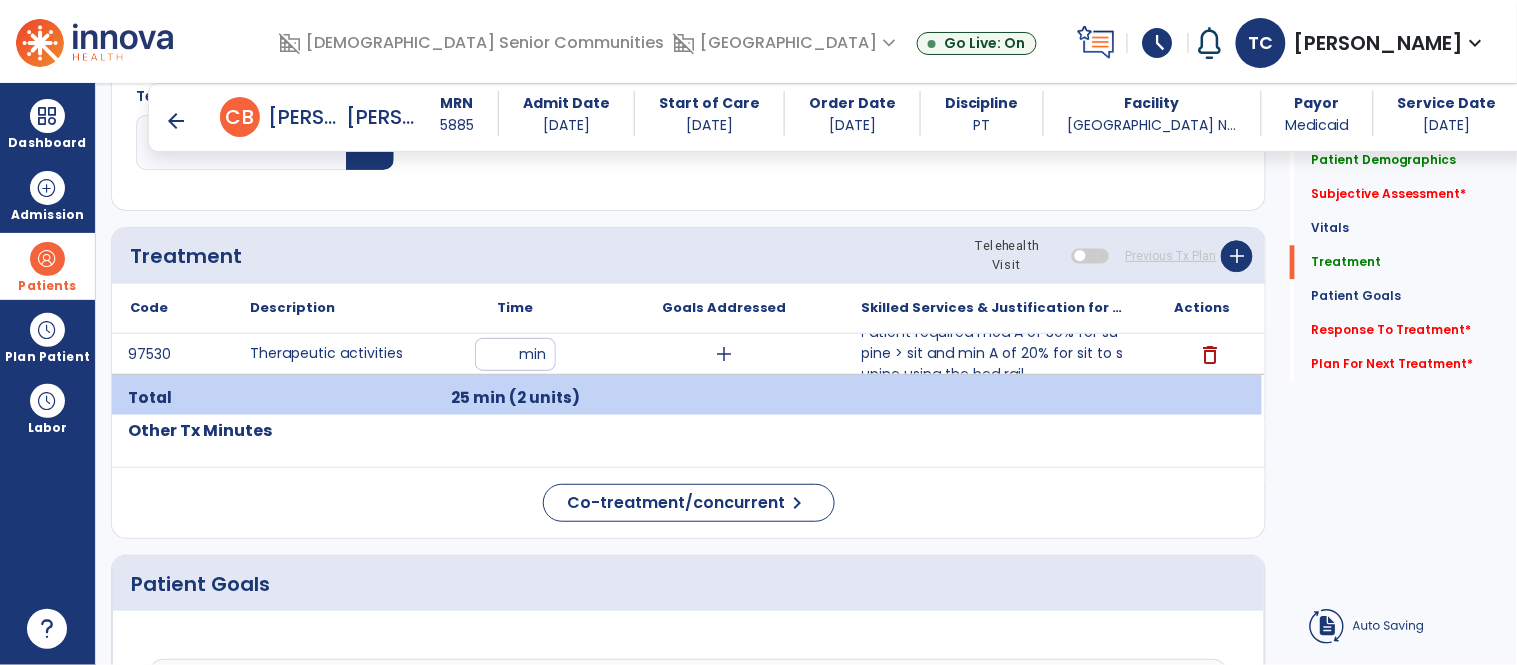 click on "Vitals" 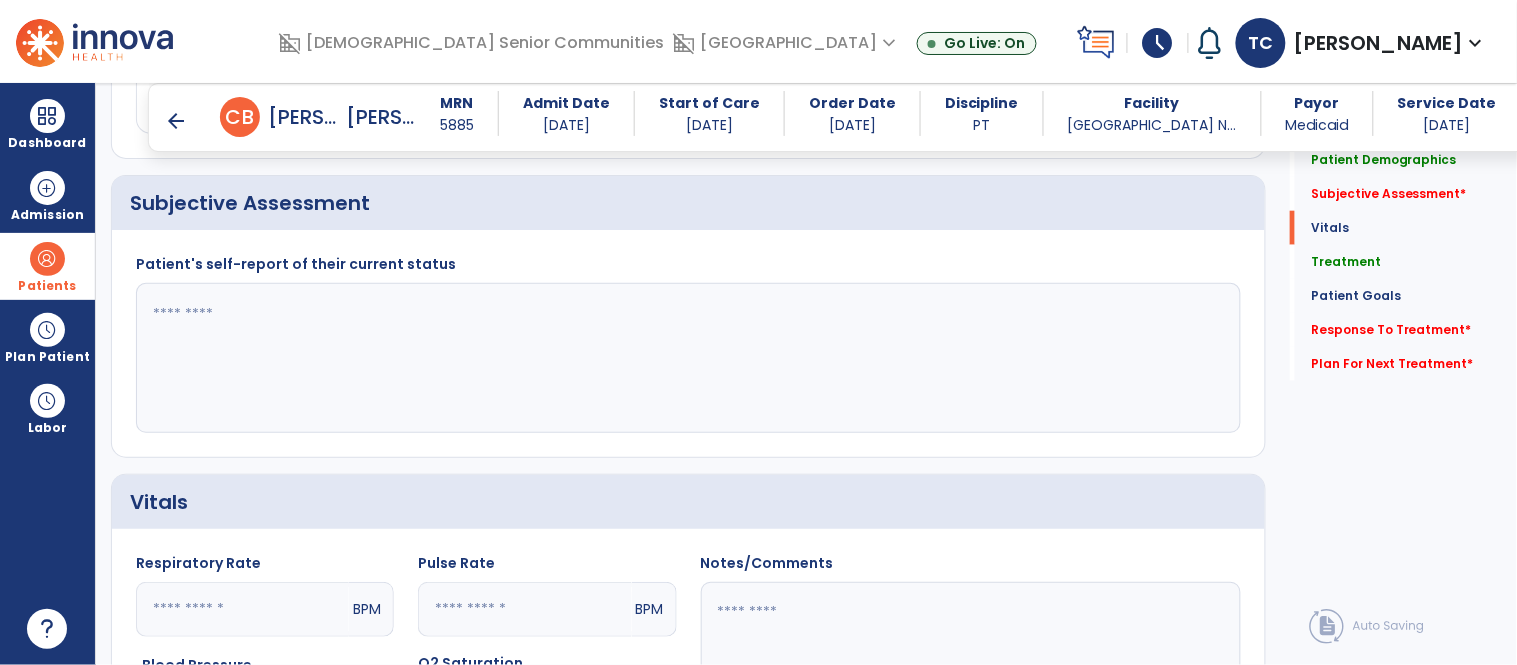 click 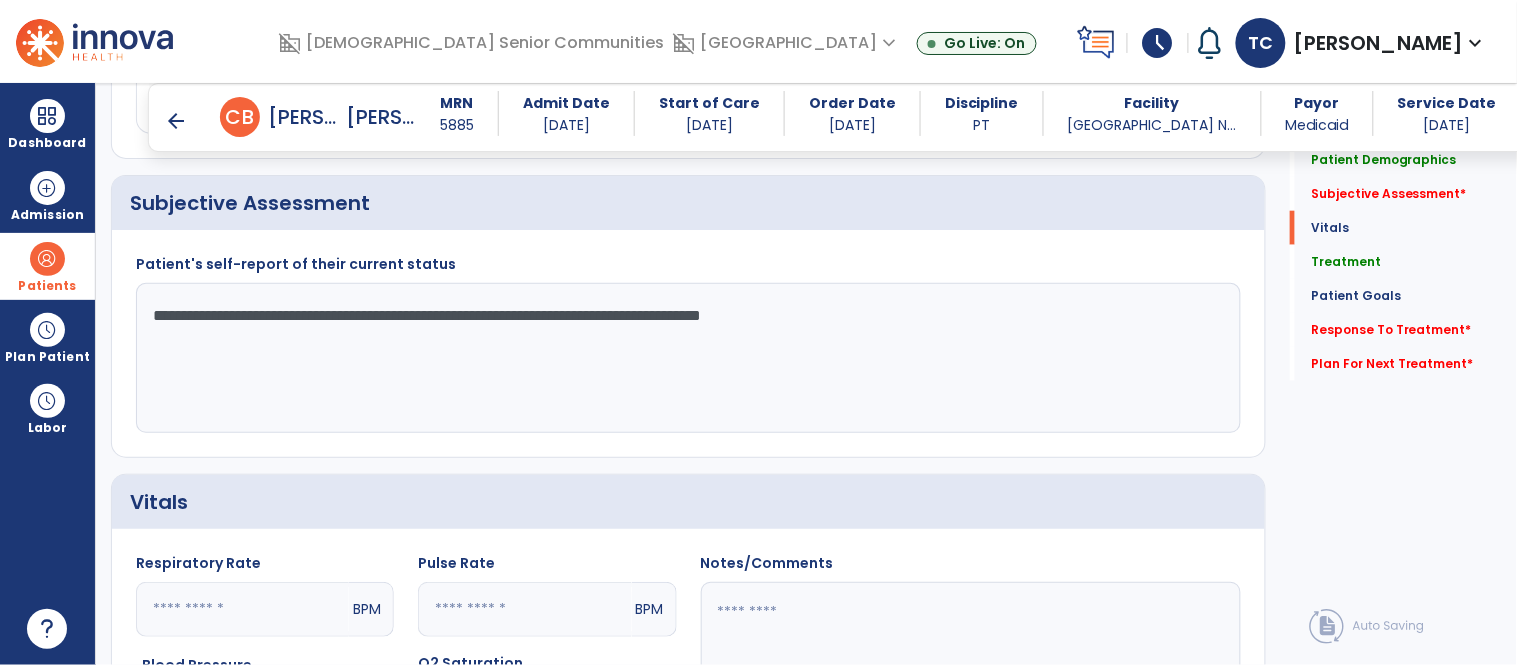click on "**********" 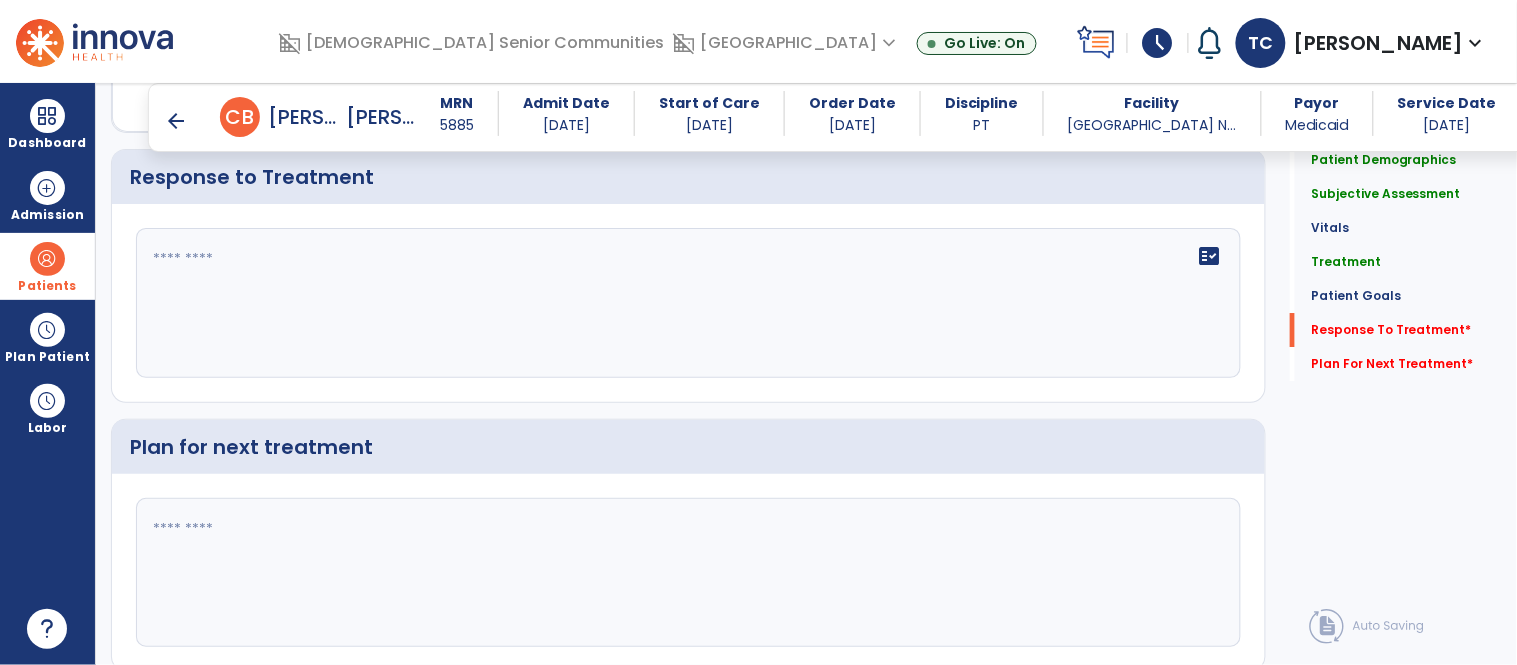 scroll, scrollTop: 3688, scrollLeft: 0, axis: vertical 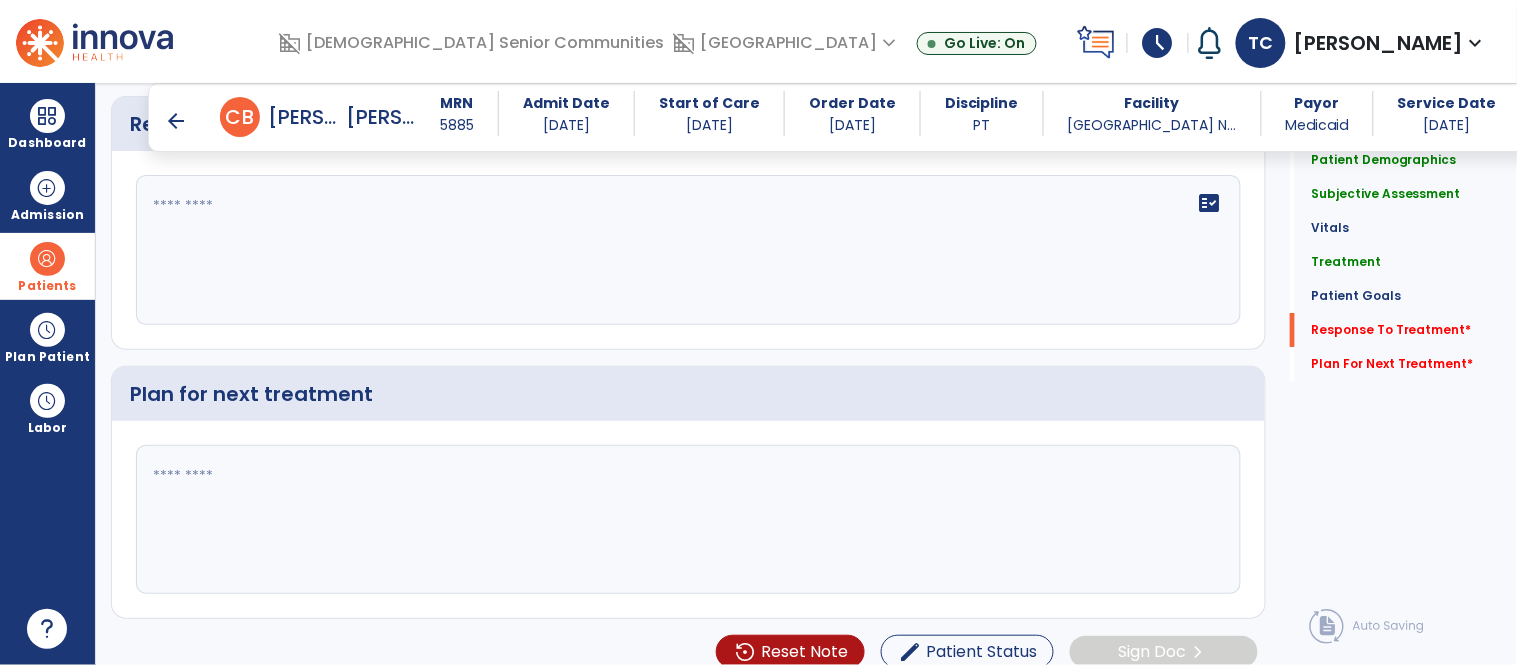 type on "**********" 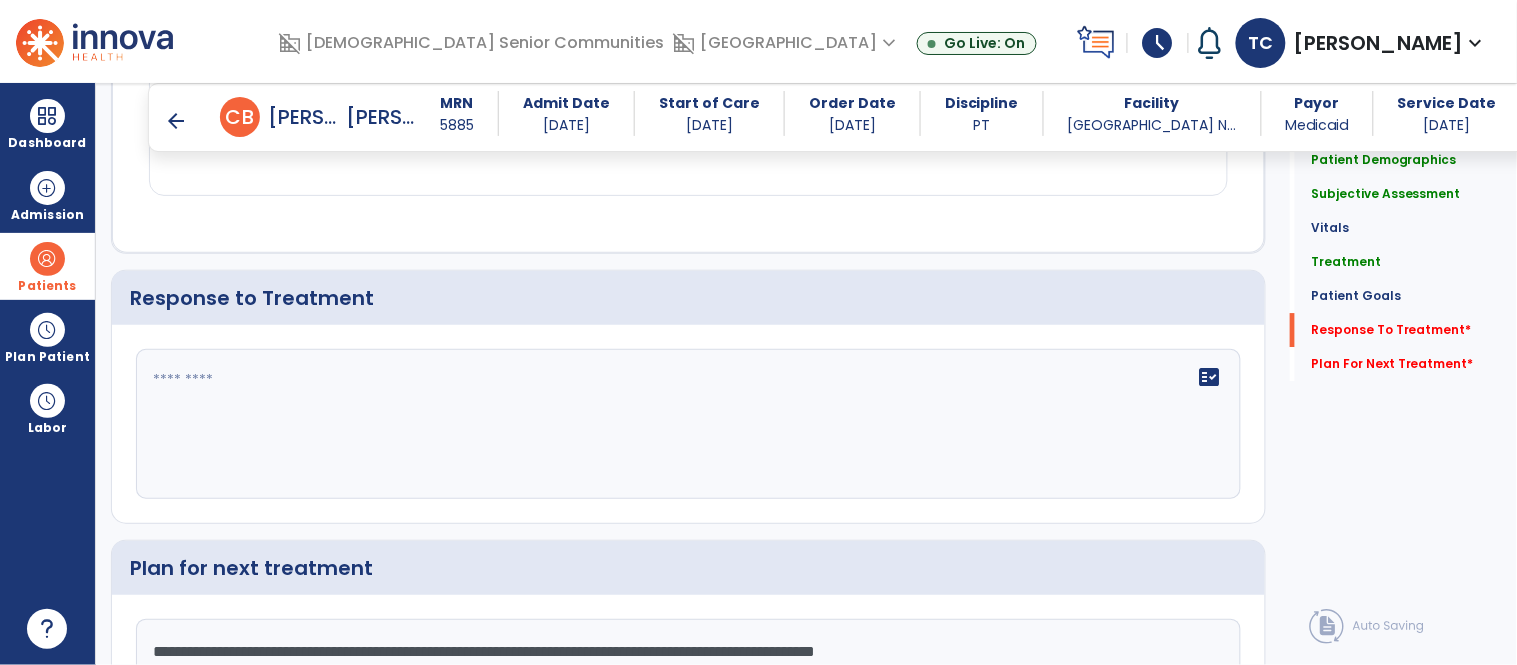 scroll, scrollTop: 3475, scrollLeft: 0, axis: vertical 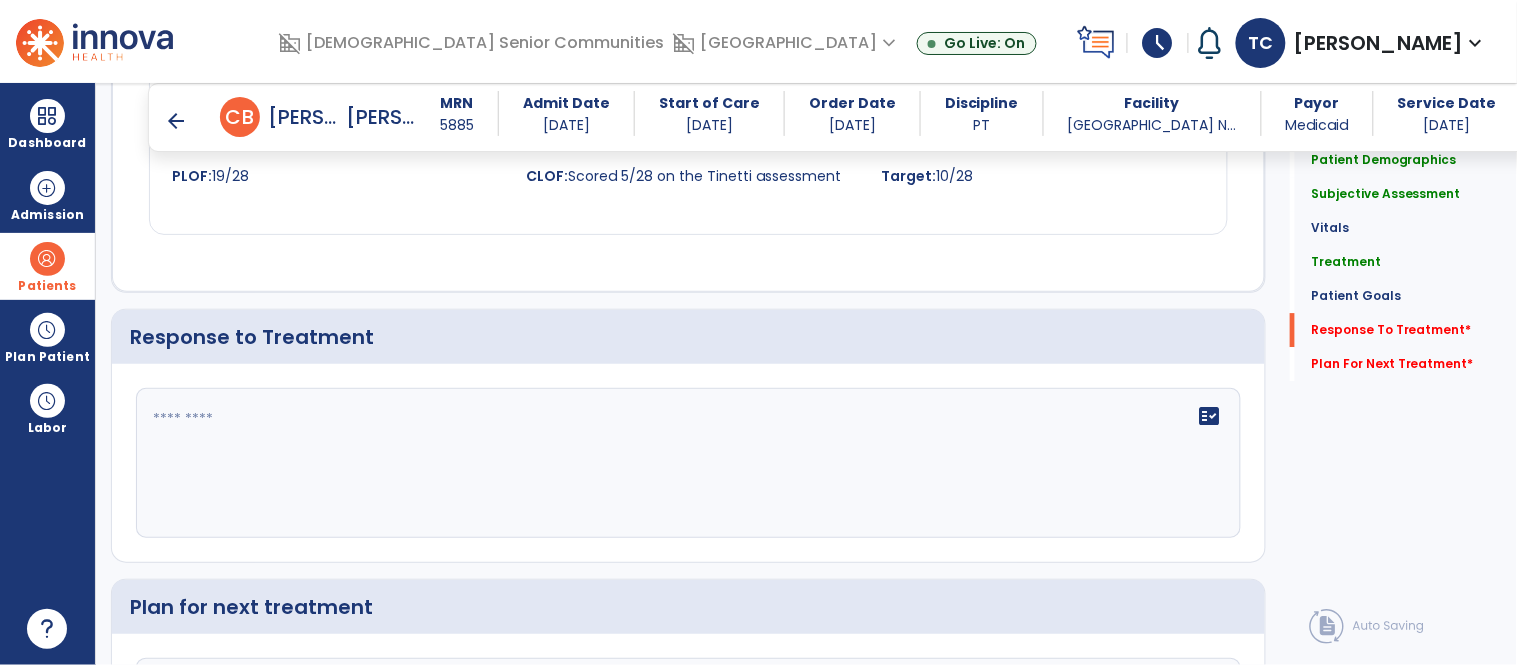 type on "**********" 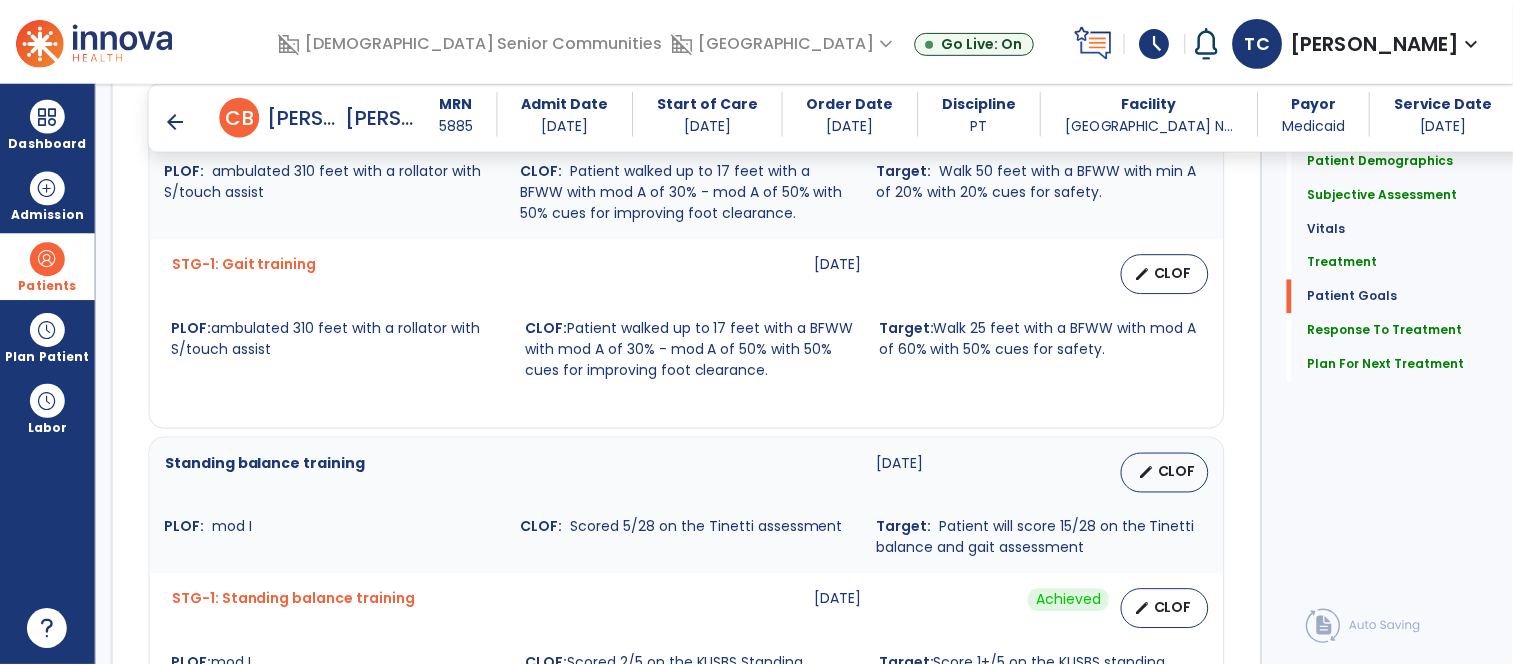 scroll, scrollTop: 3691, scrollLeft: 0, axis: vertical 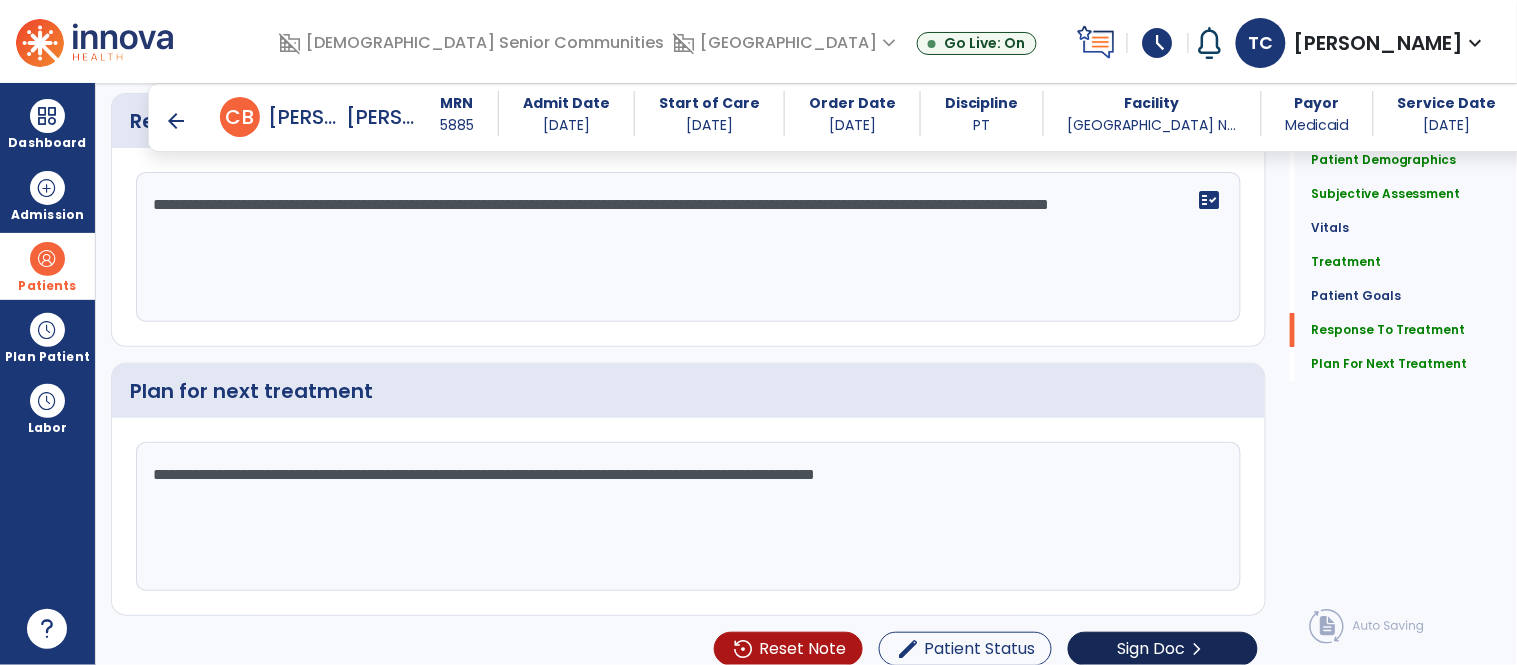 type on "**********" 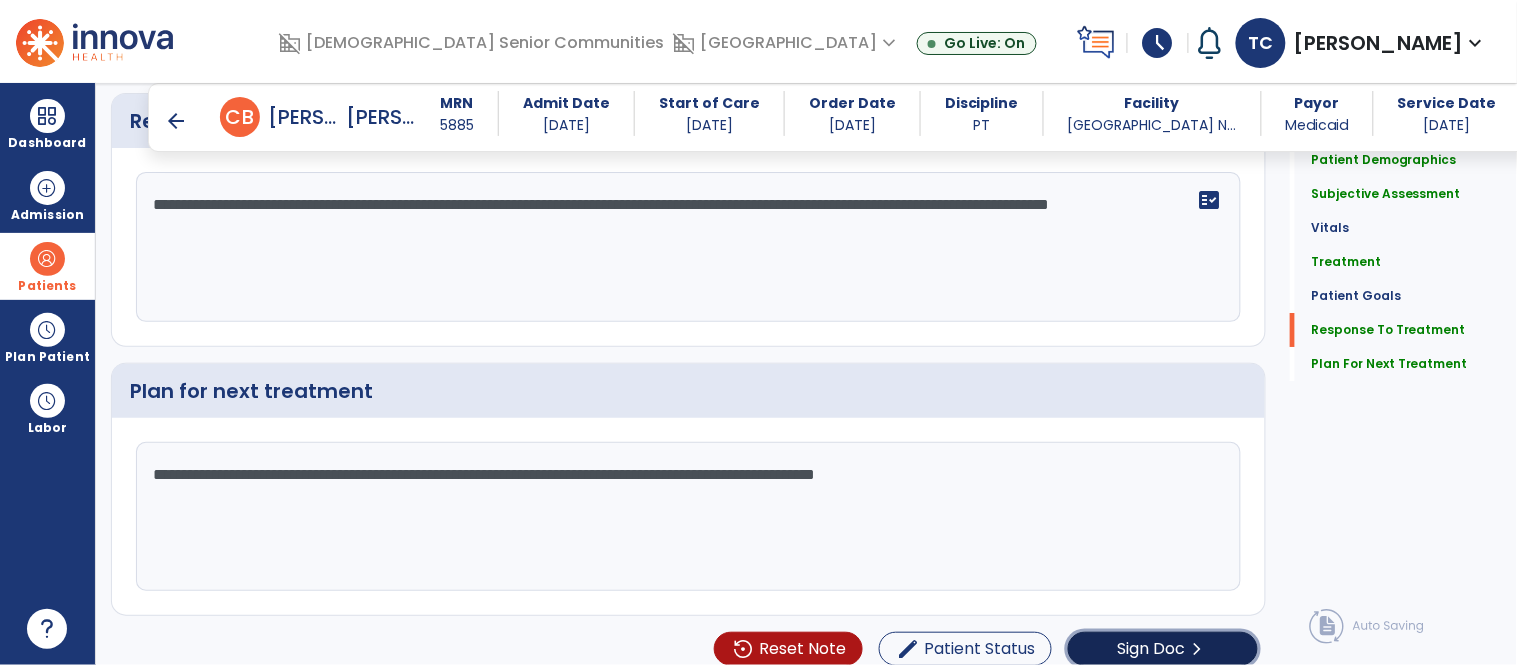 click on "Sign Doc" 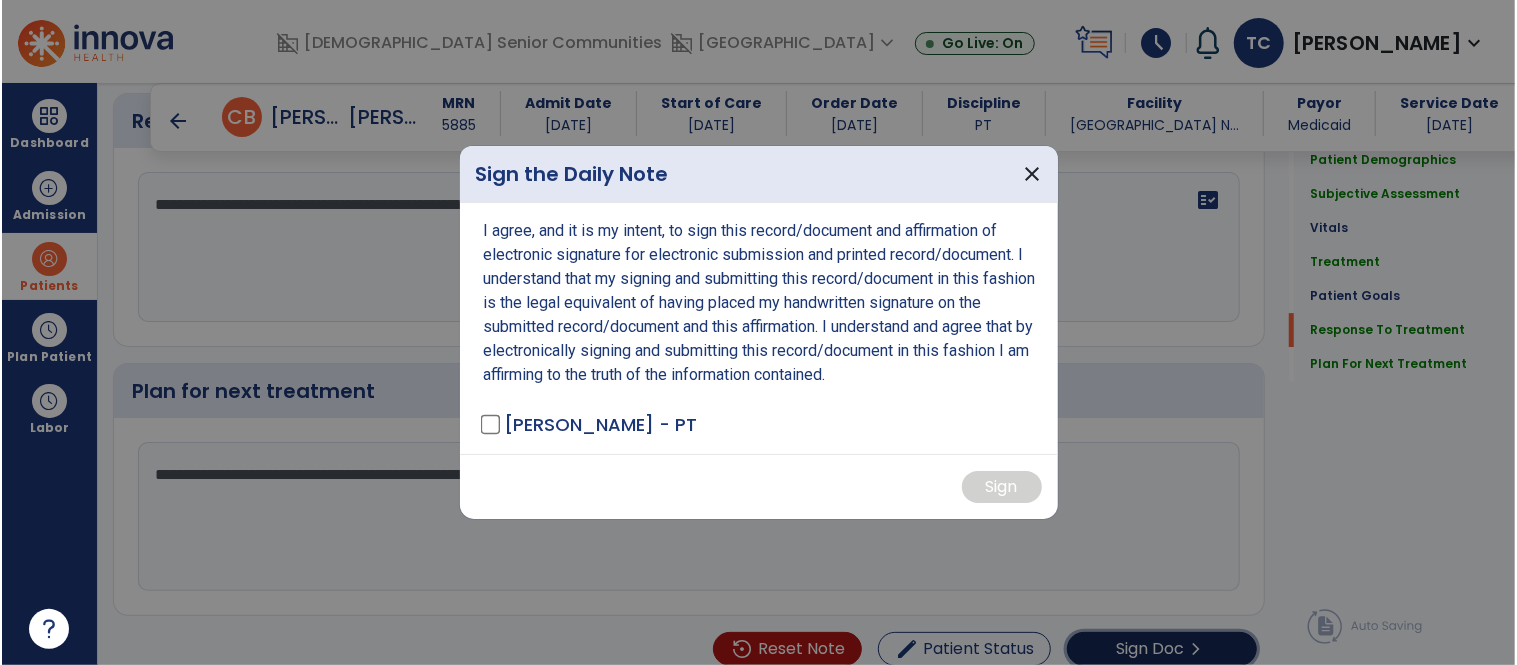 scroll, scrollTop: 3691, scrollLeft: 0, axis: vertical 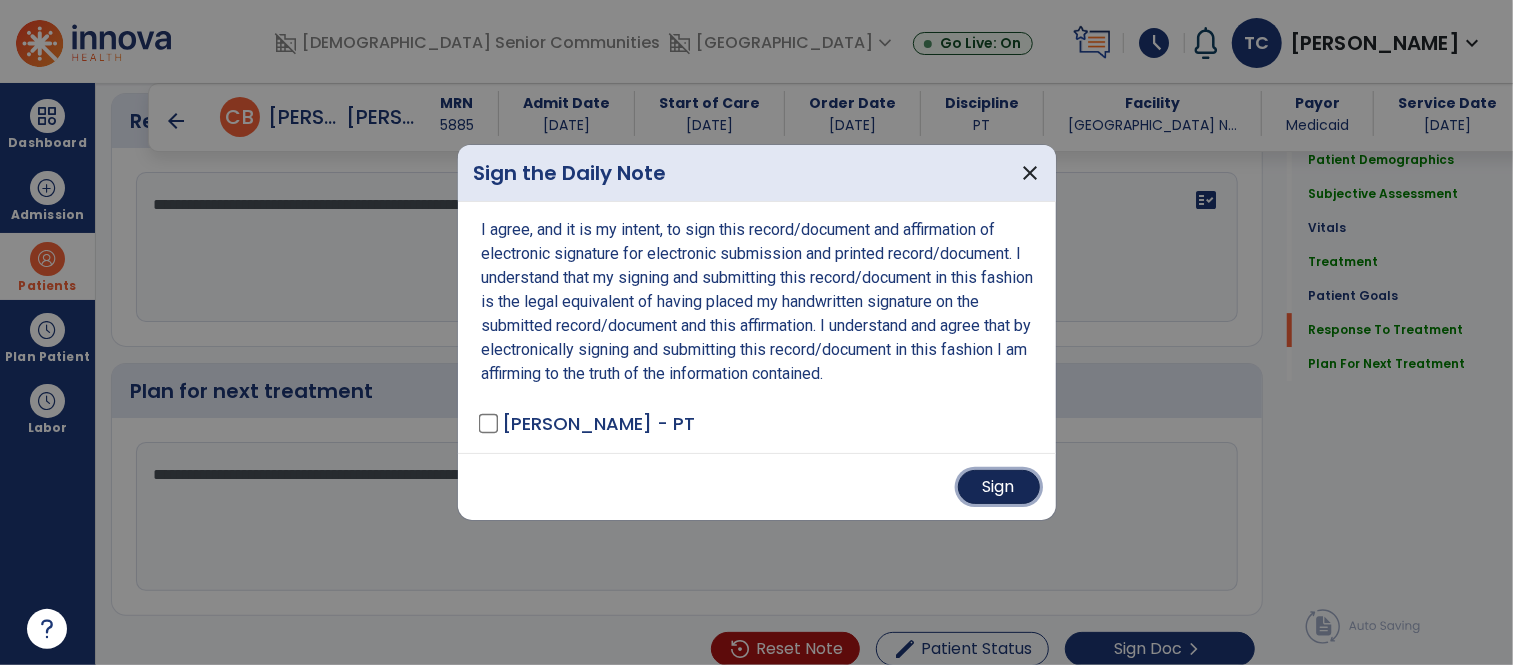 click on "Sign" at bounding box center (999, 487) 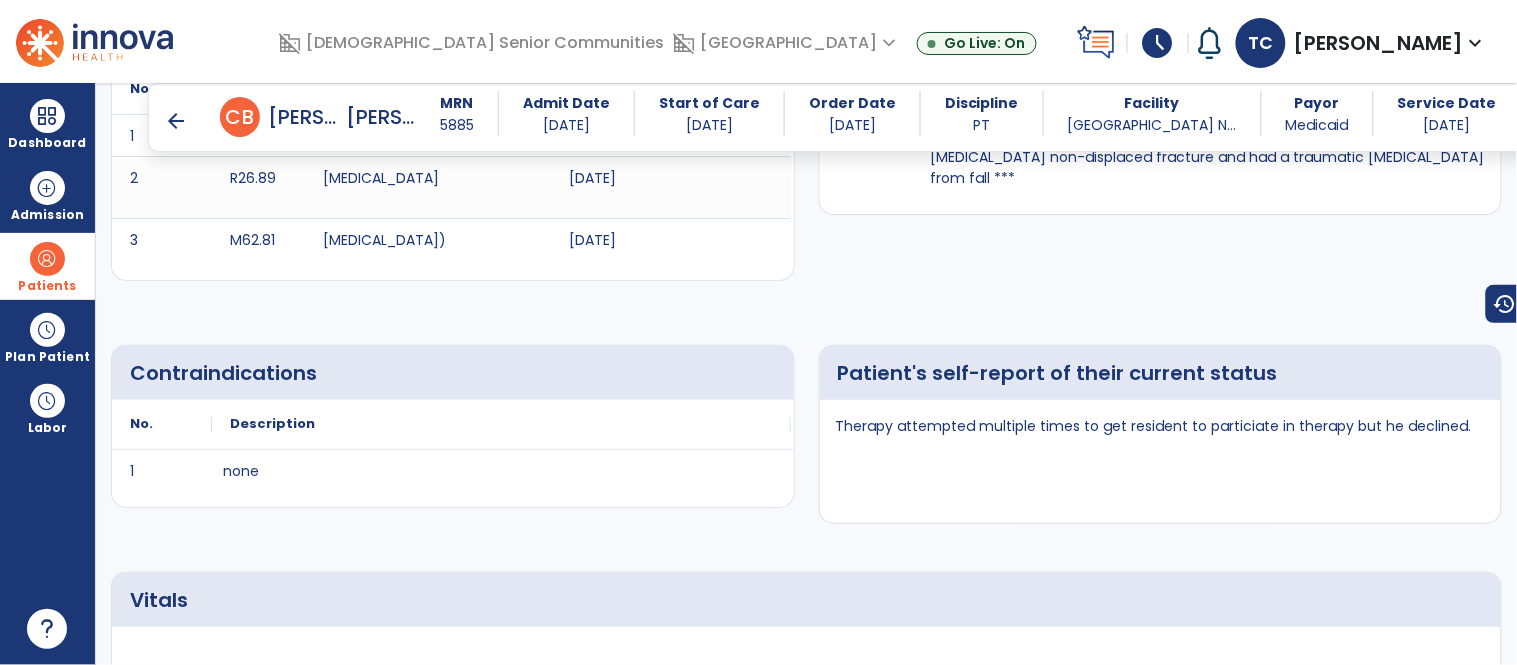 scroll, scrollTop: 0, scrollLeft: 0, axis: both 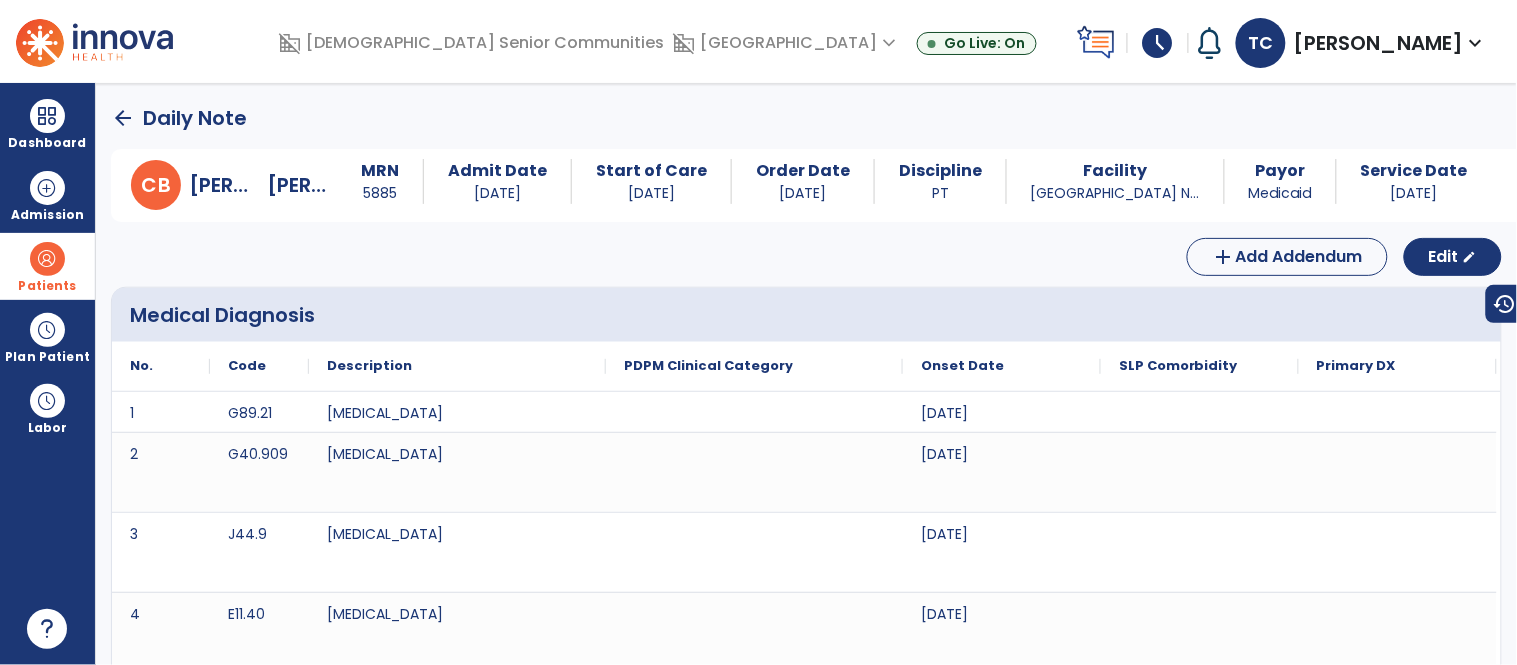 click on "arrow_back" 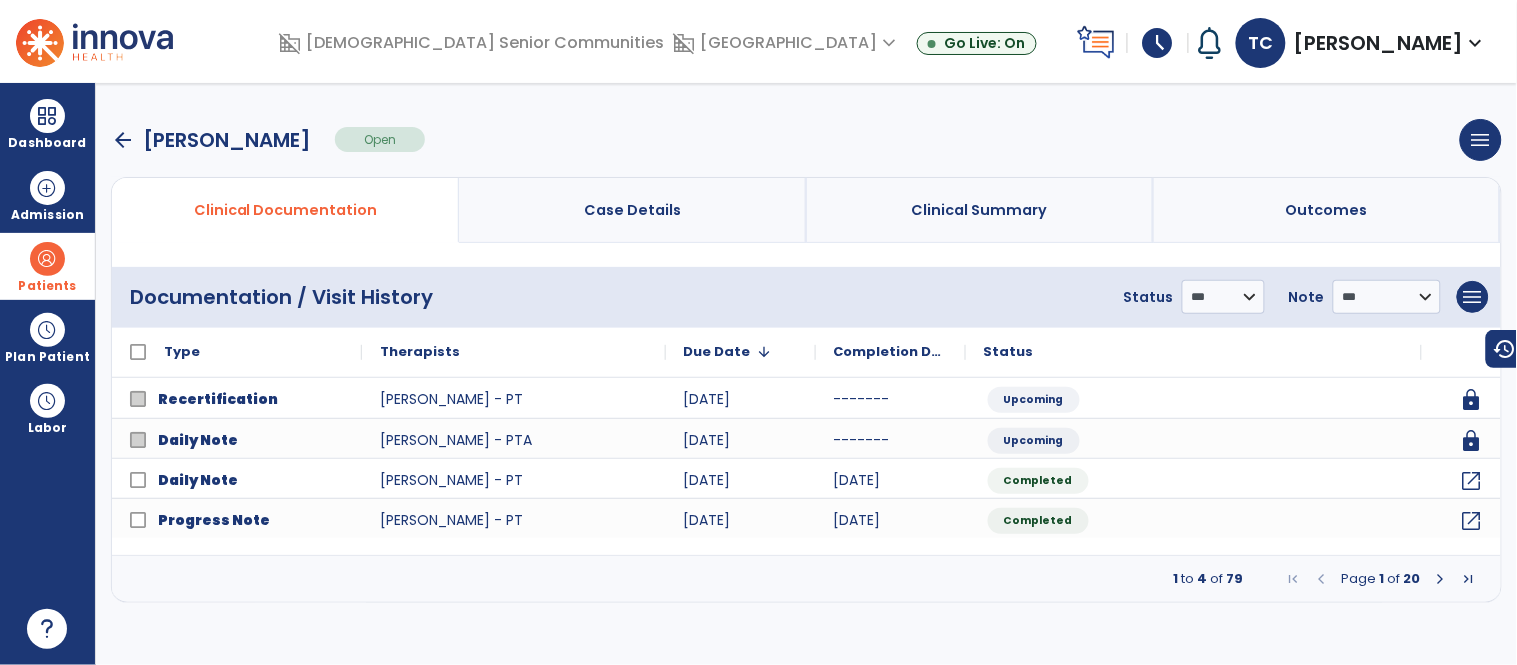 click on "arrow_back" at bounding box center (123, 140) 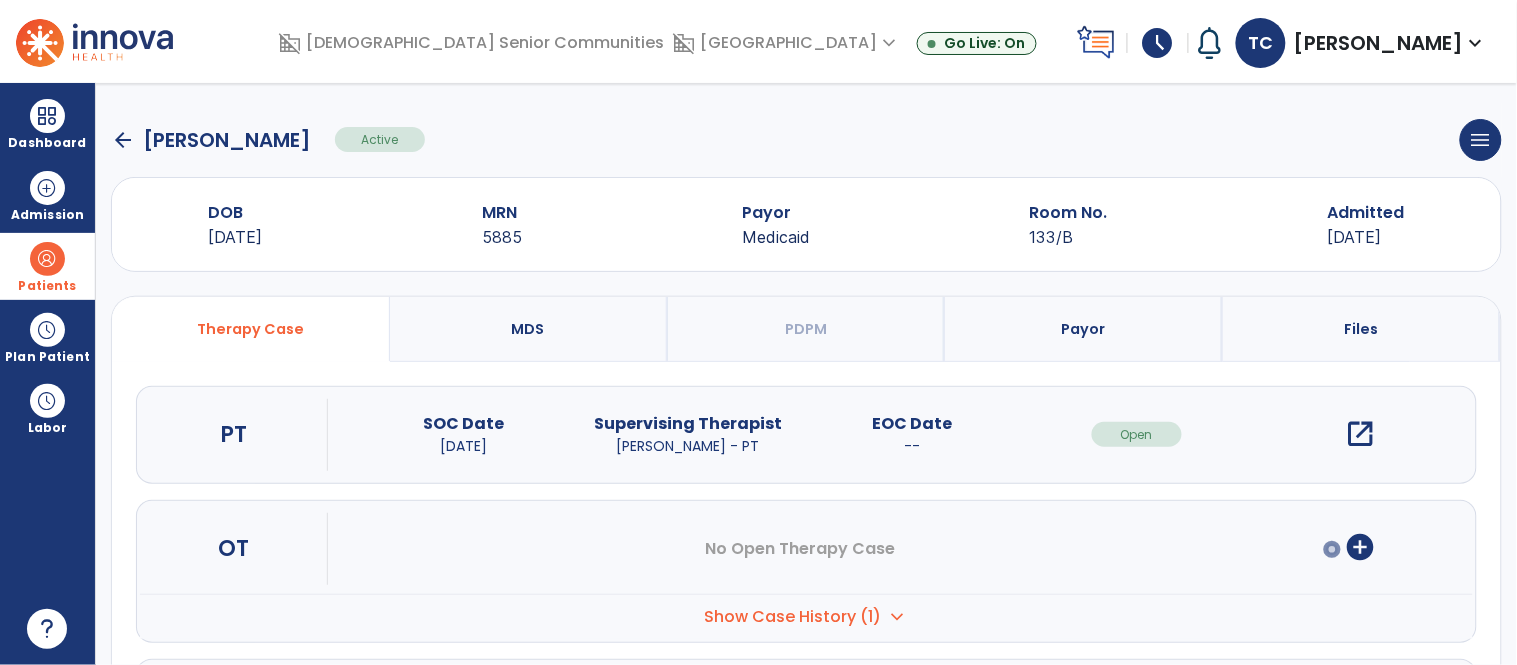 click on "arrow_back" 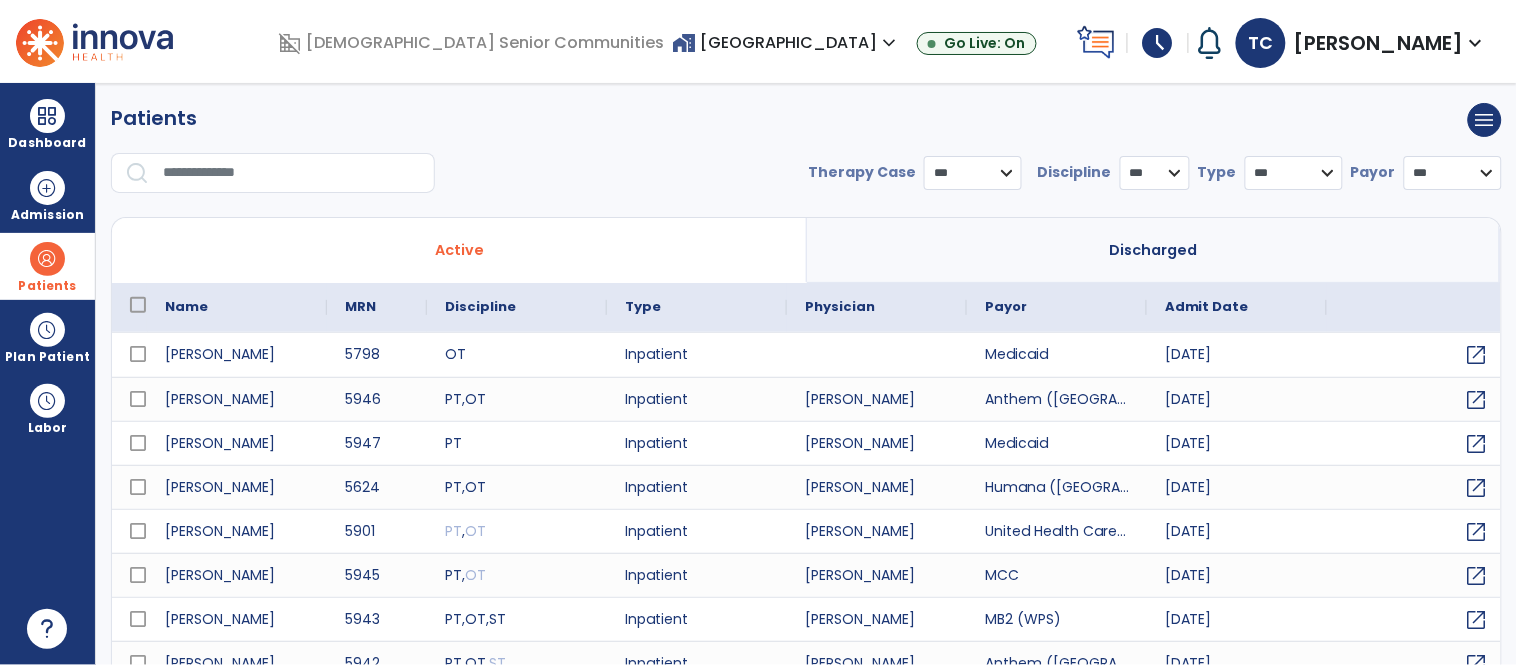 select on "***" 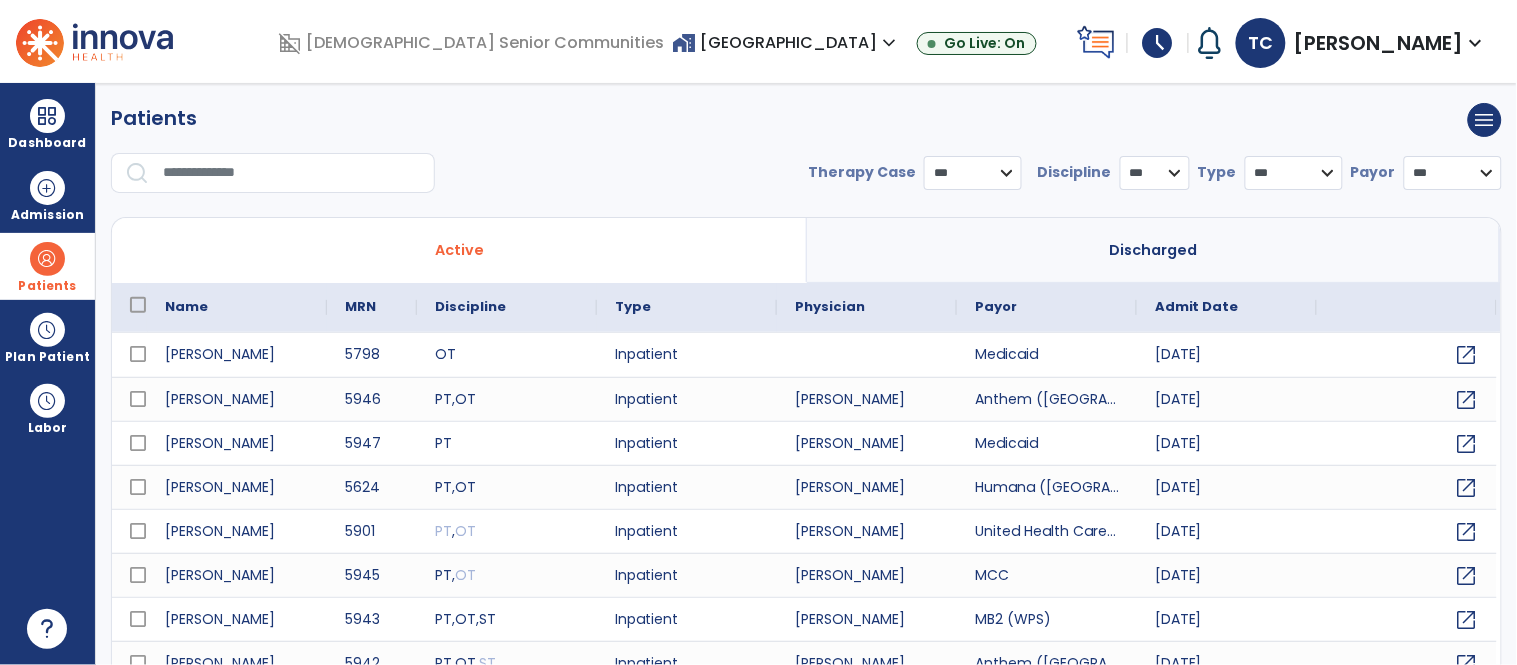 click at bounding box center (292, 173) 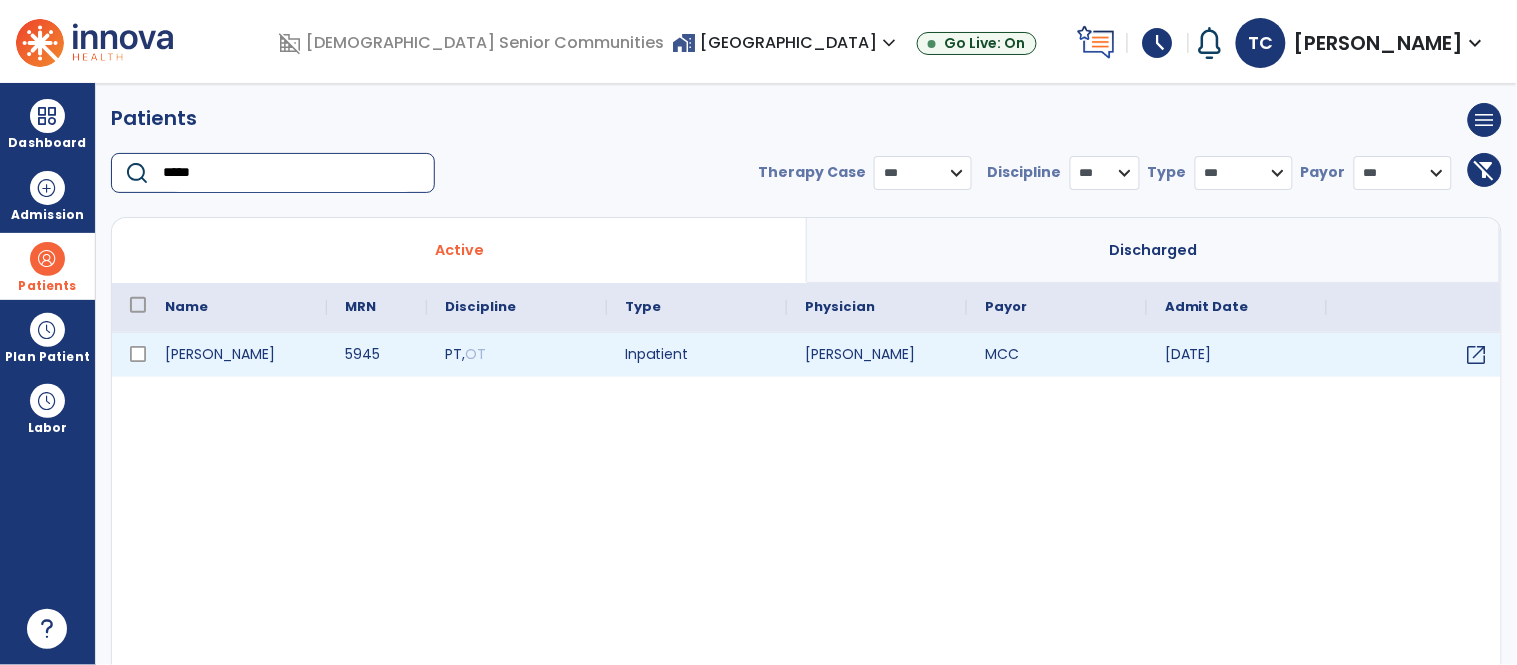 type on "*****" 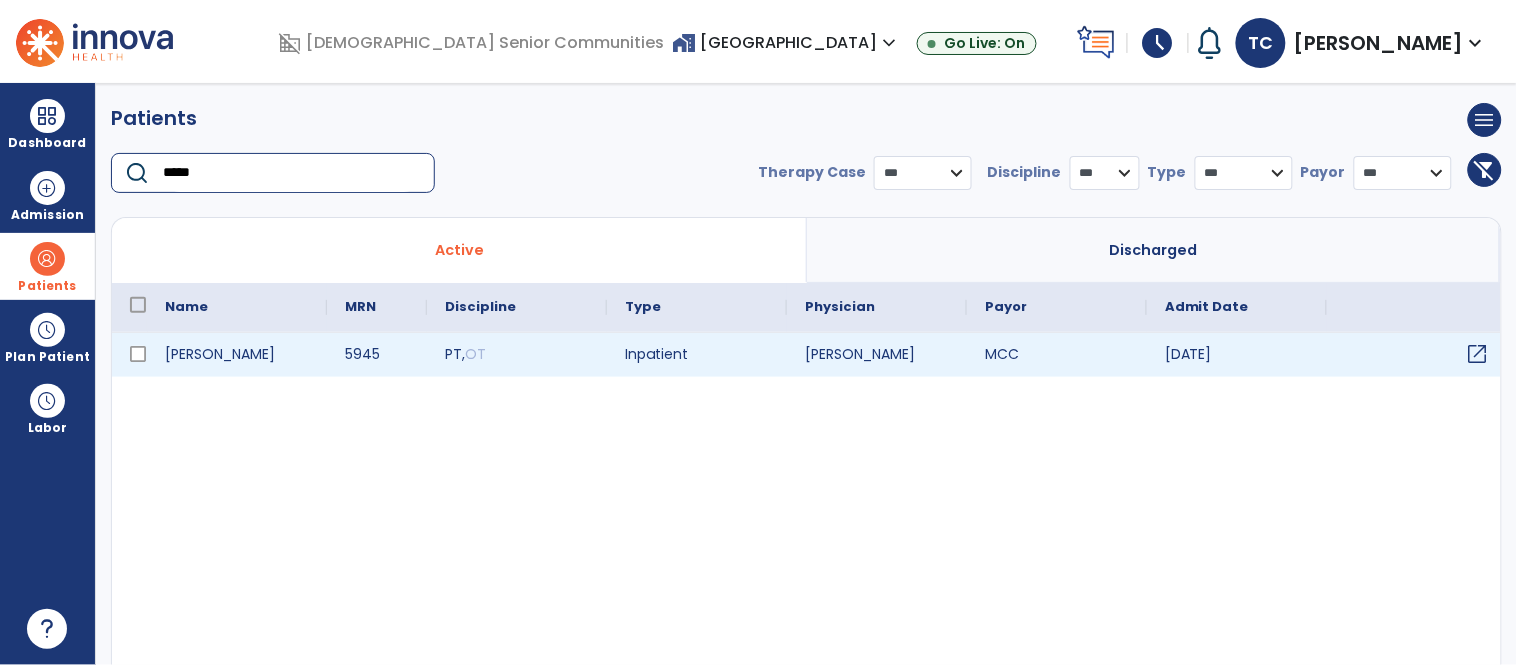 click on "open_in_new" at bounding box center (1478, 354) 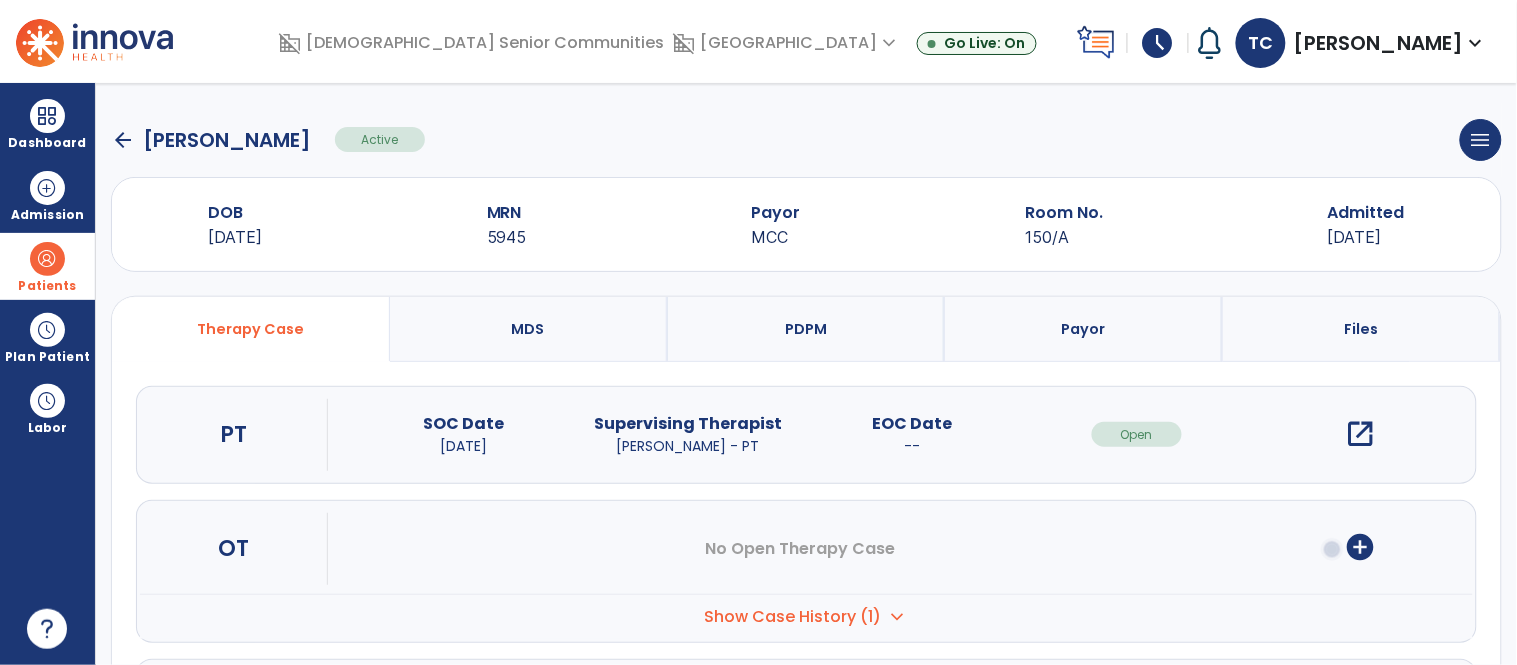 click on "open_in_new" at bounding box center (1361, 434) 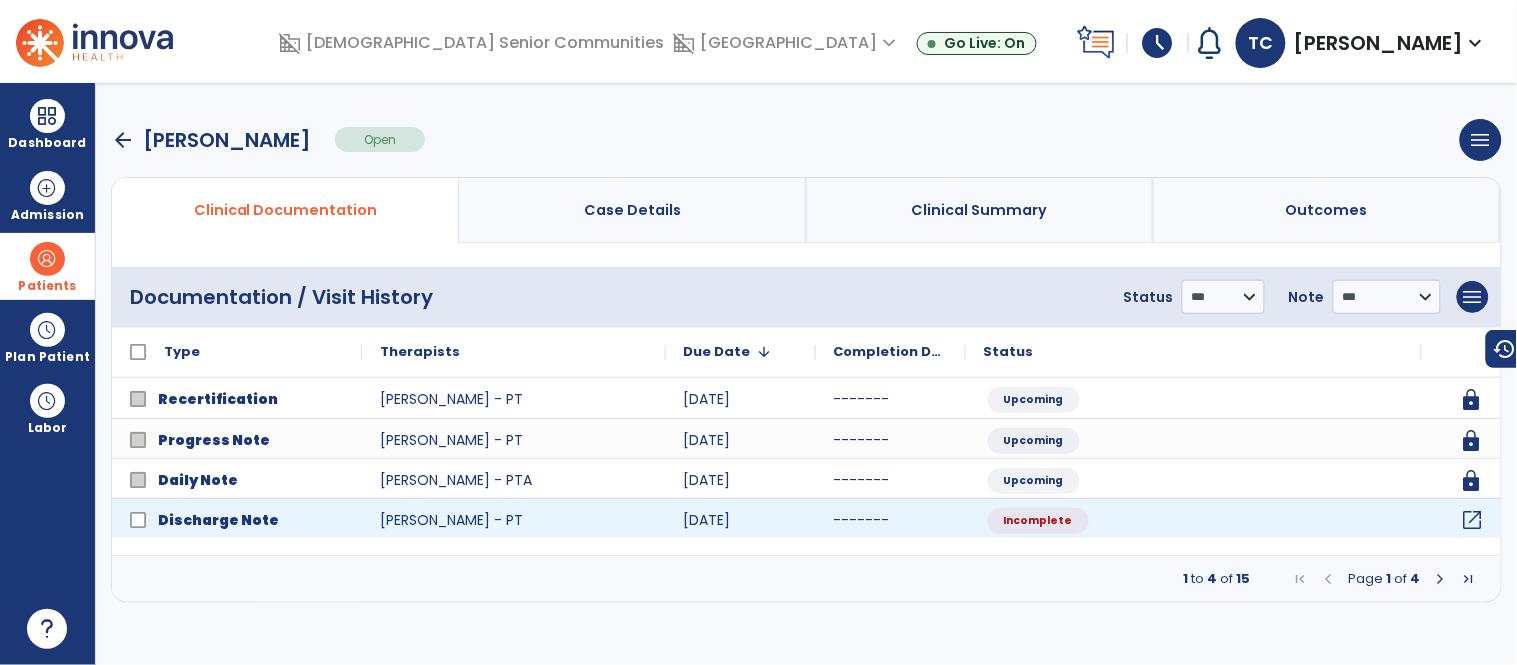 click on "open_in_new" 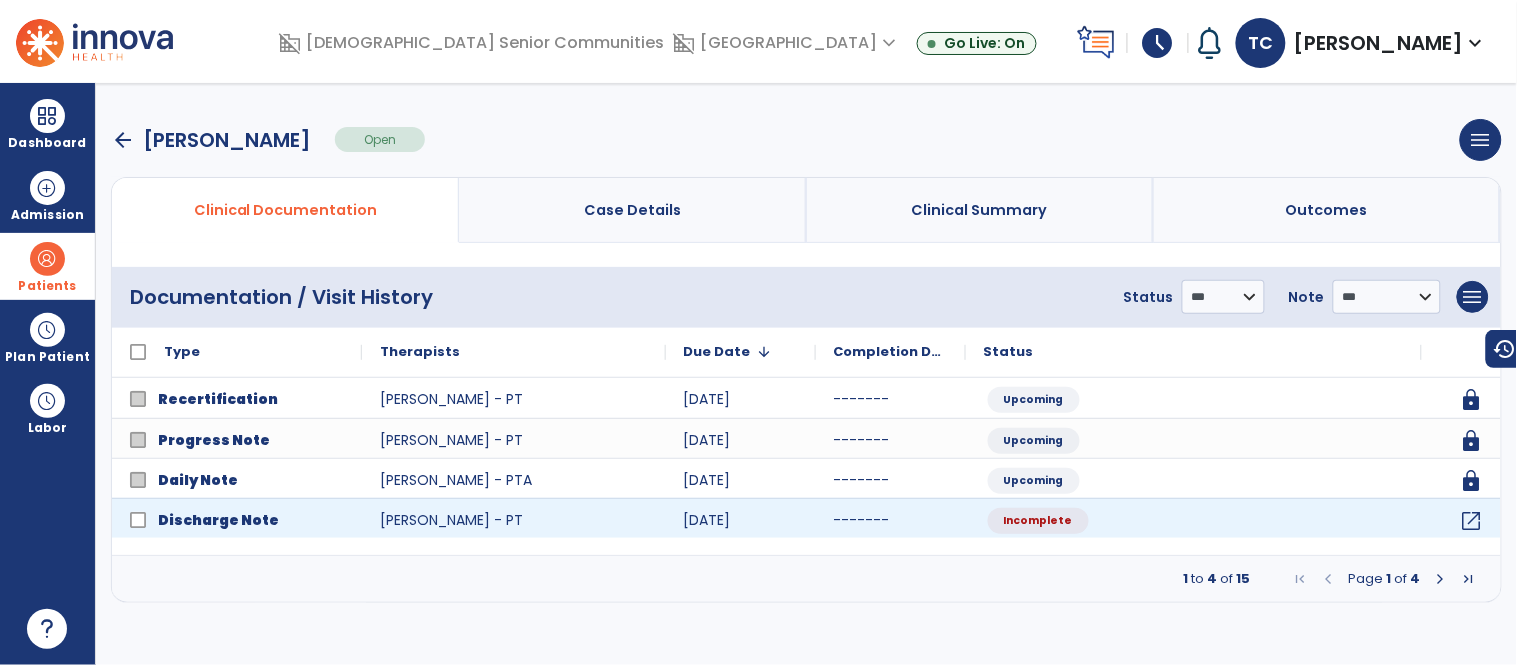 select on "***" 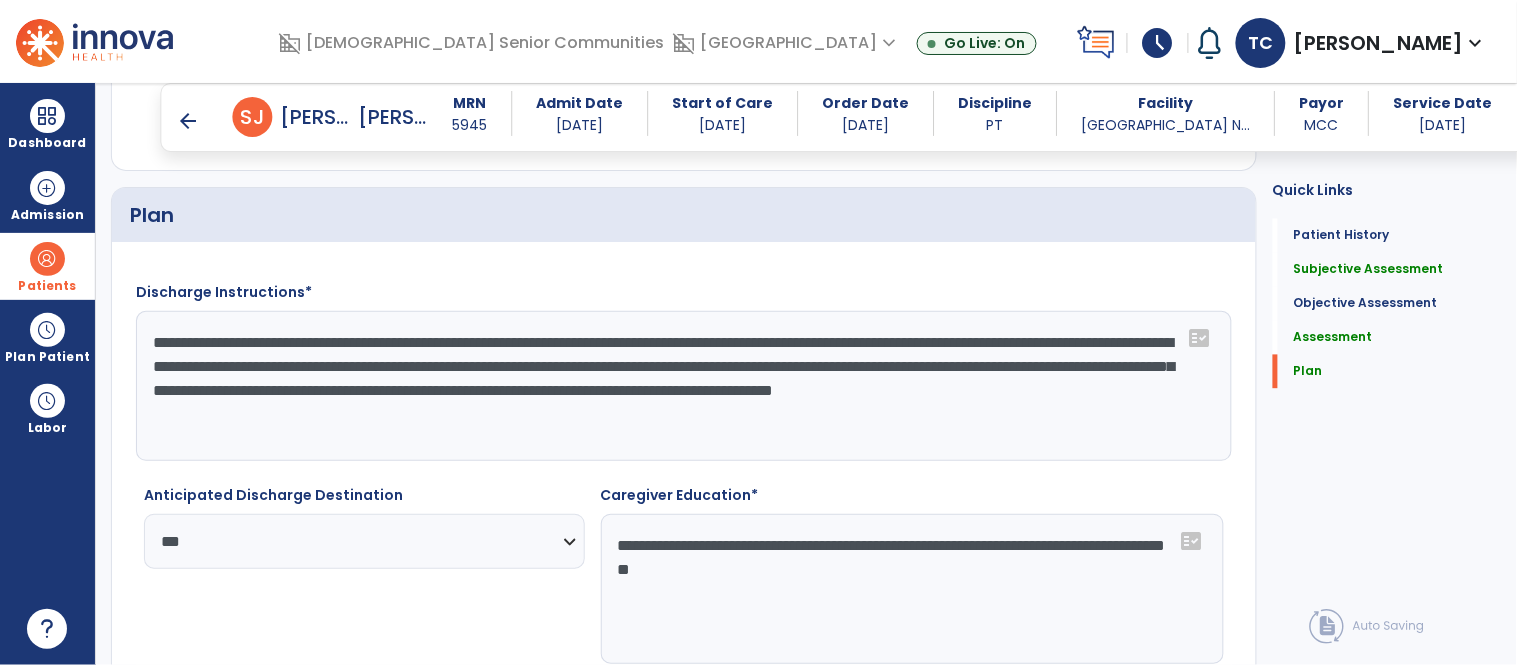 scroll, scrollTop: 2880, scrollLeft: 0, axis: vertical 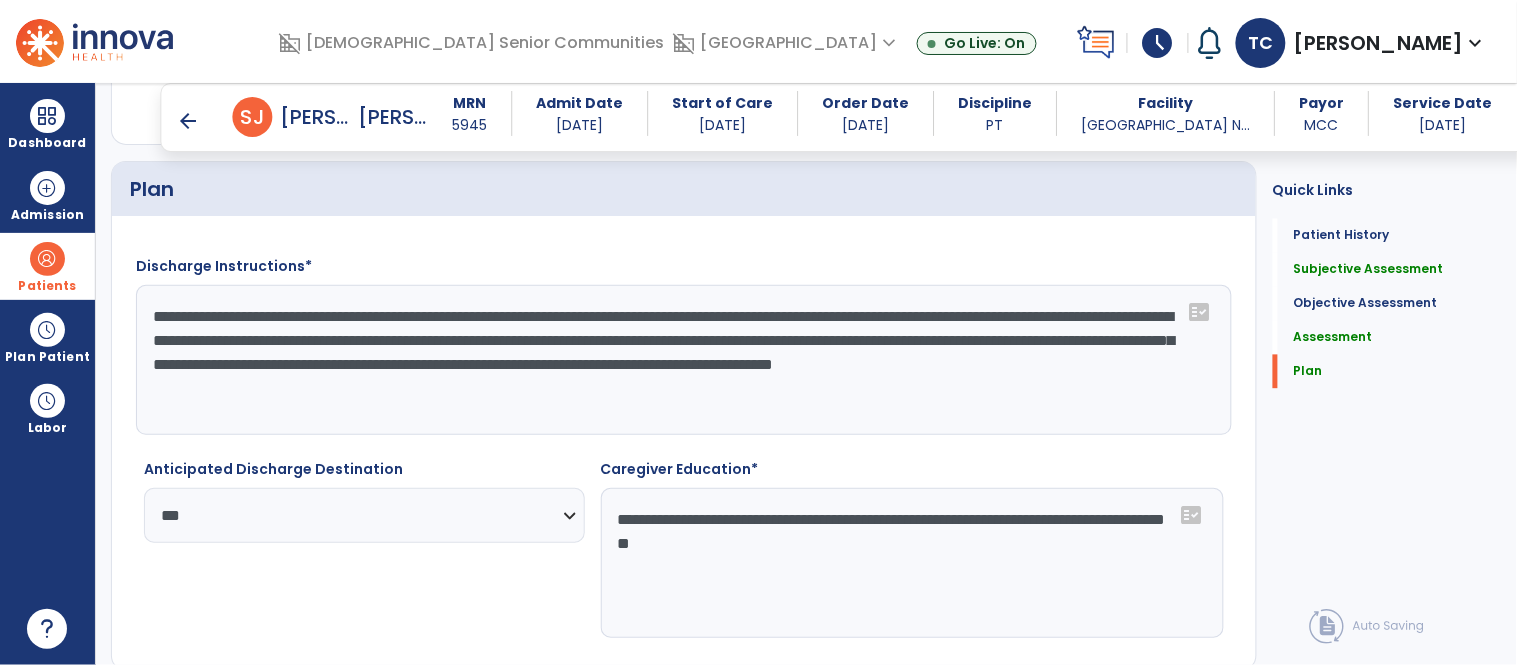click on "**********" 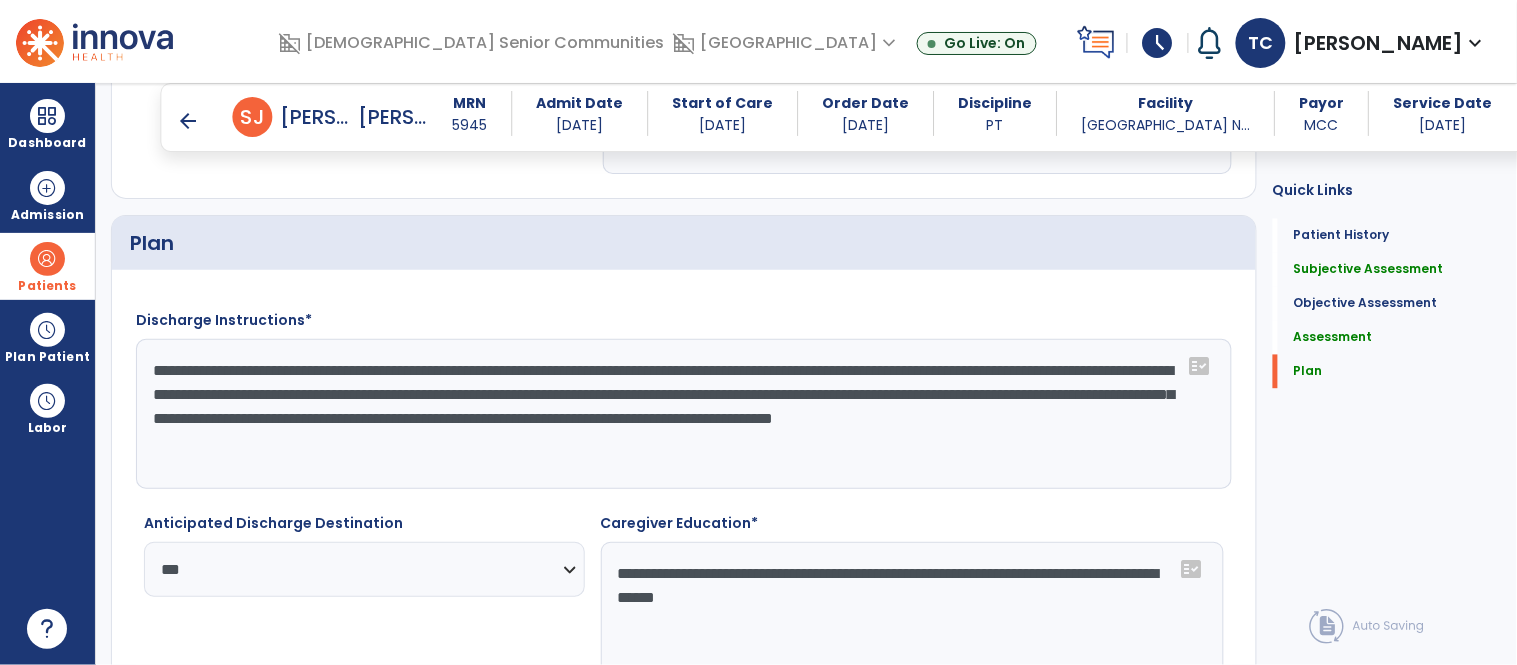 scroll, scrollTop: 2825, scrollLeft: 0, axis: vertical 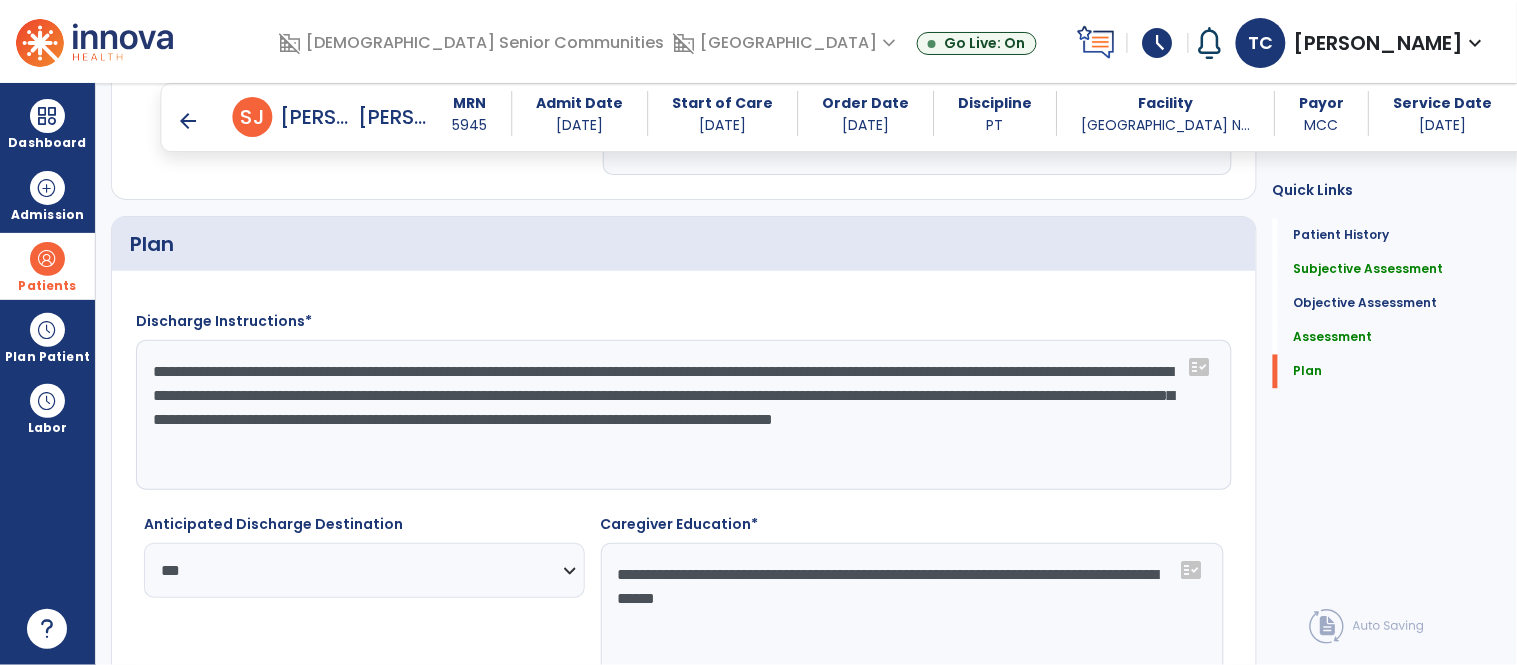 type on "**********" 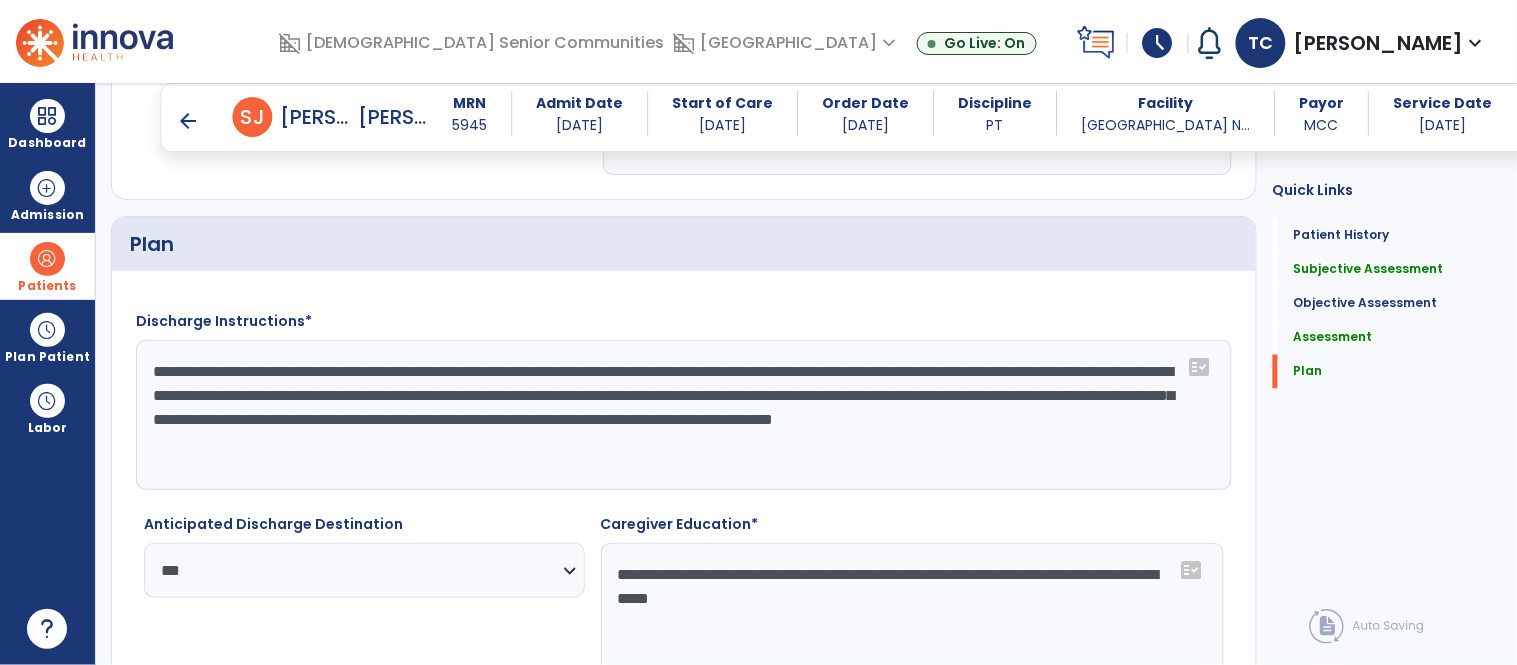 click on "**********" 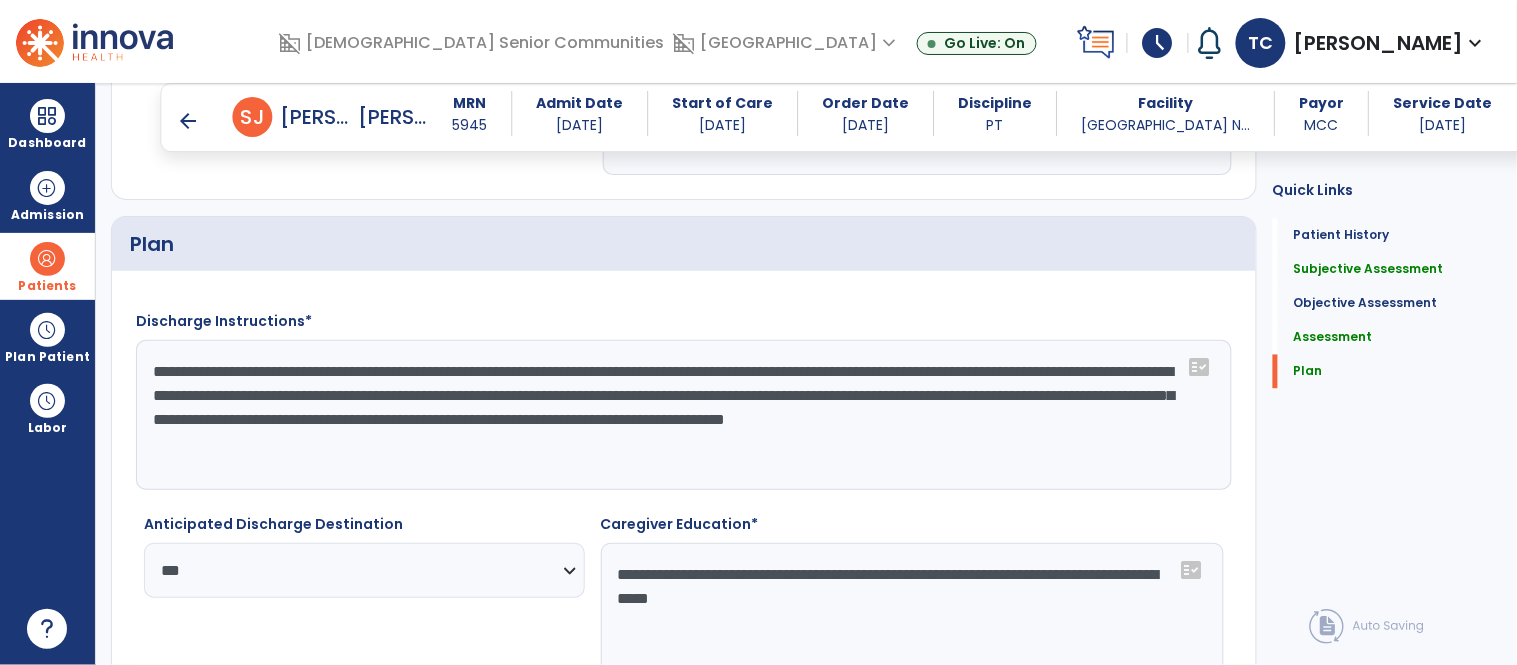 click on "**********" 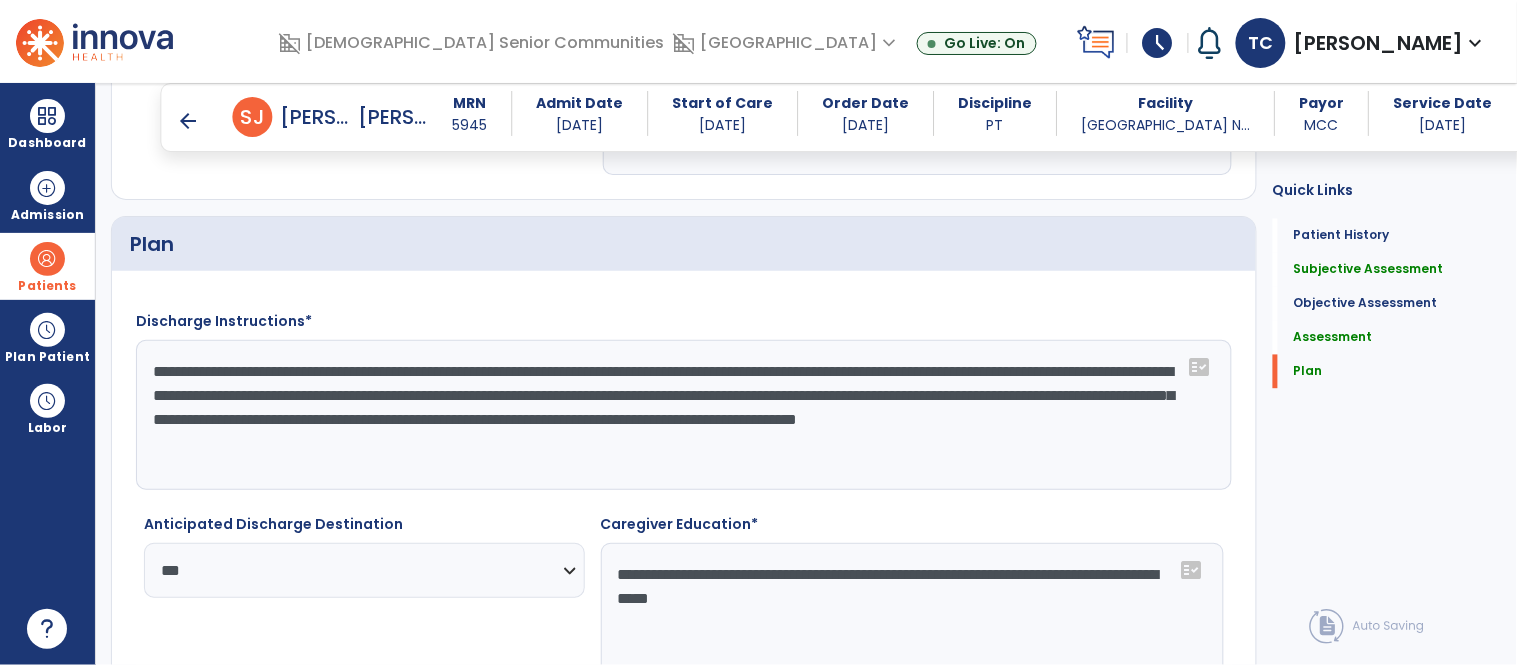 click on "**********" 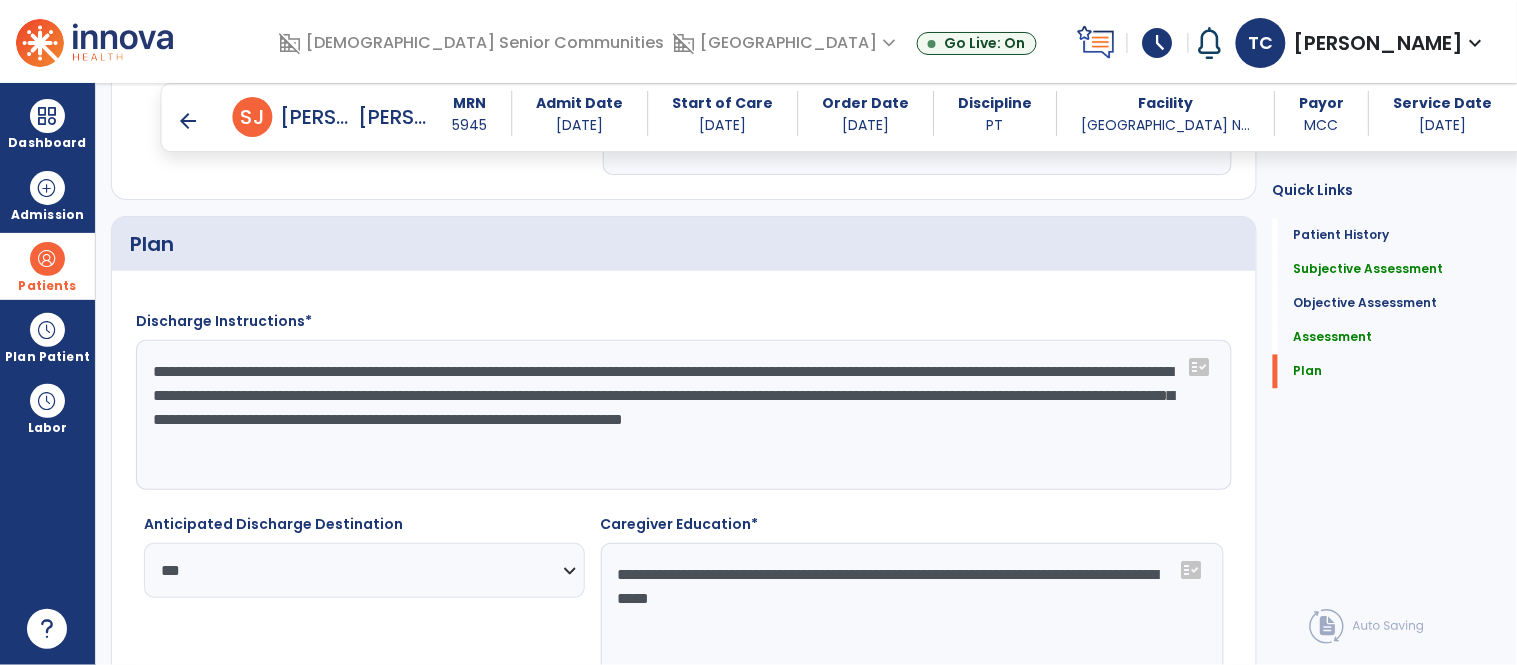 click on "**********" 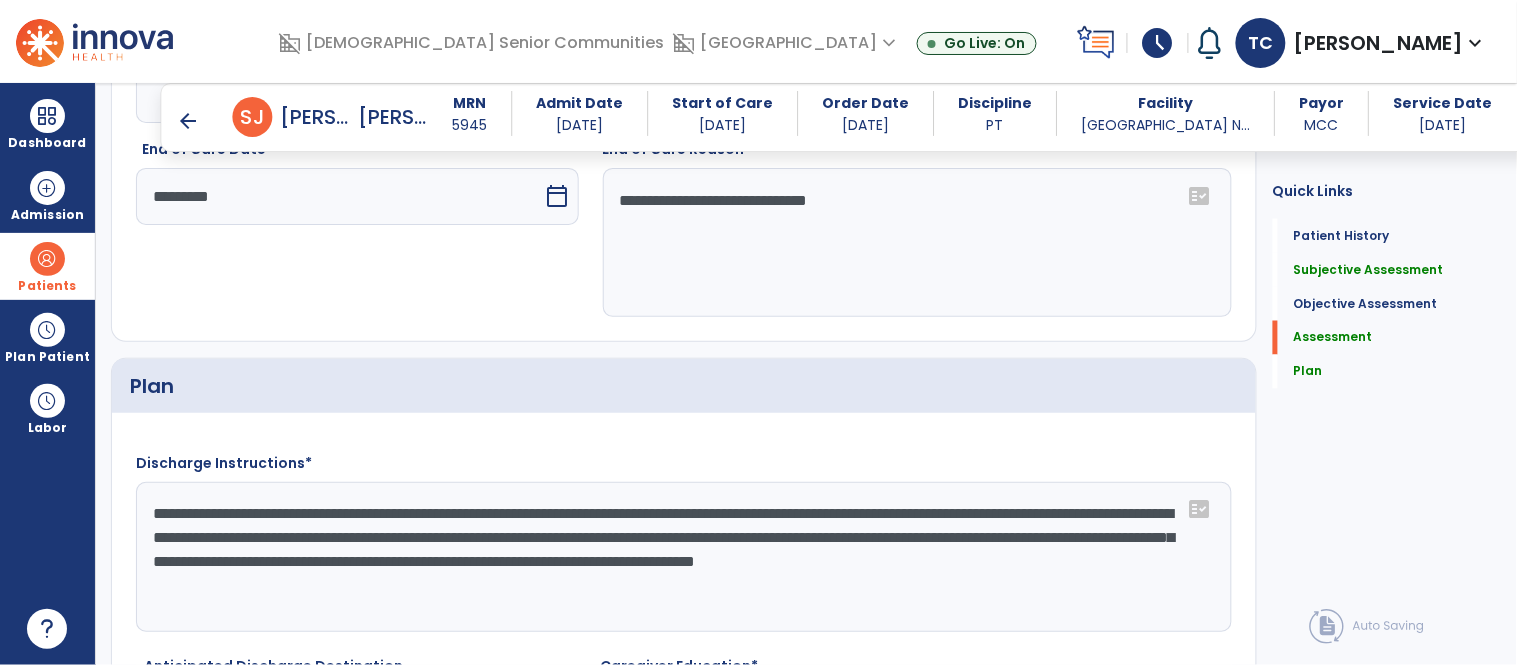 scroll, scrollTop: 2713, scrollLeft: 0, axis: vertical 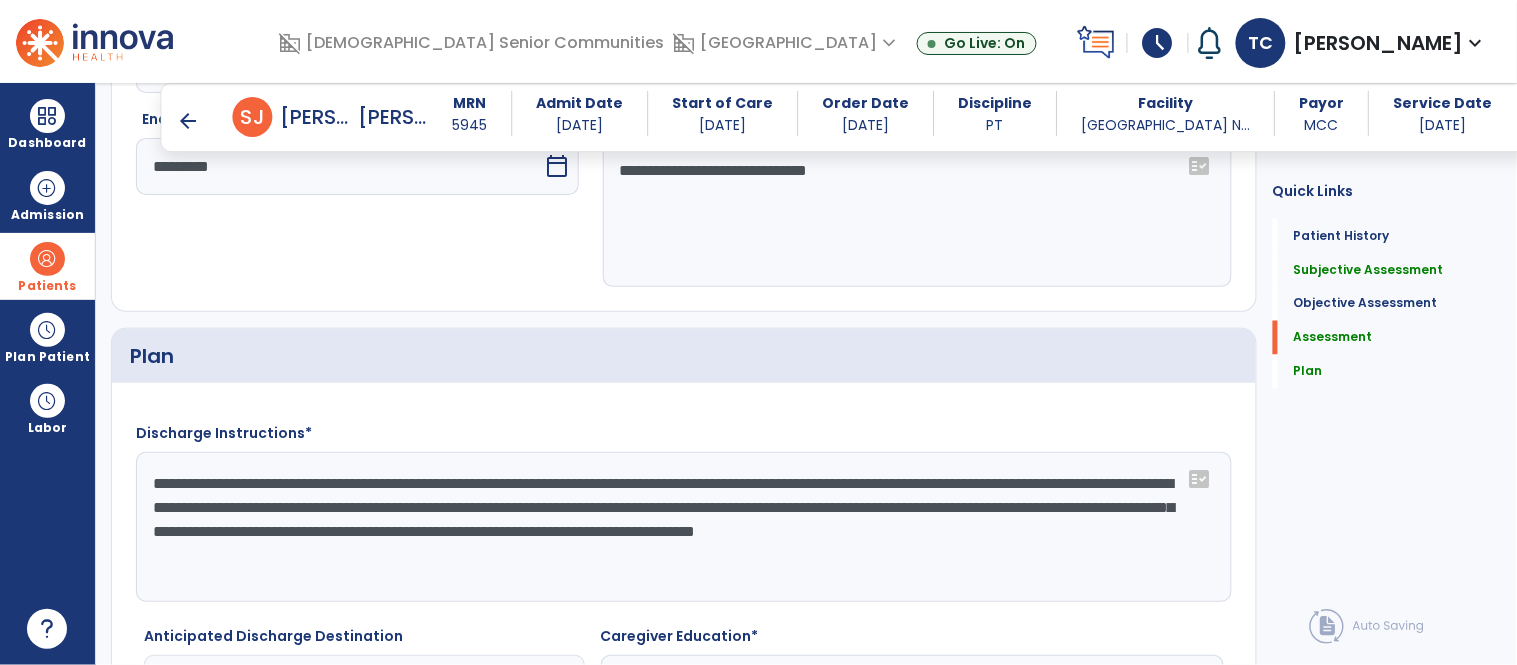 click on "**********" 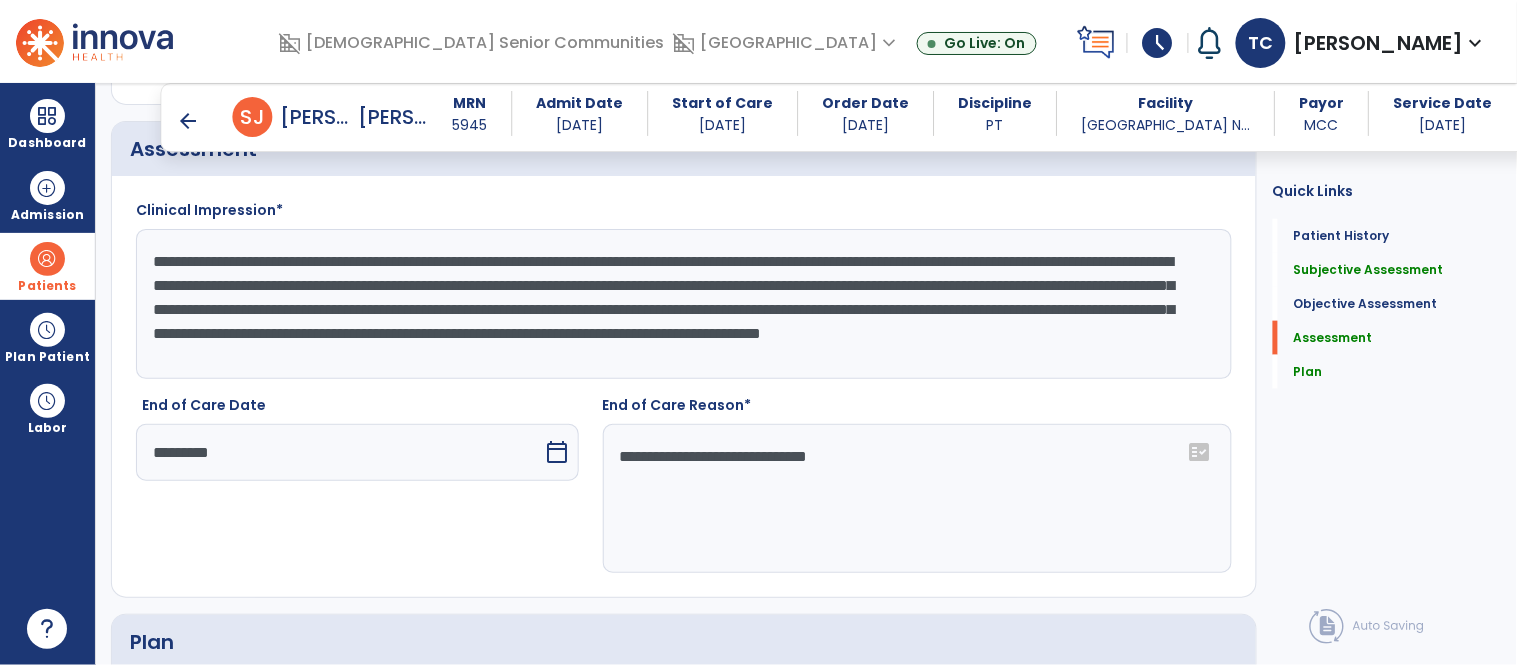 scroll, scrollTop: 2411, scrollLeft: 0, axis: vertical 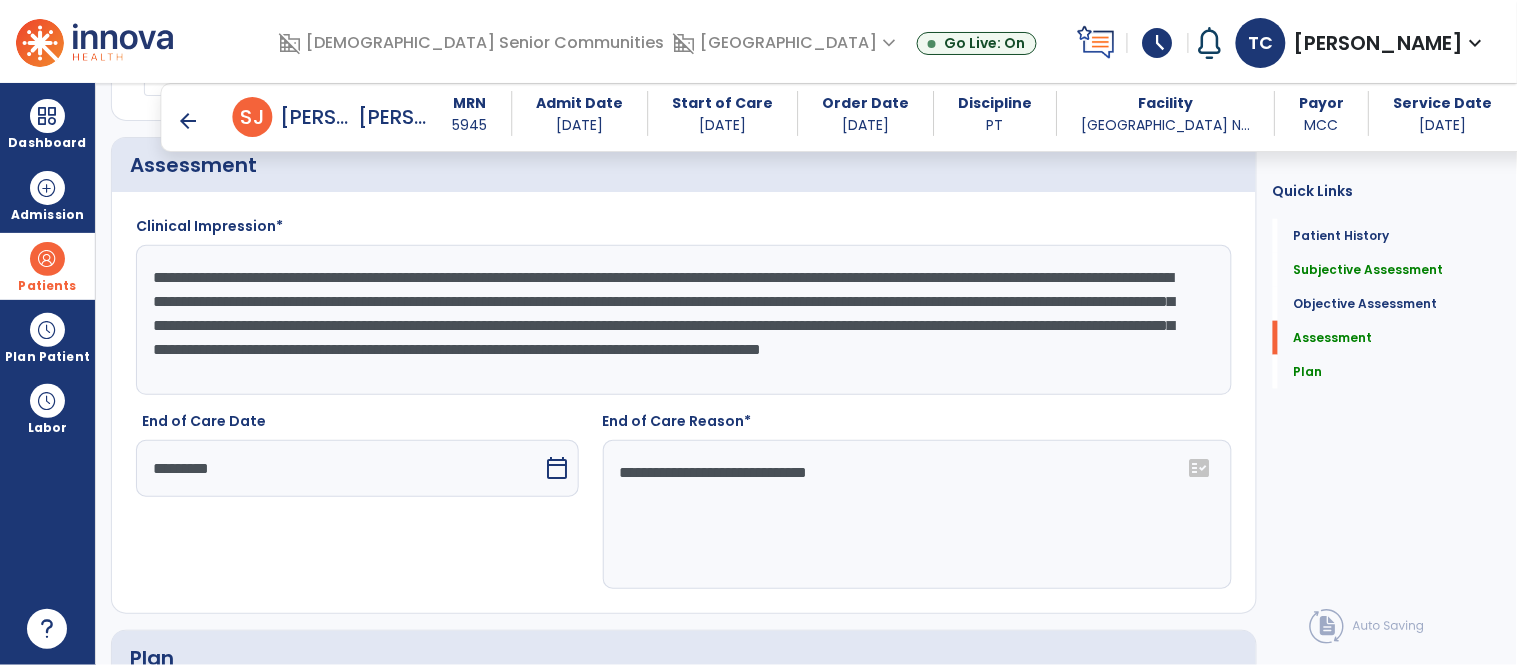 type on "**********" 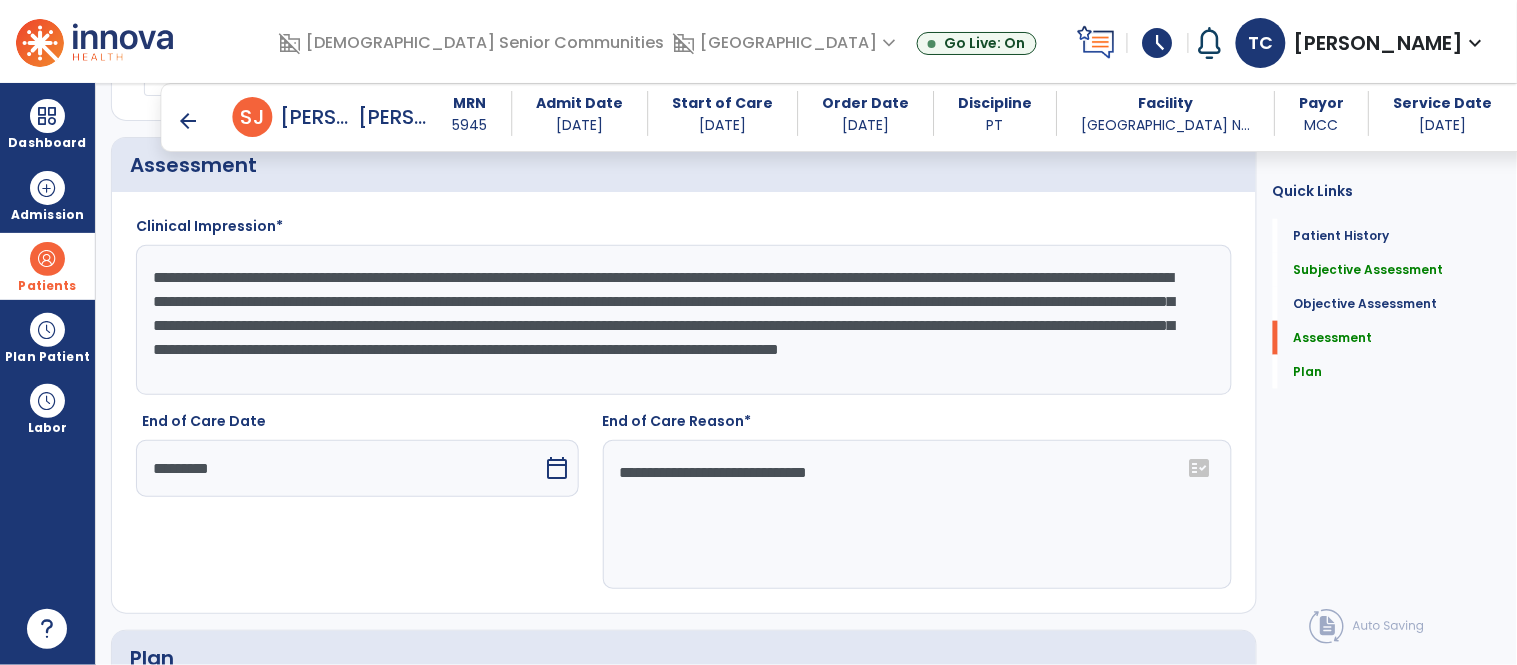 click on "**********" 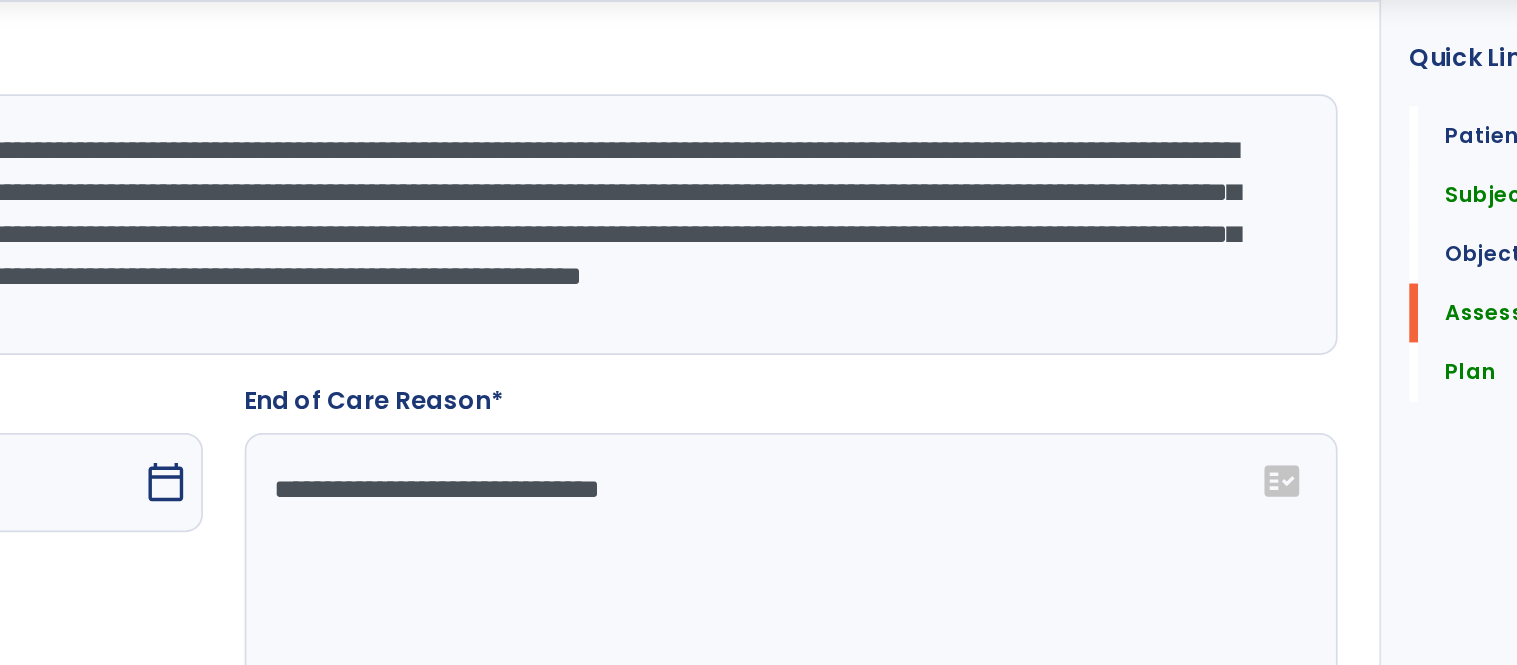 scroll, scrollTop: 2445, scrollLeft: 0, axis: vertical 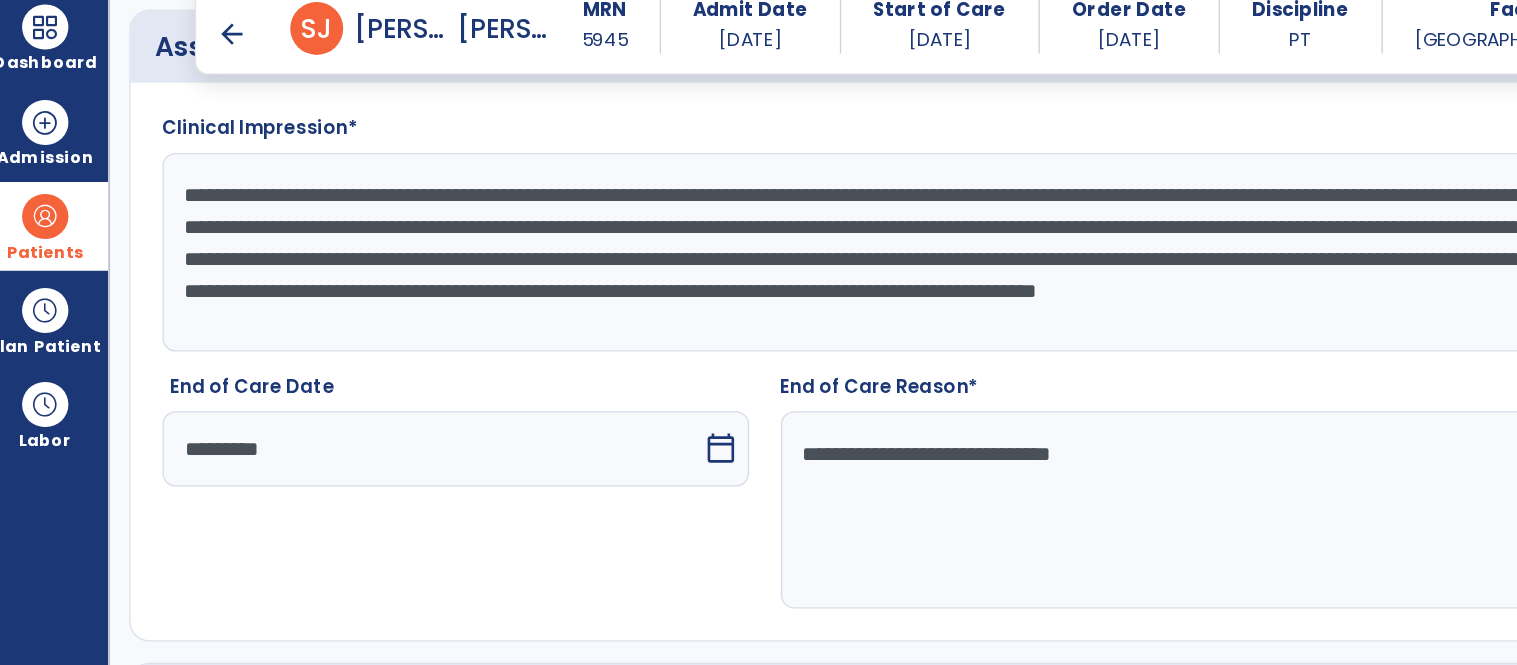 click on "**********" 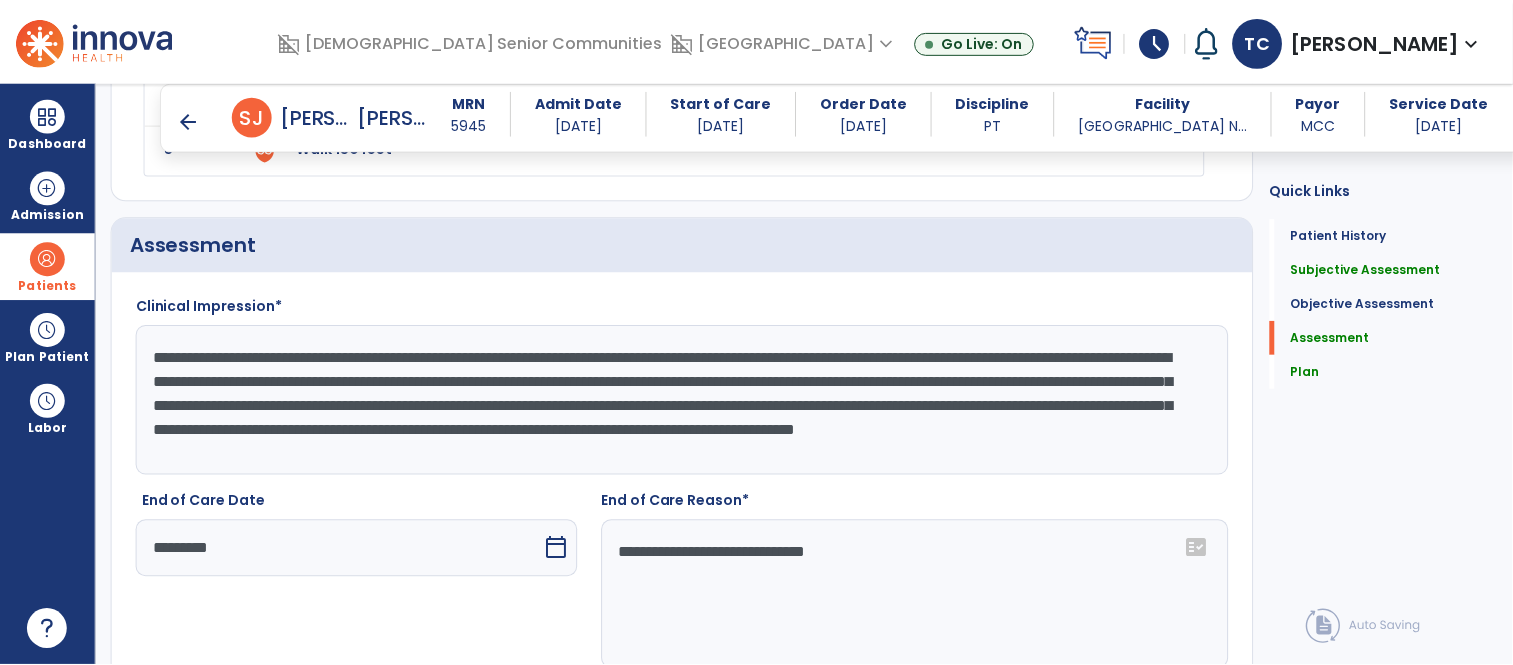scroll, scrollTop: 2963, scrollLeft: 0, axis: vertical 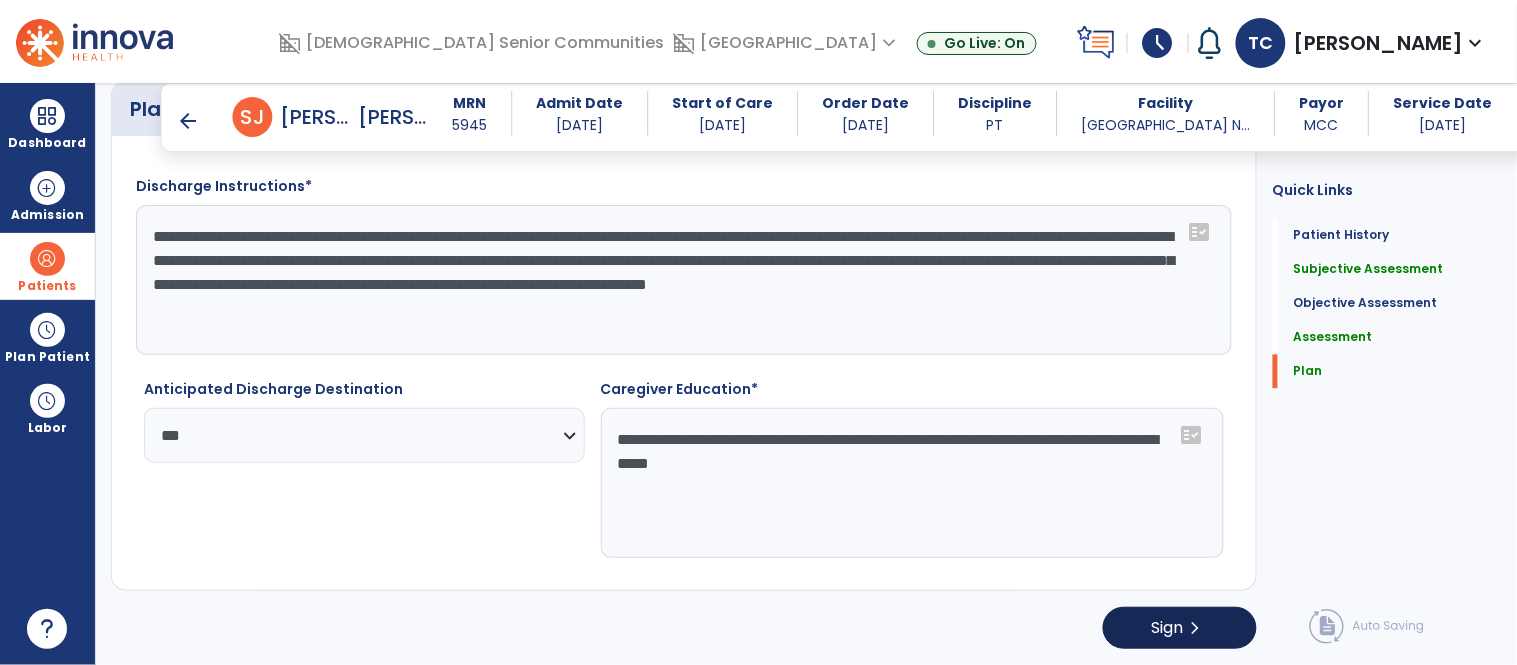 type on "**********" 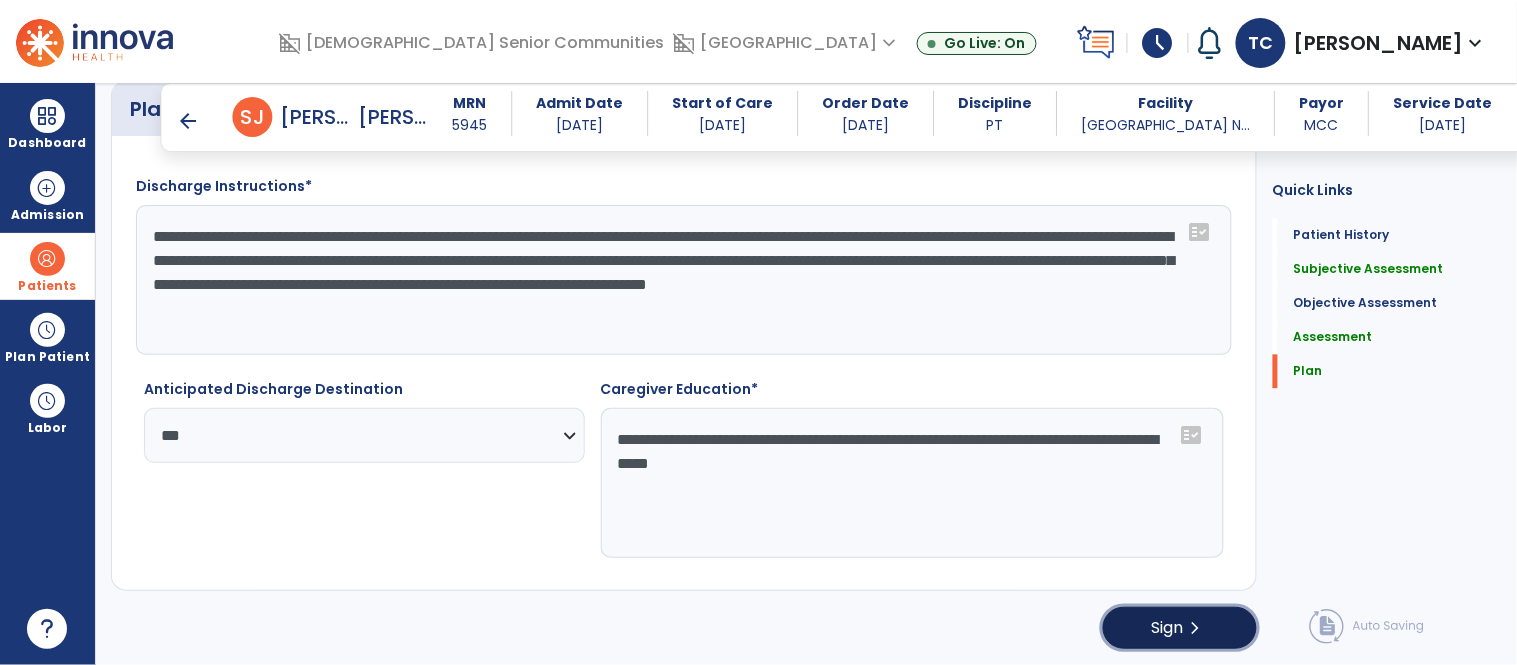 click on "Sign" 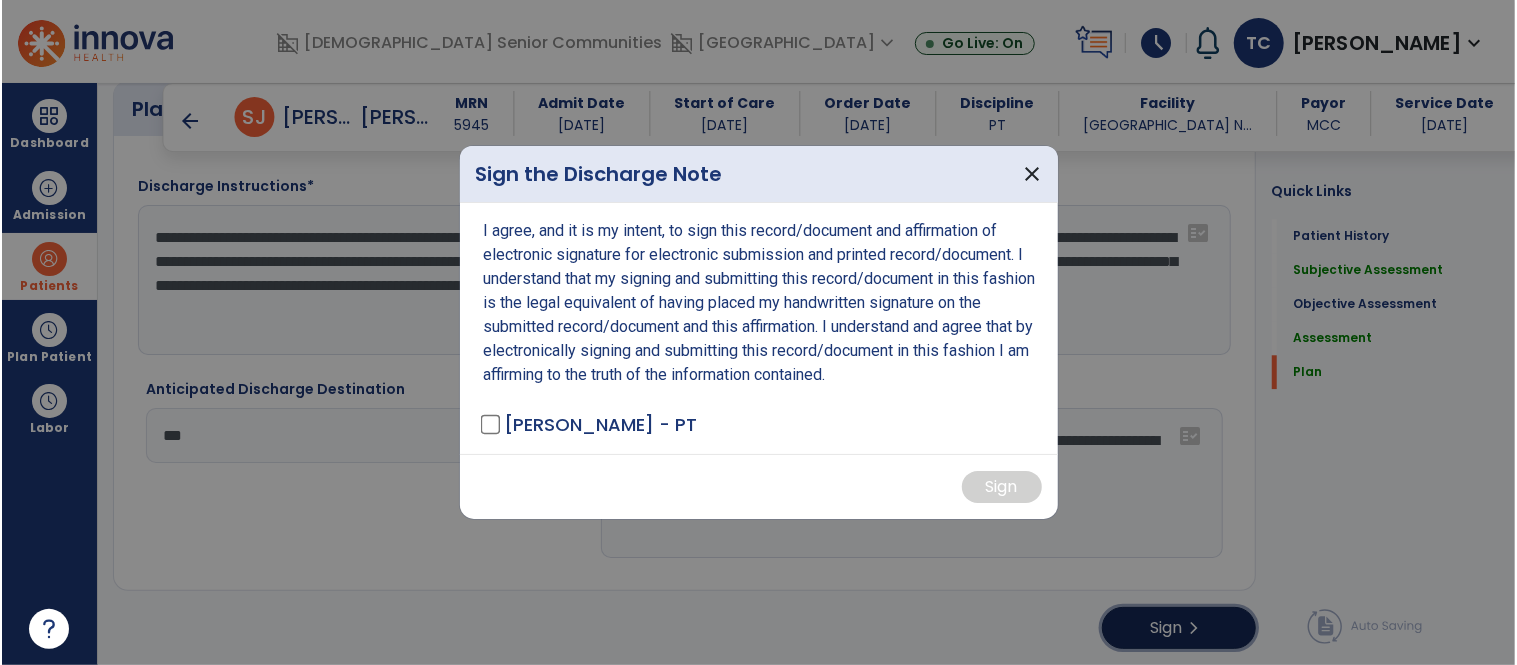 scroll, scrollTop: 2963, scrollLeft: 0, axis: vertical 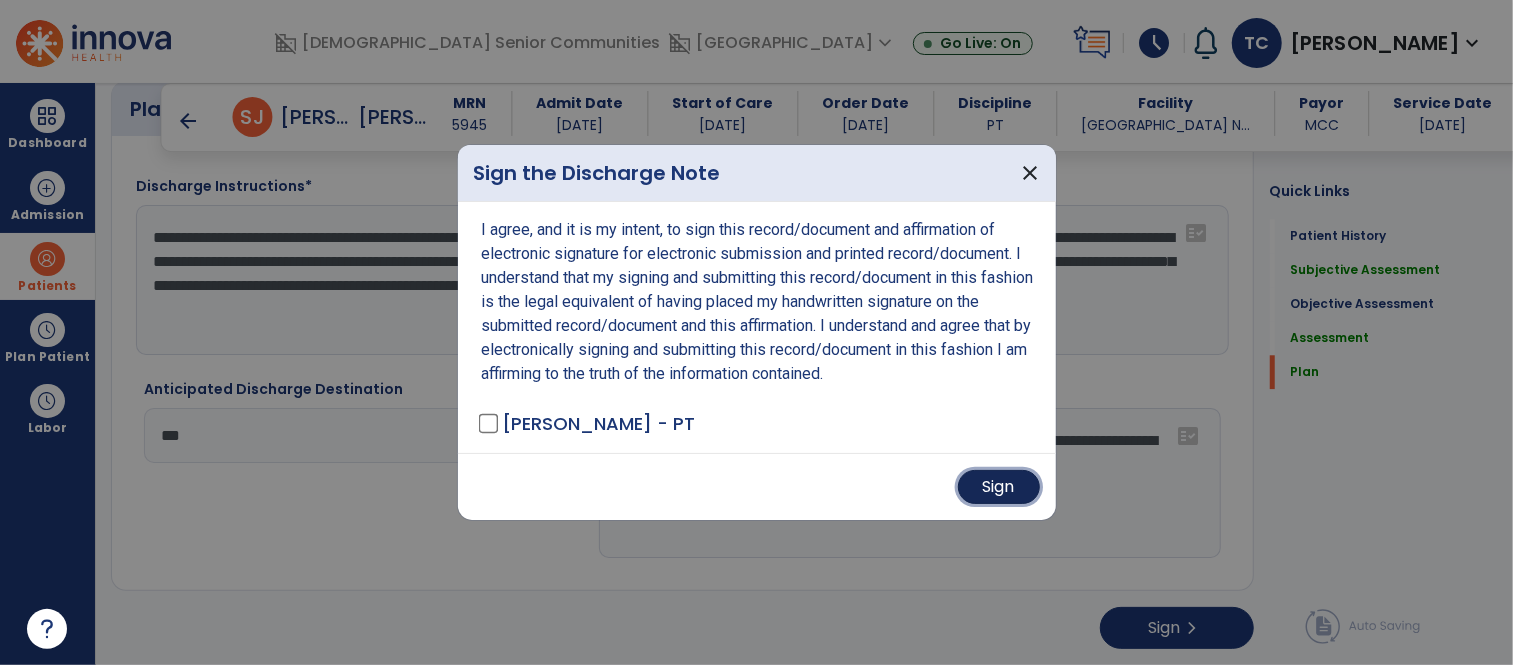 click on "Sign" at bounding box center [999, 487] 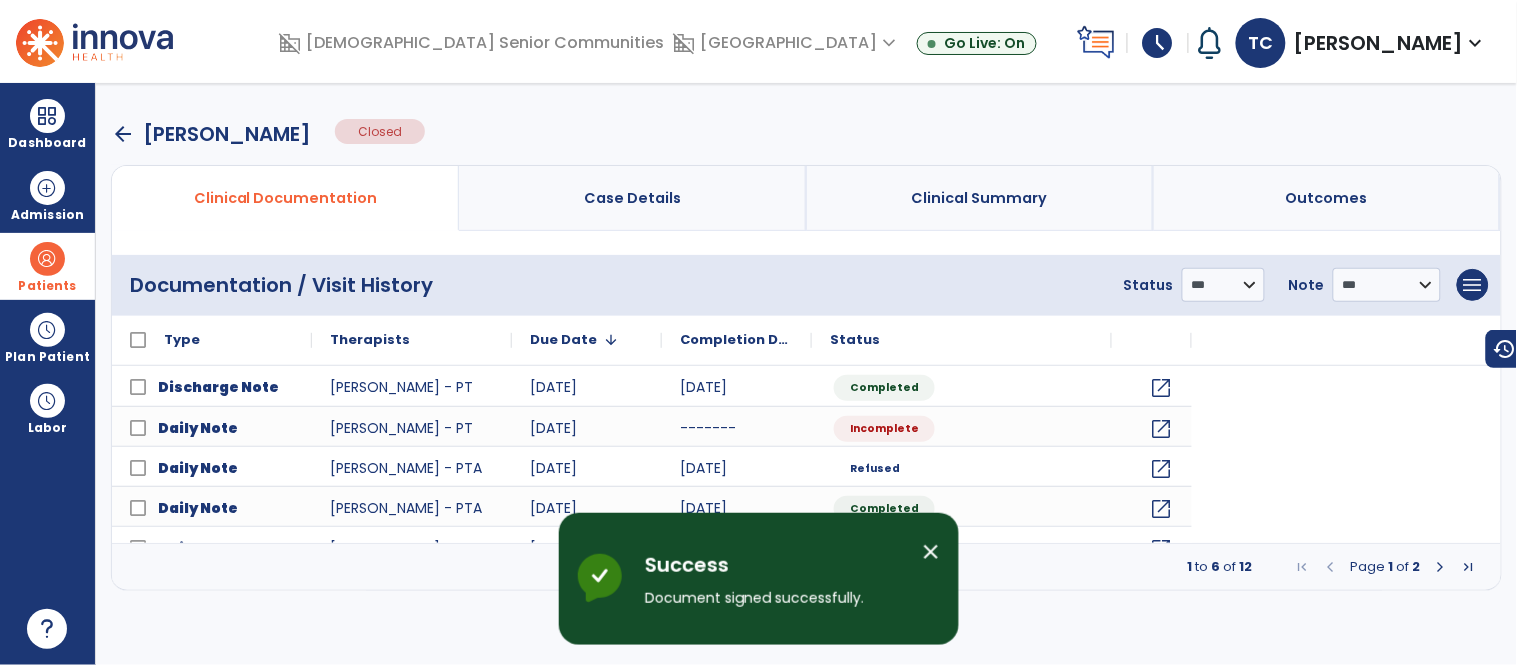 scroll, scrollTop: 0, scrollLeft: 0, axis: both 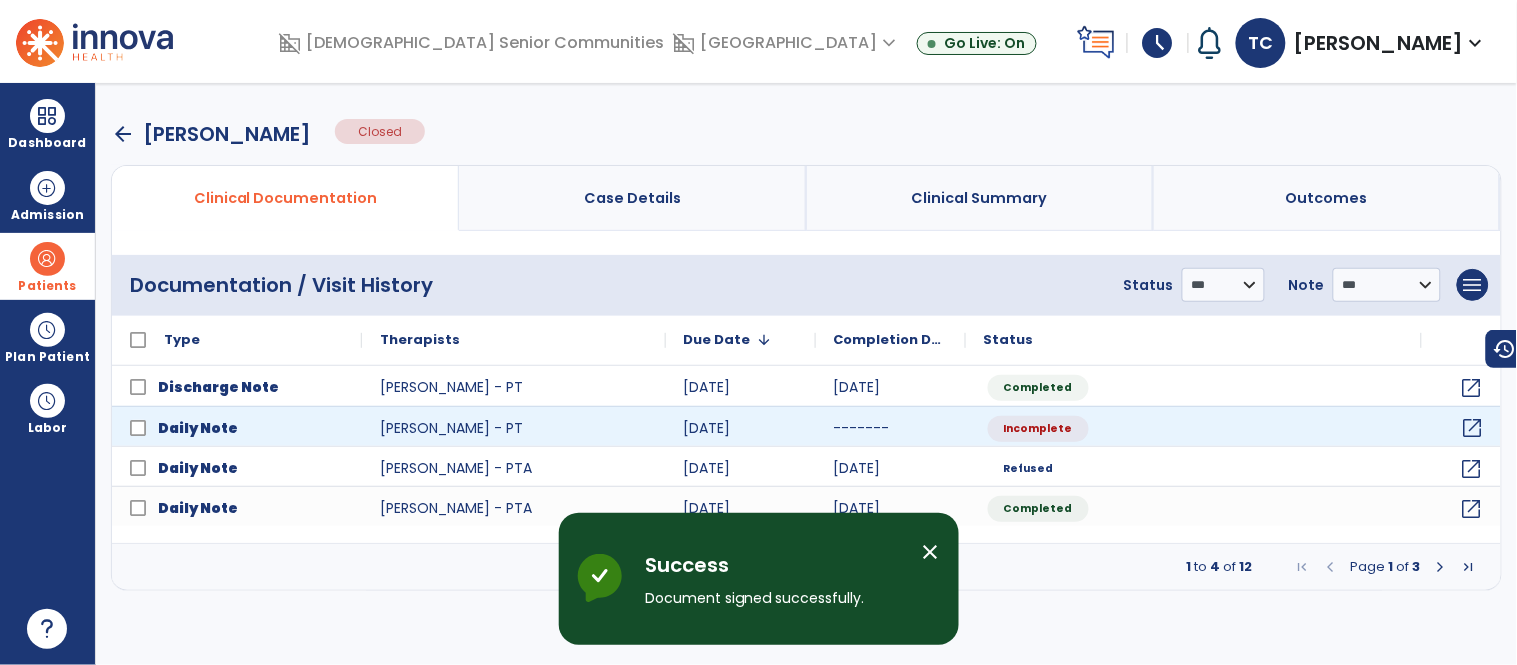 click on "open_in_new" 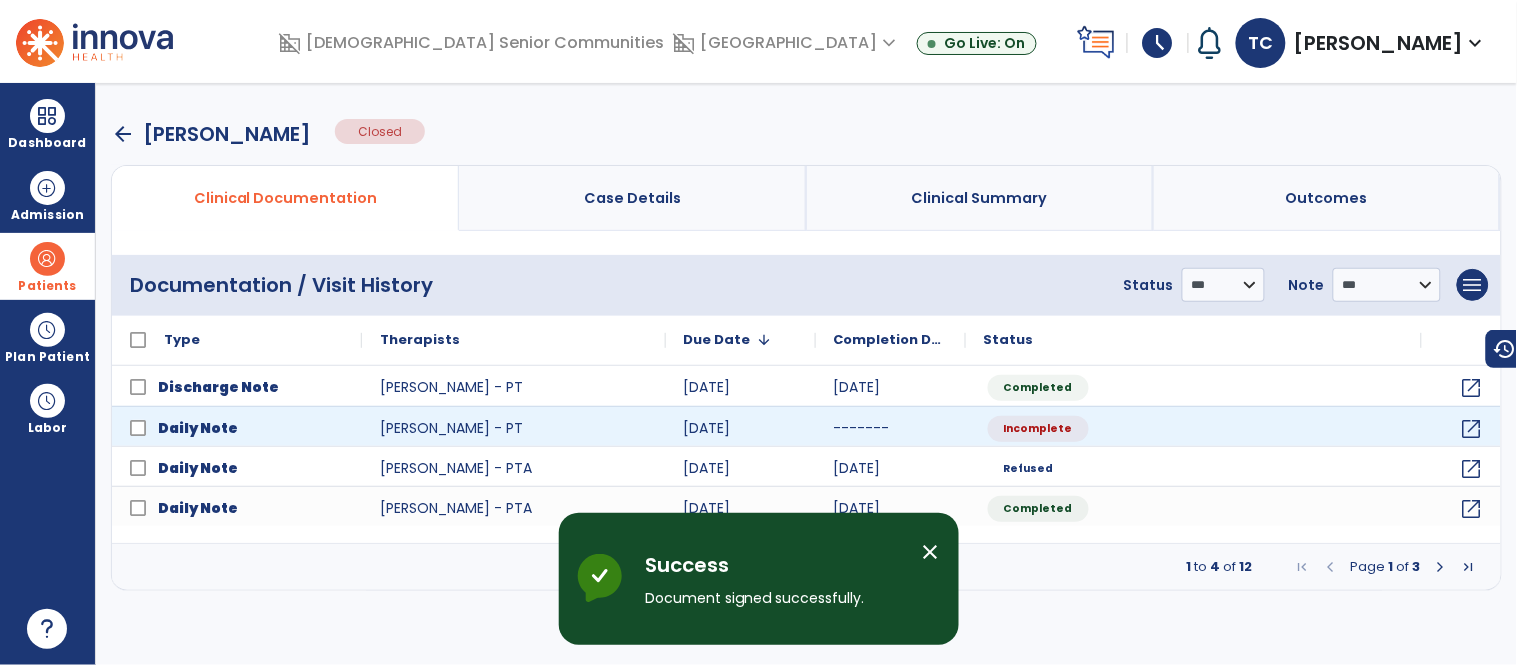 select on "*" 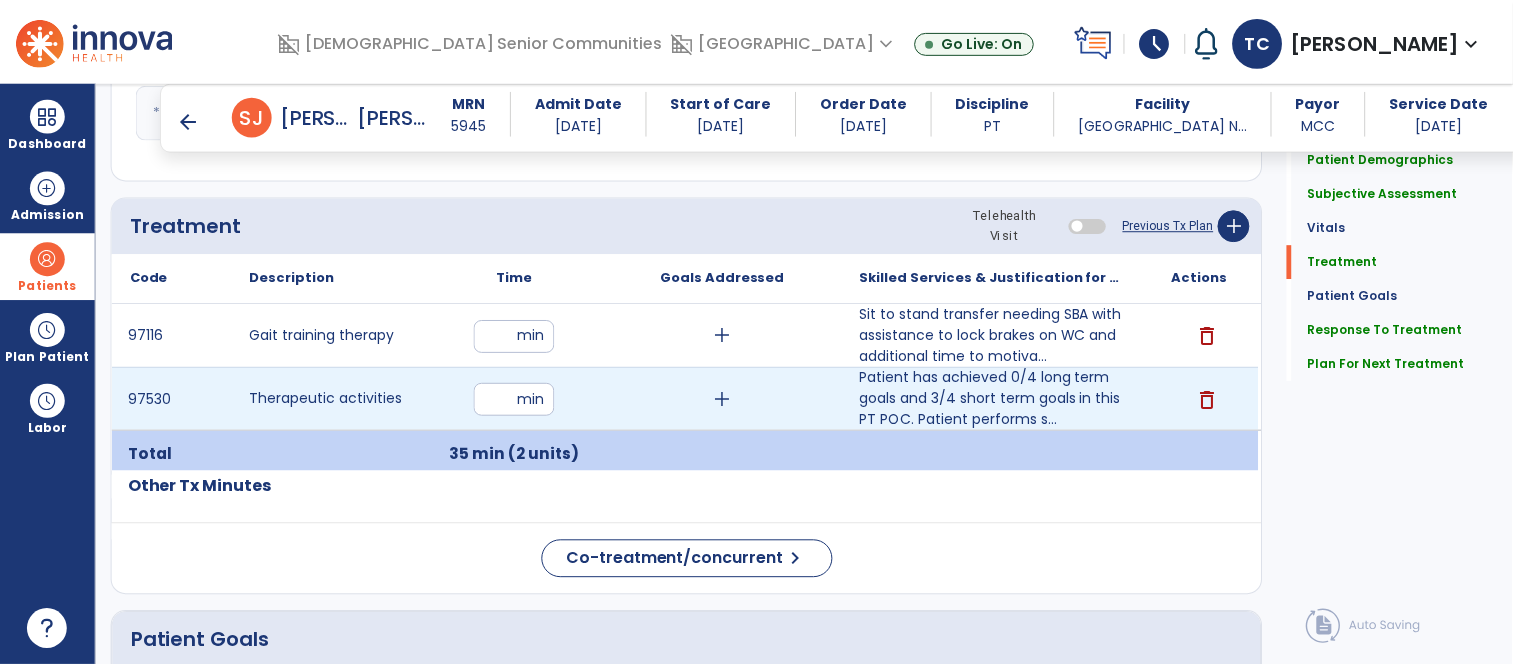 scroll, scrollTop: 1130, scrollLeft: 0, axis: vertical 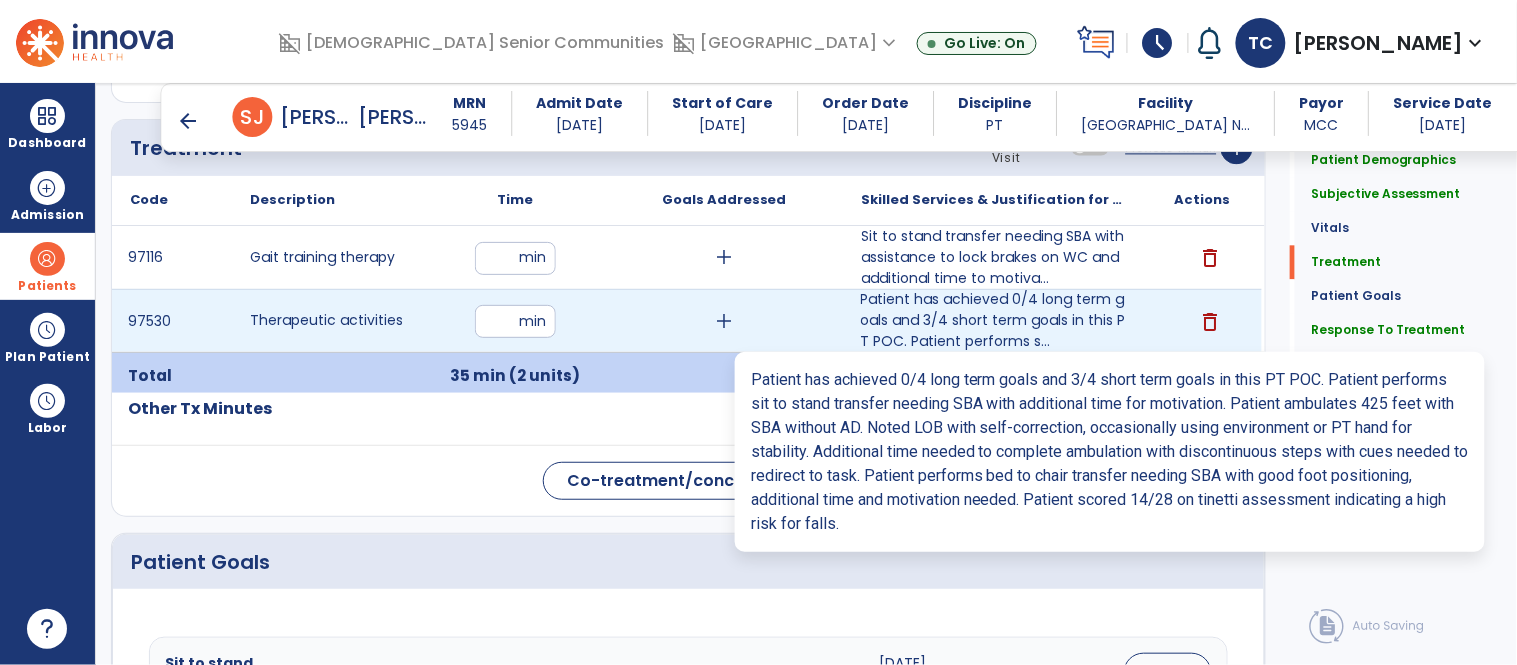 click on "Patient has achieved 0/4 long term goals and 3/4 short term goals in this PT POC. Patient performs s..." at bounding box center [993, 320] 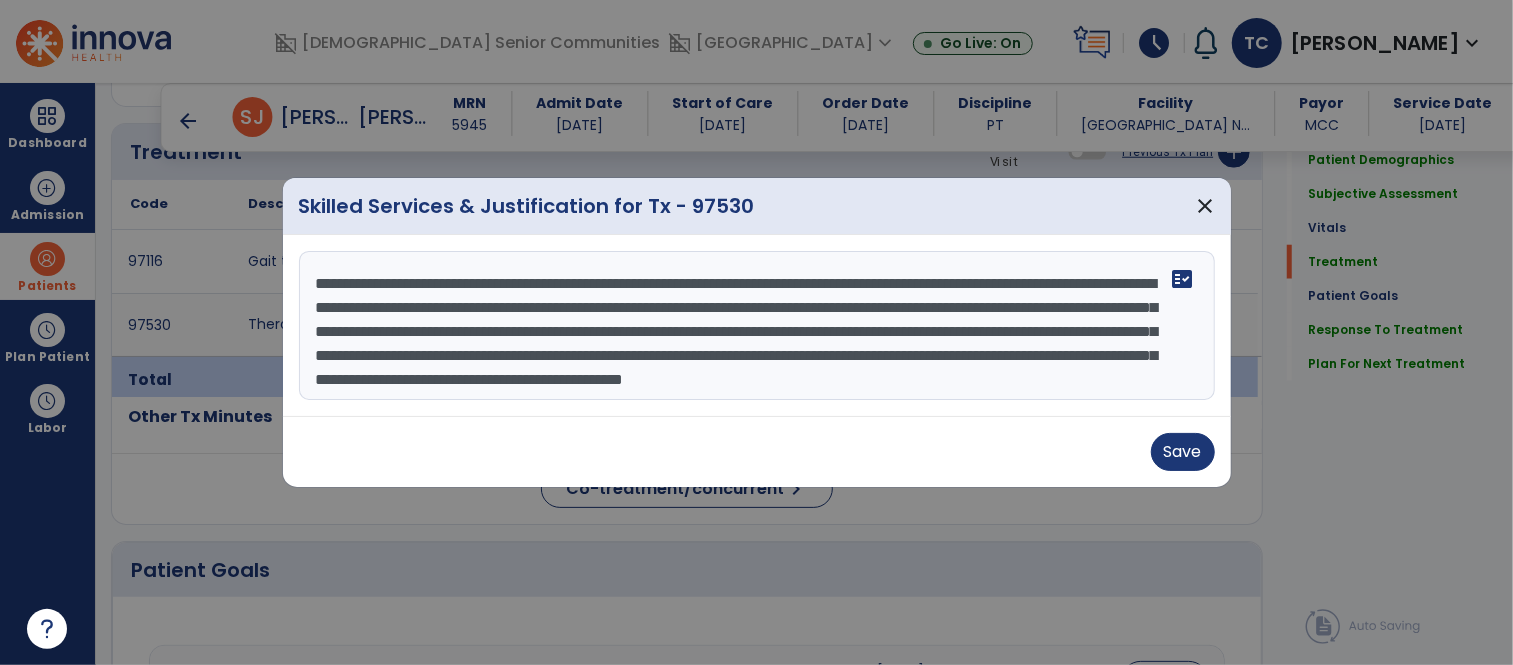 scroll, scrollTop: 1130, scrollLeft: 0, axis: vertical 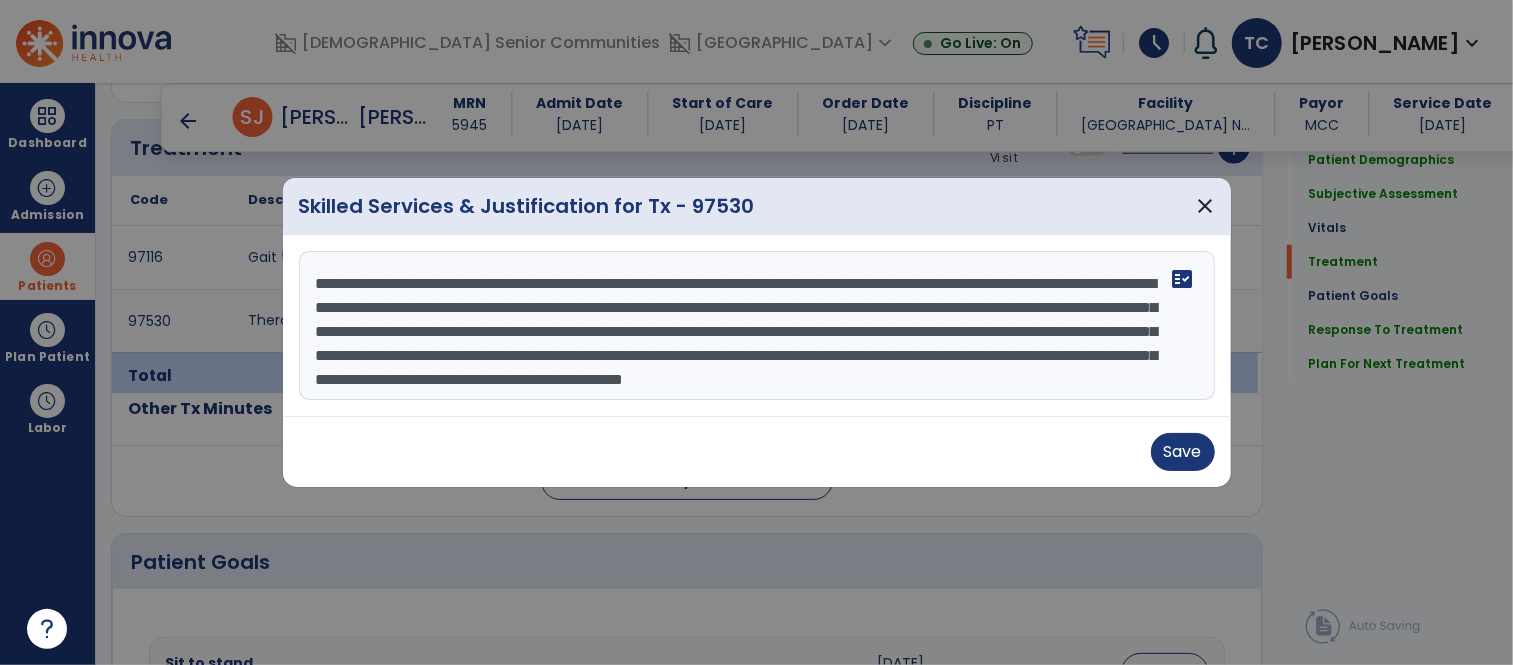 click on "**********" at bounding box center (757, 326) 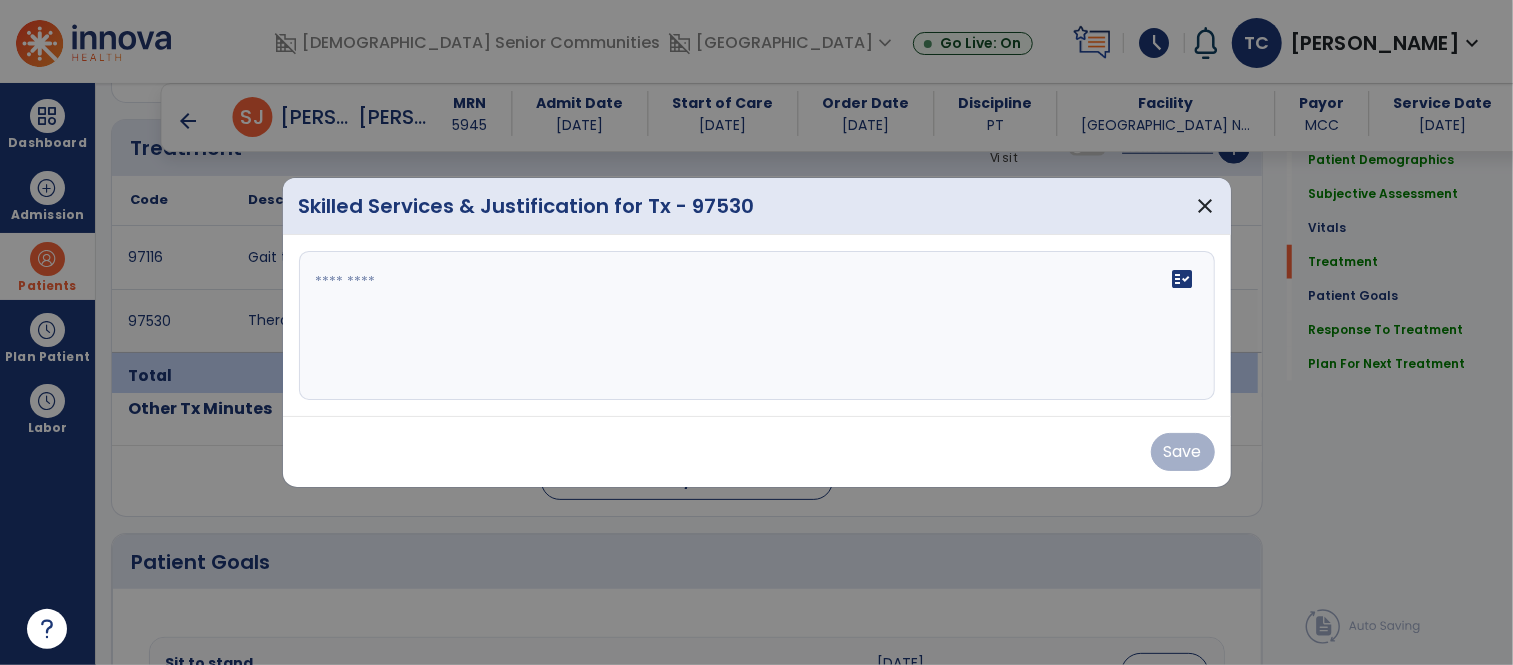 paste on "**********" 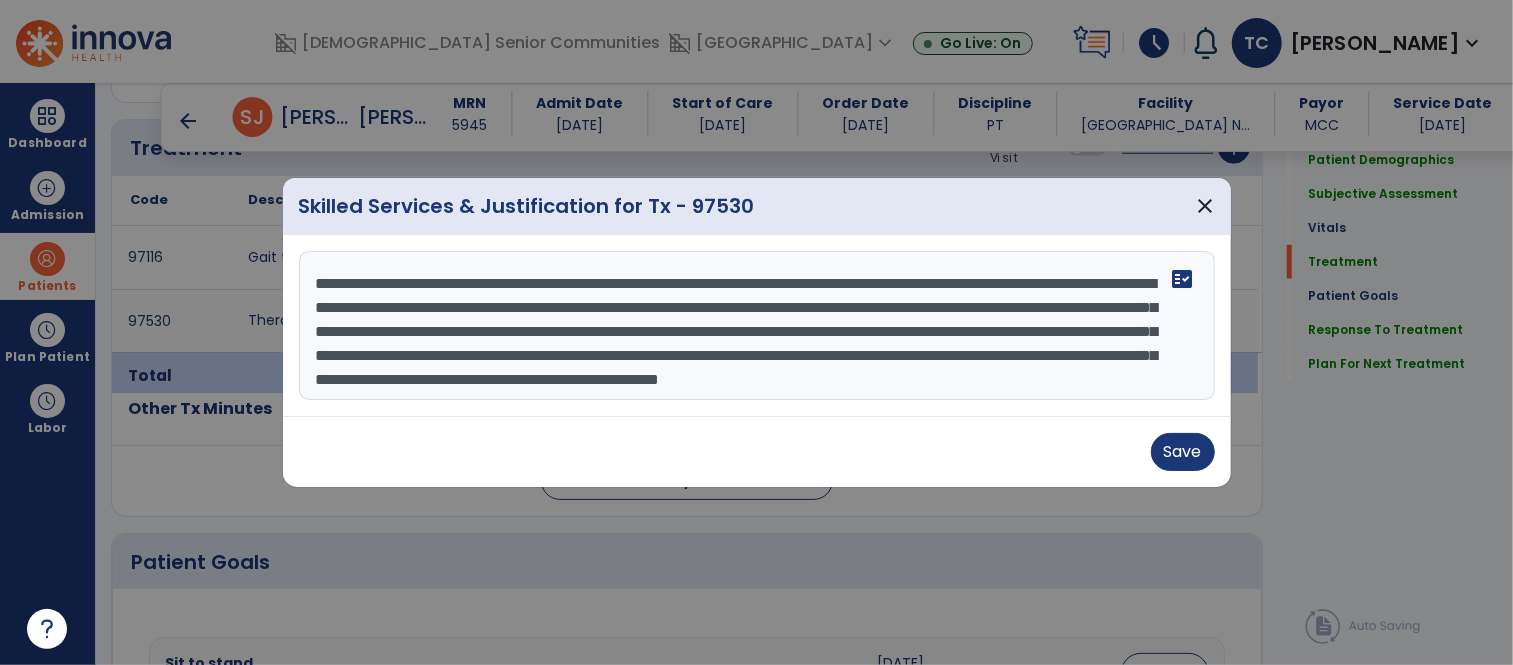 scroll, scrollTop: 14, scrollLeft: 0, axis: vertical 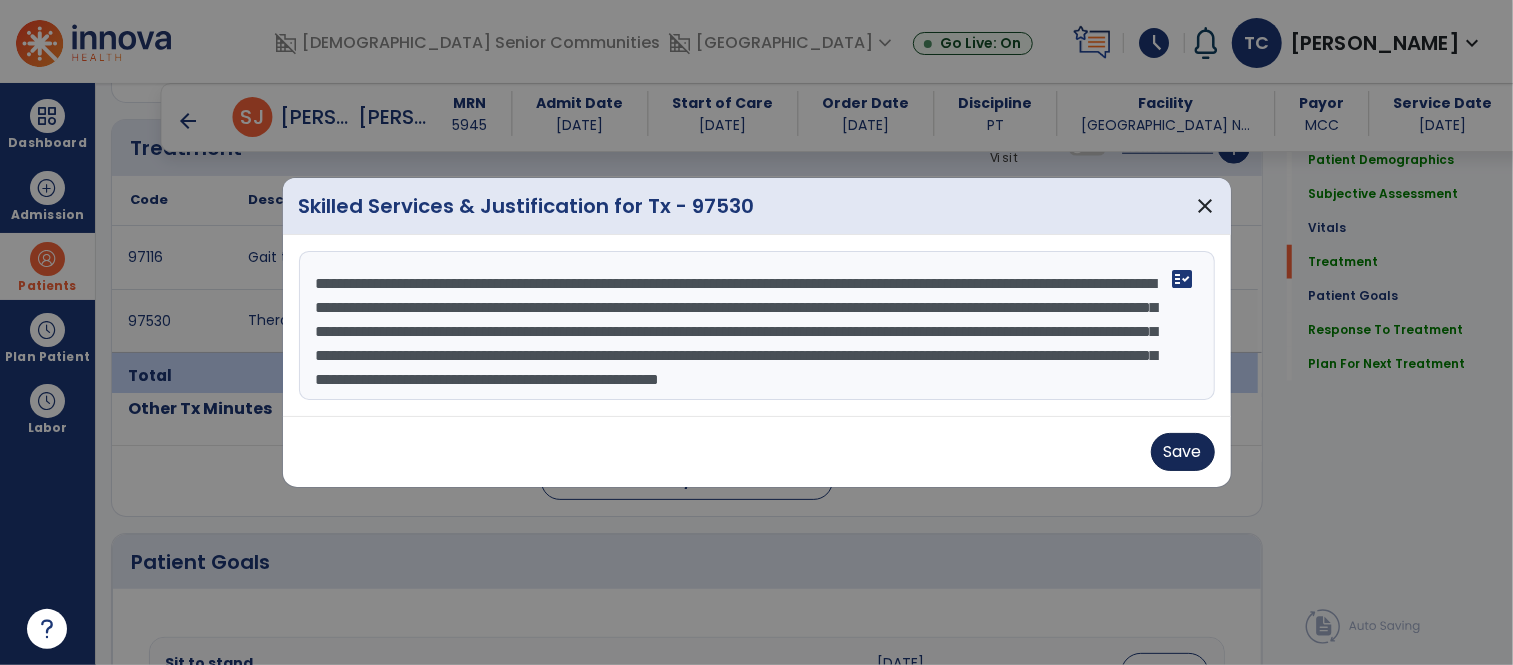 type on "**********" 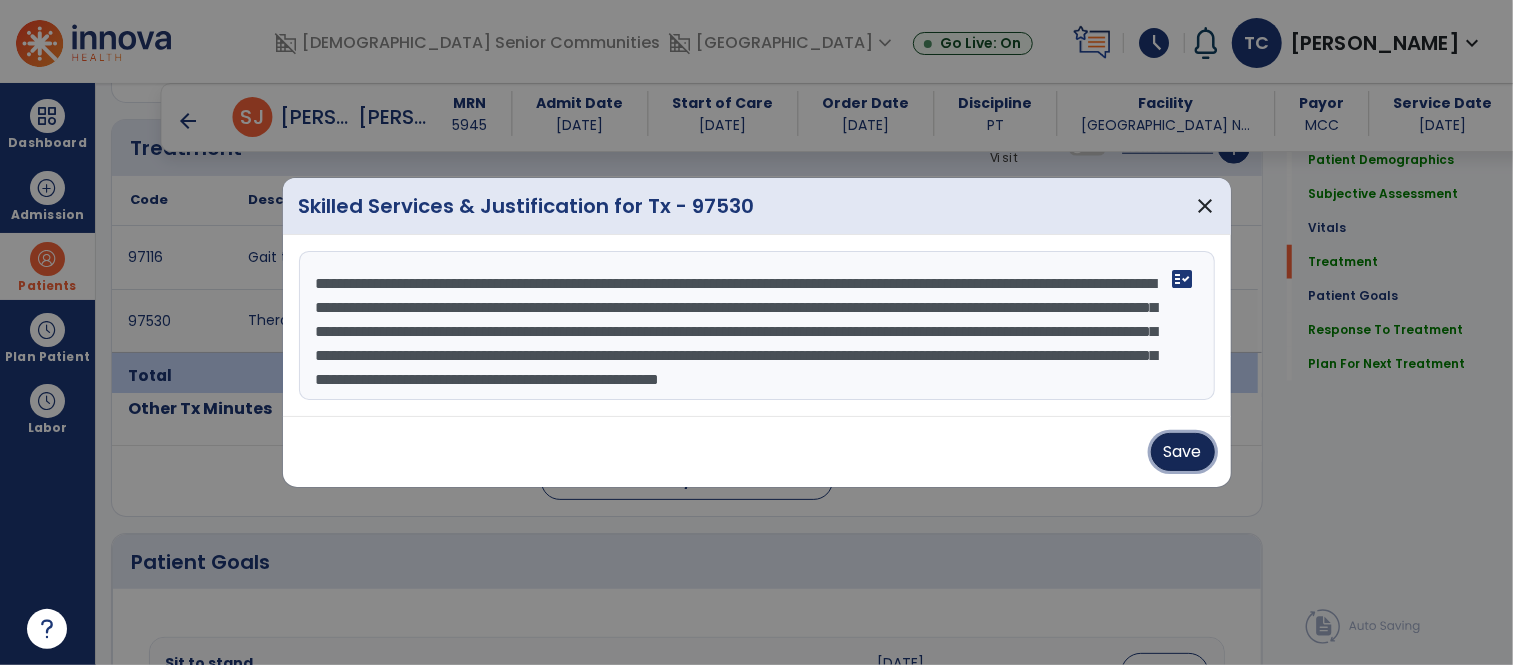 click on "Save" at bounding box center [1183, 452] 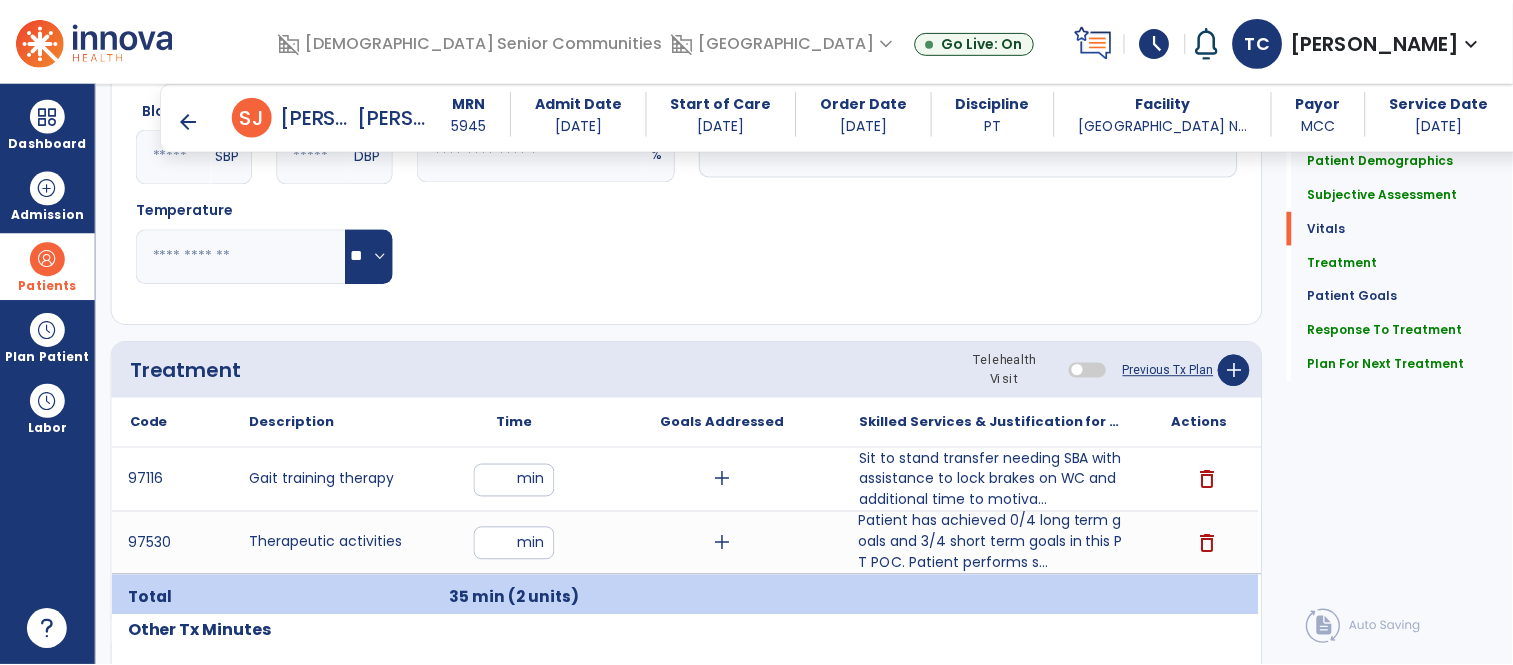 scroll, scrollTop: 913, scrollLeft: 0, axis: vertical 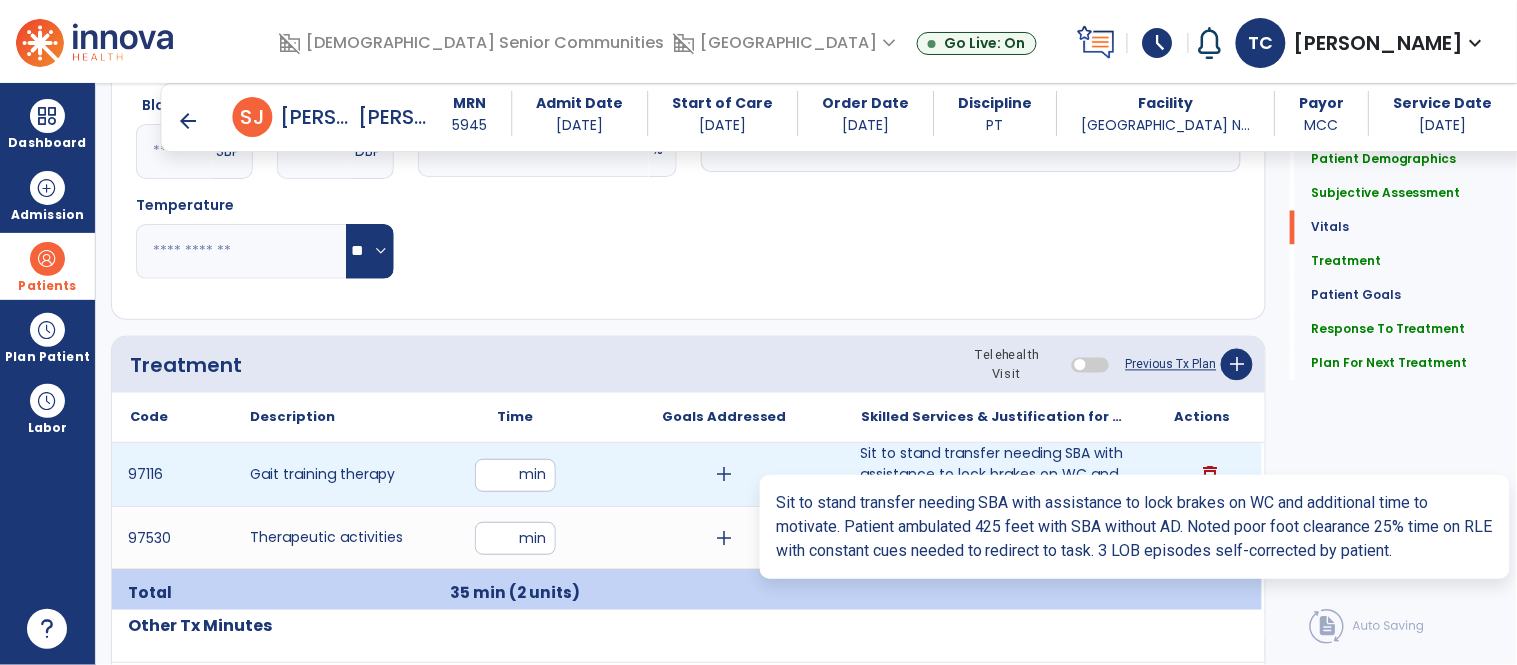 click on "Sit to stand transfer needing SBA with assistance to lock brakes on WC and additional time to motiva..." at bounding box center (993, 474) 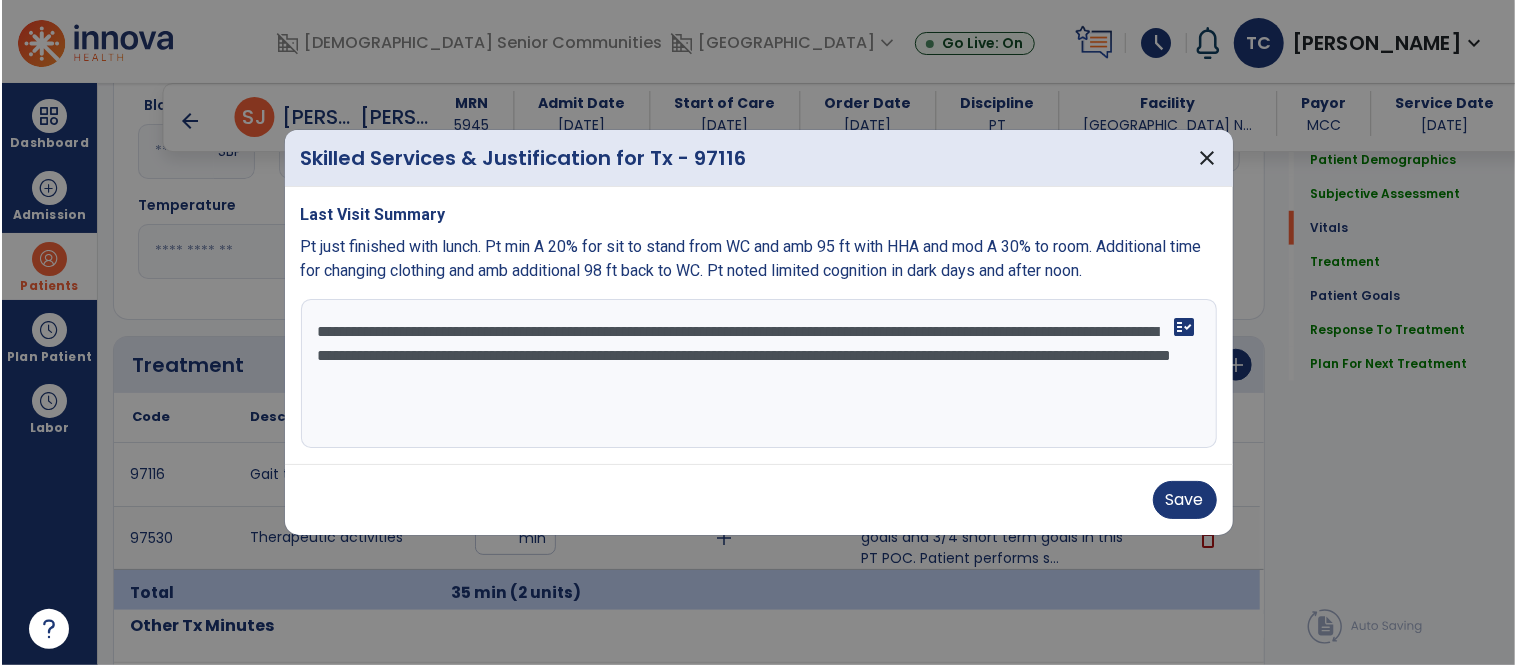 scroll, scrollTop: 913, scrollLeft: 0, axis: vertical 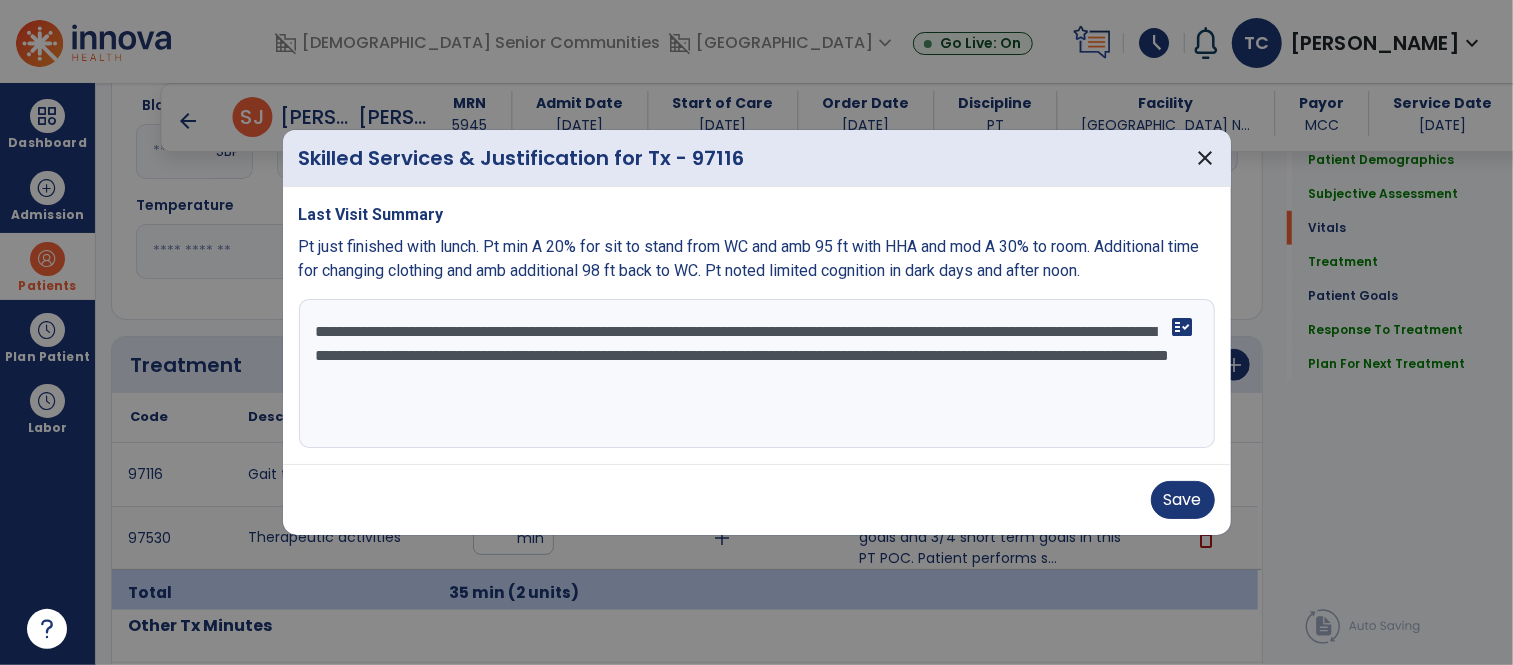 click on "**********" at bounding box center (757, 374) 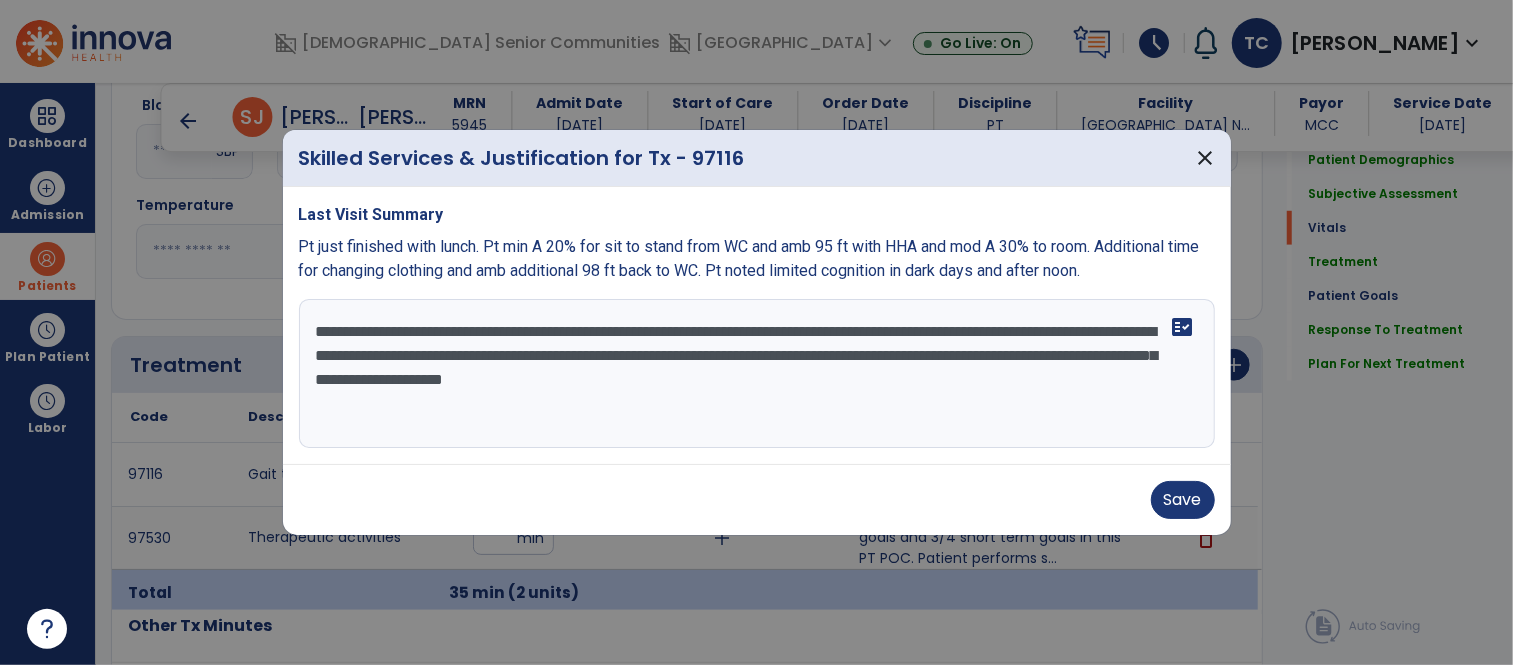 click on "**********" at bounding box center (757, 374) 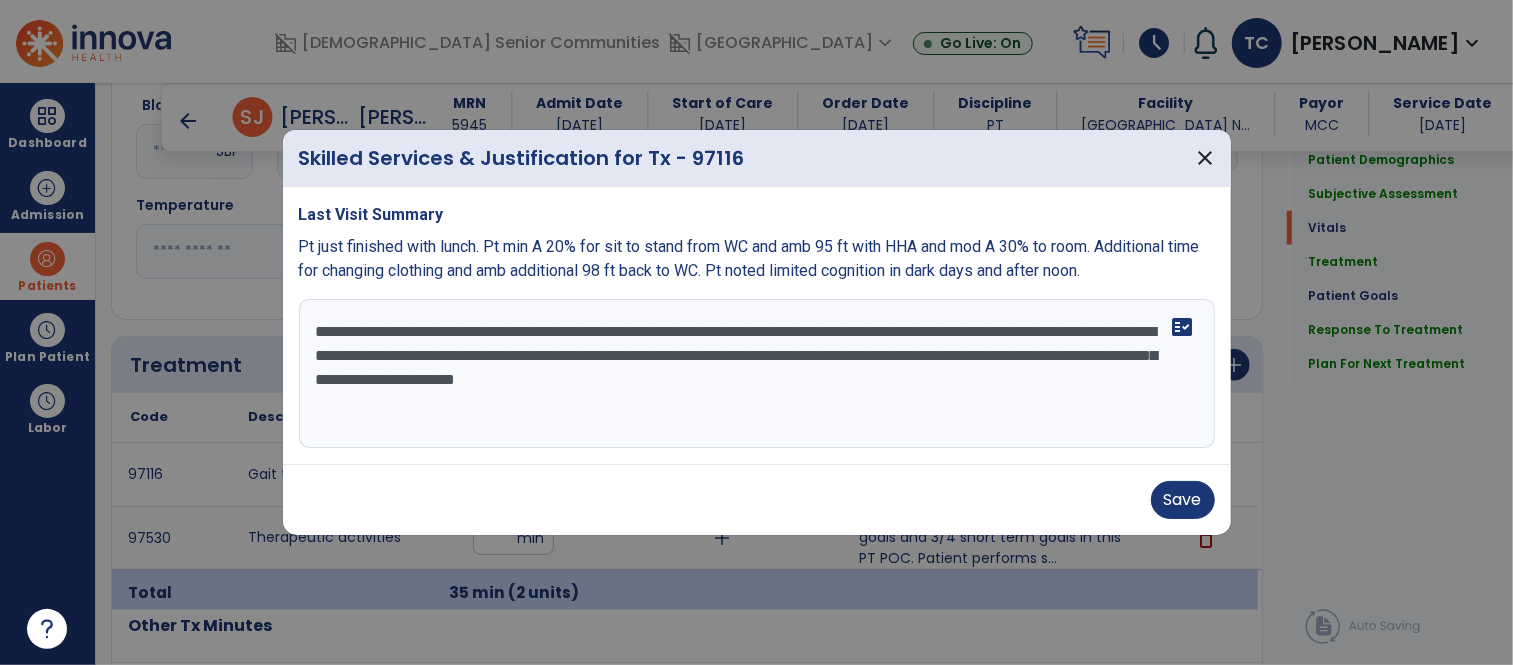 click on "**********" at bounding box center (757, 374) 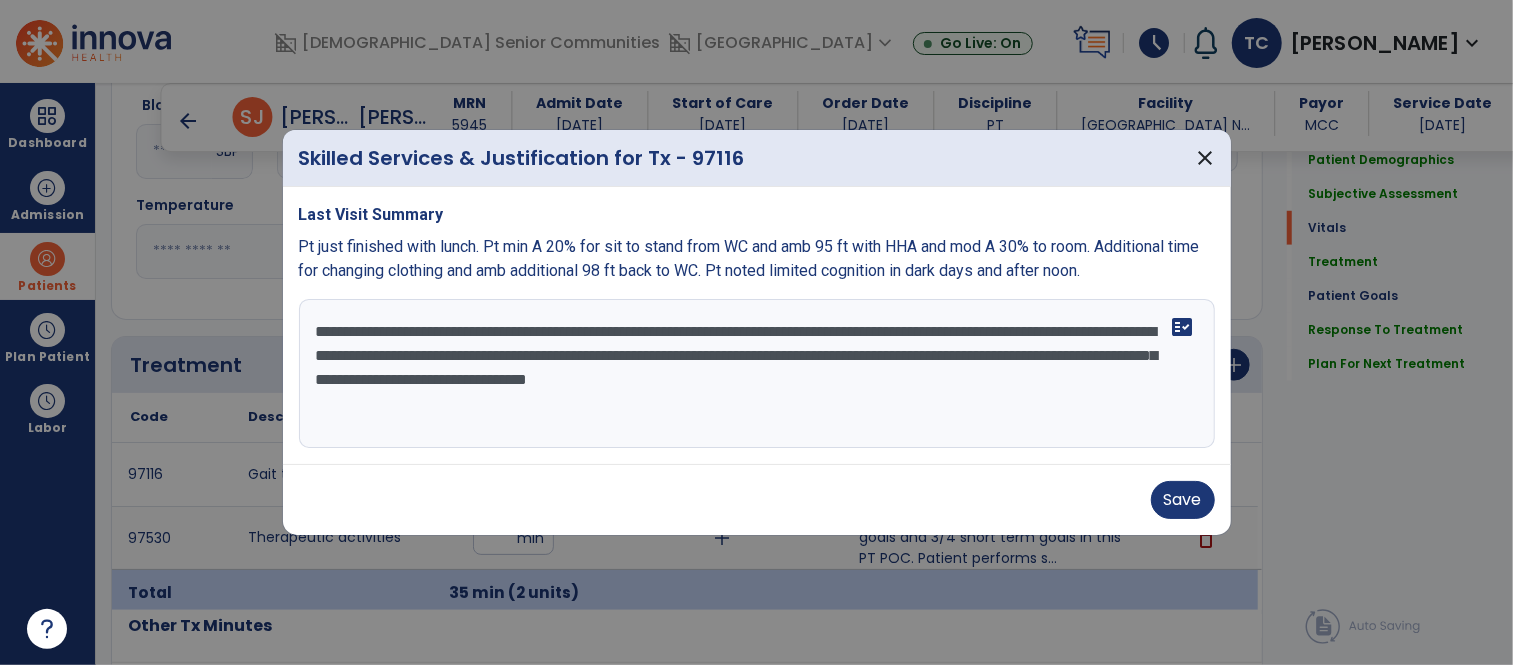 click on "**********" at bounding box center [757, 374] 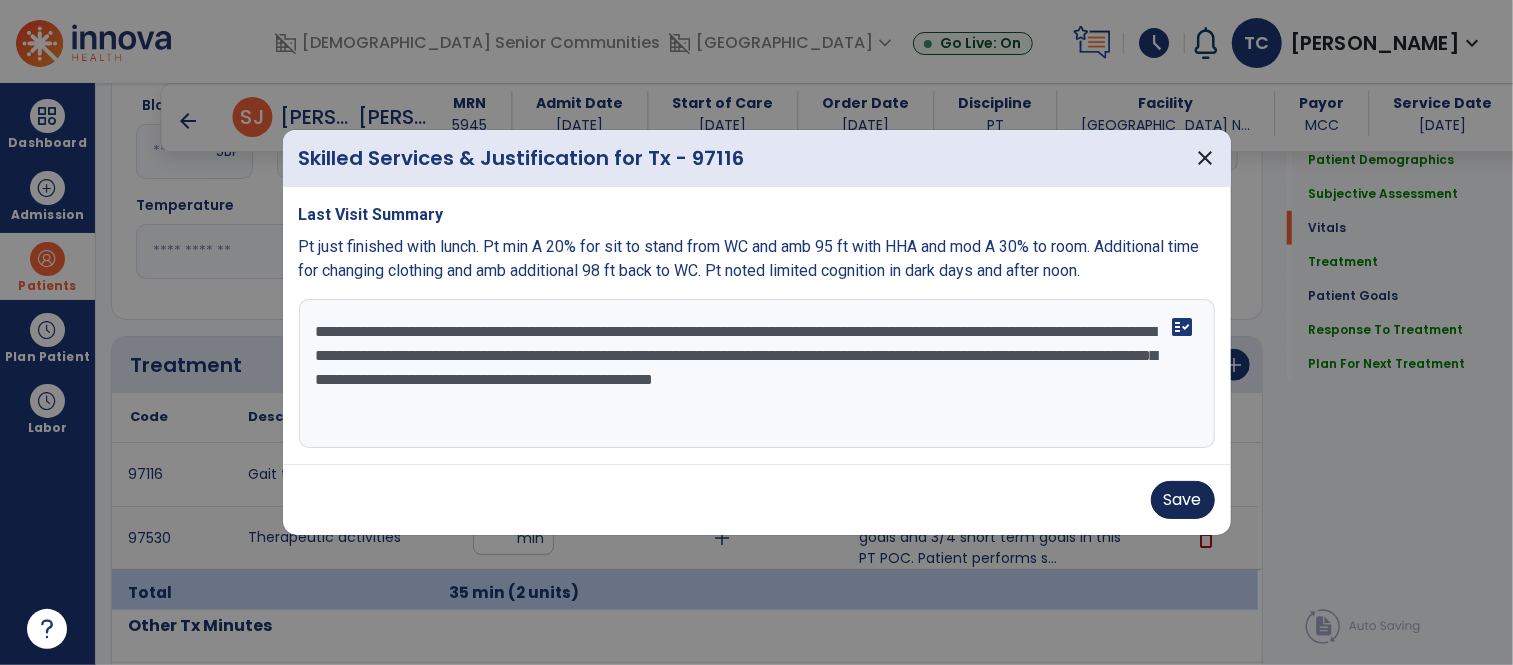 type on "**********" 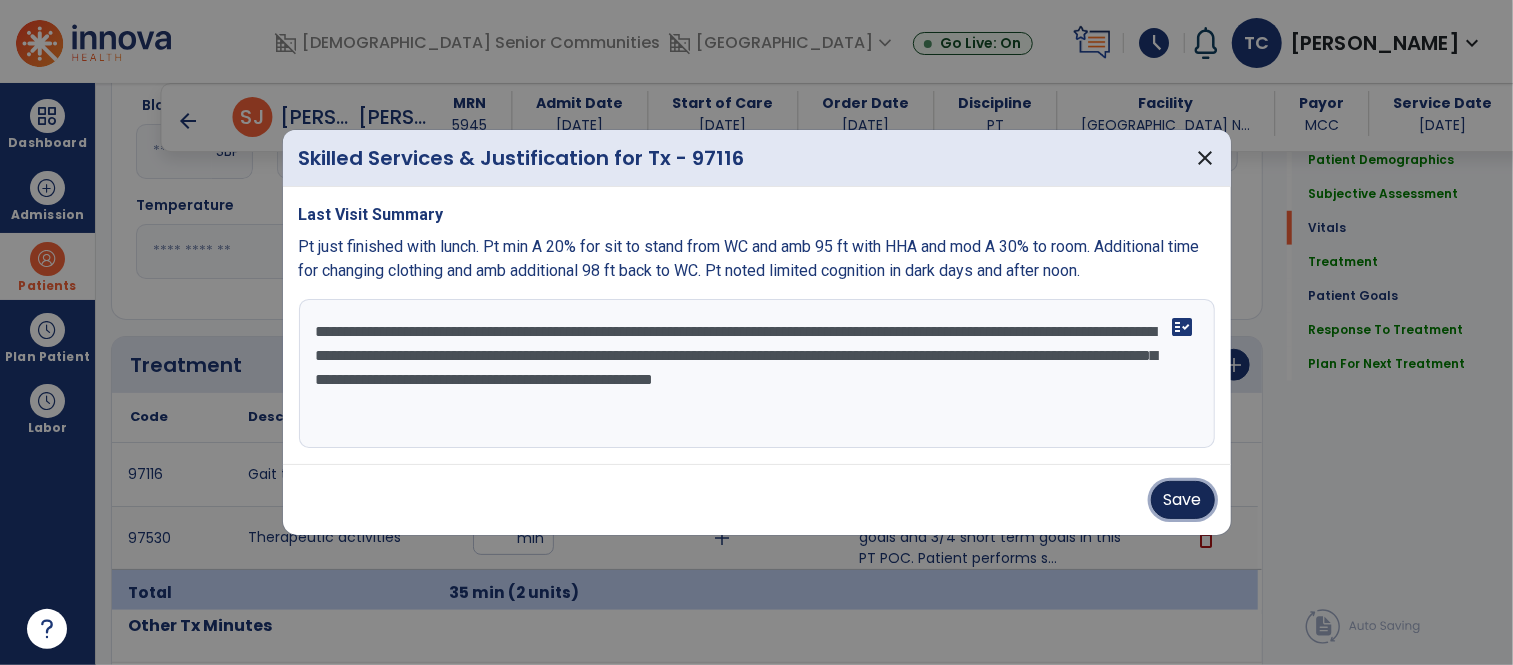click on "Save" at bounding box center (1183, 500) 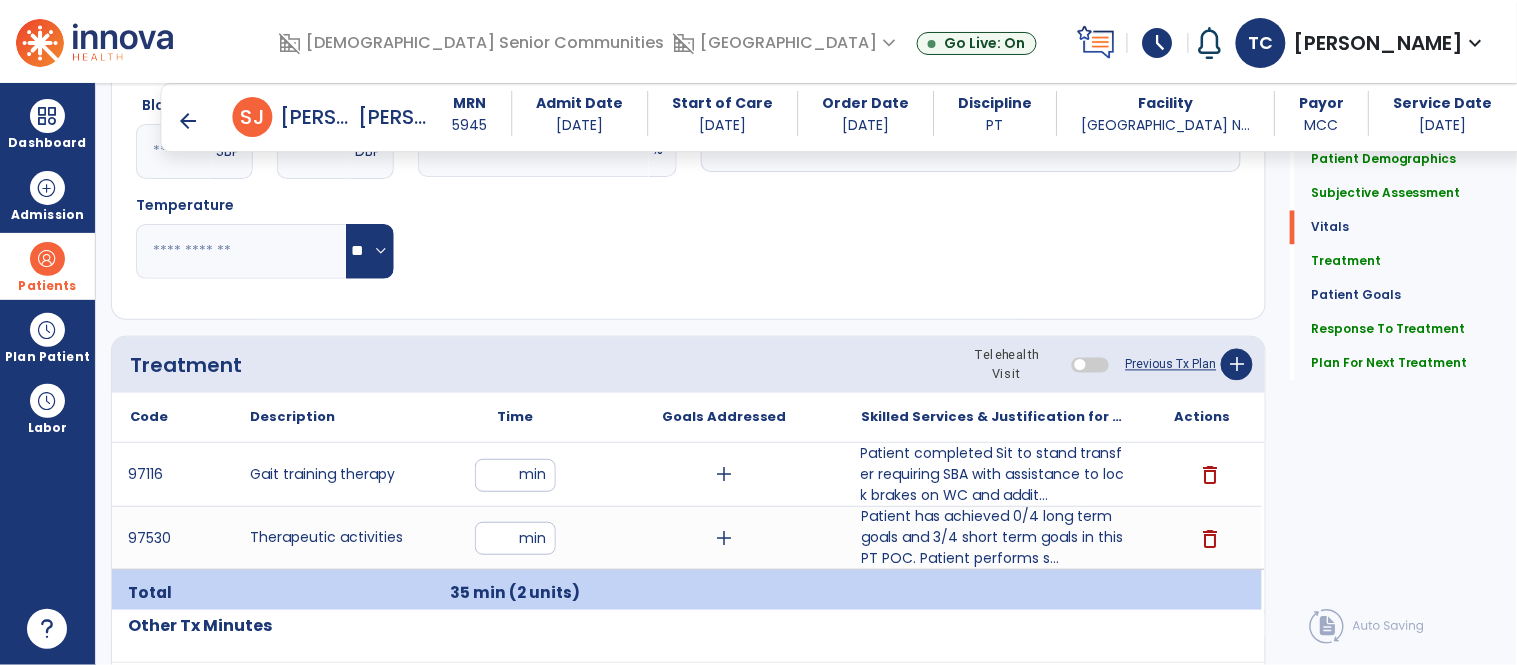 scroll, scrollTop: 865, scrollLeft: 0, axis: vertical 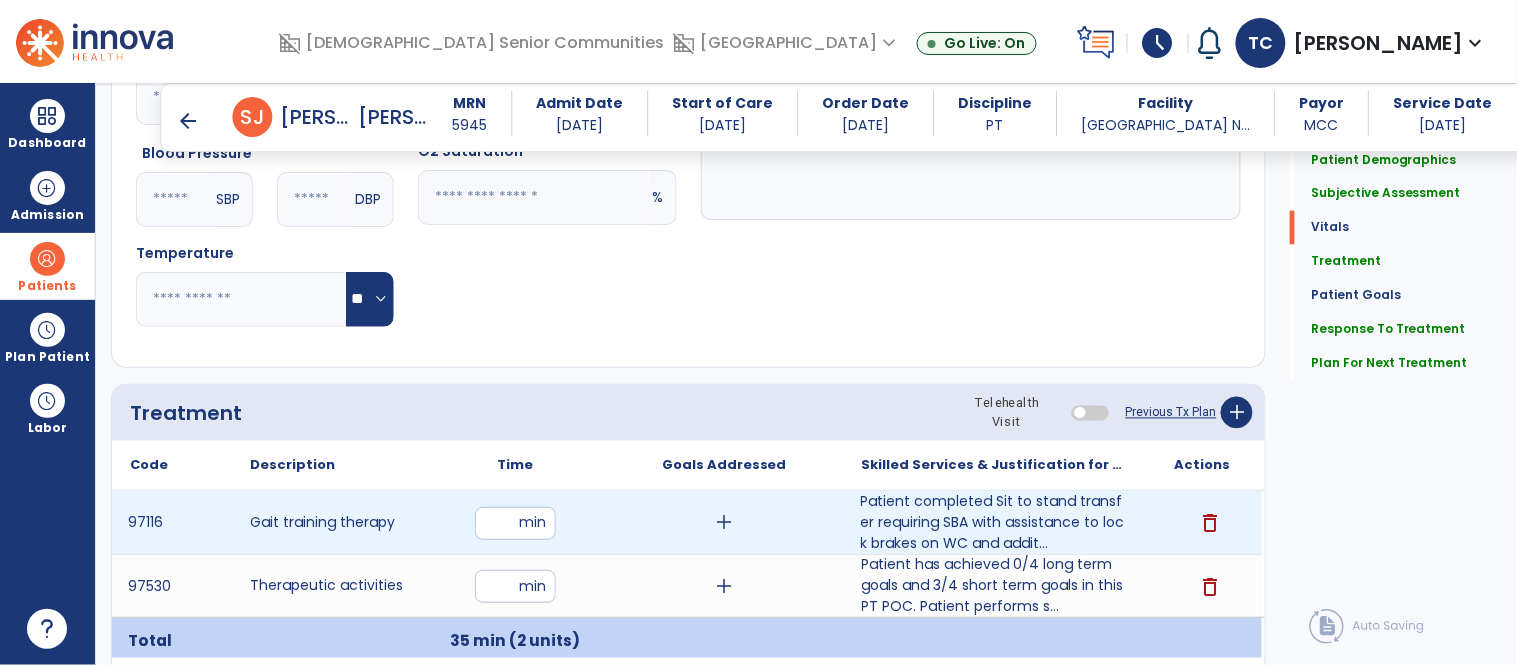 click on "**" at bounding box center [515, 523] 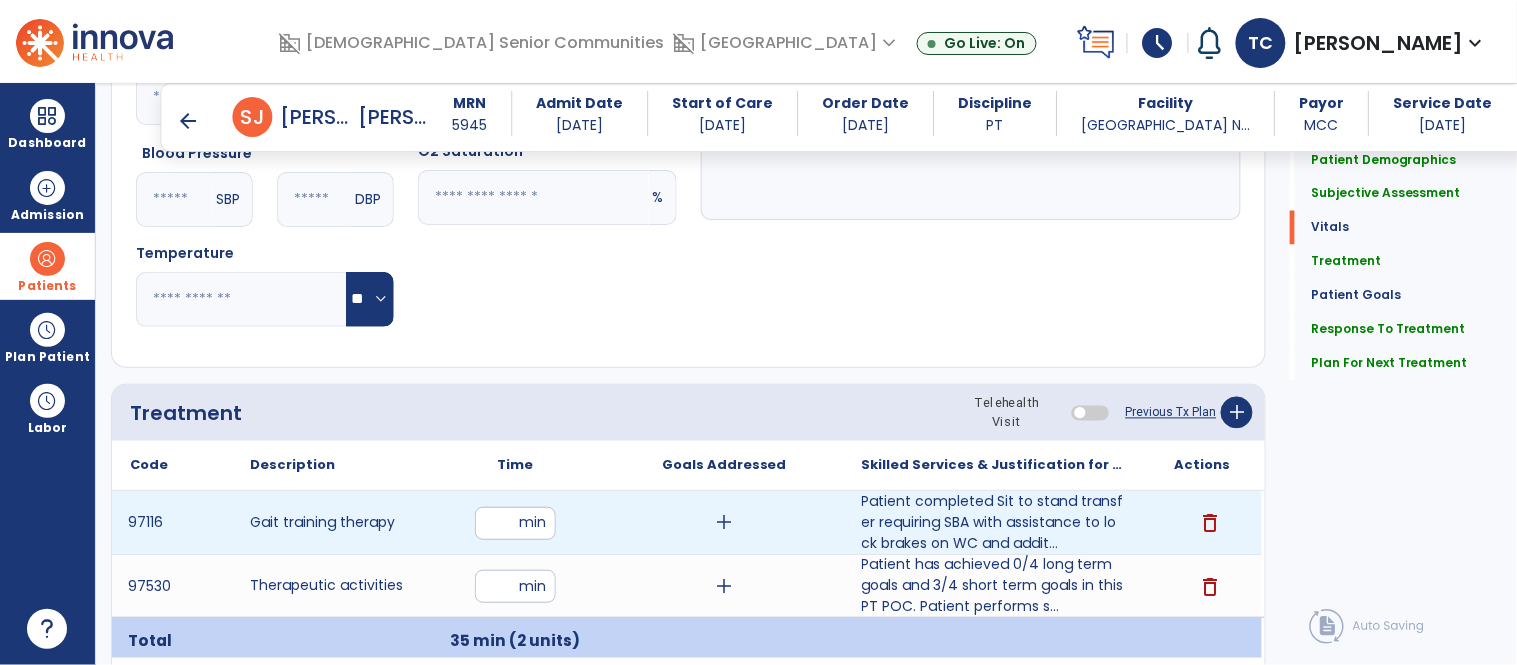 type on "**" 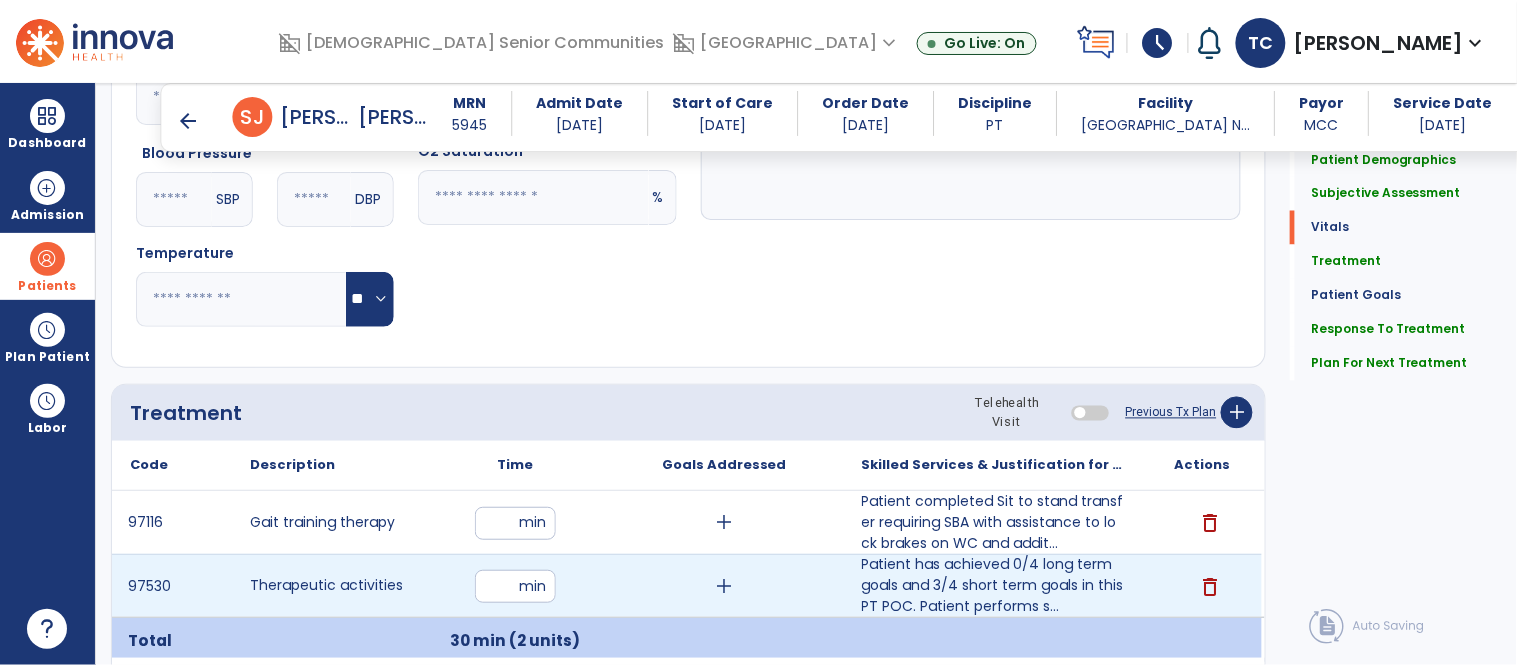 click on "** min" at bounding box center (515, 586) 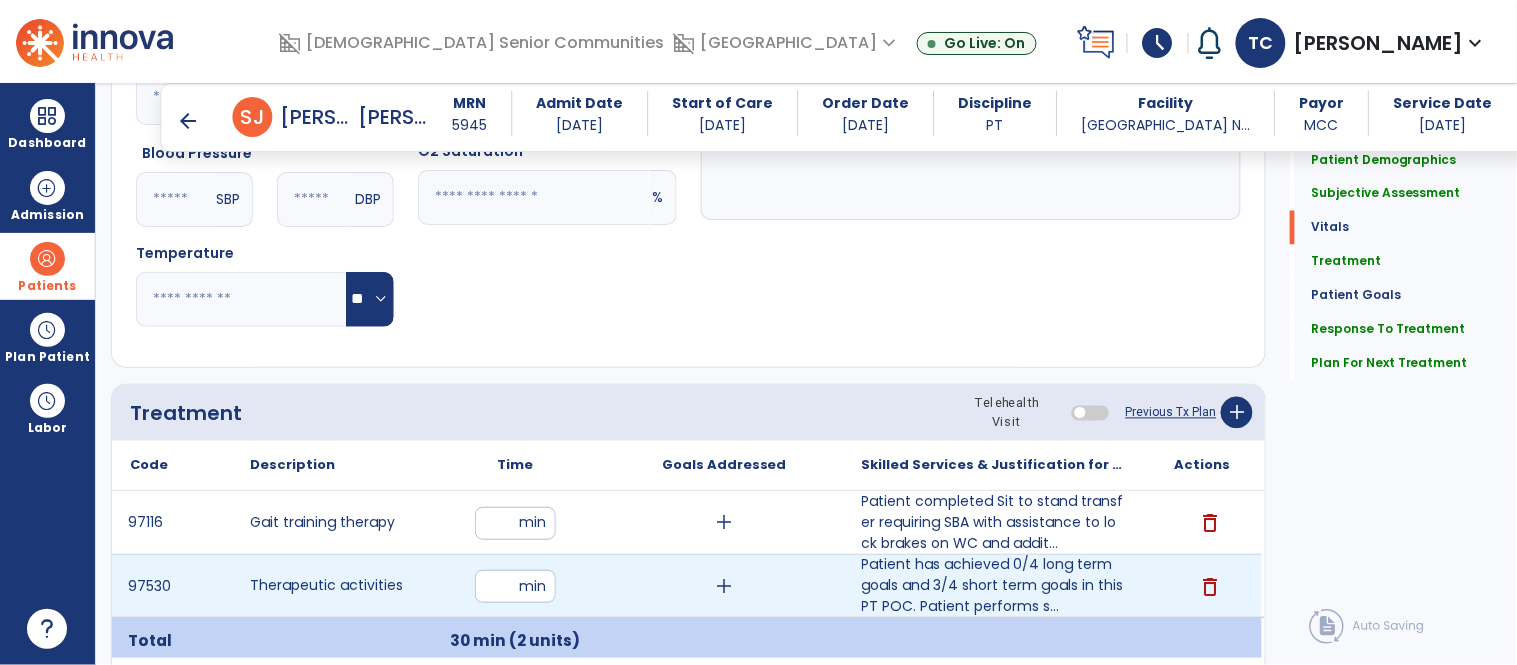 type on "**" 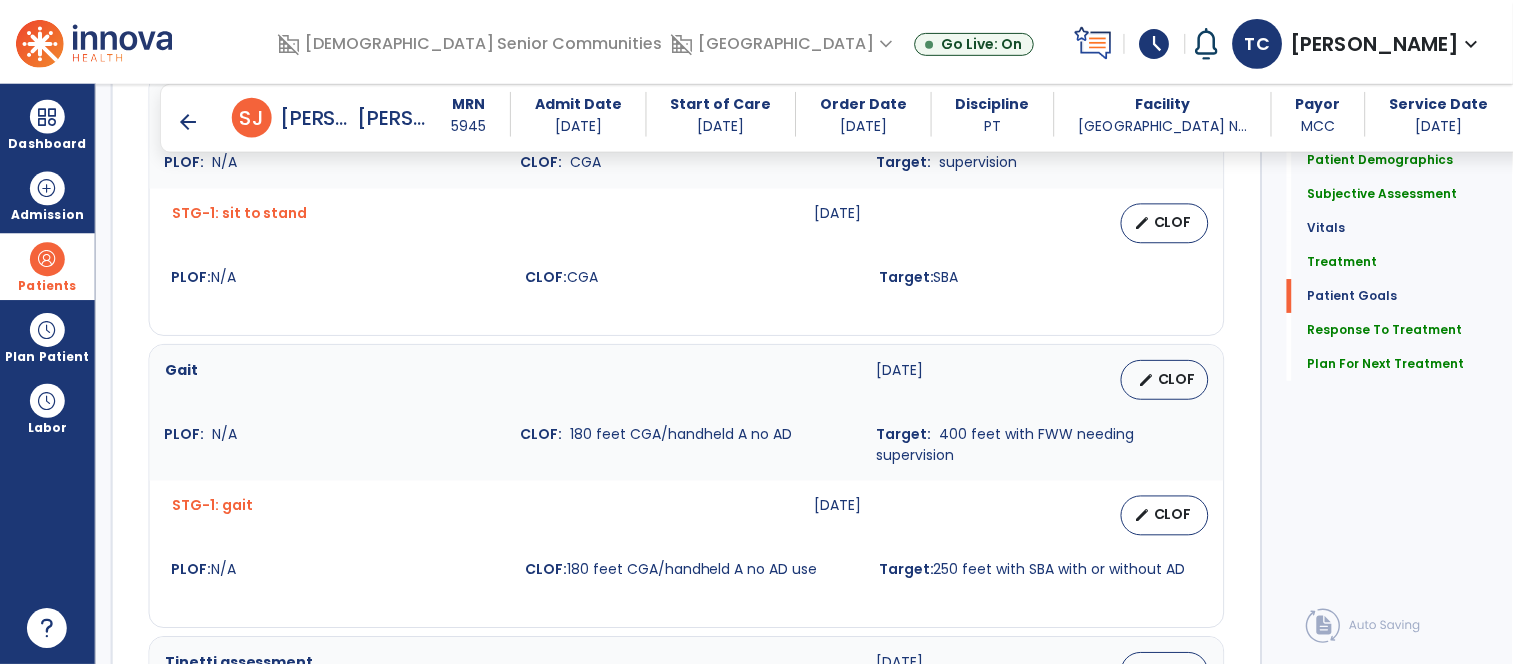 scroll, scrollTop: 2848, scrollLeft: 0, axis: vertical 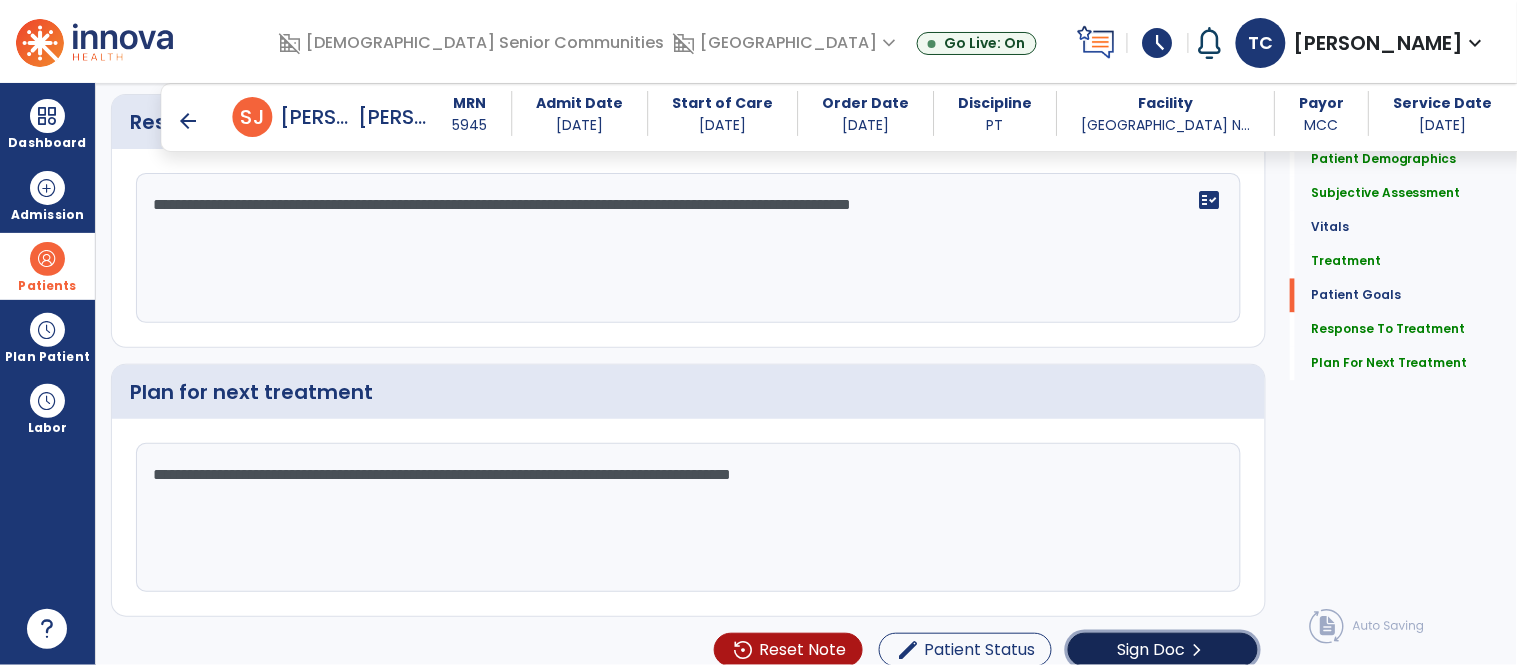 click on "Sign Doc" 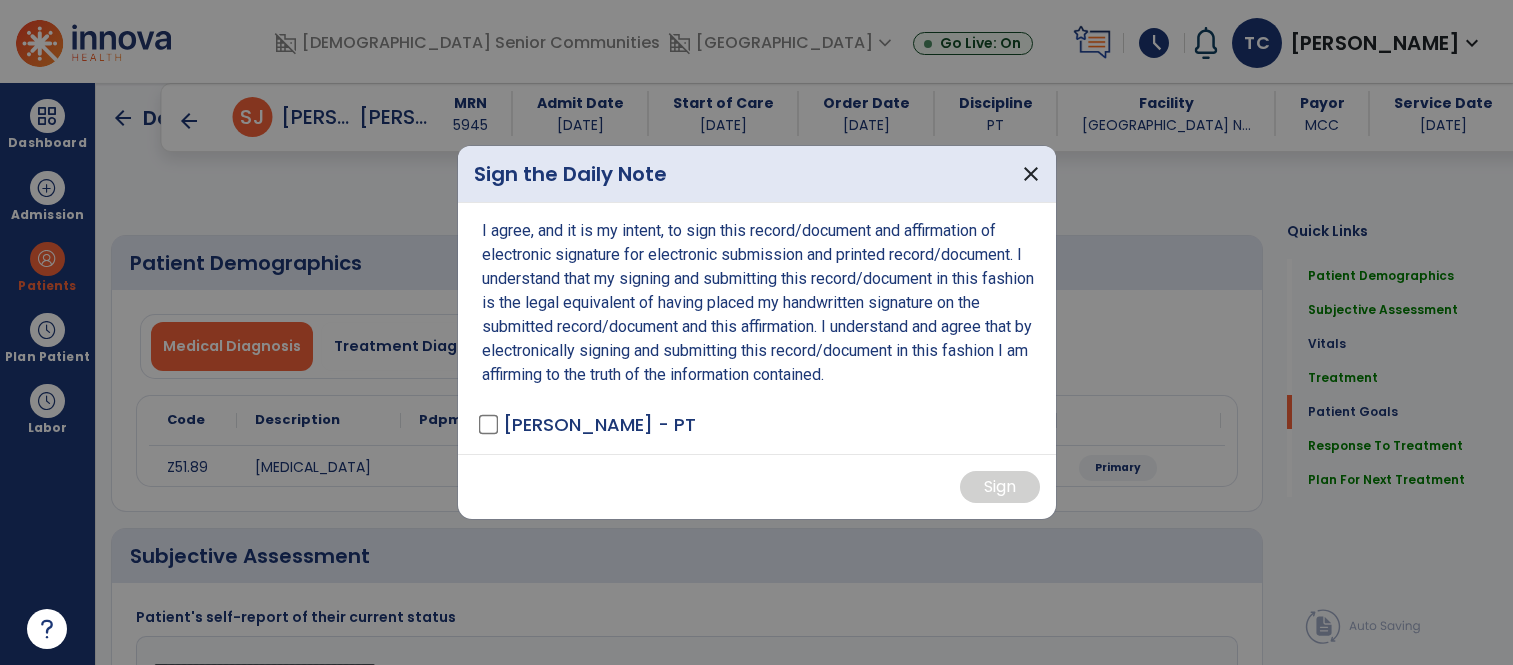 select on "*" 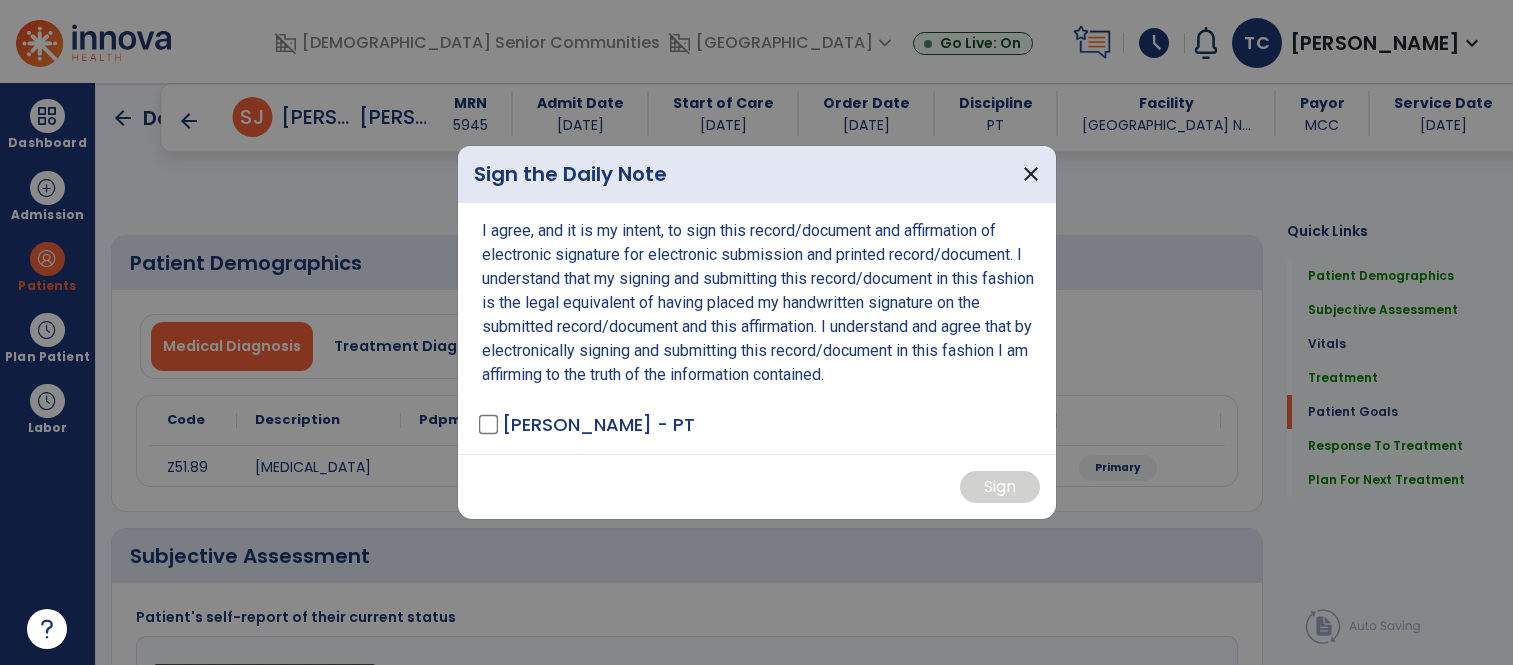 scroll, scrollTop: 0, scrollLeft: 0, axis: both 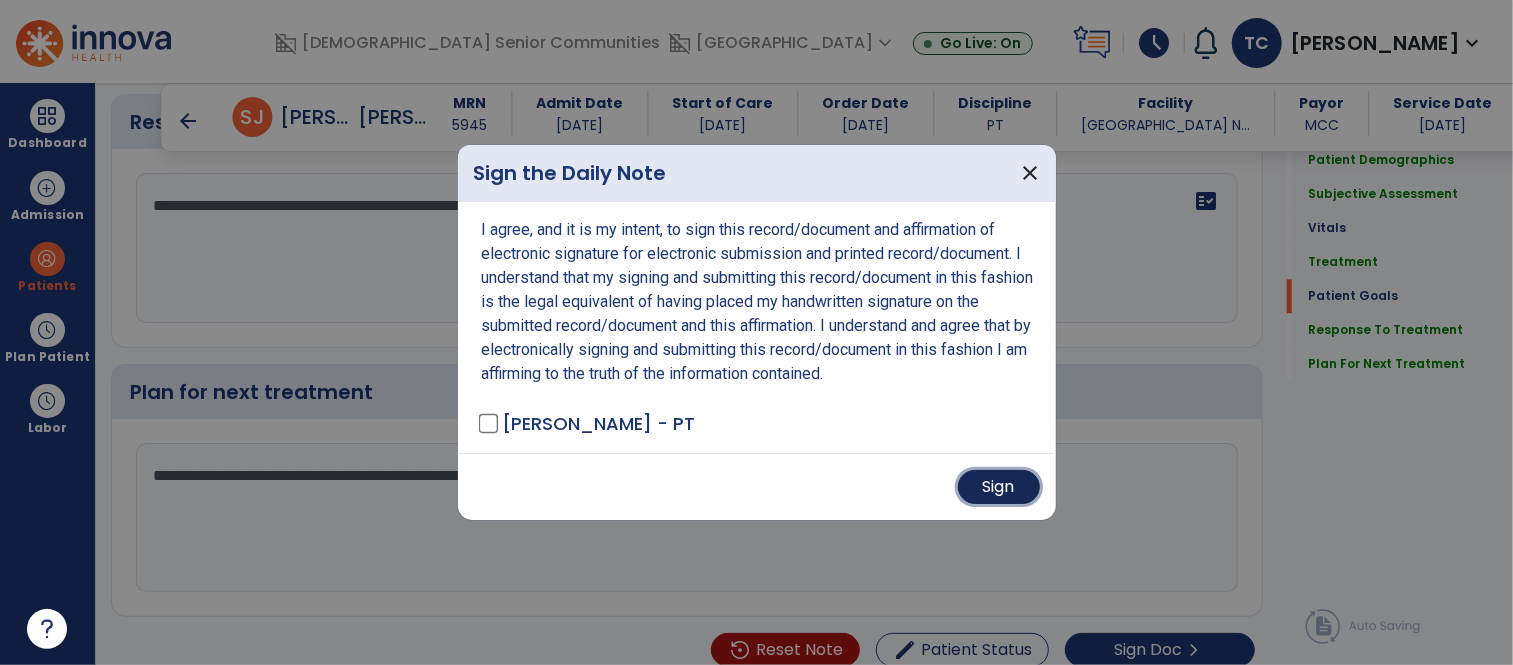 click on "Sign" at bounding box center [999, 487] 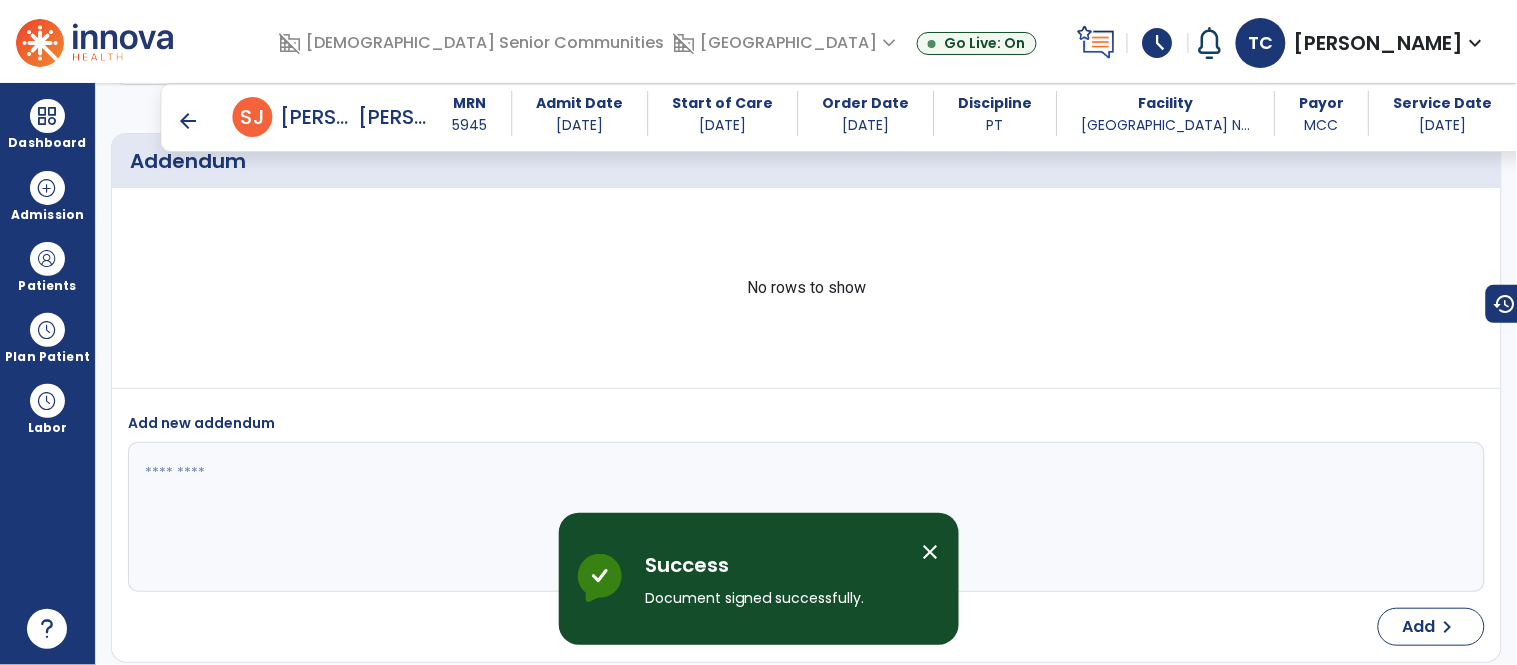 scroll, scrollTop: 4300, scrollLeft: 0, axis: vertical 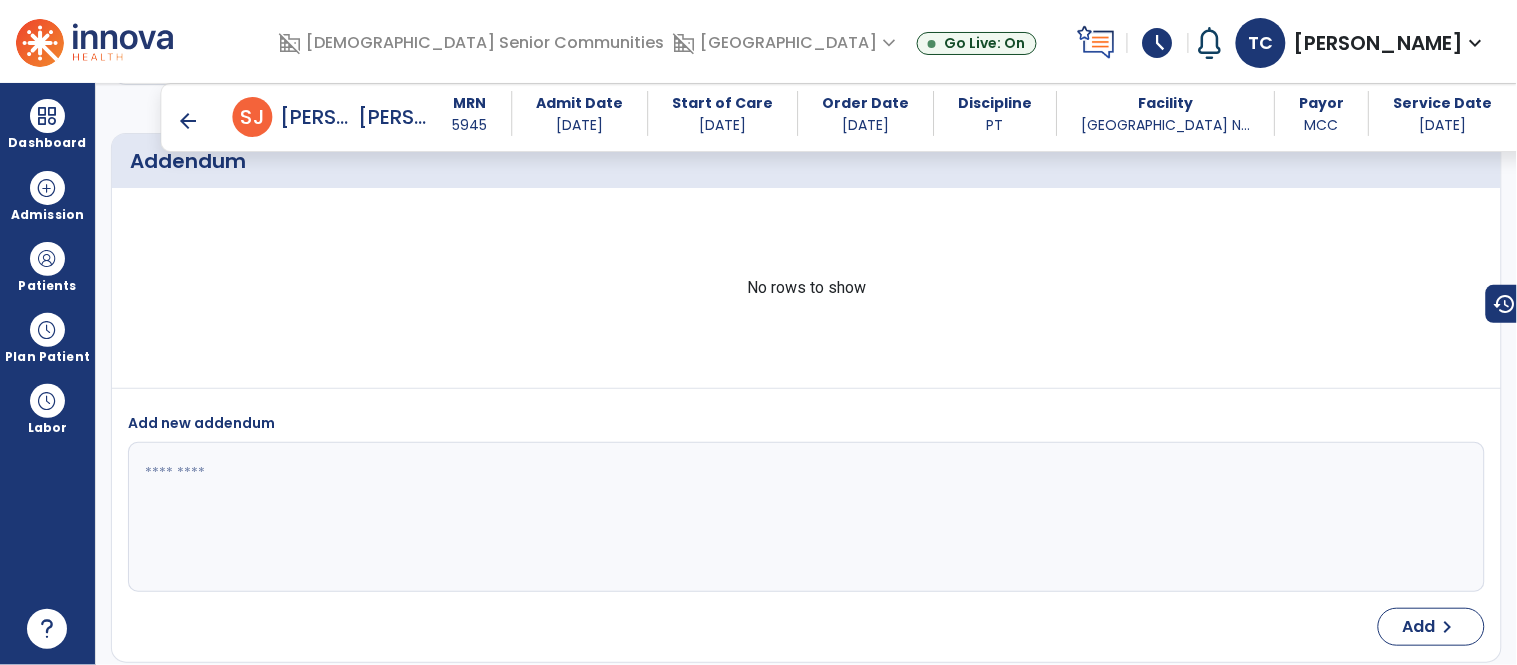 click on "arrow_back" at bounding box center [189, 121] 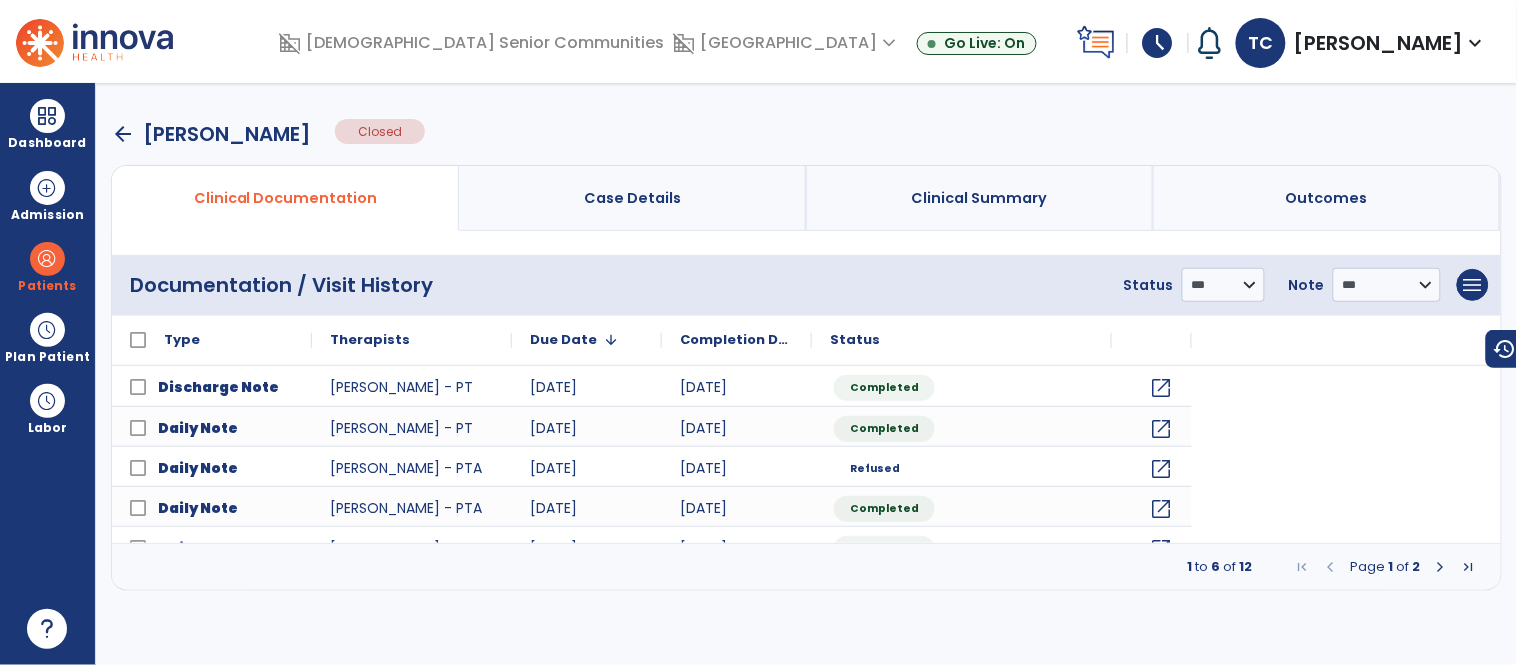 scroll, scrollTop: 0, scrollLeft: 0, axis: both 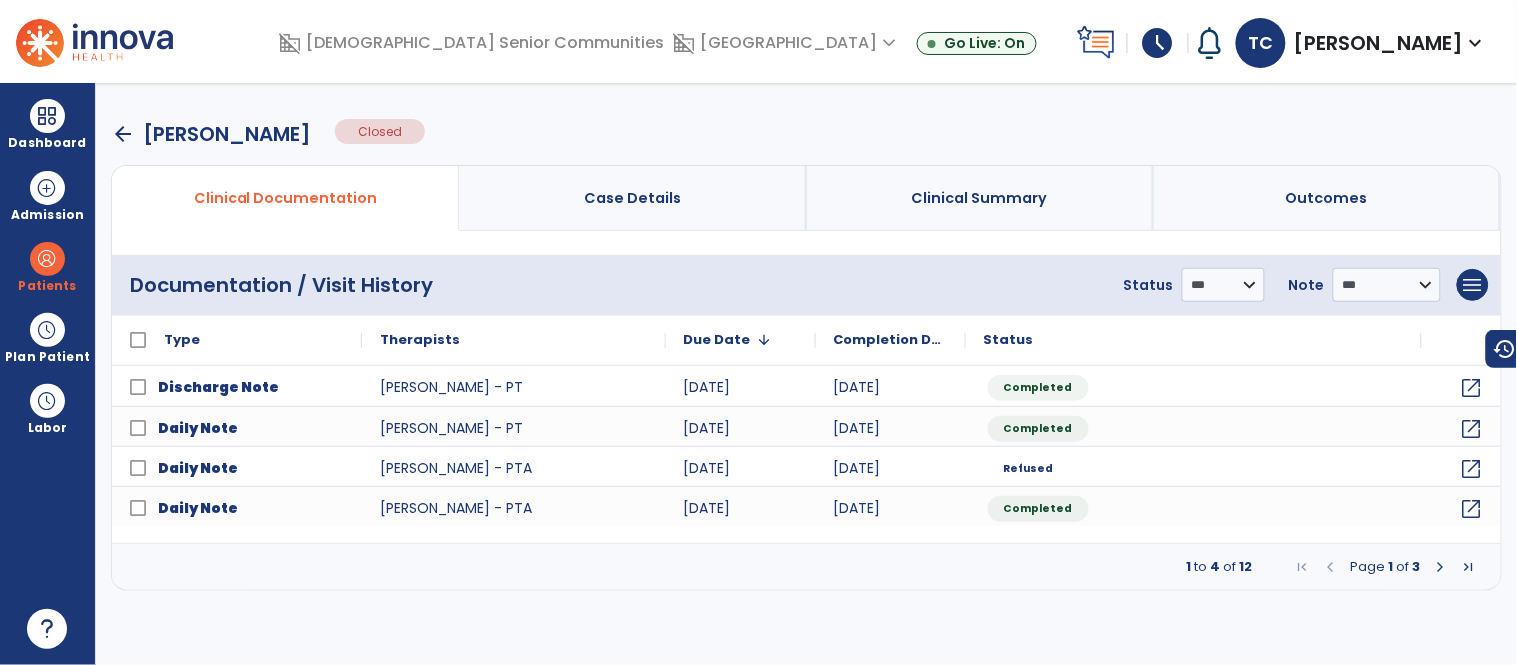 click on "arrow_back" at bounding box center [123, 134] 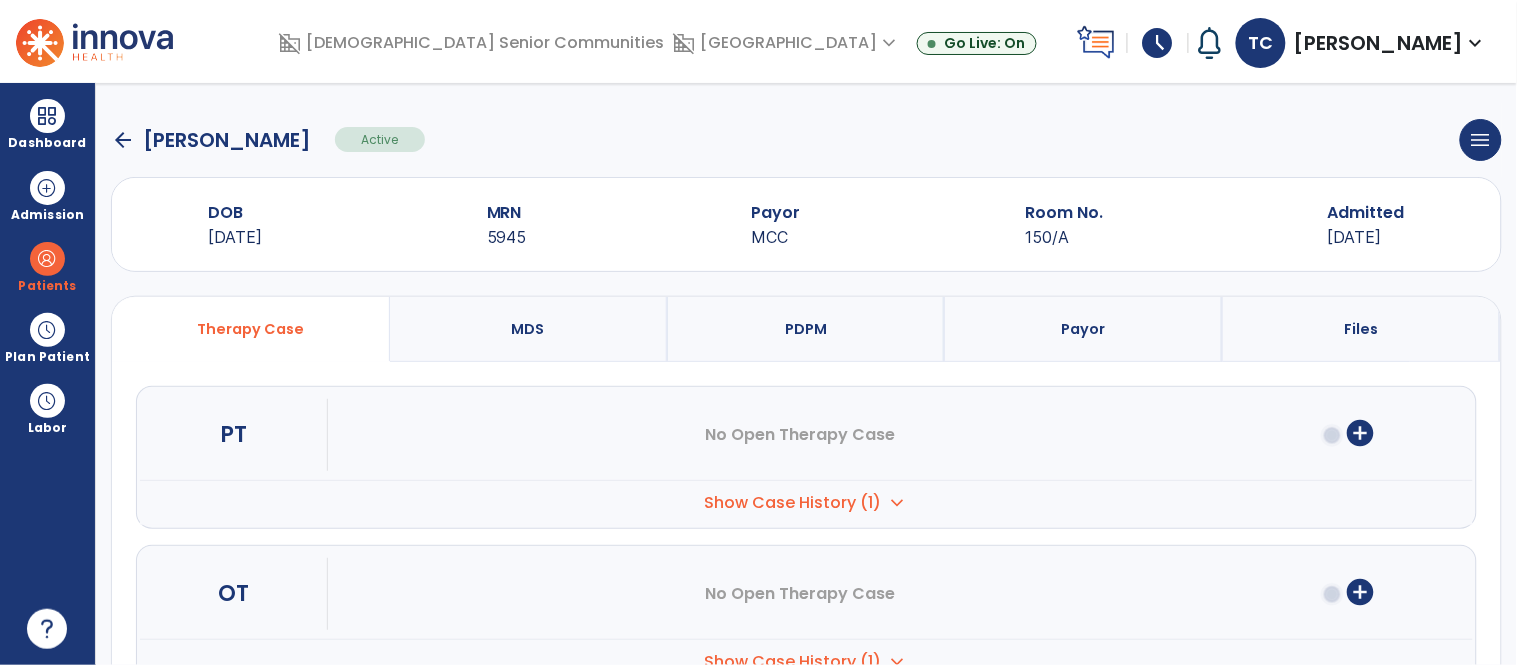 click on "arrow_back" 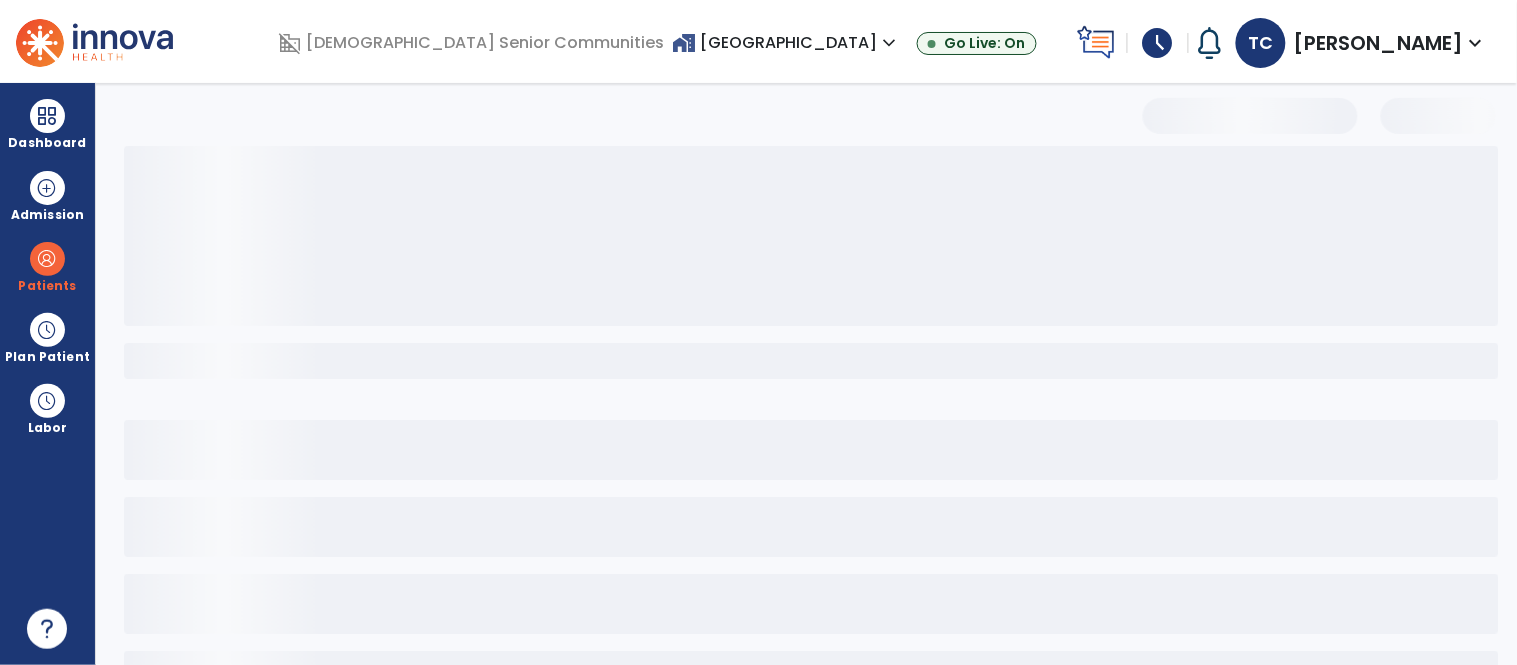 select on "***" 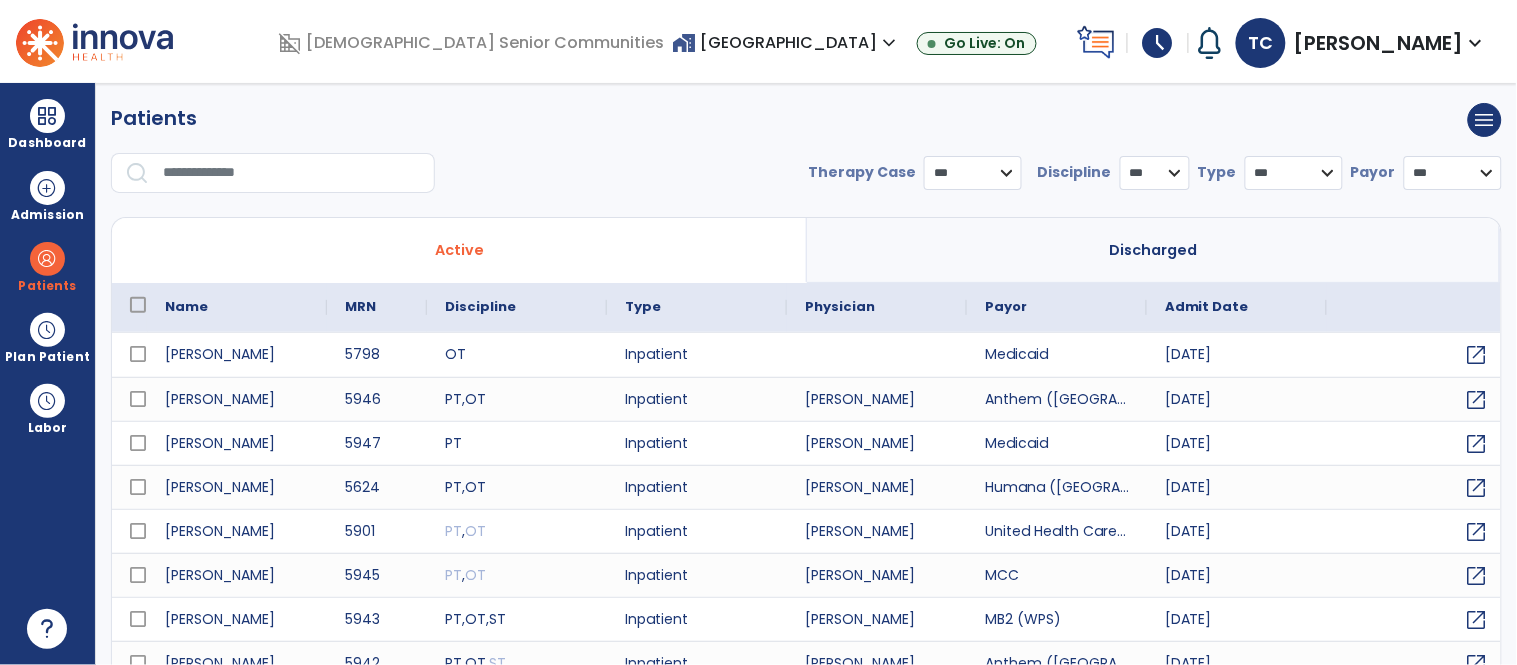 click at bounding box center [292, 173] 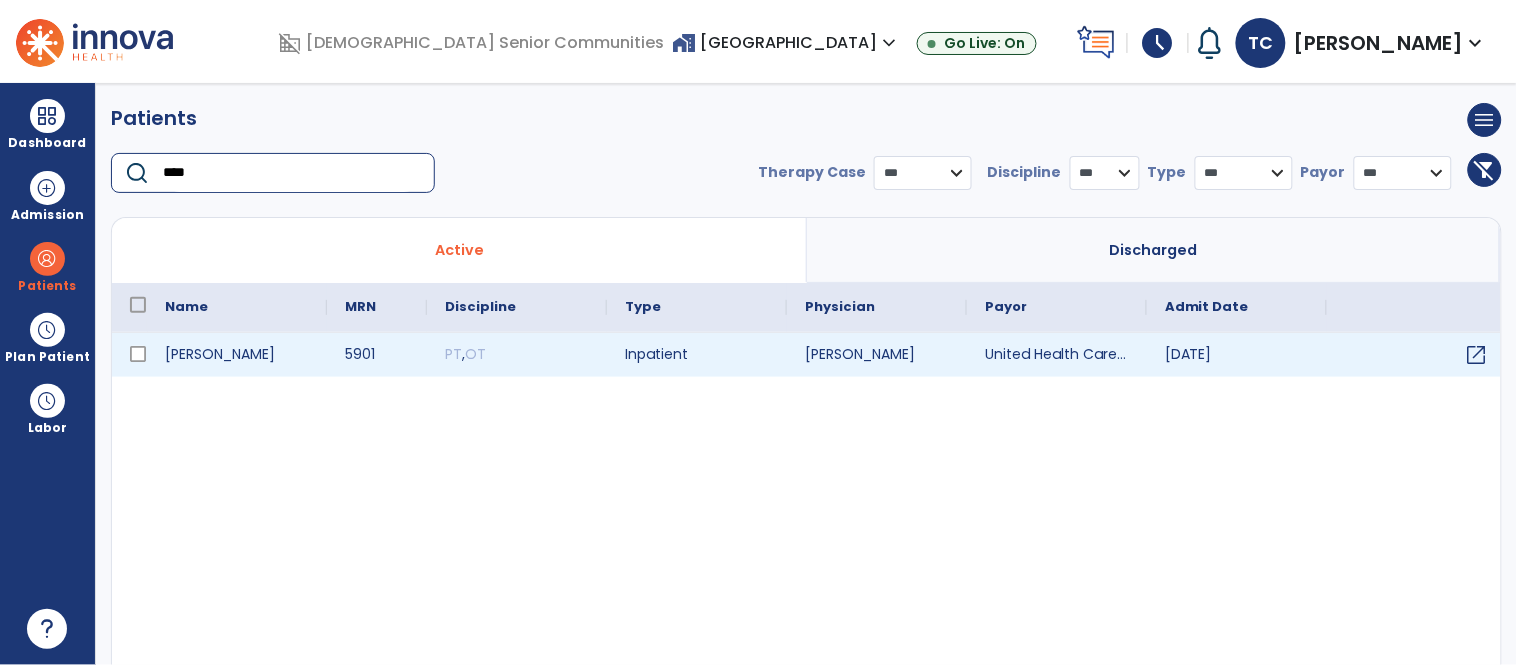 type on "****" 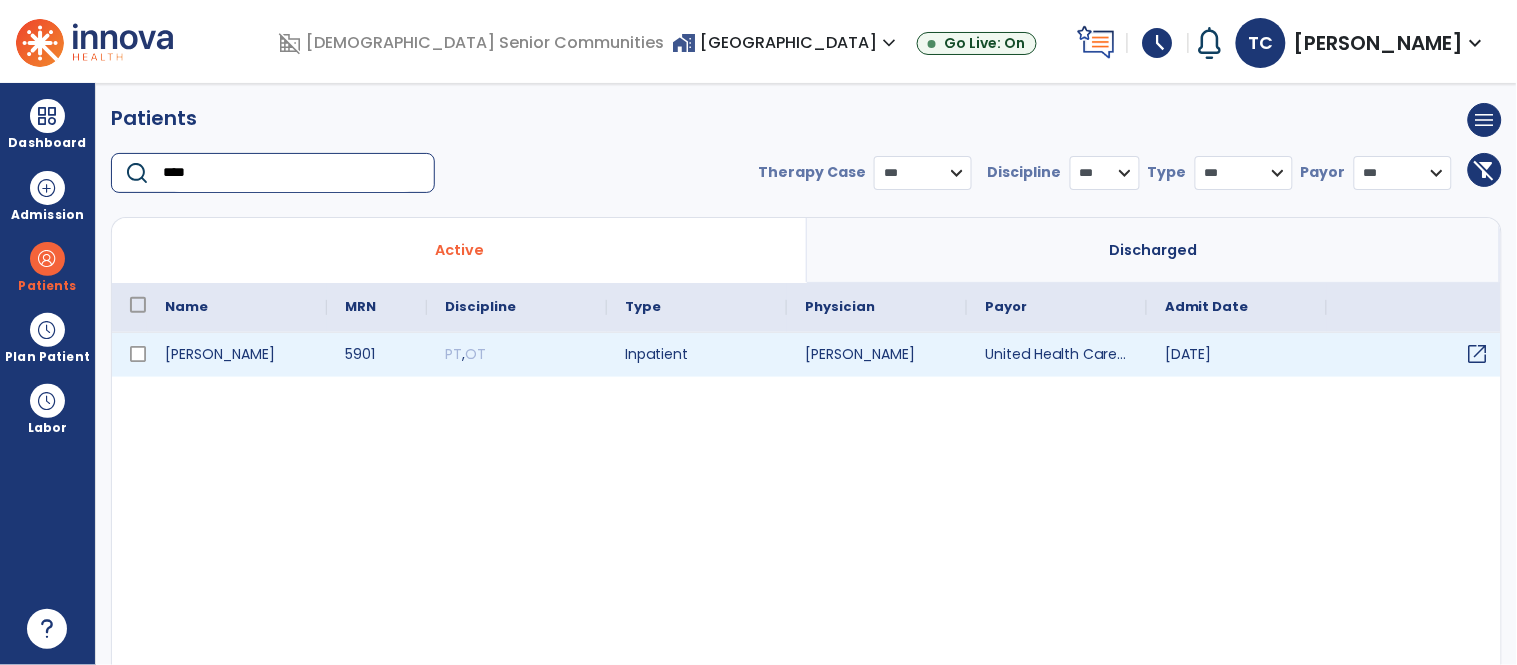 click on "open_in_new" at bounding box center (1478, 354) 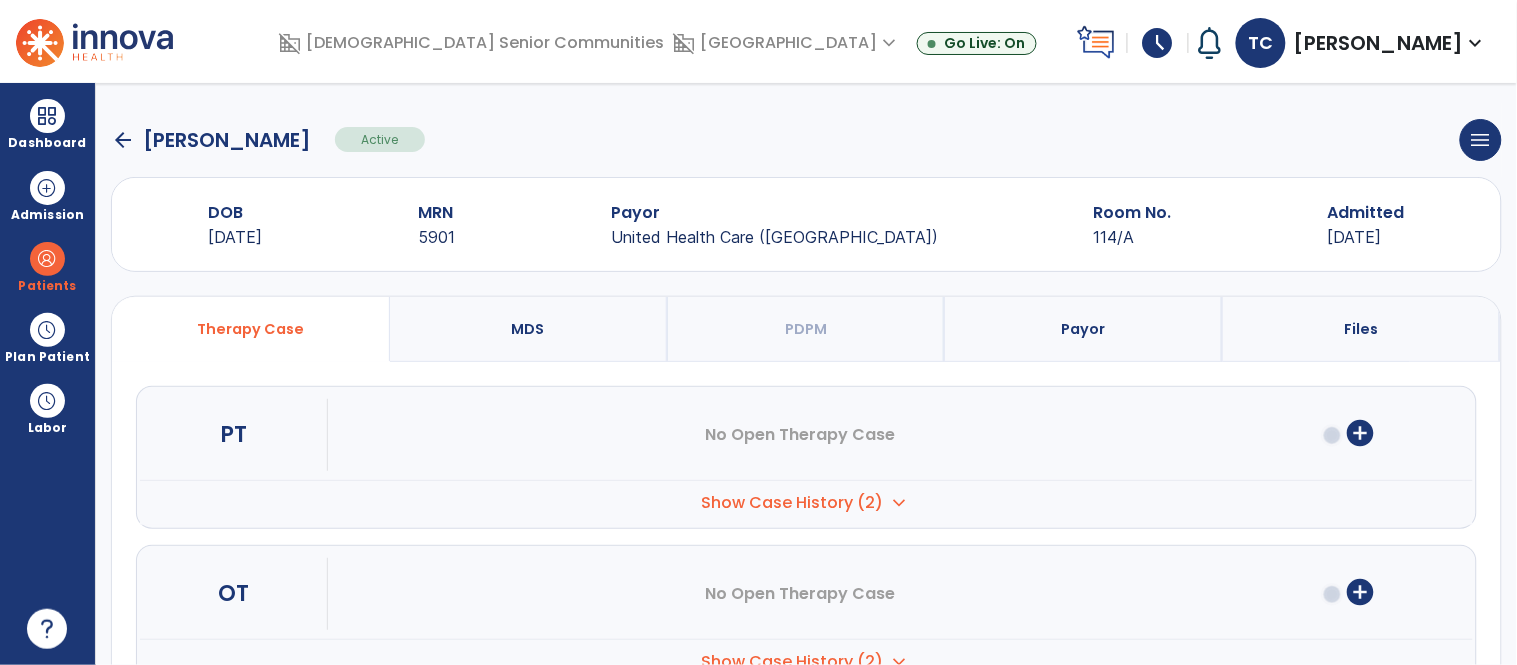 click on "arrow_back" 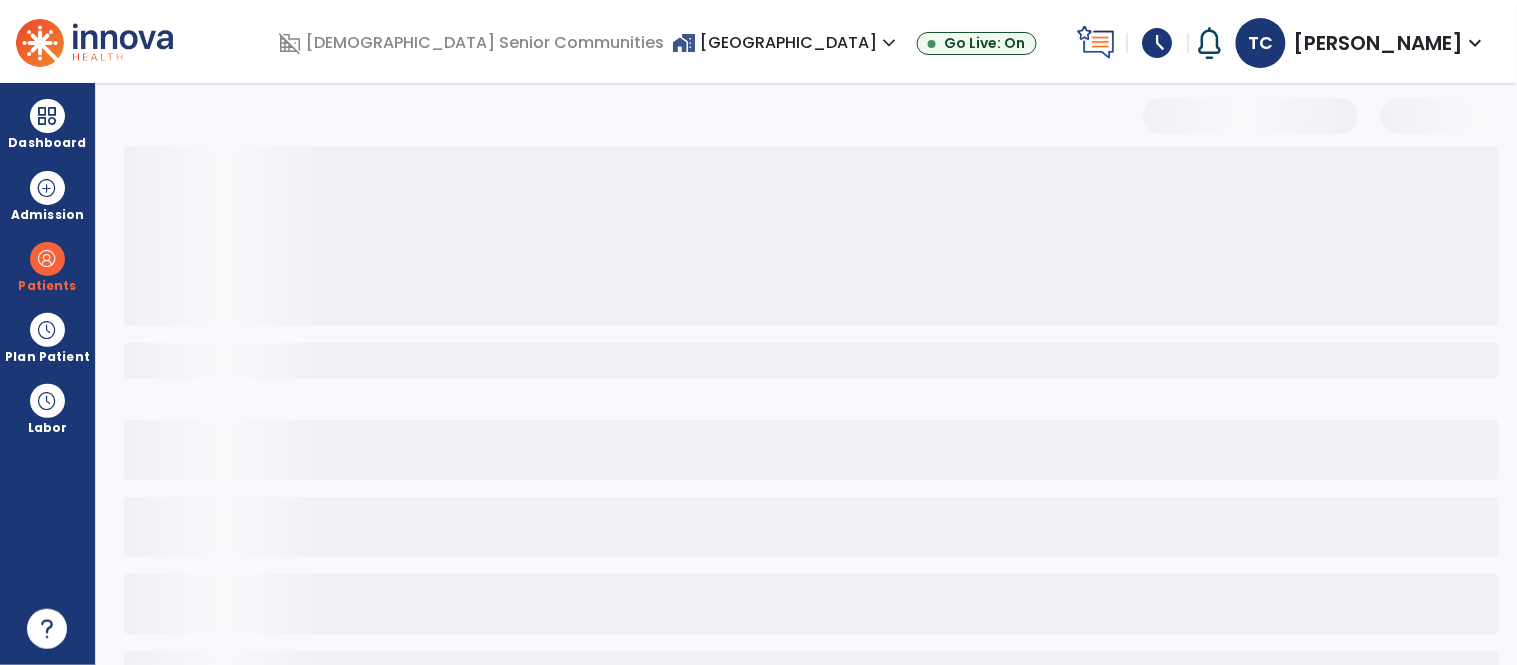 select on "***" 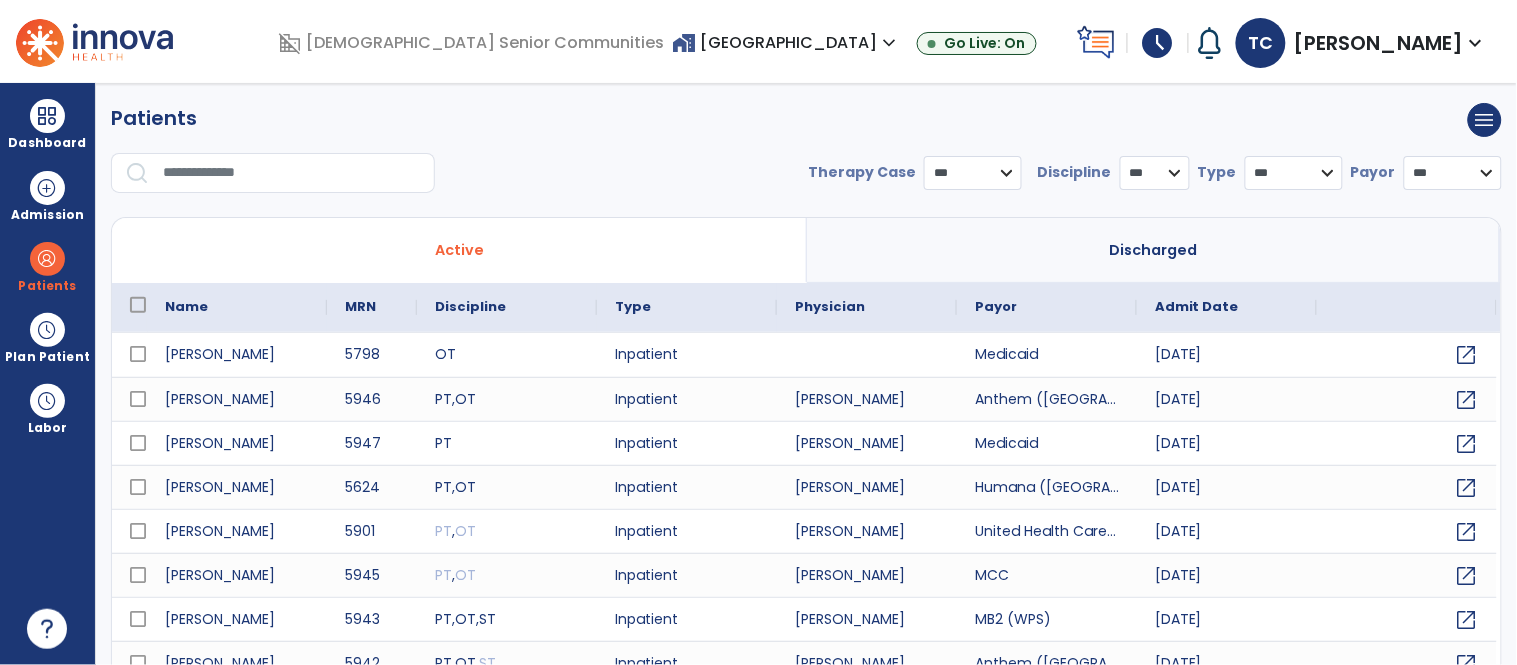 click at bounding box center [292, 173] 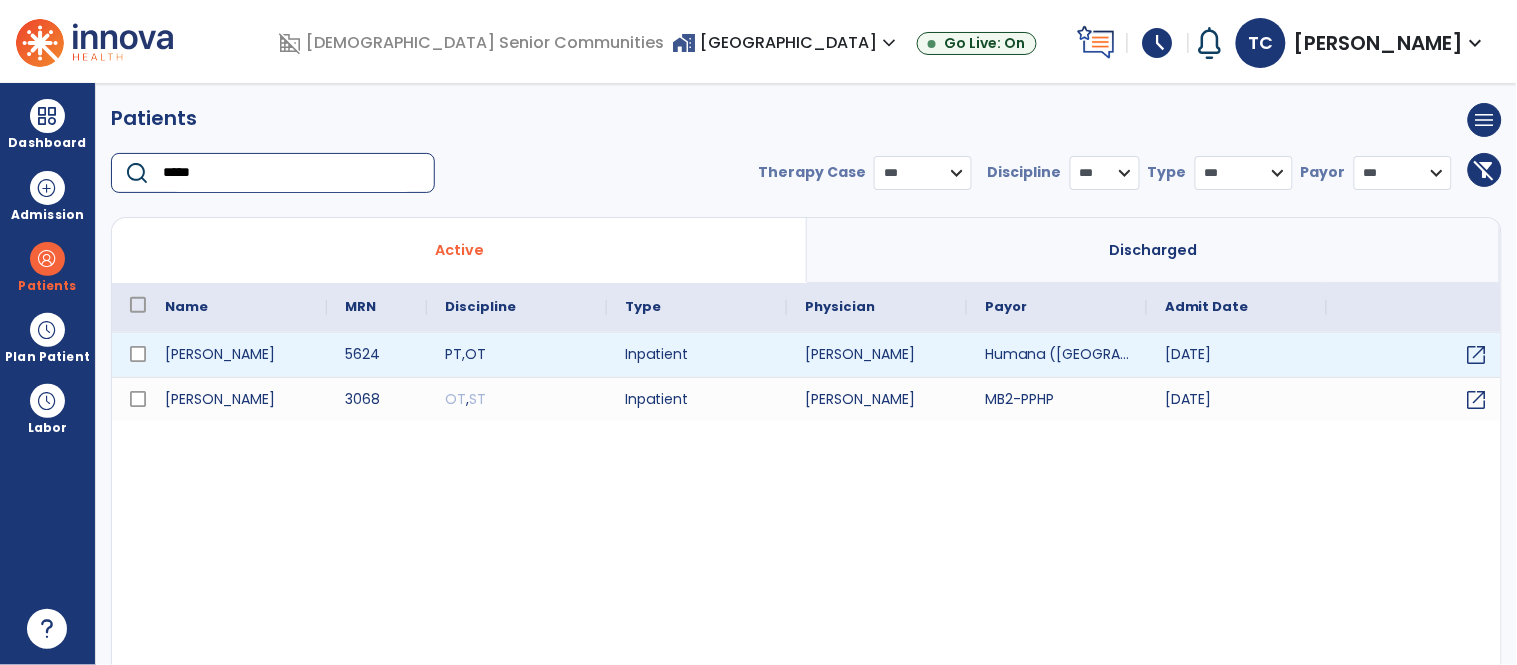 type on "*****" 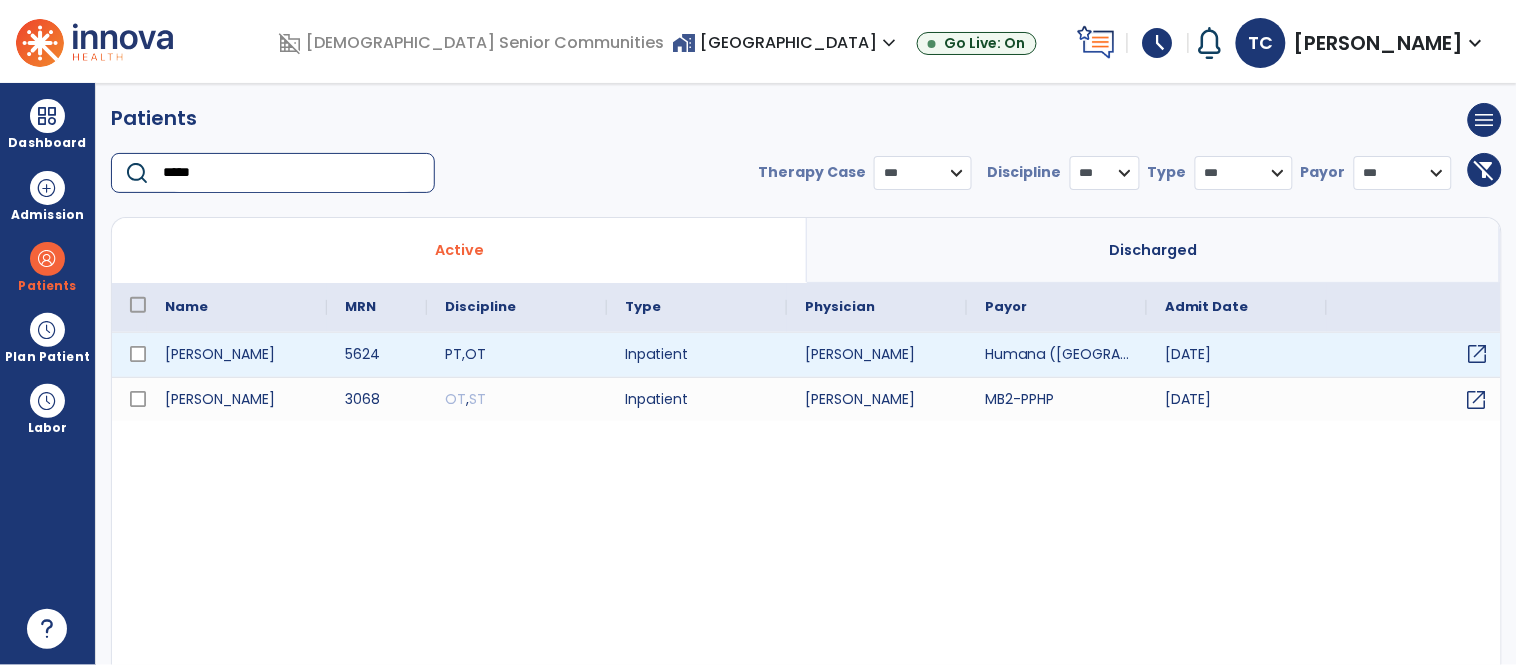 click on "open_in_new" at bounding box center (1478, 354) 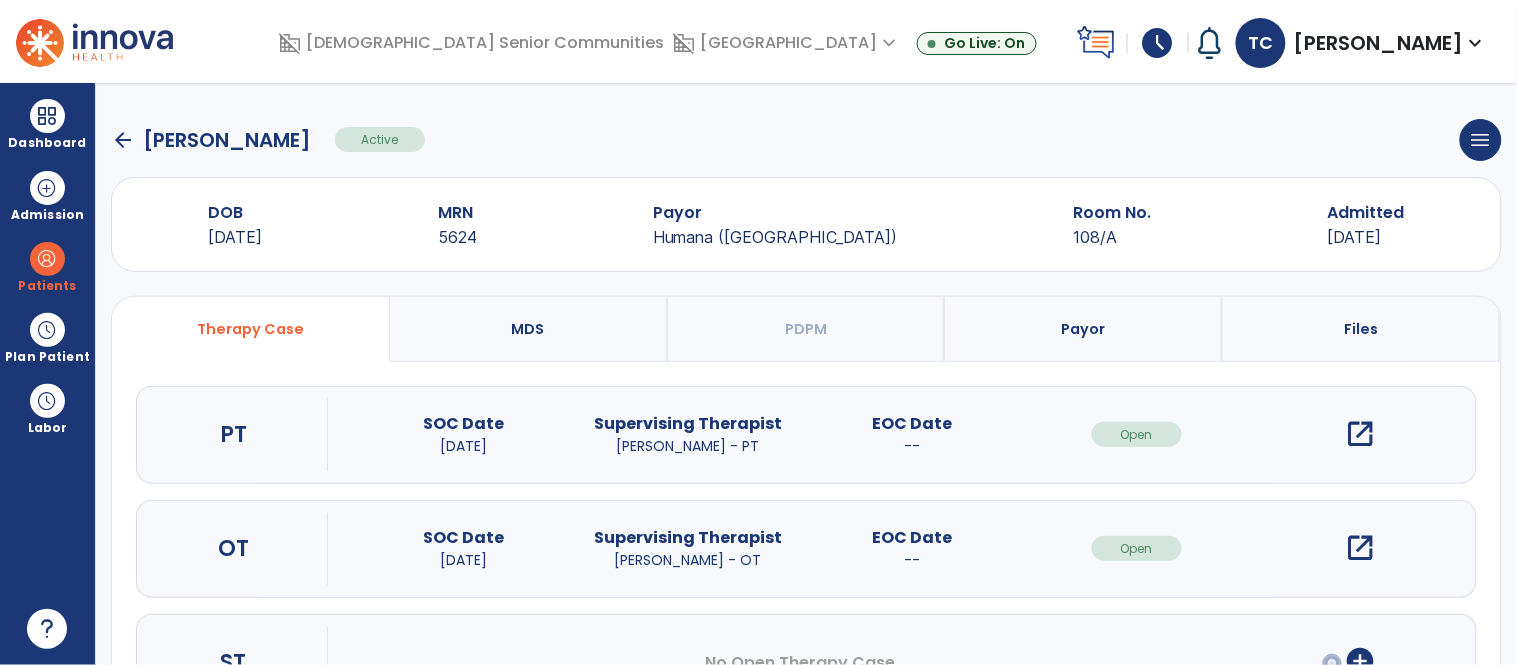 scroll, scrollTop: 96, scrollLeft: 0, axis: vertical 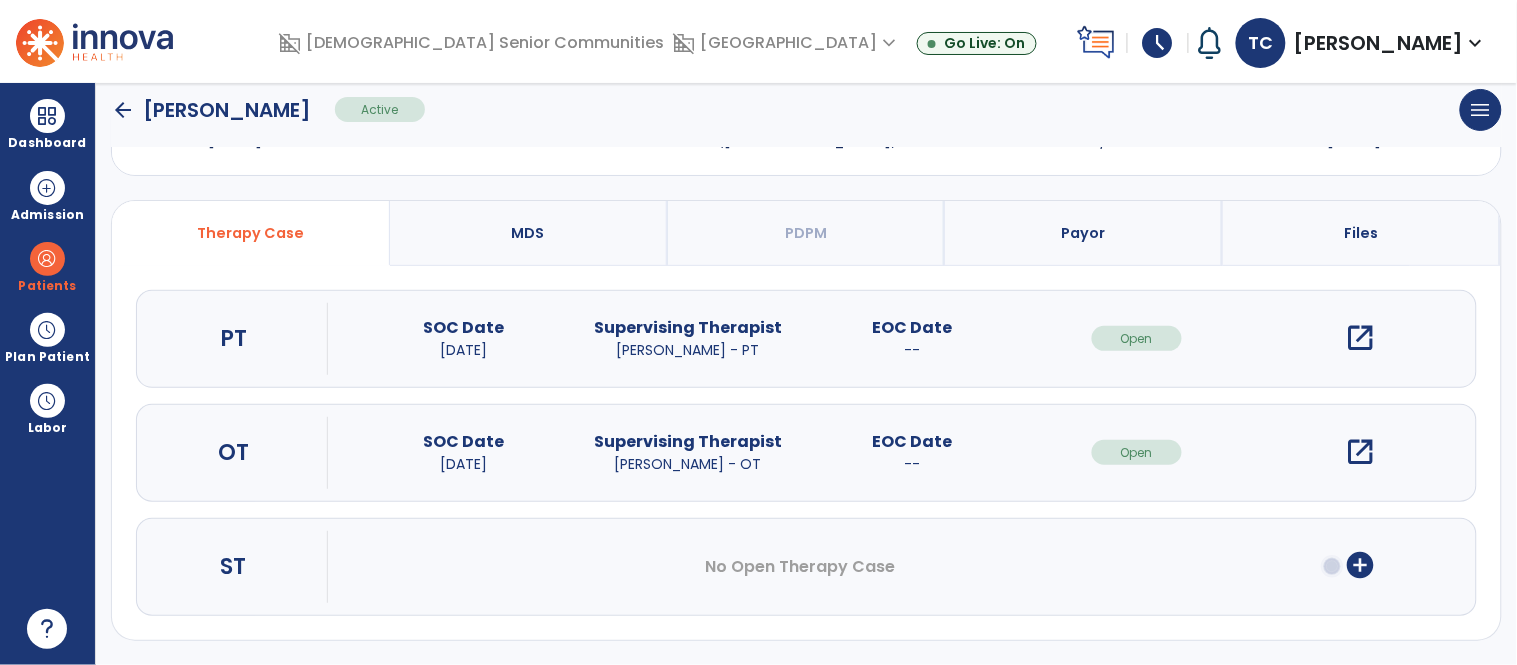 click on "open_in_new" at bounding box center (1361, 338) 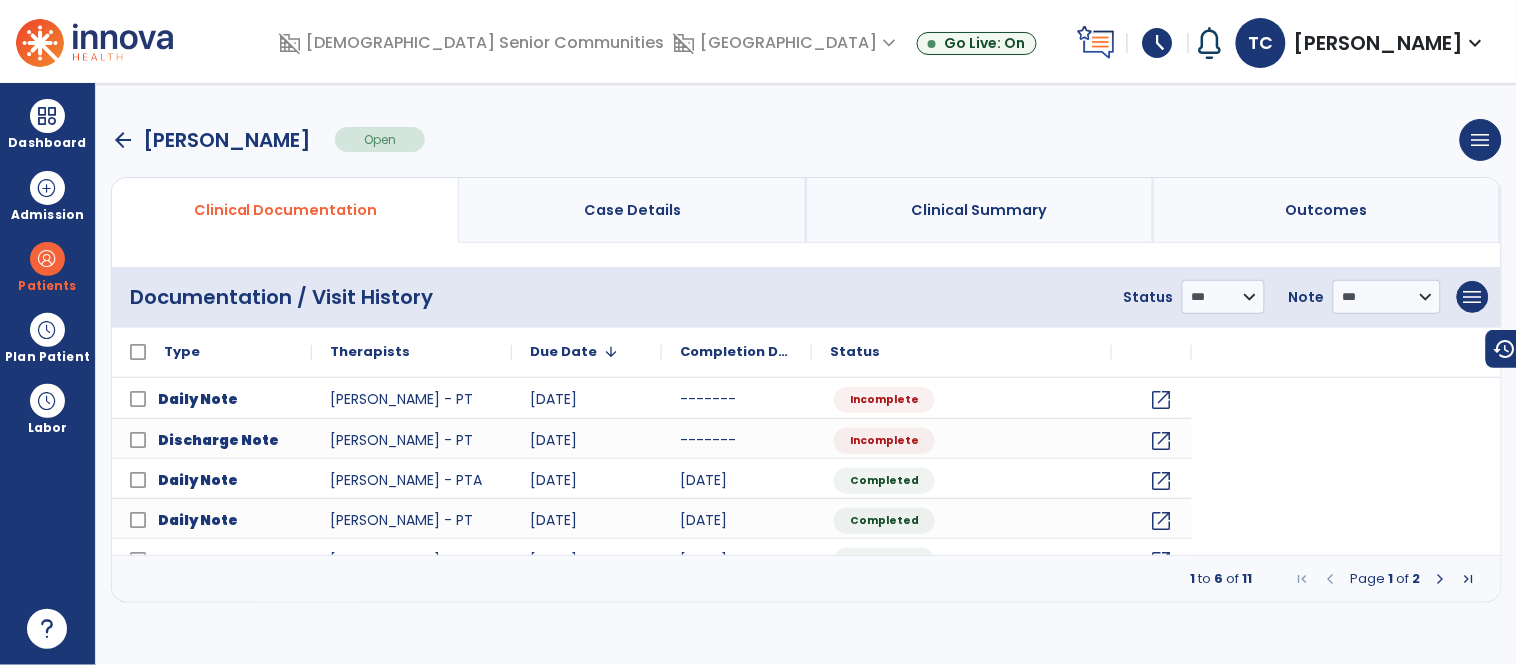 scroll, scrollTop: 0, scrollLeft: 0, axis: both 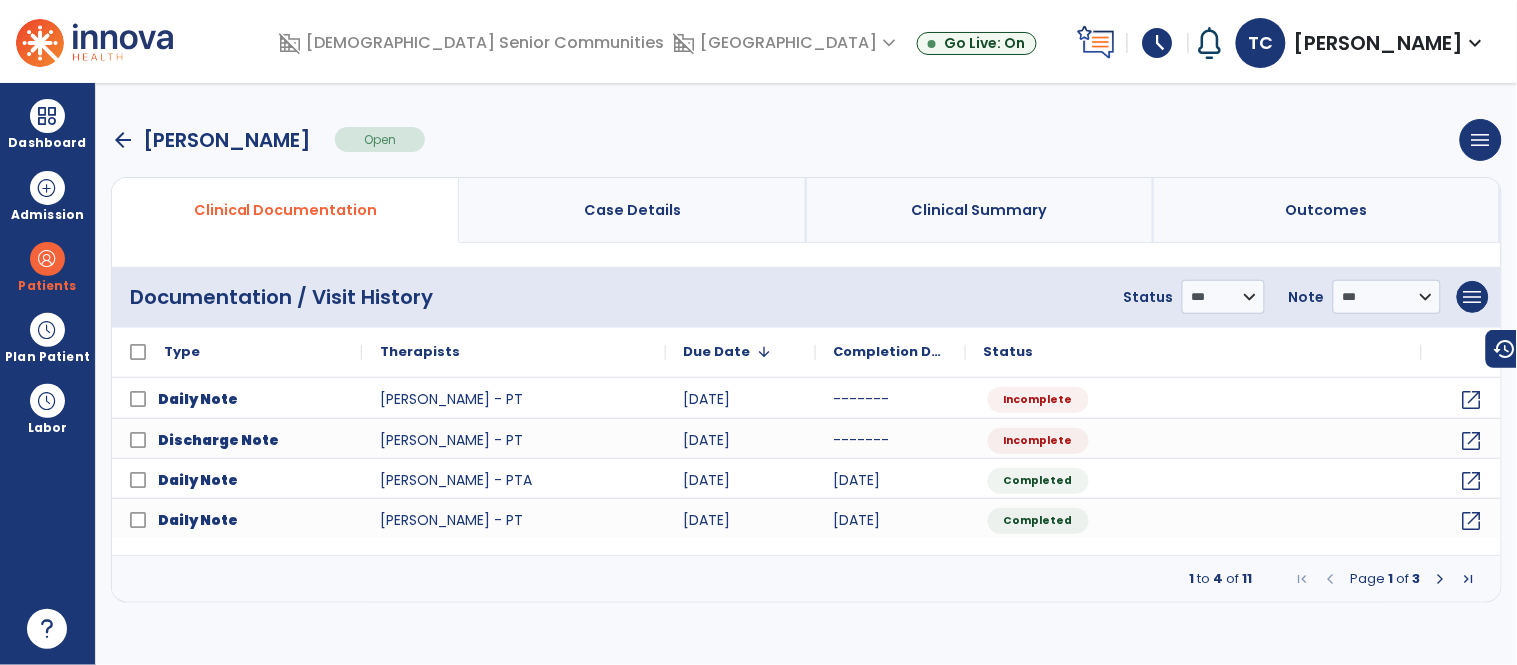 click on "arrow_back" at bounding box center (123, 140) 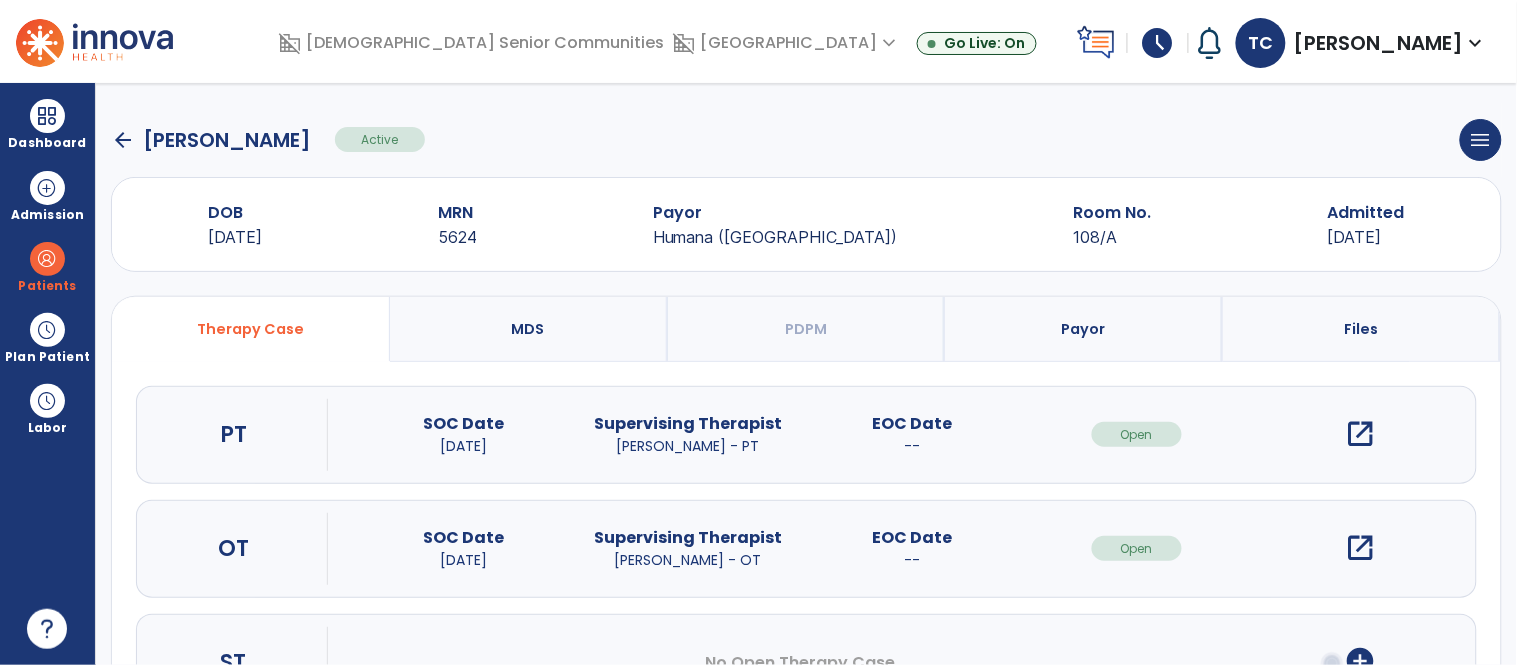 click on "arrow_back" 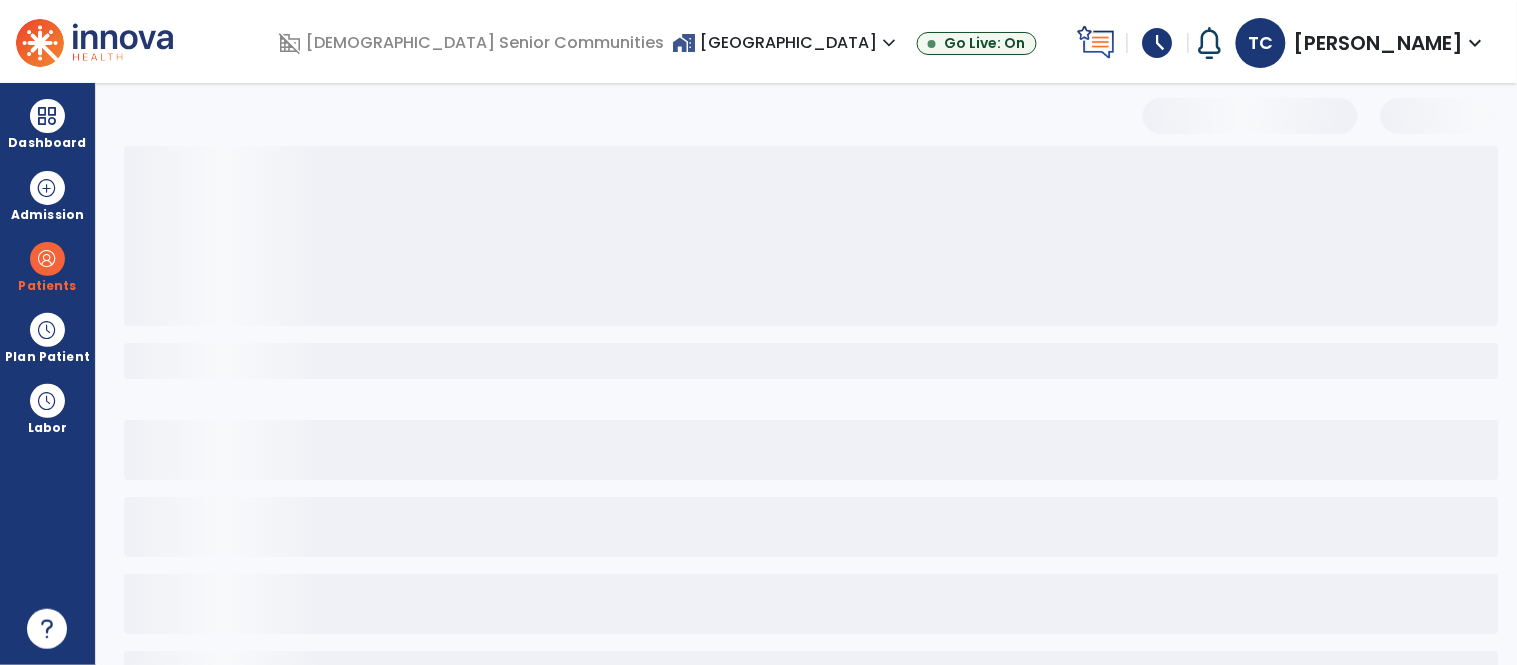 select on "***" 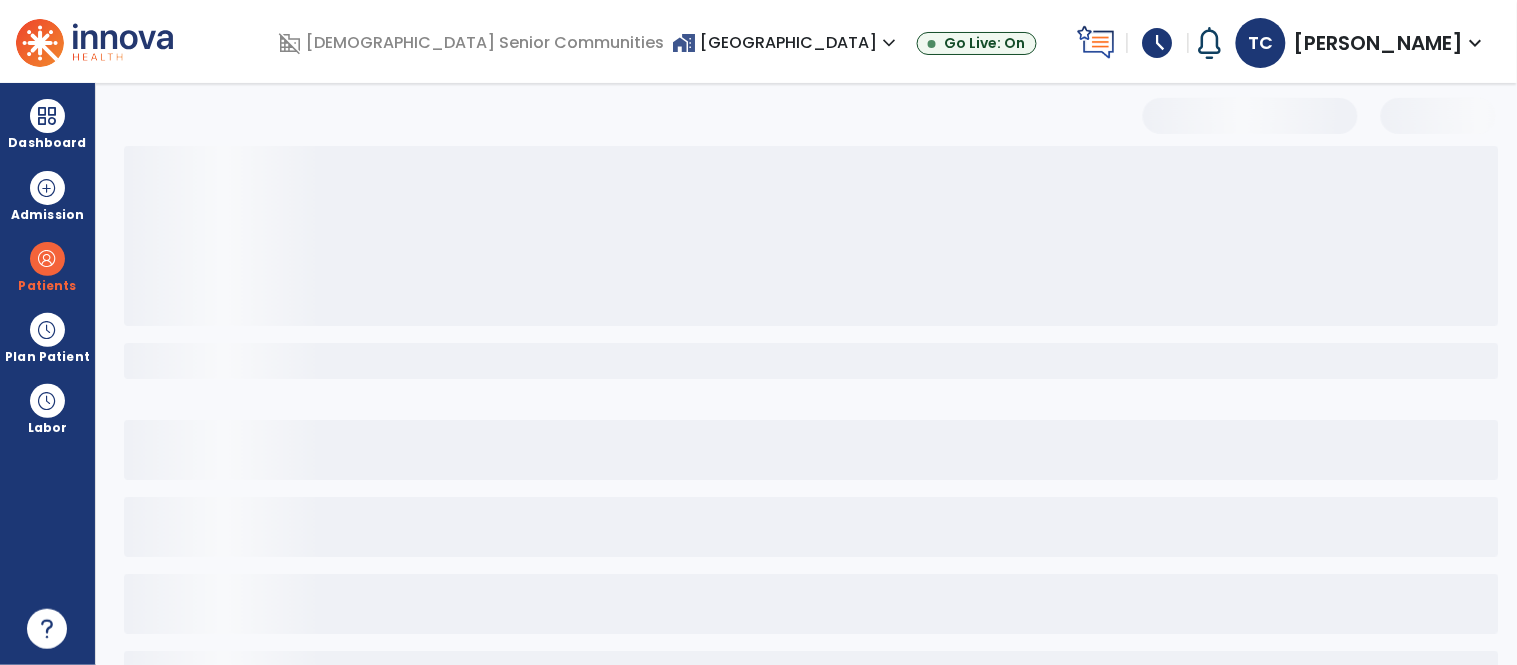 click on "Patients" at bounding box center [154, 120] 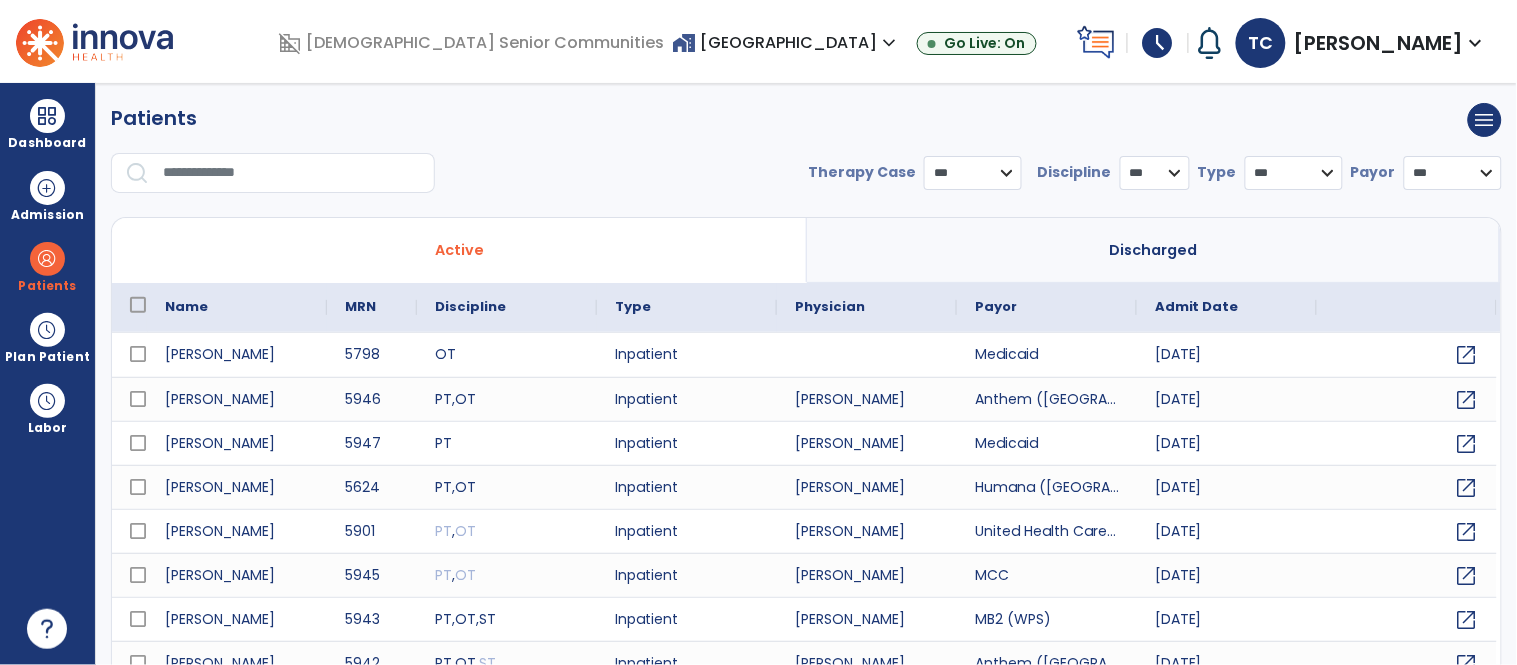 click at bounding box center [292, 173] 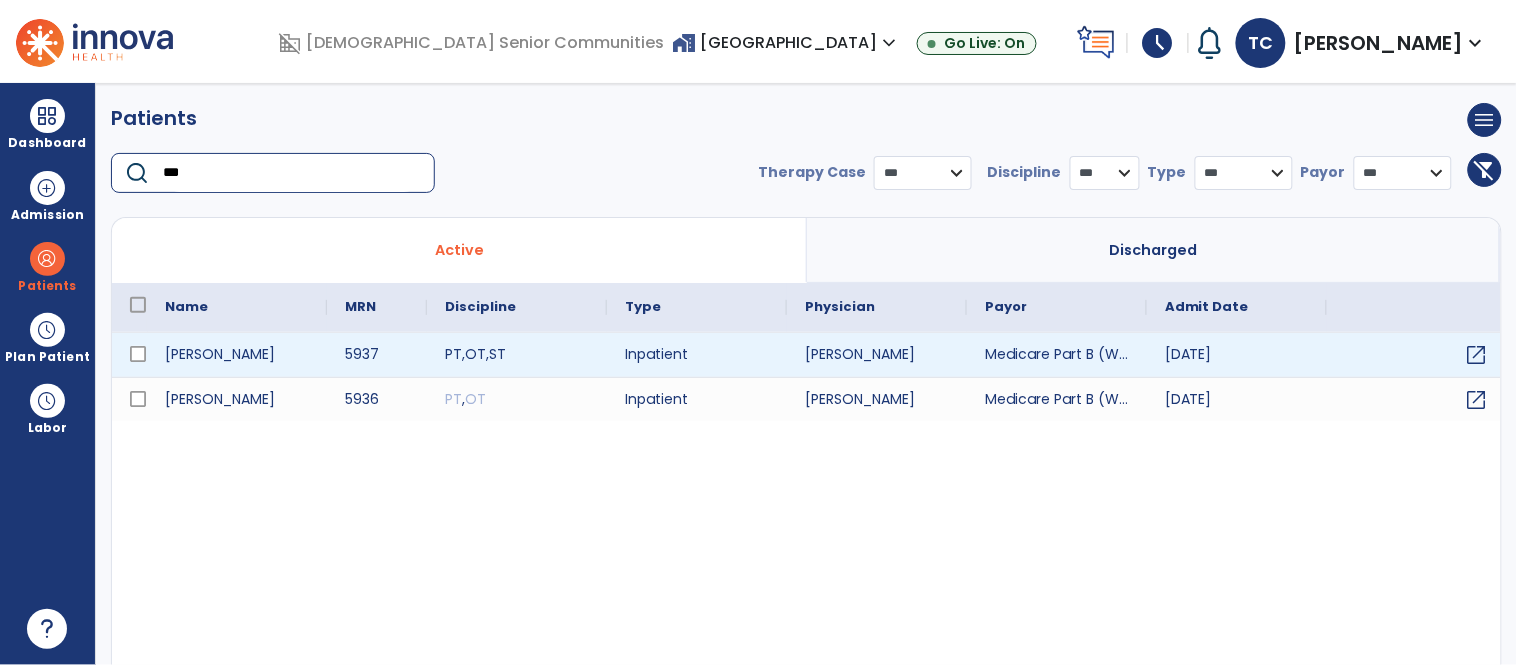 type on "***" 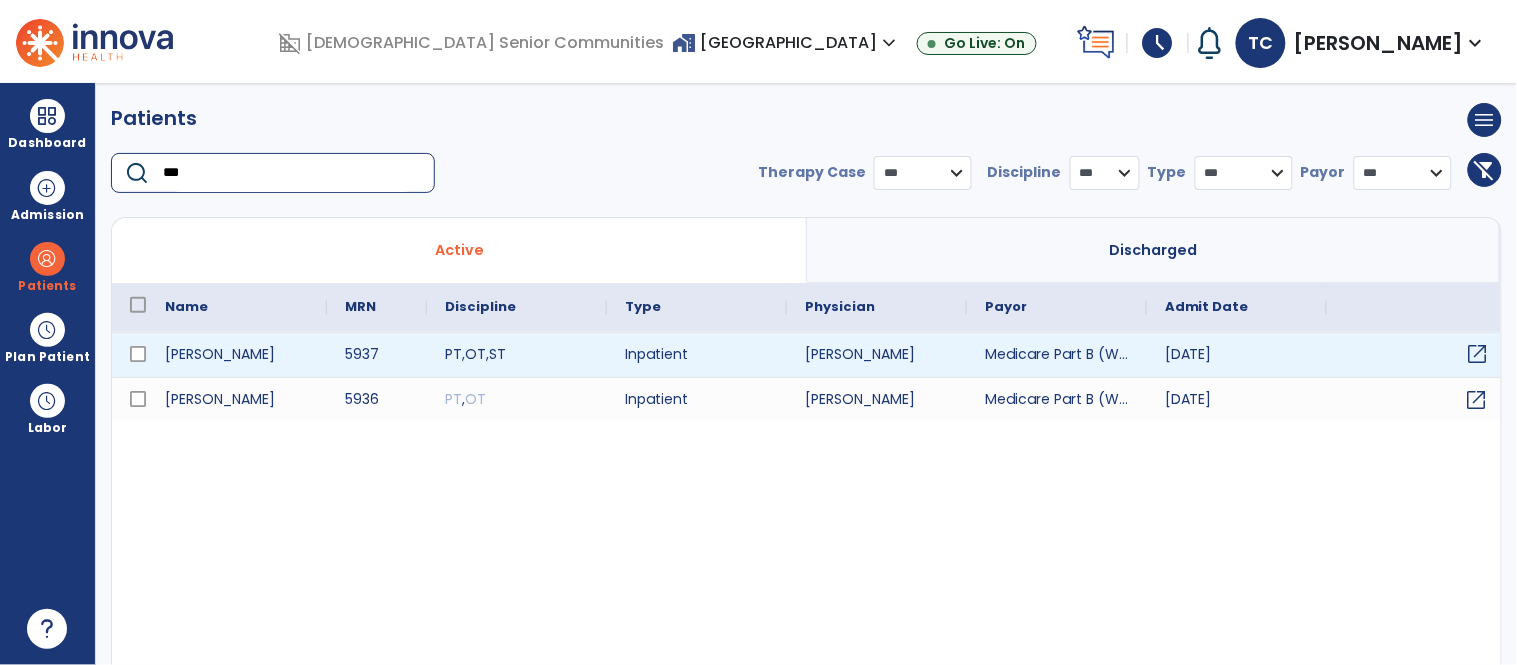 click on "open_in_new" at bounding box center [1478, 354] 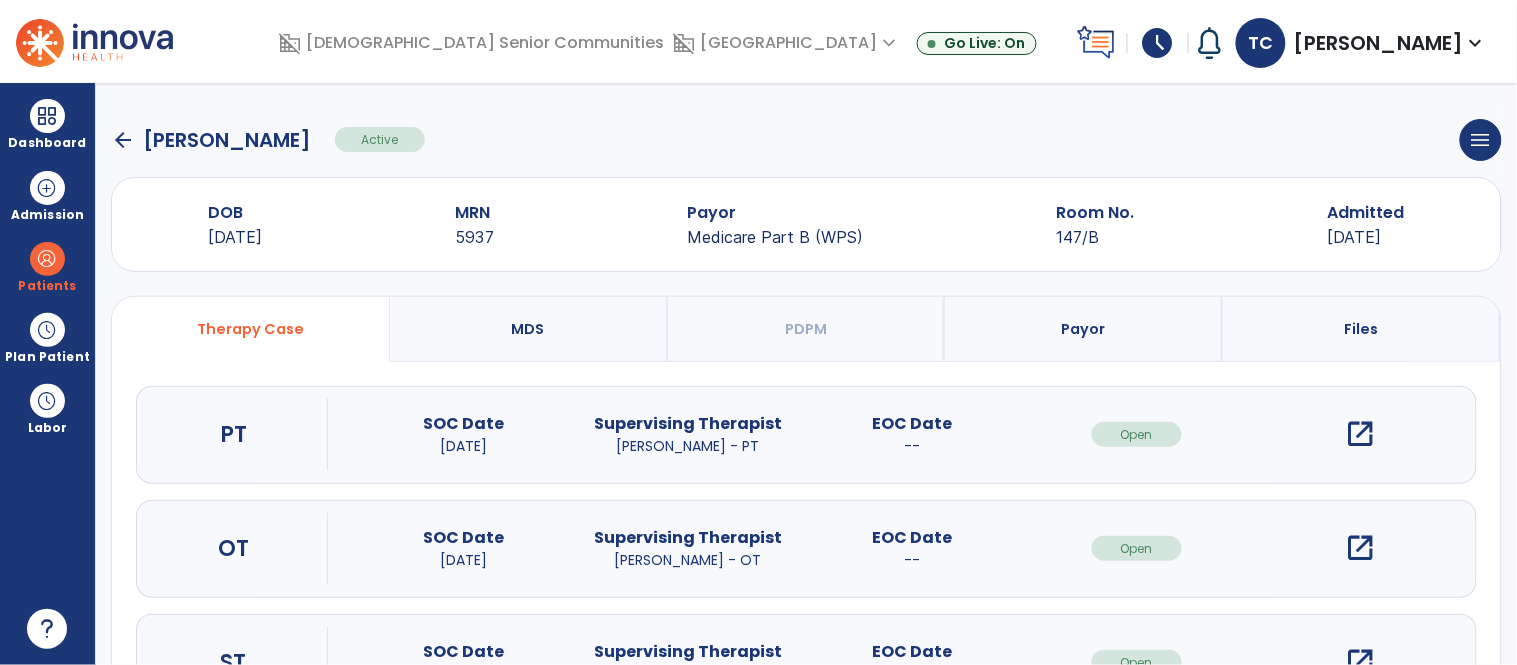 click on "open_in_new" at bounding box center (1361, 434) 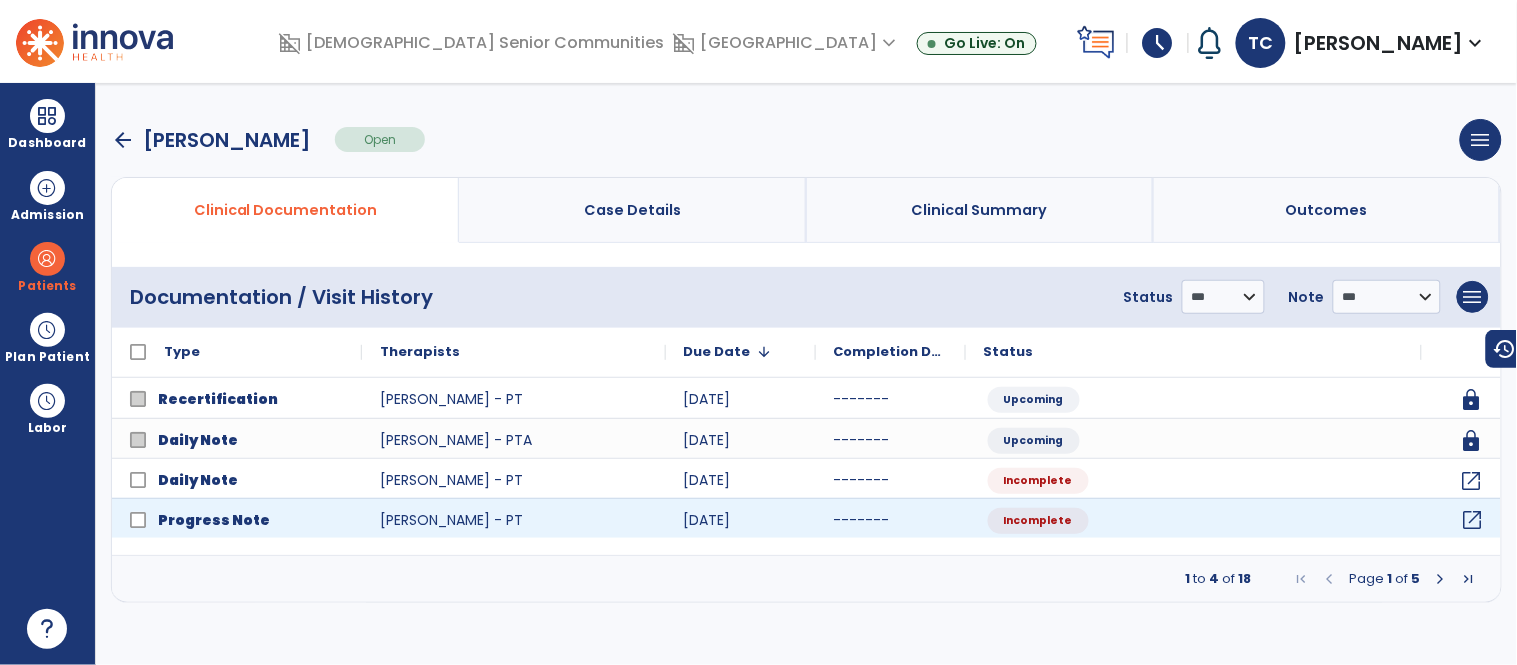 click on "open_in_new" 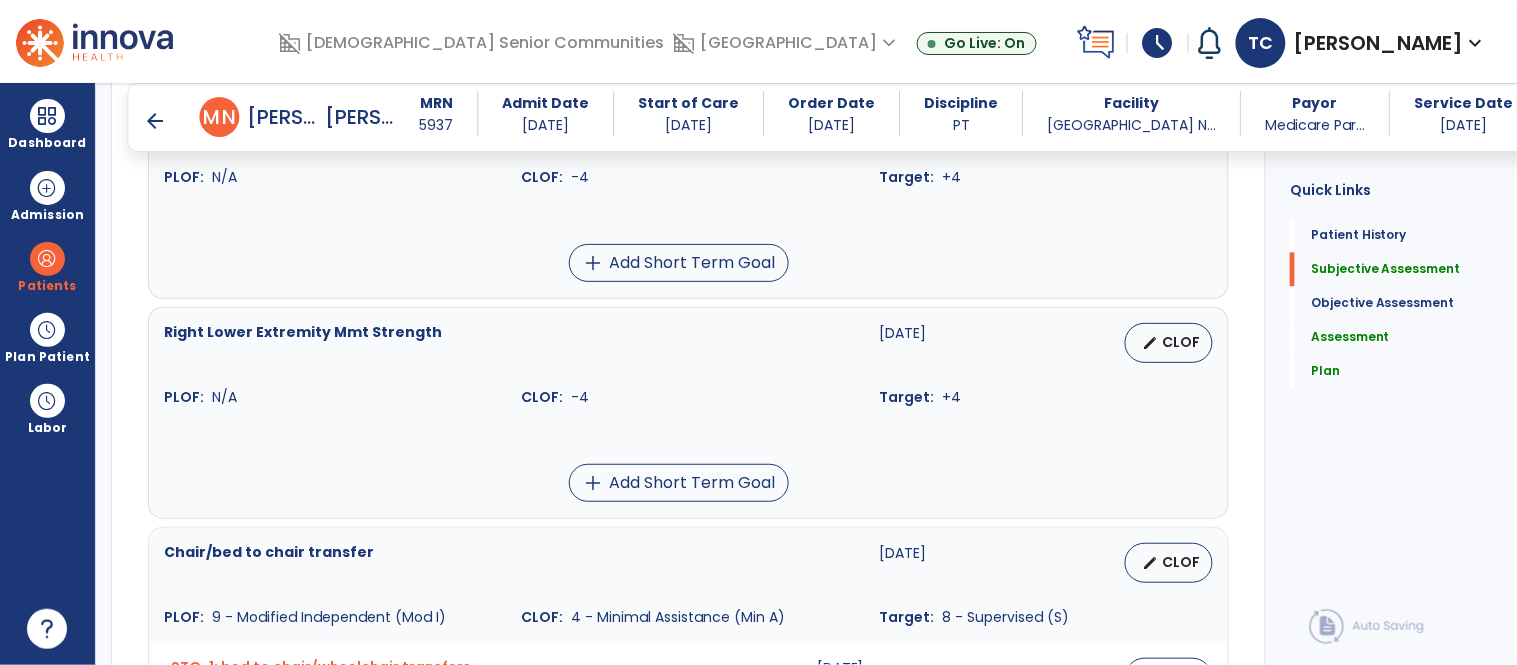 scroll, scrollTop: 452, scrollLeft: 0, axis: vertical 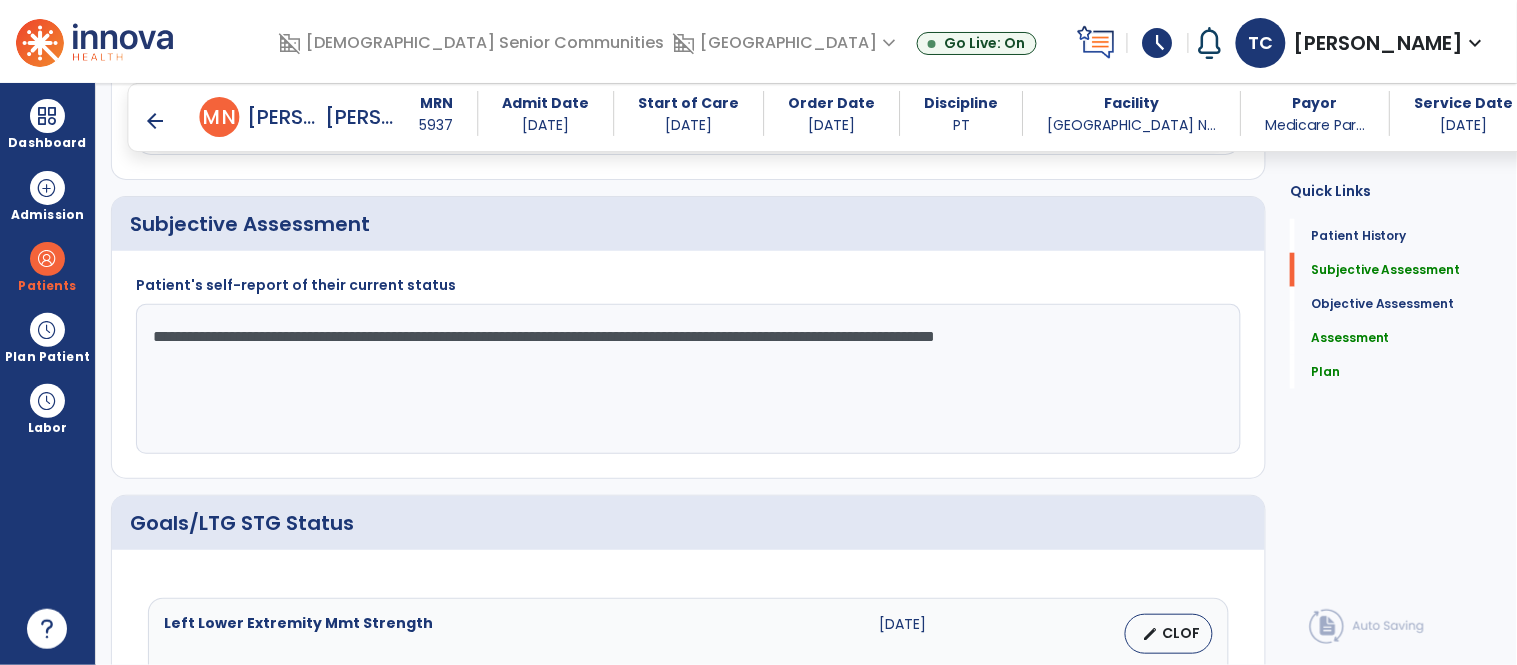 click on "**********" 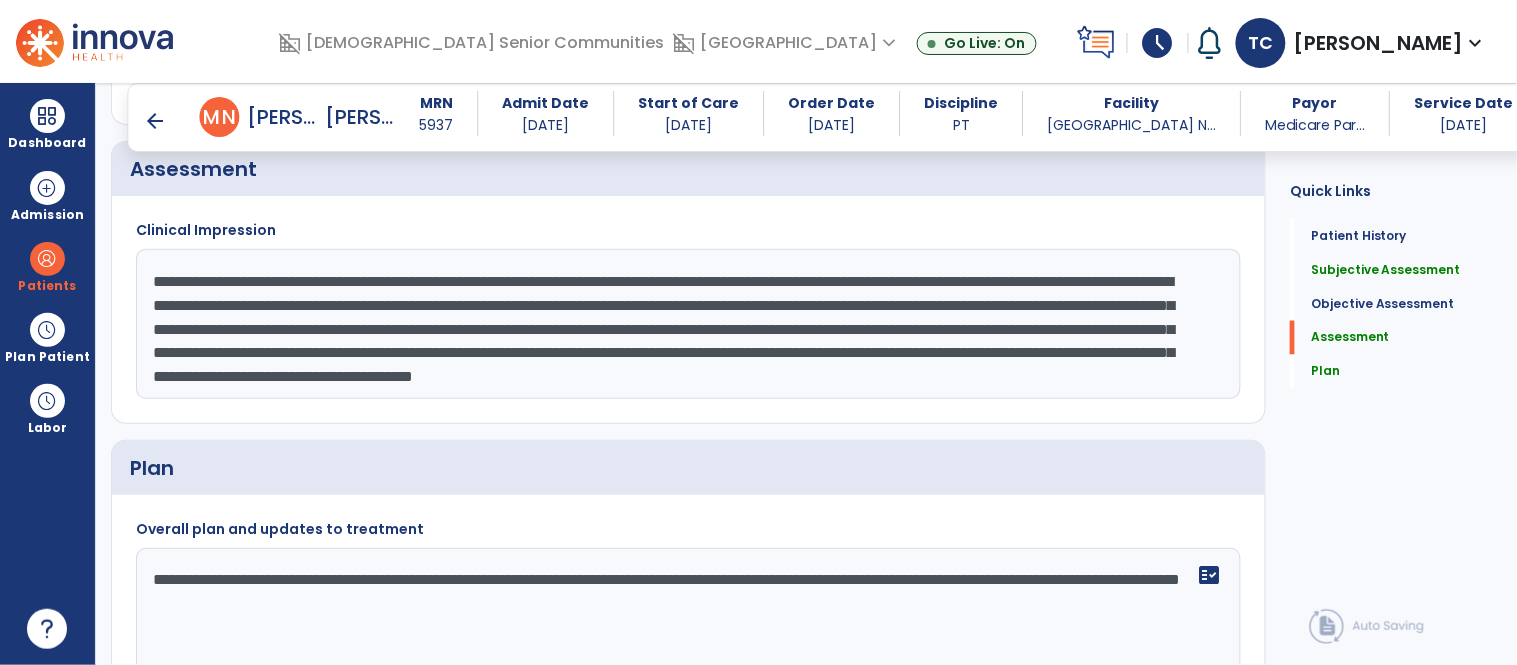 scroll, scrollTop: 2648, scrollLeft: 0, axis: vertical 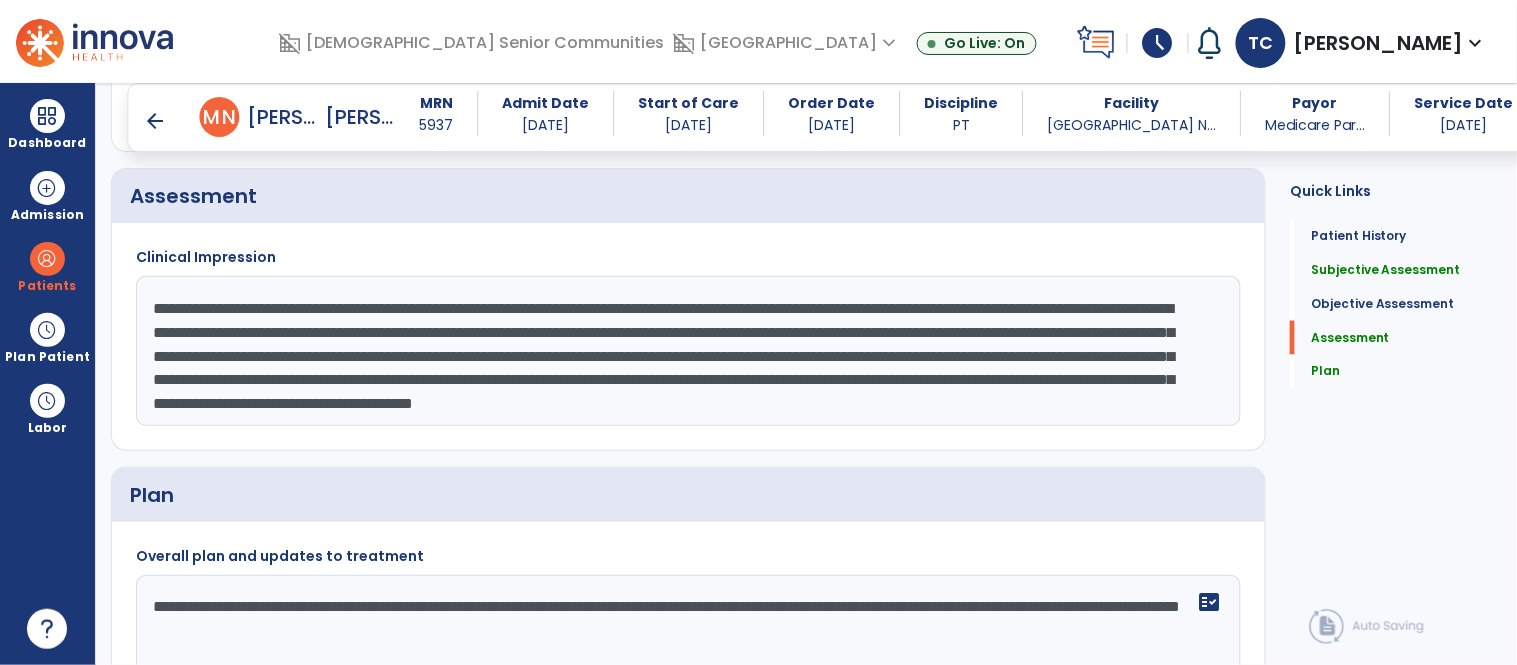 type on "**********" 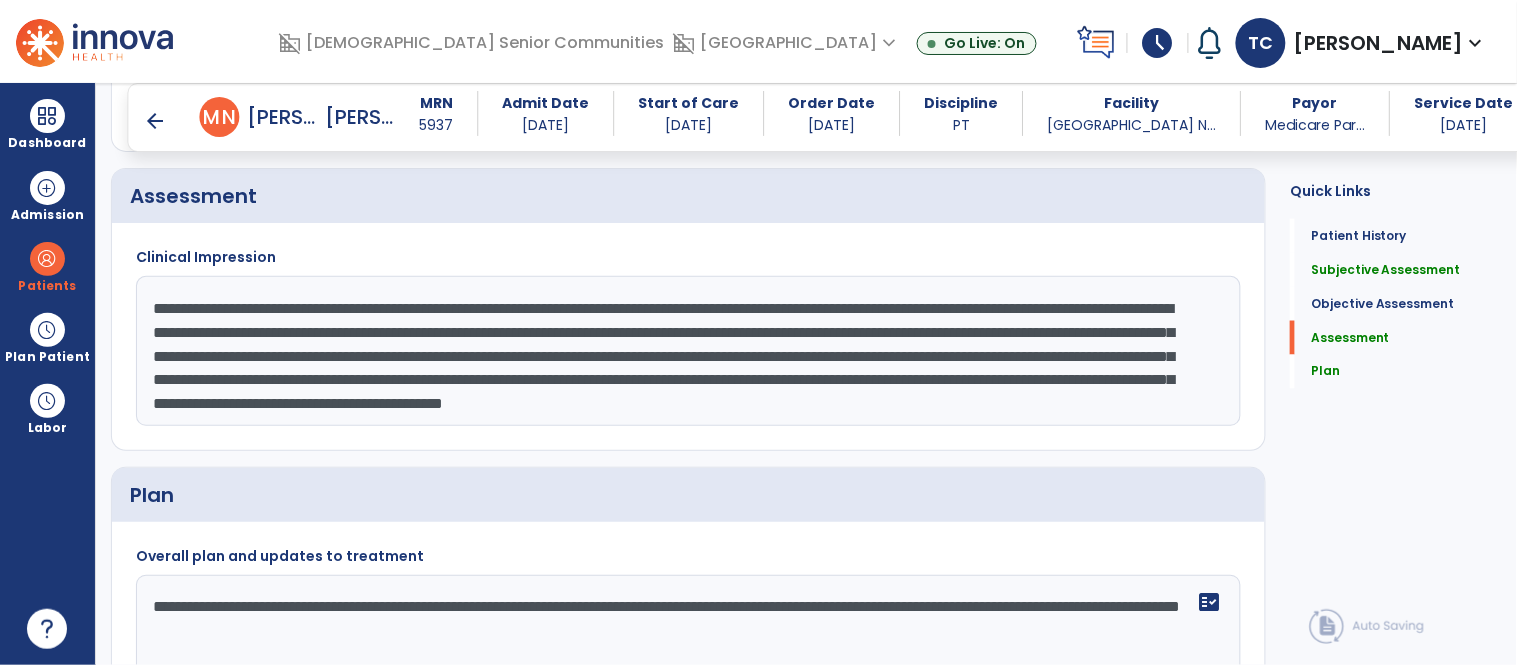 click on "**********" 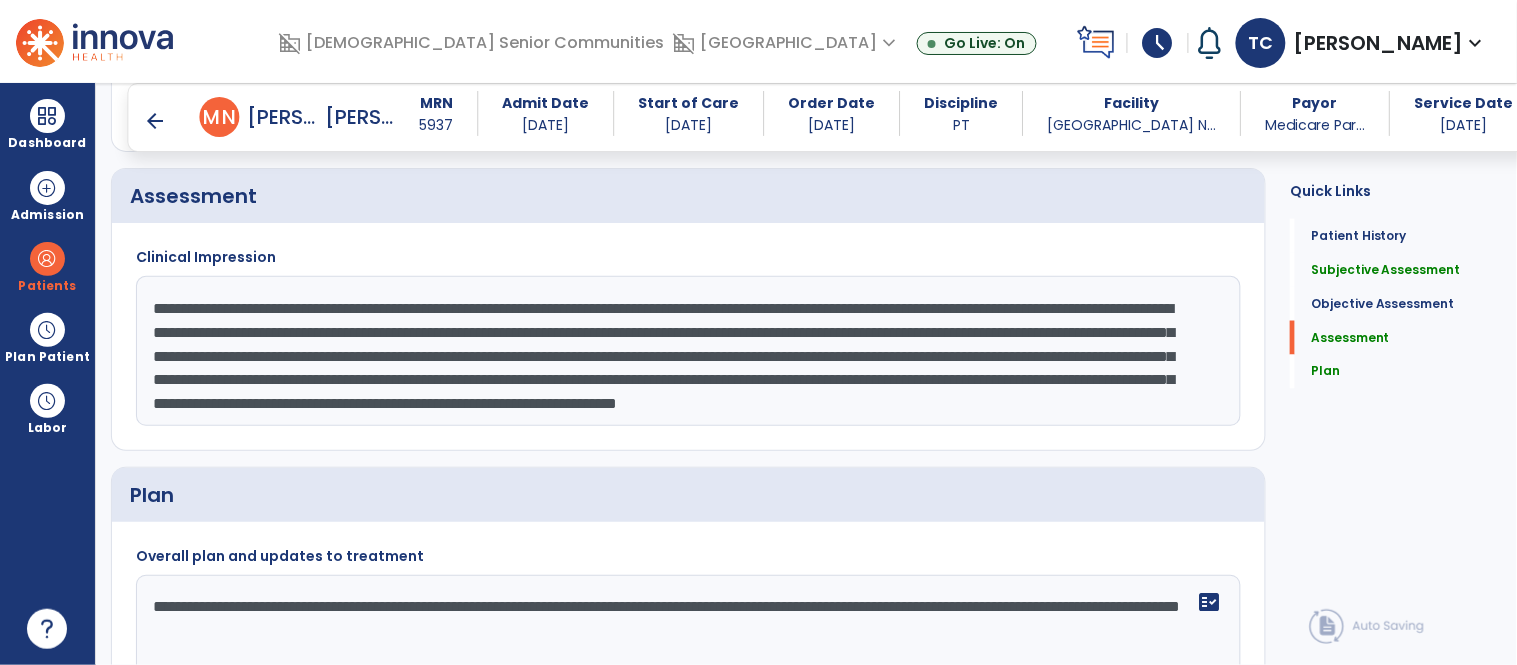 click on "**********" 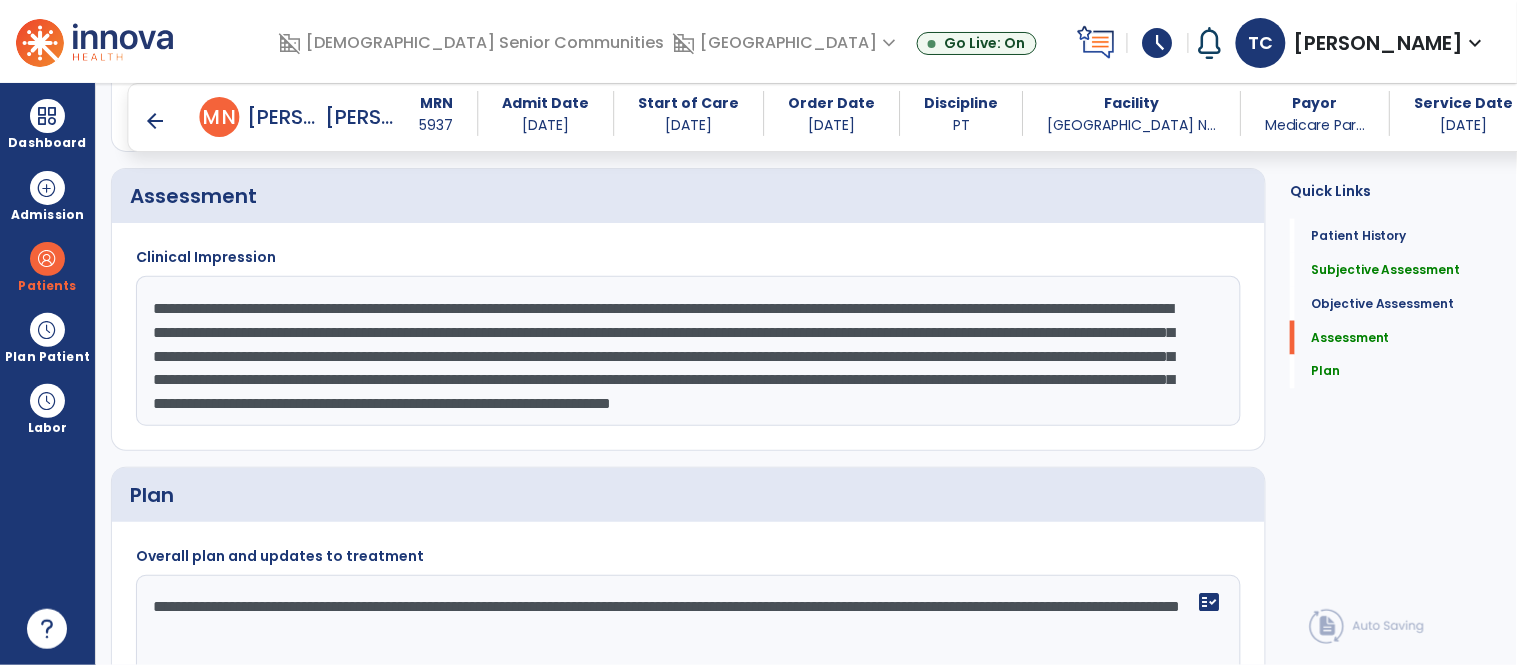 click on "**********" 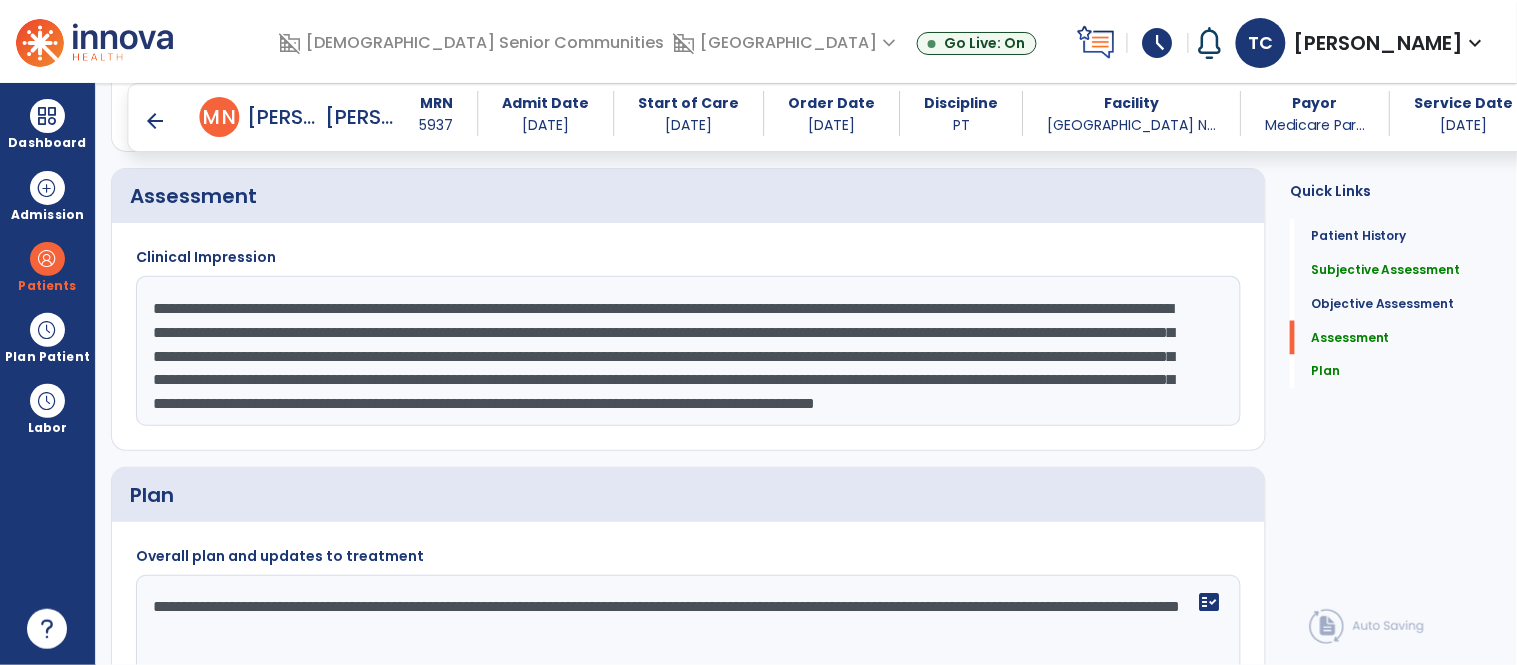 scroll, scrollTop: 38, scrollLeft: 0, axis: vertical 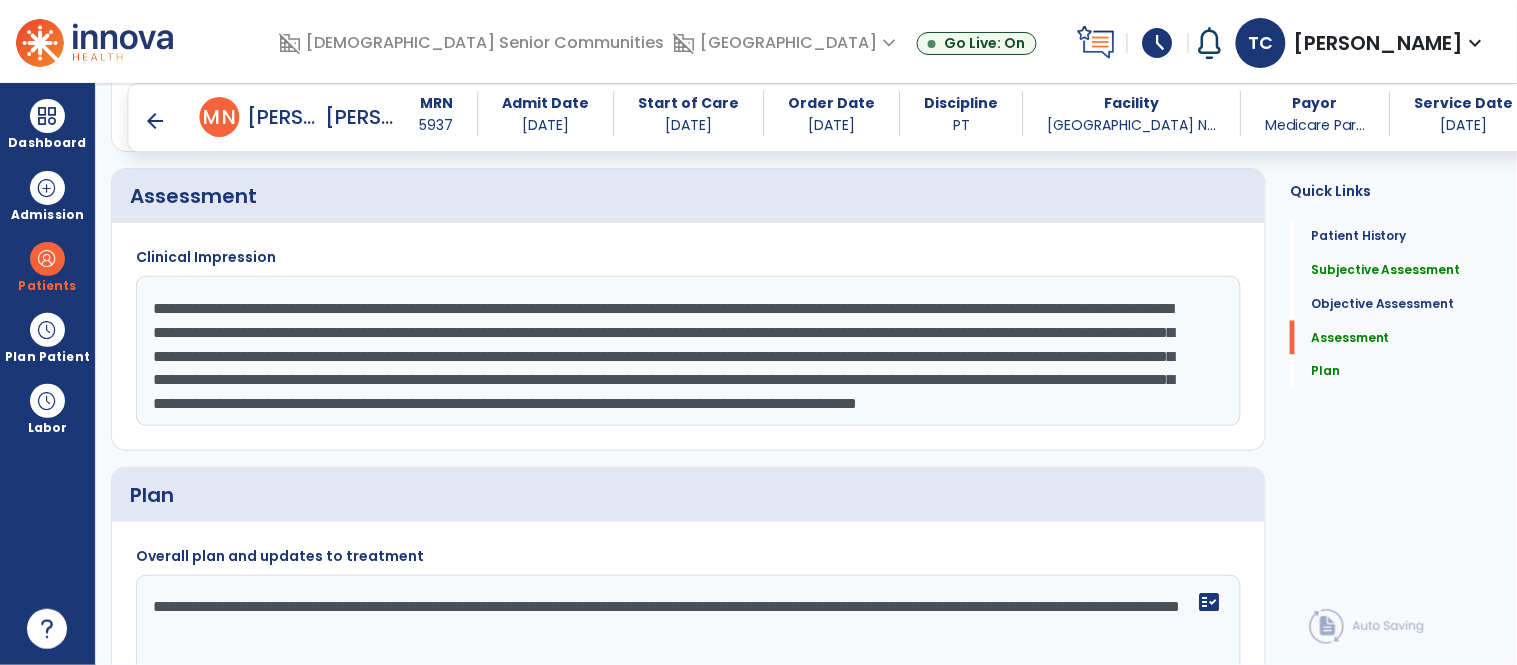 type on "**********" 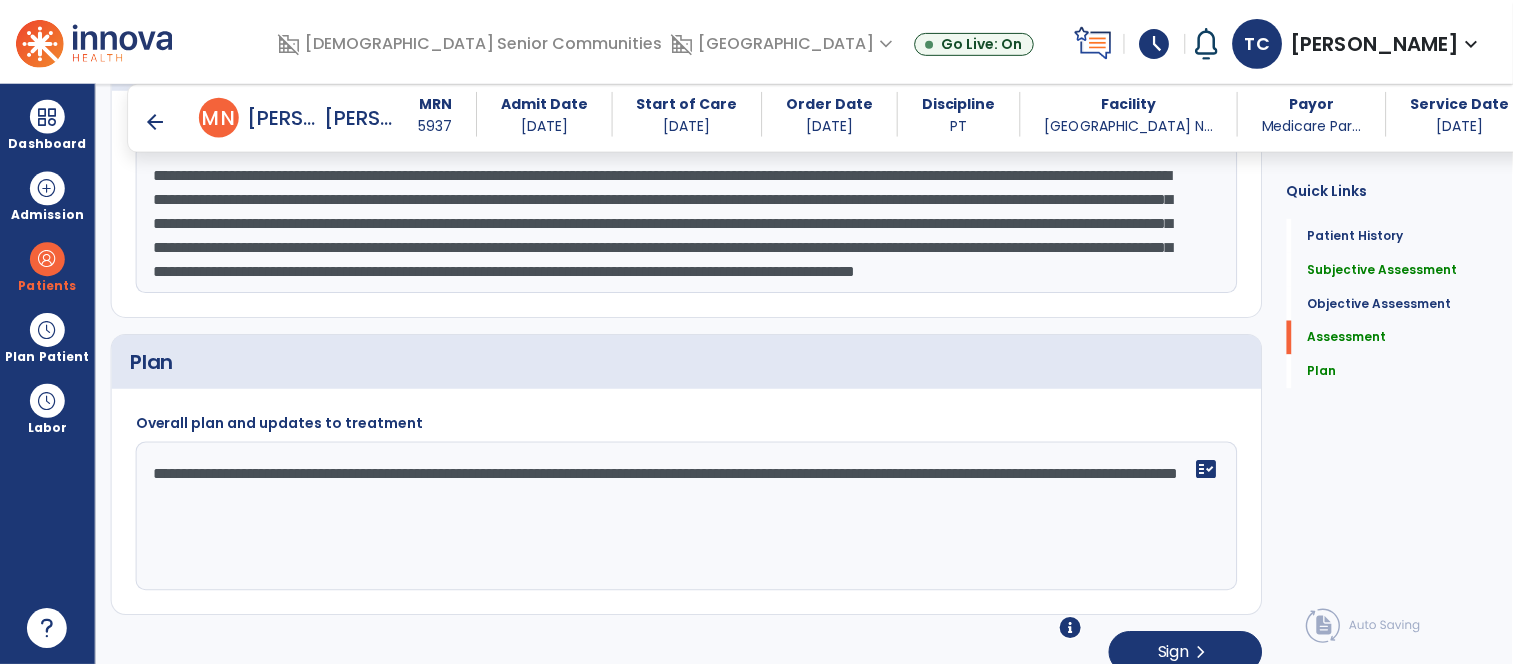 scroll, scrollTop: 2810, scrollLeft: 0, axis: vertical 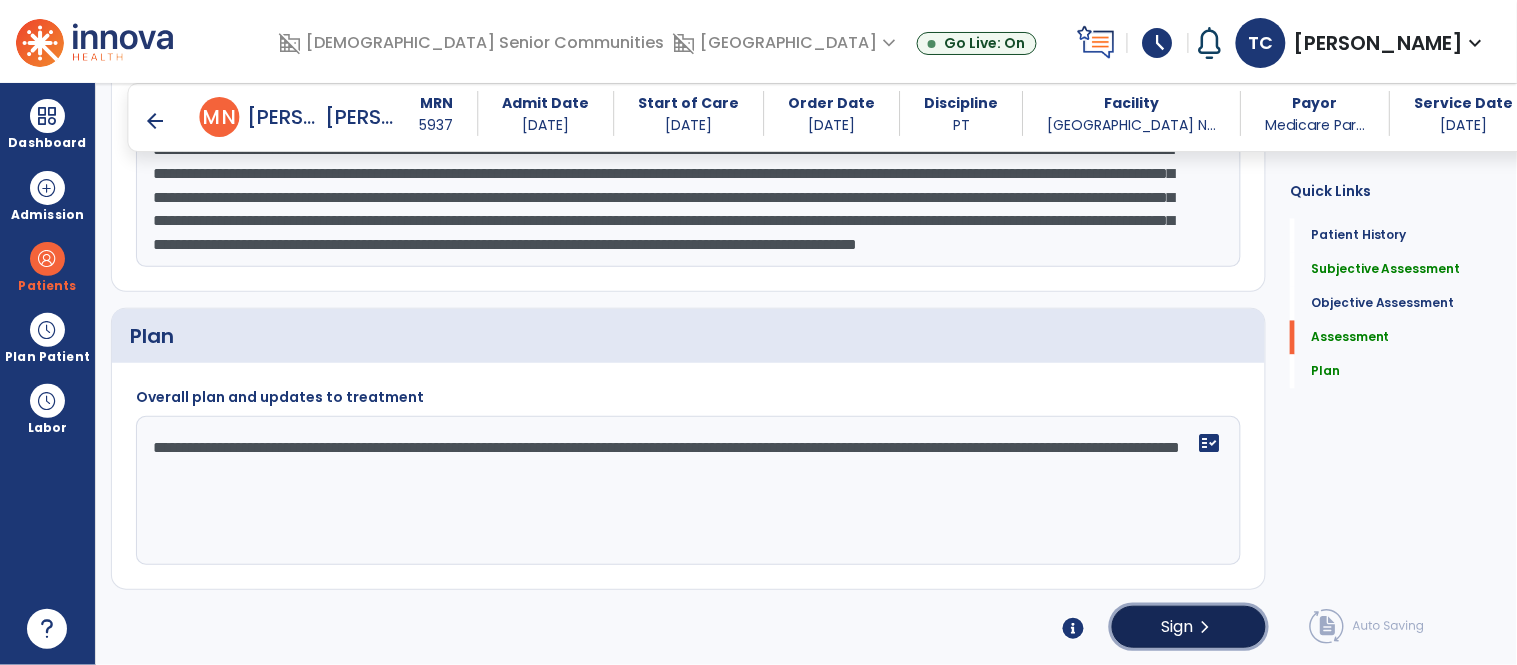 click on "Sign  chevron_right" 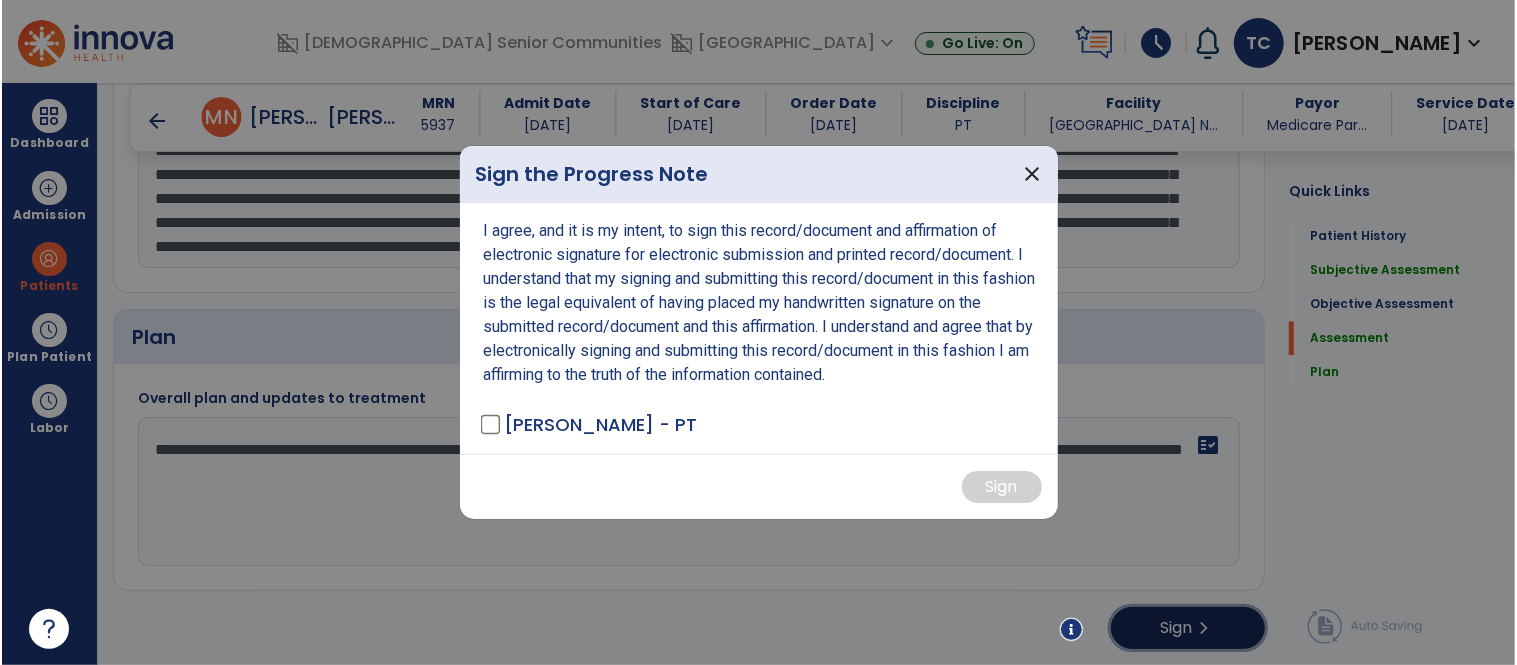 scroll, scrollTop: 2810, scrollLeft: 0, axis: vertical 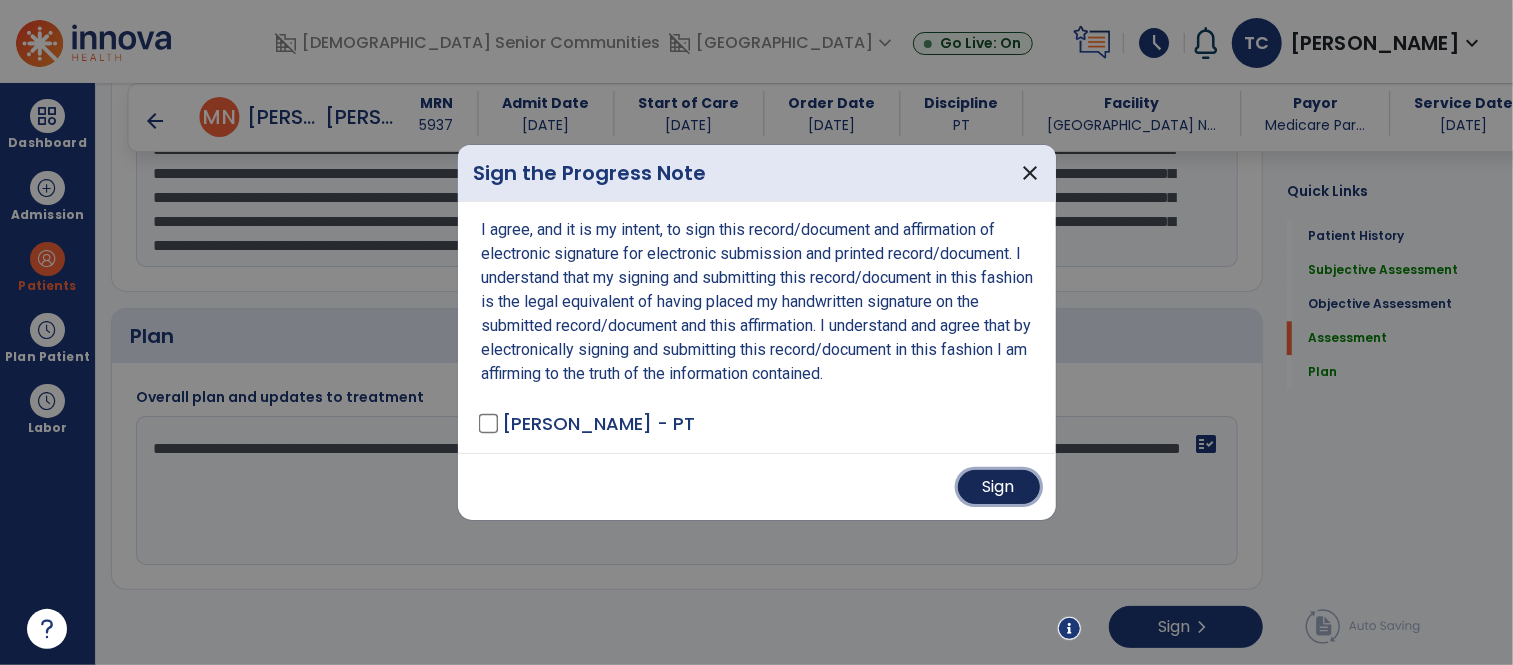 click on "Sign" at bounding box center (999, 487) 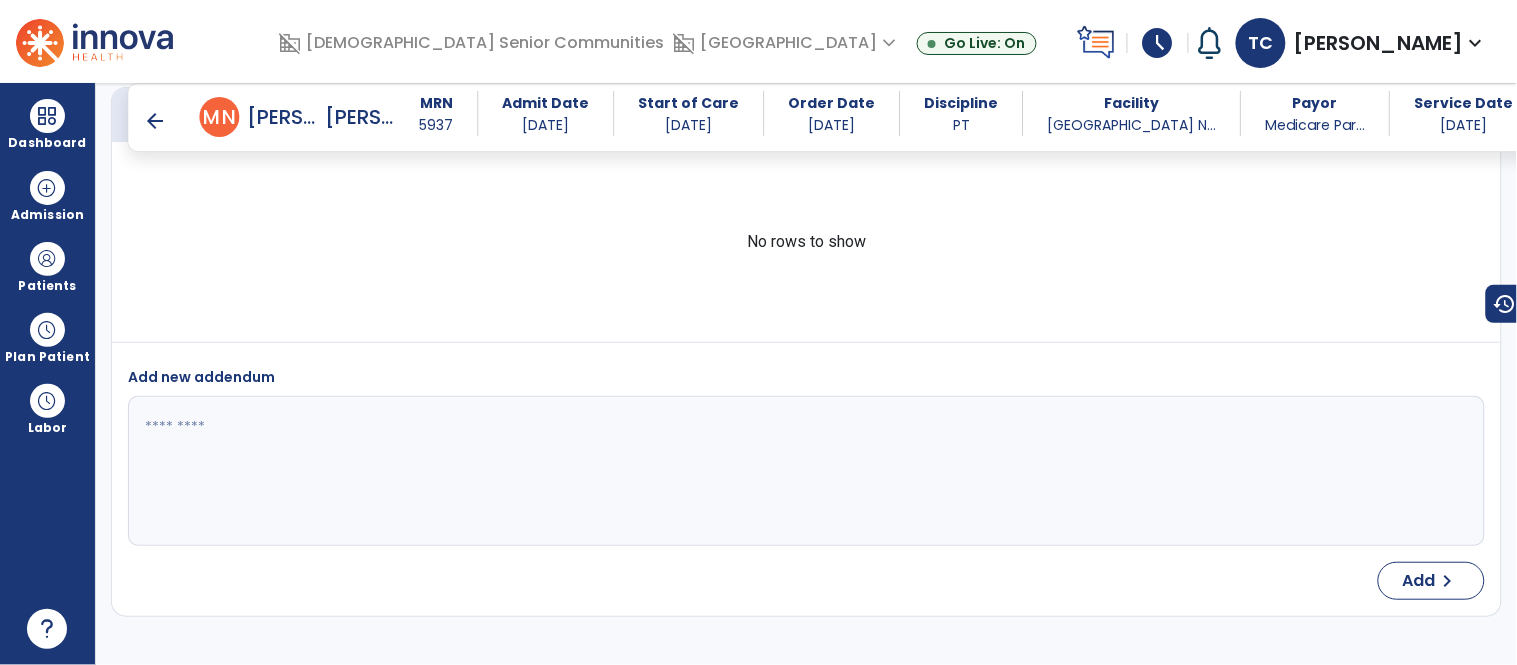 scroll, scrollTop: 0, scrollLeft: 0, axis: both 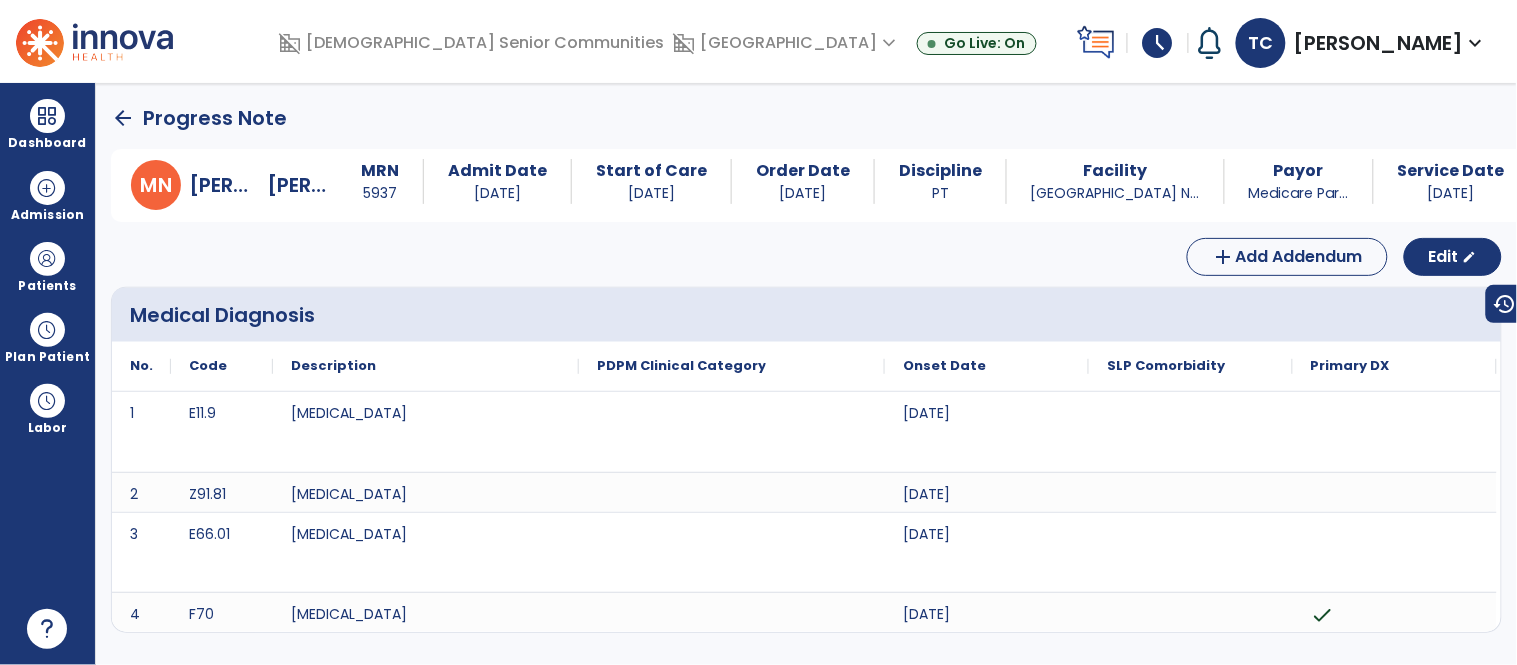 click on "arrow_back" 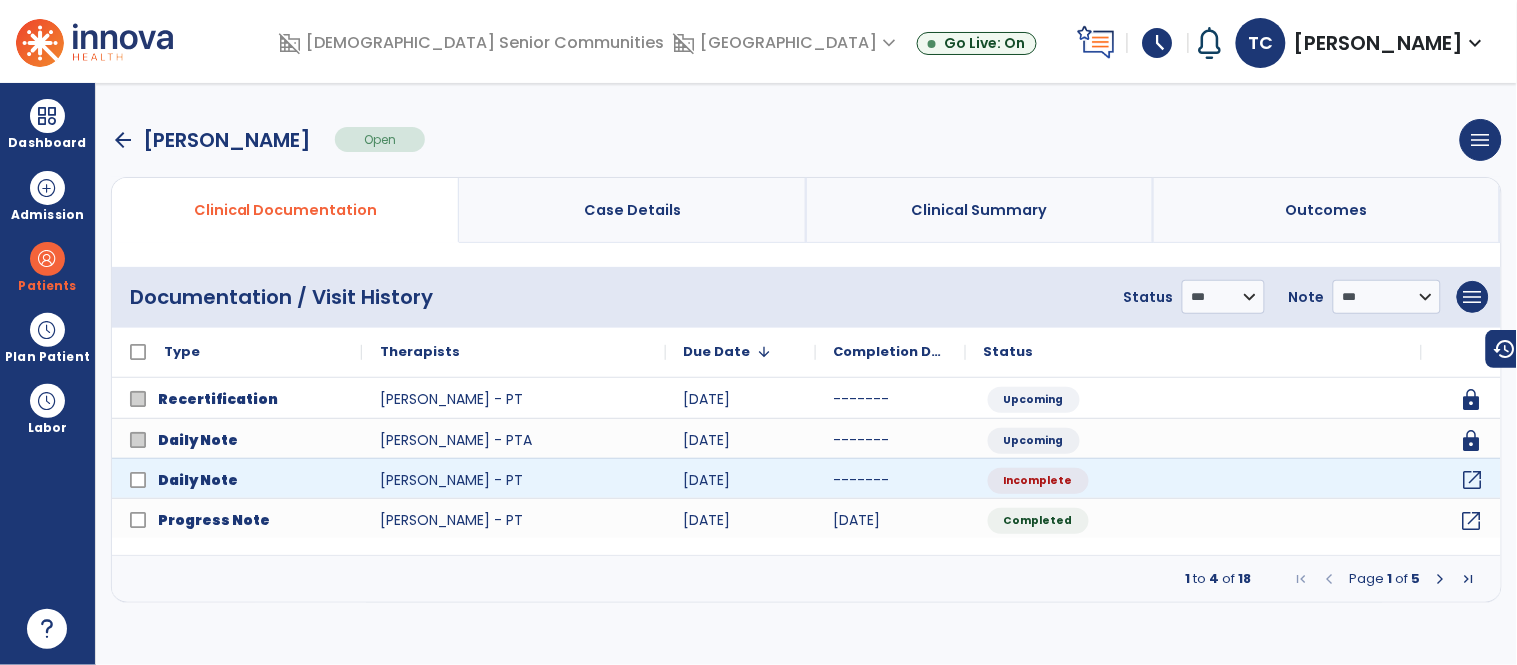 click on "open_in_new" 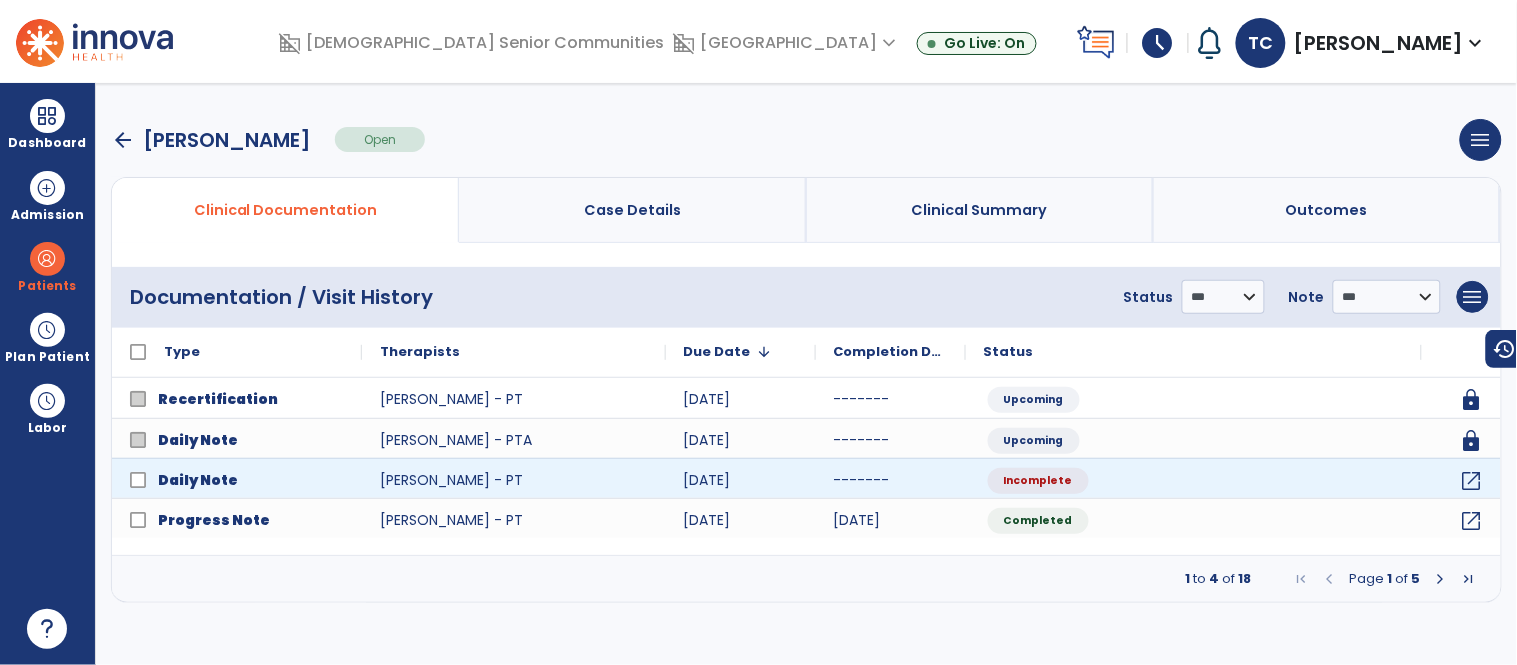 select on "*" 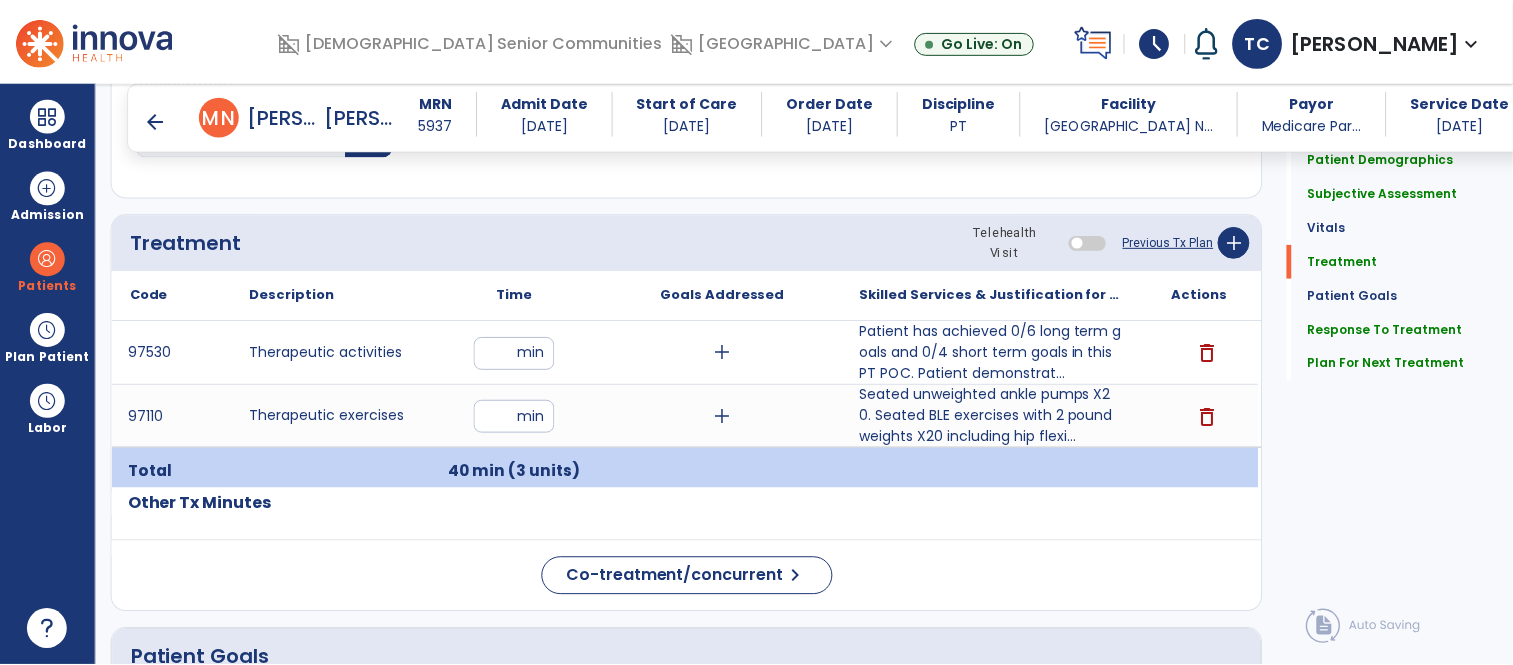scroll, scrollTop: 1165, scrollLeft: 0, axis: vertical 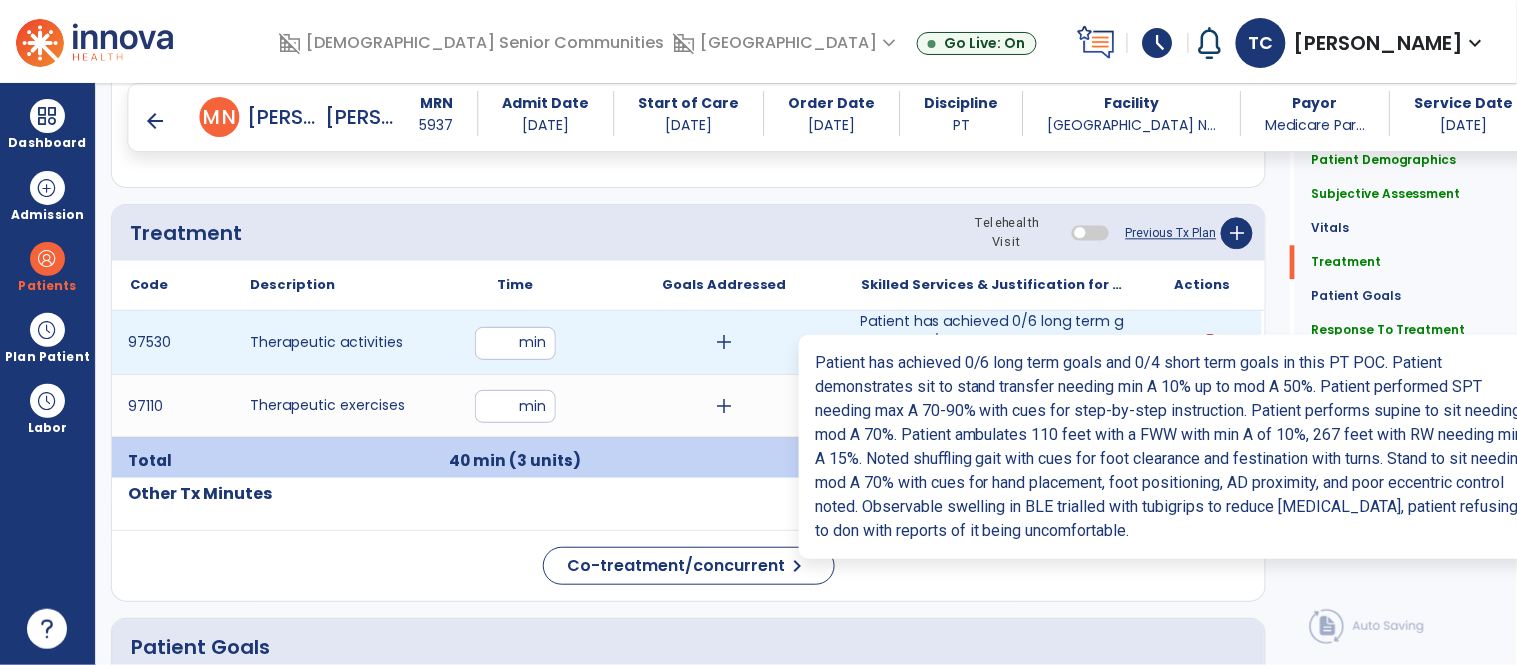 click on "Patient has achieved 0/6 long term goals and 0/4 short term goals in this PT POC. Patient demonstrat..." at bounding box center (993, 342) 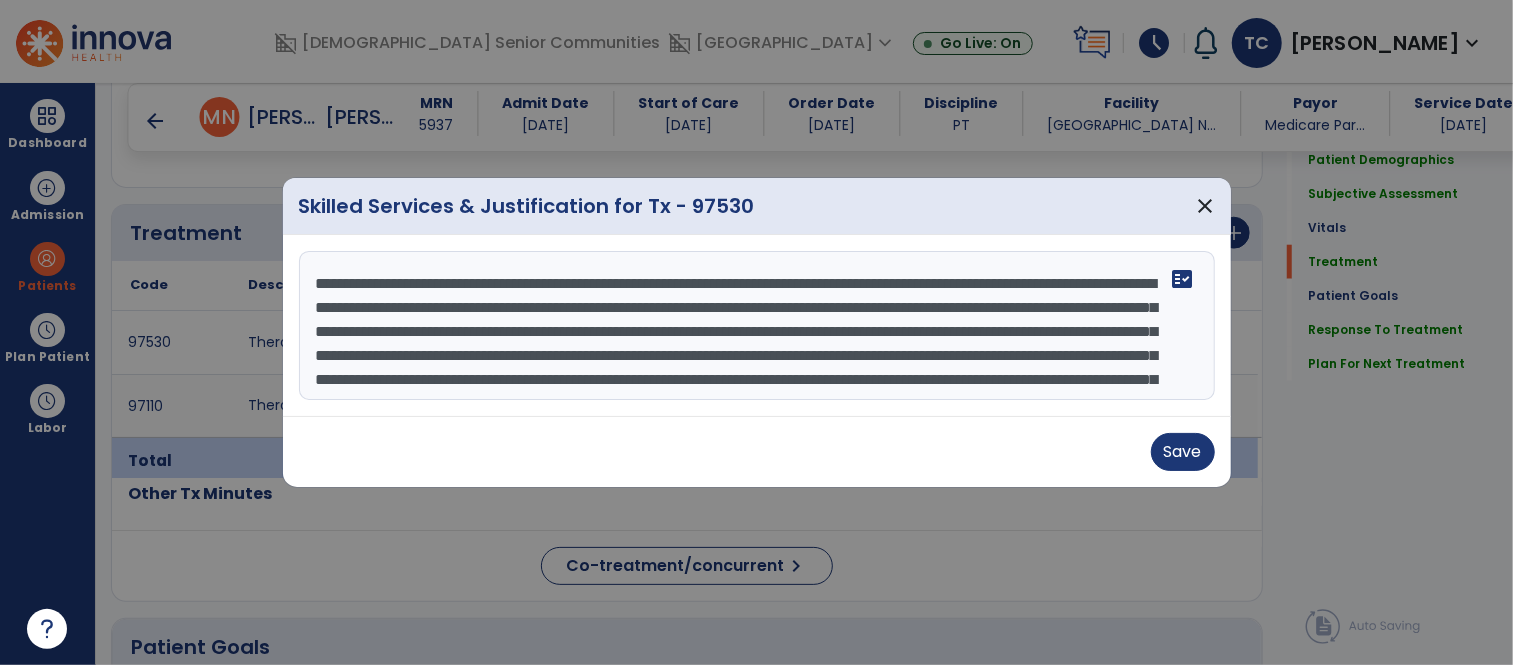 scroll, scrollTop: 1165, scrollLeft: 0, axis: vertical 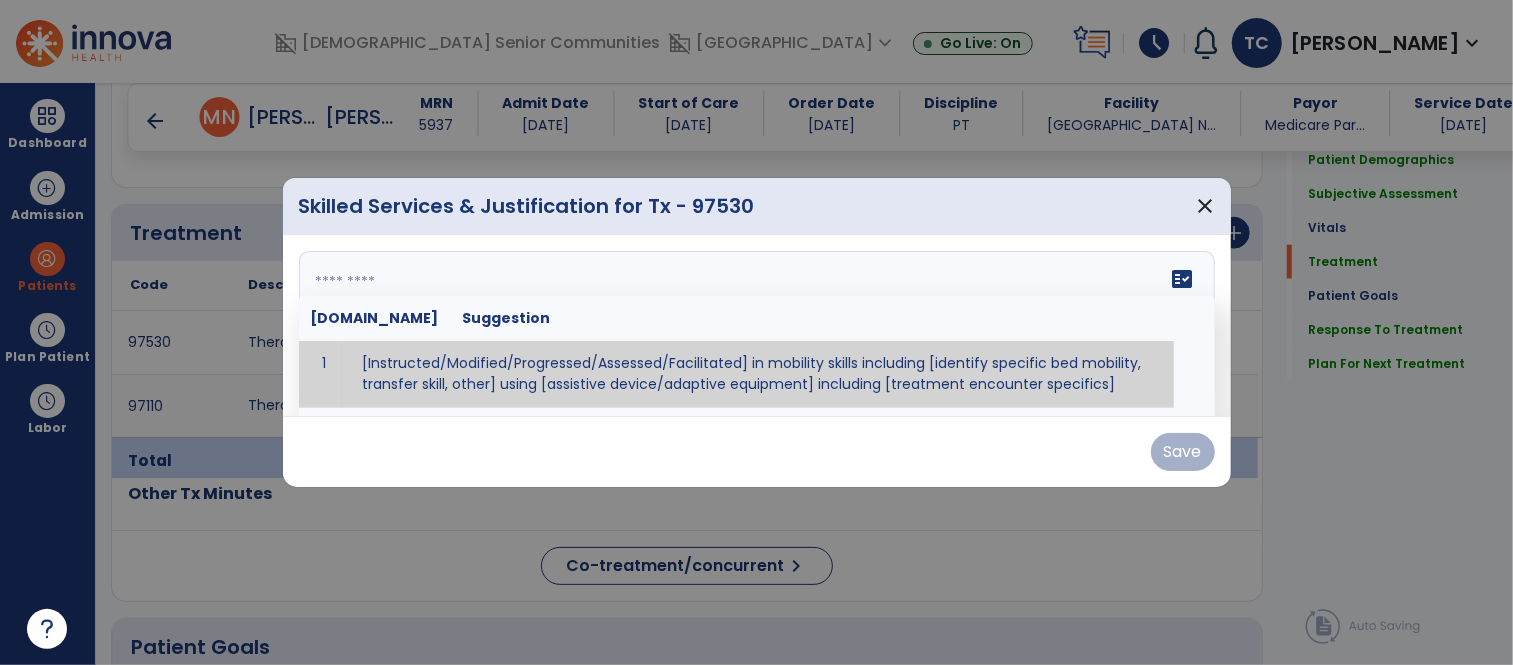 paste on "**********" 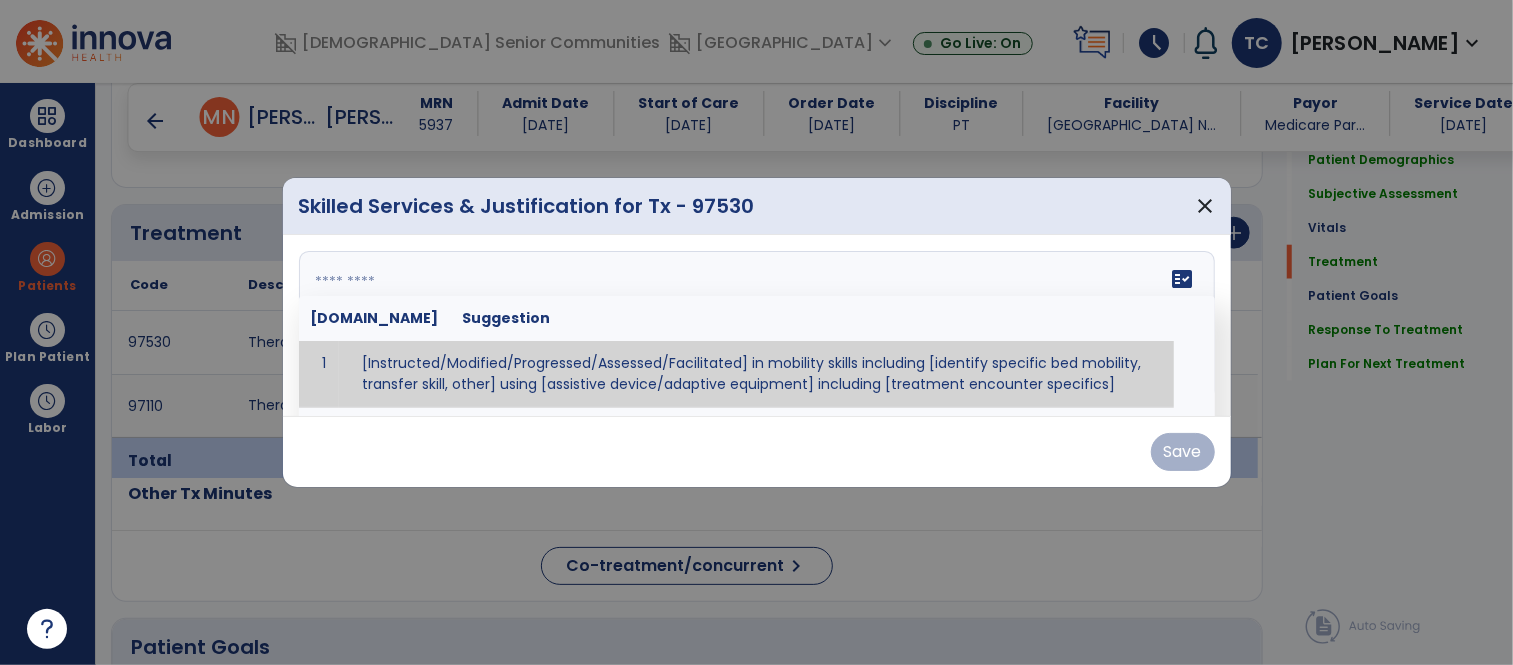 type on "**********" 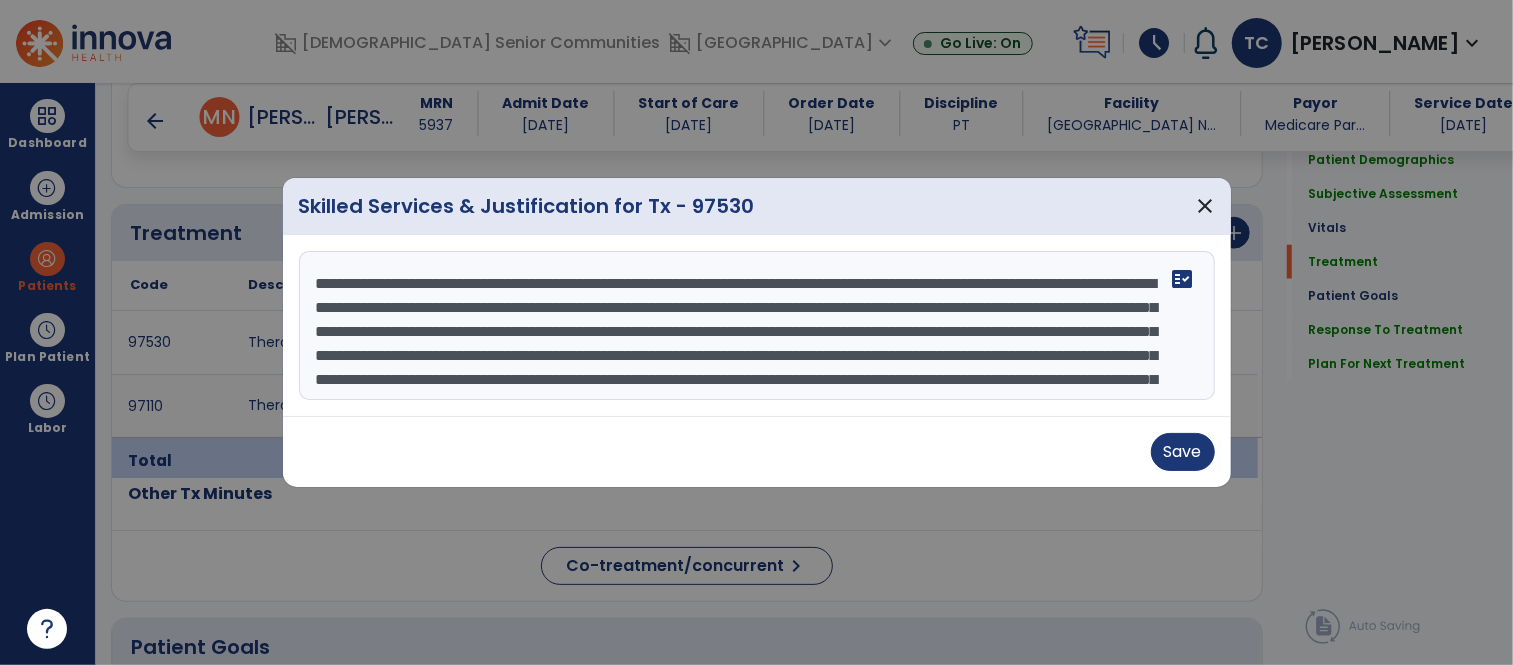 scroll, scrollTop: 62, scrollLeft: 0, axis: vertical 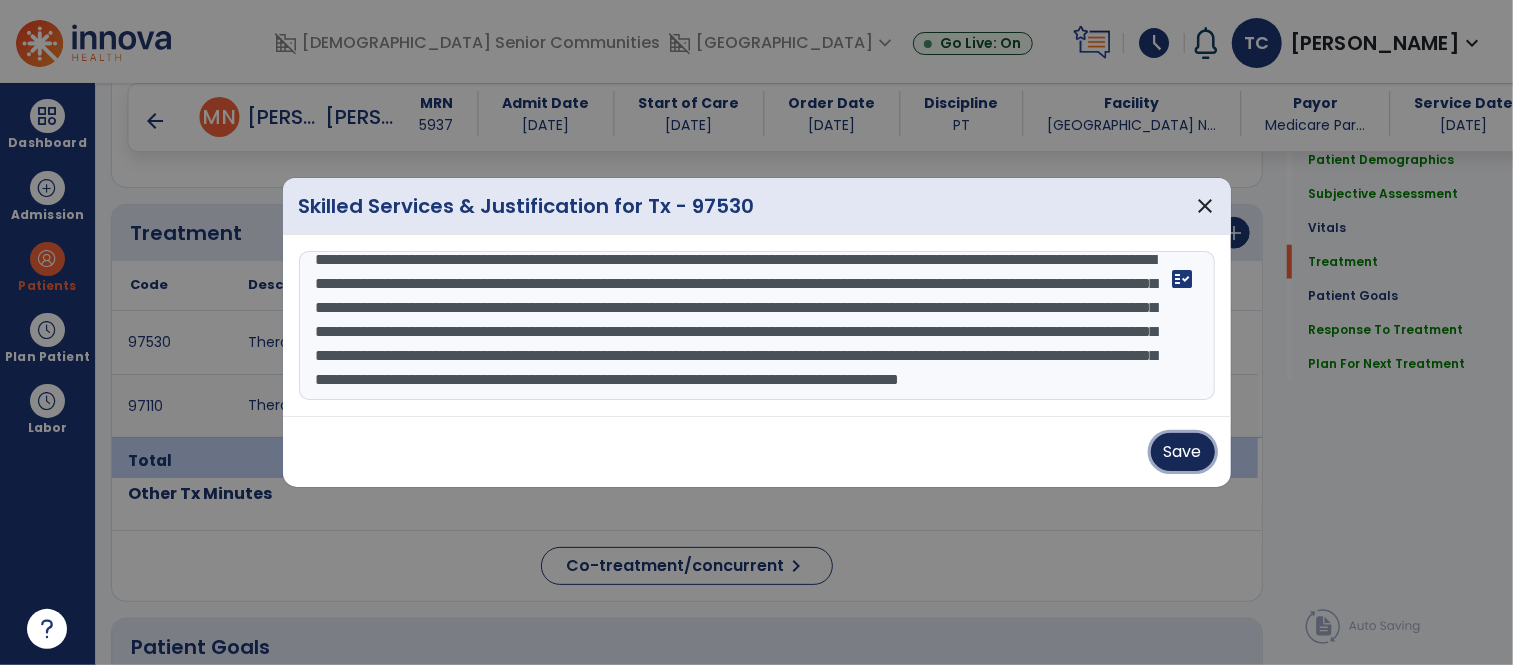 click on "Save" at bounding box center [1183, 452] 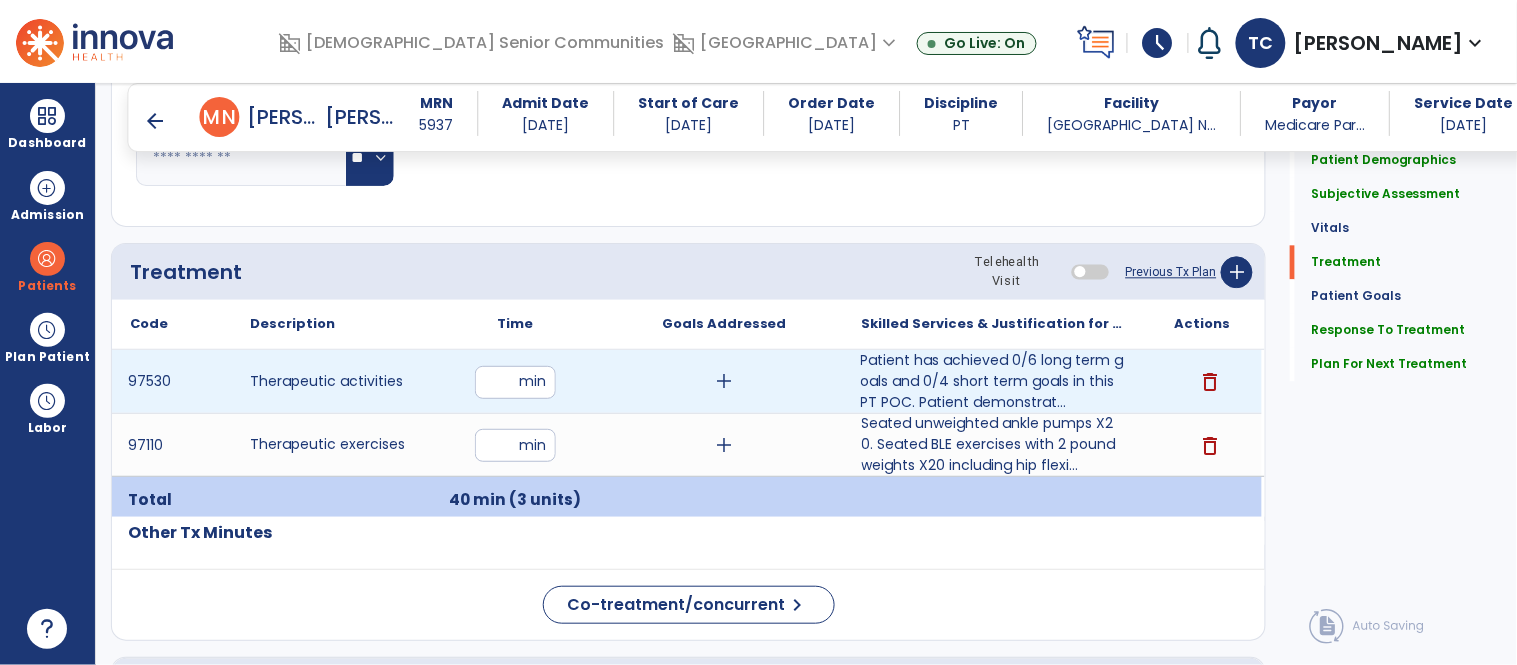 scroll, scrollTop: 1098, scrollLeft: 0, axis: vertical 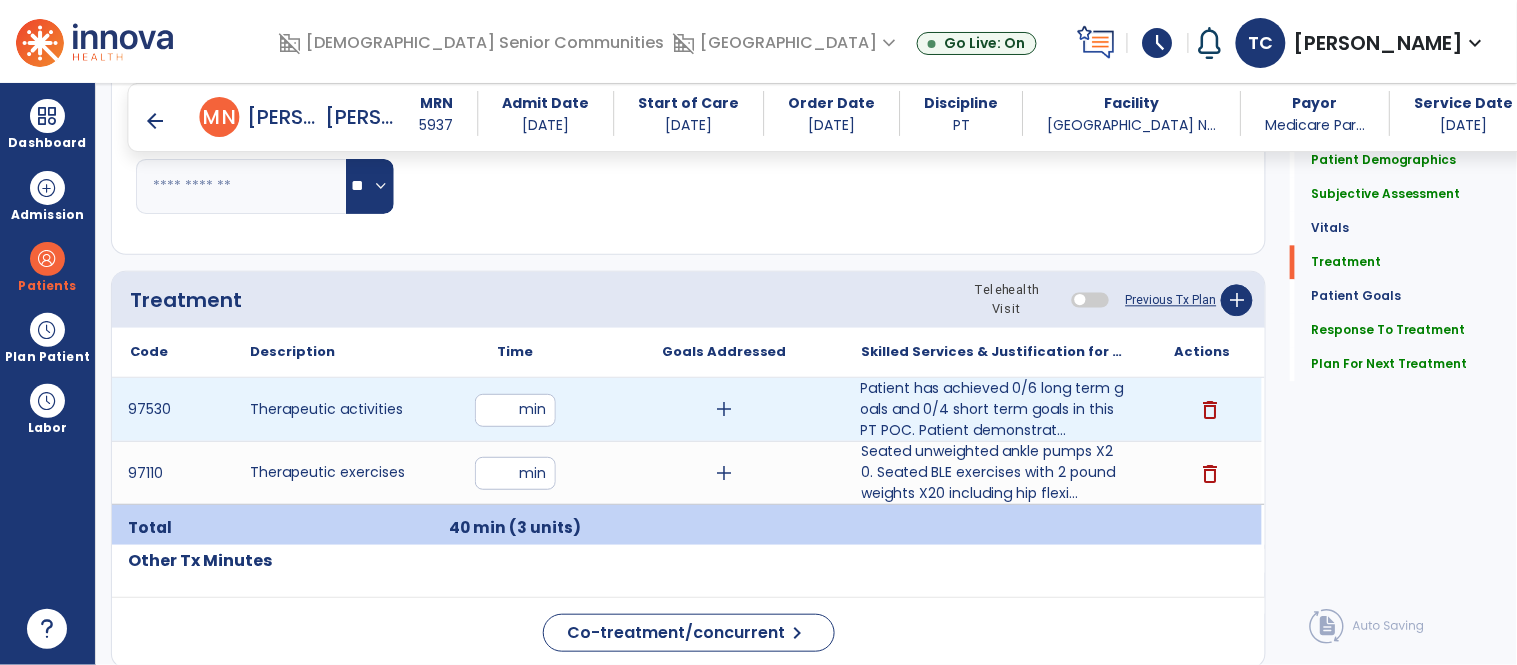 click on "**" at bounding box center [515, 410] 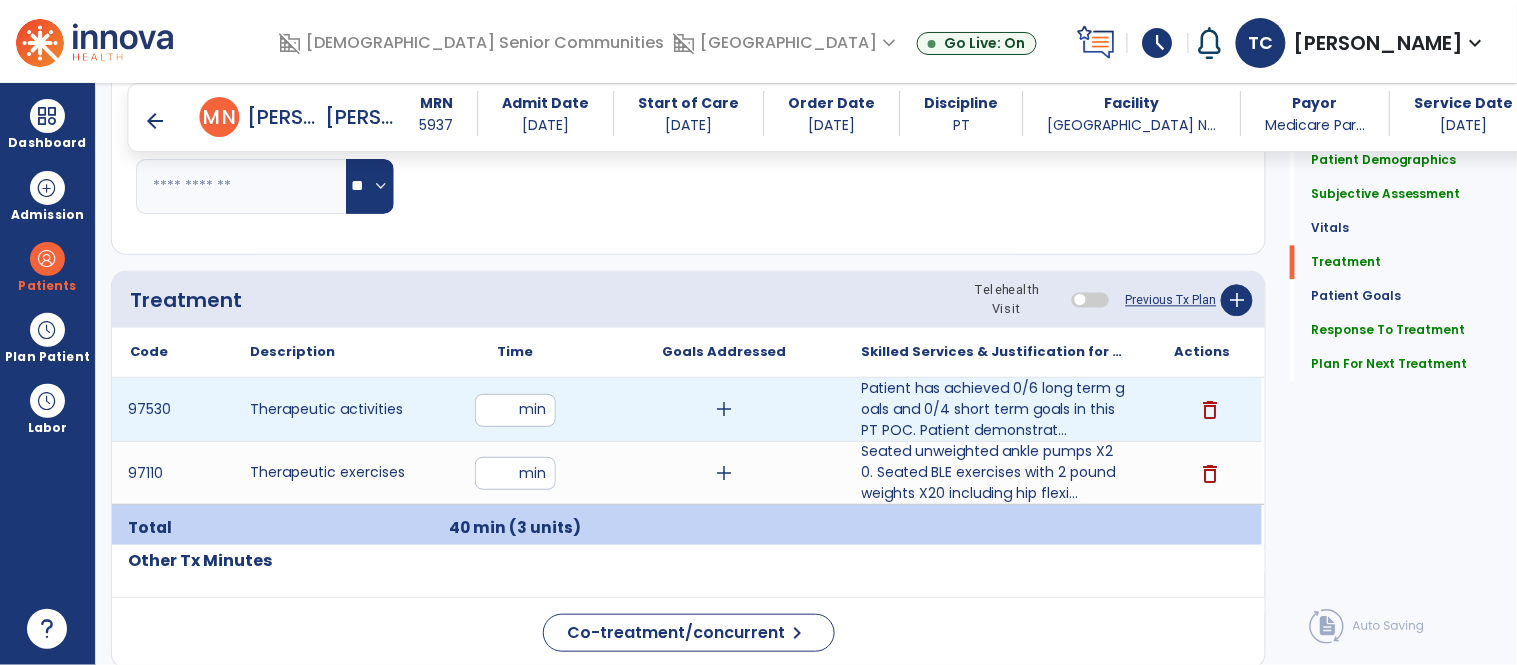 click on "**" at bounding box center (515, 410) 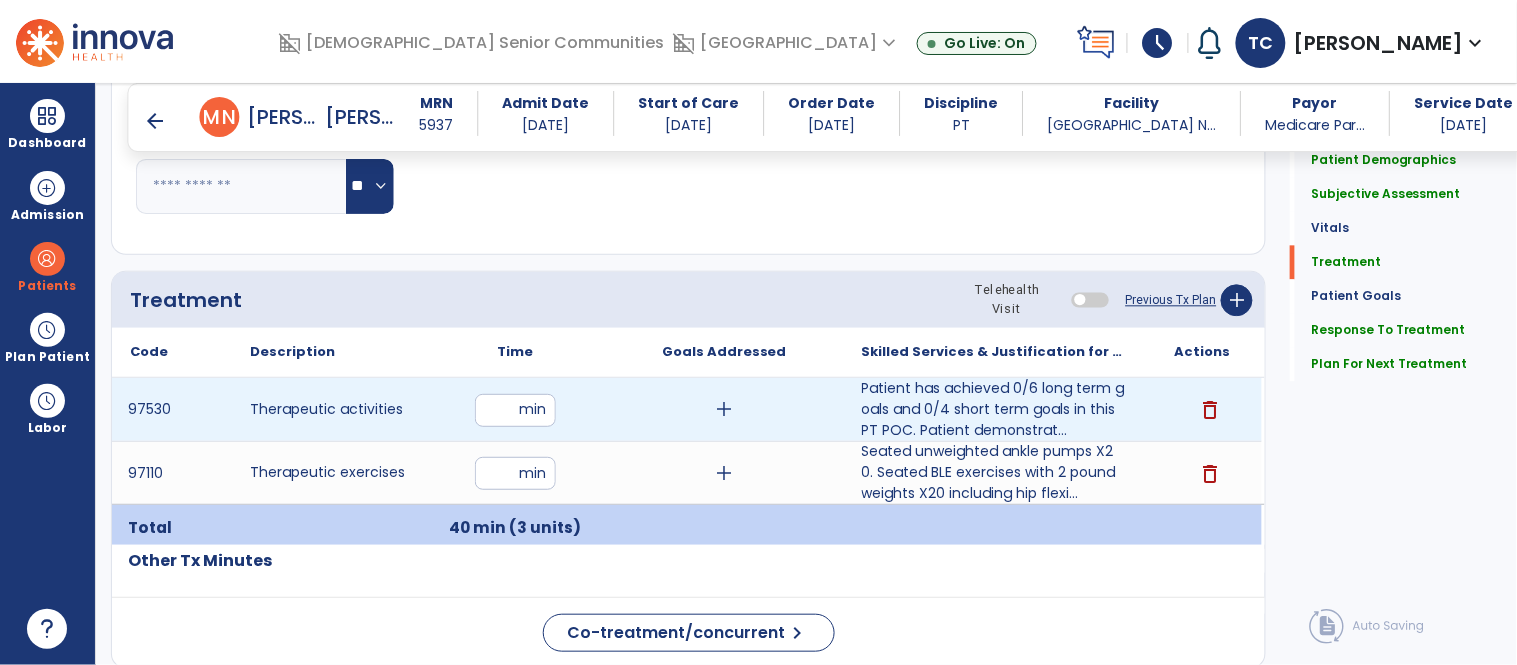 type on "**" 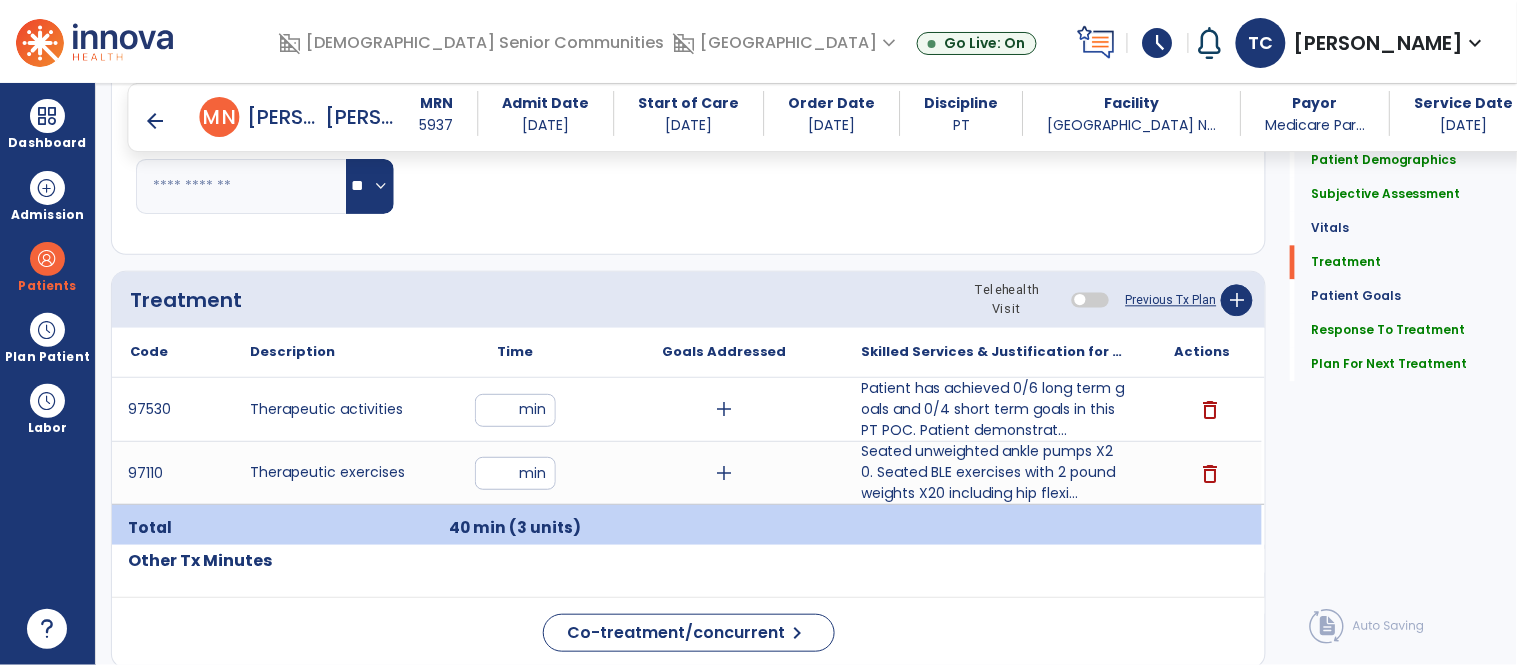 click on "Code
Description
Time" 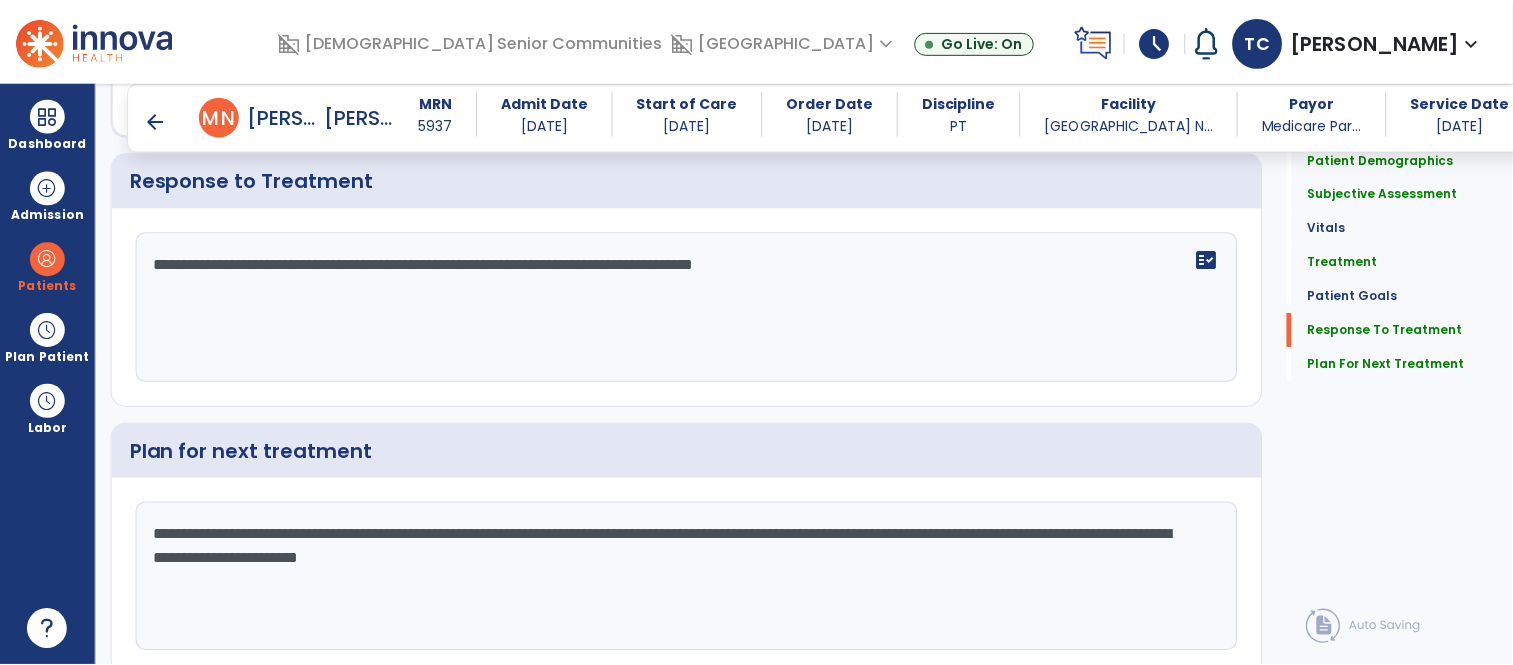 scroll, scrollTop: 3333, scrollLeft: 0, axis: vertical 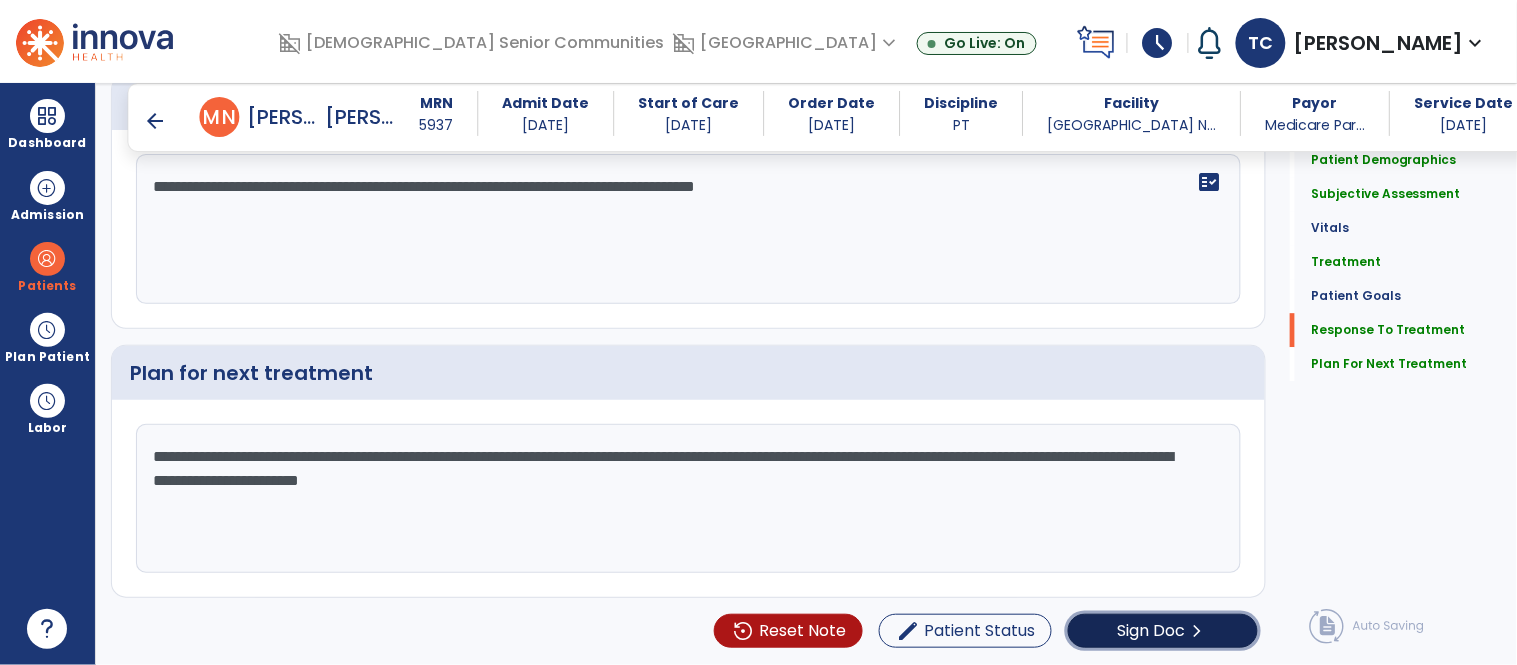 click on "Sign Doc  chevron_right" 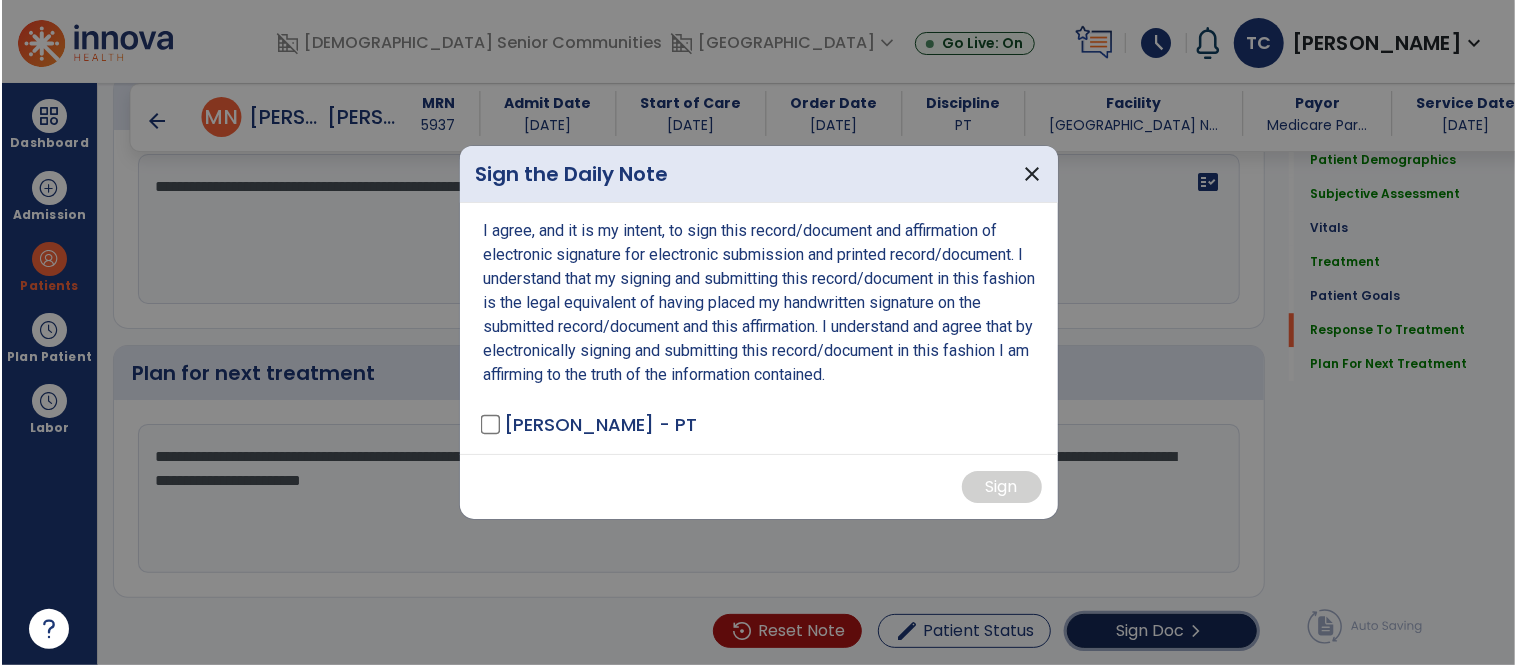 scroll, scrollTop: 3333, scrollLeft: 0, axis: vertical 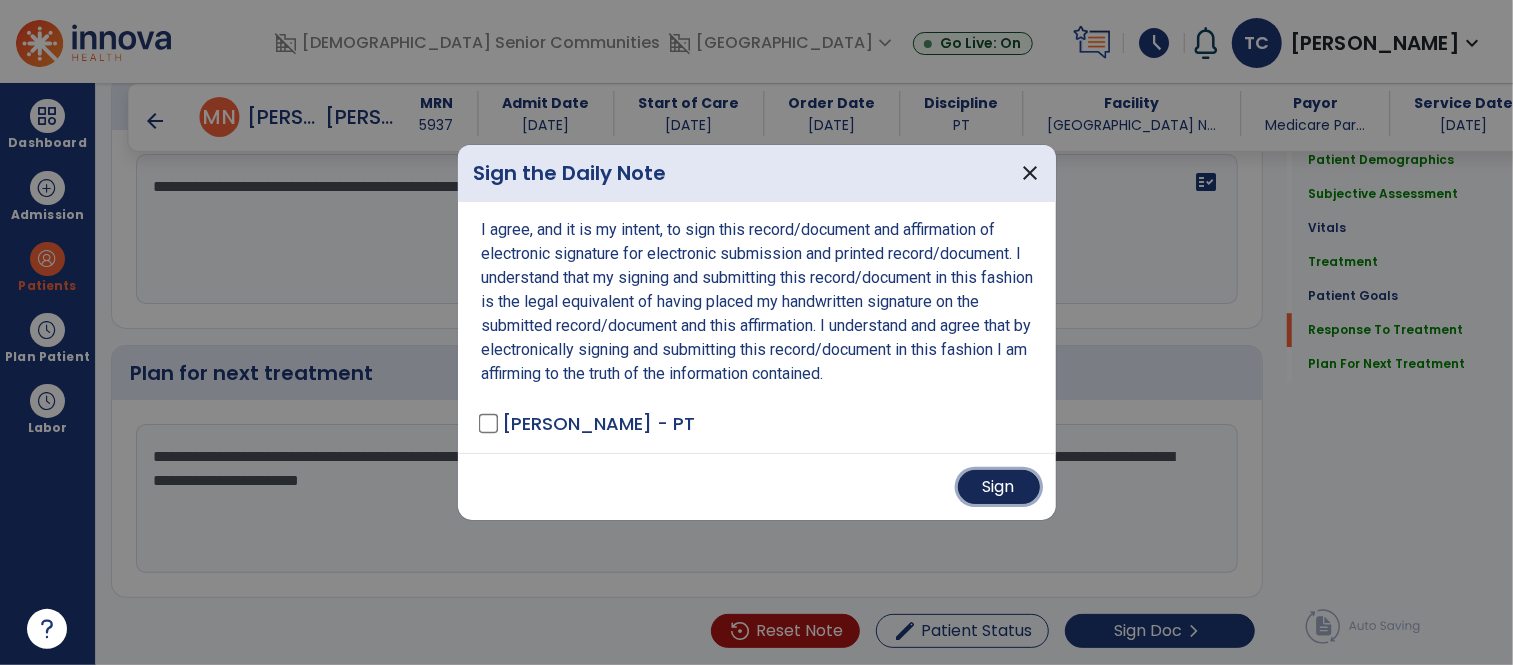 click on "Sign" at bounding box center [999, 487] 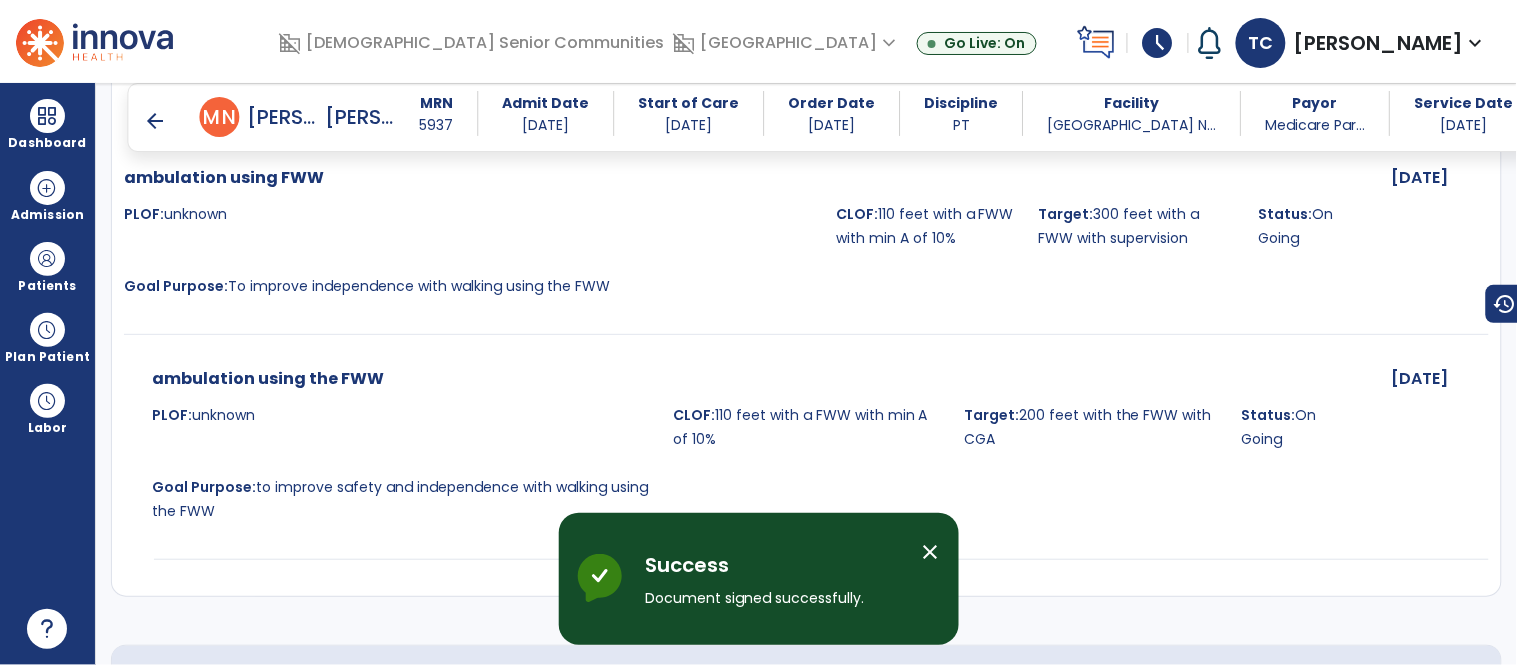scroll, scrollTop: 4238, scrollLeft: 0, axis: vertical 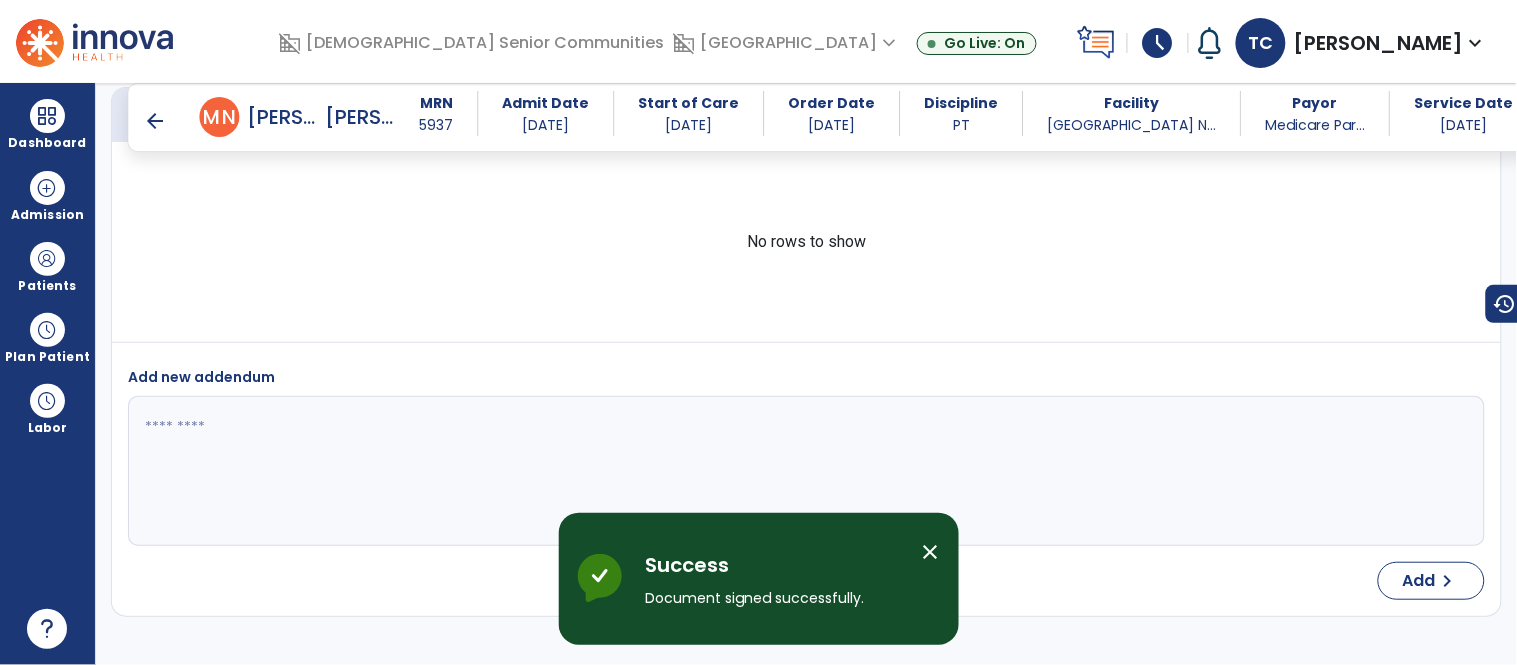 click on "arrow_back      M  N  Mayer,   Nancy  MRN 5937 Admit Date 06/10/2025 Start of Care 06/12/2025 Order Date 06/12/2025 Discipline PT Facility North Park N... Payor Medicare Par... Service Date 07/10/2025" at bounding box center [865, 117] 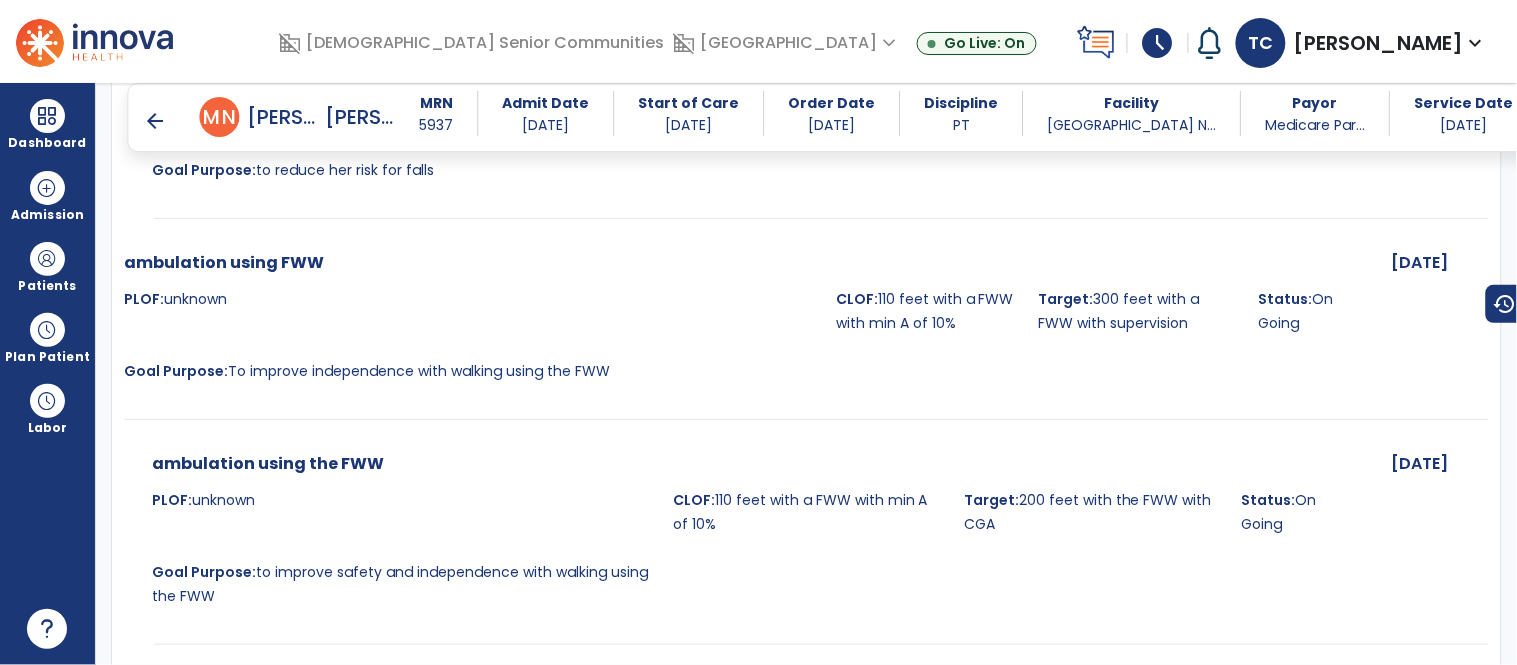 click on "arrow_back" at bounding box center (156, 121) 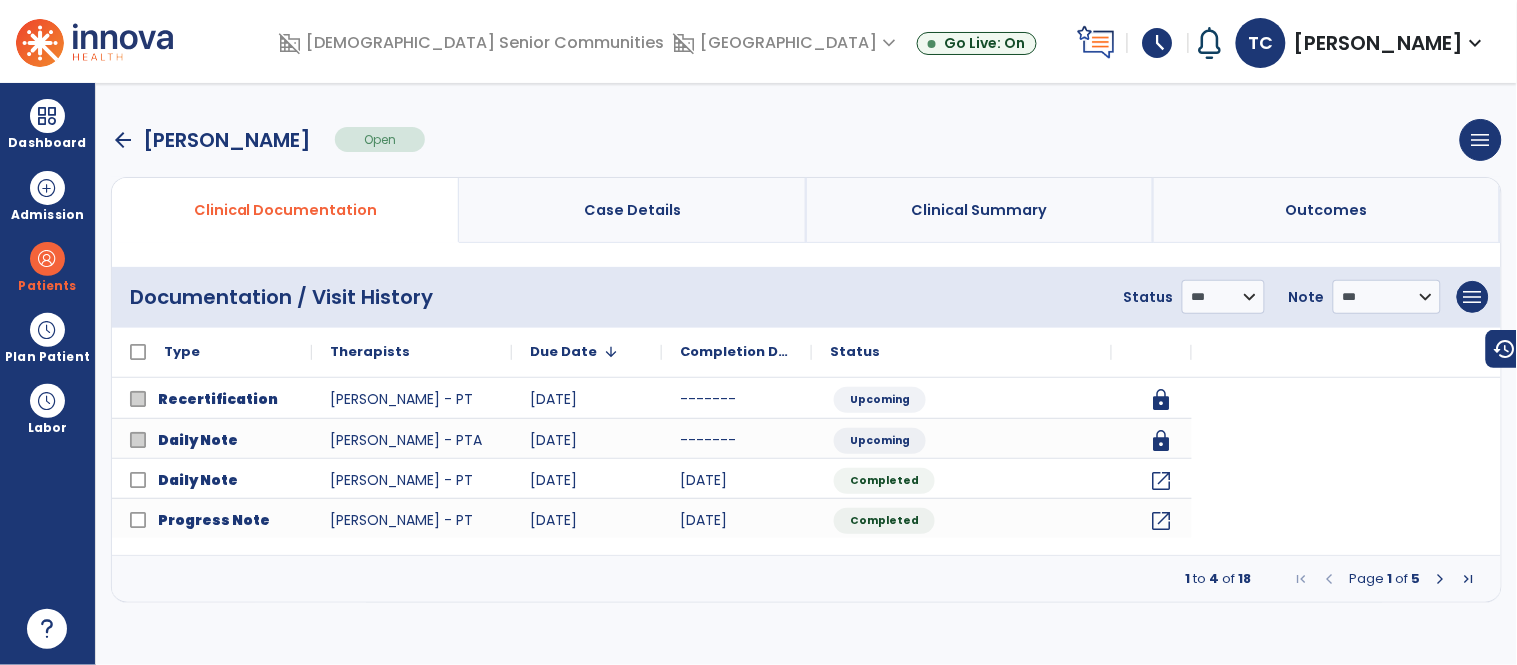 scroll, scrollTop: 0, scrollLeft: 0, axis: both 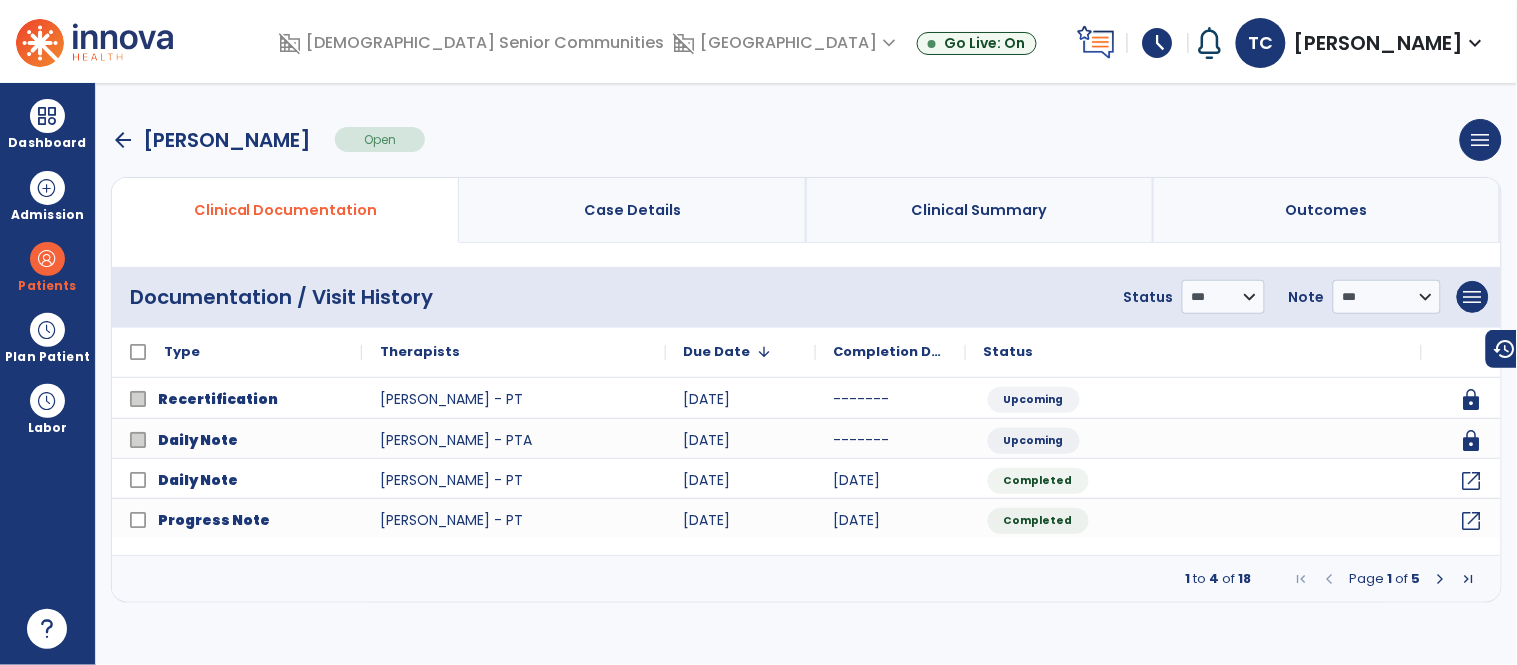 click on "arrow_back" at bounding box center [123, 140] 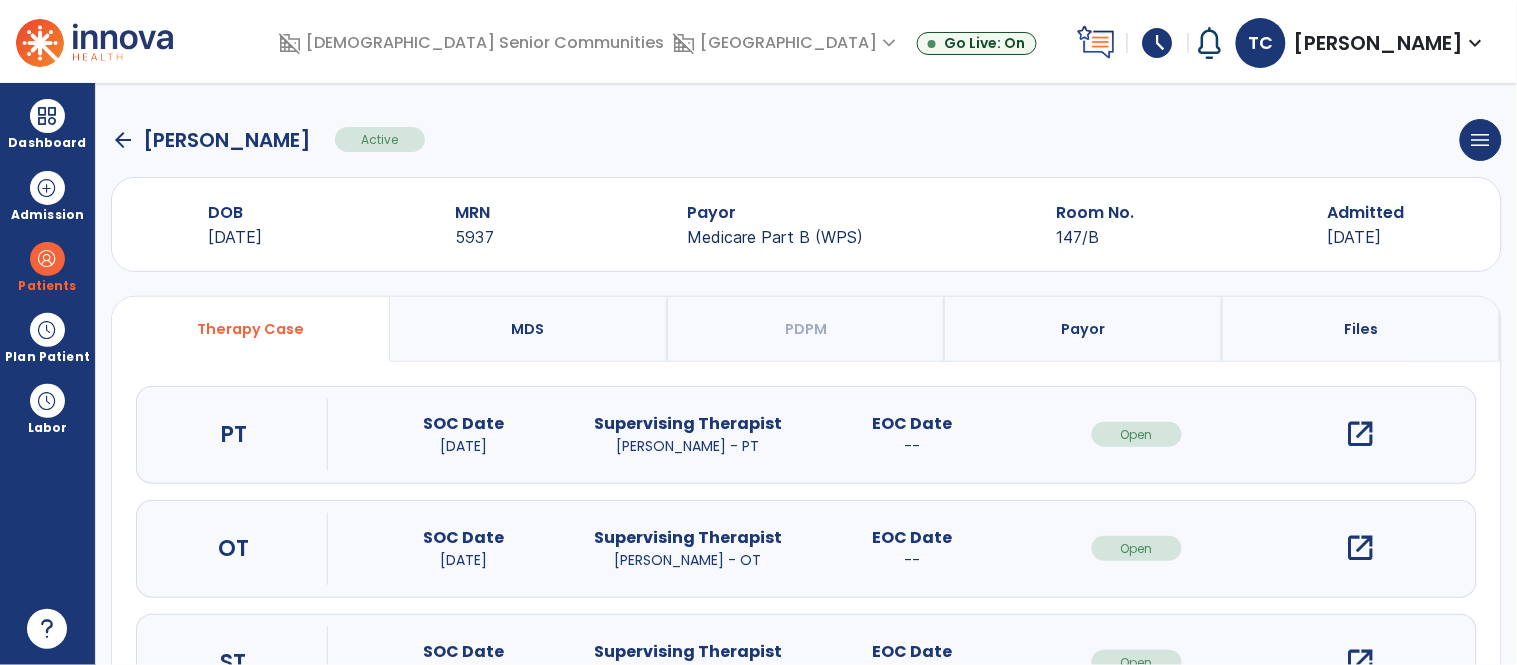 click on "arrow_back" 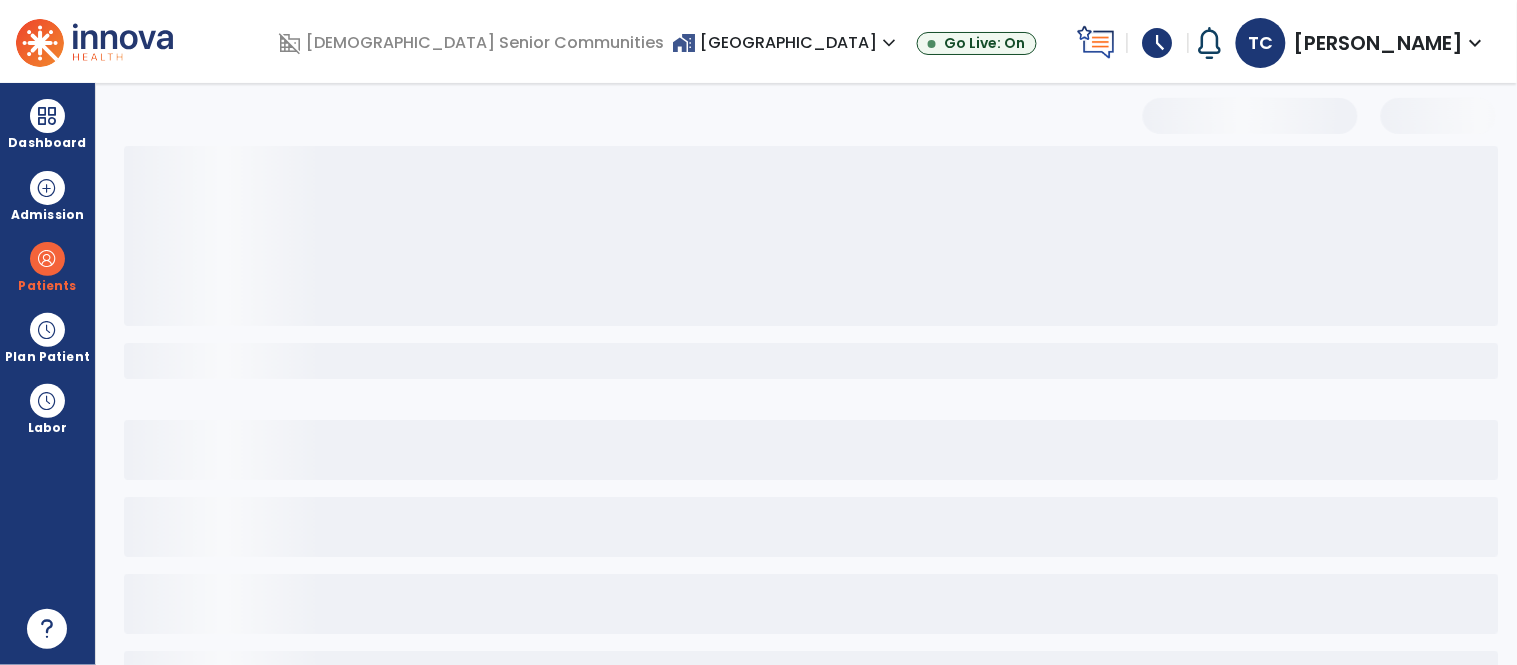 select on "***" 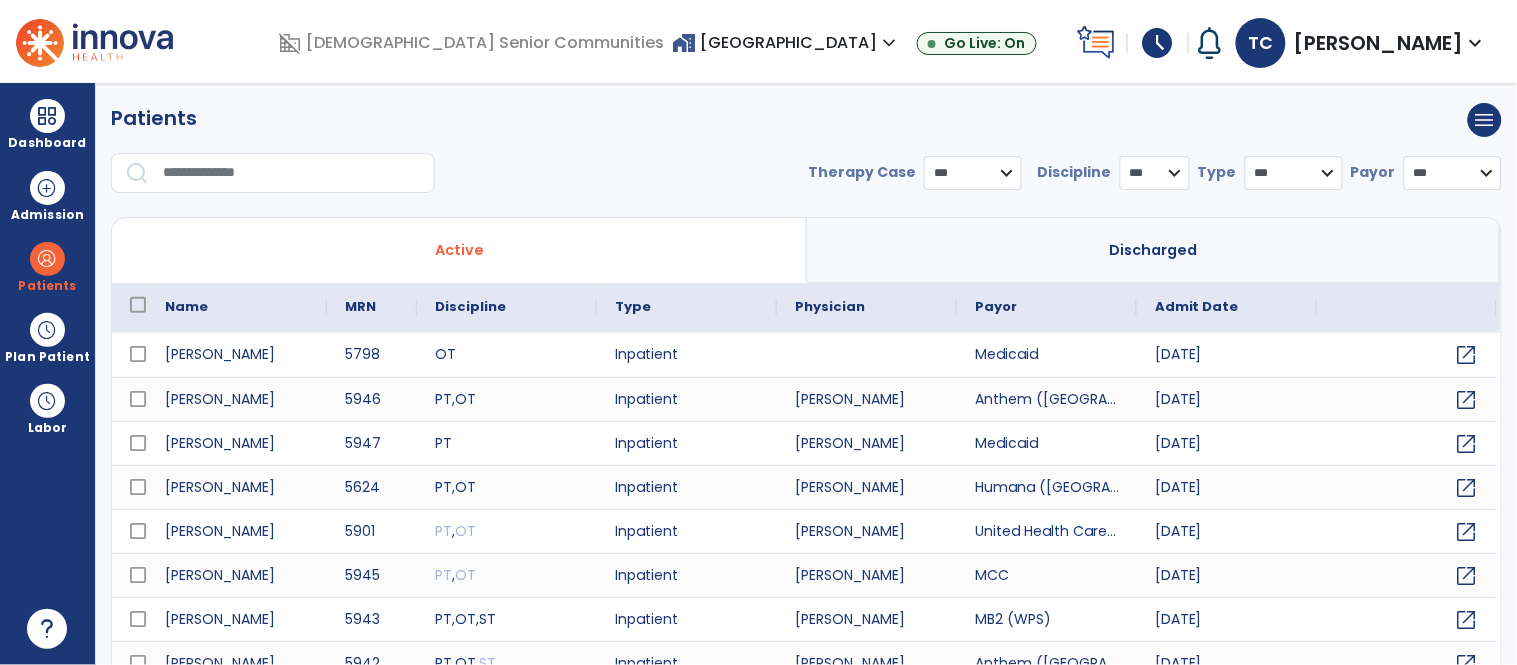 click at bounding box center [292, 173] 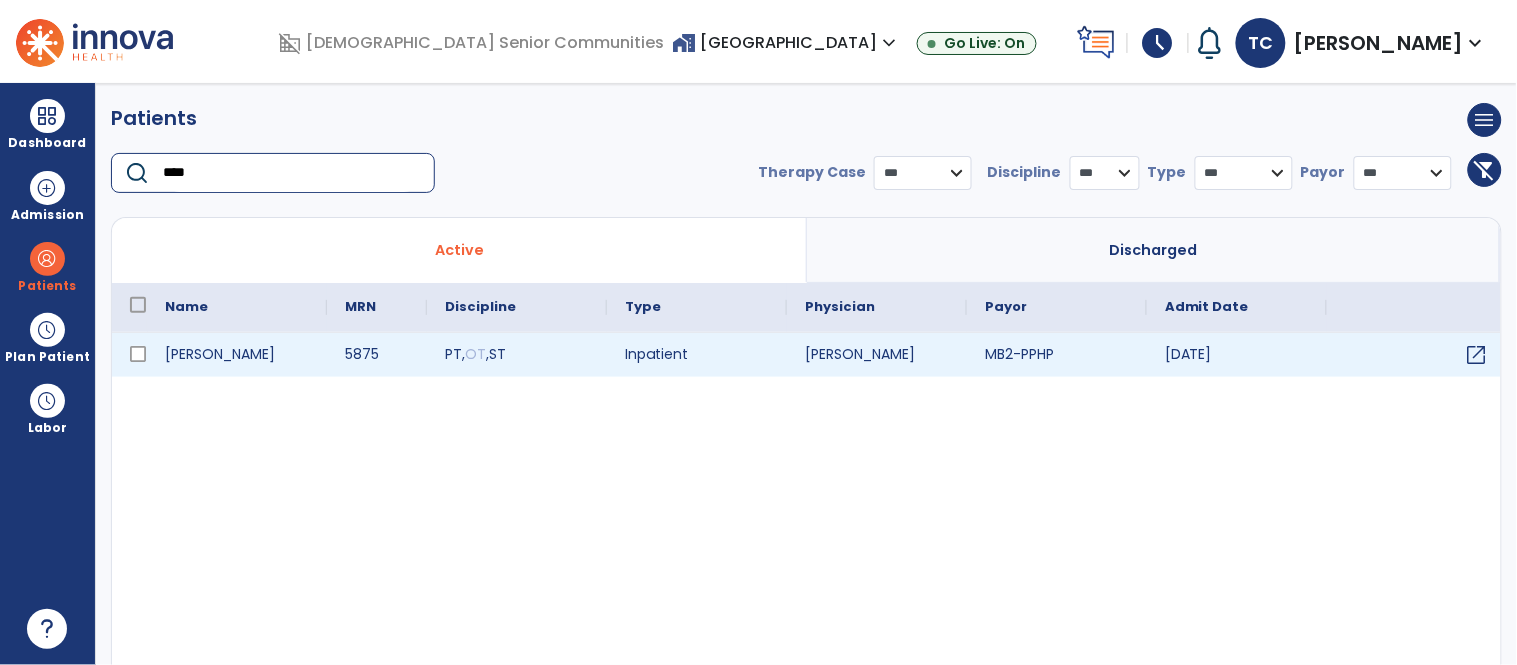 type on "****" 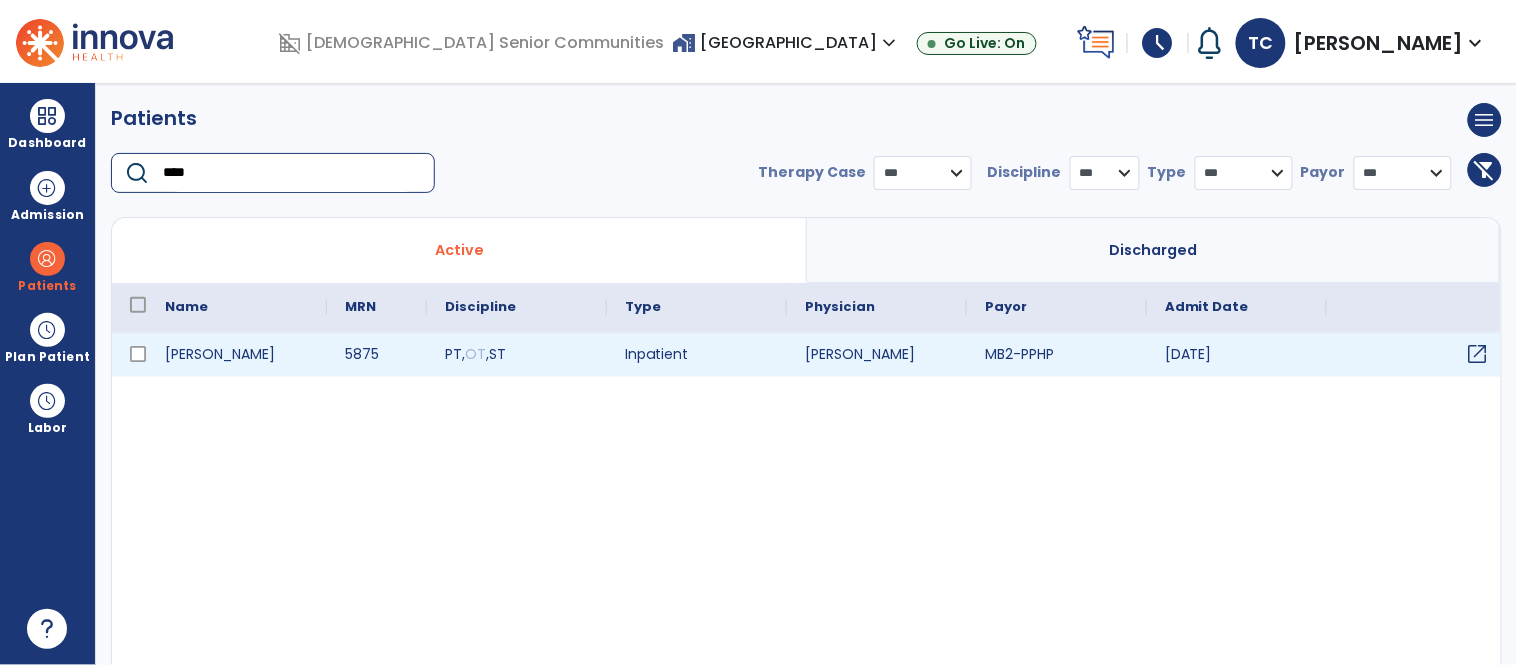 click on "open_in_new" at bounding box center (1478, 354) 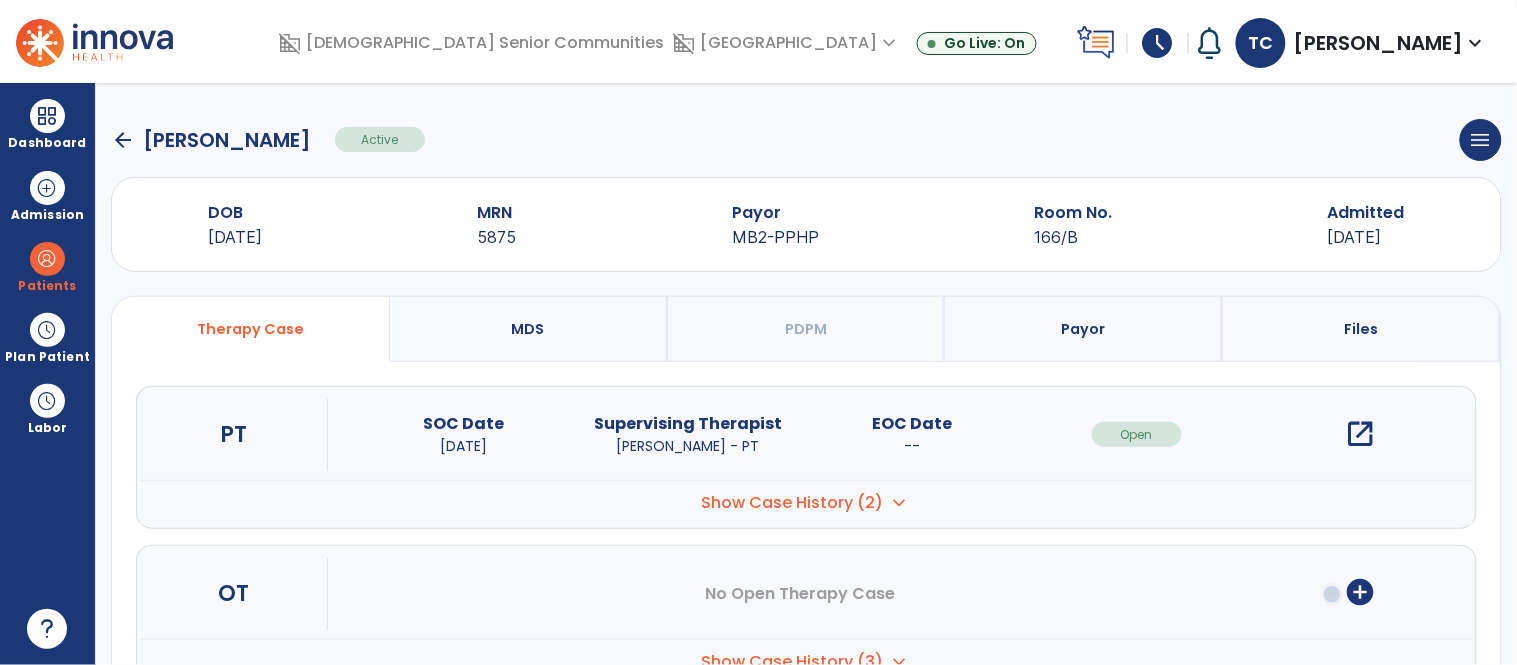 click on "open_in_new" at bounding box center (1361, 434) 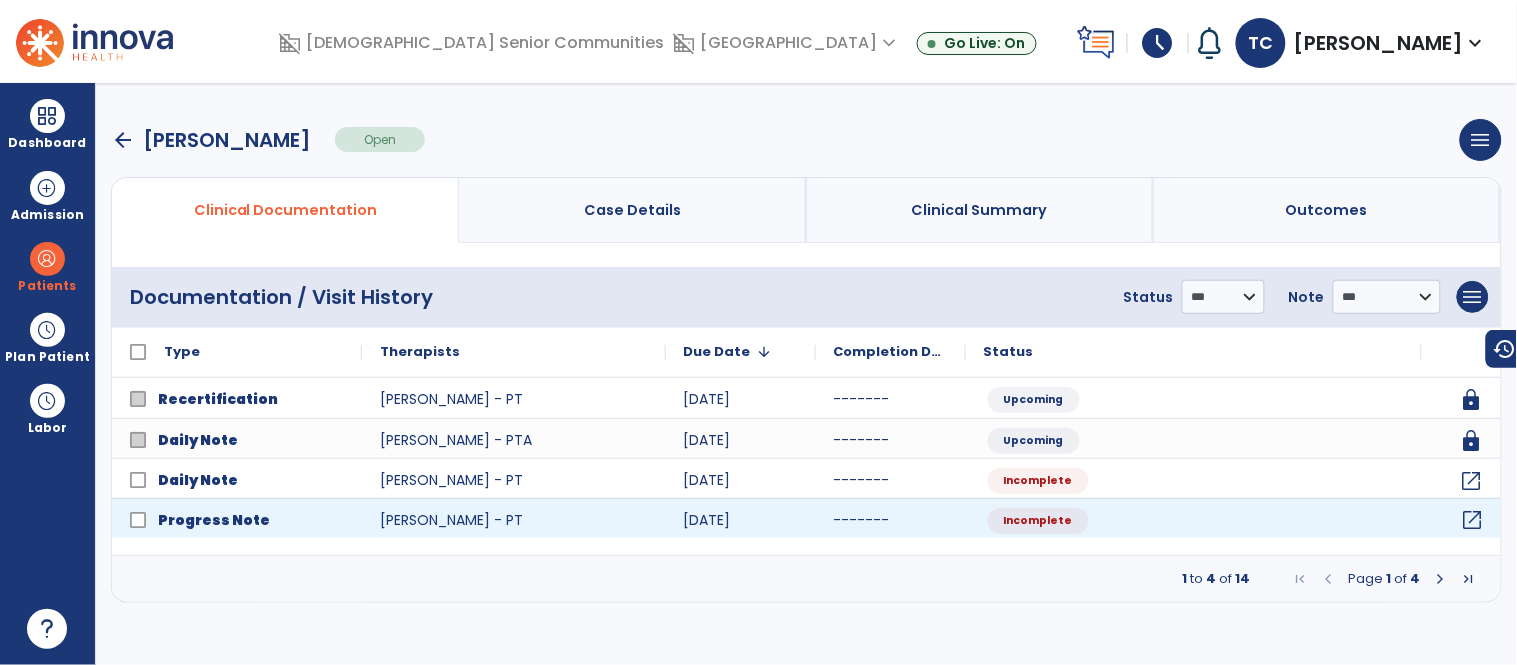 click on "open_in_new" 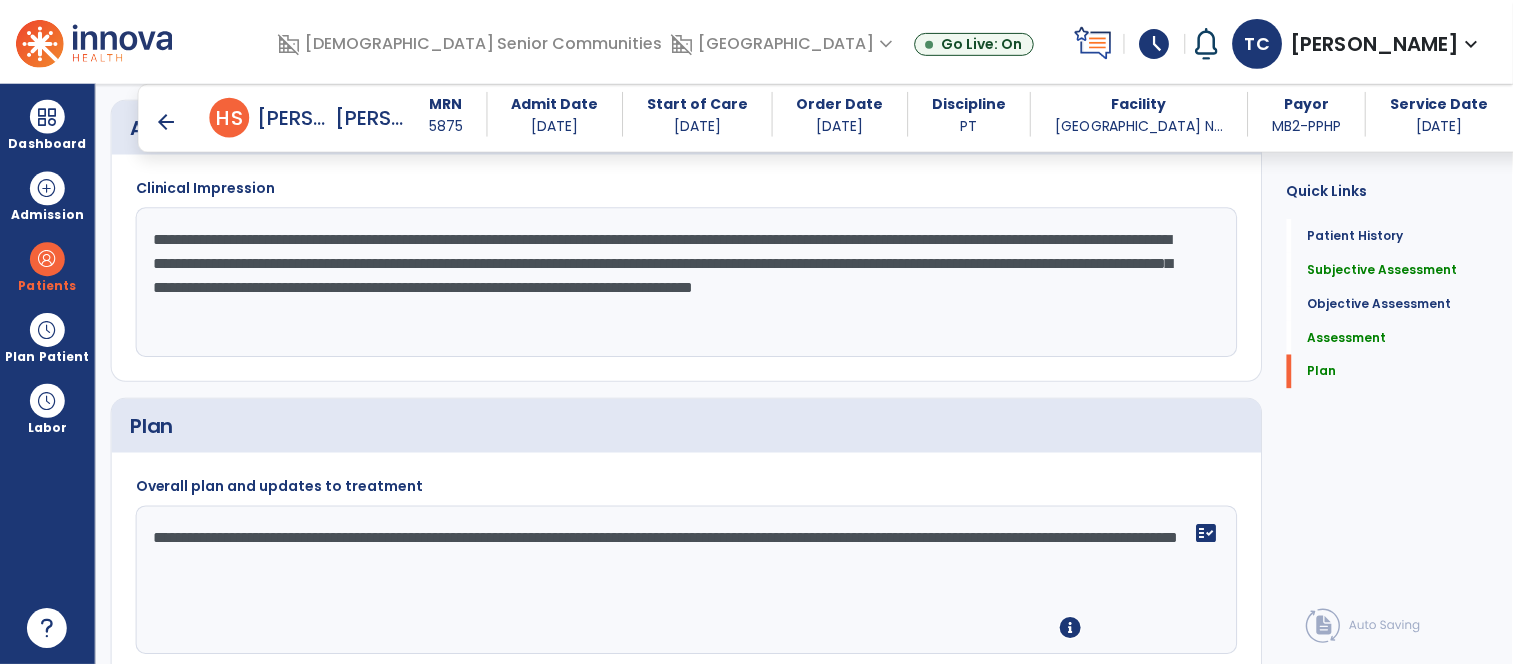 scroll, scrollTop: 2210, scrollLeft: 0, axis: vertical 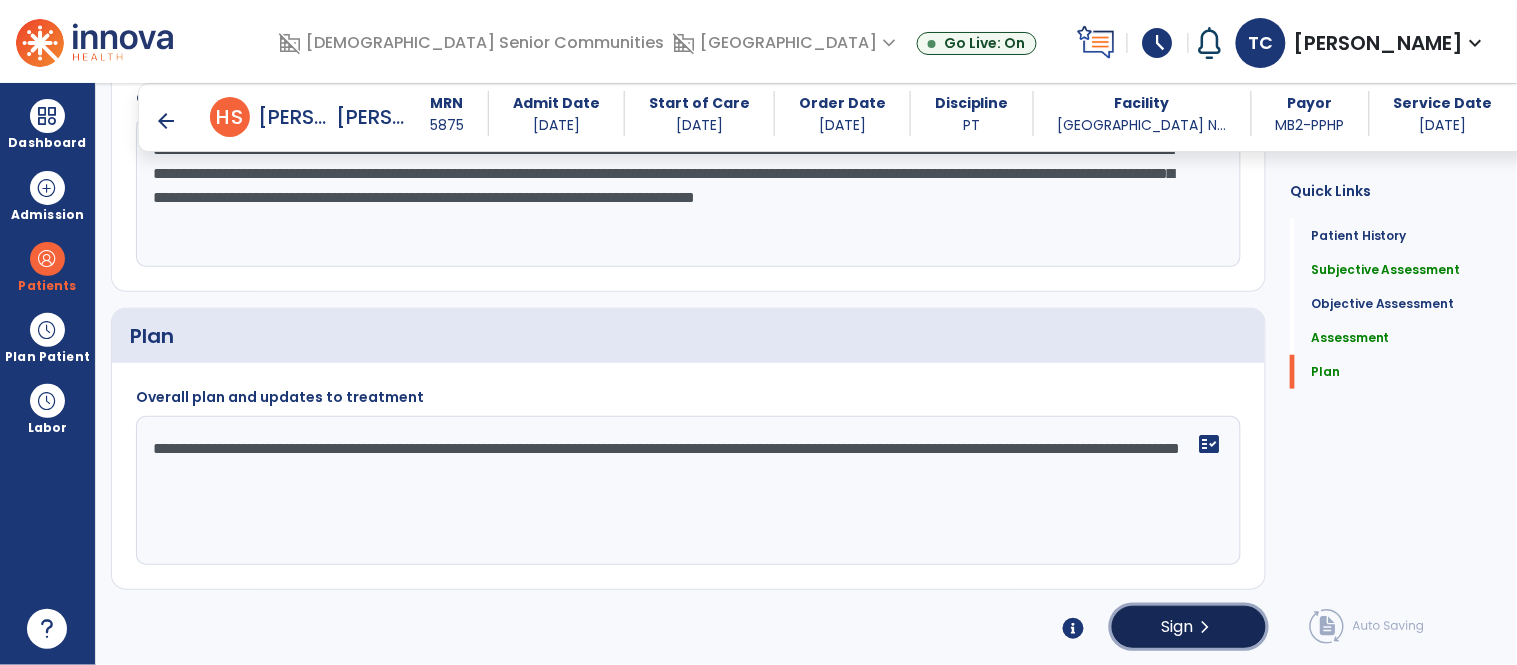 click on "Sign" 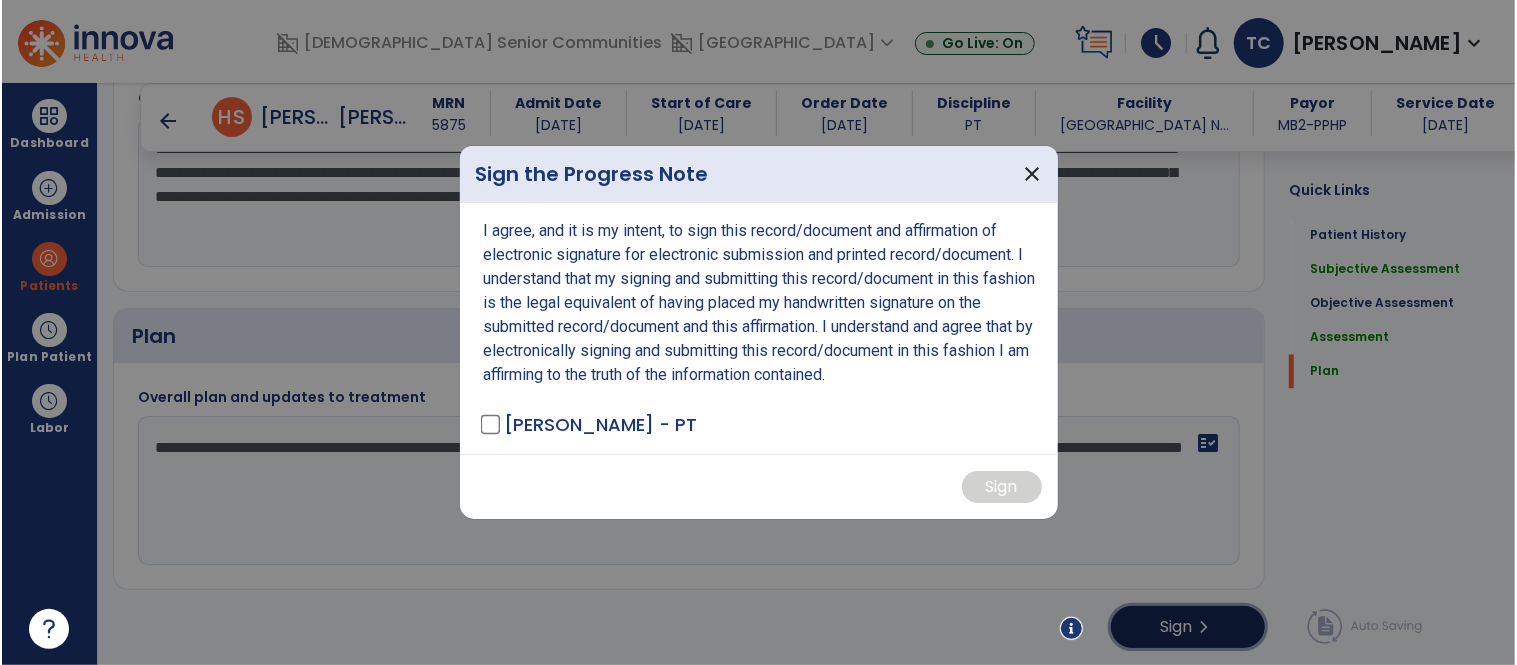 scroll, scrollTop: 2210, scrollLeft: 0, axis: vertical 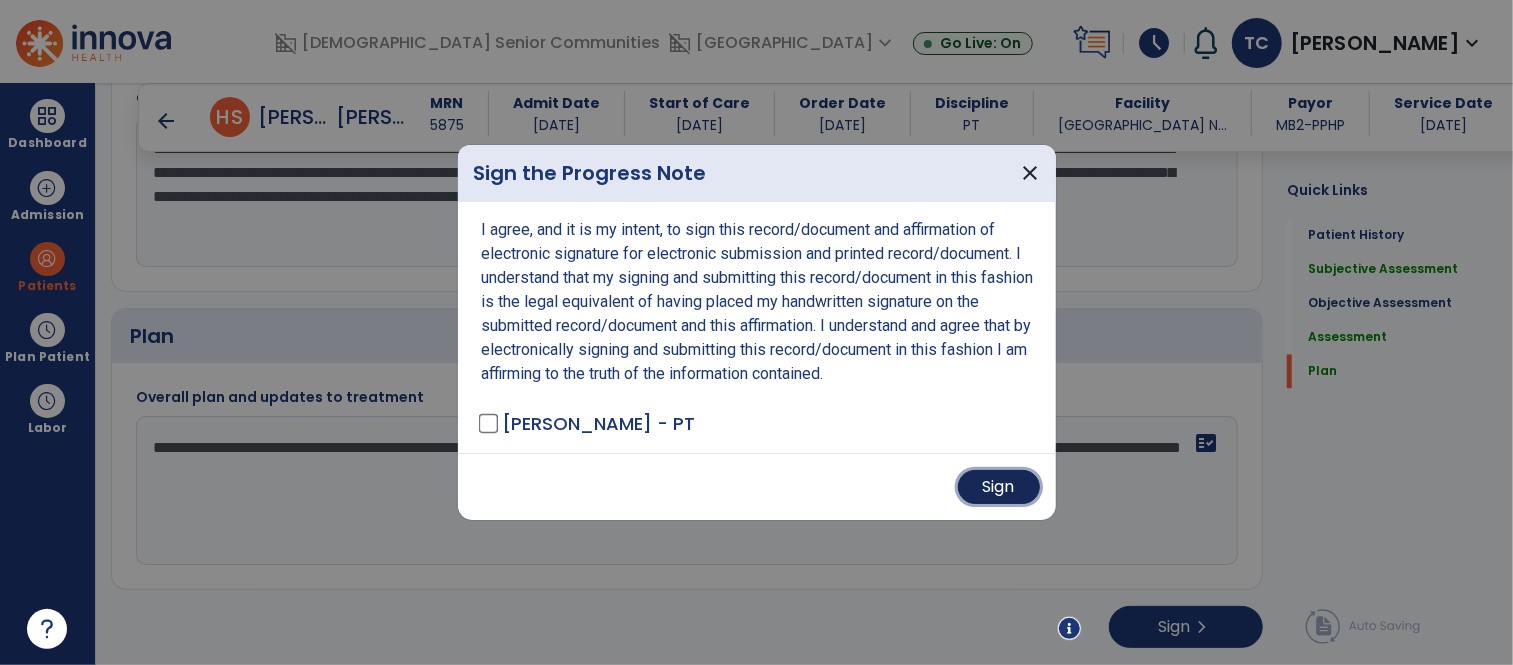 click on "Sign" at bounding box center [999, 487] 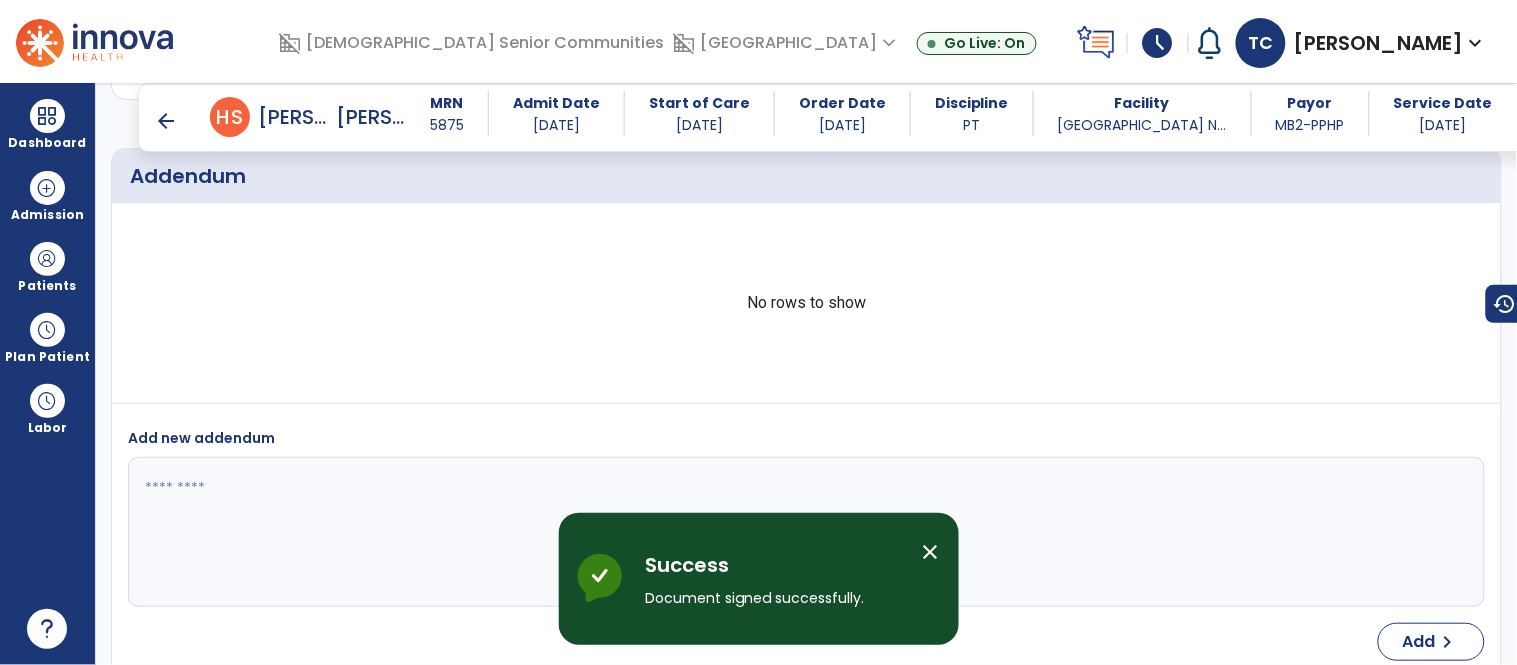 scroll, scrollTop: 2671, scrollLeft: 0, axis: vertical 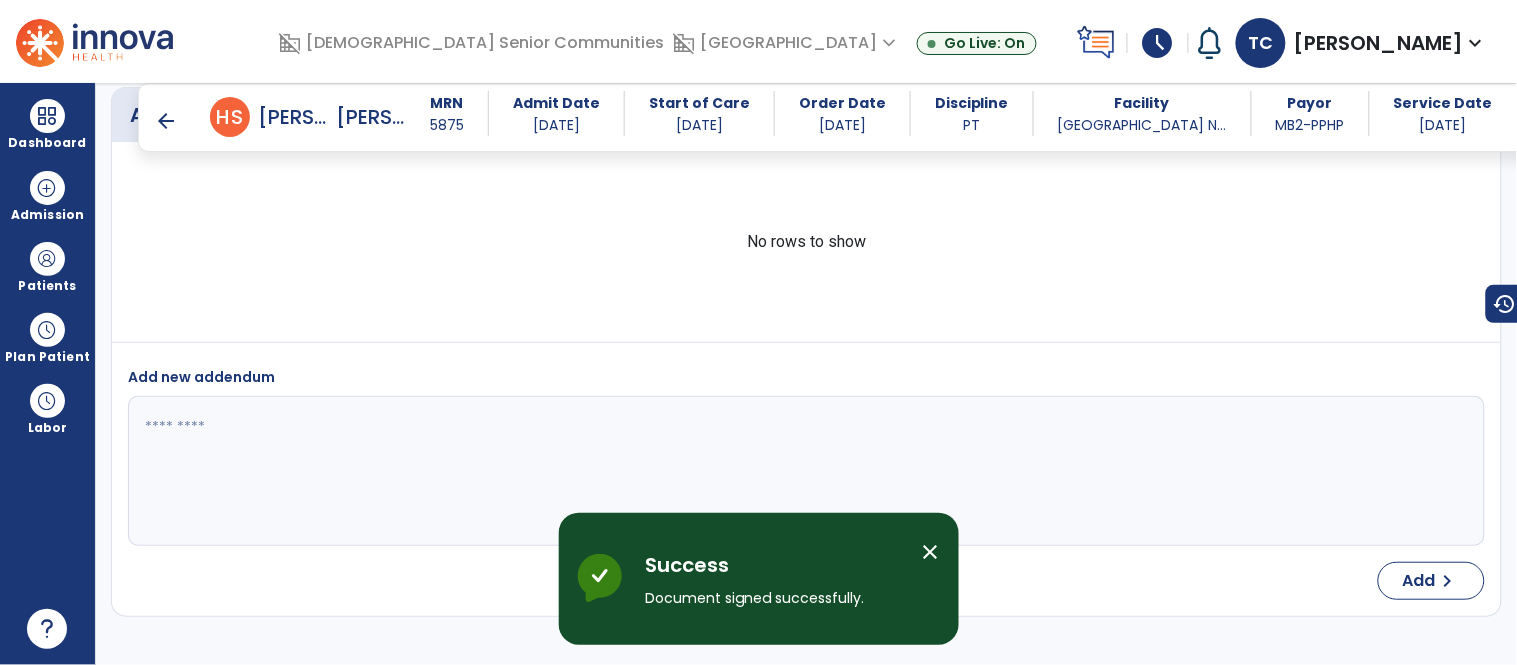 click on "arrow_back" at bounding box center [166, 121] 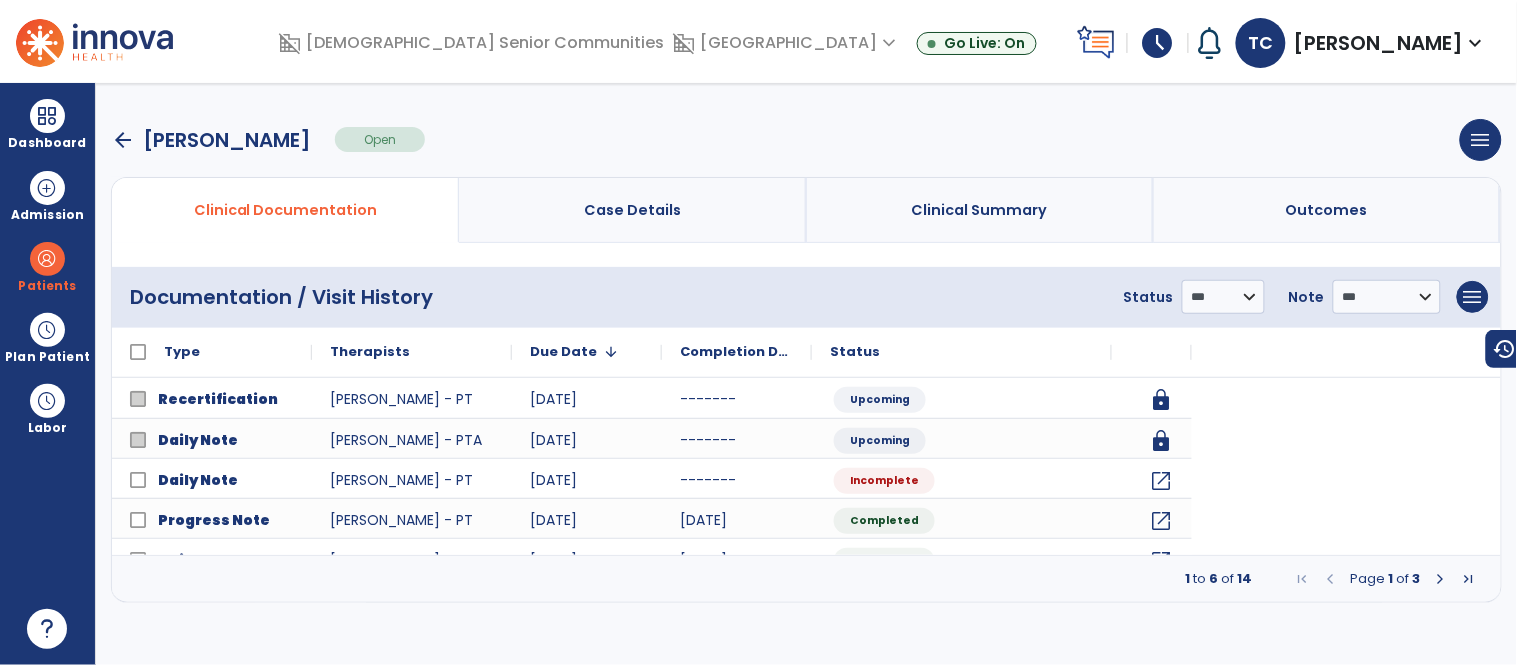 scroll, scrollTop: 0, scrollLeft: 0, axis: both 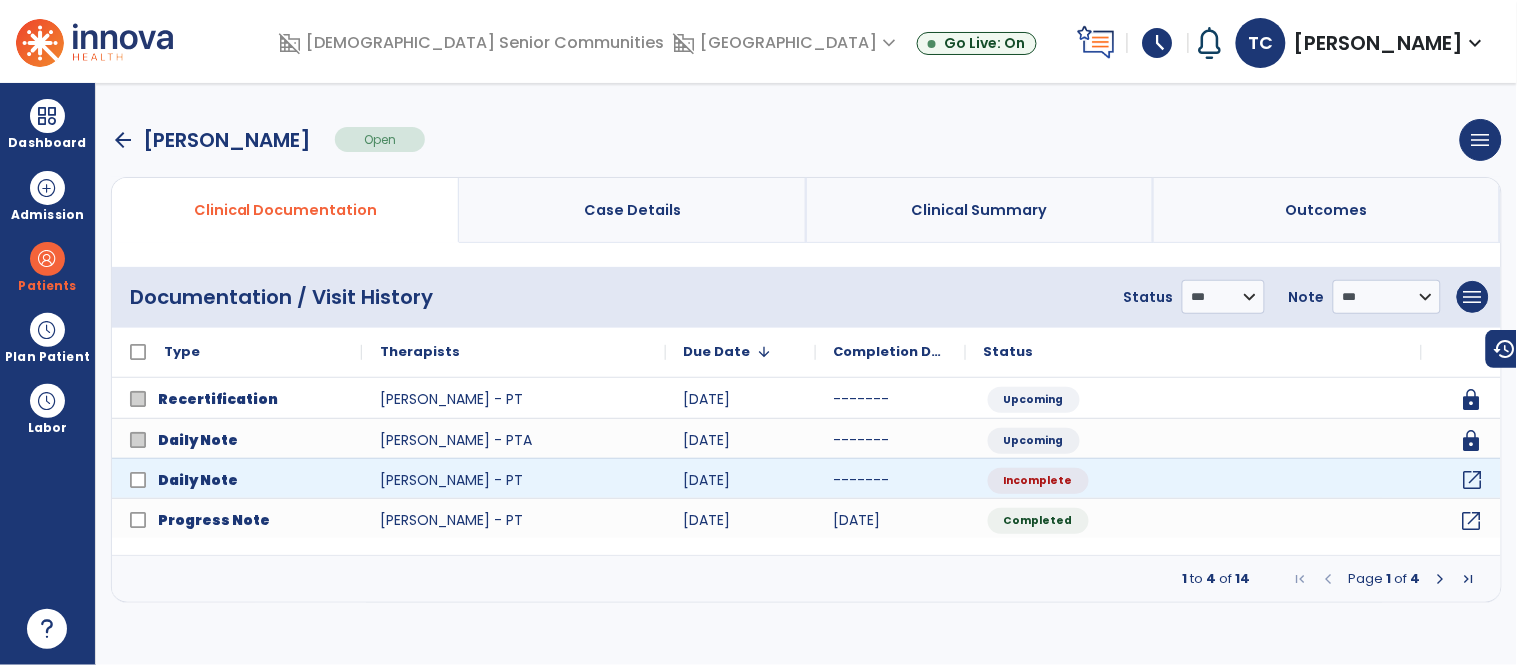 click on "open_in_new" 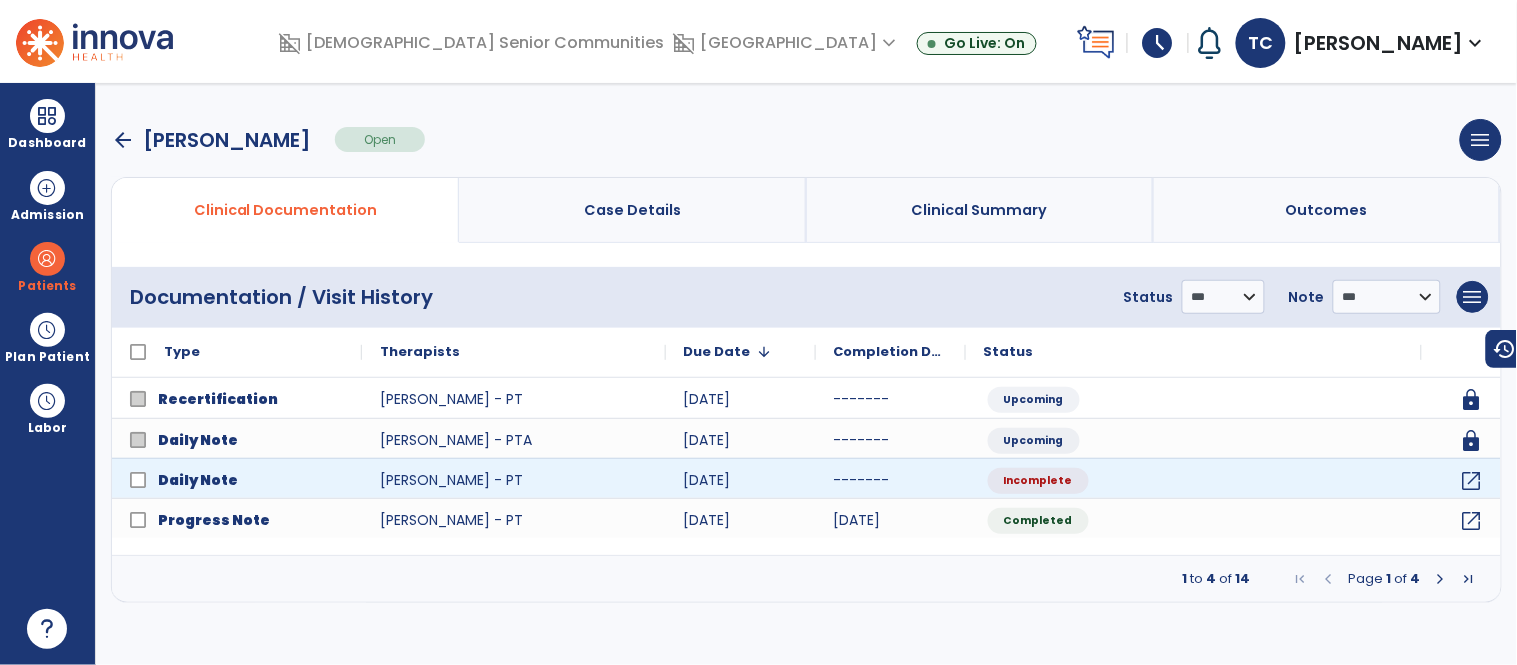 select on "*" 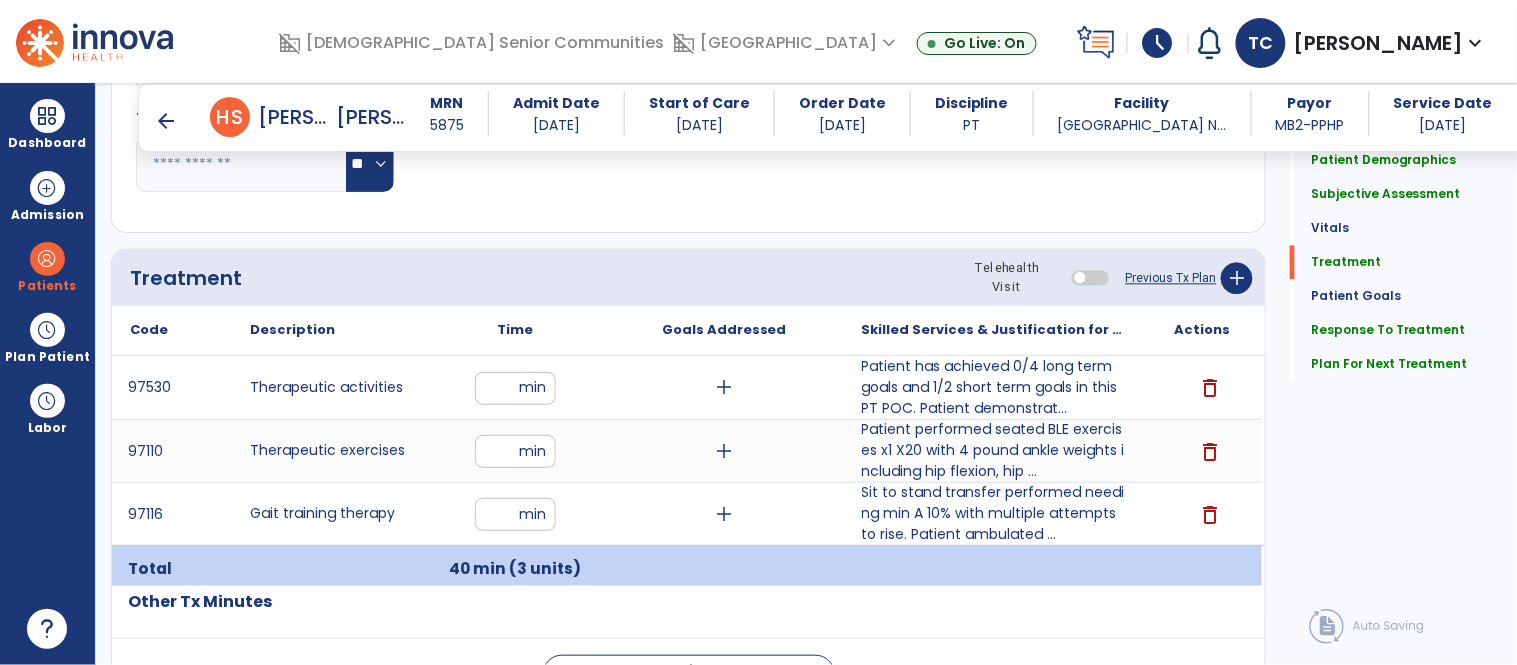 scroll, scrollTop: 1146, scrollLeft: 0, axis: vertical 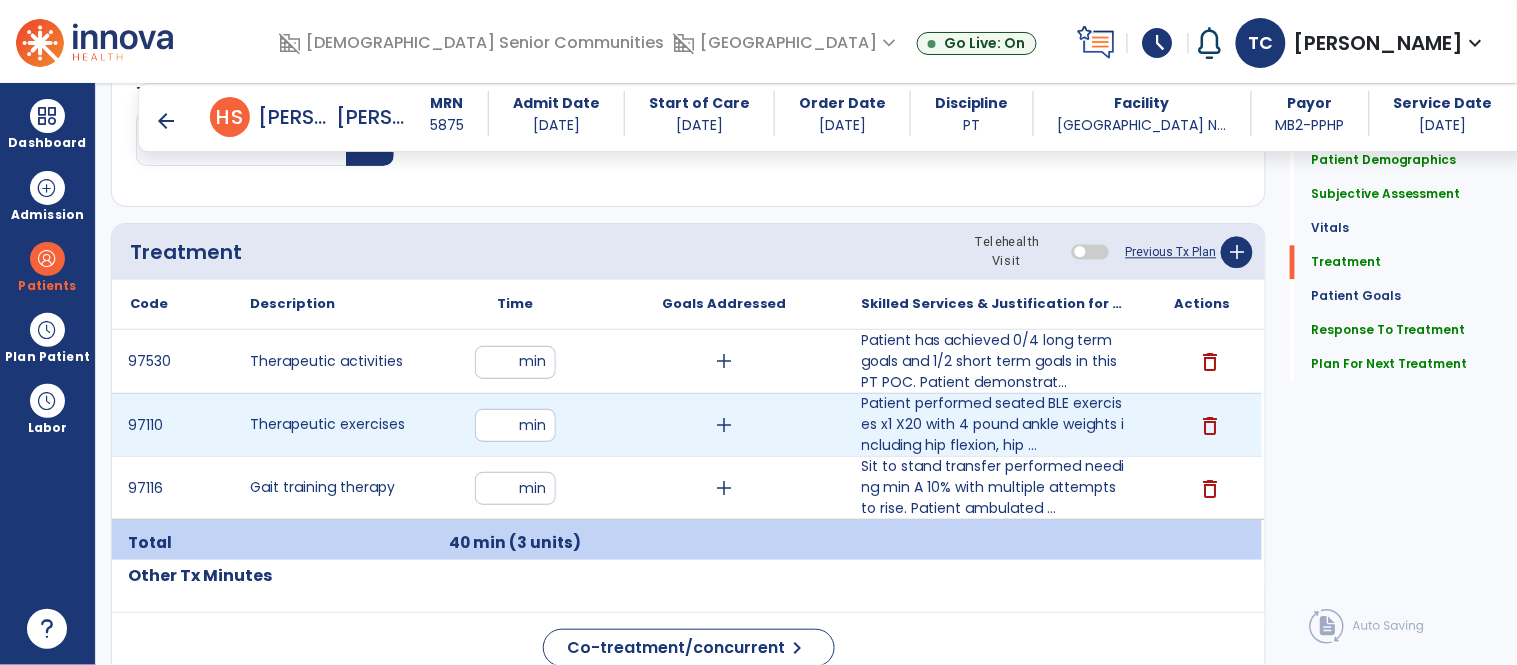 click on "**" at bounding box center (515, 425) 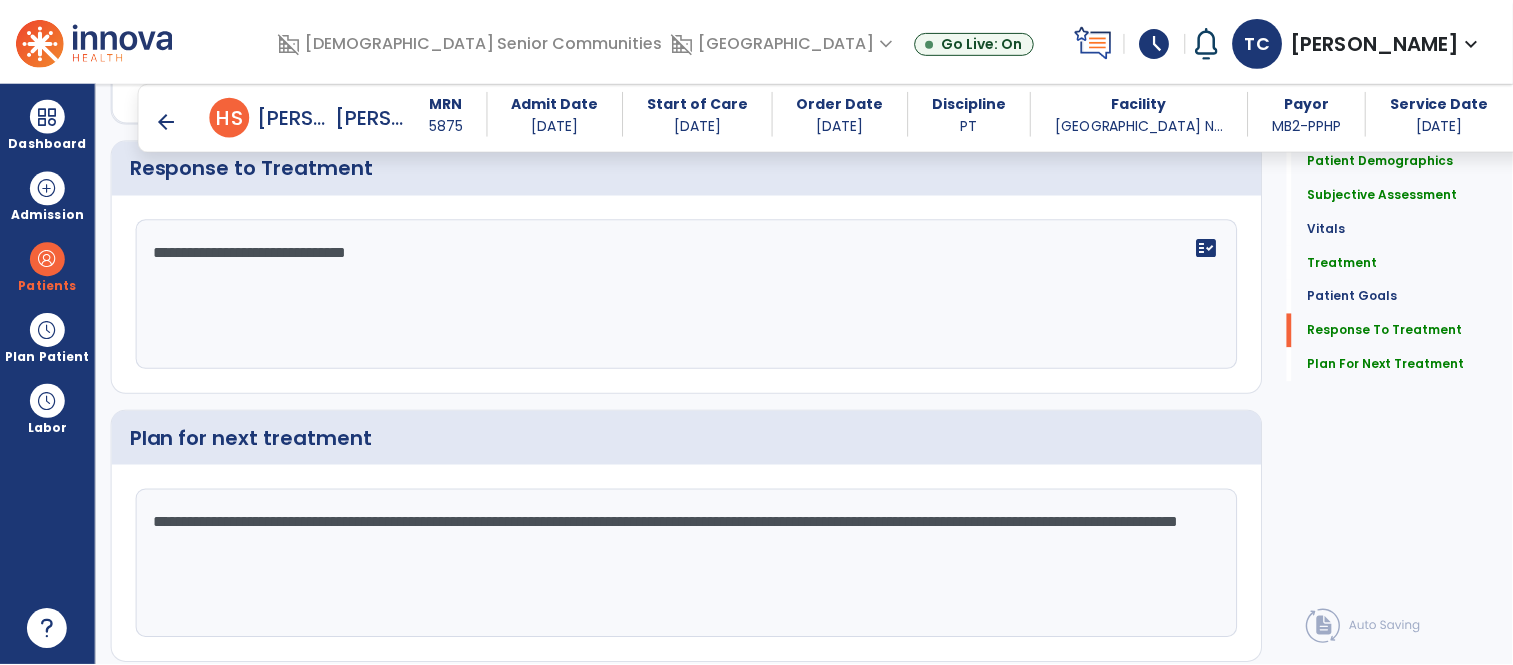 scroll, scrollTop: 2872, scrollLeft: 0, axis: vertical 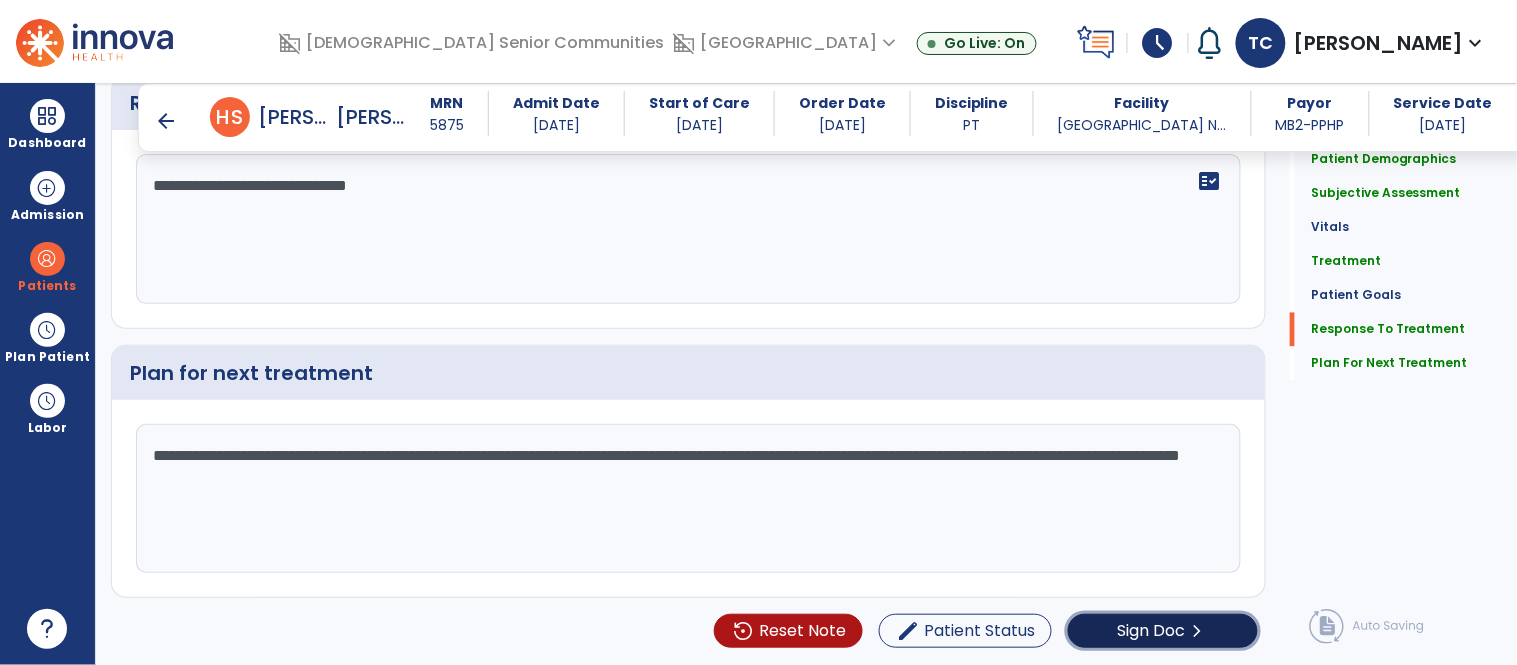 click on "Sign Doc" 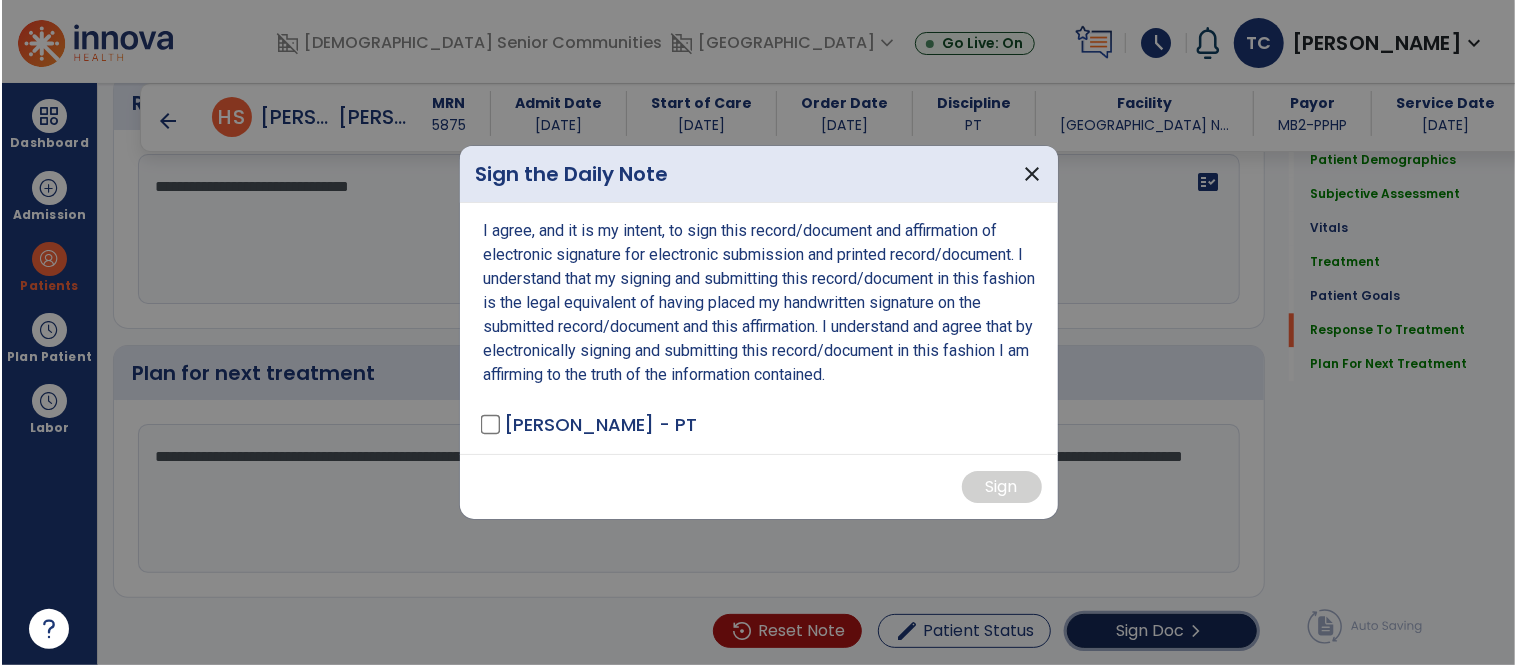 scroll, scrollTop: 2872, scrollLeft: 0, axis: vertical 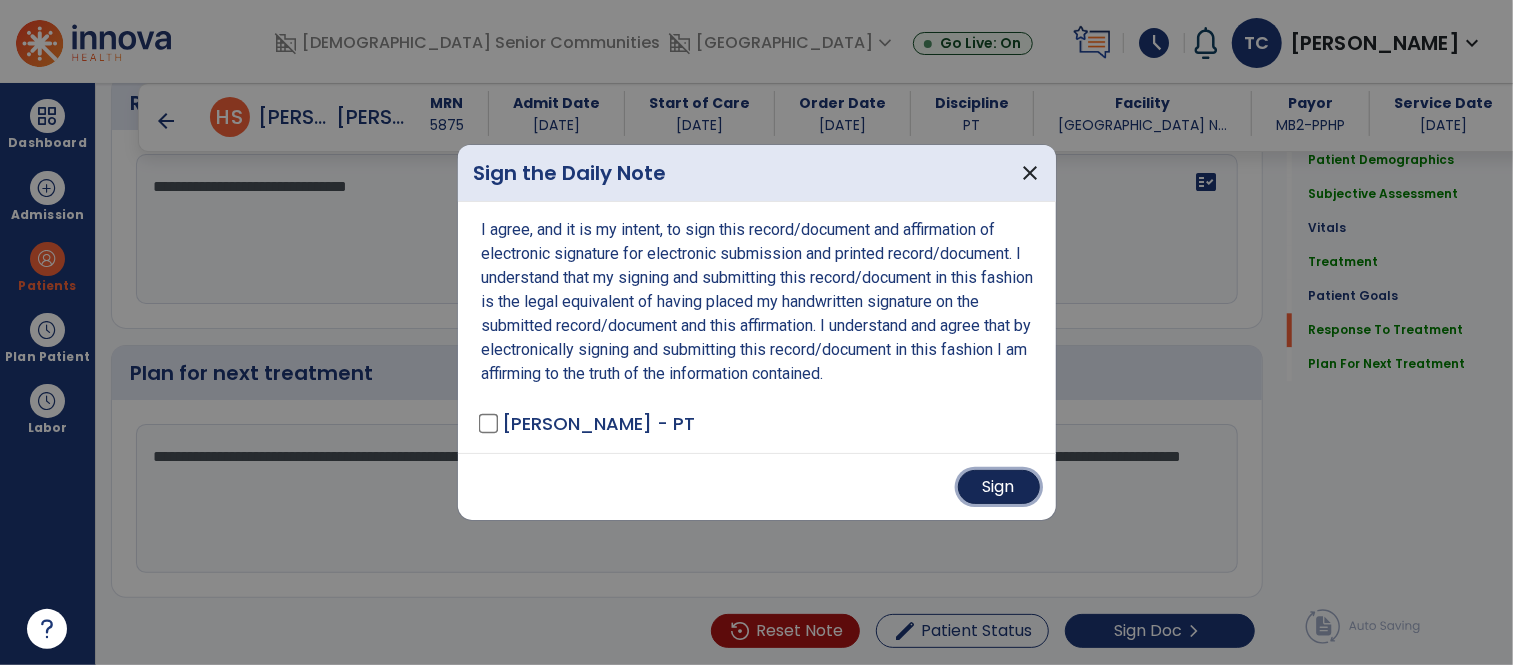 click on "Sign" at bounding box center [999, 487] 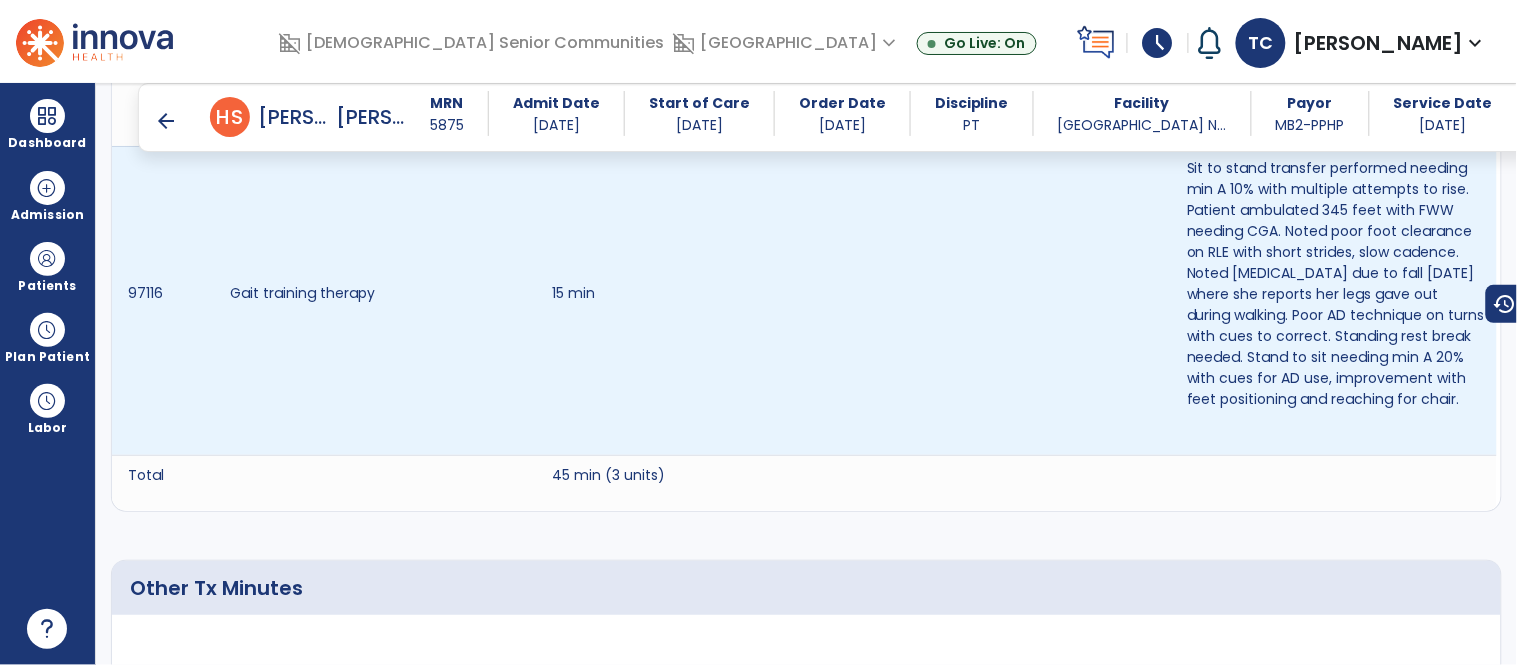 scroll, scrollTop: 1874, scrollLeft: 0, axis: vertical 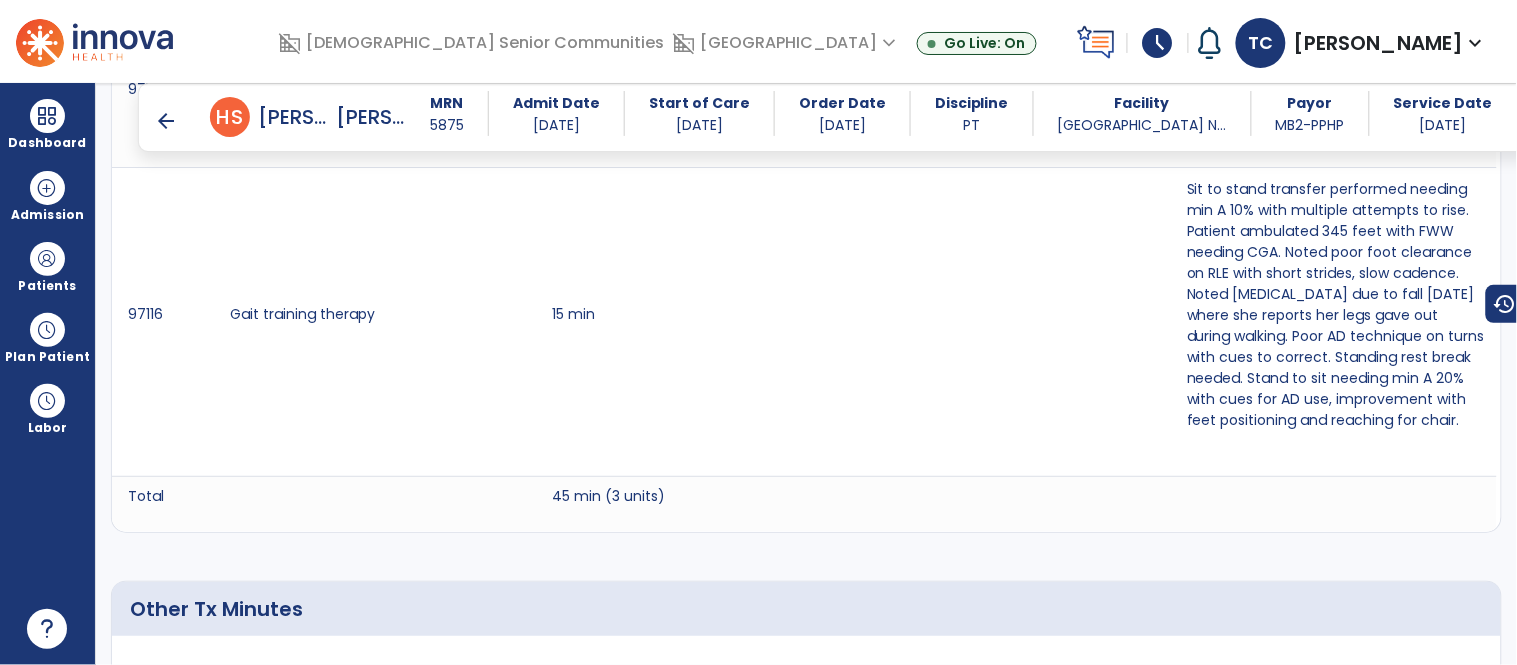 click on "arrow_back" at bounding box center [166, 121] 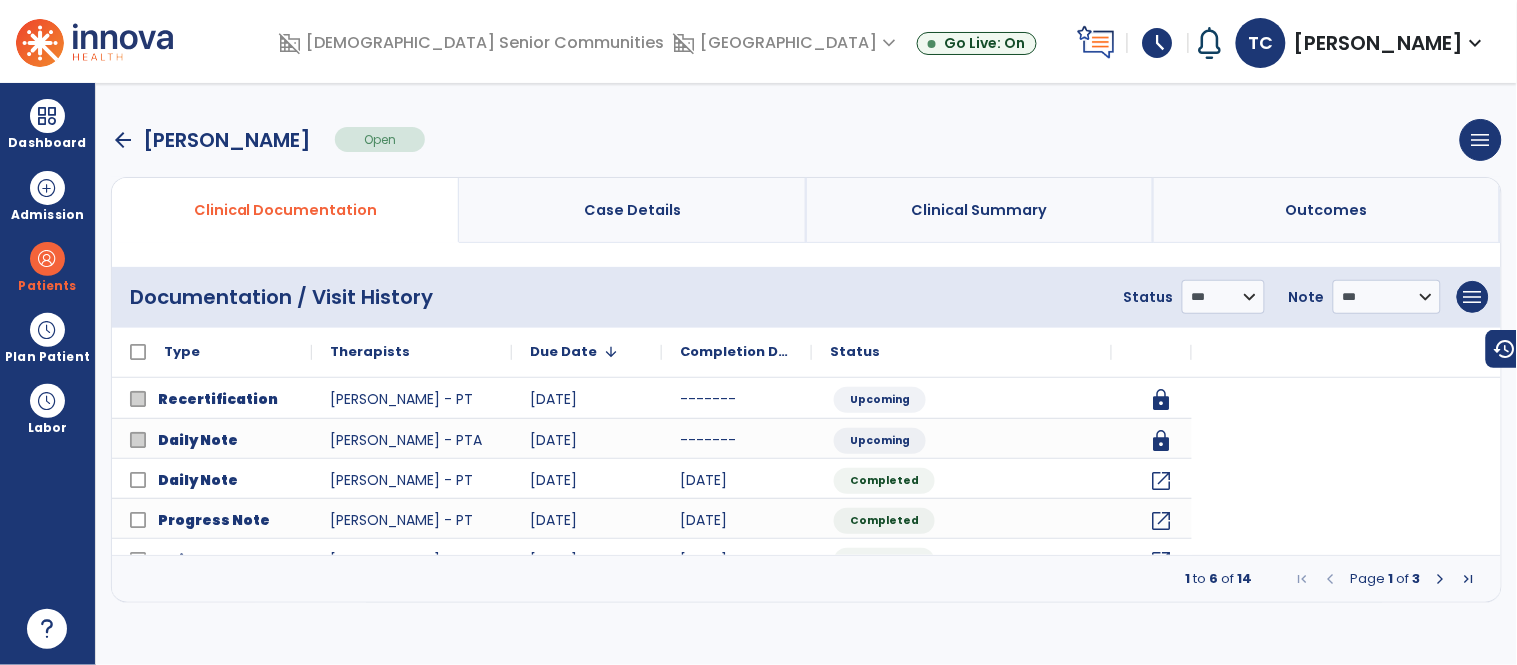 scroll, scrollTop: 0, scrollLeft: 0, axis: both 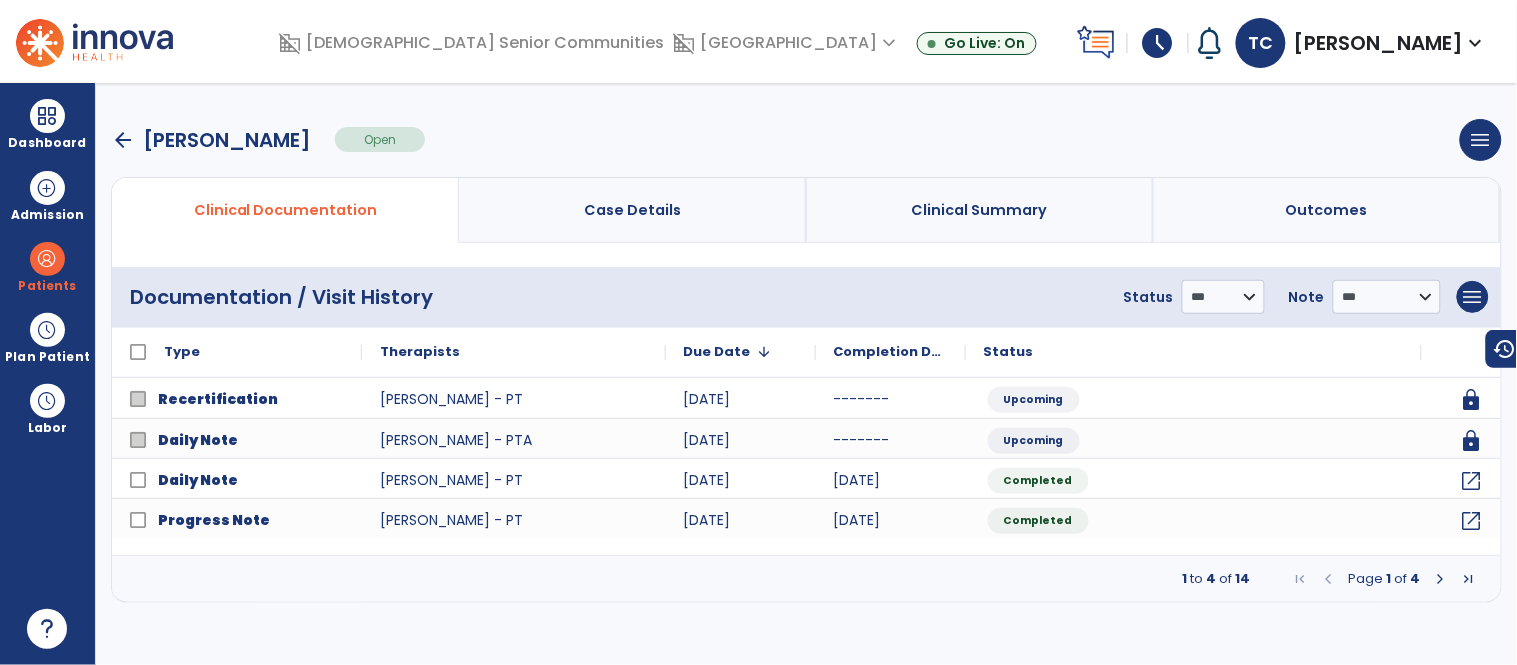 click on "arrow_back" at bounding box center (123, 140) 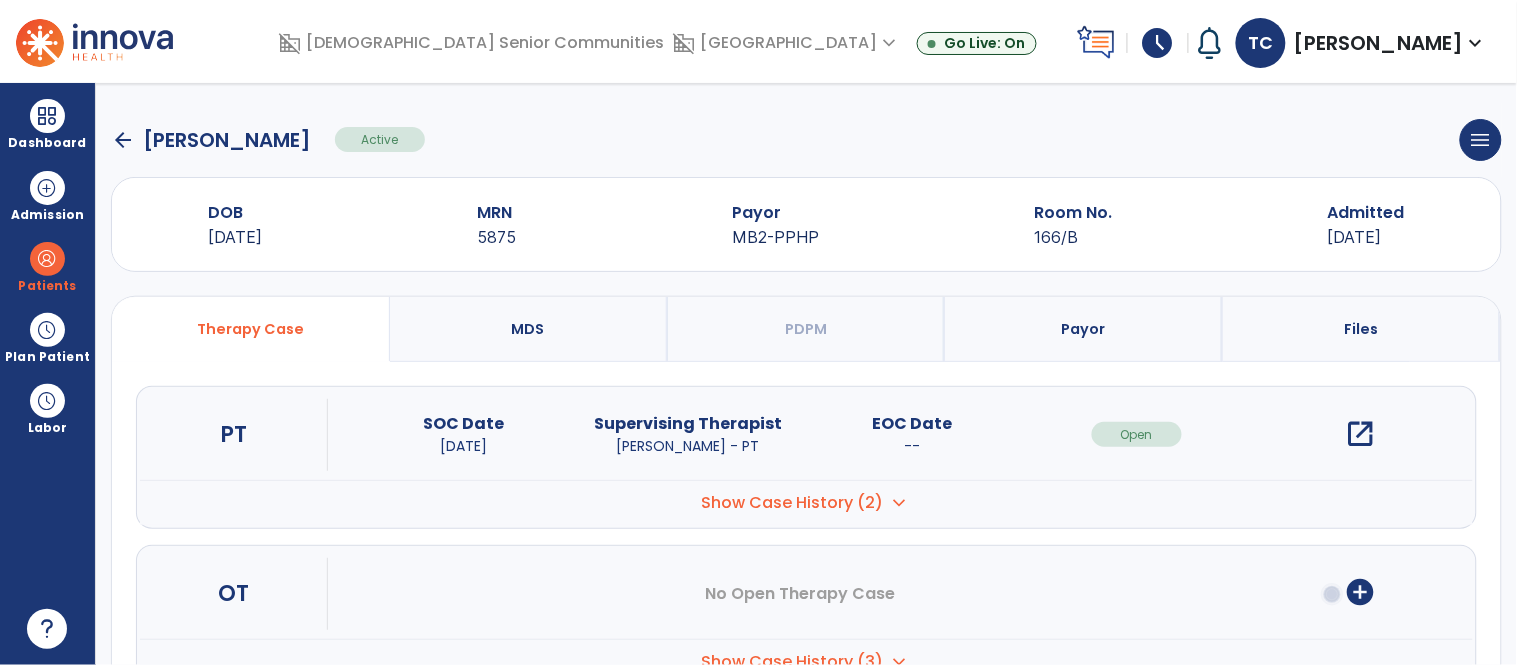 click on "arrow_back" 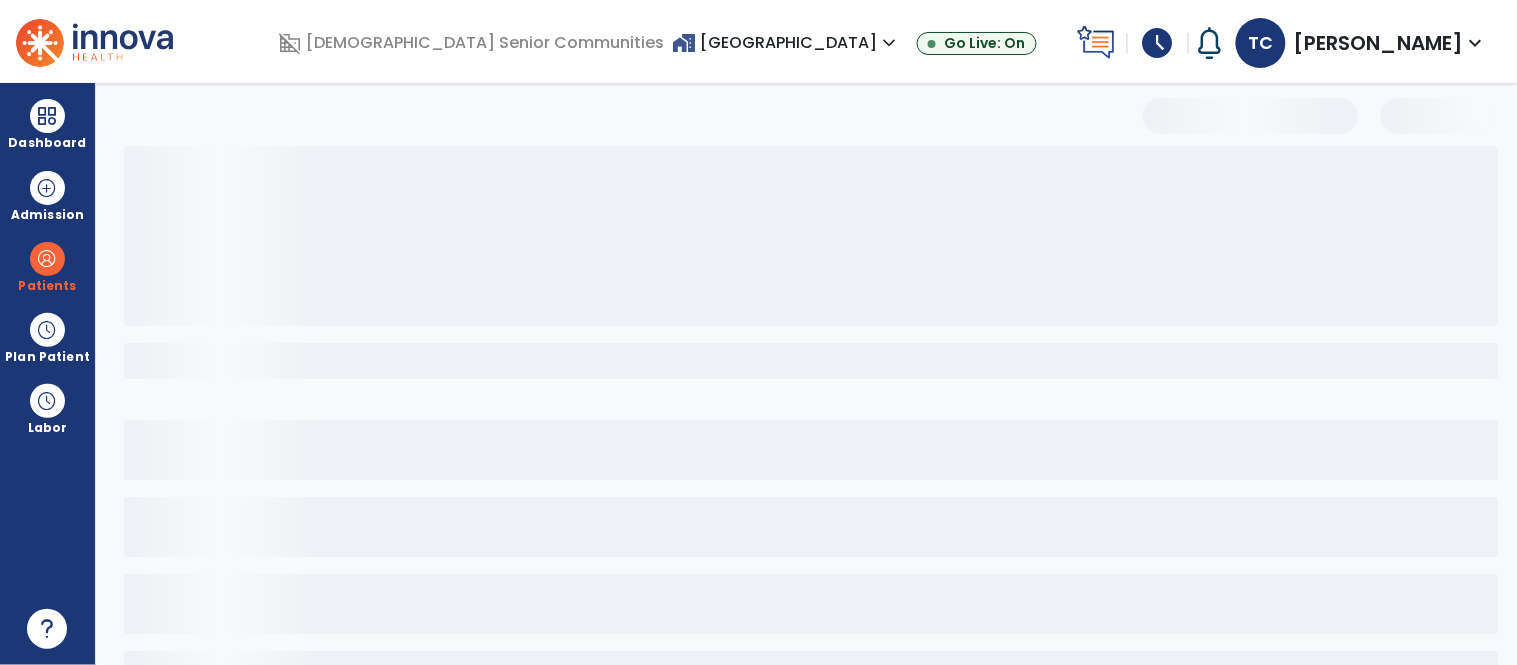 select on "***" 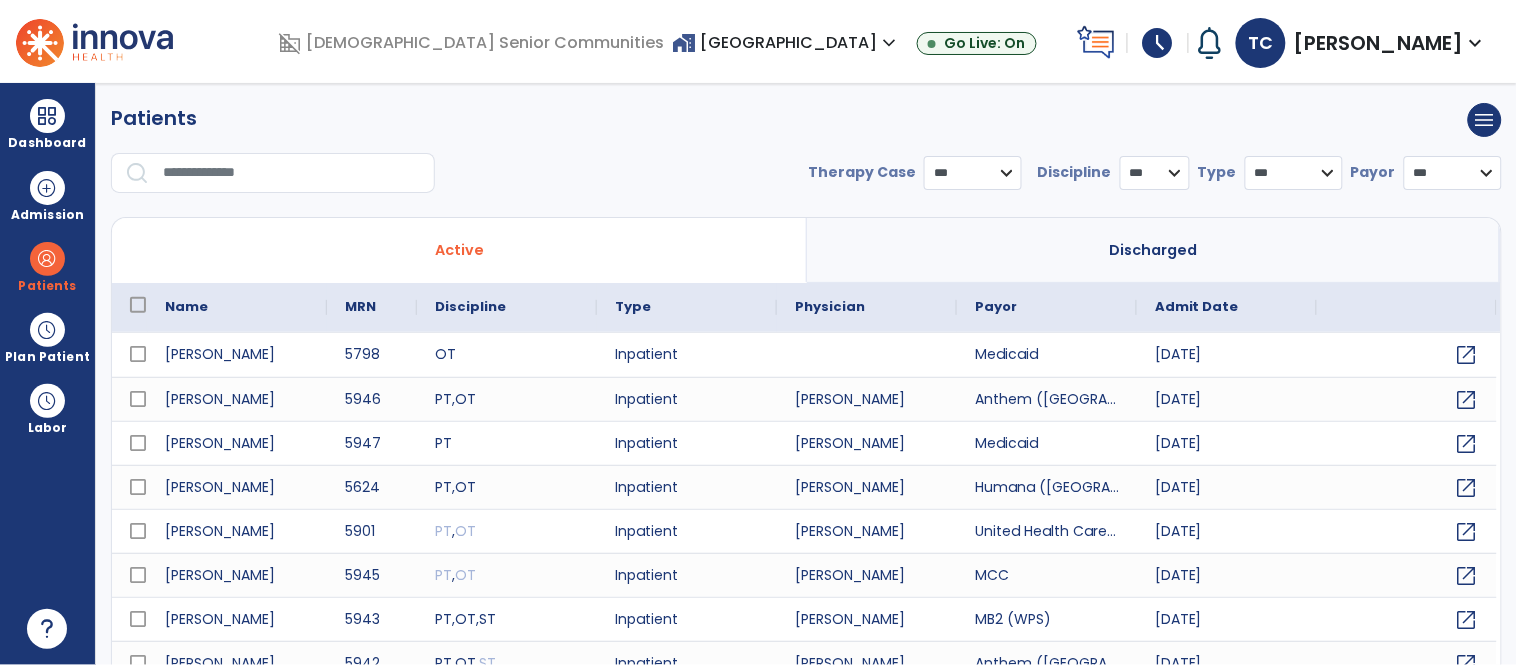click at bounding box center (292, 173) 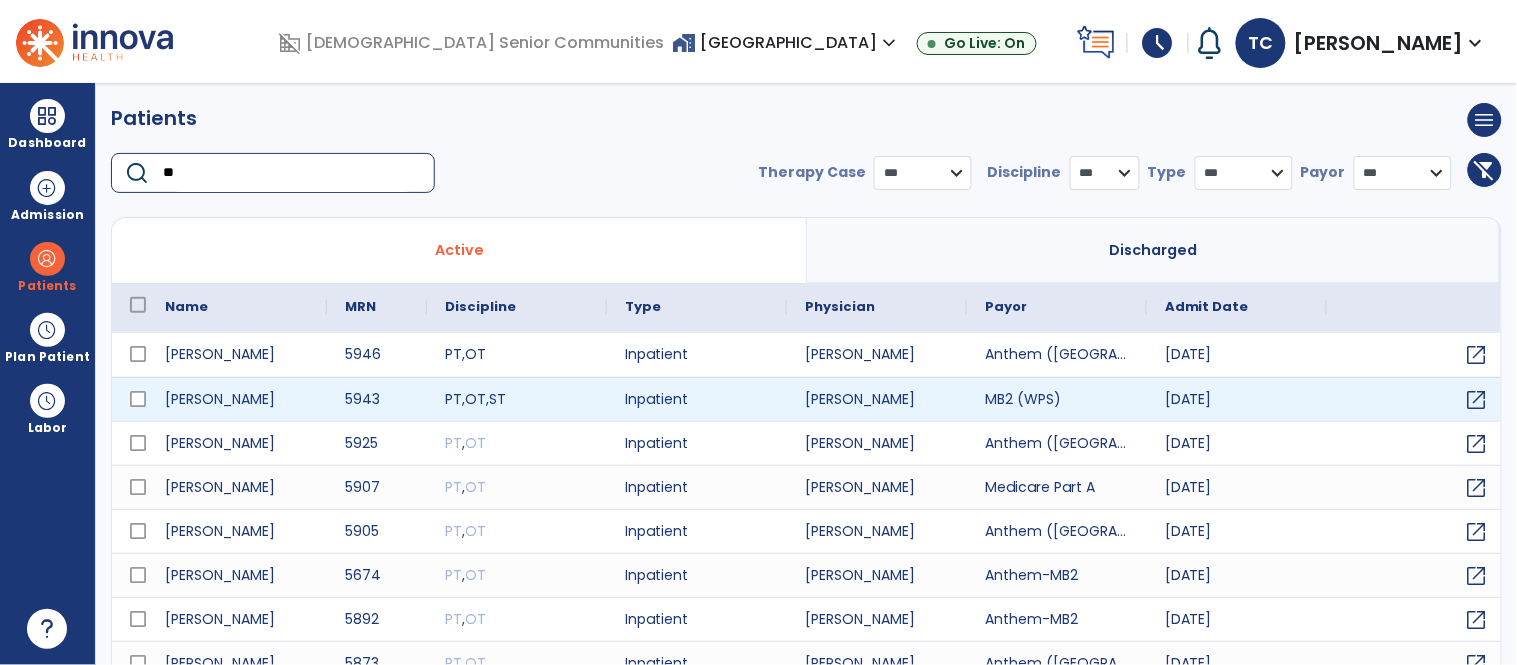 type on "**" 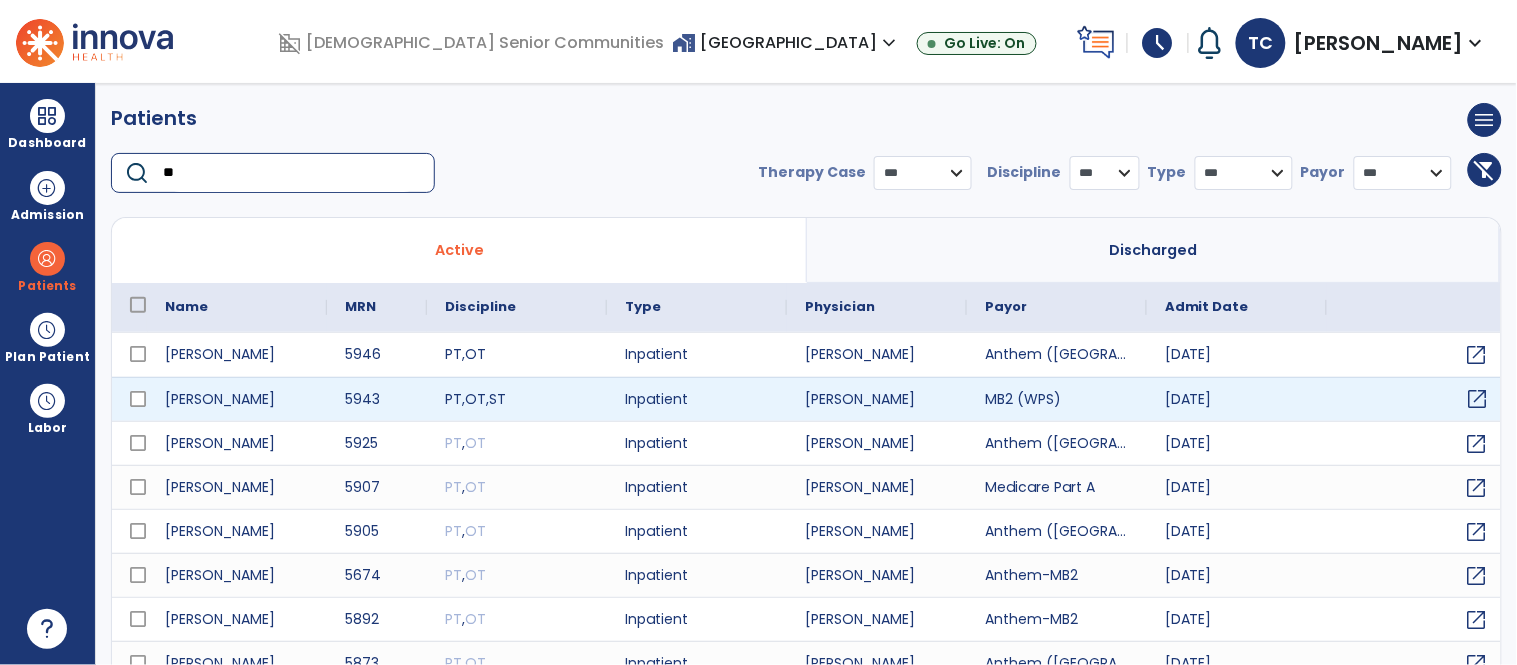 click on "open_in_new" at bounding box center [1478, 399] 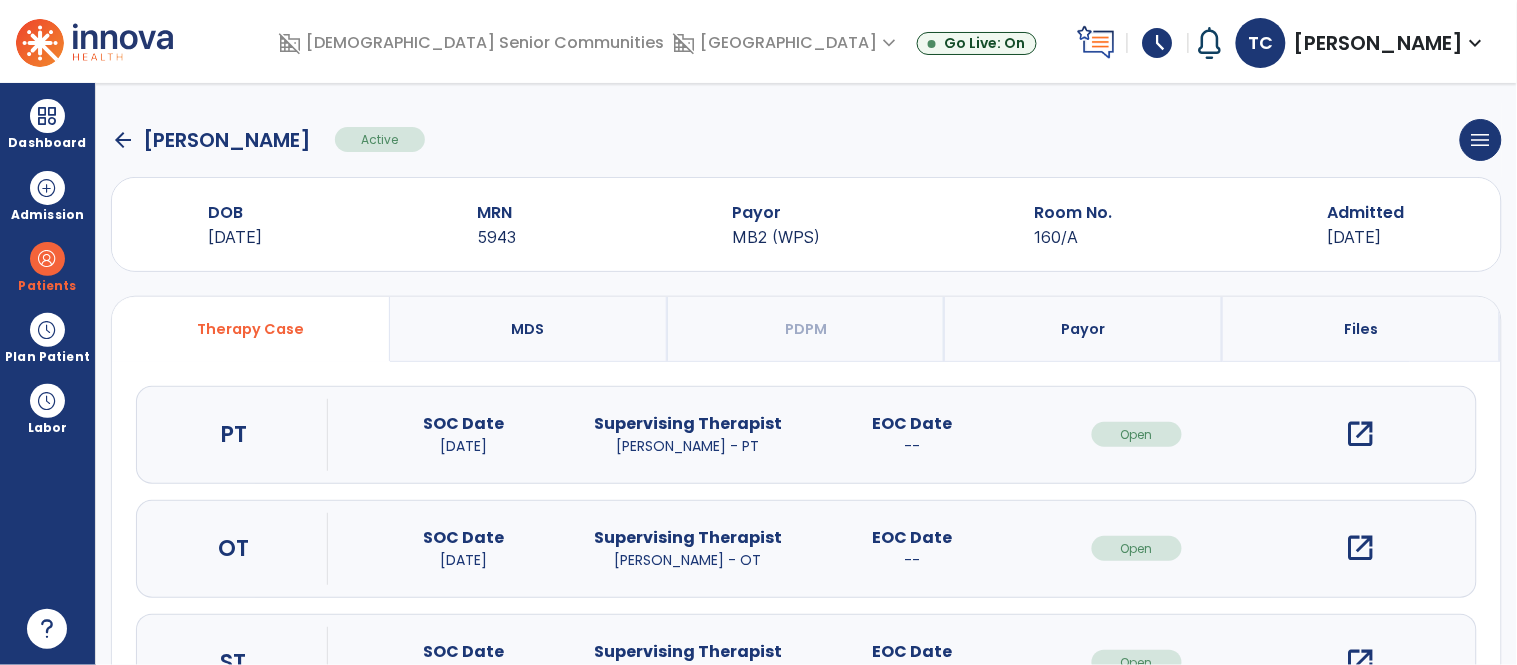click on "open_in_new" at bounding box center [1361, 434] 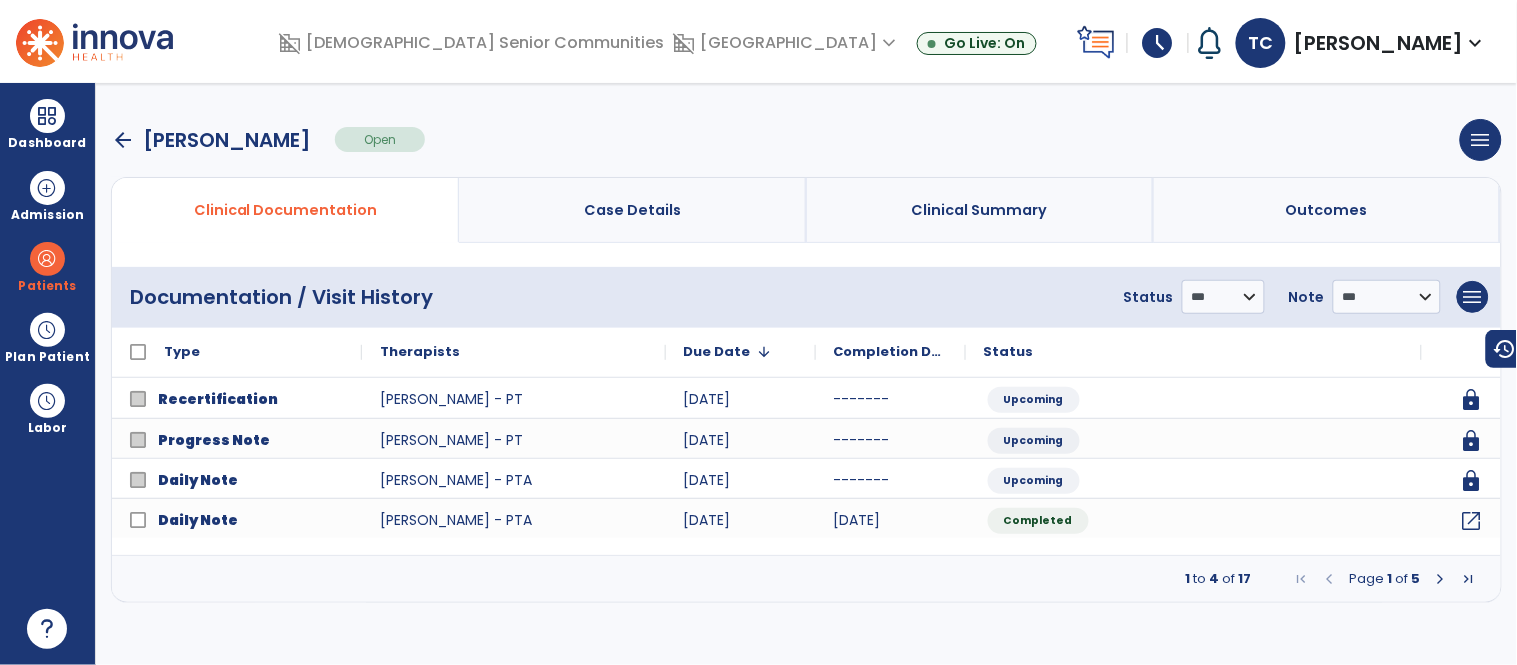 click at bounding box center (1441, 579) 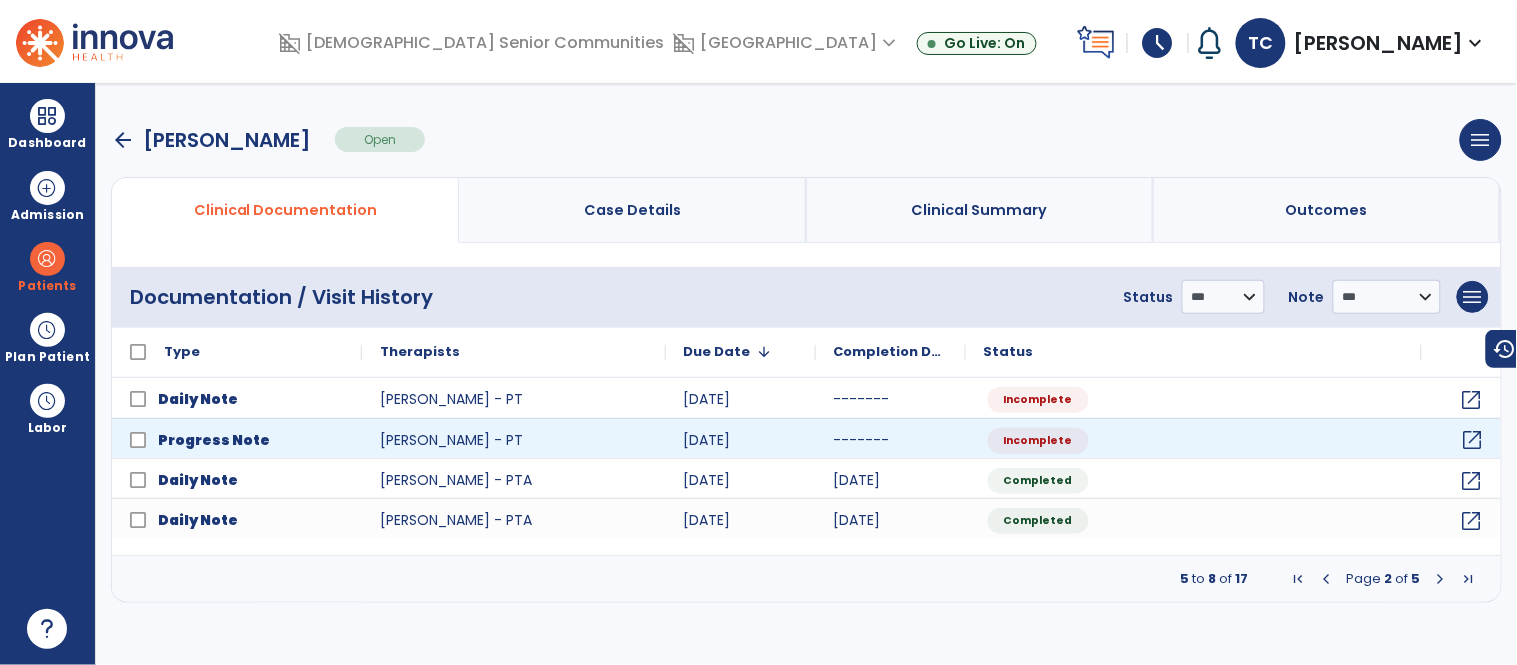 click on "open_in_new" 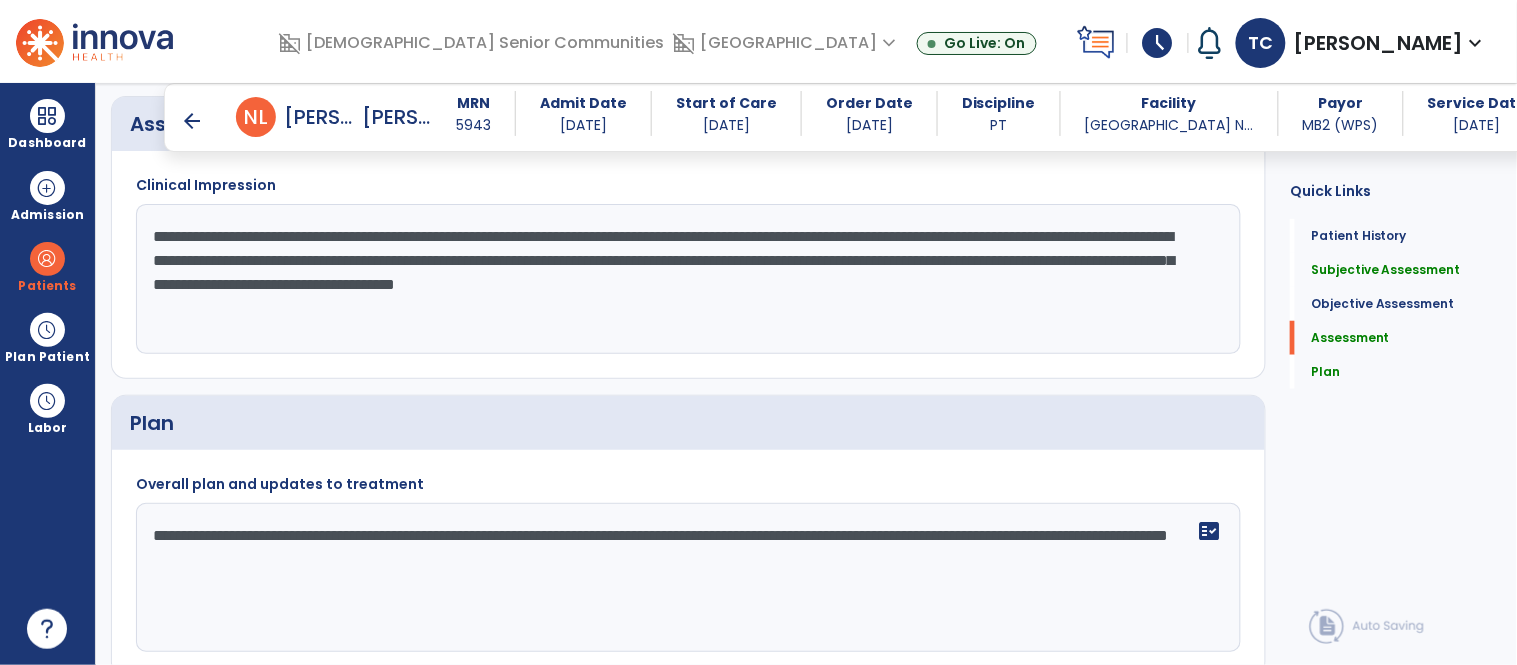 scroll, scrollTop: 2200, scrollLeft: 0, axis: vertical 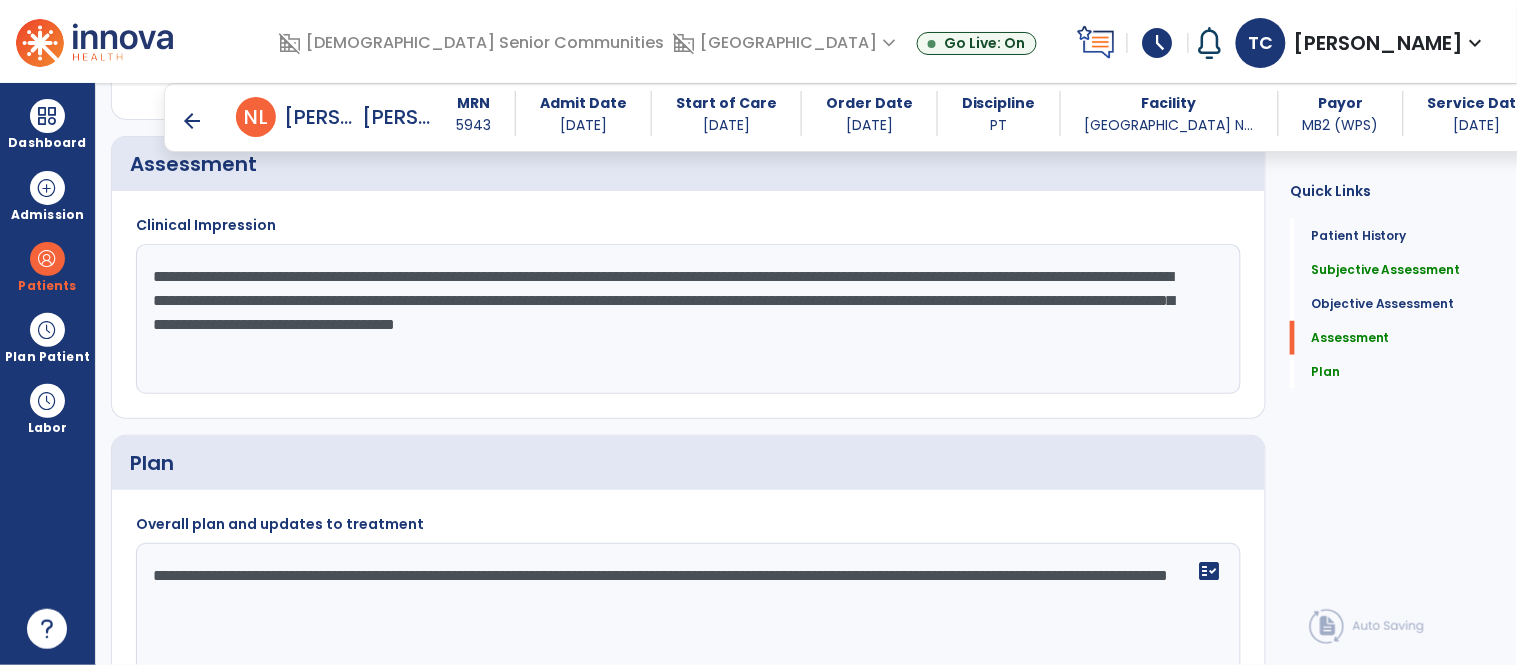 click on "**********" 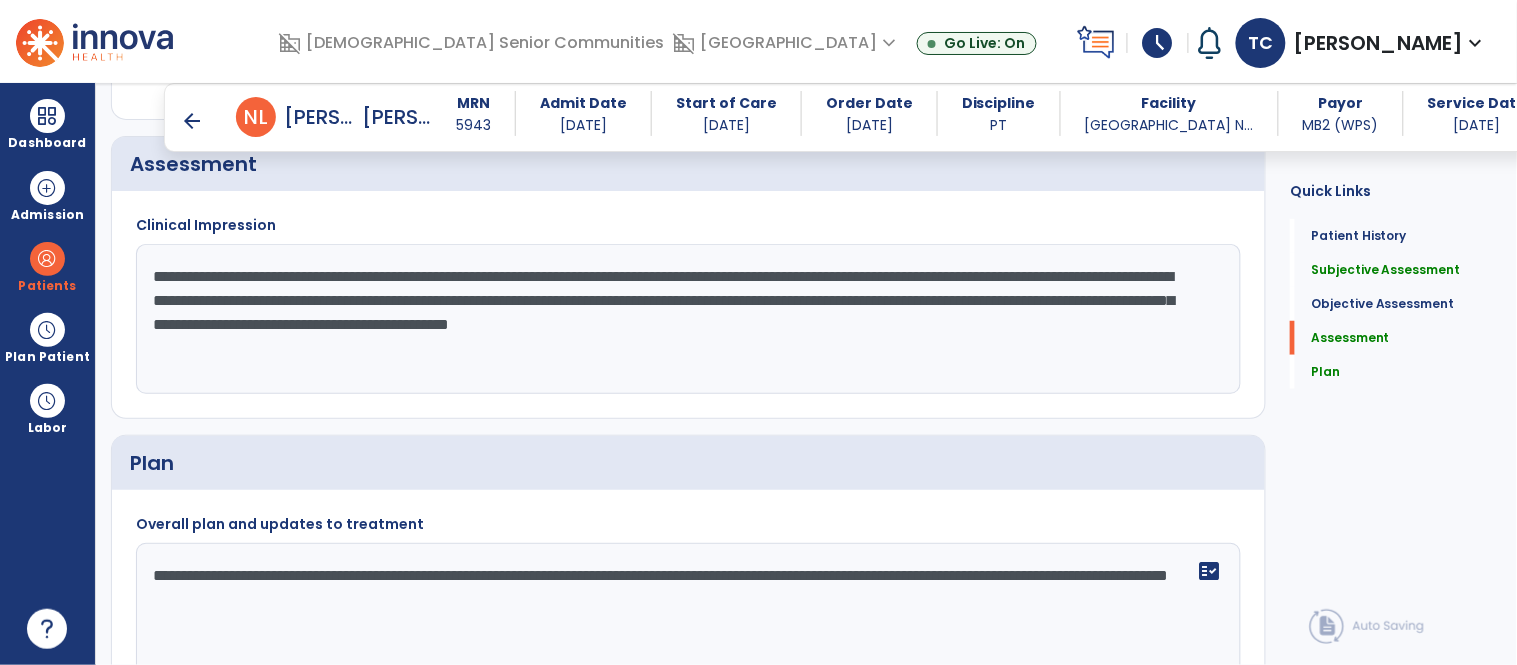 click on "**********" 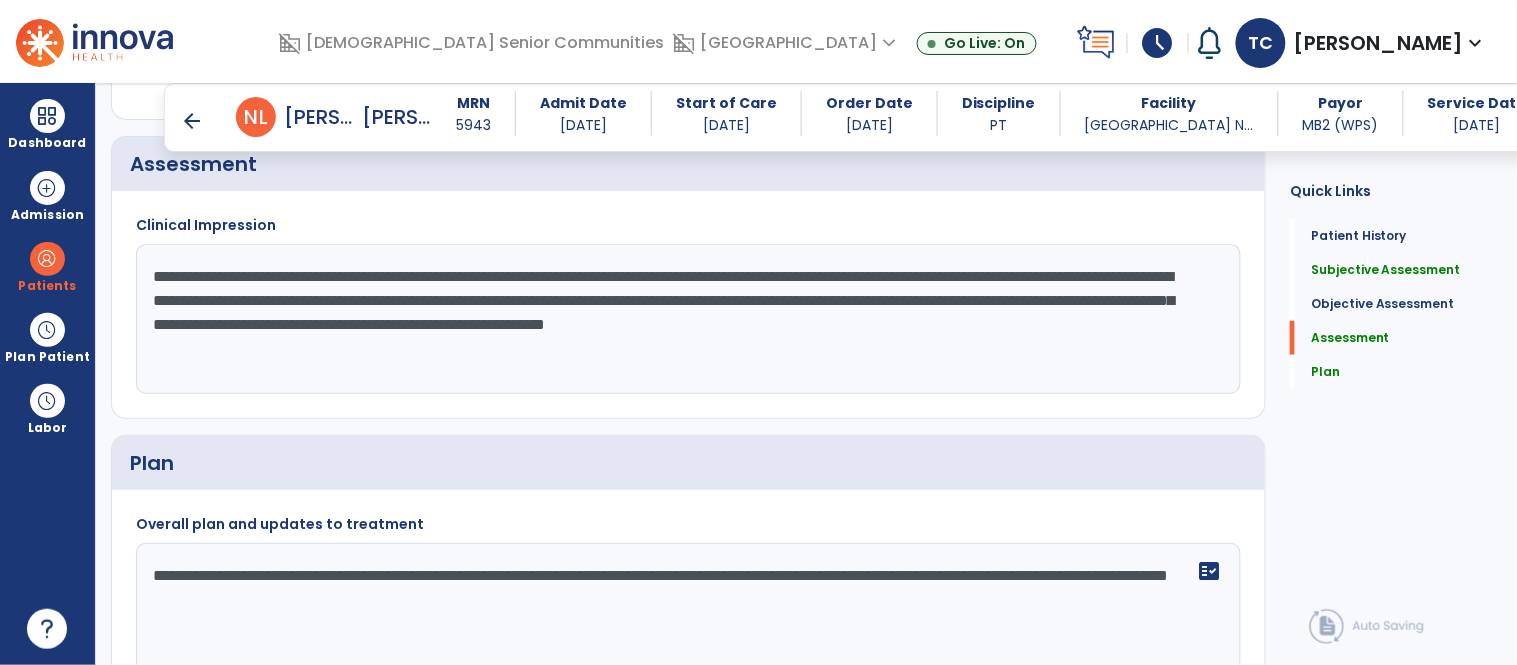 click on "**********" 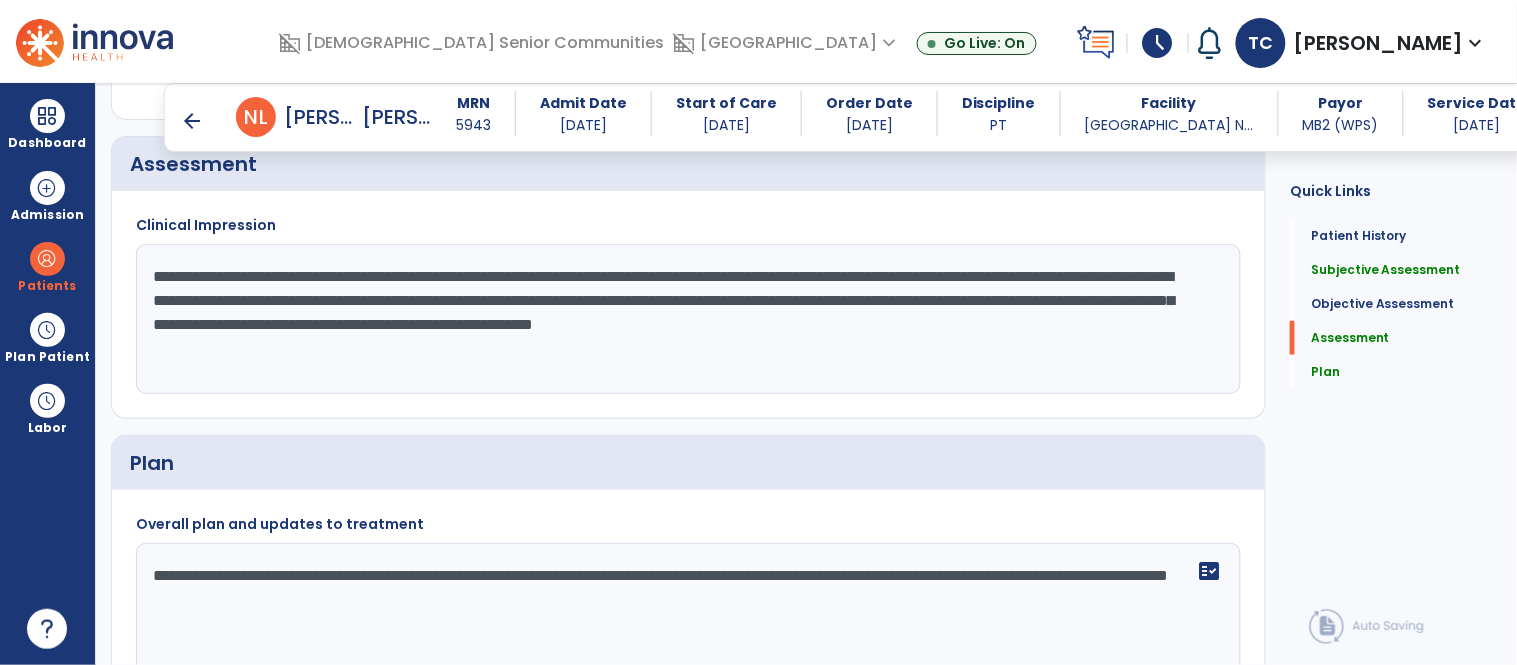 click on "**********" 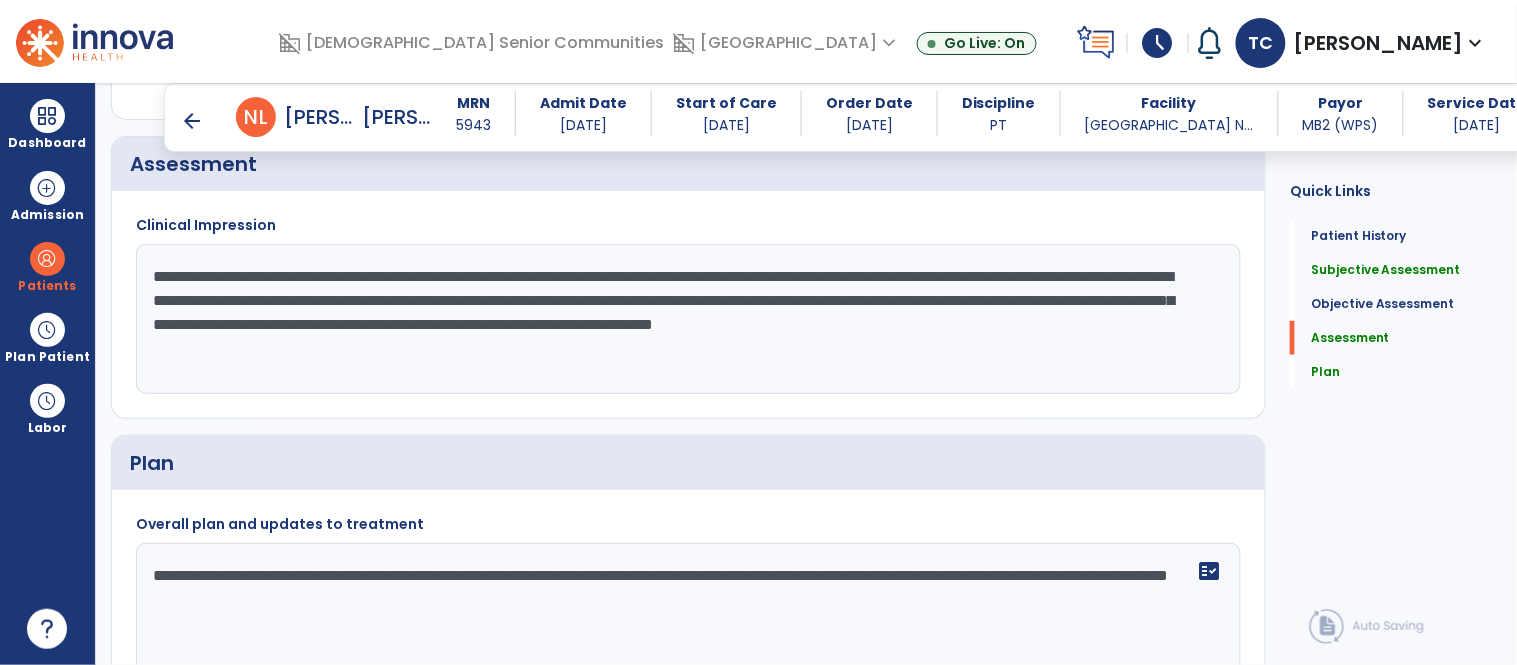 click on "**********" 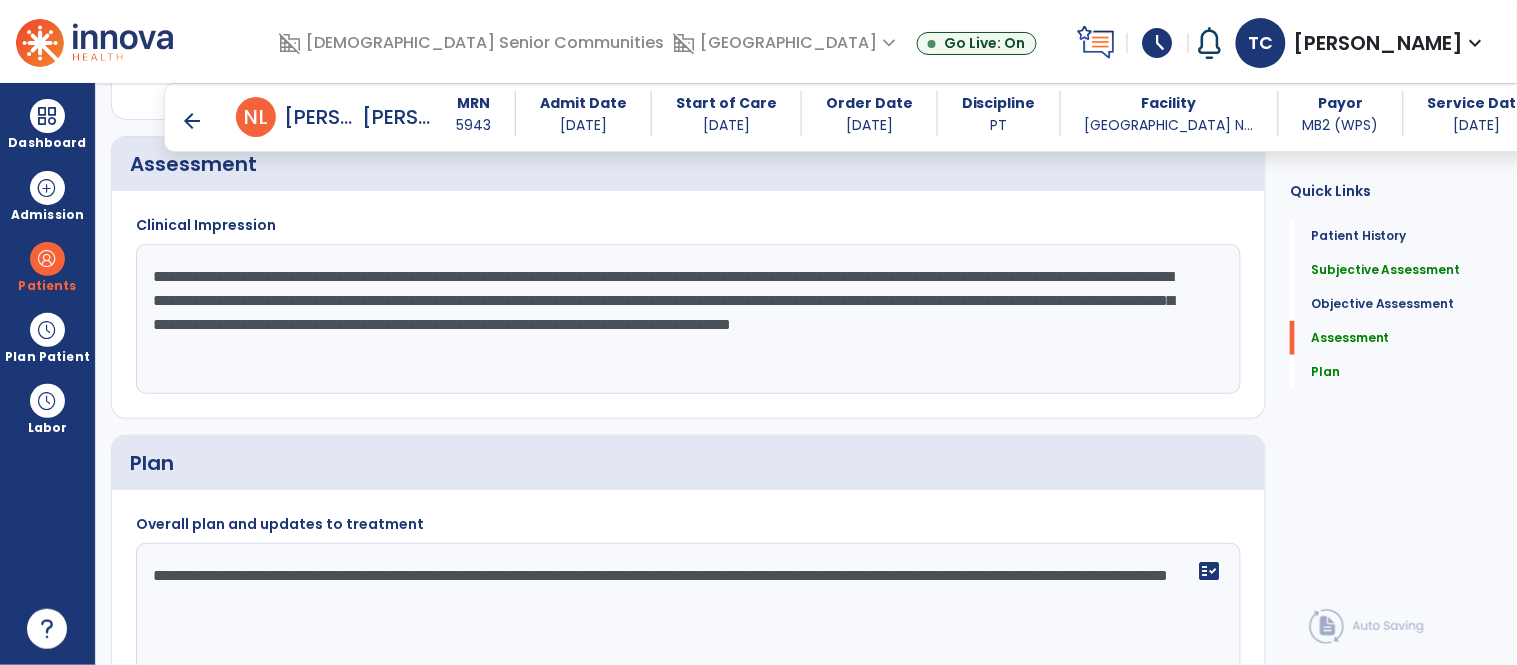 click on "**********" 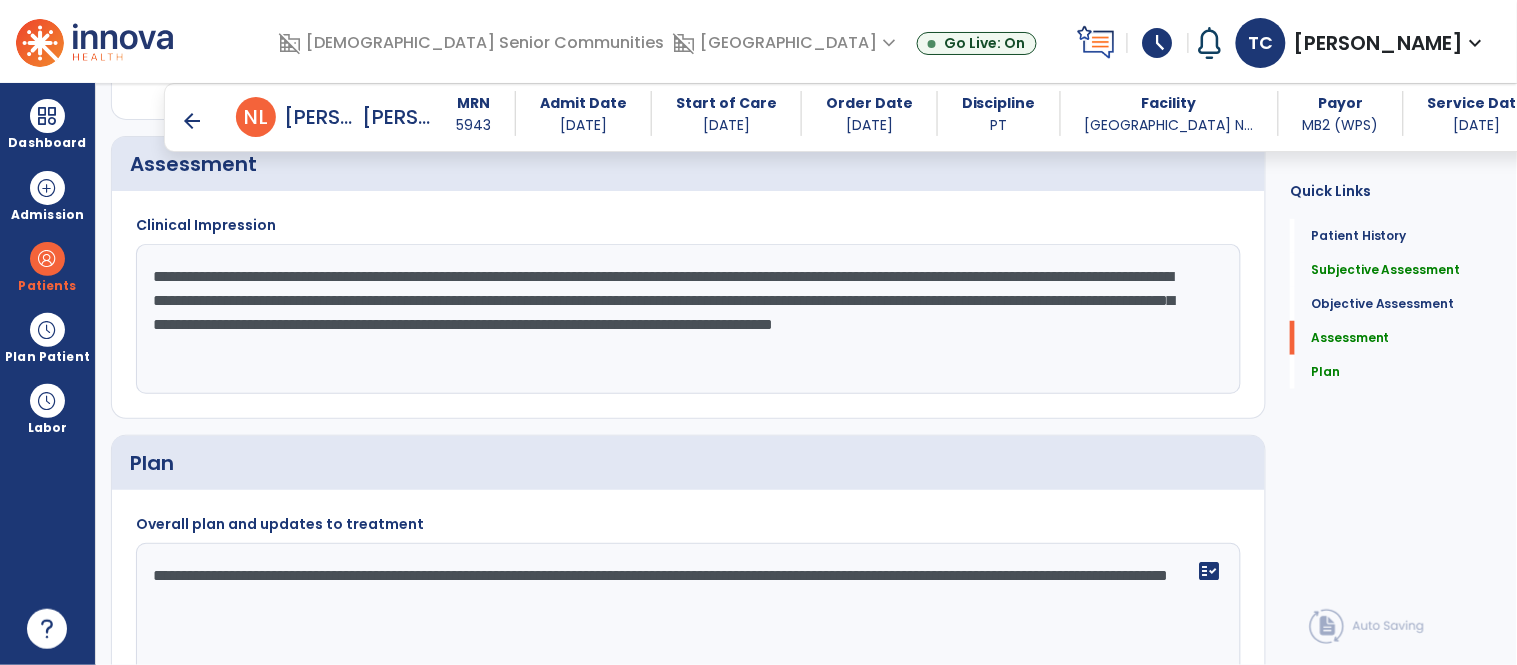 click on "**********" 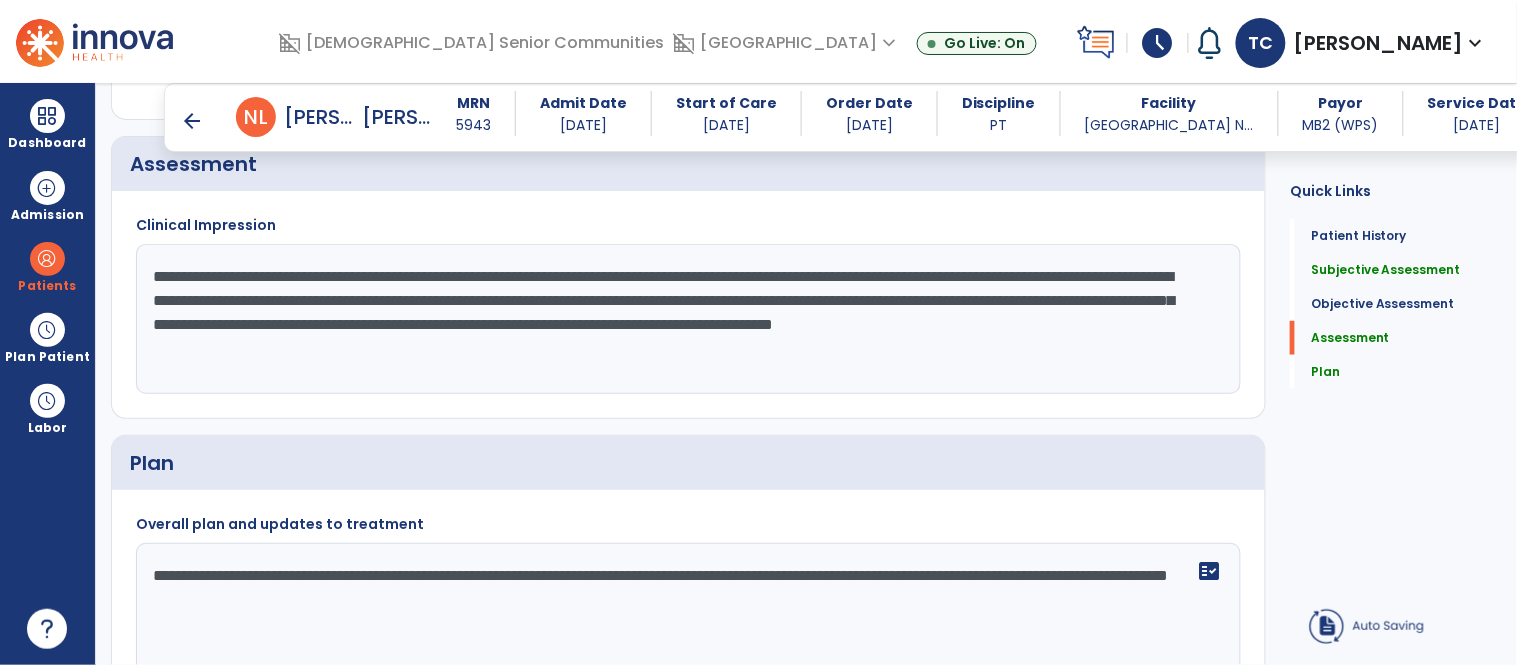 click on "**********" 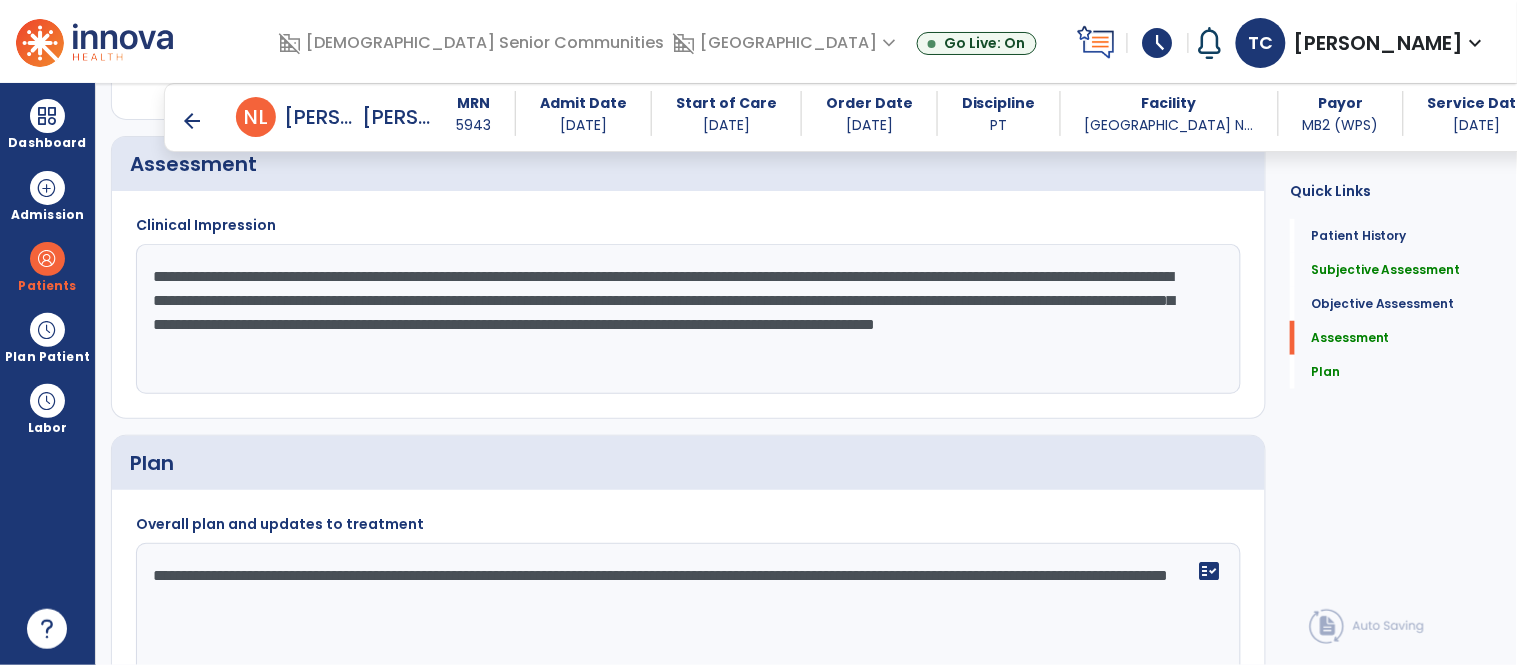 click on "**********" 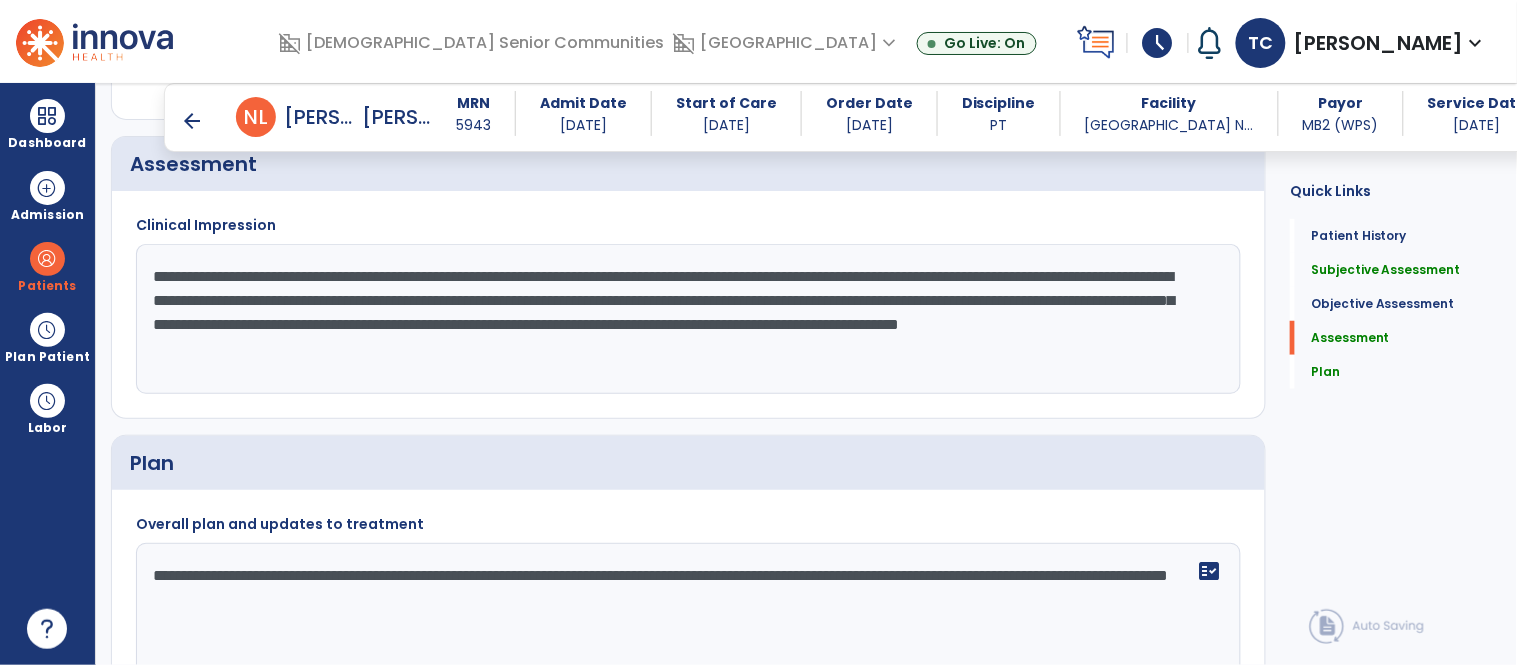 click on "**********" 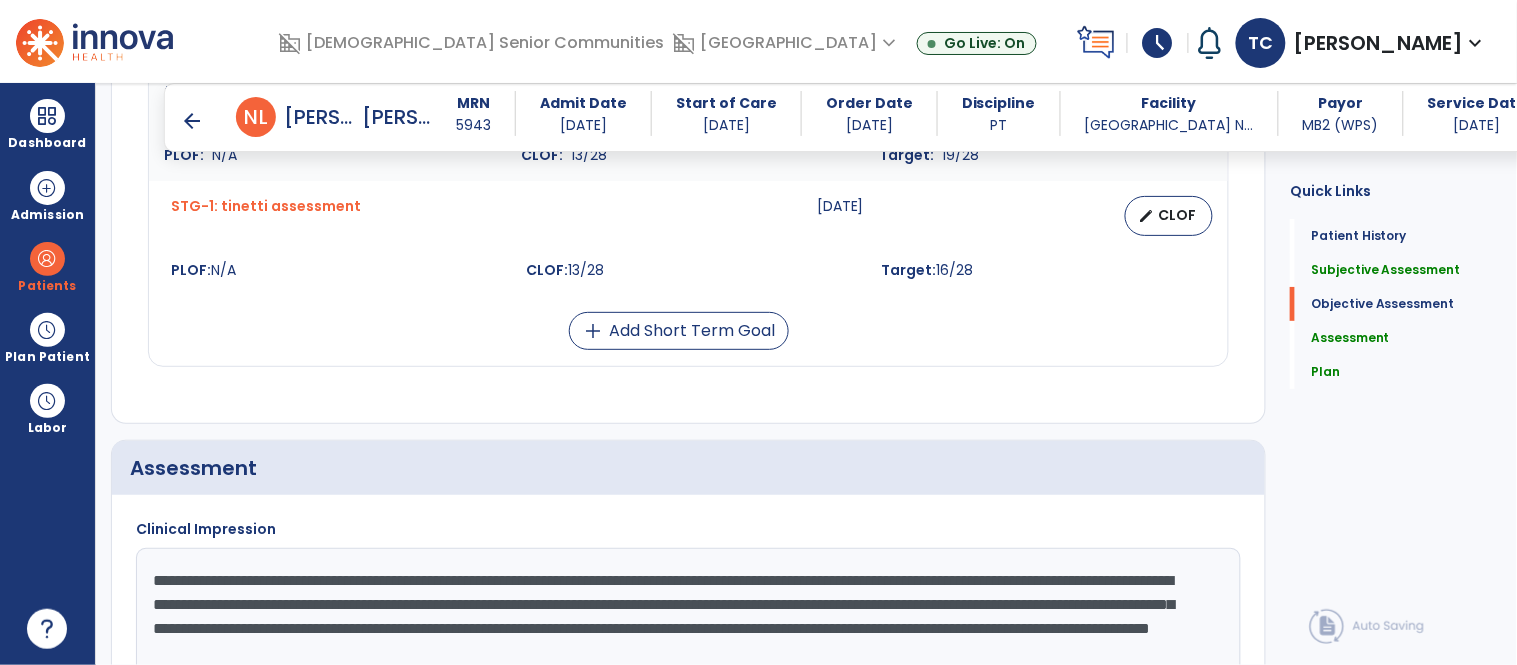 scroll, scrollTop: 1921, scrollLeft: 0, axis: vertical 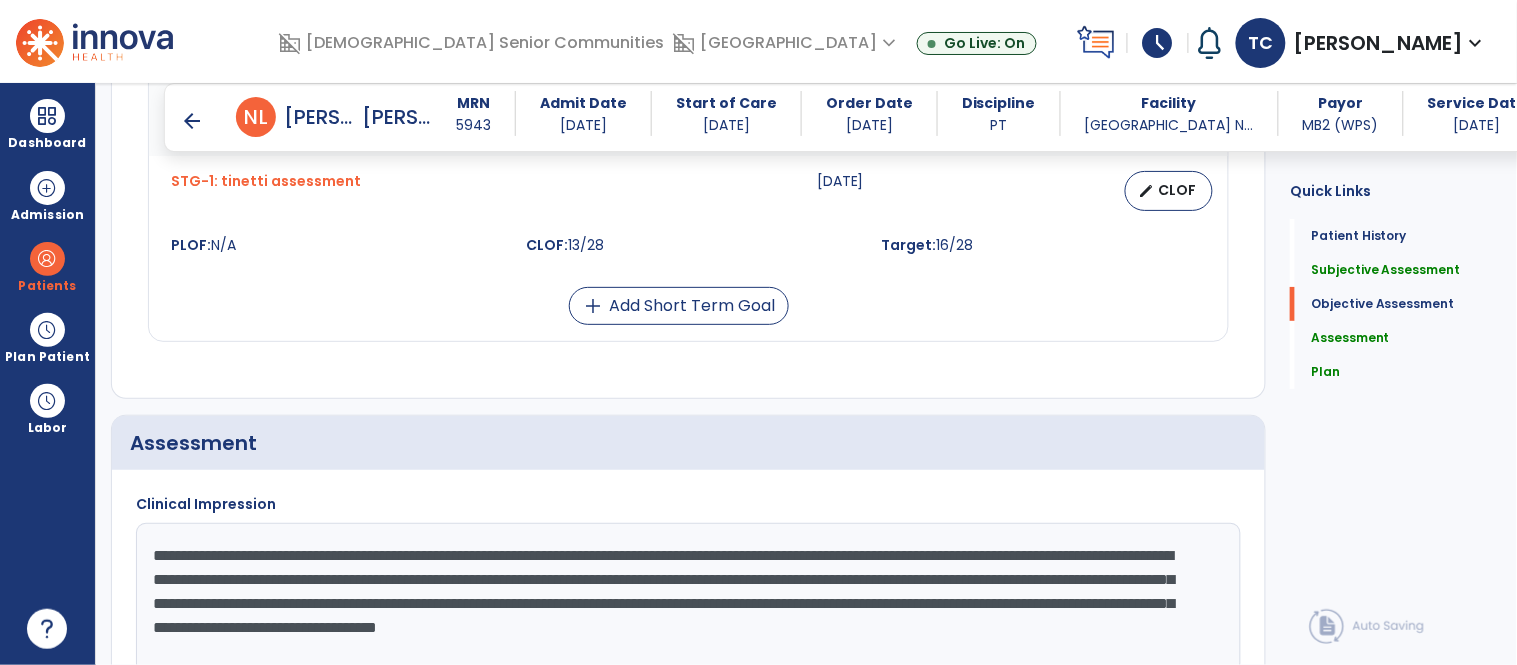 type on "**********" 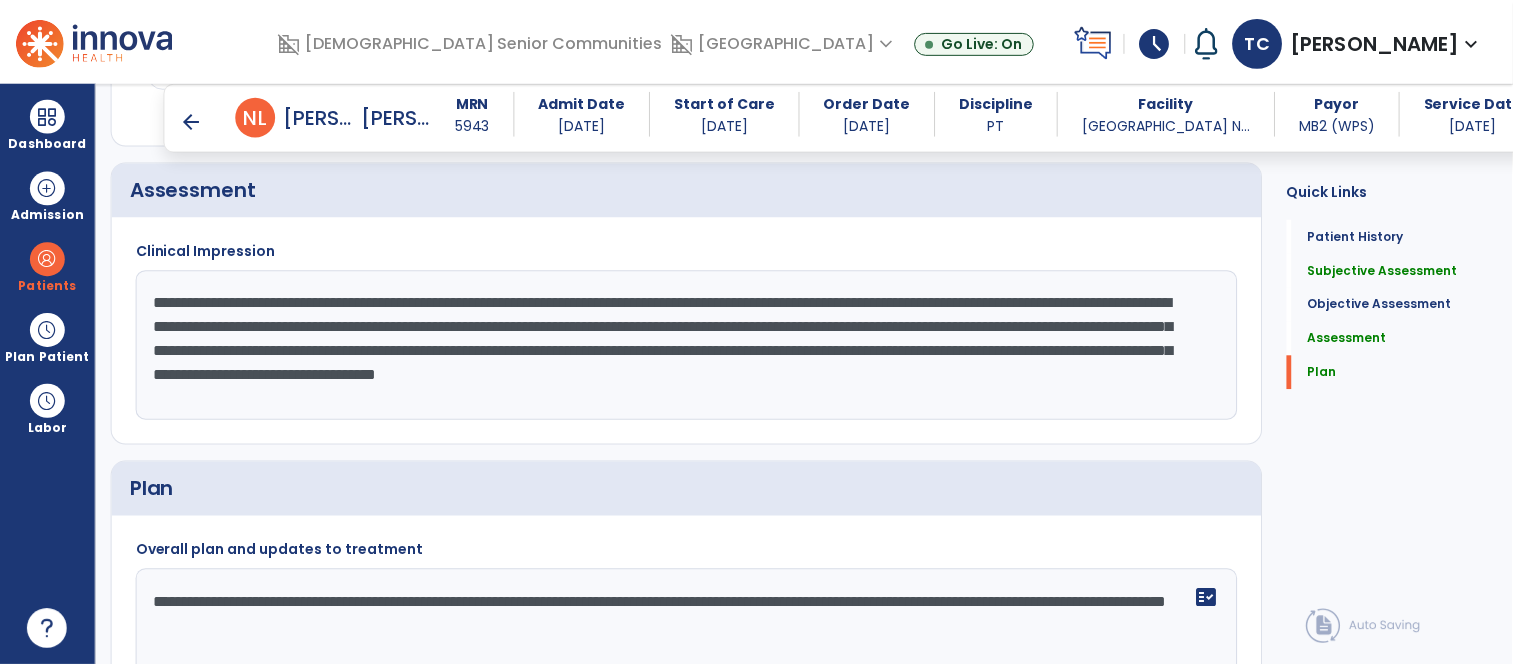 scroll, scrollTop: 2328, scrollLeft: 0, axis: vertical 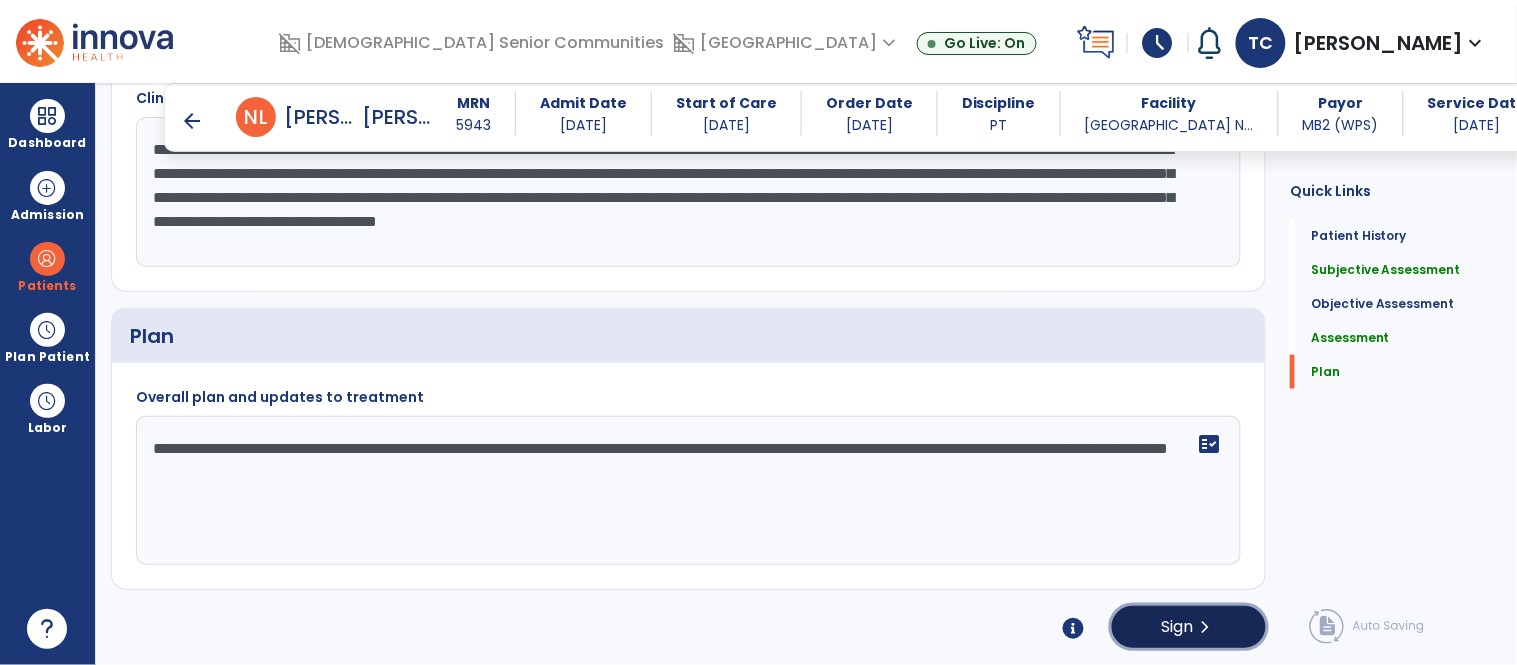 click on "Sign  chevron_right" 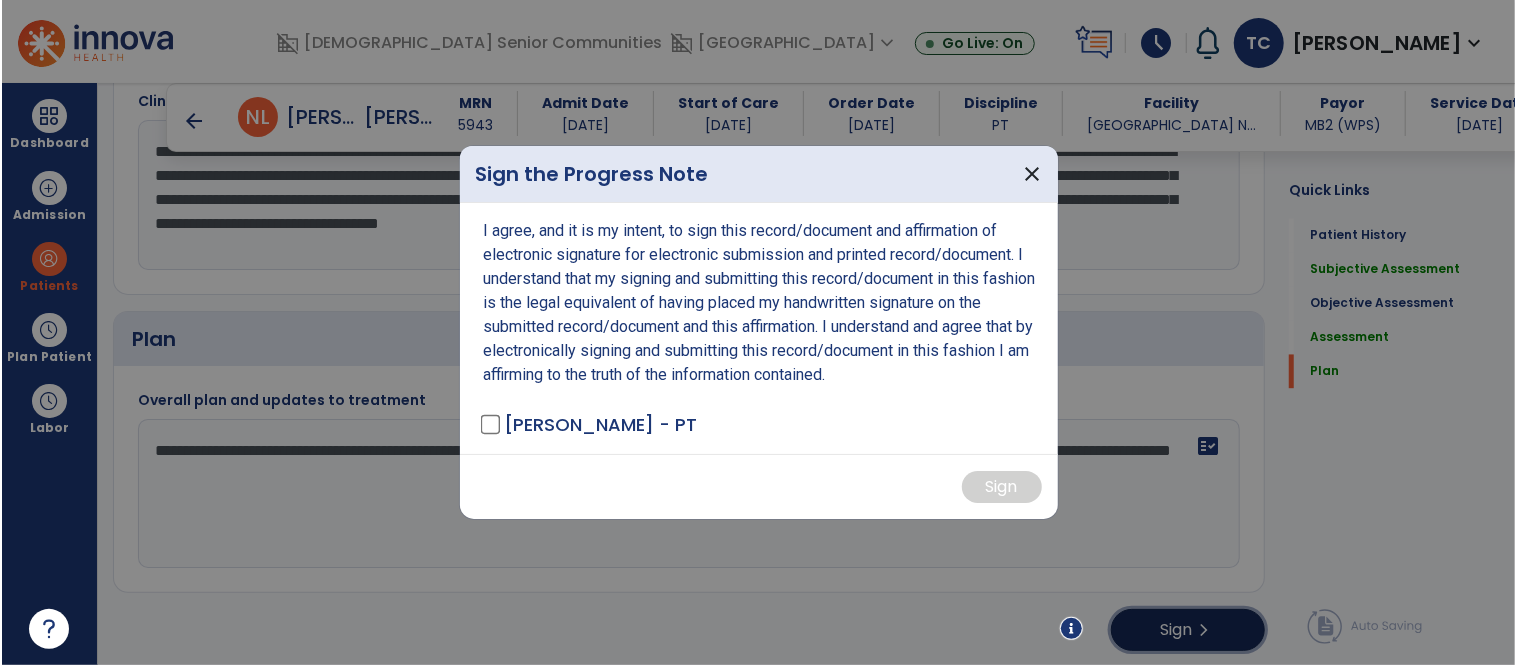 scroll, scrollTop: 2328, scrollLeft: 0, axis: vertical 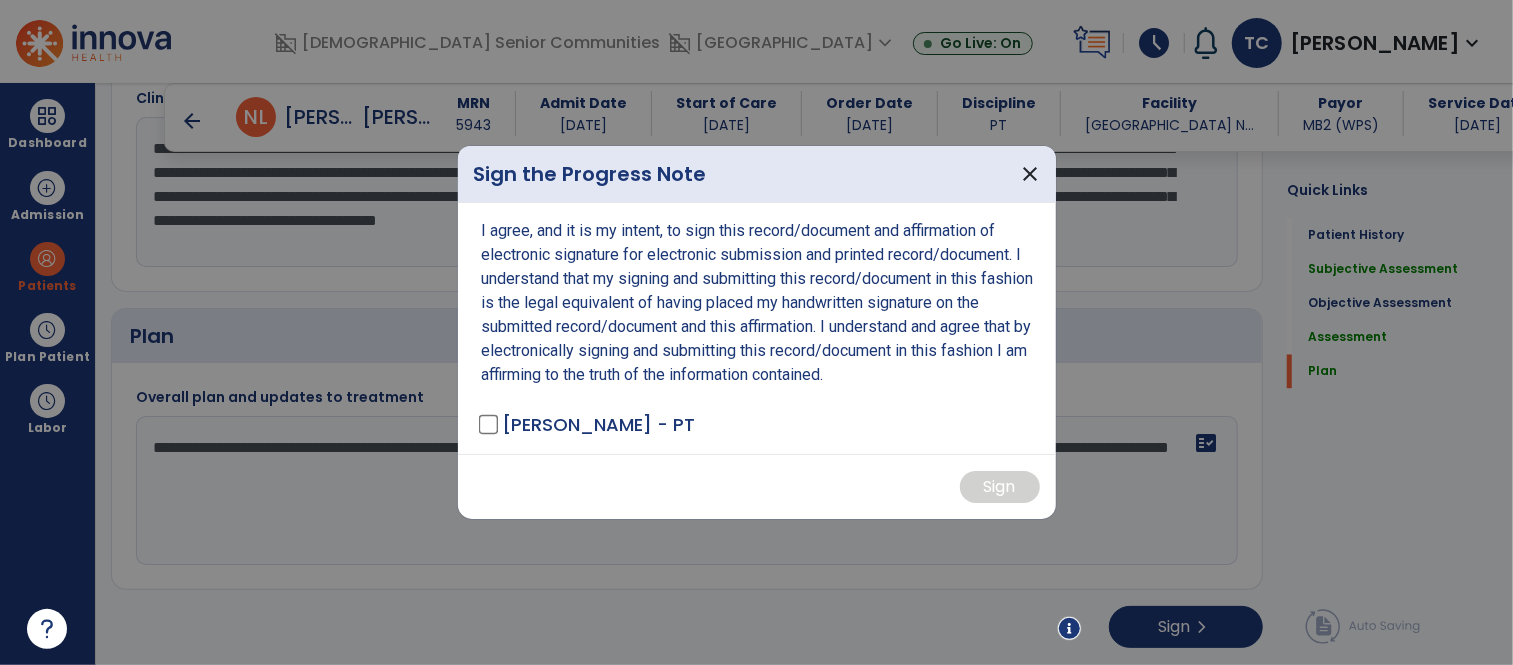 click on "[PERSON_NAME]  - PT" at bounding box center [589, 424] 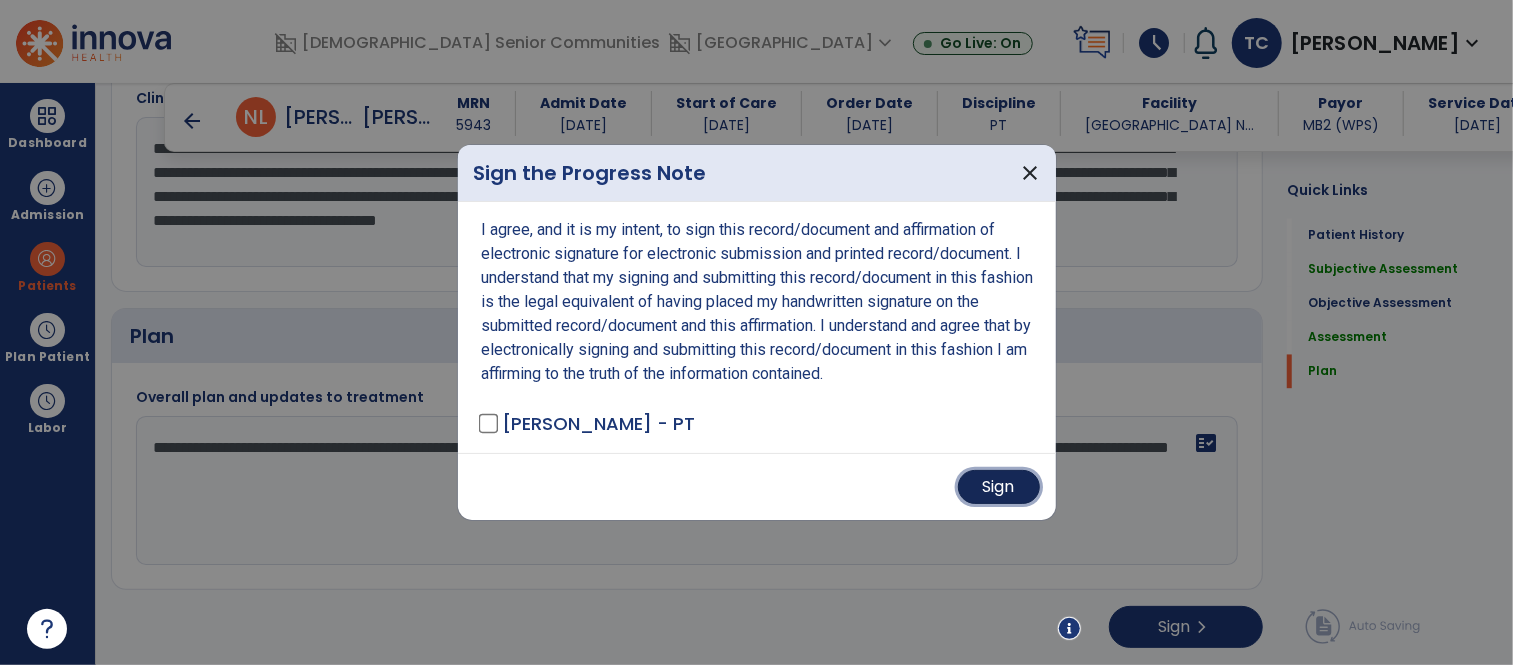 click on "Sign" at bounding box center (999, 487) 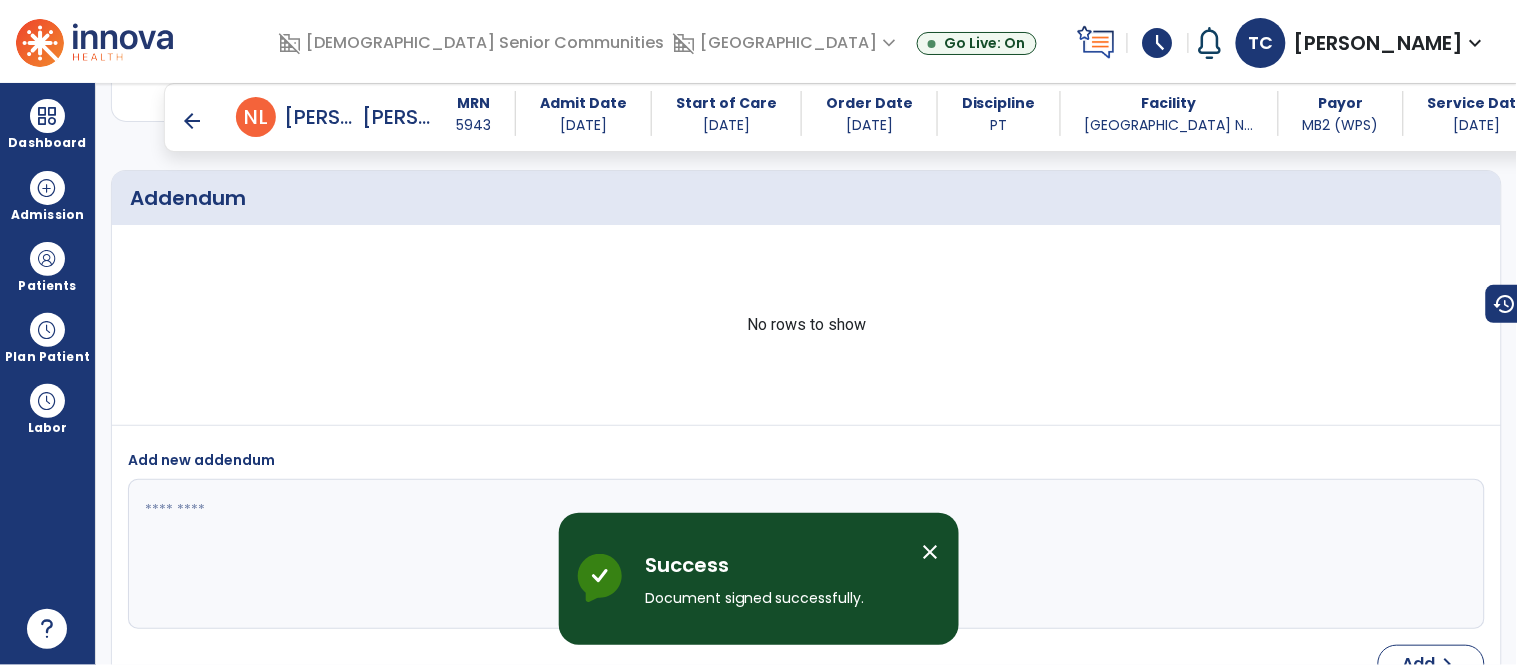 scroll, scrollTop: 2978, scrollLeft: 0, axis: vertical 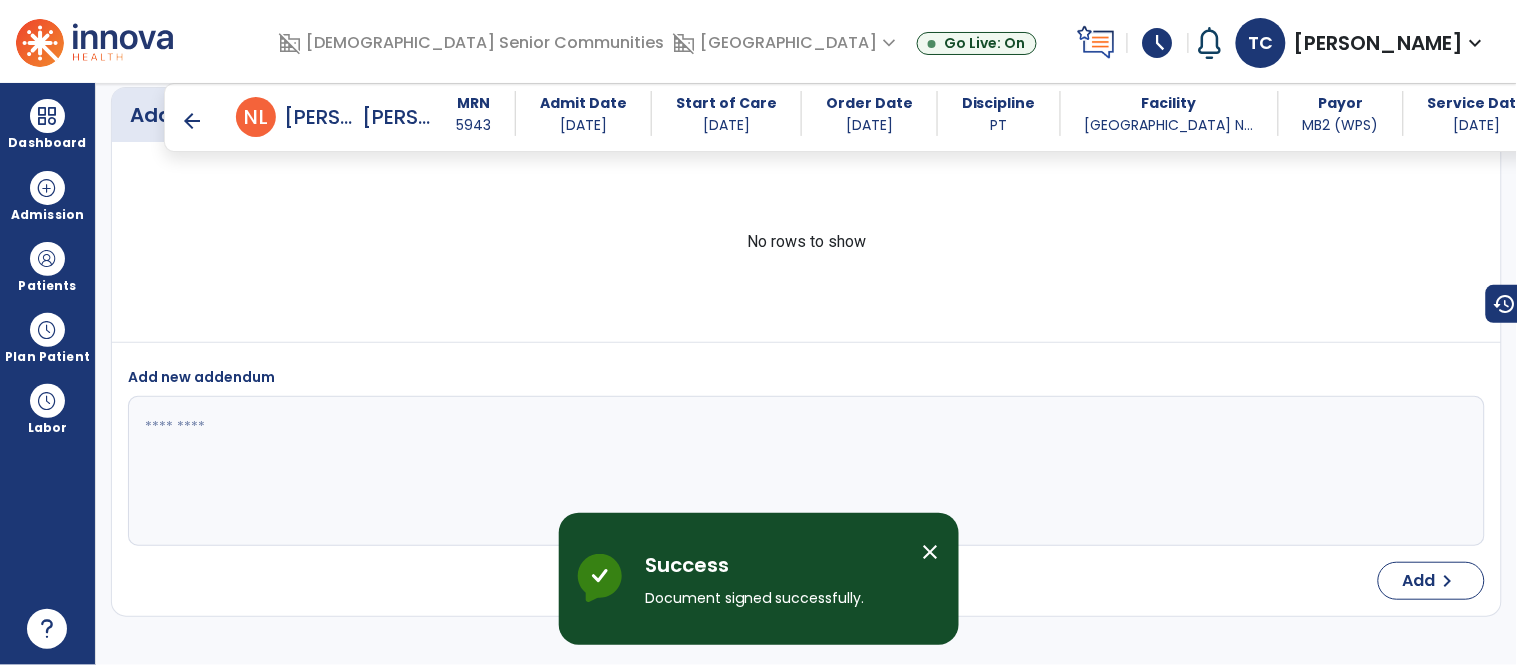 click on "arrow_back" at bounding box center [192, 121] 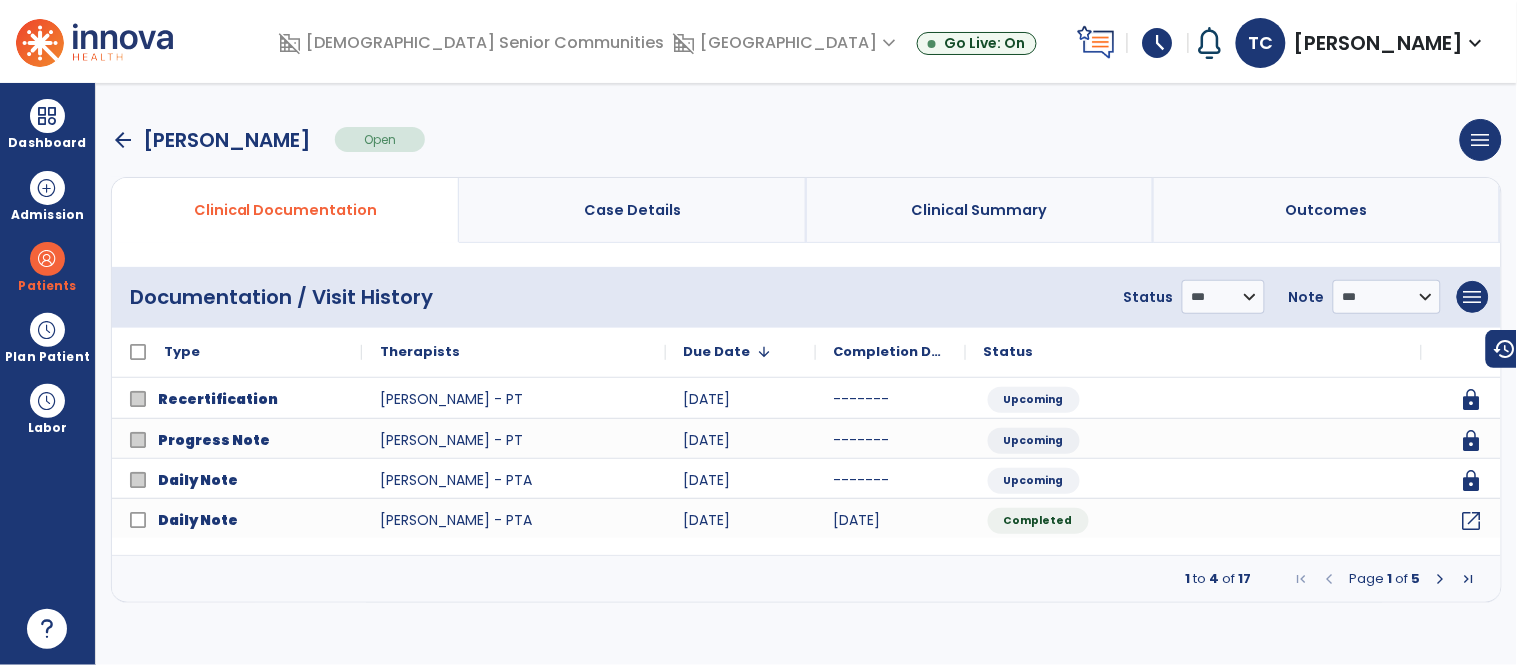 click at bounding box center [1441, 579] 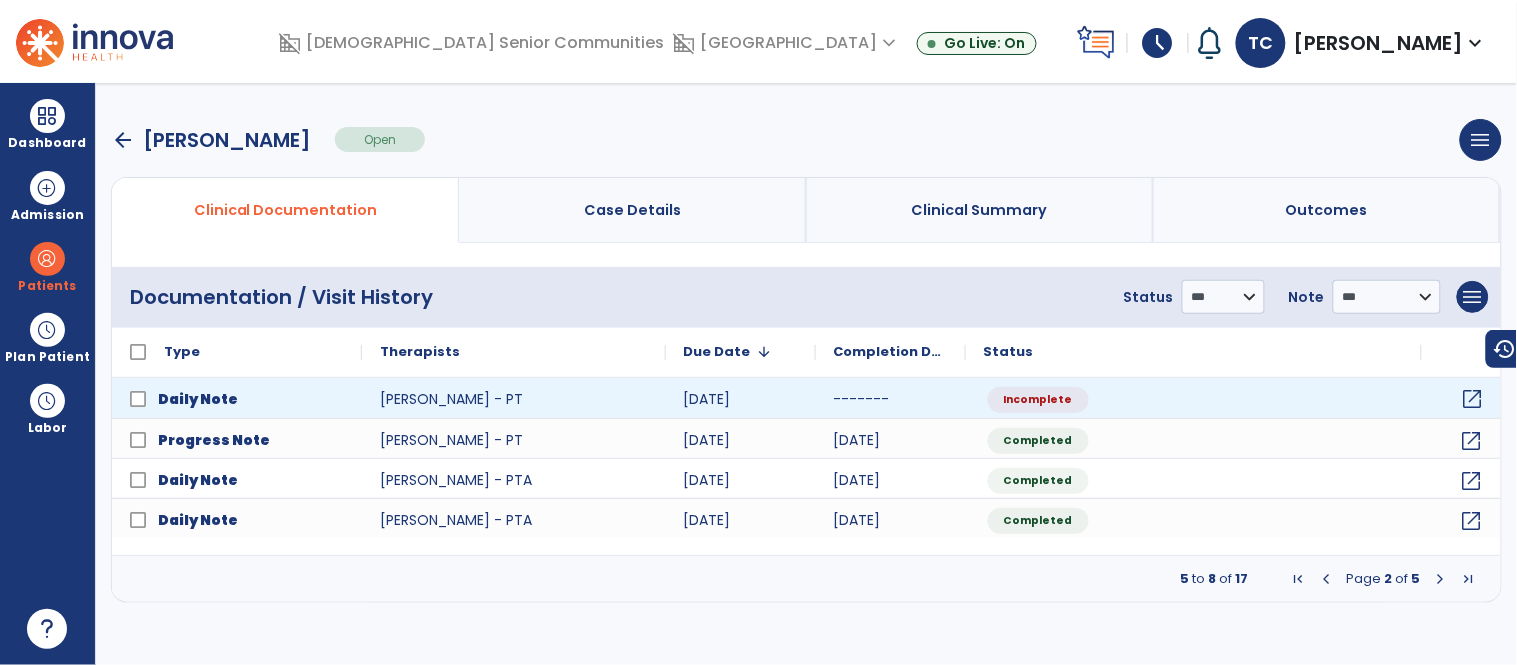 click on "open_in_new" 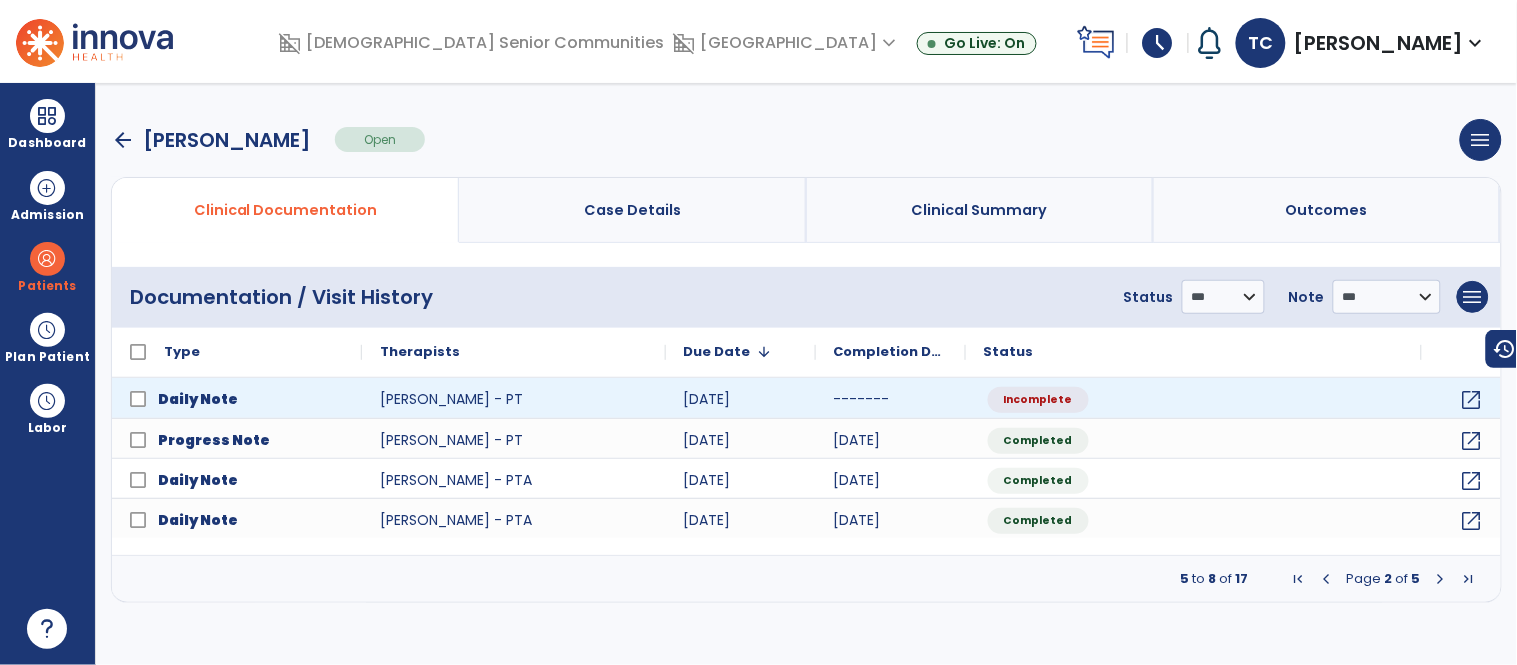 select on "*" 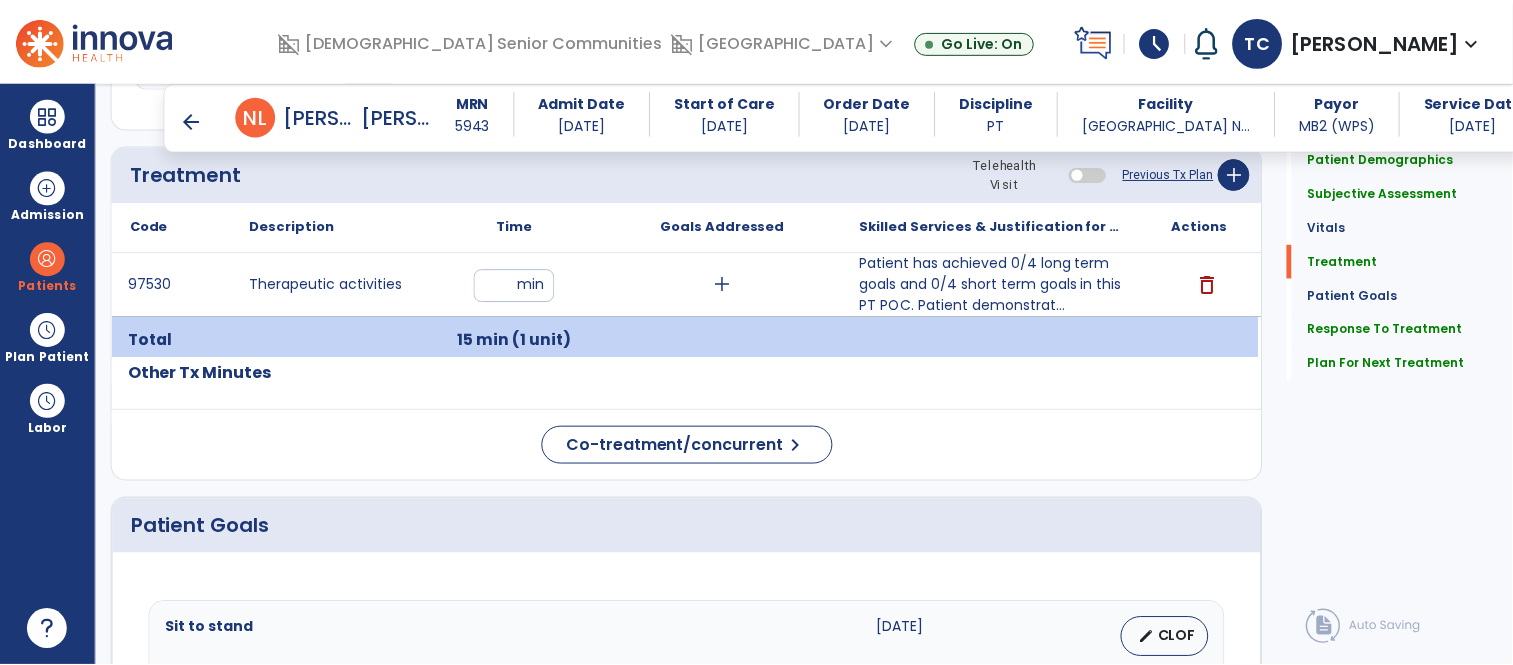 scroll, scrollTop: 1185, scrollLeft: 0, axis: vertical 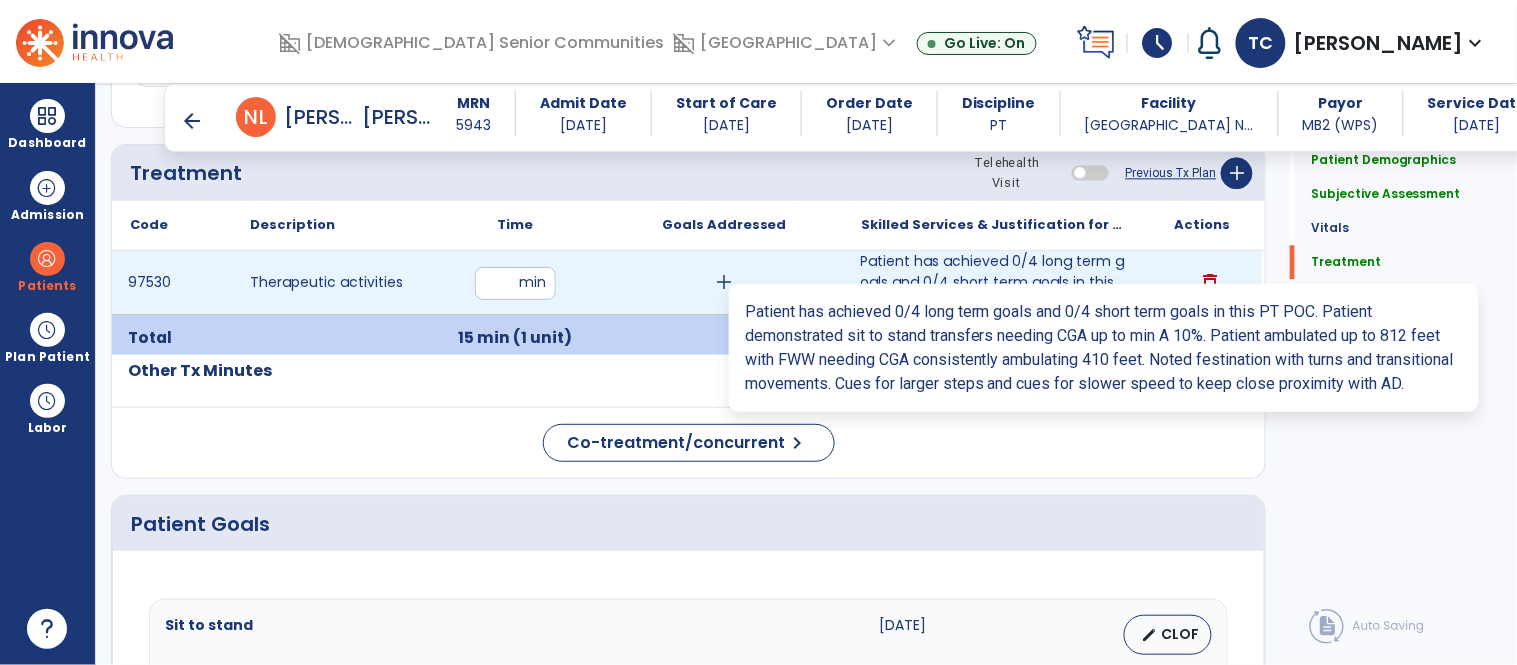 click on "Patient has achieved 0/4 long term goals and 0/4 short term goals in this PT POC. Patient demonstrat..." at bounding box center [993, 282] 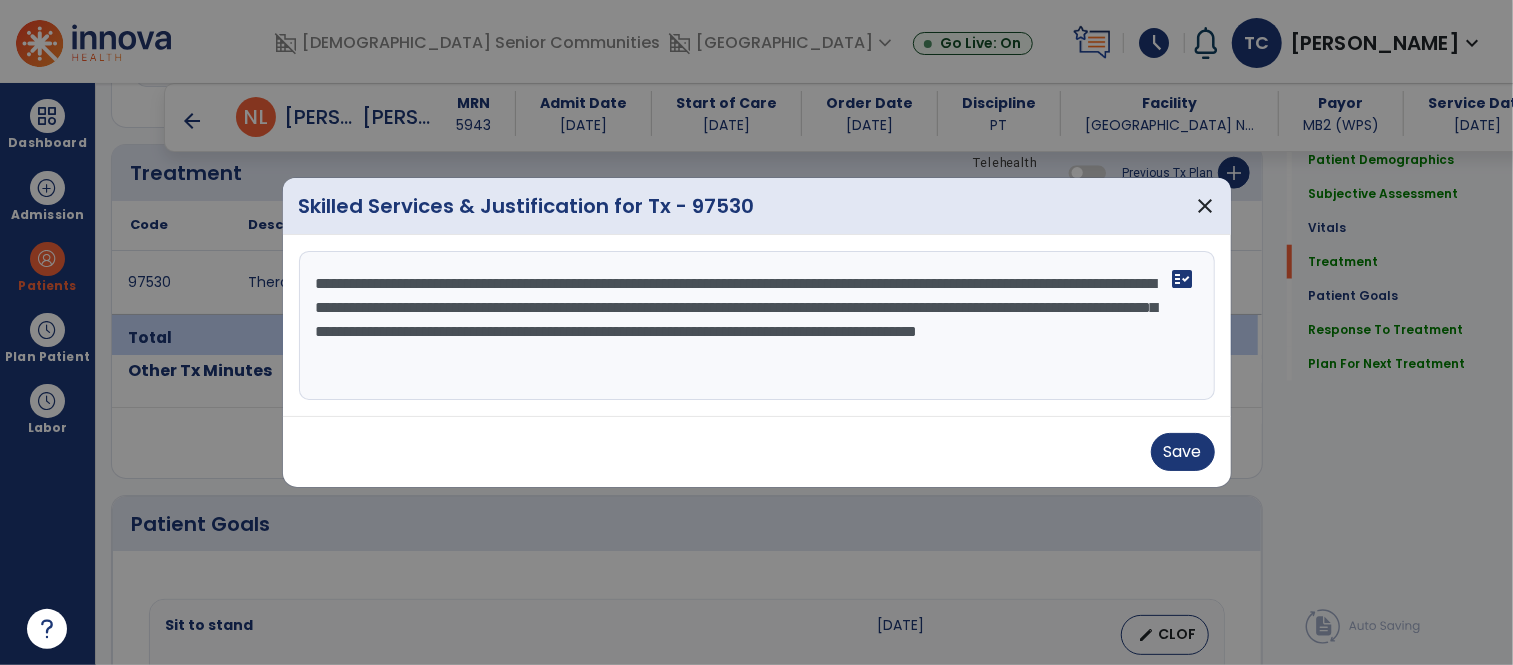 scroll, scrollTop: 1185, scrollLeft: 0, axis: vertical 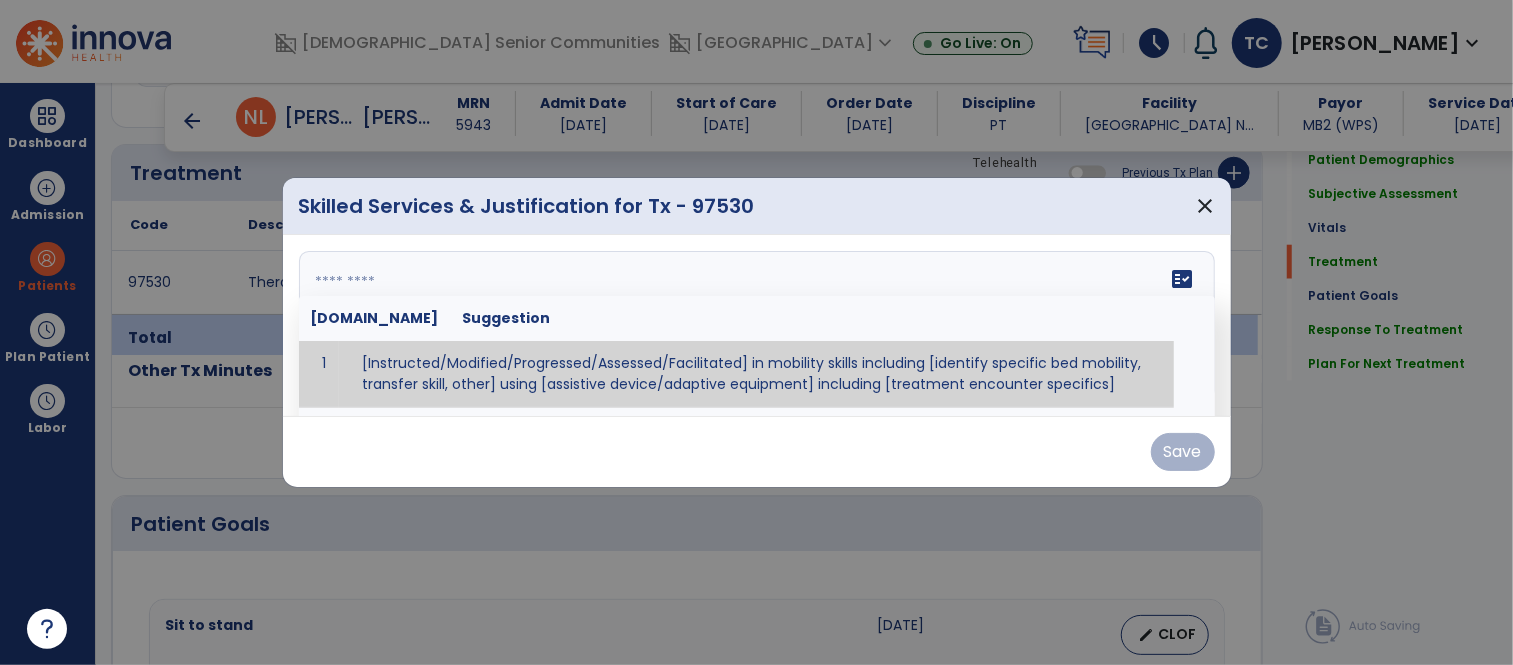 paste on "**********" 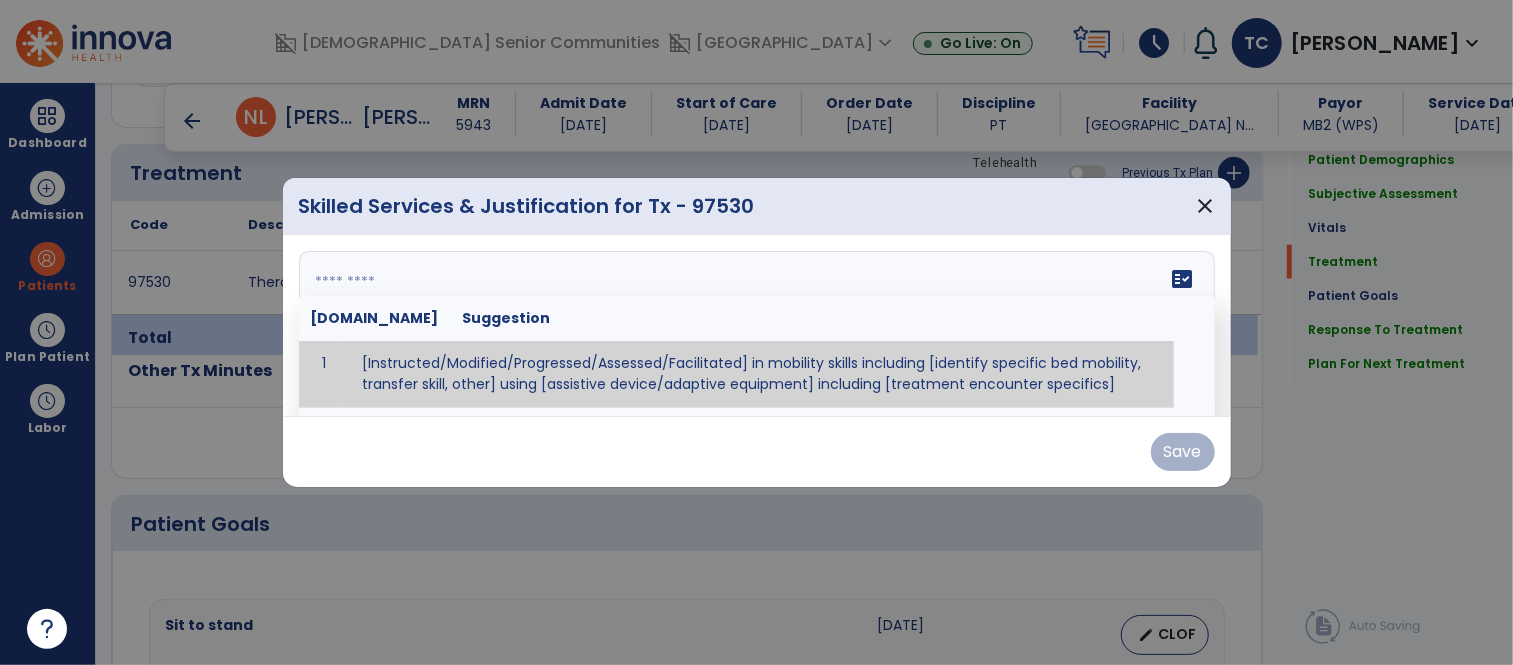 type on "**********" 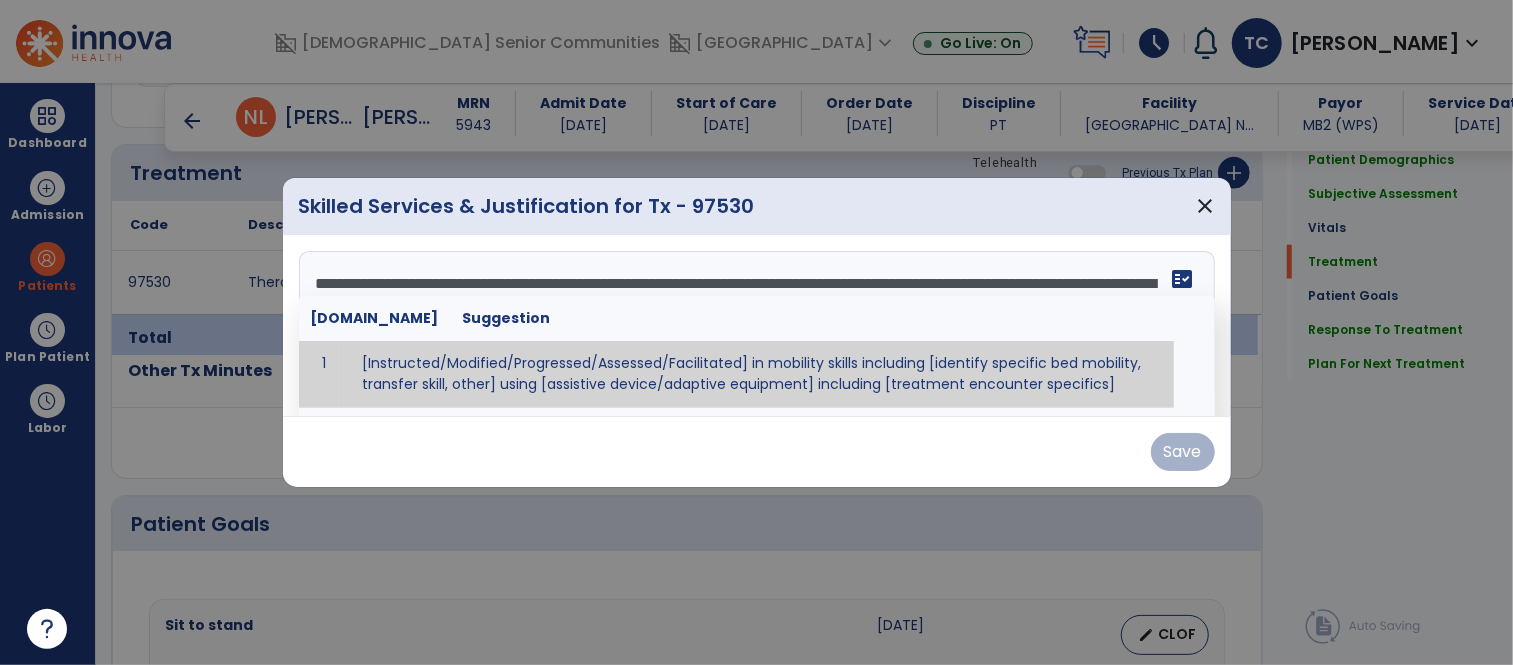 scroll, scrollTop: 14, scrollLeft: 0, axis: vertical 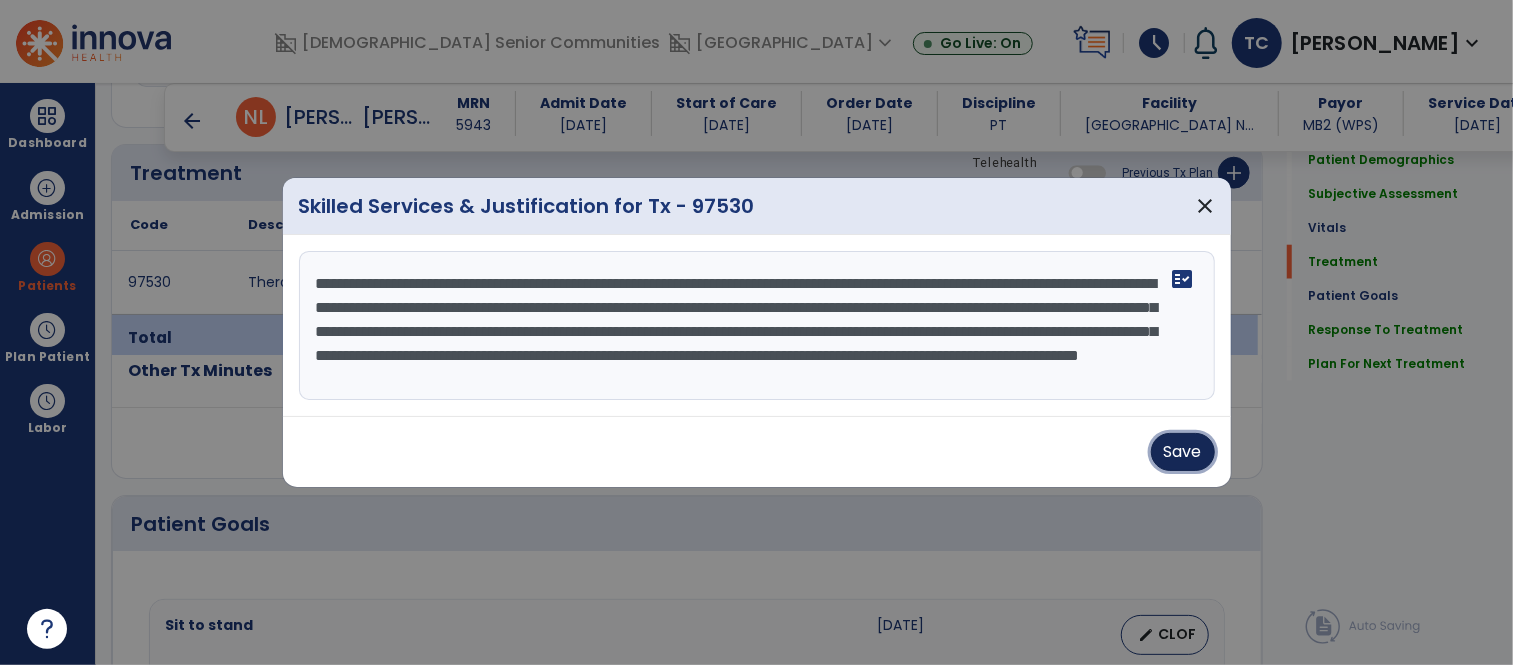 click on "Save" at bounding box center [1183, 452] 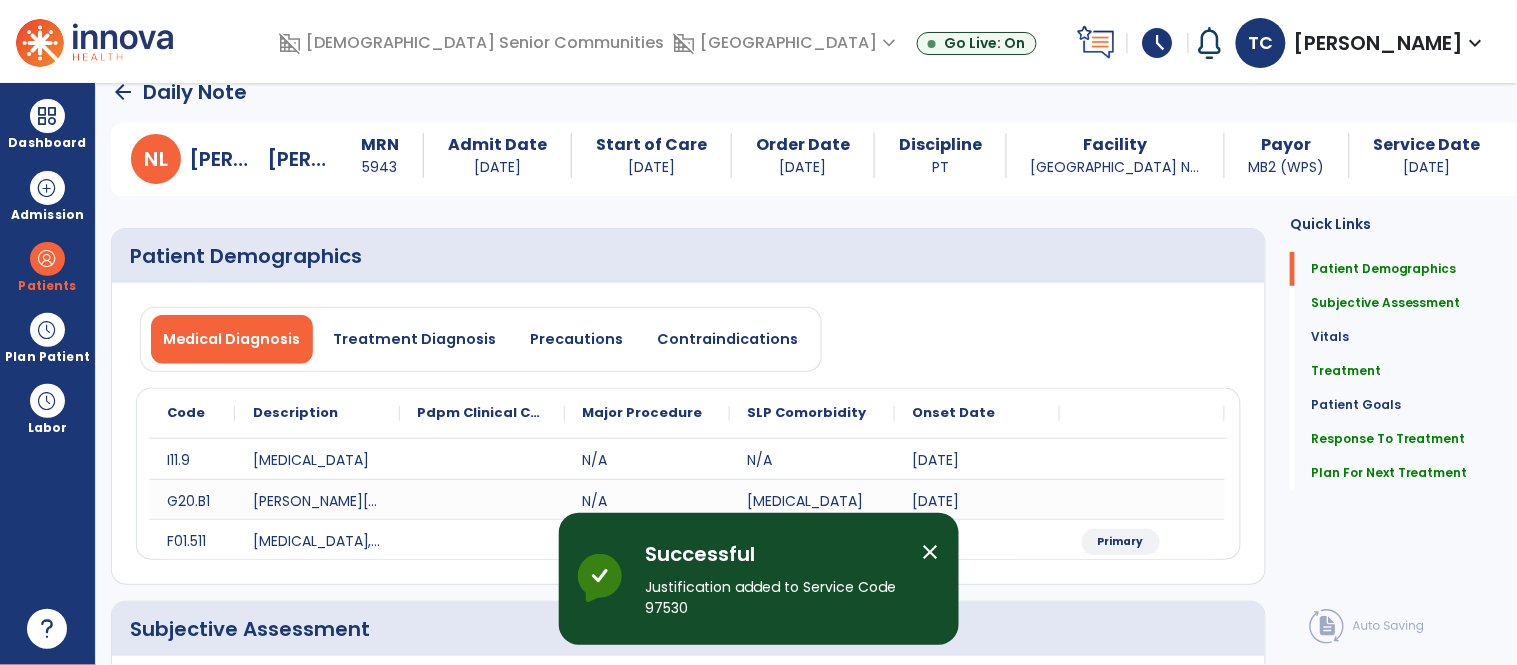 scroll, scrollTop: 0, scrollLeft: 0, axis: both 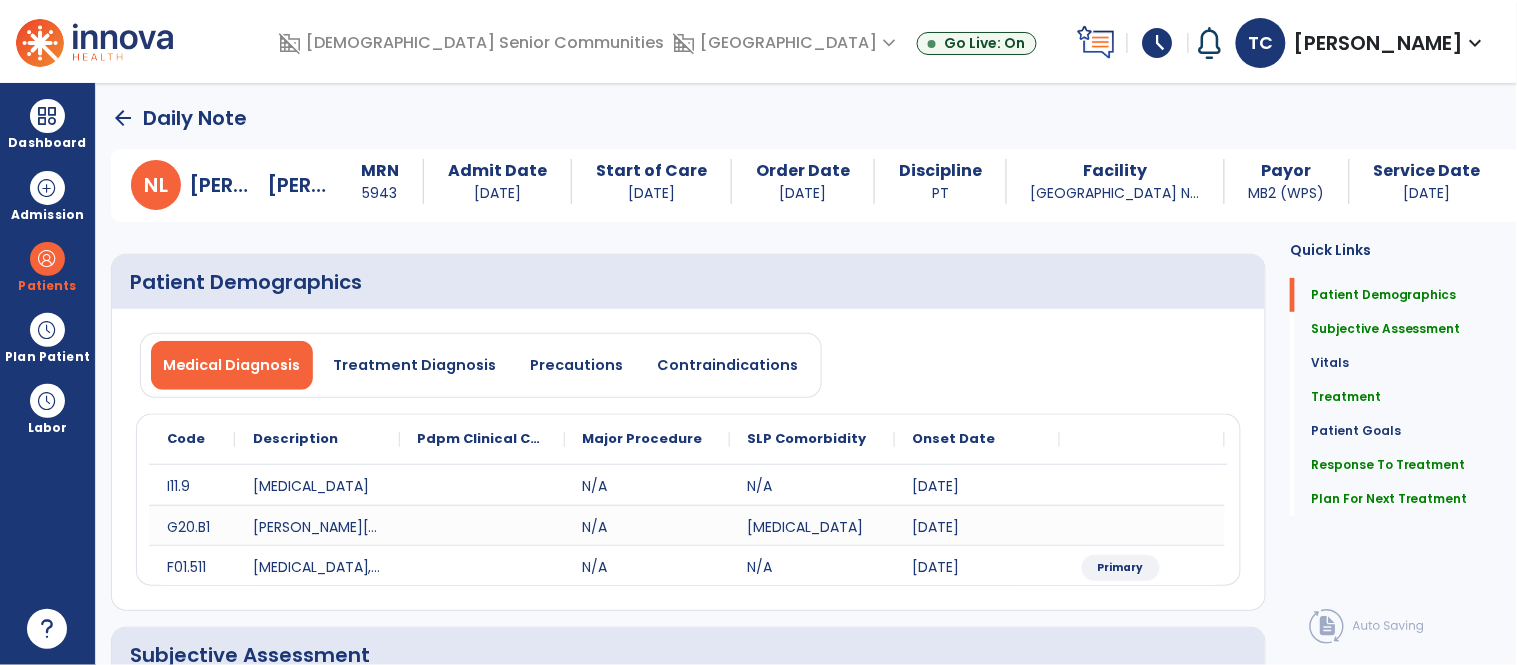 click on "arrow_back" 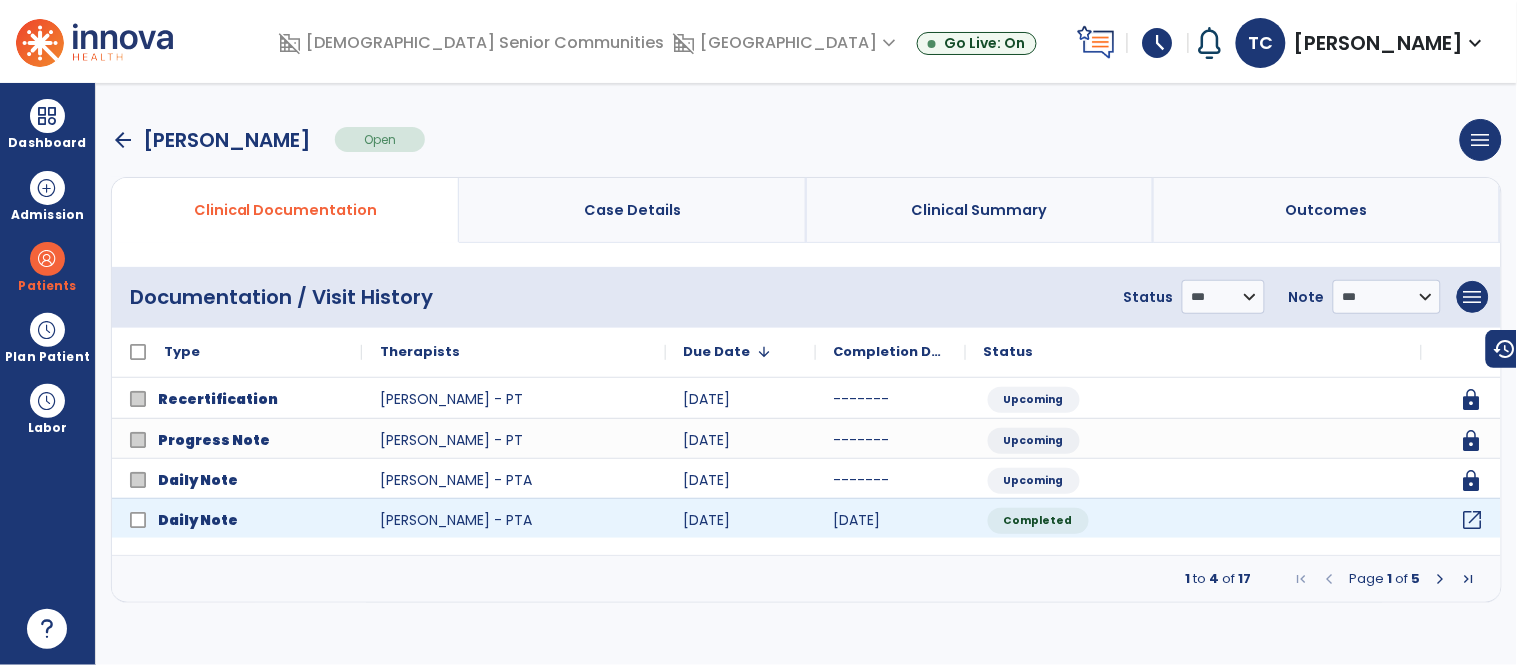 click on "open_in_new" 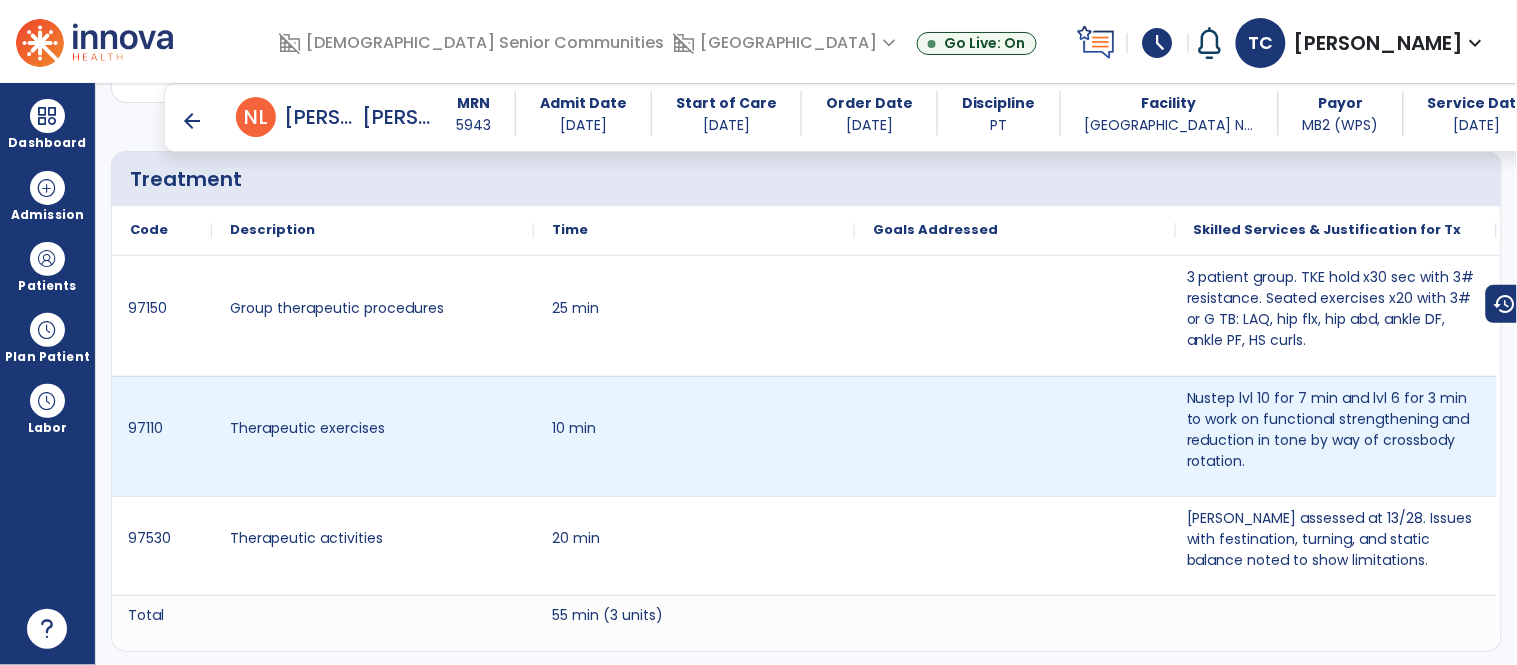 scroll, scrollTop: 0, scrollLeft: 0, axis: both 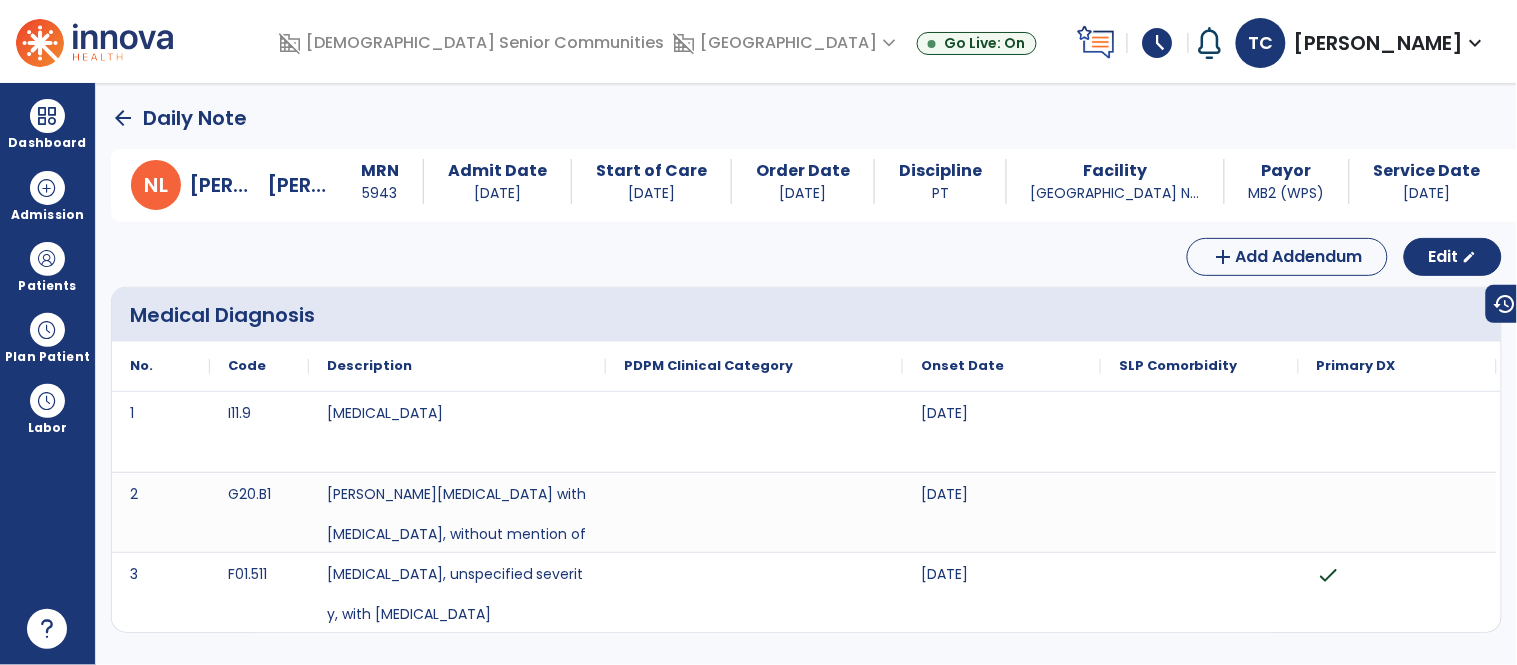 click on "arrow_back" 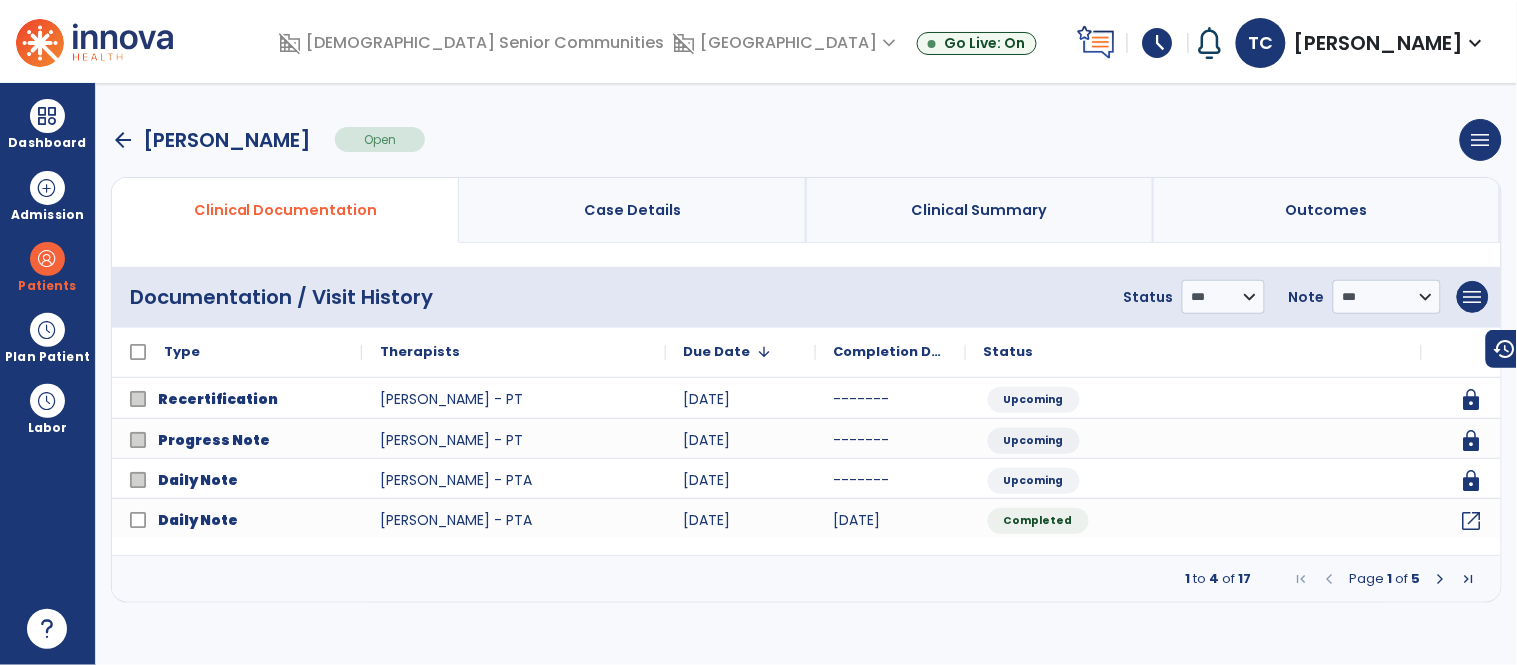 click on "arrow_back   Neff, Lou" at bounding box center [211, 140] 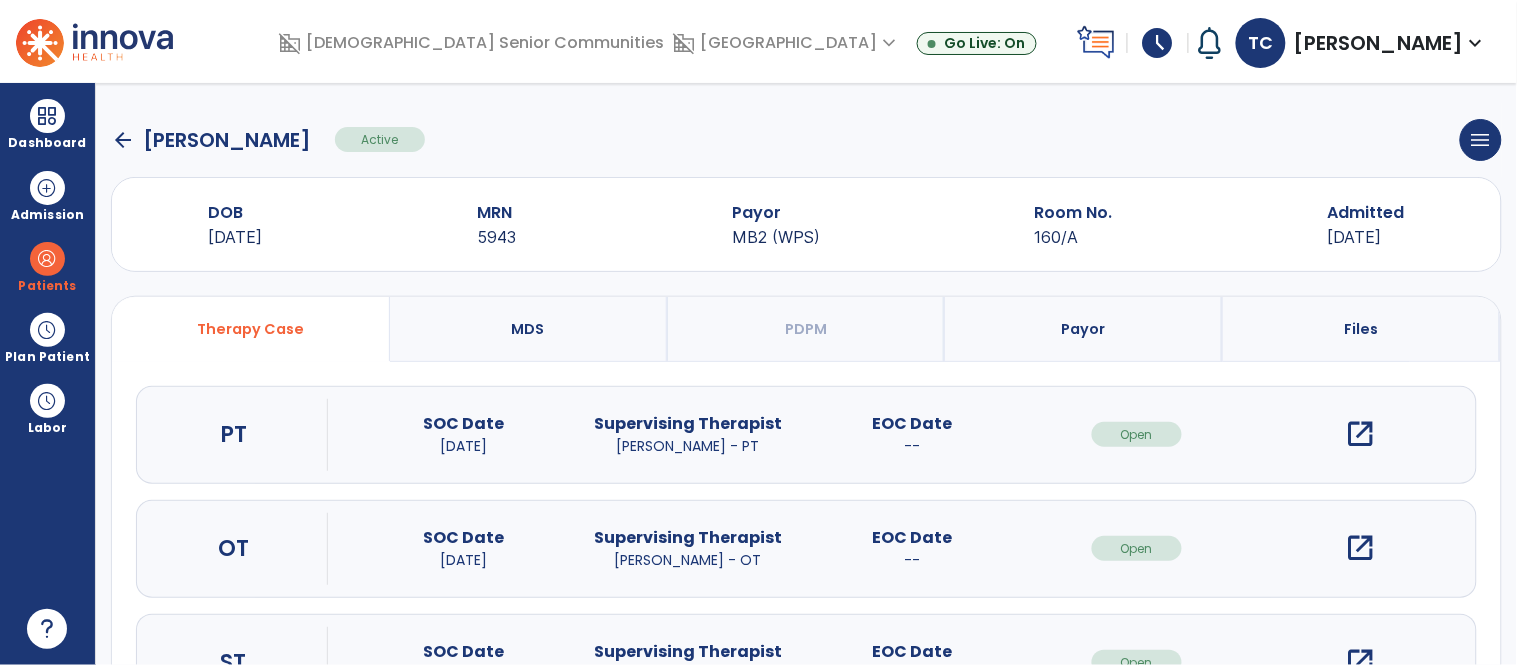 click on "open_in_new" at bounding box center (1361, 434) 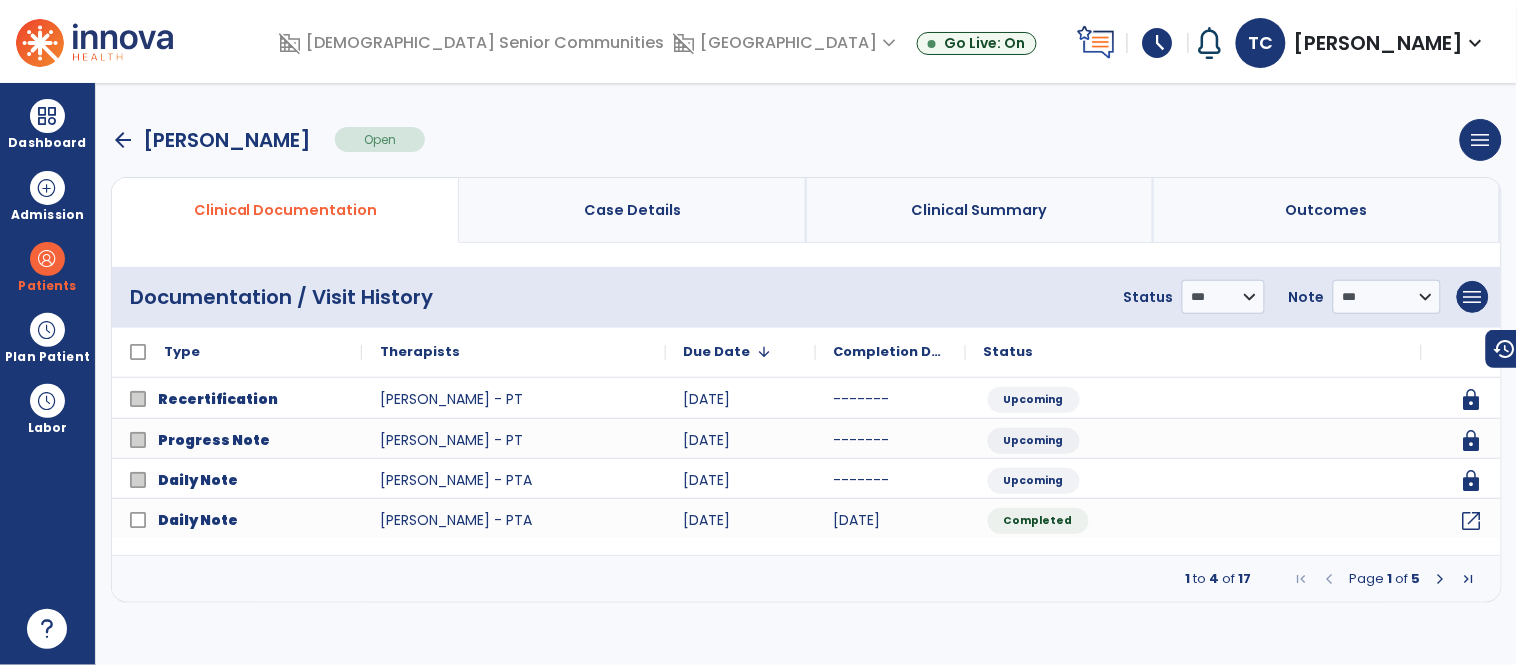 click at bounding box center (1441, 579) 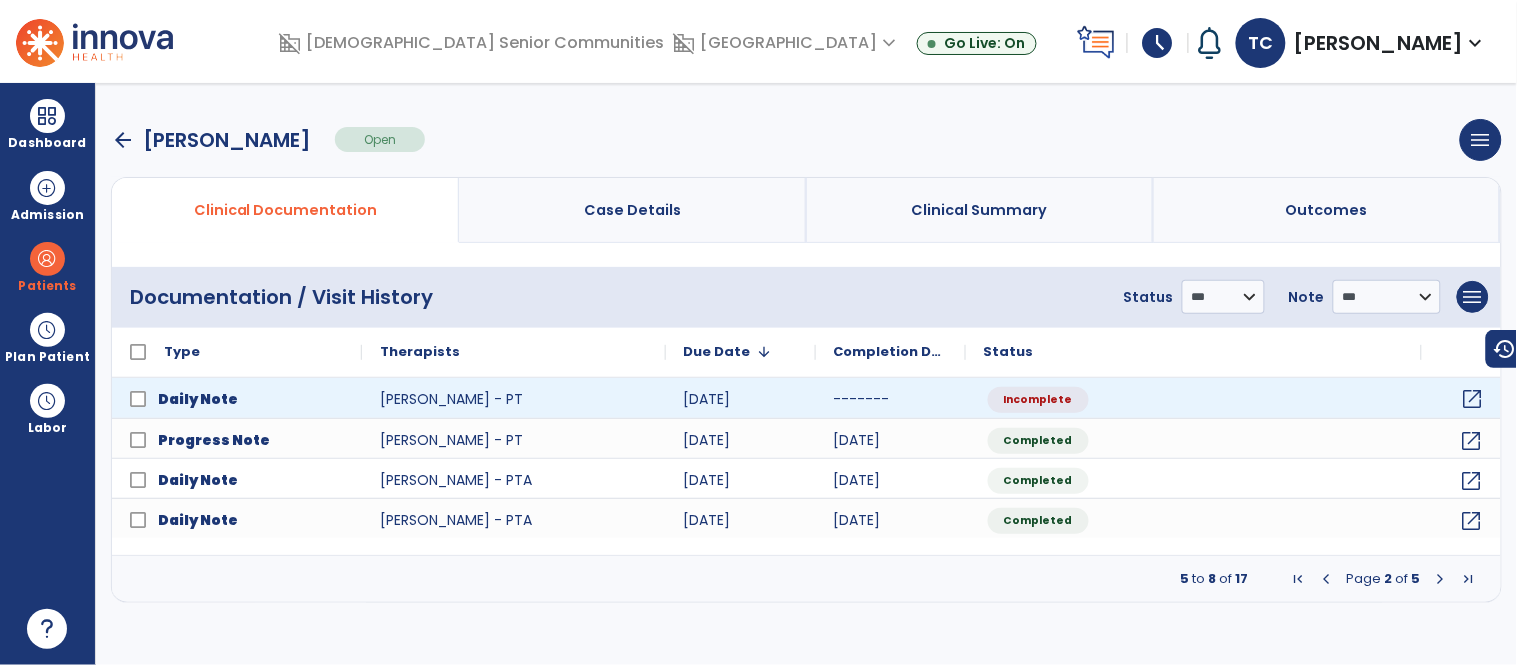 click on "open_in_new" 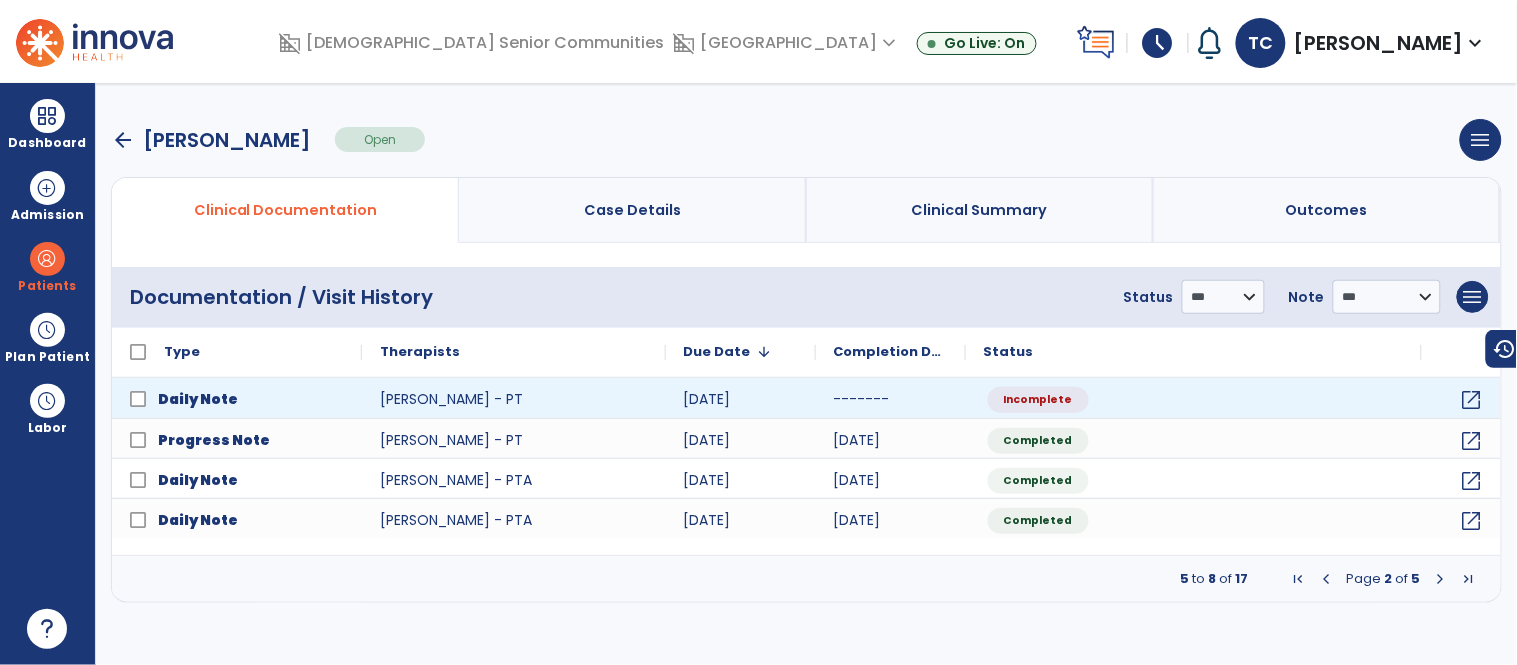 select on "*" 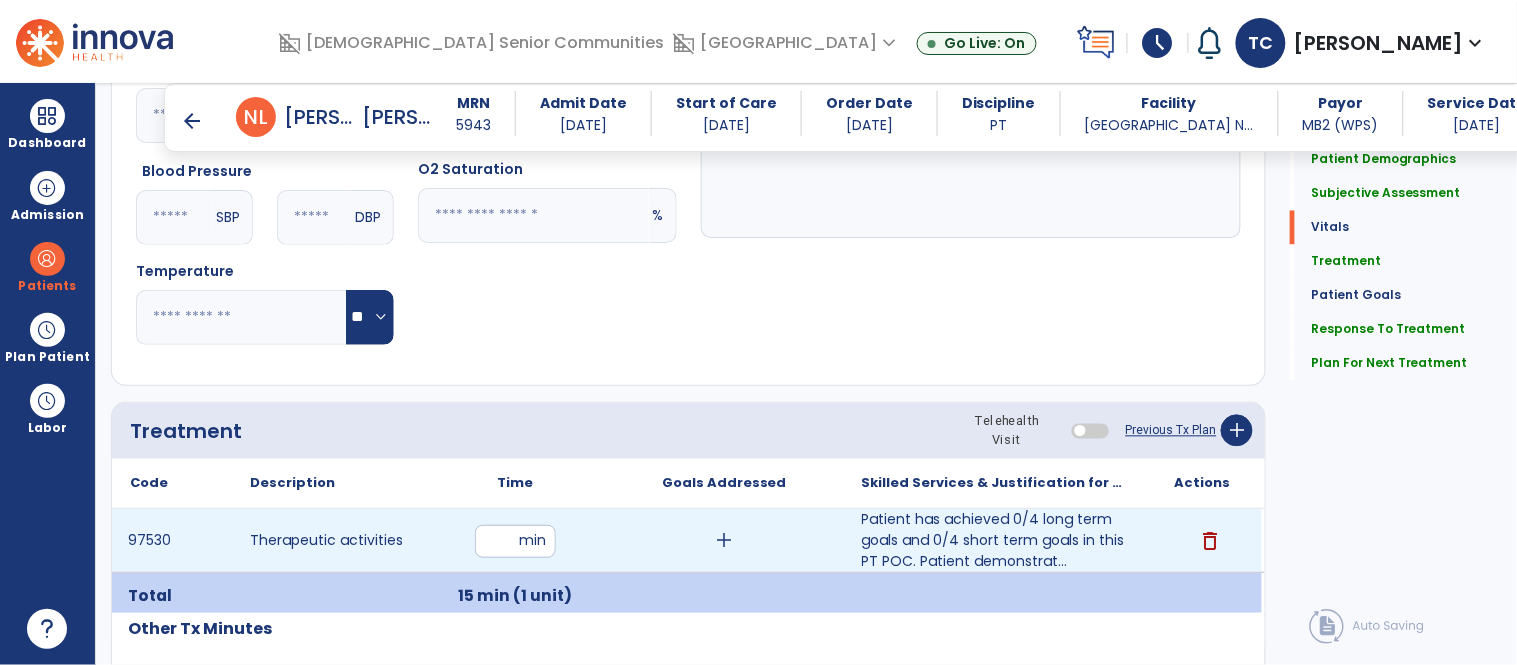 scroll, scrollTop: 960, scrollLeft: 0, axis: vertical 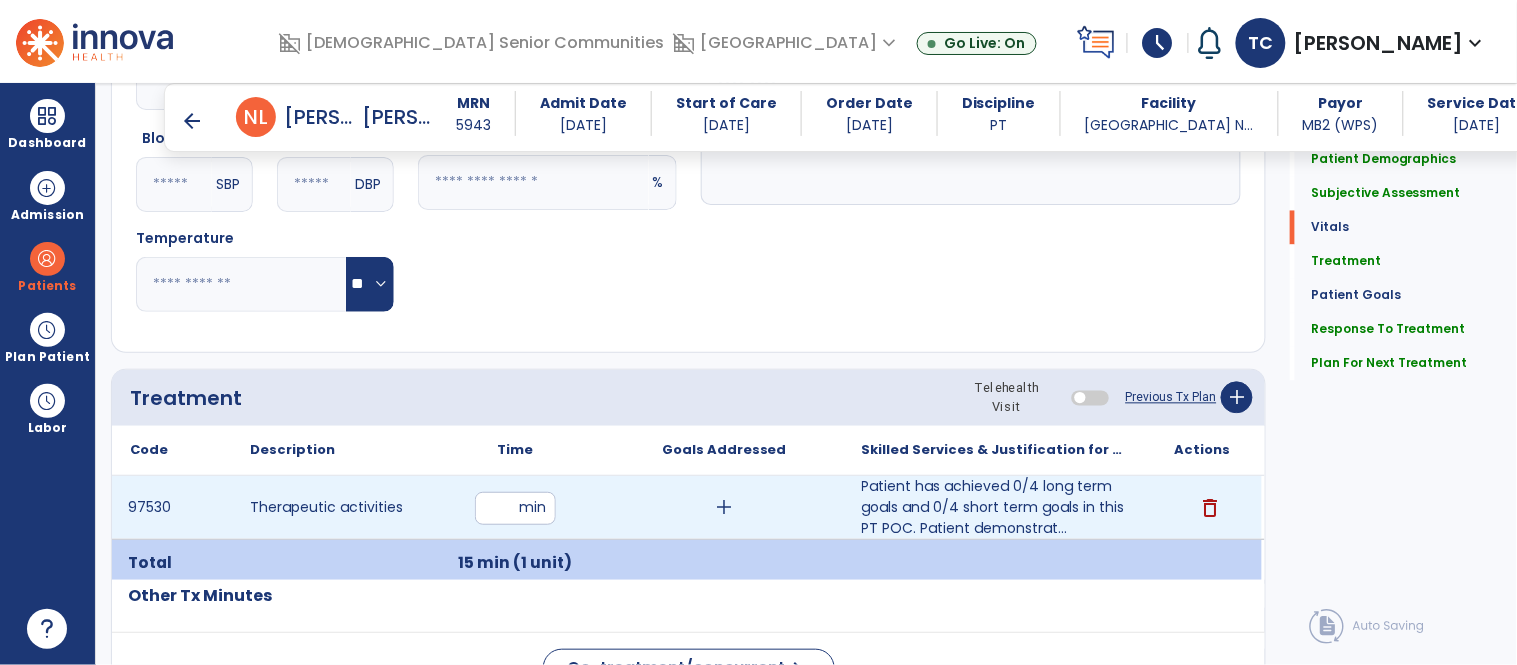 click on "**" at bounding box center [515, 508] 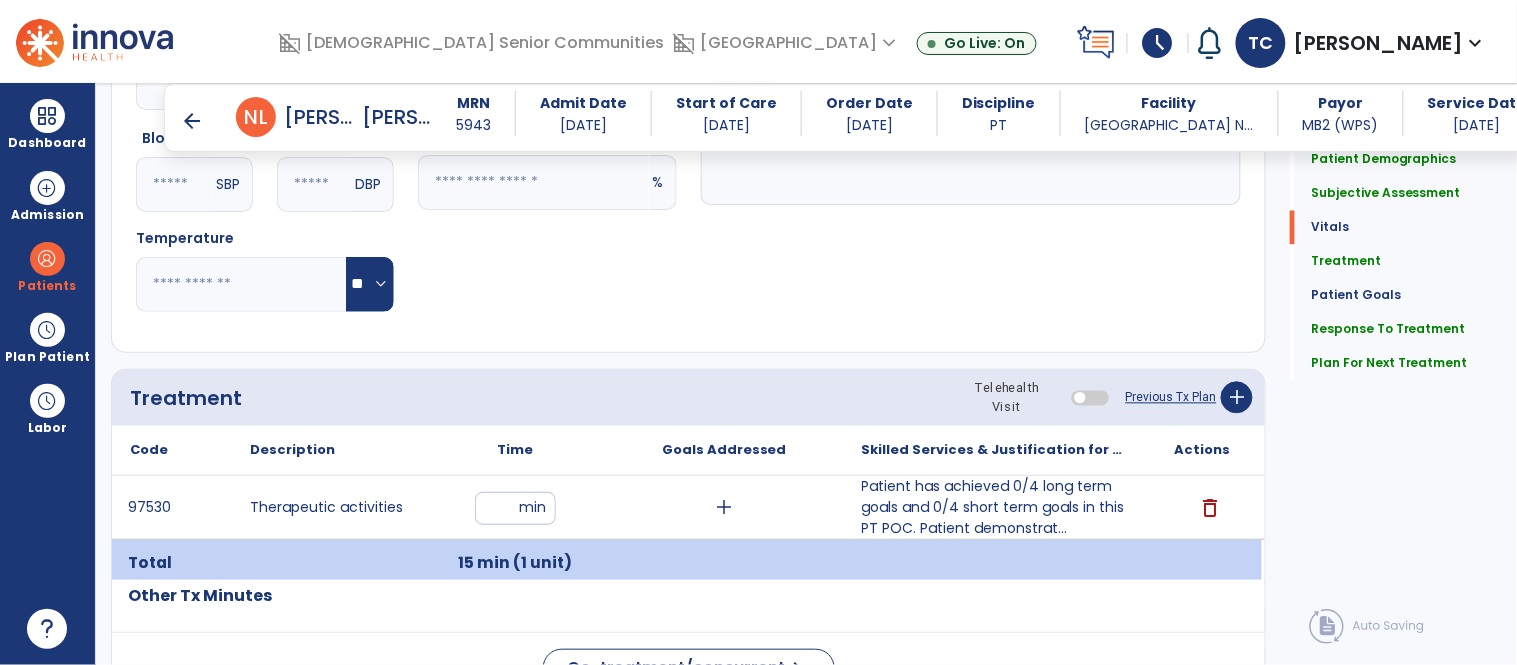 click on "Notes/Comments" 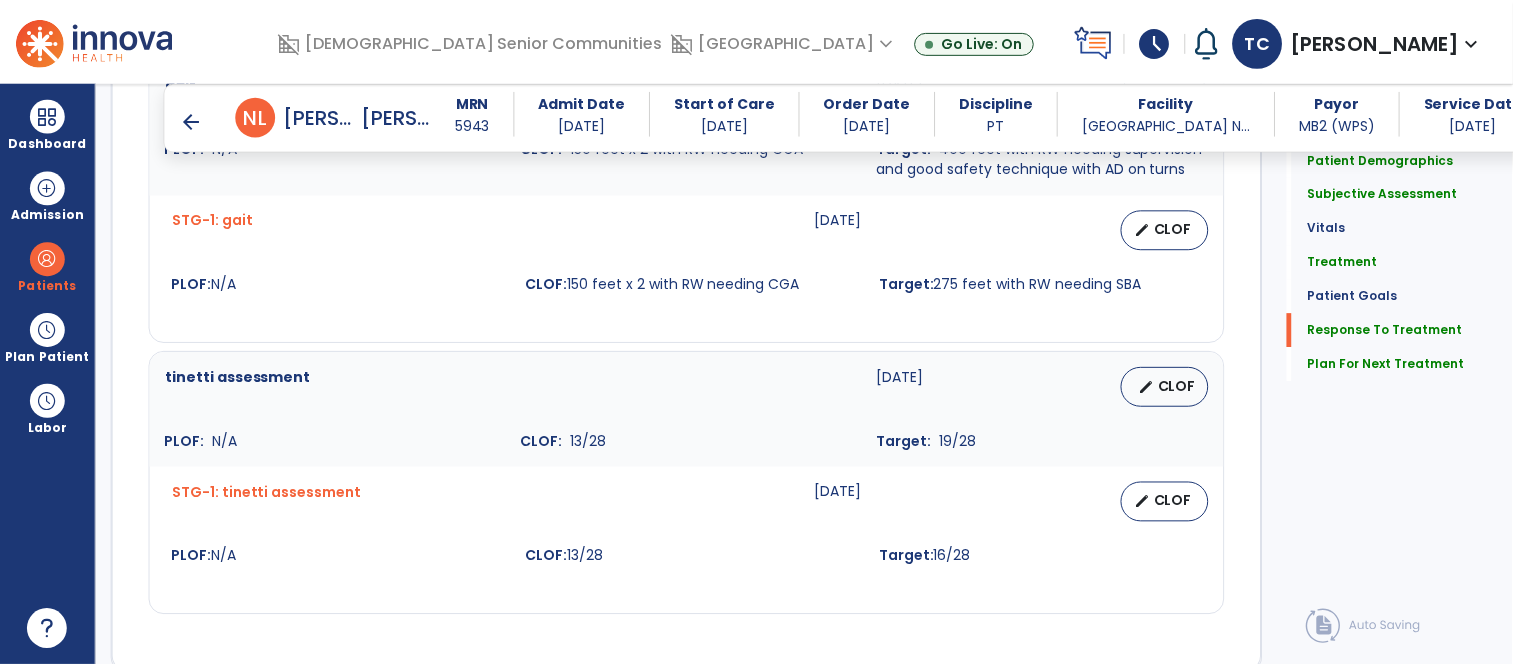 scroll, scrollTop: 2886, scrollLeft: 0, axis: vertical 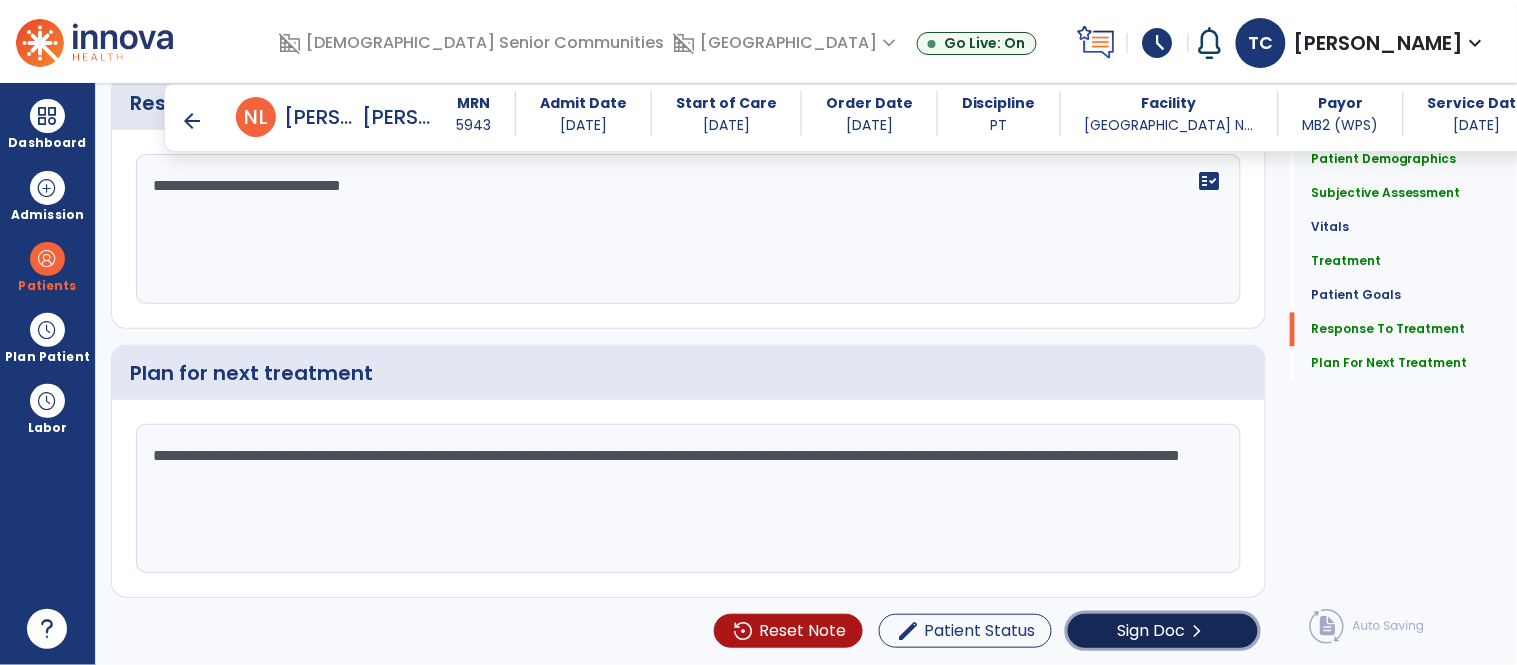 click on "Sign Doc" 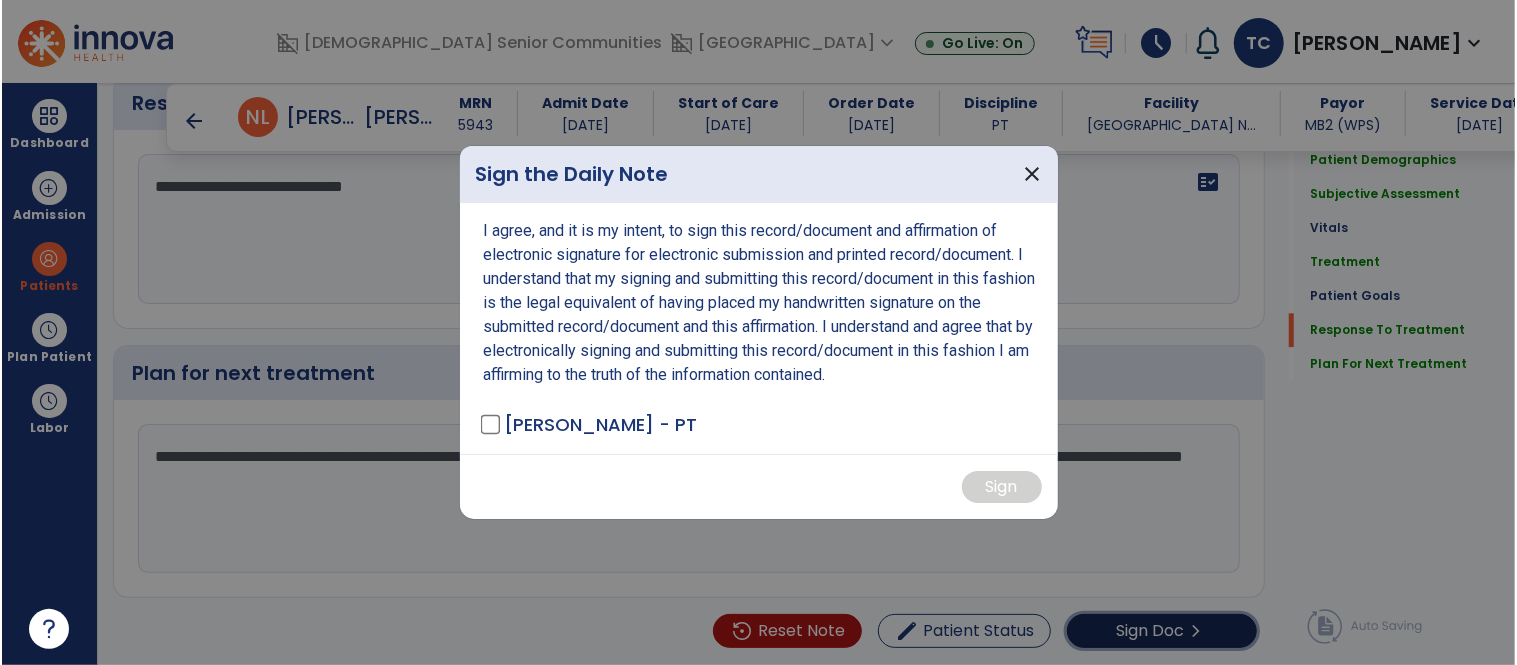 scroll, scrollTop: 2886, scrollLeft: 0, axis: vertical 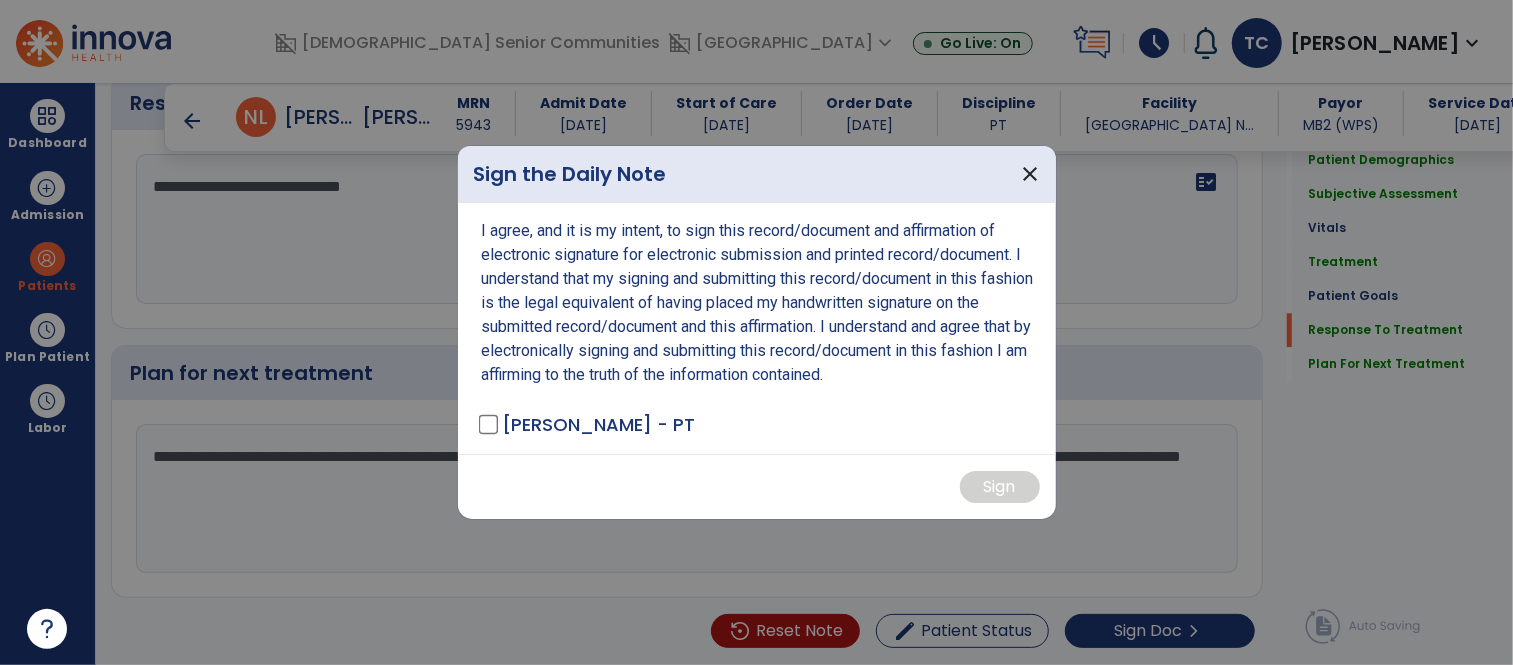 click on "[PERSON_NAME]  - PT" at bounding box center [598, 424] 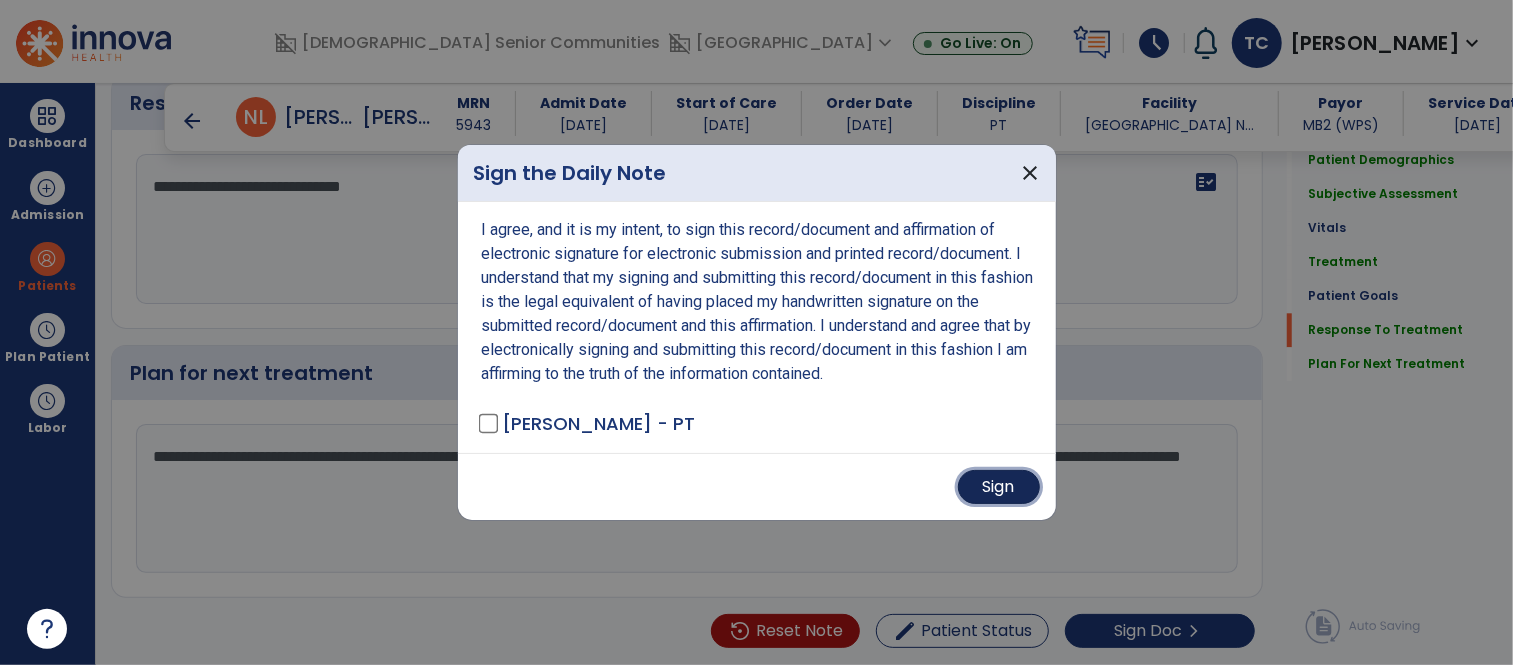 click on "Sign" at bounding box center [999, 487] 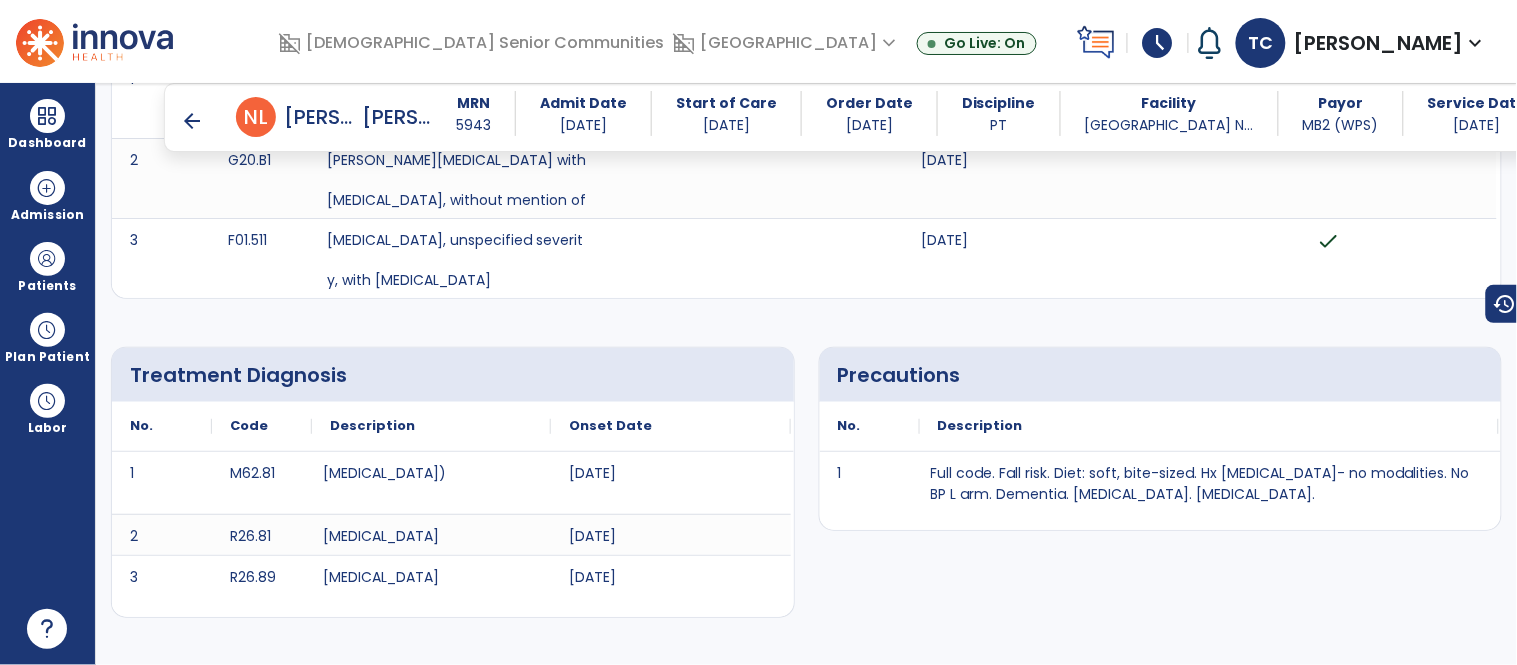 scroll, scrollTop: 0, scrollLeft: 0, axis: both 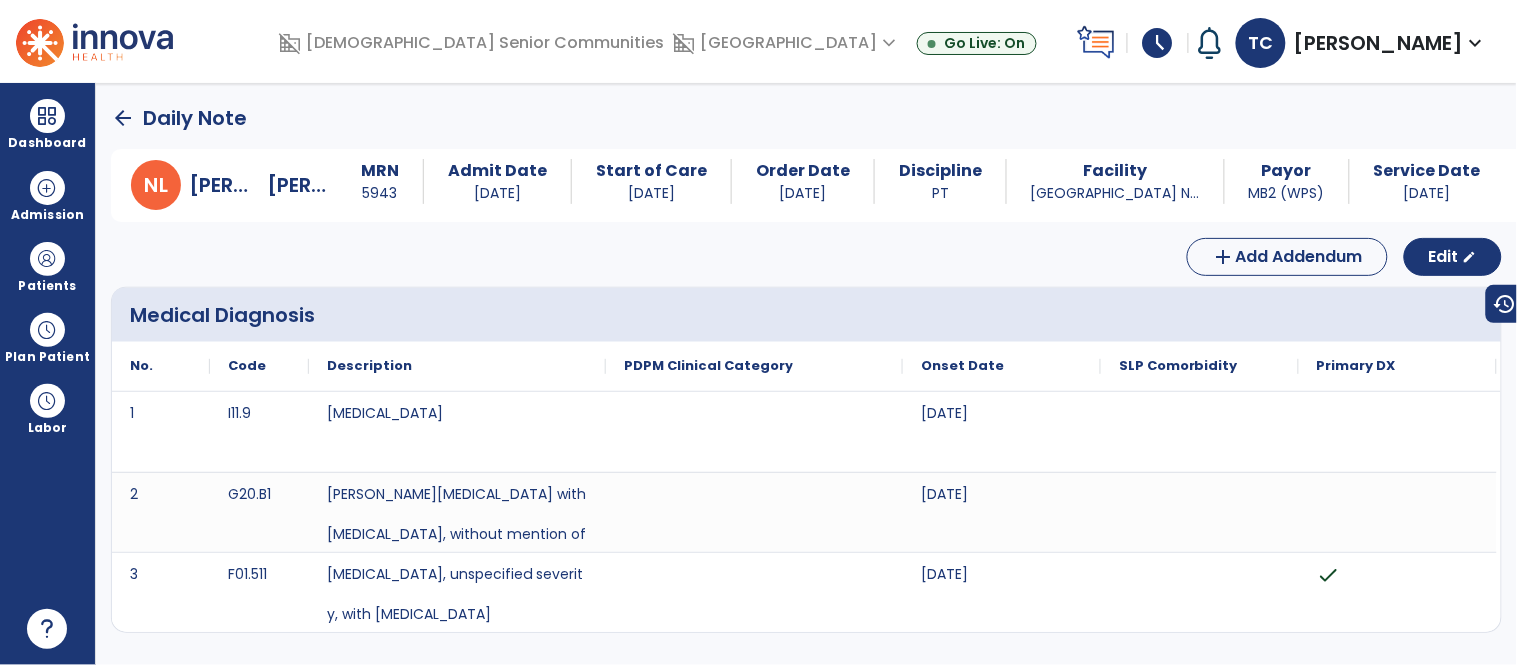 click on "arrow_back" 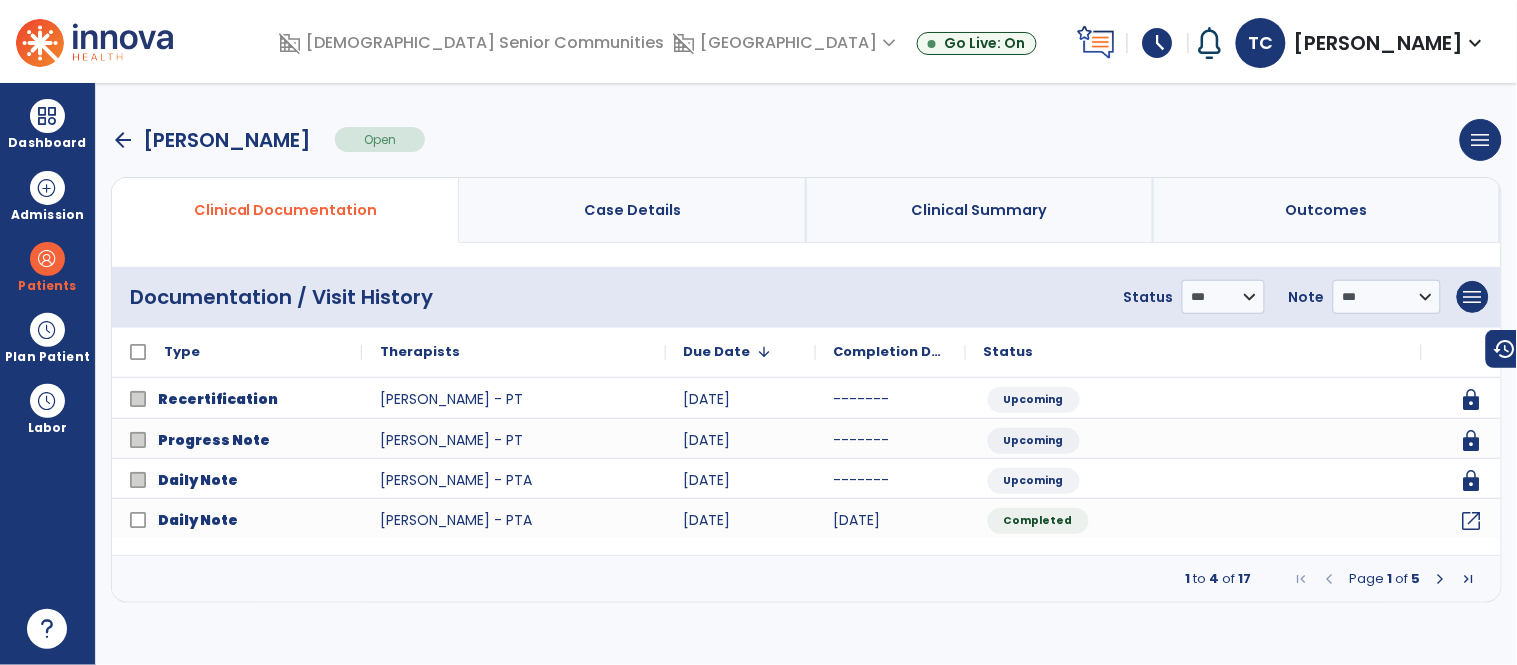 click at bounding box center [1441, 579] 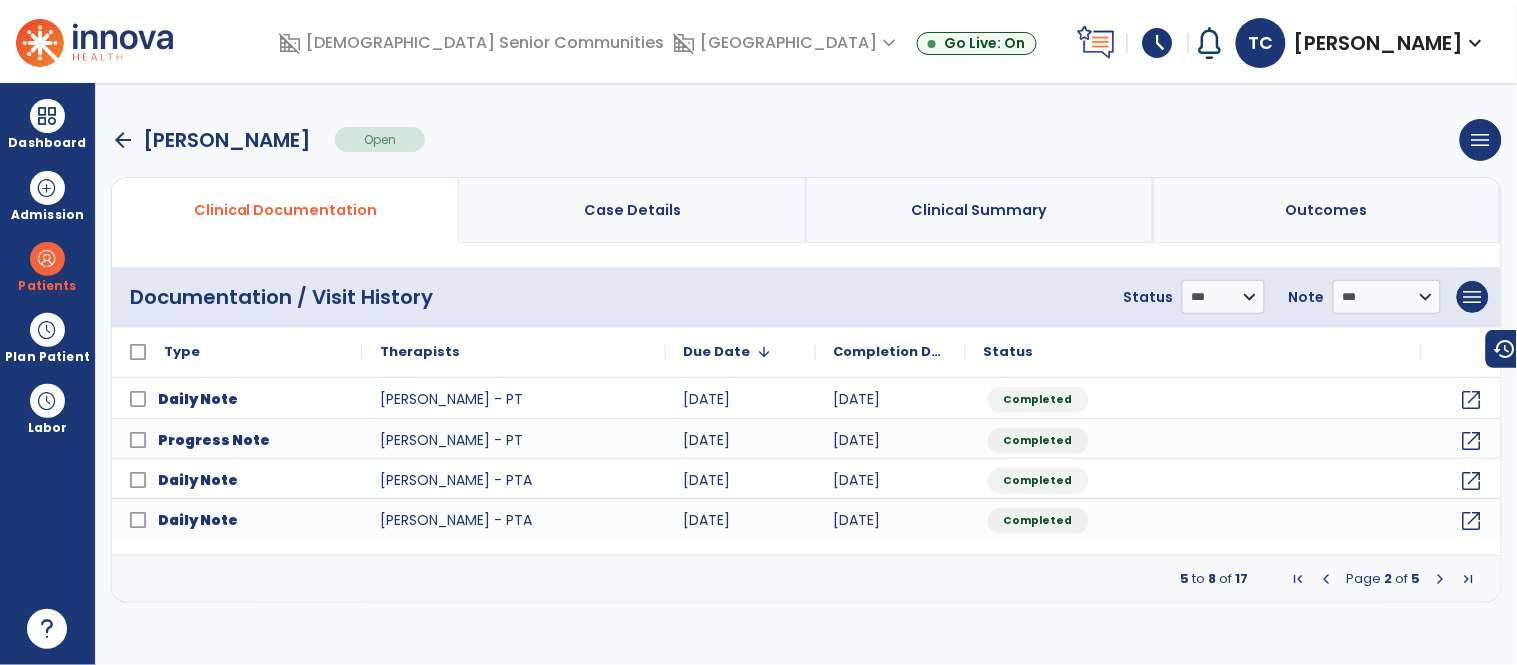 click at bounding box center (1327, 579) 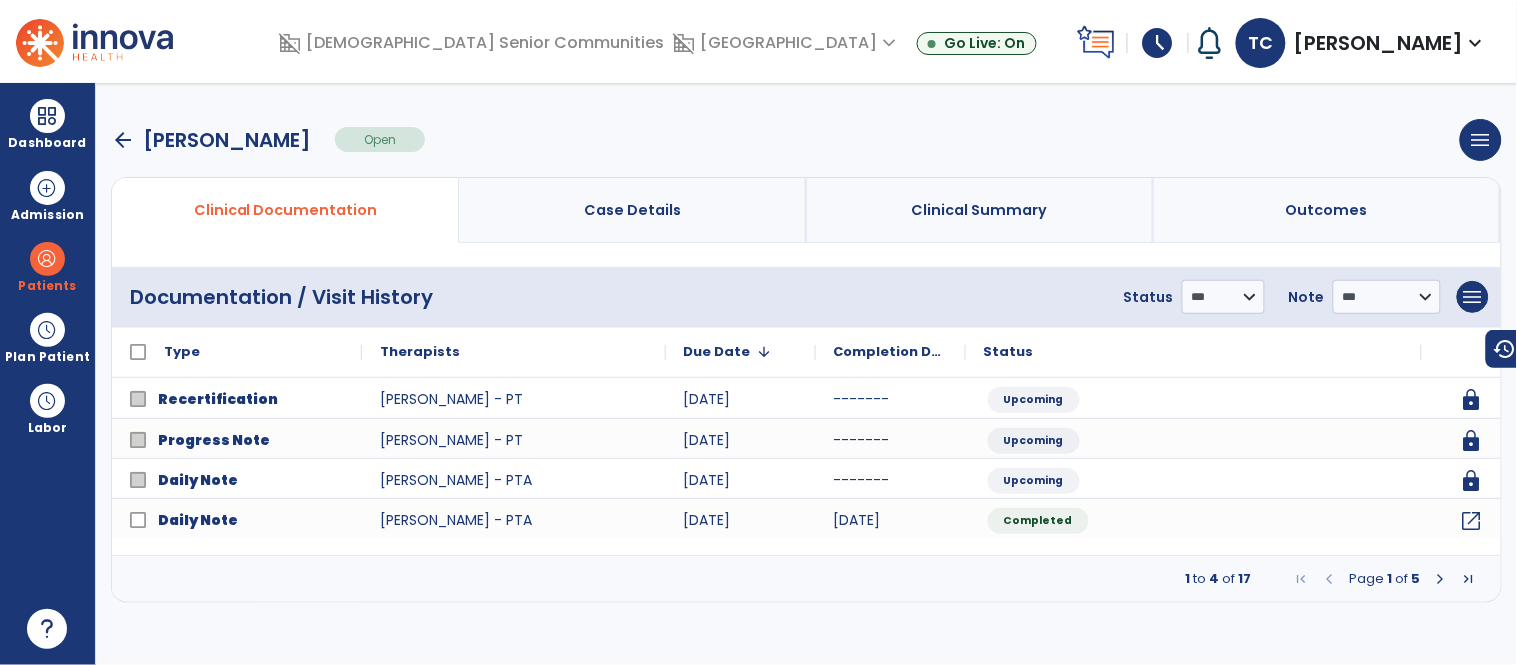 click at bounding box center (1441, 579) 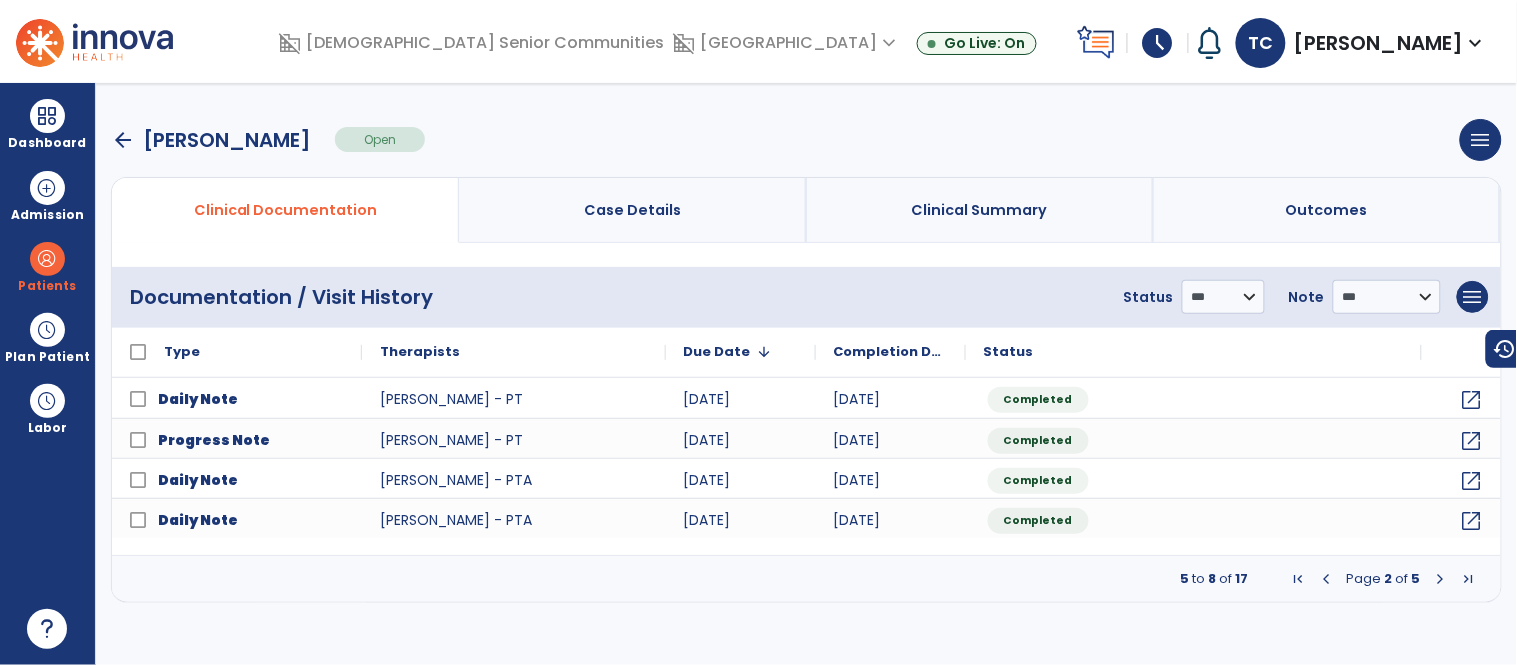 click on "arrow_back" at bounding box center [123, 140] 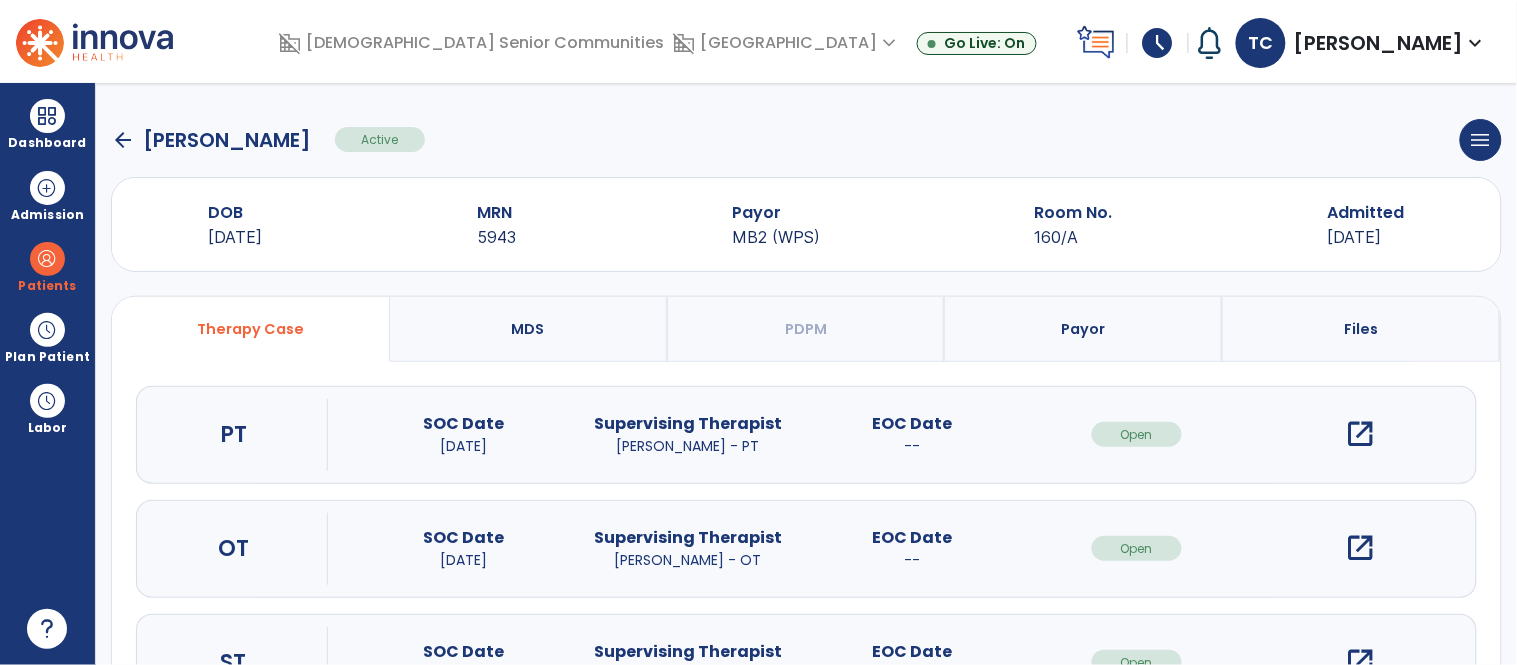 click on "arrow_back" 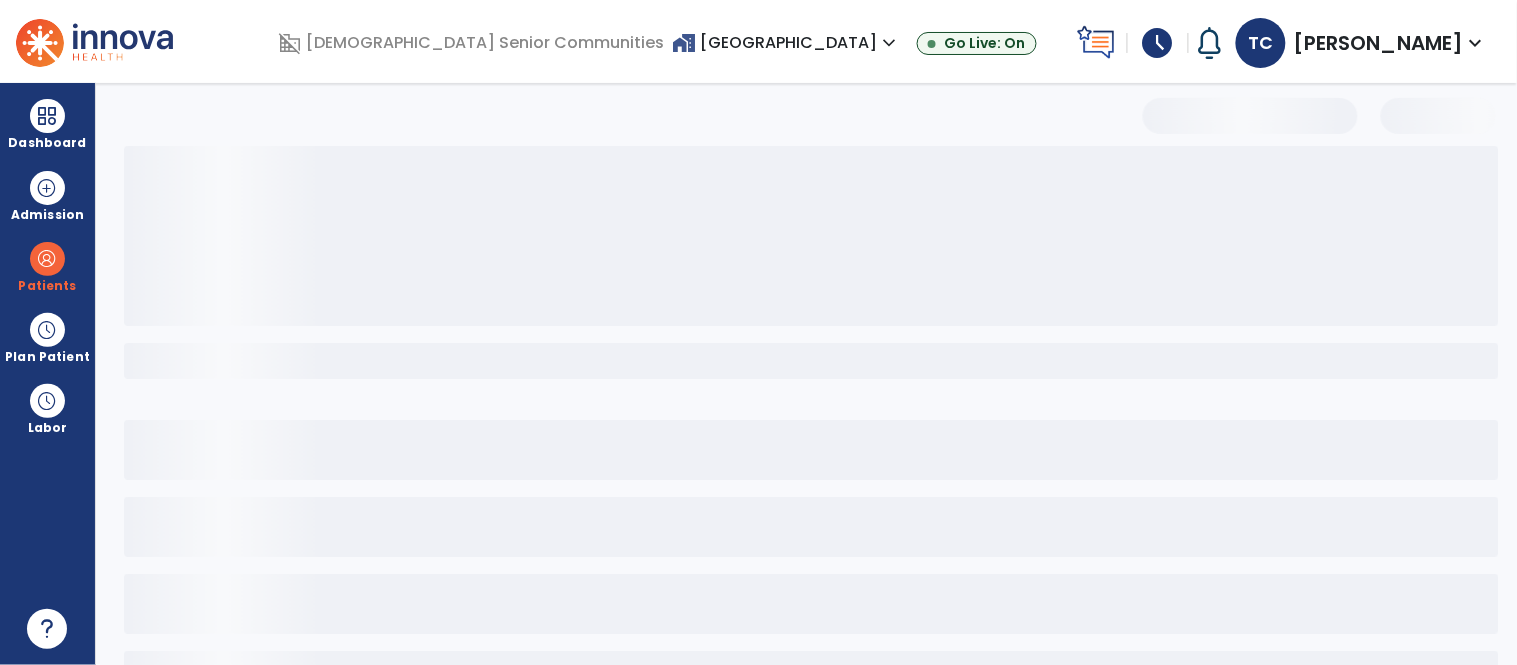 select on "***" 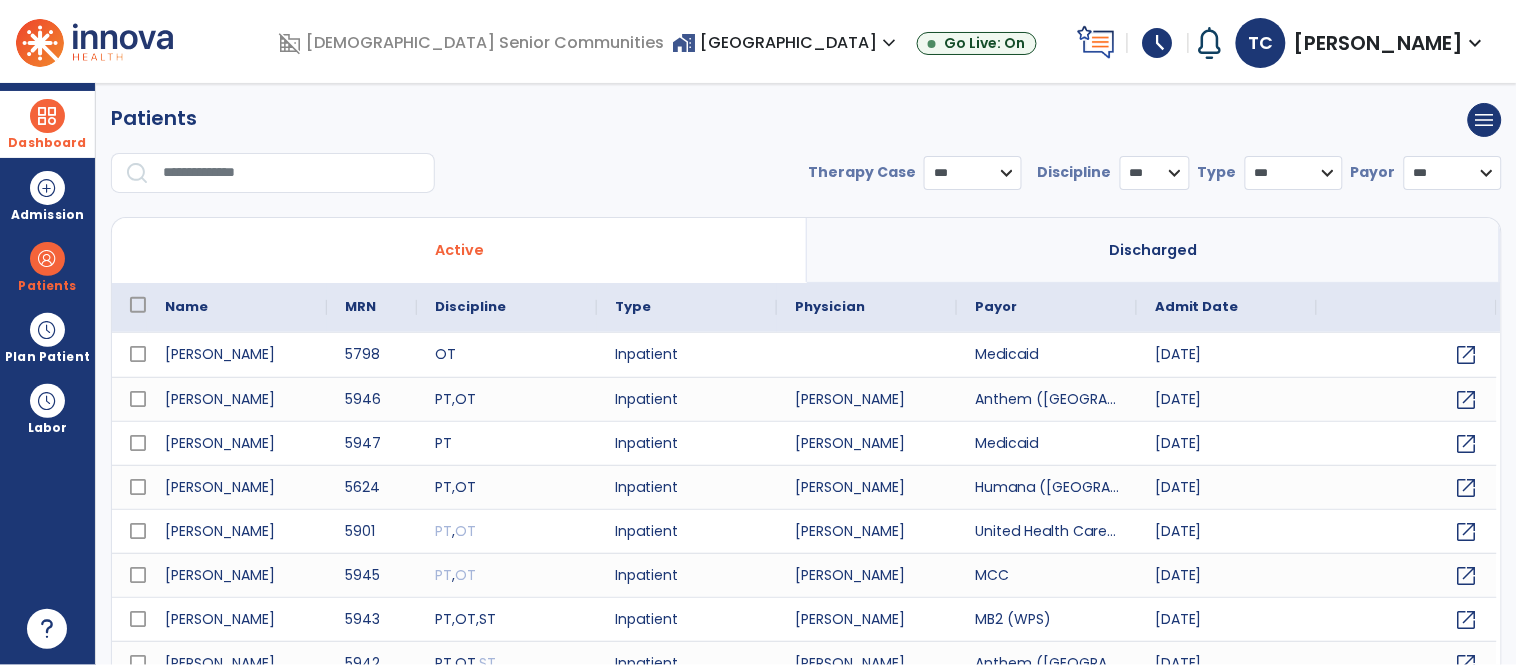 click at bounding box center (47, 116) 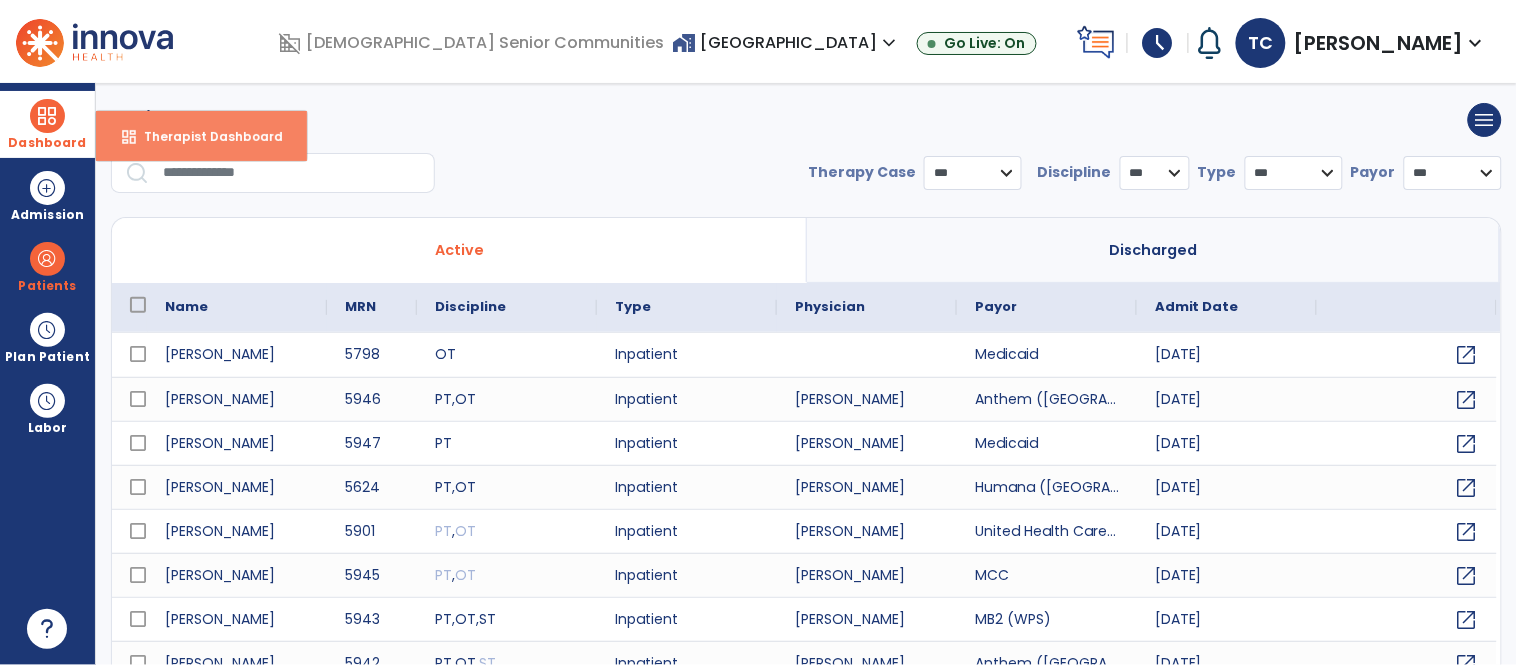 click on "dashboard  Therapist Dashboard" at bounding box center [201, 136] 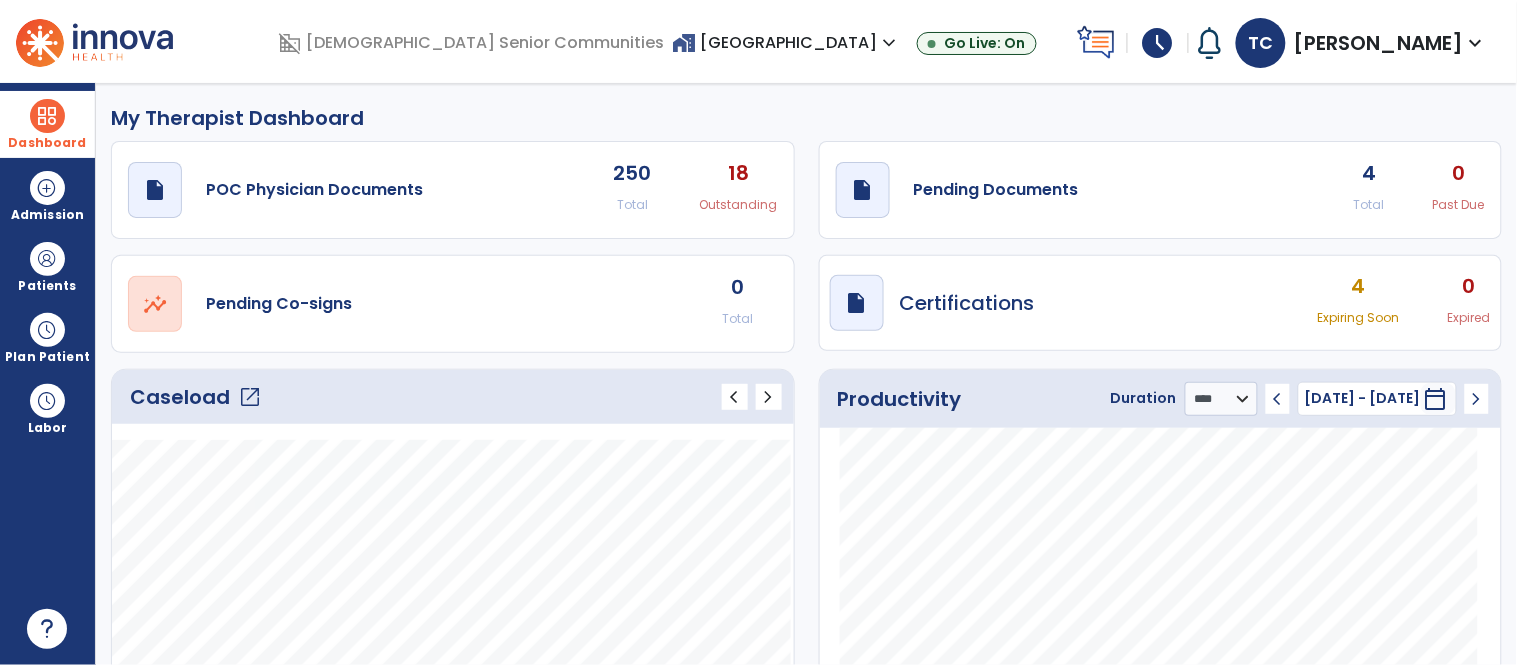 click on "4" 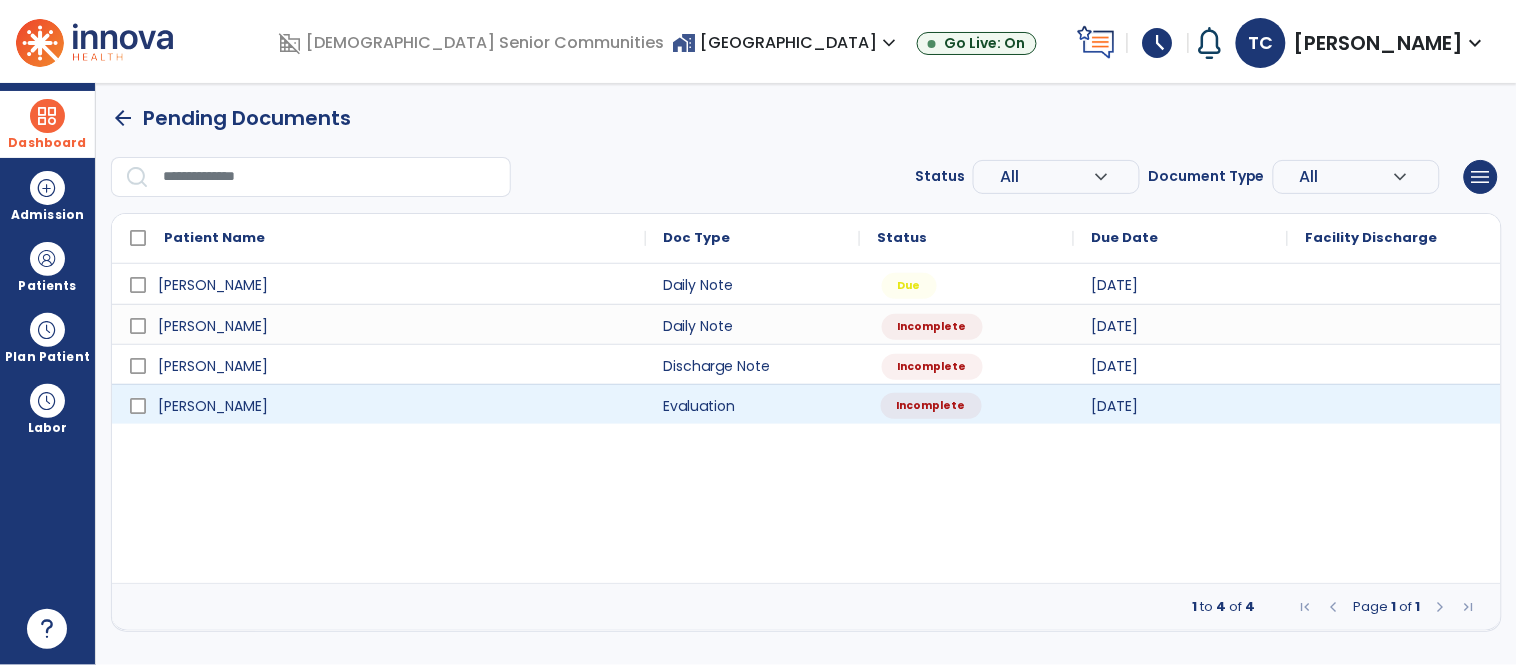 click on "Incomplete" at bounding box center [931, 406] 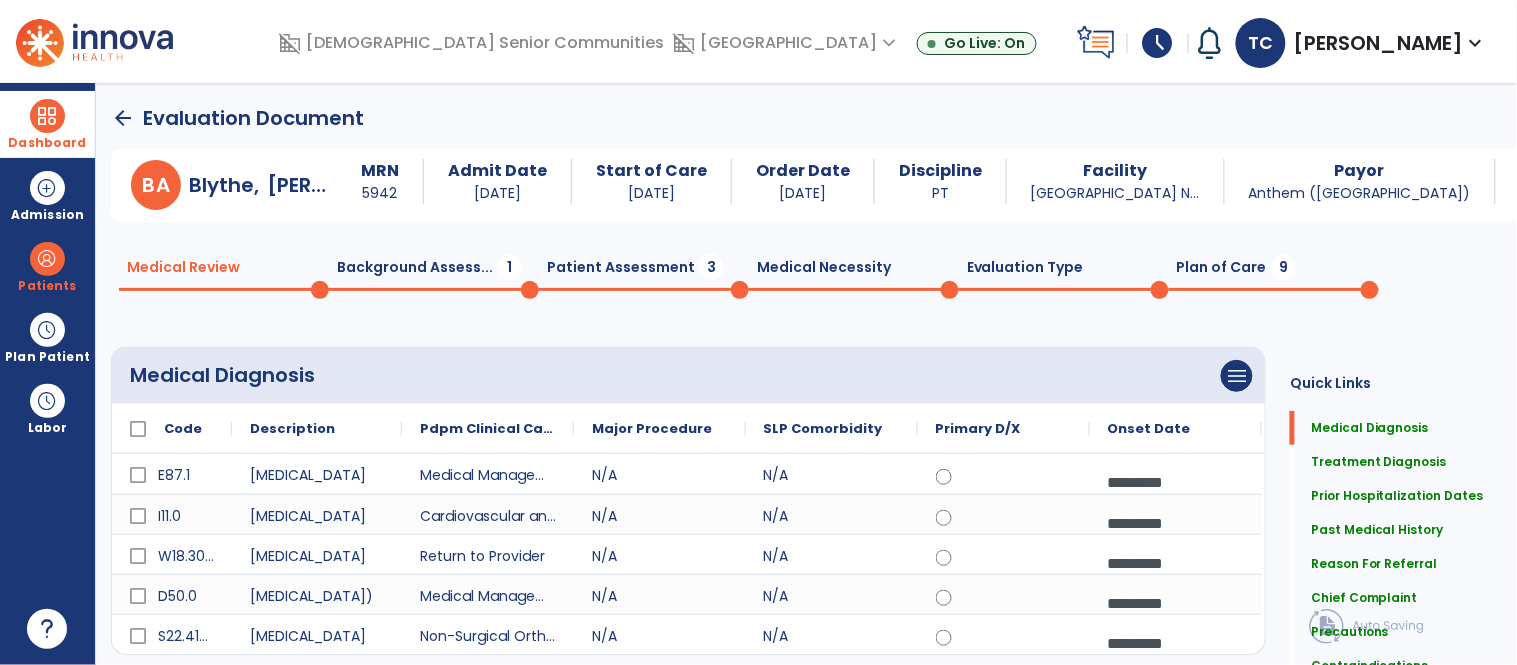 click on "Background Assess...  1" 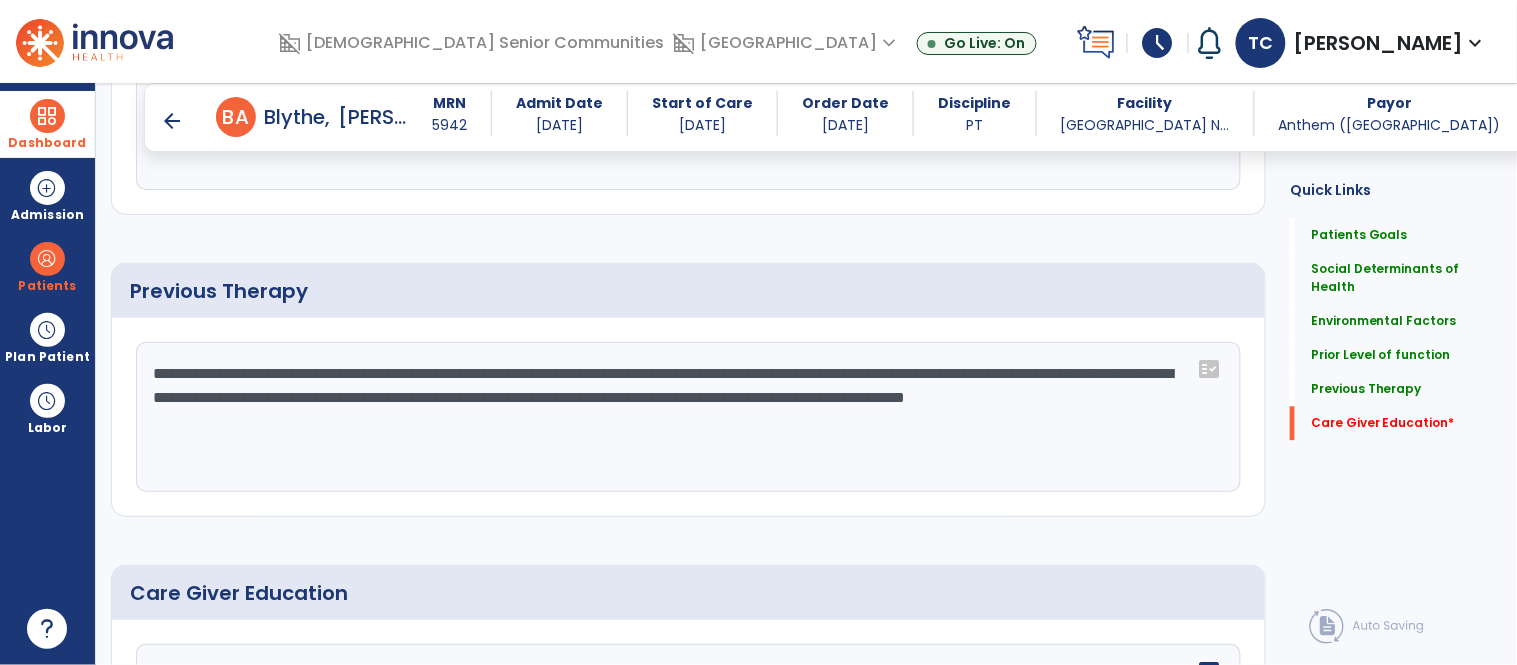 scroll, scrollTop: 1228, scrollLeft: 0, axis: vertical 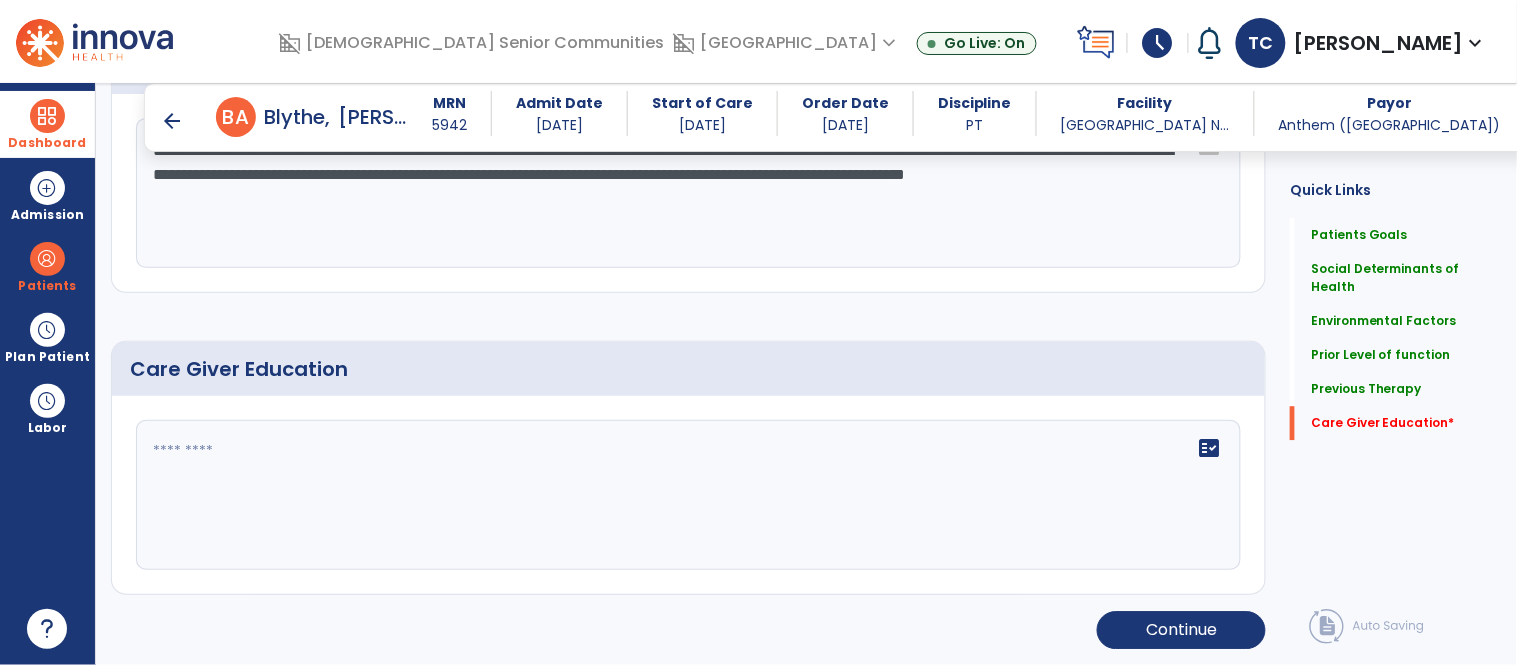 click 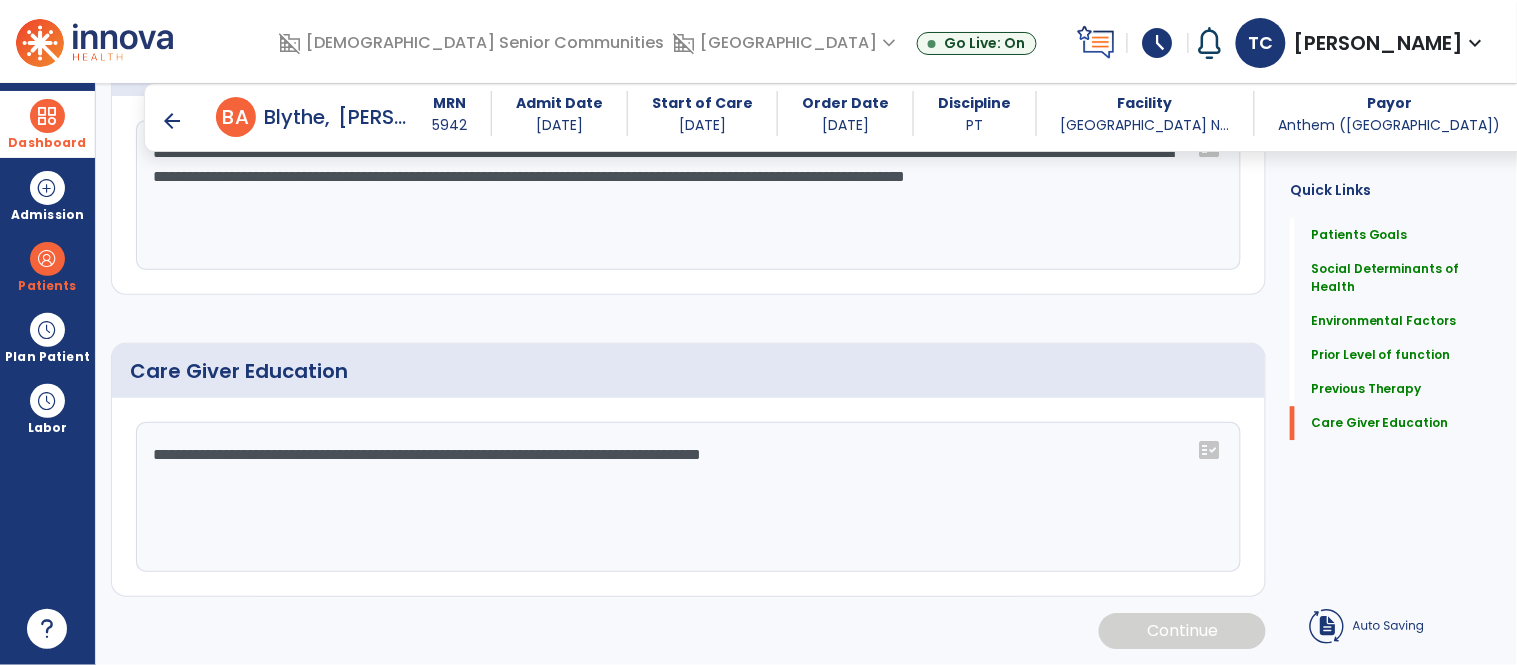 scroll, scrollTop: 1226, scrollLeft: 0, axis: vertical 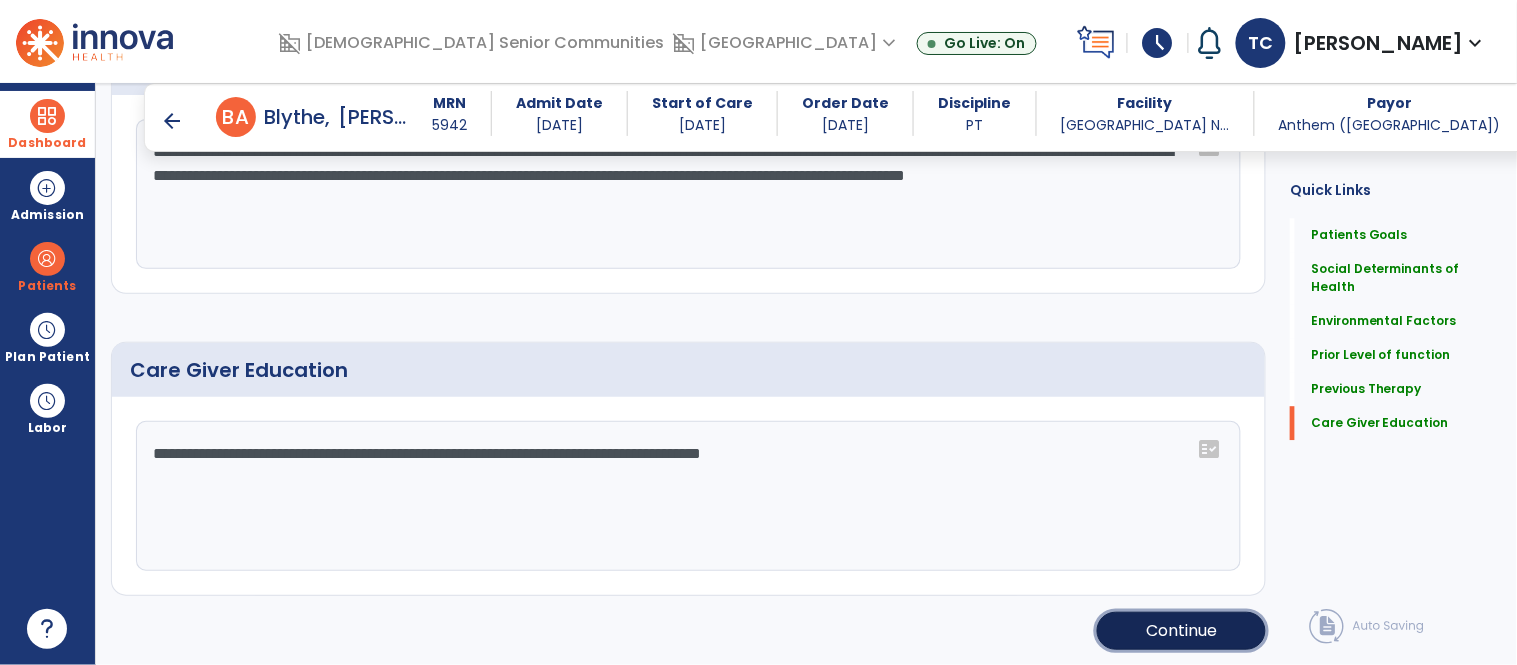 click on "Continue" 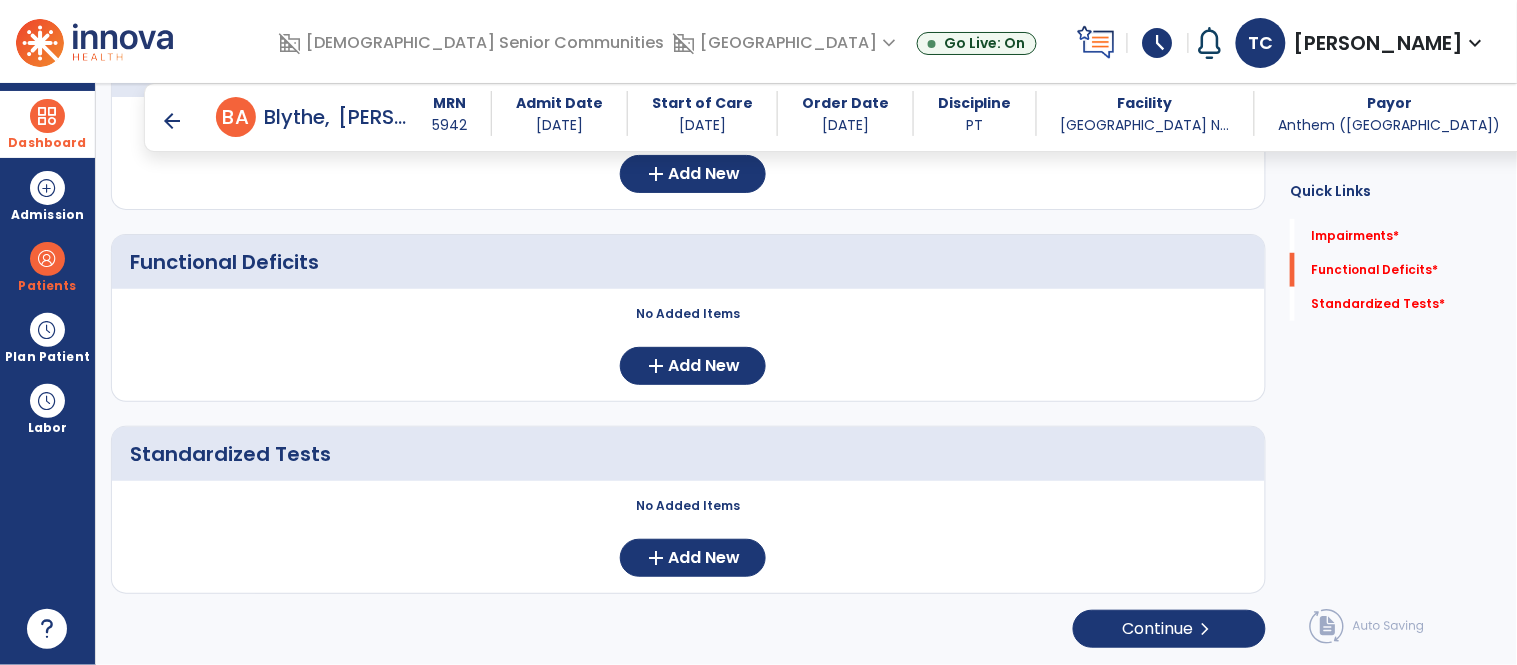 scroll, scrollTop: 285, scrollLeft: 0, axis: vertical 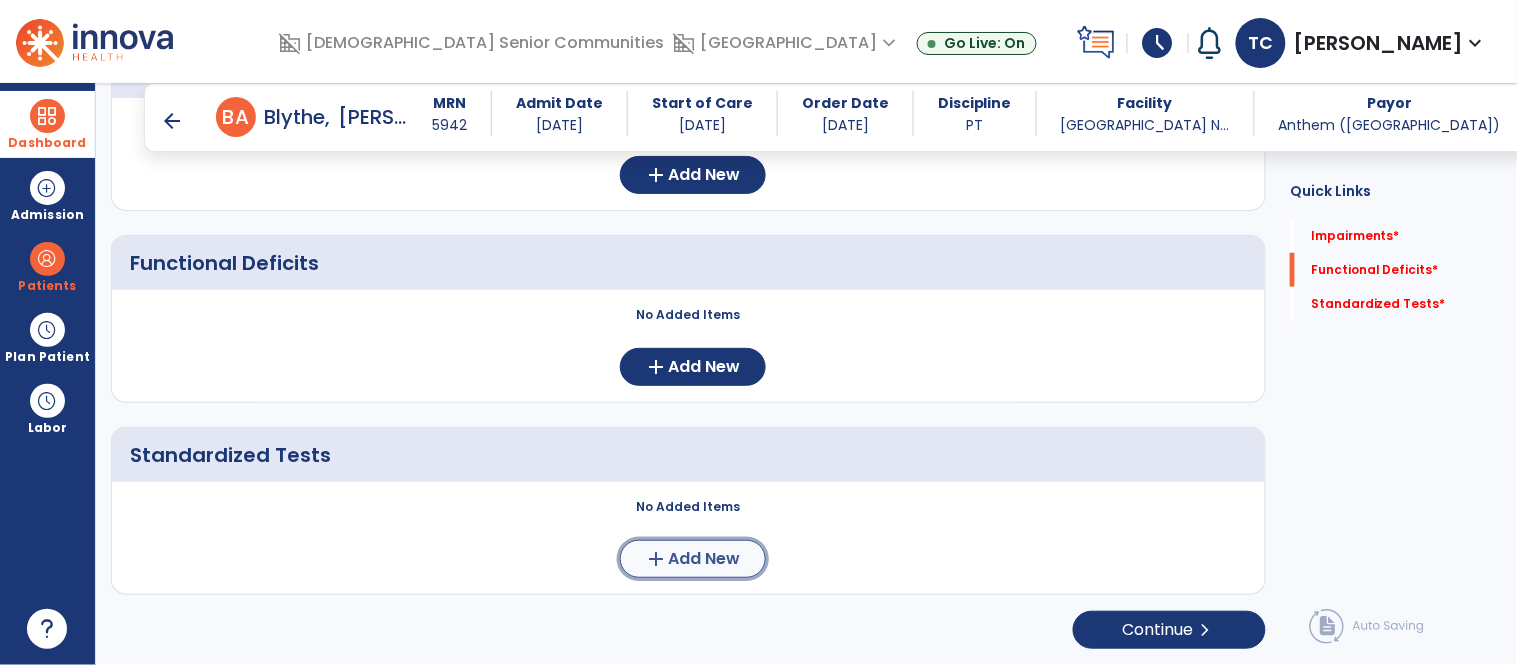 click on "Add New" 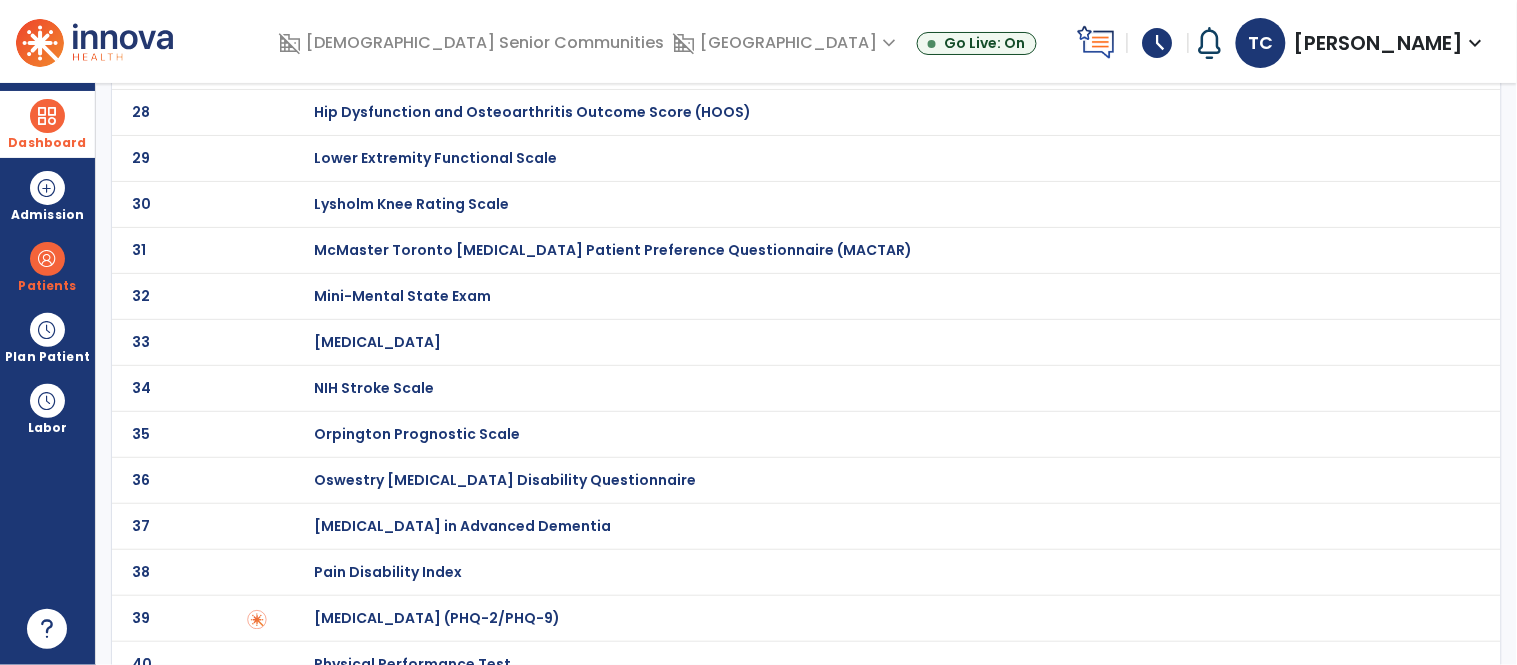 scroll, scrollTop: 1864, scrollLeft: 0, axis: vertical 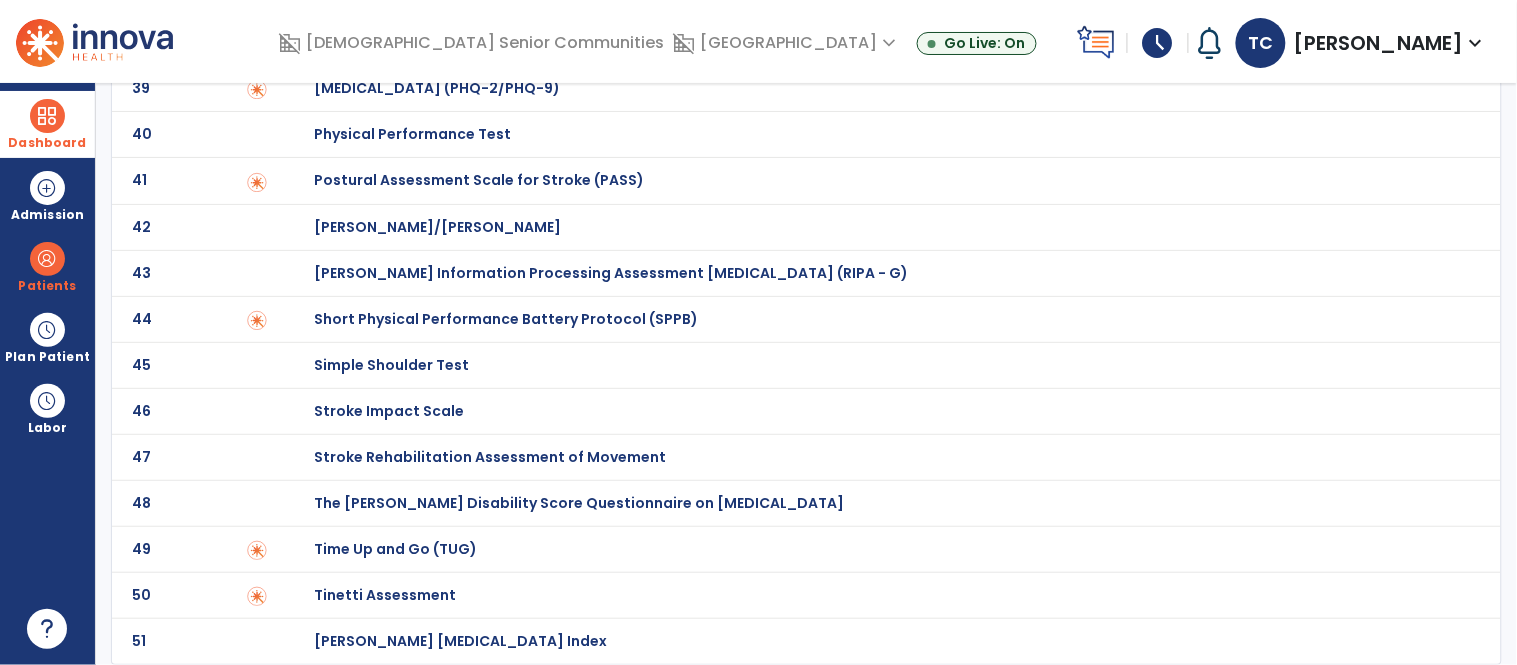 click on "Tinetti Assessment" at bounding box center (385, -1660) 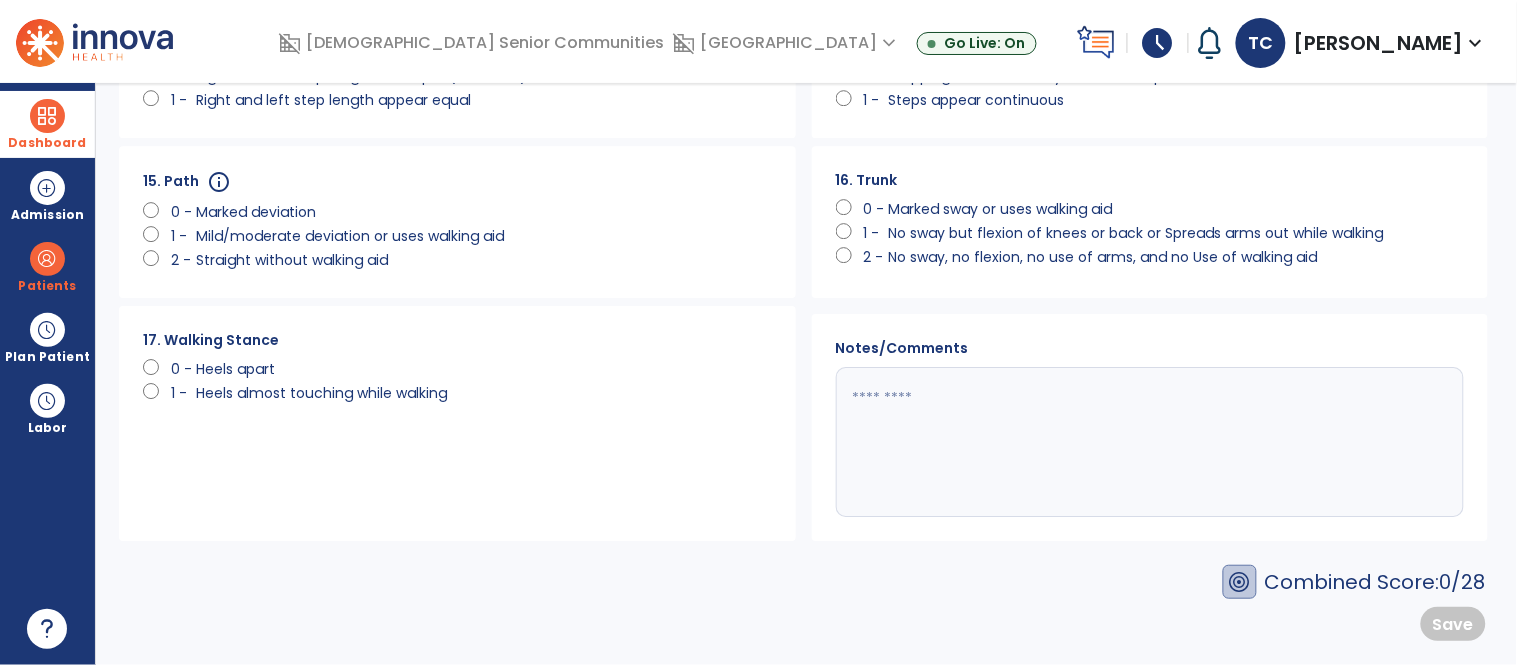scroll, scrollTop: 0, scrollLeft: 0, axis: both 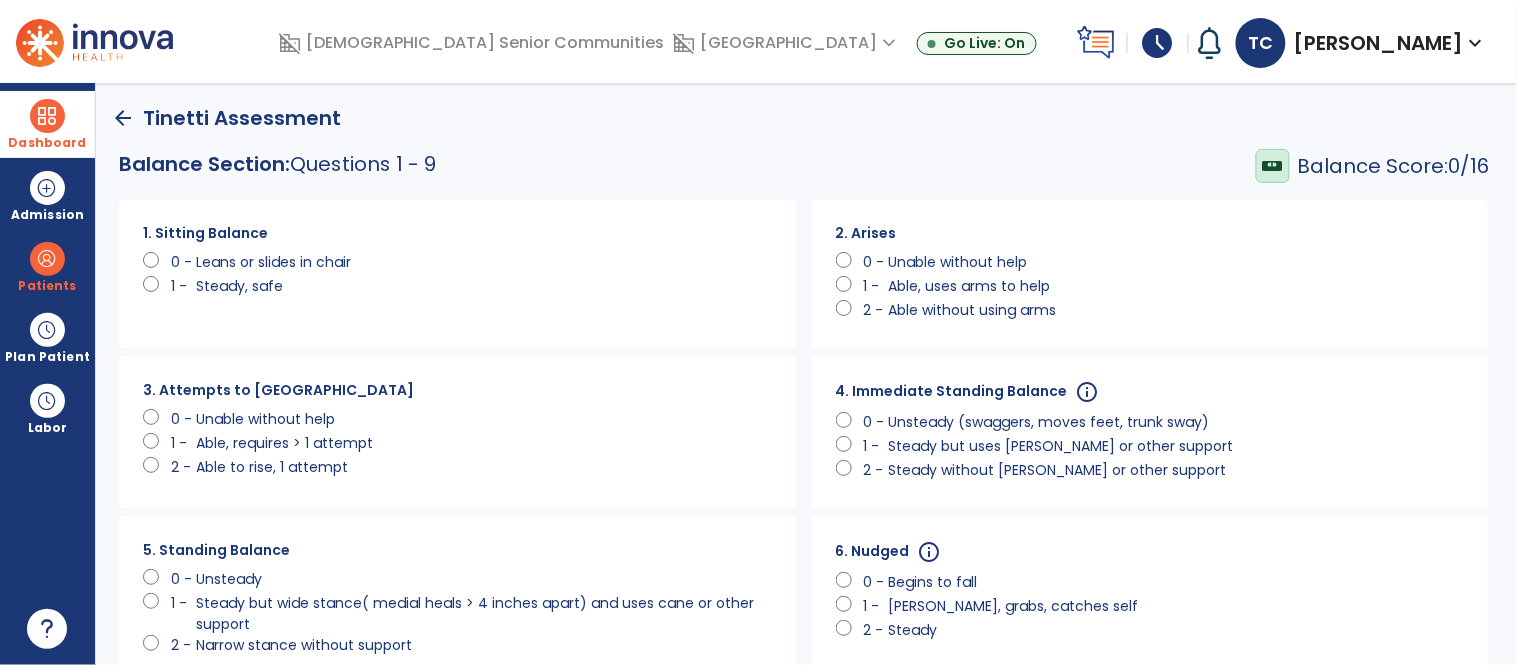 click on "Steady, safe" 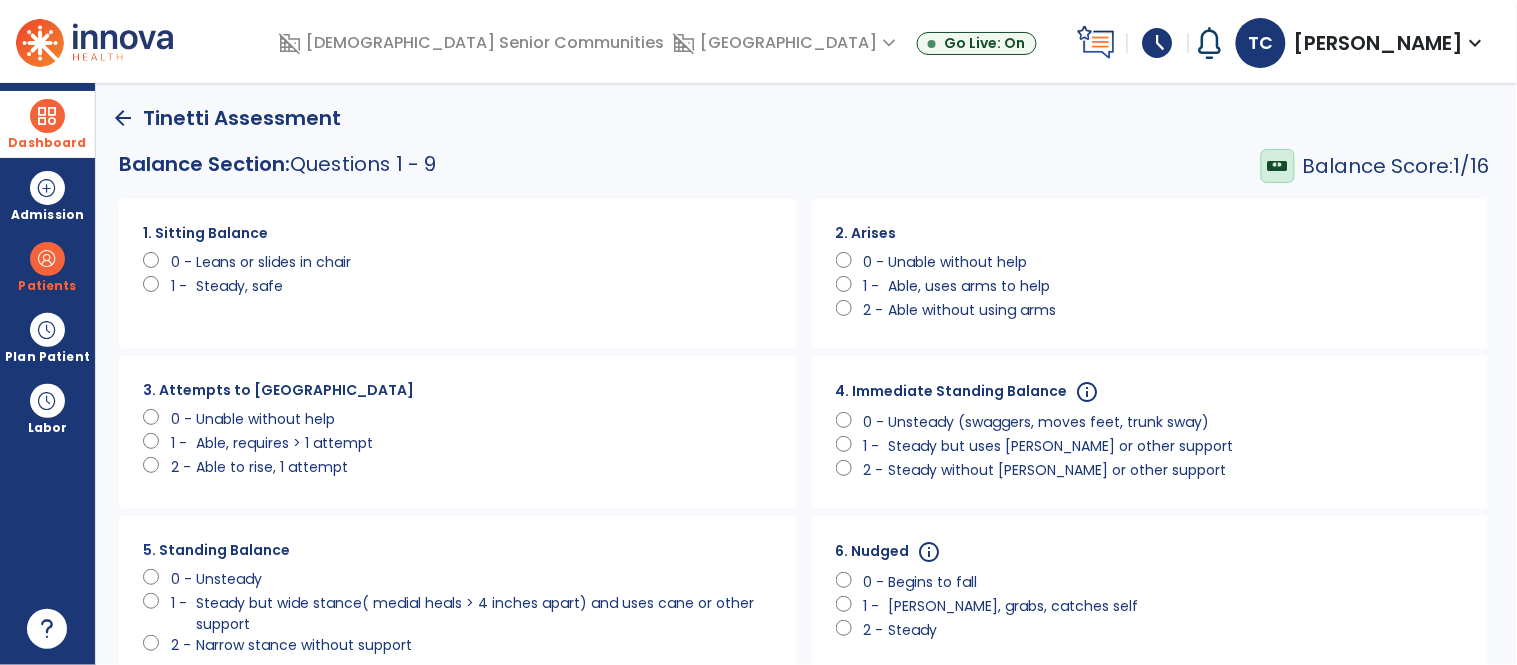 click on "Unable without help" 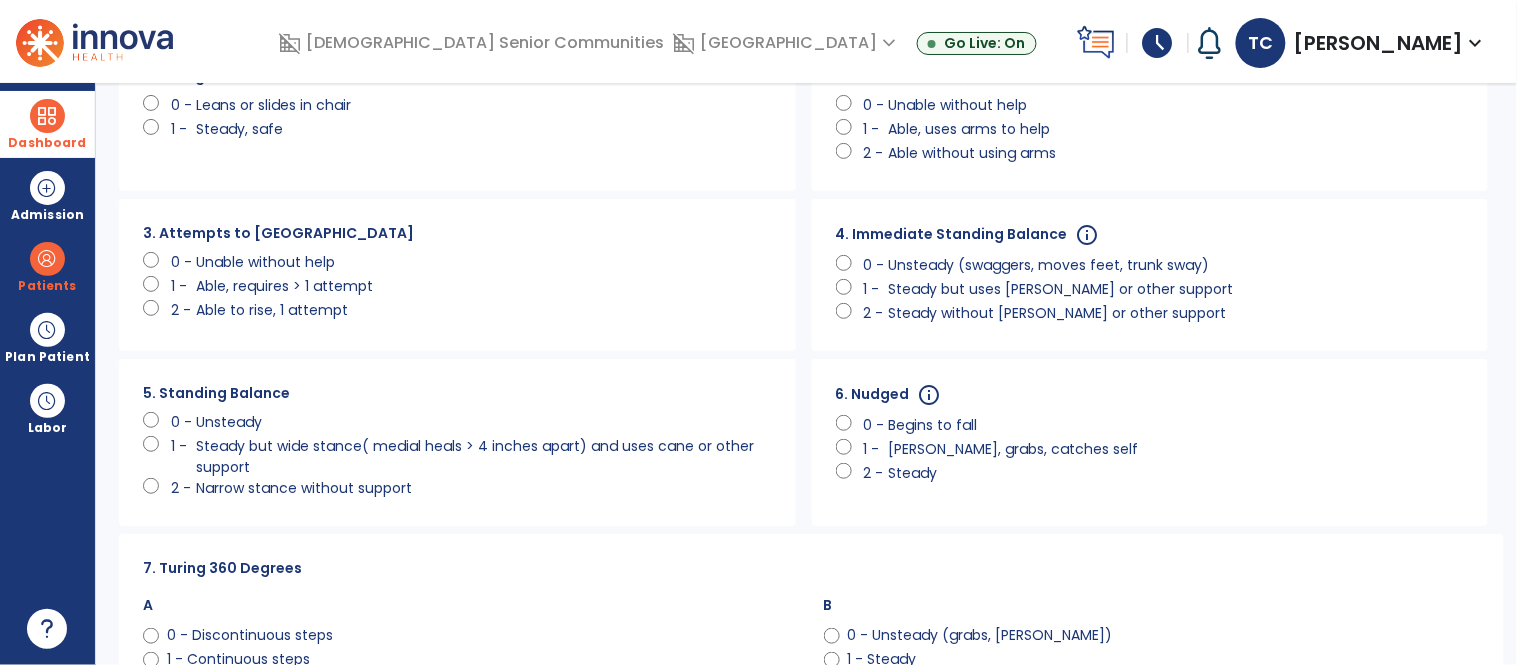 scroll, scrollTop: 158, scrollLeft: 0, axis: vertical 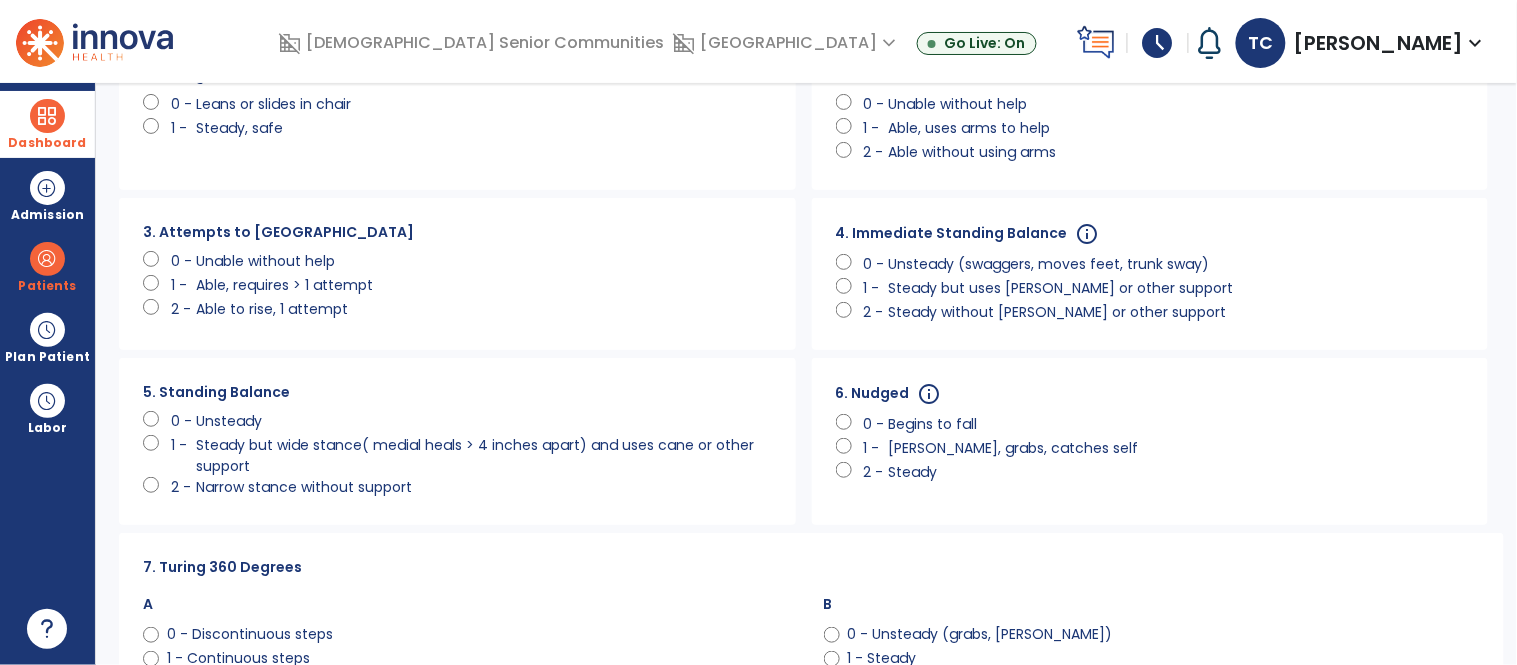 click on "Steady but wide stance( medial heals > 4 inches apart) and uses cane or other support" 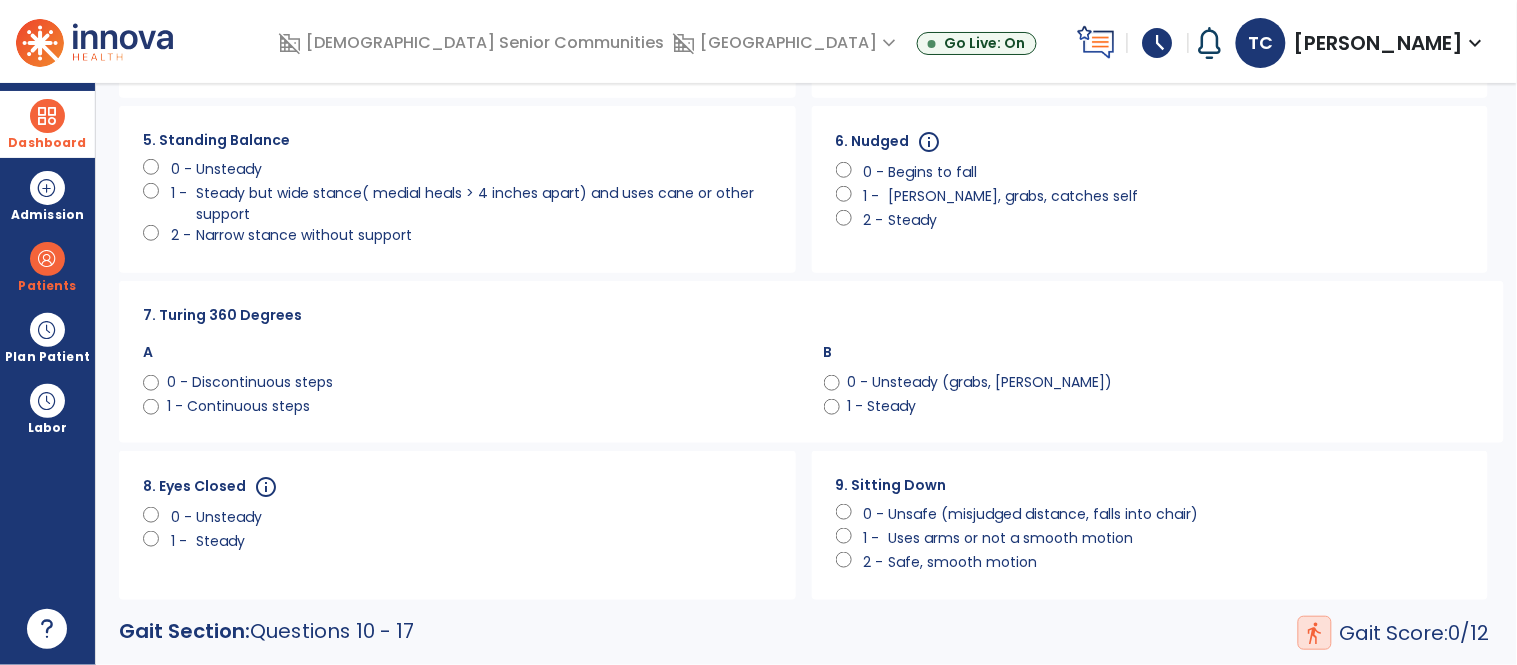 scroll, scrollTop: 510, scrollLeft: 0, axis: vertical 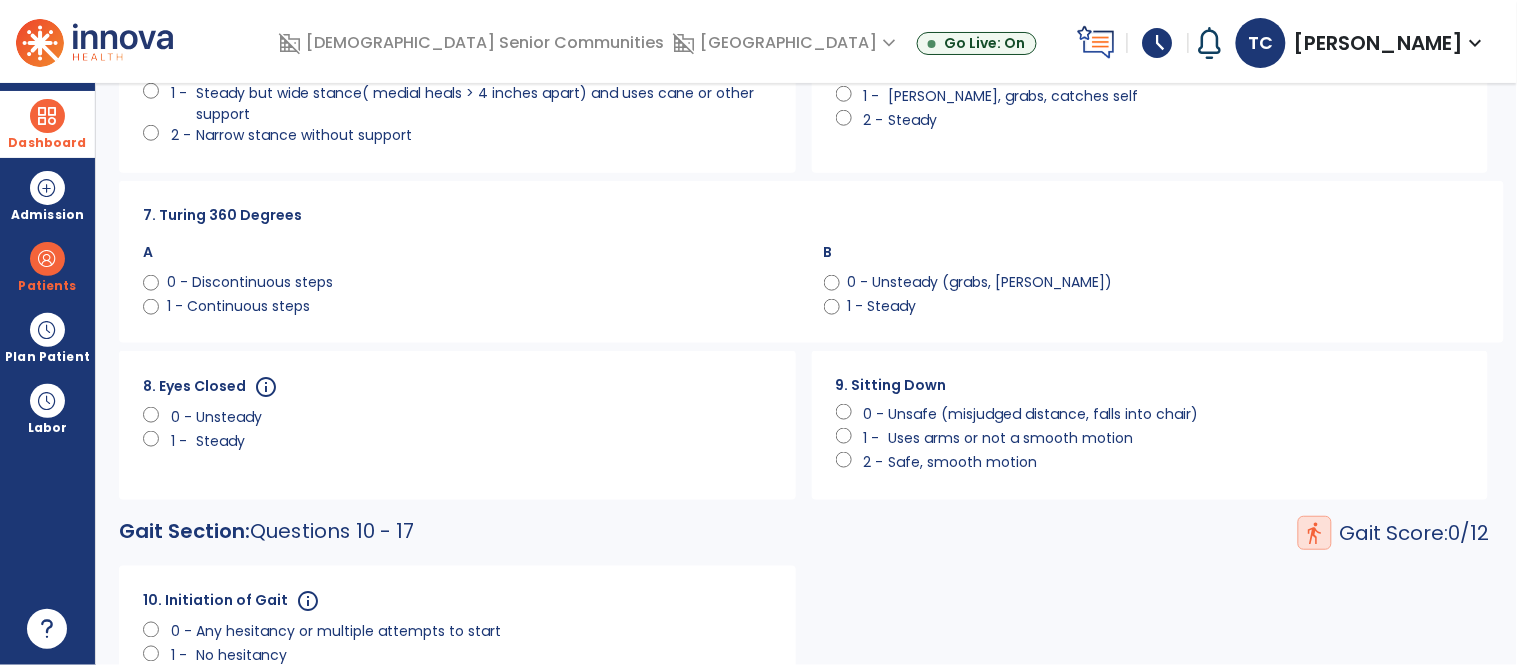 click on "0 - Discontinuous steps" 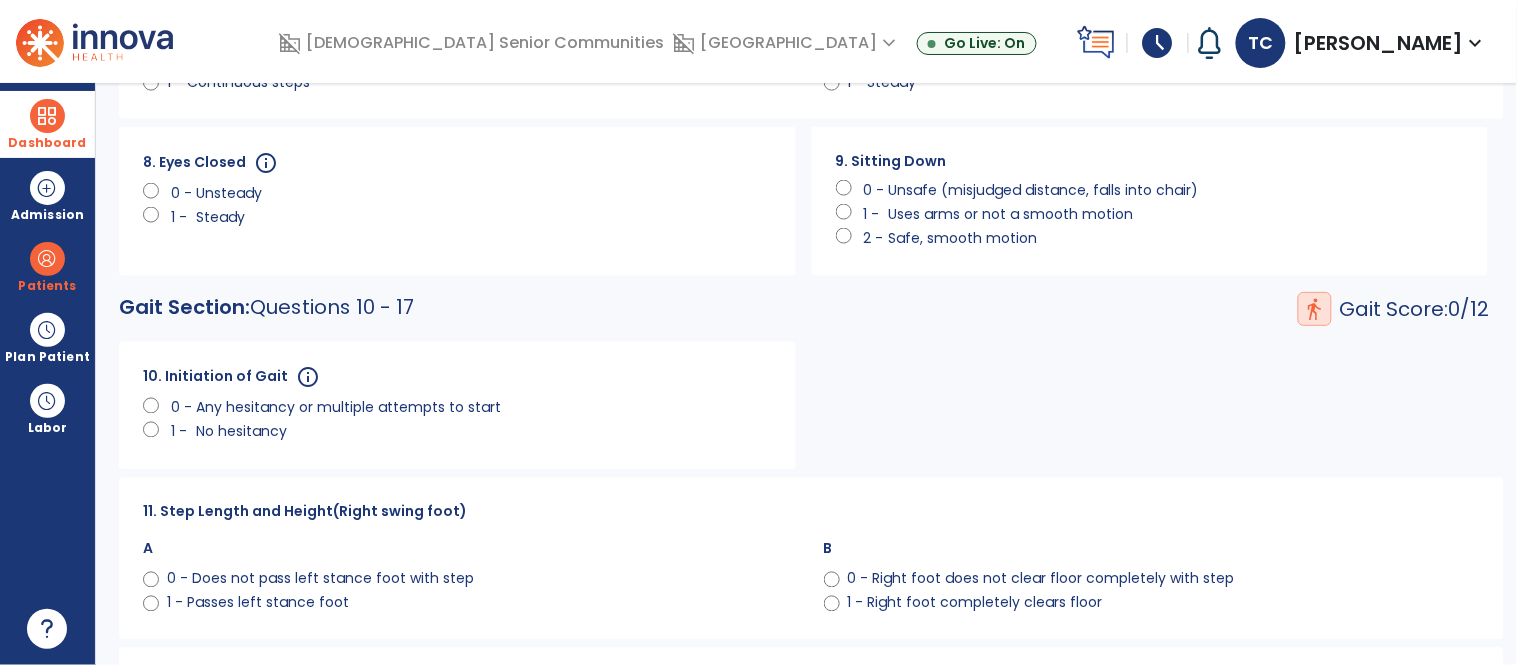 scroll, scrollTop: 790, scrollLeft: 0, axis: vertical 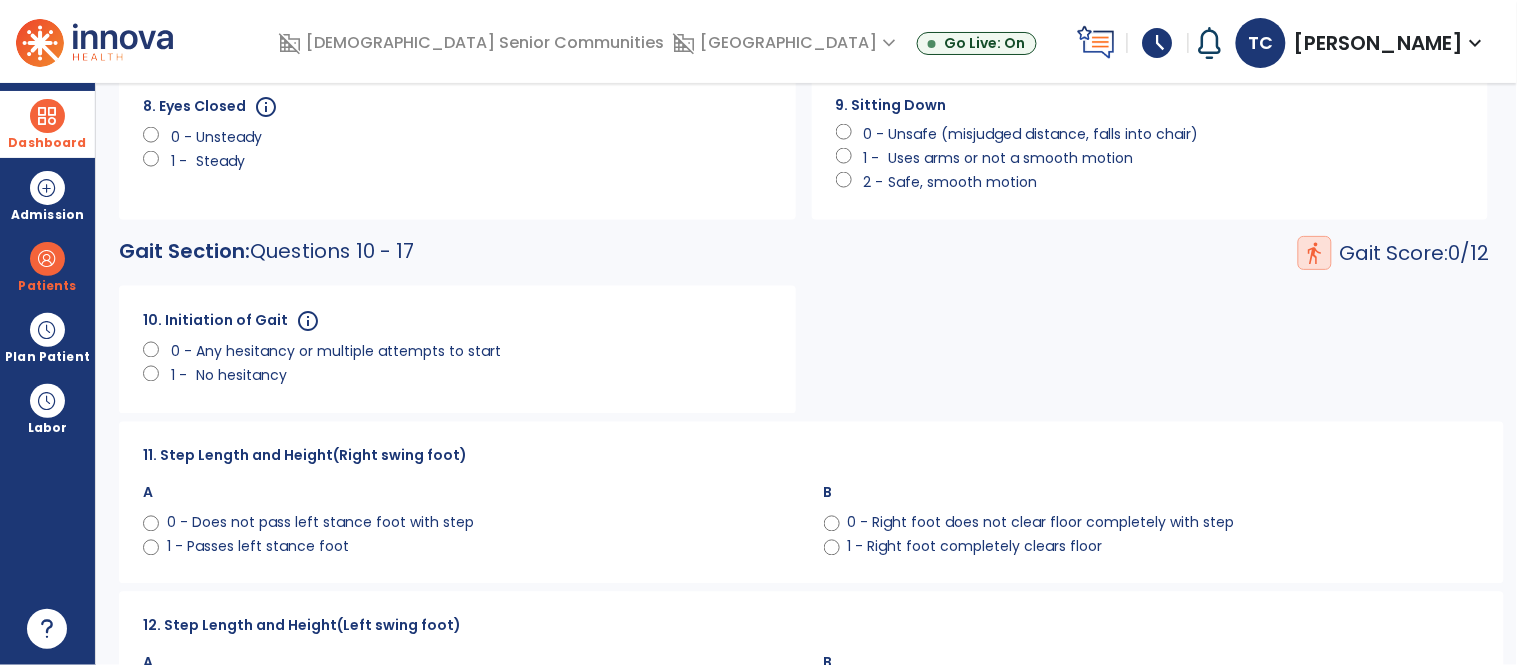 click on "Any hesitancy or multiple attempts to start" 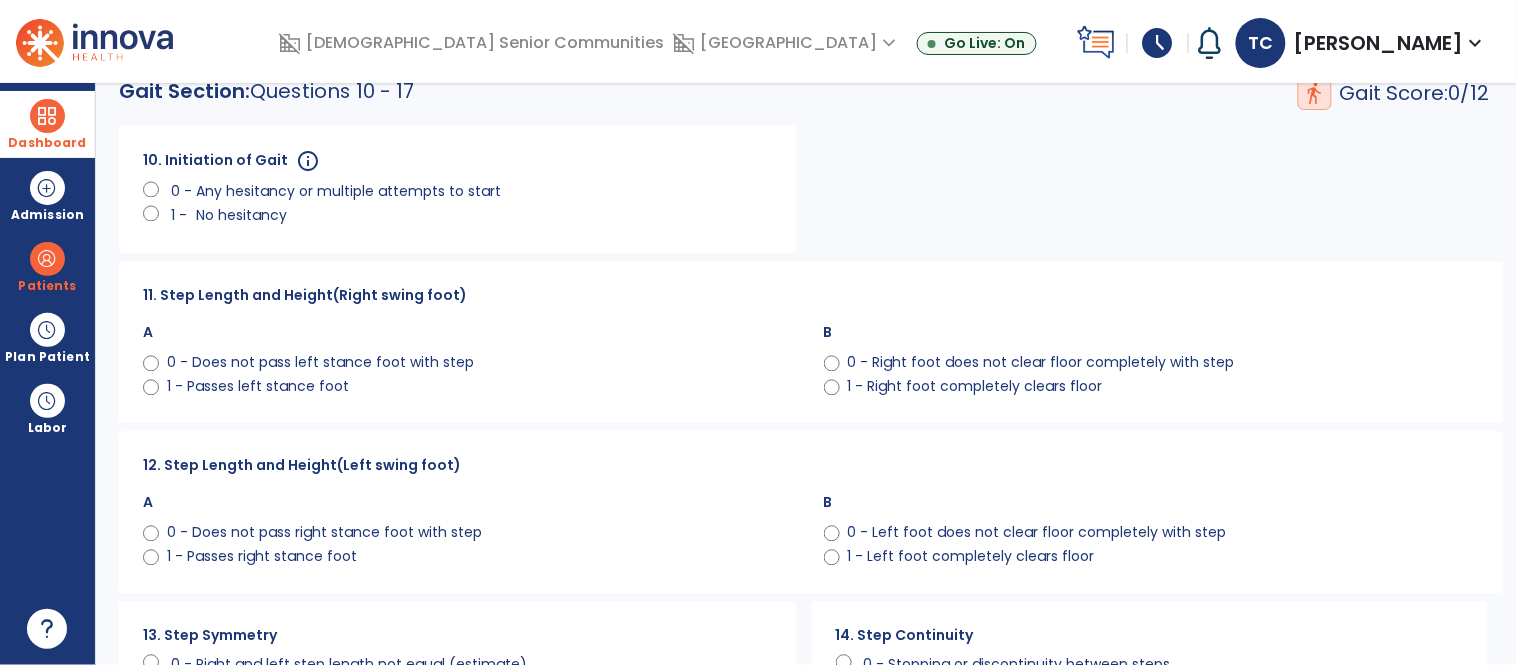 scroll, scrollTop: 1000, scrollLeft: 0, axis: vertical 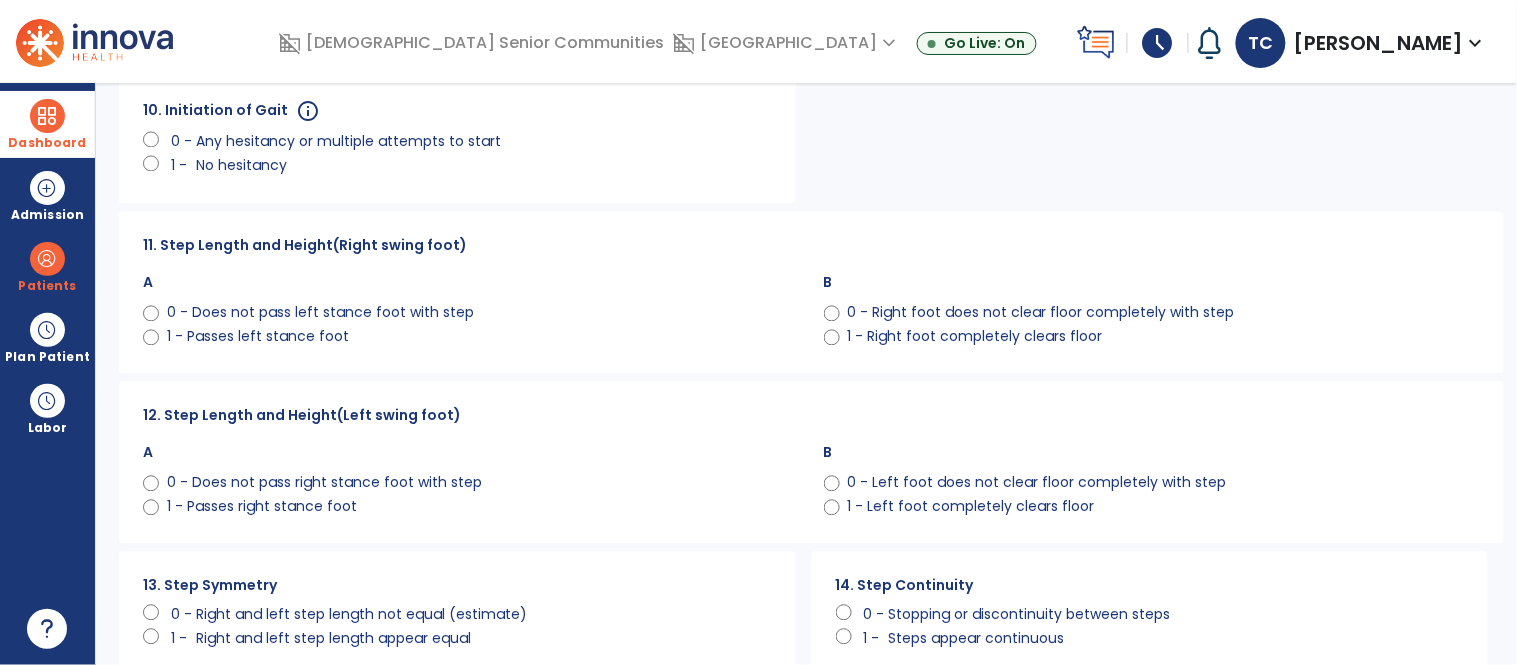 click on "0 - Does not pass left stance foot with step" 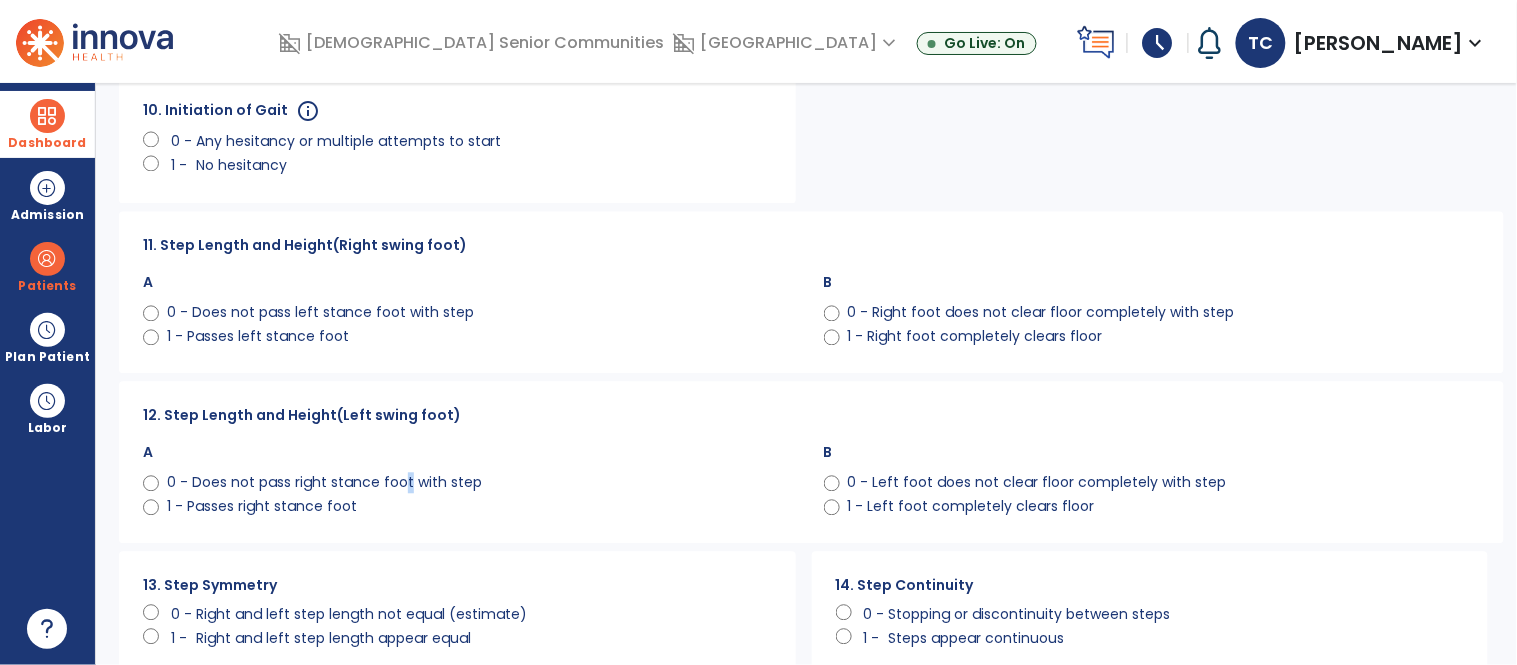 drag, startPoint x: 398, startPoint y: 464, endPoint x: 401, endPoint y: 479, distance: 15.297058 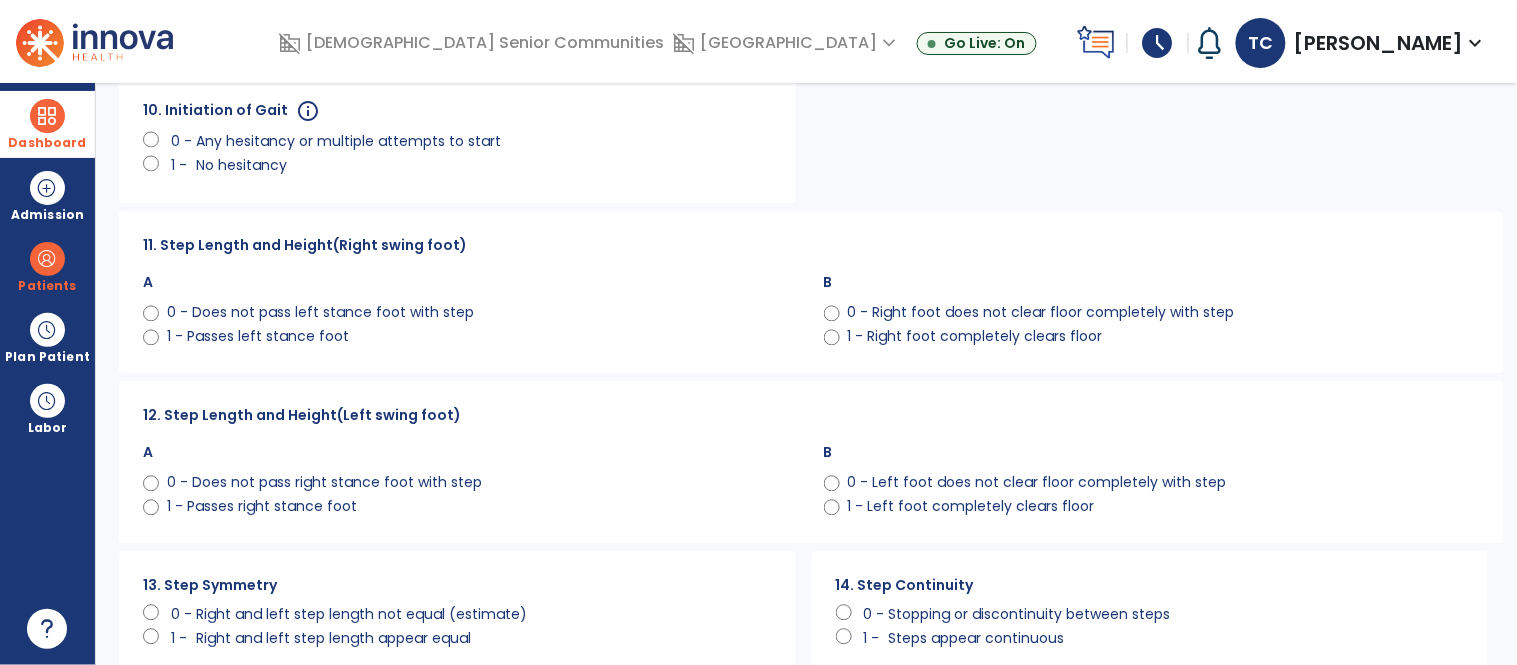click on "0 - Left foot does not clear floor completely with step" 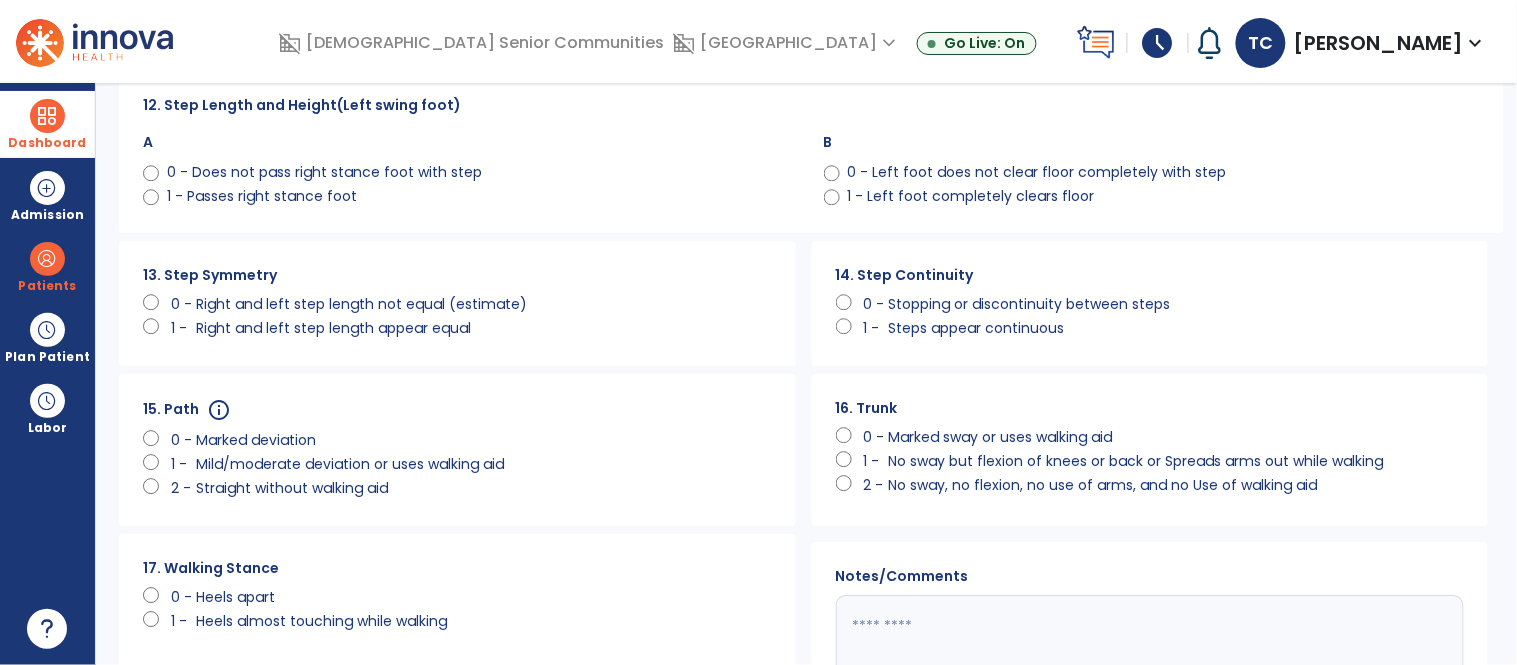 scroll, scrollTop: 1313, scrollLeft: 0, axis: vertical 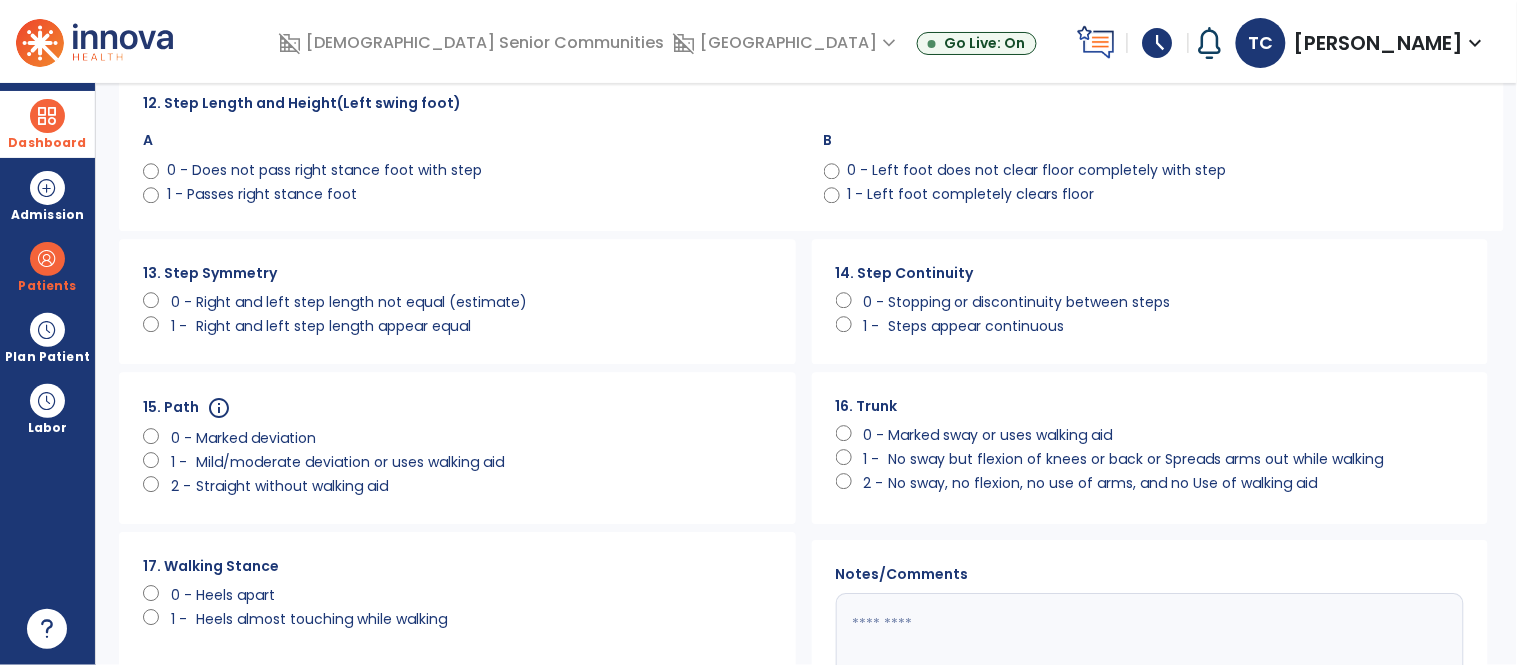 click on "Right and left step length not equal (estimate)" 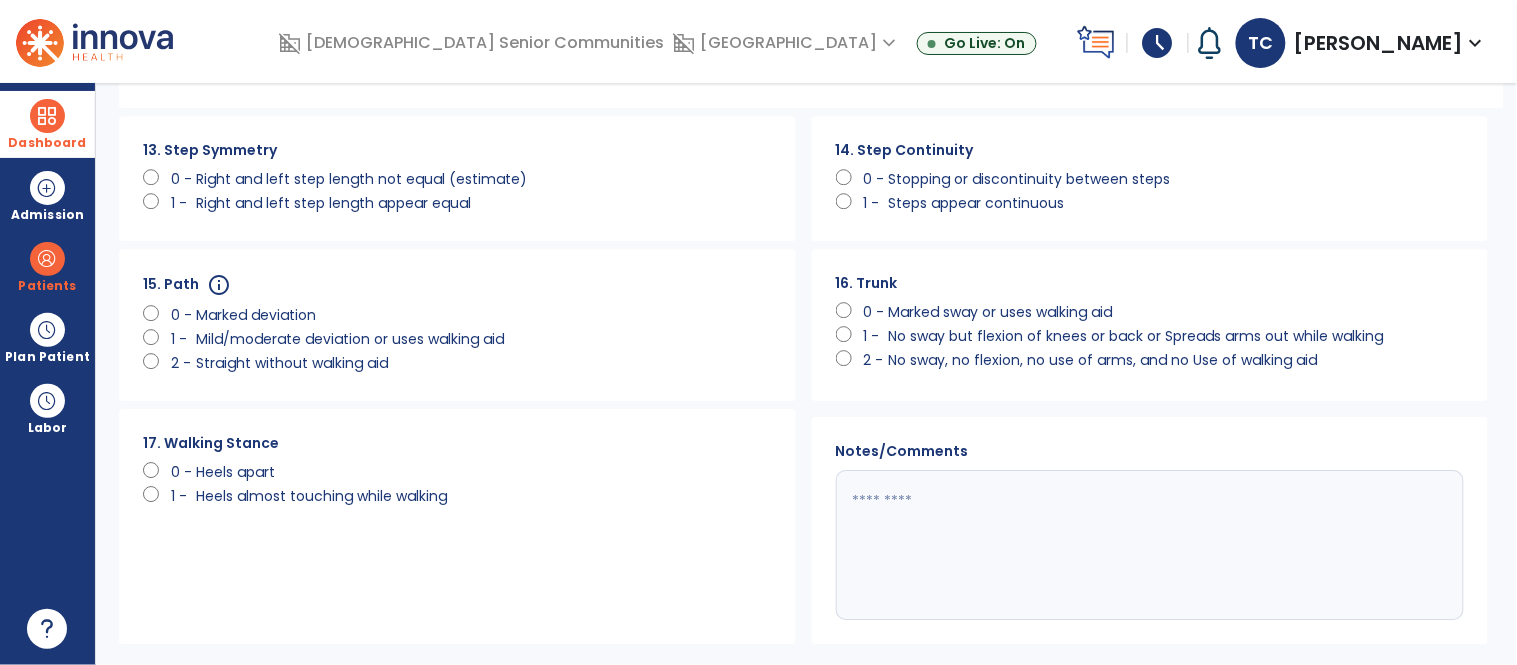 scroll, scrollTop: 1537, scrollLeft: 0, axis: vertical 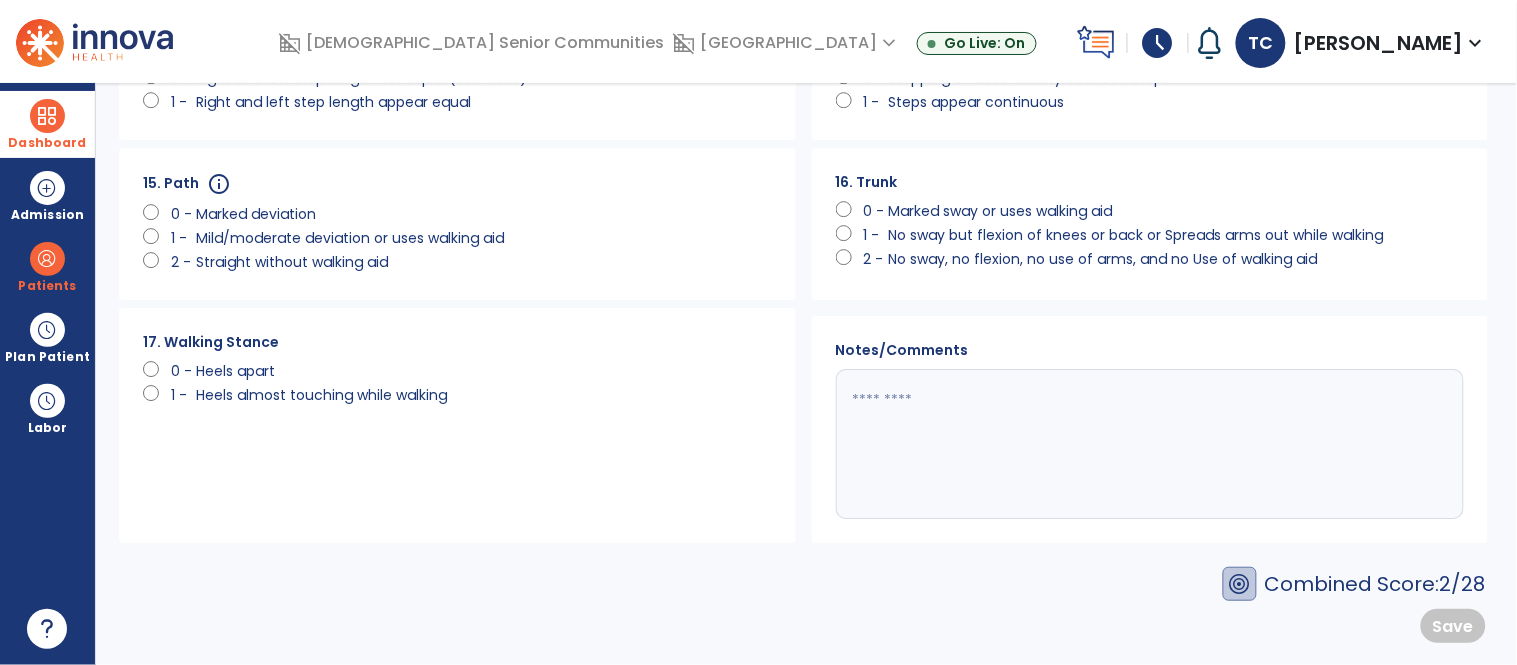 click on "Marked deviation" 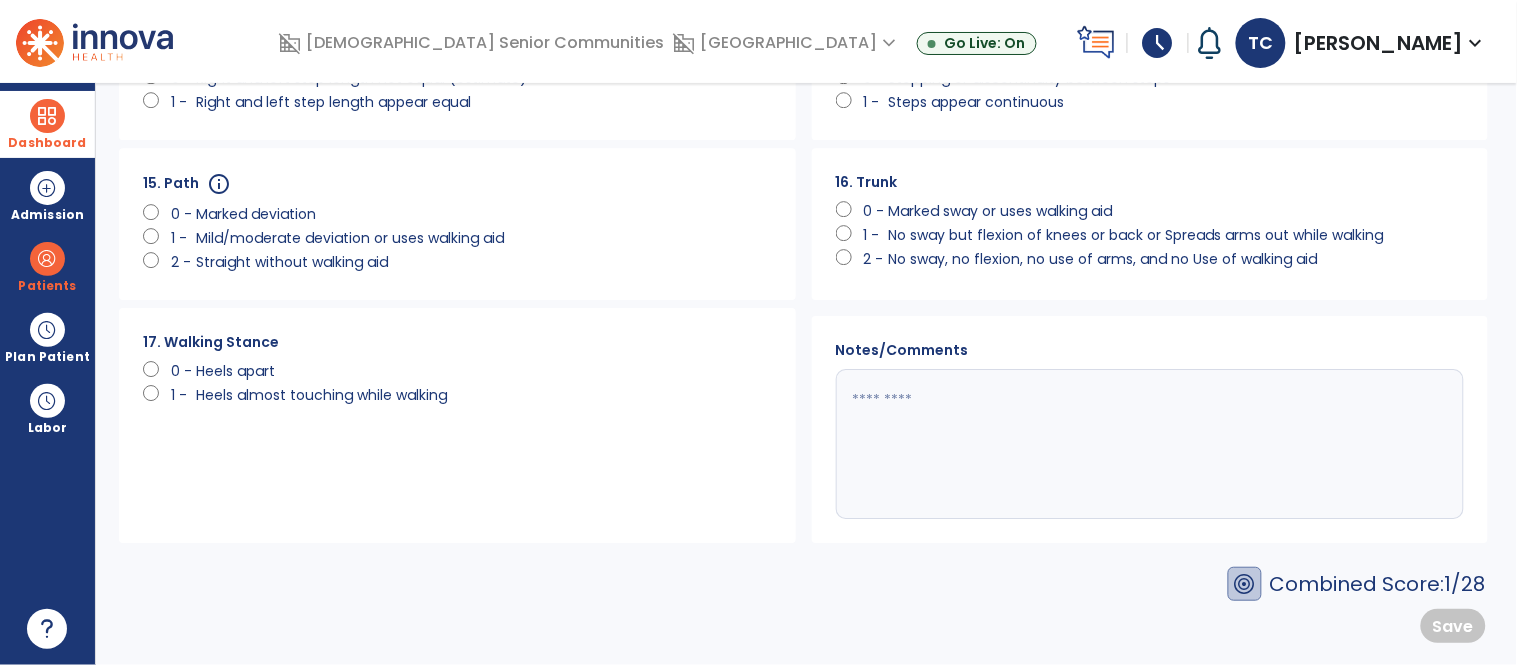 click on "Heels apart" 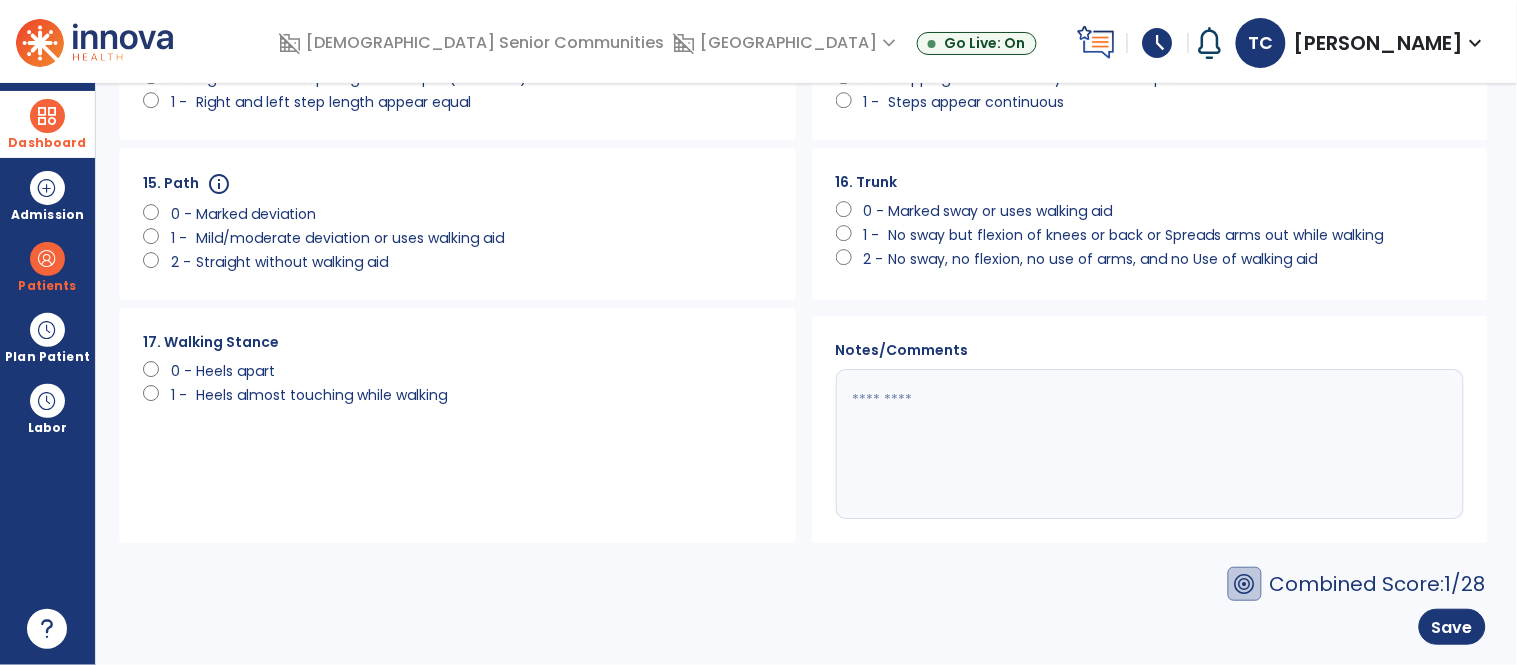 click 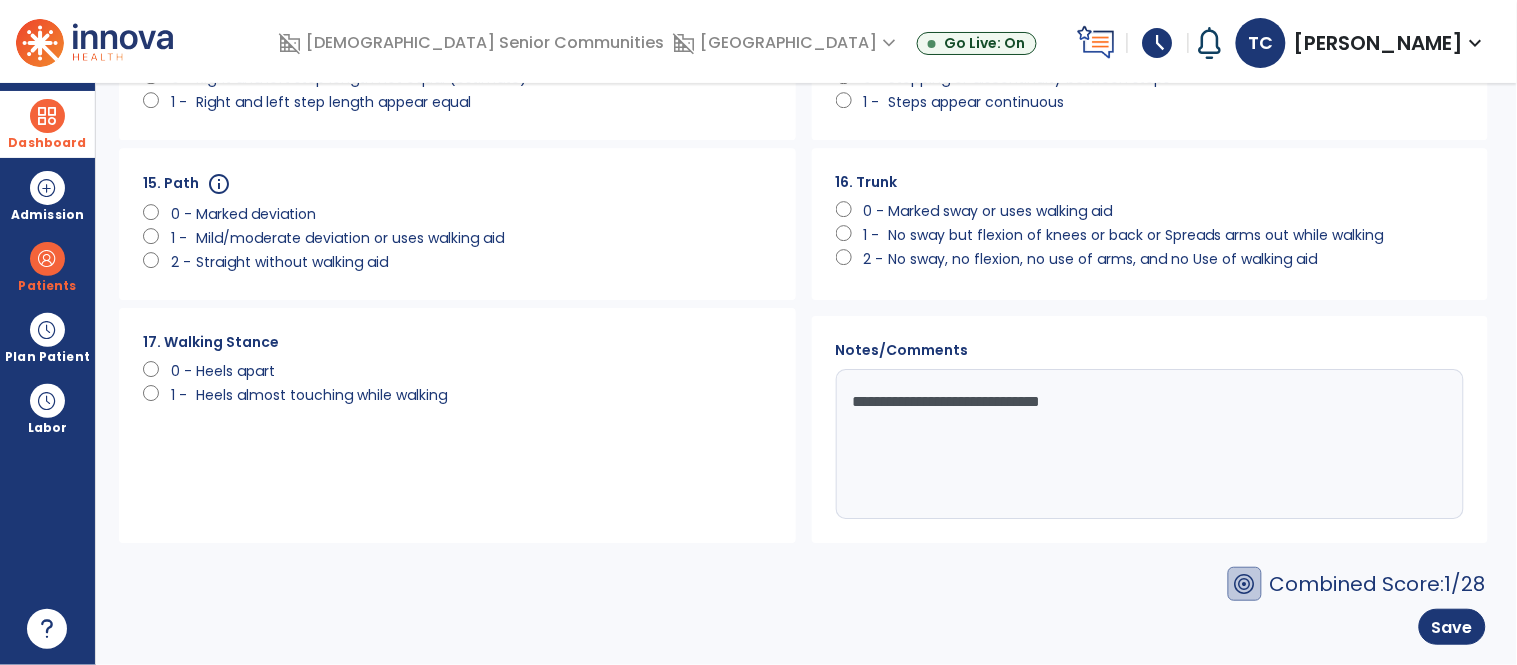 type on "**********" 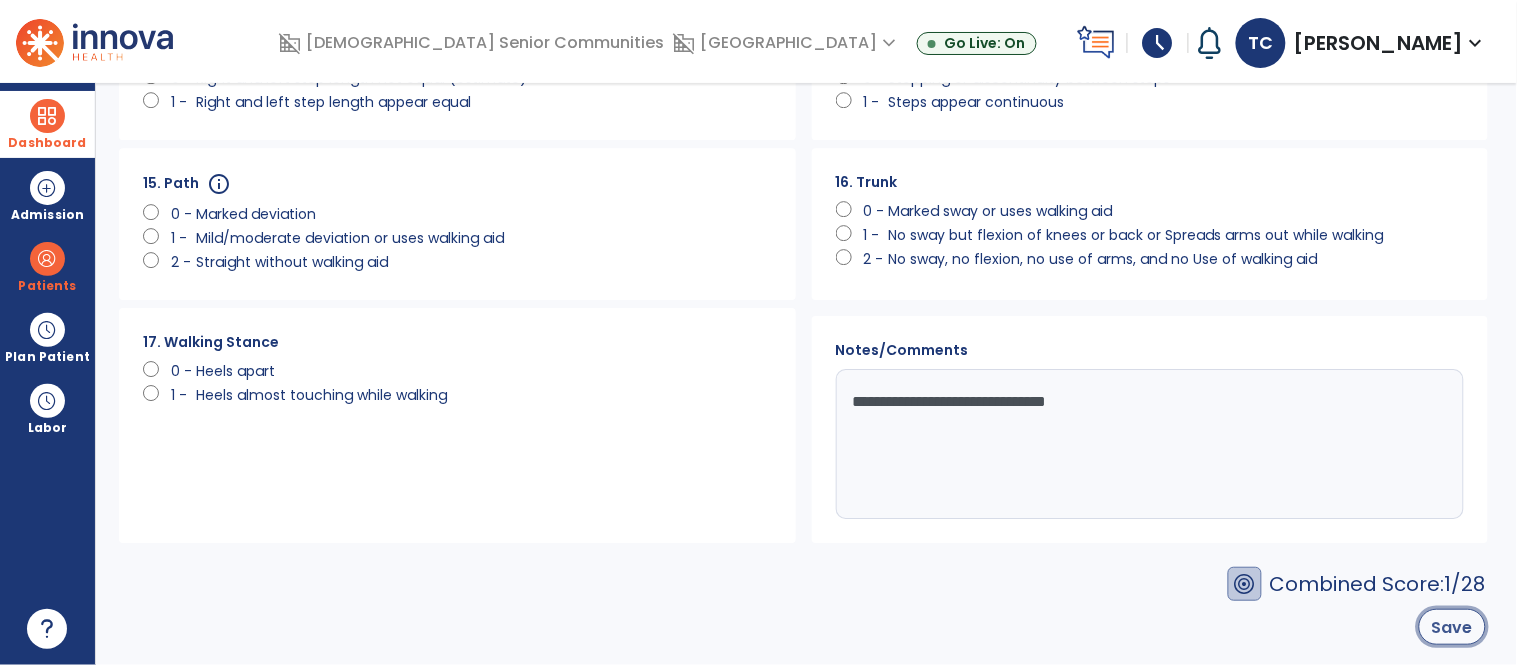 click on "Save" 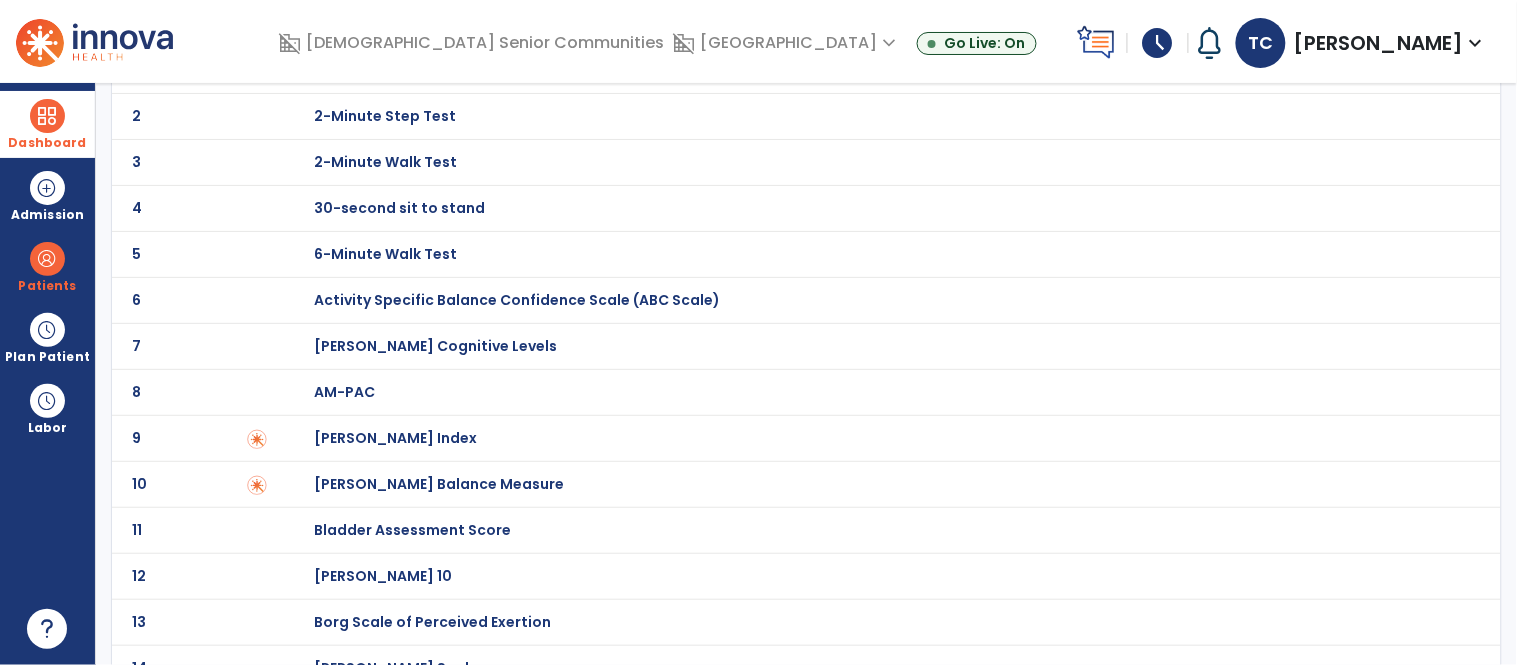 scroll, scrollTop: 0, scrollLeft: 0, axis: both 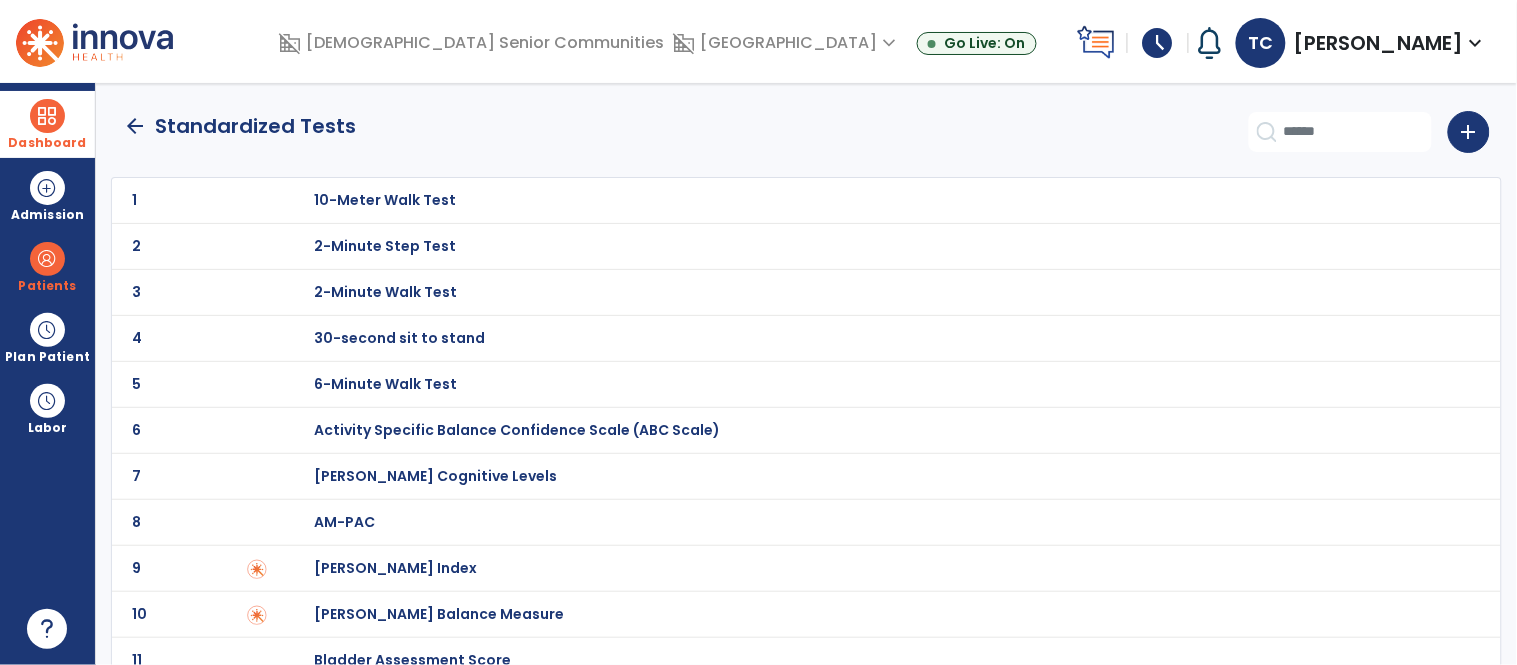 click on "arrow_back" 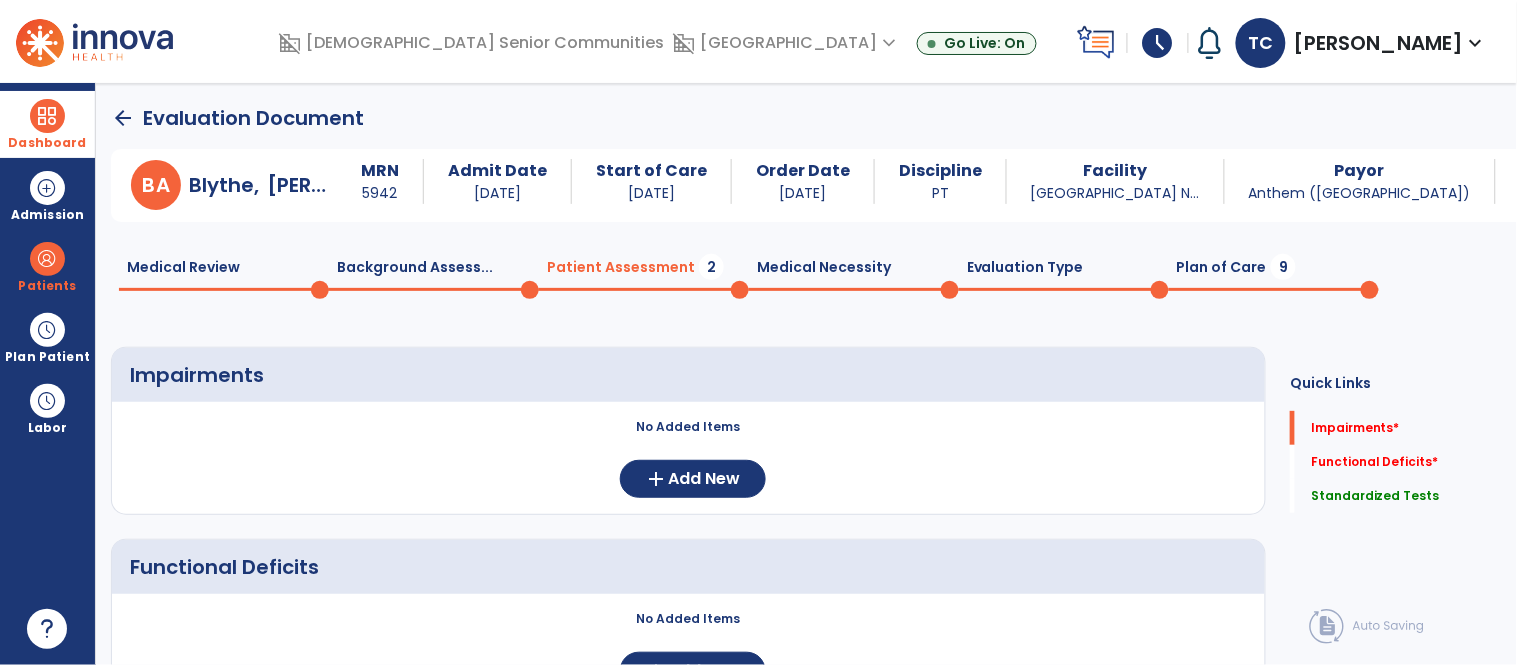 scroll, scrollTop: 20, scrollLeft: 0, axis: vertical 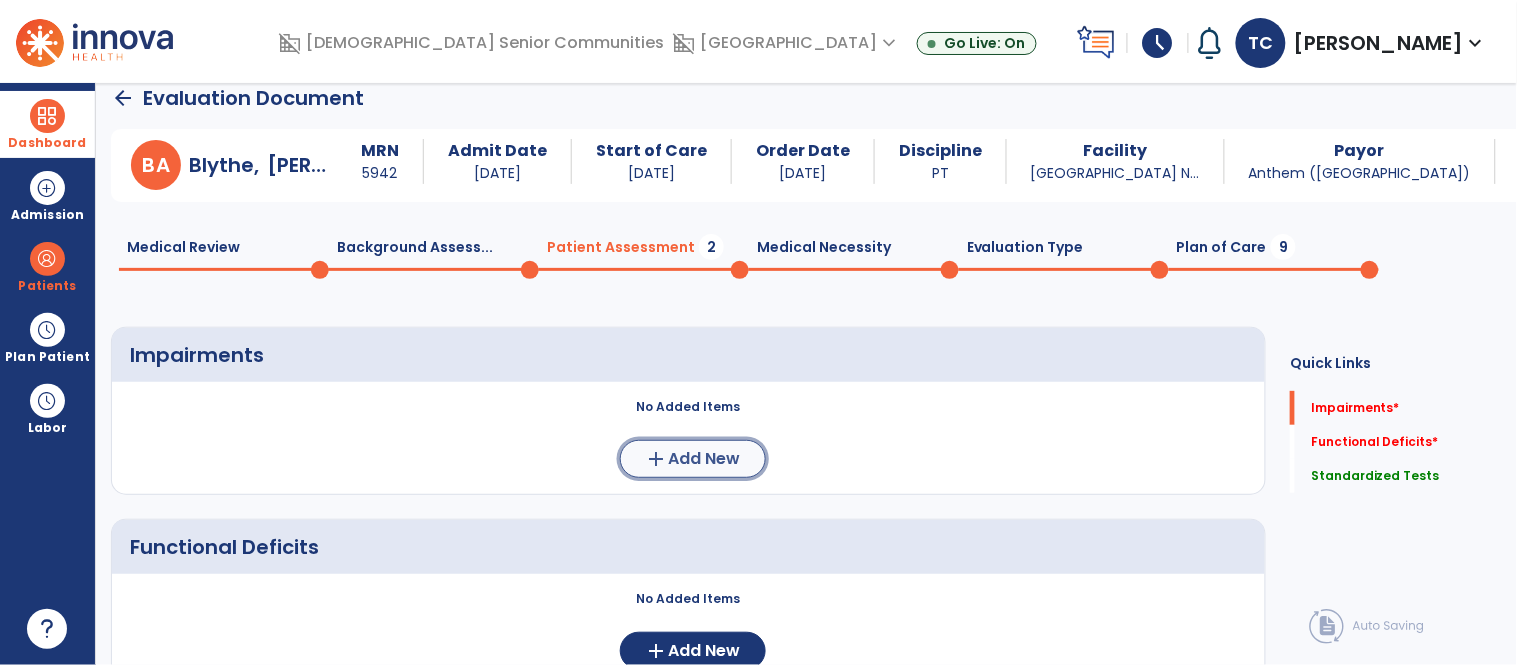 click on "add" 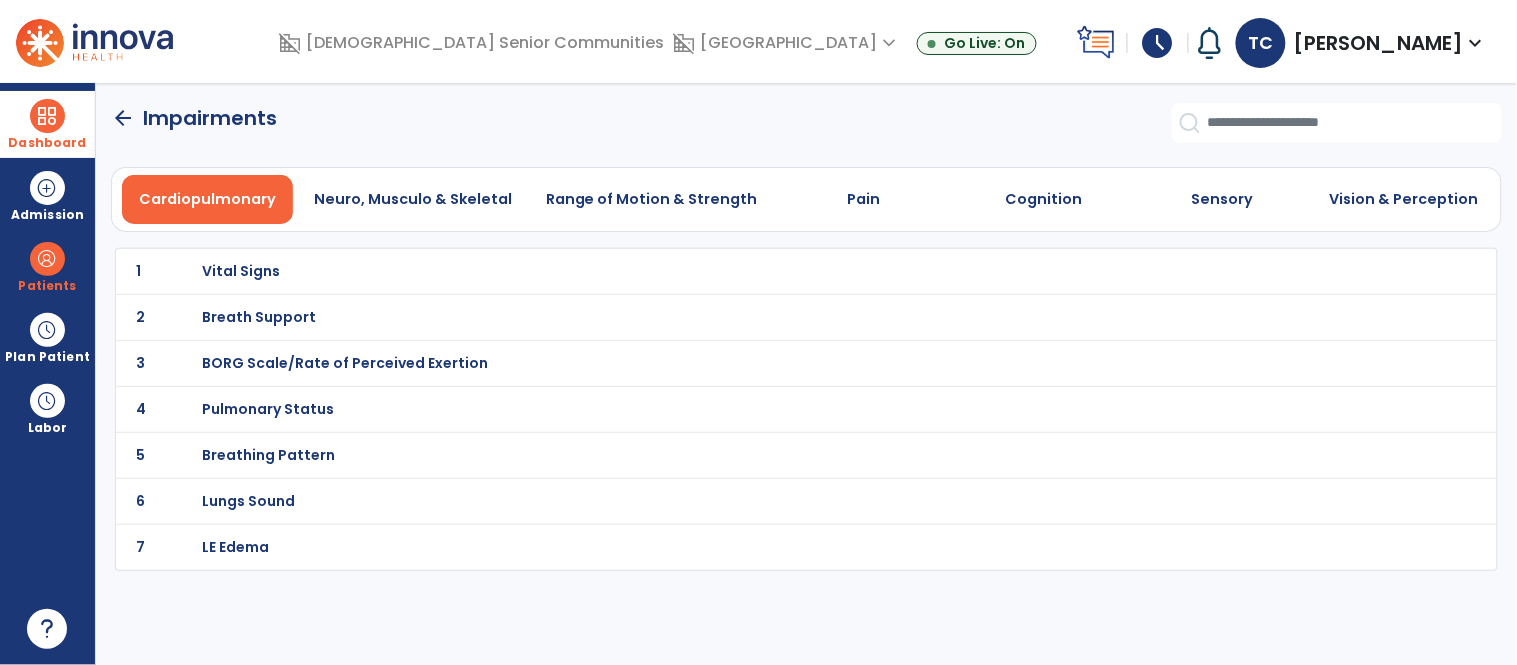 scroll, scrollTop: 0, scrollLeft: 0, axis: both 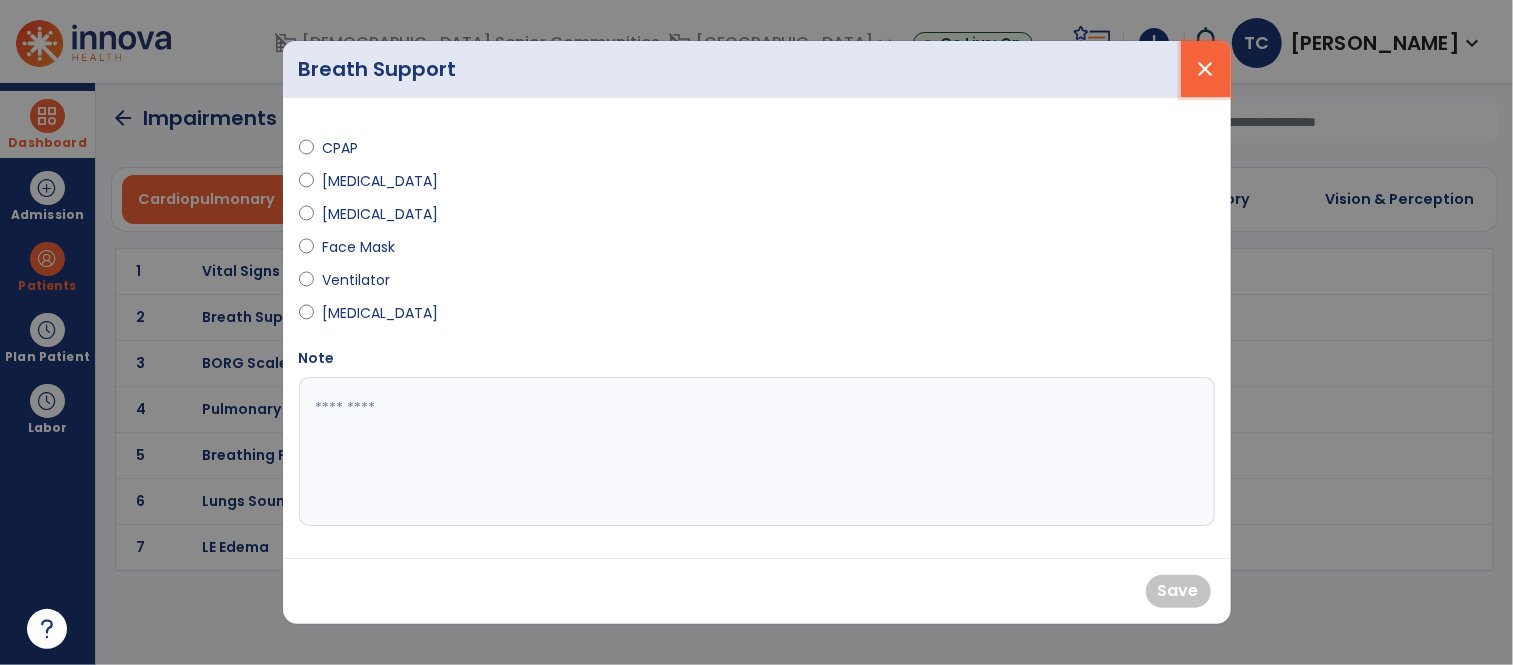 click on "close" at bounding box center (1206, 69) 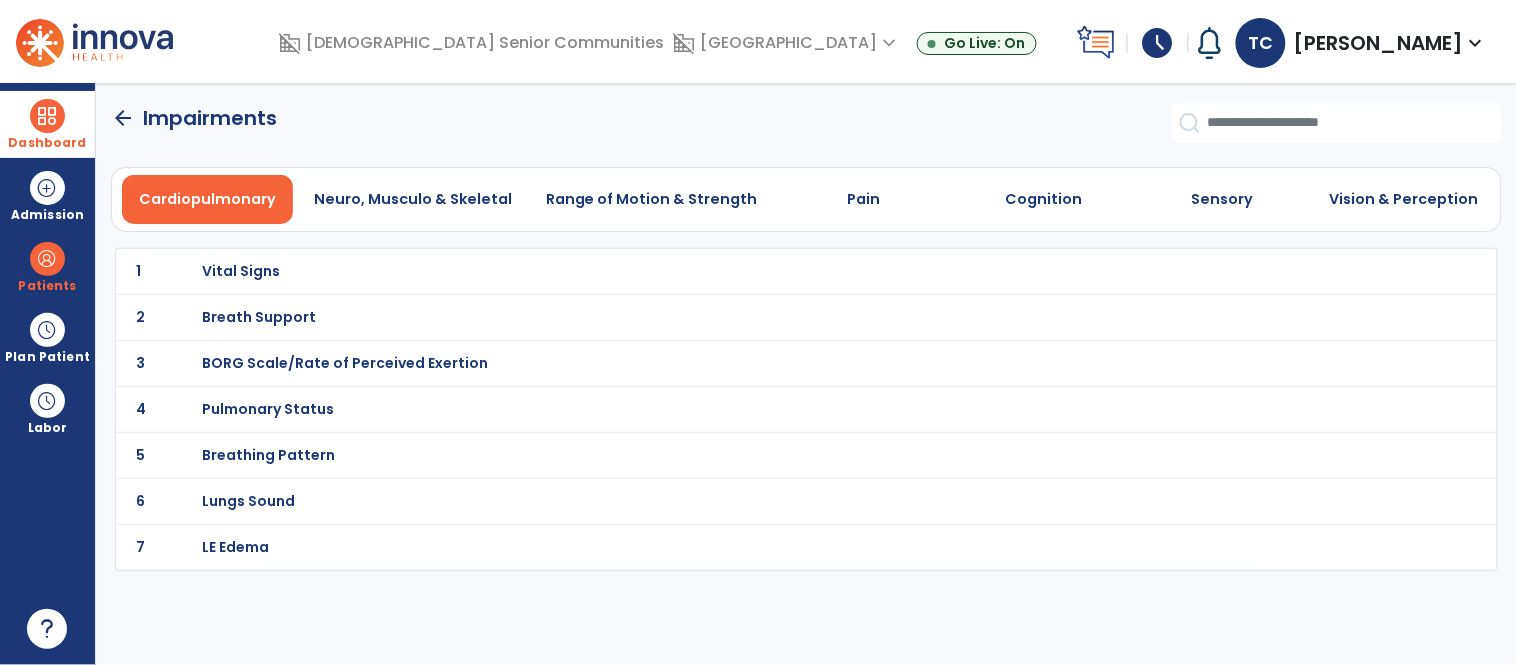 click on "Pulmonary Status" at bounding box center [241, 271] 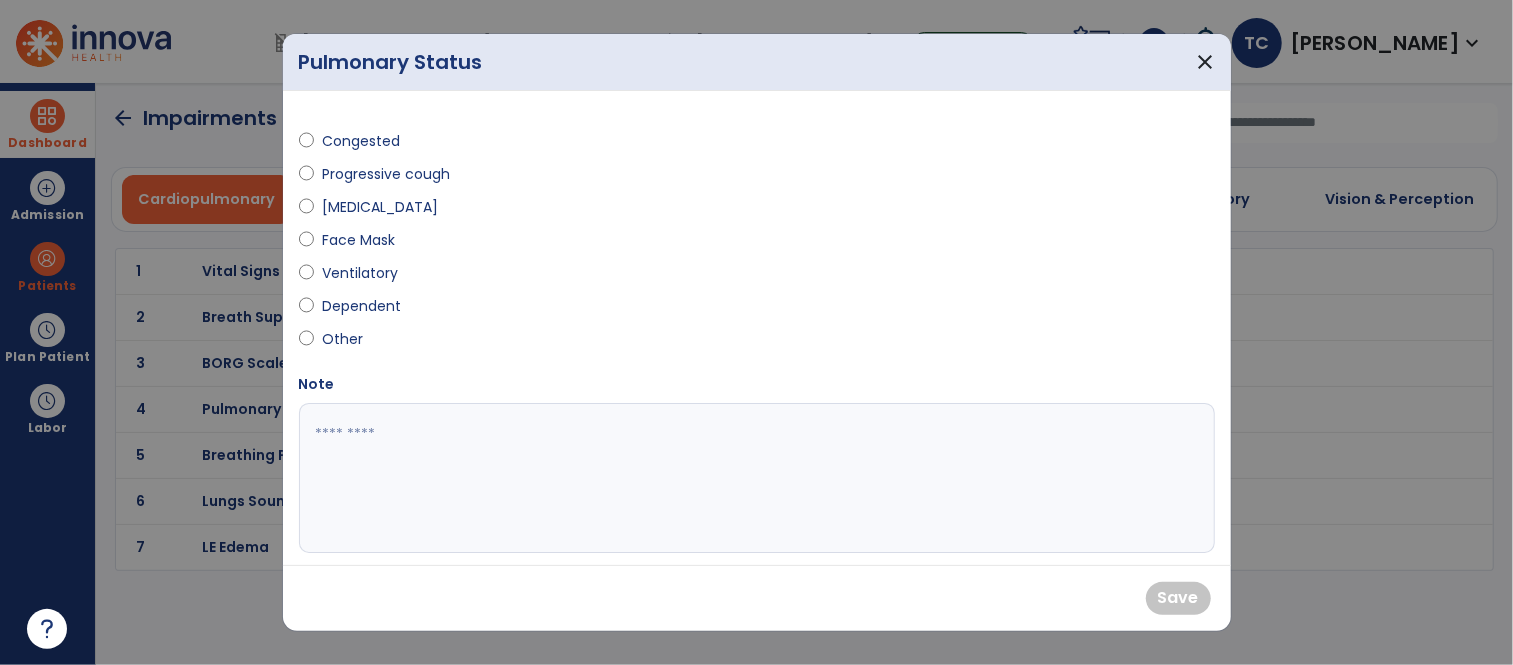 click on "Dependent" at bounding box center [361, 306] 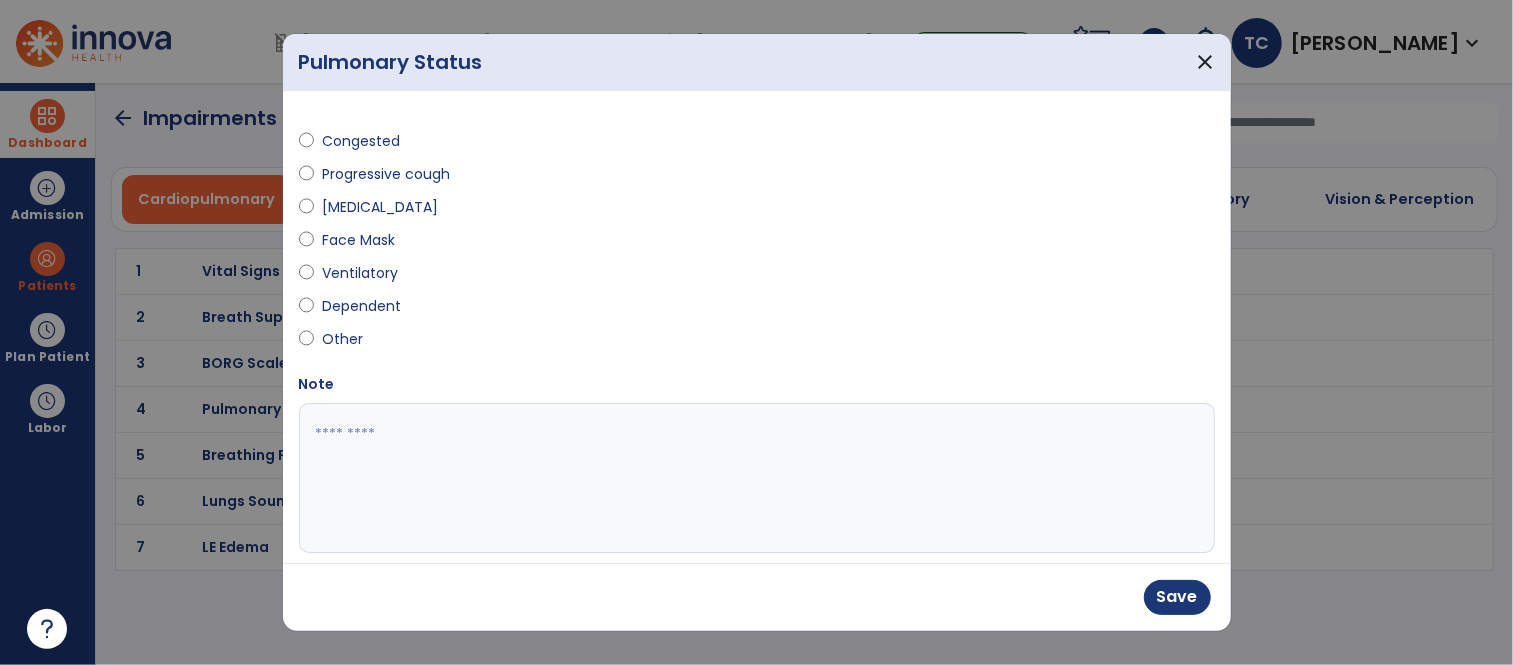 click at bounding box center (754, 478) 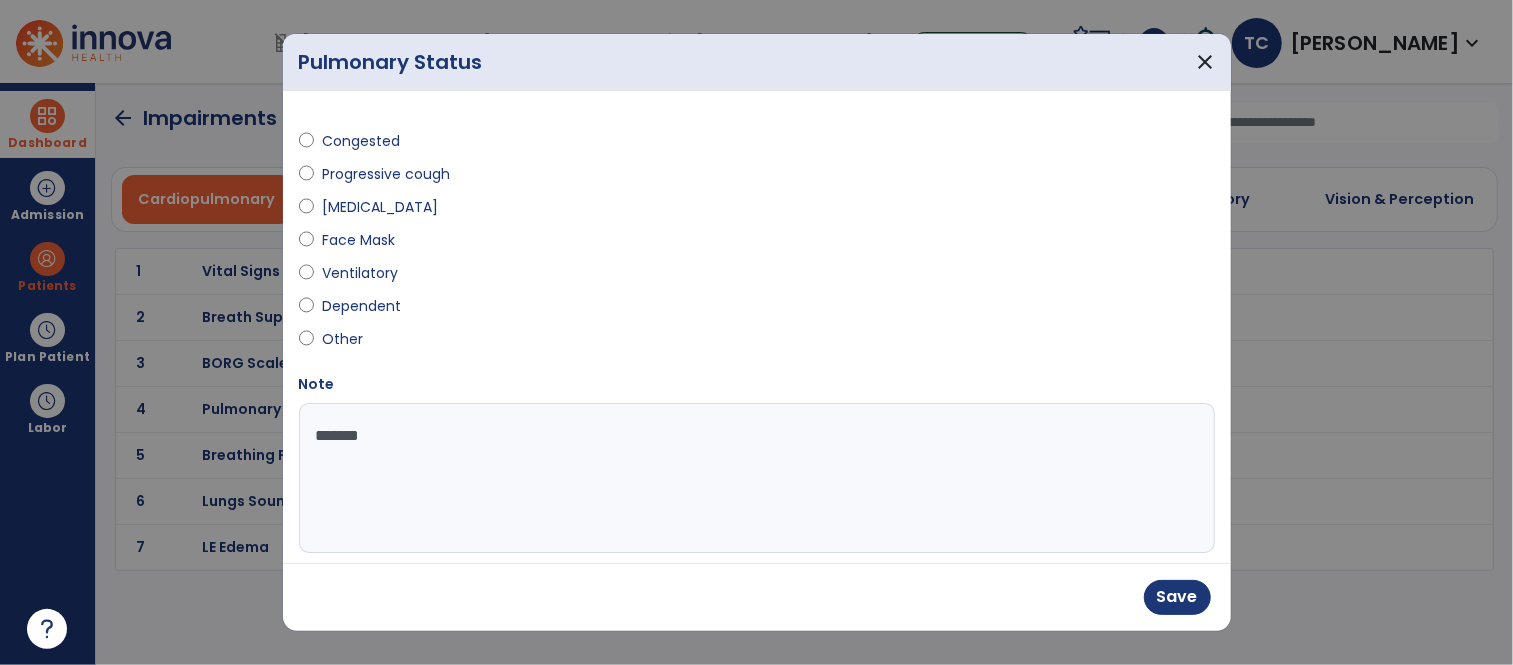 type on "********" 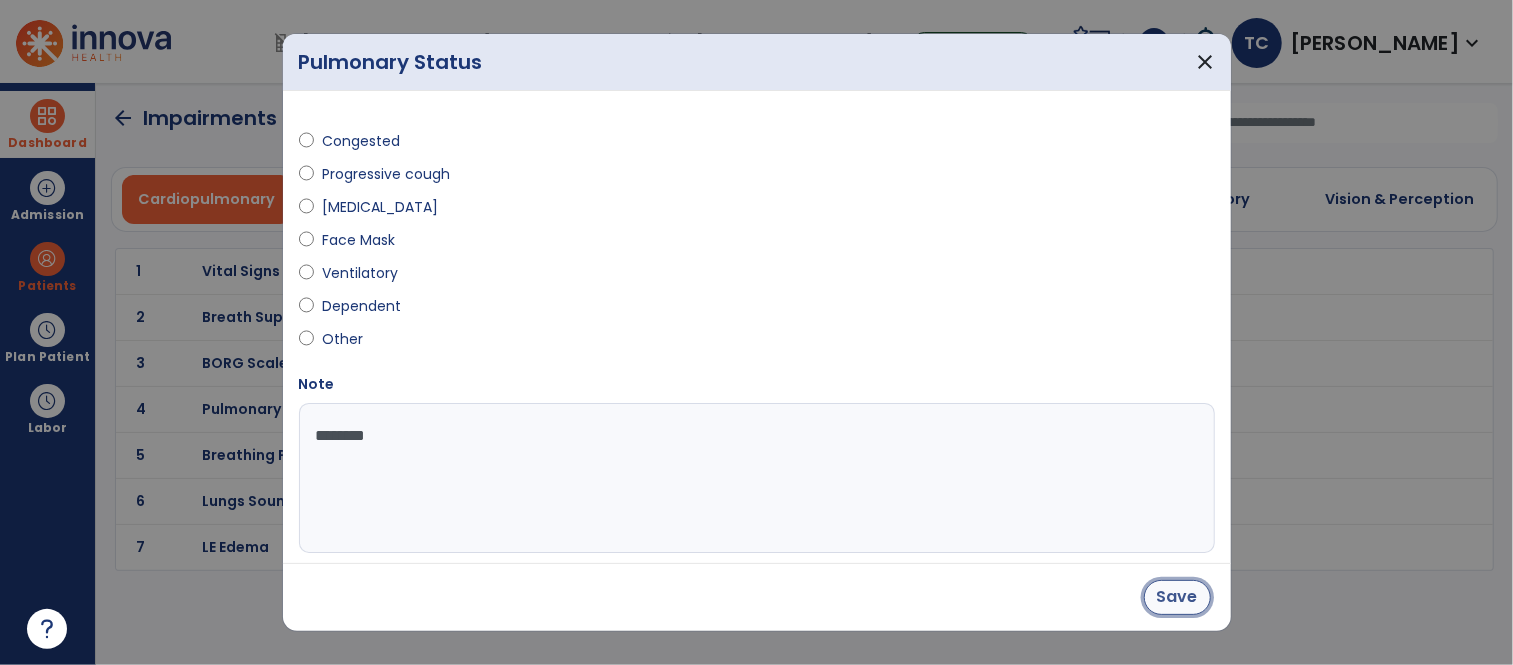 click on "Save" at bounding box center [1177, 597] 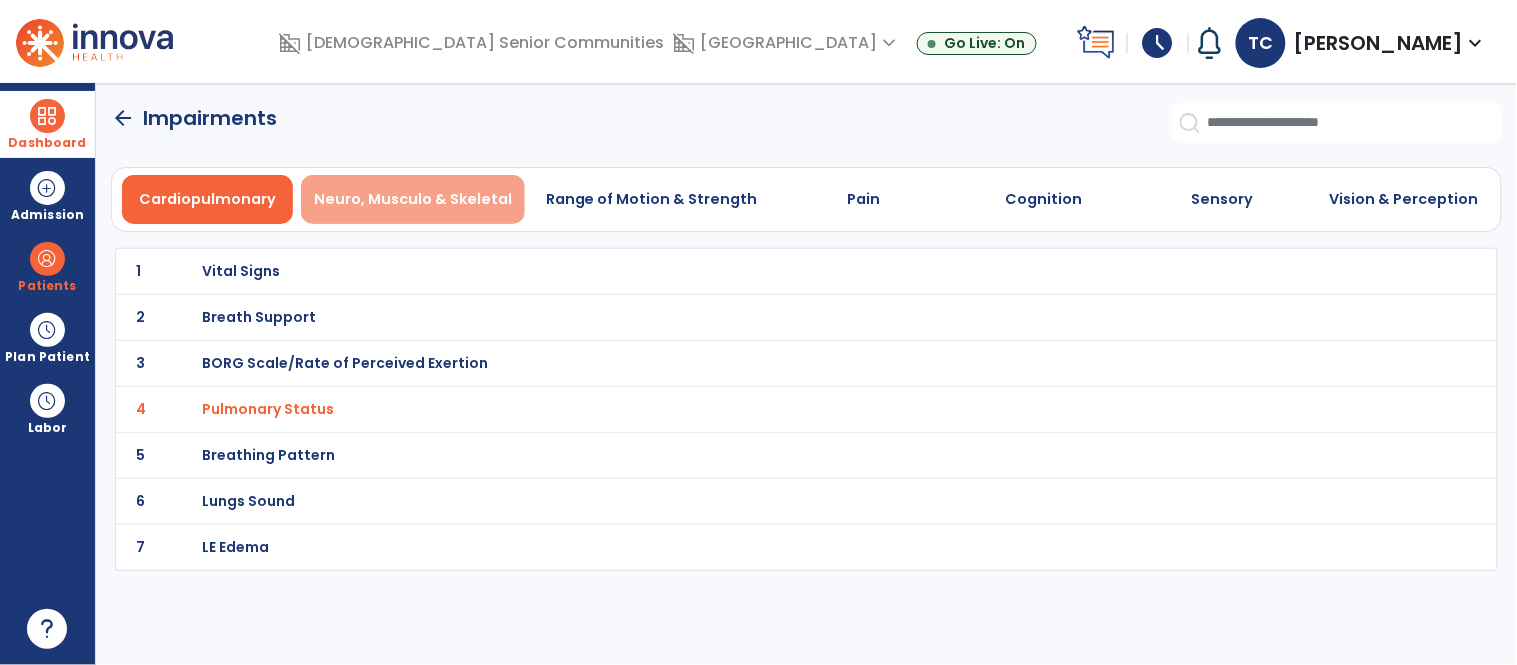 click on "Neuro, Musculo & Skeletal" at bounding box center [413, 199] 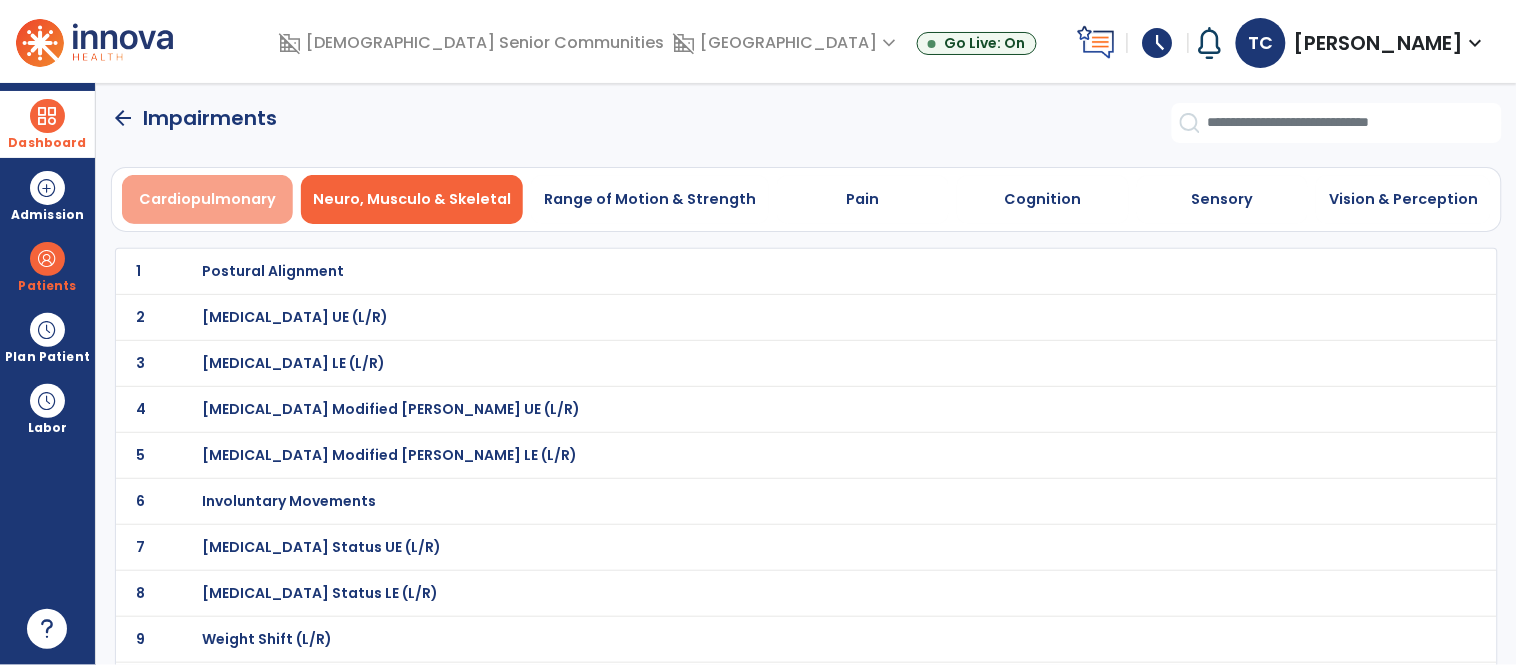 click on "Cardiopulmonary" at bounding box center [207, 199] 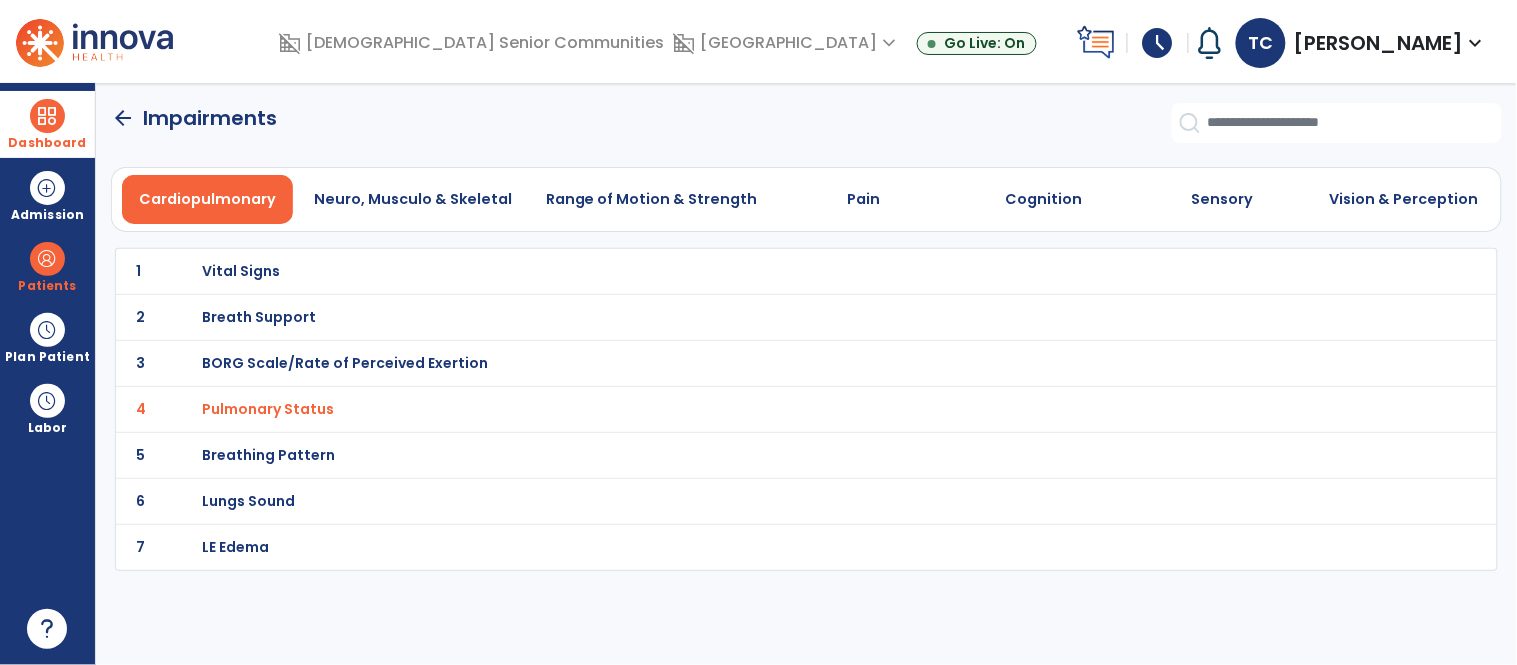 click on "Cardiopulmonary" at bounding box center [207, 199] 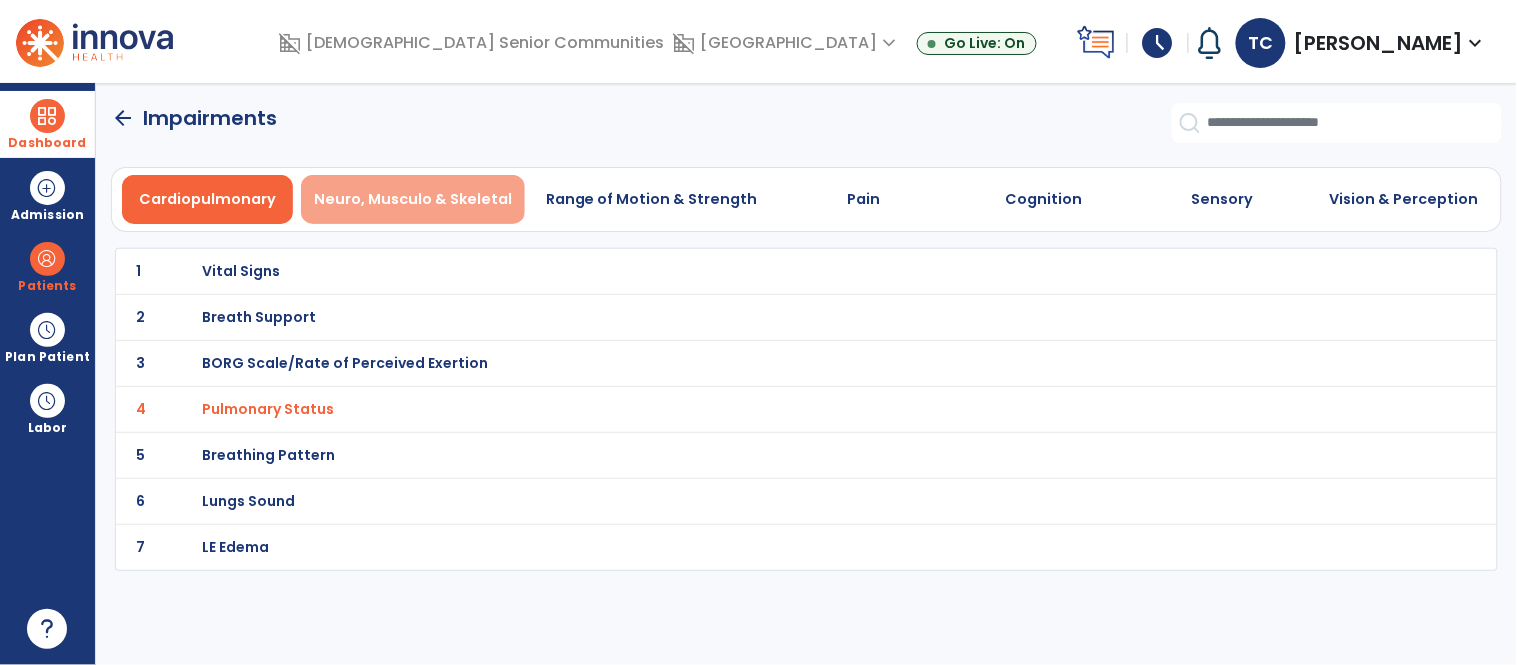 click on "Neuro, Musculo & Skeletal" at bounding box center [413, 199] 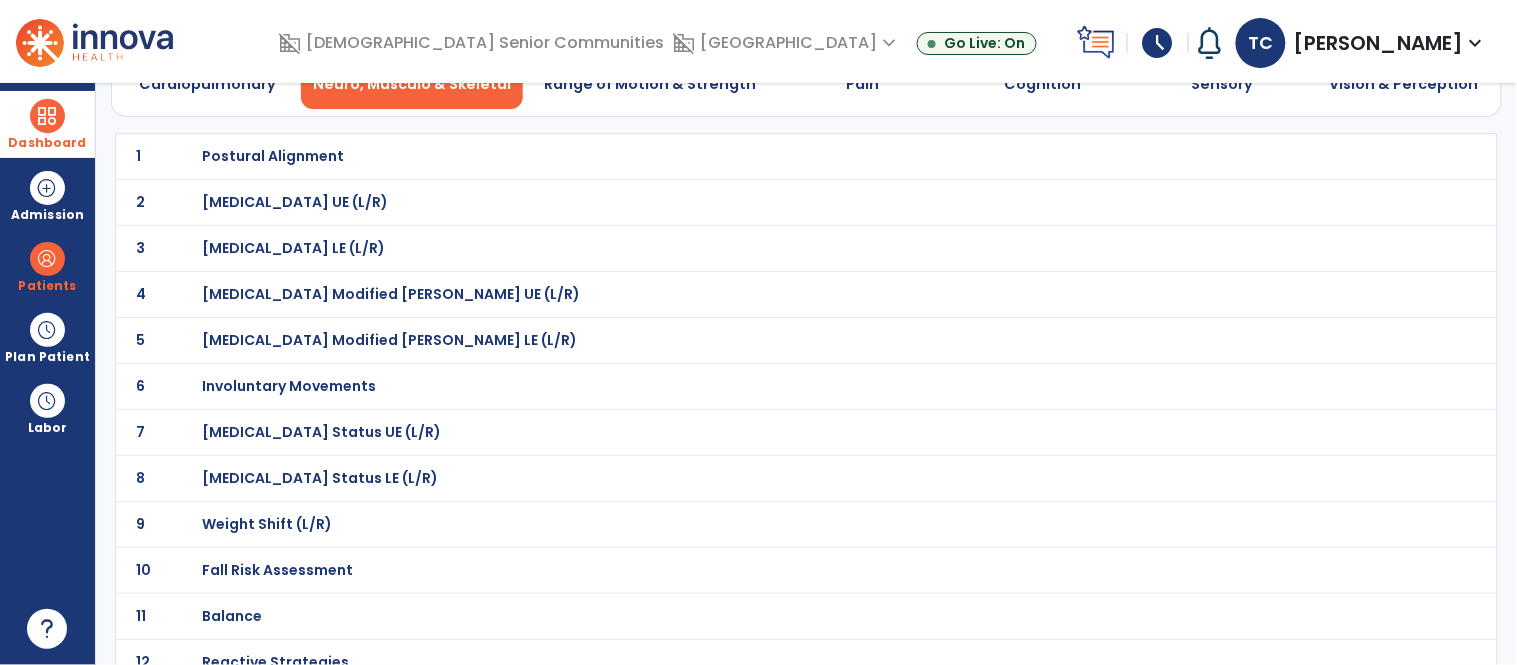 scroll, scrollTop: 216, scrollLeft: 0, axis: vertical 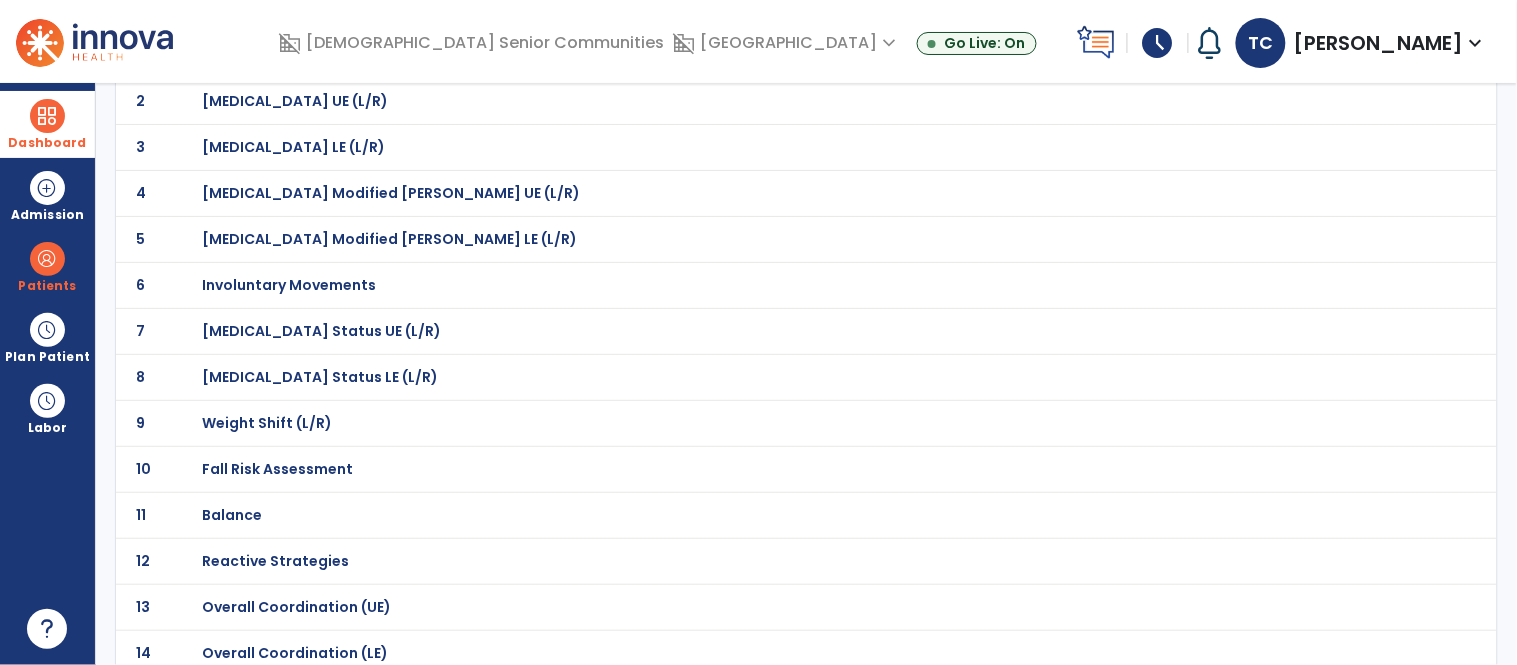 click on "7 Weight Bearing Status UE (L/R)" 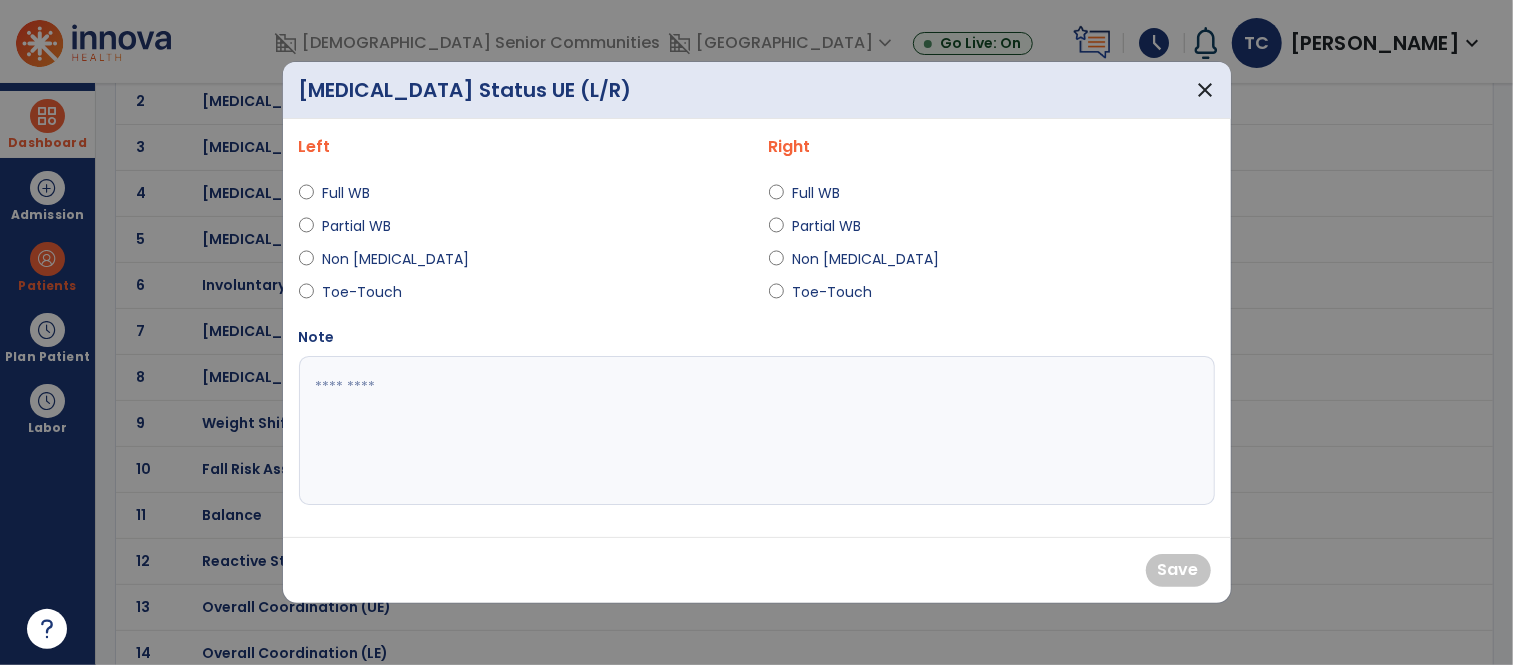 click on "Full WB" at bounding box center [357, 193] 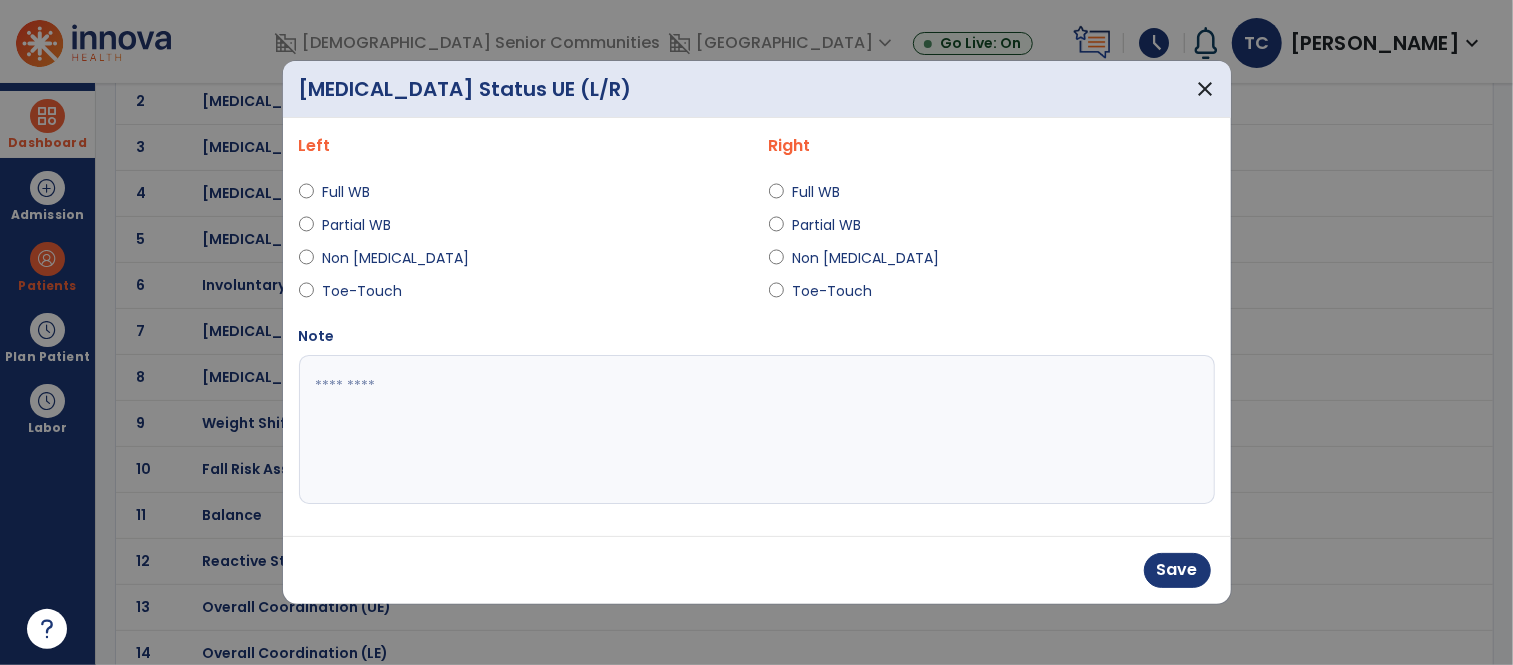 click on "Full WB" at bounding box center (827, 192) 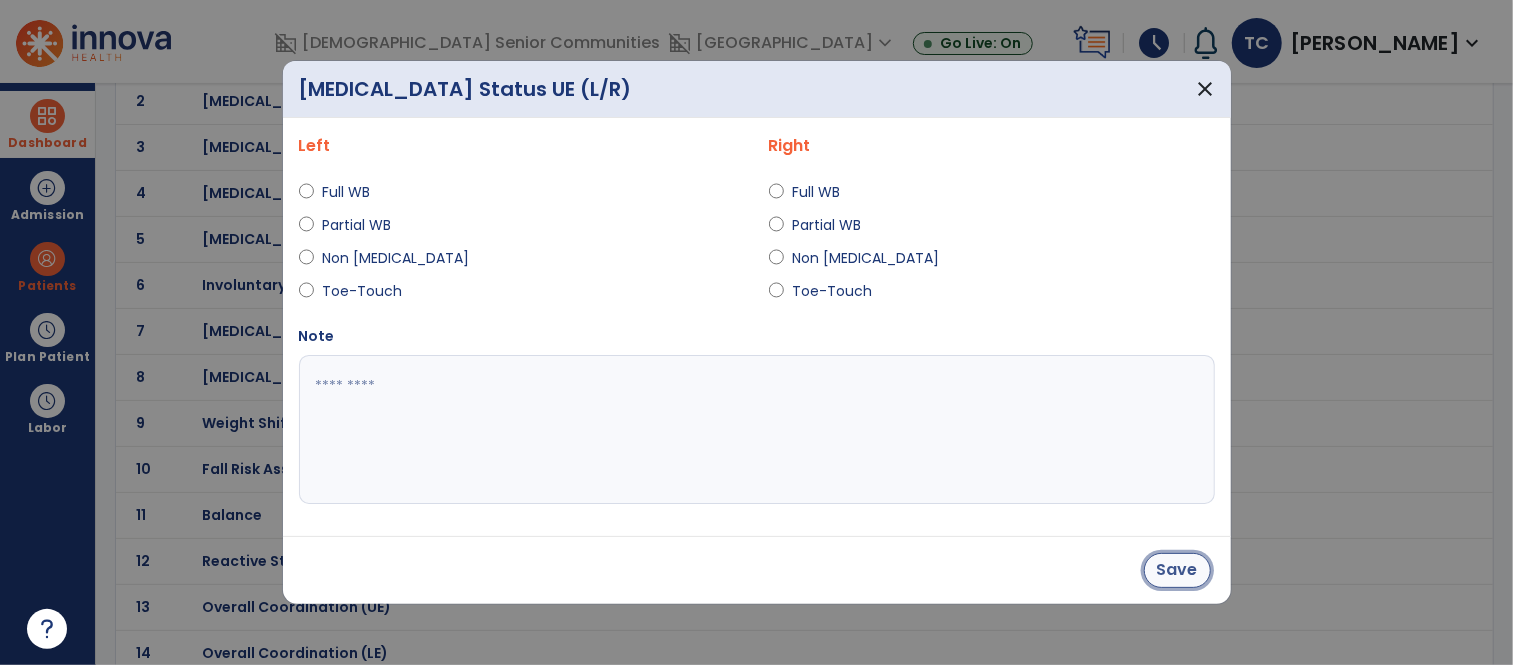 click on "Save" at bounding box center [1177, 570] 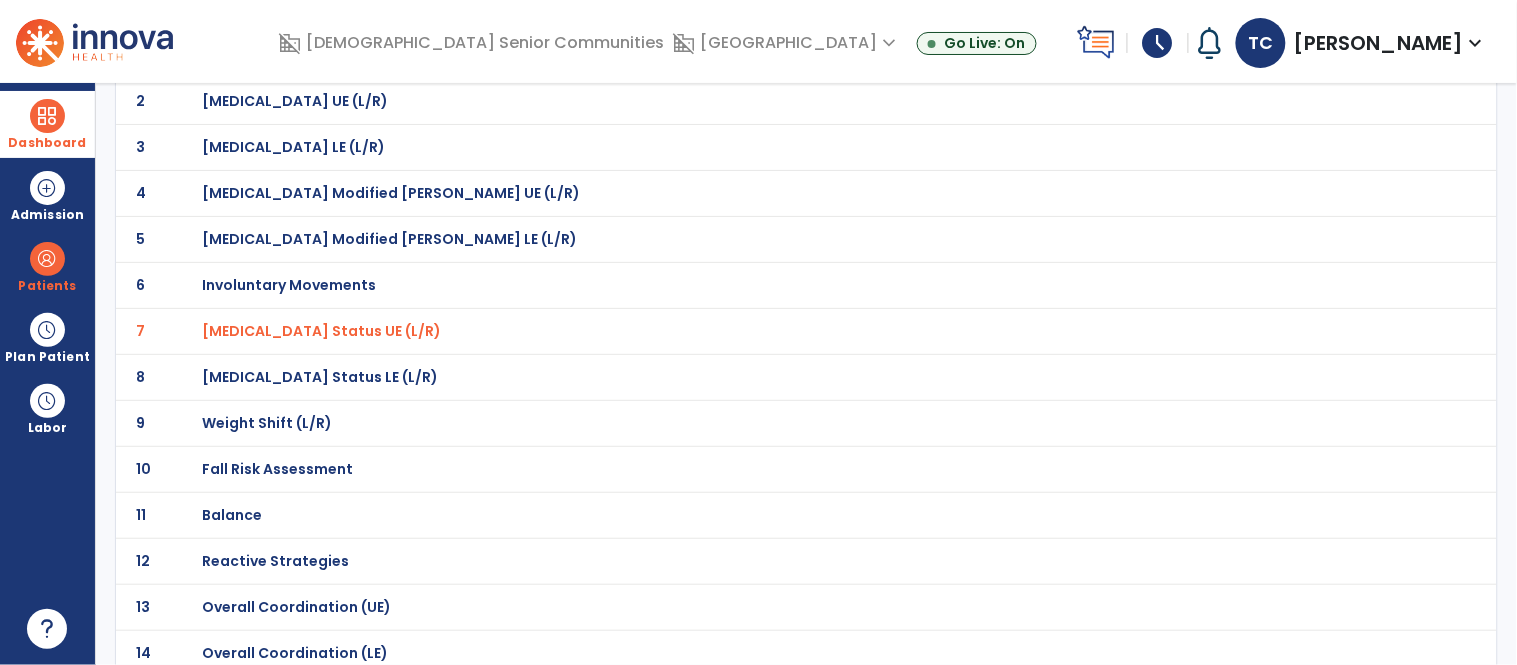 click on "Weight Bearing Status LE (L/R)" at bounding box center [273, 55] 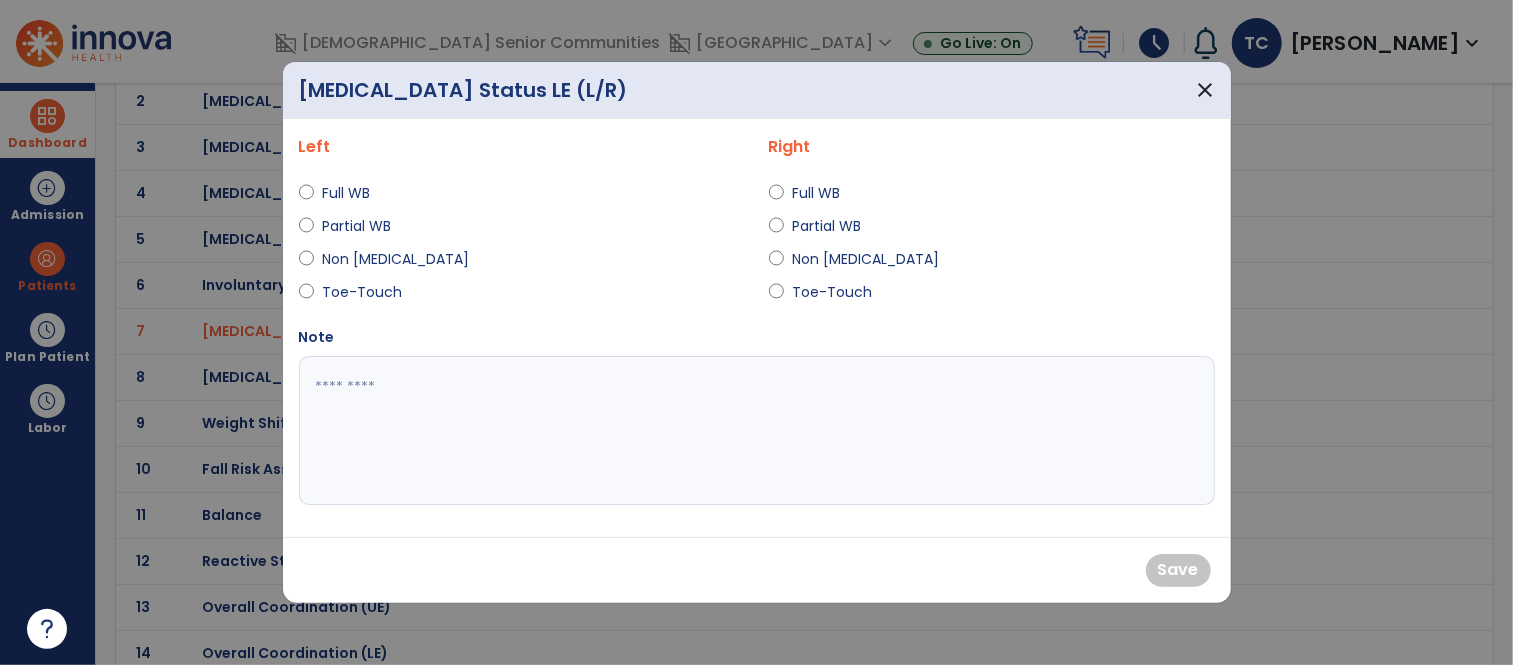 click on "Full WB" at bounding box center [357, 193] 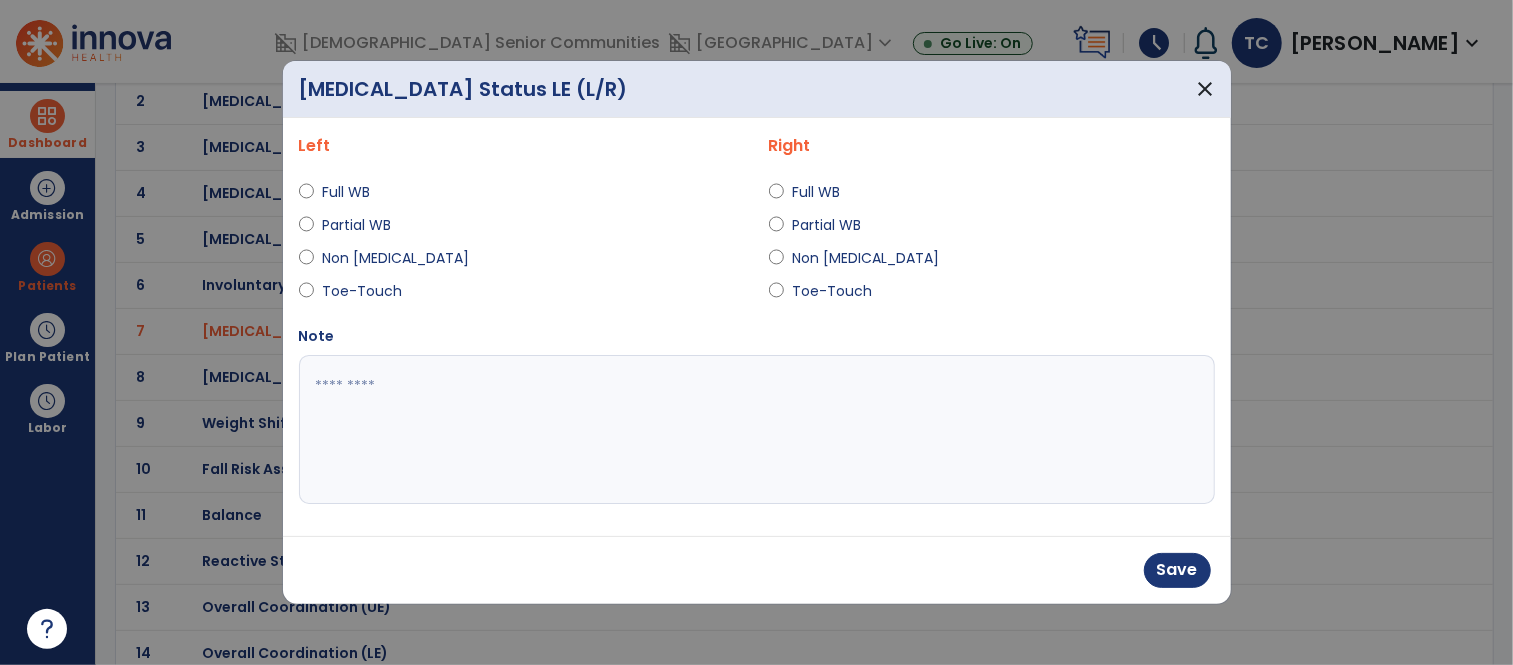 click on "Full WB" at bounding box center [827, 192] 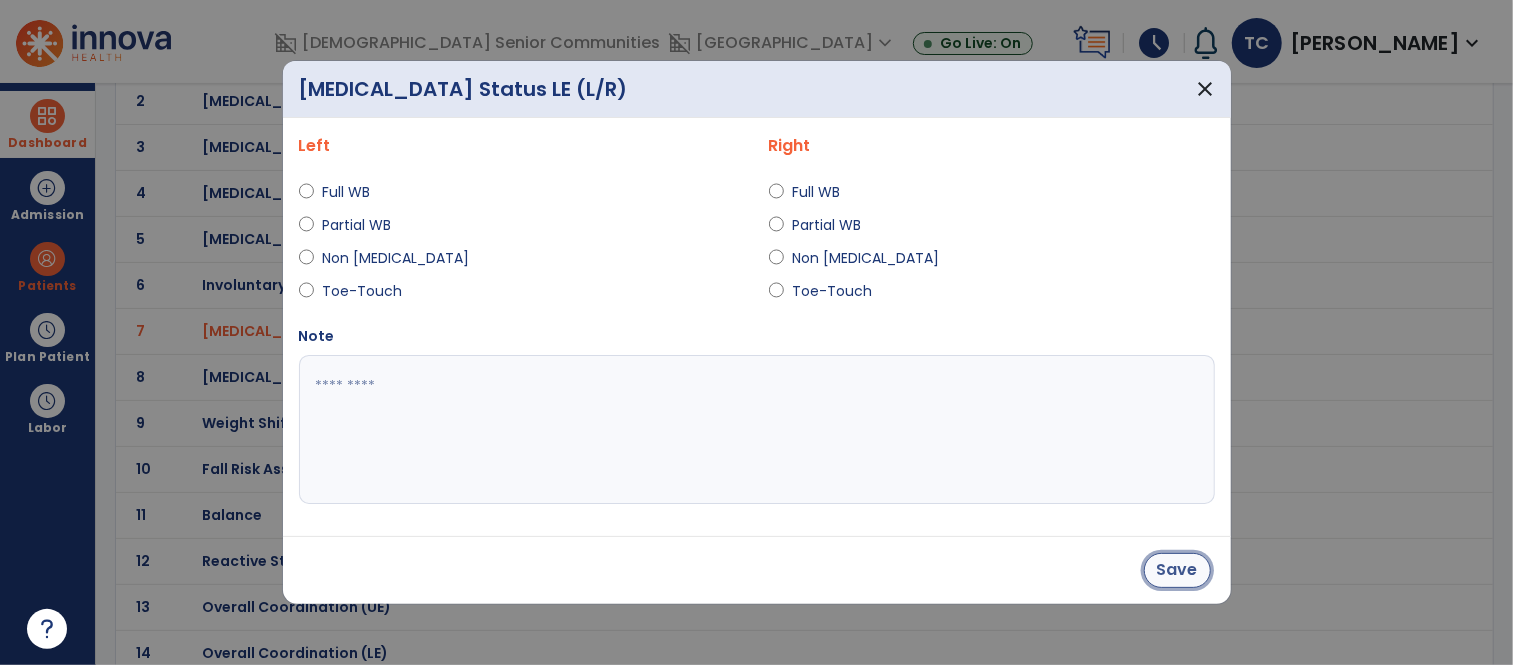 click on "Save" at bounding box center [1177, 570] 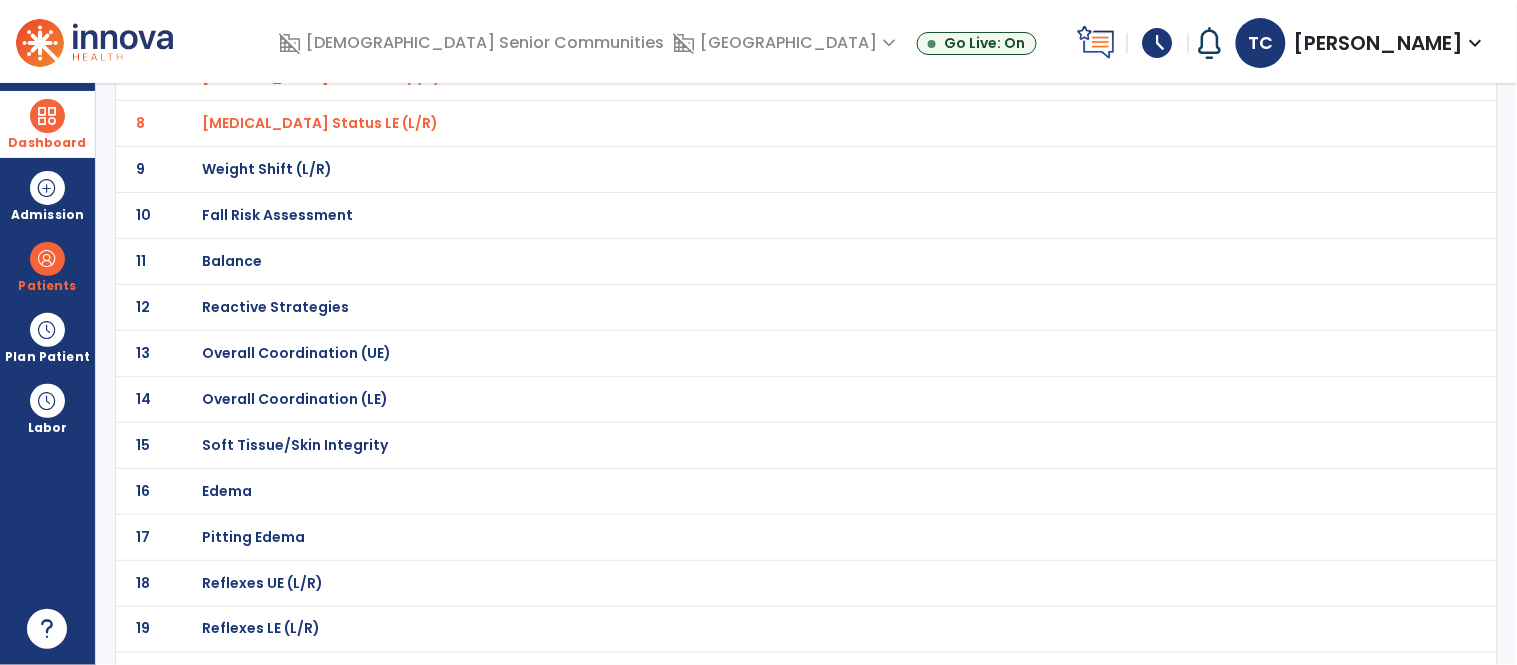 scroll, scrollTop: 482, scrollLeft: 0, axis: vertical 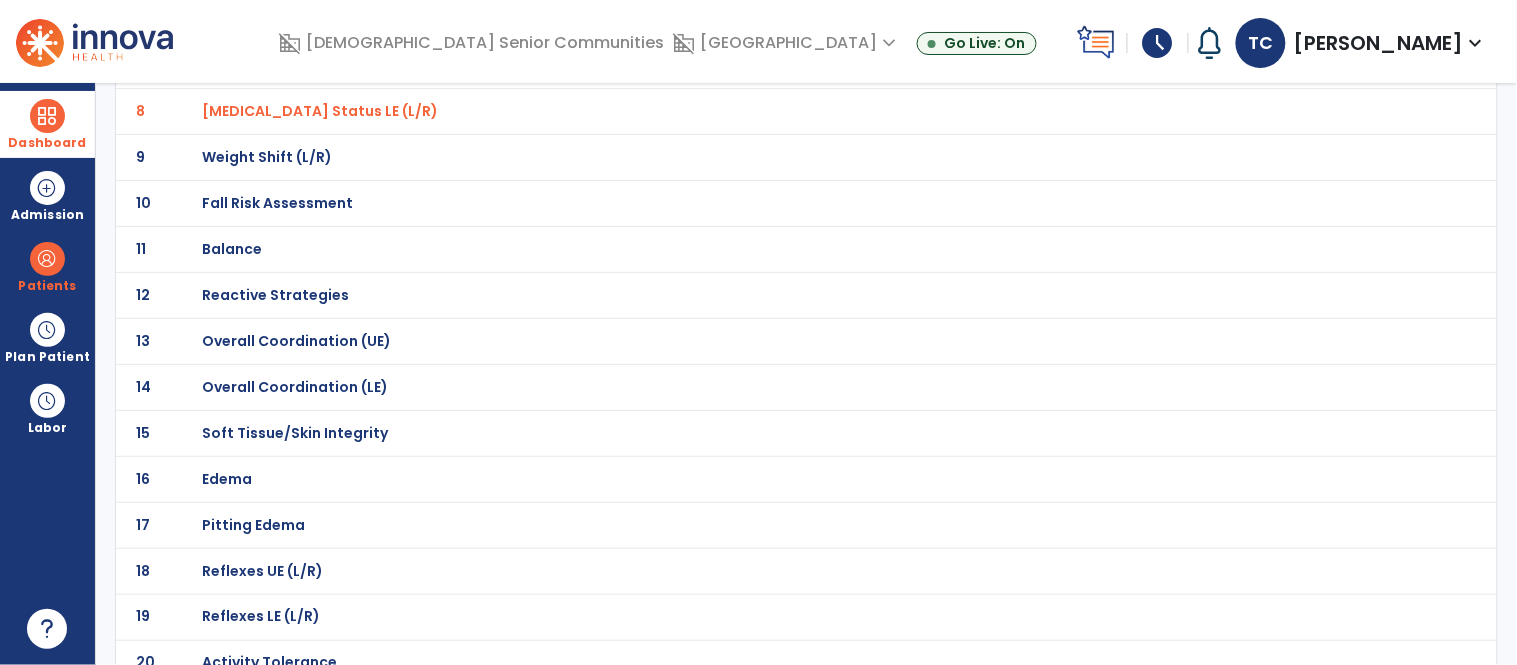 click on "Fall Risk Assessment" at bounding box center (273, -211) 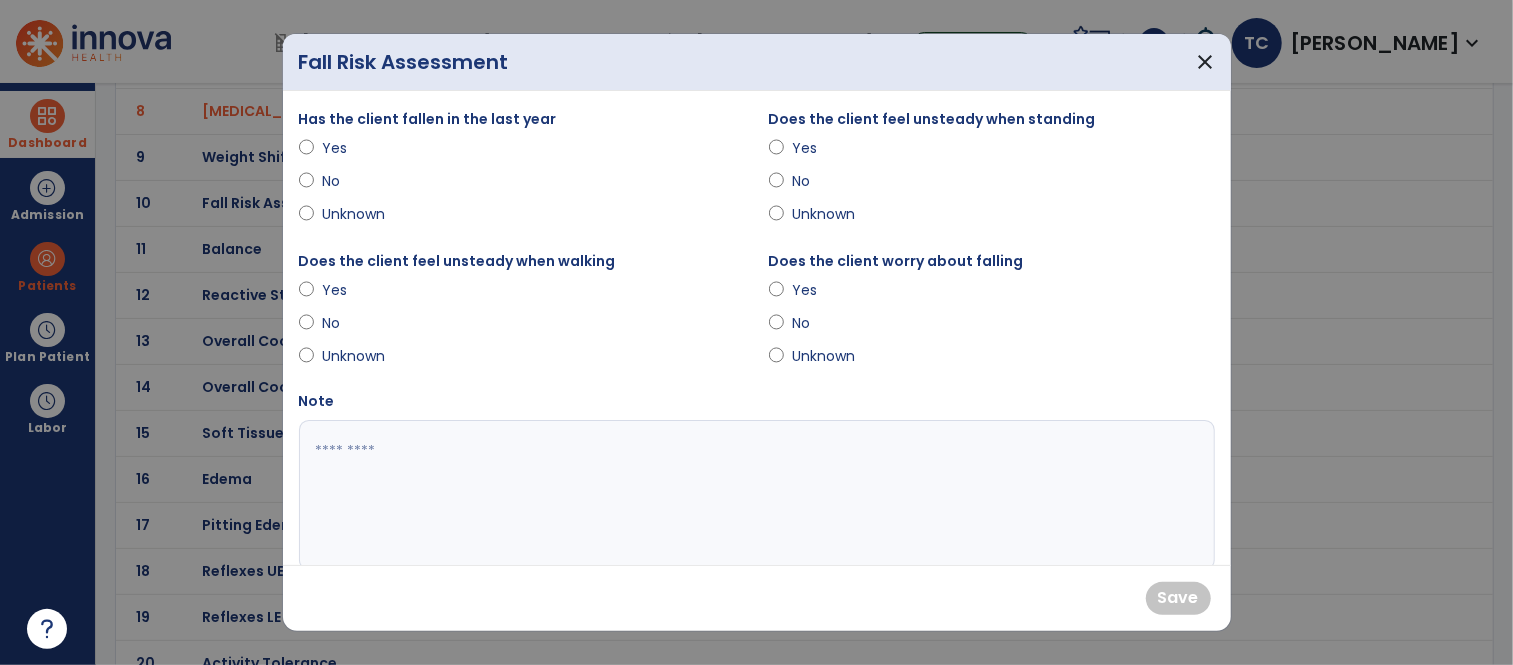 click on "Yes" at bounding box center (357, 148) 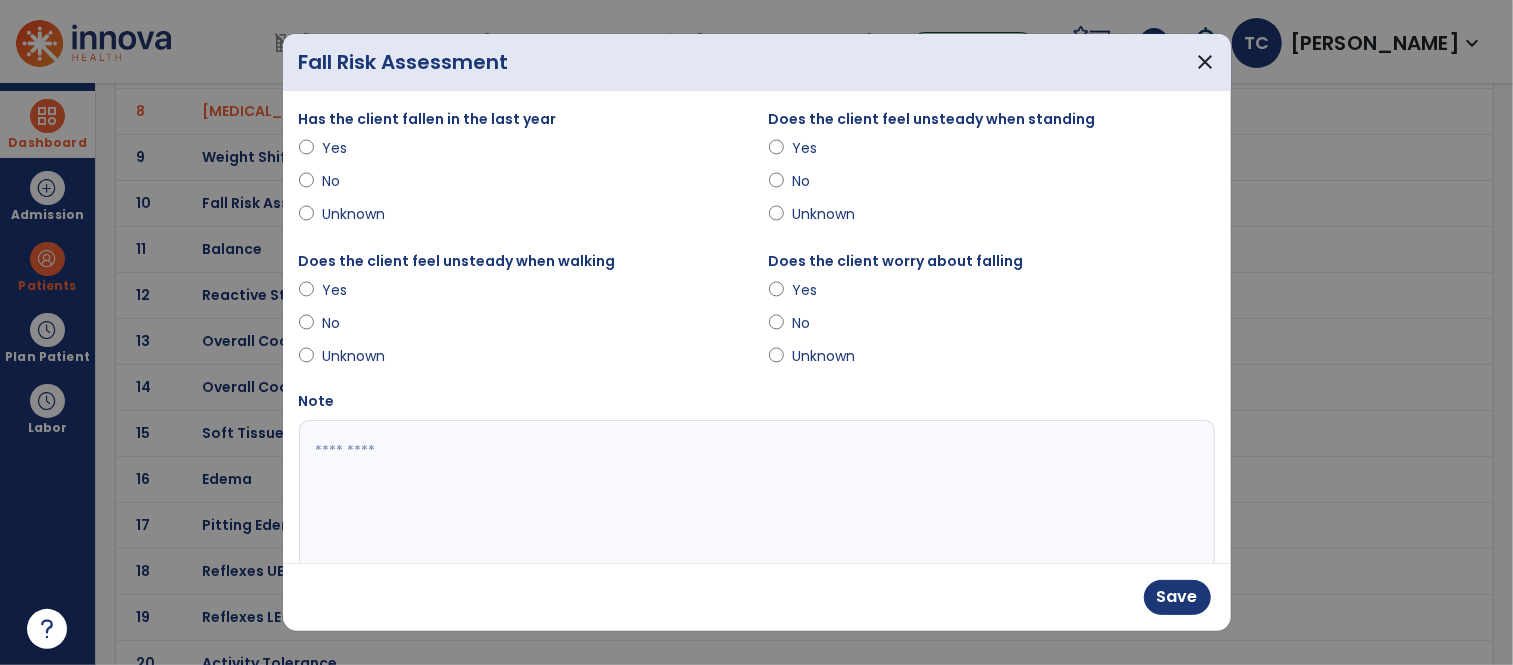 click on "Yes" at bounding box center (827, 148) 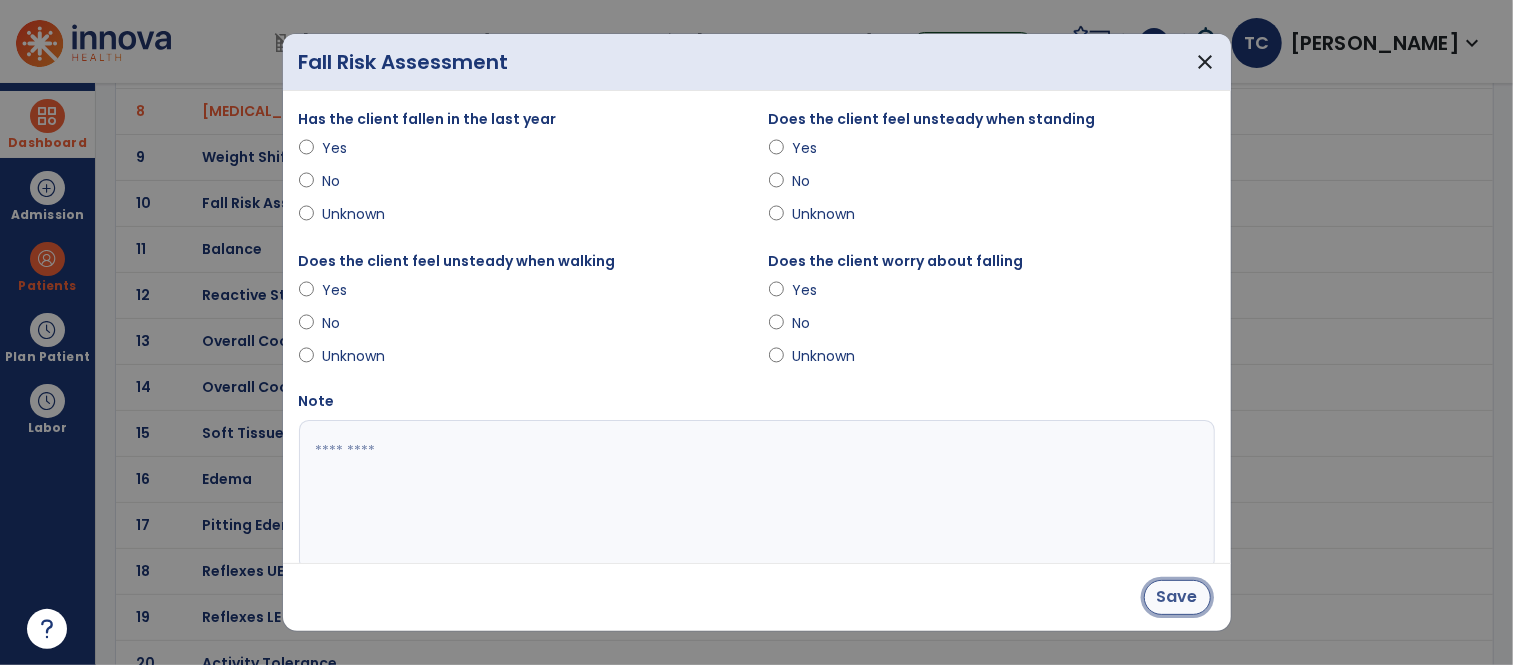 click on "Save" at bounding box center [1177, 597] 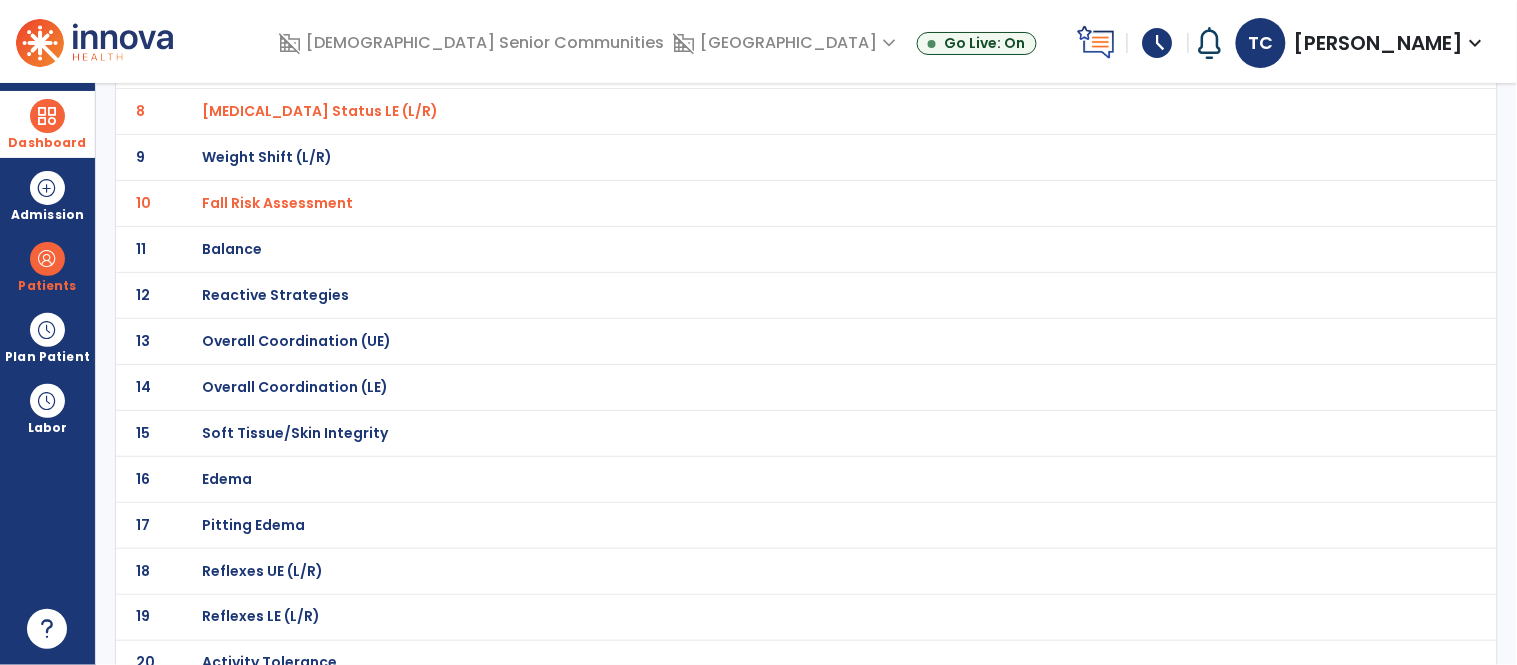 click on "Fall Risk Assessment" at bounding box center (321, 65) 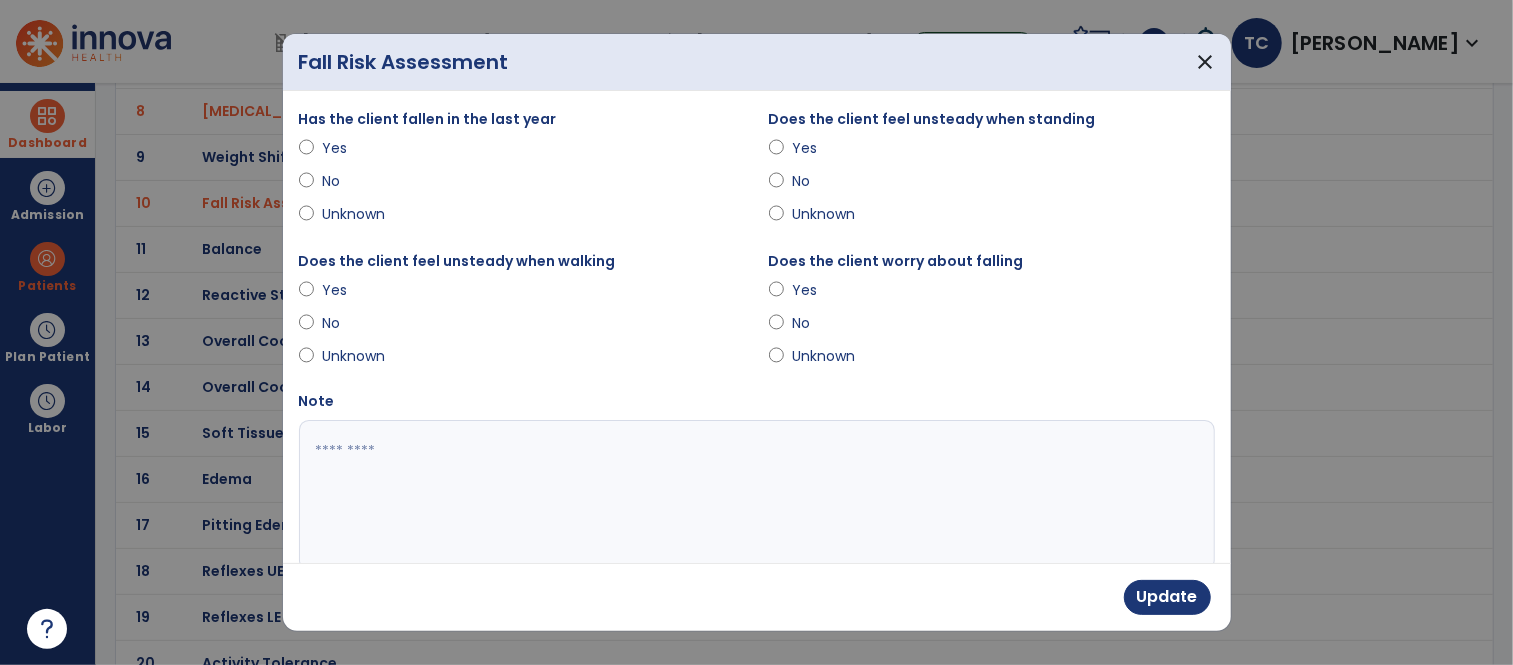 click at bounding box center (754, 495) 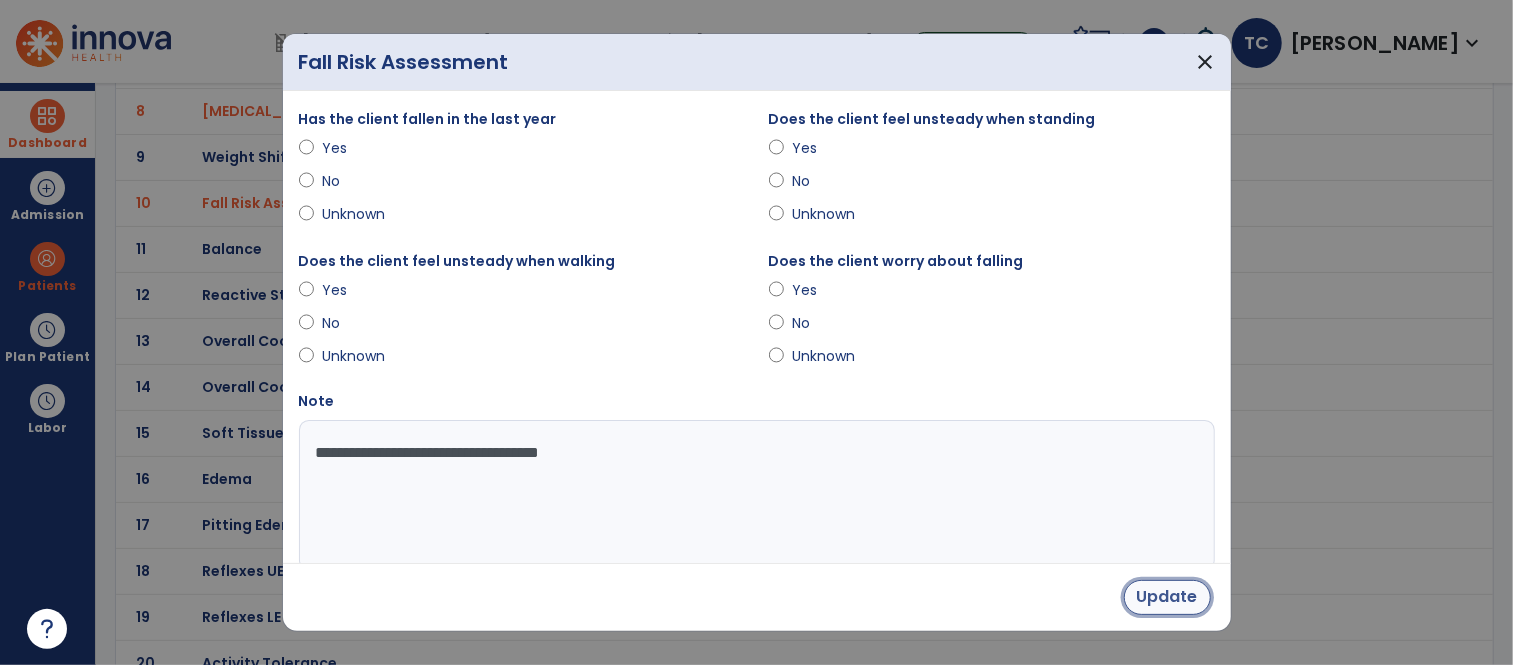 click on "Update" at bounding box center [1167, 597] 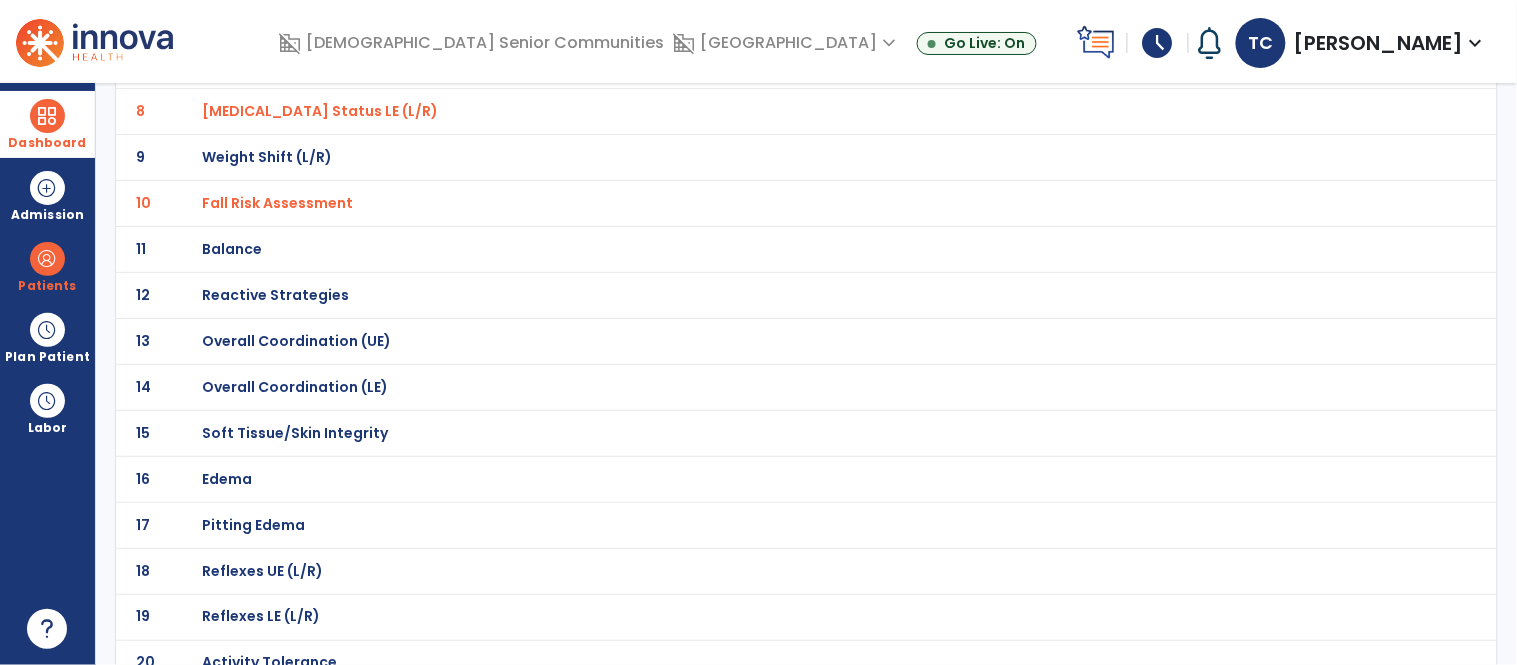 click on "Fall Risk Assessment" at bounding box center (762, -211) 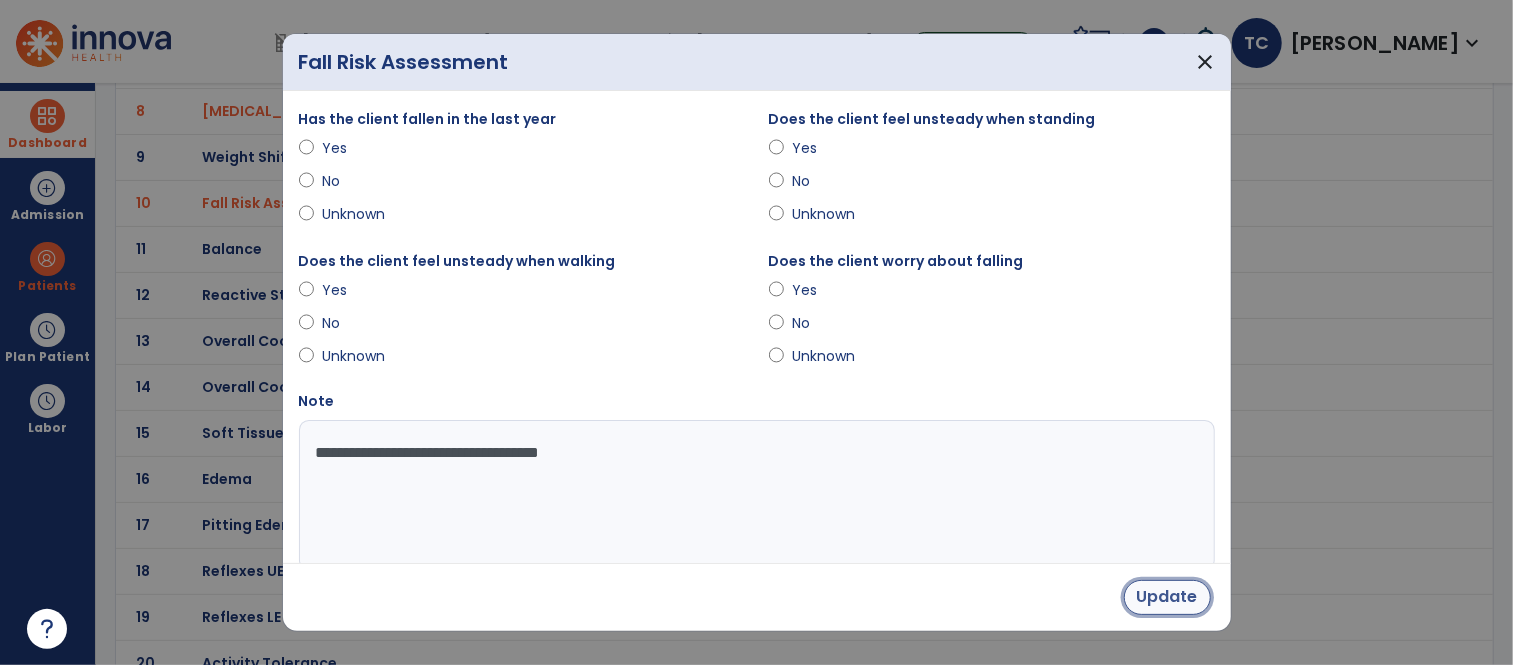 click on "Update" at bounding box center (1167, 597) 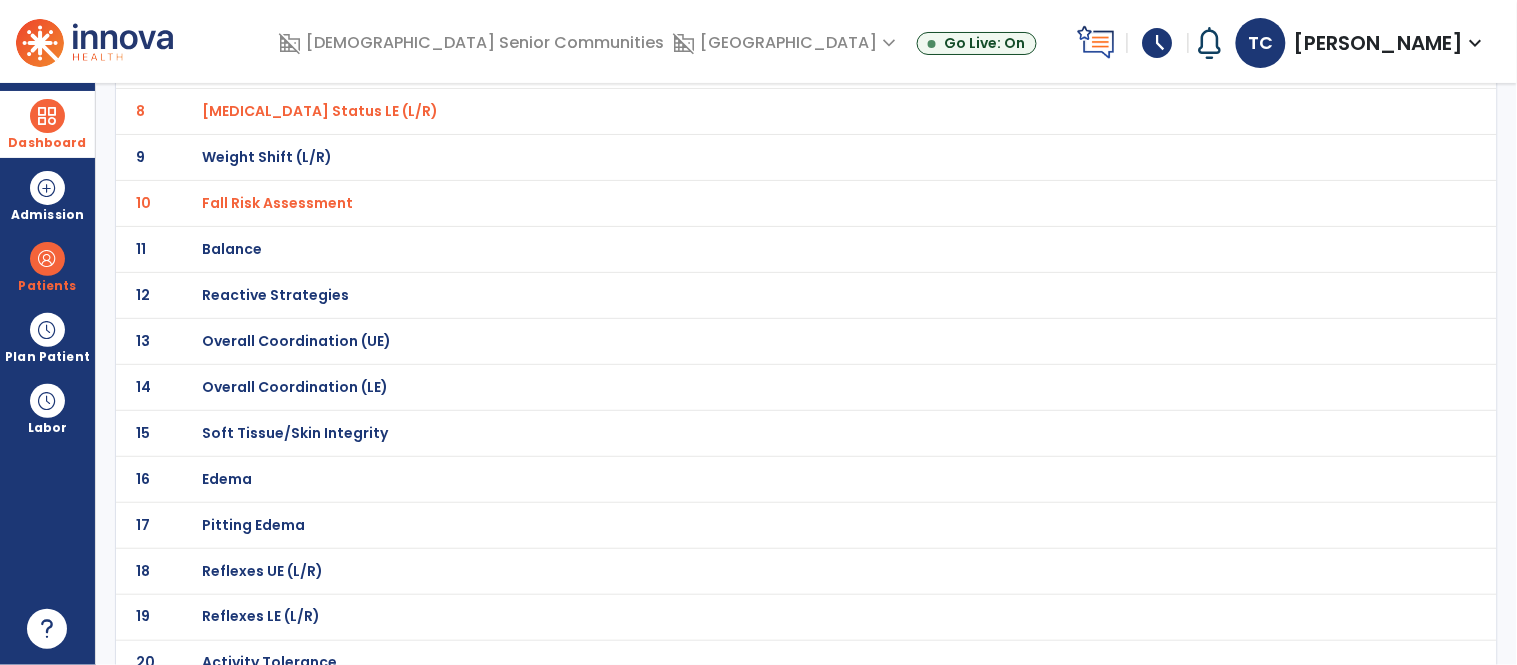 click on "Balance" at bounding box center (762, -211) 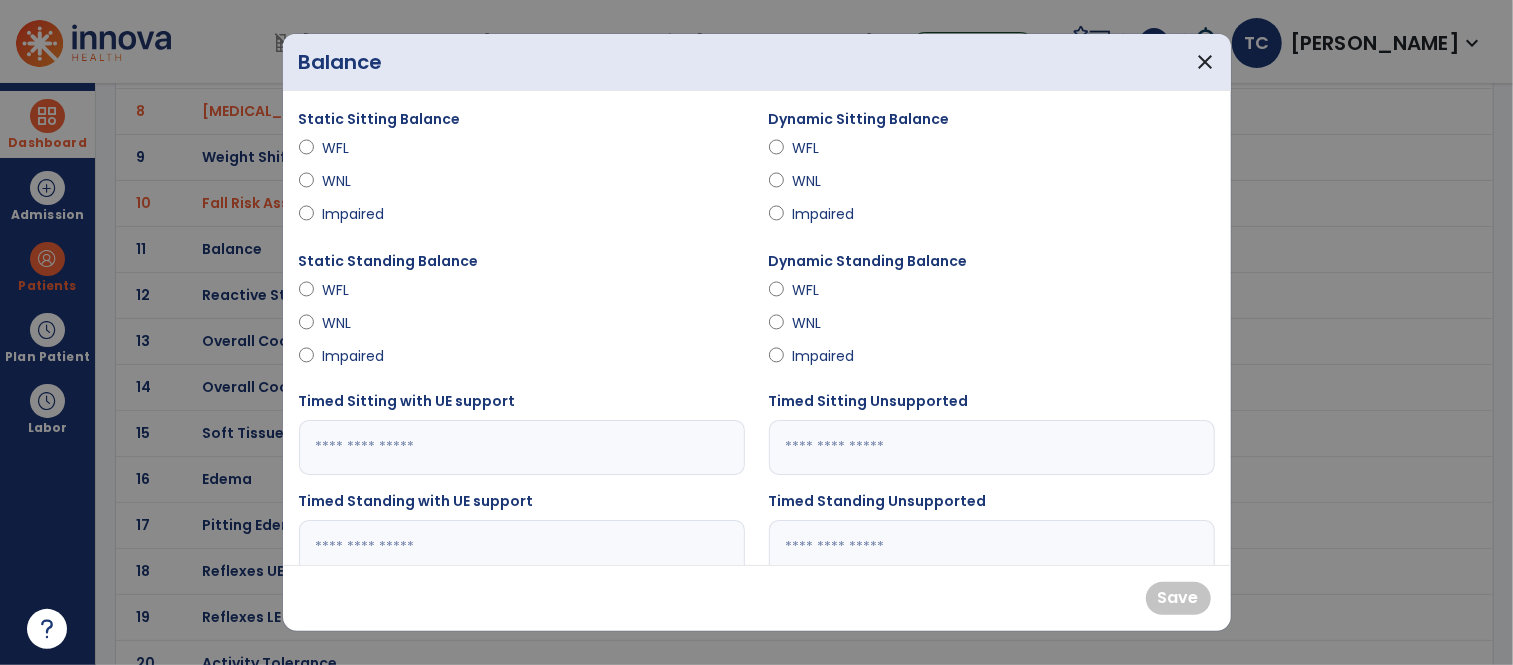 click on "WFL" at bounding box center (357, 148) 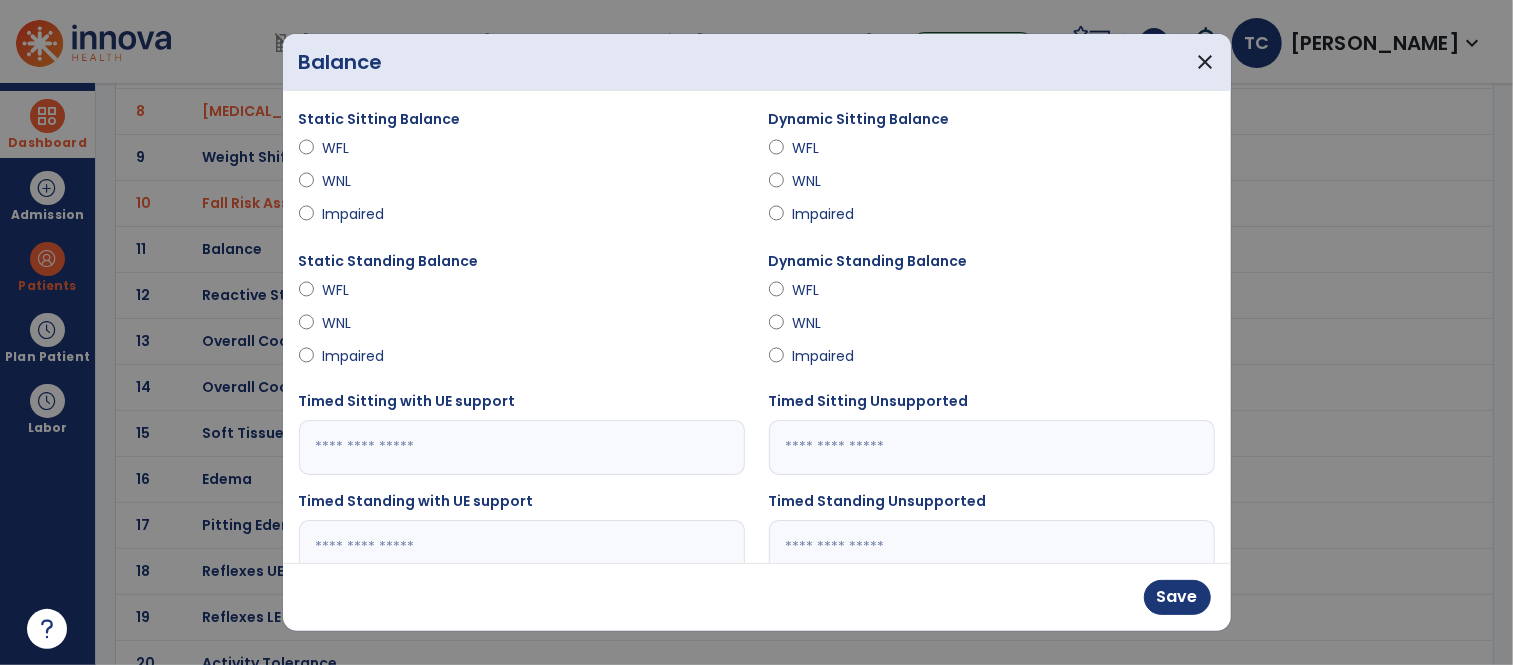 click on "Impaired" at bounding box center (357, 356) 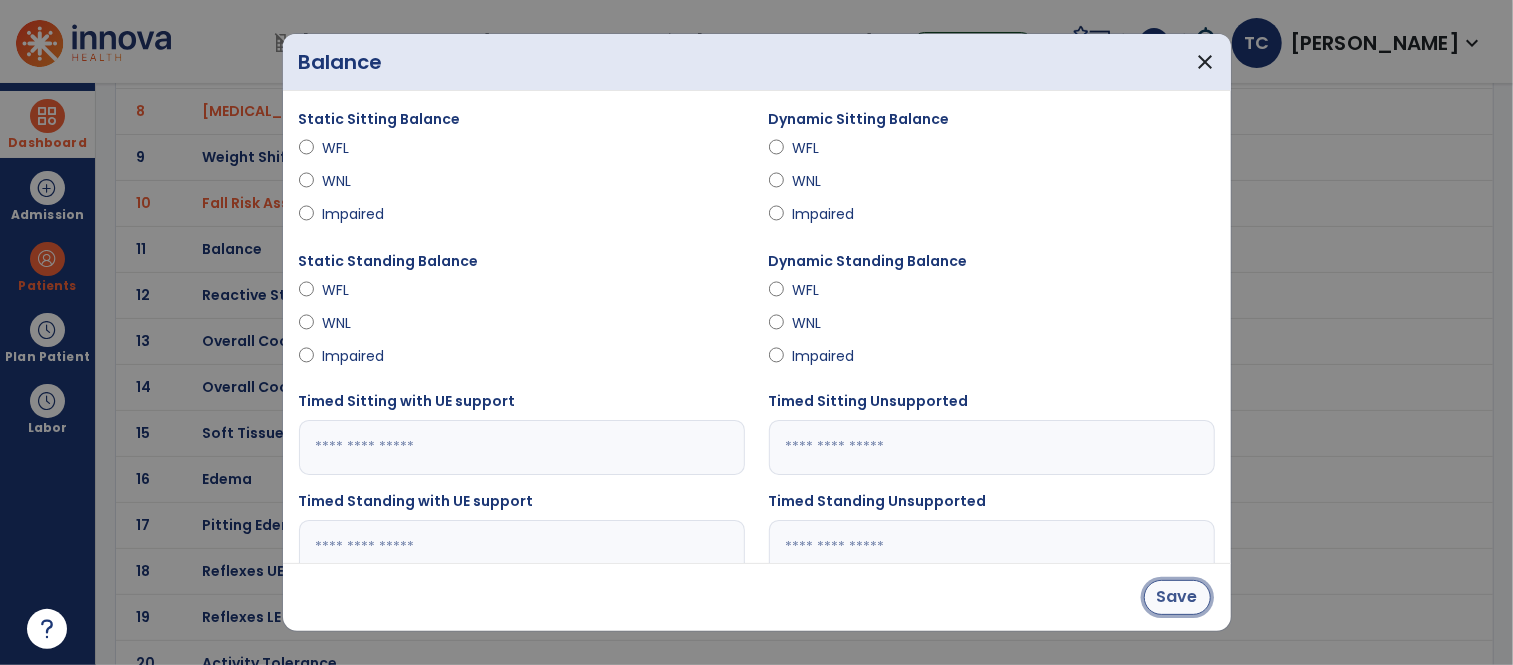 click on "Save" at bounding box center (1177, 597) 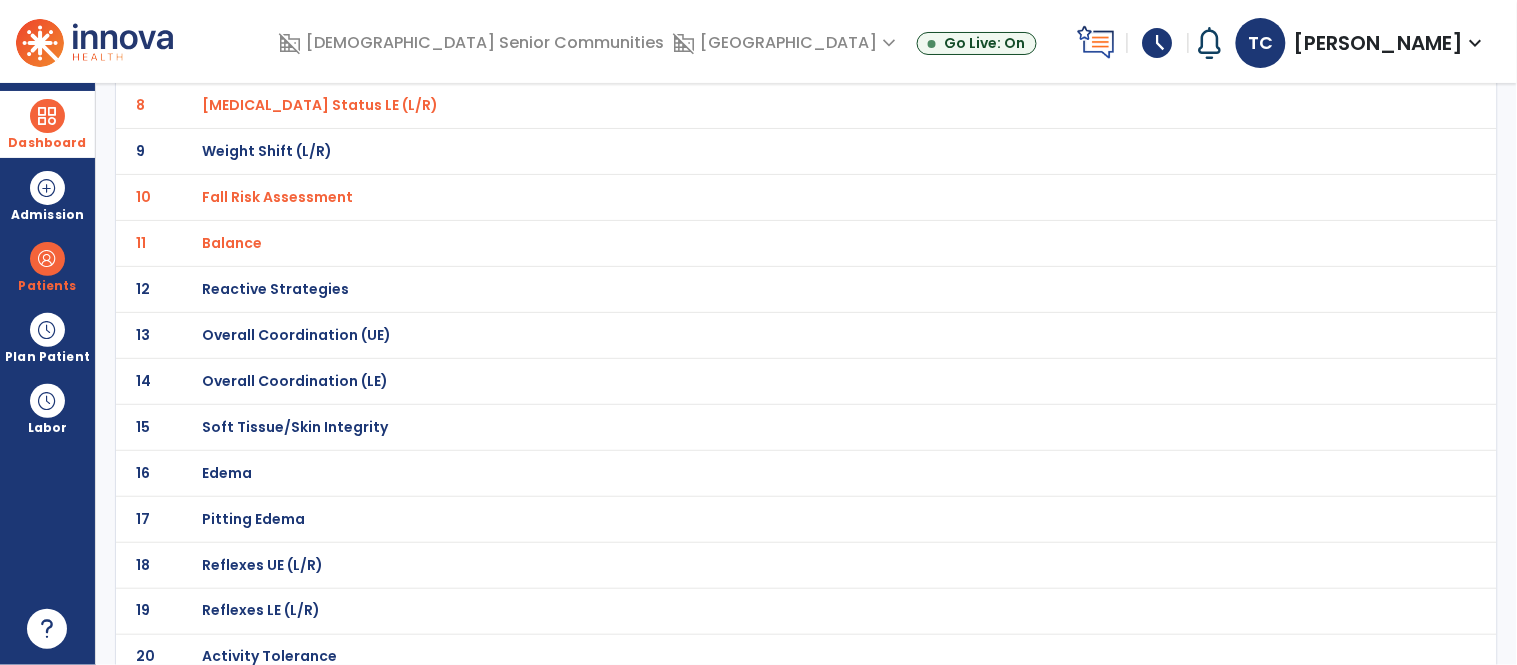 scroll, scrollTop: 0, scrollLeft: 0, axis: both 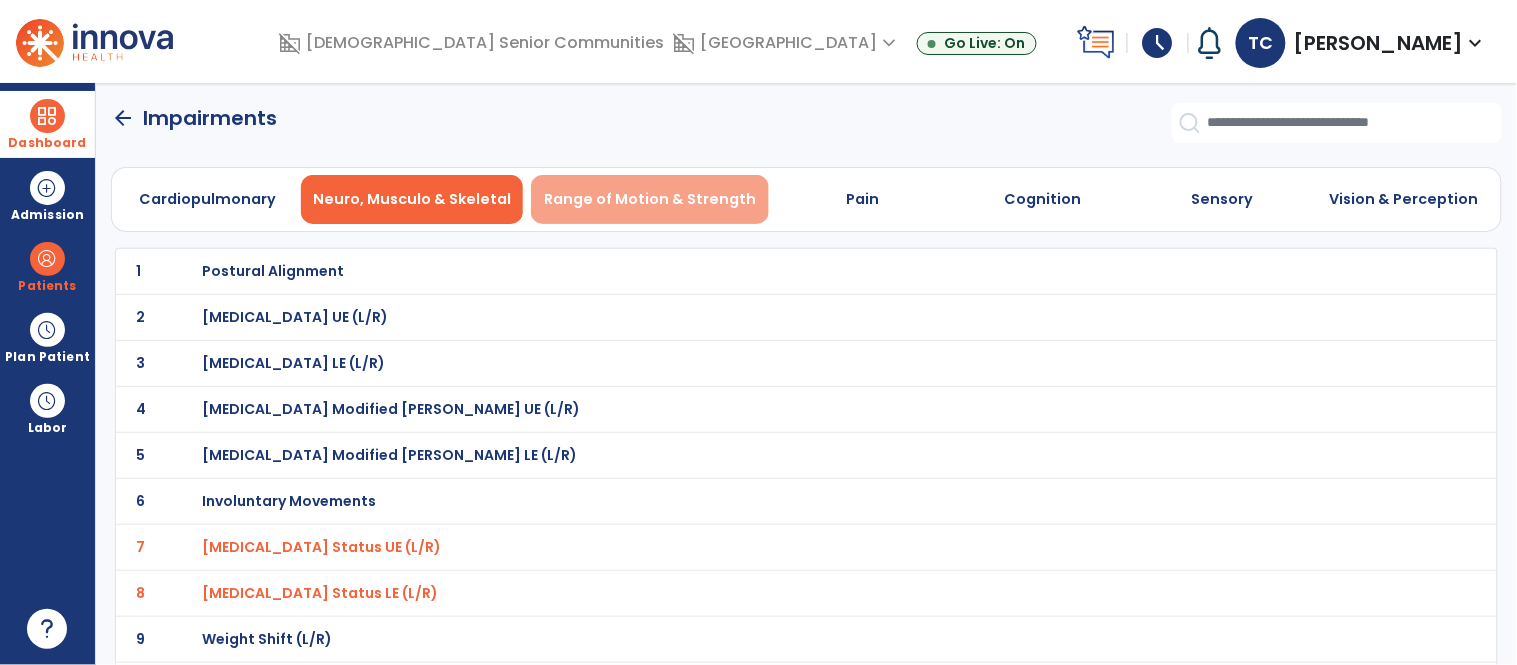 click on "Range of Motion & Strength" at bounding box center [650, 199] 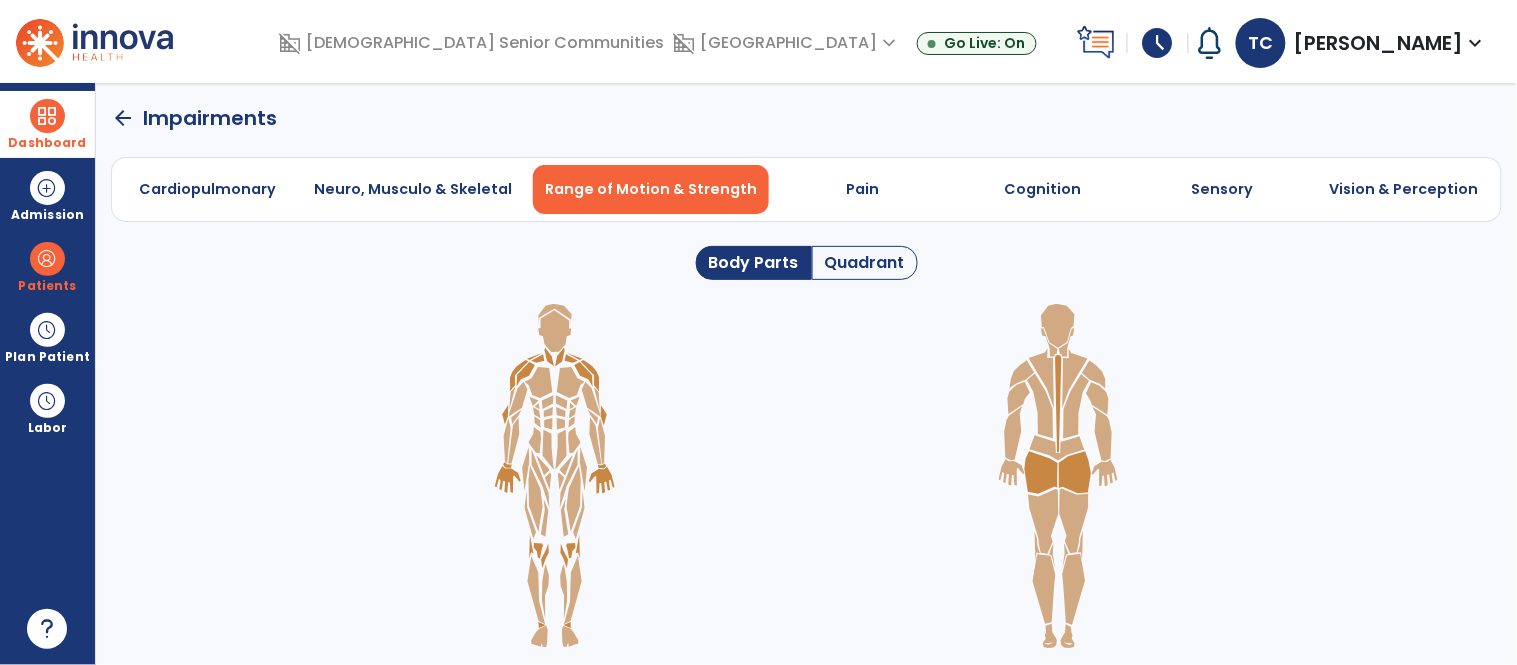 click on "Quadrant" 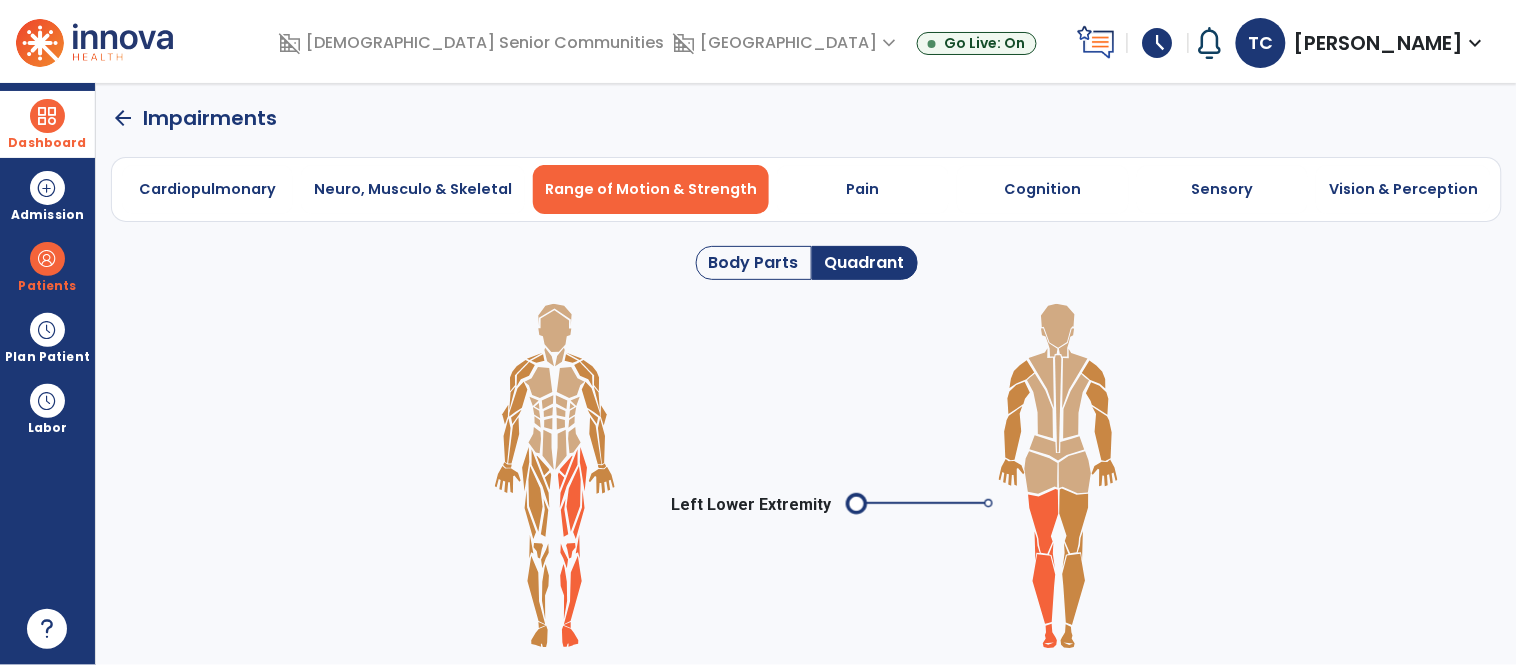 click 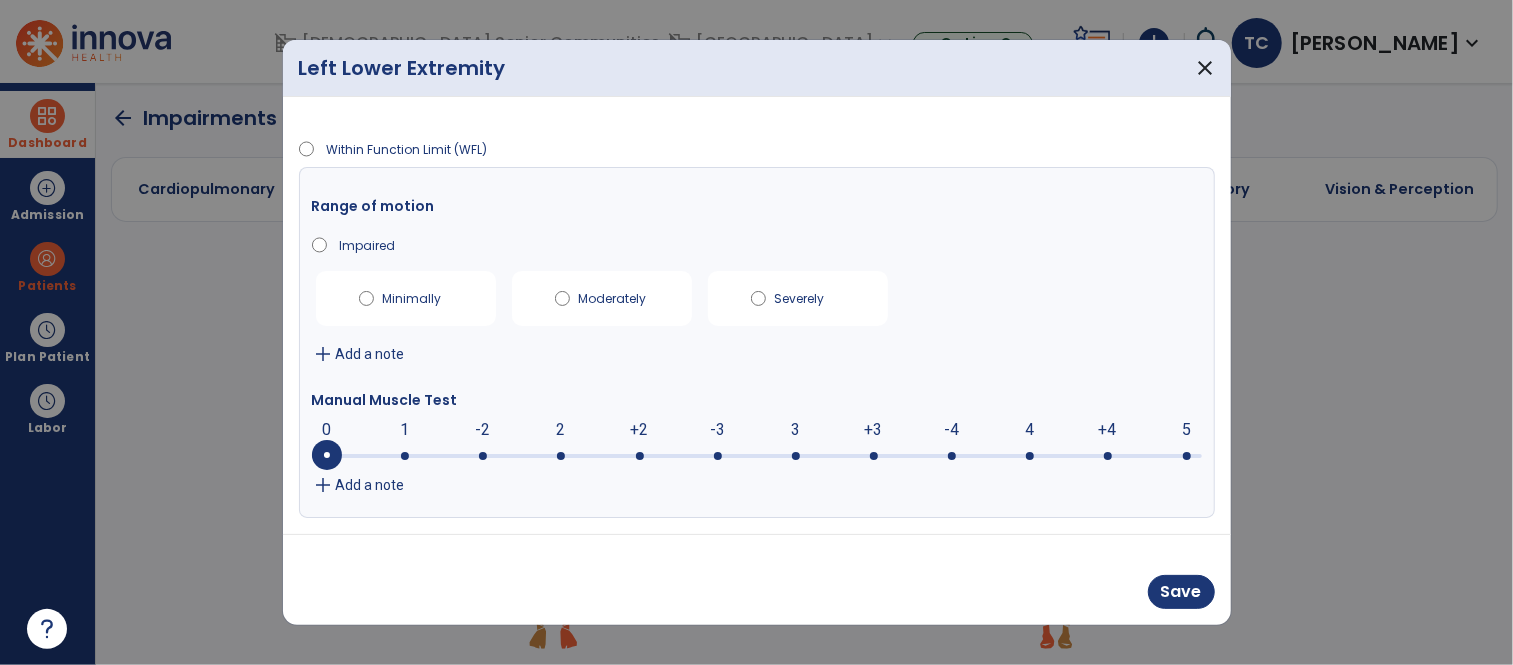 click at bounding box center (757, 454) 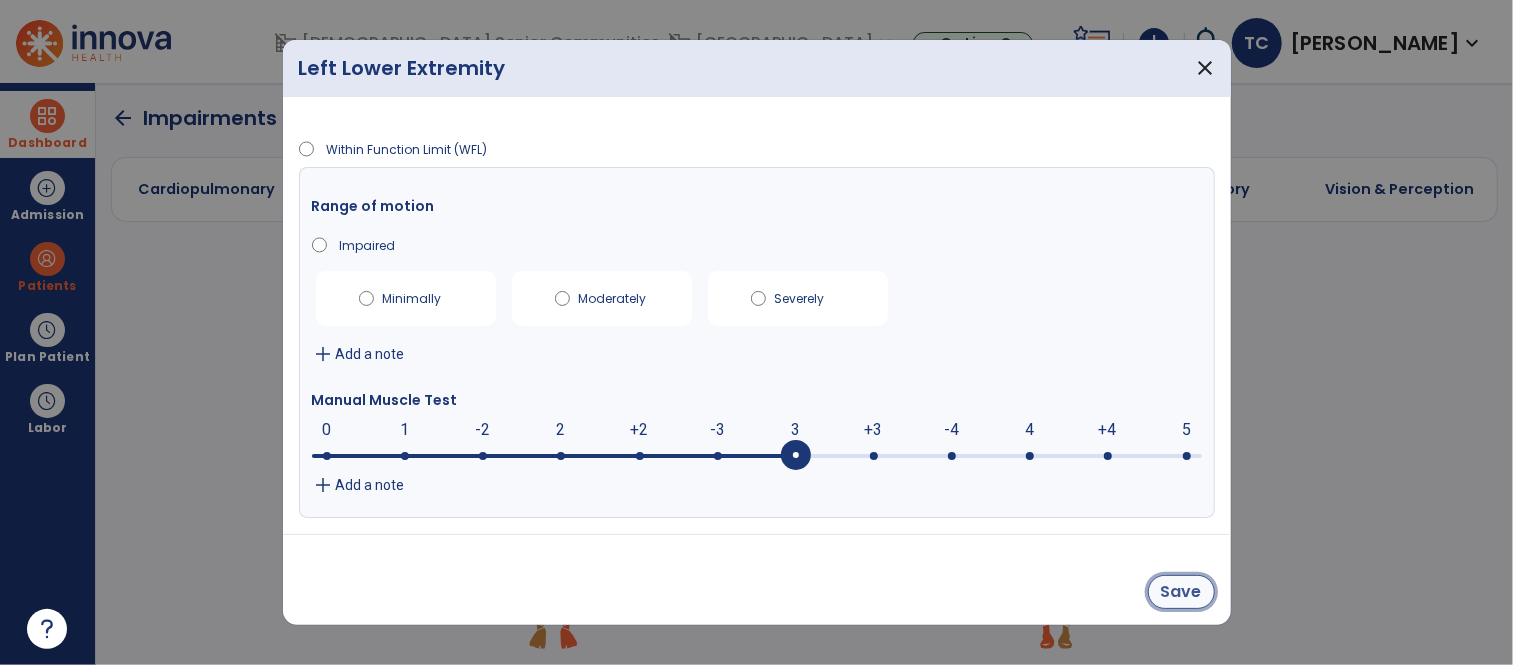 click on "Save" at bounding box center [1181, 592] 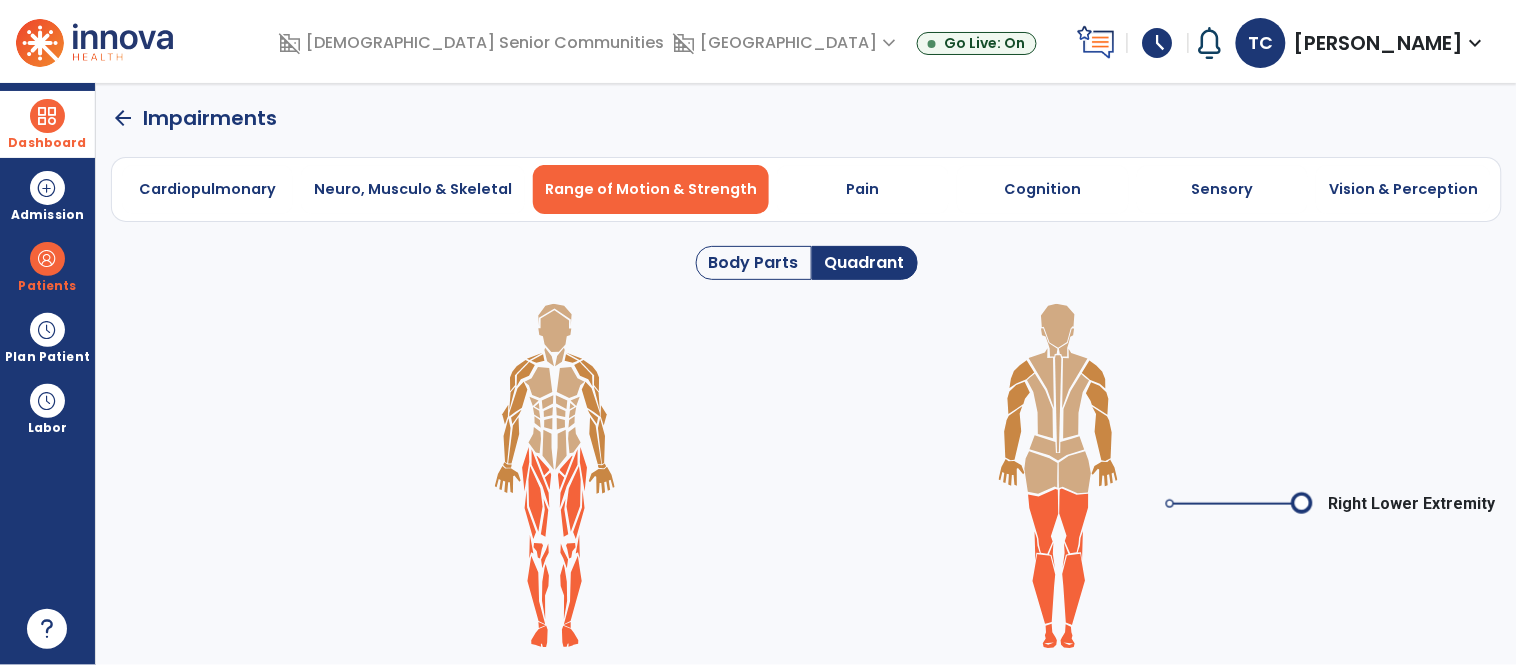 click 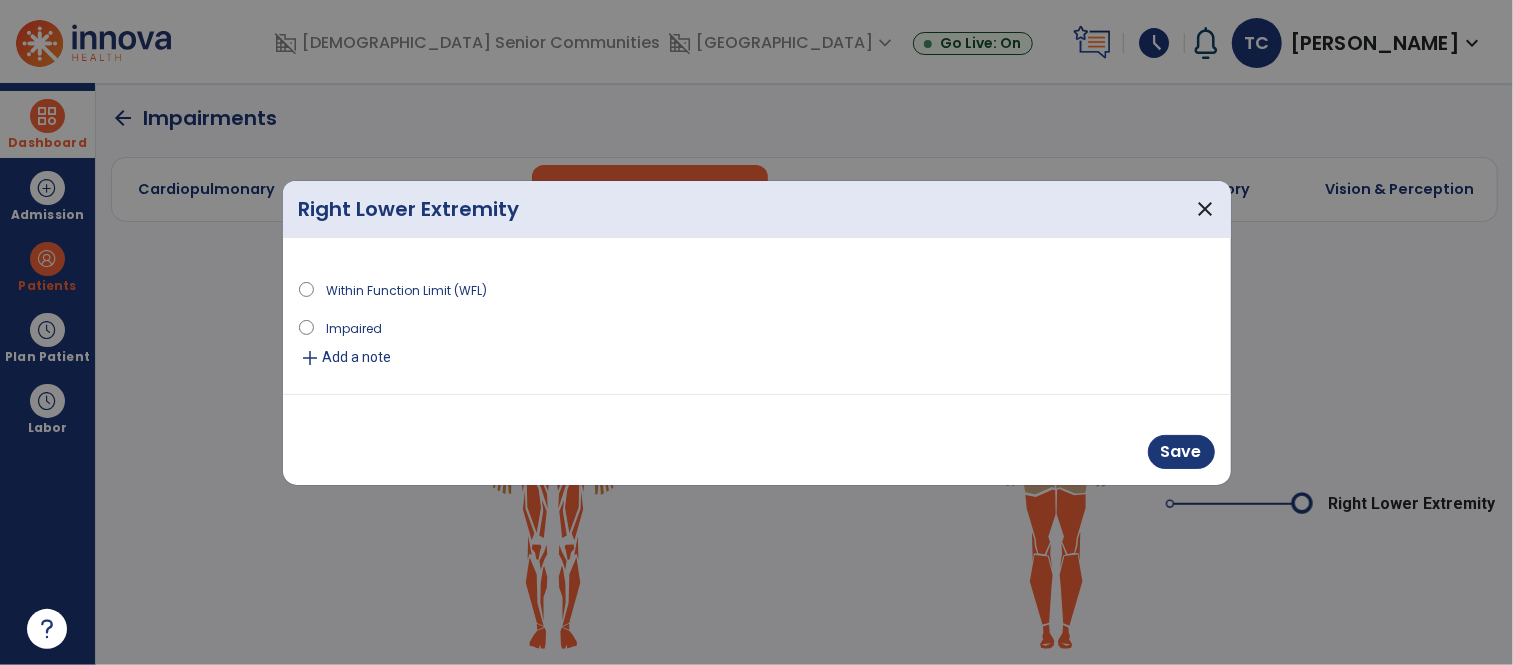 click on "Impaired" at bounding box center [354, 327] 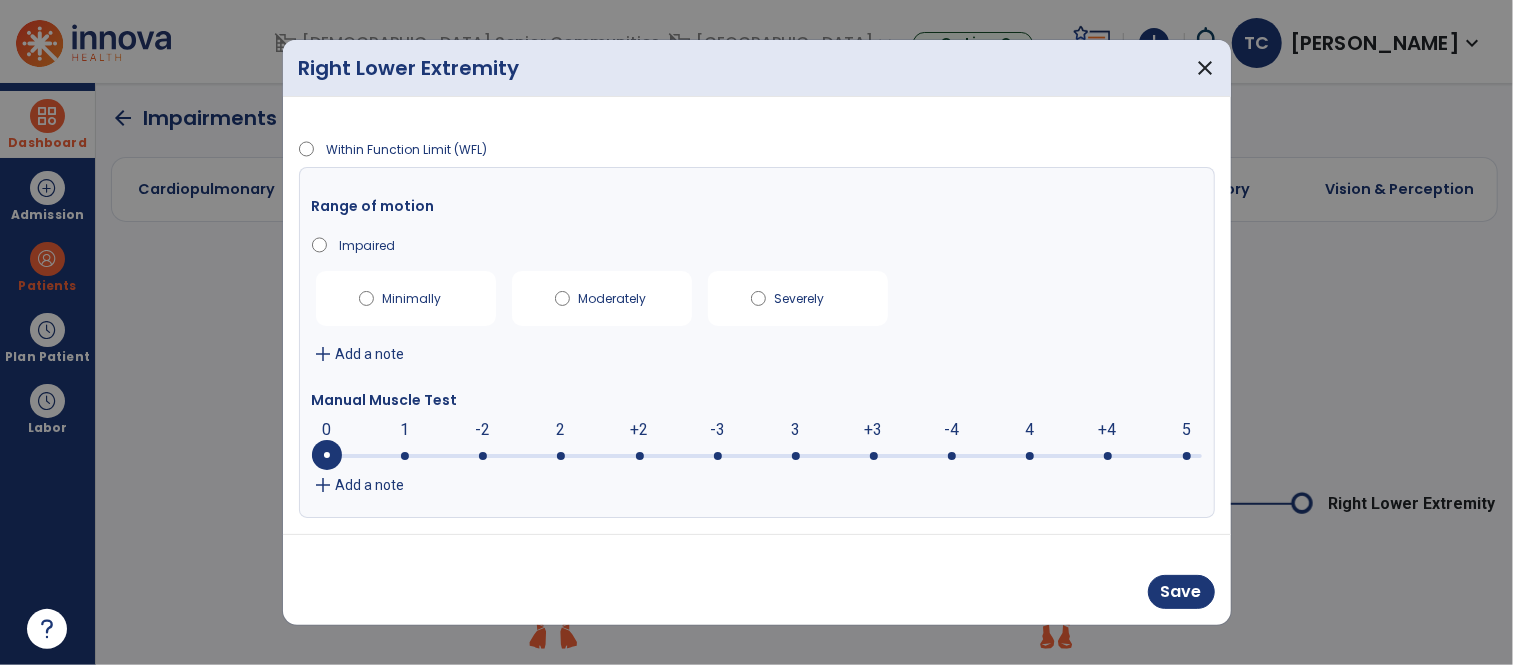 click at bounding box center [757, 454] 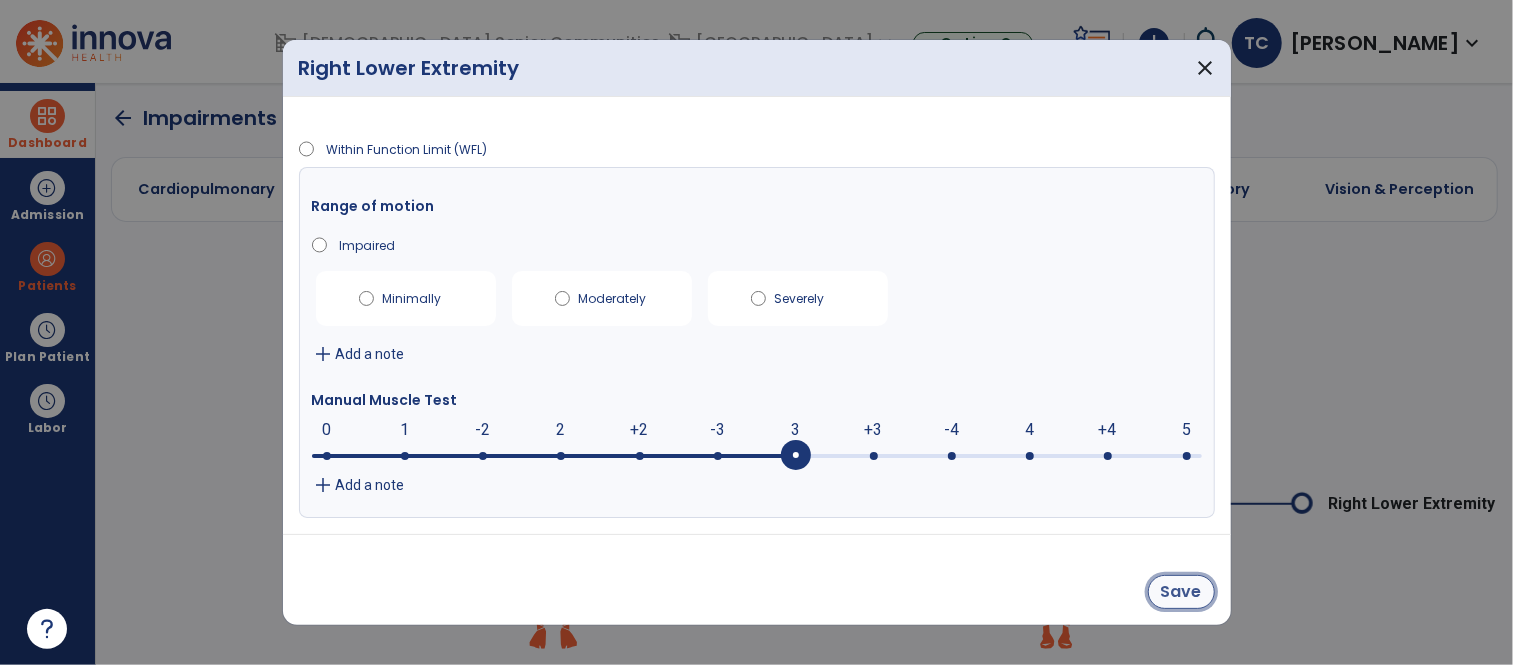 click on "Save" at bounding box center [1181, 592] 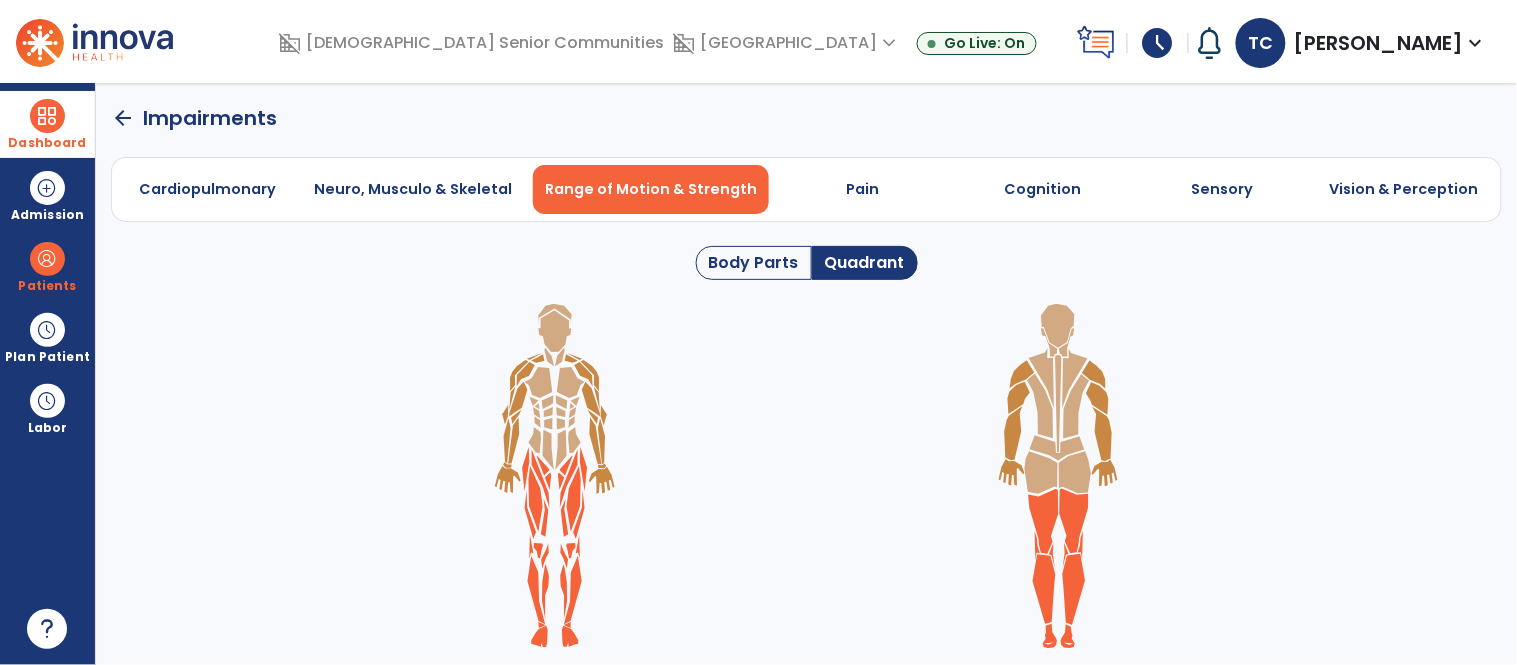click on "arrow_back" 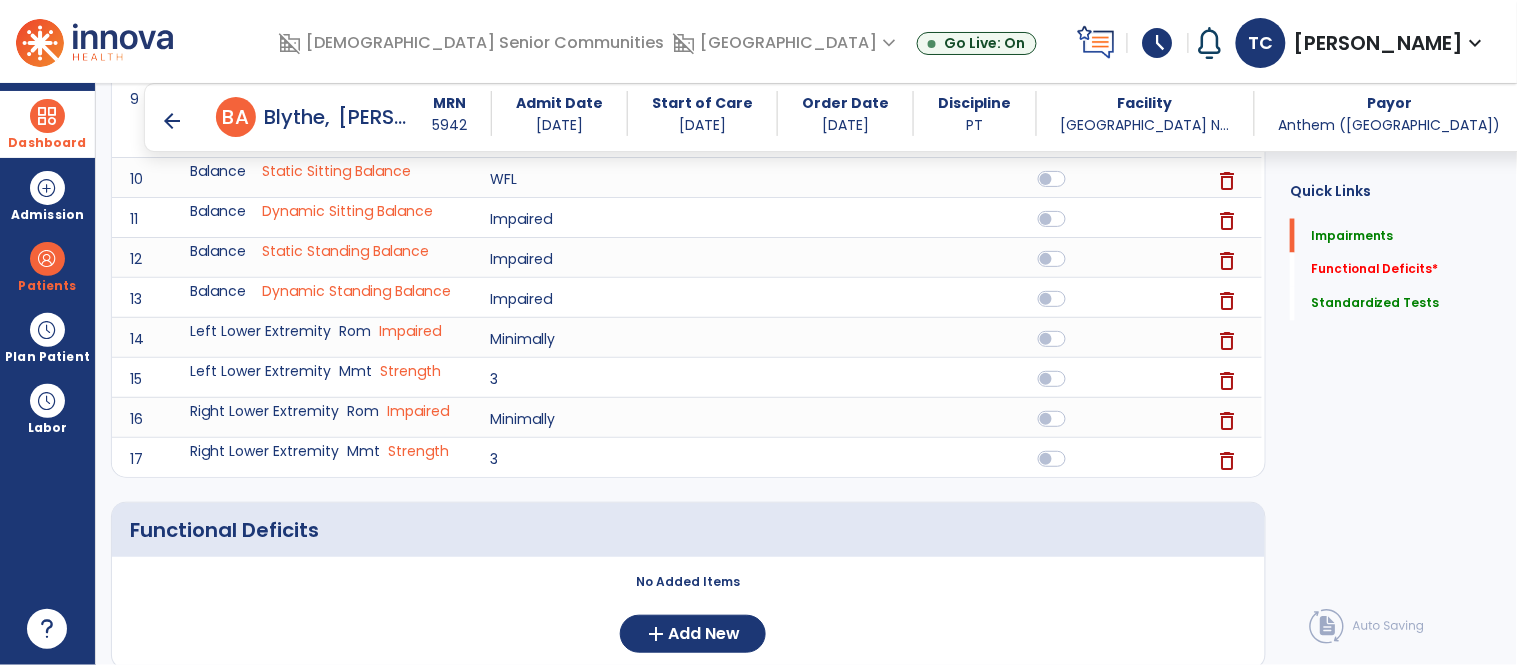 scroll, scrollTop: 795, scrollLeft: 0, axis: vertical 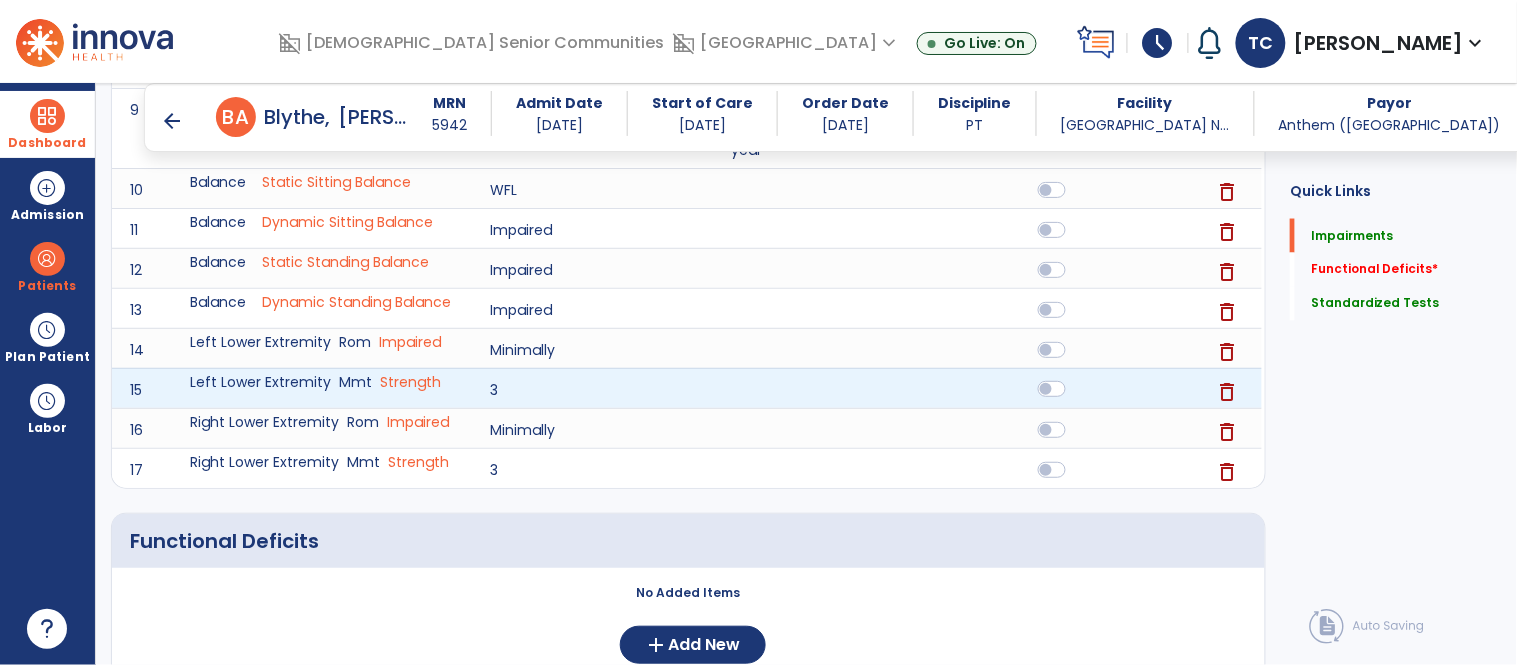 click 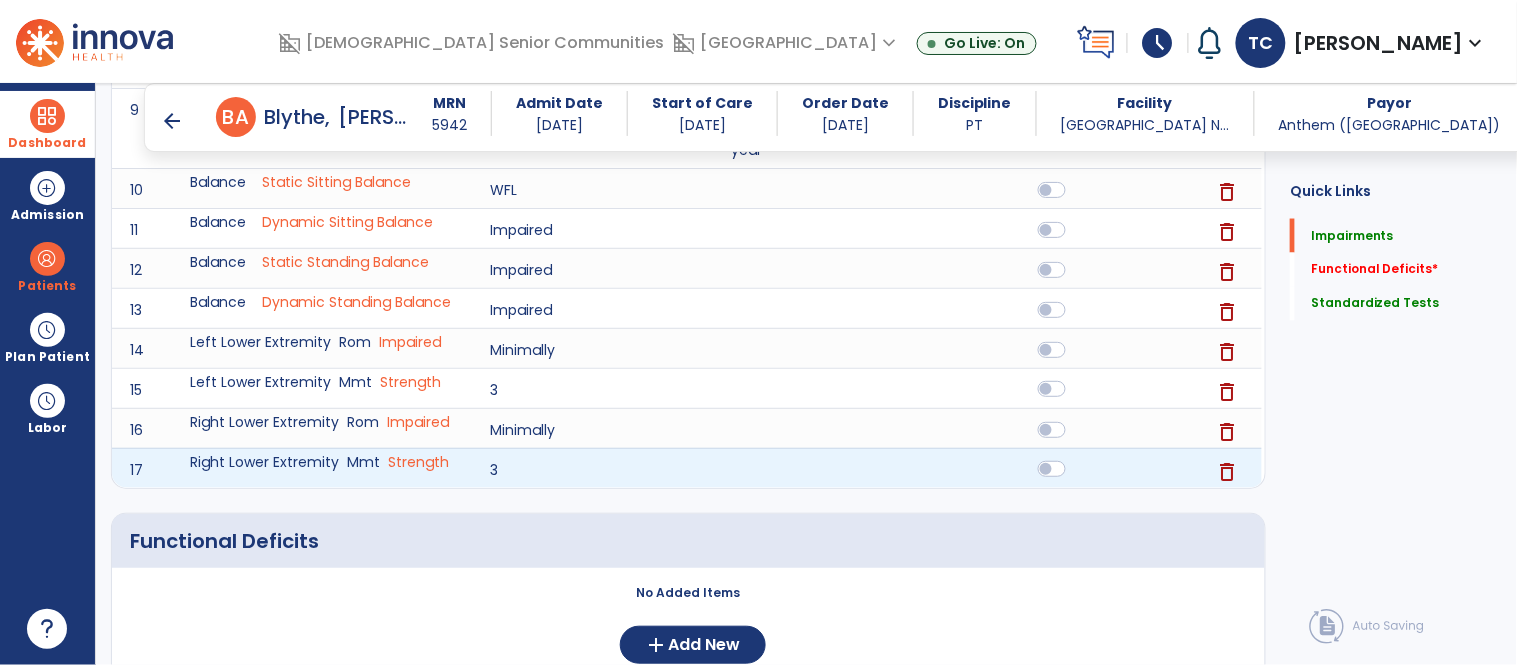click 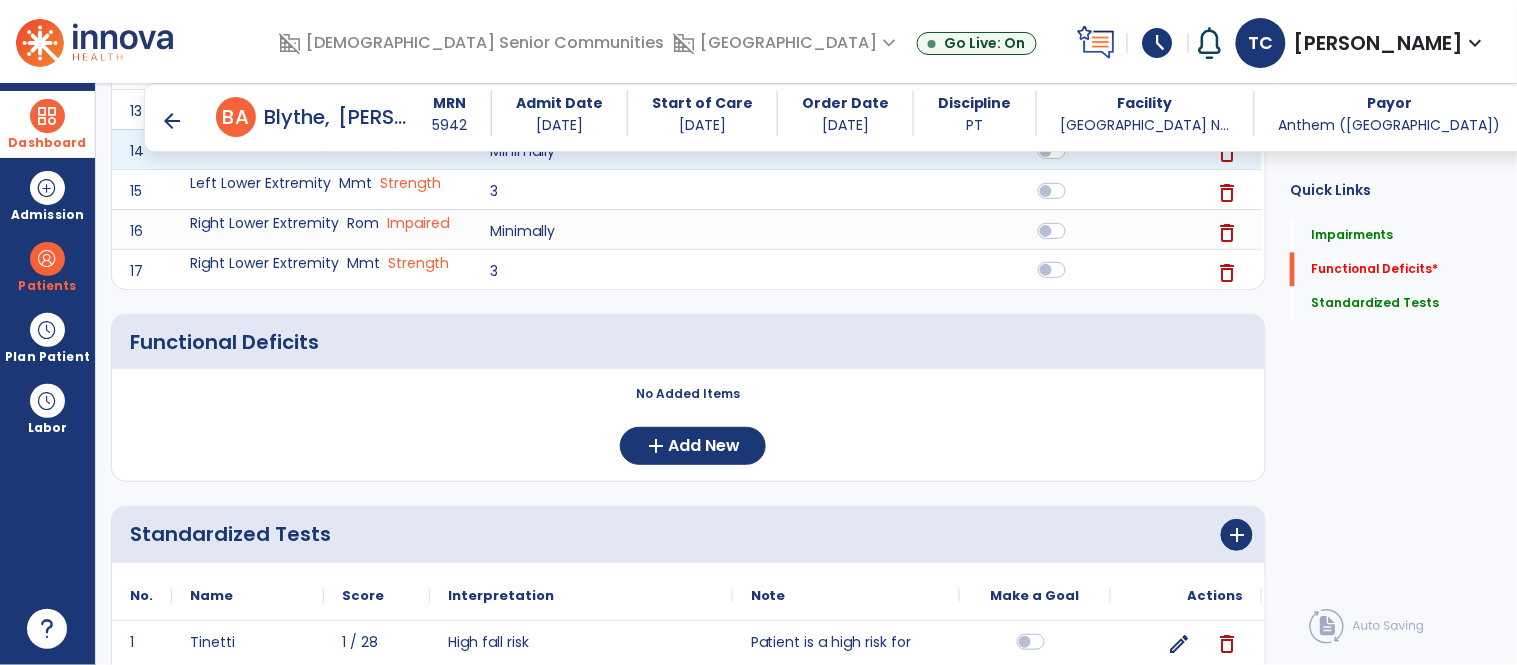 scroll, scrollTop: 1002, scrollLeft: 0, axis: vertical 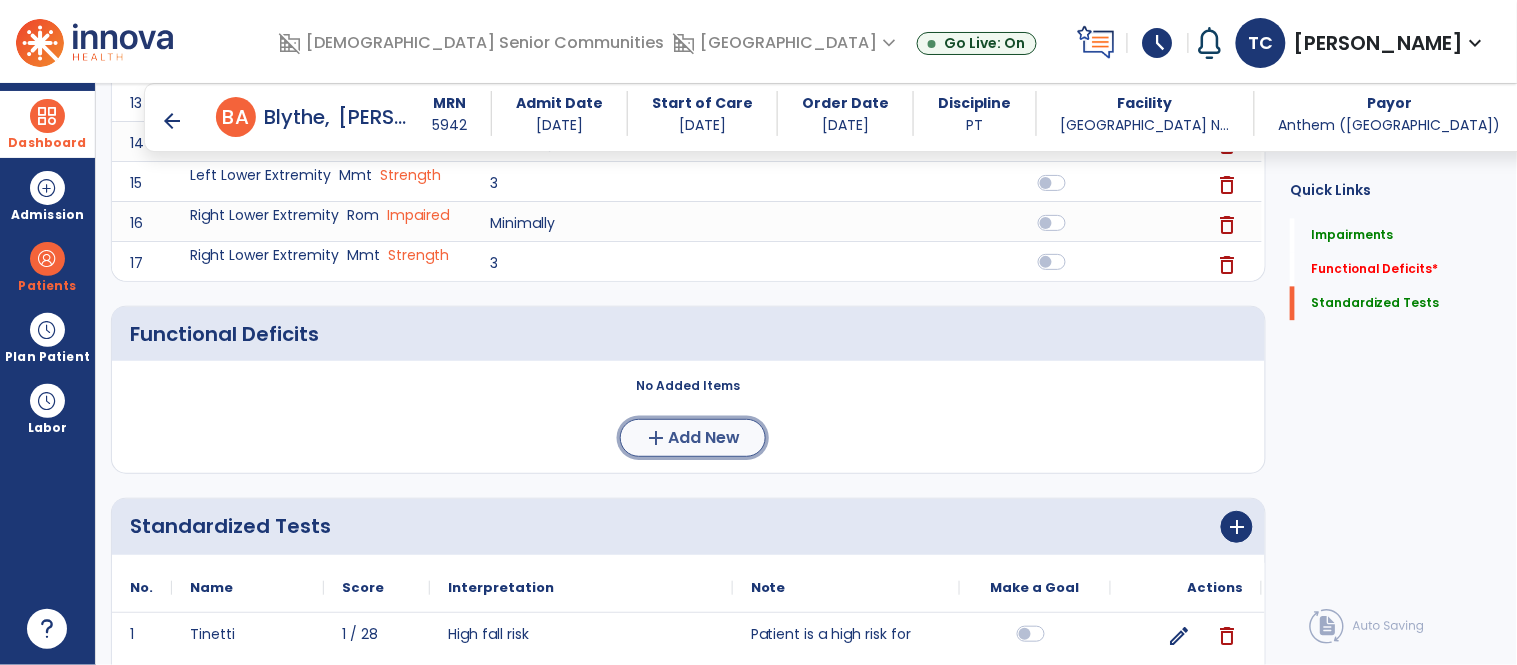 click on "Add New" 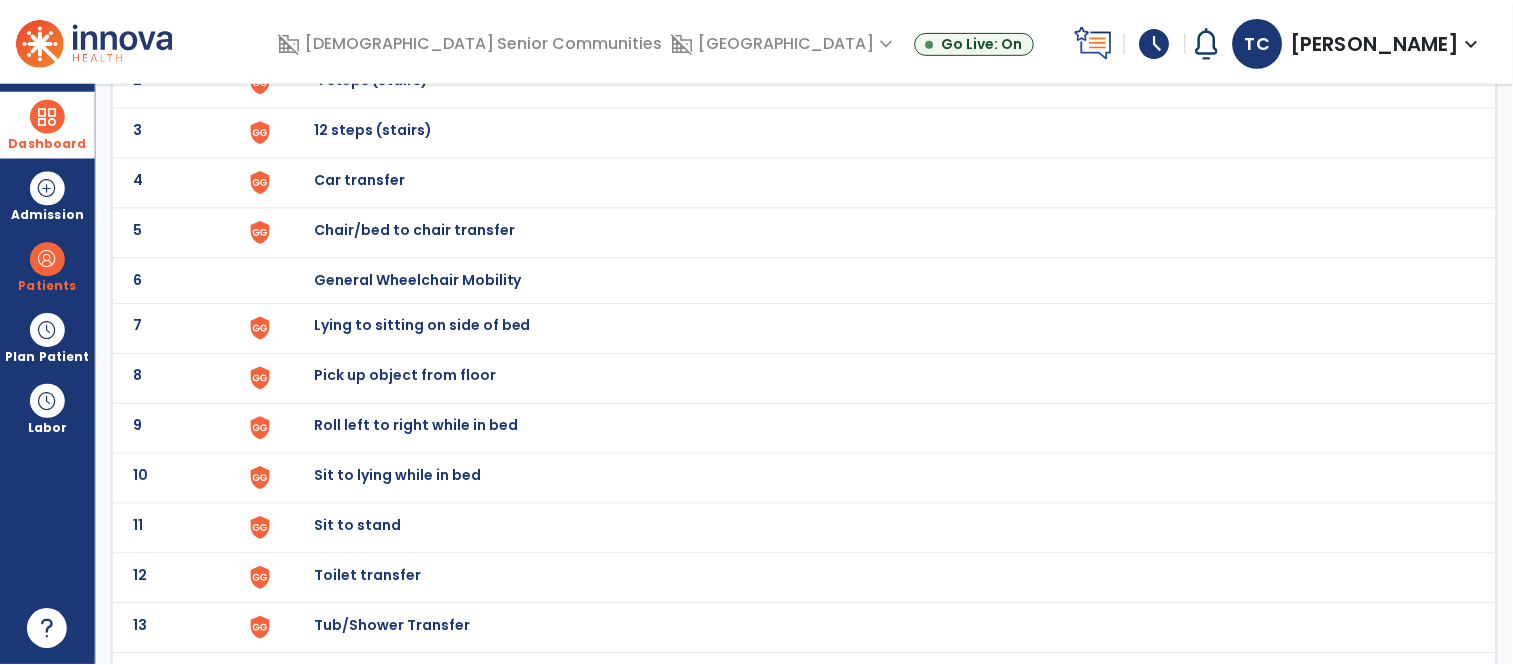 scroll, scrollTop: 235, scrollLeft: 0, axis: vertical 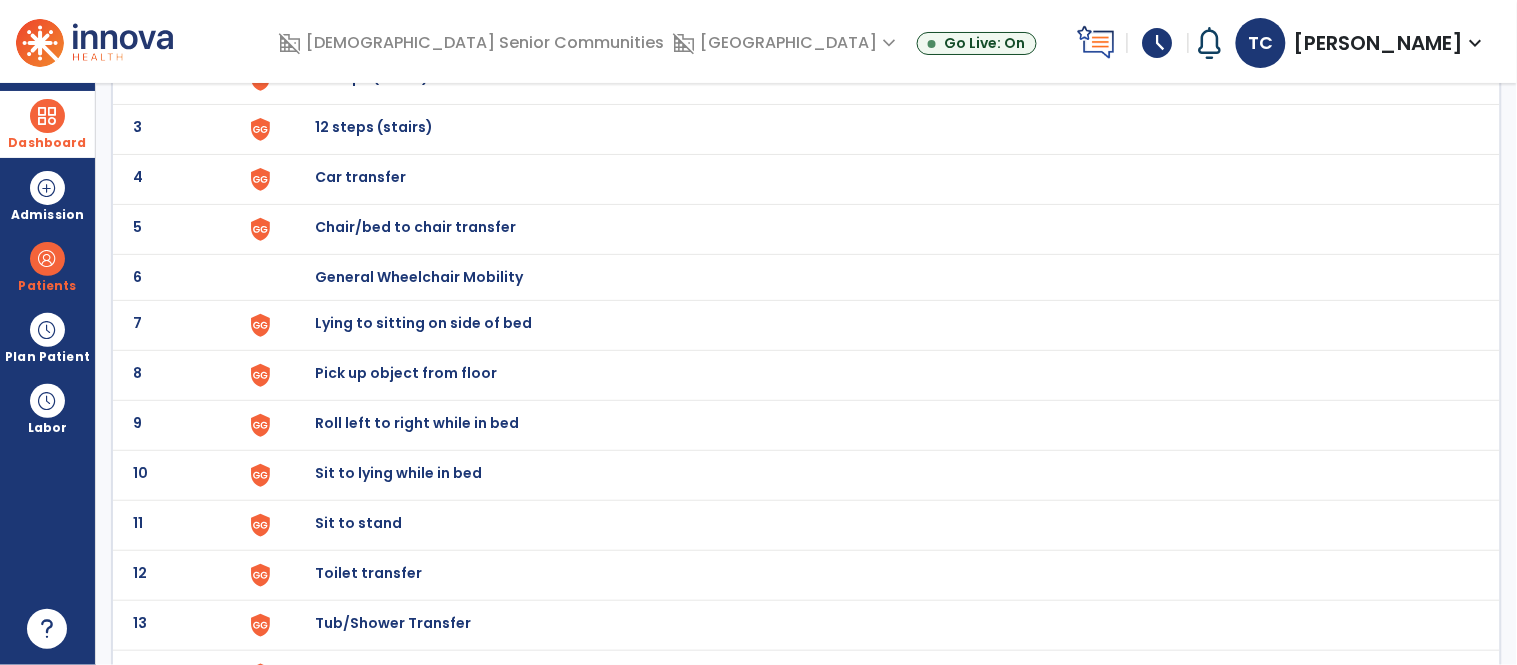 click on "Roll left to right while in bed" at bounding box center (361, 27) 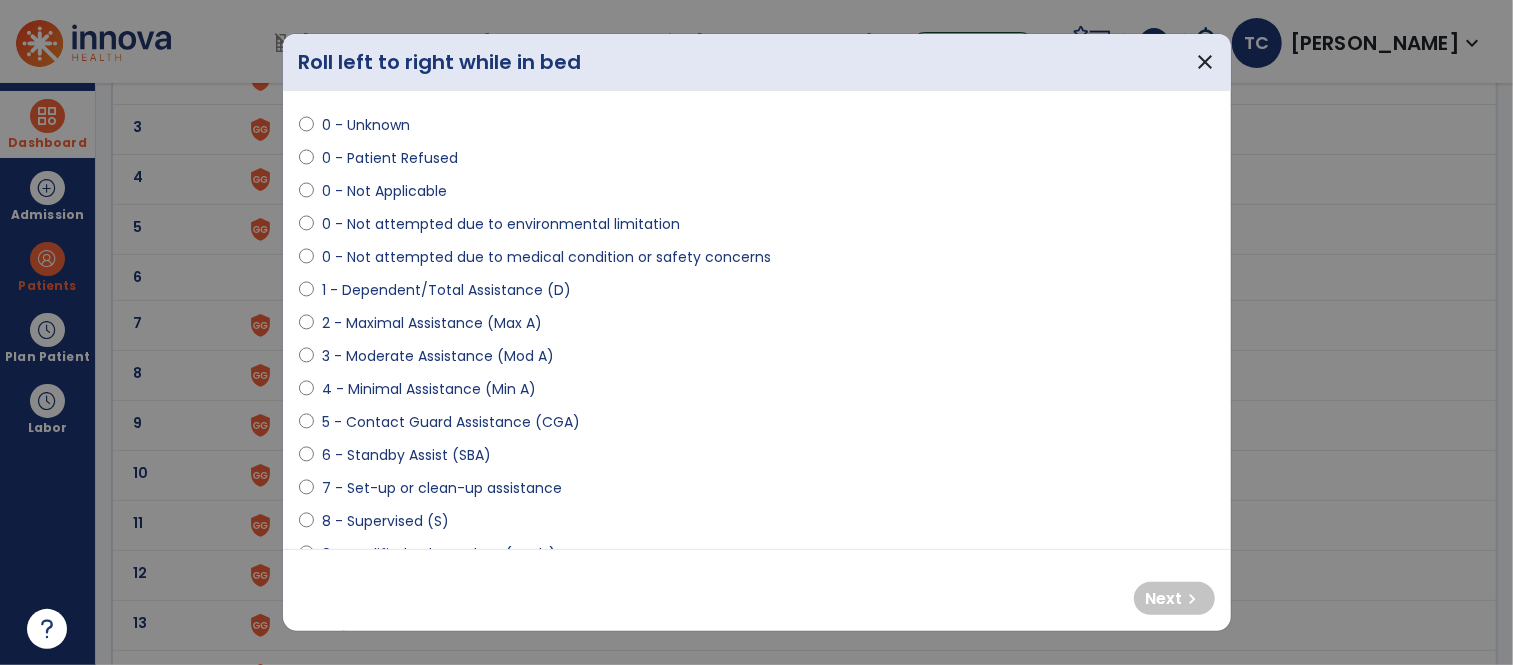 scroll, scrollTop: 57, scrollLeft: 0, axis: vertical 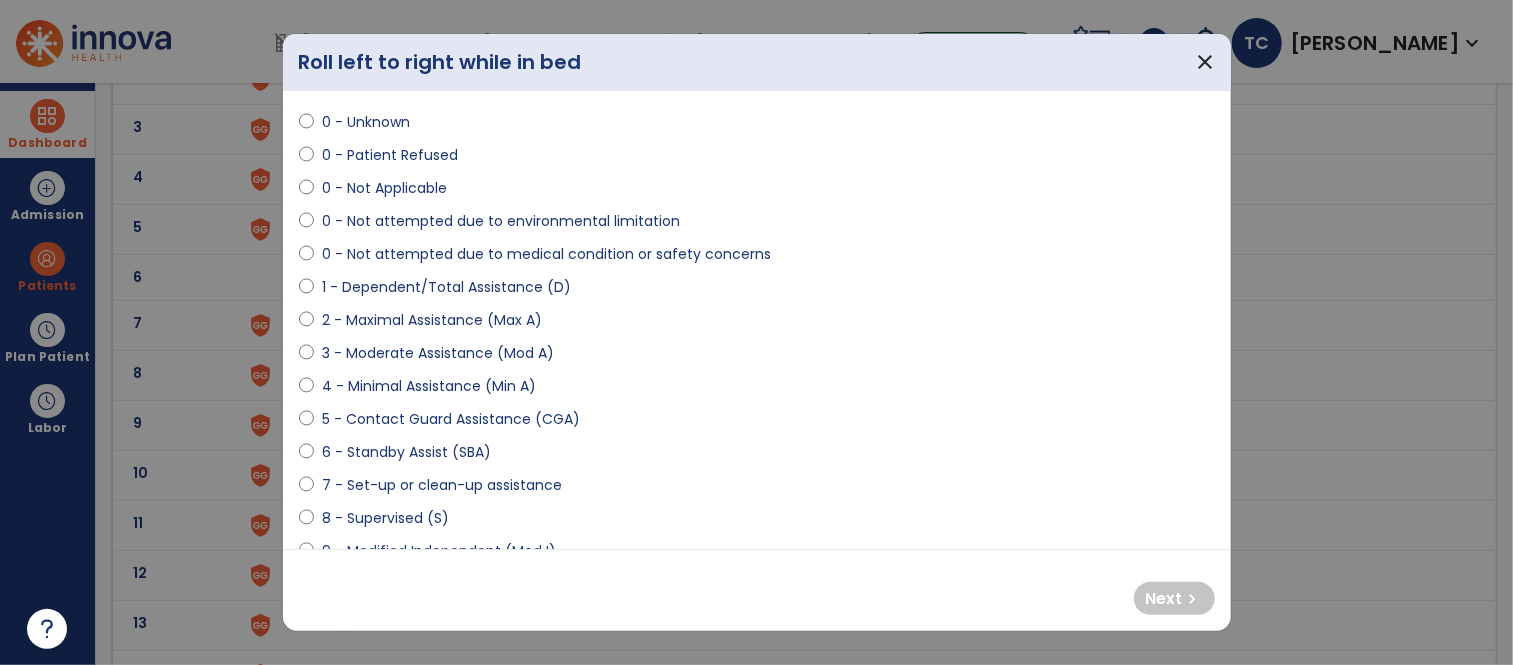 click on "3 - Moderate Assistance (Mod A)" at bounding box center (438, 353) 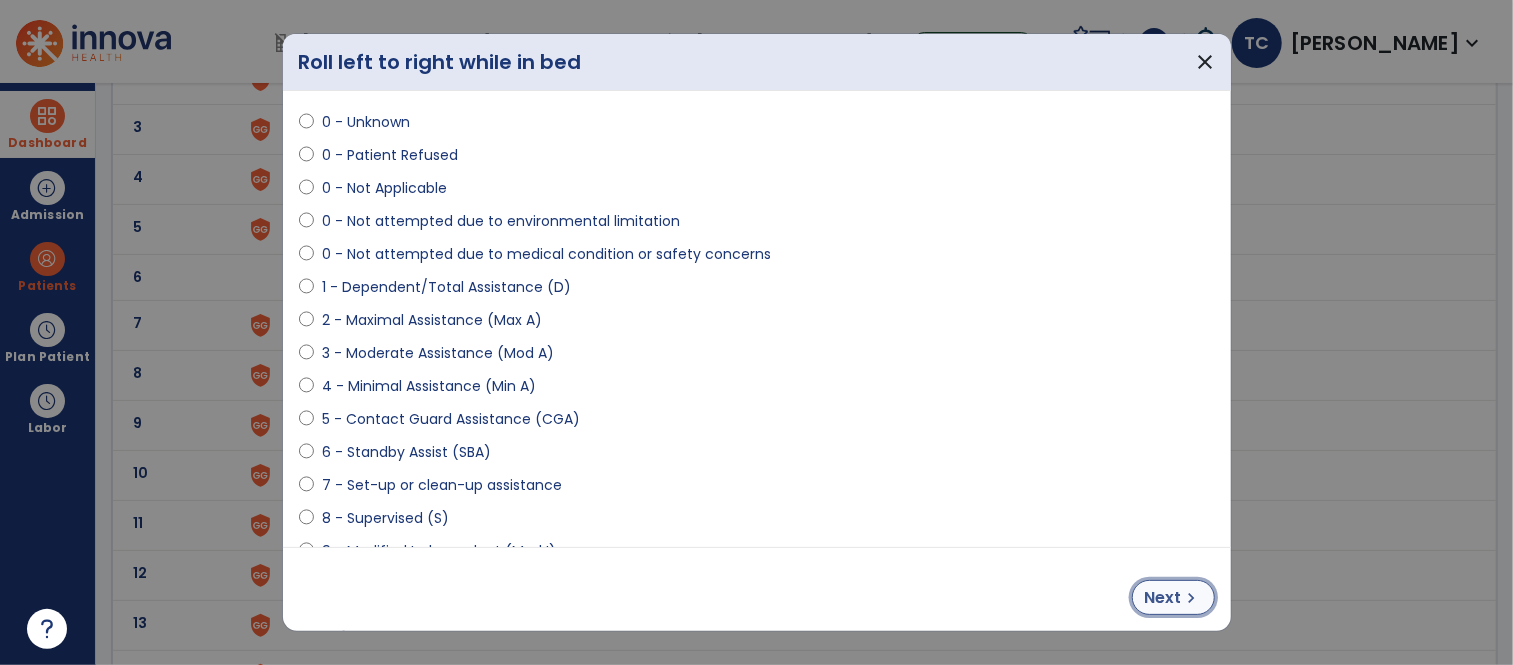 click on "Next" at bounding box center [1163, 598] 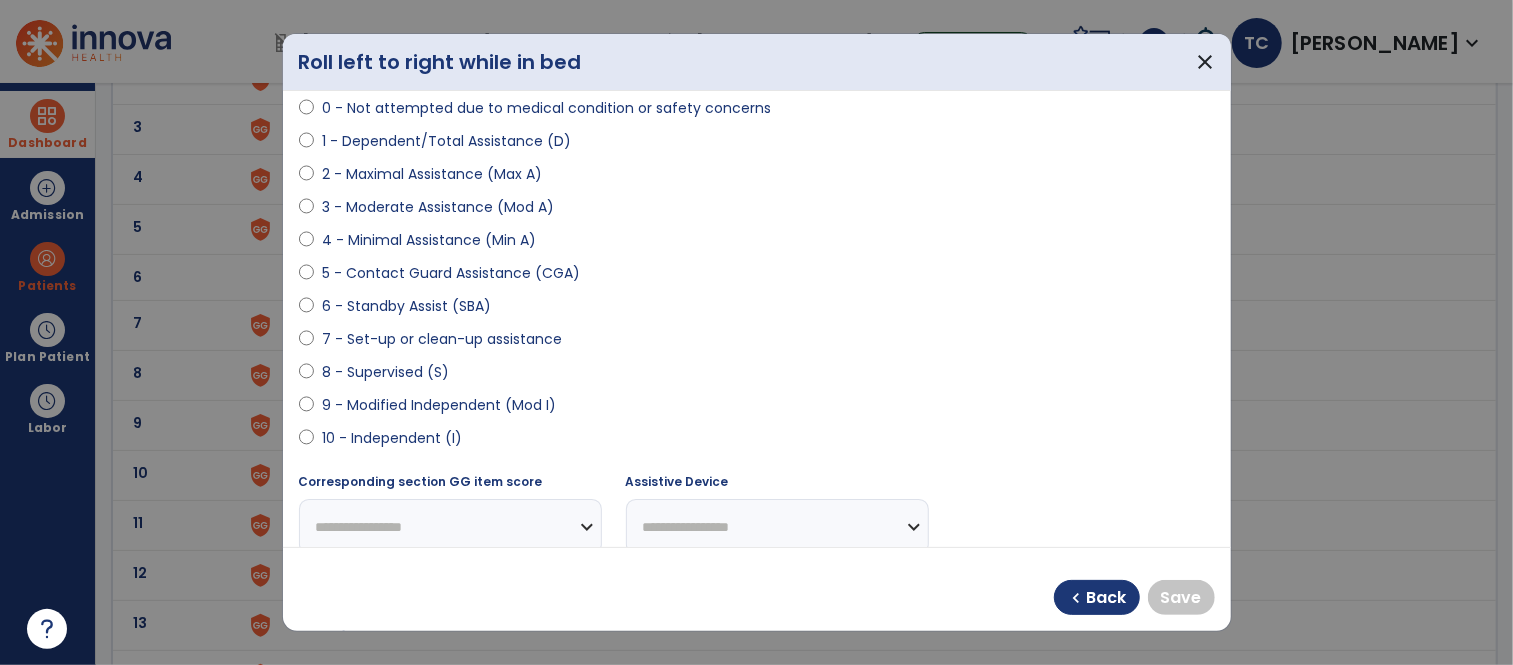 scroll, scrollTop: 237, scrollLeft: 0, axis: vertical 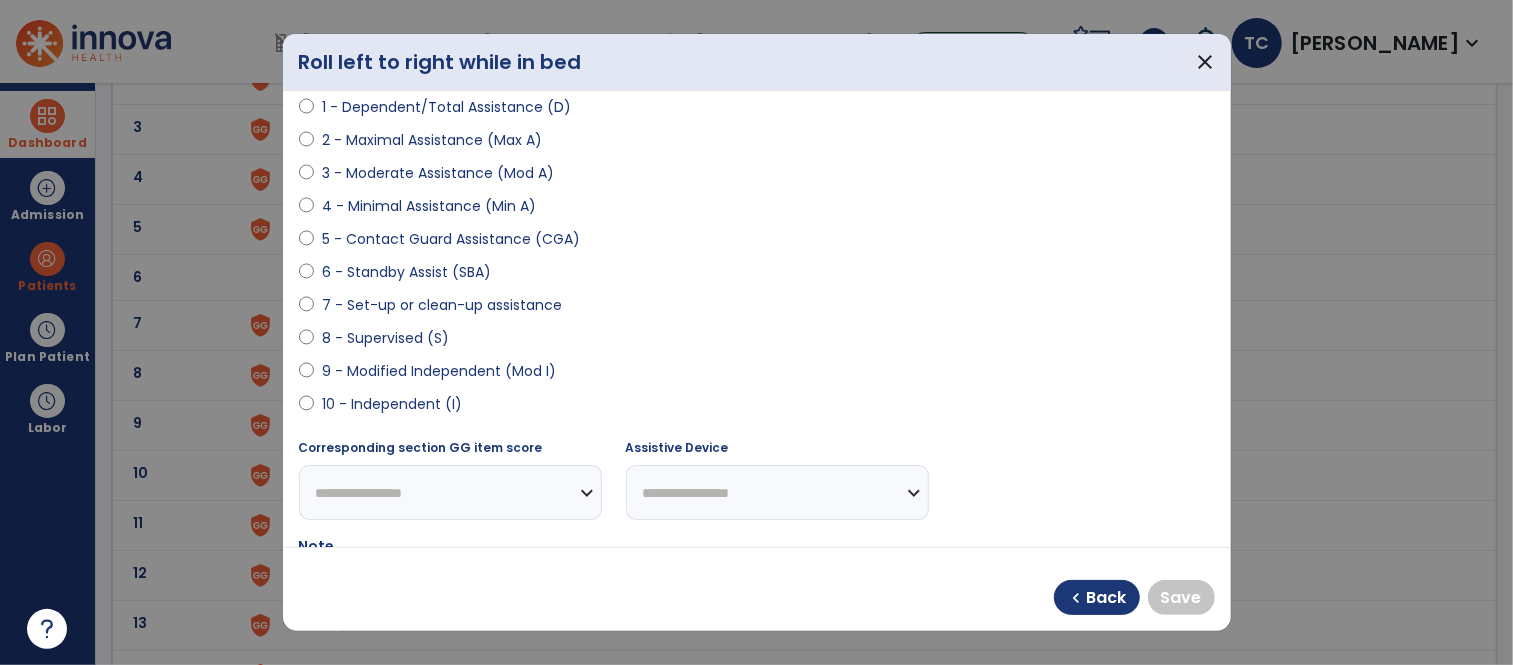 click on "9 - Modified Independent (Mod I)" at bounding box center [439, 371] 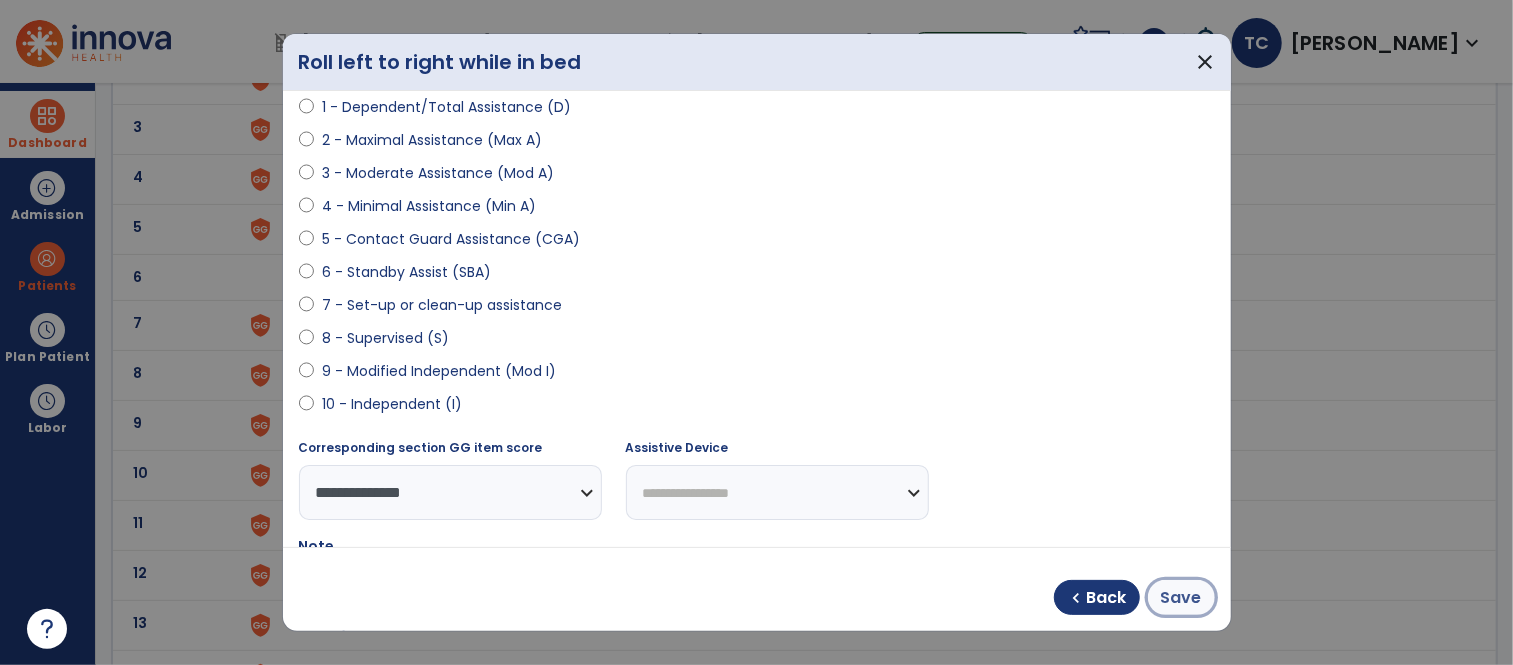click on "Save" at bounding box center [1181, 598] 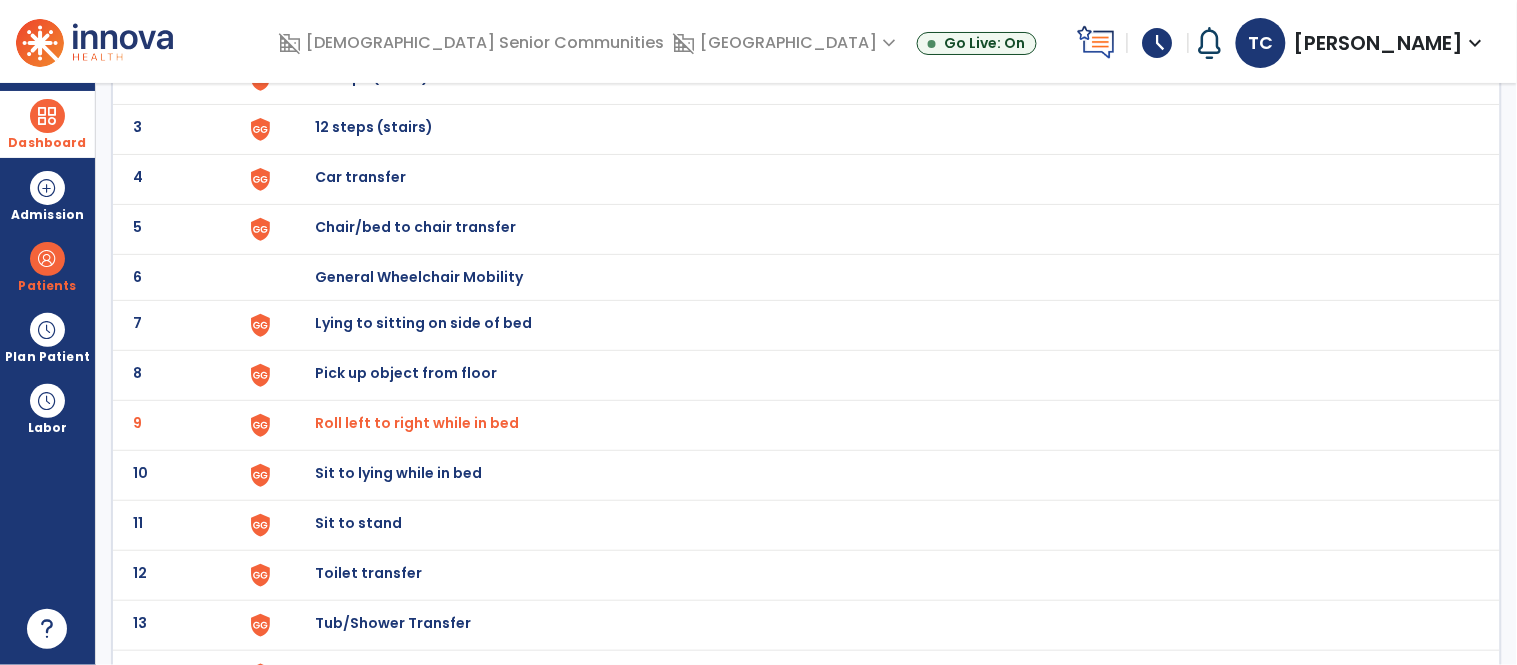click on "Lying to sitting on side of bed" at bounding box center [361, 27] 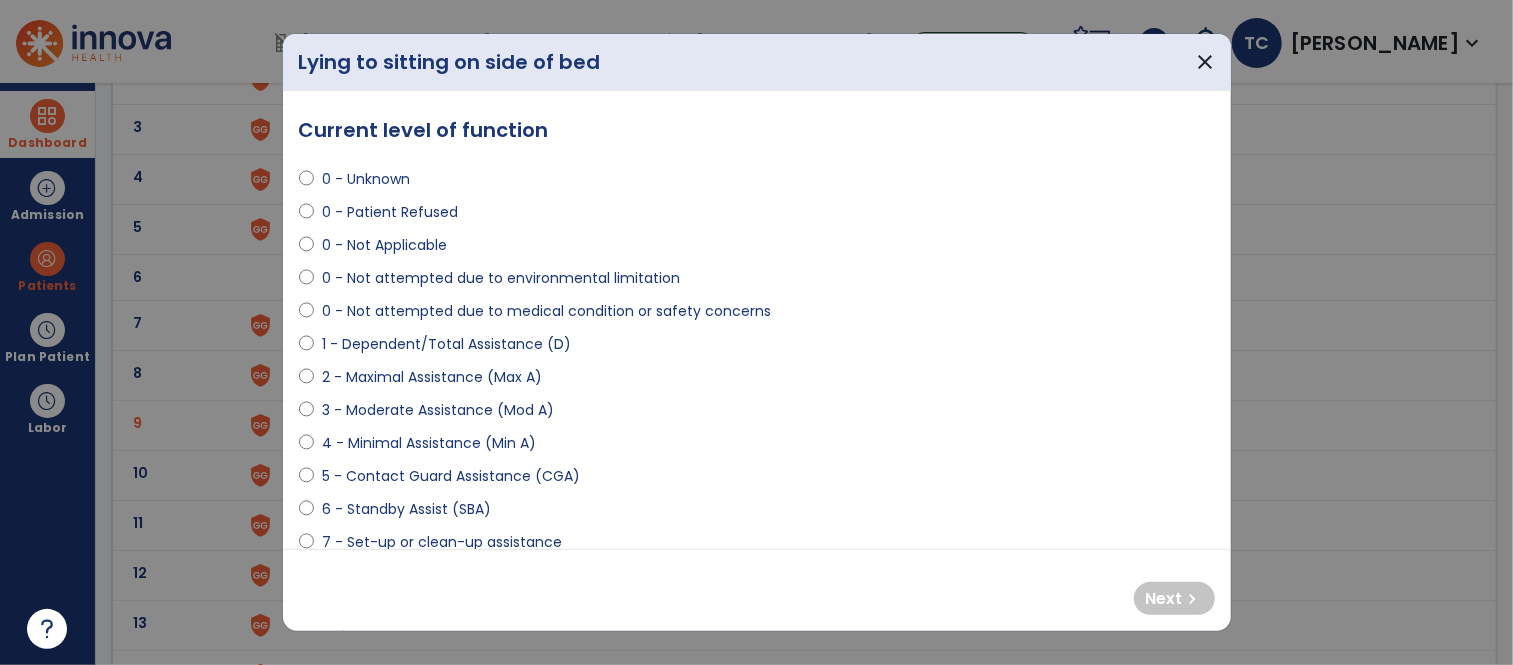 click on "3 - Moderate Assistance (Mod A)" at bounding box center [438, 410] 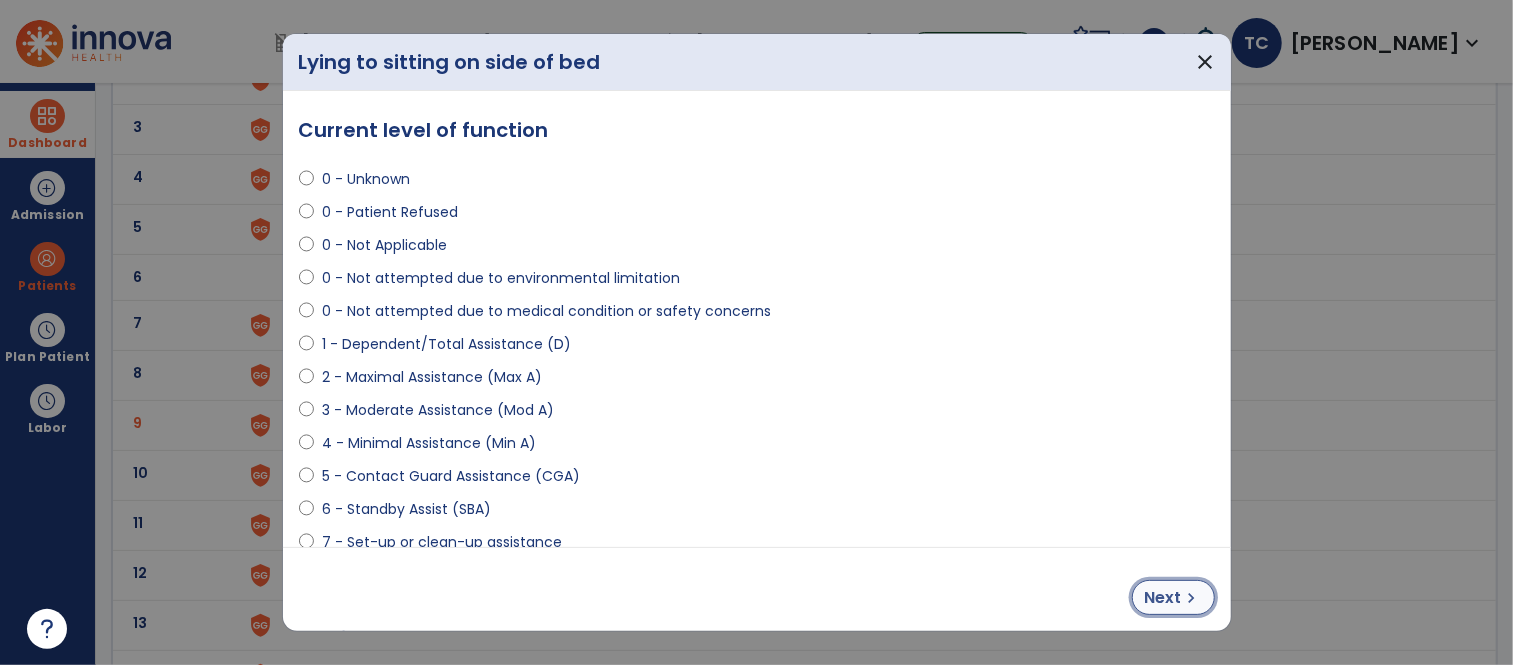 click on "Next" at bounding box center [1163, 598] 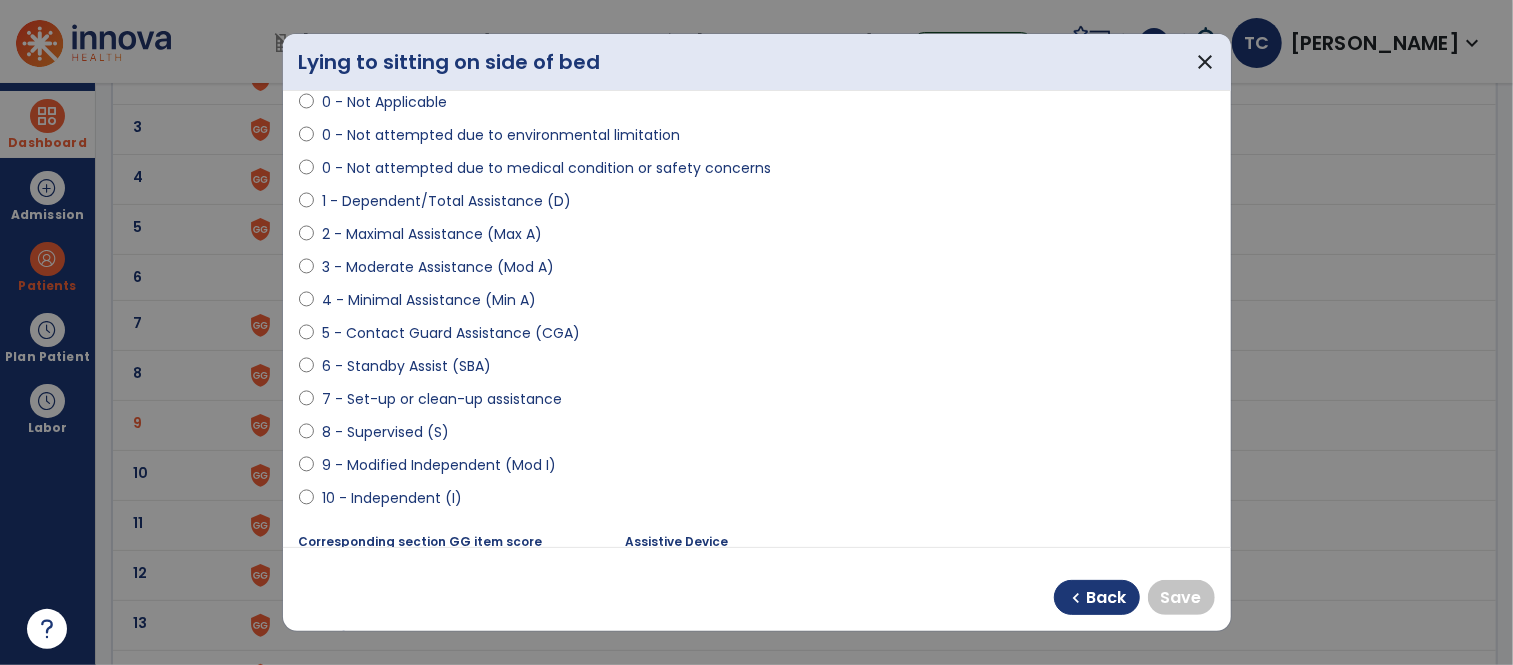 scroll, scrollTop: 186, scrollLeft: 0, axis: vertical 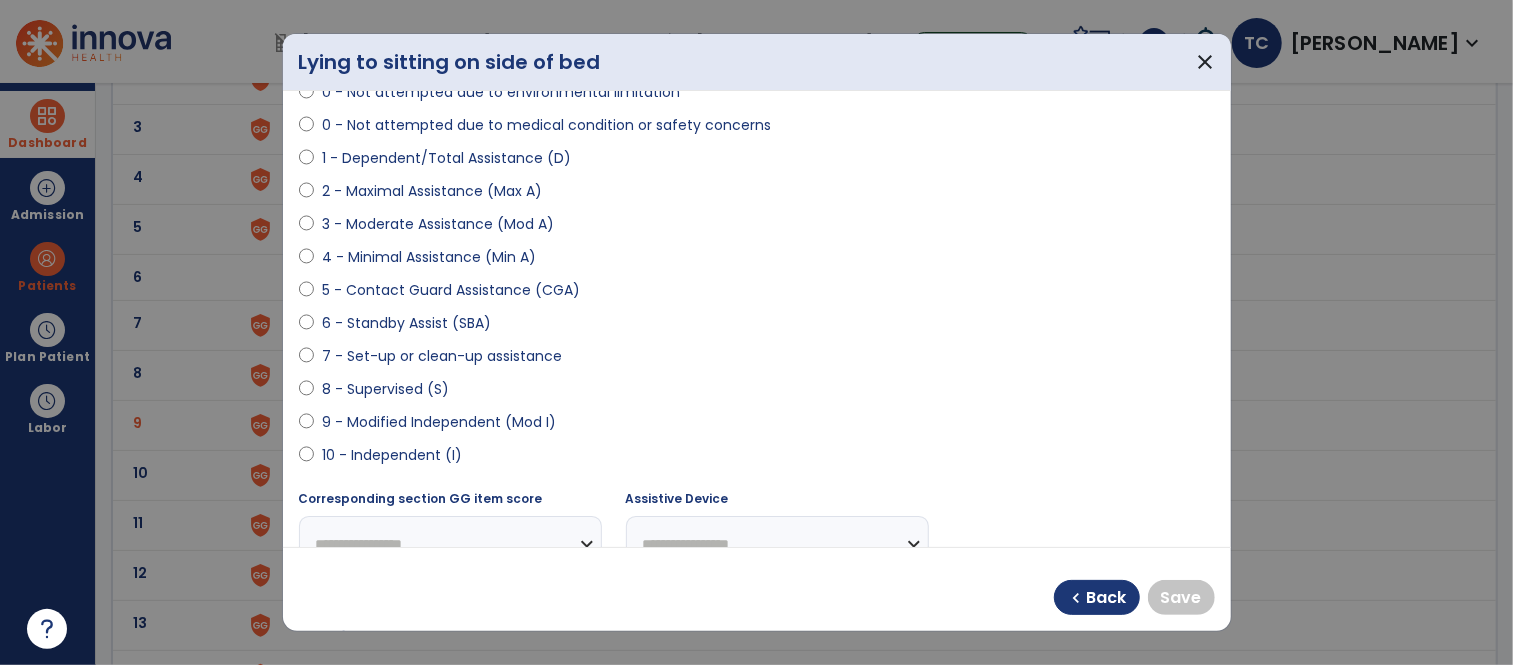 click on "9 - Modified Independent (Mod I)" at bounding box center (439, 422) 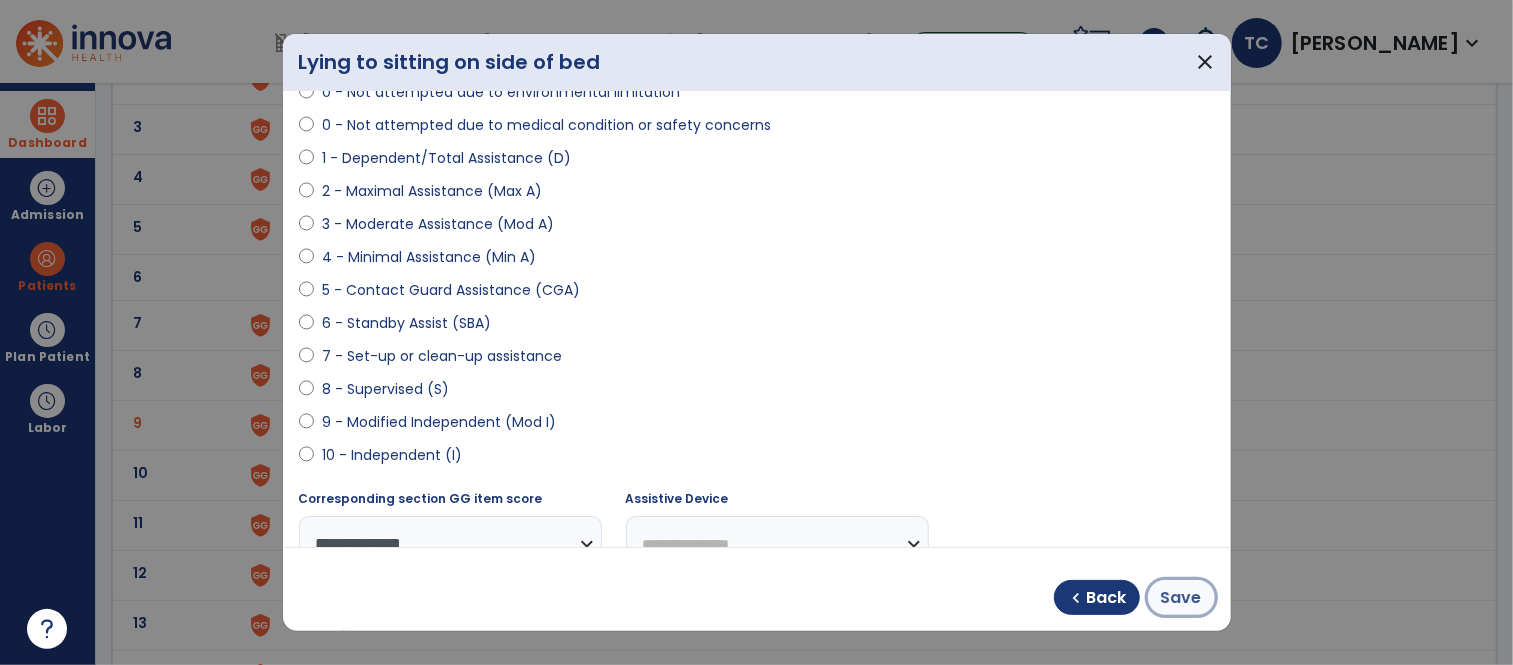click on "Save" at bounding box center (1181, 598) 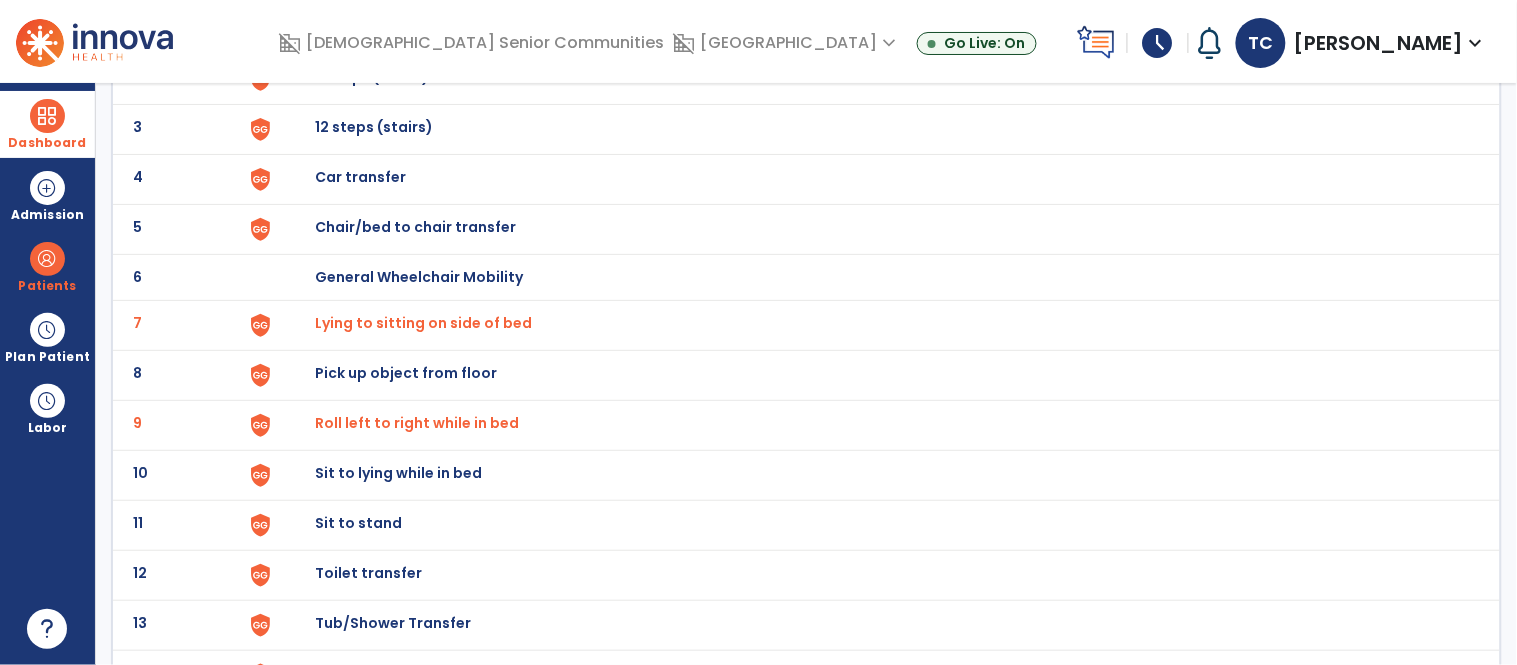 click on "Sit to lying while in bed" at bounding box center (877, 29) 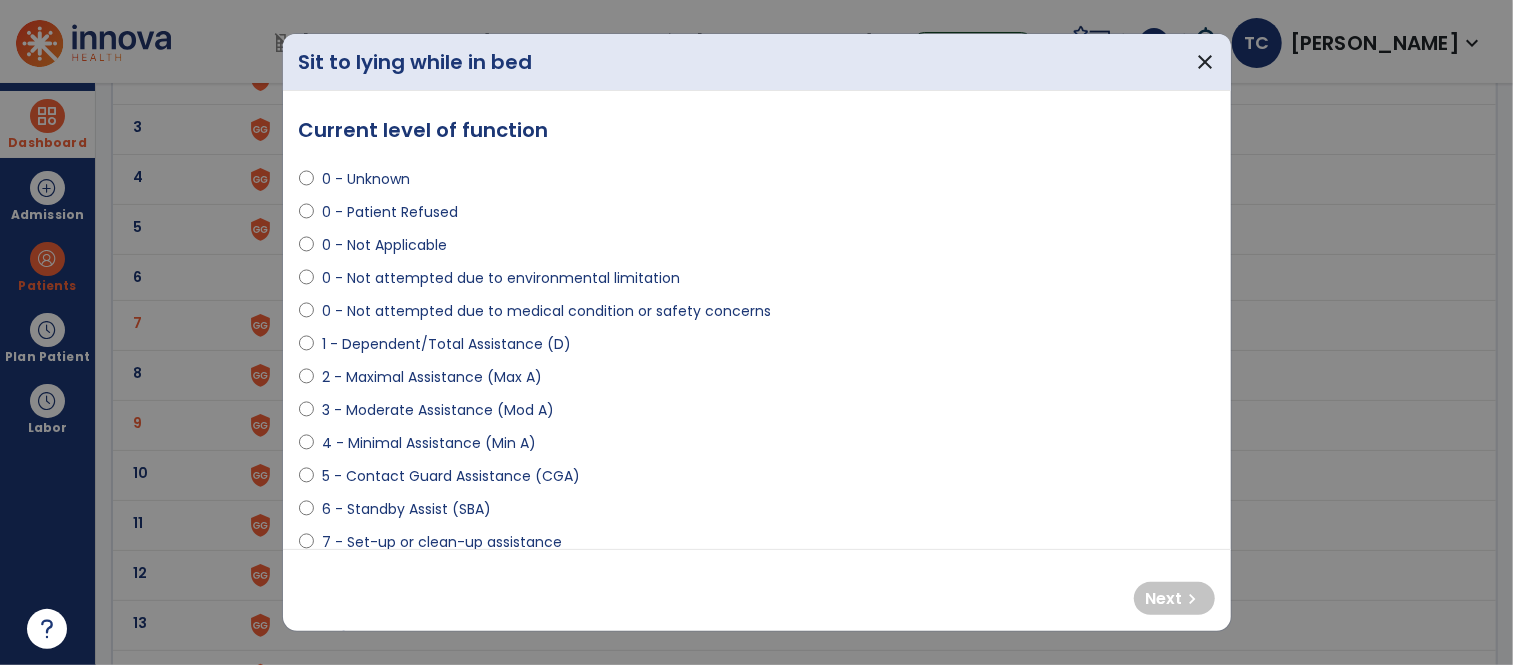 click on "3 - Moderate Assistance (Mod A)" at bounding box center [438, 410] 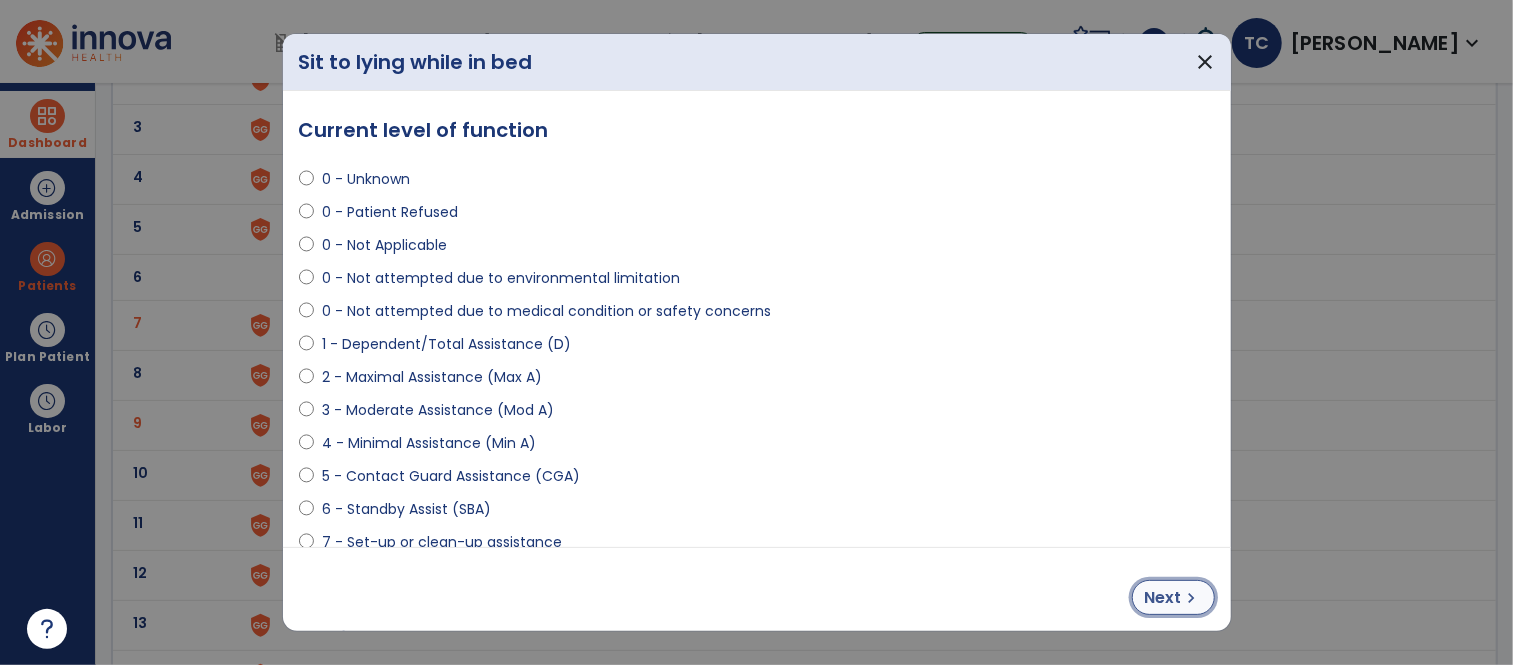 click on "Next  chevron_right" at bounding box center (1173, 597) 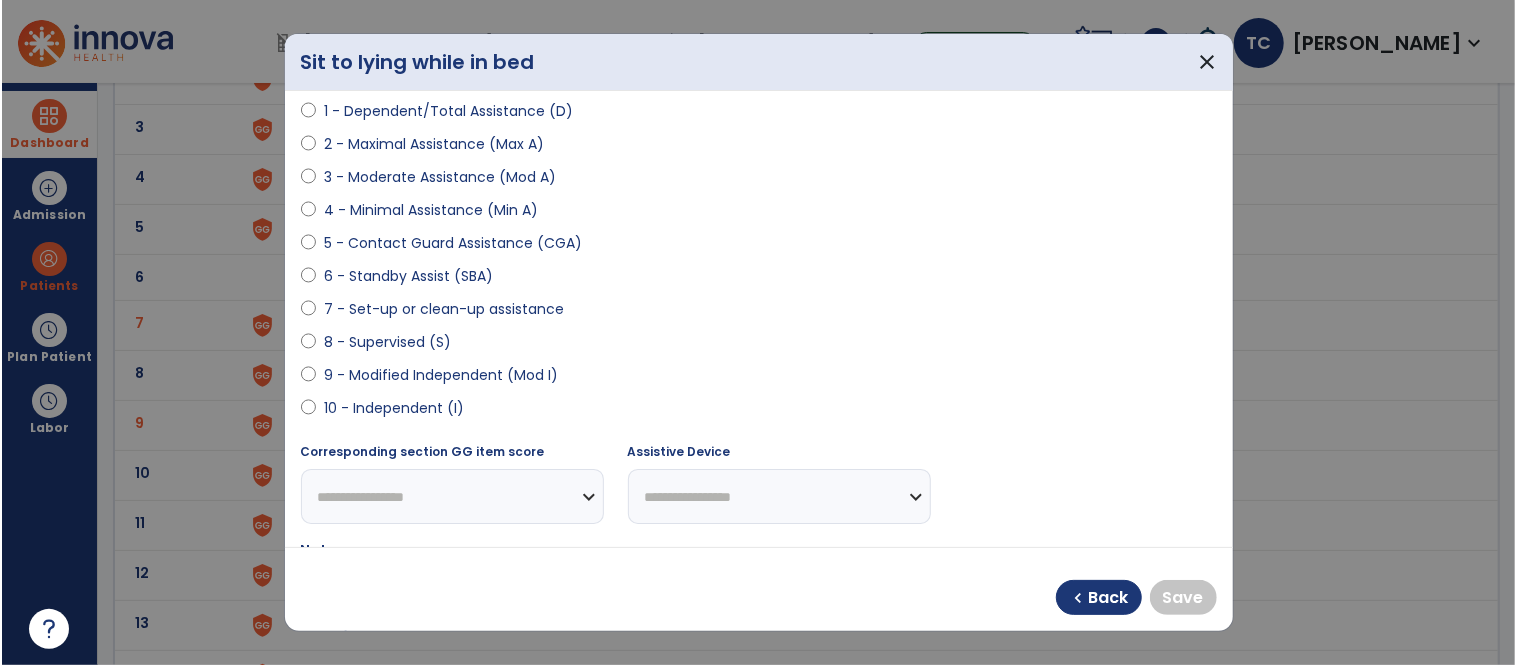 scroll, scrollTop: 238, scrollLeft: 0, axis: vertical 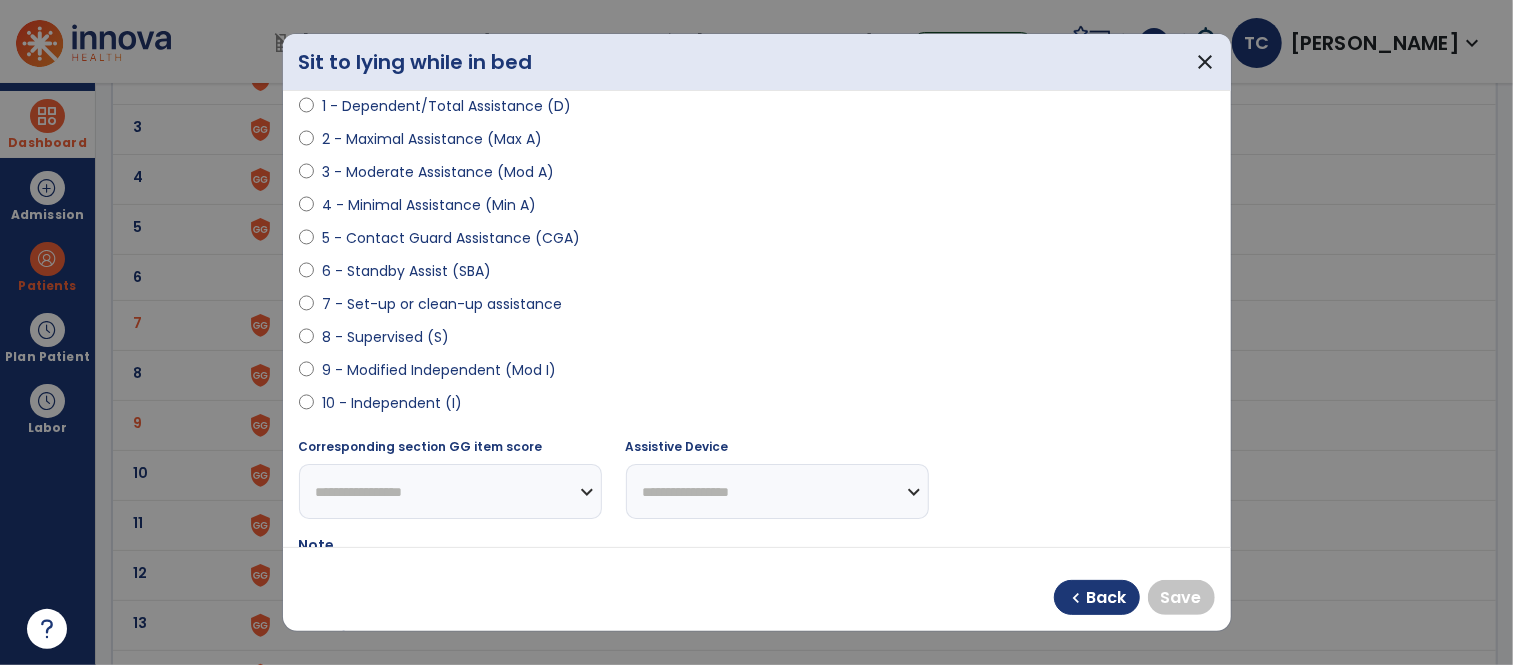 click on "0 - Unknown 0 - Patient Refused 0 - Not Applicable 0 - Not attempted due to environmental limitation 0 - Not attempted due to medical condition or safety concerns 1 - Dependent/Total Assistance (D) 2 - Maximal Assistance (Max A) 3 - Moderate Assistance (Mod A) 4 - Minimal Assistance (Min A) 5 - Contact Guard Assistance (CGA) 6 - Standby Assist (SBA) 7 - Set-up or clean-up assistance 8 - Supervised (S) 9 - Modified Independent (Mod I) 10 - Independent (I)" at bounding box center [757, 164] 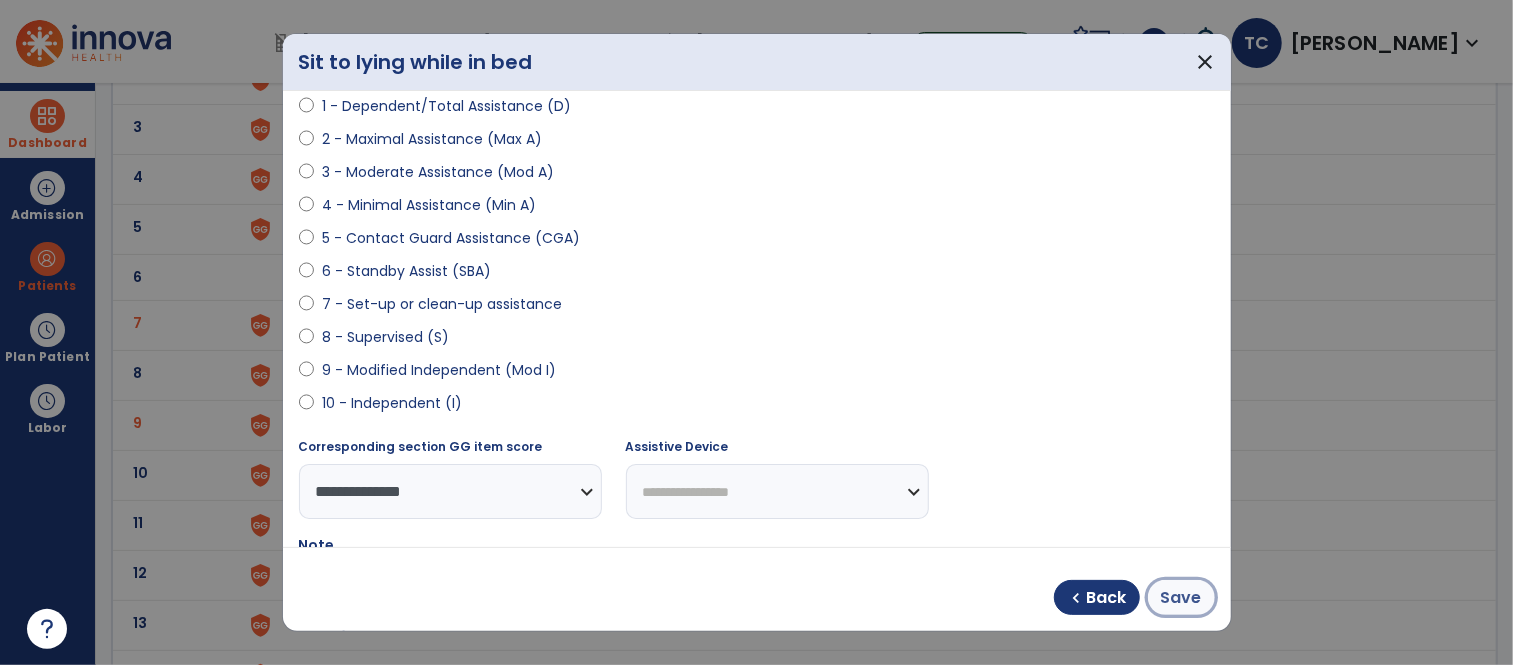 click on "Save" at bounding box center (1181, 598) 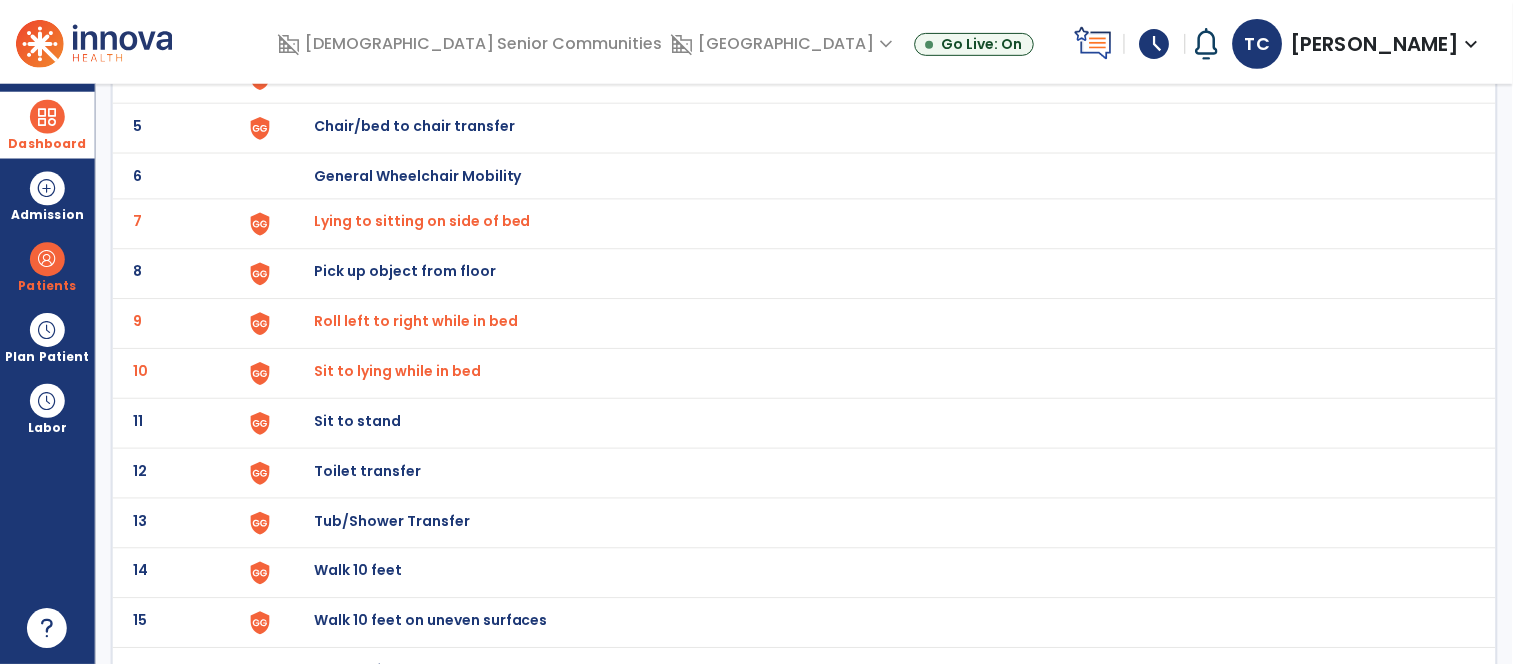 scroll, scrollTop: 342, scrollLeft: 0, axis: vertical 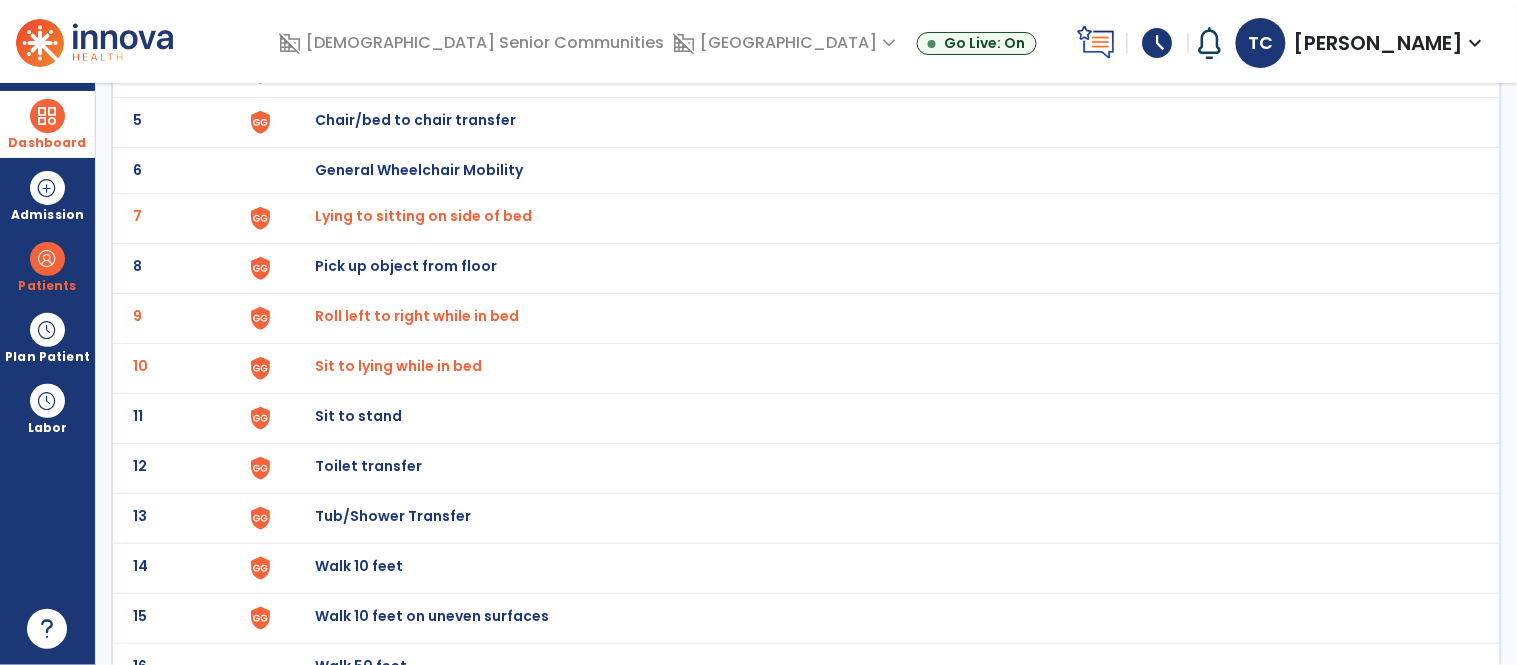 click on "Sit to stand" at bounding box center (361, -80) 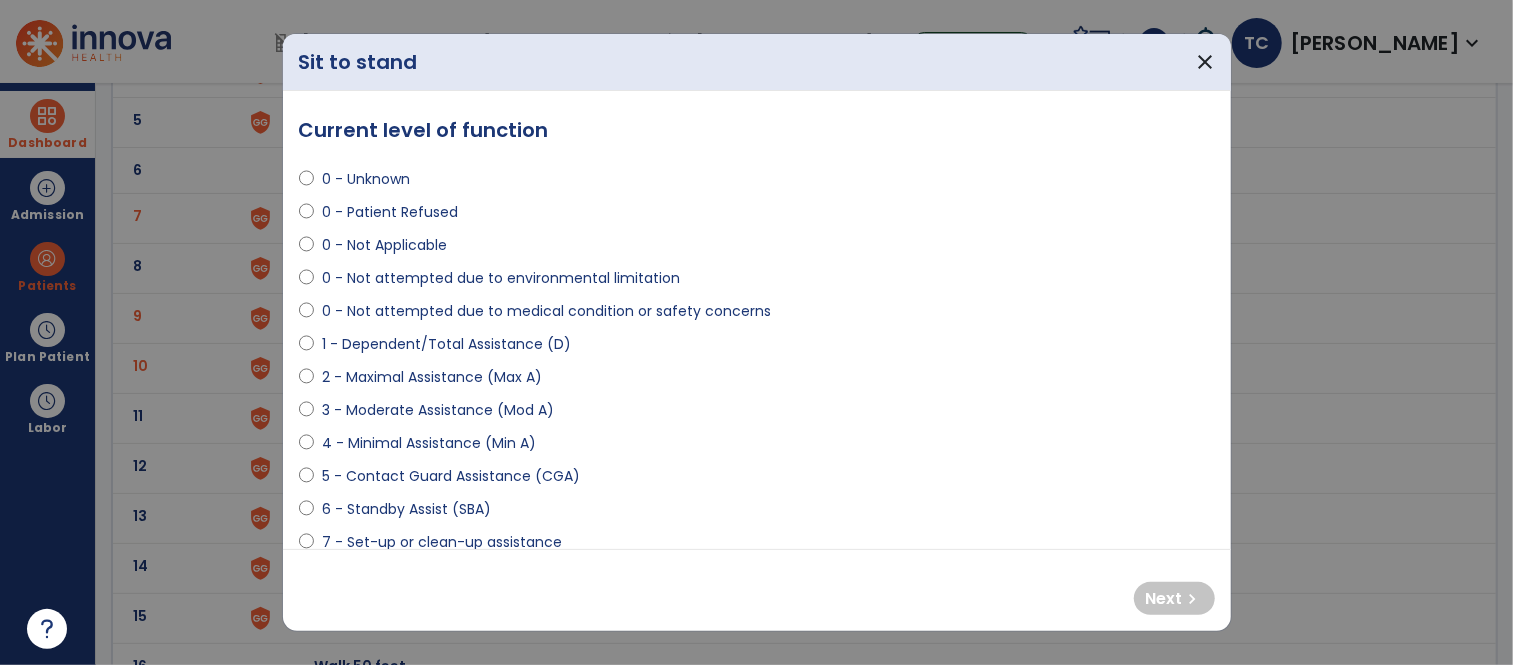 click on "2 - Maximal Assistance (Max A)" at bounding box center [432, 377] 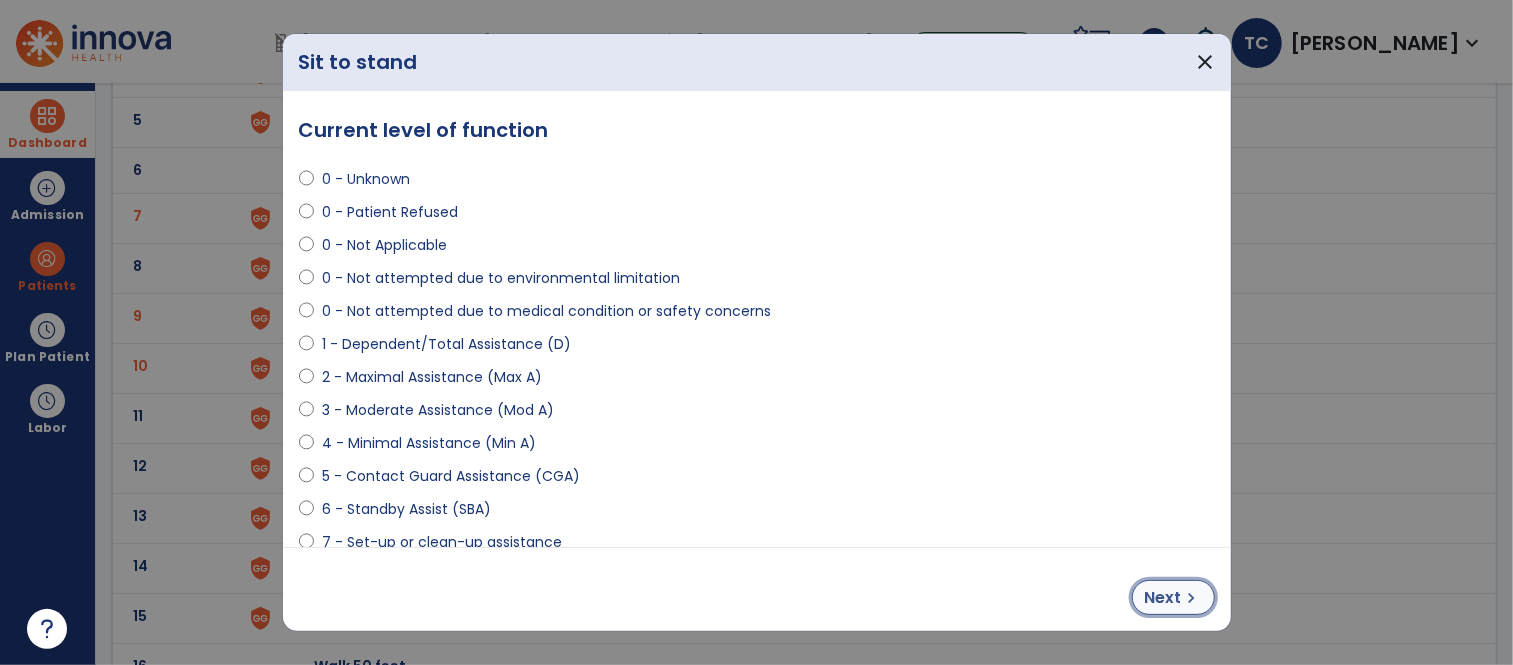 click on "Next" at bounding box center [1163, 598] 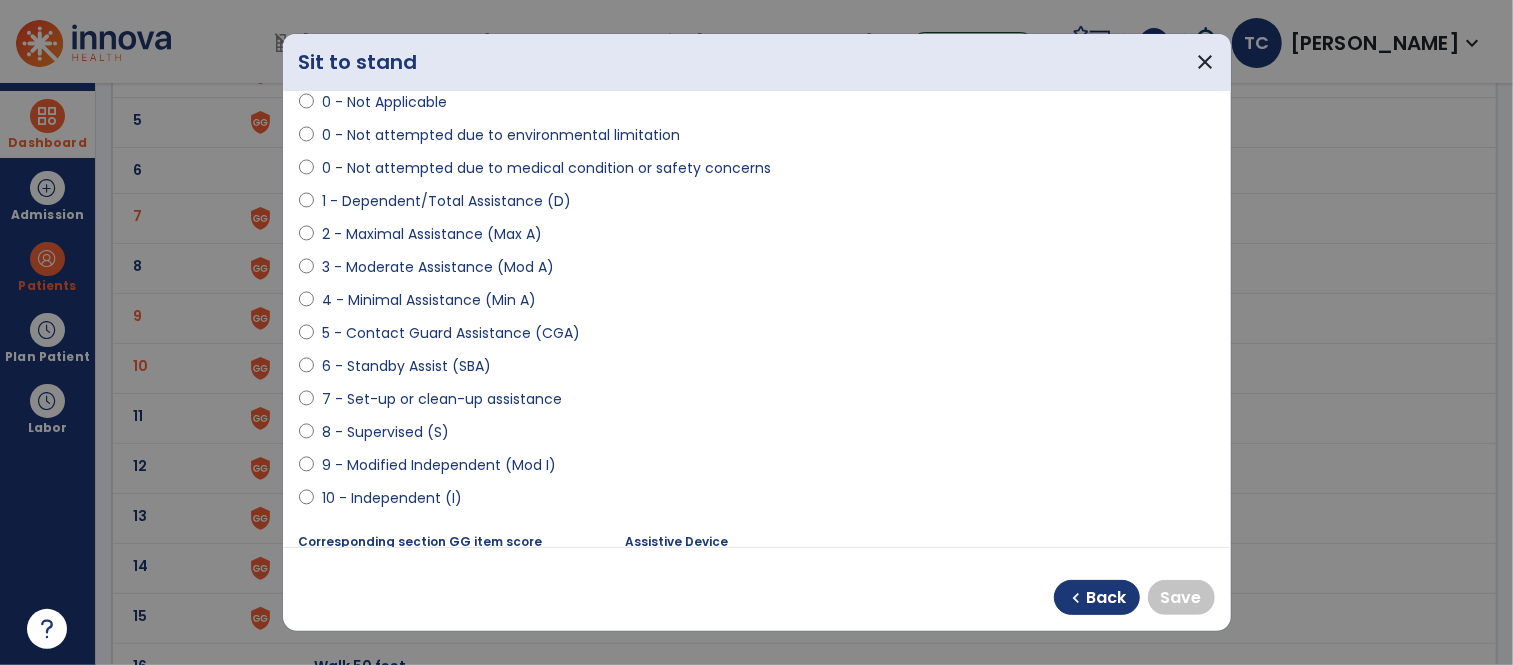 scroll, scrollTop: 176, scrollLeft: 0, axis: vertical 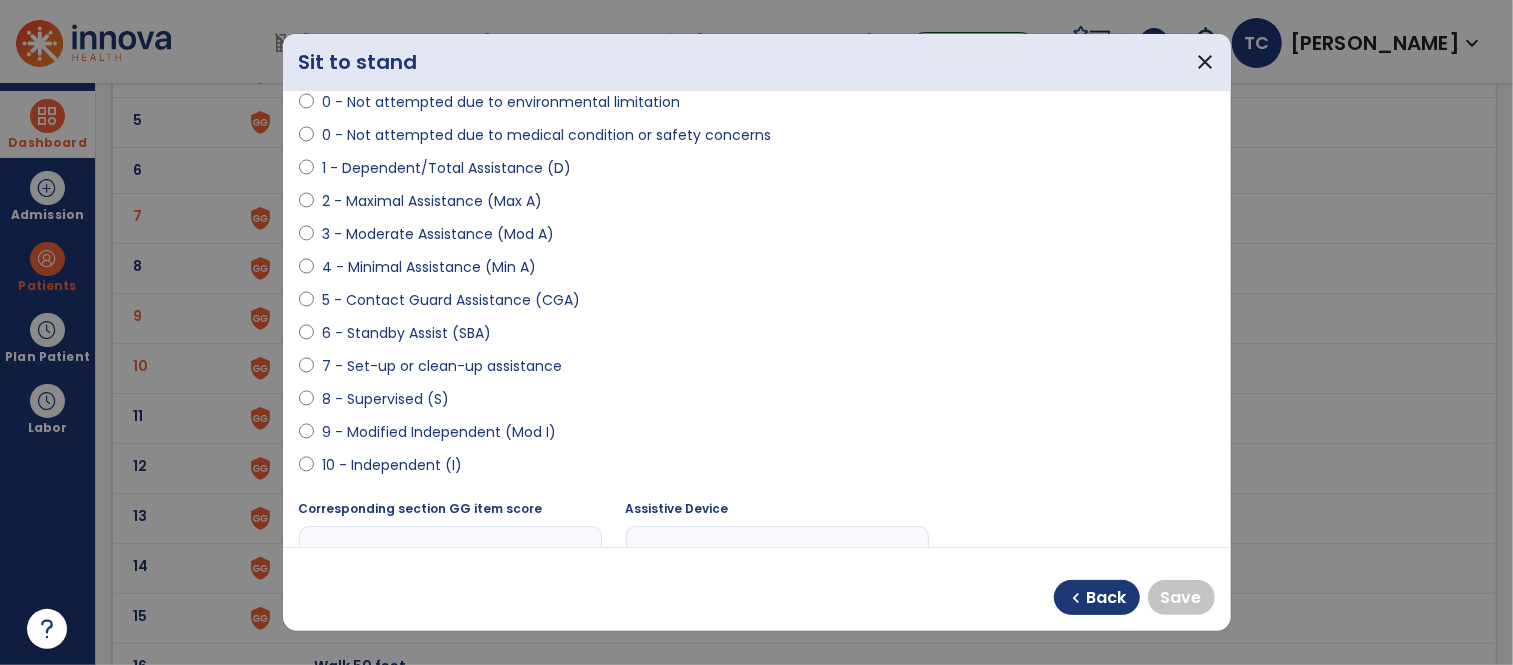 click on "9 - Modified Independent (Mod I)" at bounding box center (439, 432) 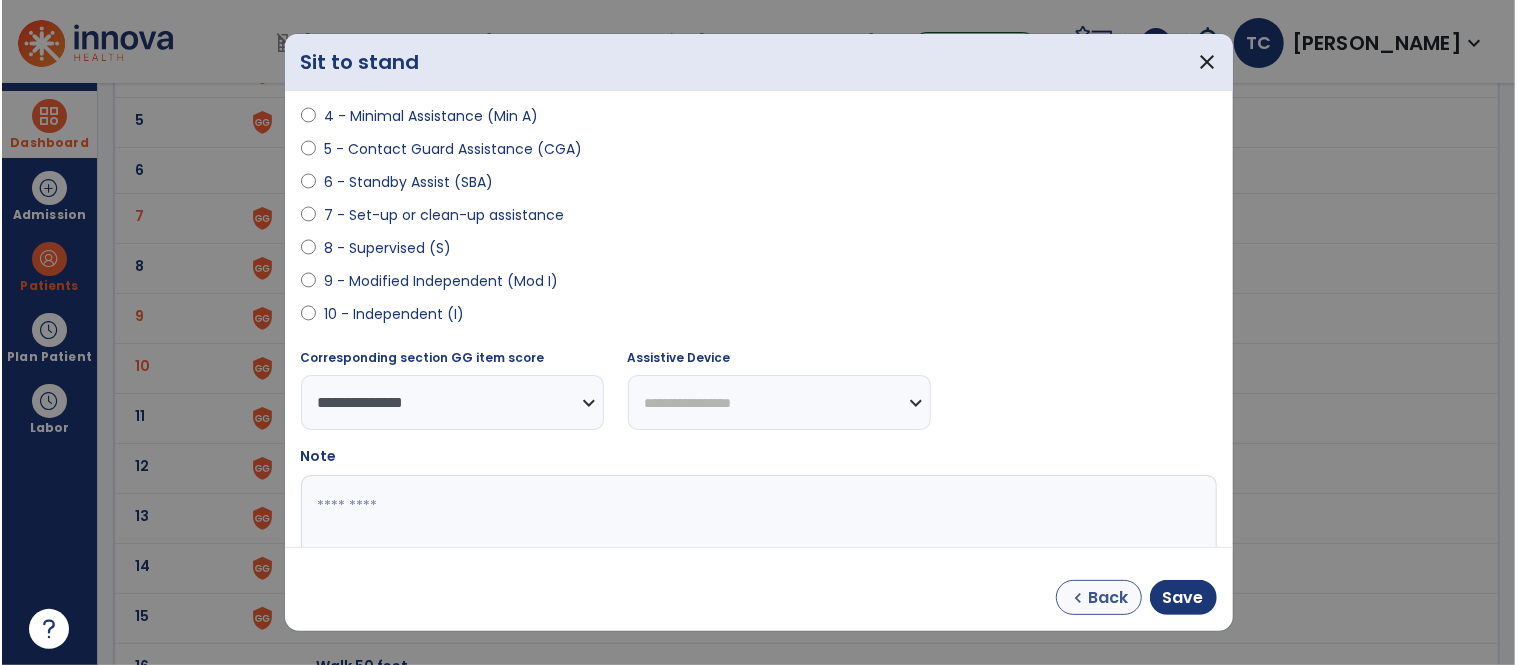 scroll, scrollTop: 337, scrollLeft: 0, axis: vertical 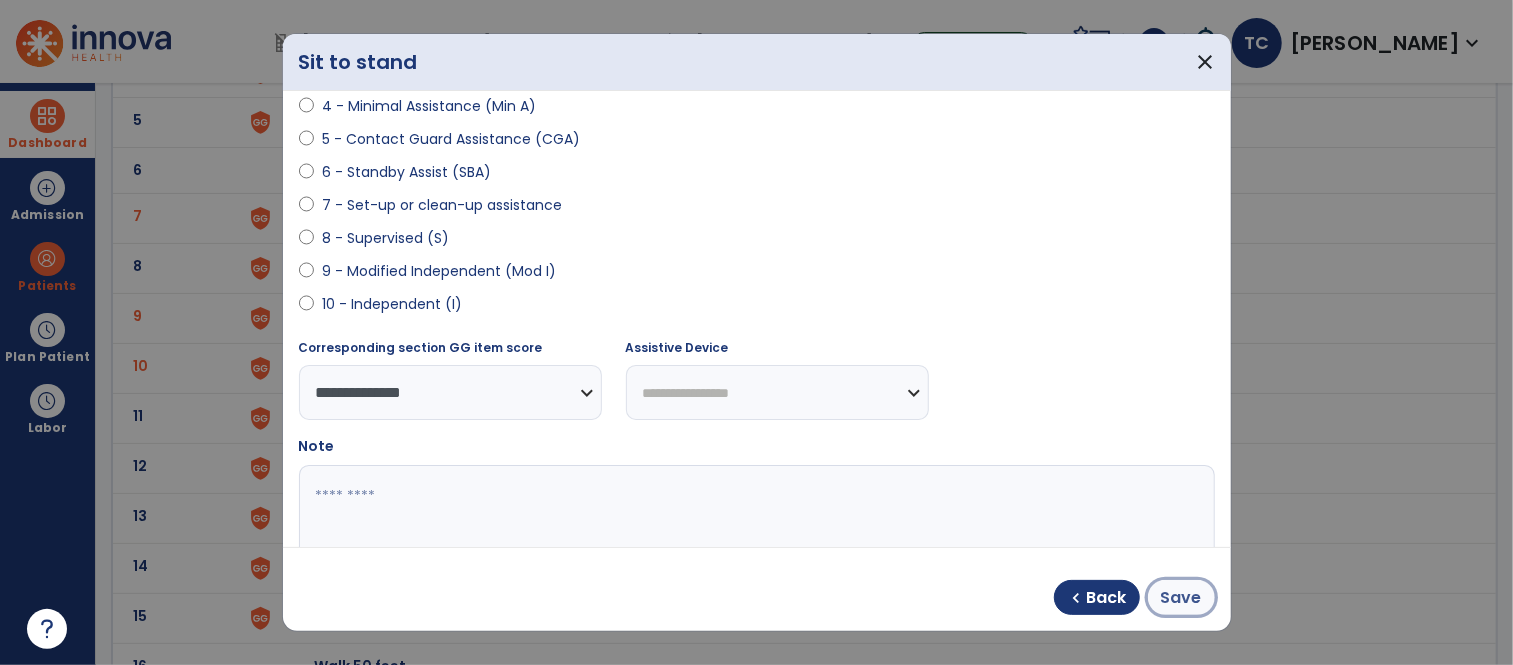 click on "Save" at bounding box center [1181, 598] 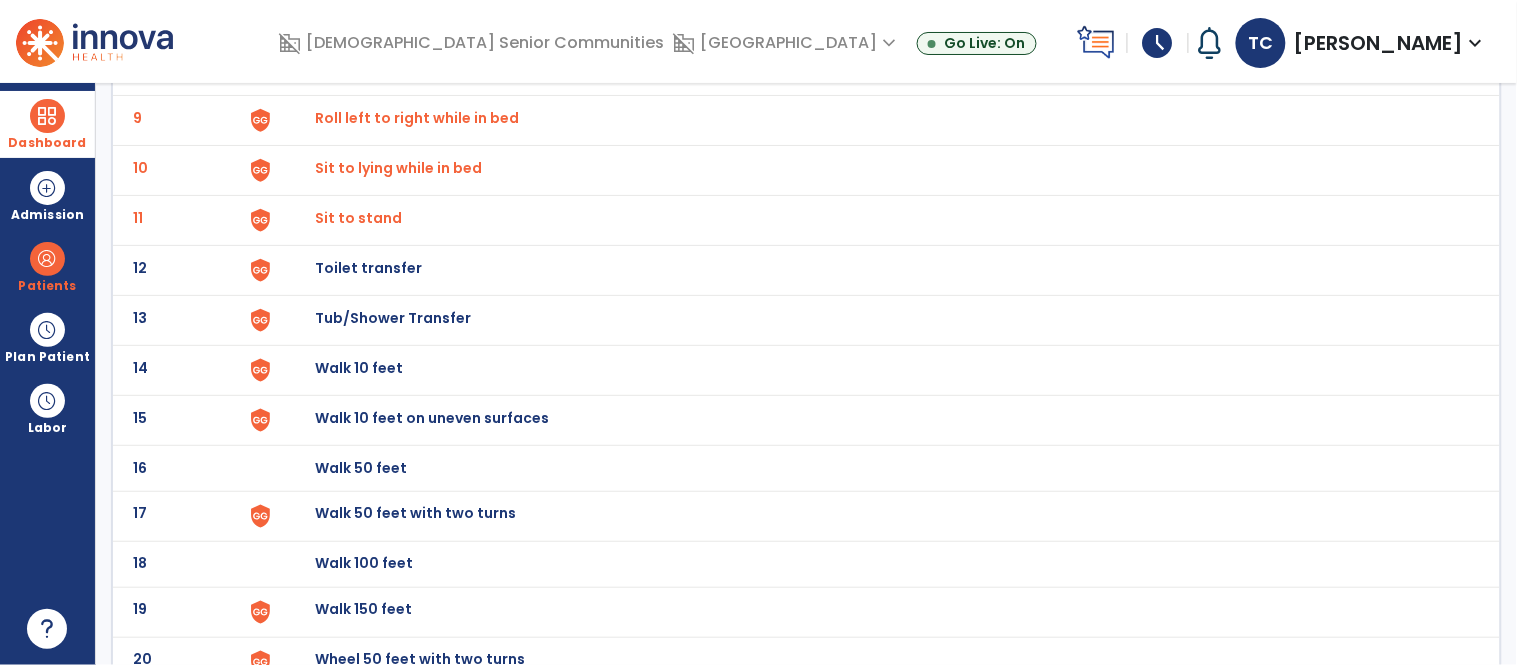 scroll, scrollTop: 0, scrollLeft: 0, axis: both 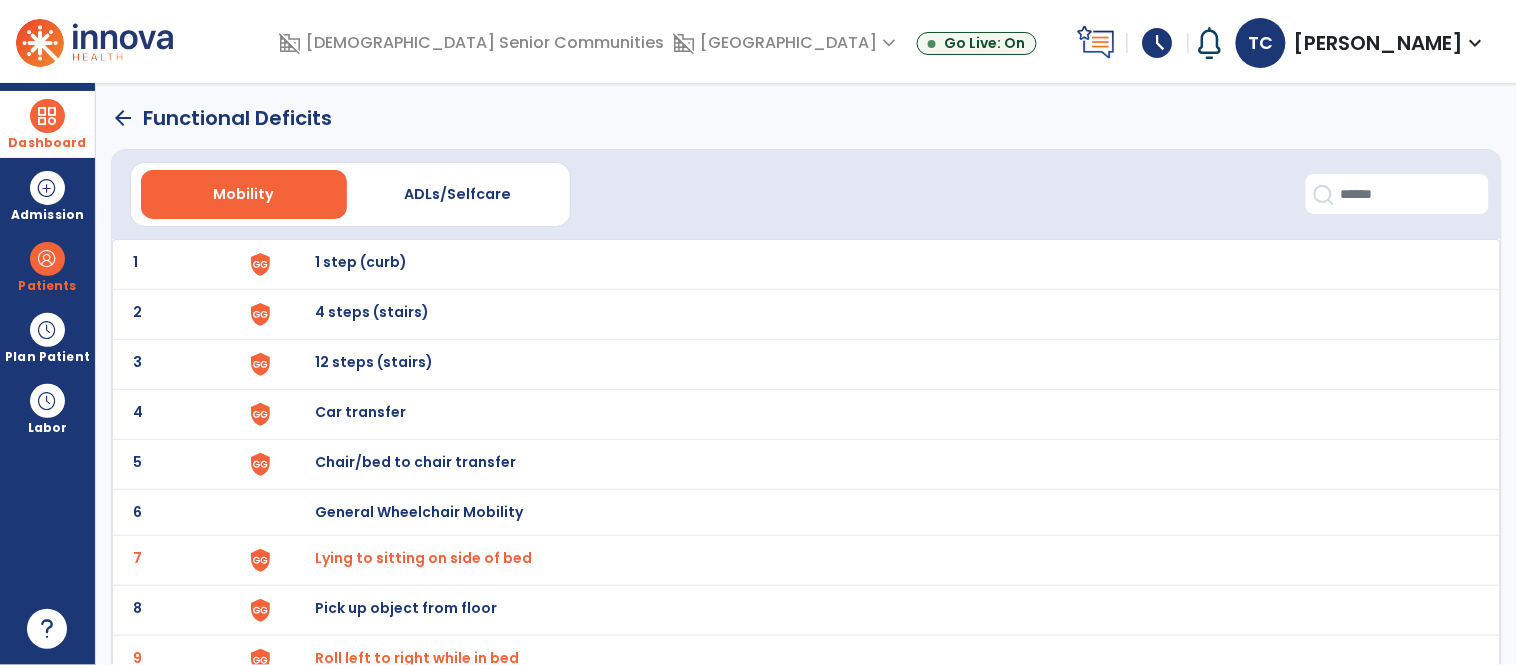 click on "arrow_back" 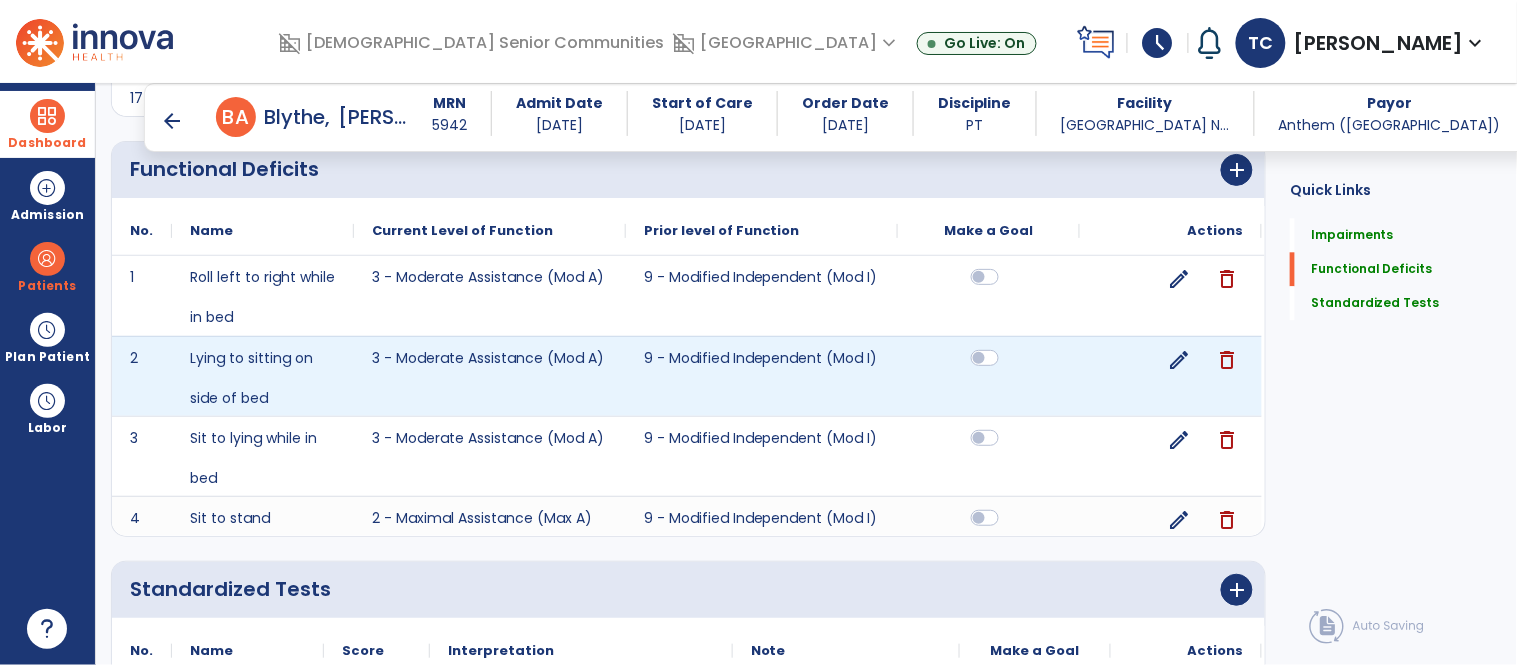 scroll, scrollTop: 1221, scrollLeft: 0, axis: vertical 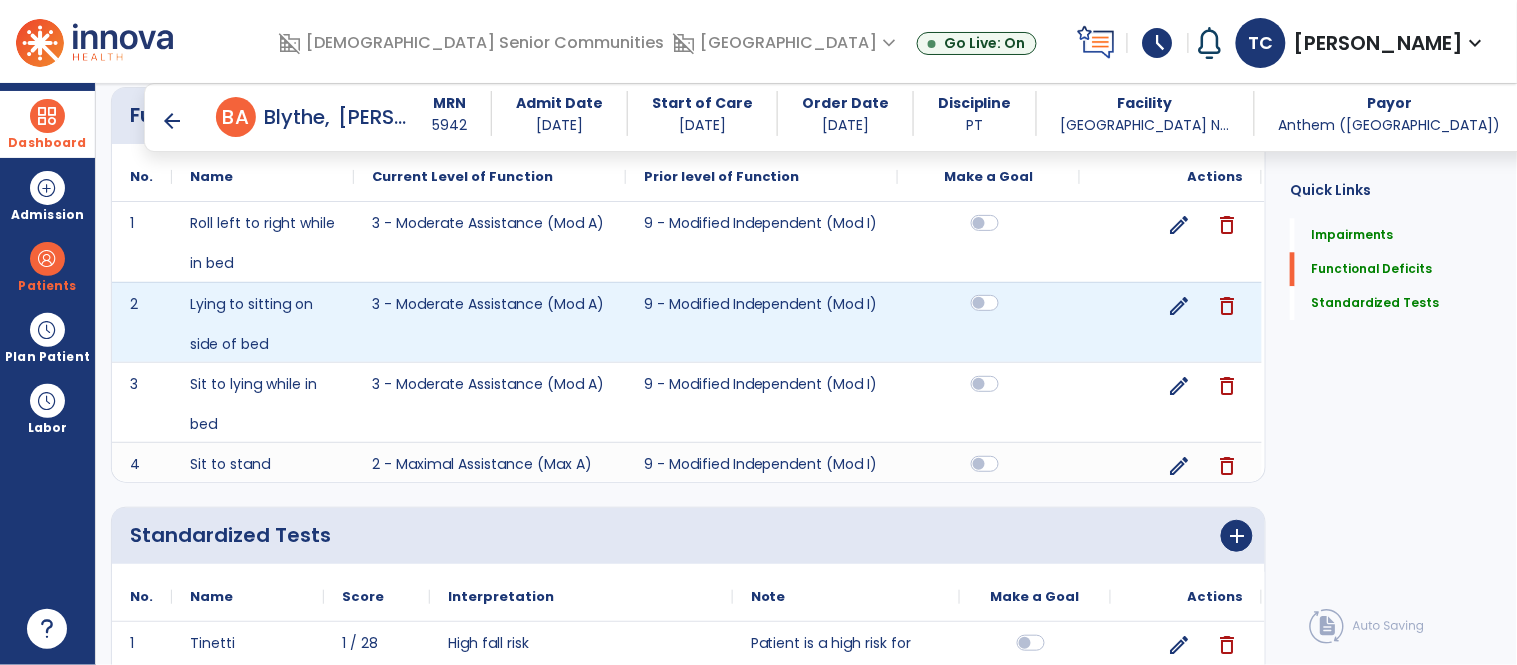 click 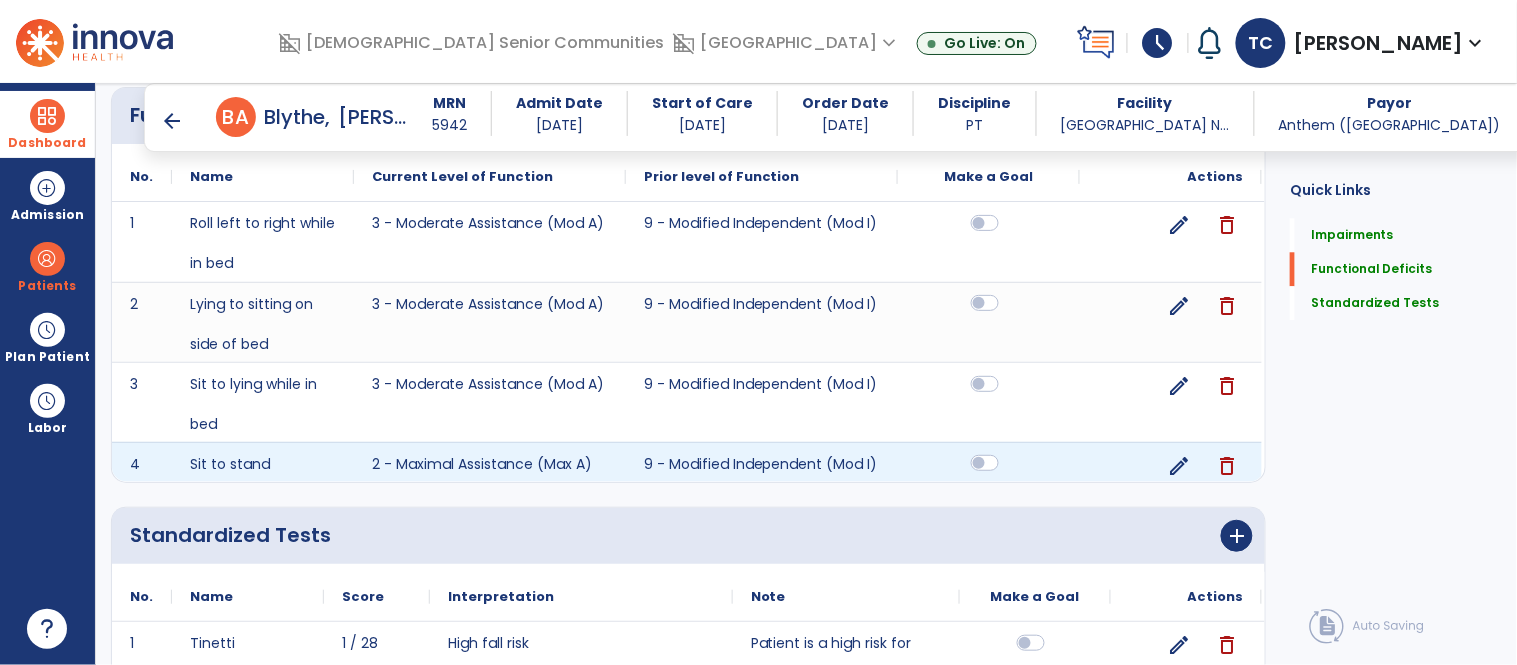 click 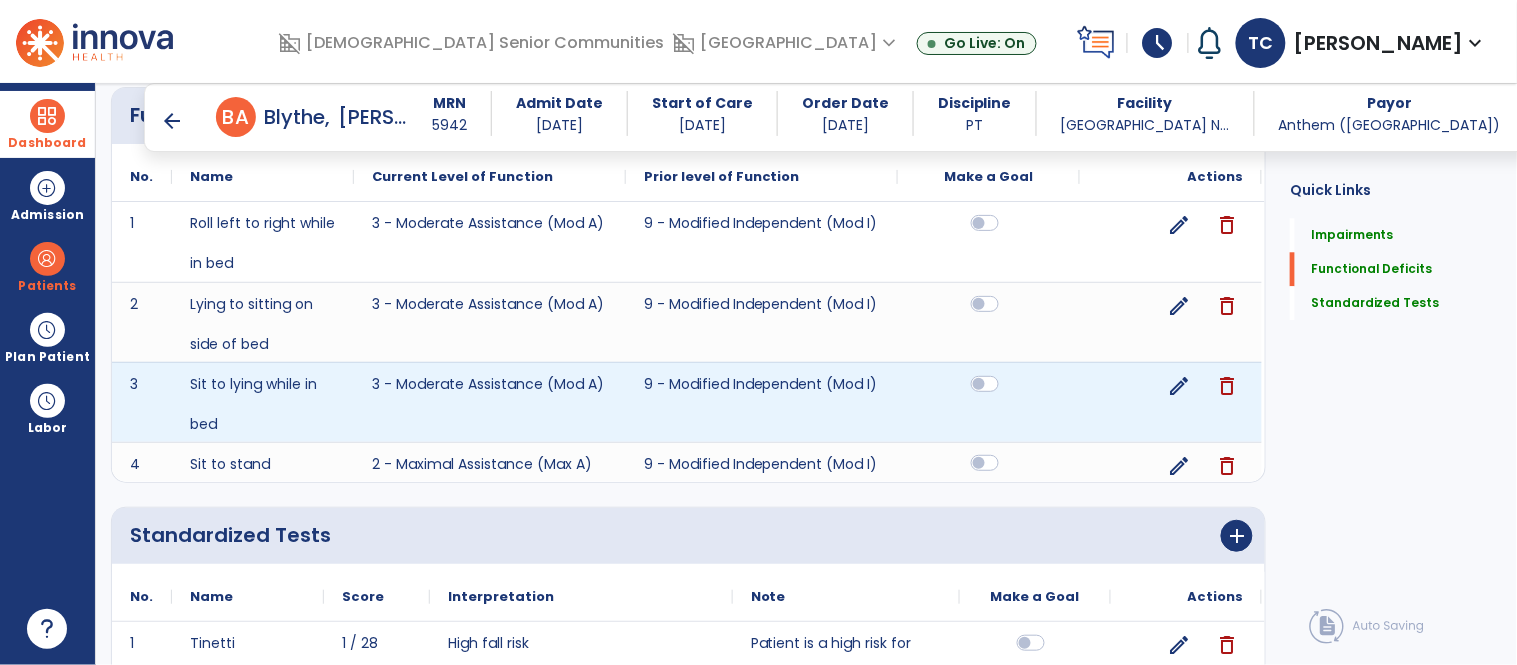 scroll, scrollTop: 1330, scrollLeft: 0, axis: vertical 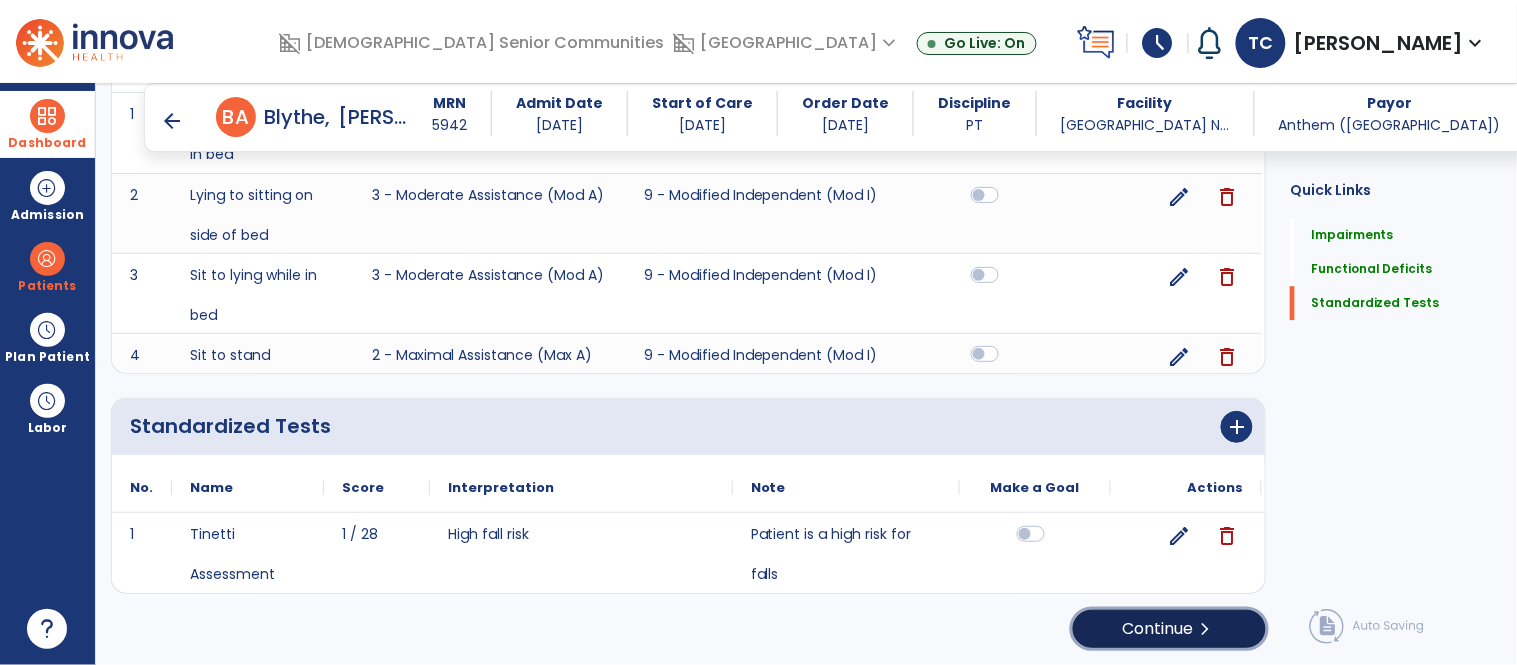 click on "Continue  chevron_right" 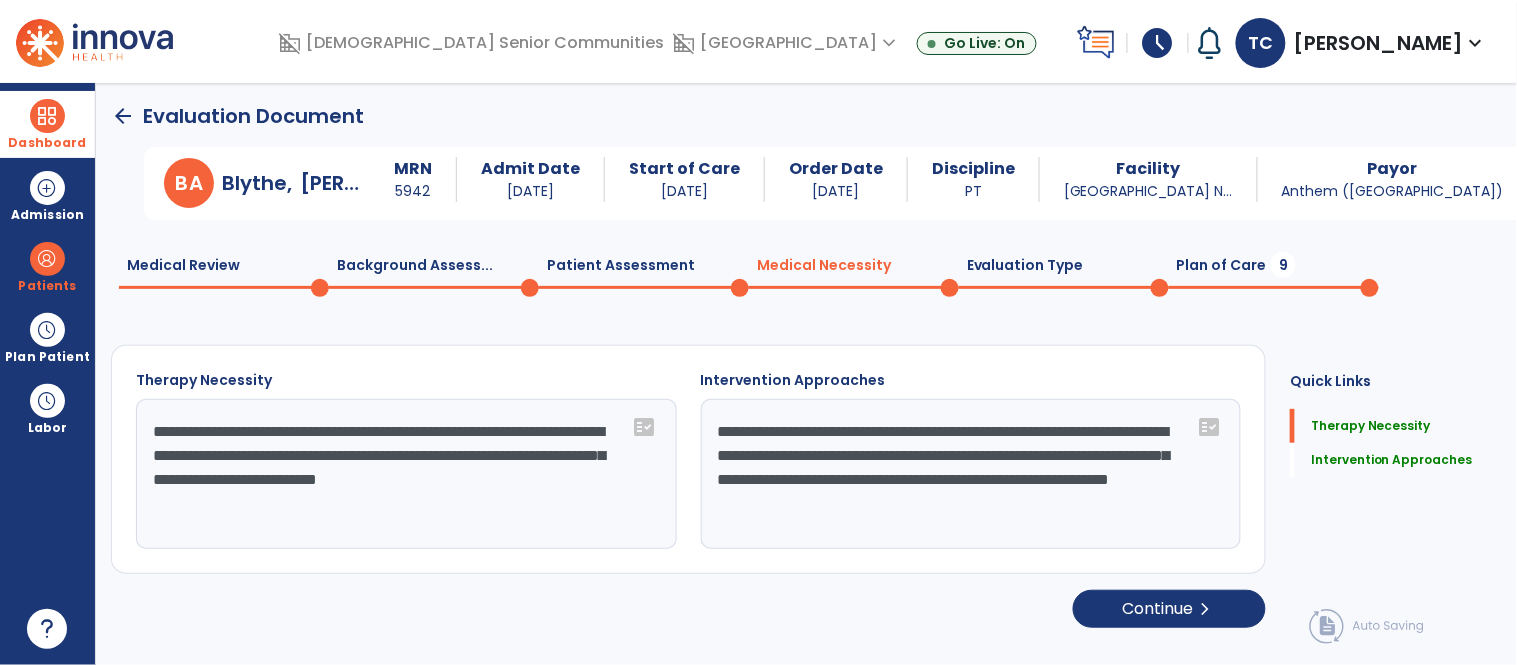 scroll, scrollTop: 0, scrollLeft: 0, axis: both 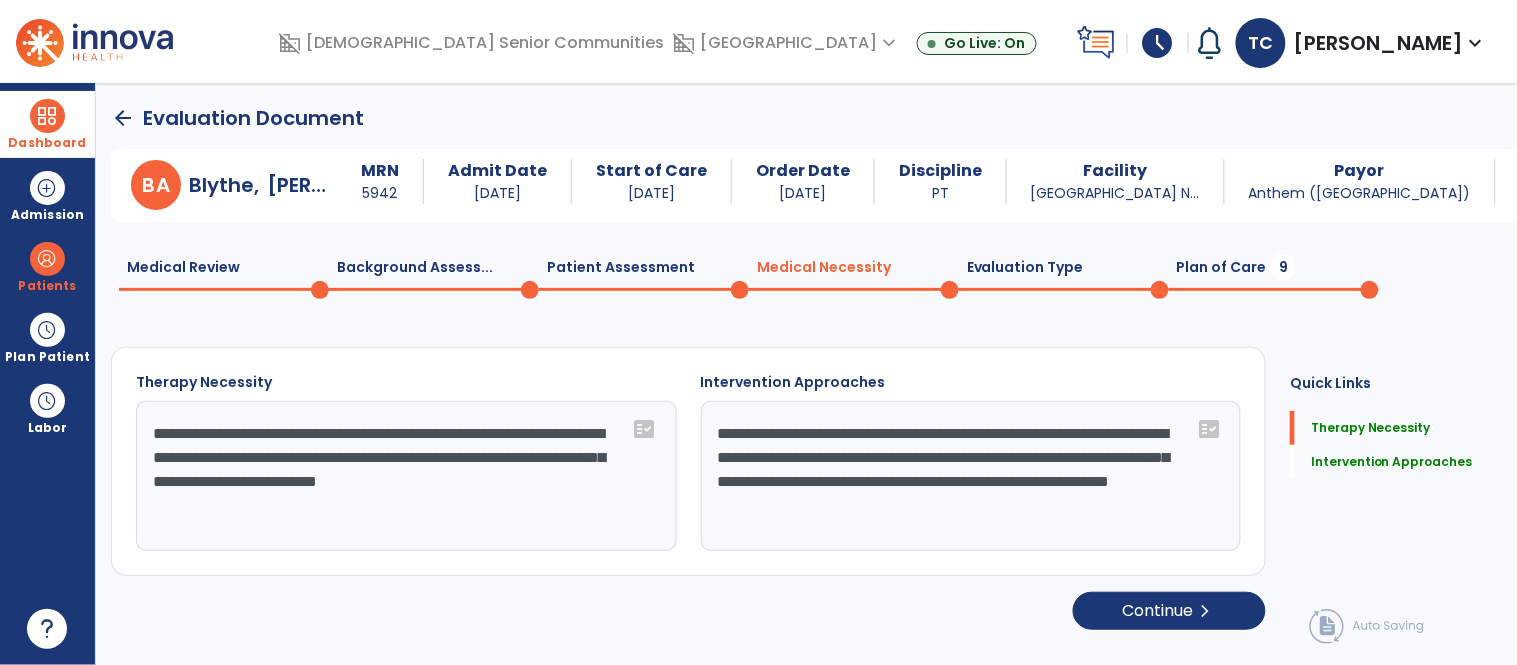 click on "Plan of Care  9" 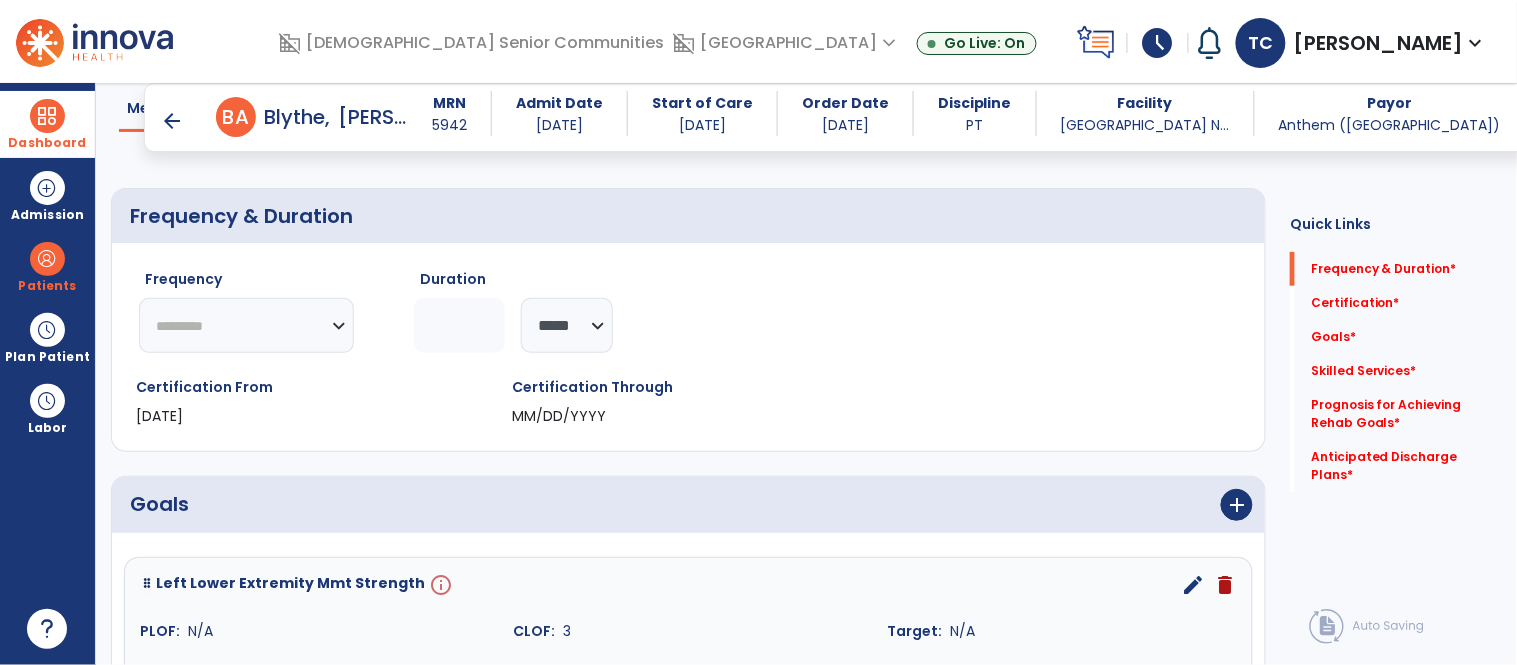 scroll, scrollTop: 157, scrollLeft: 0, axis: vertical 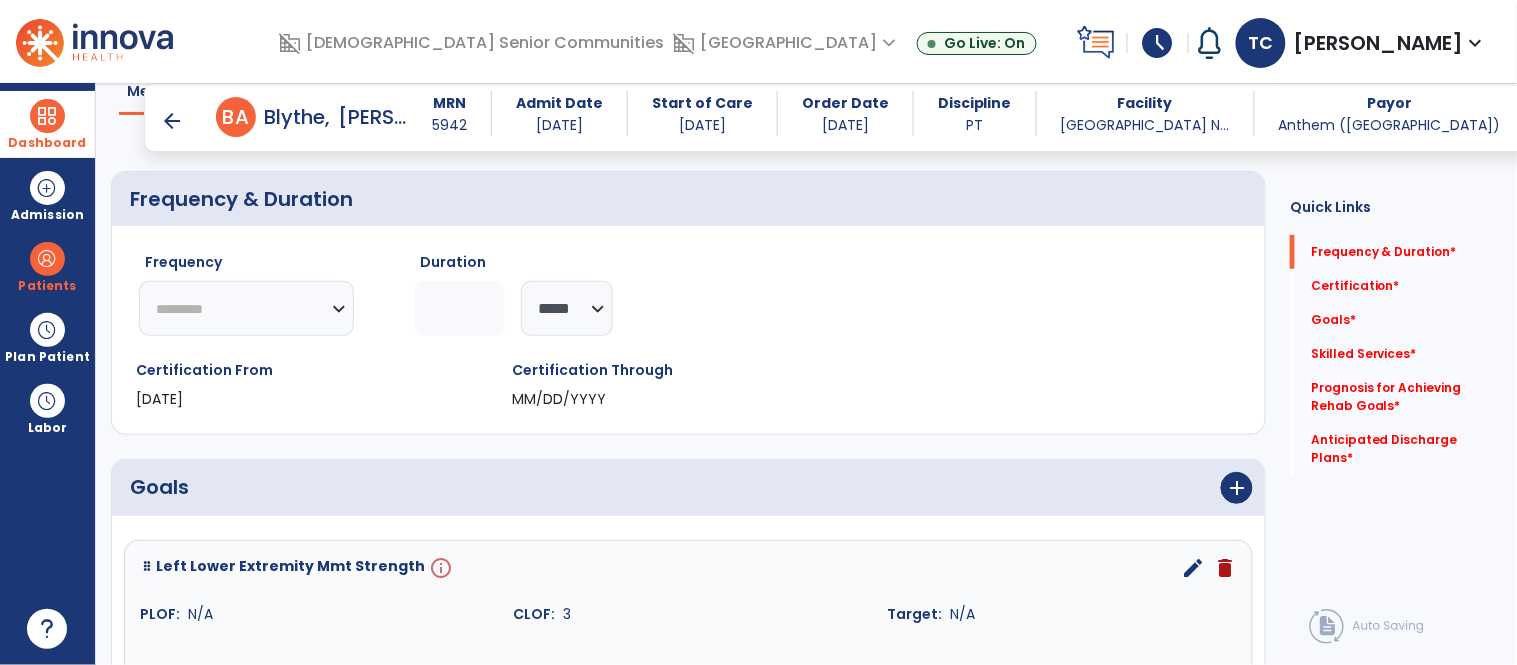 click on "********* ** ** ** ** ** ** **" 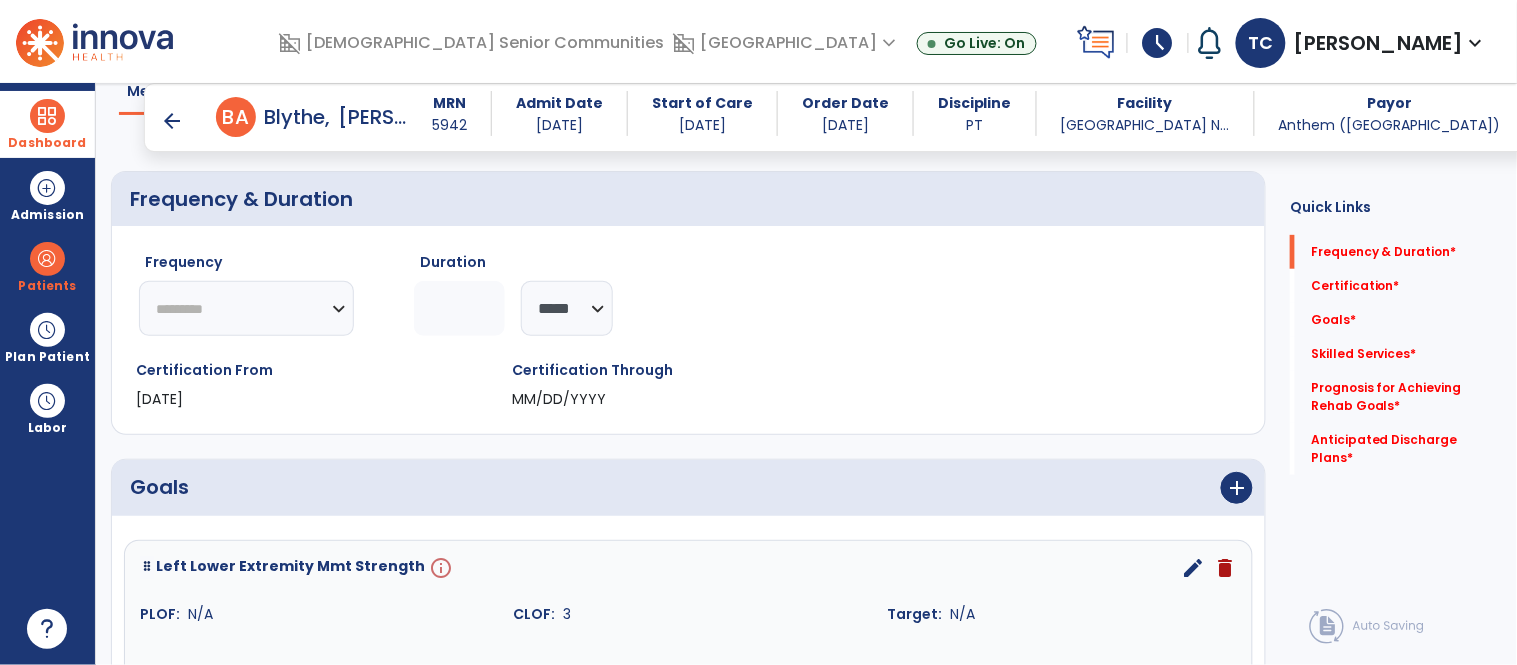 select on "**" 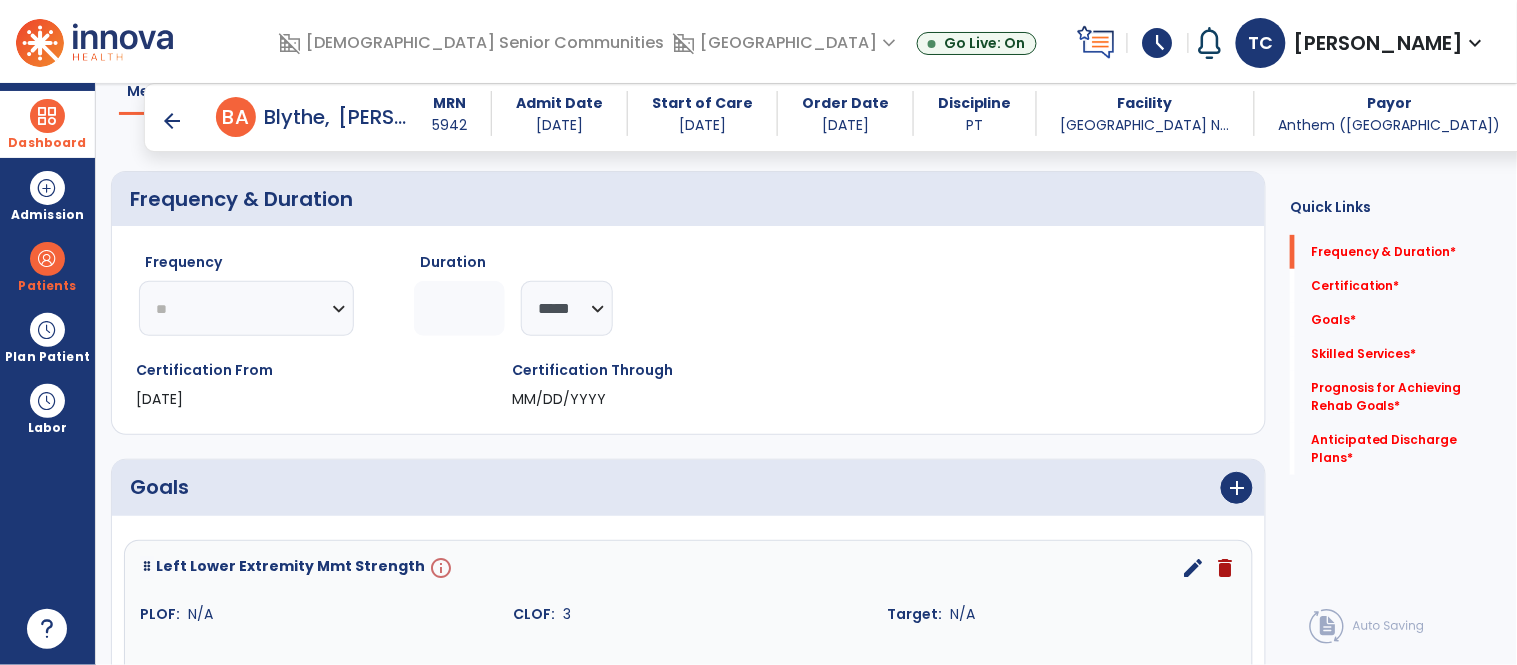 click on "********* ** ** ** ** ** ** **" 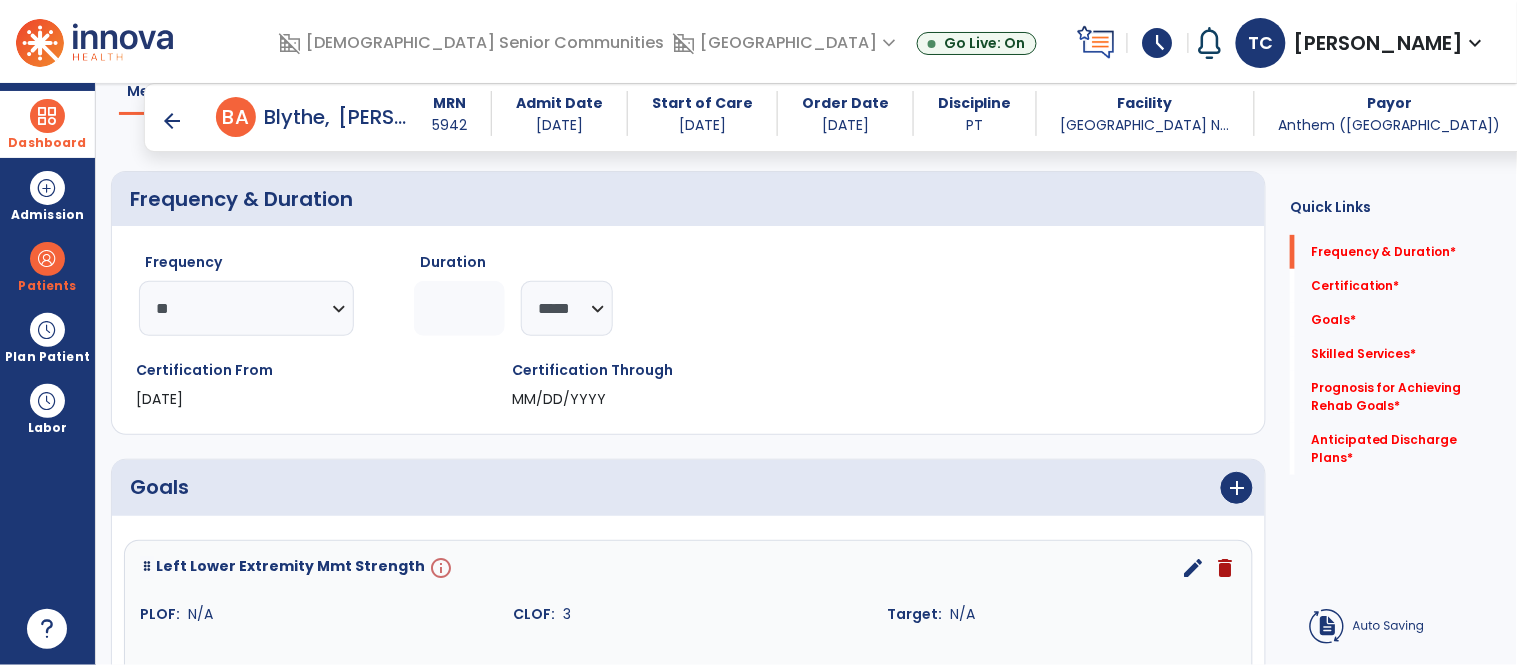click 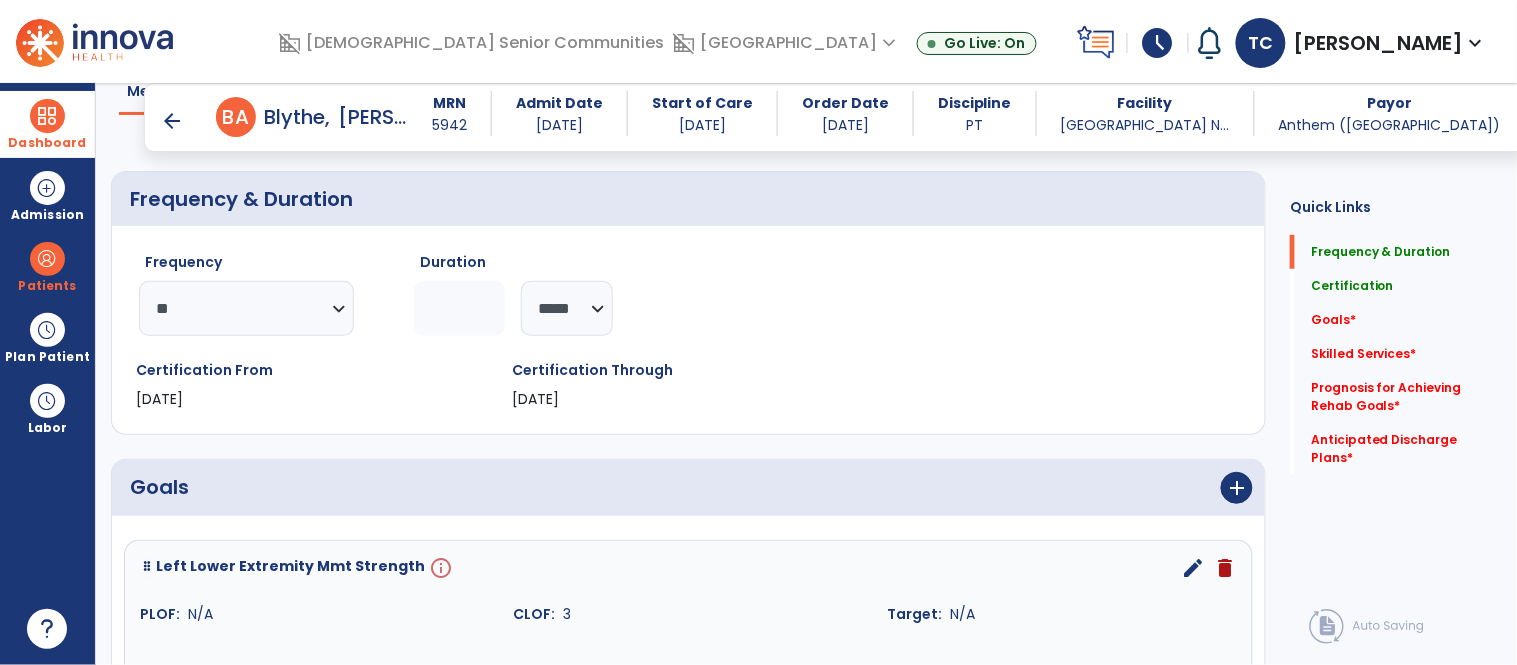 type on "*" 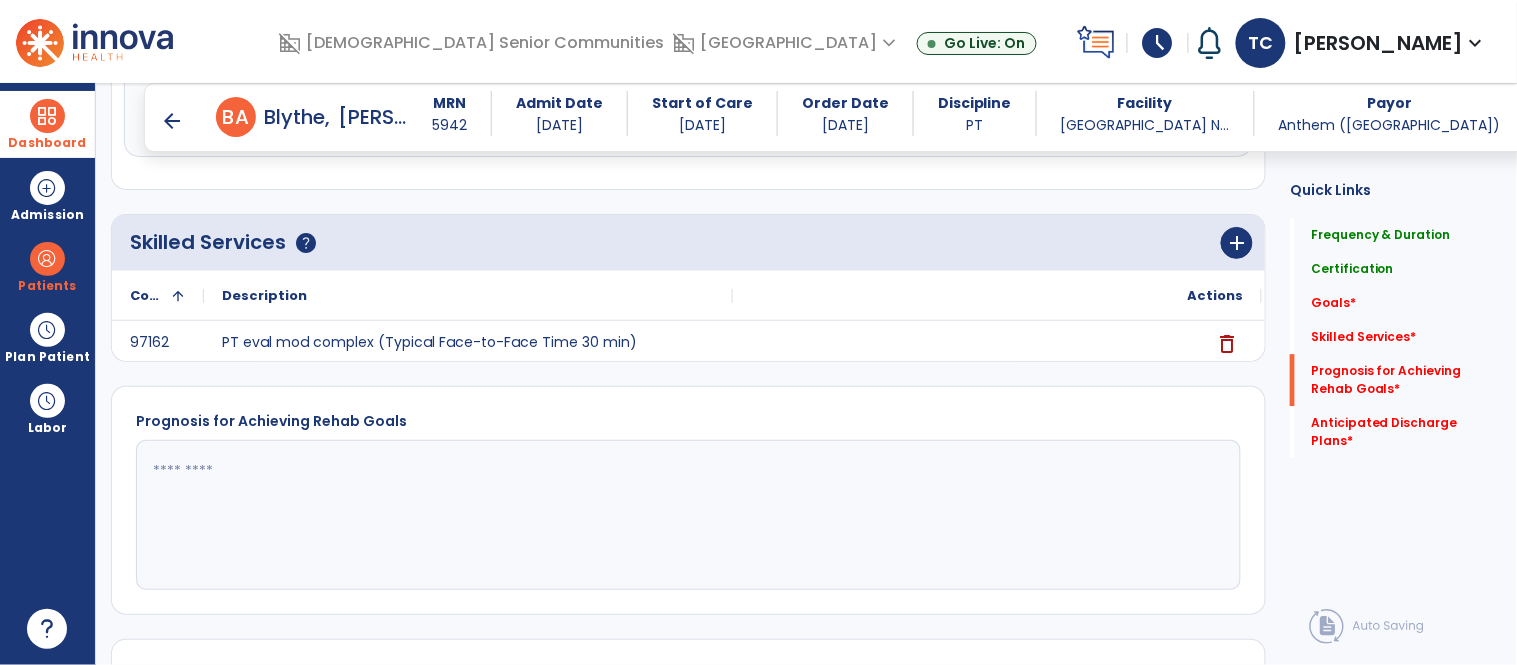 scroll, scrollTop: 1440, scrollLeft: 0, axis: vertical 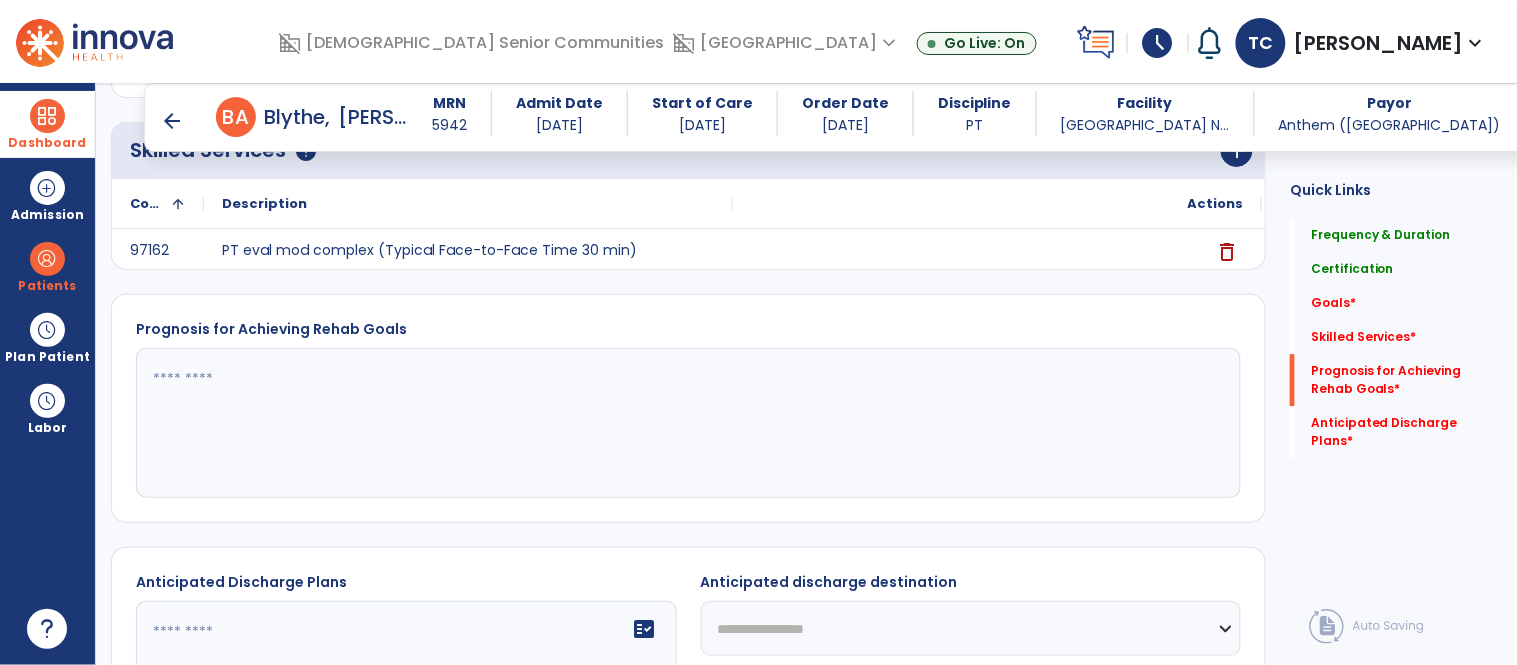 click 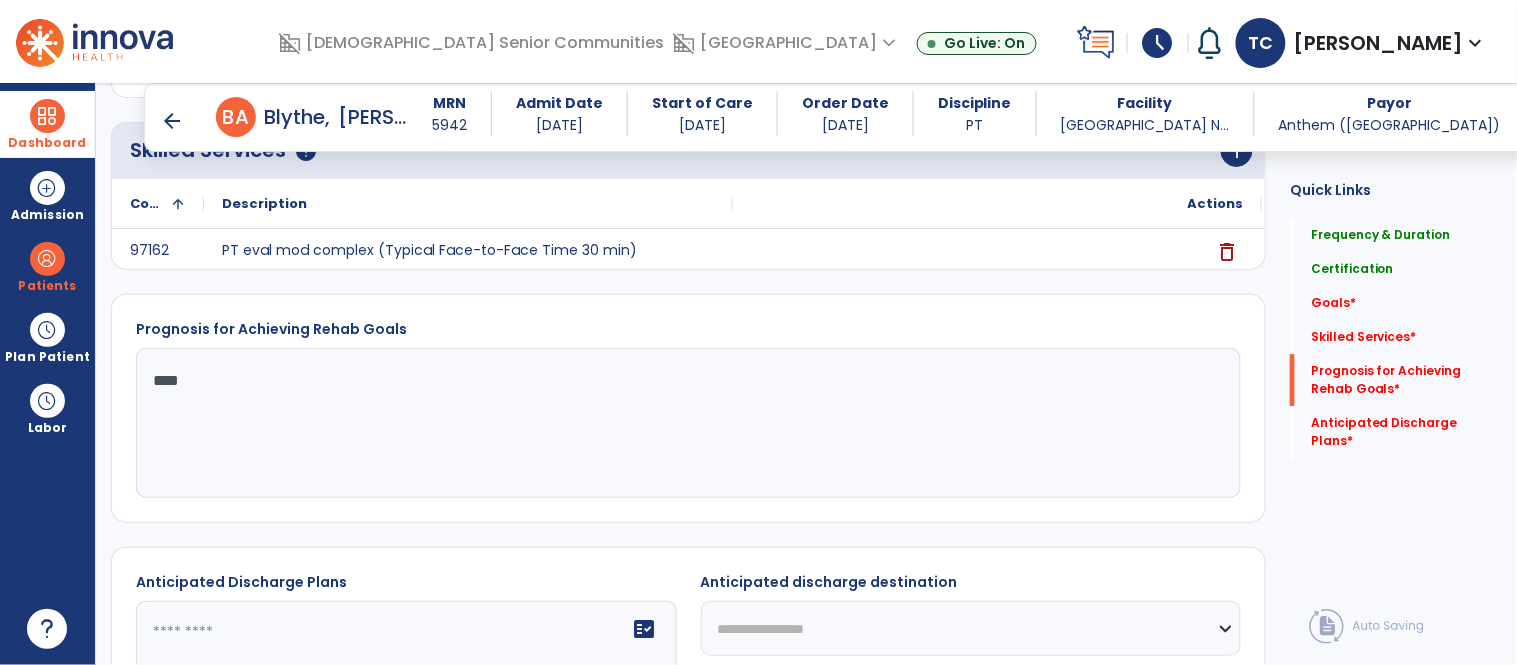 type on "****" 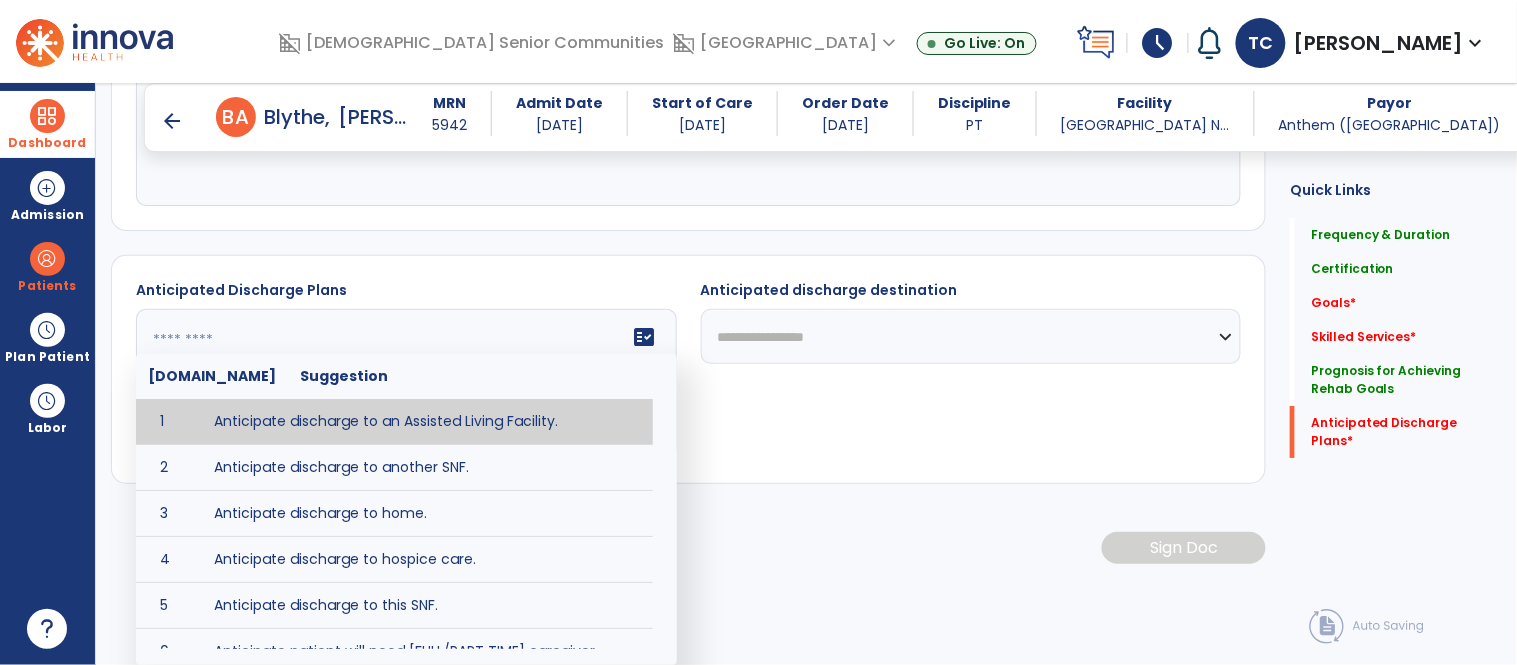 scroll, scrollTop: 1734, scrollLeft: 0, axis: vertical 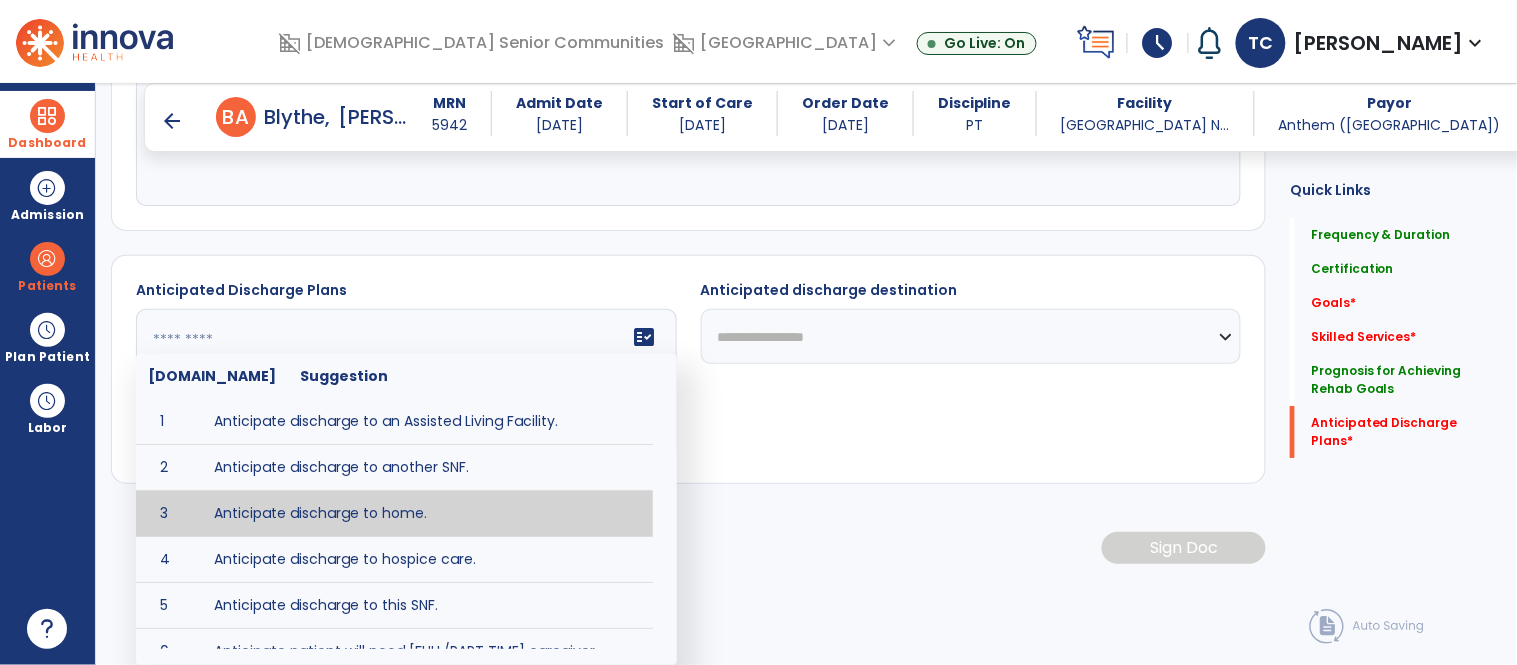 type on "**********" 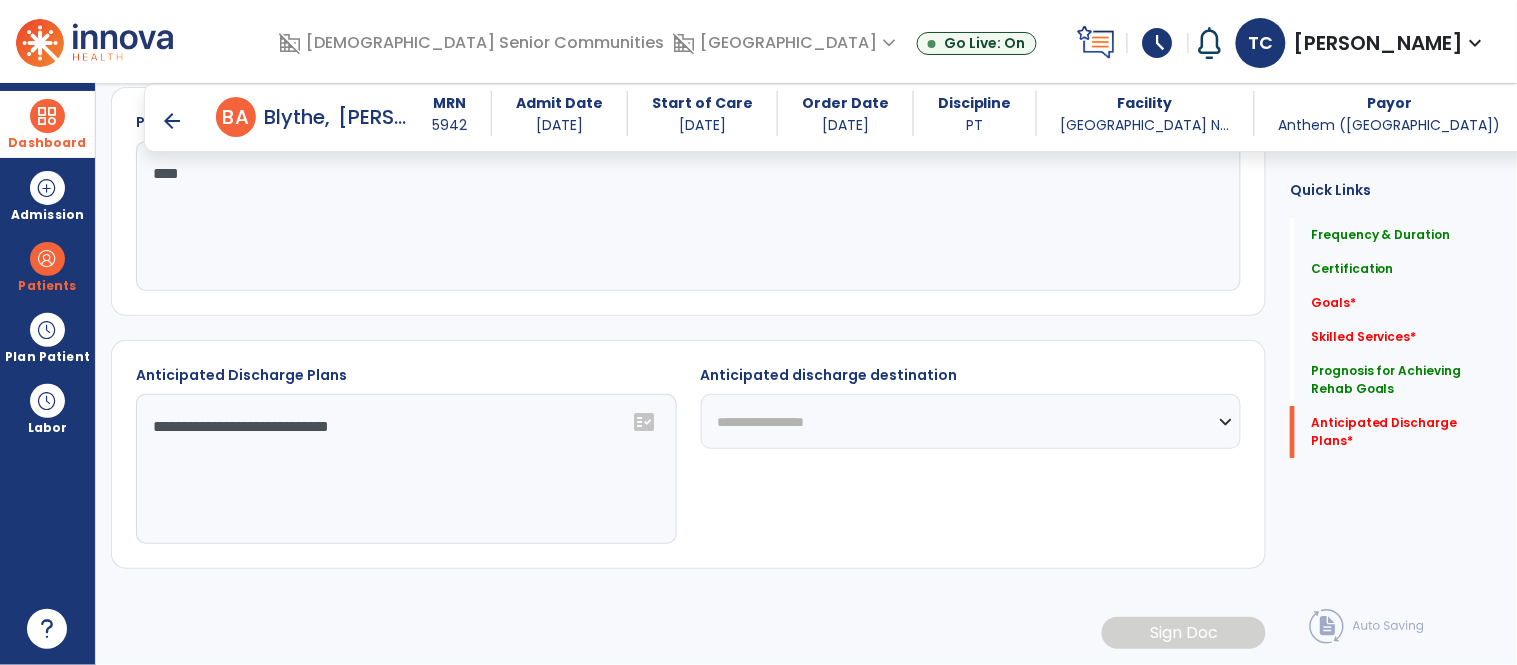 scroll, scrollTop: 1650, scrollLeft: 0, axis: vertical 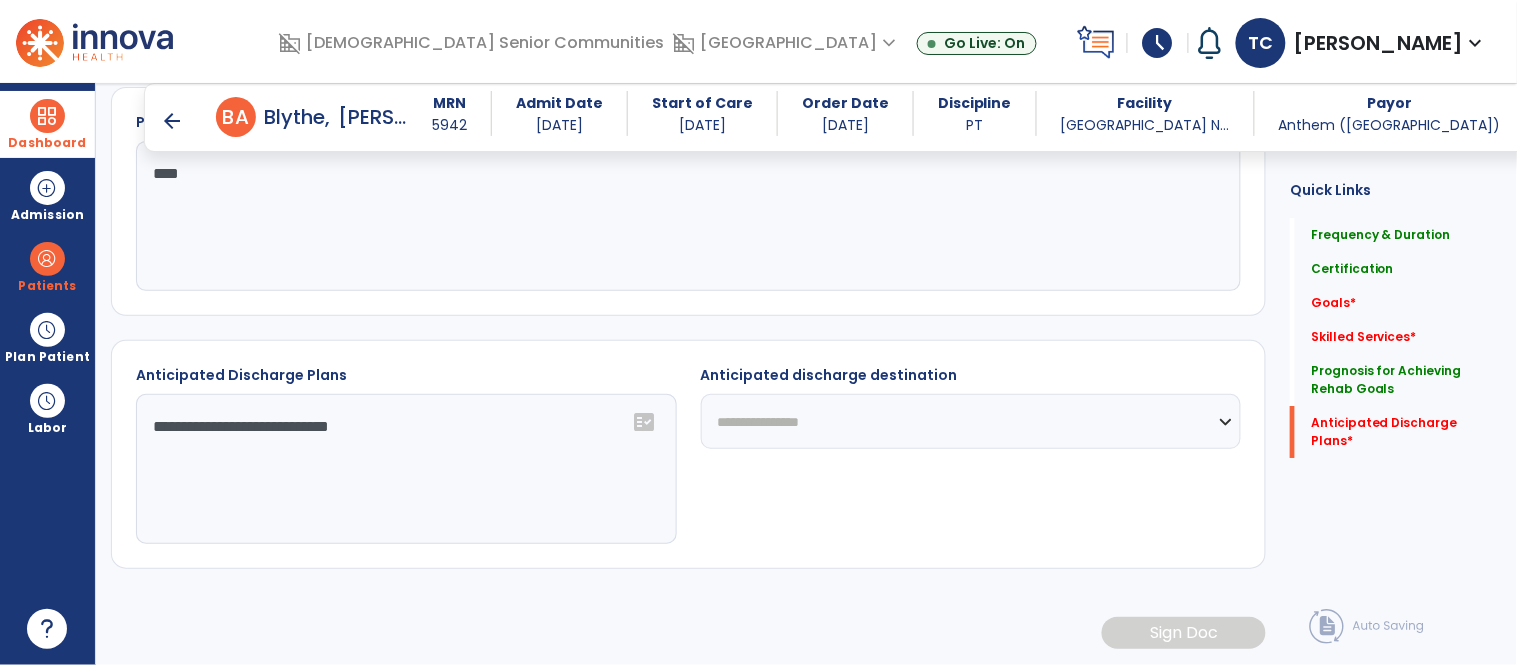 click on "**********" 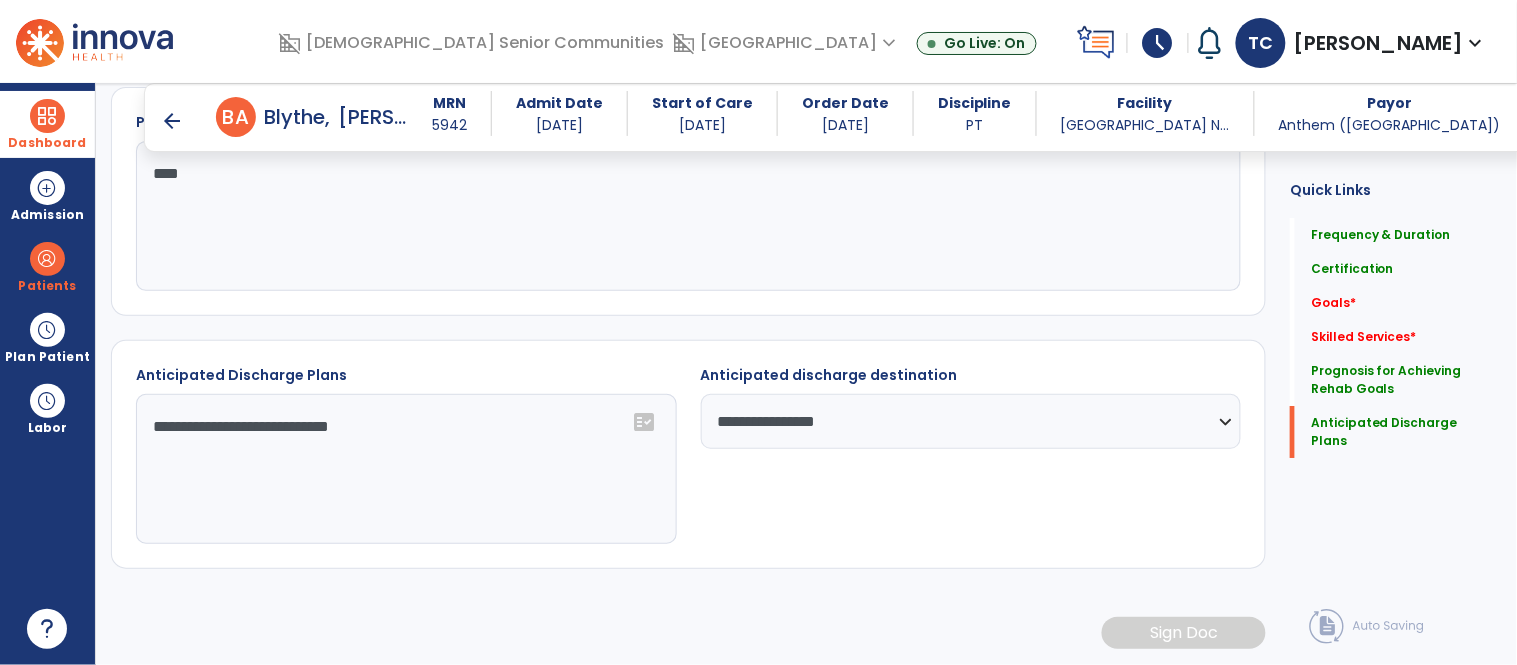 scroll, scrollTop: 1260, scrollLeft: 0, axis: vertical 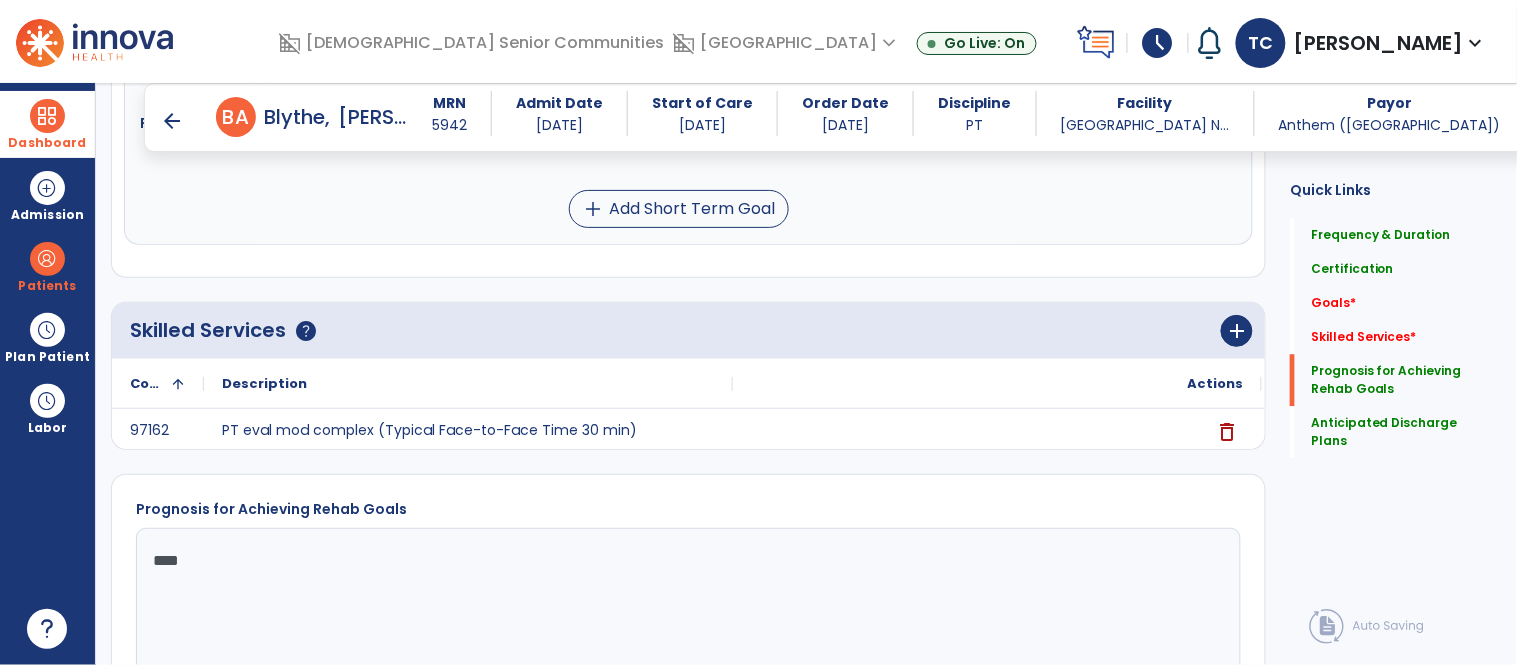 click on "Skilled Services      help   add" 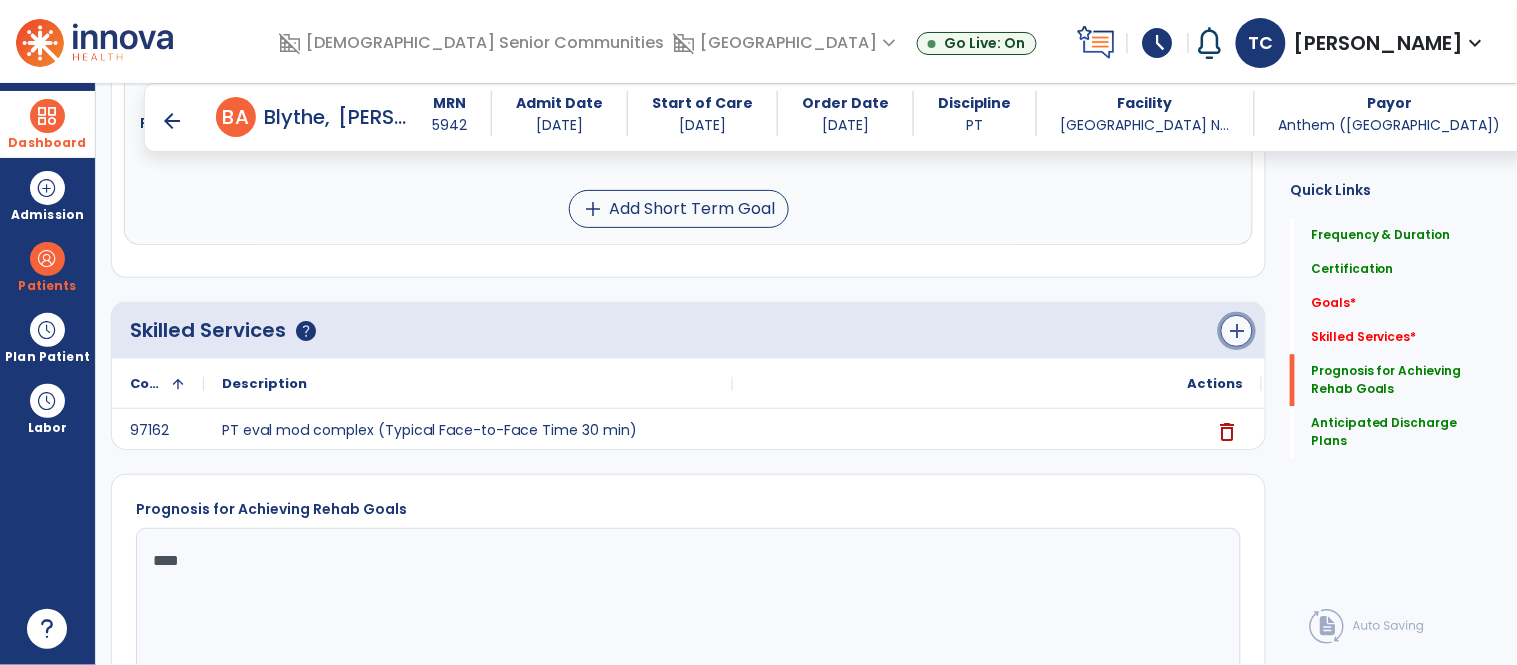 click on "add" 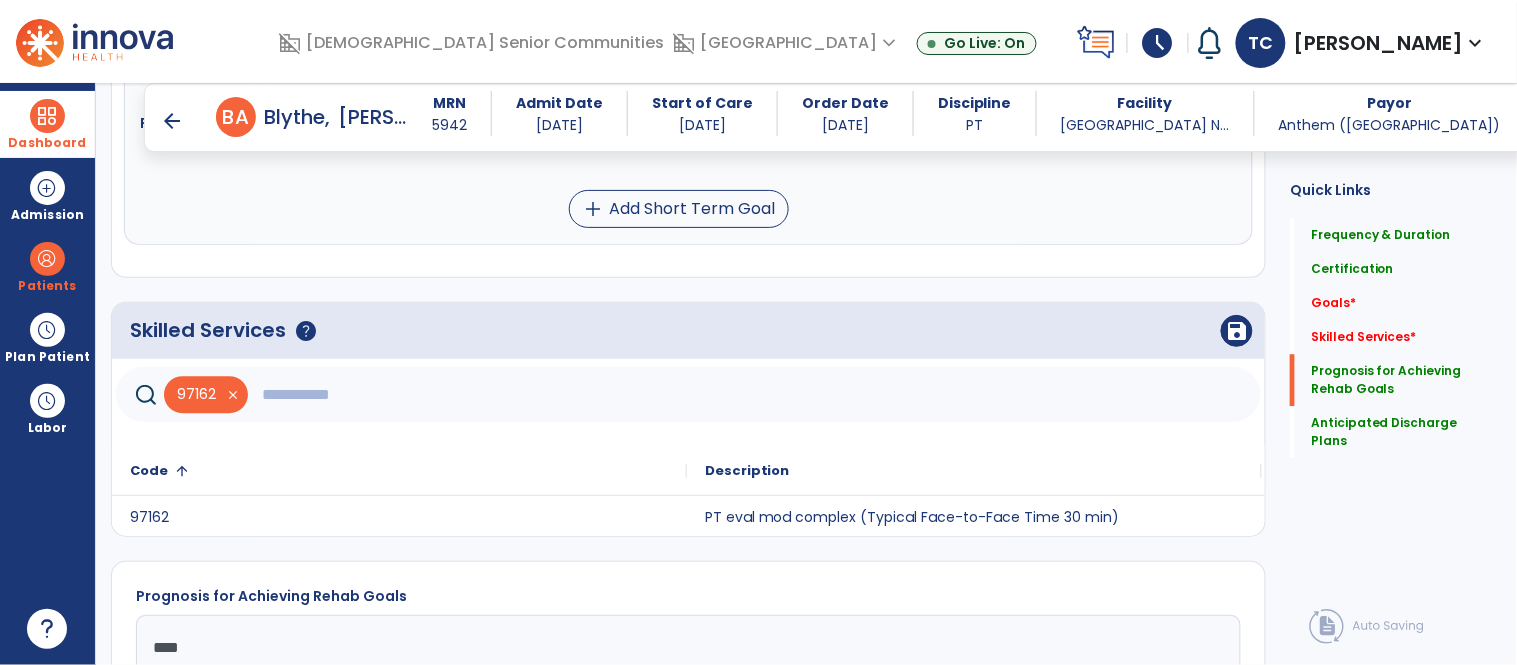 click 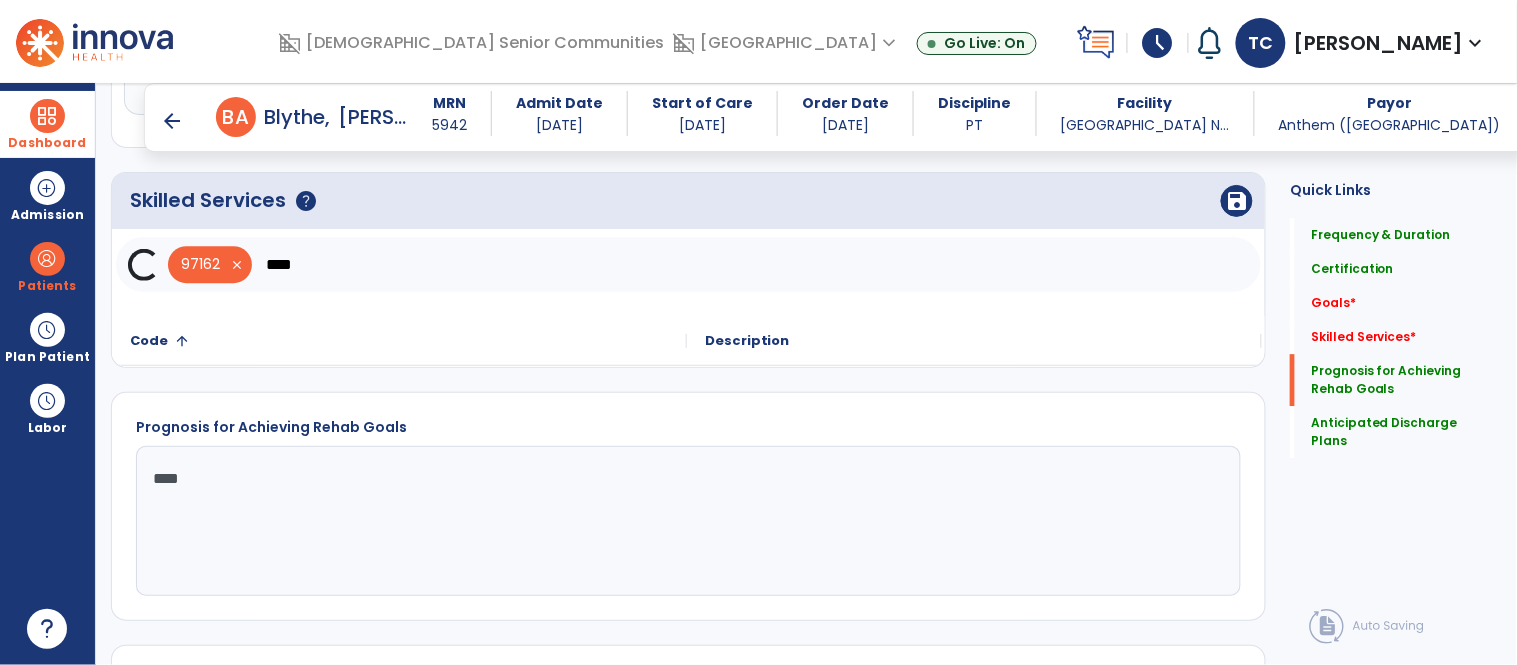 scroll, scrollTop: 1420, scrollLeft: 0, axis: vertical 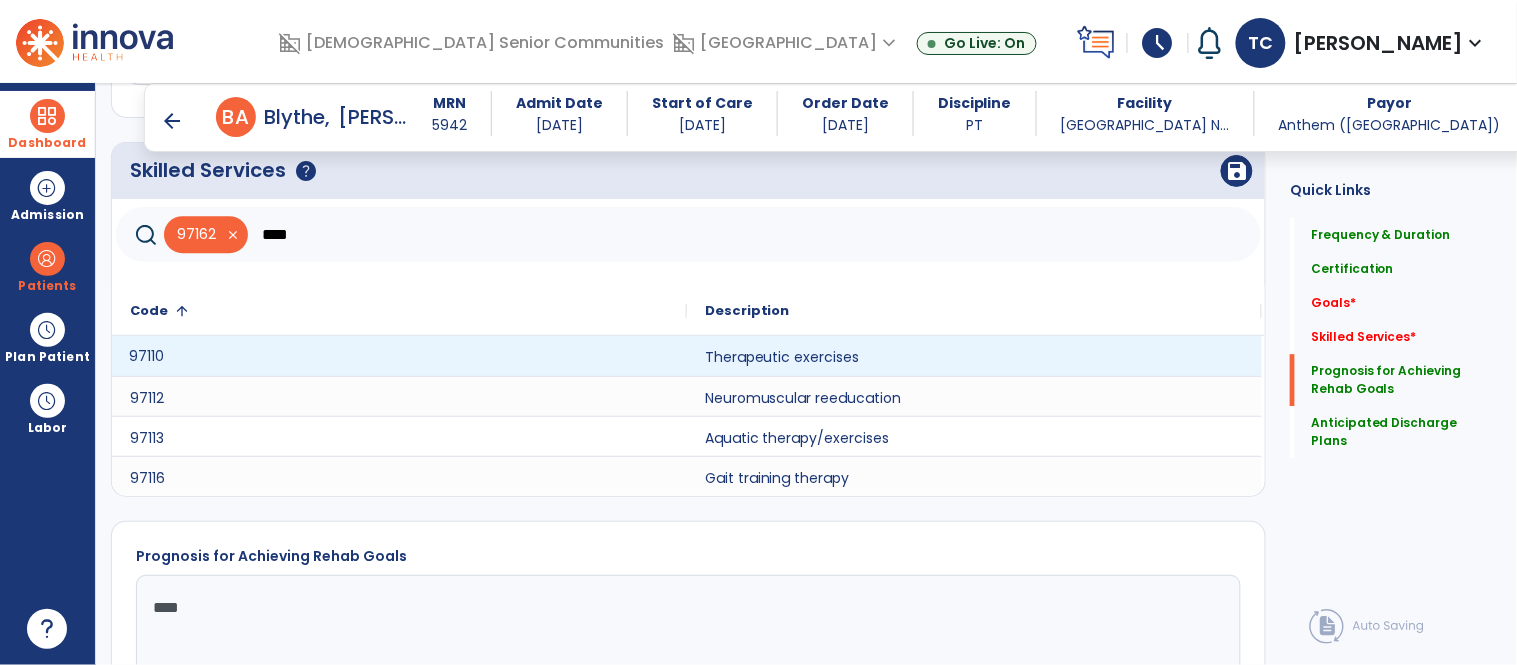 click on "97110" 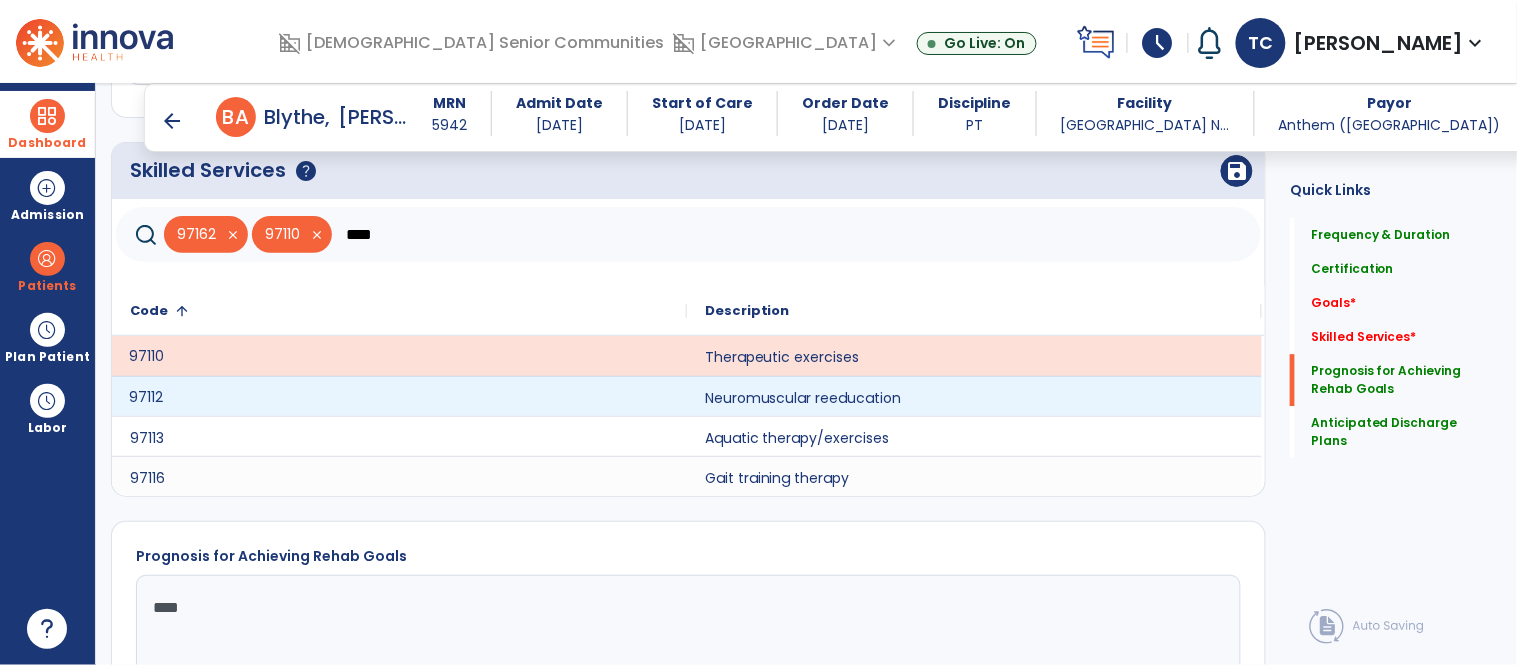click on "97112" 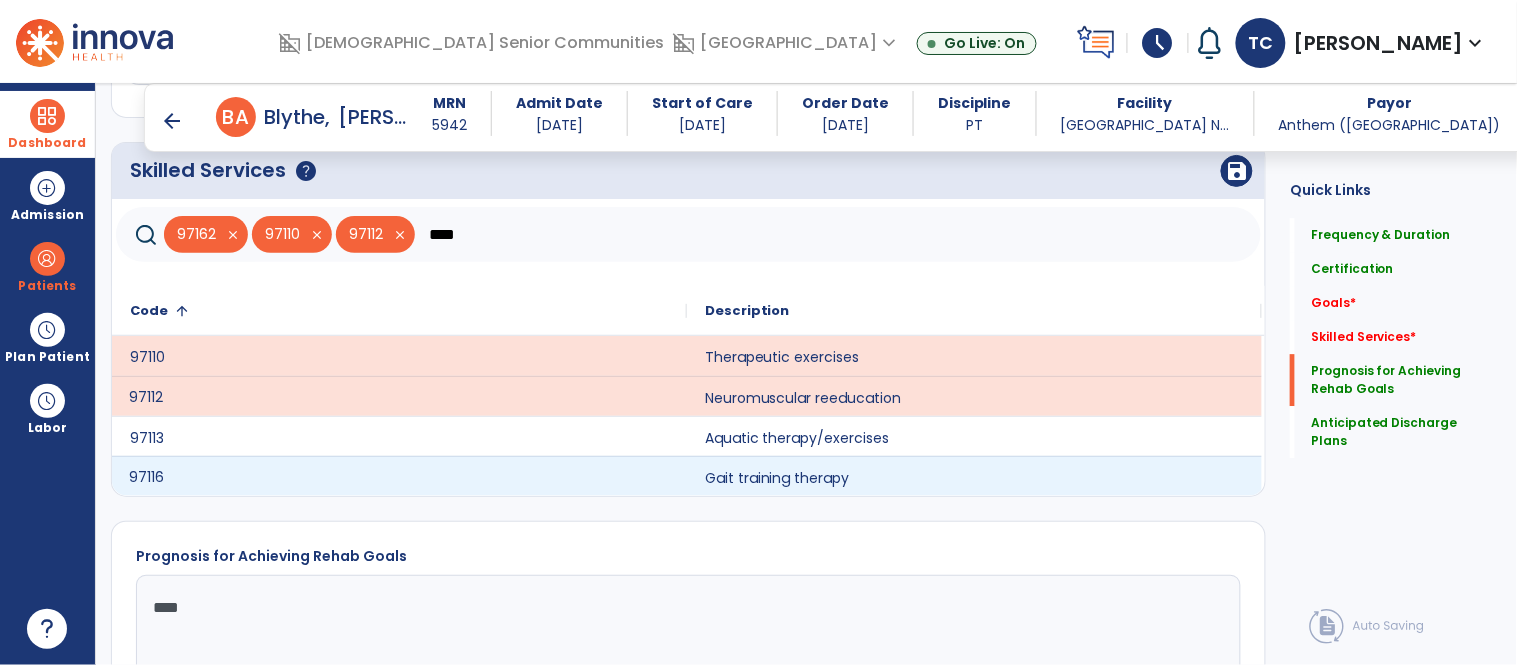 click on "97116" 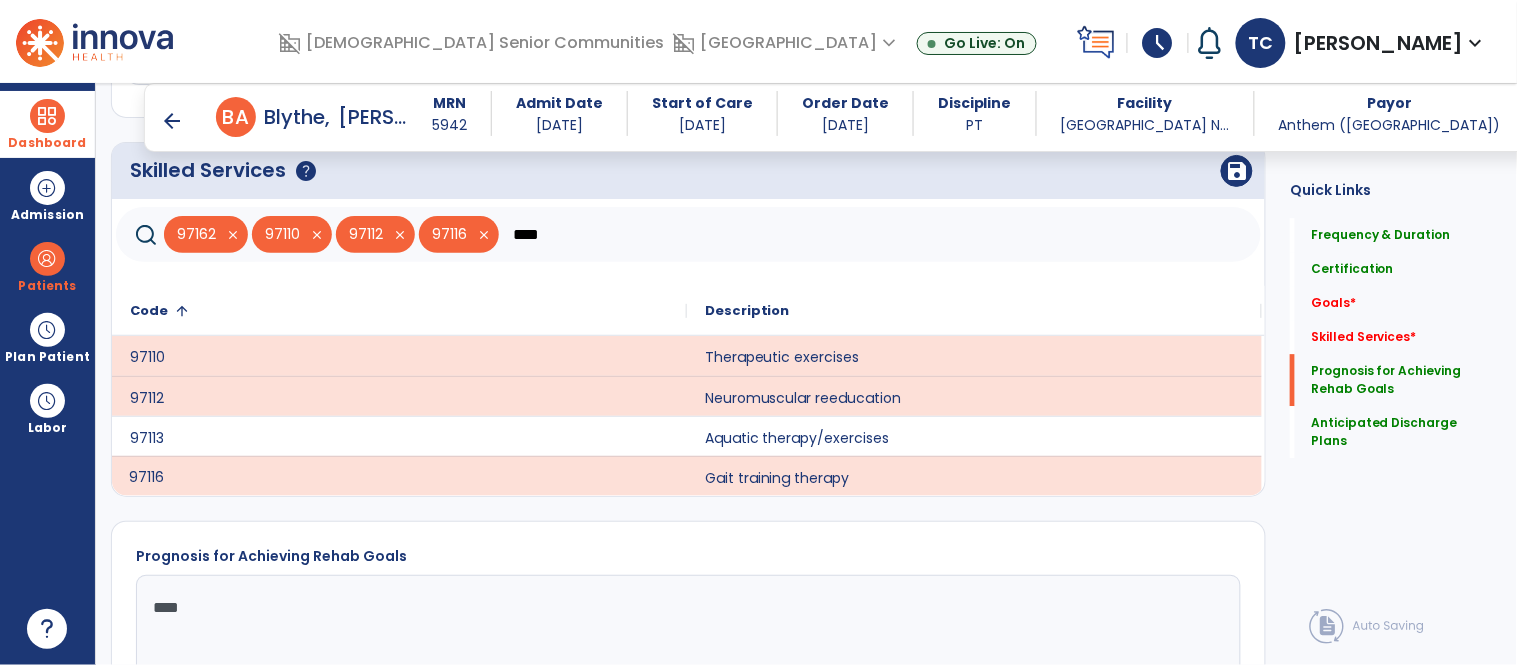 click on "****" 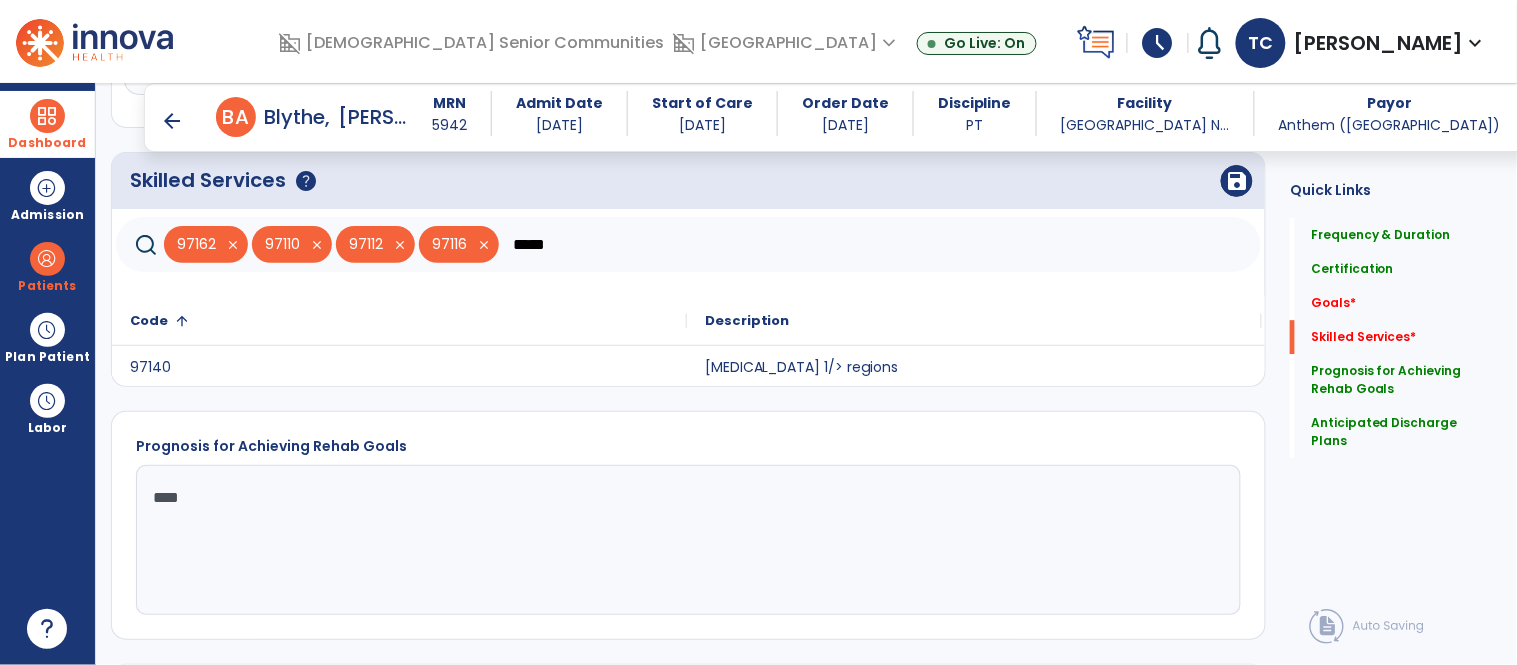 scroll, scrollTop: 1417, scrollLeft: 0, axis: vertical 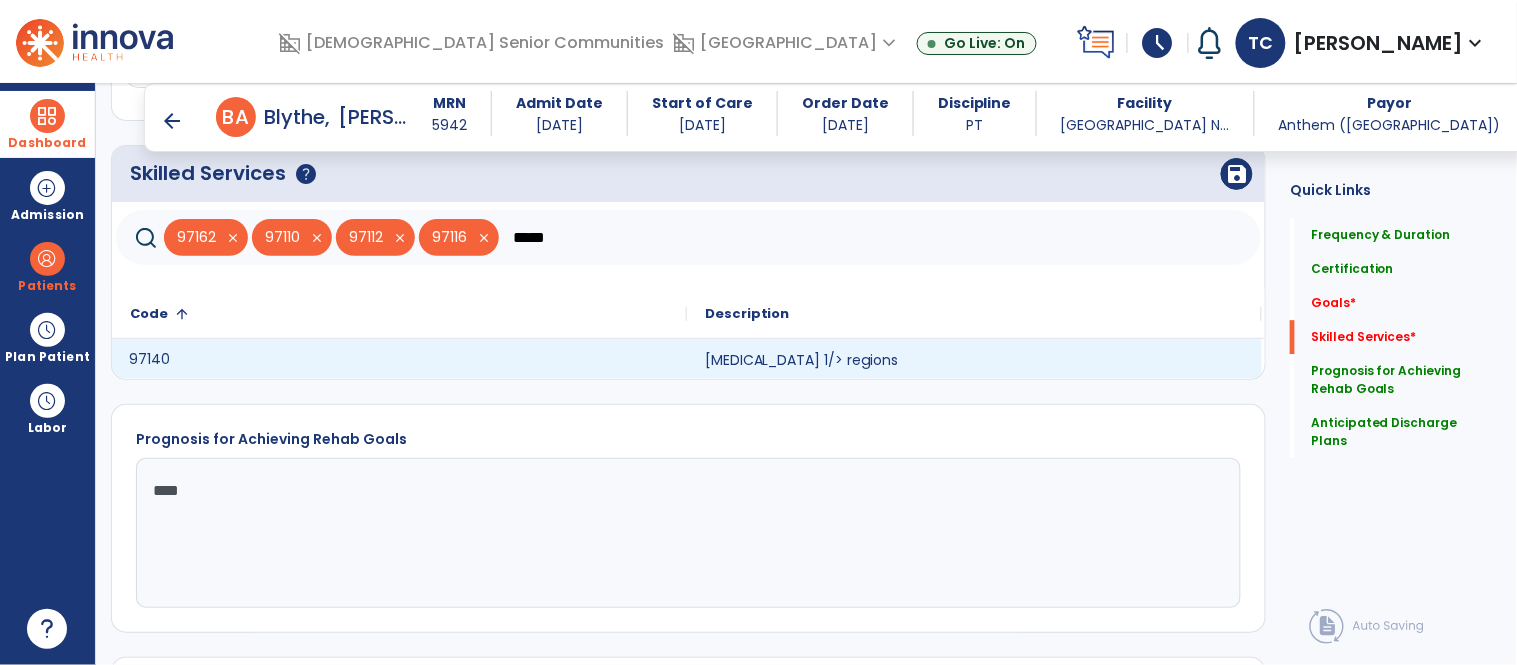 click on "97140" 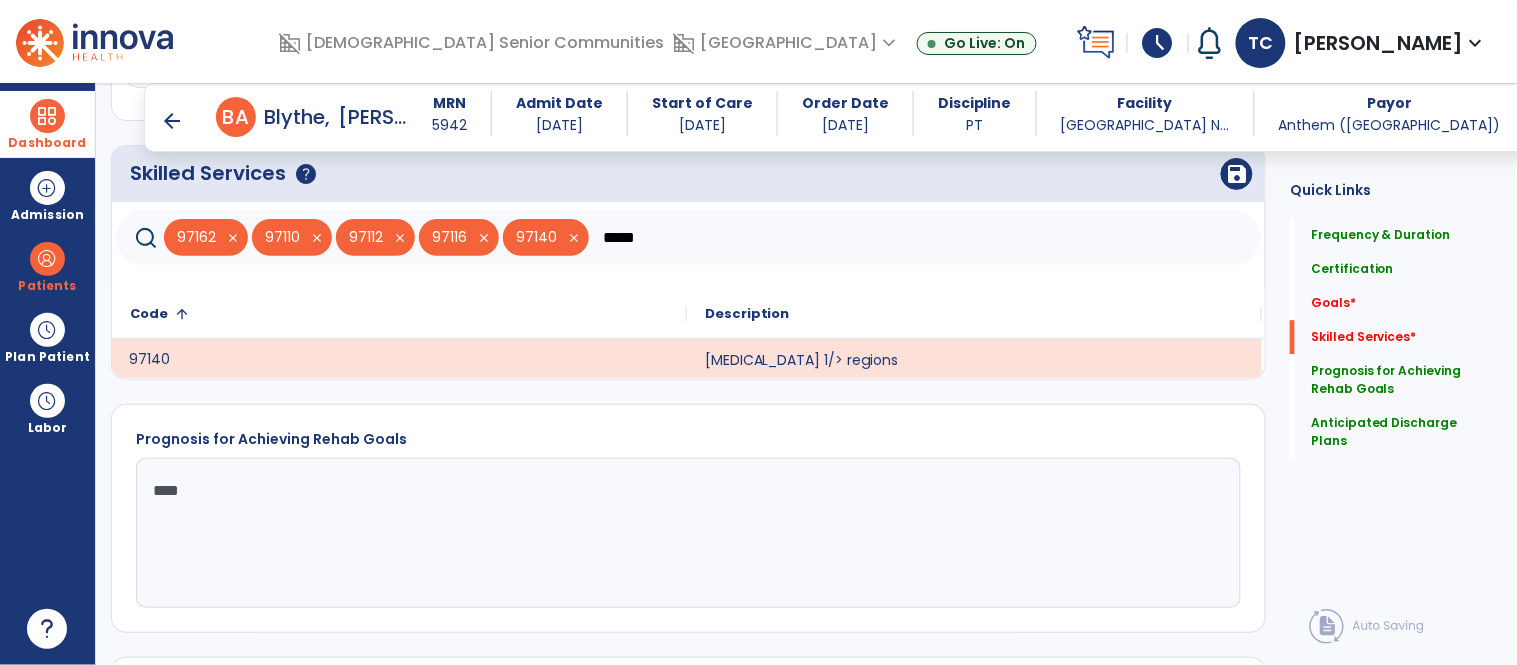 click on "*****" 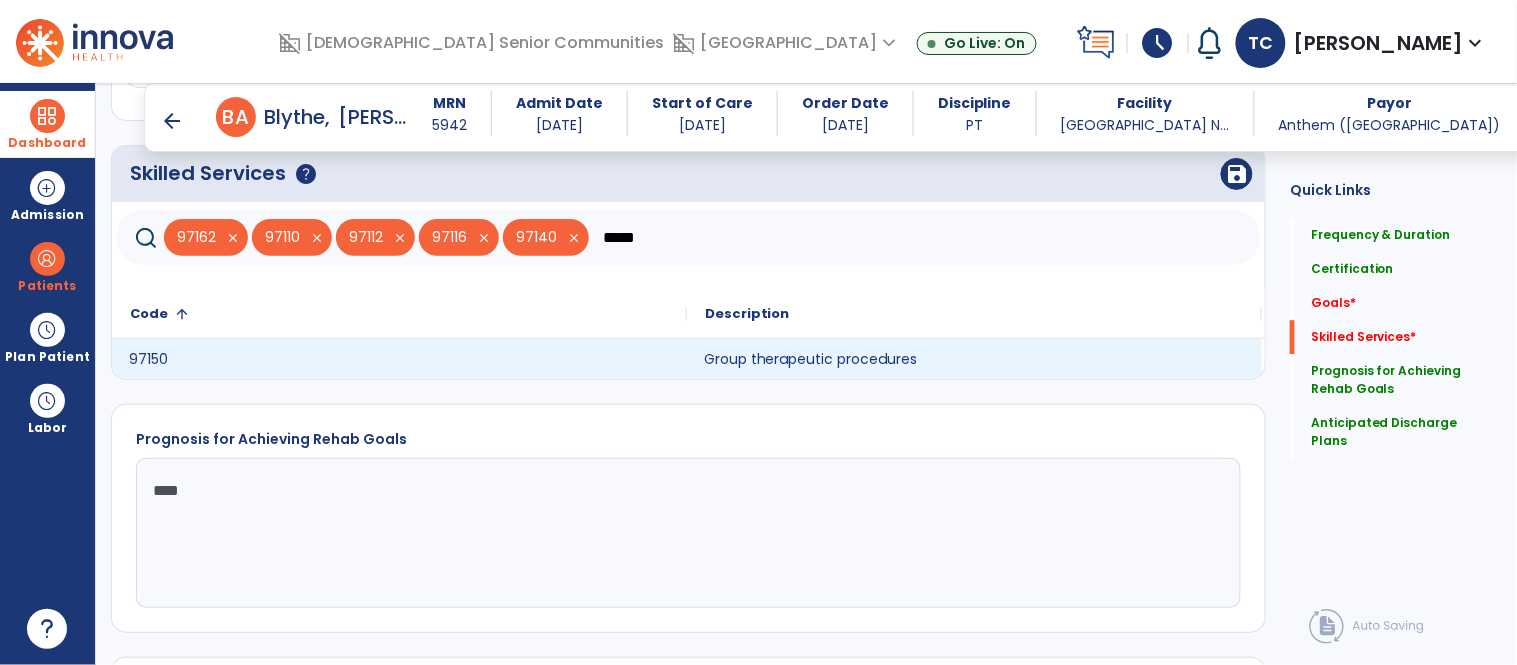 click on "Group therapeutic procedures" 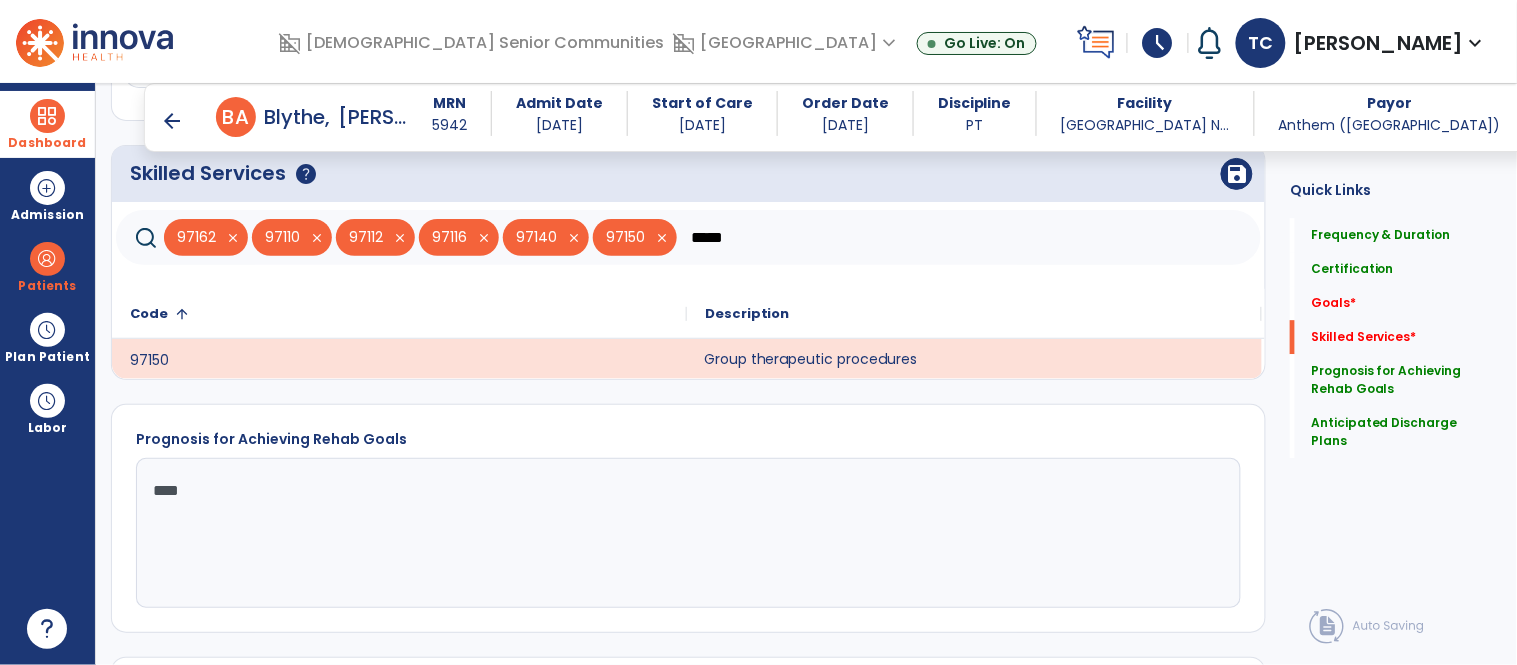 click on "*****" 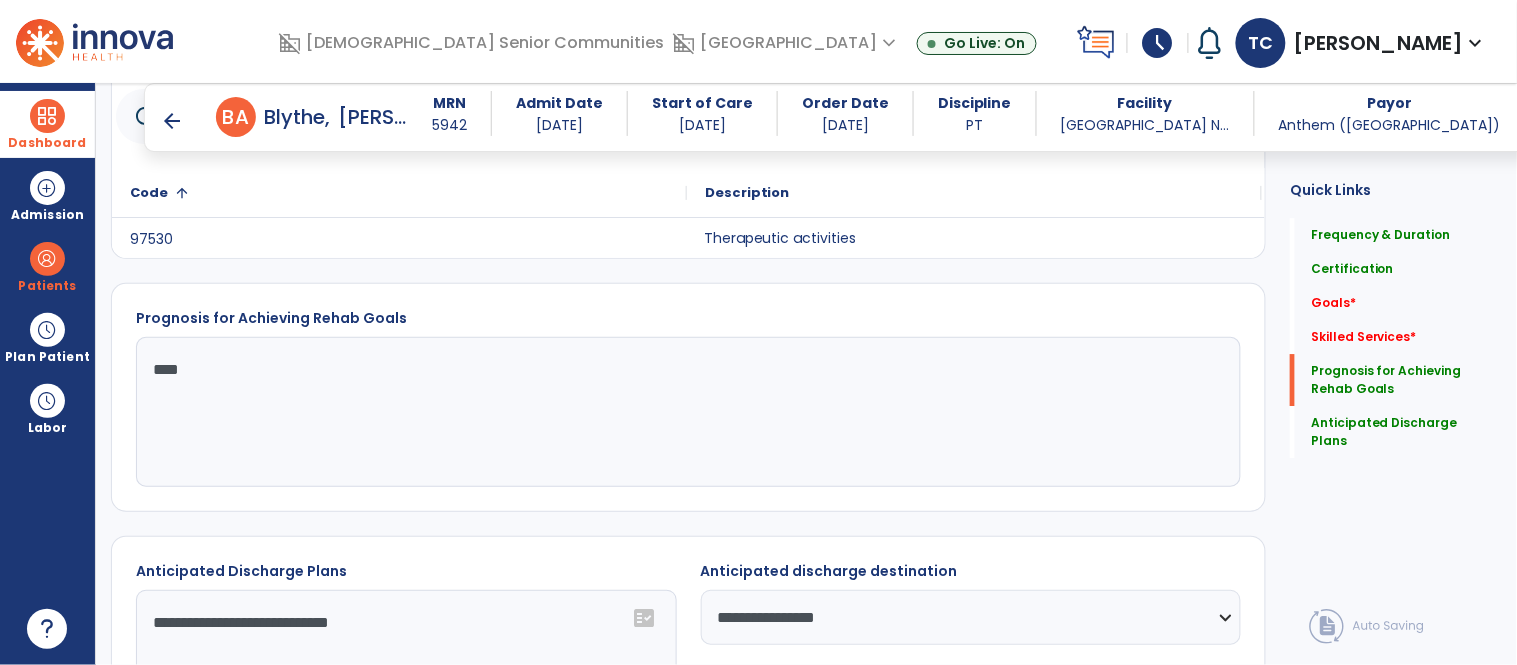 scroll, scrollTop: 1425, scrollLeft: 0, axis: vertical 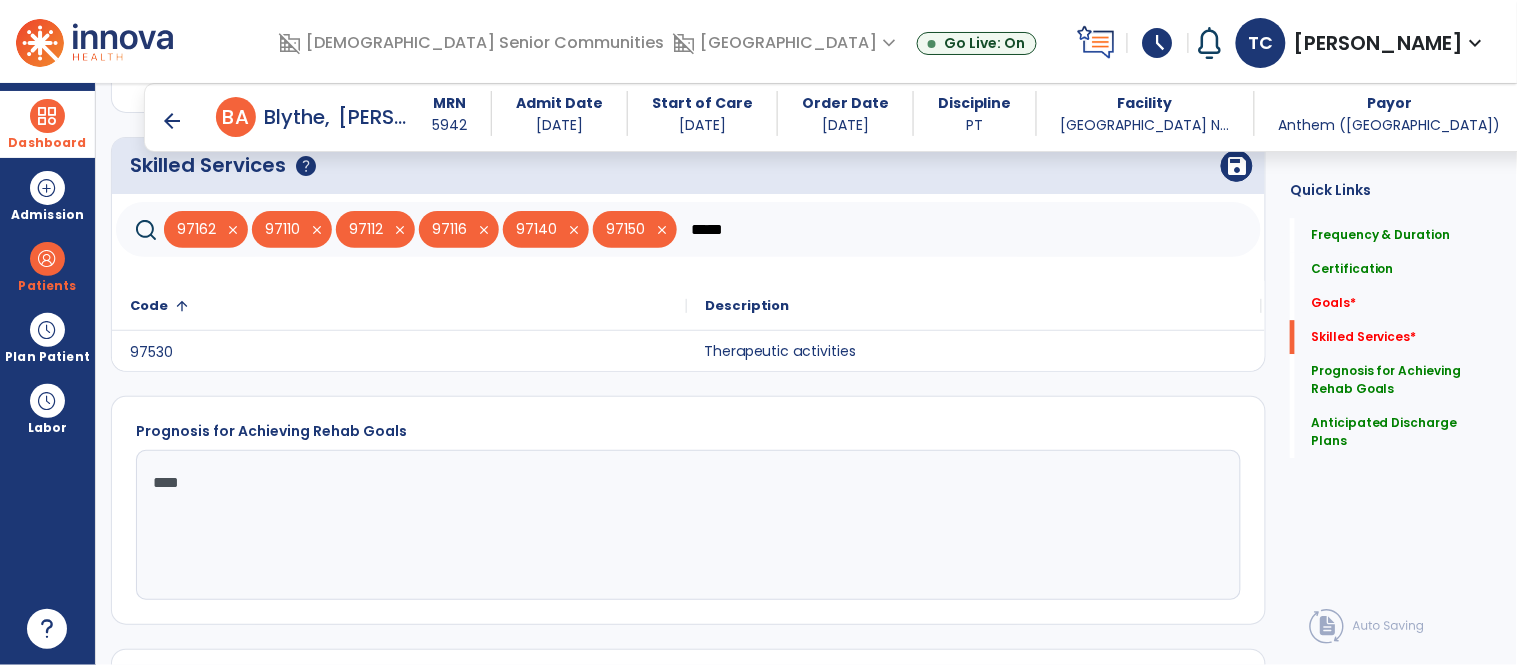 type on "*****" 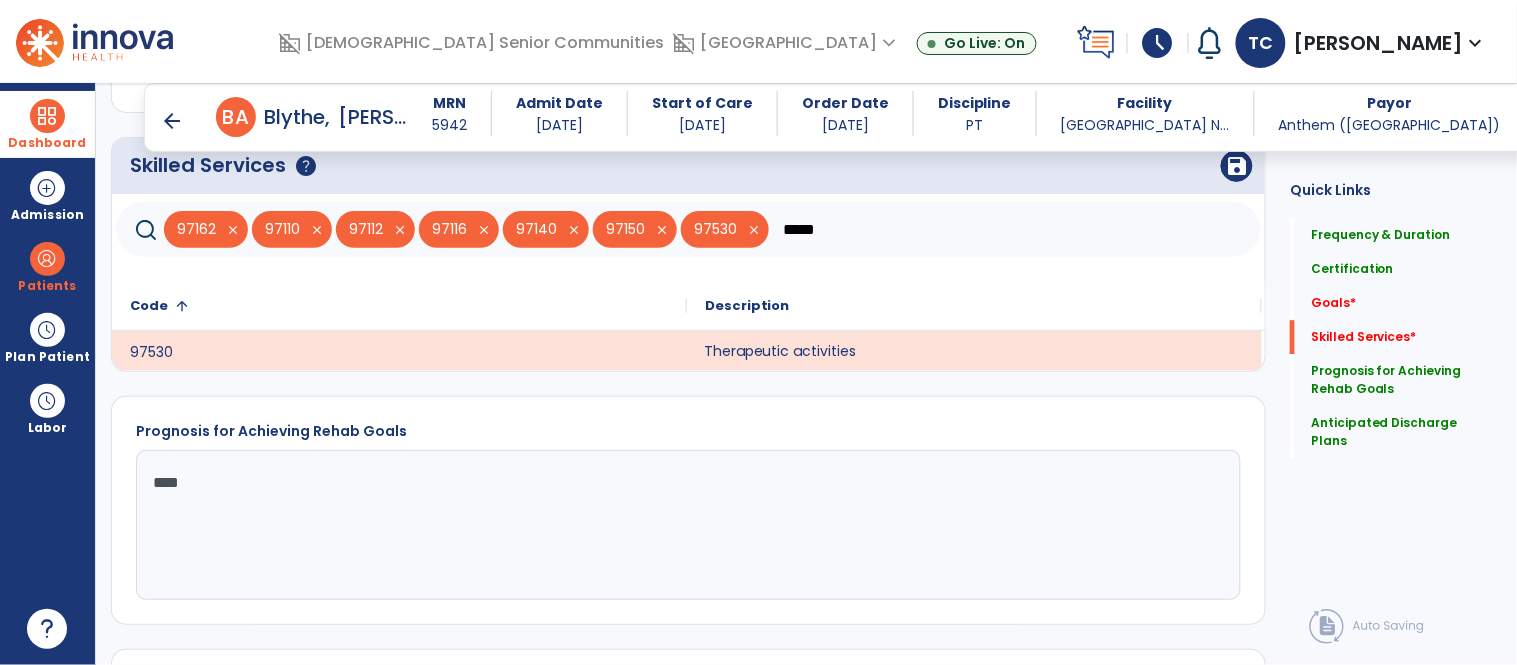 click on "save" 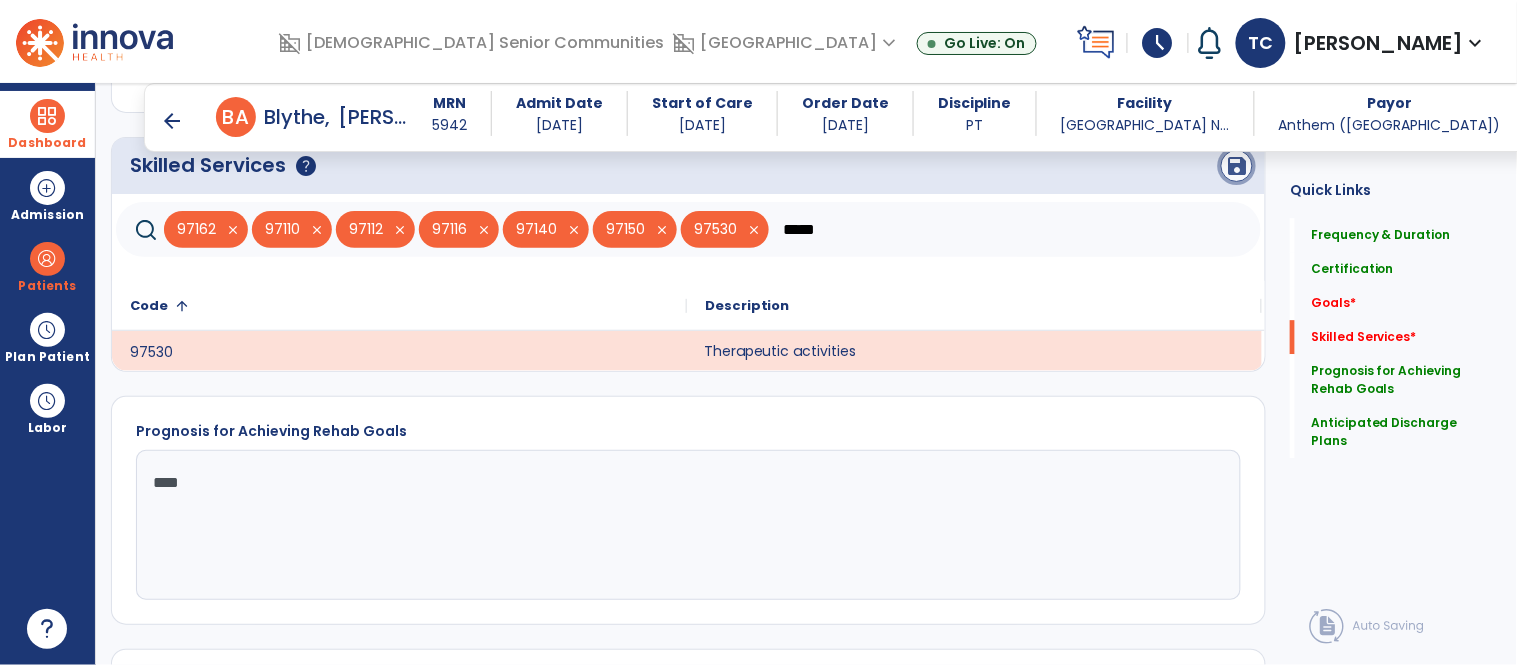 click on "save" 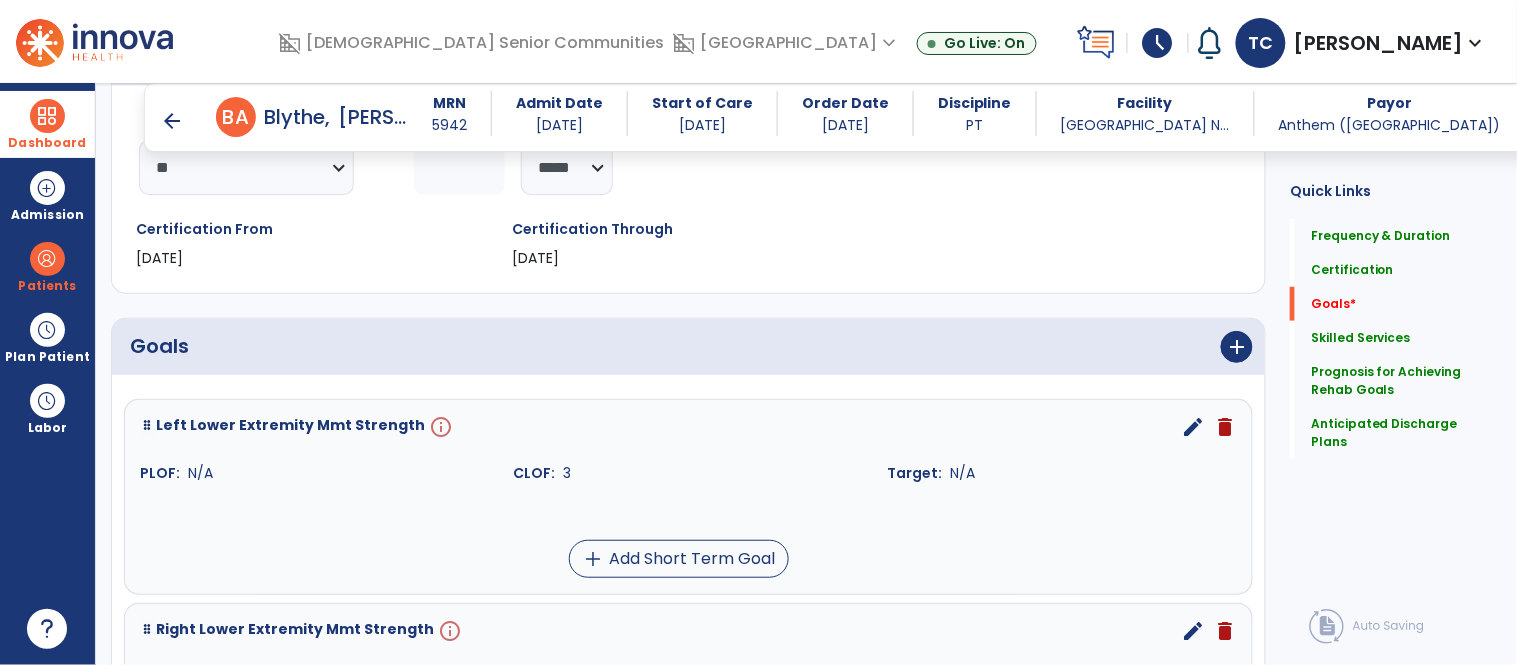 scroll, scrollTop: 290, scrollLeft: 0, axis: vertical 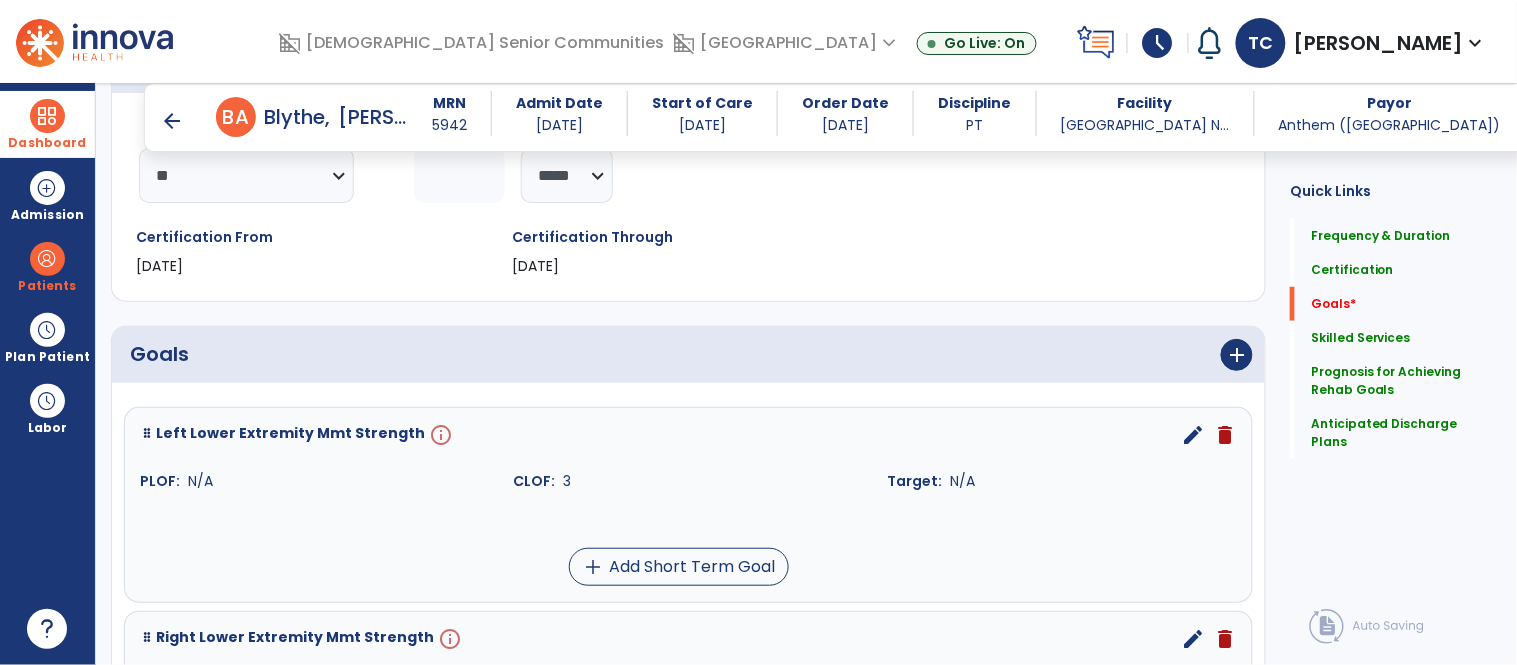 click on "edit" at bounding box center [1193, 435] 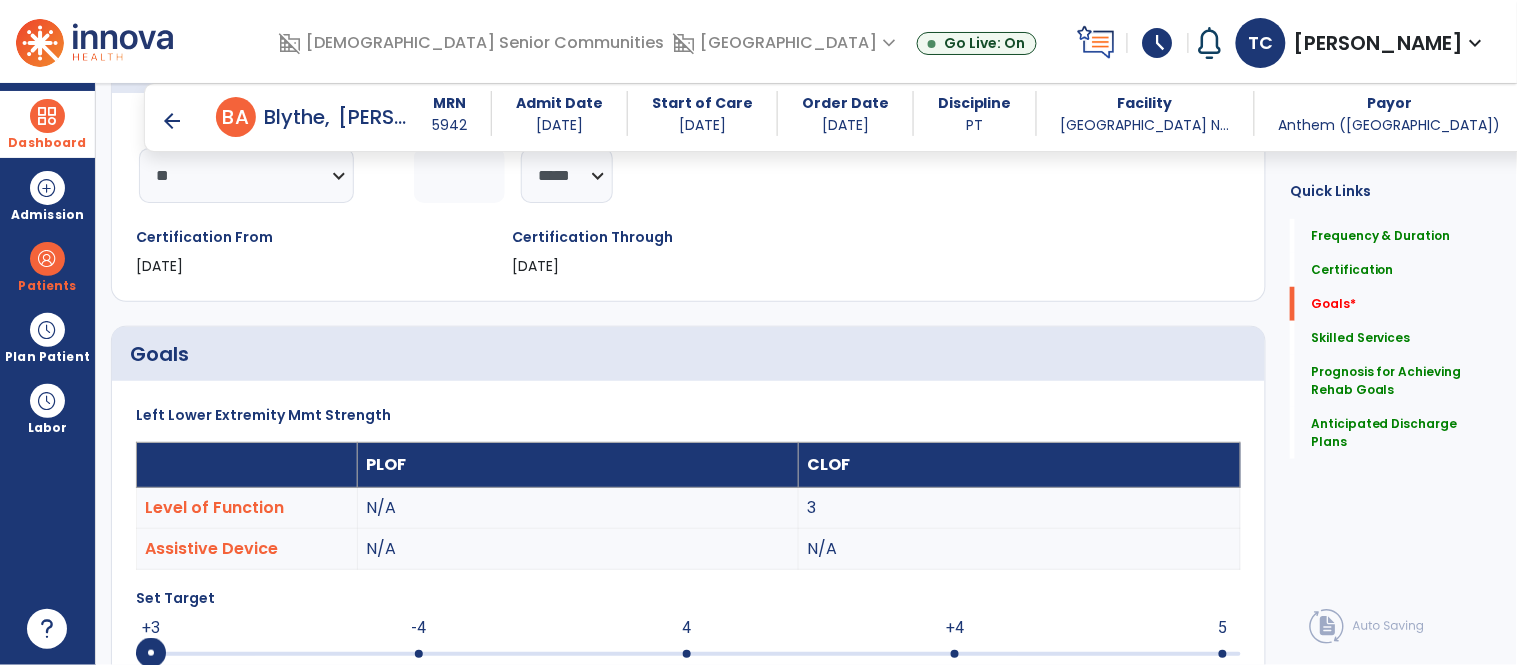scroll, scrollTop: 534, scrollLeft: 0, axis: vertical 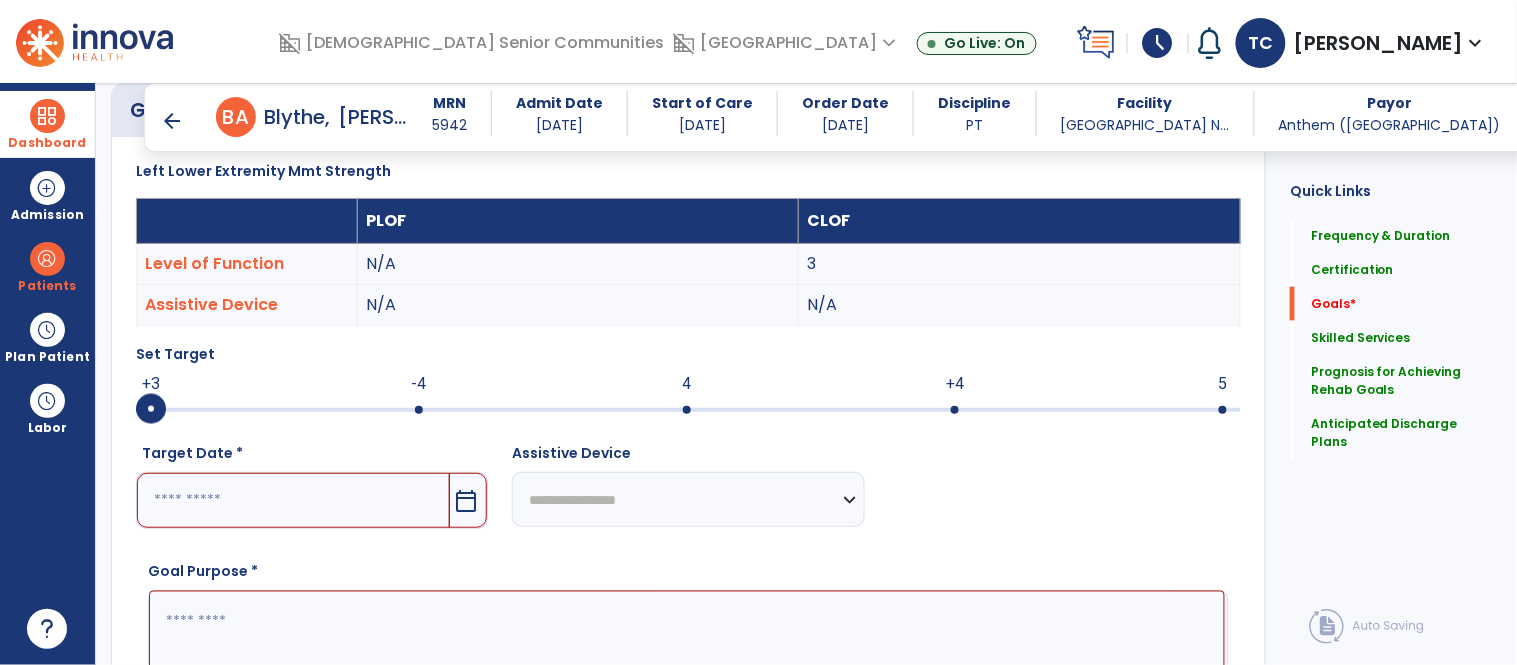 click on "calendar_today" at bounding box center (466, 501) 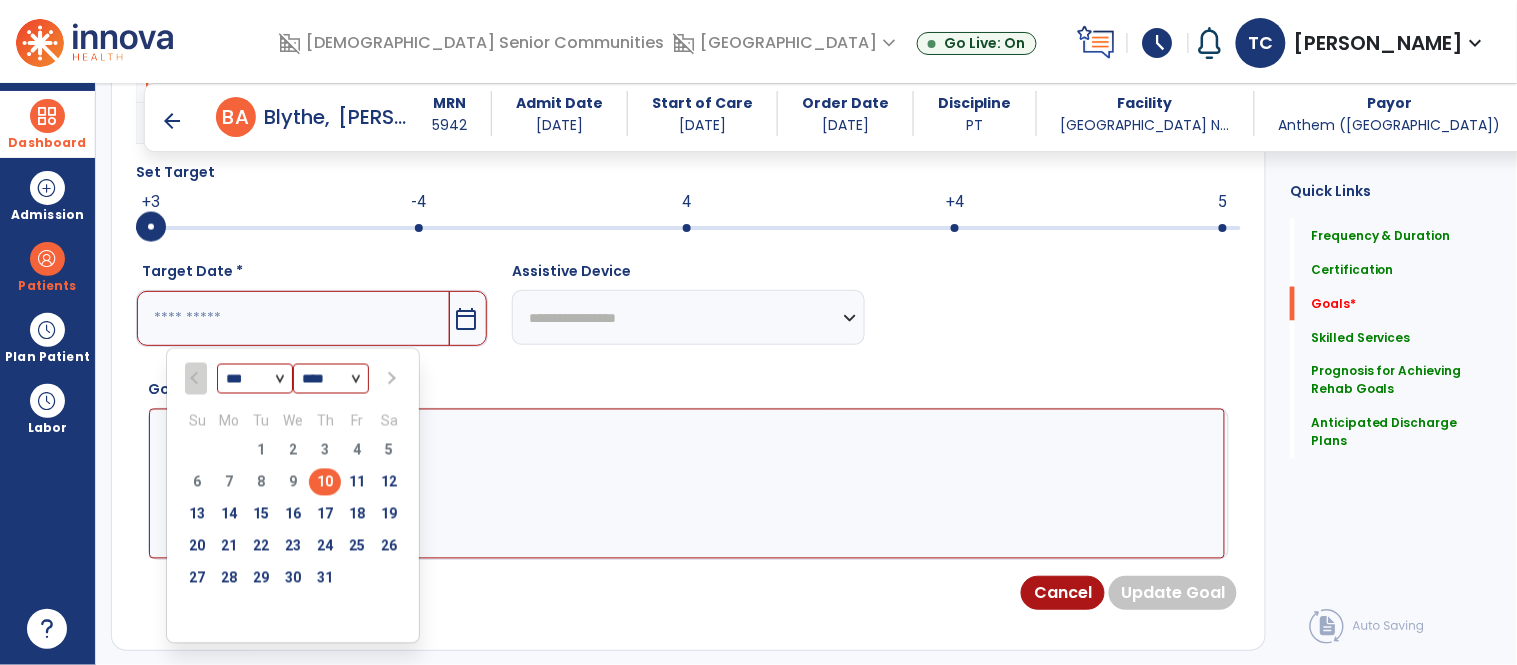 scroll, scrollTop: 753, scrollLeft: 0, axis: vertical 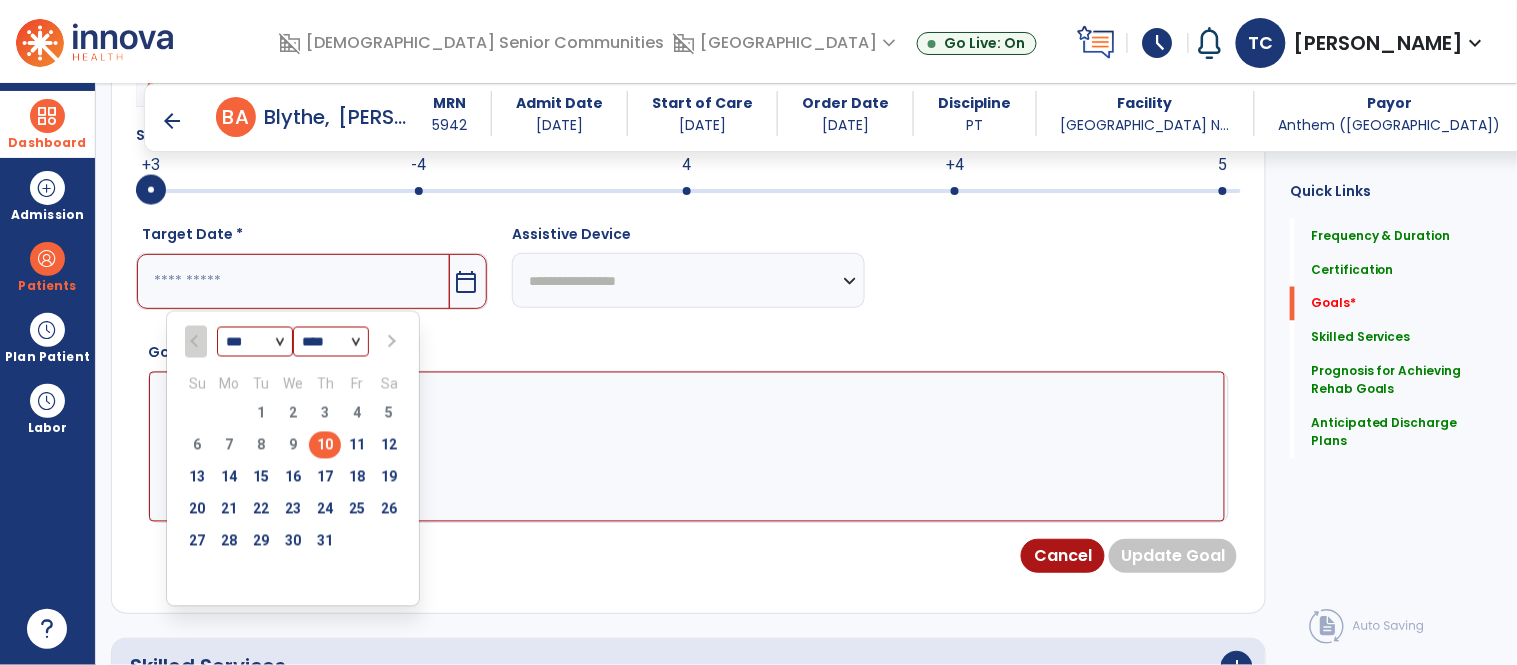 click at bounding box center (390, 342) 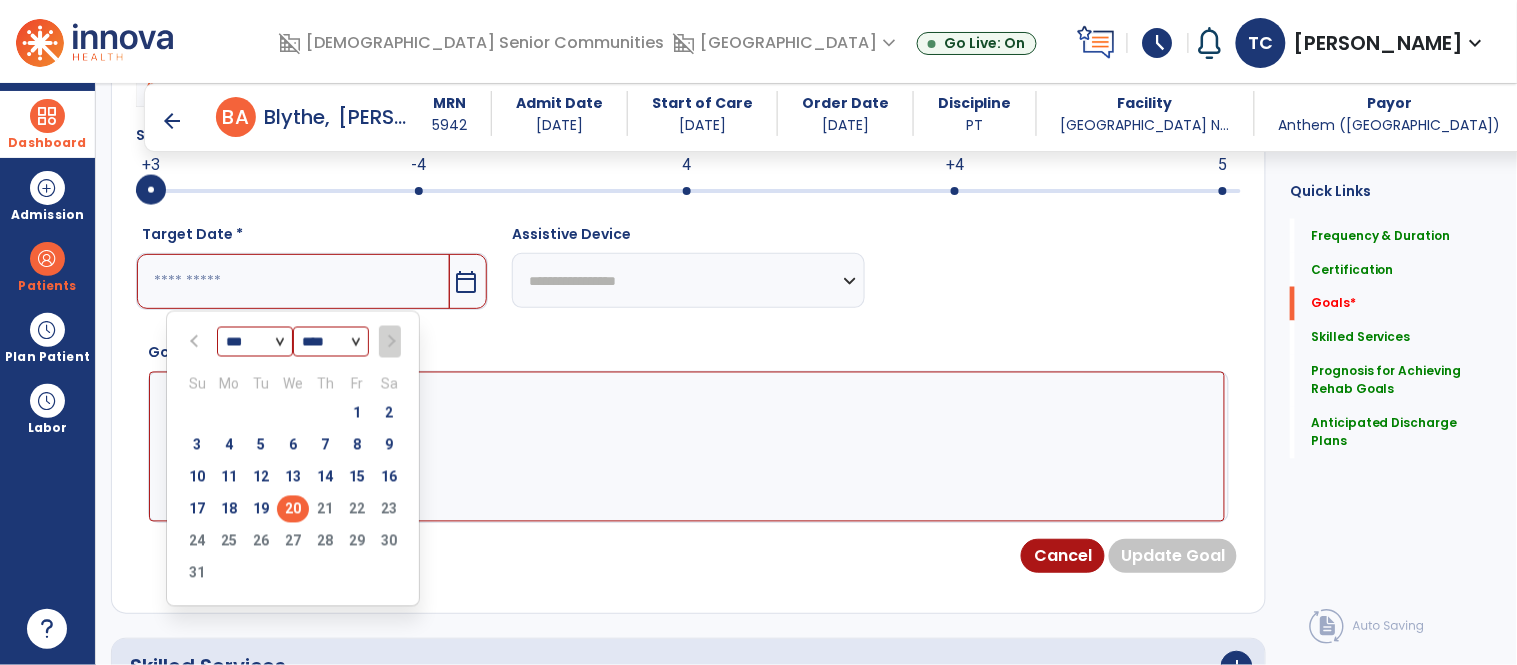 click on "20" at bounding box center [293, 509] 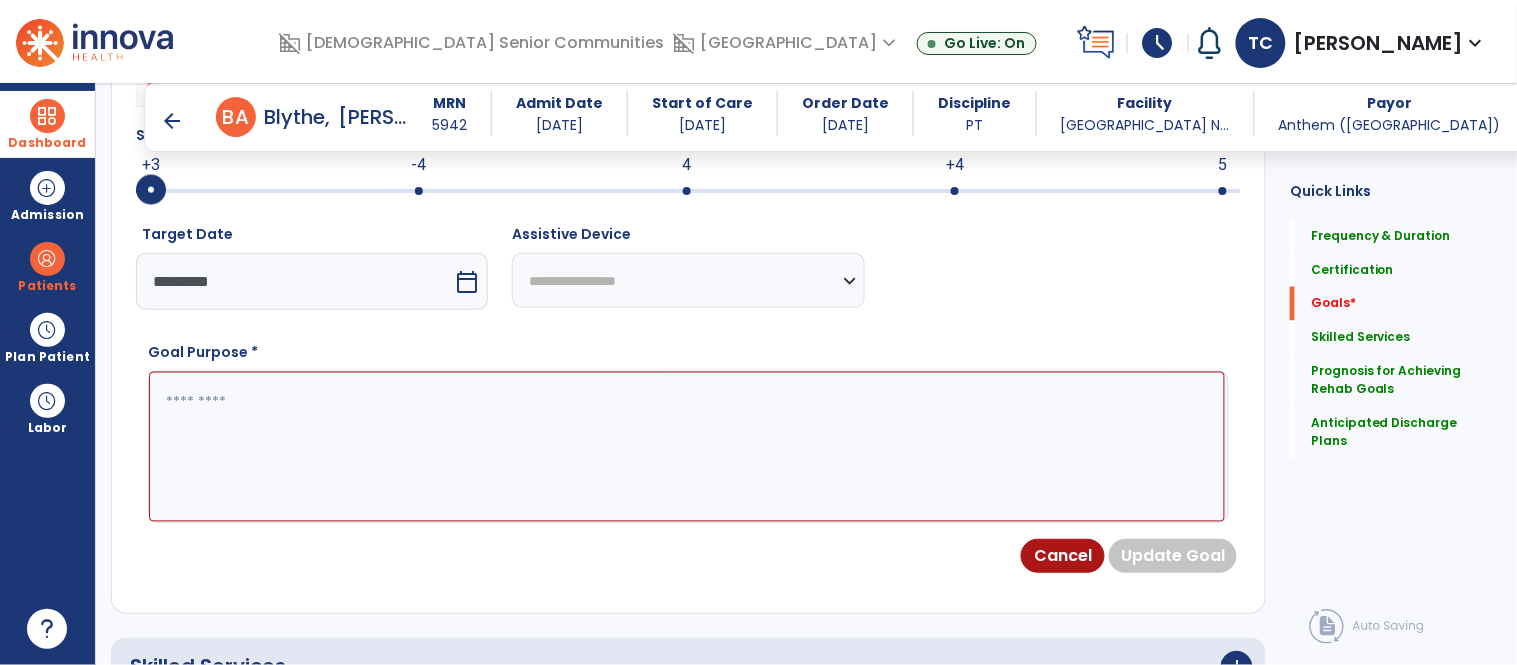 click at bounding box center (687, 447) 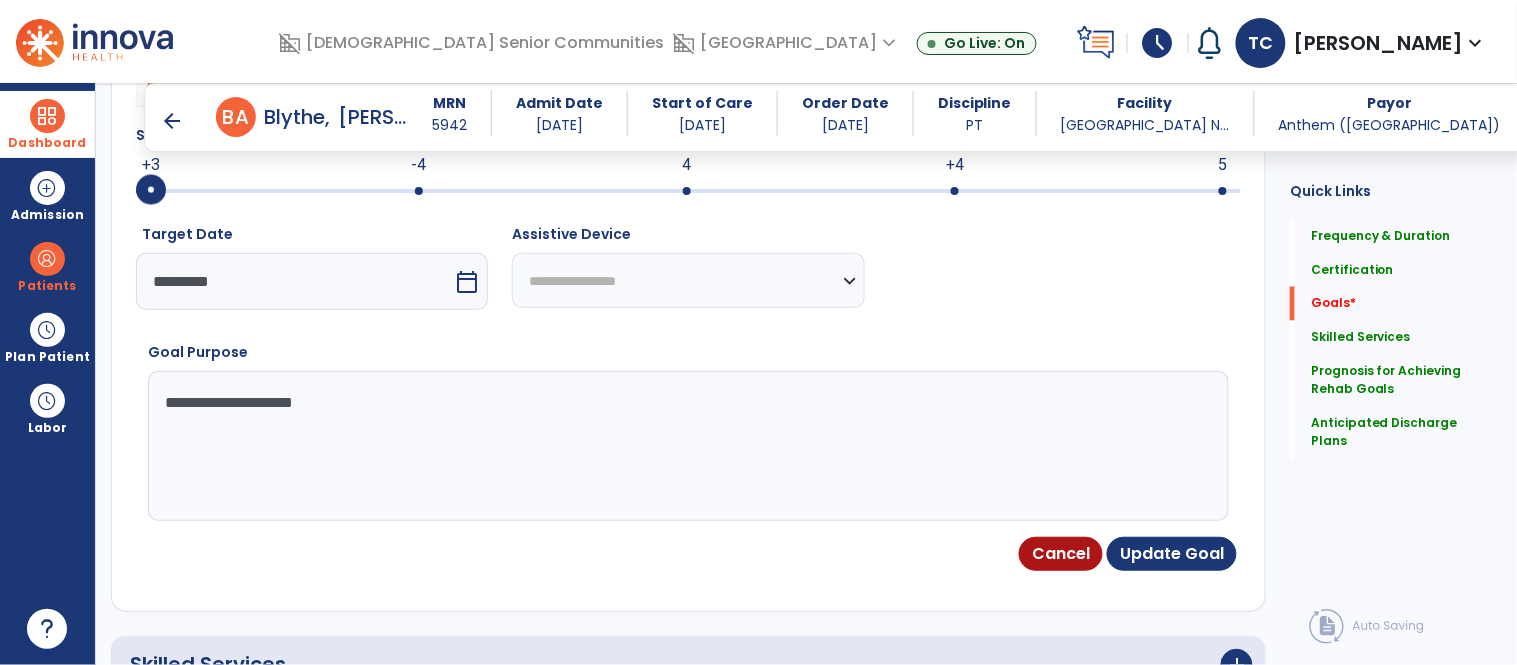 type on "**********" 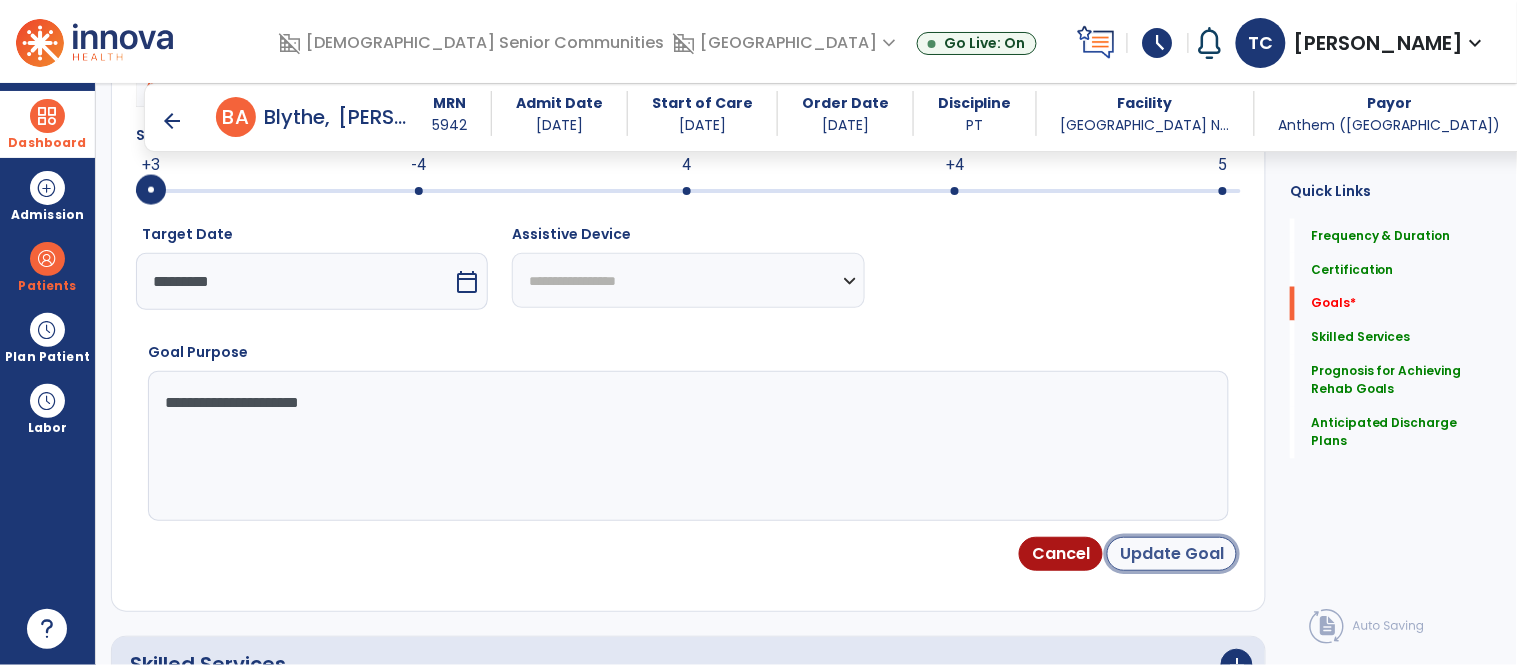 click on "Update Goal" at bounding box center [1172, 554] 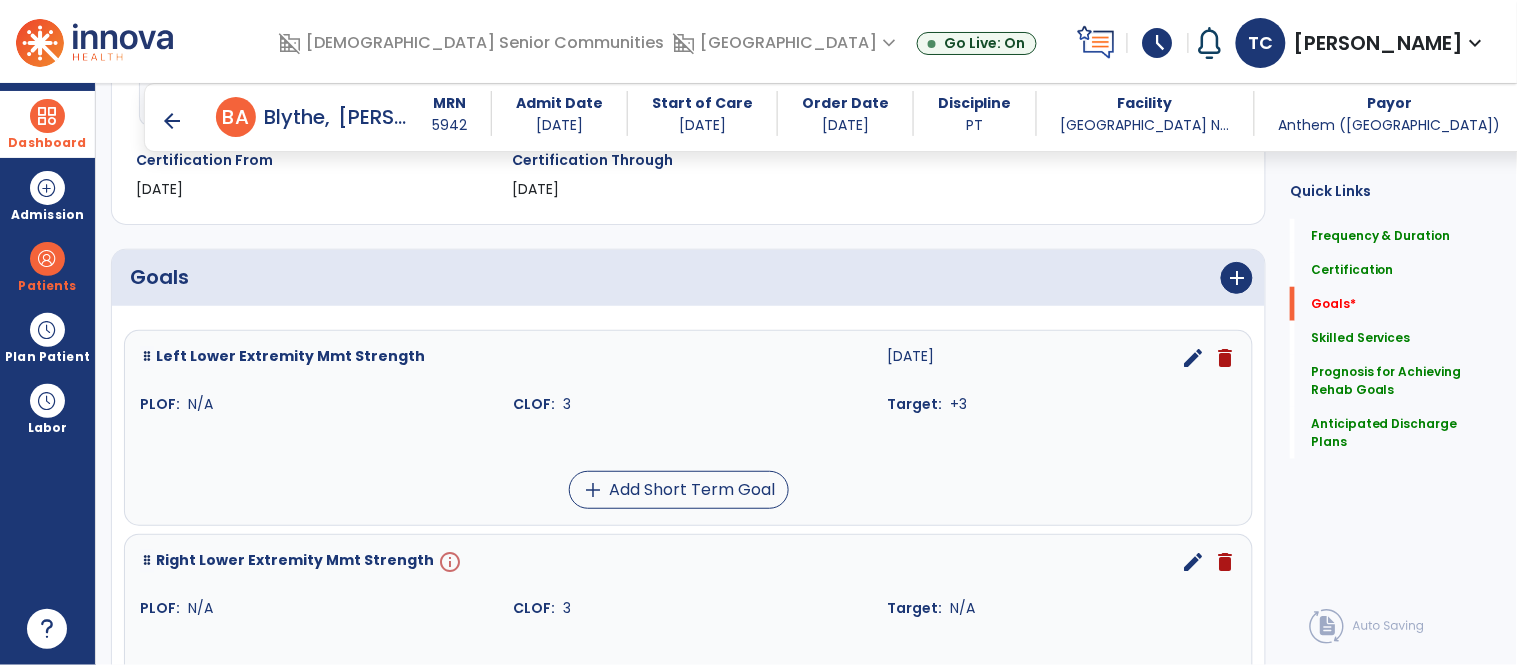 scroll, scrollTop: 373, scrollLeft: 0, axis: vertical 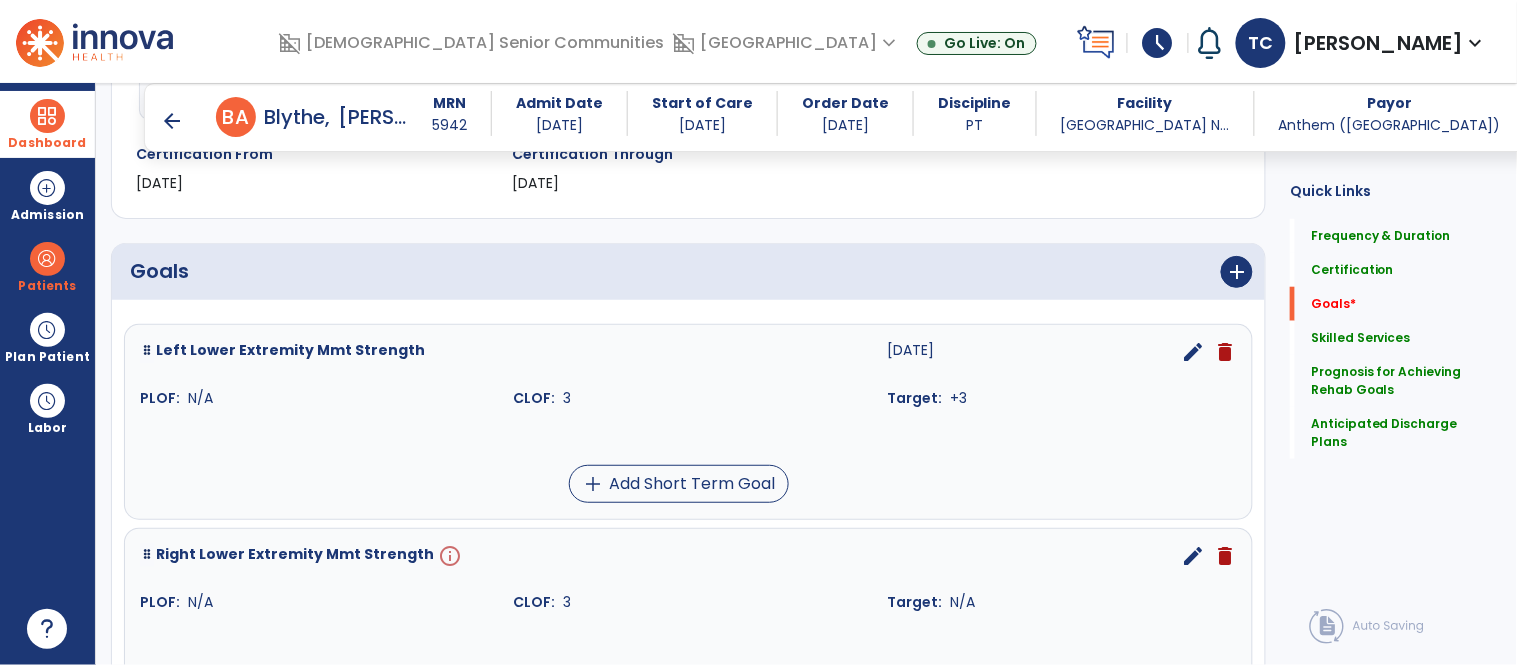 click on "edit" at bounding box center [1193, 352] 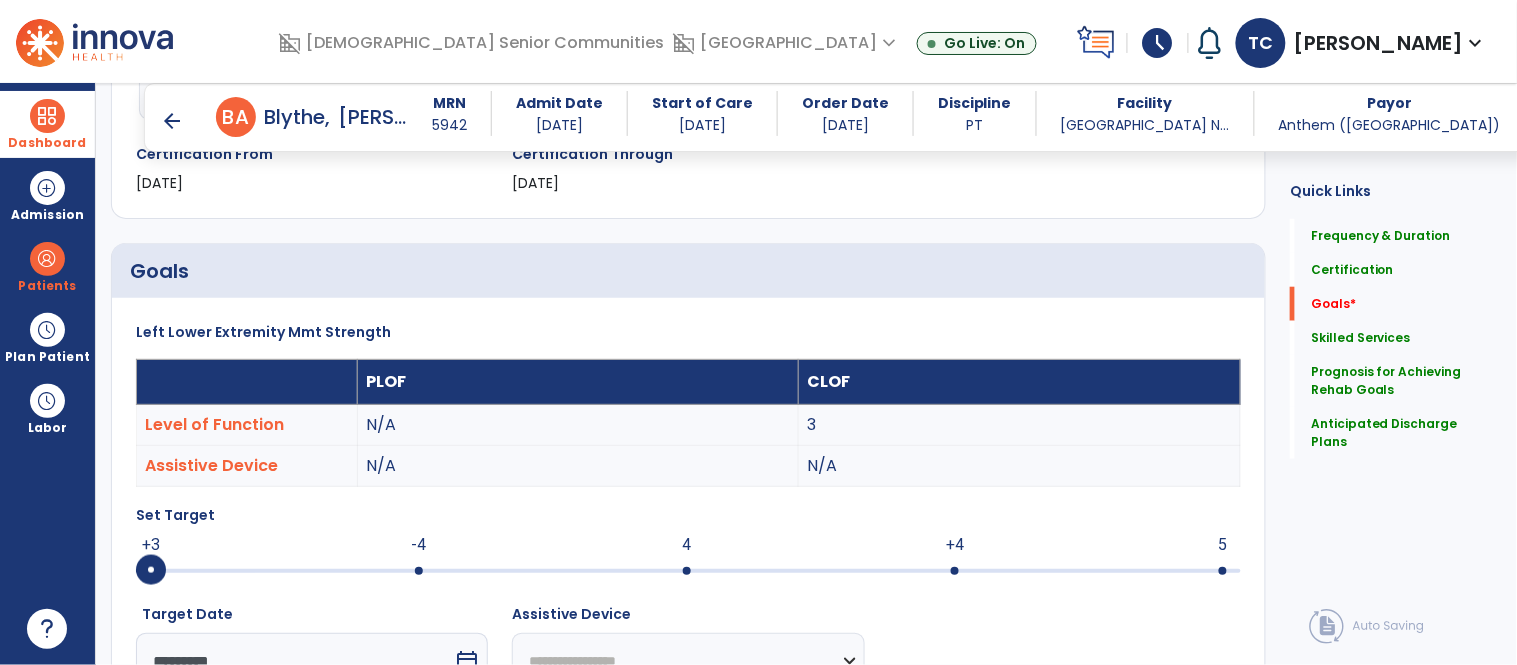 scroll, scrollTop: 534, scrollLeft: 0, axis: vertical 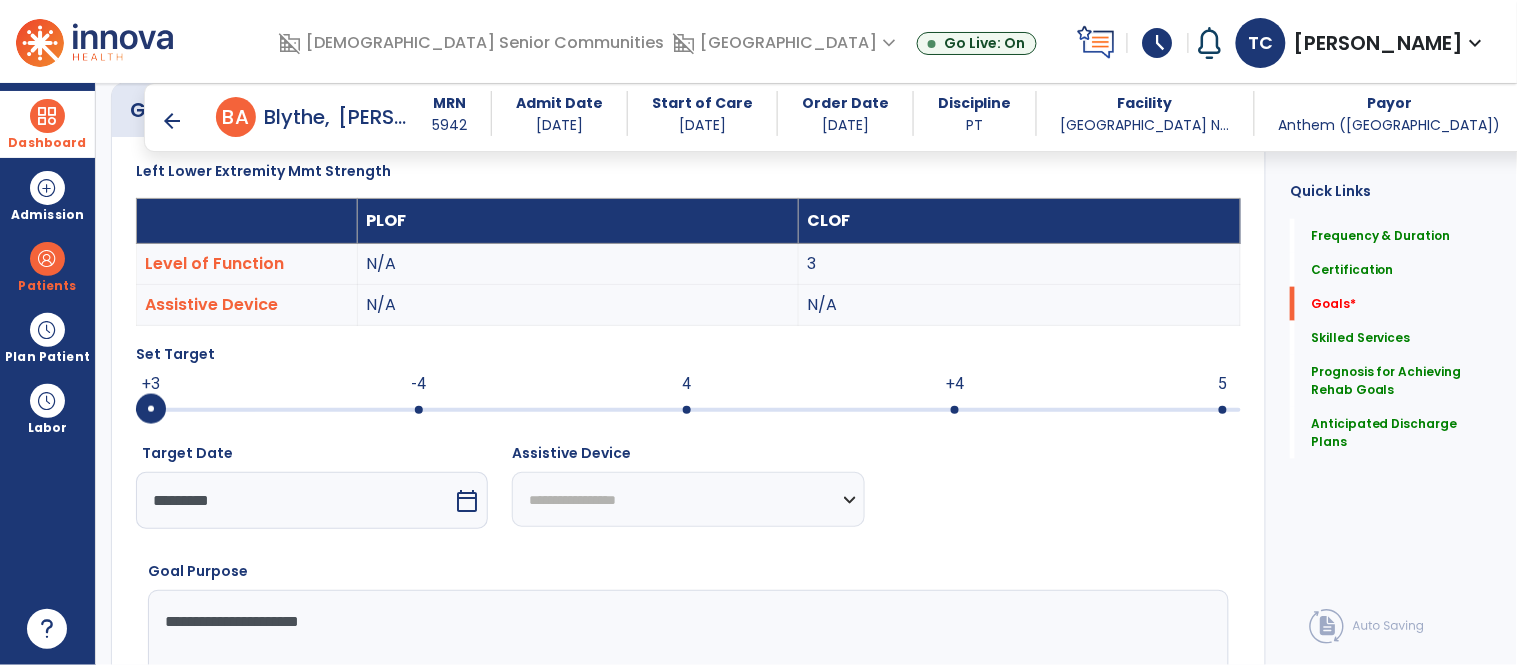 click at bounding box center (688, 408) 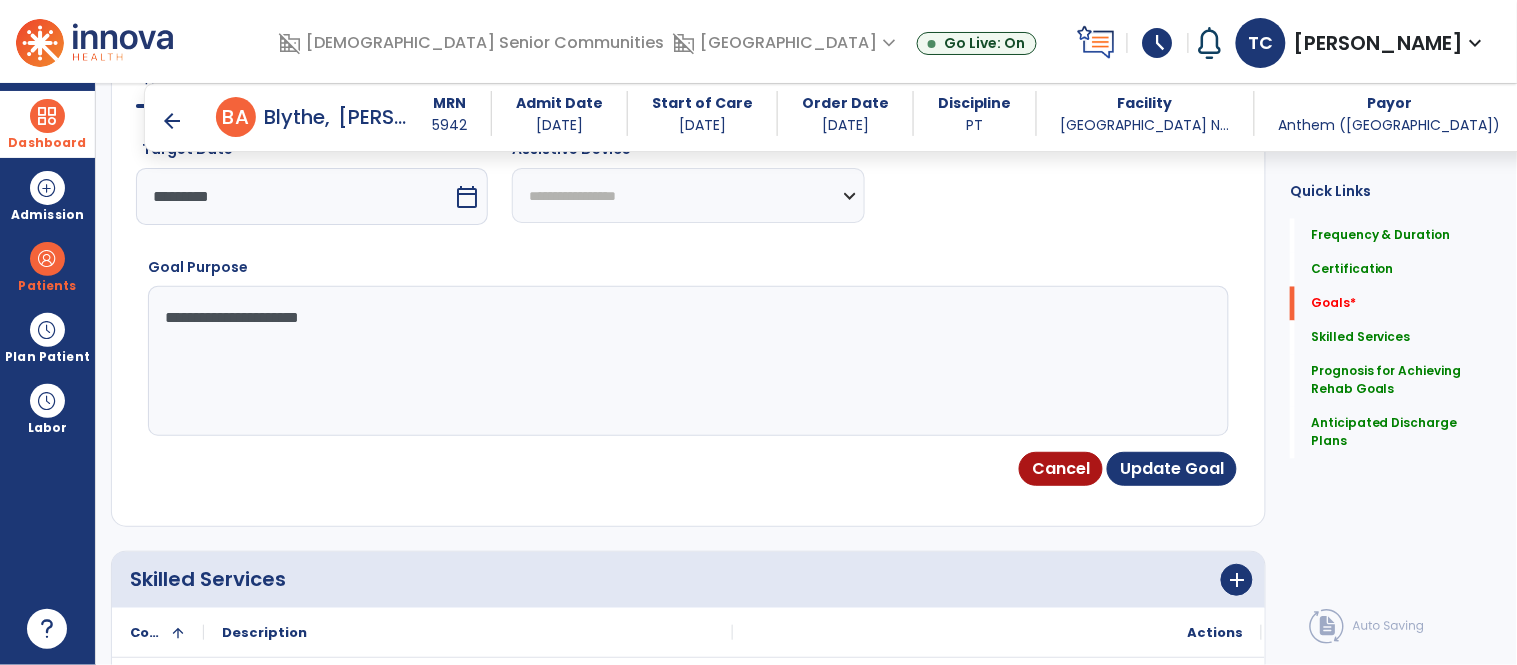scroll, scrollTop: 894, scrollLeft: 0, axis: vertical 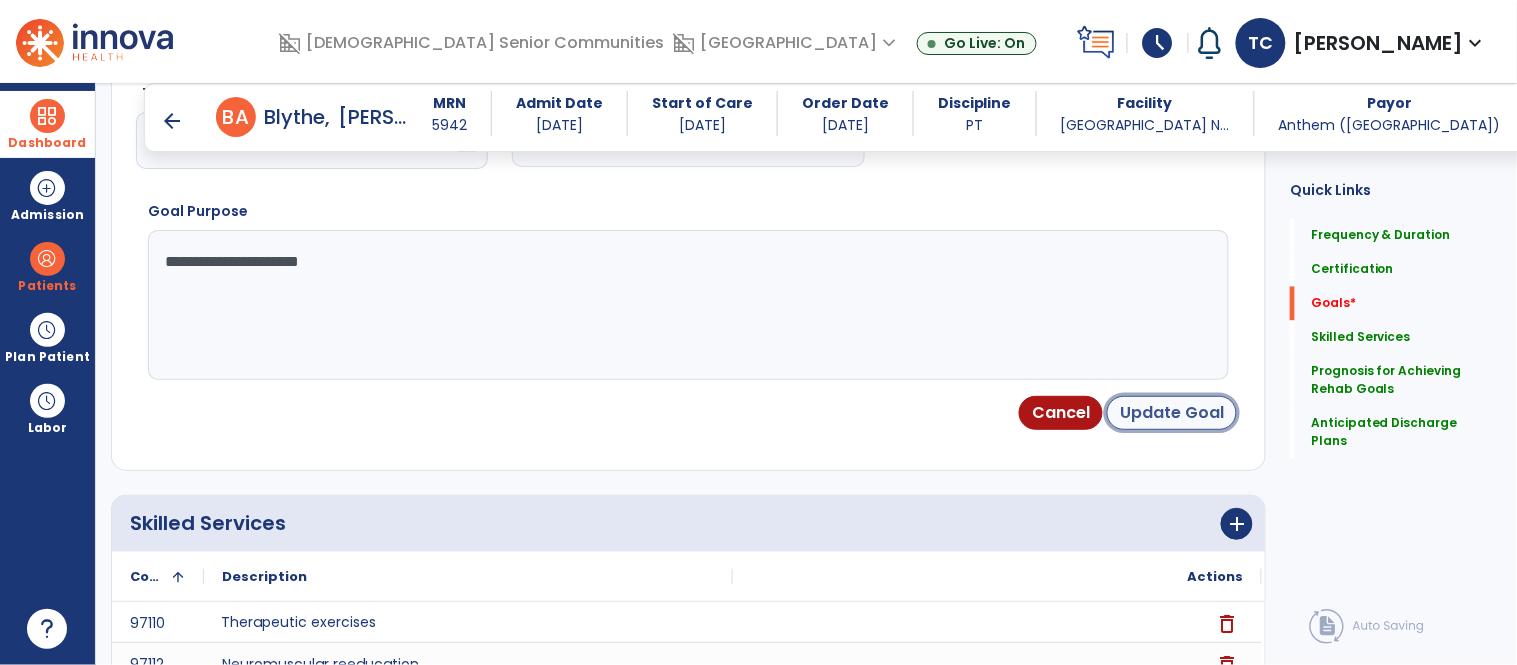 click on "Update Goal" at bounding box center (1172, 413) 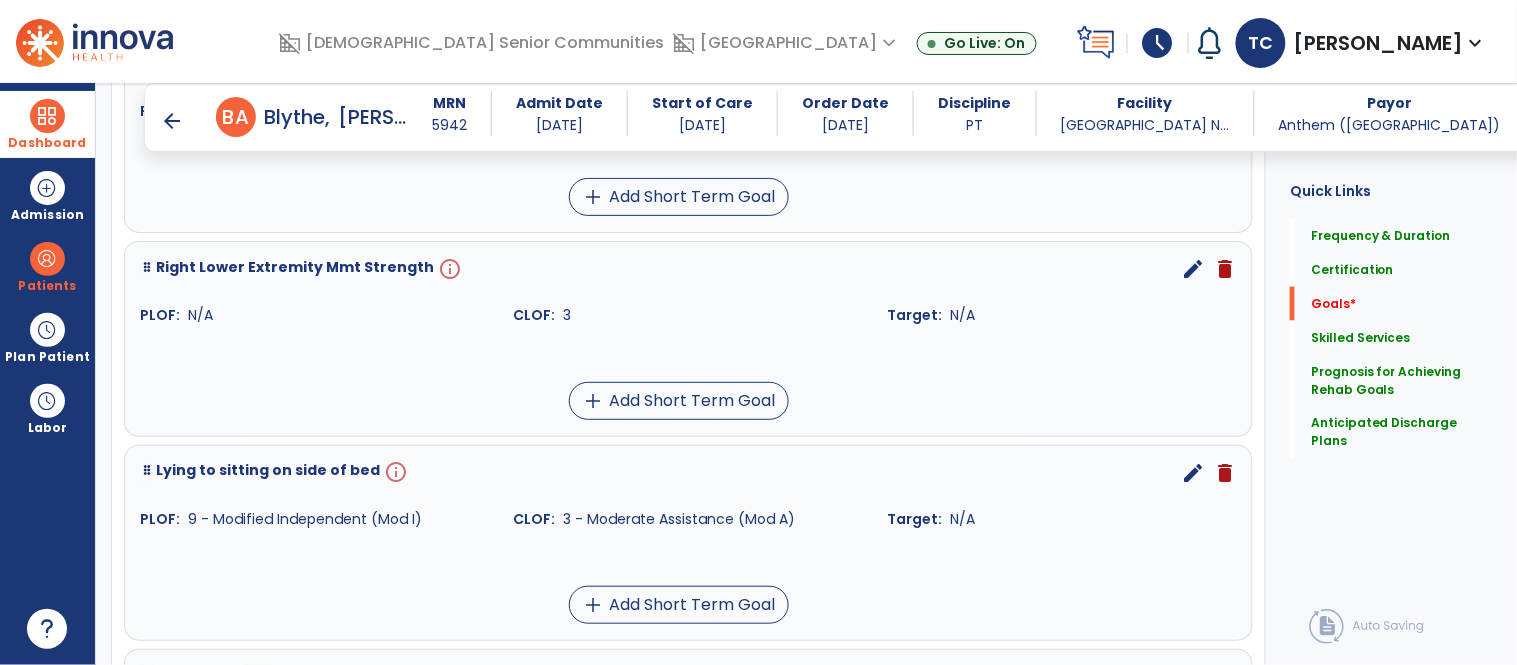 scroll, scrollTop: 666, scrollLeft: 0, axis: vertical 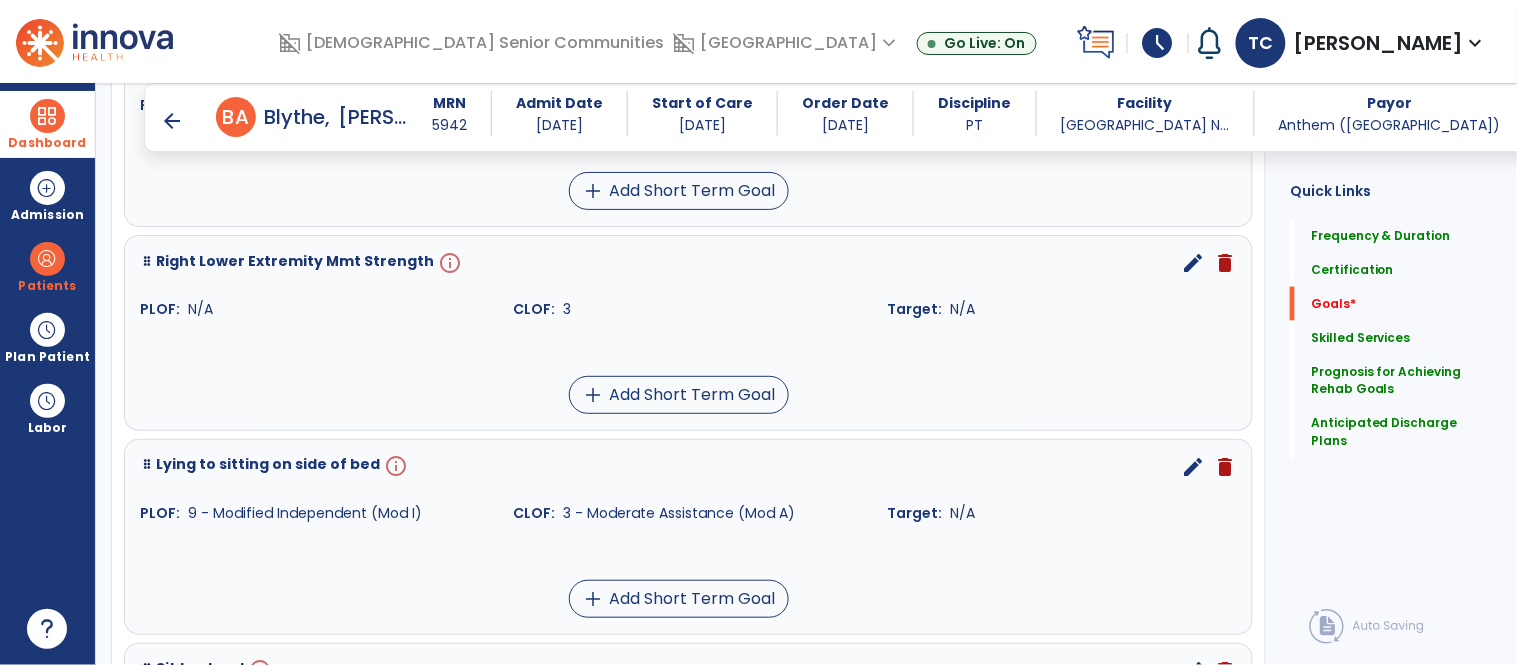 click on "edit" at bounding box center (1193, 263) 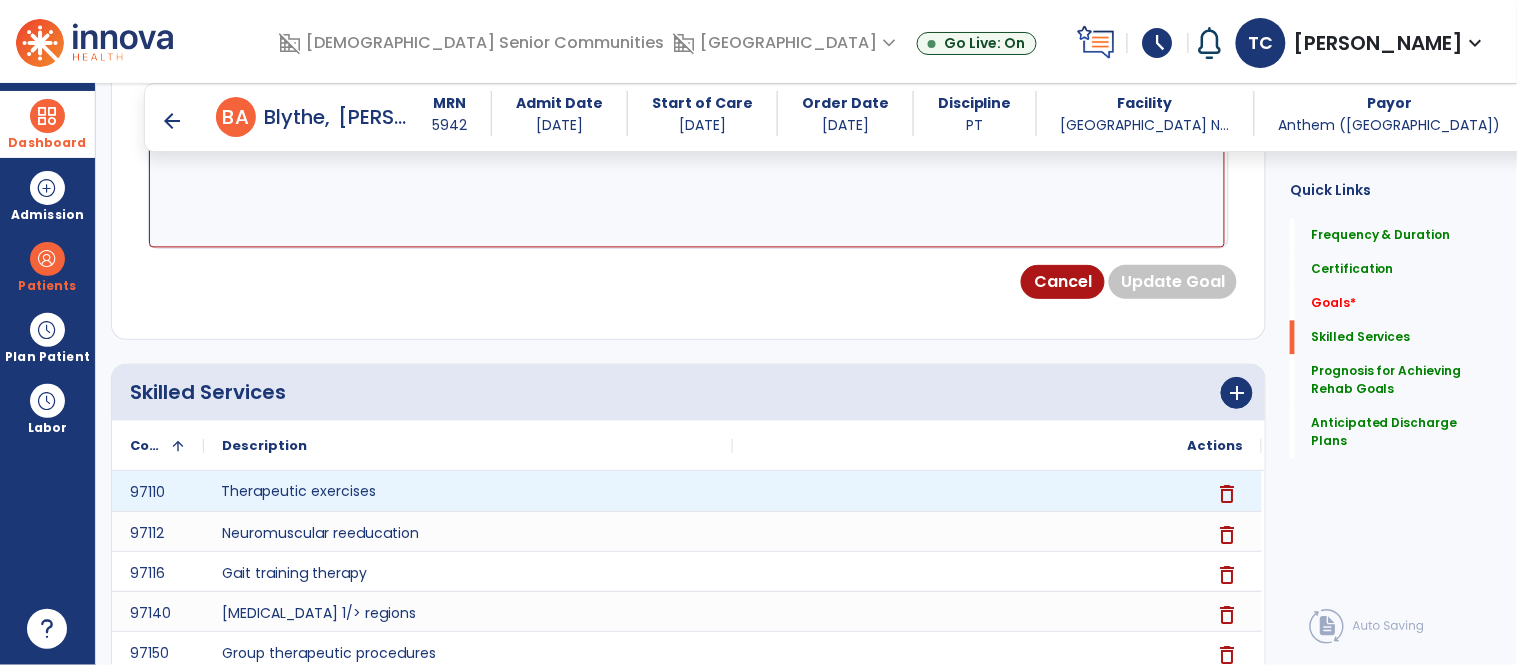 scroll, scrollTop: 534, scrollLeft: 0, axis: vertical 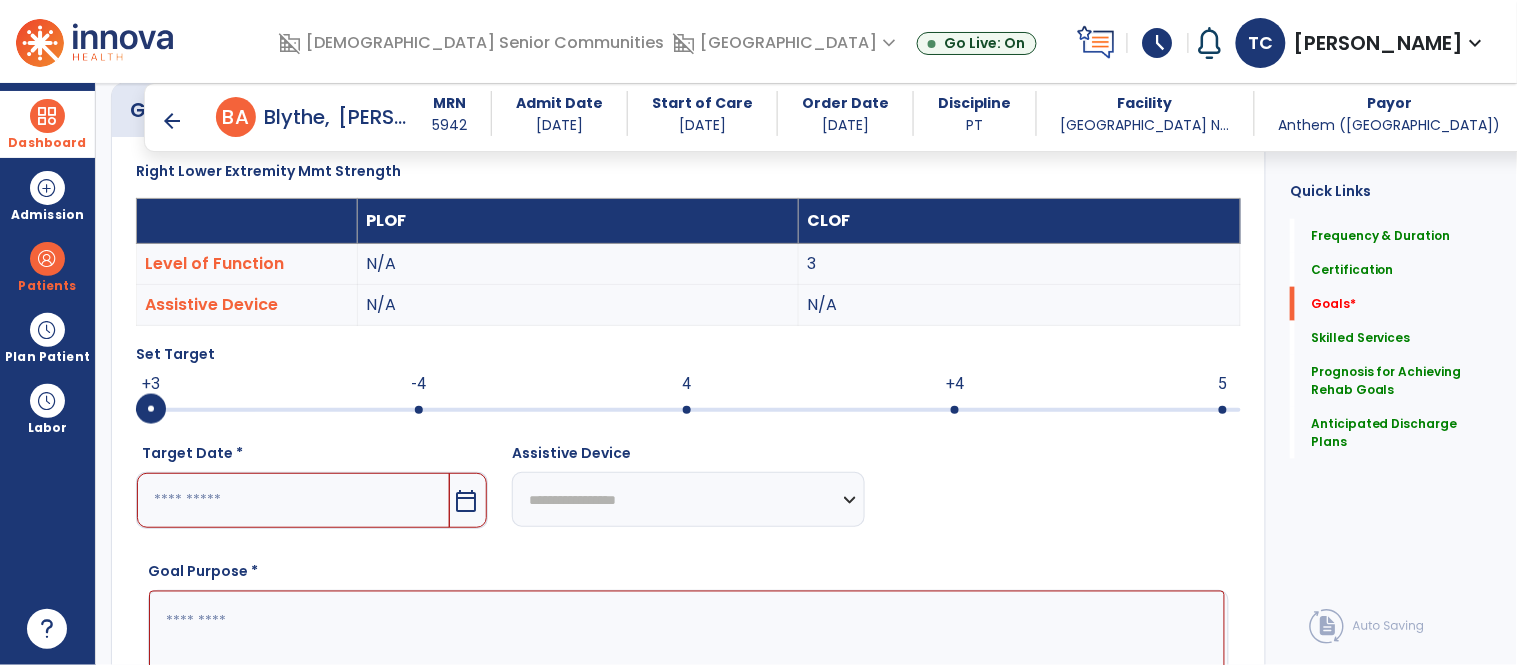 click at bounding box center (687, 666) 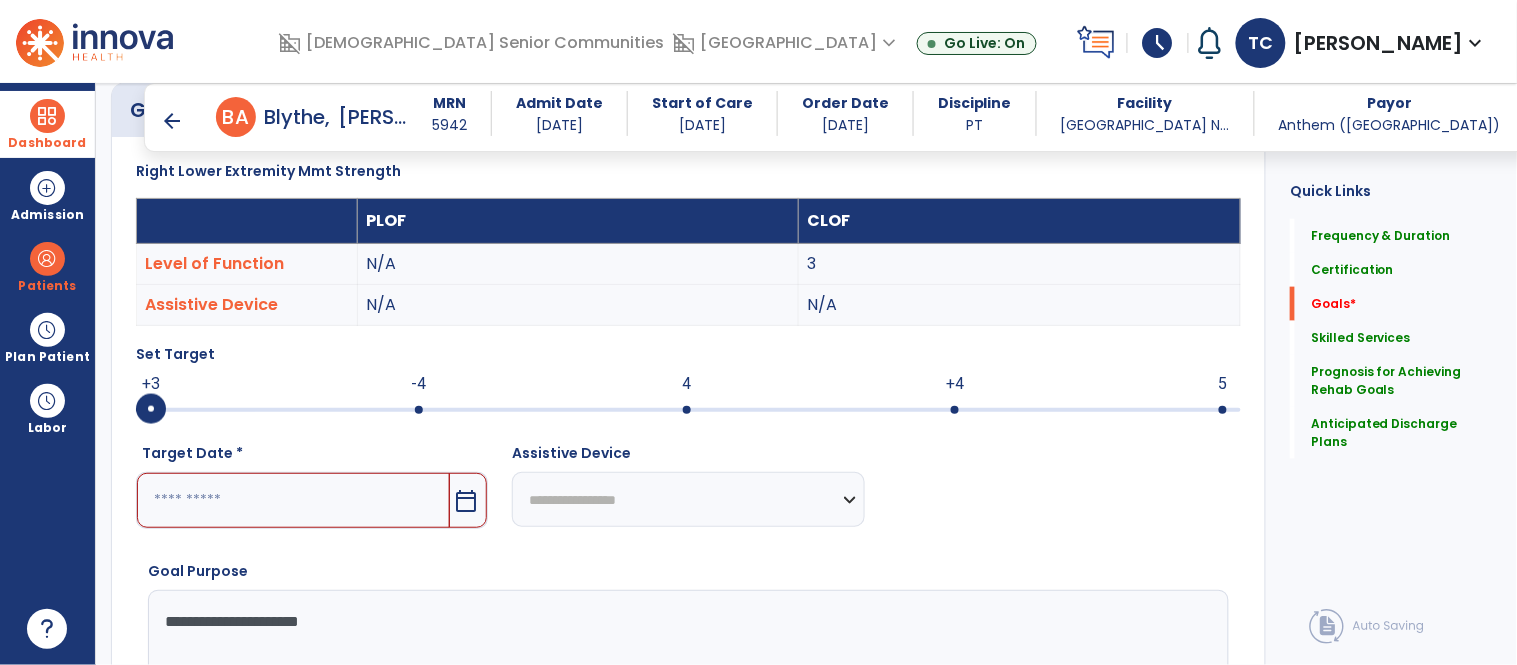 type on "**********" 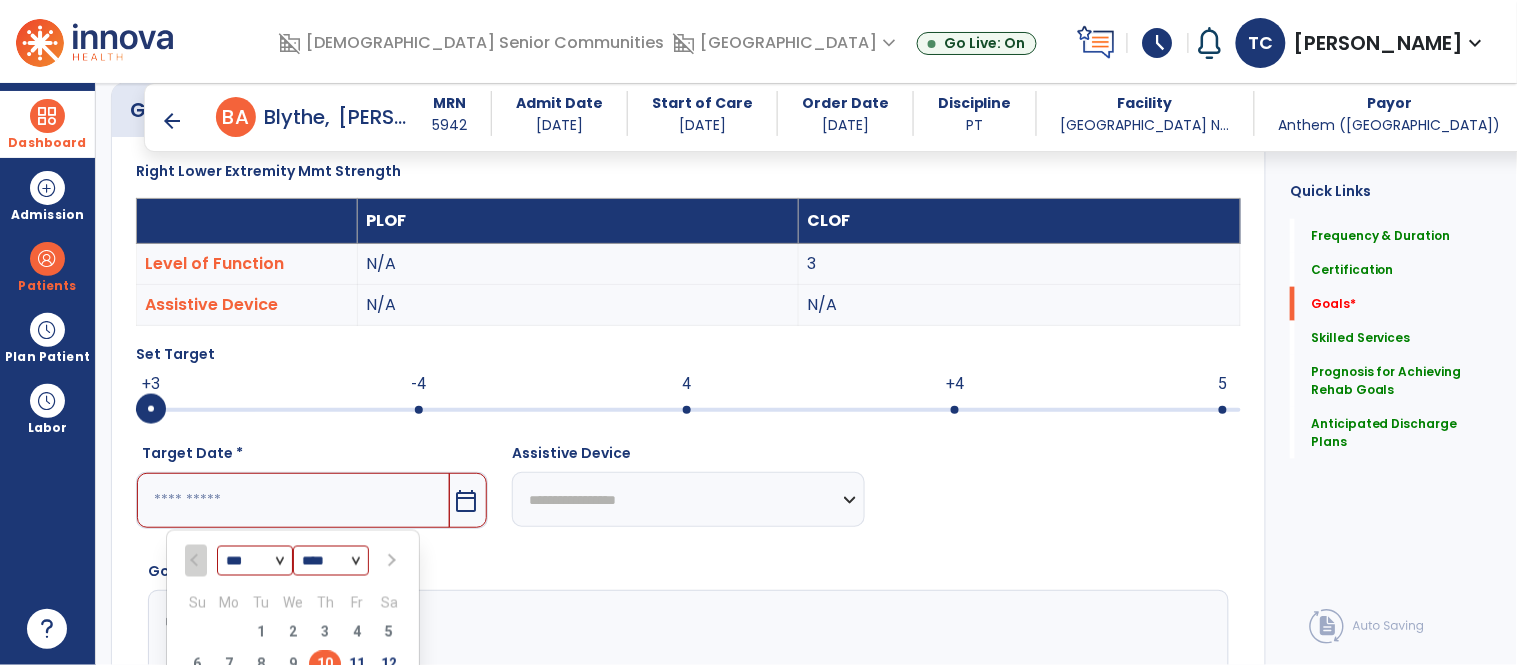 scroll, scrollTop: 553, scrollLeft: 0, axis: vertical 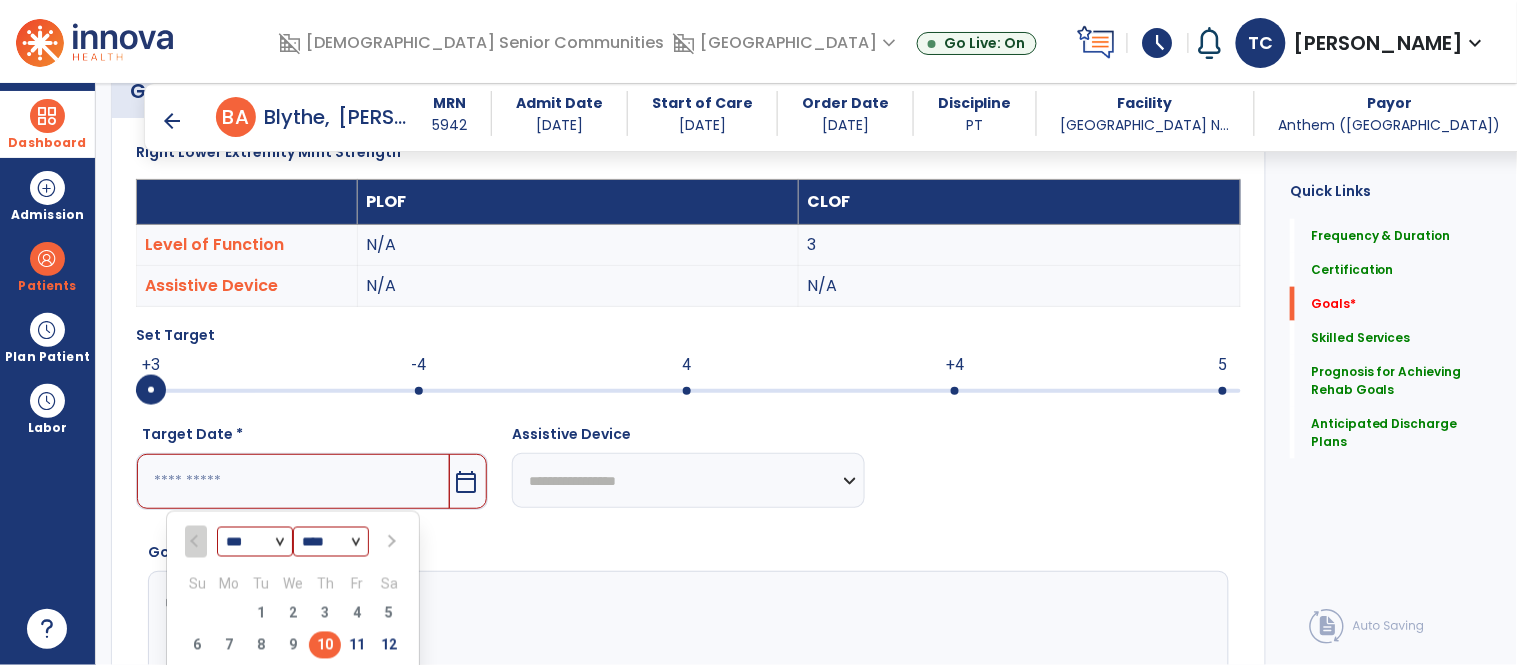 click at bounding box center [390, 542] 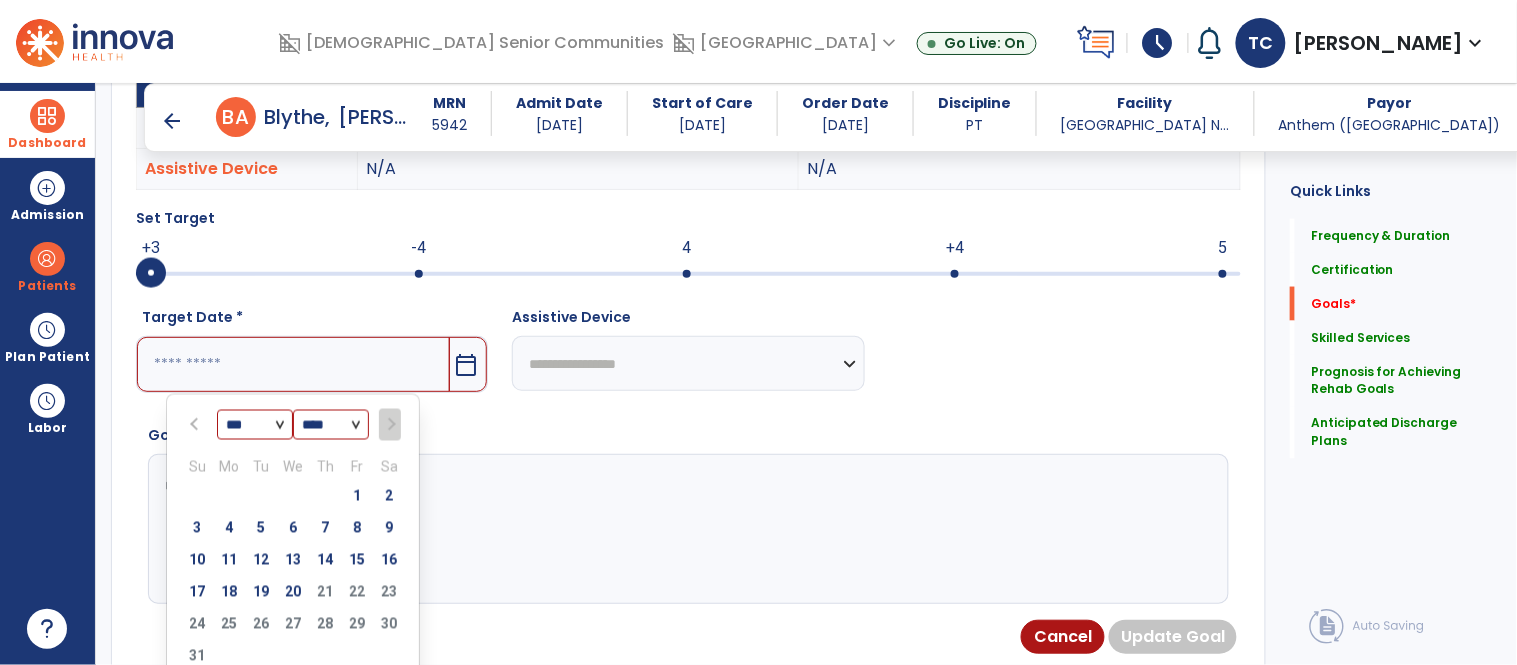 scroll, scrollTop: 791, scrollLeft: 0, axis: vertical 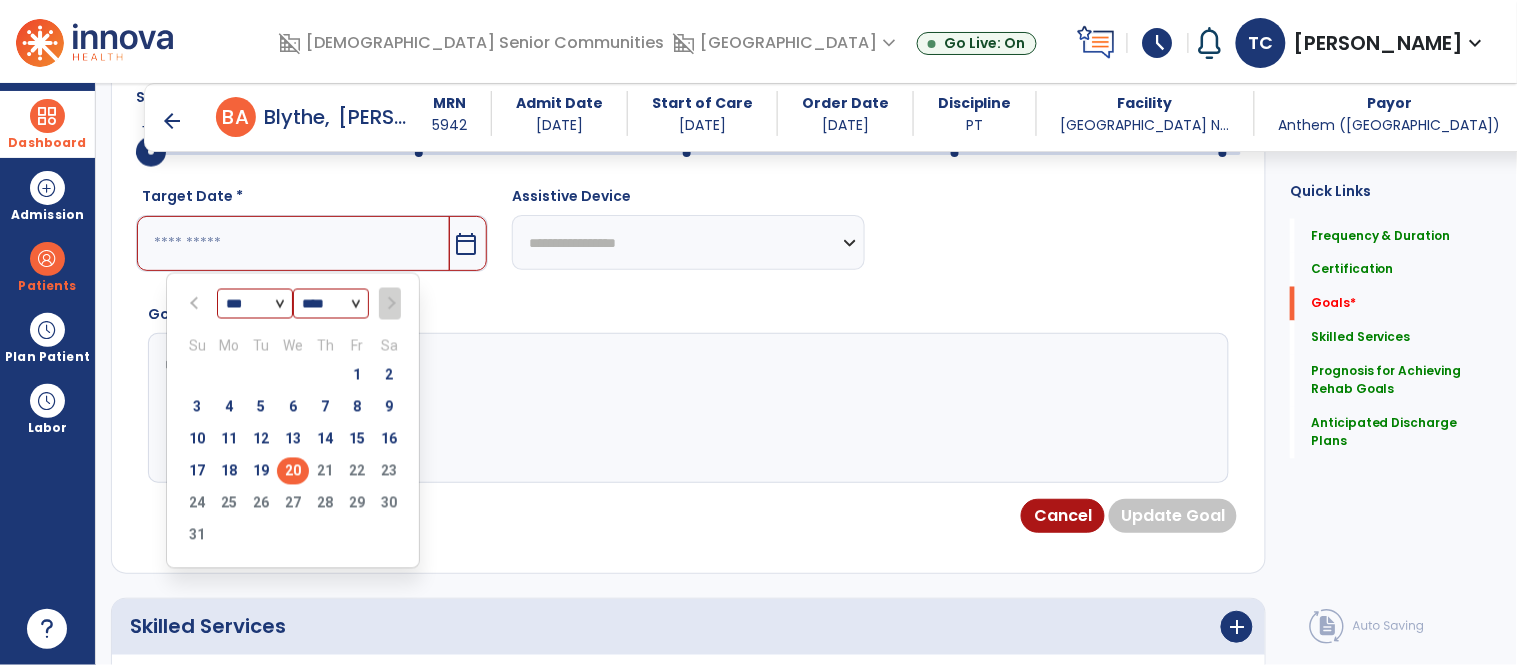 click on "20" at bounding box center (293, 471) 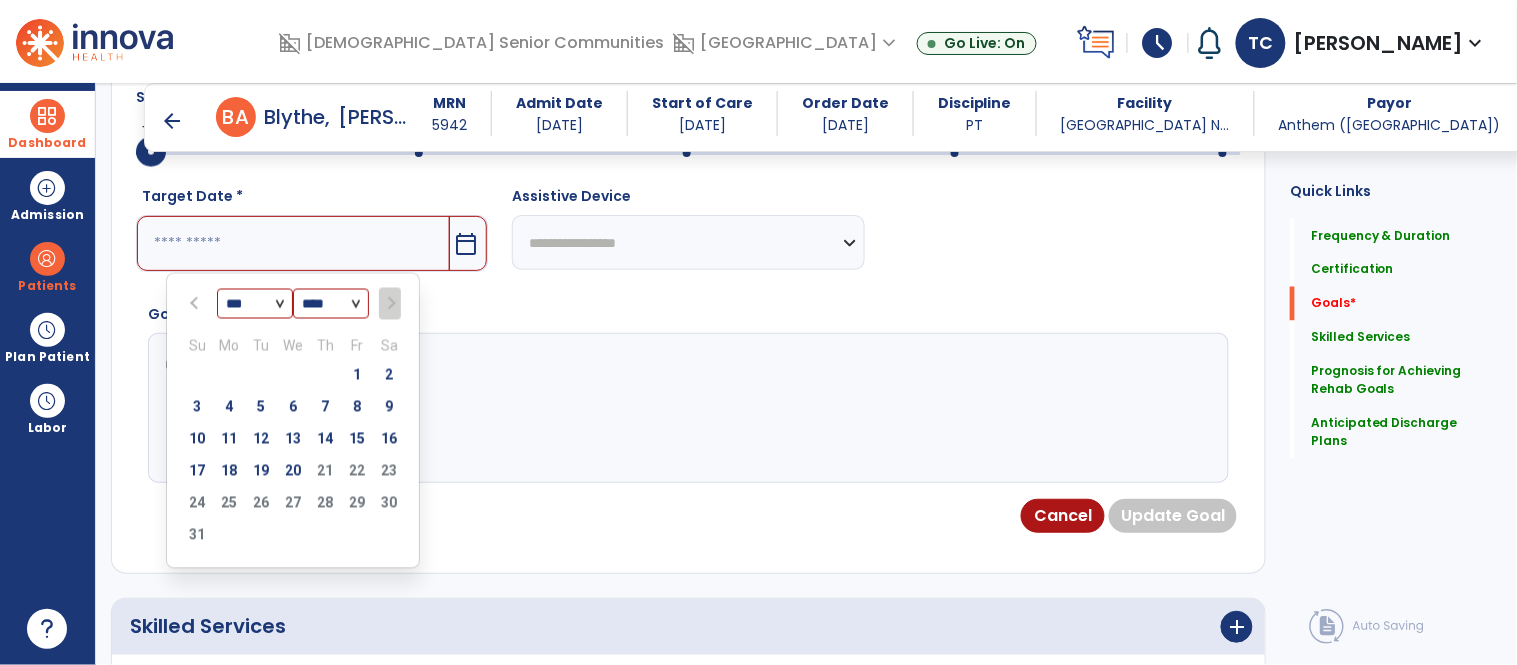 type on "*********" 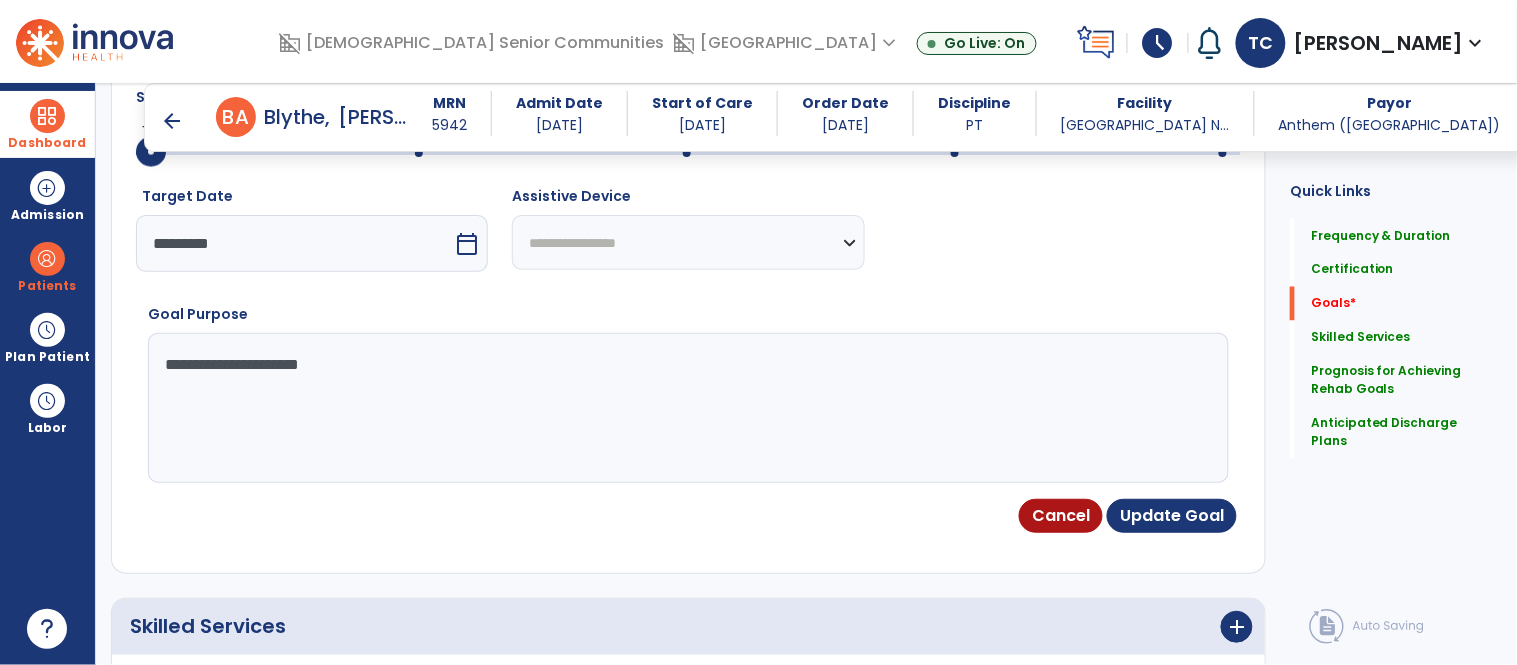 scroll, scrollTop: 538, scrollLeft: 0, axis: vertical 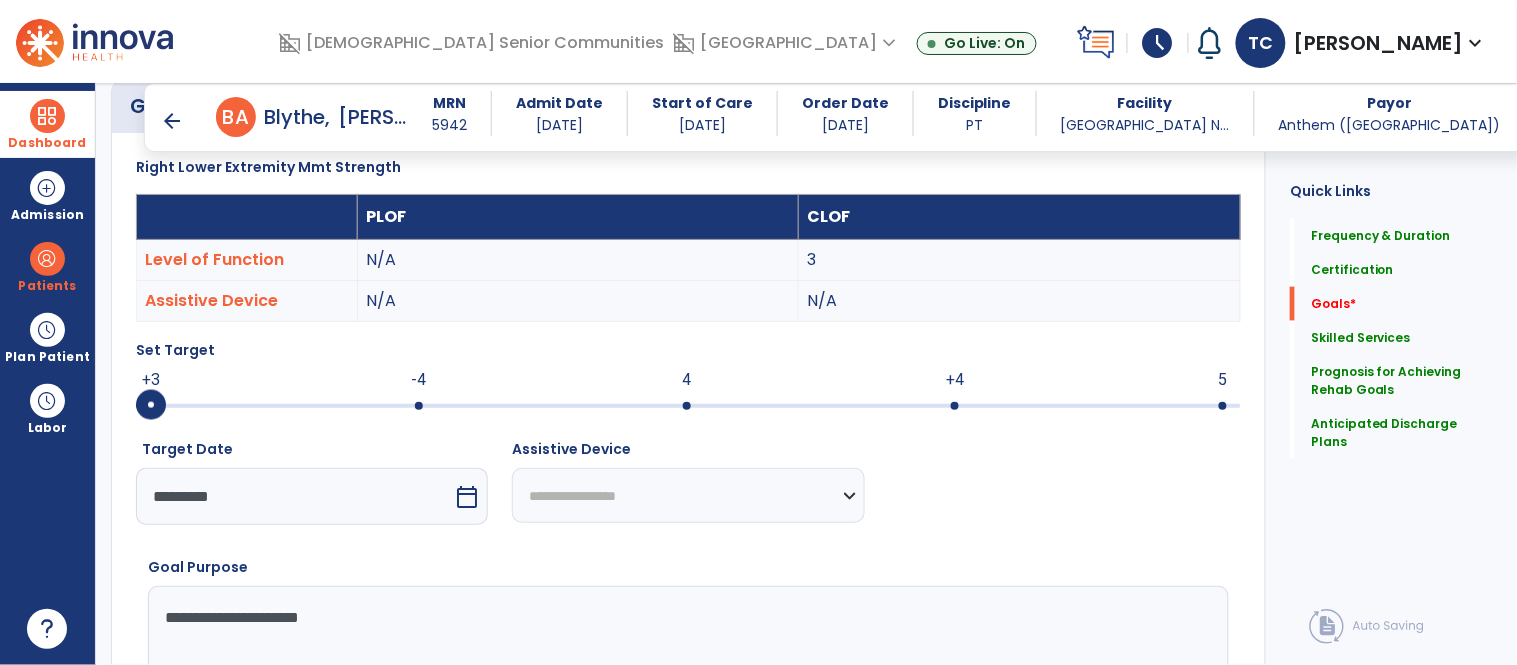 click at bounding box center (688, 404) 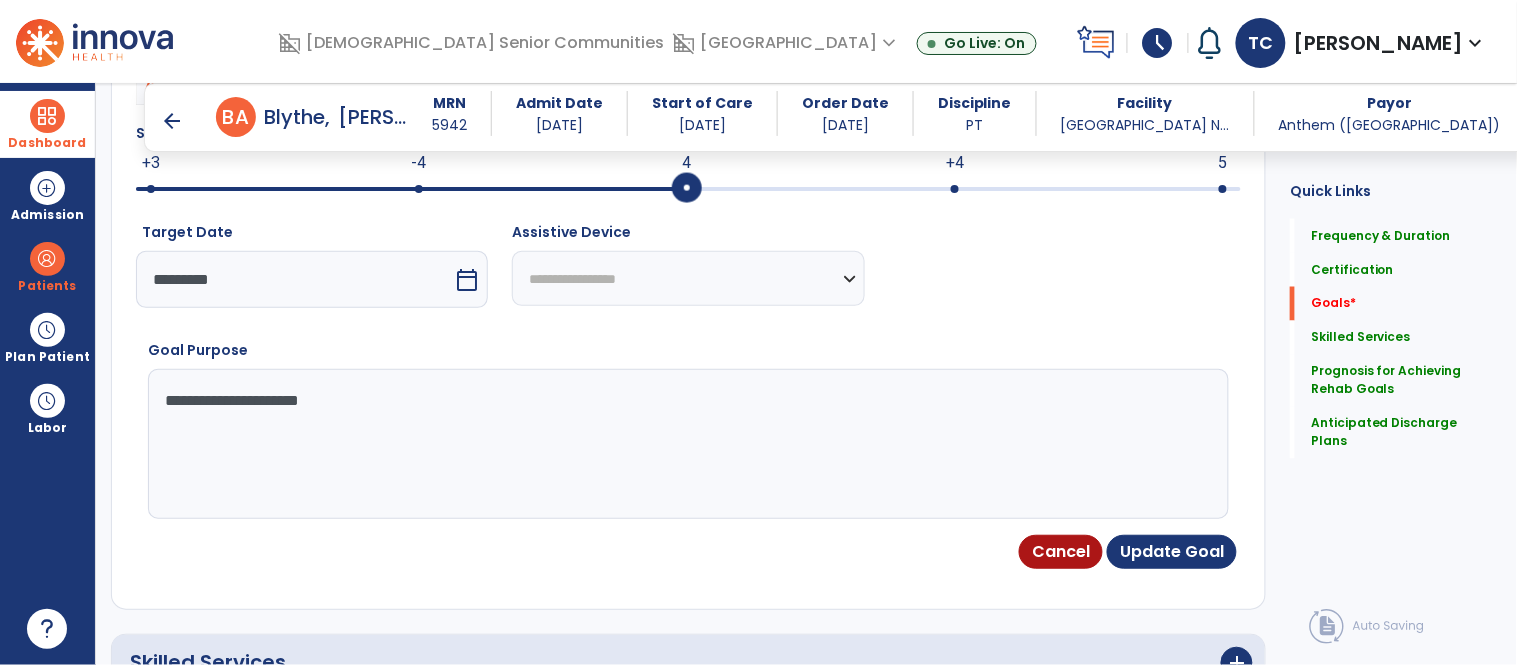 scroll, scrollTop: 761, scrollLeft: 0, axis: vertical 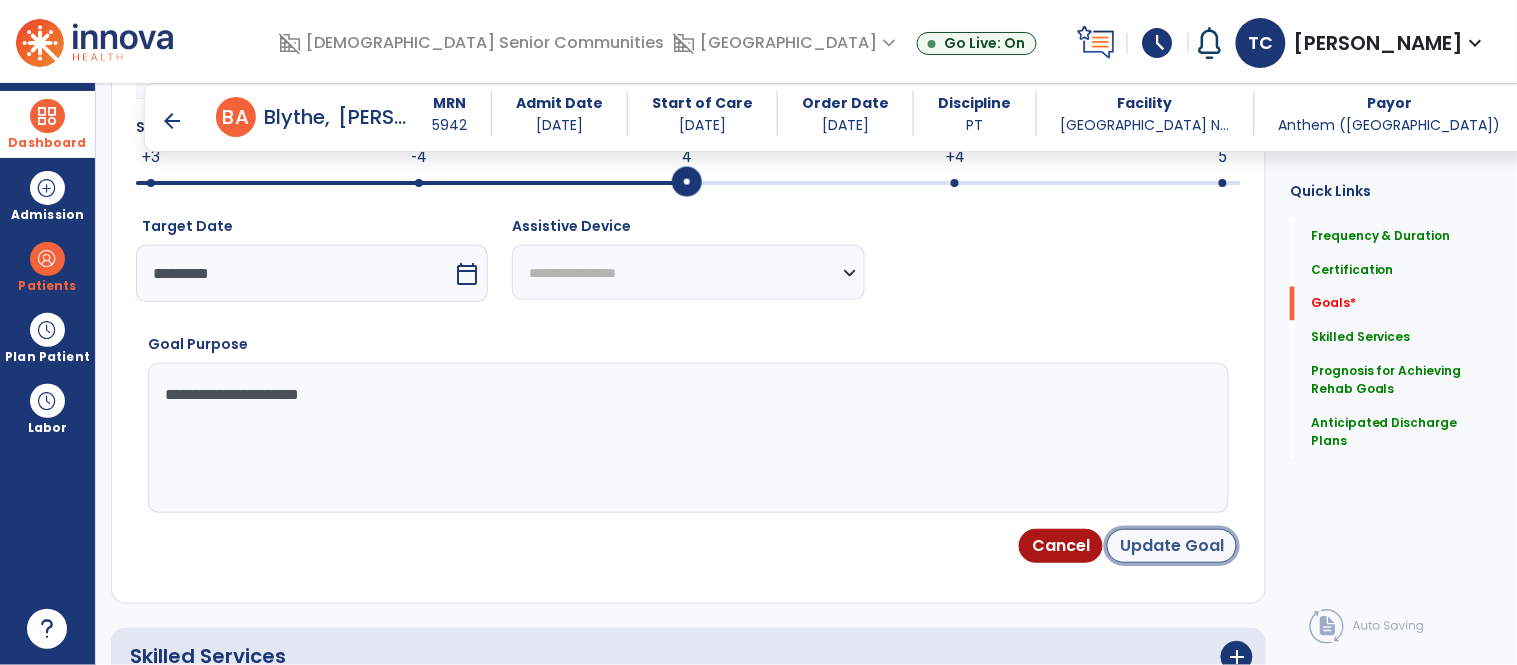 click on "Update Goal" at bounding box center [1172, 546] 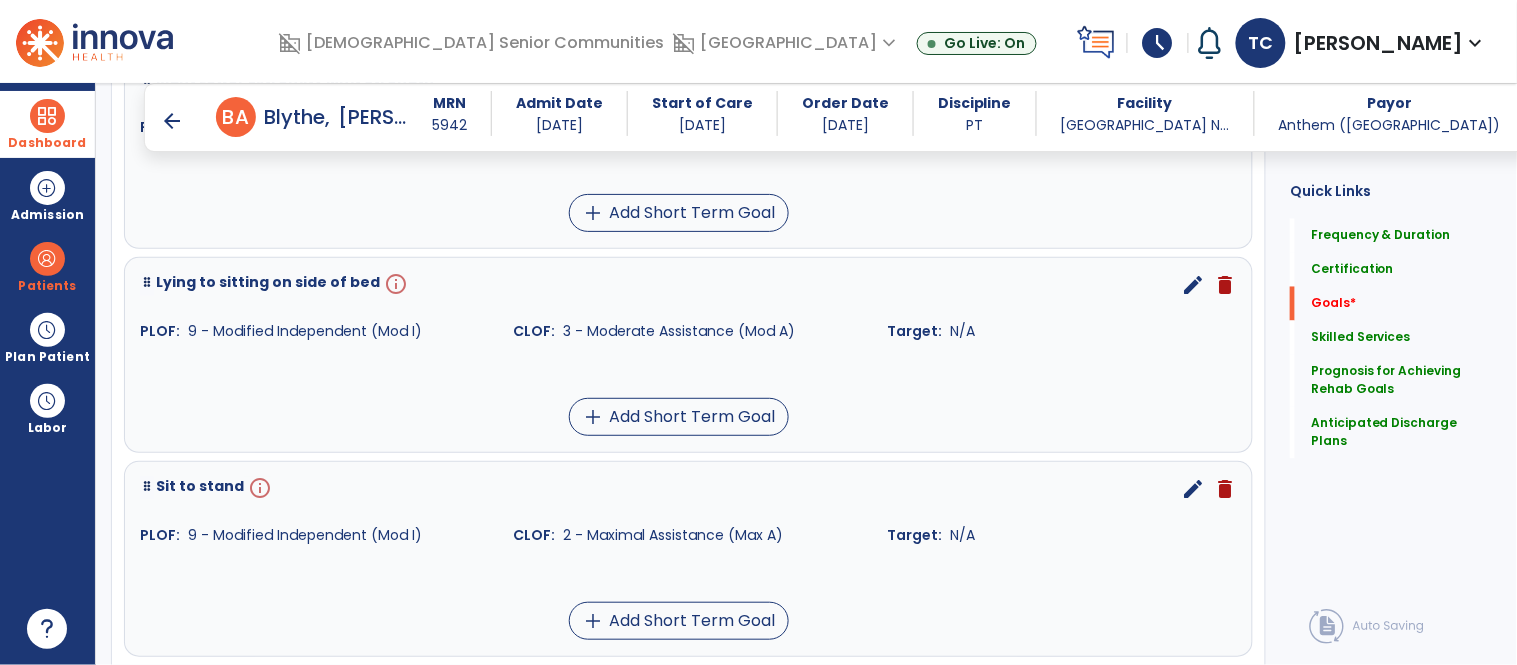 scroll, scrollTop: 670, scrollLeft: 0, axis: vertical 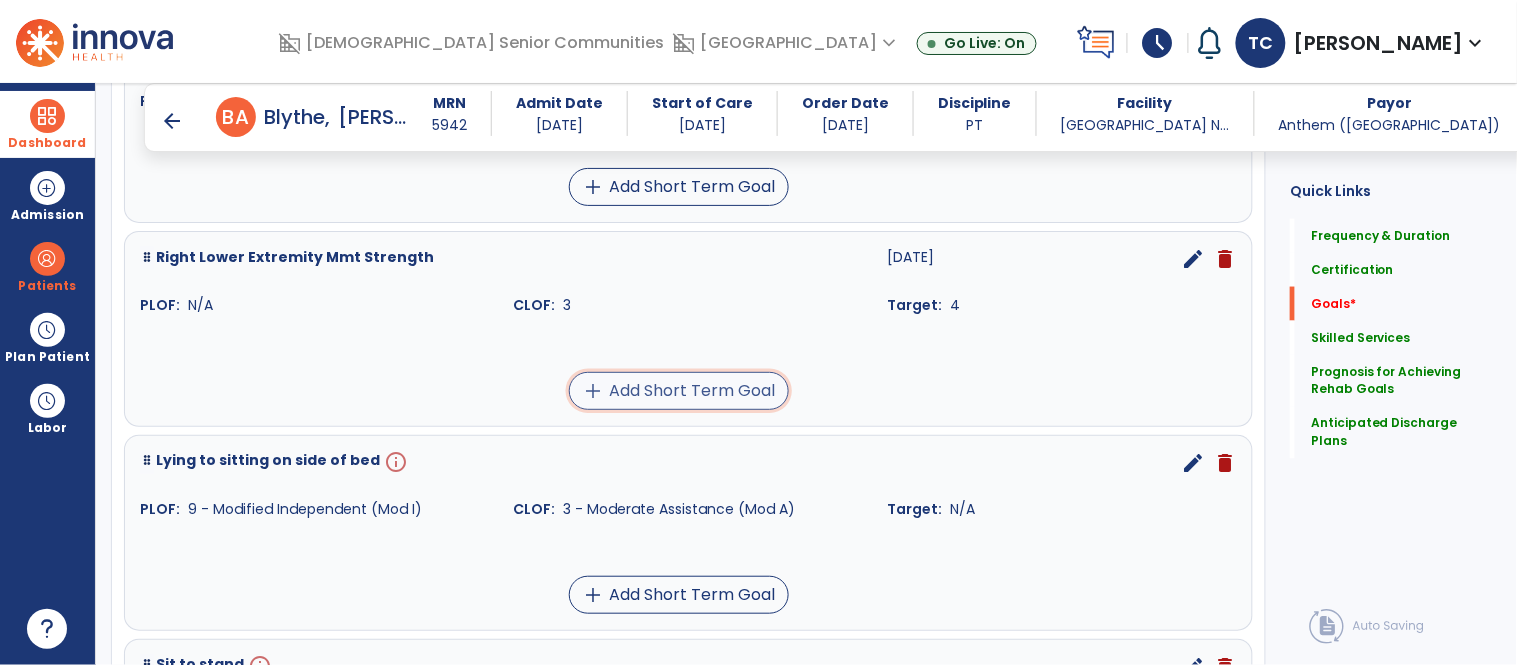 click on "add  Add Short Term Goal" at bounding box center (679, 391) 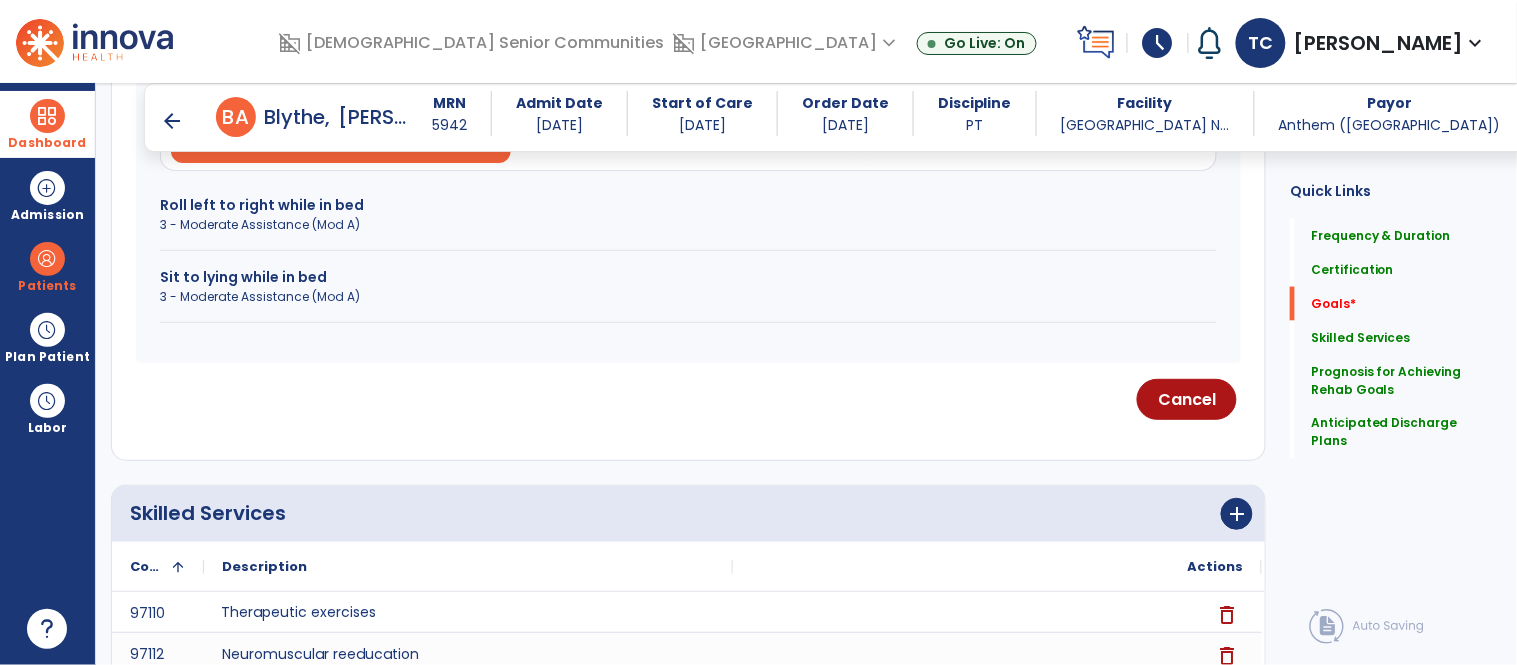 scroll, scrollTop: 378, scrollLeft: 0, axis: vertical 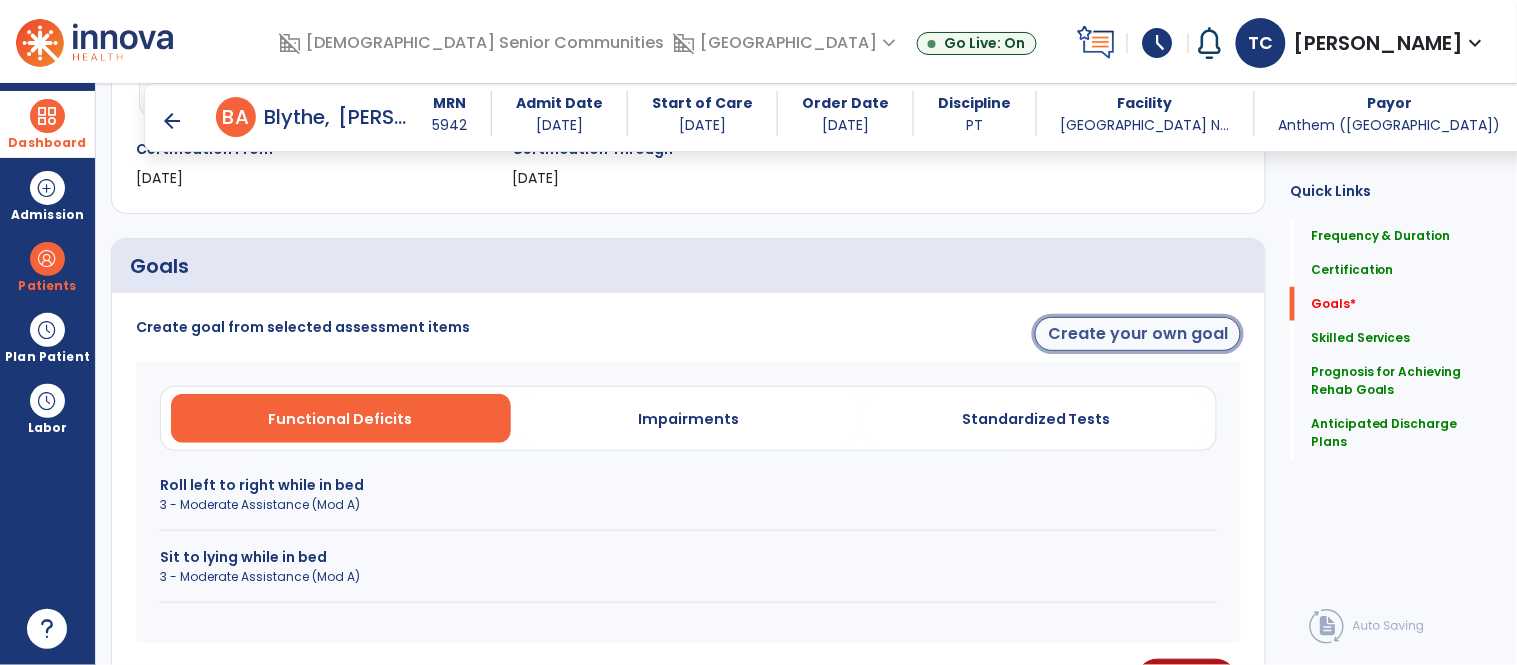 click on "Create your own goal" at bounding box center [1138, 334] 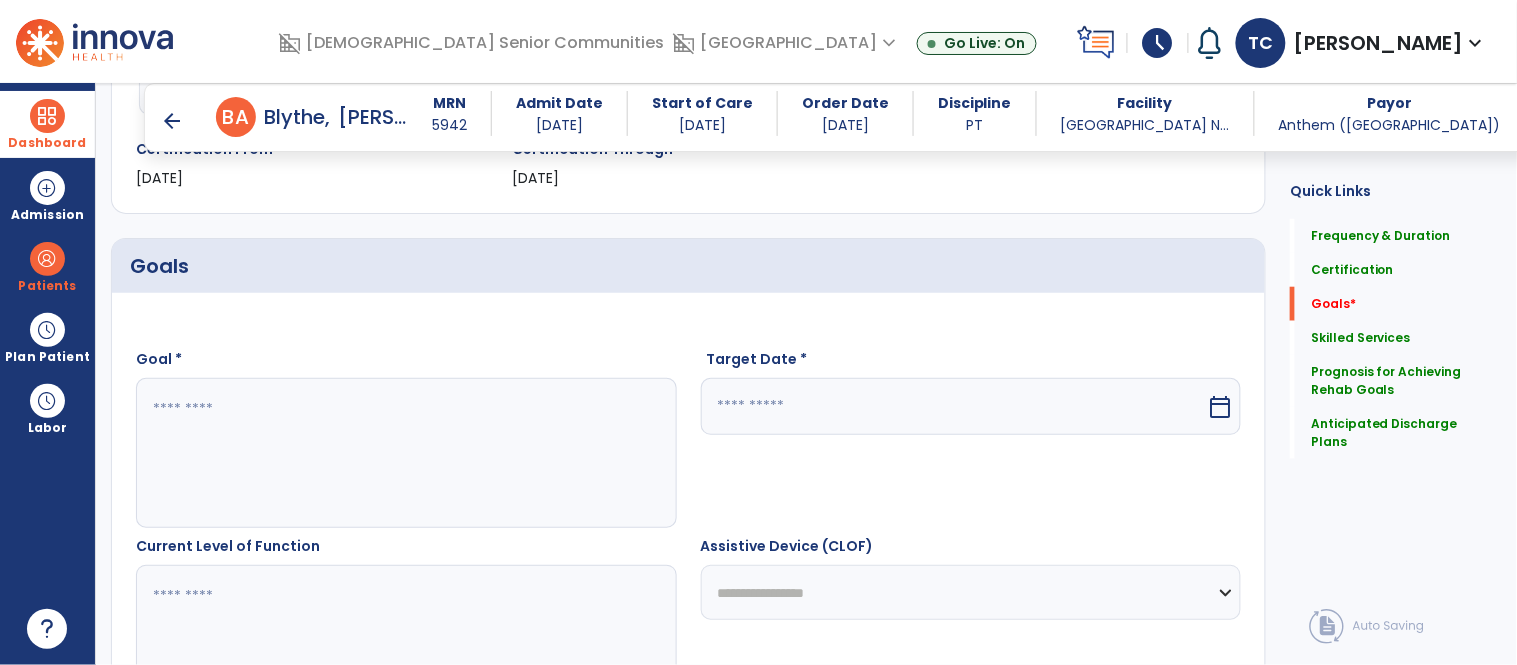 click at bounding box center (954, 406) 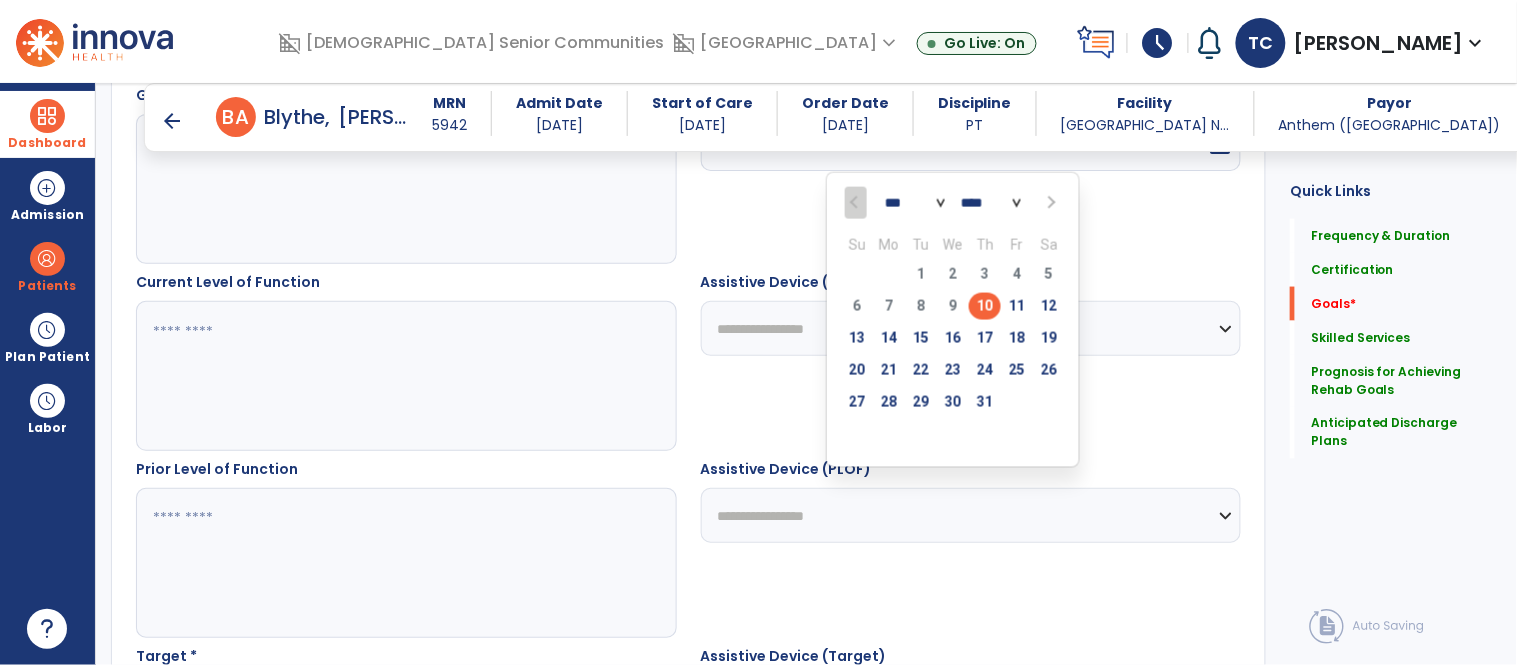 scroll, scrollTop: 660, scrollLeft: 0, axis: vertical 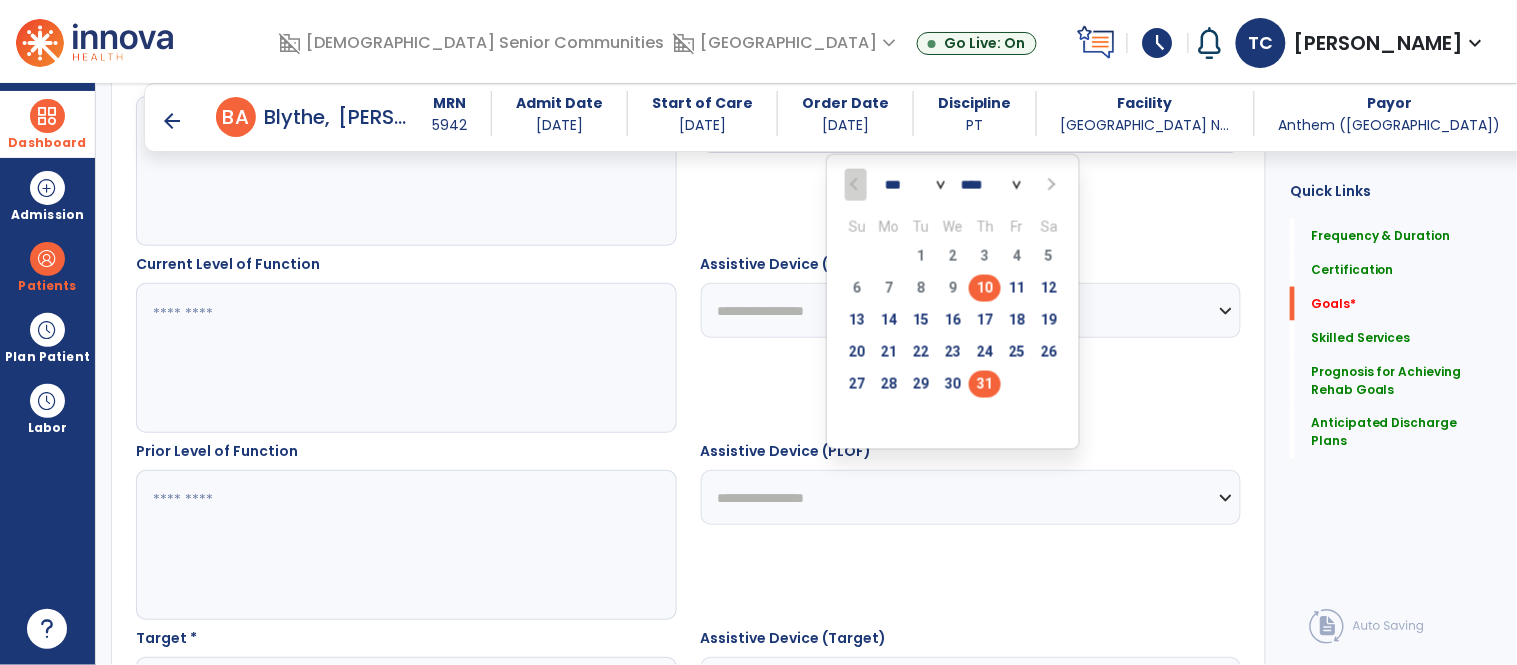 click on "31" at bounding box center (985, 384) 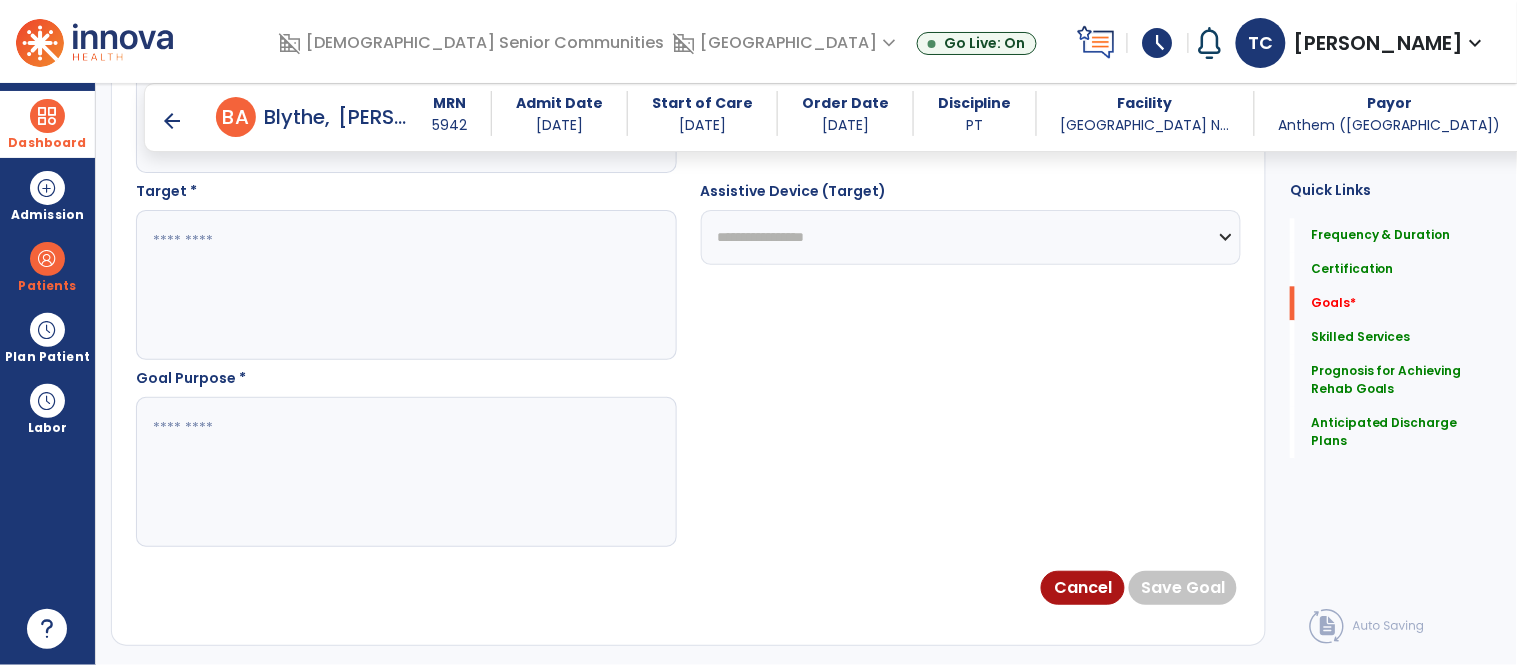 scroll, scrollTop: 1180, scrollLeft: 0, axis: vertical 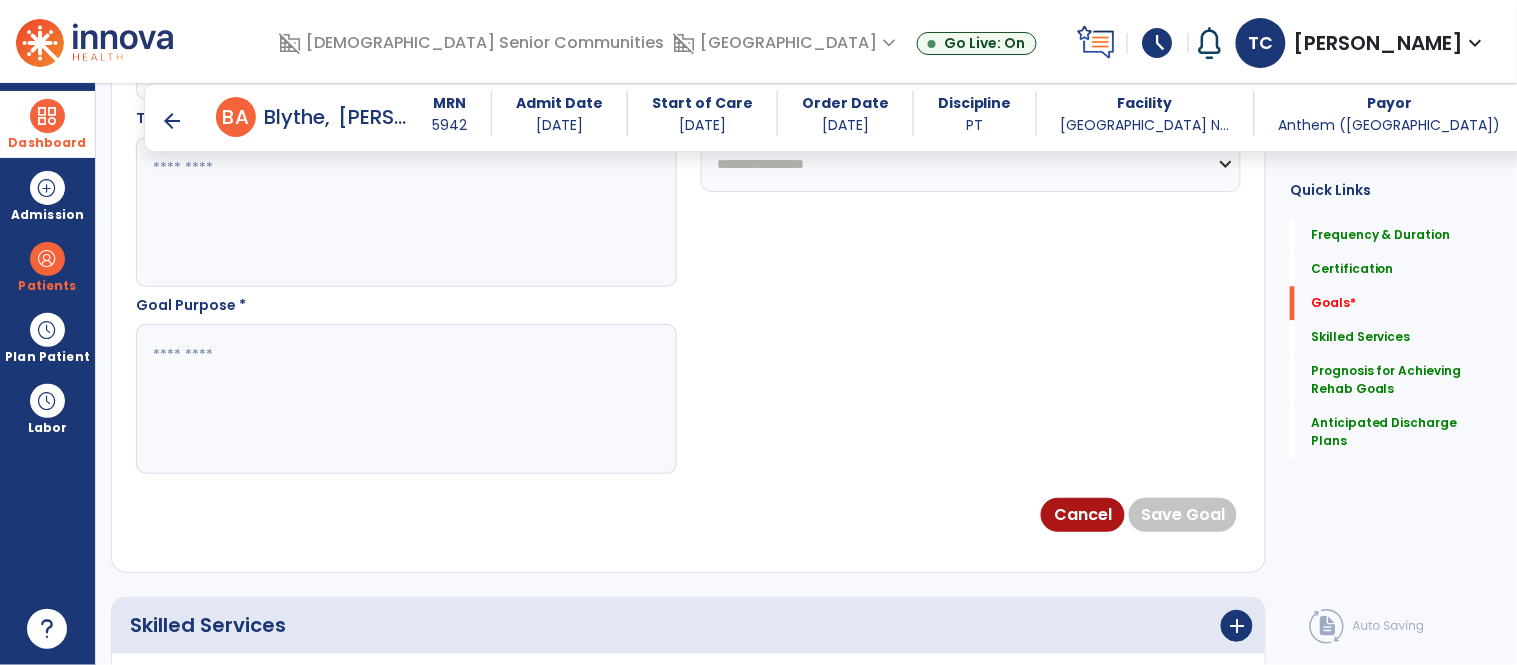 click at bounding box center [405, 399] 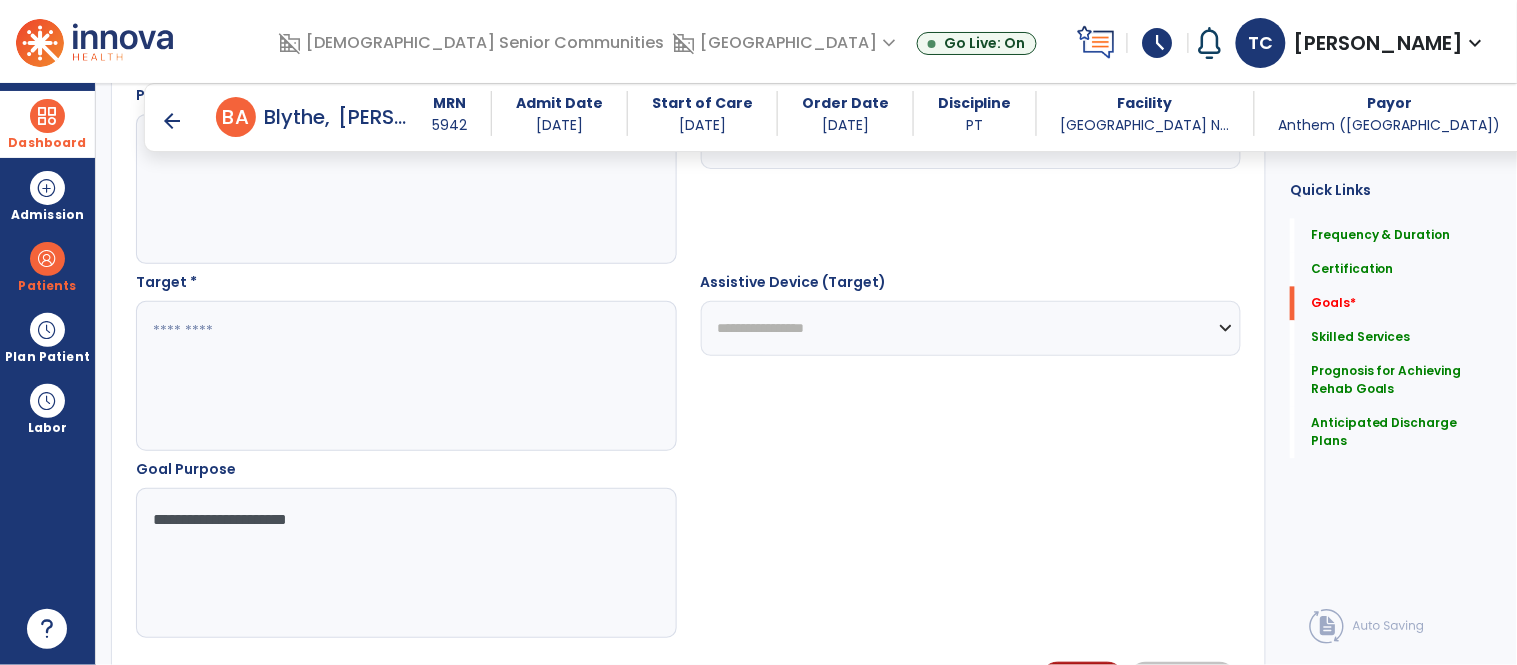 scroll, scrollTop: 1030, scrollLeft: 0, axis: vertical 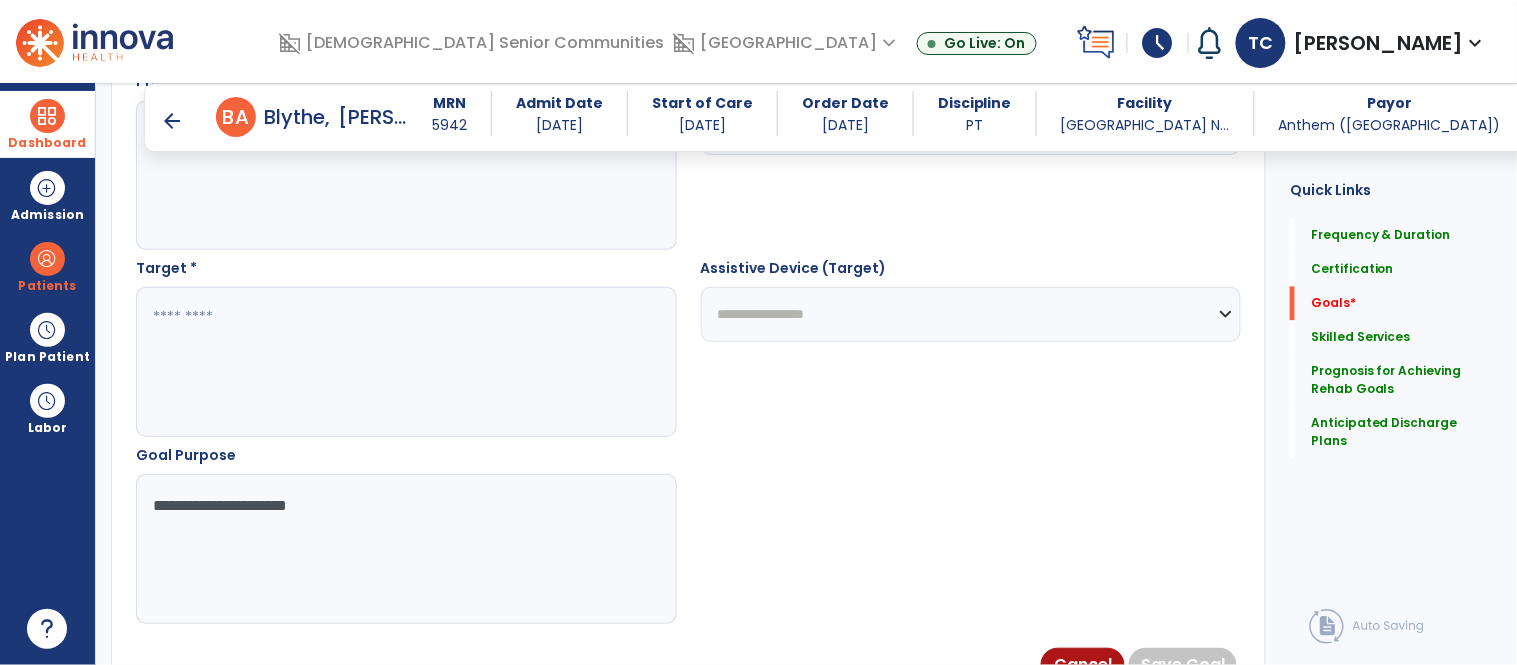 type on "**********" 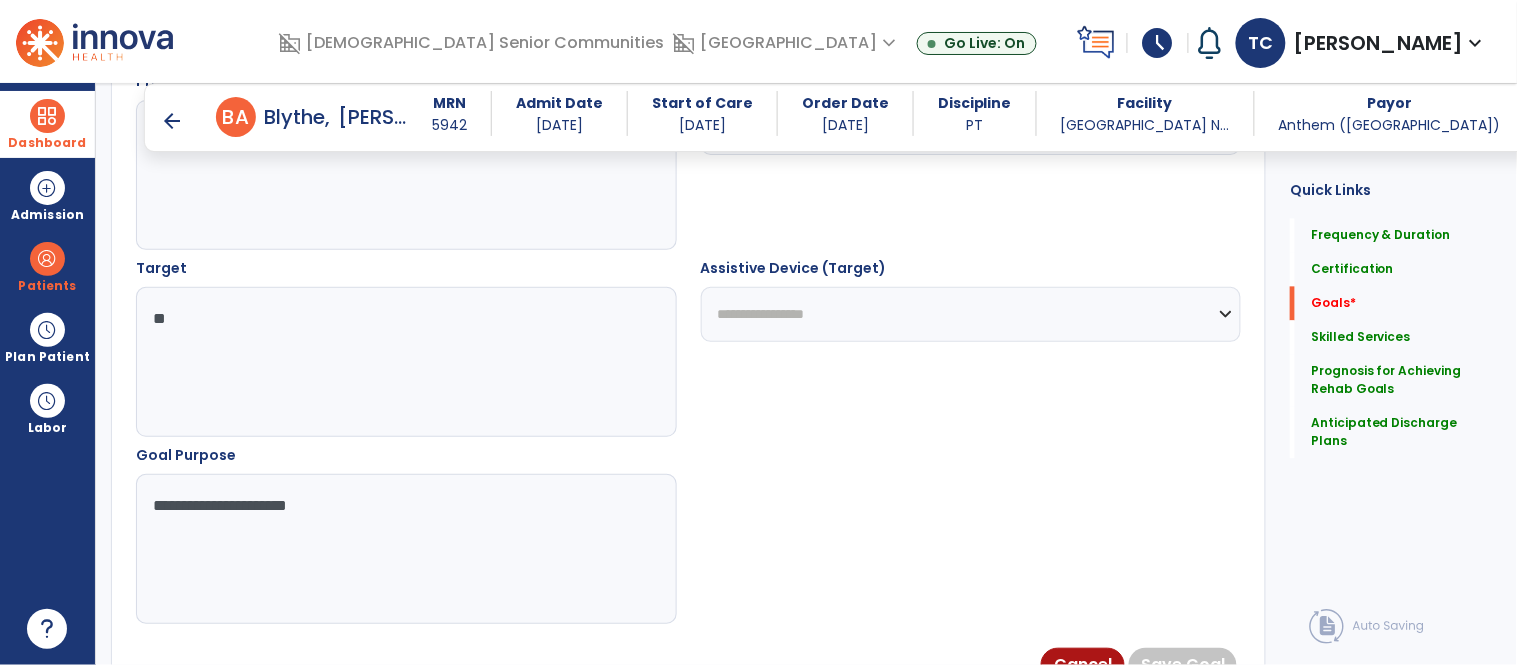 type on "*" 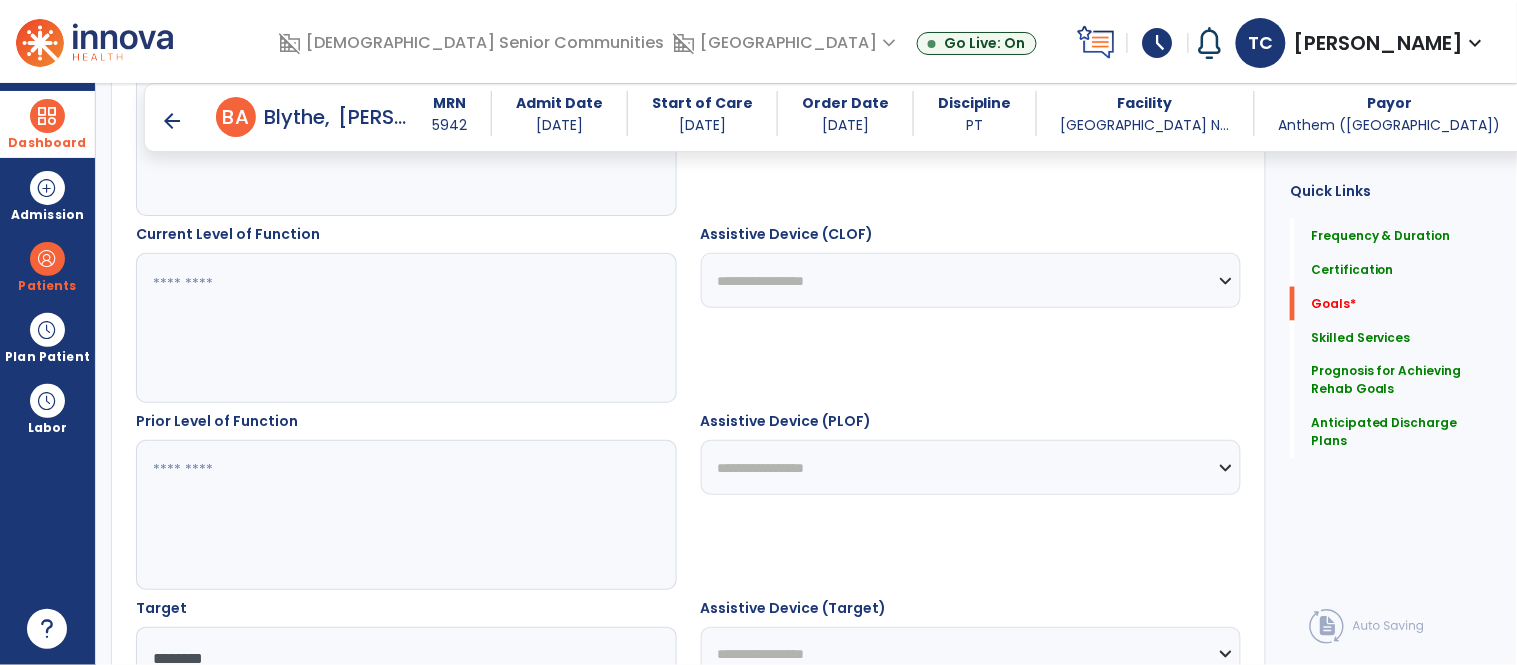 scroll, scrollTop: 685, scrollLeft: 0, axis: vertical 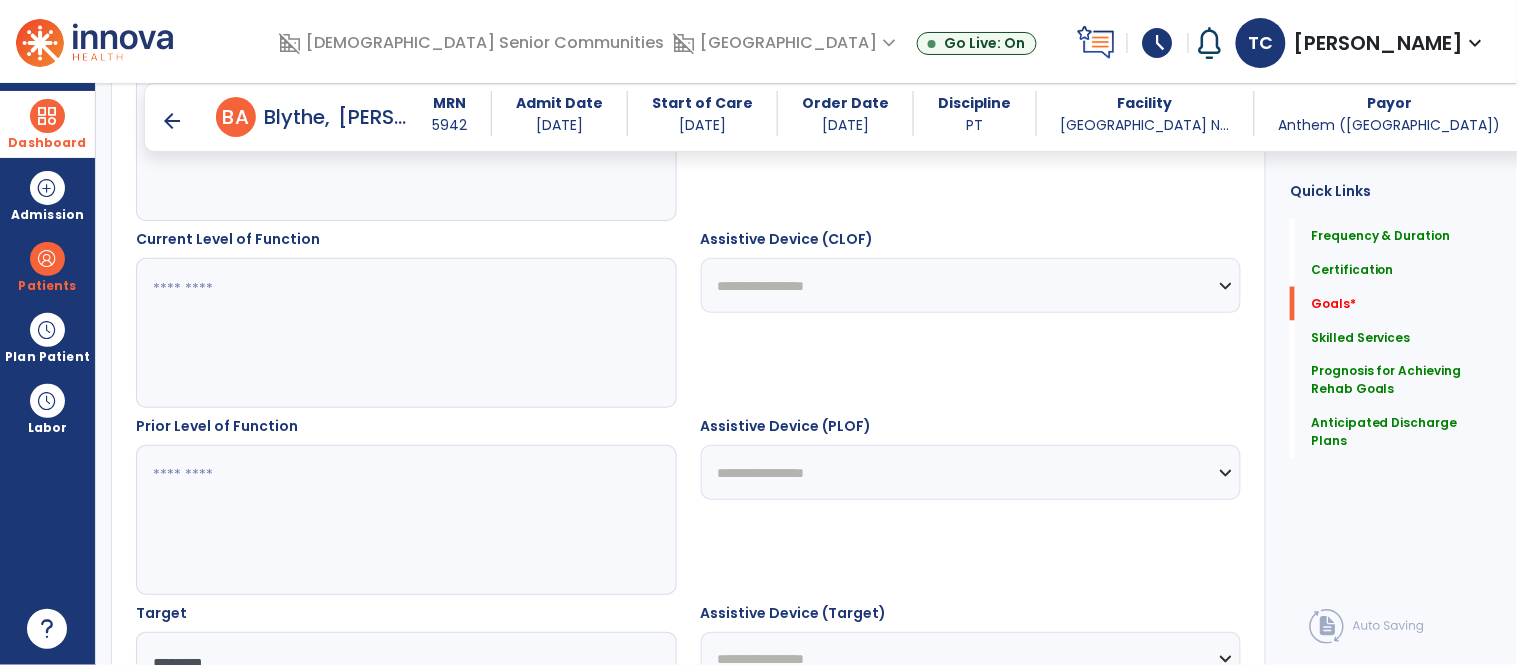 type on "********" 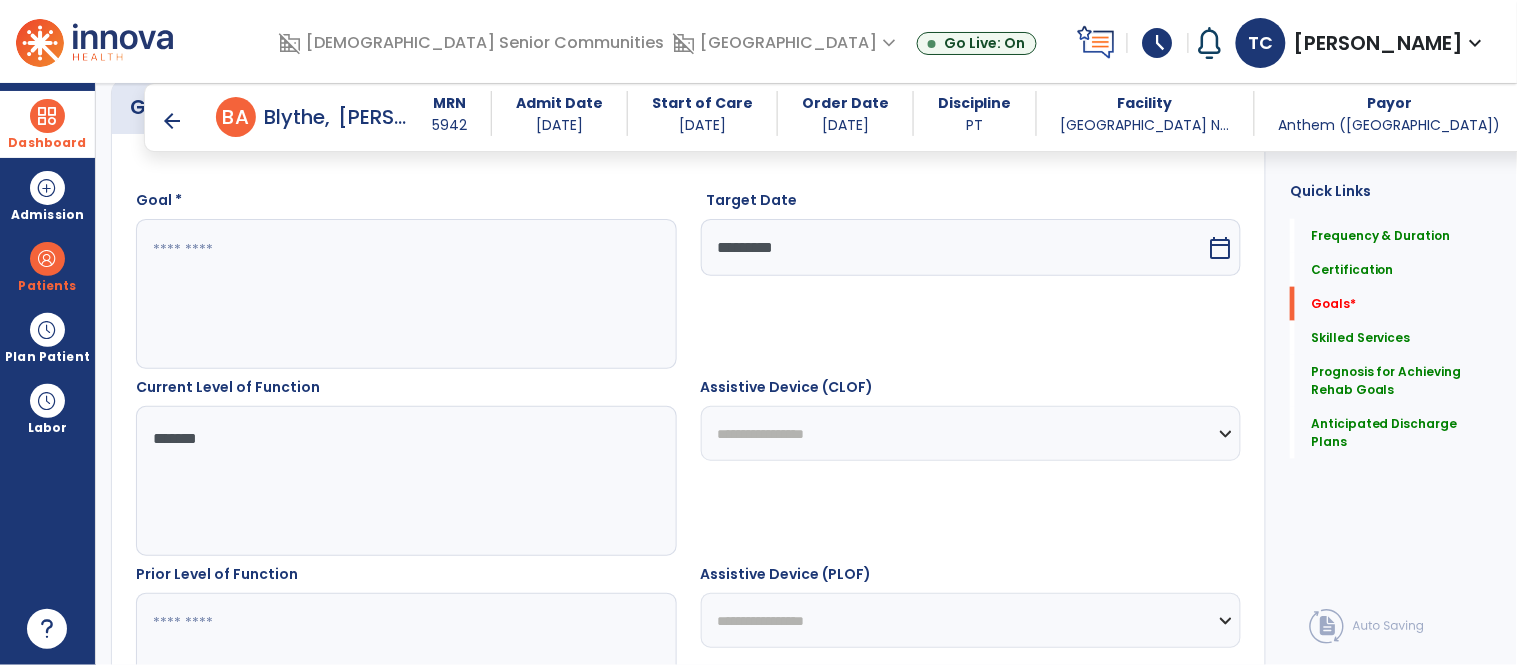 scroll, scrollTop: 517, scrollLeft: 0, axis: vertical 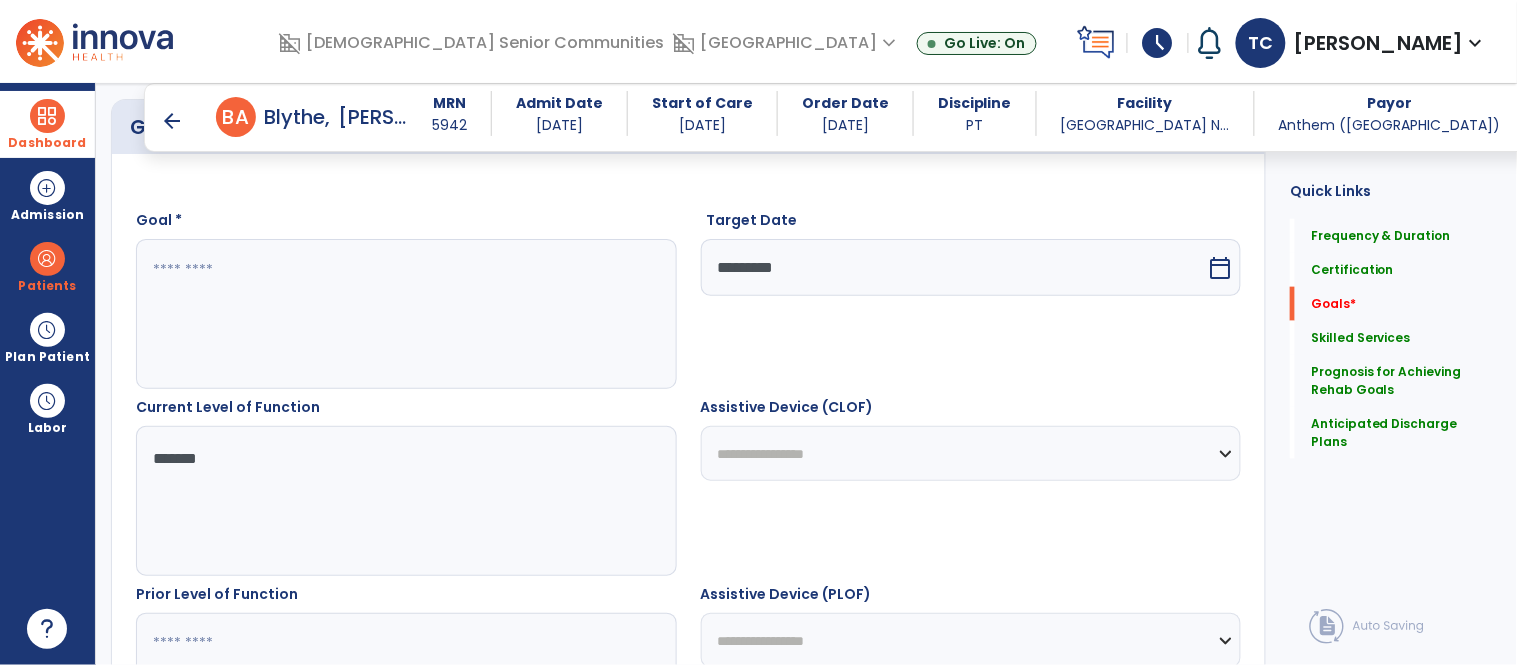 type on "*******" 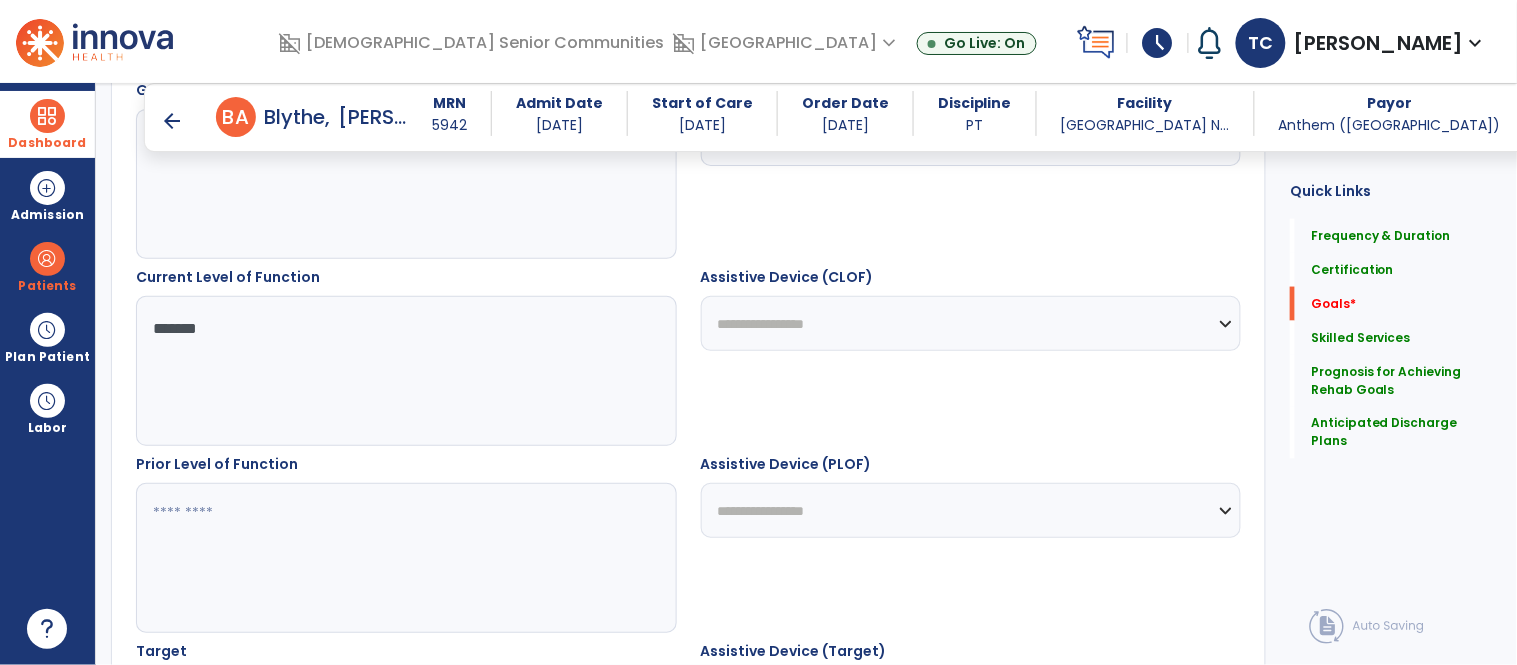 scroll, scrollTop: 735, scrollLeft: 0, axis: vertical 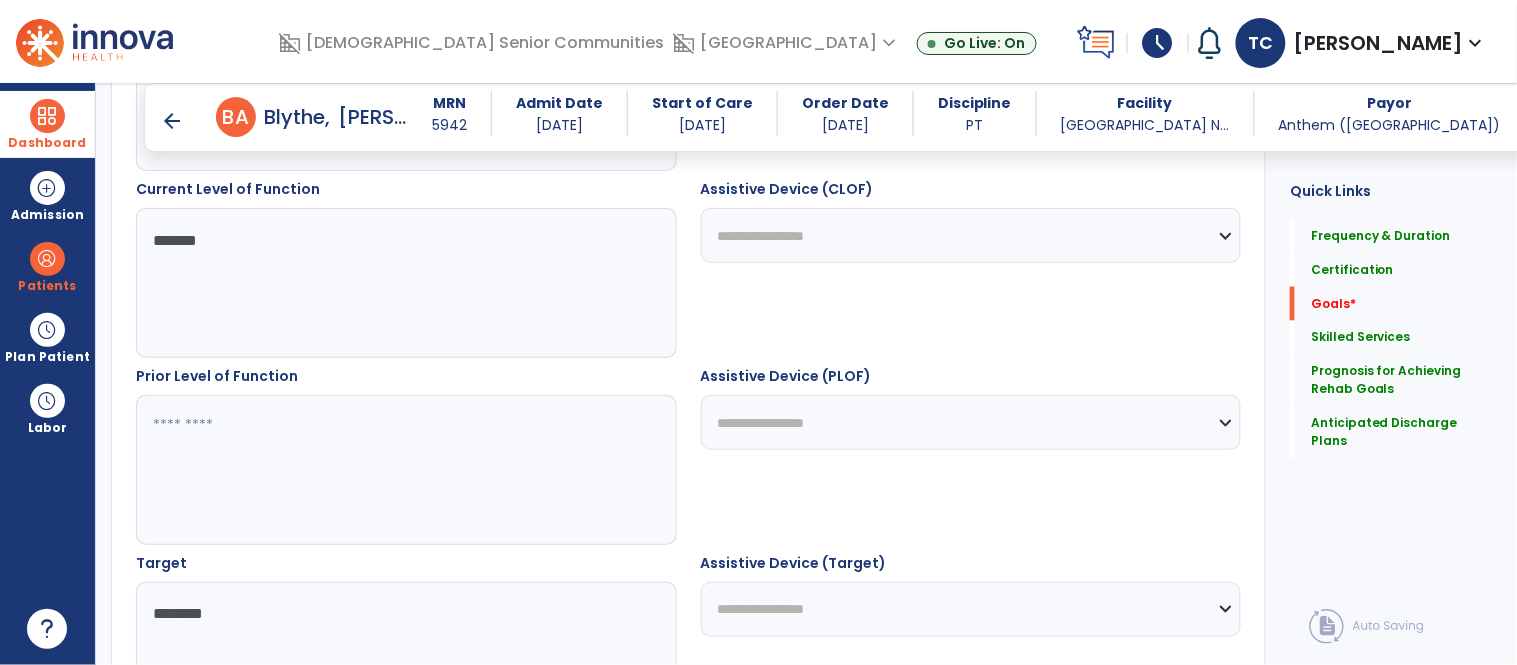 type on "********" 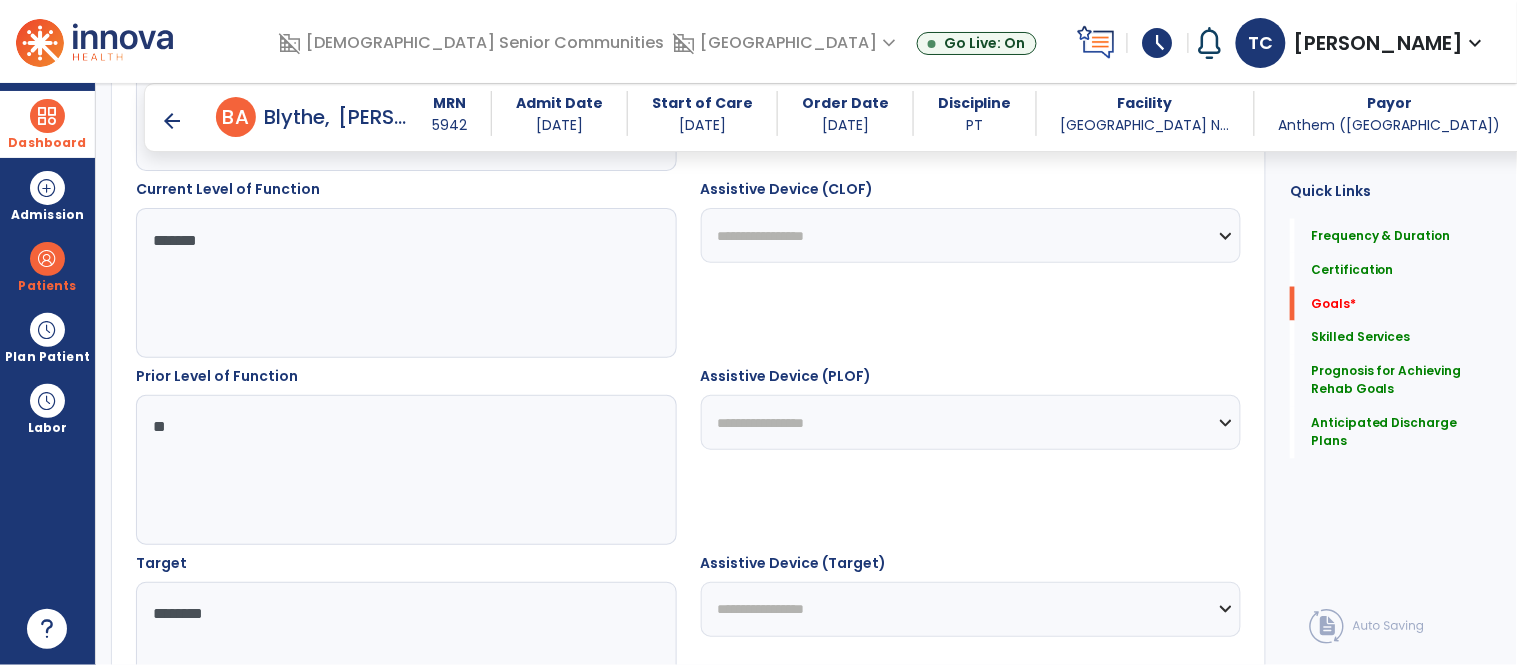 type on "***" 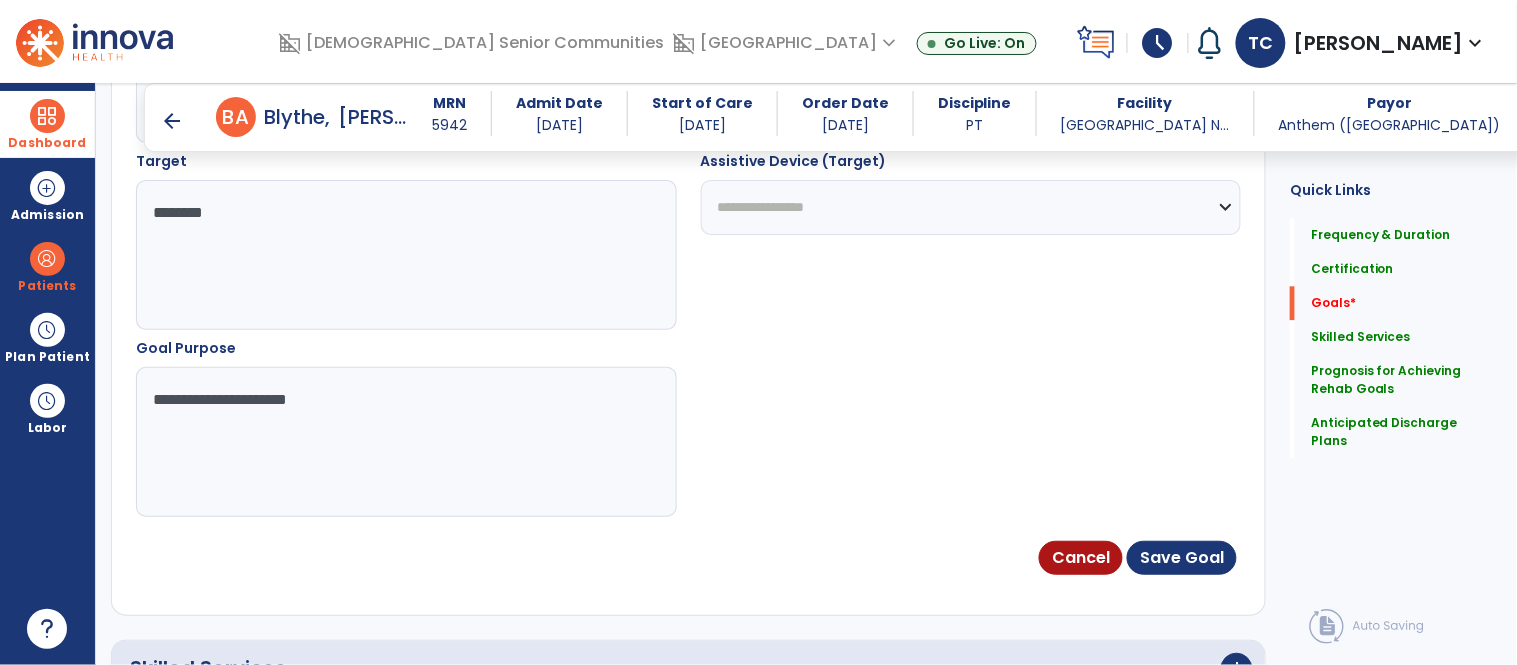 scroll, scrollTop: 1158, scrollLeft: 0, axis: vertical 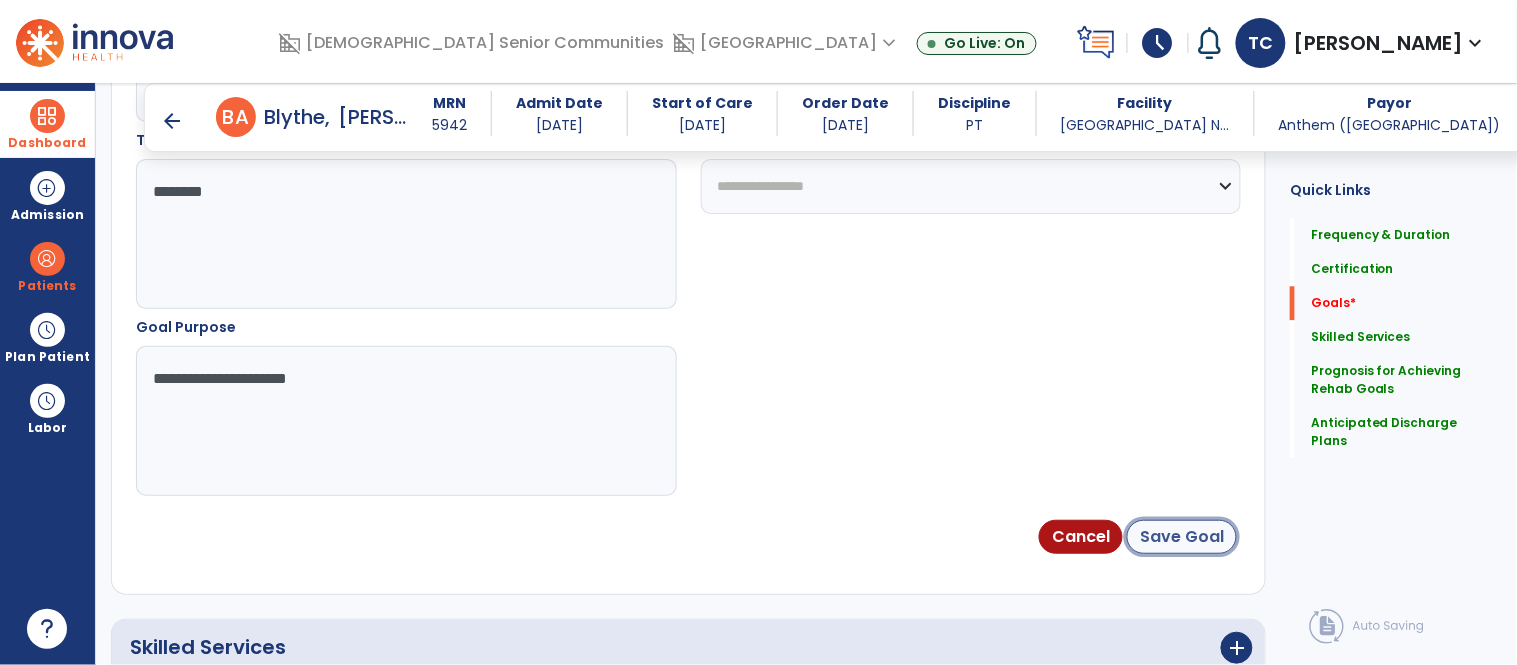 click on "Save Goal" at bounding box center [1182, 537] 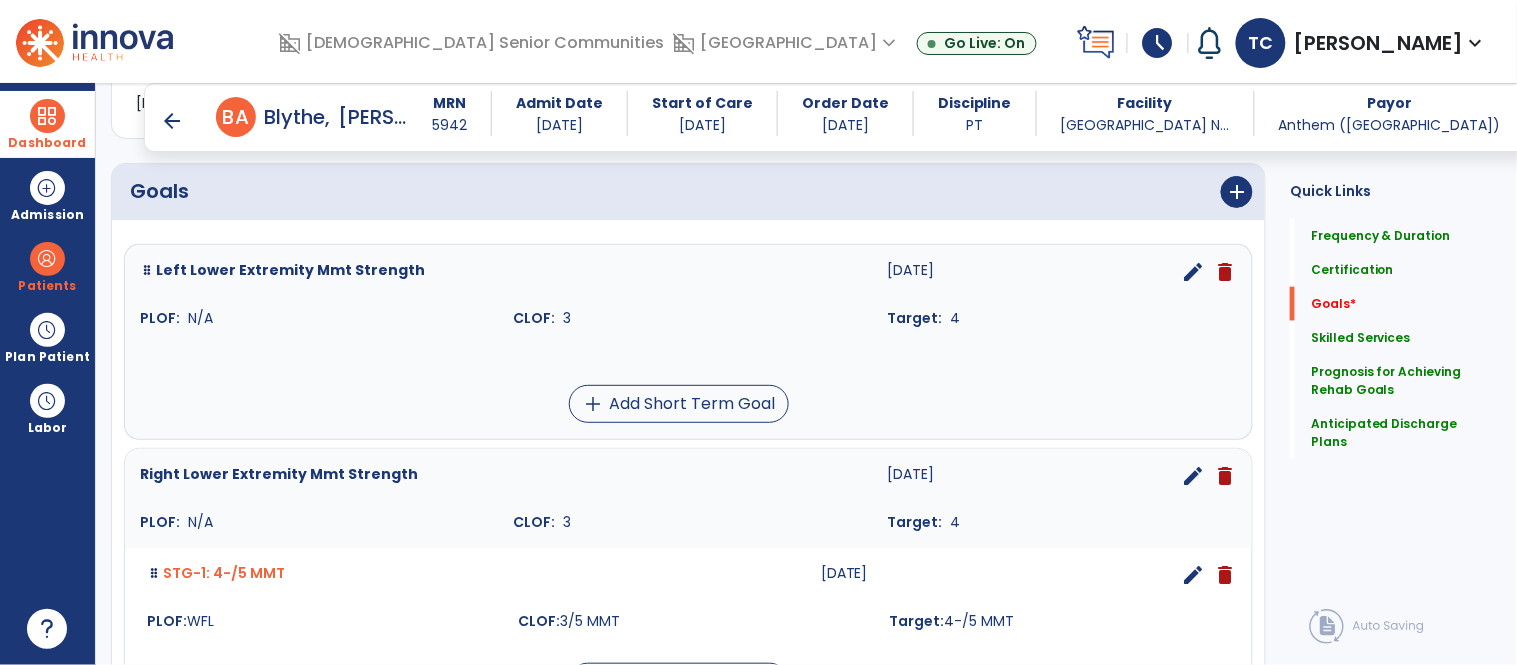 scroll, scrollTop: 452, scrollLeft: 0, axis: vertical 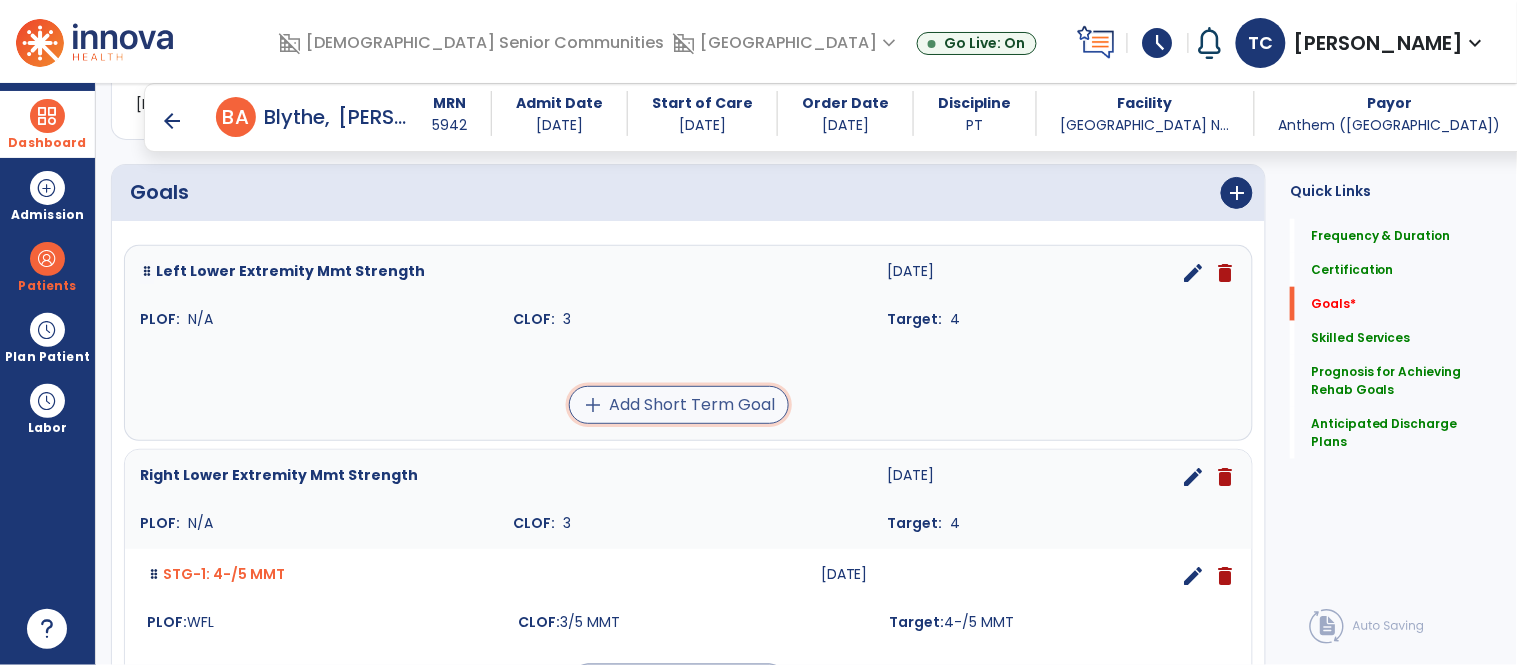 click on "add  Add Short Term Goal" at bounding box center [679, 405] 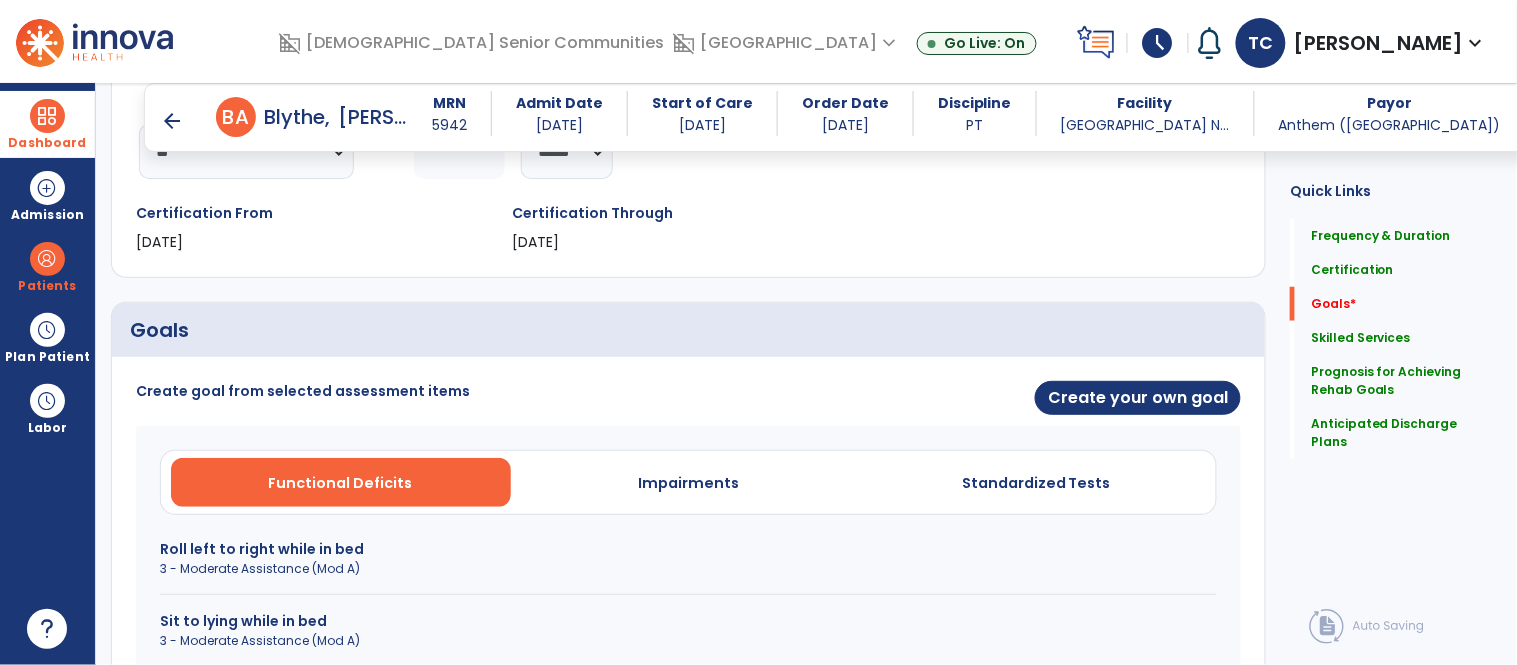 scroll, scrollTop: 313, scrollLeft: 0, axis: vertical 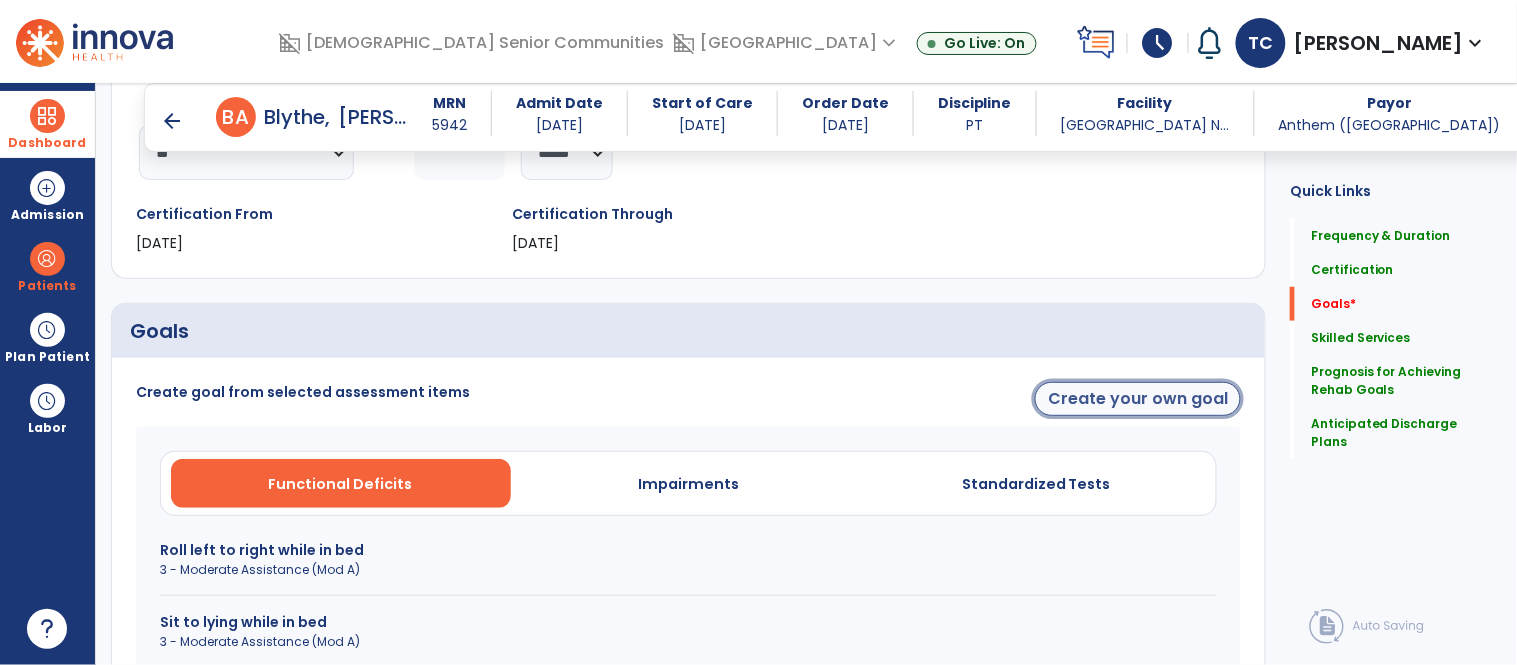 click on "Create your own goal" at bounding box center [1138, 399] 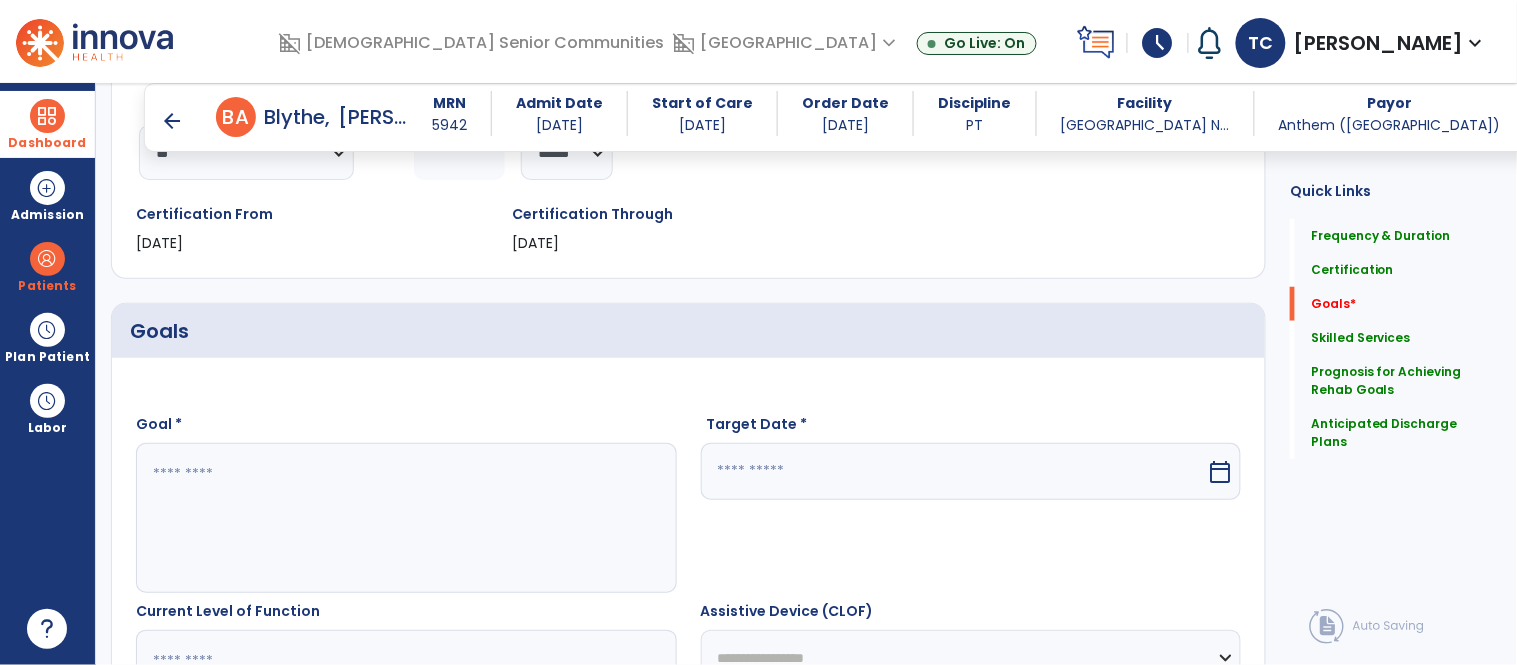 click at bounding box center [954, 471] 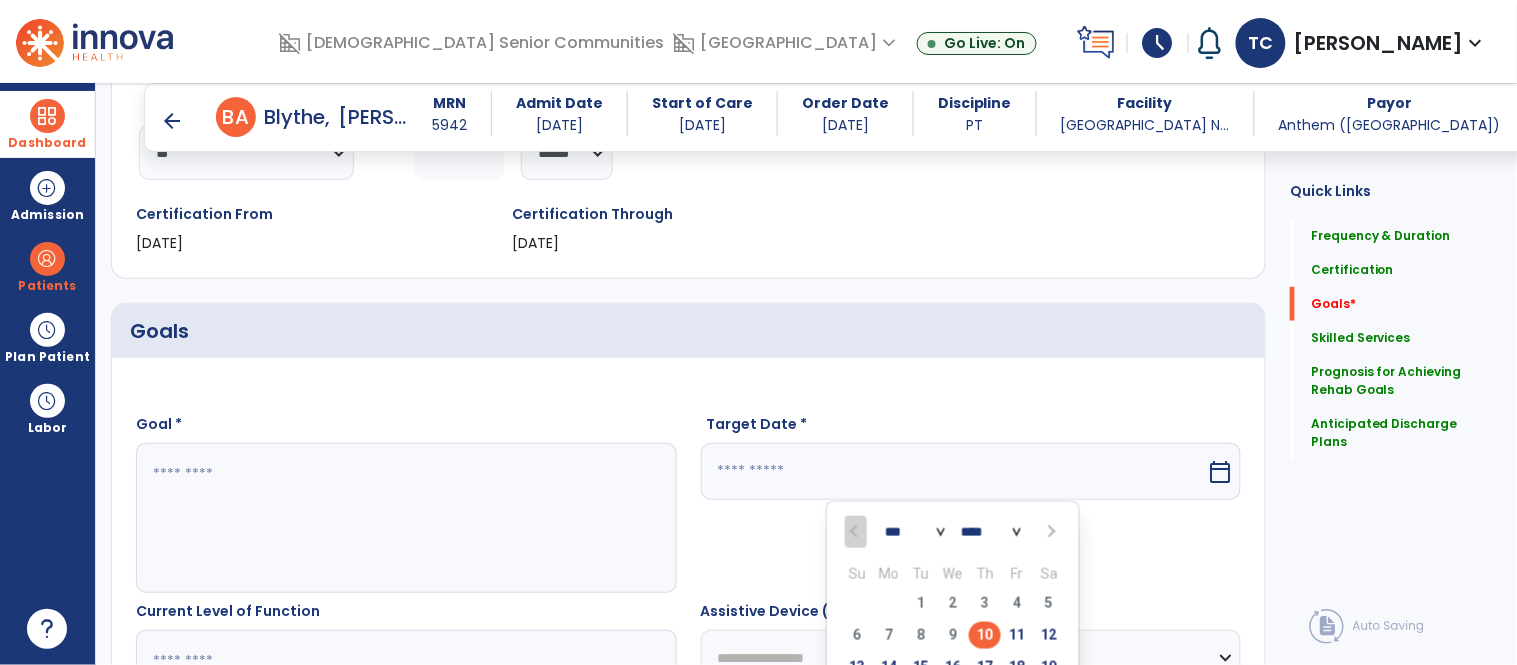 scroll, scrollTop: 458, scrollLeft: 0, axis: vertical 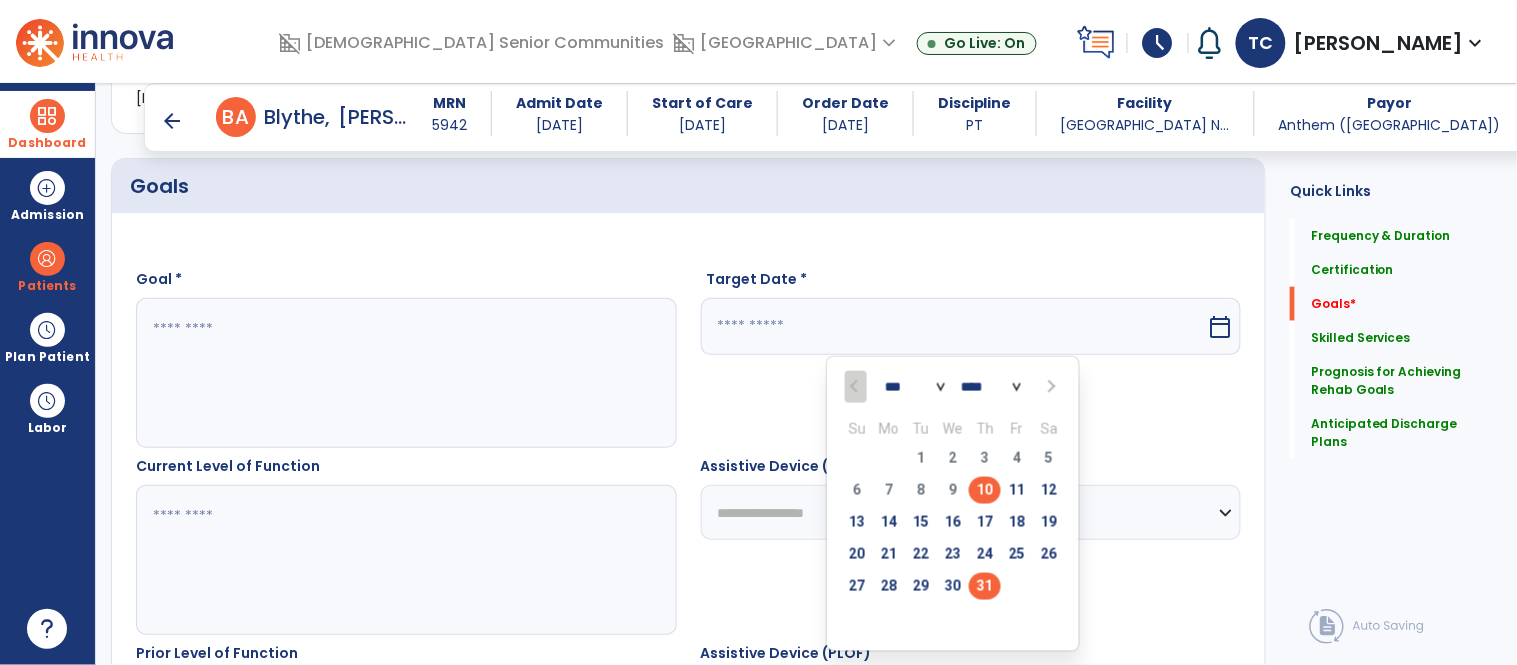 click on "31" at bounding box center (985, 586) 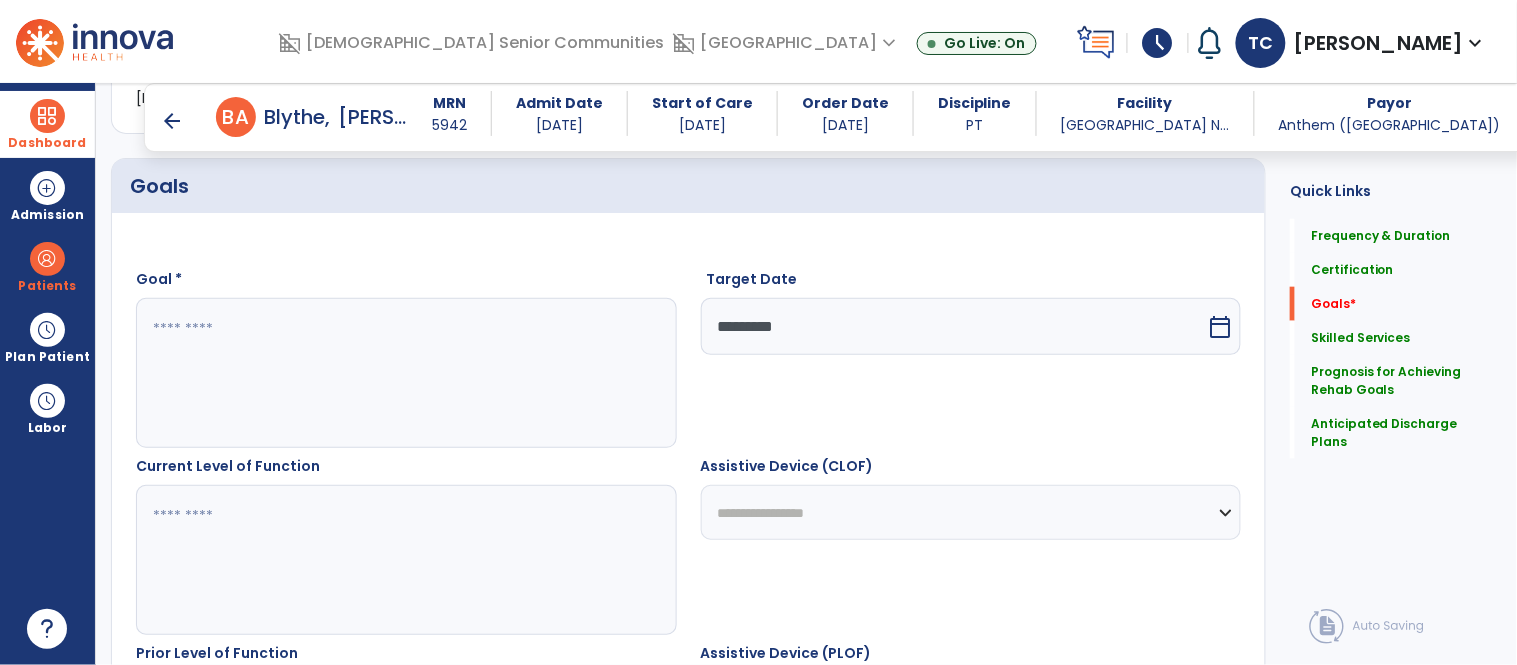 click at bounding box center [405, 373] 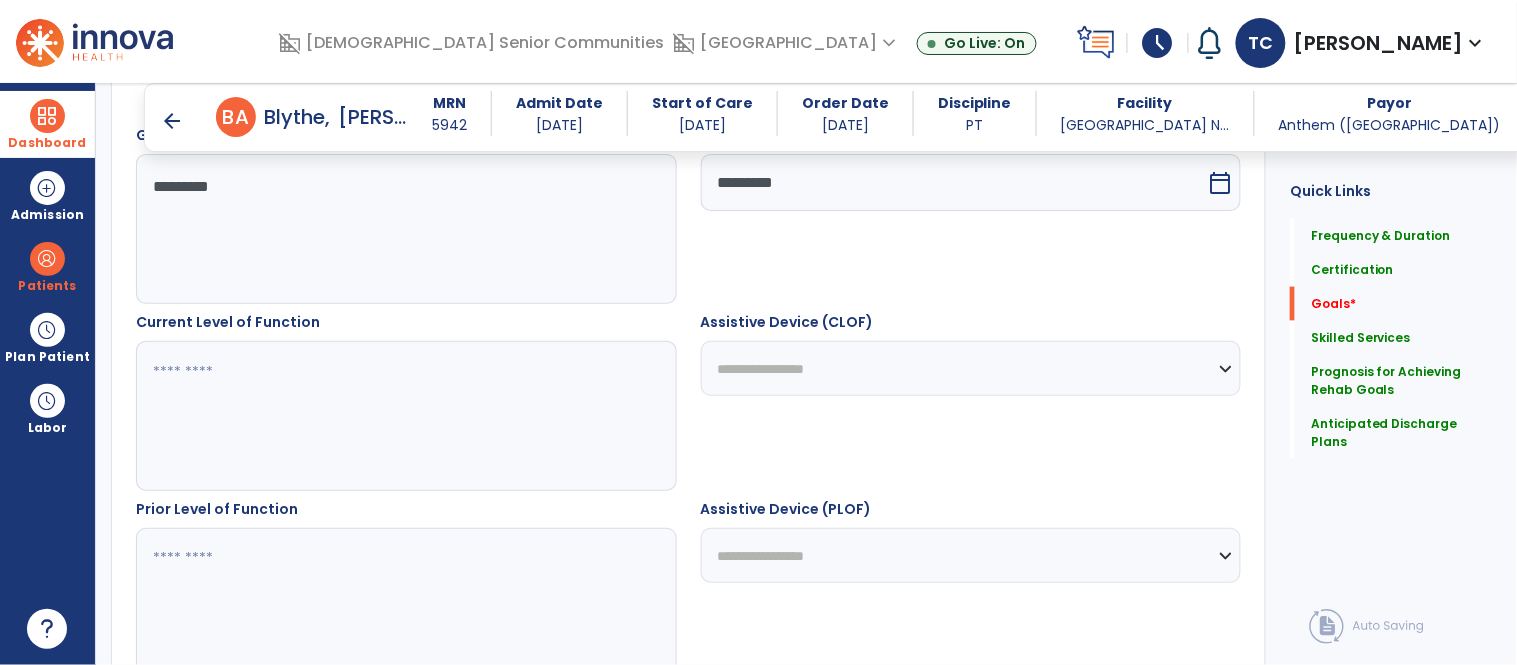 scroll, scrollTop: 626, scrollLeft: 0, axis: vertical 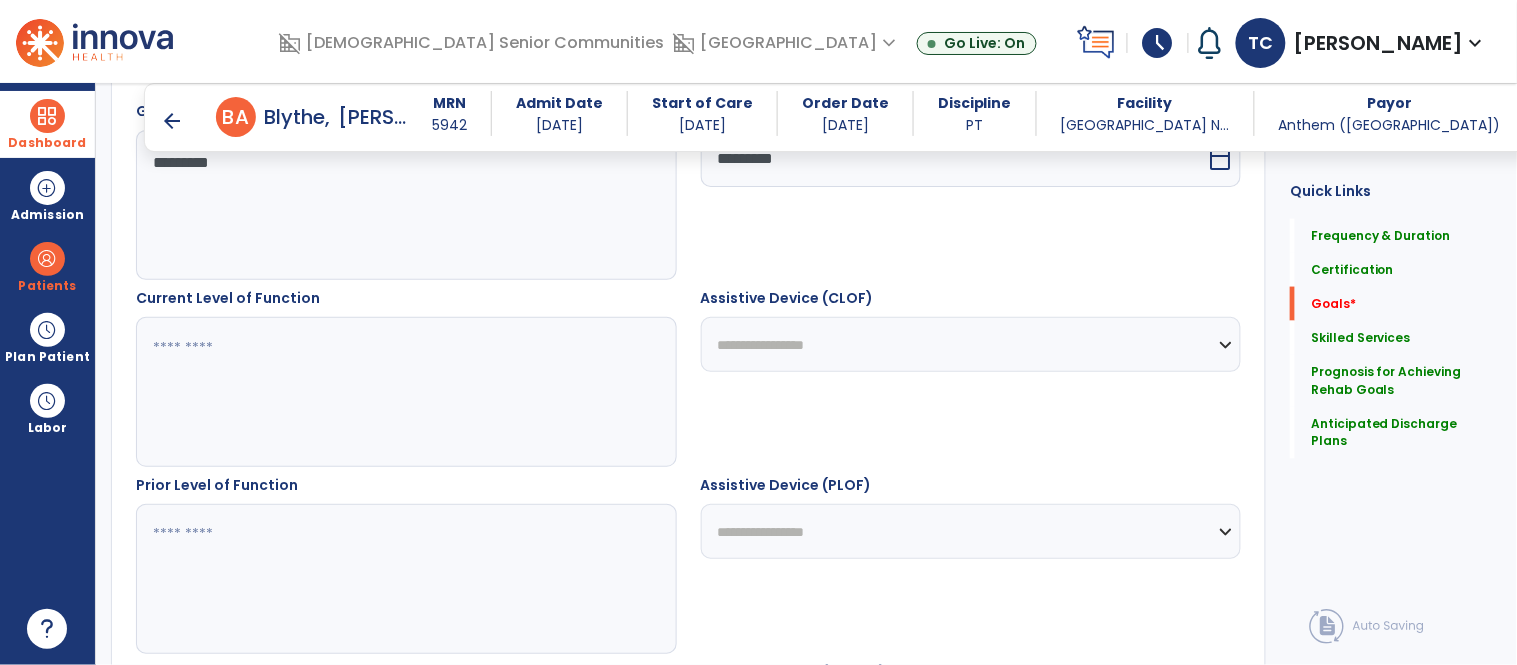 type on "********" 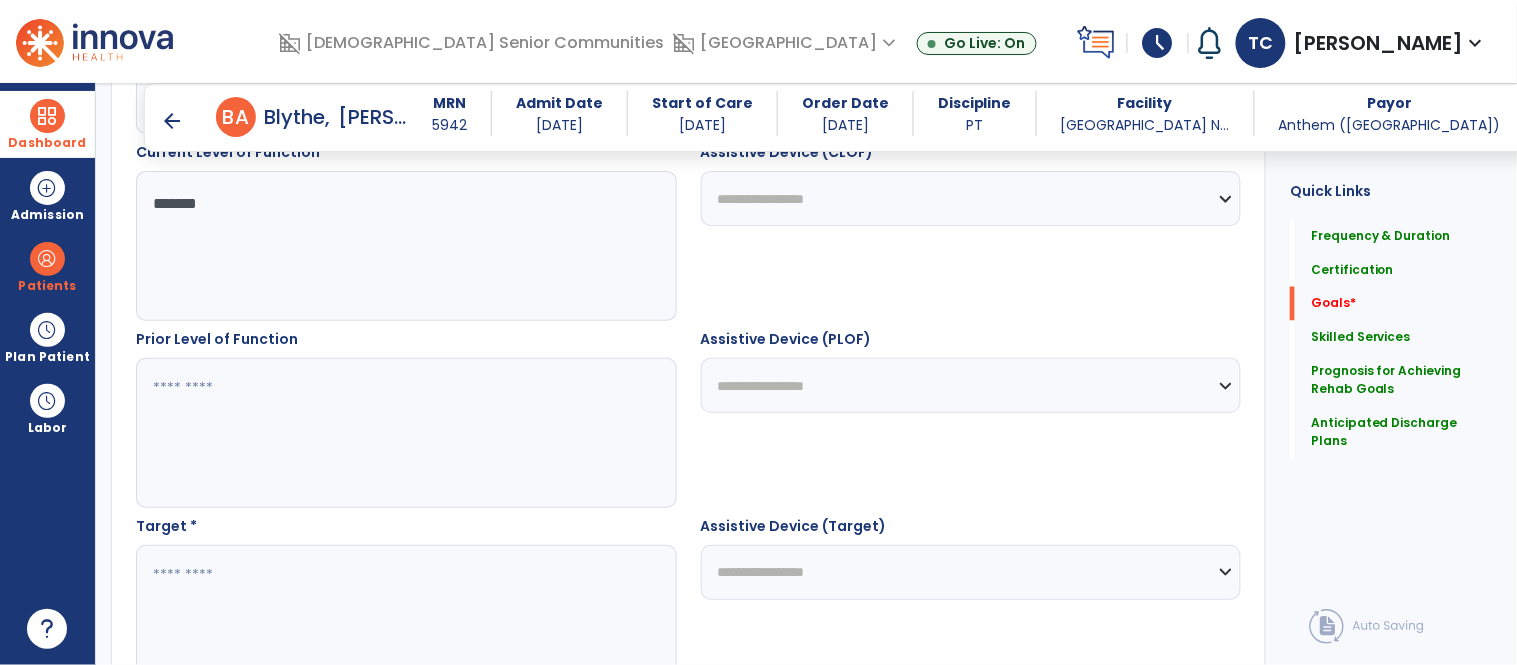 scroll, scrollTop: 805, scrollLeft: 0, axis: vertical 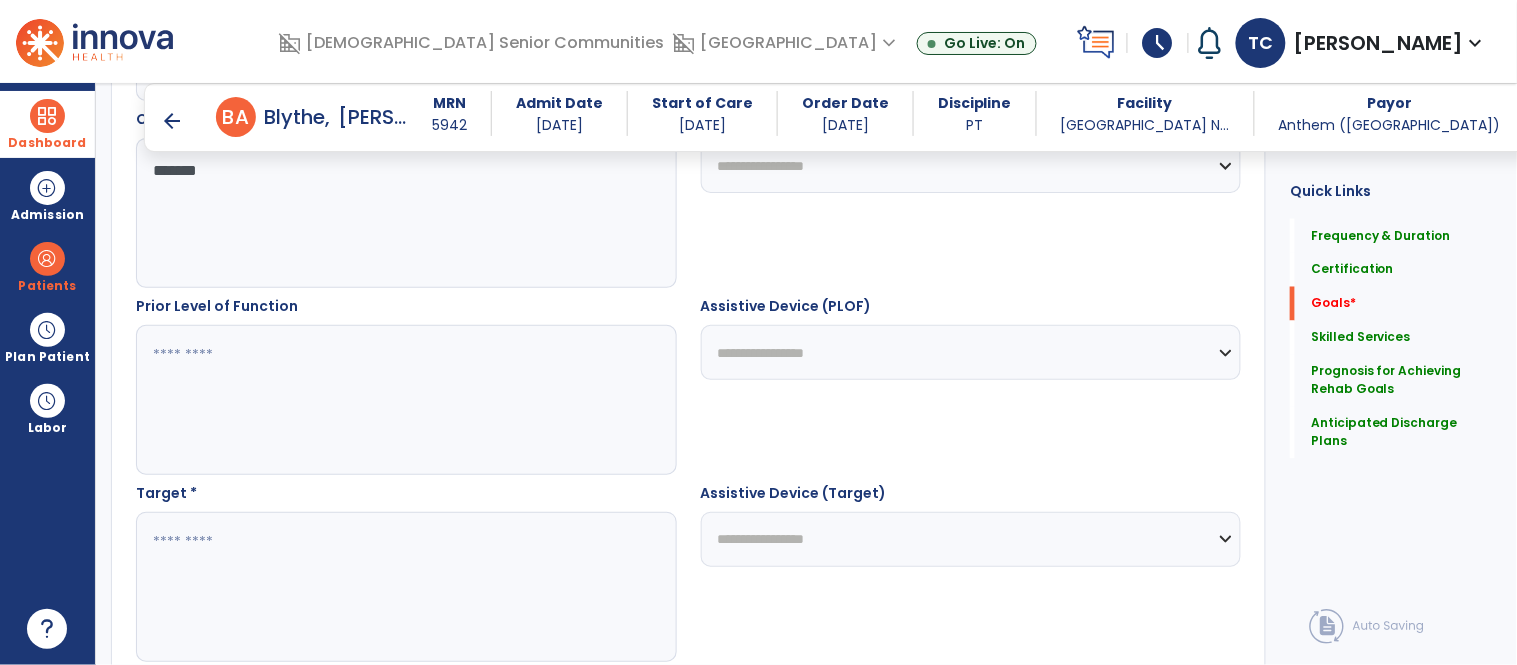 type on "*******" 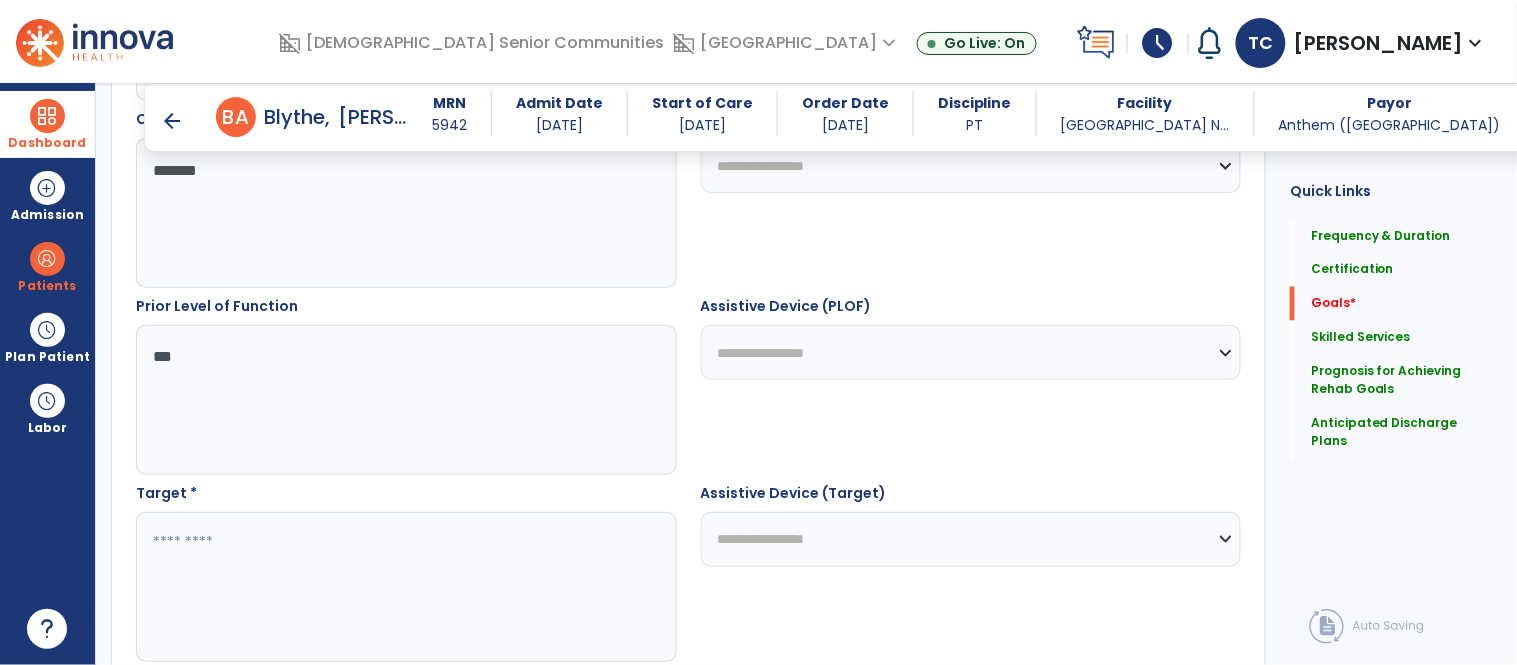 scroll, scrollTop: 960, scrollLeft: 0, axis: vertical 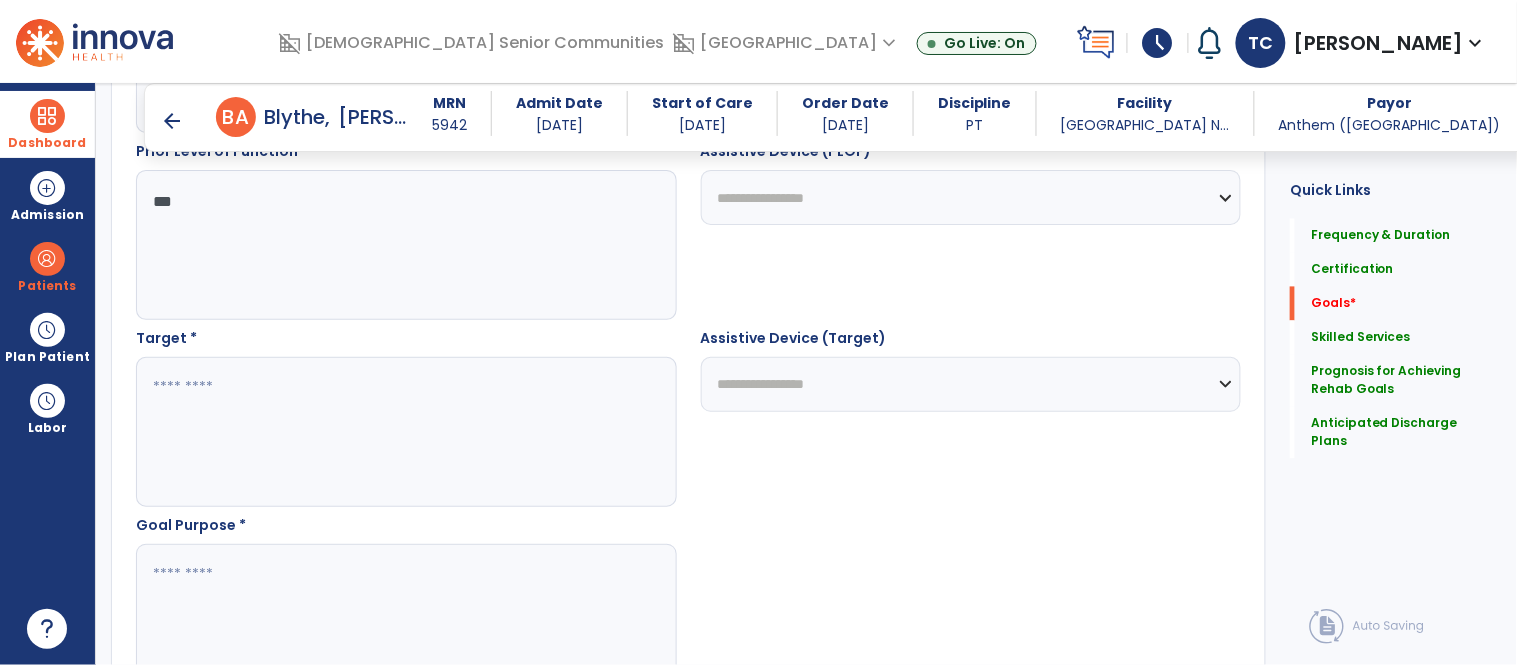 type on "***" 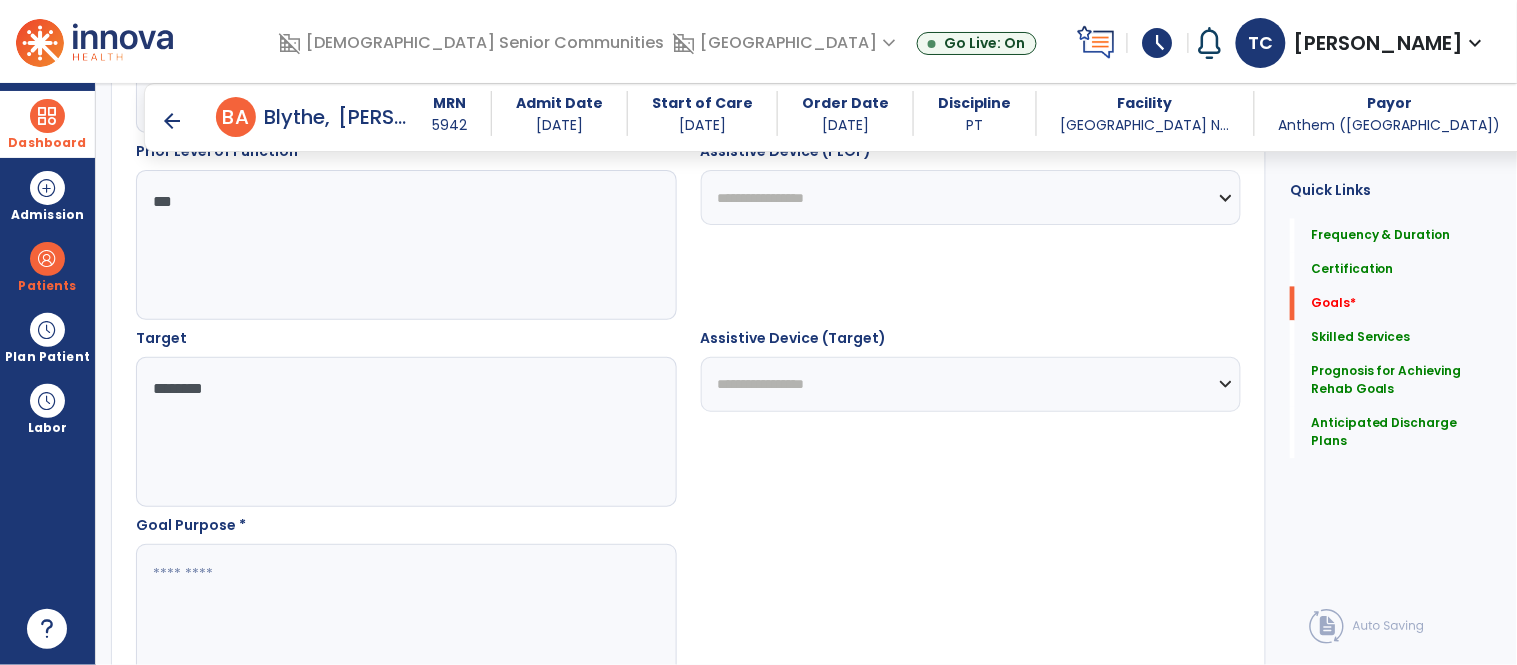 type on "********" 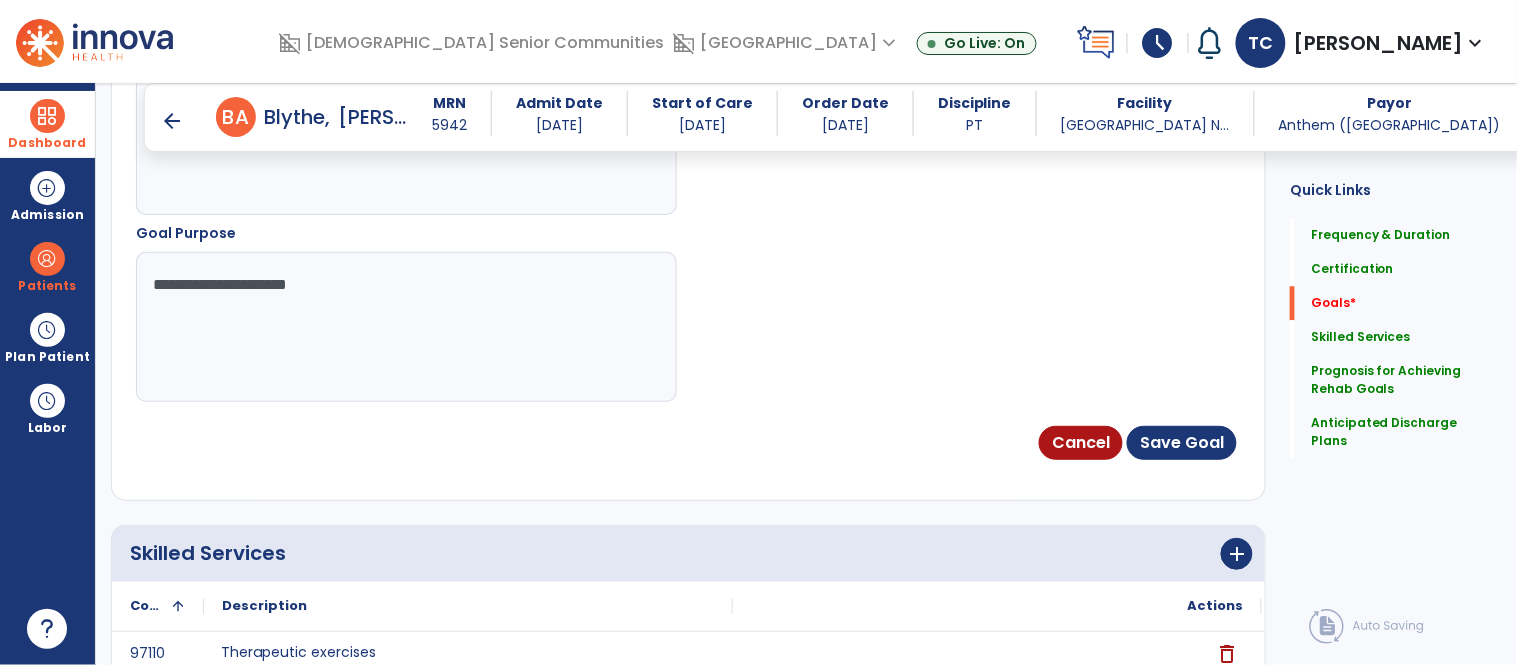 scroll, scrollTop: 1442, scrollLeft: 0, axis: vertical 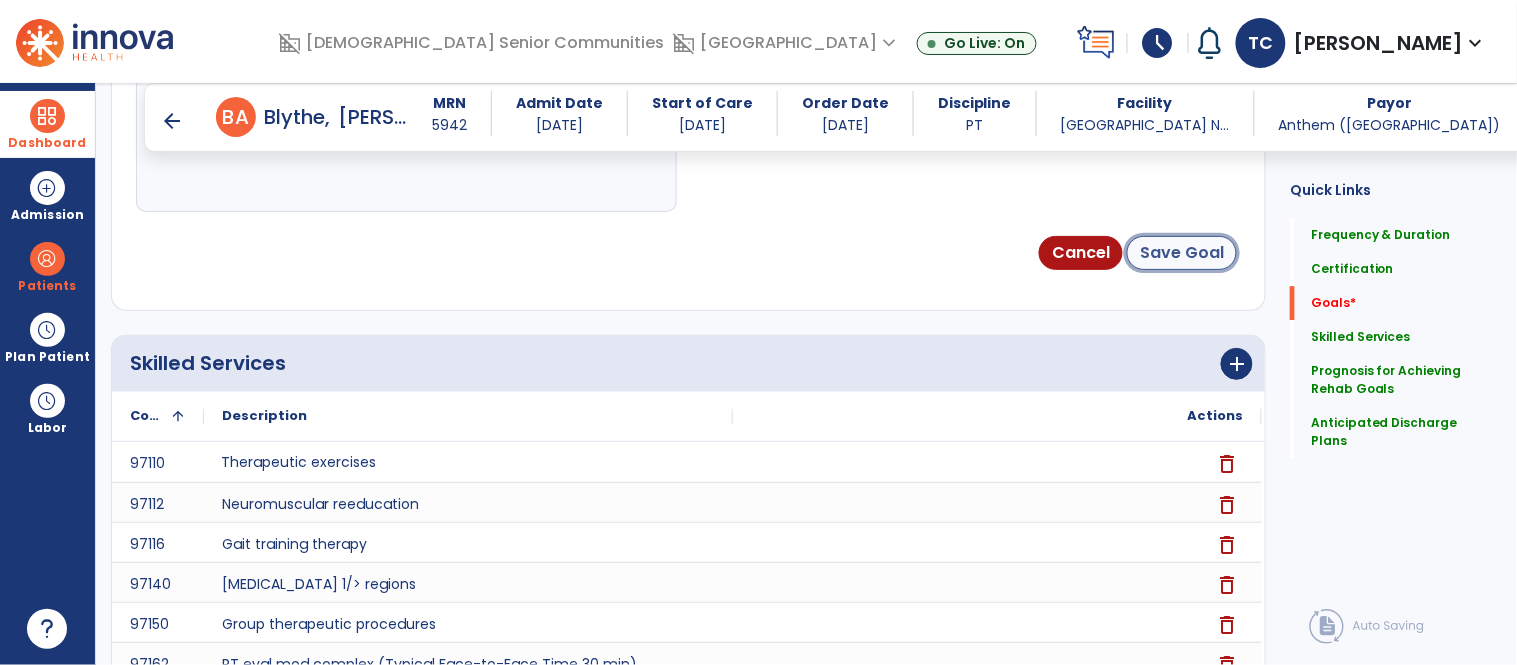 click on "Save Goal" at bounding box center [1182, 253] 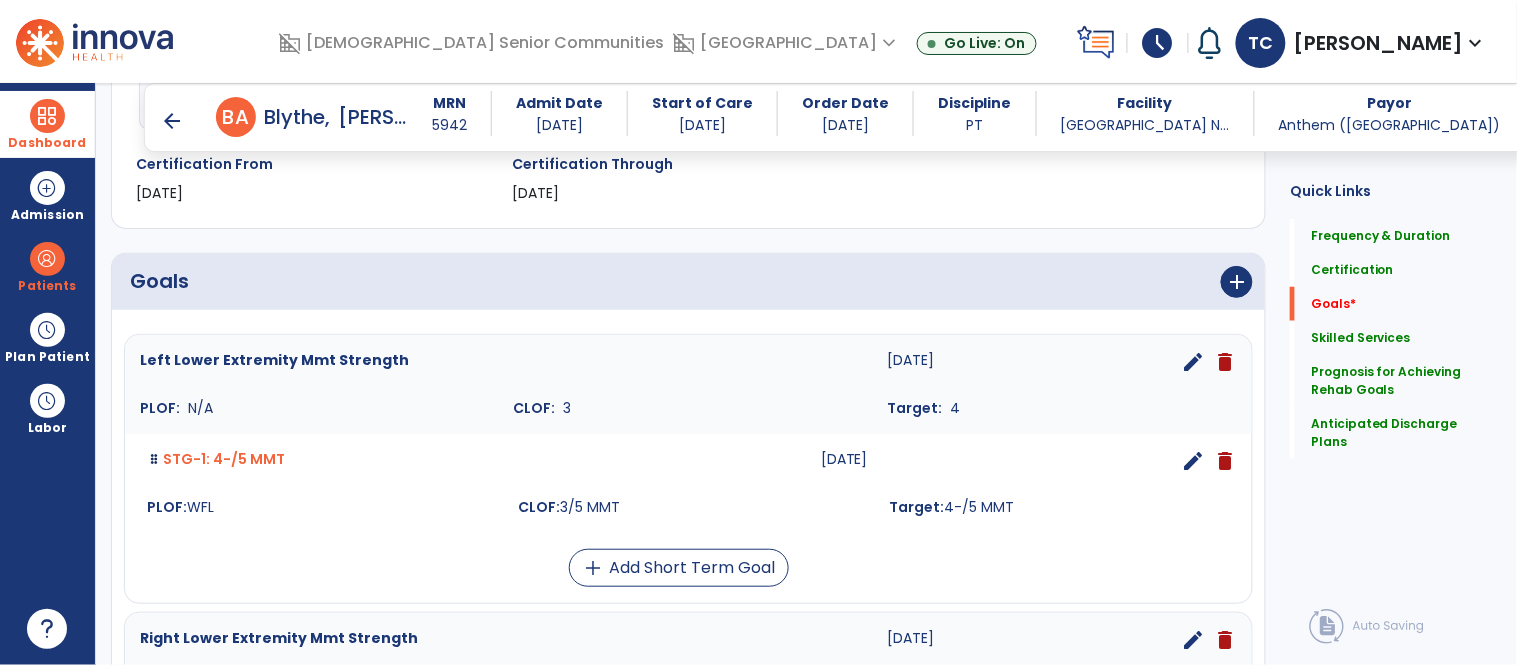 scroll, scrollTop: 998, scrollLeft: 0, axis: vertical 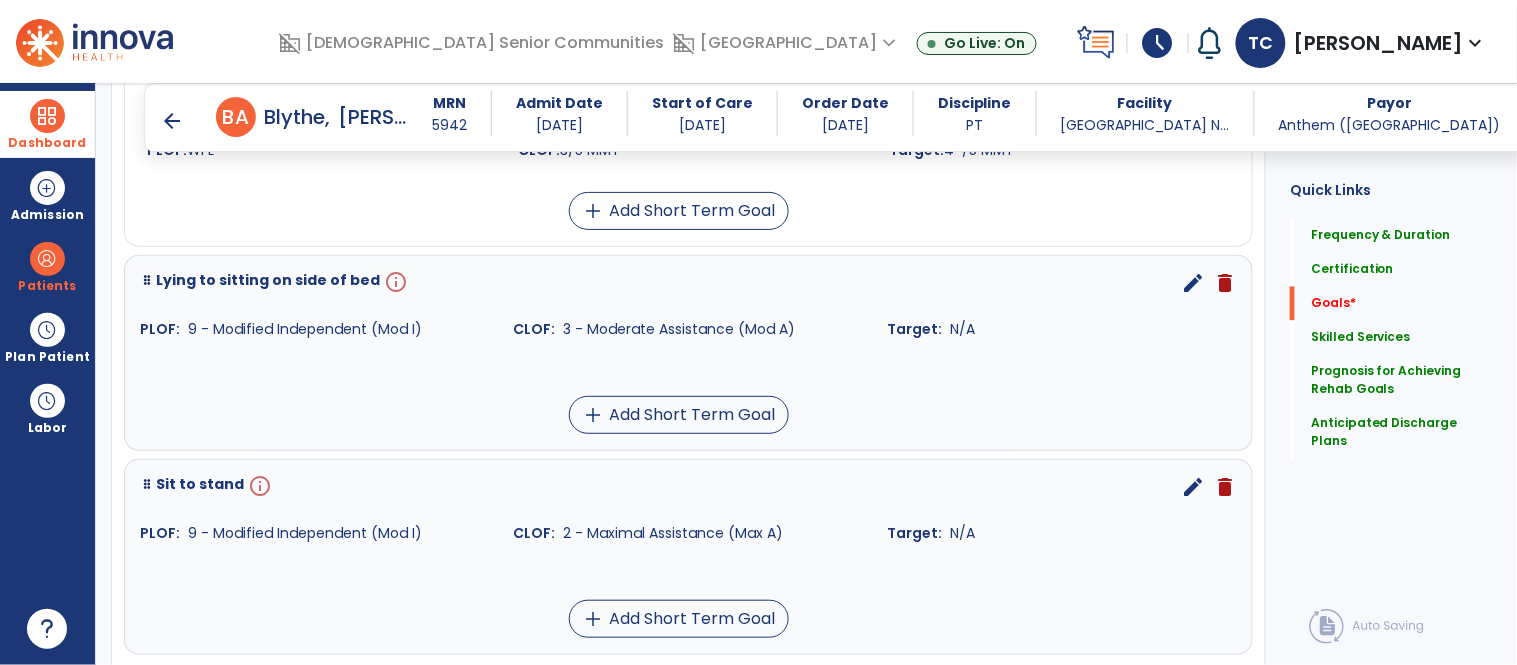 click on "edit" at bounding box center [1193, 283] 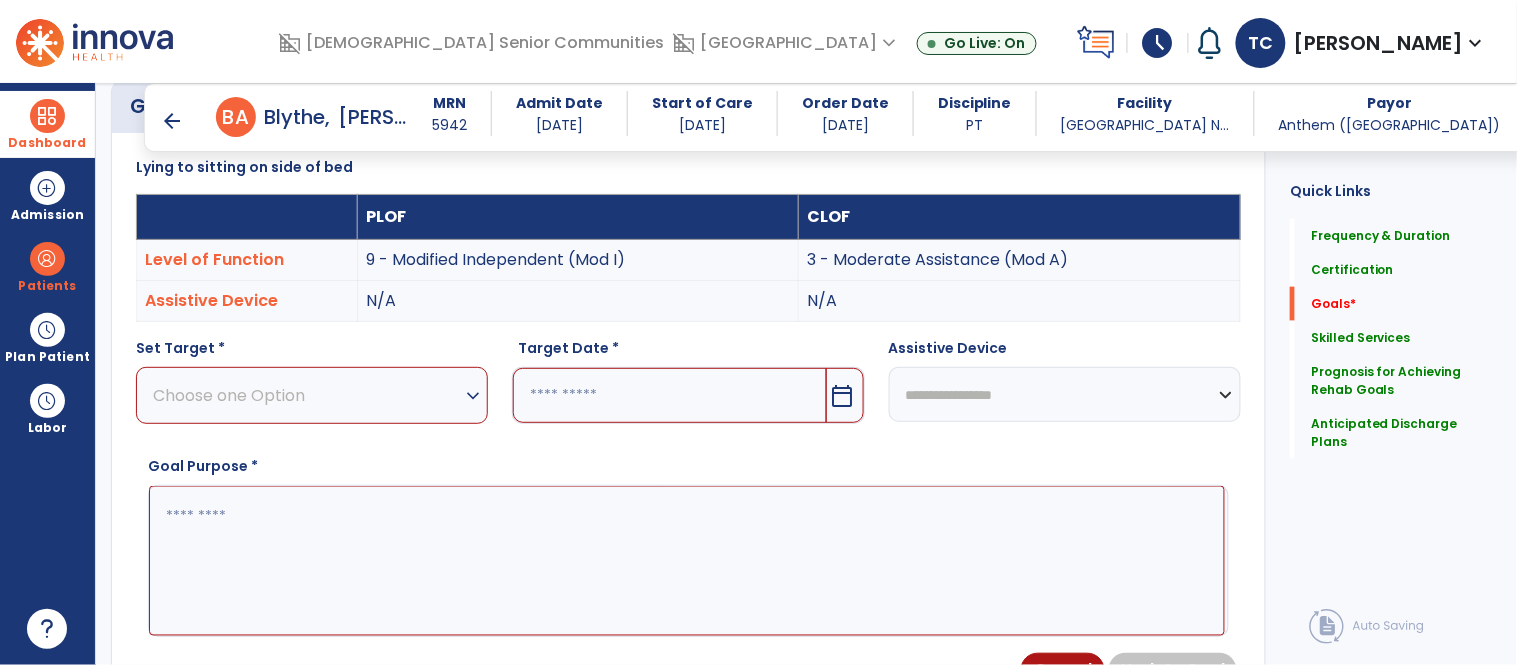 scroll, scrollTop: 534, scrollLeft: 0, axis: vertical 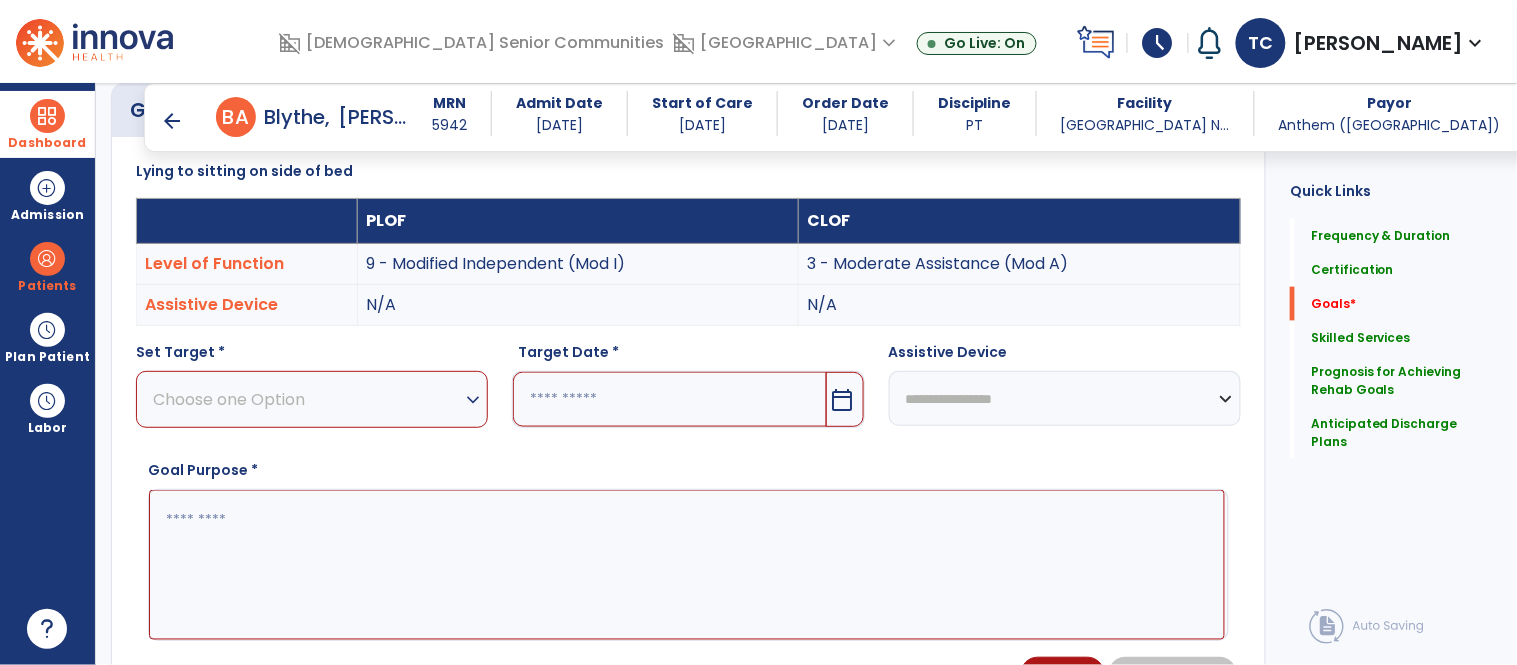 click at bounding box center (669, 399) 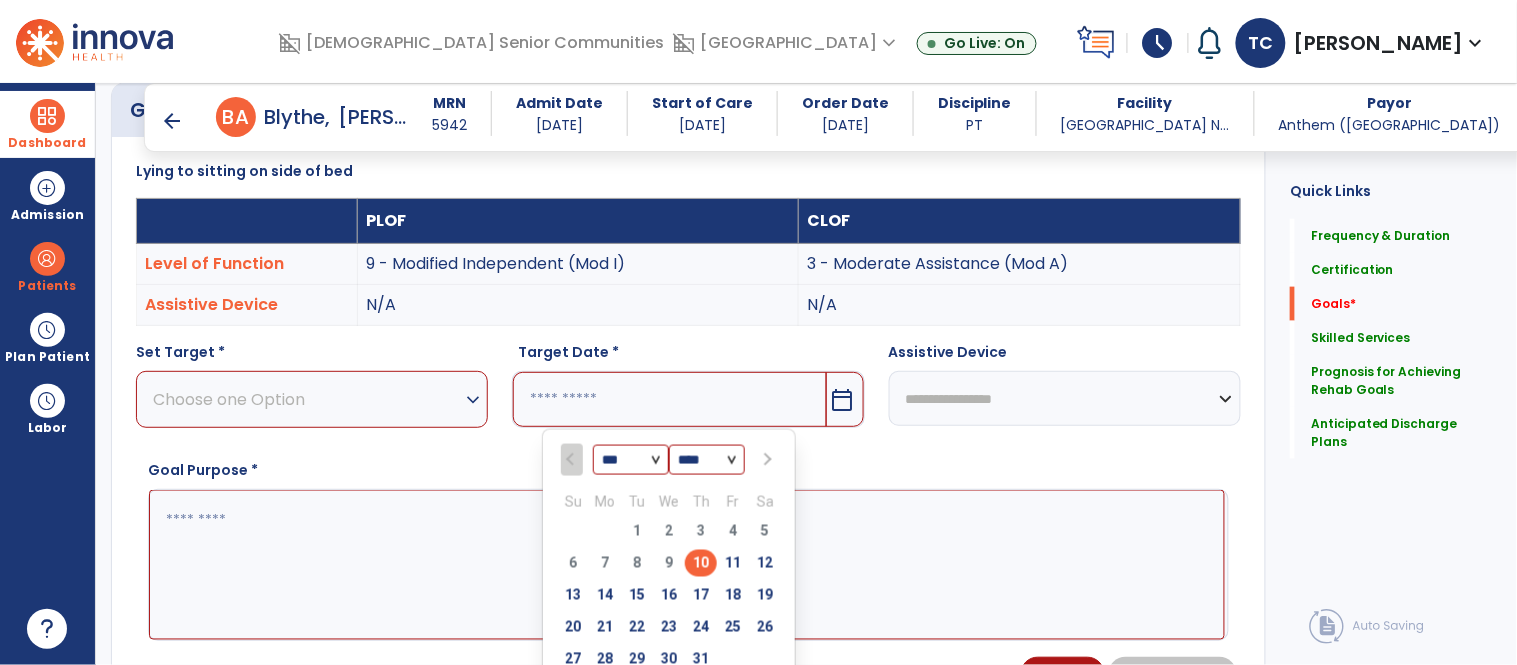 click at bounding box center [767, 460] 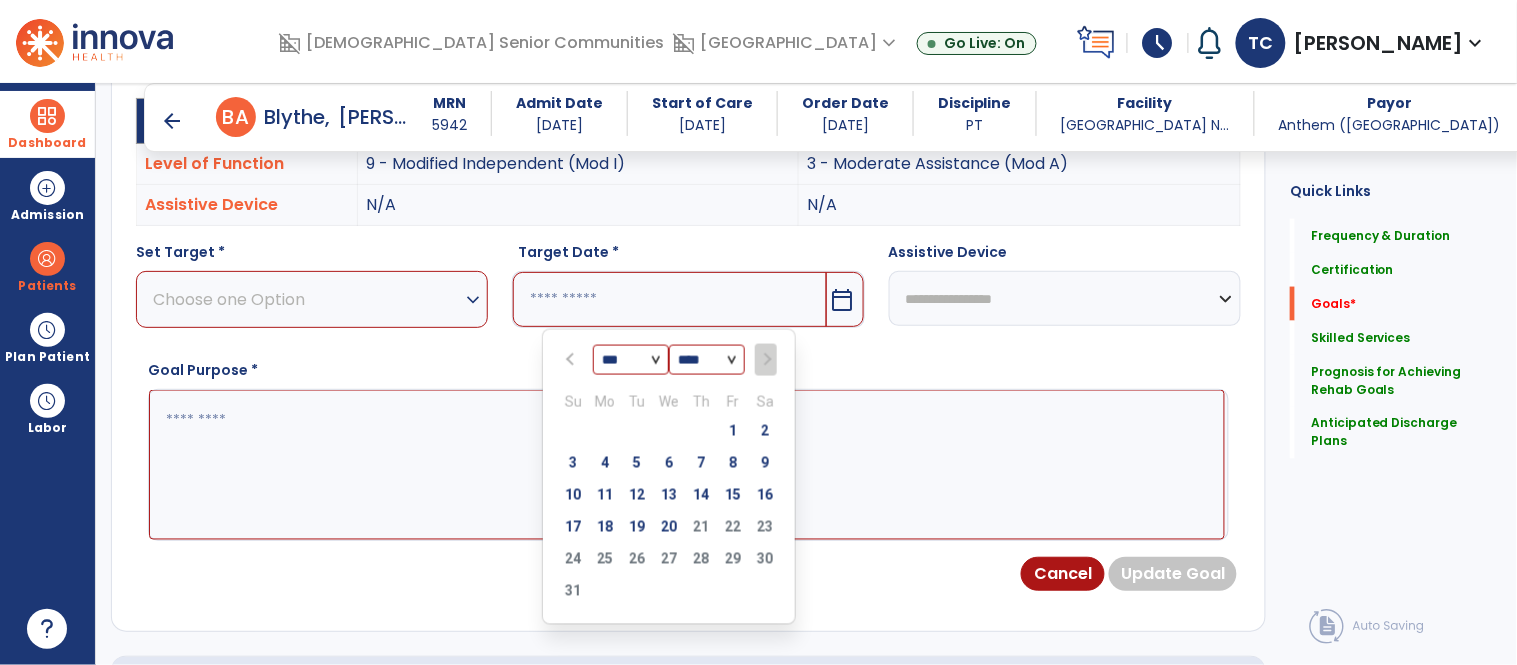 scroll, scrollTop: 642, scrollLeft: 0, axis: vertical 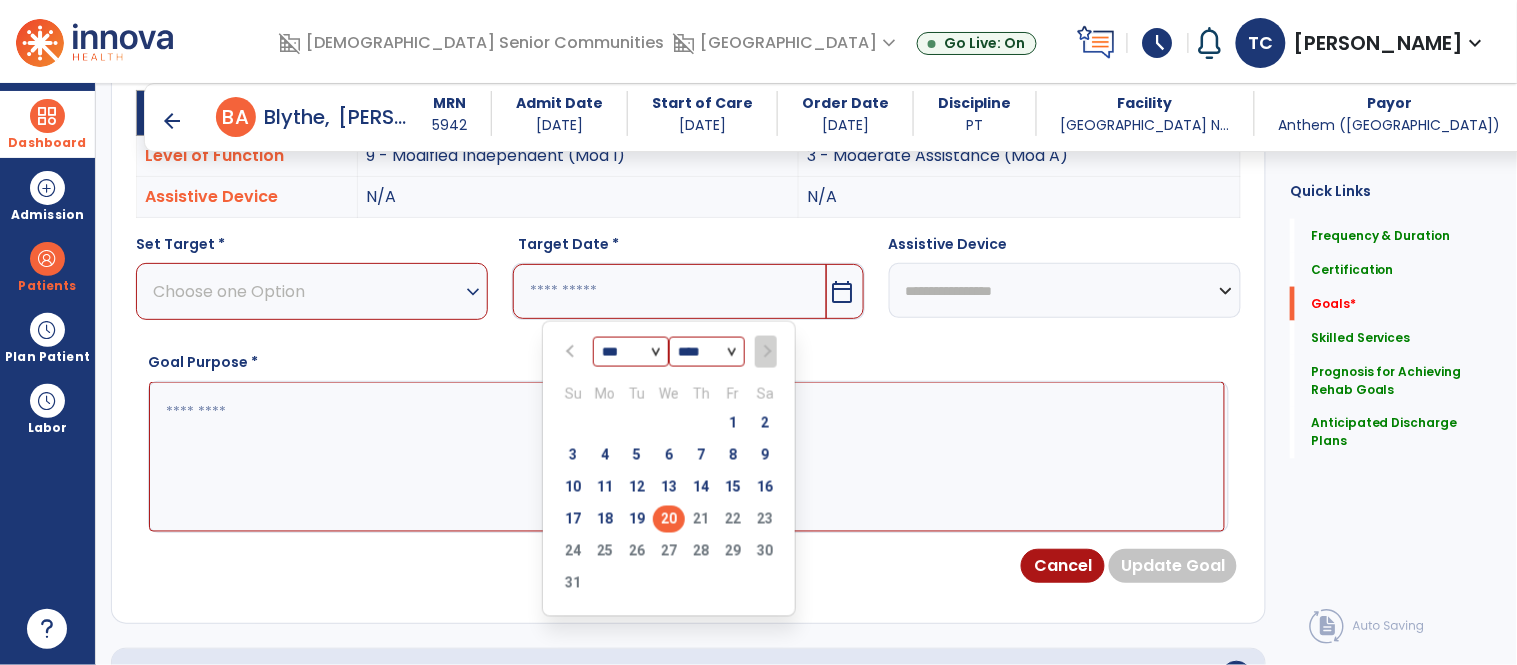 click on "20" at bounding box center (669, 519) 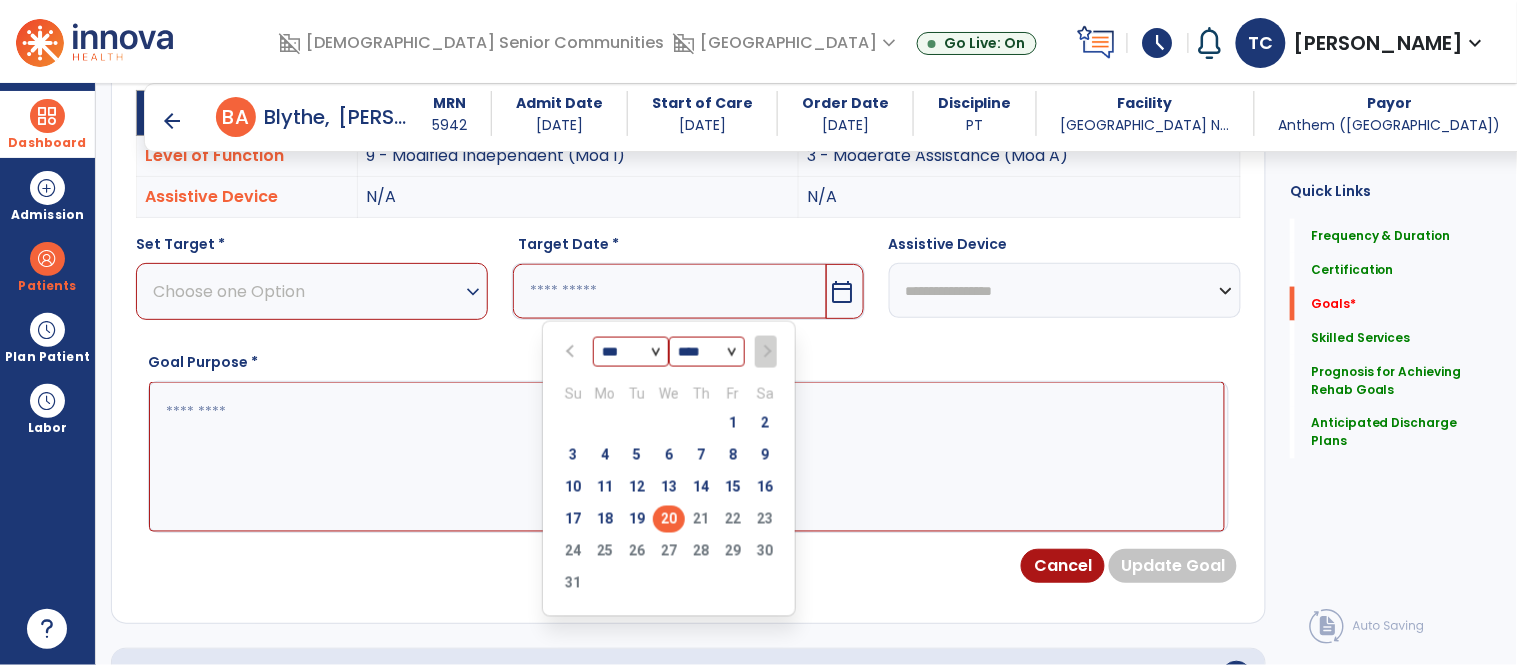 type on "*********" 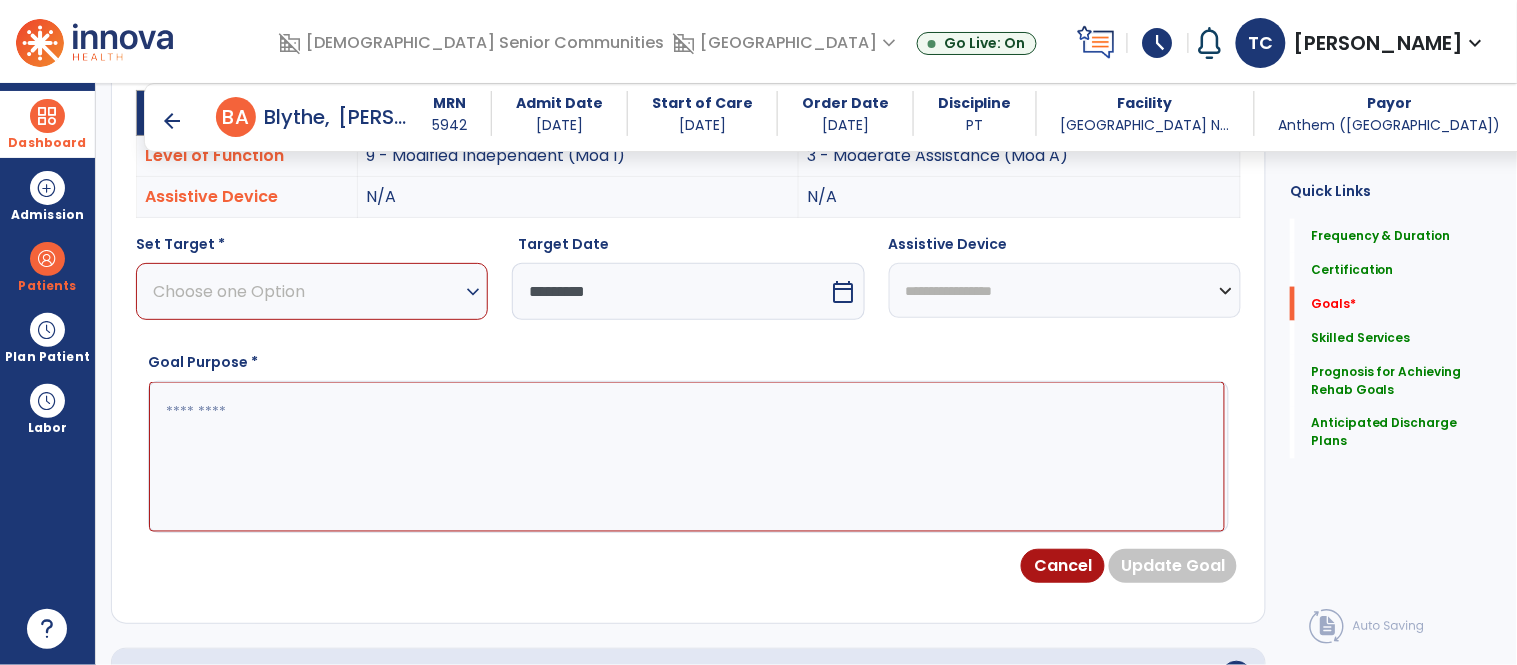 click on "Choose one Option" at bounding box center (307, 291) 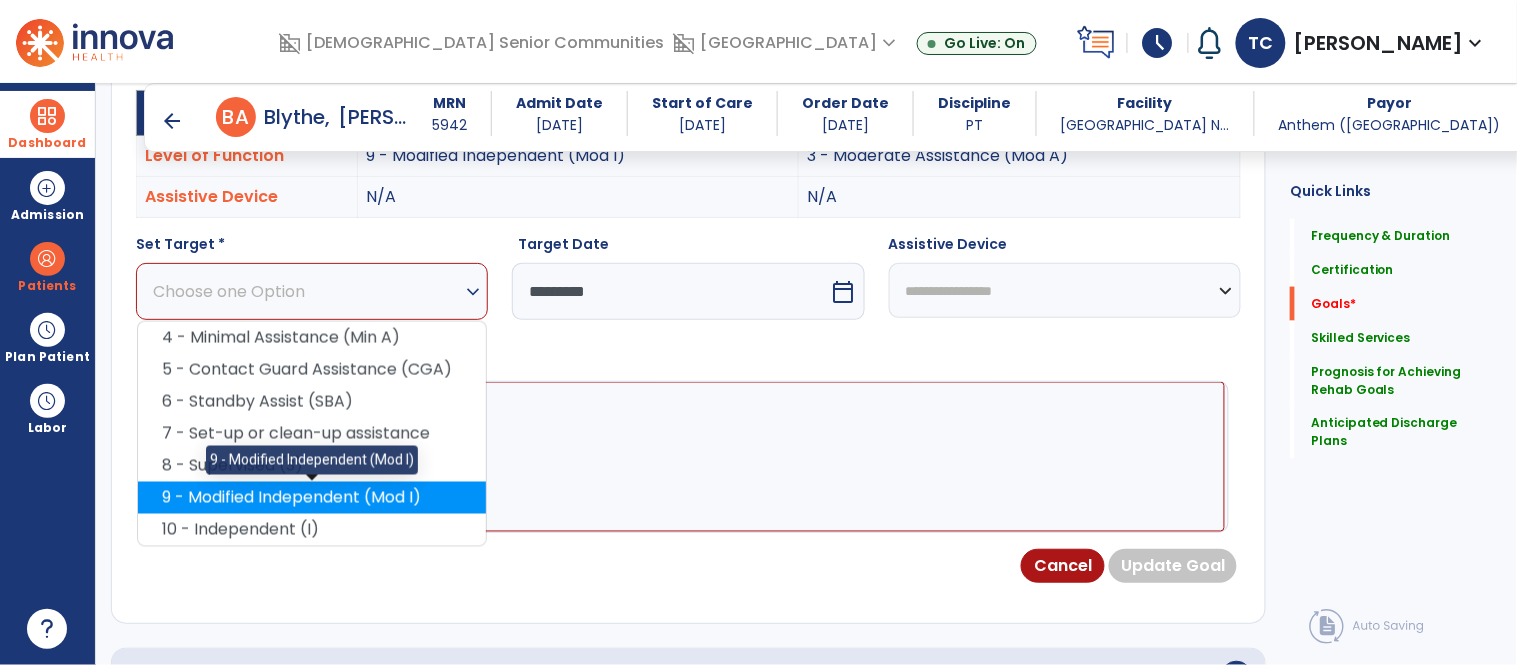click on "9 - Modified Independent (Mod I)" at bounding box center (312, 498) 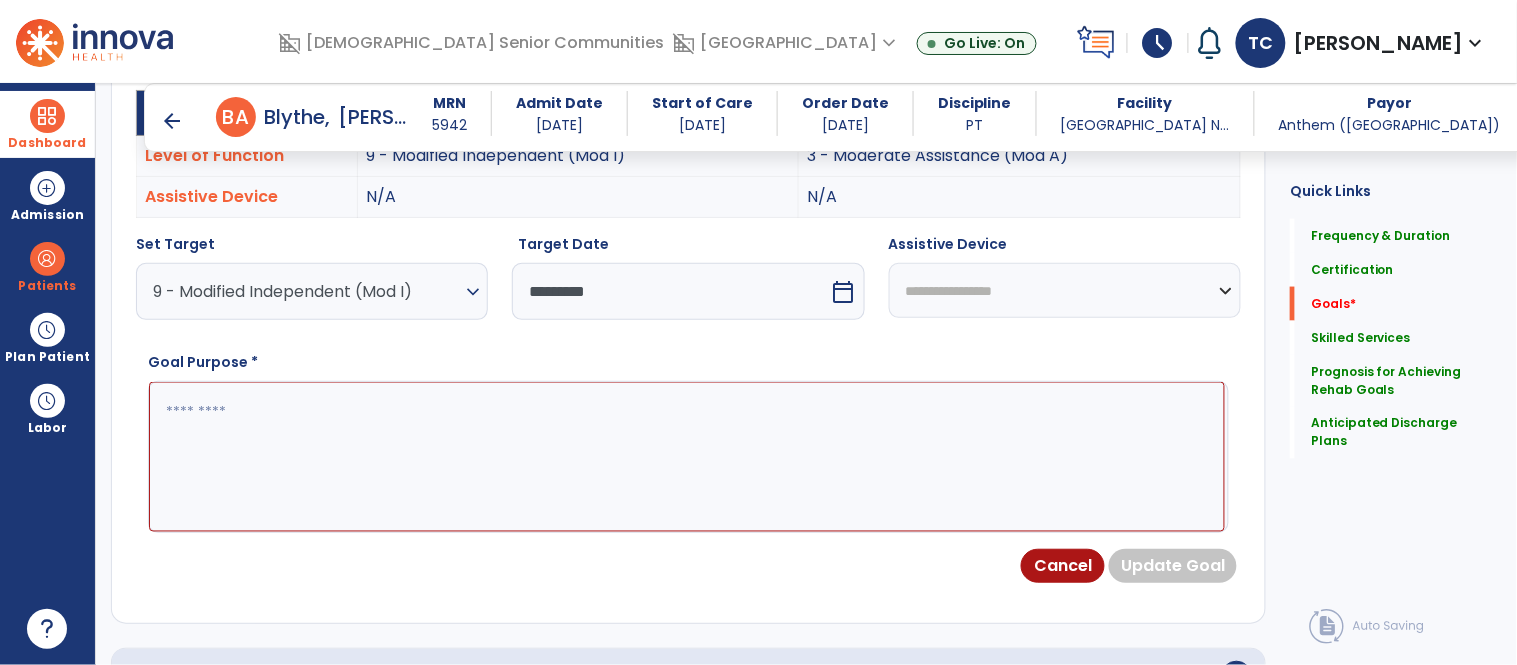 click at bounding box center [687, 457] 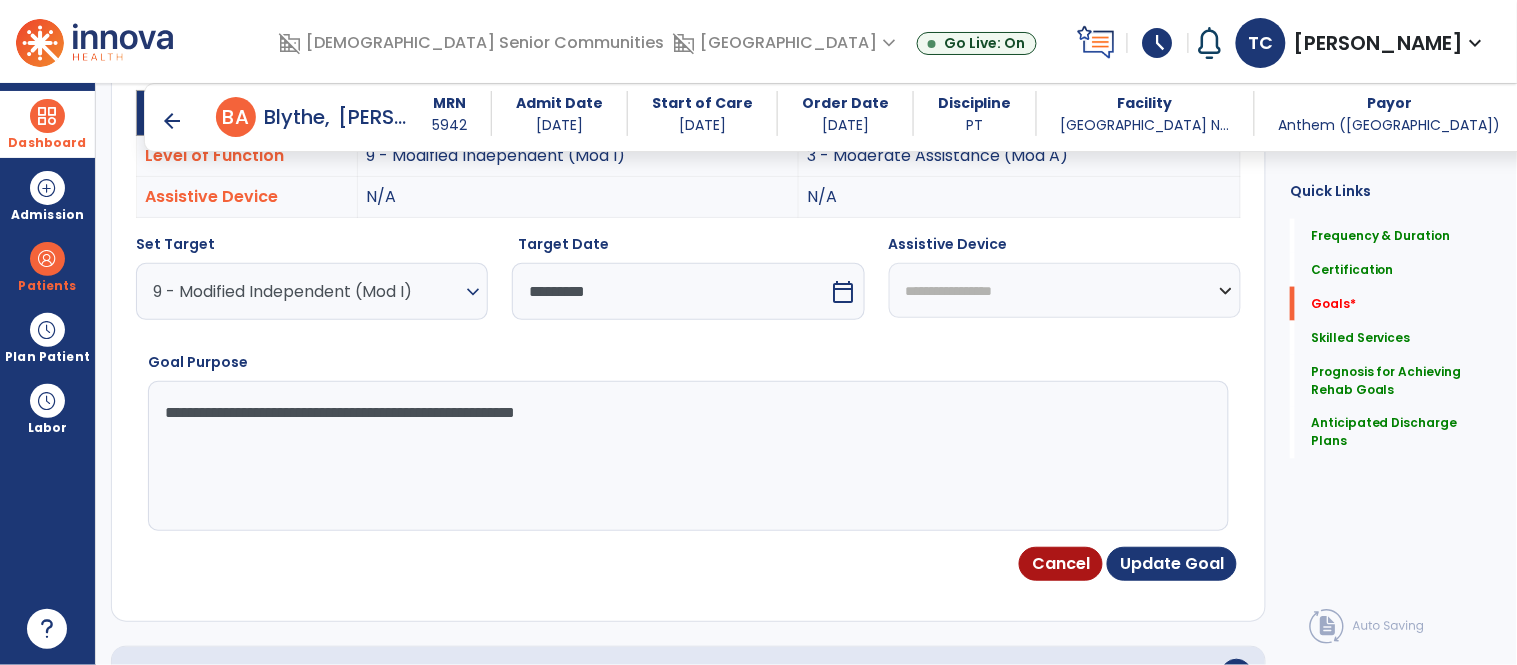 type on "**********" 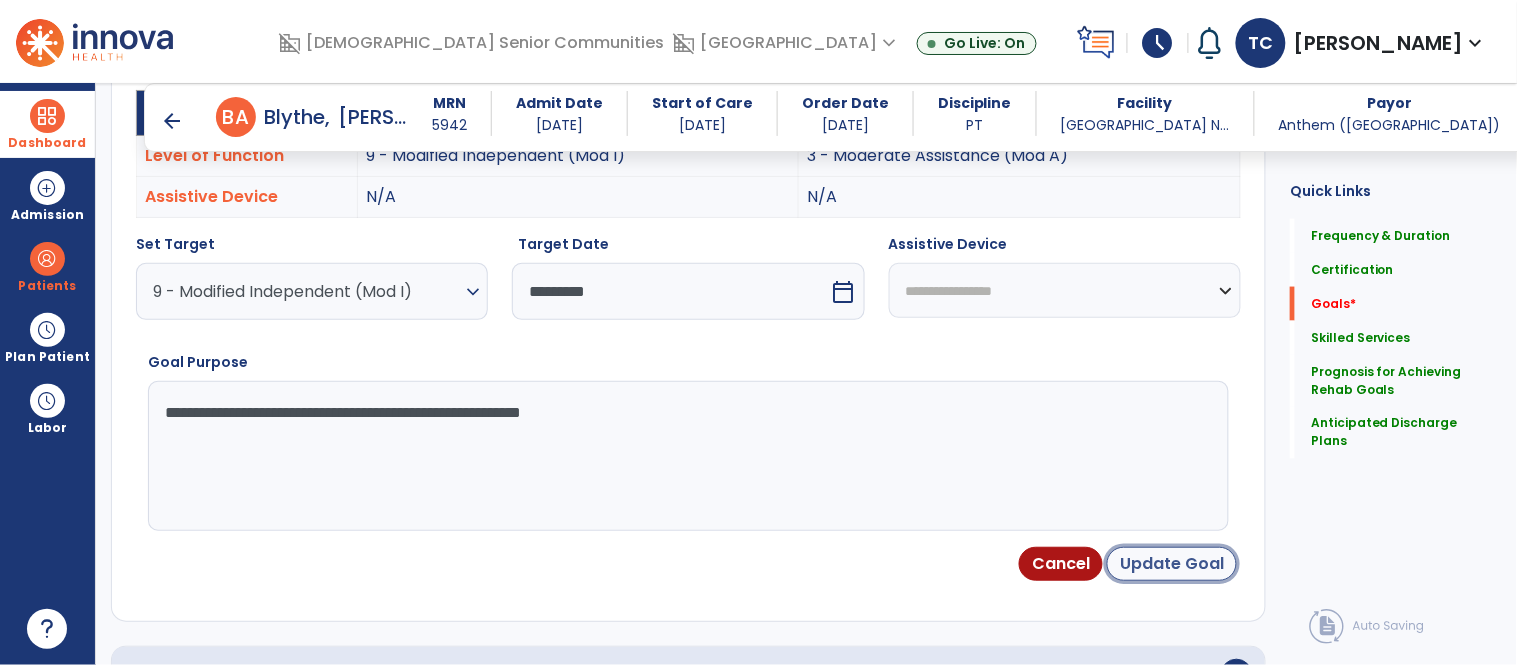 click on "Update Goal" at bounding box center [1172, 564] 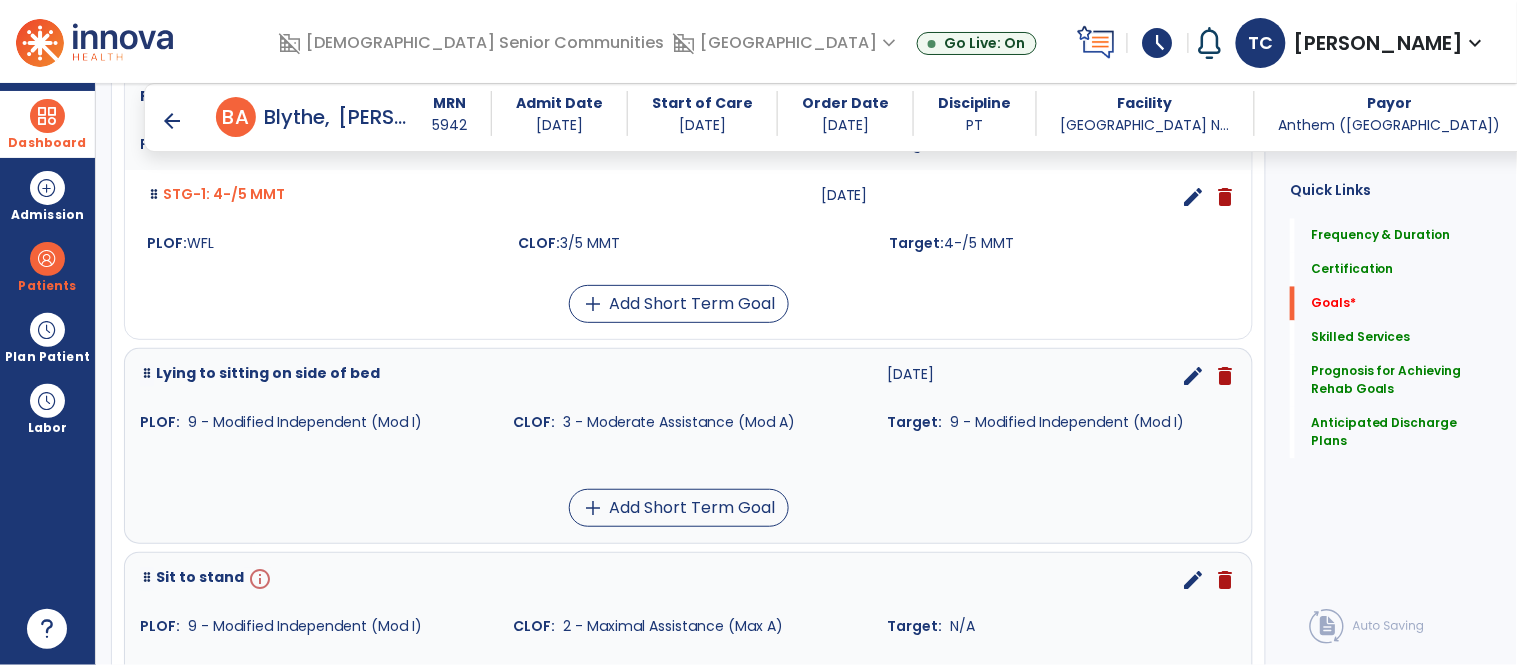 scroll, scrollTop: 908, scrollLeft: 0, axis: vertical 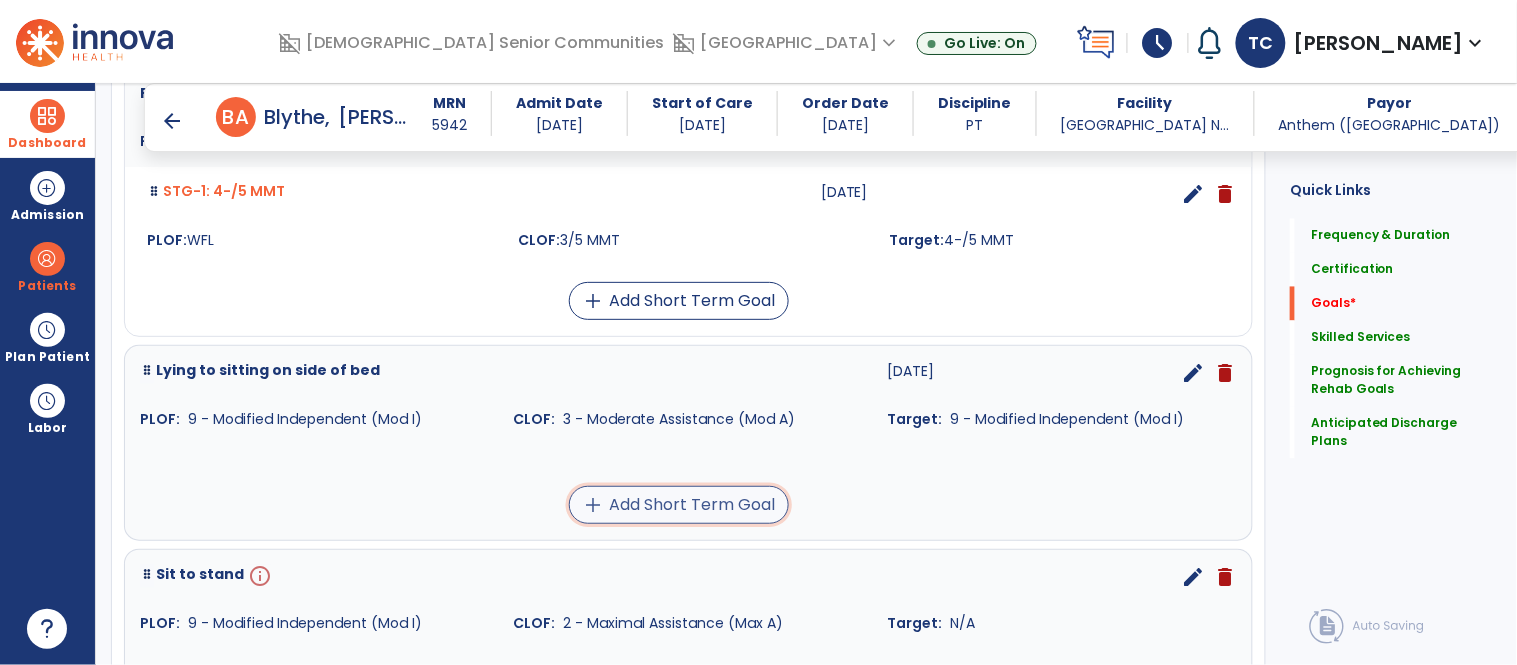 click on "add  Add Short Term Goal" at bounding box center (679, 505) 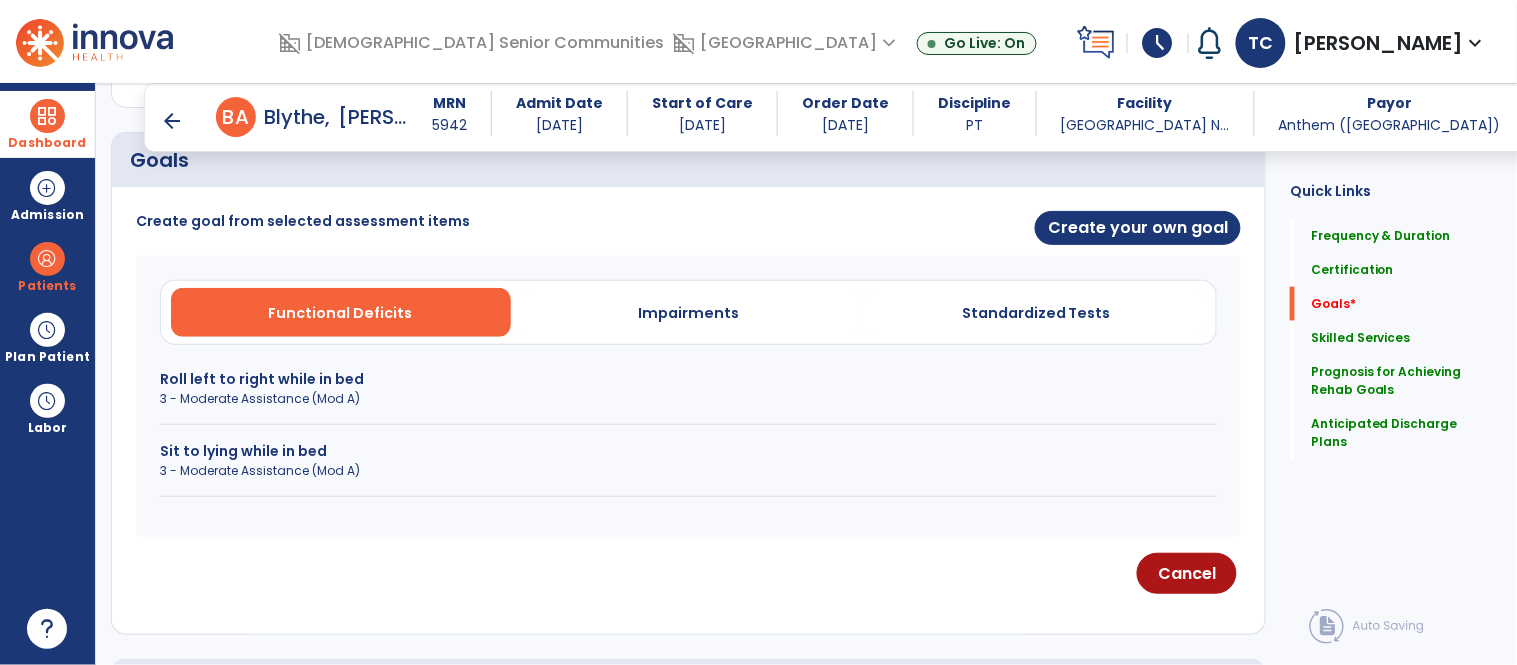 scroll, scrollTop: 482, scrollLeft: 0, axis: vertical 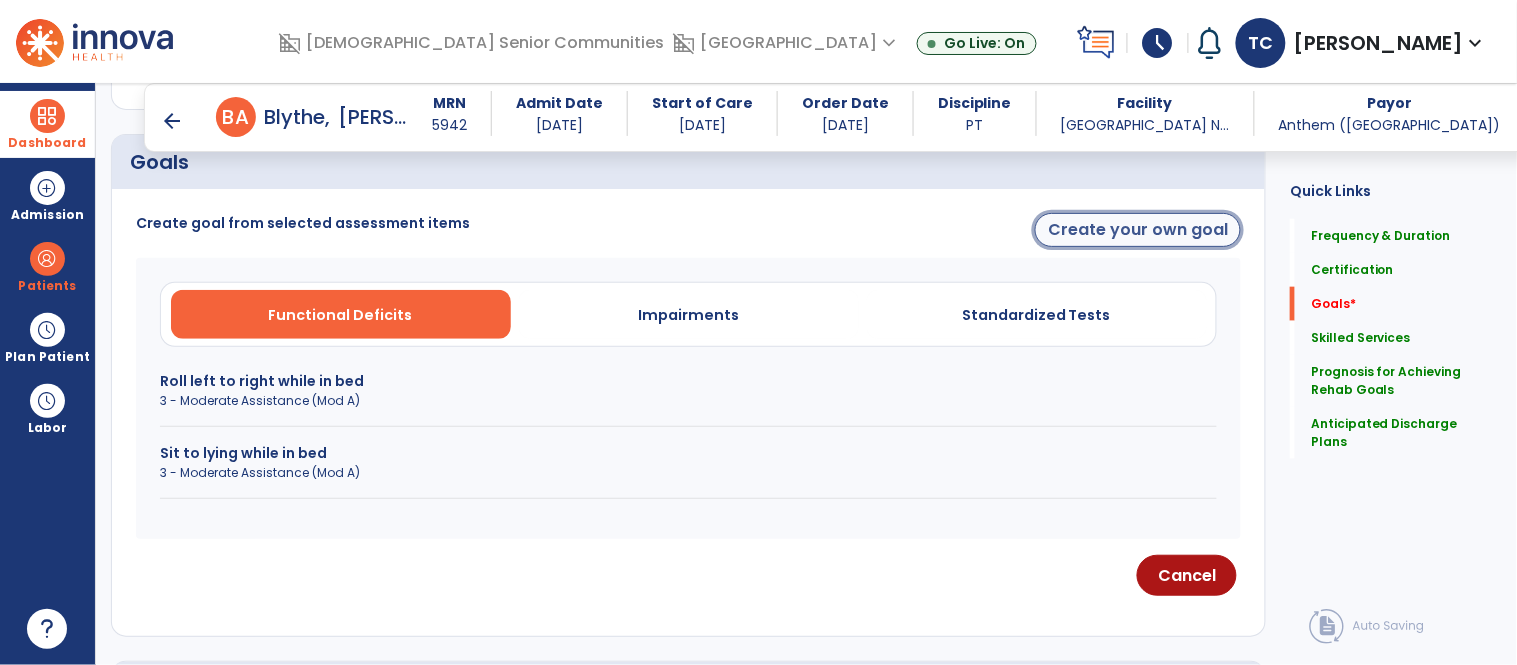 click on "Create your own goal" at bounding box center [1138, 230] 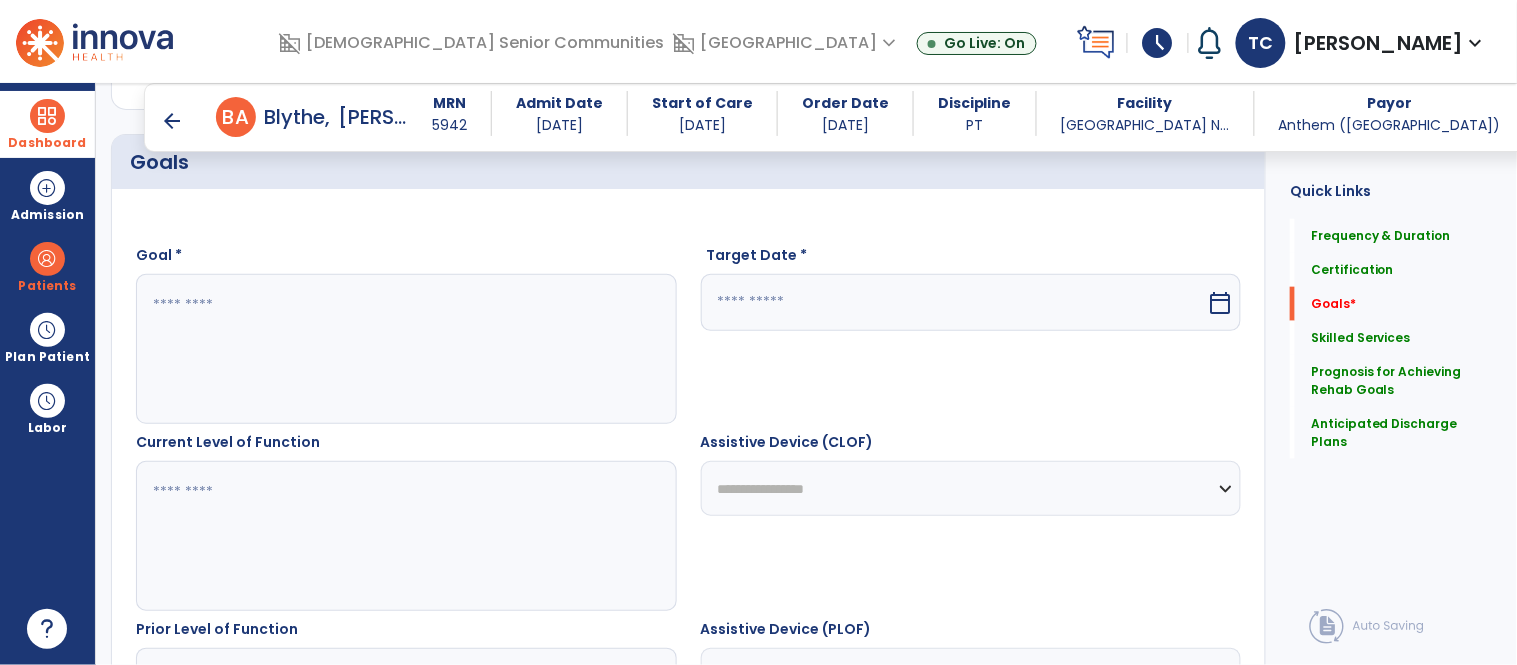 click at bounding box center [954, 302] 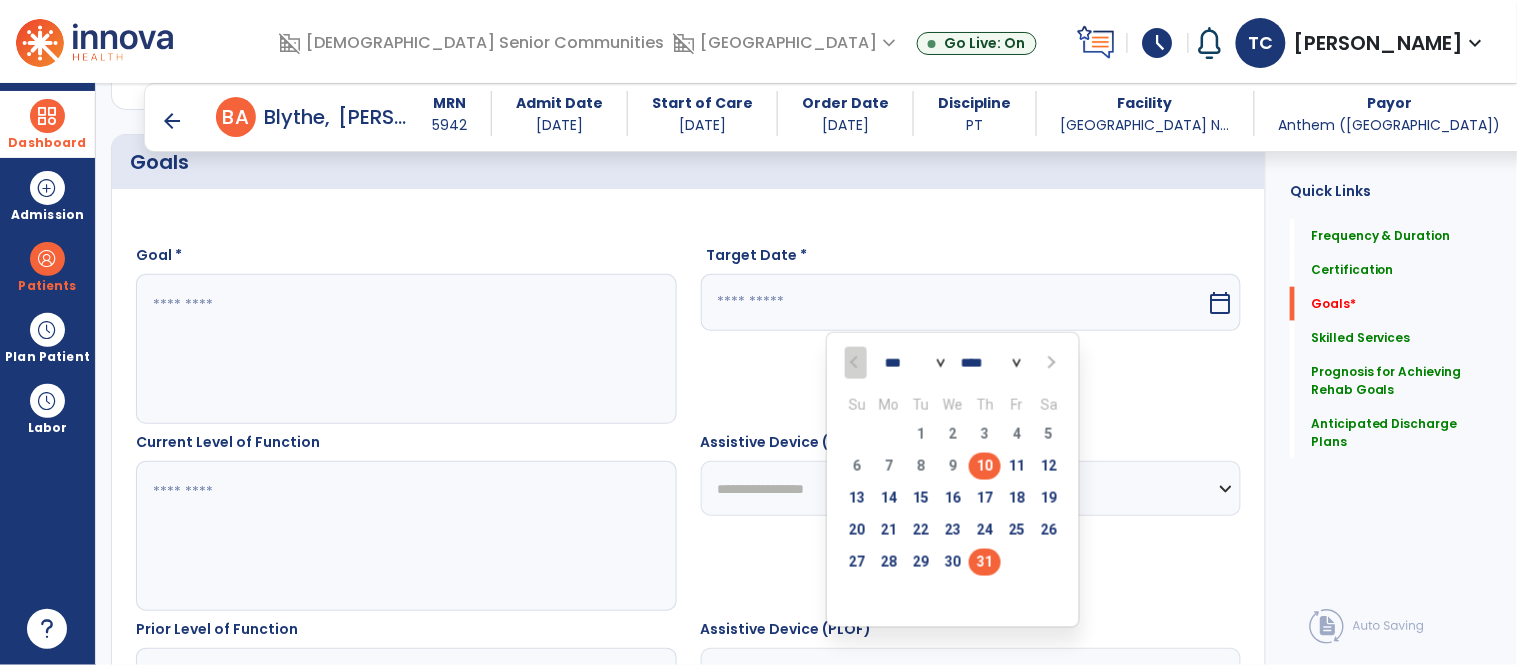 click on "31" at bounding box center [985, 562] 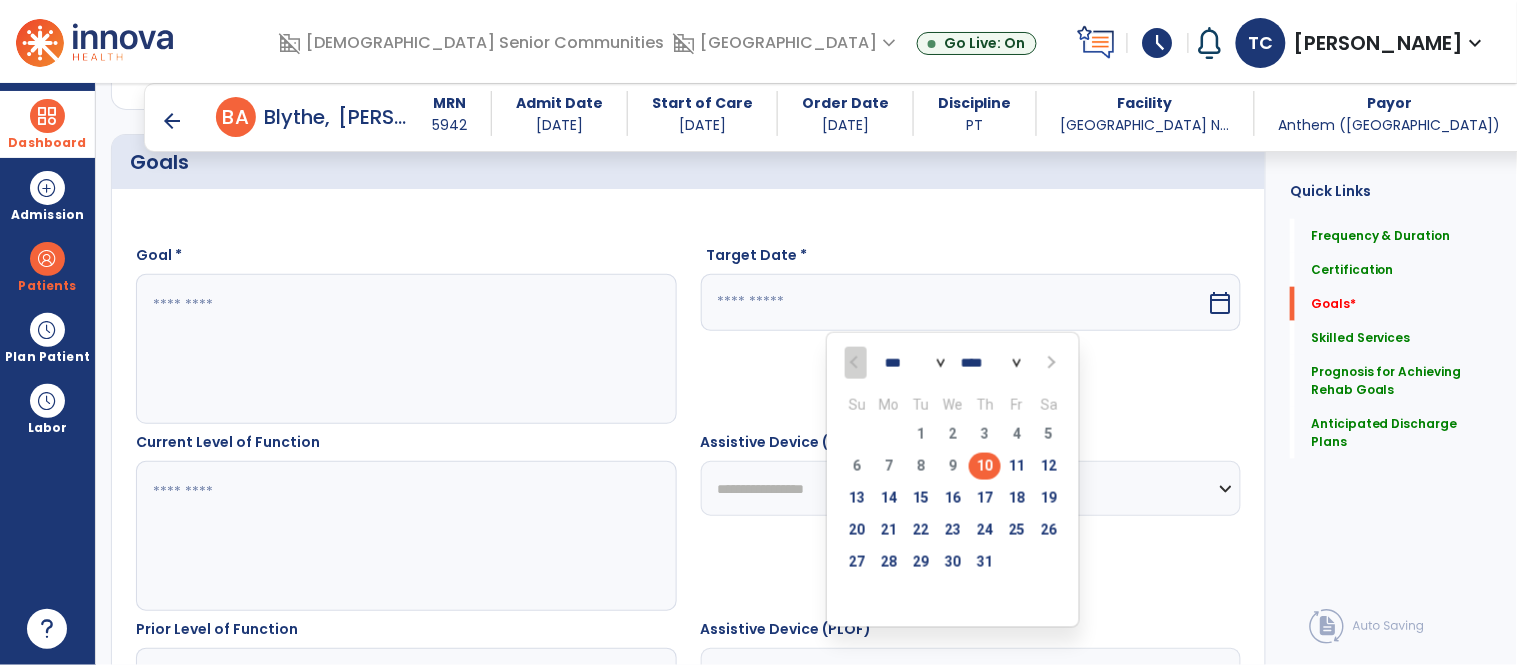 type on "*********" 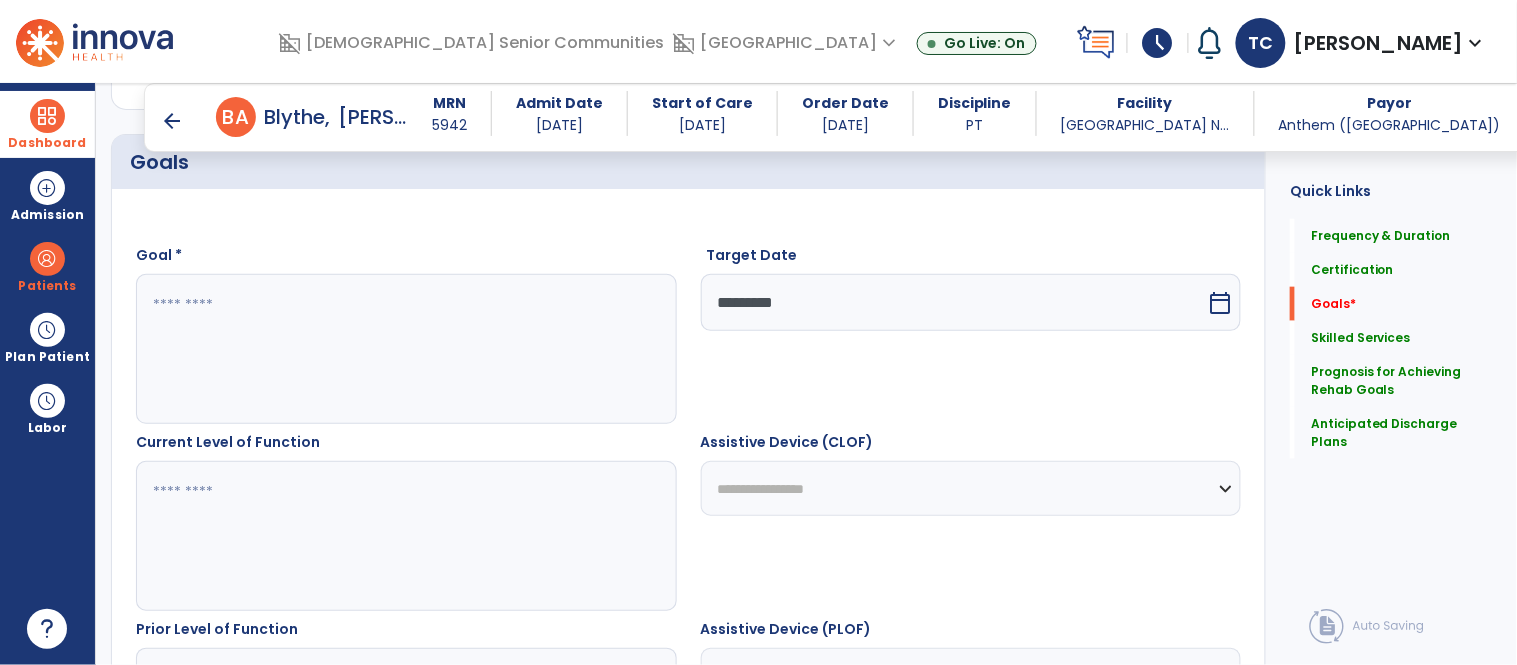 click at bounding box center [405, 349] 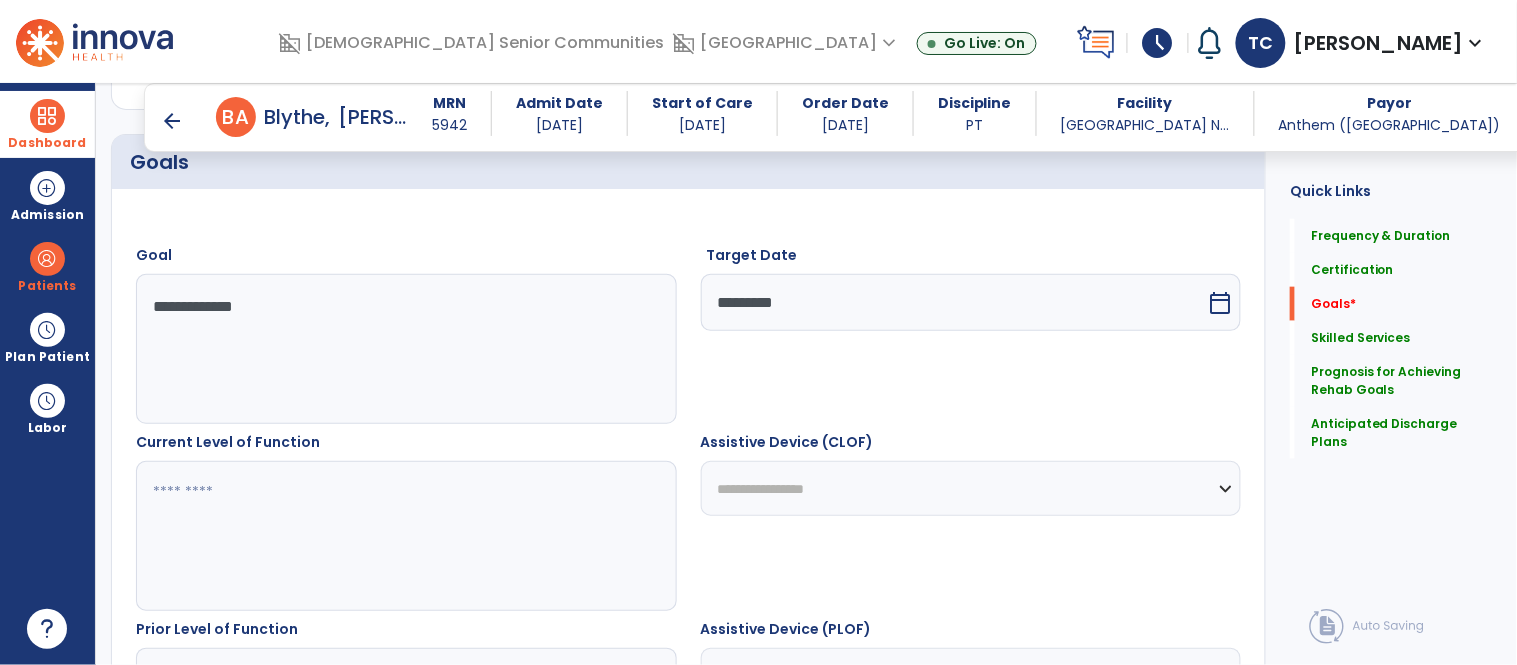 type on "**********" 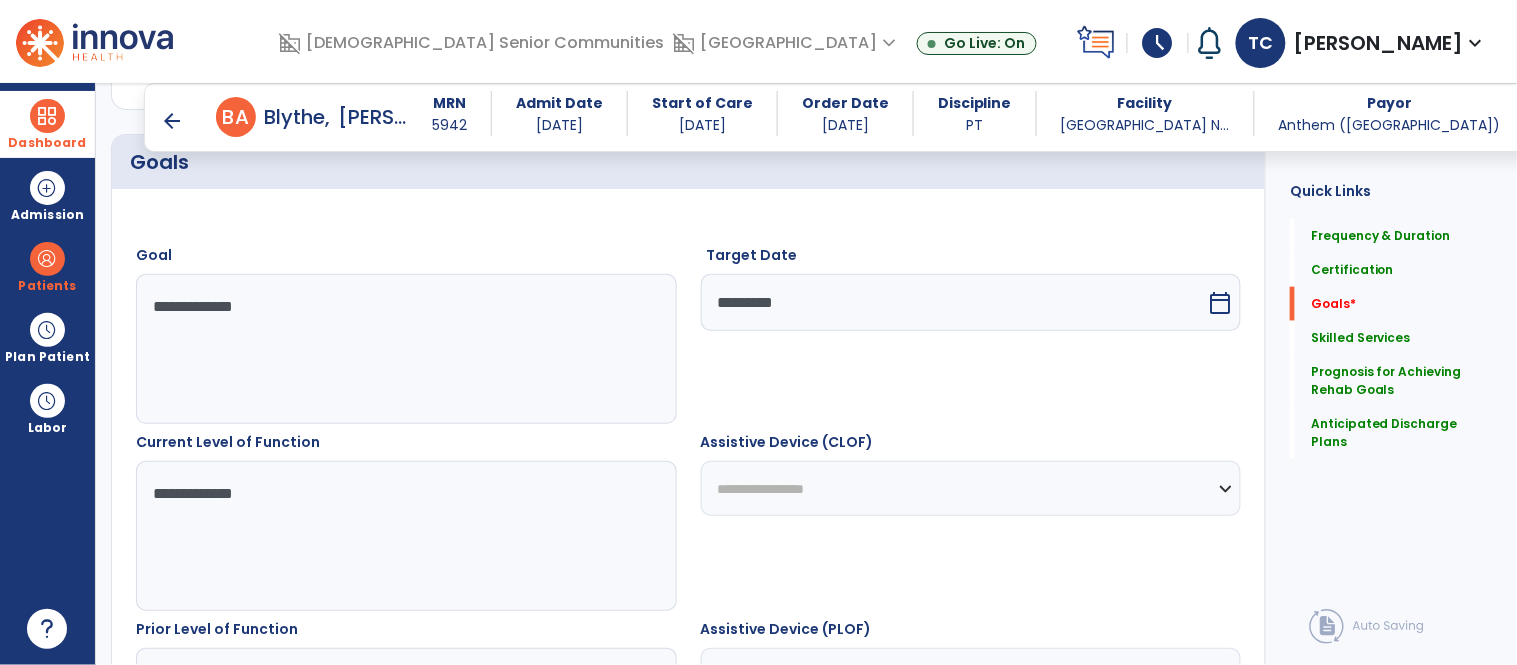 scroll, scrollTop: 807, scrollLeft: 0, axis: vertical 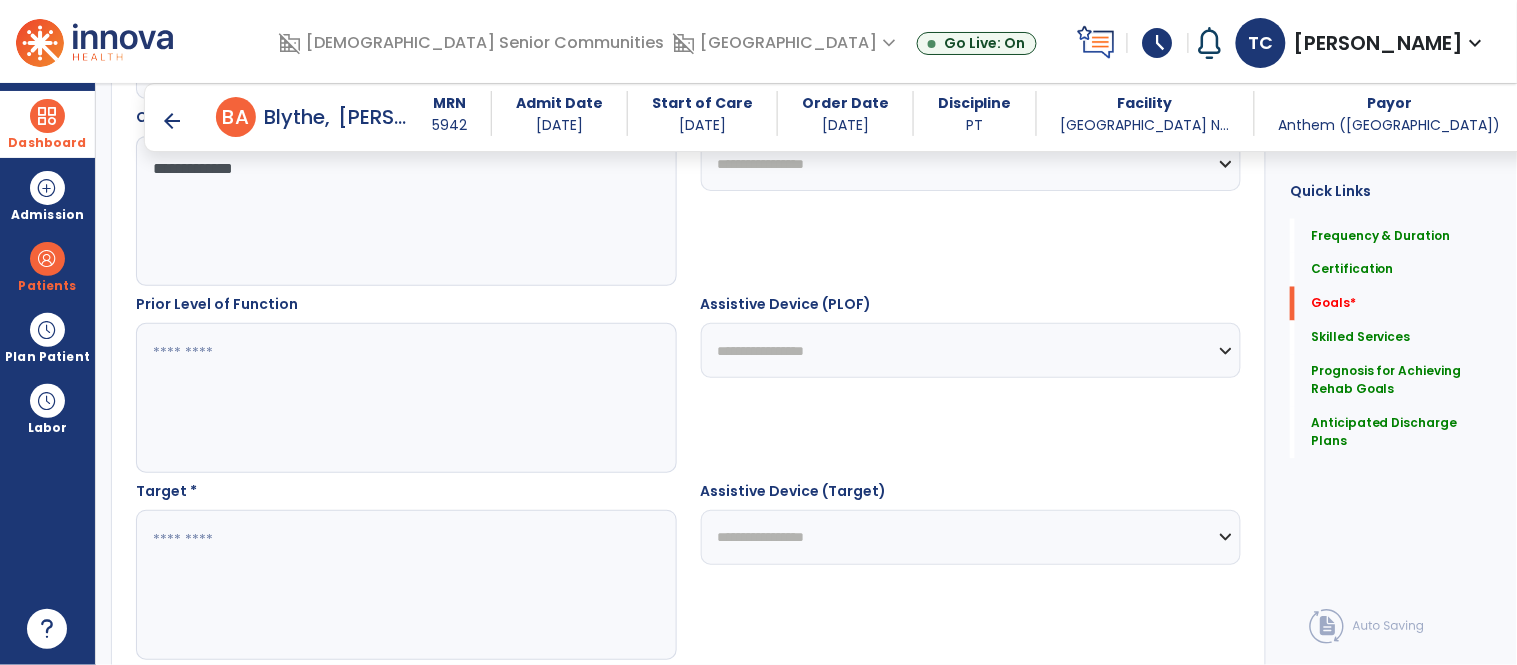 type on "**********" 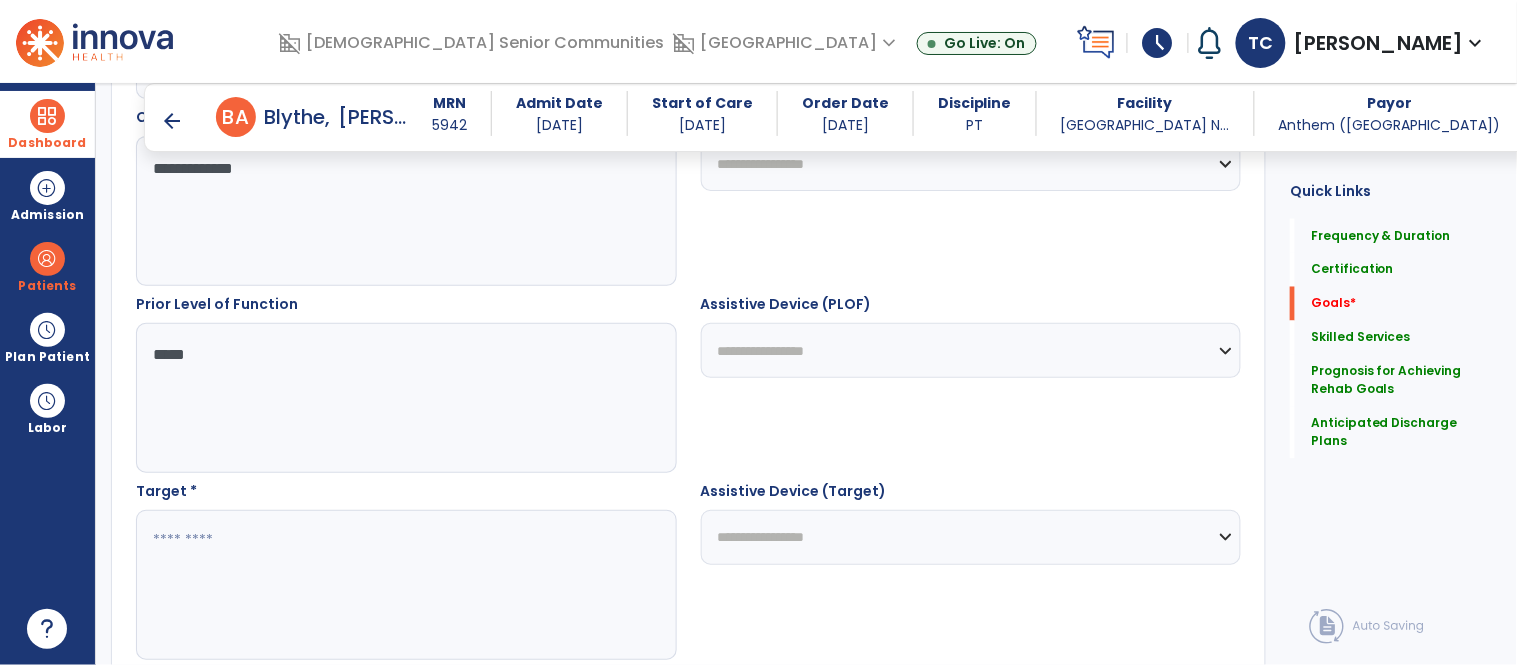 type on "*****" 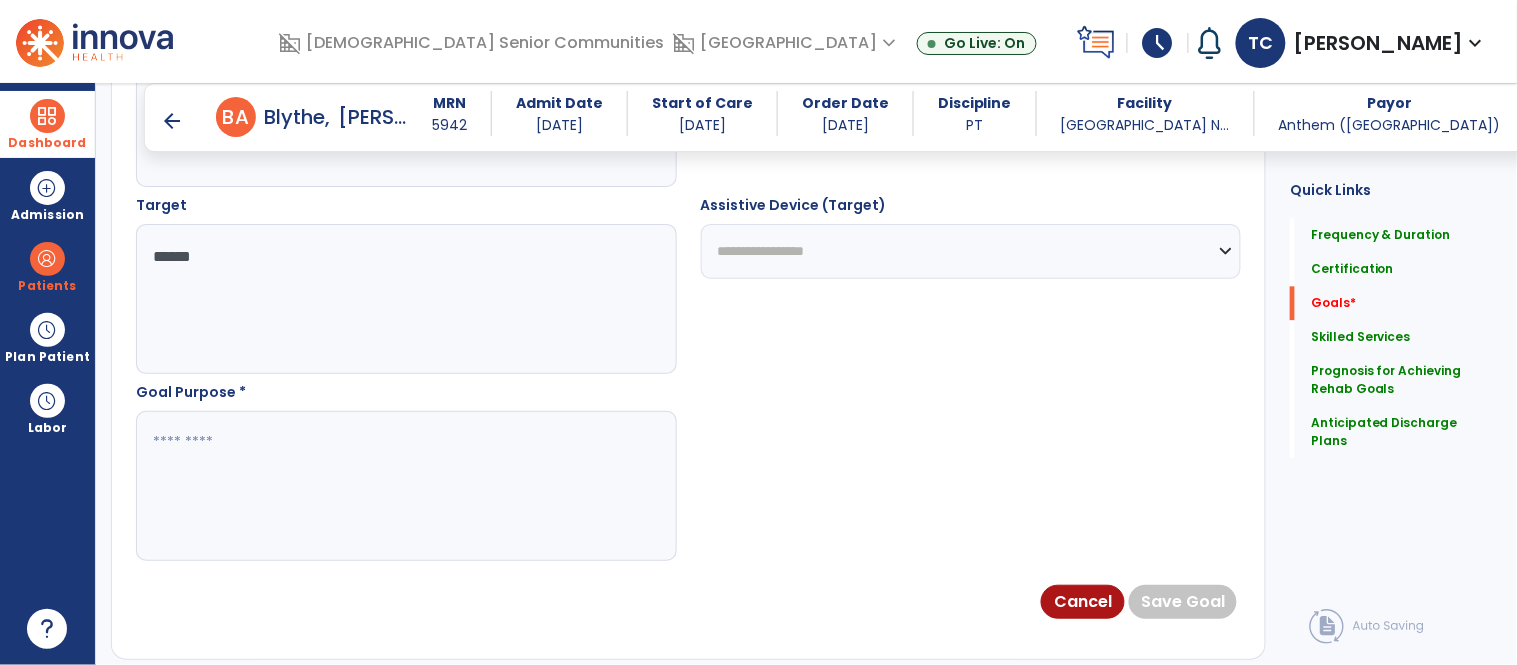 scroll, scrollTop: 1162, scrollLeft: 0, axis: vertical 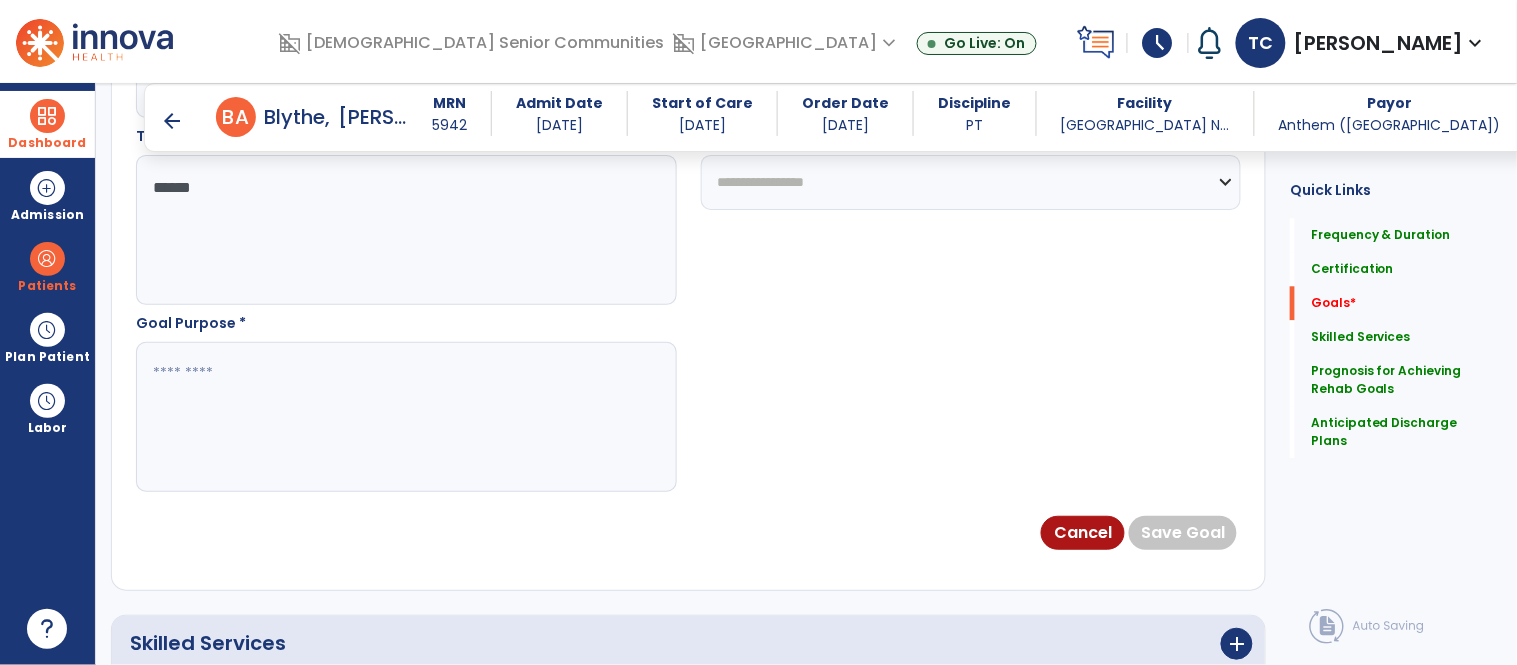 type on "*****" 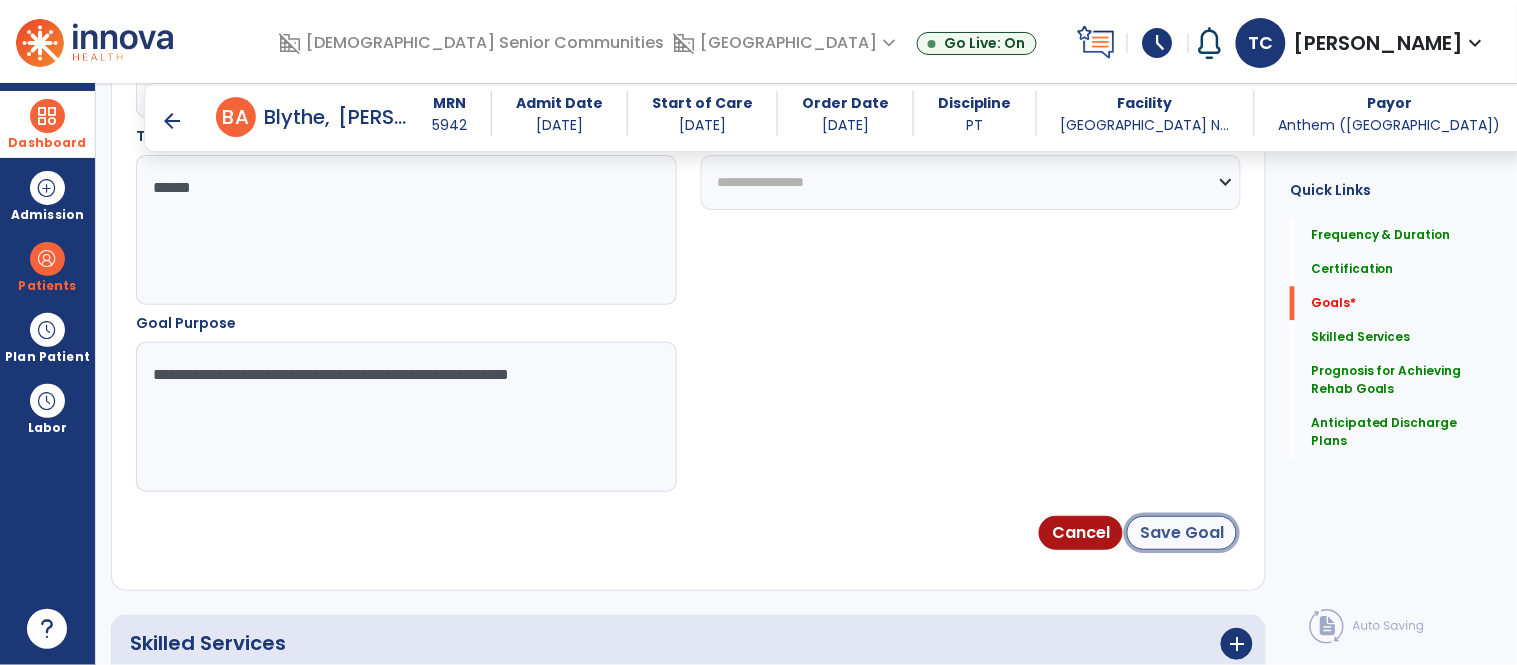 click on "Save Goal" at bounding box center [1182, 533] 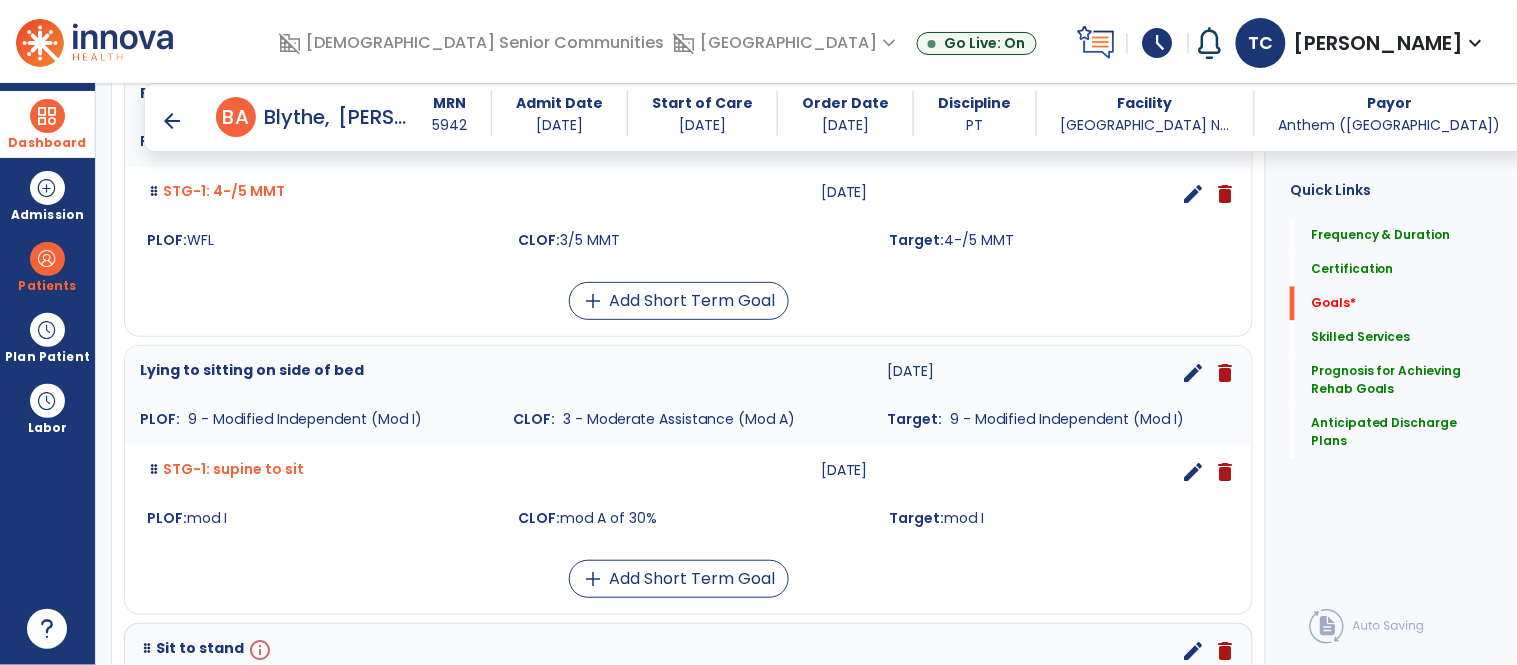 scroll, scrollTop: 1221, scrollLeft: 0, axis: vertical 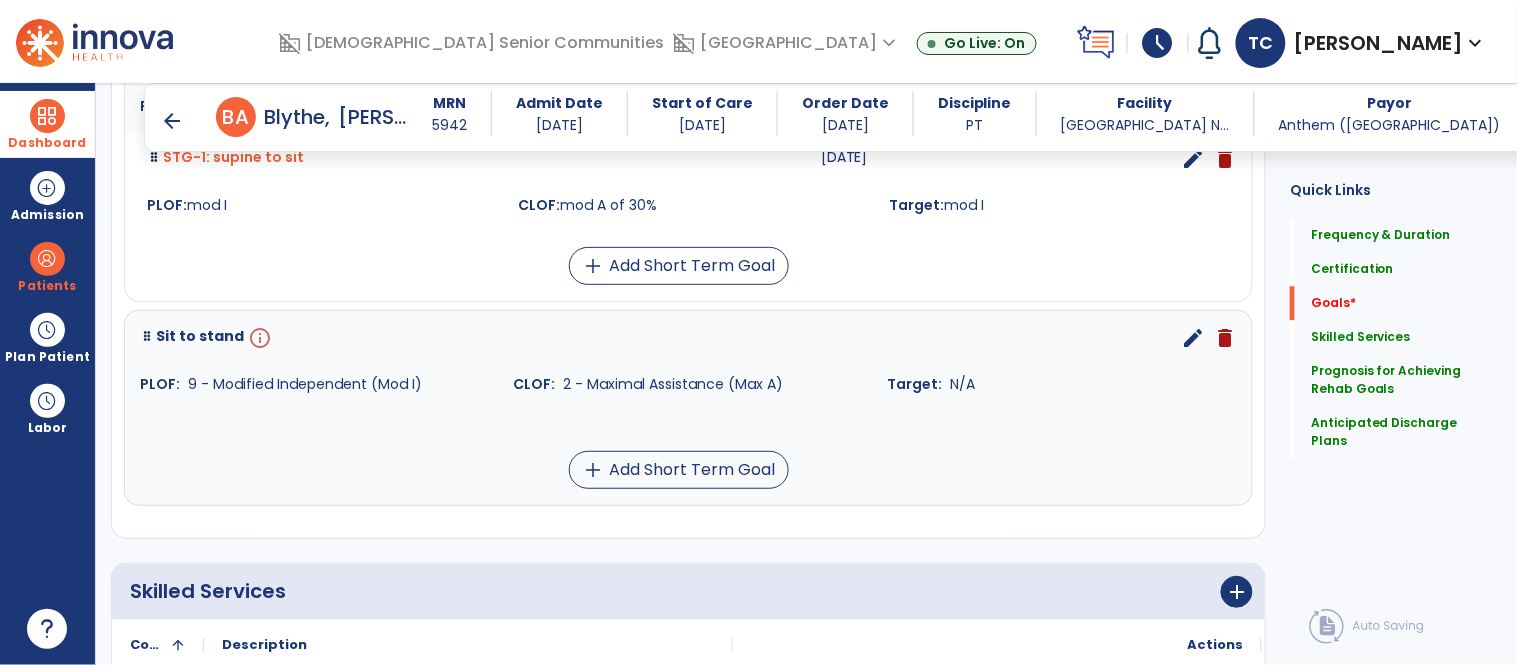 click on "edit" at bounding box center (1193, 338) 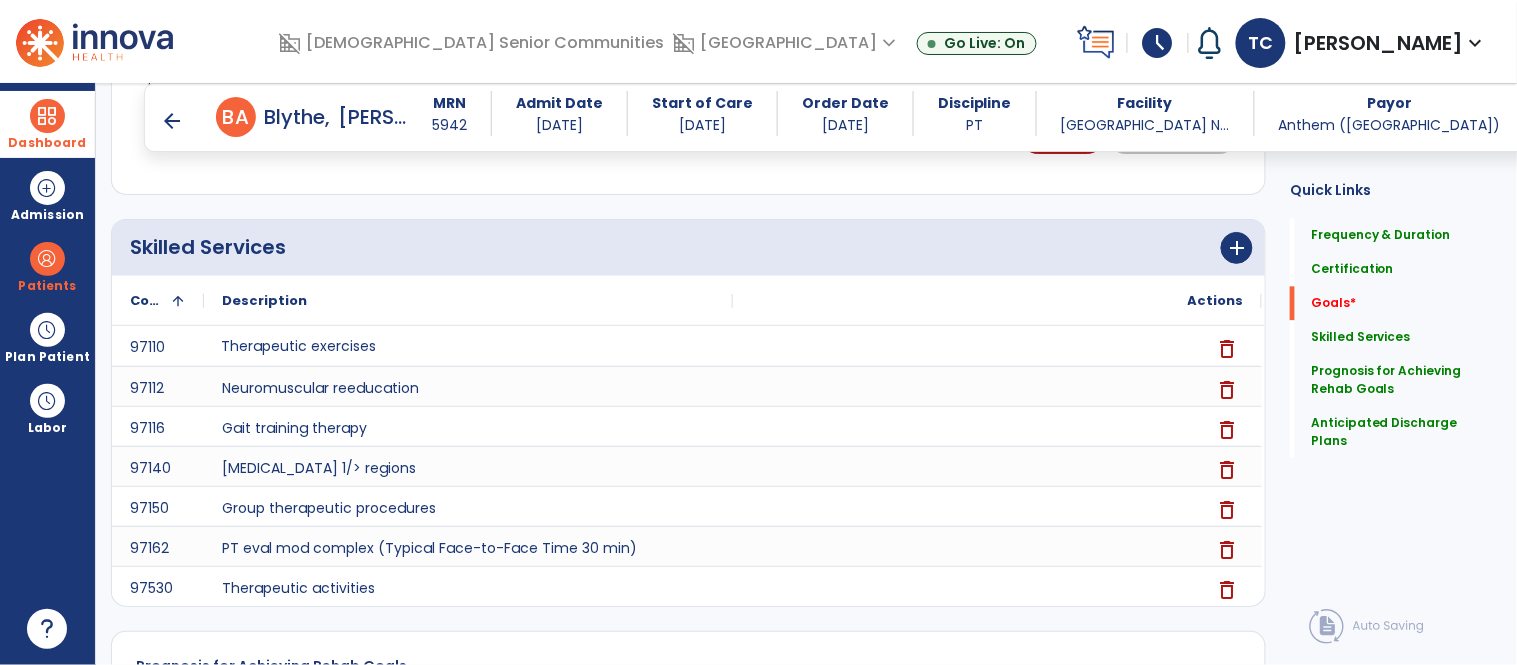 scroll, scrollTop: 534, scrollLeft: 0, axis: vertical 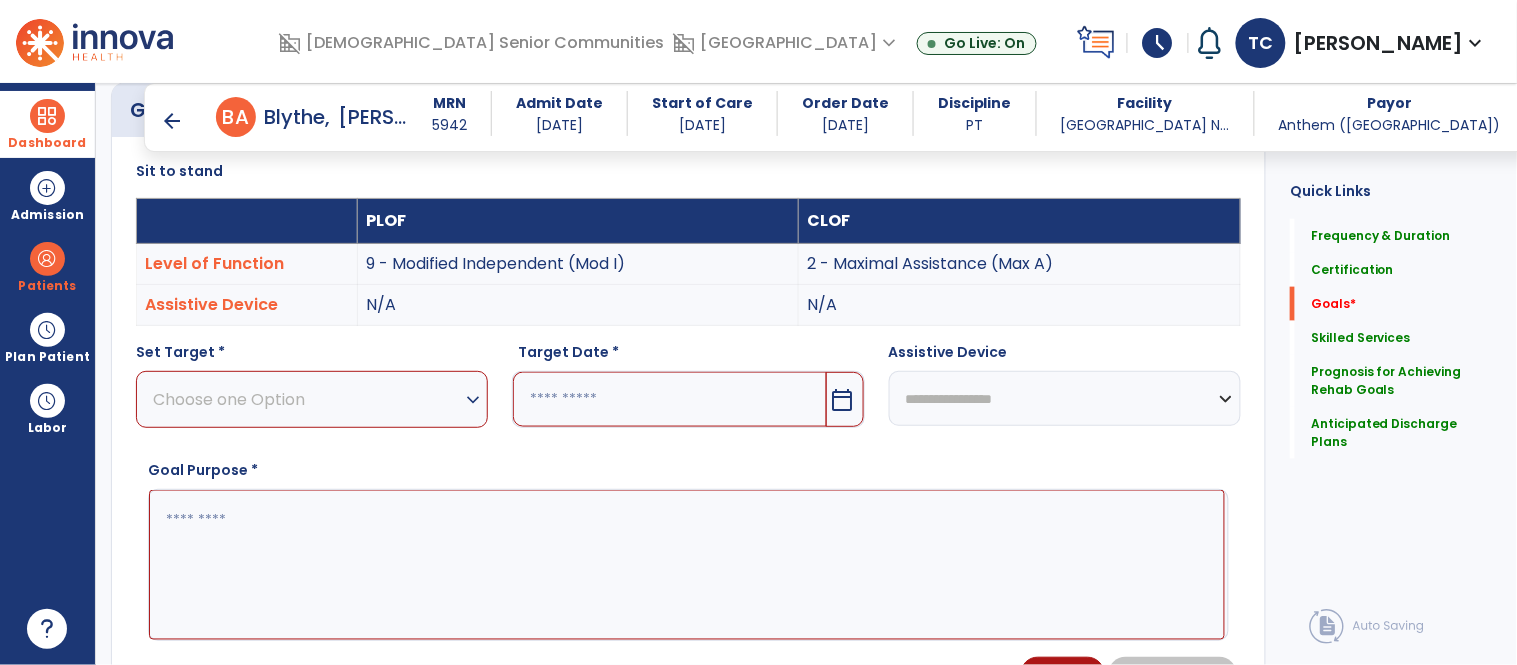 click at bounding box center (669, 399) 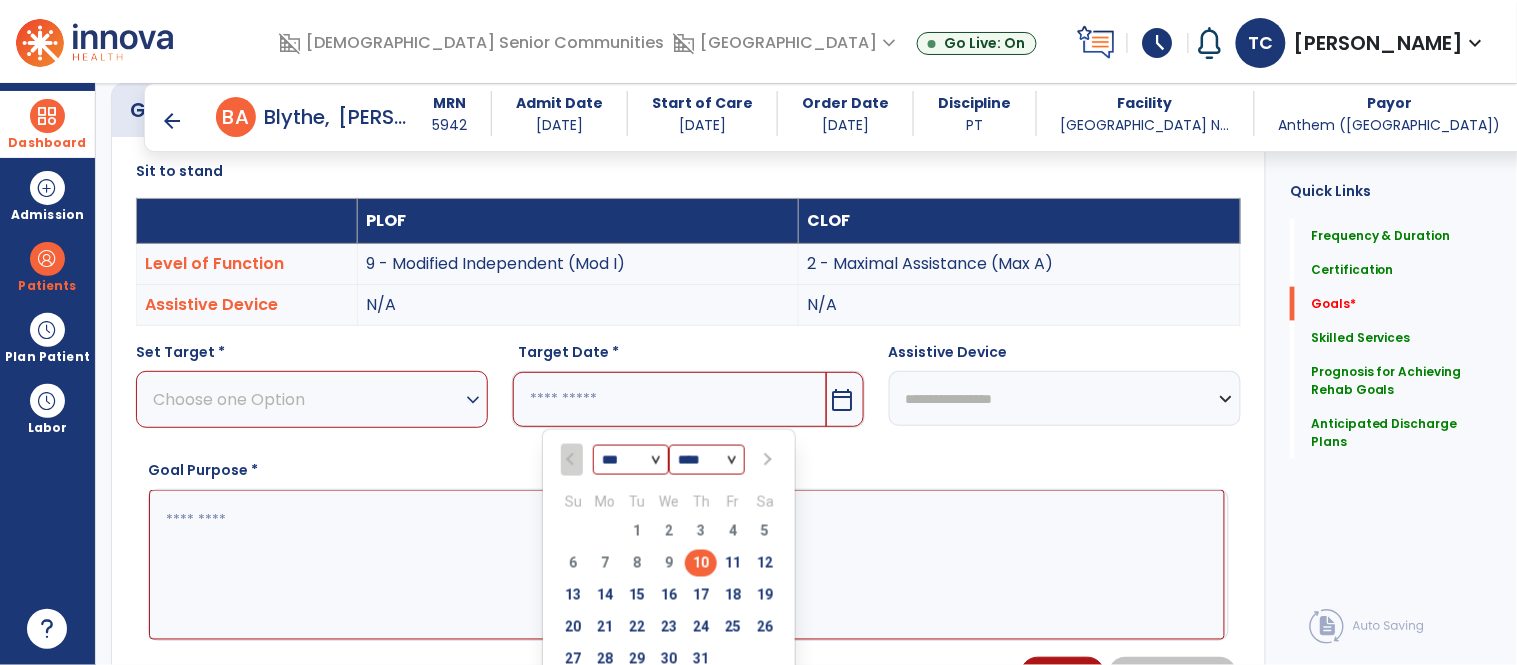 click at bounding box center (766, 460) 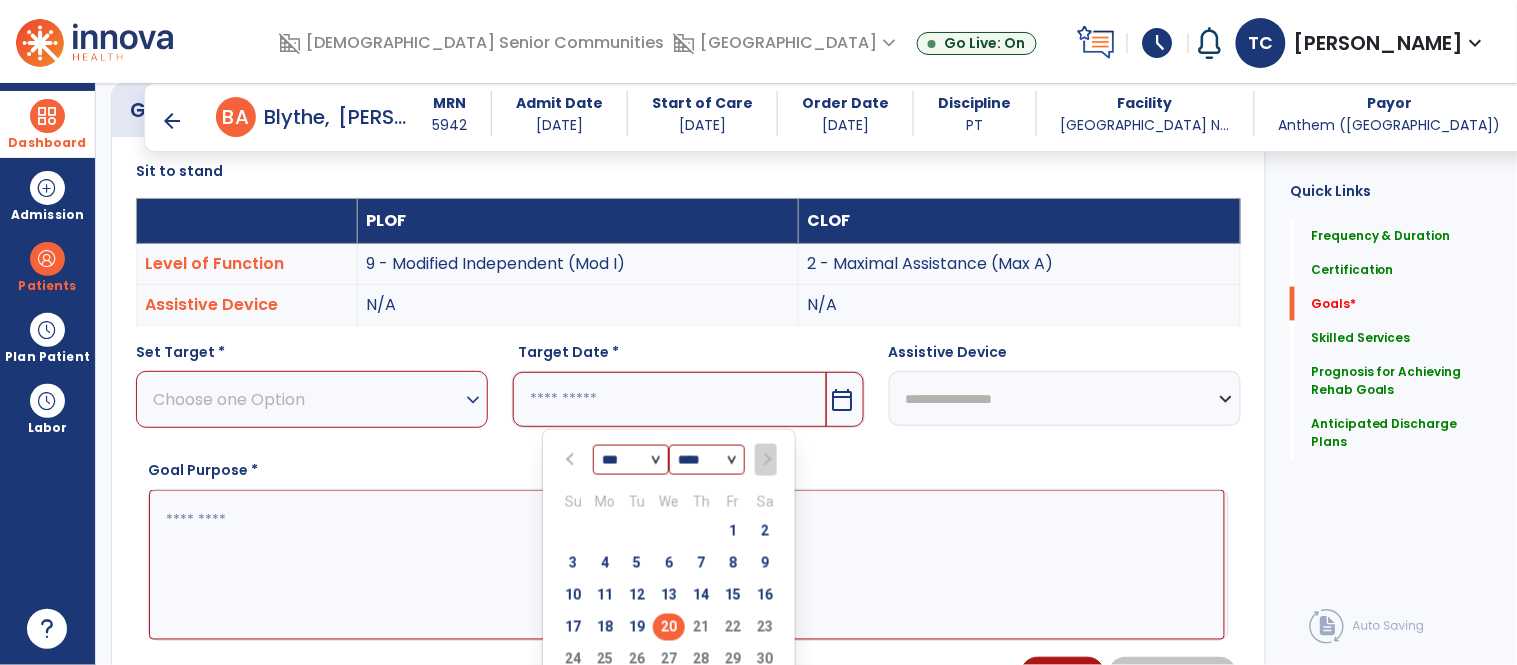 click on "20" at bounding box center [669, 627] 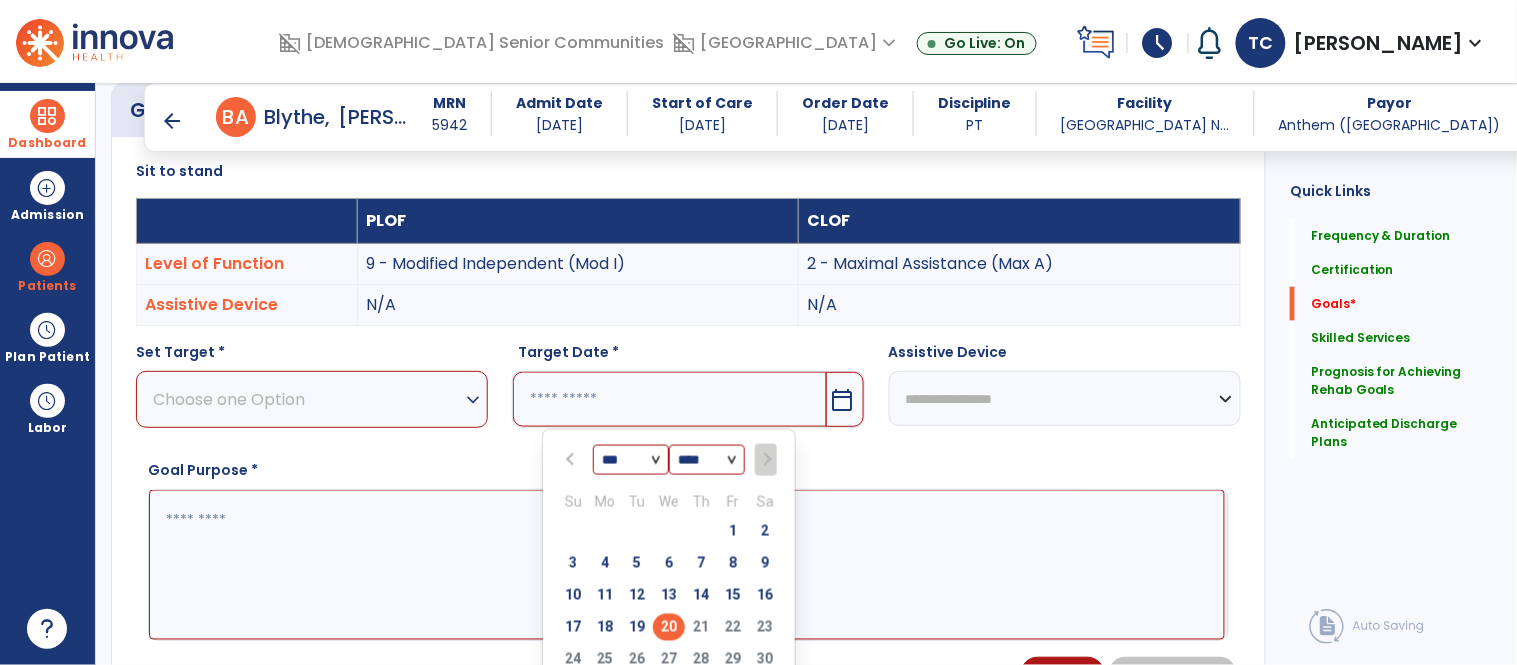 type on "*********" 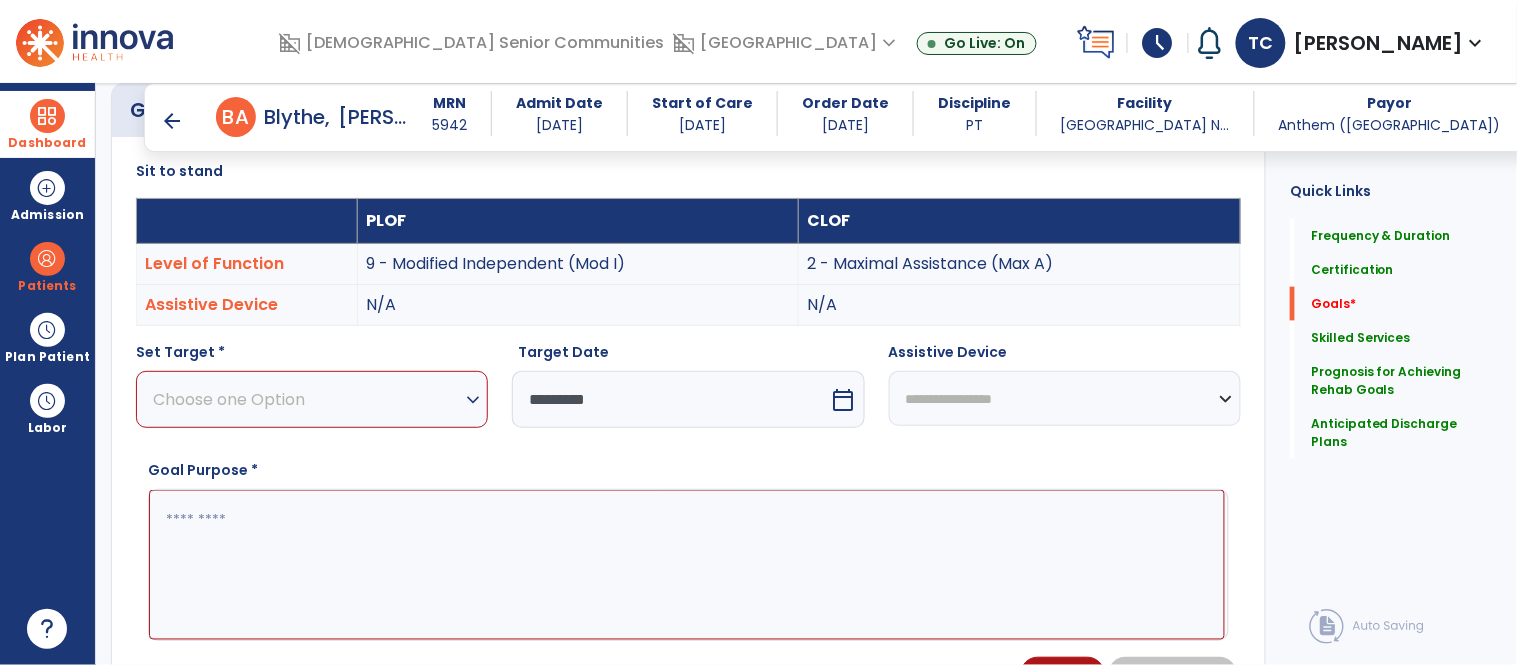 click at bounding box center (687, 565) 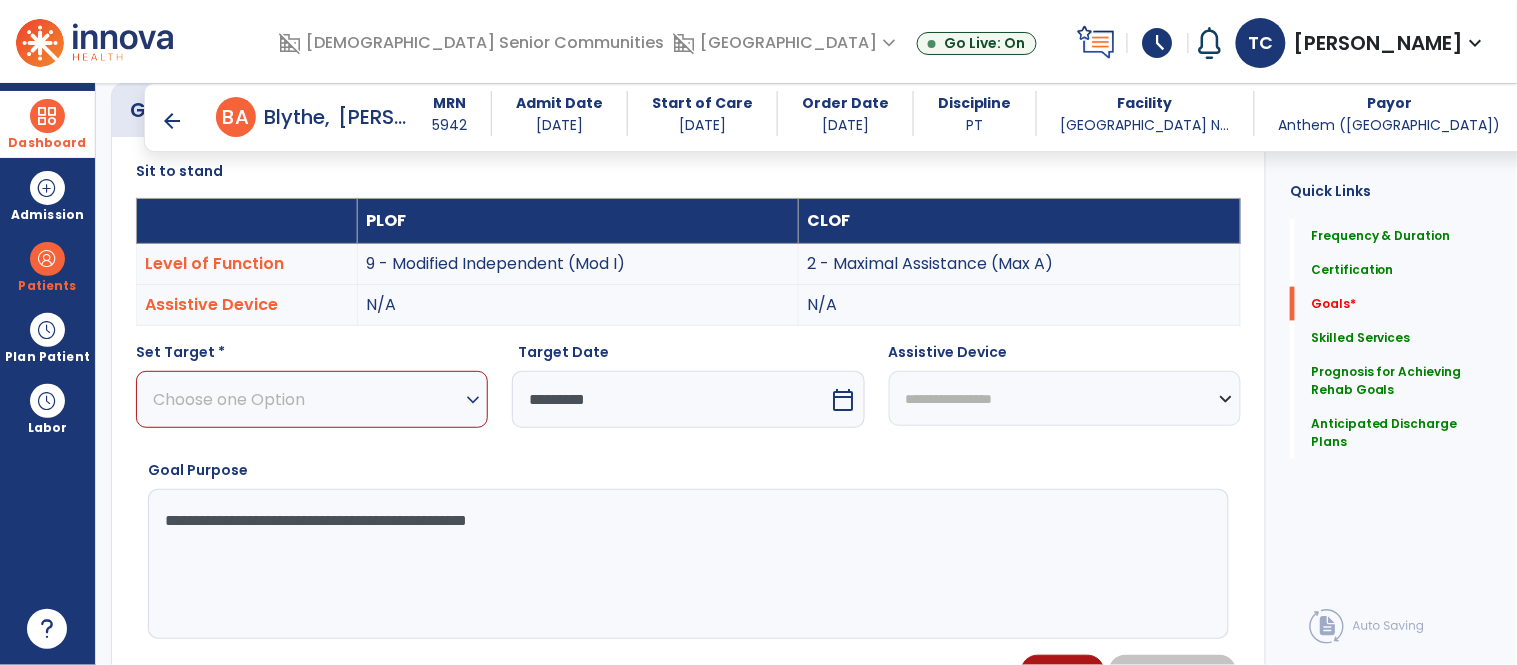 type on "**********" 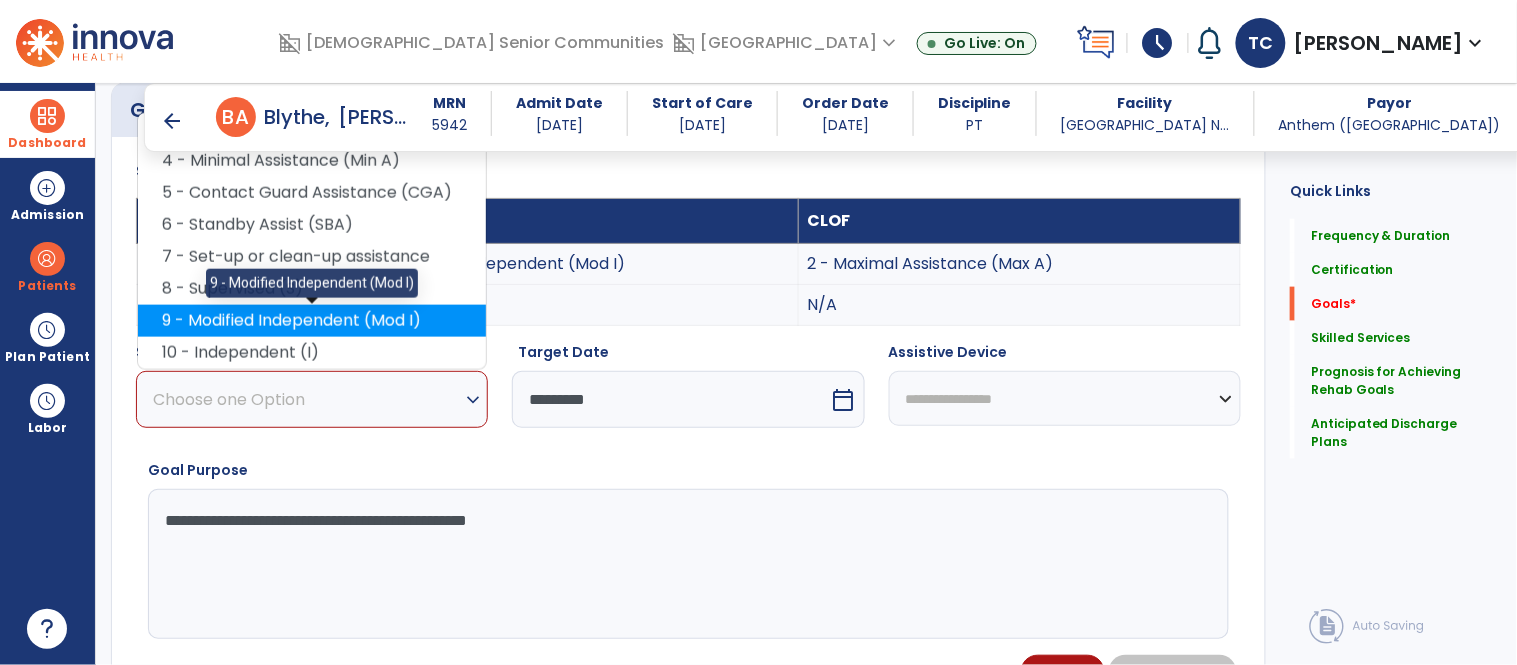 click on "9 - Modified Independent (Mod I)" at bounding box center (312, 321) 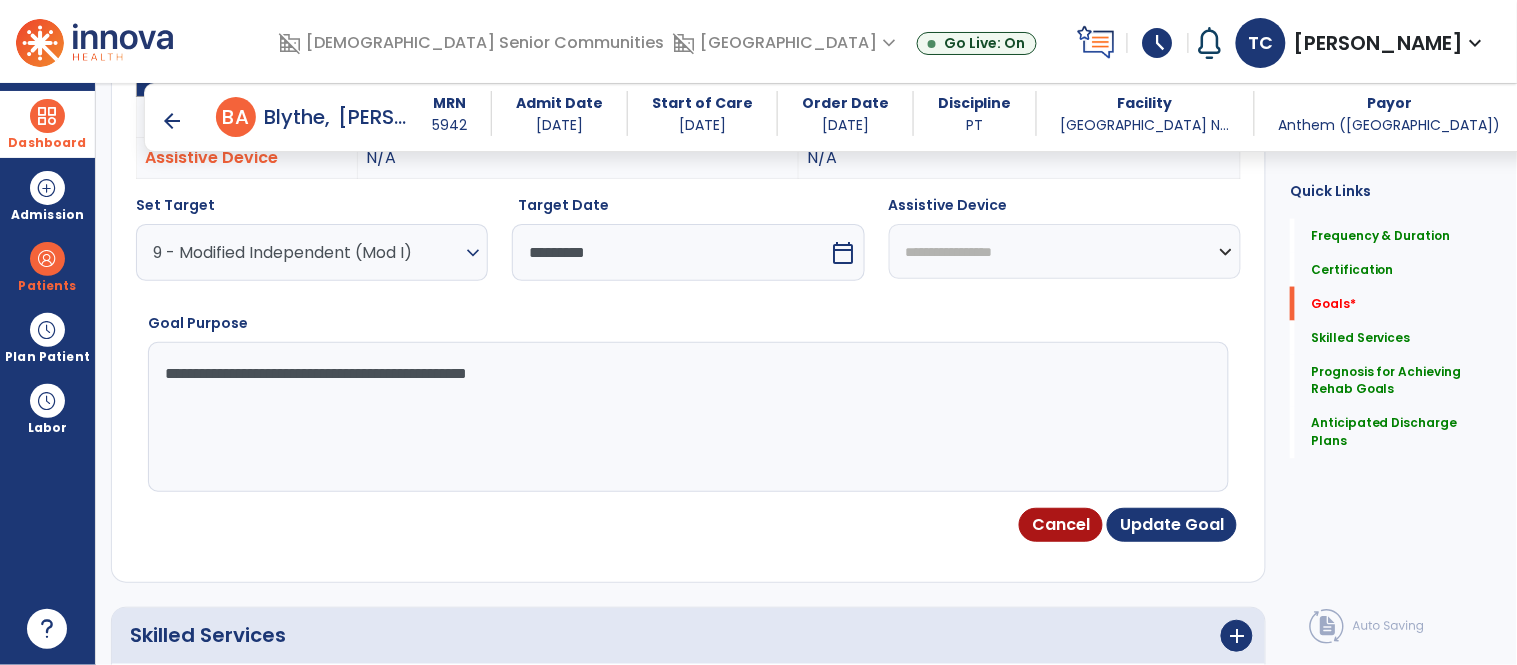 scroll, scrollTop: 711, scrollLeft: 0, axis: vertical 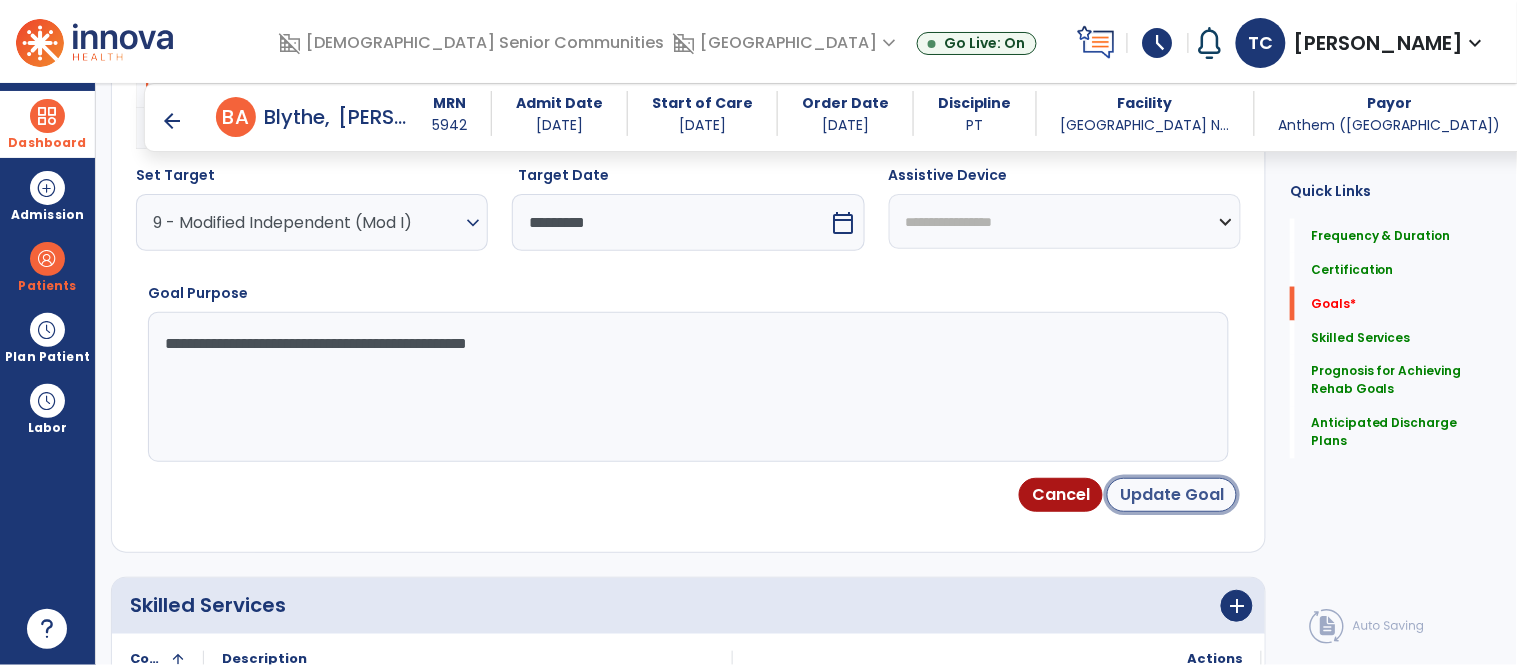 click on "Update Goal" at bounding box center (1172, 495) 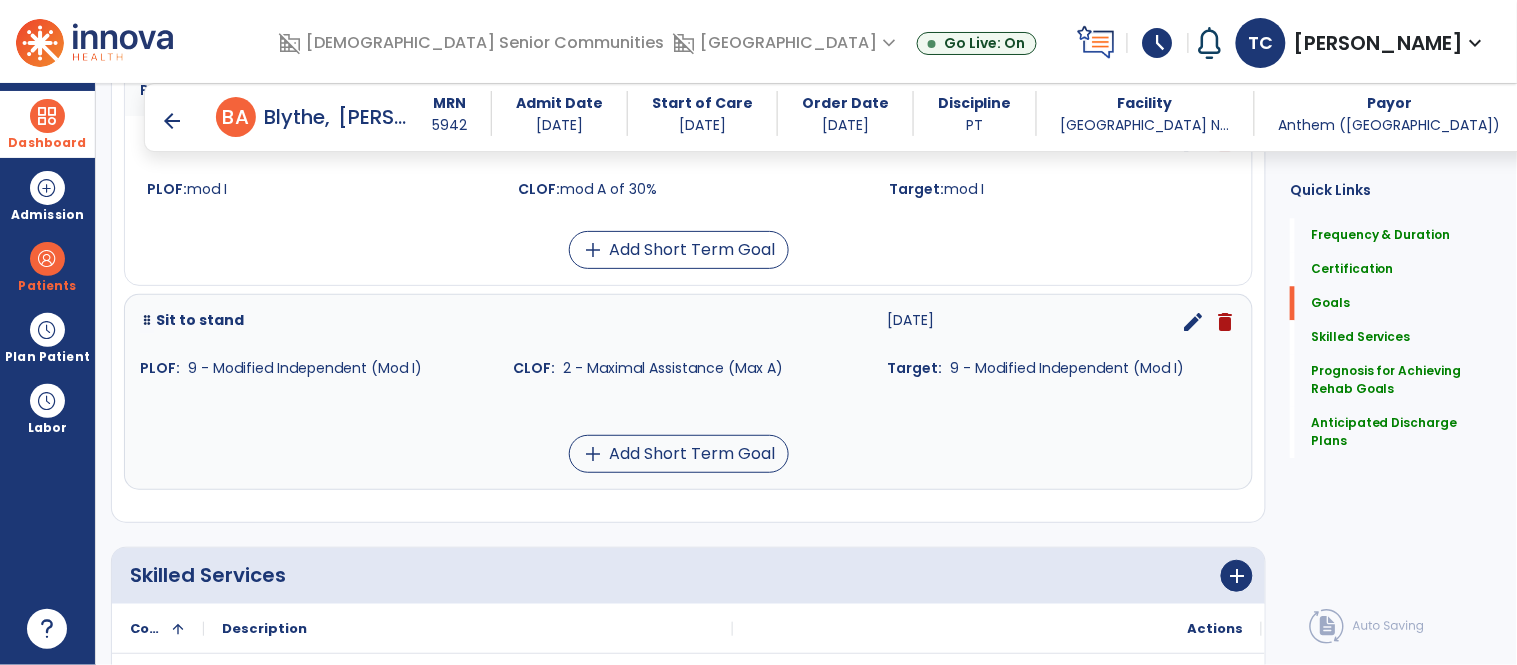 scroll, scrollTop: 1238, scrollLeft: 0, axis: vertical 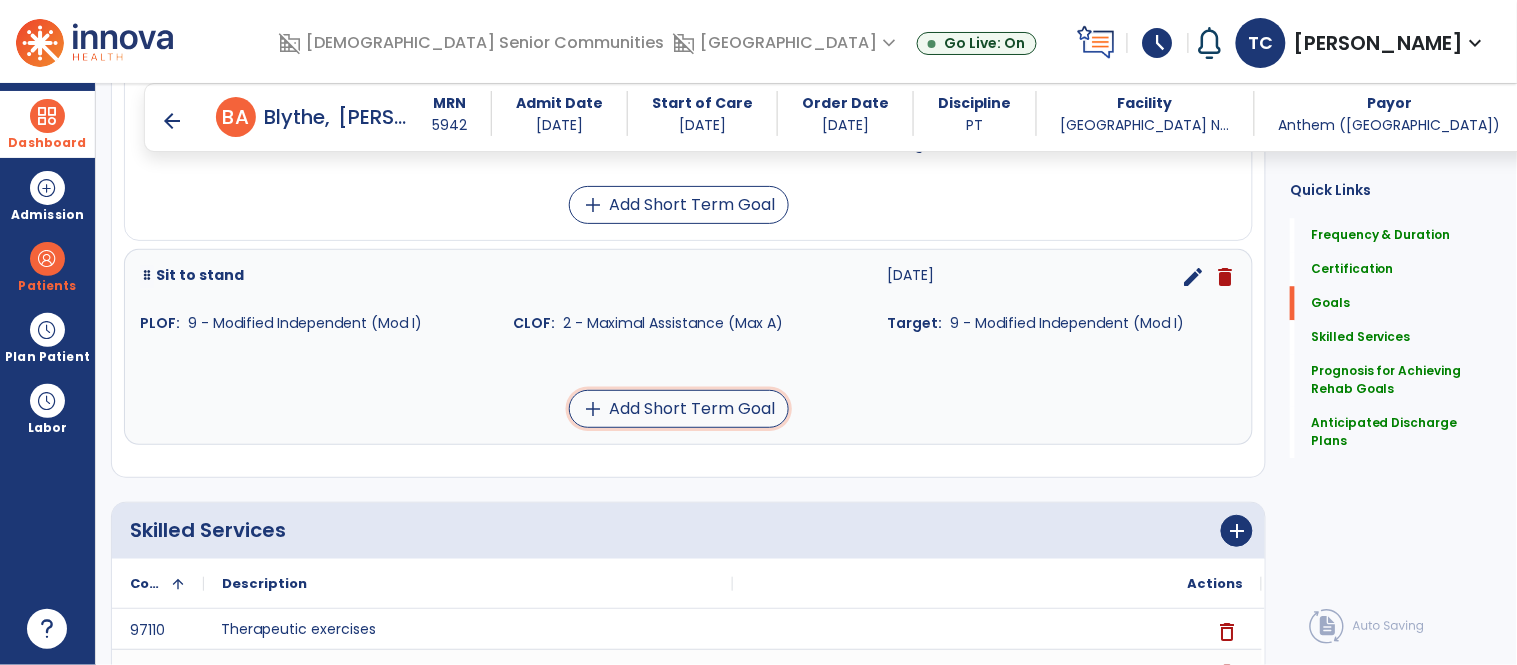 click on "add  Add Short Term Goal" at bounding box center (679, 409) 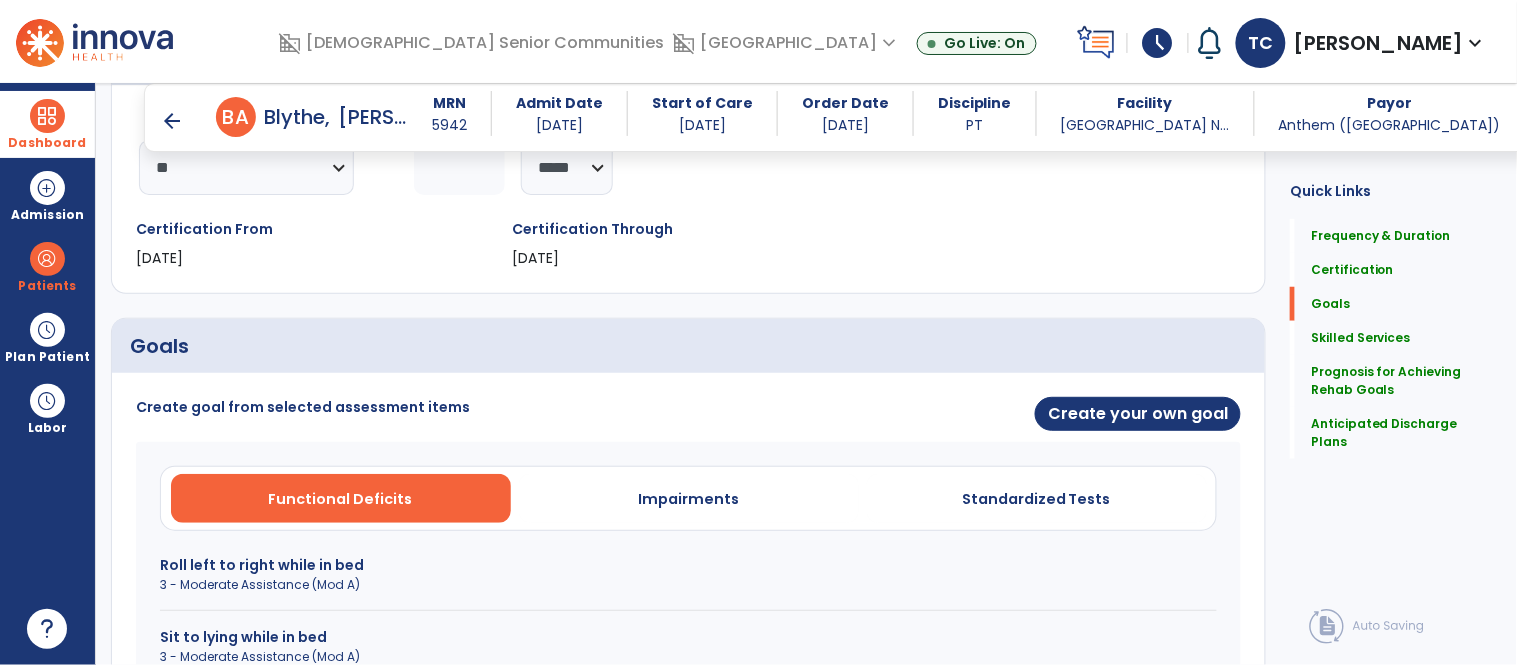 scroll, scrollTop: 293, scrollLeft: 0, axis: vertical 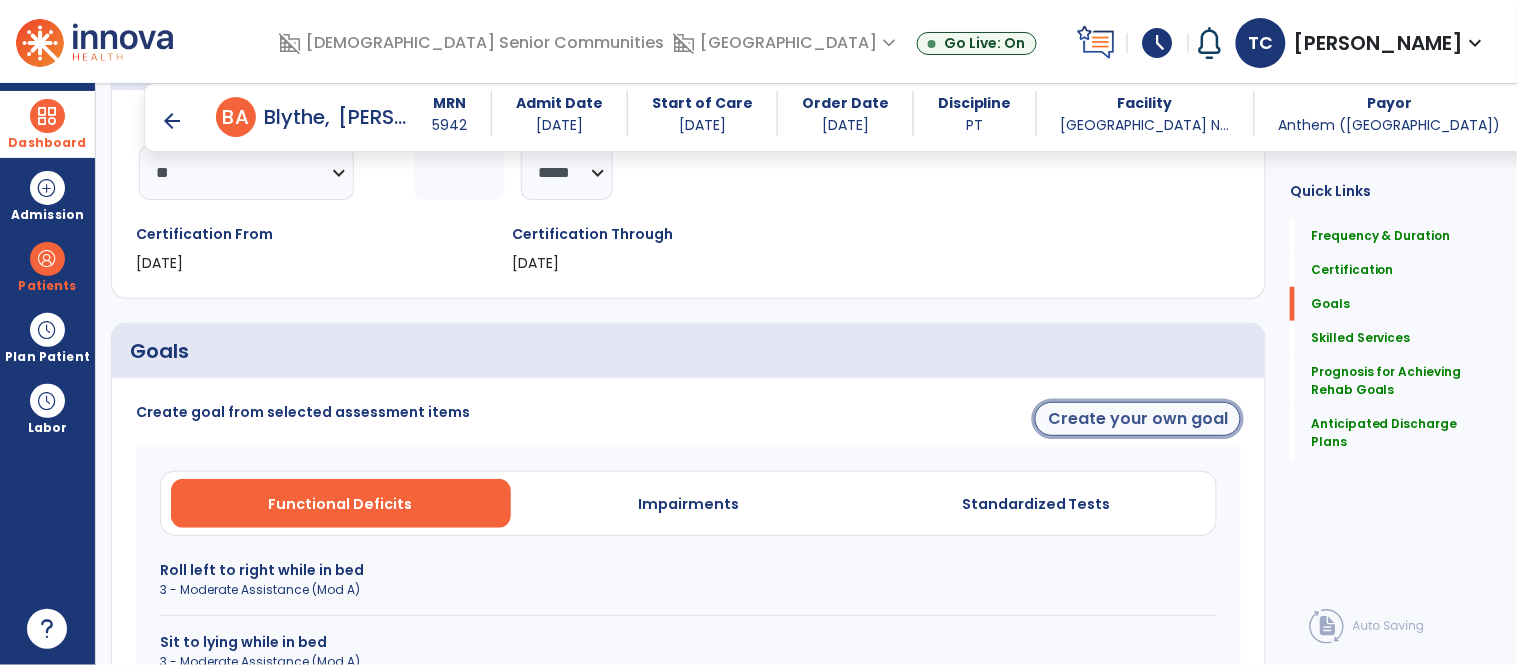 click on "Create your own goal" at bounding box center (1138, 419) 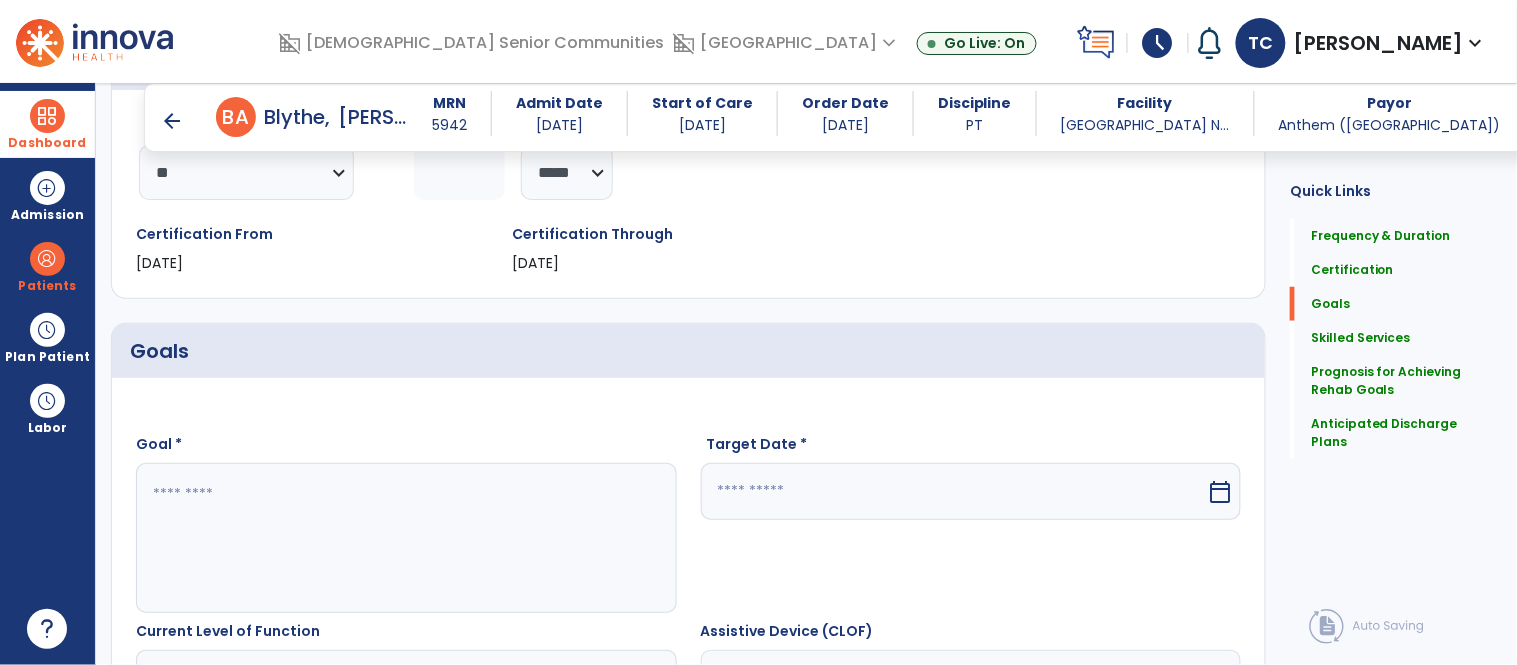 click at bounding box center (954, 491) 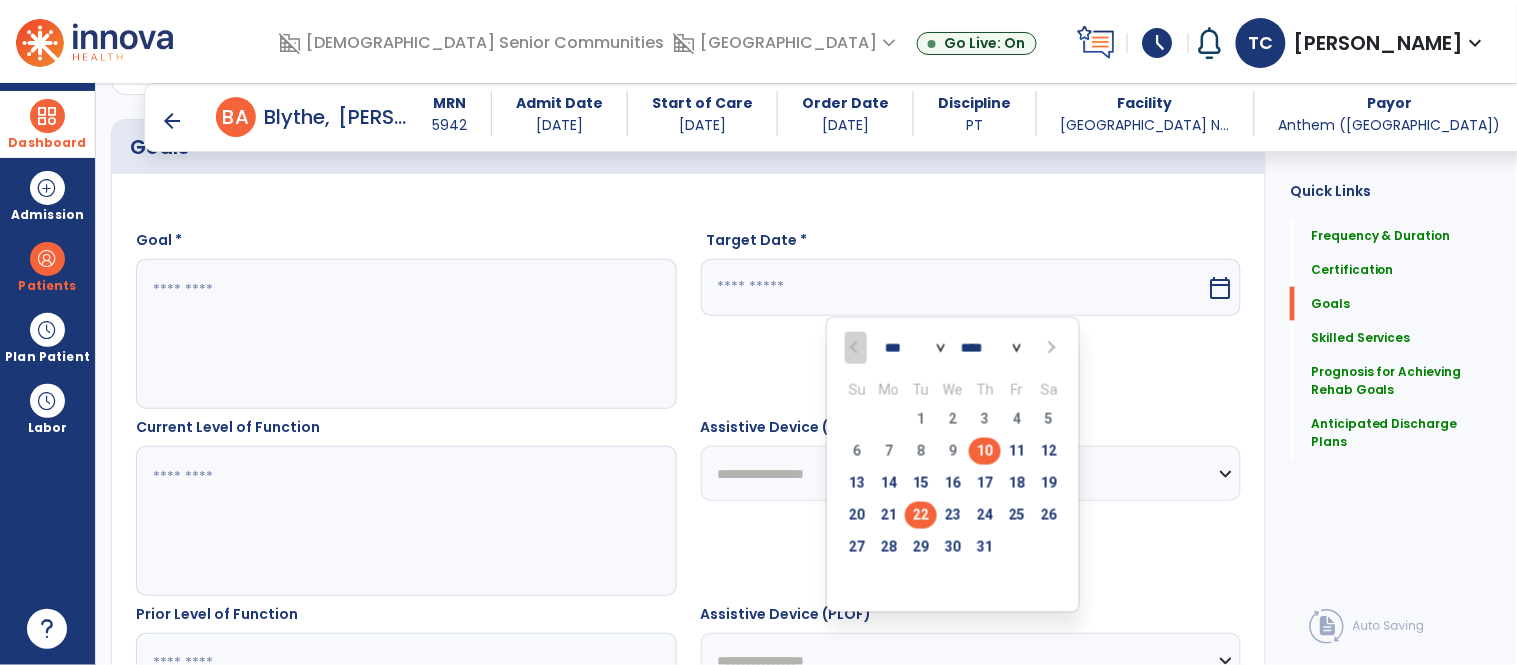 scroll, scrollTop: 516, scrollLeft: 0, axis: vertical 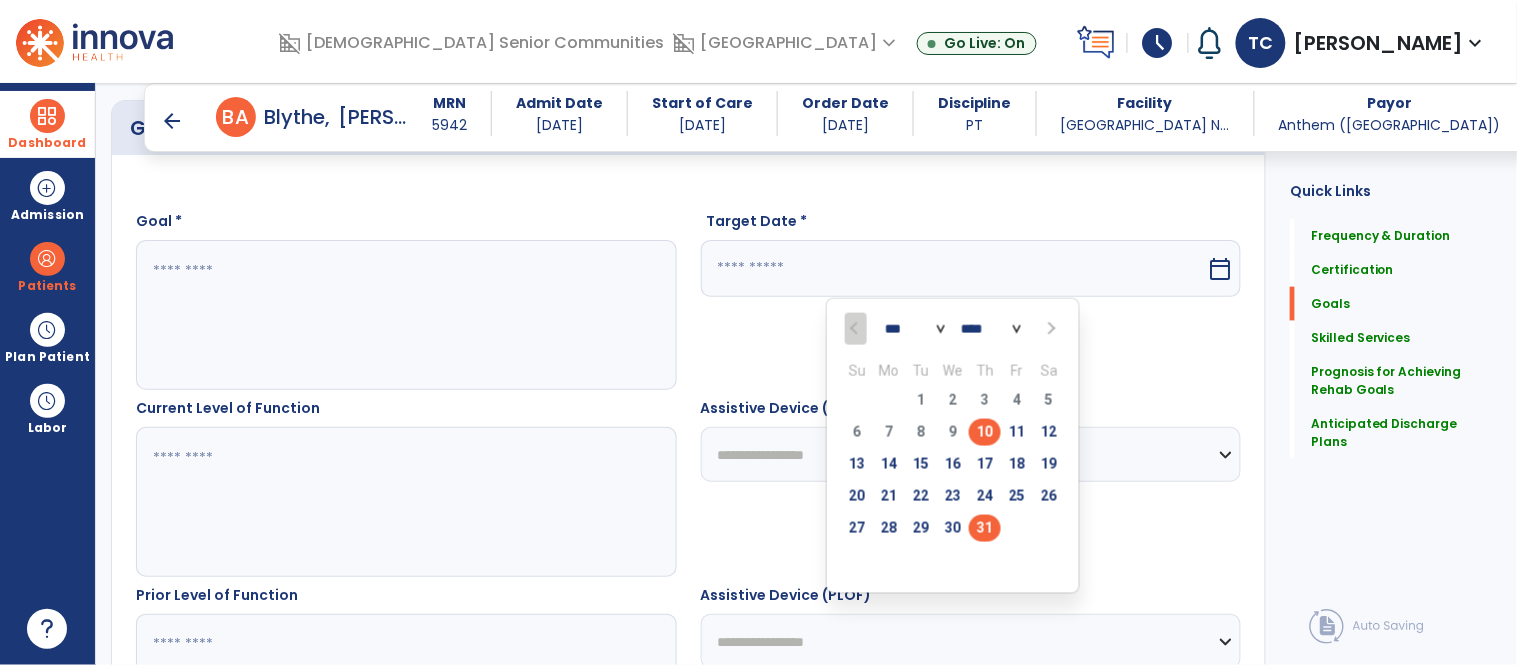click on "31" at bounding box center [985, 528] 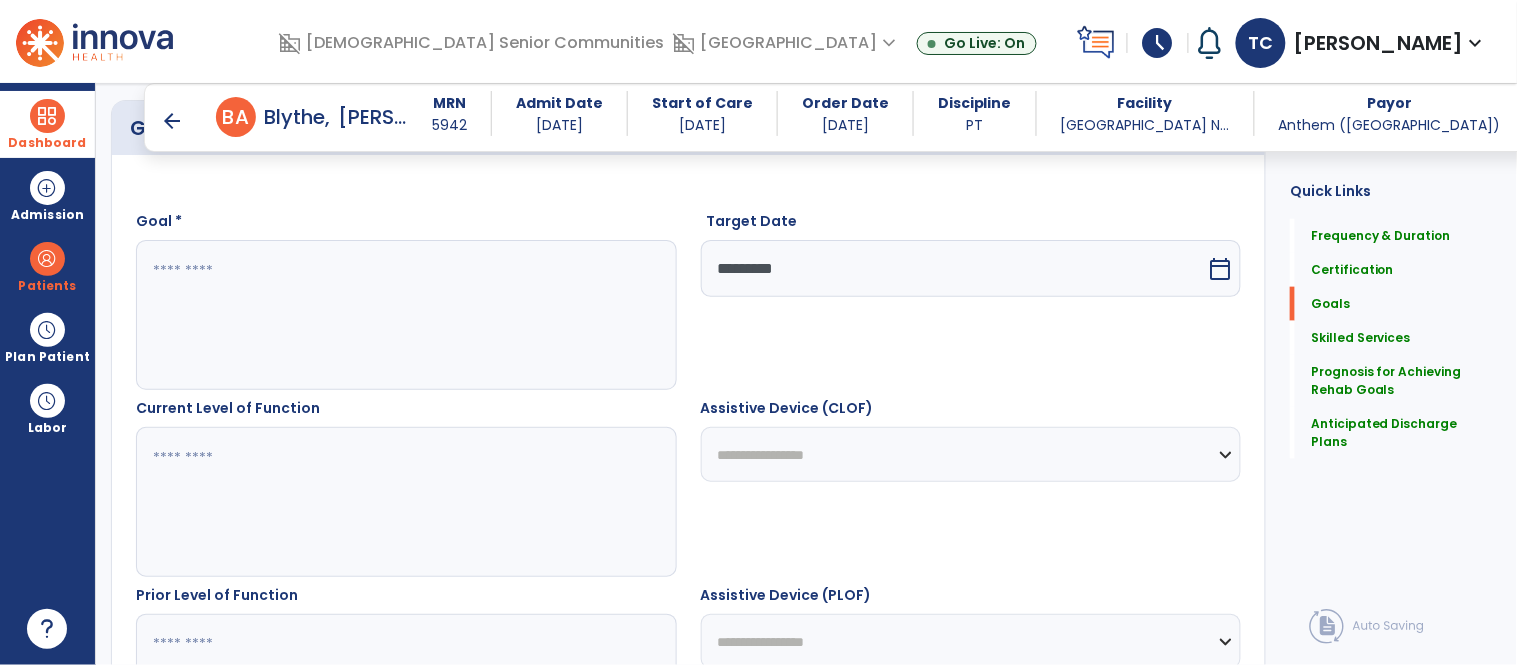 click at bounding box center (405, 502) 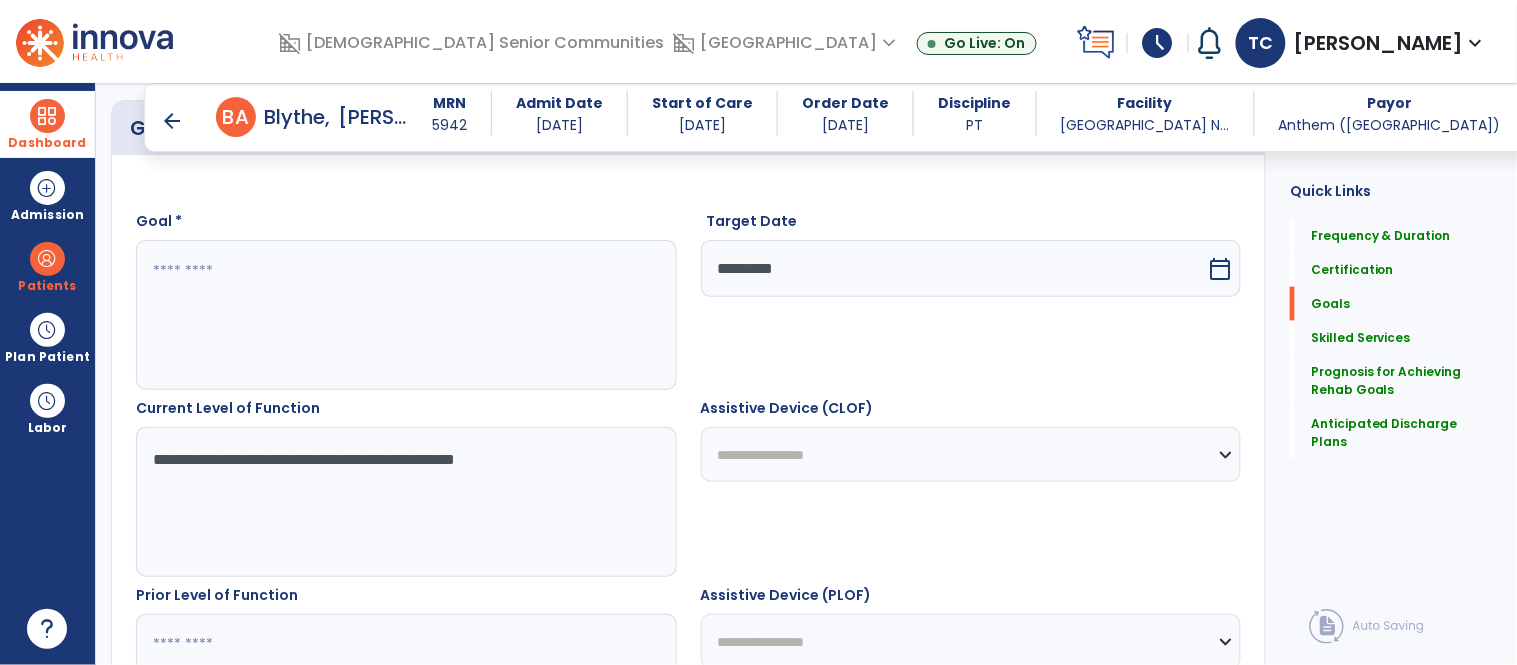 type on "**********" 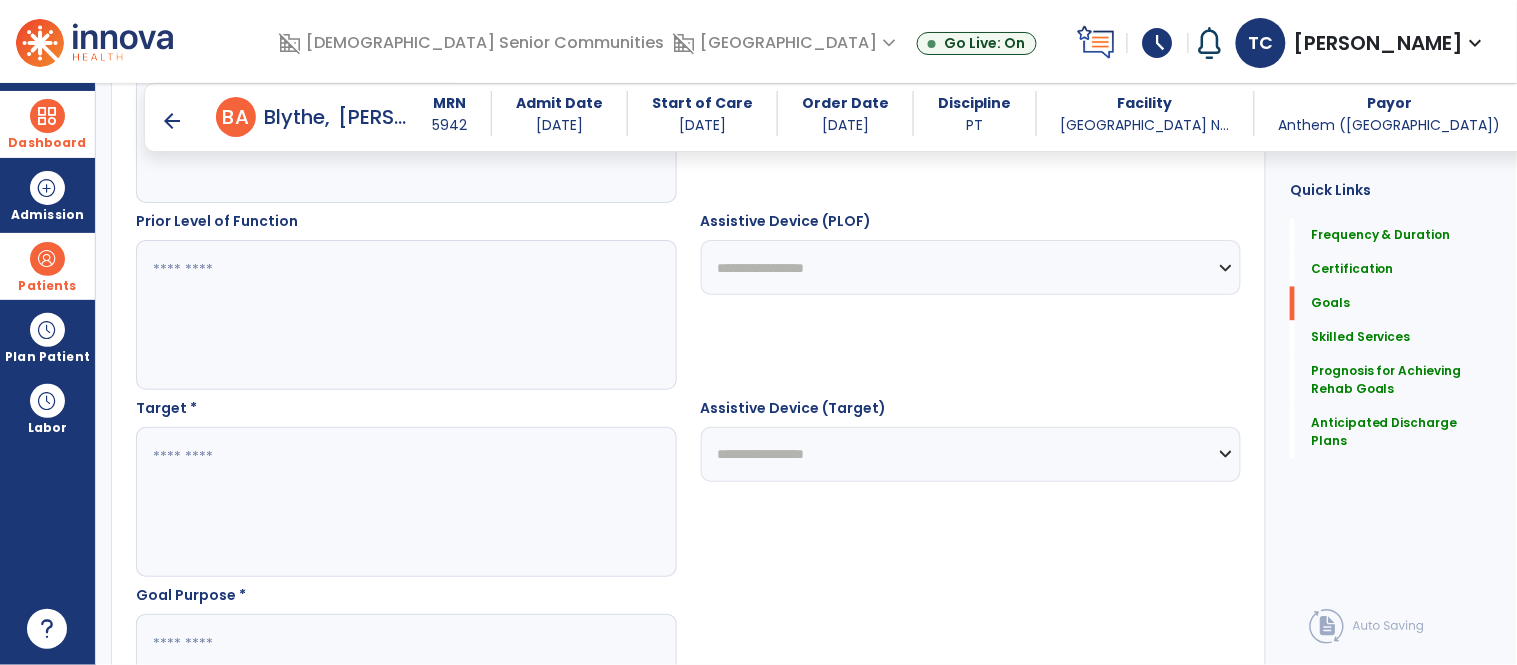 scroll, scrollTop: 895, scrollLeft: 0, axis: vertical 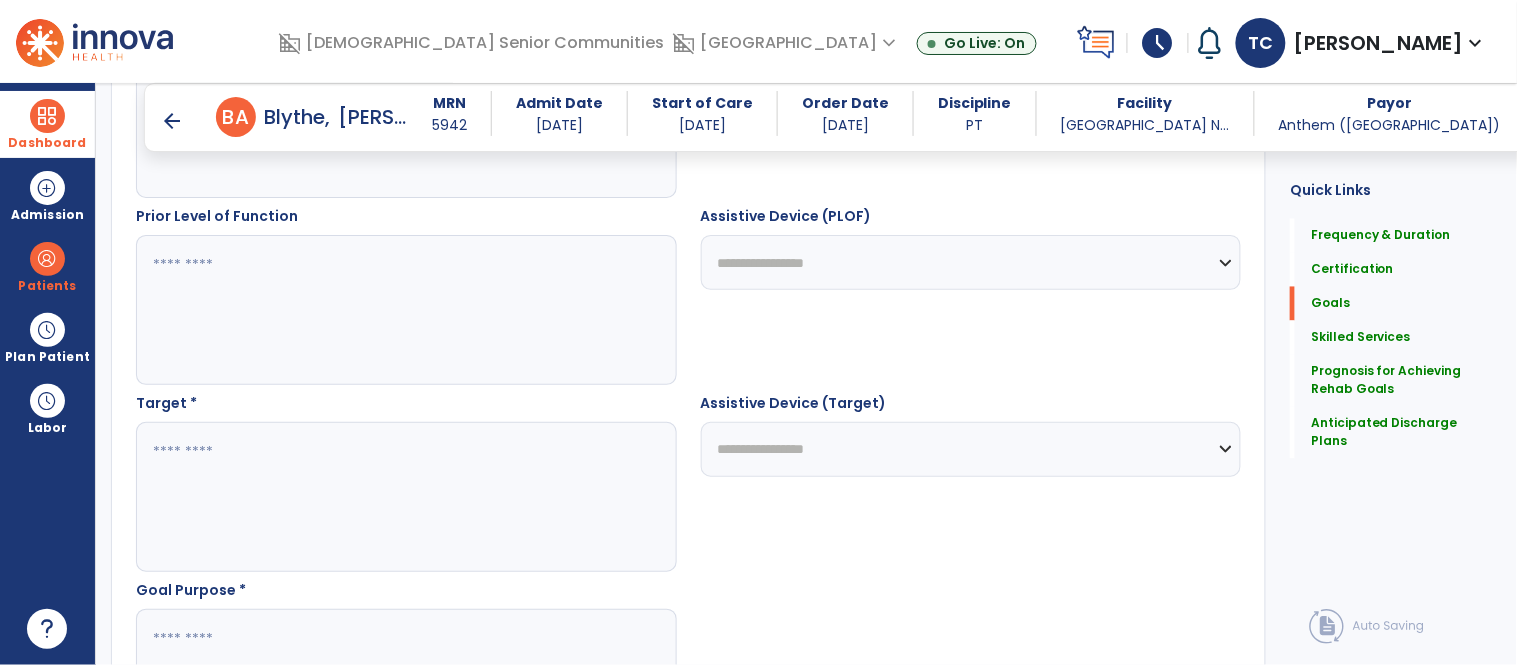 type on "**********" 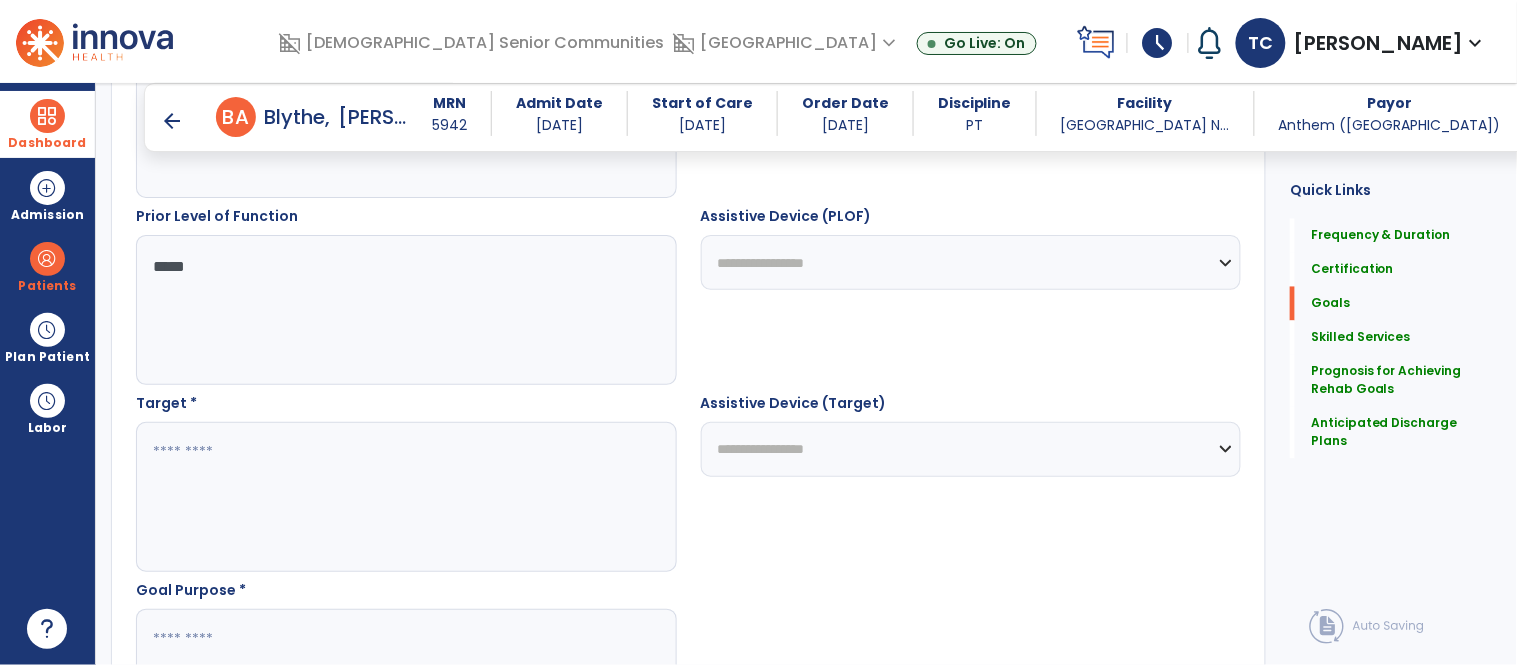 type on "*****" 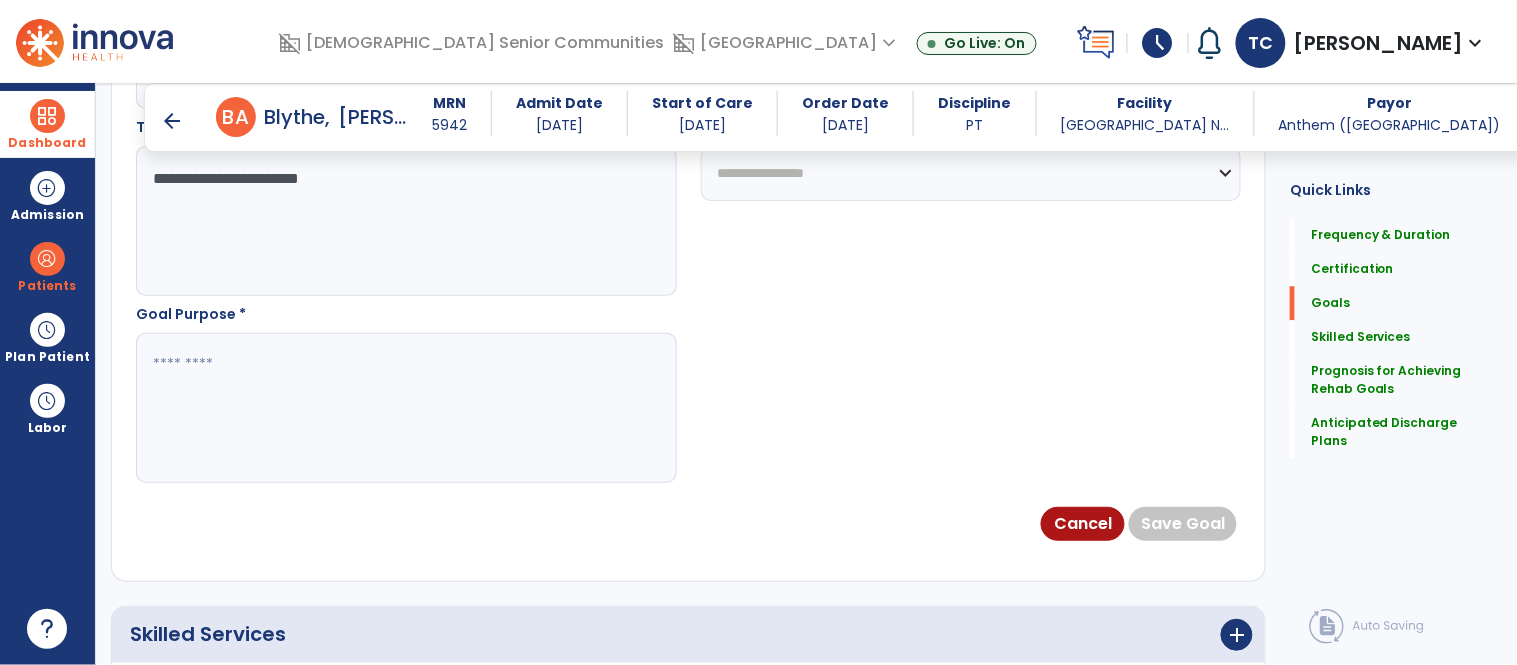 scroll, scrollTop: 1175, scrollLeft: 0, axis: vertical 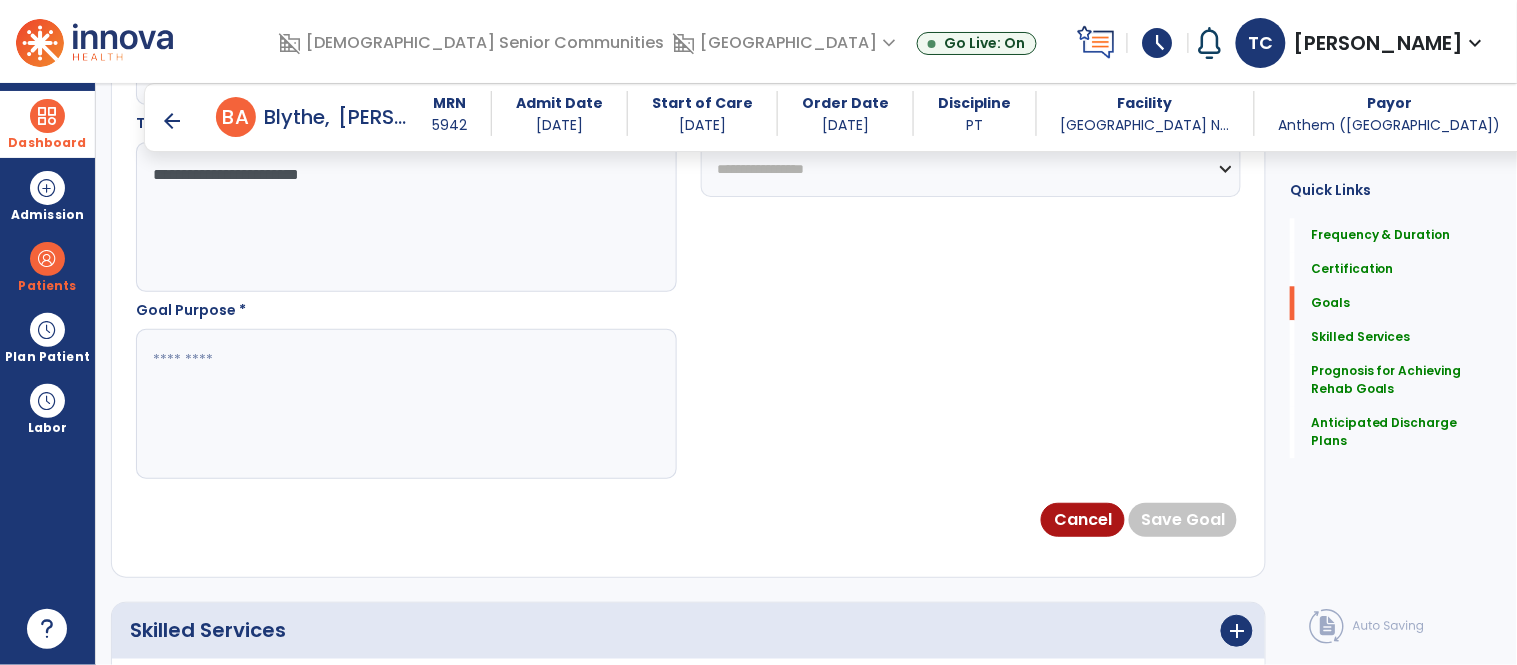 type on "**********" 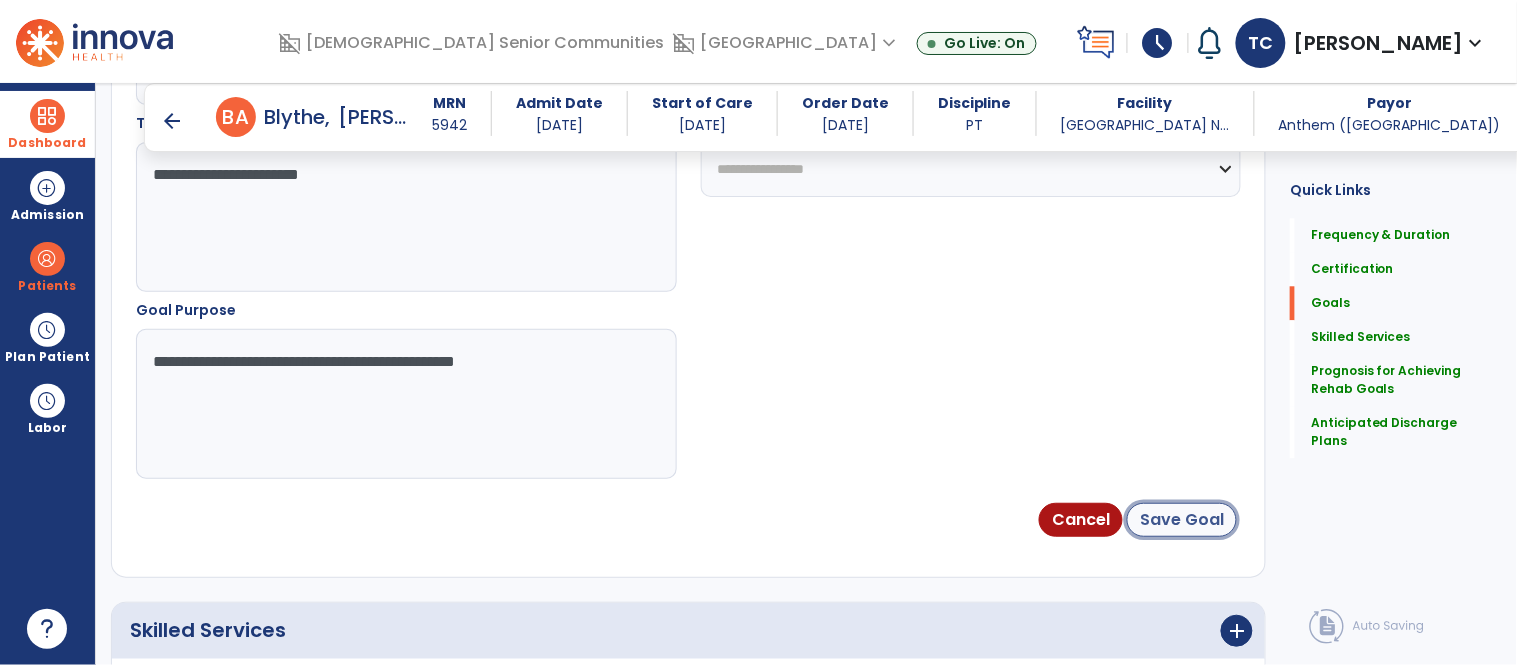 click on "Save Goal" at bounding box center (1182, 520) 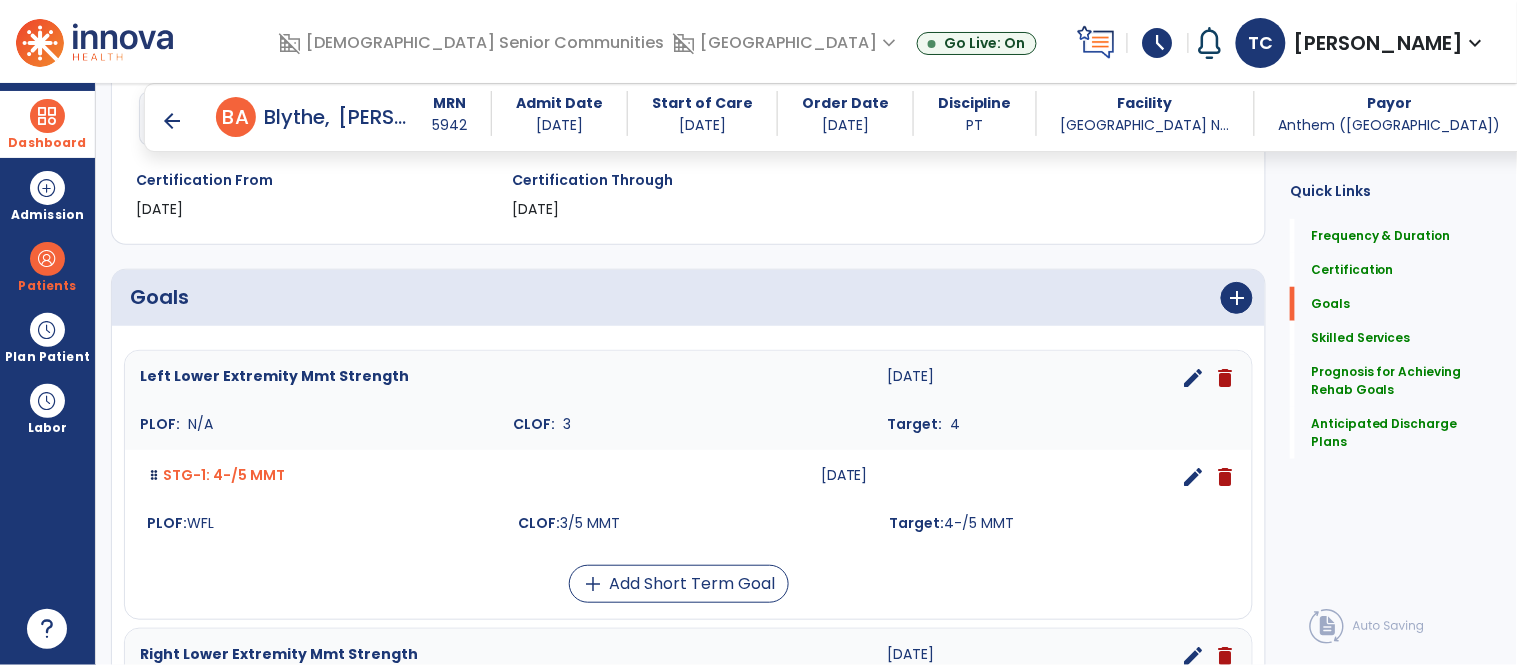 scroll, scrollTop: 324, scrollLeft: 0, axis: vertical 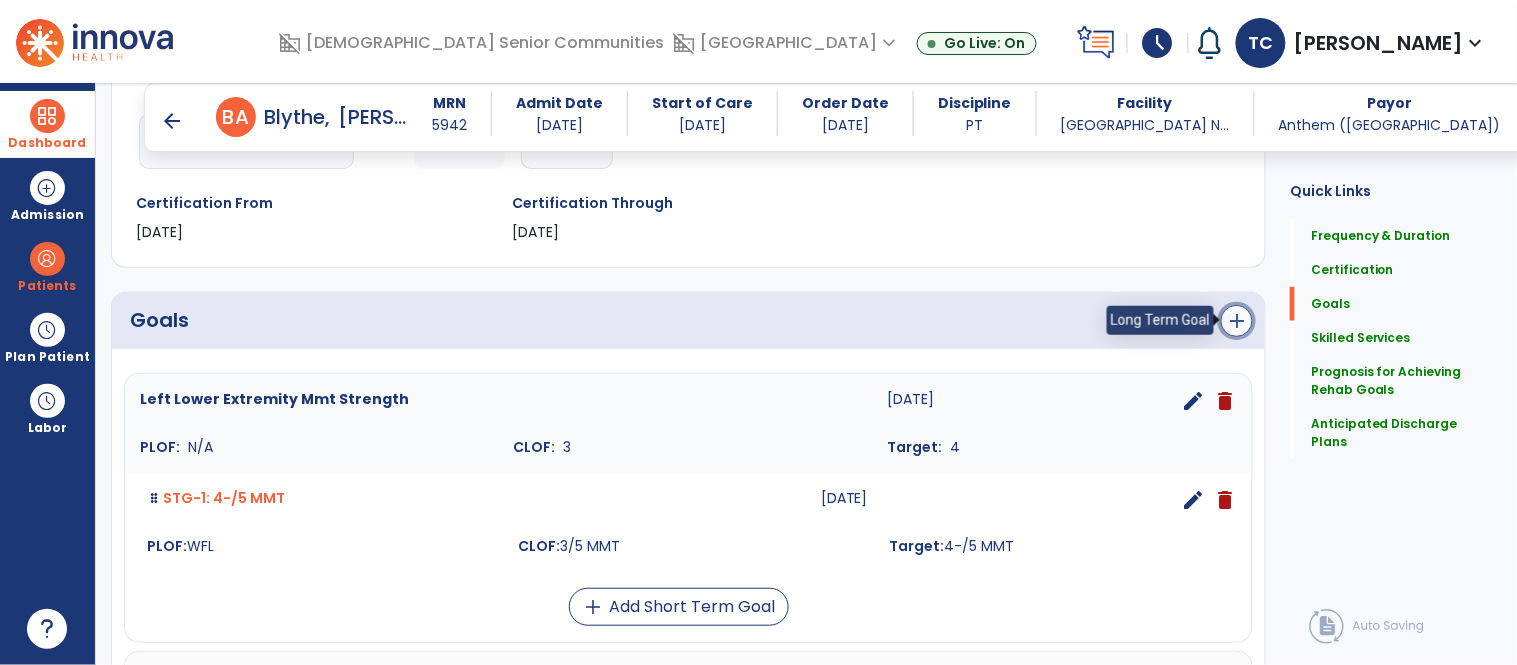 click on "add" at bounding box center [1237, 321] 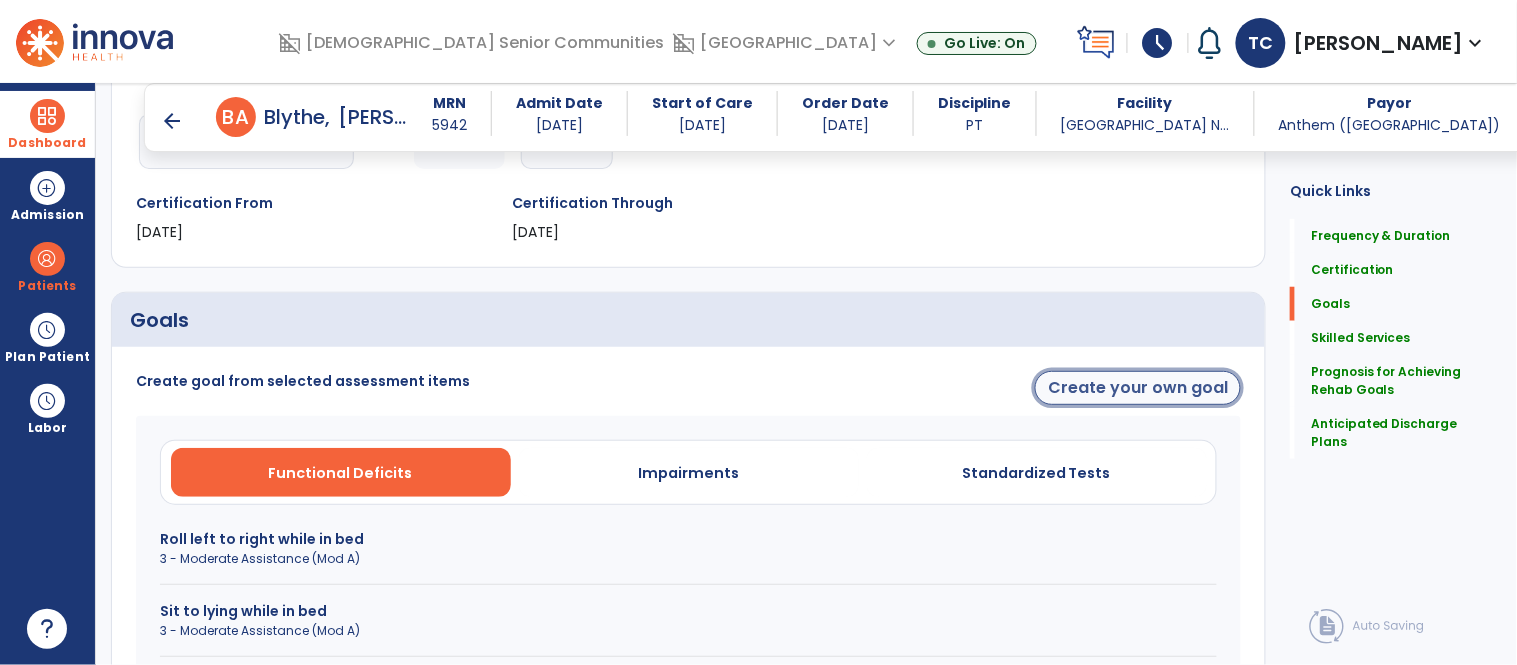 click on "Create your own goal" at bounding box center (1138, 388) 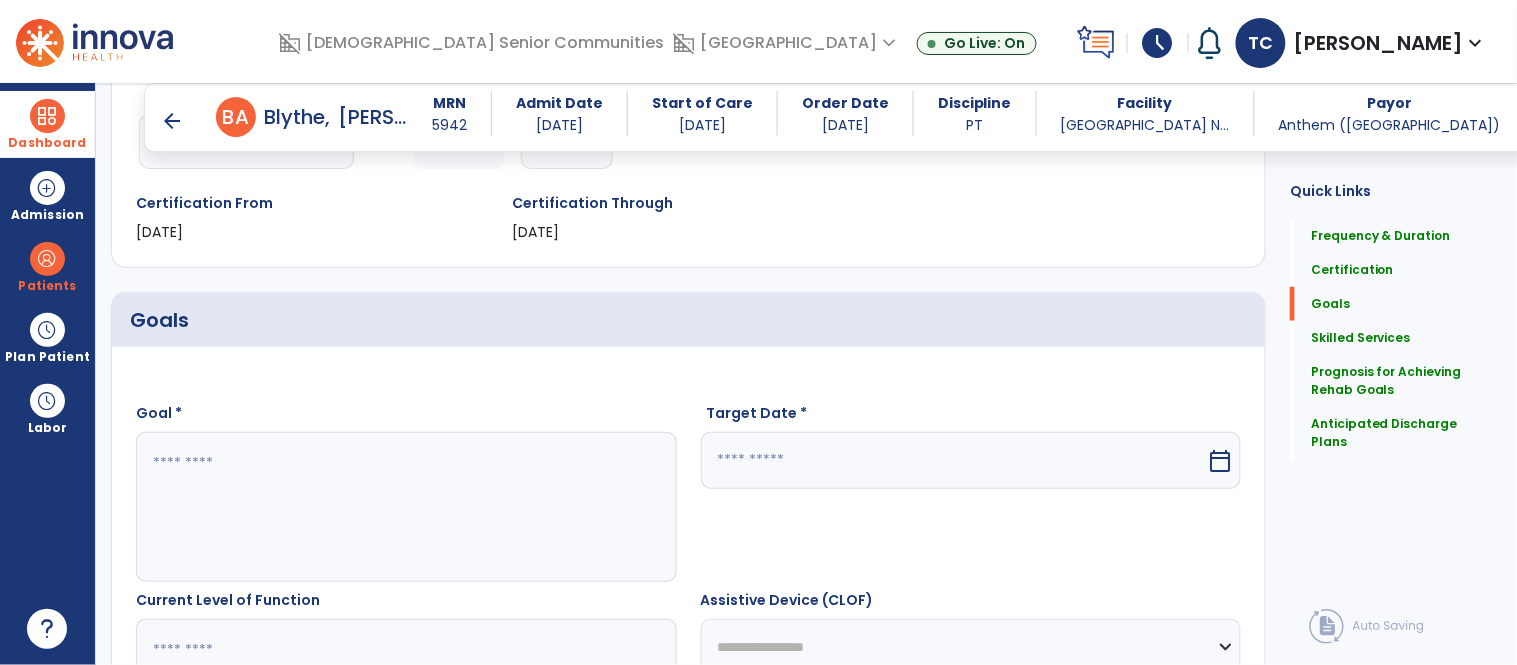 click at bounding box center [954, 460] 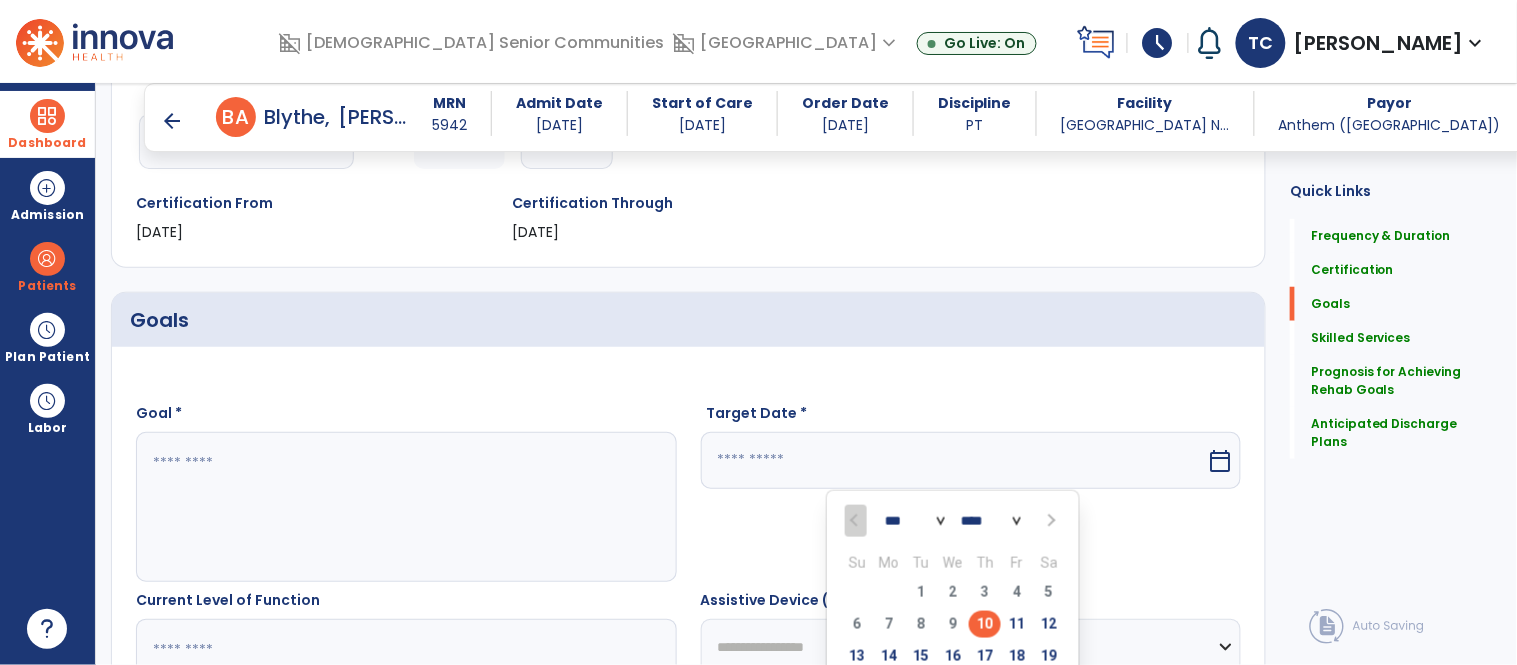 click at bounding box center (1049, 521) 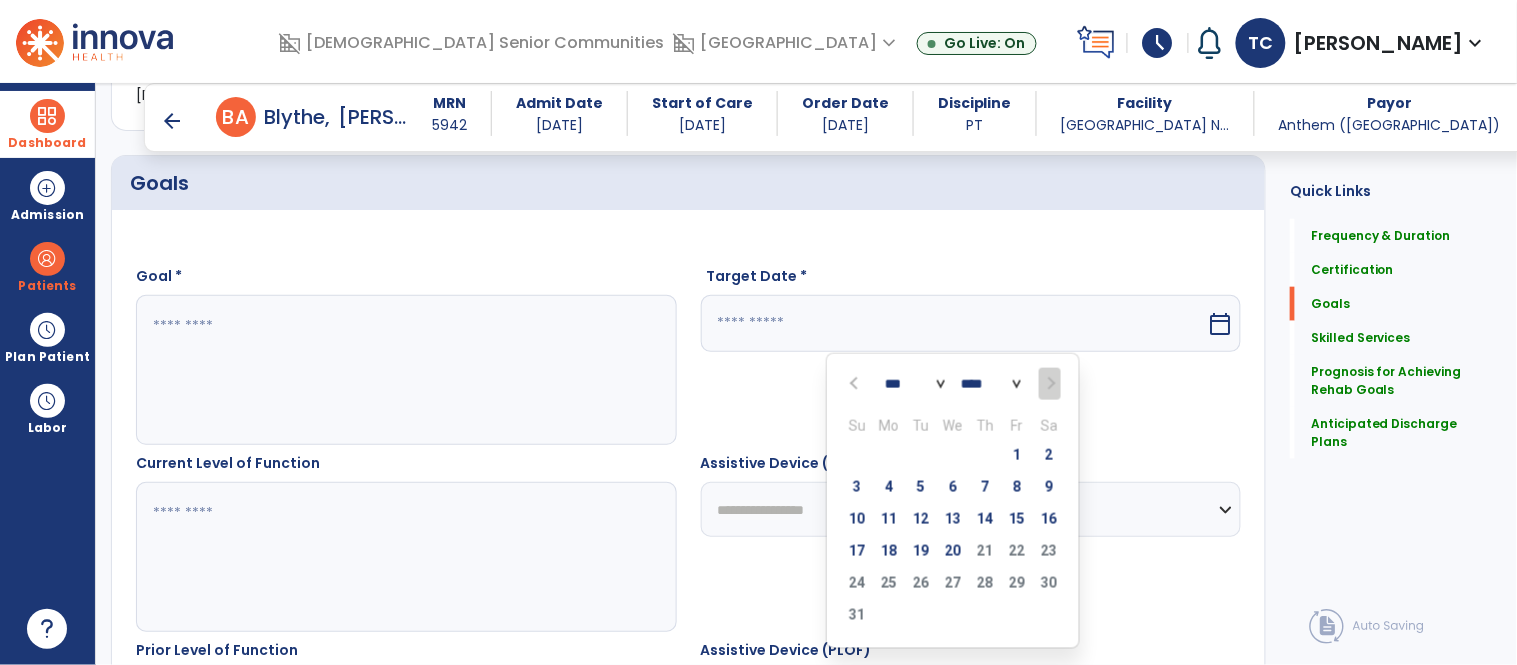 scroll, scrollTop: 480, scrollLeft: 0, axis: vertical 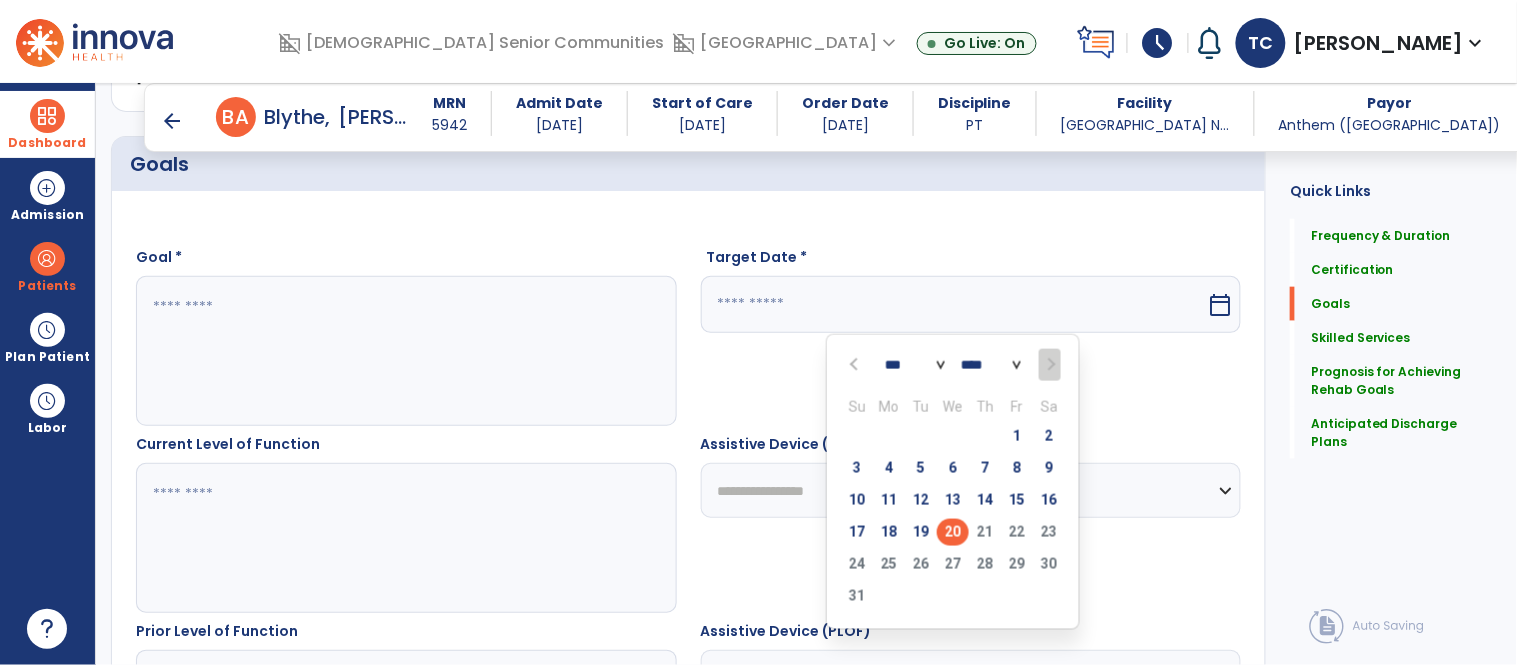 click on "20" at bounding box center [953, 532] 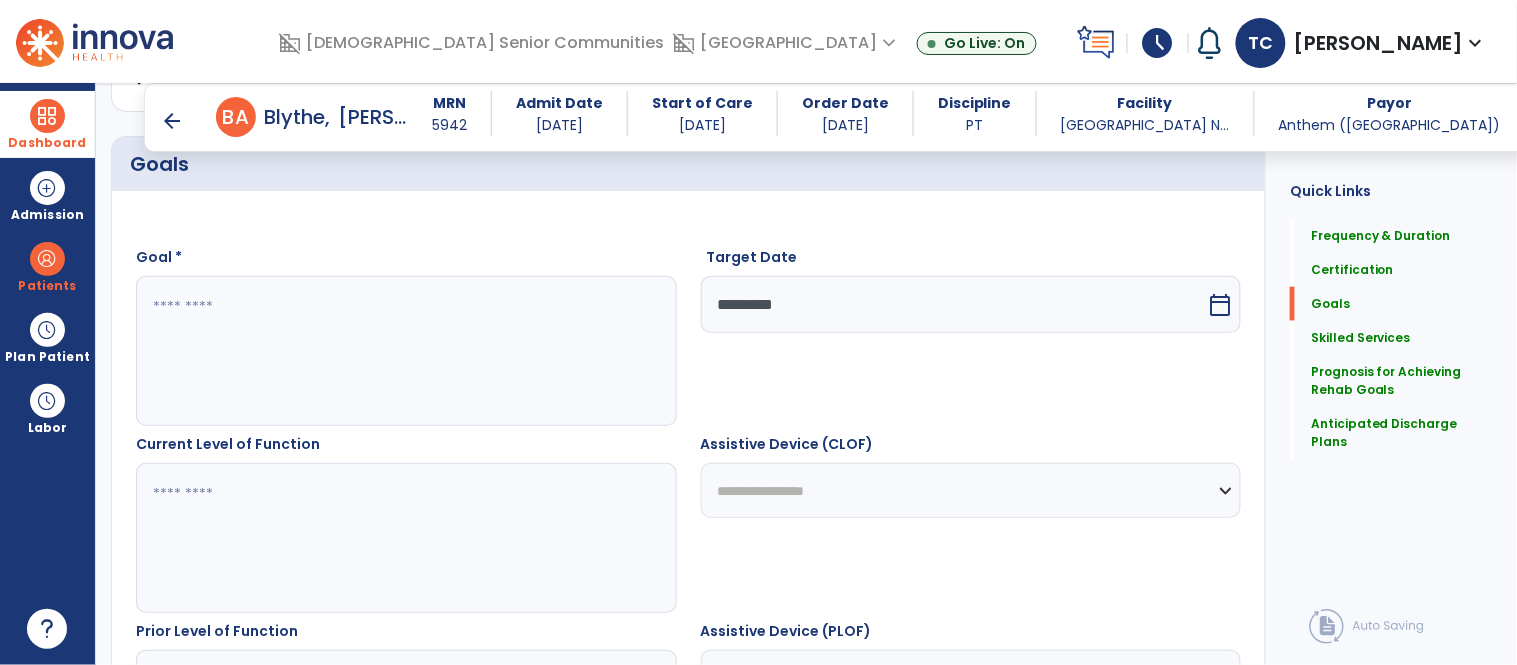 click at bounding box center (405, 351) 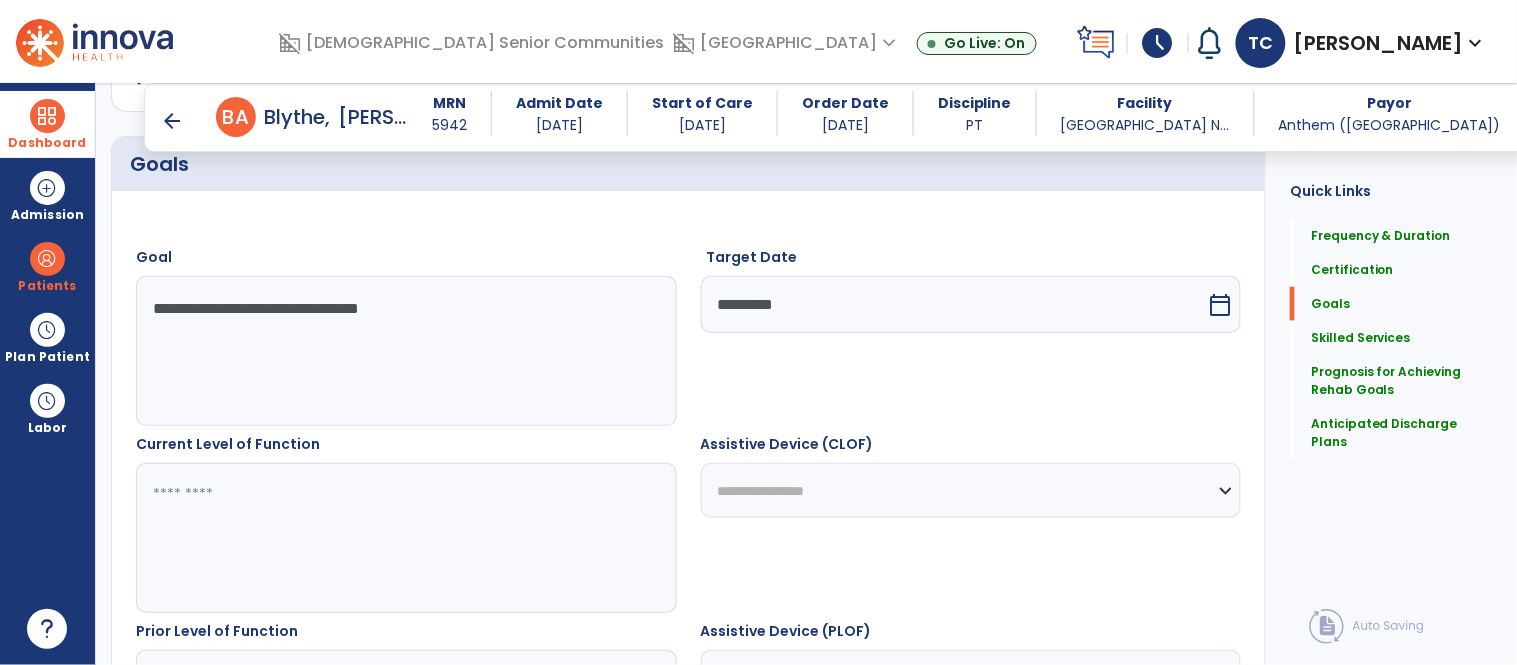 type on "**********" 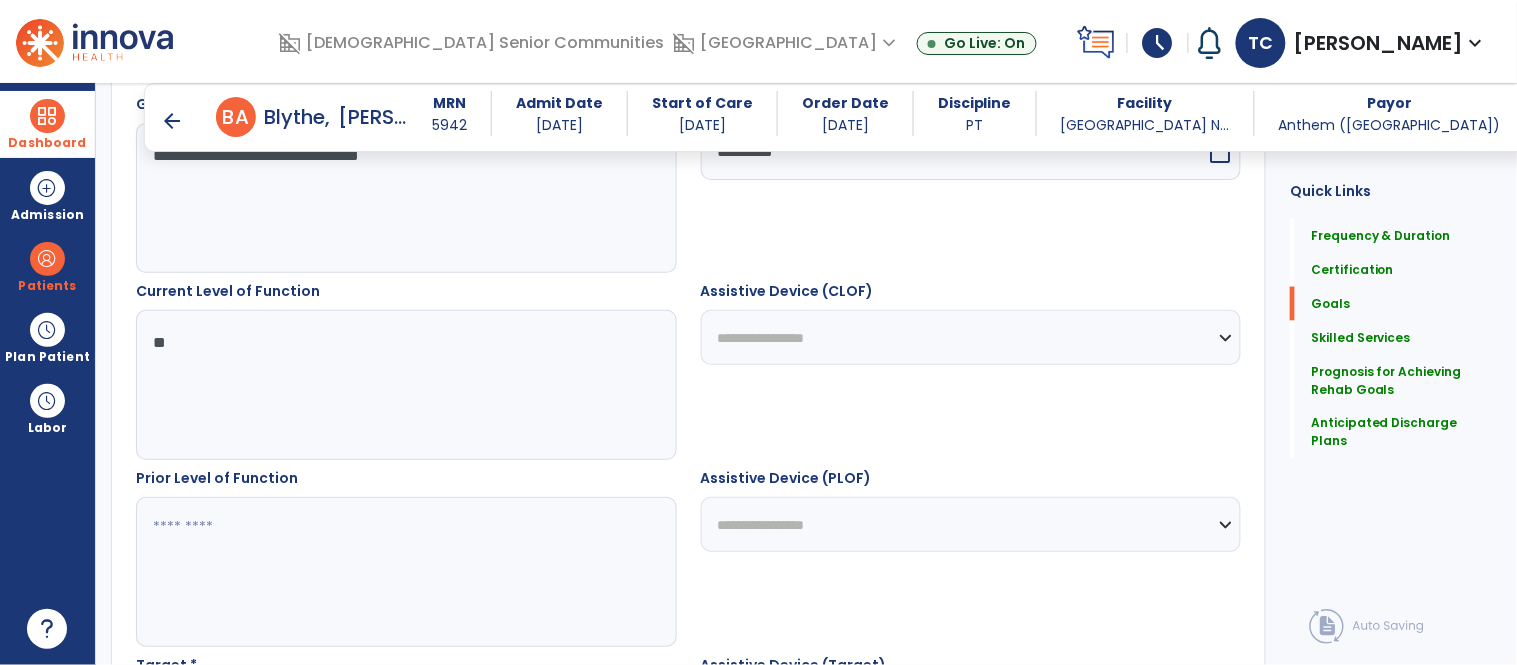 scroll, scrollTop: 634, scrollLeft: 0, axis: vertical 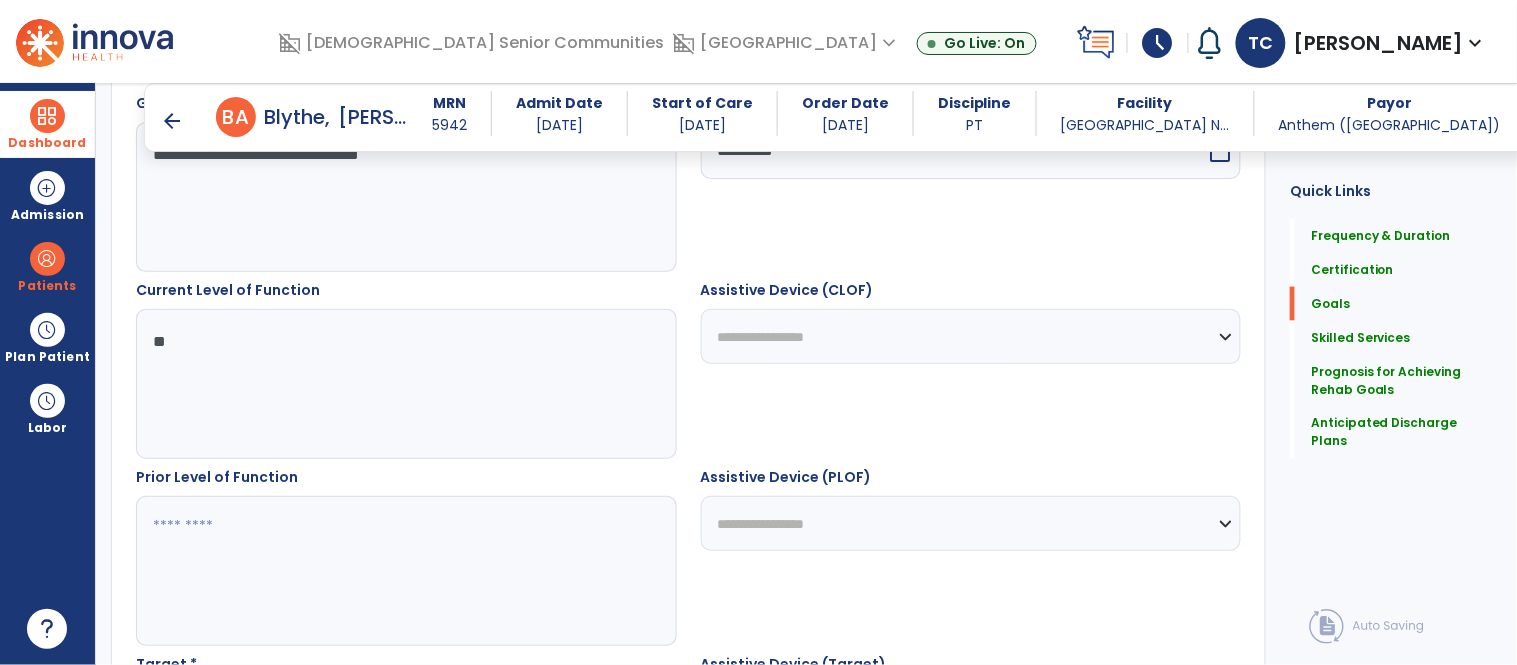 type on "**" 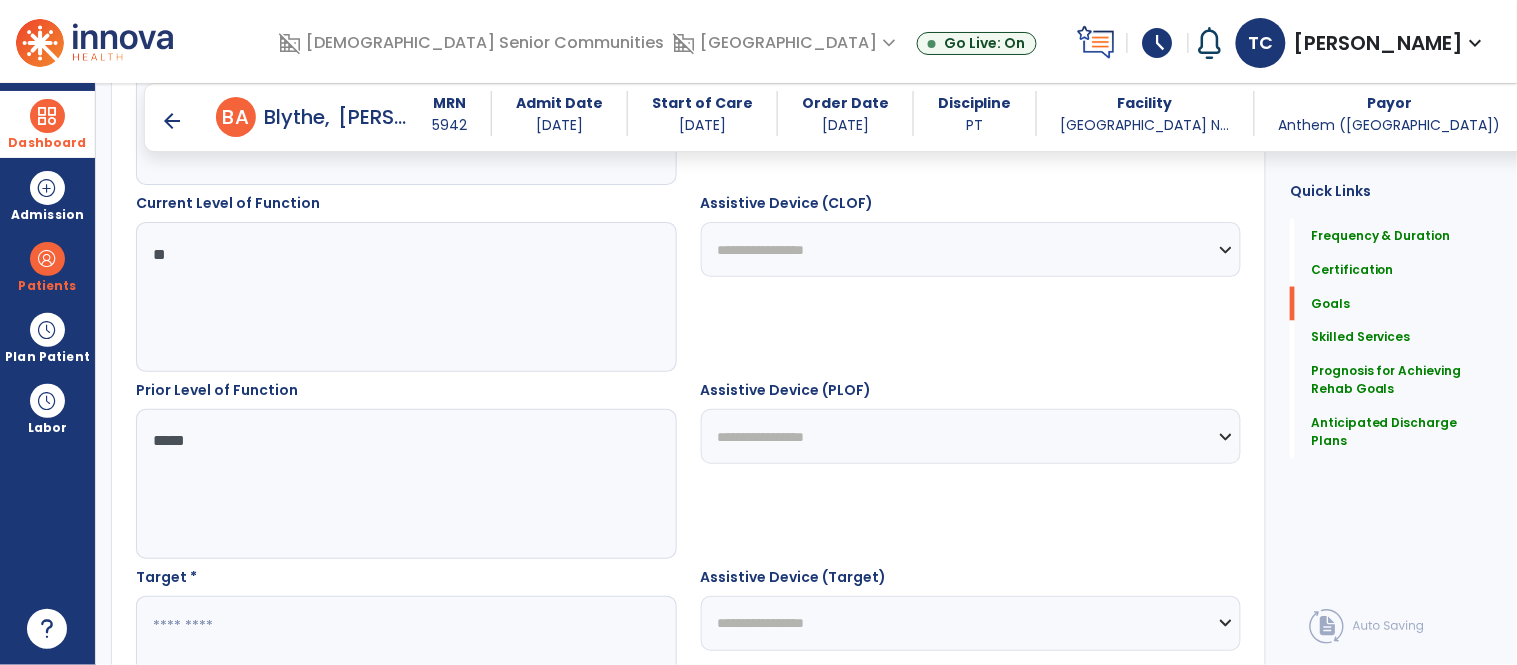 scroll, scrollTop: 895, scrollLeft: 0, axis: vertical 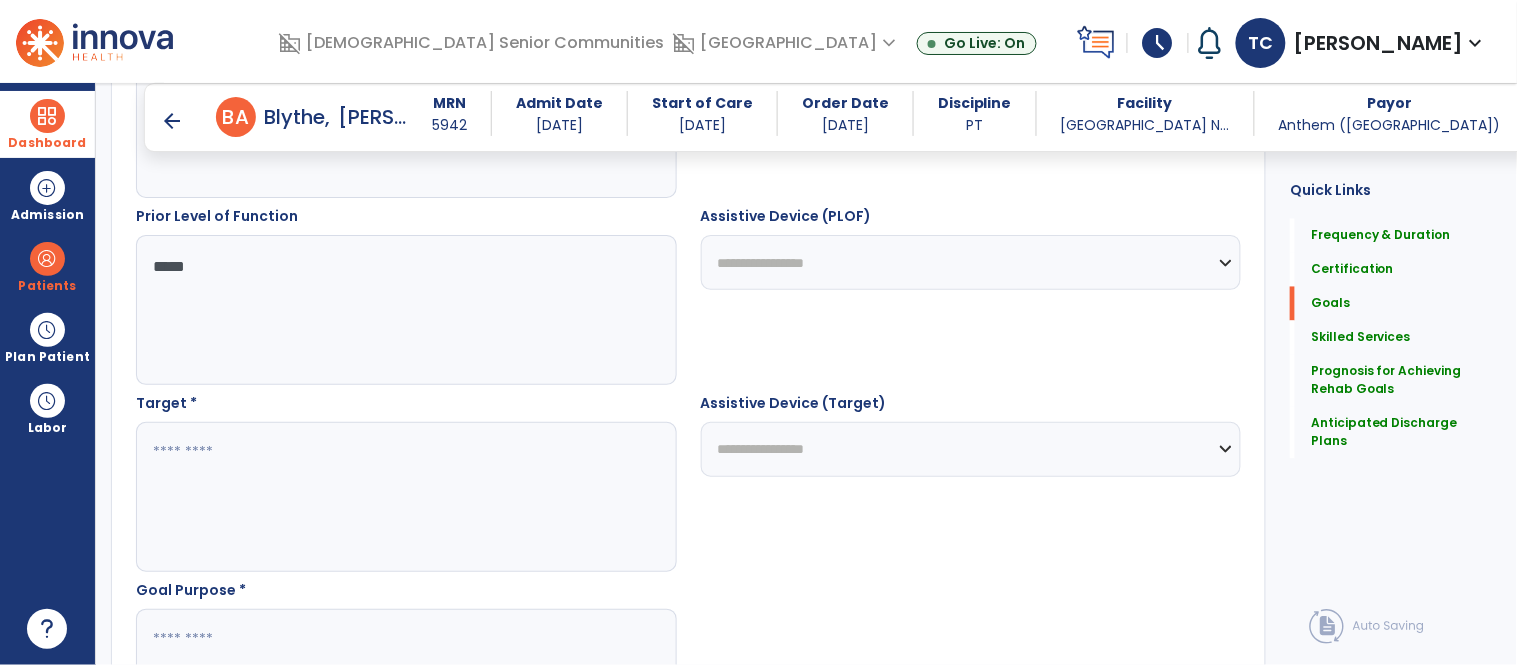 type on "*****" 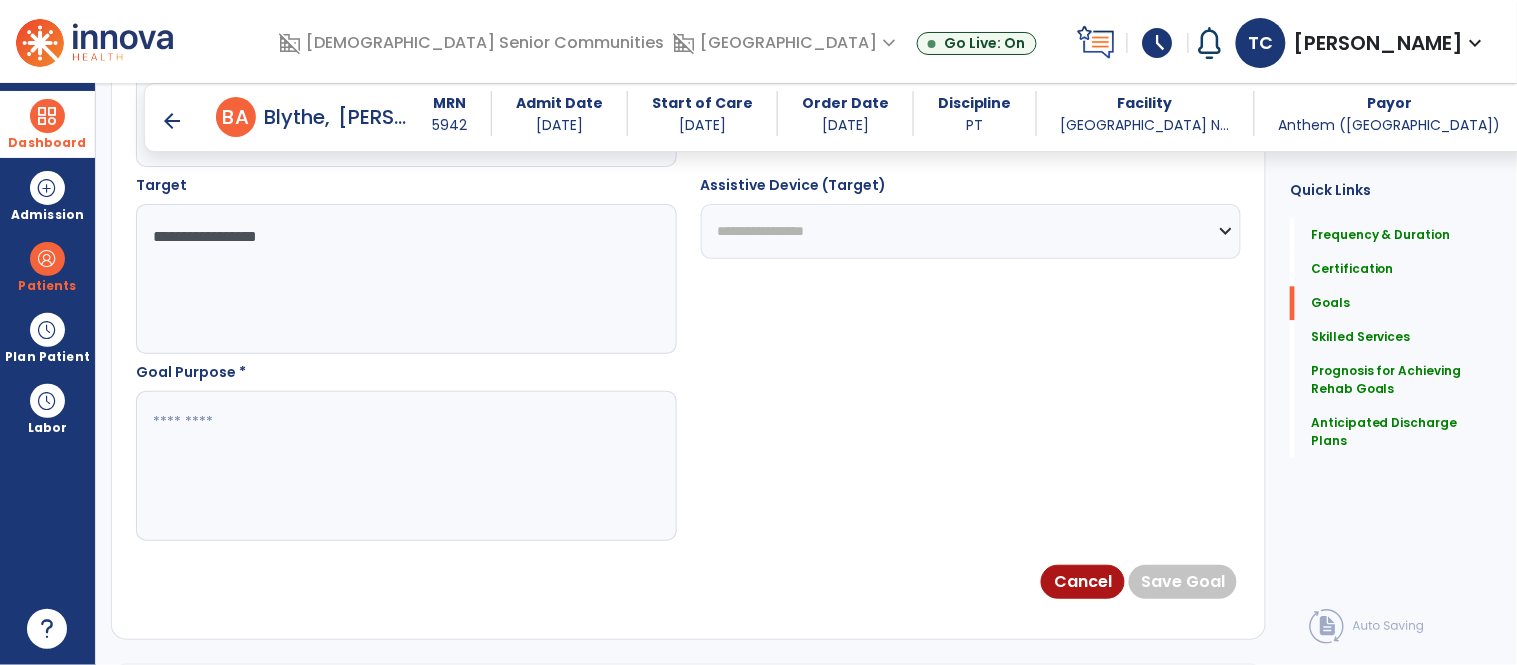 scroll, scrollTop: 1128, scrollLeft: 0, axis: vertical 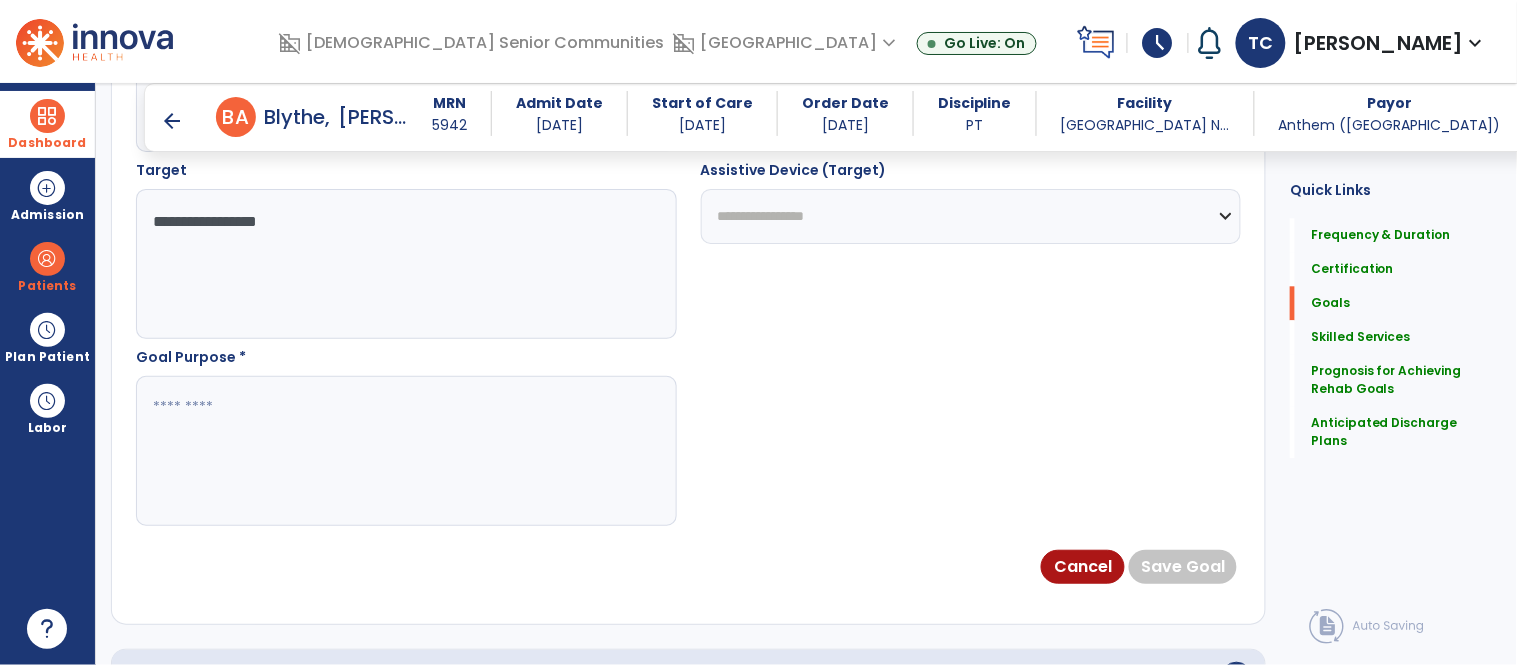 type on "**********" 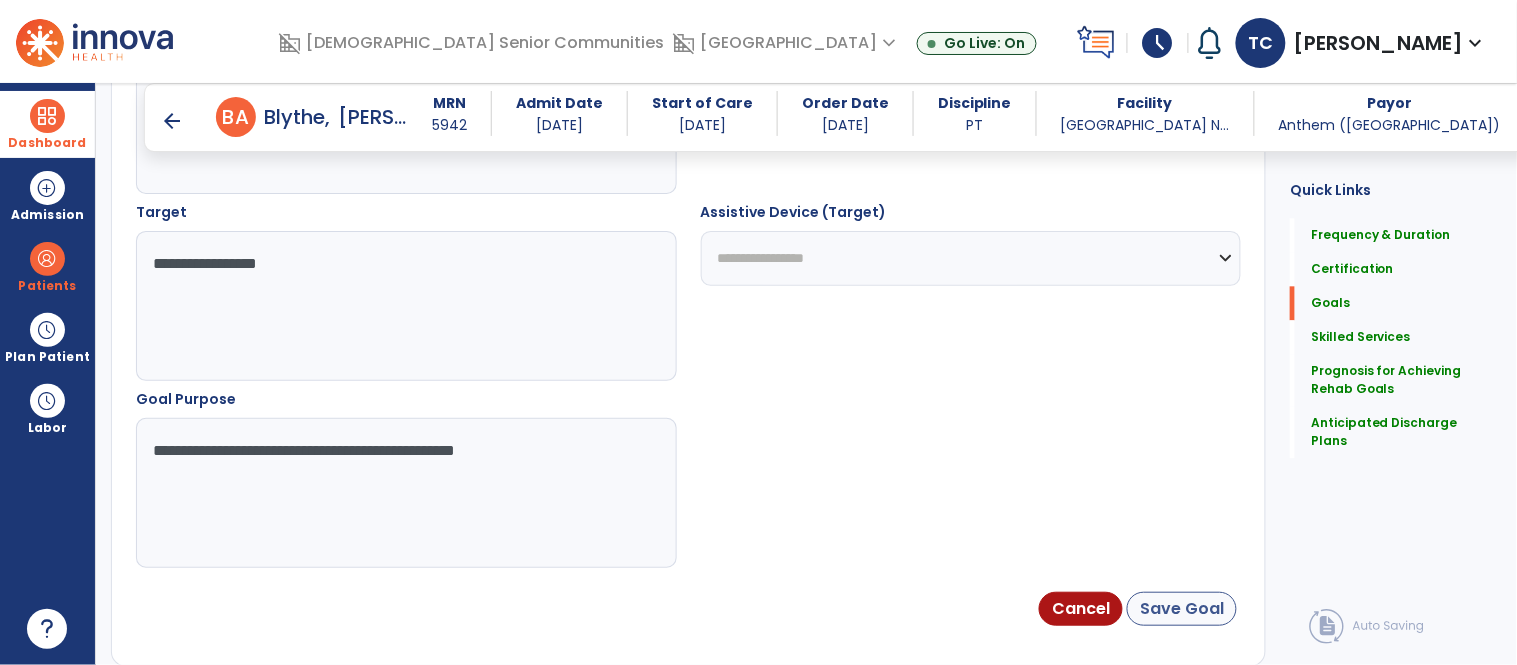 scroll, scrollTop: 1116, scrollLeft: 0, axis: vertical 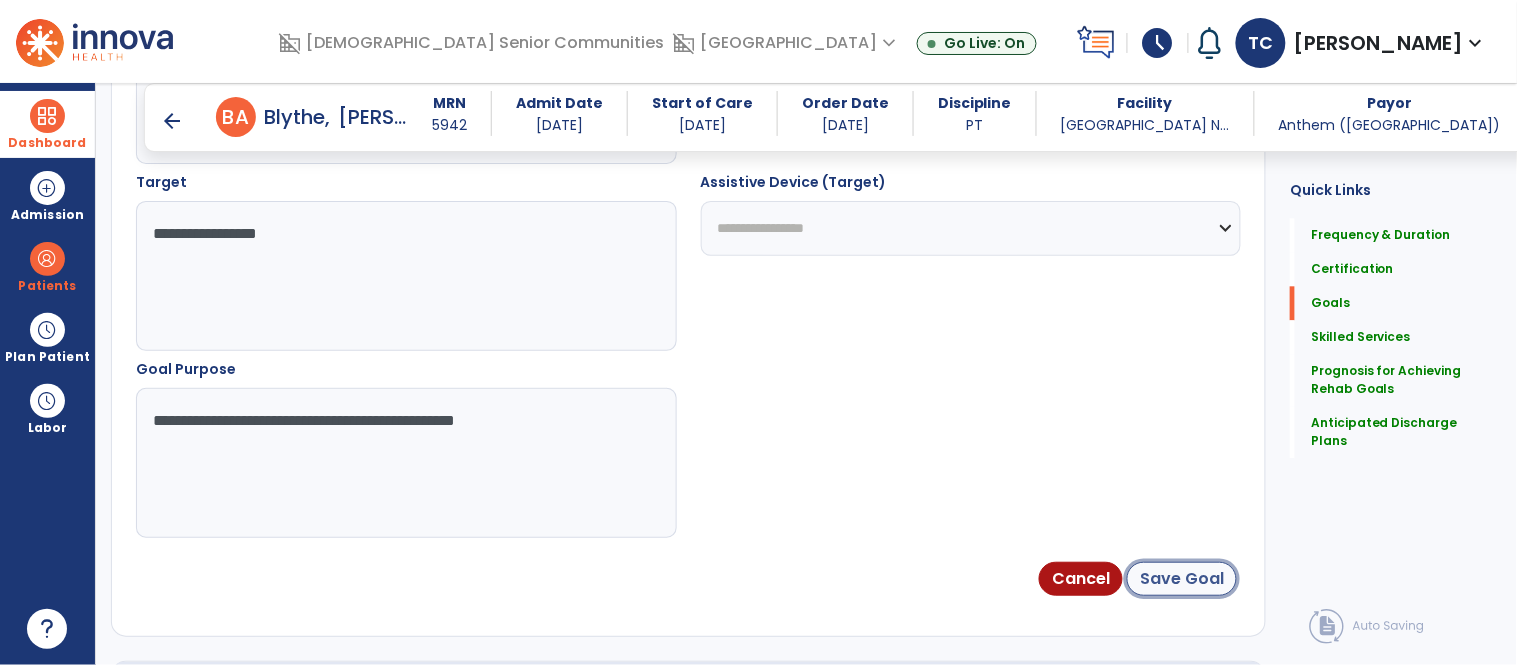 click on "Save Goal" at bounding box center [1182, 579] 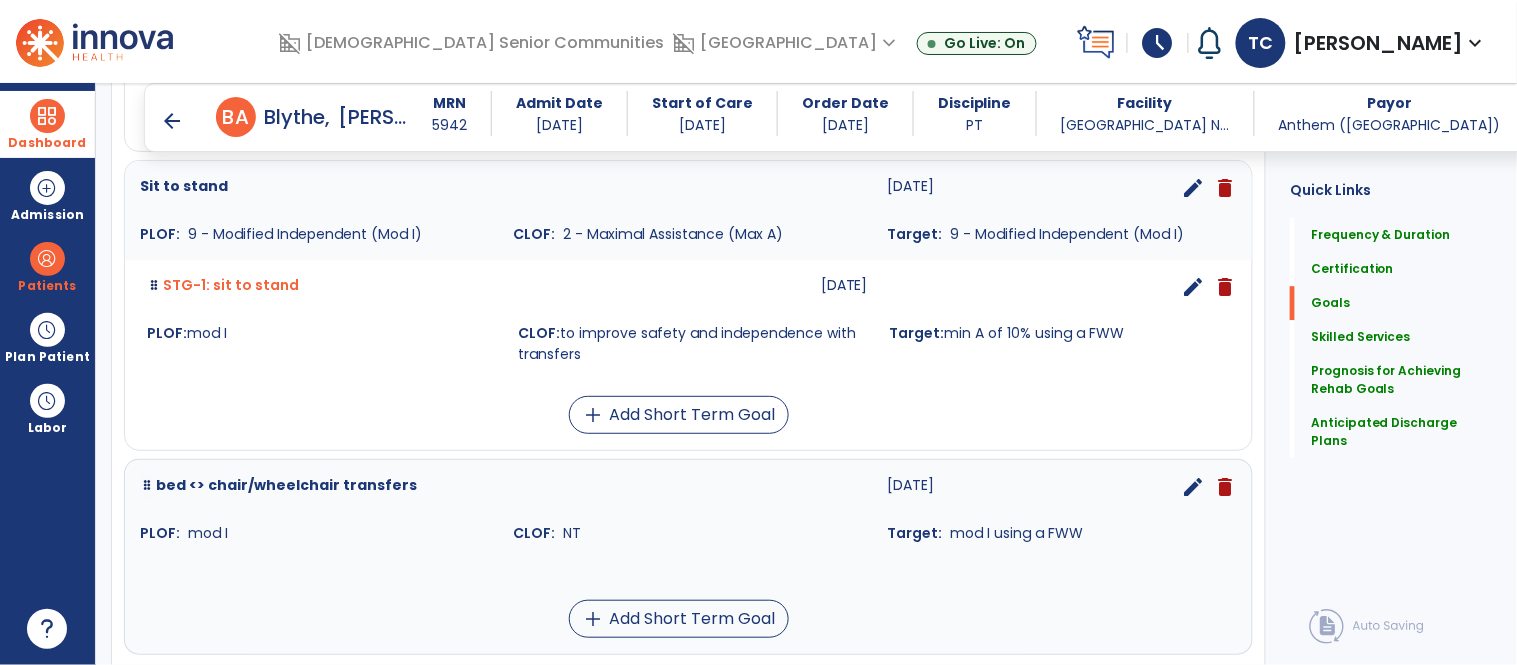 scroll, scrollTop: 1600, scrollLeft: 0, axis: vertical 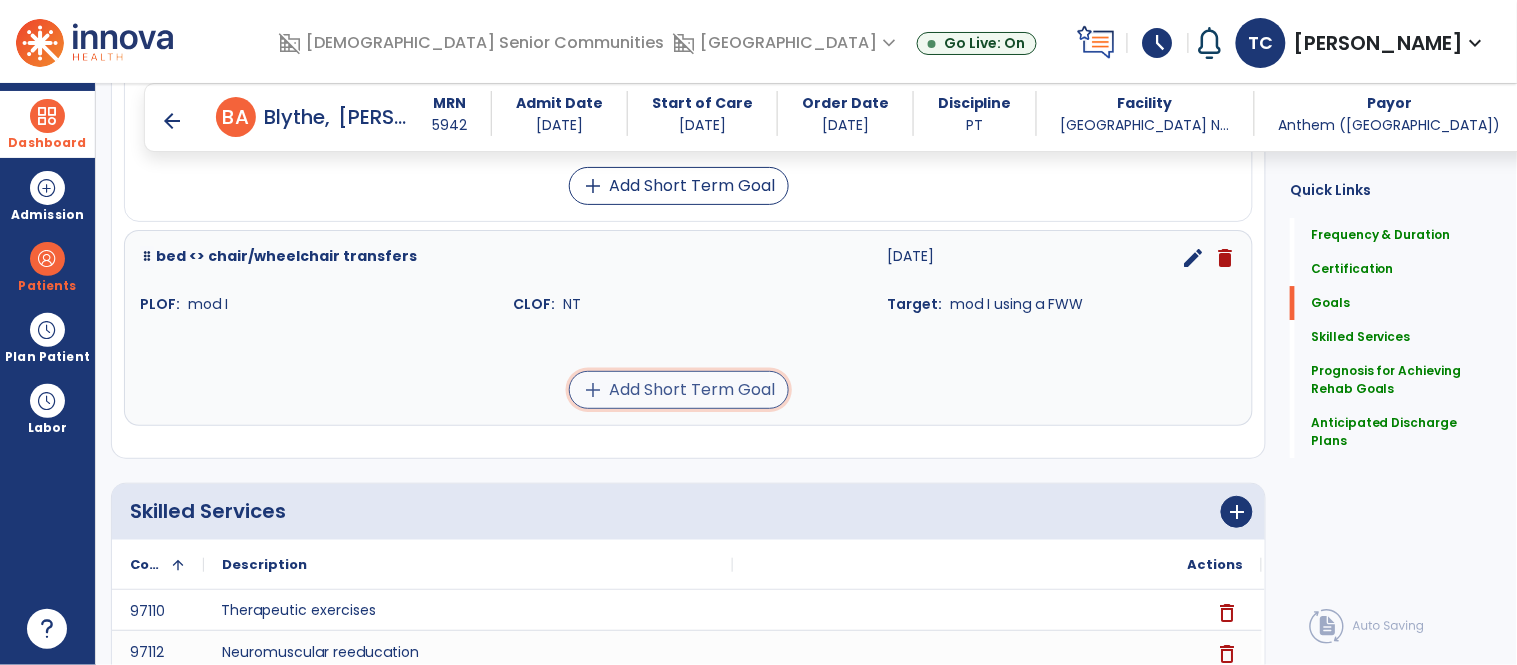 click on "add  Add Short Term Goal" at bounding box center [679, 390] 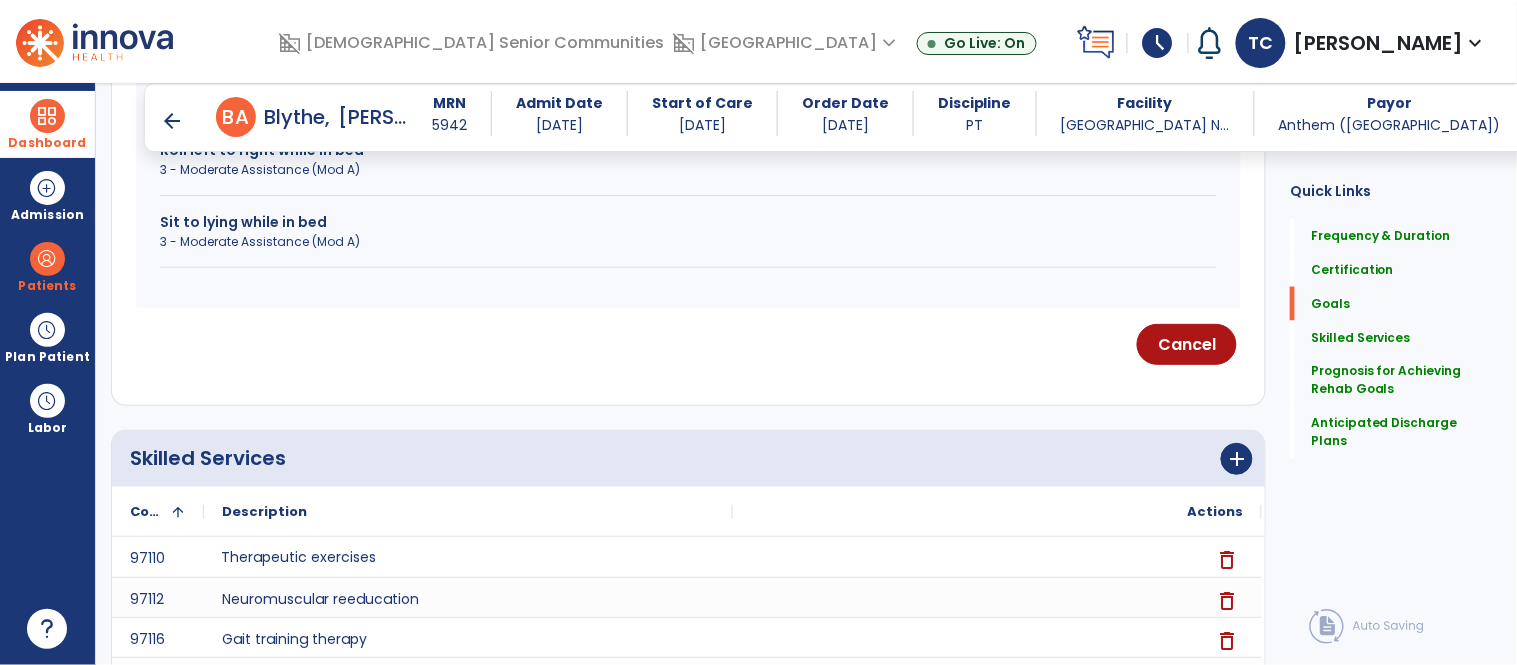scroll, scrollTop: 354, scrollLeft: 0, axis: vertical 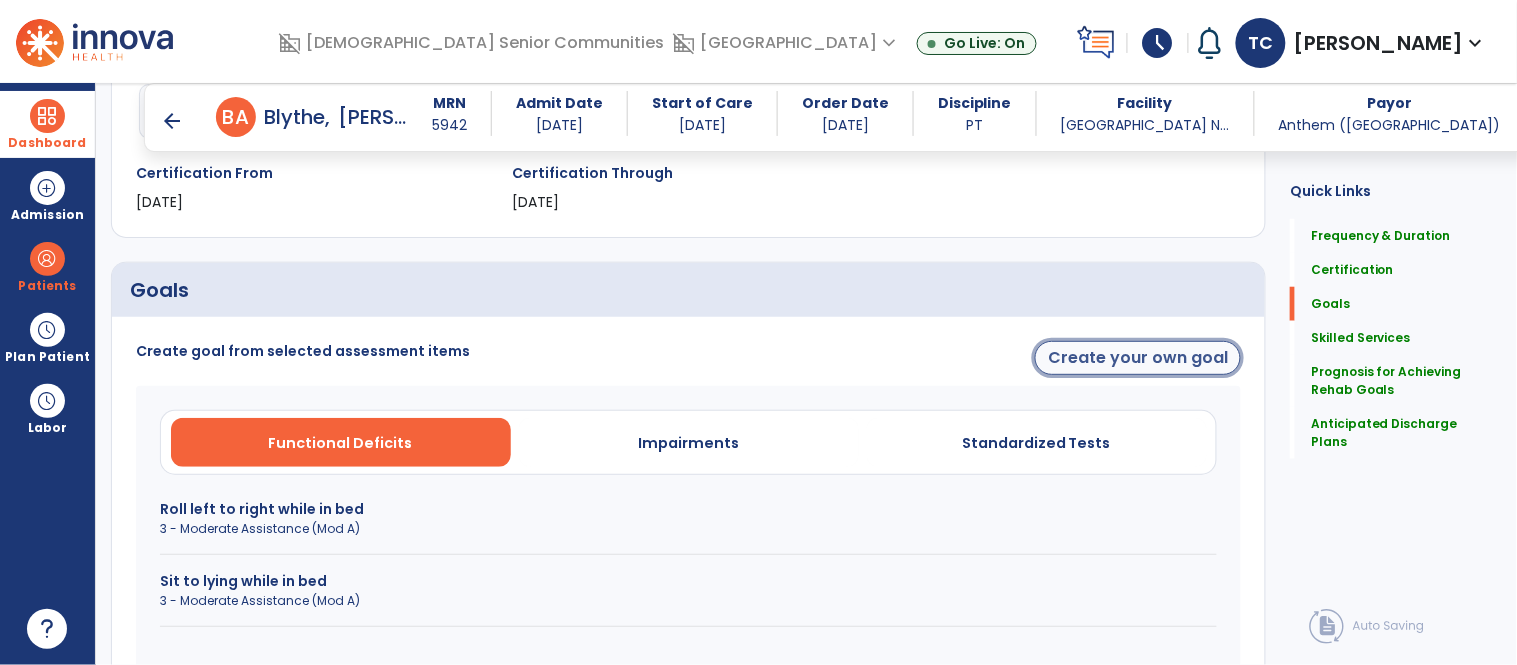 click on "Create your own goal" at bounding box center [1138, 358] 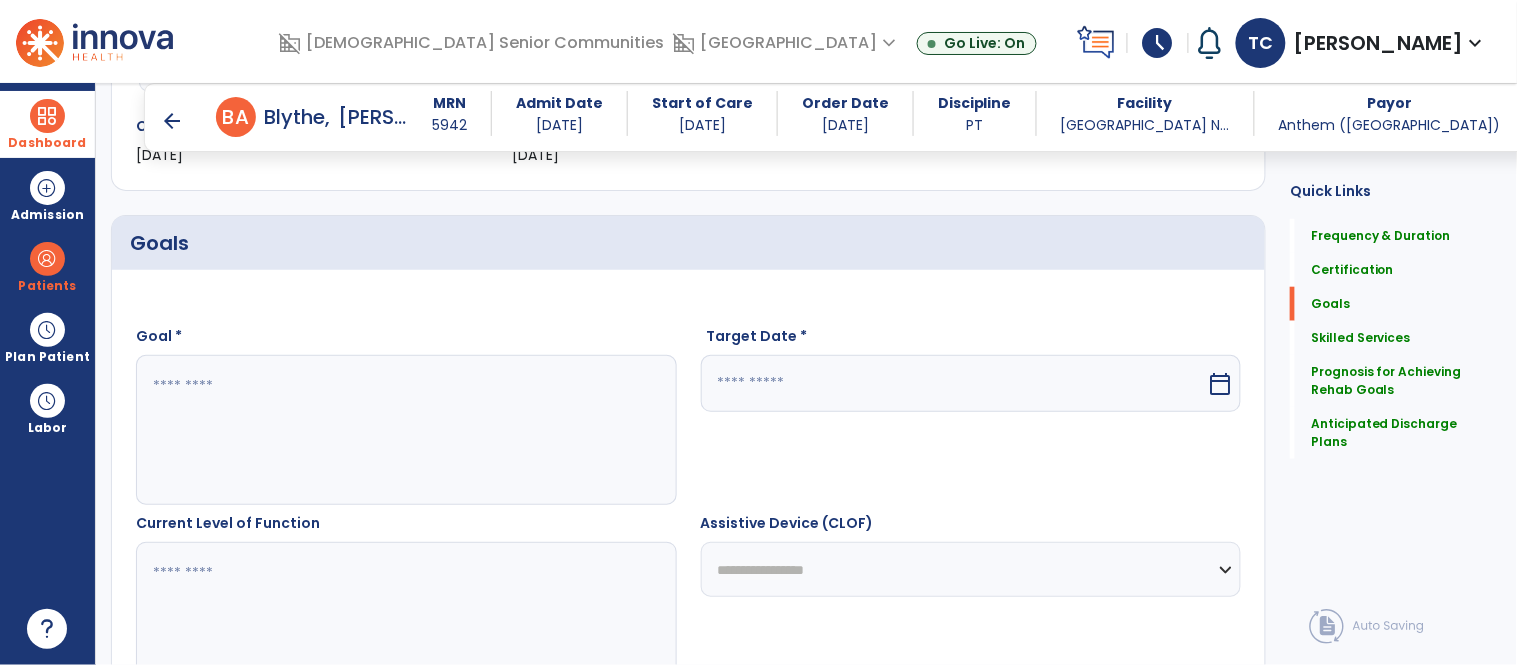 scroll, scrollTop: 393, scrollLeft: 0, axis: vertical 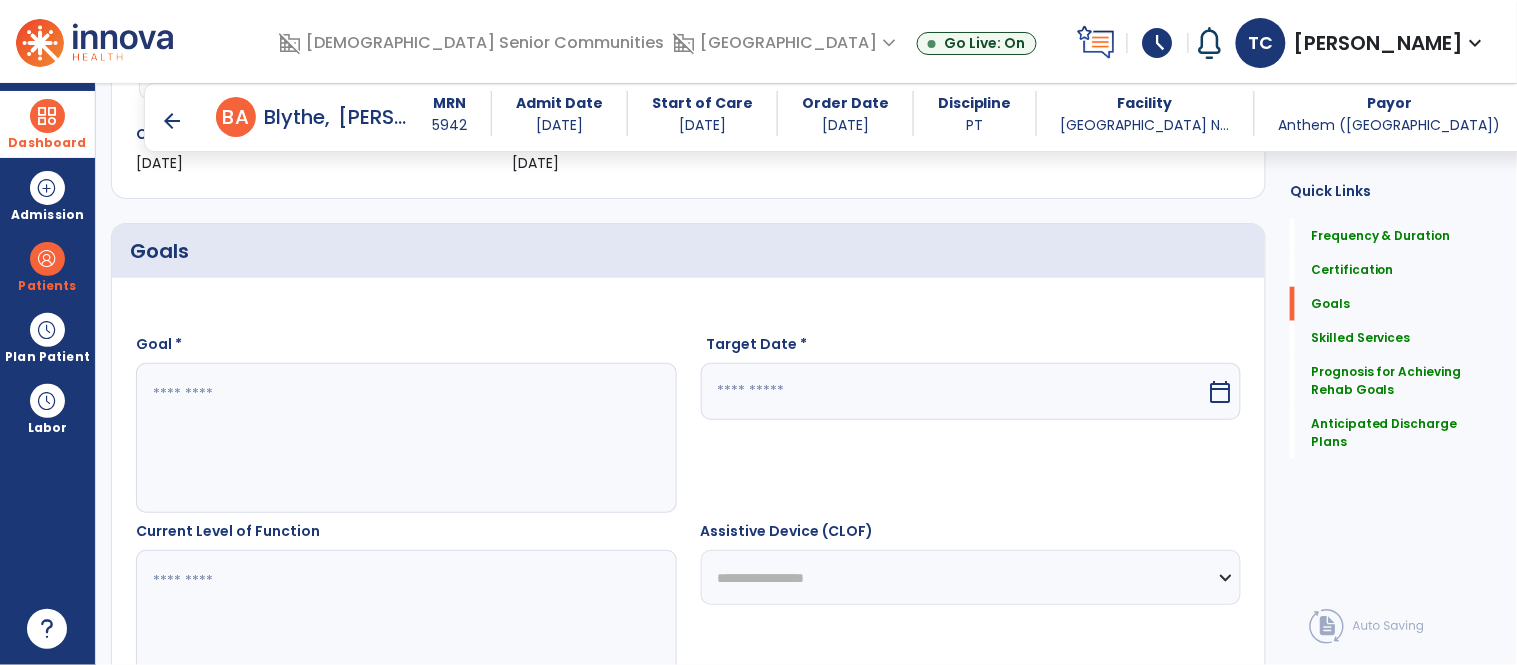 click at bounding box center [954, 391] 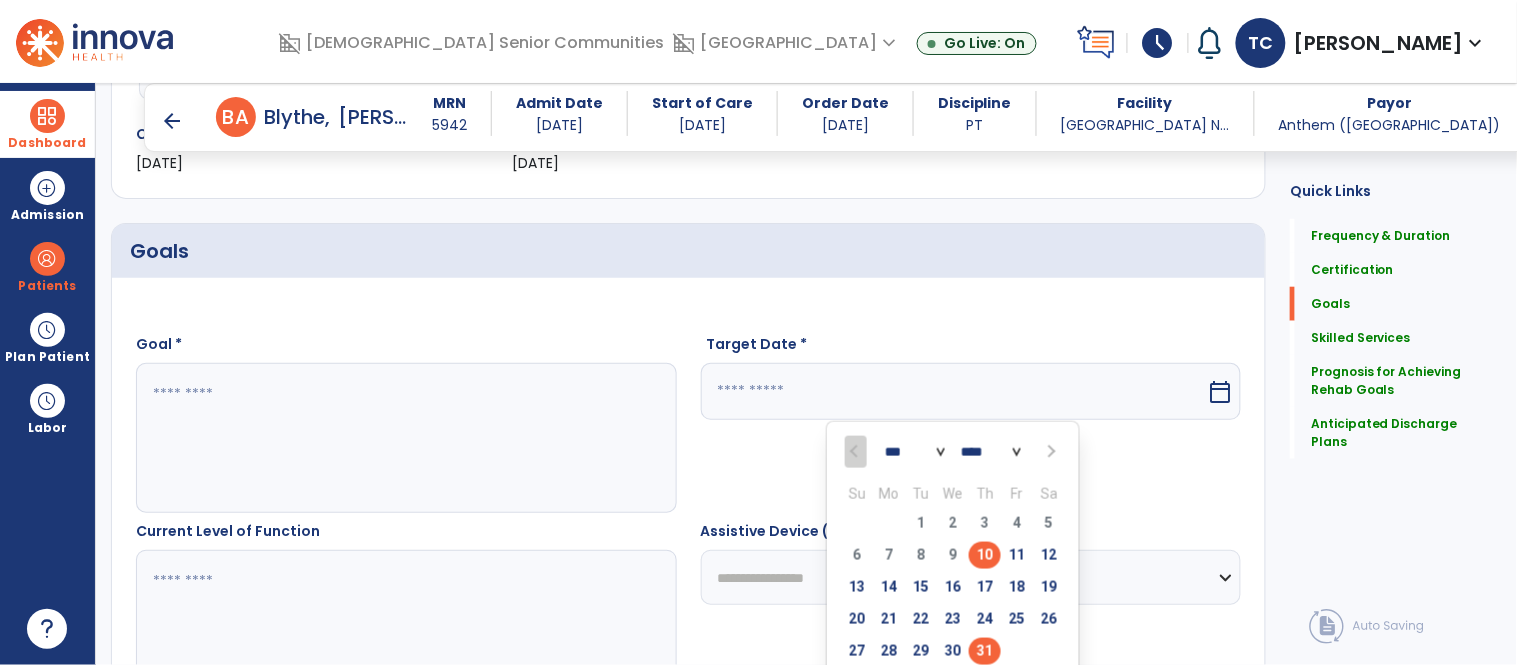 click on "31" at bounding box center (985, 651) 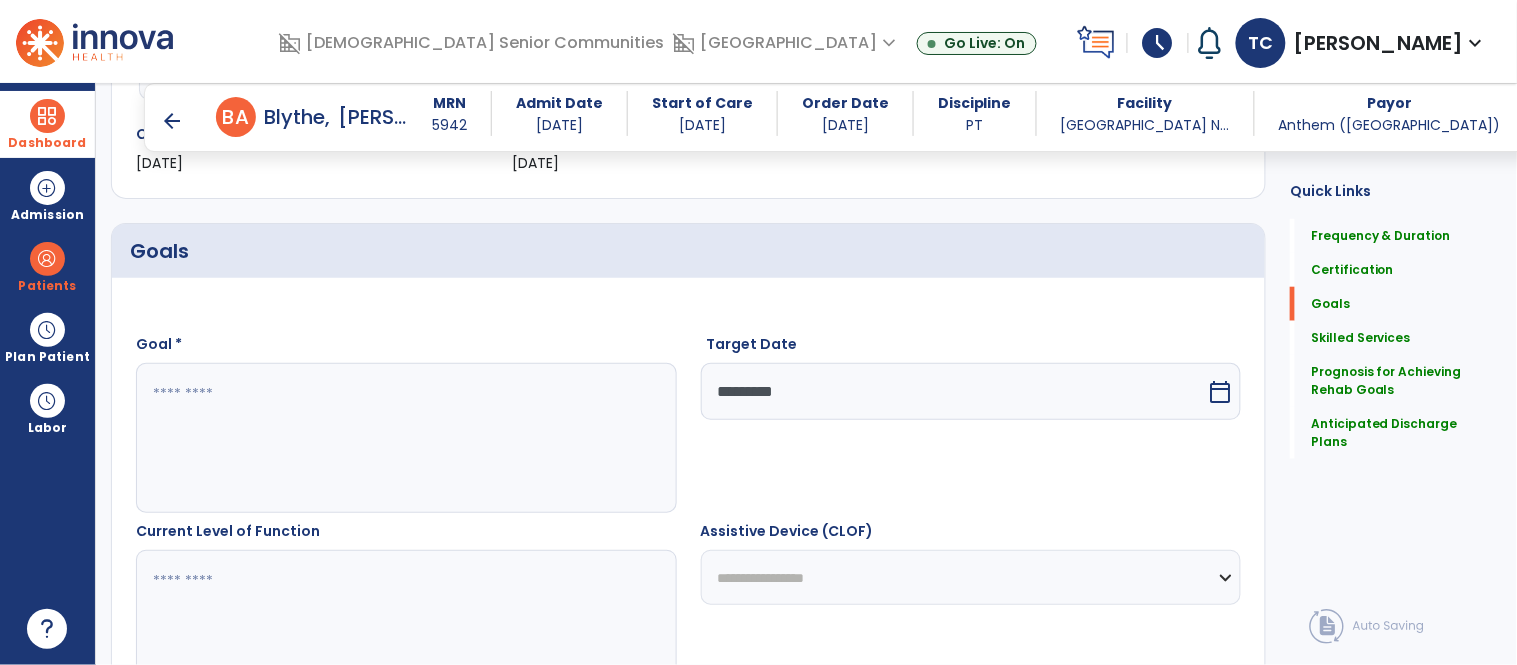 click at bounding box center (405, 438) 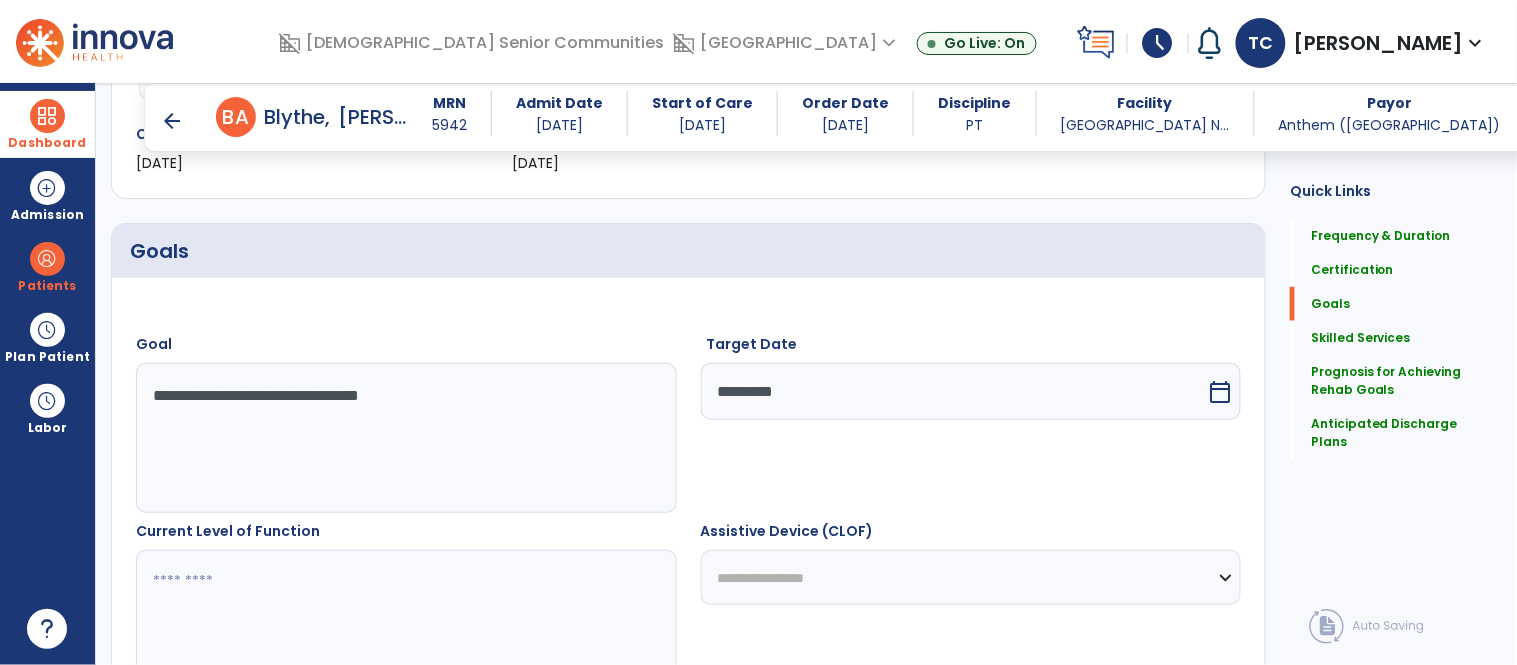 type on "**********" 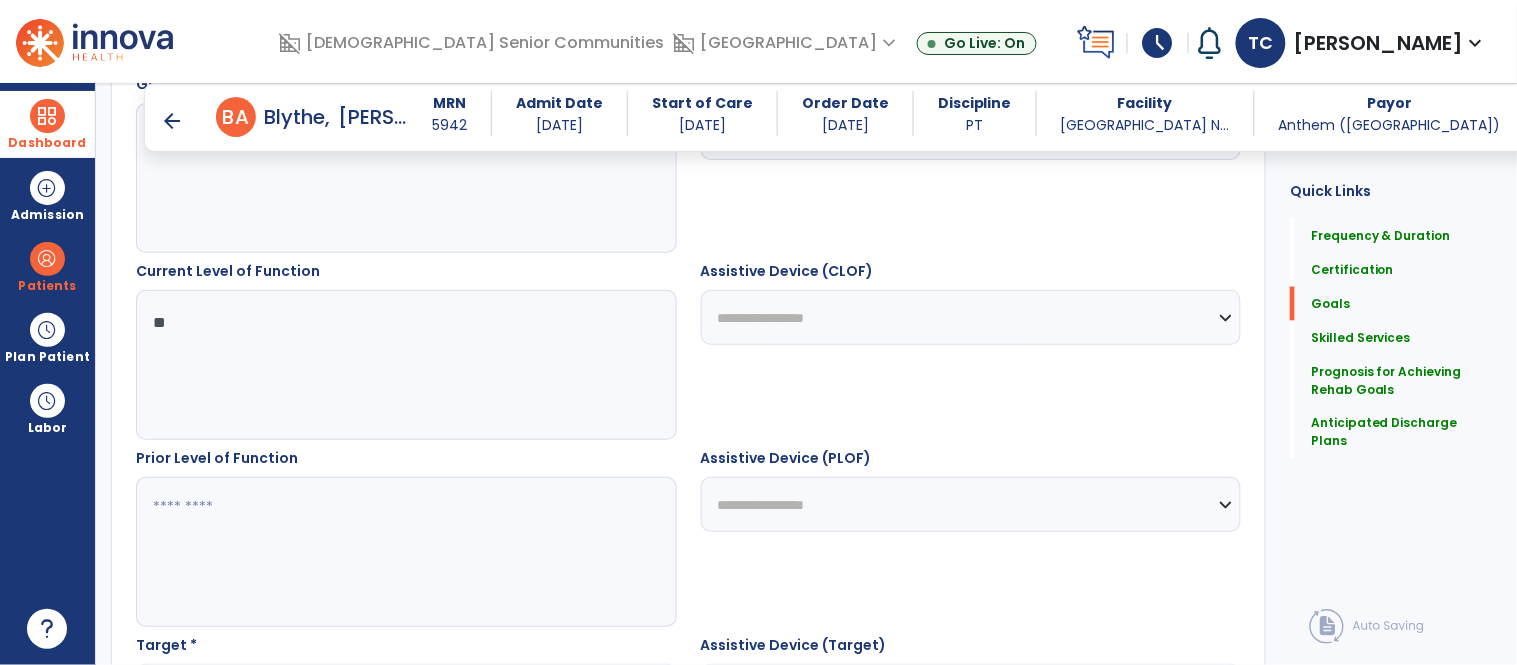 scroll, scrollTop: 753, scrollLeft: 0, axis: vertical 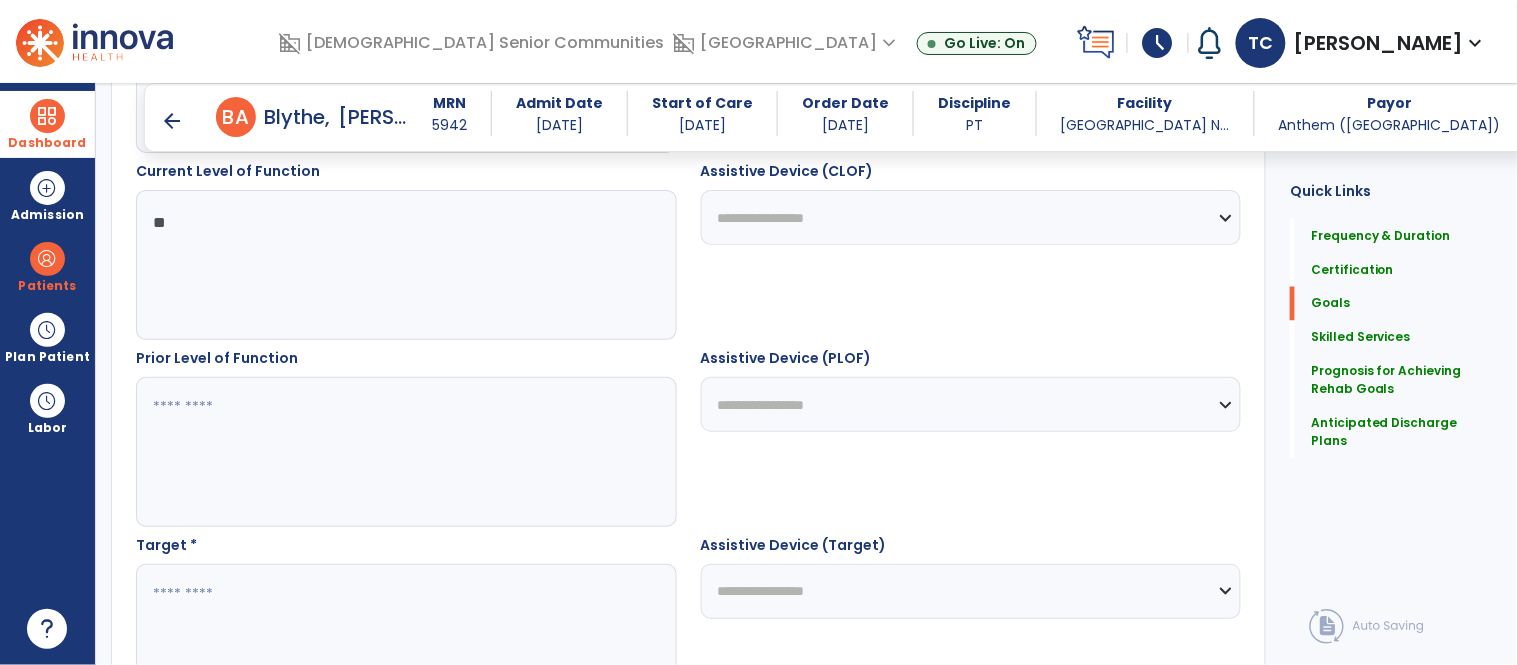 type on "**" 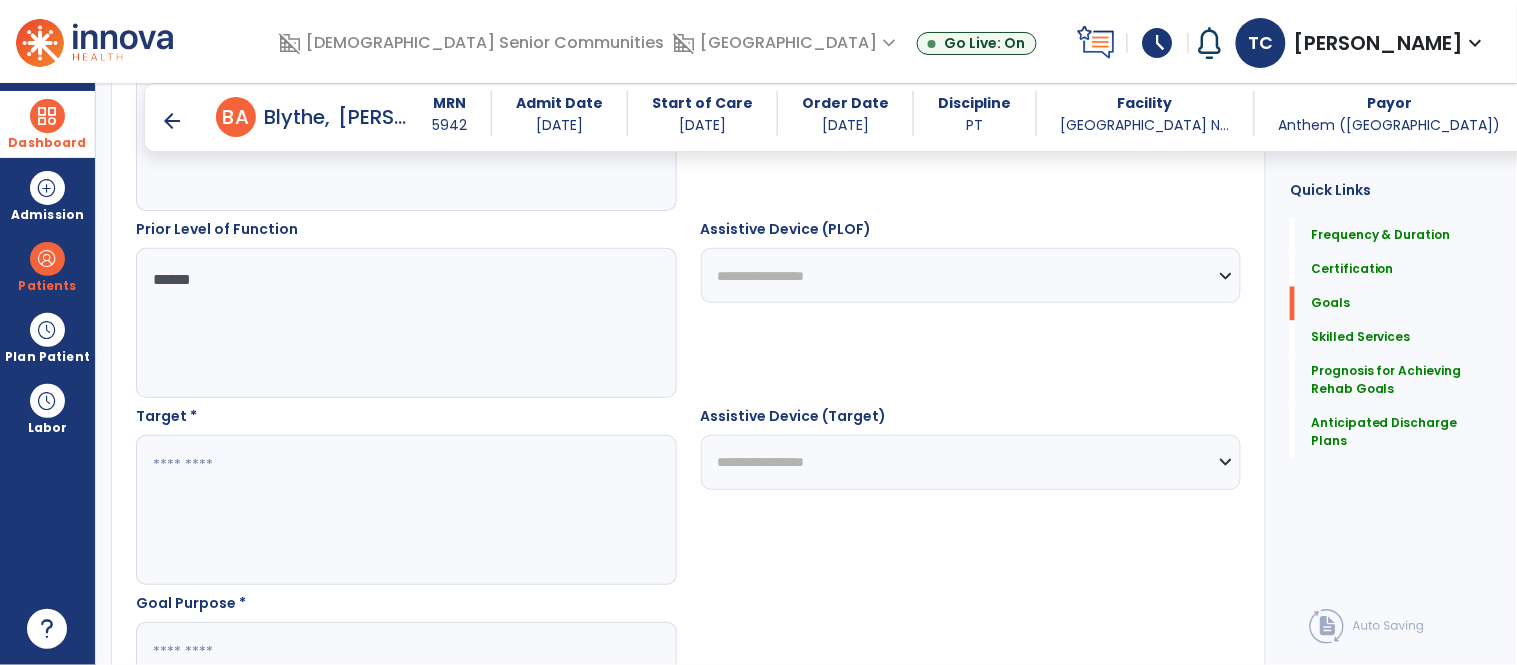scroll, scrollTop: 960, scrollLeft: 0, axis: vertical 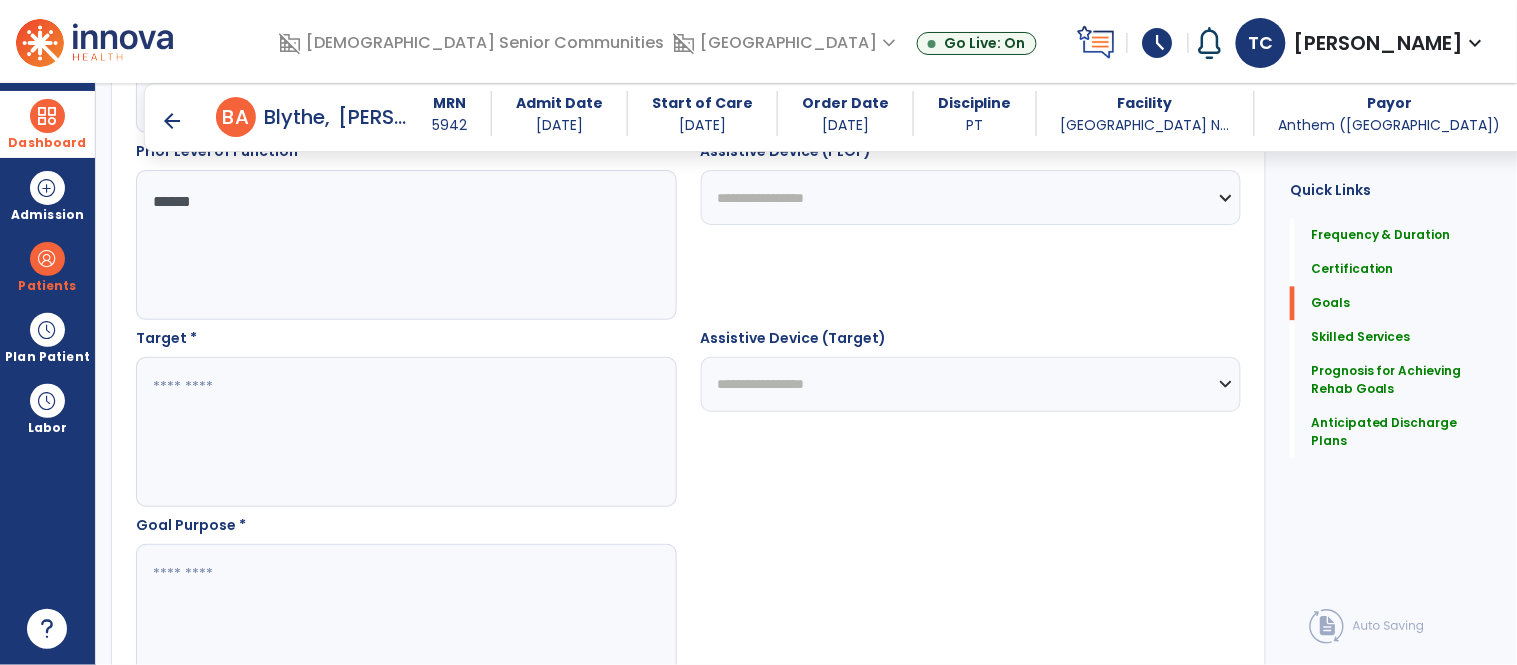 type on "*****" 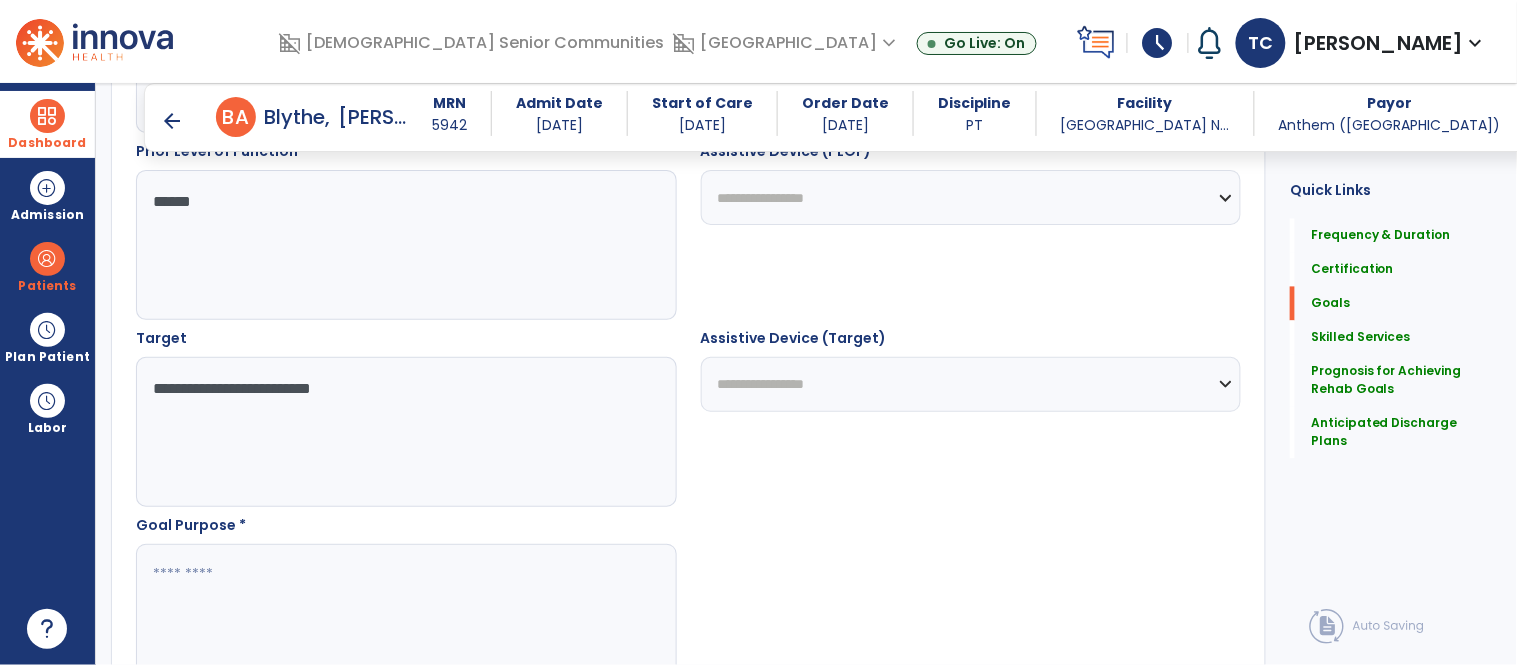 type on "**********" 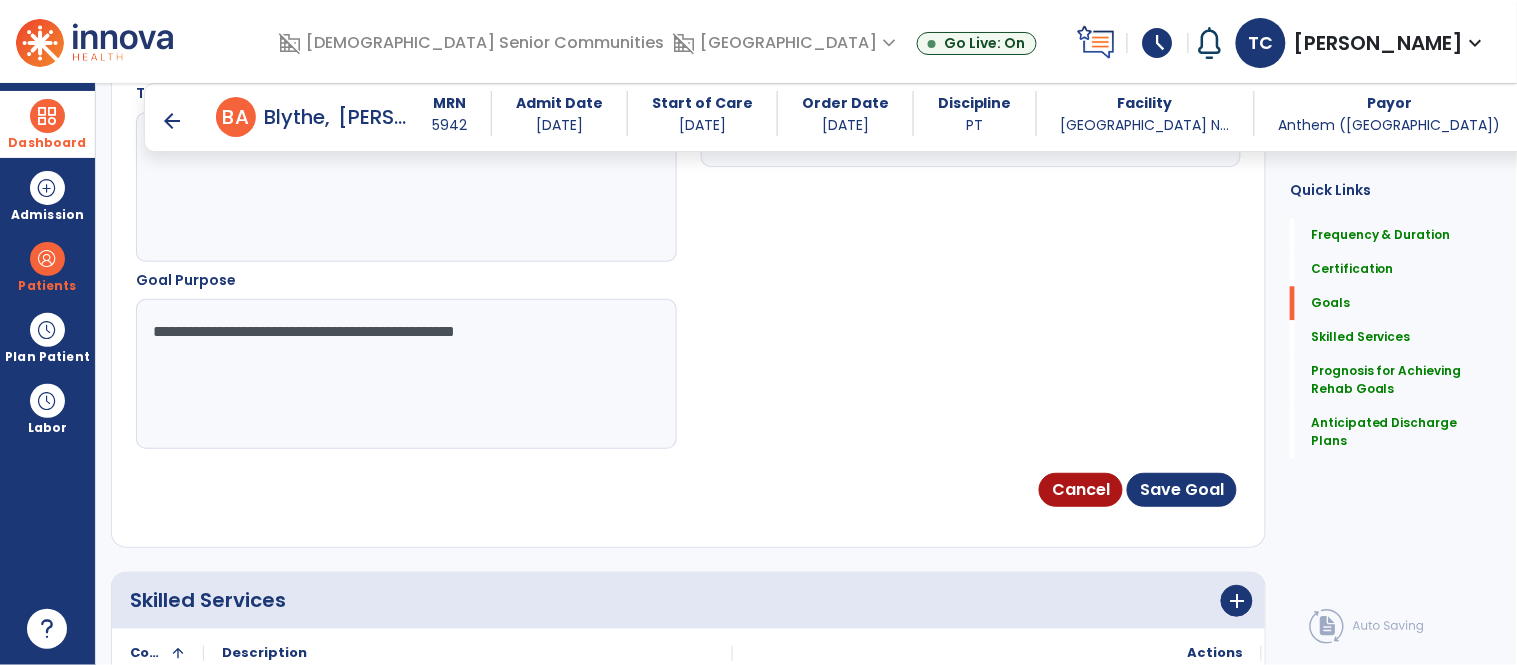 scroll, scrollTop: 1207, scrollLeft: 0, axis: vertical 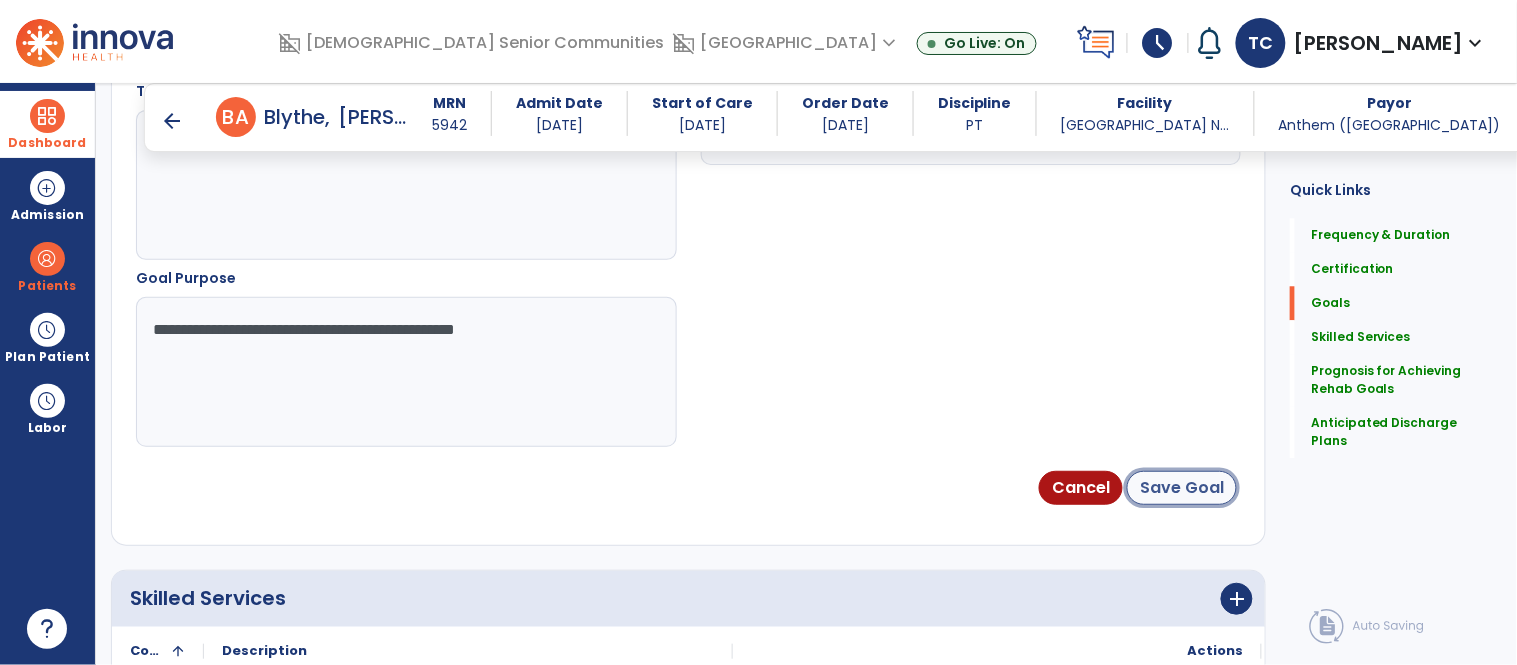 click on "Save Goal" at bounding box center [1182, 488] 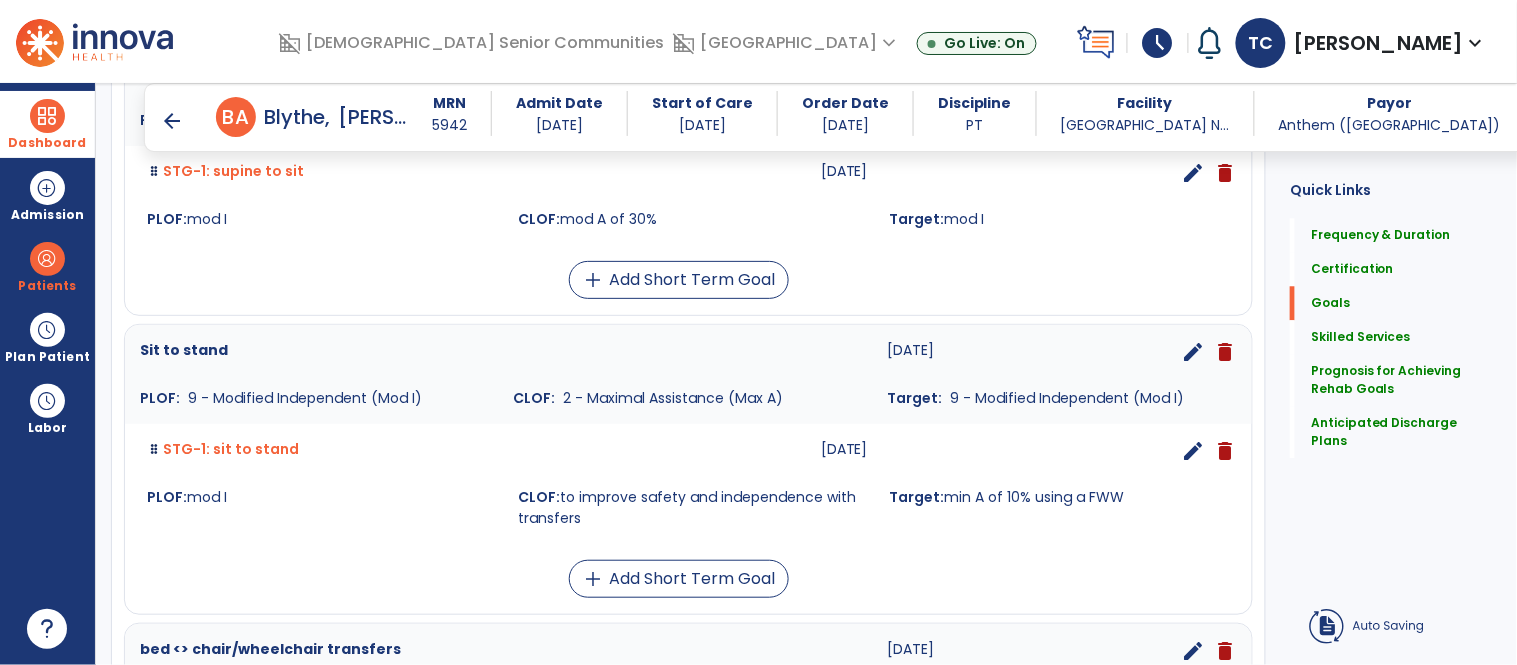 scroll, scrollTop: 127, scrollLeft: 0, axis: vertical 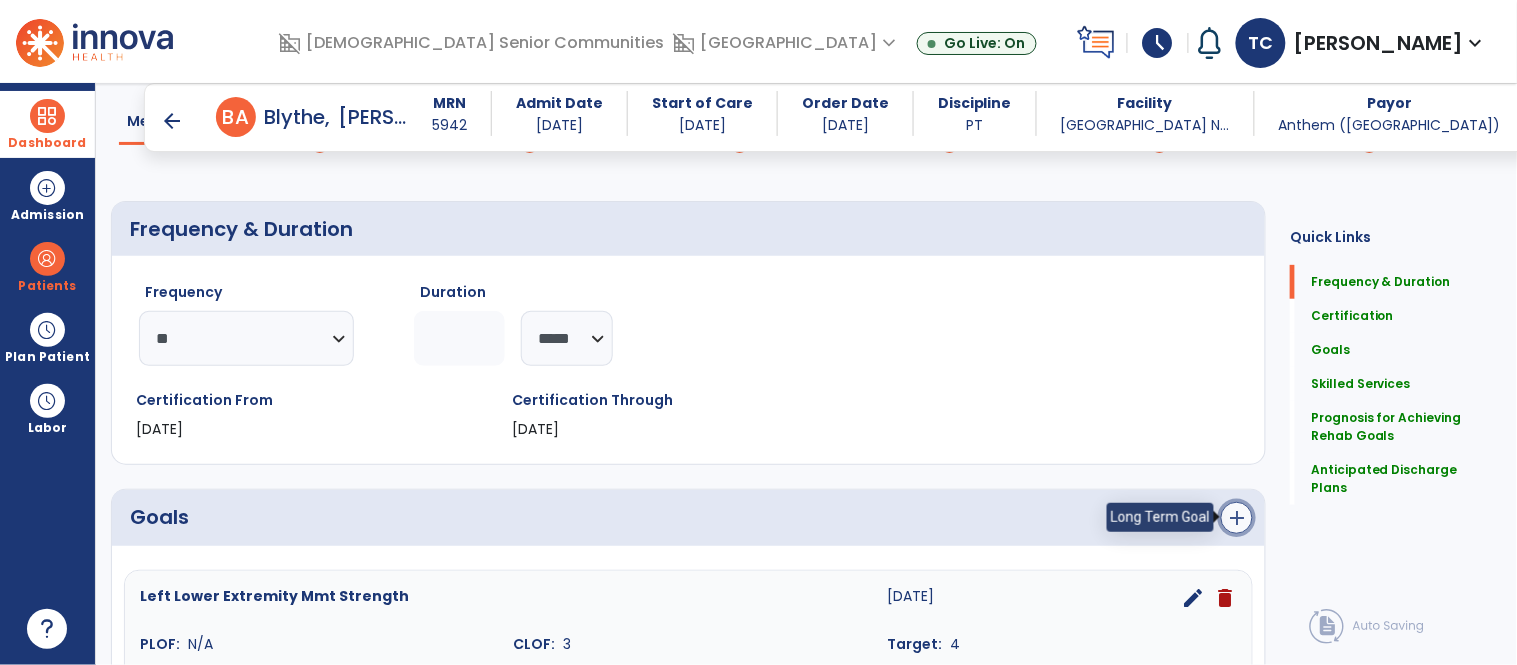 click on "add" at bounding box center [1237, 518] 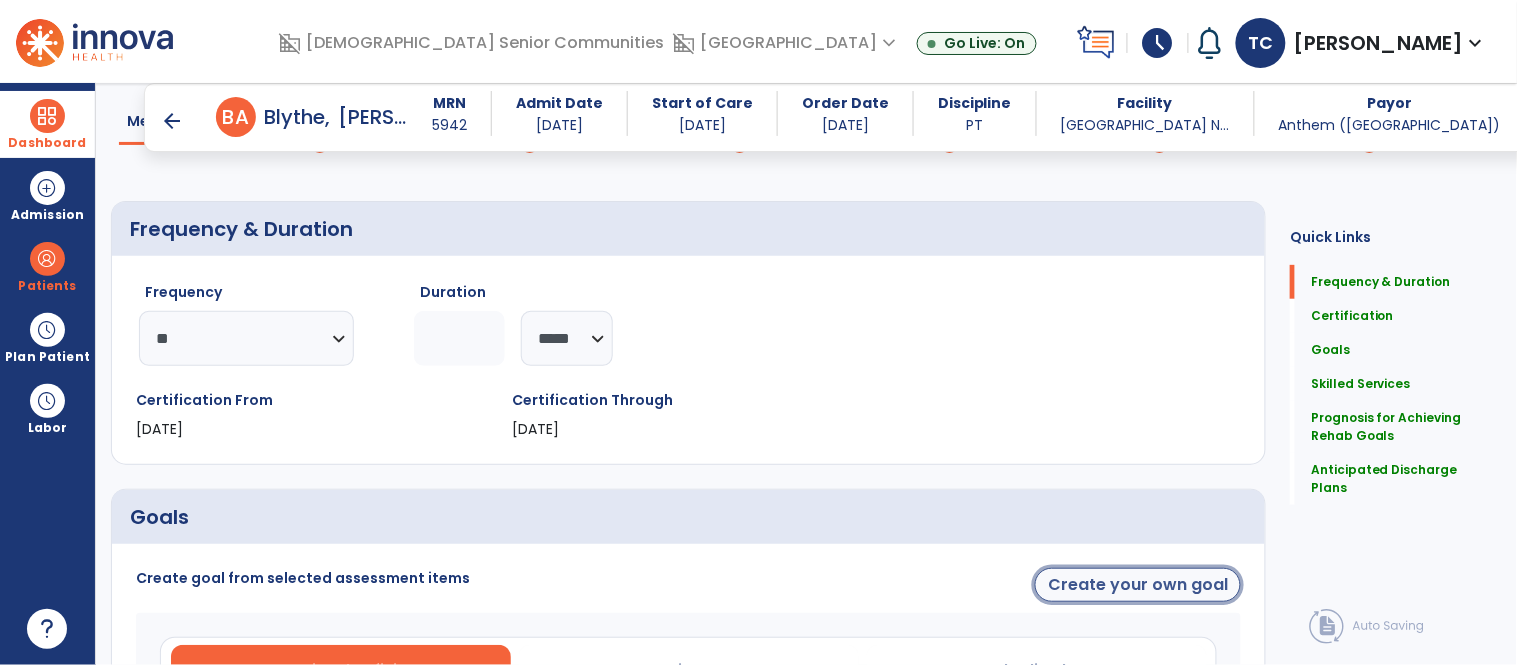click on "Create your own goal" at bounding box center (1138, 585) 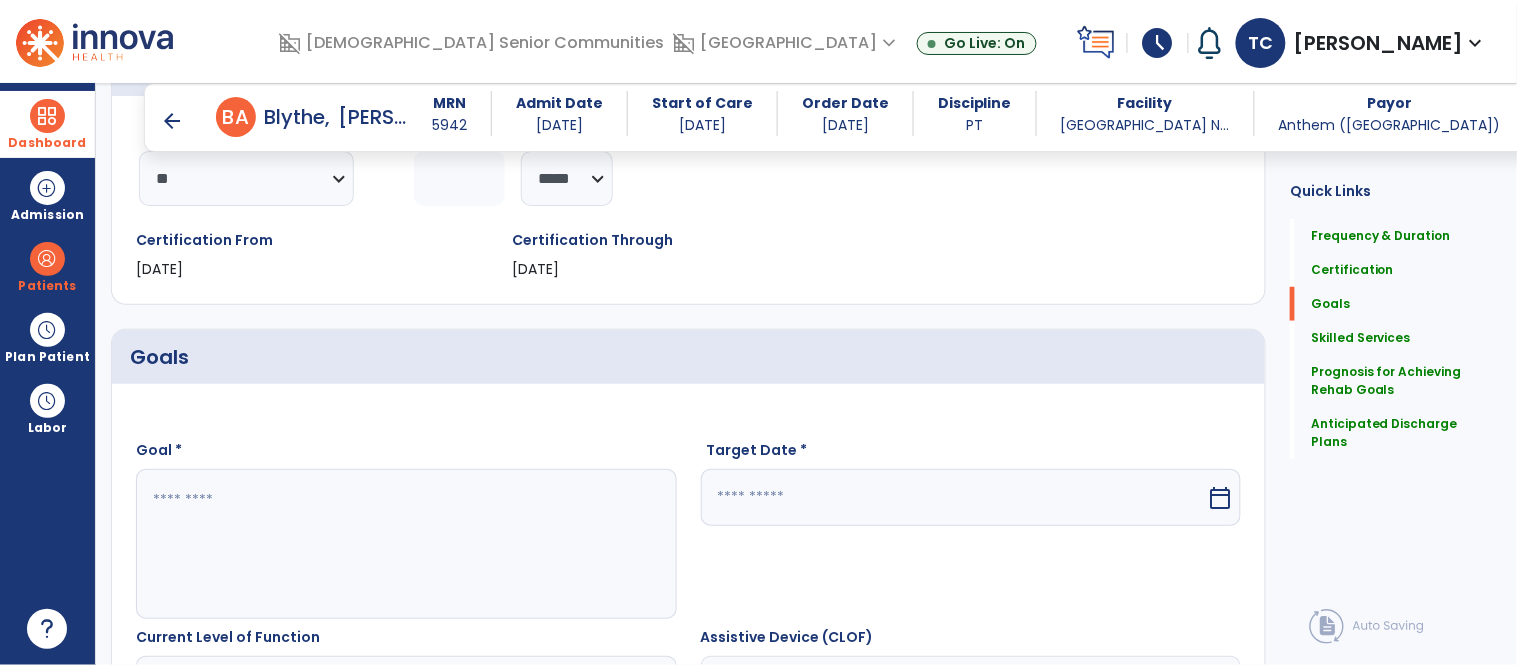 scroll, scrollTop: 391, scrollLeft: 0, axis: vertical 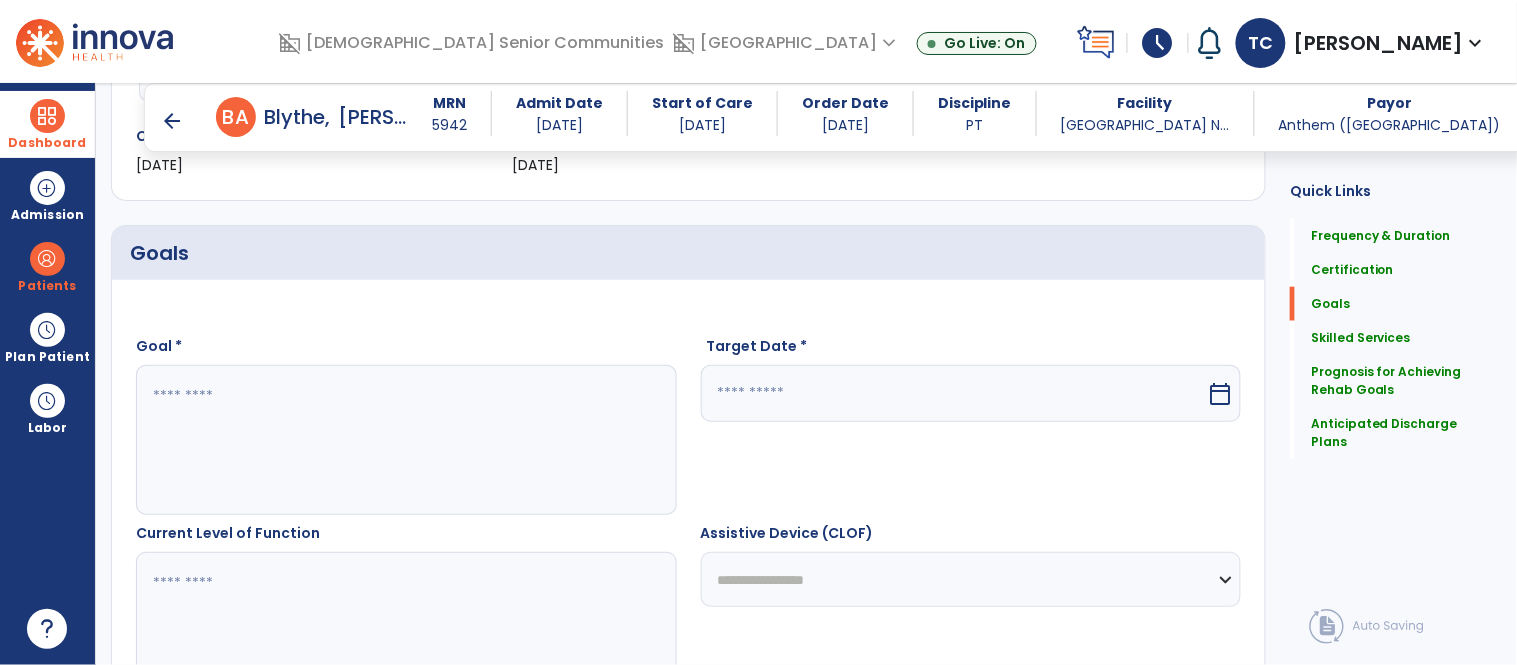 click on "Target Date *  calendar_today" at bounding box center [971, 425] 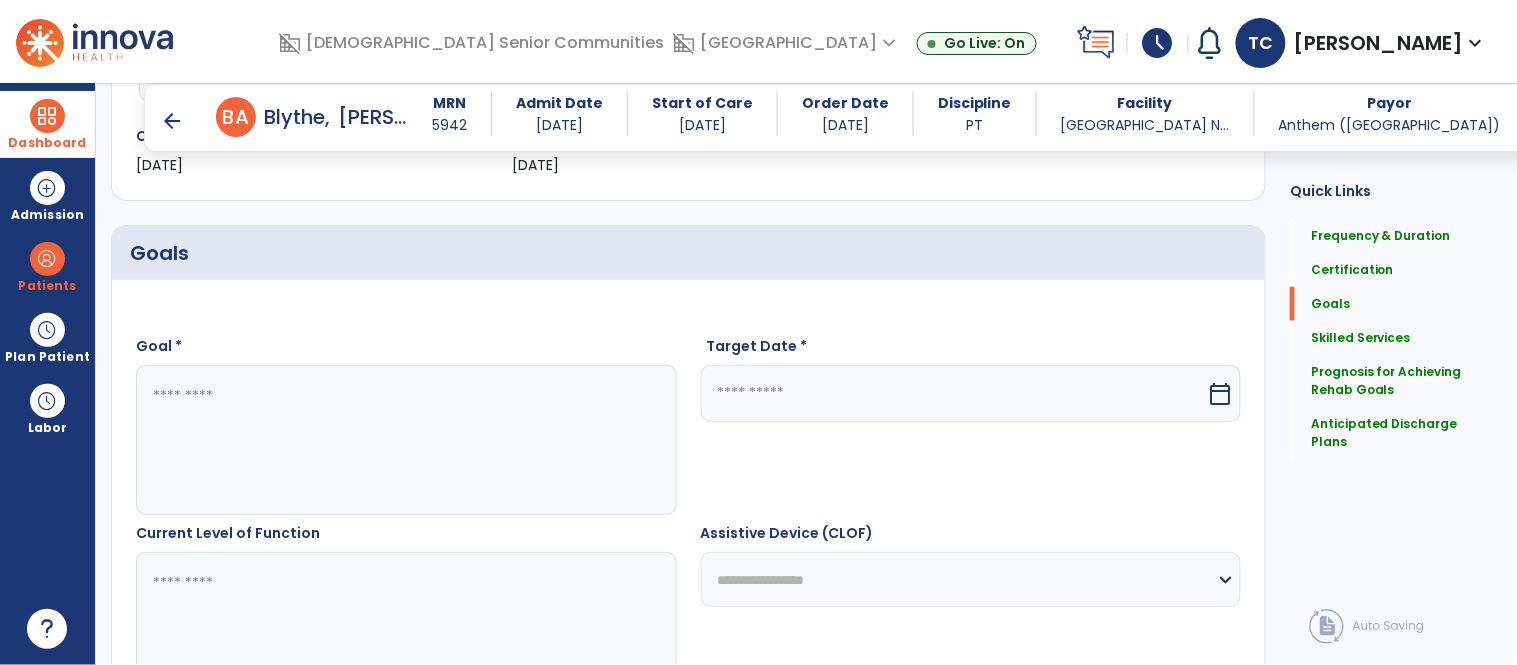 click at bounding box center [954, 393] 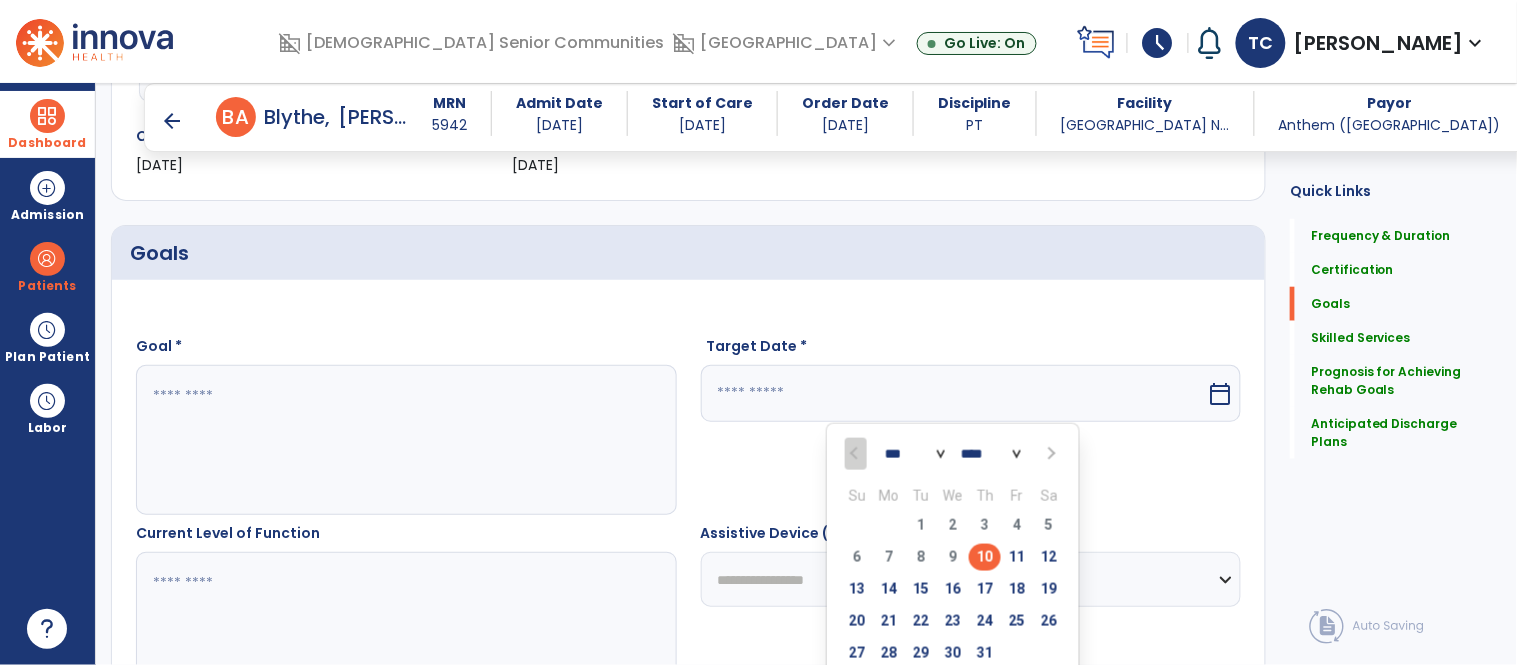 click at bounding box center (1050, 454) 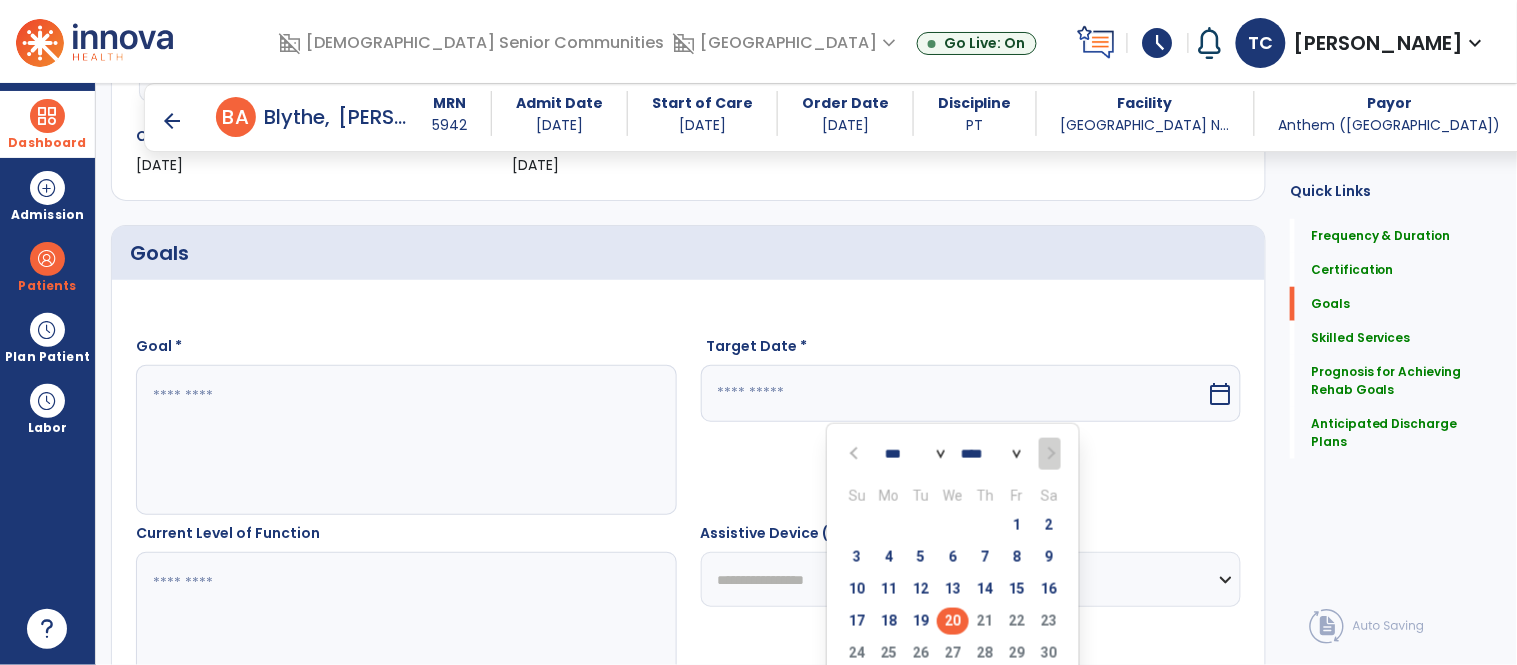 click on "20" at bounding box center [953, 621] 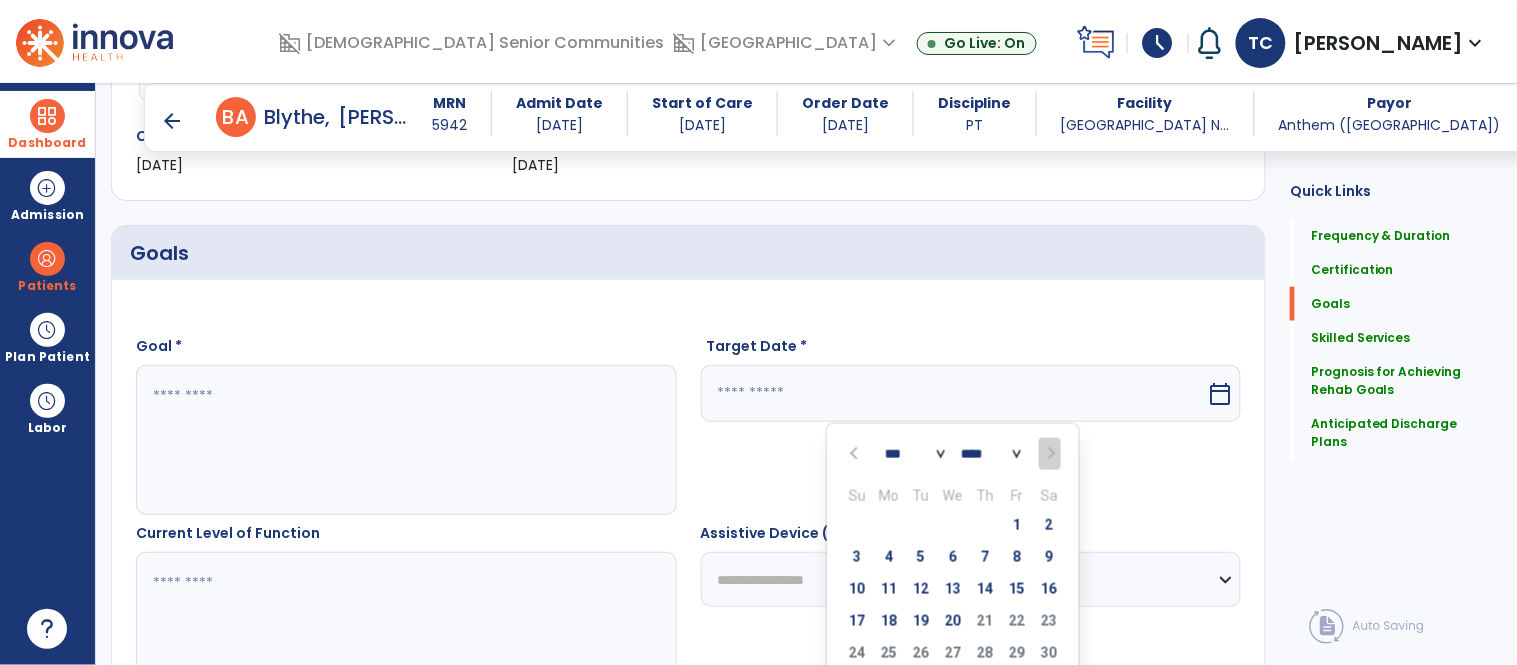 type on "*********" 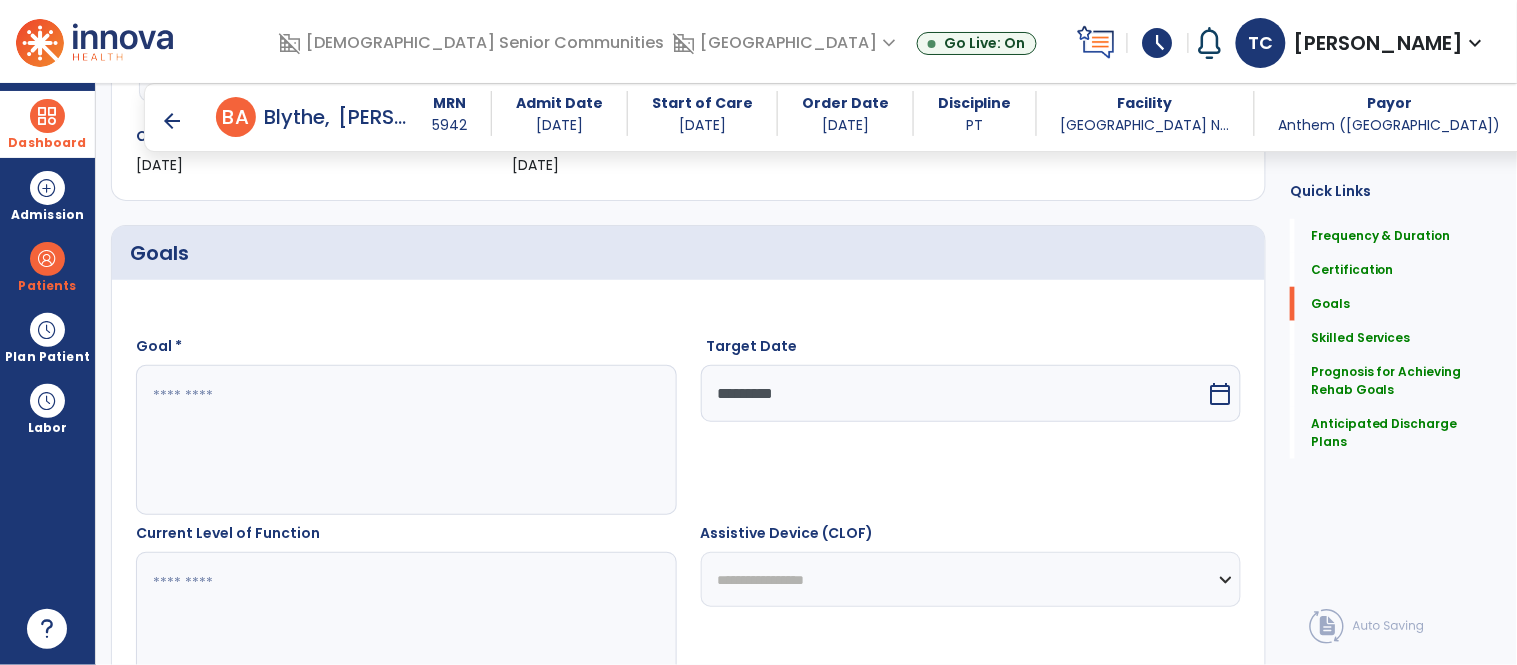 click at bounding box center (405, 440) 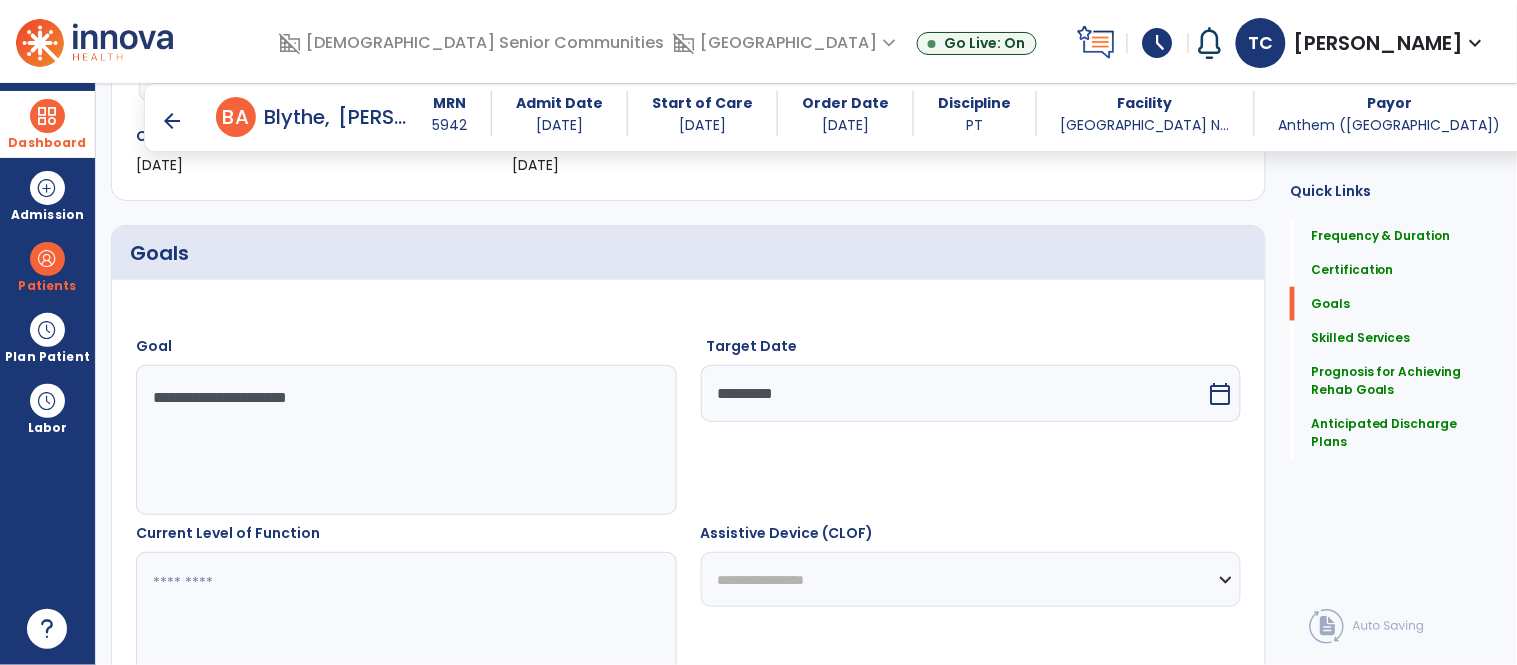 scroll, scrollTop: 522, scrollLeft: 0, axis: vertical 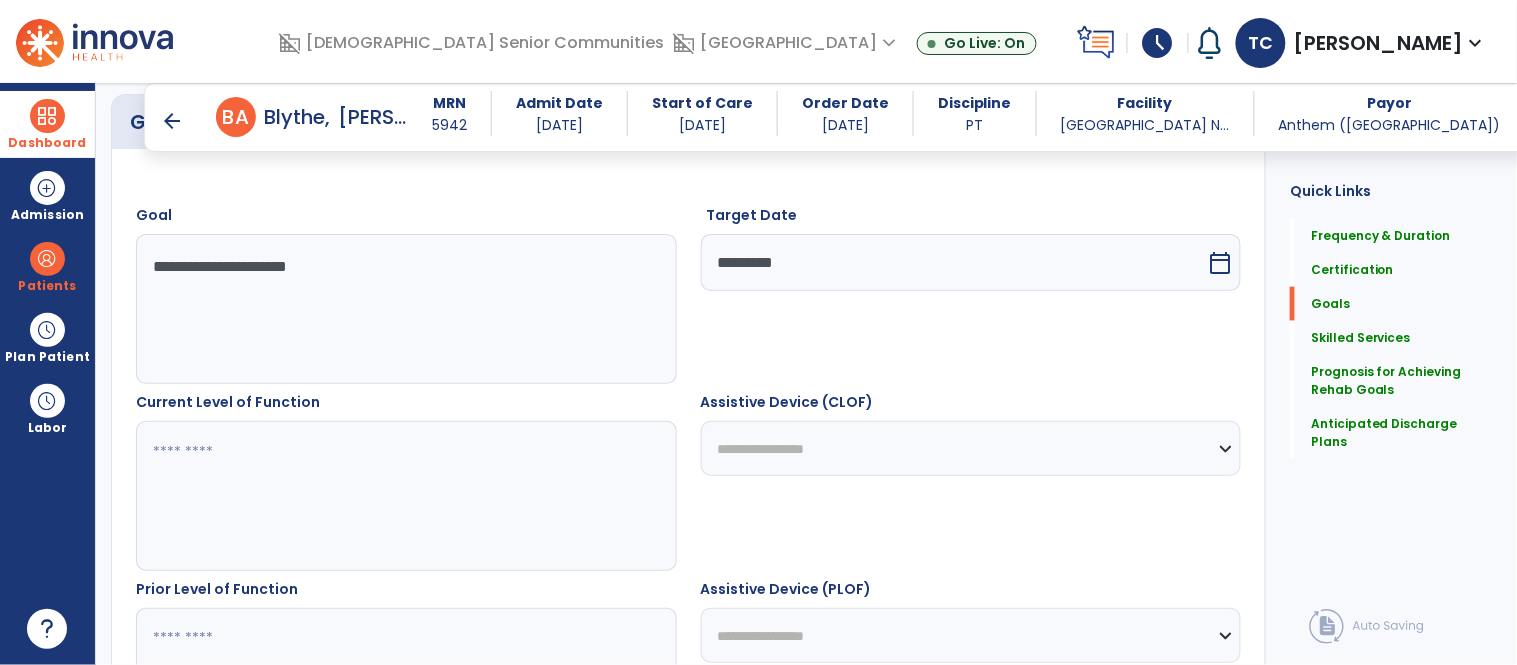 type on "**********" 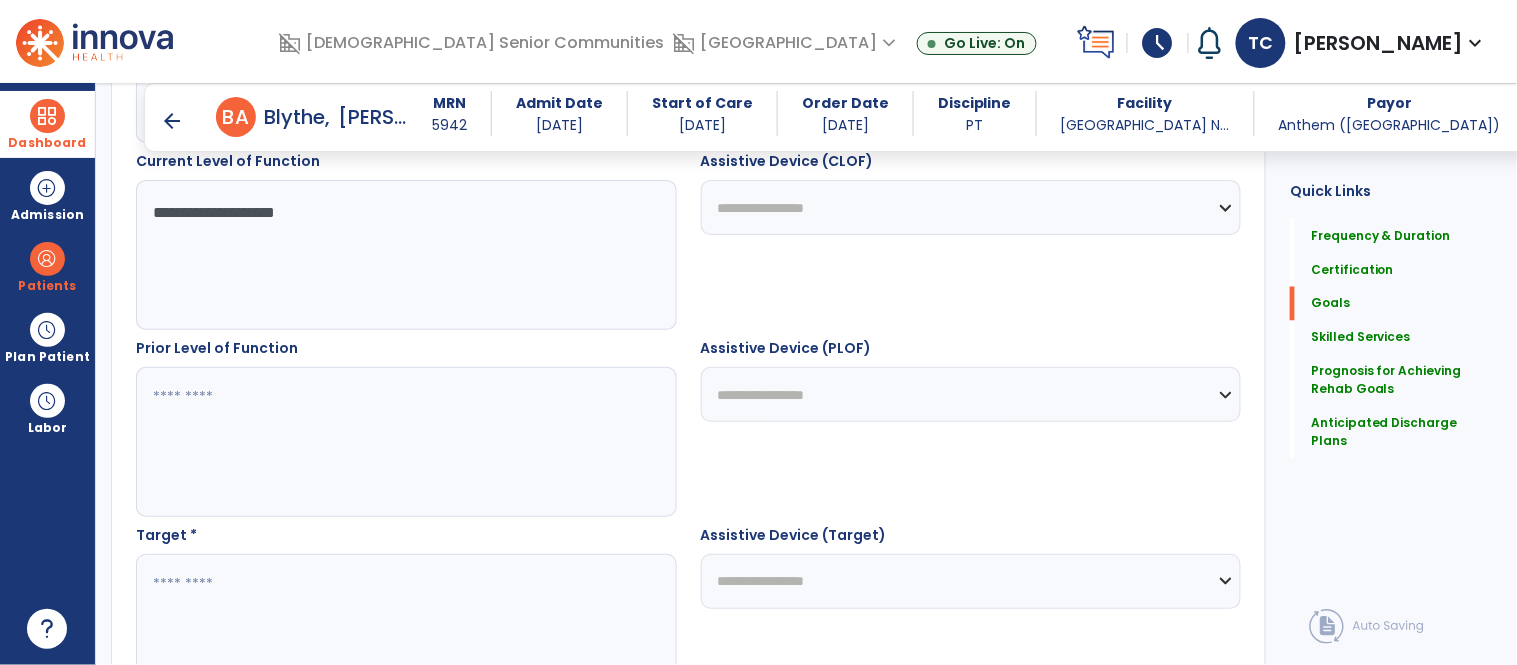 scroll, scrollTop: 765, scrollLeft: 0, axis: vertical 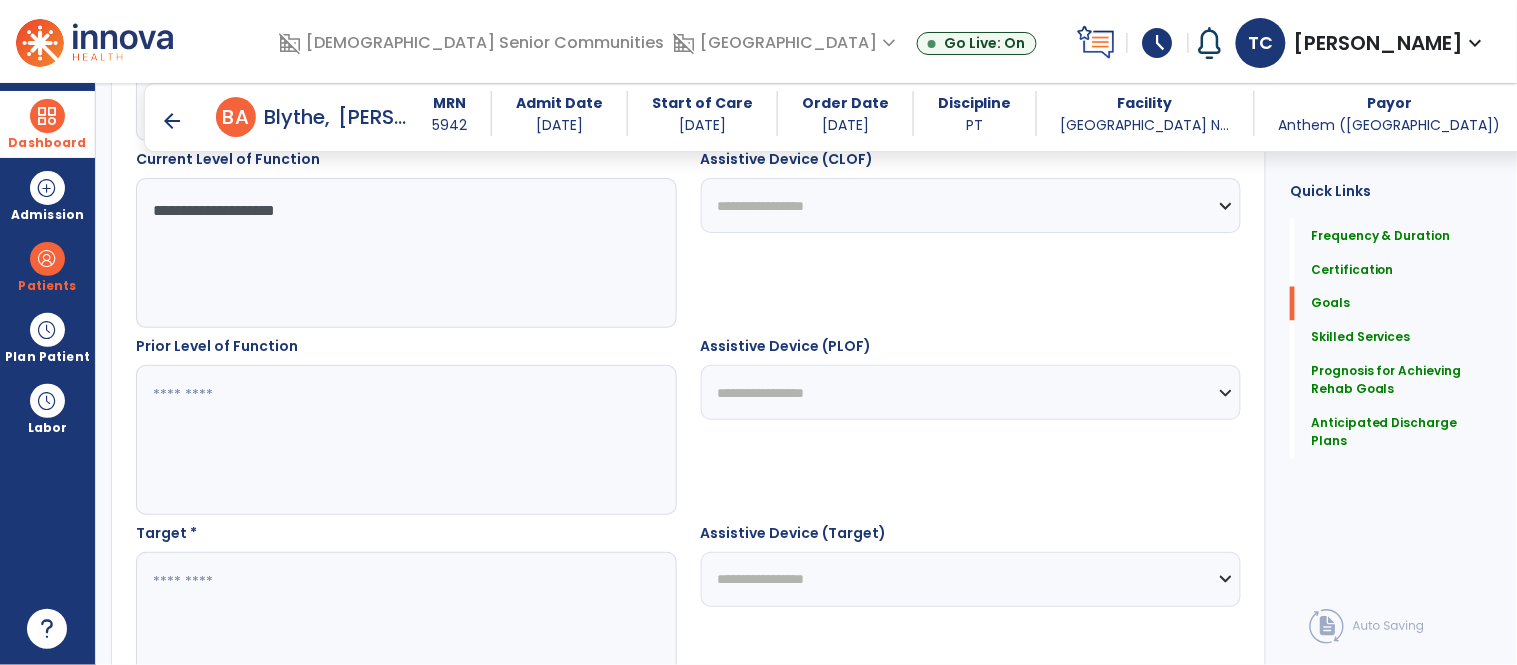 type on "**********" 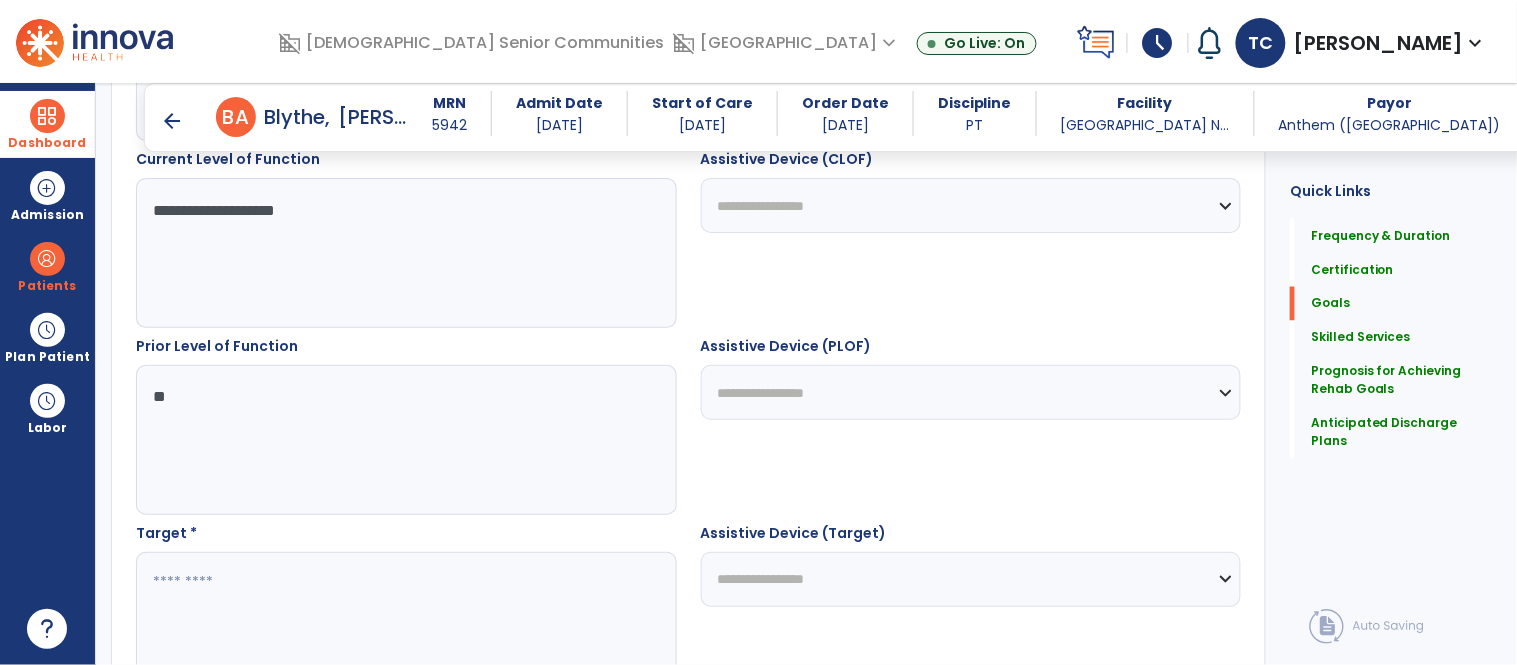 type on "***" 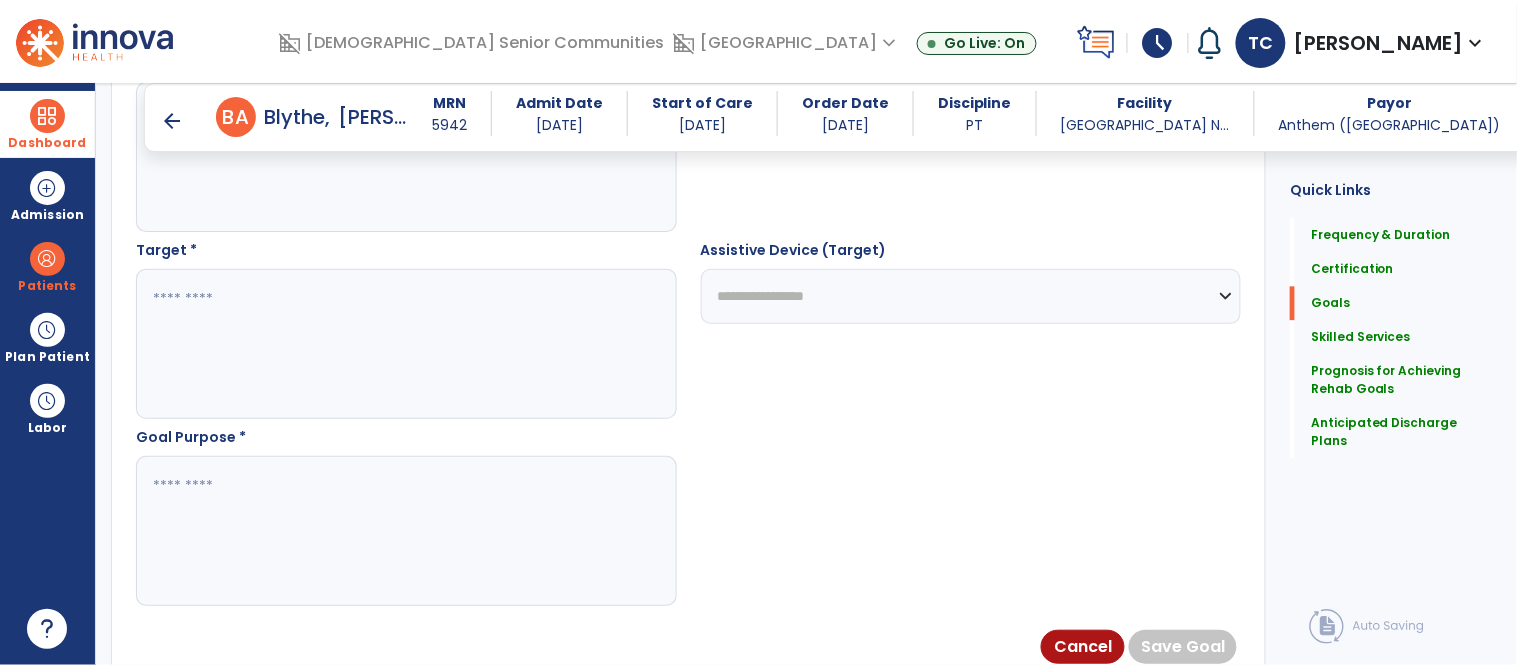 scroll, scrollTop: 1007, scrollLeft: 0, axis: vertical 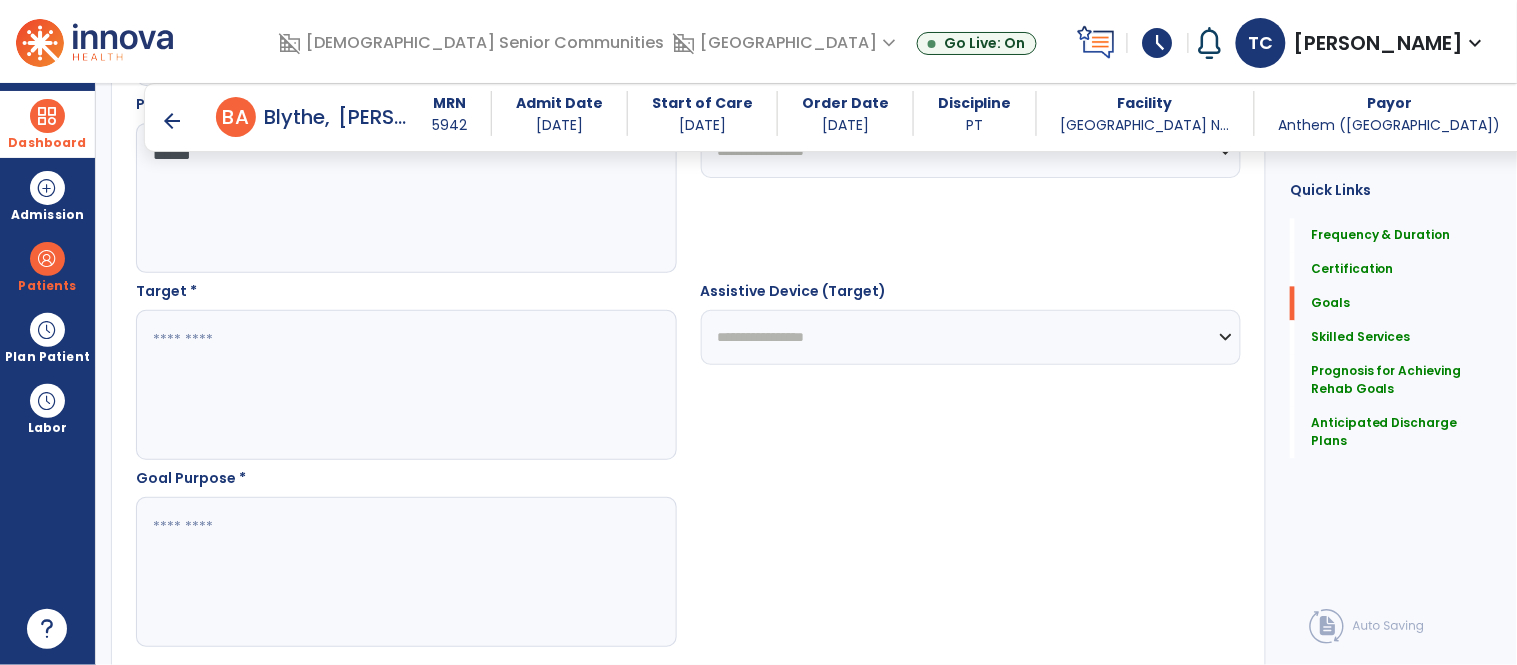 type on "*****" 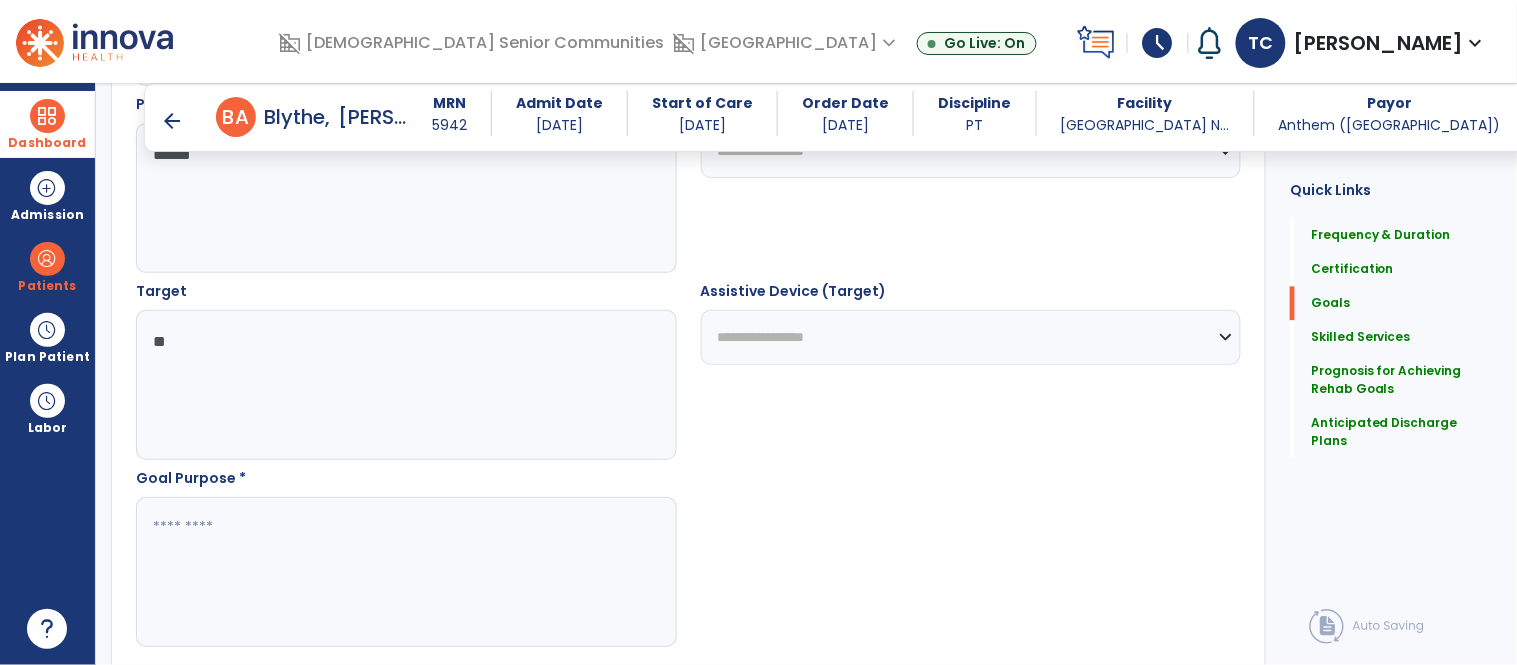 type on "*" 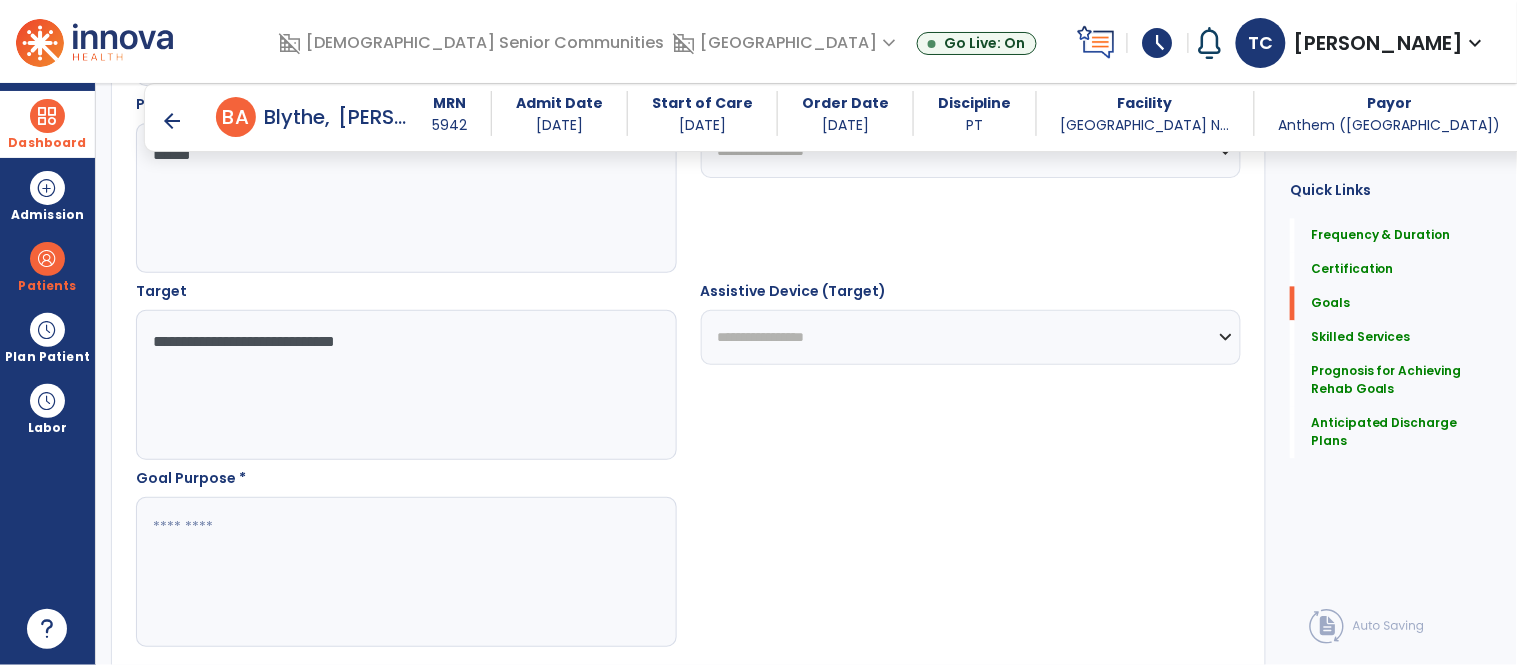type on "**********" 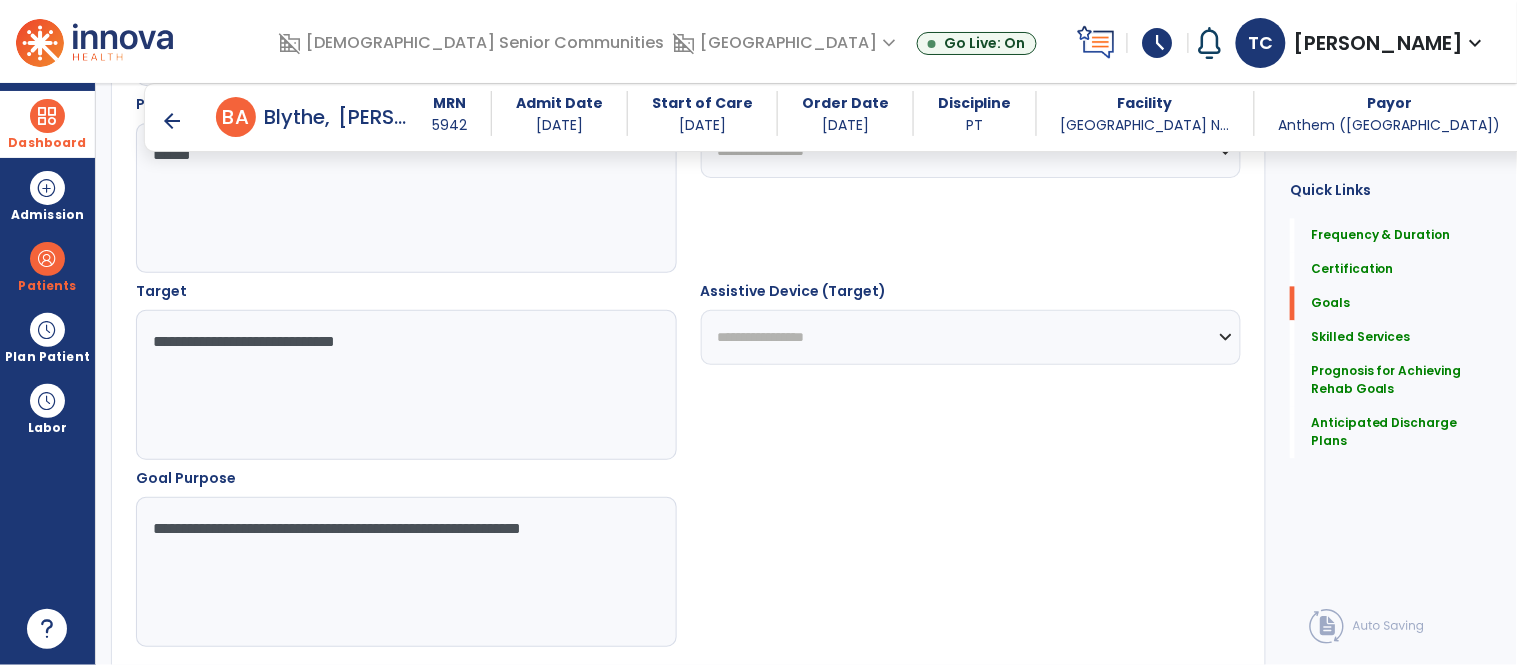 type on "**********" 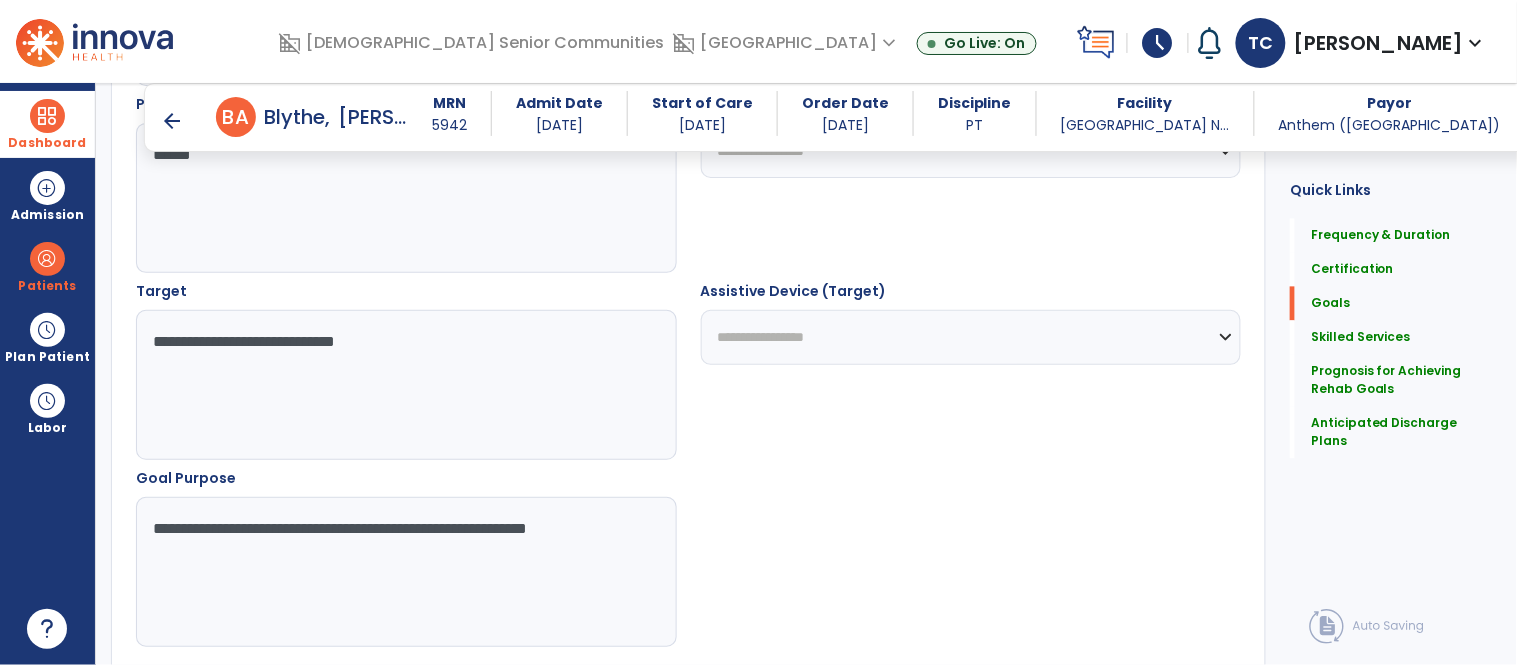 scroll, scrollTop: 1073, scrollLeft: 0, axis: vertical 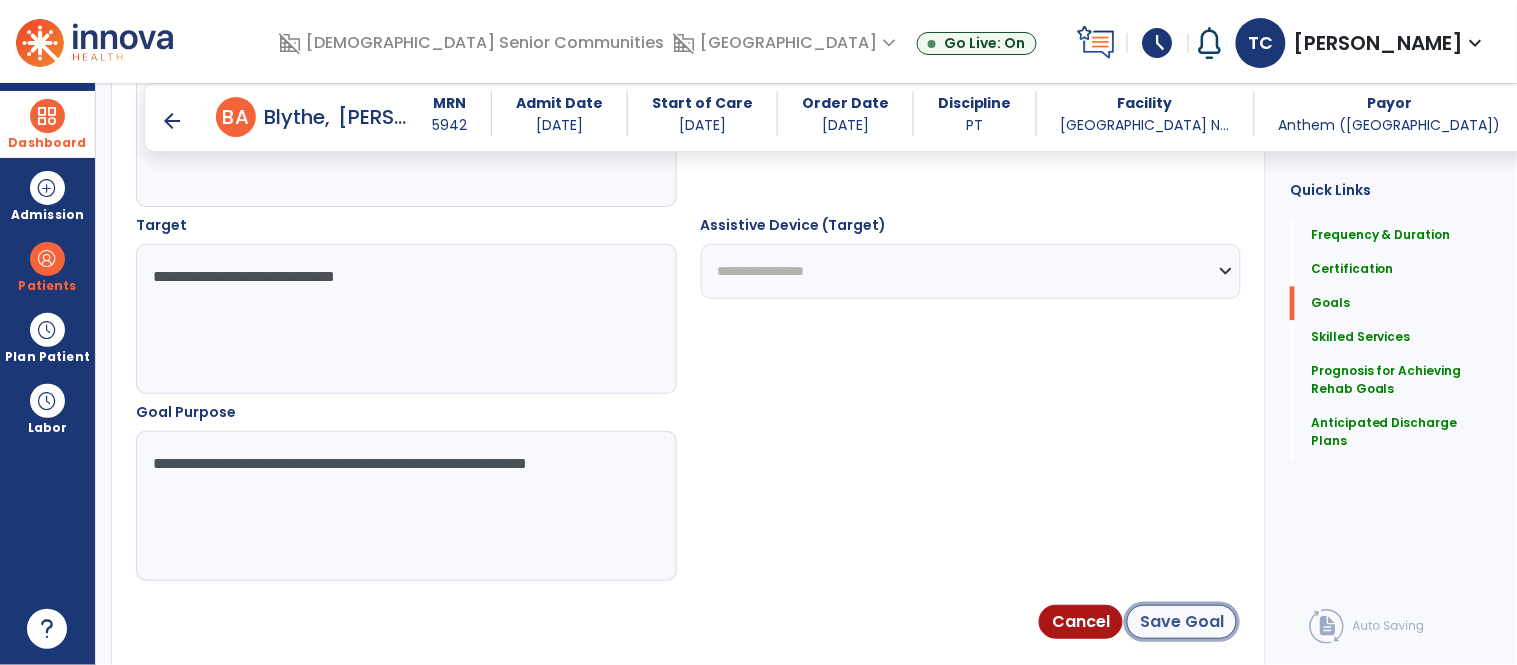 click on "Save Goal" at bounding box center [1182, 622] 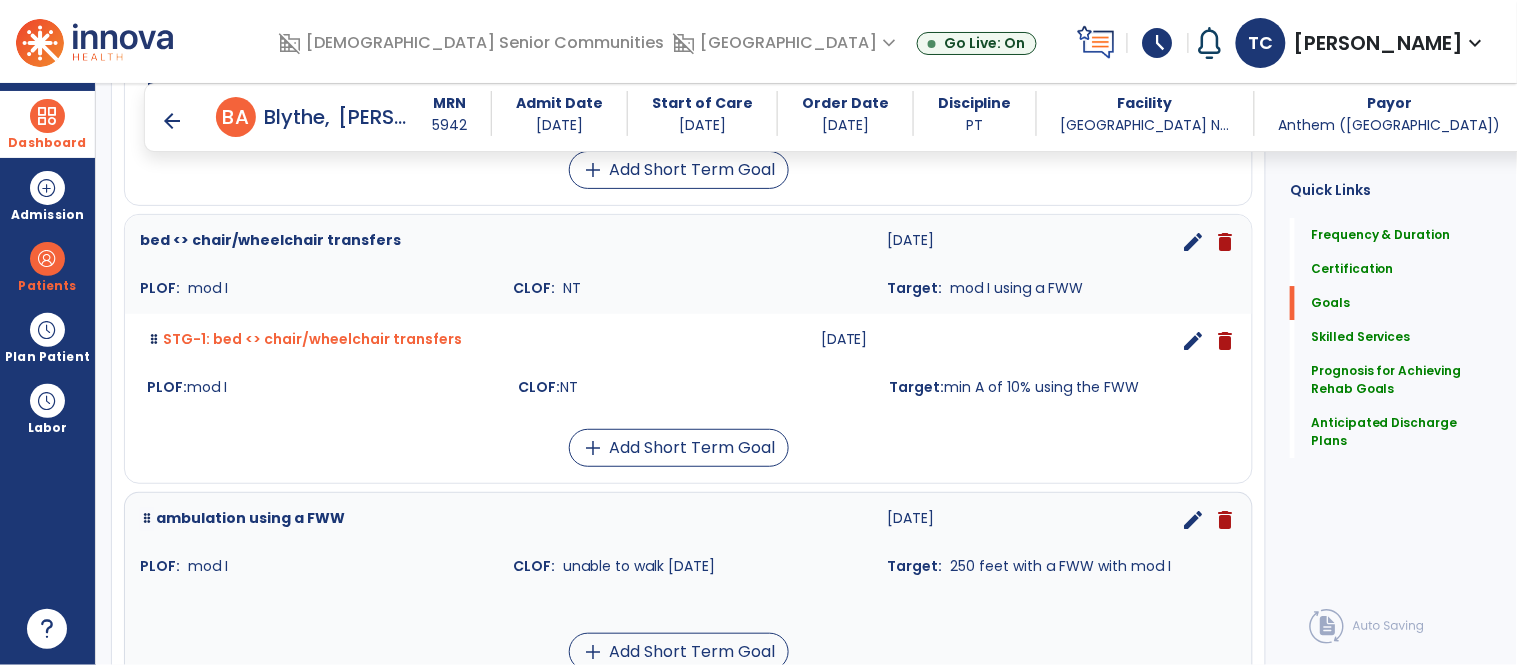 scroll, scrollTop: 1793, scrollLeft: 0, axis: vertical 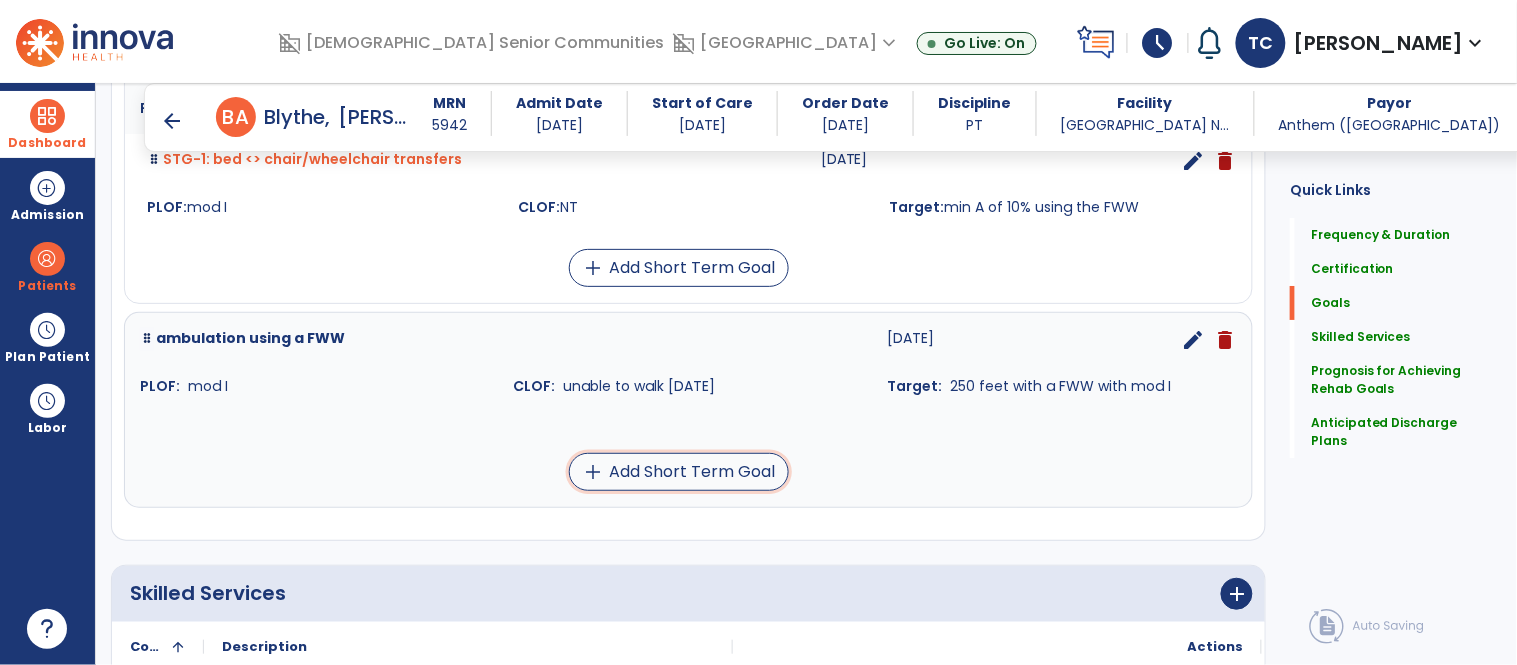 click on "add  Add Short Term Goal" at bounding box center [679, 472] 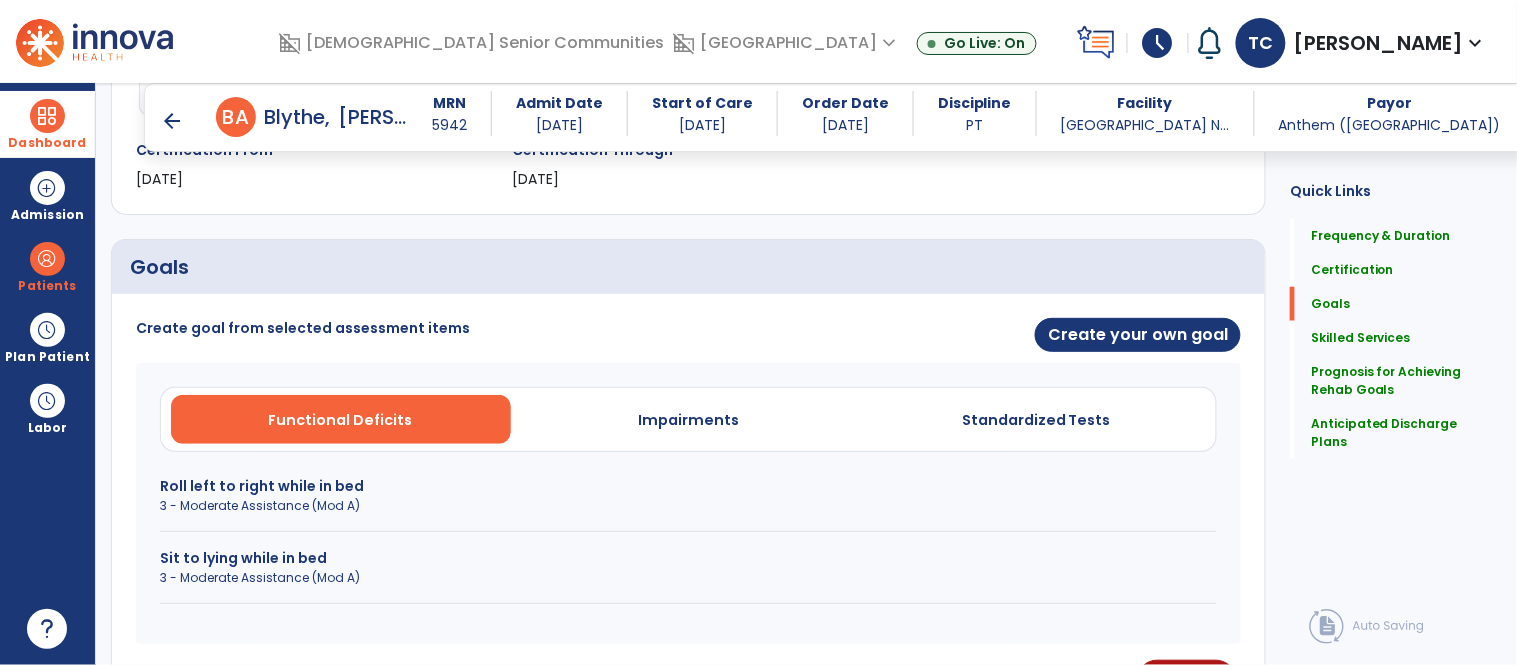 scroll, scrollTop: 312, scrollLeft: 0, axis: vertical 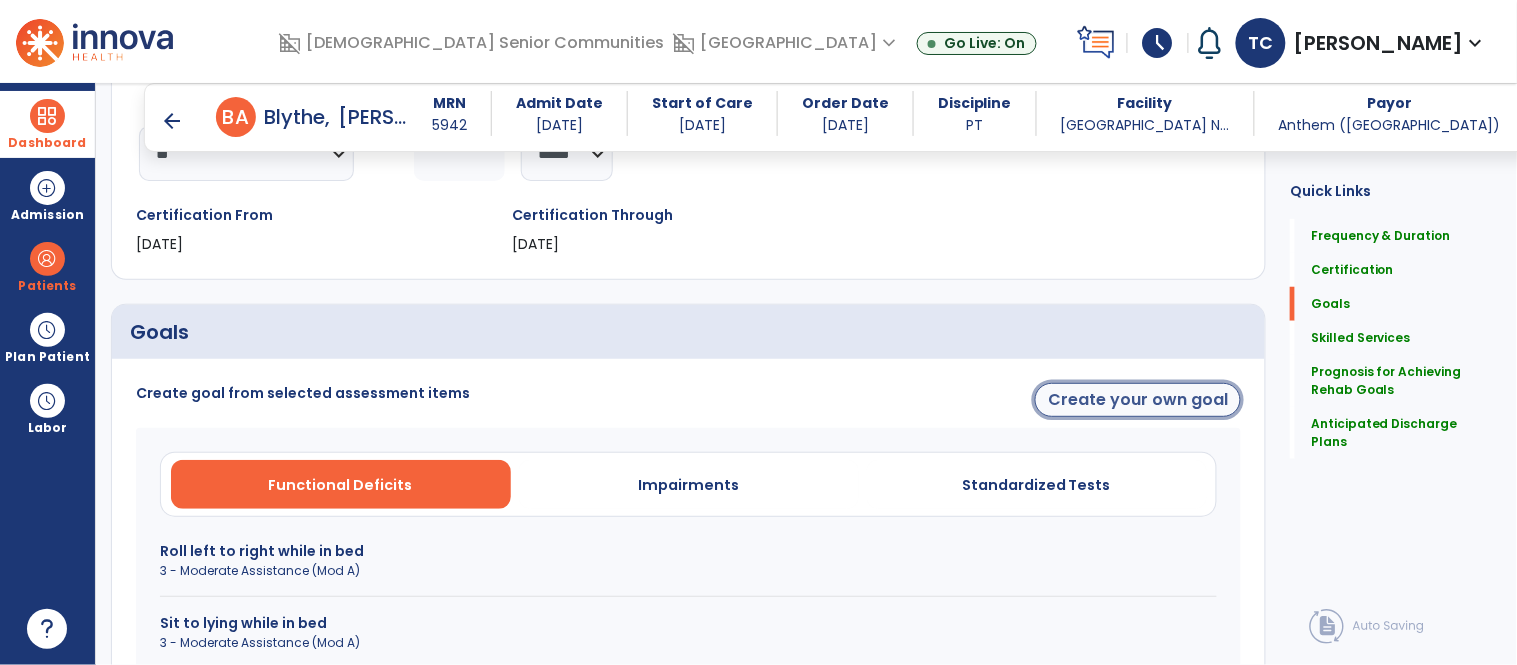 click on "Create your own goal" at bounding box center [1138, 400] 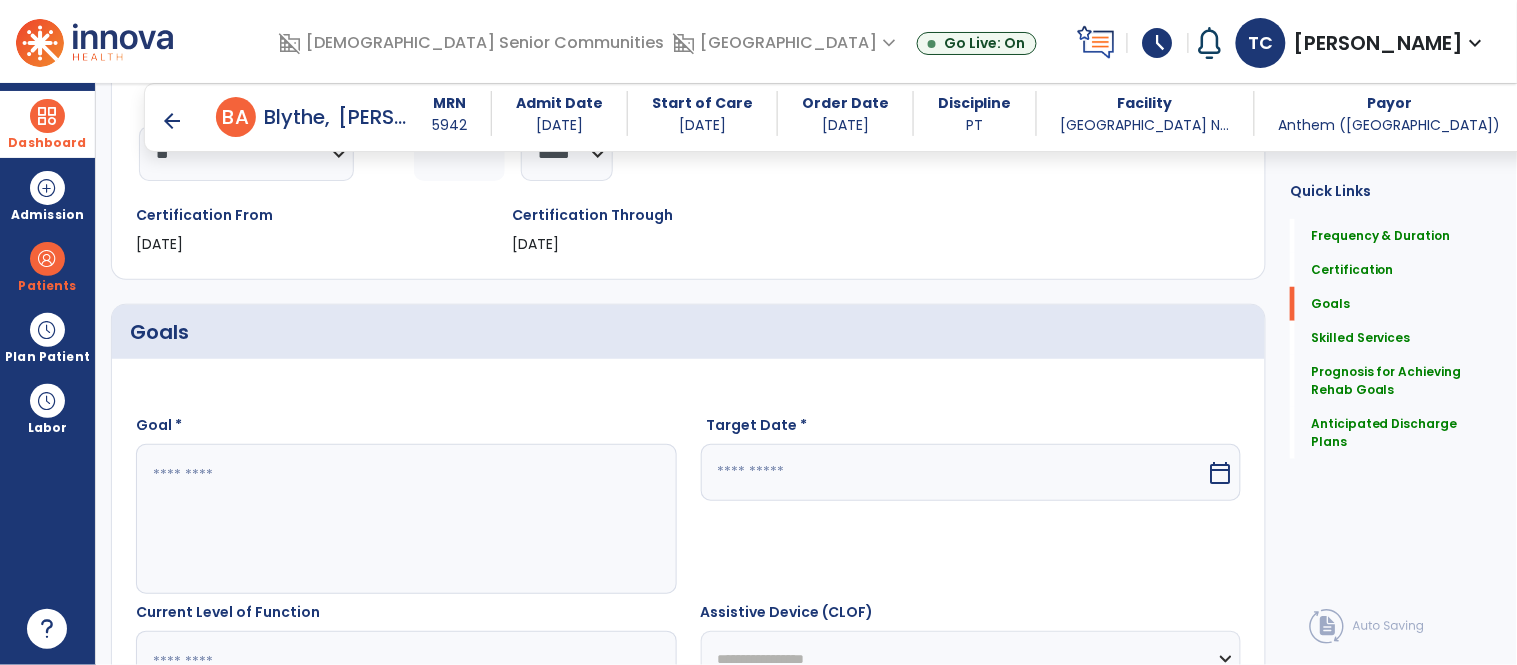 click at bounding box center (954, 472) 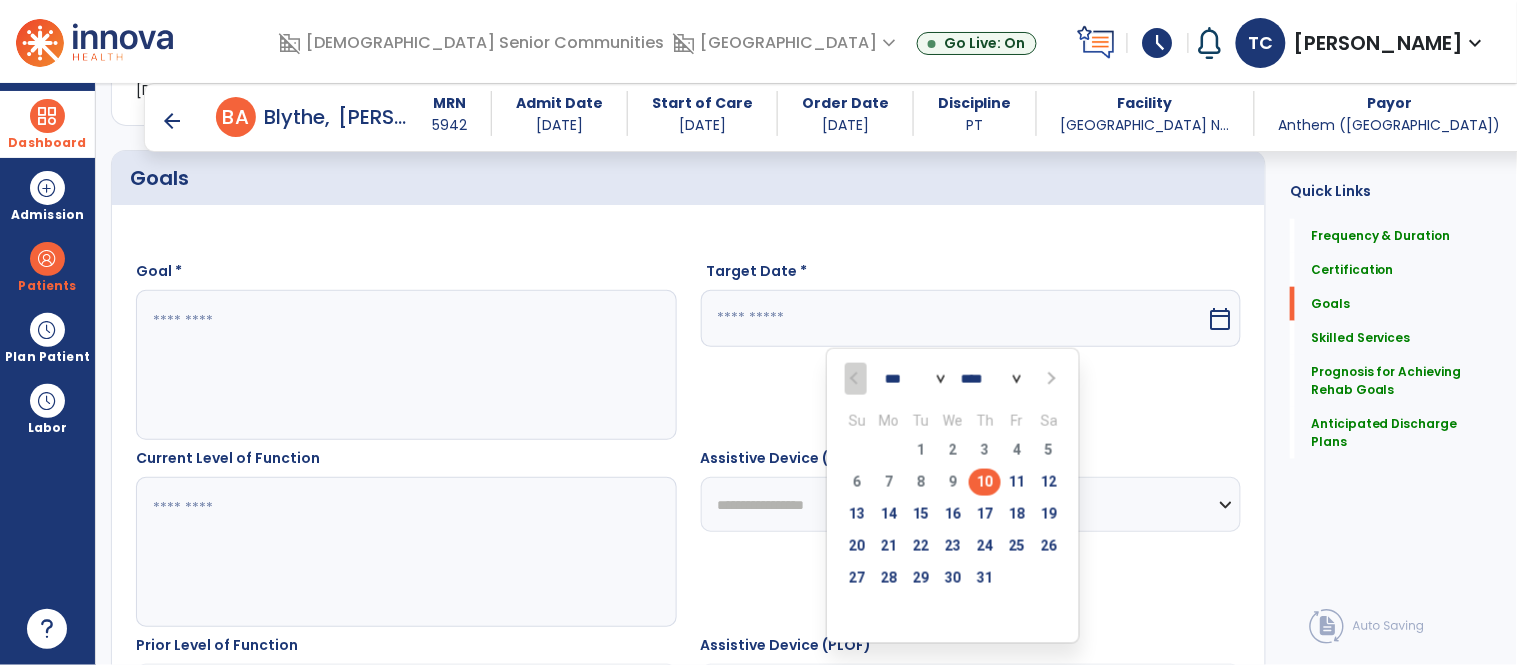 scroll, scrollTop: 512, scrollLeft: 0, axis: vertical 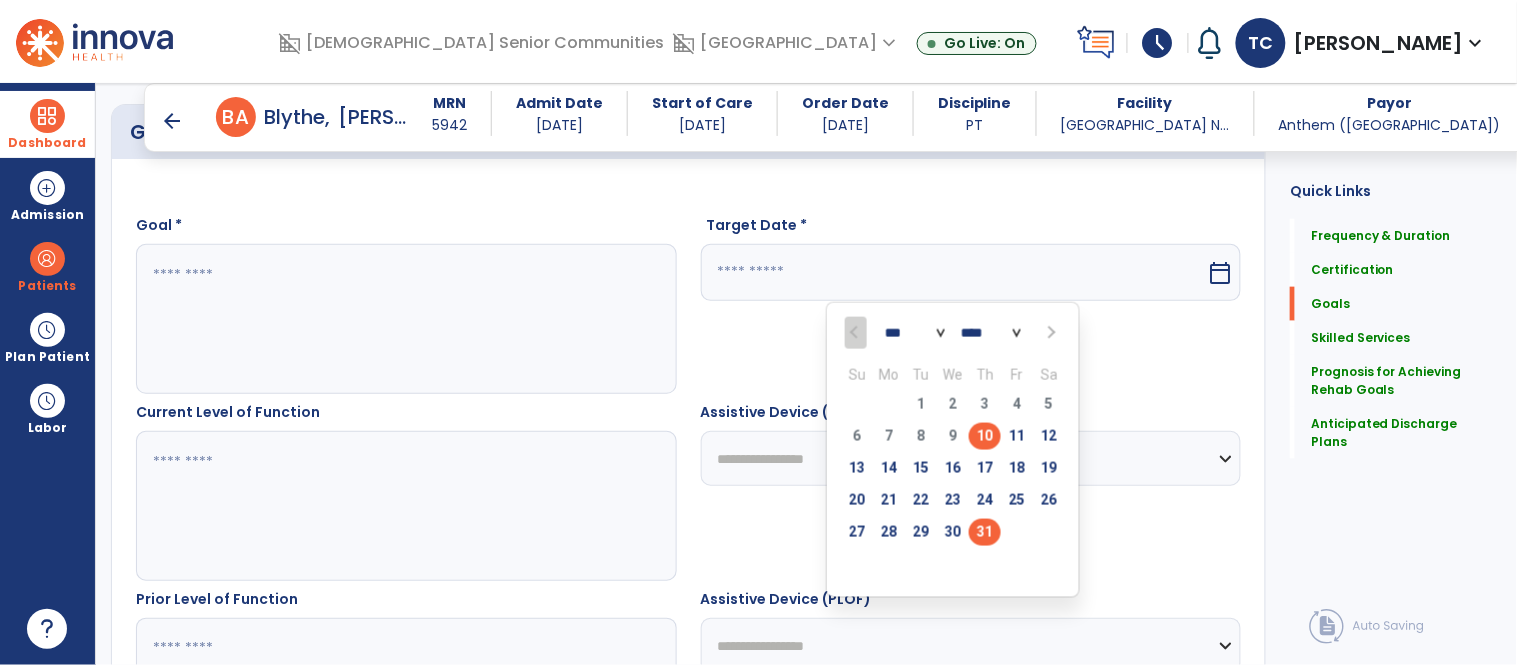 click on "31" at bounding box center (985, 532) 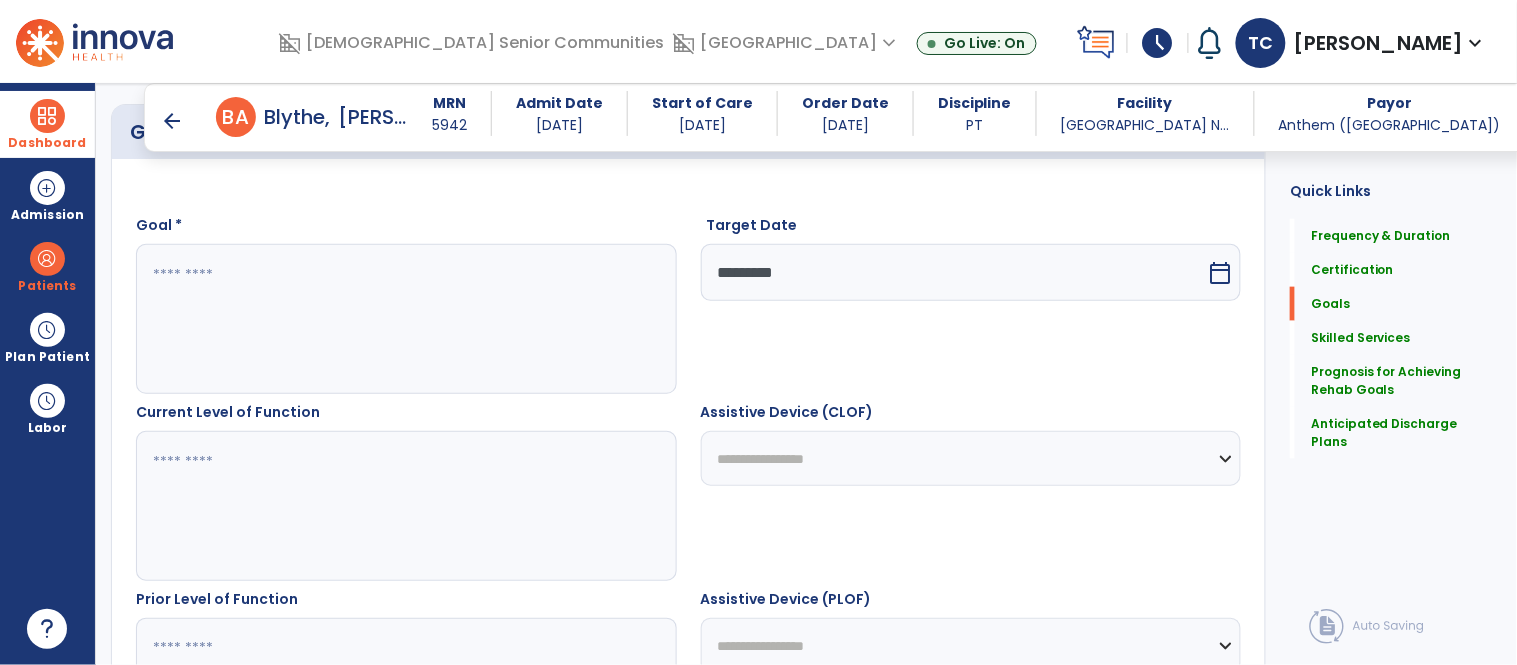 click at bounding box center [405, 506] 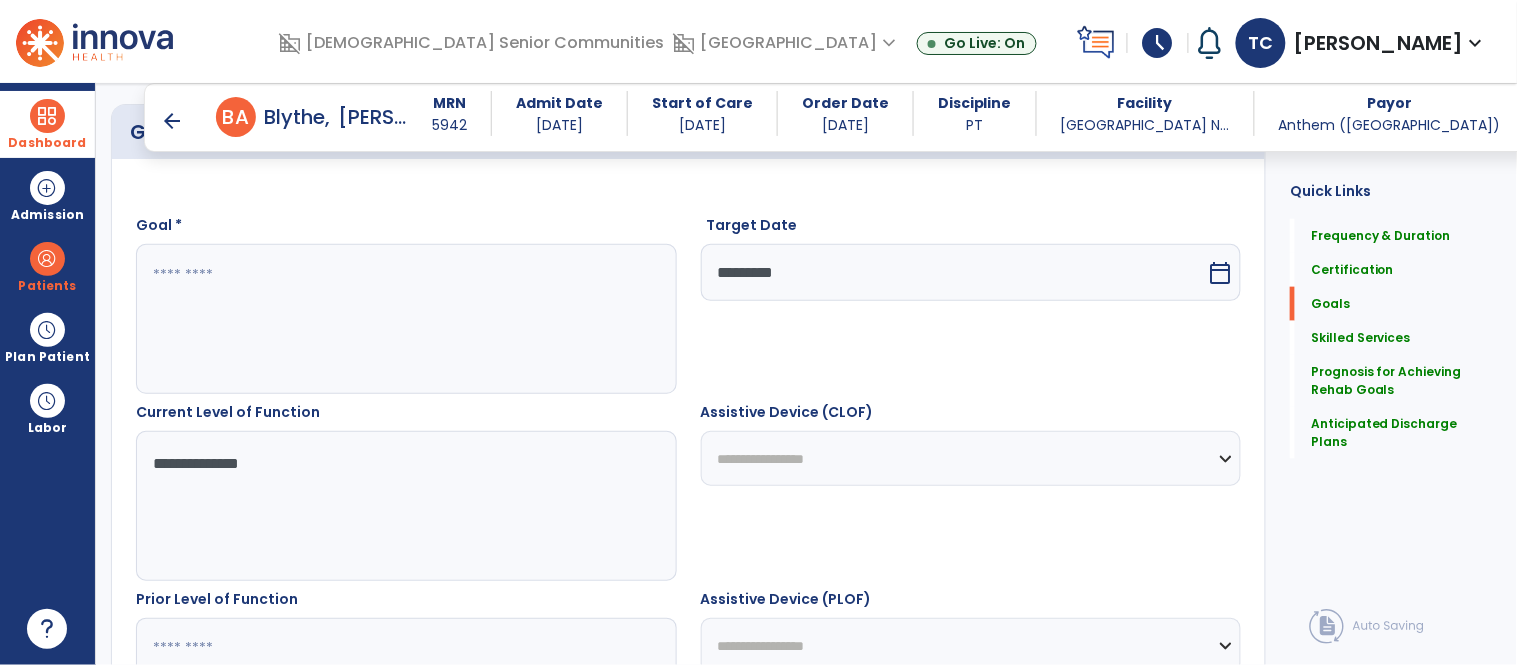 type on "**********" 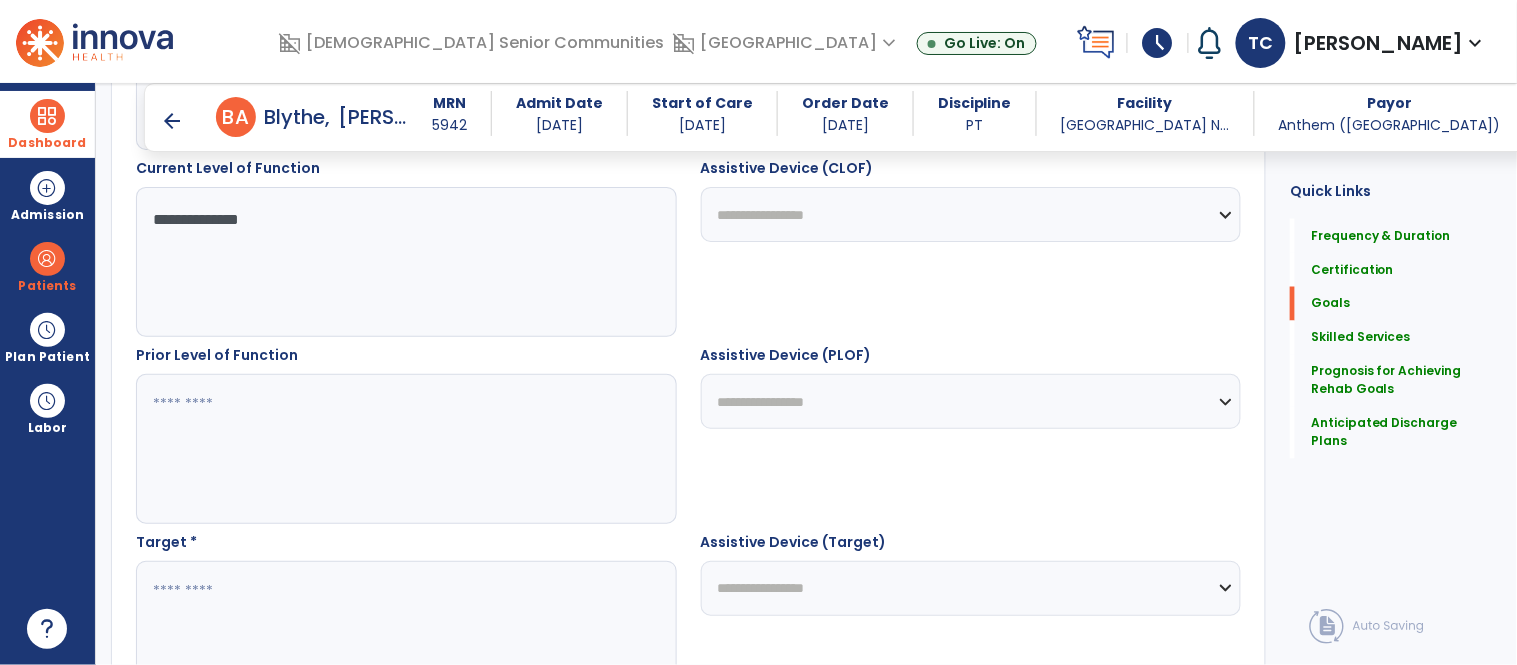 scroll, scrollTop: 805, scrollLeft: 0, axis: vertical 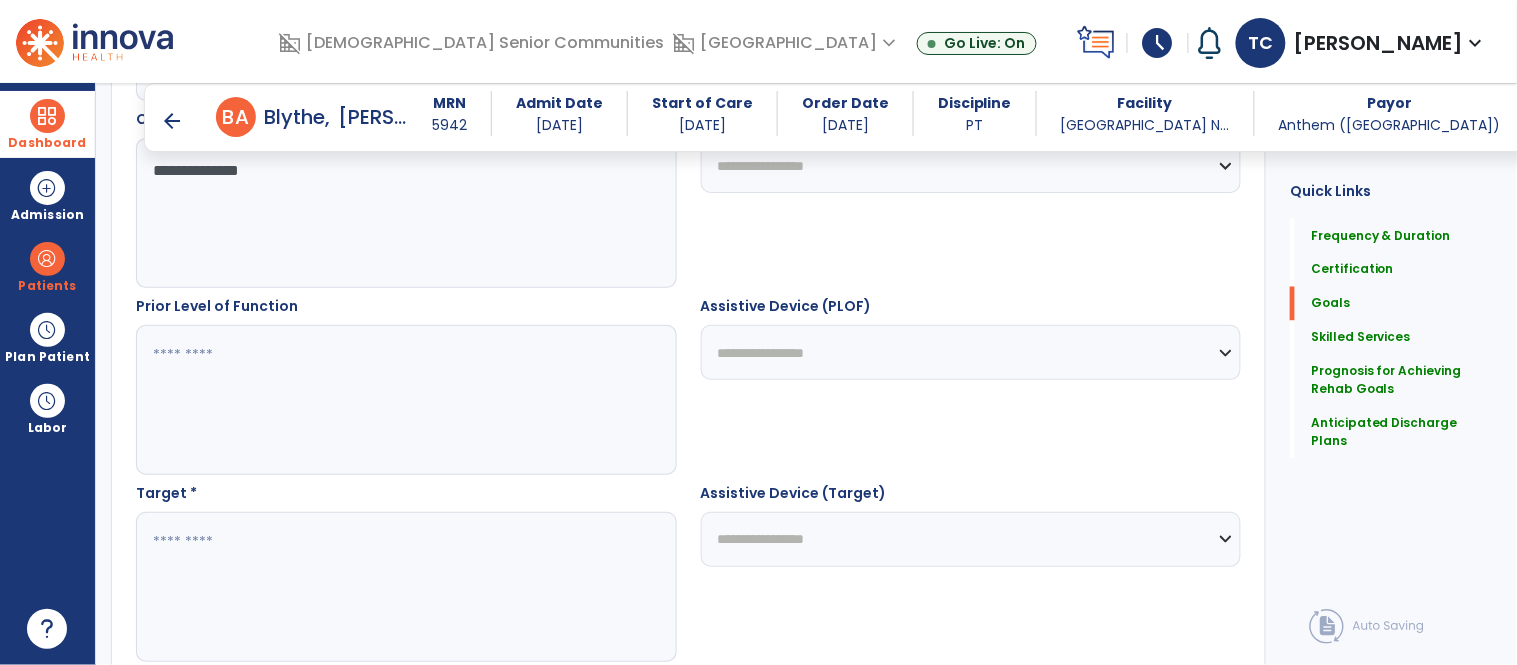 type on "**********" 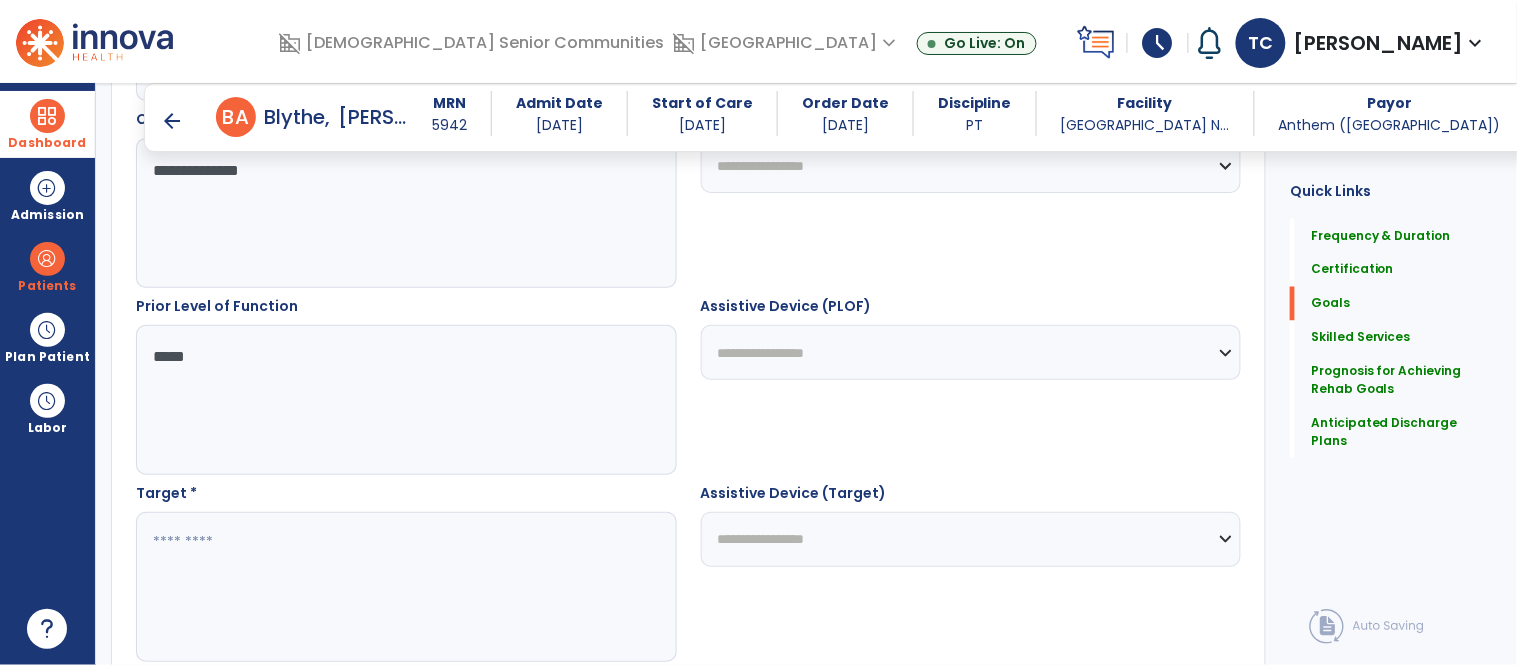 type on "*****" 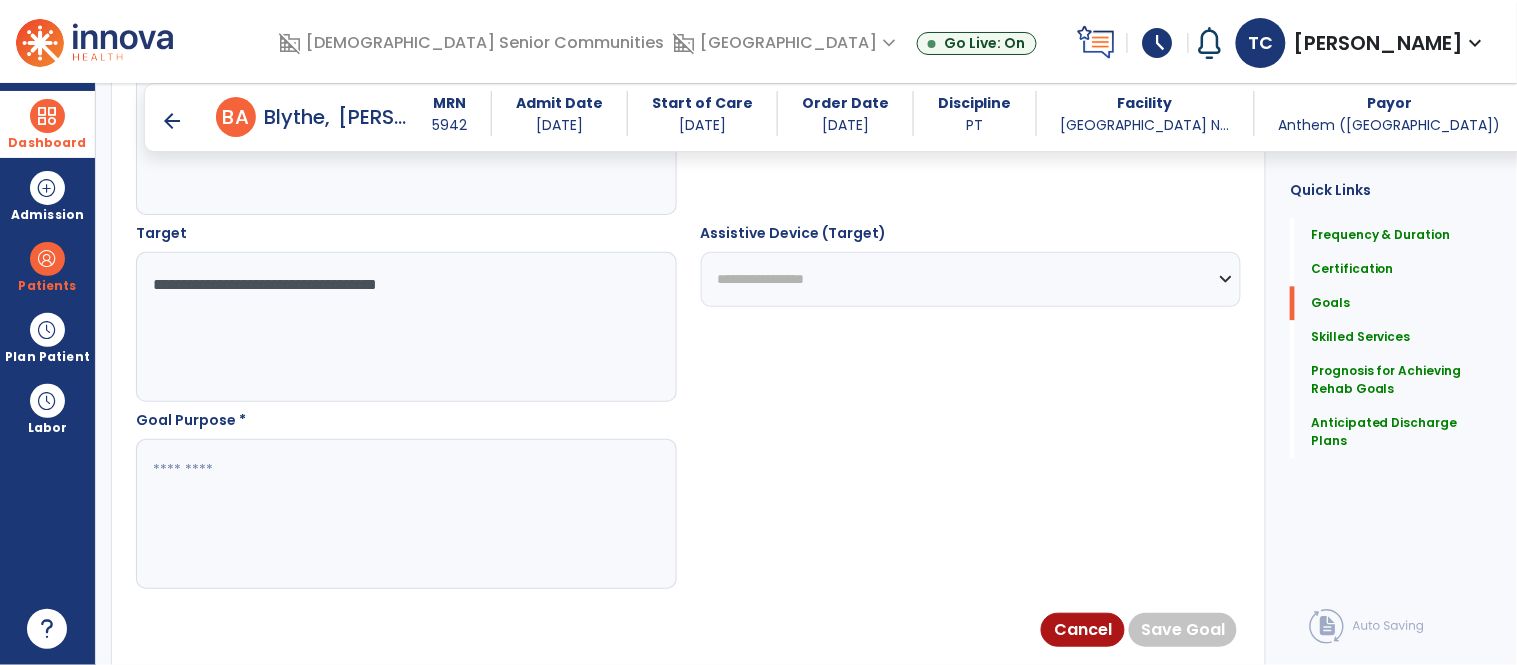 scroll, scrollTop: 1066, scrollLeft: 0, axis: vertical 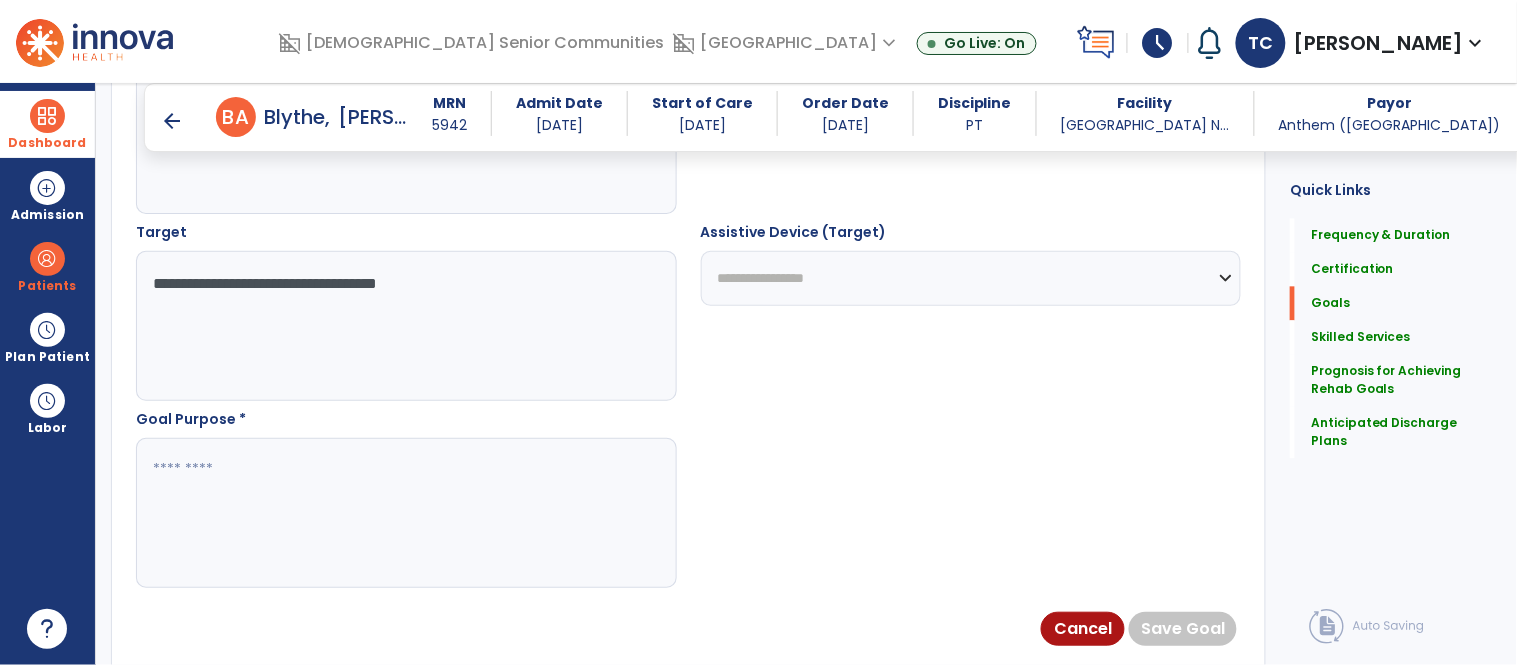 type on "**********" 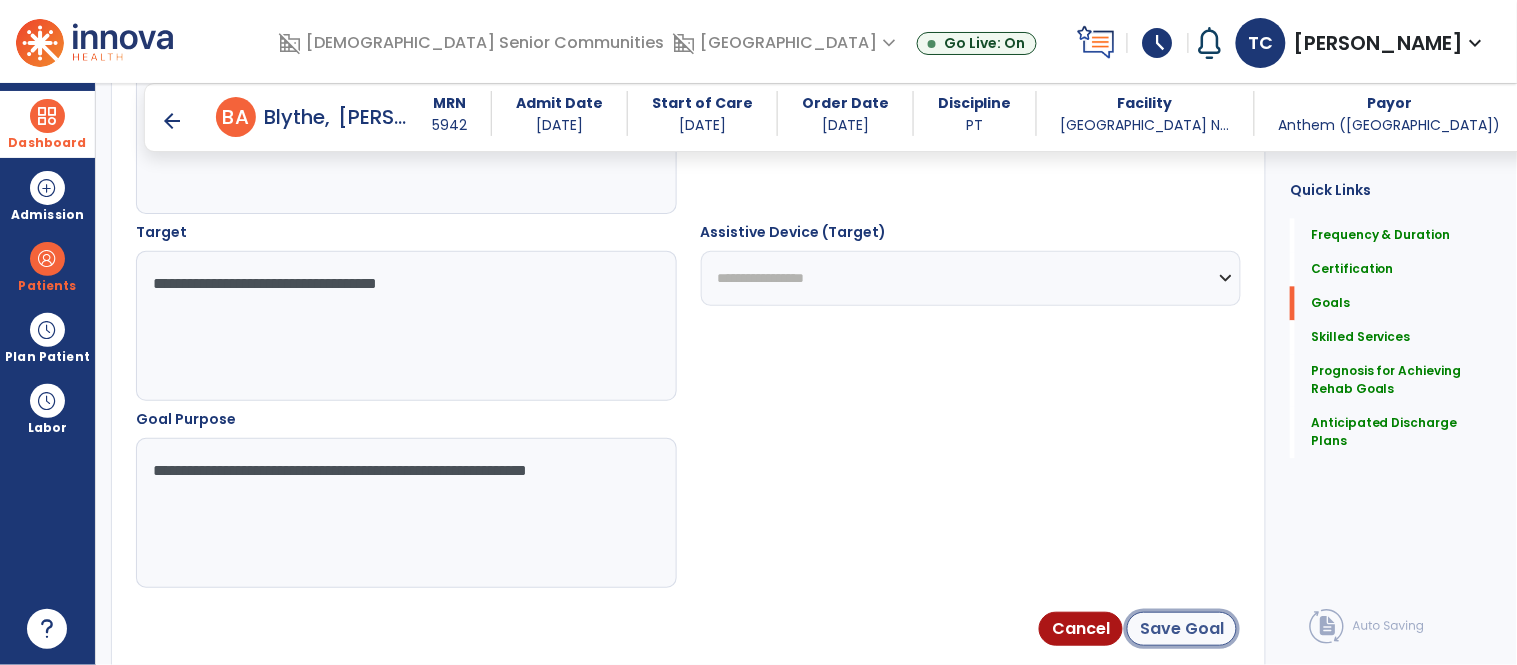 click on "Save Goal" at bounding box center [1182, 629] 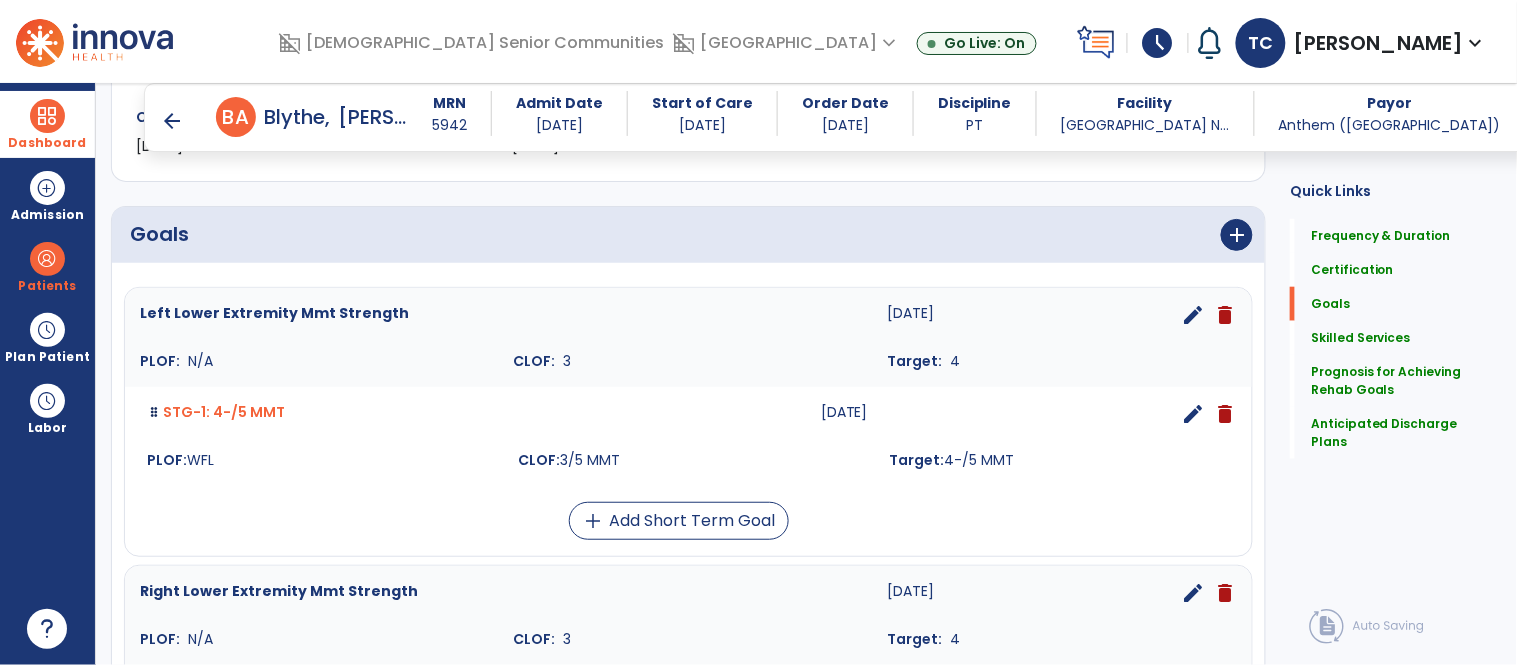 scroll, scrollTop: 403, scrollLeft: 0, axis: vertical 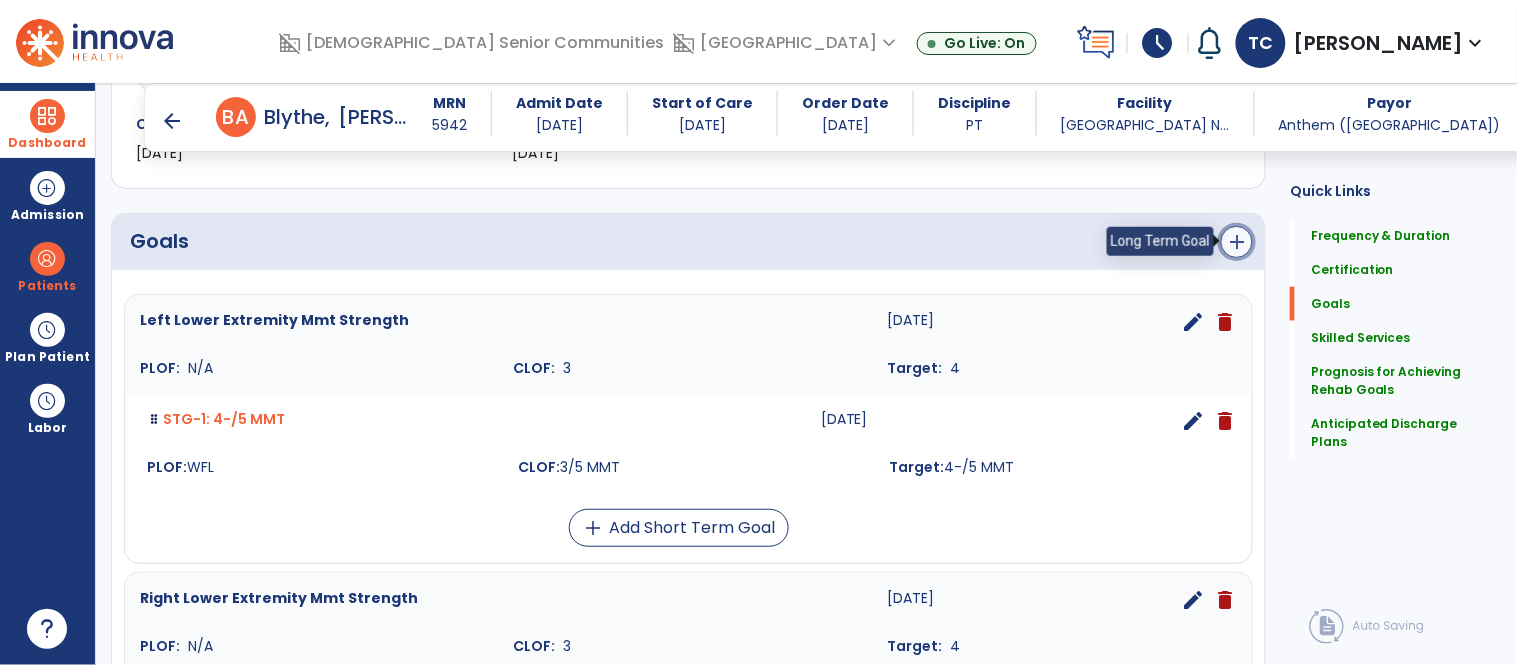 click on "add" at bounding box center (1237, 242) 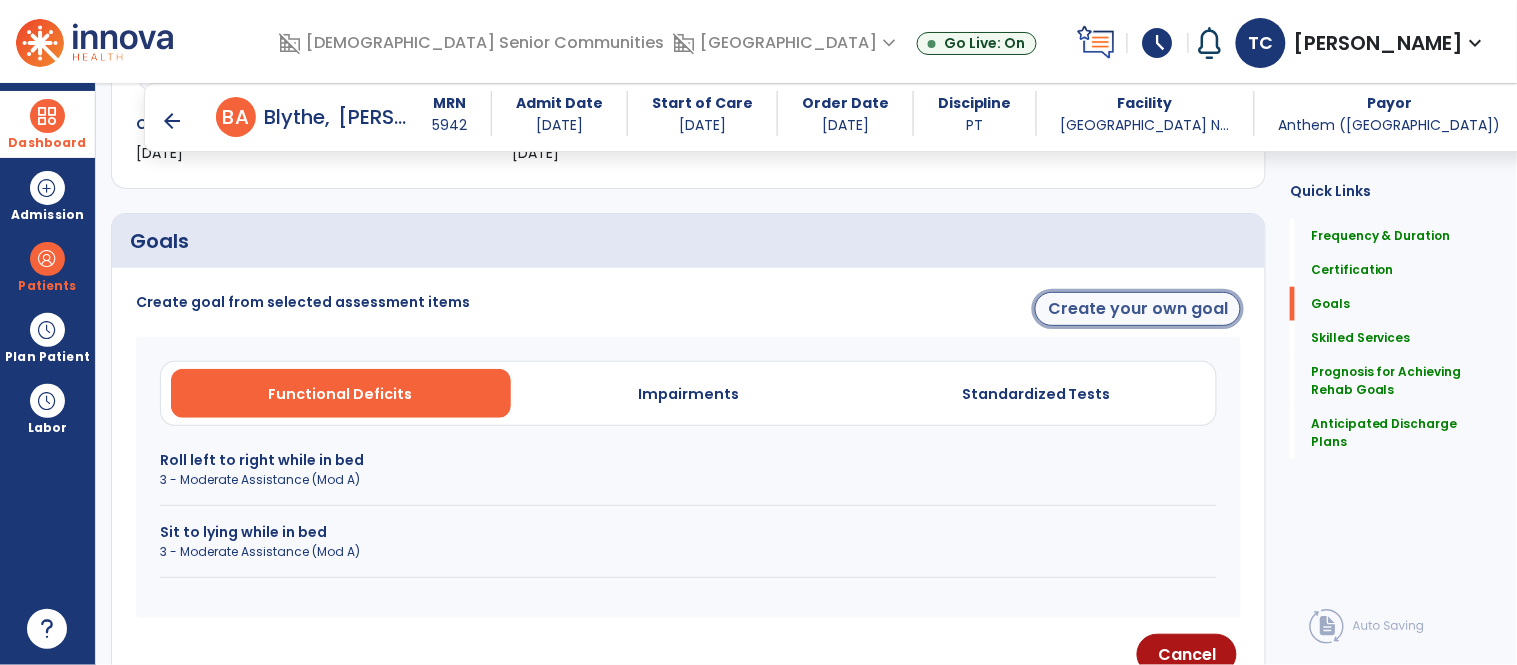 click on "Create your own goal" at bounding box center [1138, 309] 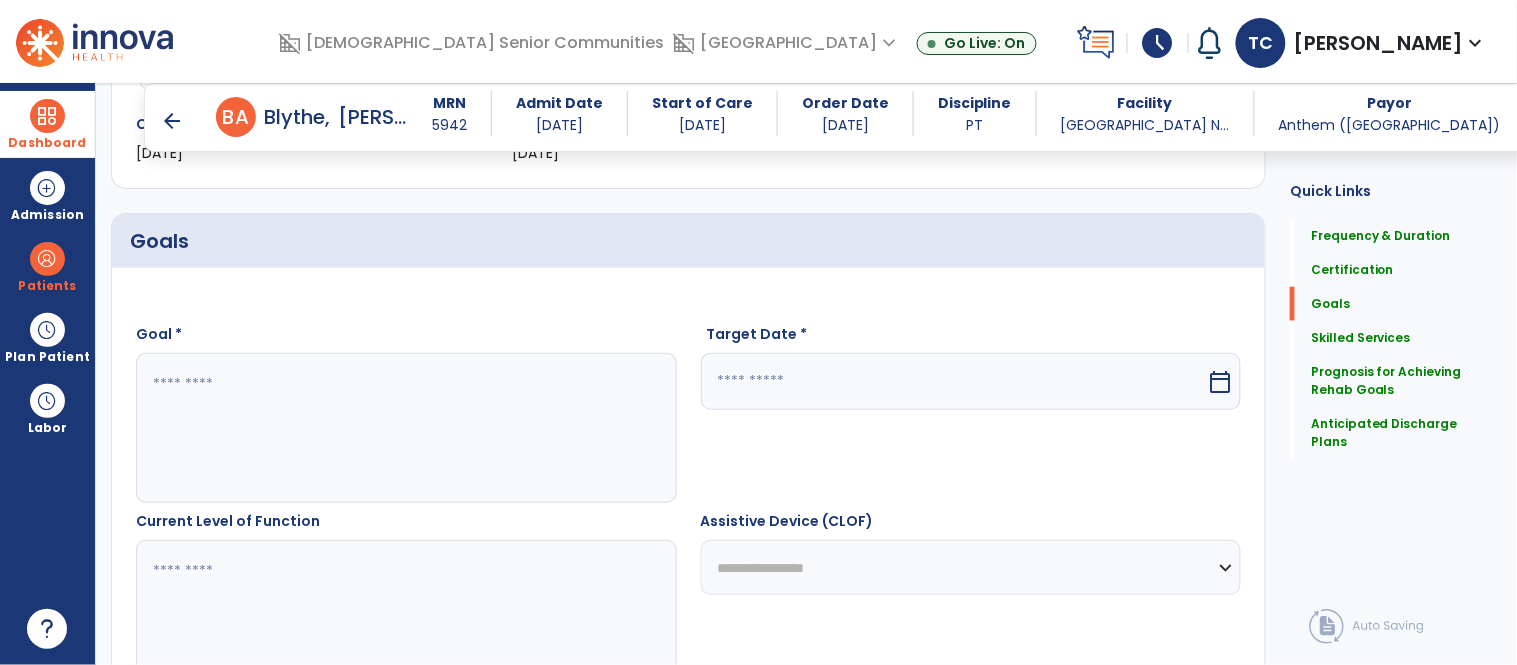 click at bounding box center [954, 381] 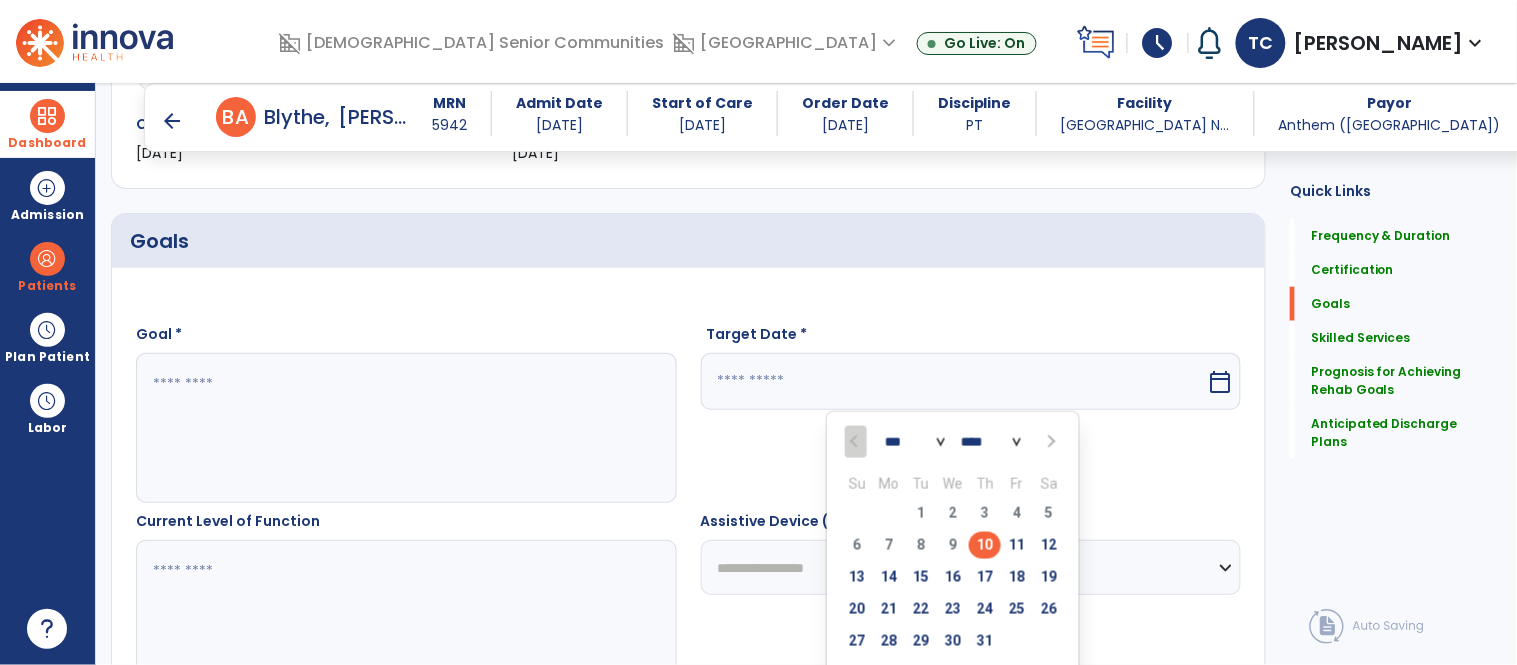 click at bounding box center (1049, 442) 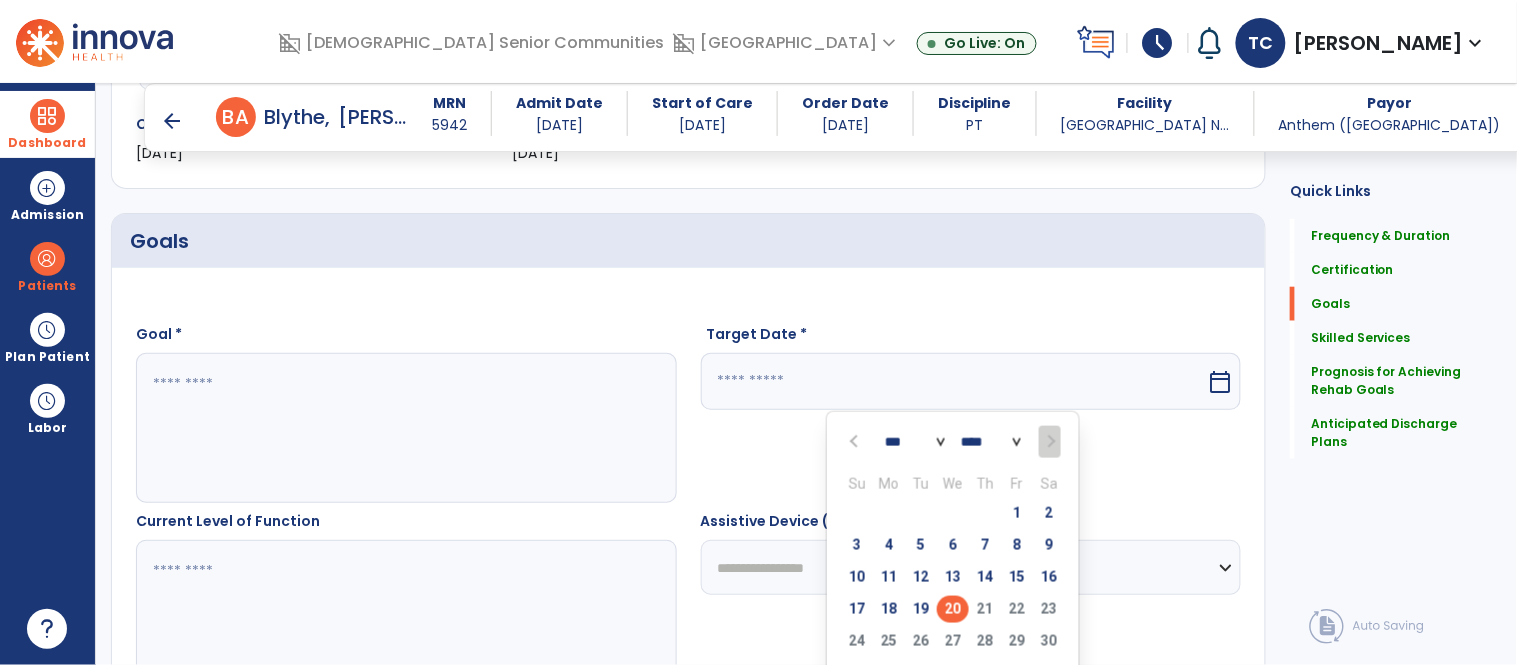 click on "20" at bounding box center (953, 609) 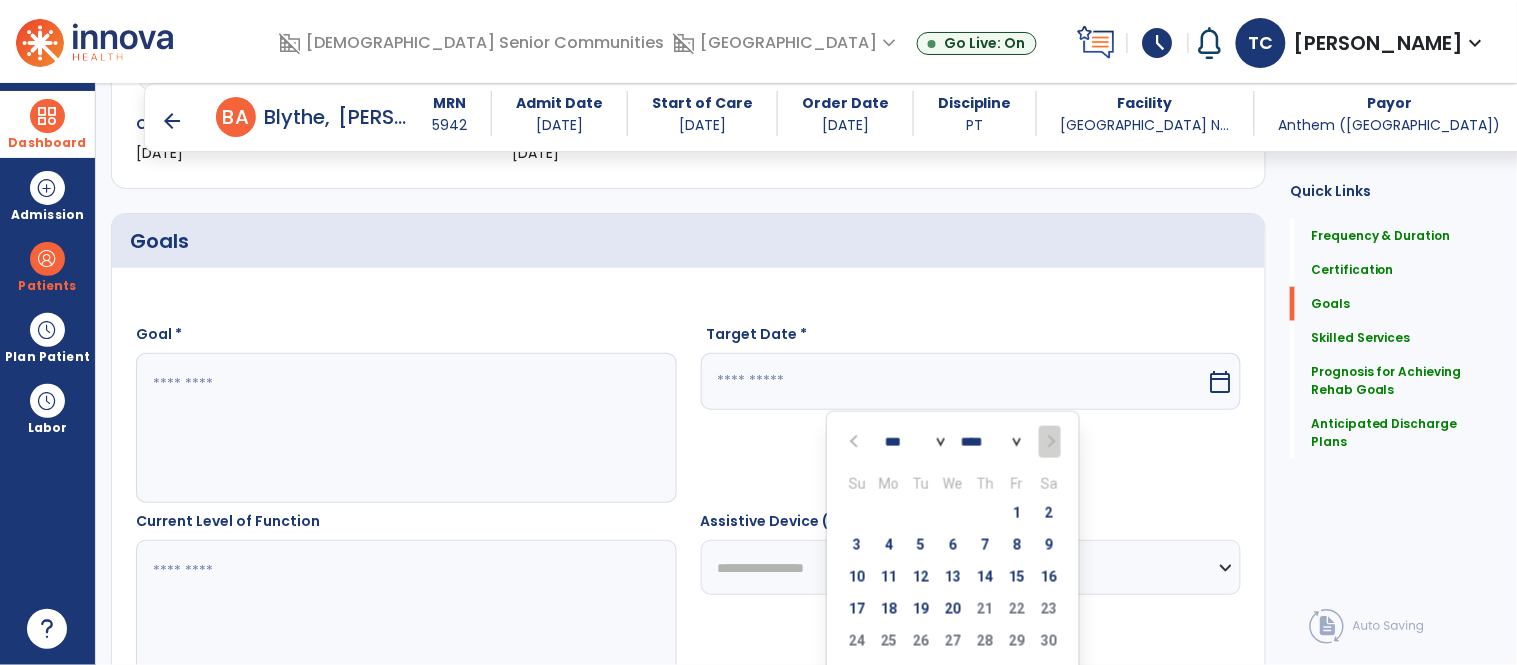 type on "*********" 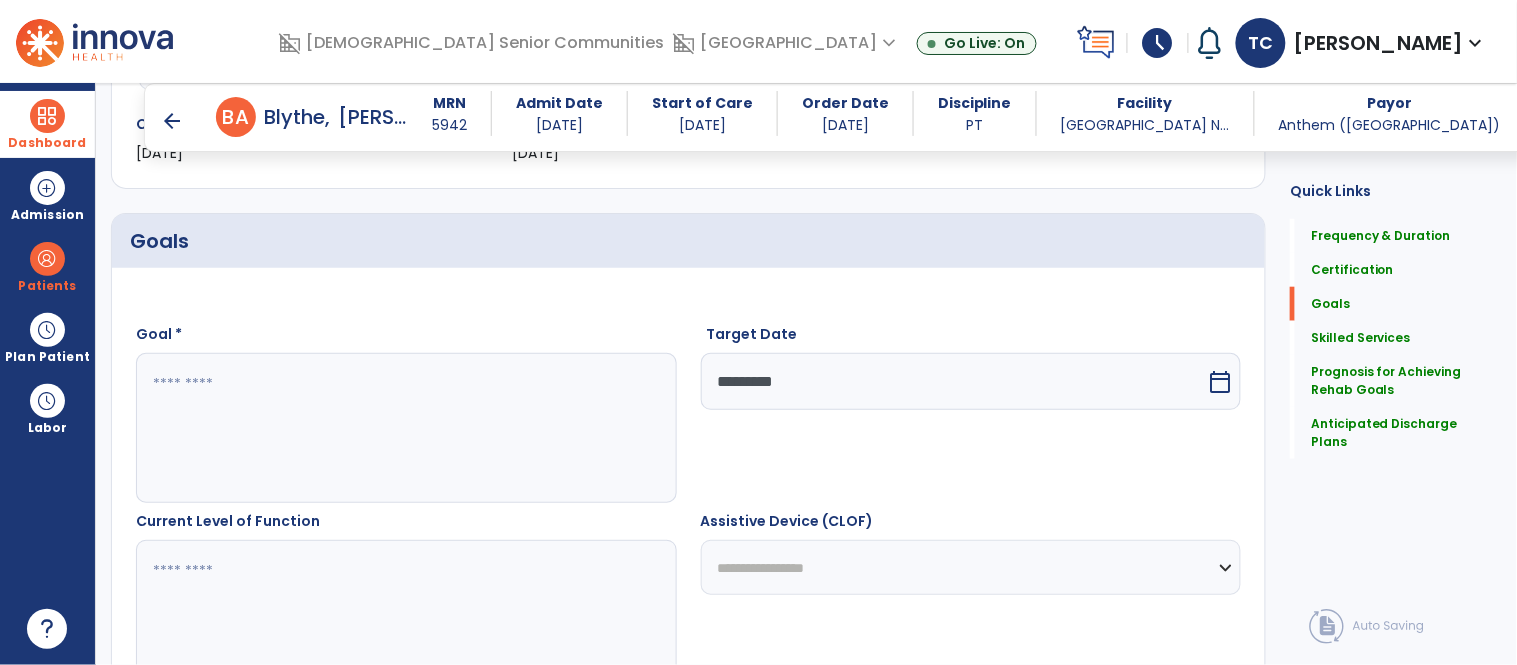 click at bounding box center [405, 428] 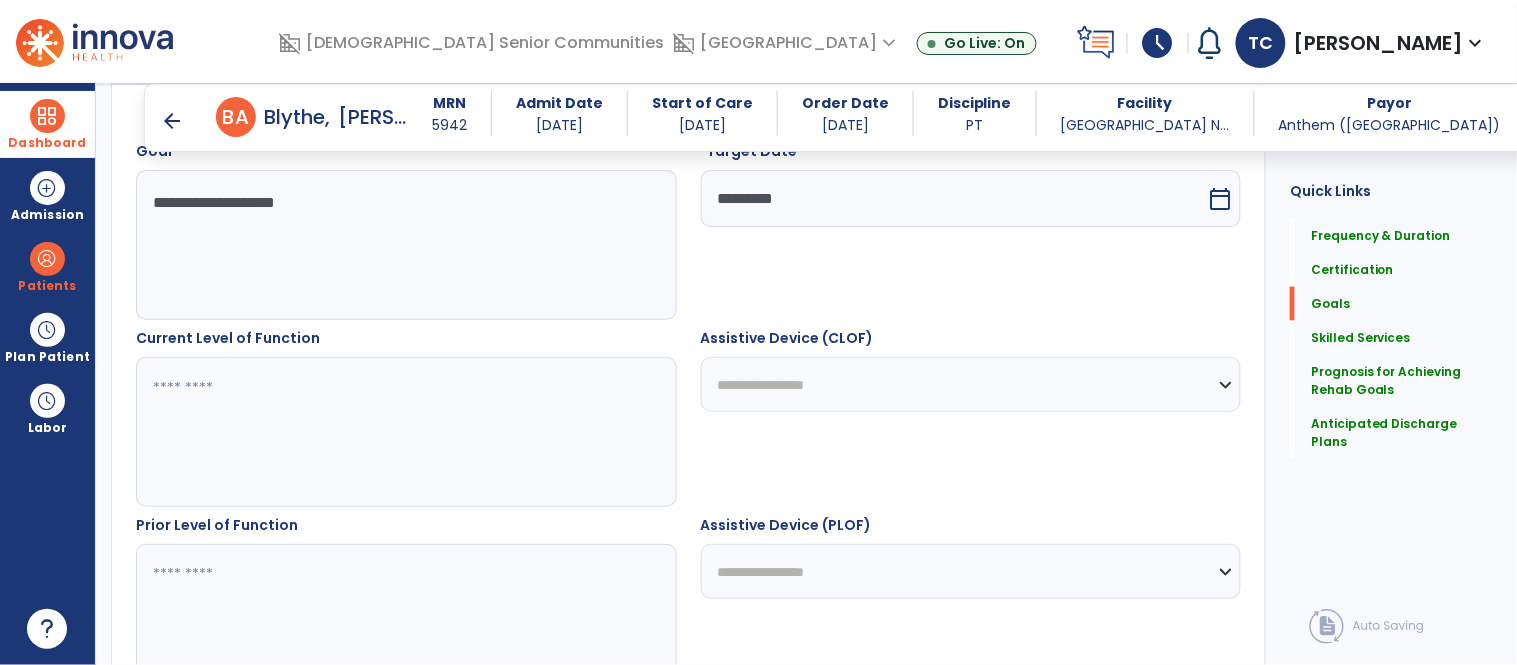 scroll, scrollTop: 604, scrollLeft: 0, axis: vertical 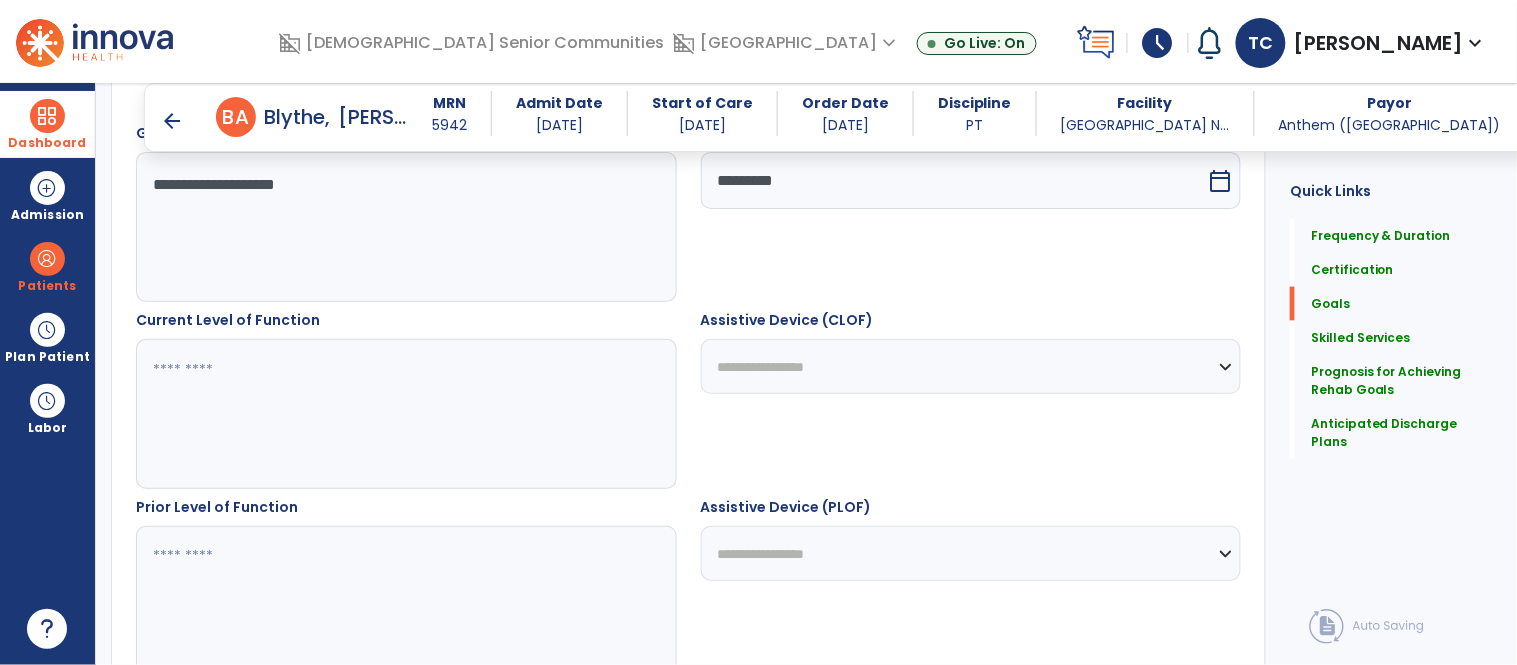 type on "**********" 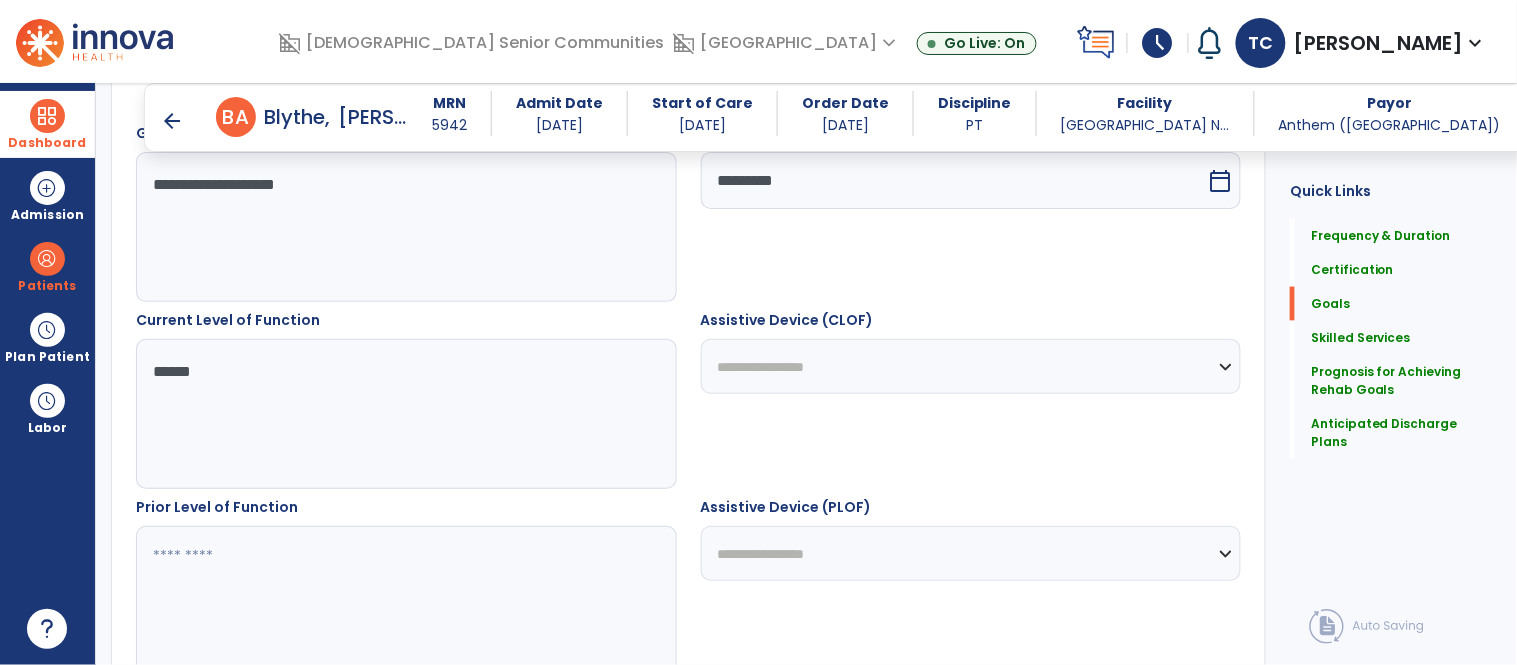 type on "******" 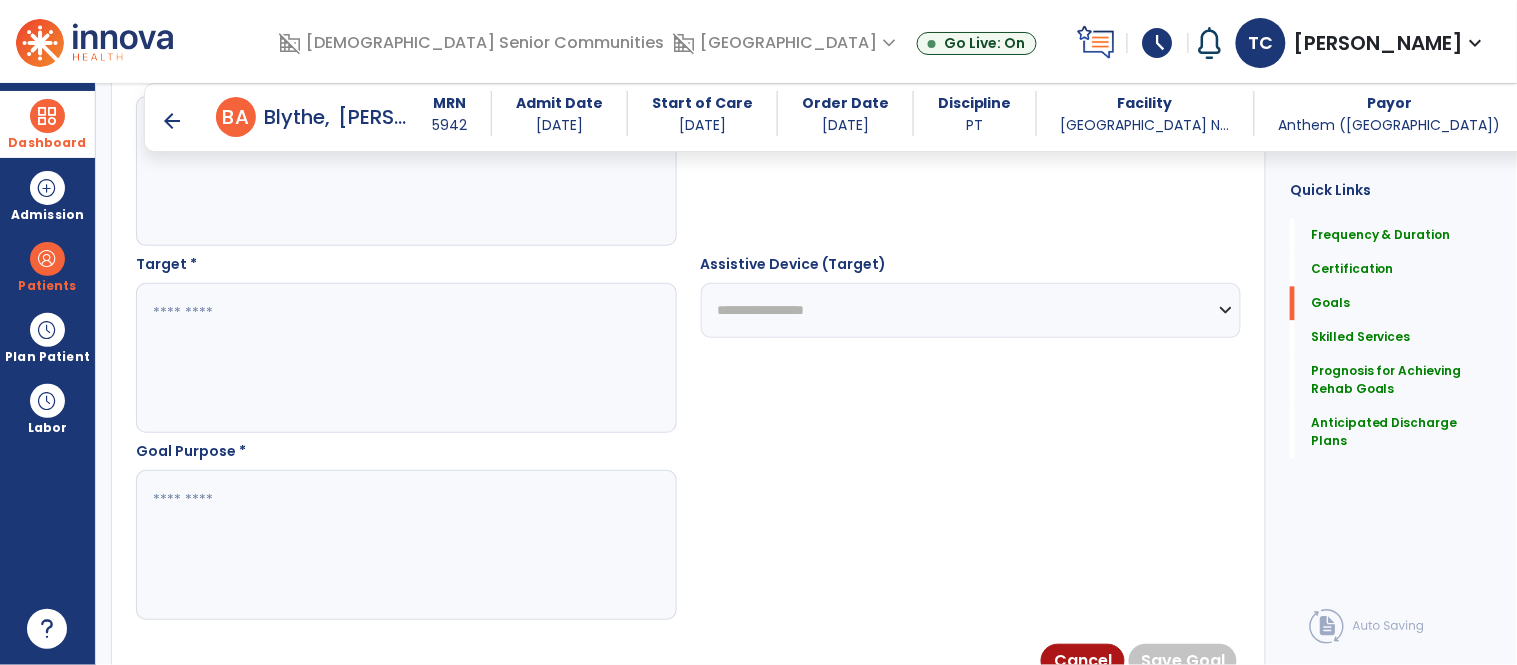 scroll, scrollTop: 1107, scrollLeft: 0, axis: vertical 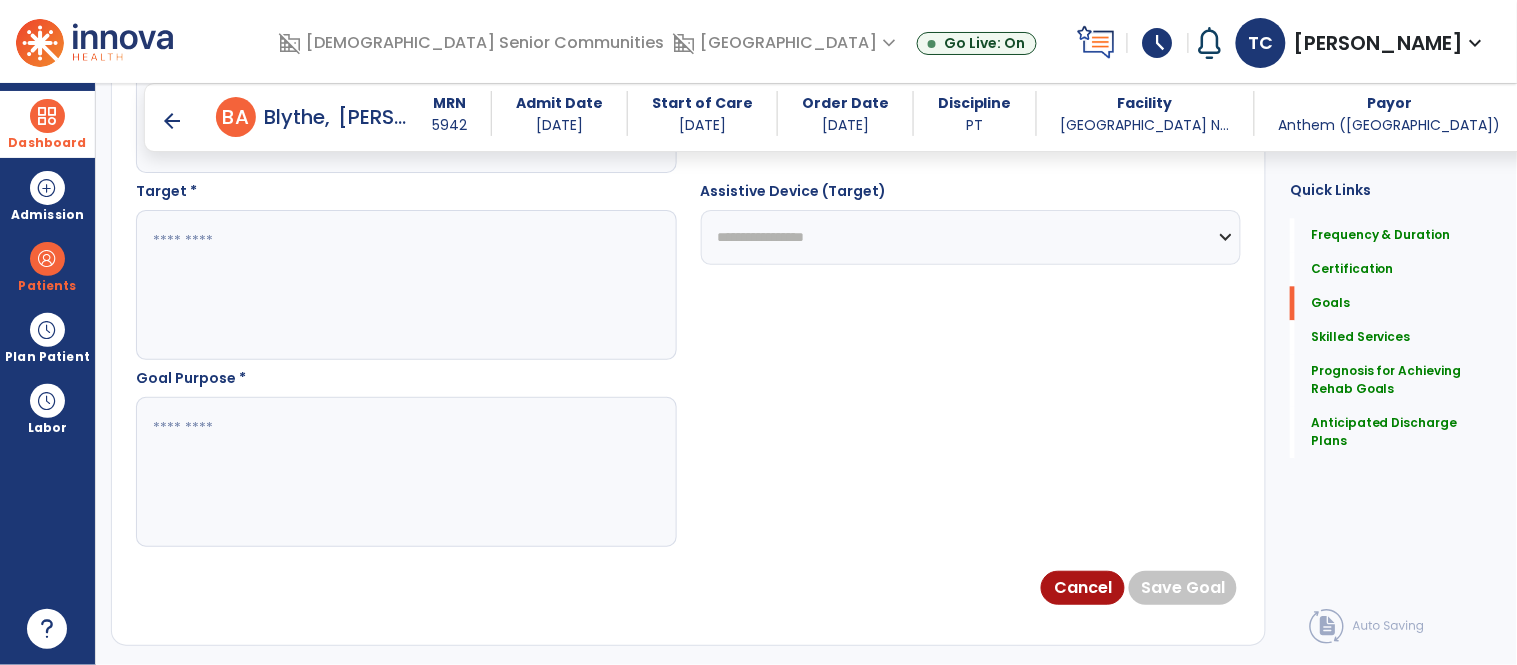 type on "*****" 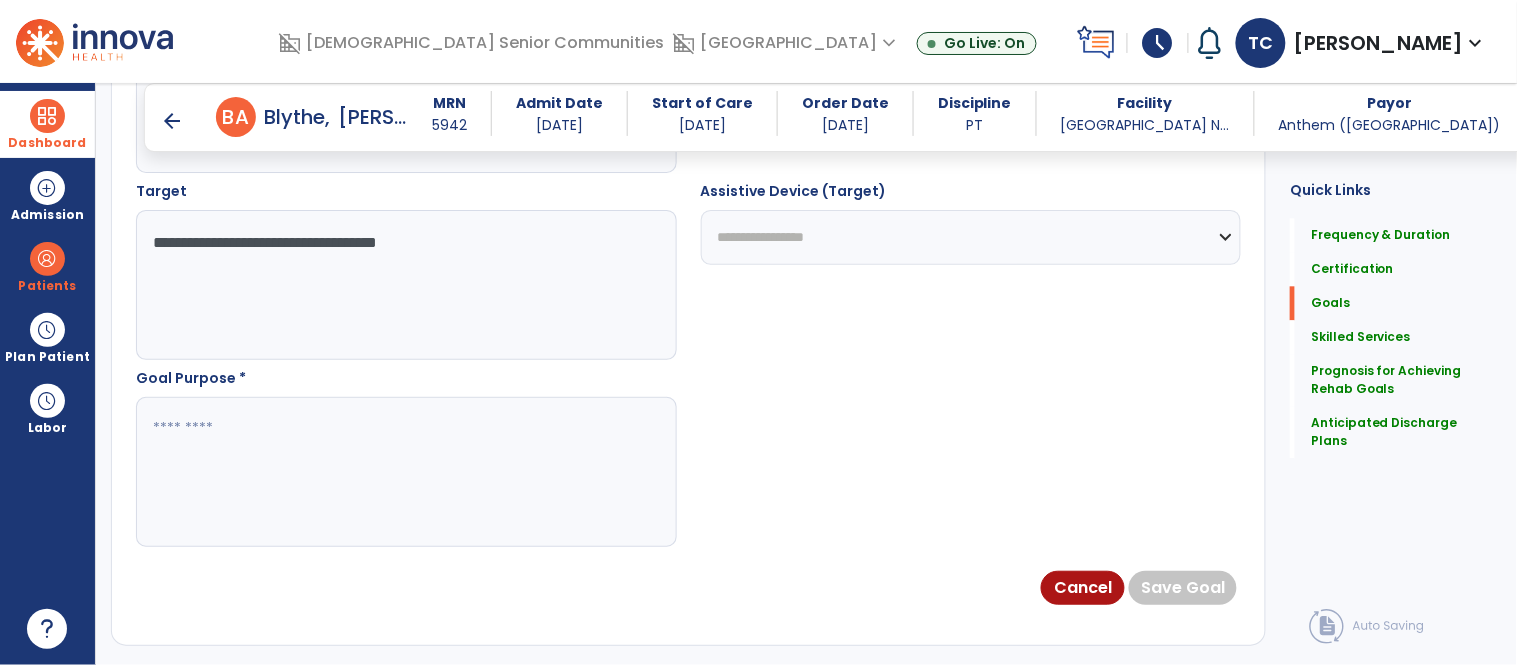 click on "**********" at bounding box center [405, 285] 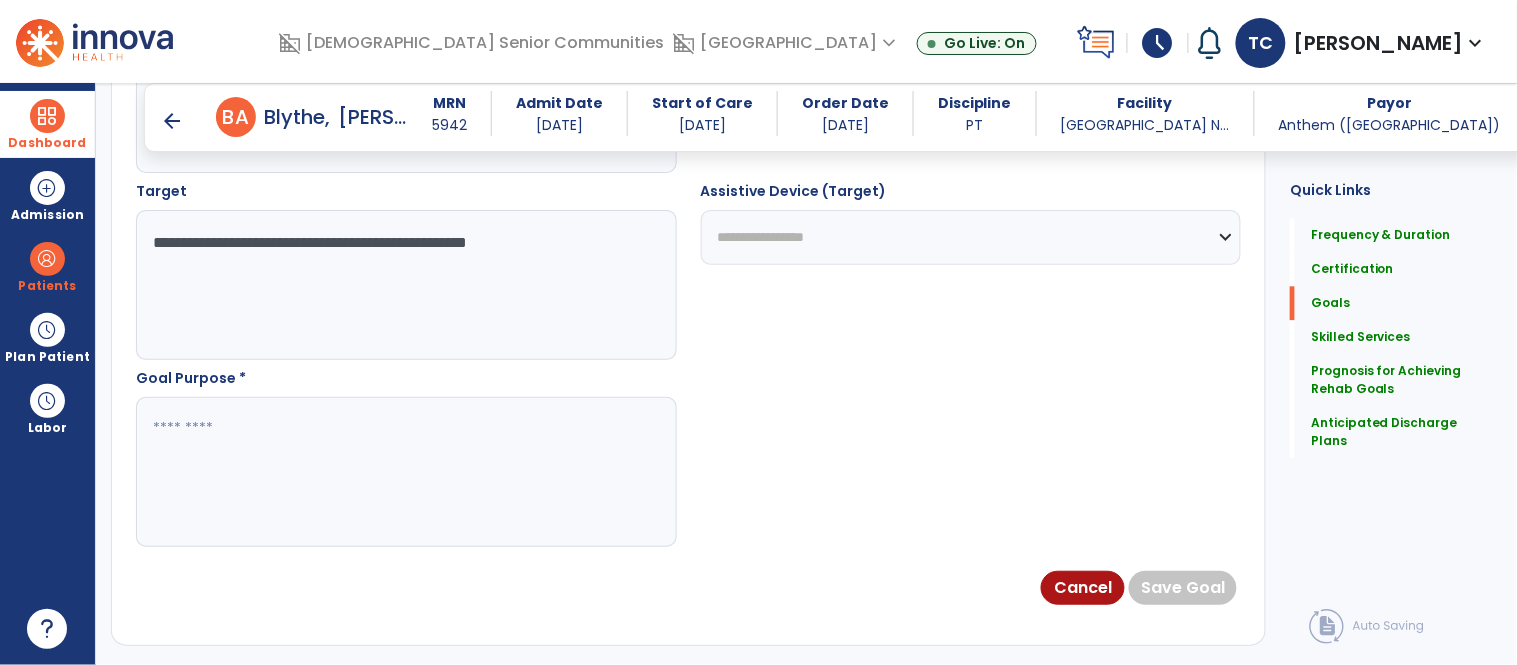 type on "**********" 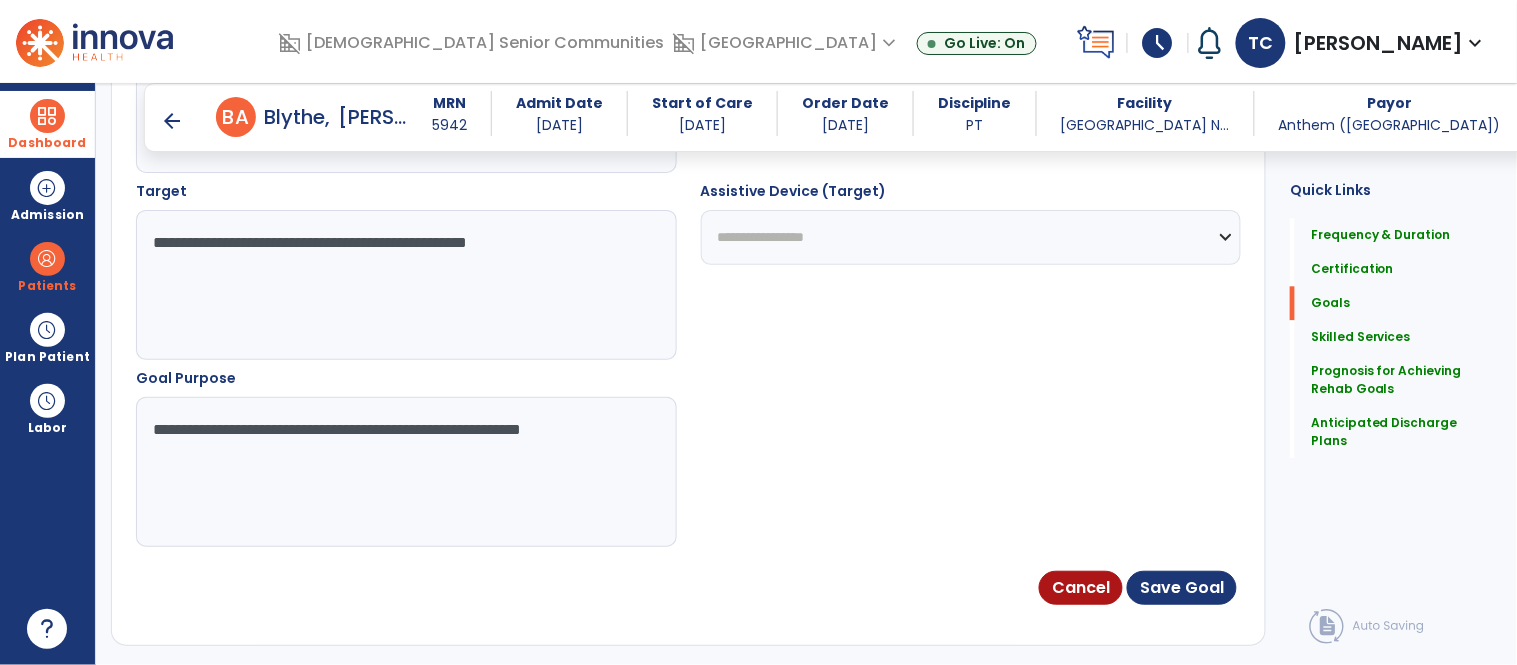 type on "**********" 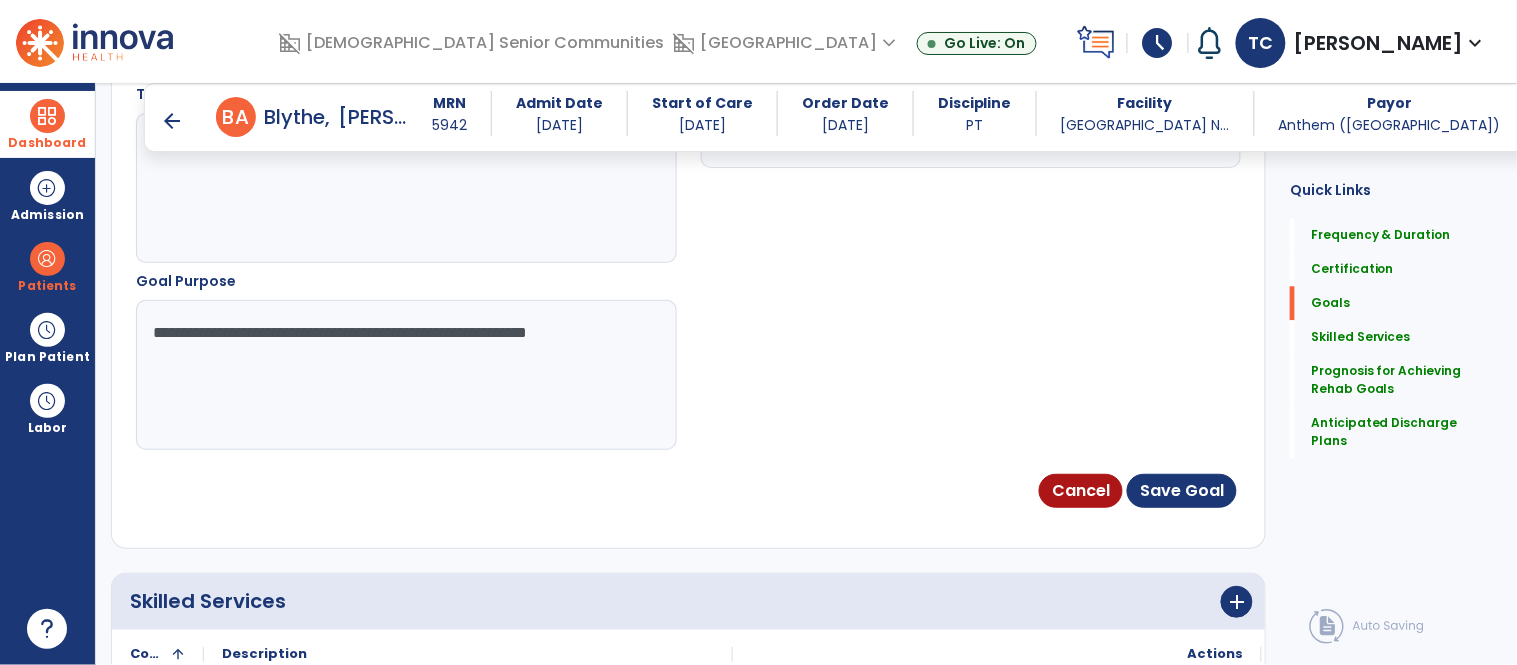 scroll, scrollTop: 1238, scrollLeft: 0, axis: vertical 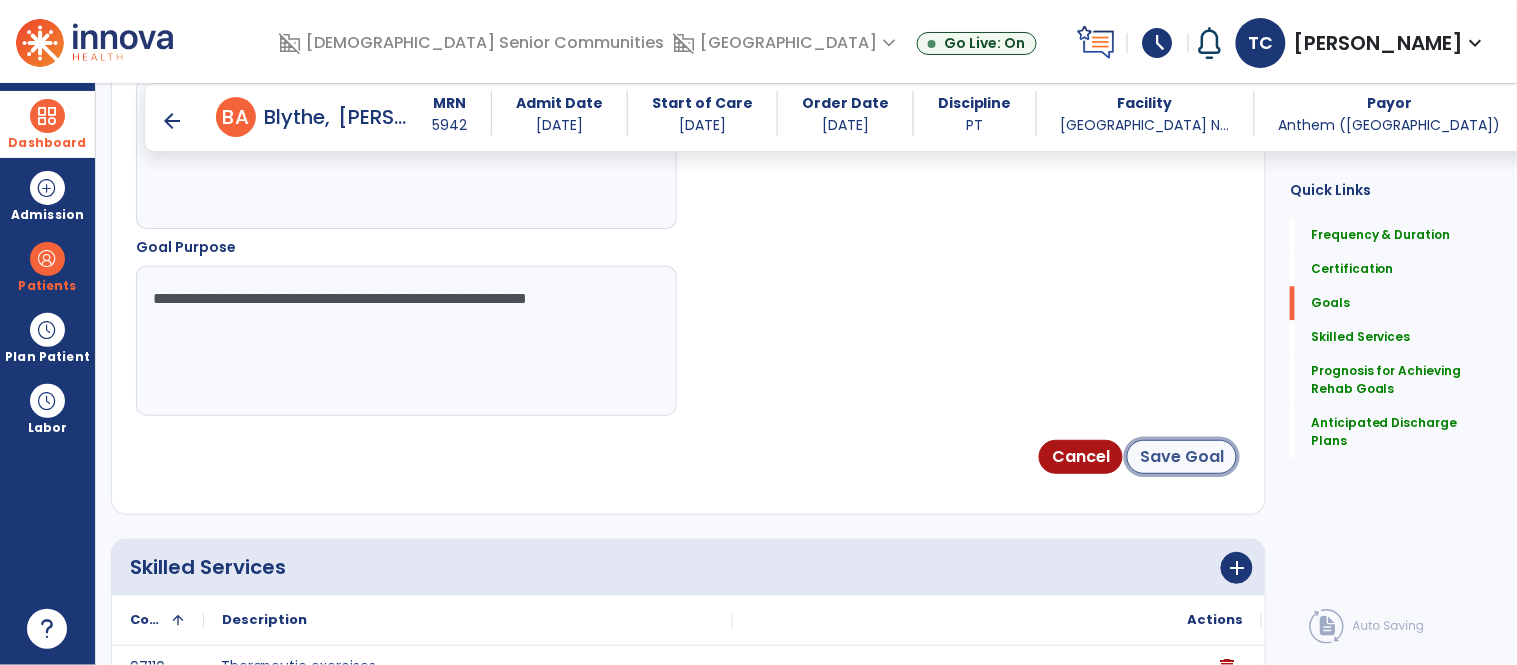 click on "Save Goal" at bounding box center (1182, 457) 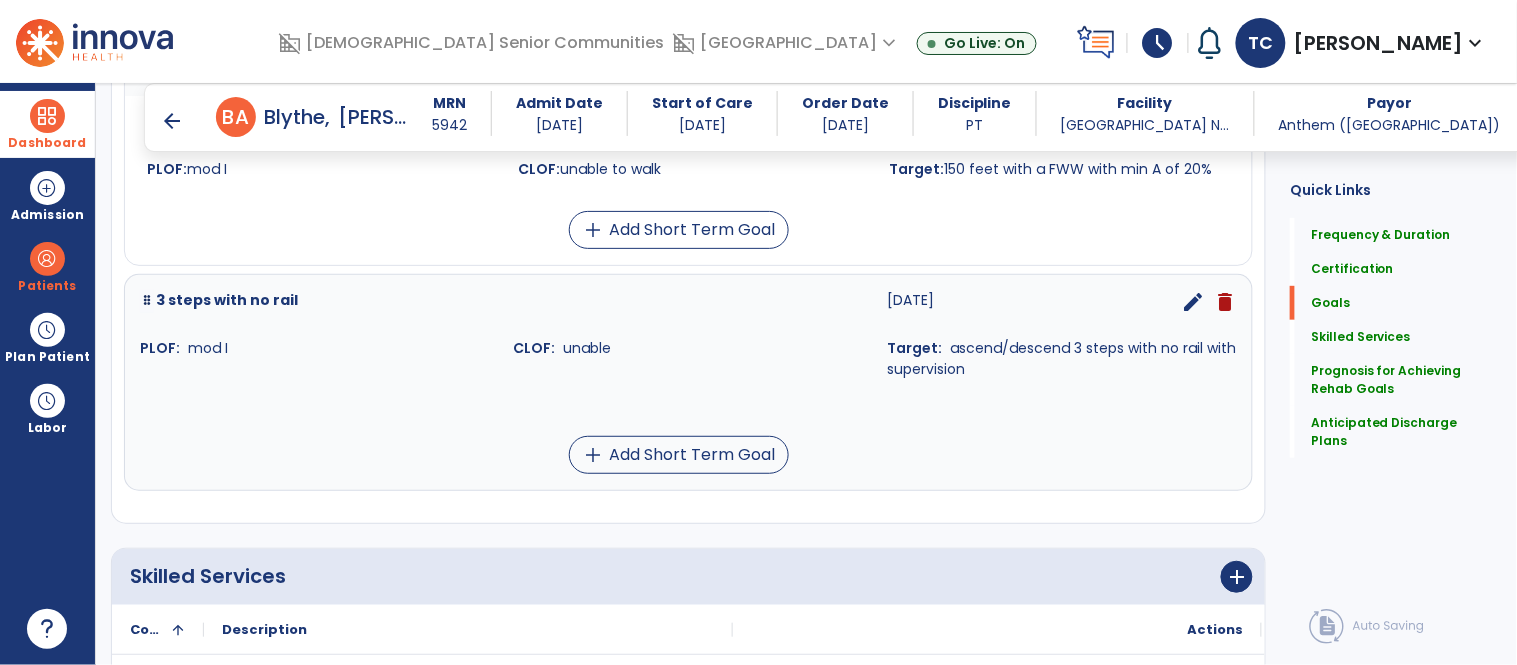 scroll, scrollTop: 2231, scrollLeft: 0, axis: vertical 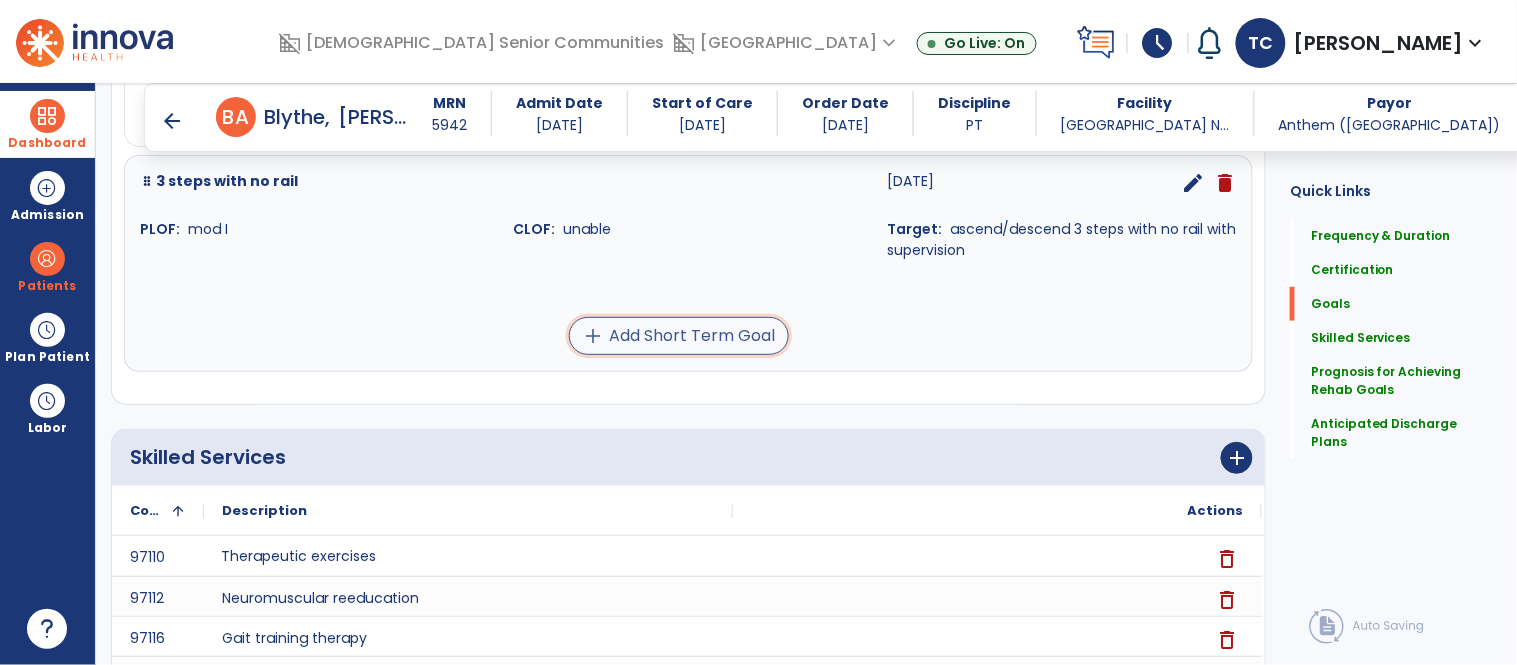 click on "add  Add Short Term Goal" at bounding box center [679, 336] 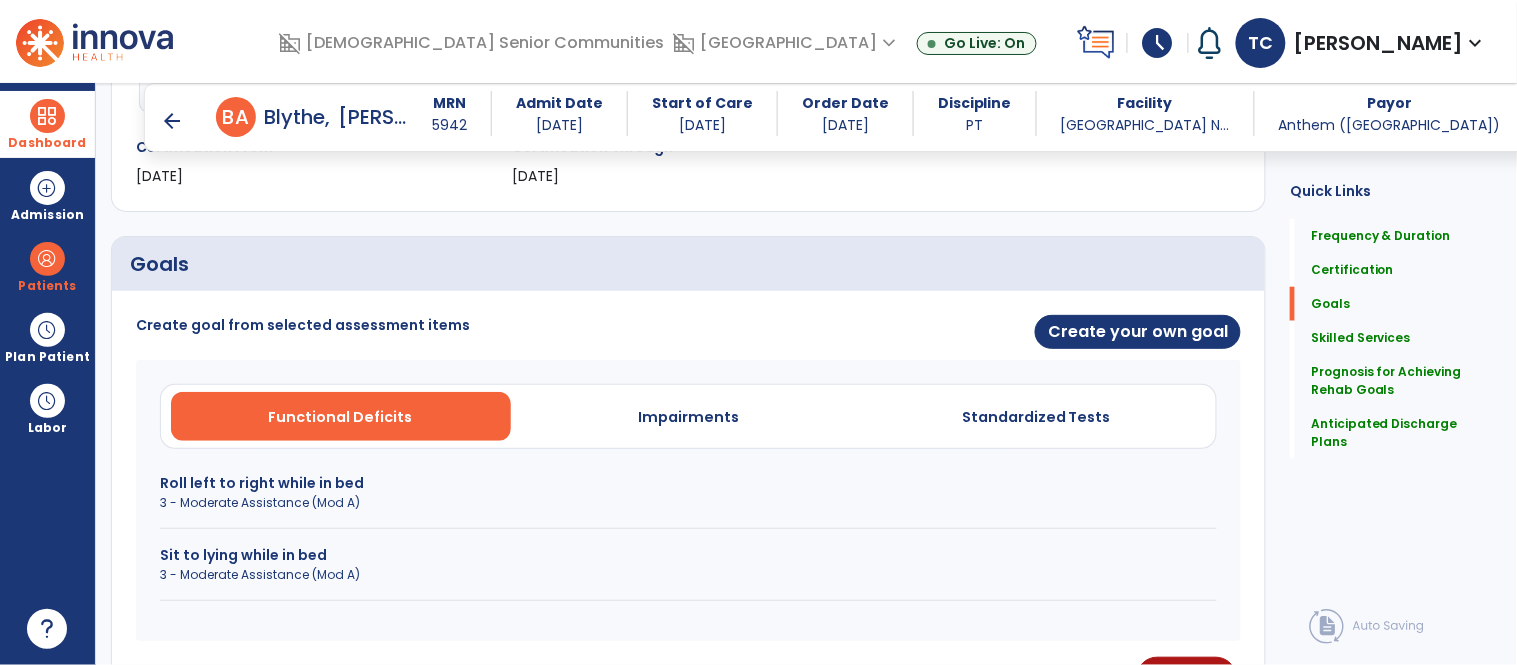 scroll, scrollTop: 393, scrollLeft: 0, axis: vertical 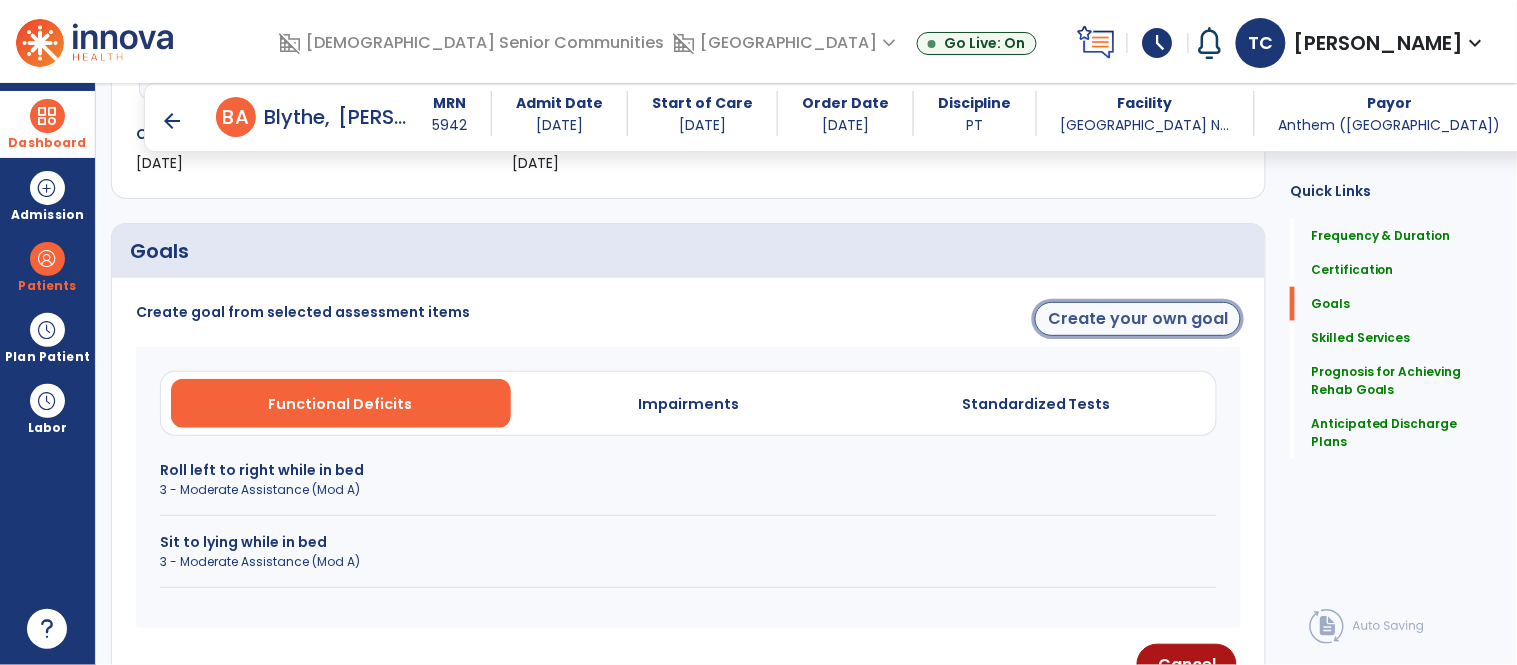 click on "Create your own goal" at bounding box center [1138, 319] 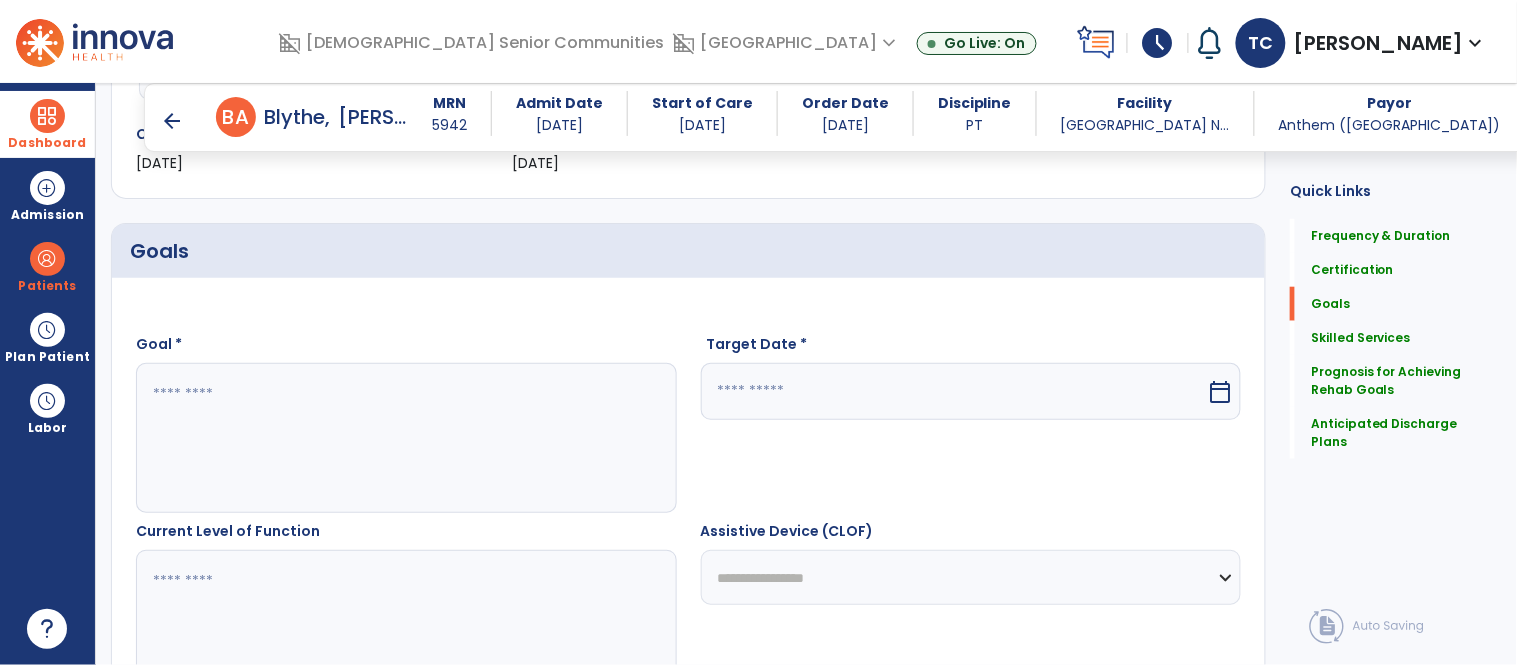 click at bounding box center [954, 391] 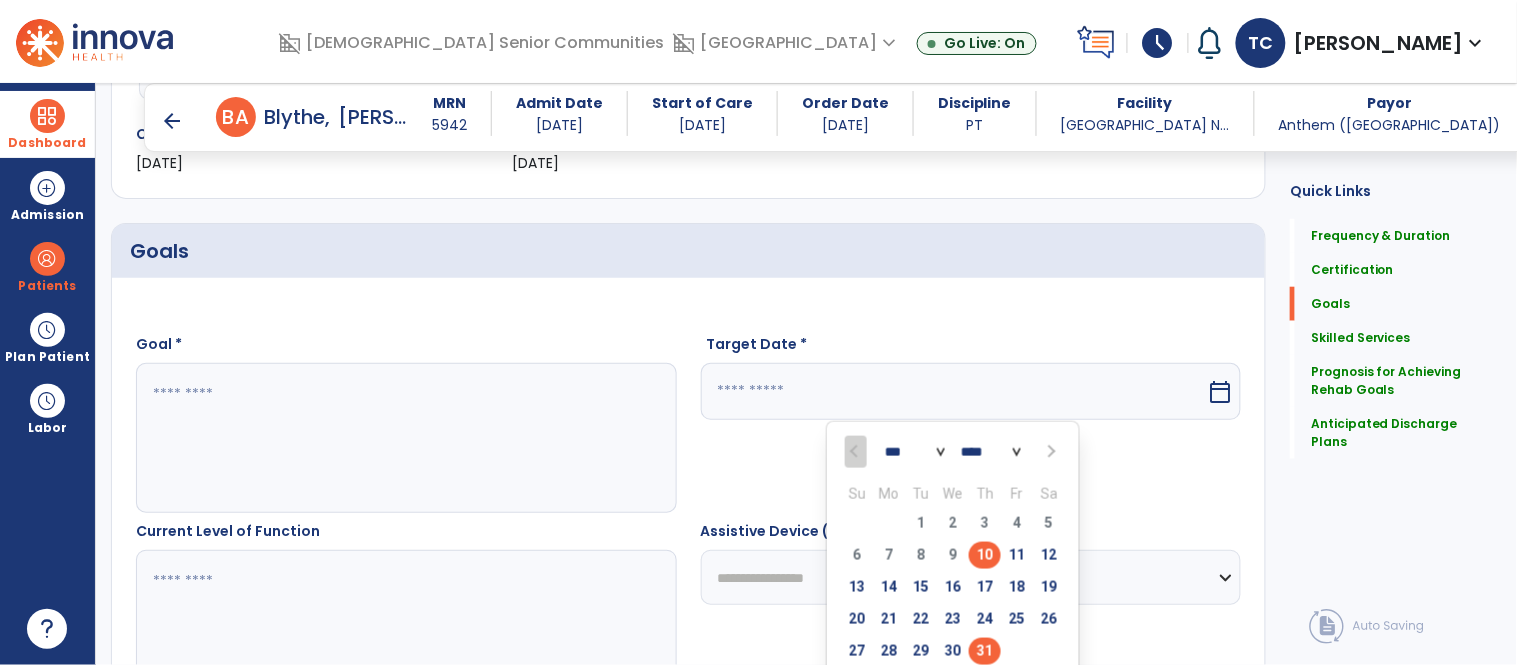 click on "31" at bounding box center [985, 651] 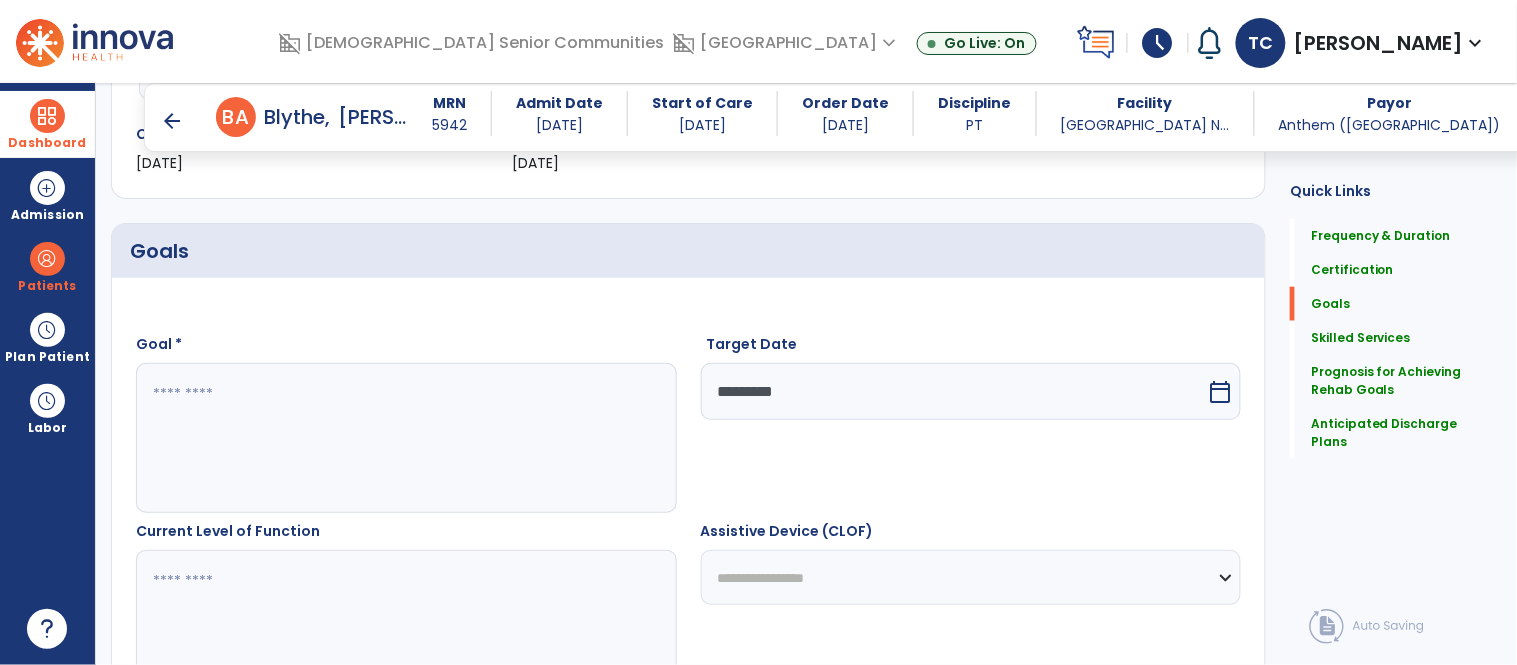 click at bounding box center [405, 438] 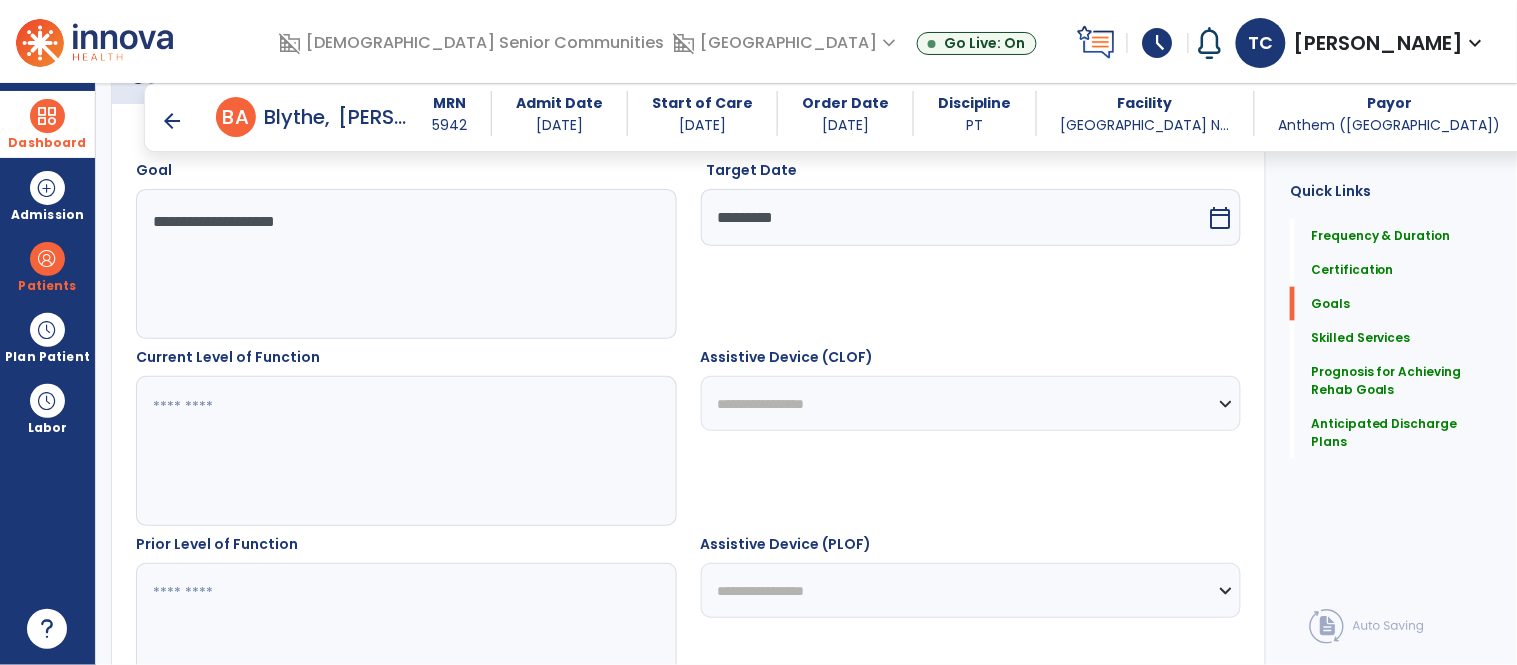 scroll, scrollTop: 685, scrollLeft: 0, axis: vertical 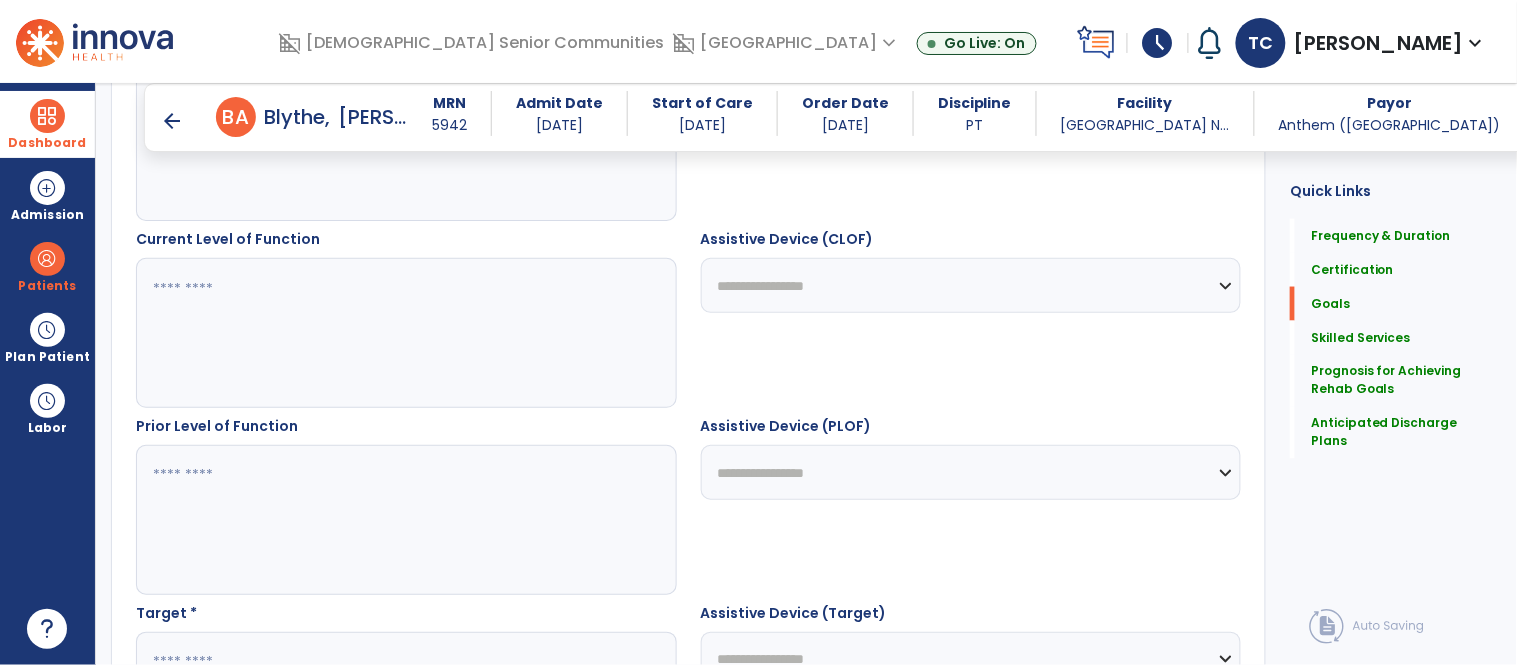 type on "**********" 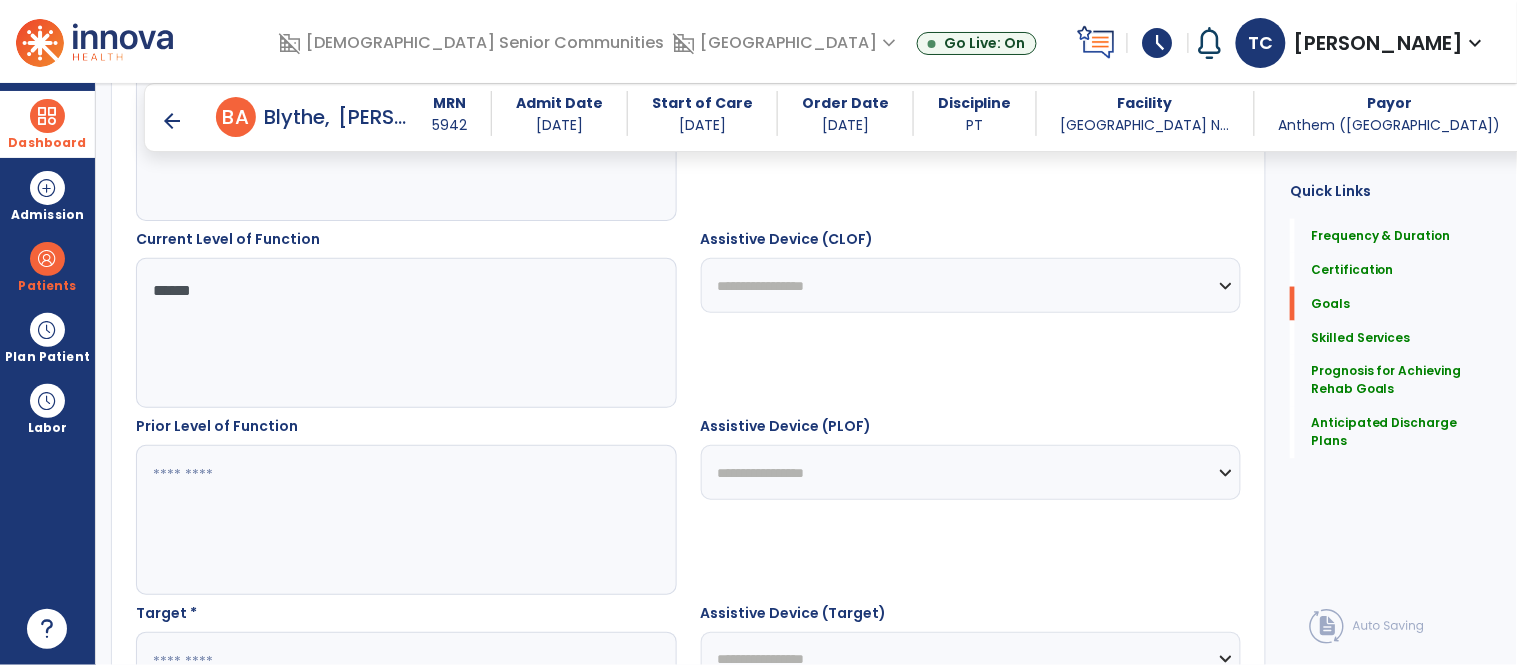 type on "******" 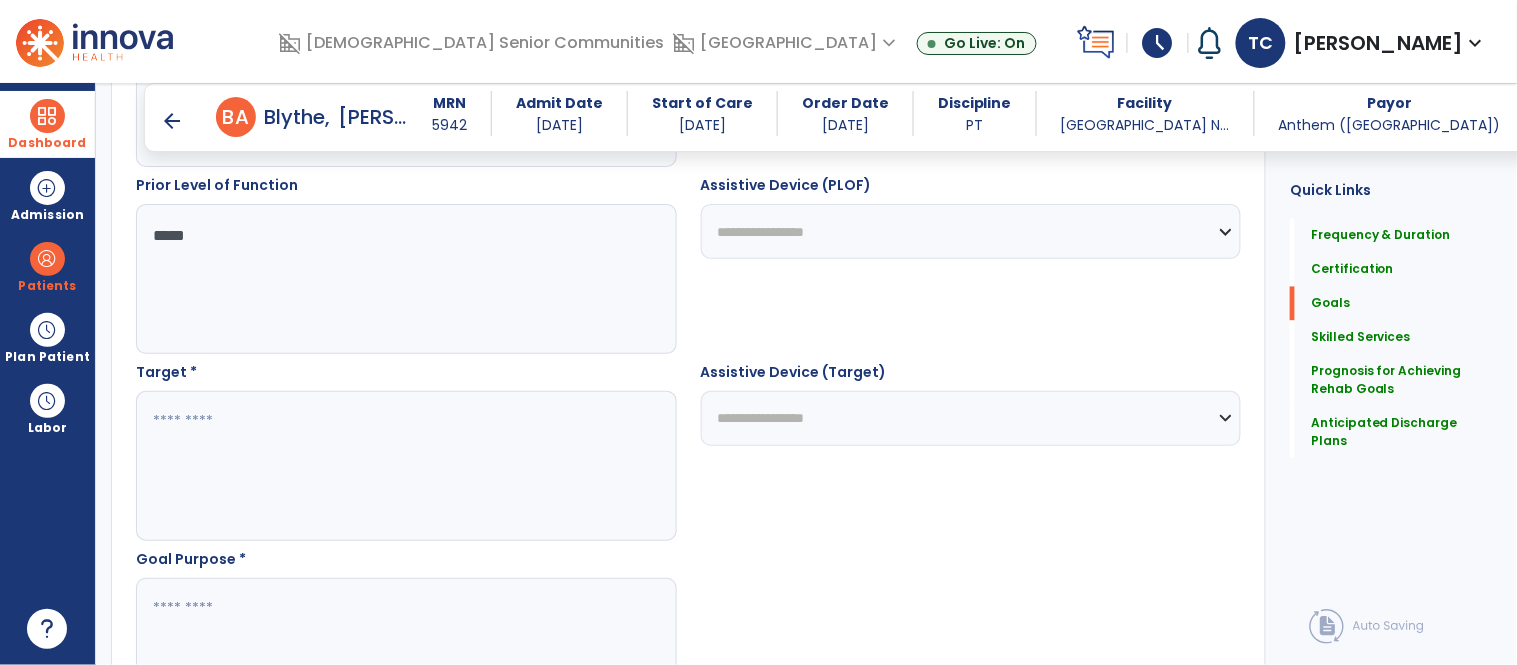 scroll, scrollTop: 964, scrollLeft: 0, axis: vertical 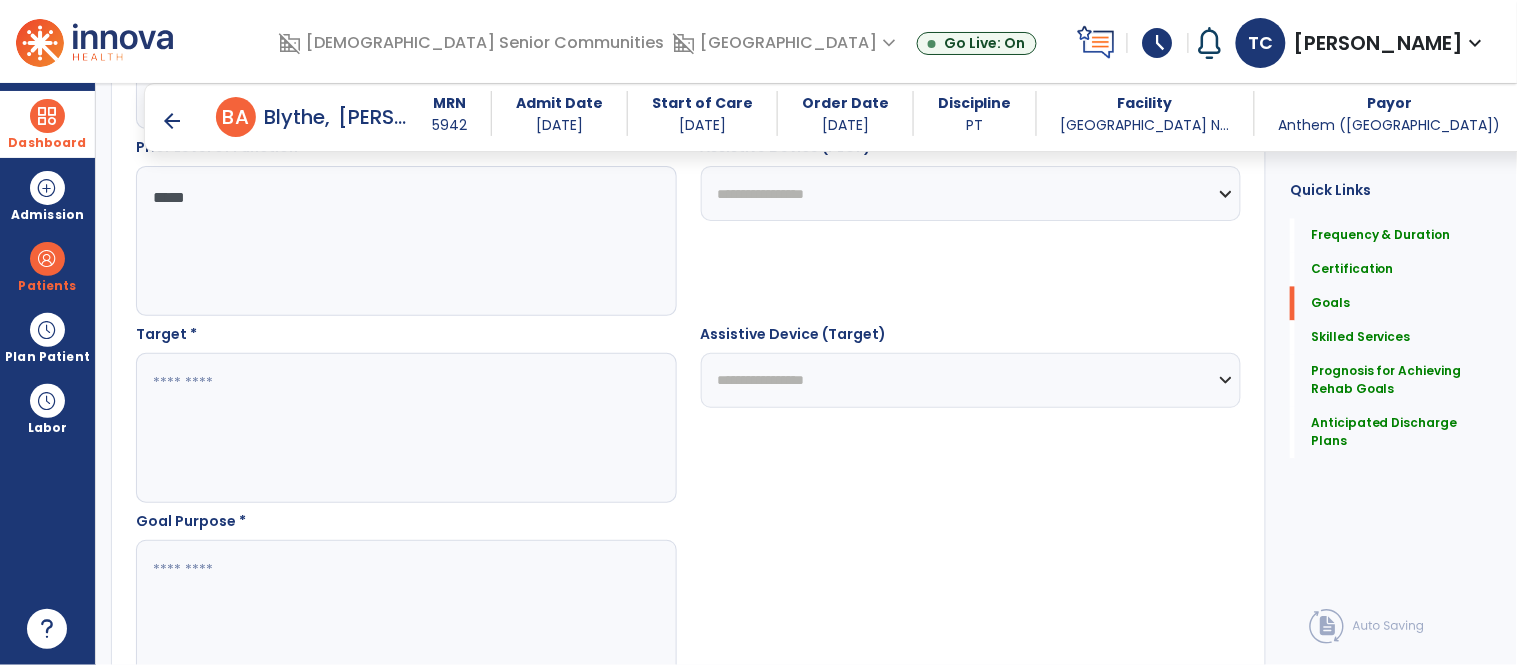 type on "*****" 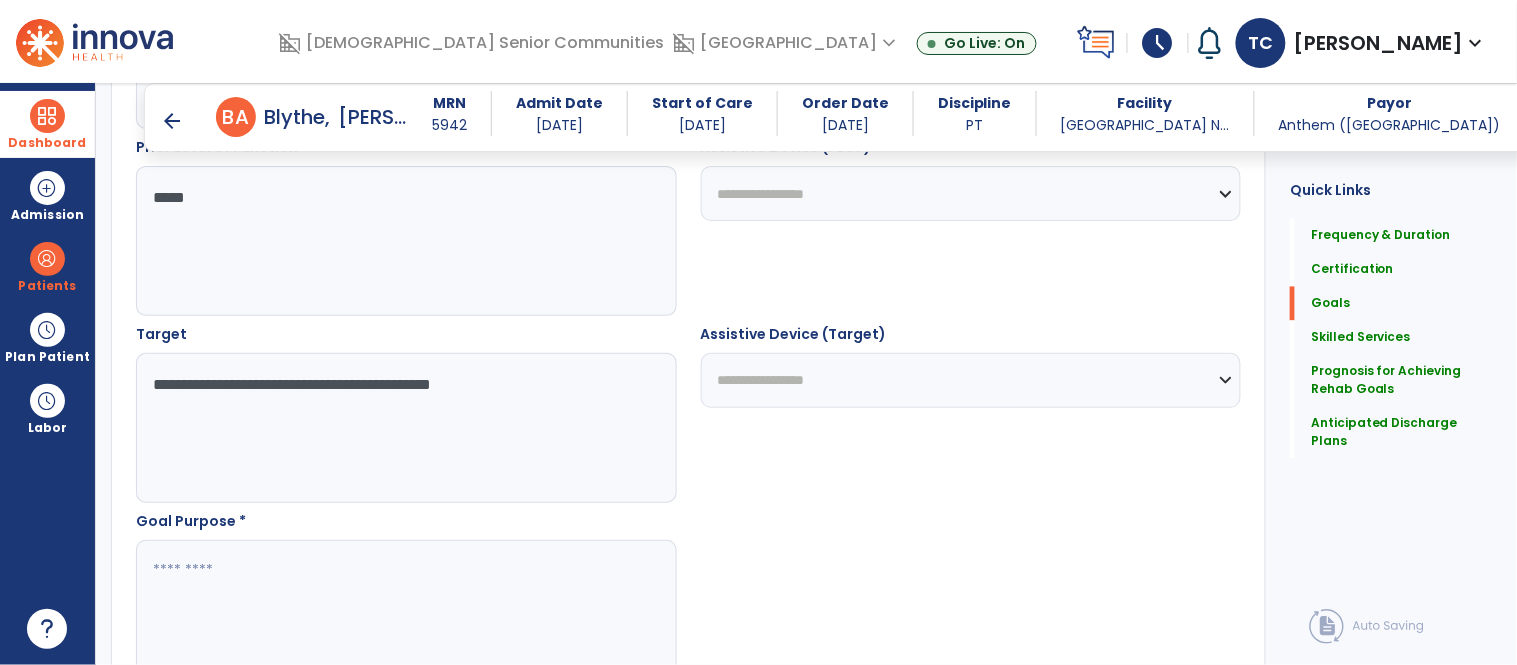 type on "**********" 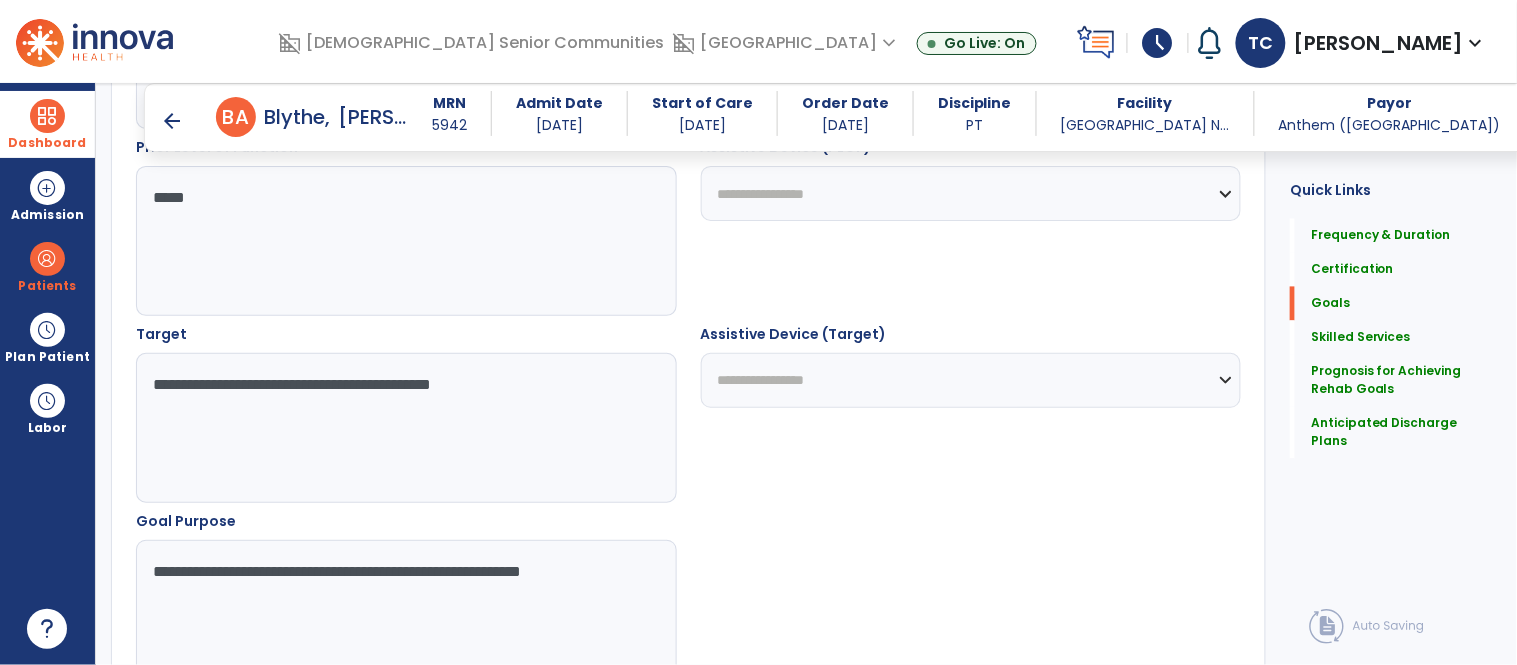 type on "**********" 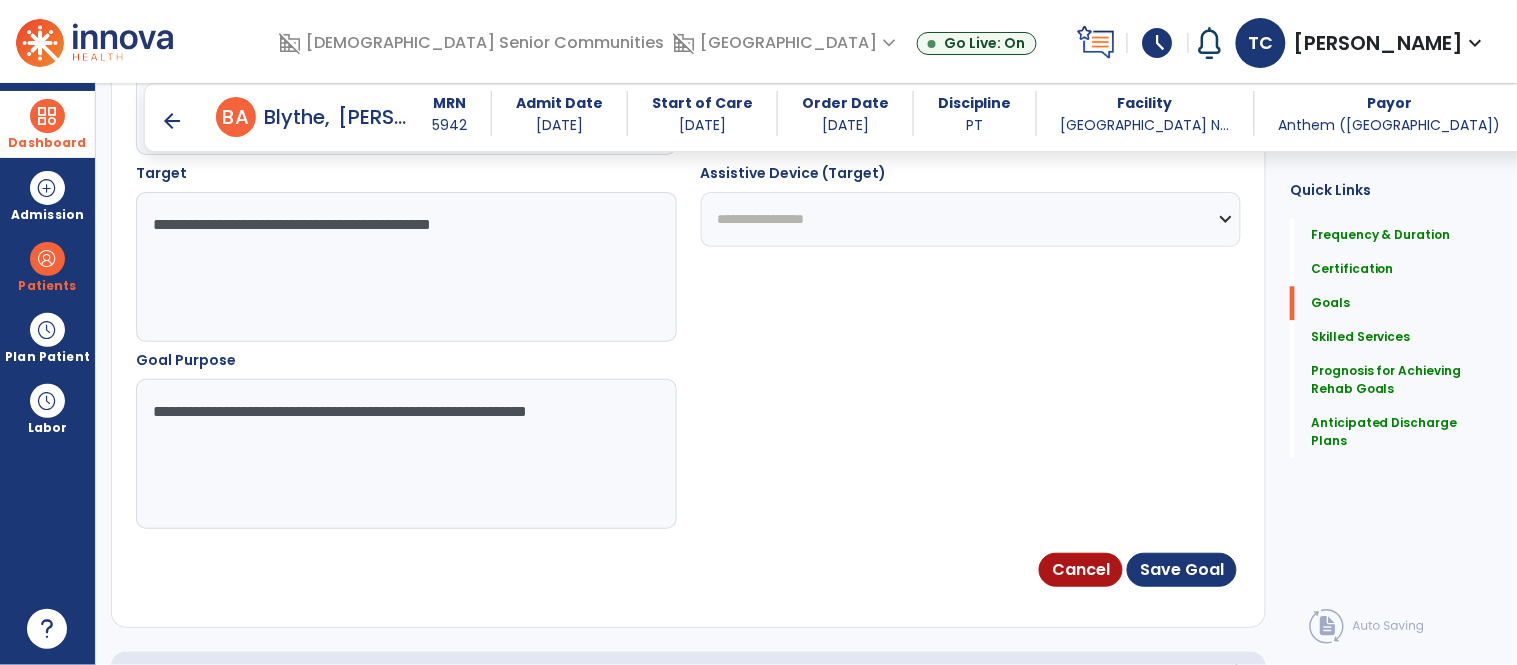 scroll, scrollTop: 1134, scrollLeft: 0, axis: vertical 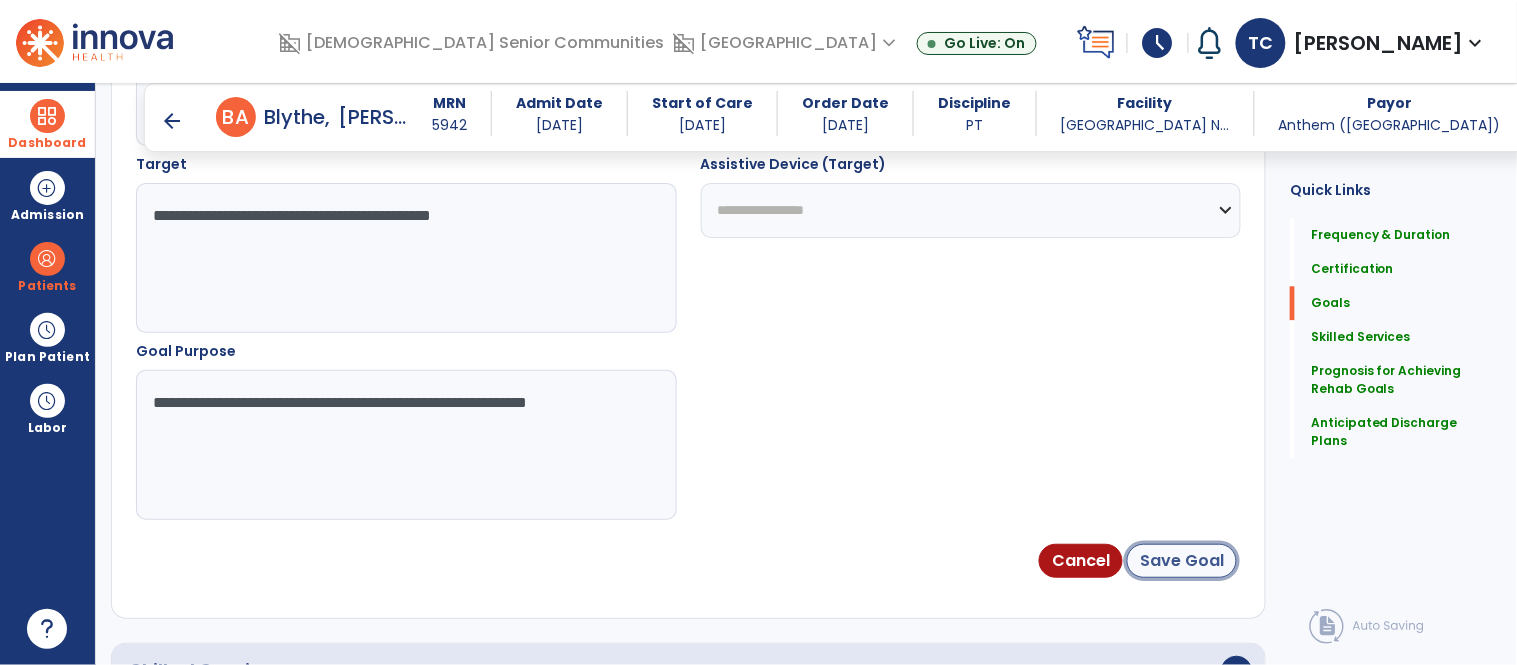 click on "Save Goal" at bounding box center [1182, 561] 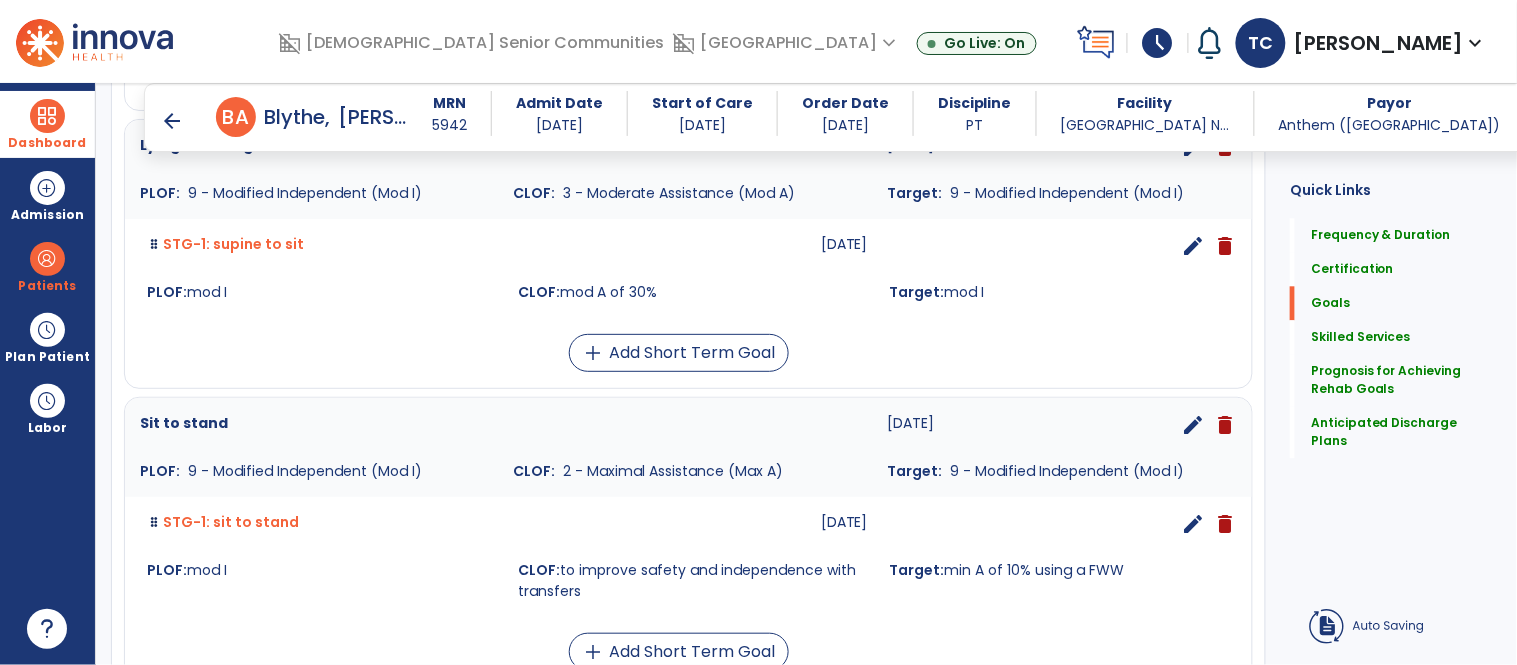 scroll, scrollTop: 55, scrollLeft: 0, axis: vertical 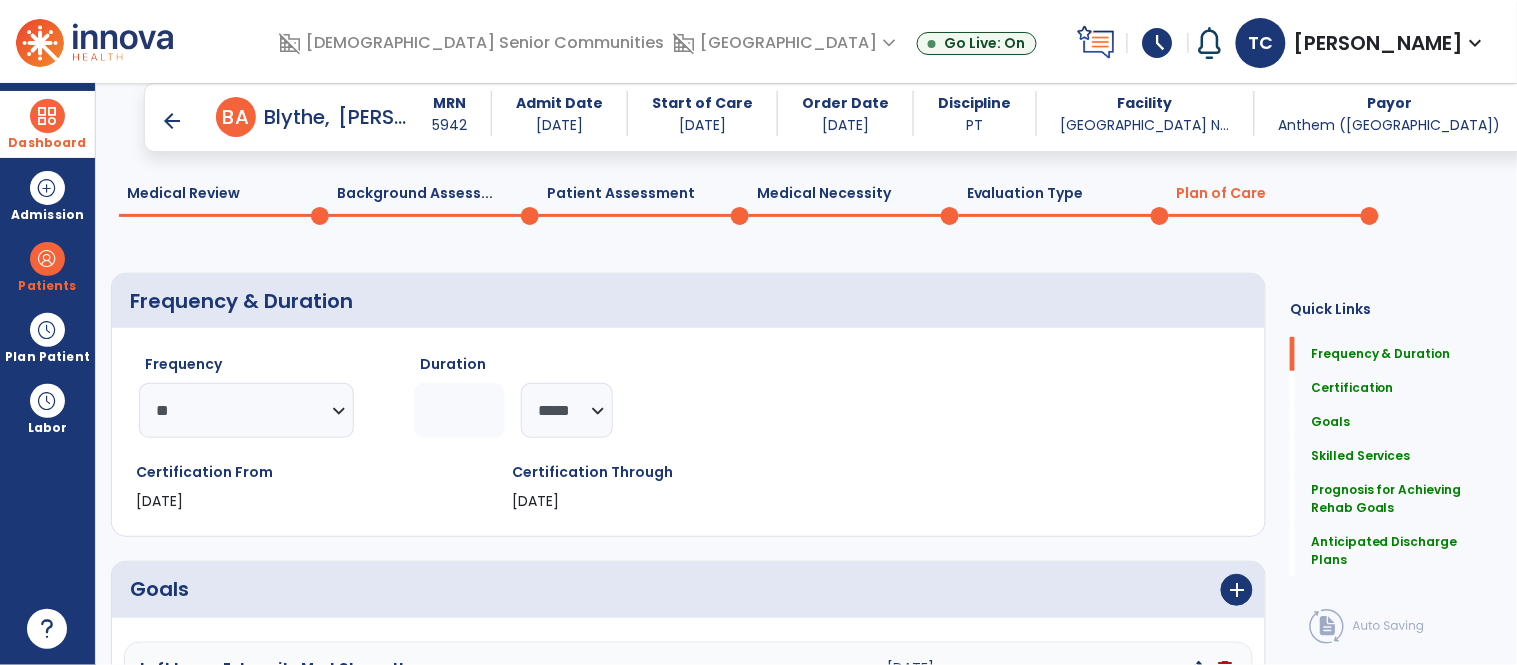click on "Patient Assessment  0" 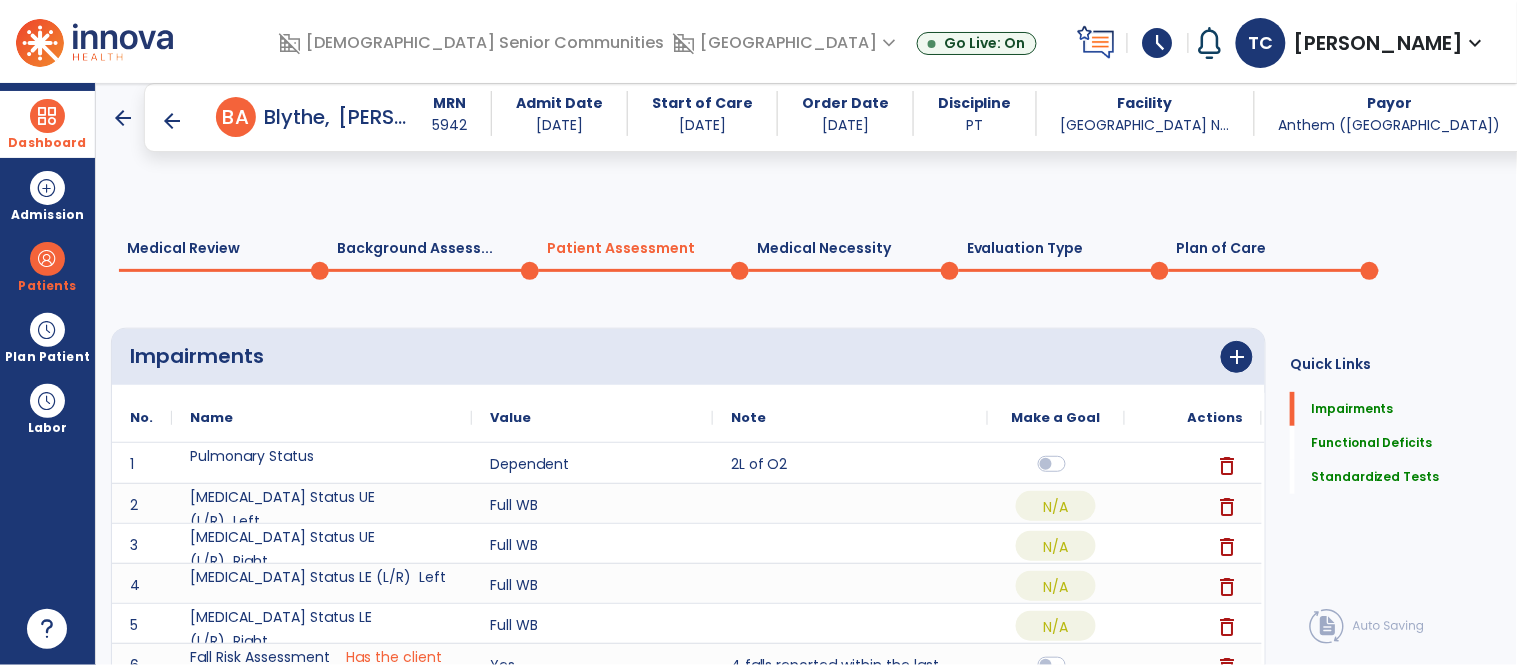 scroll, scrollTop: 1250, scrollLeft: 0, axis: vertical 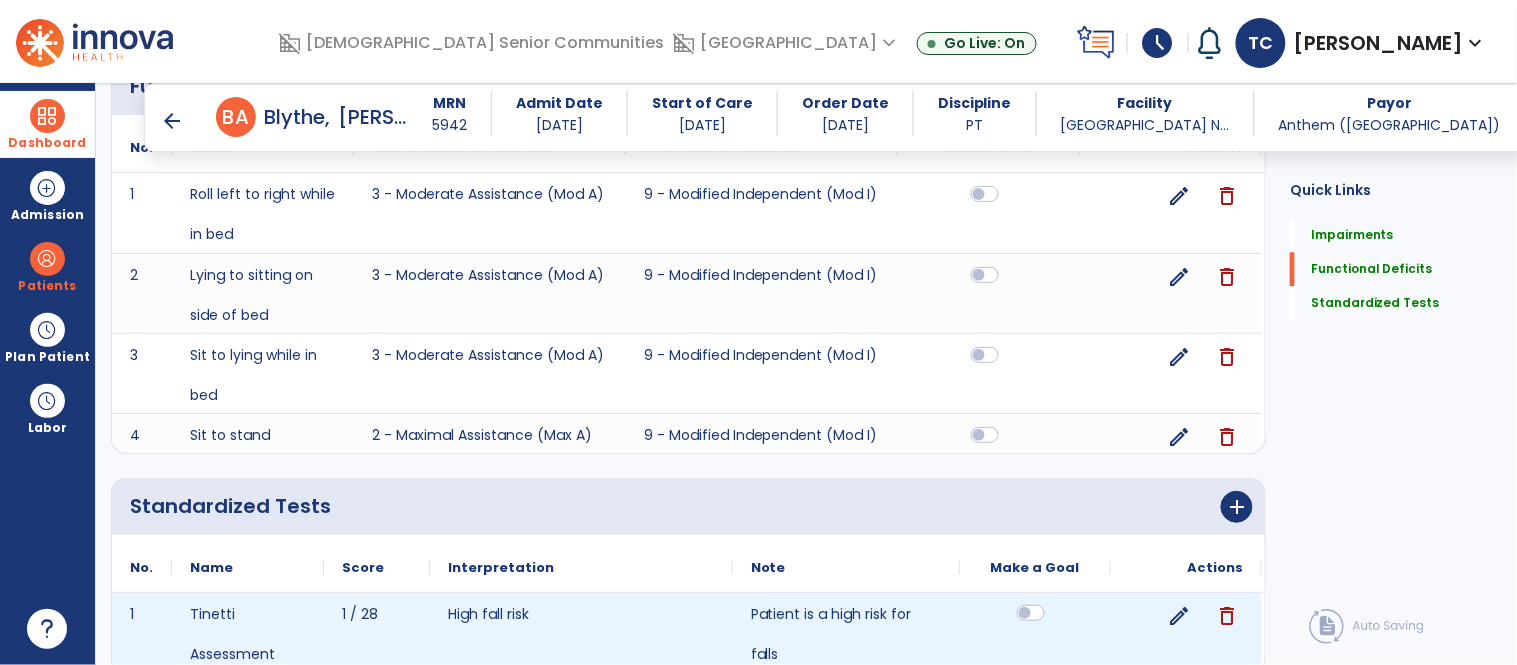 click 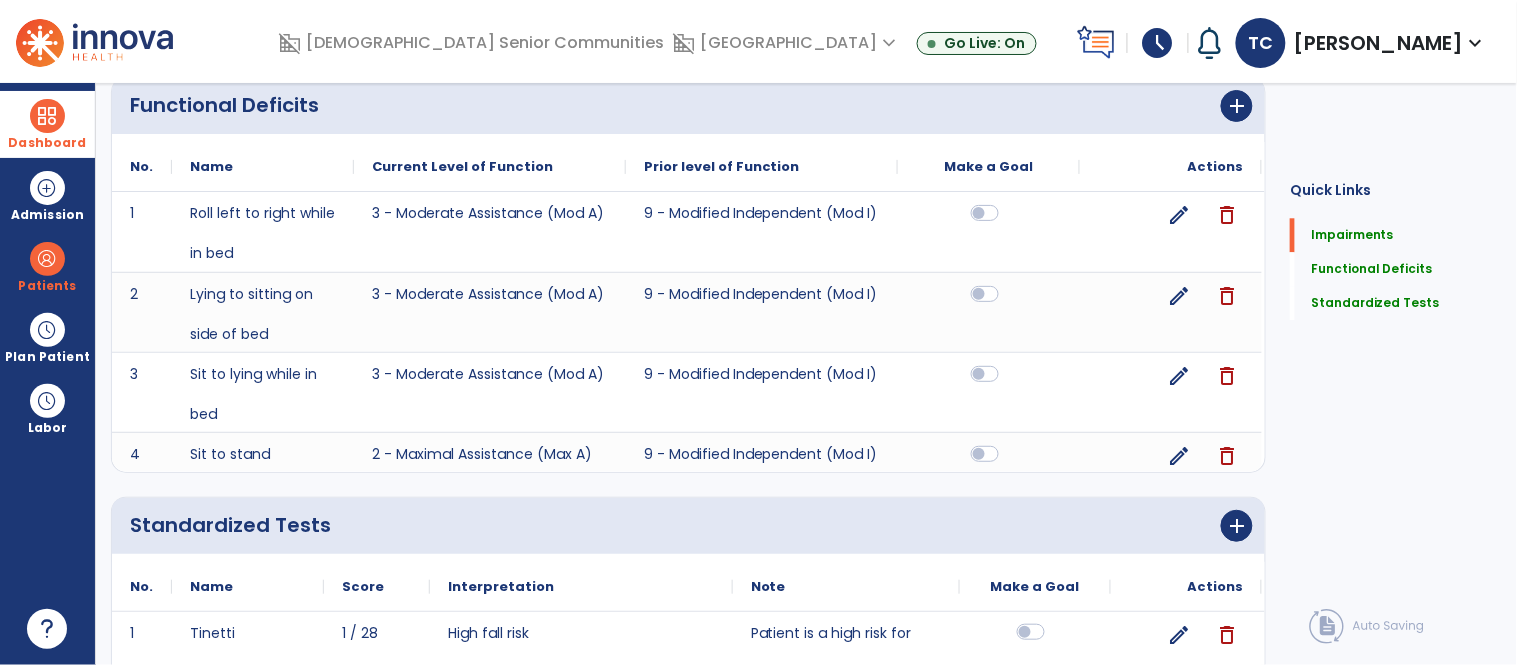 scroll, scrollTop: 0, scrollLeft: 0, axis: both 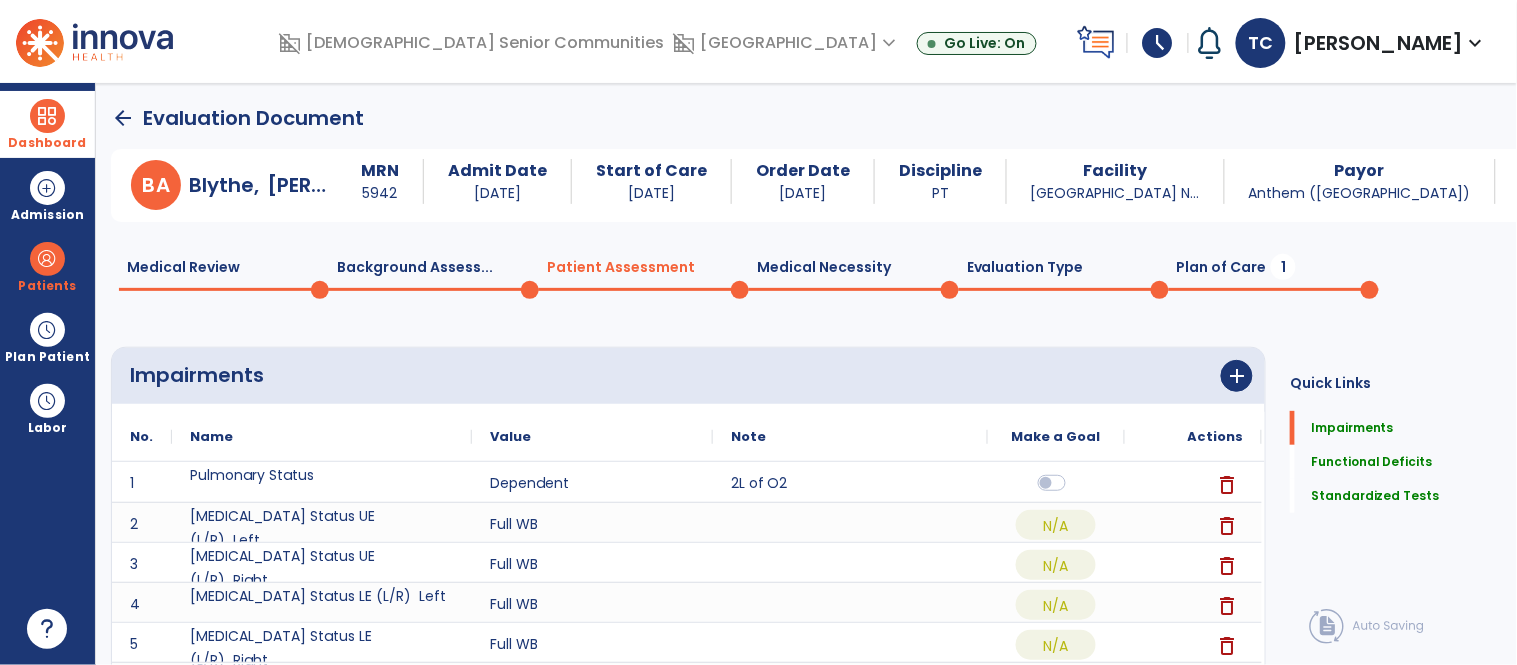click on "Plan of Care  1" 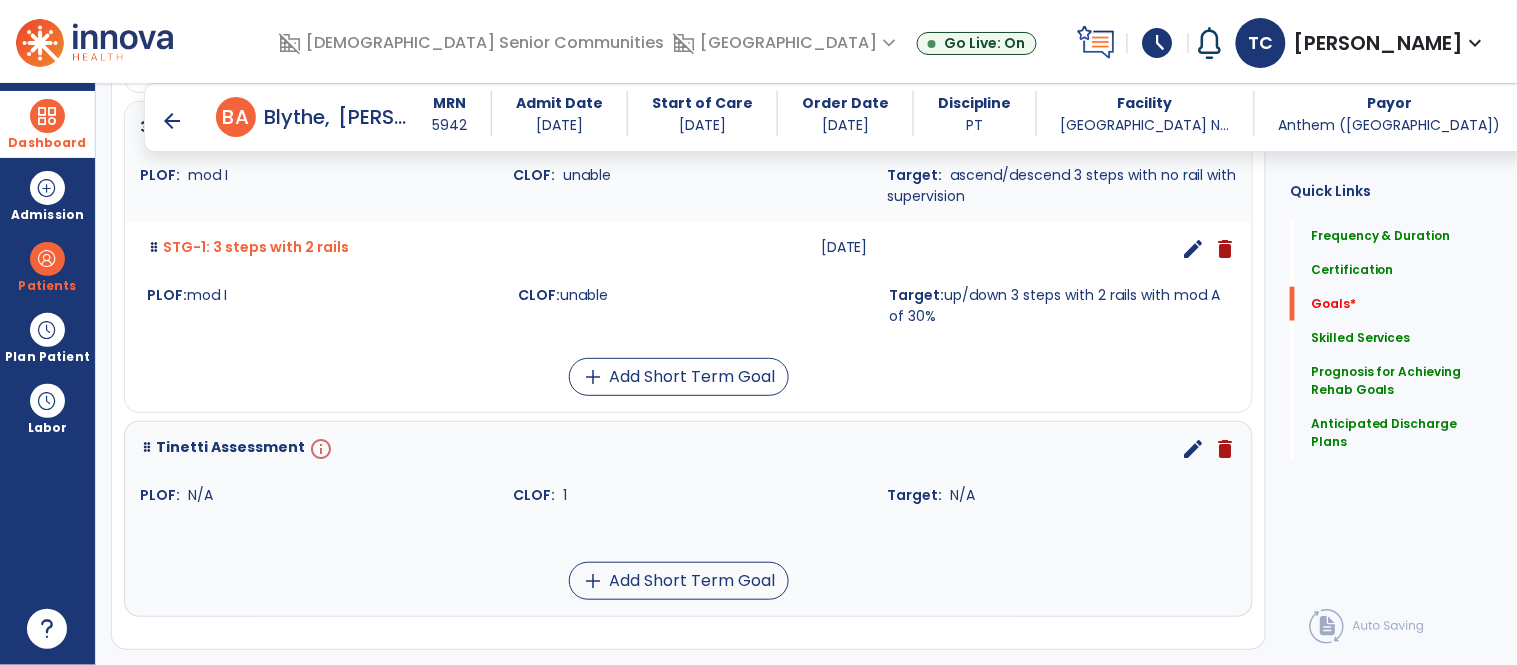 scroll, scrollTop: 2335, scrollLeft: 0, axis: vertical 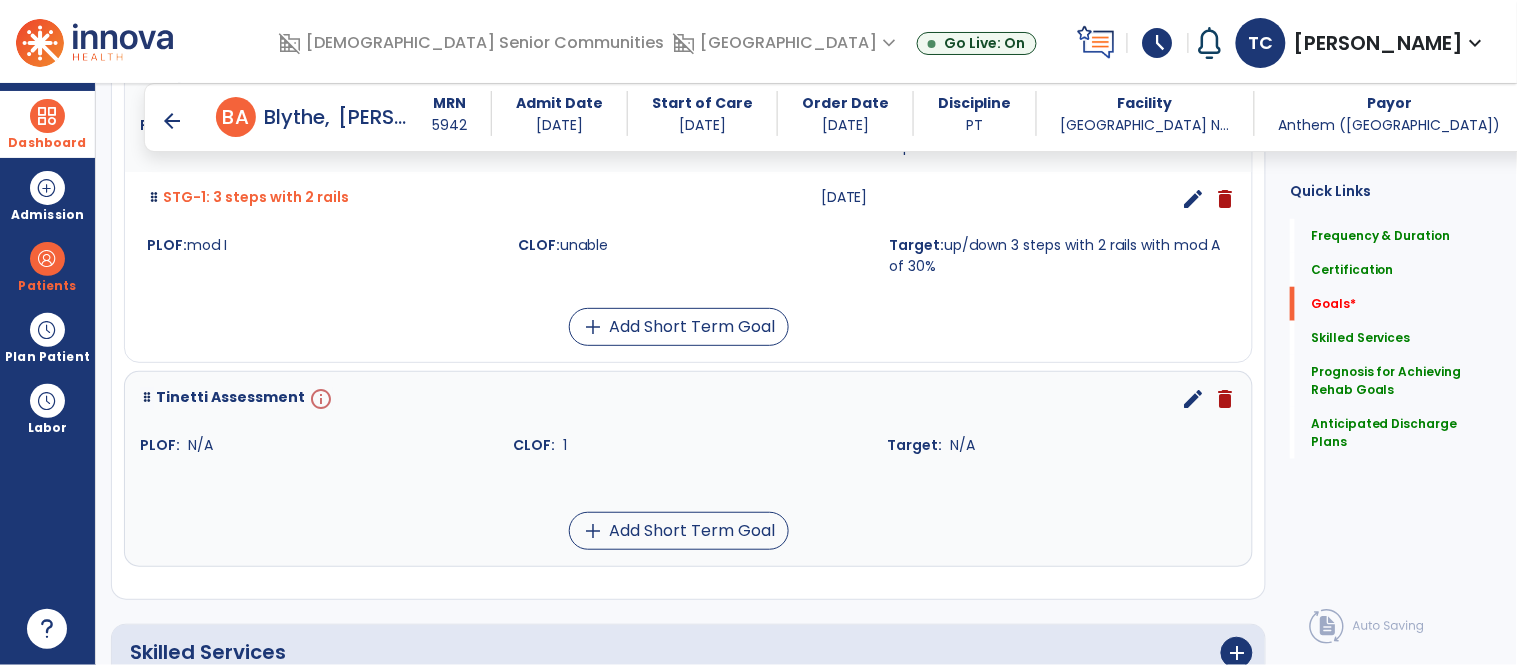click on "edit" at bounding box center (1193, 399) 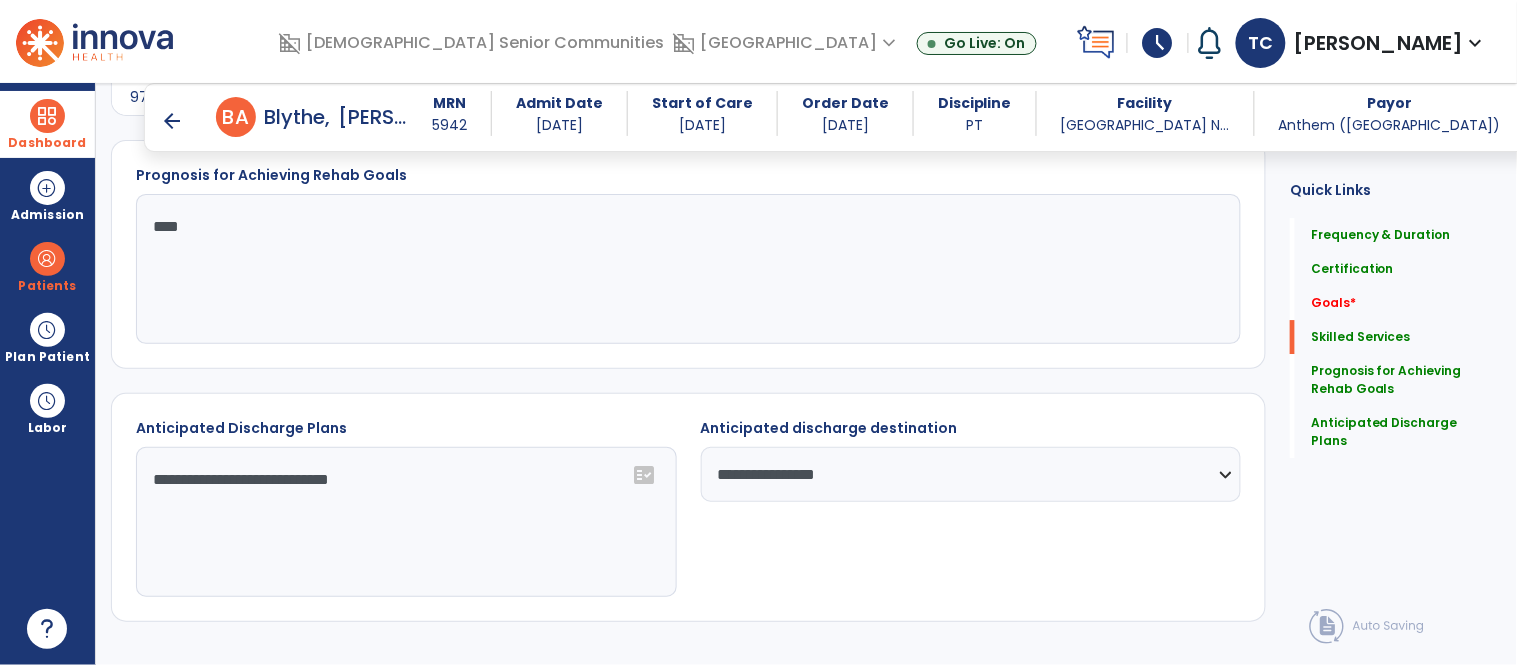 scroll, scrollTop: 534, scrollLeft: 0, axis: vertical 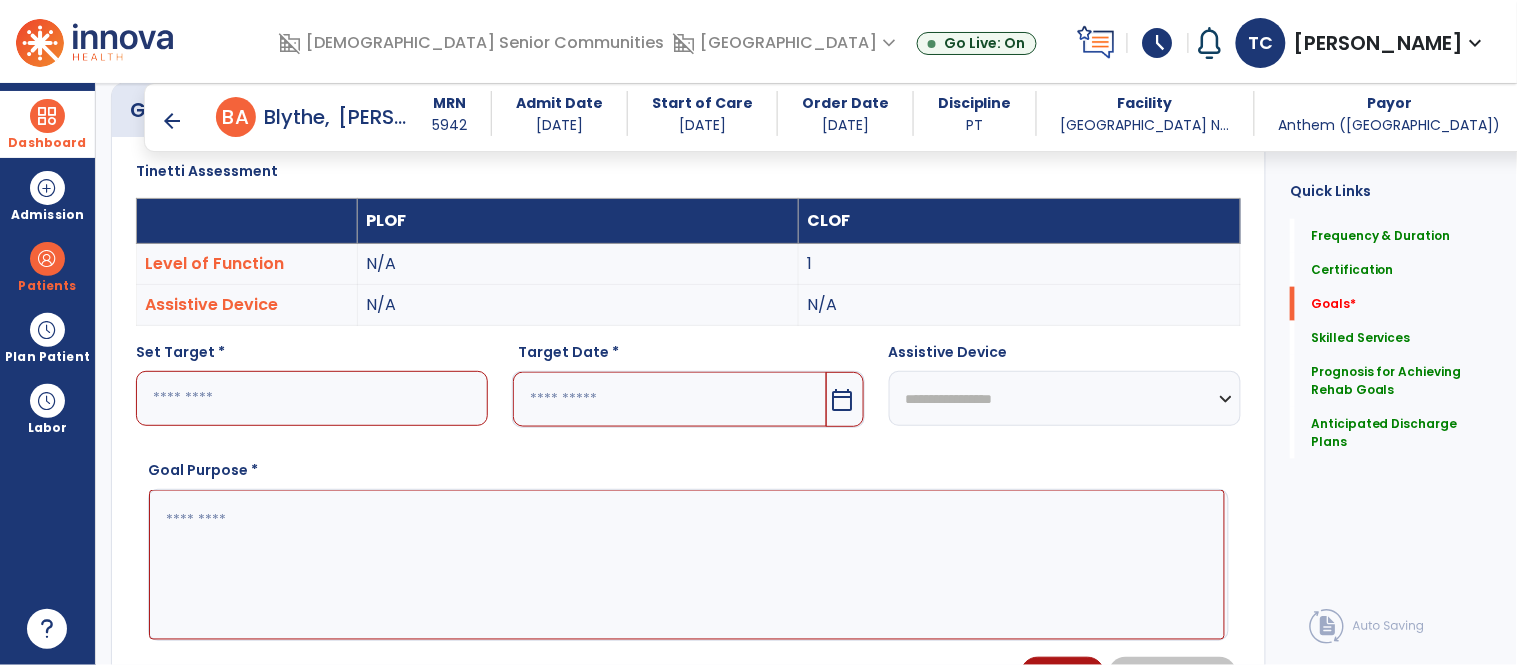 click at bounding box center (669, 399) 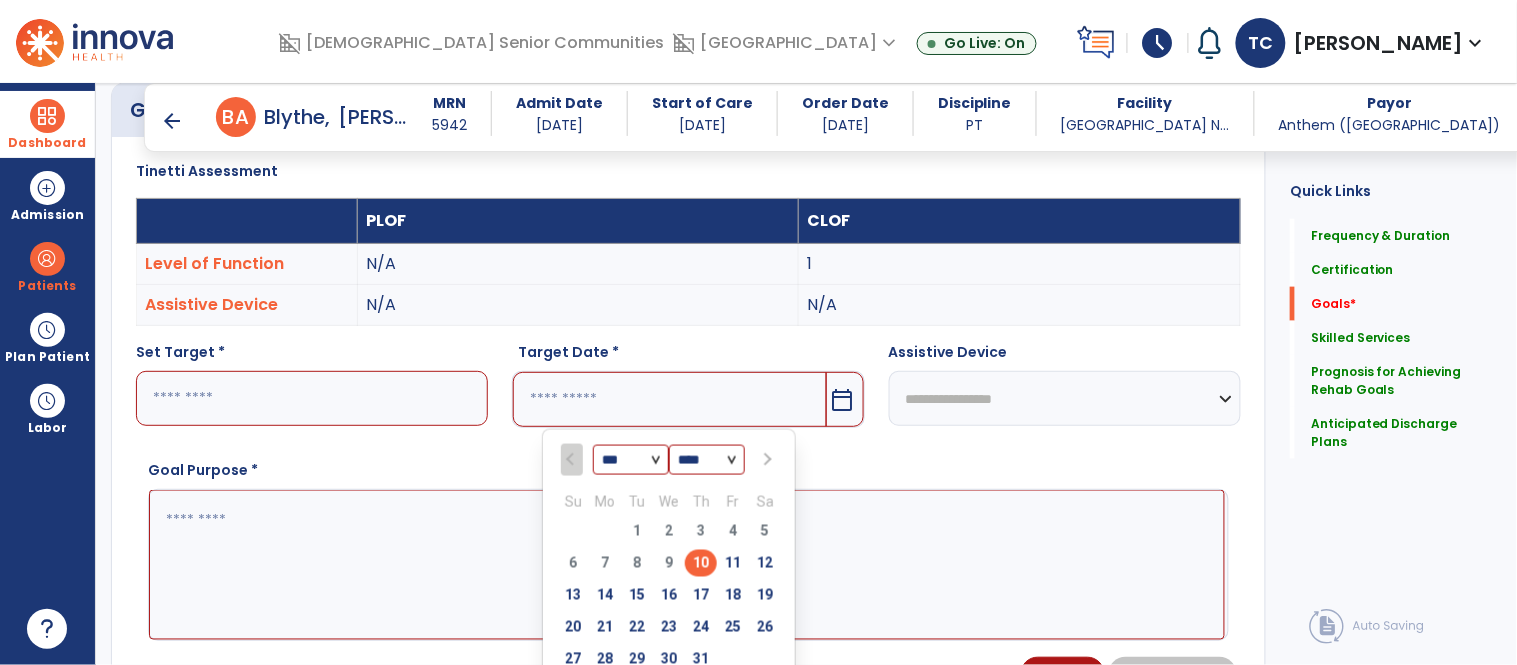 click at bounding box center (767, 460) 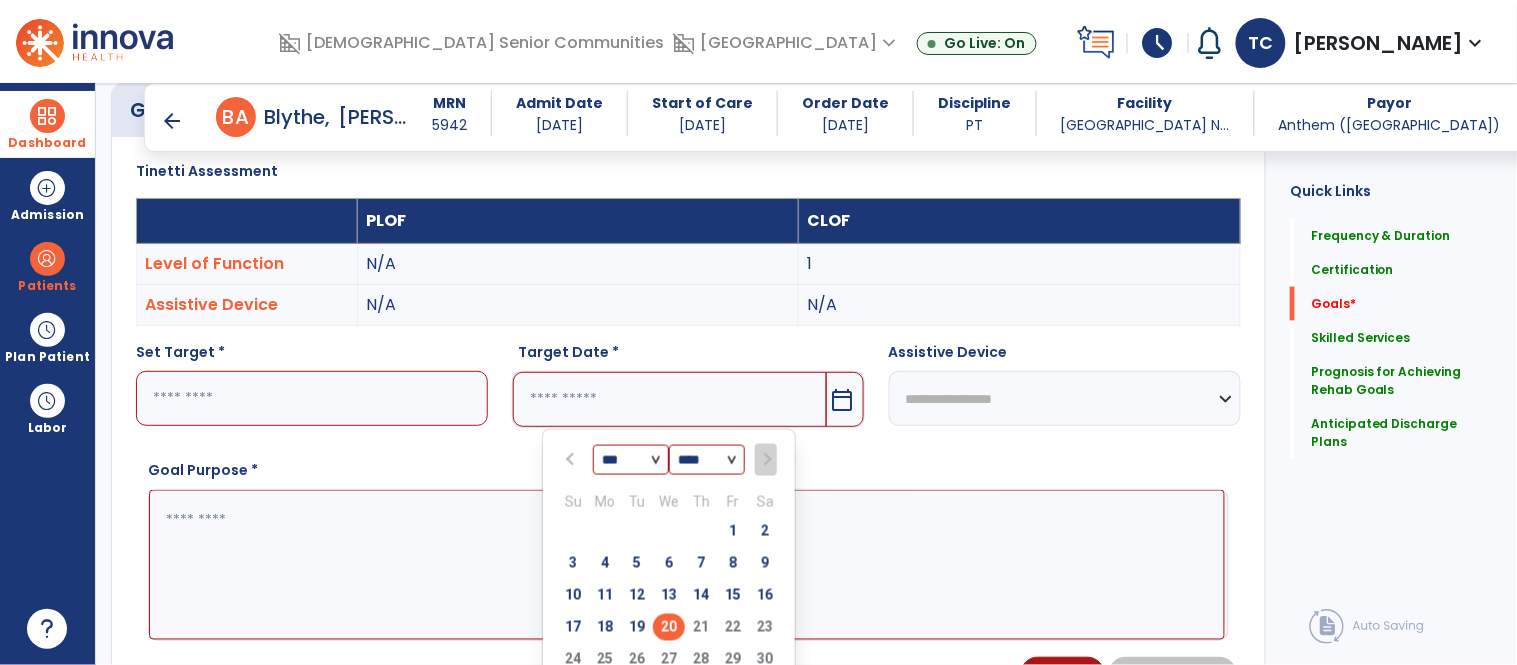 click on "20" at bounding box center [669, 627] 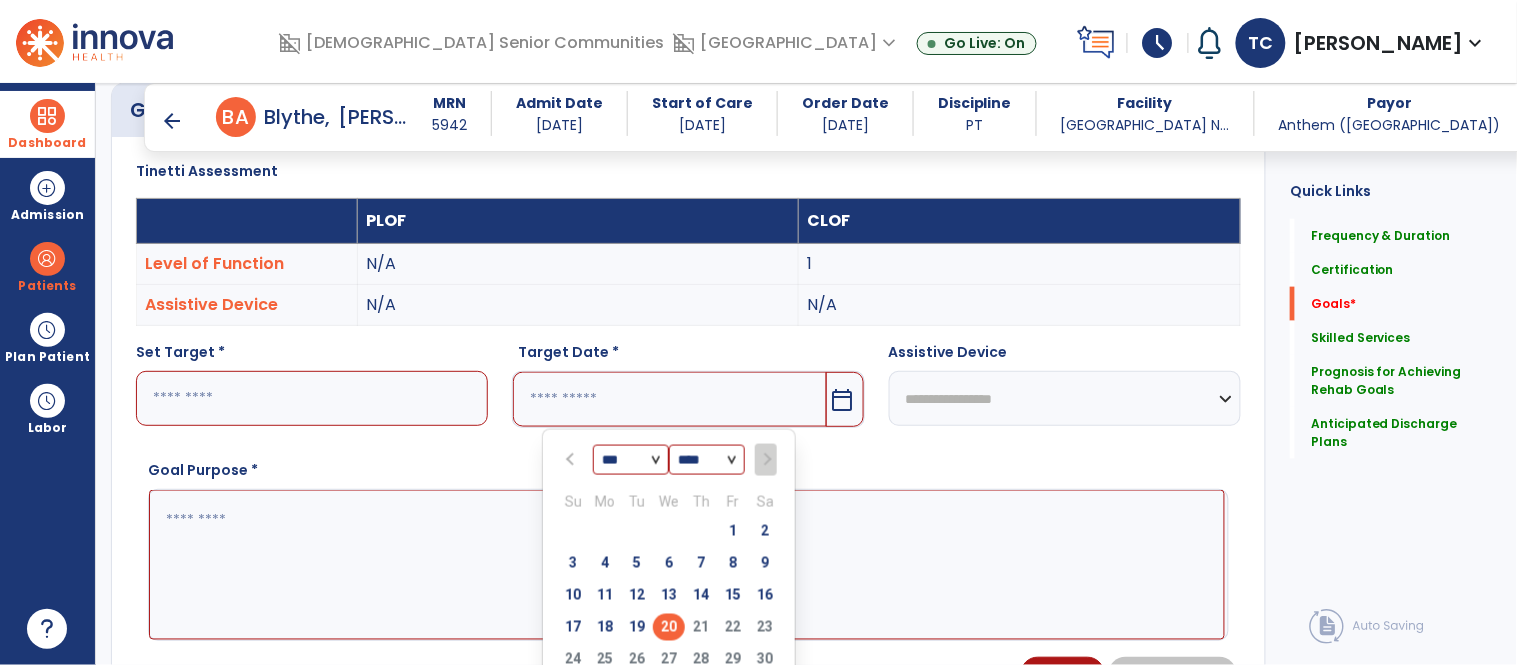 type on "*********" 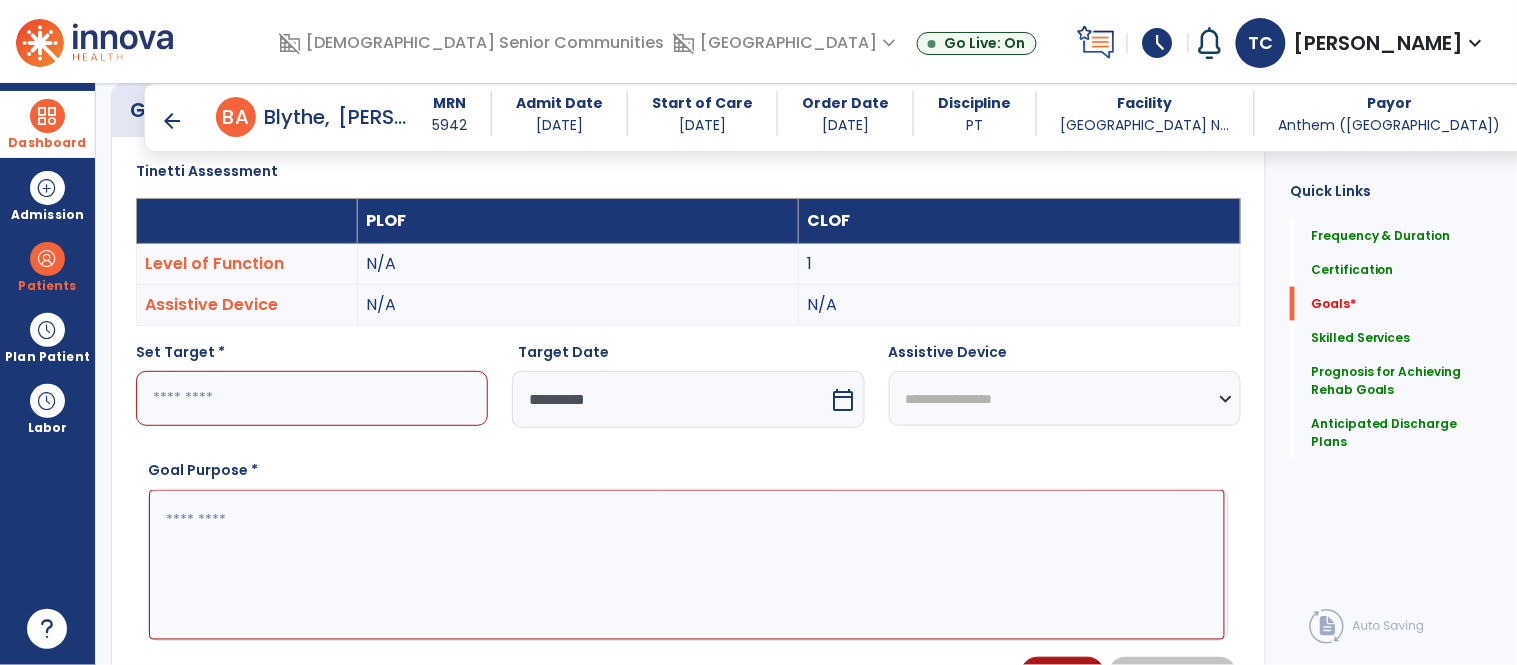 click at bounding box center (312, 398) 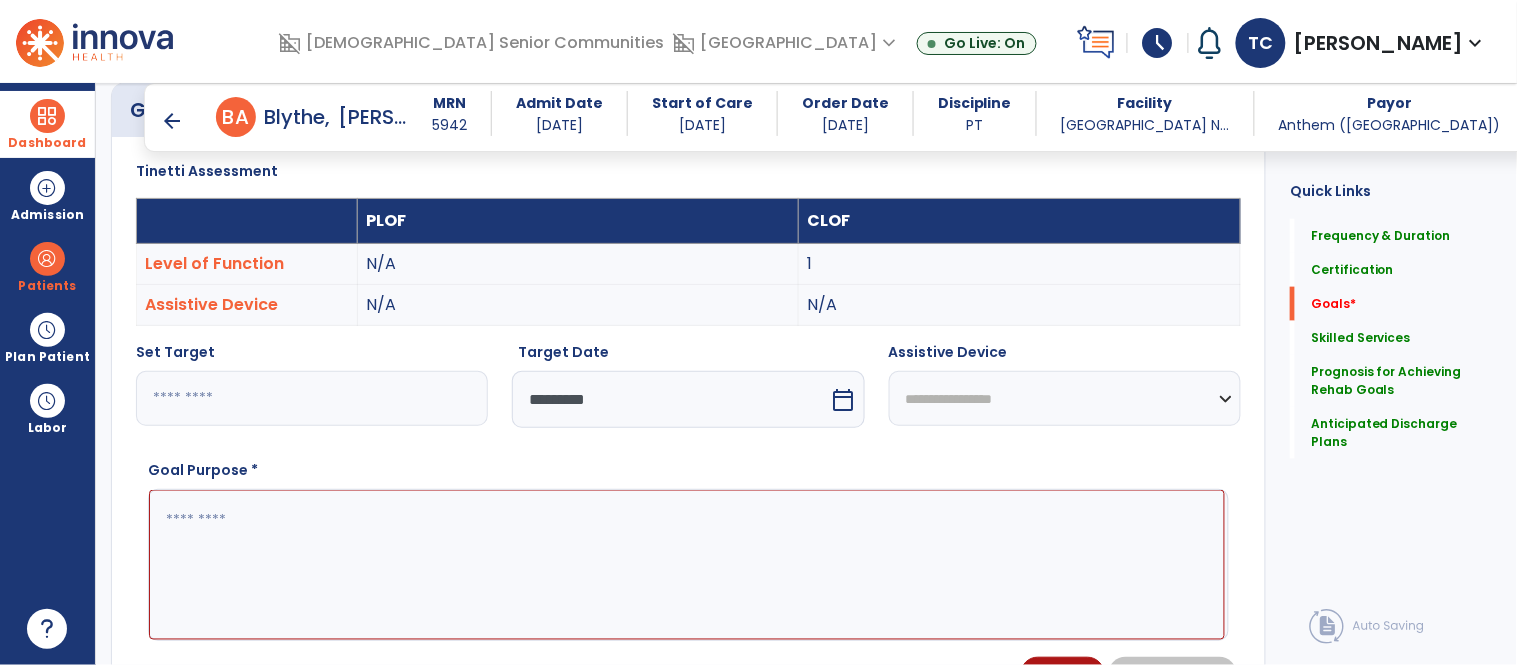 type on "**" 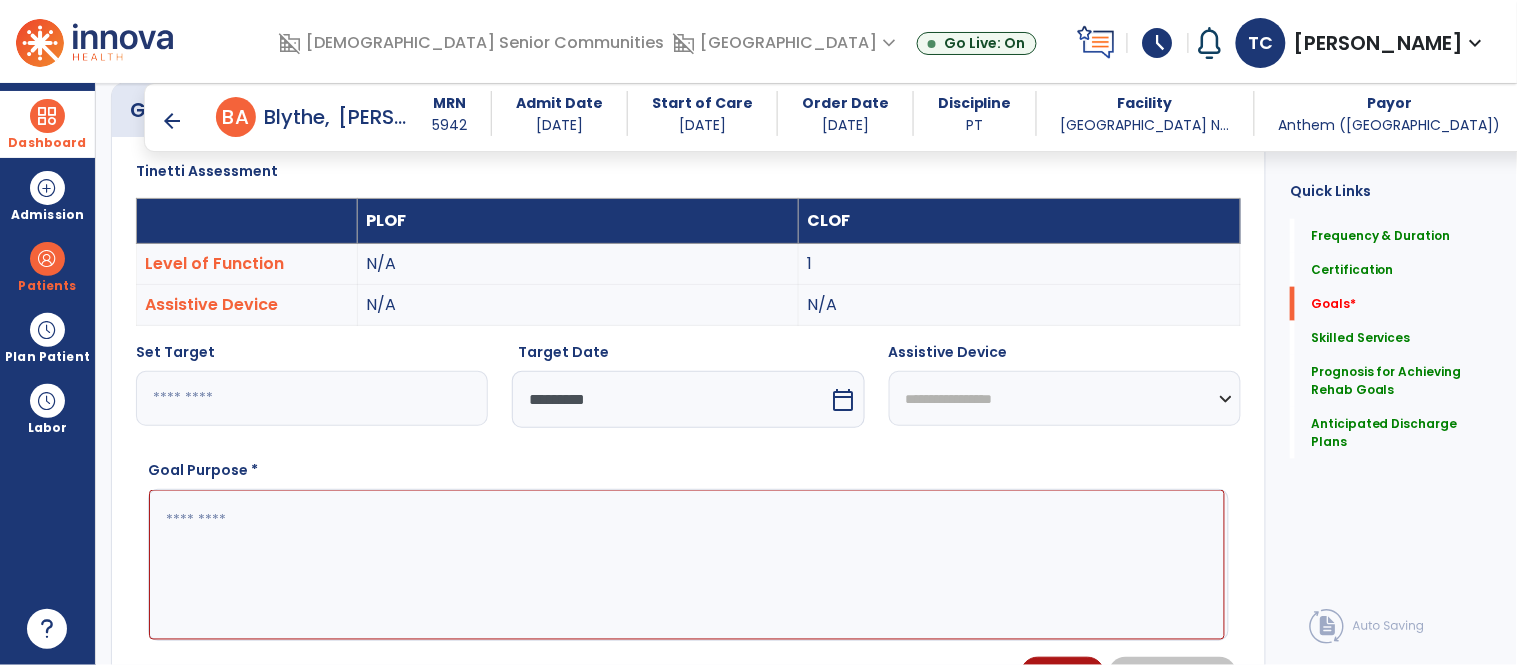 click at bounding box center (687, 565) 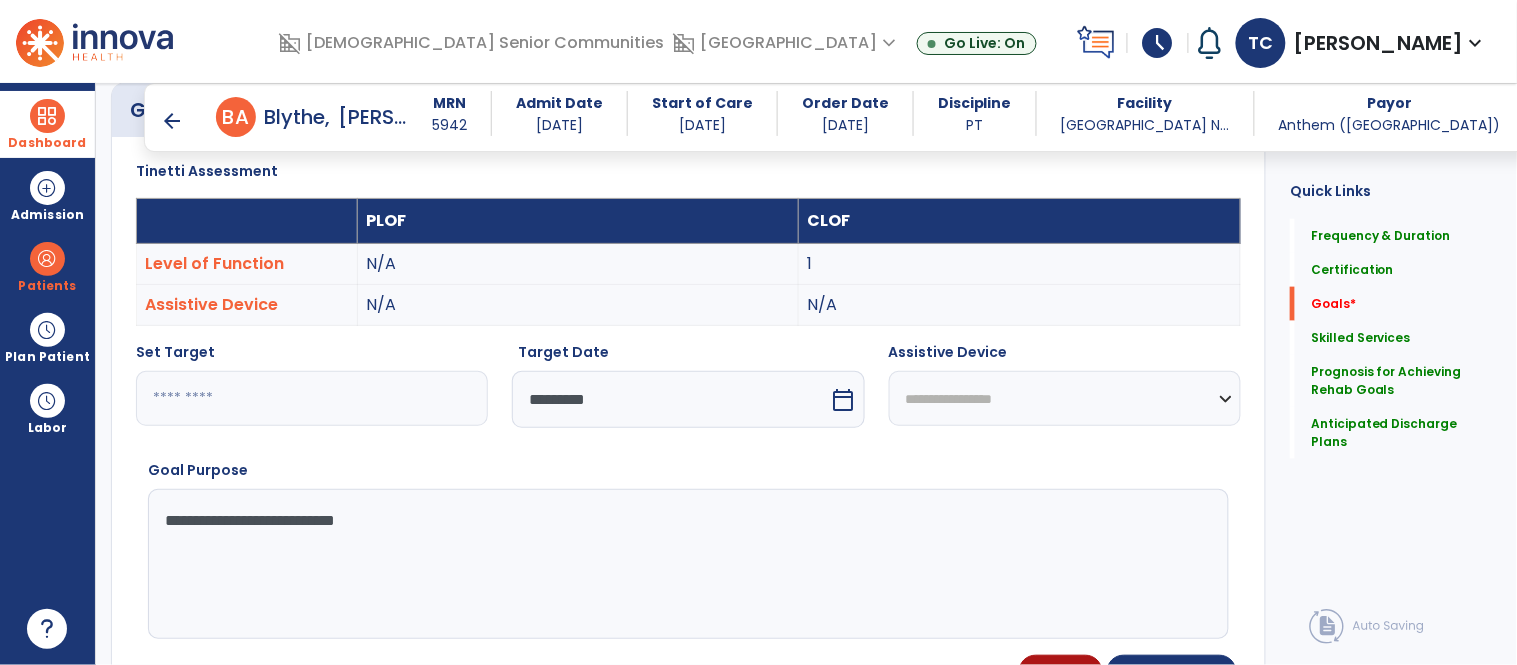 type on "**********" 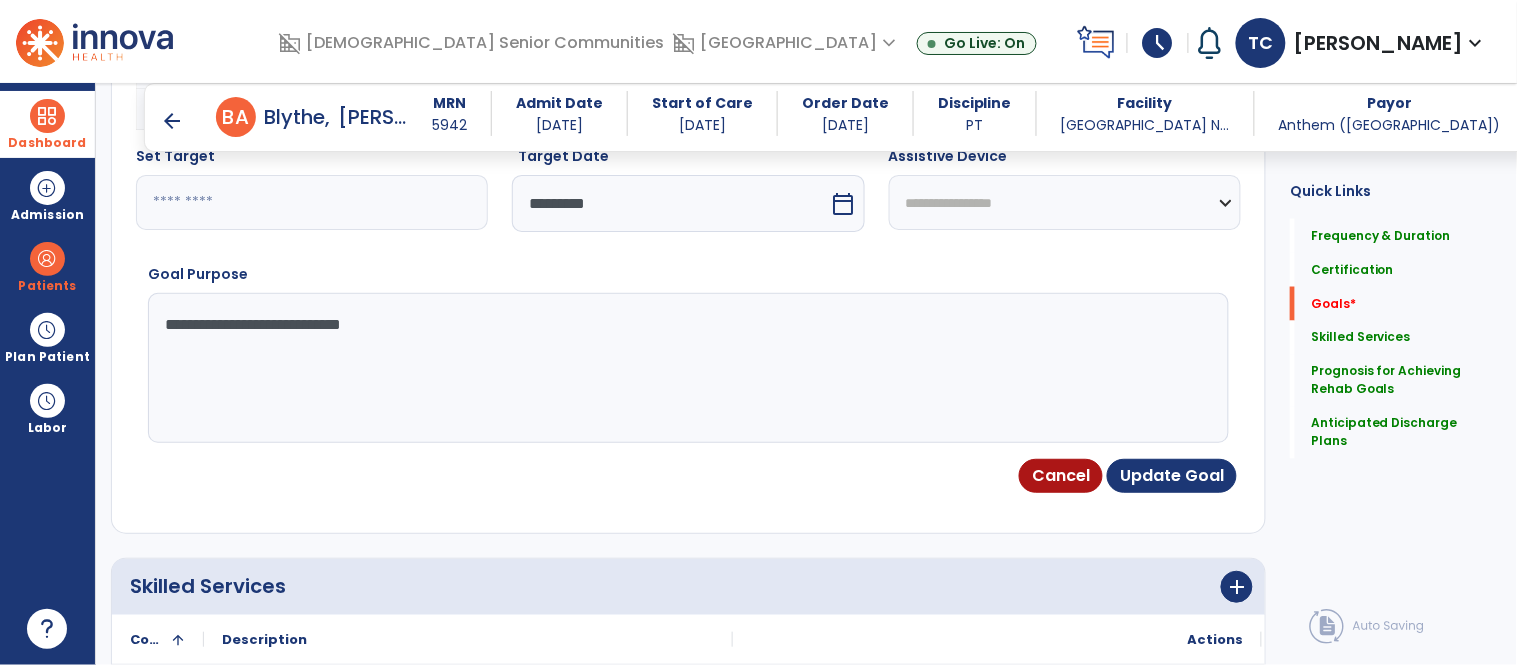 scroll, scrollTop: 822, scrollLeft: 0, axis: vertical 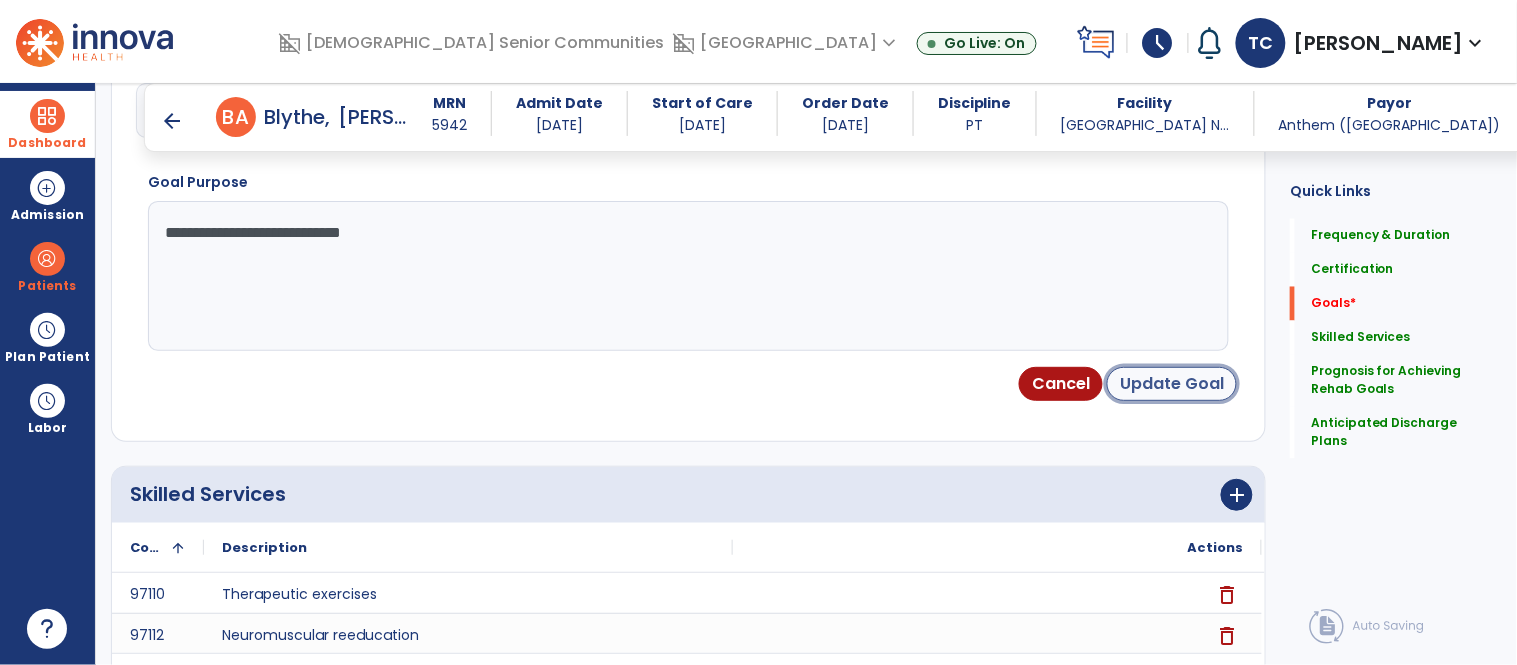 click on "Update Goal" at bounding box center (1172, 384) 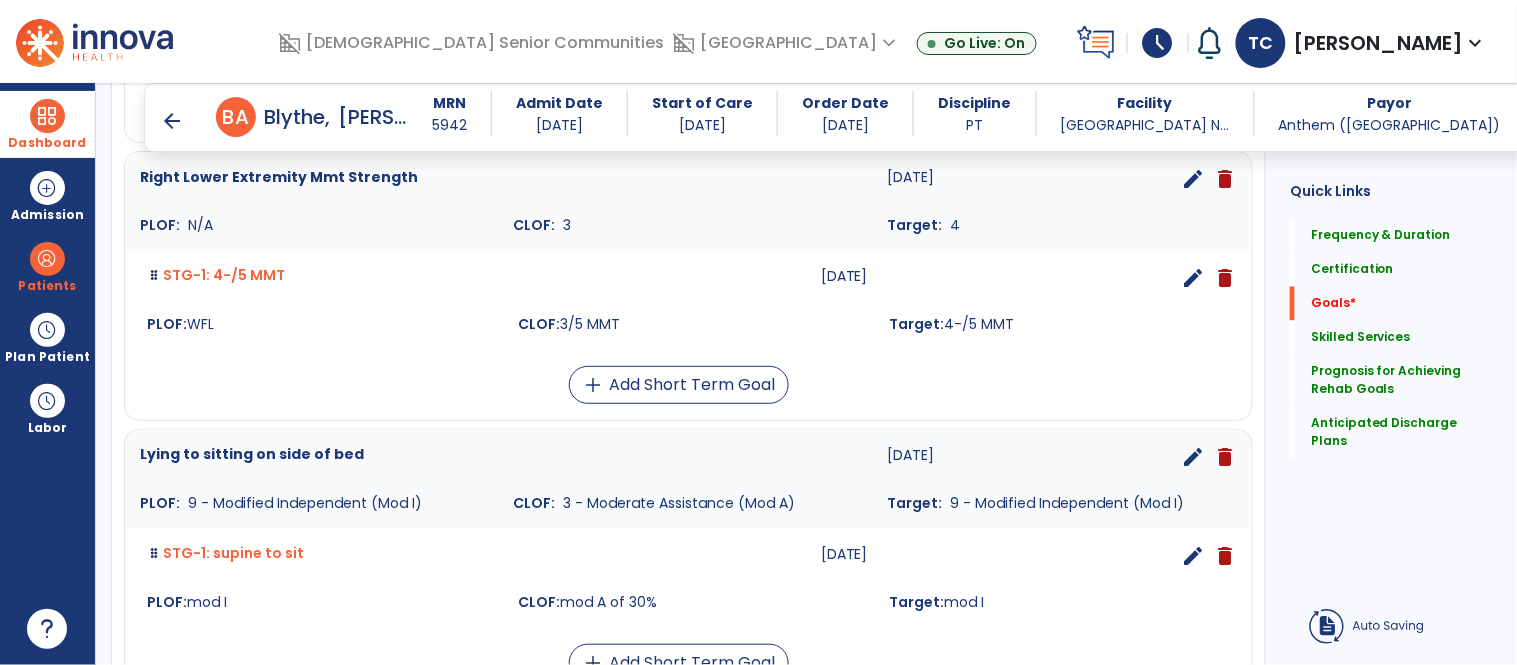 scroll, scrollTop: 232, scrollLeft: 0, axis: vertical 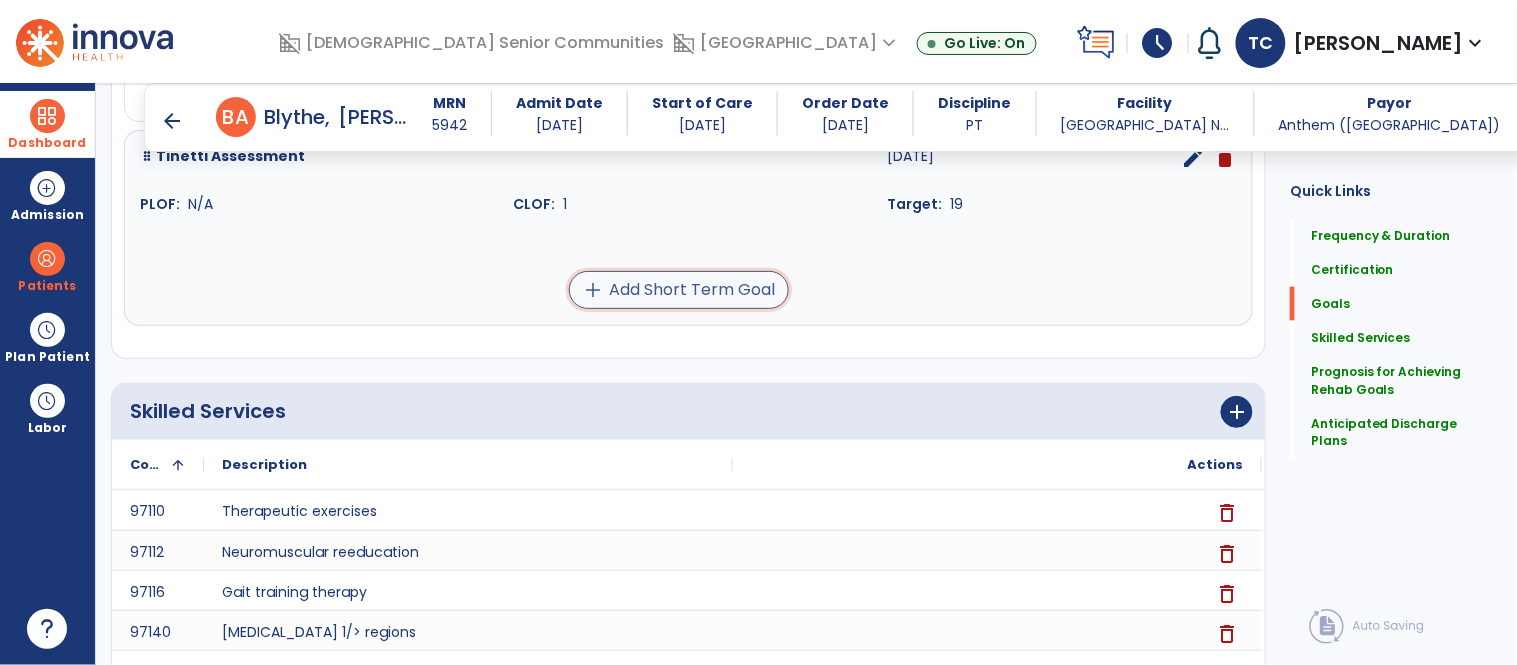 click on "add  Add Short Term Goal" at bounding box center (679, 290) 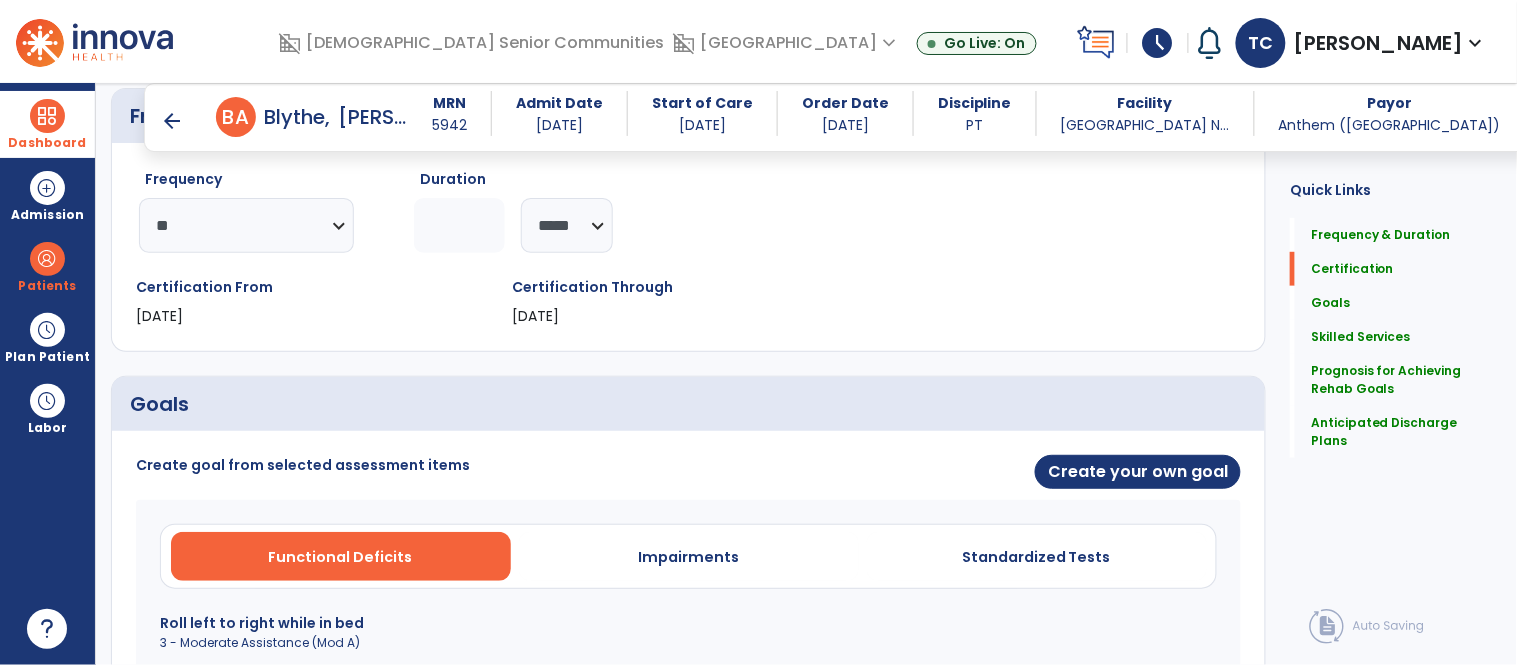 scroll, scrollTop: 223, scrollLeft: 0, axis: vertical 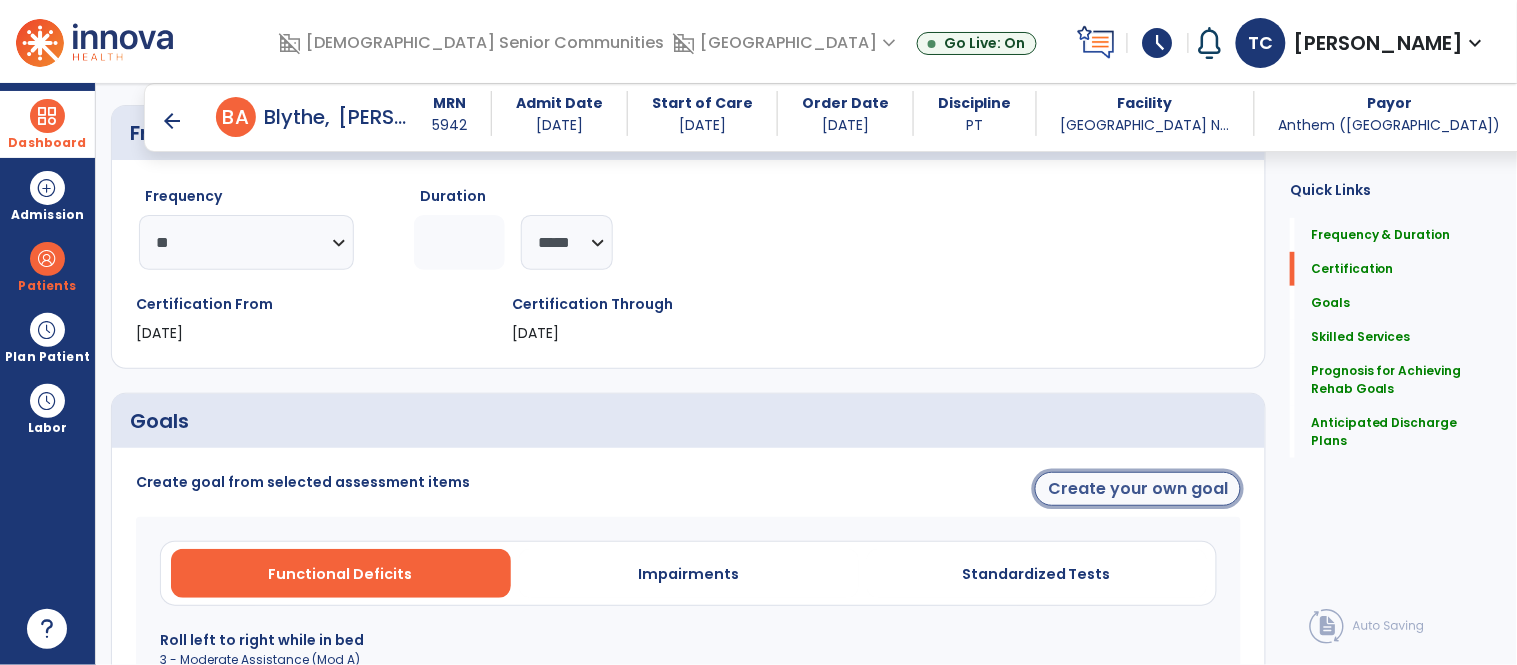click on "Create your own goal" at bounding box center (1138, 489) 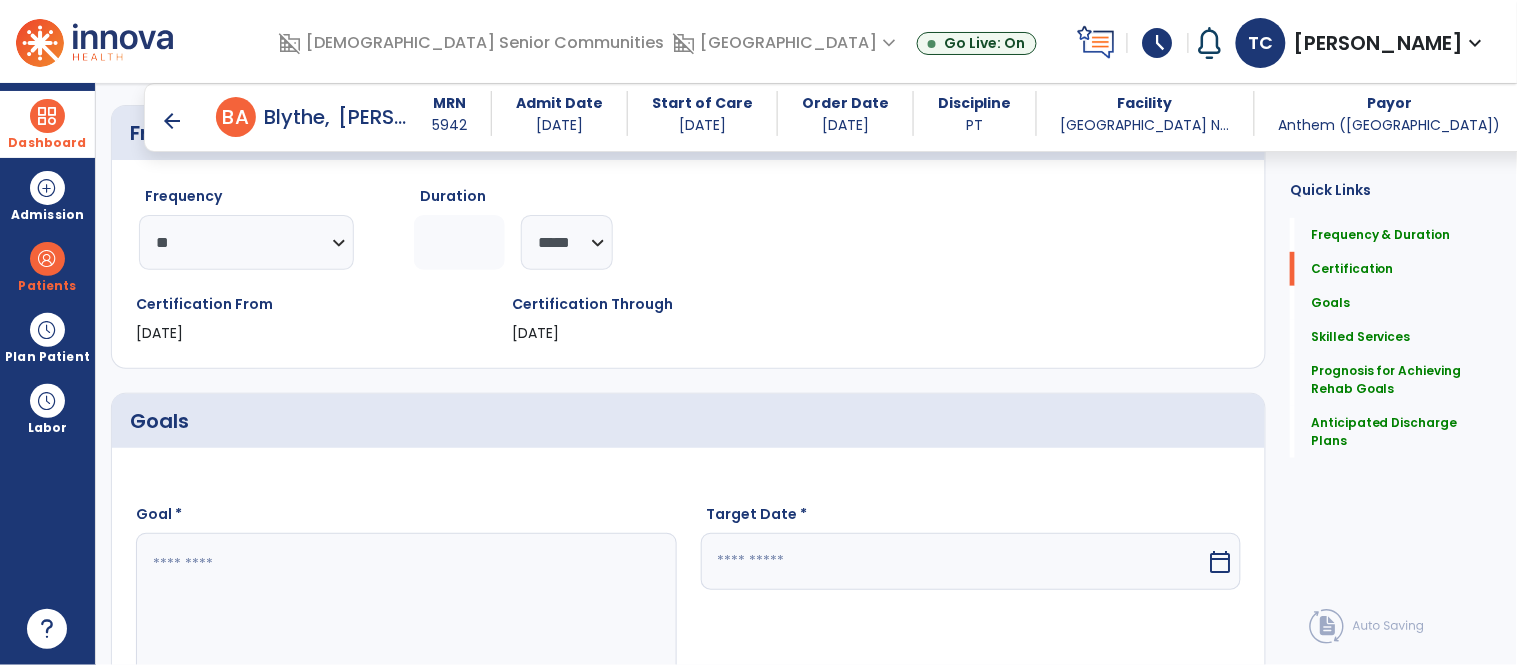 click at bounding box center (954, 561) 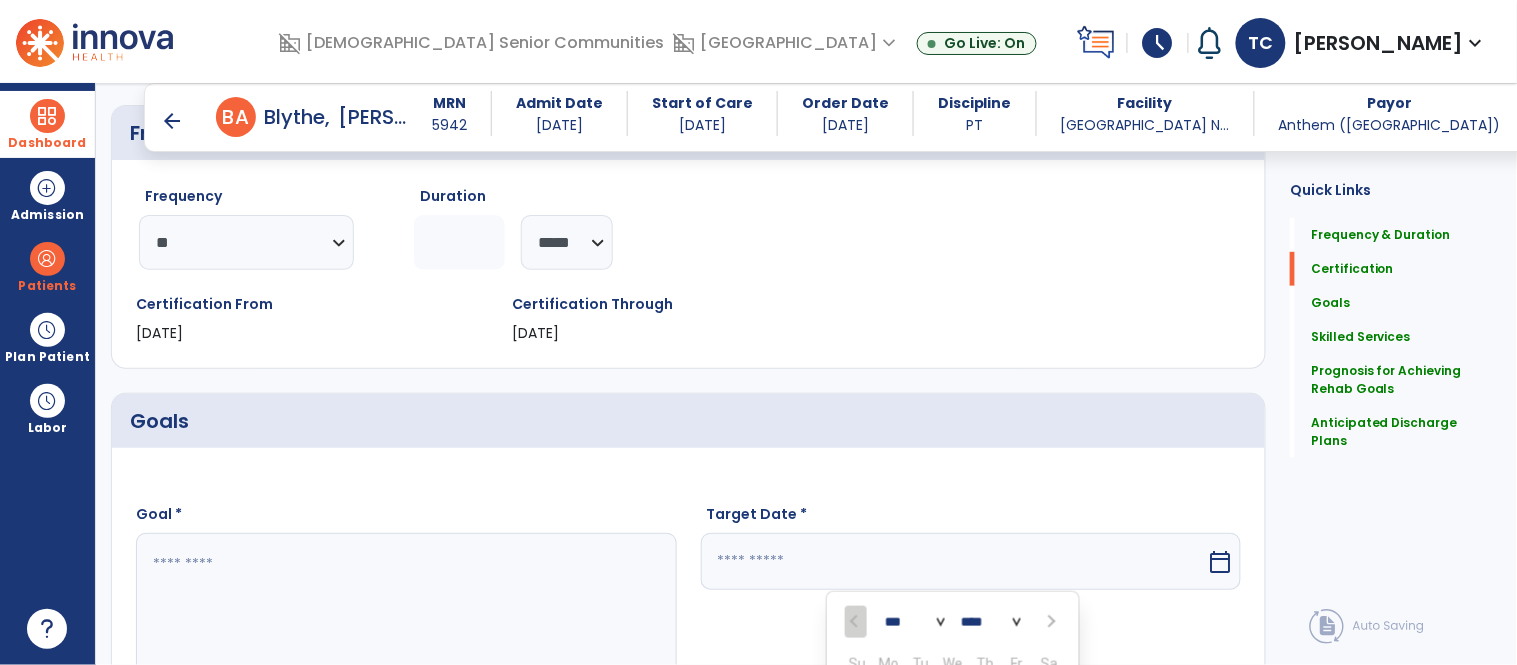 scroll, scrollTop: 577, scrollLeft: 0, axis: vertical 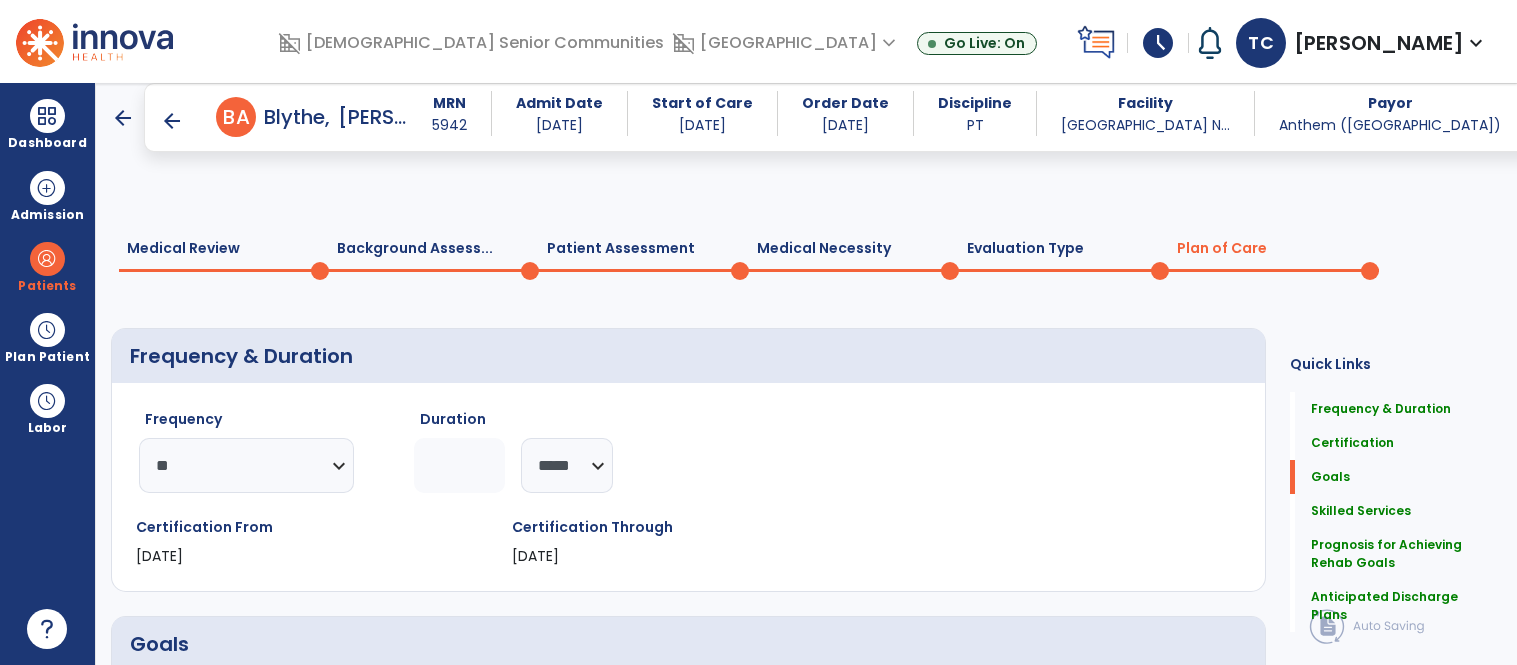 select on "**" 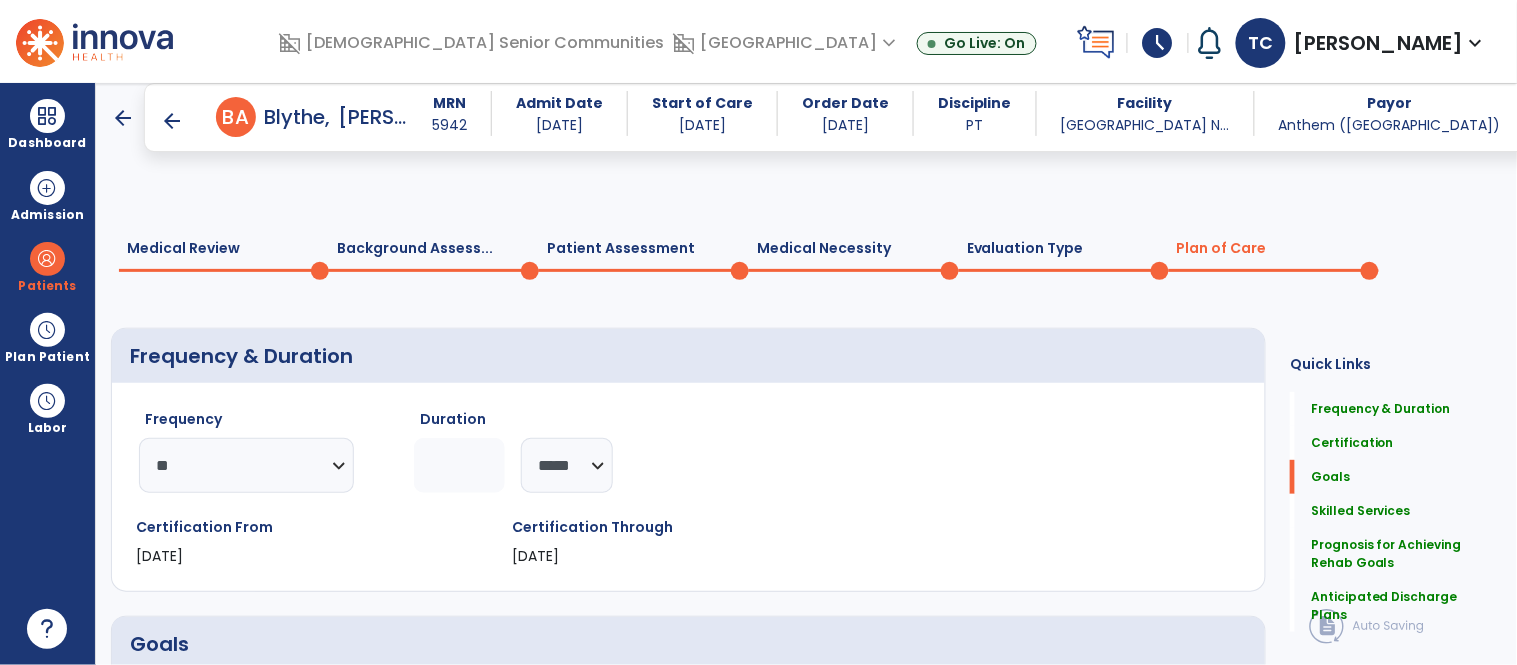 scroll, scrollTop: 577, scrollLeft: 0, axis: vertical 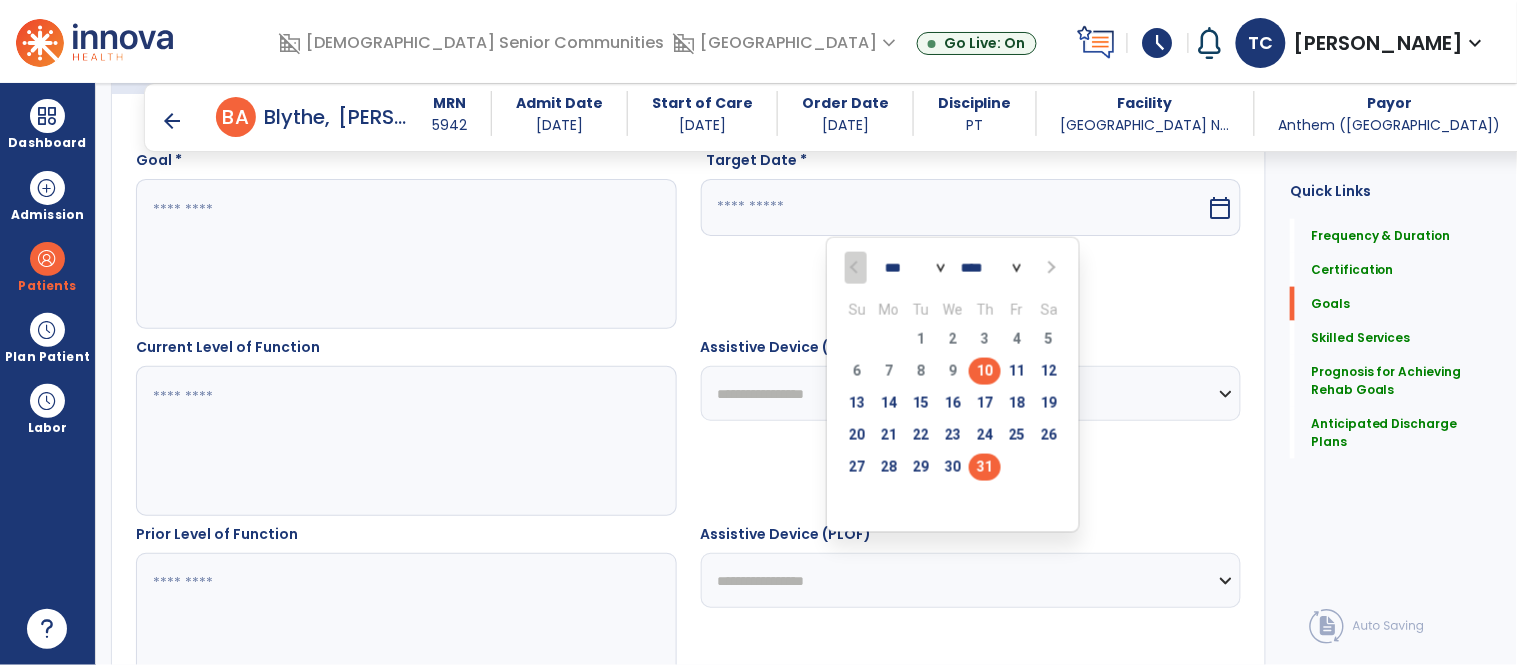 click on "31" at bounding box center [985, 467] 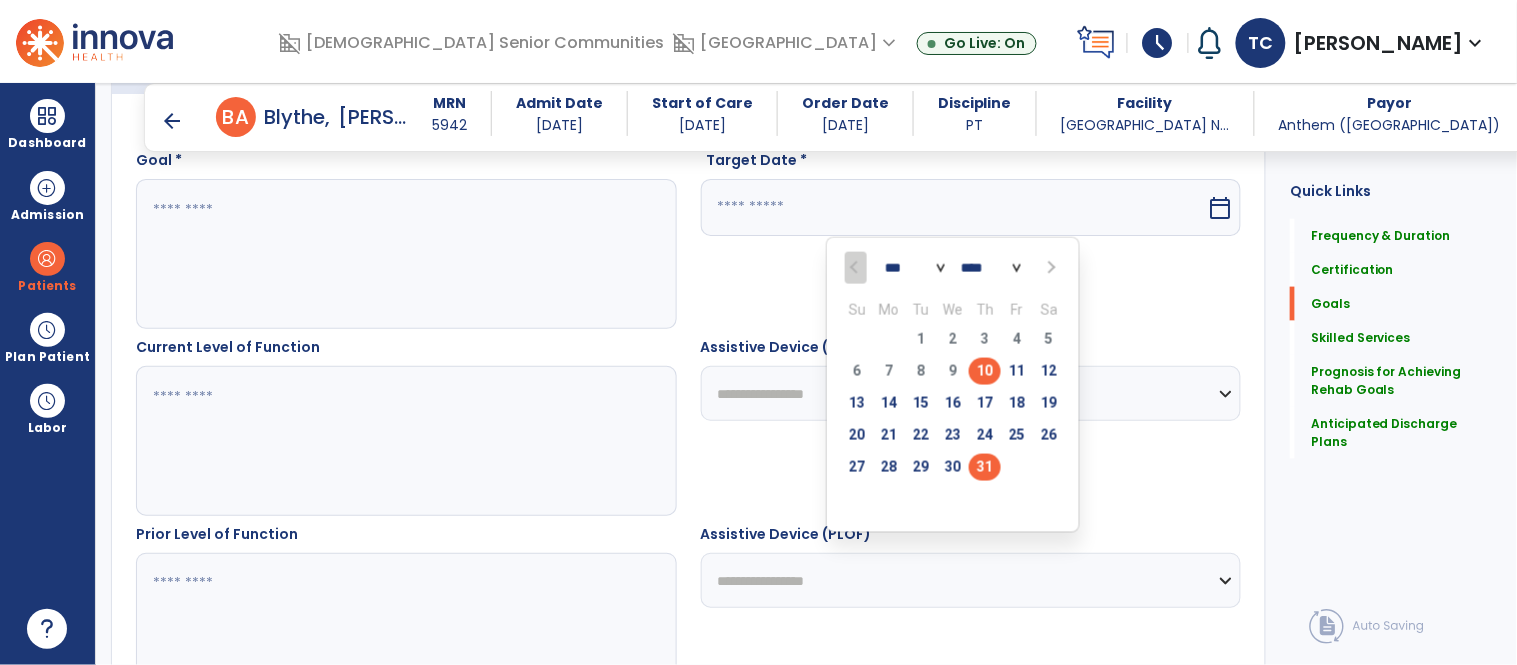 type on "*********" 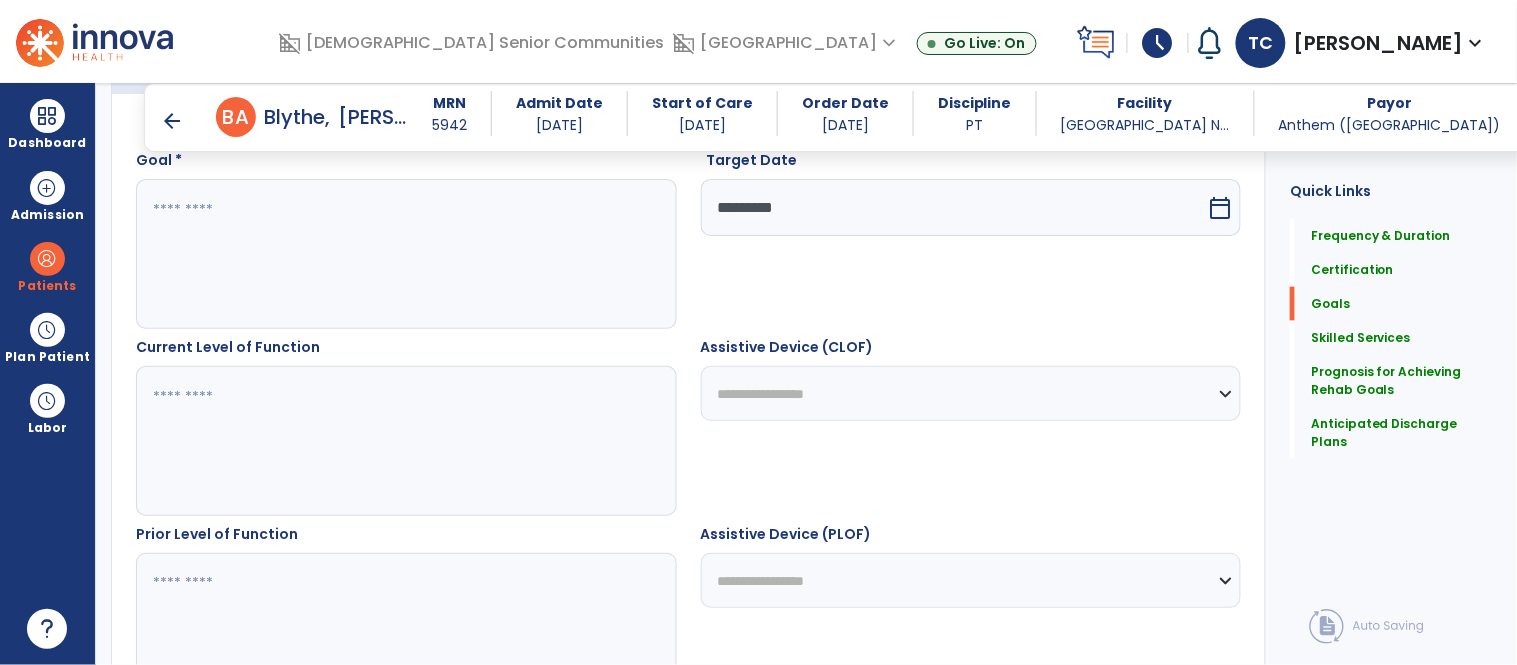 click at bounding box center (405, 441) 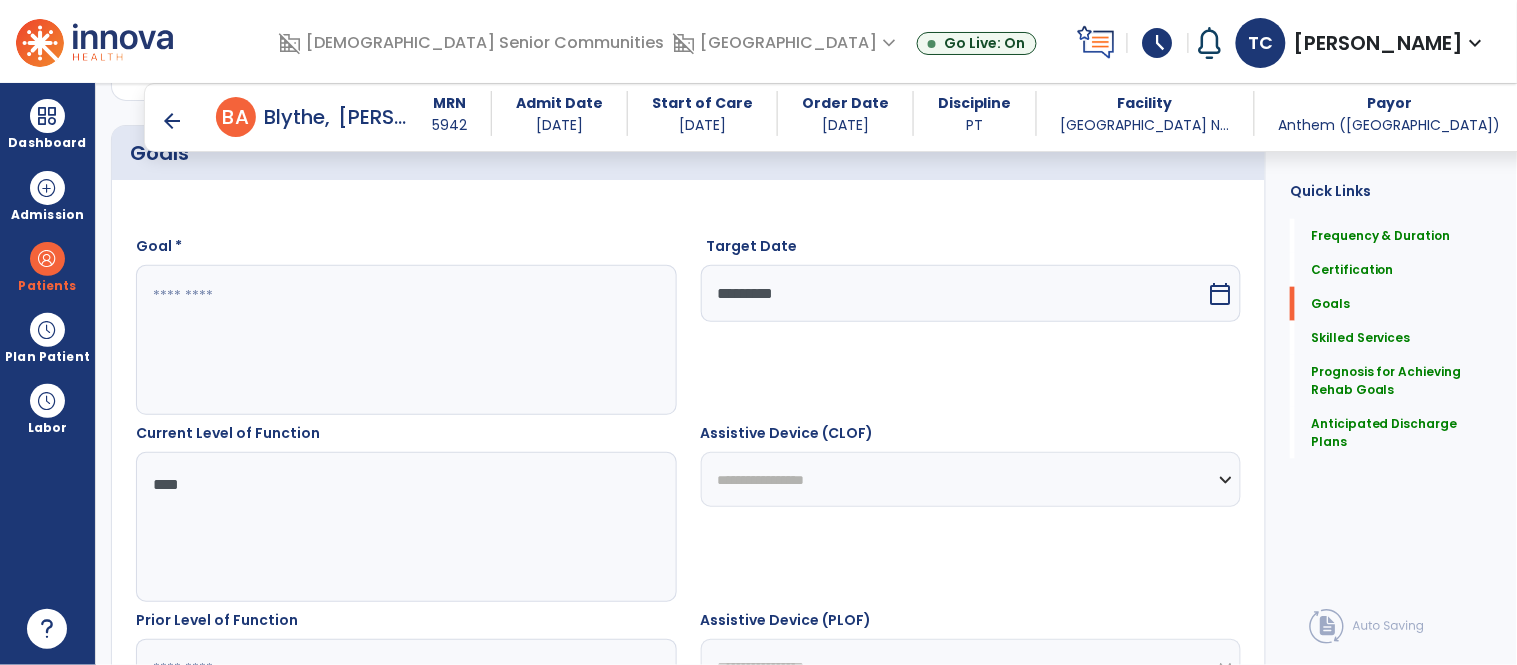 scroll, scrollTop: 471, scrollLeft: 0, axis: vertical 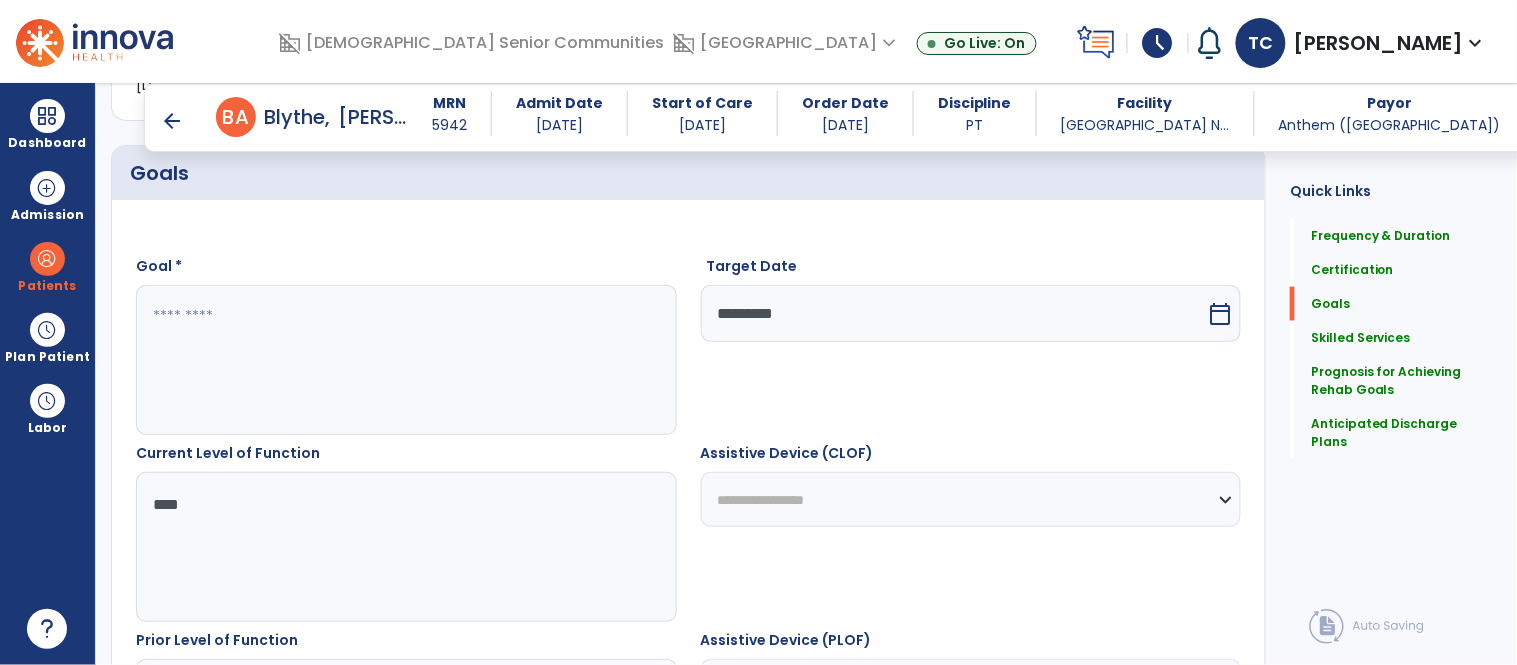 type on "****" 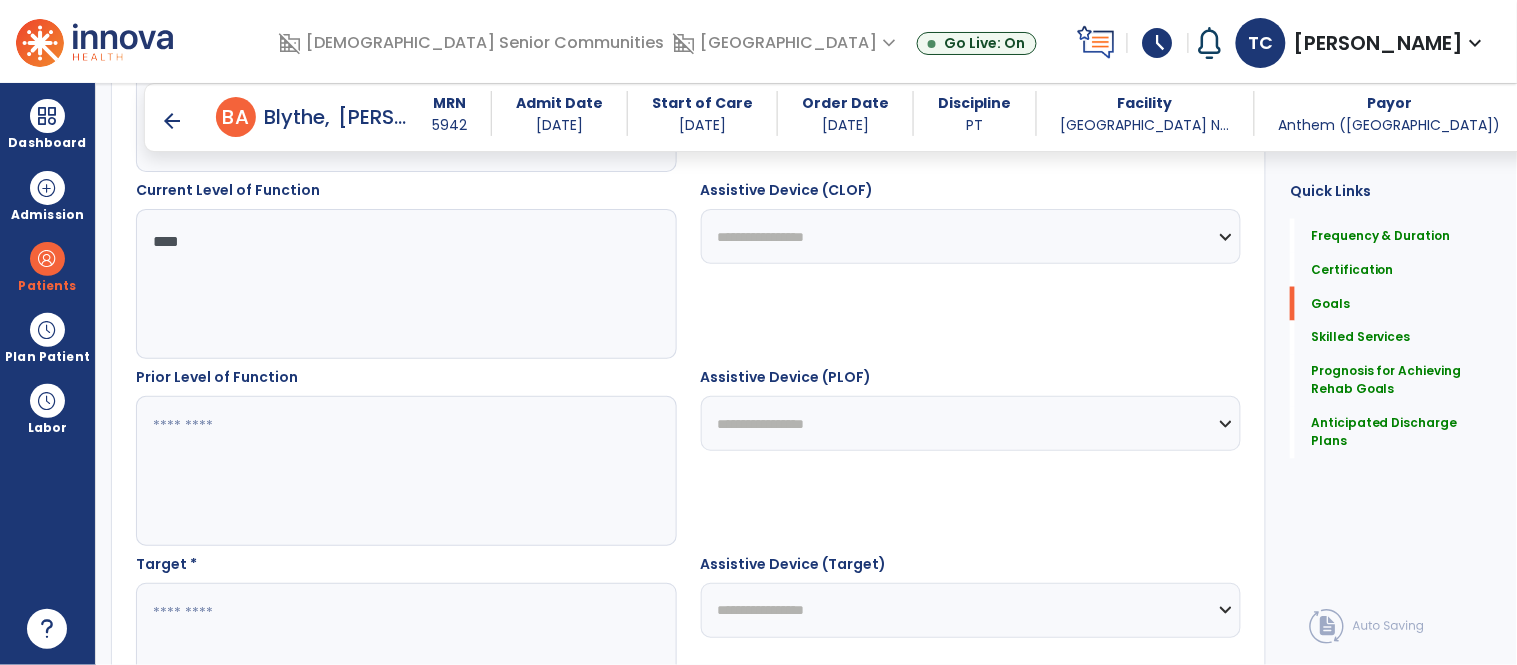 scroll, scrollTop: 827, scrollLeft: 0, axis: vertical 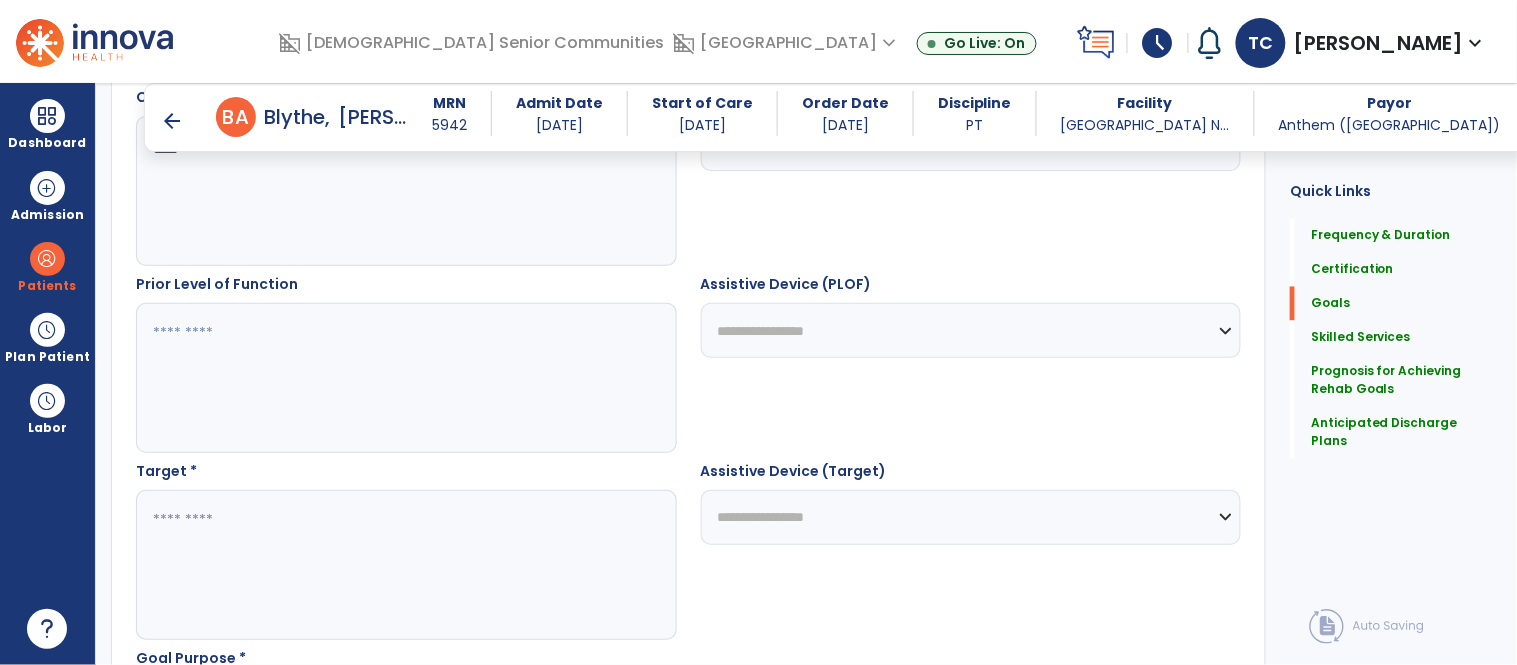 type on "**********" 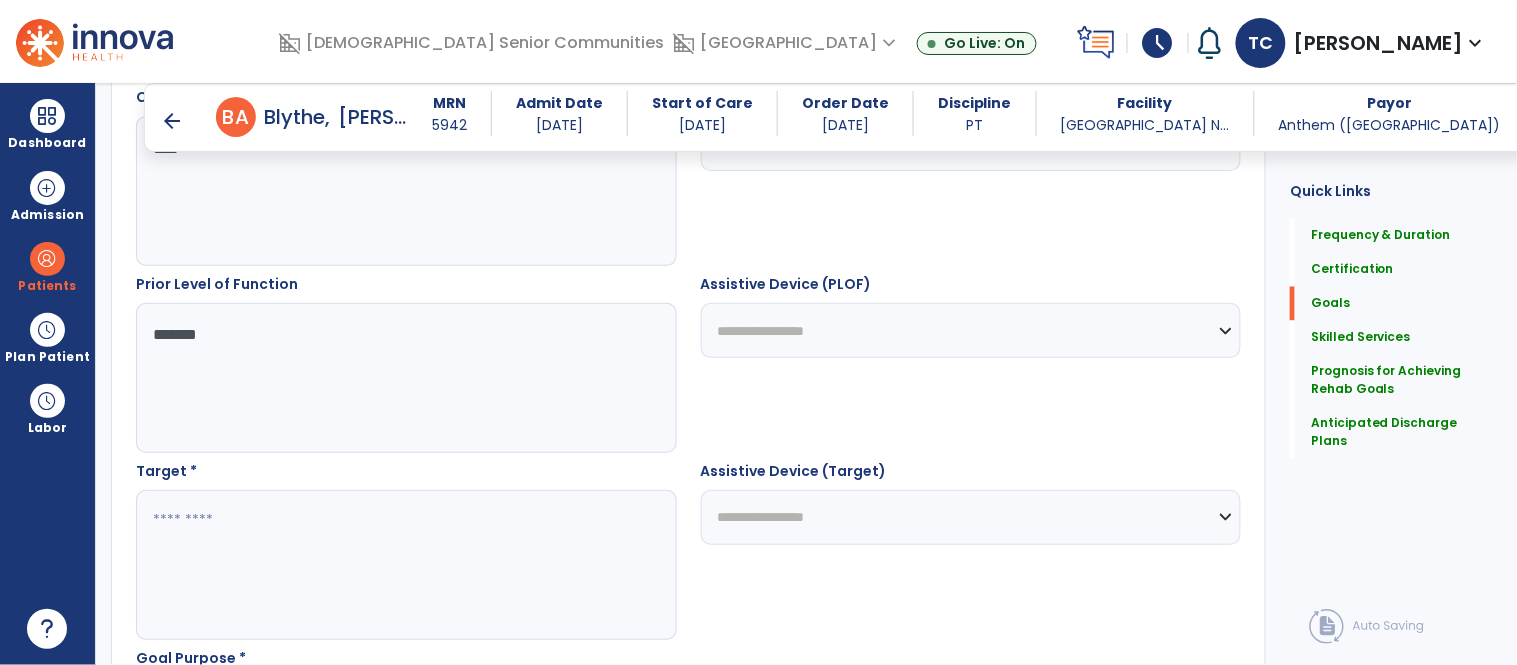 type on "*******" 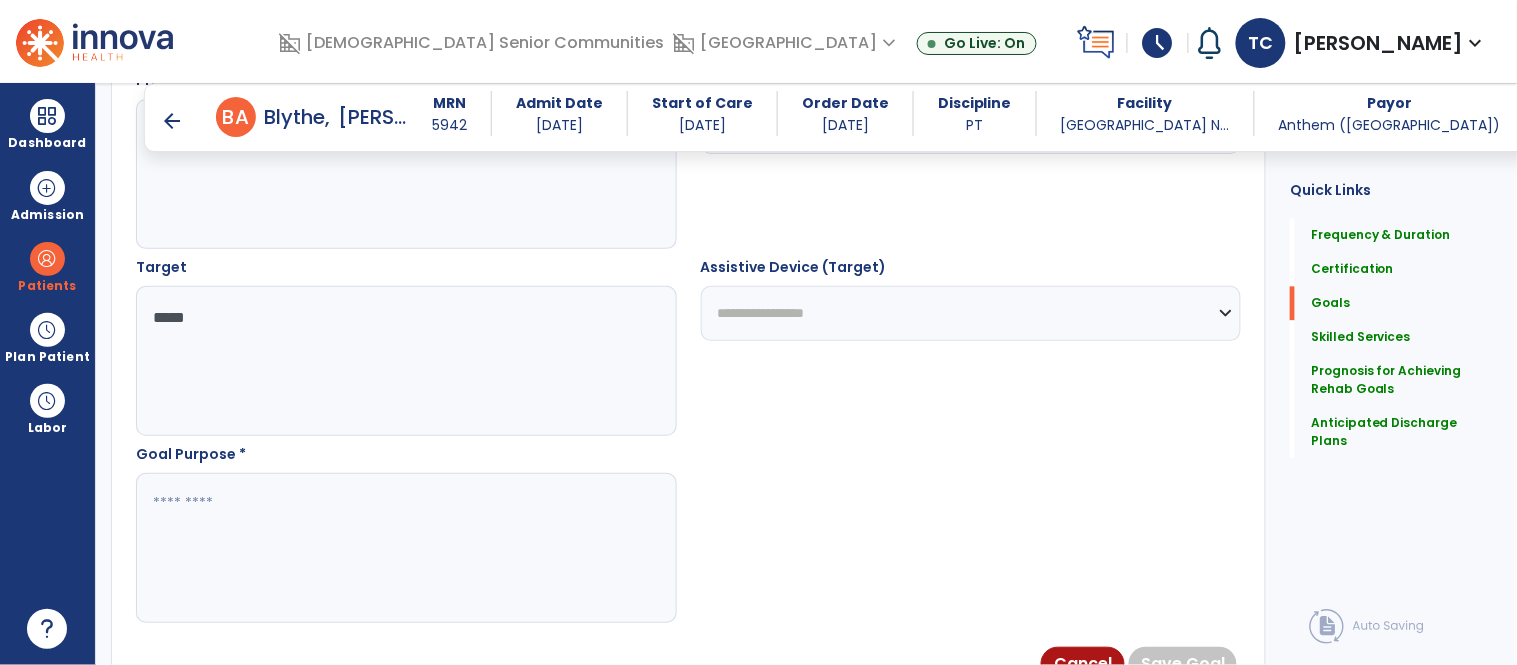 scroll, scrollTop: 1093, scrollLeft: 0, axis: vertical 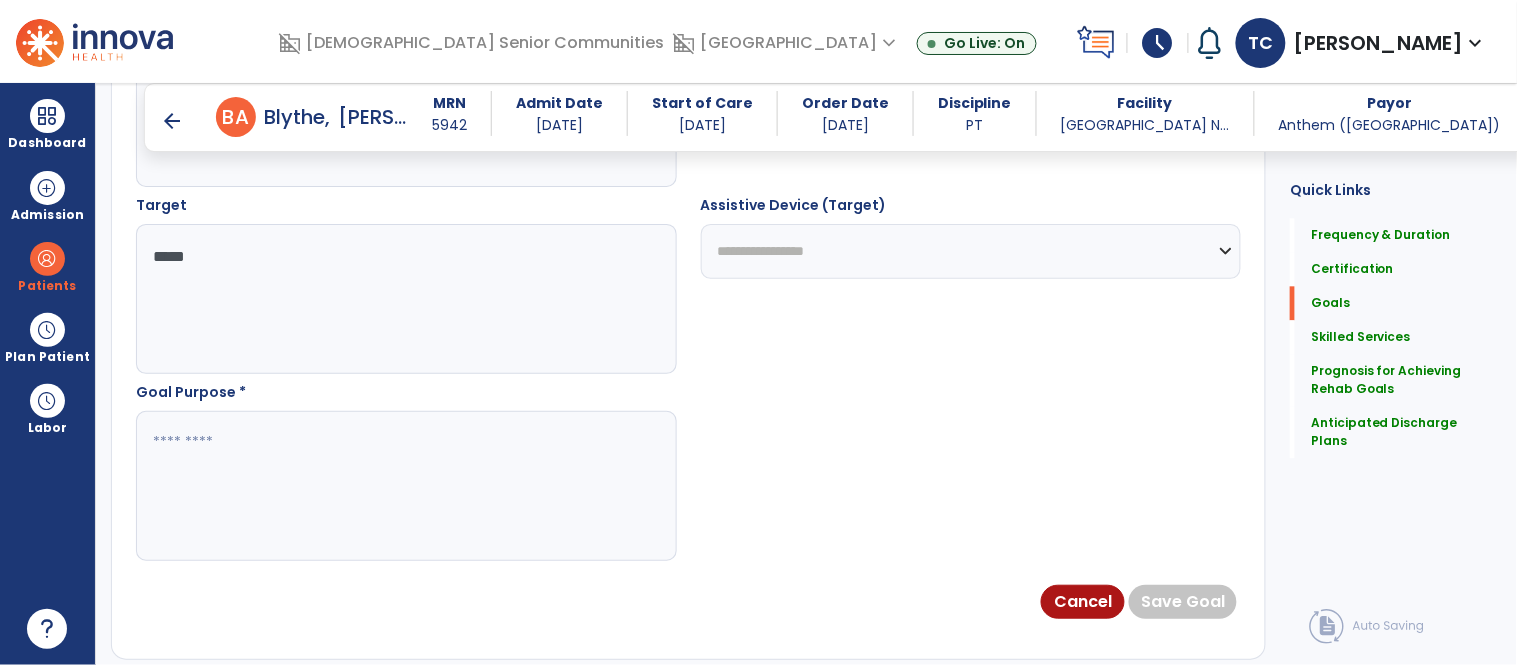 type on "*****" 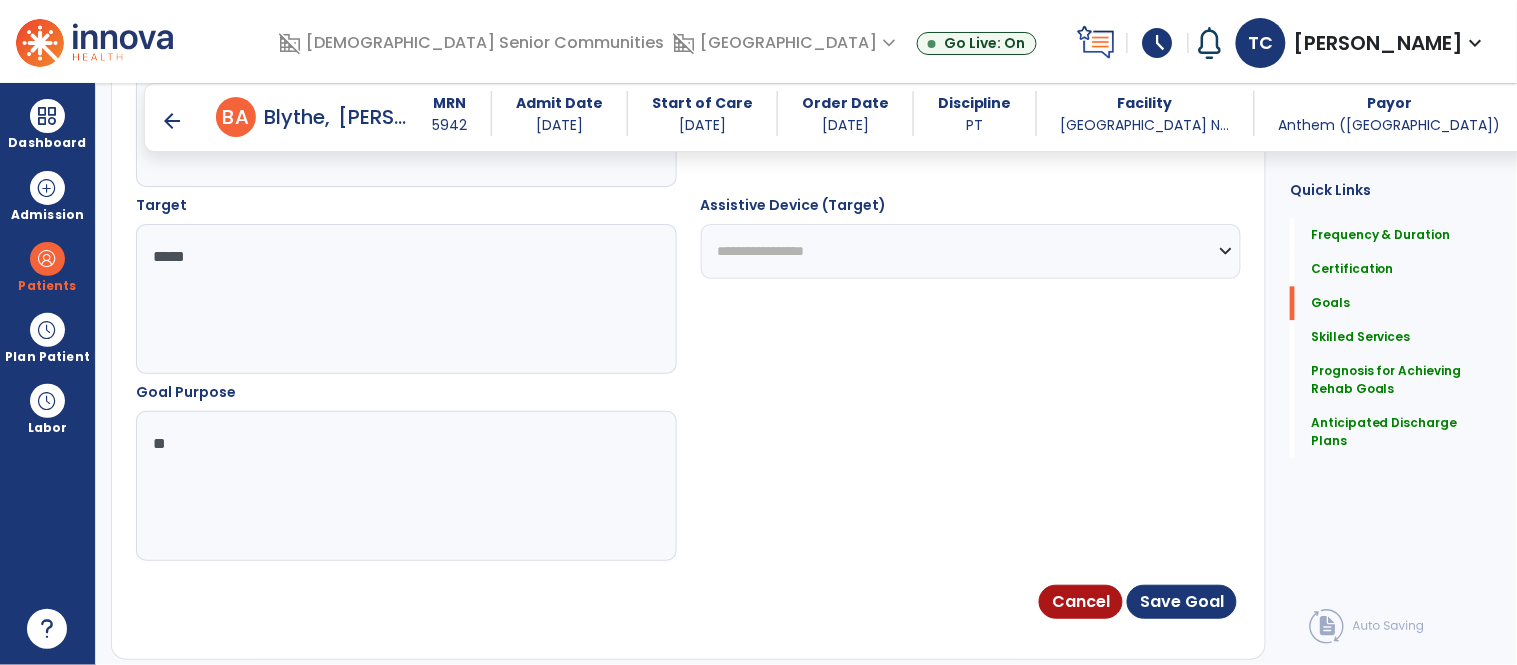 type on "*" 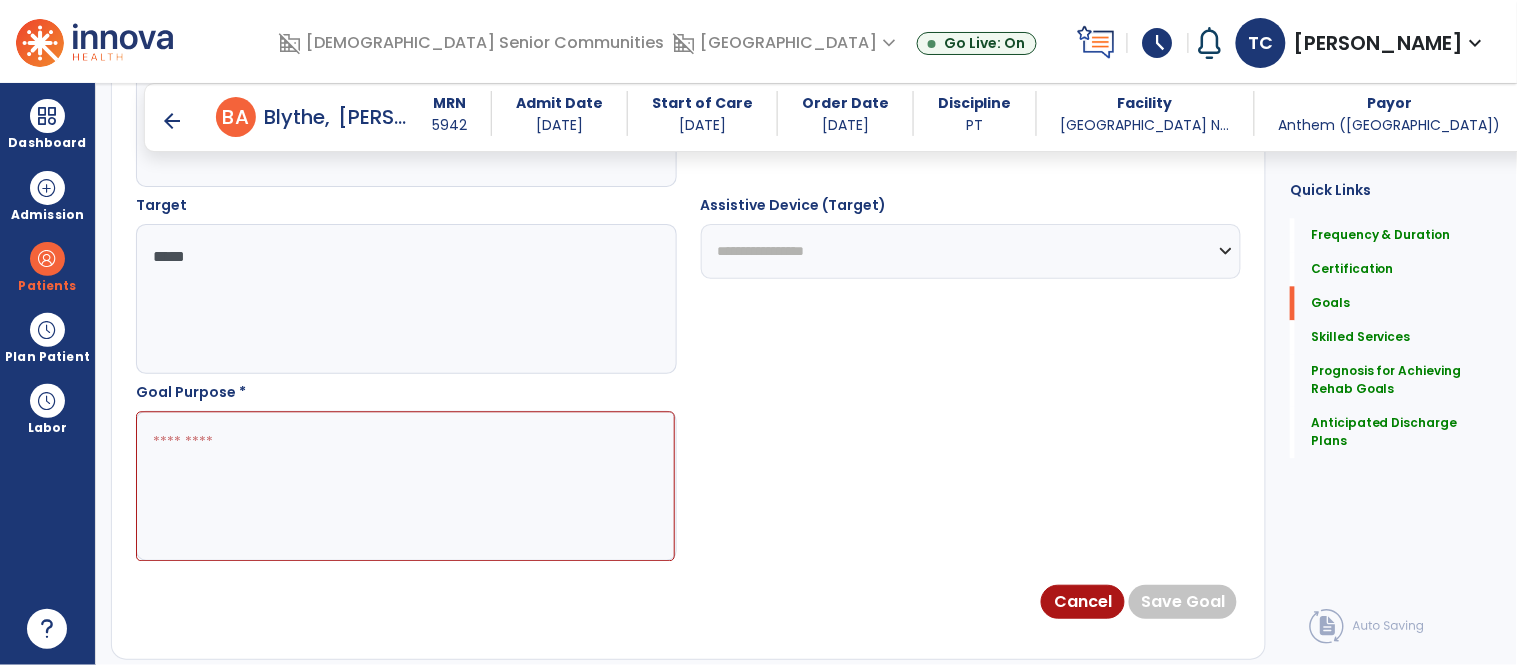 paste on "**********" 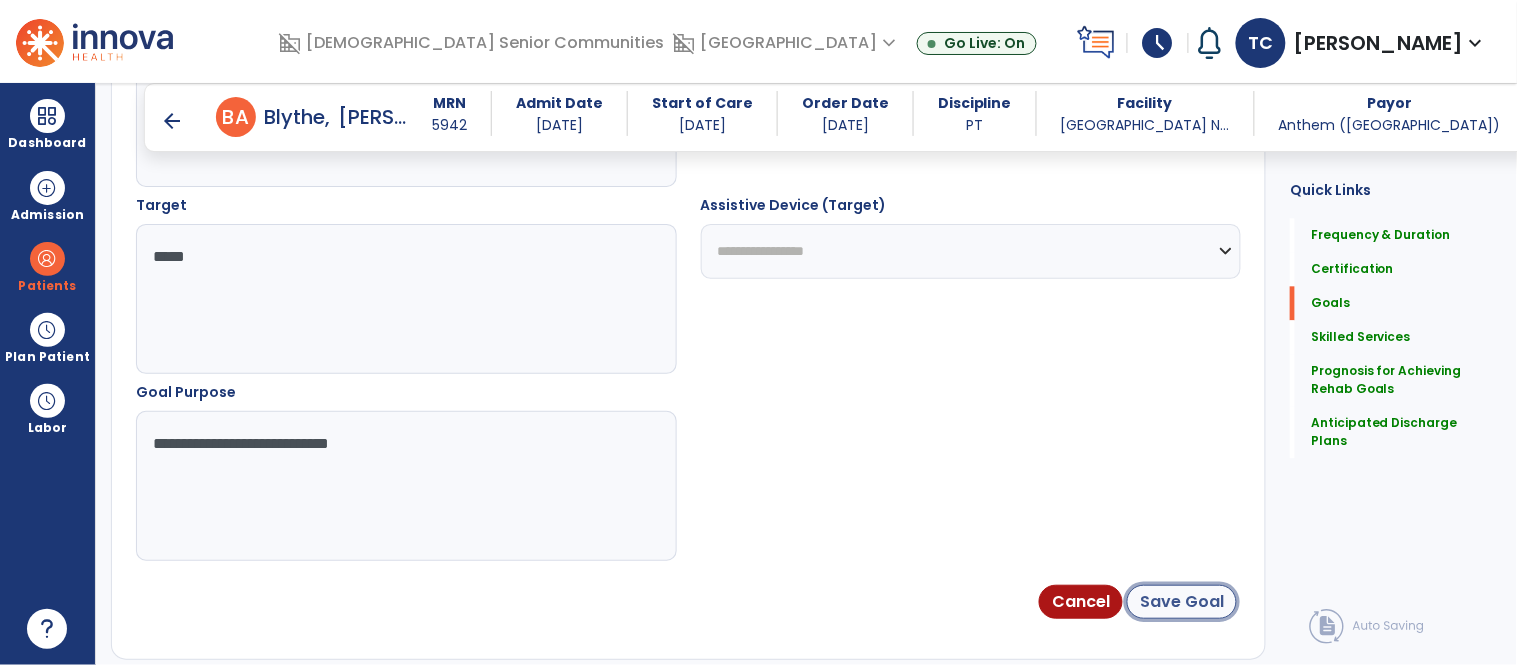 click on "Save Goal" at bounding box center [1182, 602] 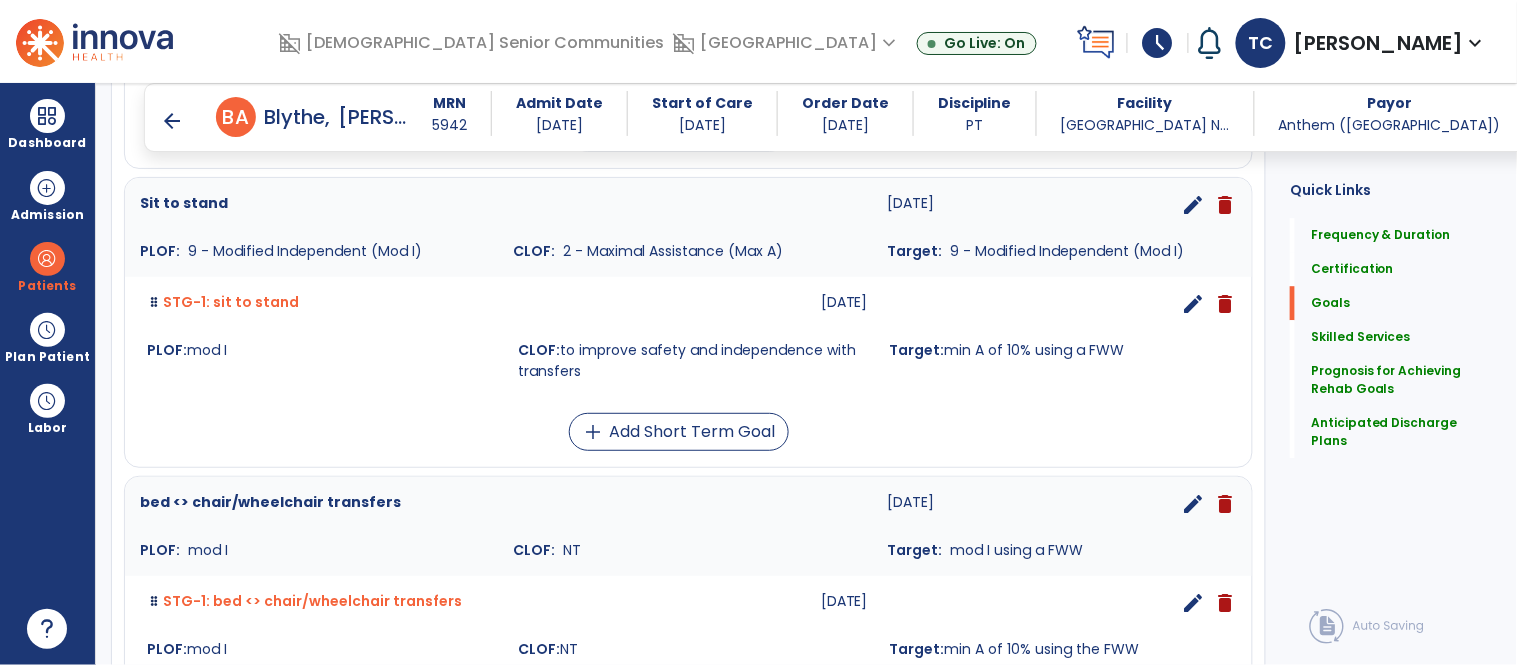 scroll, scrollTop: 1360, scrollLeft: 0, axis: vertical 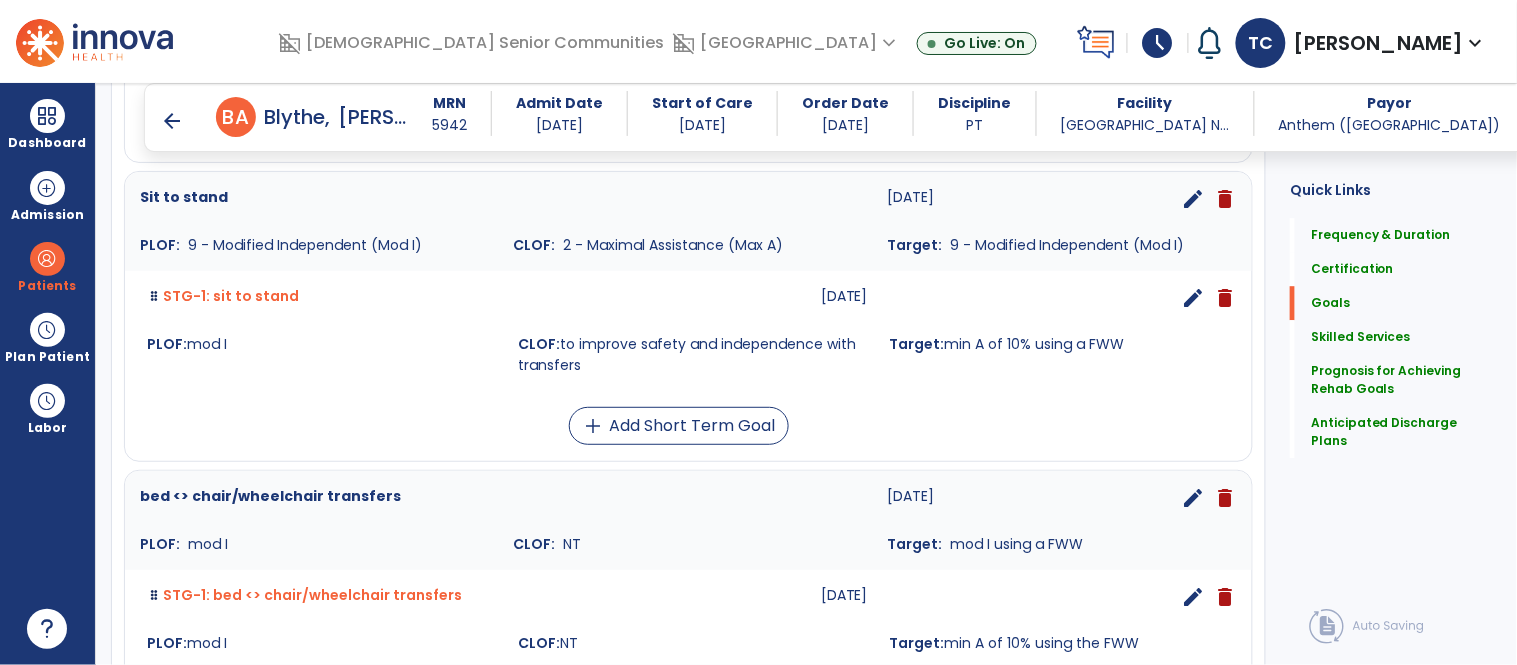click on "edit" at bounding box center [1193, 298] 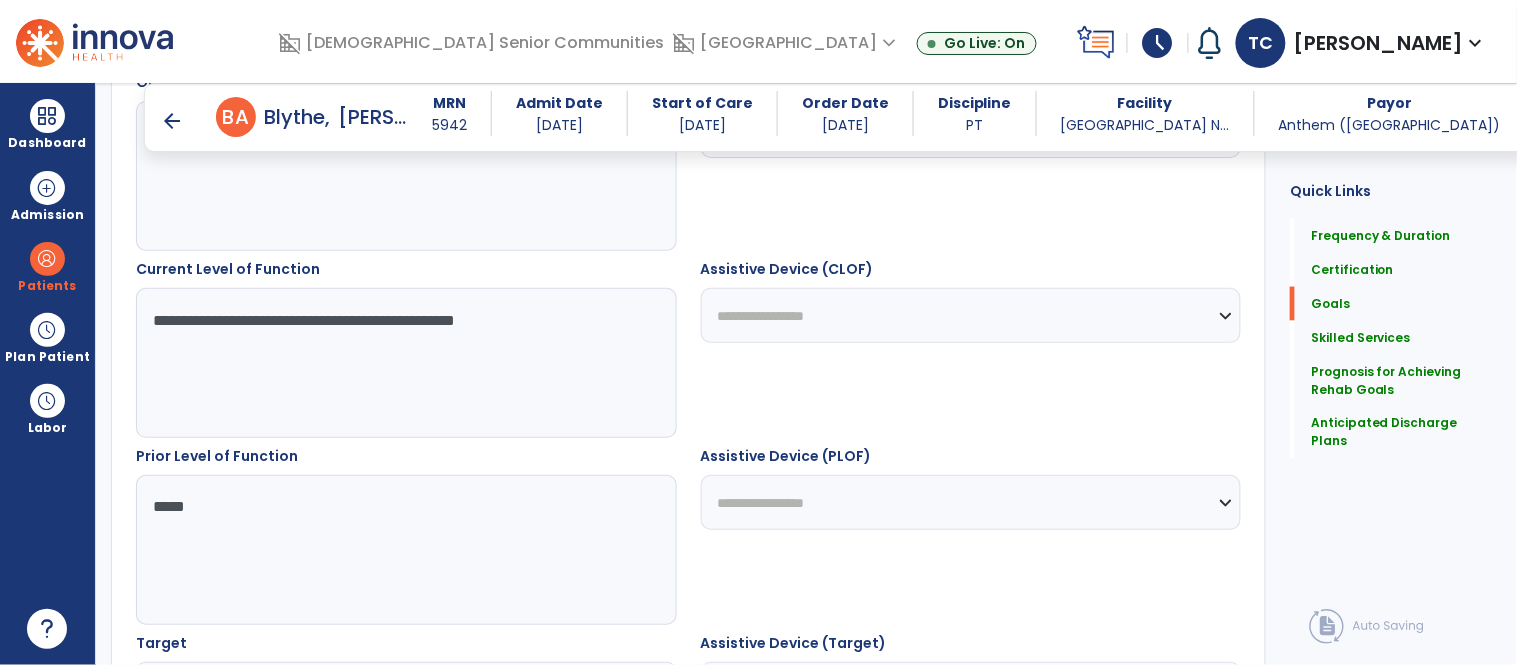 scroll, scrollTop: 637, scrollLeft: 0, axis: vertical 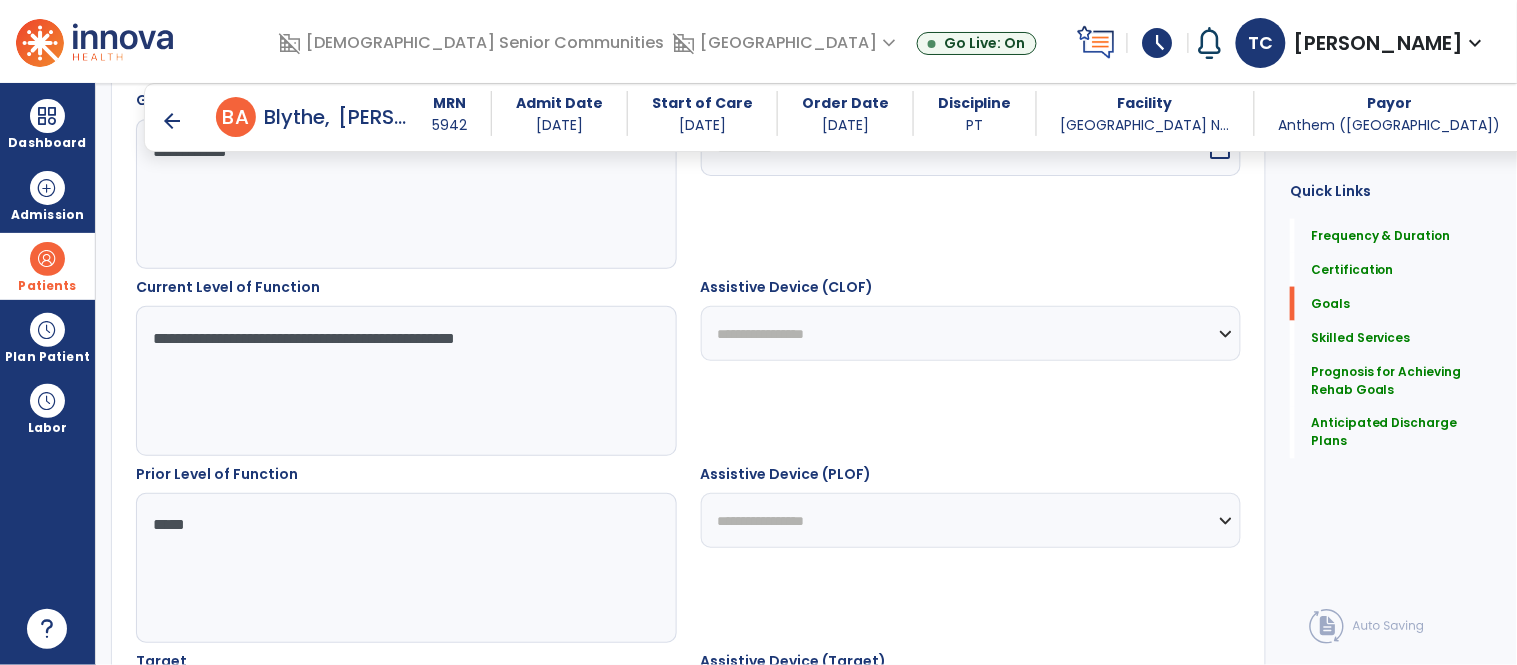 drag, startPoint x: 566, startPoint y: 334, endPoint x: 74, endPoint y: 277, distance: 495.29083 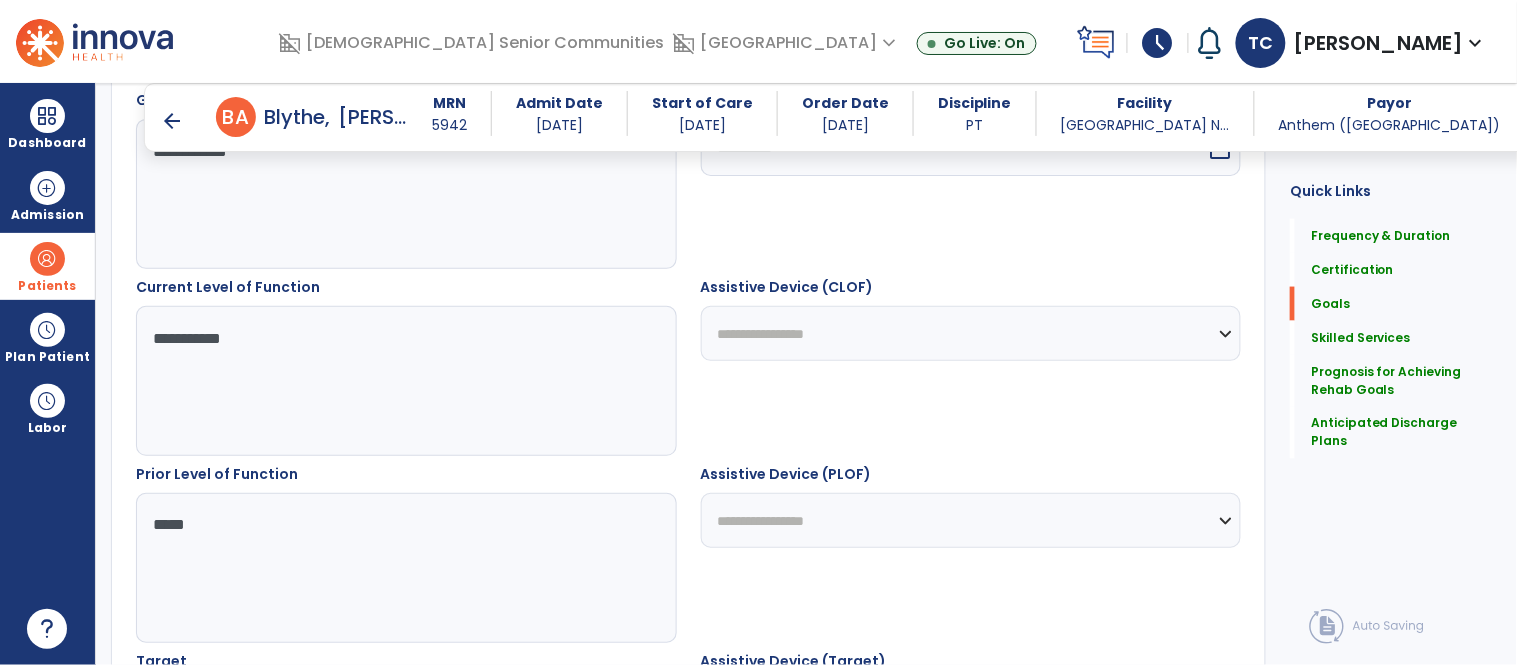type on "**********" 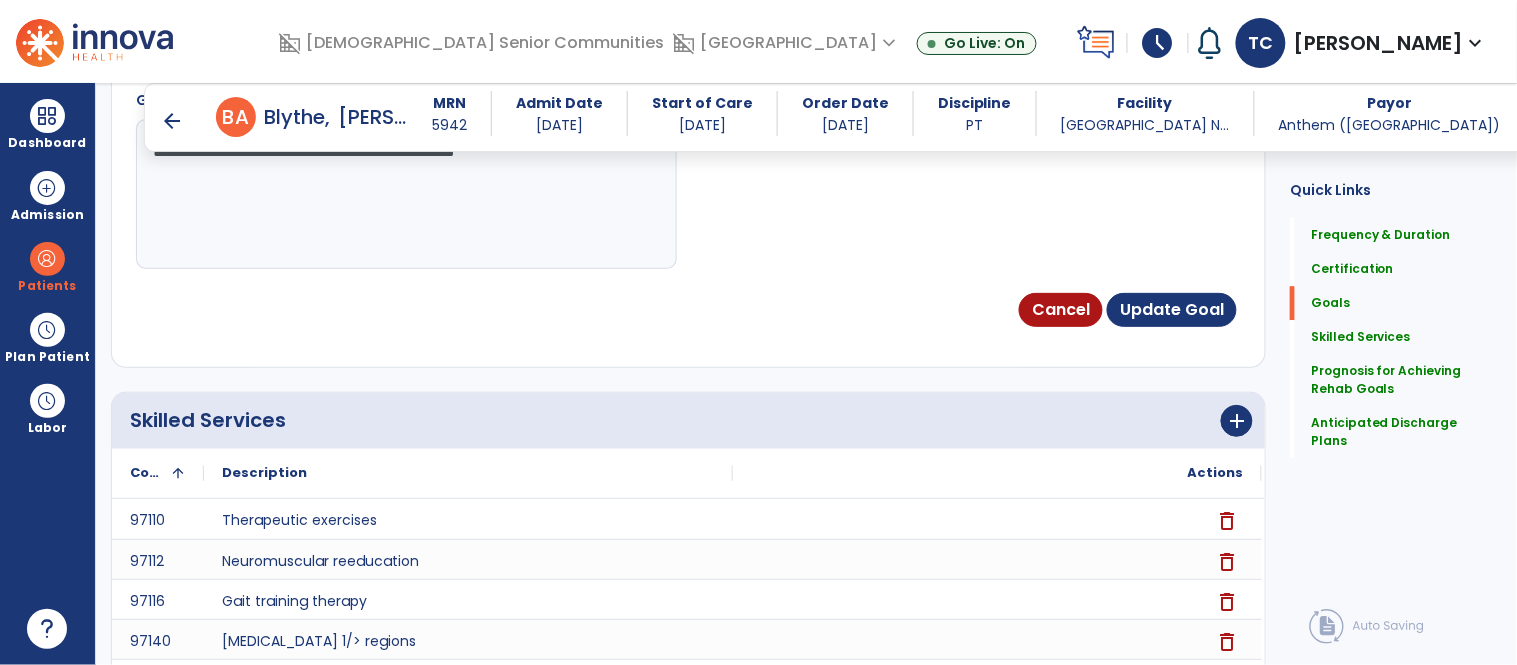 scroll, scrollTop: 1408, scrollLeft: 0, axis: vertical 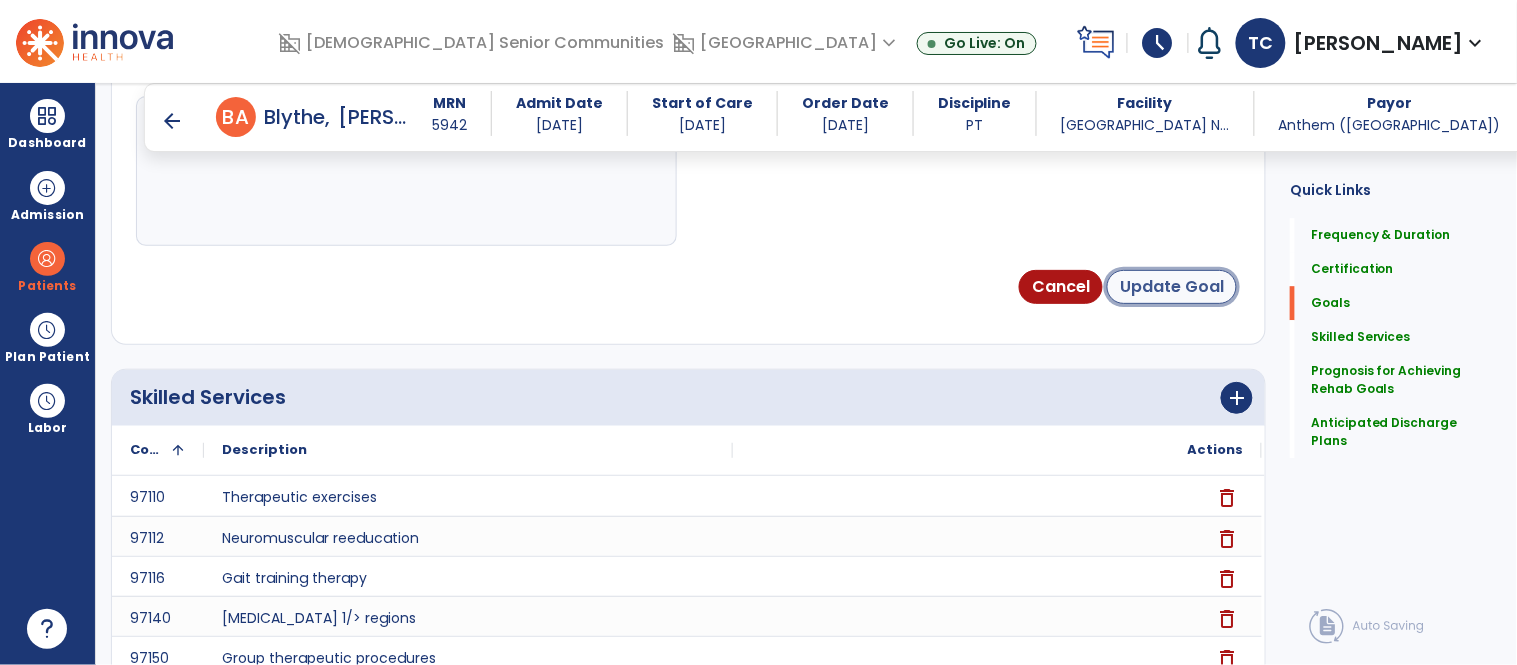 click on "Update Goal" at bounding box center [1172, 287] 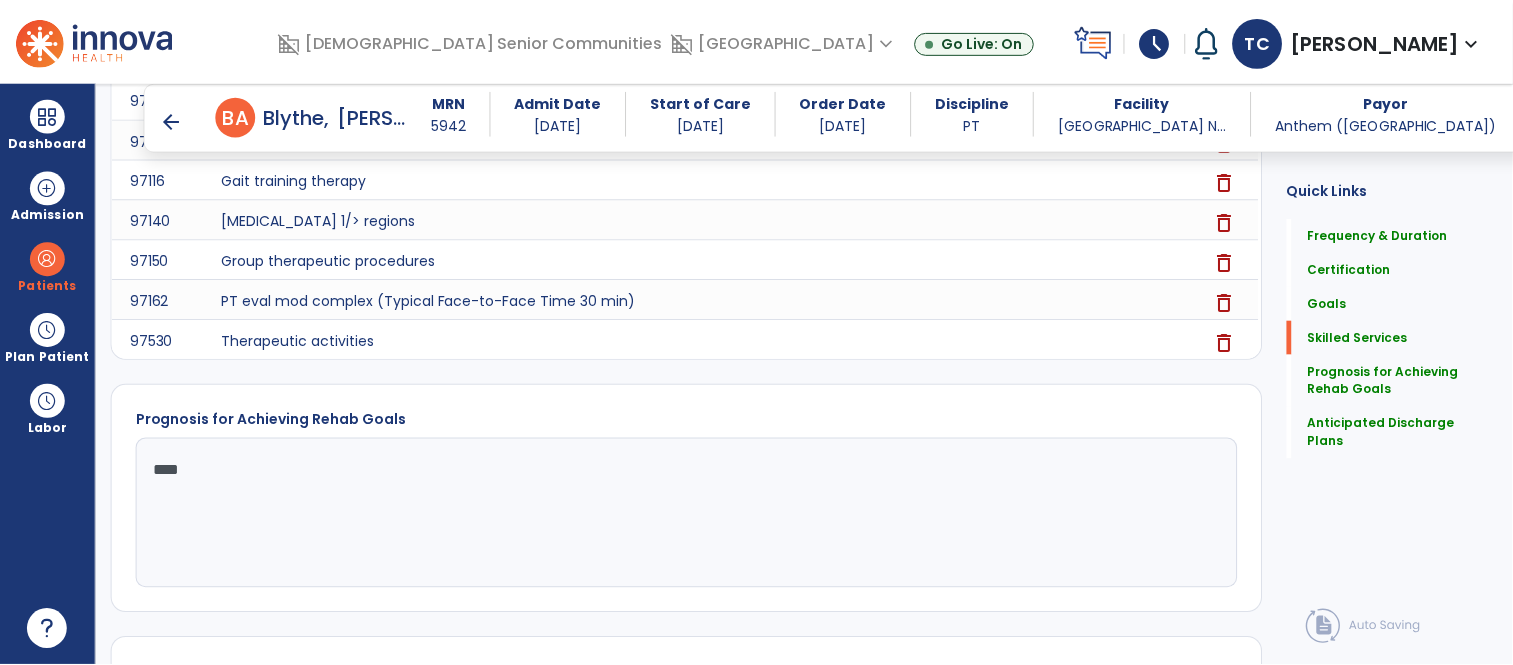 scroll, scrollTop: 3343, scrollLeft: 0, axis: vertical 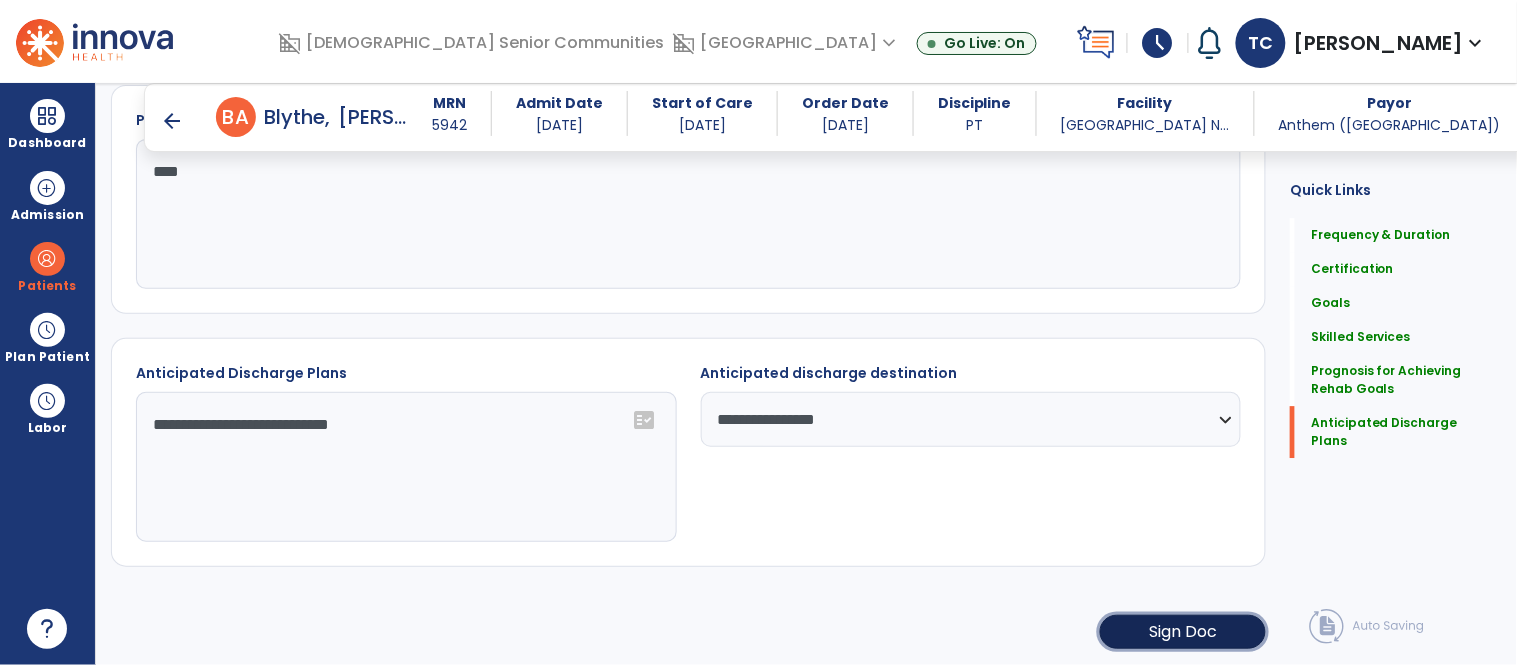 click on "Sign Doc" 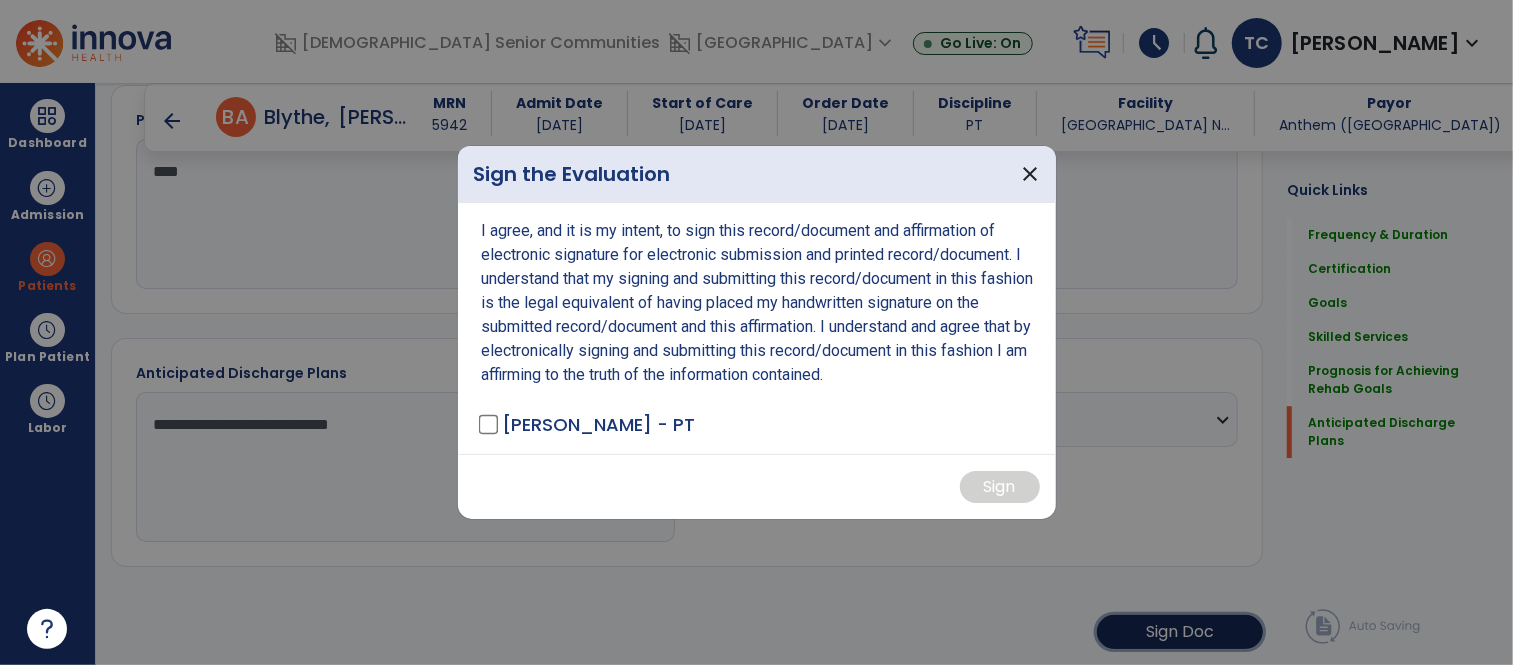 scroll, scrollTop: 3343, scrollLeft: 0, axis: vertical 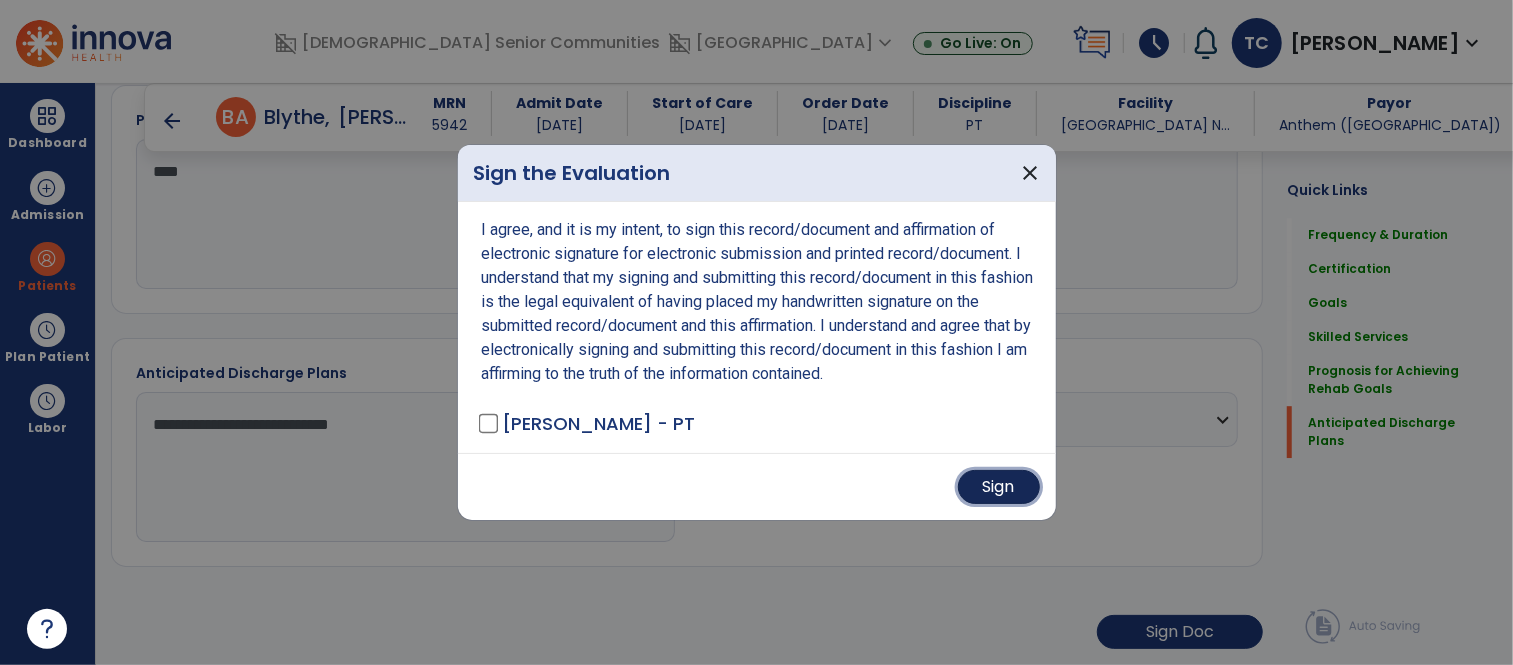 click on "Sign" at bounding box center [999, 487] 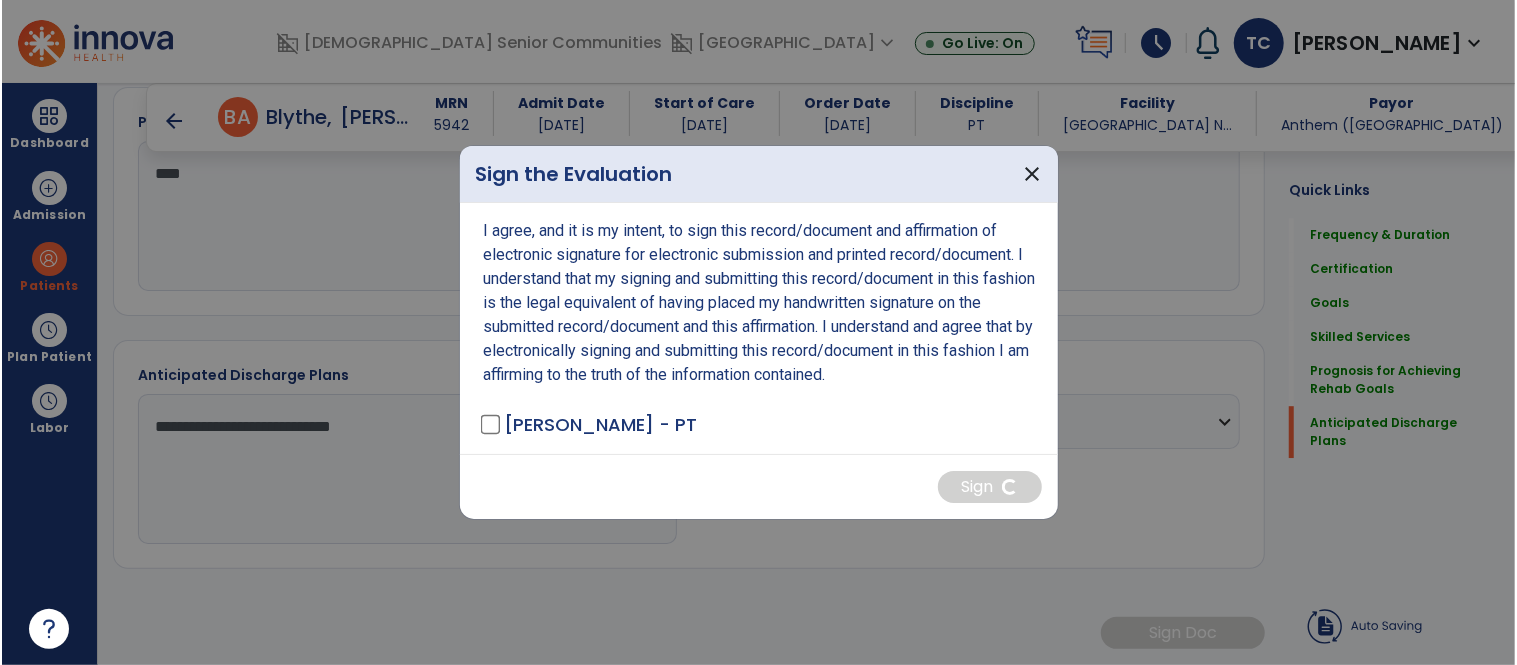 scroll, scrollTop: 3341, scrollLeft: 0, axis: vertical 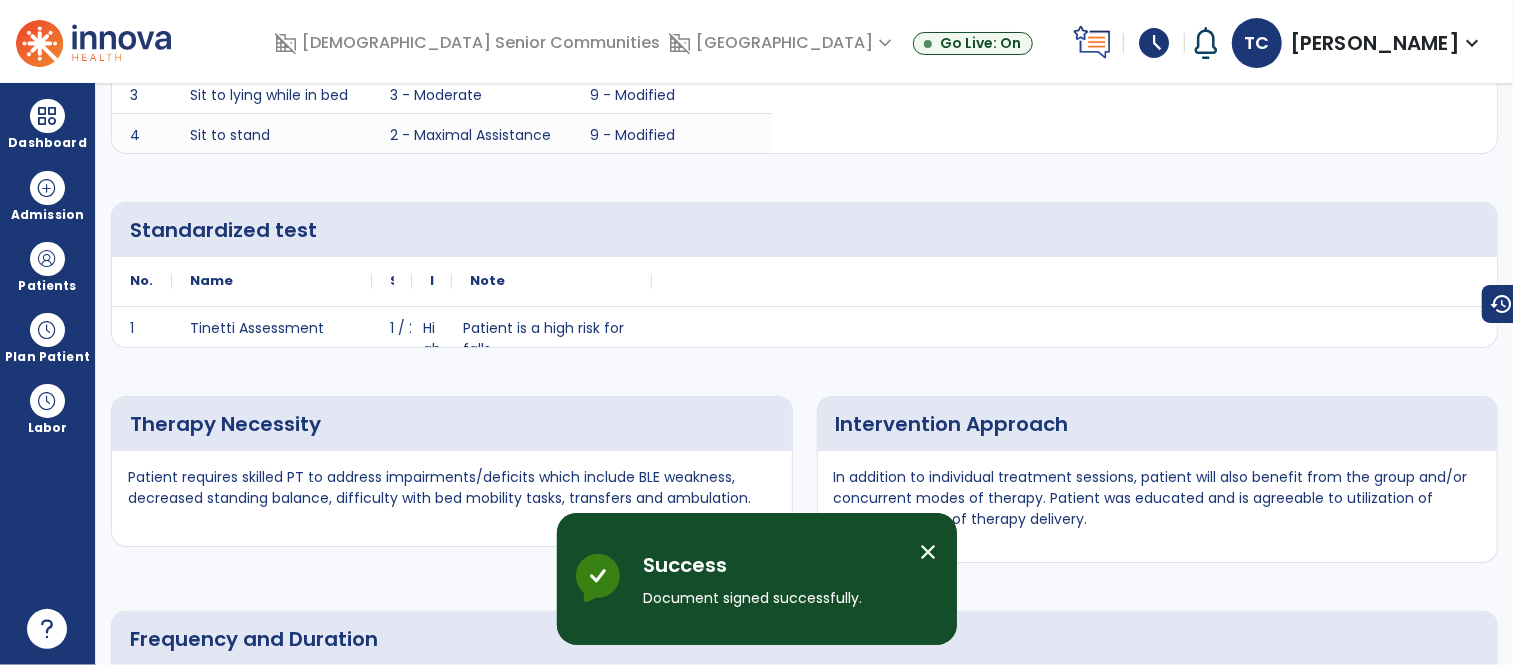 click on "arrow_back" 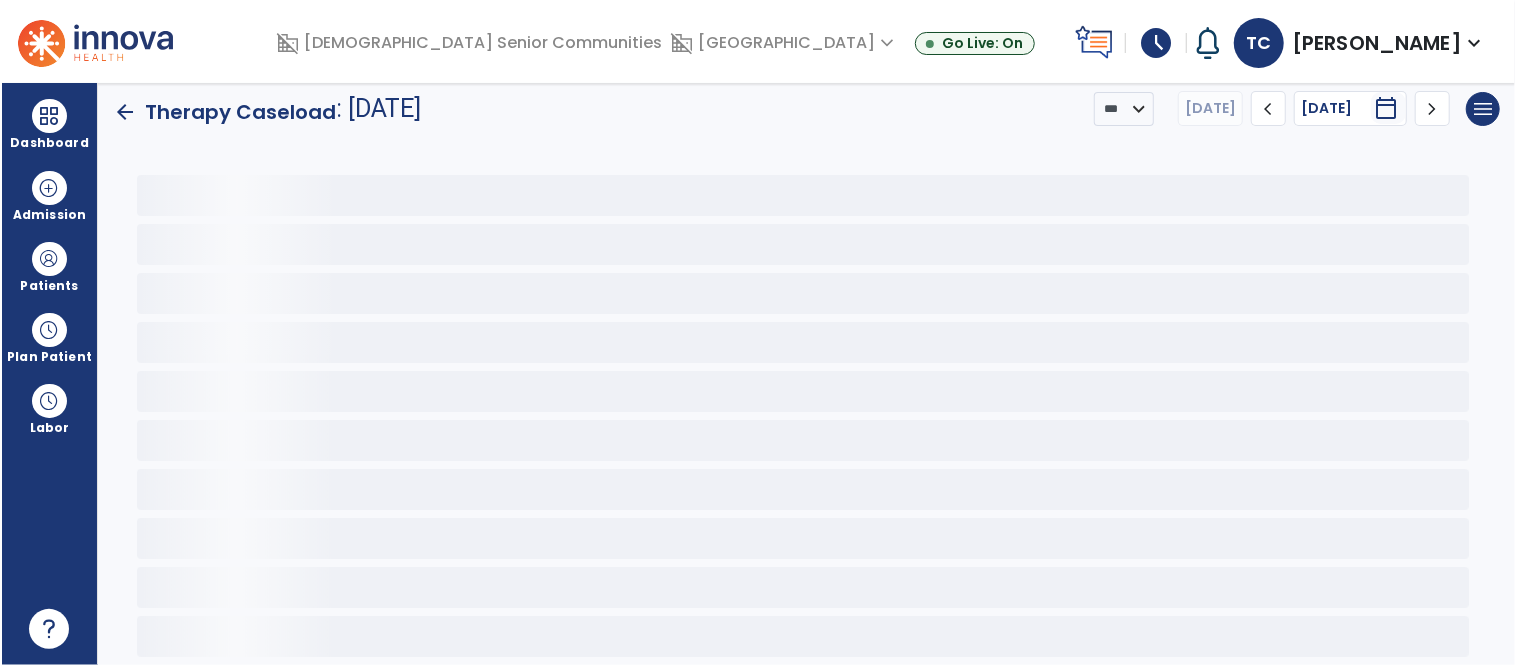 scroll, scrollTop: 0, scrollLeft: 0, axis: both 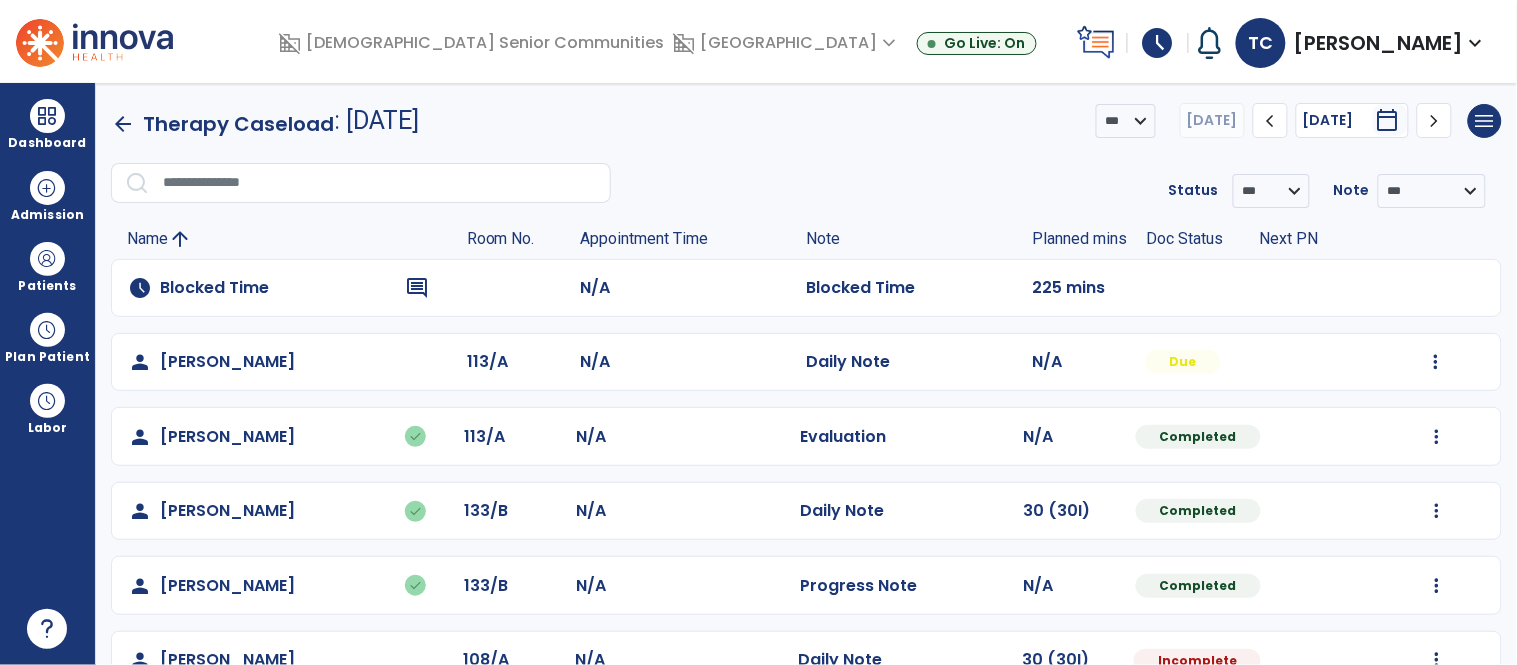 click on "Due" 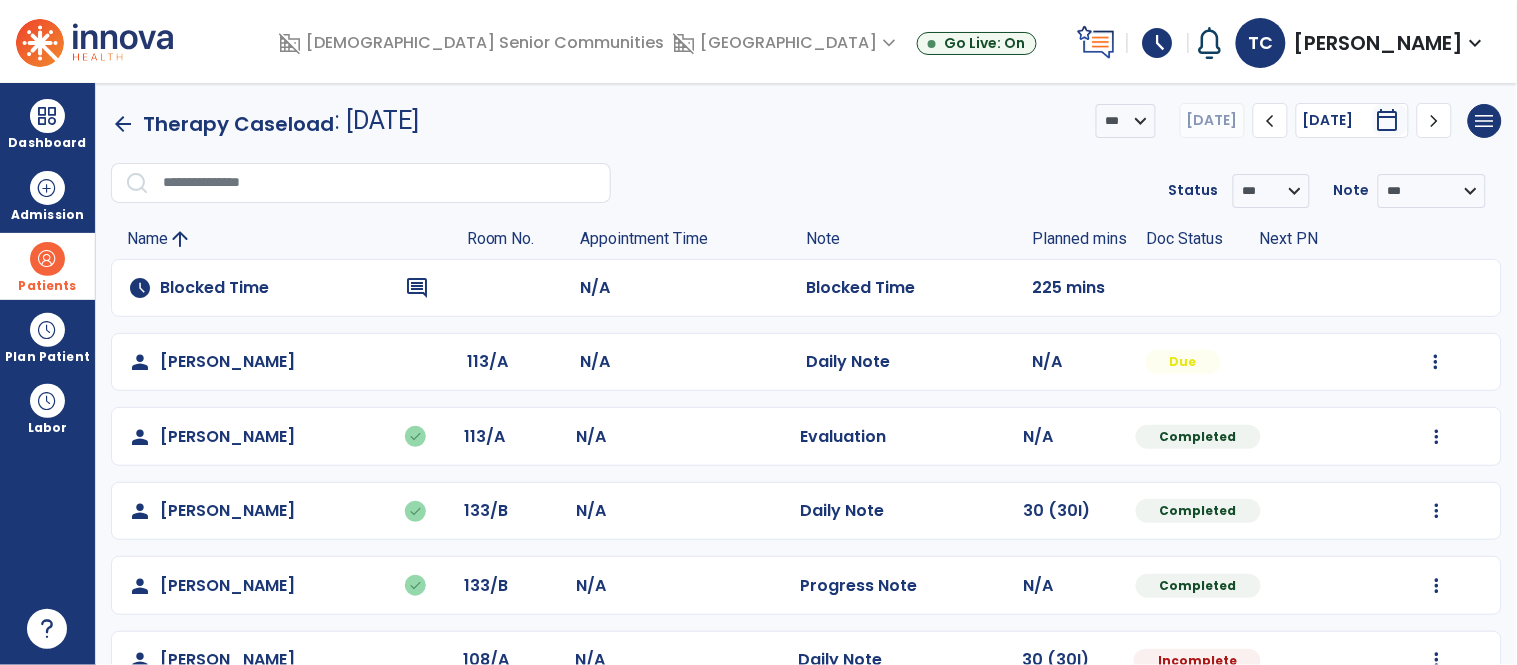 click at bounding box center (47, 259) 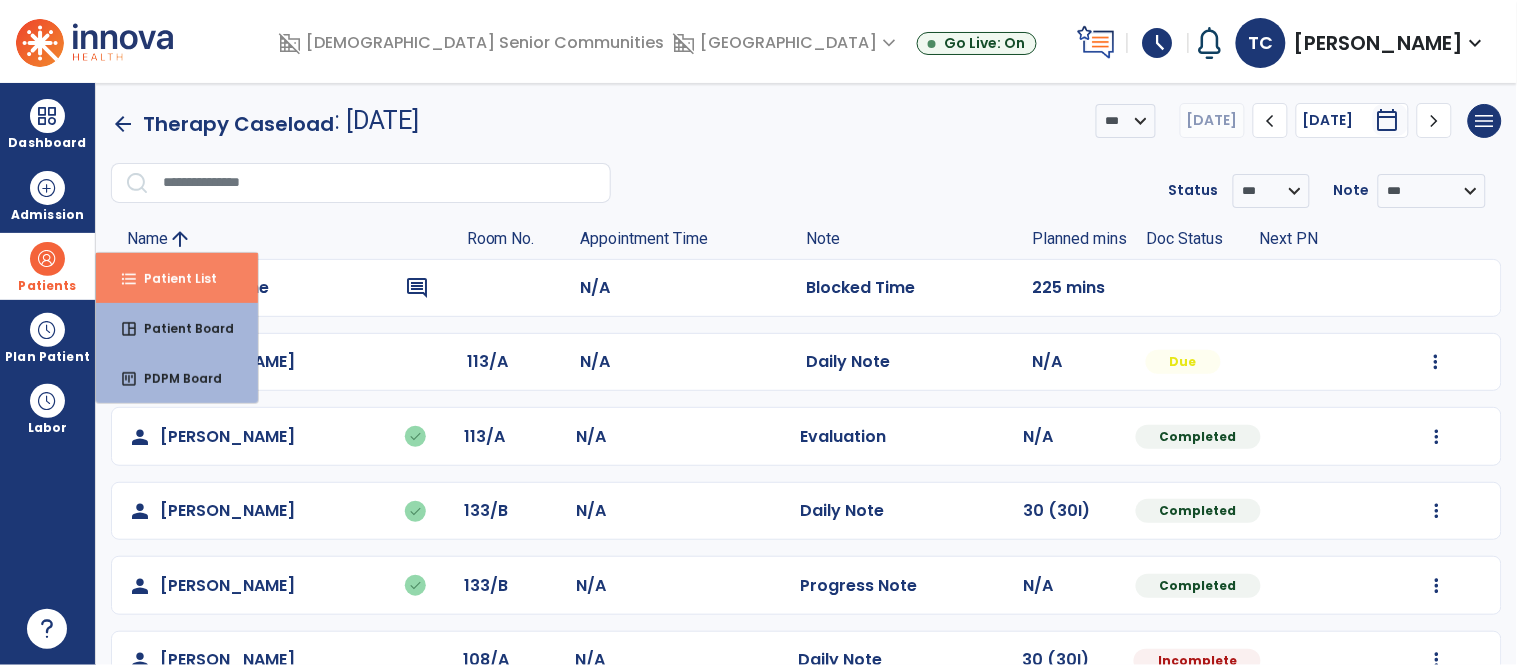 click on "Patient List" at bounding box center (172, 278) 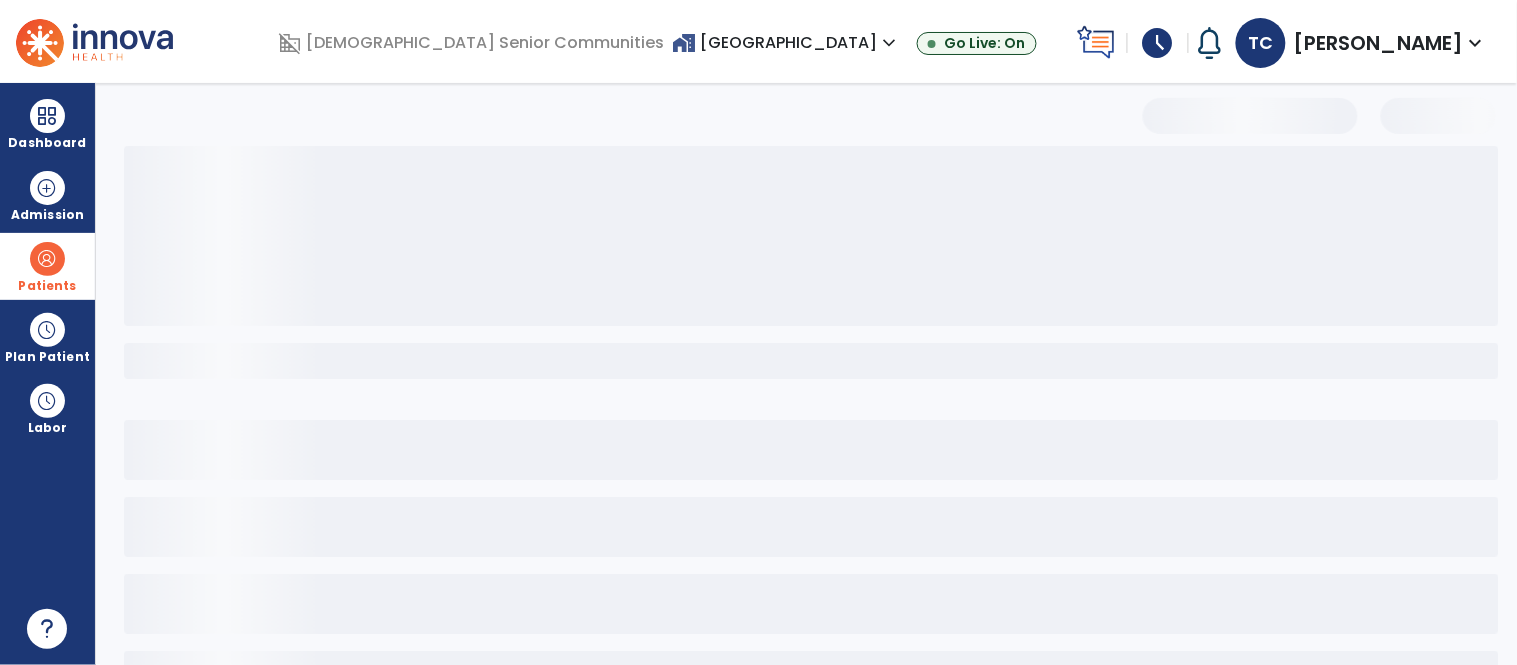 select on "***" 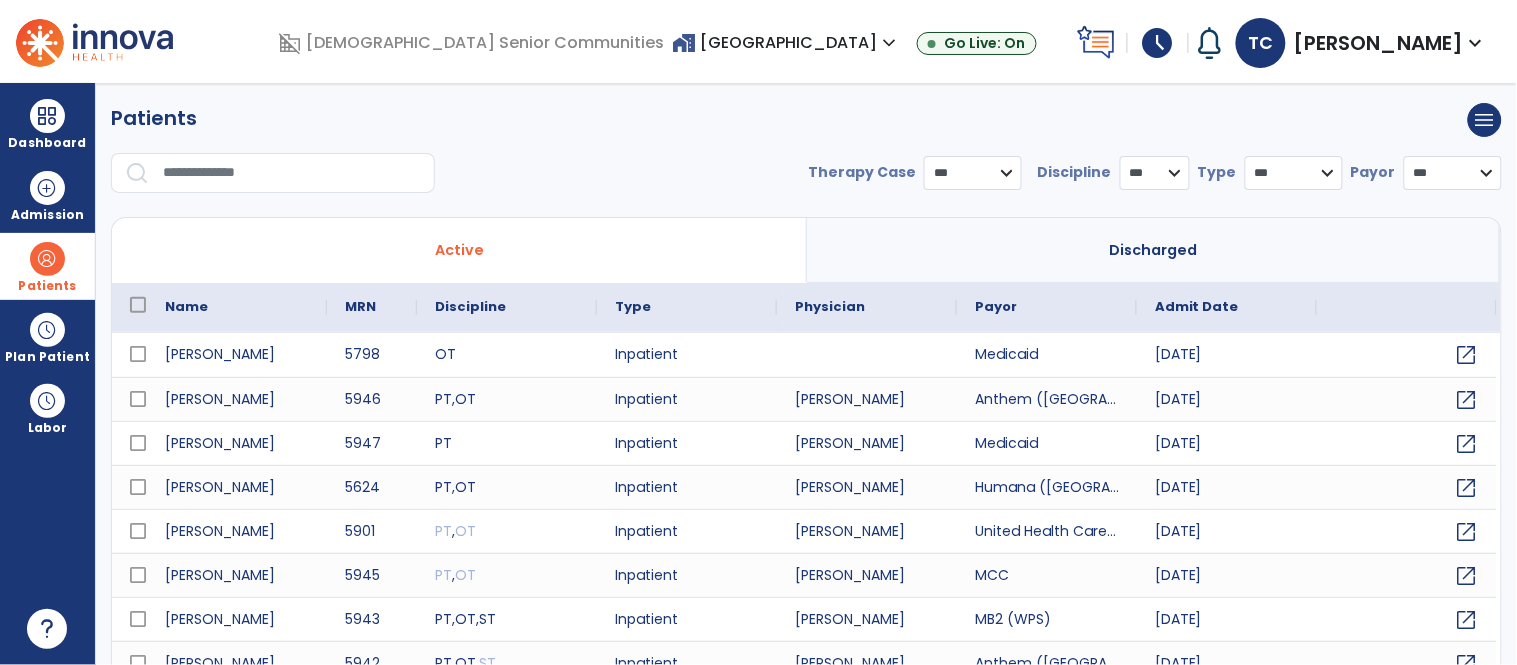 click at bounding box center (292, 173) 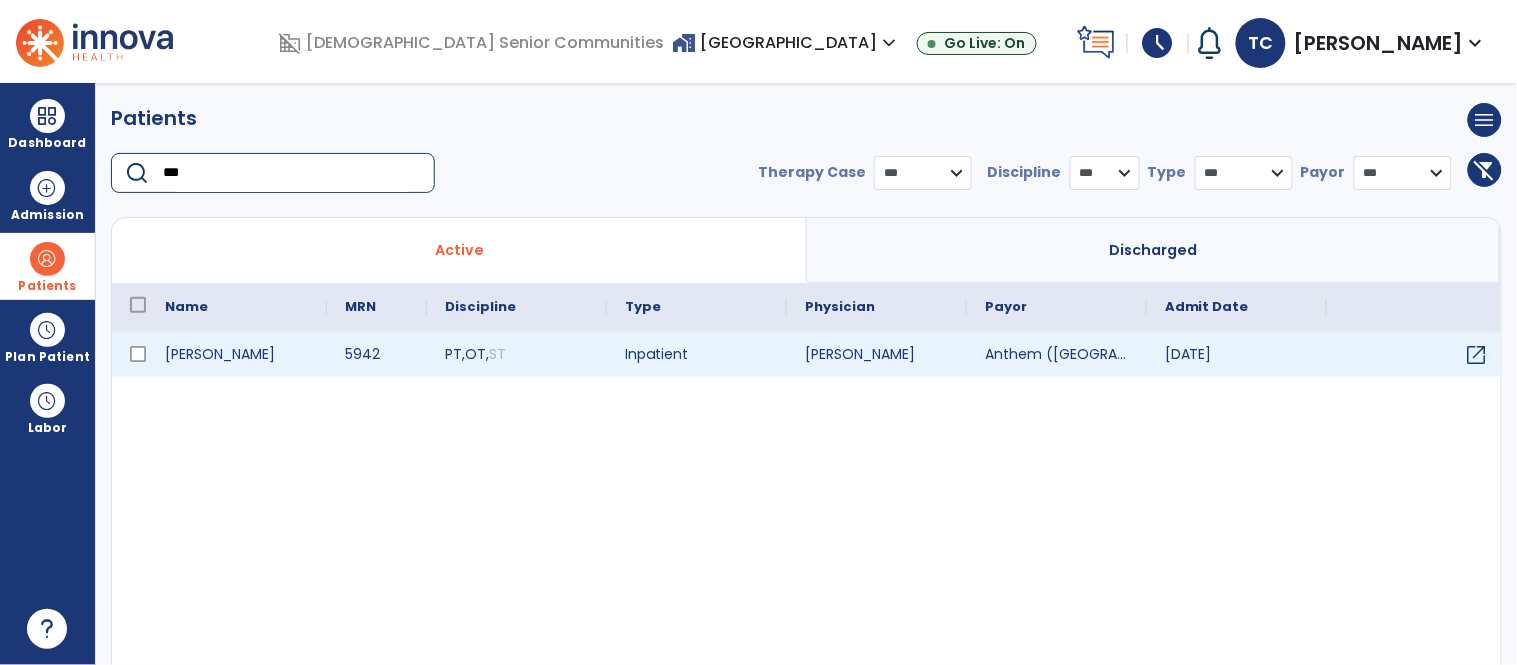 type on "***" 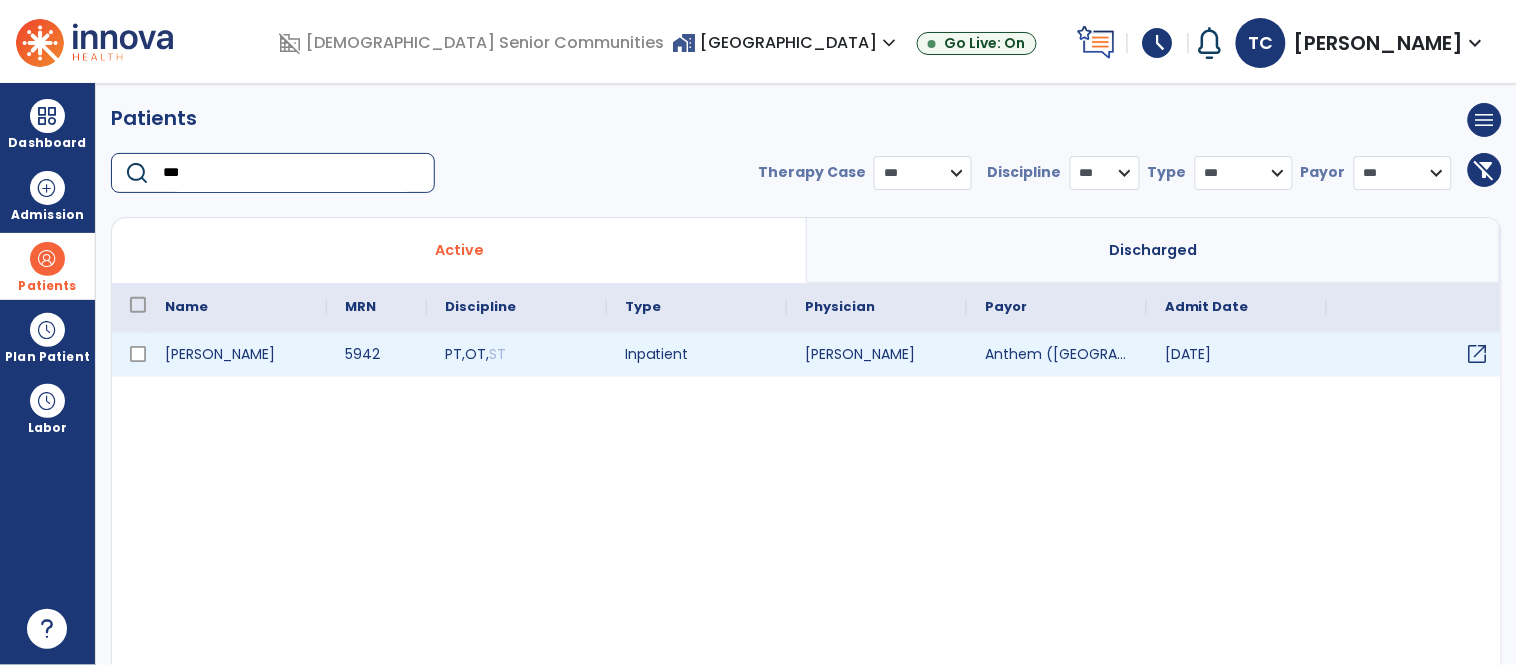 click on "open_in_new" at bounding box center (1478, 354) 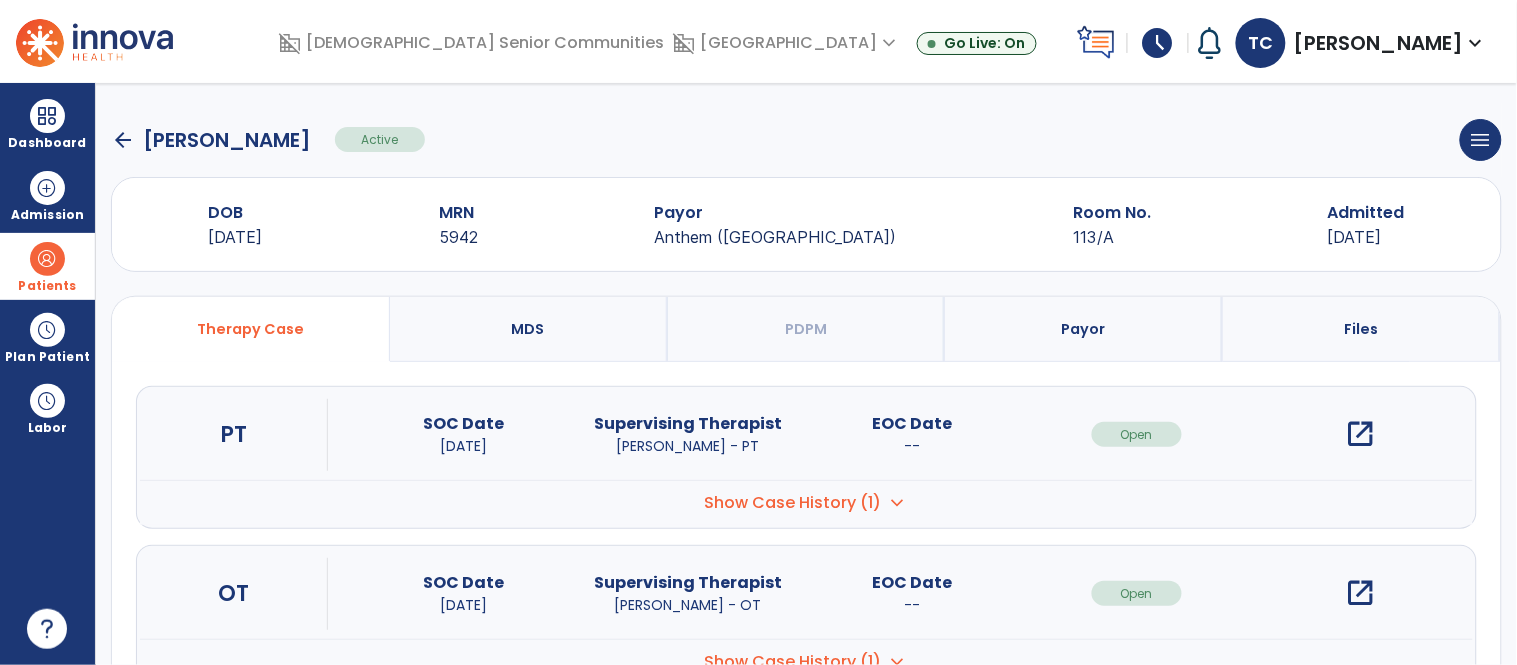 click on "open_in_new" at bounding box center (1361, 434) 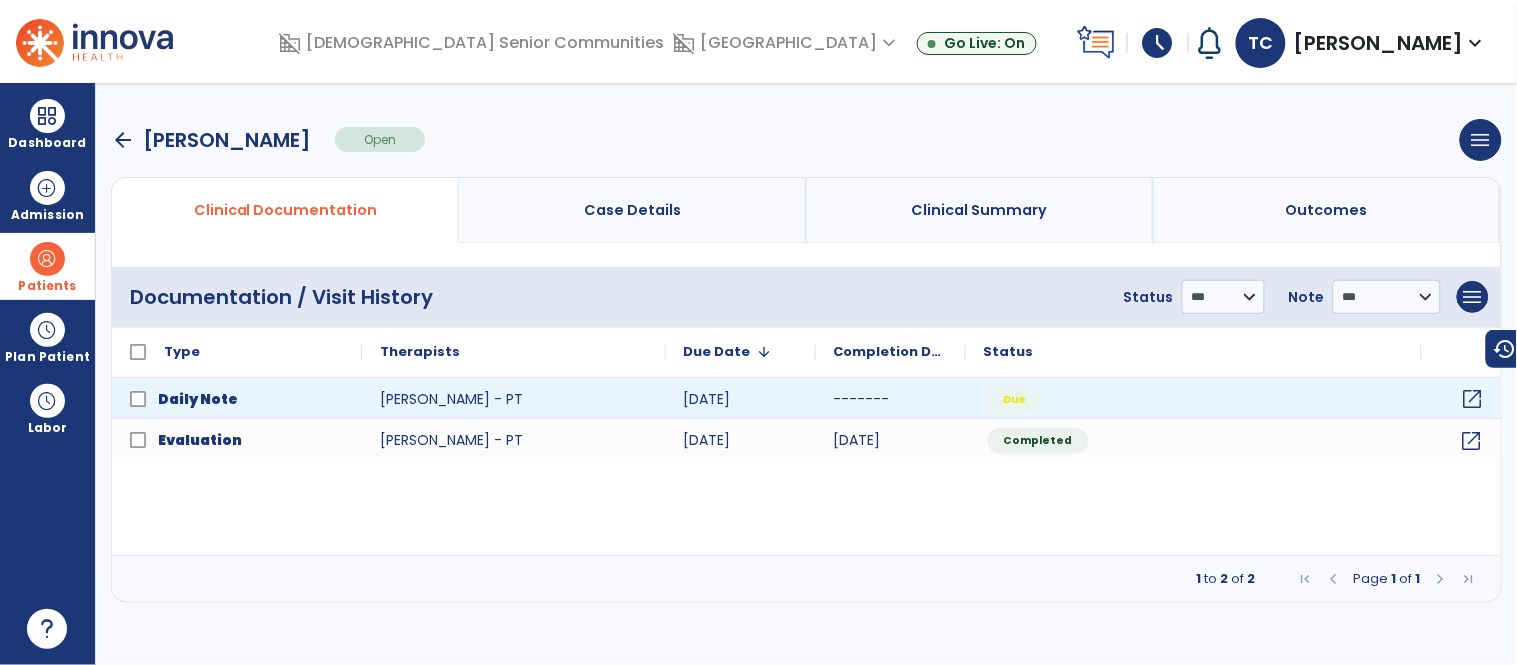 click on "open_in_new" 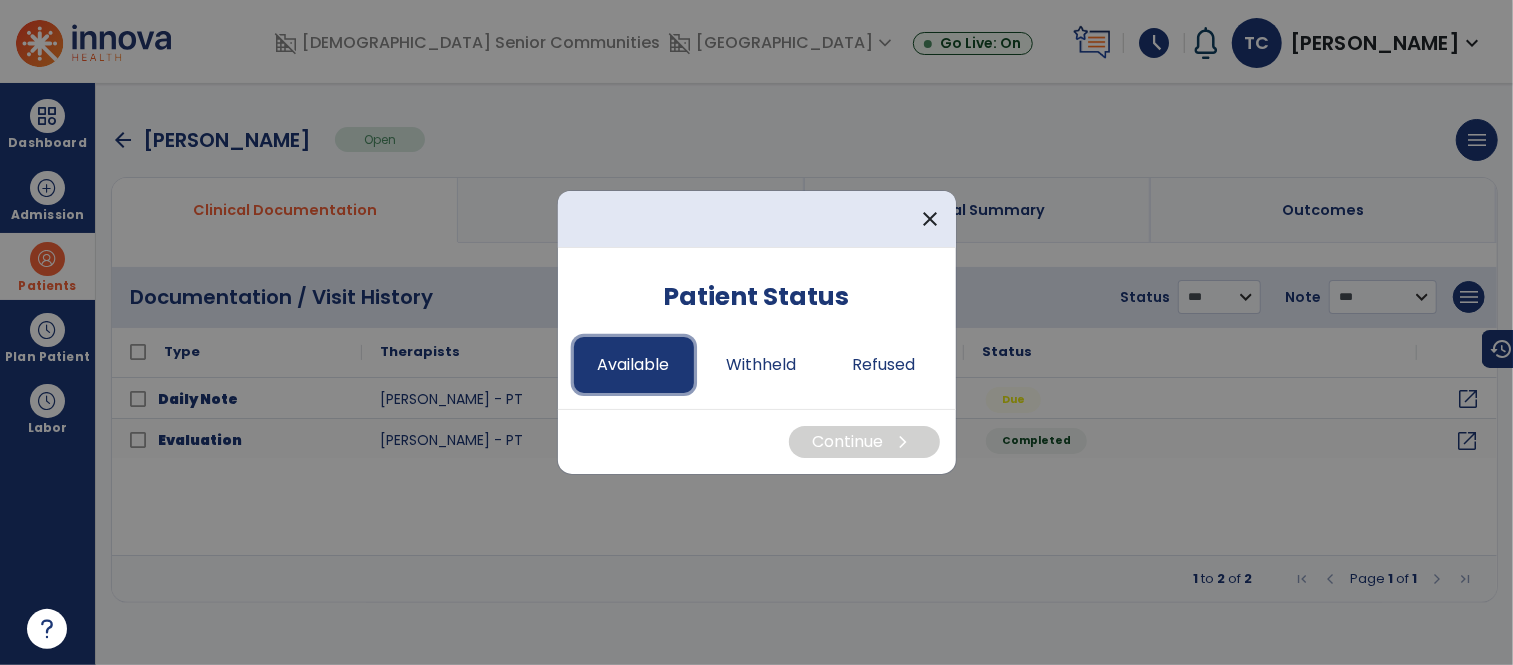 click on "Available" at bounding box center [634, 365] 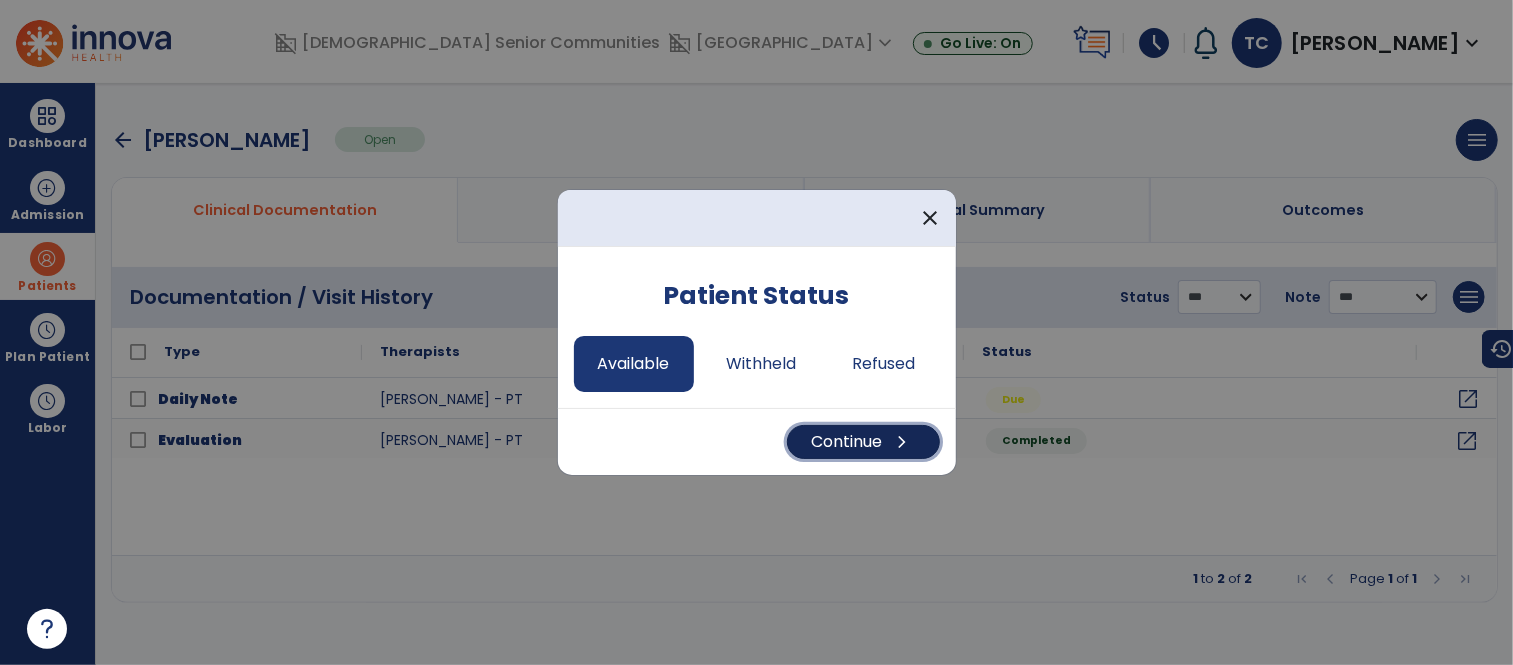 click on "Continue   chevron_right" at bounding box center (863, 442) 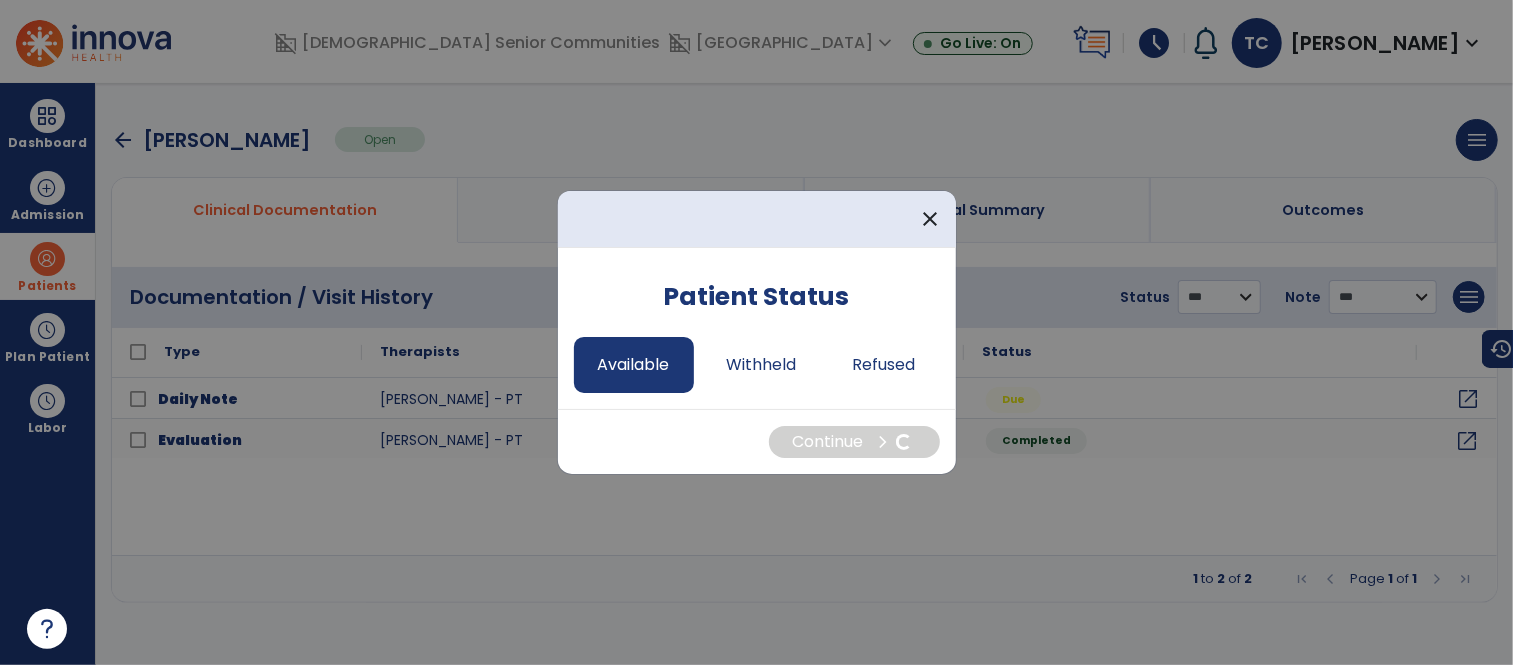 select on "*" 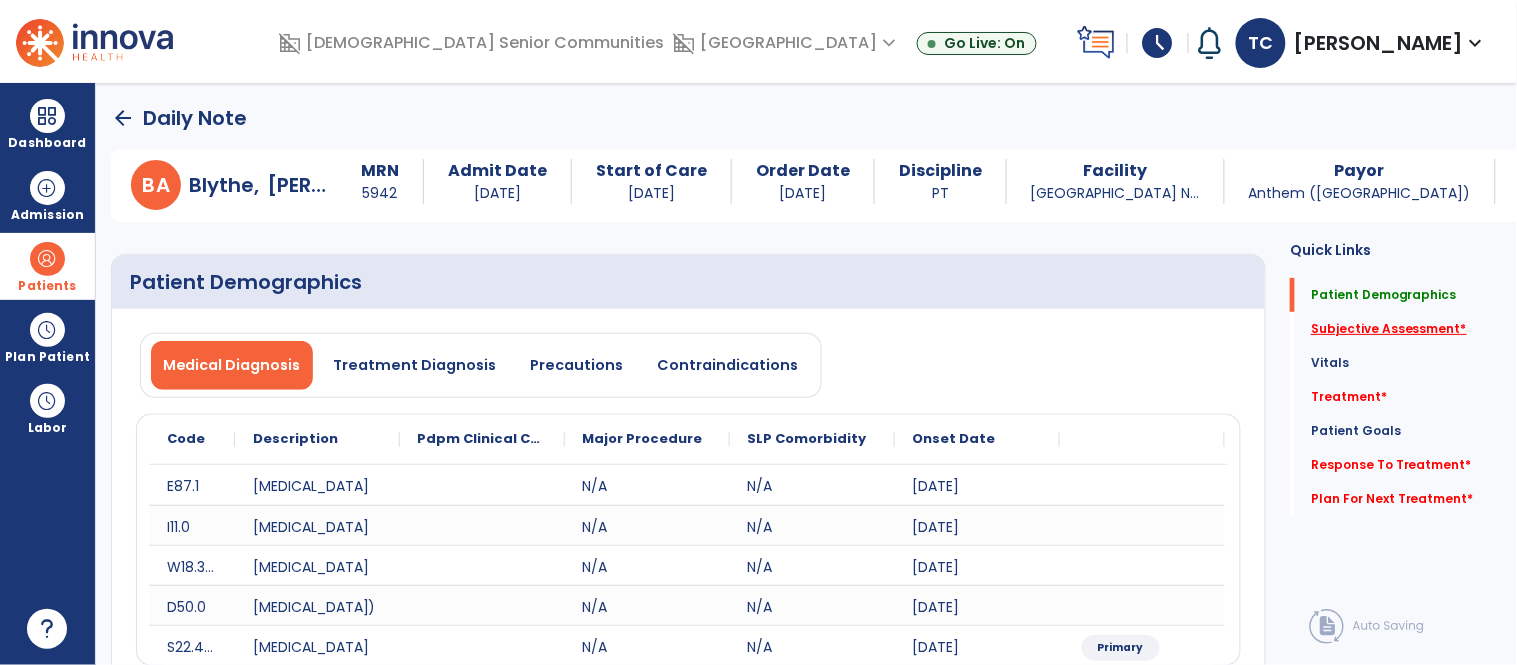 click on "Subjective Assessment   *" 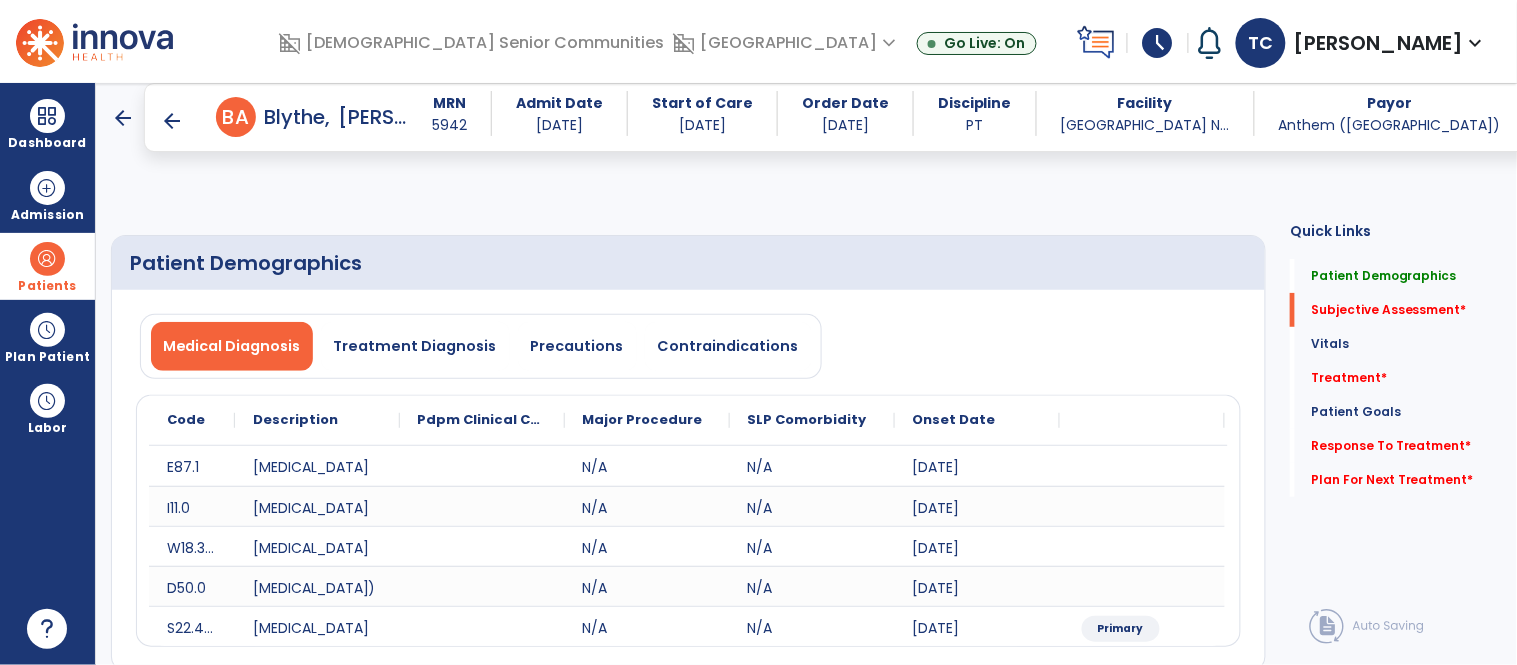 scroll, scrollTop: 474, scrollLeft: 0, axis: vertical 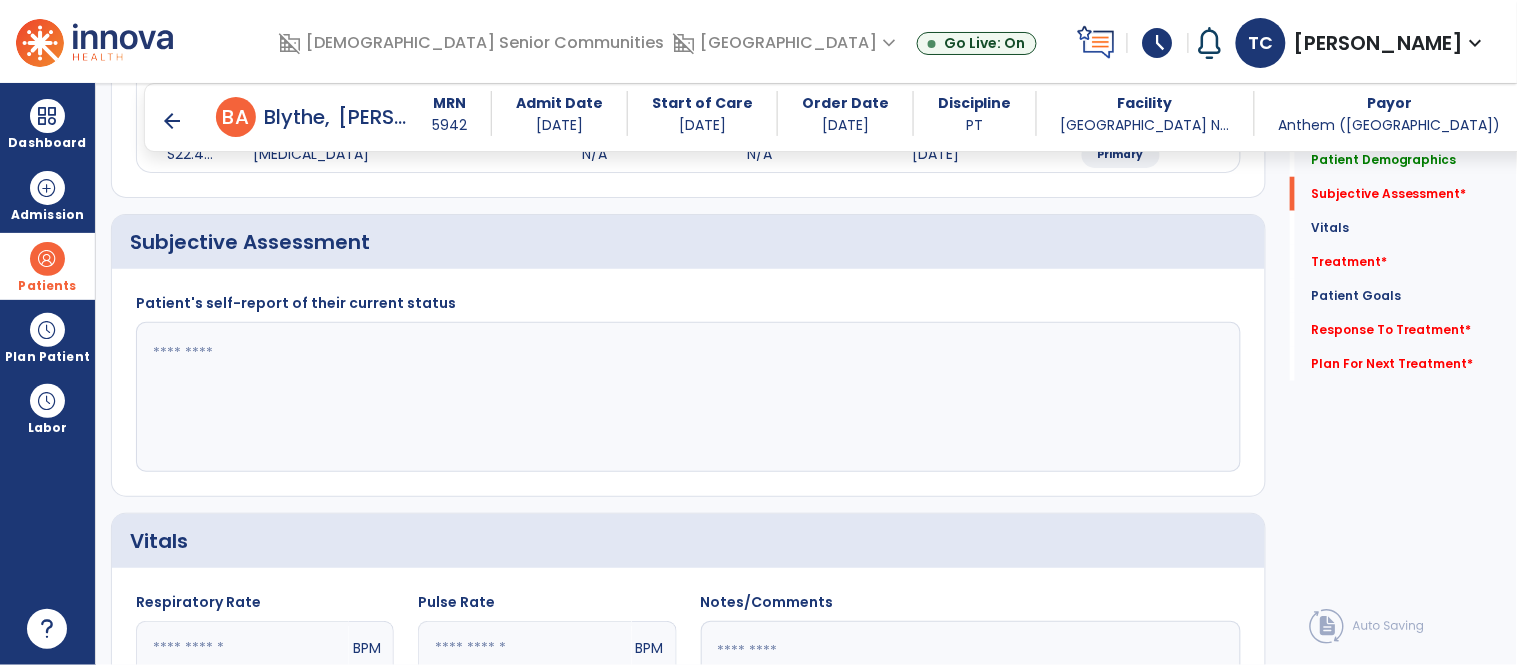 click 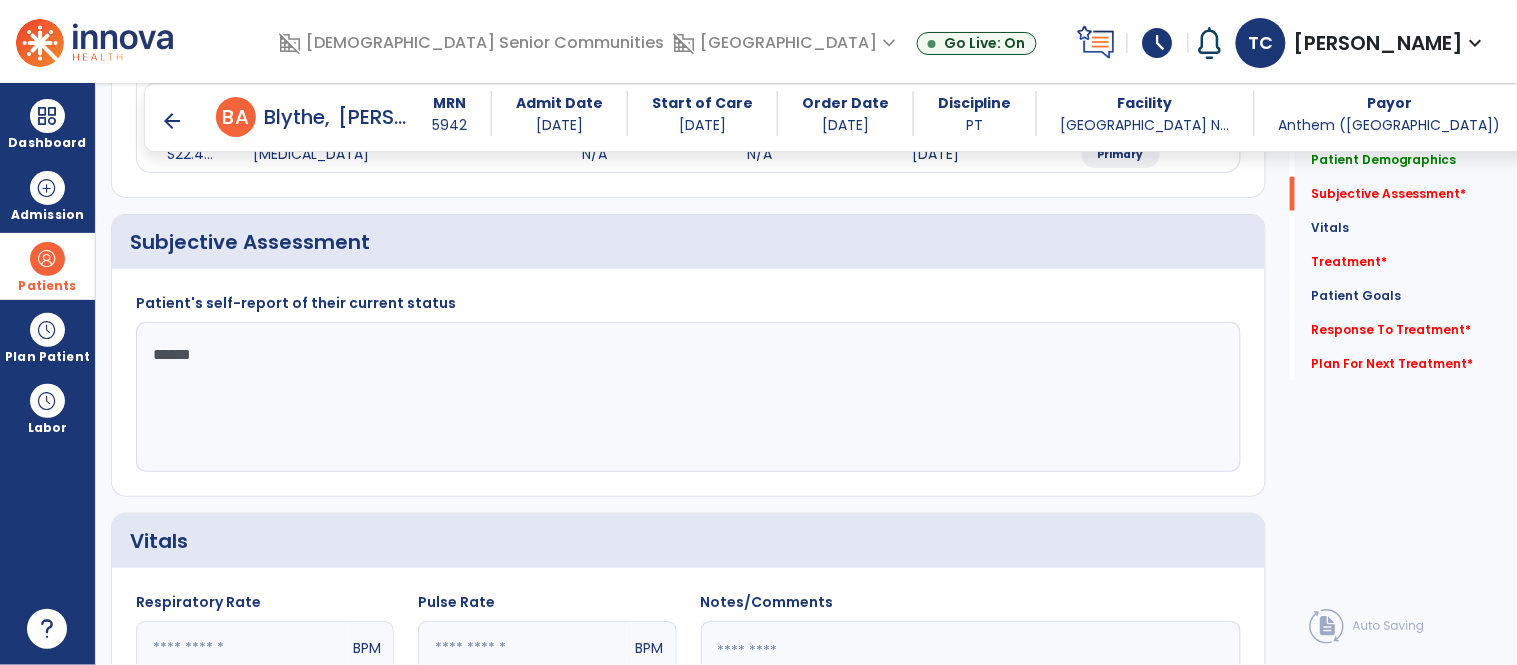 type on "*******" 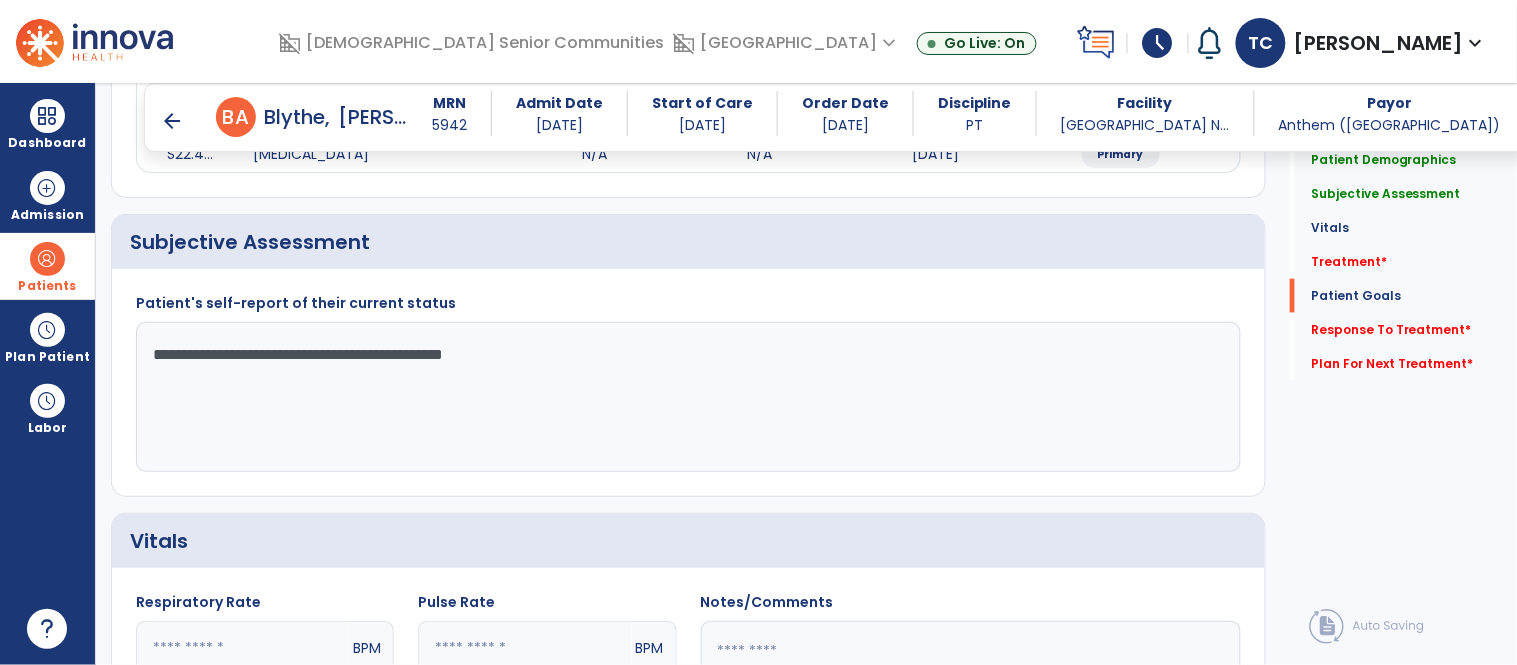 scroll, scrollTop: 3996, scrollLeft: 0, axis: vertical 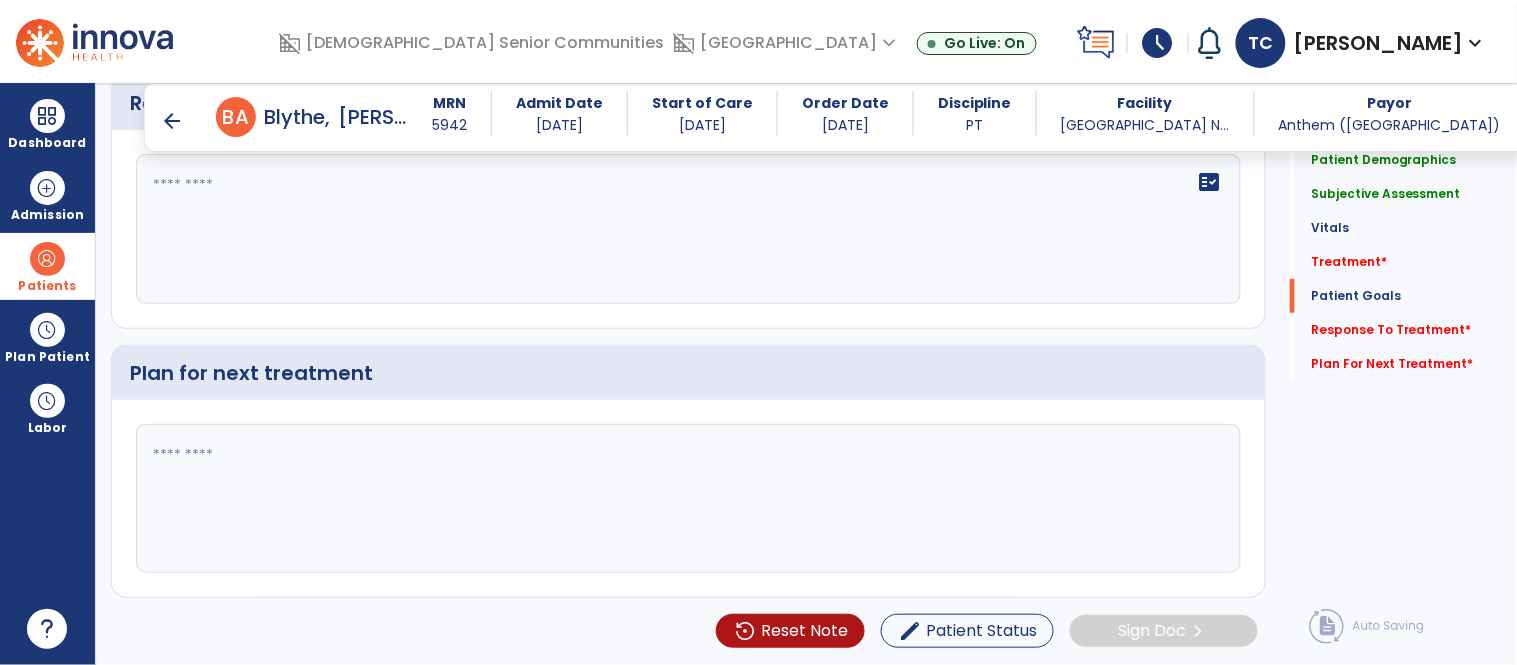 type on "**********" 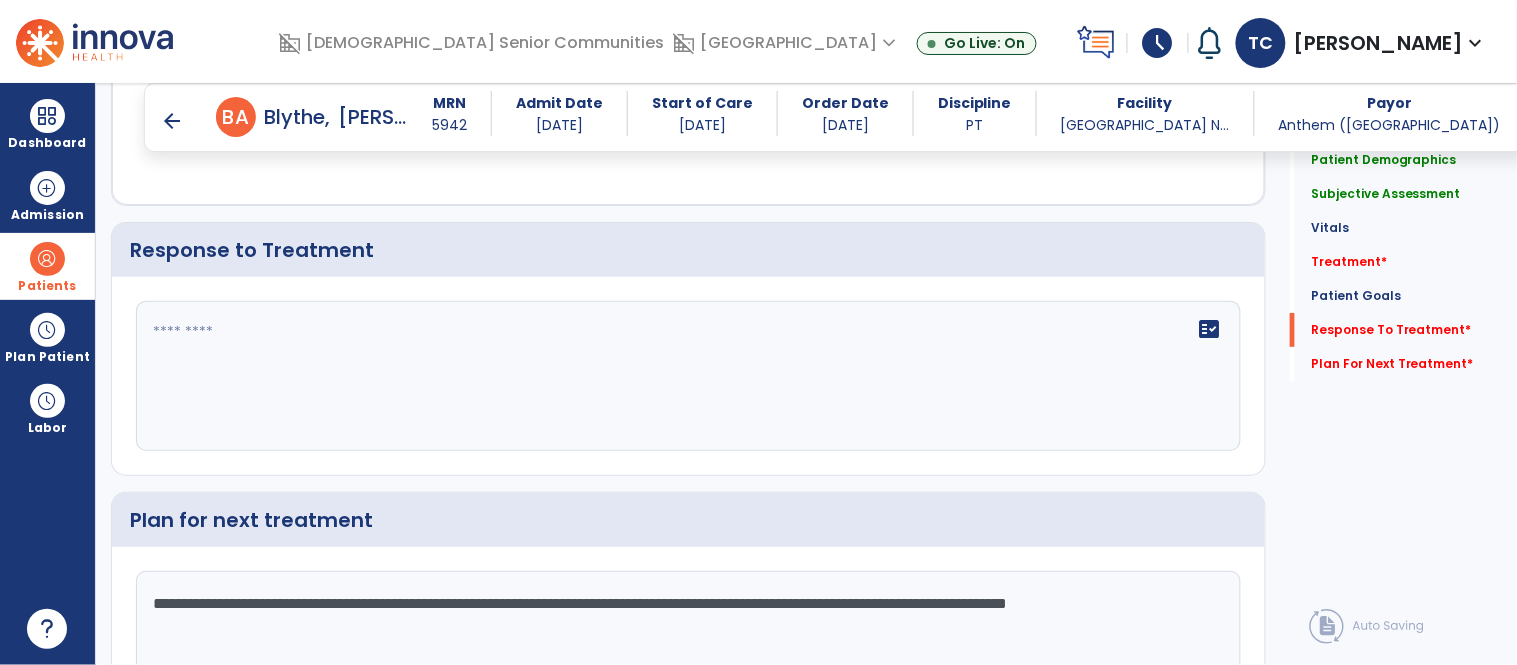 scroll, scrollTop: 3840, scrollLeft: 0, axis: vertical 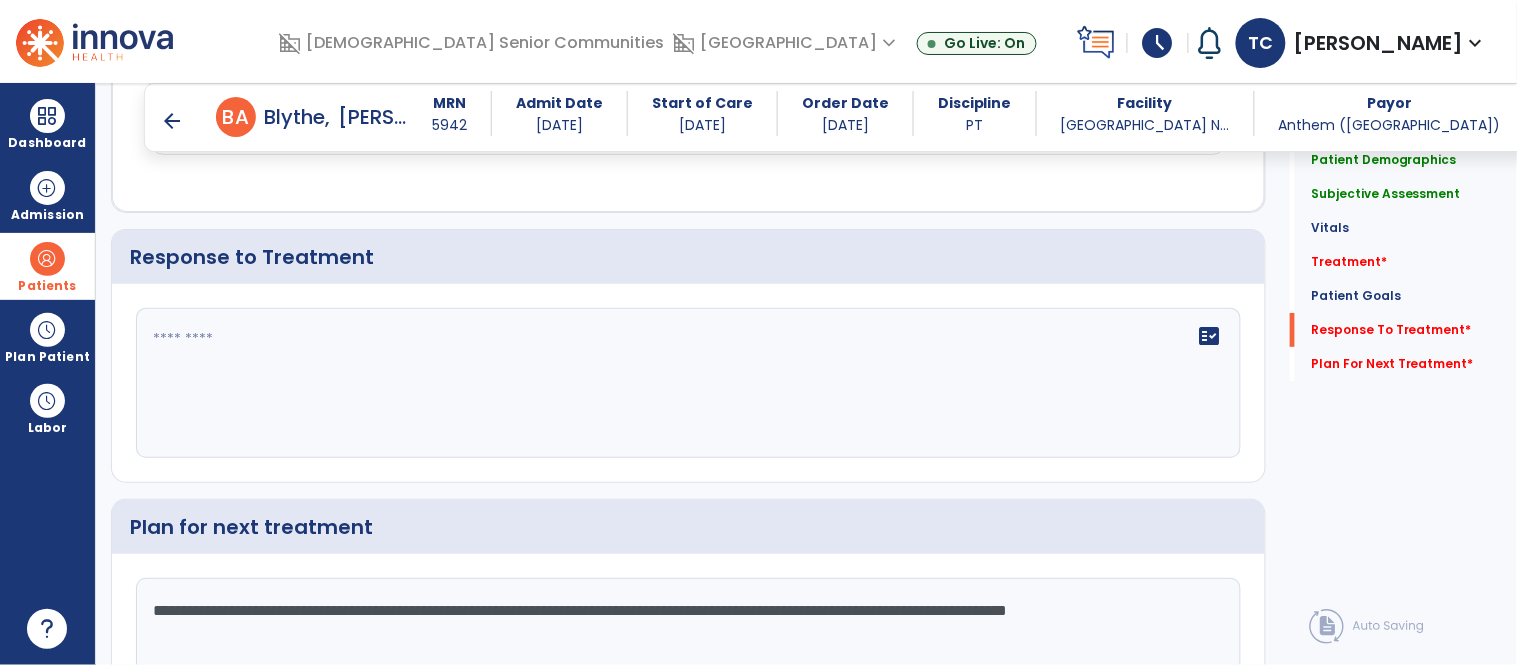 type on "**********" 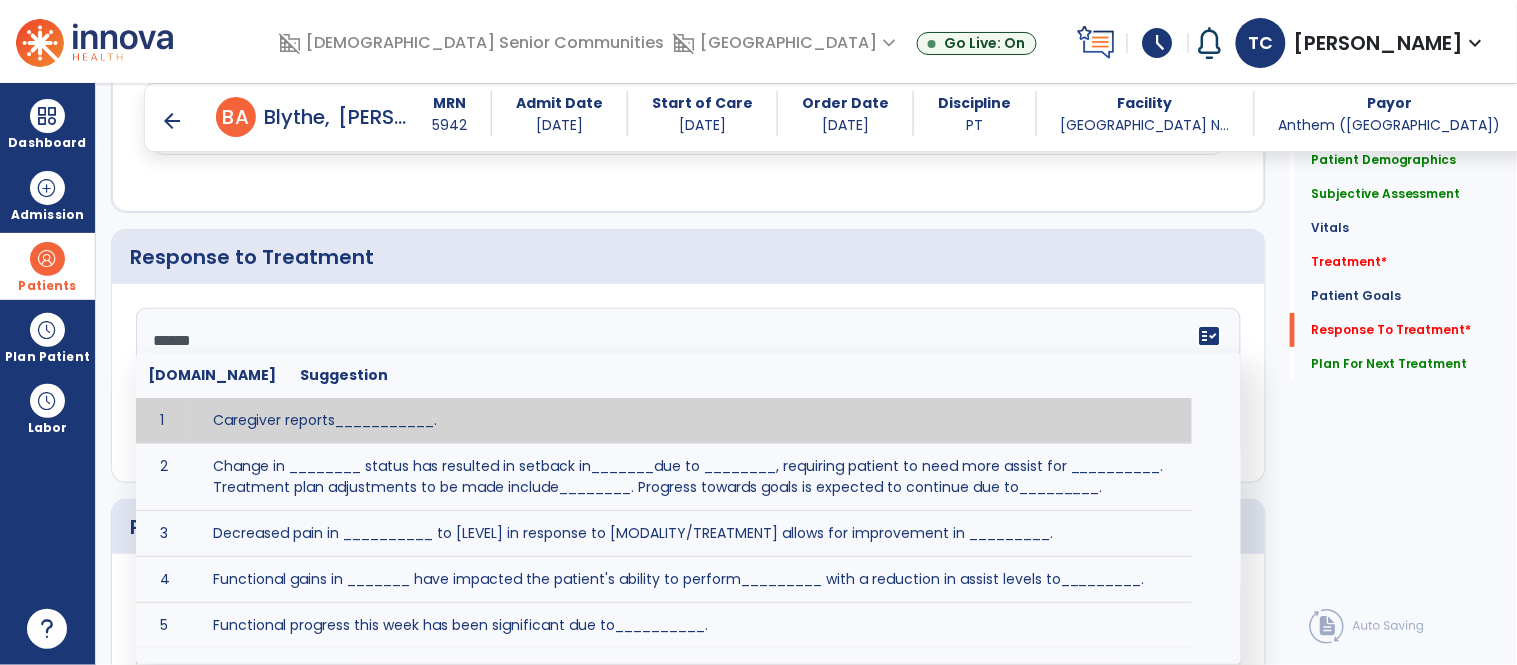 type on "*******" 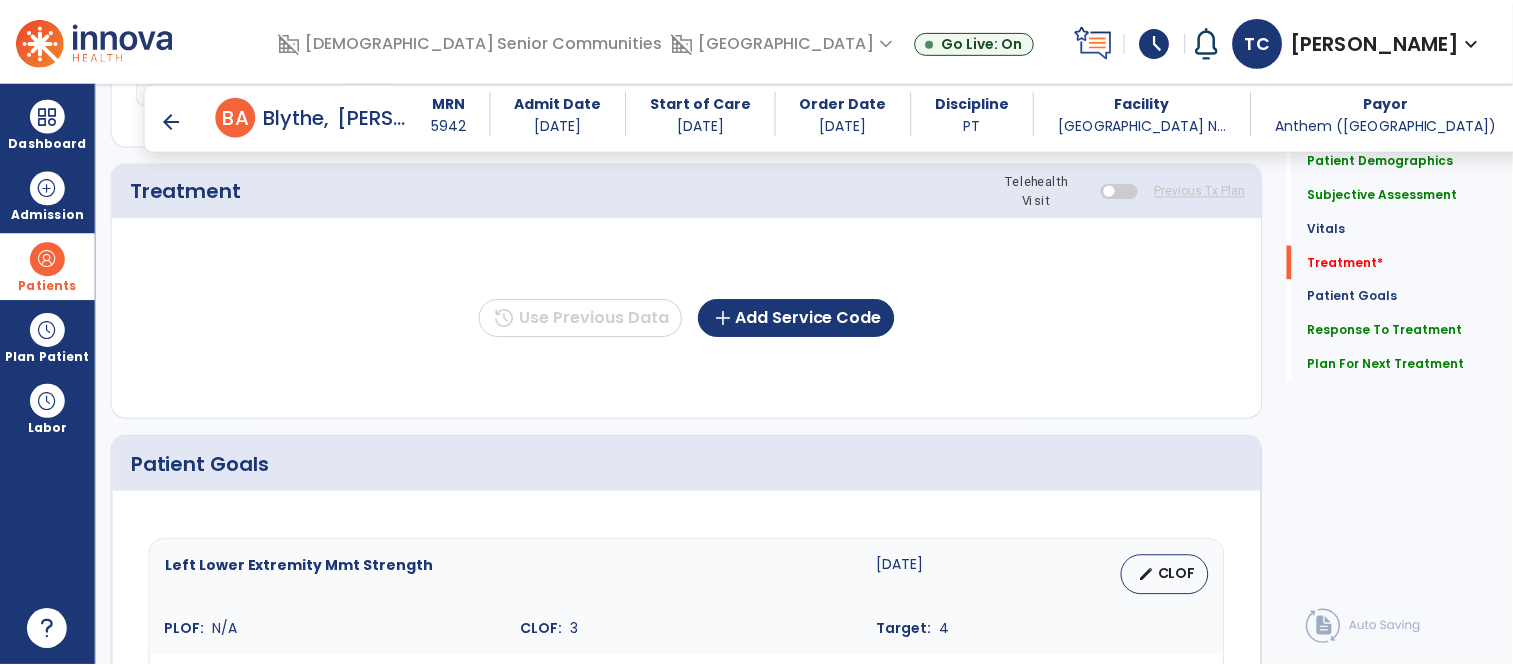 scroll, scrollTop: 1245, scrollLeft: 0, axis: vertical 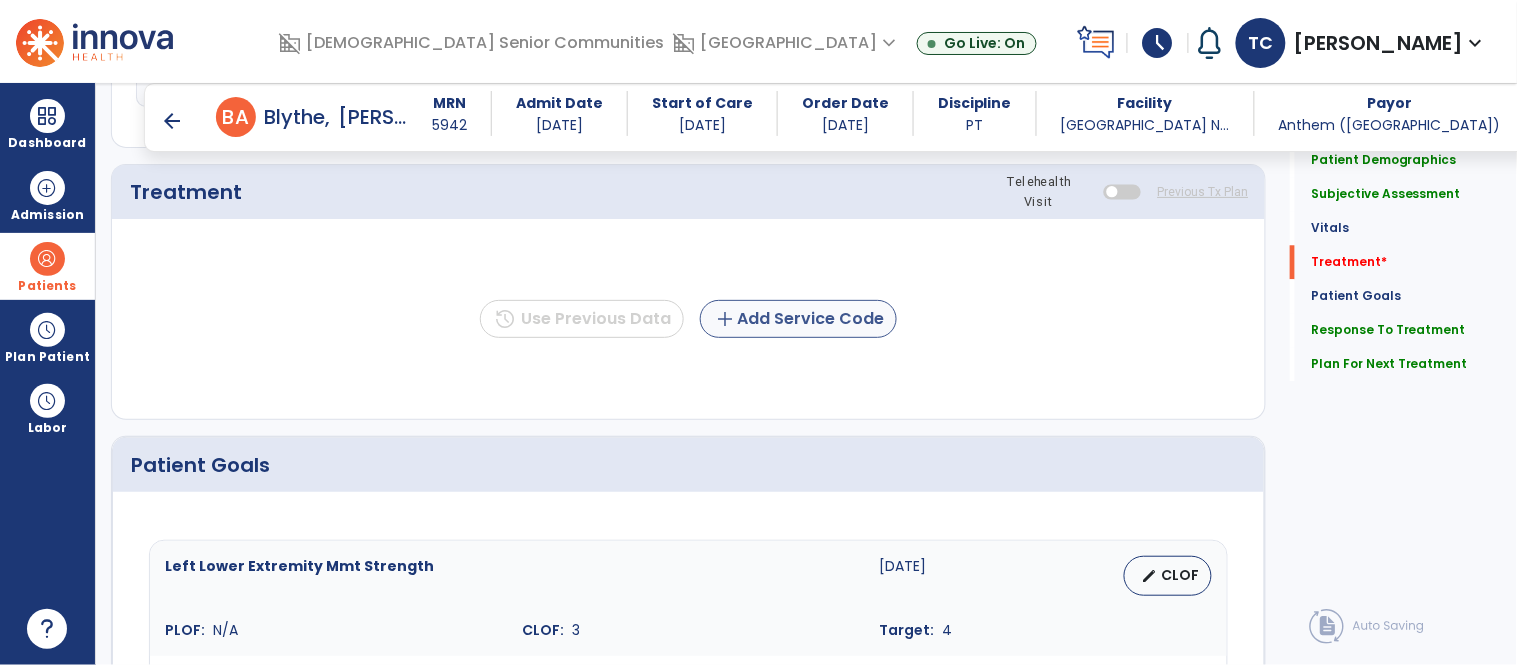 type on "**********" 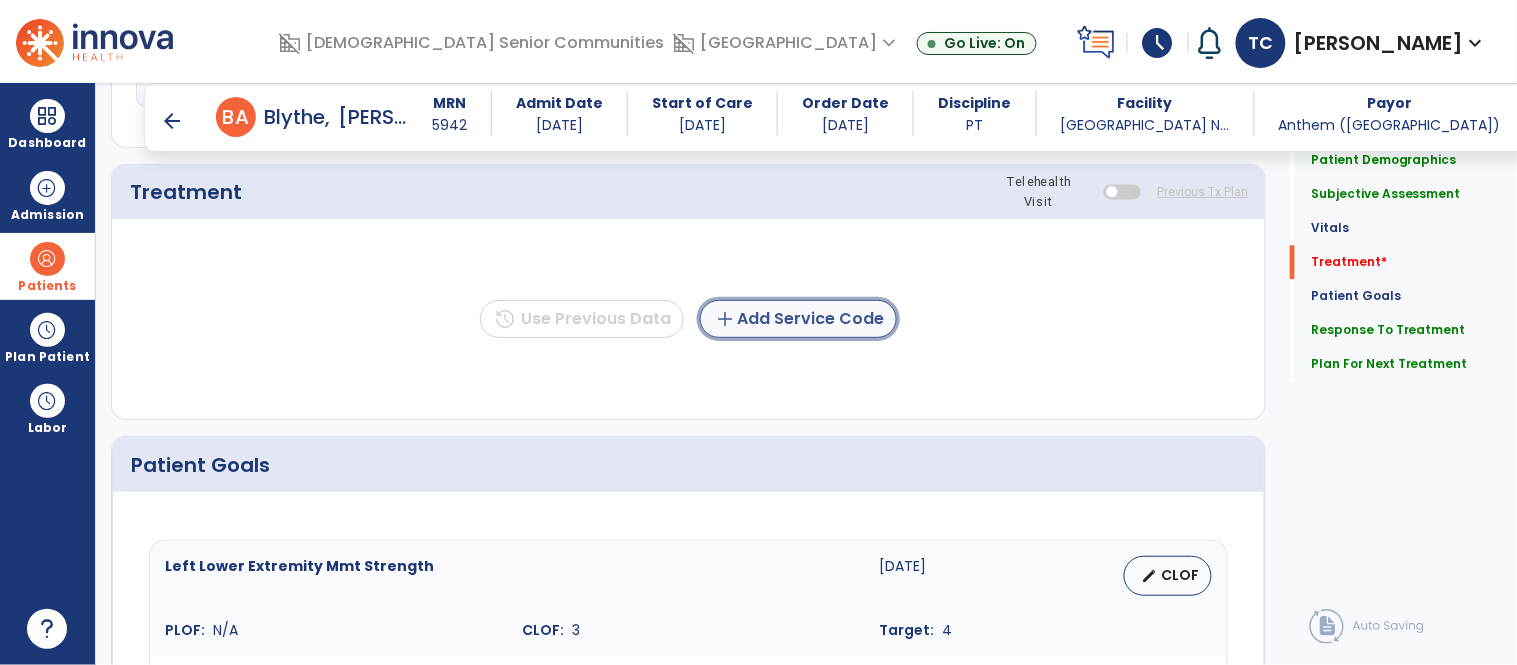click on "add  Add Service Code" 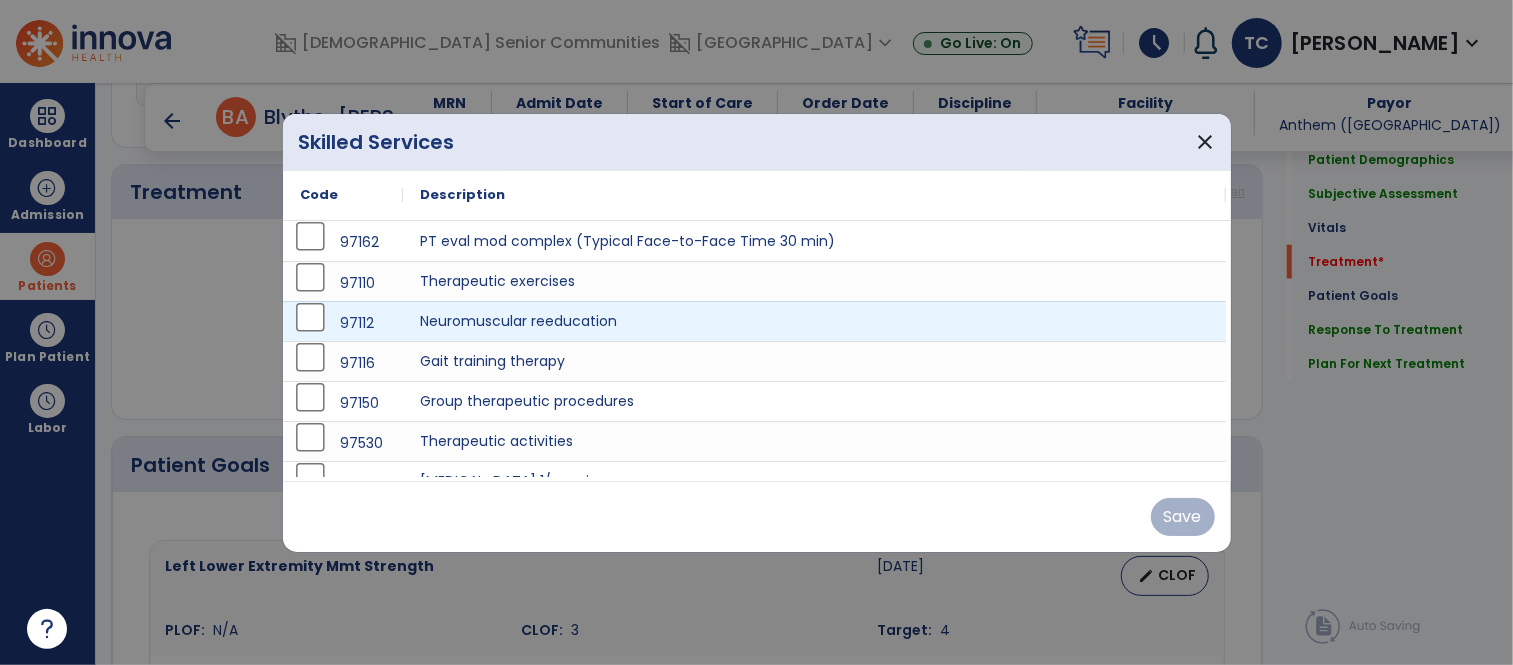 scroll, scrollTop: 1245, scrollLeft: 0, axis: vertical 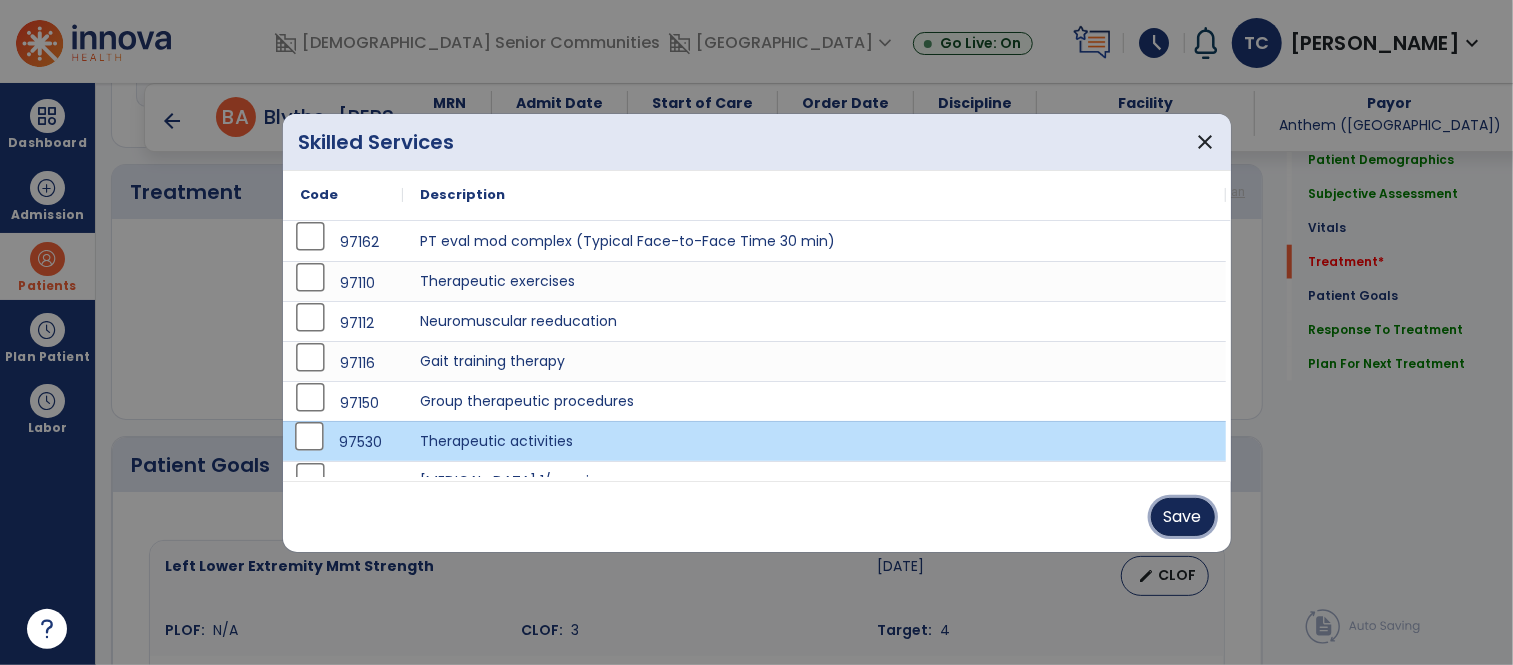 click on "Save" at bounding box center (1183, 517) 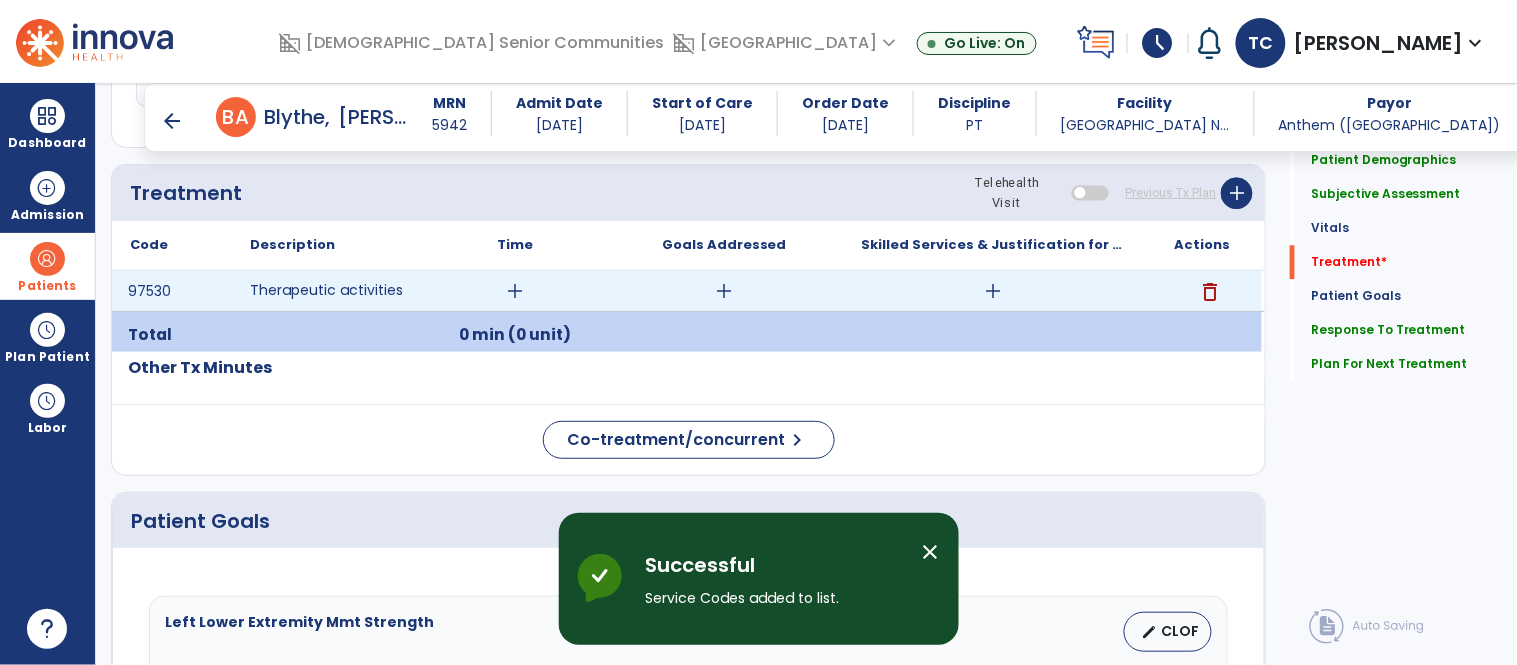 click on "add" at bounding box center (515, 291) 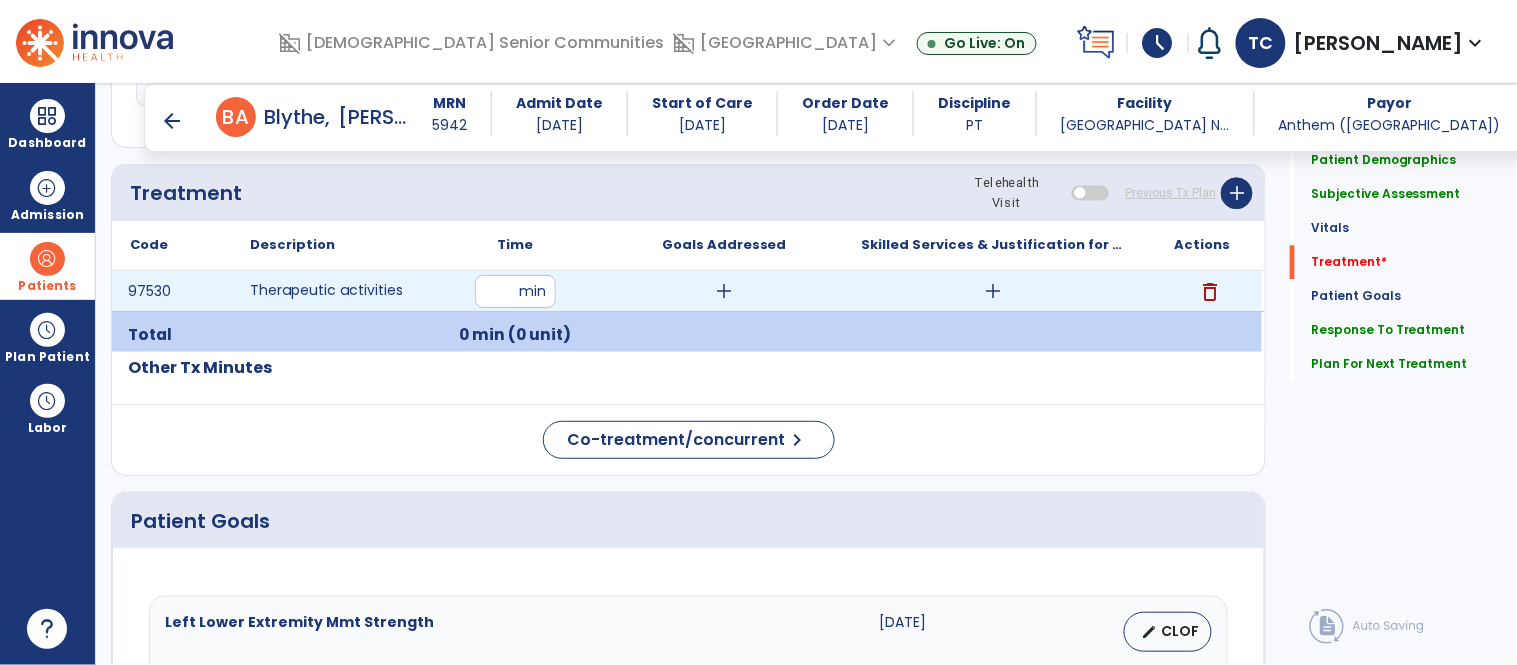 type on "**" 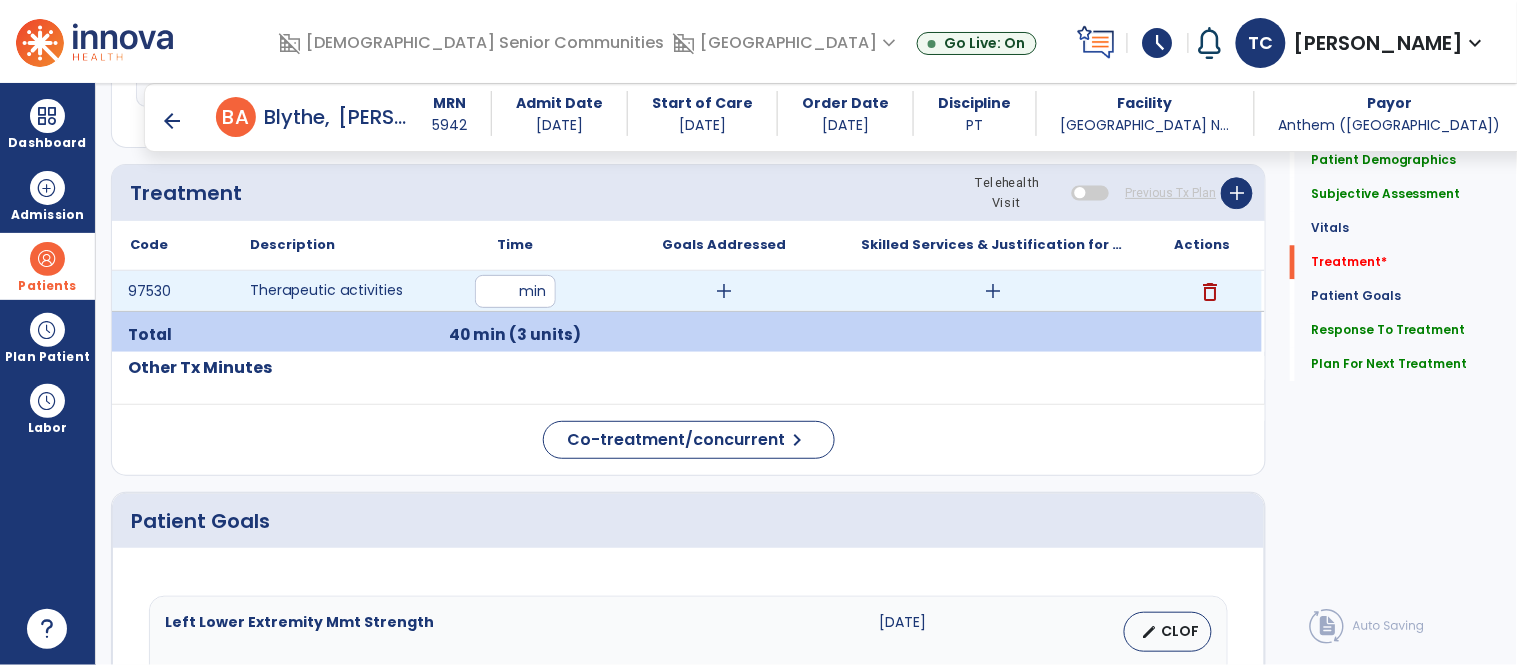 click on "add" at bounding box center [993, 291] 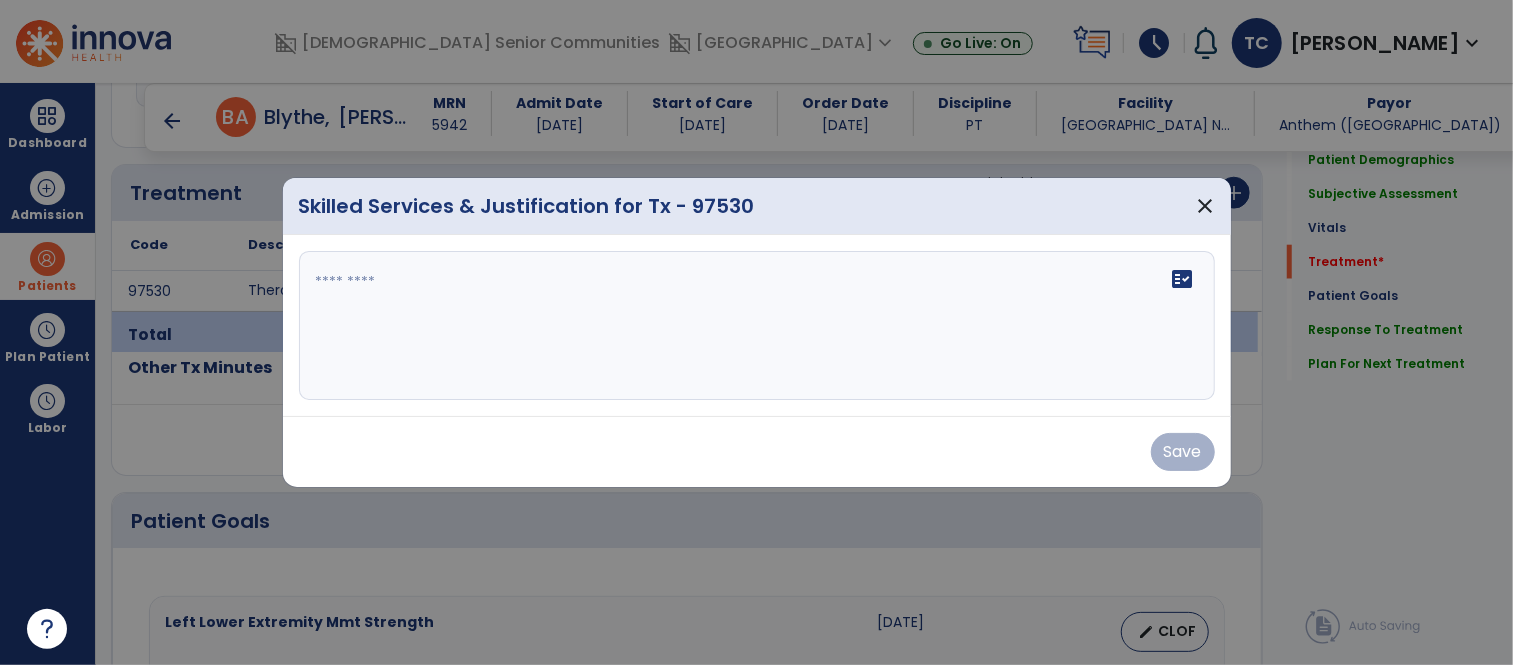 scroll, scrollTop: 1245, scrollLeft: 0, axis: vertical 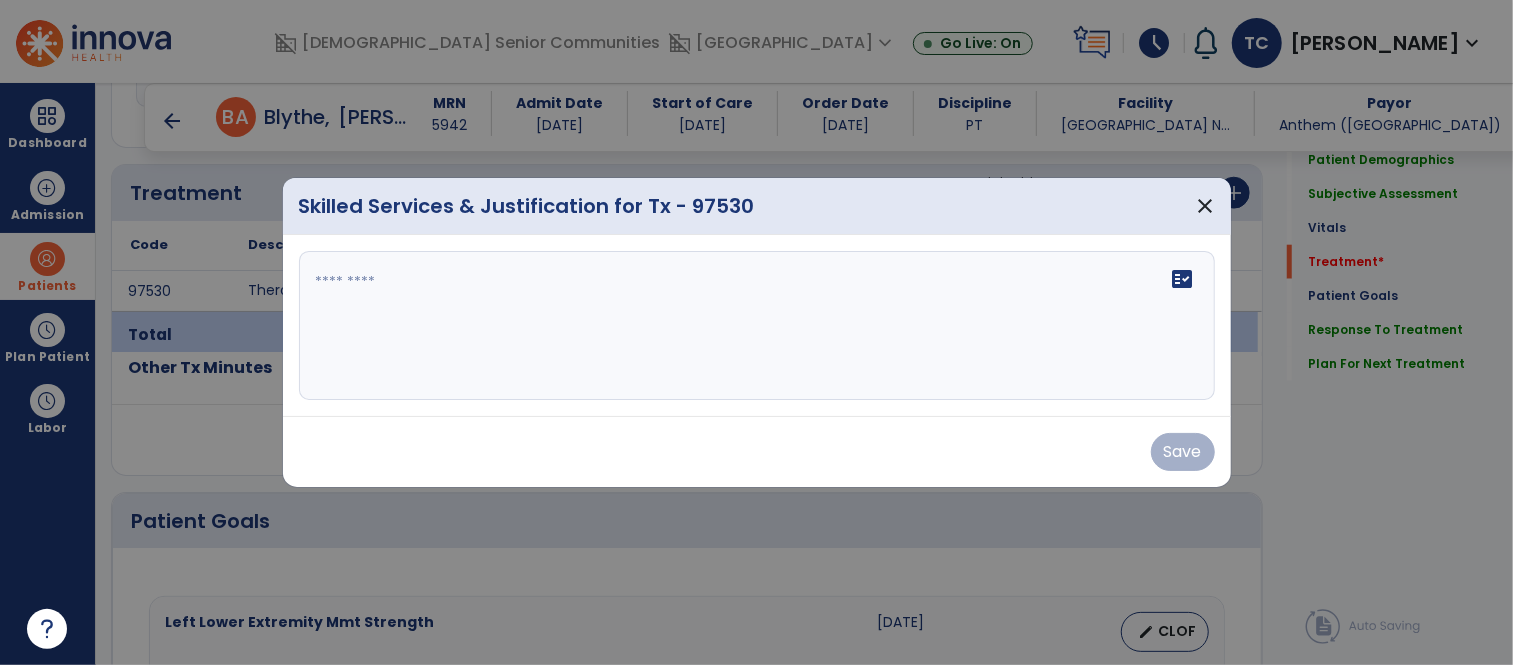 click on "fact_check" at bounding box center [757, 326] 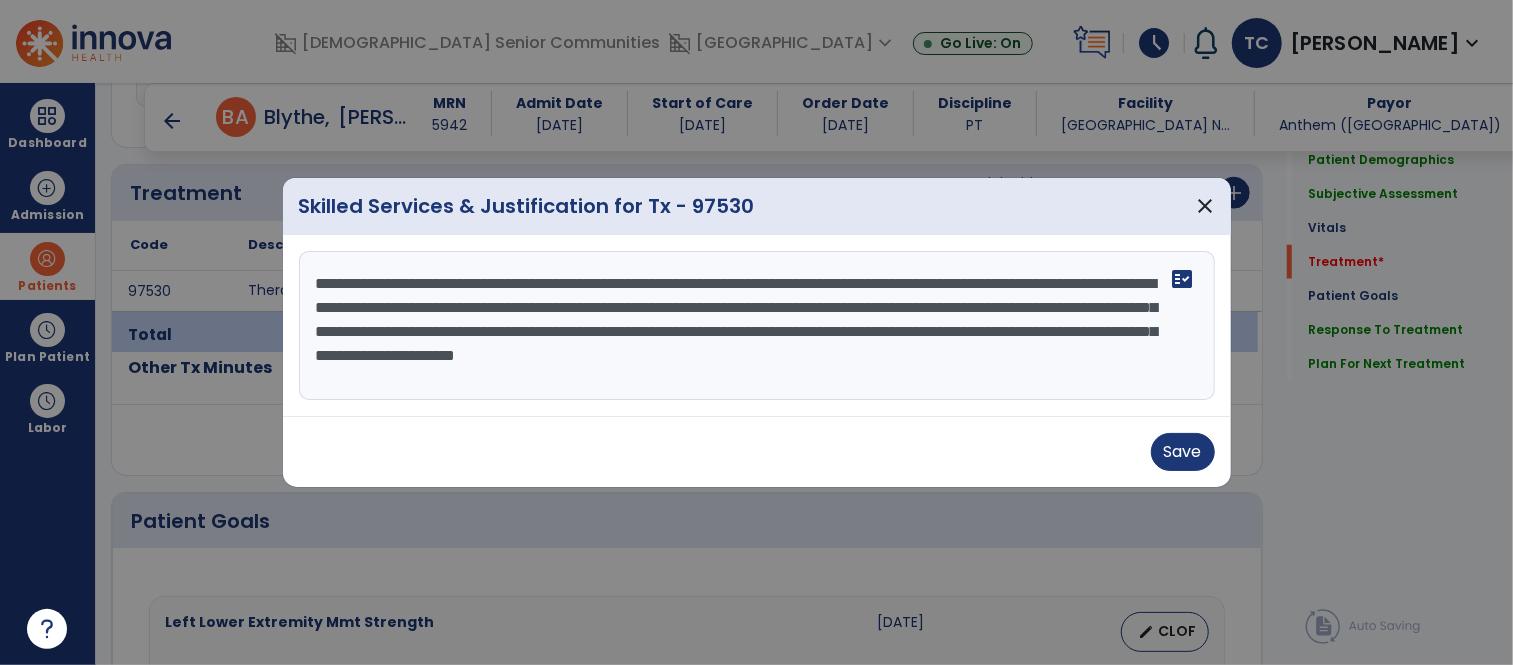 click on "**********" at bounding box center [757, 326] 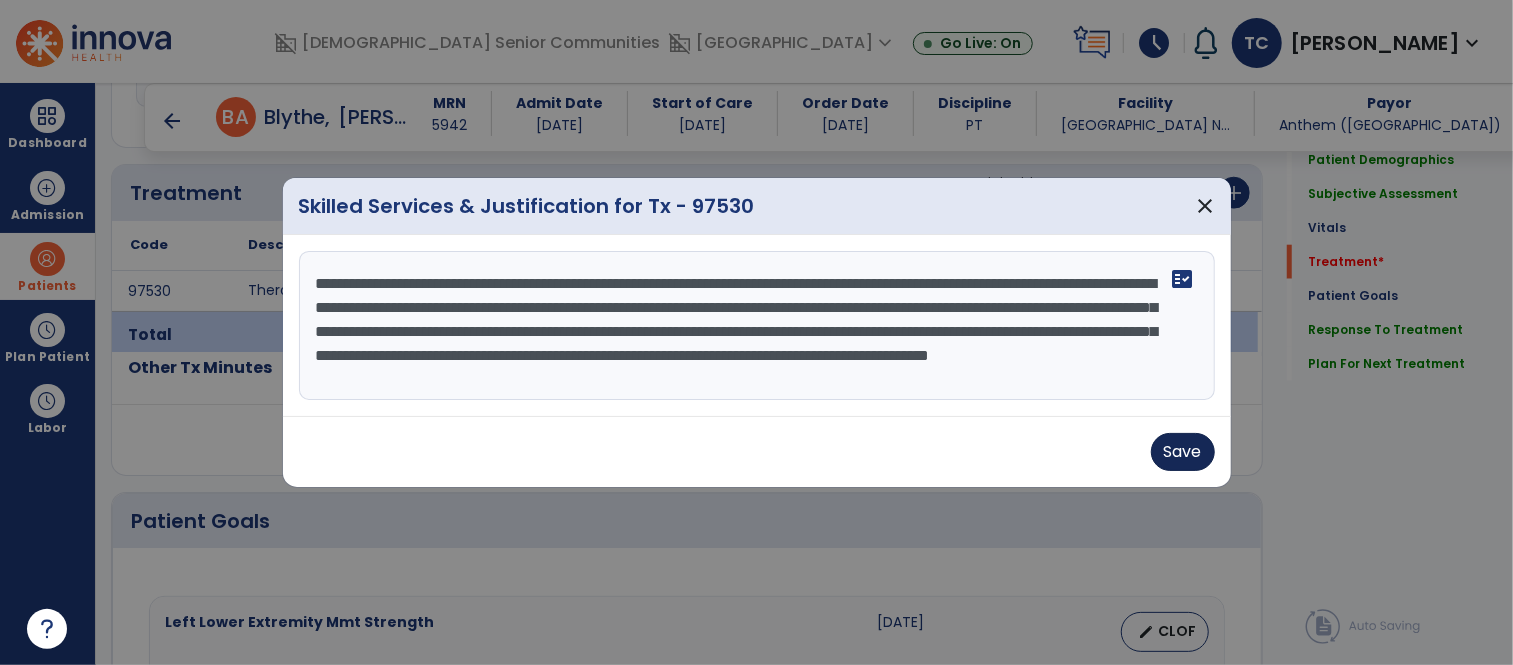 type on "**********" 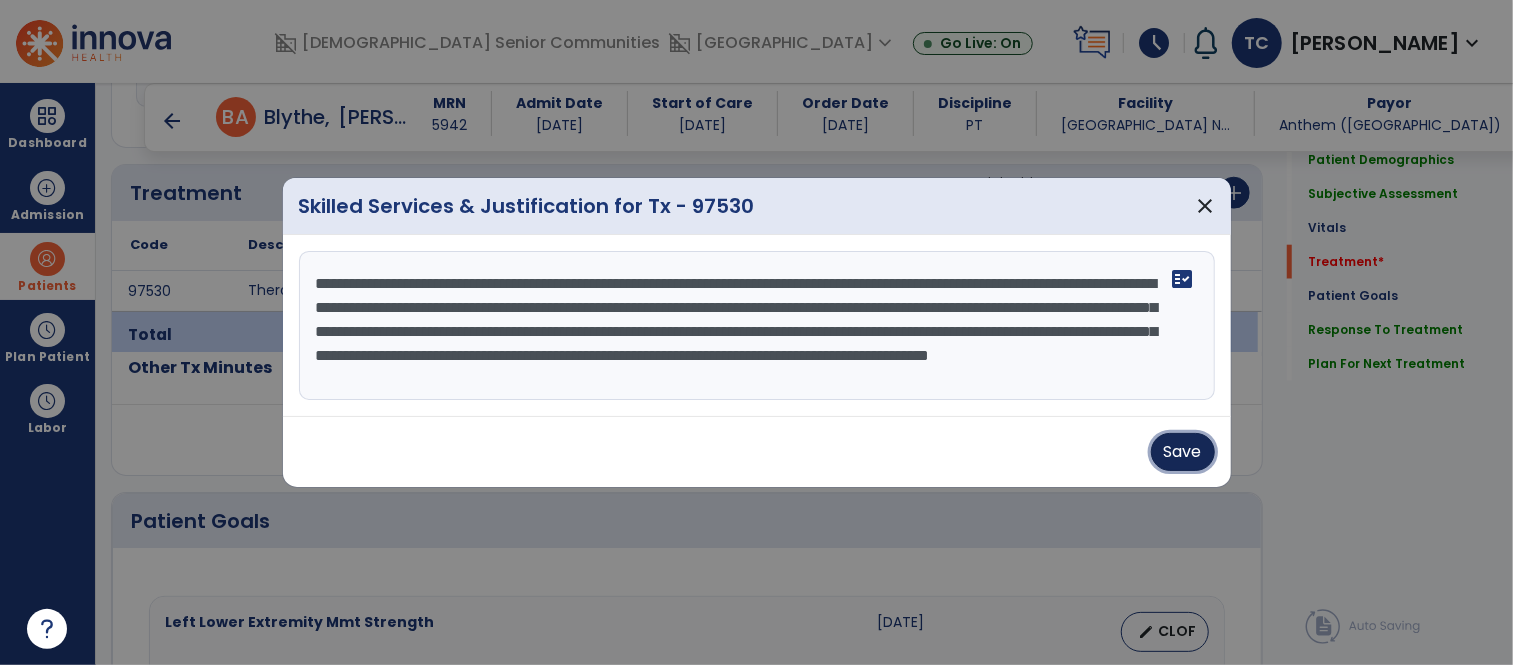 click on "Save" at bounding box center [1183, 452] 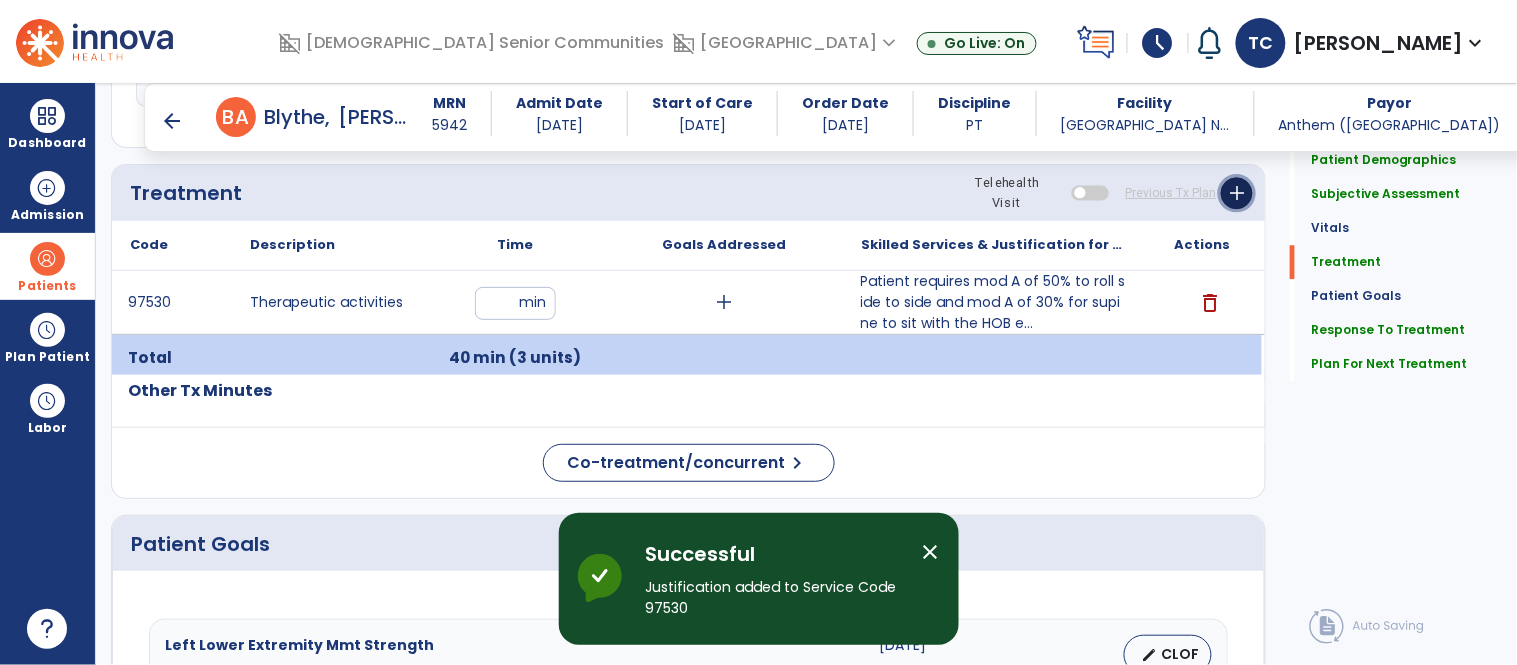 click on "add" 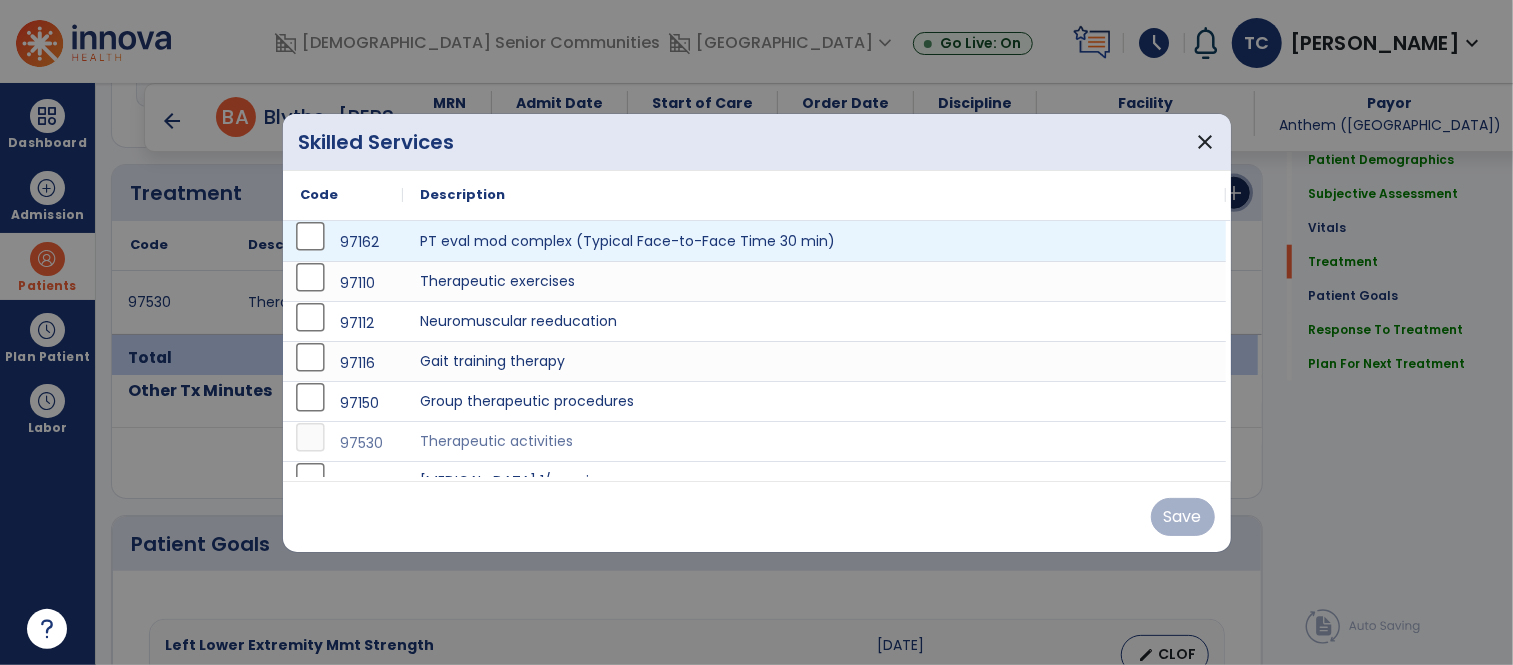 scroll, scrollTop: 1245, scrollLeft: 0, axis: vertical 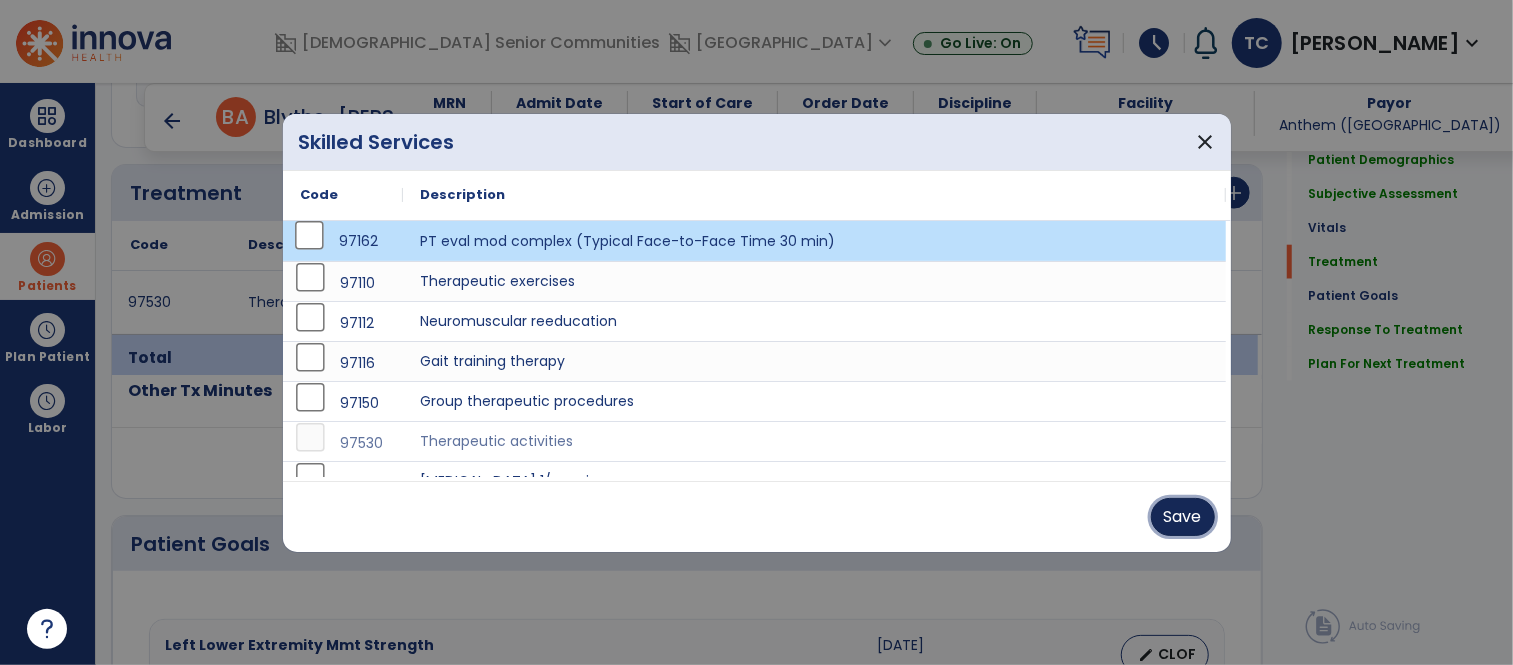 click on "Save" at bounding box center (1183, 517) 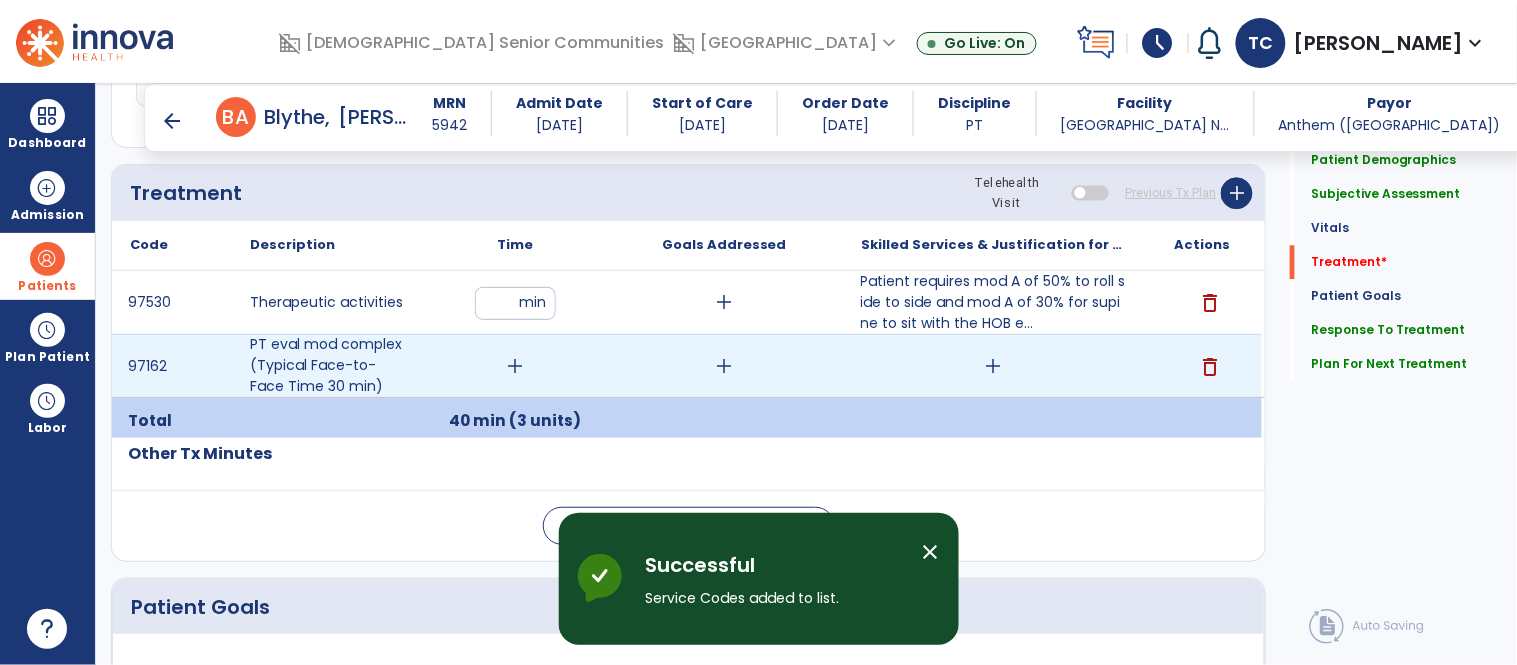 click on "add" at bounding box center [993, 366] 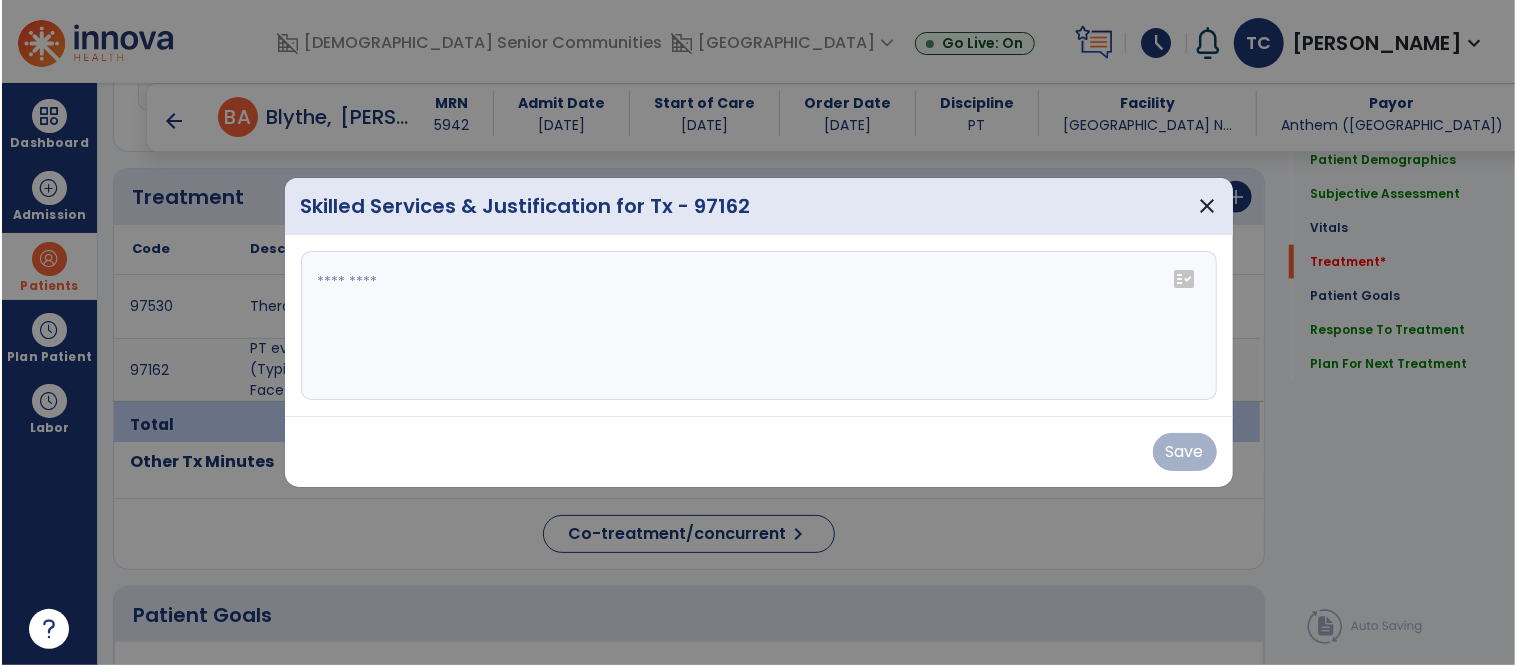 scroll, scrollTop: 1245, scrollLeft: 0, axis: vertical 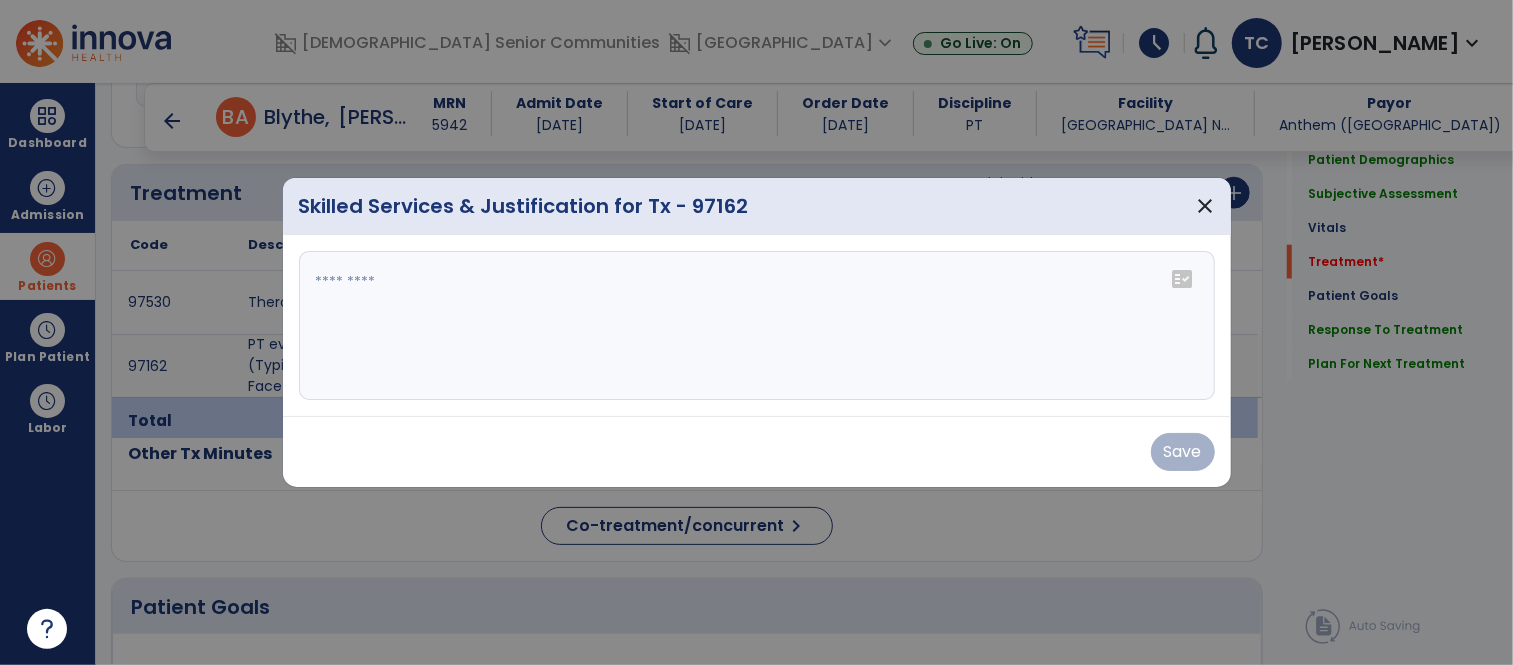 click at bounding box center [757, 326] 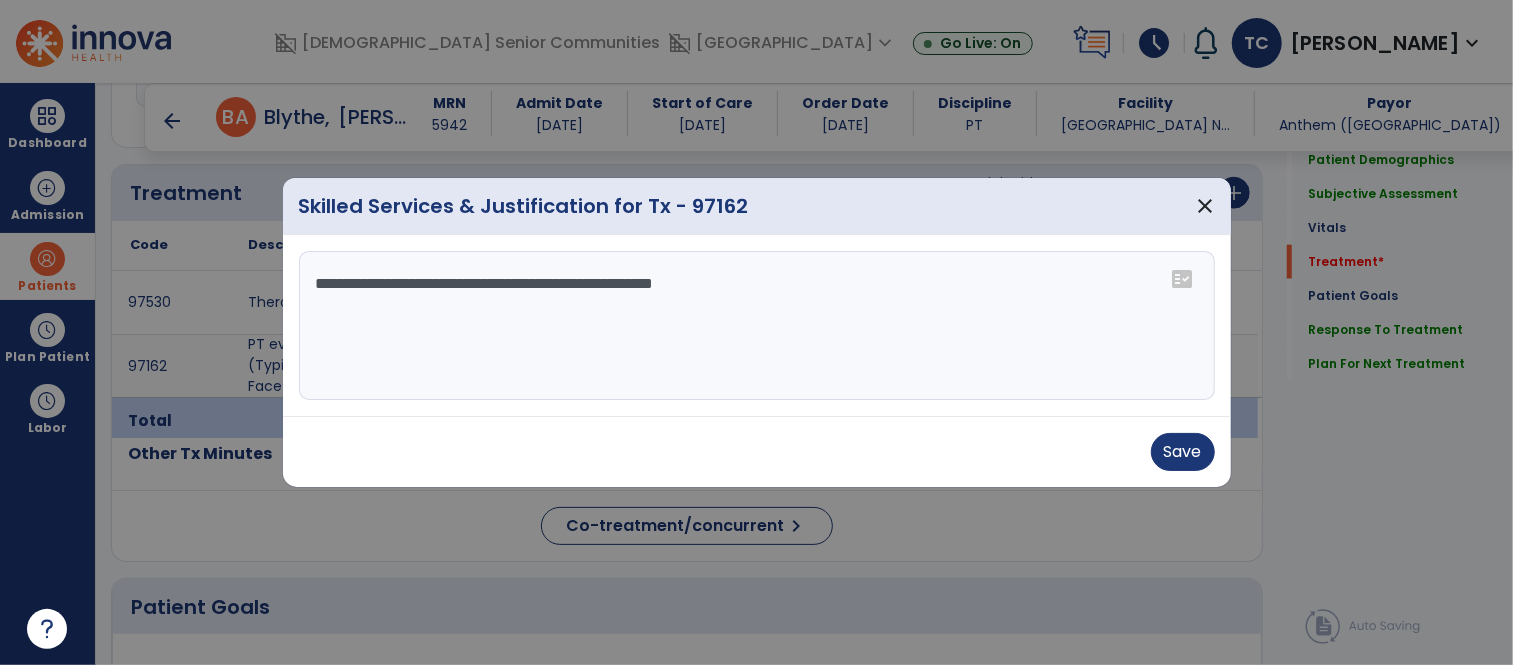 click on "**********" at bounding box center (757, 326) 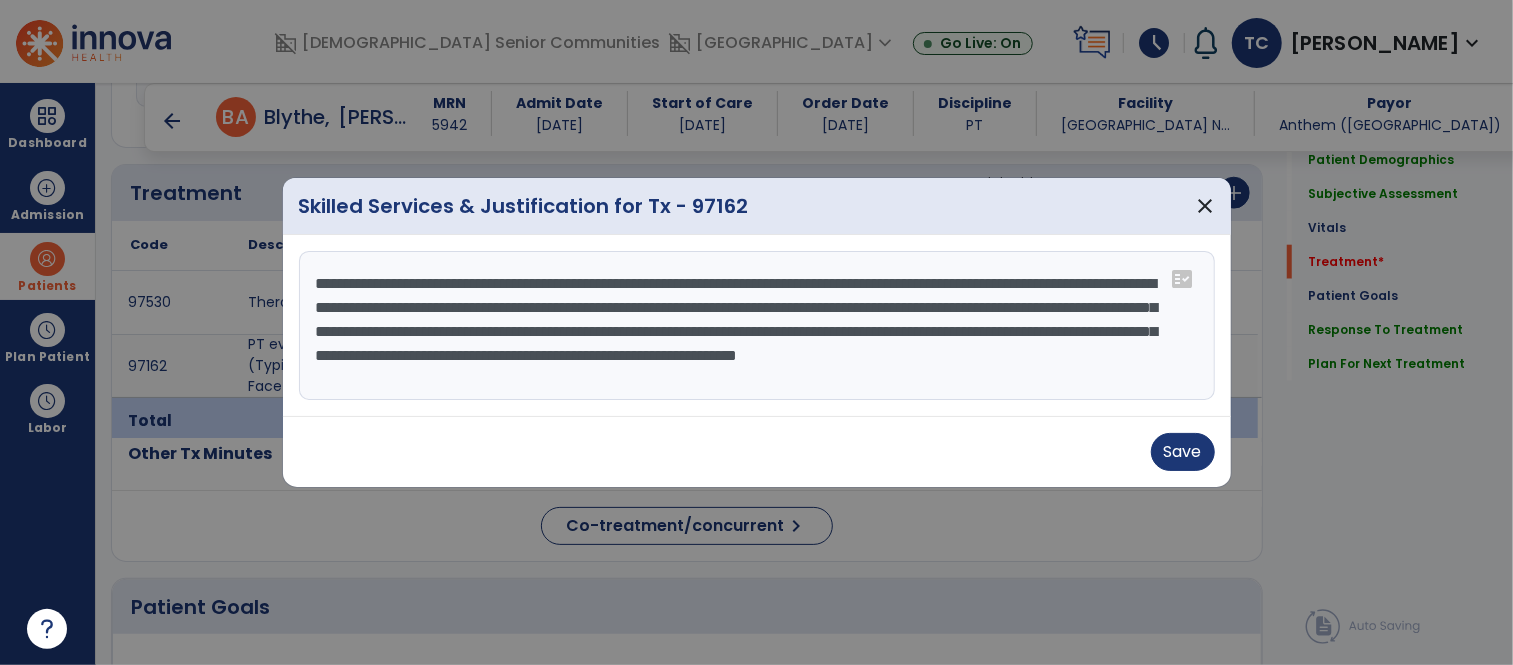 click on "**********" at bounding box center [757, 326] 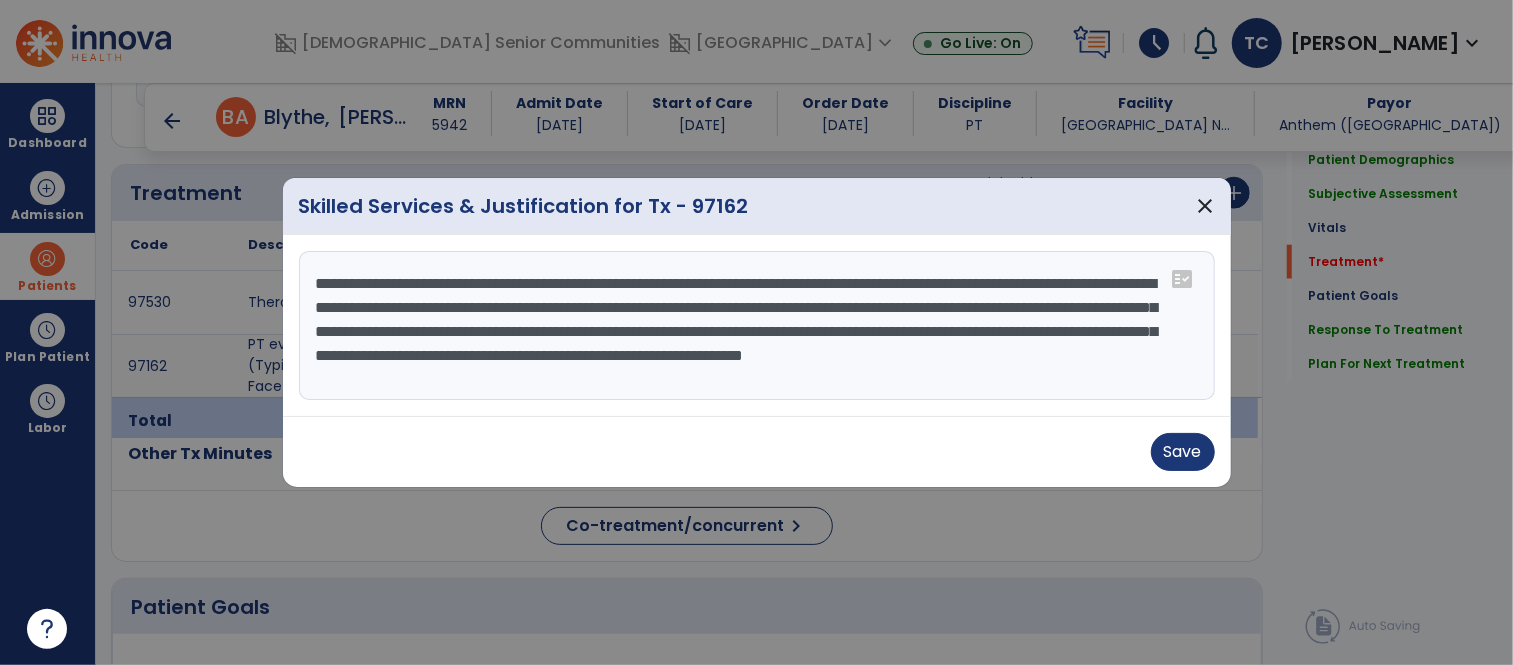 click on "**********" at bounding box center [757, 326] 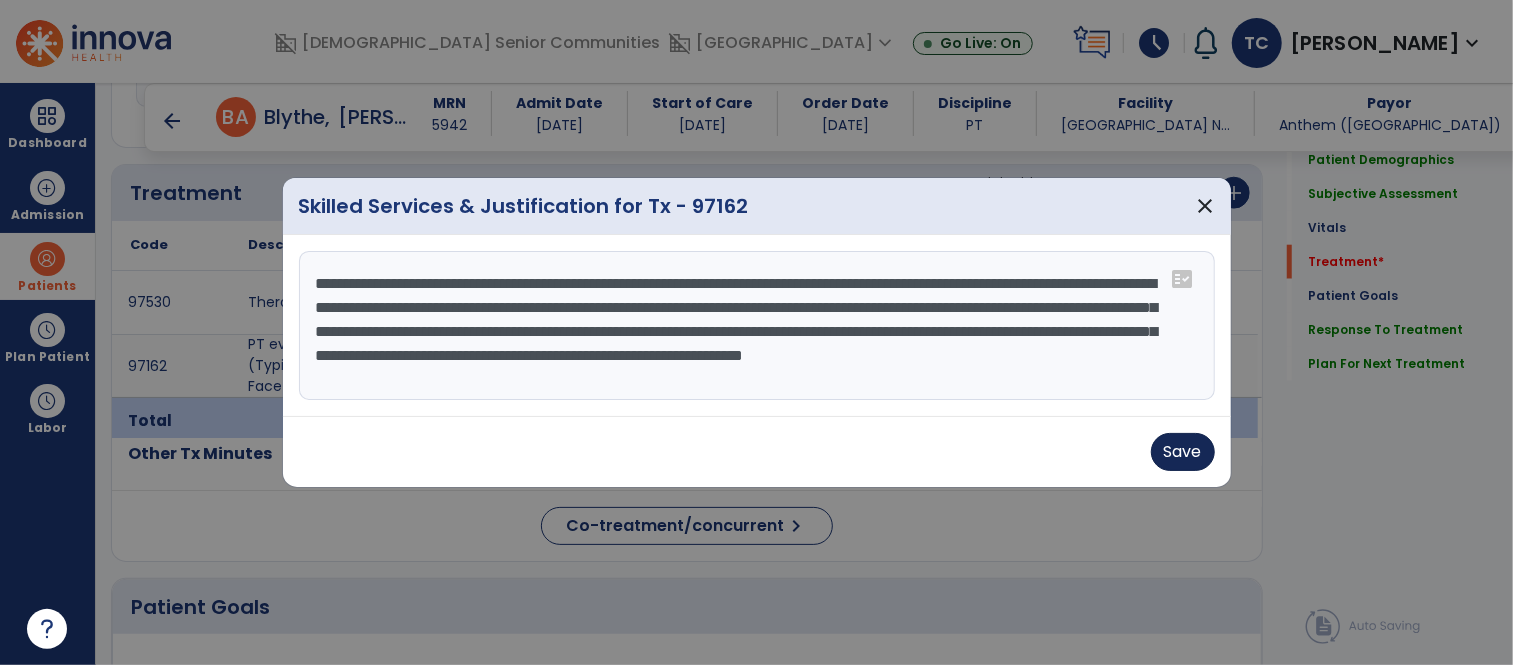 type on "**********" 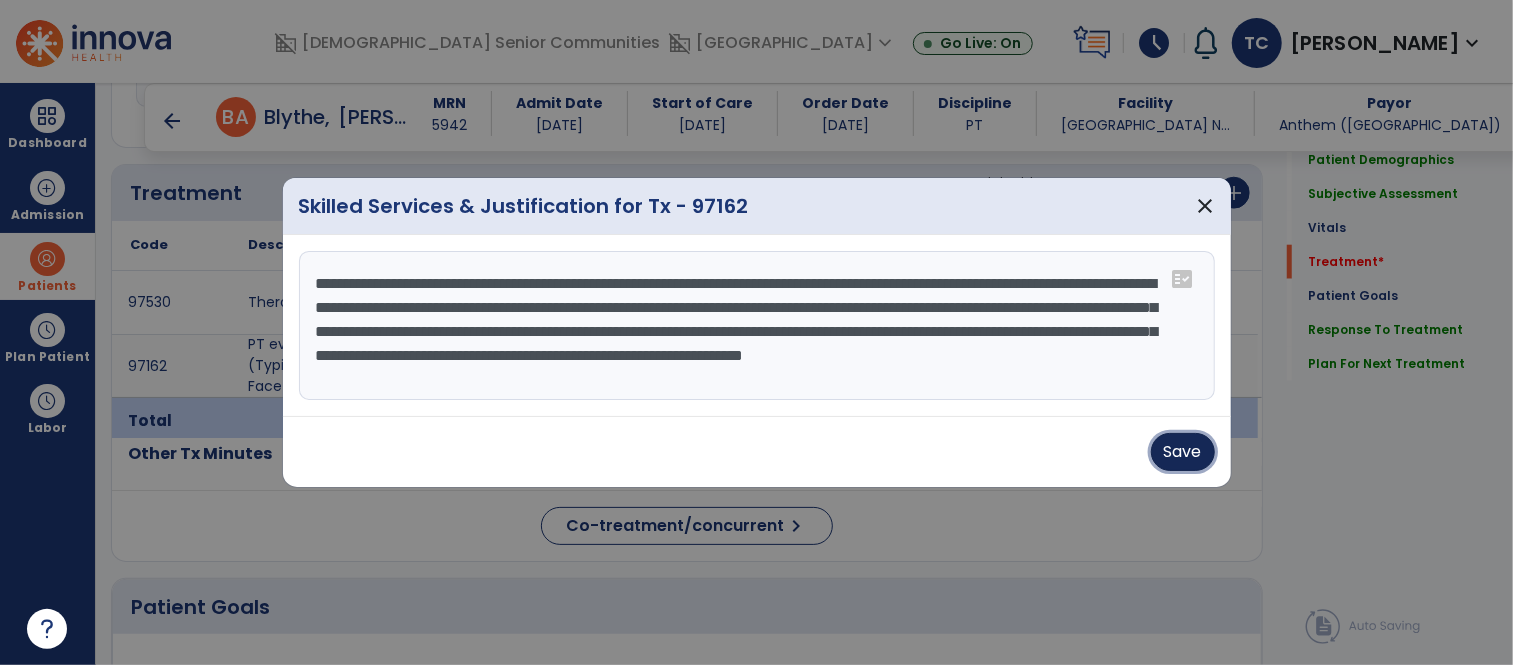 click on "Save" at bounding box center [1183, 452] 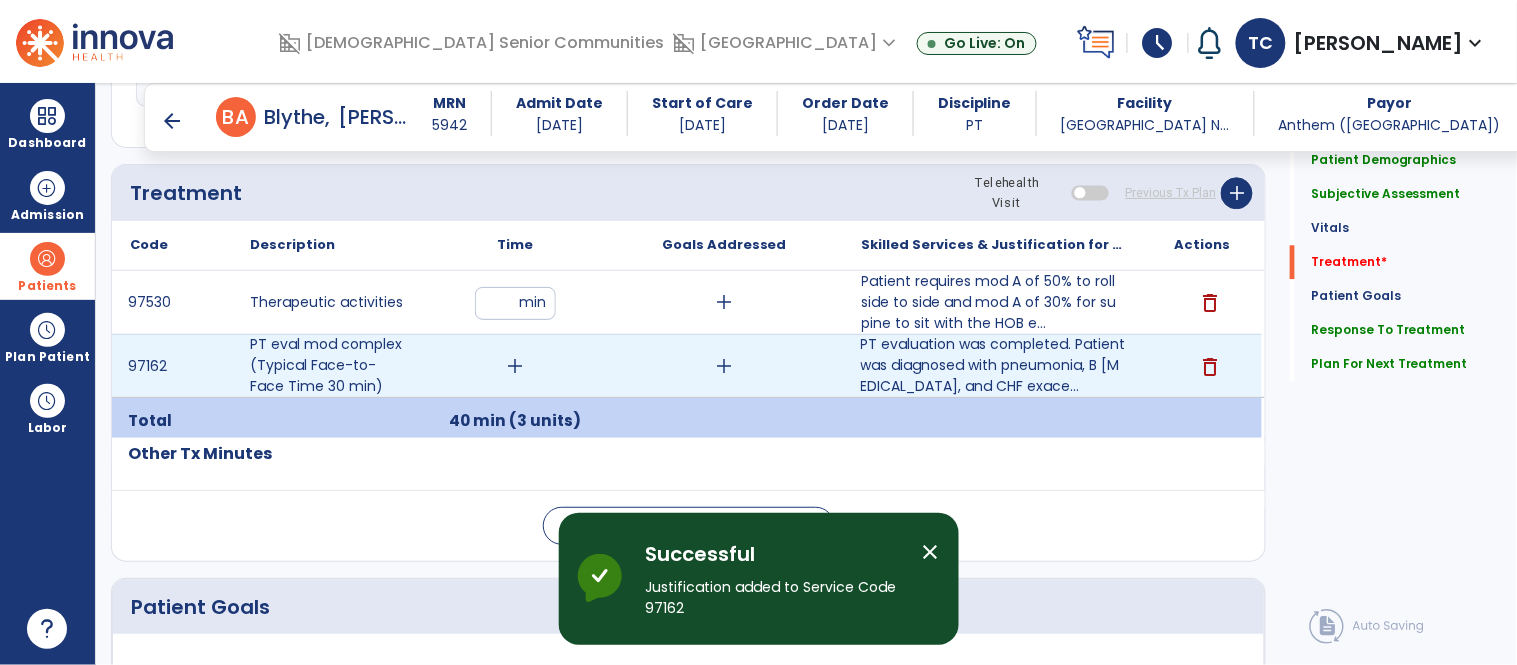 click on "add" at bounding box center [515, 366] 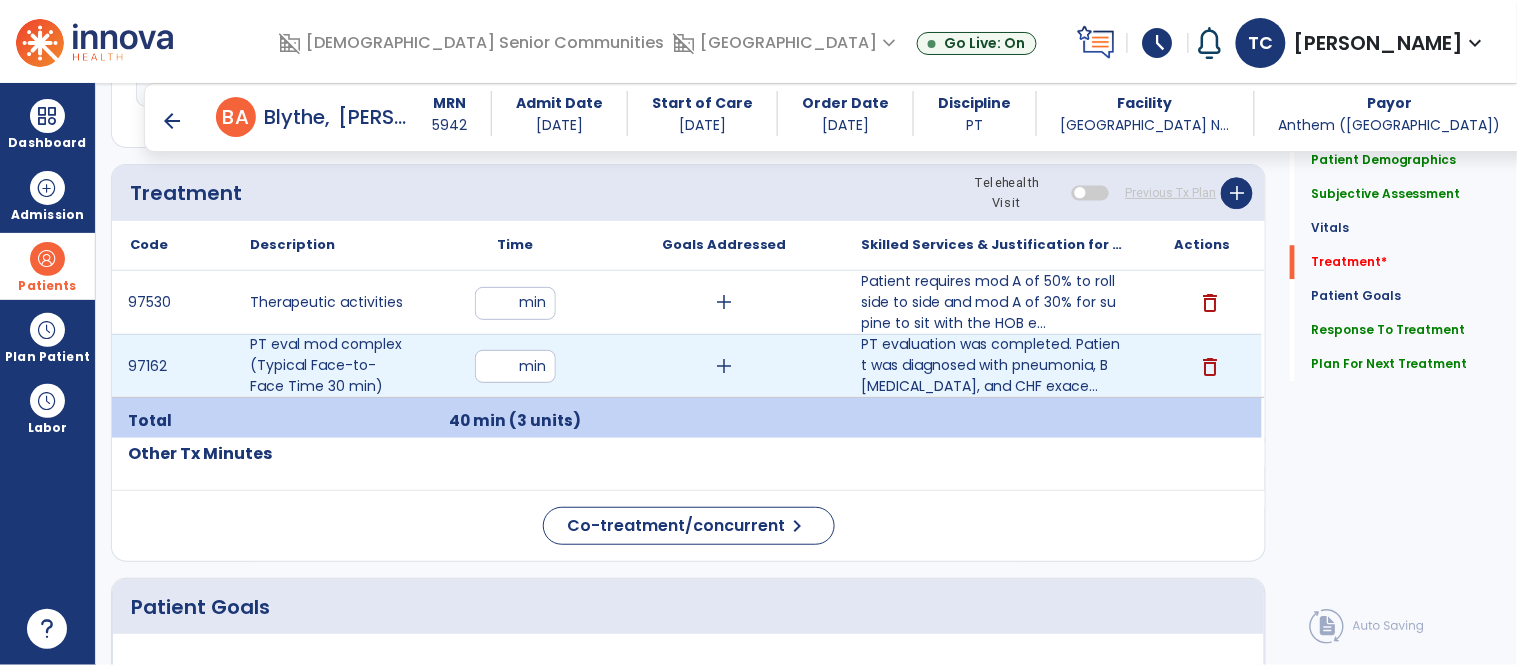type on "**" 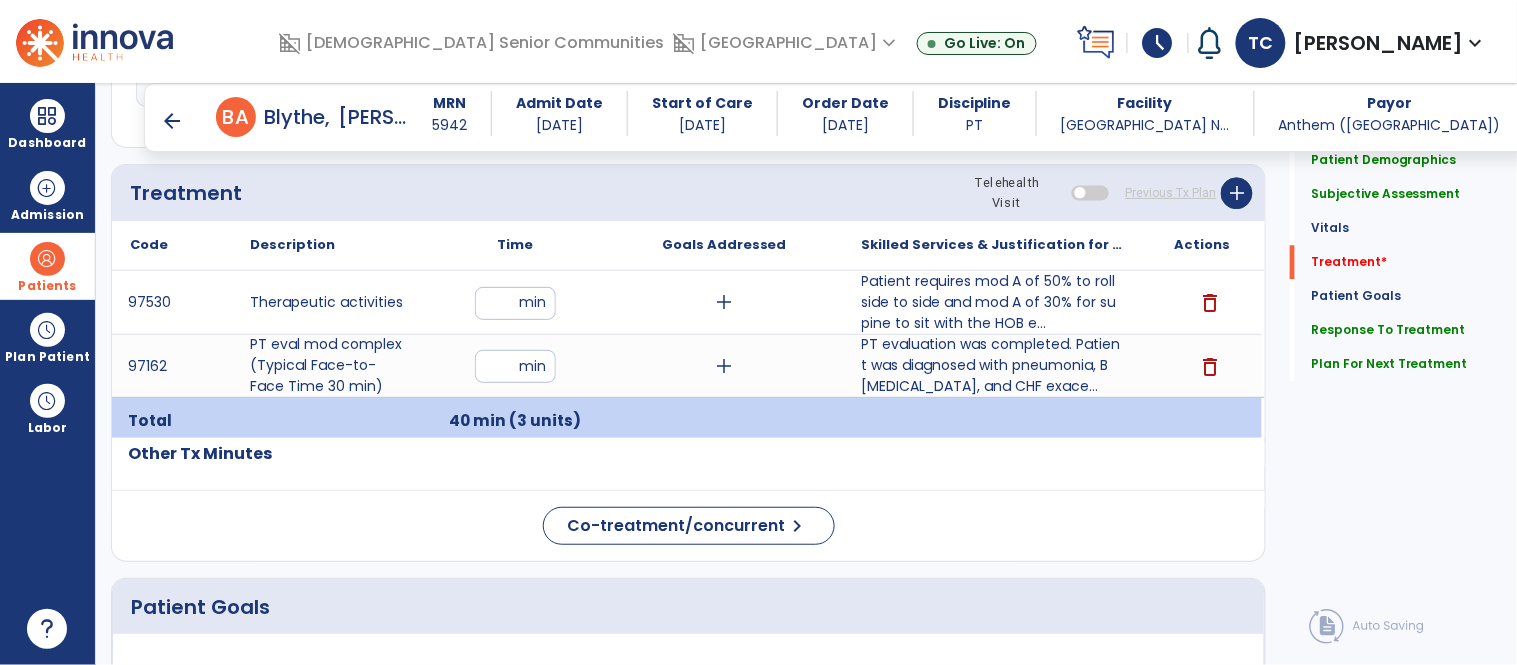 click on "Patient Demographics  Medical Diagnosis   Treatment Diagnosis   Precautions   Contraindications
Code
Description
Pdpm Clinical Category
E87.1 to" 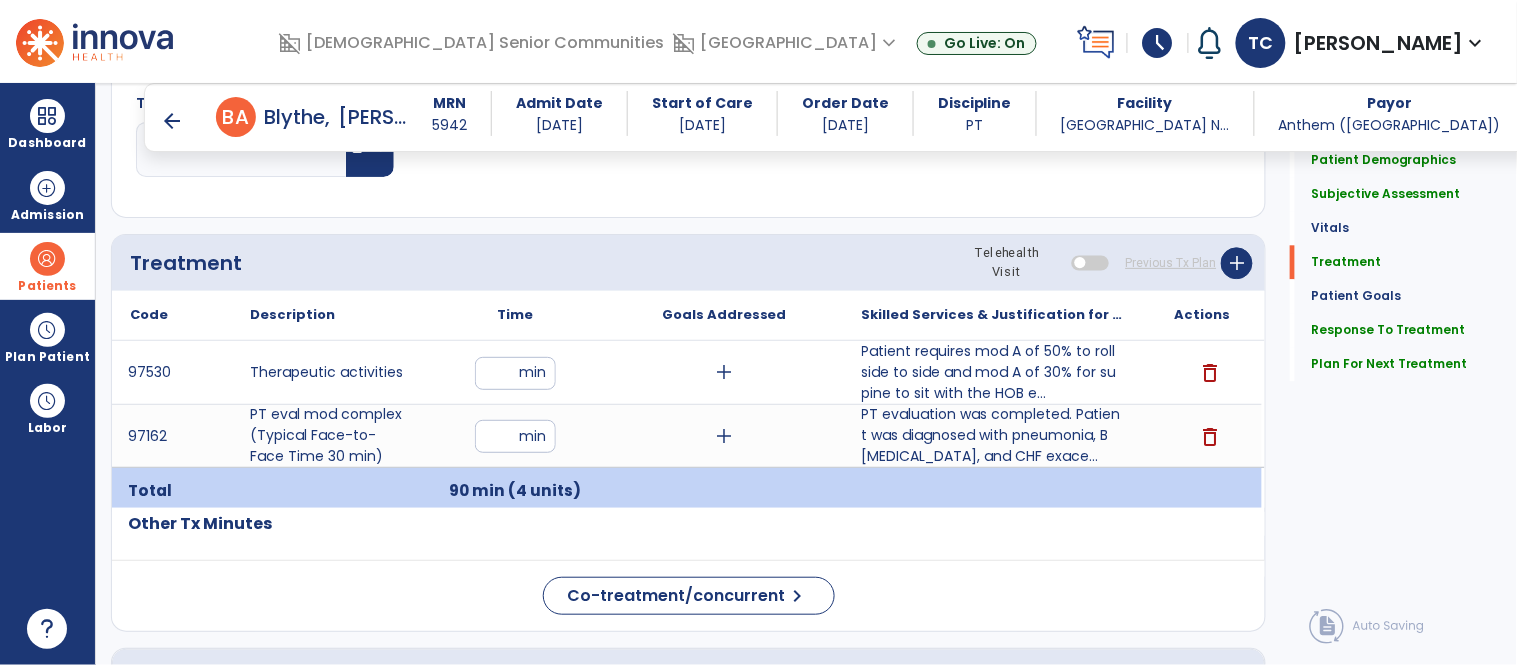 click on "Other Tx Minutes" 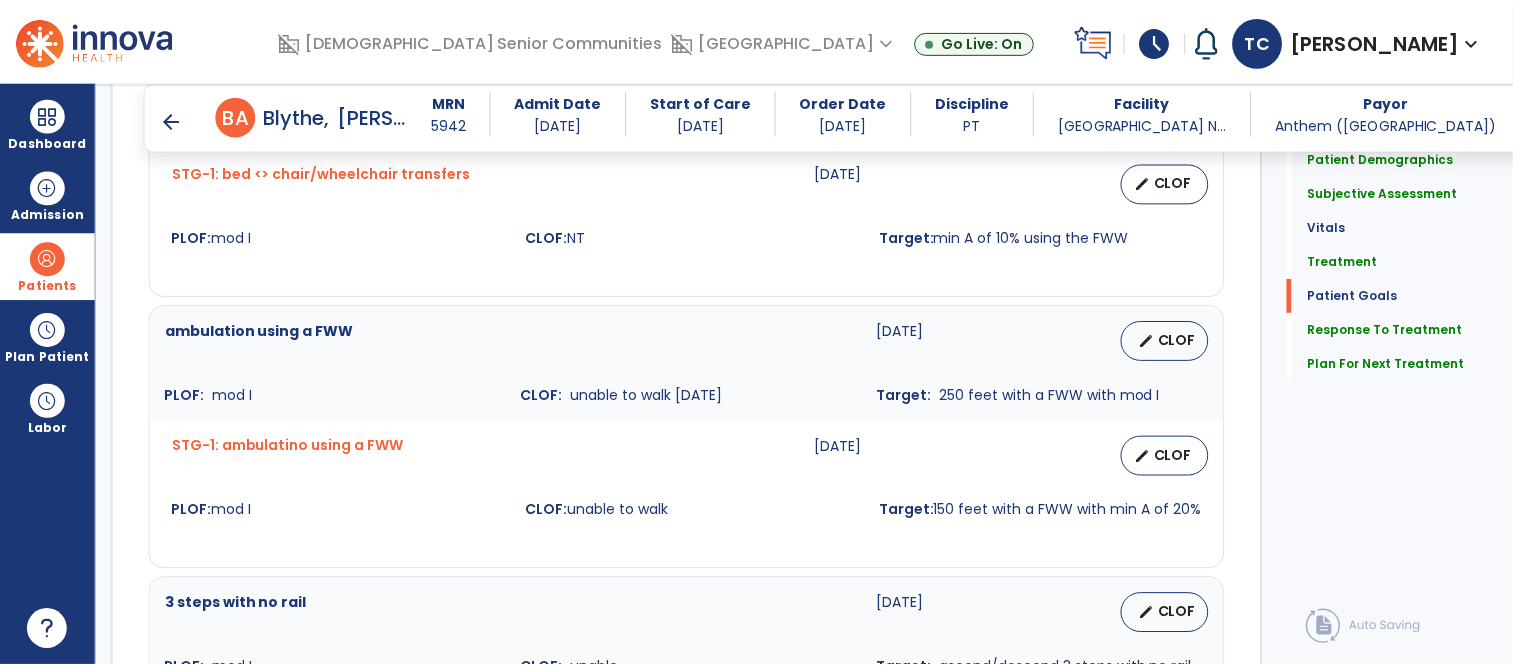 scroll, scrollTop: 4138, scrollLeft: 0, axis: vertical 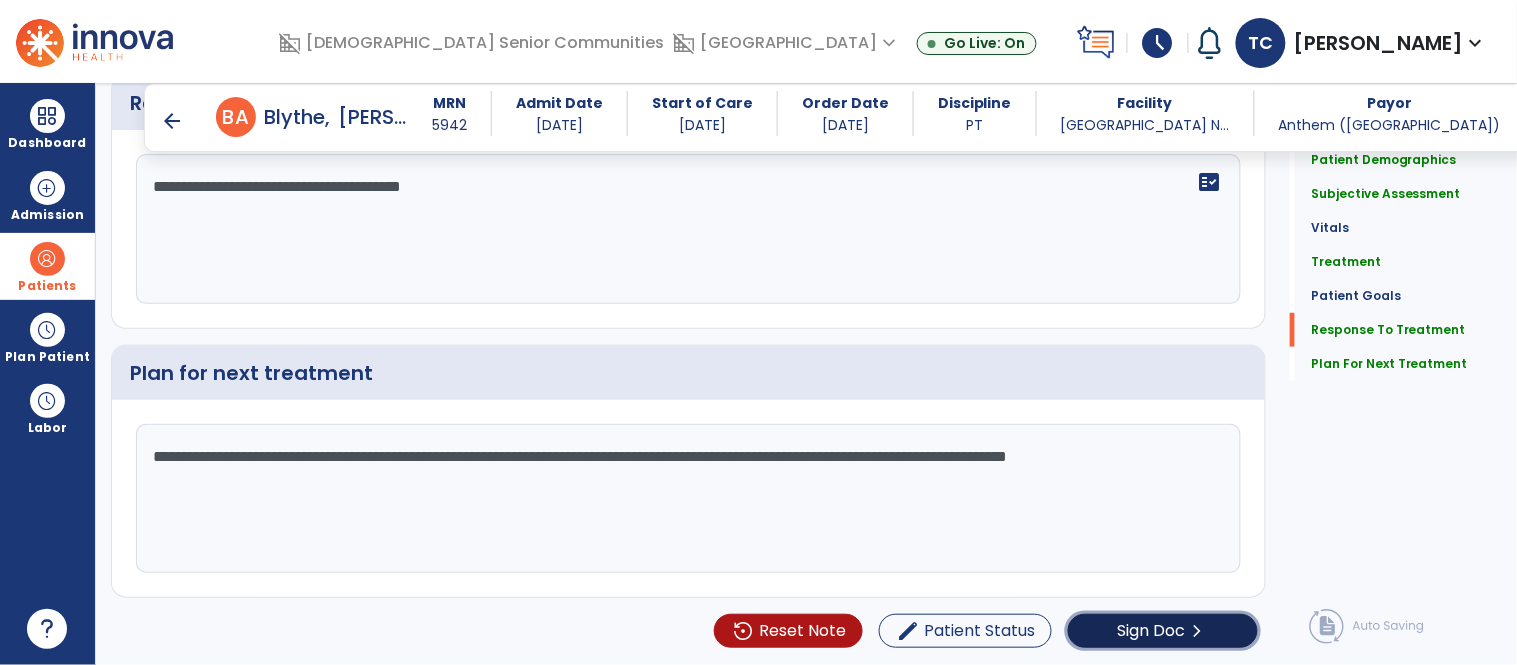click on "Sign Doc" 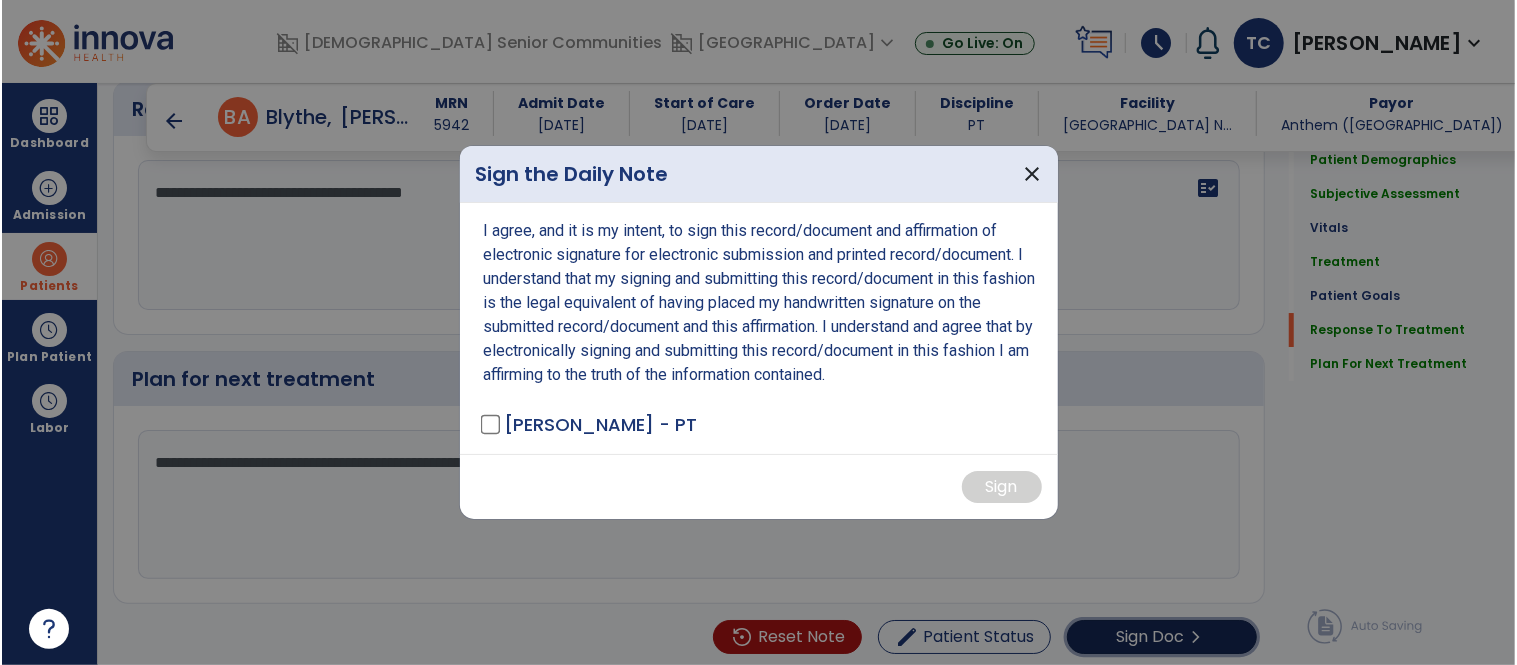 scroll, scrollTop: 4138, scrollLeft: 0, axis: vertical 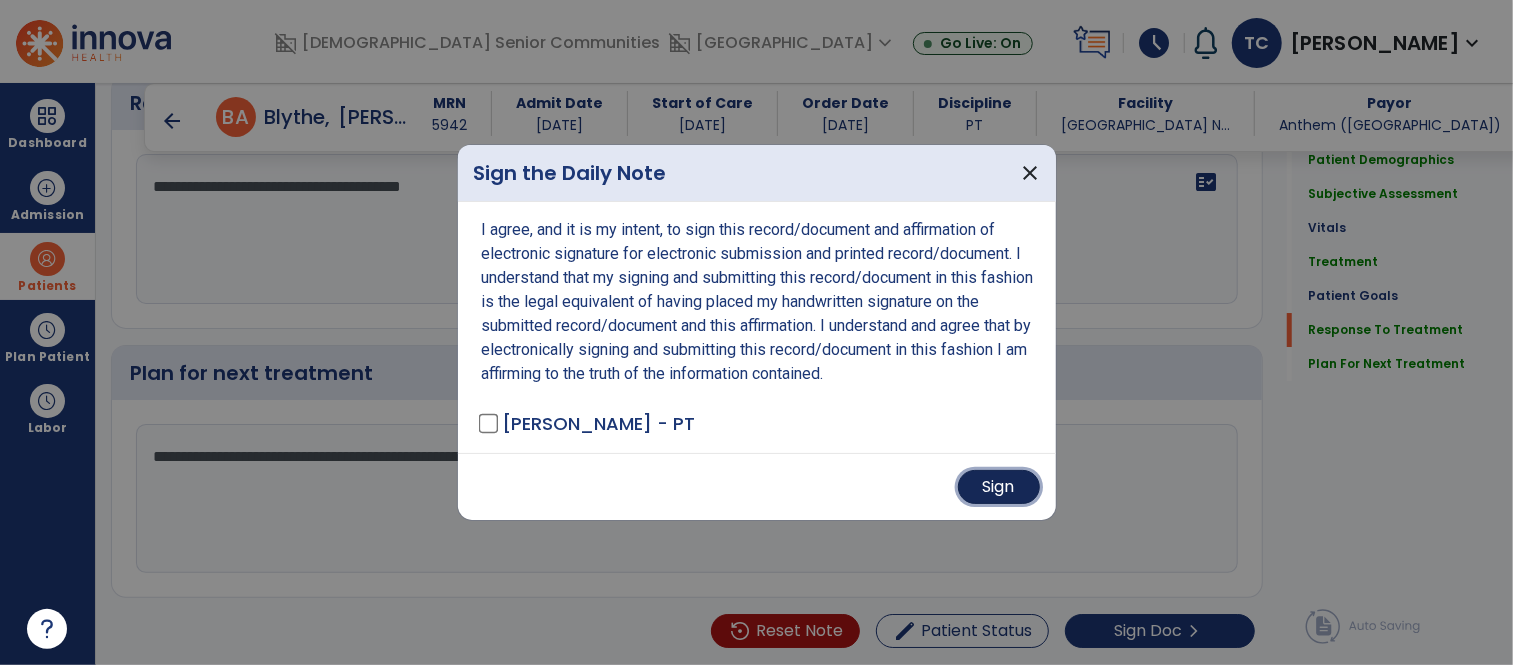 click on "Sign" at bounding box center [999, 487] 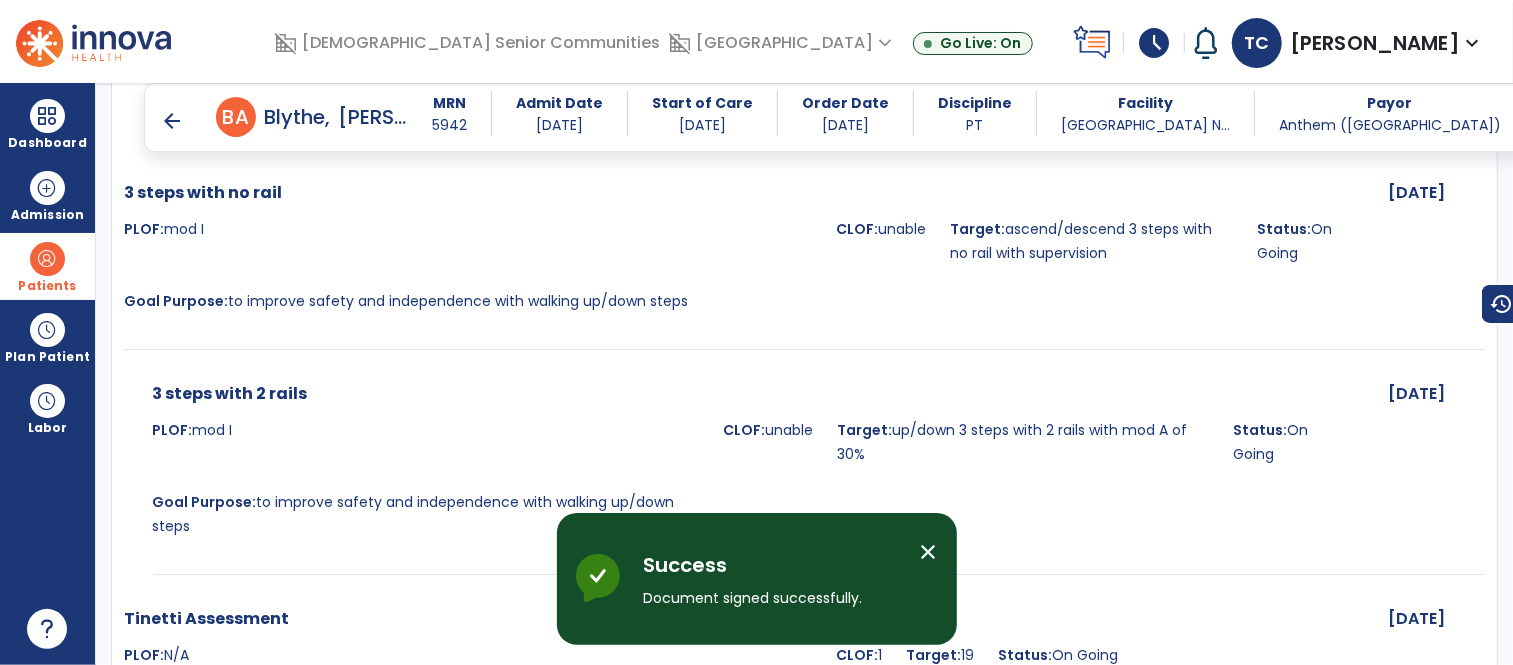 click on "Addendum" at bounding box center [463, 1388] 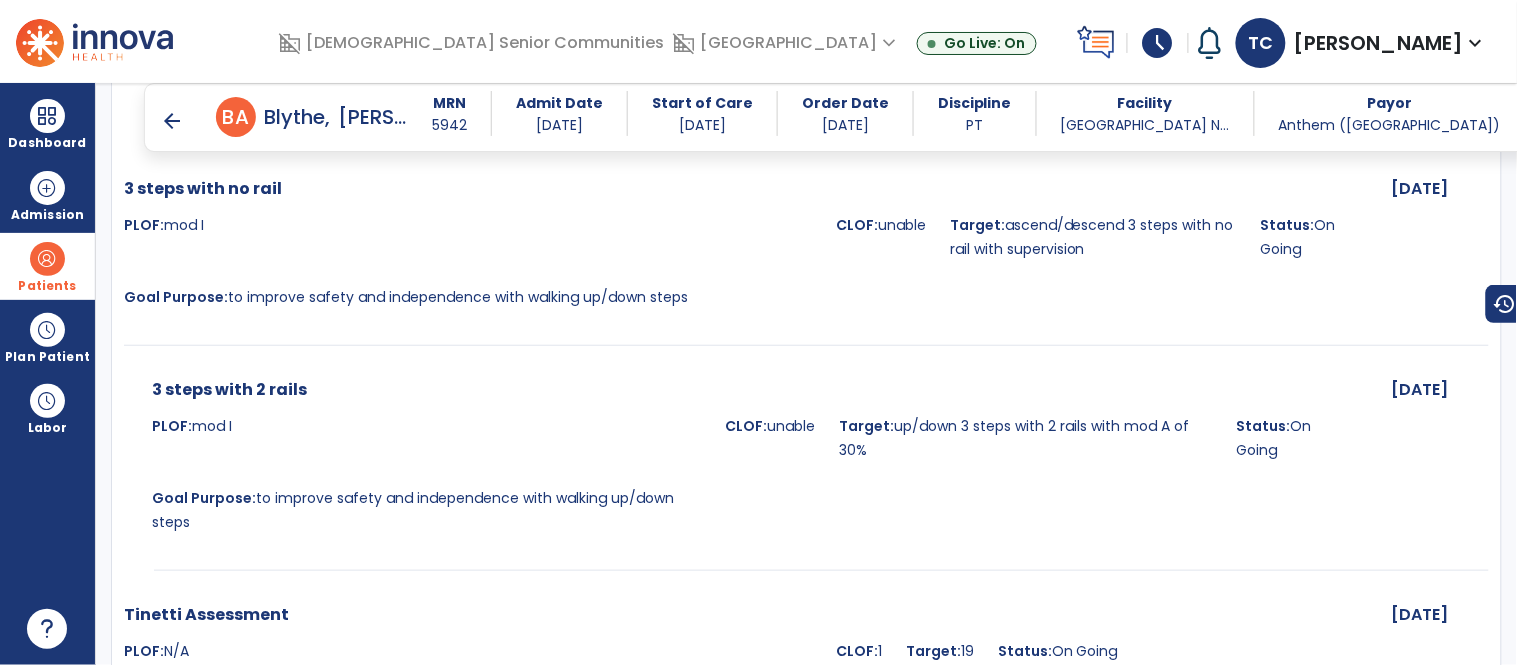 scroll, scrollTop: 5408, scrollLeft: 0, axis: vertical 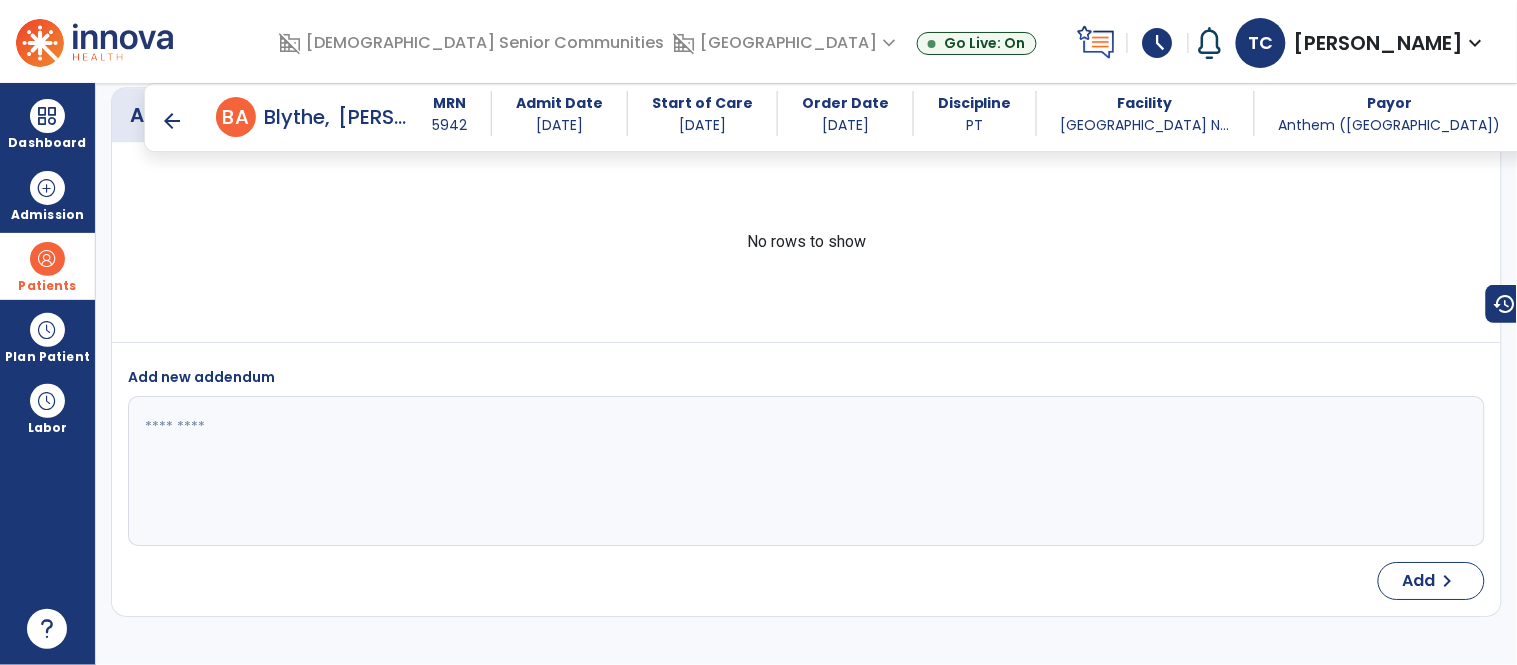 click on "arrow_back" at bounding box center [172, 121] 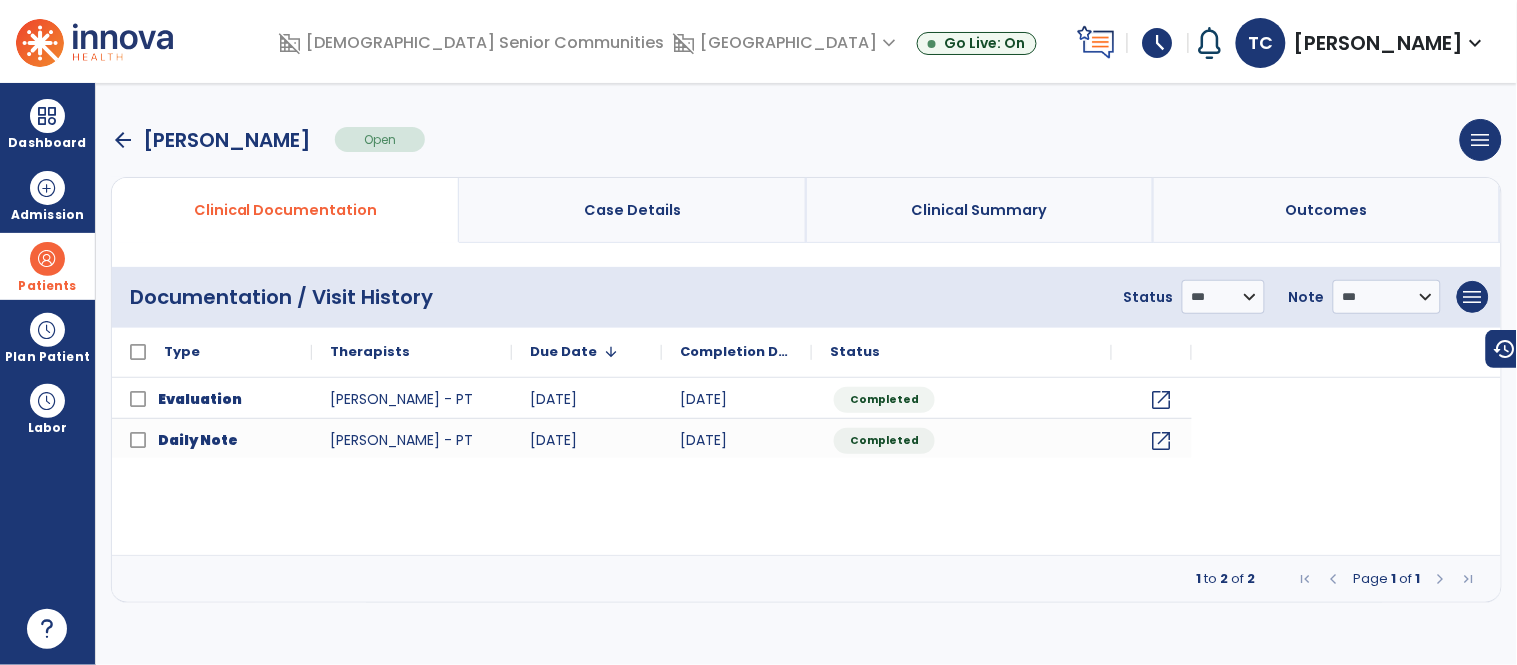 scroll, scrollTop: 0, scrollLeft: 0, axis: both 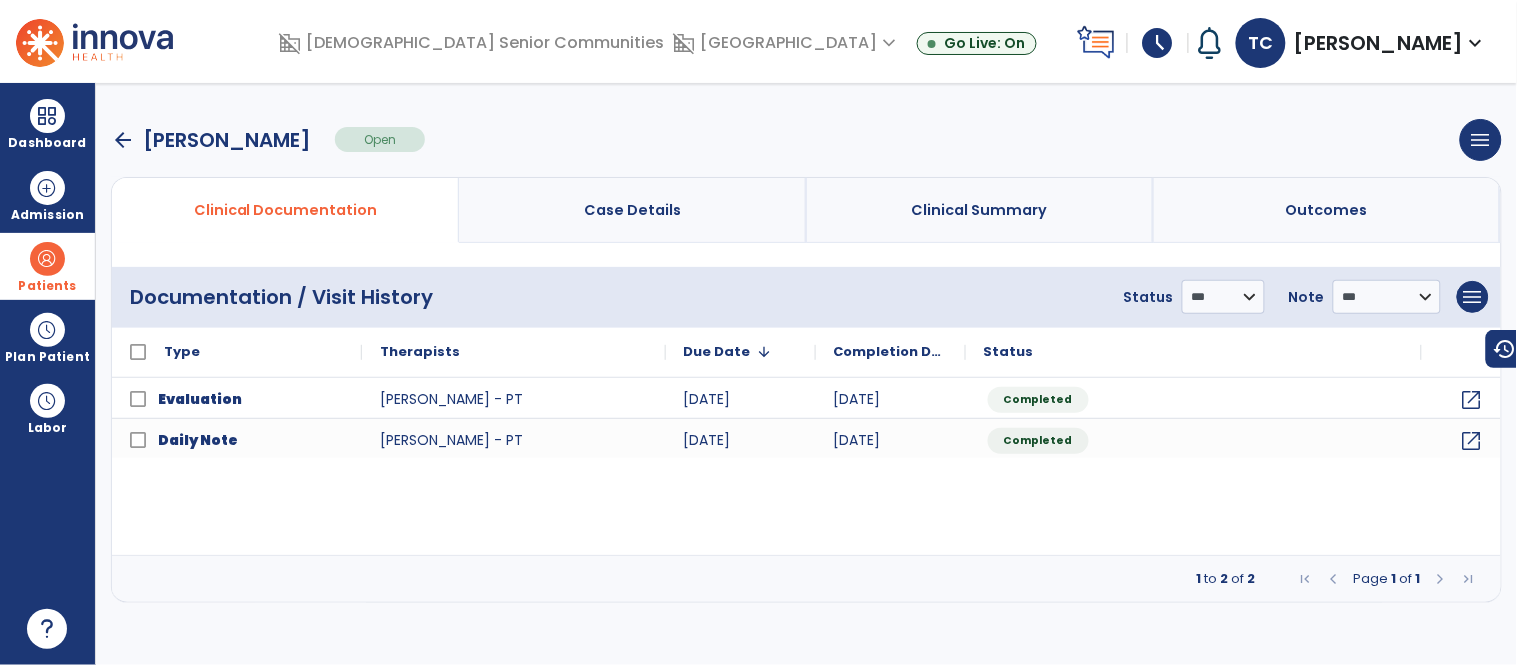 click on "arrow_back" at bounding box center [123, 140] 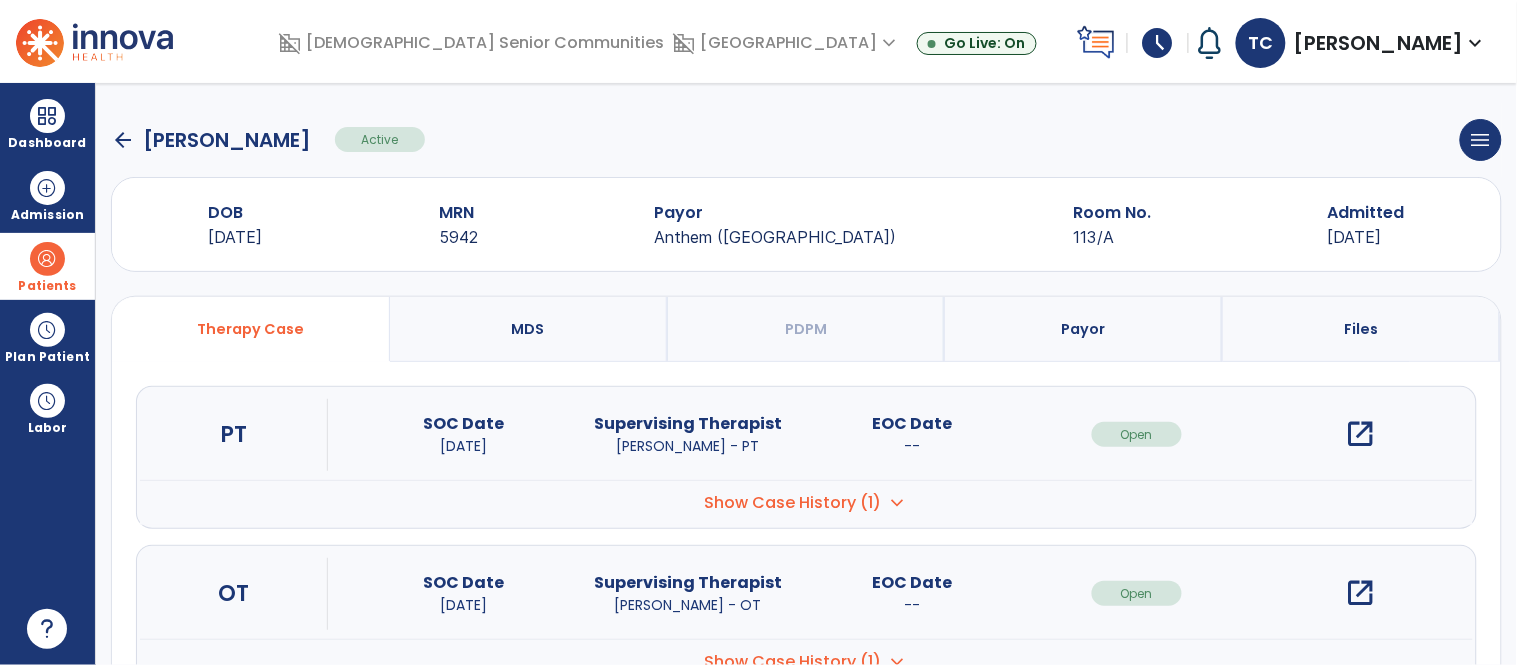 click on "arrow_back" 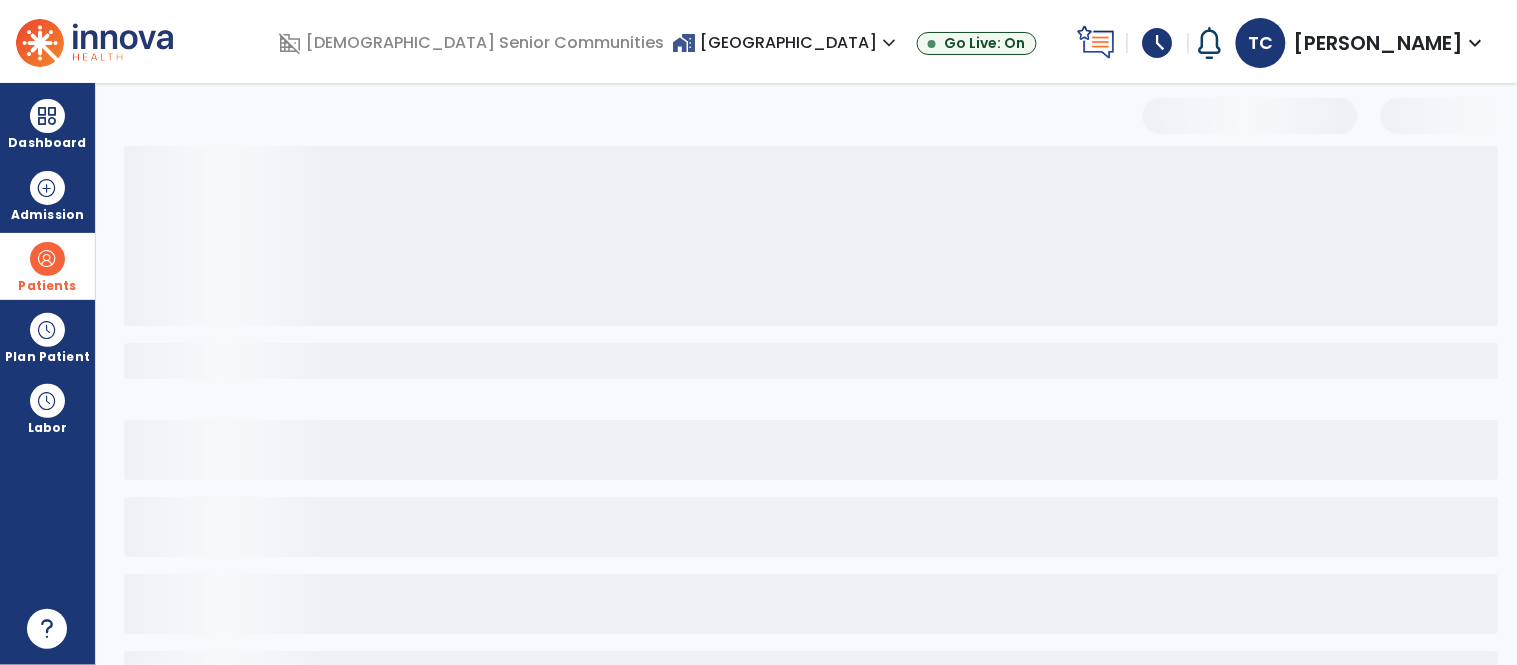 select on "***" 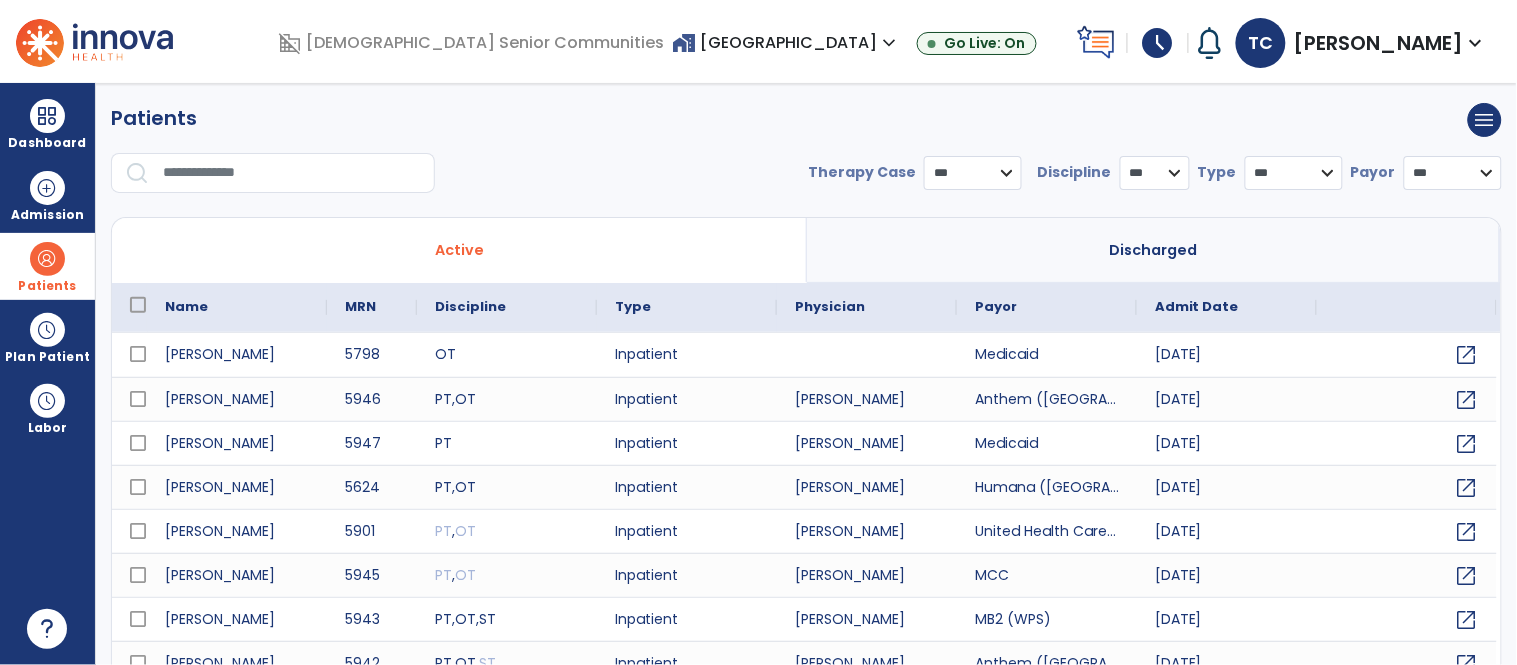 click at bounding box center [292, 173] 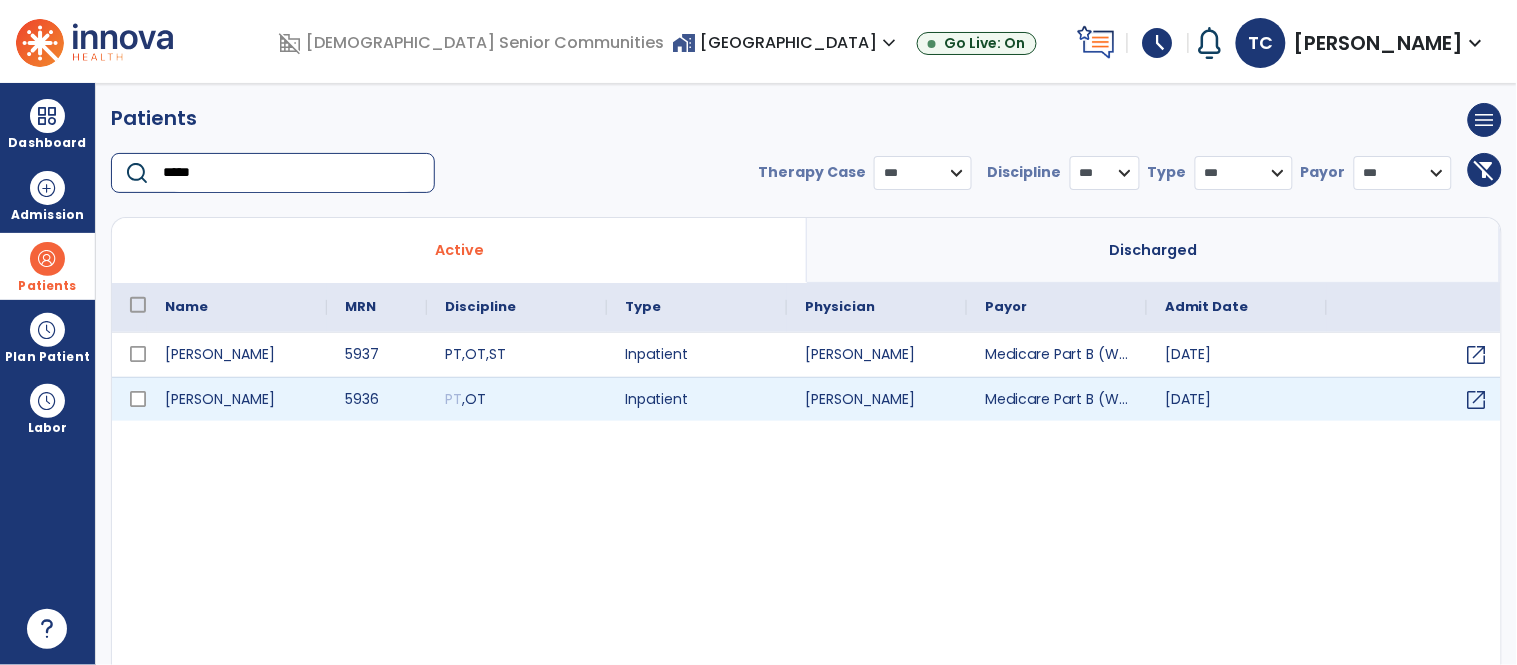 type on "*****" 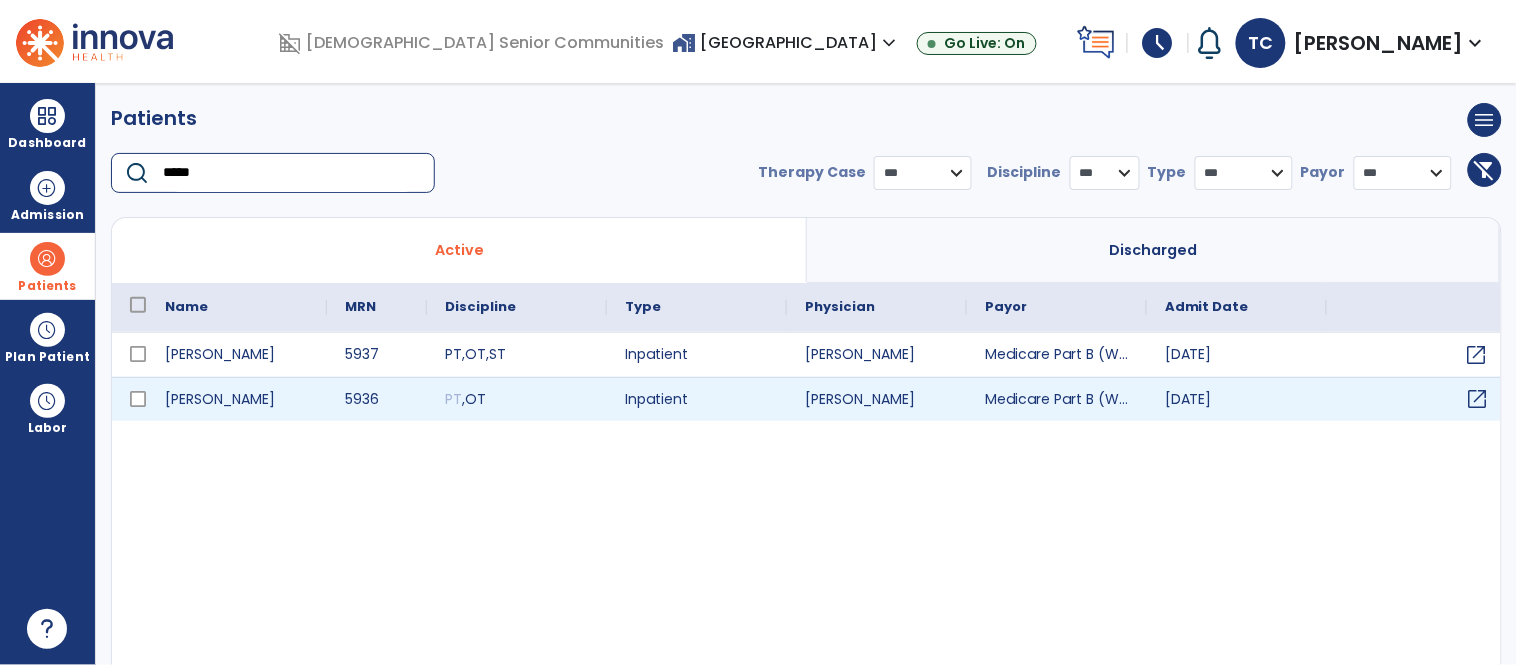 click on "open_in_new" at bounding box center [1478, 399] 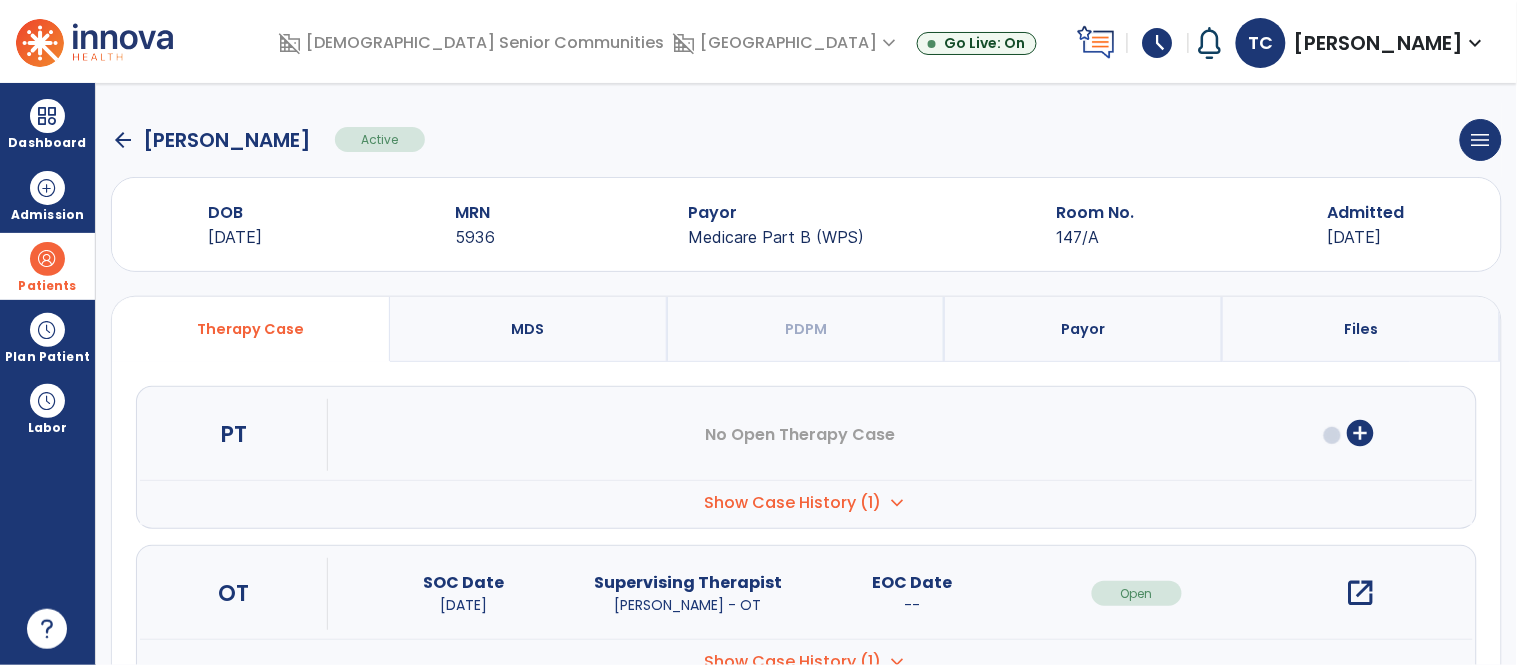 click on "arrow_back" 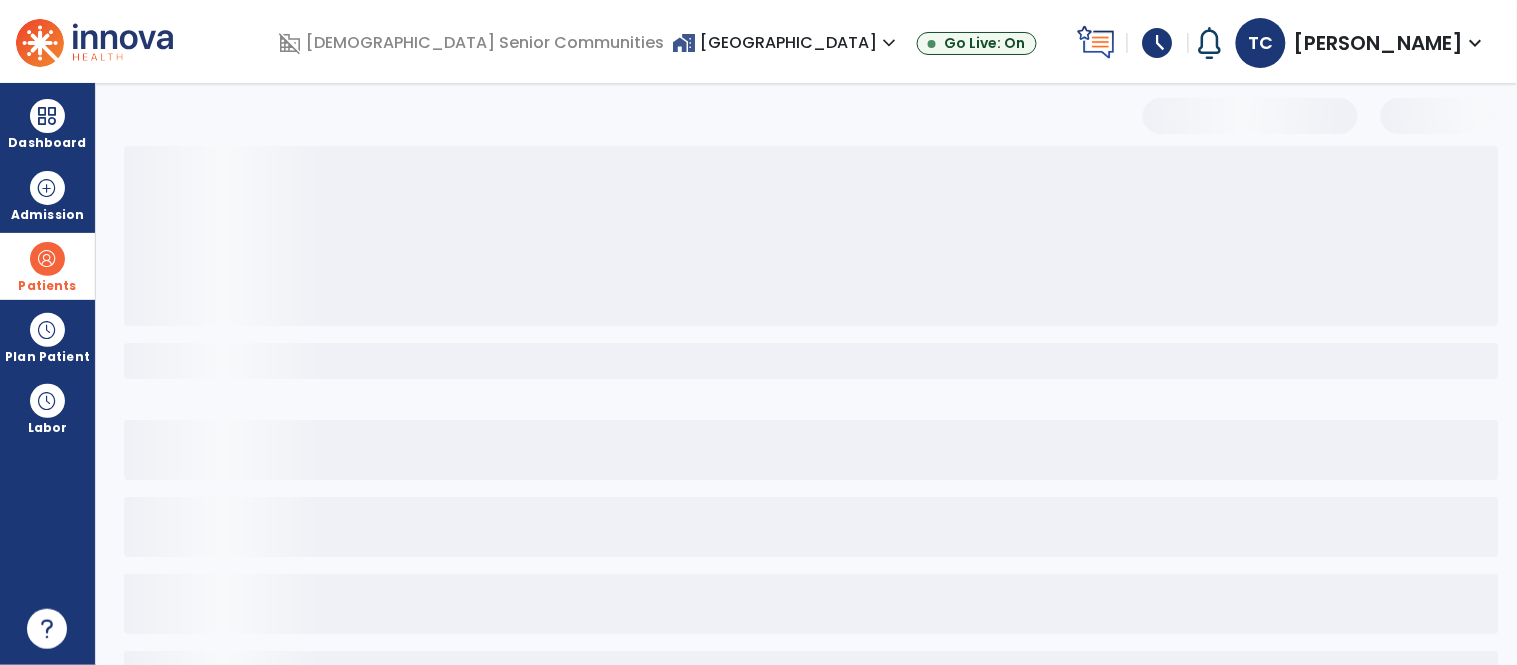 select on "***" 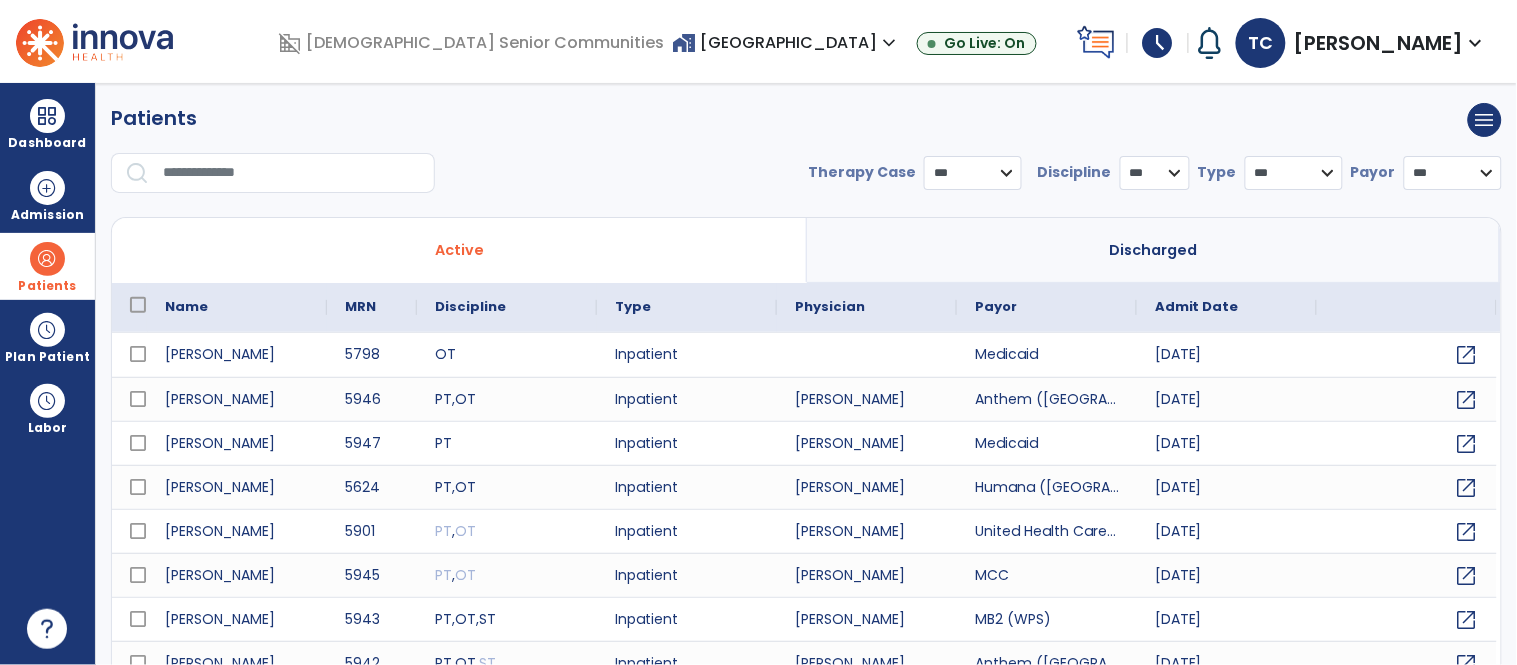 click at bounding box center (292, 173) 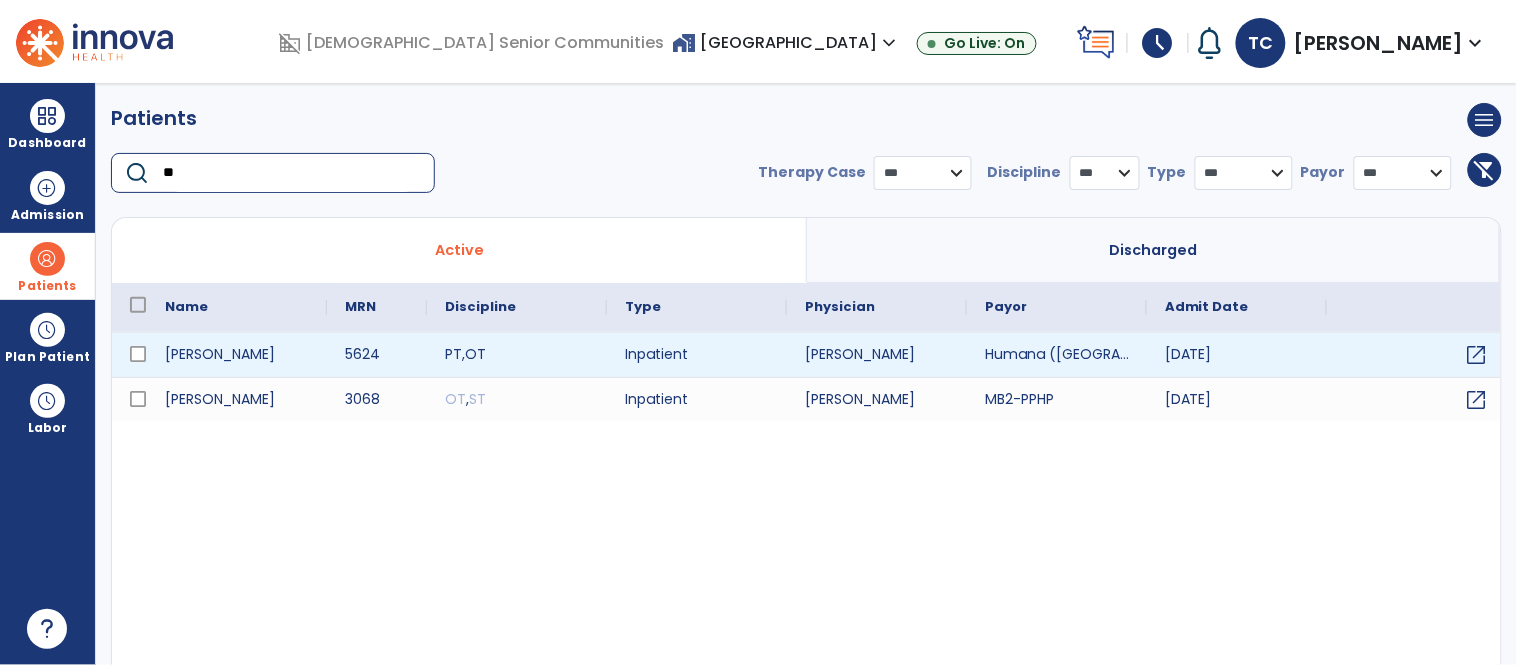 type on "**" 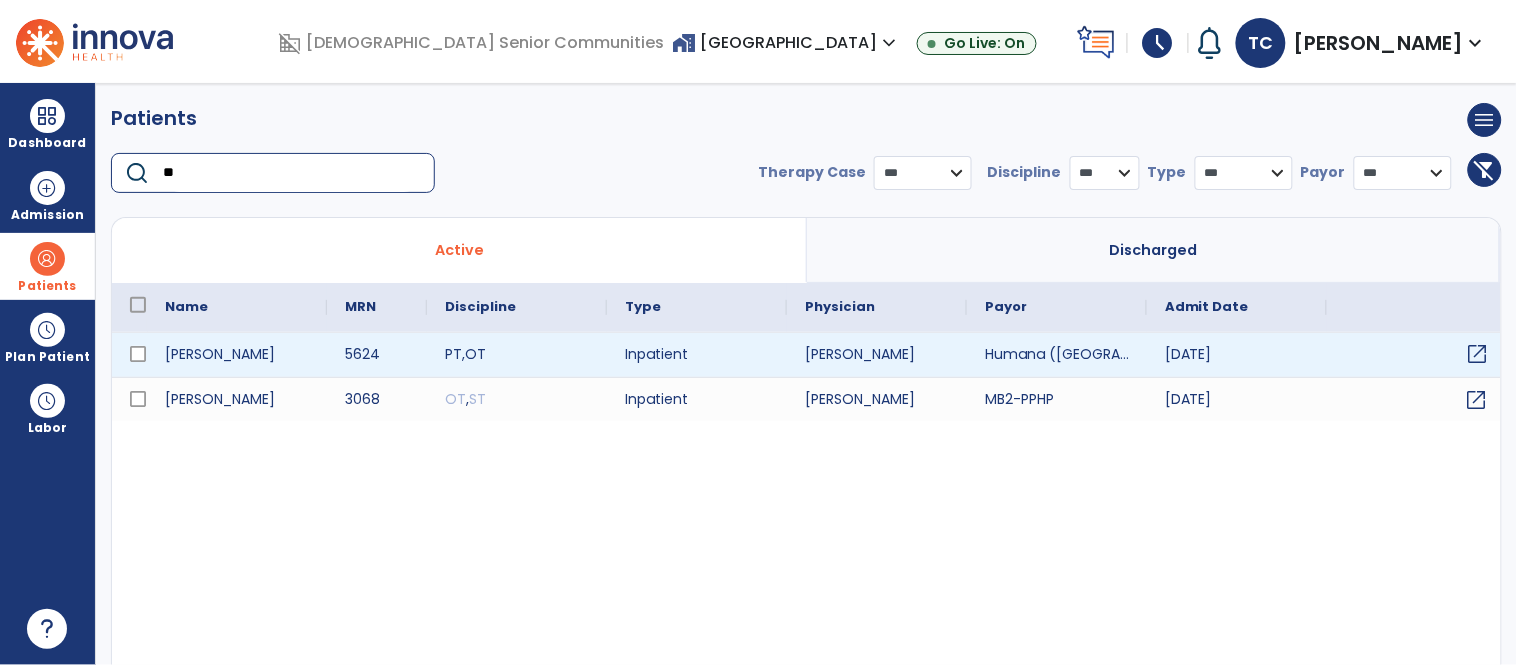 click on "open_in_new" at bounding box center (1478, 354) 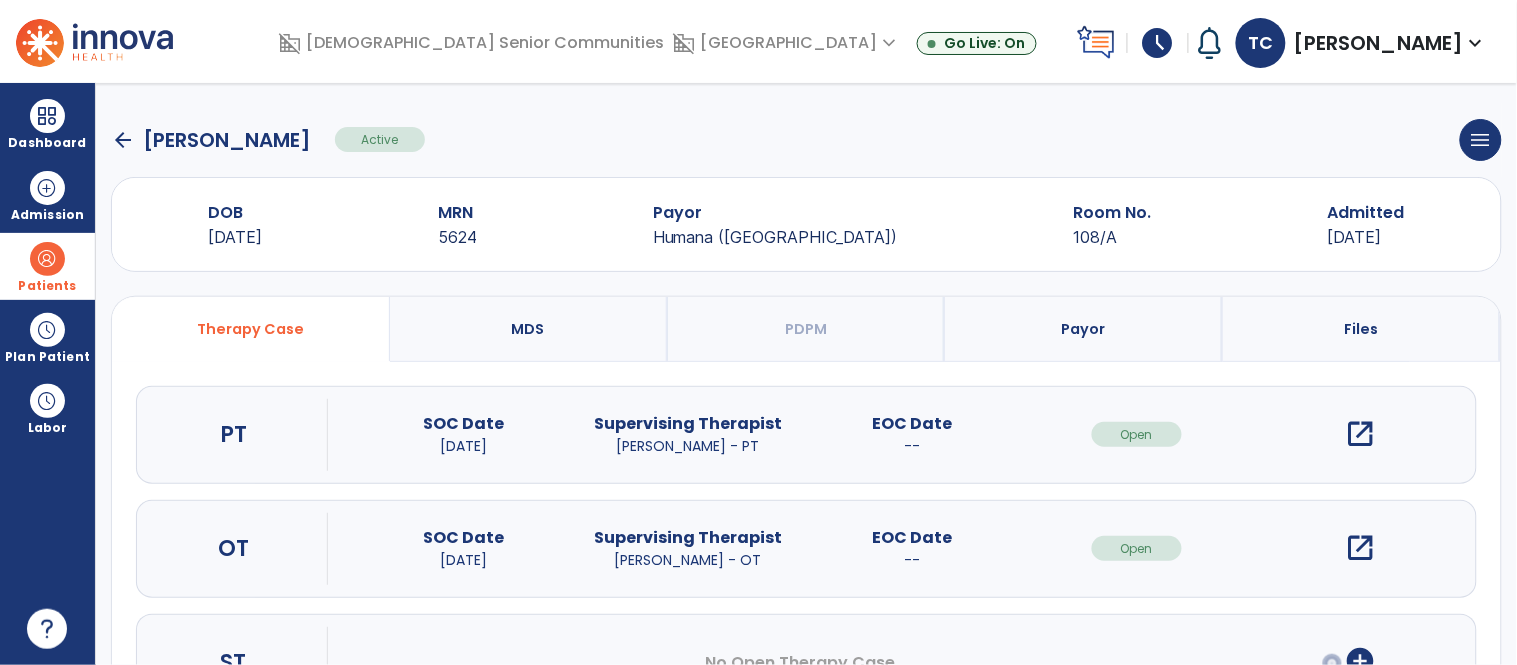 click on "open_in_new" at bounding box center [1361, 434] 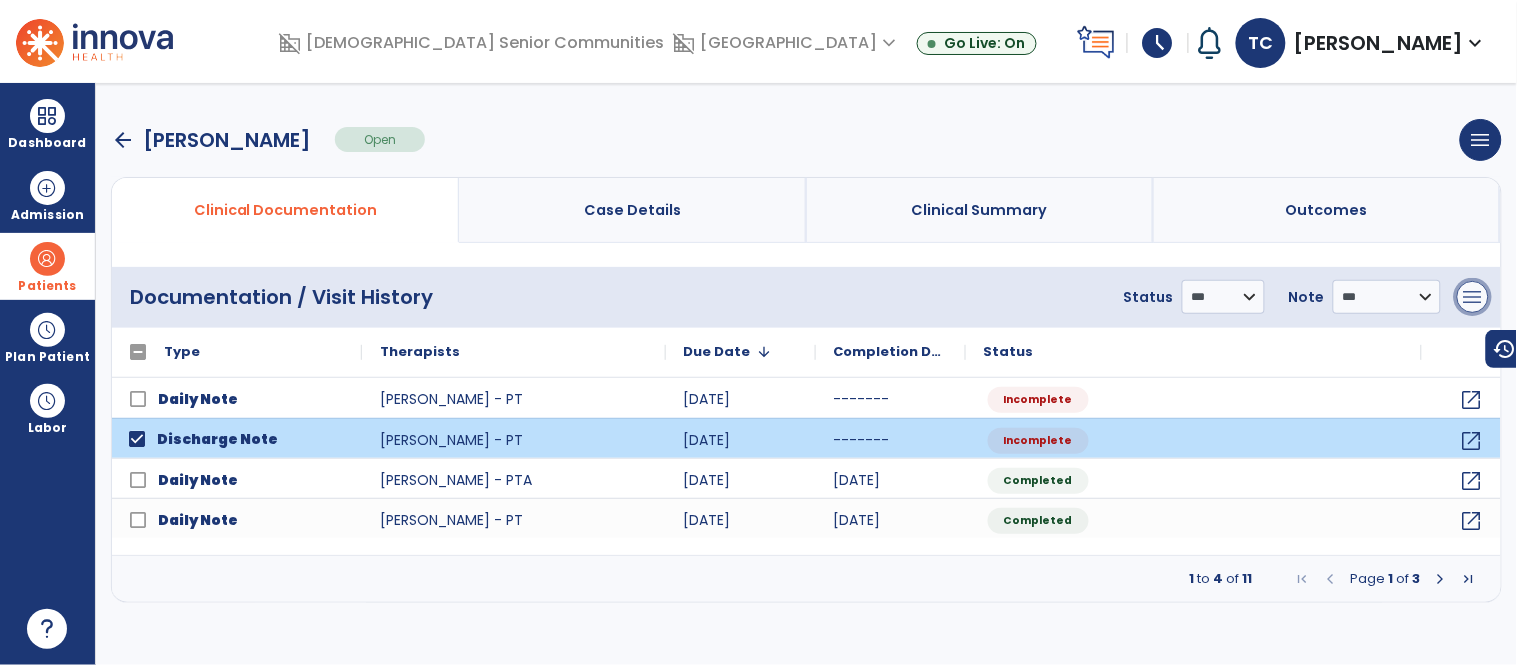click on "menu" at bounding box center [1473, 297] 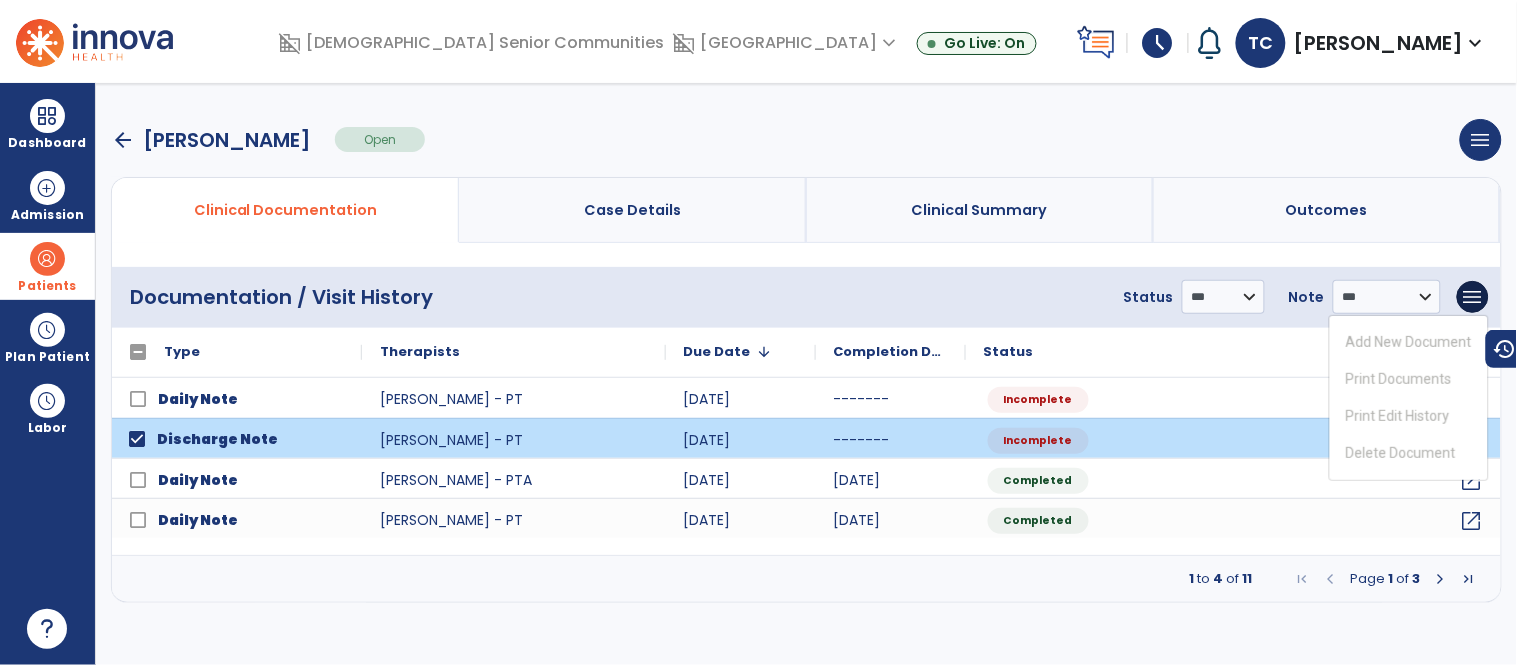 click on "Status" 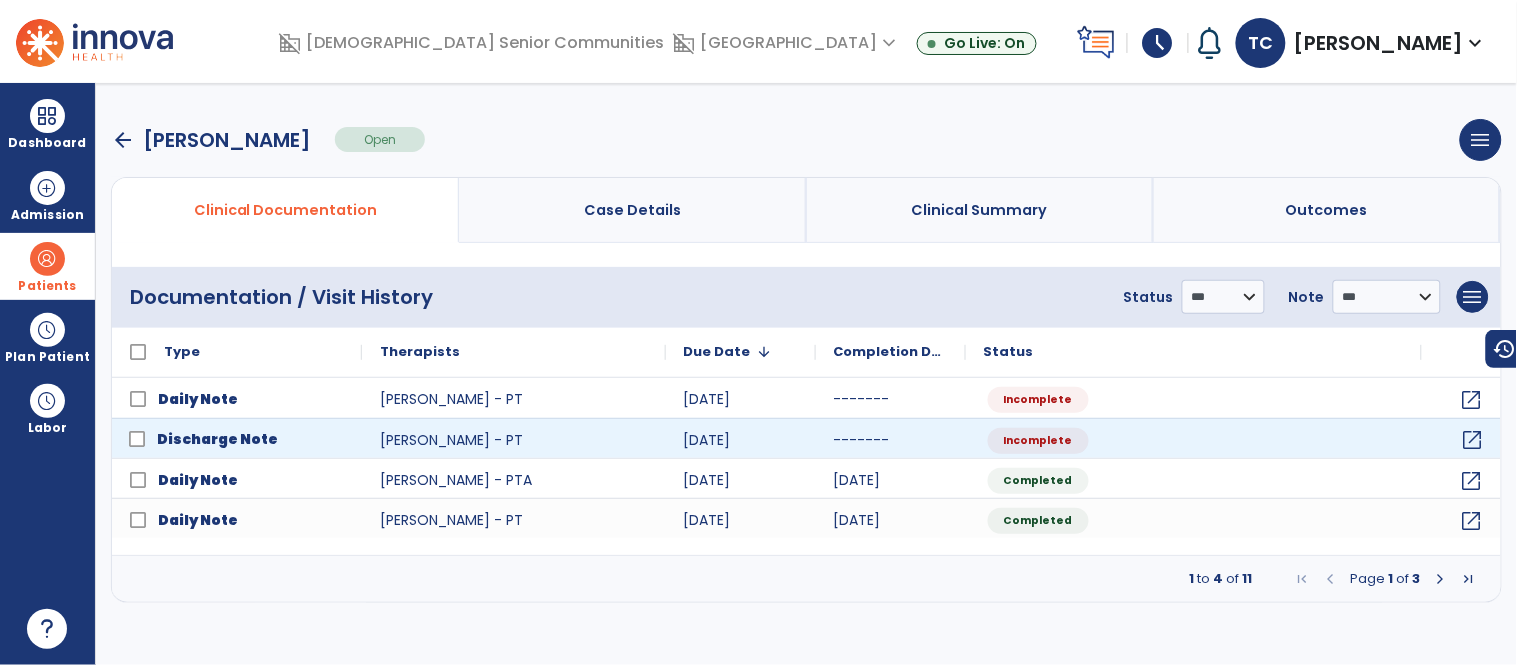 click on "open_in_new" 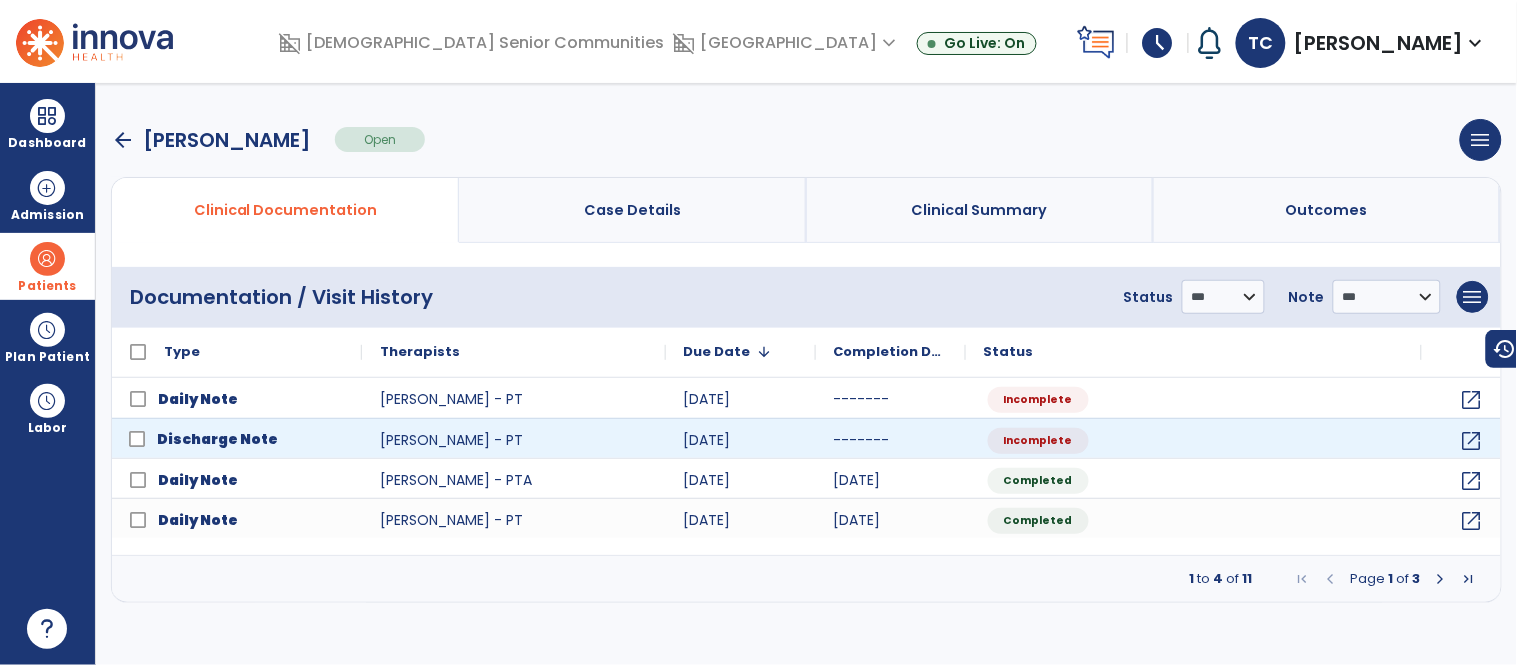 select on "****" 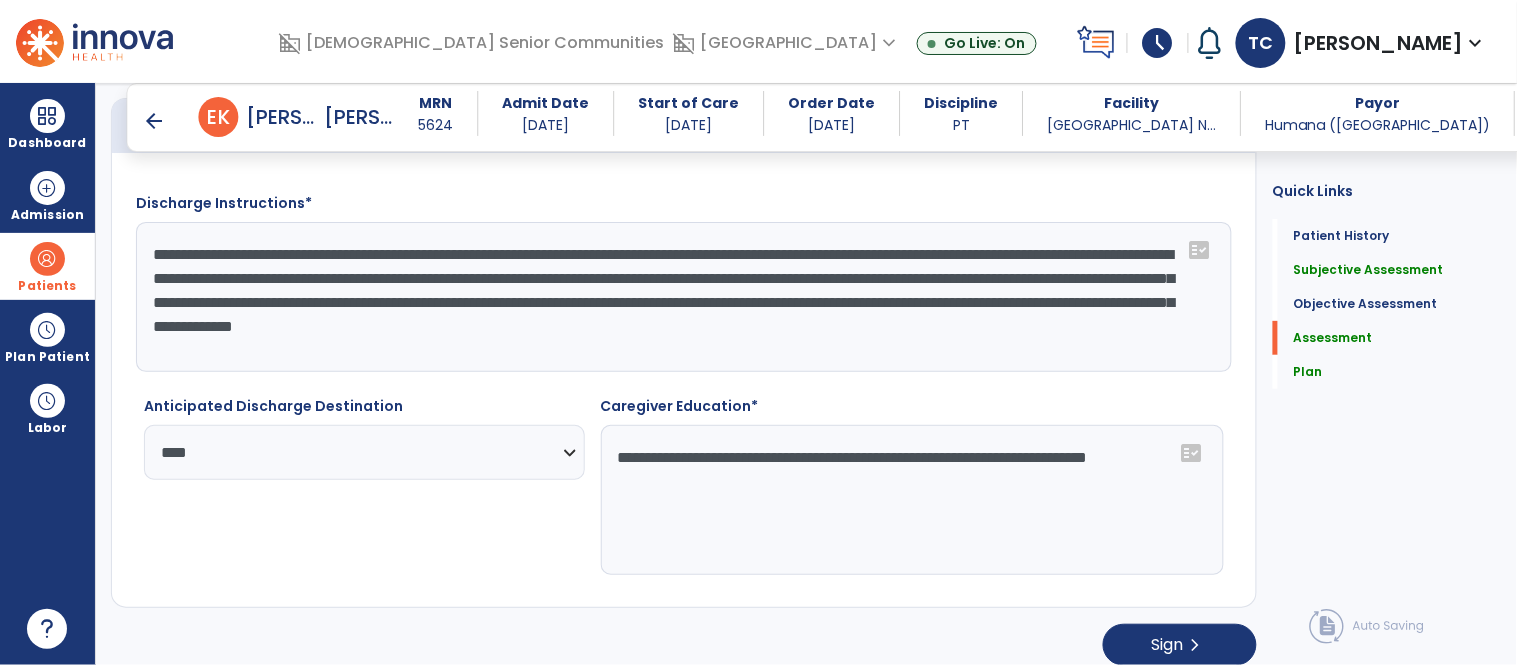scroll, scrollTop: 0, scrollLeft: 0, axis: both 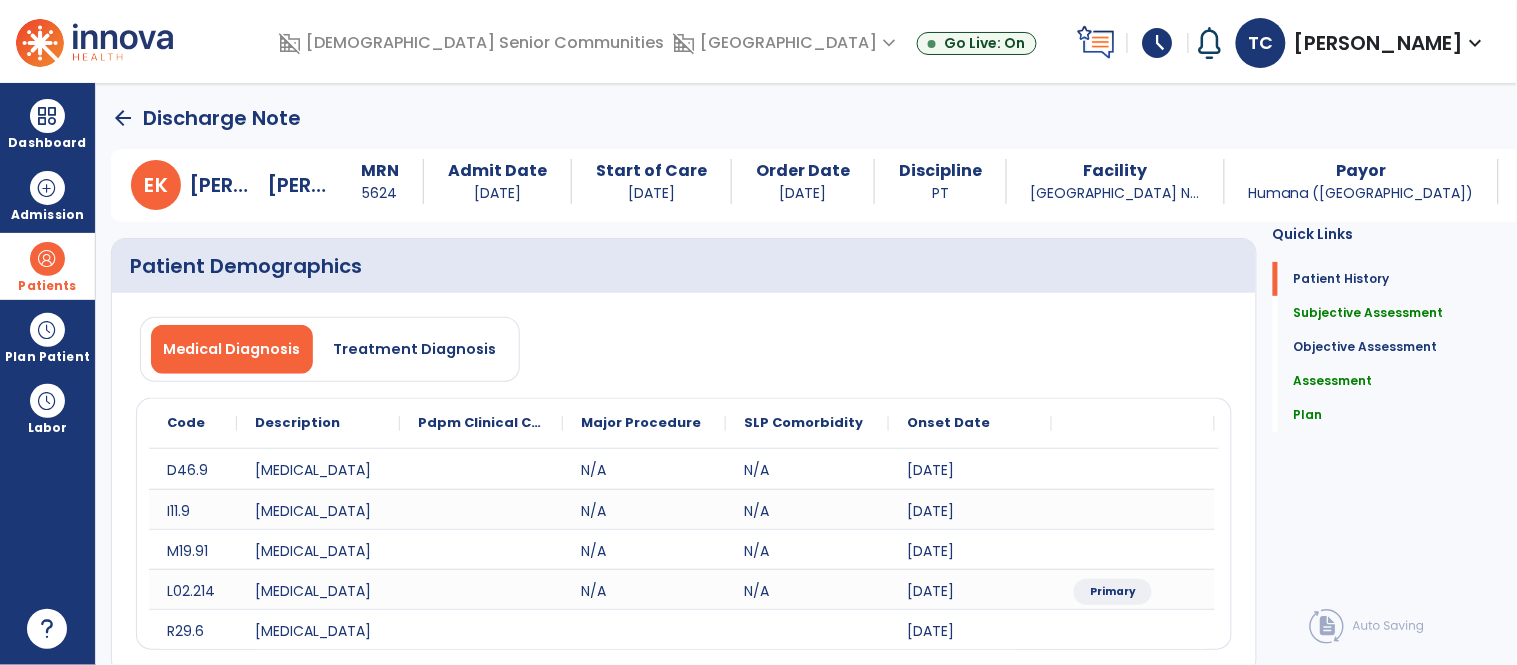 click on "arrow_back" 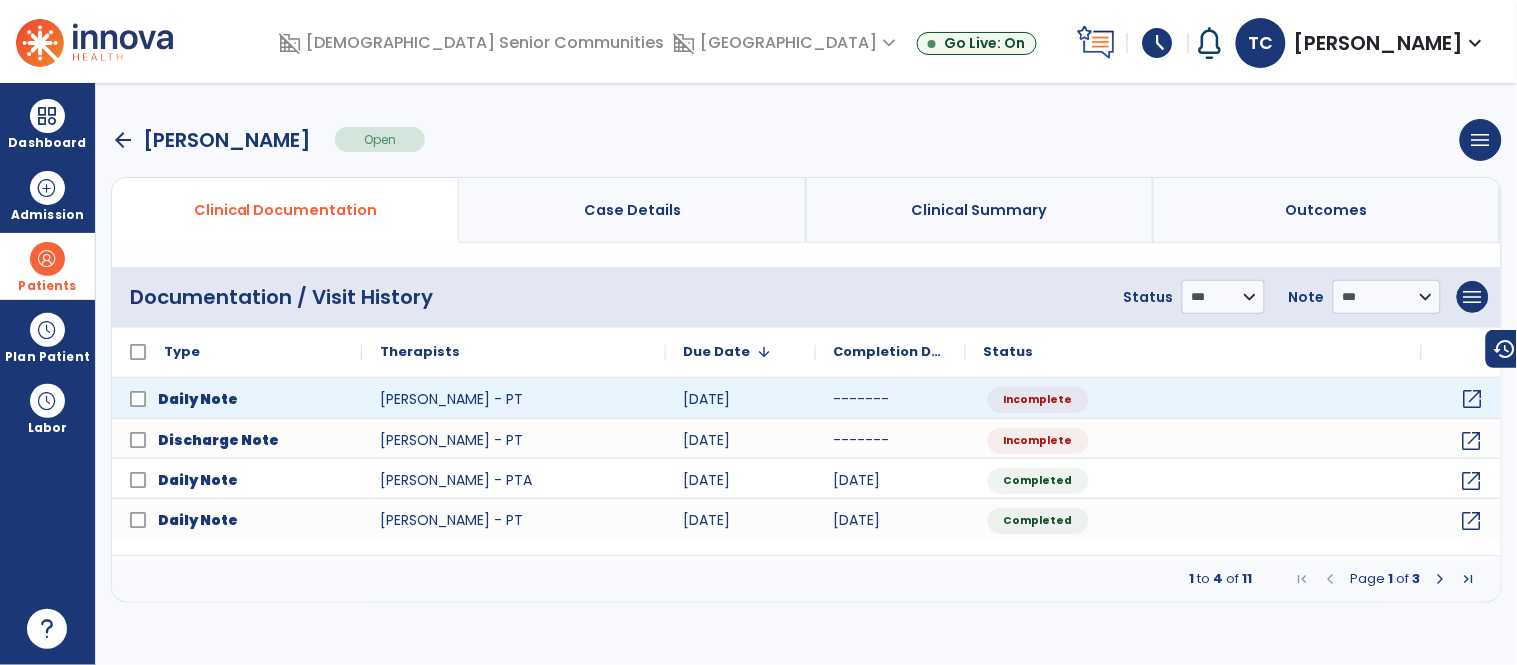 click on "open_in_new" 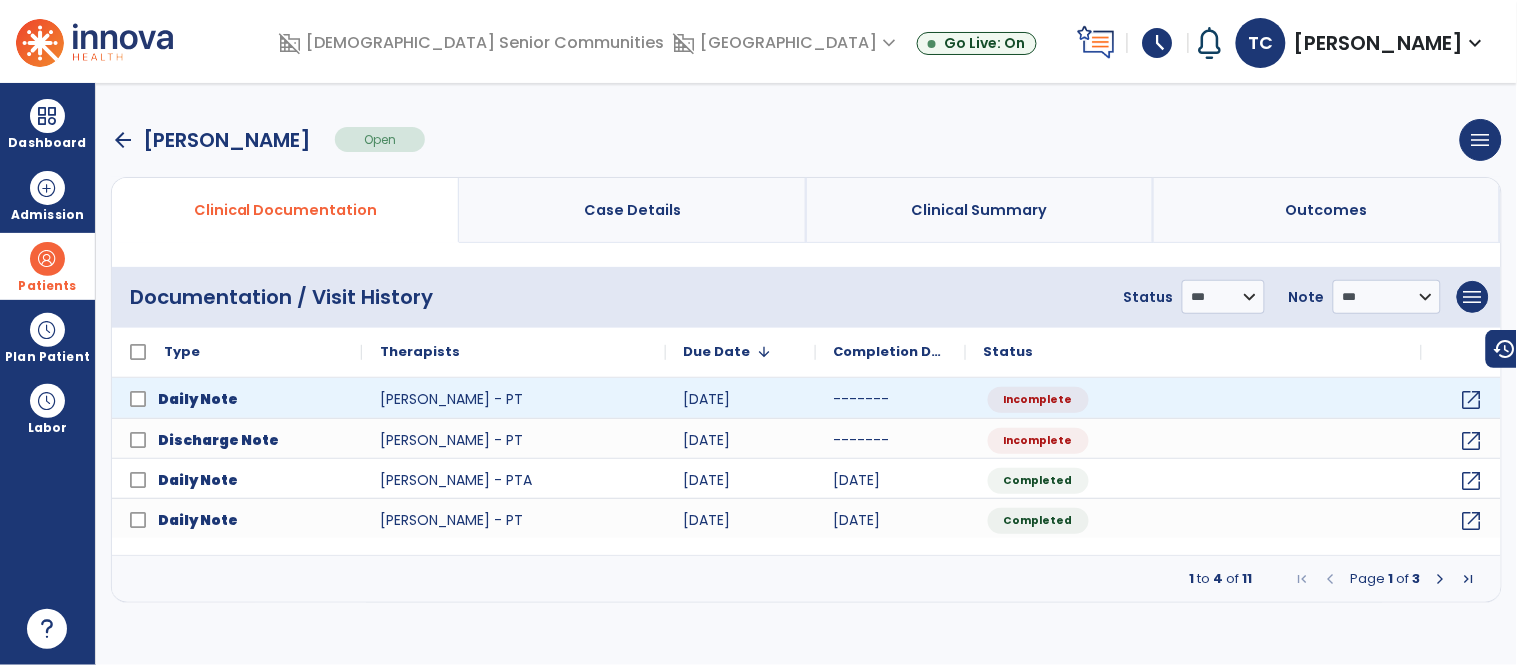 select on "*" 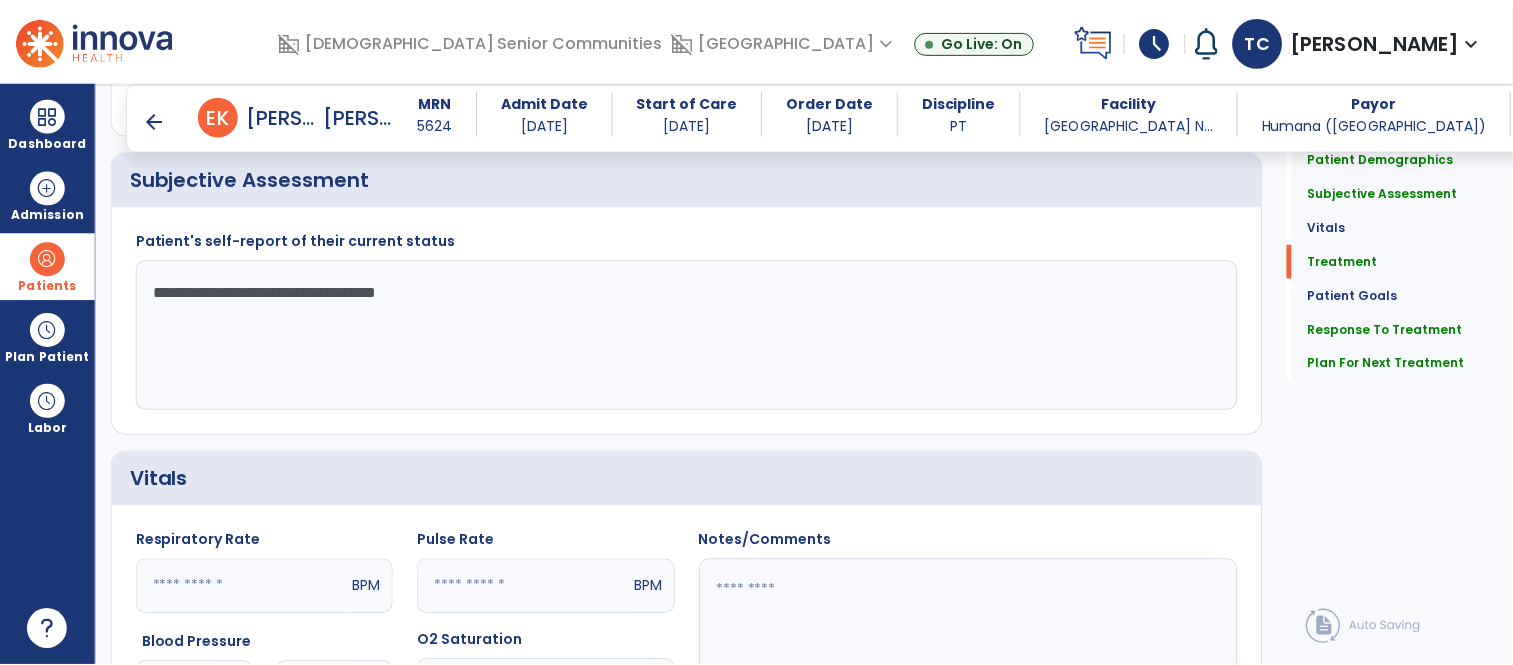 scroll, scrollTop: 1217, scrollLeft: 0, axis: vertical 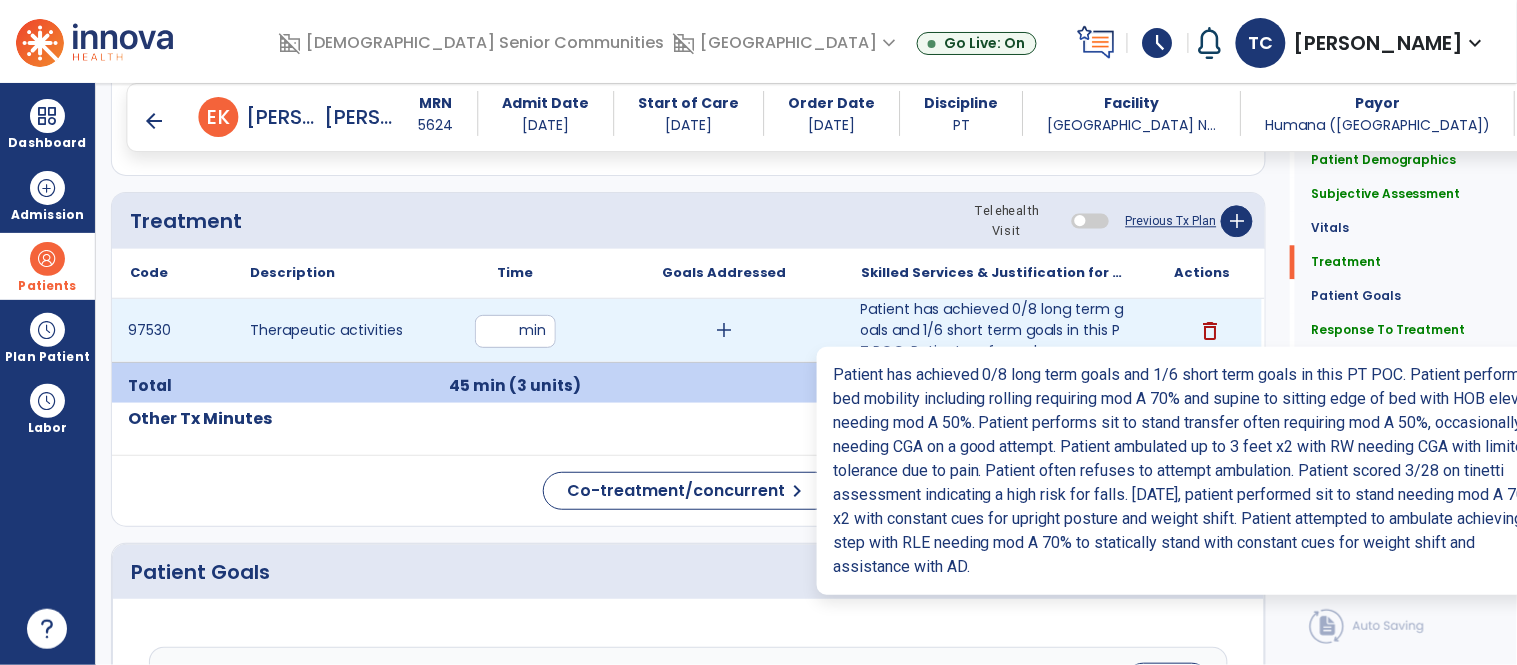 click on "Patient has achieved 0/8 long term goals and 1/6 short term goals in this PT POC. Patient performs b..." at bounding box center (993, 330) 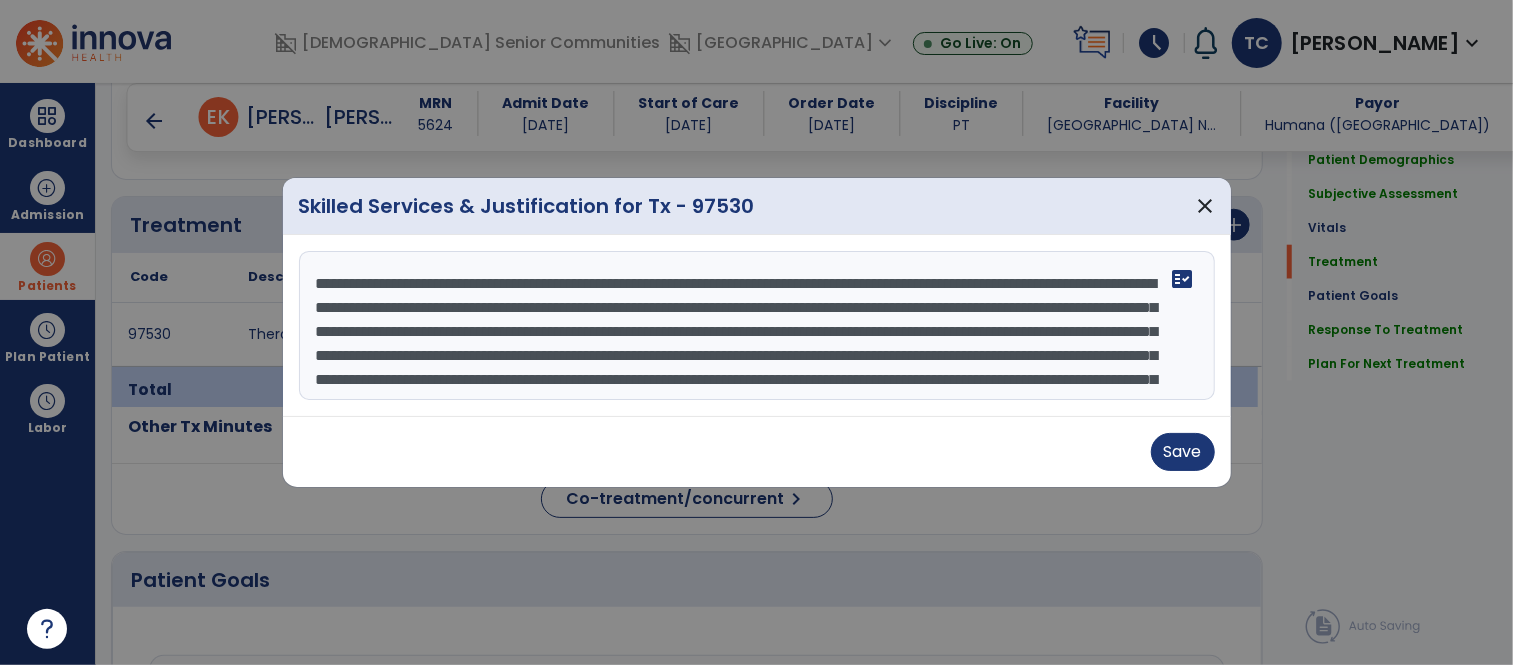 scroll, scrollTop: 1217, scrollLeft: 0, axis: vertical 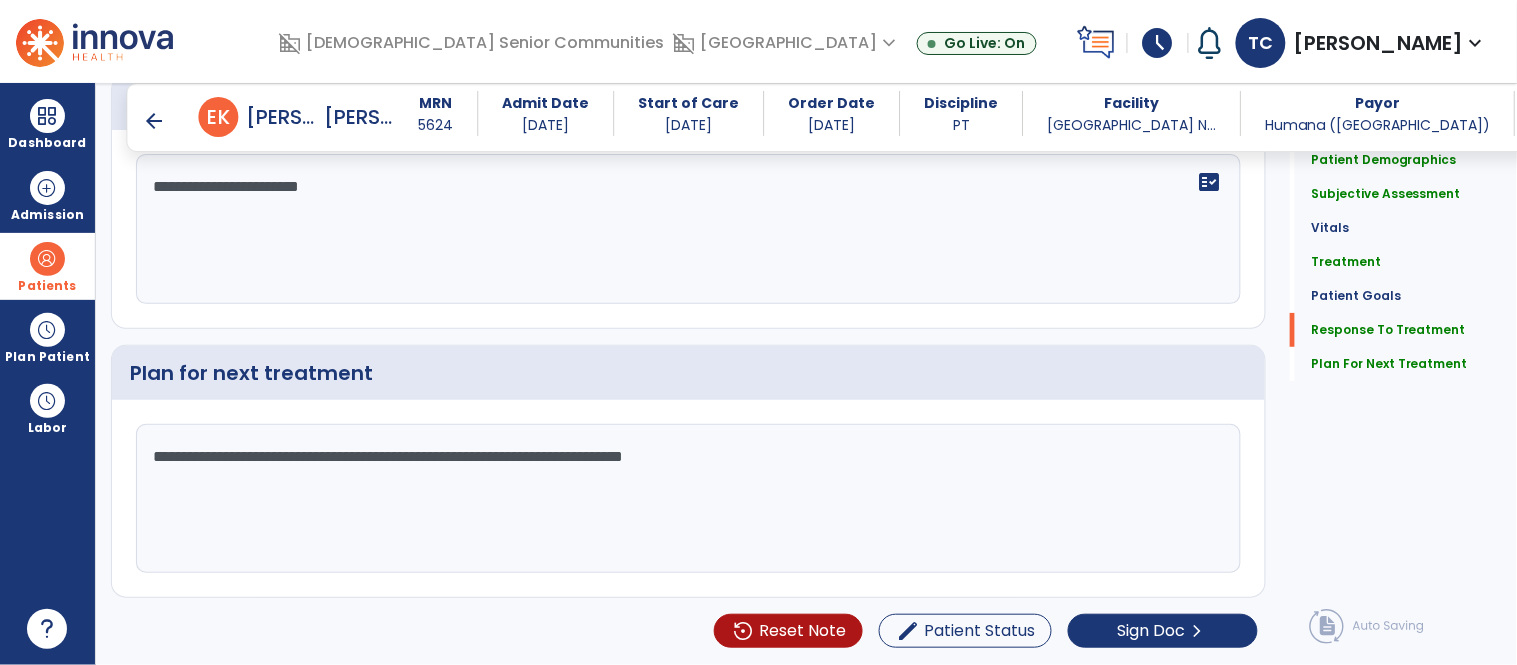 click on "**********" 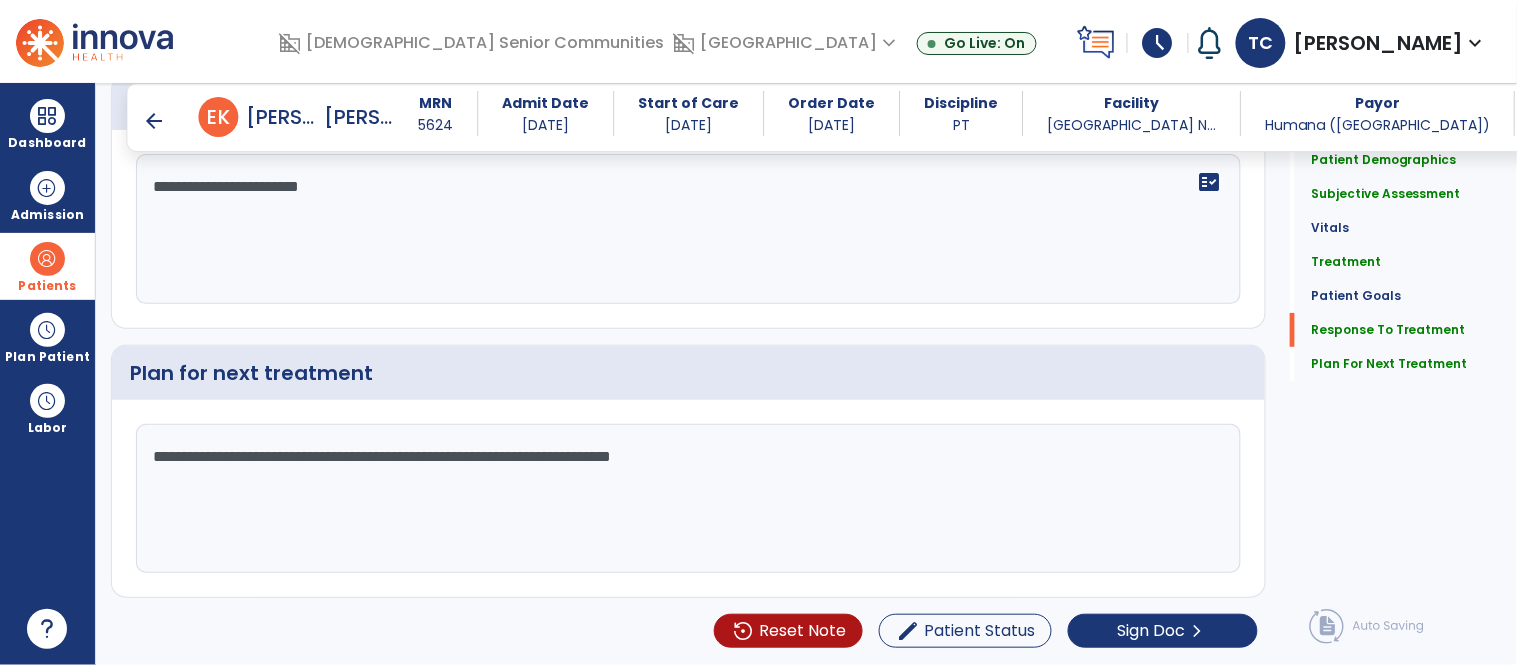 drag, startPoint x: 151, startPoint y: 448, endPoint x: 1068, endPoint y: 457, distance: 917.0442 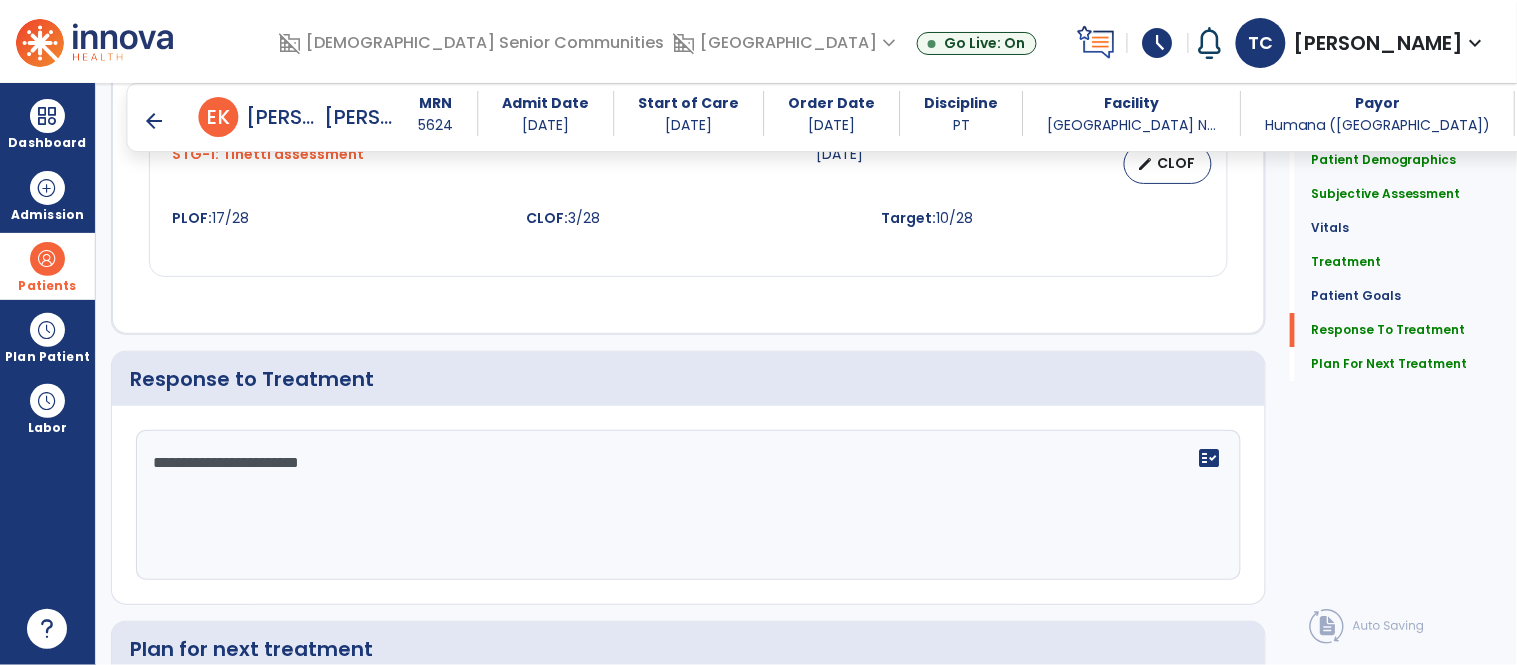 scroll, scrollTop: 3615, scrollLeft: 0, axis: vertical 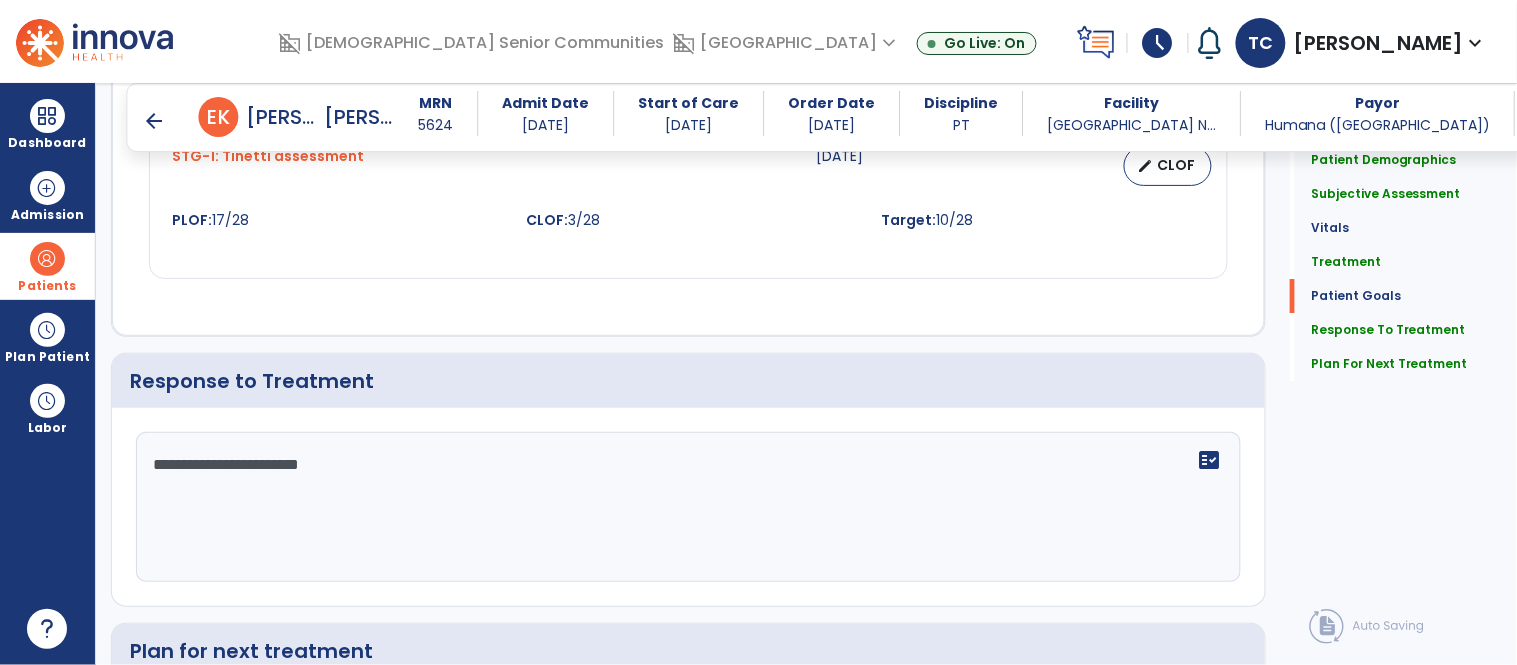 type on "**********" 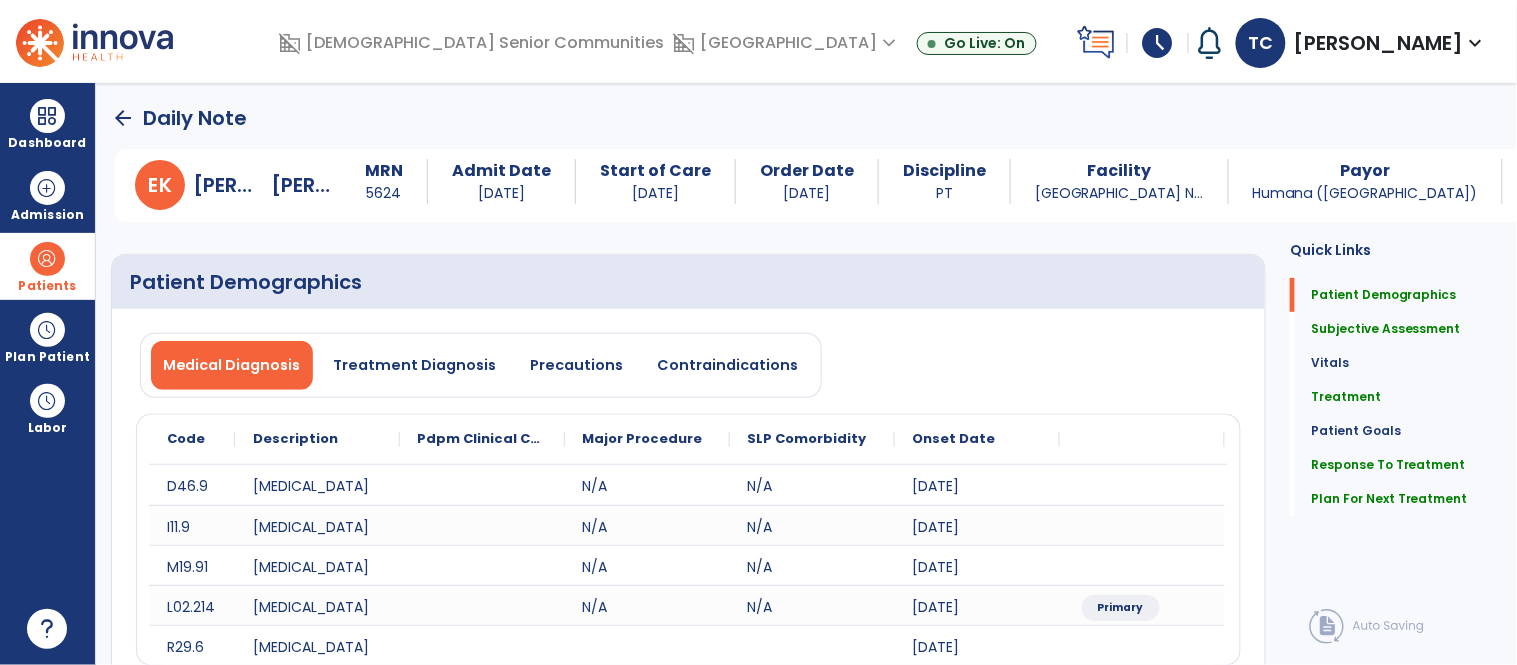 scroll, scrollTop: 0, scrollLeft: 0, axis: both 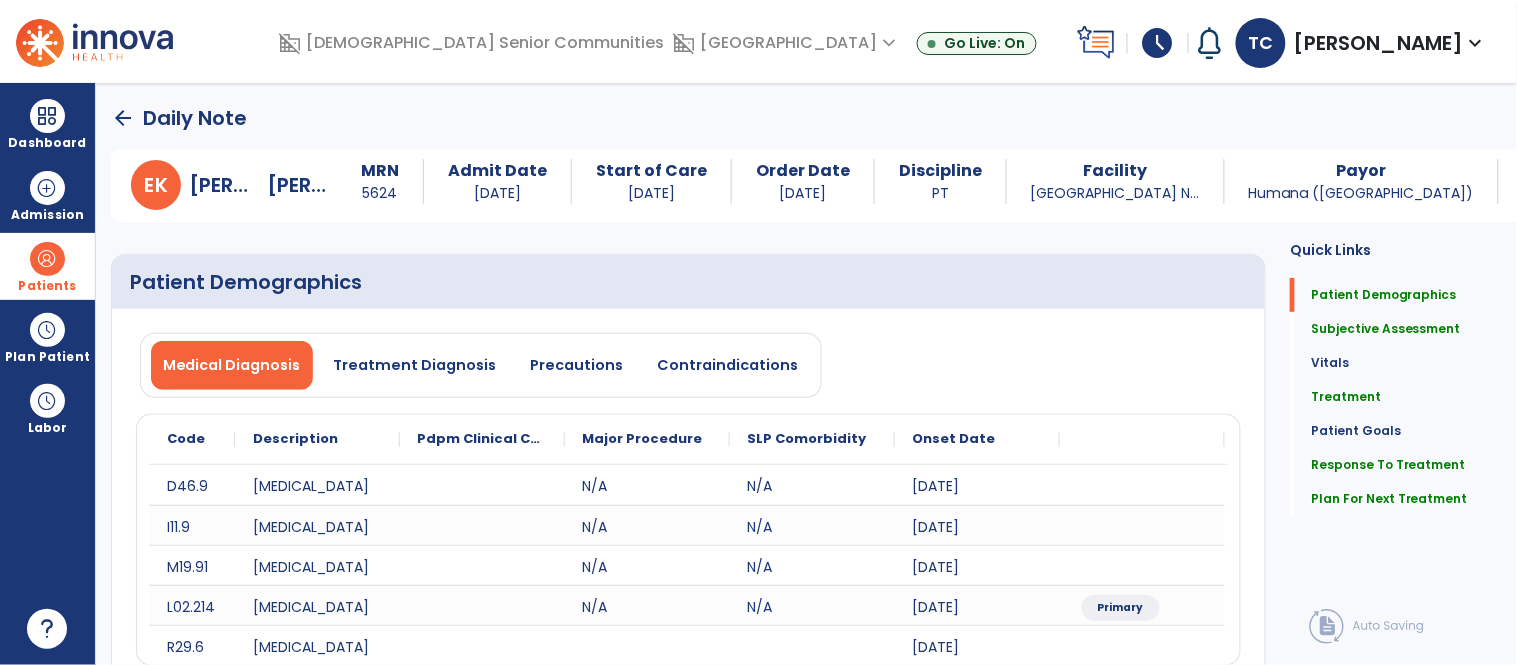 click on "arrow_back" 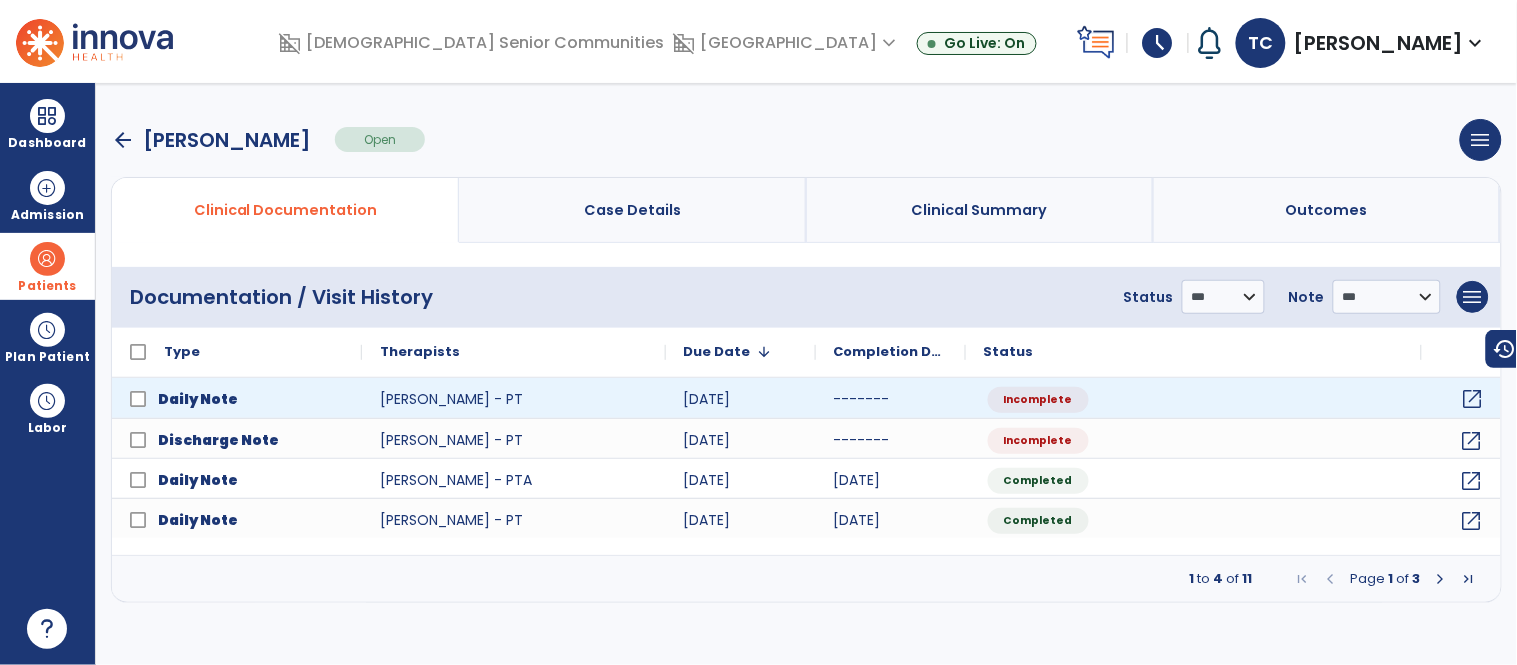 click on "open_in_new" 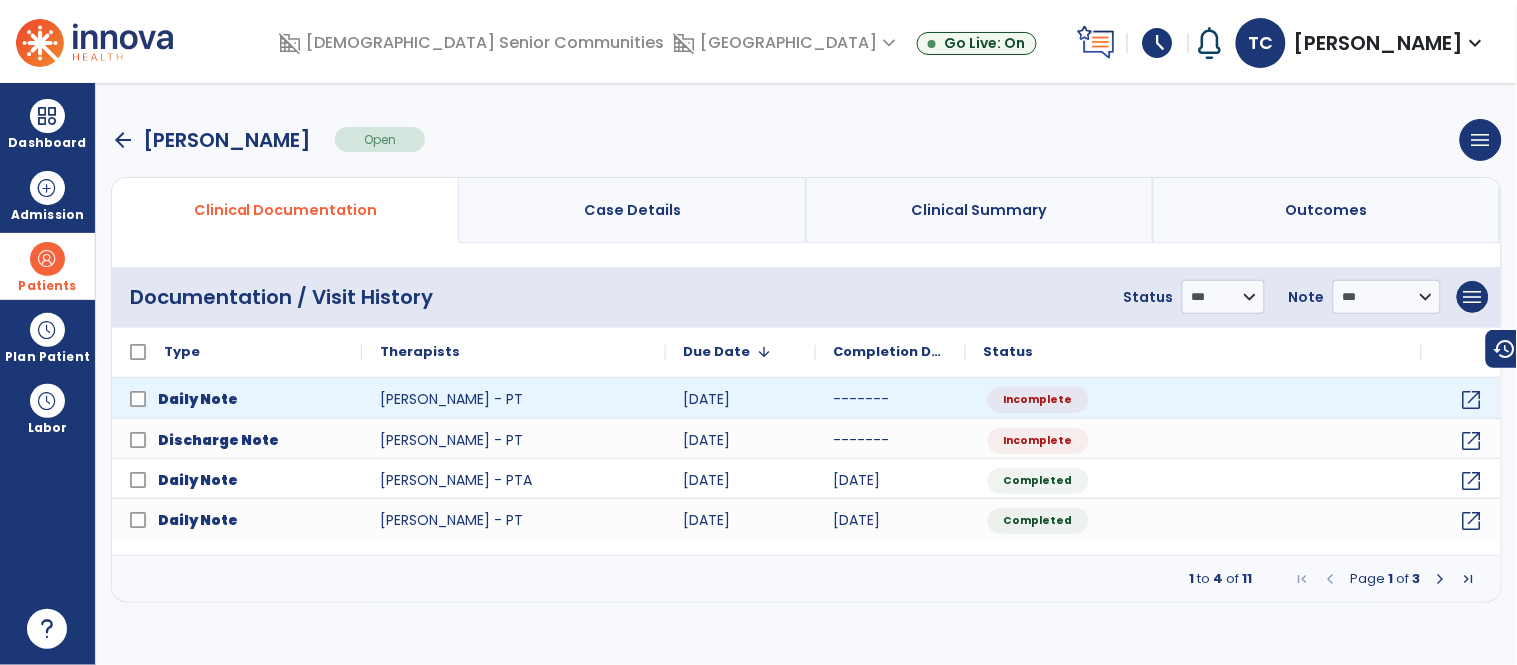select on "*" 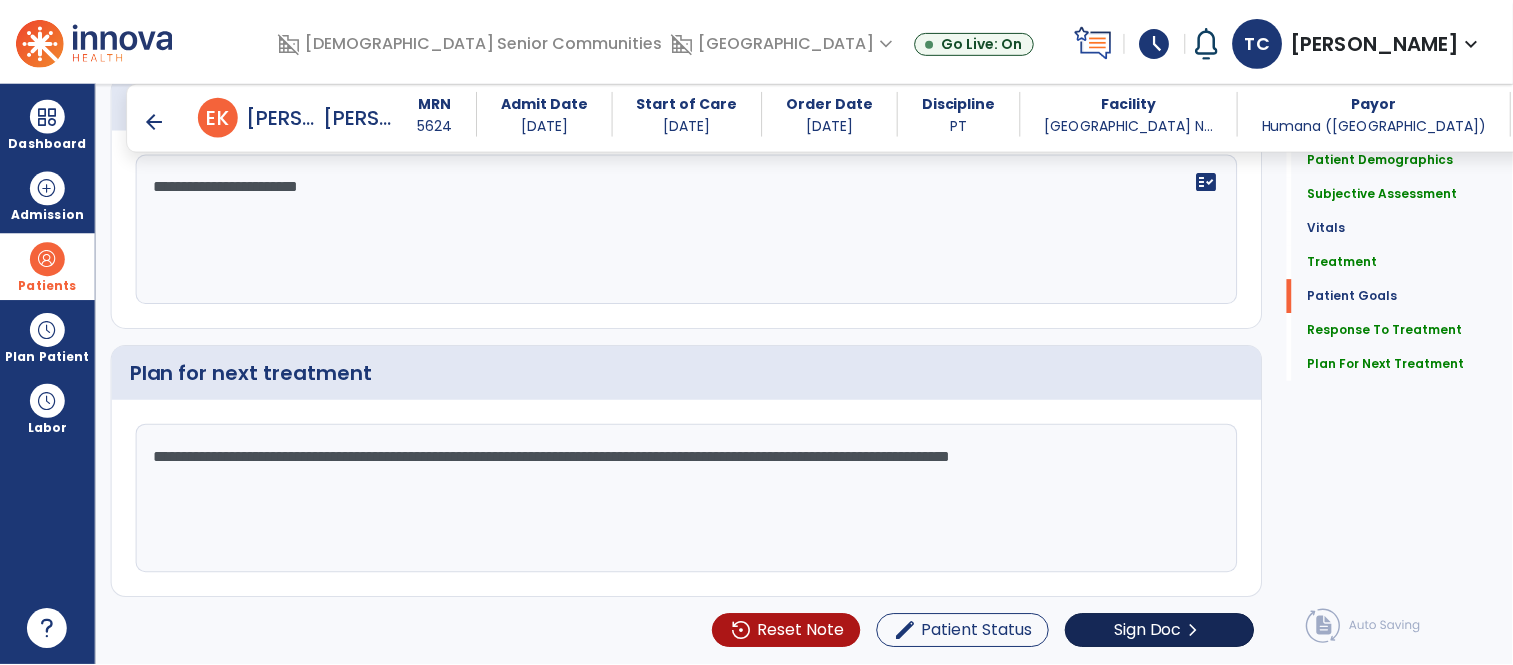 scroll, scrollTop: 3895, scrollLeft: 0, axis: vertical 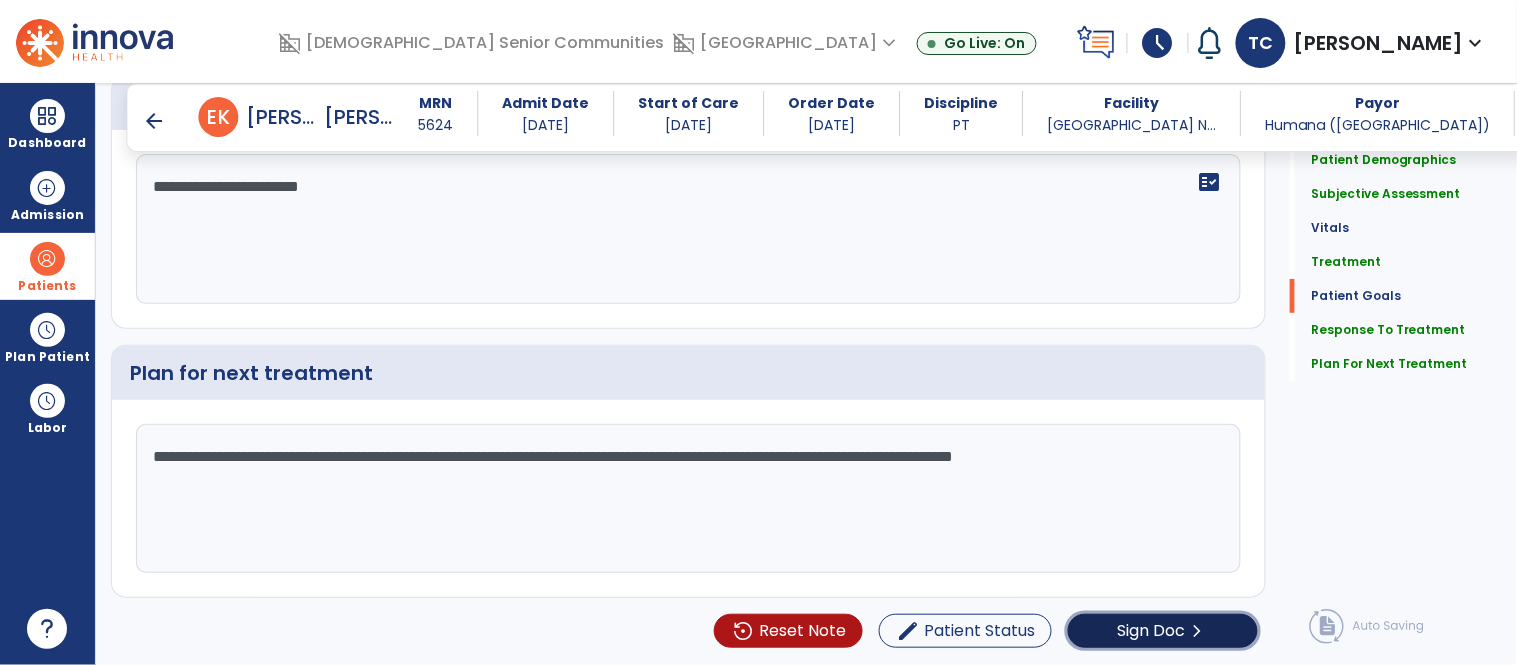 click on "Sign Doc" 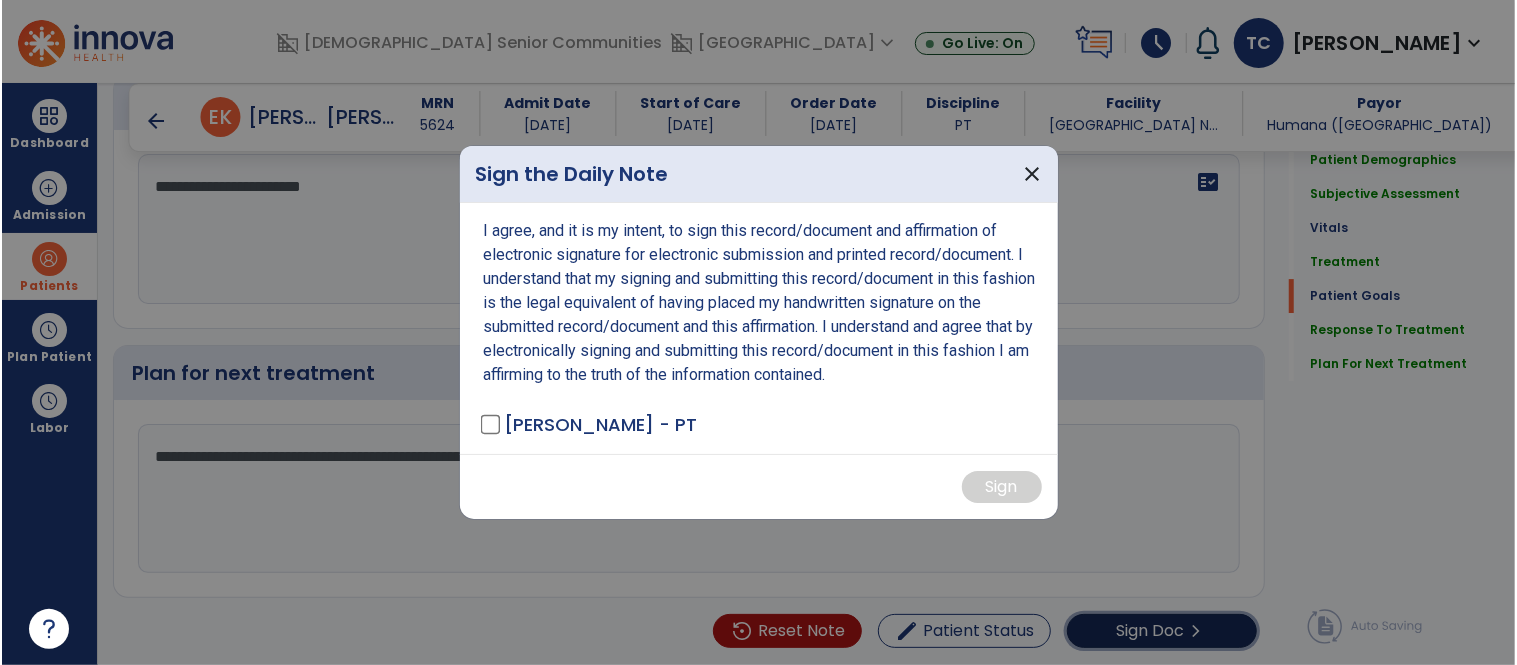 scroll, scrollTop: 3895, scrollLeft: 0, axis: vertical 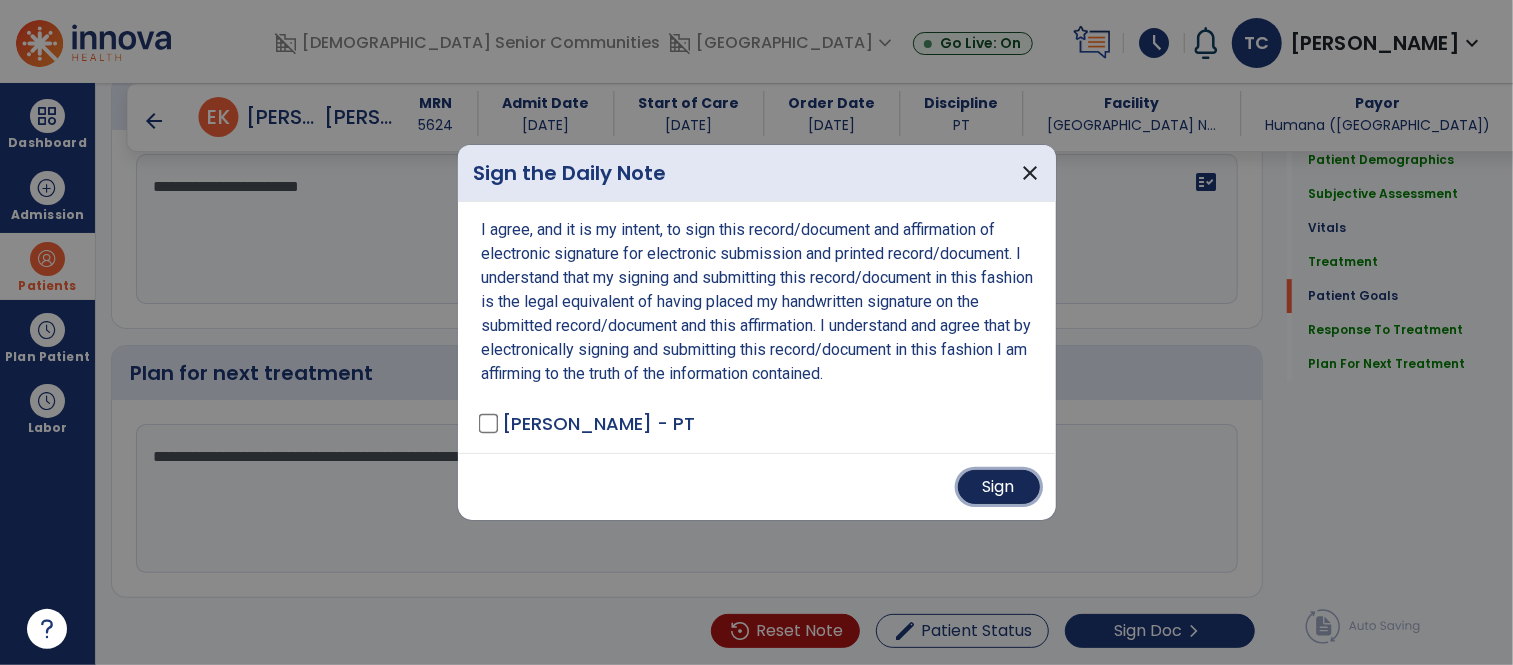 click on "Sign" at bounding box center (999, 487) 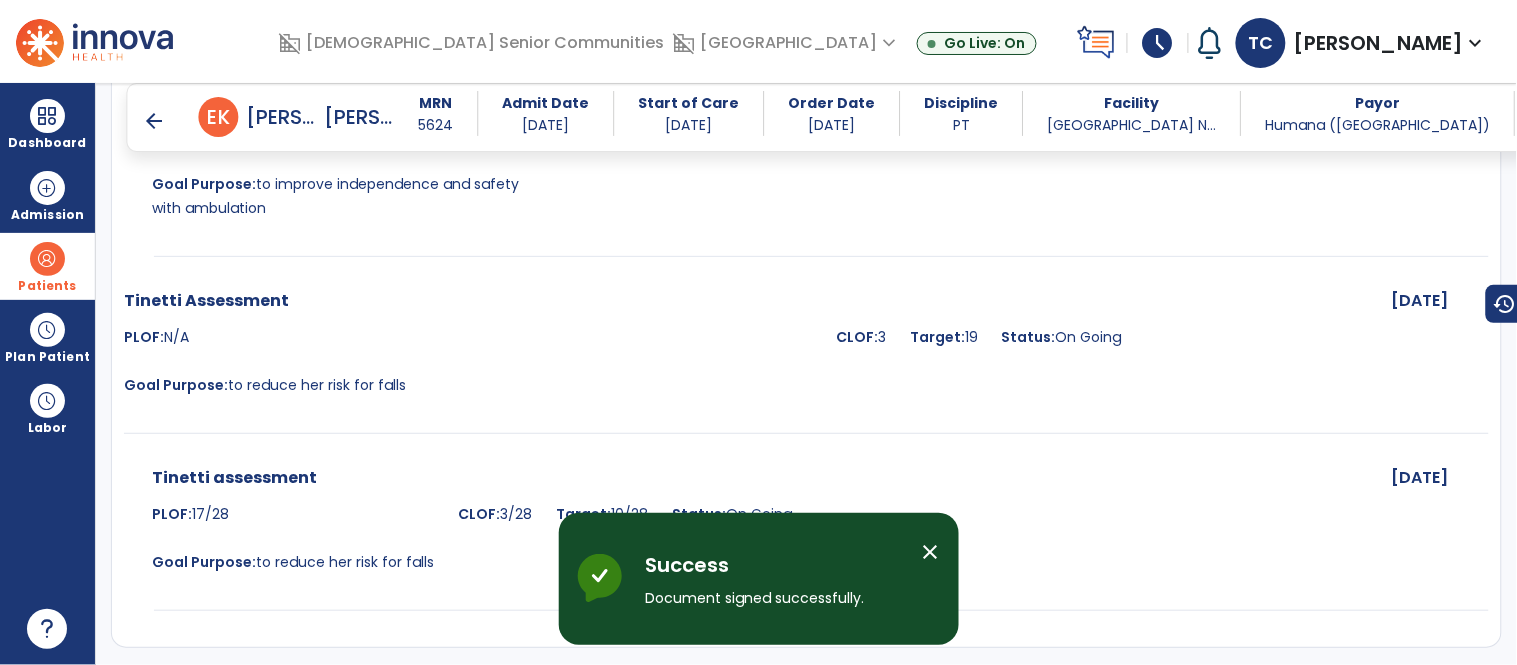 scroll, scrollTop: 5705, scrollLeft: 0, axis: vertical 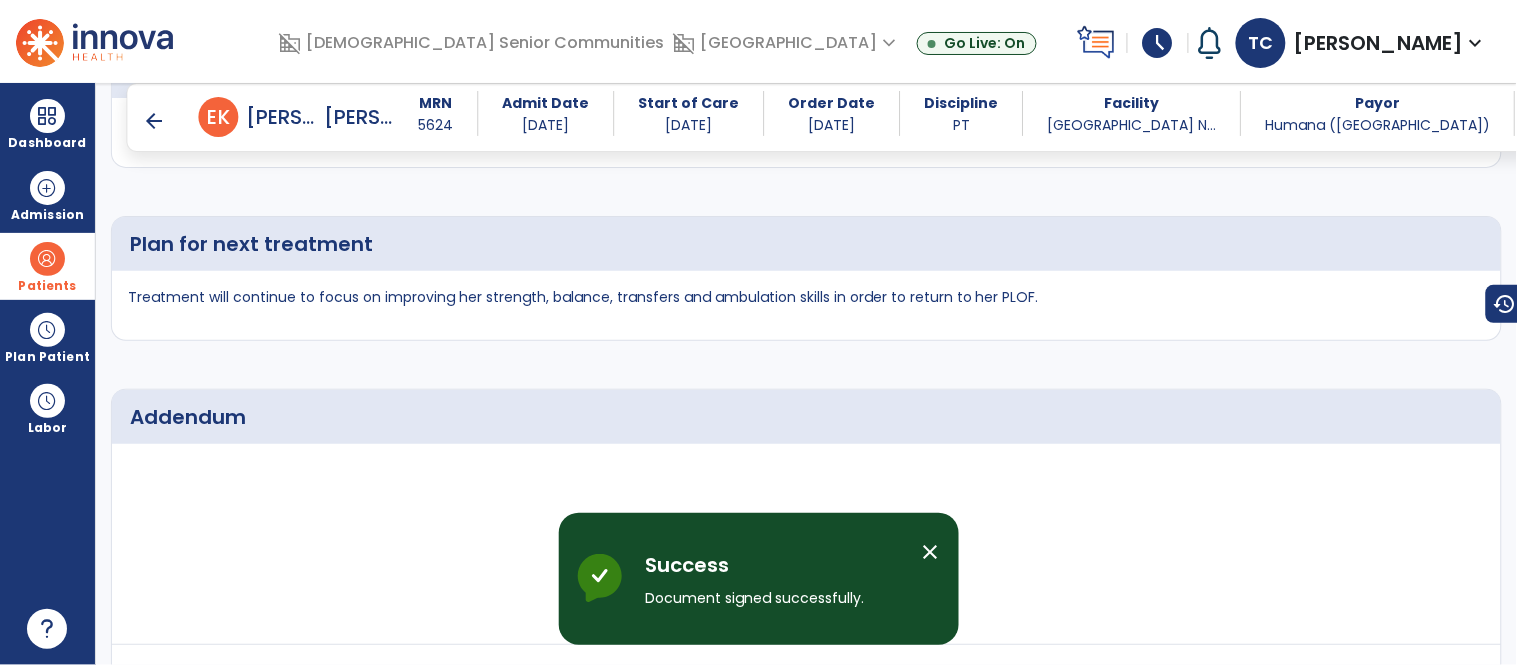 click on "arrow_back" at bounding box center (155, 121) 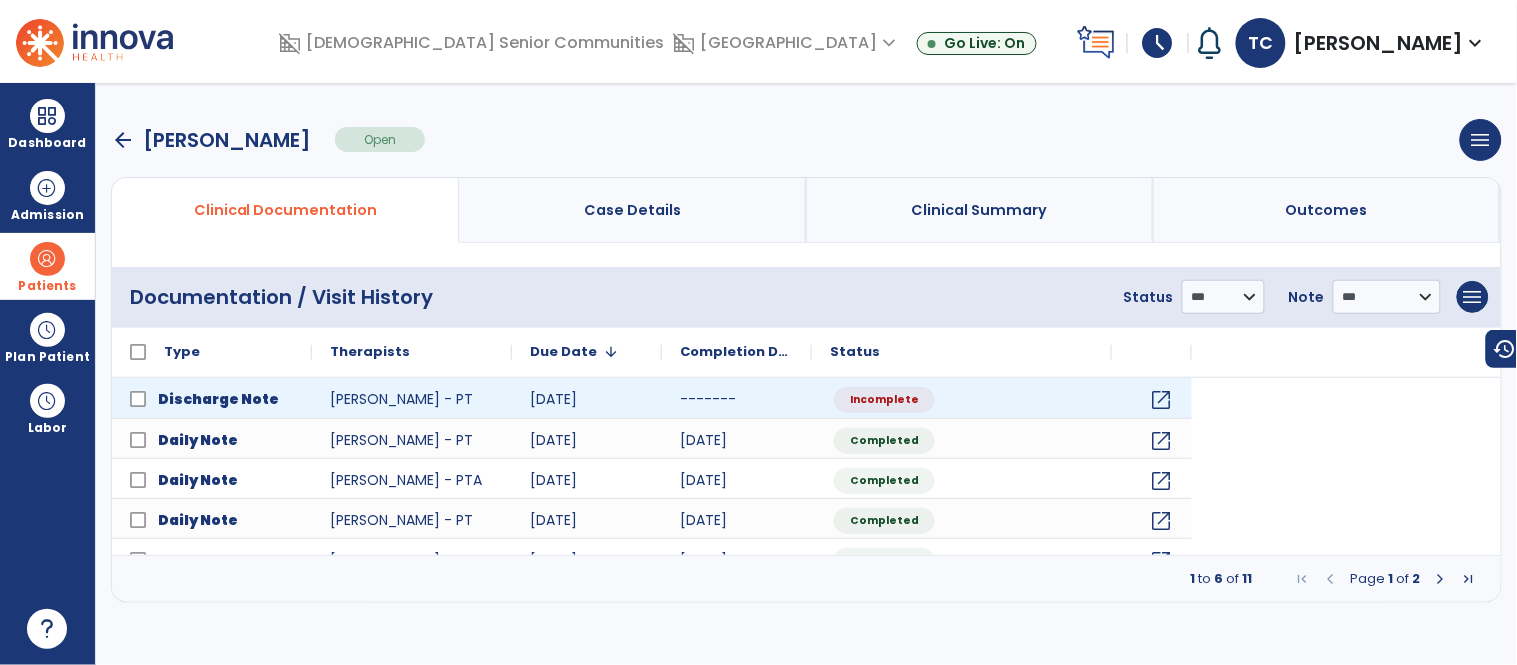 scroll, scrollTop: 0, scrollLeft: 0, axis: both 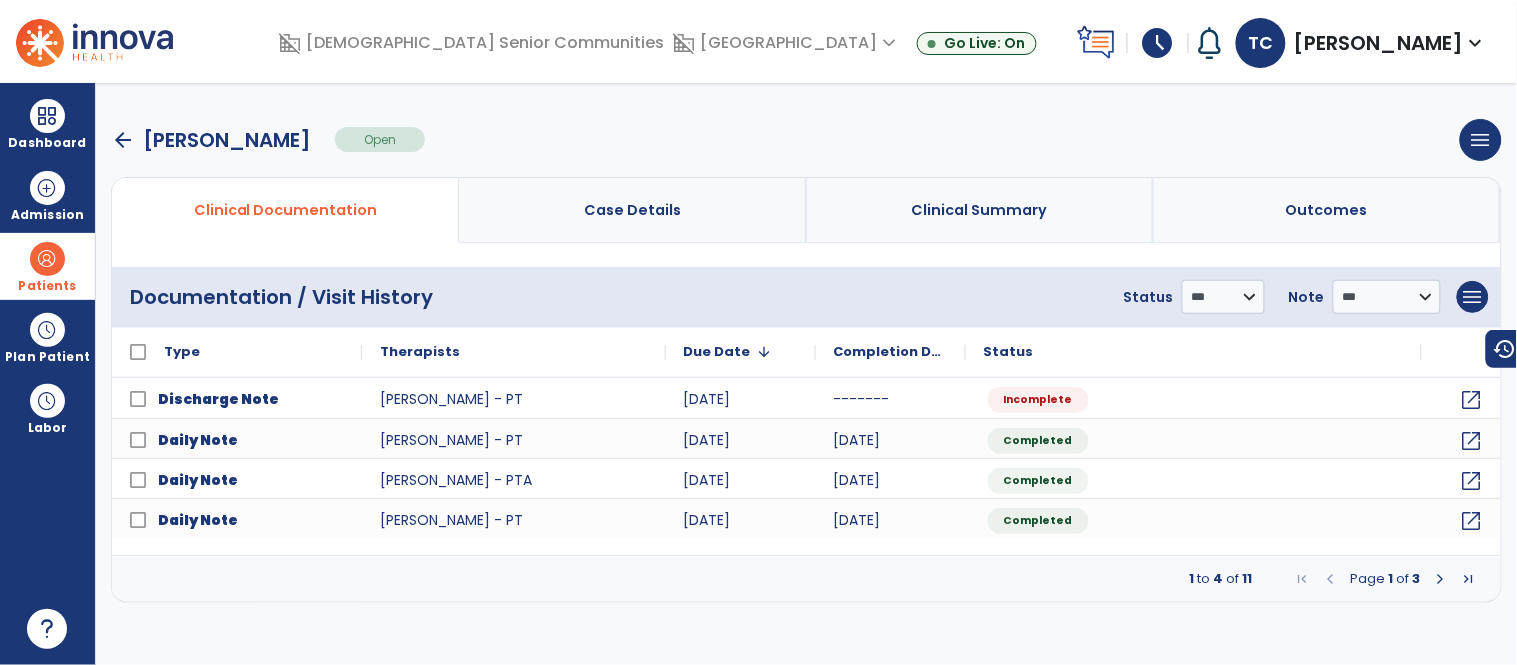 click on "arrow_back" at bounding box center [123, 140] 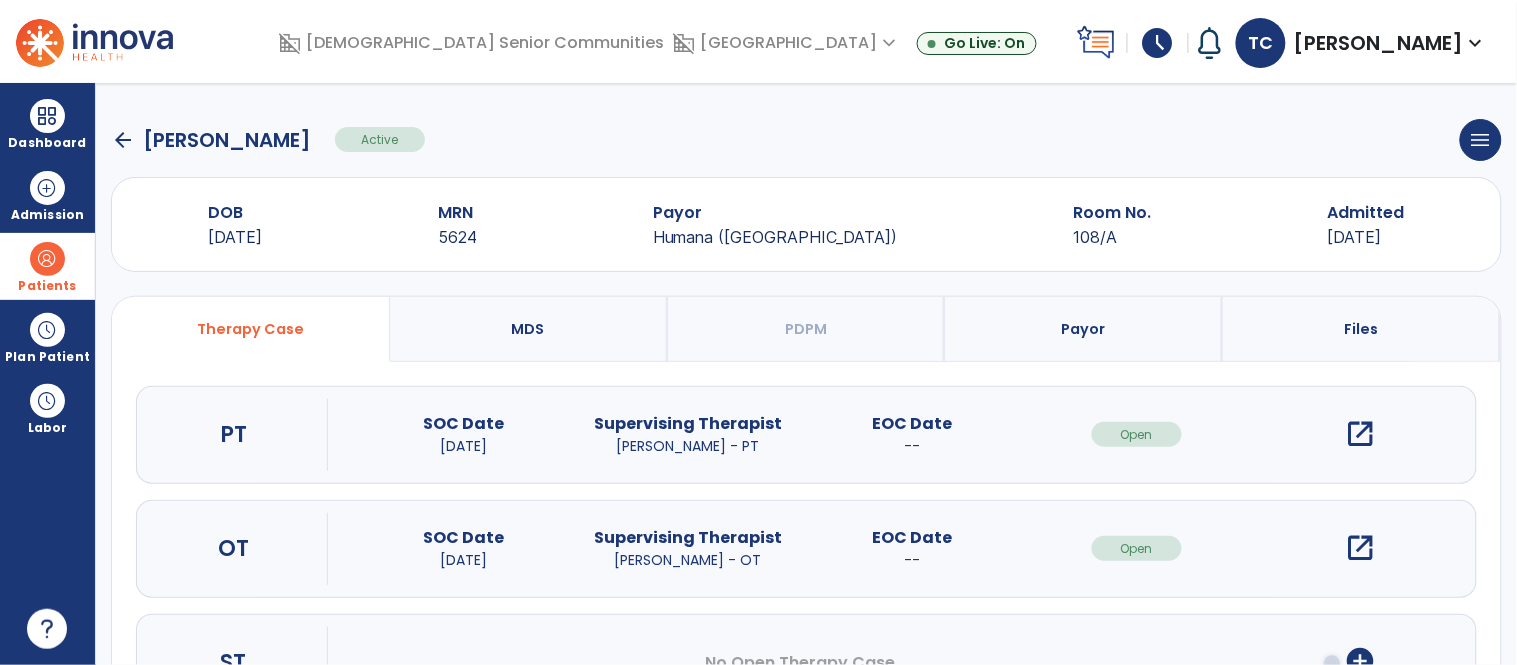 click on "arrow_back" 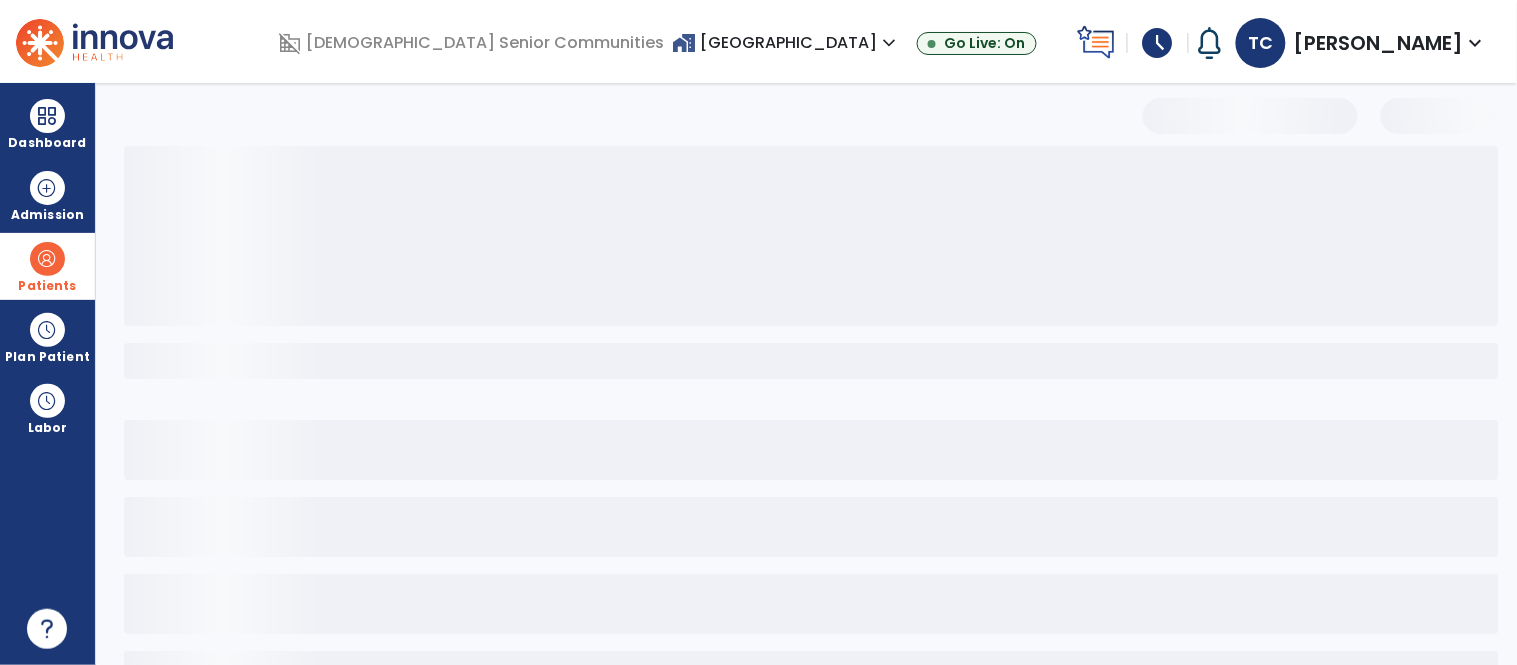 select on "***" 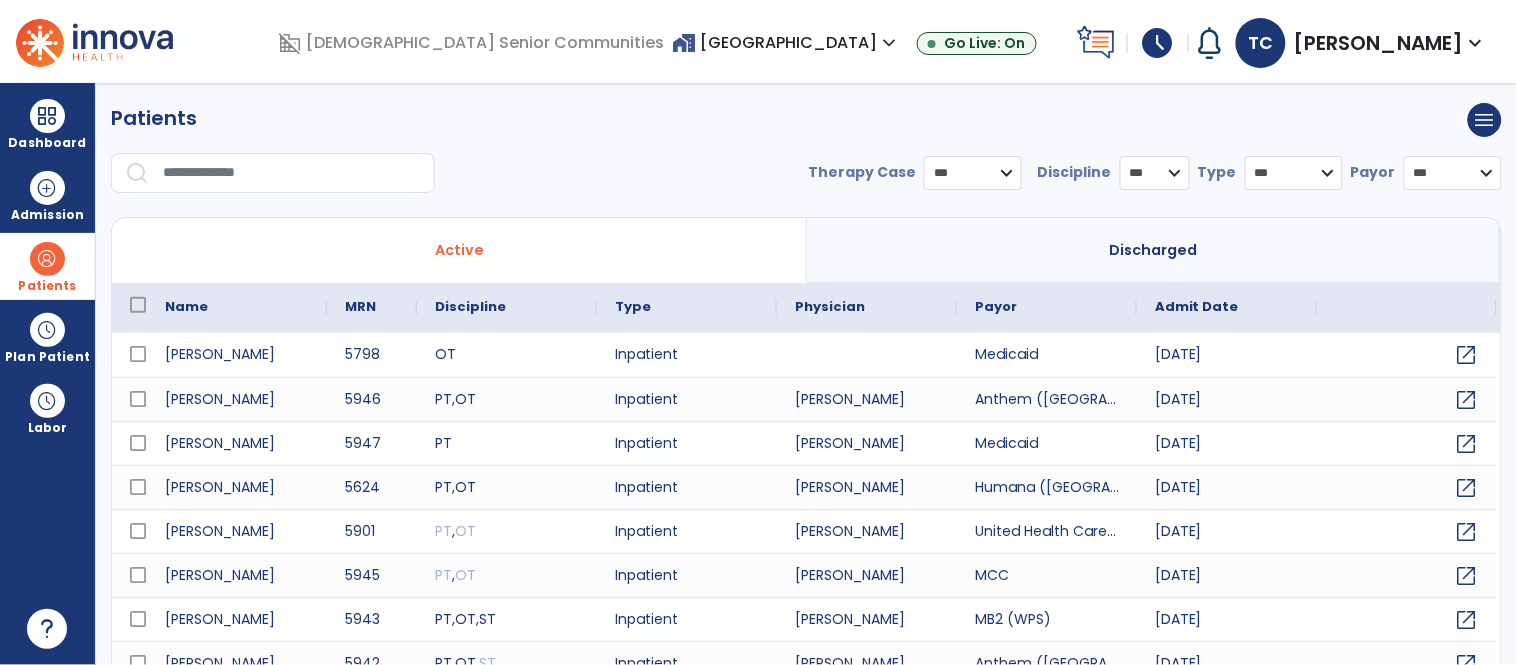 click at bounding box center (292, 173) 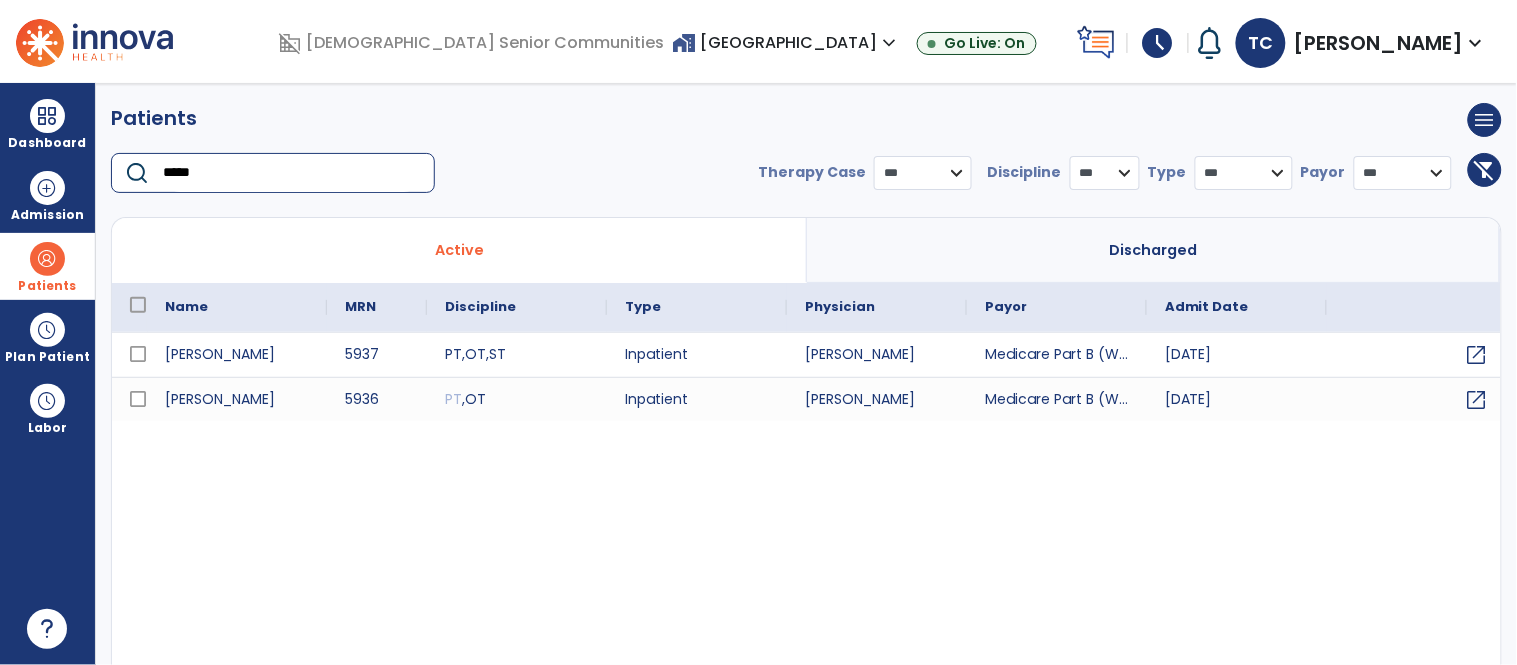 type on "*****" 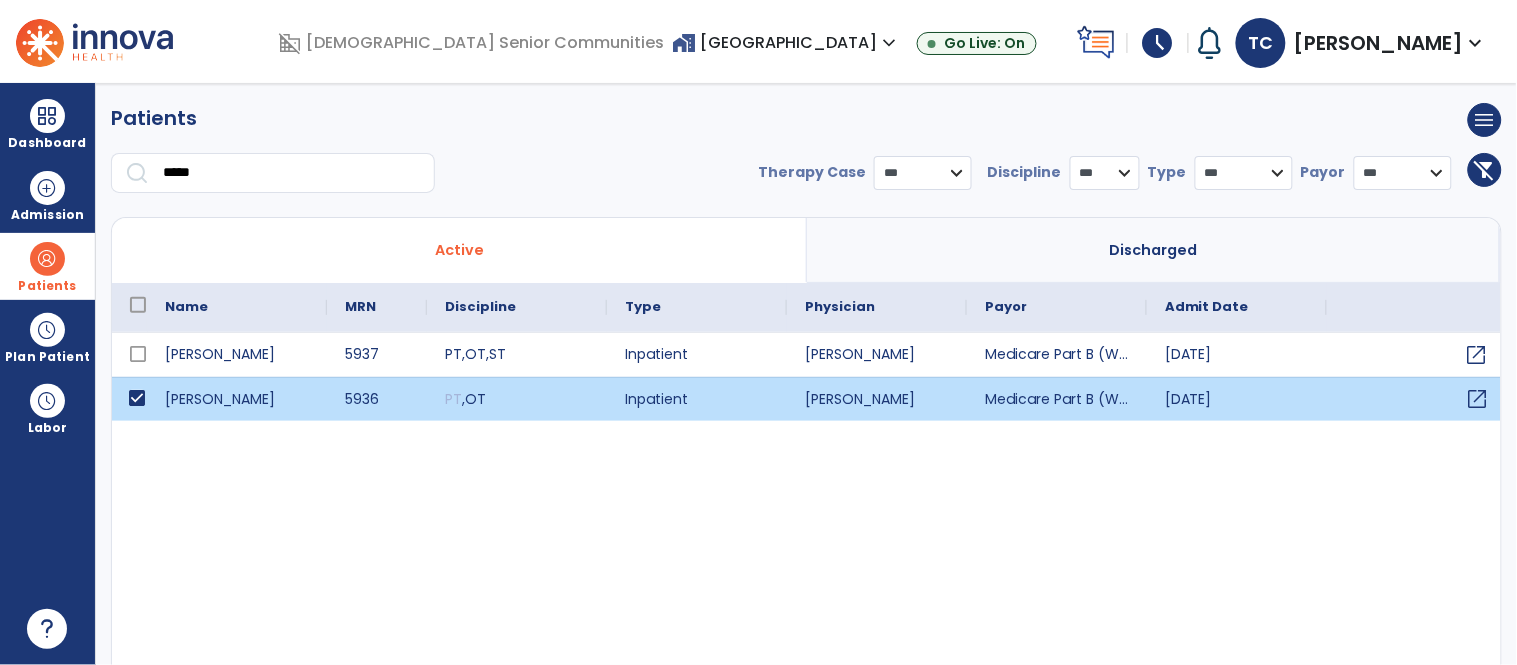 click on "open_in_new" at bounding box center (1478, 399) 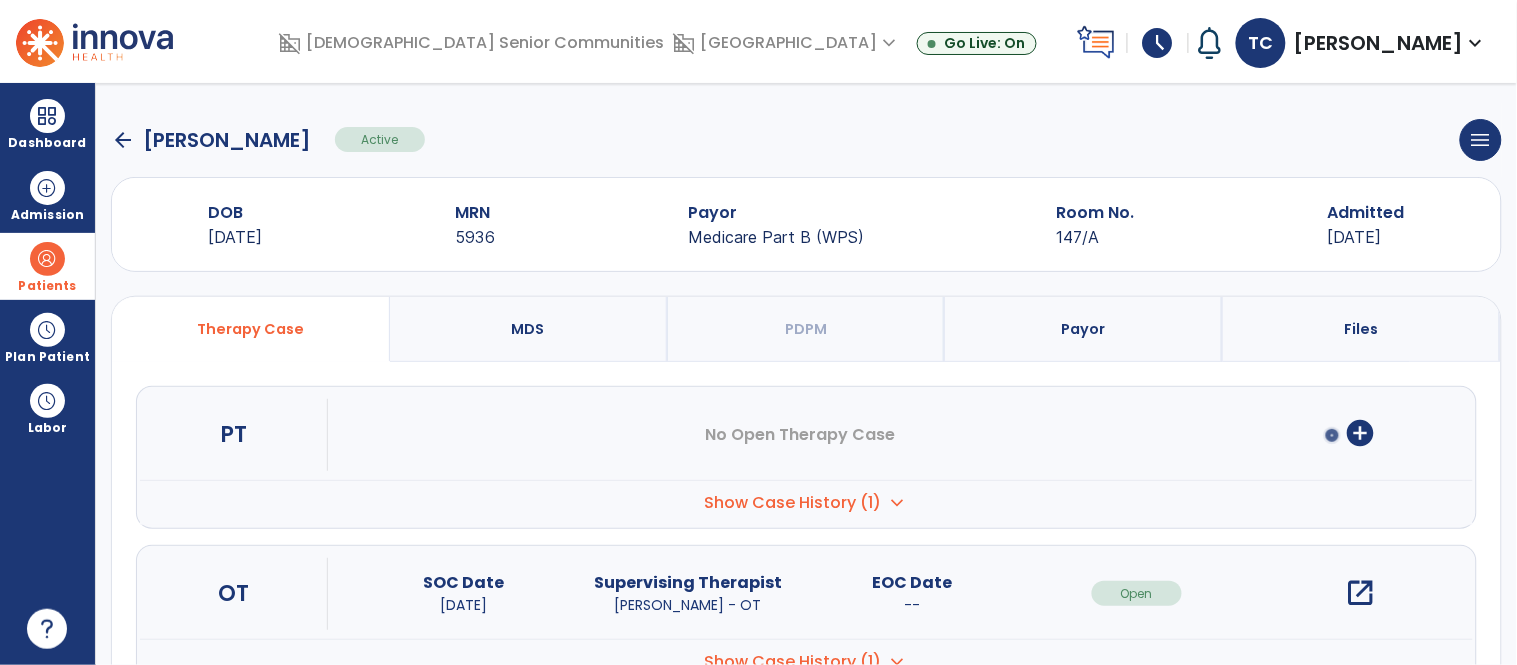click on "add_circle" at bounding box center (1361, 433) 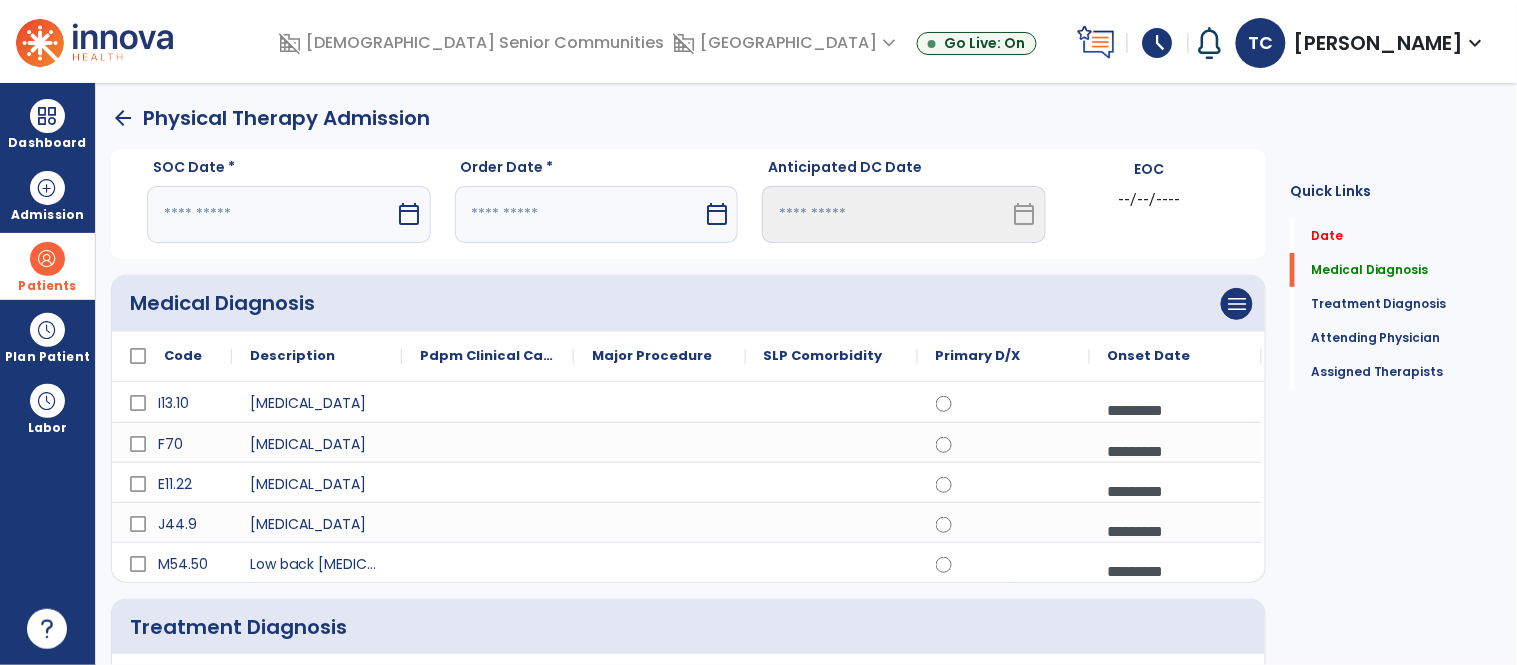click at bounding box center [271, 214] 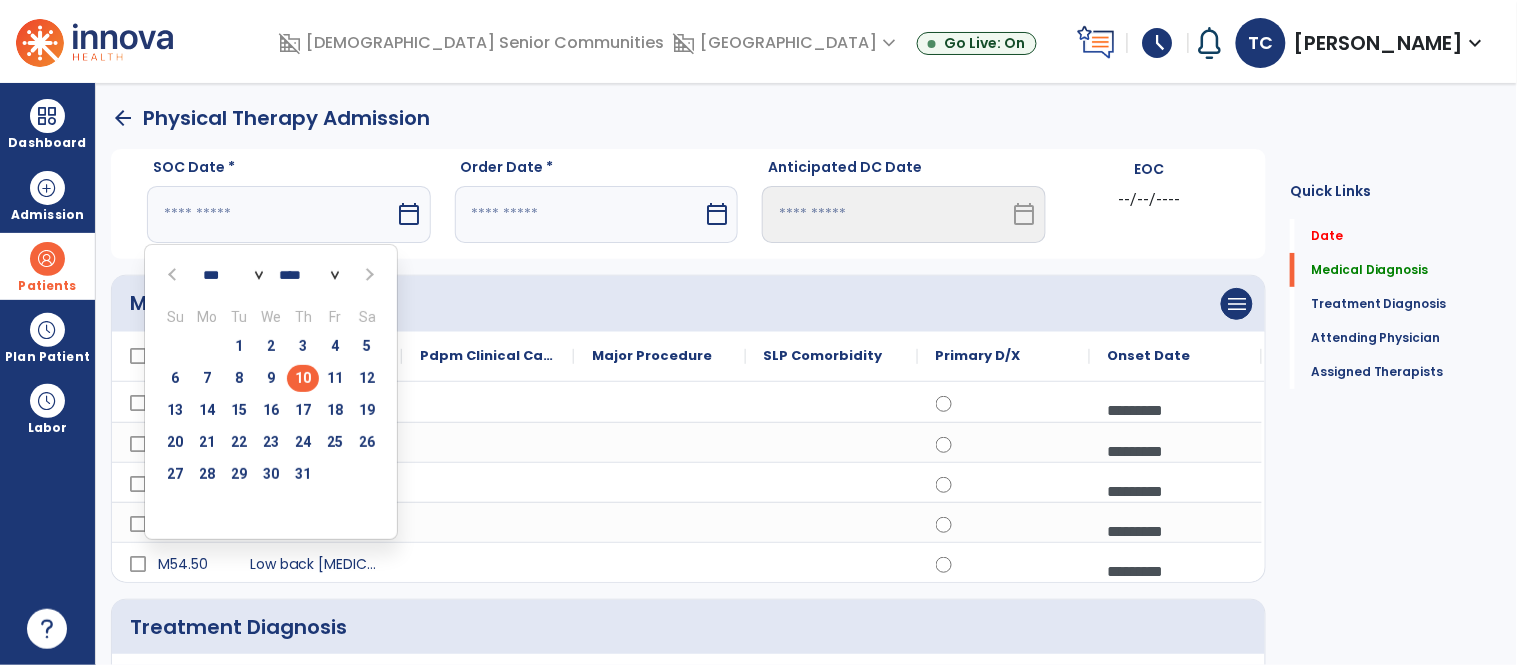 type on "*********" 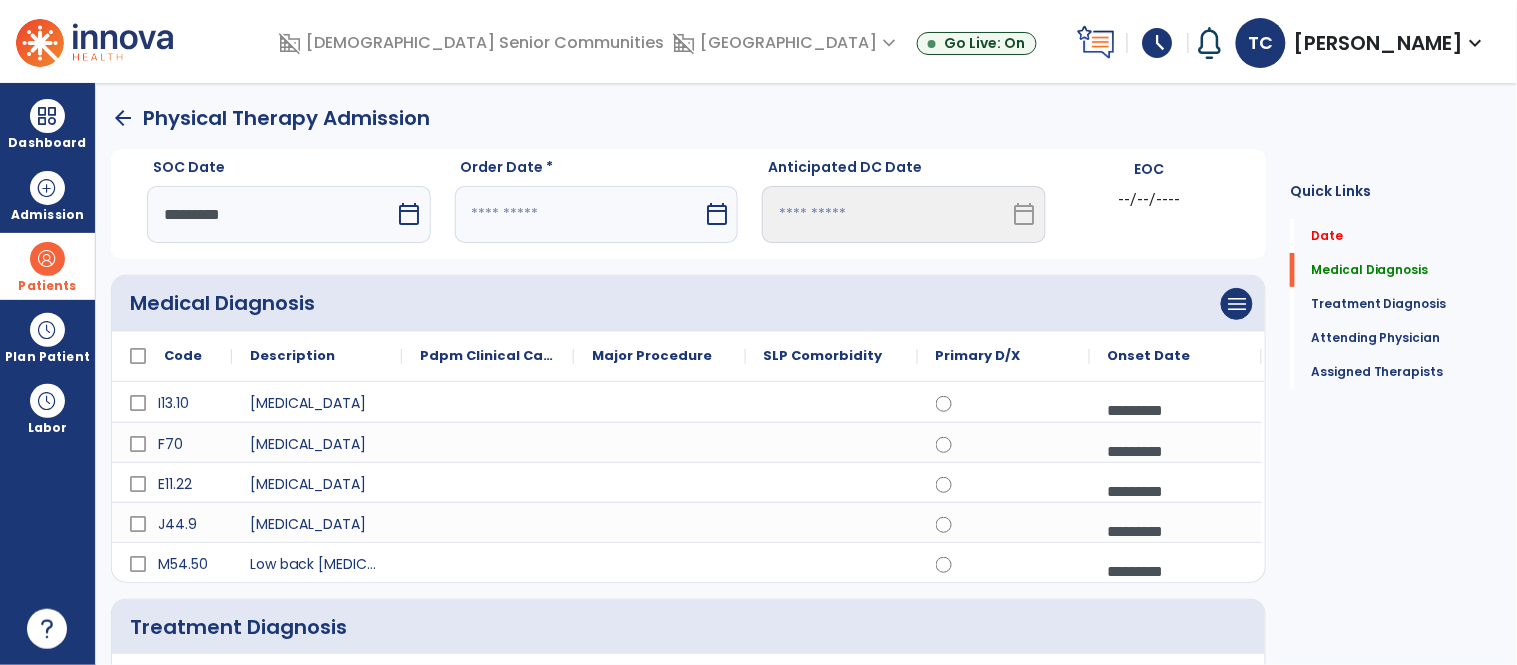 click at bounding box center [579, 214] 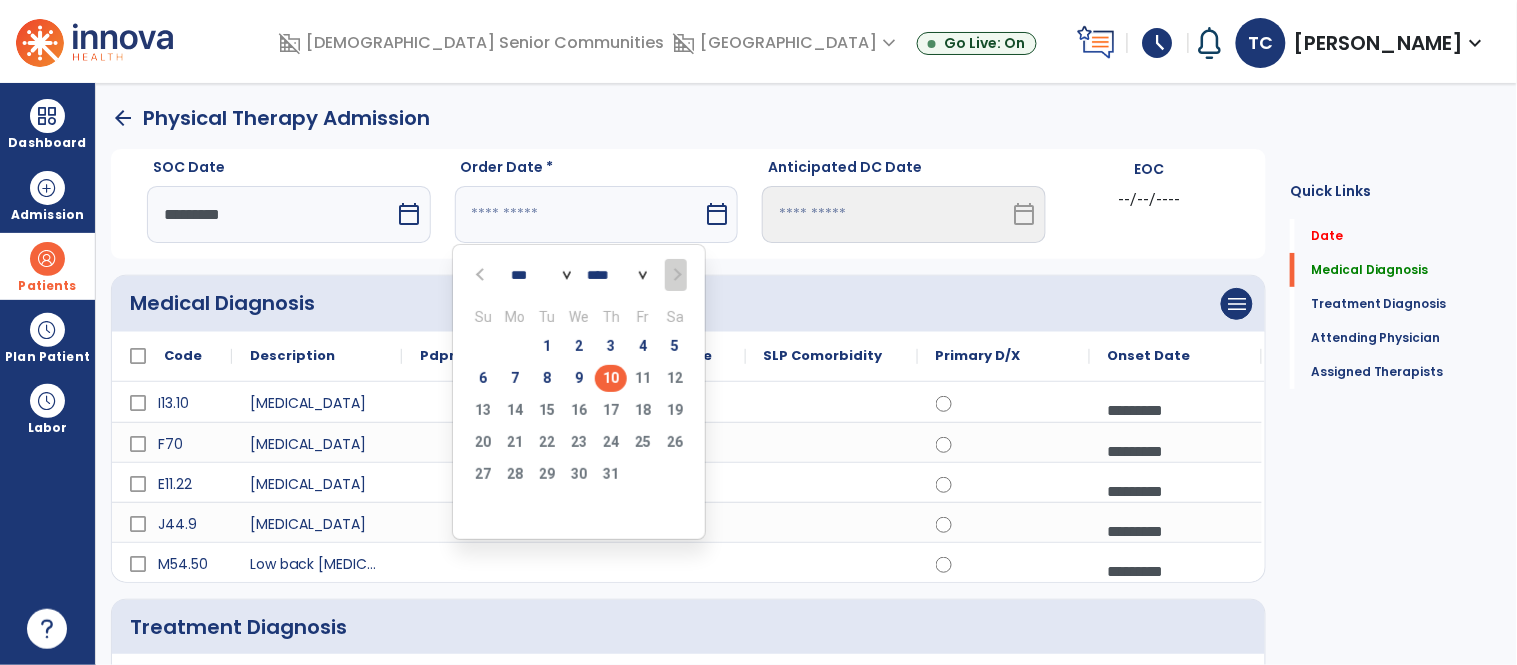 type on "*********" 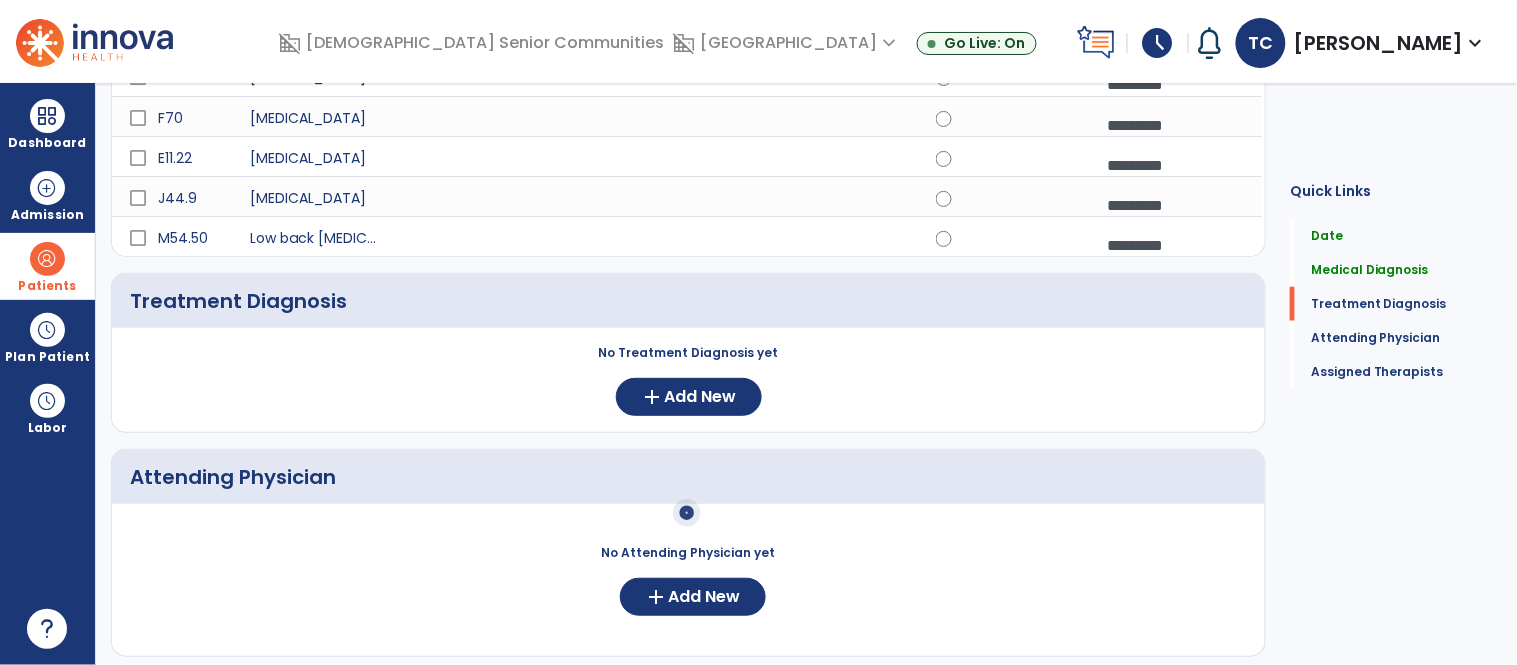 scroll, scrollTop: 387, scrollLeft: 0, axis: vertical 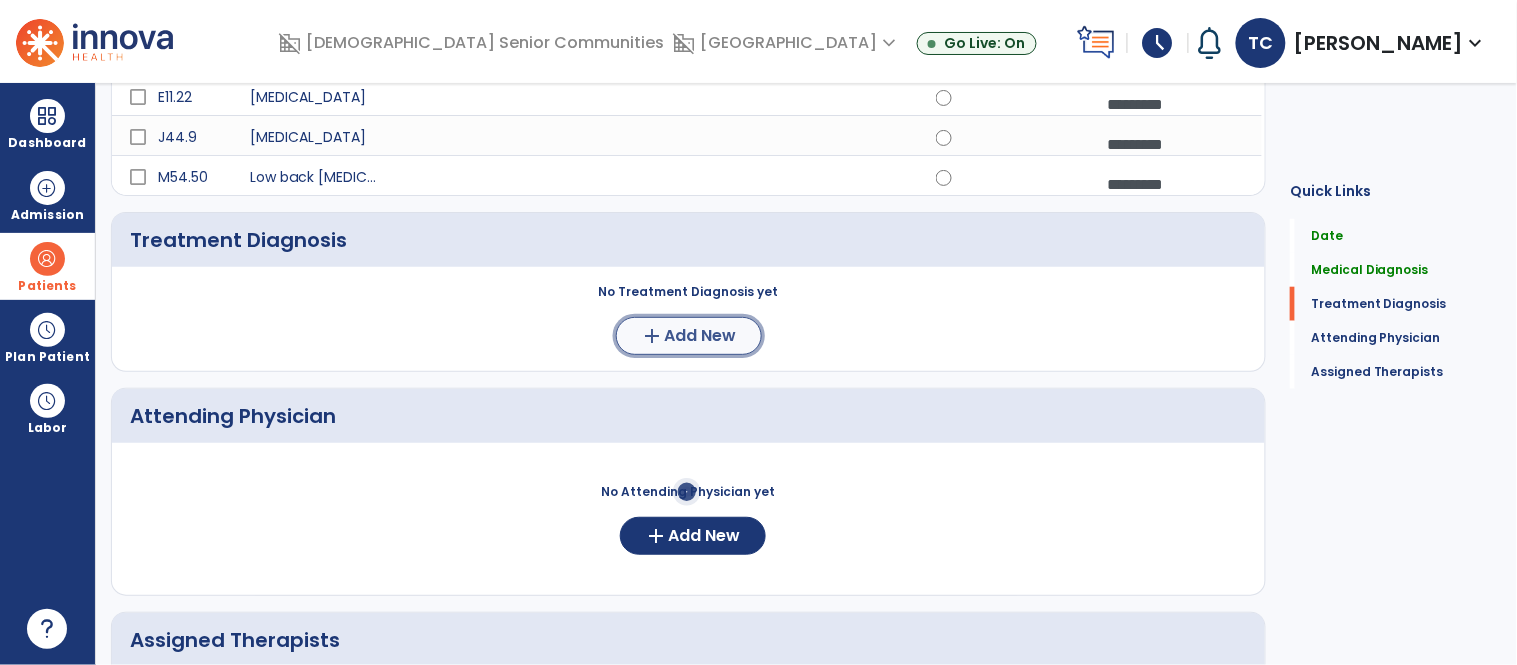 click on "add" 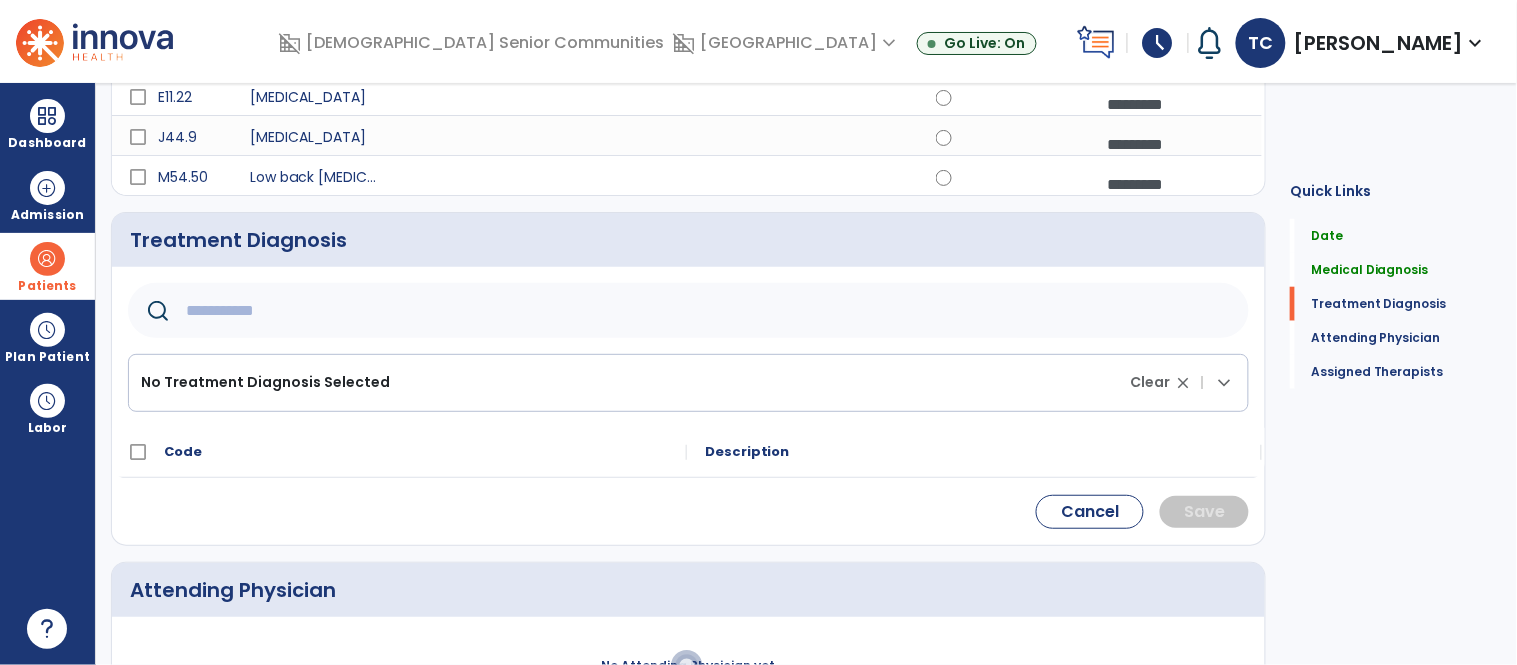 click 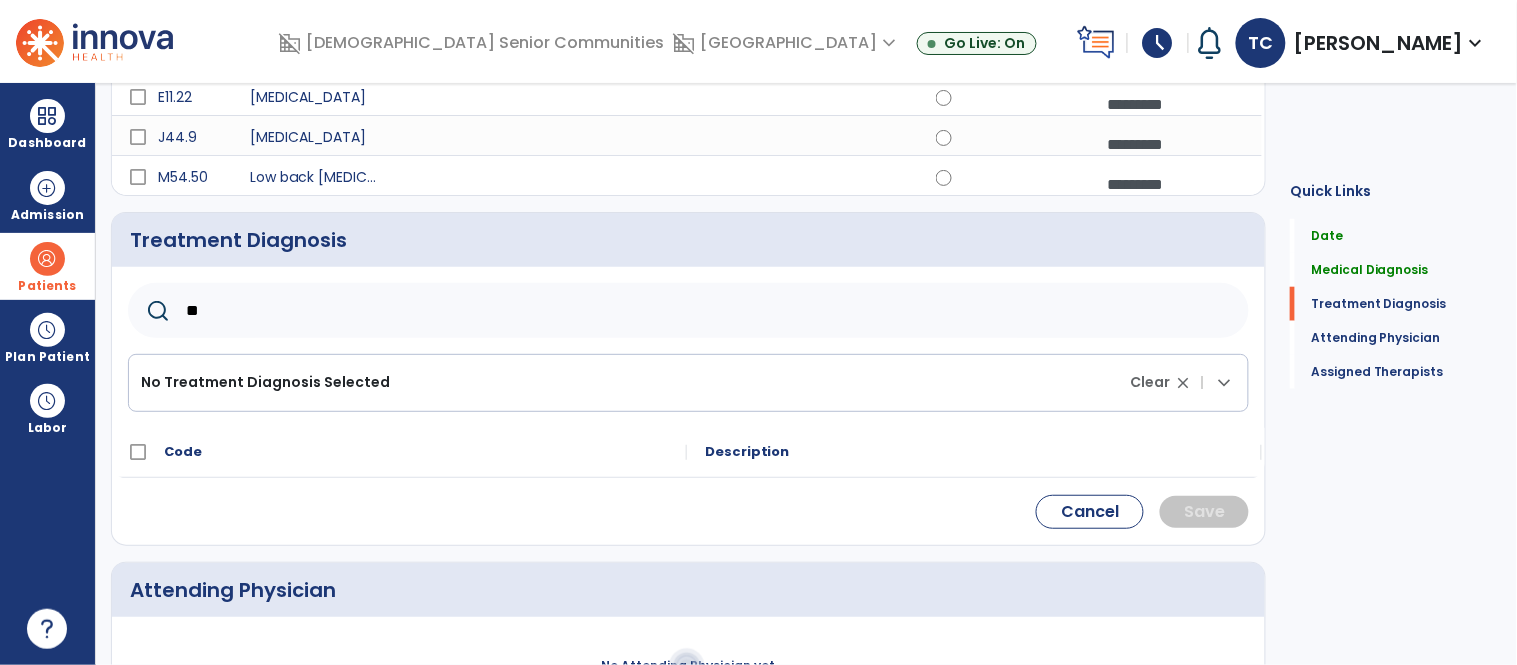 type on "***" 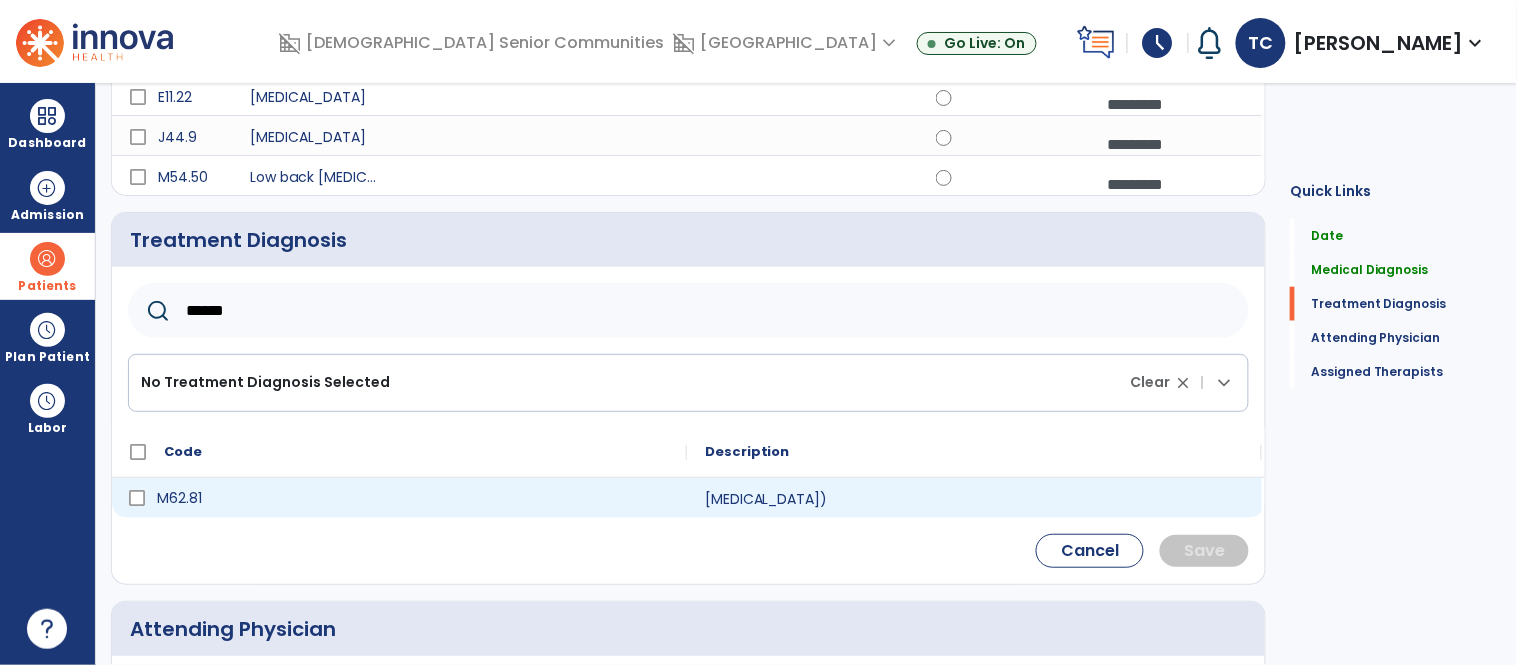 click on "M62.81" at bounding box center [413, 498] 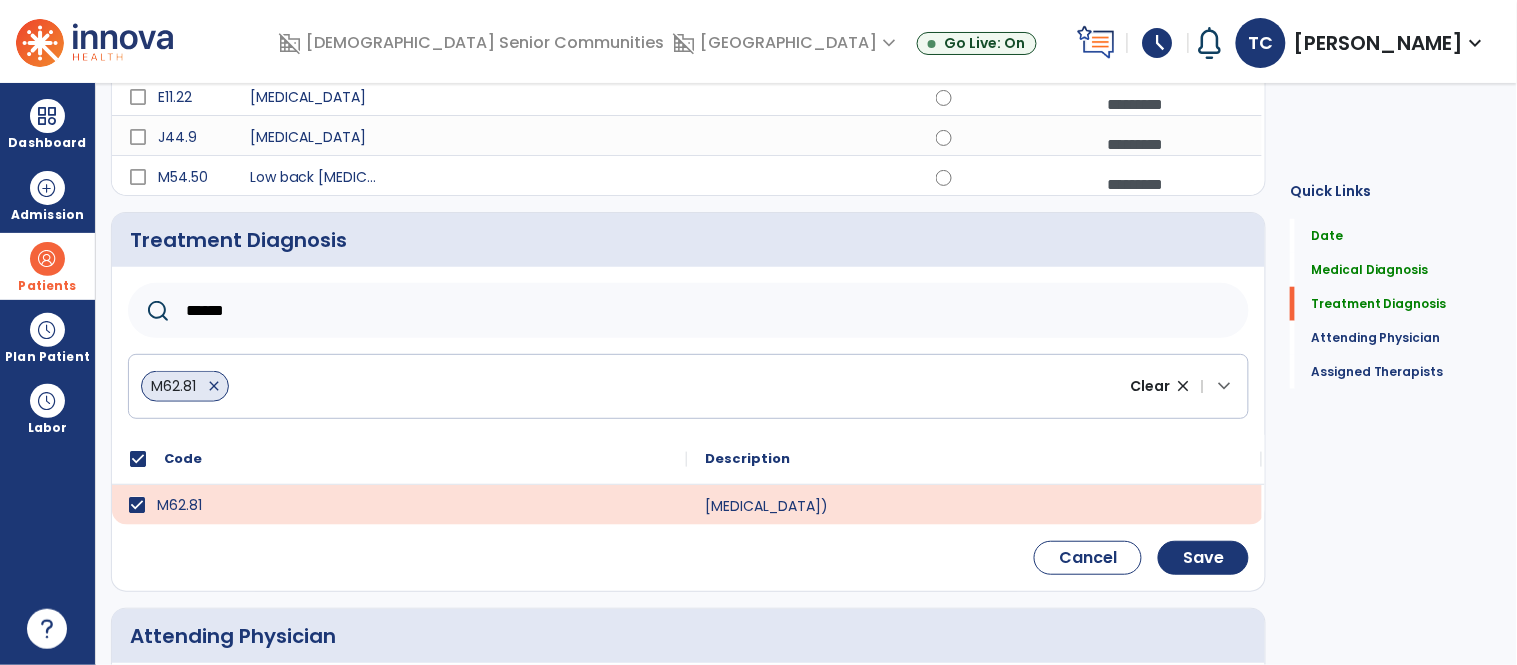 click on "******" 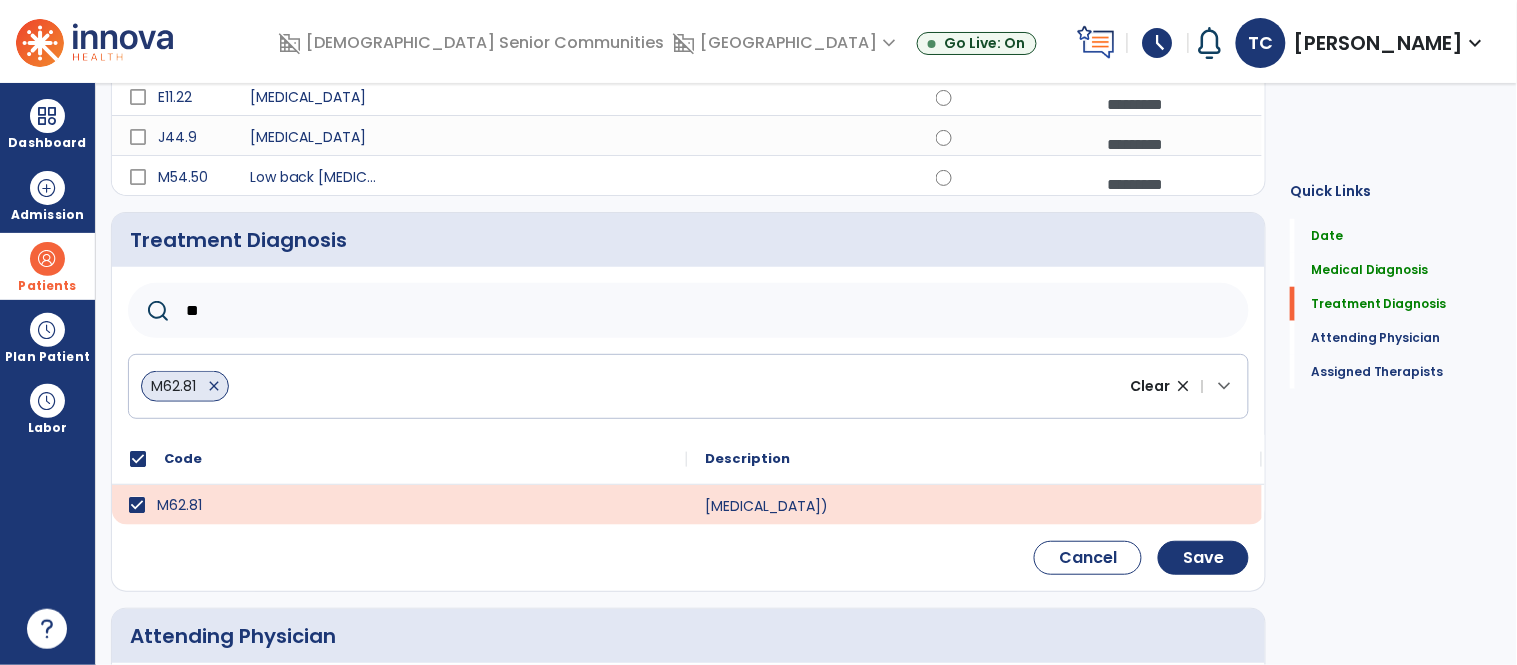 type on "*" 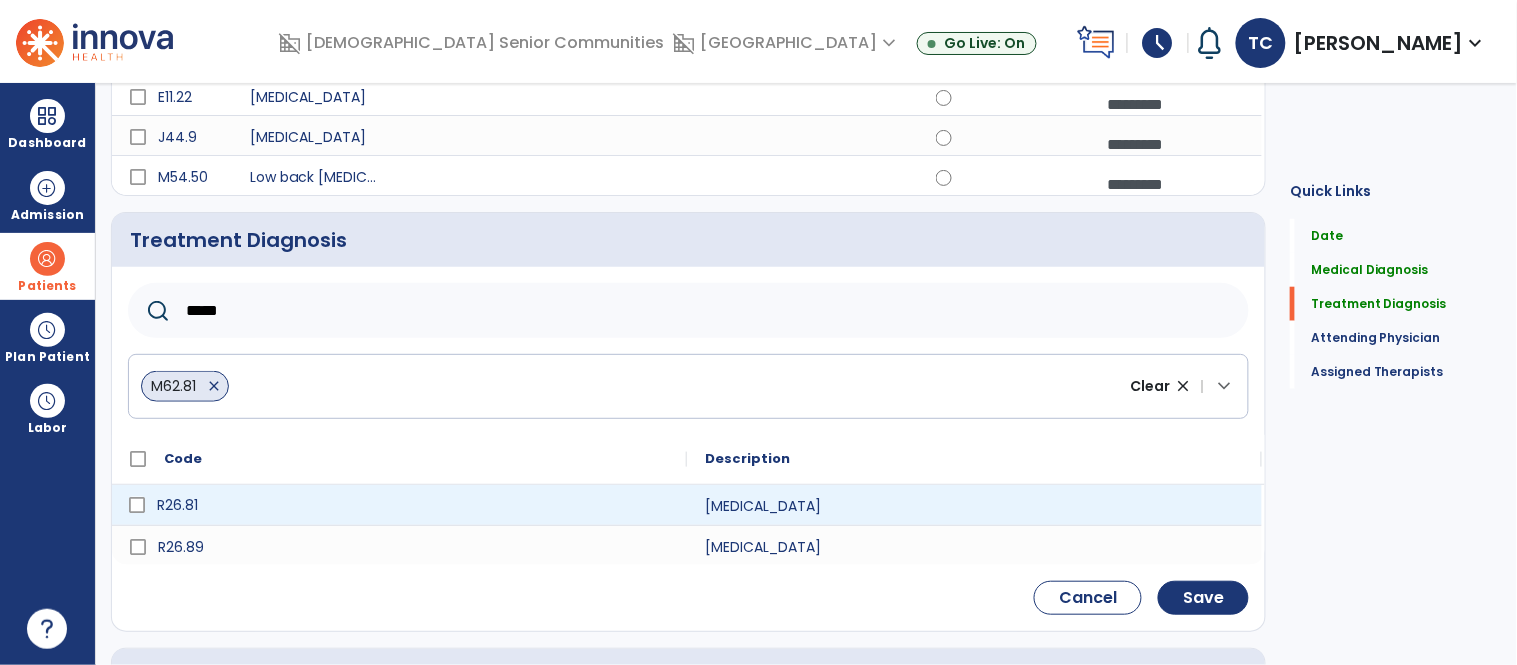 type on "*****" 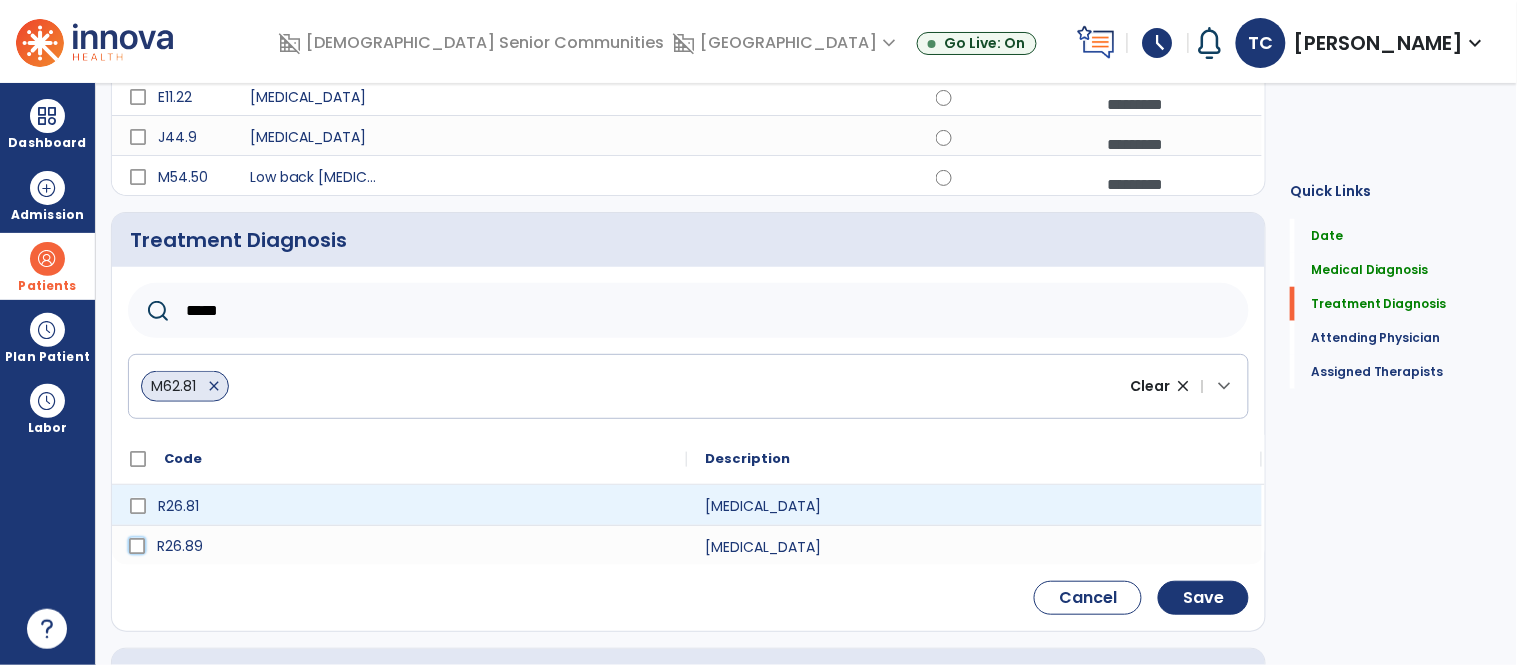 click on "R26.81 Unsteadiness on feet
R26.89 Other abnormalities of gait and mobility" 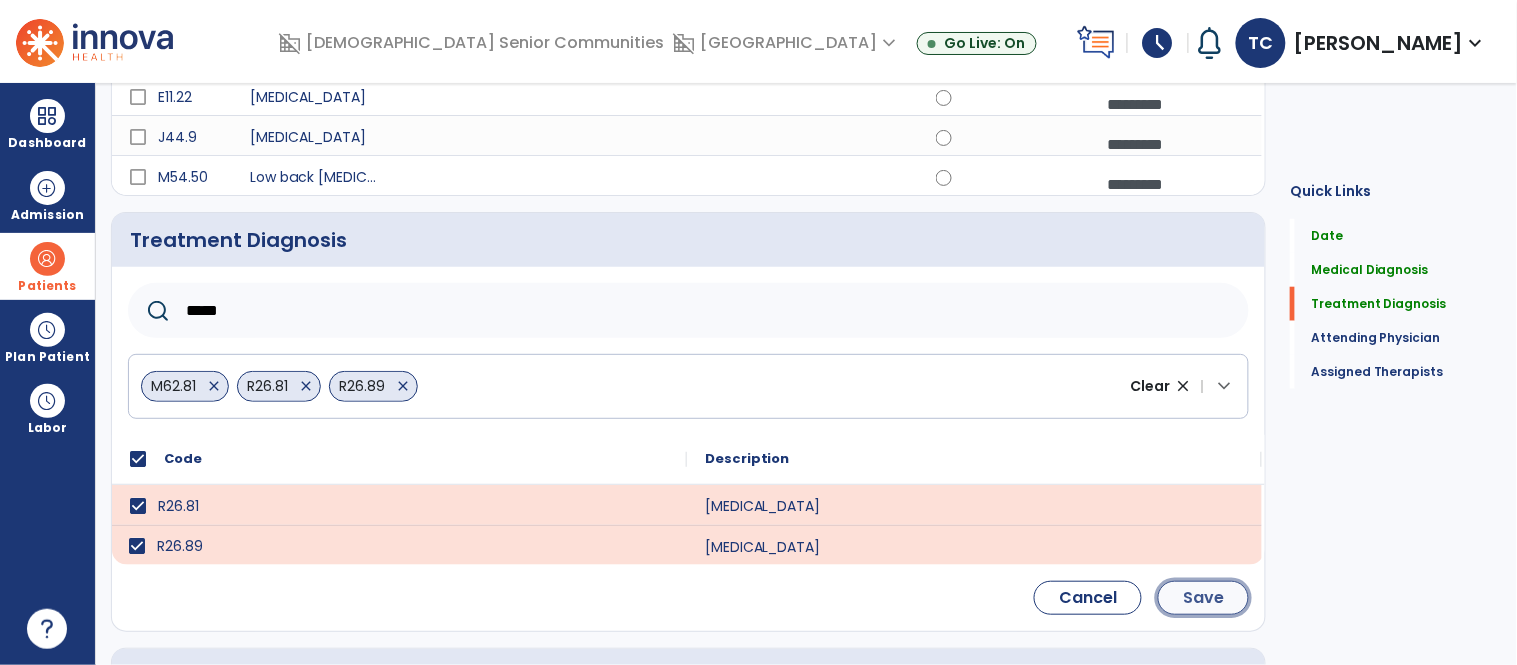 click on "Save" 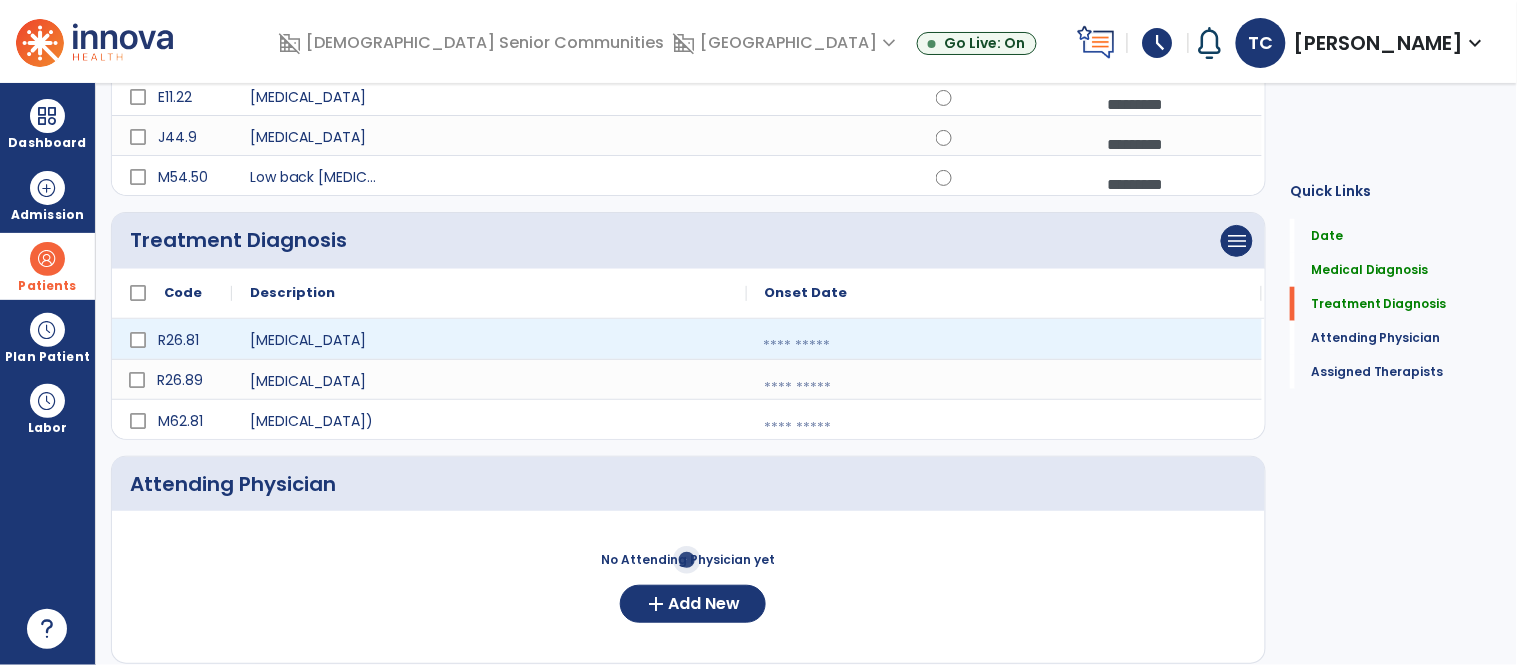 click on "calendar_today" 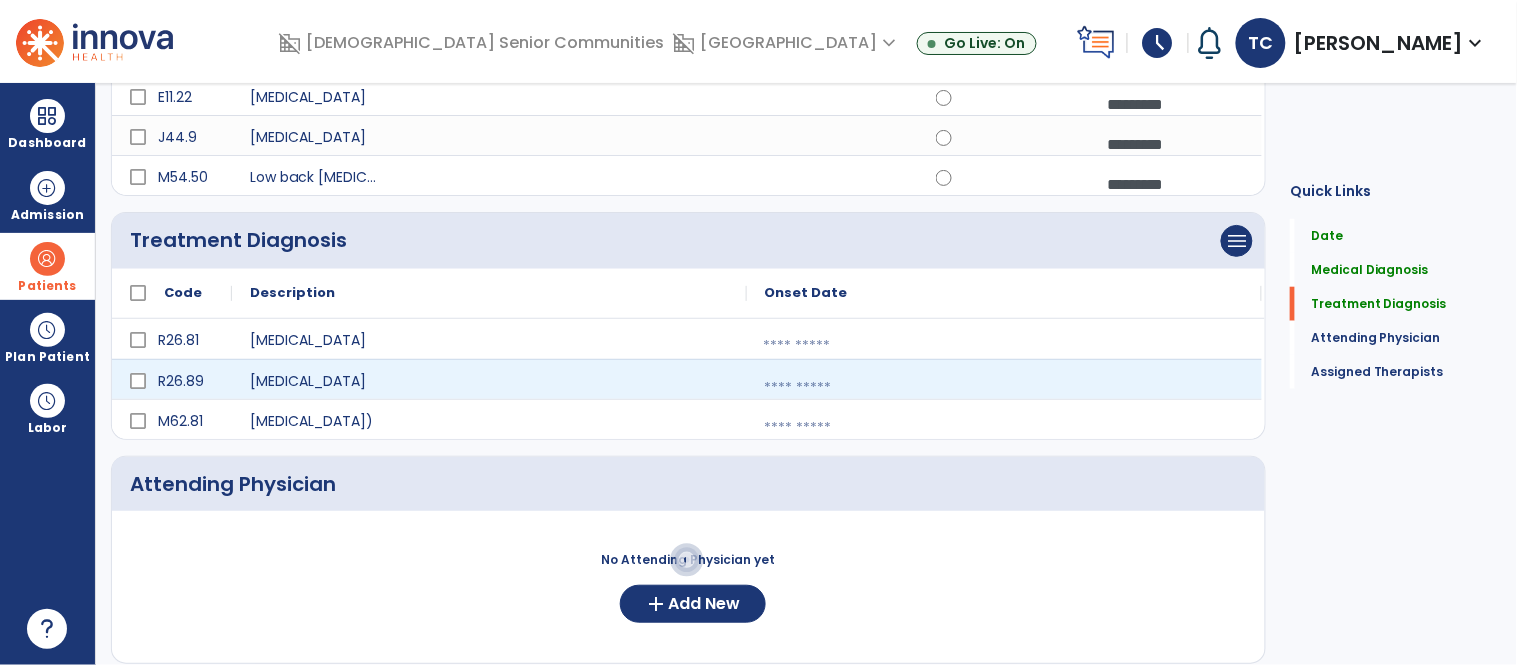 click at bounding box center [1004, 388] 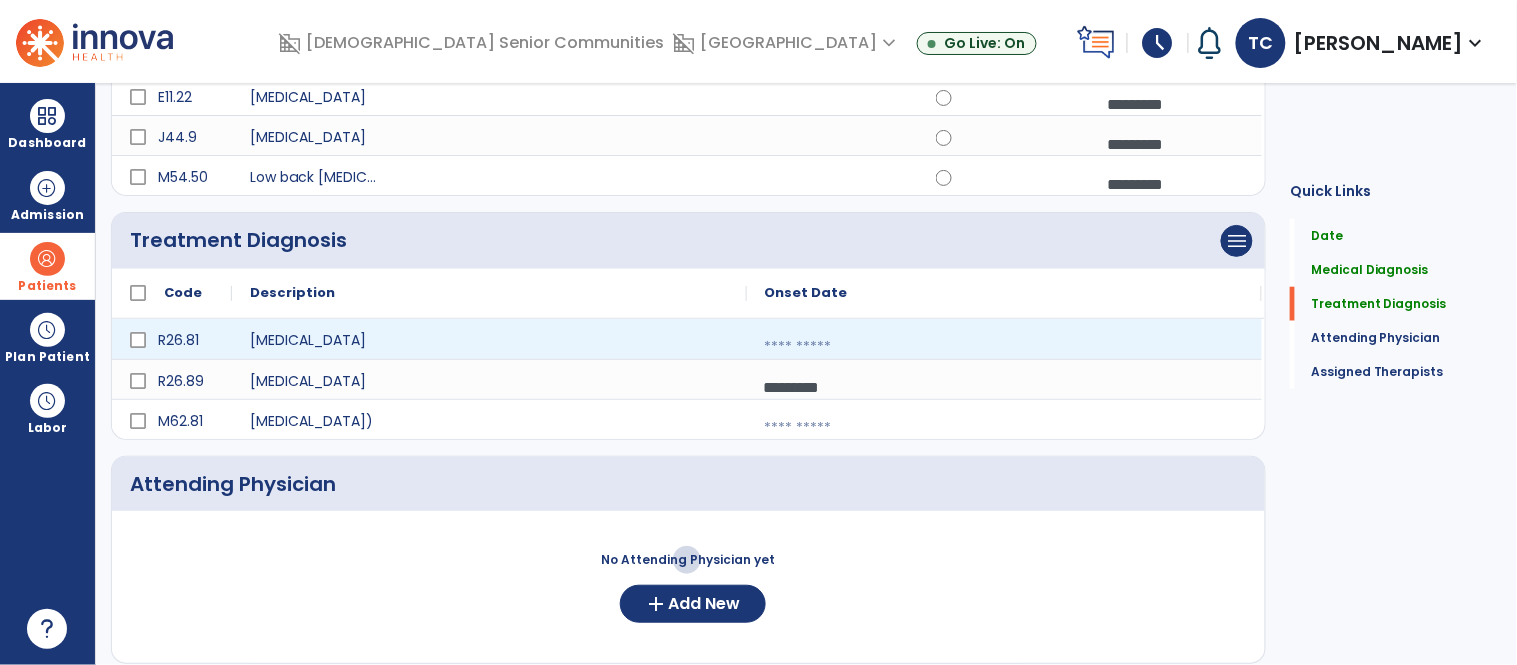 click at bounding box center [1004, 347] 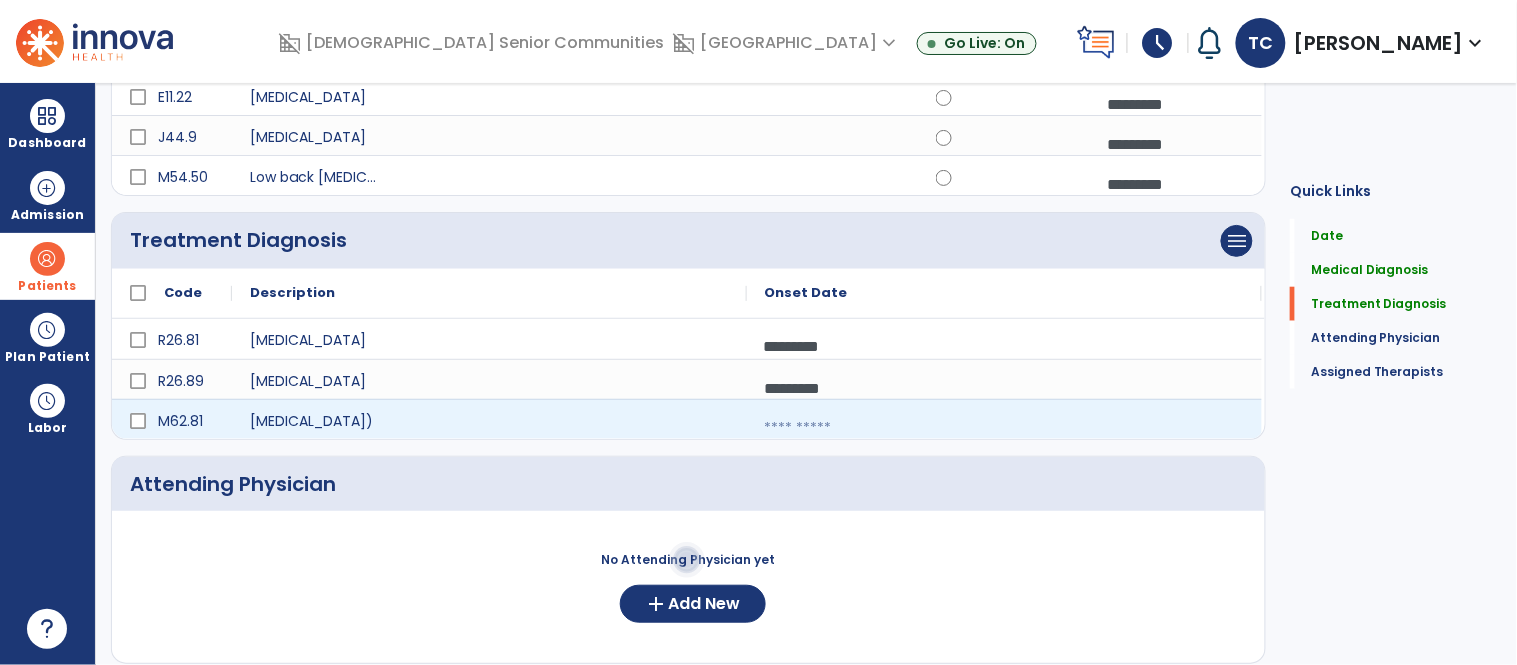 click at bounding box center [1004, 428] 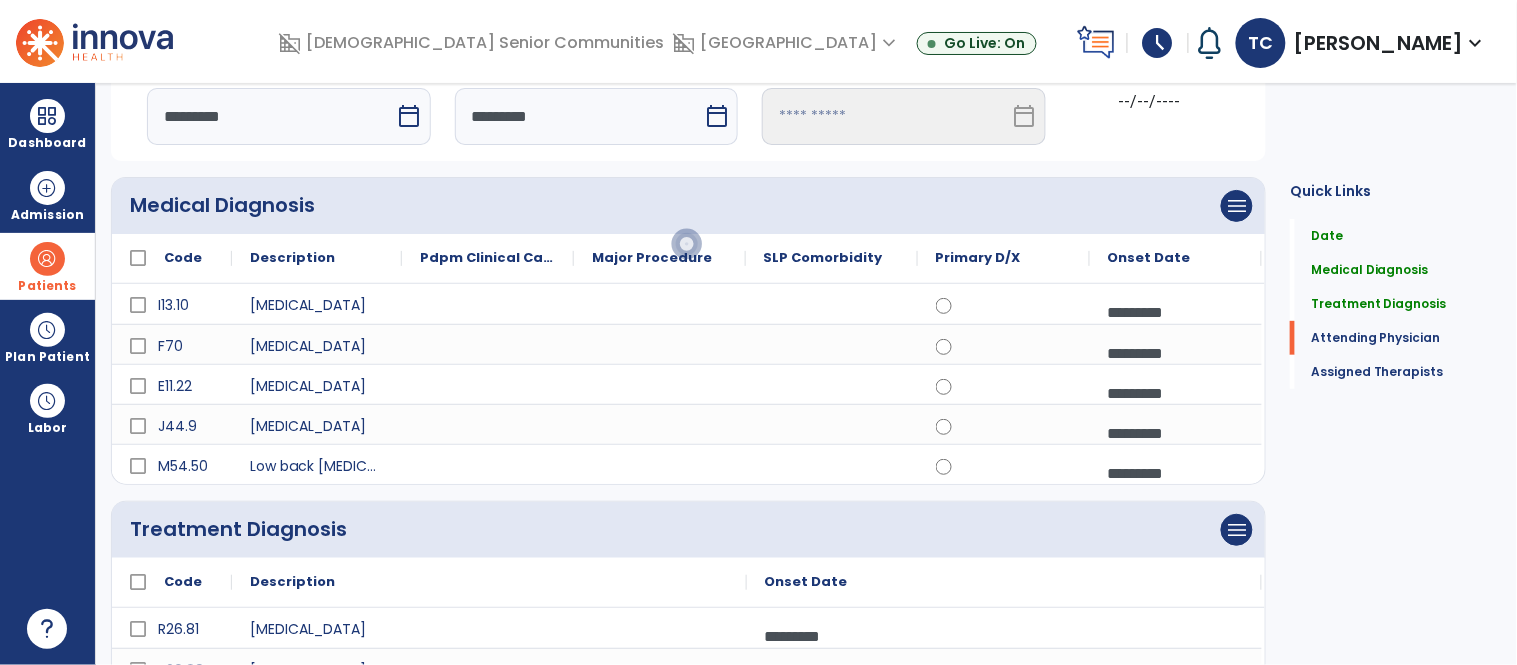 scroll, scrollTop: 703, scrollLeft: 0, axis: vertical 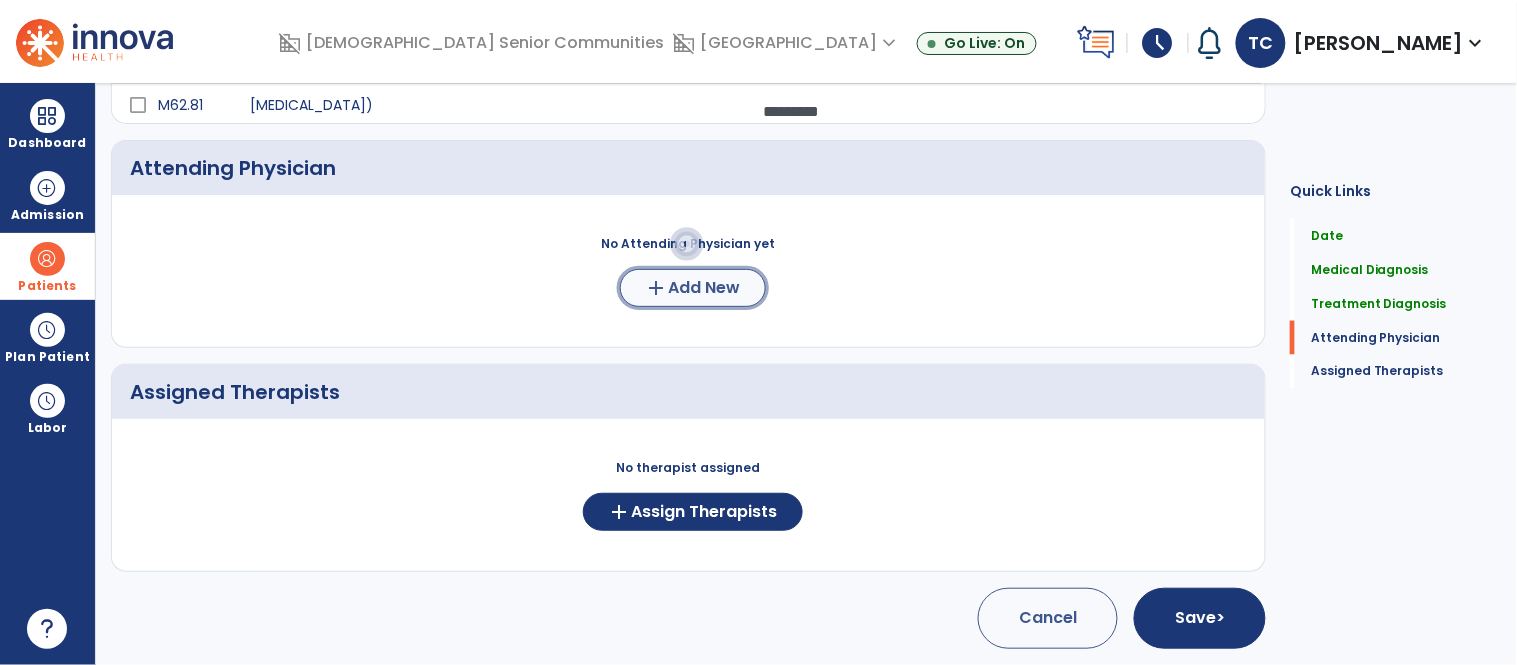 click on "Add New" 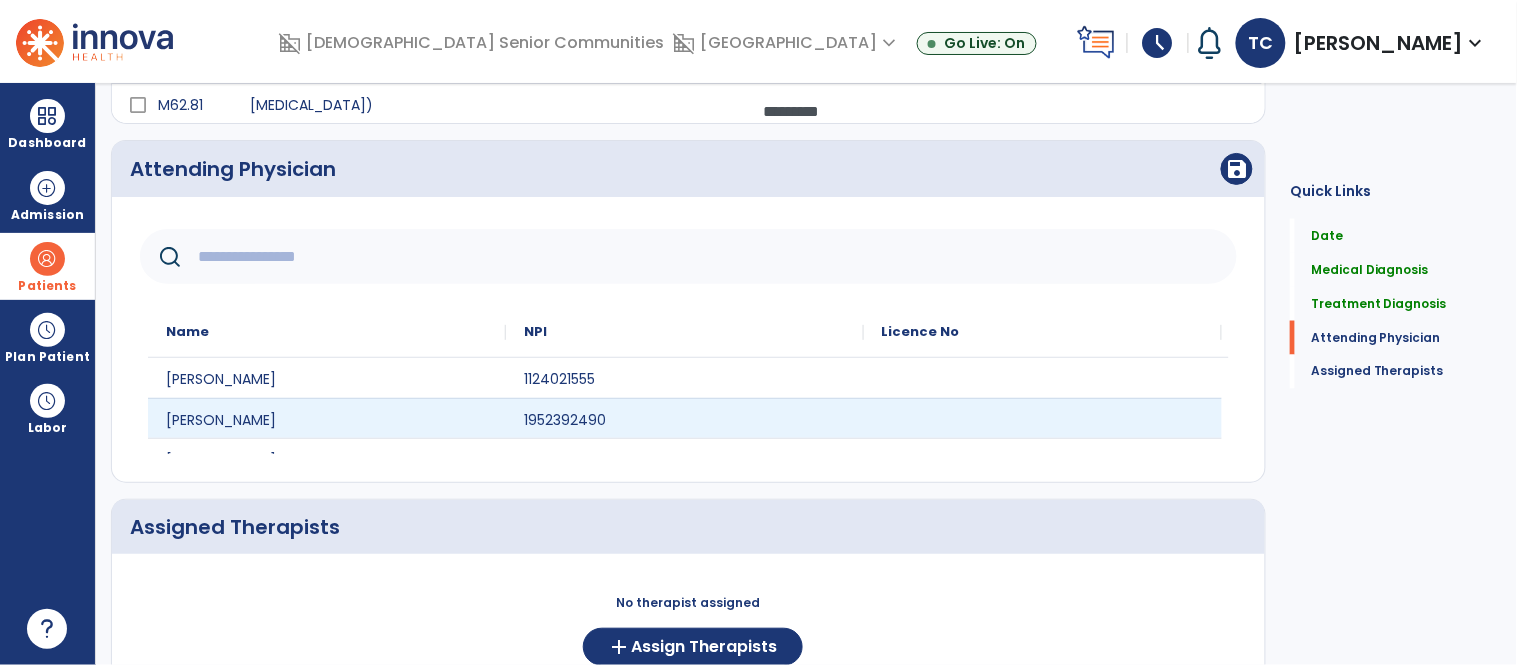 scroll, scrollTop: 23, scrollLeft: 0, axis: vertical 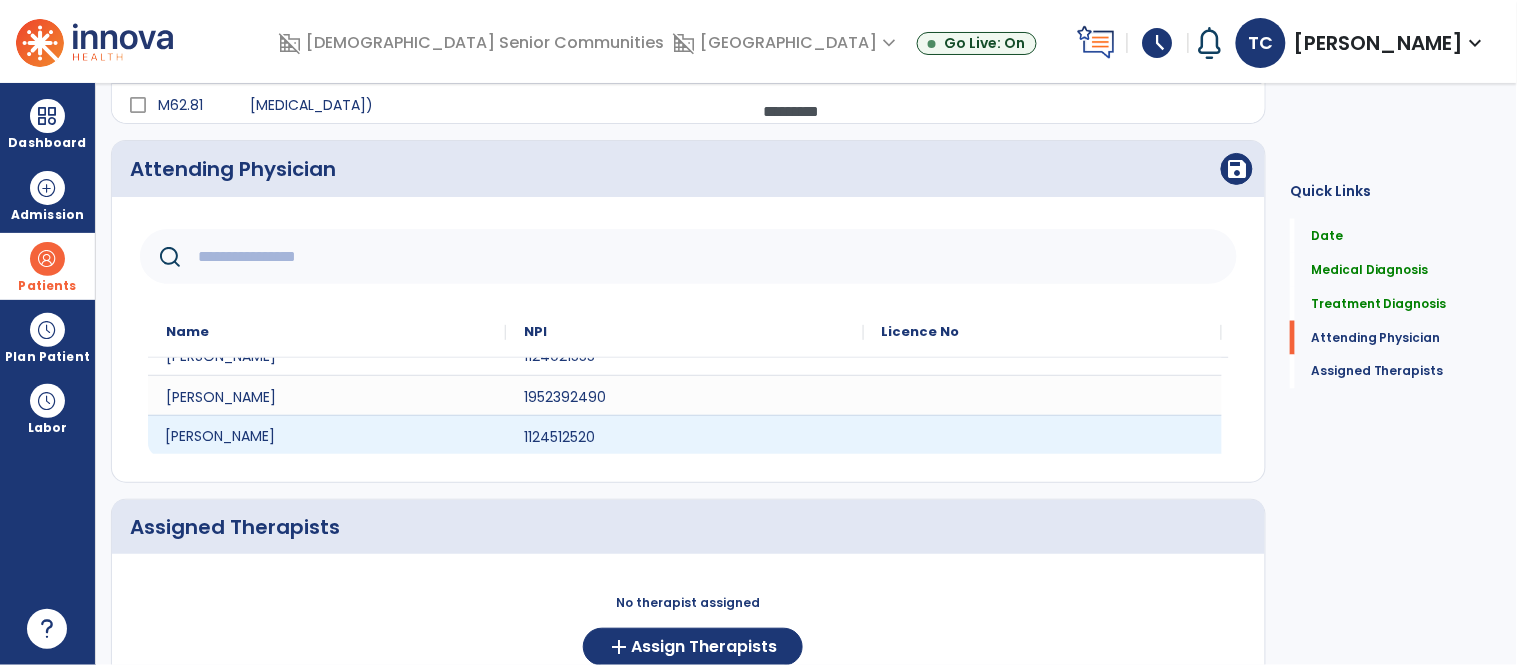 click on "Sarah Volkman" 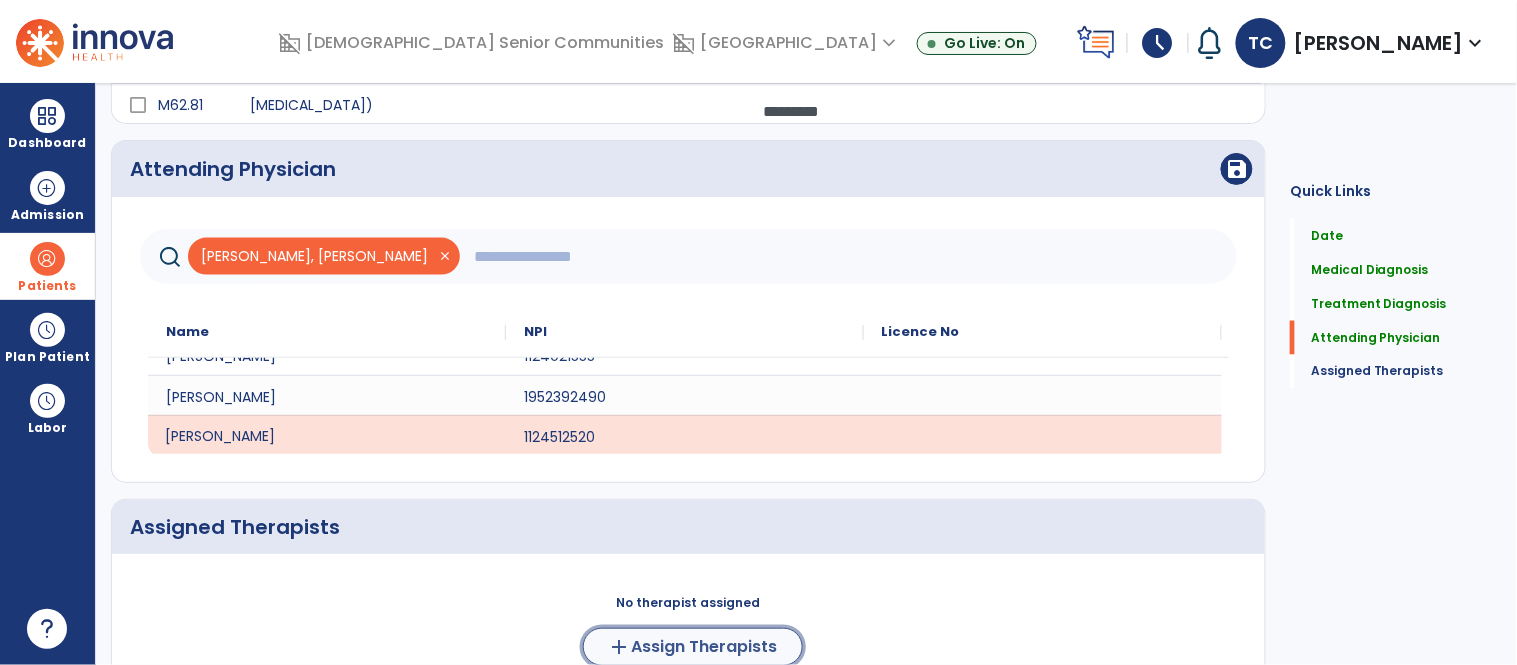 click on "add  Assign Therapists" 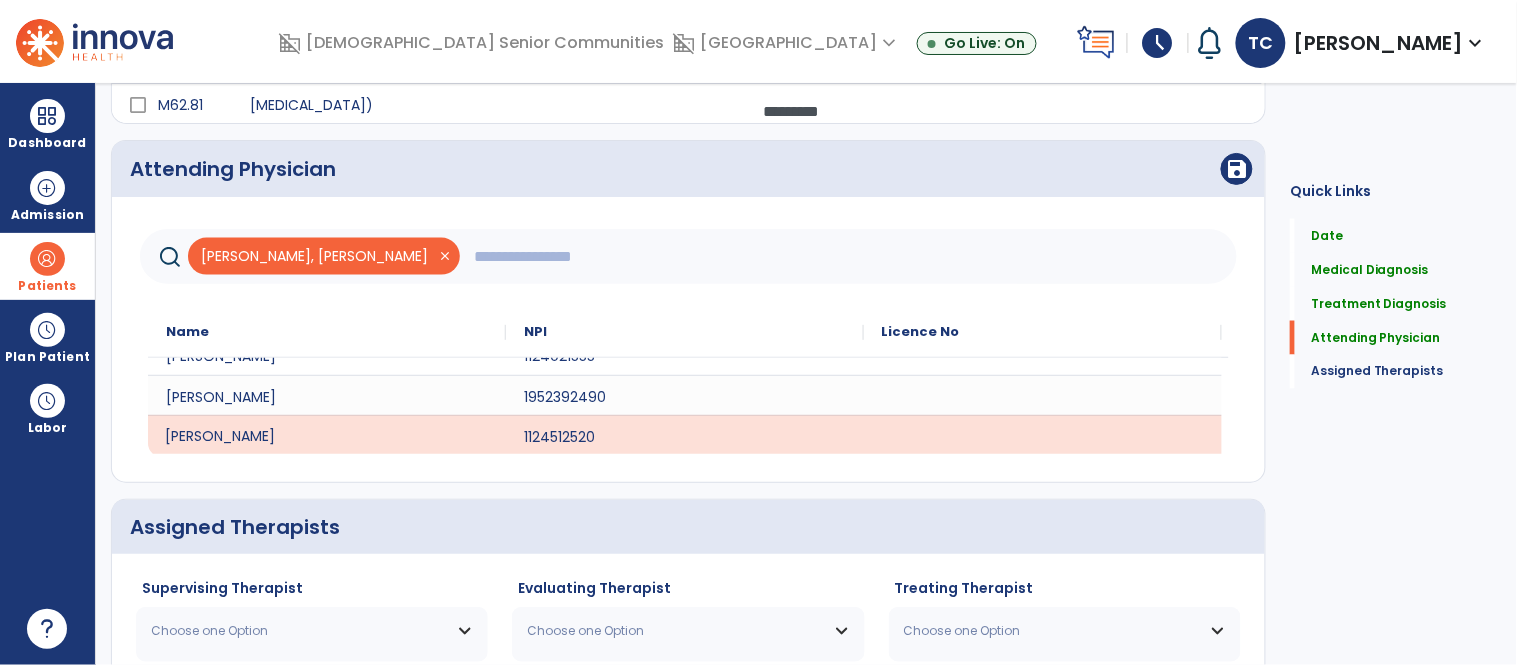 click on "Choose one Option" at bounding box center (299, 631) 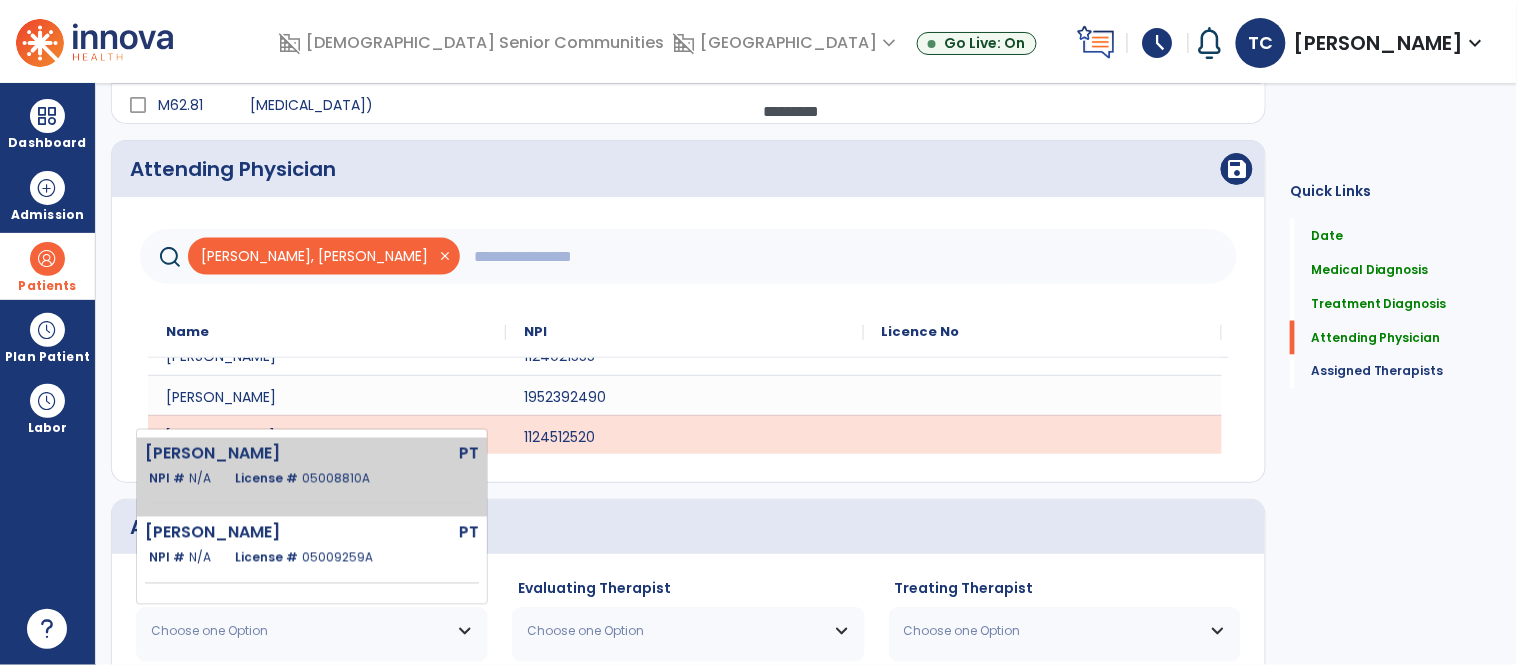 click on "PT" 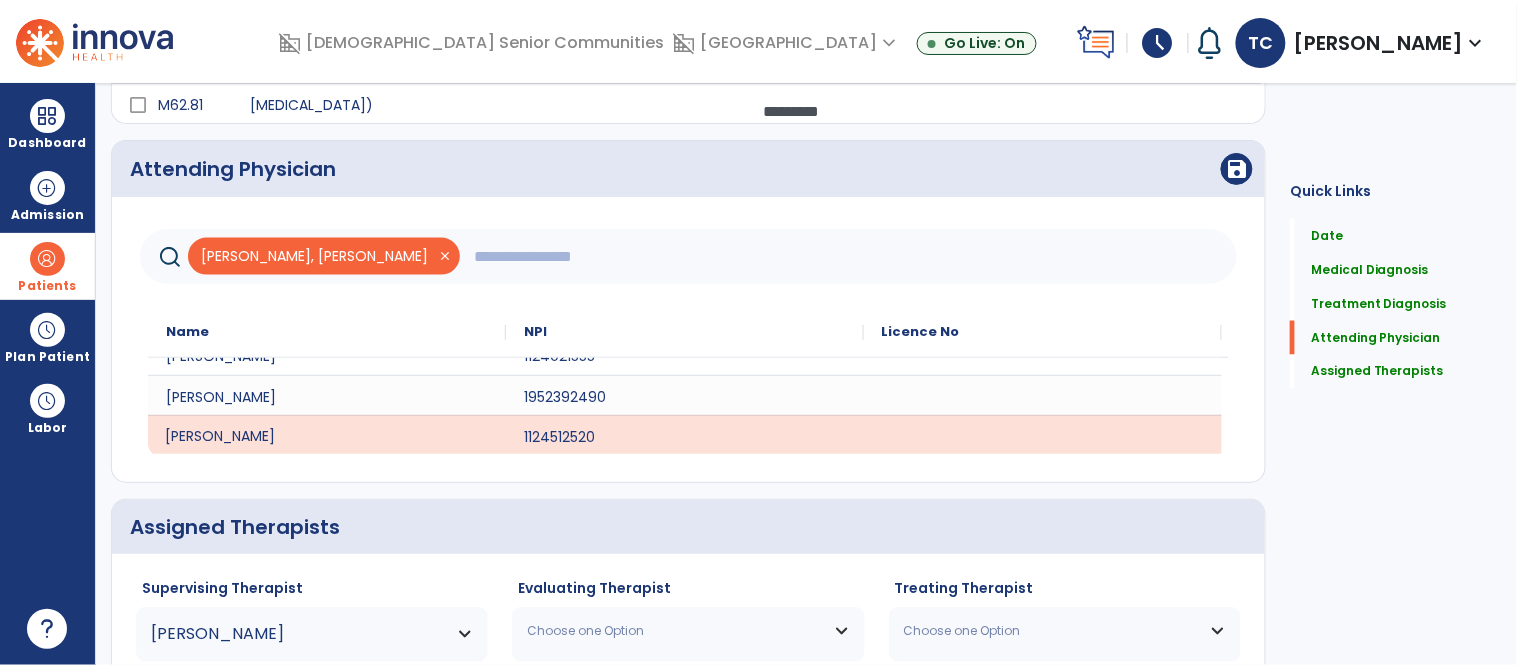click on "Choose one Option" at bounding box center (675, 631) 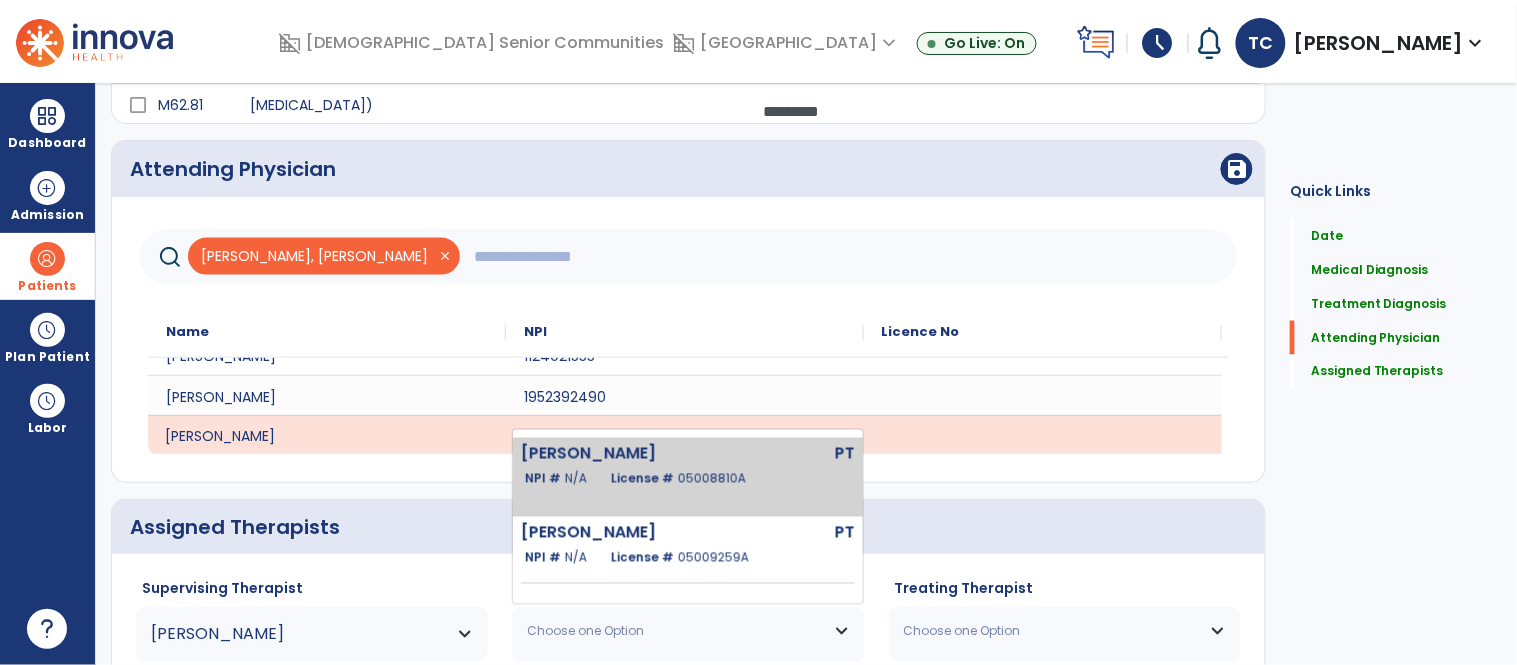 click on "License #  05008810A" 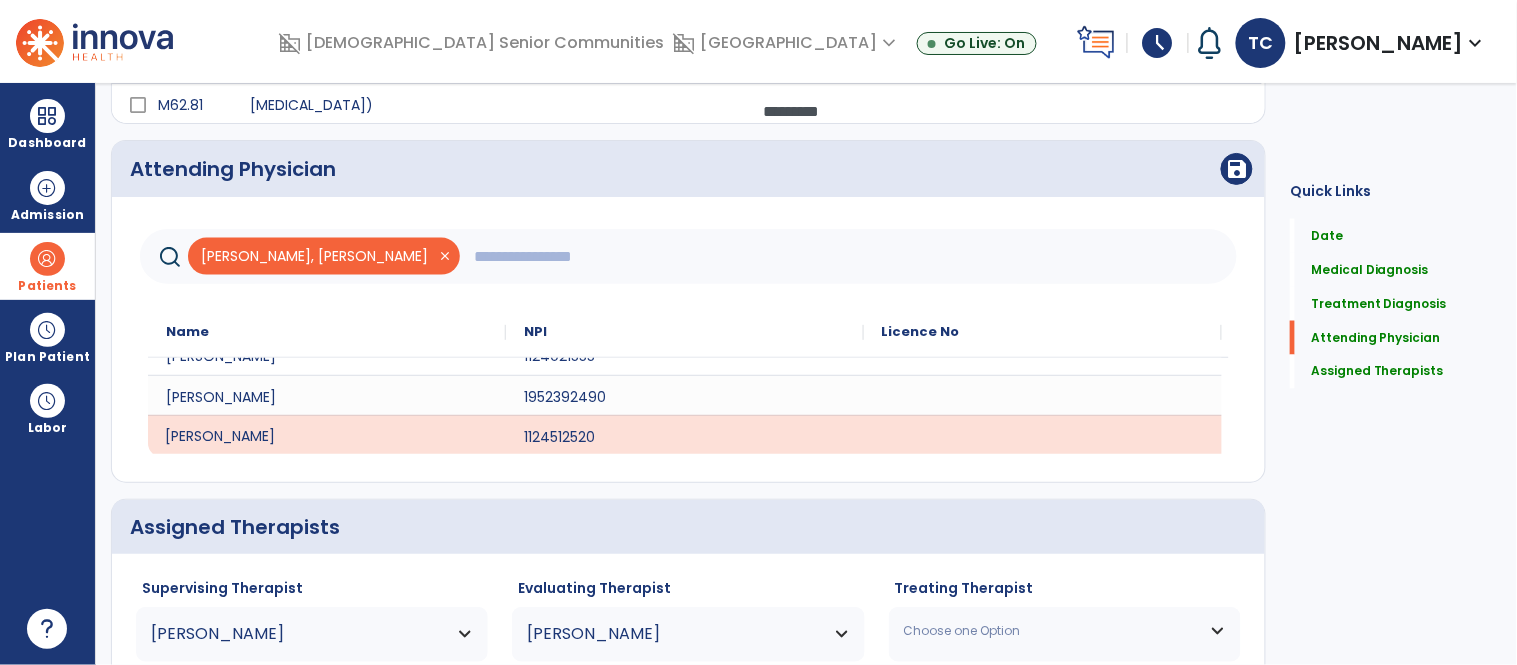 scroll, scrollTop: 834, scrollLeft: 0, axis: vertical 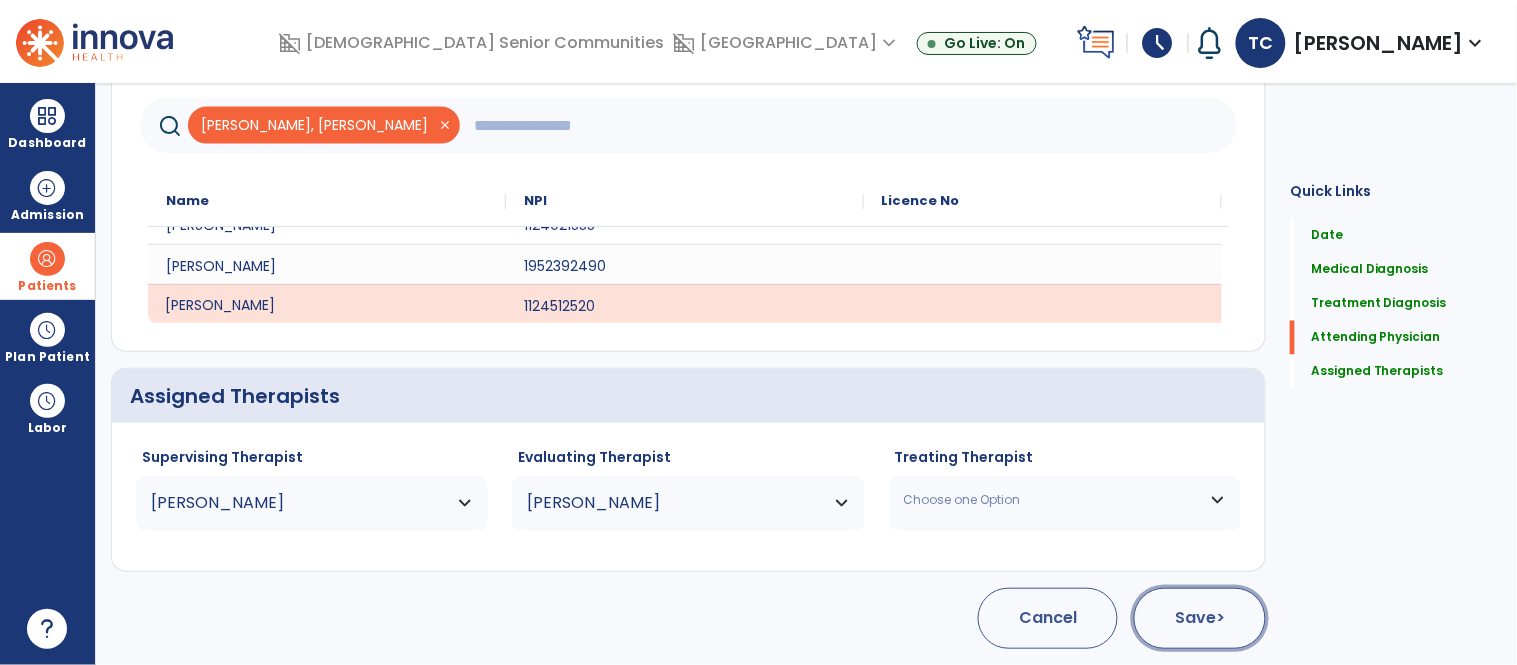 click on "Save  >" 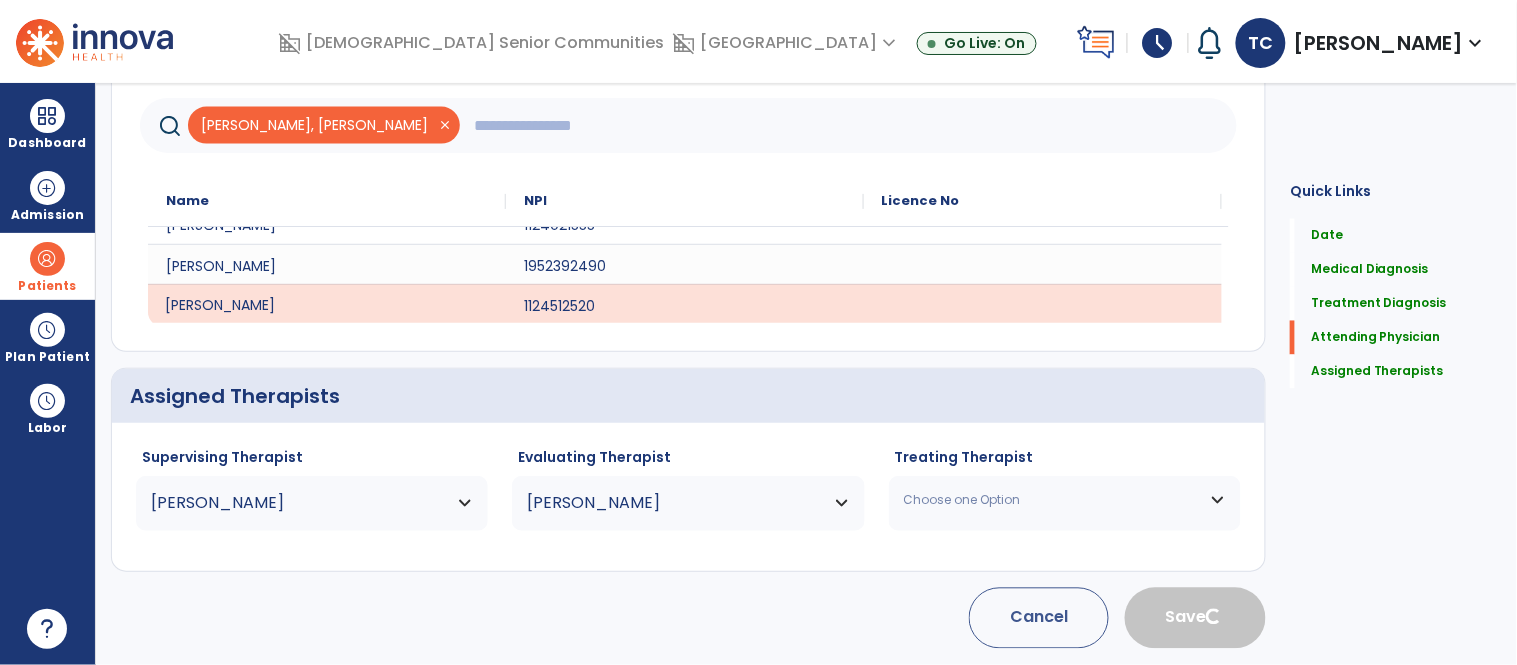type 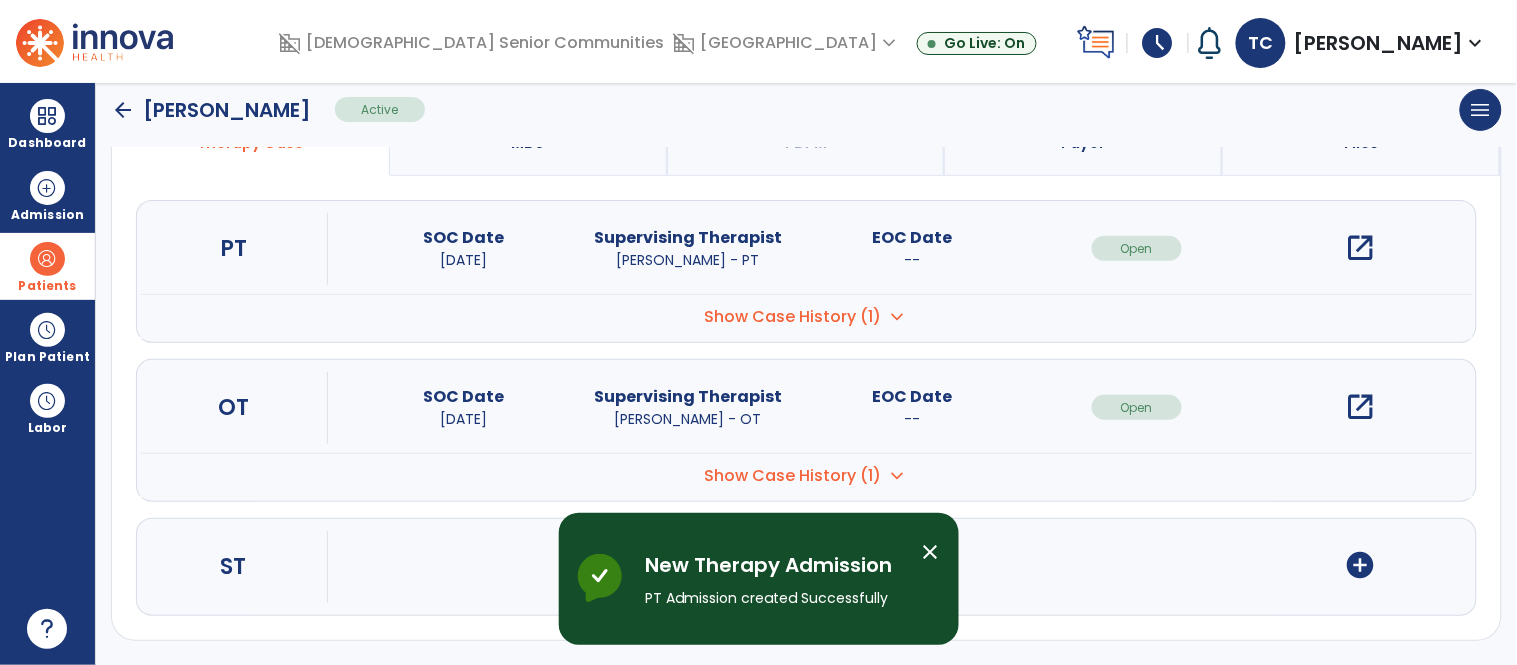 scroll, scrollTop: 0, scrollLeft: 0, axis: both 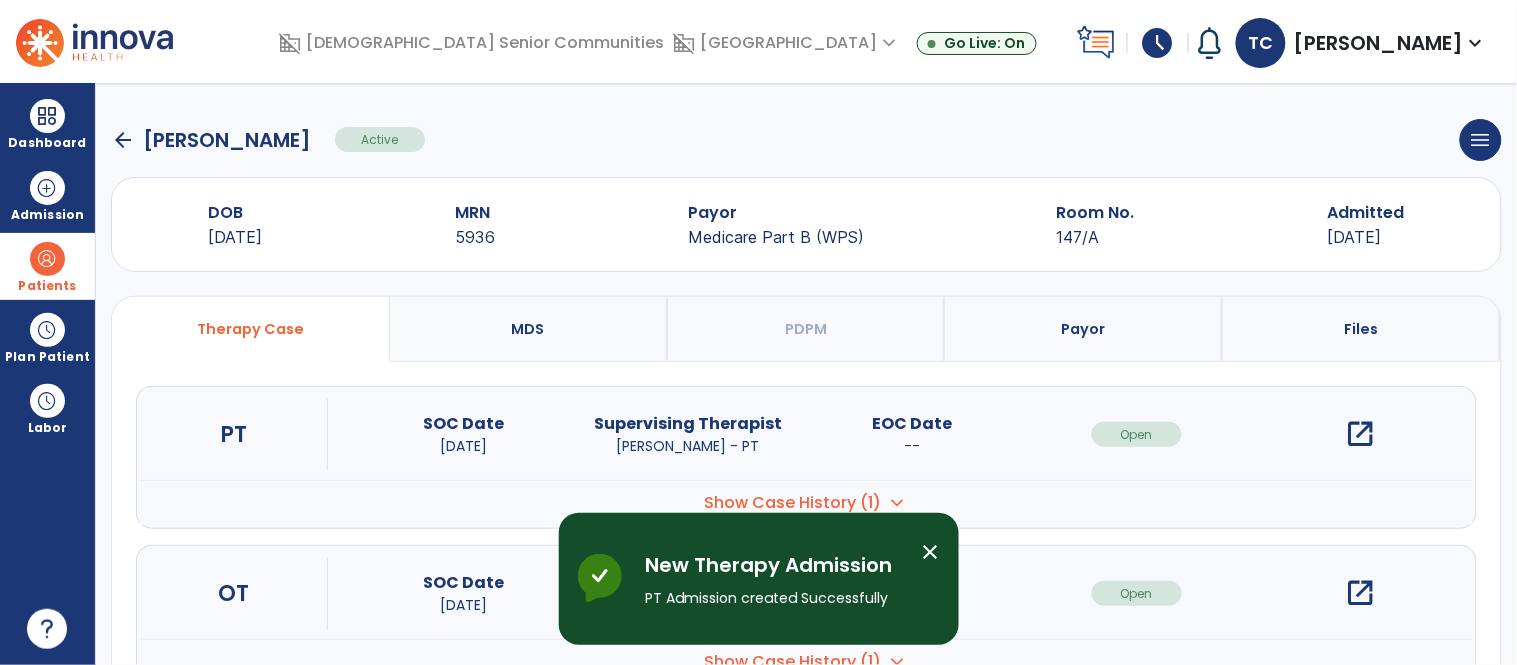 click on "open_in_new" at bounding box center [1361, 434] 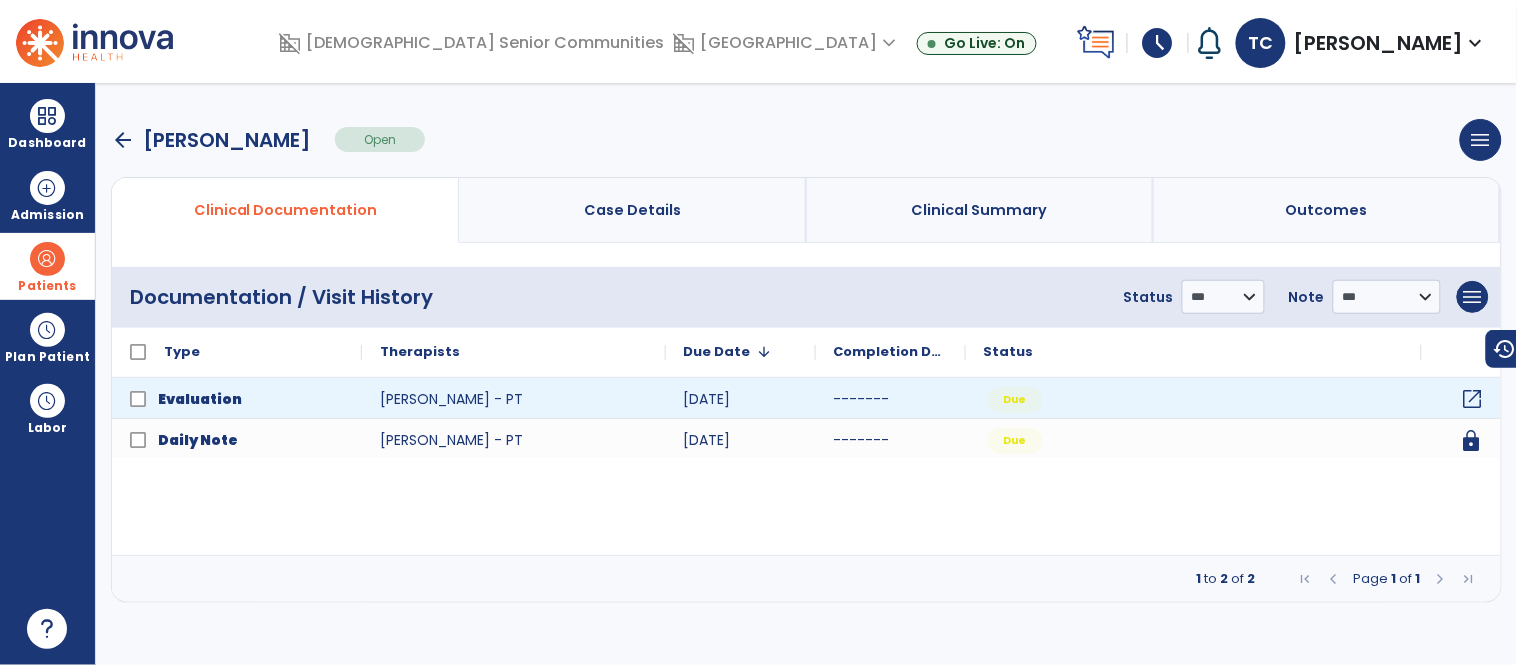 click on "open_in_new" 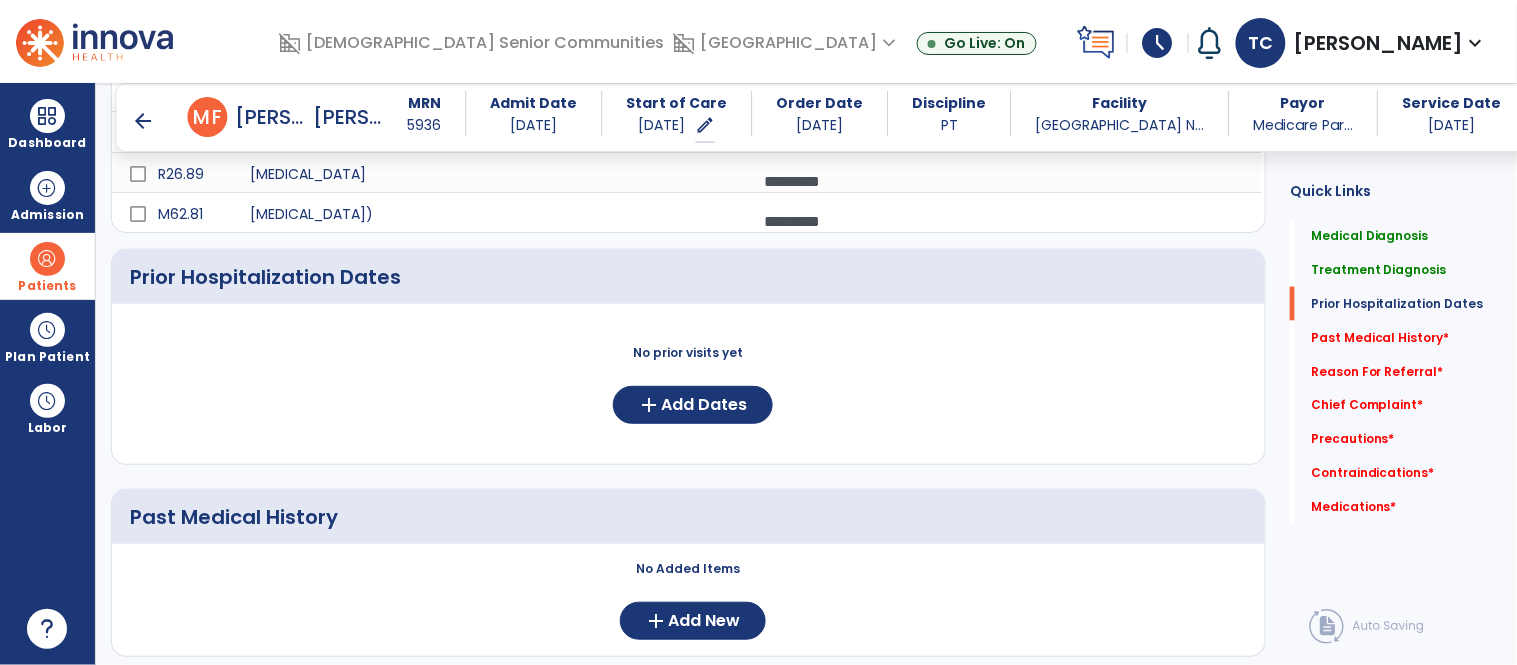 scroll, scrollTop: 656, scrollLeft: 0, axis: vertical 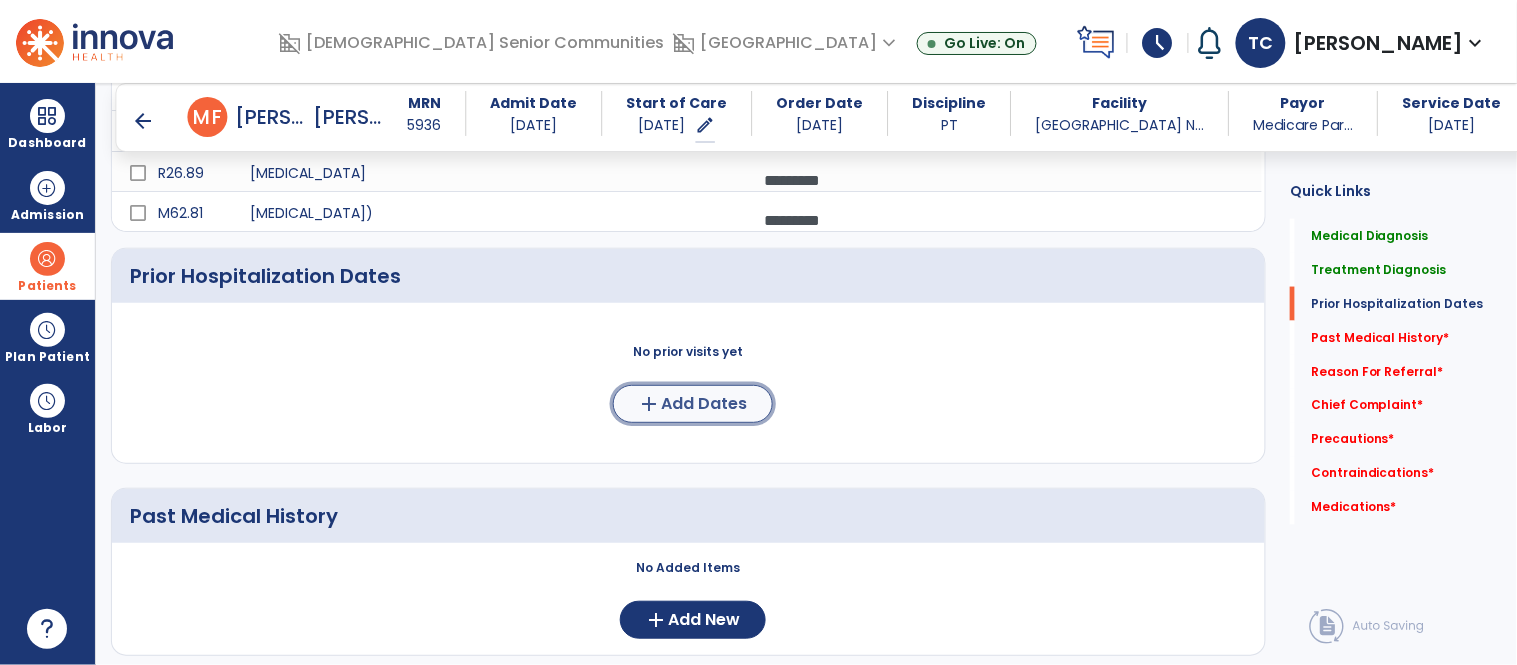 click on "Add Dates" 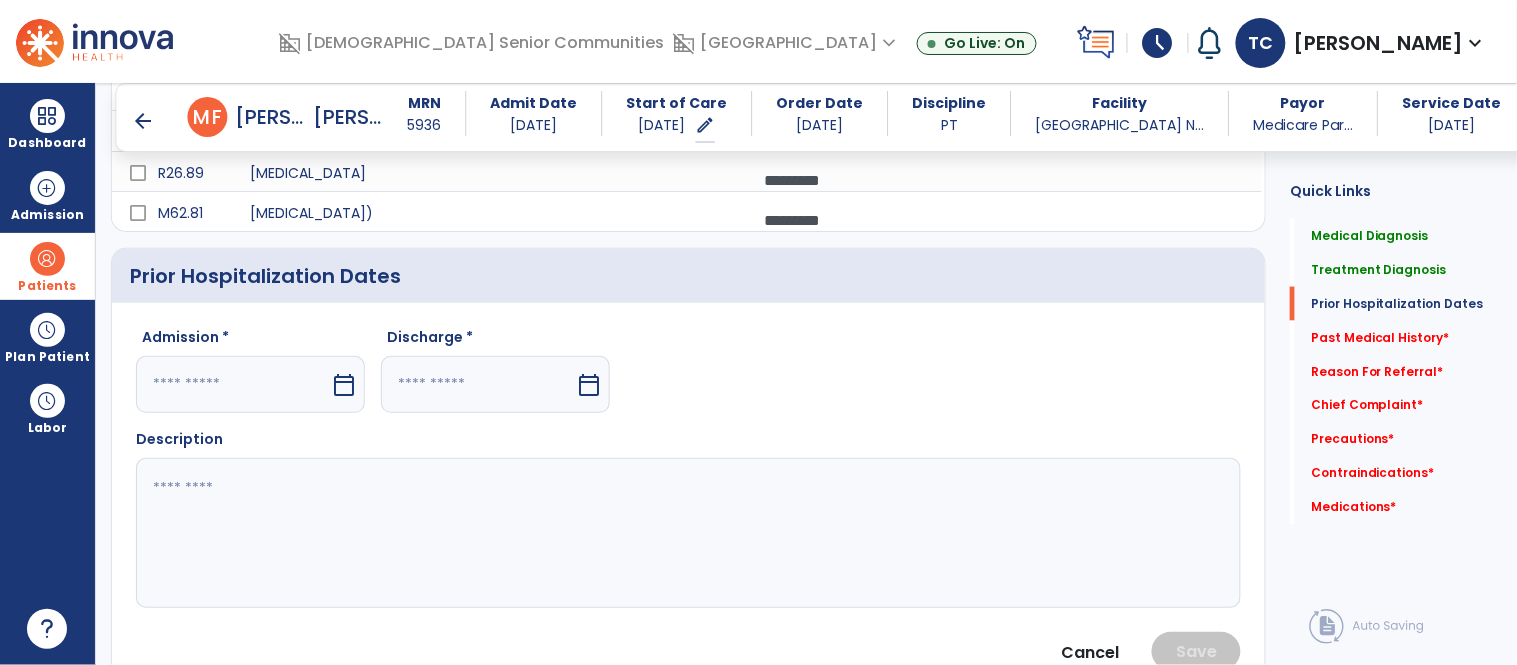 click on "calendar_today" at bounding box center (344, 385) 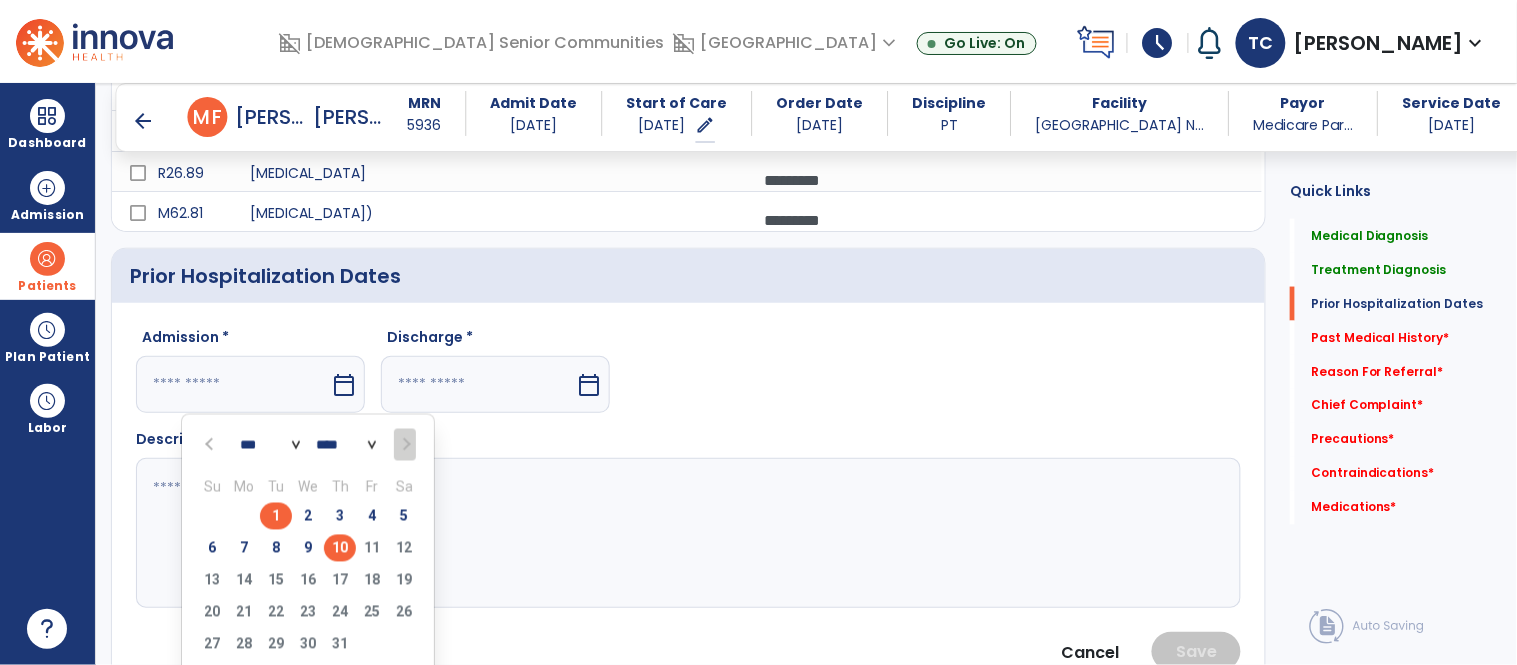 click on "1" at bounding box center (276, 516) 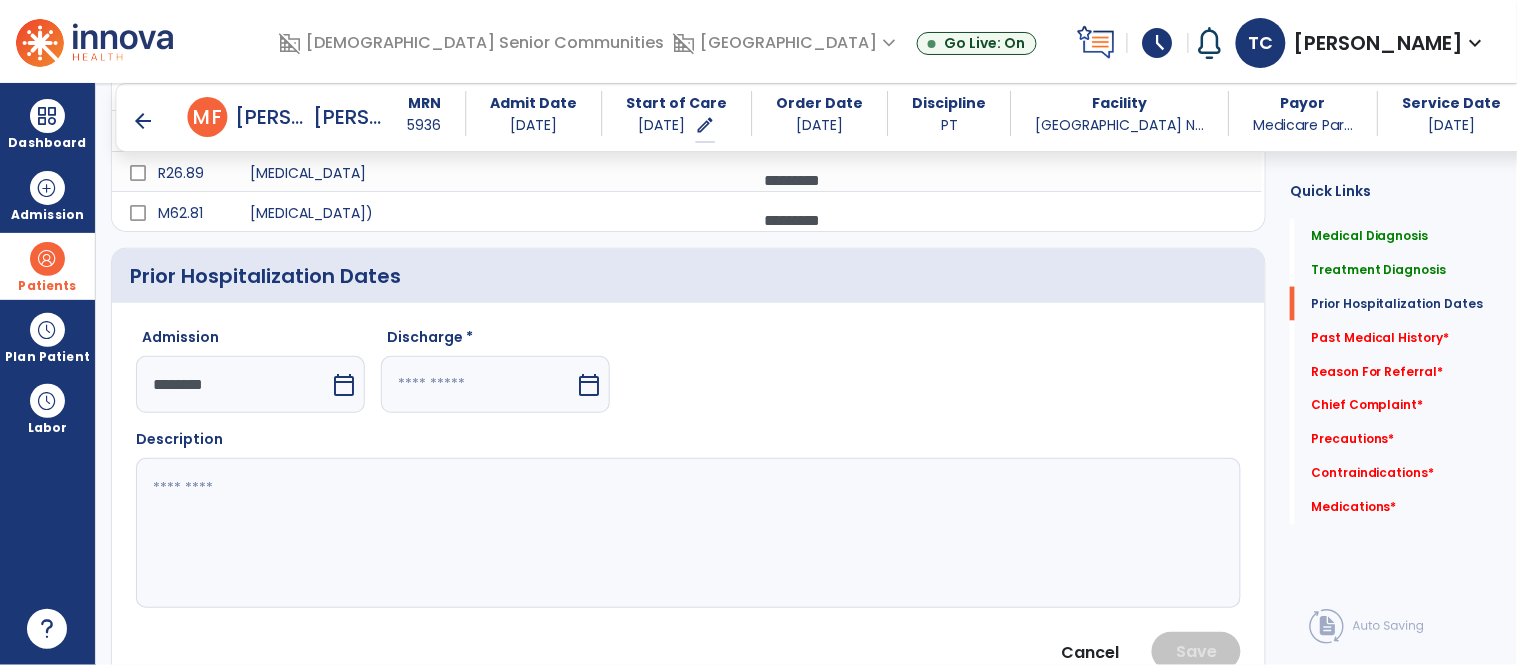 click at bounding box center (478, 384) 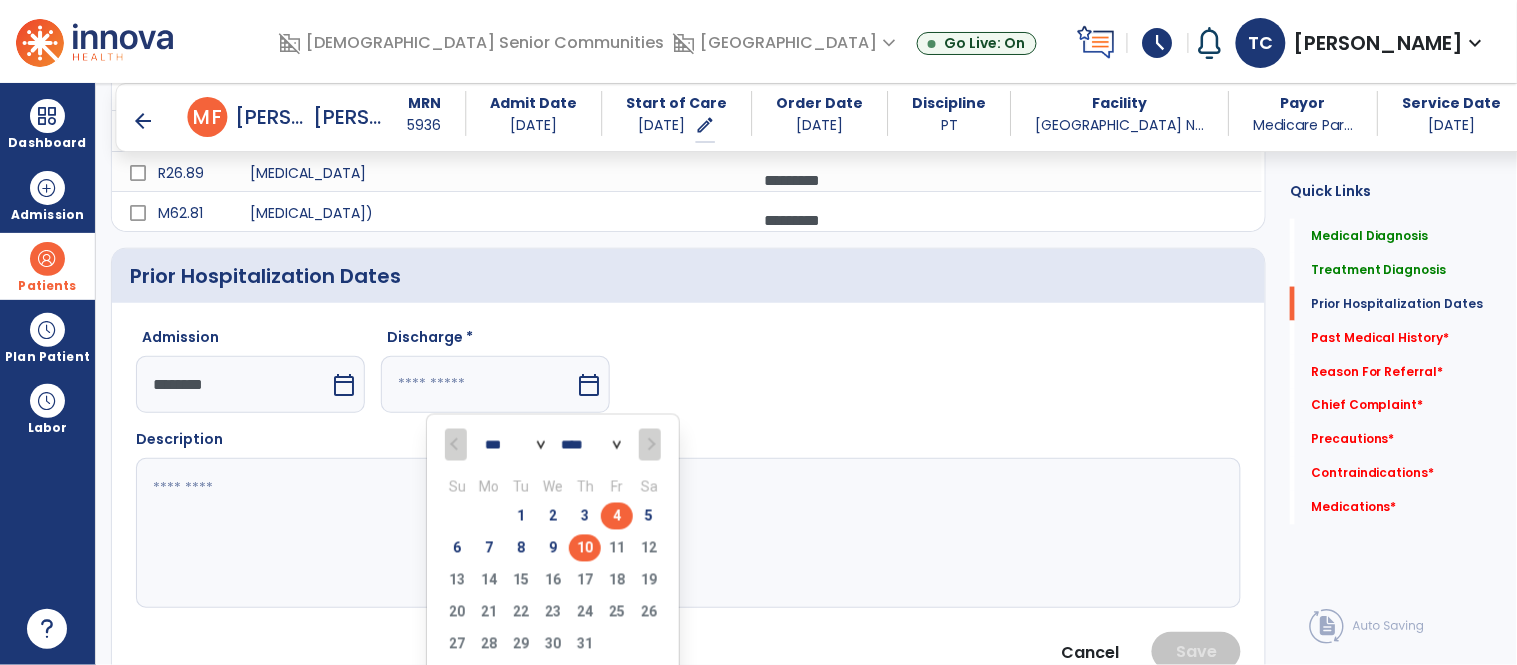 click on "4" at bounding box center (617, 516) 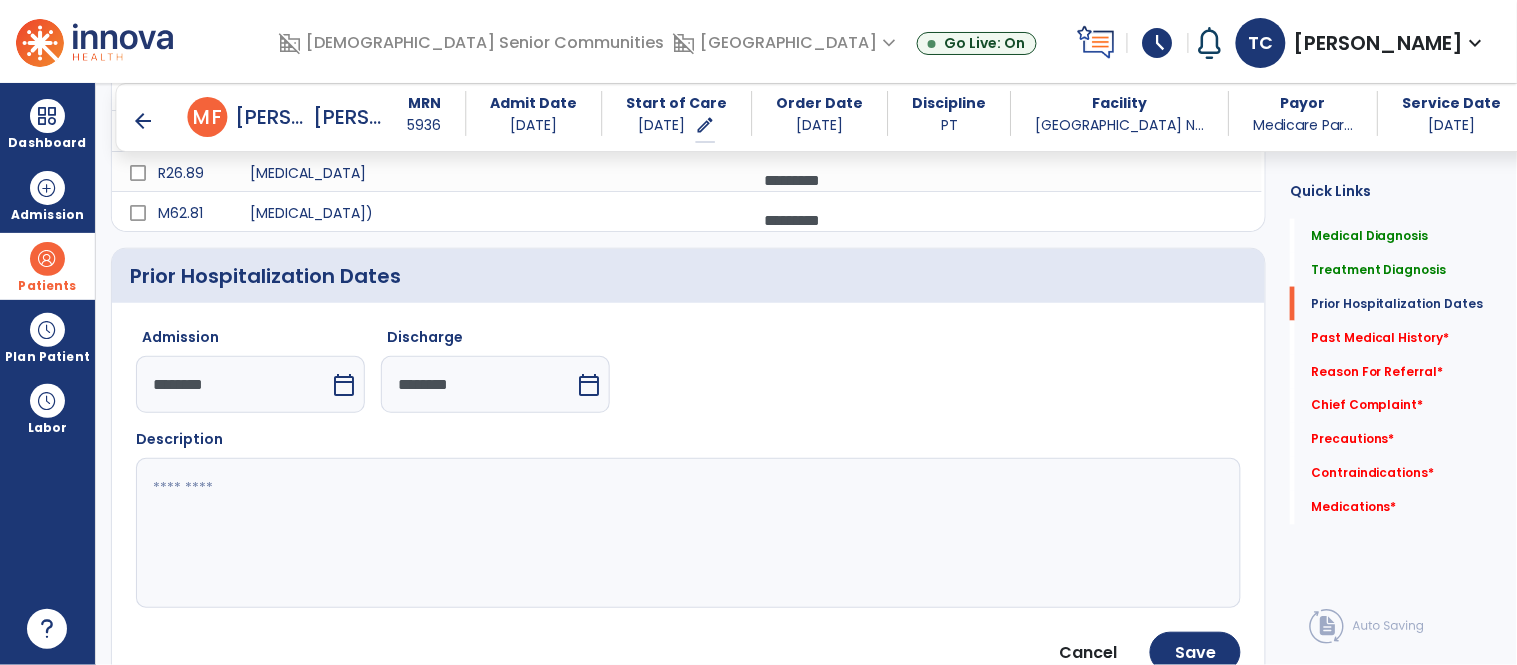 click 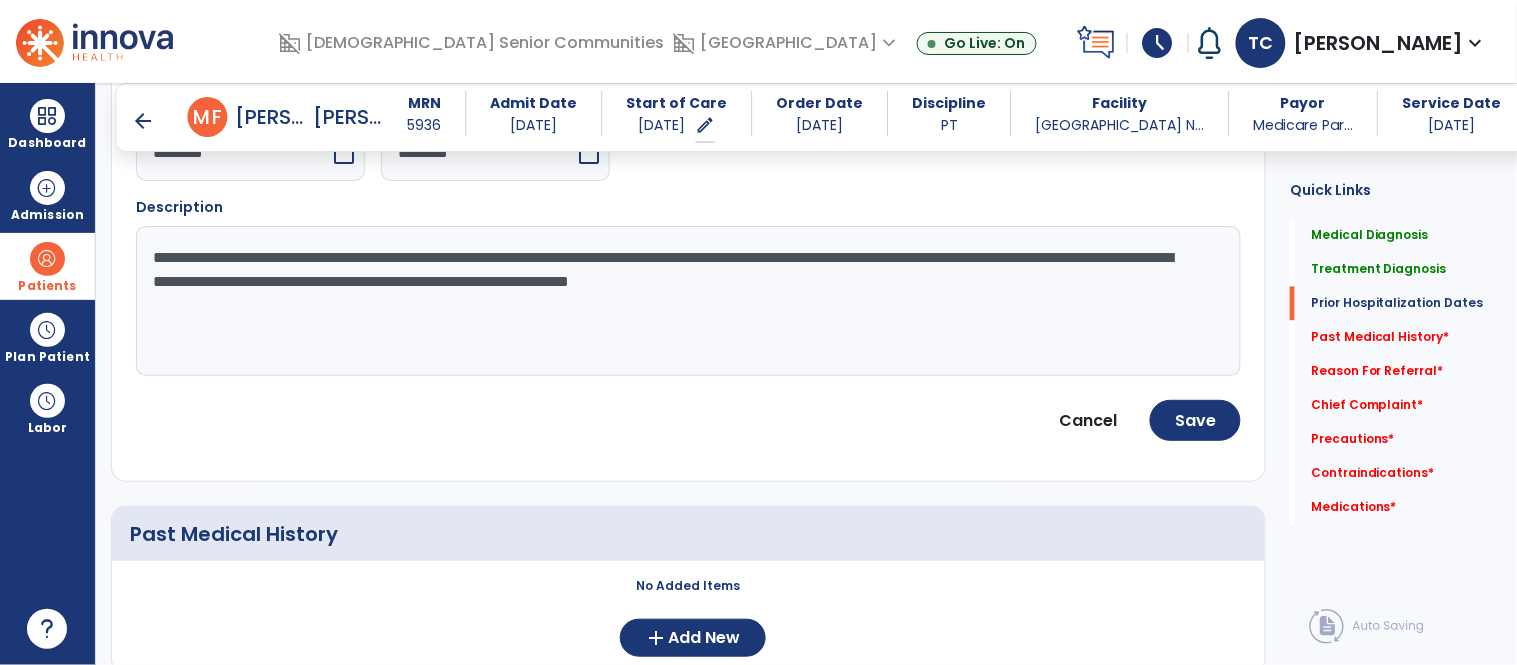 scroll, scrollTop: 927, scrollLeft: 0, axis: vertical 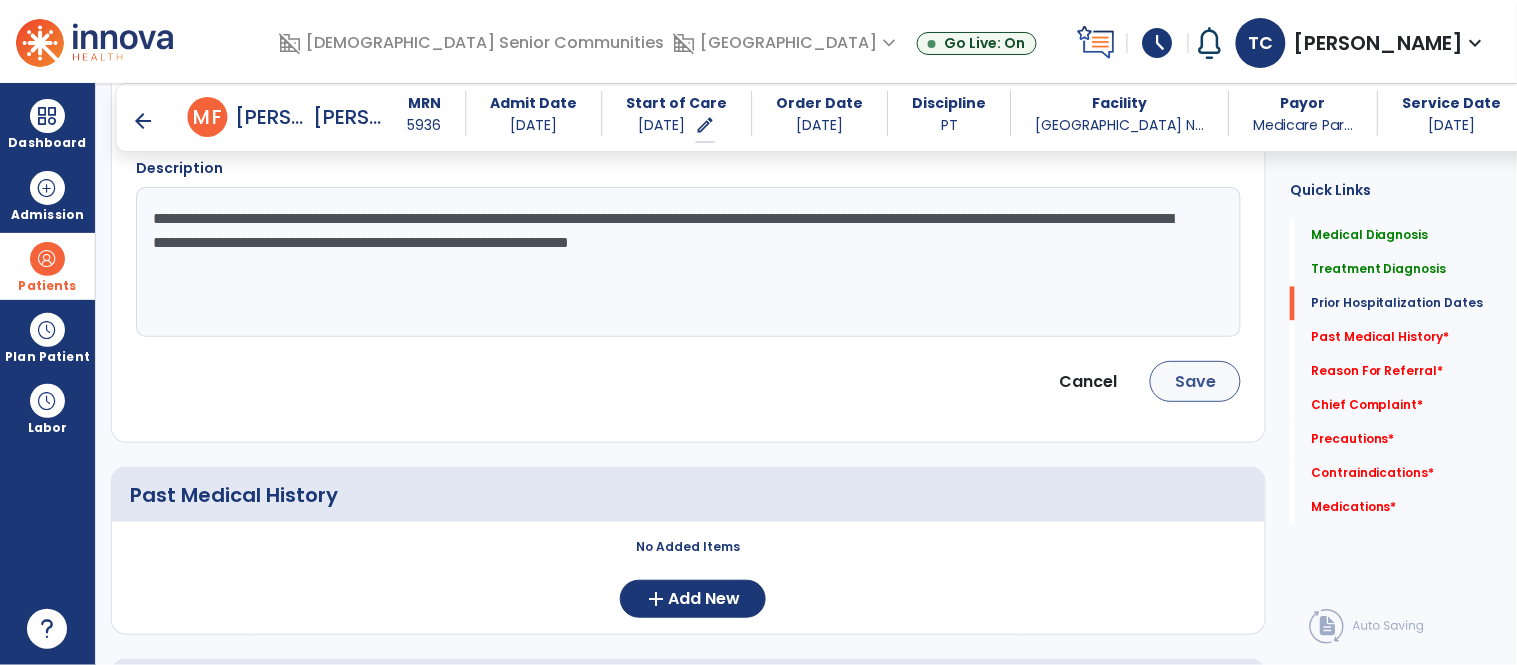 type on "**********" 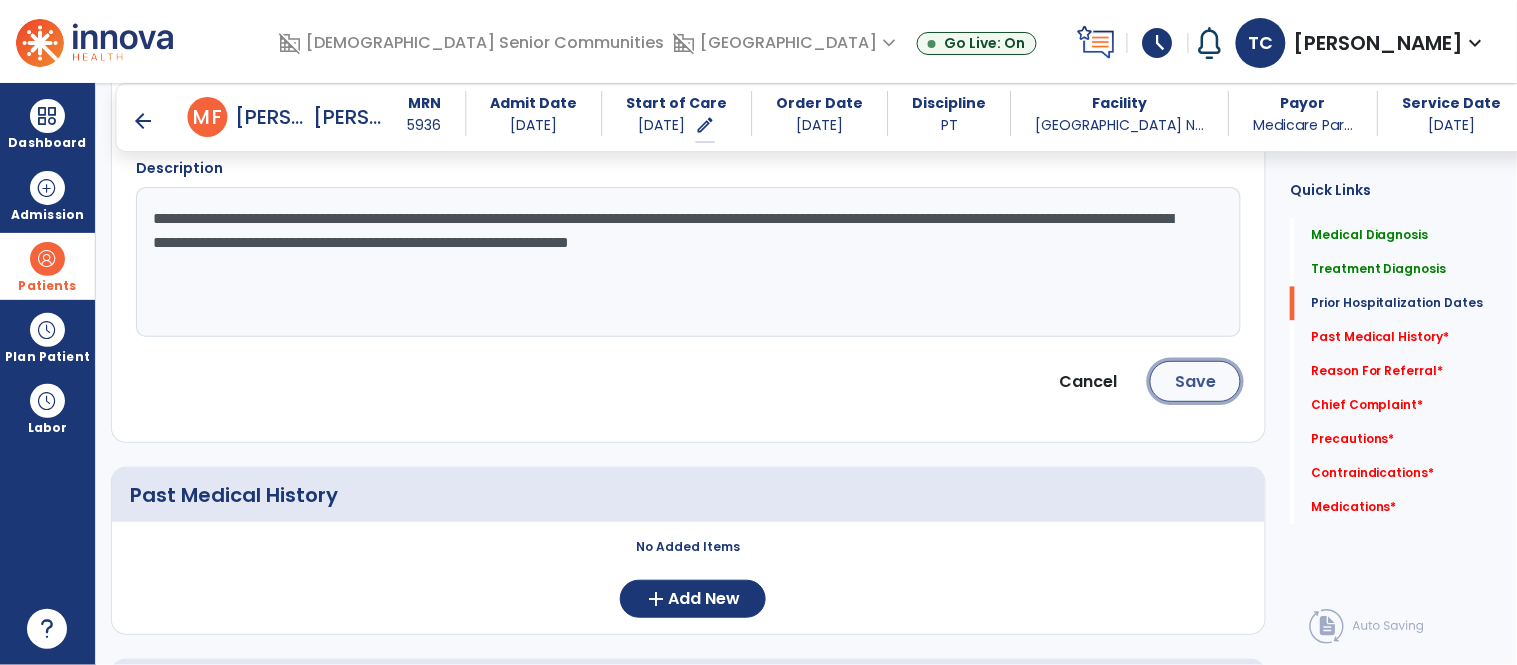 click on "Save" 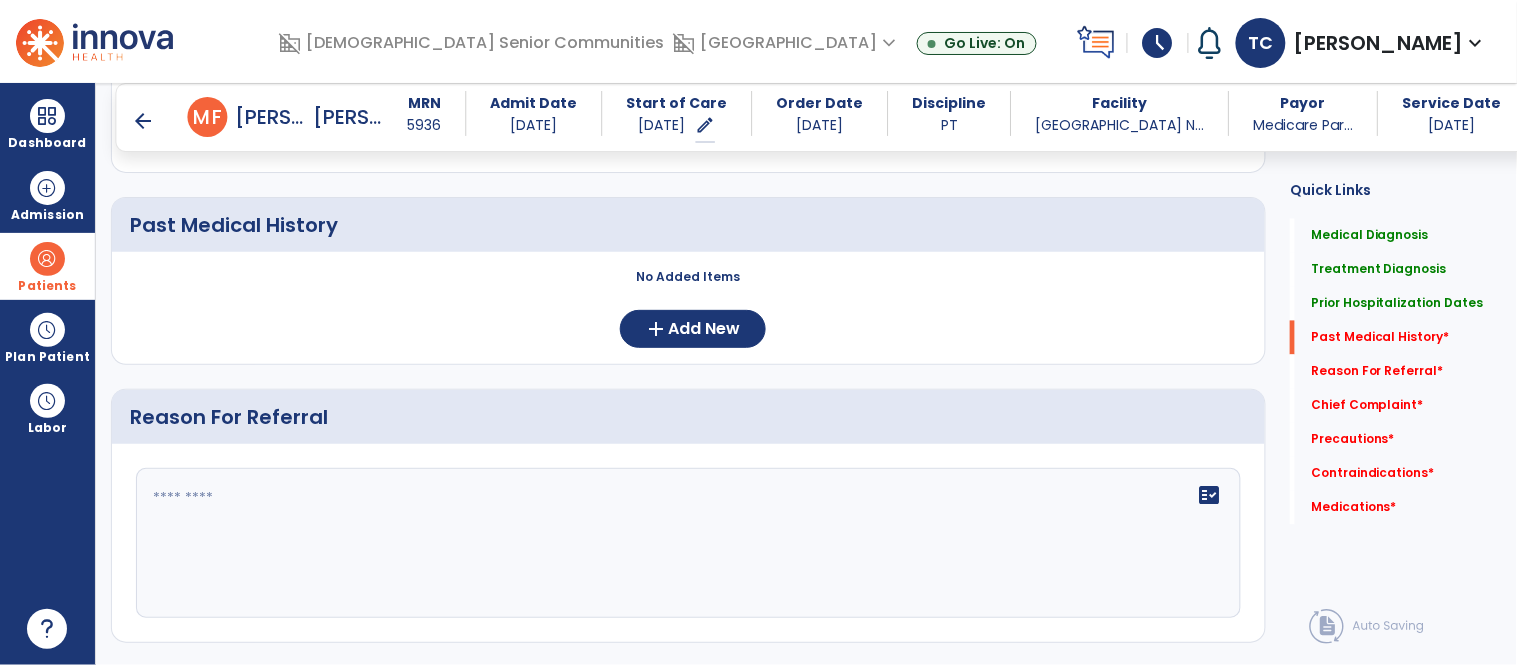 click on "fact_check" 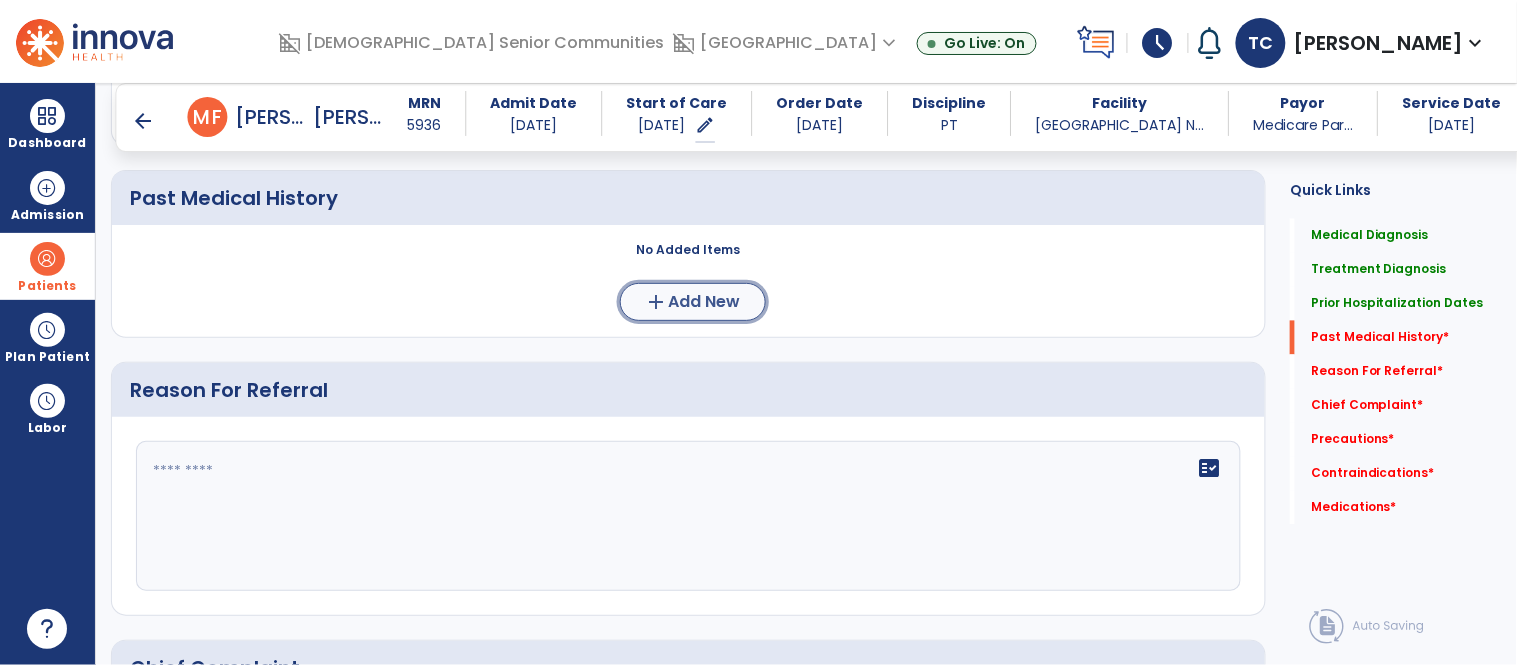 click on "Add New" 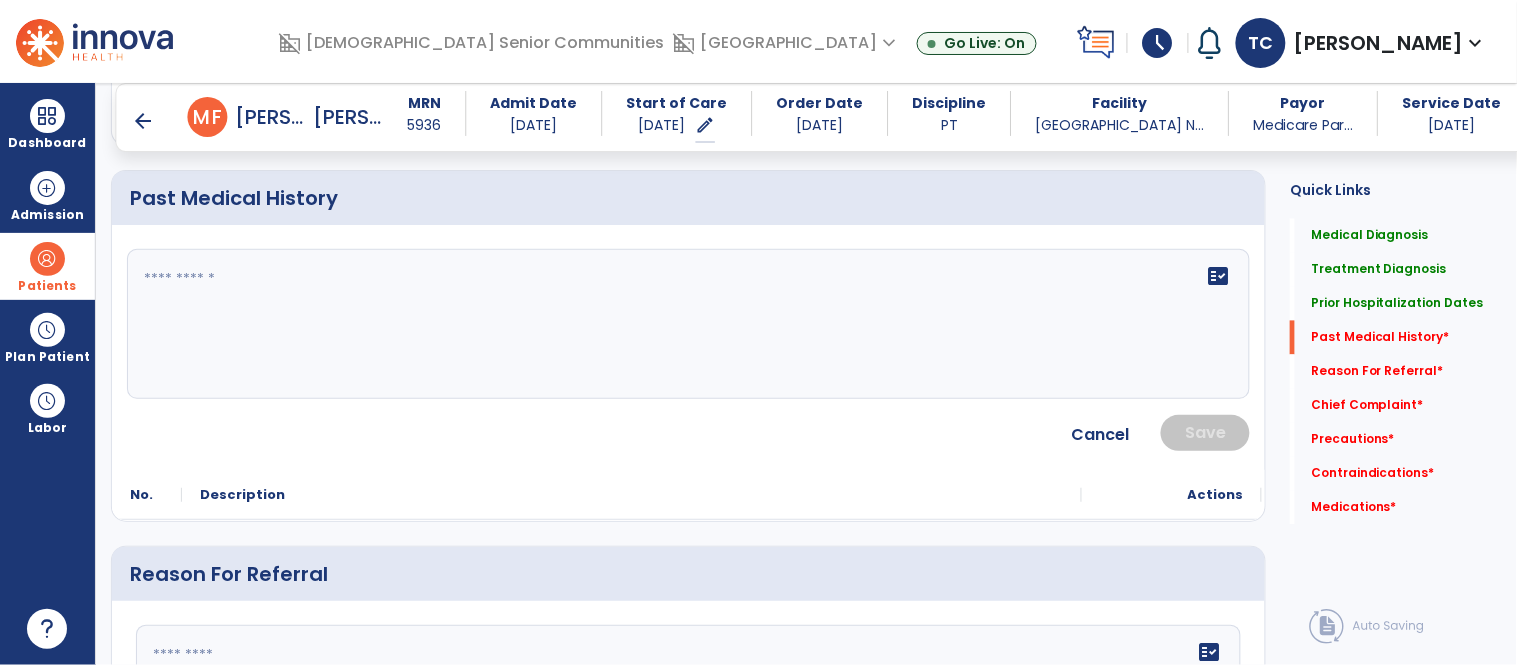 click on "fact_check" 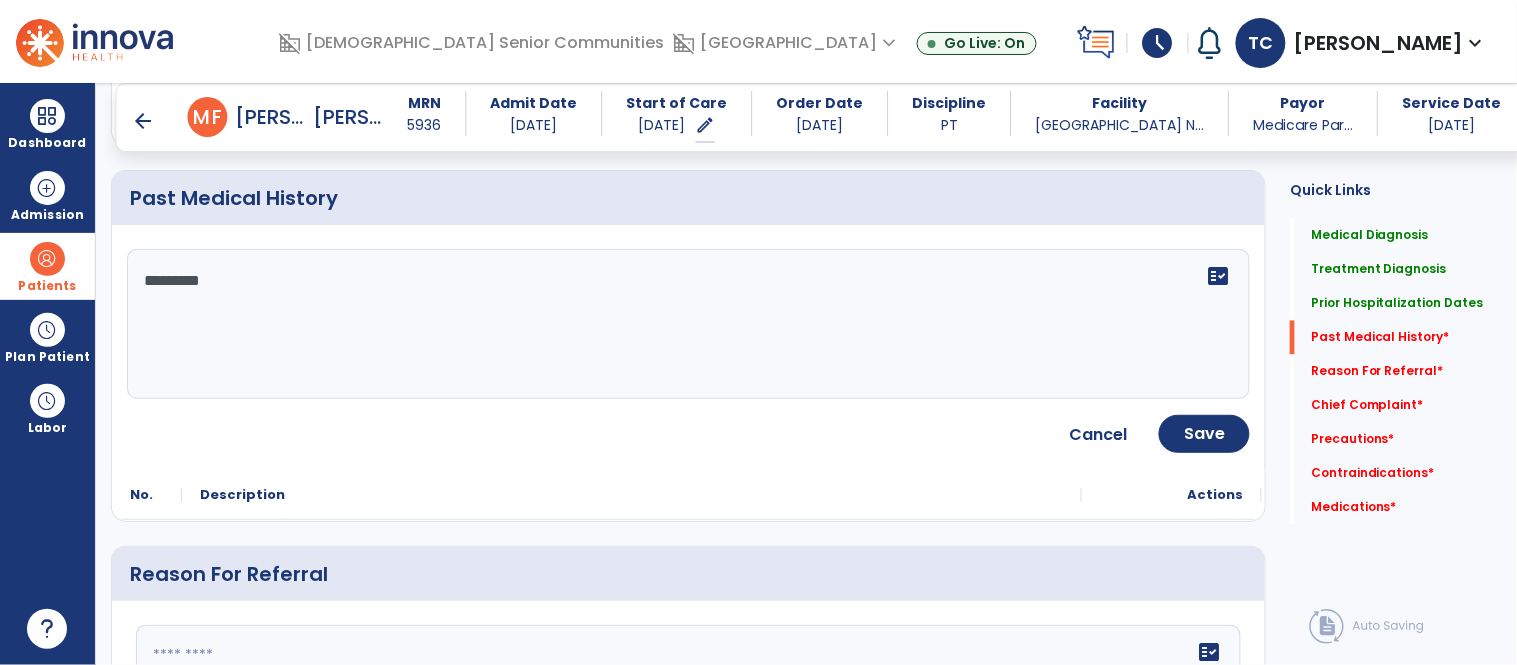 paste on "**********" 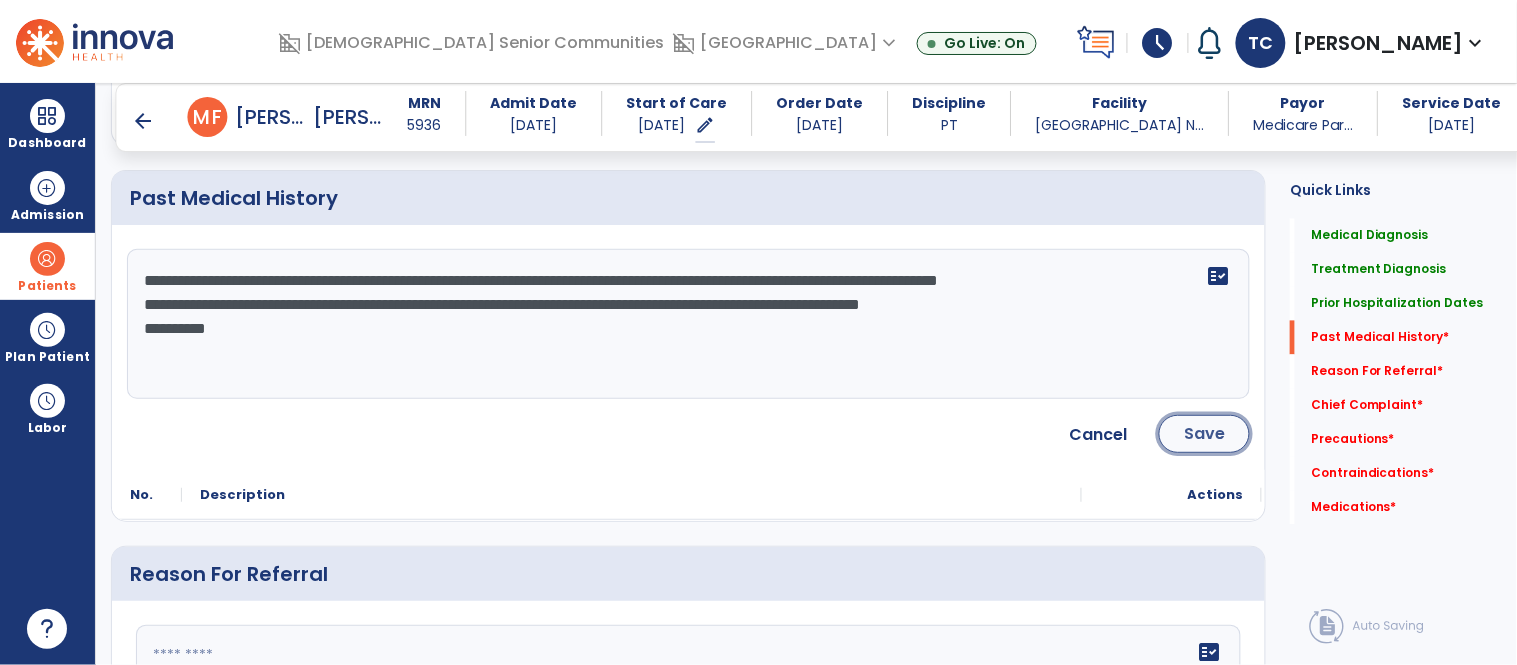 click on "Save" 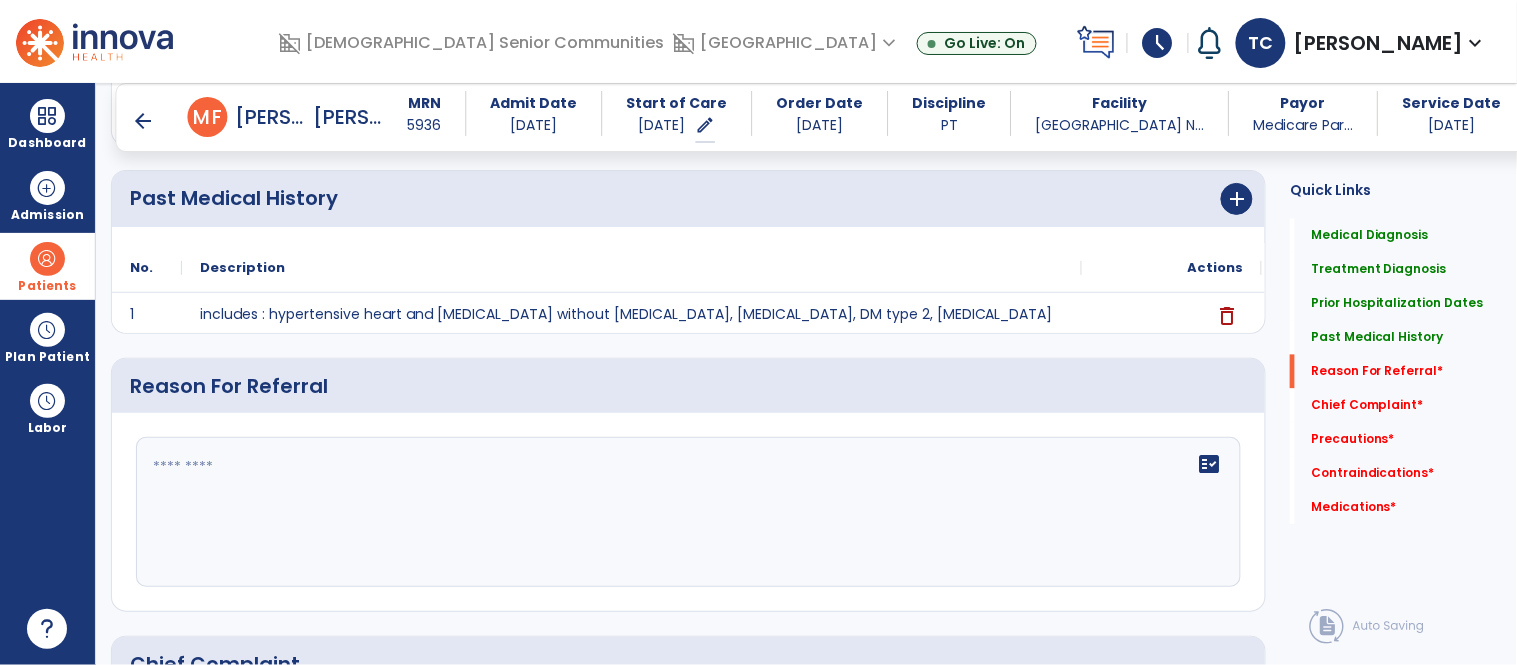 scroll, scrollTop: 1071, scrollLeft: 0, axis: vertical 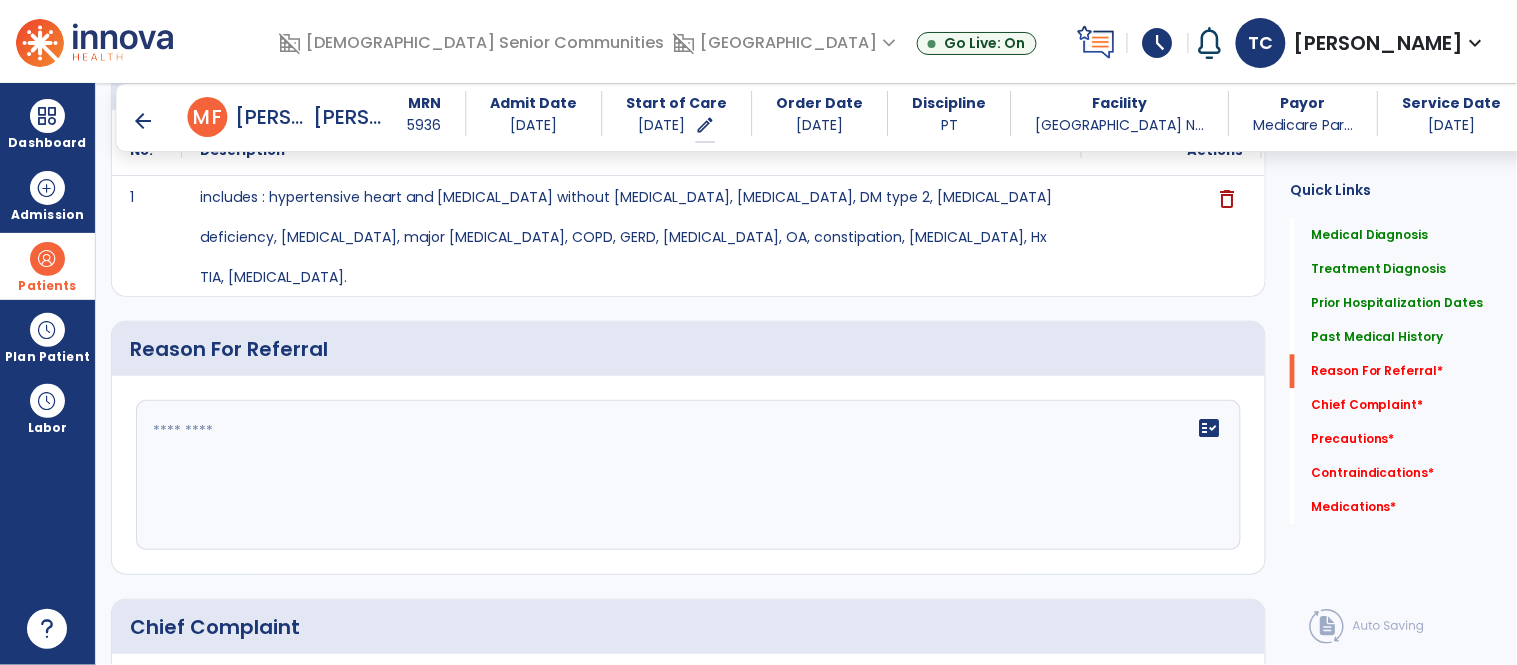 click 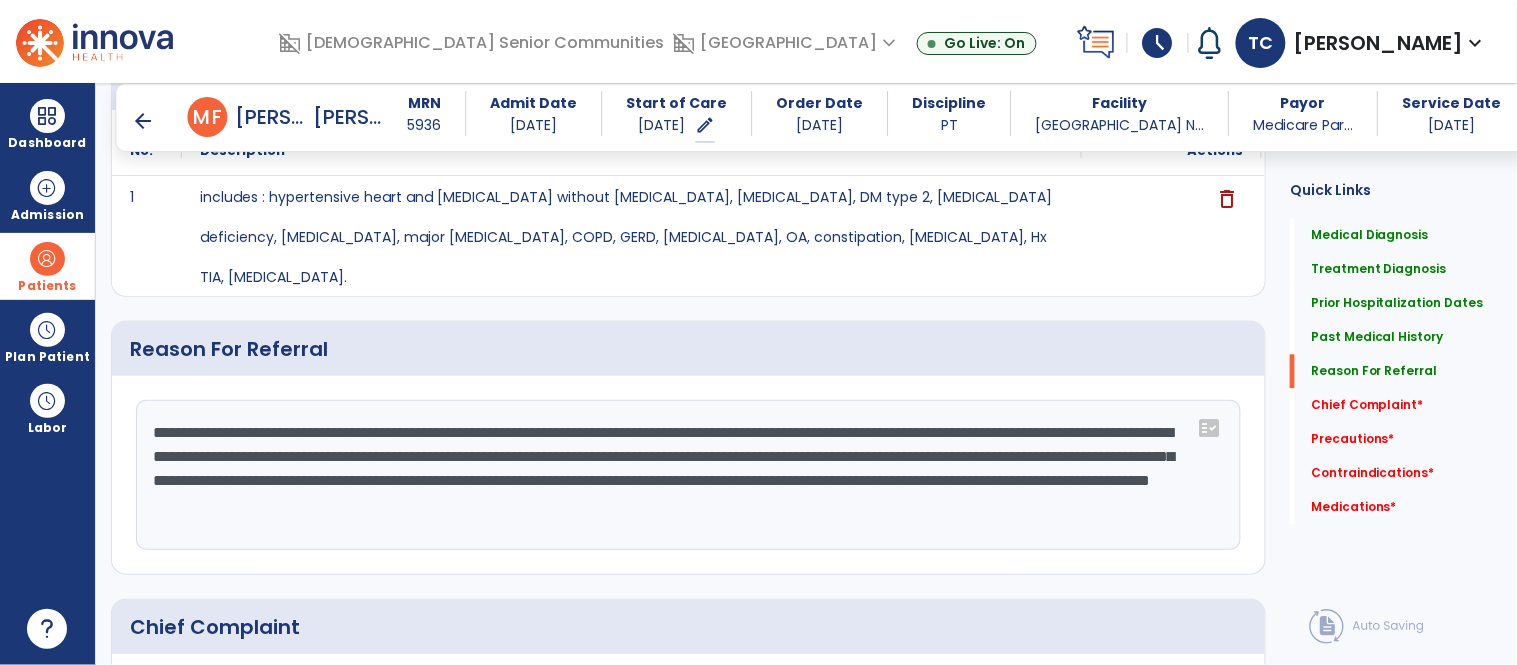 scroll, scrollTop: 1408, scrollLeft: 0, axis: vertical 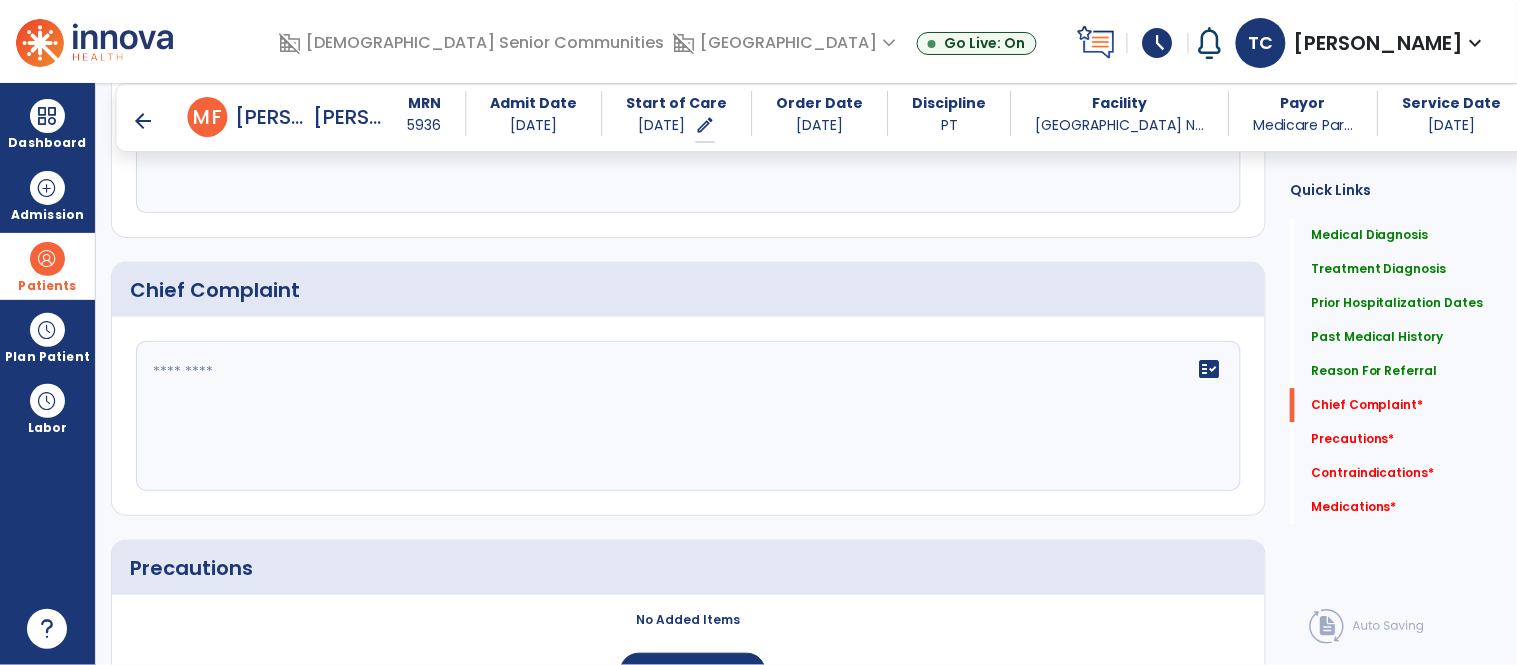 type on "**********" 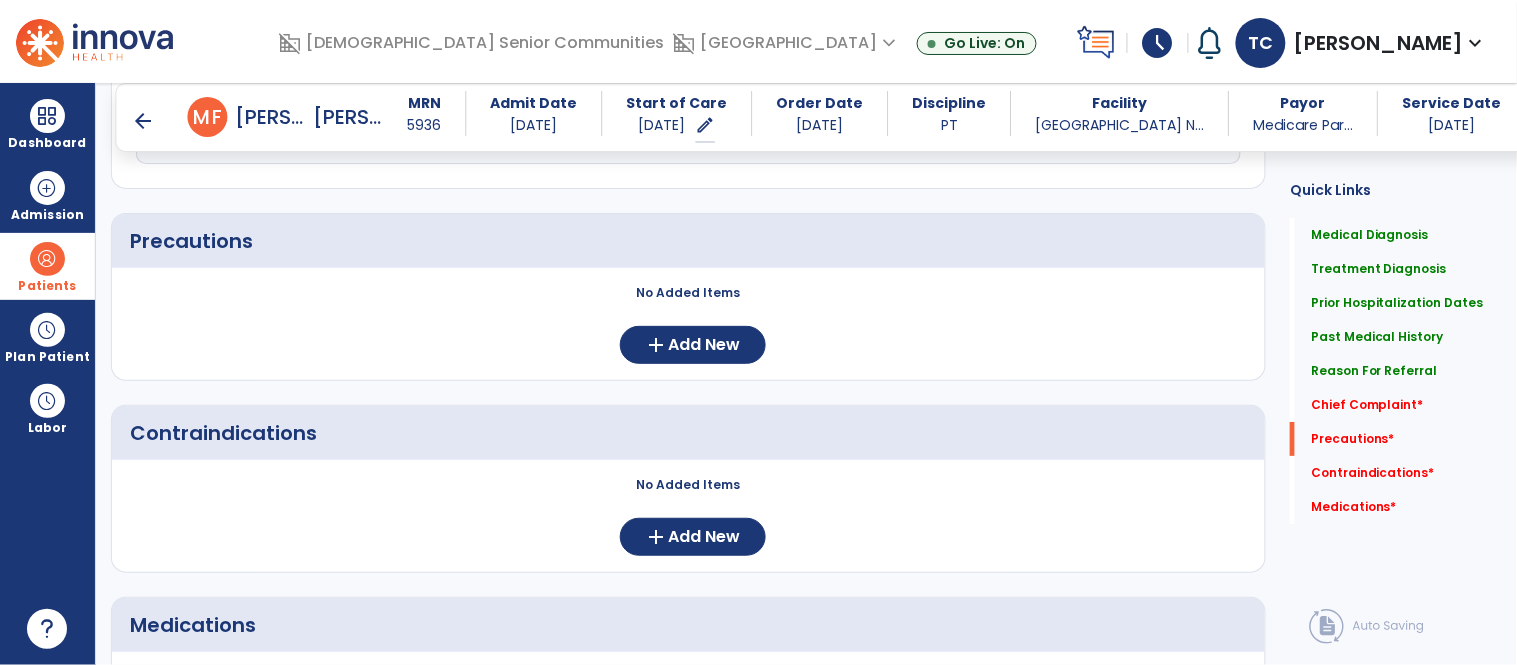 scroll, scrollTop: 1761, scrollLeft: 0, axis: vertical 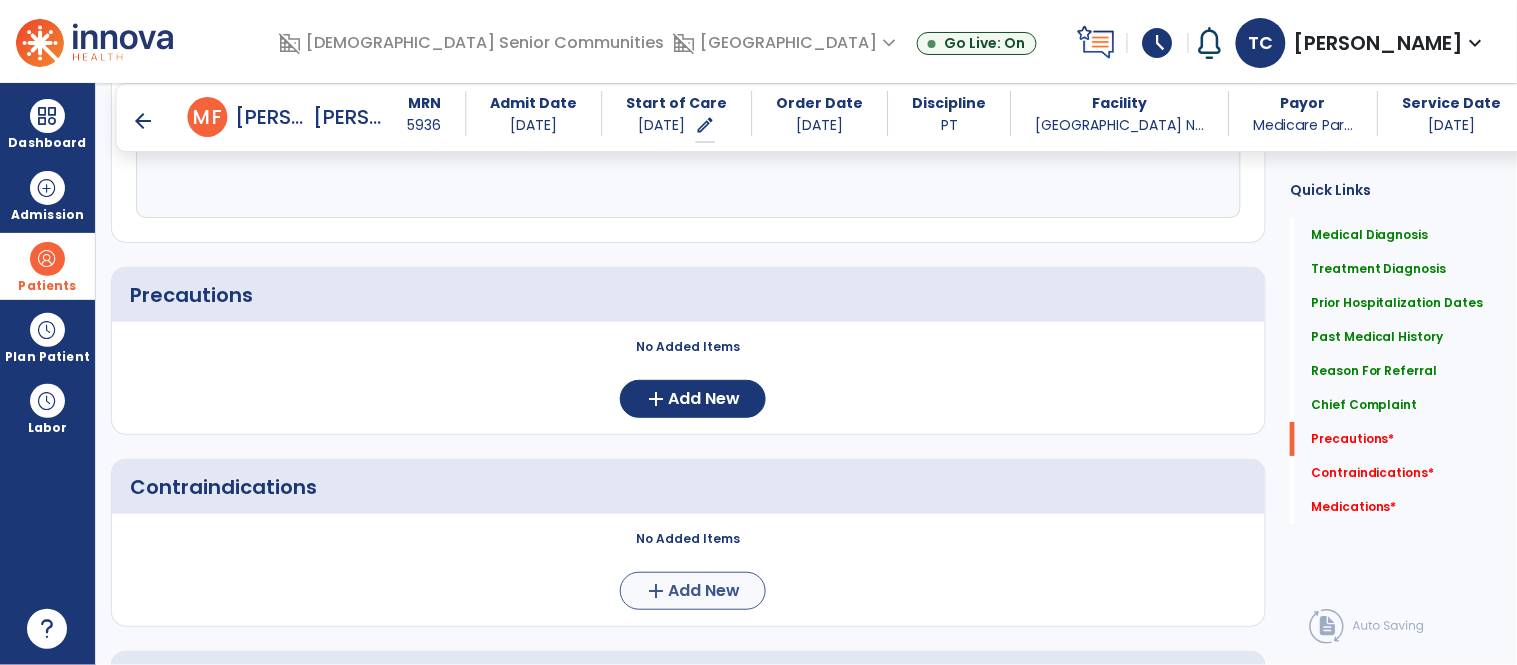 type on "**********" 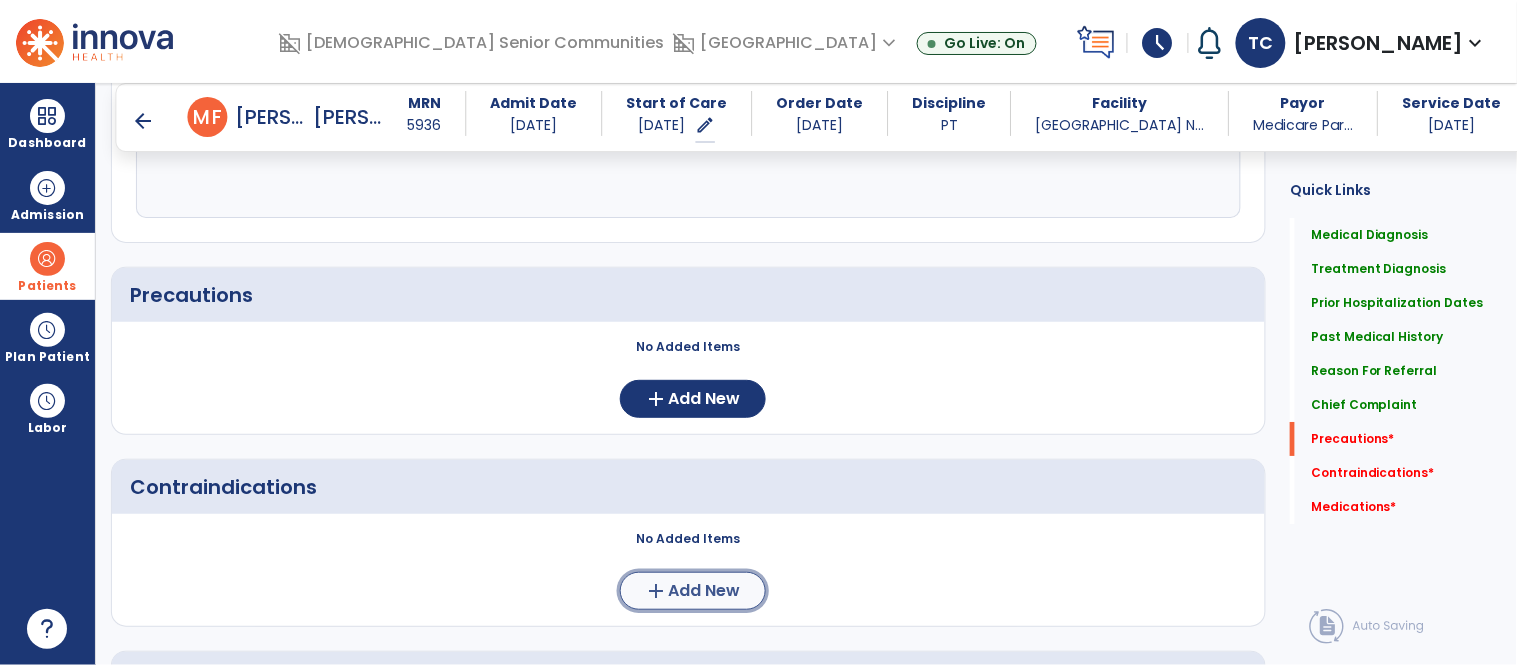 click on "Add New" 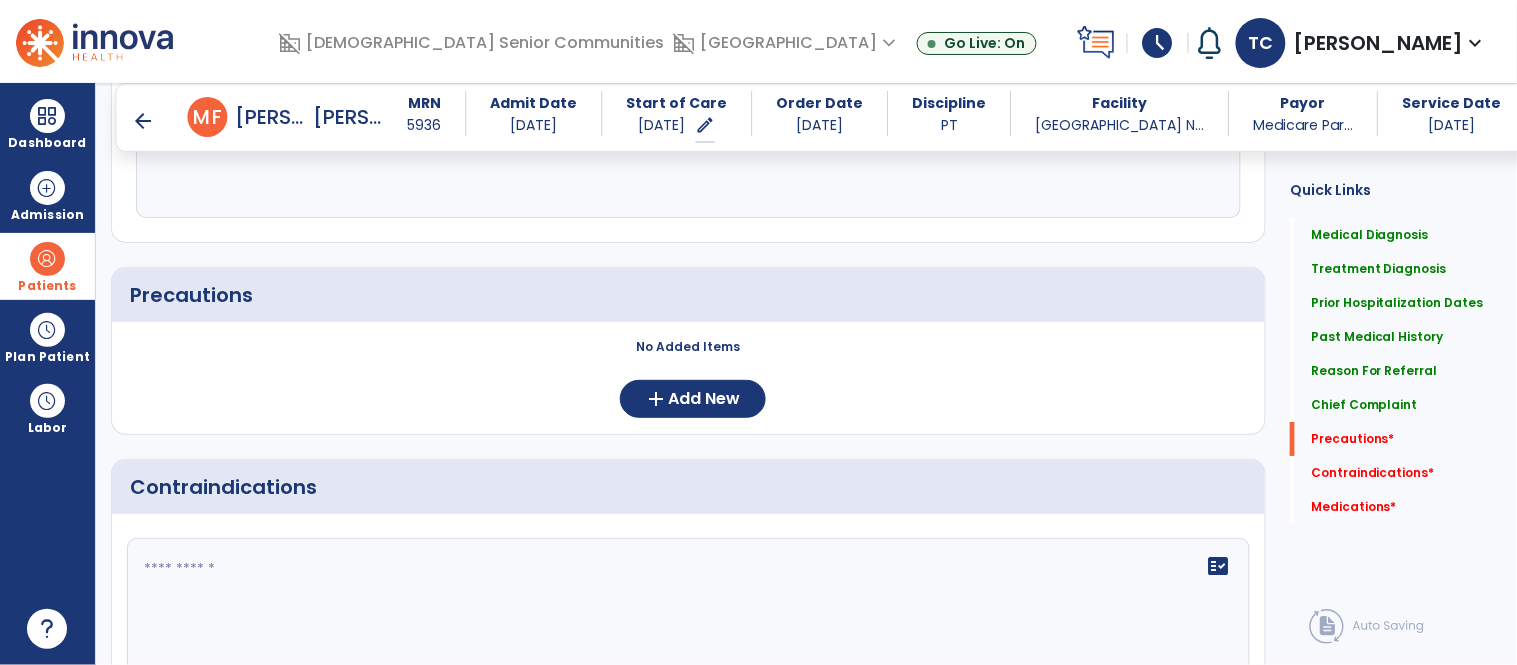 scroll, scrollTop: 1761, scrollLeft: 0, axis: vertical 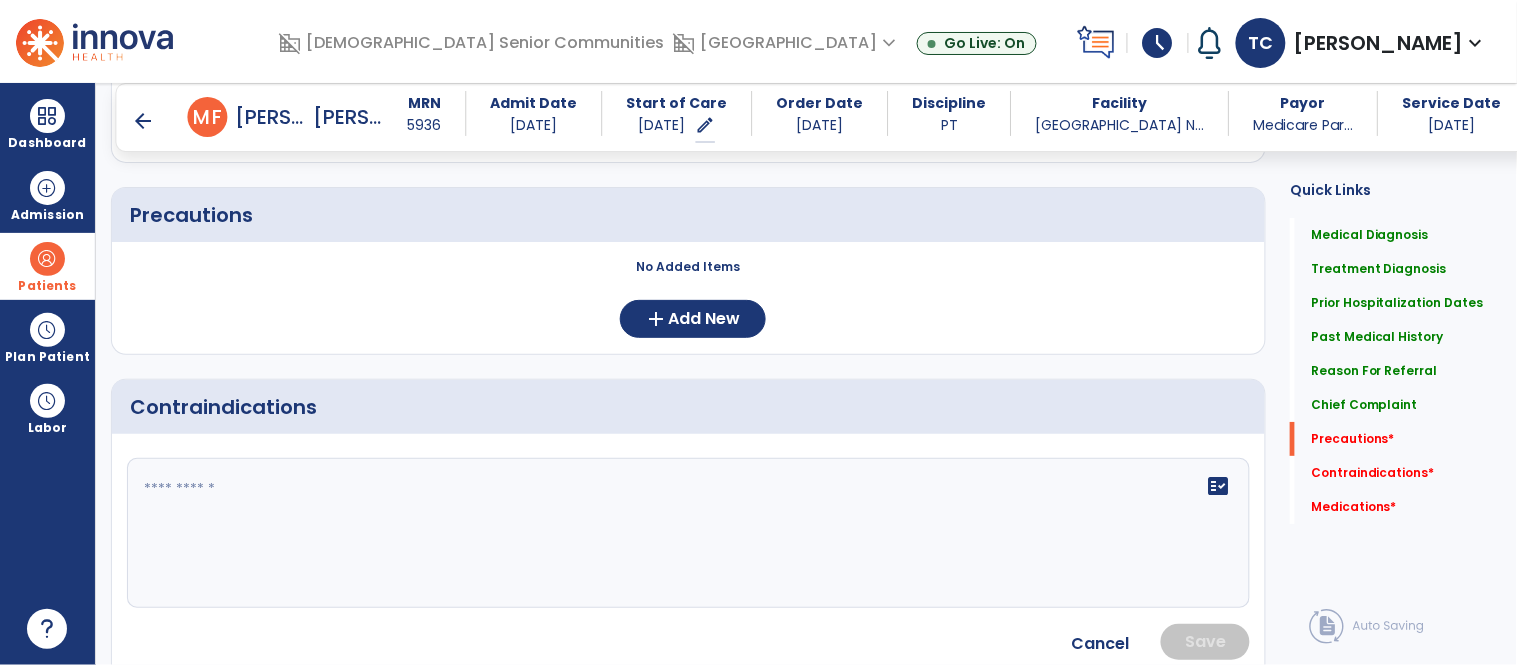 click on "fact_check" 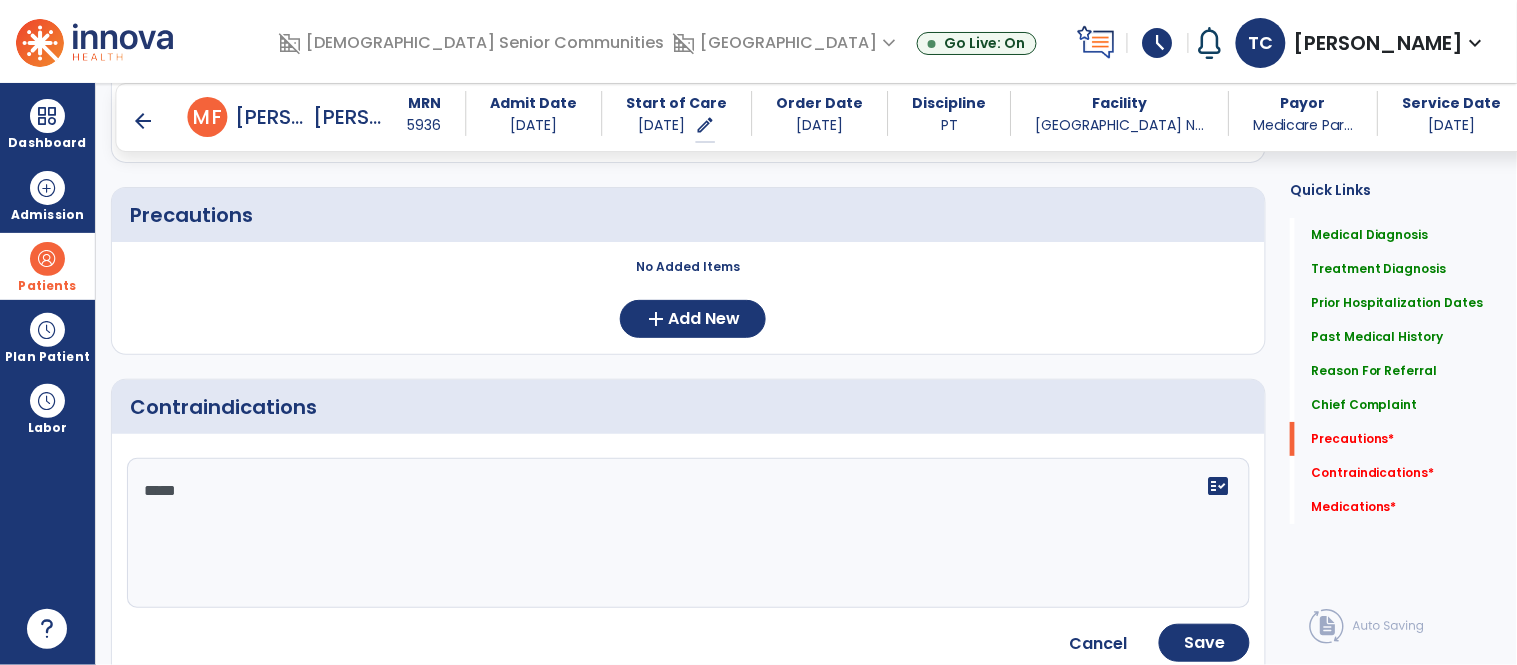 type on "****" 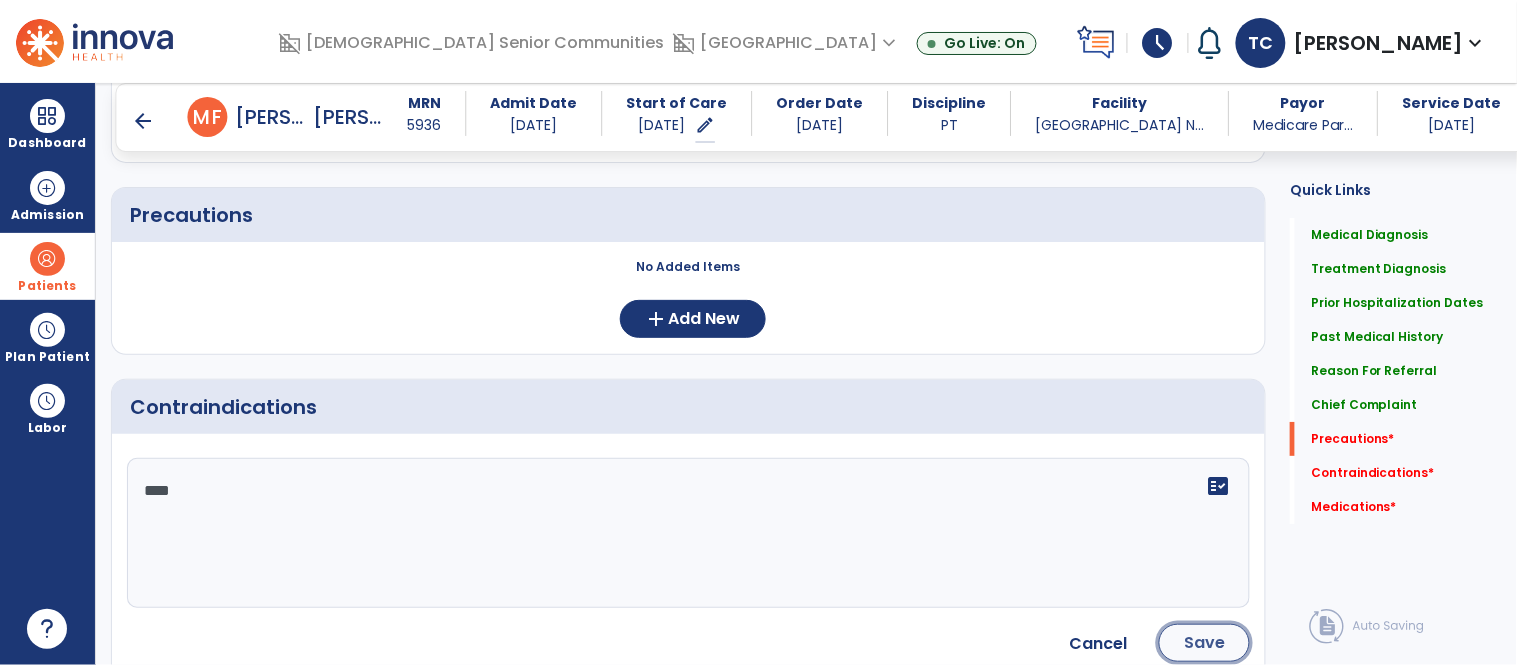click on "Save" 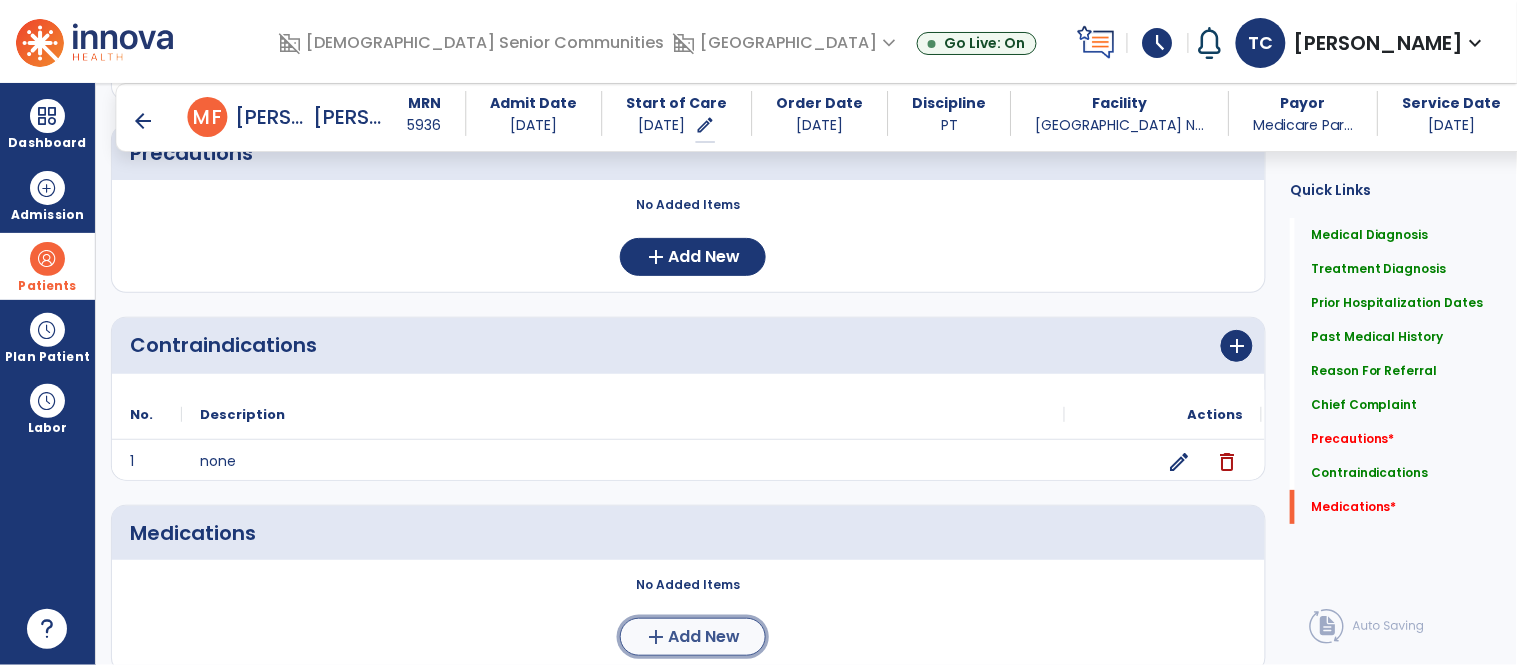 click on "Add New" 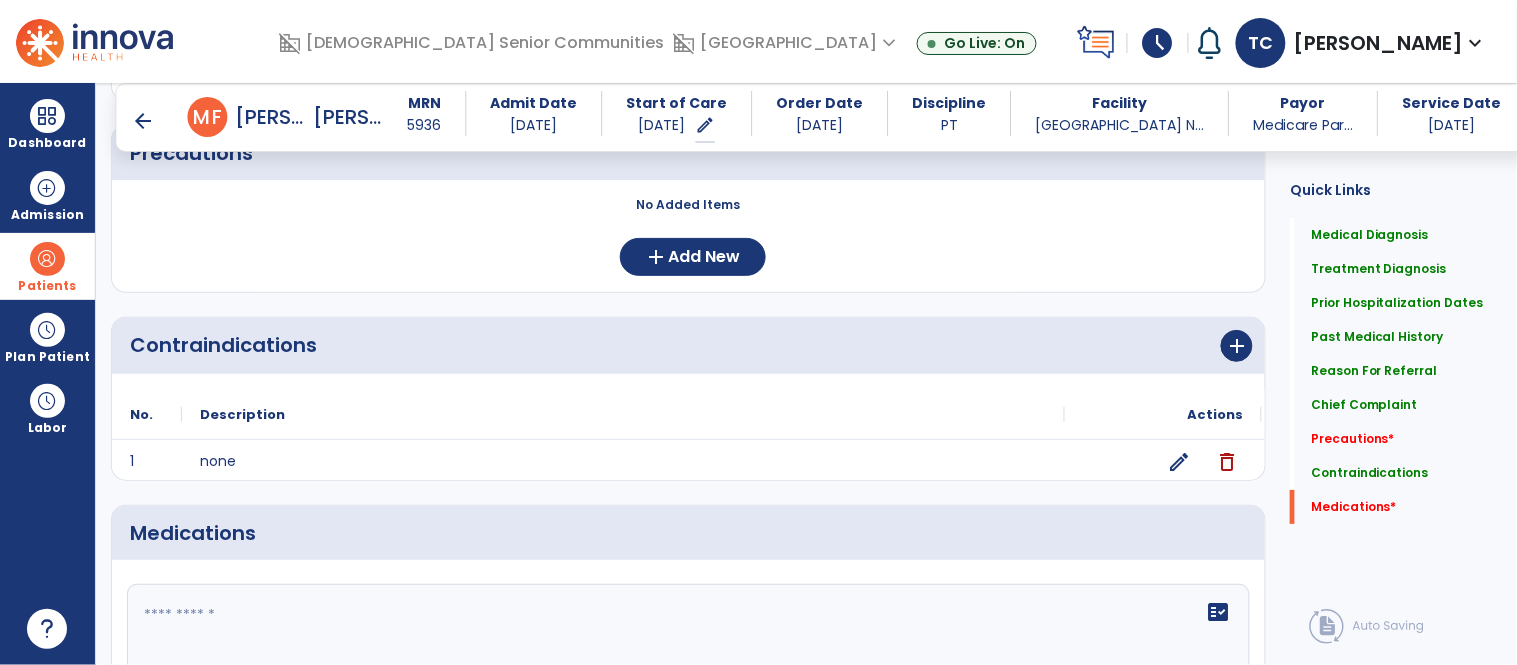scroll, scrollTop: 1903, scrollLeft: 0, axis: vertical 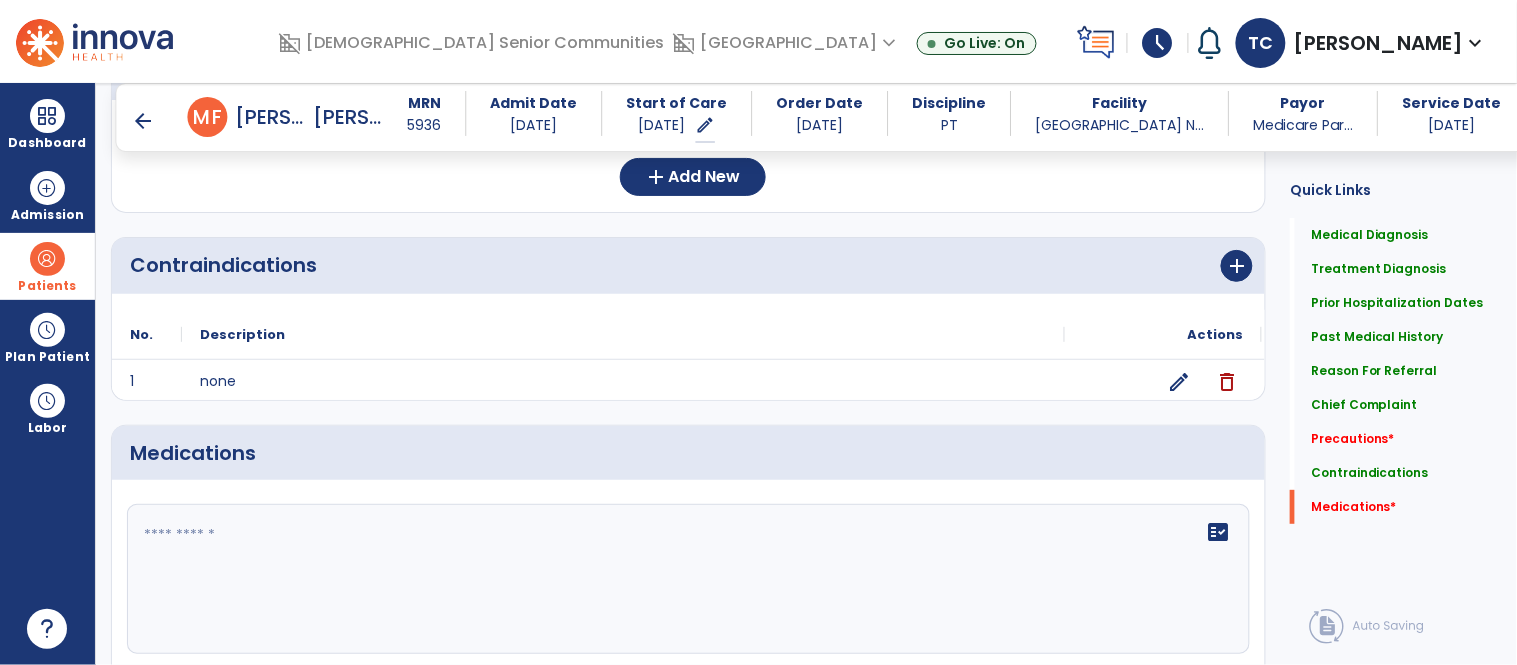 click on "fact_check" 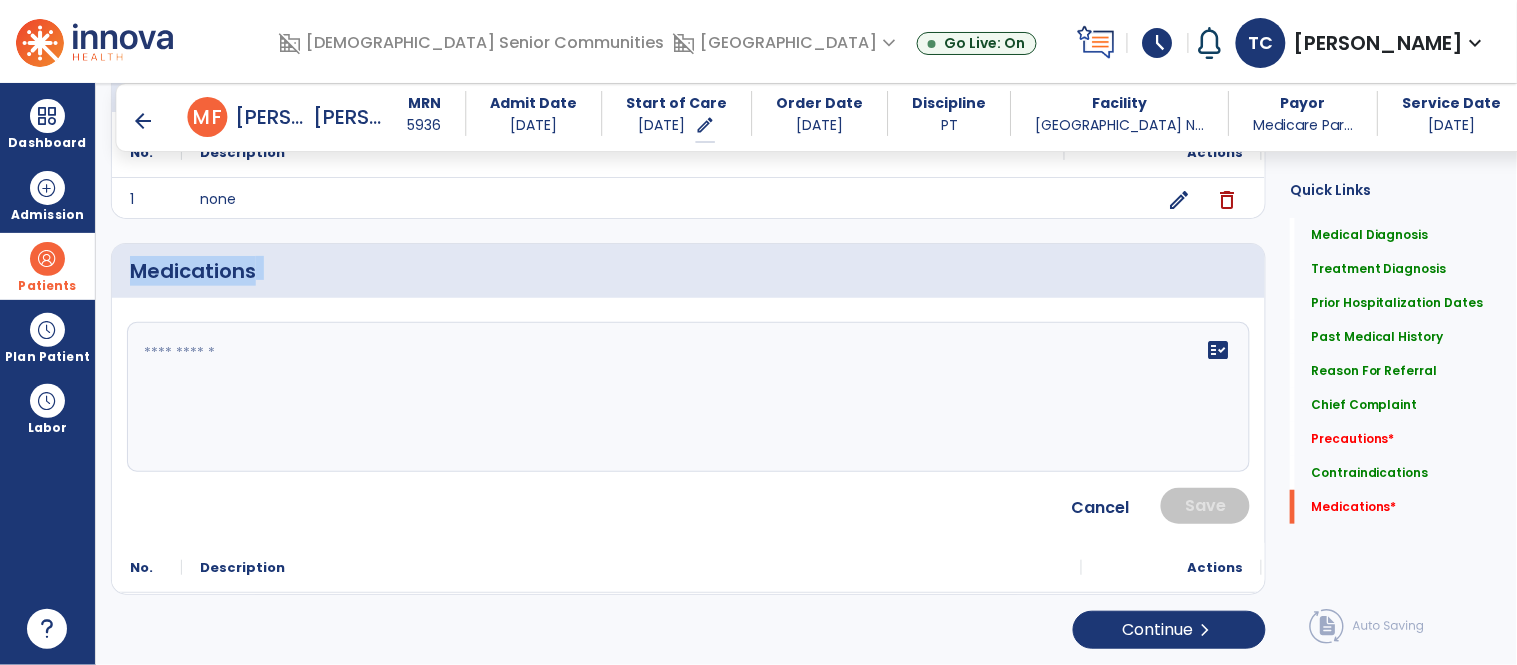 scroll, scrollTop: 2087, scrollLeft: 0, axis: vertical 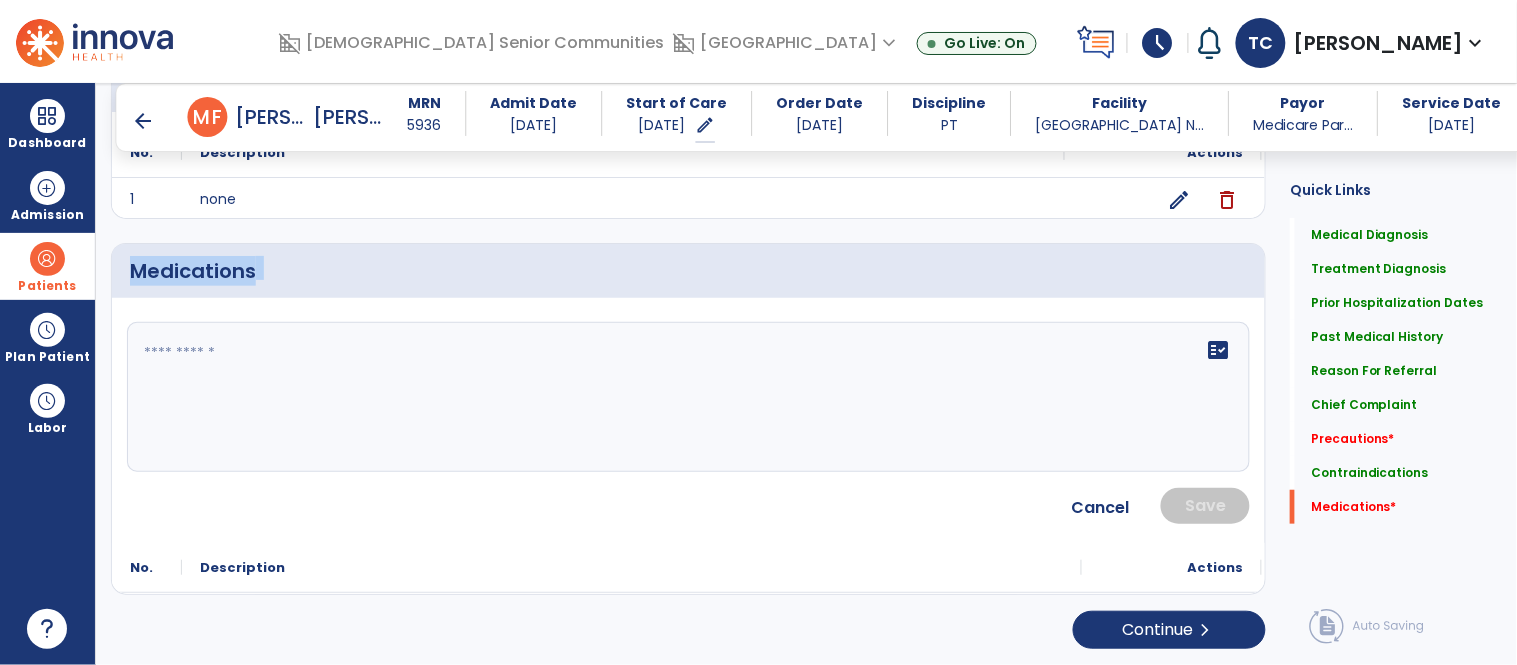 click on "fact_check" 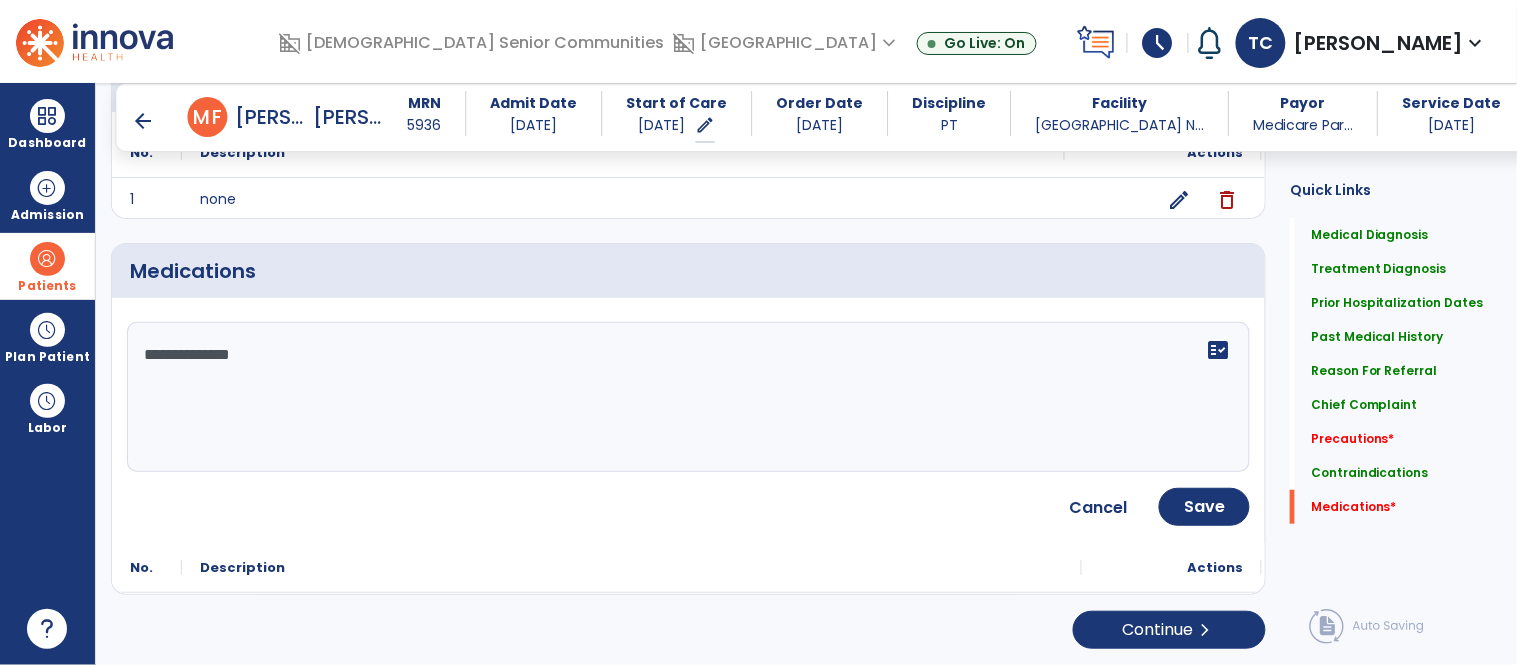 scroll, scrollTop: 2087, scrollLeft: 0, axis: vertical 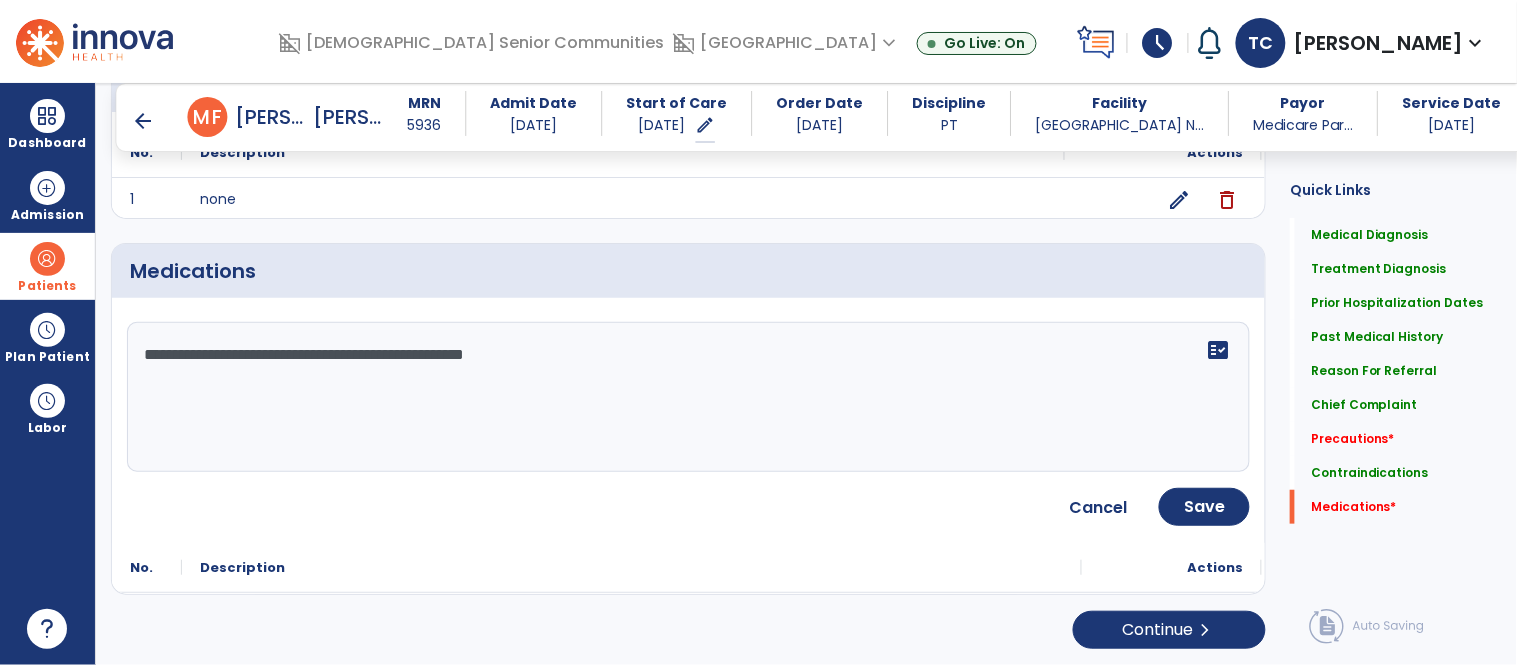 type on "**********" 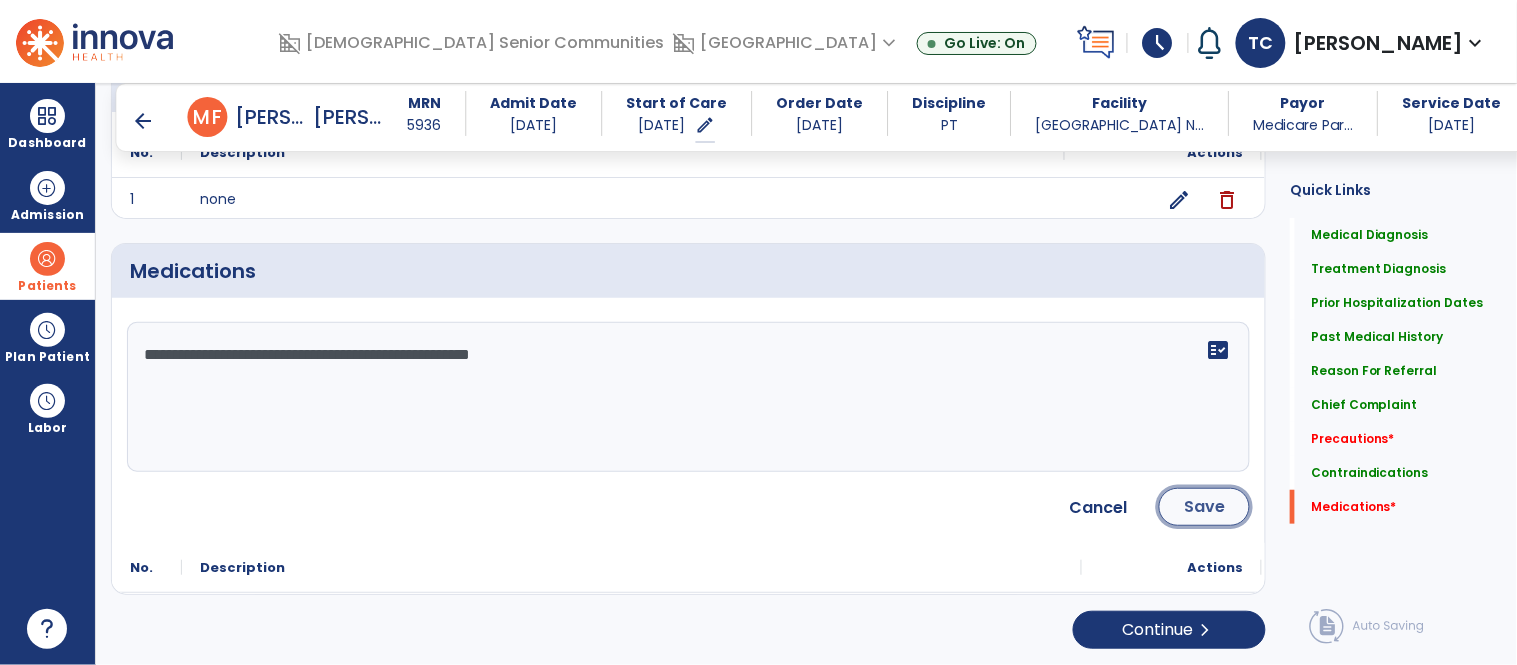 click on "Save" 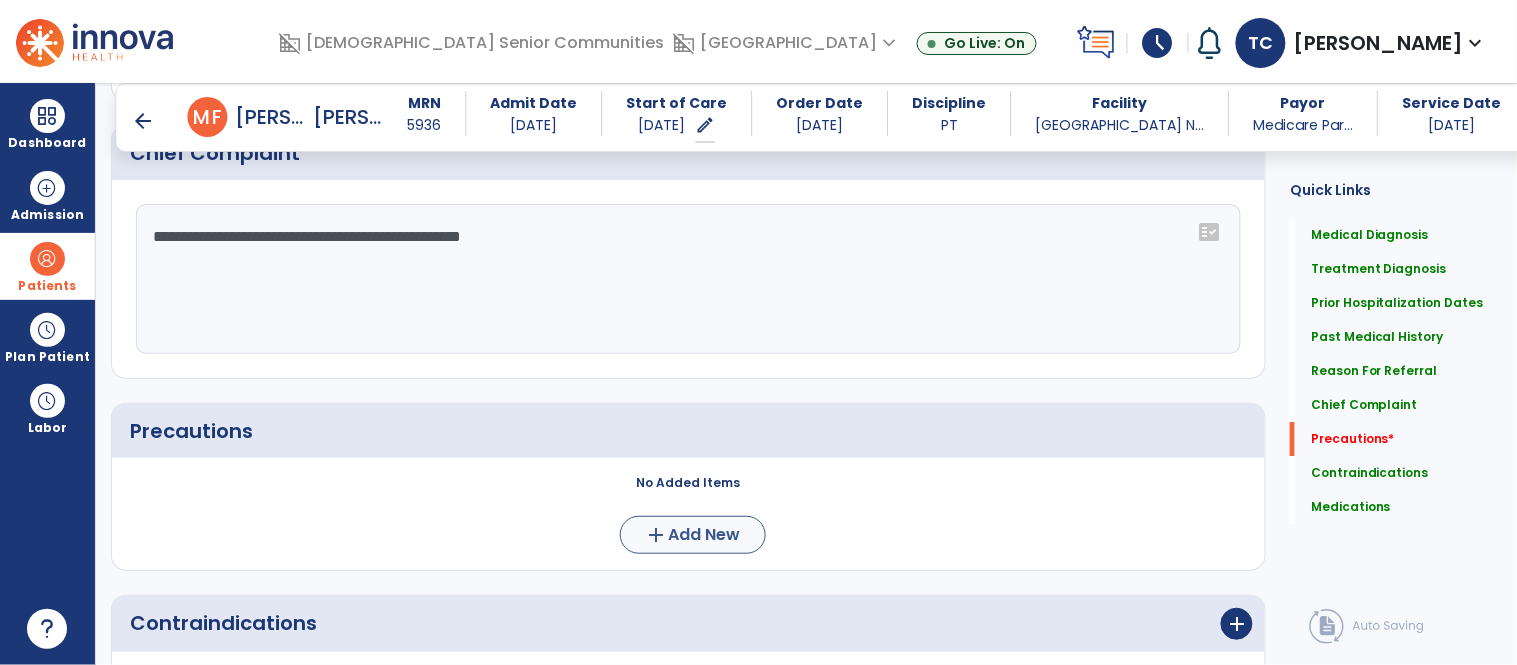 scroll, scrollTop: 1620, scrollLeft: 0, axis: vertical 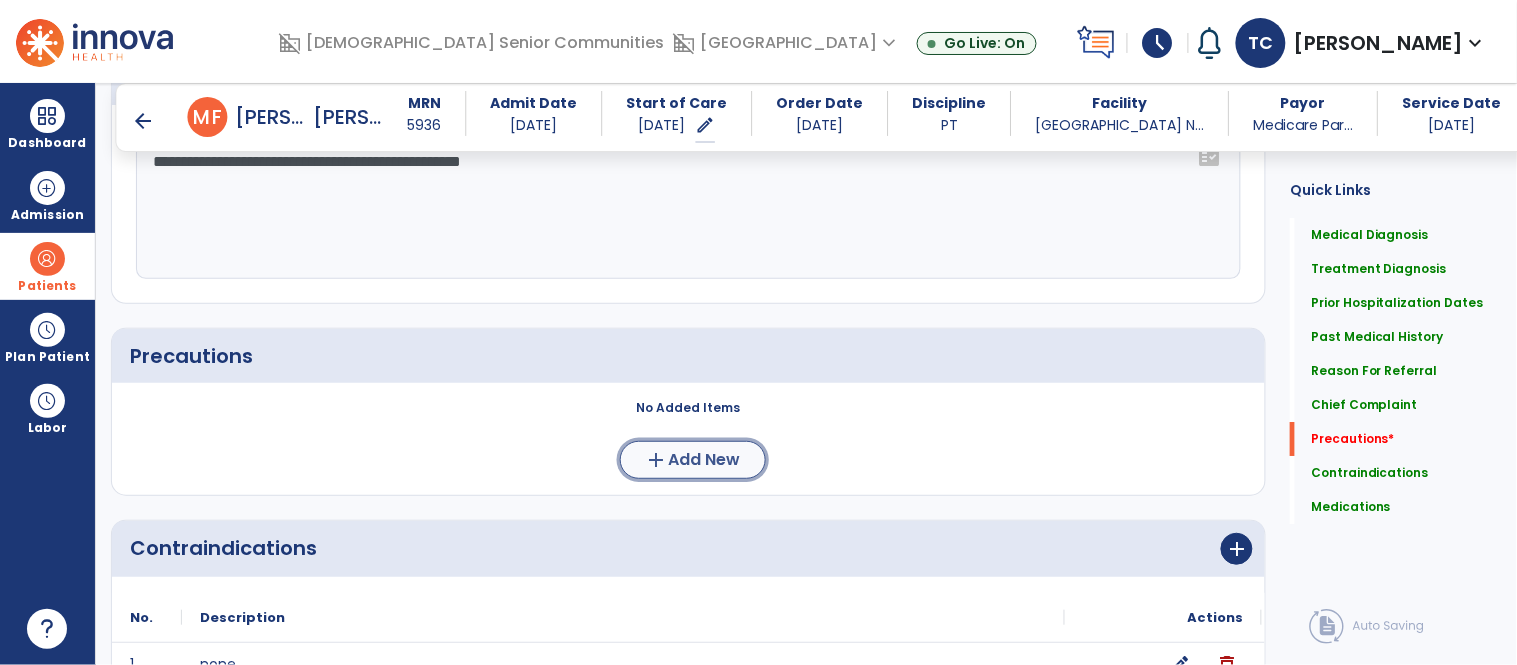 click on "add" 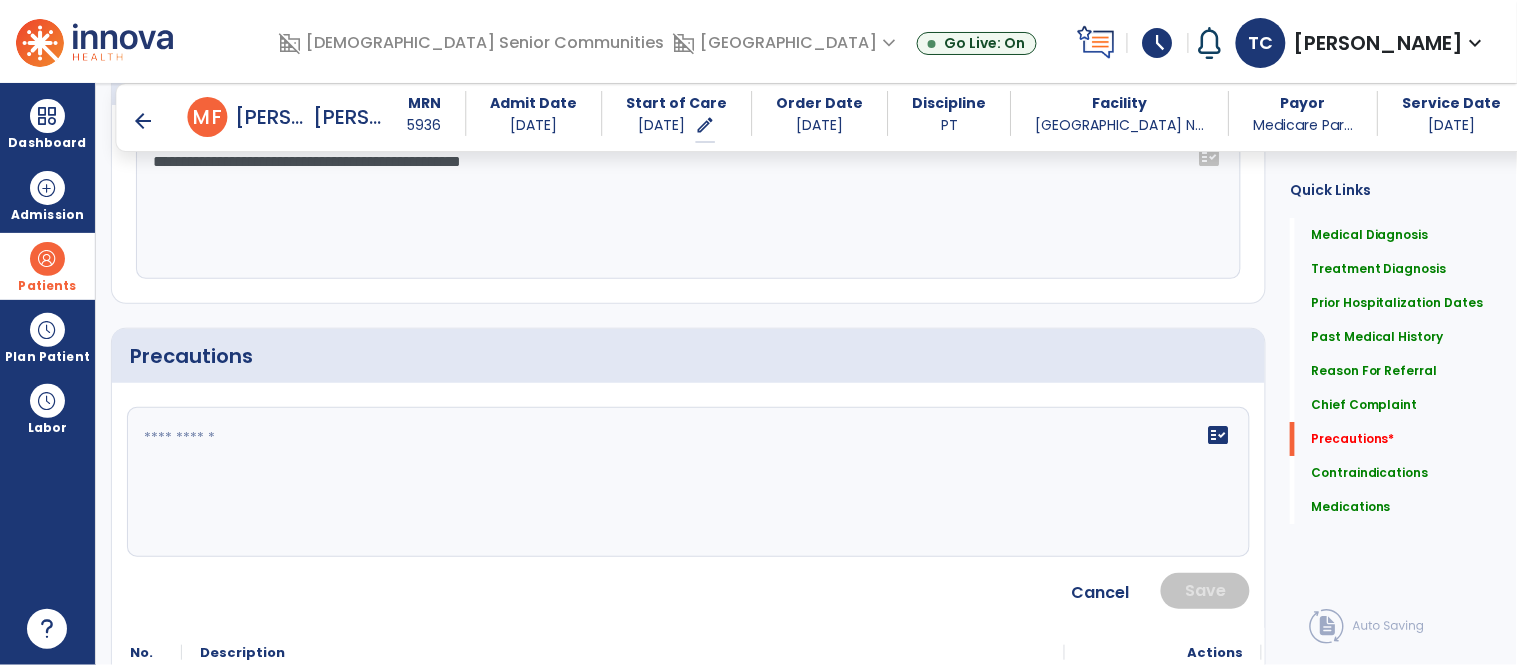 click on "fact_check" 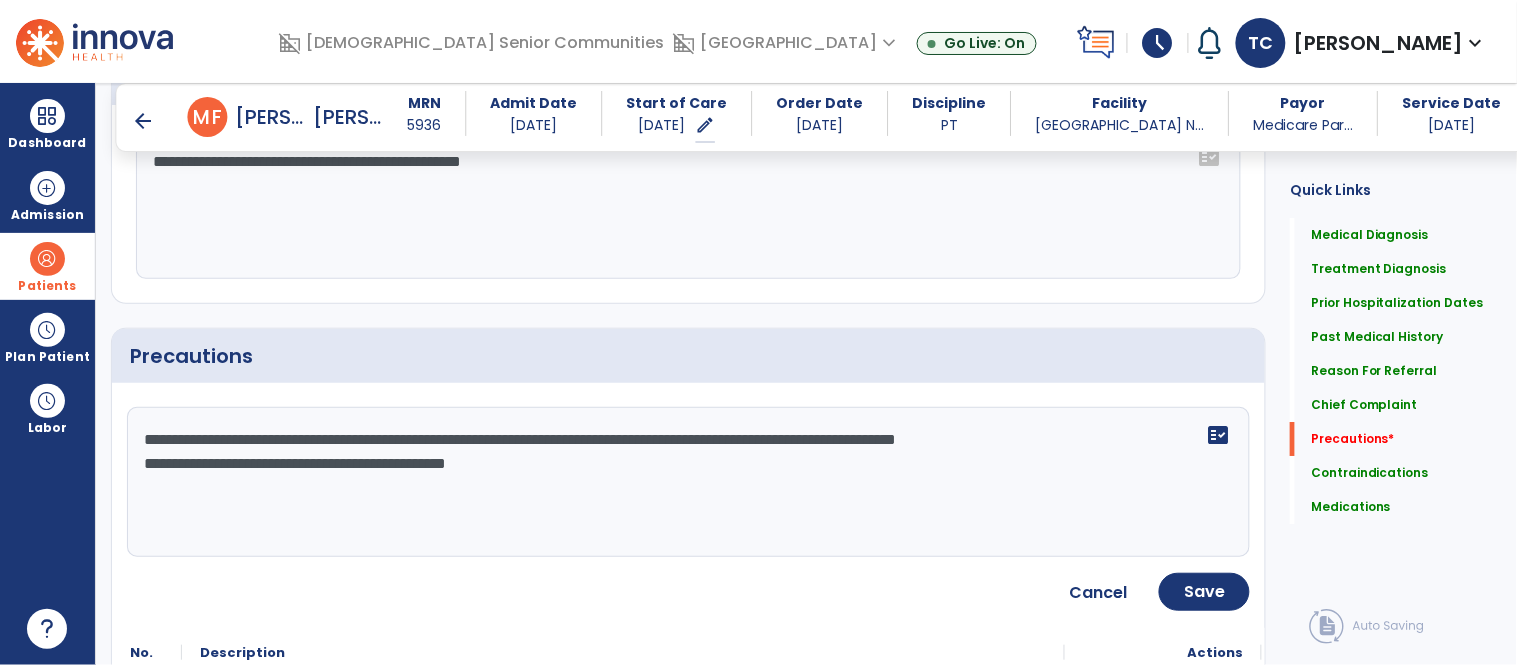 click on "**********" 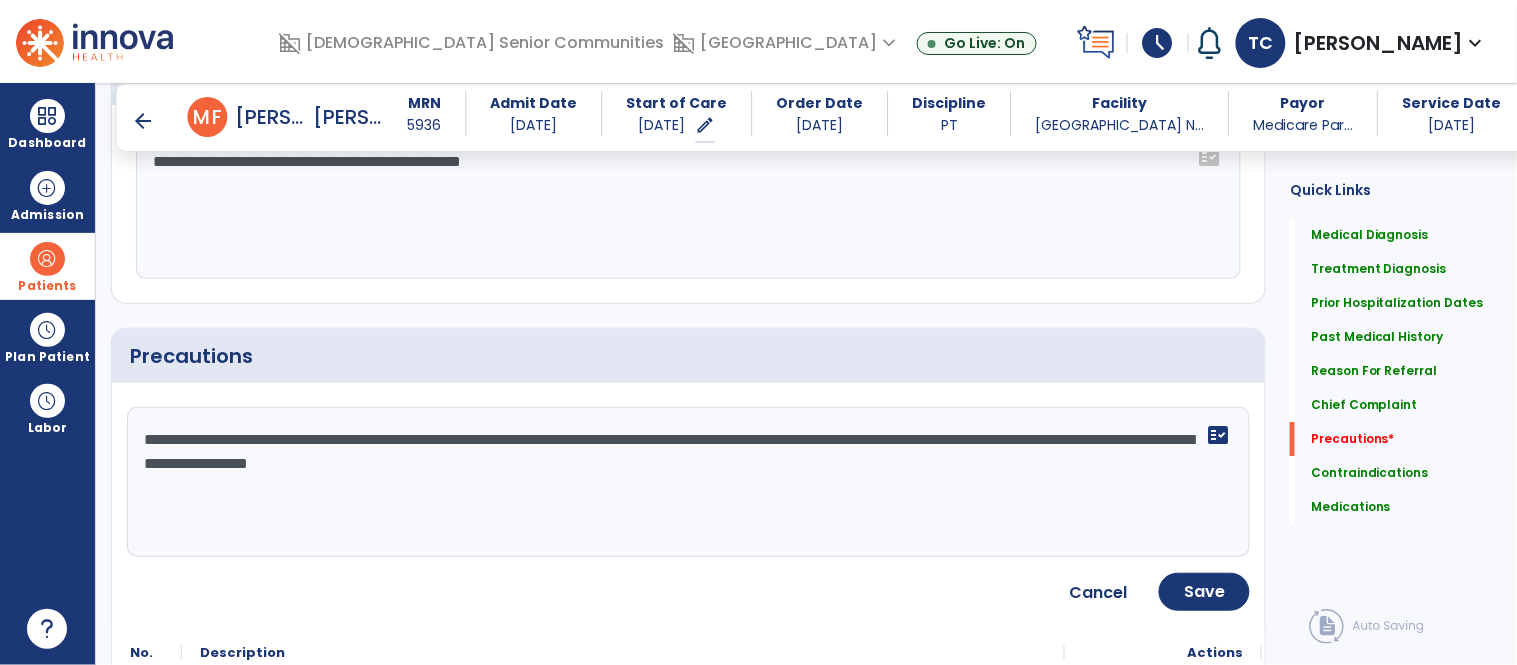 click on "**********" 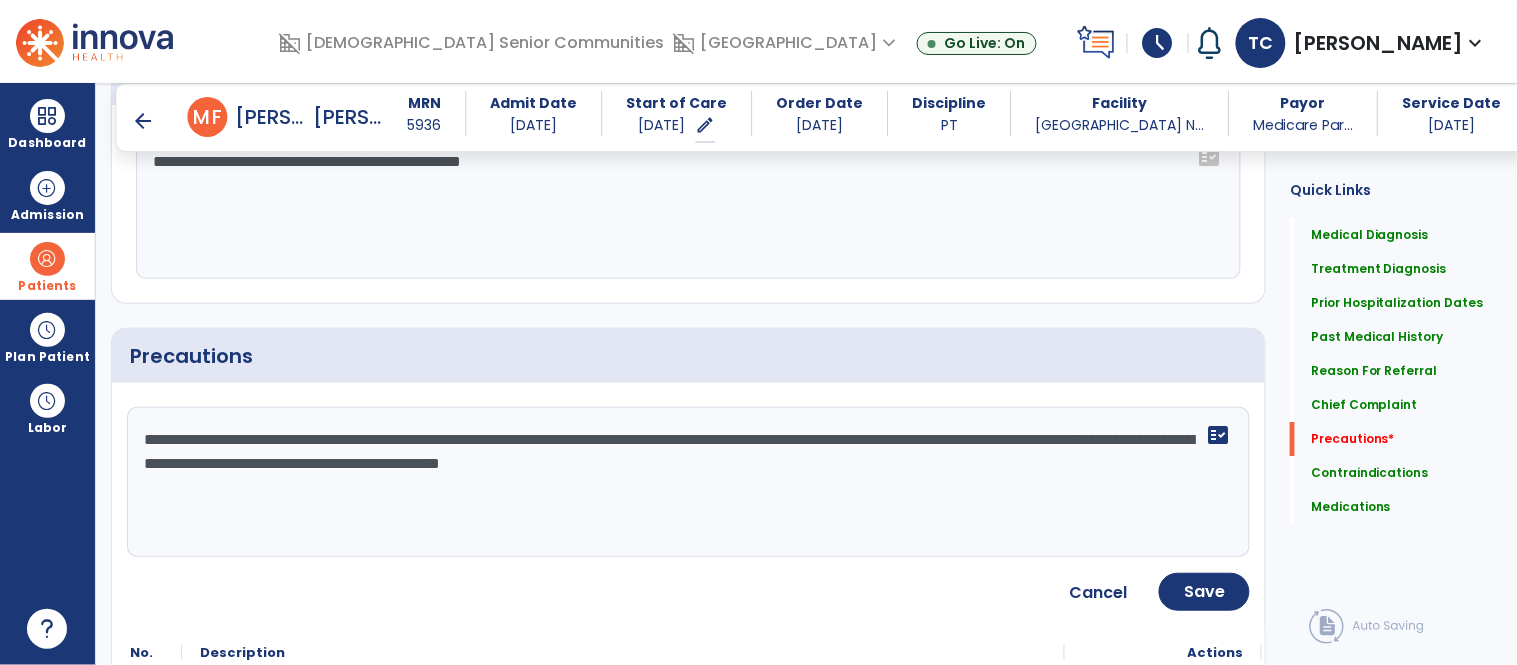 drag, startPoint x: 793, startPoint y: 496, endPoint x: 546, endPoint y: 467, distance: 248.69661 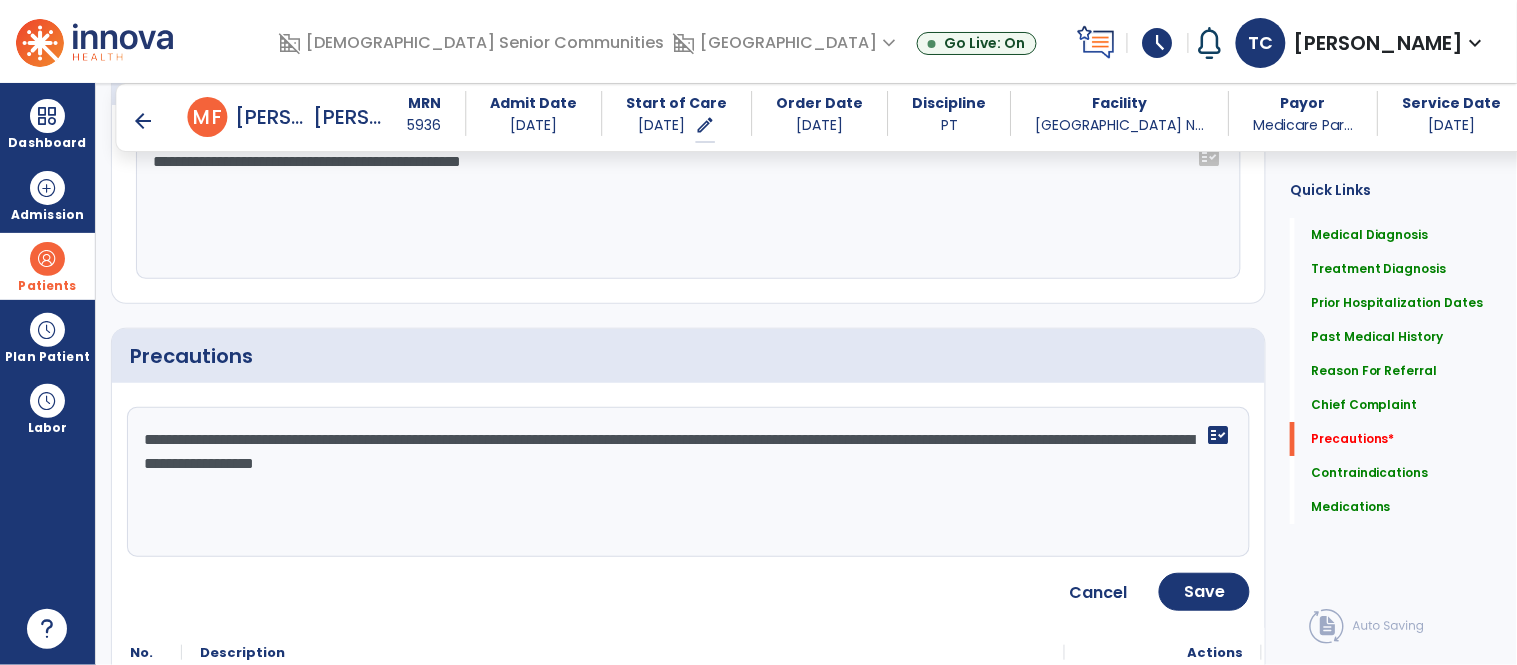 click on "**********" 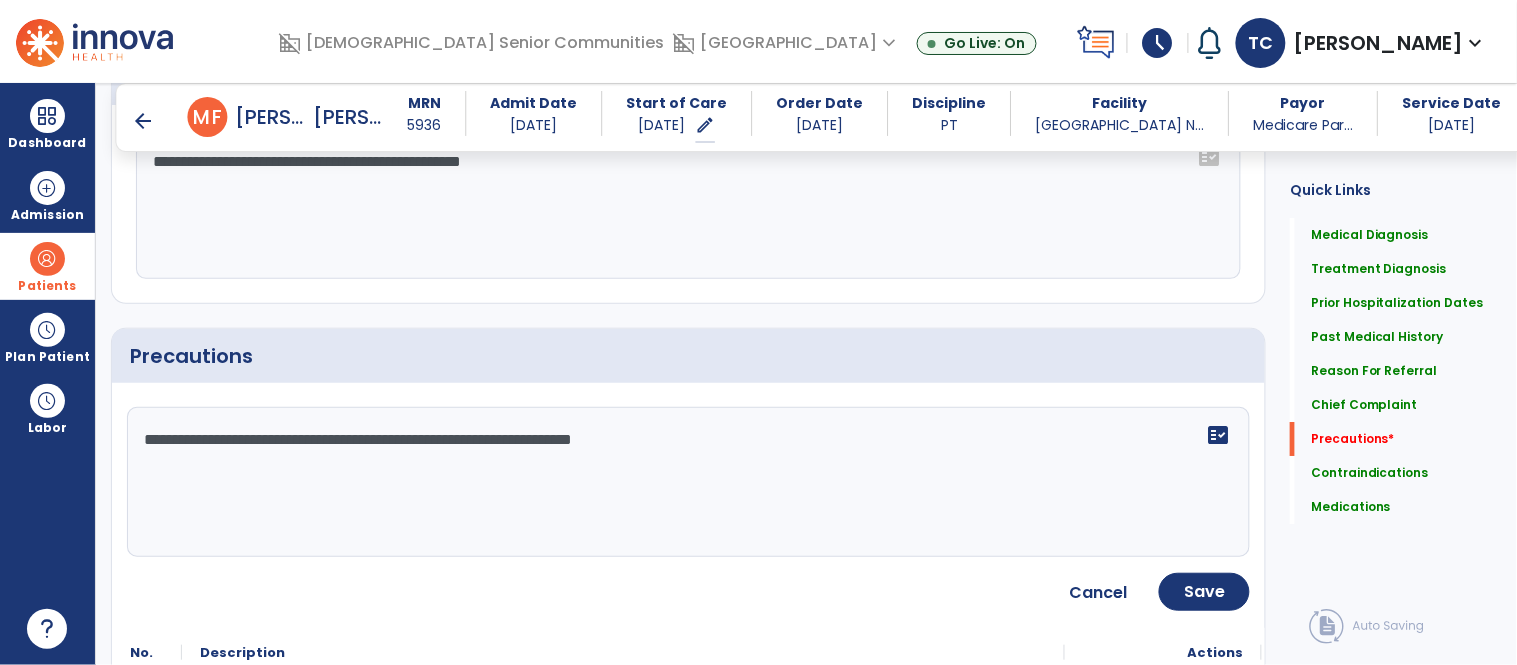 type on "**********" 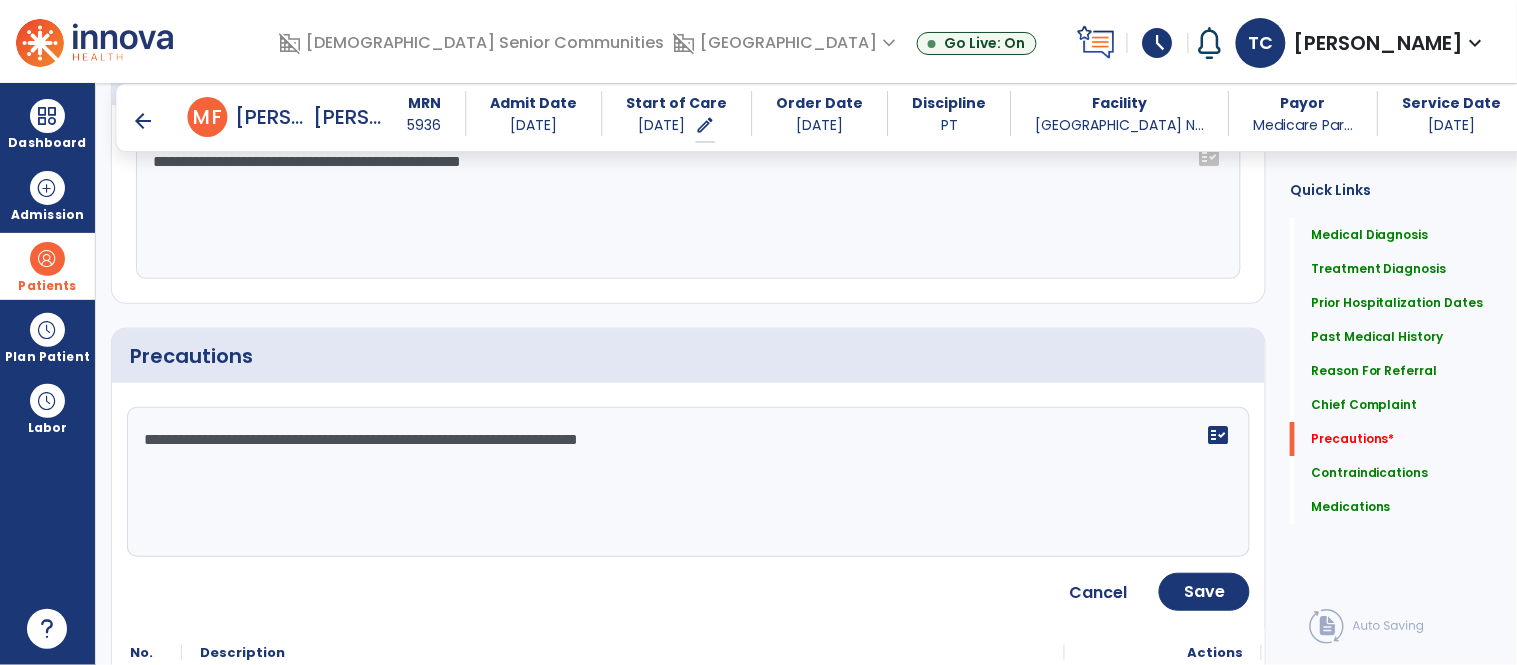 drag, startPoint x: 140, startPoint y: 442, endPoint x: 631, endPoint y: 434, distance: 491.06516 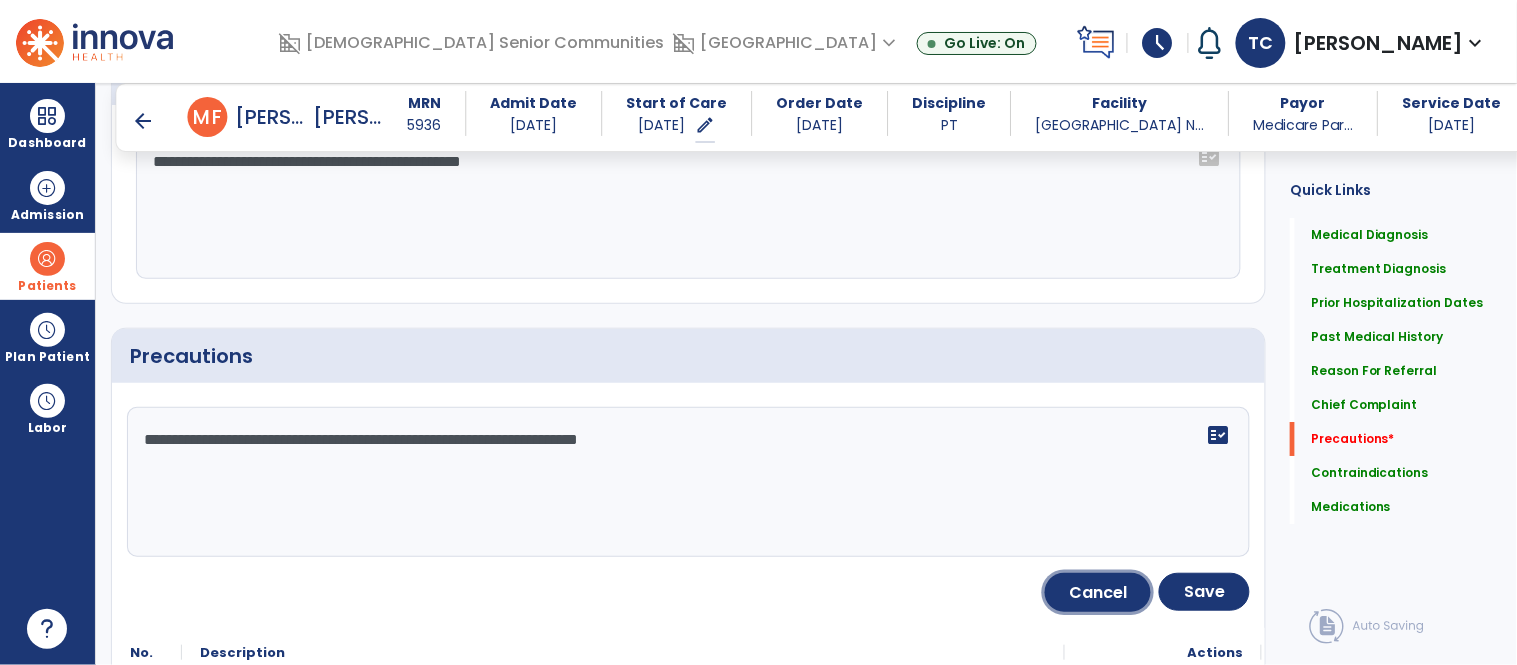 click on "Cancel" 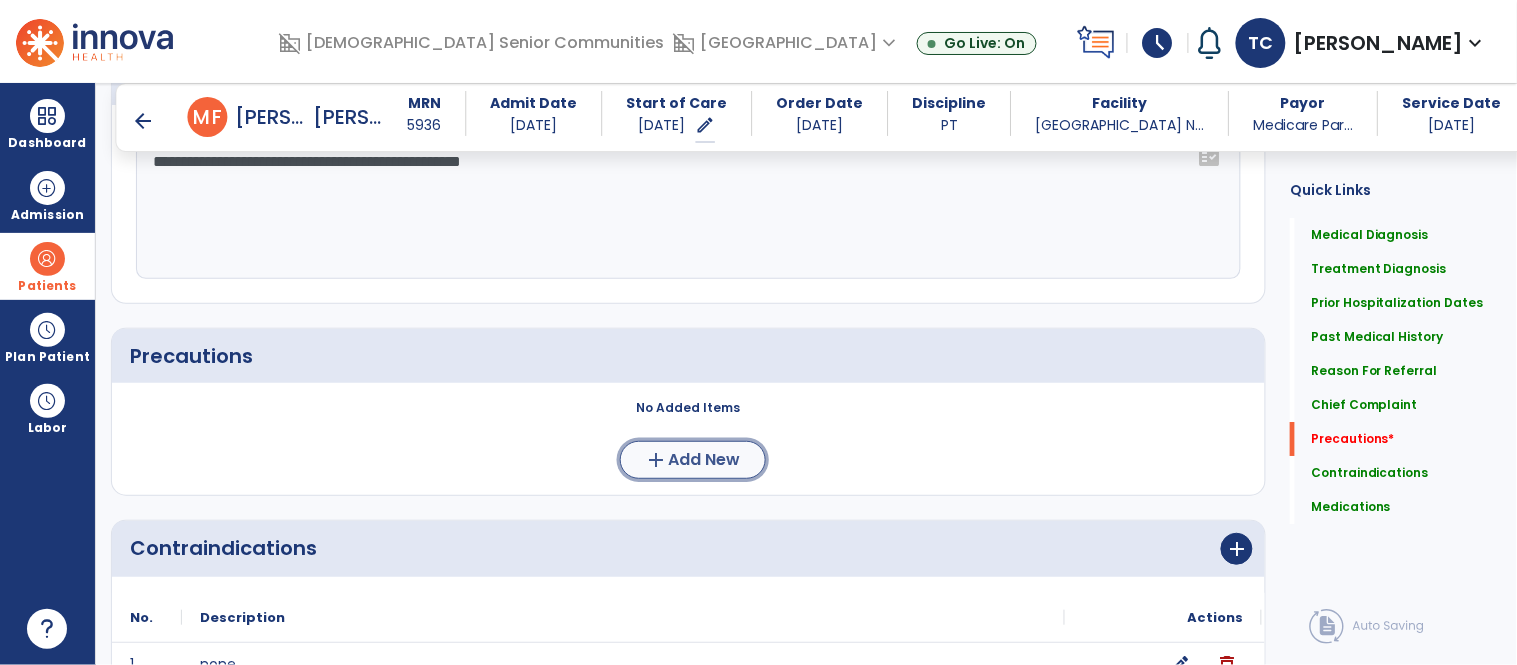 click on "add" 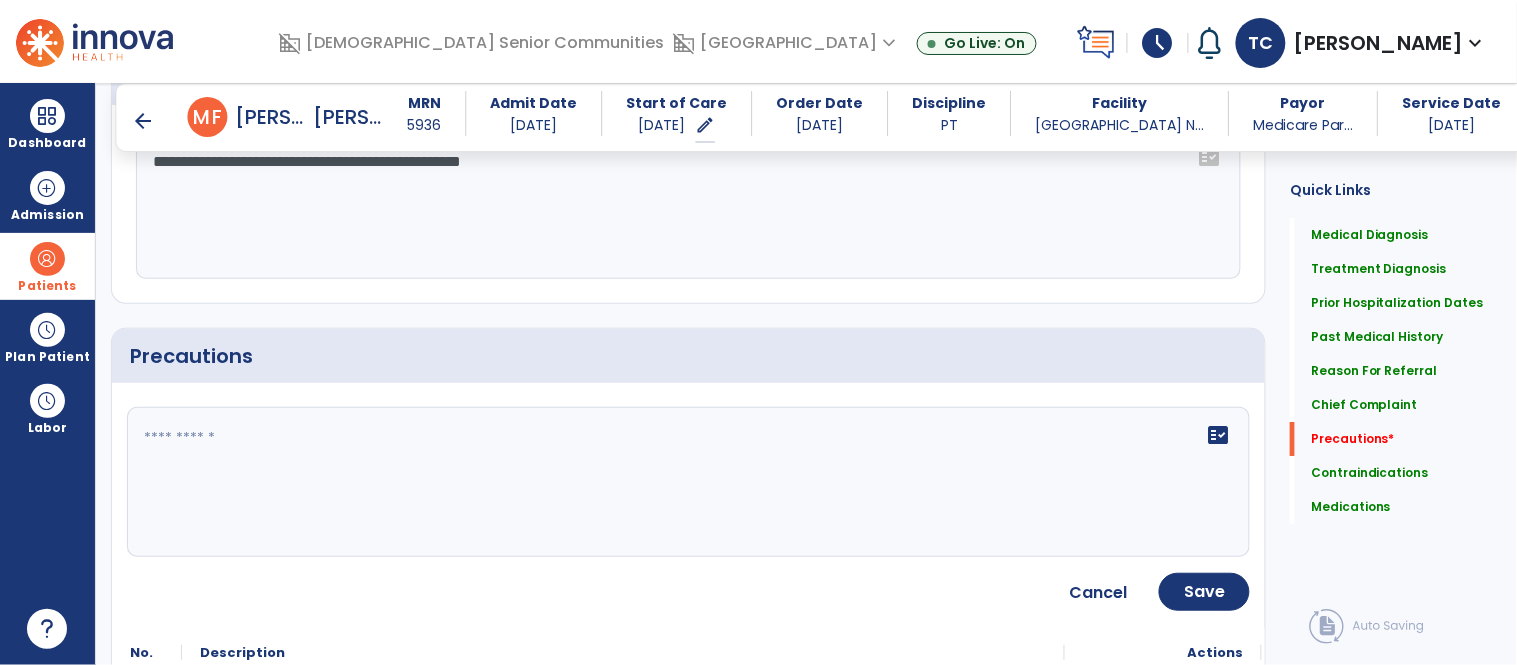 click on "fact_check" 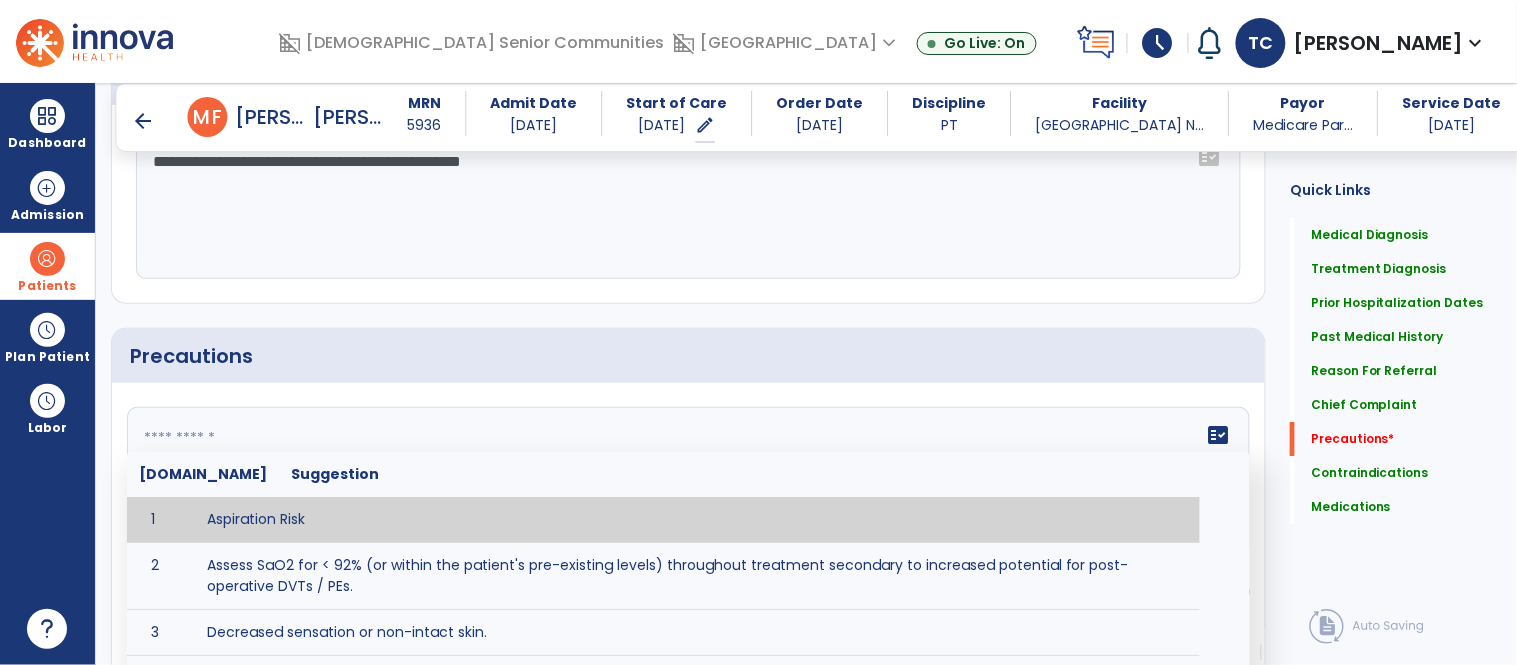 paste on "**********" 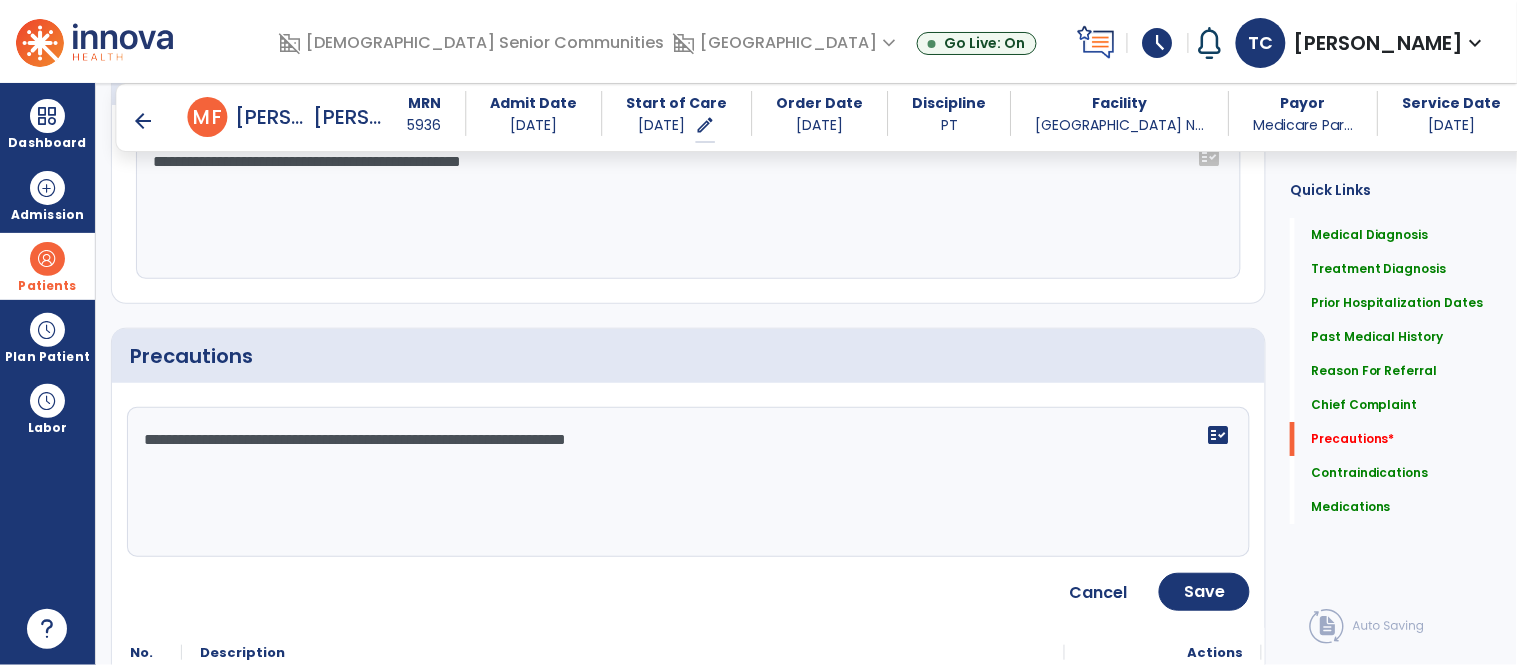 paste on "**********" 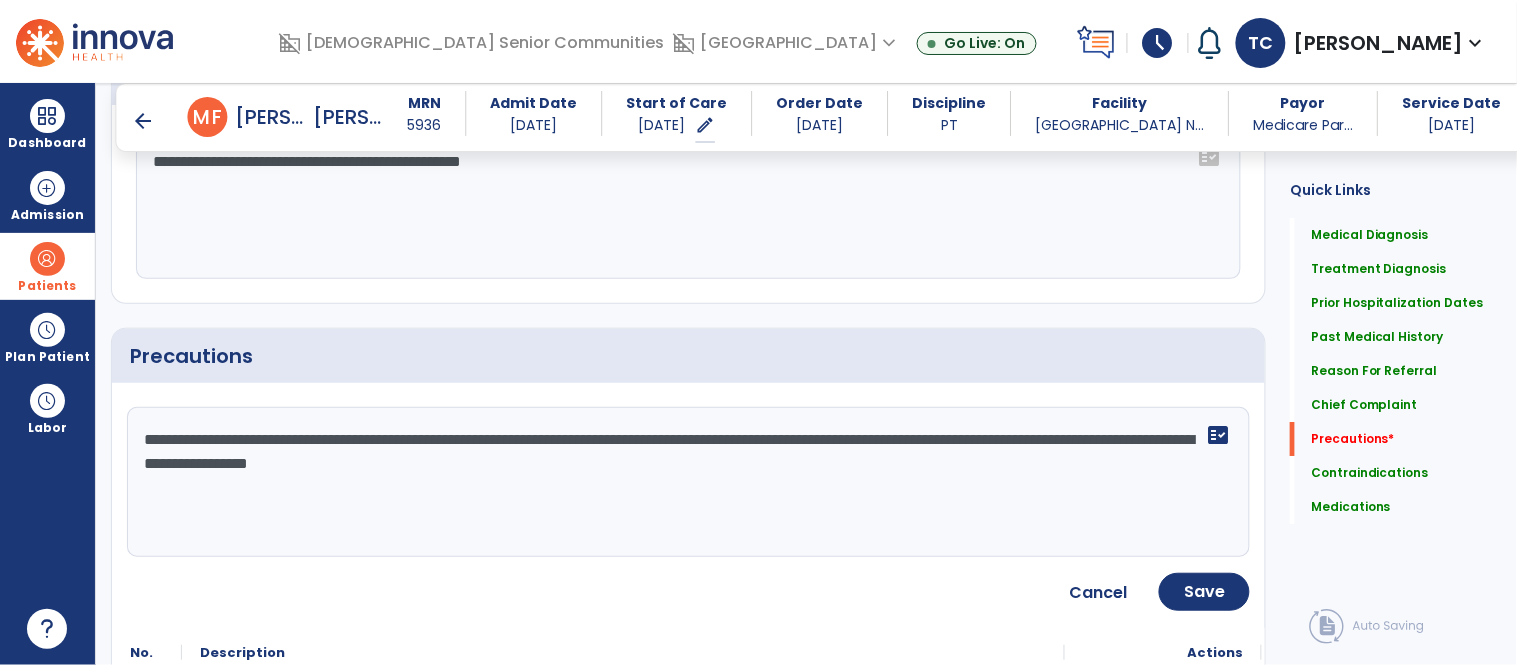 click on "**********" 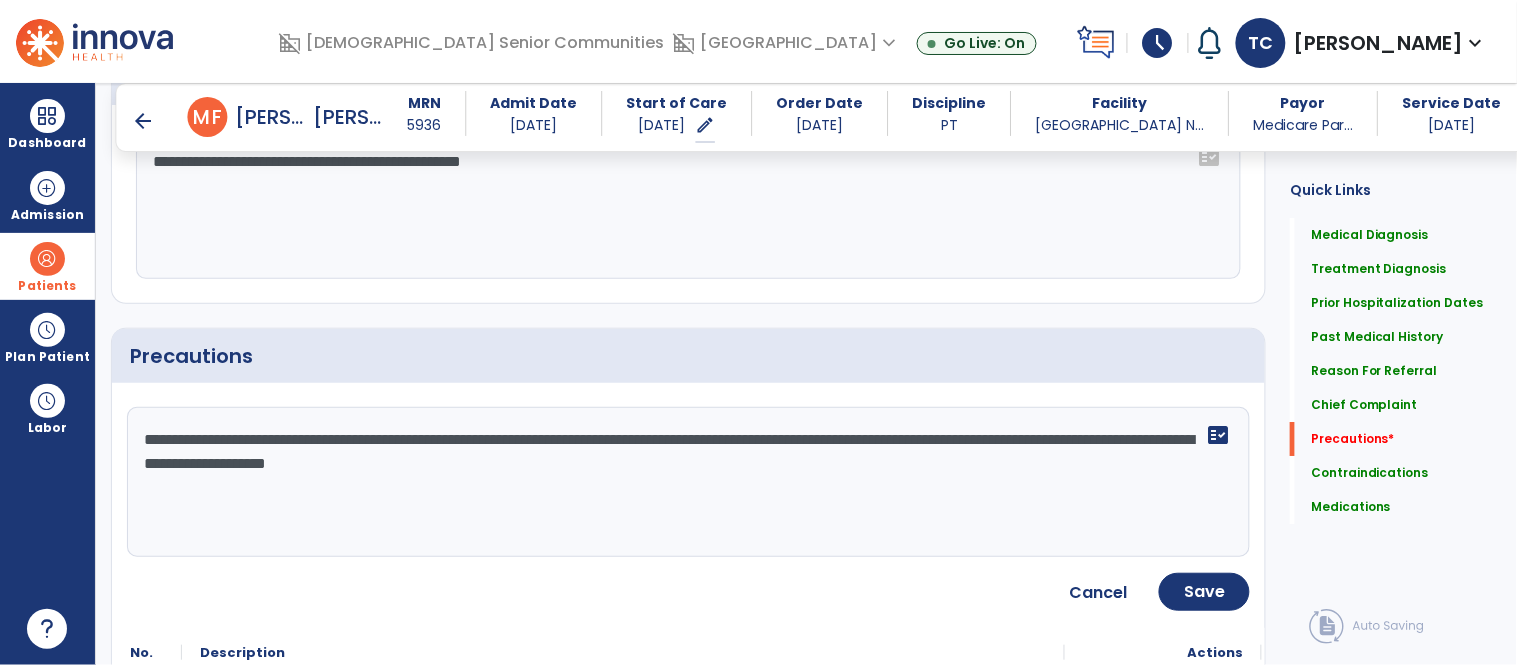 click on "**********" 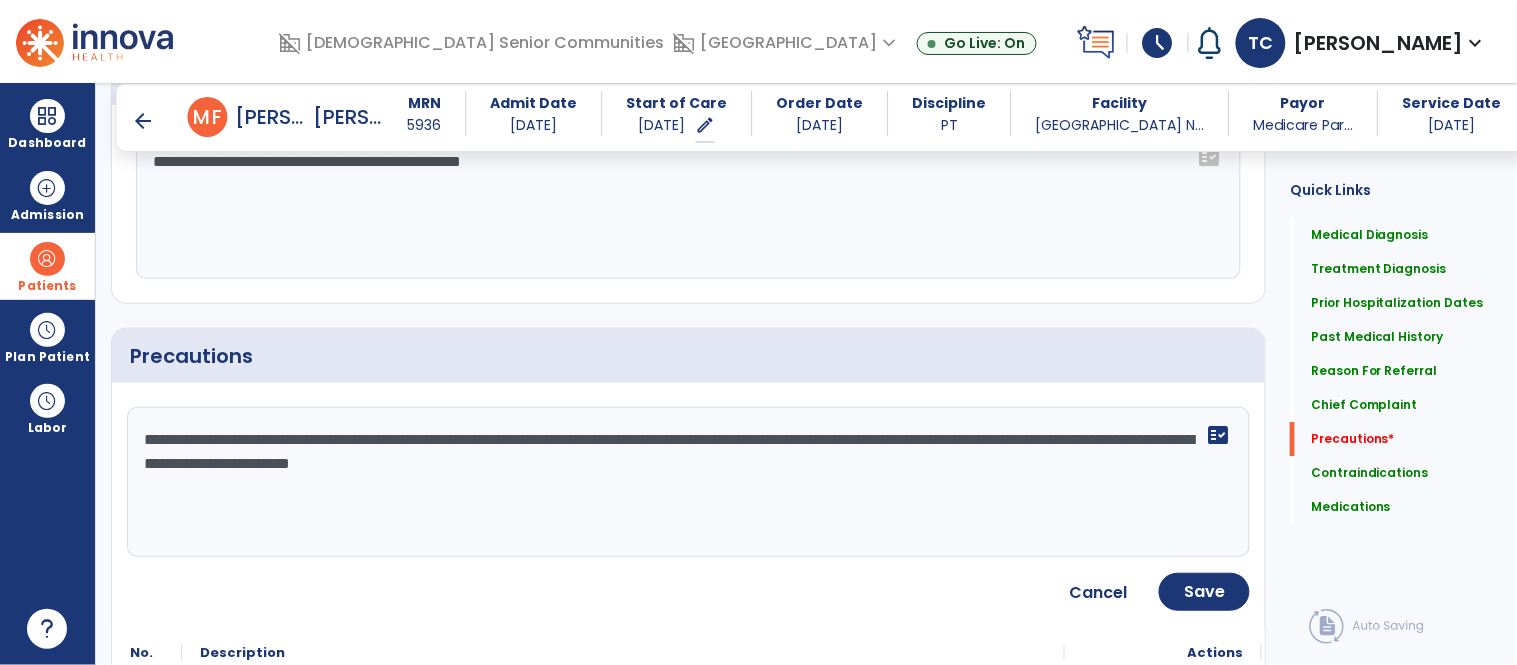 type on "**********" 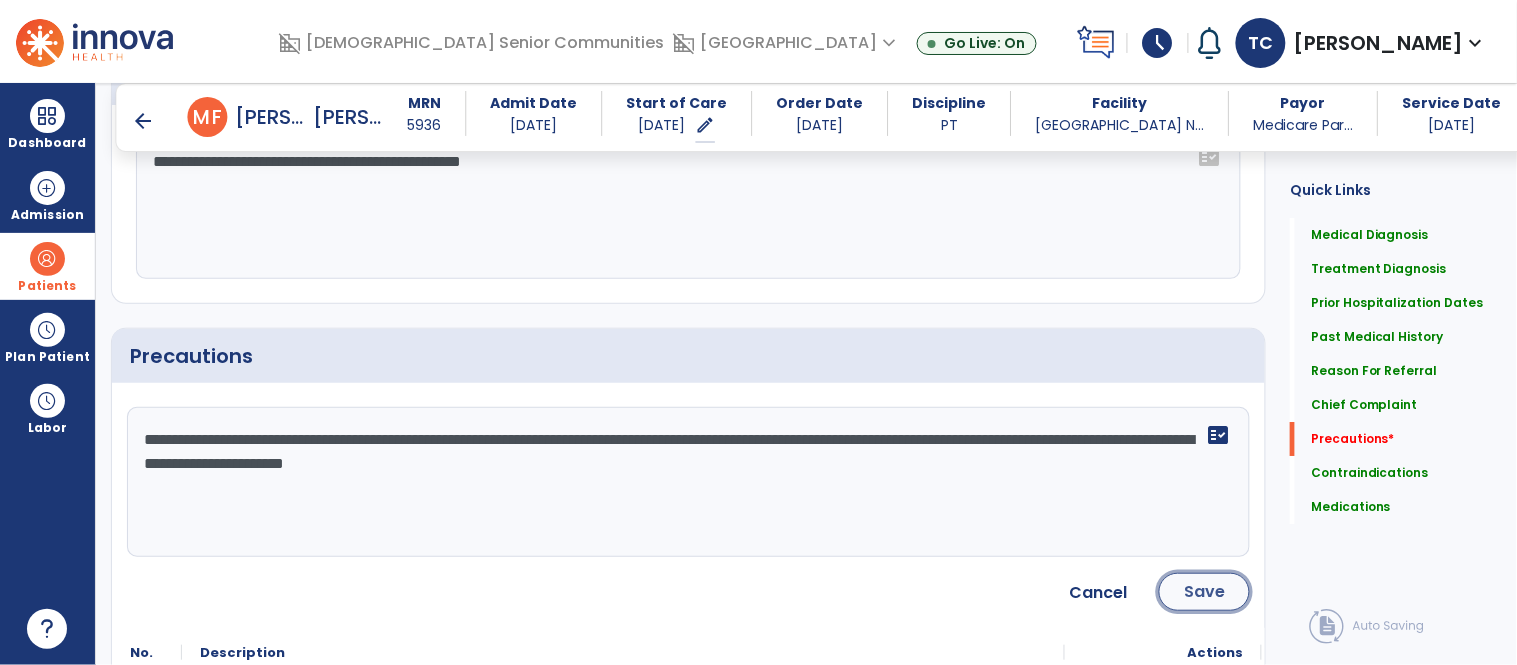 click on "Save" 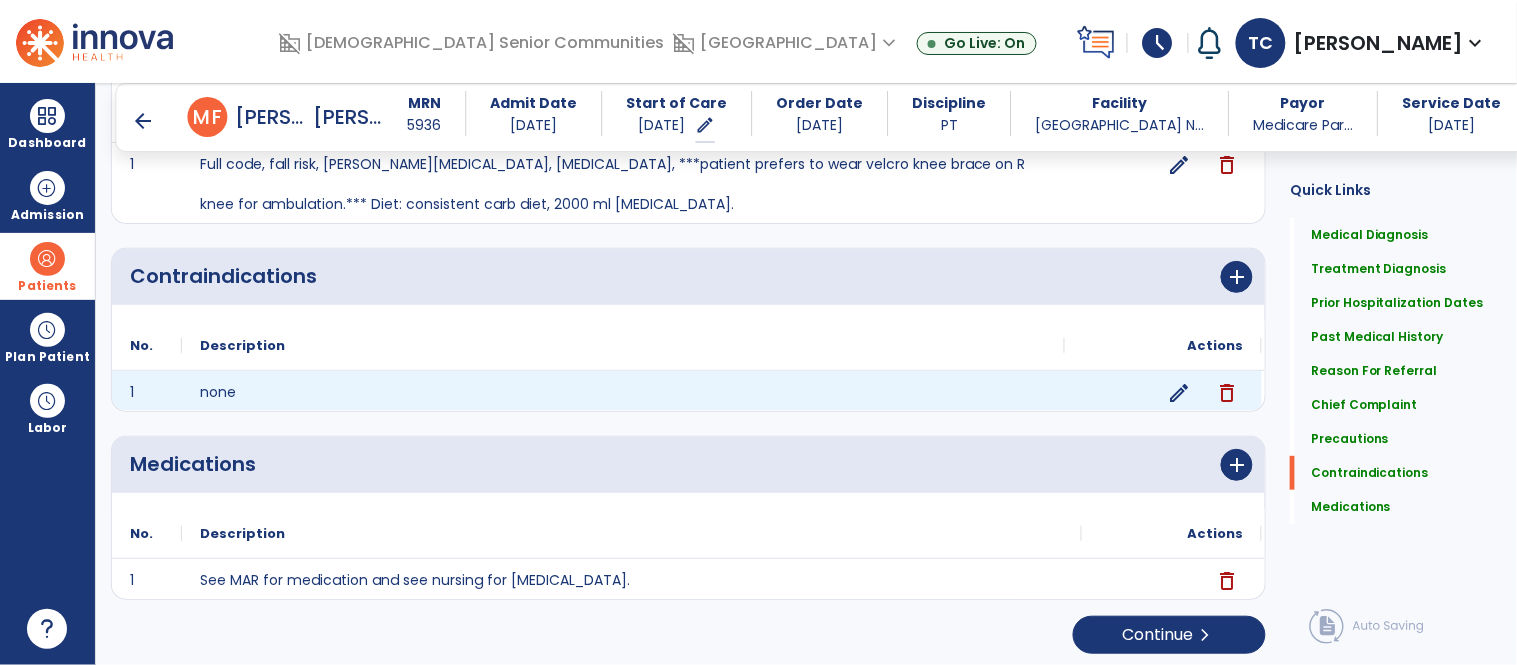 scroll, scrollTop: 1934, scrollLeft: 0, axis: vertical 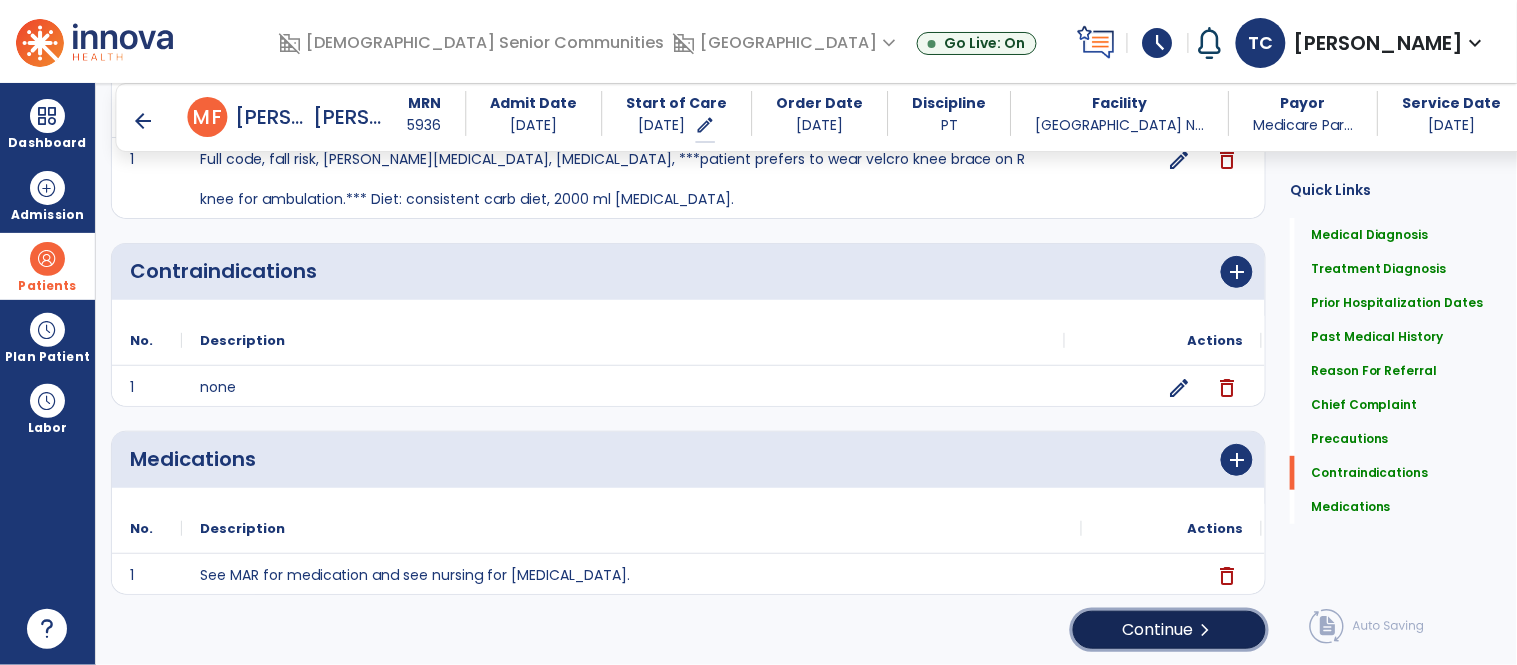 click on "Continue  chevron_right" 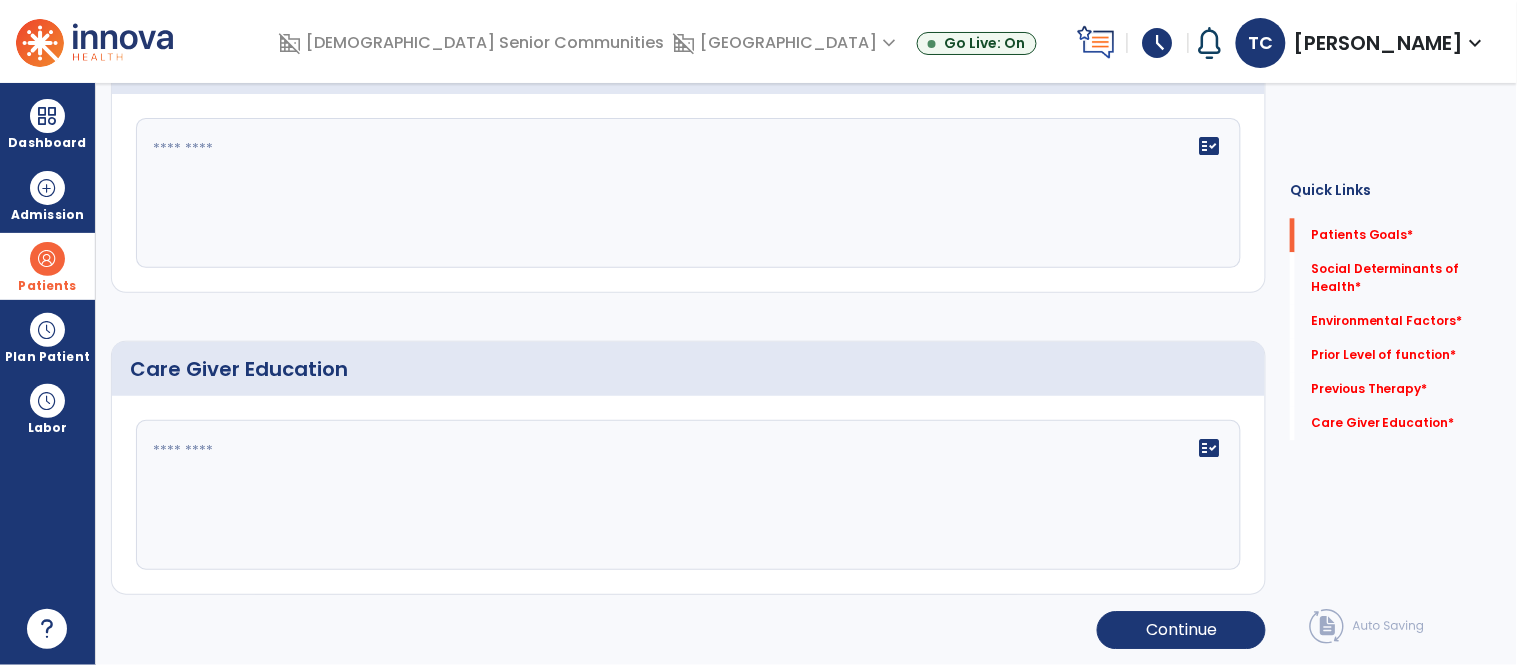 scroll, scrollTop: 0, scrollLeft: 0, axis: both 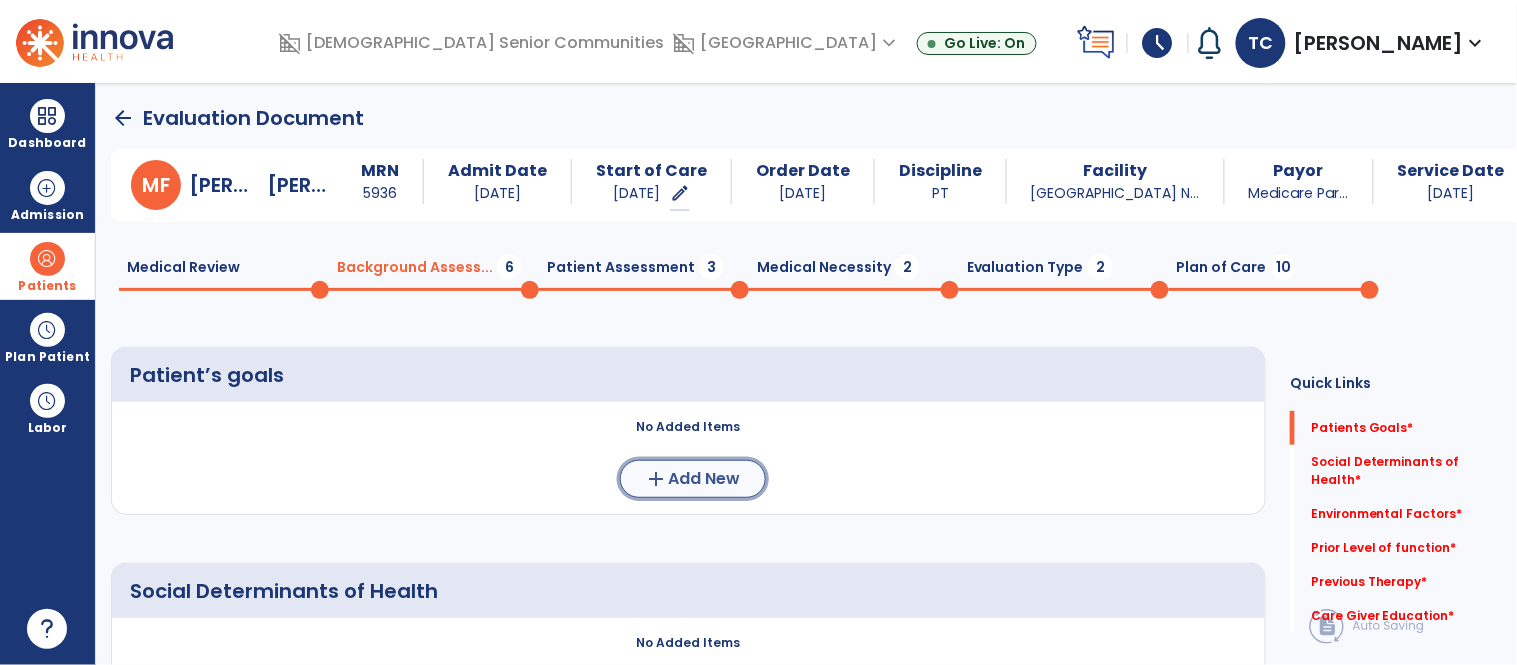 click on "add  Add New" 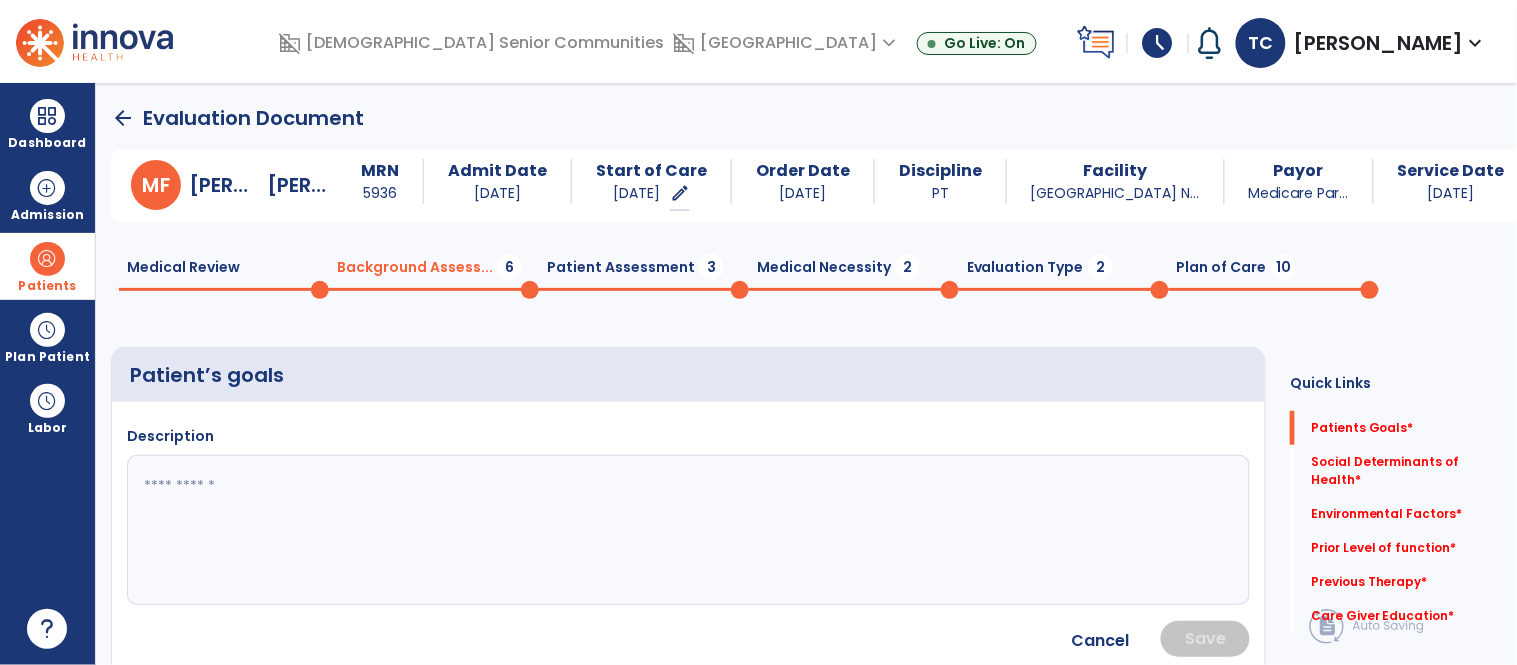 click on "Description" 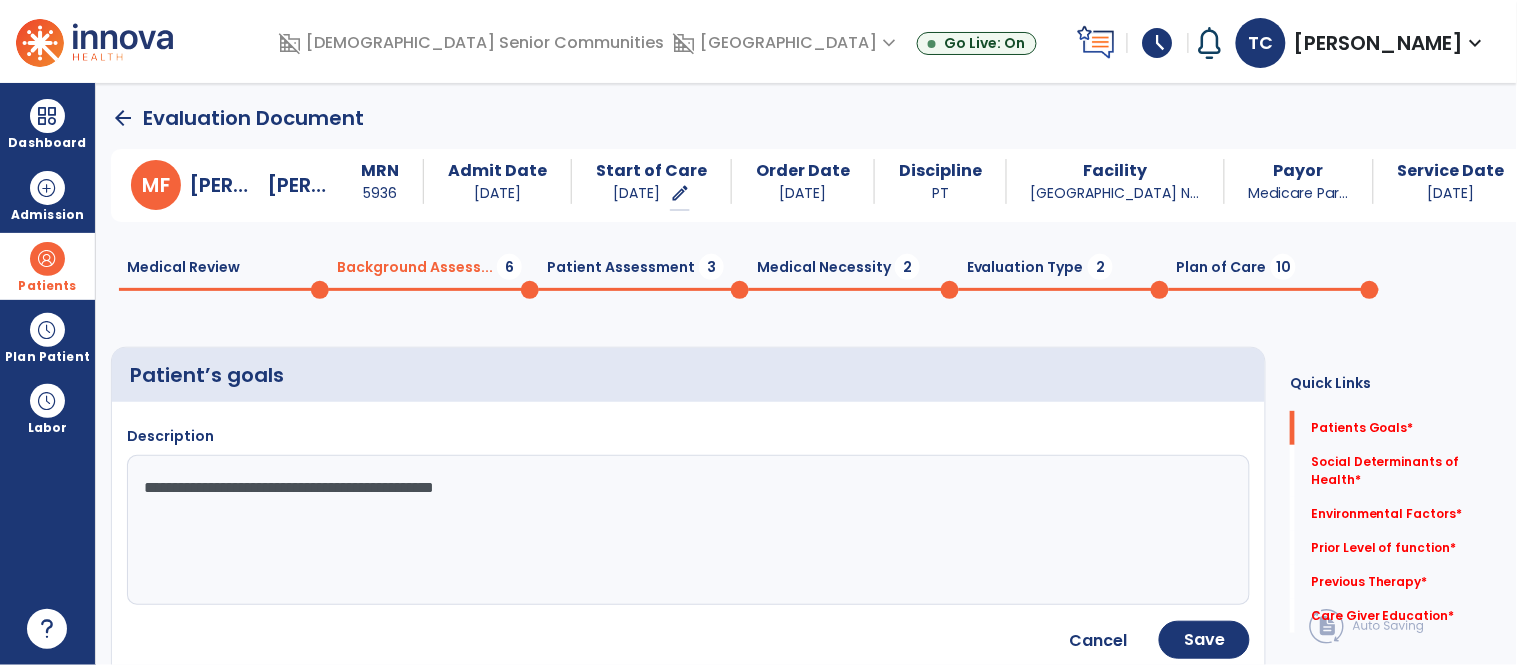 type on "**********" 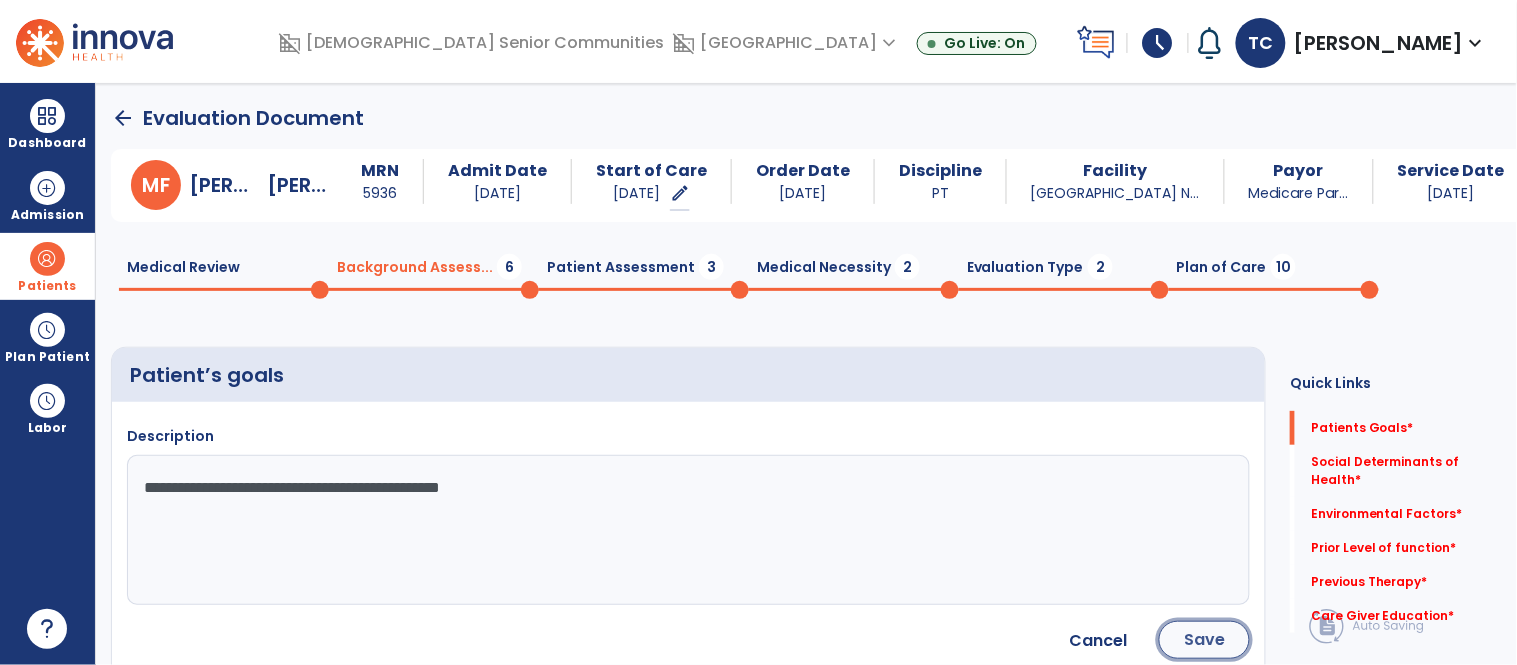 click on "Save" 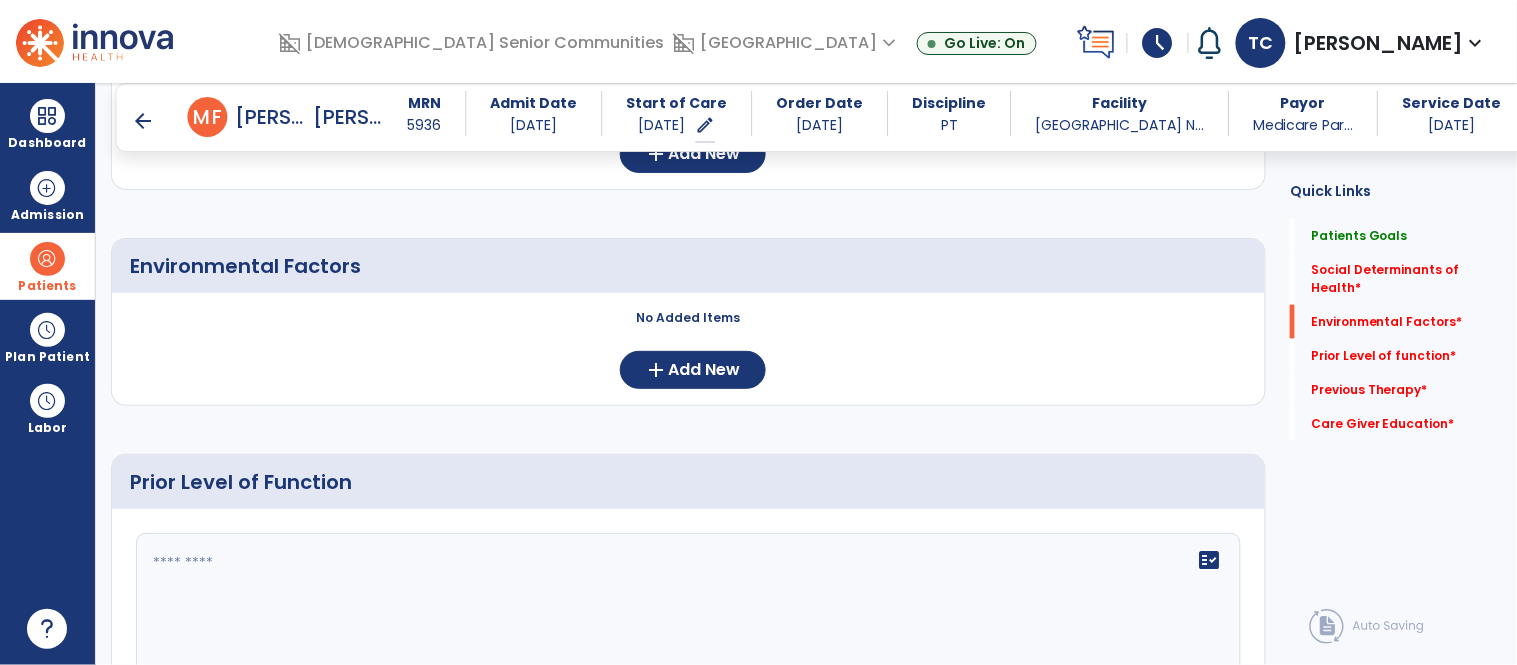 scroll, scrollTop: 450, scrollLeft: 0, axis: vertical 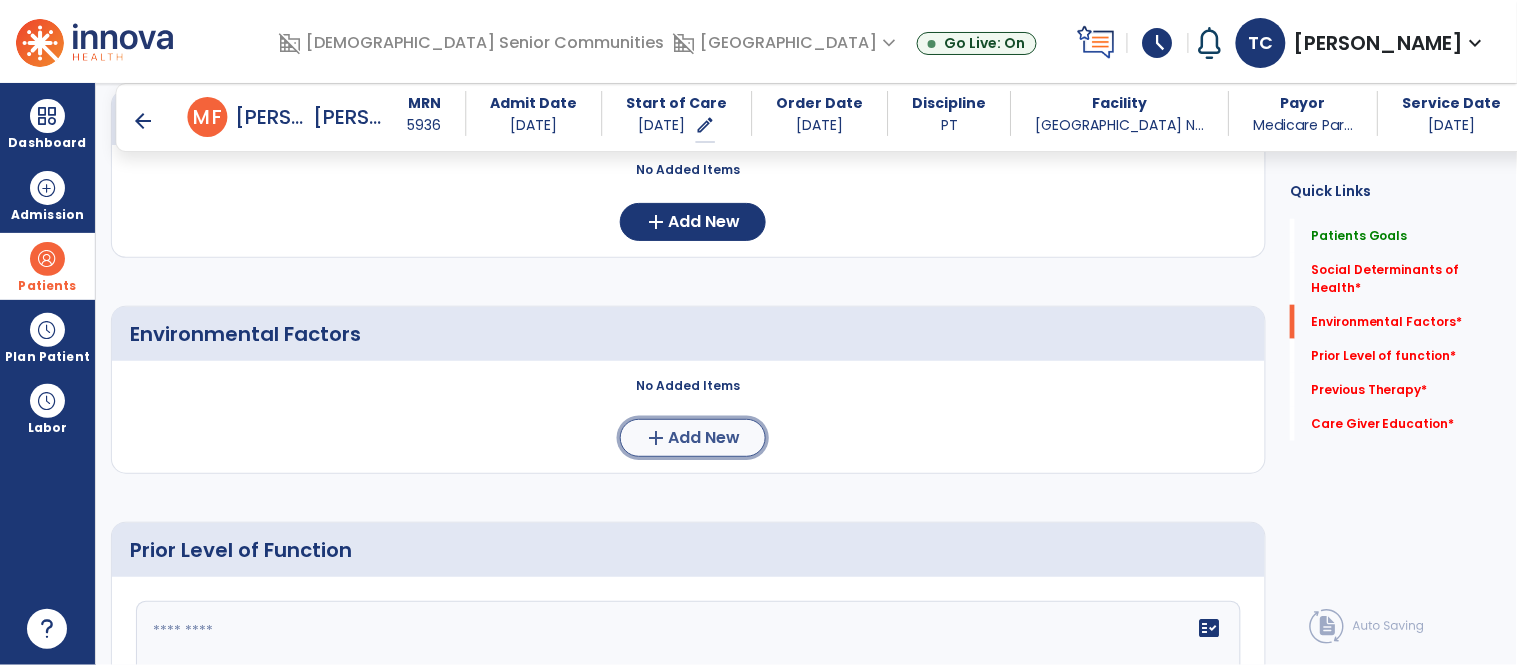 click on "Add New" 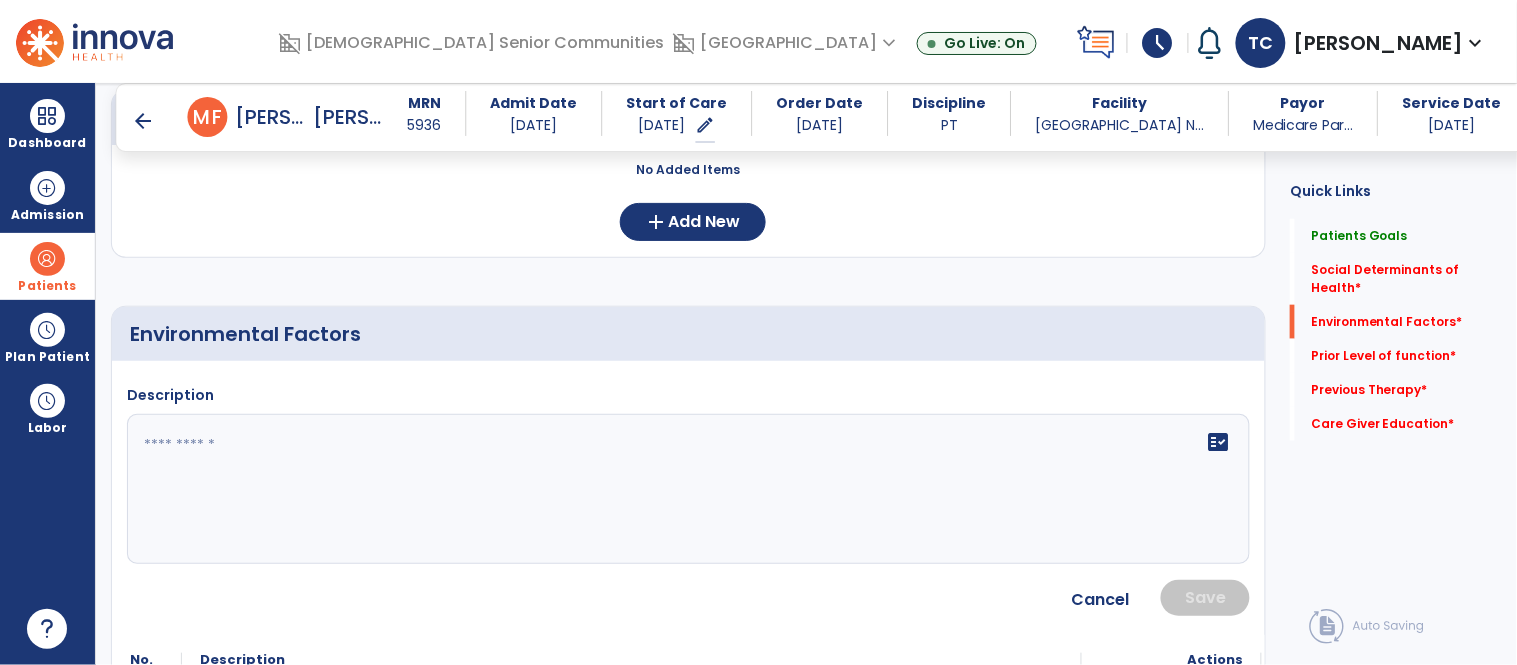 scroll, scrollTop: 294, scrollLeft: 0, axis: vertical 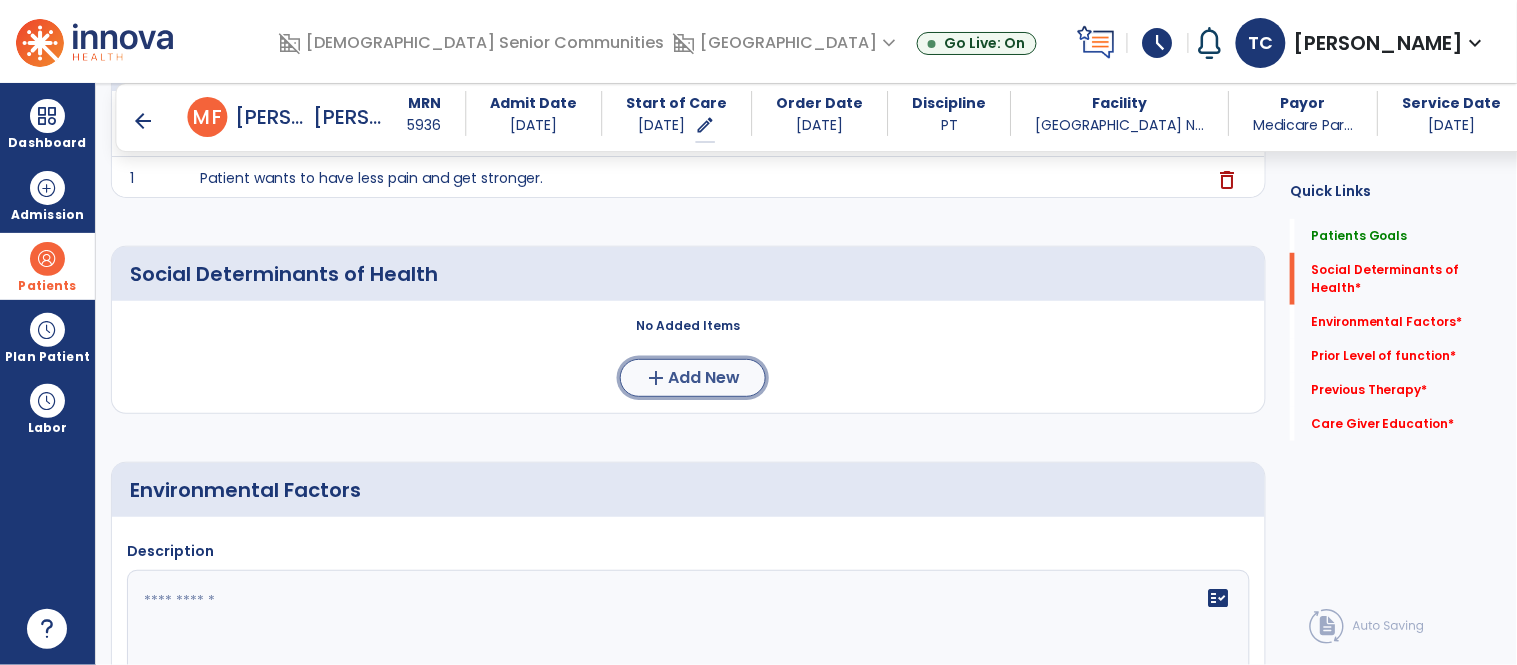 click on "Add New" 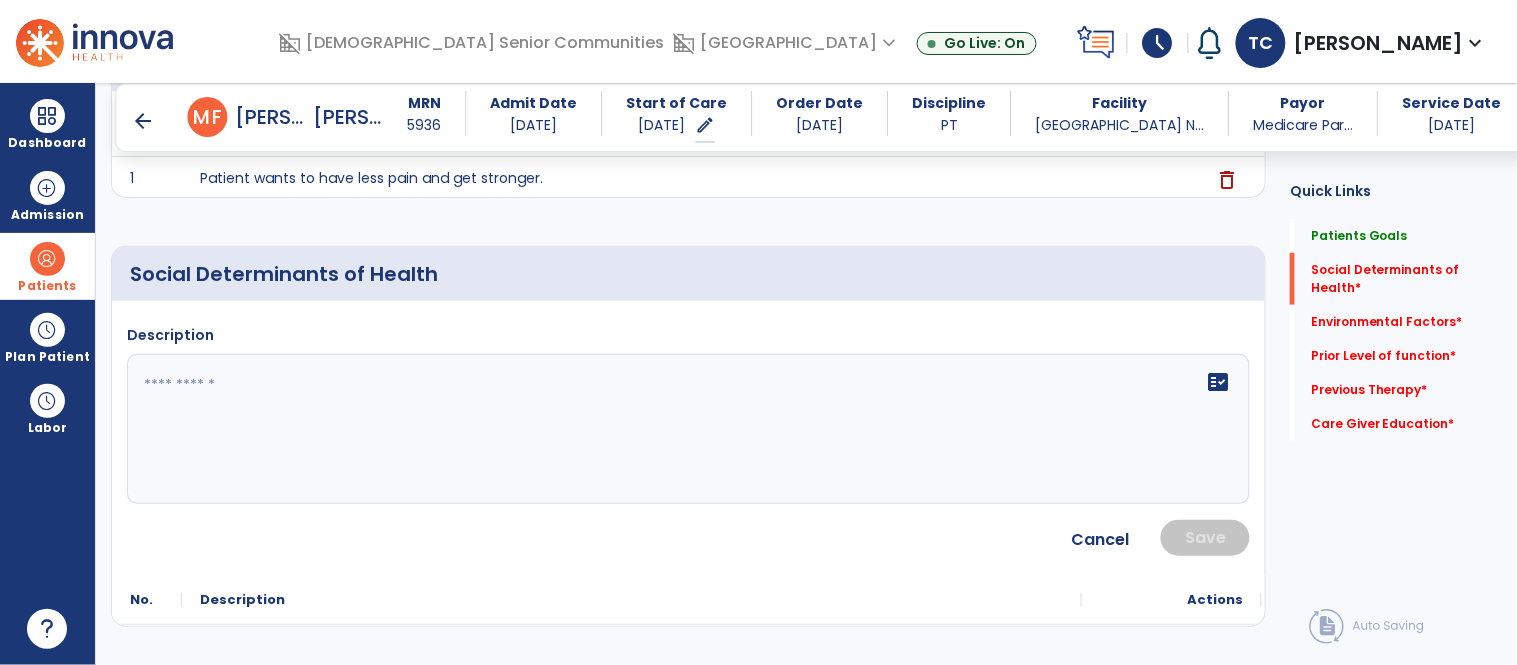 click on "fact_check" 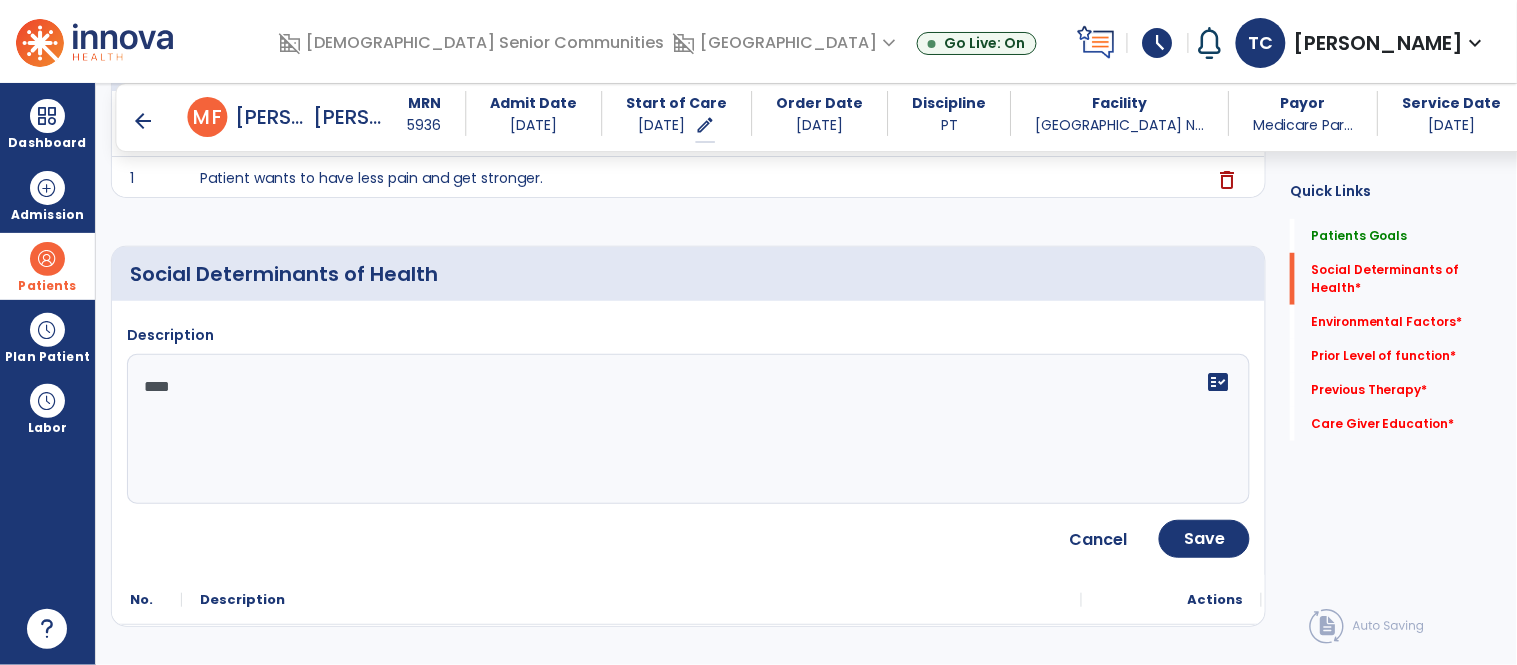 type on "****" 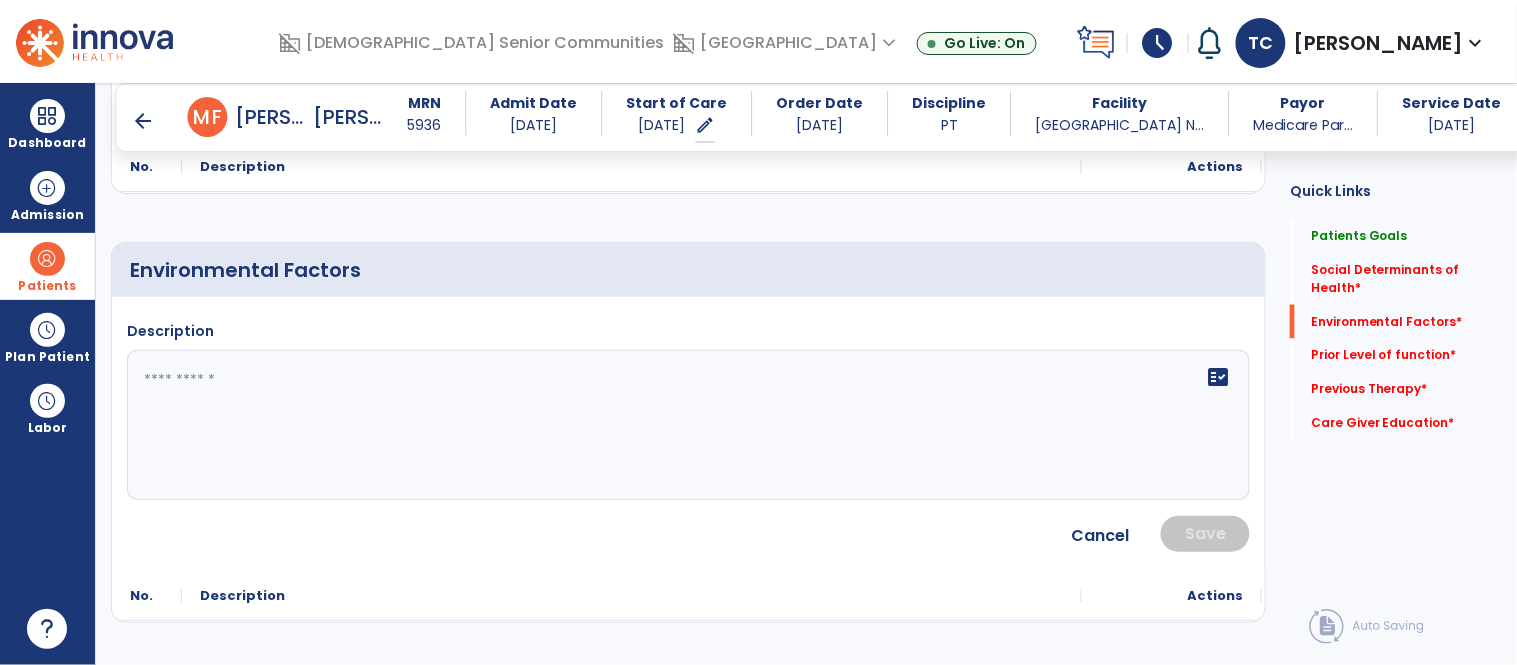 scroll, scrollTop: 735, scrollLeft: 0, axis: vertical 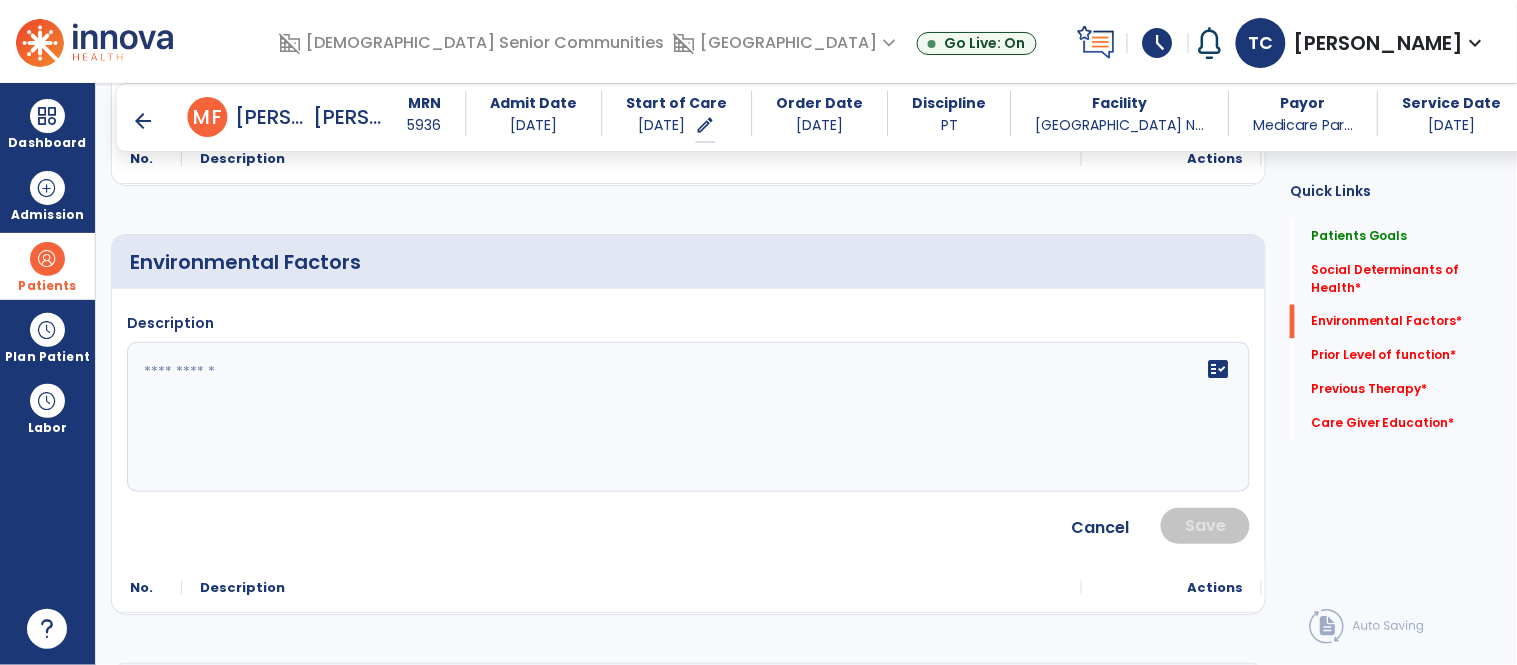 click 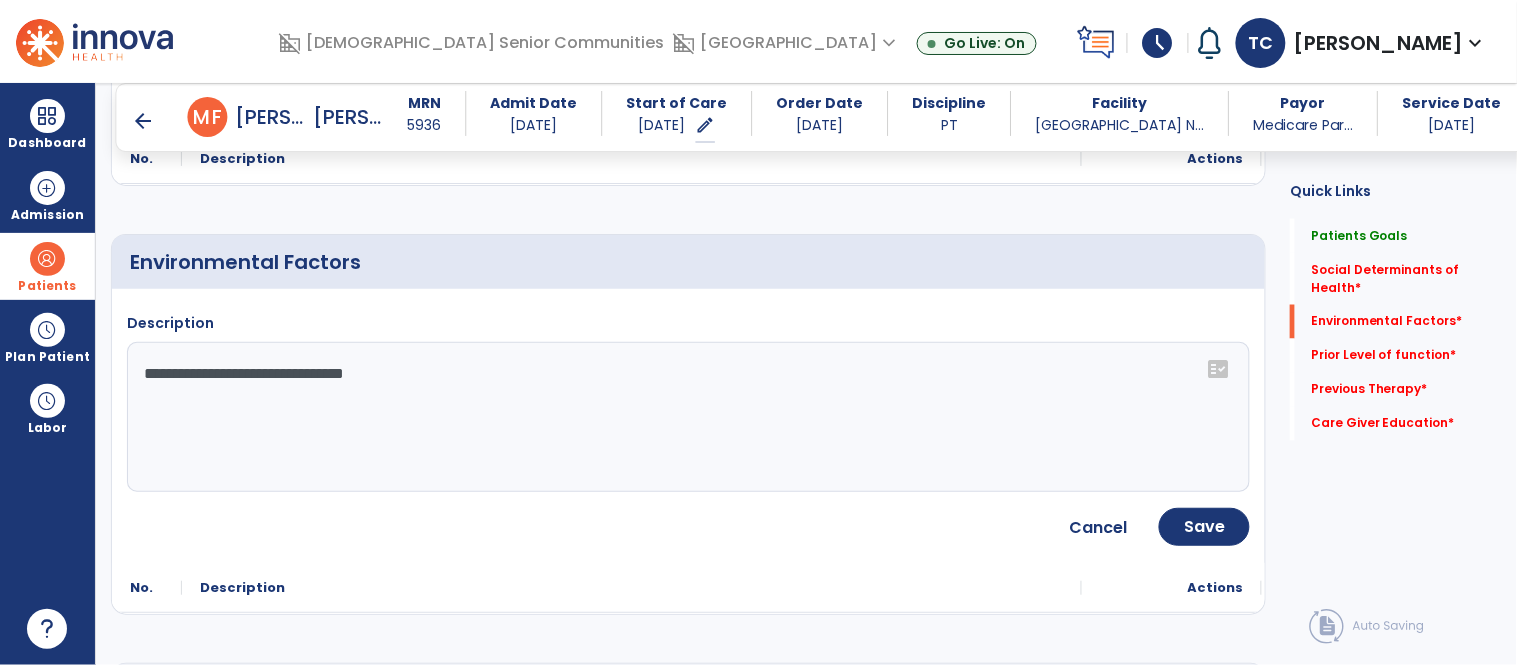 click on "**********" 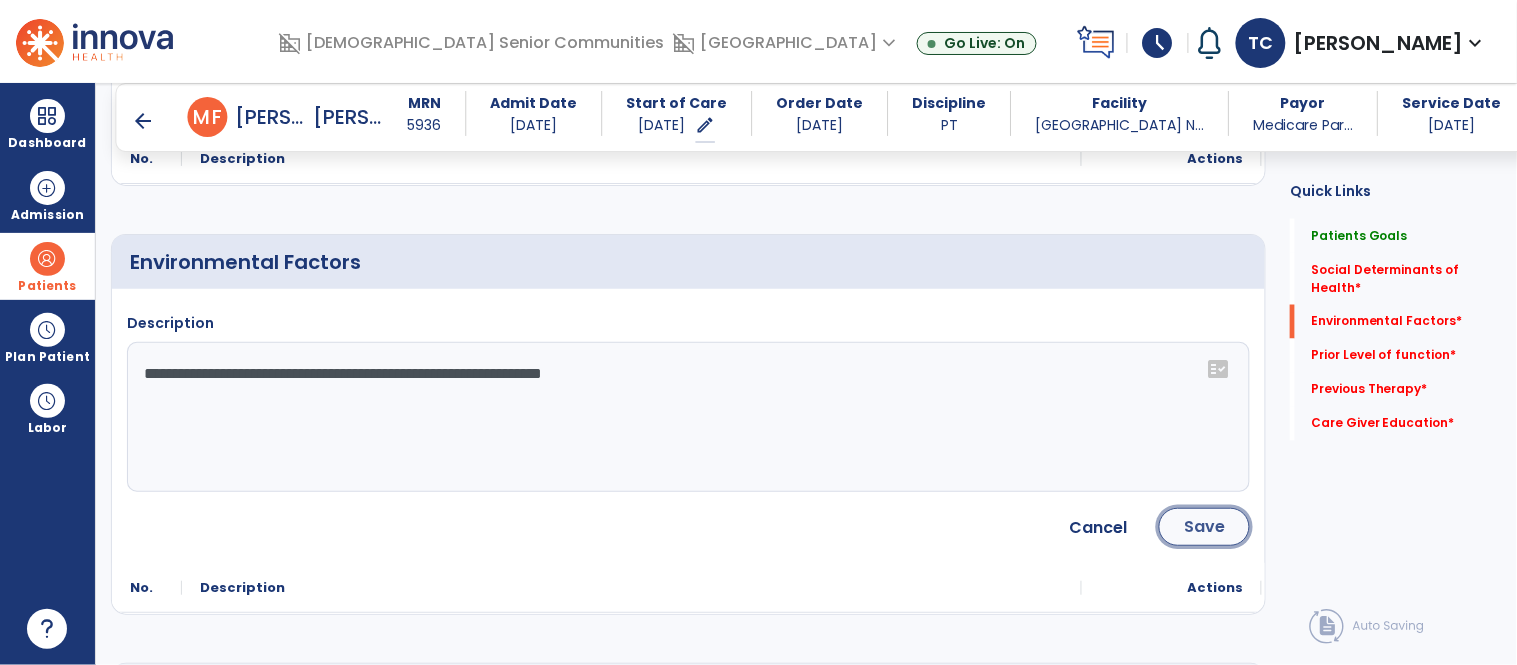 click on "Save" 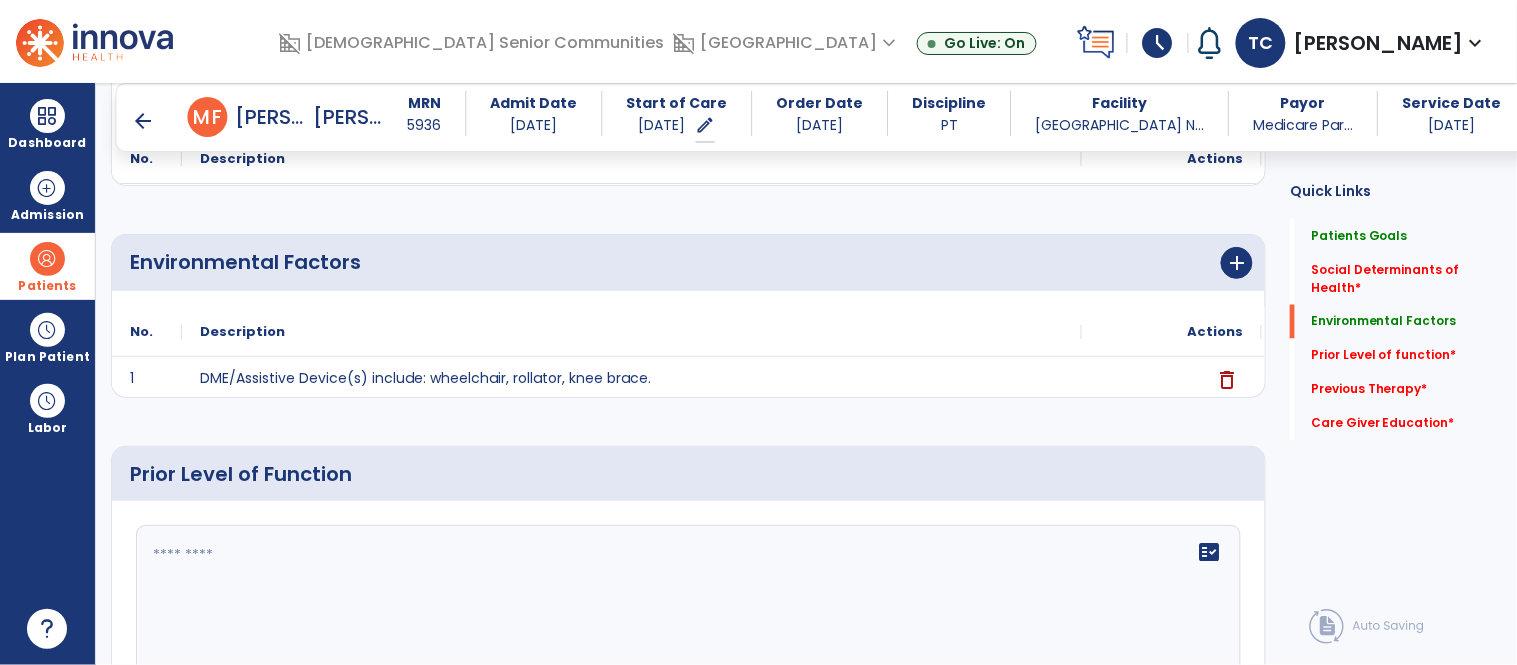 click on "fact_check" 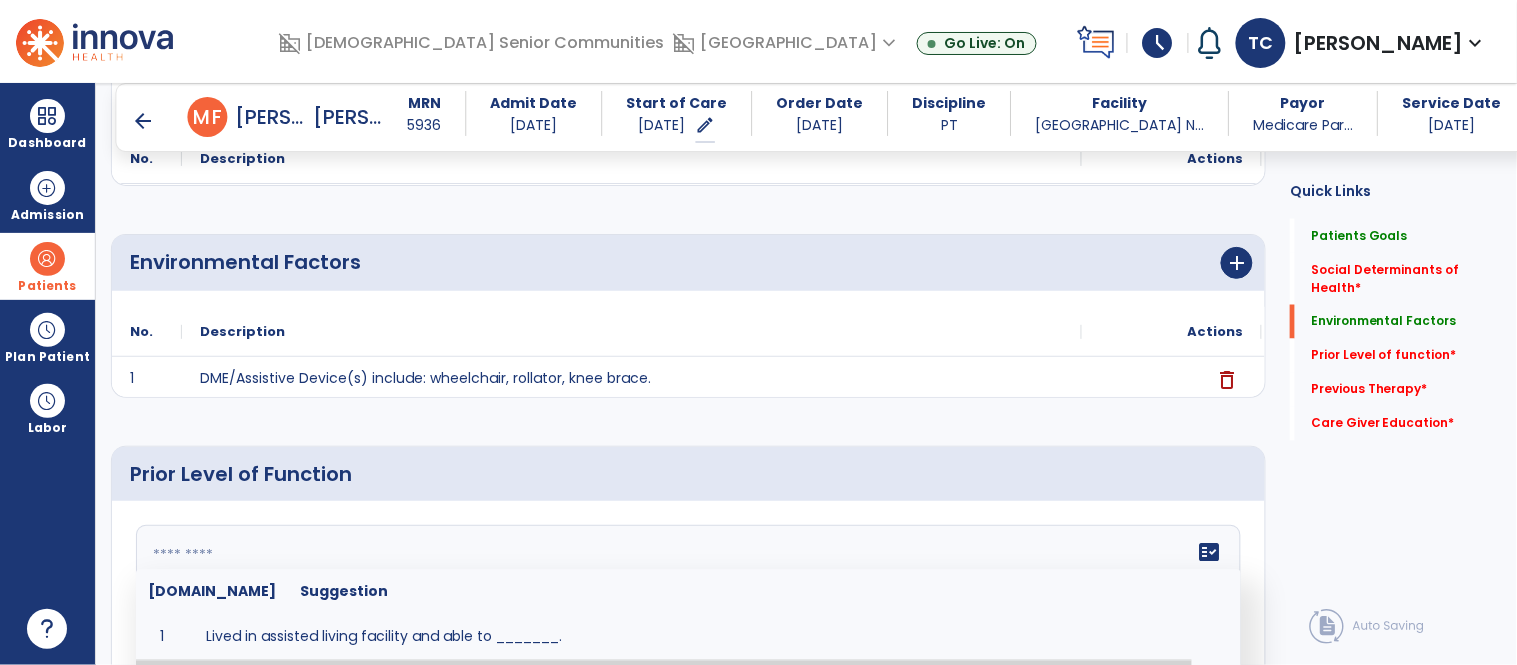 scroll, scrollTop: 777, scrollLeft: 0, axis: vertical 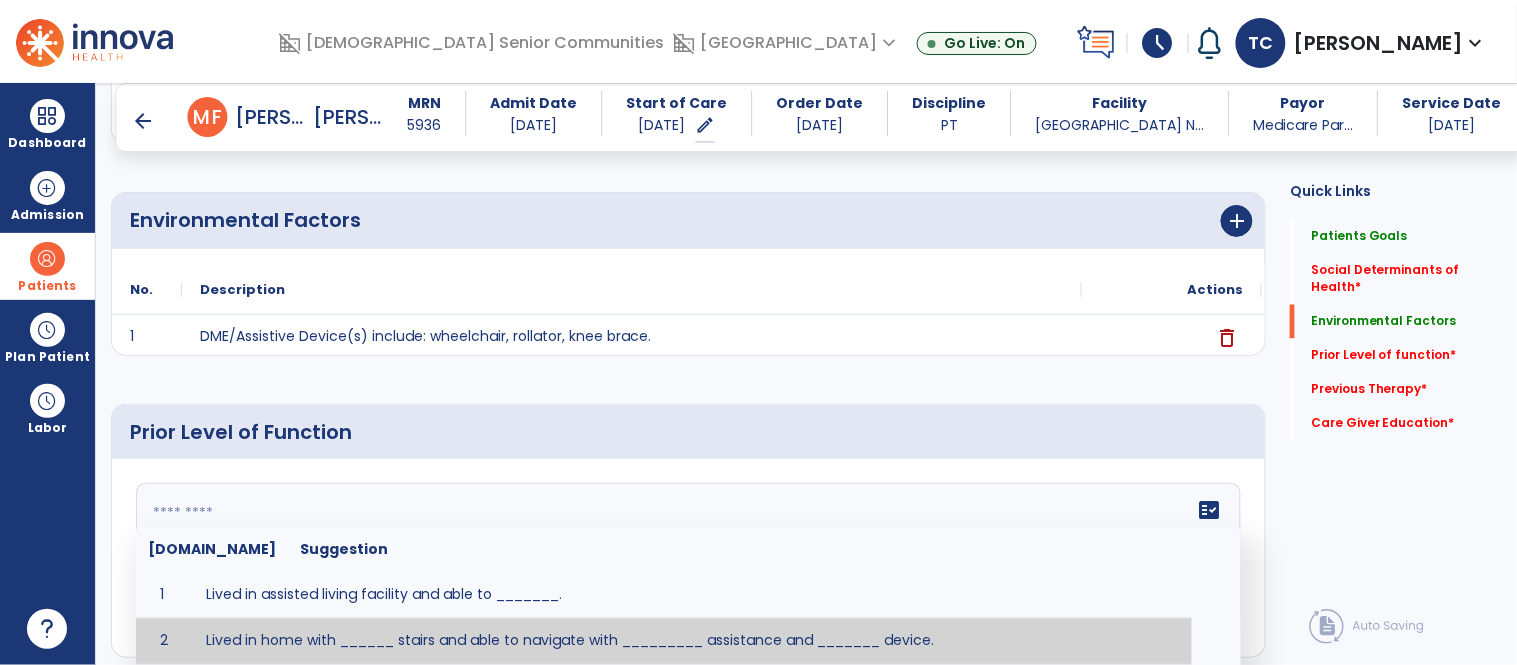 paste on "**********" 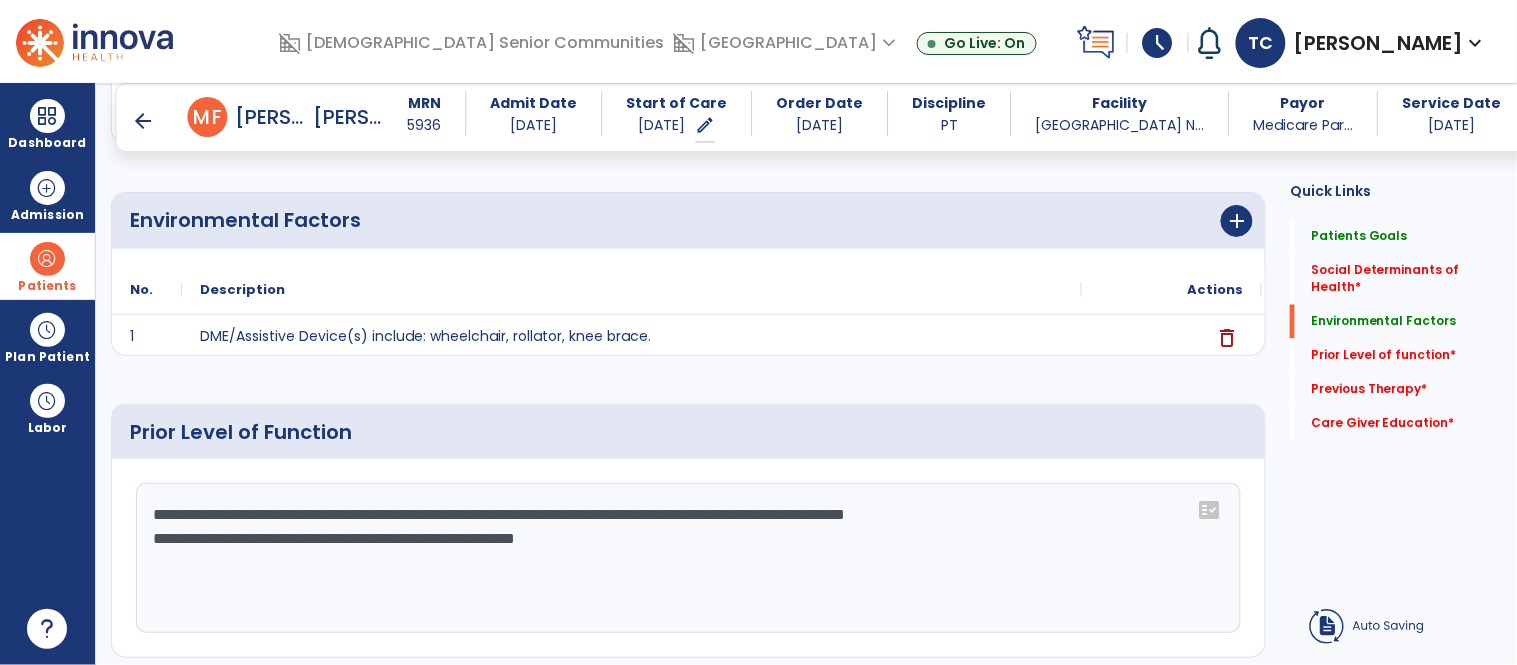 click on "**********" 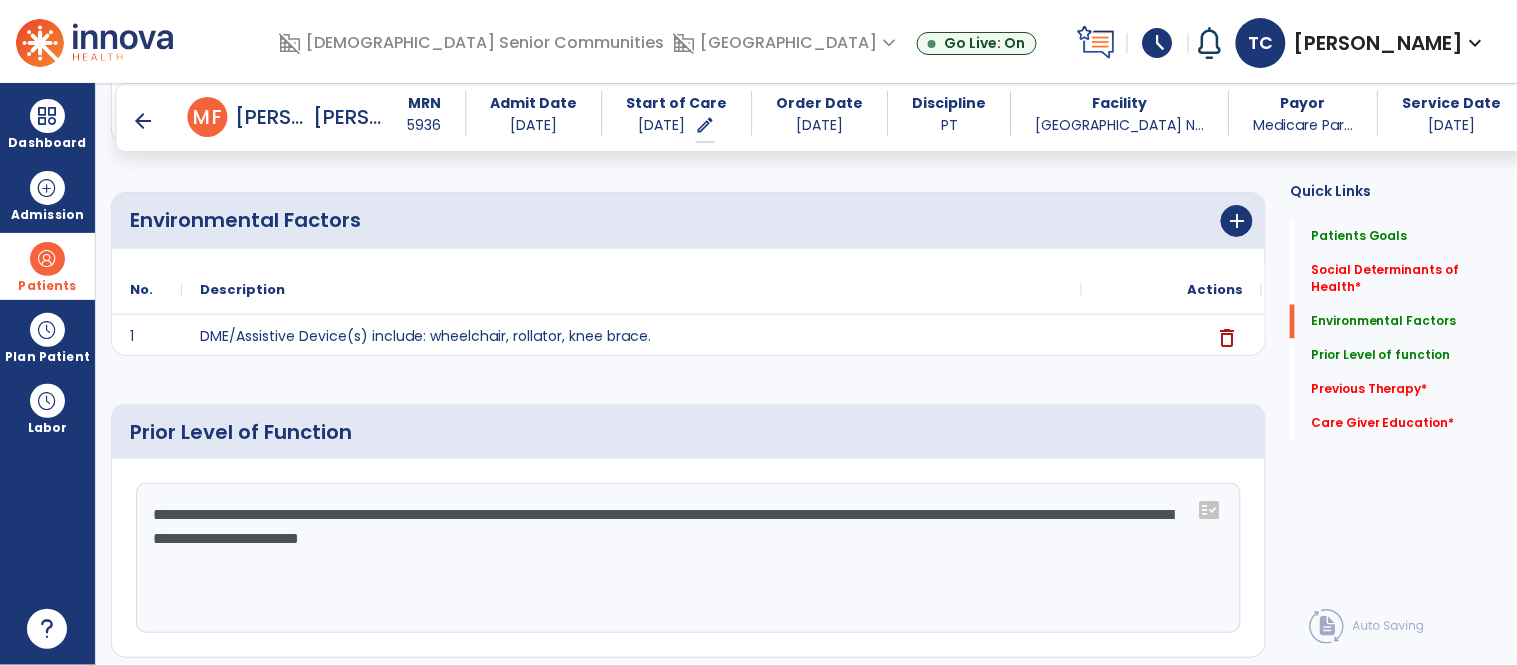 click on "**********" 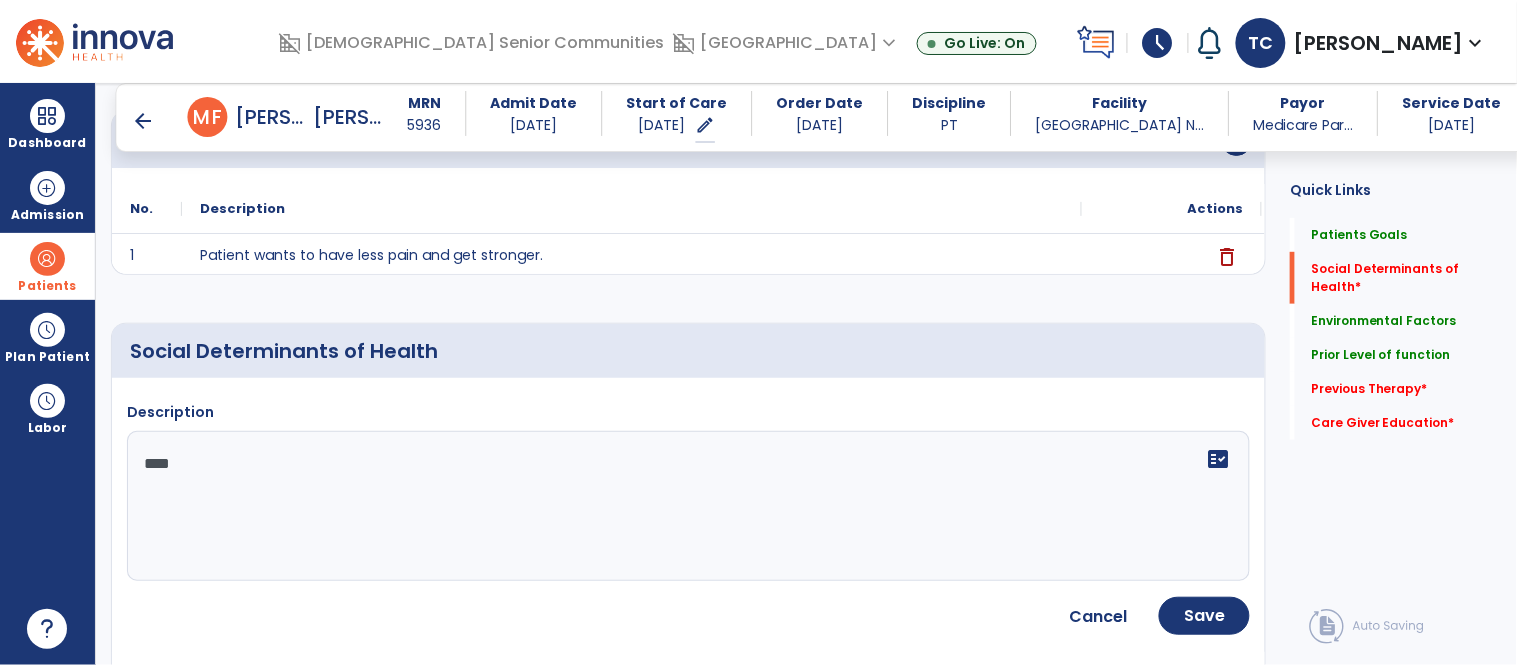 scroll, scrollTop: 212, scrollLeft: 0, axis: vertical 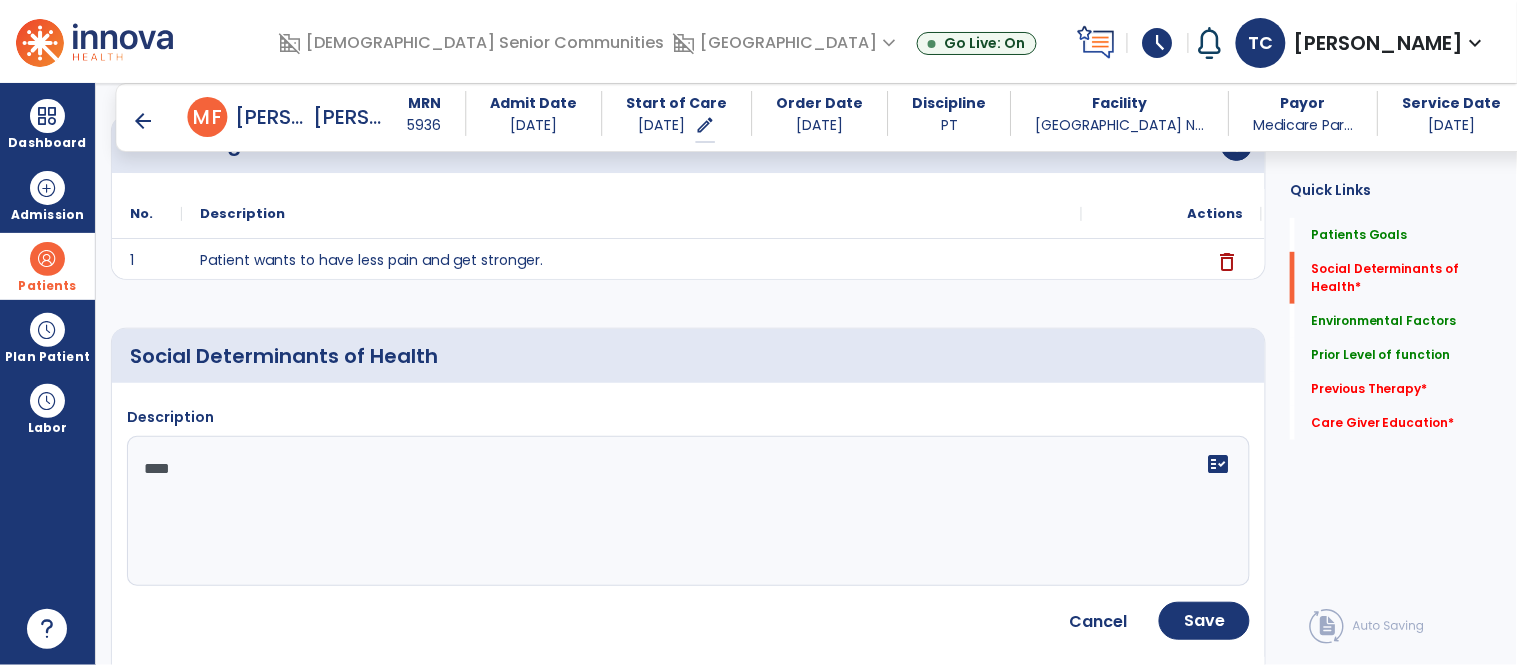 type on "**********" 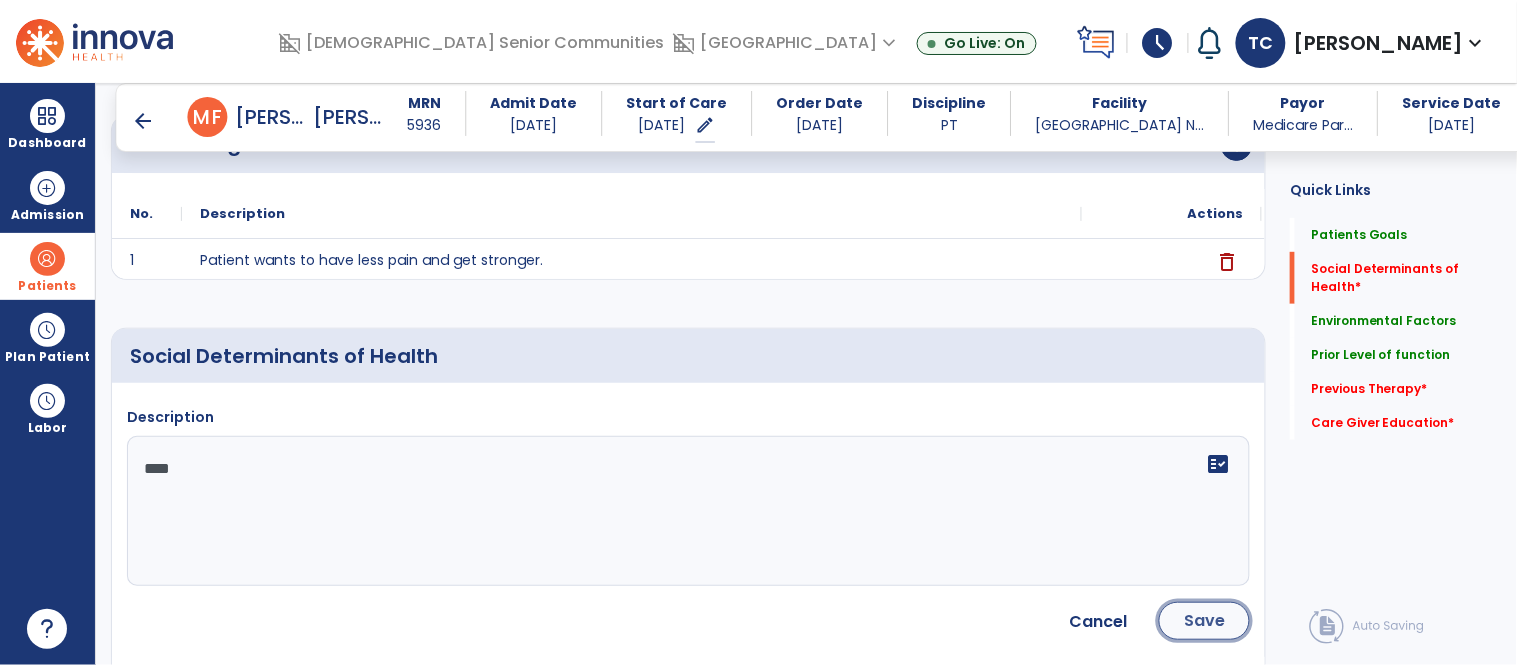 click on "Save" 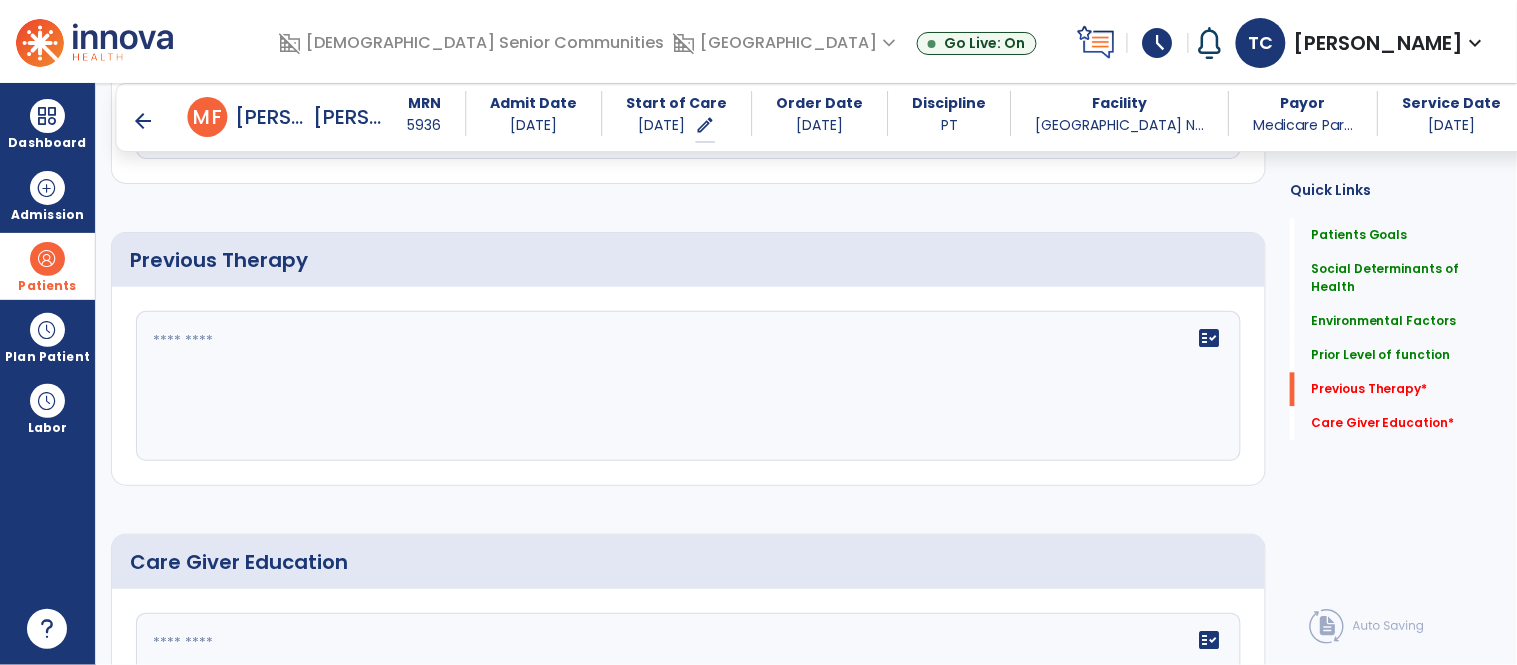 scroll, scrollTop: 1022, scrollLeft: 0, axis: vertical 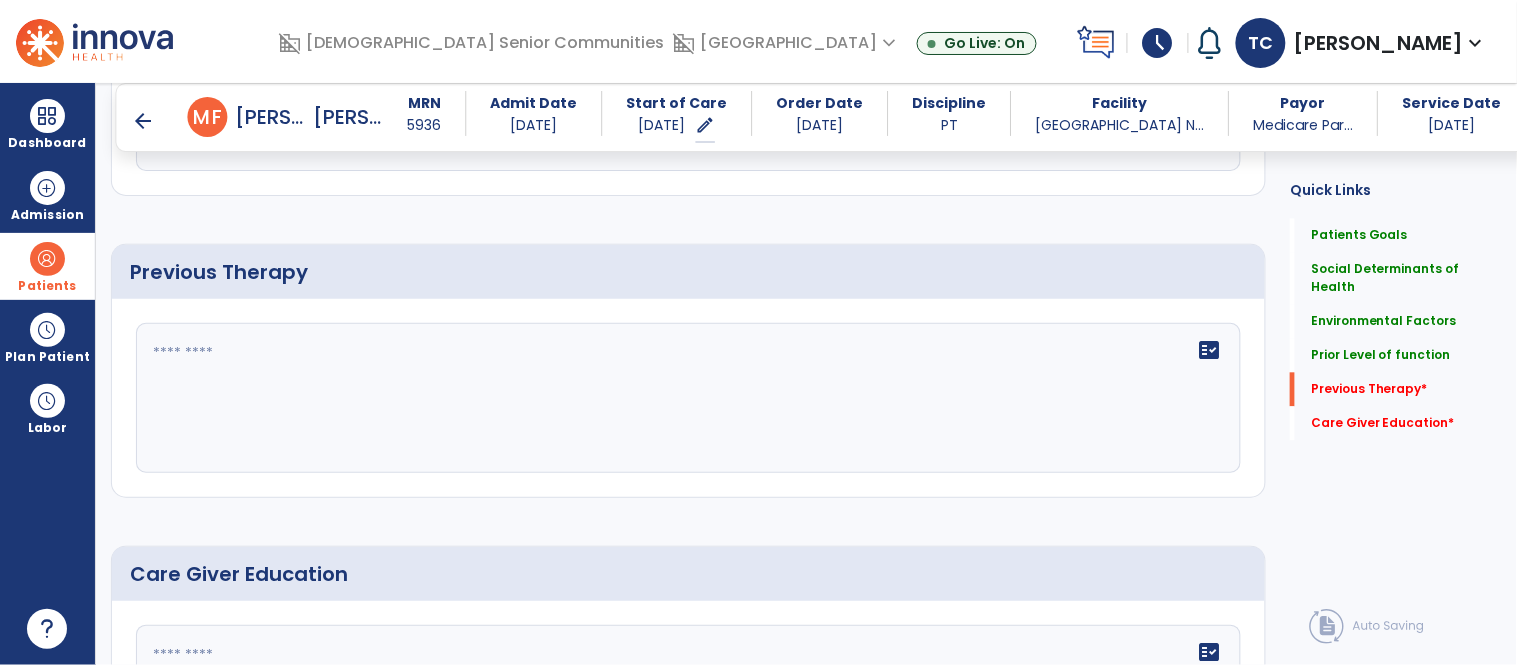 click on "fact_check" 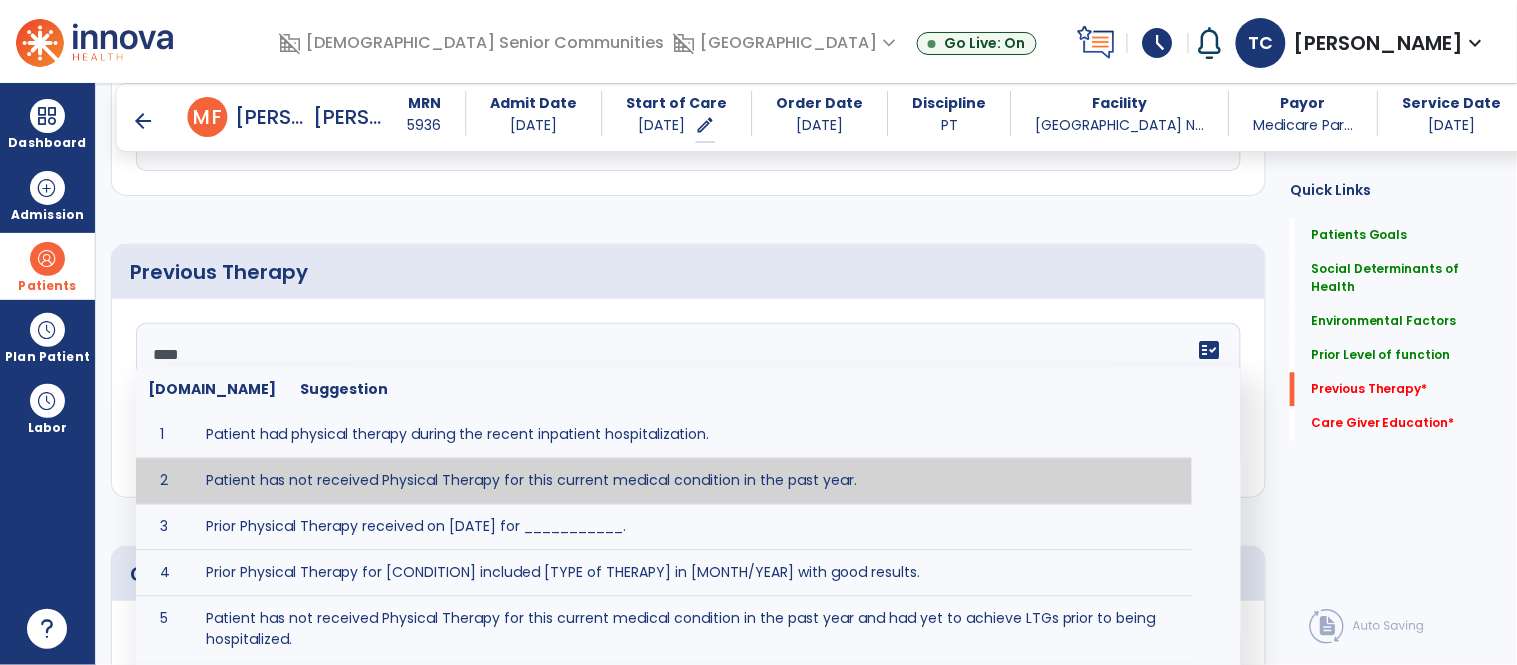 type on "*****" 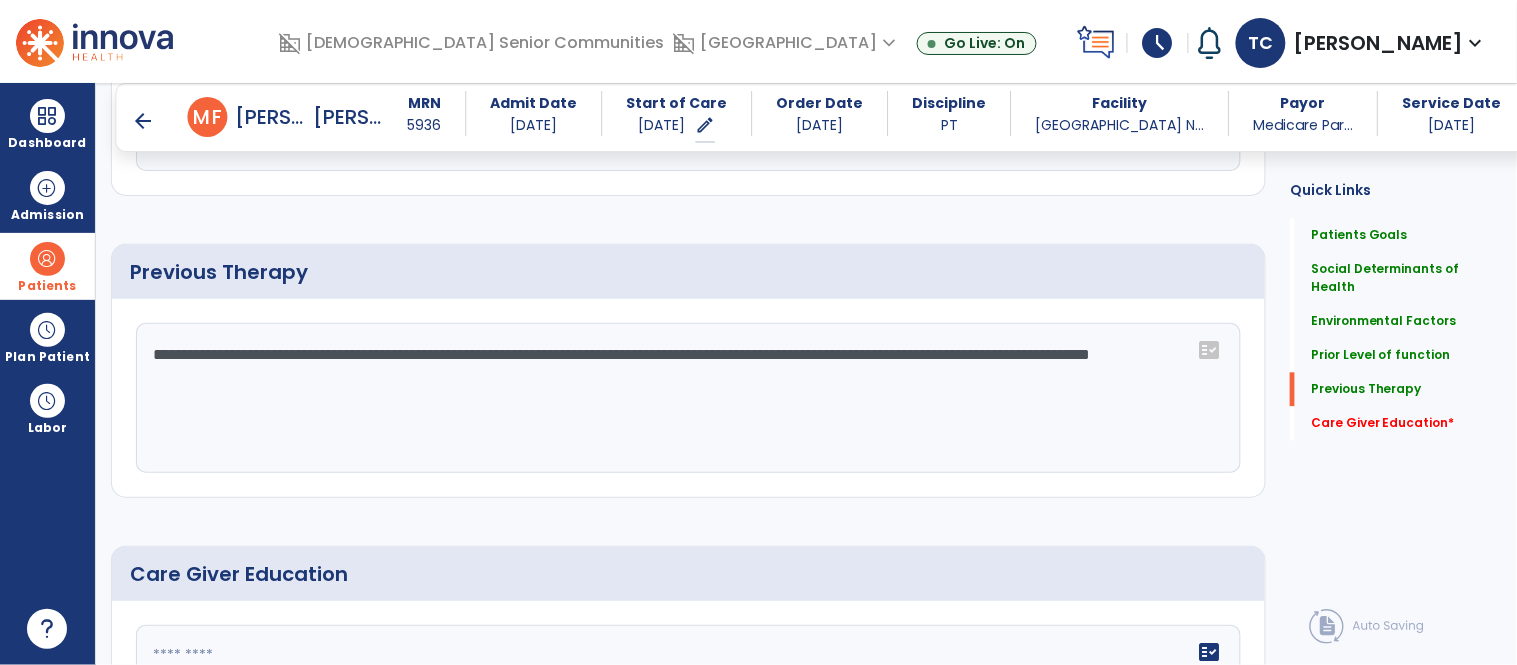 paste on "**********" 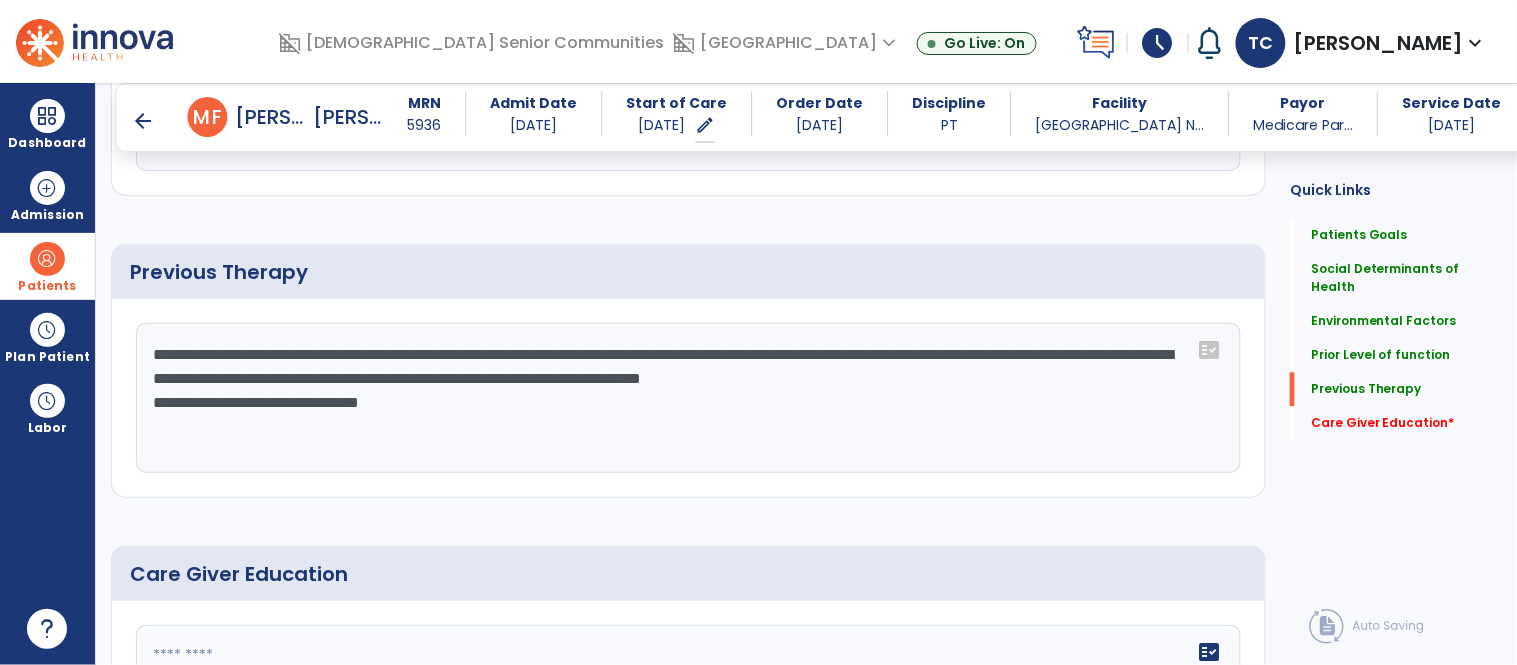 click on "**********" 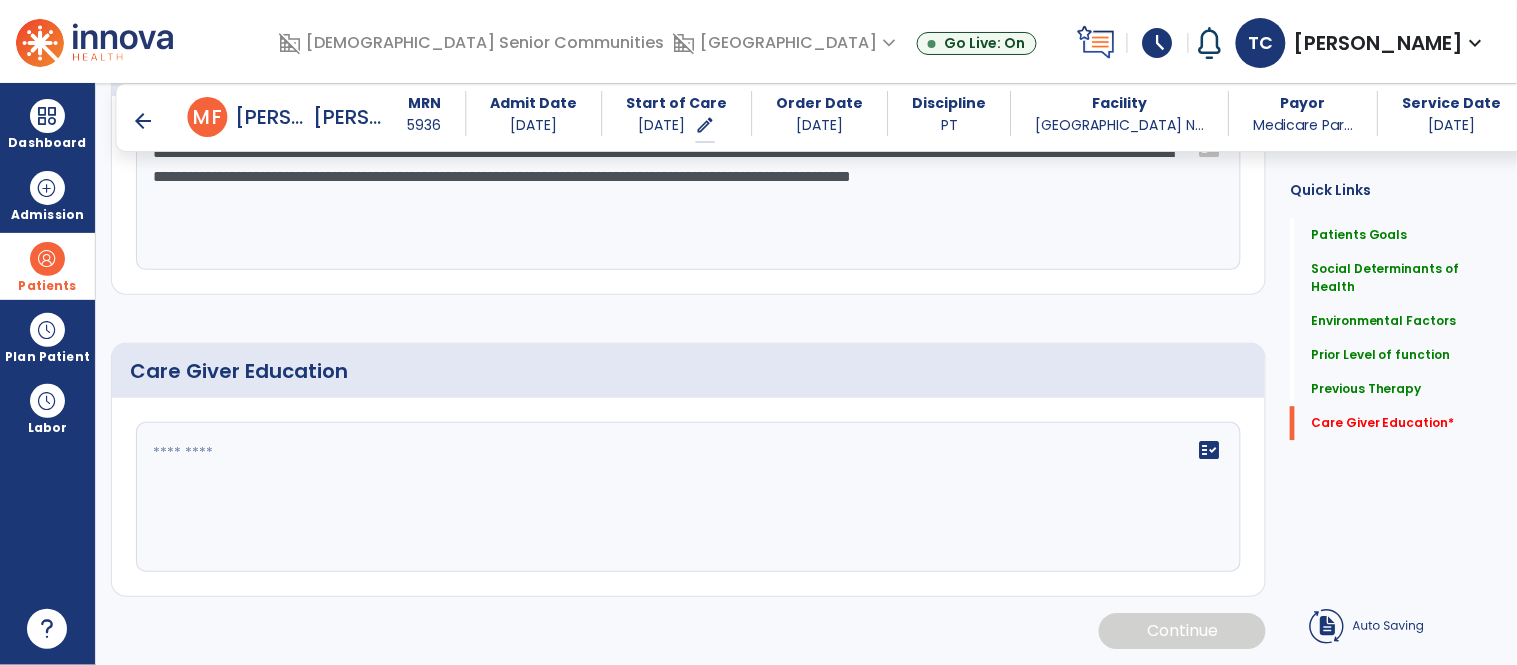 type on "**********" 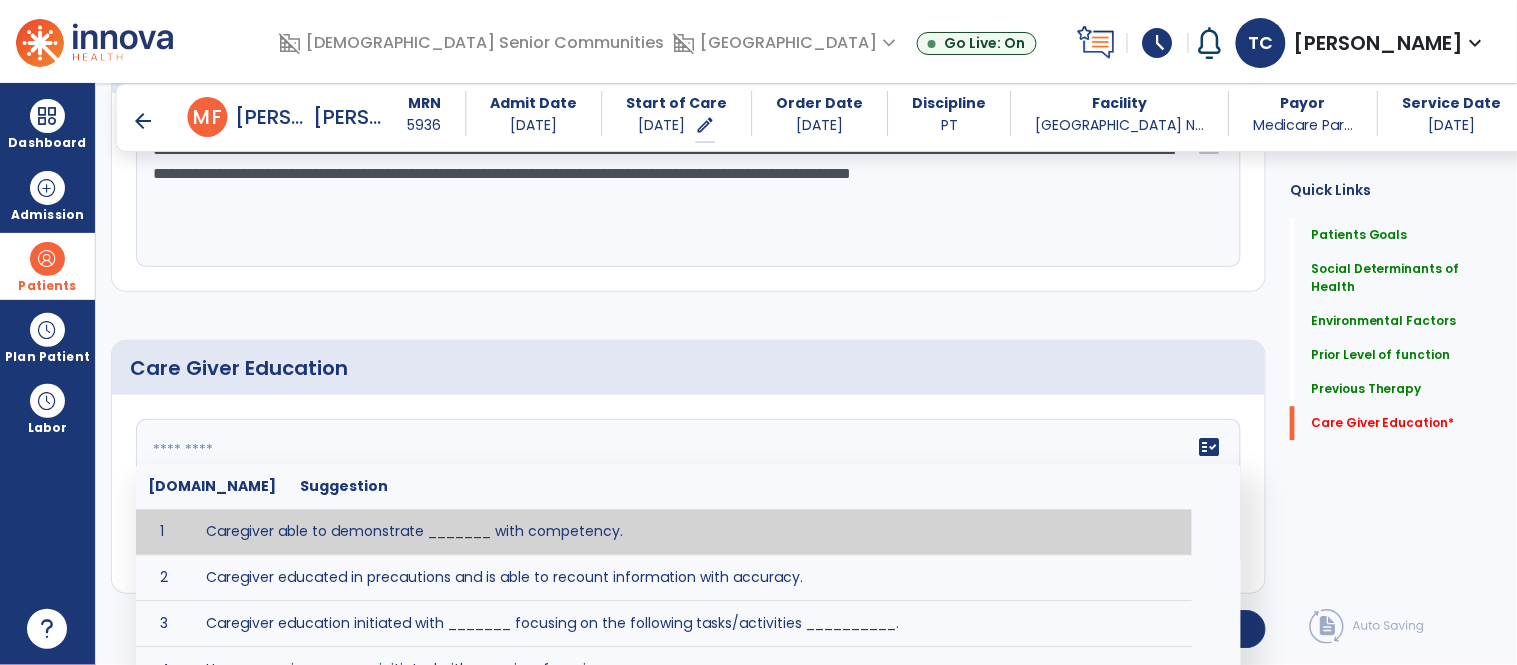 scroll, scrollTop: 1320, scrollLeft: 0, axis: vertical 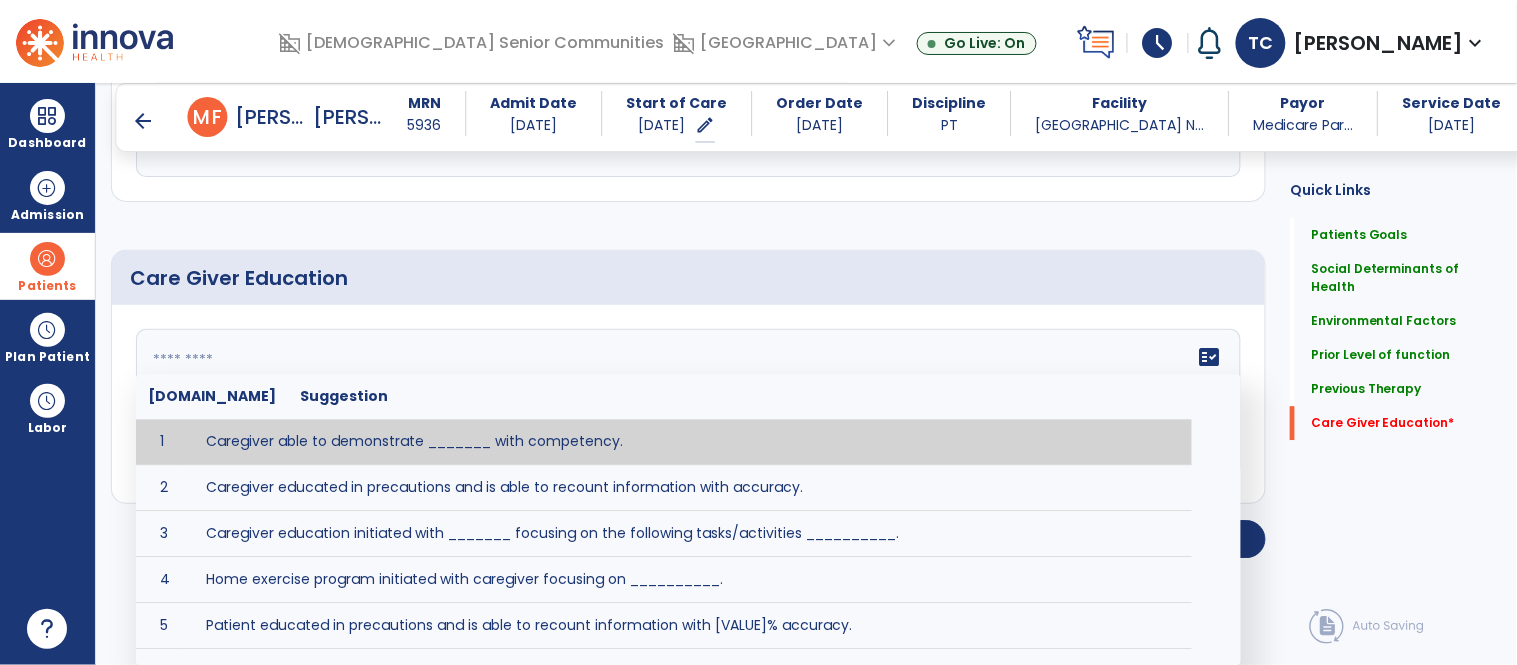 click 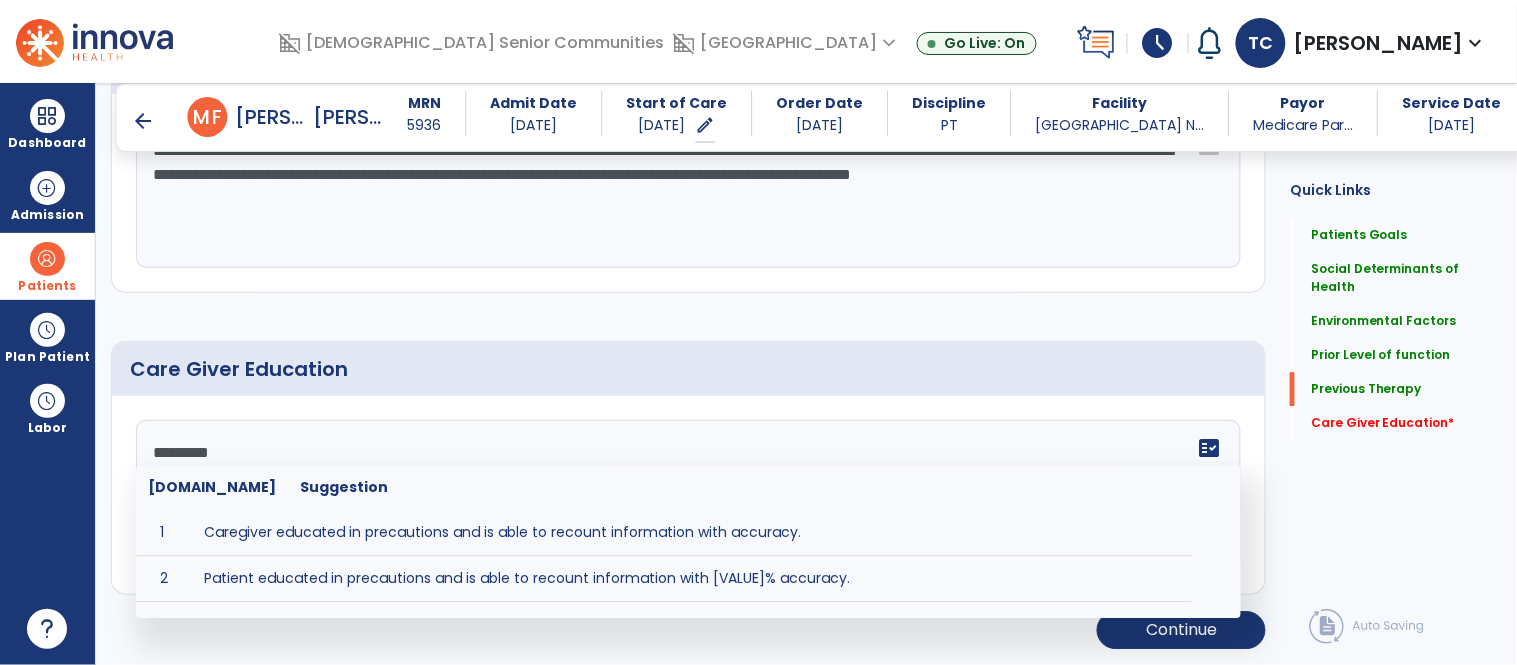 scroll, scrollTop: 1096, scrollLeft: 0, axis: vertical 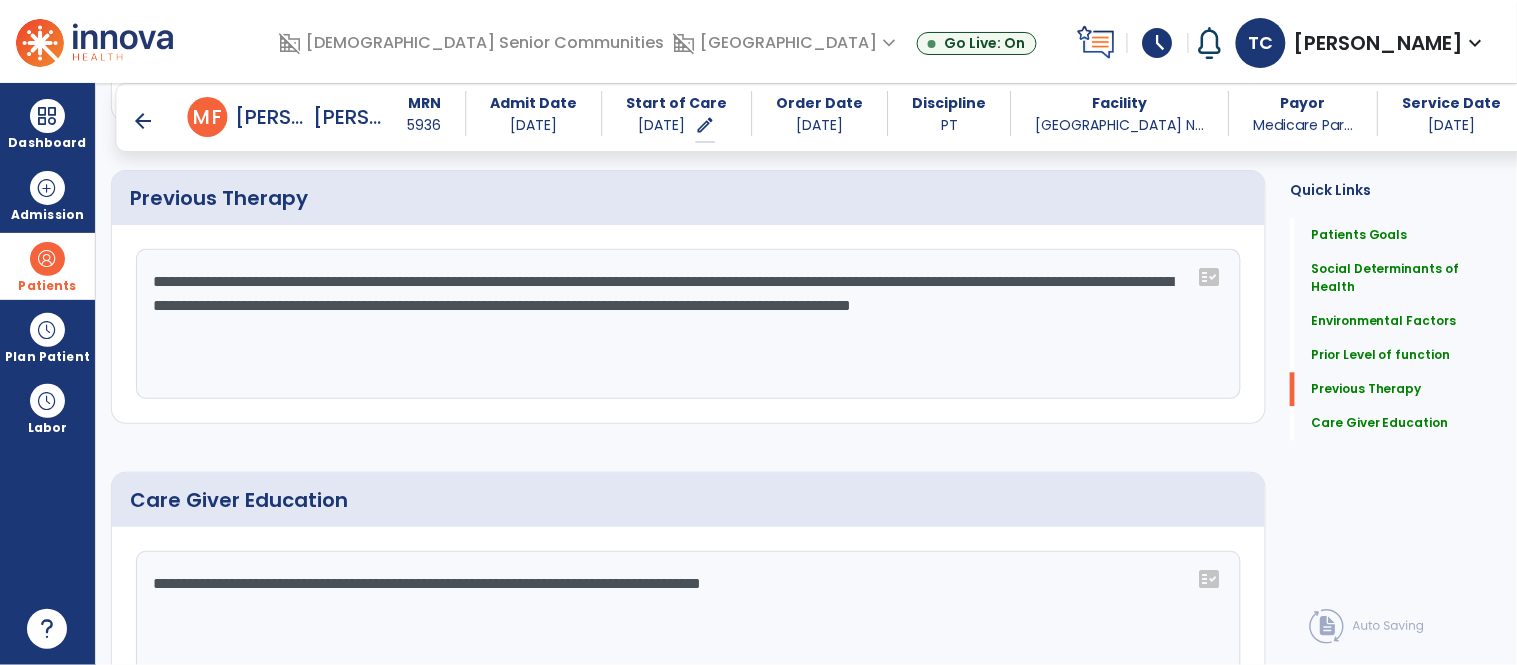type on "**********" 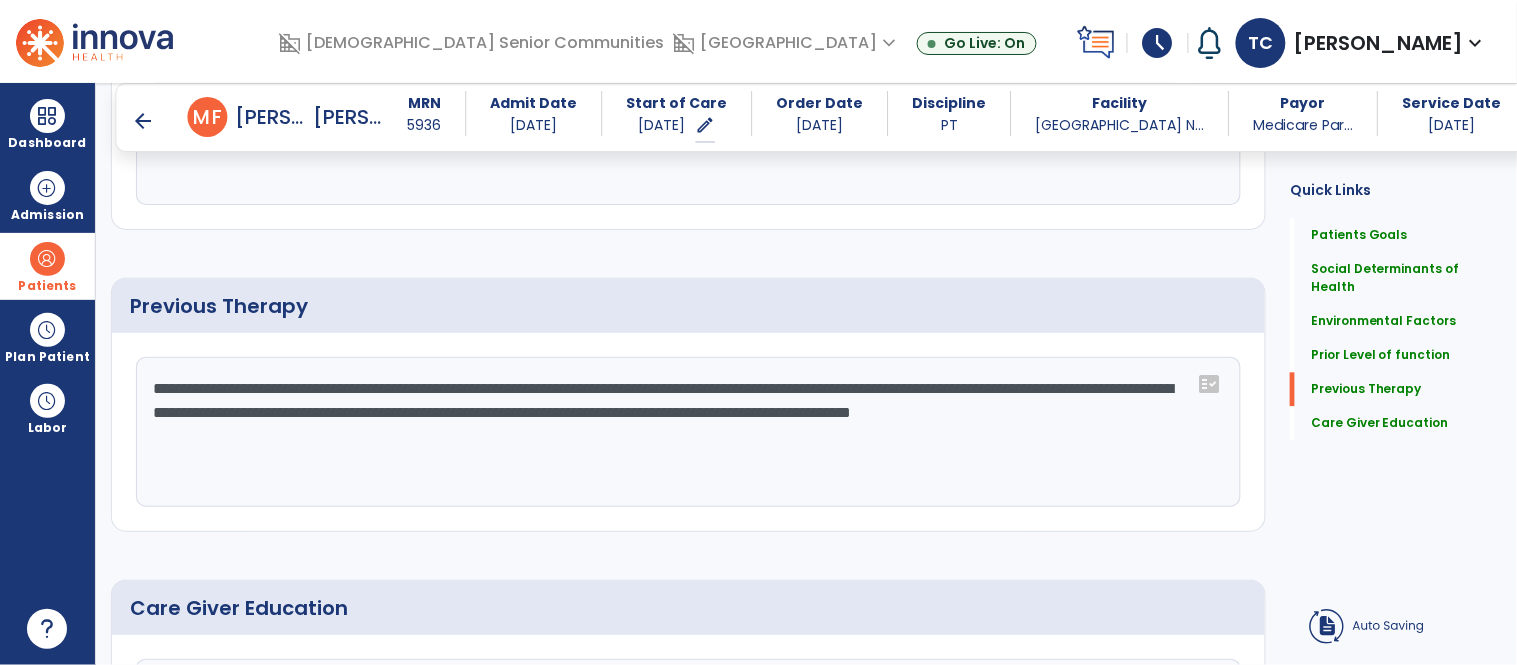 scroll, scrollTop: 1226, scrollLeft: 0, axis: vertical 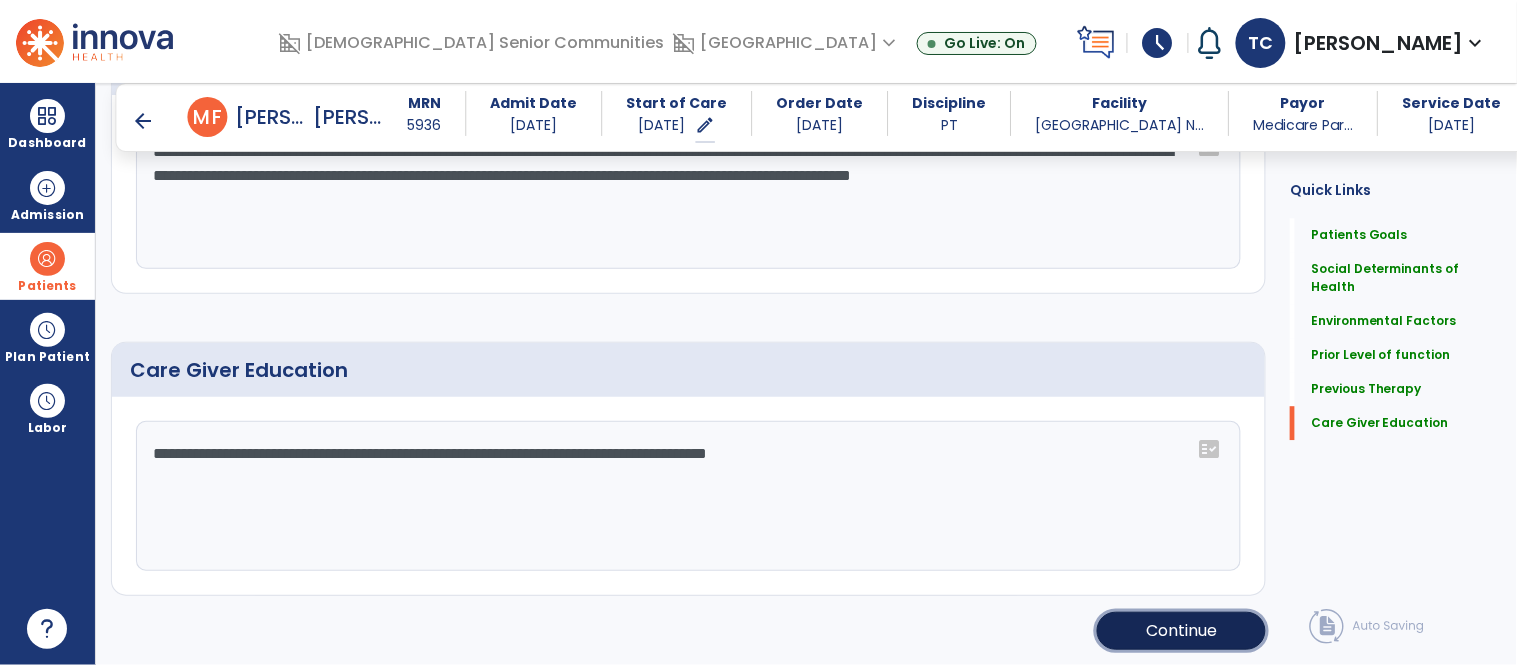 click on "Continue" 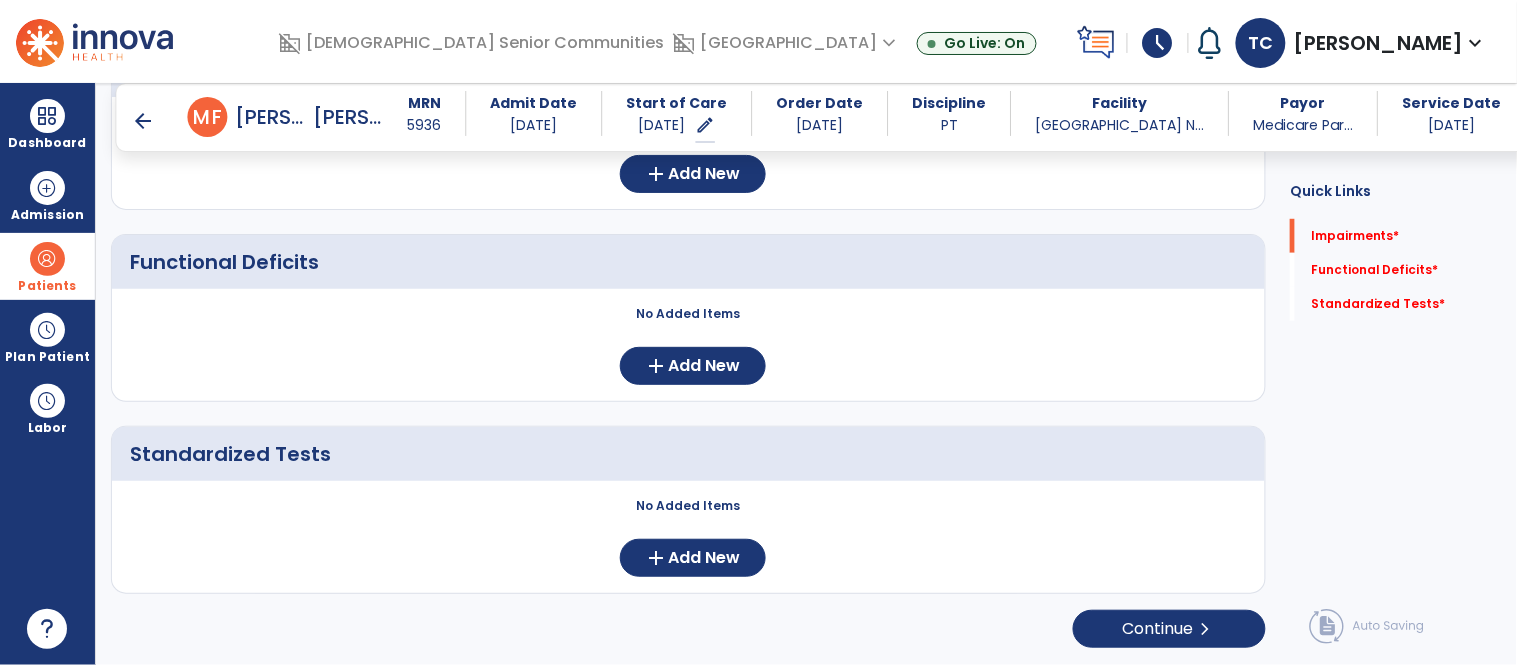 scroll, scrollTop: 286, scrollLeft: 0, axis: vertical 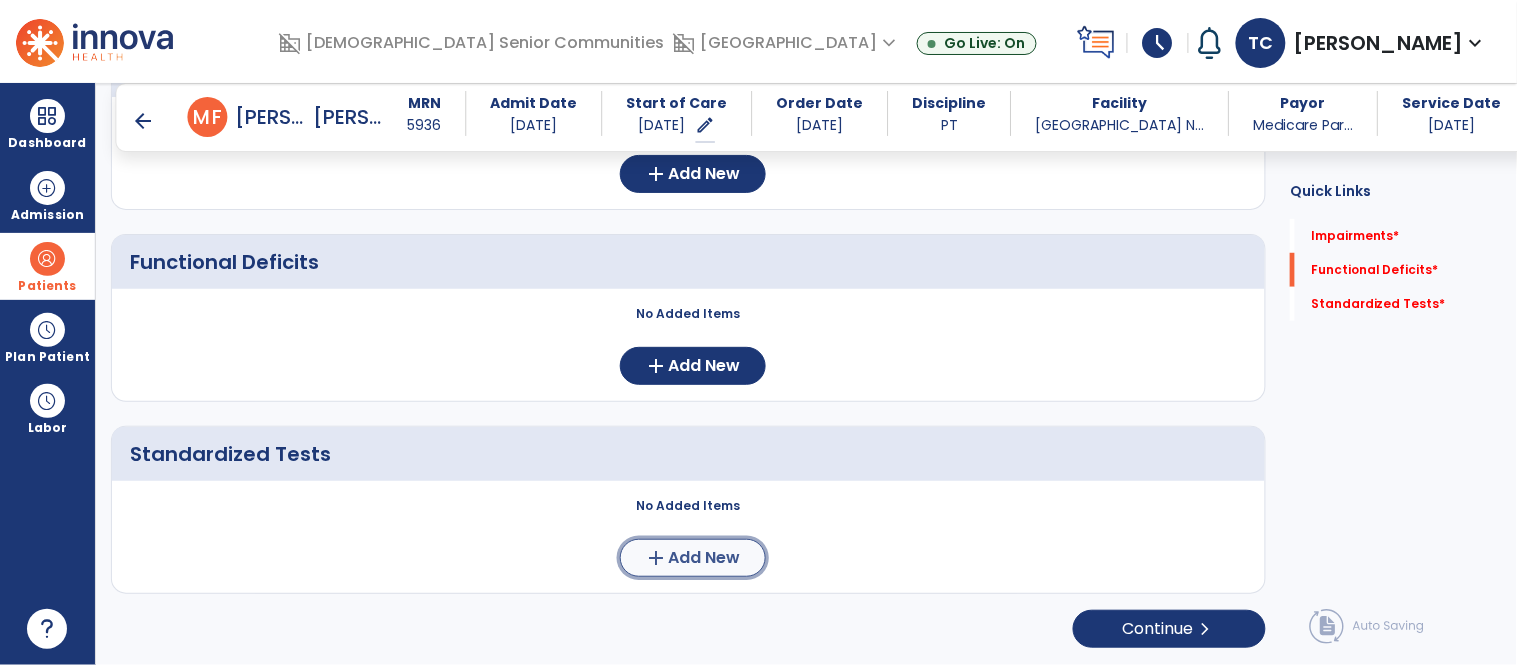 click on "Add New" 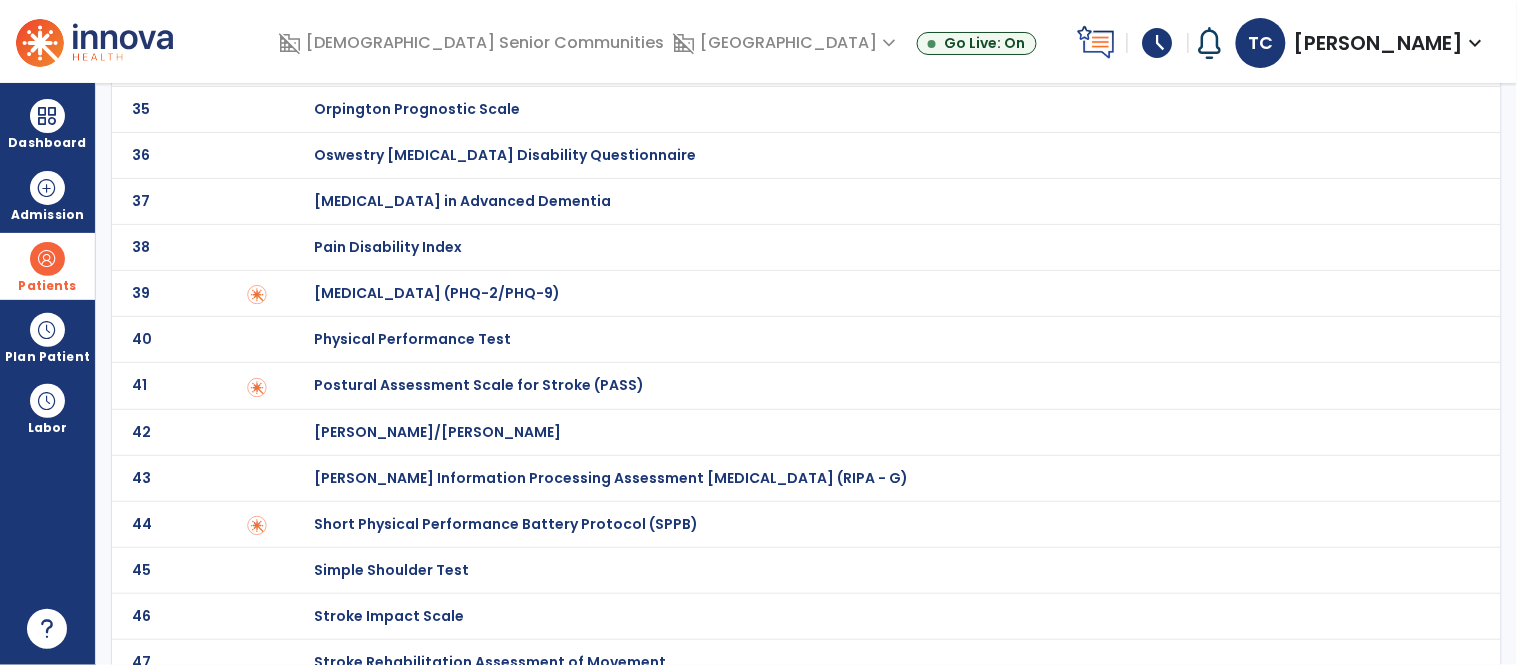 scroll, scrollTop: 1864, scrollLeft: 0, axis: vertical 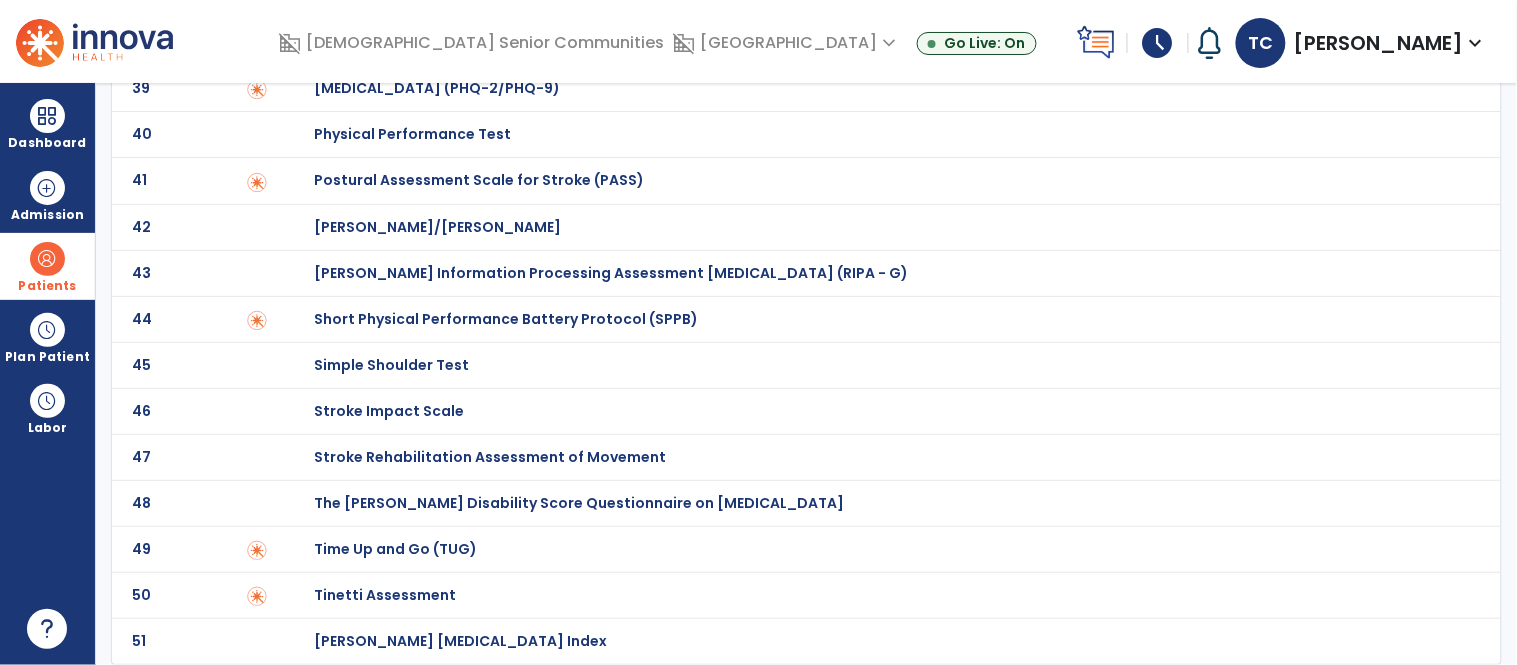click on "Tinetti Assessment" at bounding box center (385, -1660) 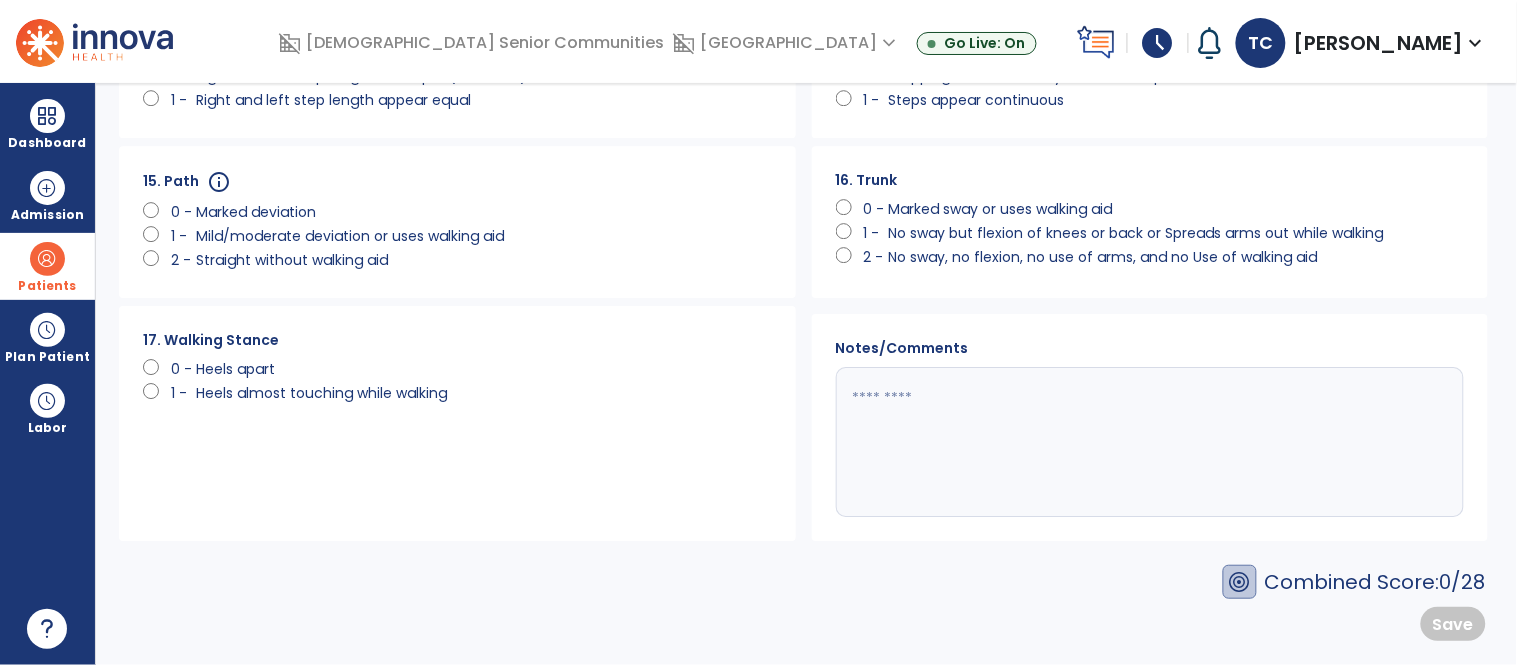 scroll, scrollTop: 0, scrollLeft: 0, axis: both 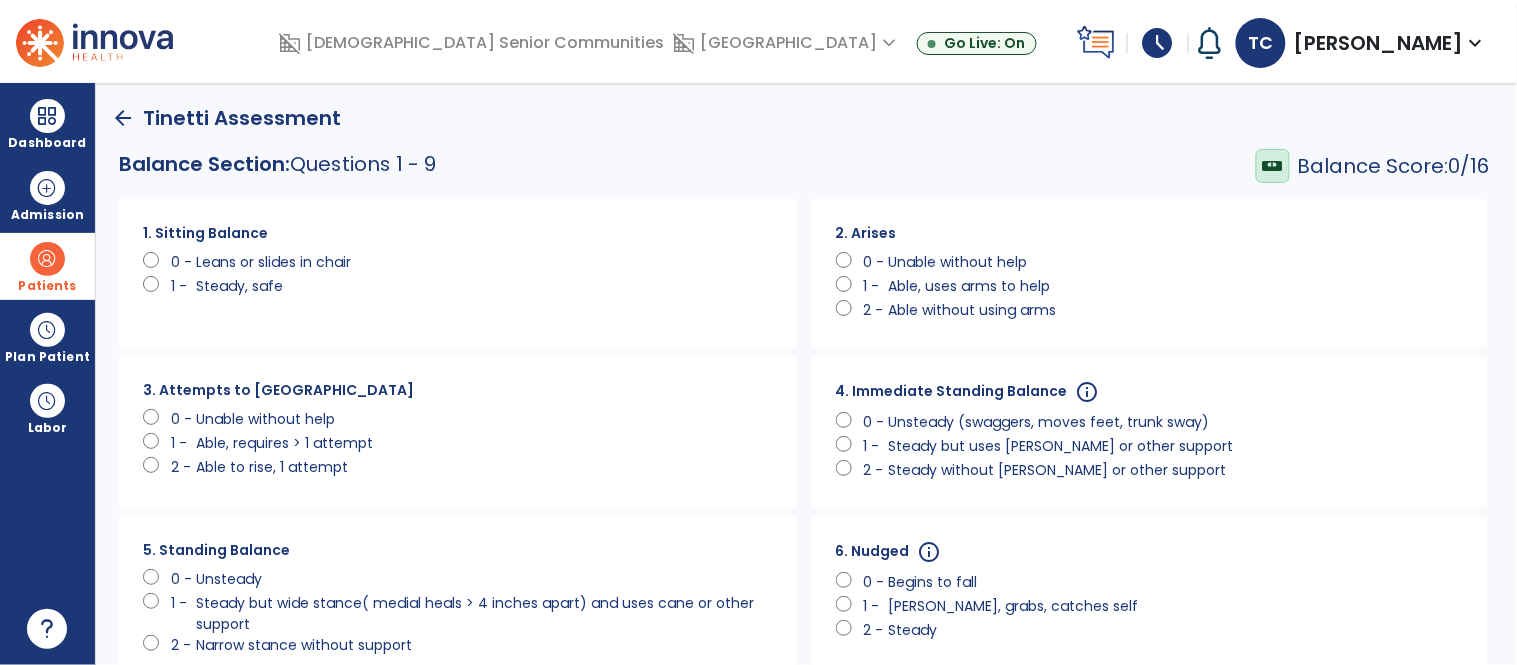 click on "Steady, safe" 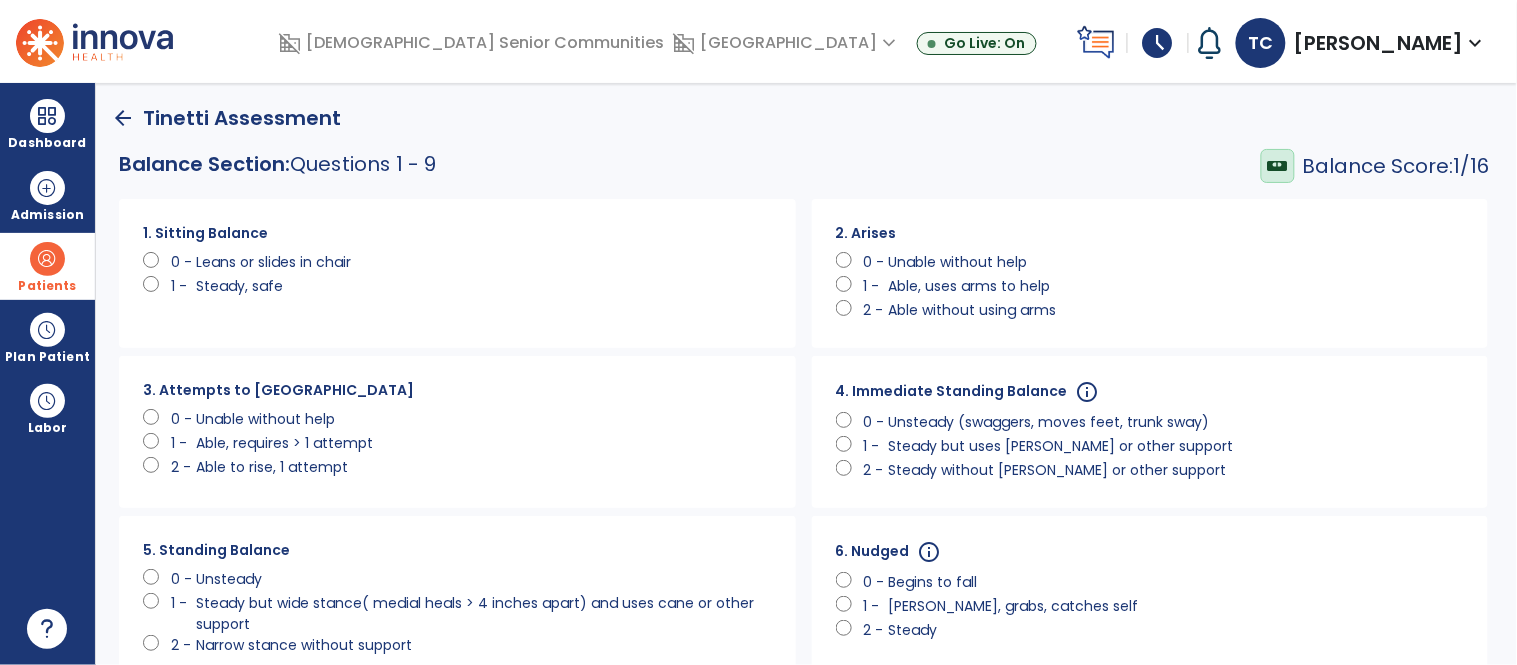 click on "Unable without help" 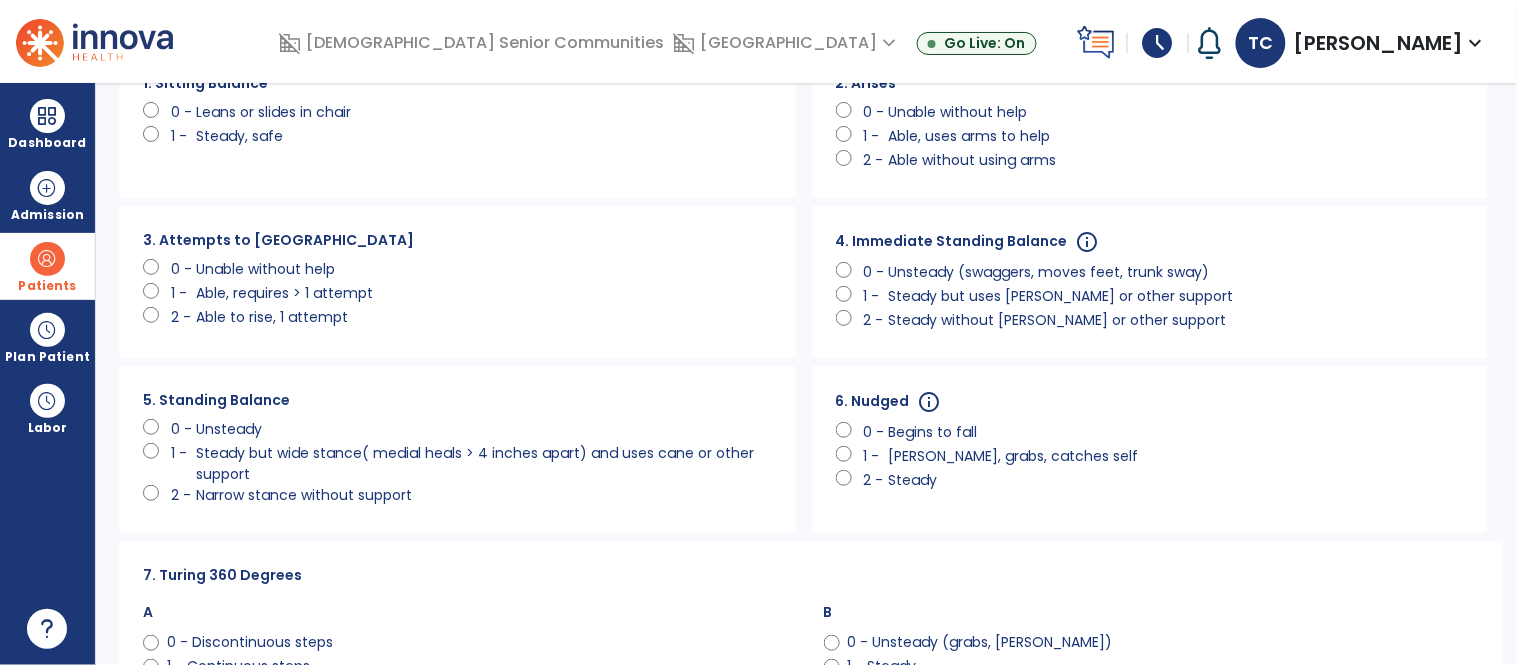 scroll, scrollTop: 160, scrollLeft: 0, axis: vertical 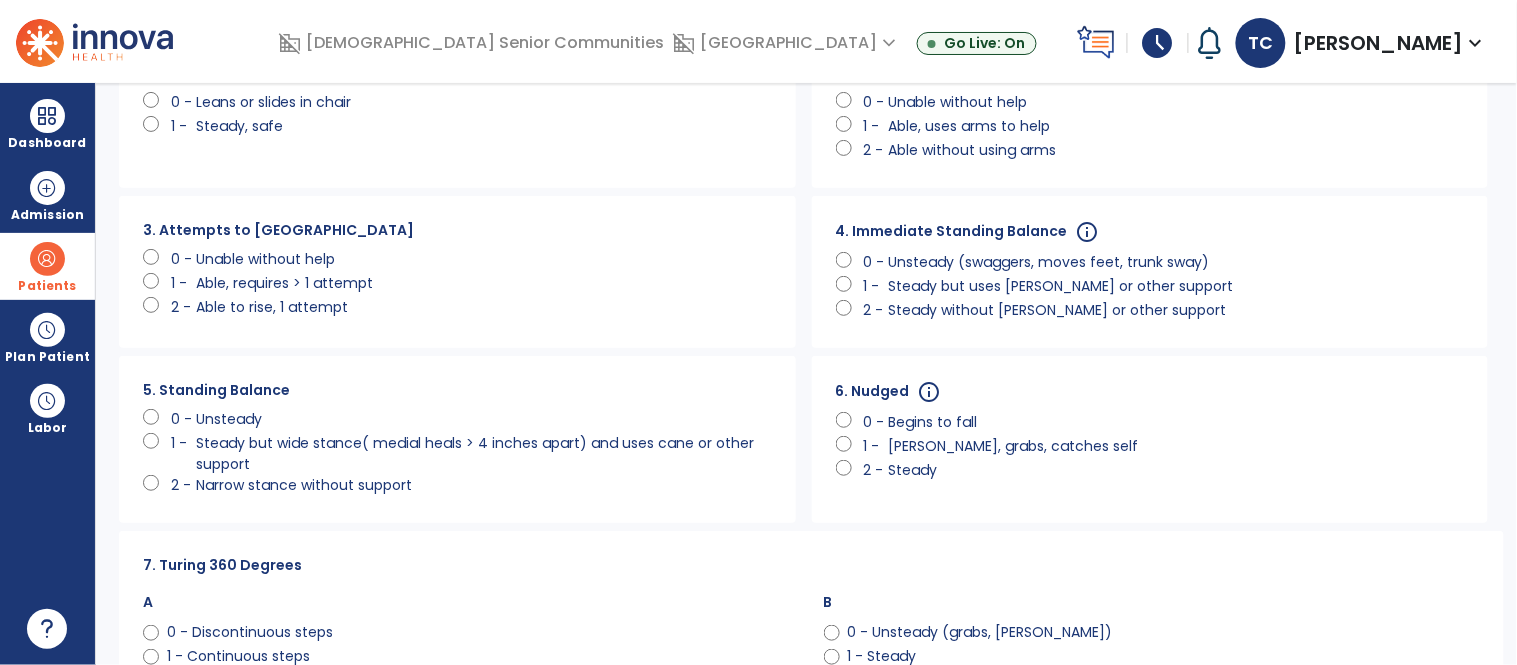 click on "Steady but wide stance( medial heals > 4 inches apart) and uses cane or other support" 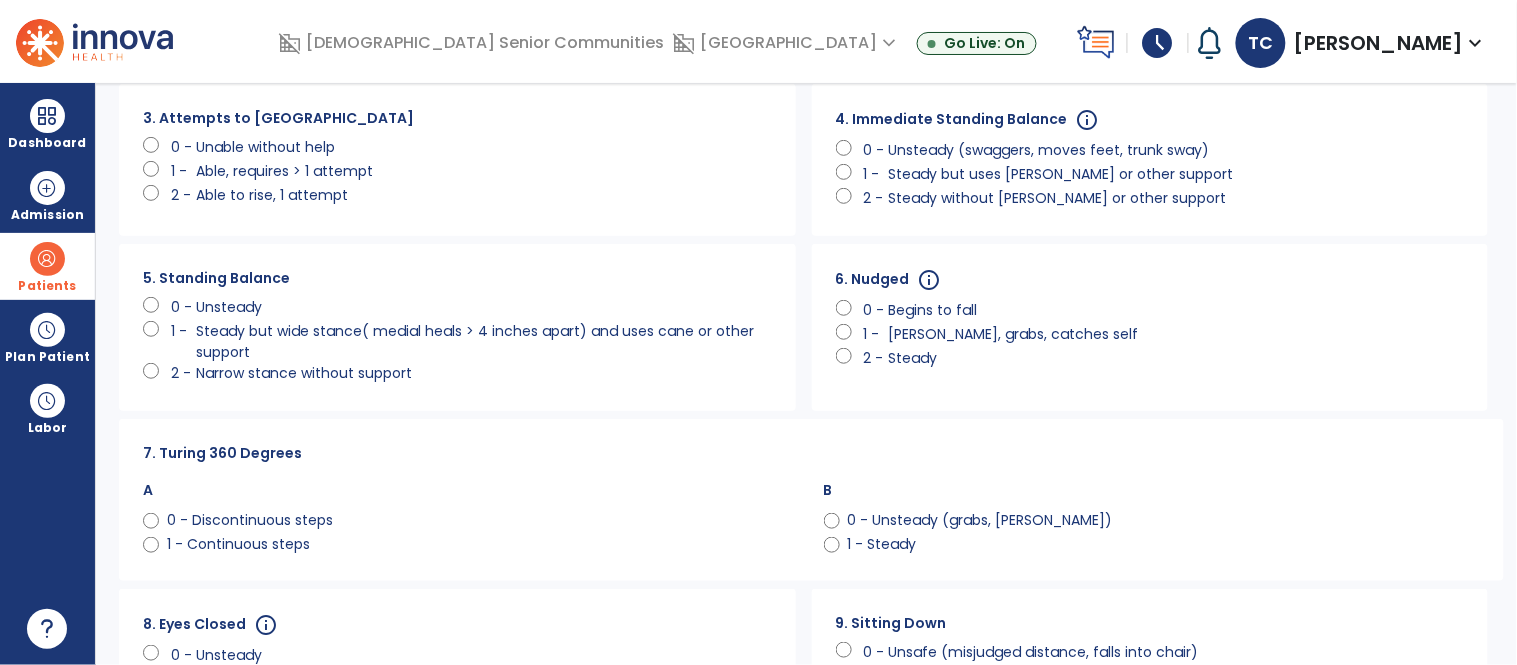 scroll, scrollTop: 294, scrollLeft: 0, axis: vertical 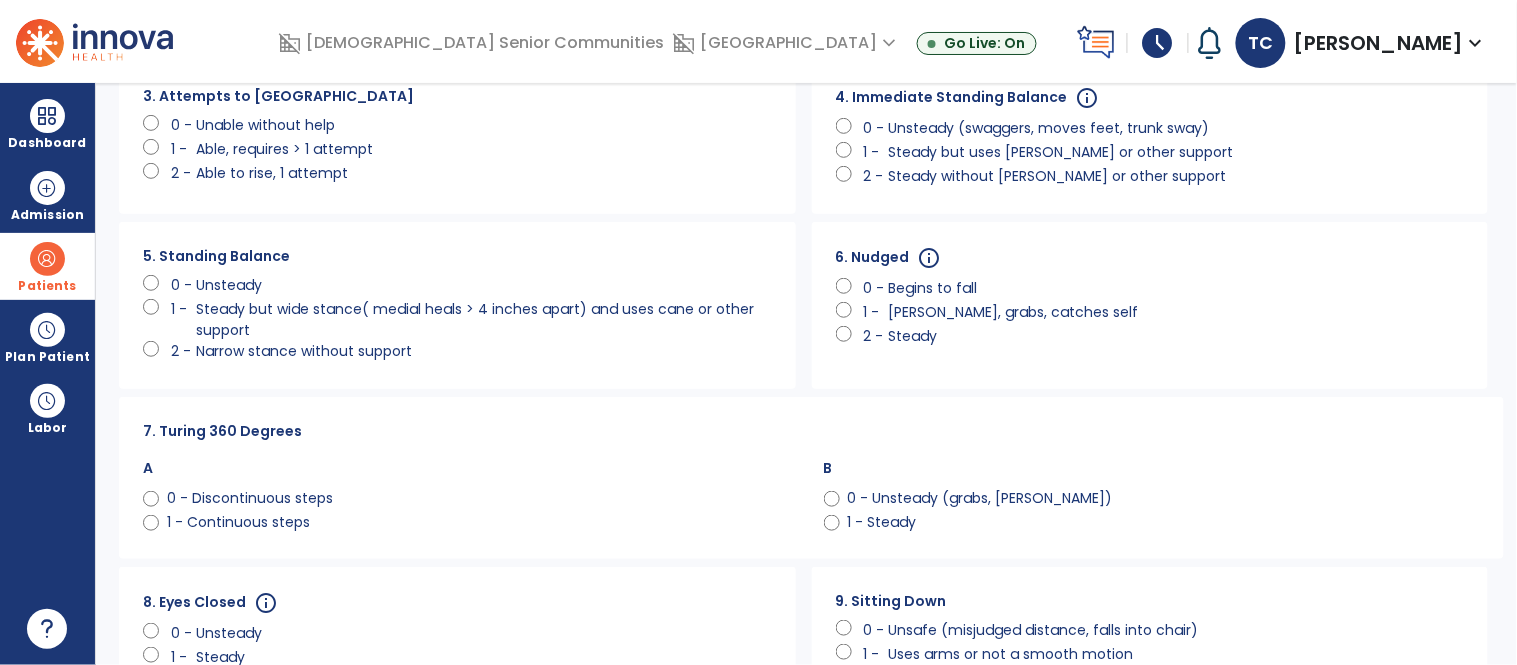 click on "0 - Discontinuous steps" 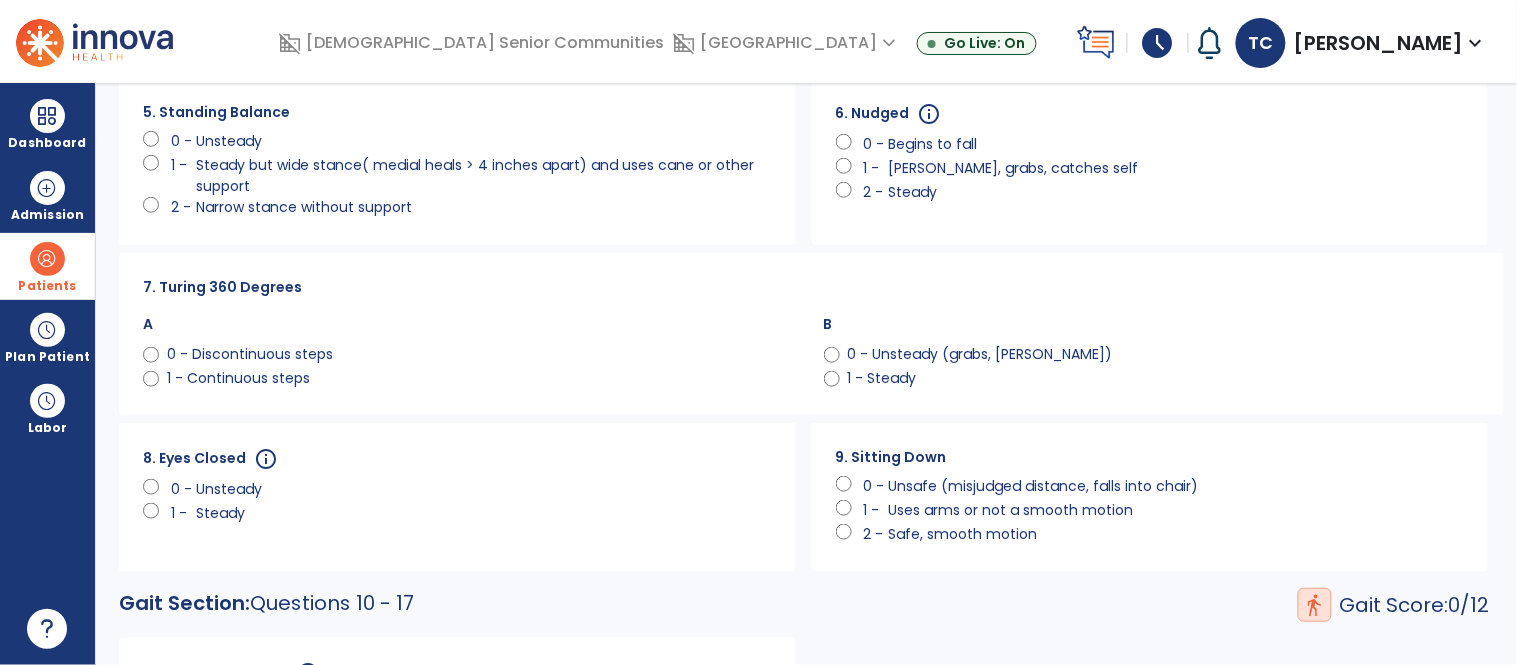scroll, scrollTop: 507, scrollLeft: 0, axis: vertical 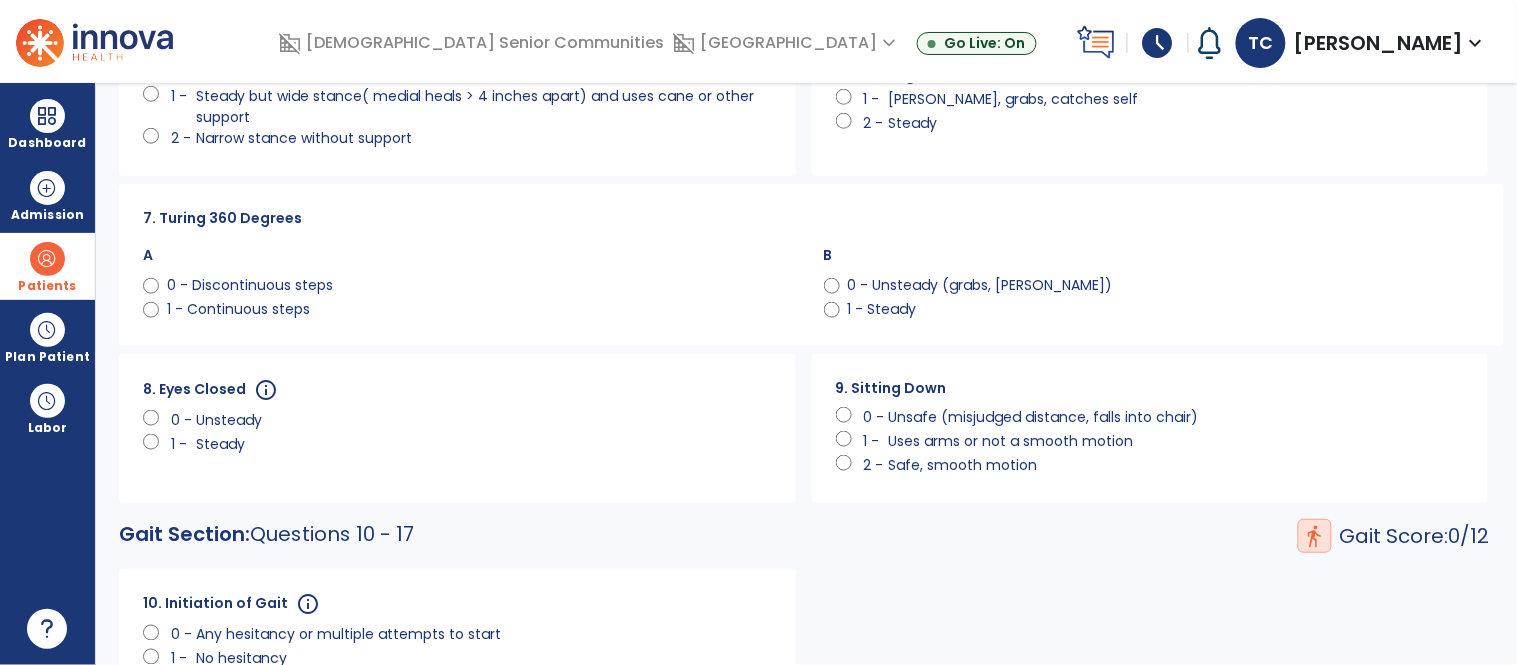 click on "Unsteady" 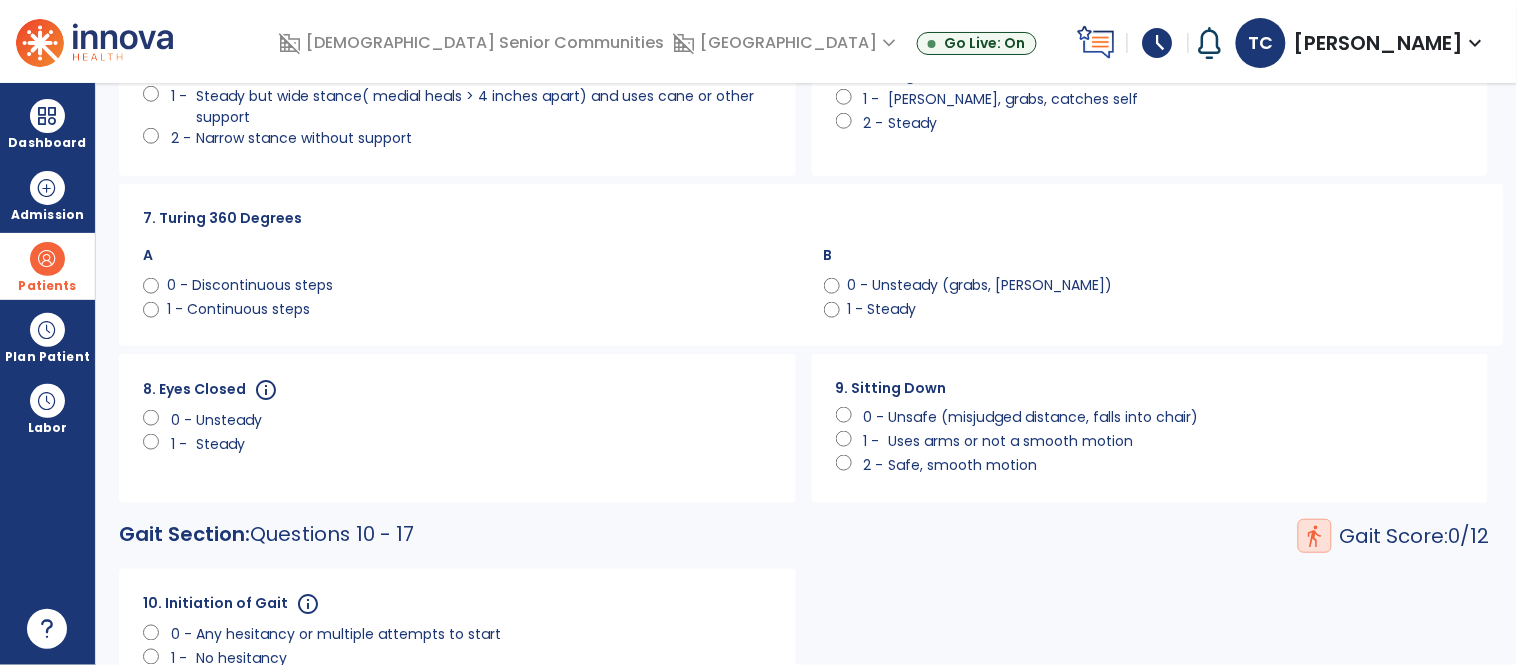 click on "Uses arms or not a smooth motion" 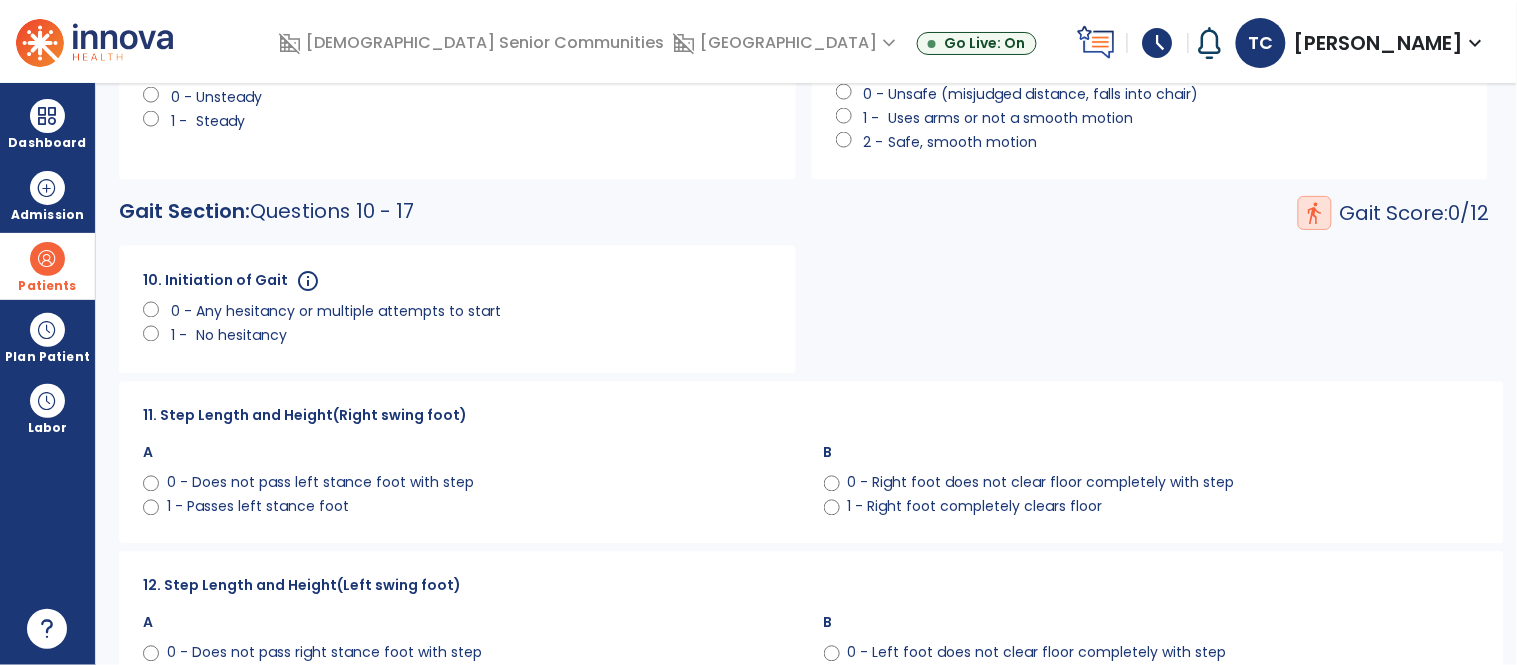 scroll, scrollTop: 847, scrollLeft: 0, axis: vertical 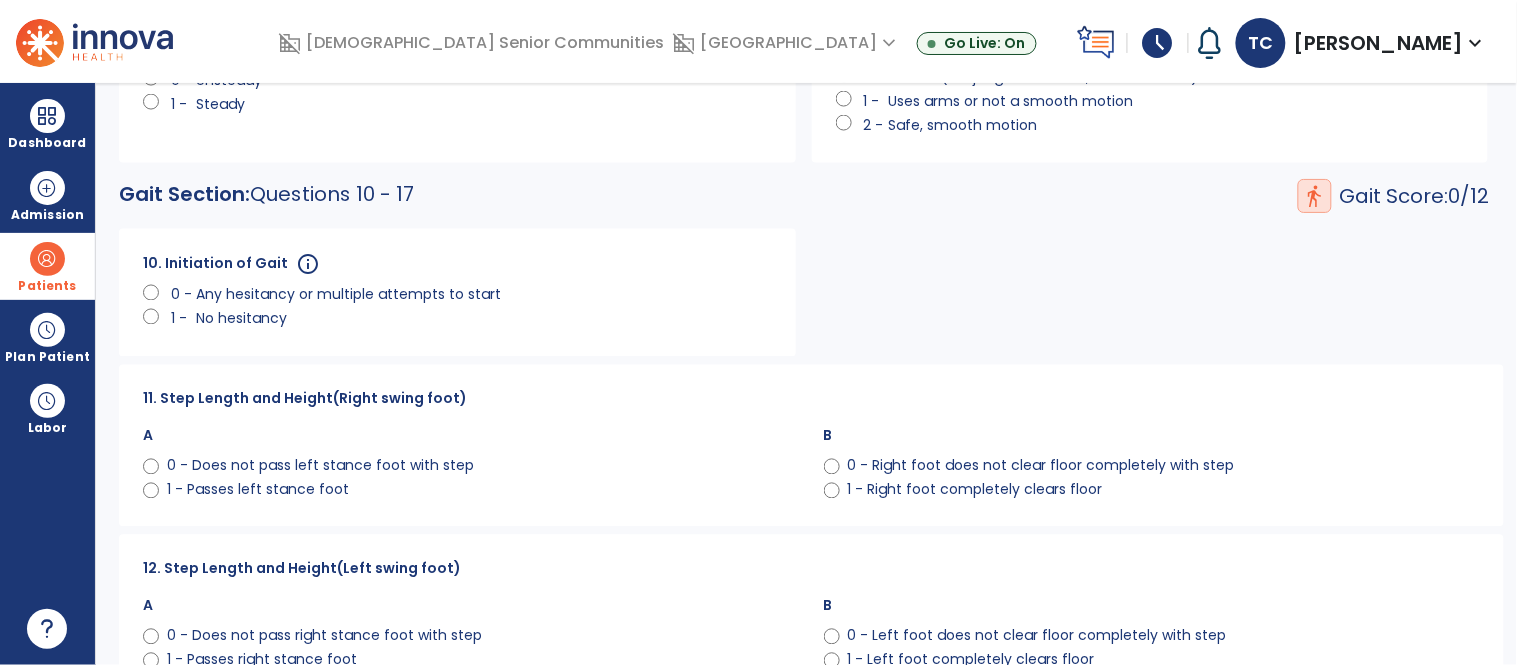 click on "Any hesitancy or multiple attempts to start" 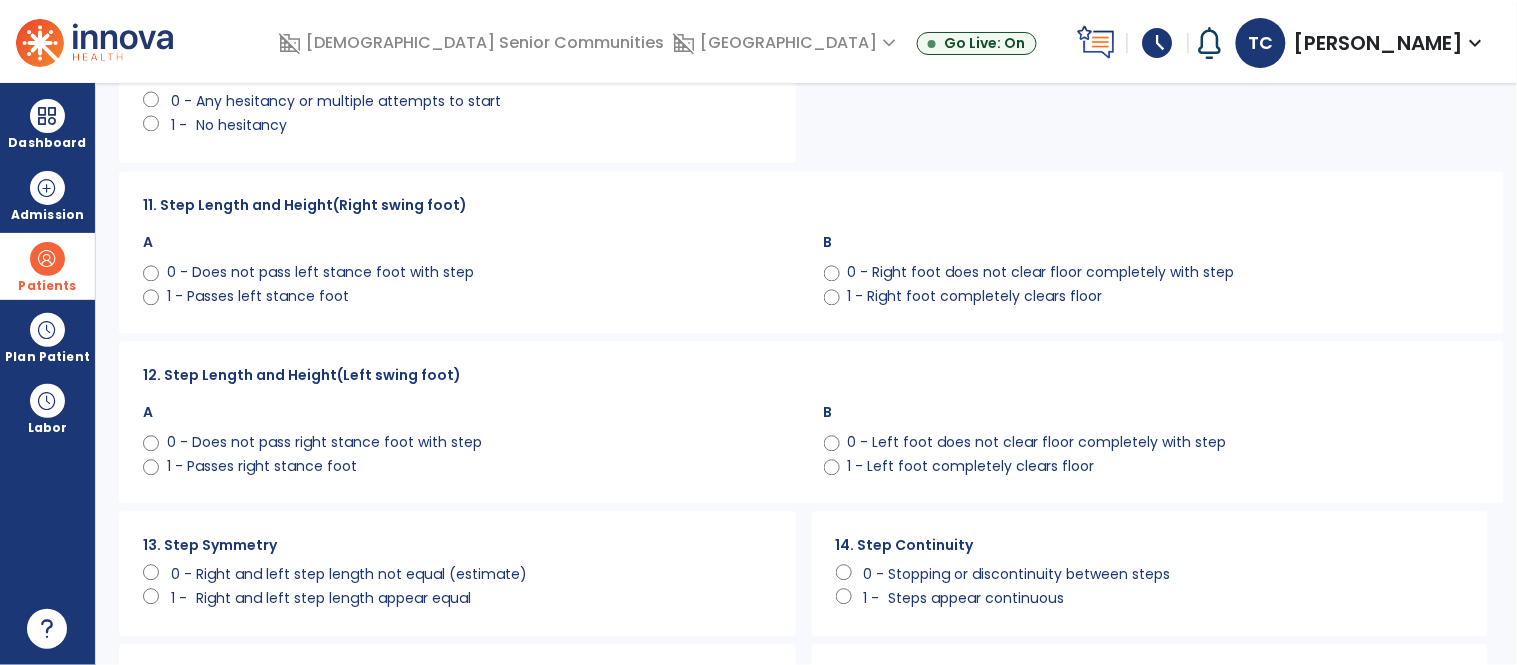 scroll, scrollTop: 1047, scrollLeft: 0, axis: vertical 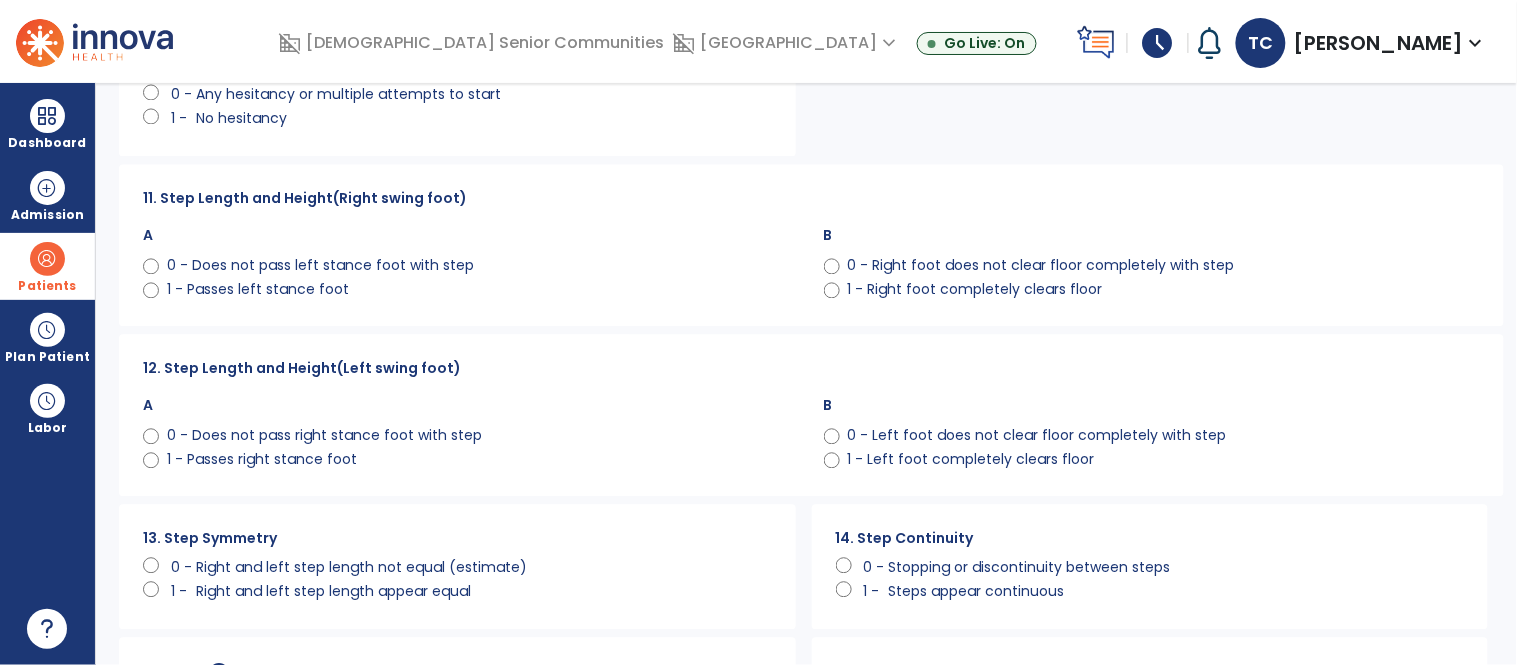 click on "0 - Does not pass right stance foot with step" 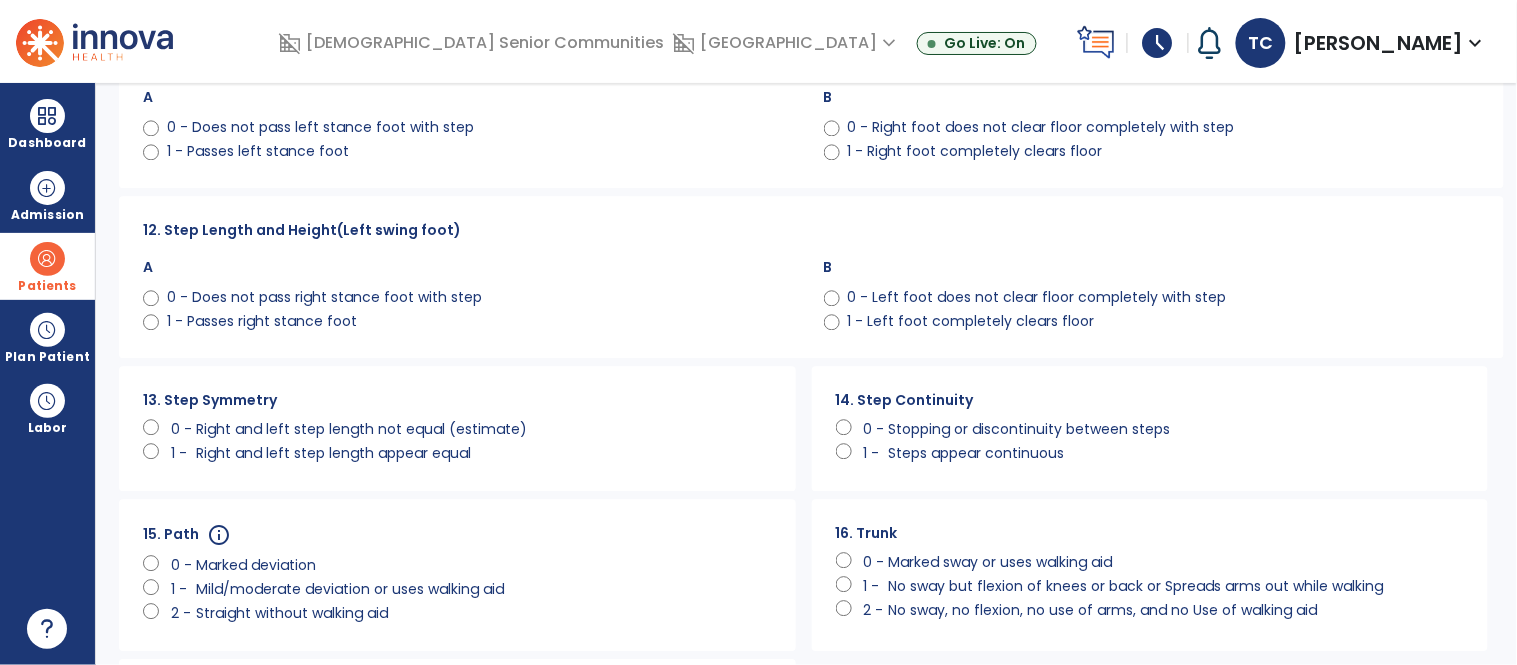 scroll, scrollTop: 1220, scrollLeft: 0, axis: vertical 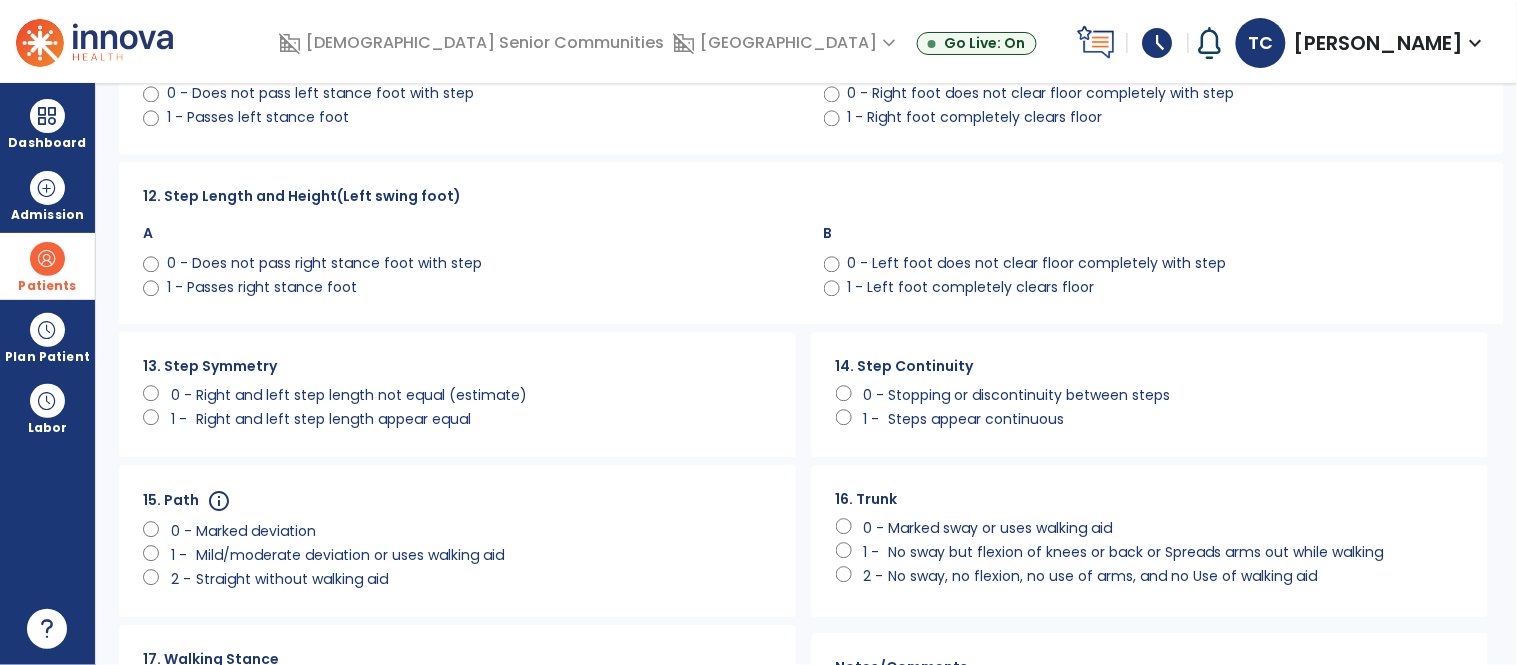 click on "Right and left step length appear equal" 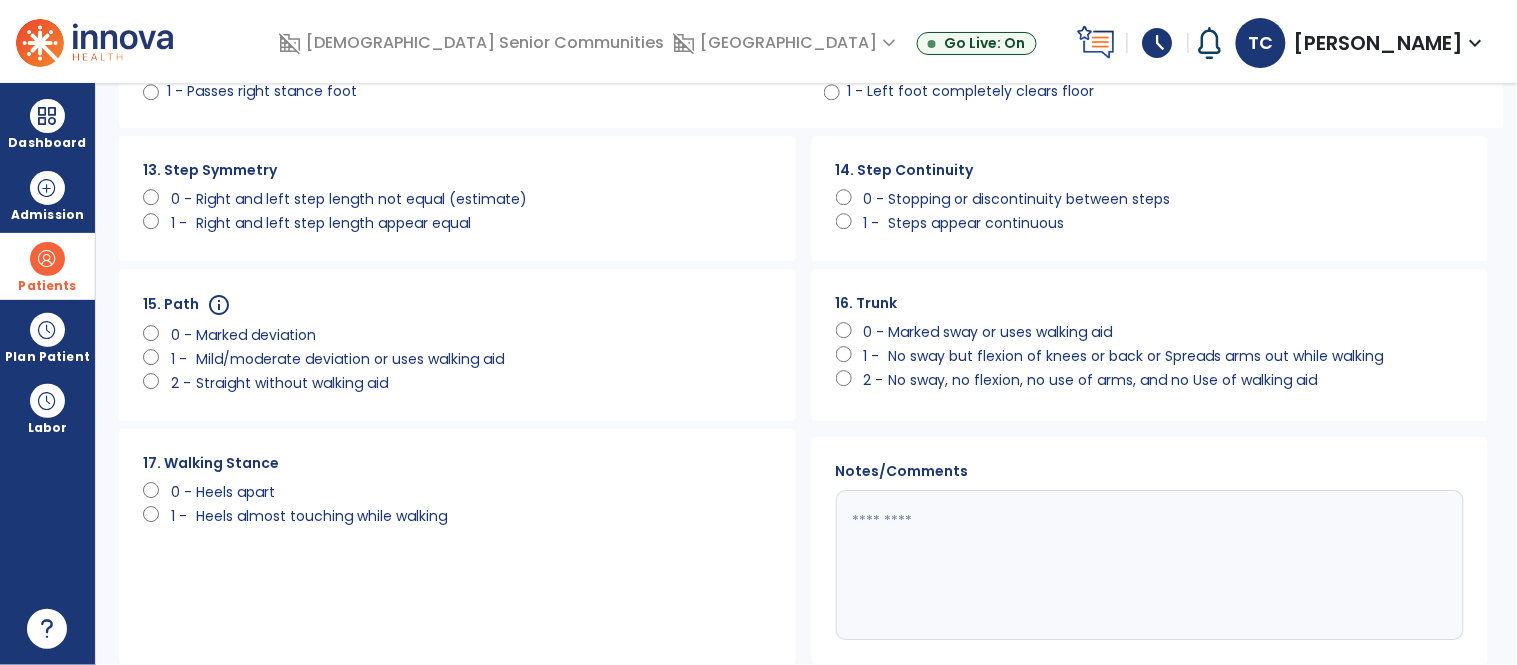 scroll, scrollTop: 1417, scrollLeft: 0, axis: vertical 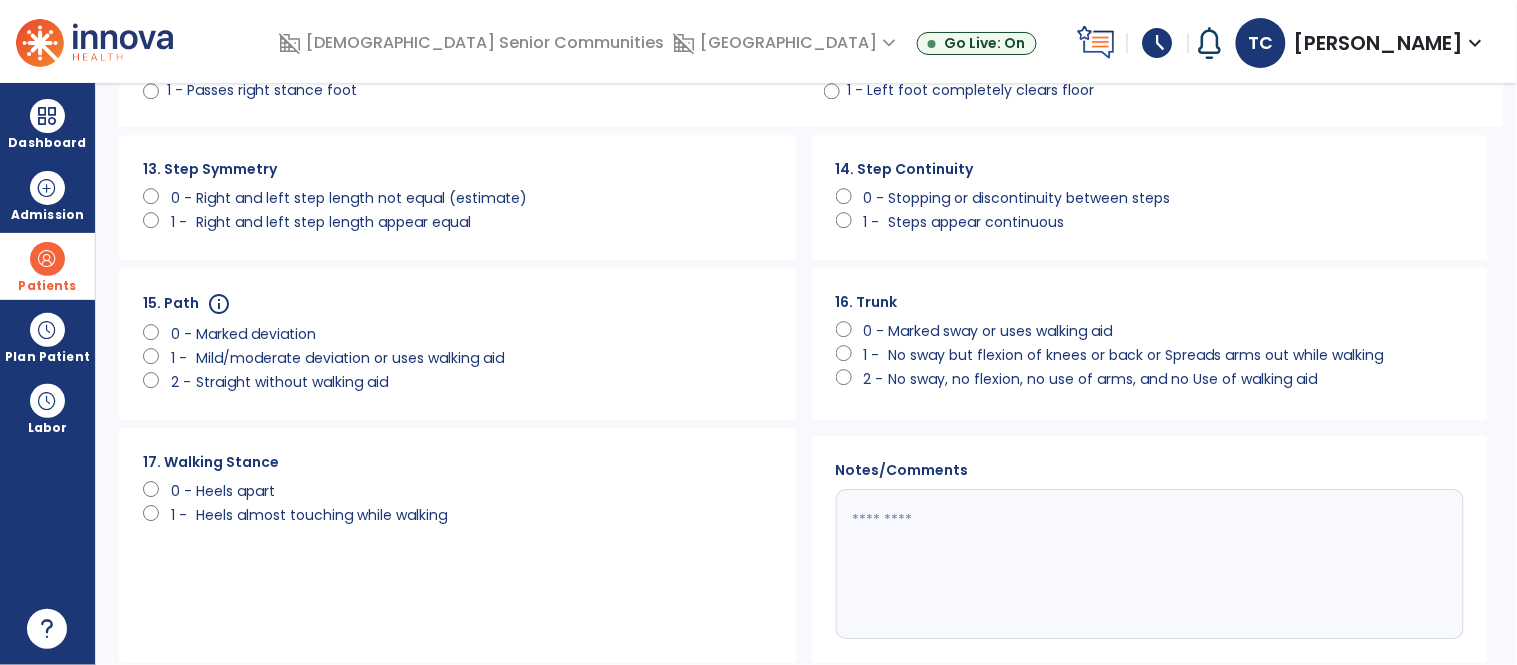 click on "Heels apart" 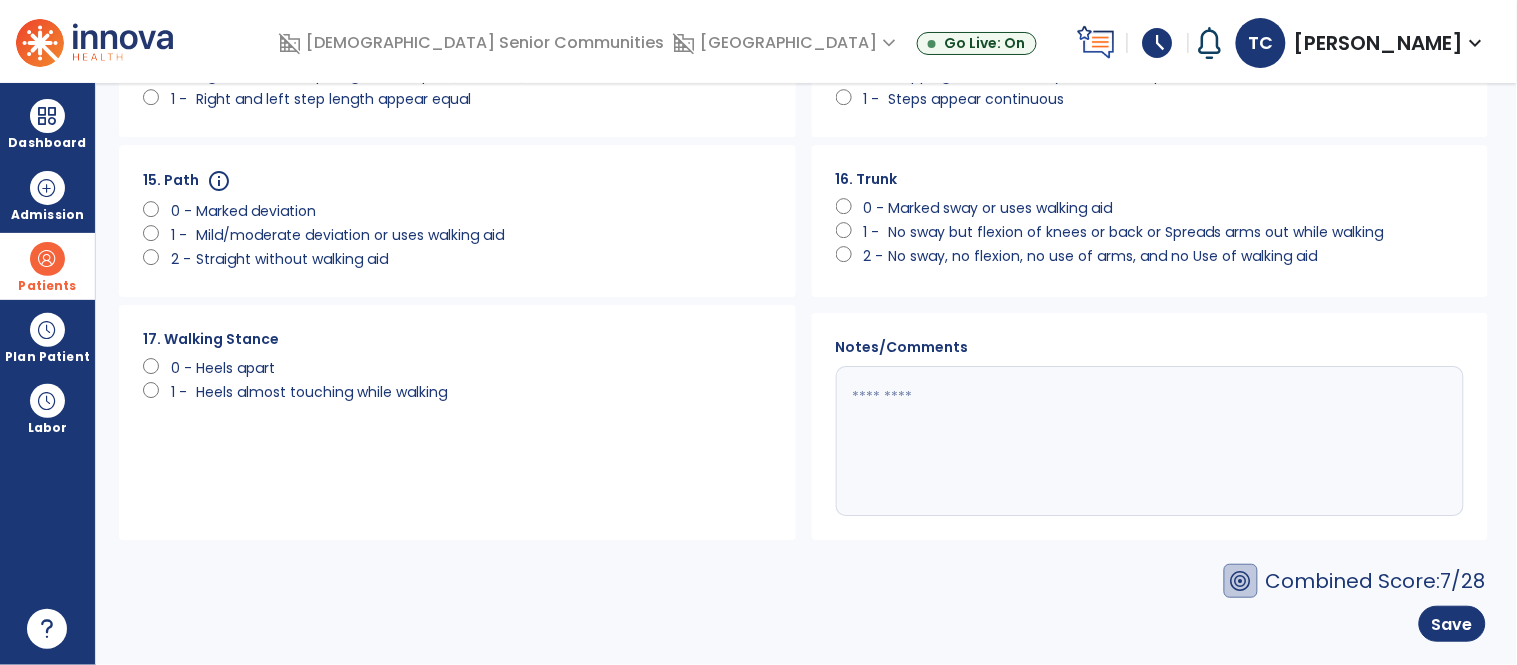 click 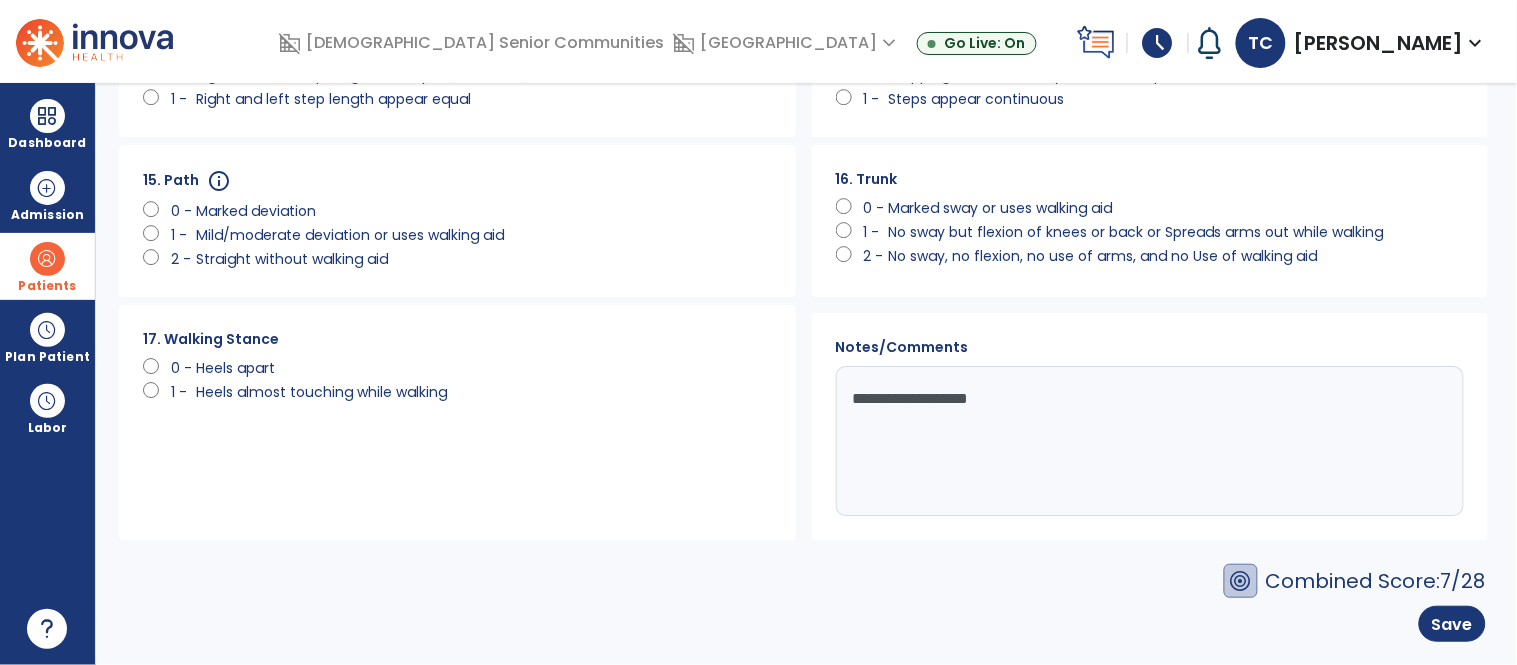 type on "**********" 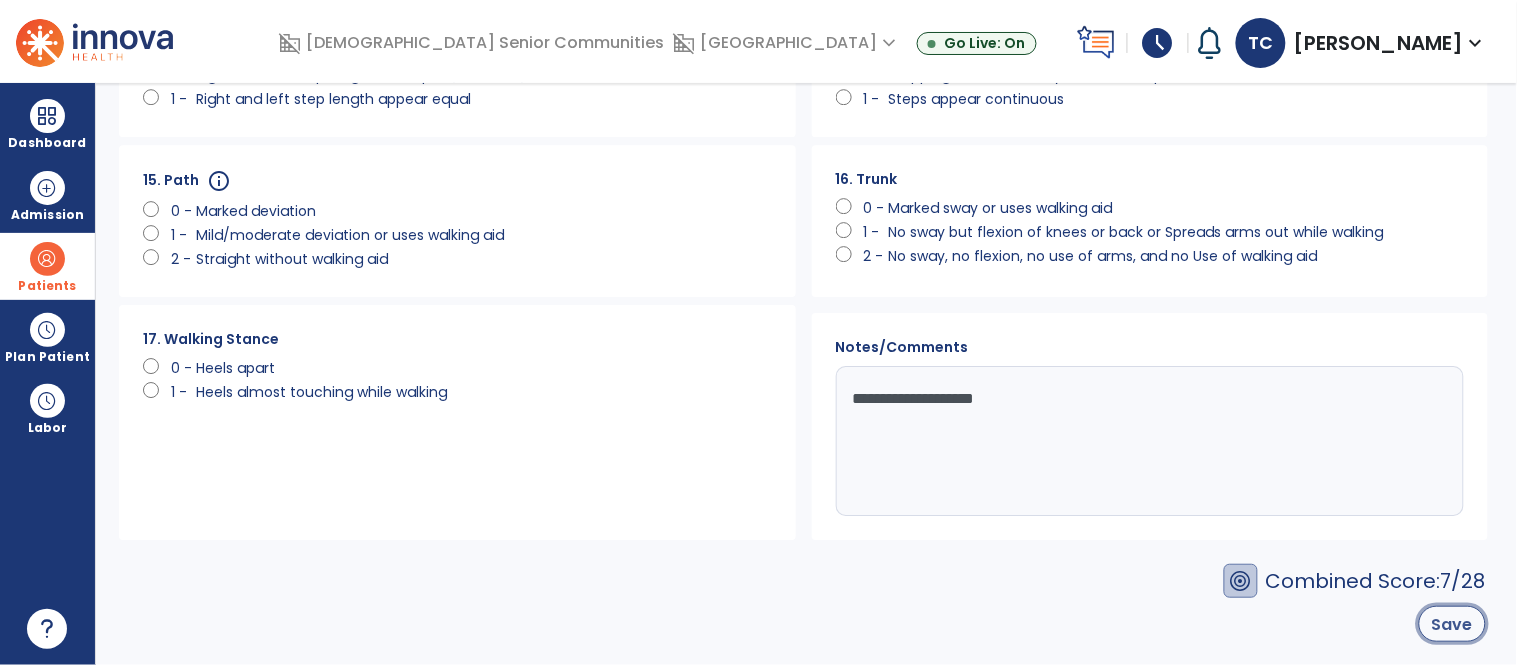click on "Save" 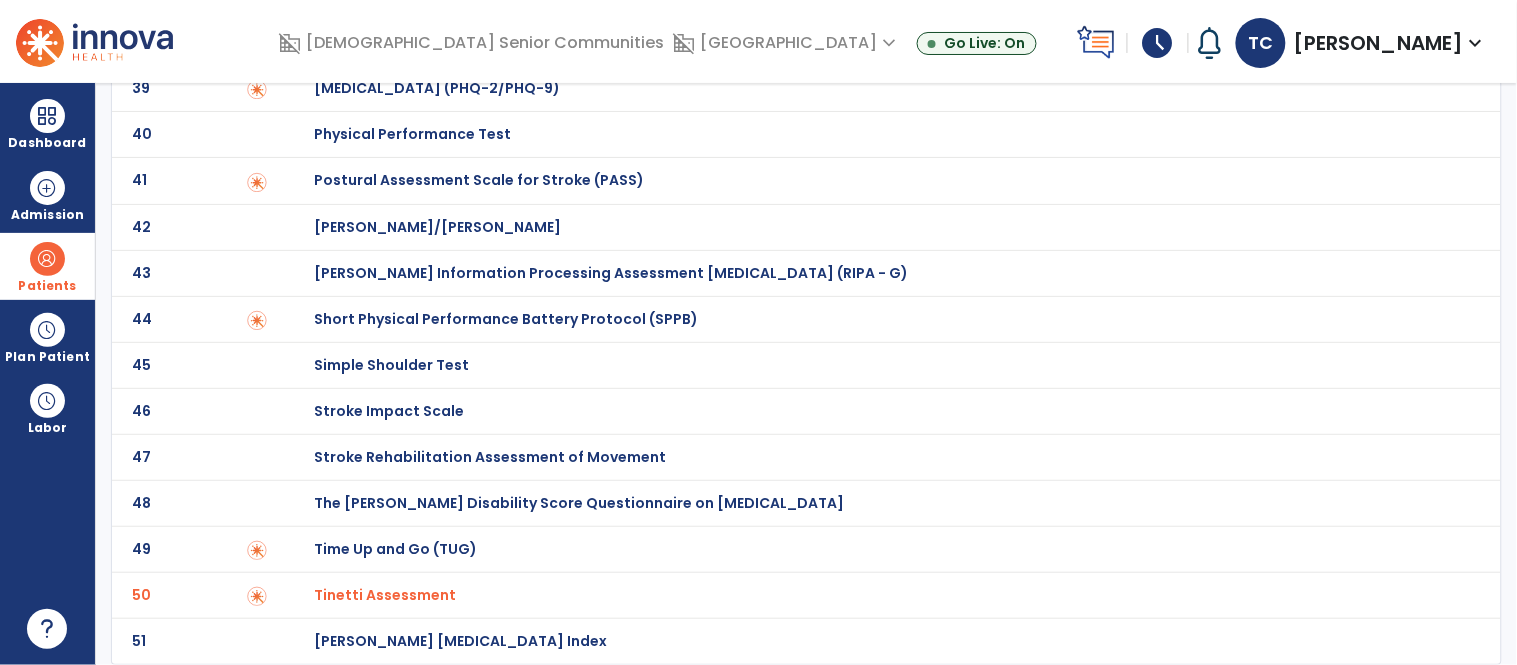 scroll, scrollTop: 0, scrollLeft: 0, axis: both 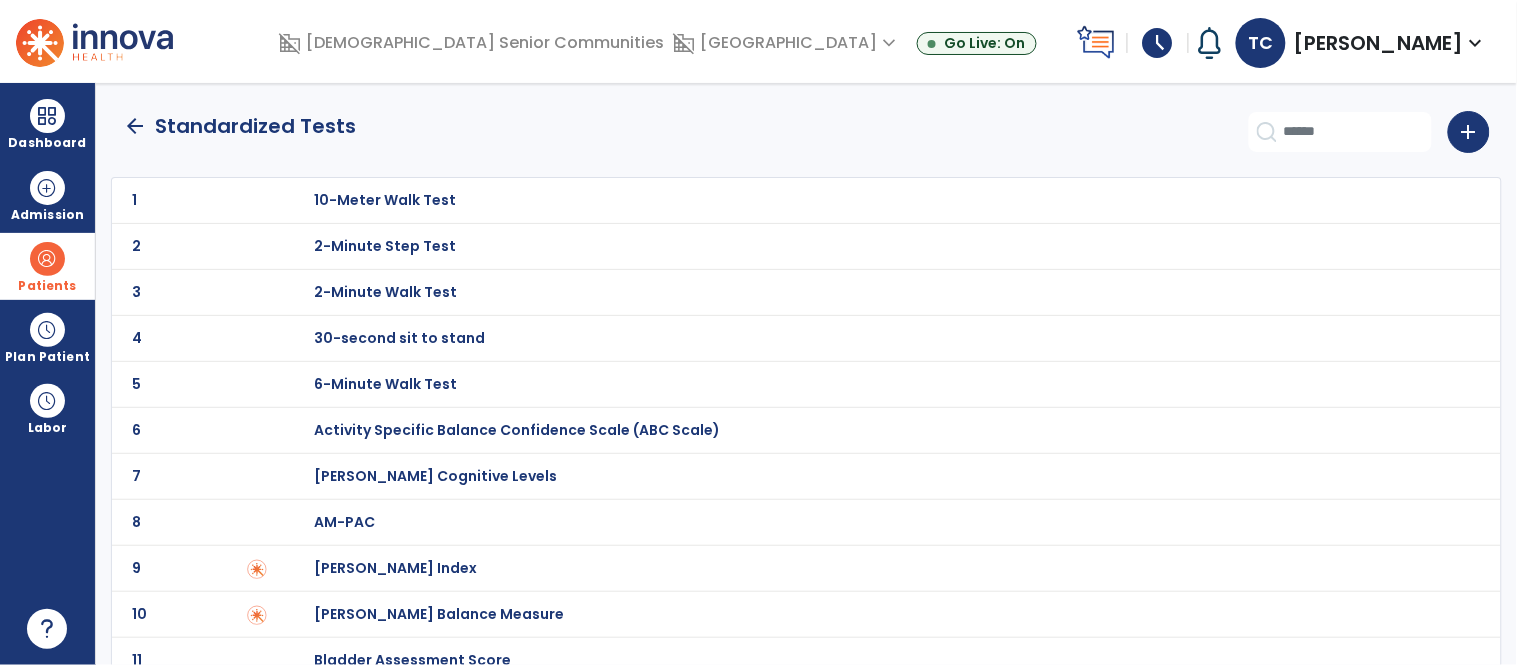 click on "arrow_back" 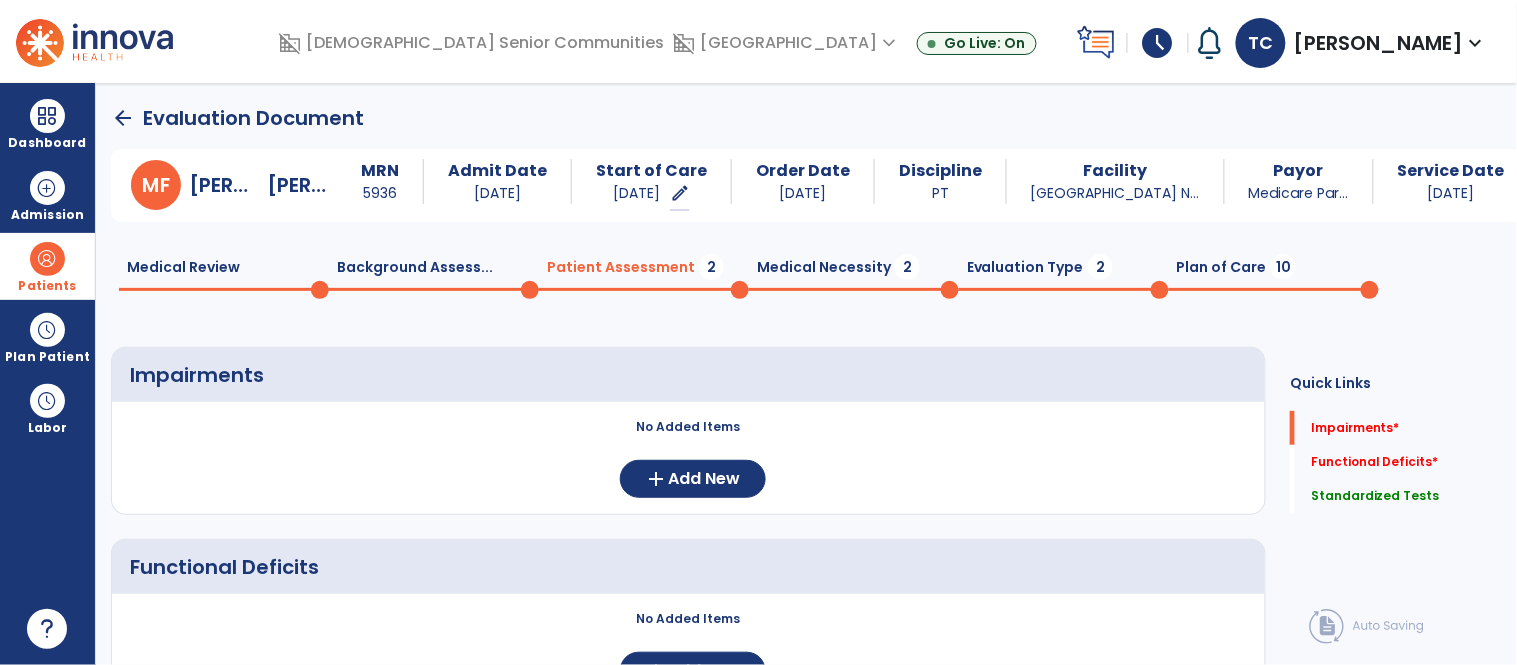 scroll, scrollTop: 20, scrollLeft: 0, axis: vertical 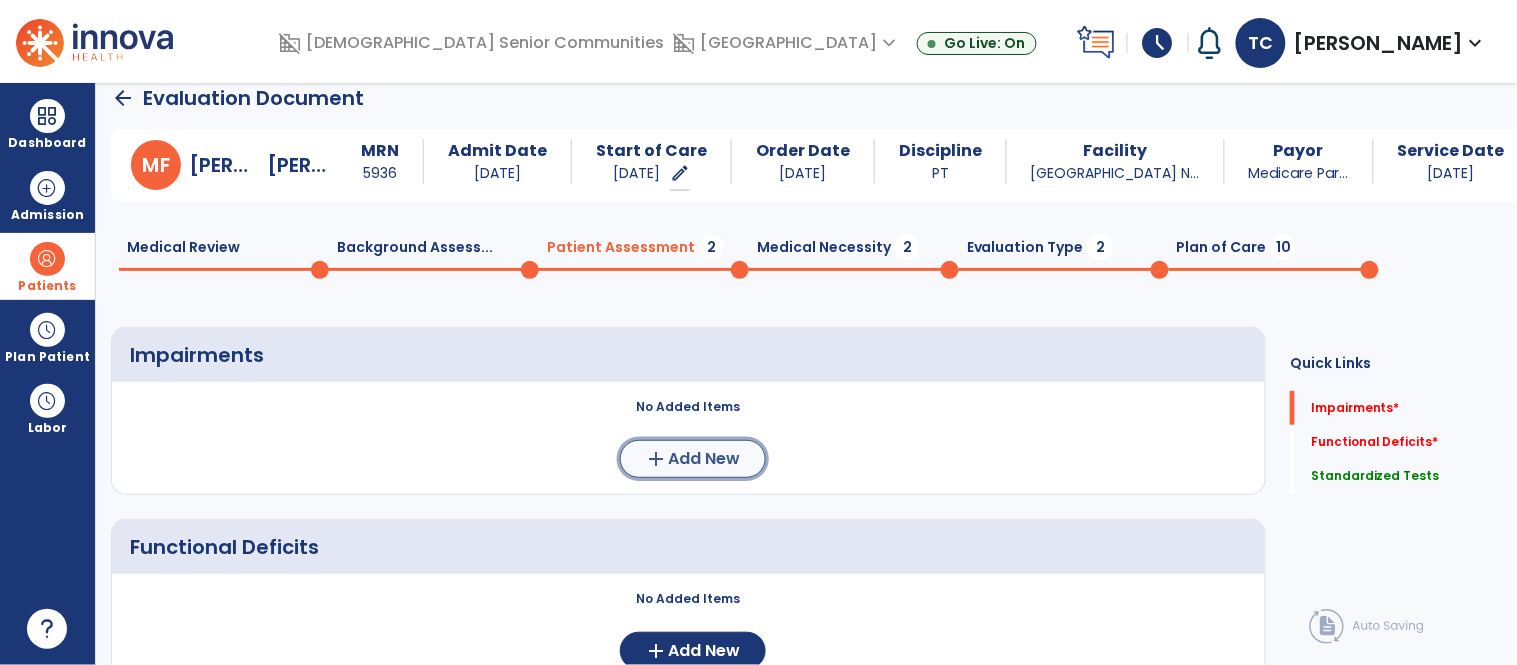 click on "add  Add New" 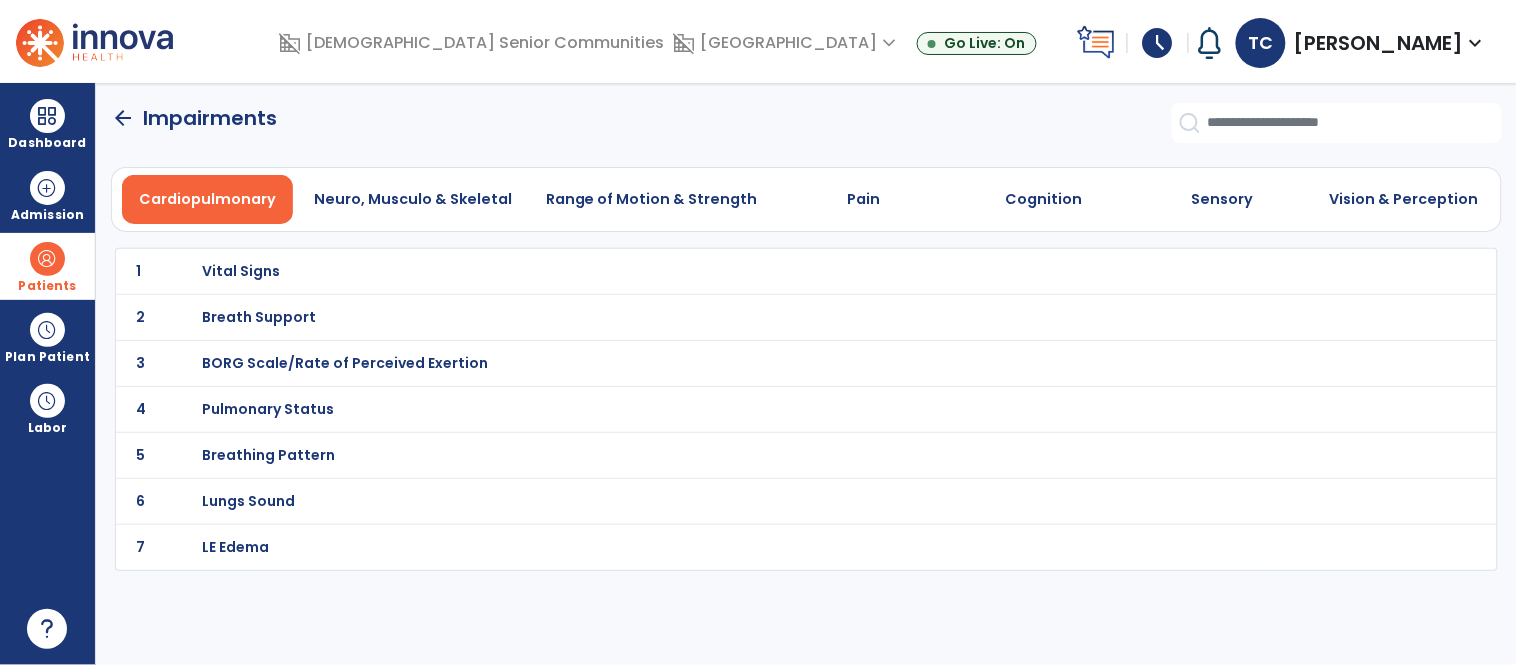 scroll, scrollTop: 0, scrollLeft: 0, axis: both 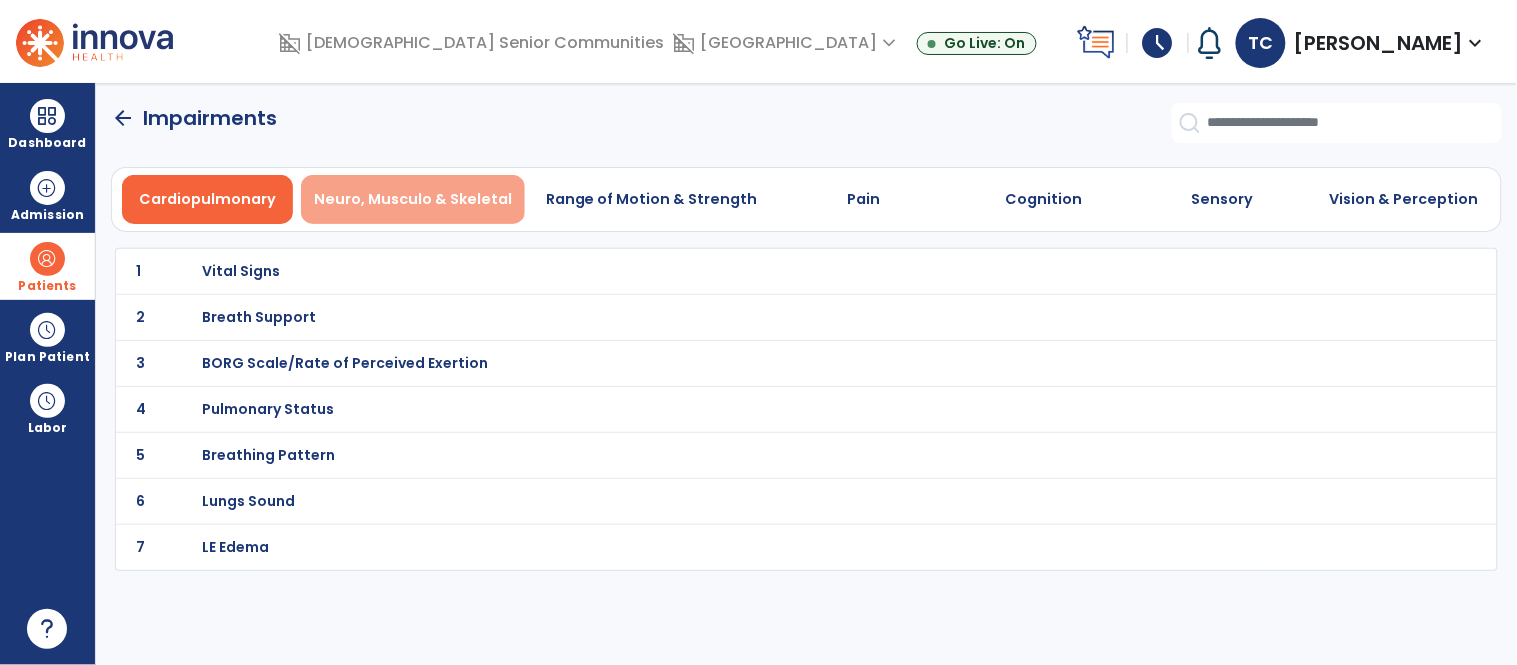 click on "Neuro, Musculo & Skeletal" at bounding box center (413, 199) 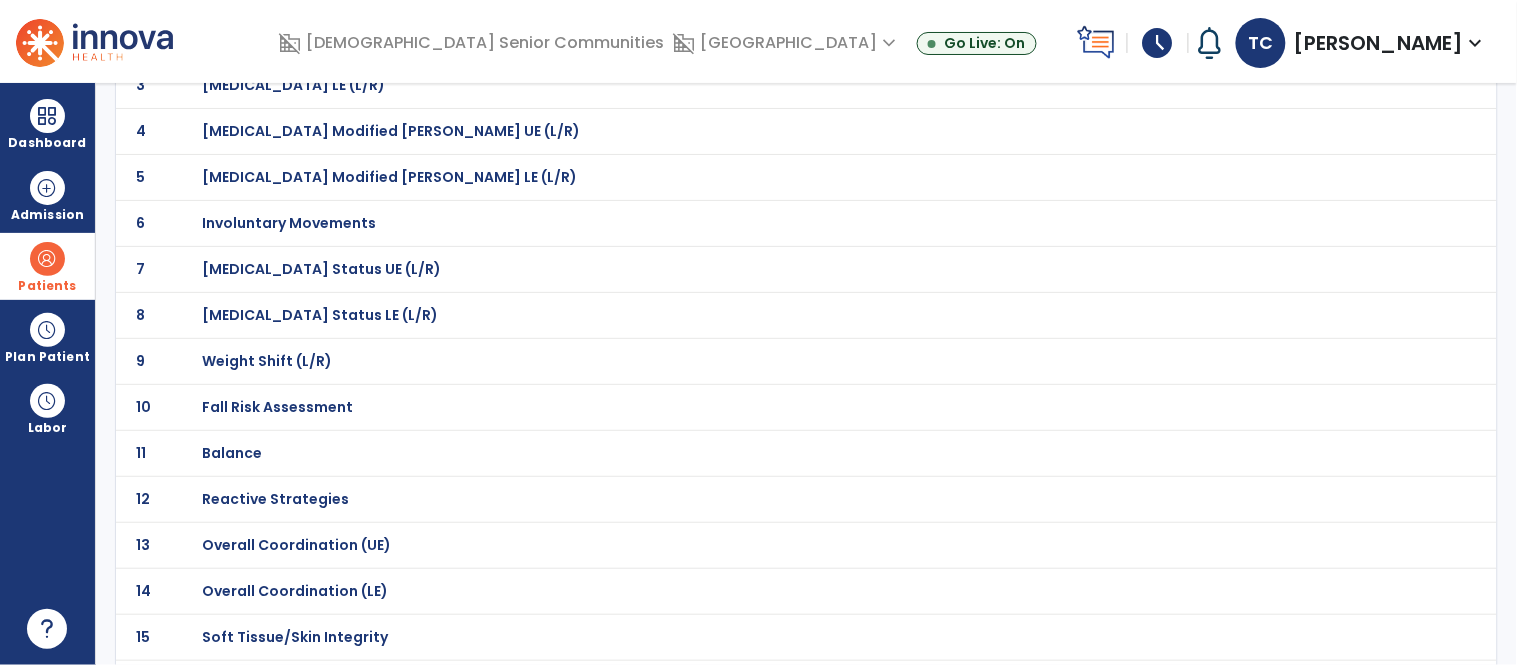scroll, scrollTop: 288, scrollLeft: 0, axis: vertical 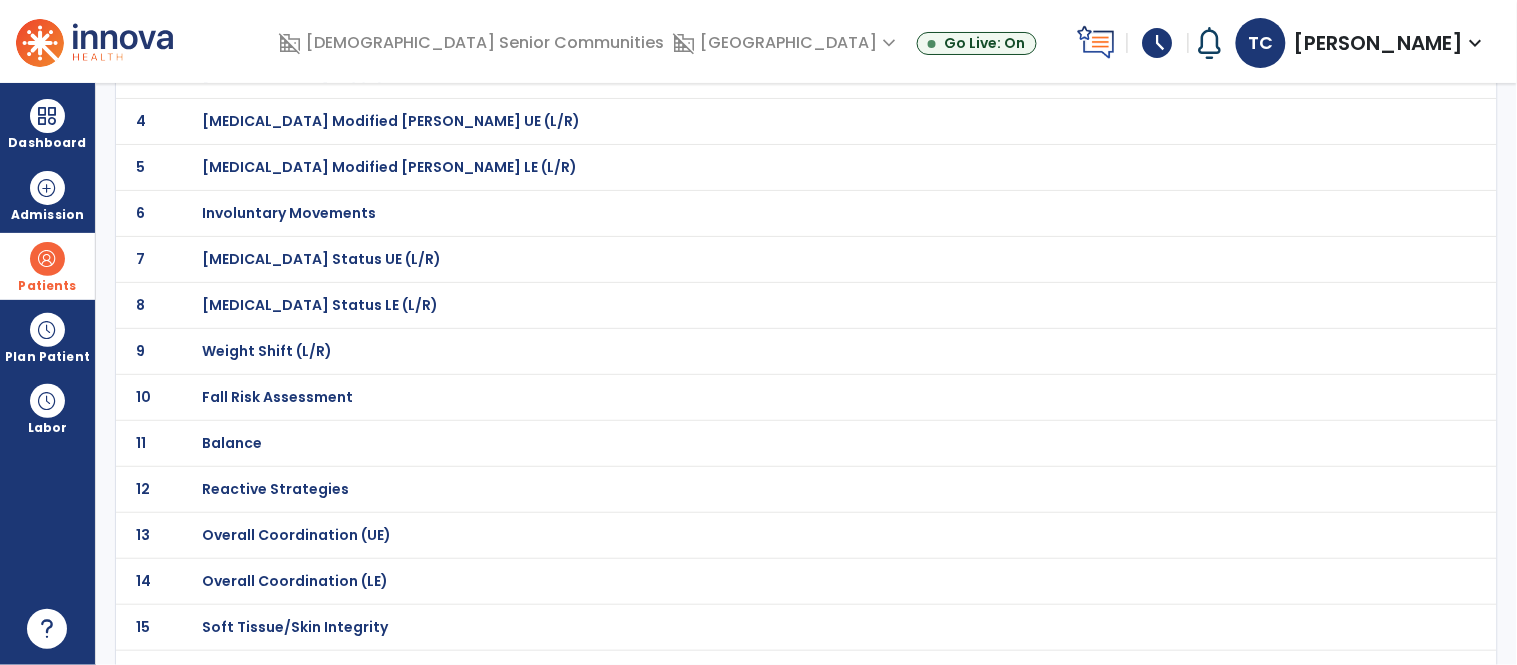 click on "[MEDICAL_DATA] Status UE (L/R)" at bounding box center [273, -17] 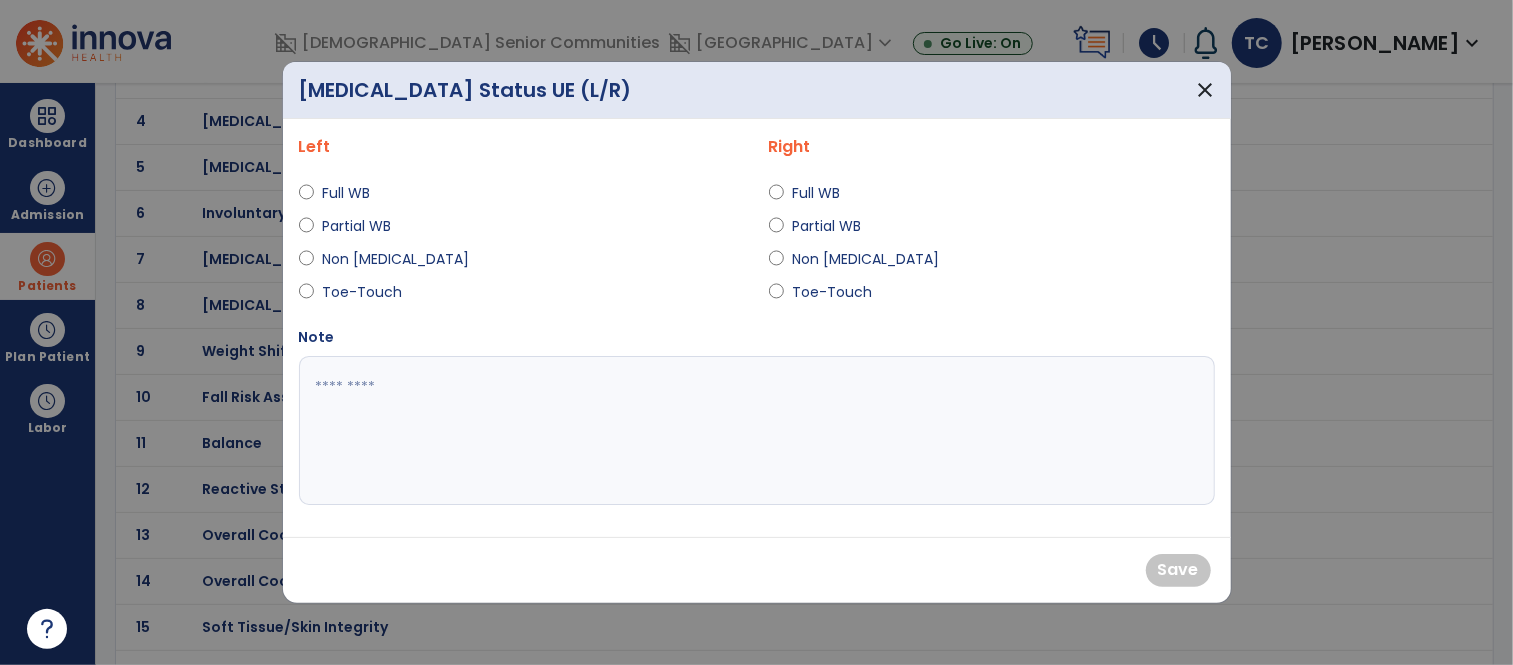 click on "Full WB" at bounding box center (357, 193) 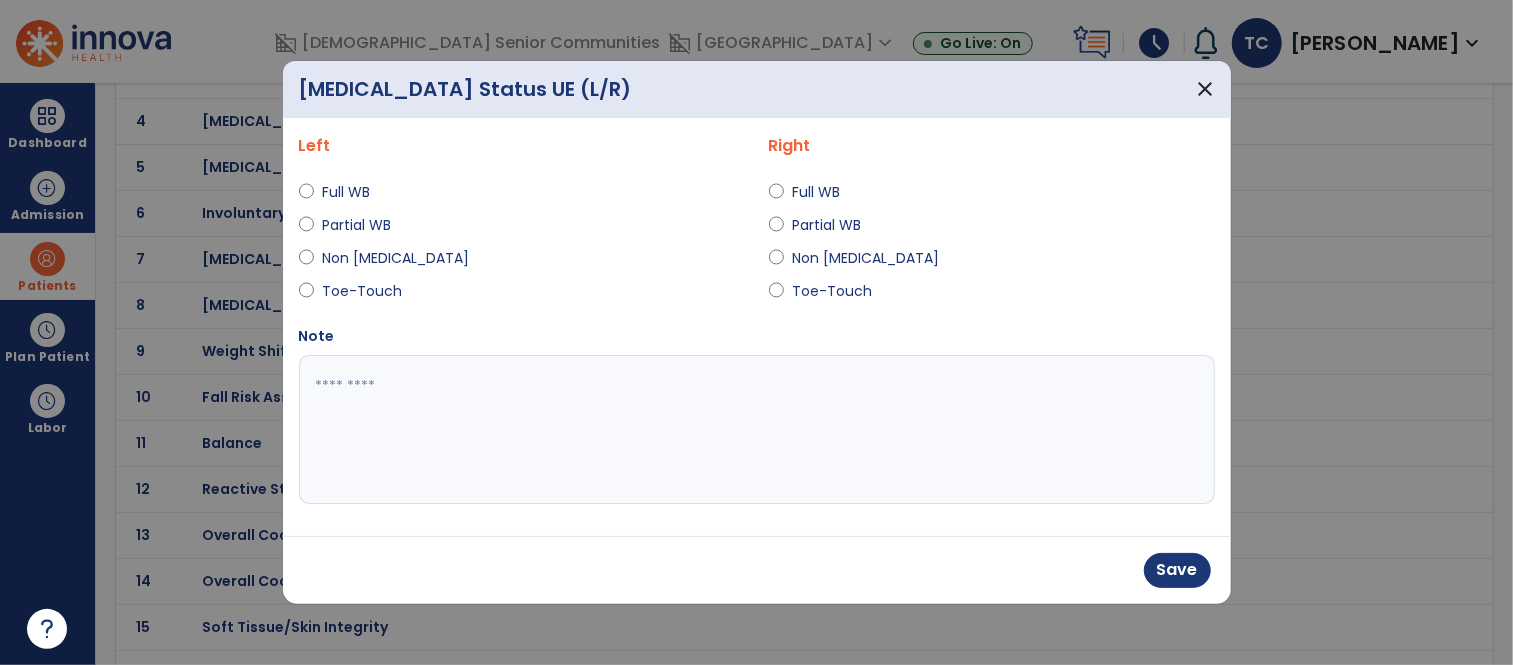 click on "Full WB" at bounding box center [992, 196] 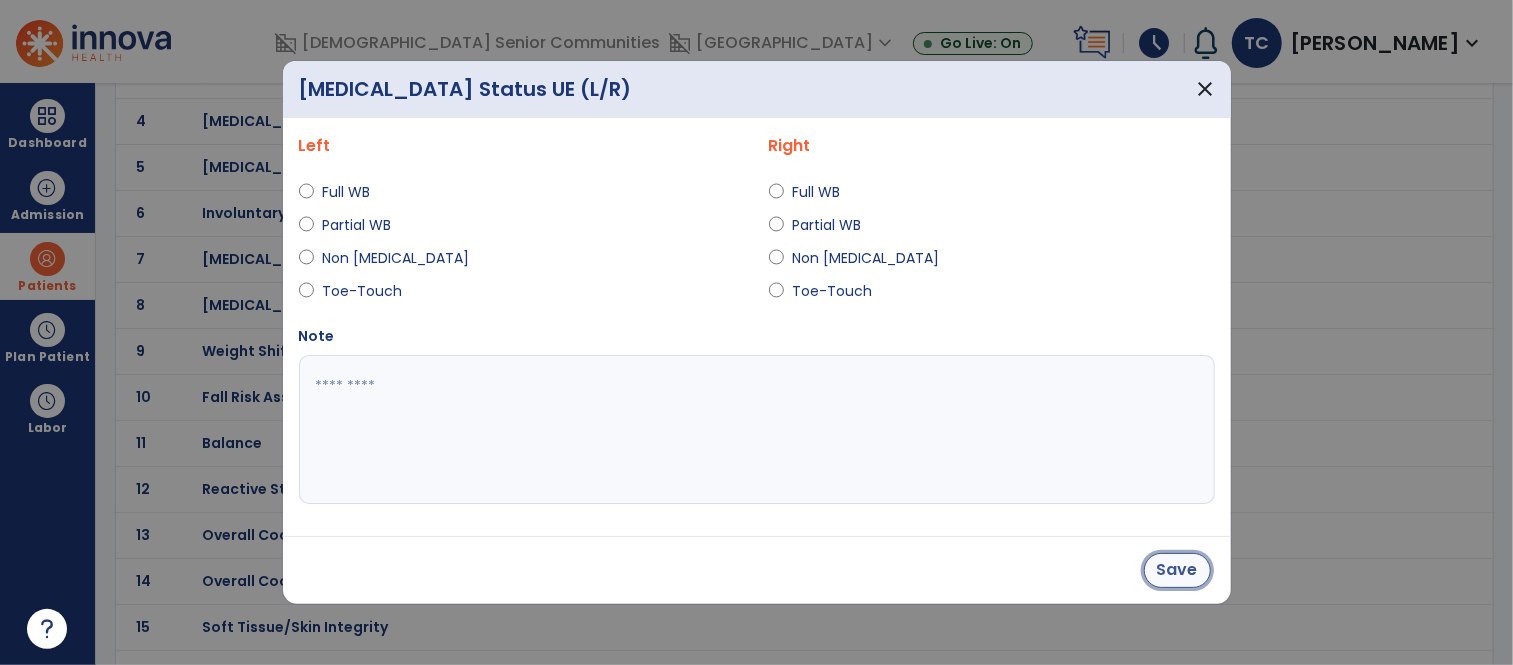 click on "Save" at bounding box center (1177, 570) 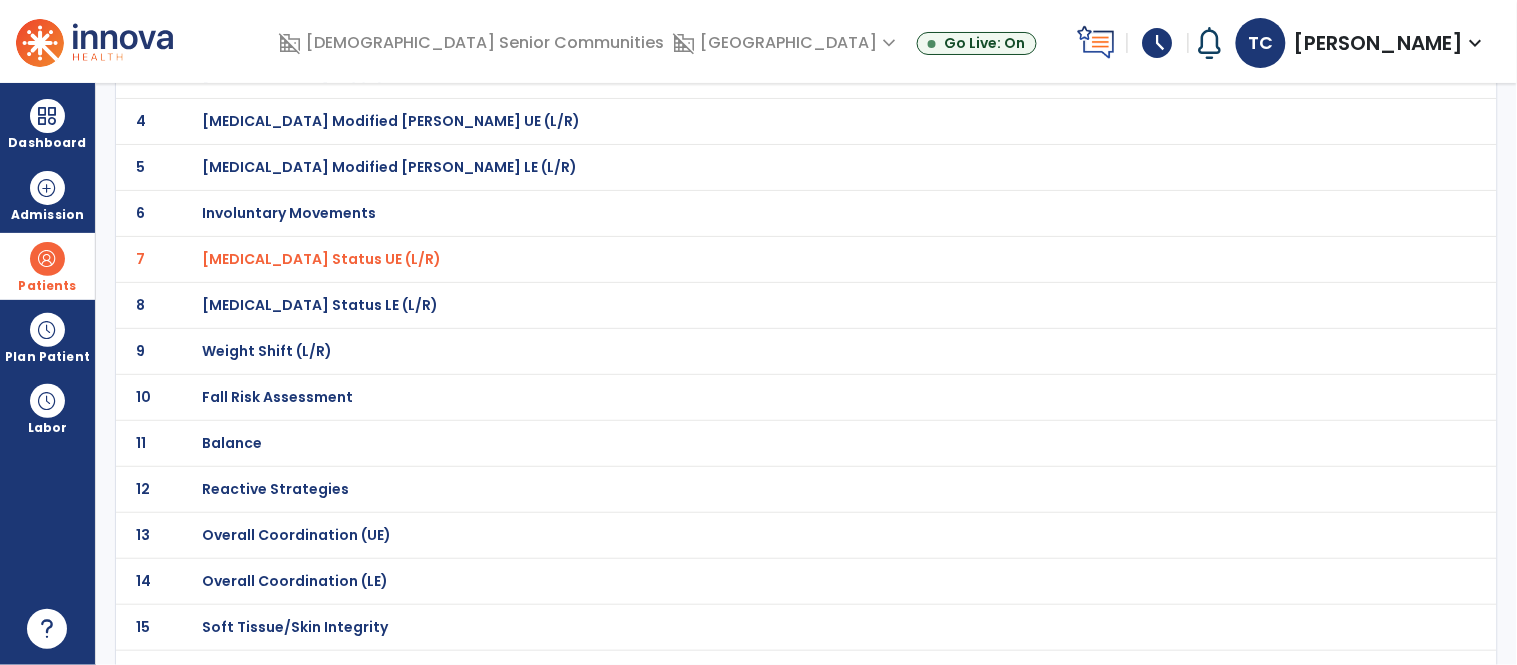 click on "8 Weight Bearing Status LE (L/R)" 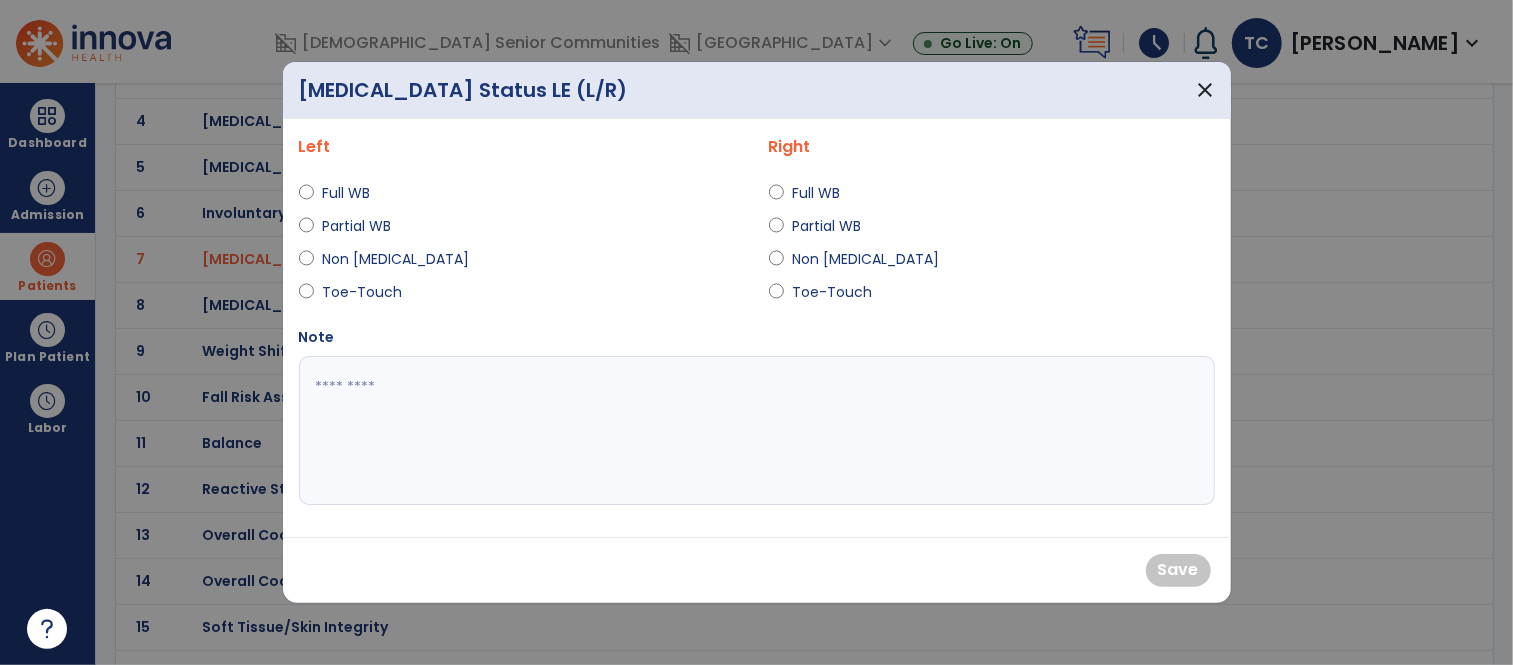 click on "Full WB Partial WB Non Weight Bearing Toe-Touch" at bounding box center (522, 235) 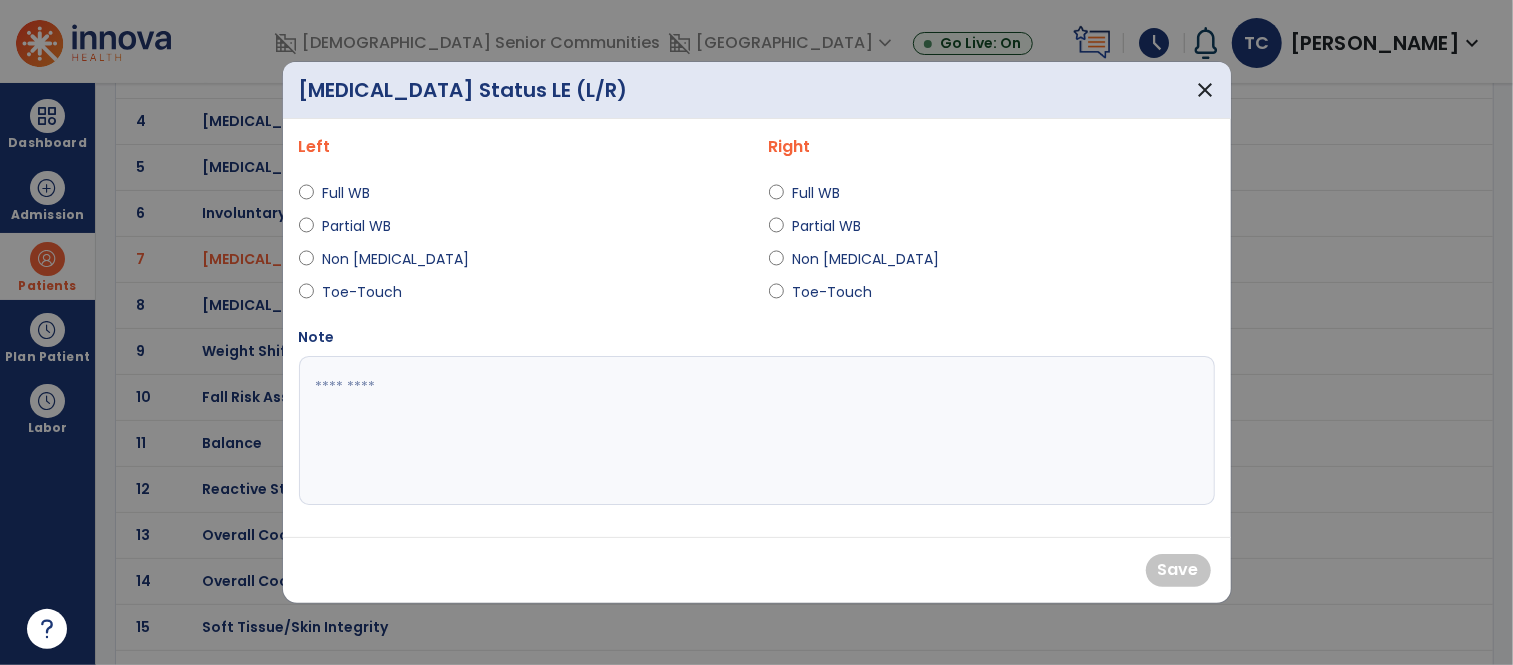 click on "Full WB" at bounding box center (357, 193) 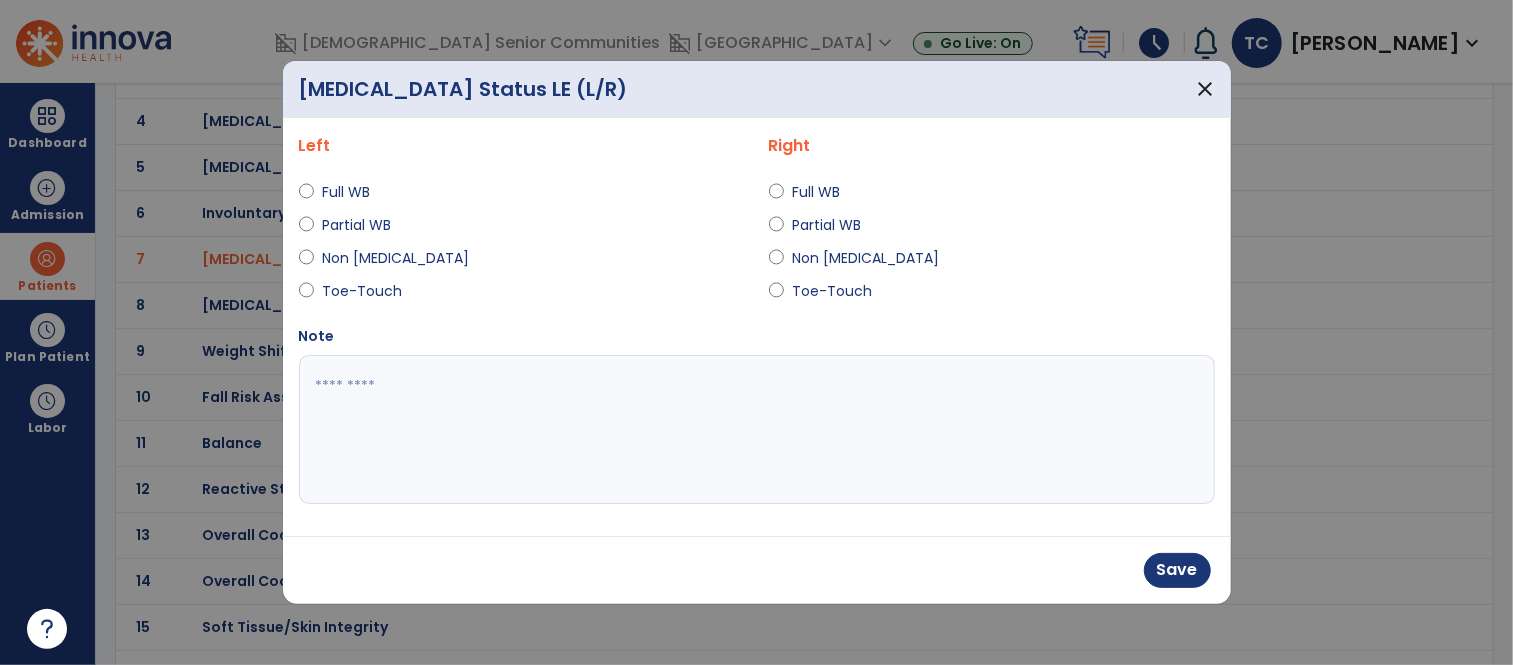 click on "Full WB" at bounding box center [827, 192] 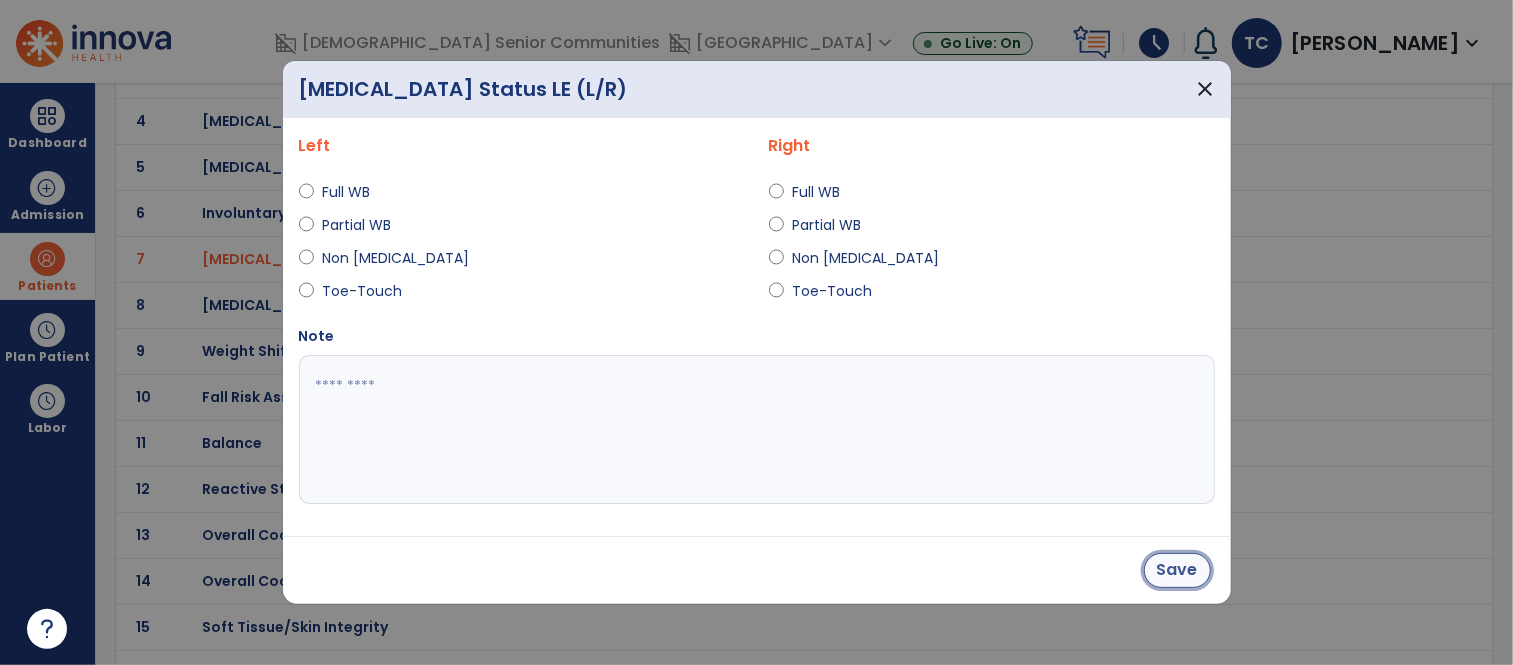 click on "Save" at bounding box center (1177, 570) 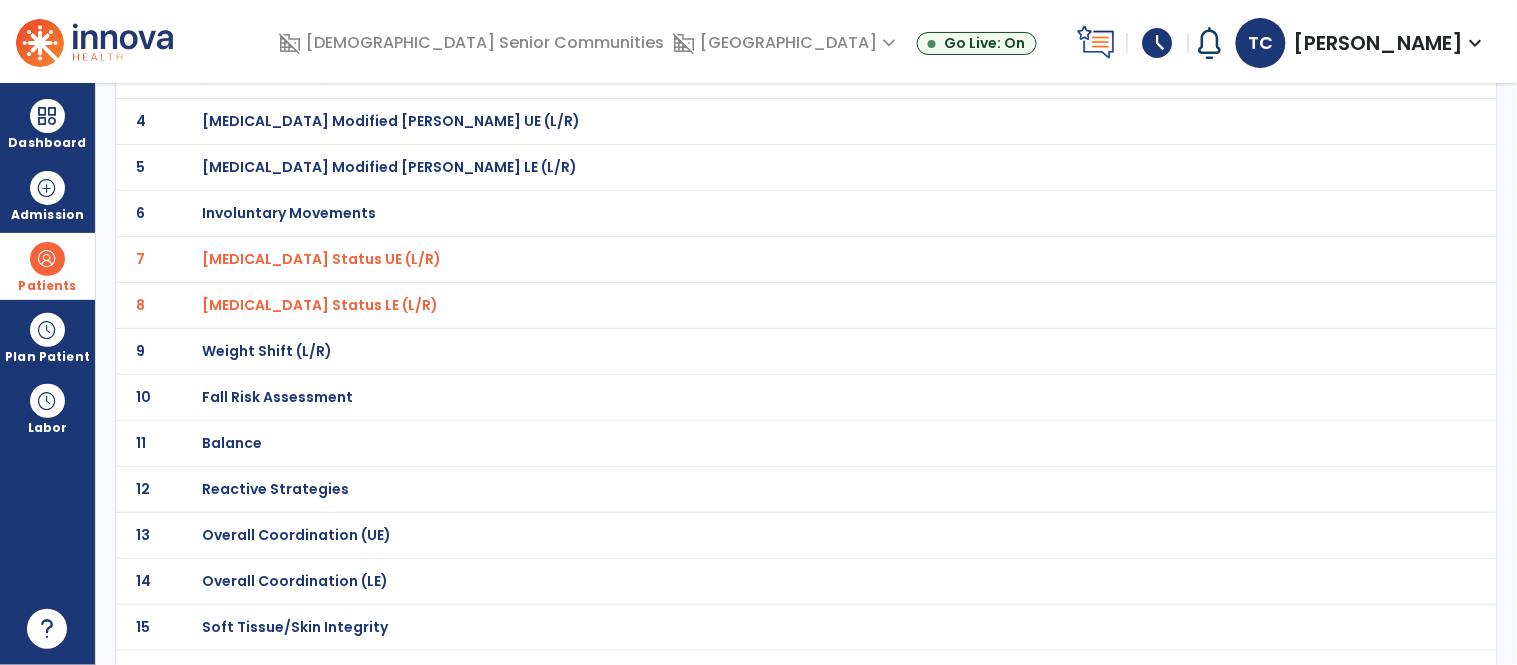 click on "Fall Risk Assessment" at bounding box center (273, -17) 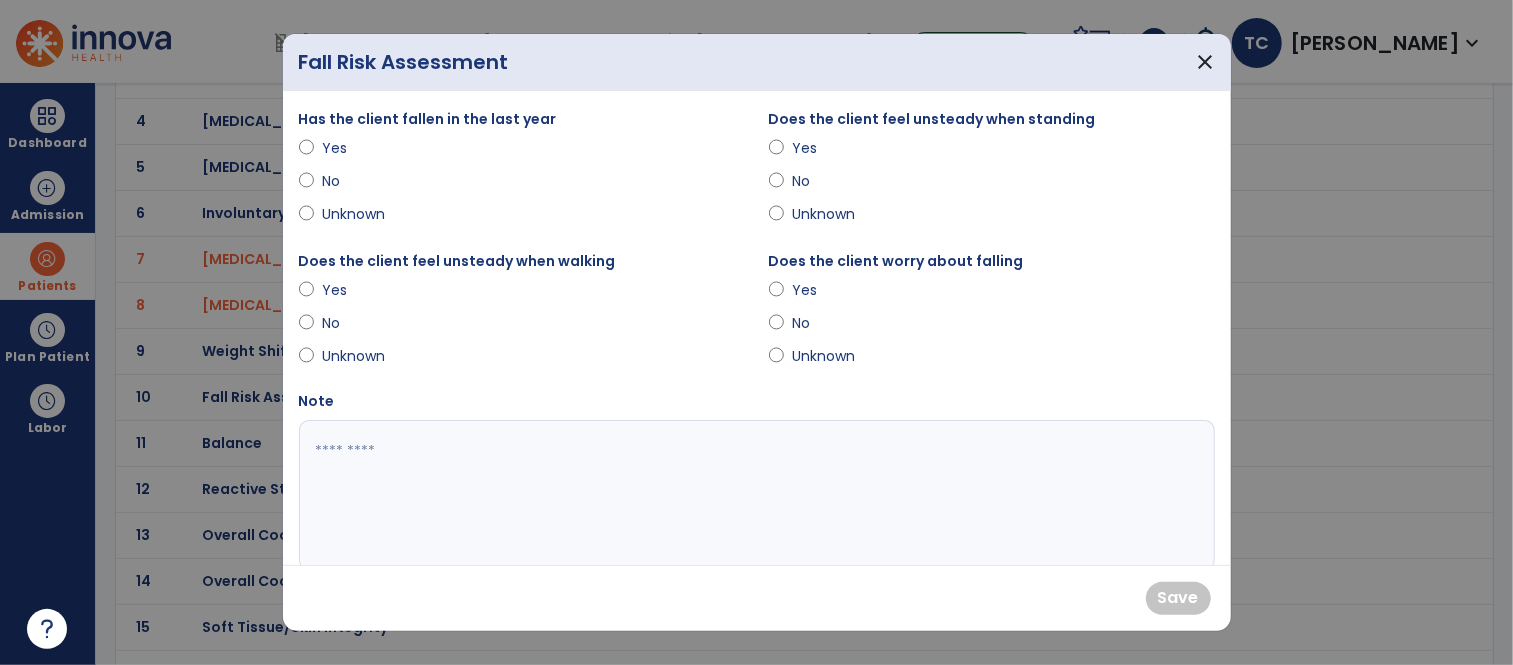 click on "Yes" at bounding box center [357, 290] 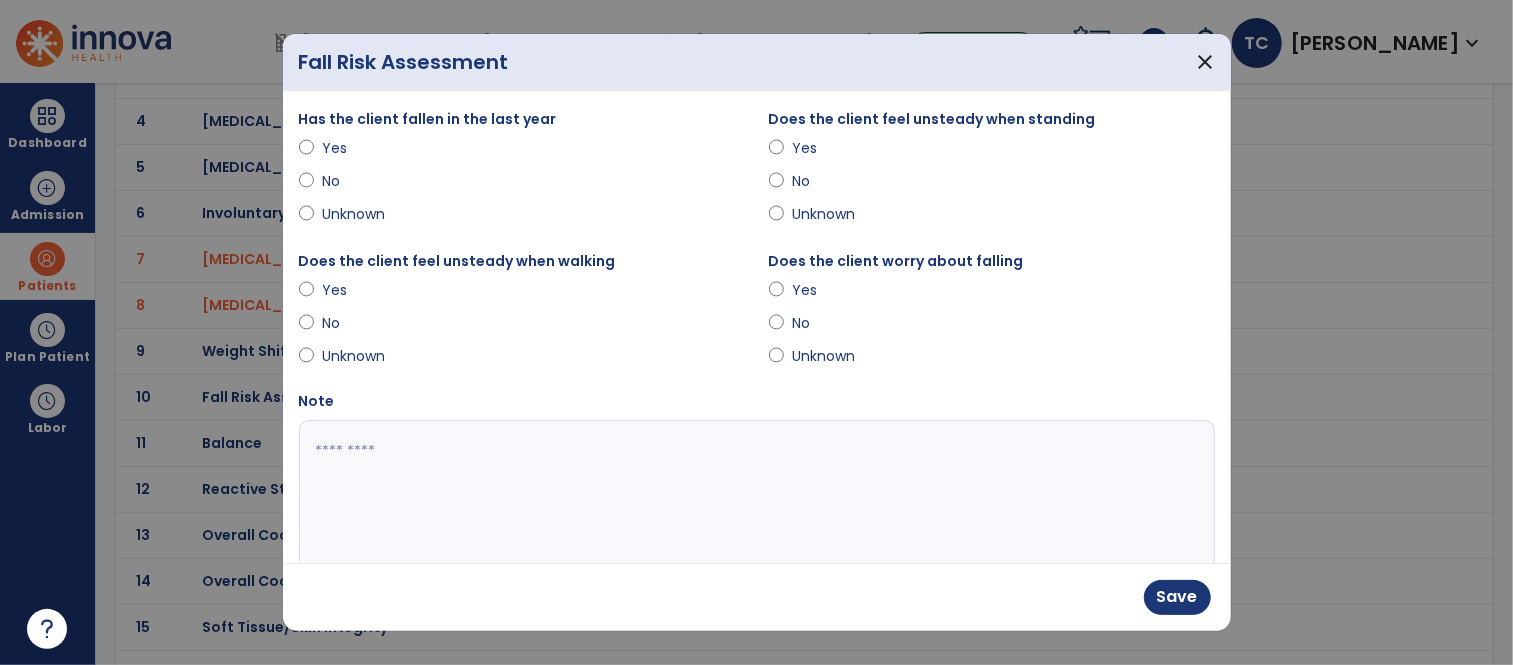 click on "Yes" at bounding box center [992, 294] 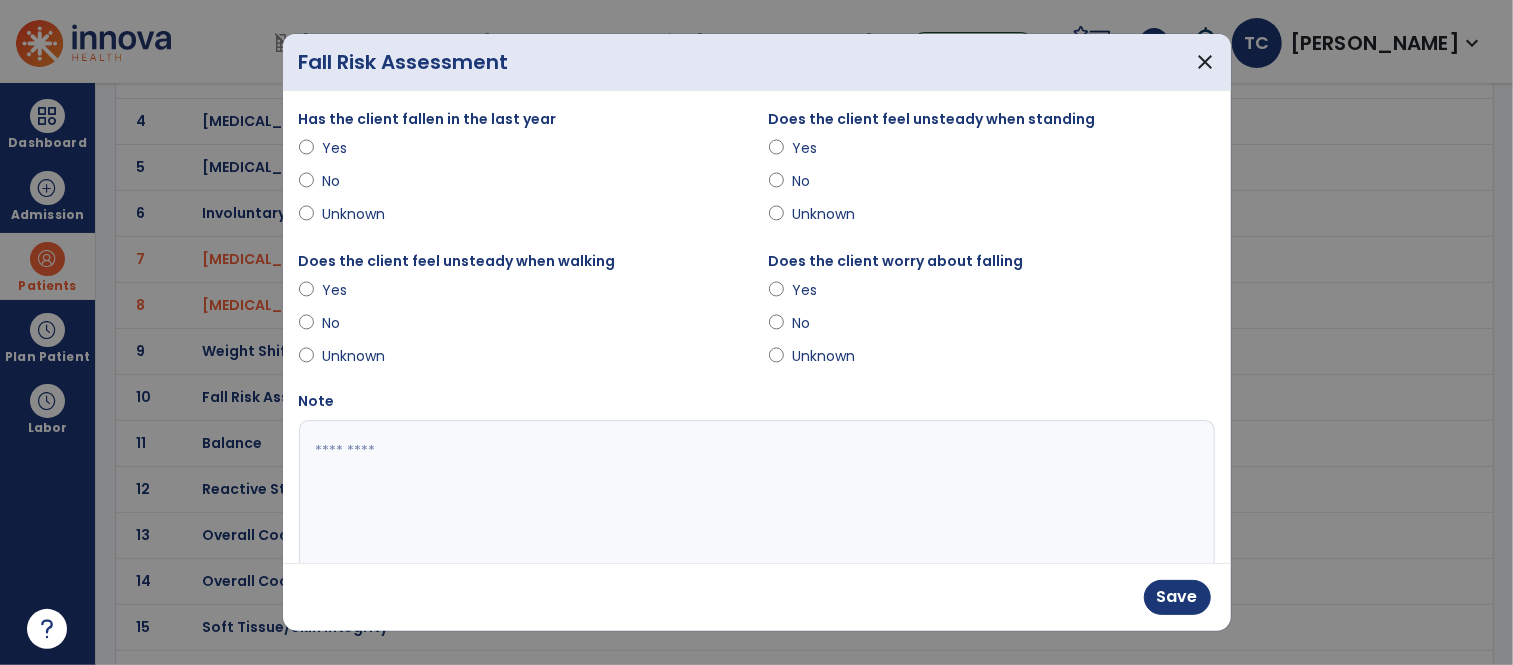 click on "Unknown" at bounding box center [357, 214] 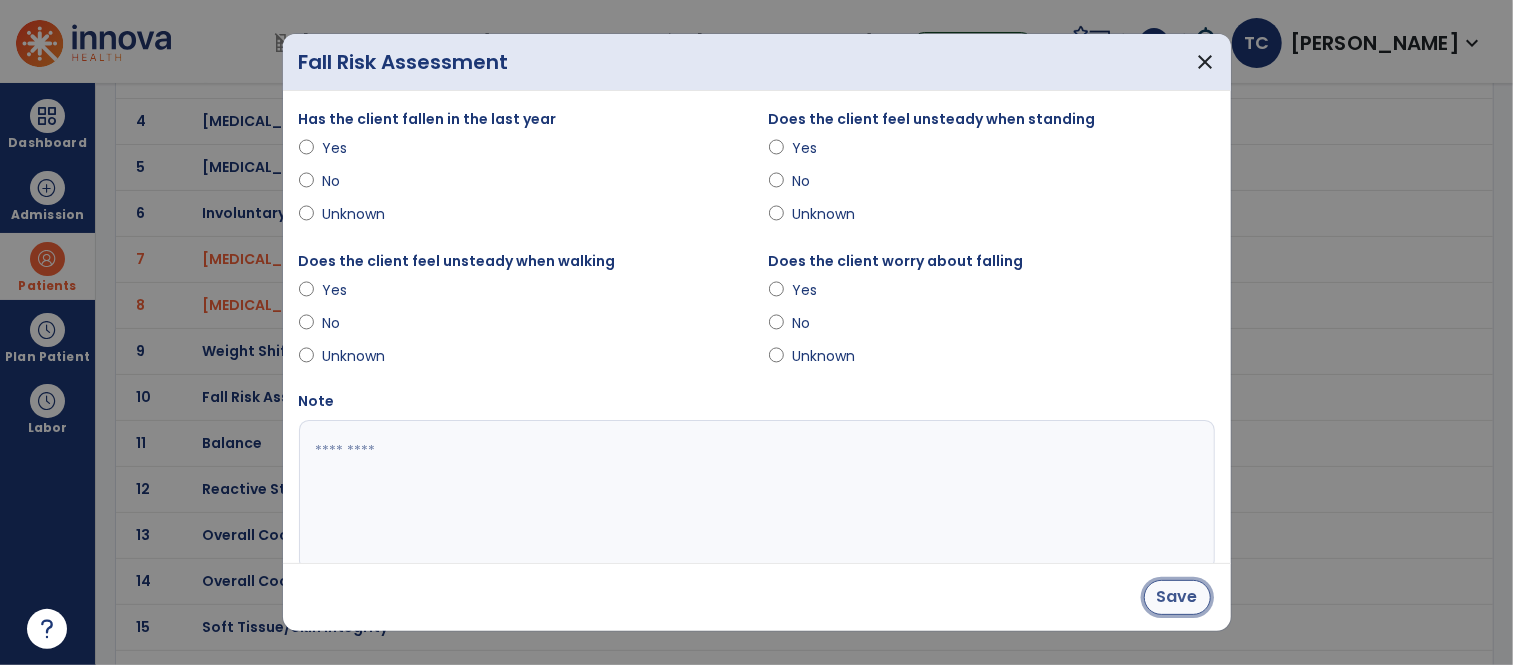 click on "Save" at bounding box center [1177, 597] 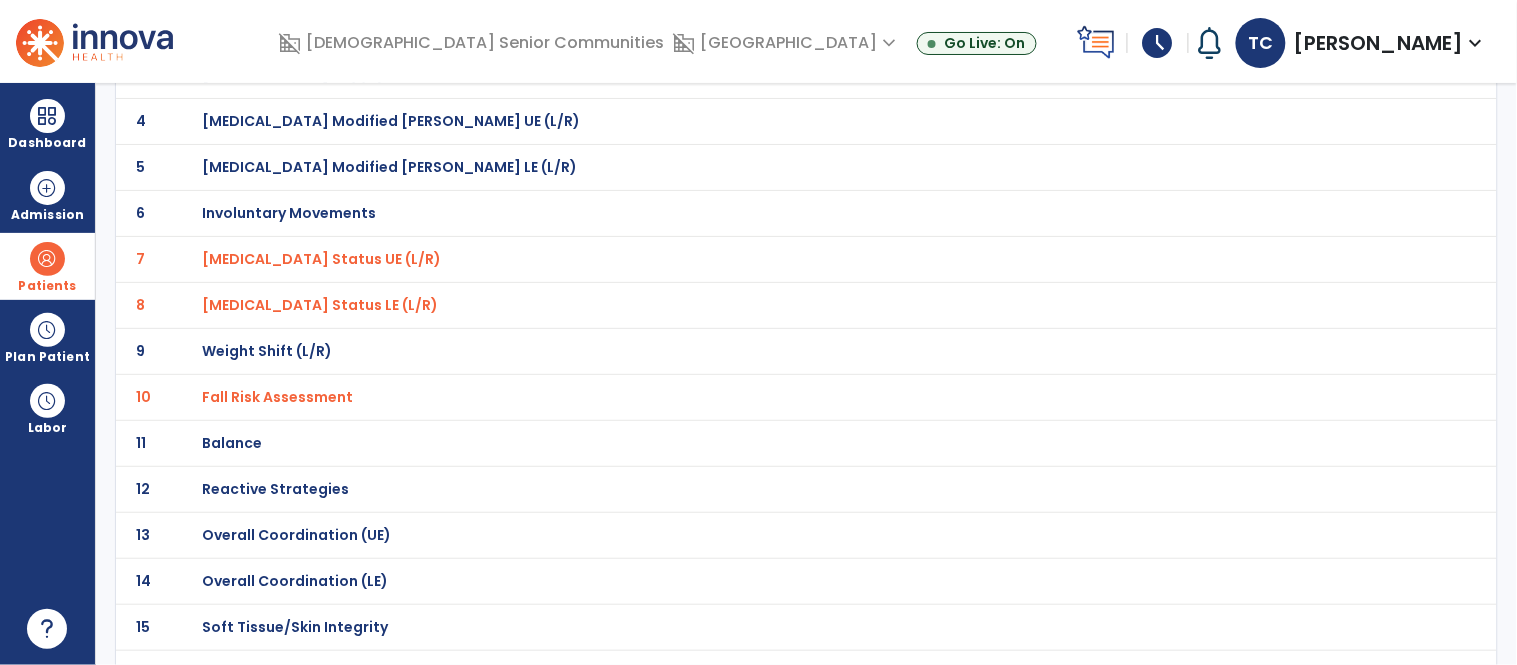 click on "Balance" at bounding box center [273, -17] 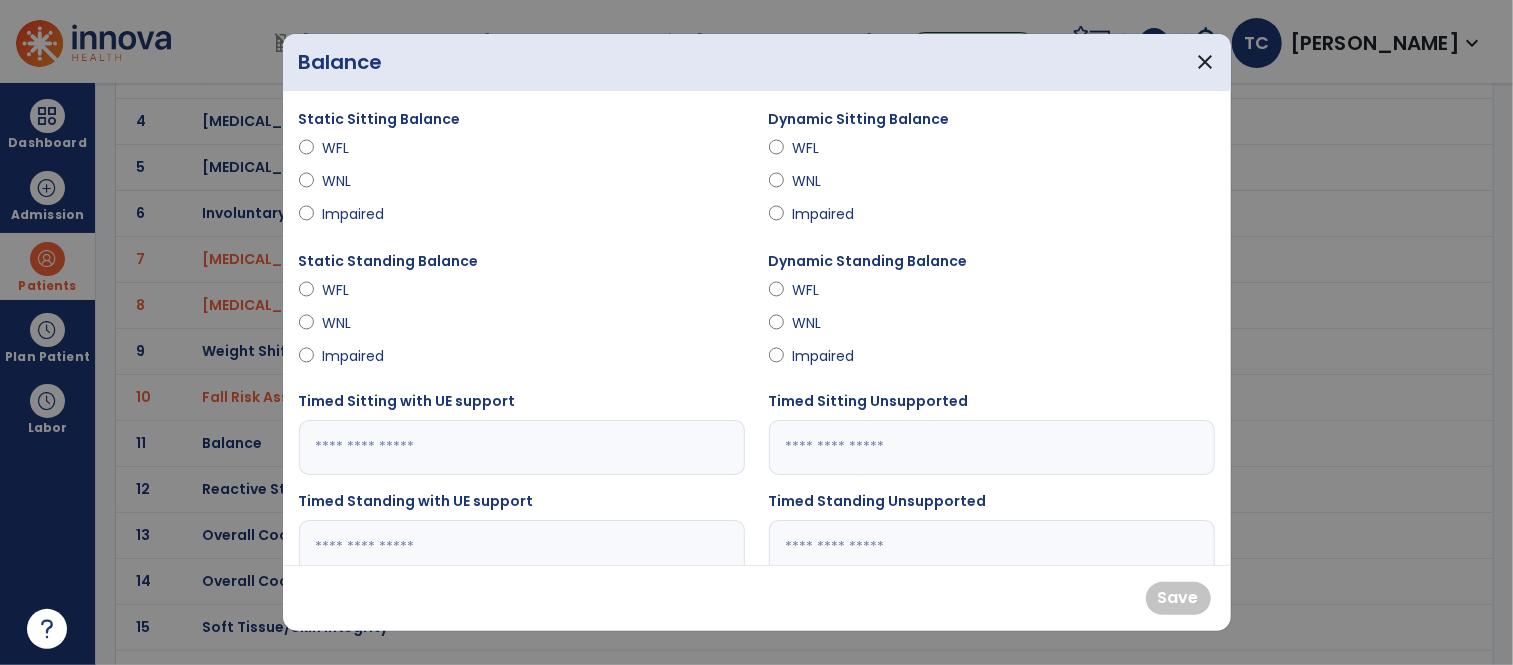 click on "WFL" at bounding box center [357, 148] 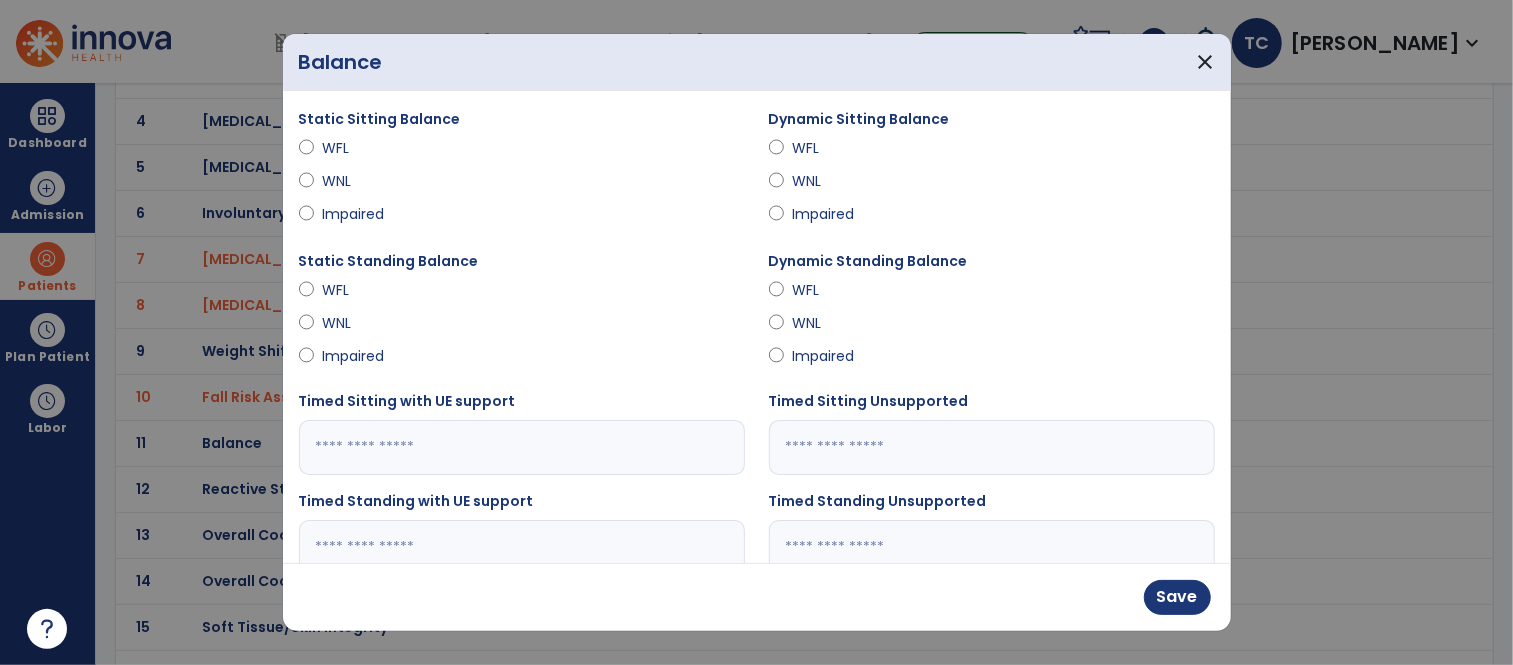 click on "WFL" at bounding box center (827, 148) 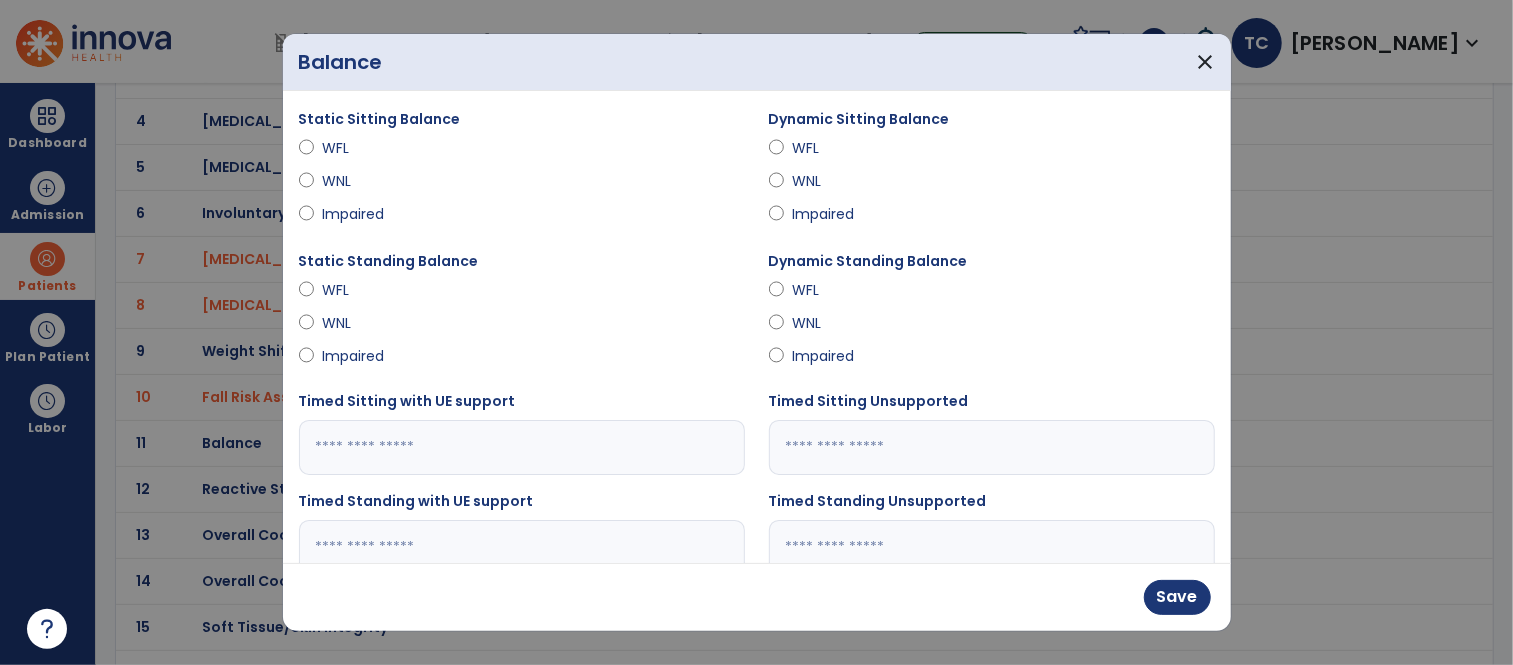 click on "Impaired" at bounding box center [357, 356] 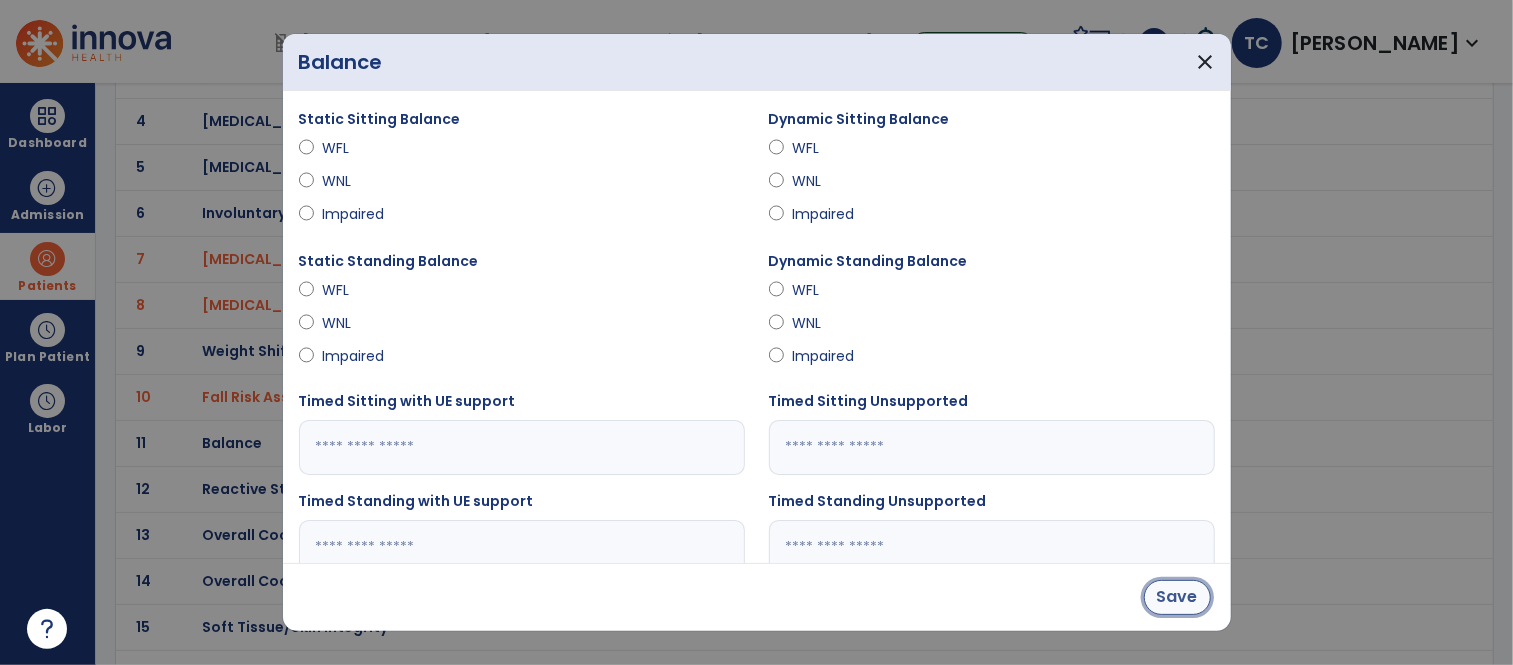 click on "Save" at bounding box center (1177, 597) 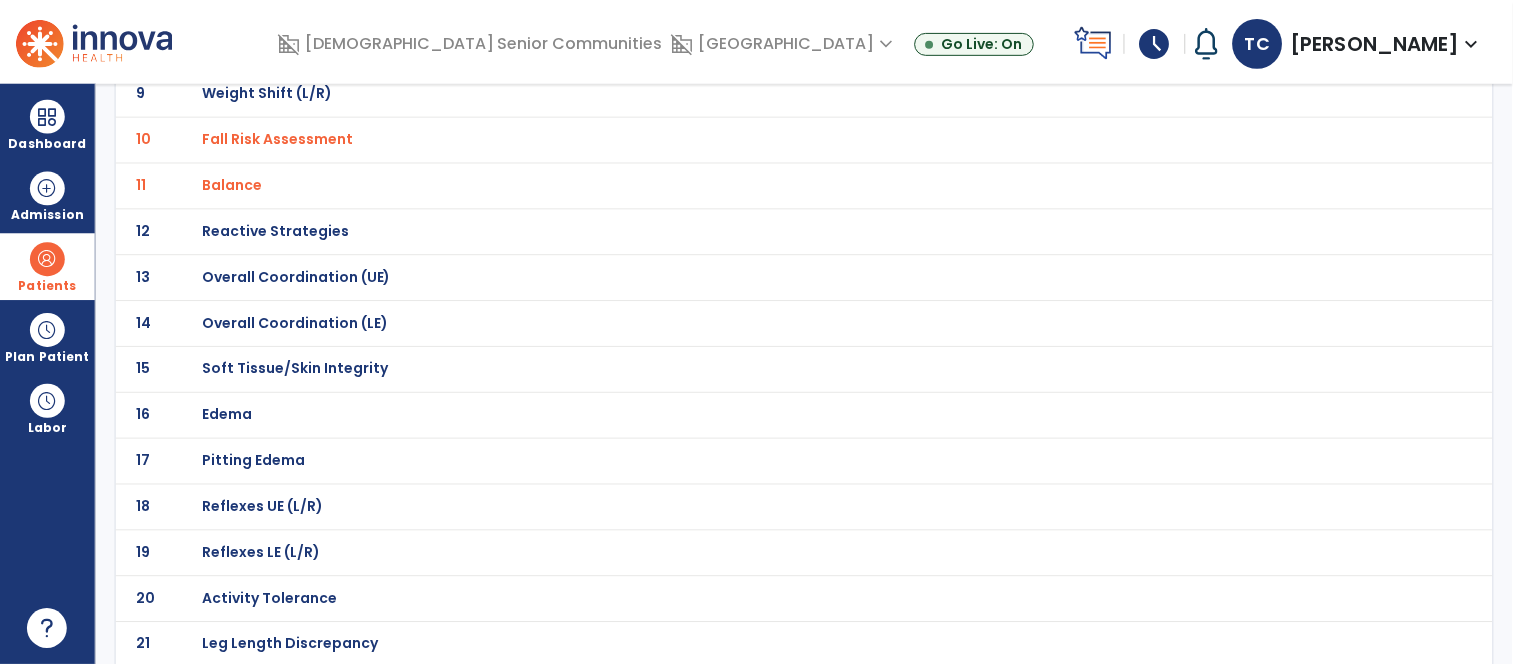 scroll, scrollTop: 0, scrollLeft: 0, axis: both 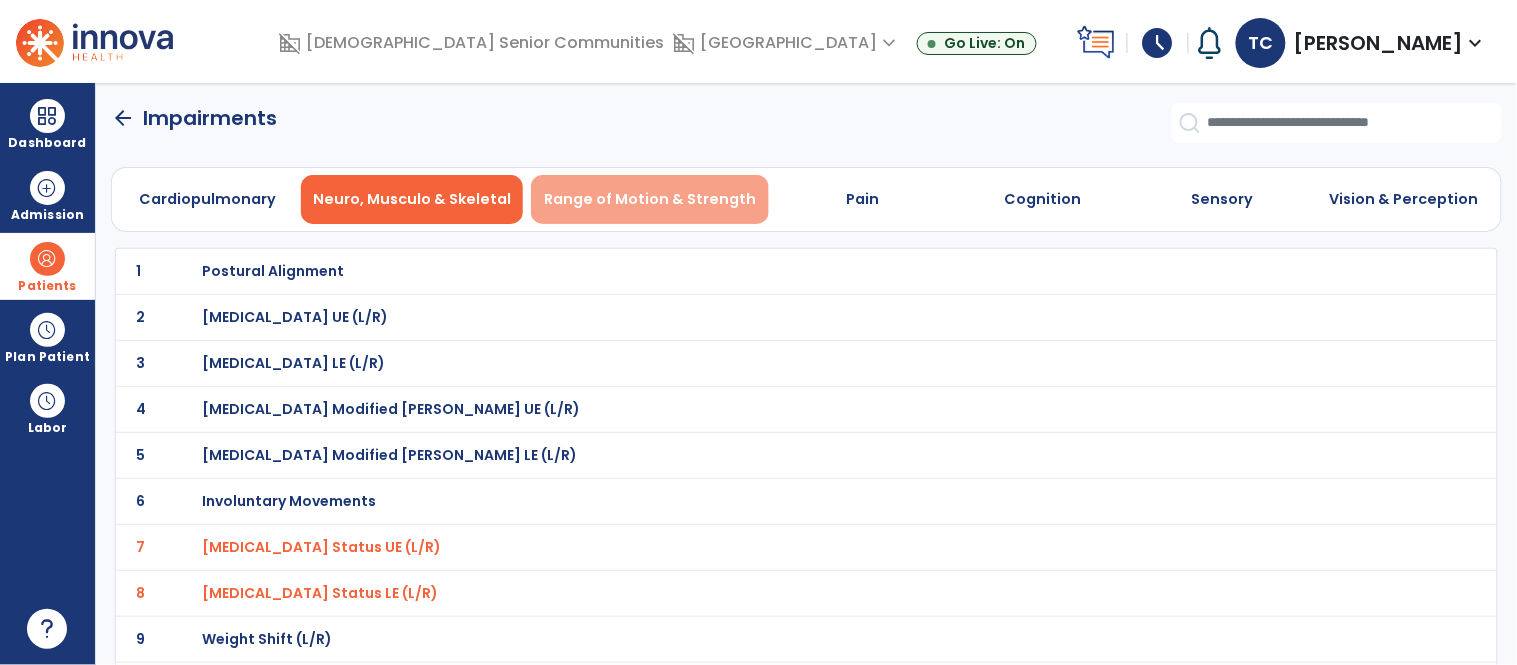 click on "Range of Motion & Strength" at bounding box center (650, 199) 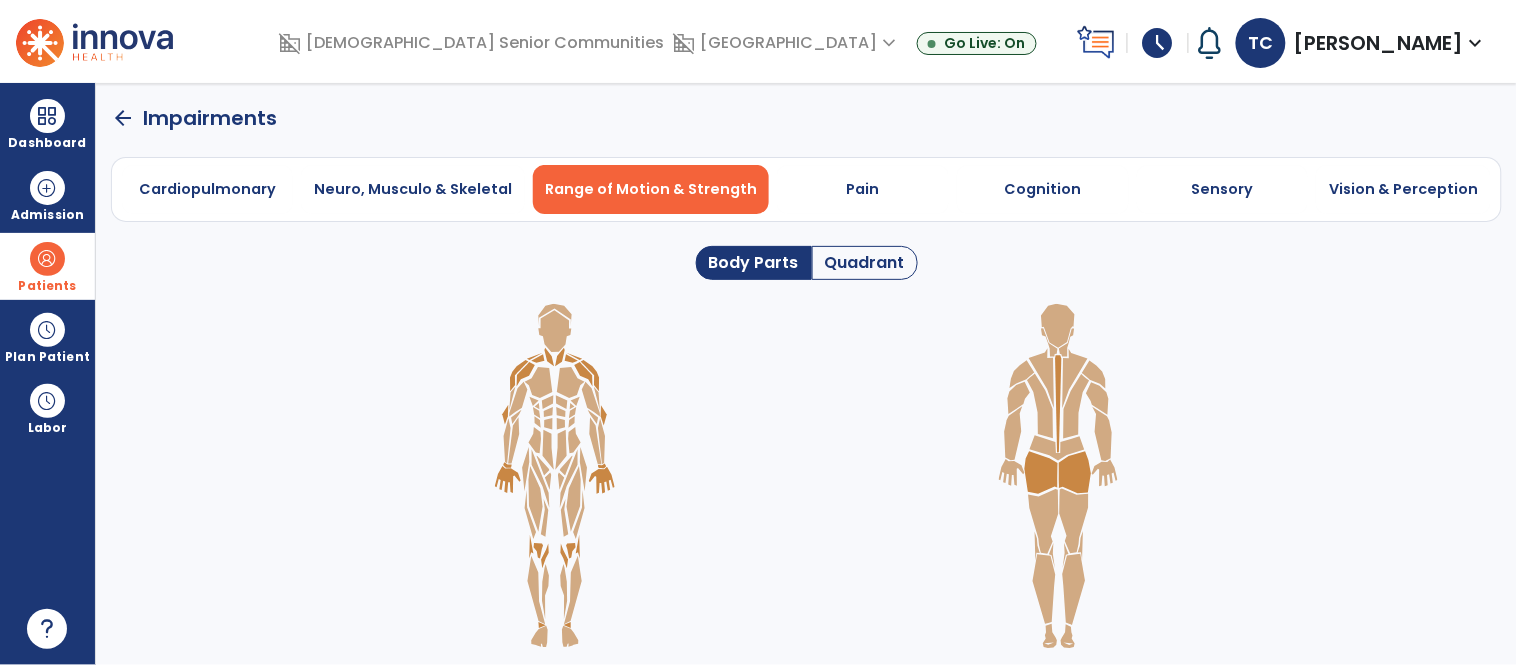 click on "Quadrant" 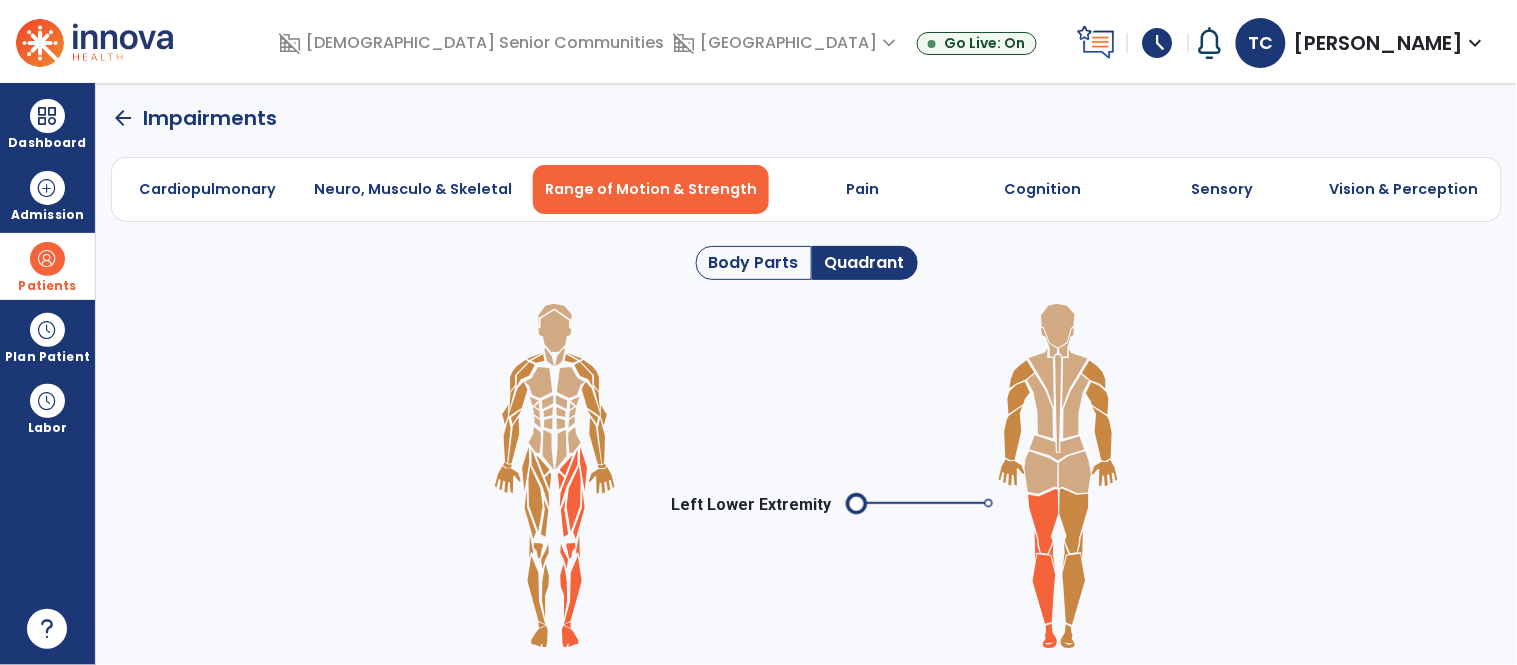 click 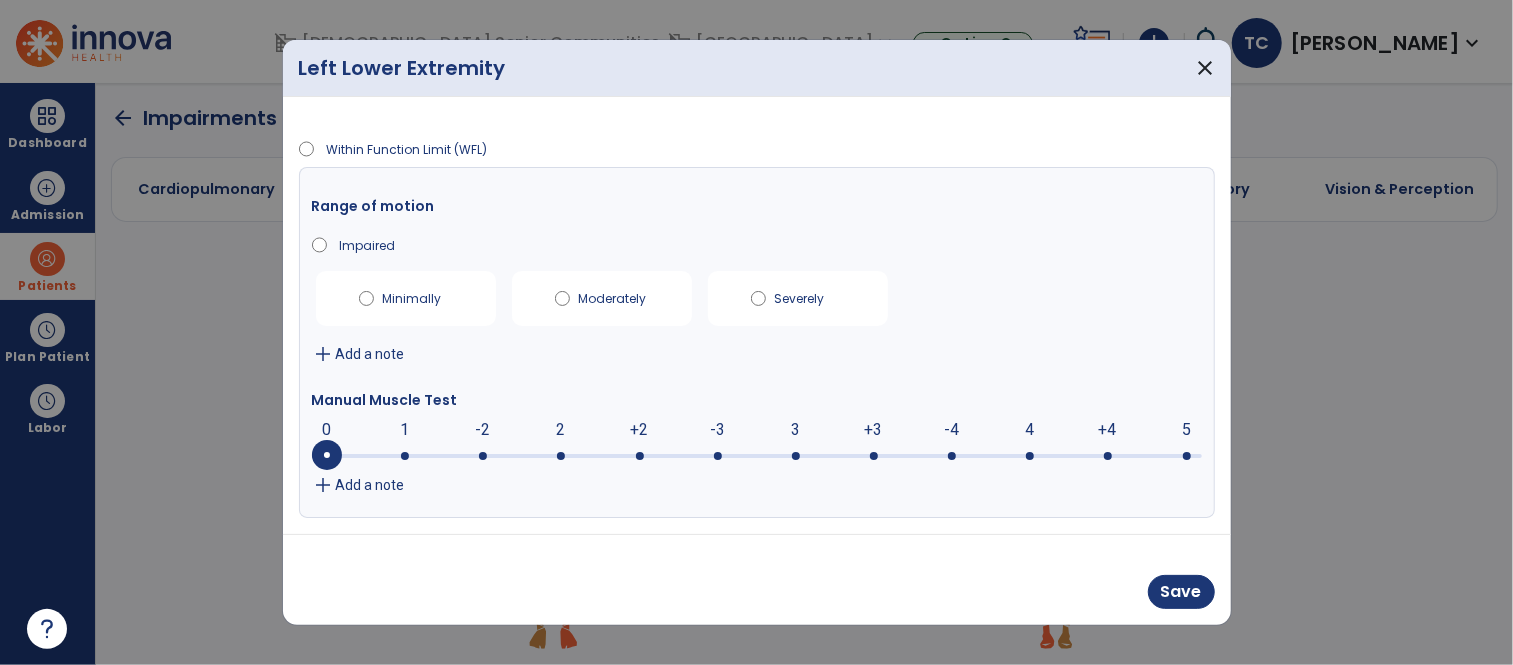 click at bounding box center [757, 454] 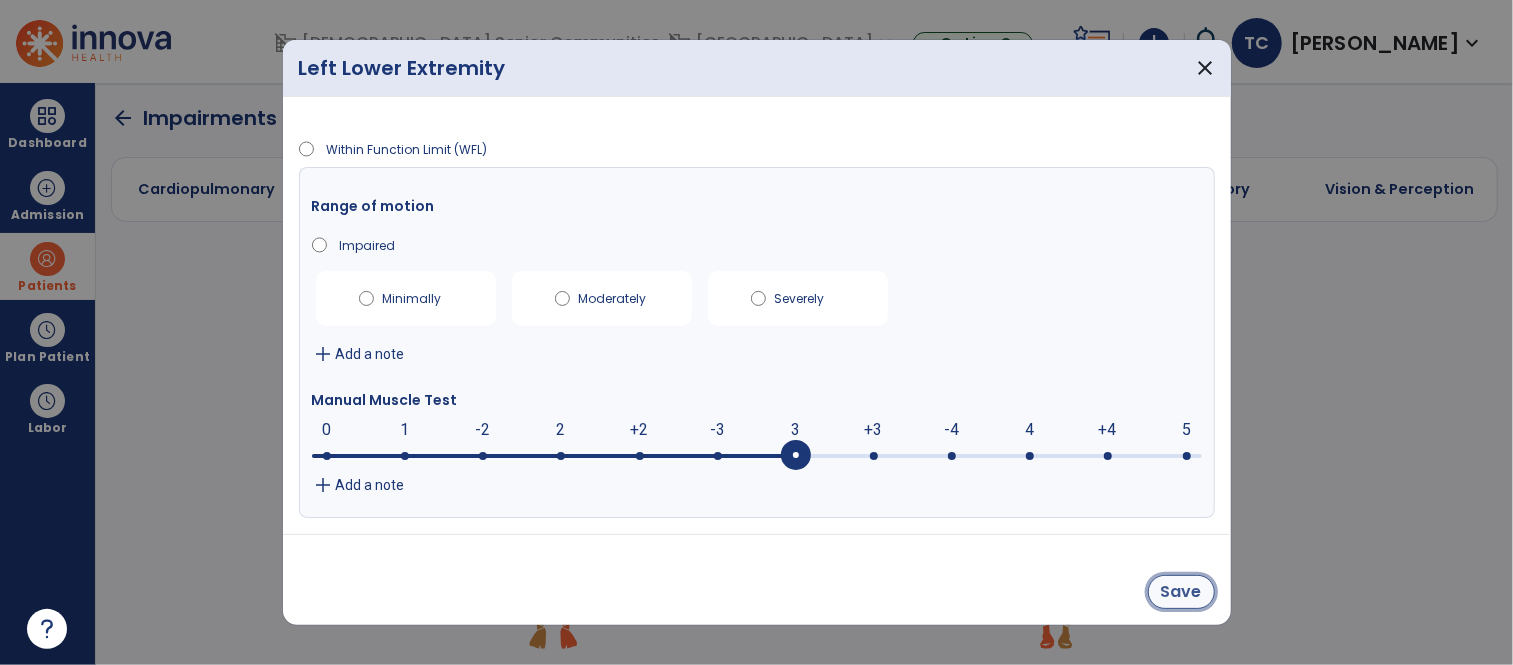 click on "Save" at bounding box center (1181, 592) 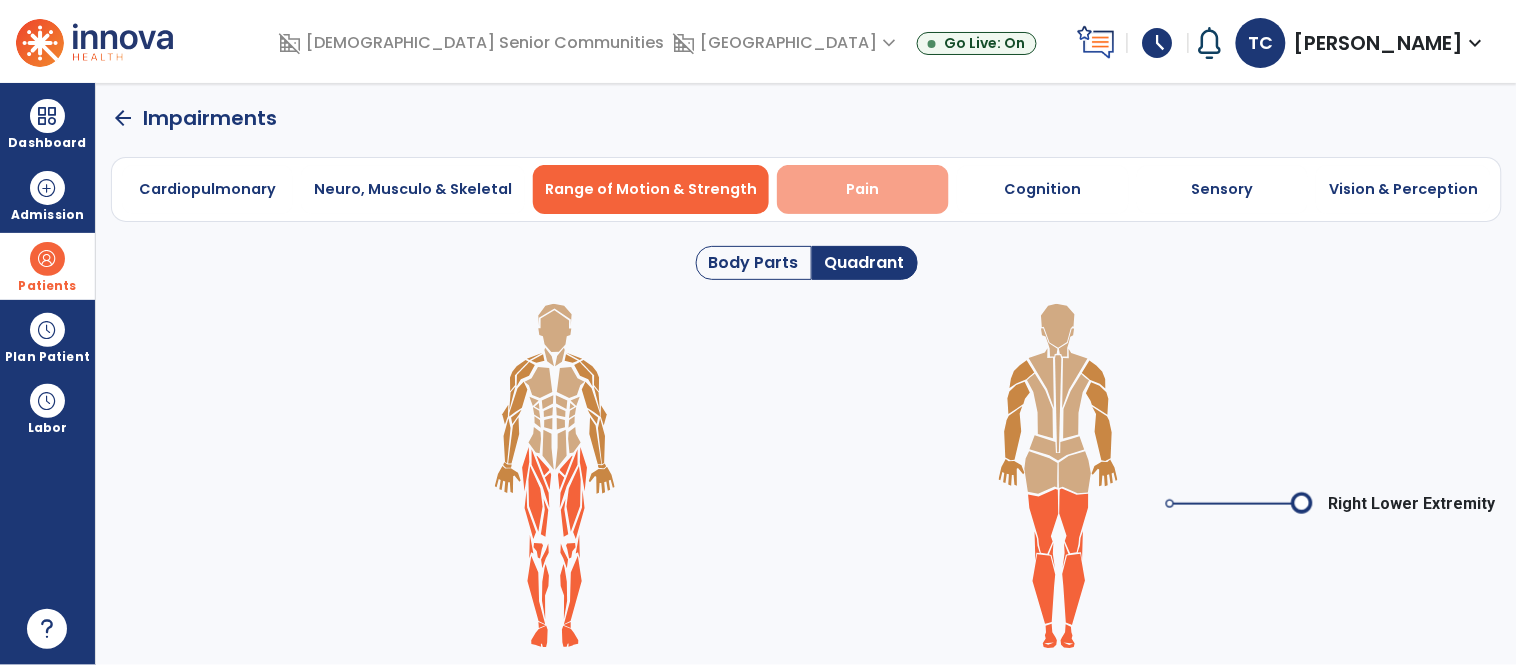 drag, startPoint x: 1069, startPoint y: 511, endPoint x: 812, endPoint y: 210, distance: 395.79034 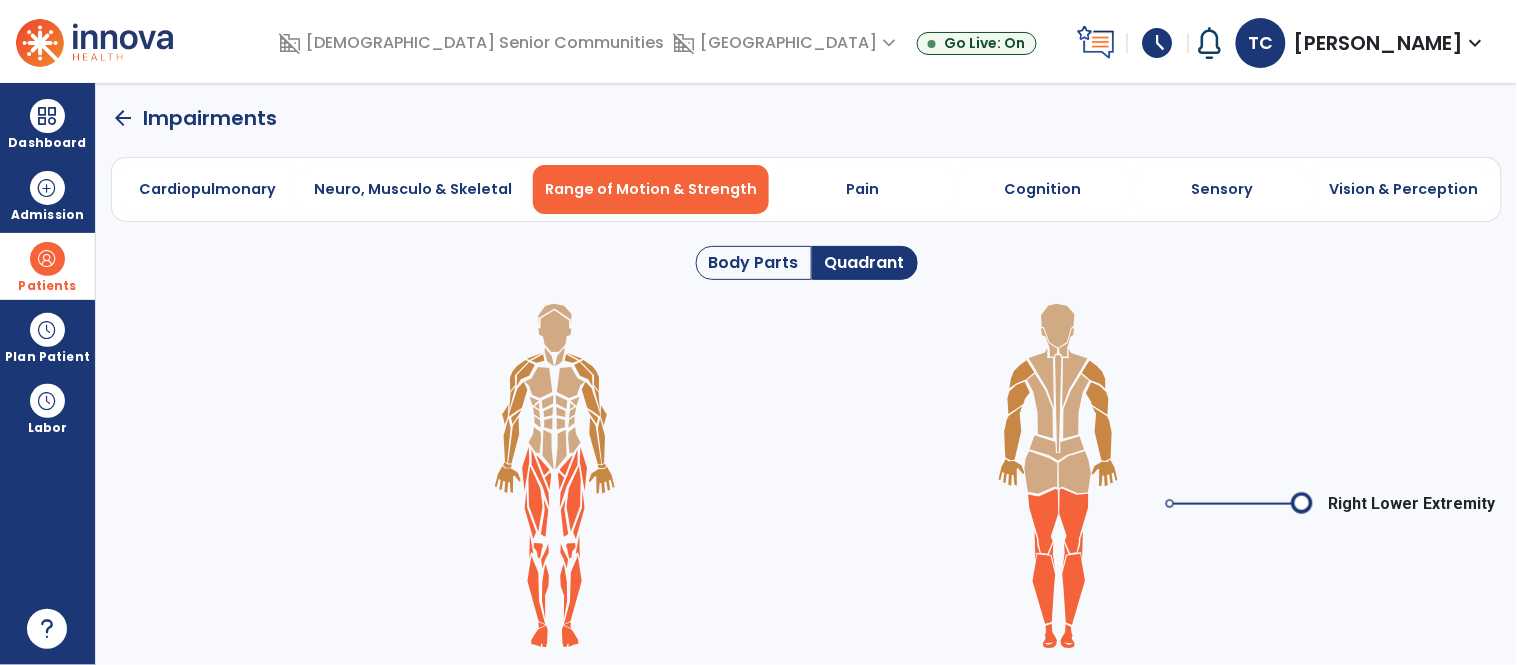 click 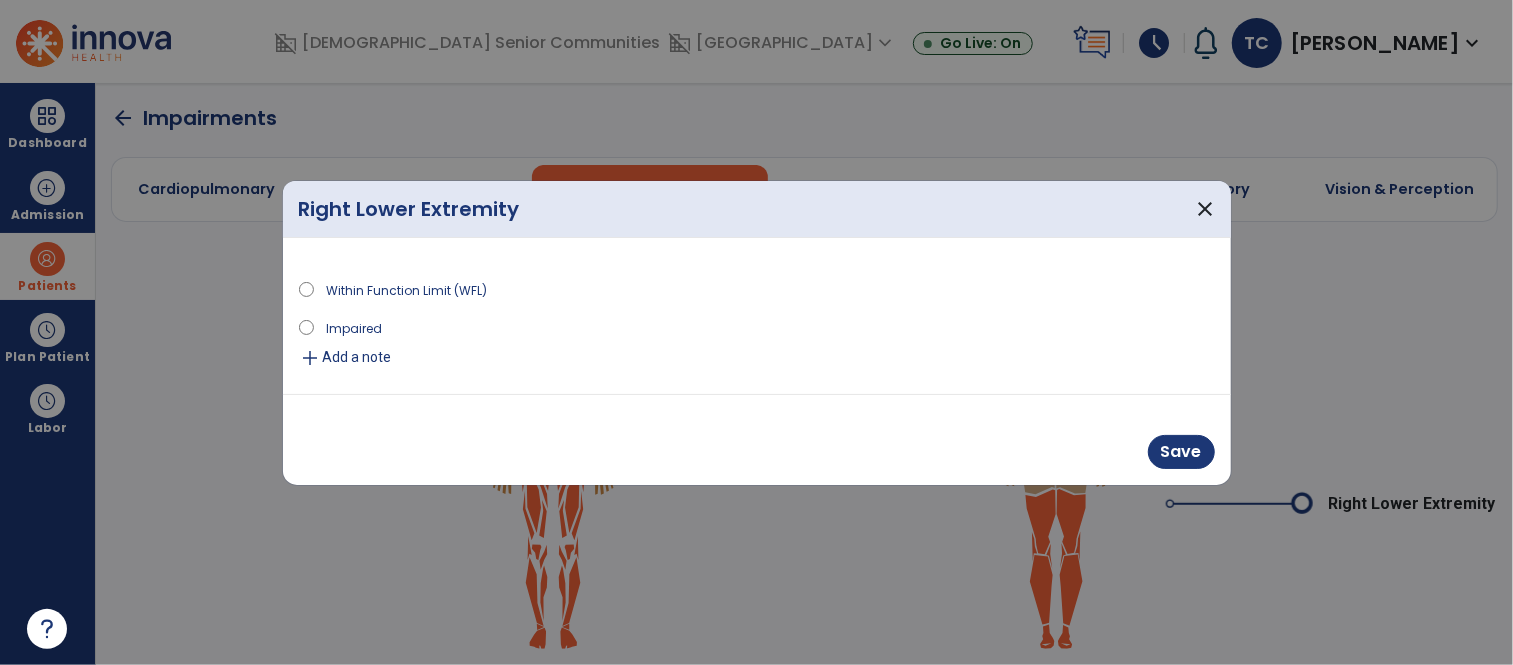 click on "Impaired" at bounding box center [354, 327] 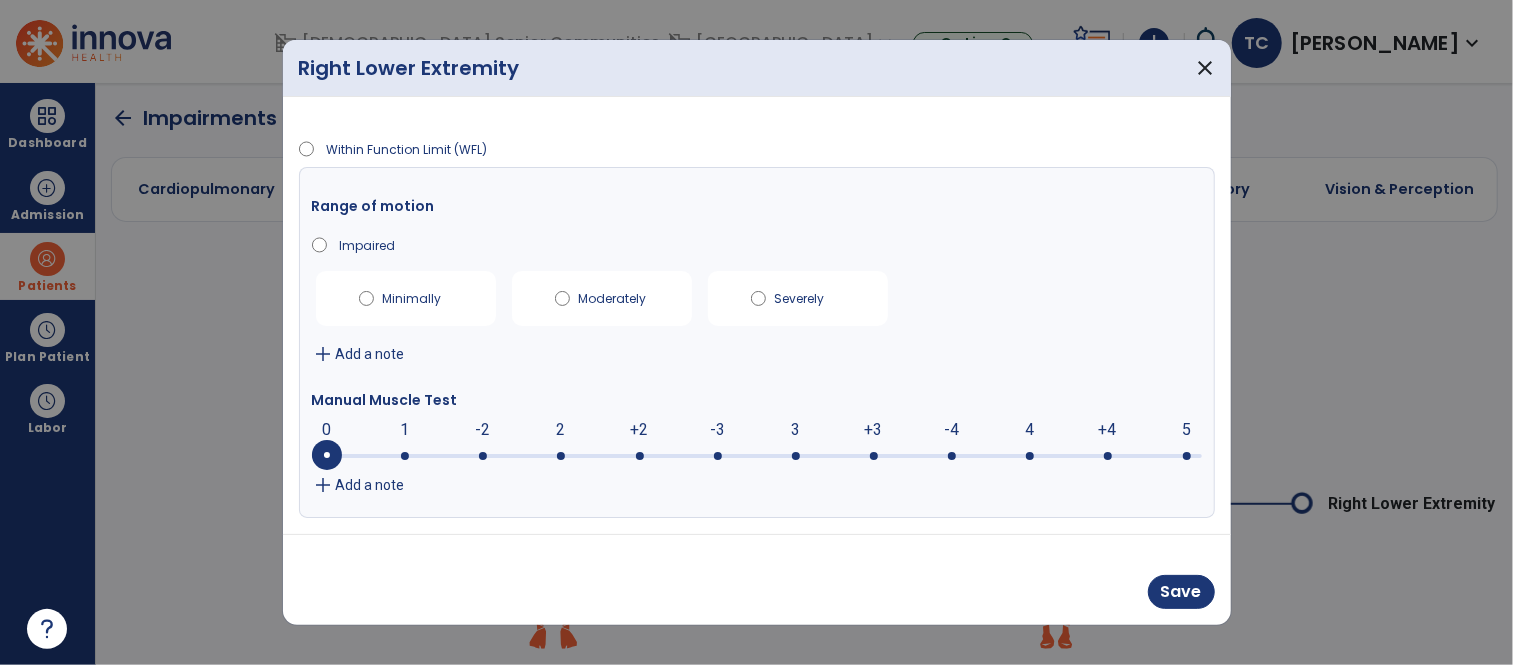 click at bounding box center [757, 454] 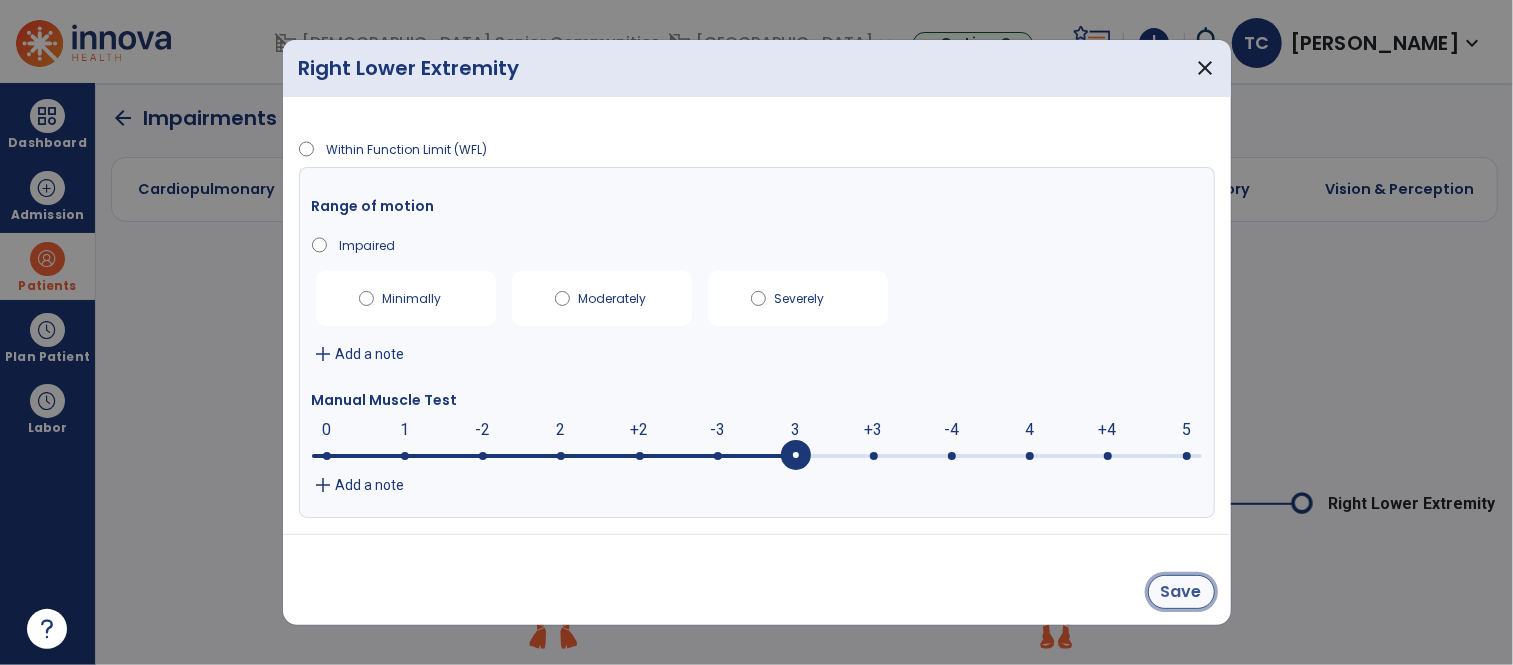 click on "Save" at bounding box center [1181, 592] 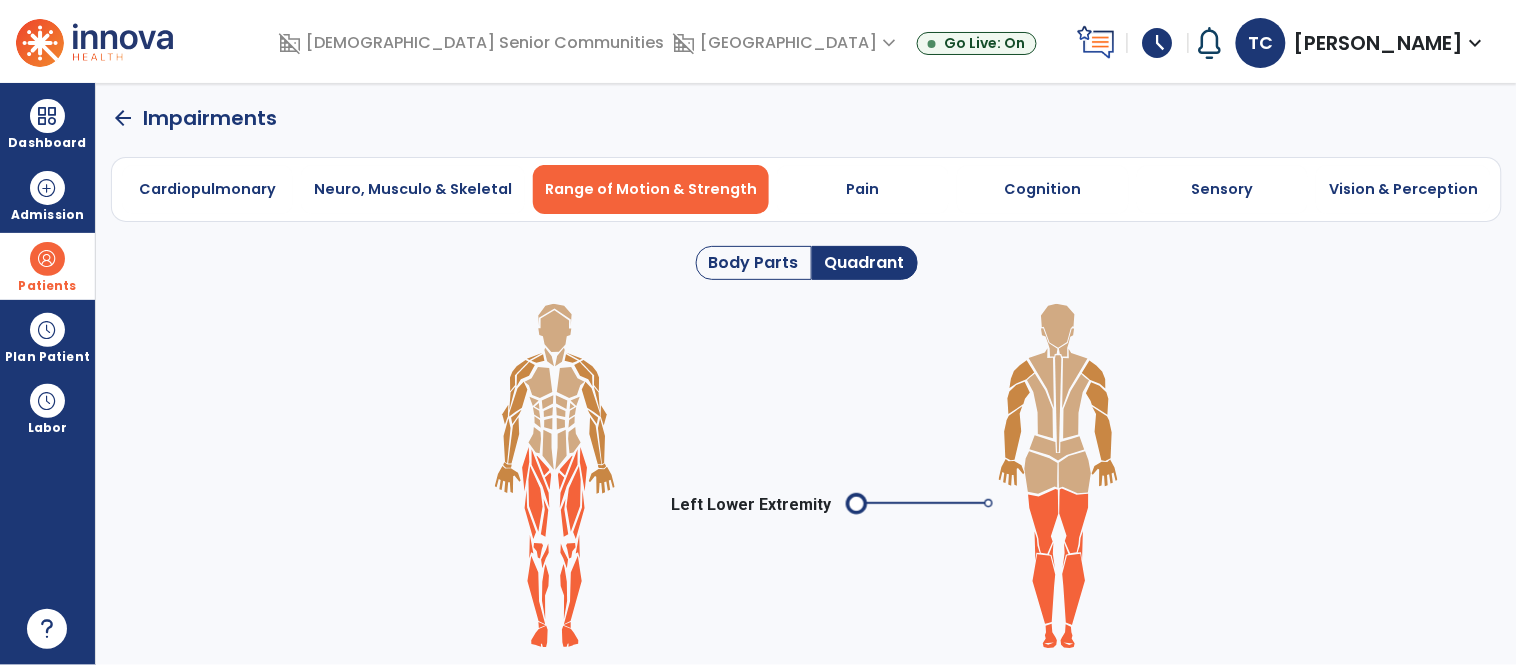 click 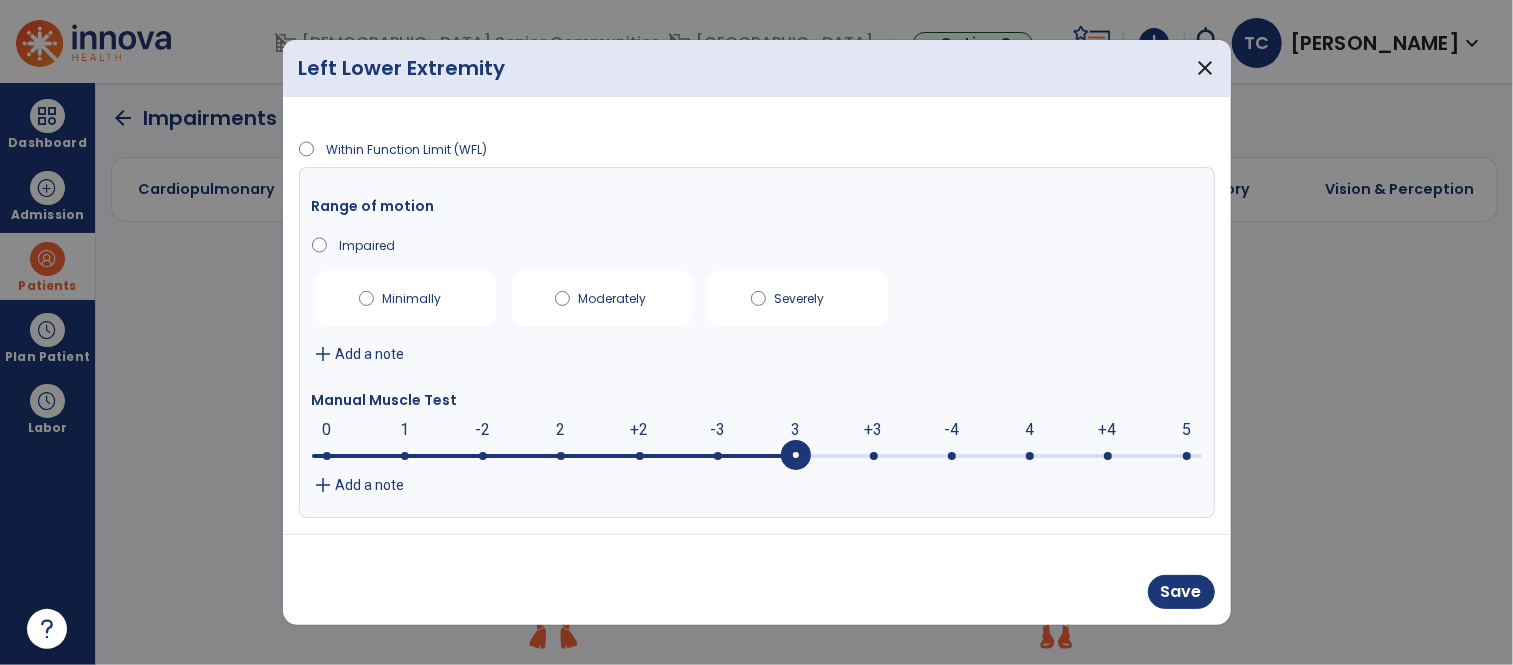 click at bounding box center [757, 454] 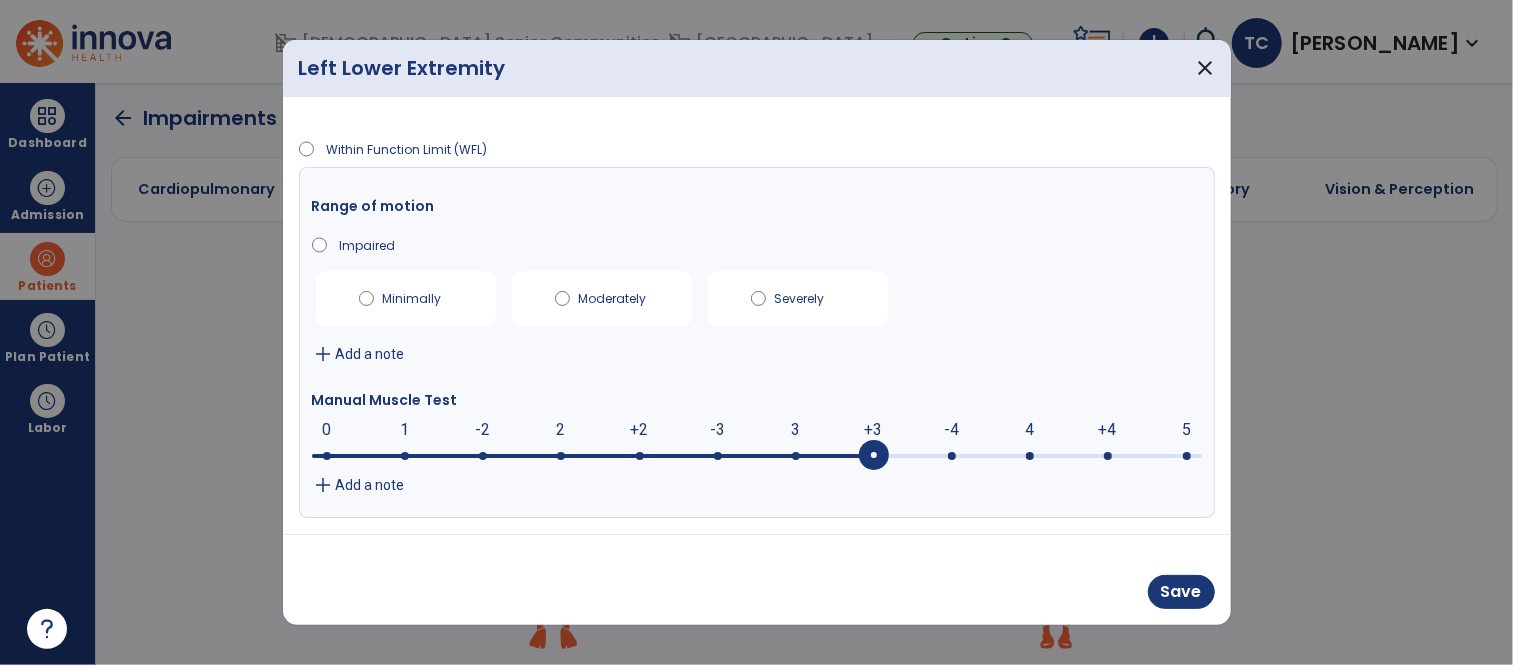 click on "Save" at bounding box center [757, 579] 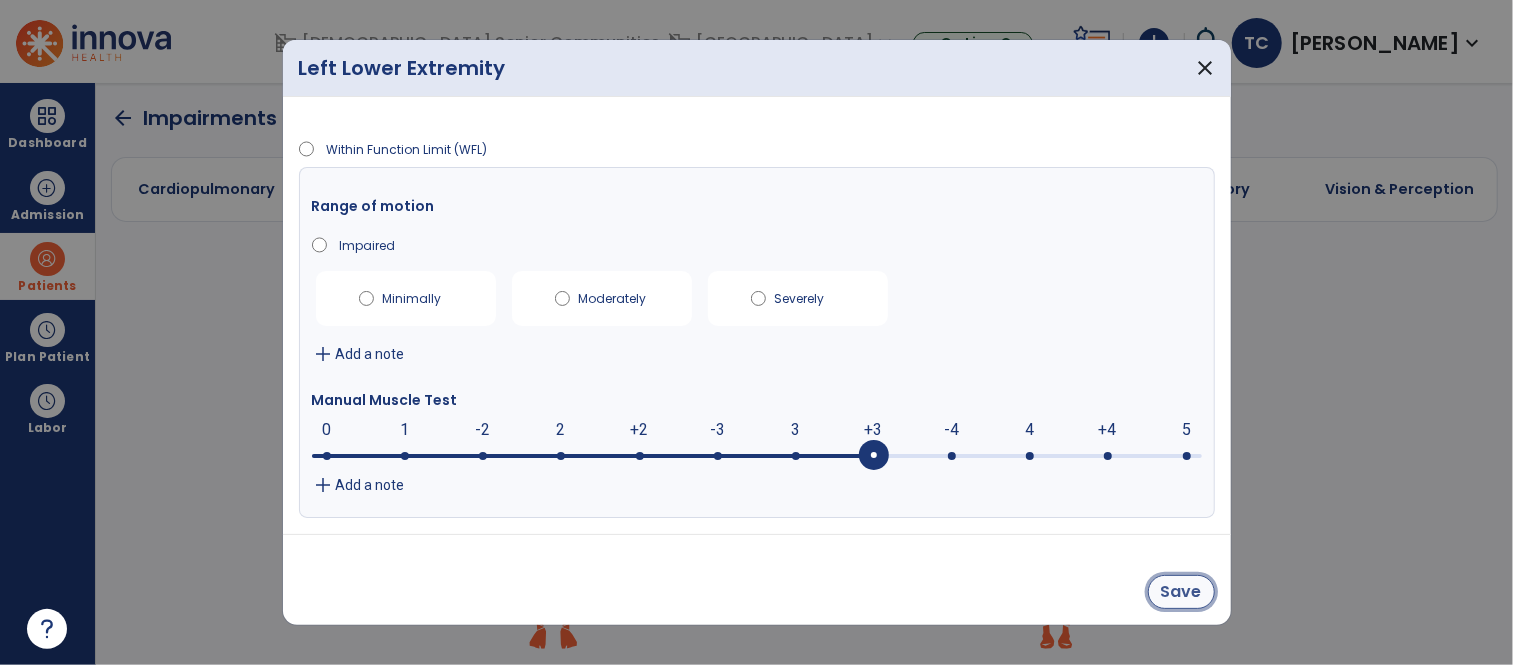 click on "Save" at bounding box center (1181, 592) 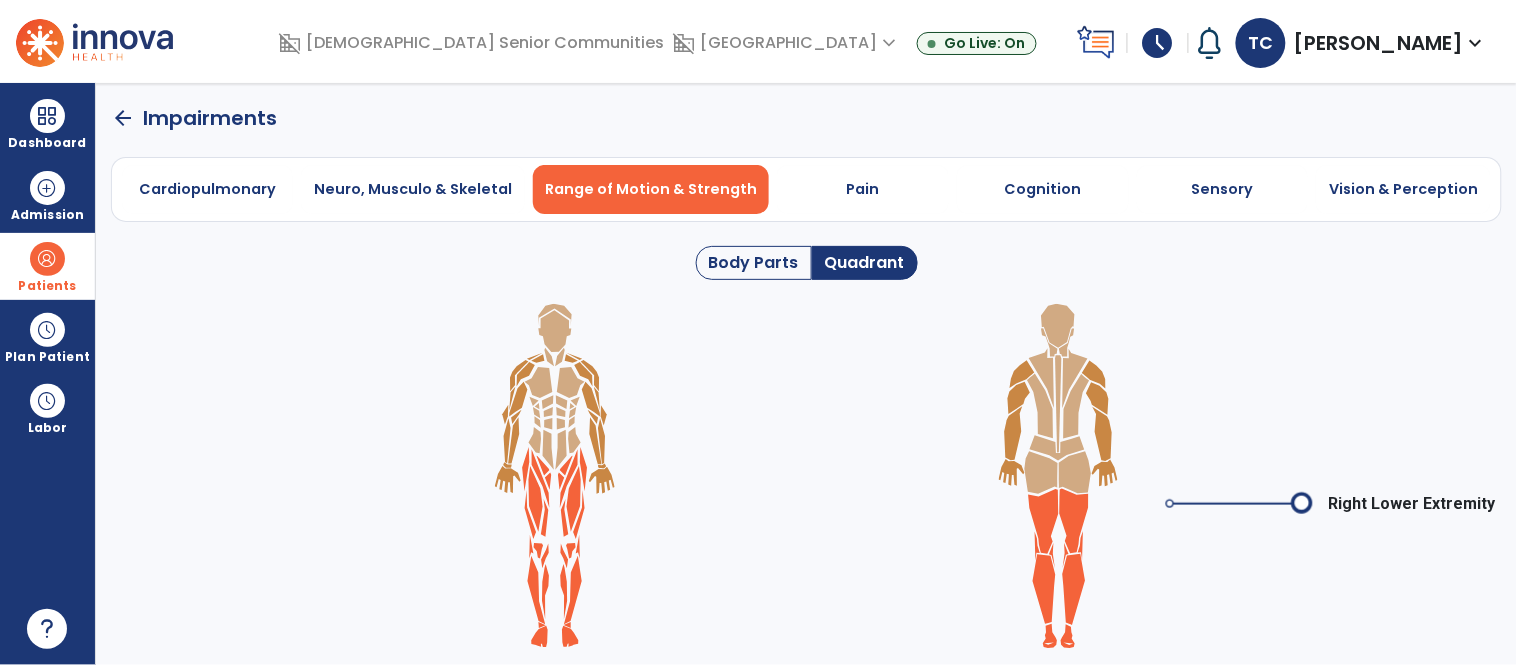 click 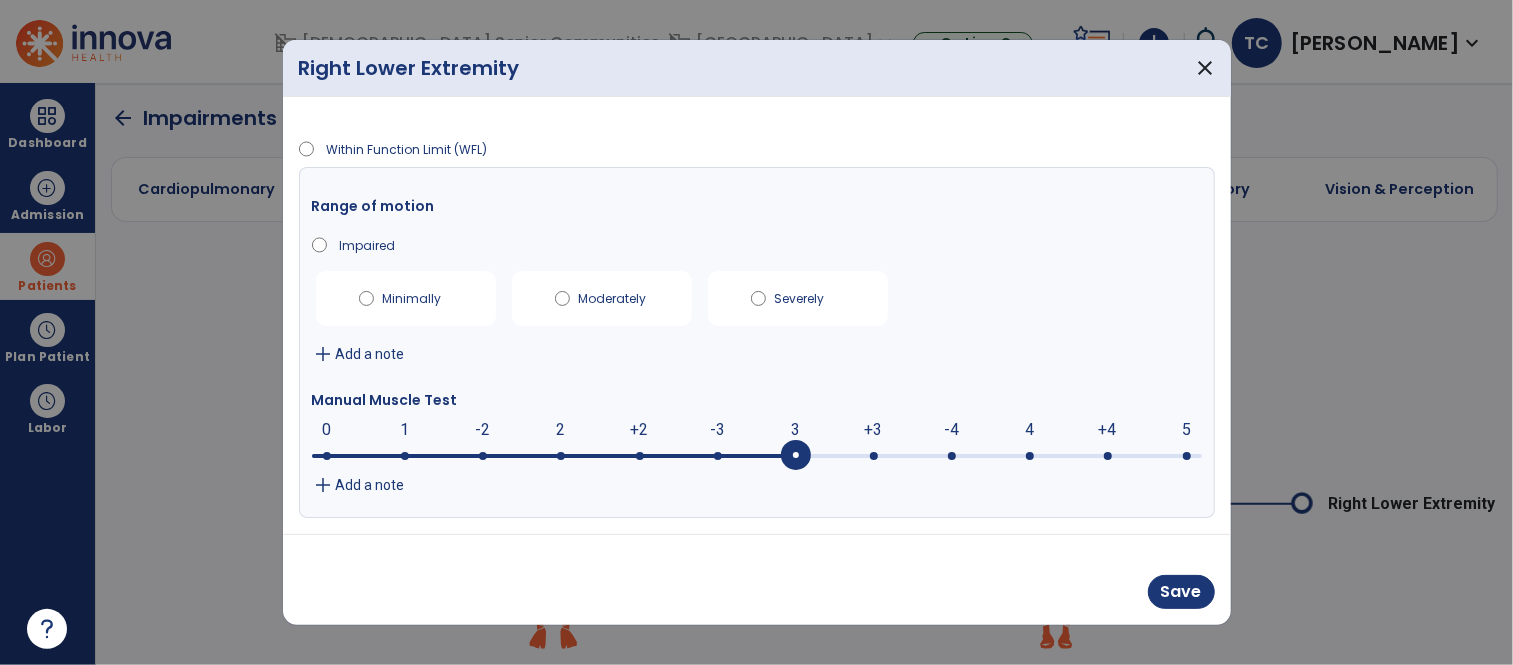 click at bounding box center [757, 454] 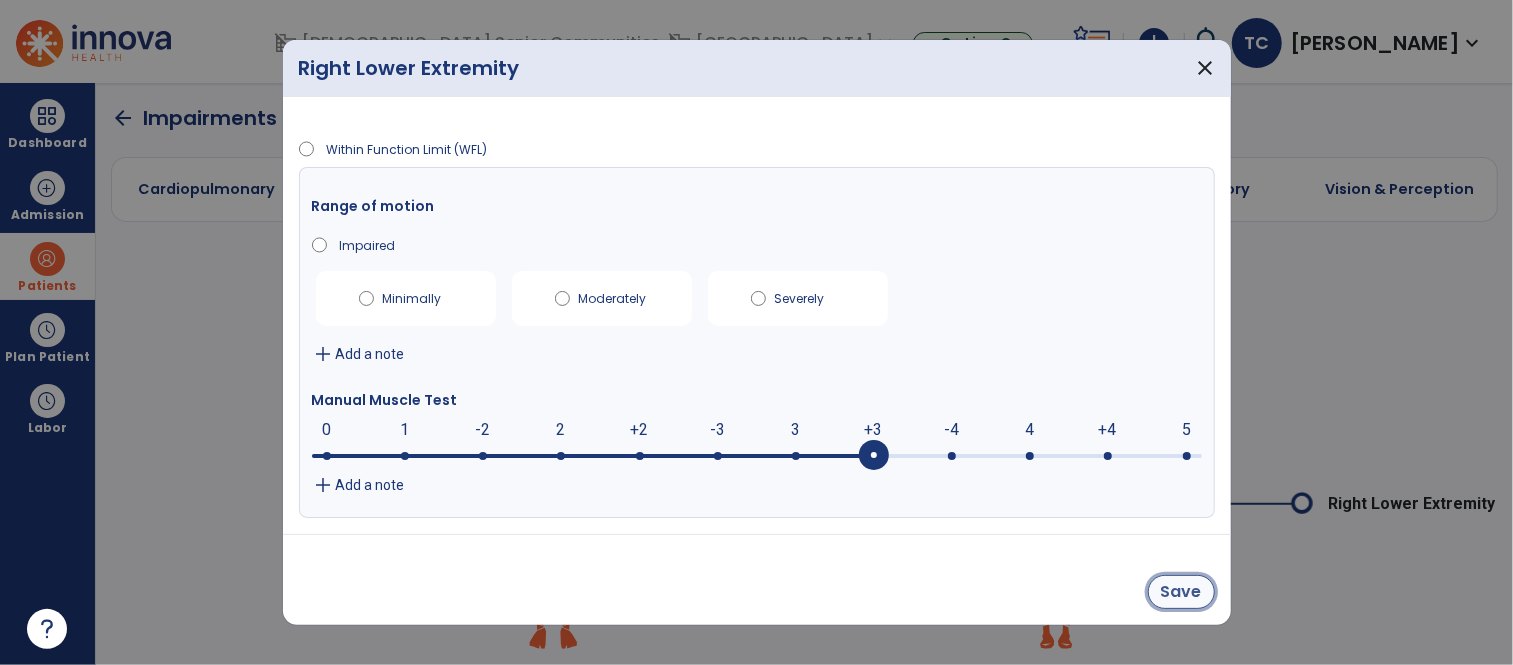 click on "Save" at bounding box center (1181, 592) 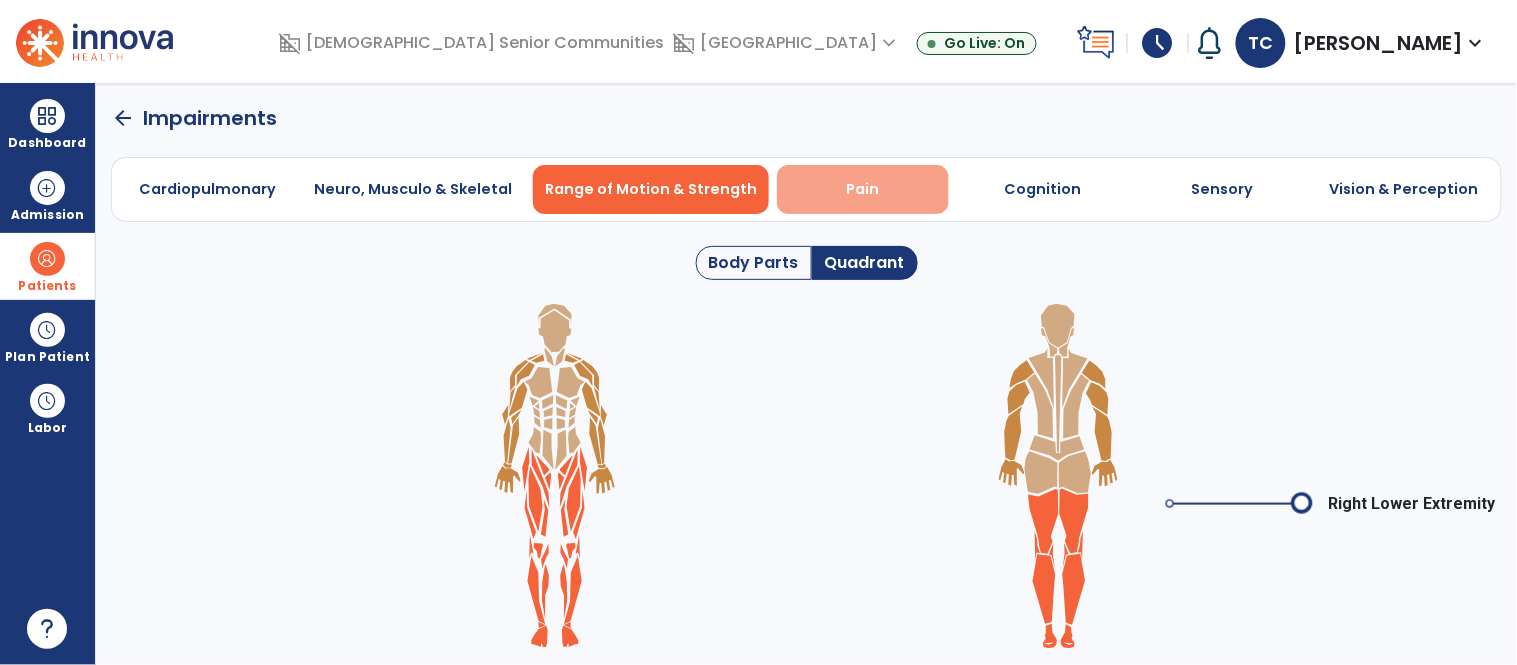 click on "Pain" at bounding box center (863, 189) 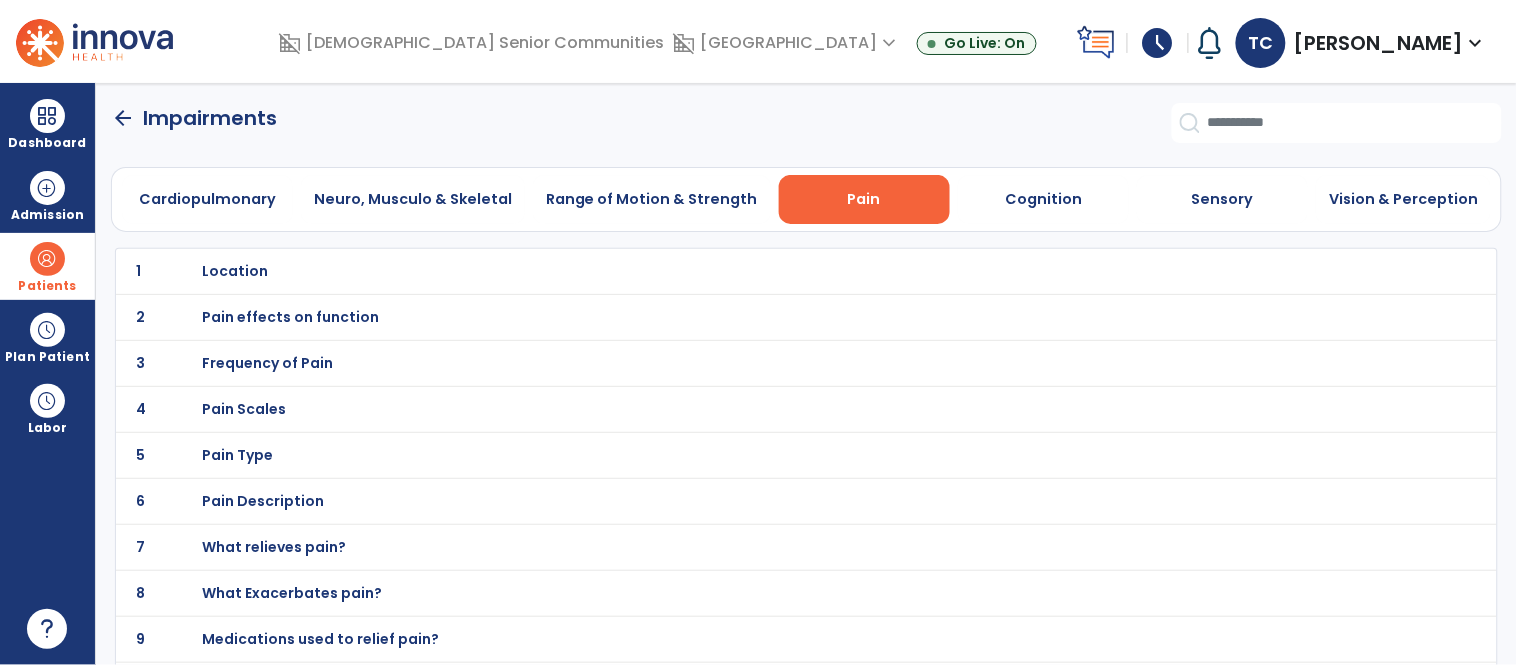 click on "Location" at bounding box center [235, 271] 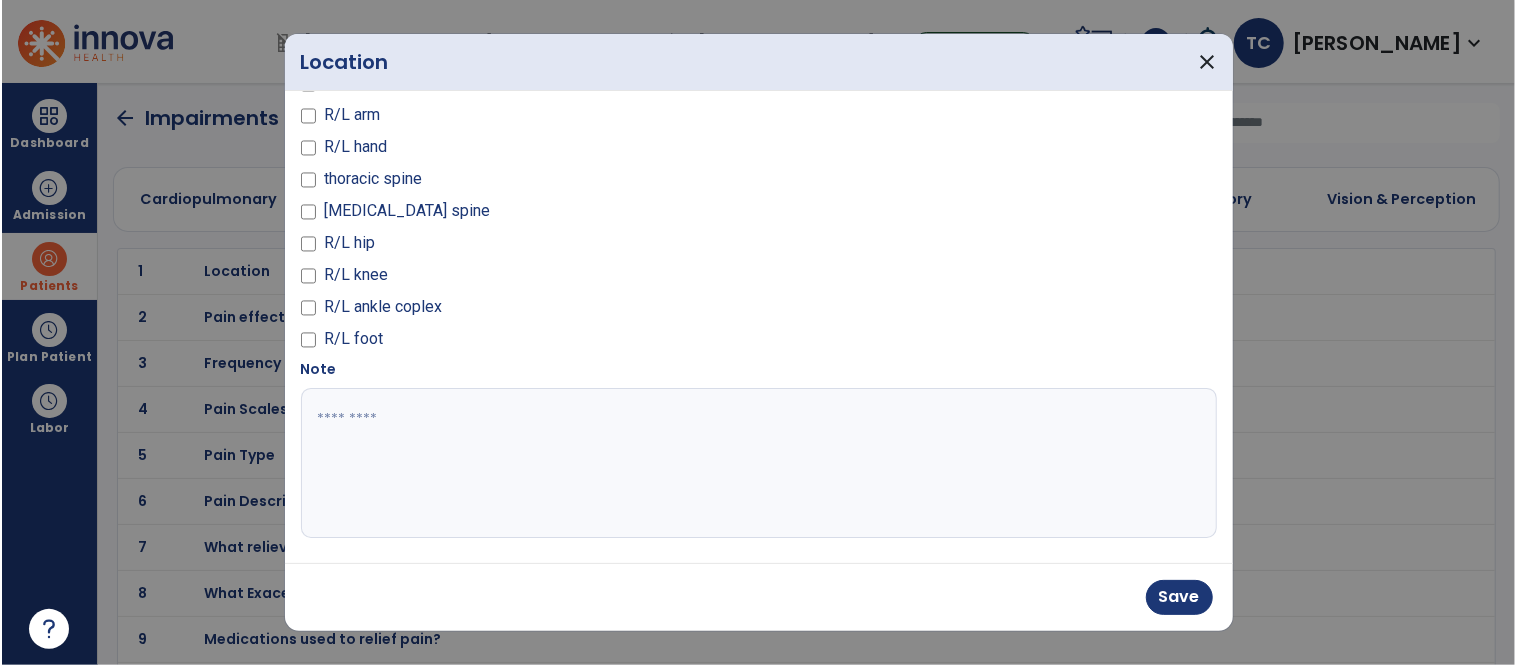 scroll, scrollTop: 132, scrollLeft: 0, axis: vertical 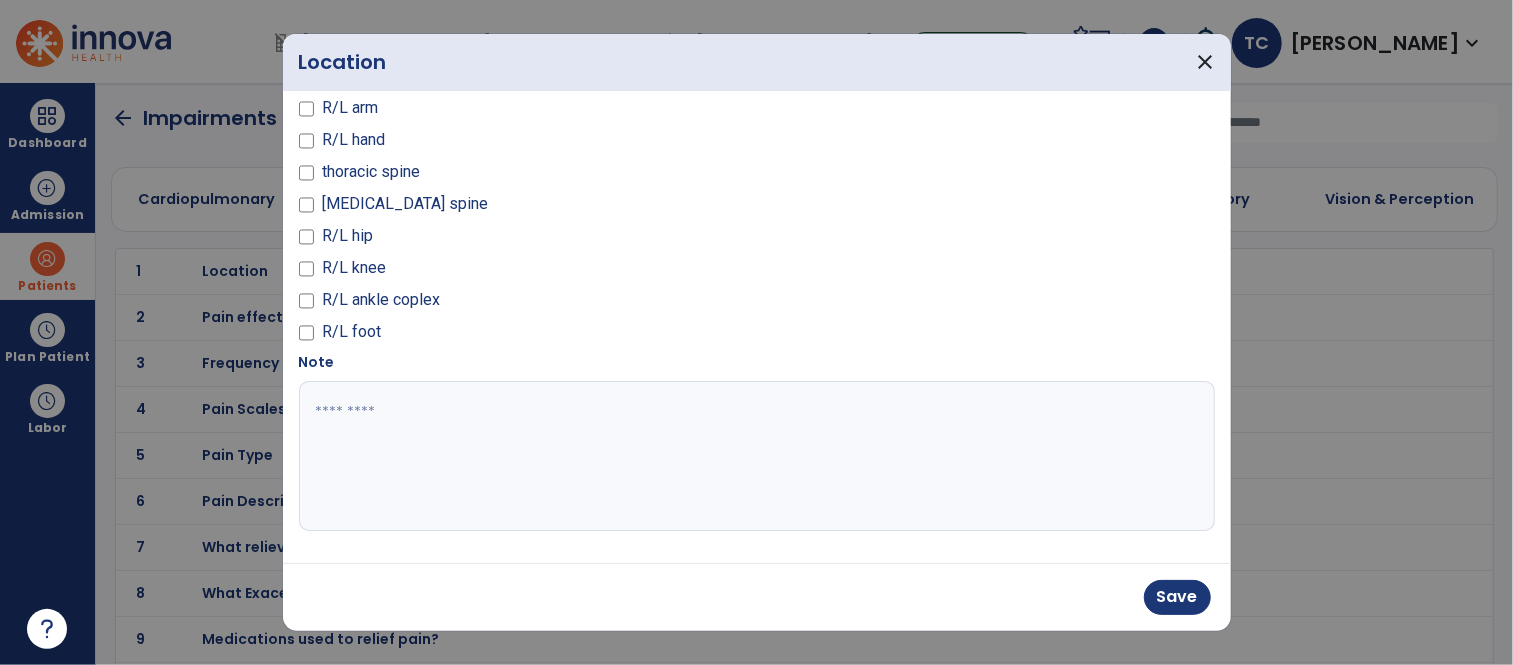 click at bounding box center [754, 456] 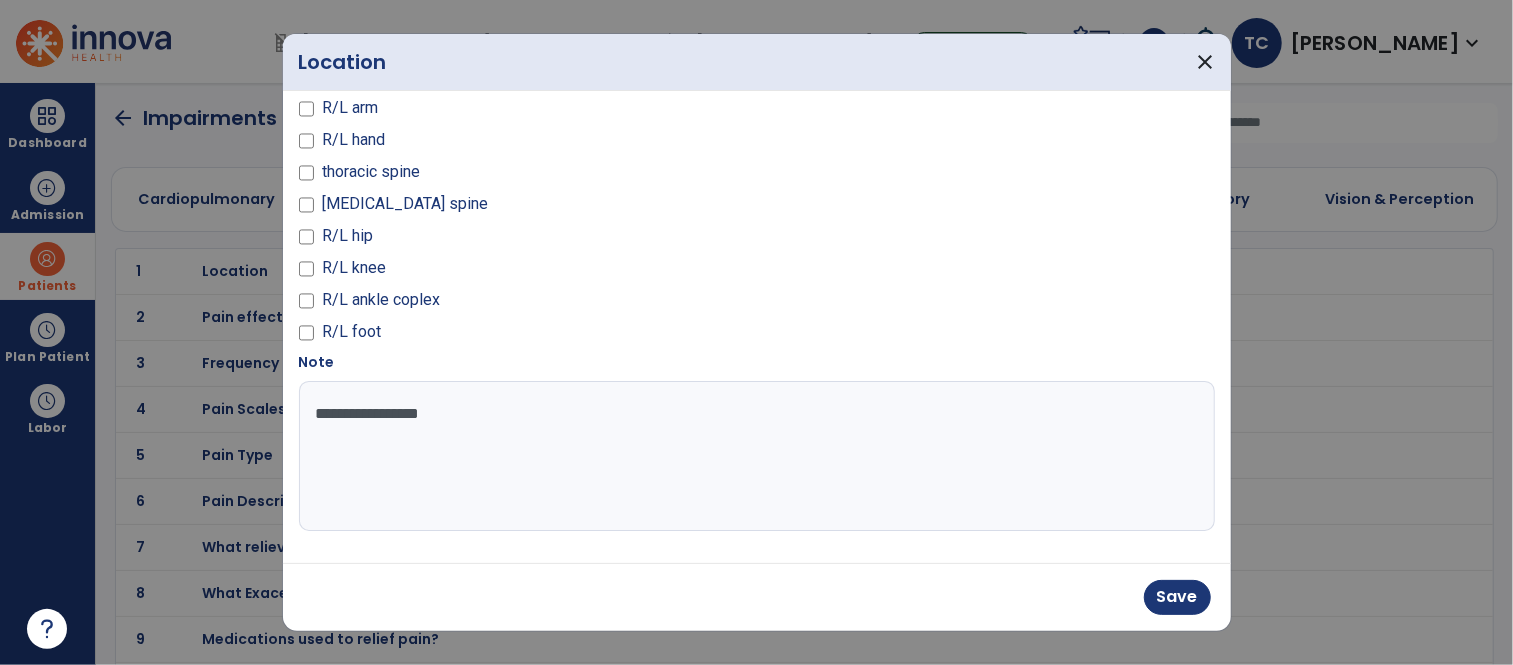 type on "**********" 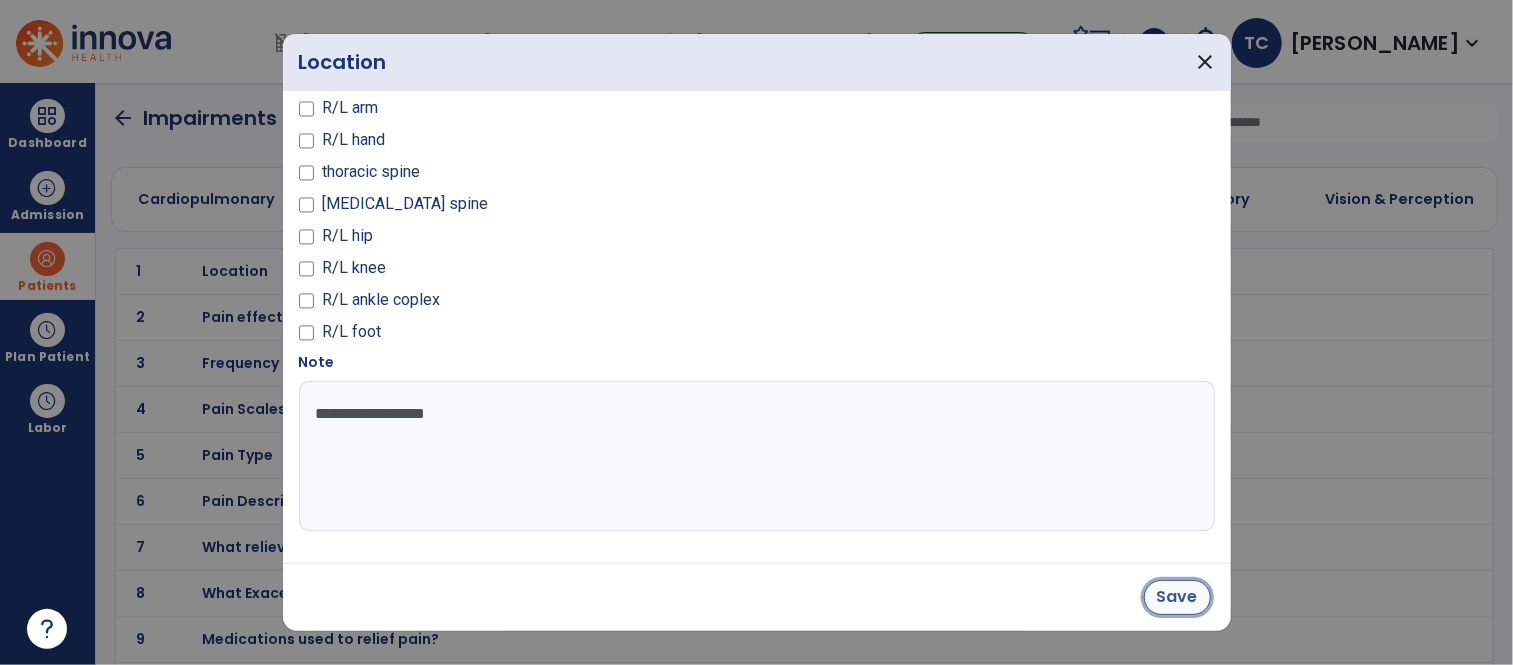 click on "Save" at bounding box center (1177, 597) 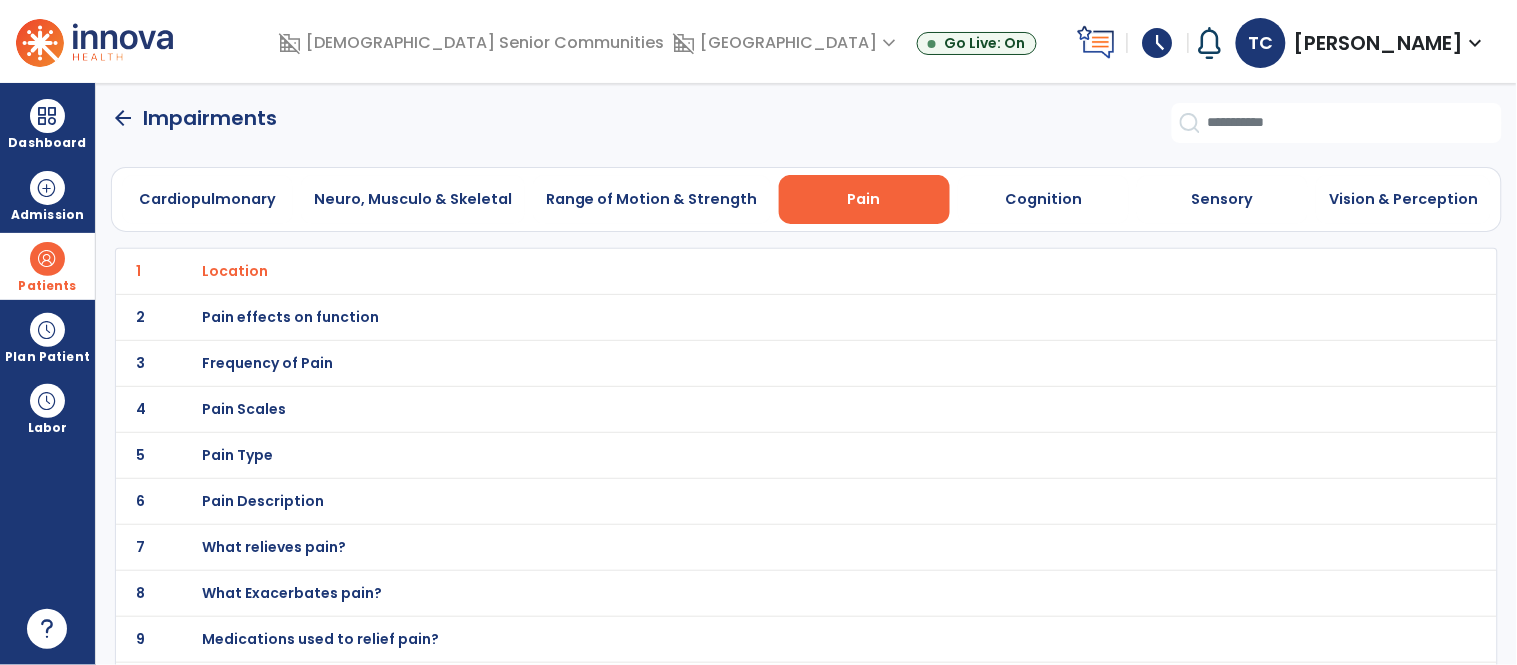 click on "Pain effects on function" at bounding box center (235, 271) 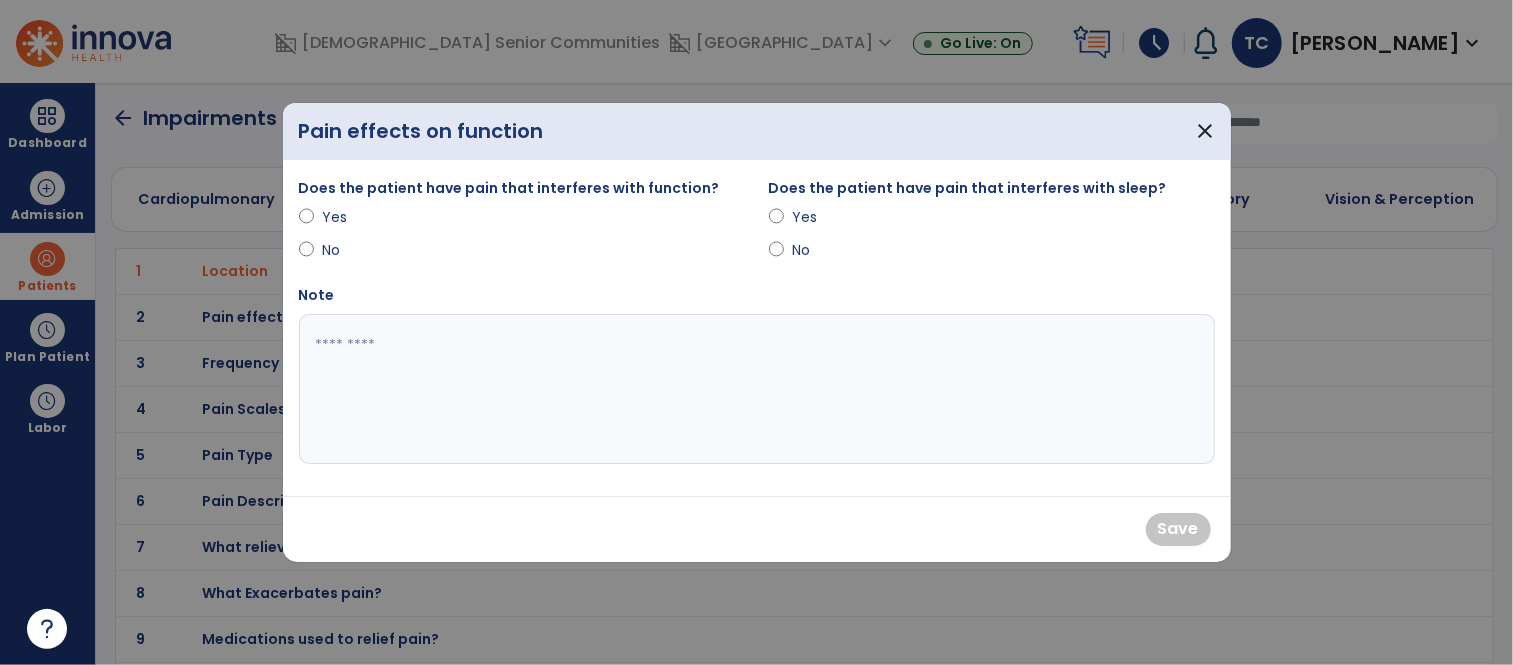 click on "Yes" at bounding box center [357, 217] 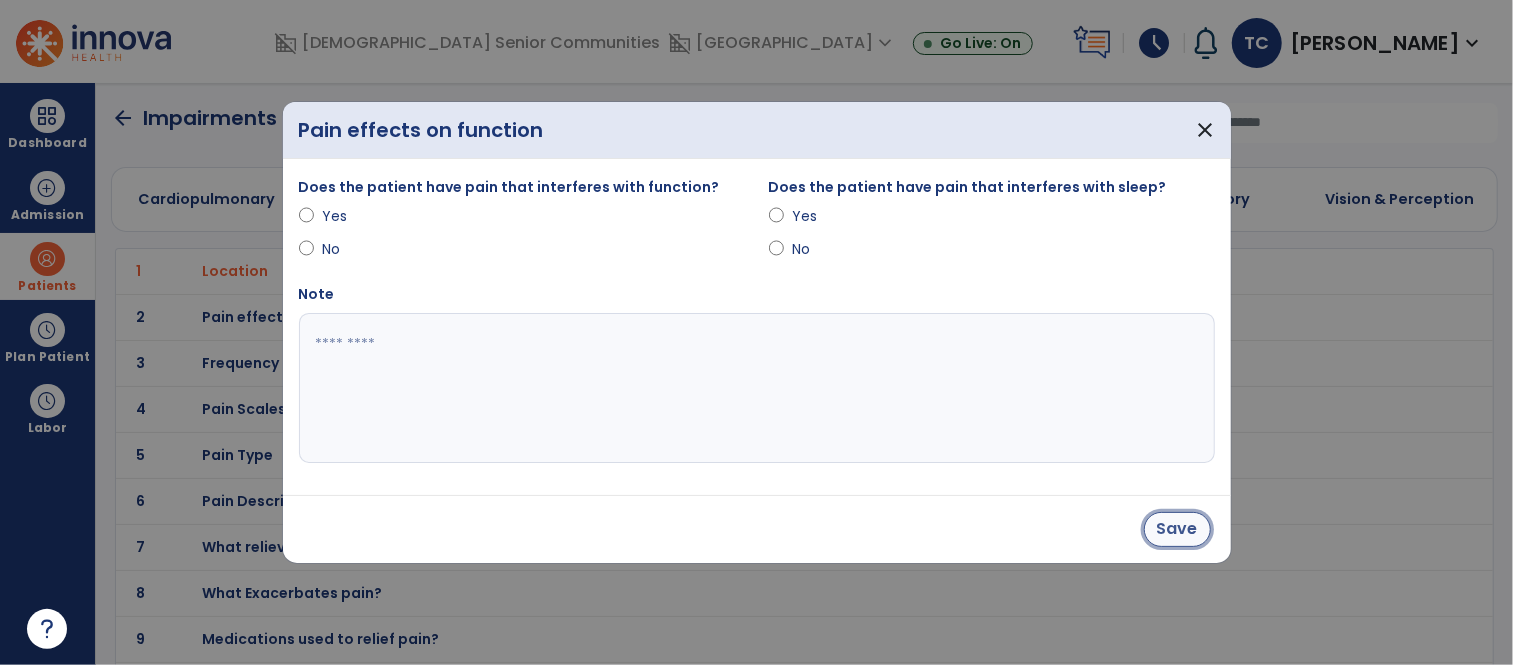 click on "Save" at bounding box center [1177, 529] 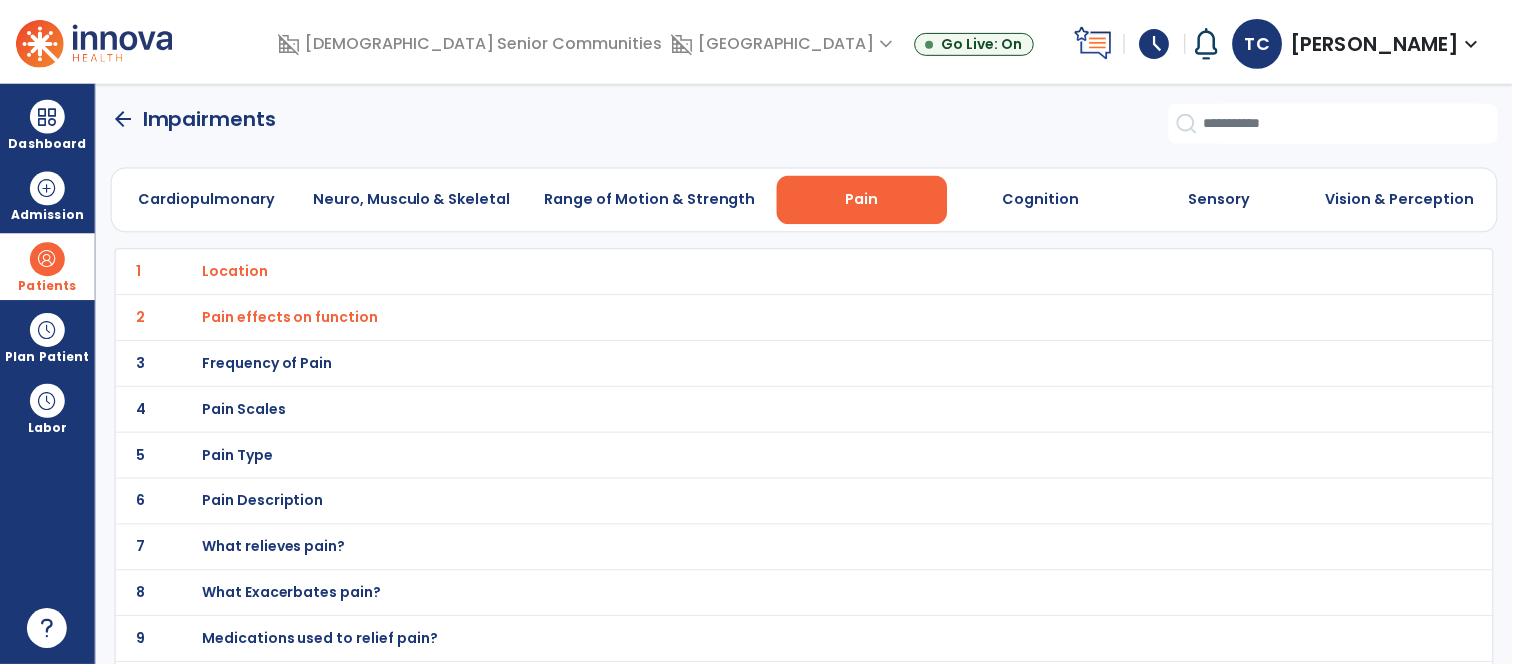 scroll, scrollTop: 44, scrollLeft: 0, axis: vertical 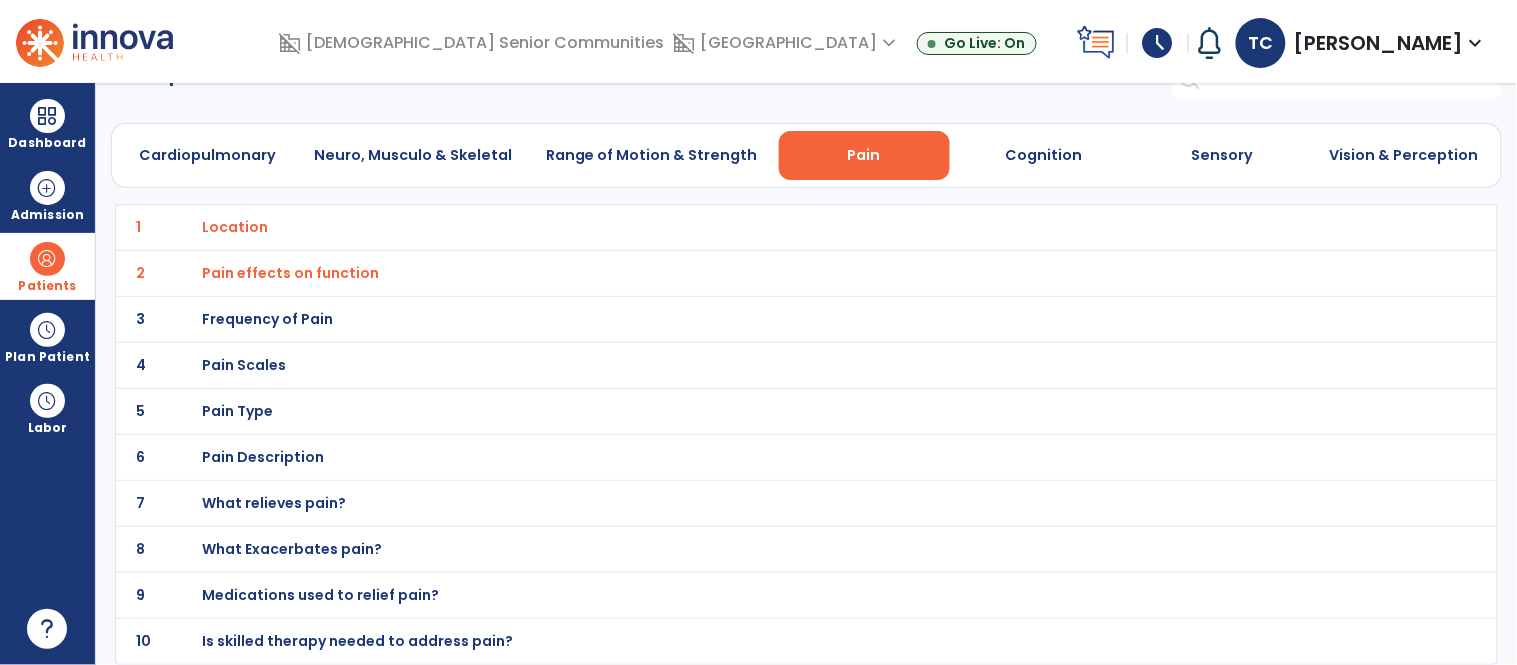 click on "Pain Scales" at bounding box center [235, 227] 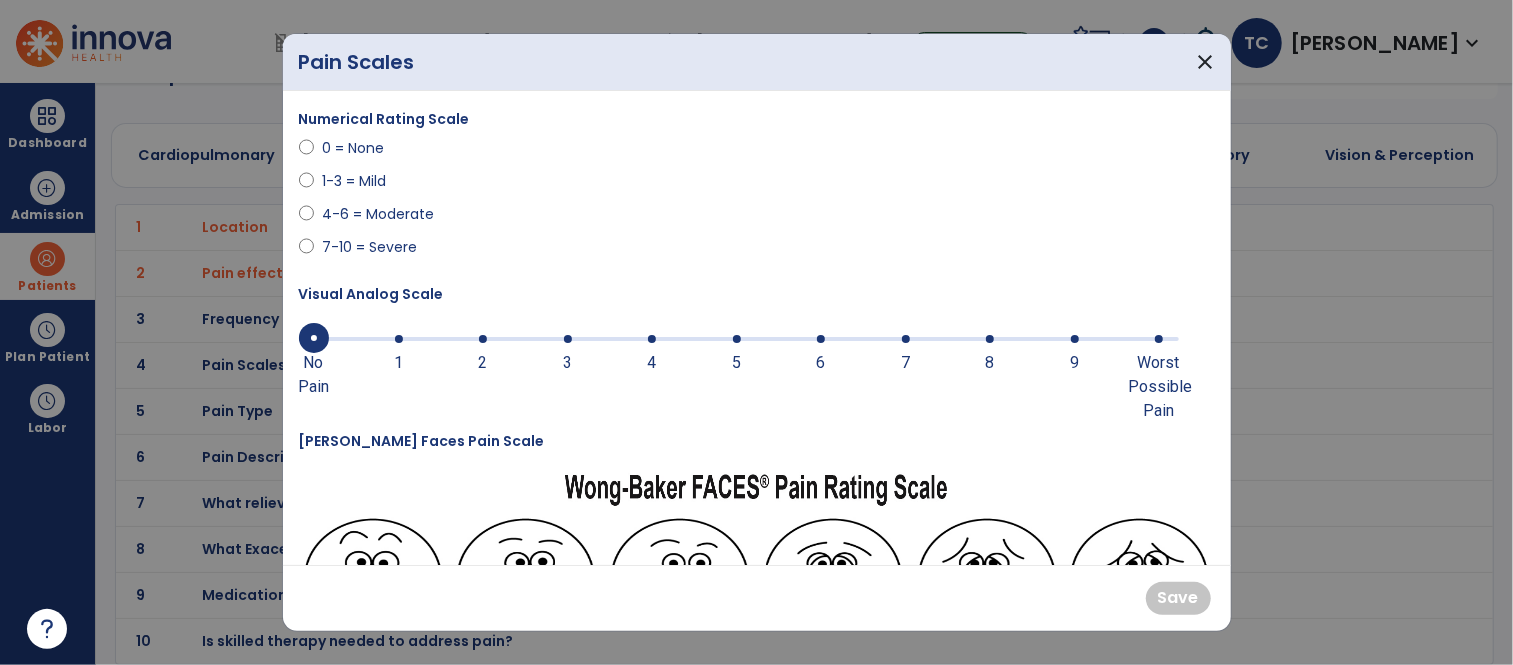 click at bounding box center [1075, 339] 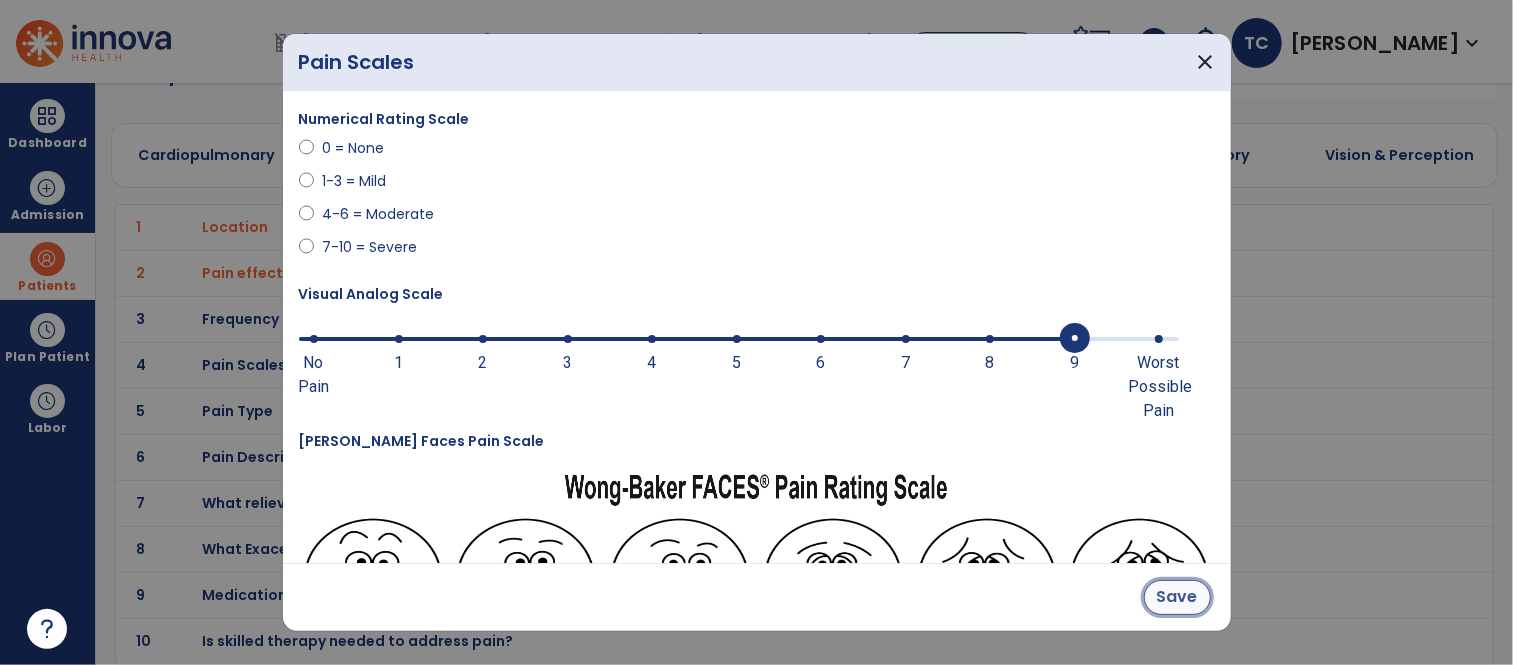 click on "Save" at bounding box center (1177, 597) 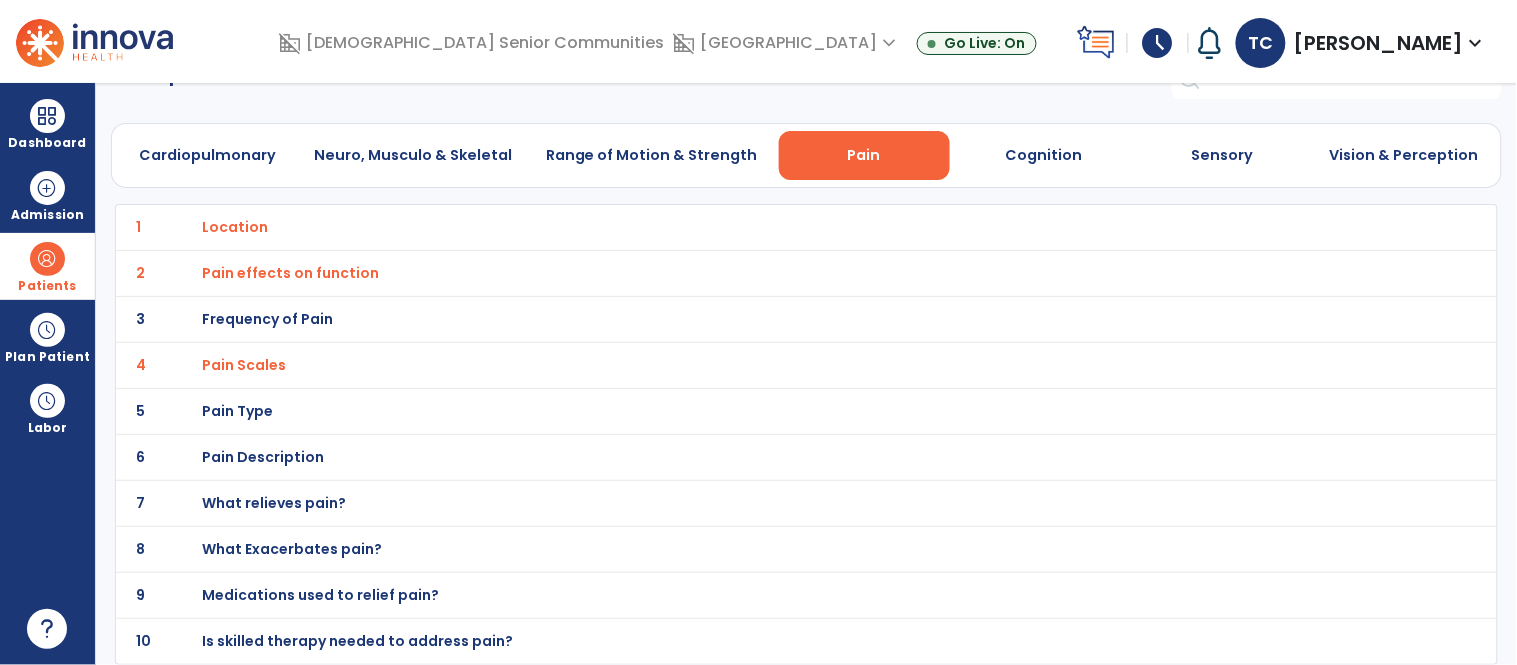 click on "Pain Type" at bounding box center [235, 227] 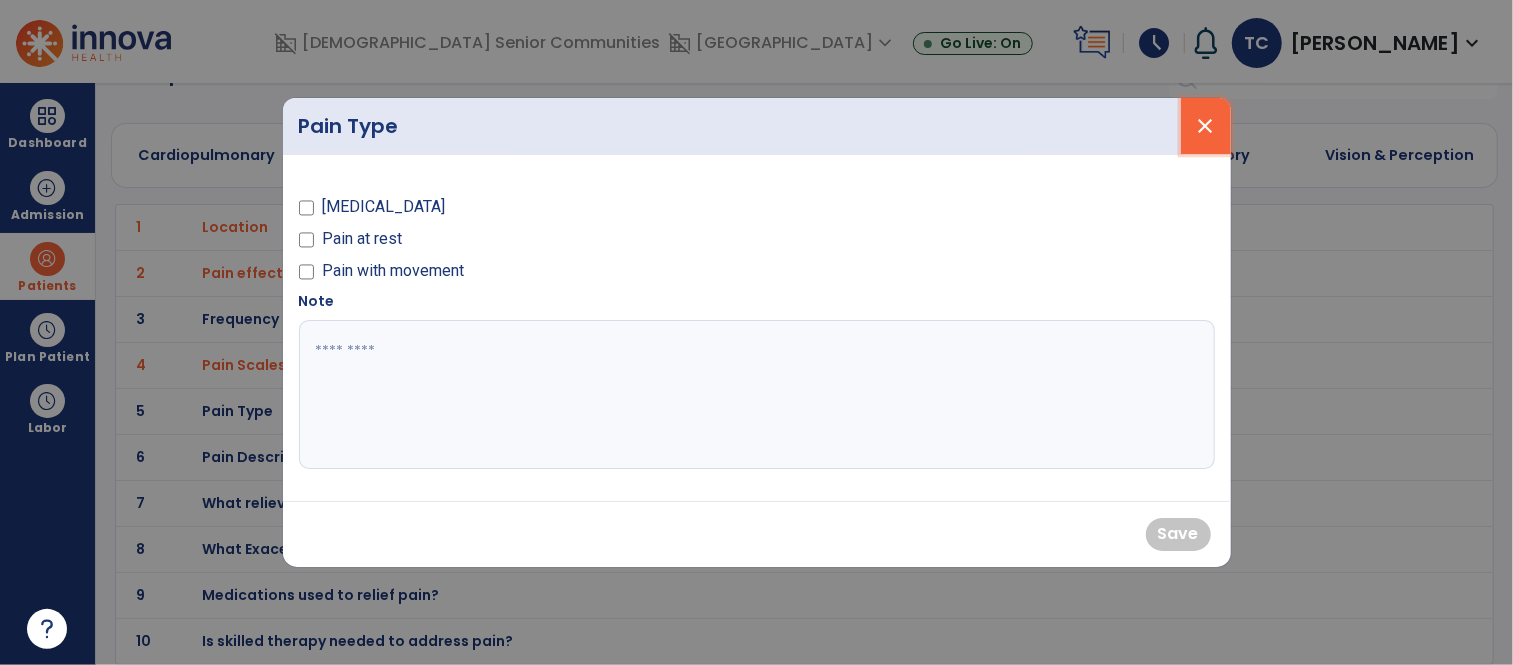 click on "close" at bounding box center (1206, 126) 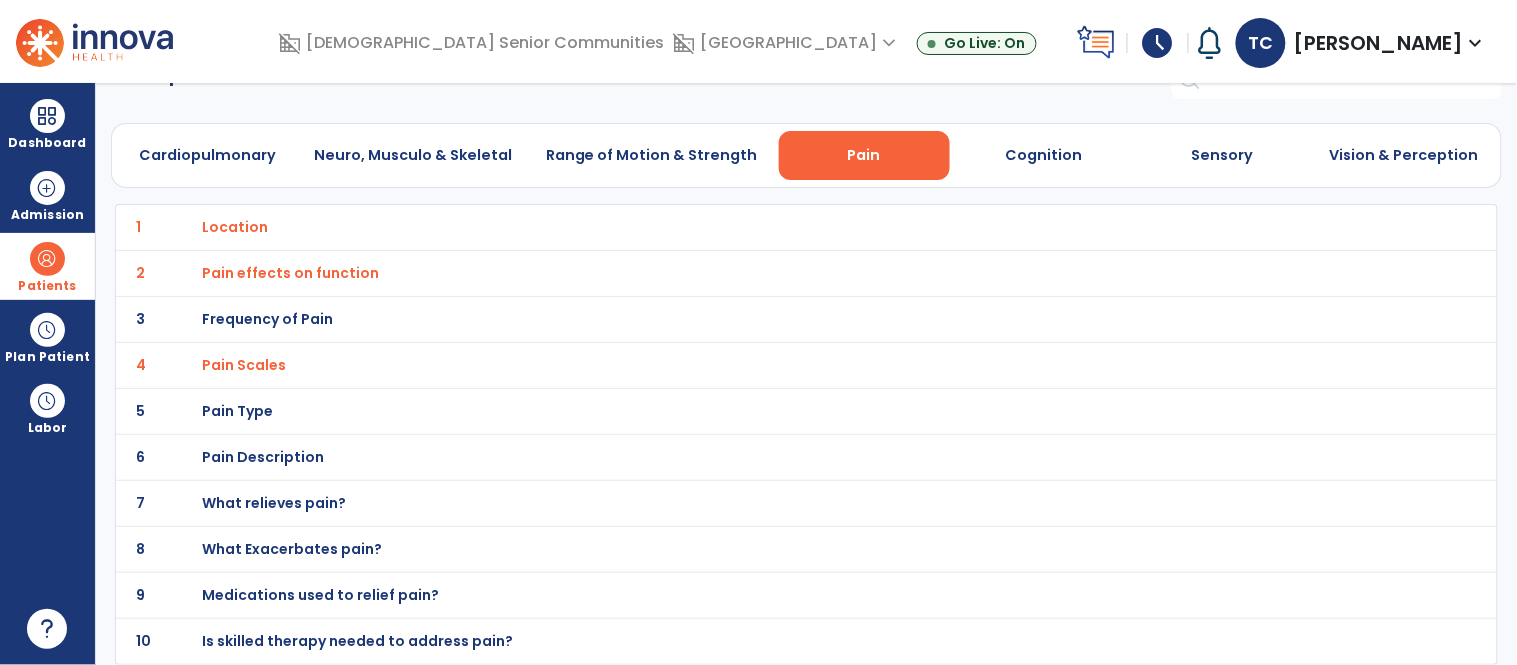 click on "Pain Description" at bounding box center (235, 227) 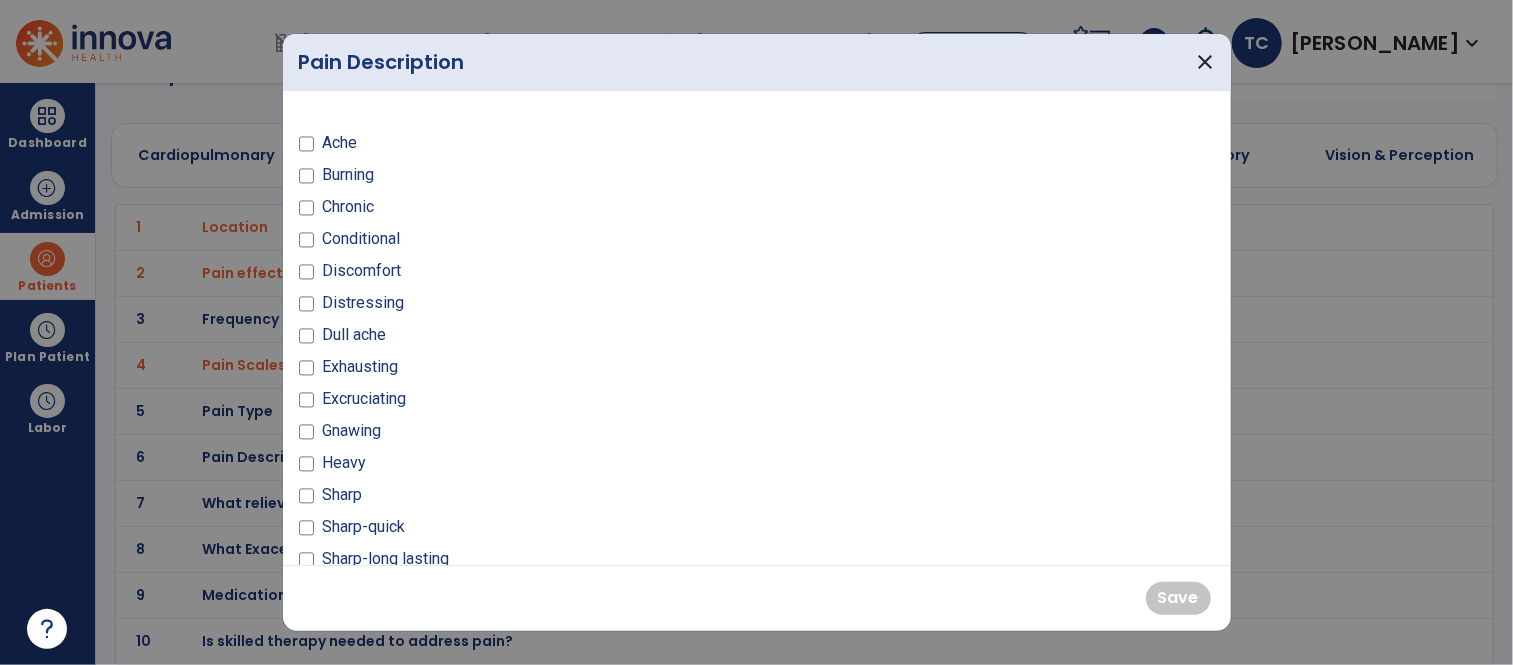 click on "Sharp" at bounding box center [342, 495] 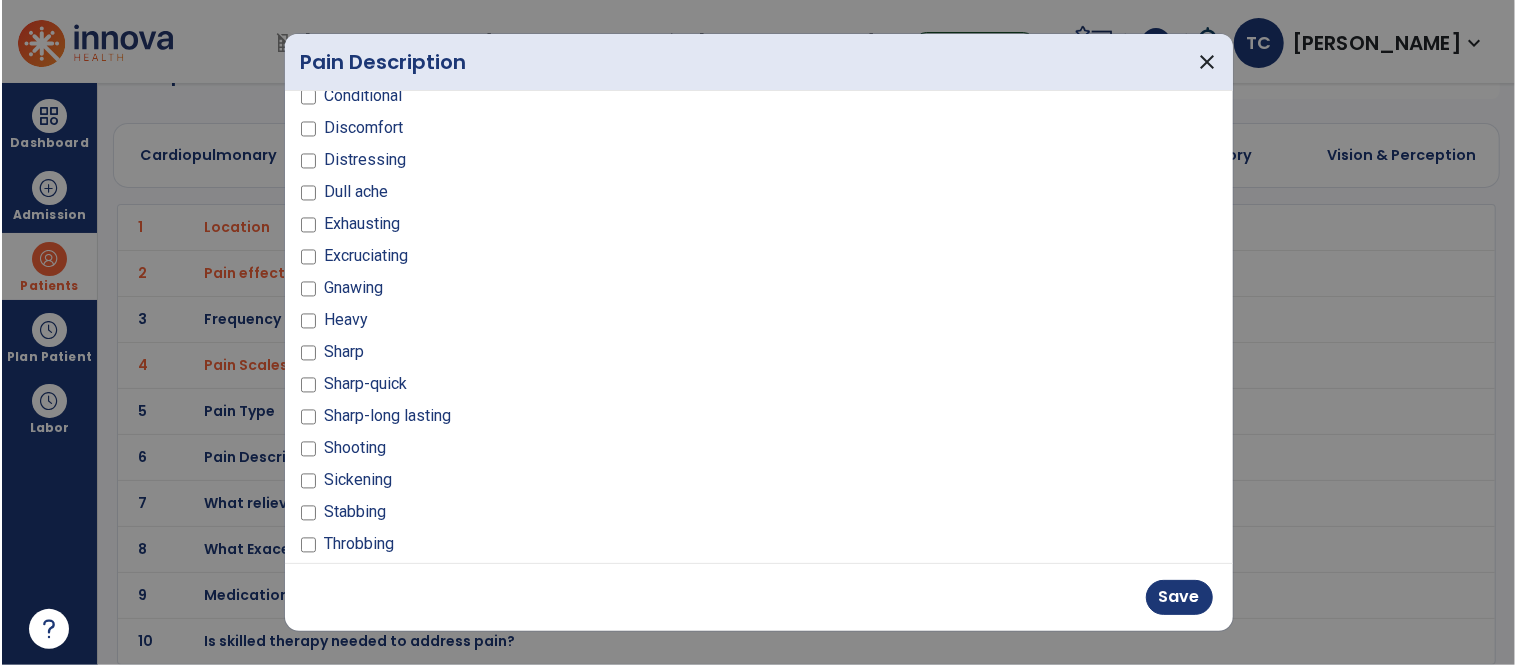 scroll, scrollTop: 166, scrollLeft: 0, axis: vertical 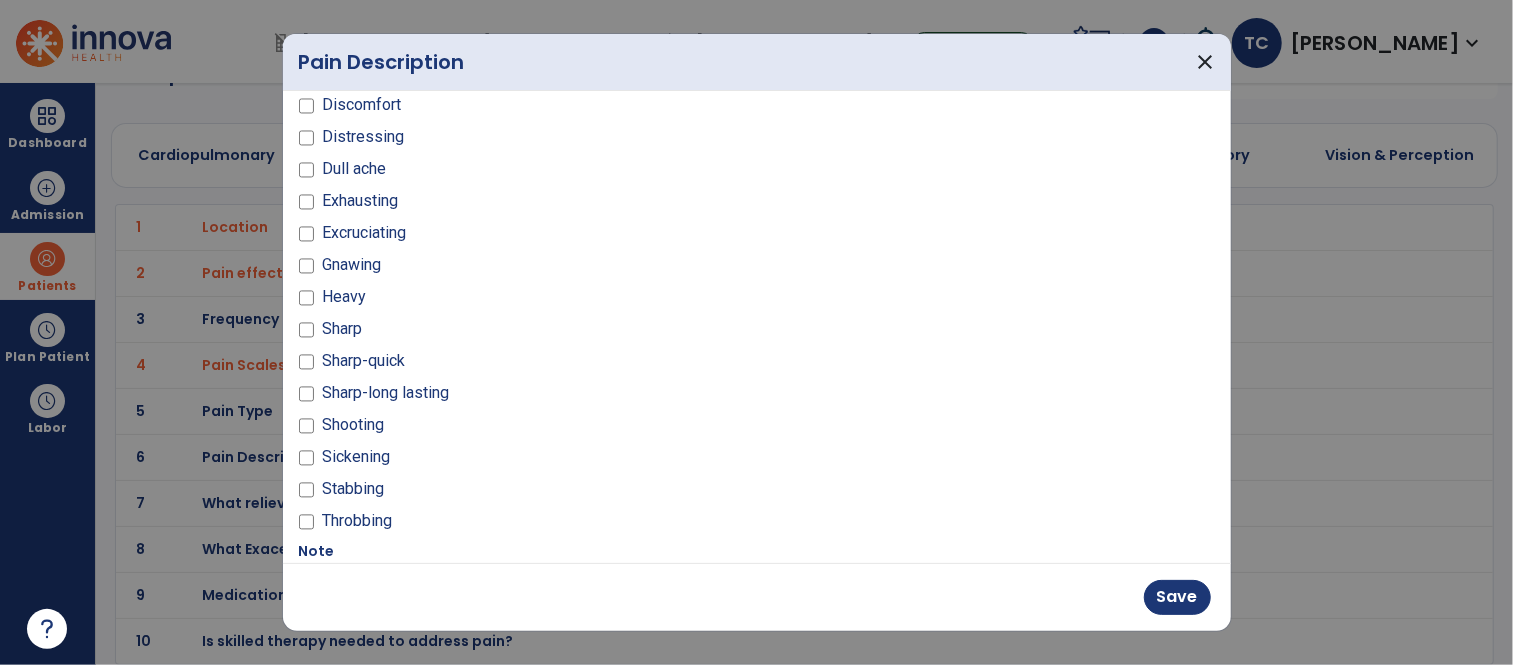 click on "Sharp-long lasting" at bounding box center (385, 393) 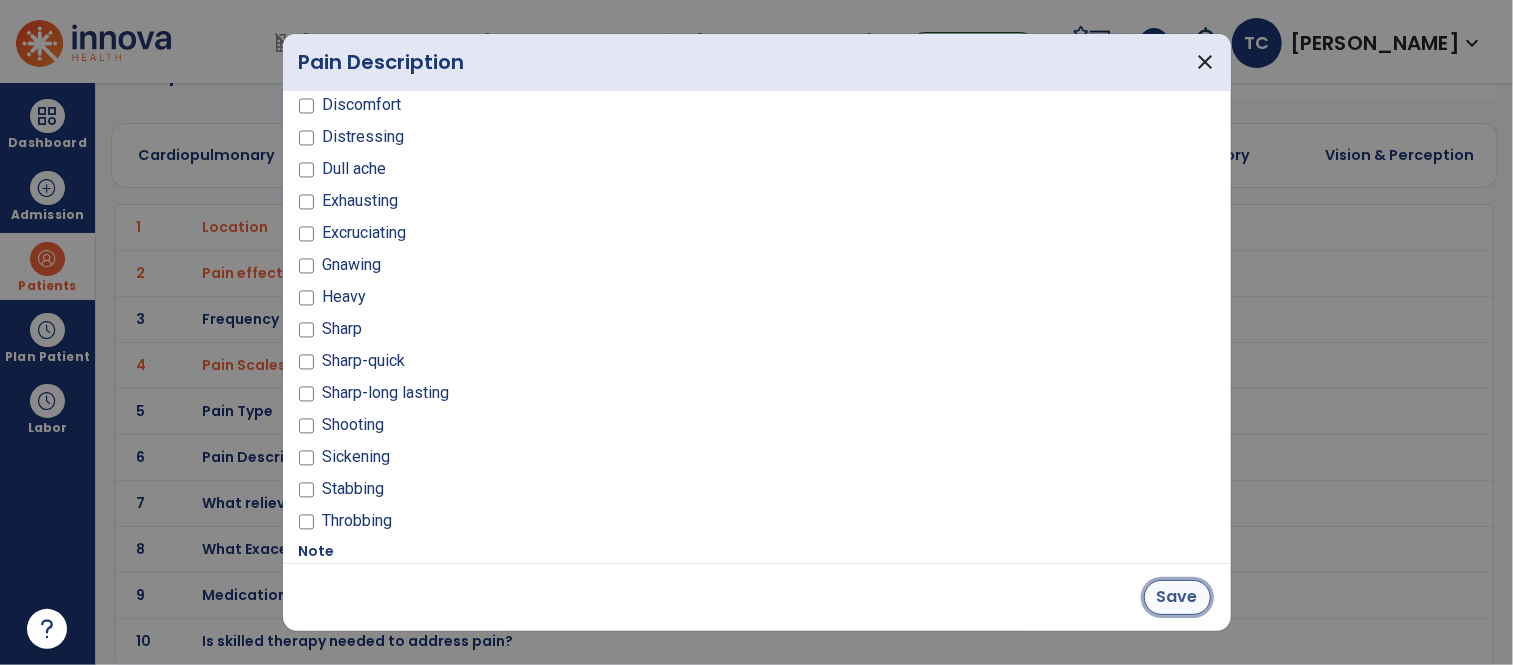 click on "Save" at bounding box center [1177, 597] 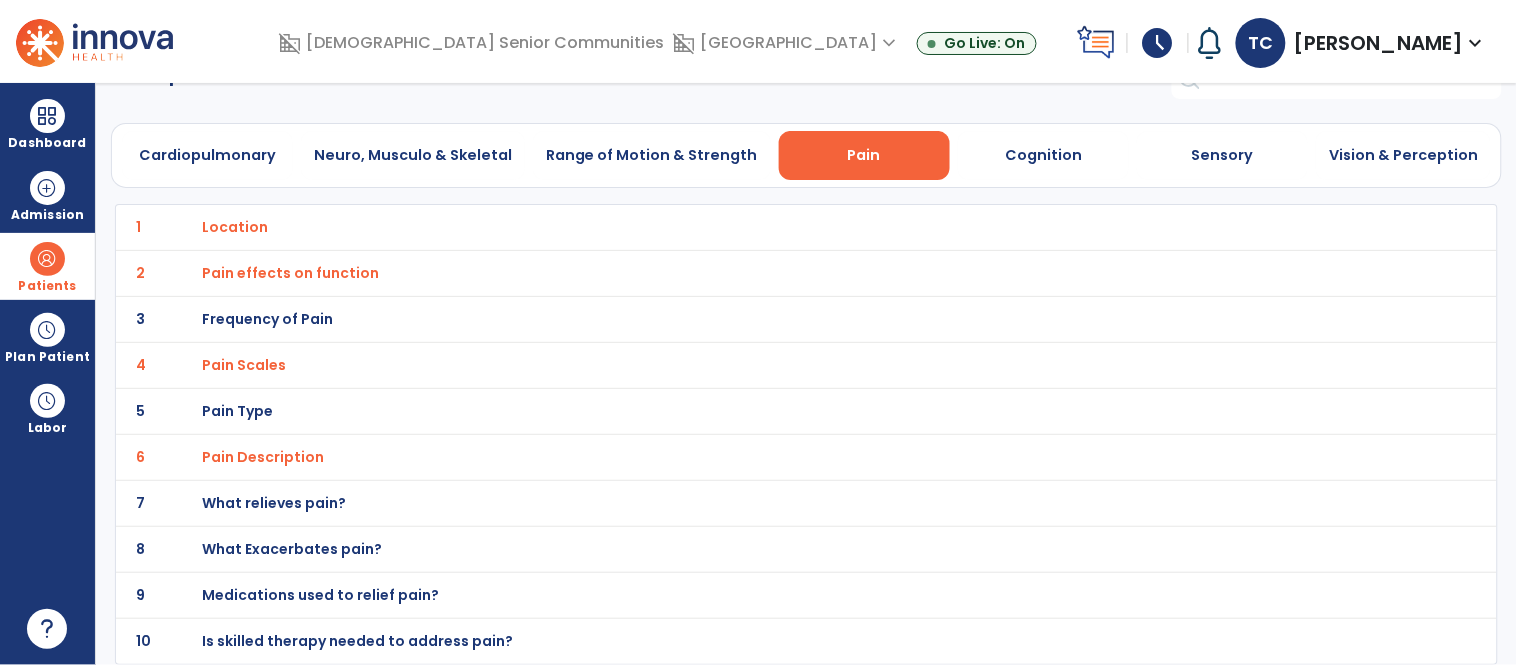 click on "Is skilled therapy needed to address pain?" at bounding box center [235, 227] 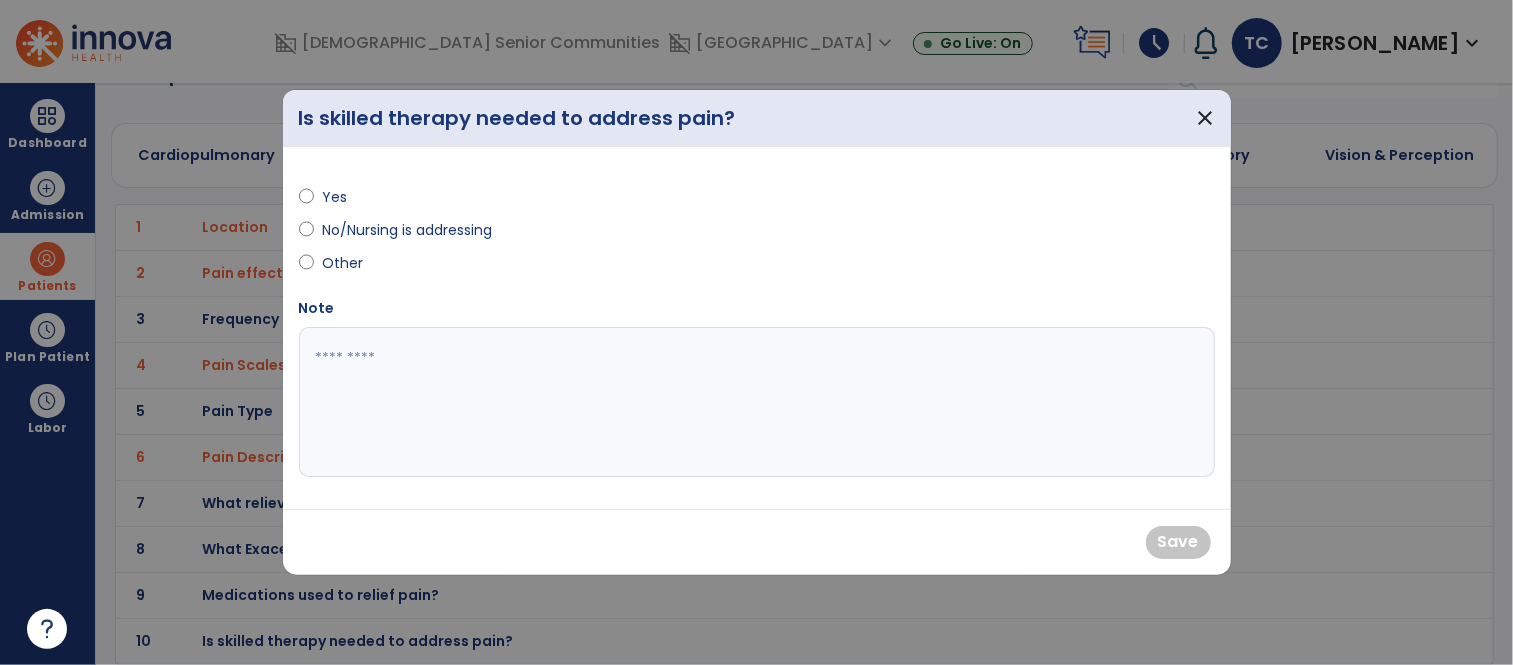 click on "No/Nursing is addressing" at bounding box center [407, 230] 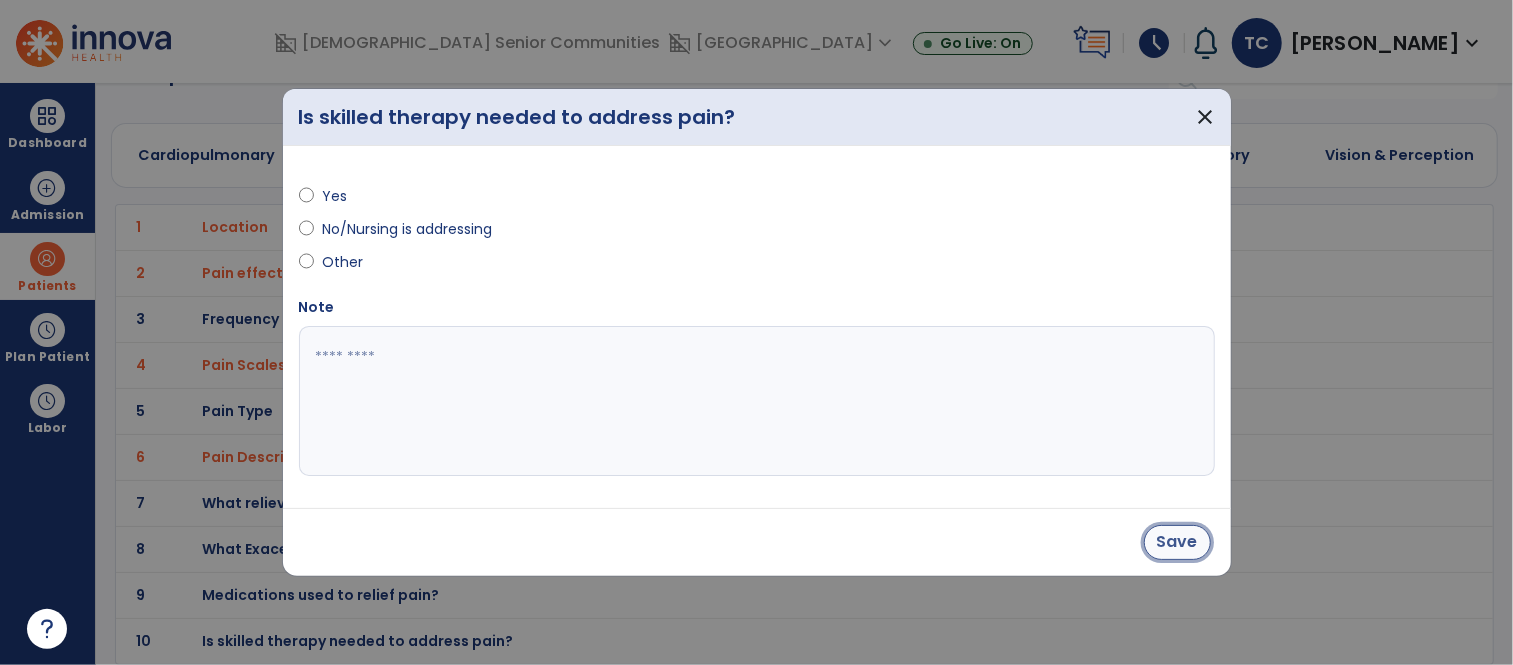click on "Save" at bounding box center [1177, 542] 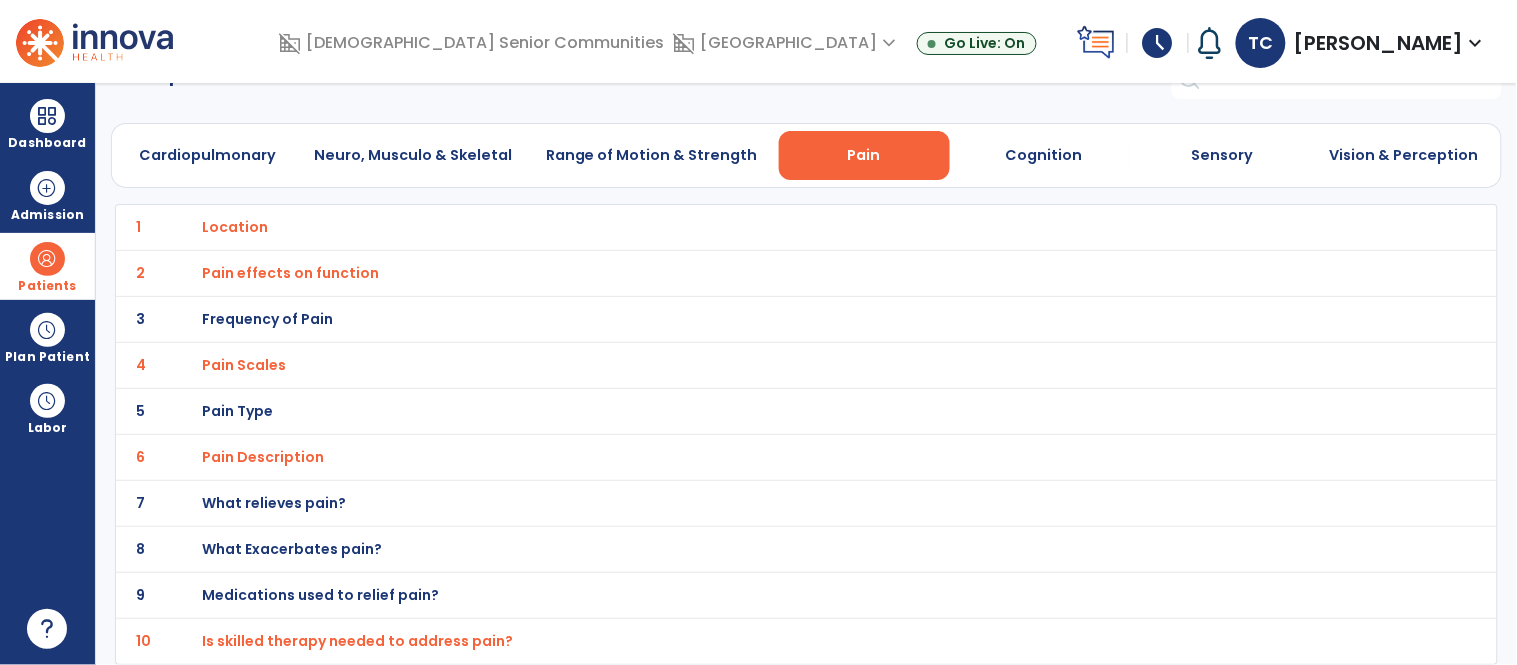 scroll, scrollTop: 0, scrollLeft: 0, axis: both 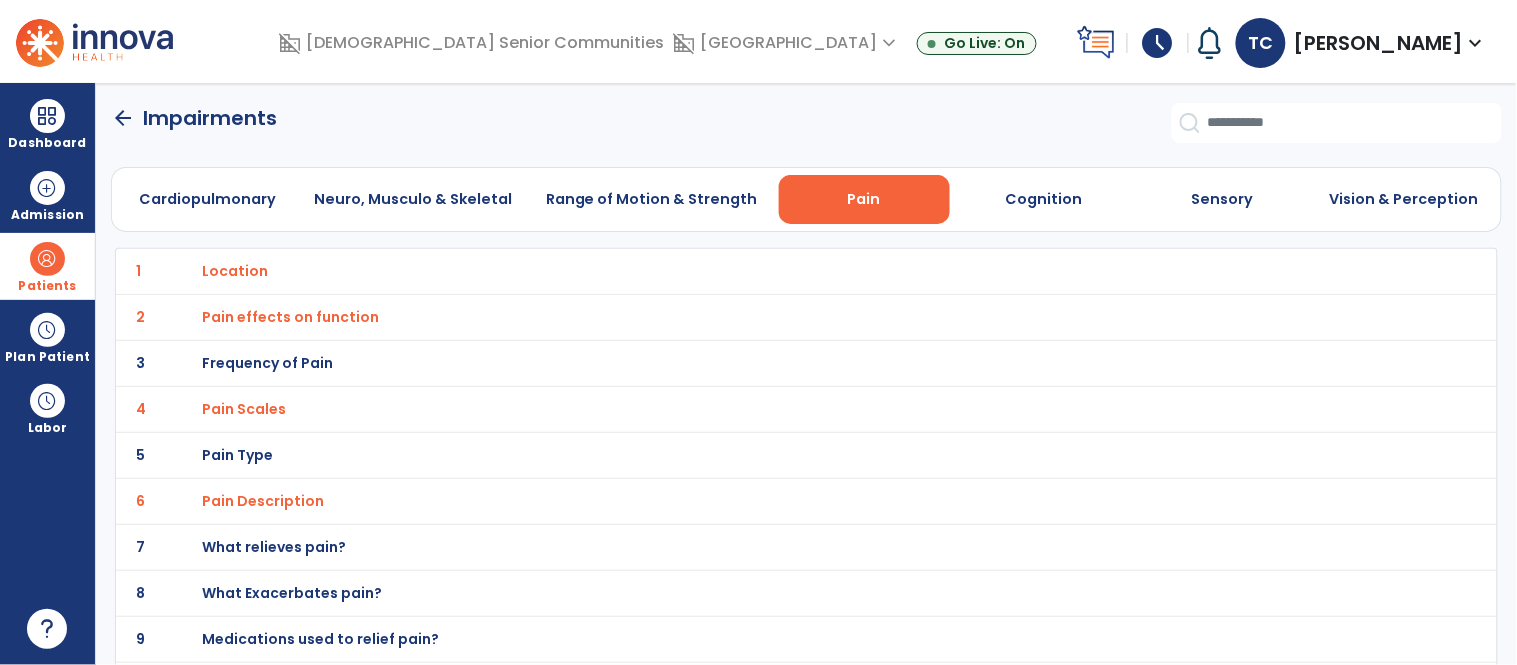 click on "arrow_back   Impairments" 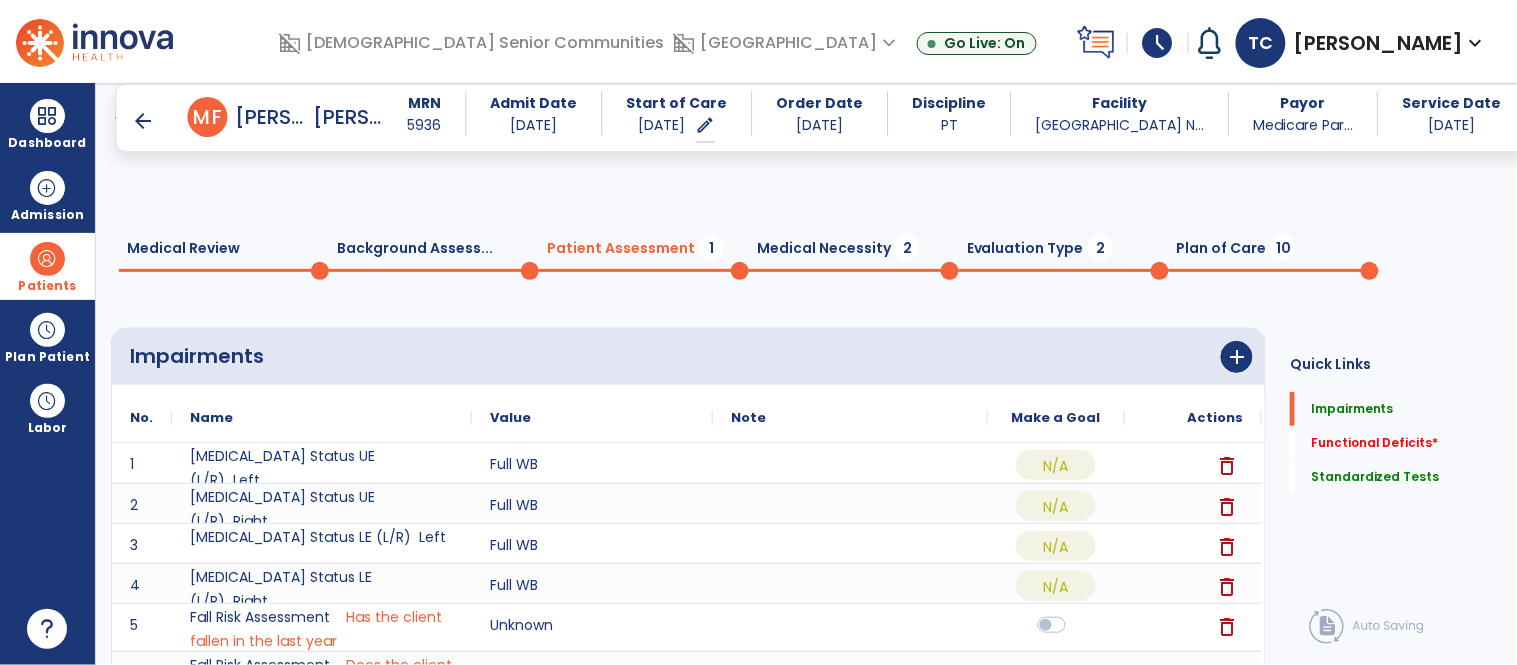 scroll, scrollTop: 1023, scrollLeft: 0, axis: vertical 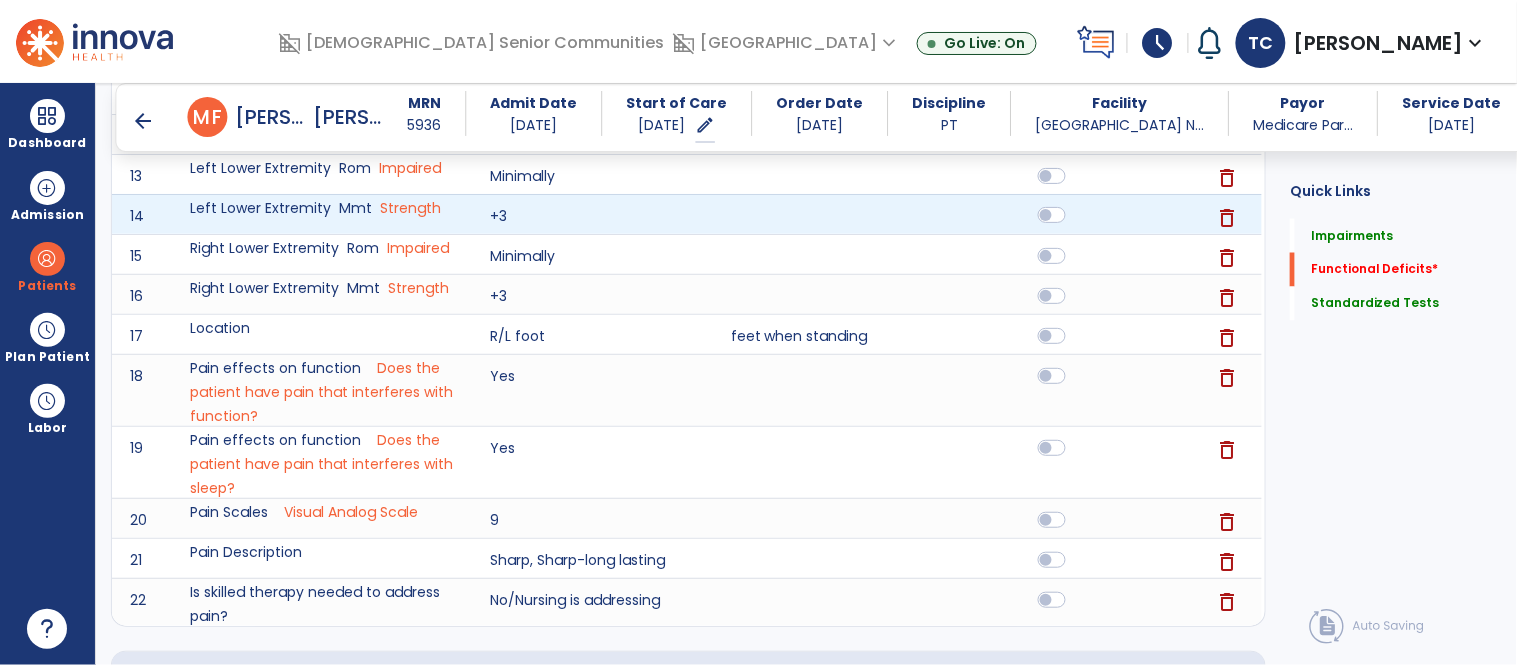 click 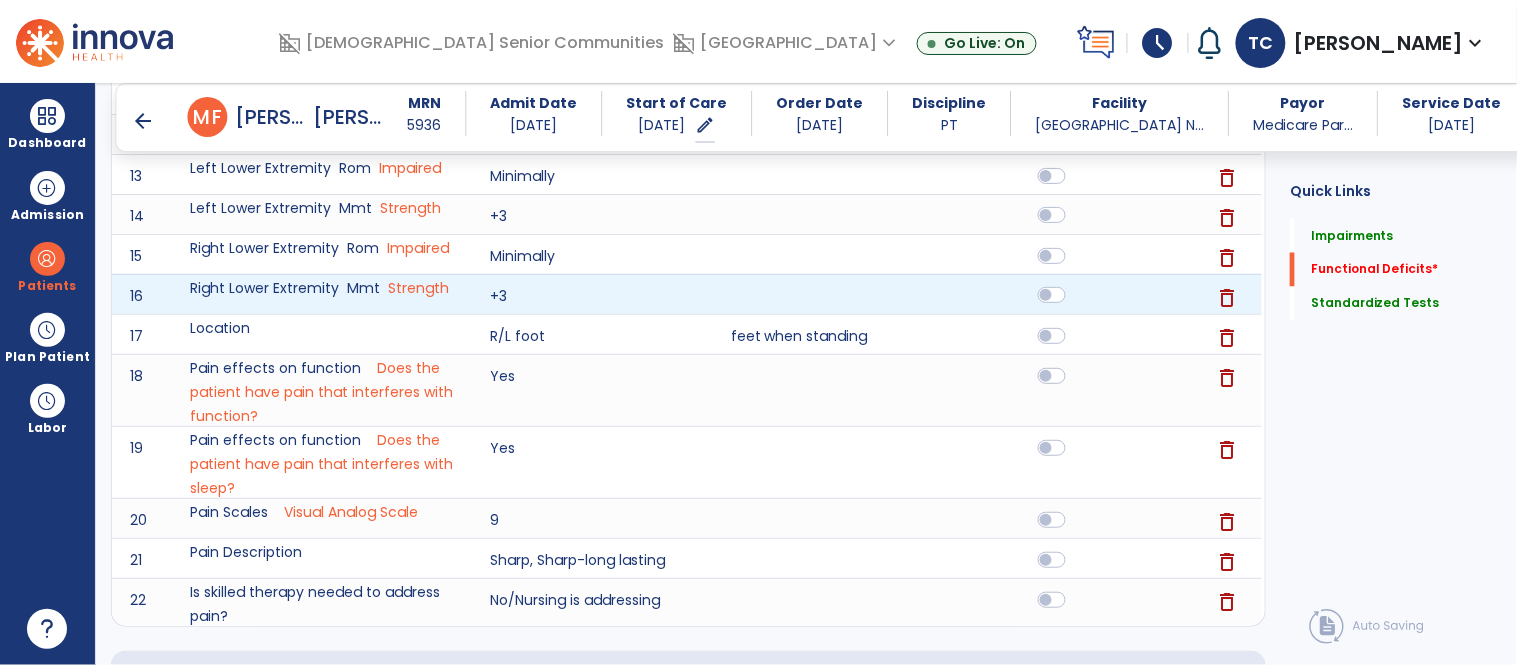 click 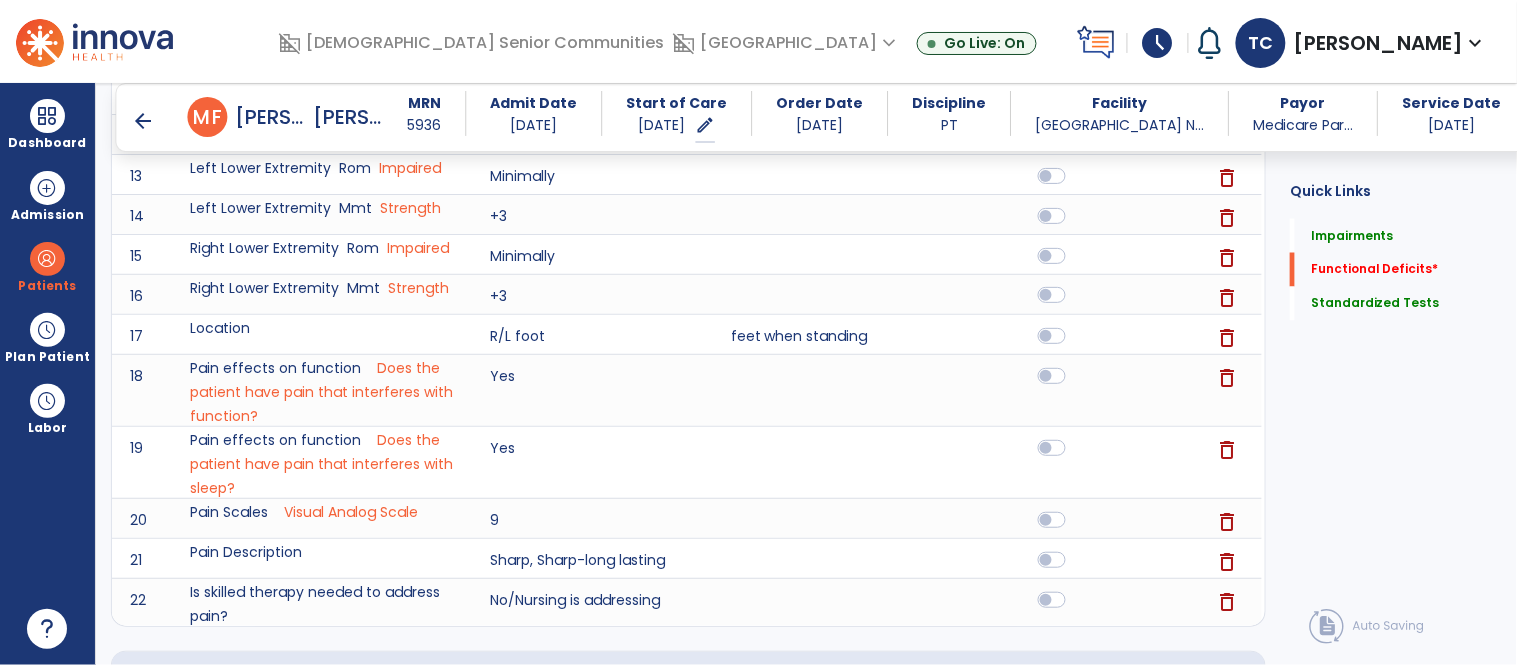 scroll, scrollTop: 1243, scrollLeft: 0, axis: vertical 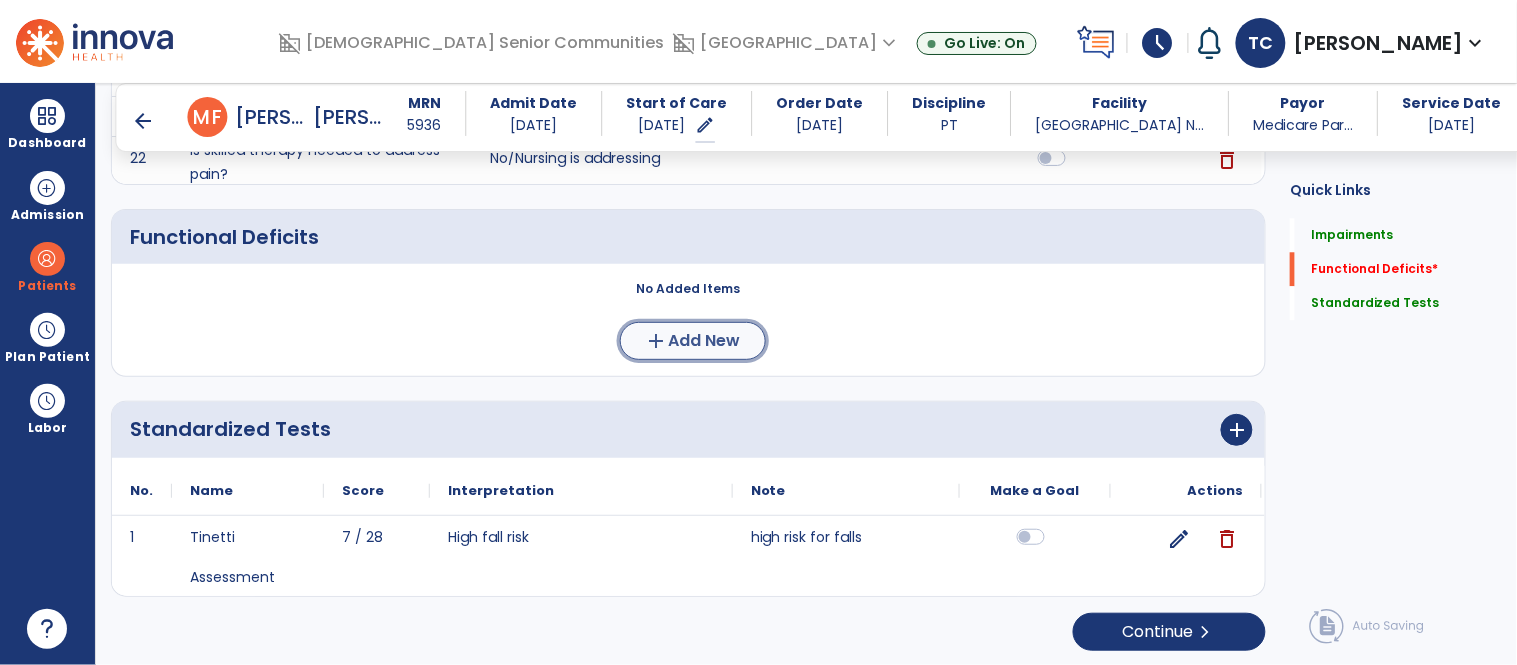 click on "Add New" 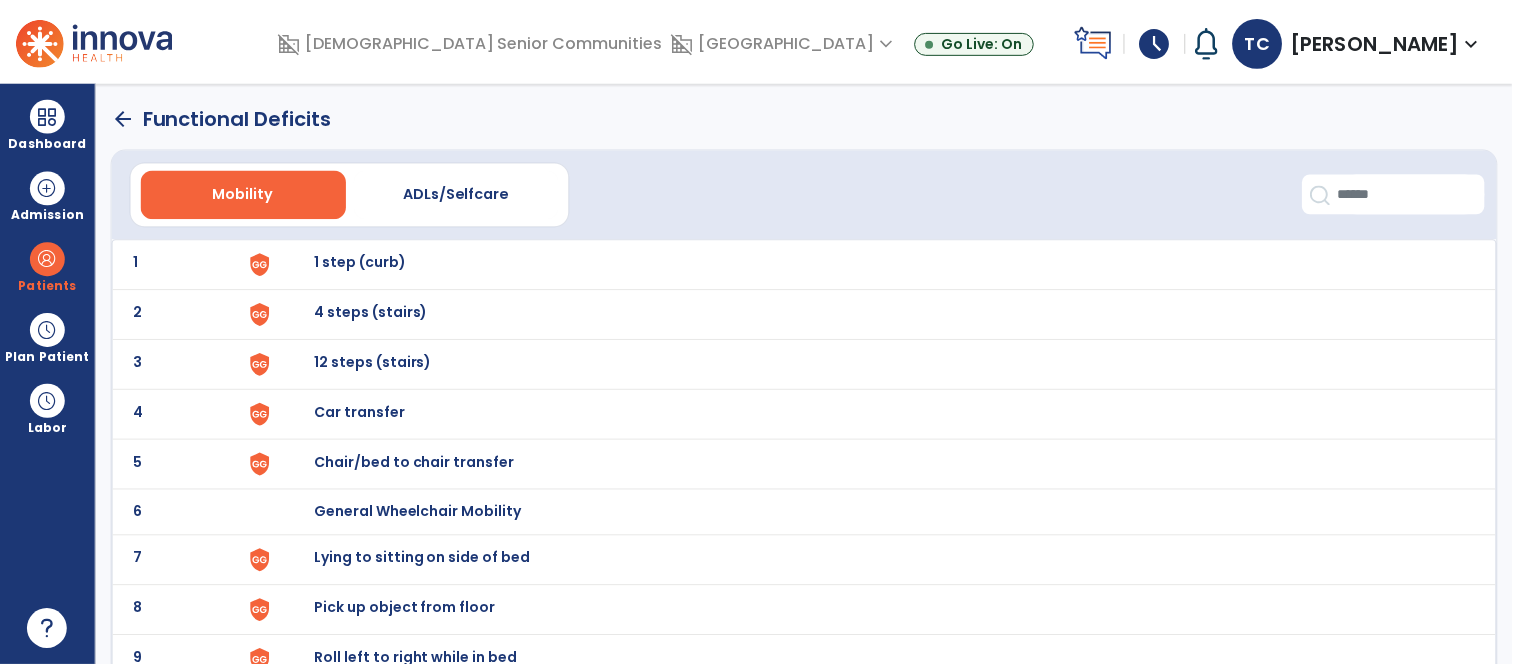 scroll, scrollTop: 148, scrollLeft: 0, axis: vertical 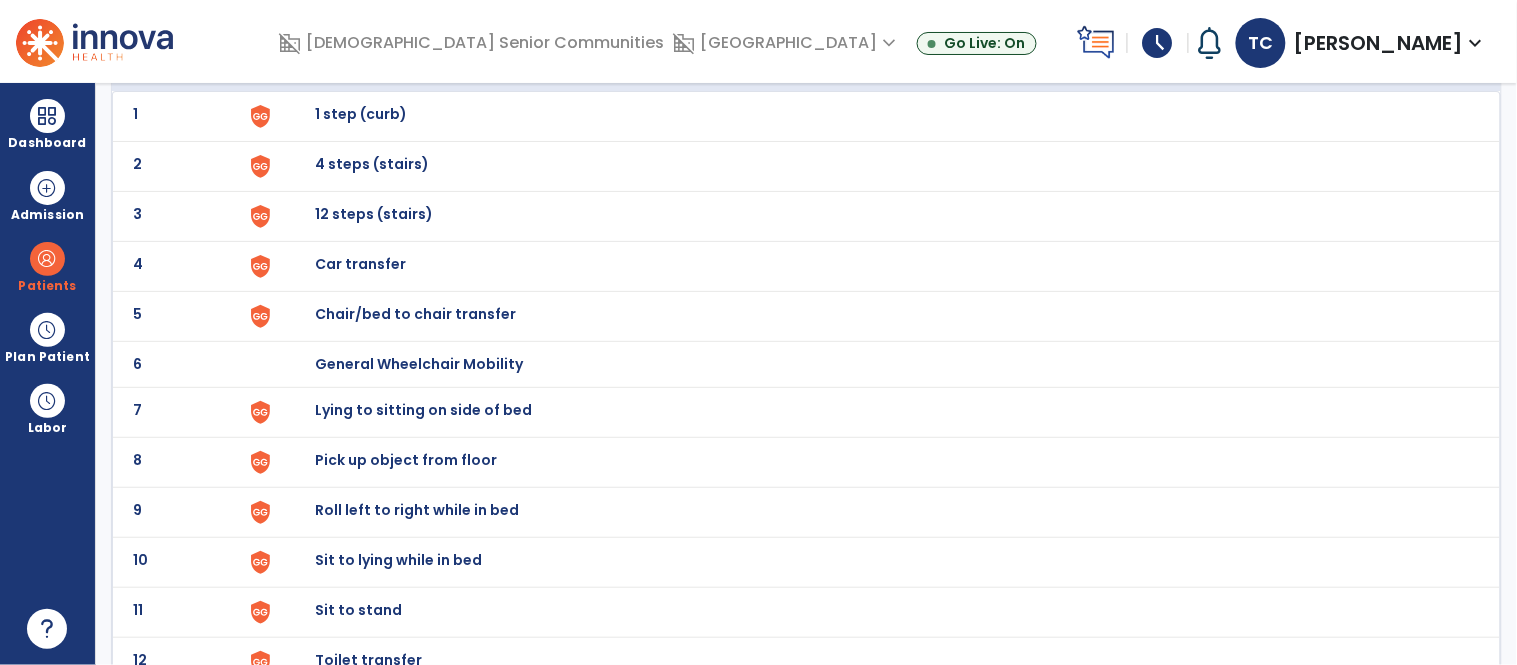 click on "Lying to sitting on side of bed" at bounding box center [361, 114] 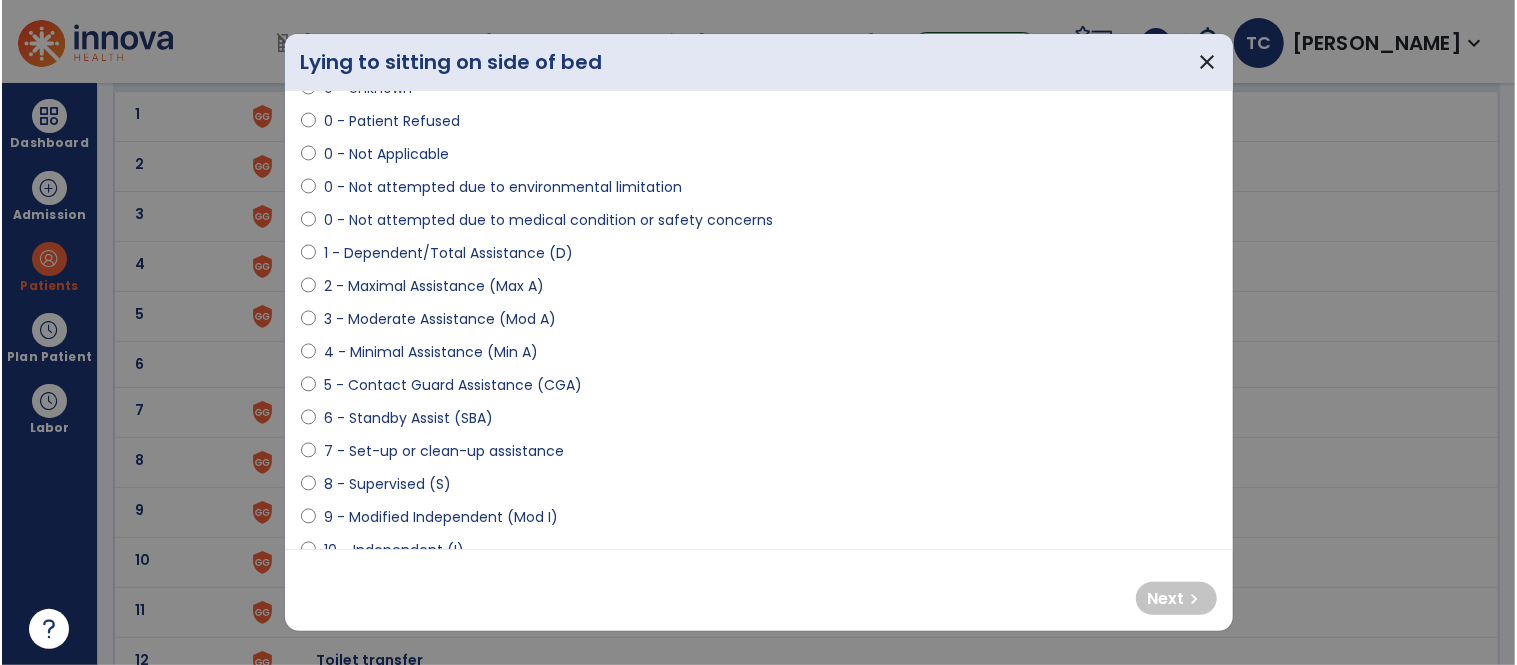 scroll, scrollTop: 156, scrollLeft: 0, axis: vertical 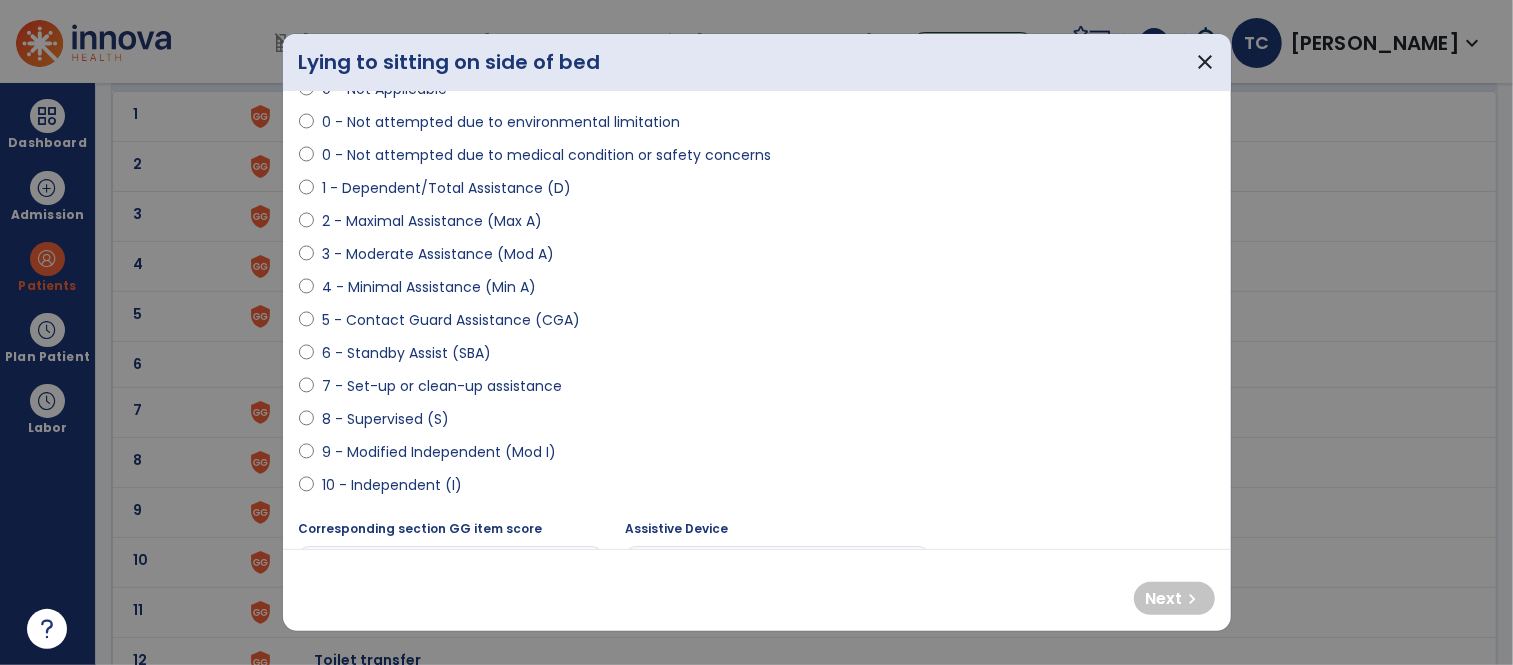 click on "9 - Modified Independent (Mod I)" at bounding box center [439, 452] 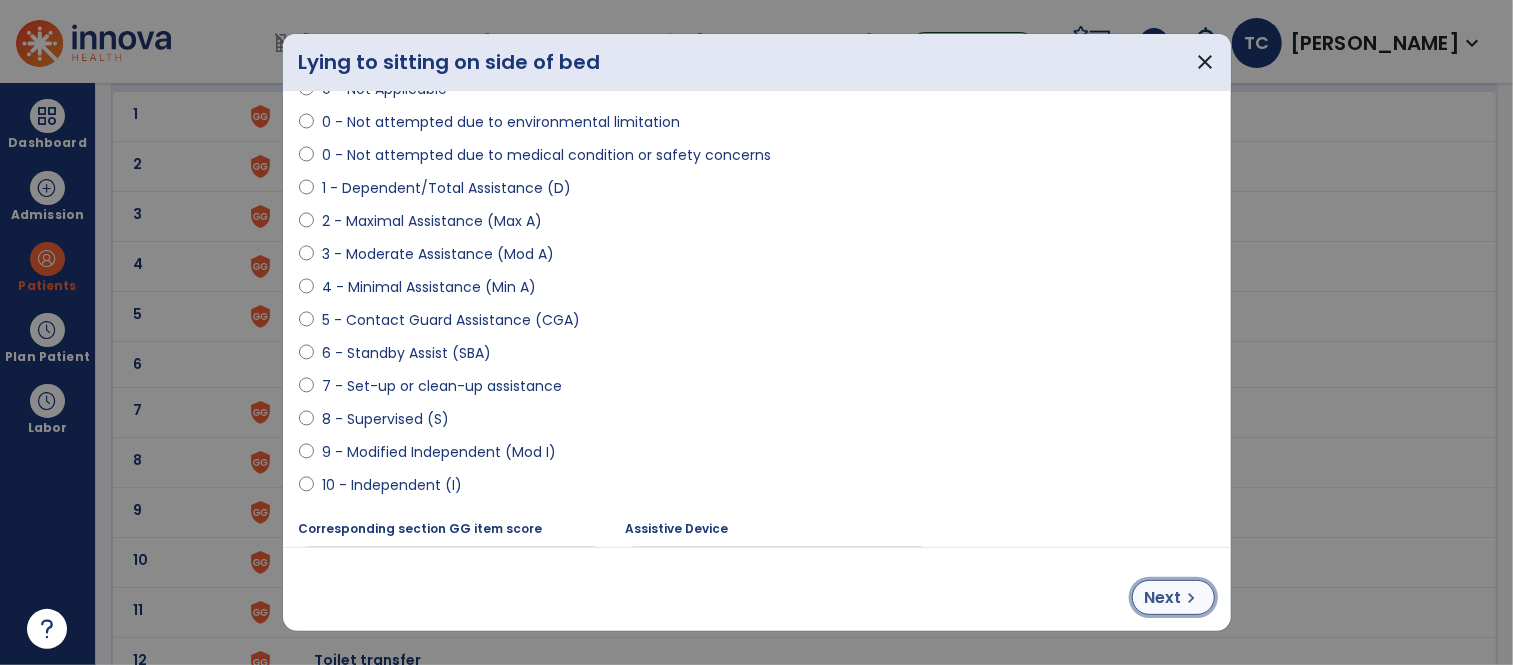 click on "Next" at bounding box center [1163, 598] 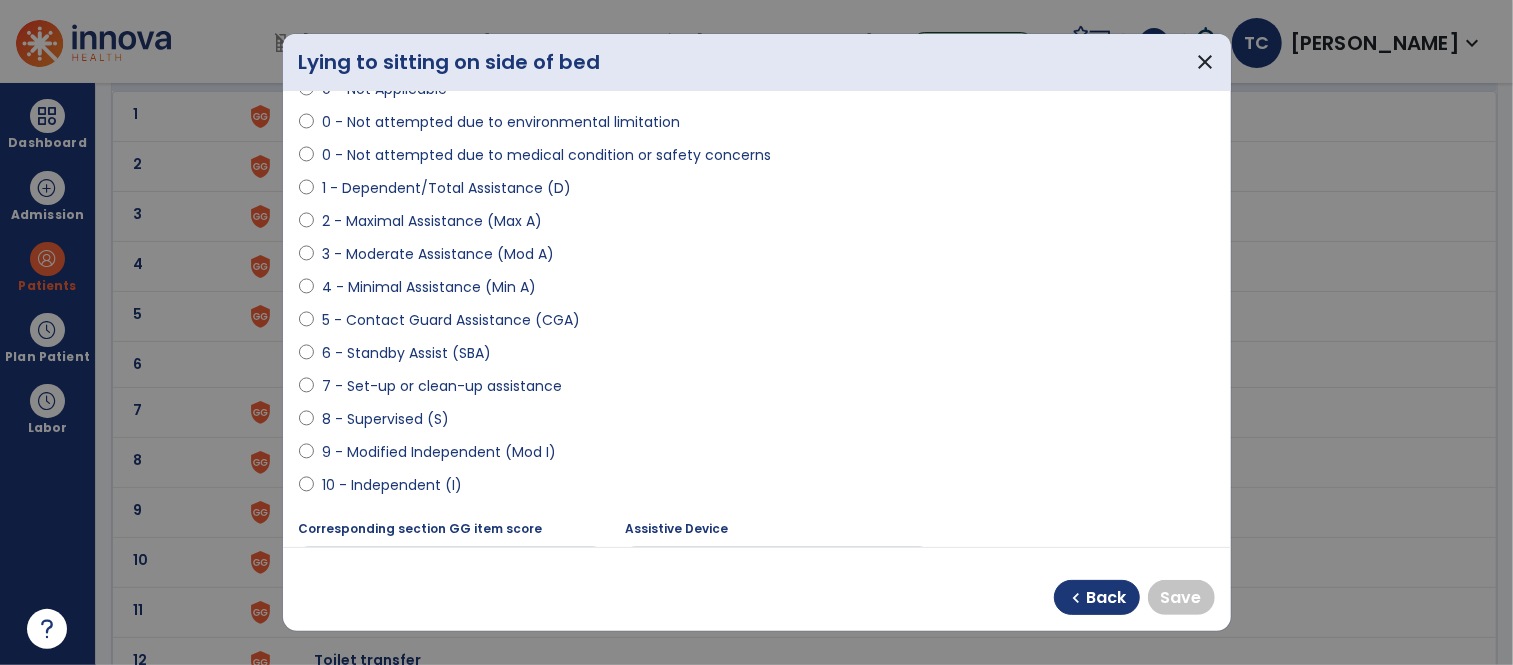 click on "9 - Modified Independent (Mod I)" at bounding box center (439, 452) 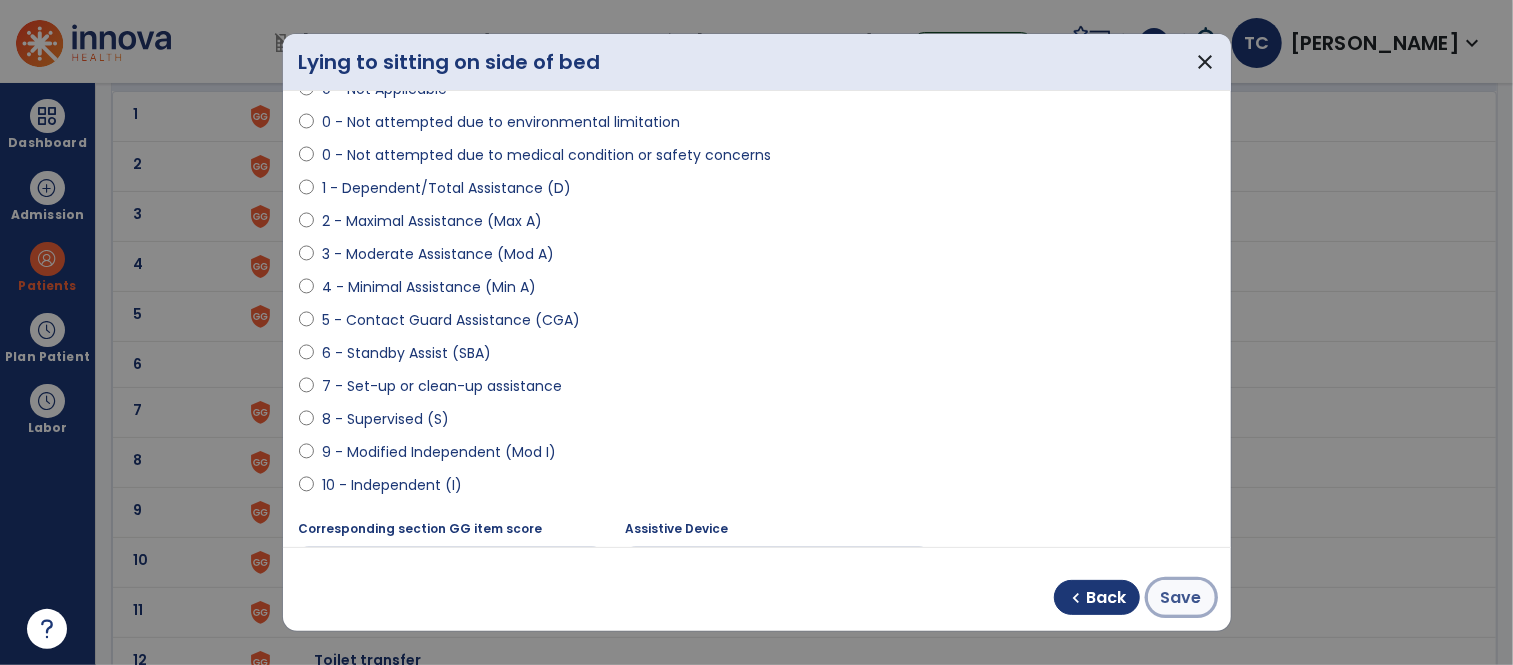 click on "Save" at bounding box center [1181, 598] 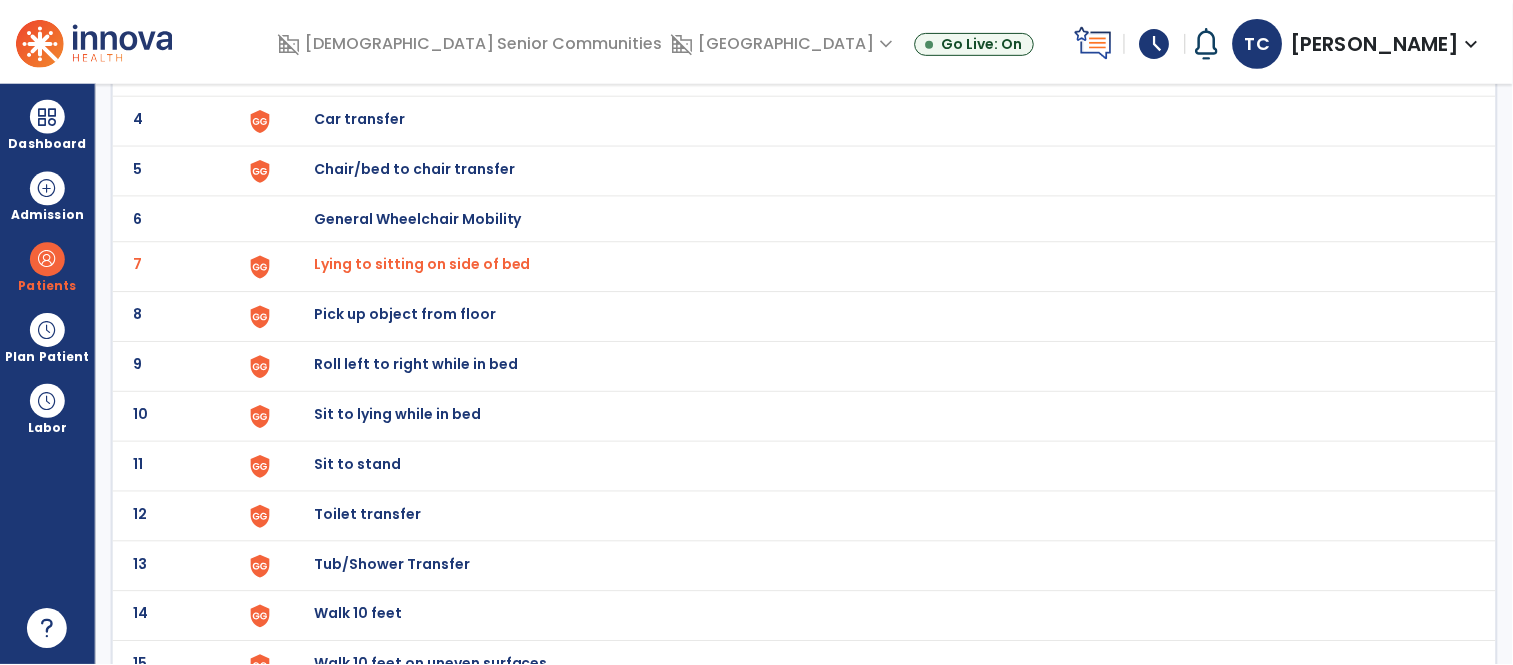 scroll, scrollTop: 295, scrollLeft: 0, axis: vertical 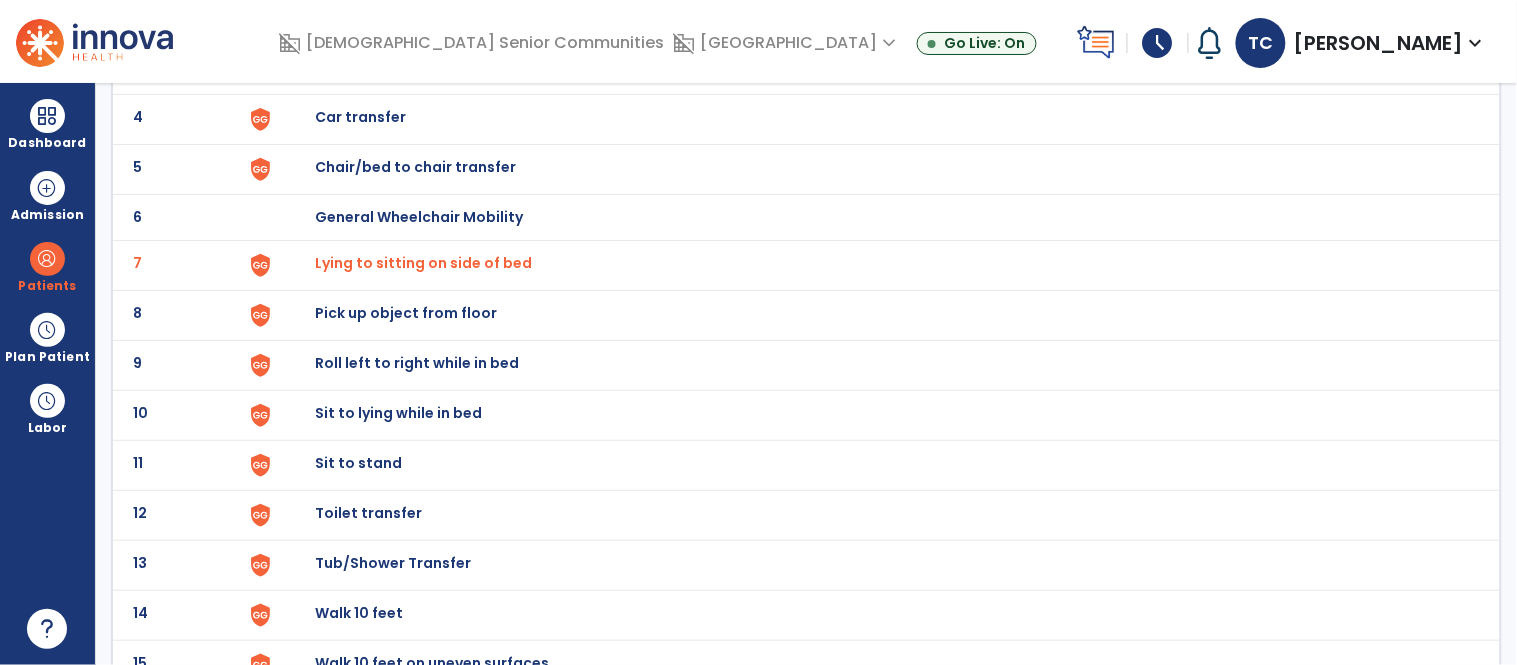 click on "Sit to stand" at bounding box center [361, -33] 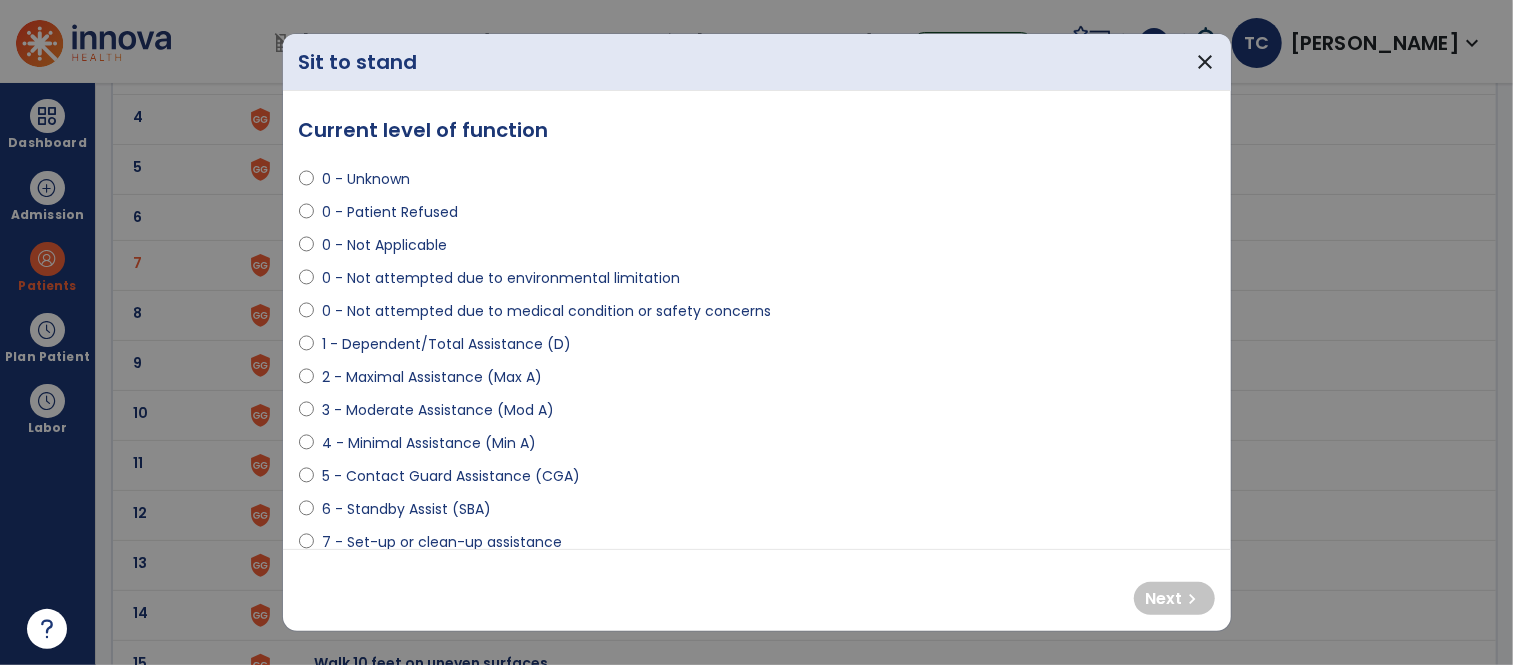 click on "4 - Minimal Assistance (Min A)" at bounding box center [429, 443] 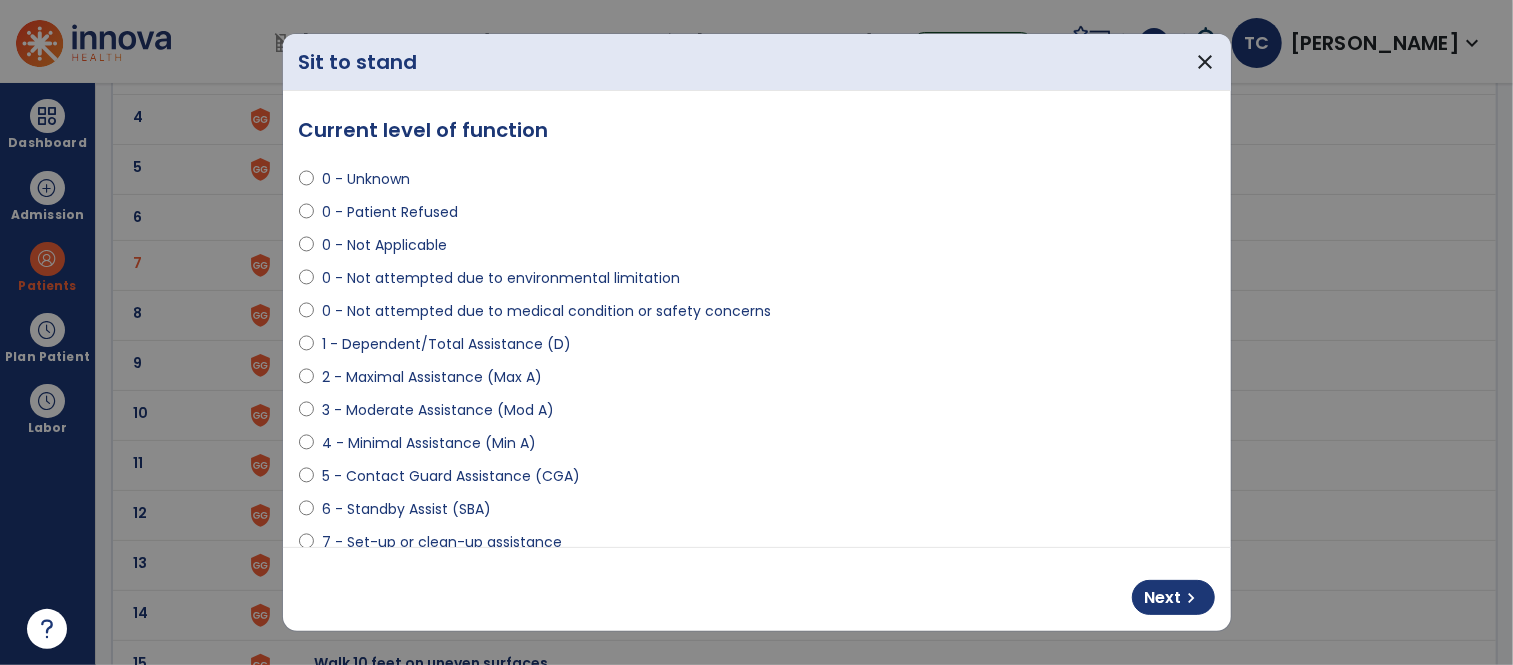 click on "3 - Moderate Assistance (Mod A)" at bounding box center (438, 410) 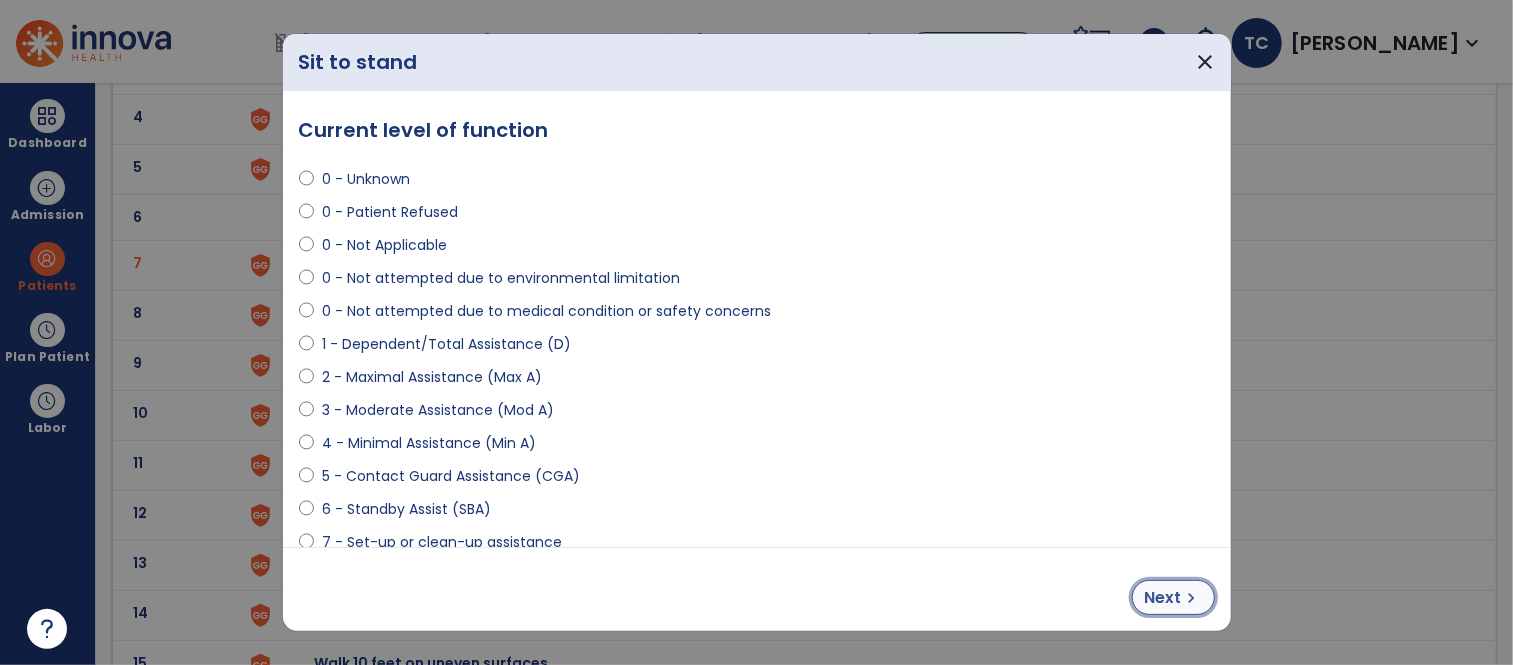 click on "Next" at bounding box center [1163, 598] 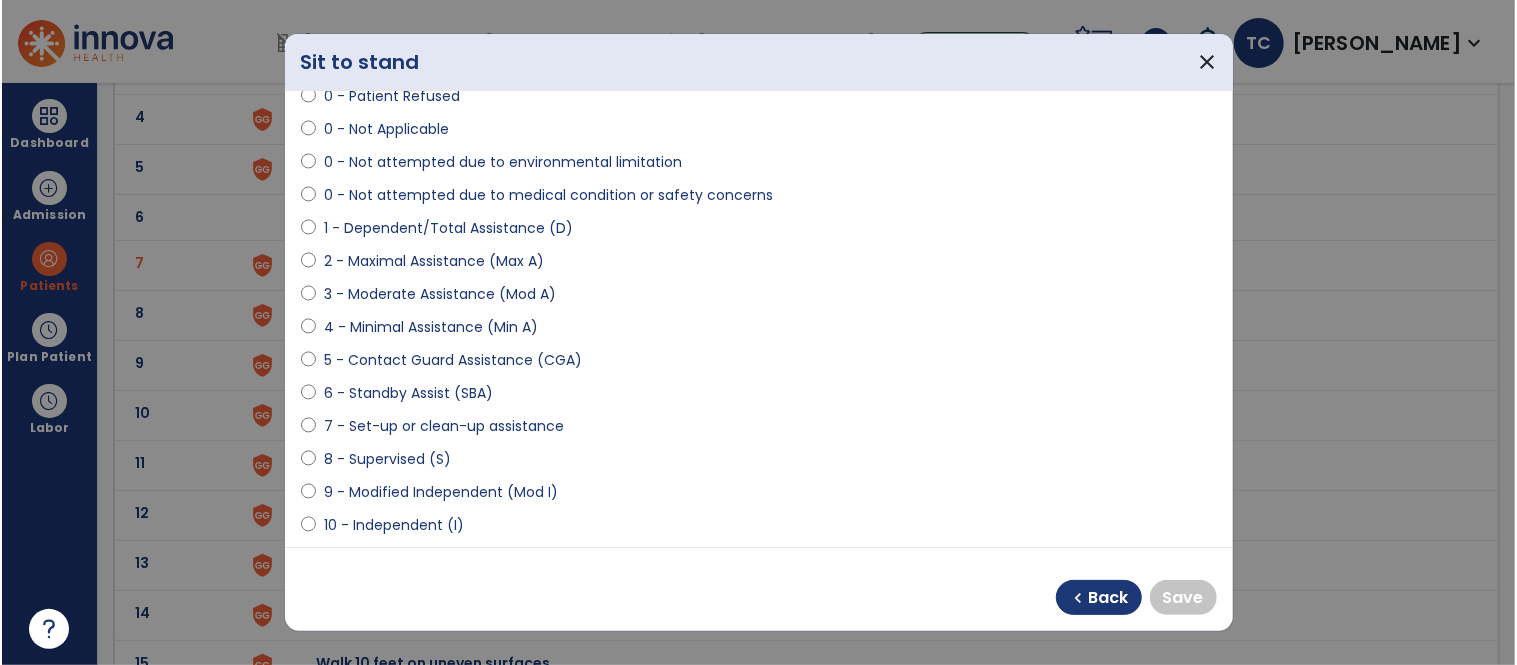 scroll, scrollTop: 137, scrollLeft: 0, axis: vertical 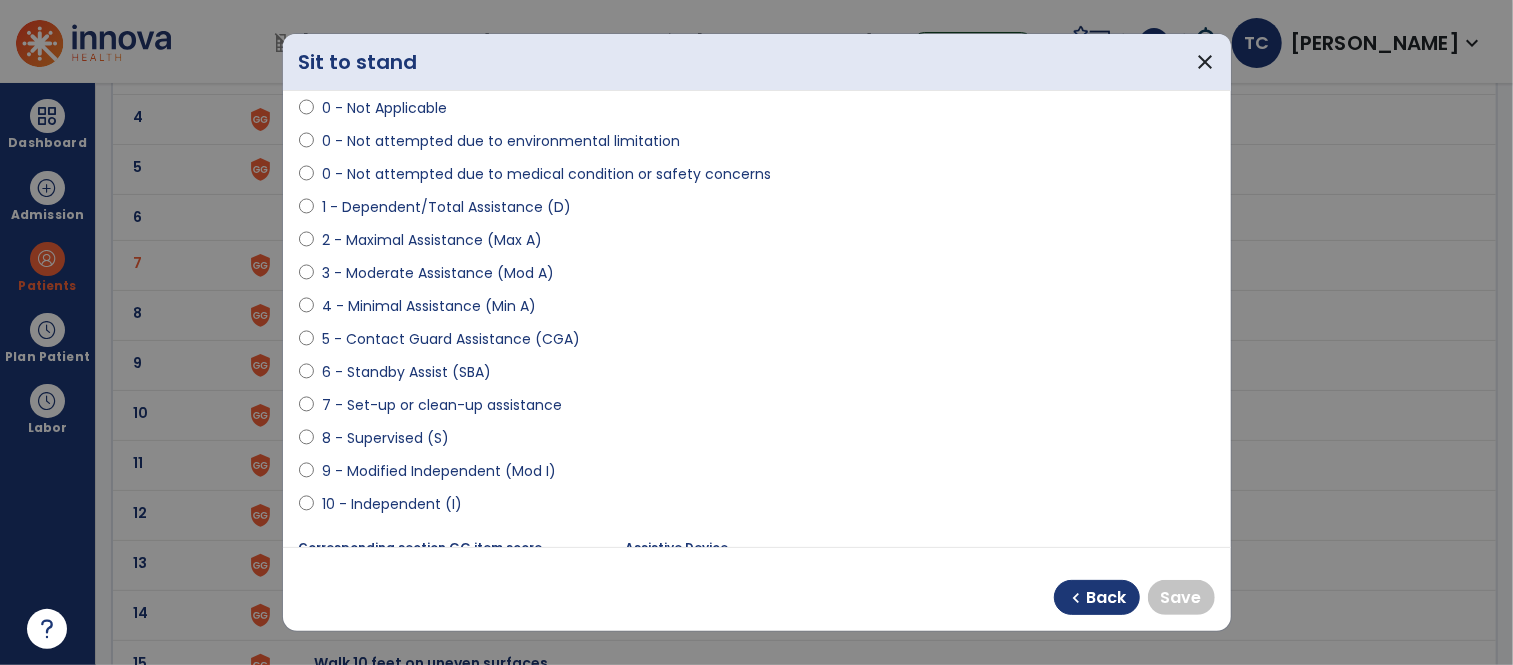 click on "9 - Modified Independent (Mod I)" at bounding box center [757, 475] 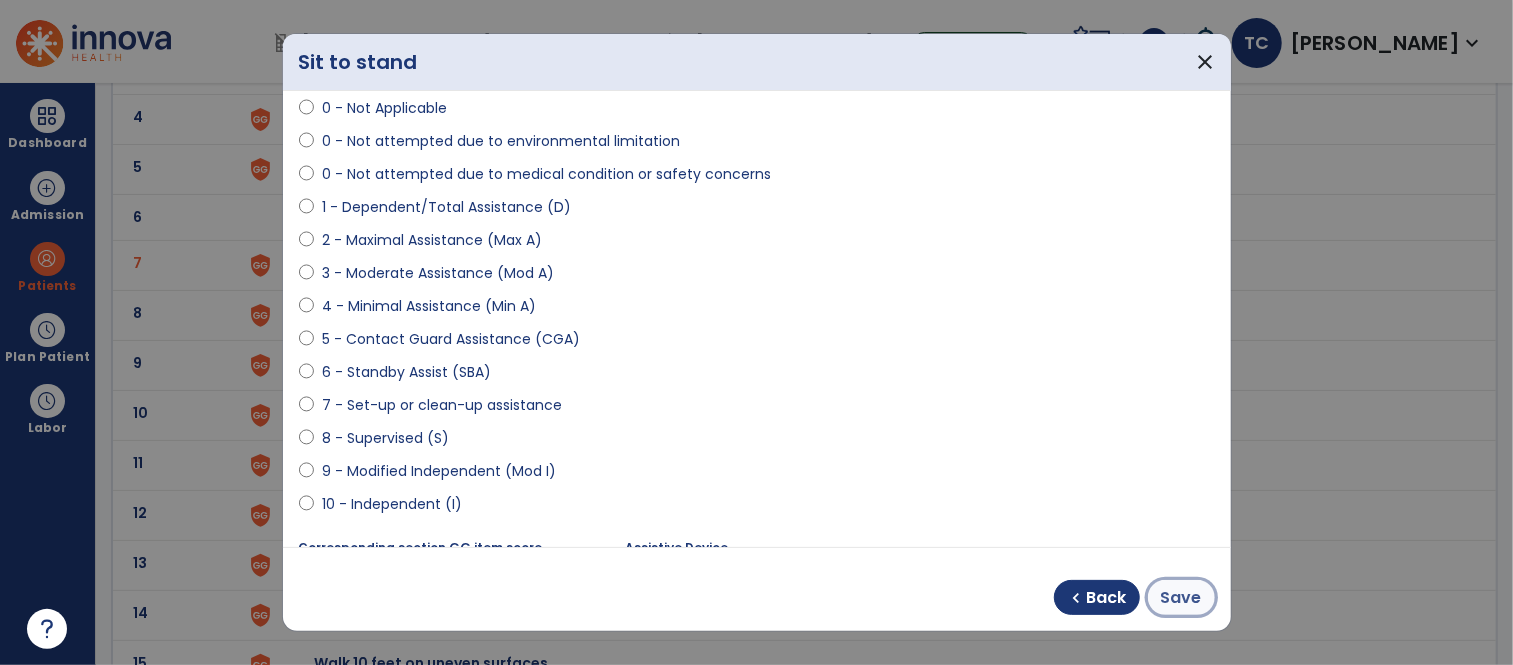 click on "Save" at bounding box center (1181, 597) 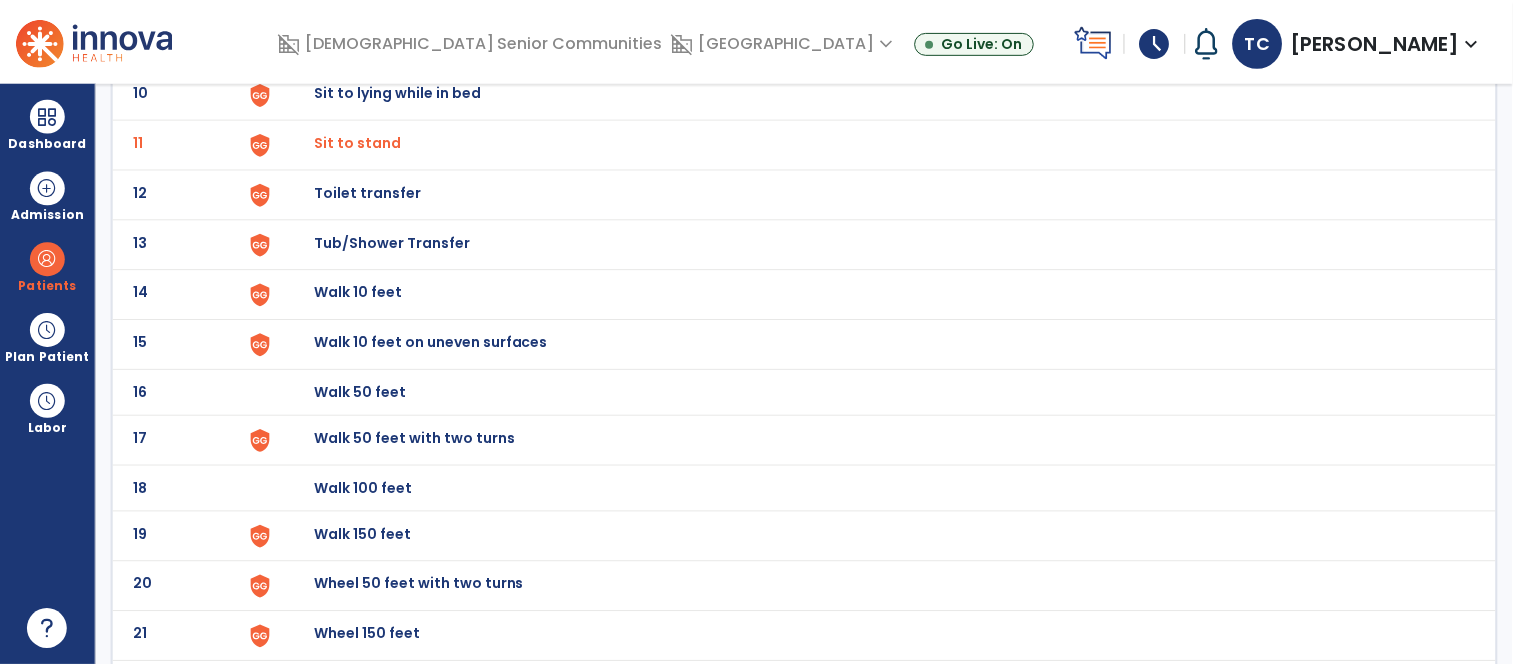 scroll, scrollTop: 646, scrollLeft: 0, axis: vertical 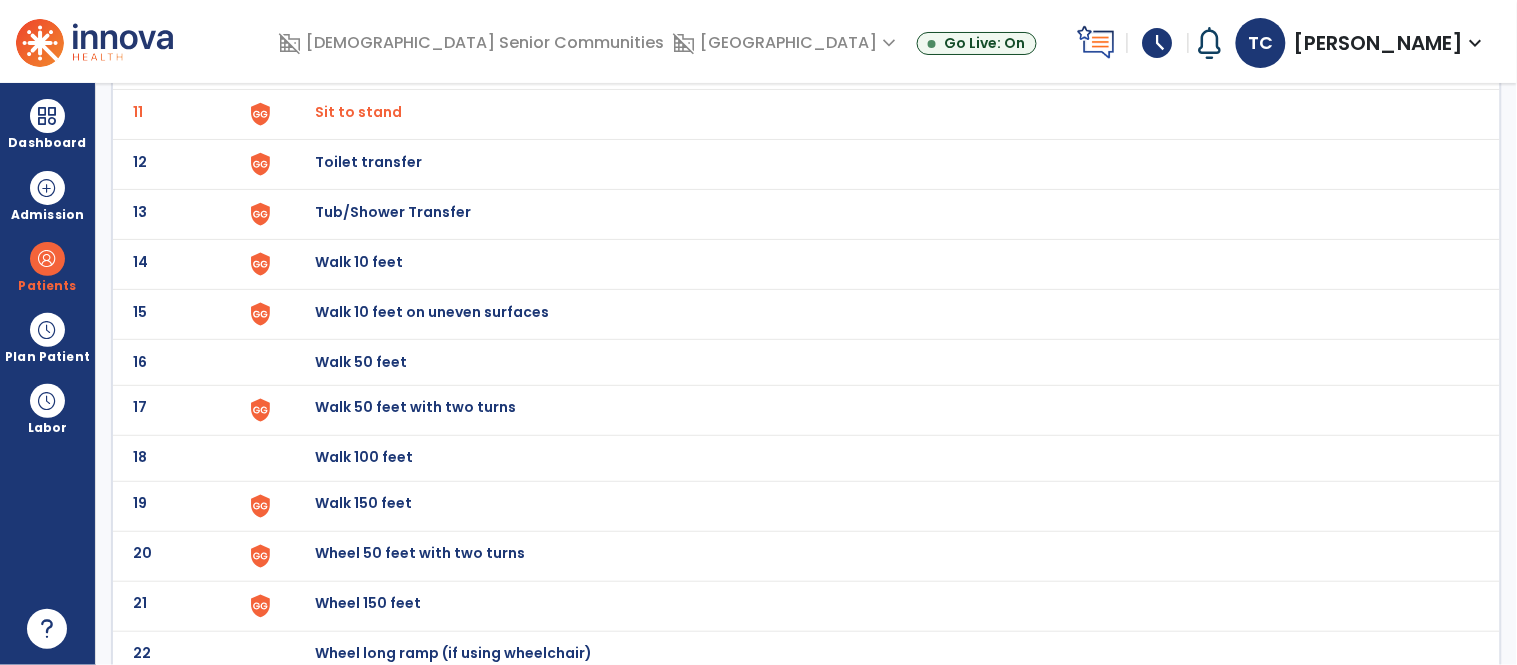 click on "Walk 10 feet" at bounding box center (877, -382) 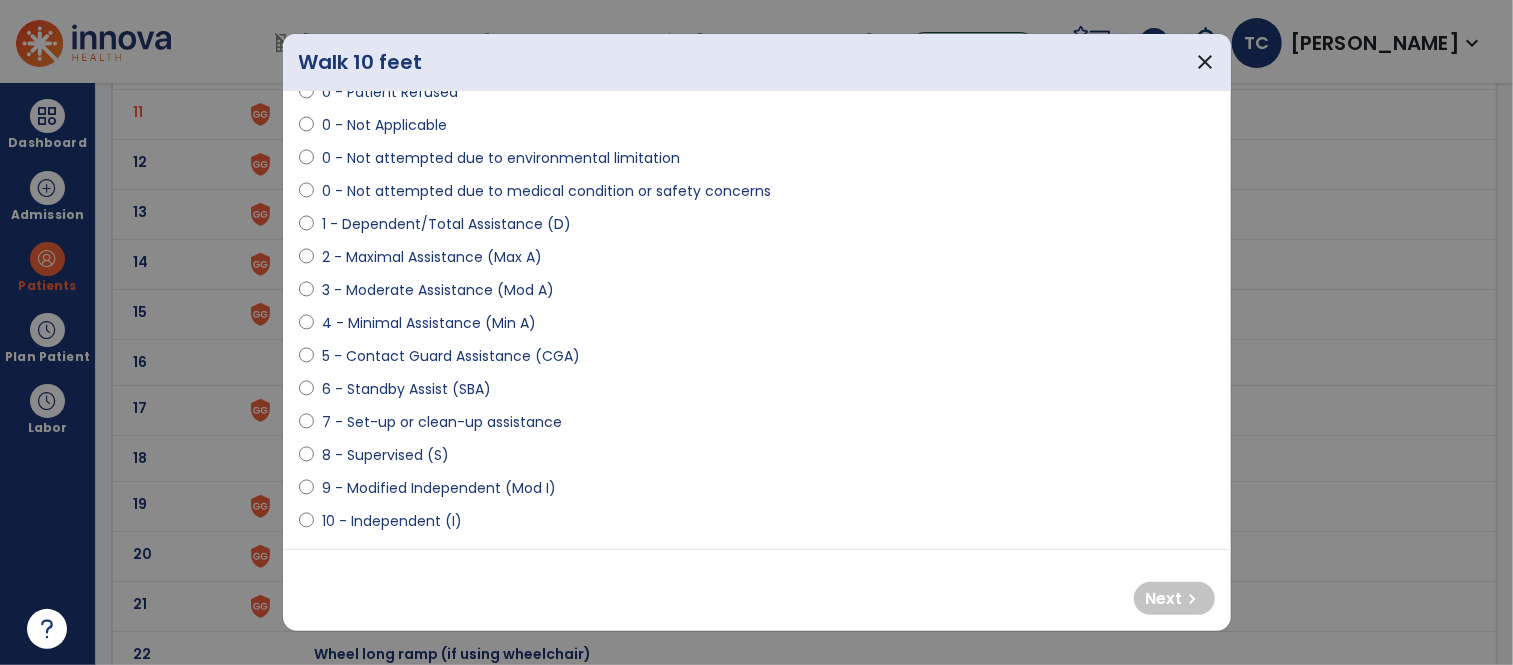 scroll, scrollTop: 147, scrollLeft: 0, axis: vertical 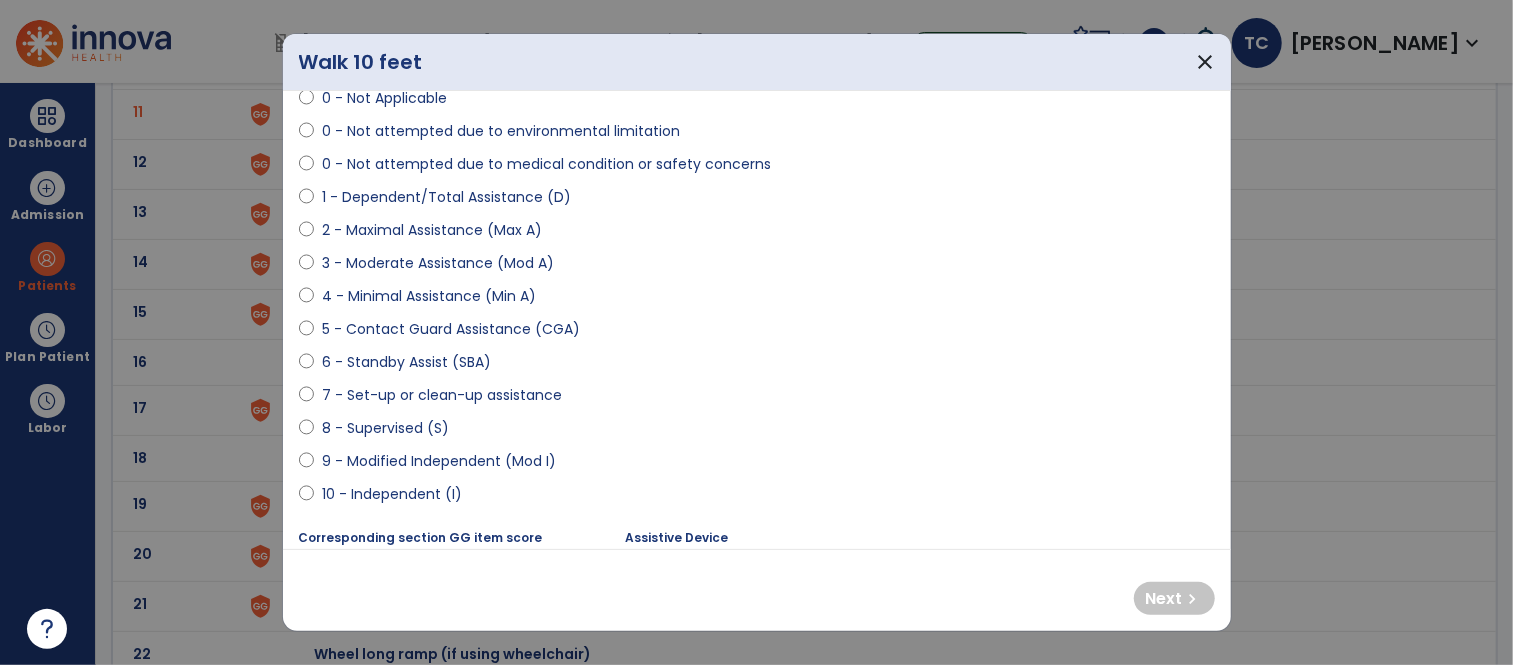 click on "4 - Minimal Assistance (Min A)" at bounding box center (429, 296) 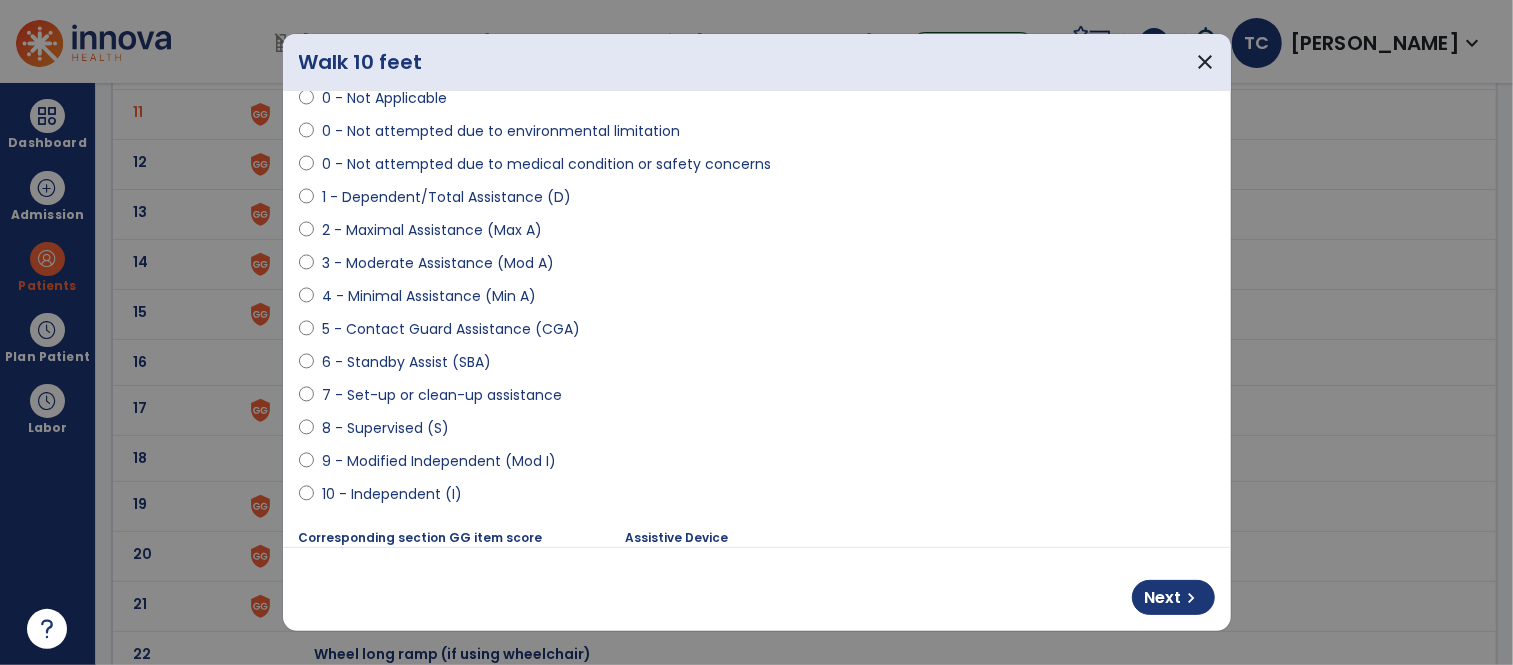 click on "3 - Moderate Assistance (Mod A)" at bounding box center [438, 263] 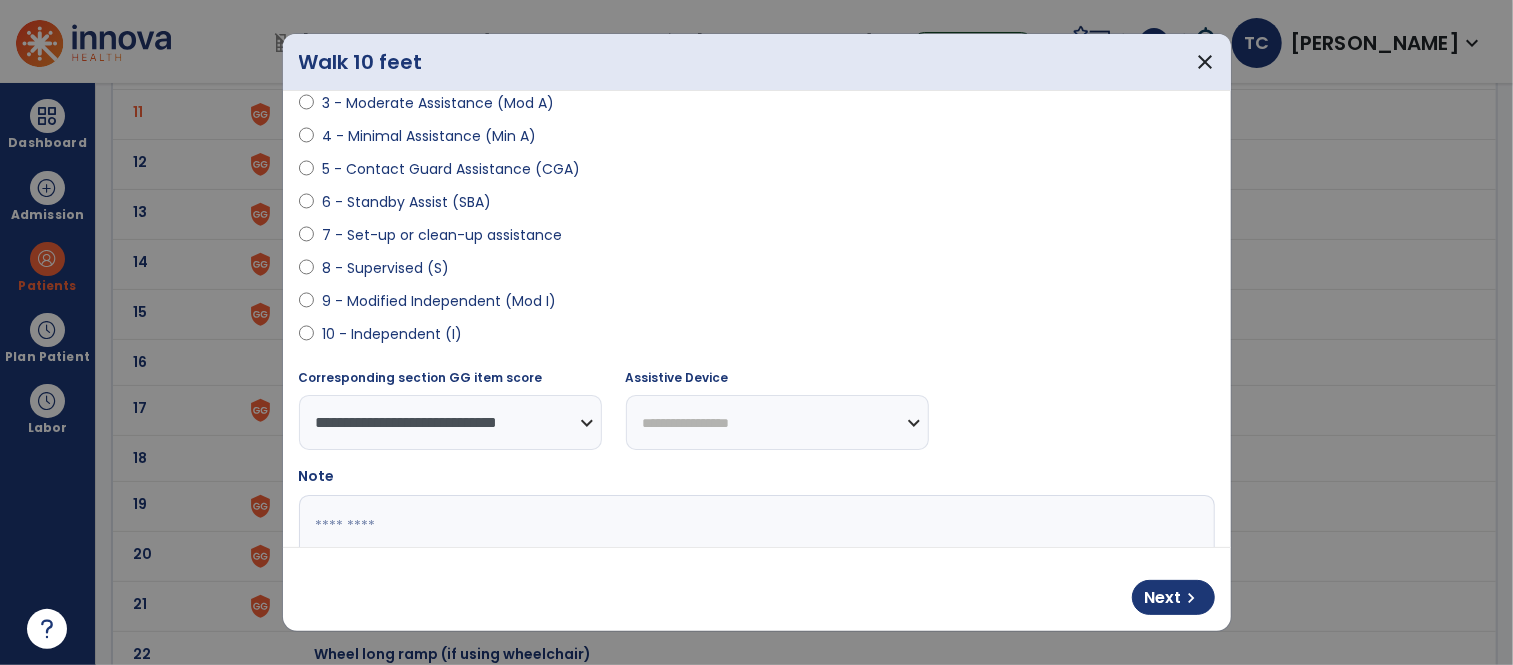 scroll, scrollTop: 311, scrollLeft: 0, axis: vertical 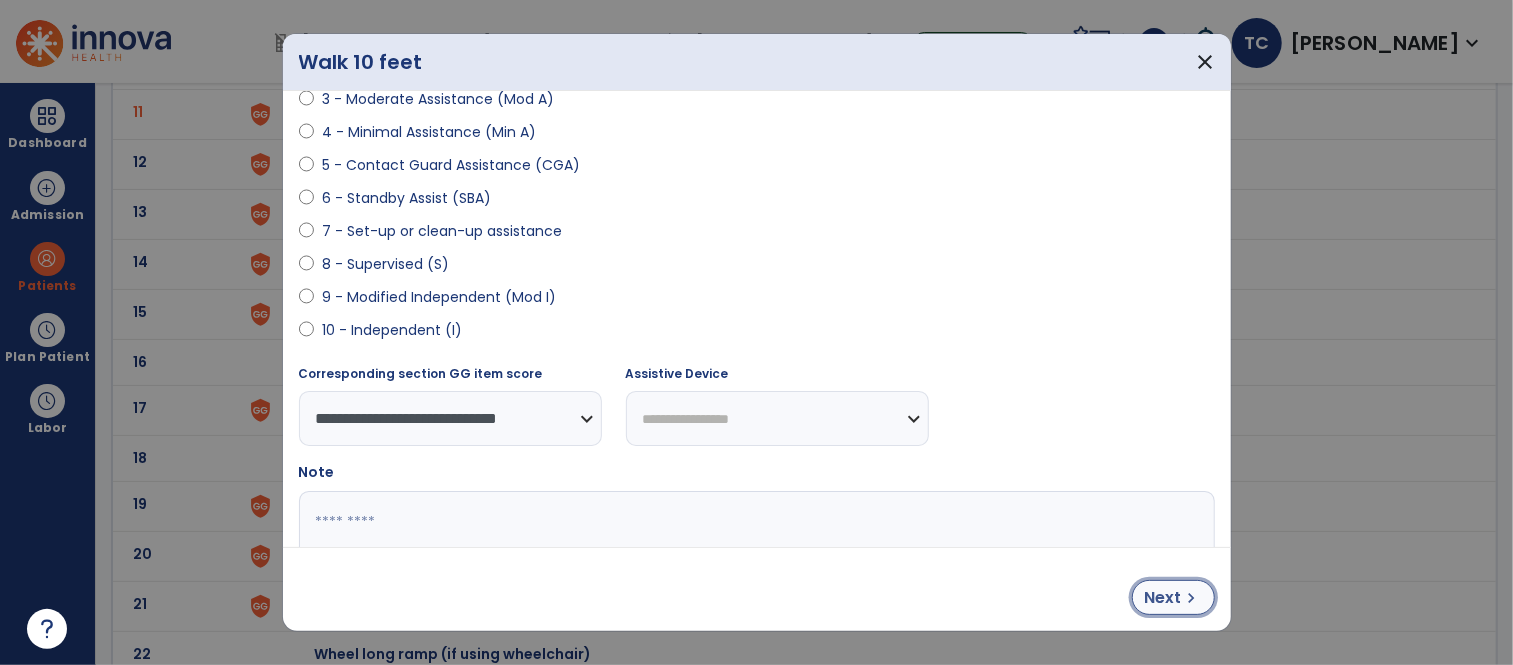click on "Next" at bounding box center (1163, 598) 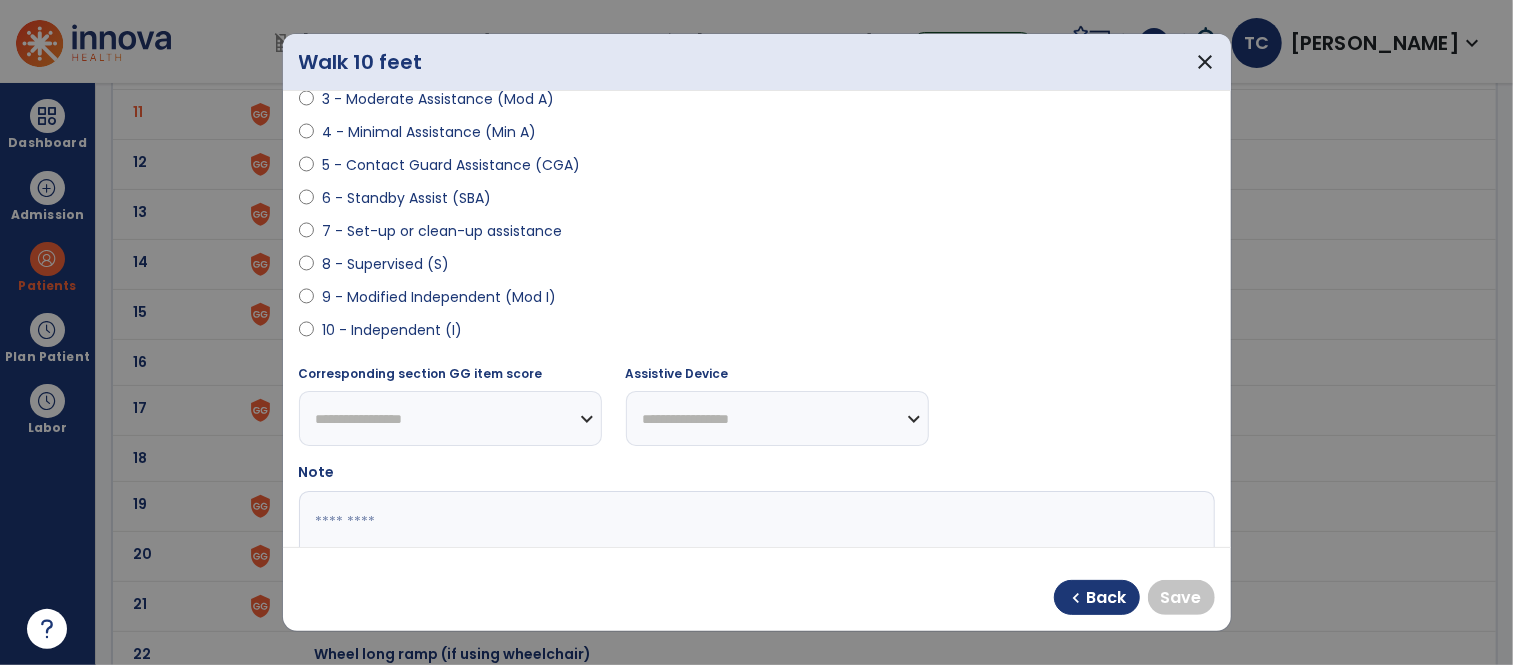 click on "9 - Modified Independent (Mod I)" at bounding box center [439, 297] 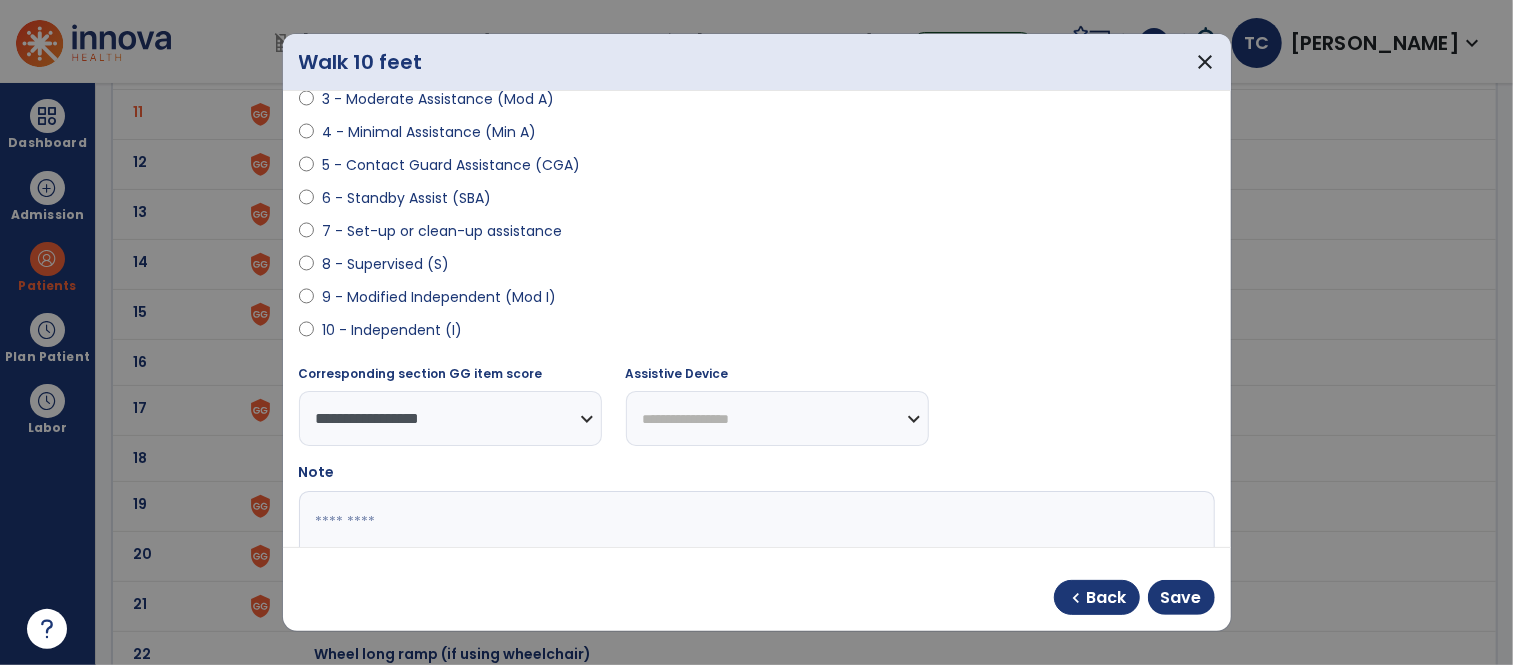 select on "**********" 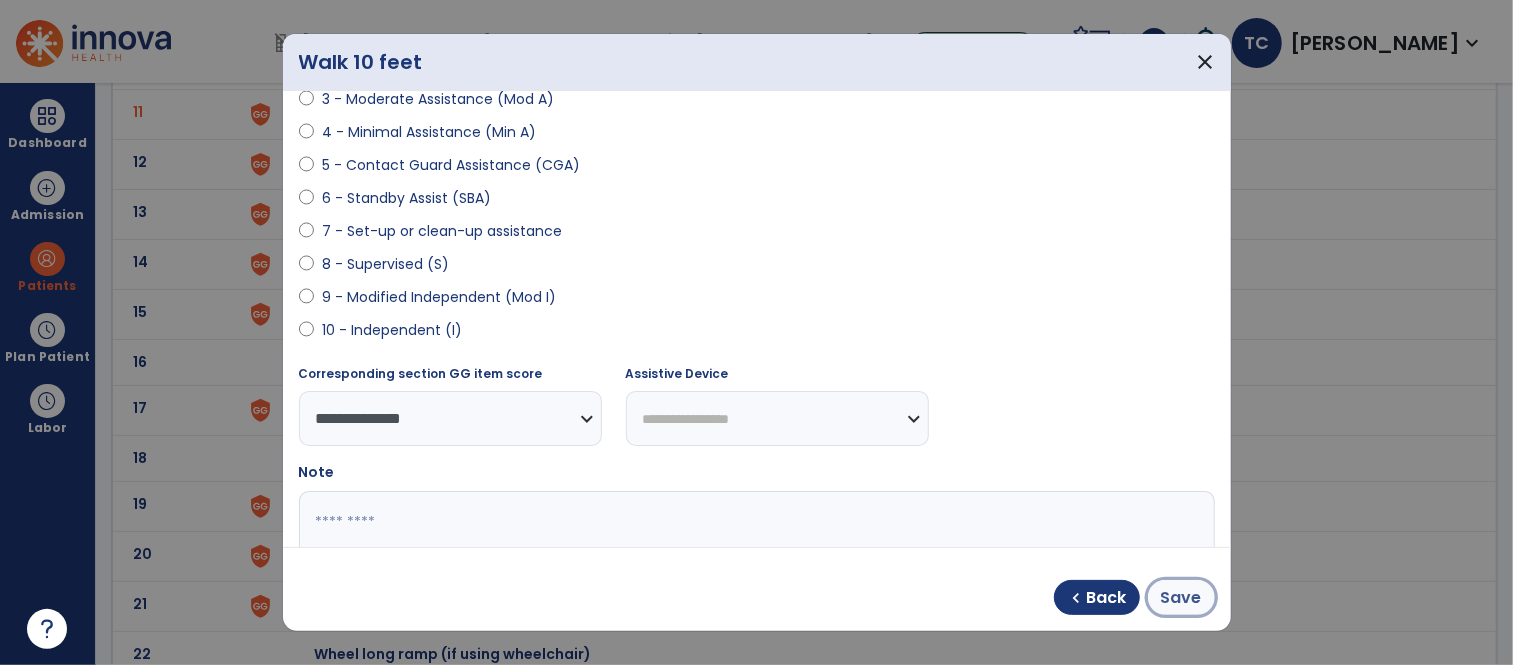 click on "Save" at bounding box center (1181, 598) 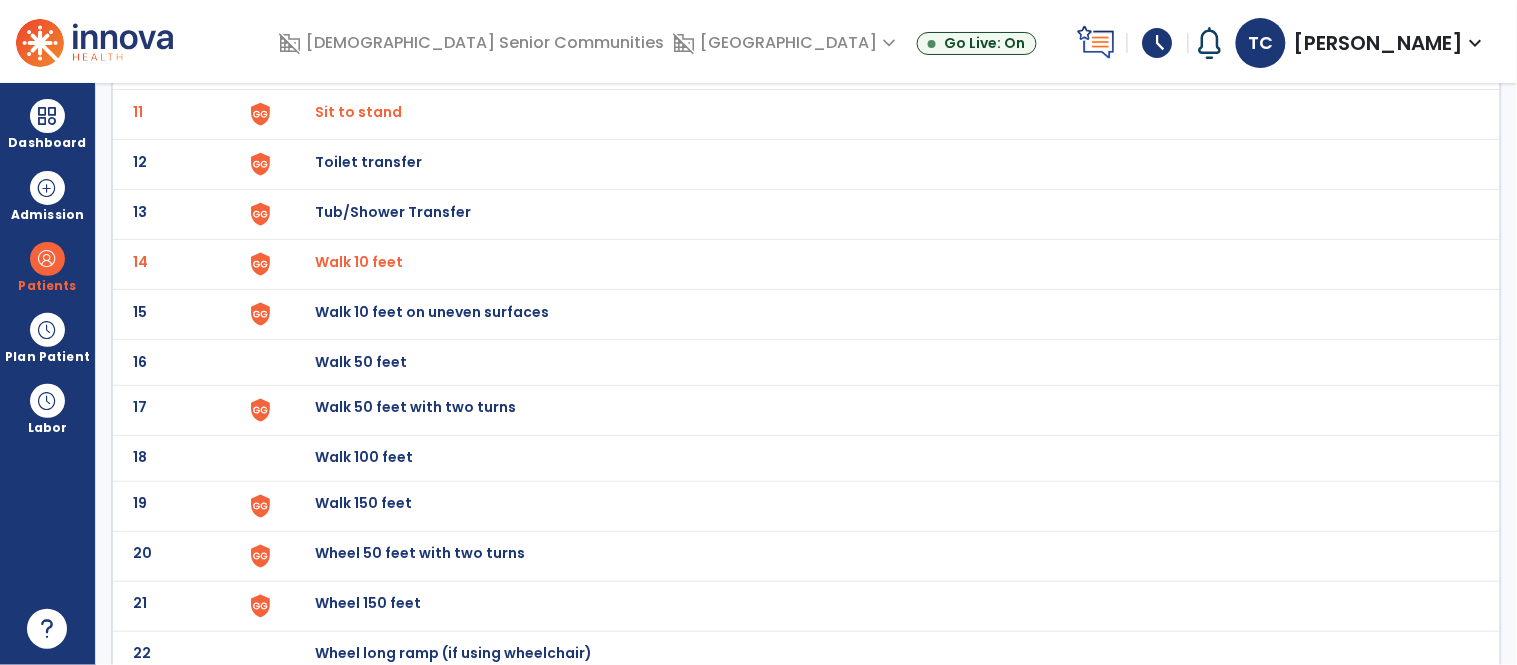 click on "17 Walk 50 feet with two turns" 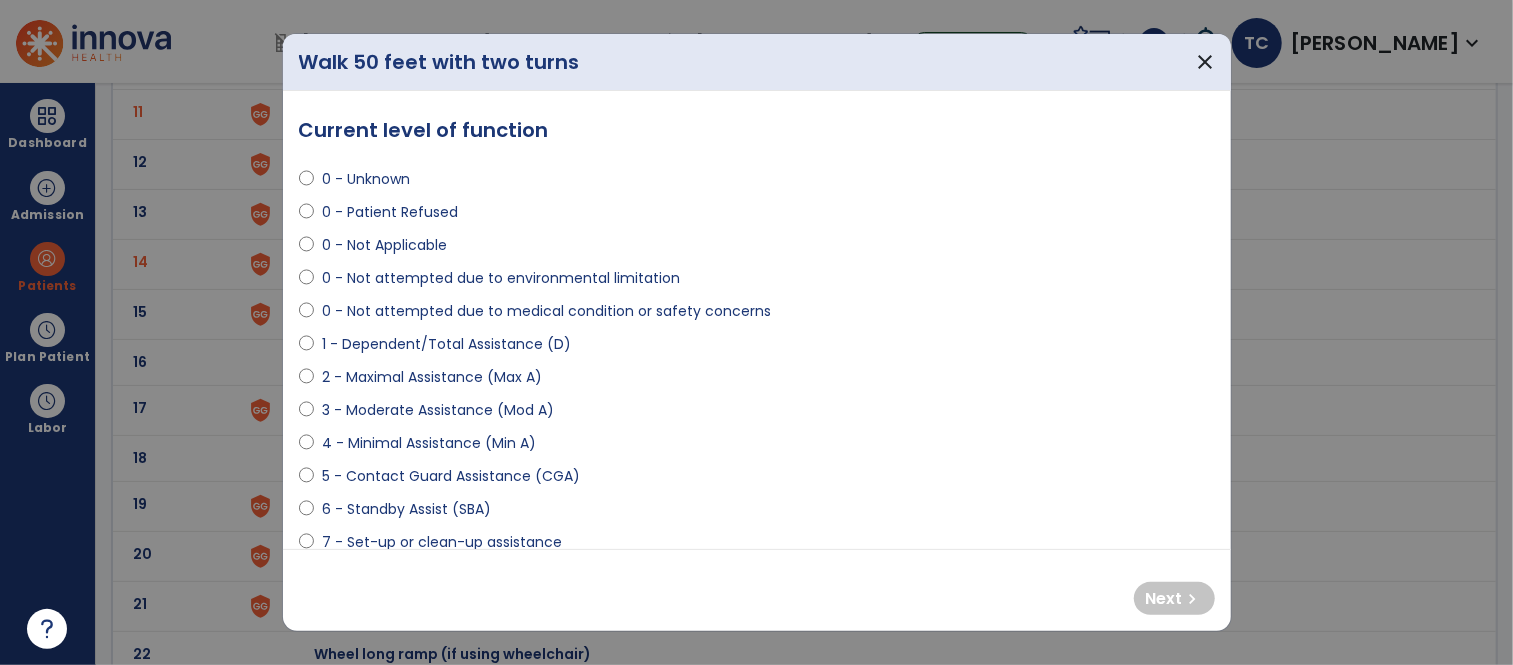 click on "0 - Not attempted due to medical condition or safety concerns" at bounding box center (546, 311) 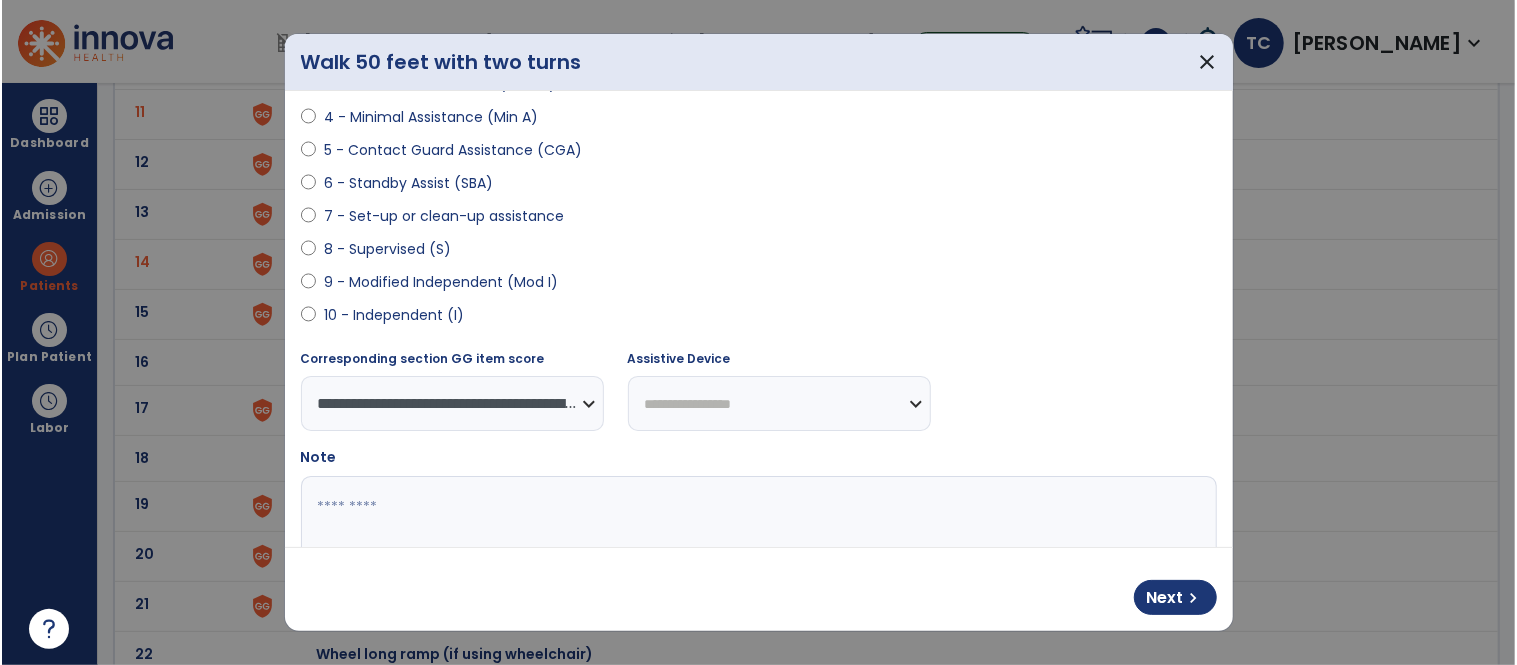 scroll, scrollTop: 354, scrollLeft: 0, axis: vertical 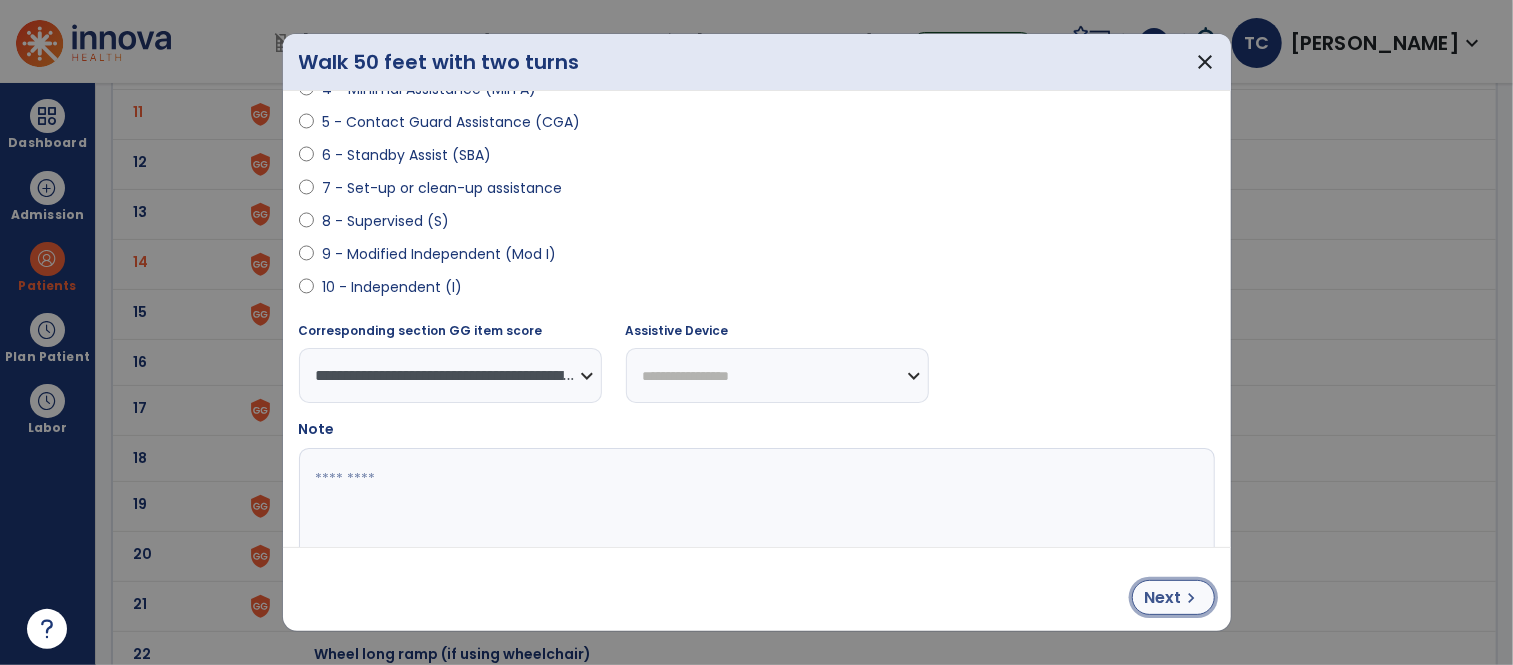 click on "Next" at bounding box center [1163, 598] 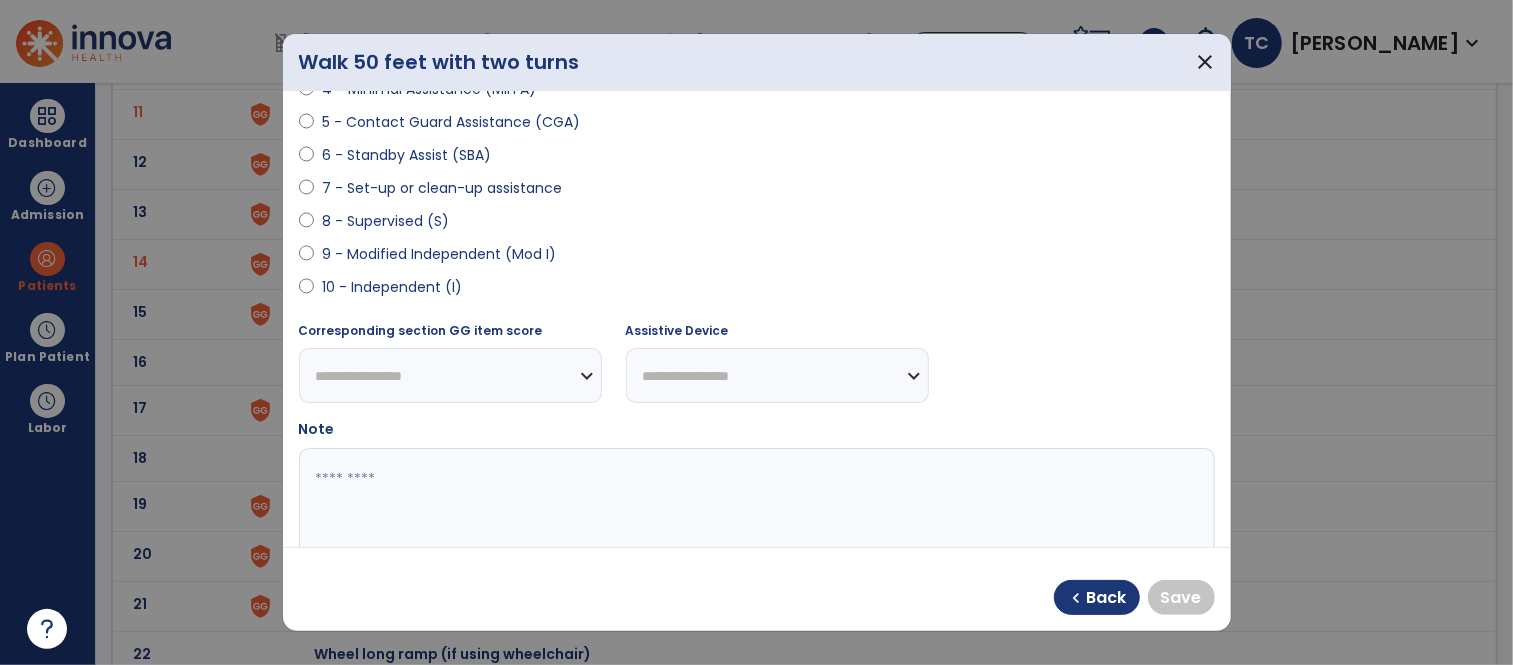 click on "9 - Modified Independent (Mod I)" at bounding box center [439, 254] 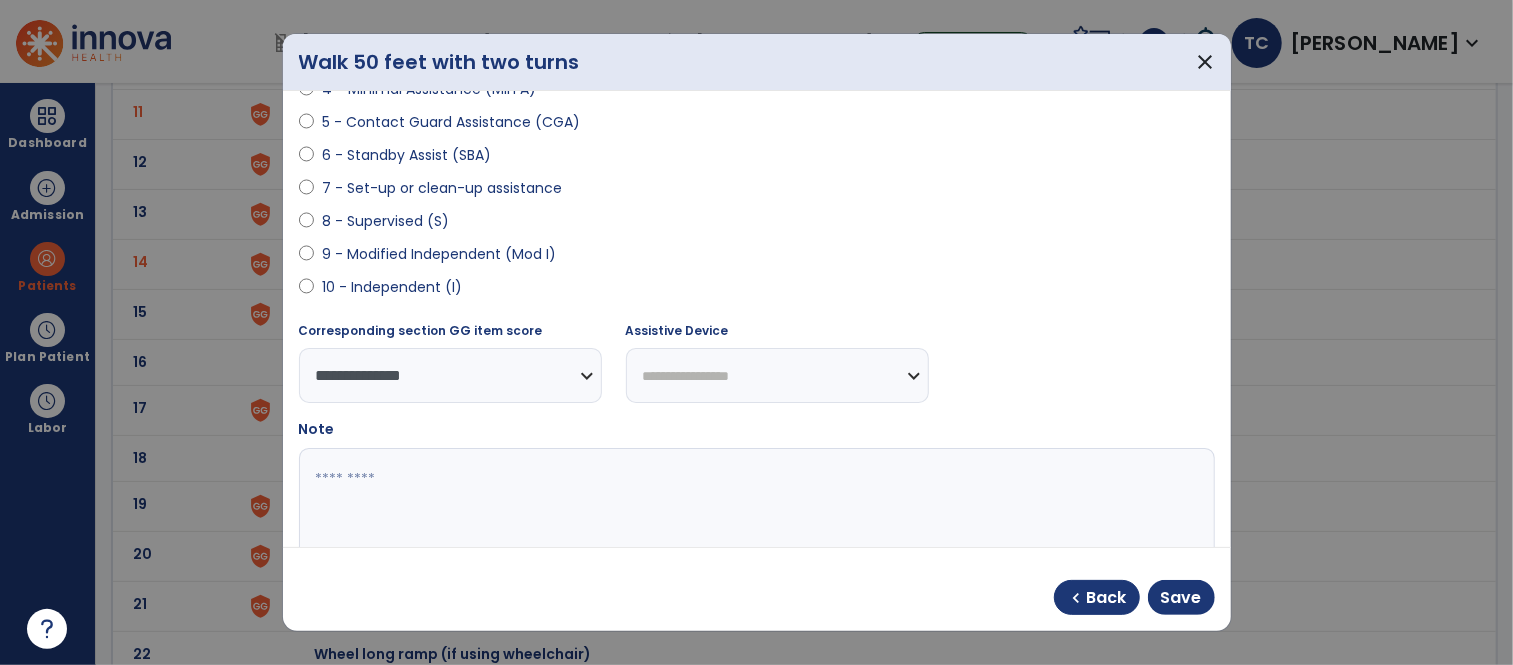 click on "6 - Standby Assist (SBA)" at bounding box center (406, 155) 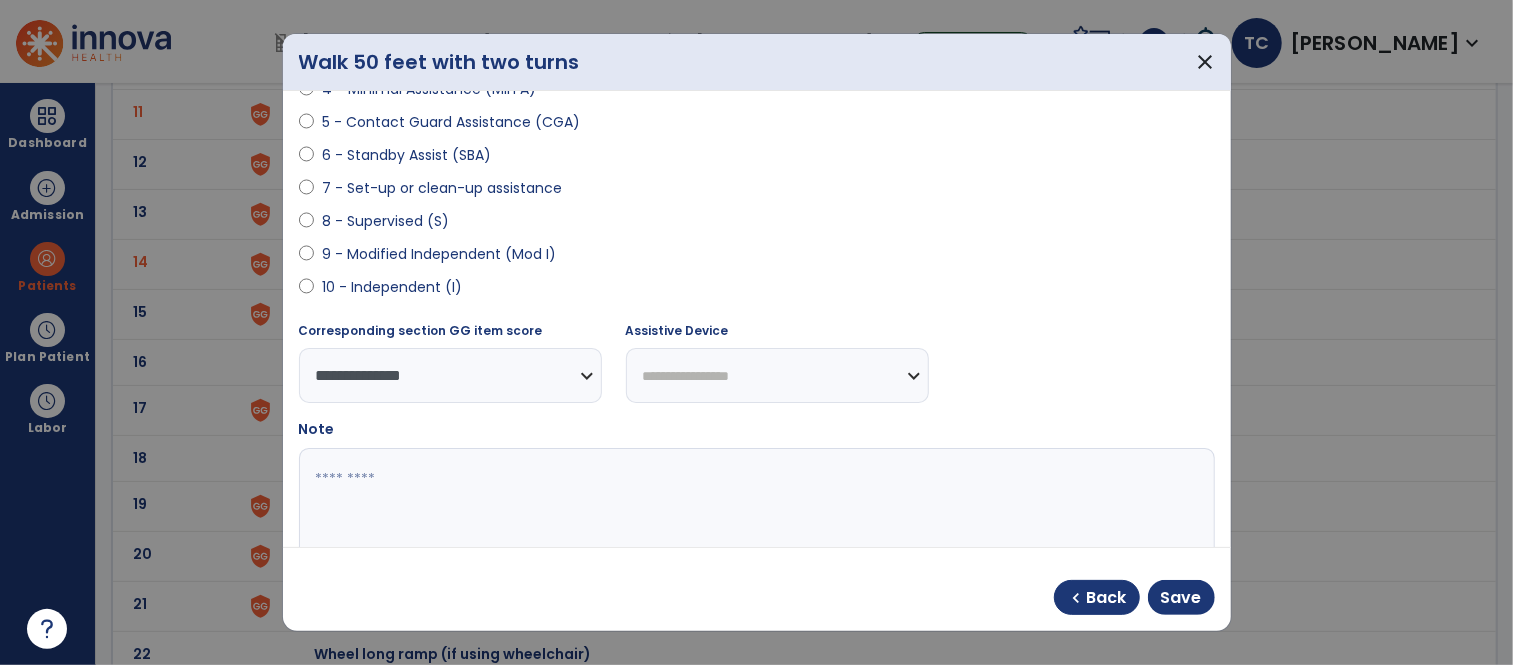 select on "**********" 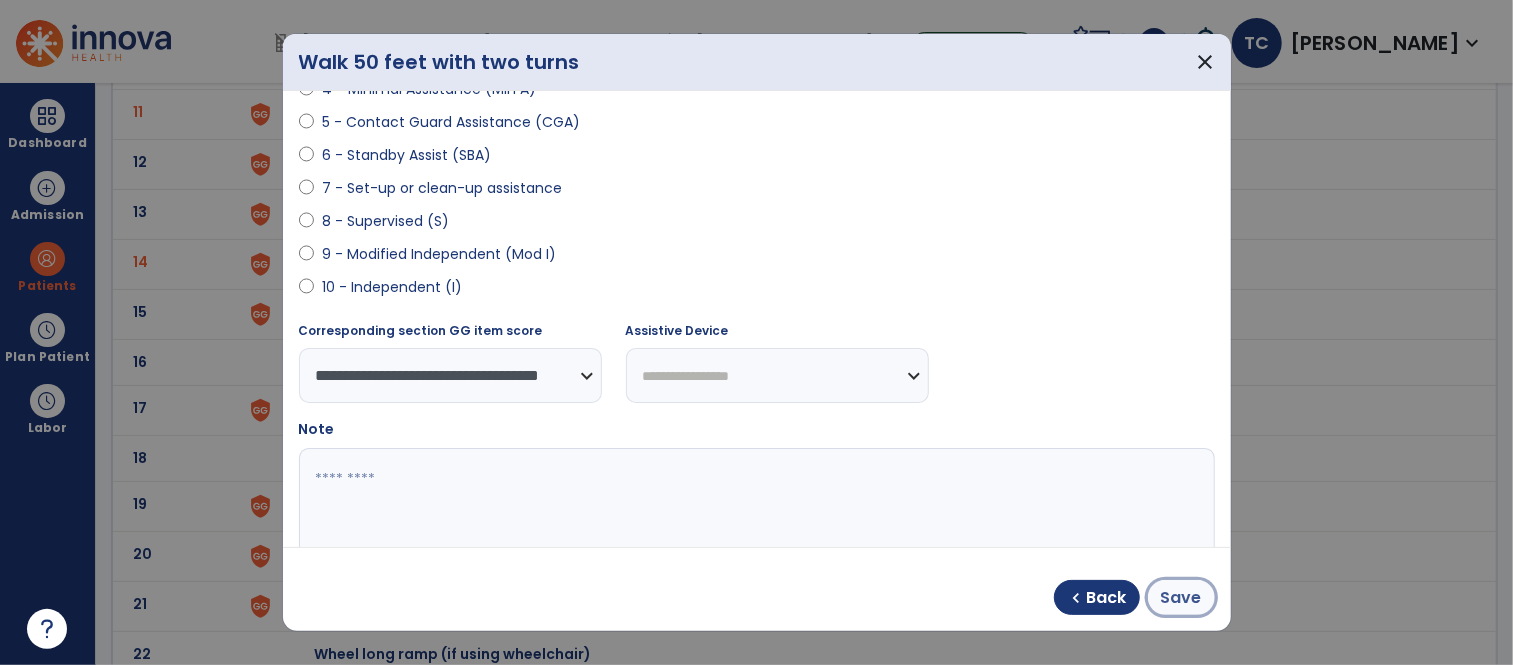 click on "Save" at bounding box center [1181, 598] 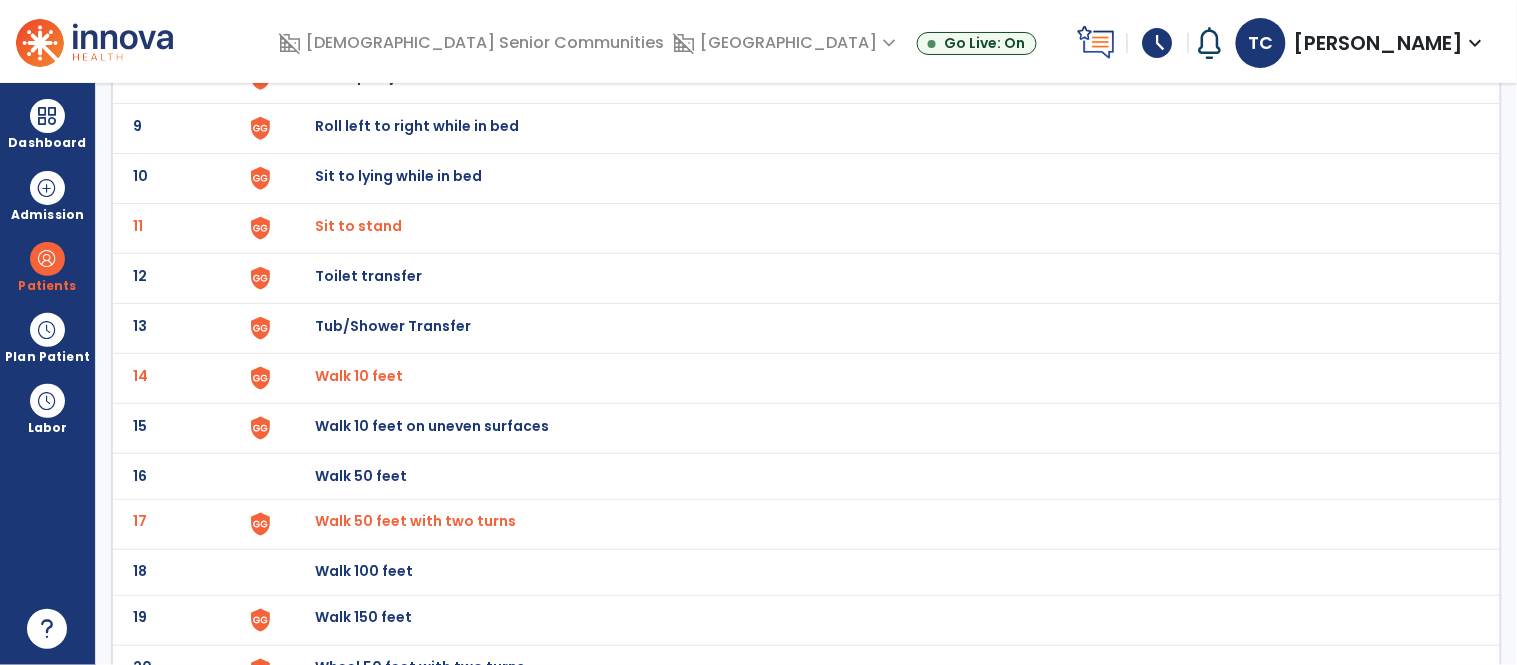 scroll, scrollTop: 0, scrollLeft: 0, axis: both 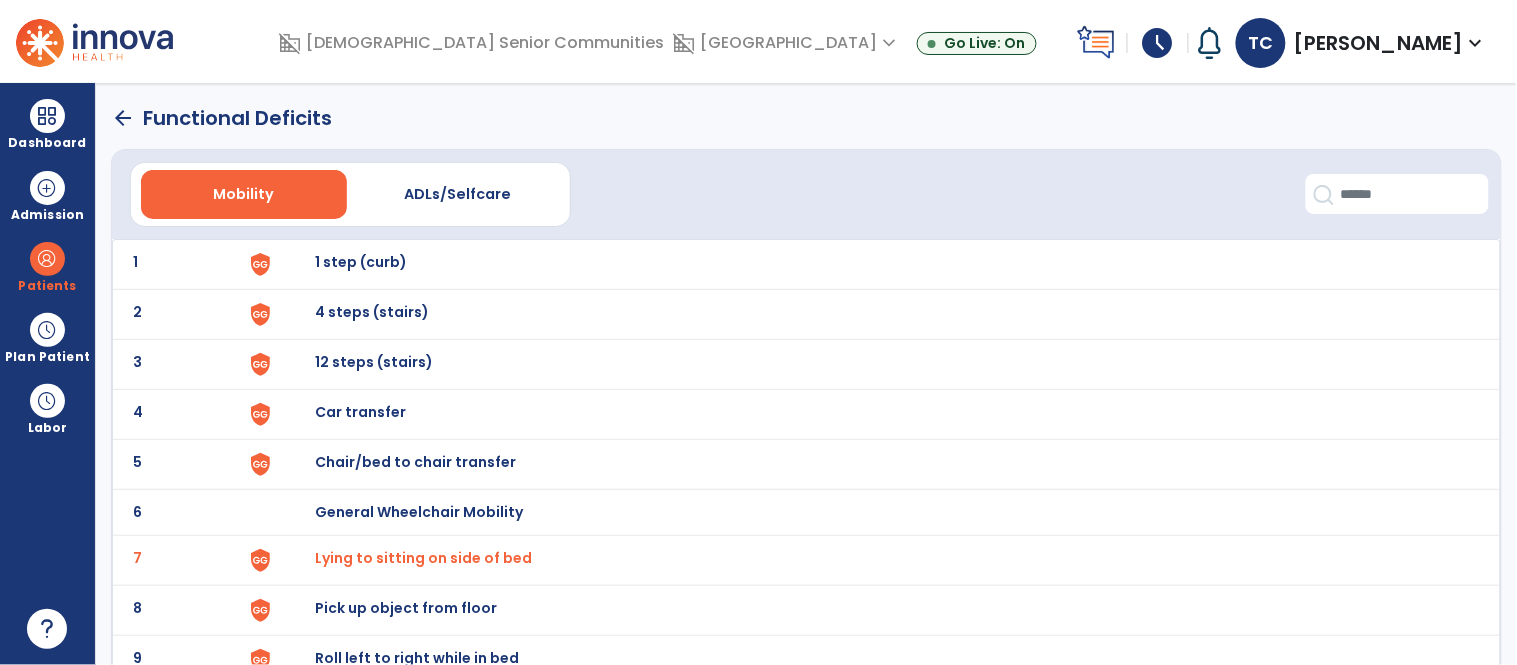 click on "arrow_back" 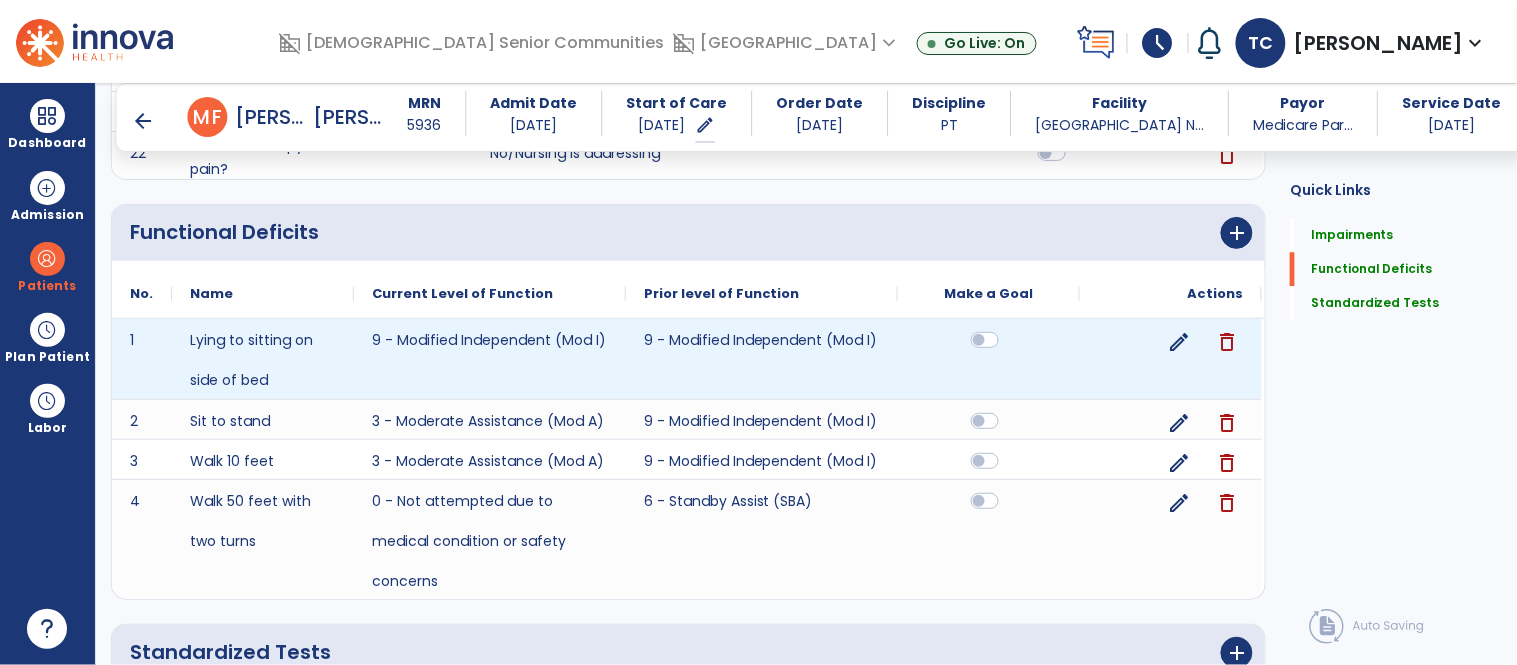 scroll, scrollTop: 1263, scrollLeft: 0, axis: vertical 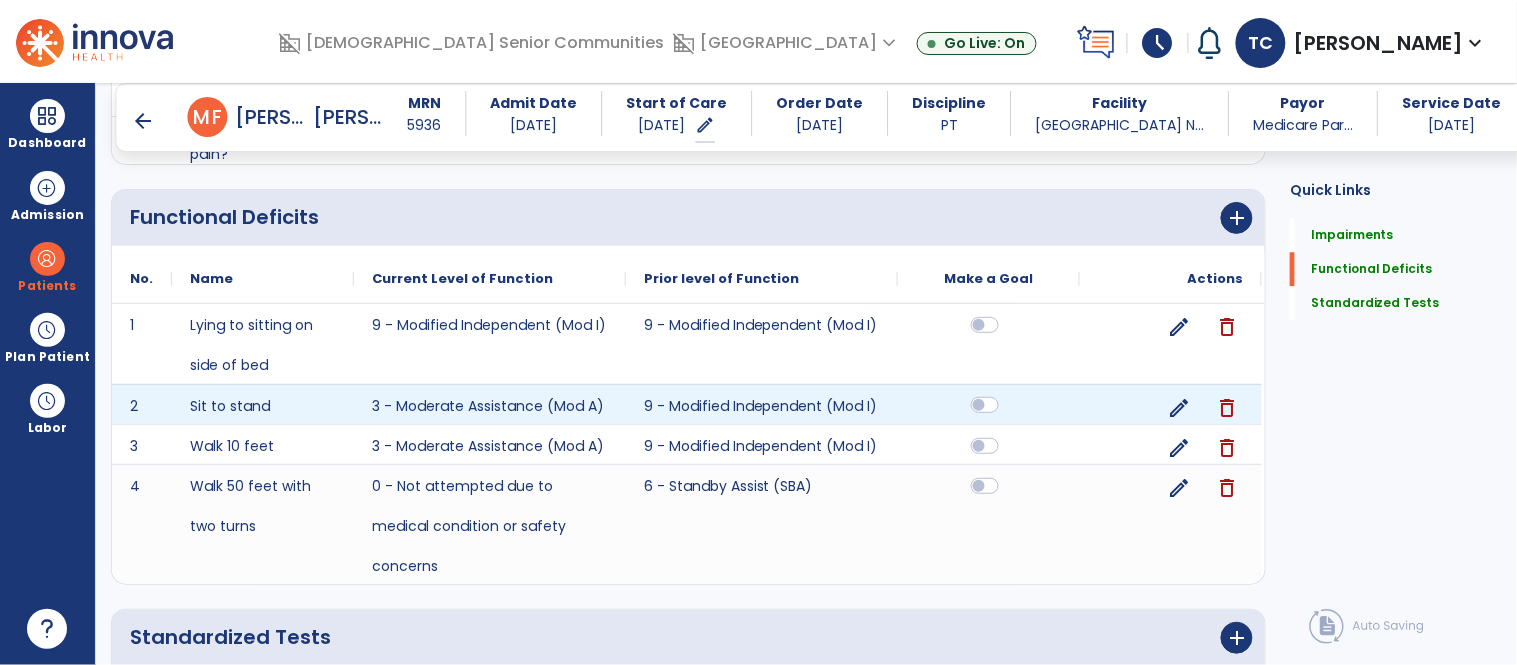 click 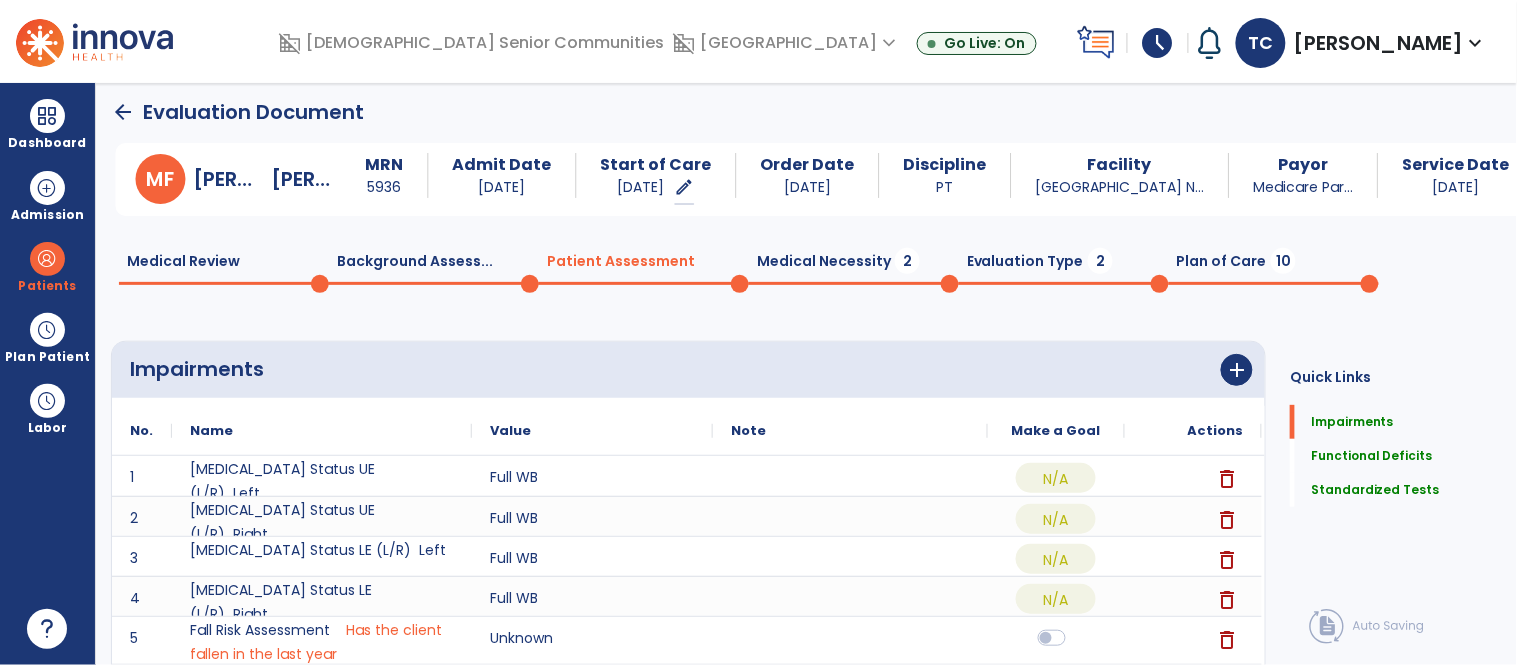 scroll, scrollTop: 0, scrollLeft: 0, axis: both 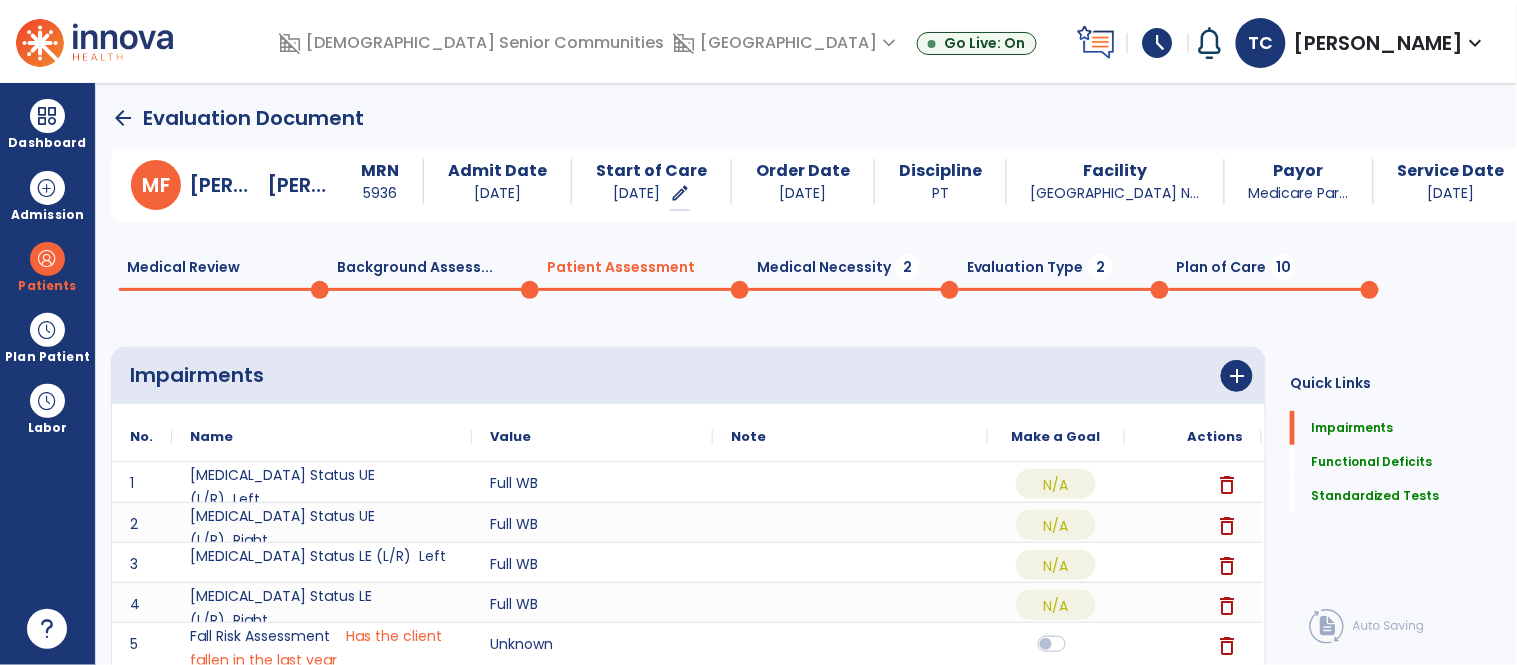click on "Medical Necessity  2" 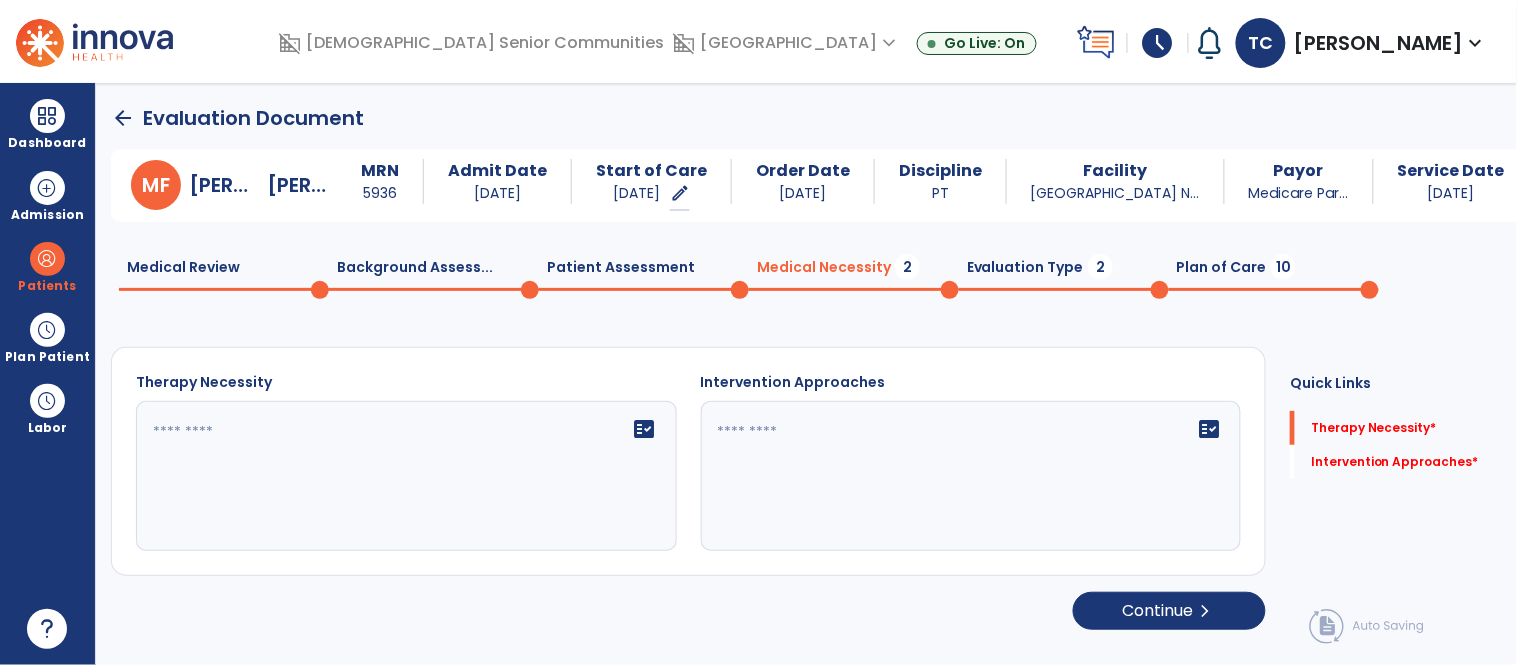 click 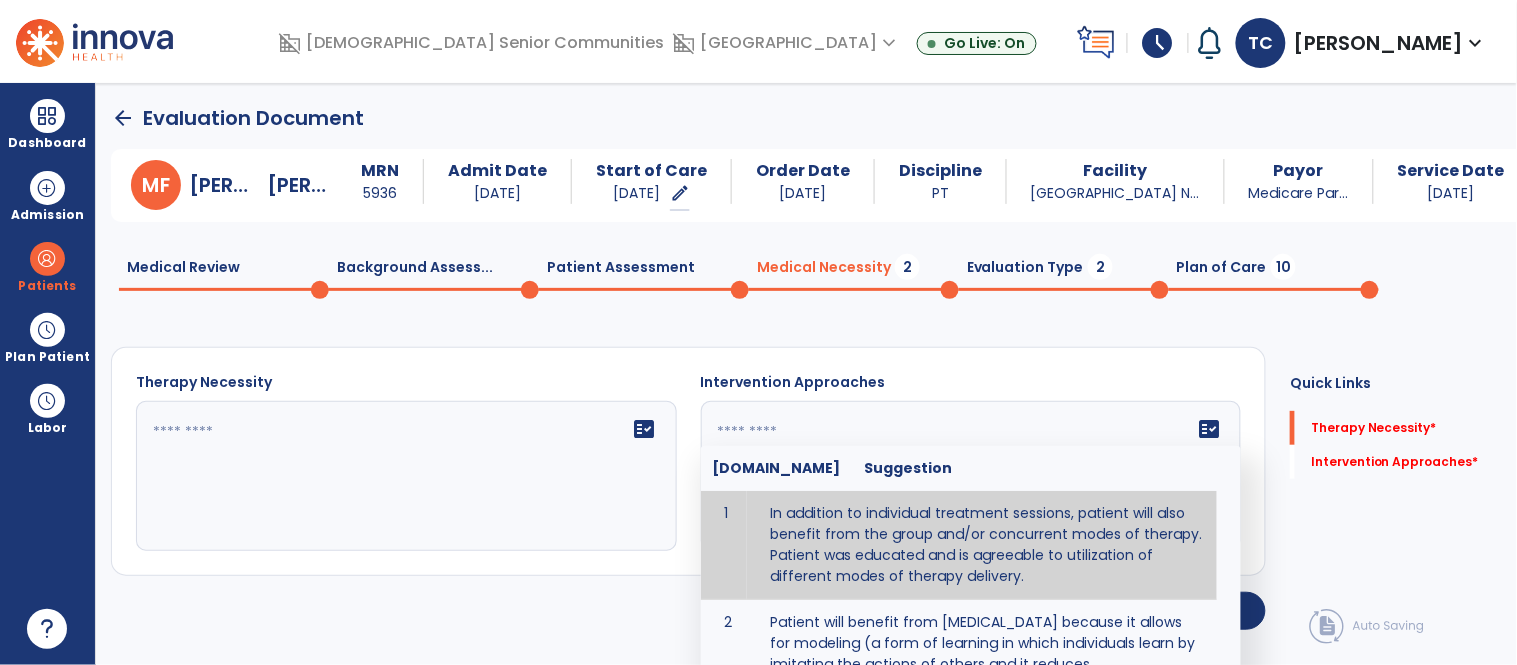 type on "**********" 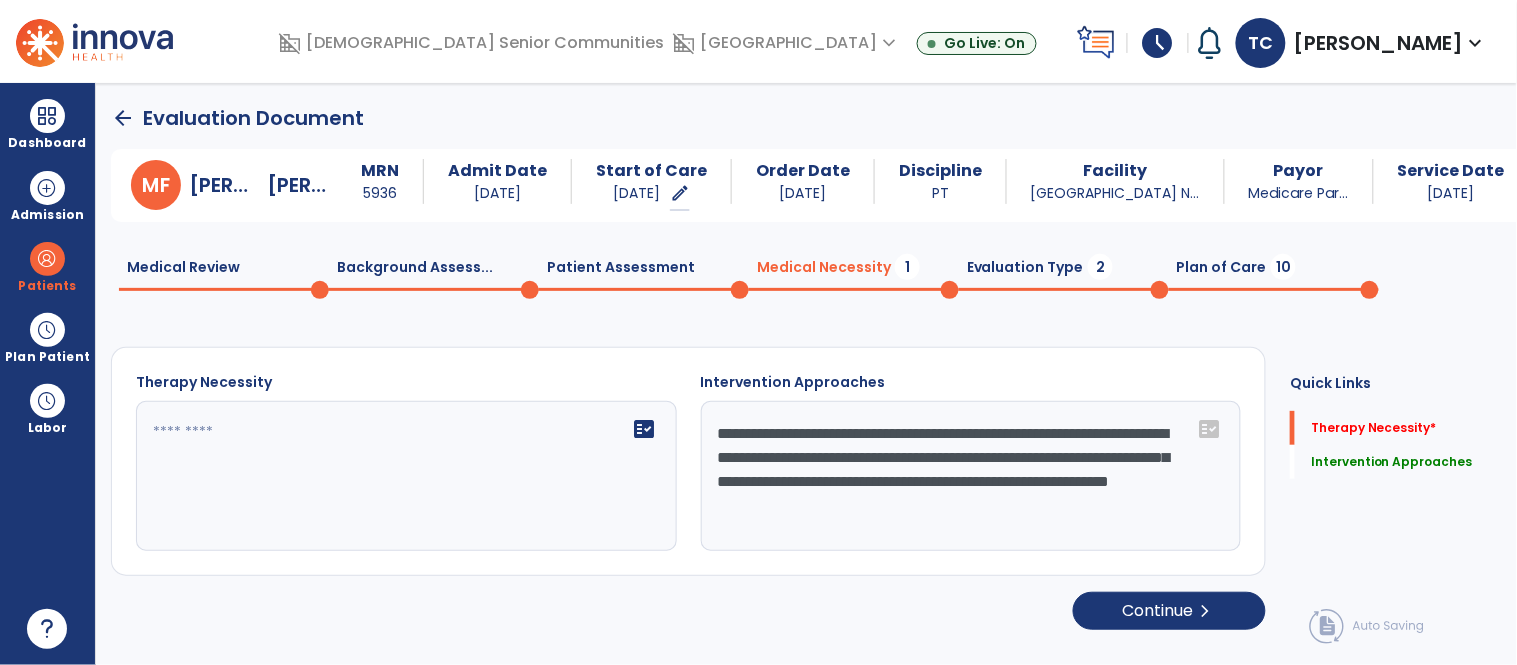 click on "fact_check" 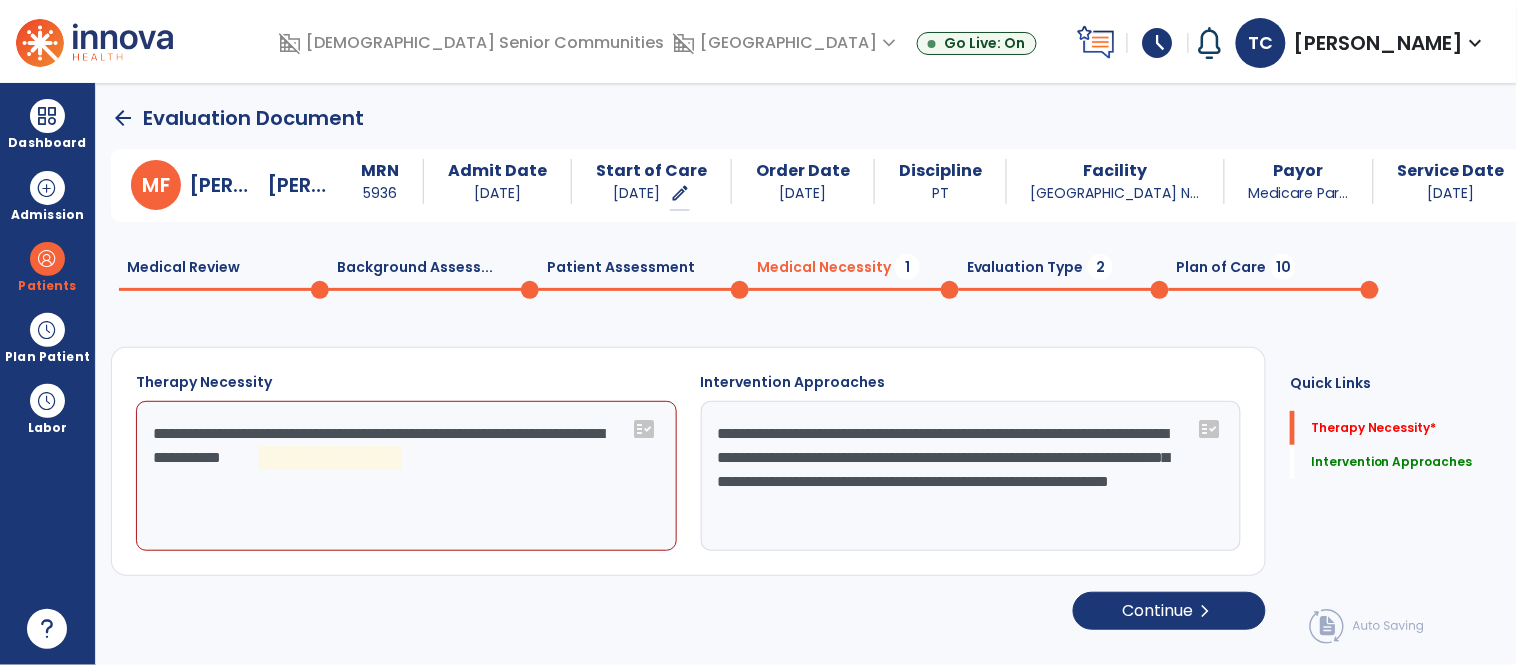 click on "**********" 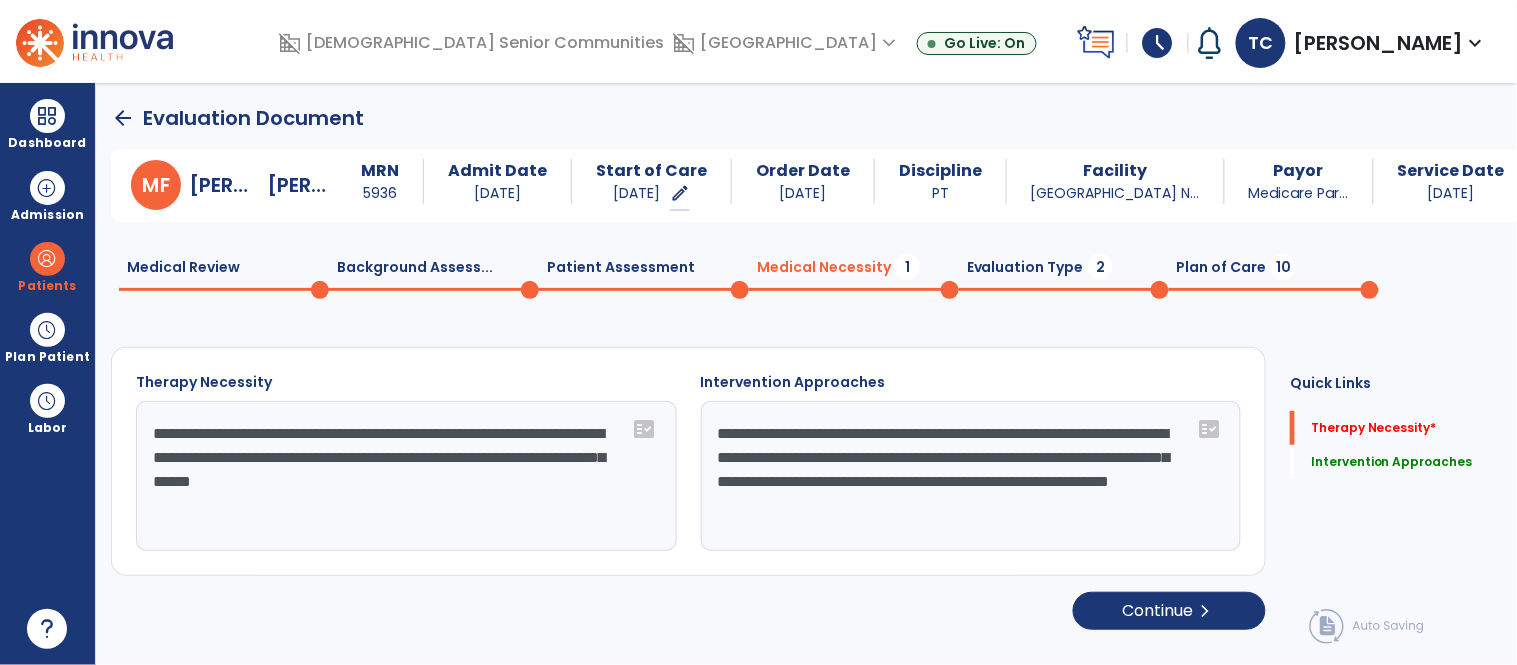 type on "**********" 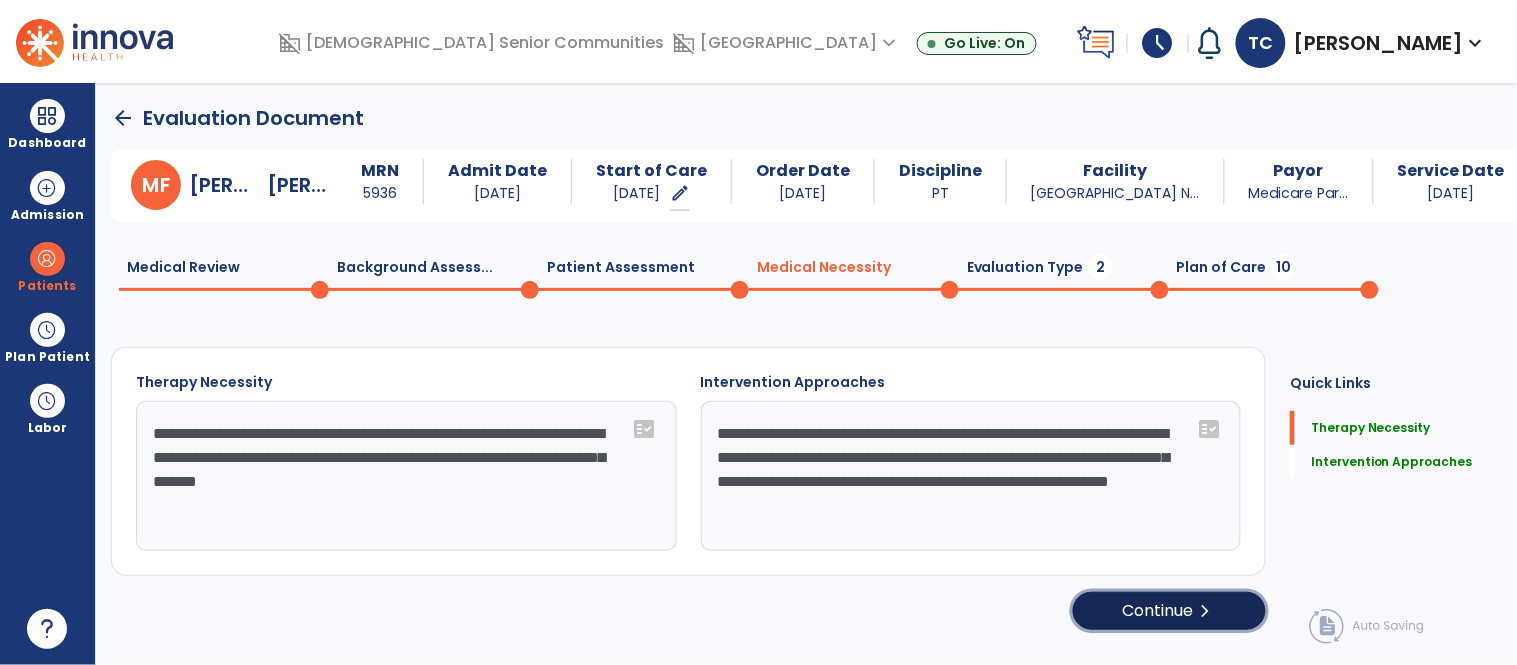 click on "Continue  chevron_right" 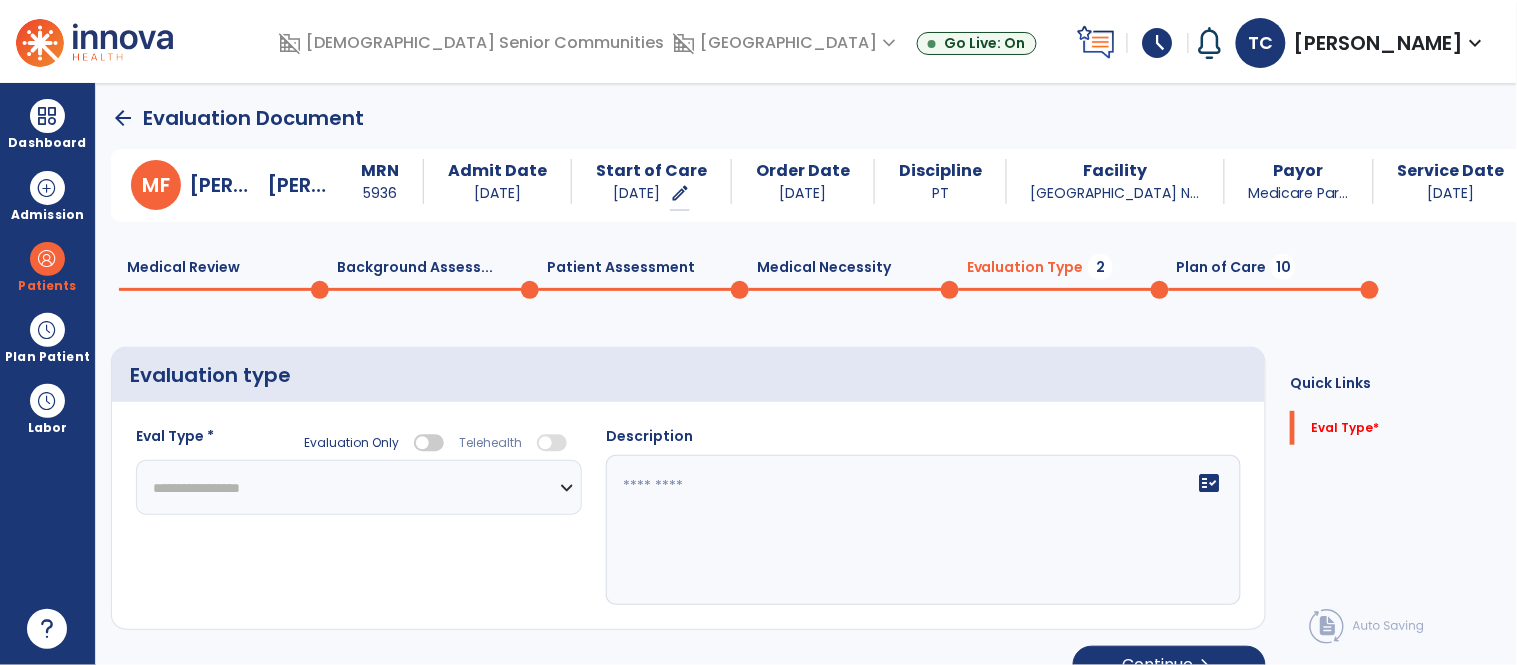 click 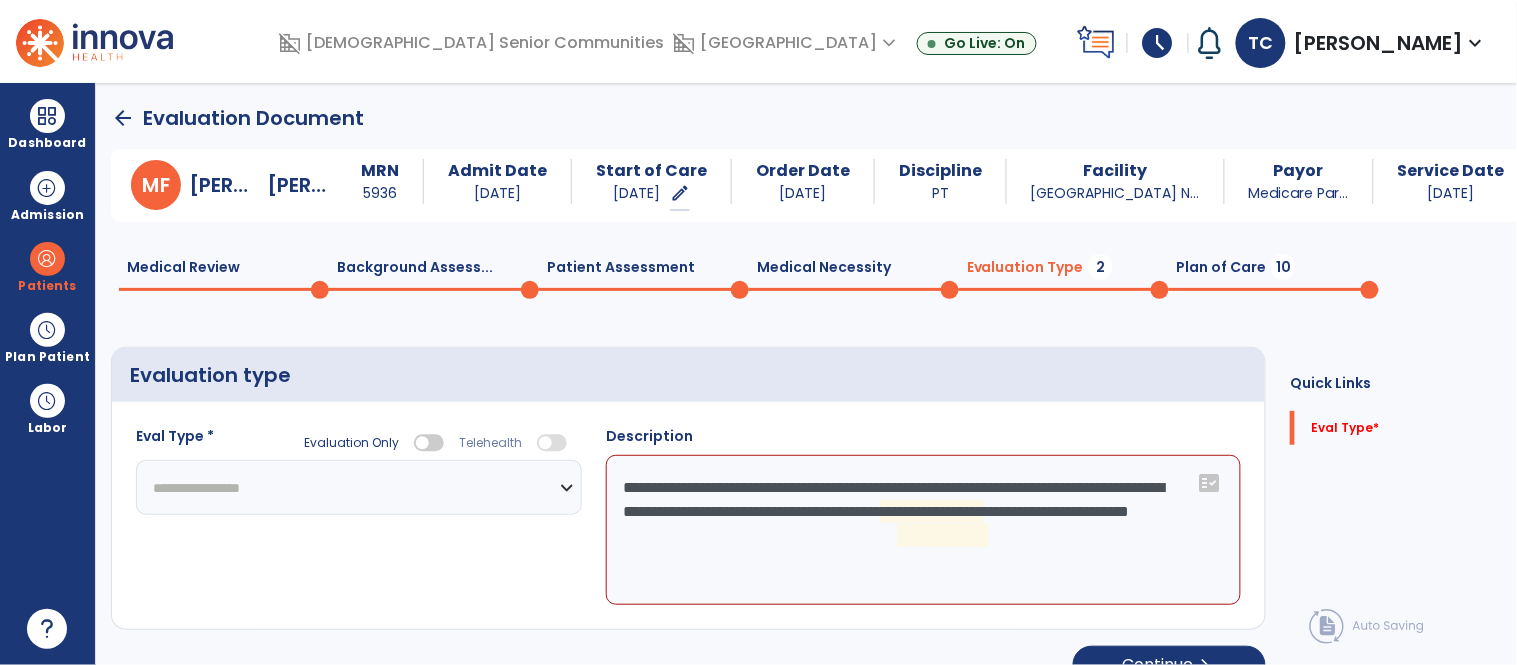click on "**********" 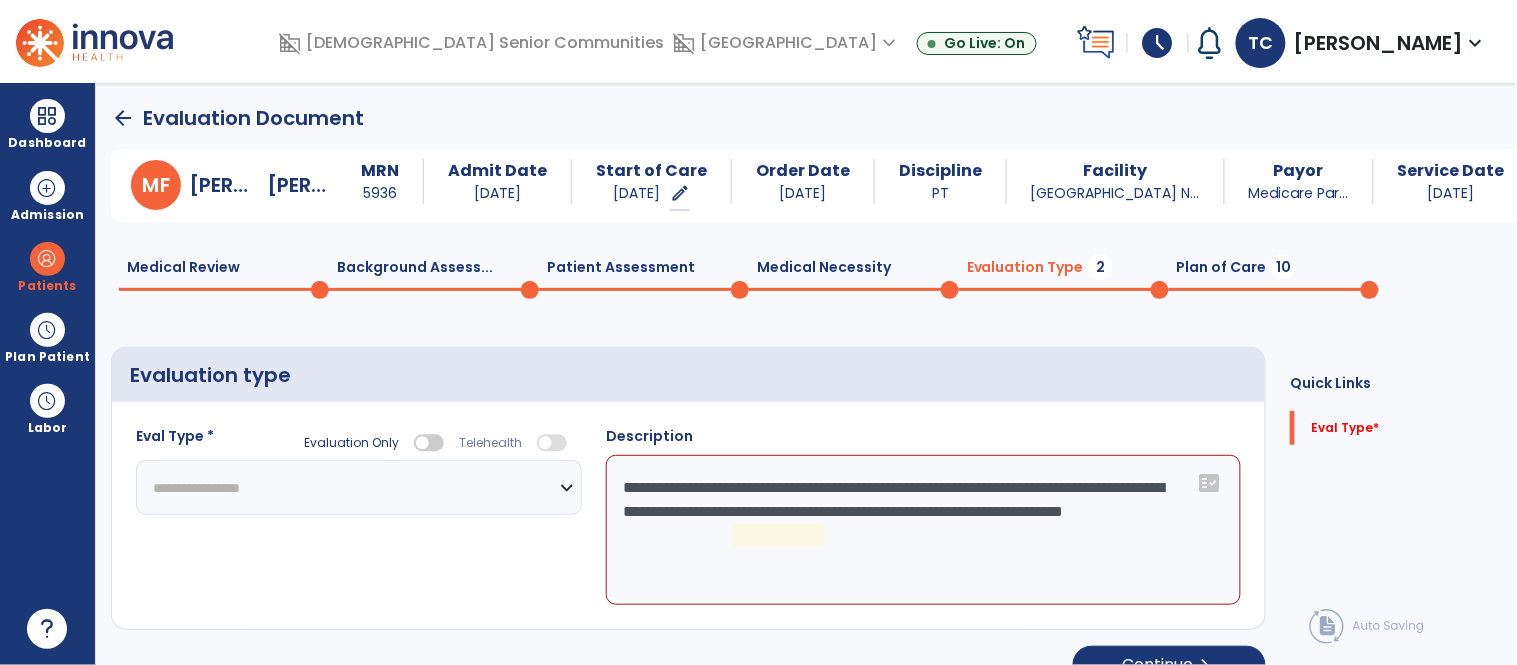 click on "**********" 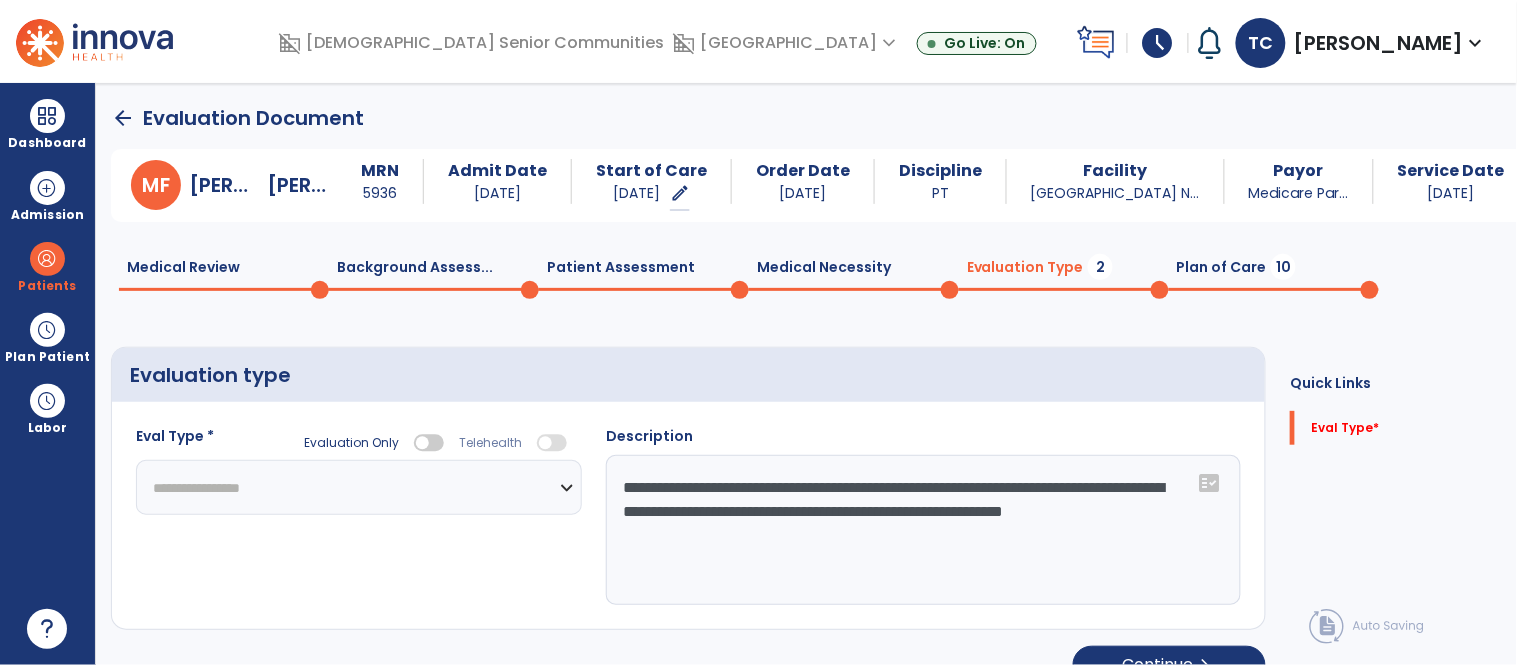 type on "**********" 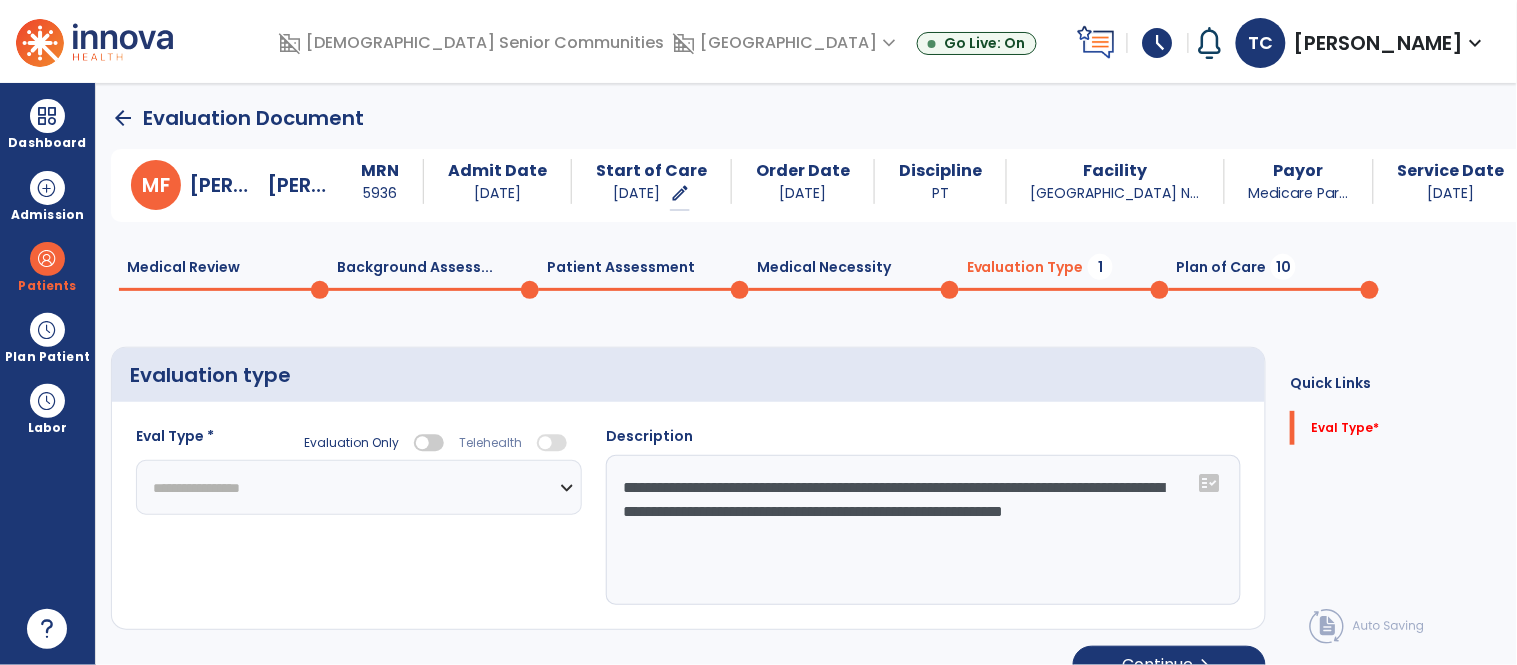 select on "**********" 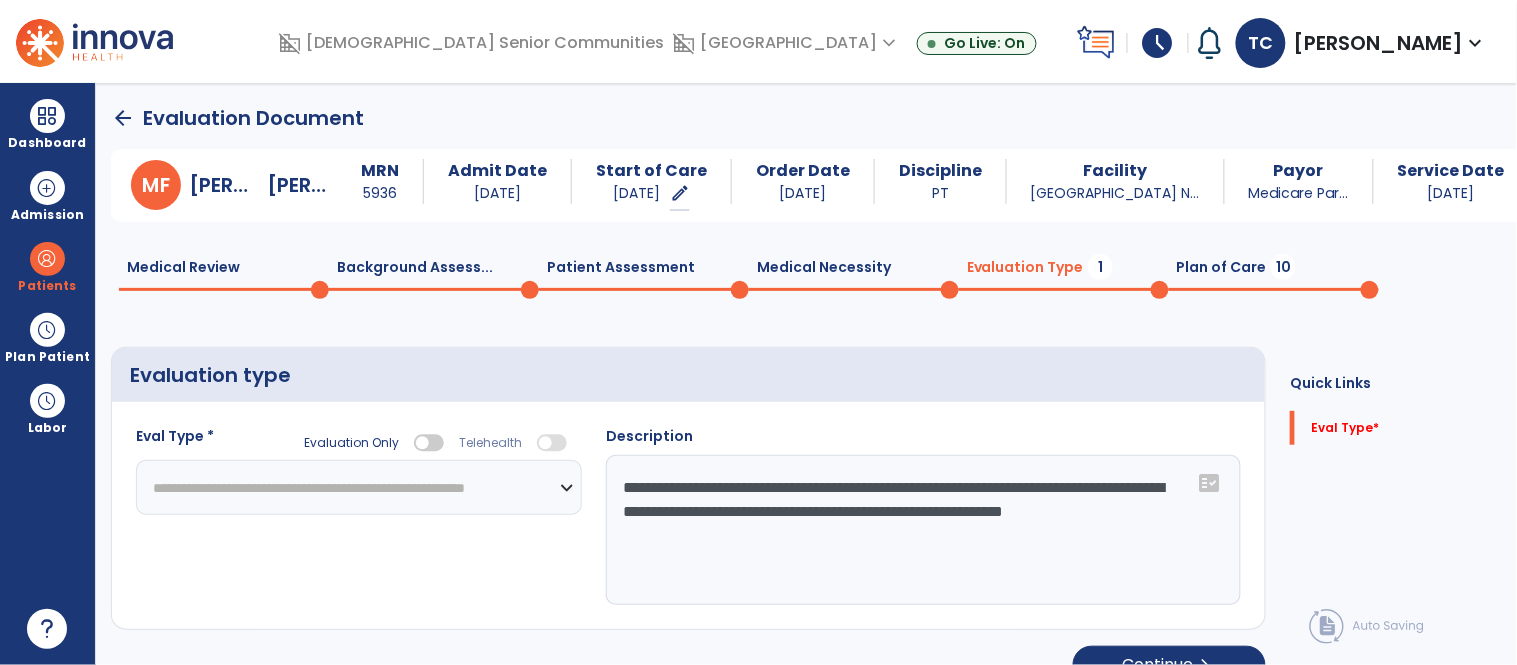 click on "**********" 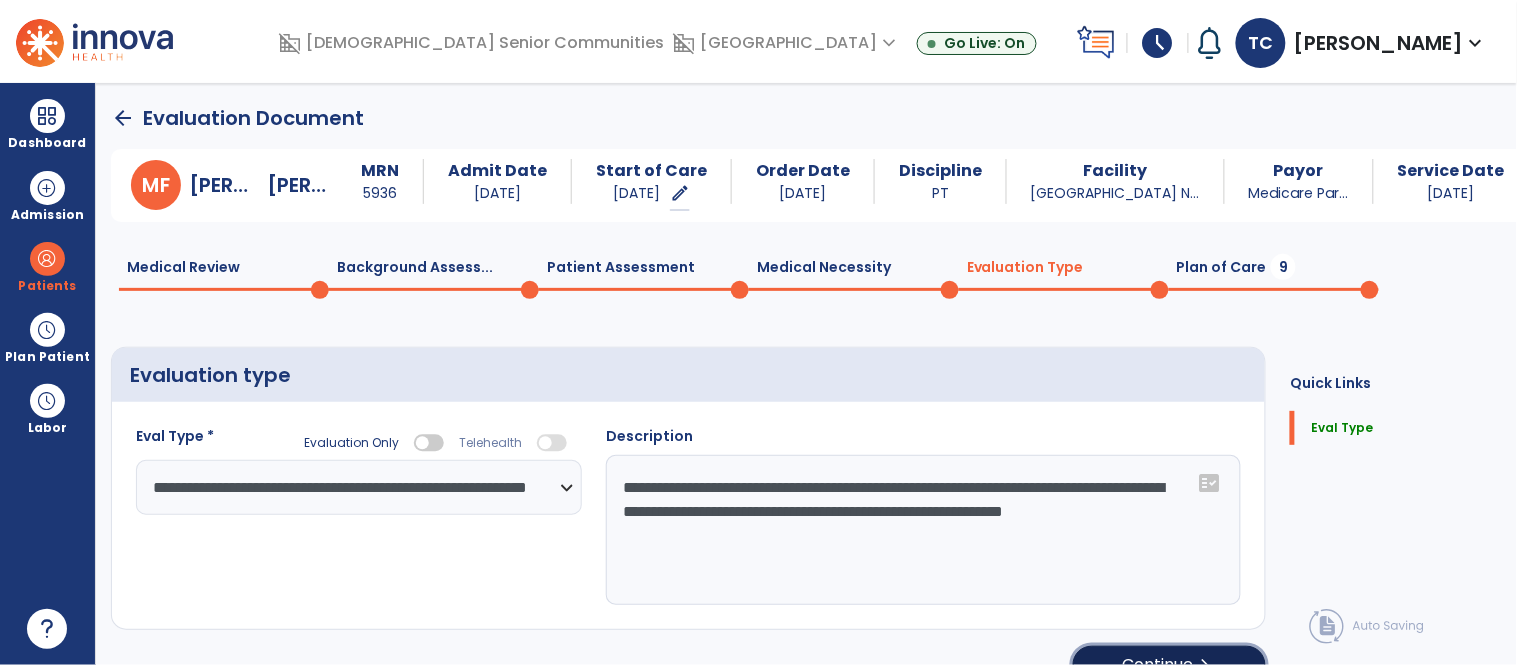 click on "Continue  chevron_right" 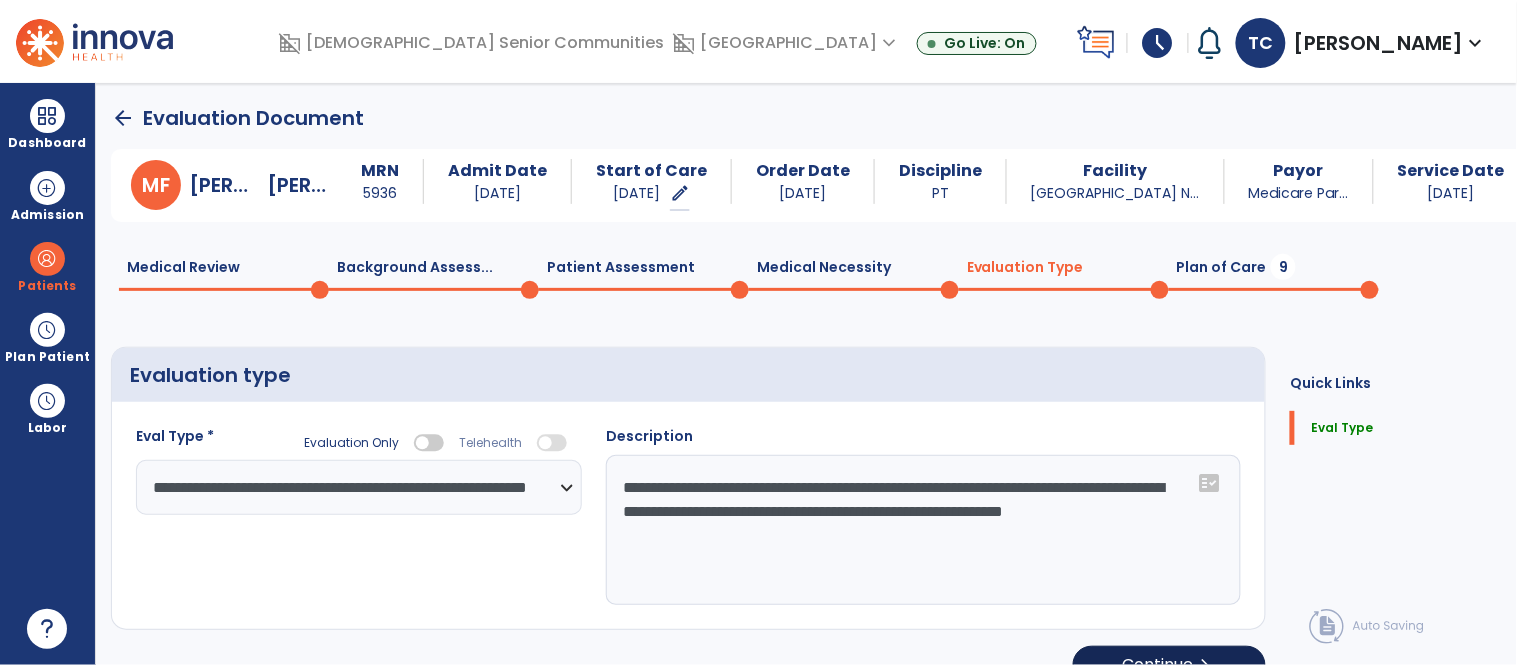 select on "*****" 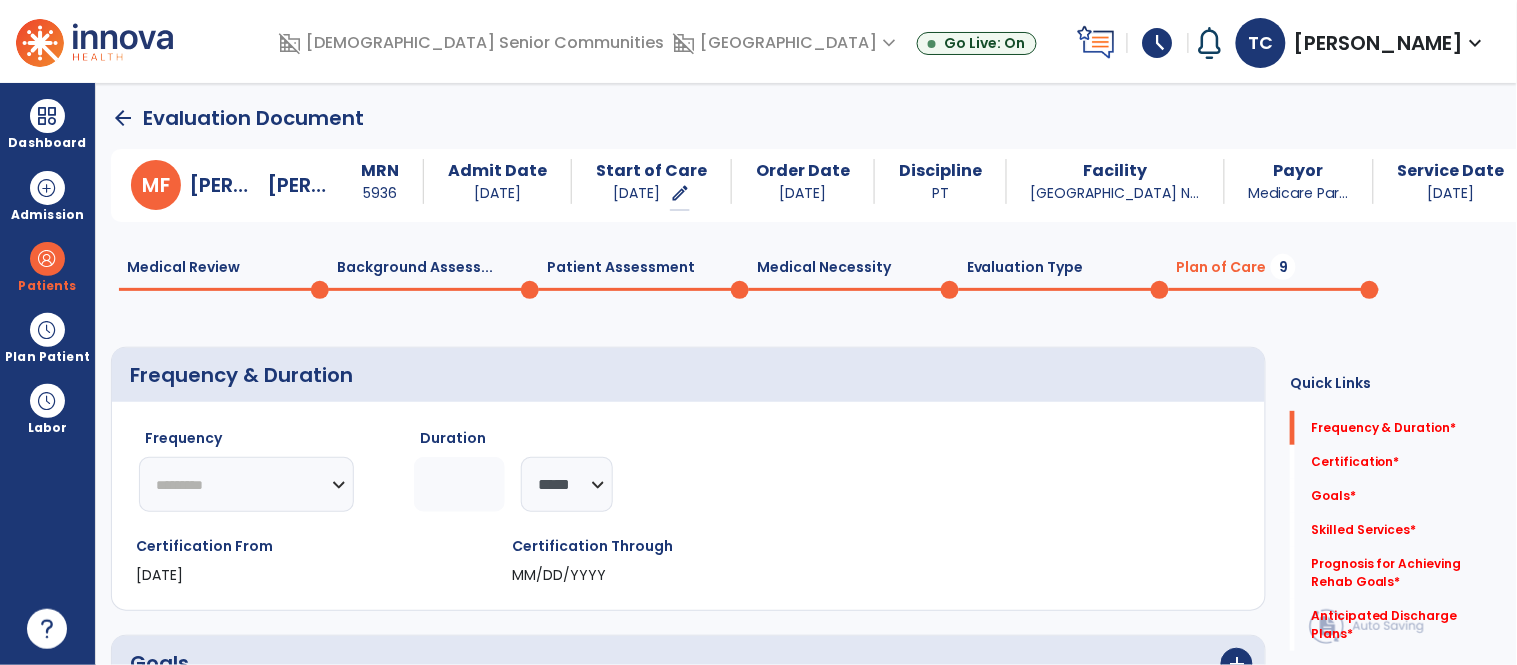 click on "Frequency  ********* ** ** ** ** ** ** **" 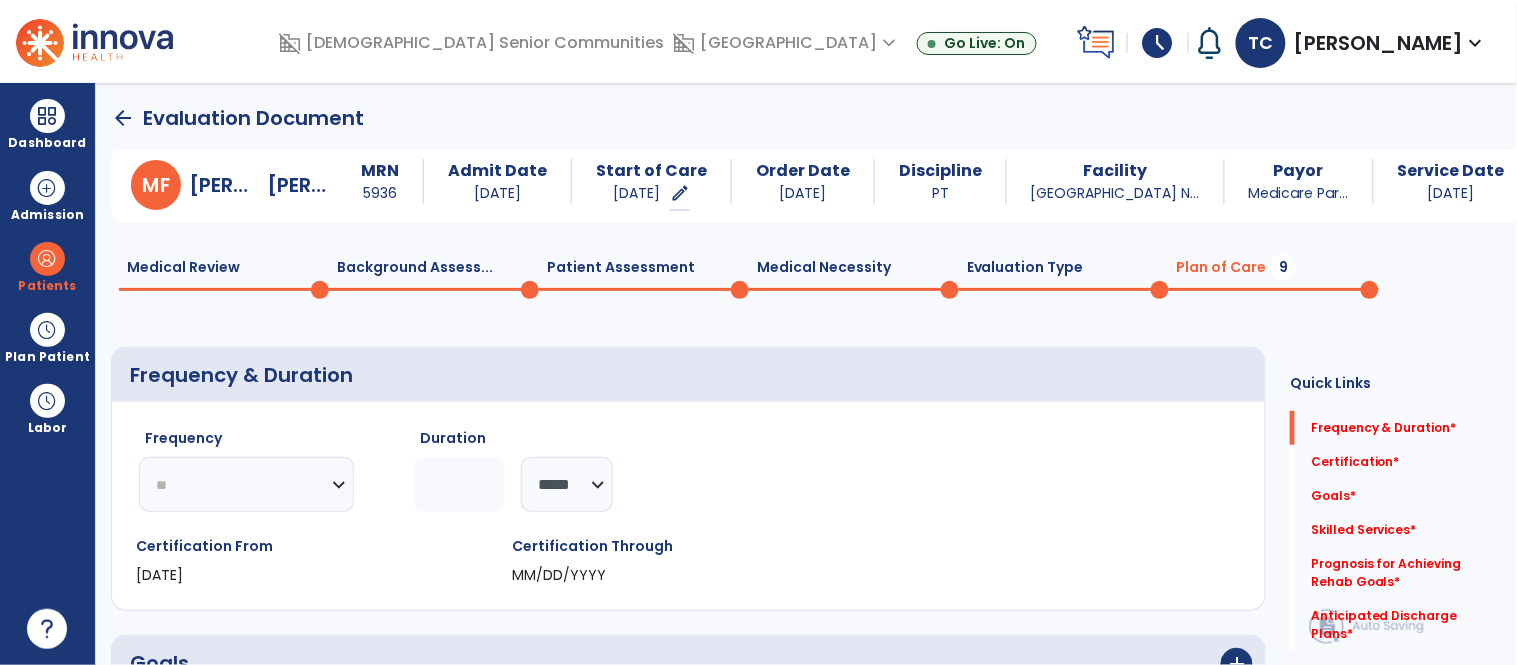 click on "********* ** ** ** ** ** ** **" 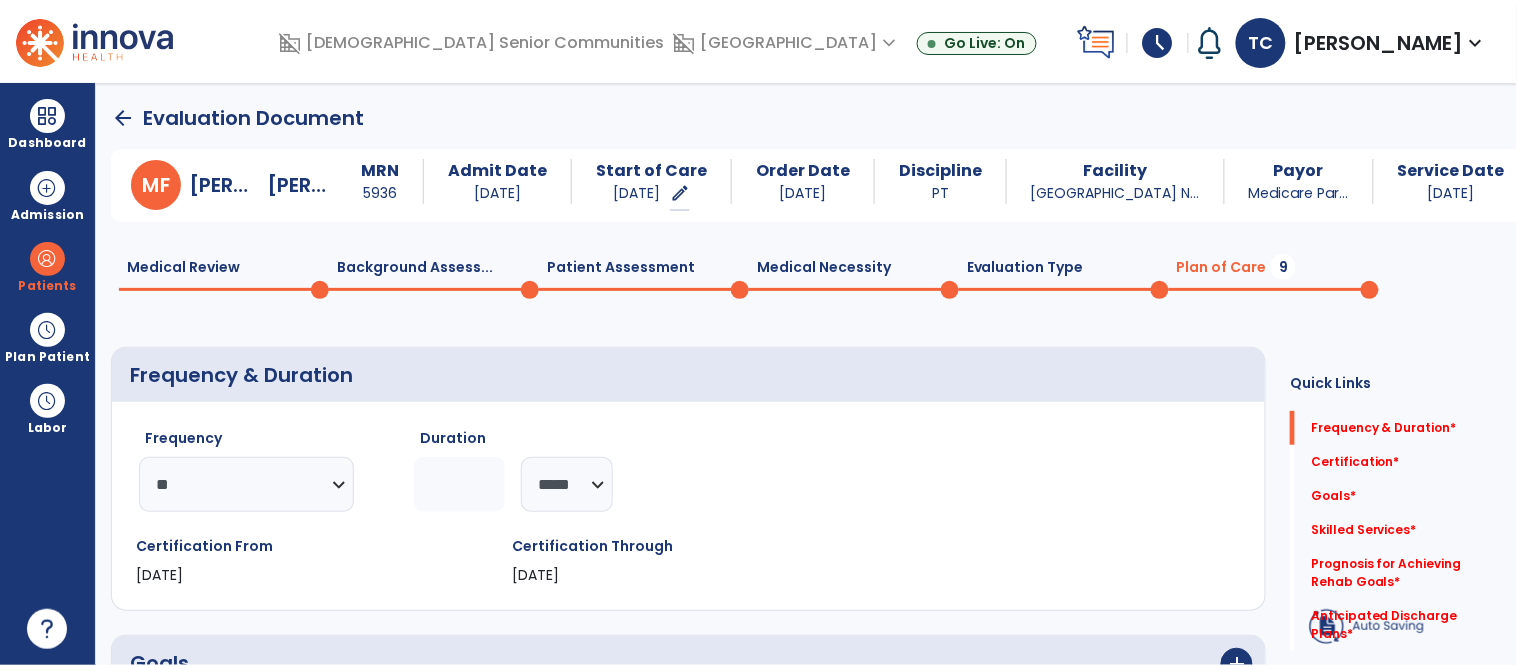 type on "*" 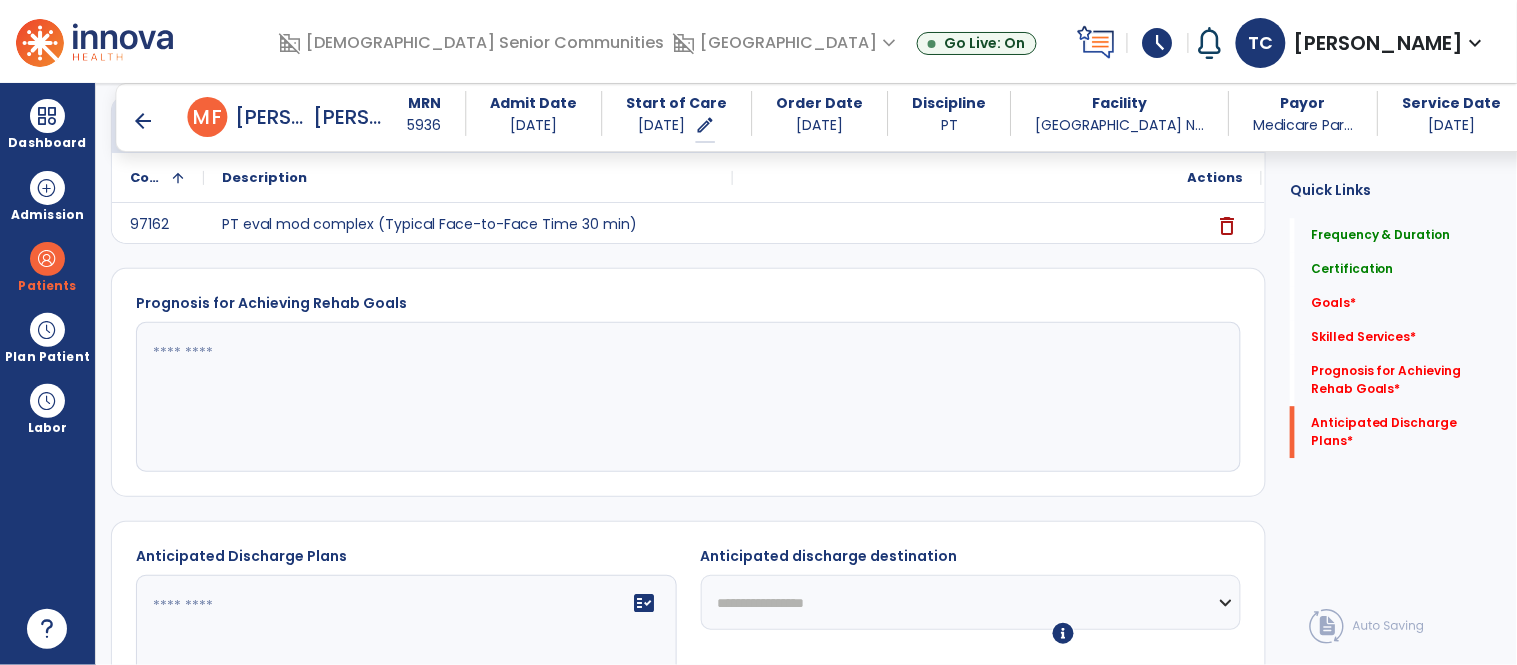 scroll, scrollTop: 1445, scrollLeft: 0, axis: vertical 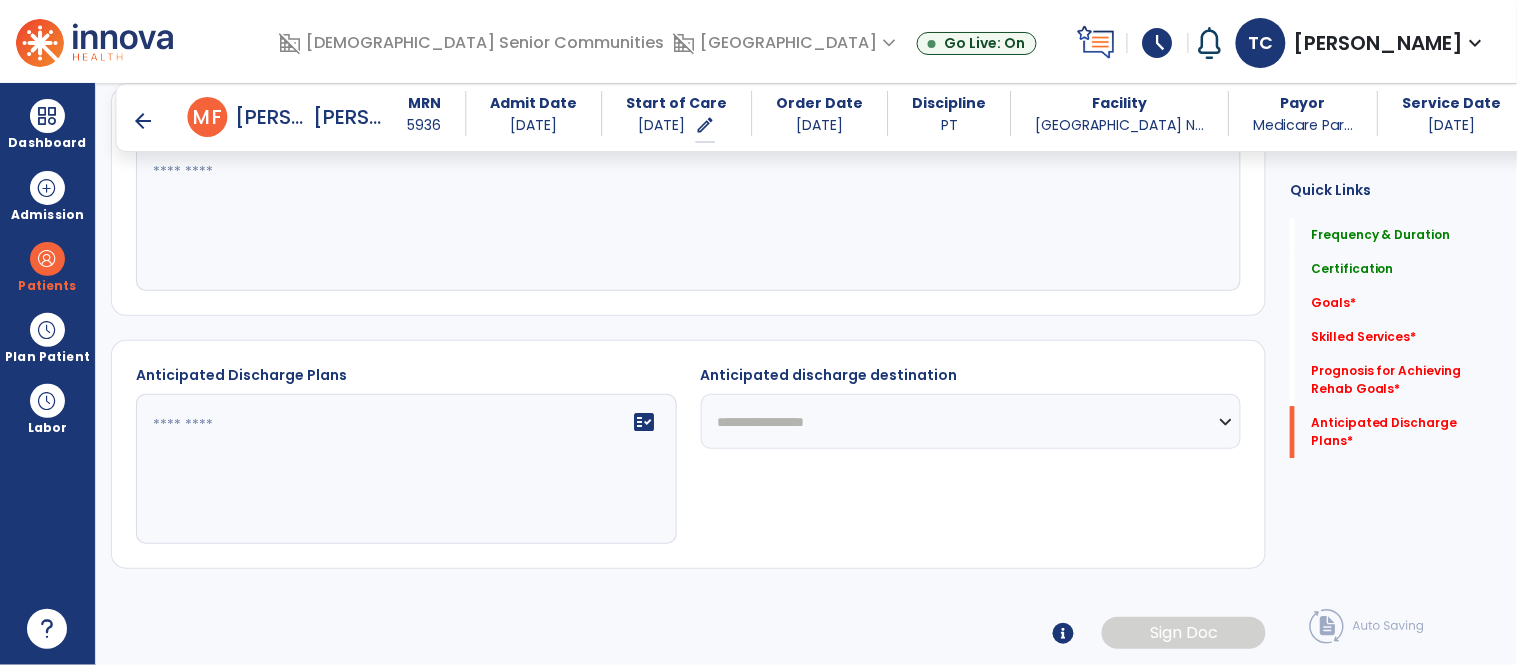 click on "**********" 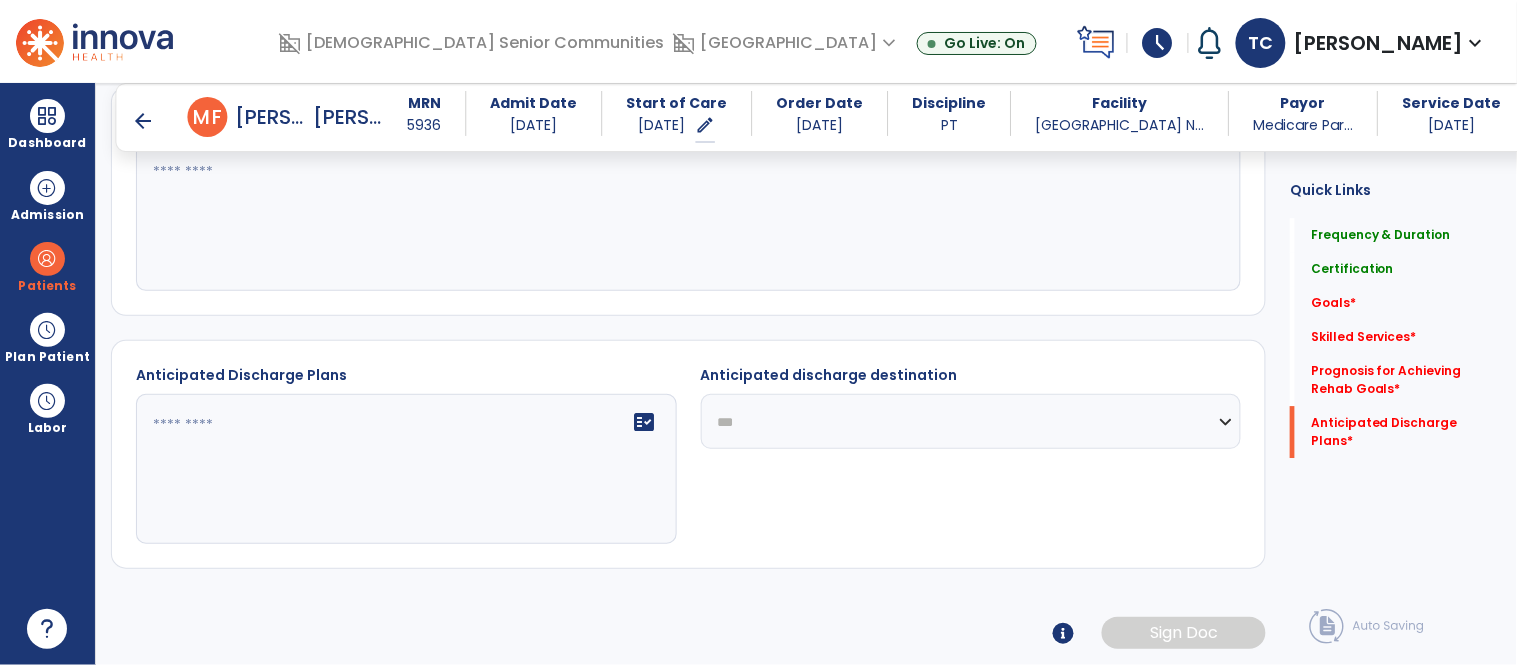 click on "**********" 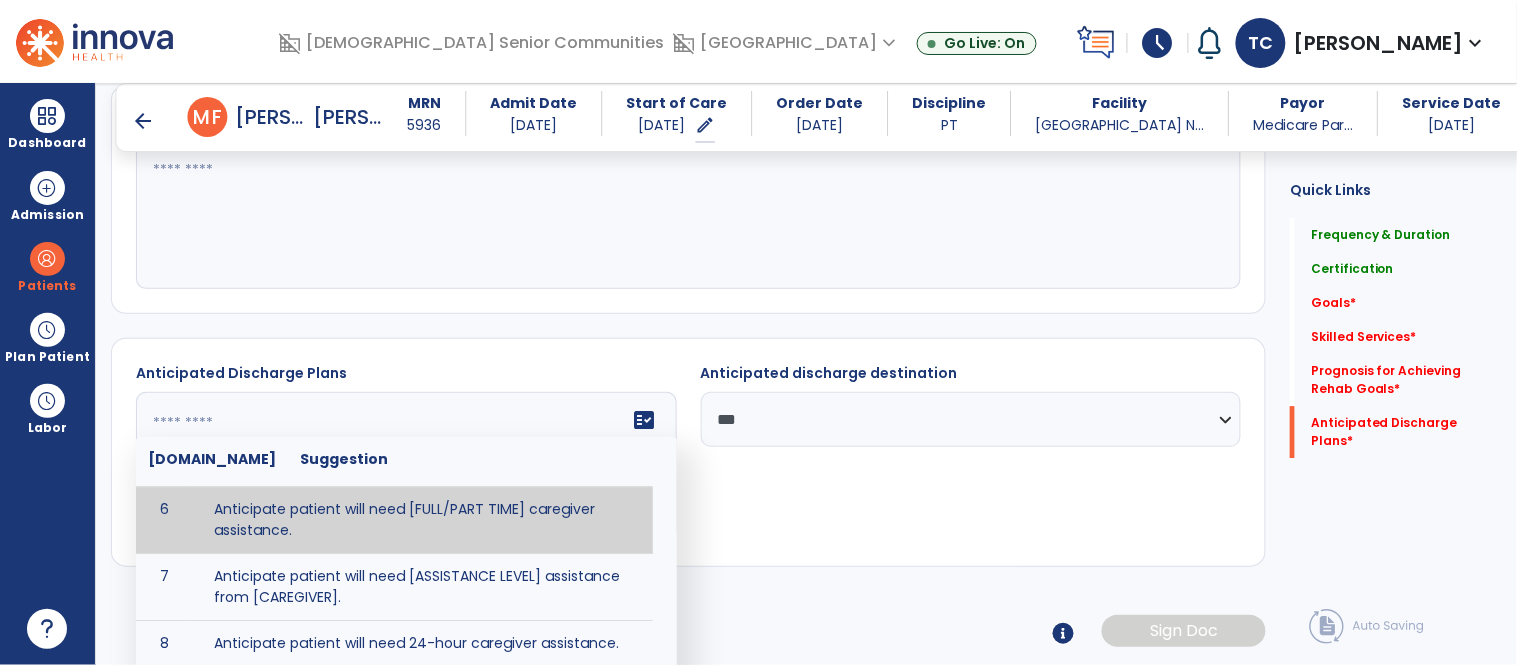 scroll, scrollTop: 97, scrollLeft: 0, axis: vertical 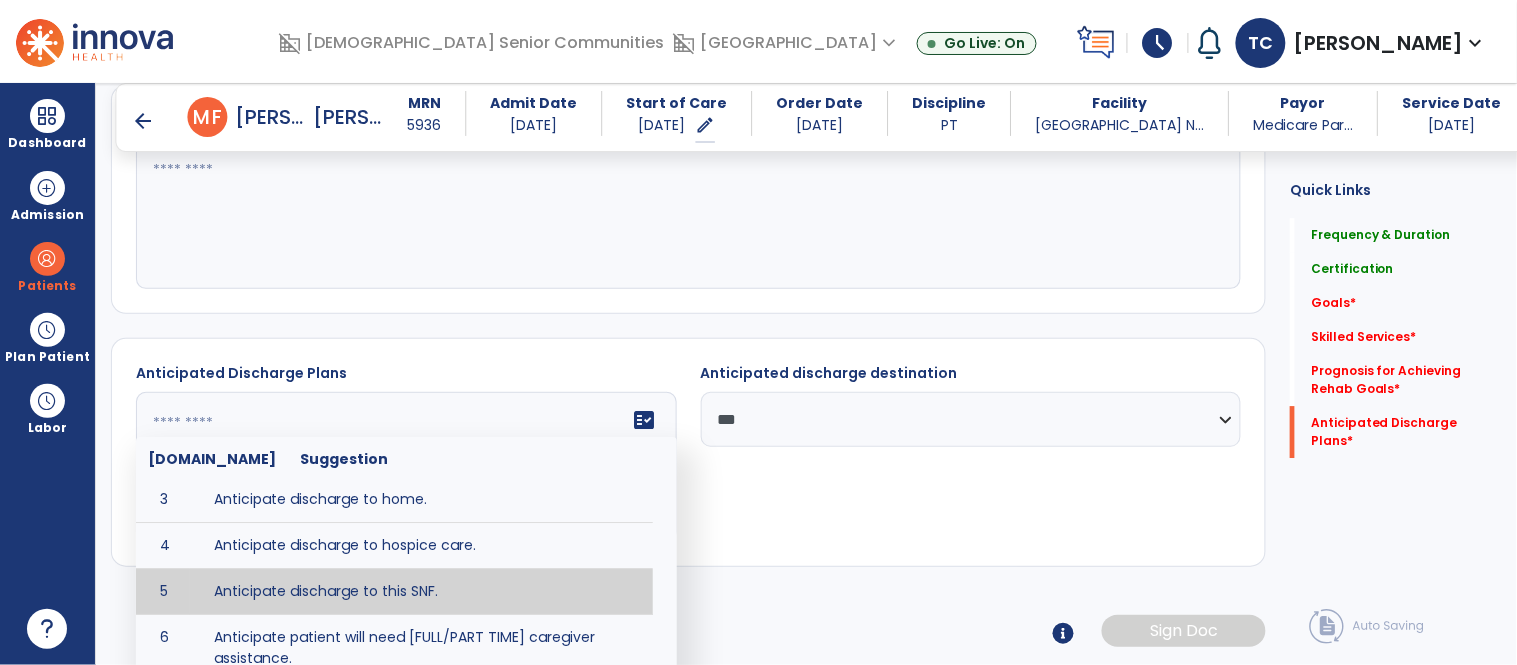 type on "**********" 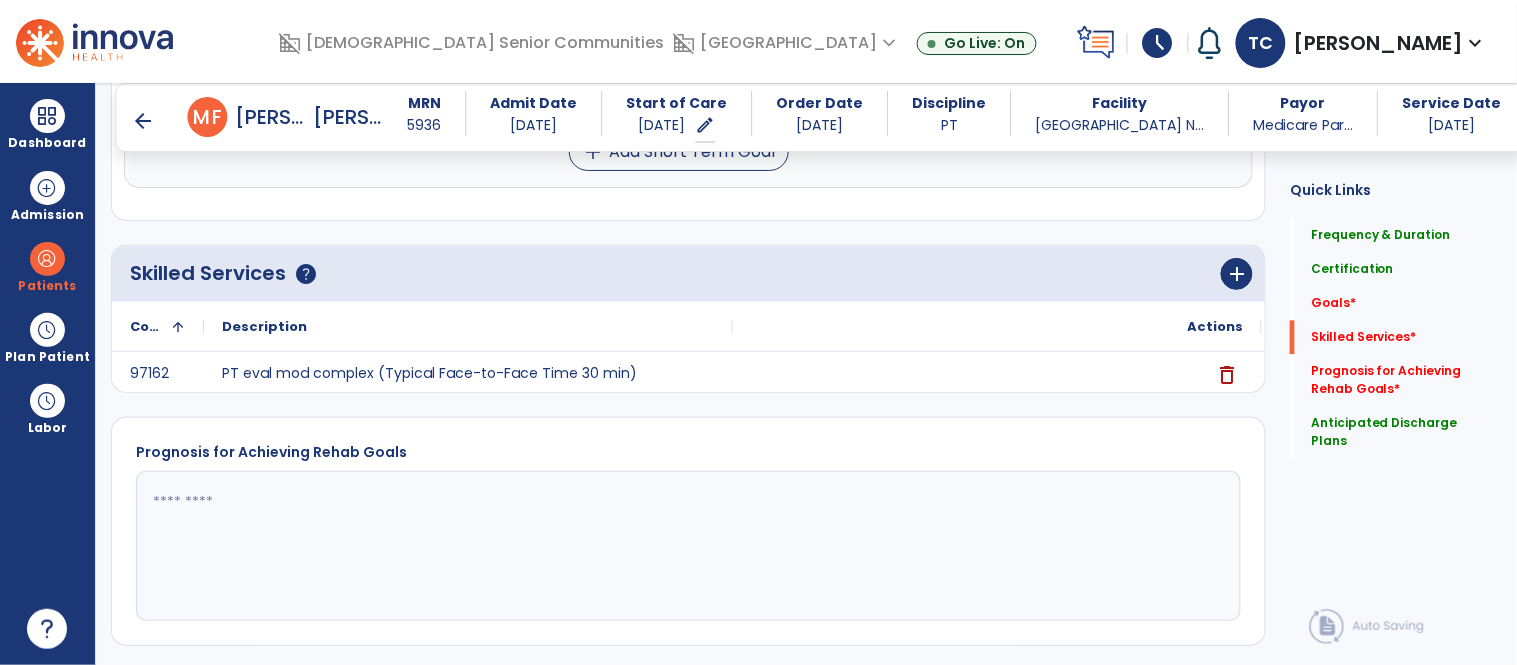 scroll, scrollTop: 1115, scrollLeft: 0, axis: vertical 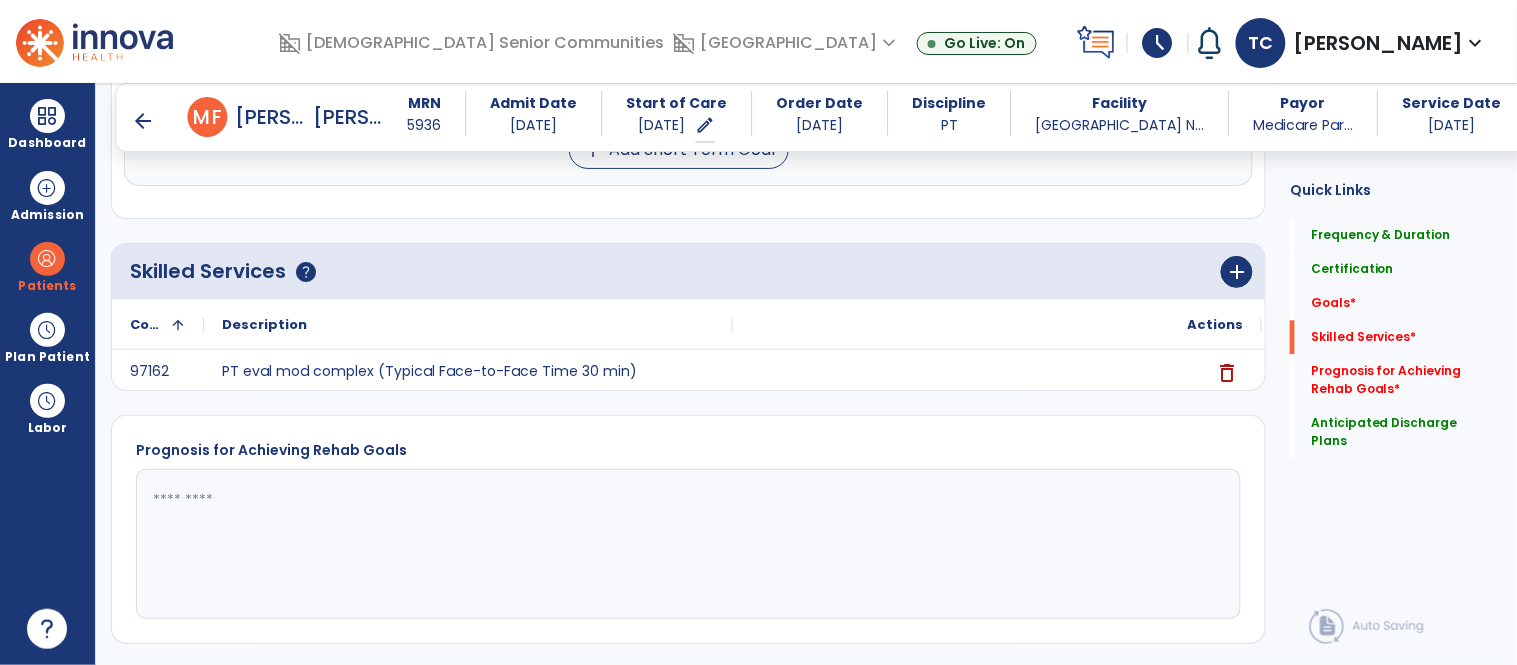 click 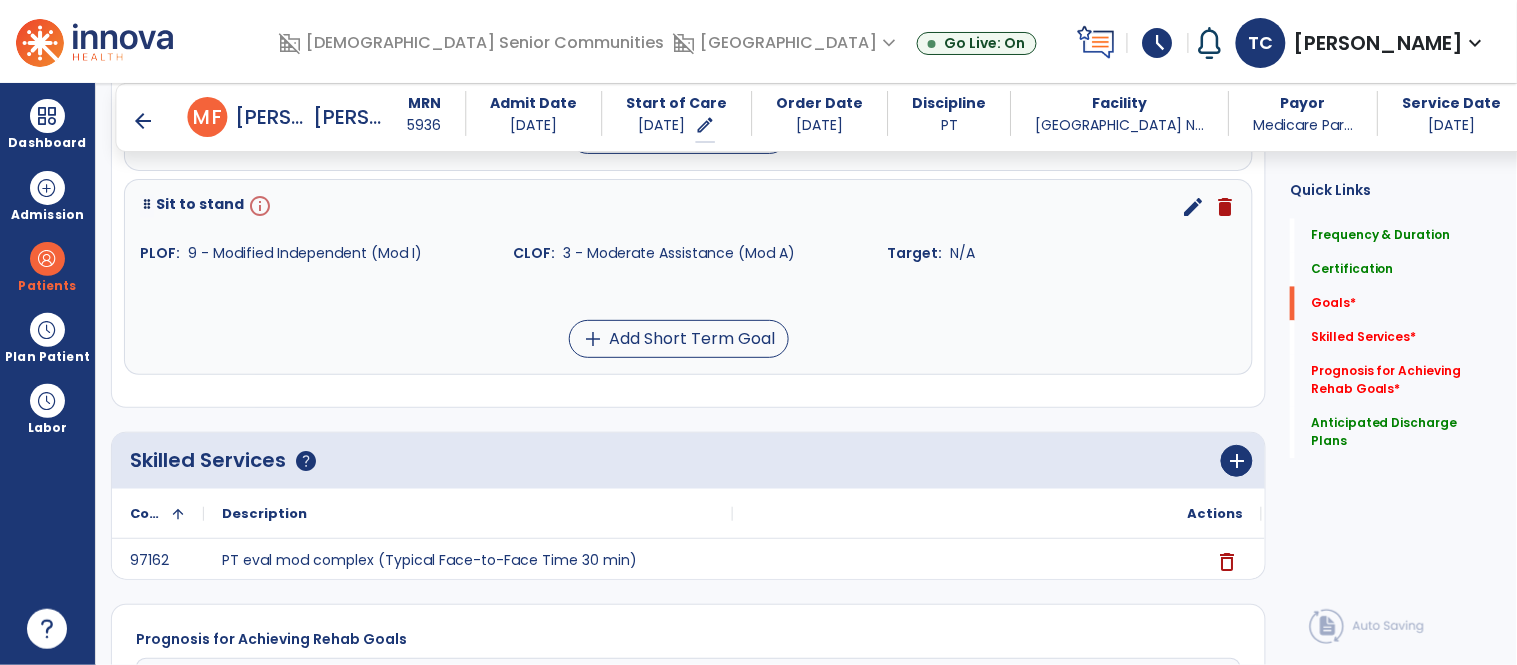 scroll, scrollTop: 925, scrollLeft: 0, axis: vertical 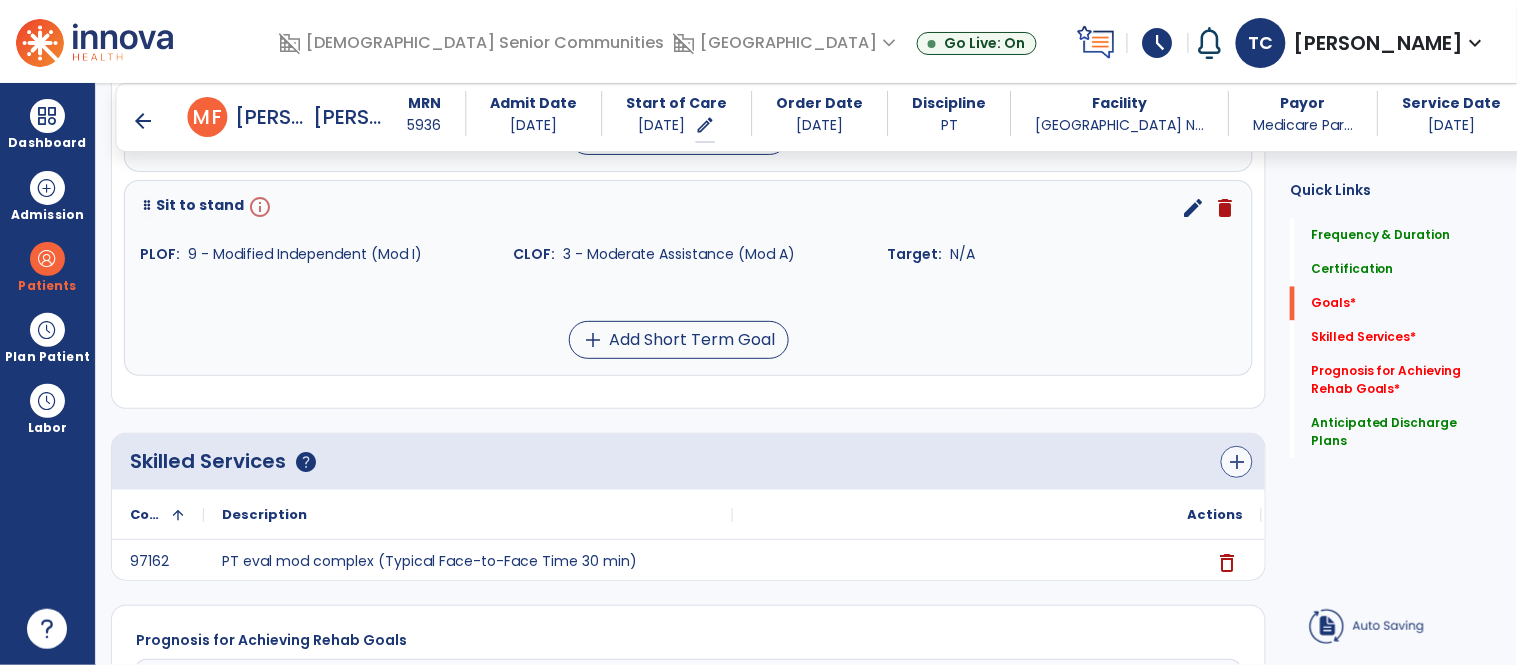 type on "****" 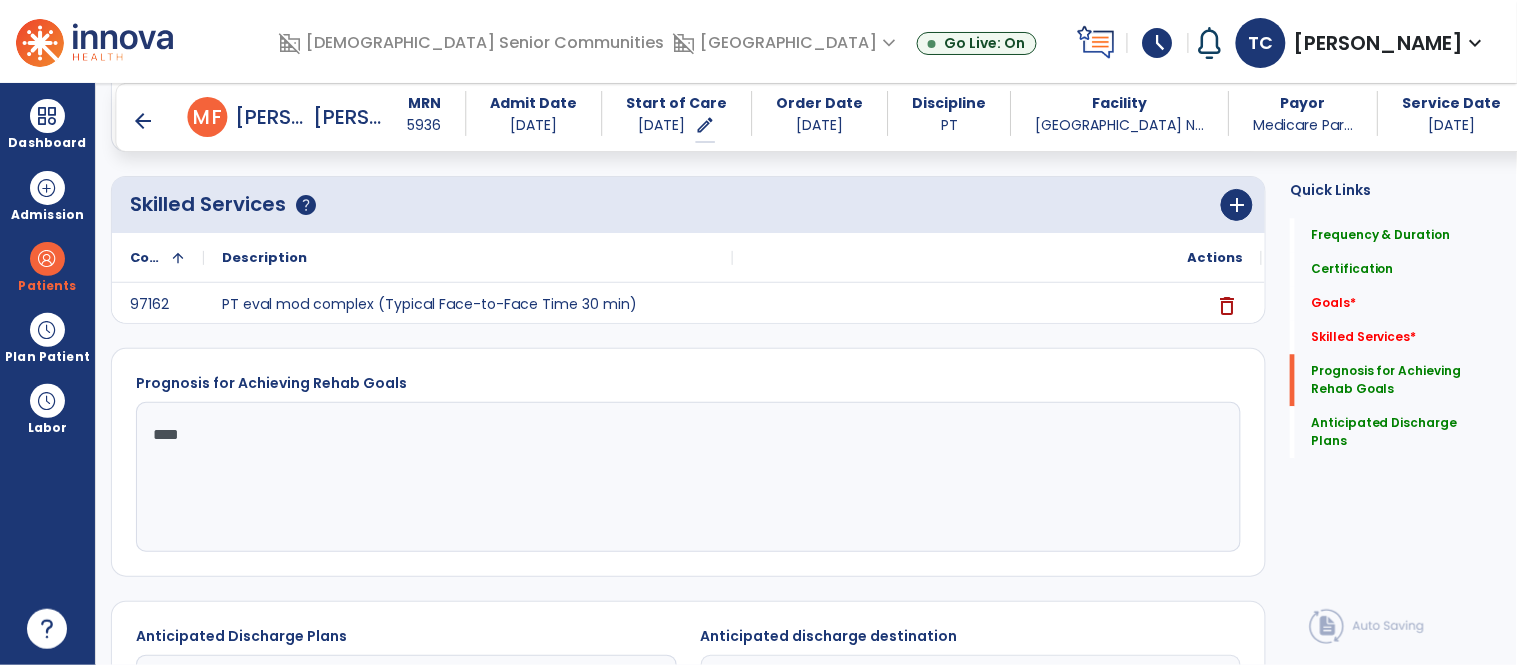 scroll, scrollTop: 1178, scrollLeft: 0, axis: vertical 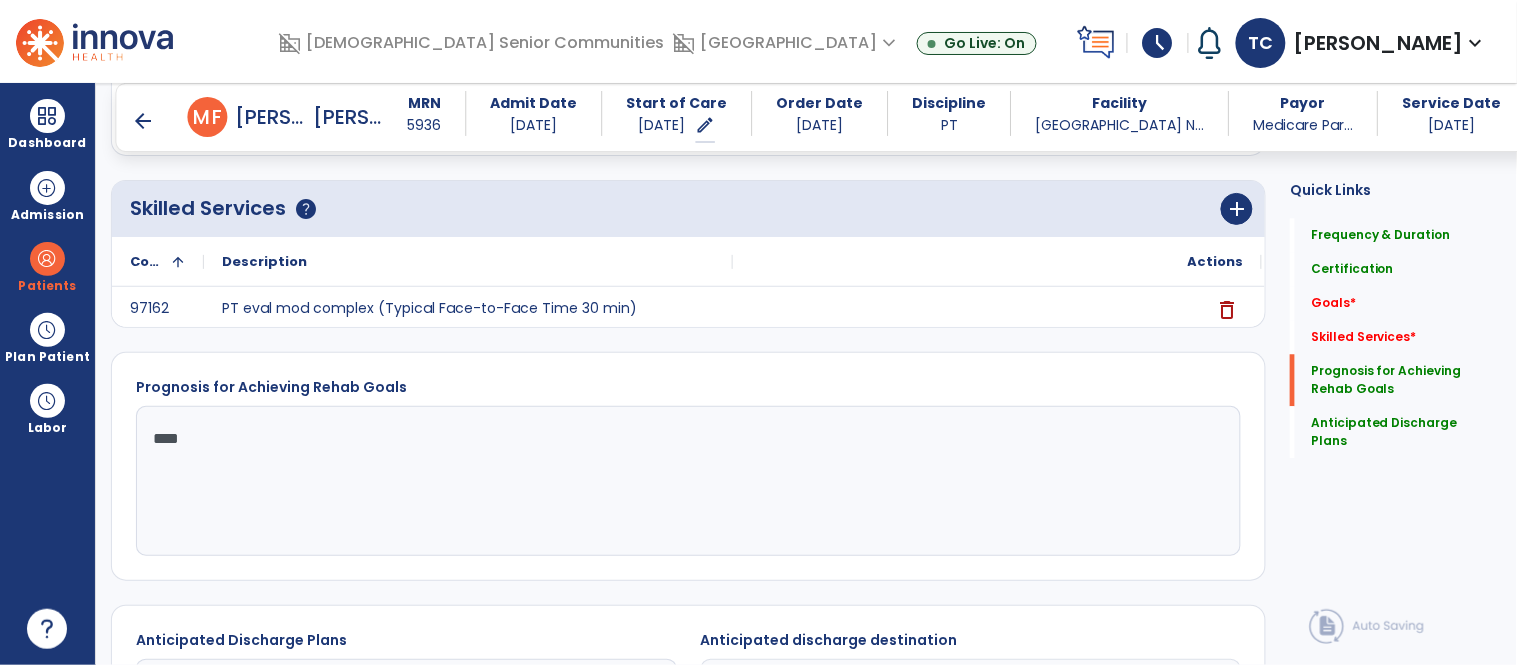 click on "Description" 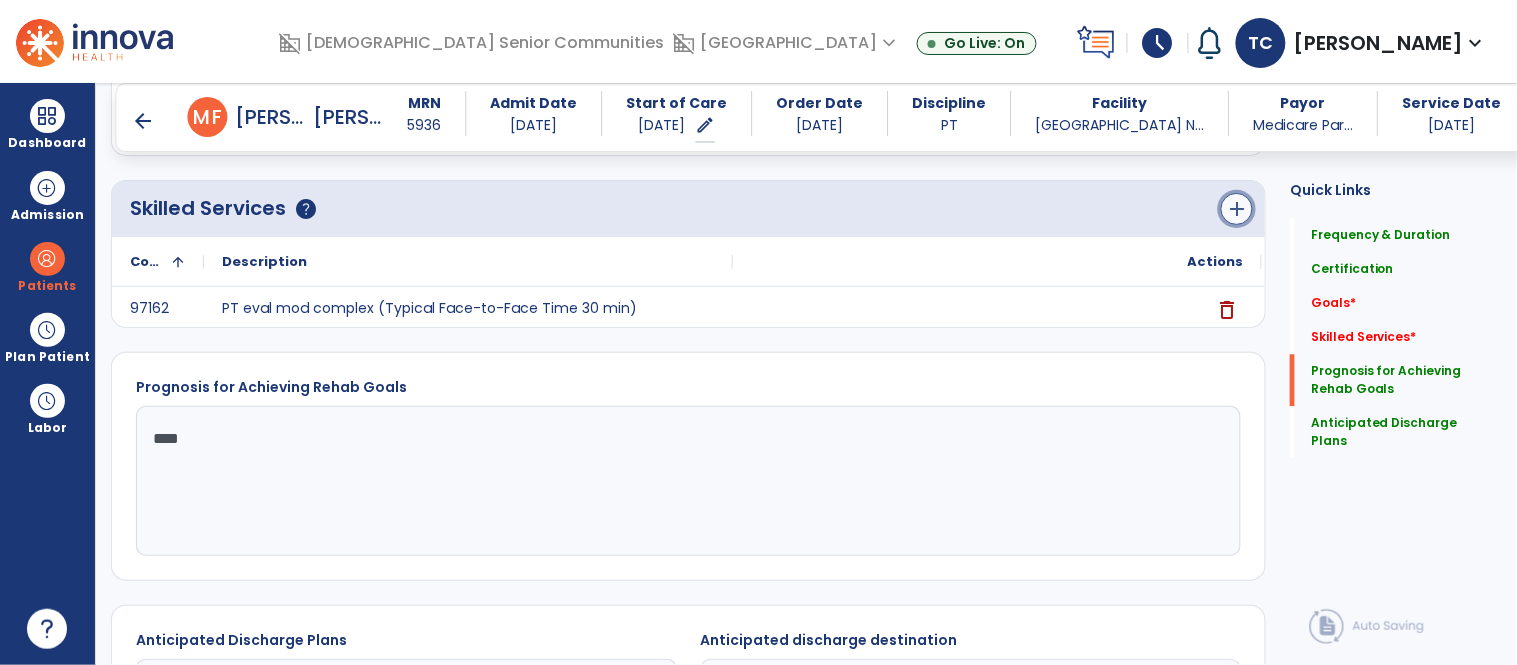 click on "add" 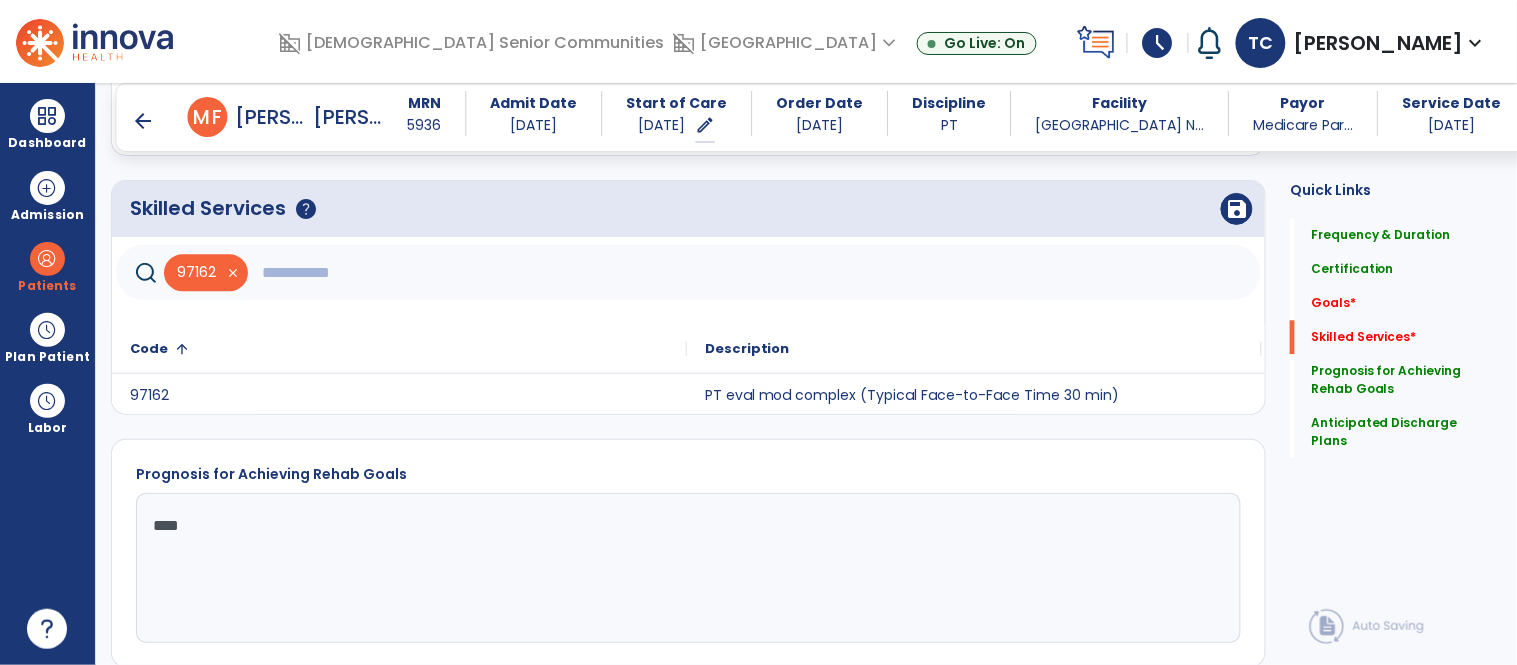 click 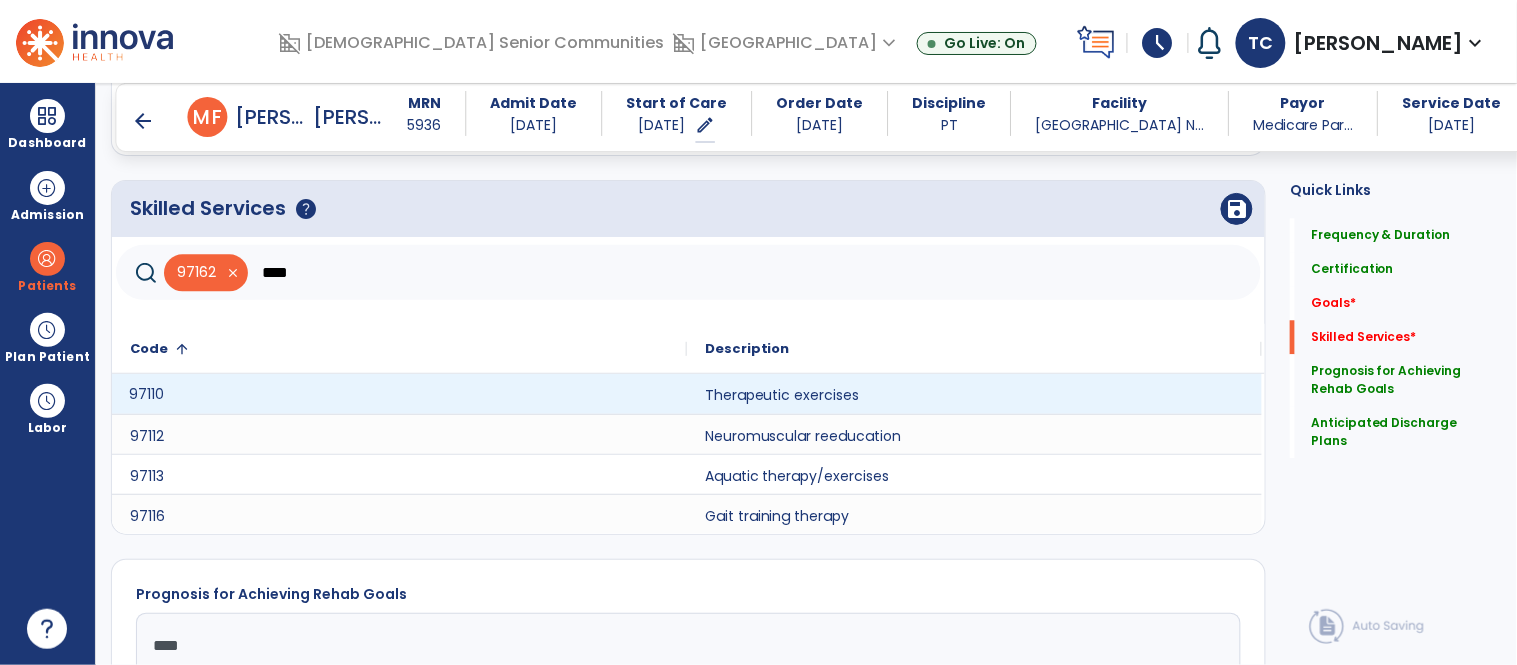 click on "97110" 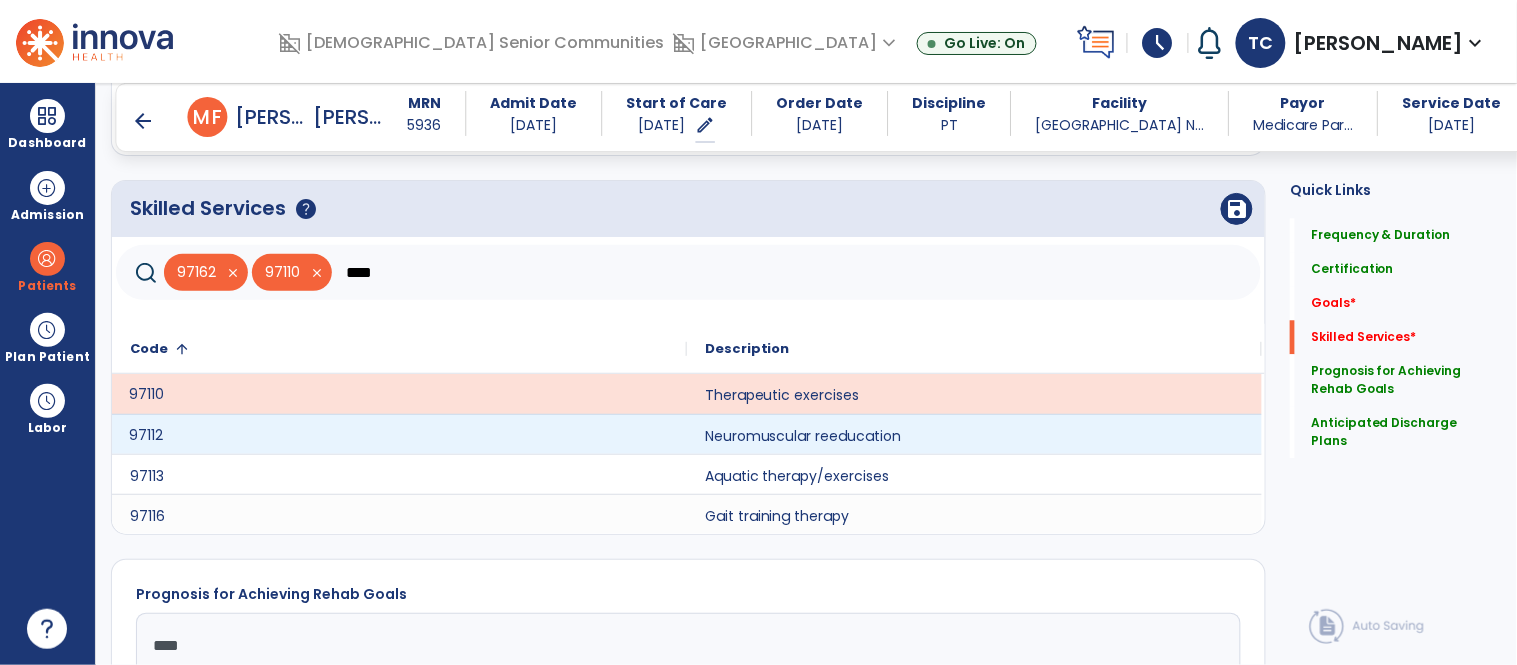 click on "97112" 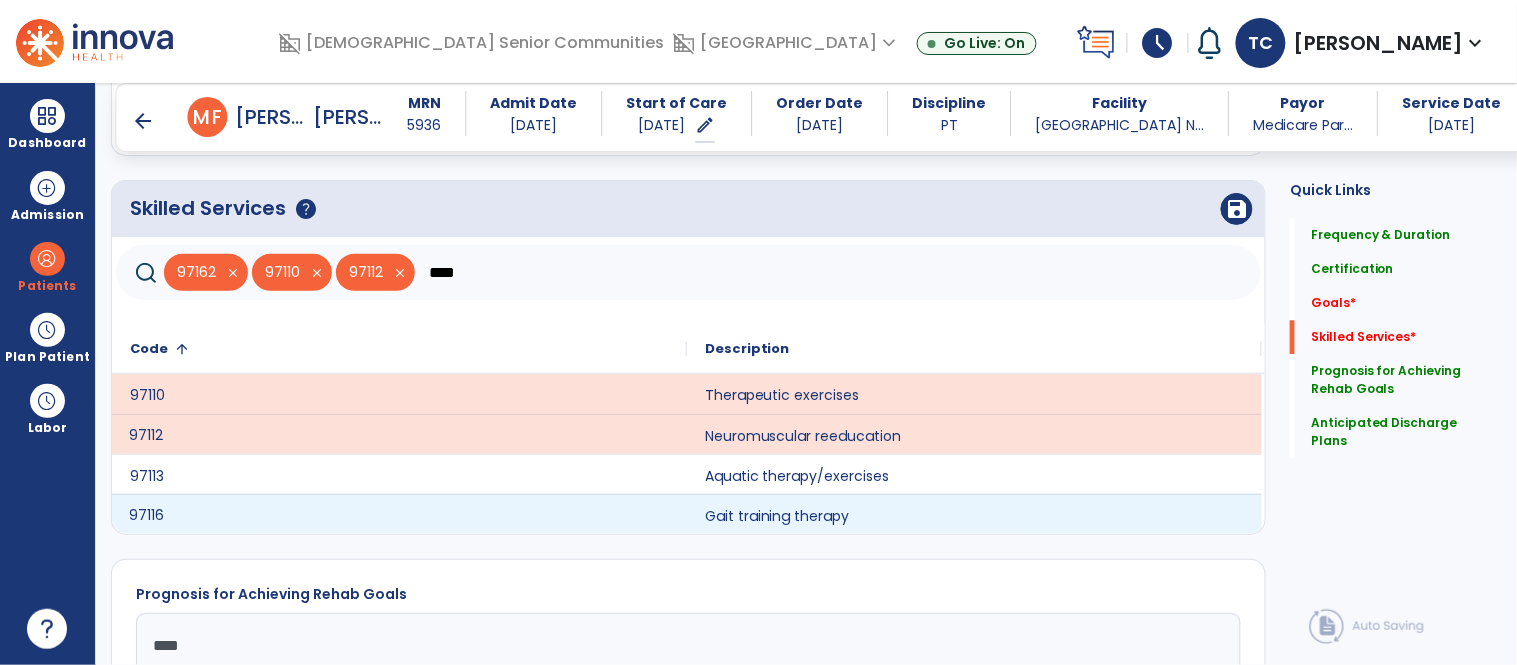 click on "97116" 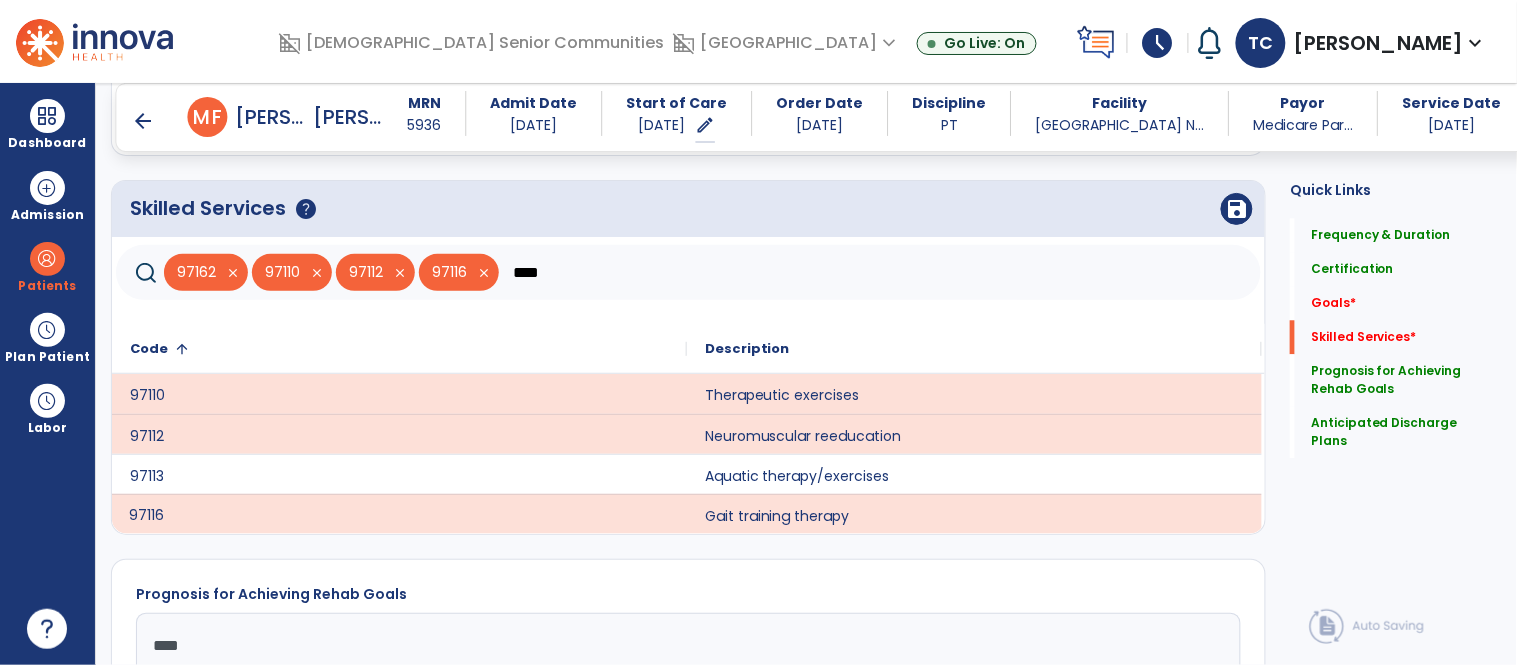 click on "****" 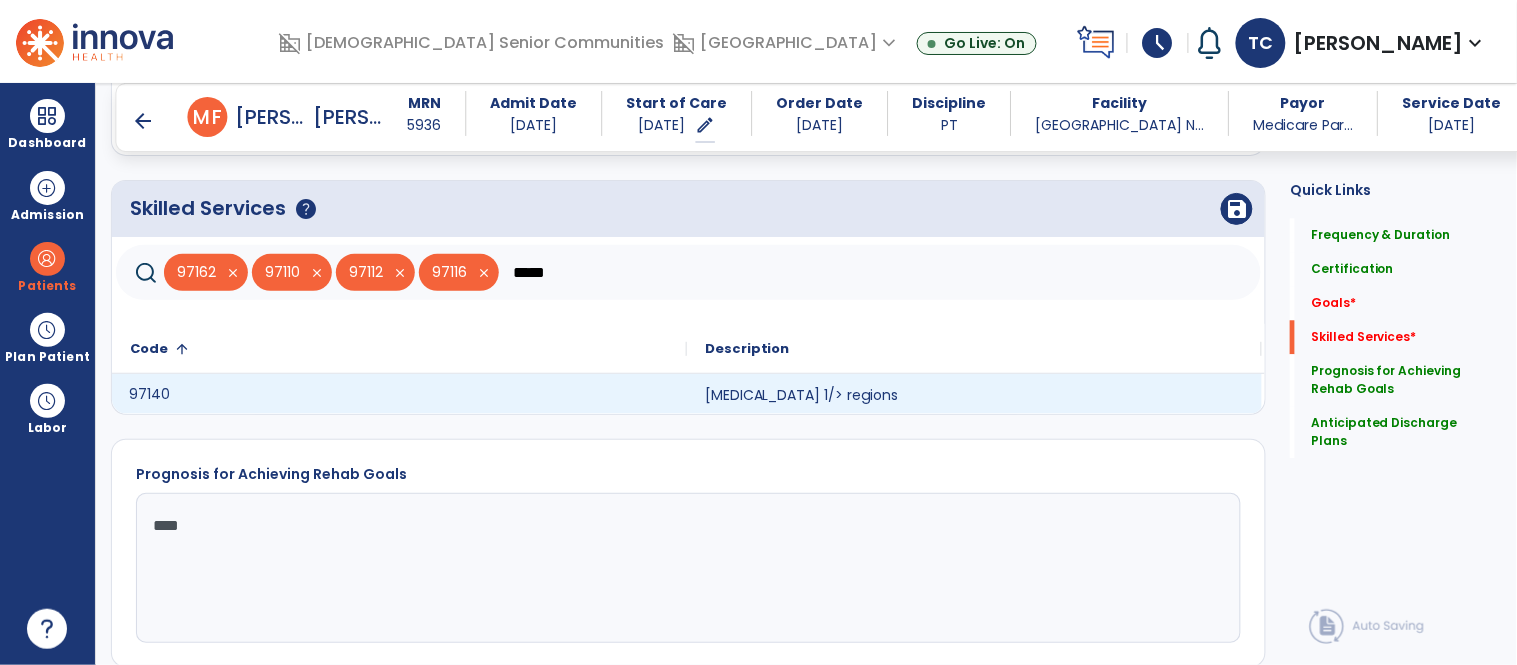 click on "97140" 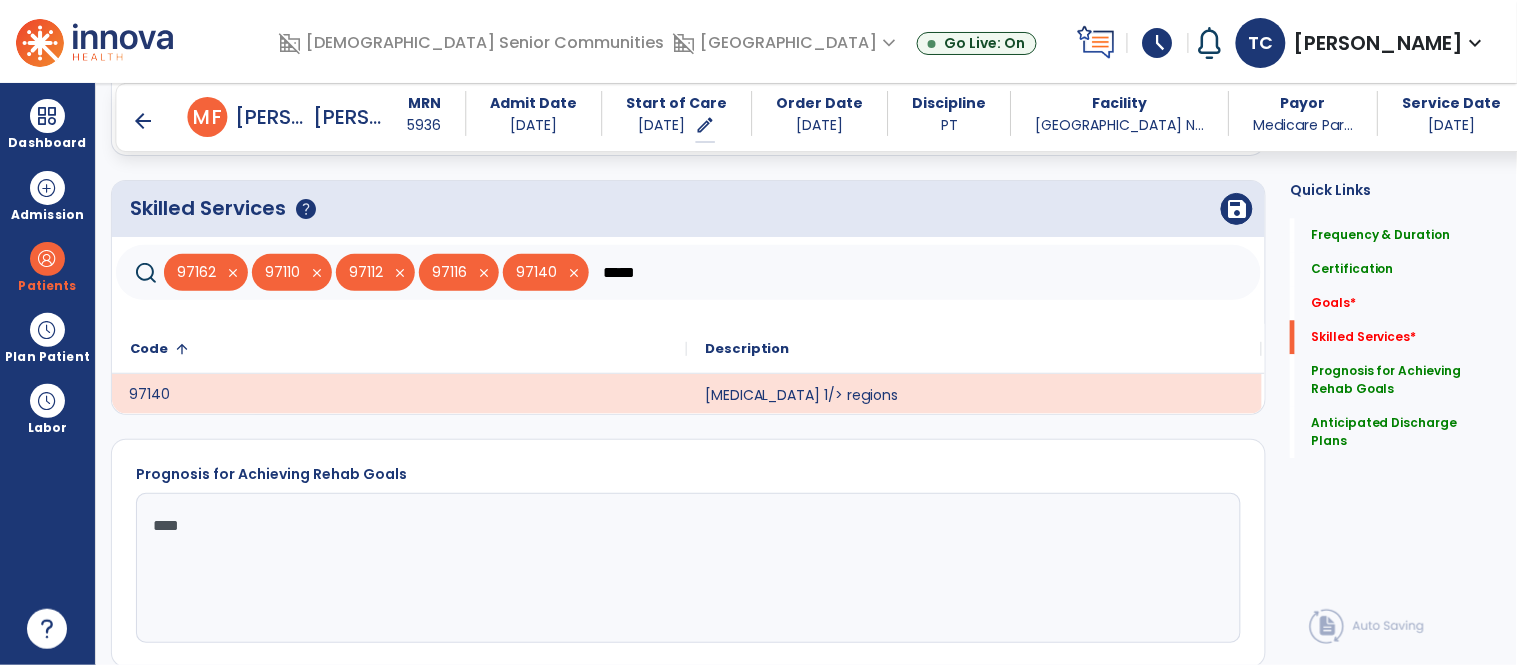 click on "*****" 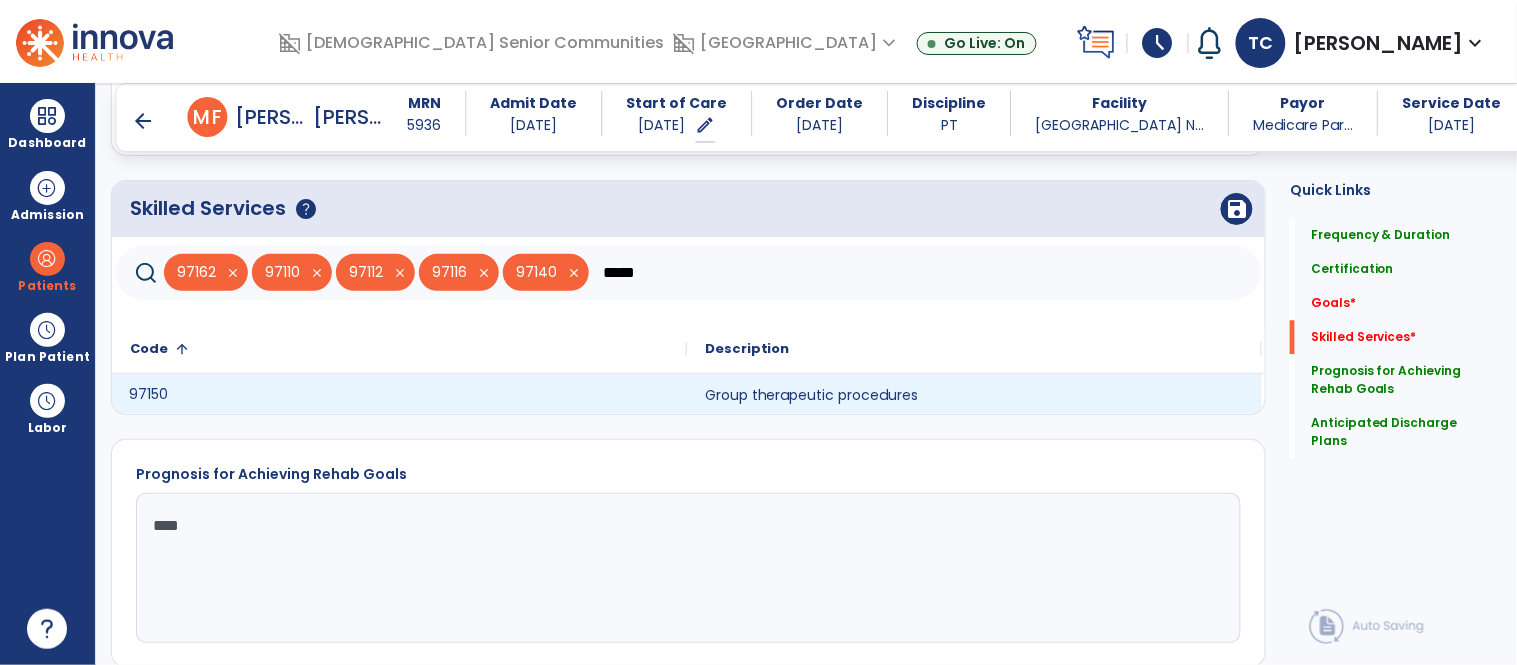 click on "97150" 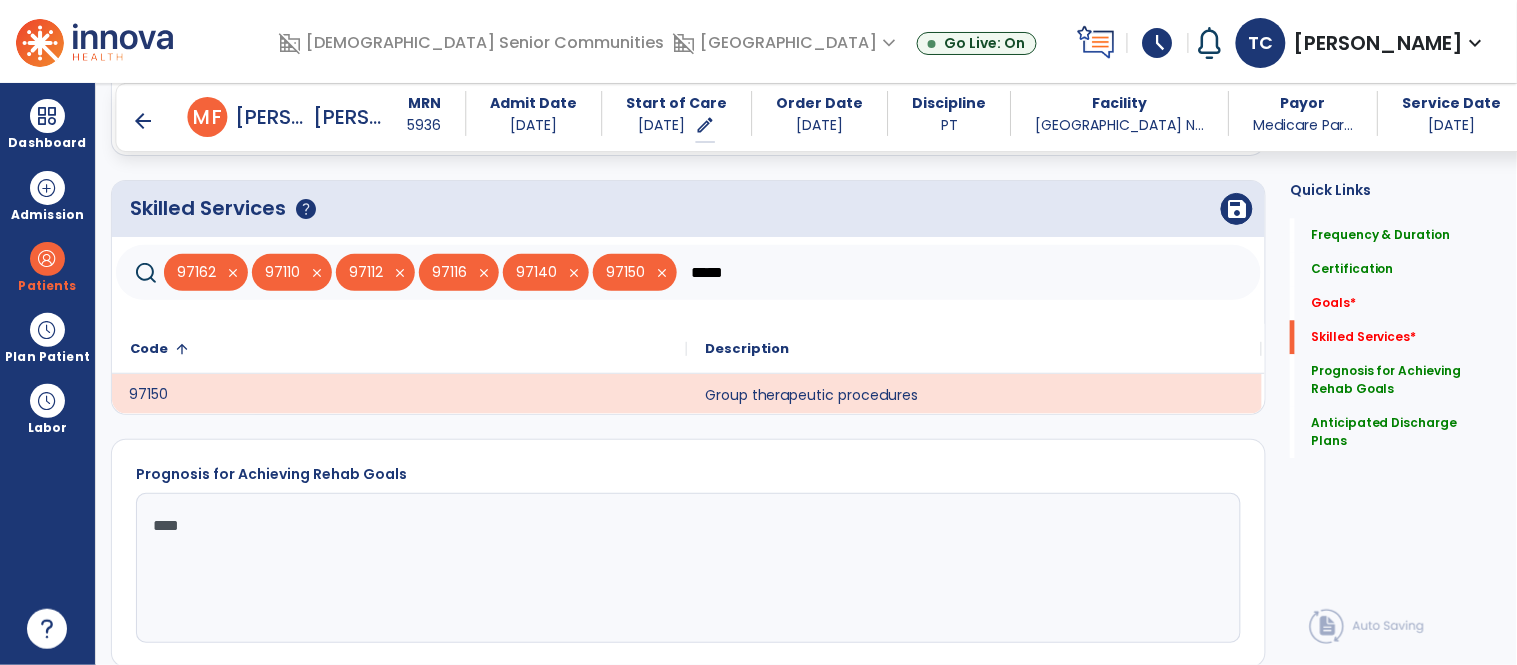 click on "*****" 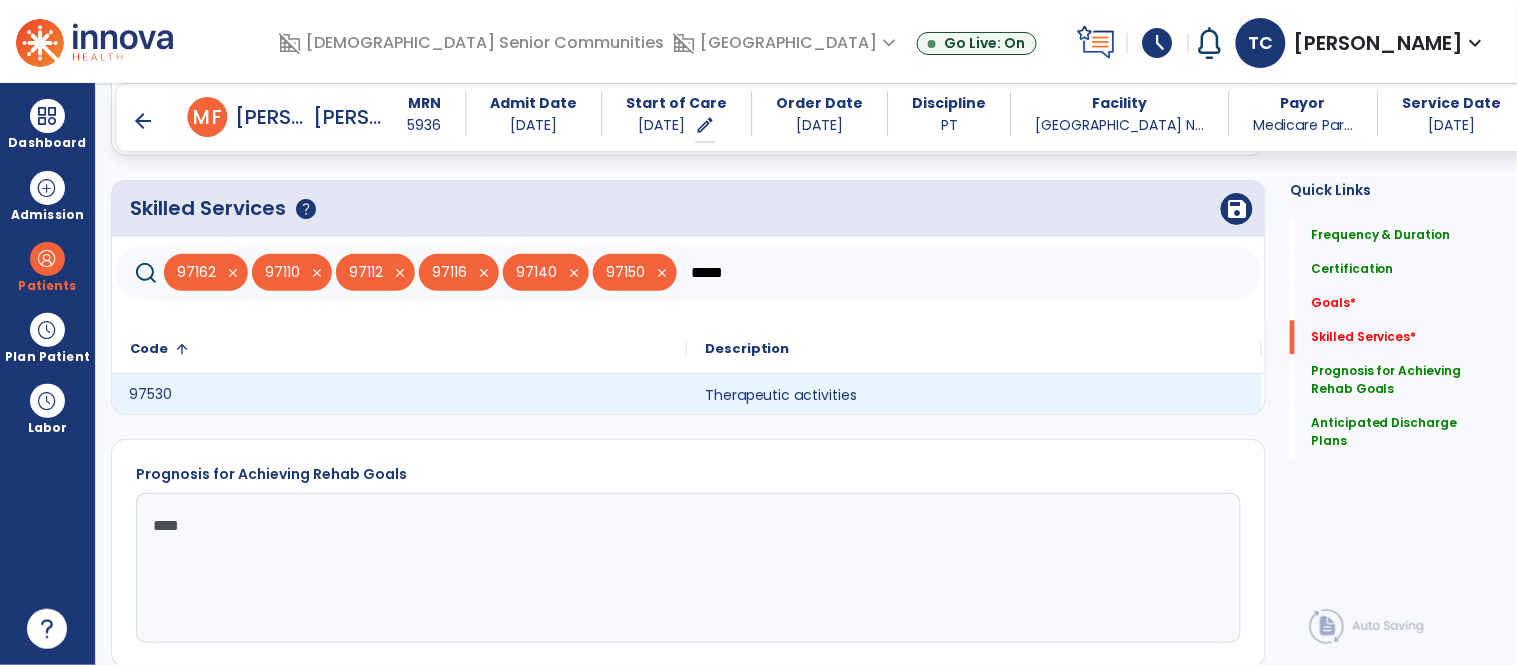 type on "*****" 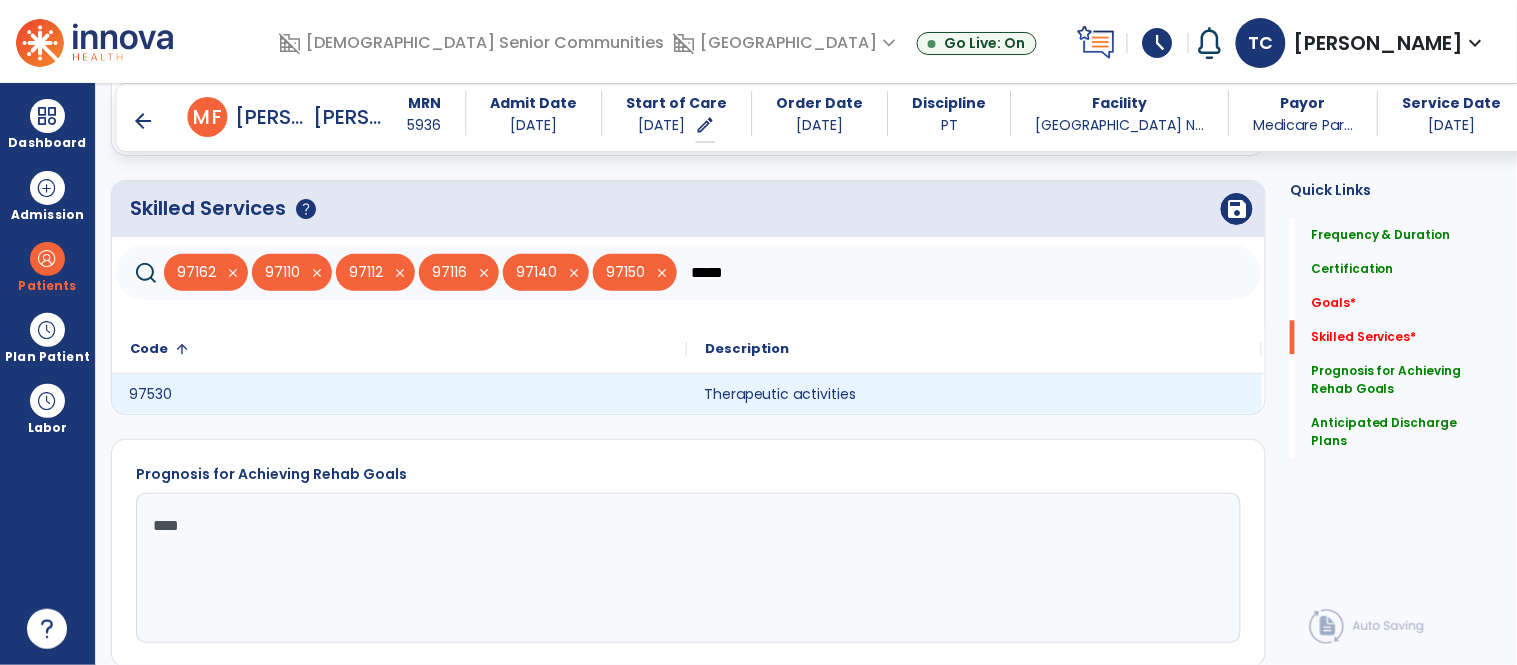 click on "Therapeutic activities" 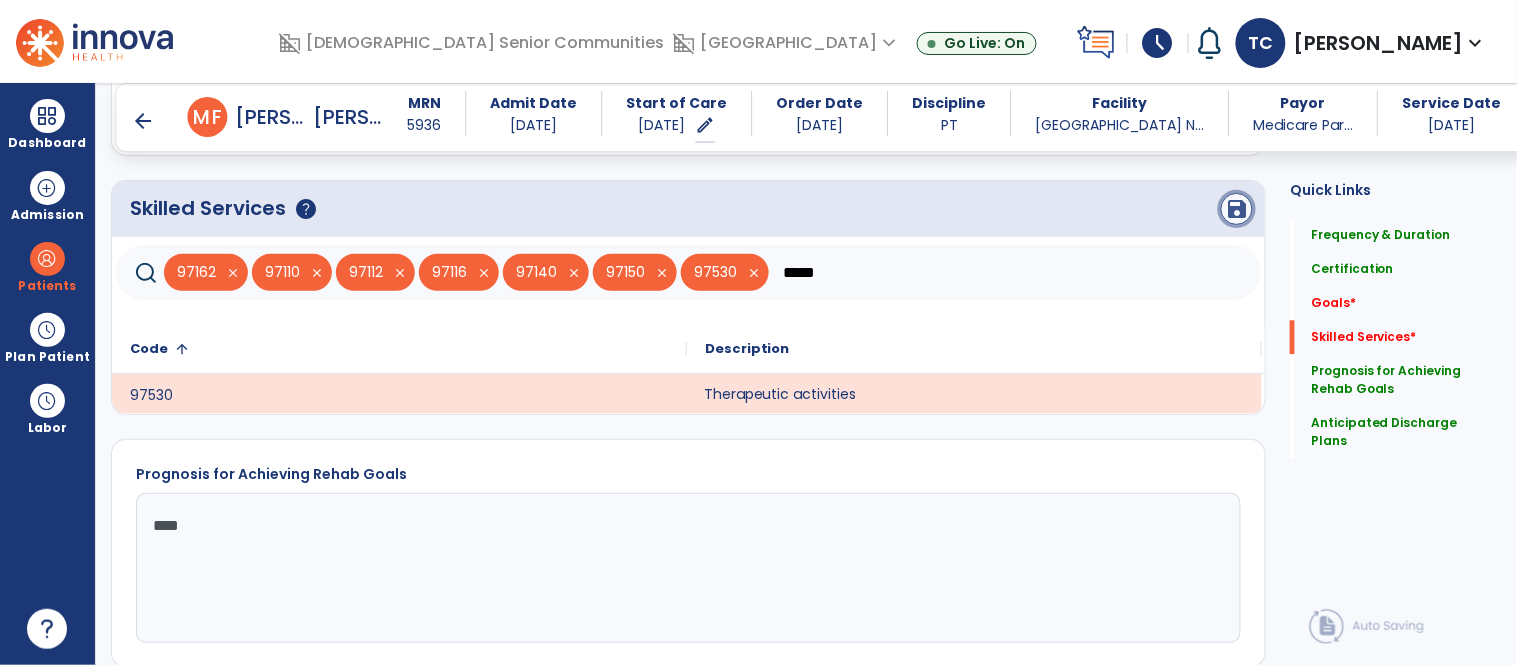 click on "save" 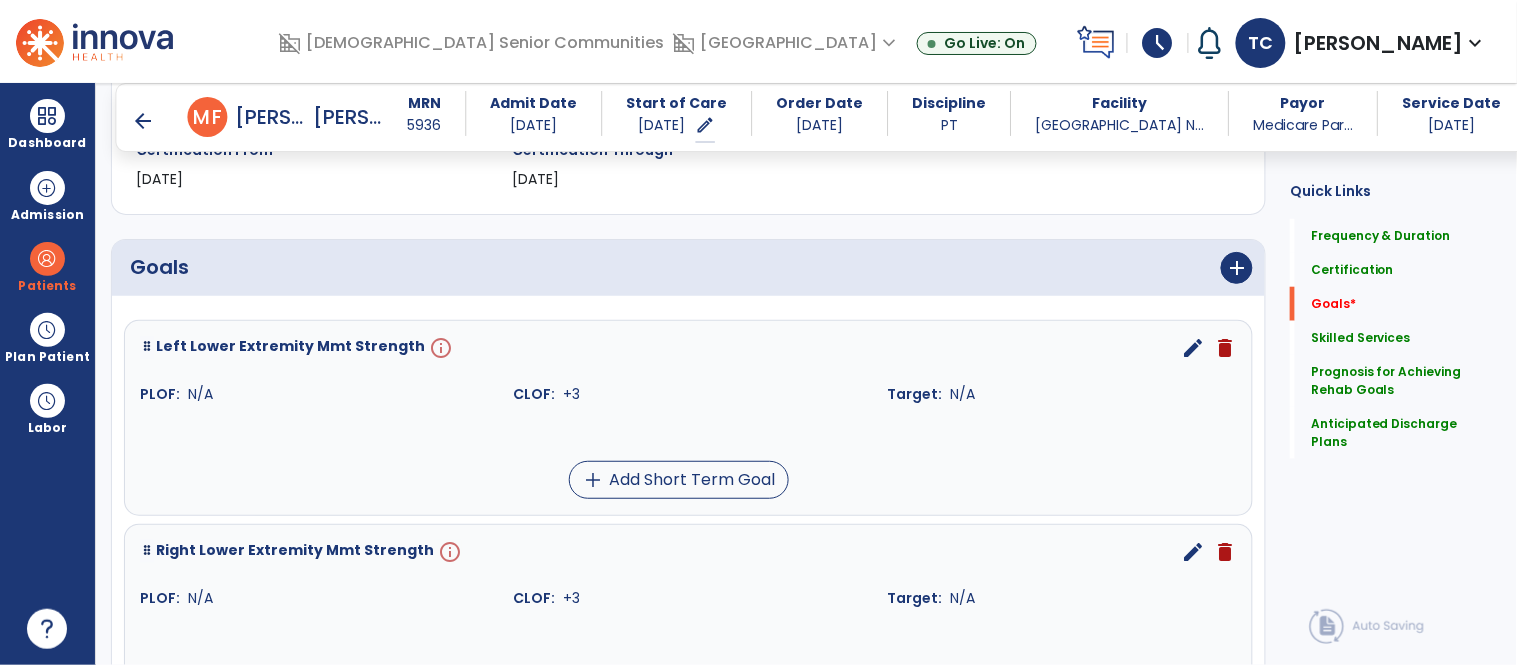 scroll, scrollTop: 308, scrollLeft: 0, axis: vertical 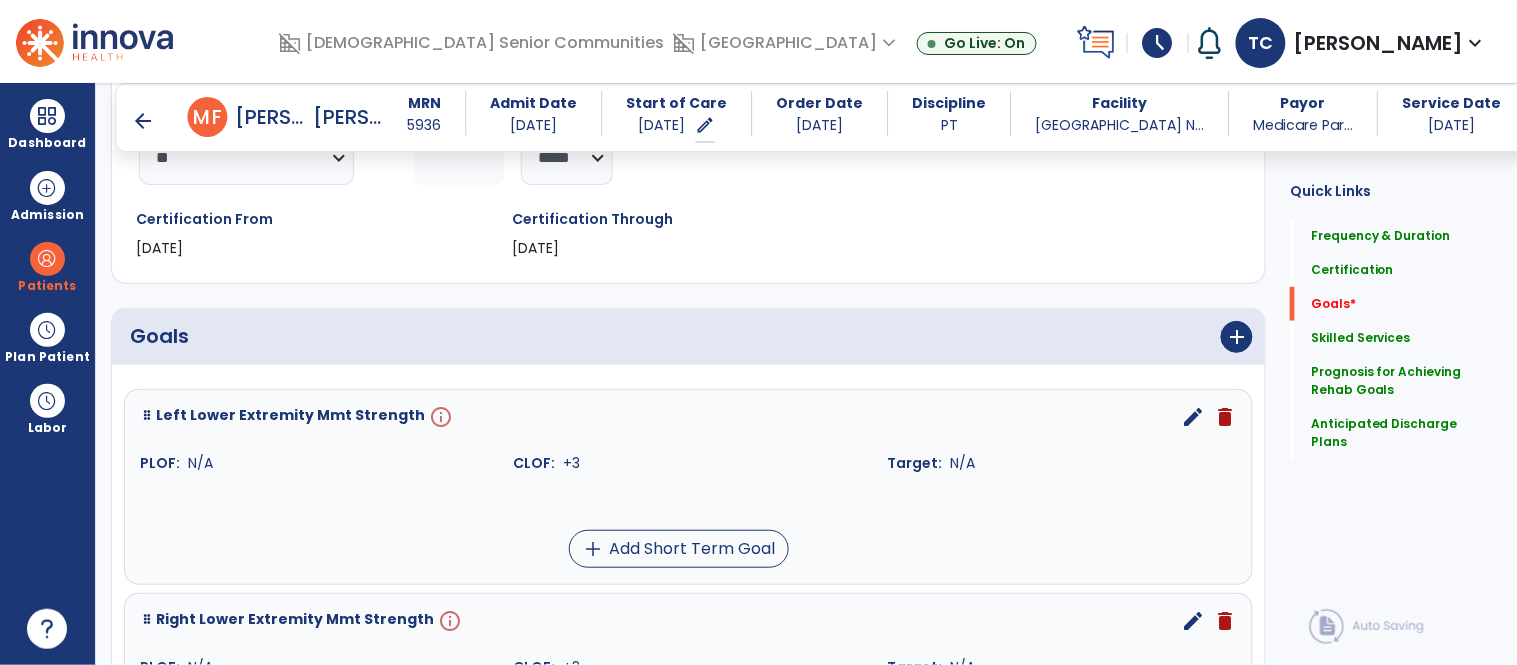 click on "edit" at bounding box center (1193, 417) 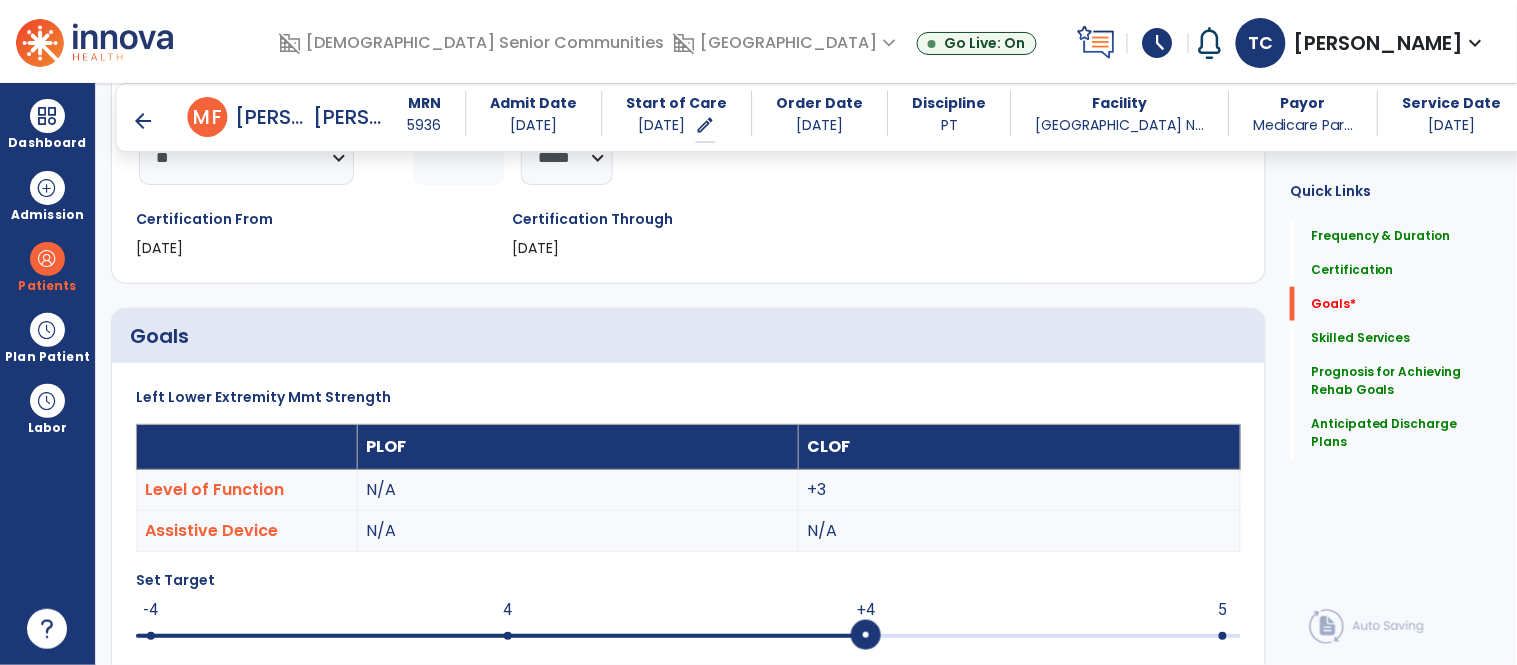 scroll, scrollTop: 35, scrollLeft: 0, axis: vertical 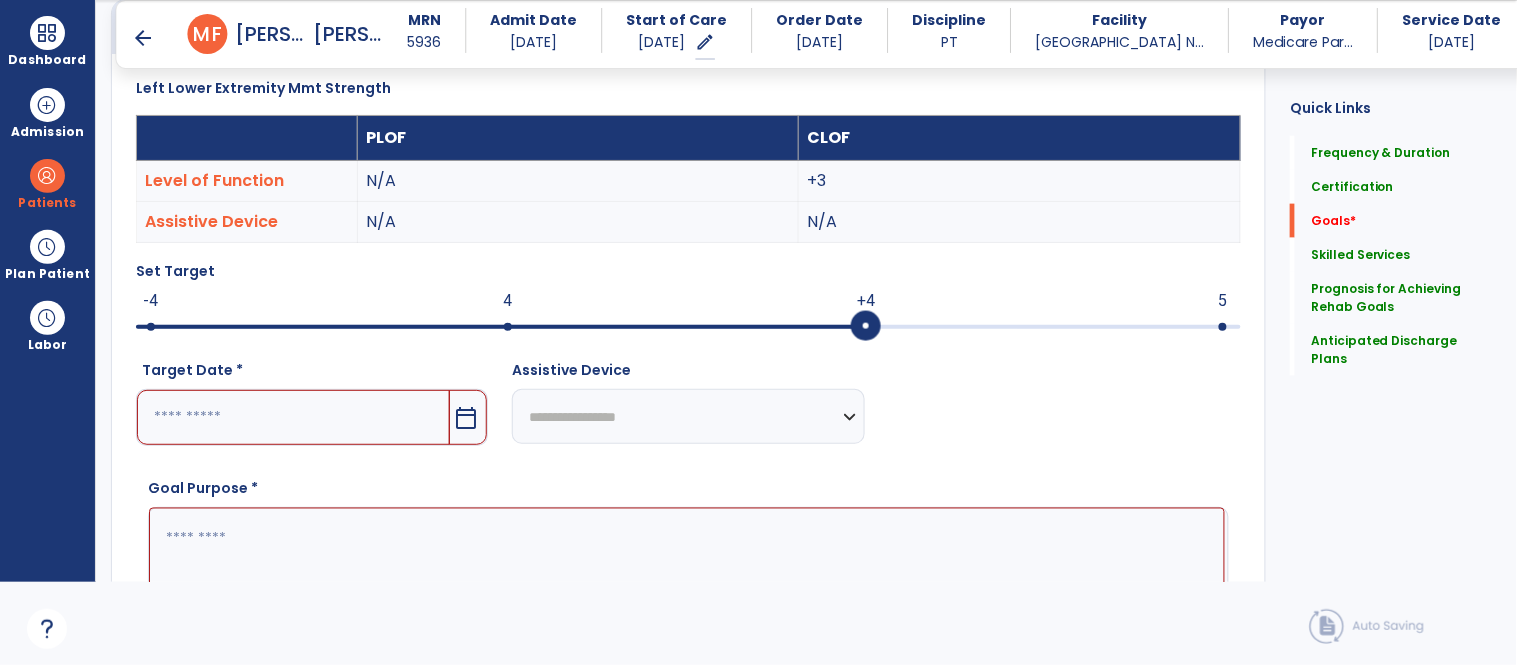 click on "calendar_today" at bounding box center [466, 418] 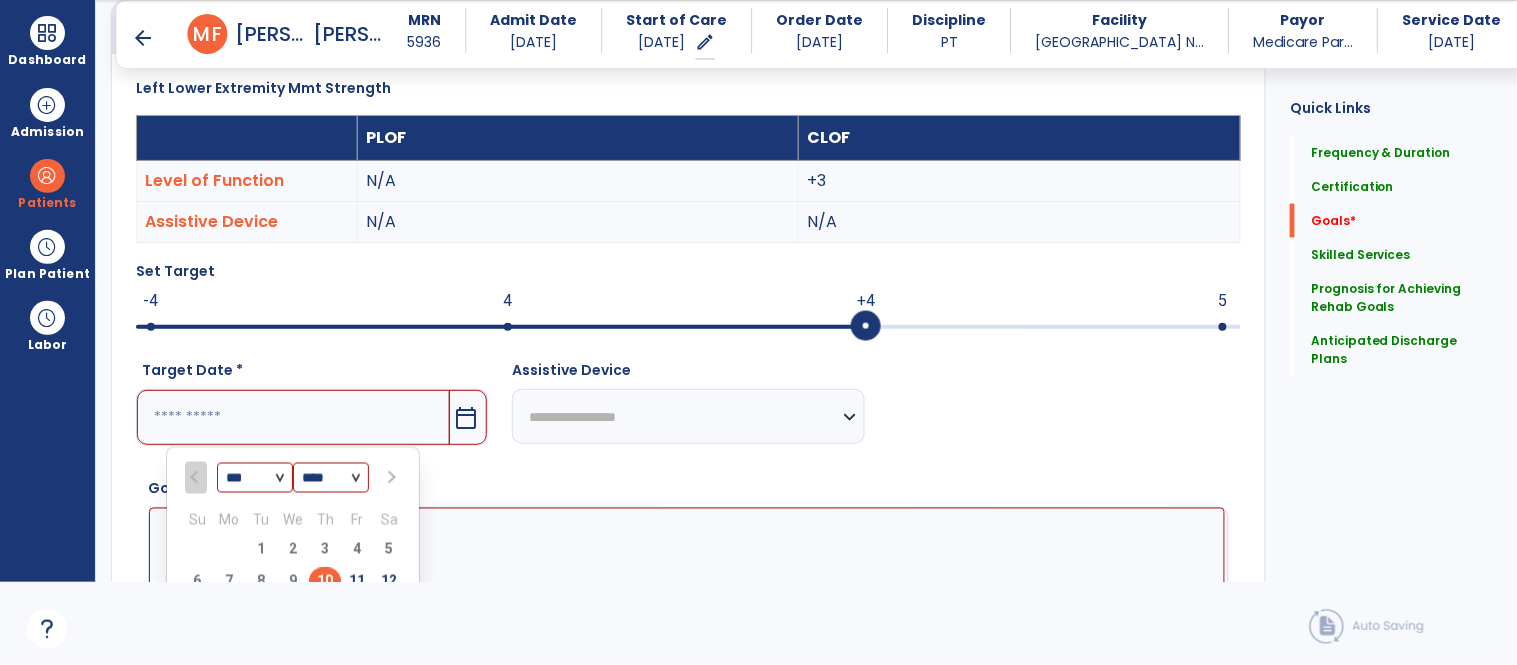 scroll, scrollTop: 553, scrollLeft: 0, axis: vertical 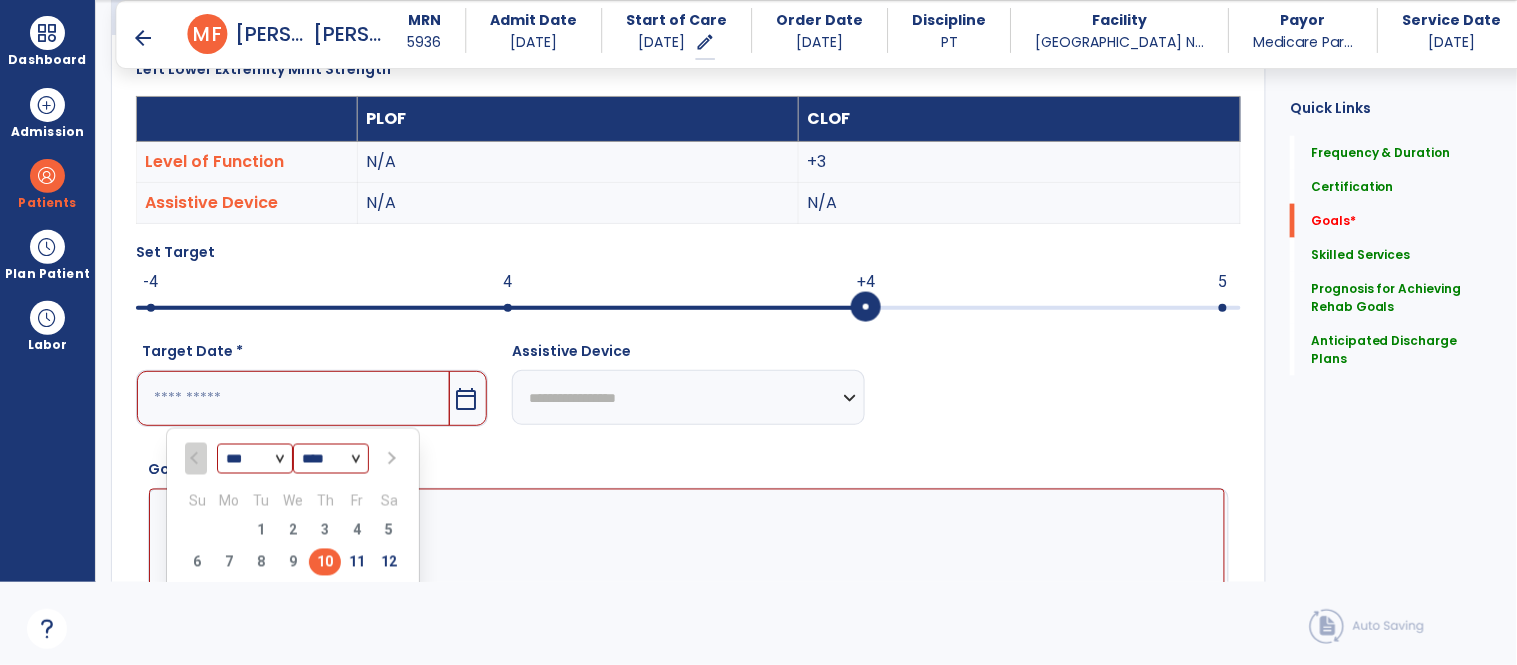 click at bounding box center (390, 459) 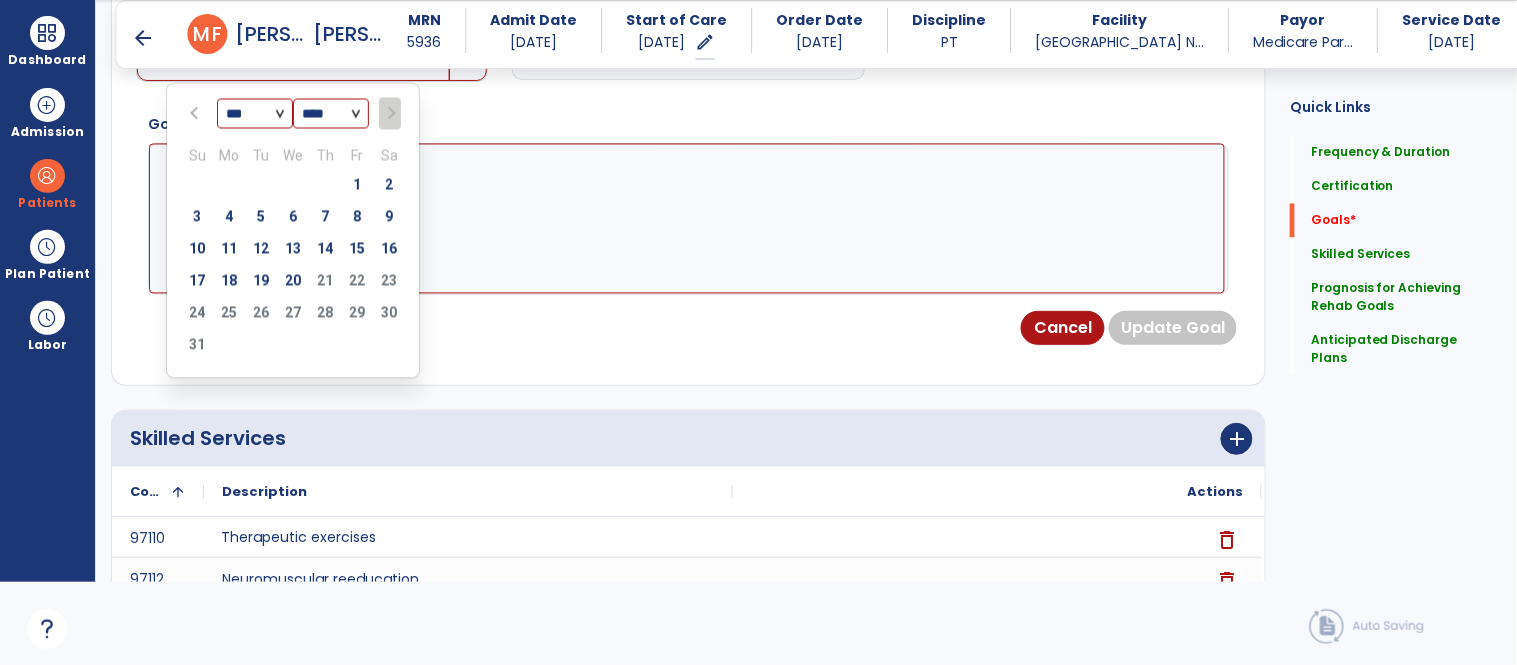 scroll, scrollTop: 924, scrollLeft: 0, axis: vertical 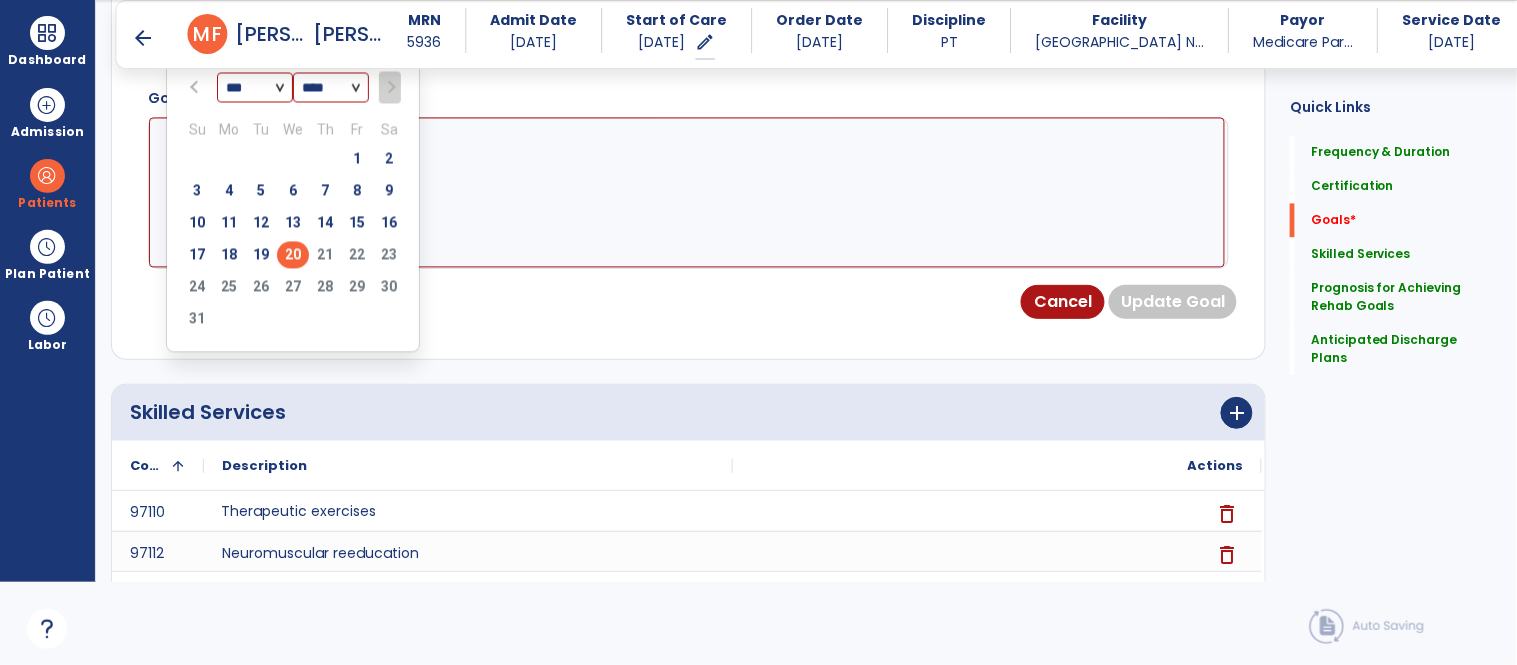 click on "20" at bounding box center [293, 255] 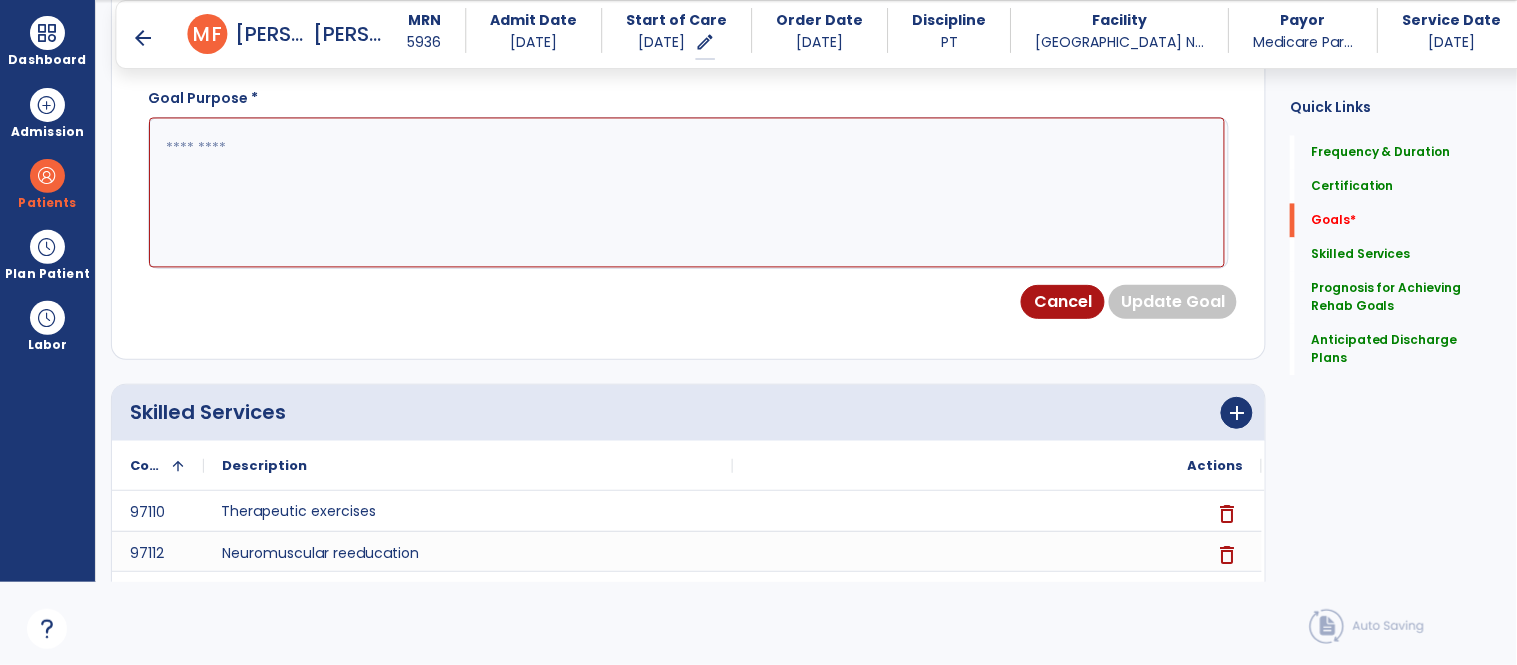 click at bounding box center [687, 193] 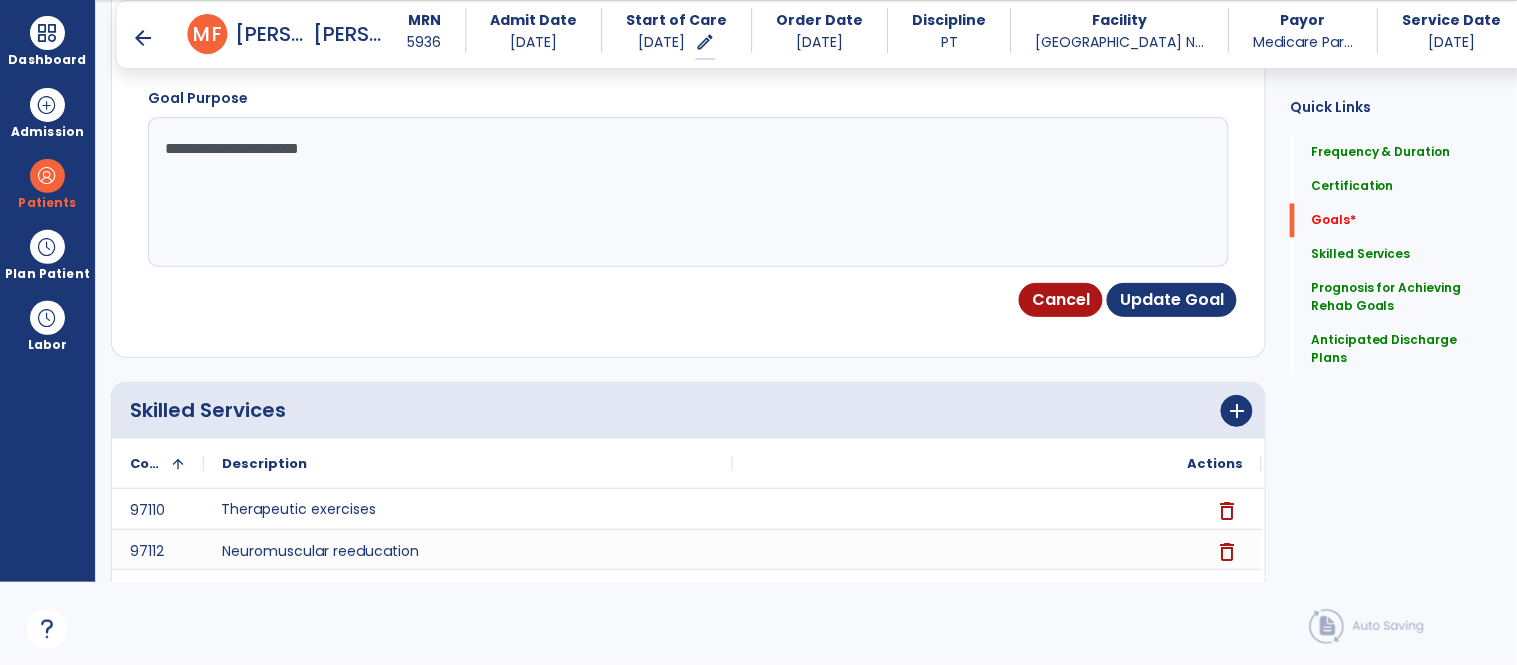 type on "**********" 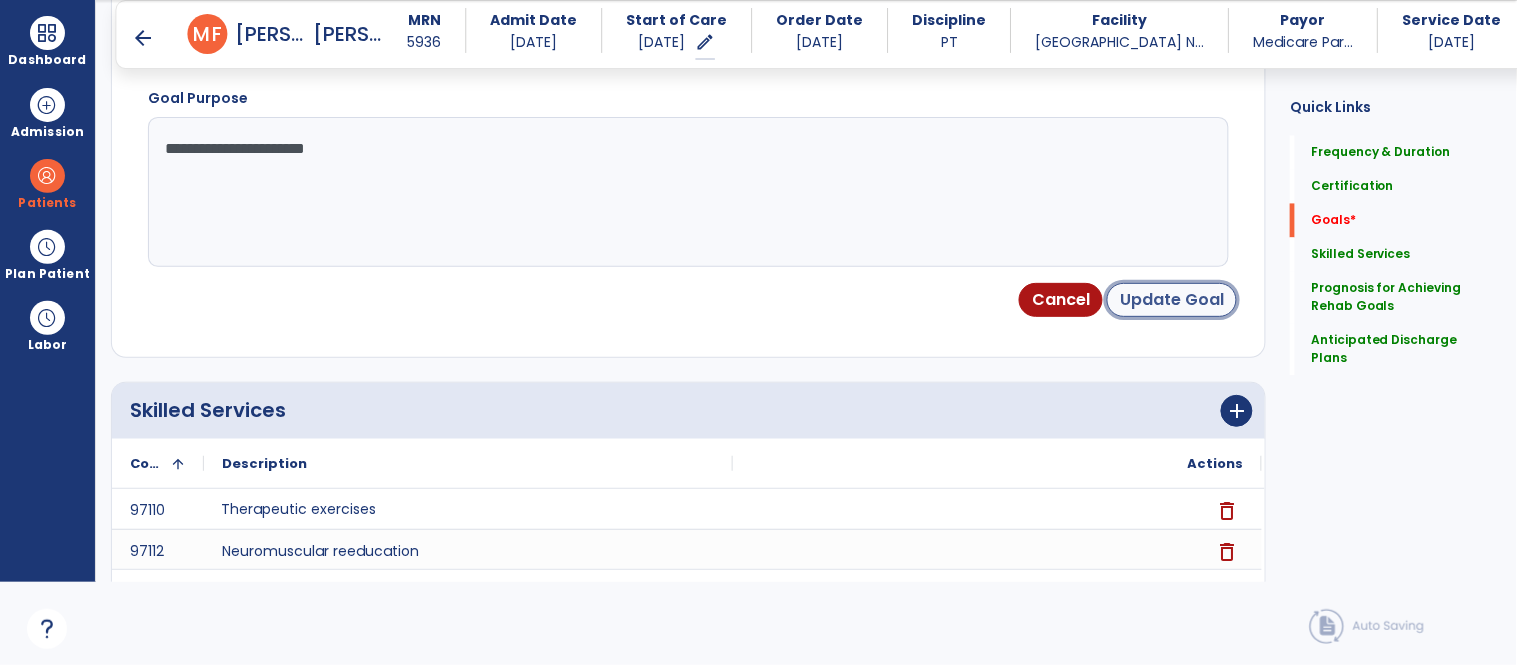 click on "Update Goal" at bounding box center [1172, 300] 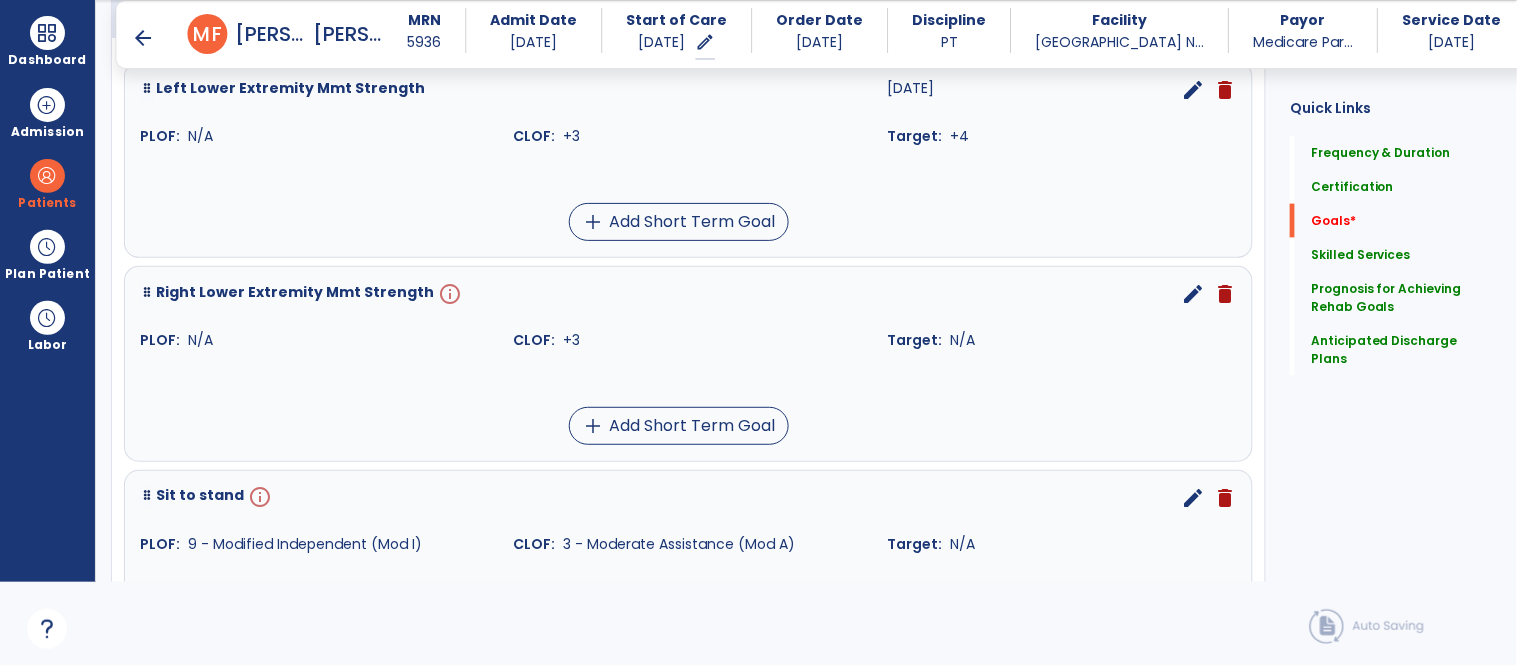 scroll, scrollTop: 558, scrollLeft: 0, axis: vertical 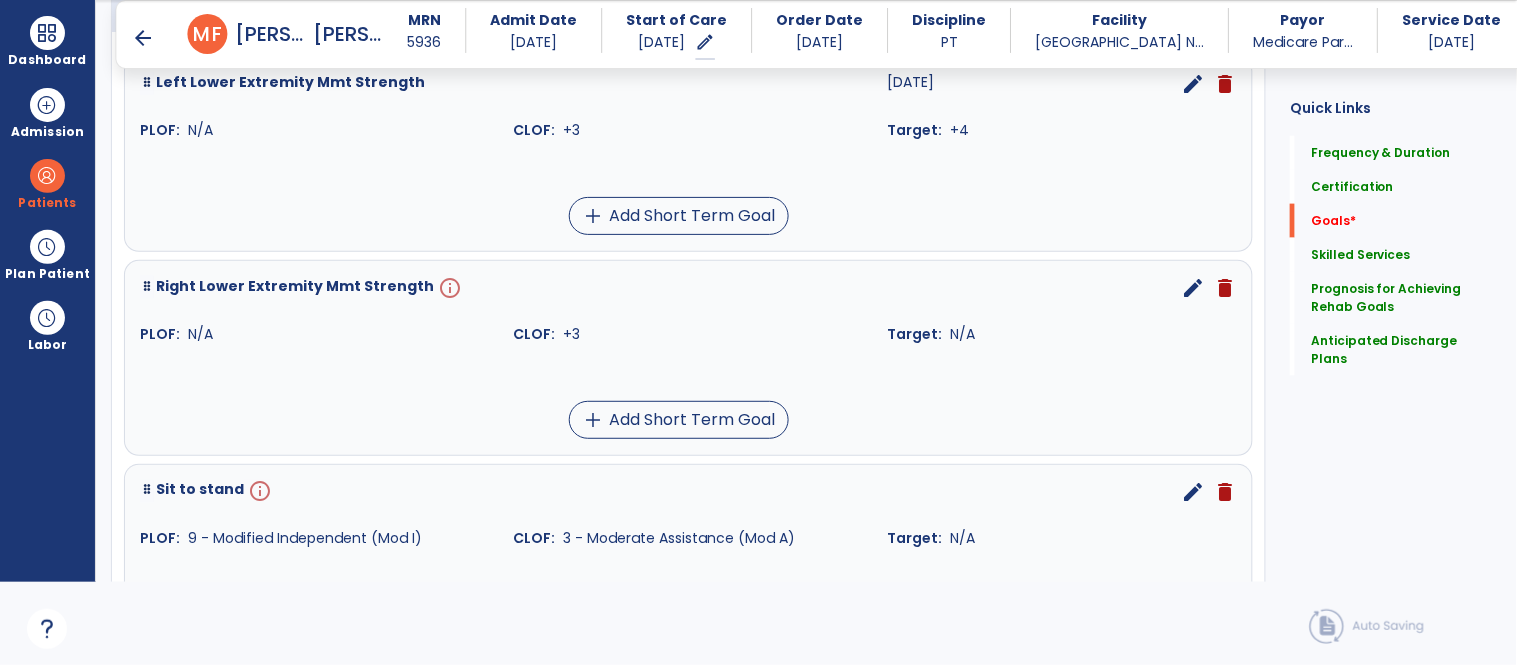 click on "edit" at bounding box center (1193, 288) 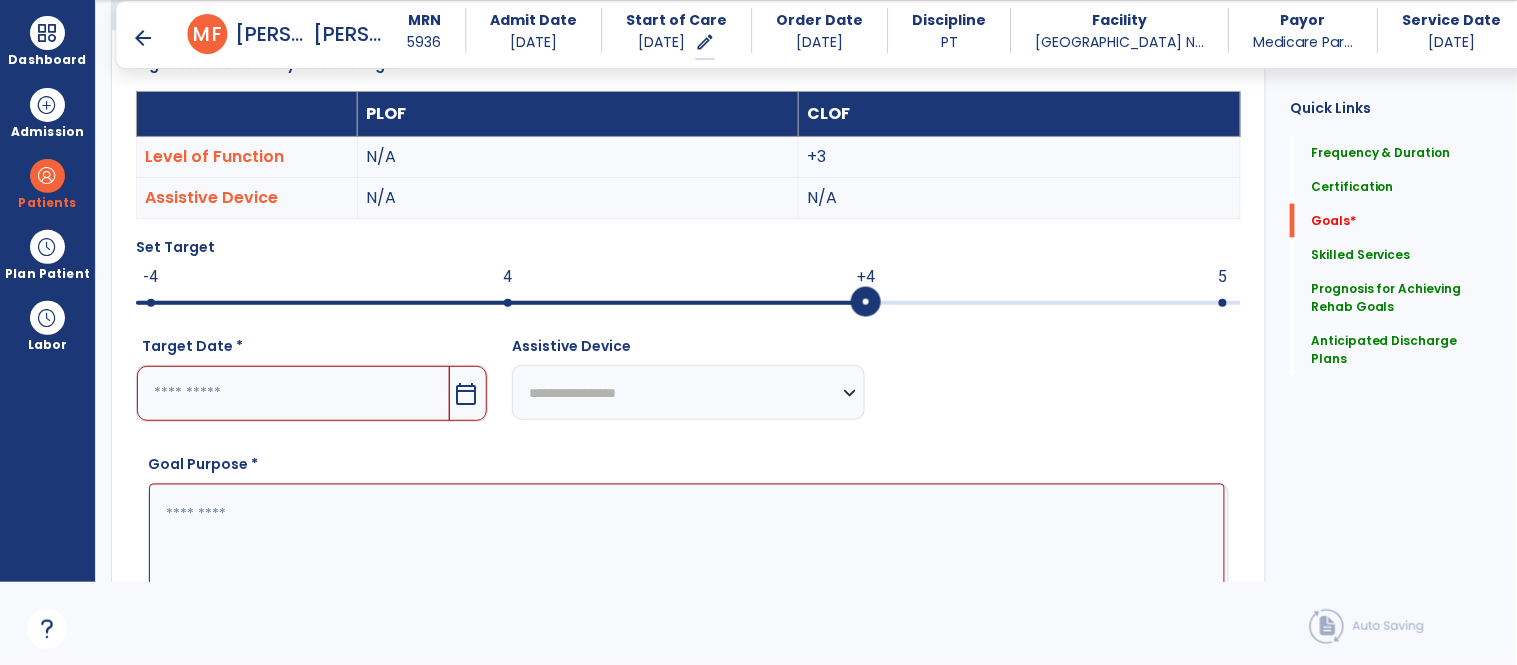 scroll, scrollTop: 534, scrollLeft: 0, axis: vertical 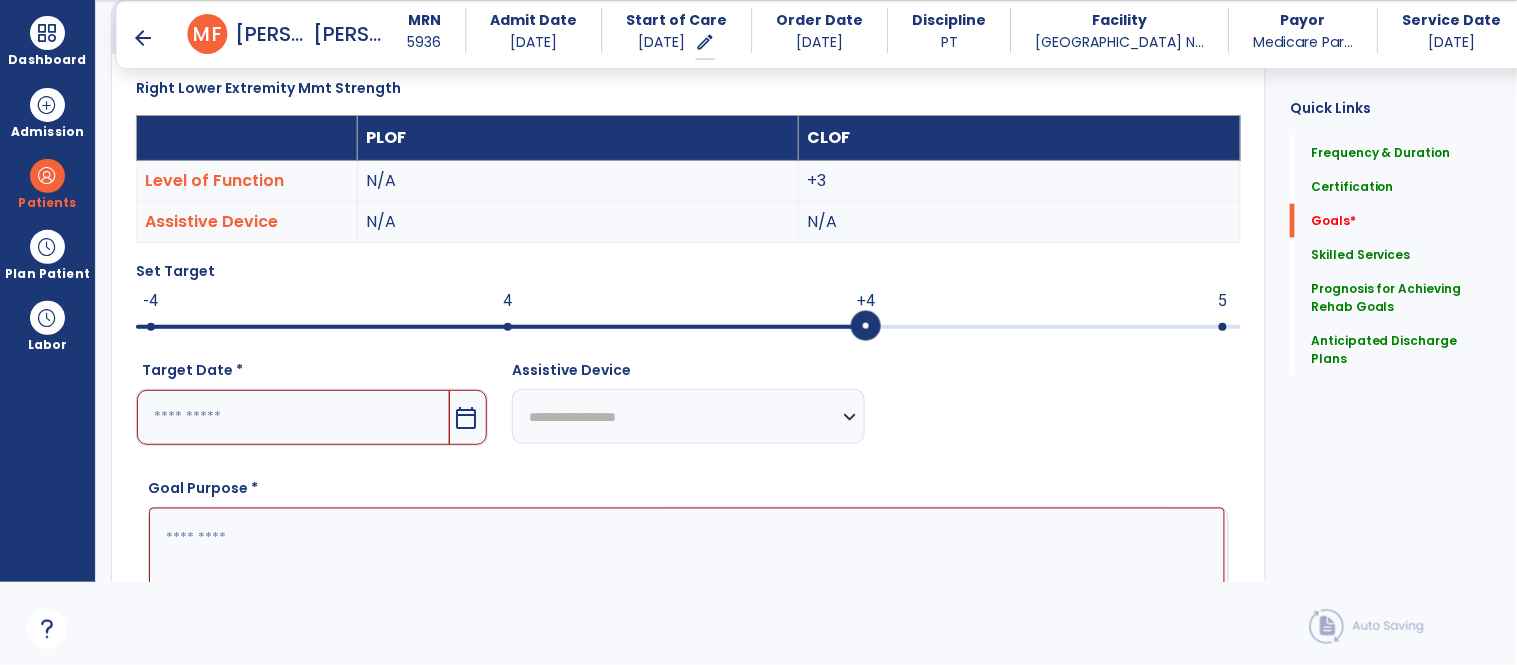 click on "calendar_today" at bounding box center [466, 418] 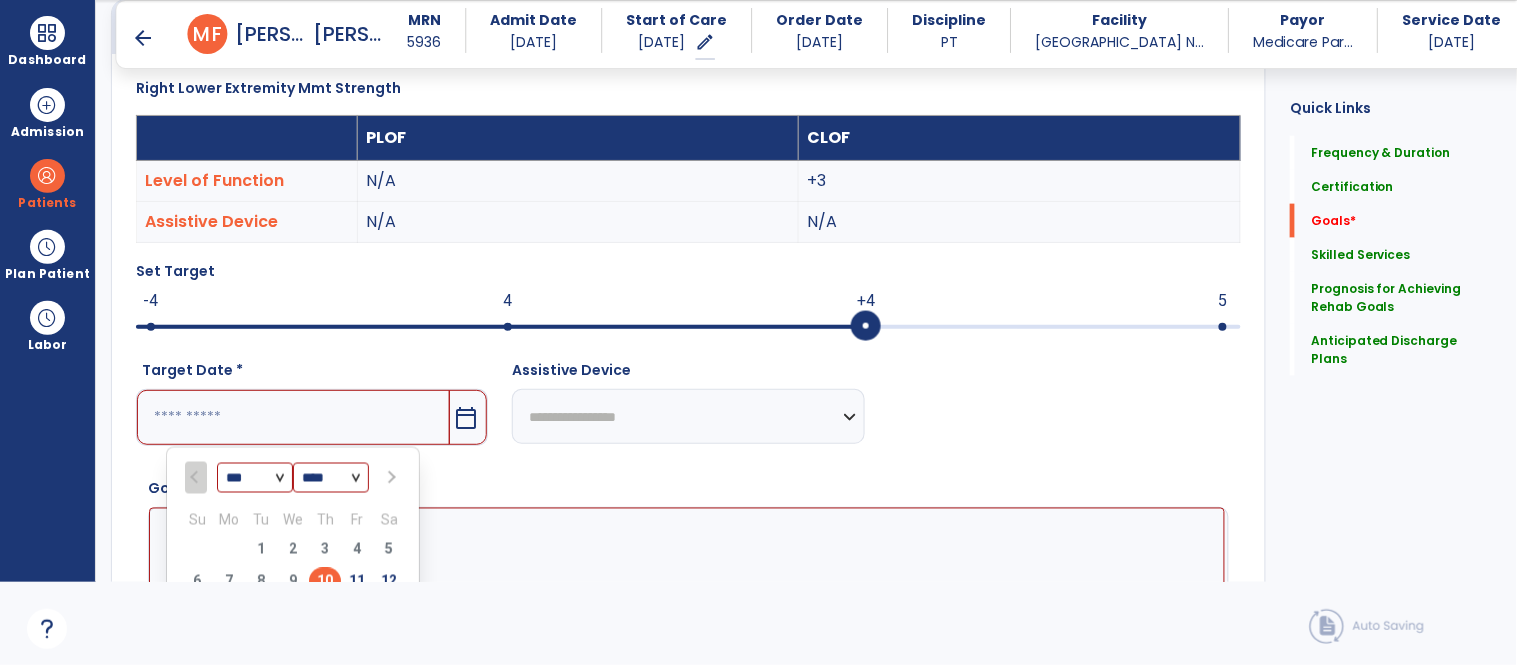 scroll, scrollTop: 553, scrollLeft: 0, axis: vertical 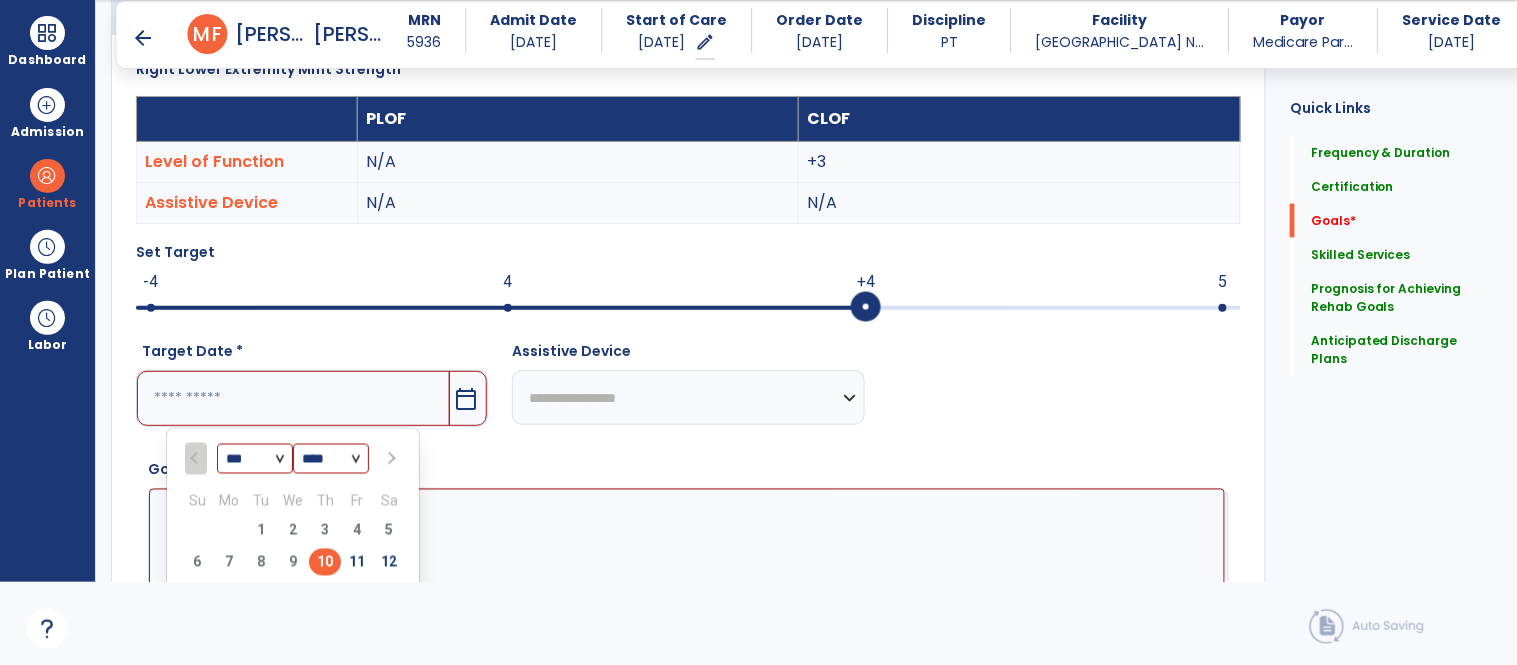 click at bounding box center (390, 459) 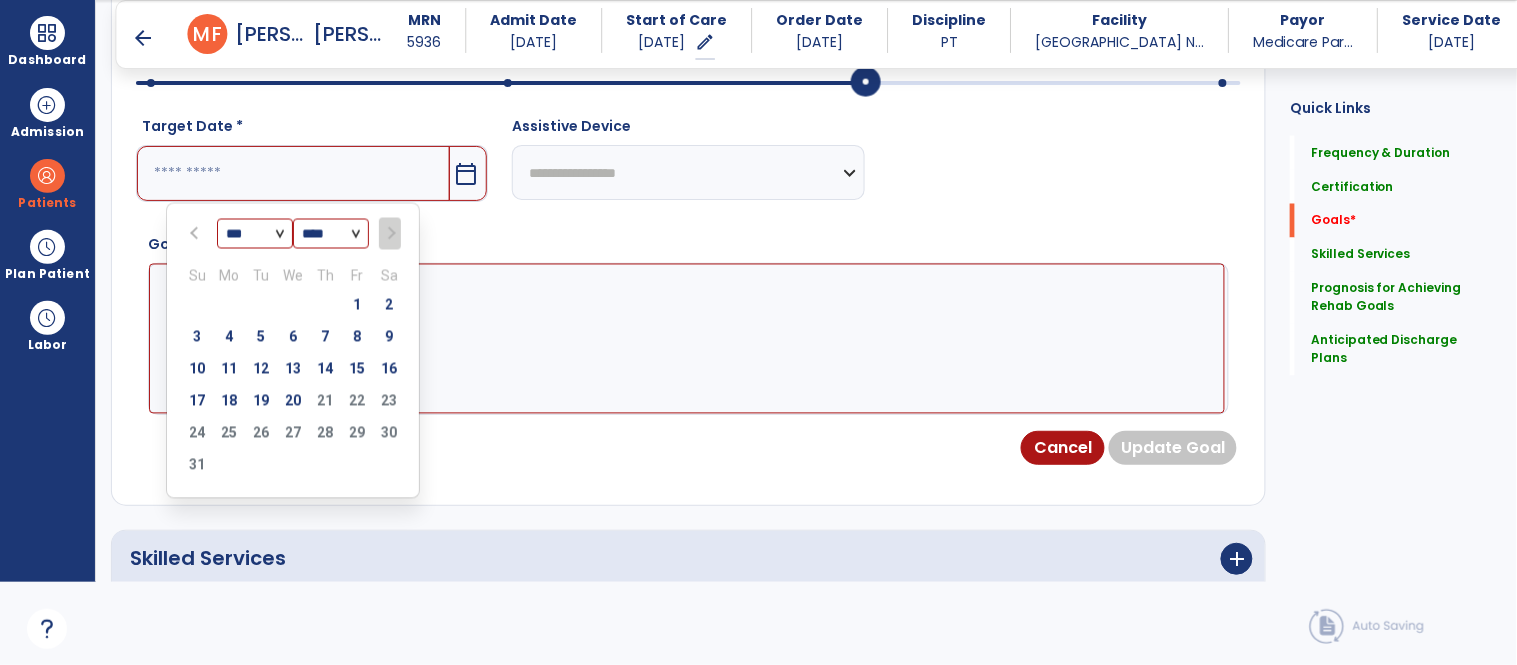 scroll, scrollTop: 838, scrollLeft: 0, axis: vertical 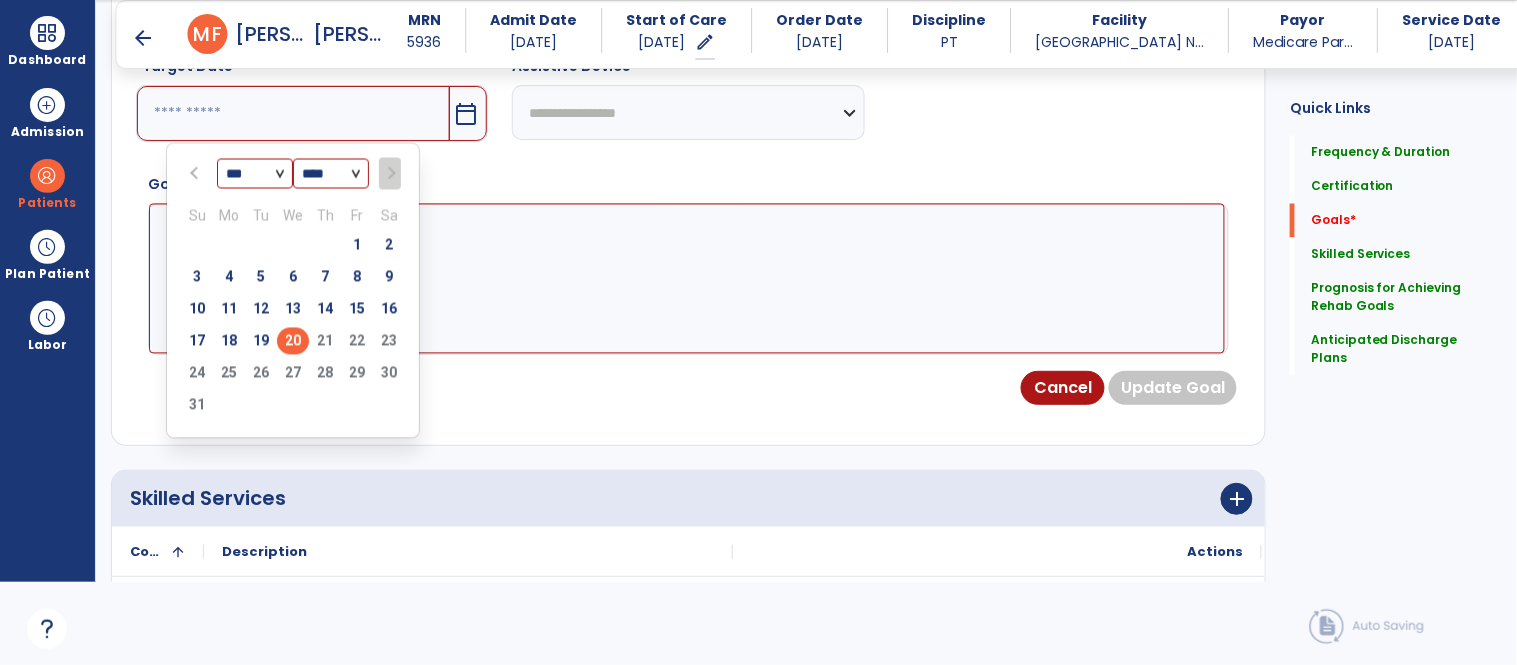 click on "20" at bounding box center [293, 341] 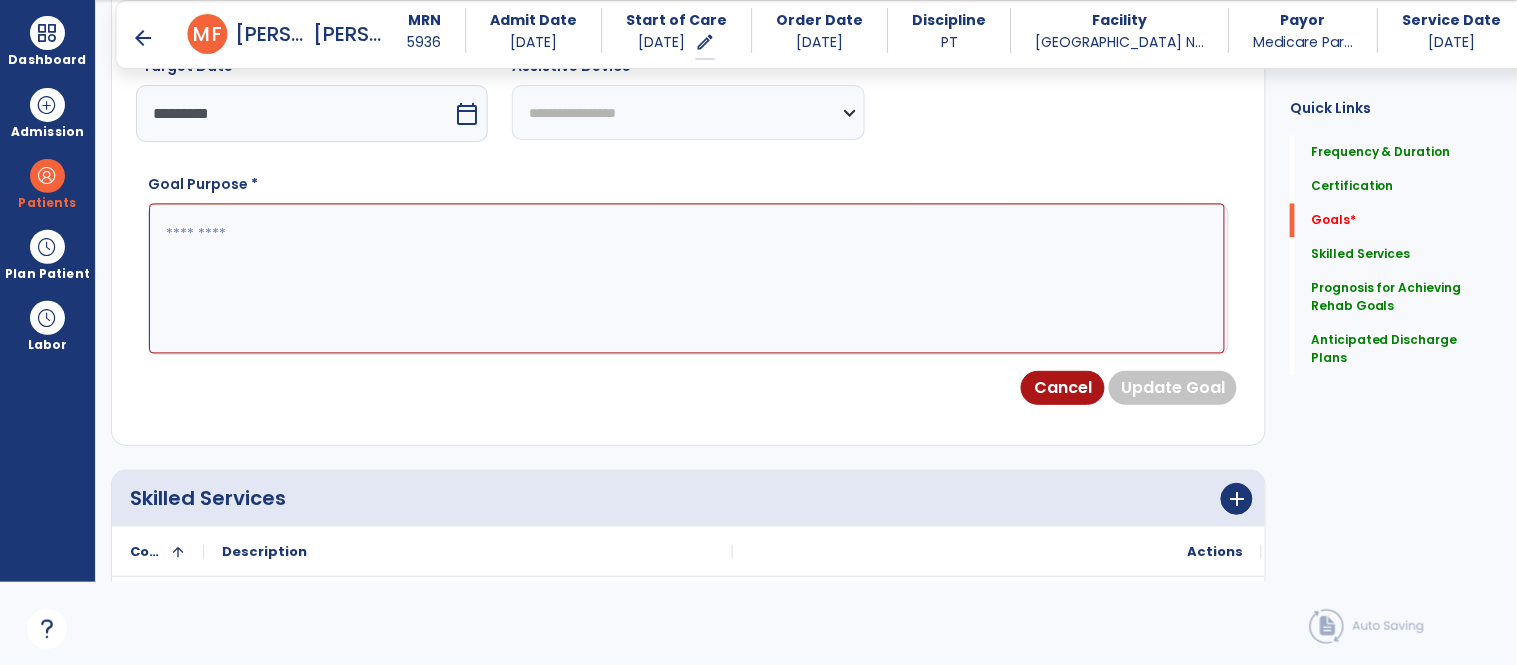 click at bounding box center (687, 279) 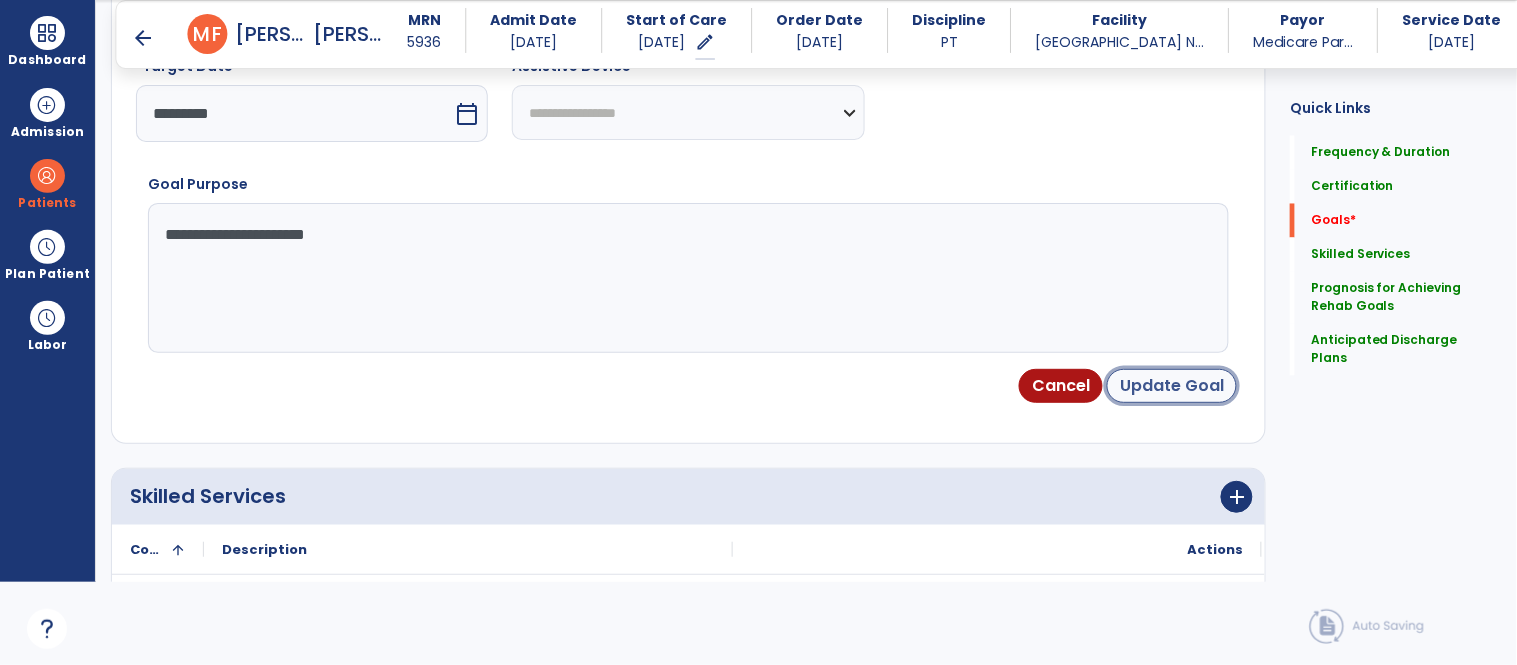 click on "Update Goal" at bounding box center (1172, 386) 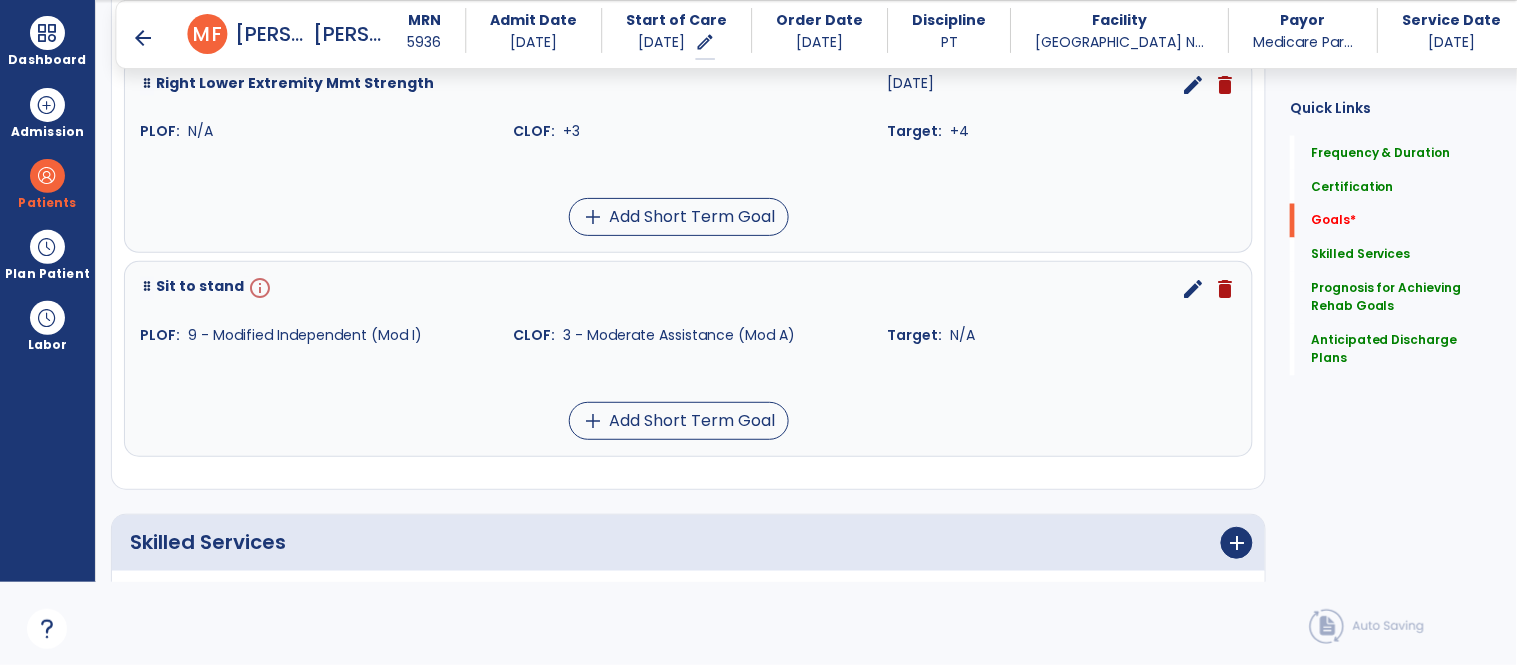 scroll, scrollTop: 796, scrollLeft: 0, axis: vertical 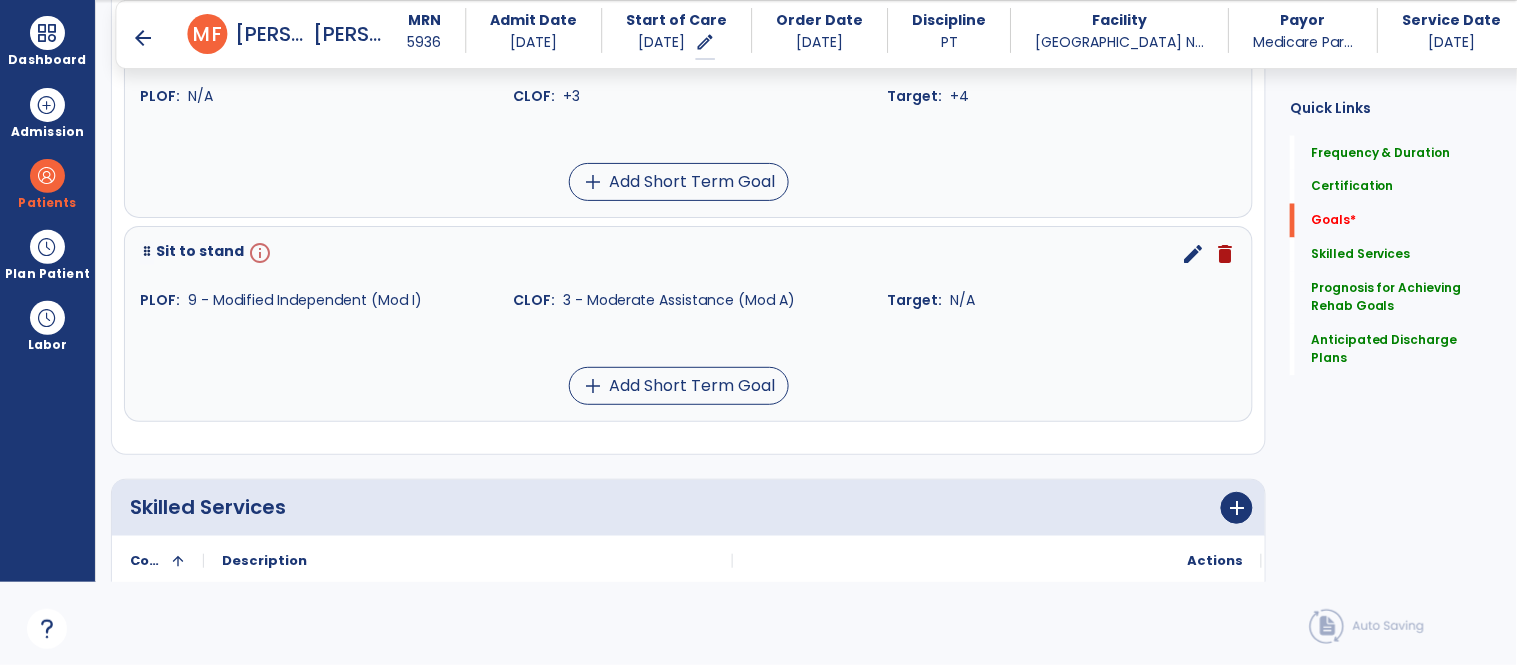 click on "edit" at bounding box center [1193, 254] 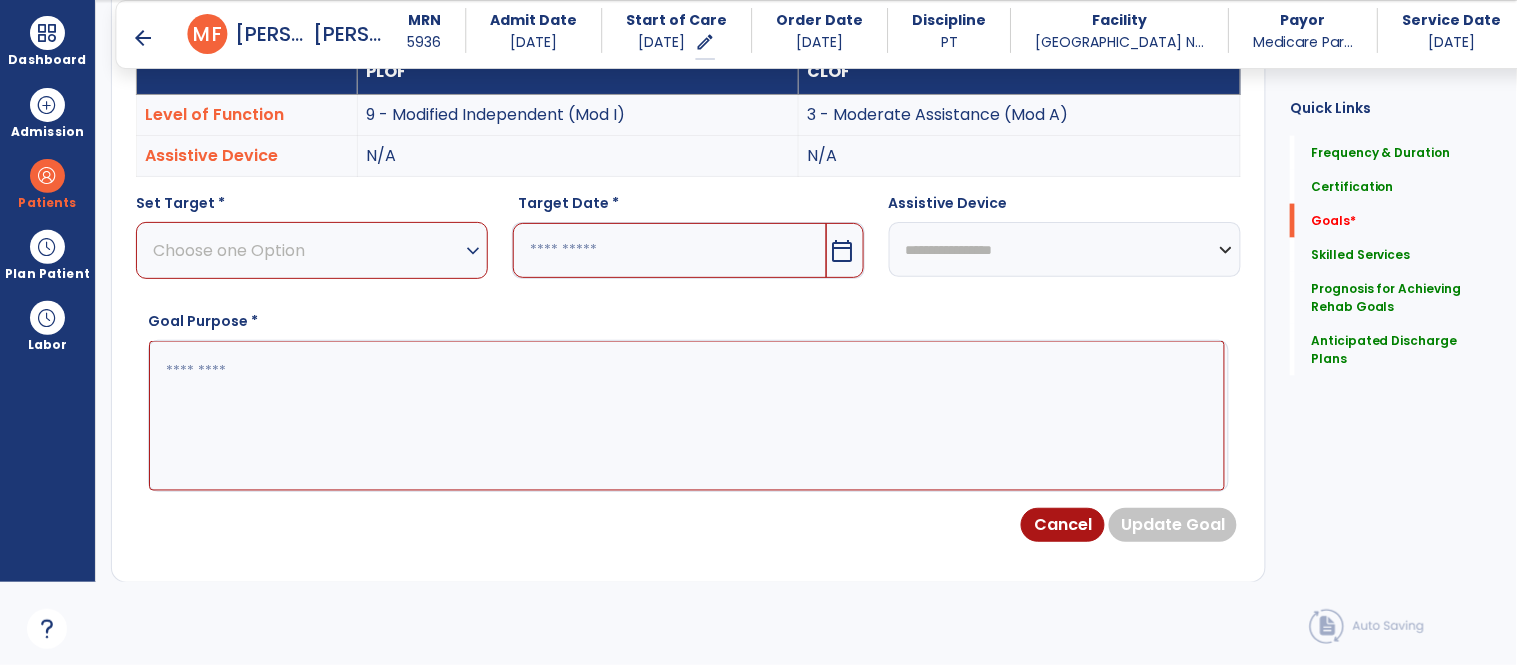 scroll, scrollTop: 534, scrollLeft: 0, axis: vertical 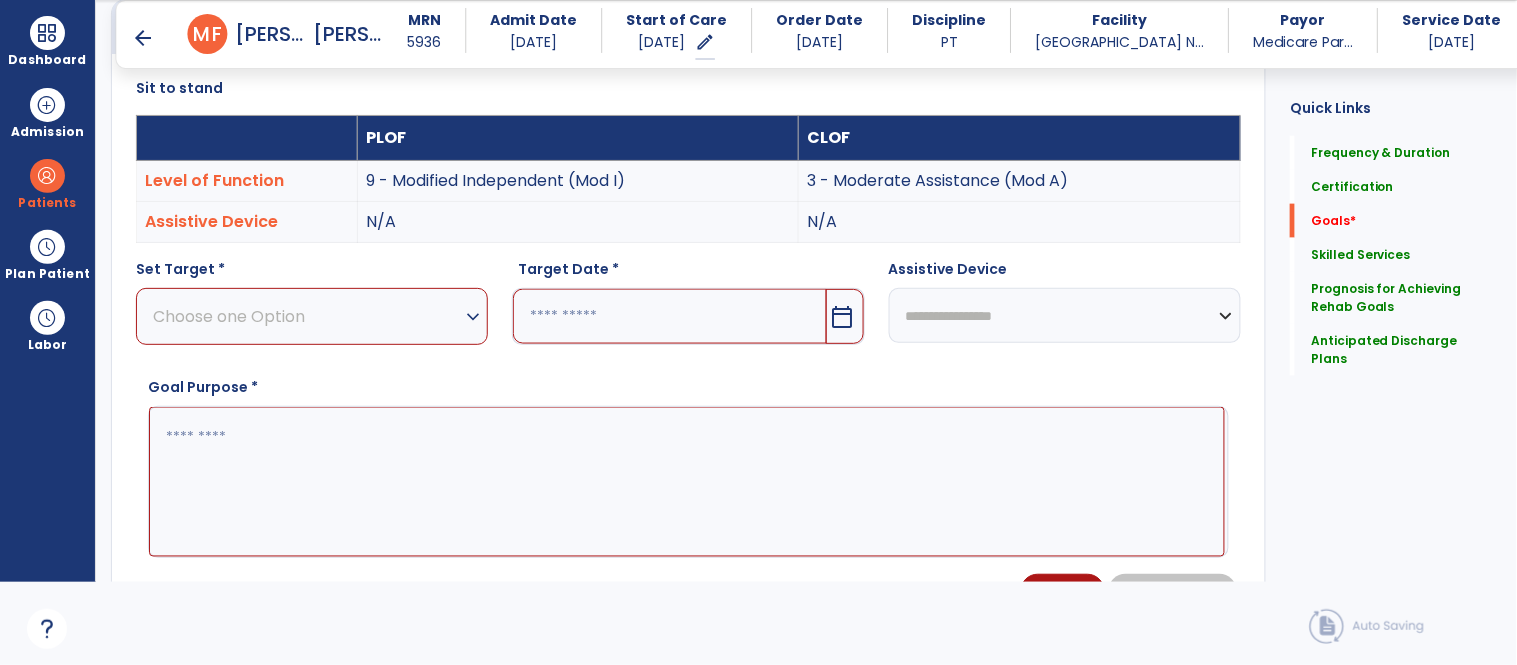 click at bounding box center [669, 316] 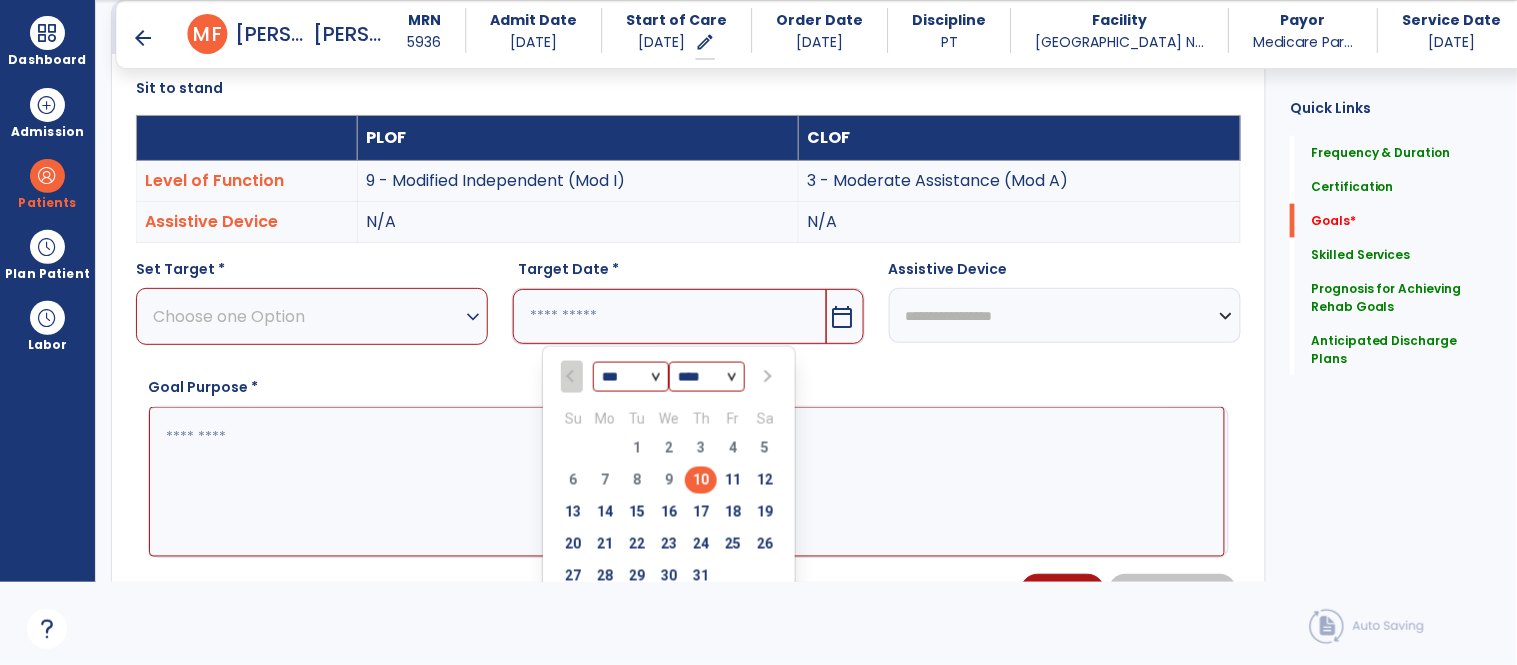 click at bounding box center [767, 377] 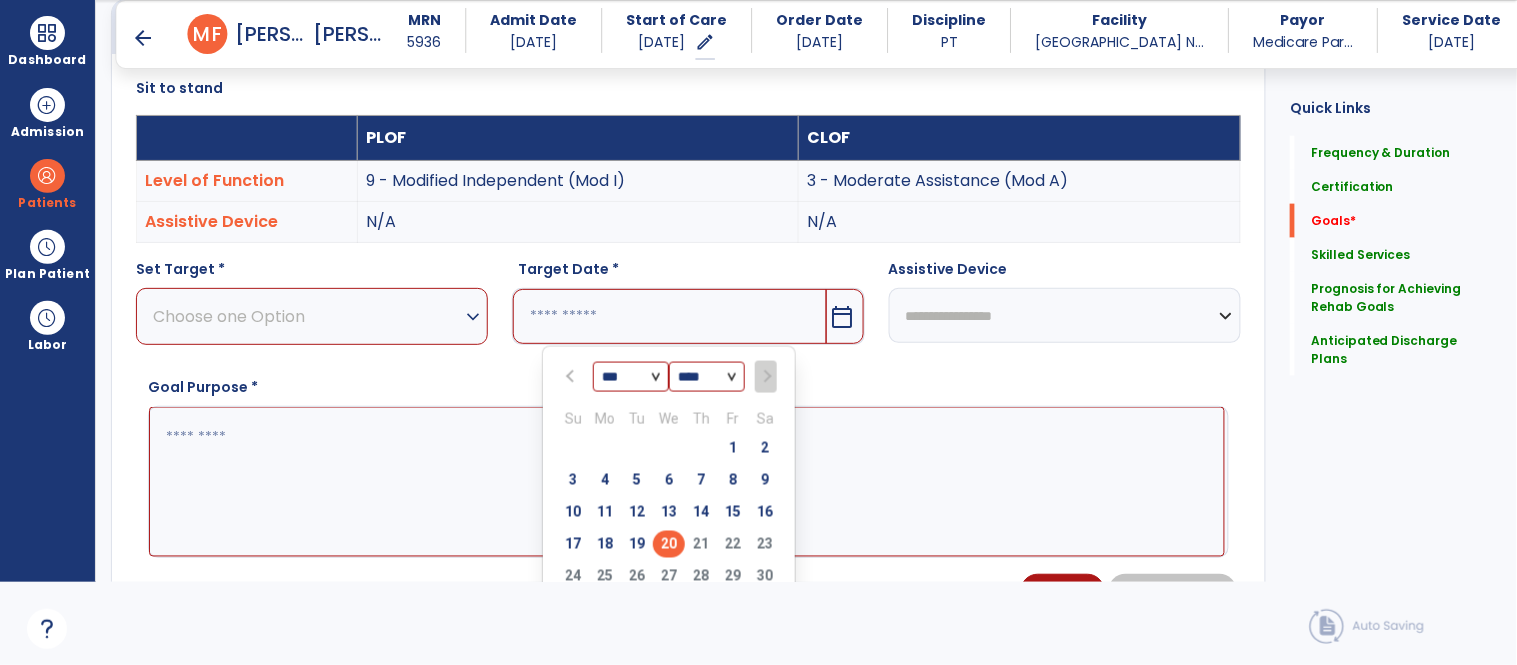 click on "20" at bounding box center (669, 544) 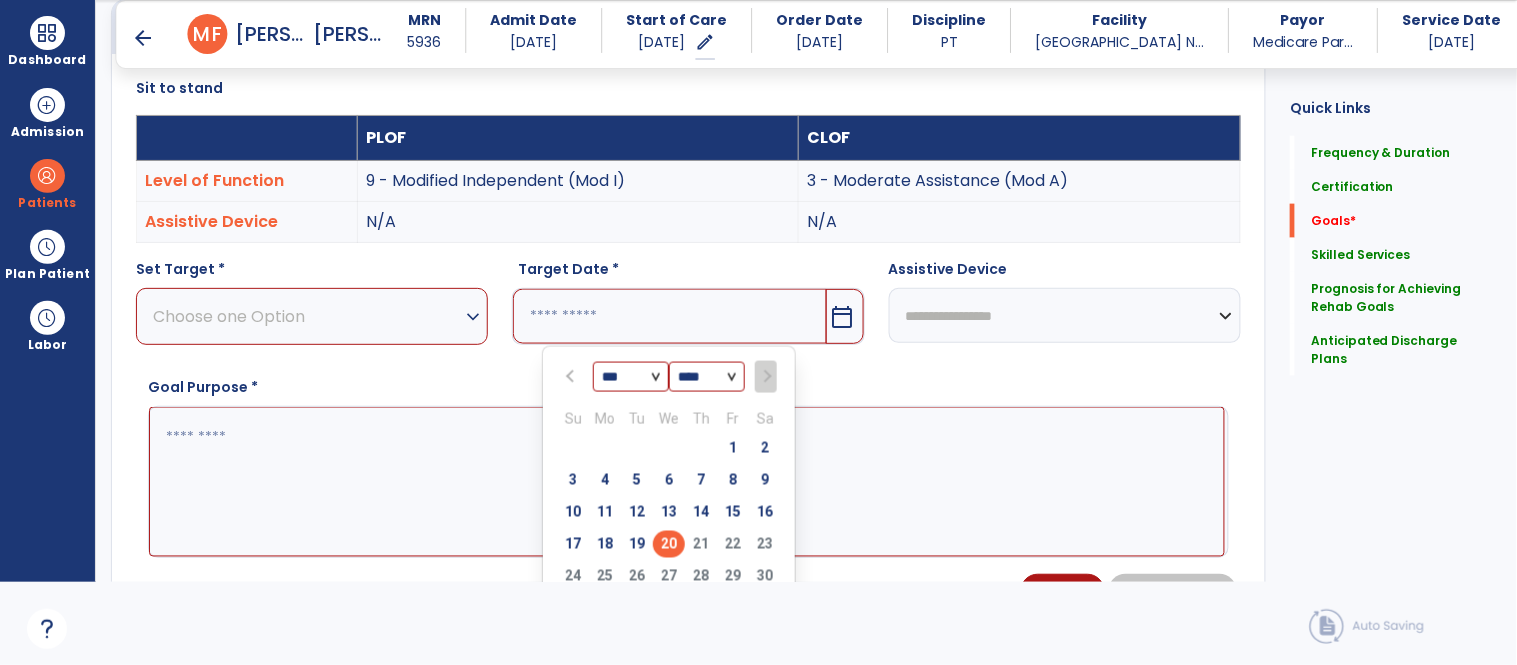 type on "*********" 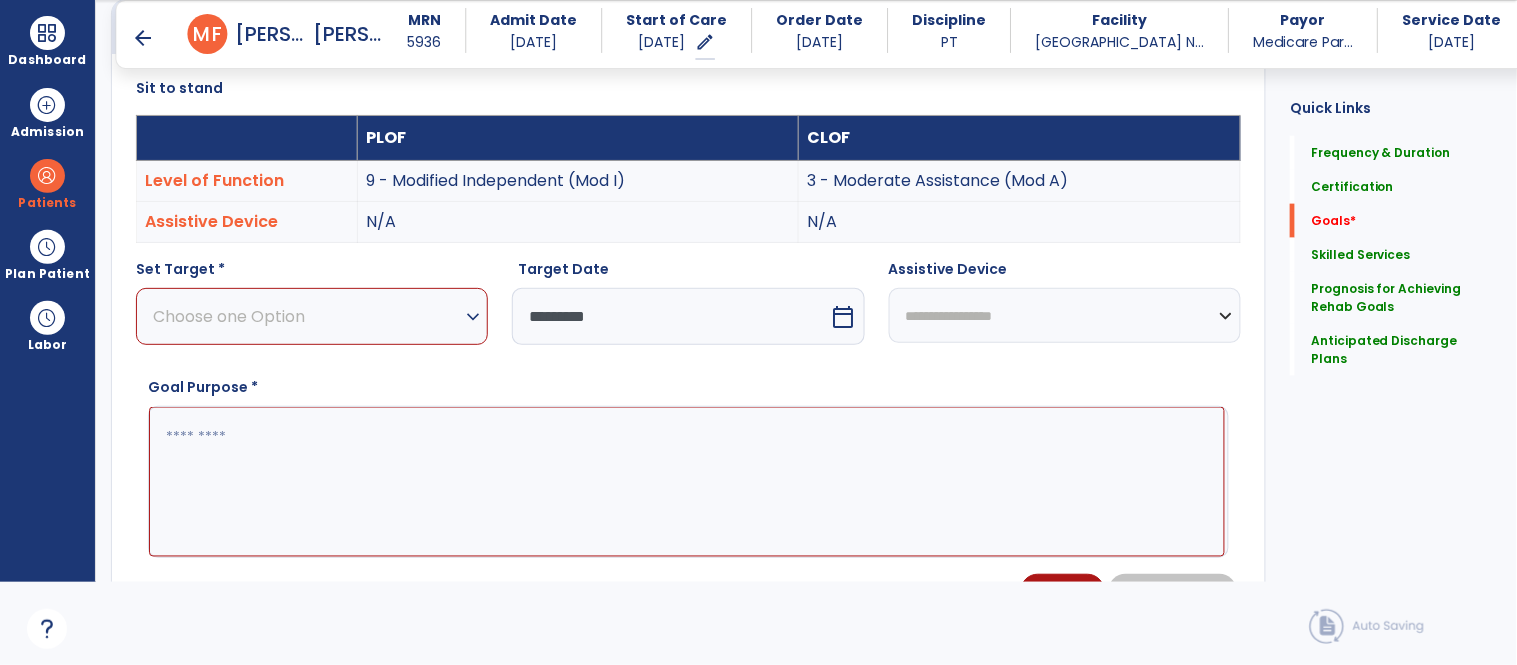 click at bounding box center [687, 482] 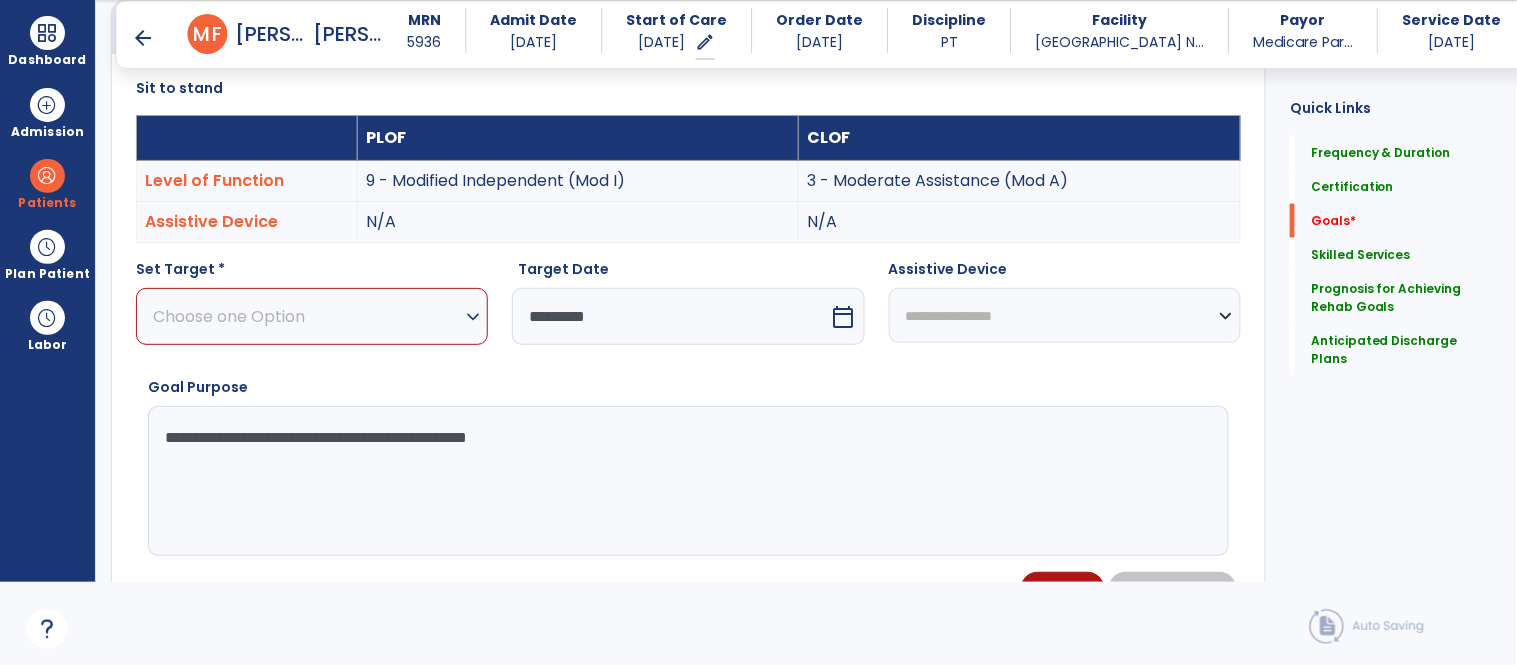 type on "**********" 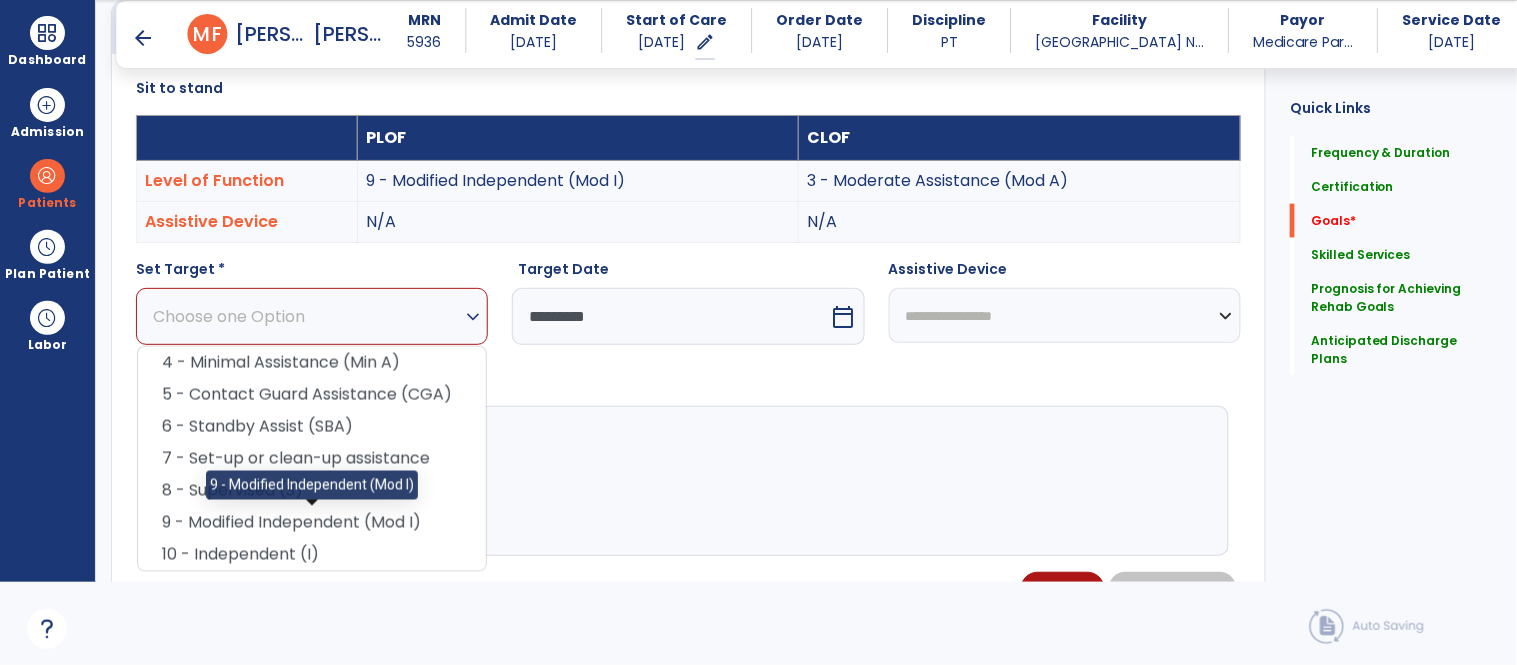 click on "9 - Modified Independent (Mod I)" at bounding box center [312, 523] 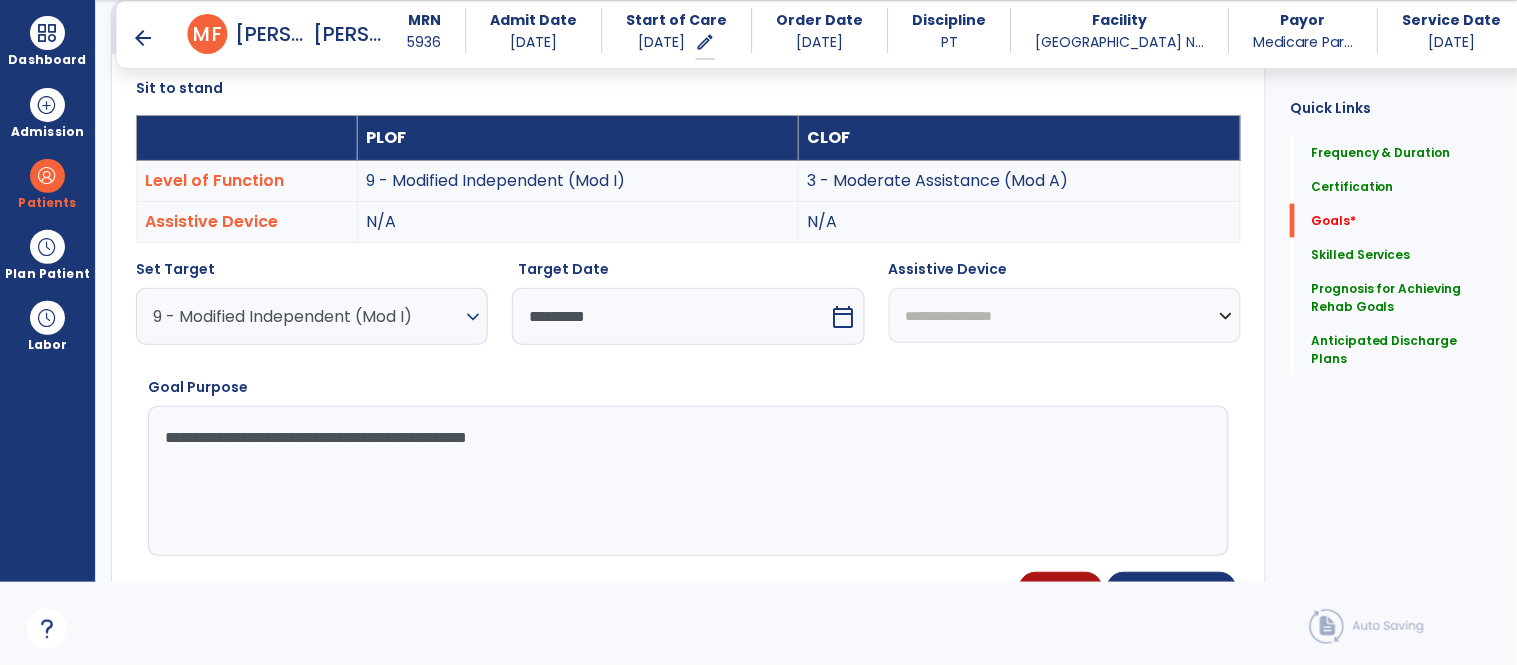 scroll, scrollTop: 593, scrollLeft: 0, axis: vertical 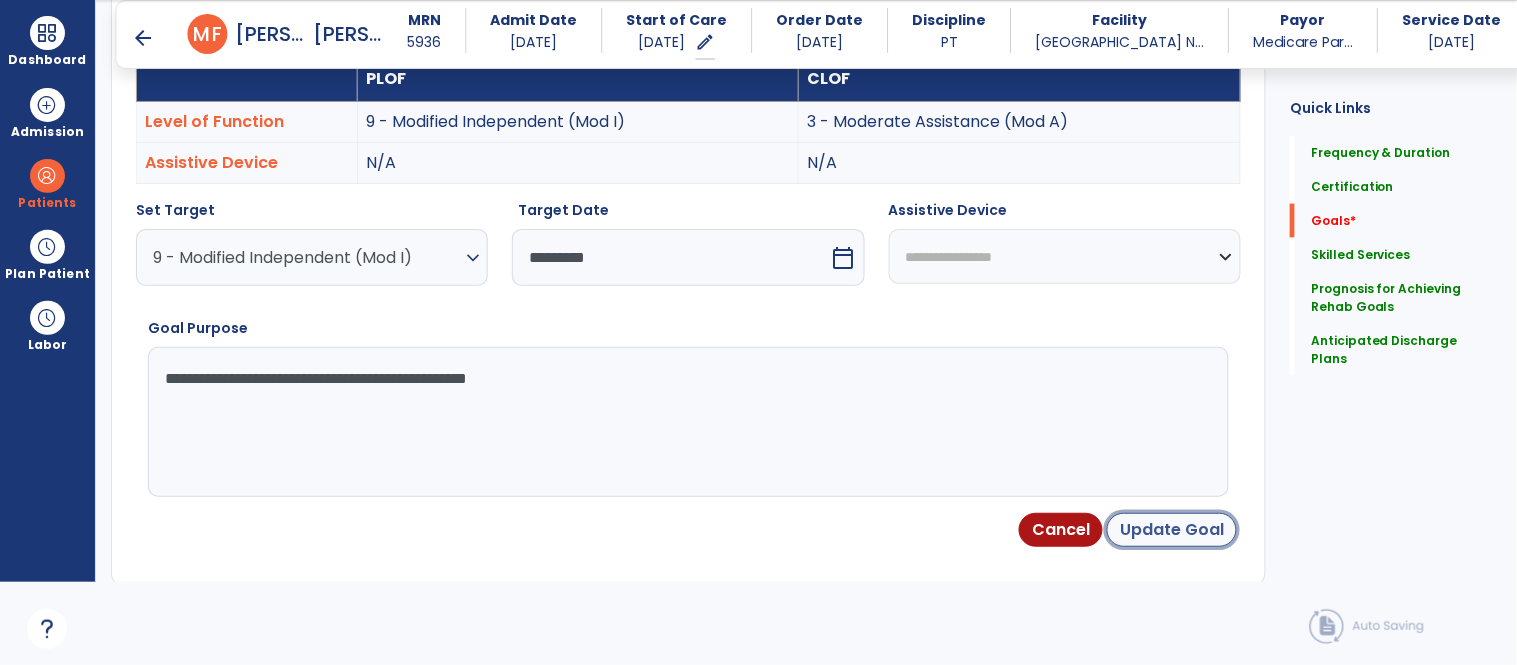 click on "Update Goal" at bounding box center (1172, 530) 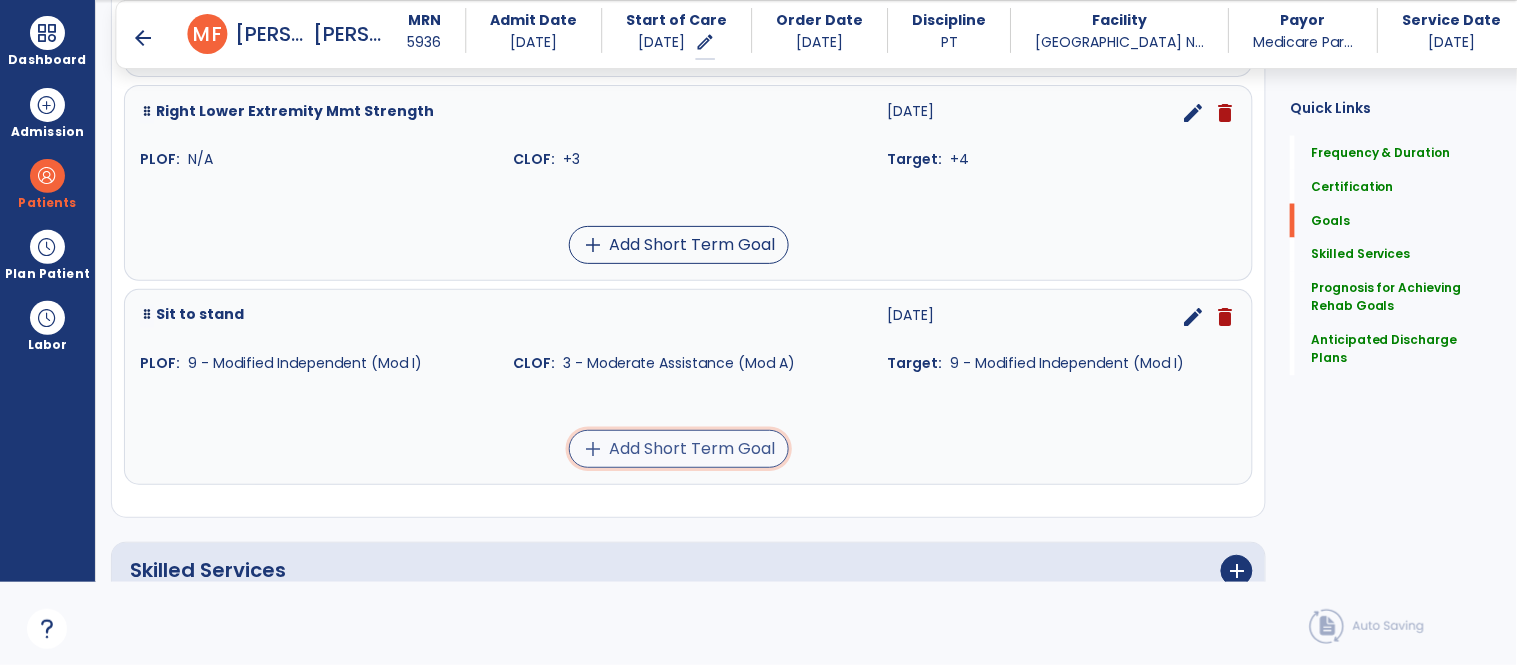 click on "add  Add Short Term Goal" at bounding box center (679, 449) 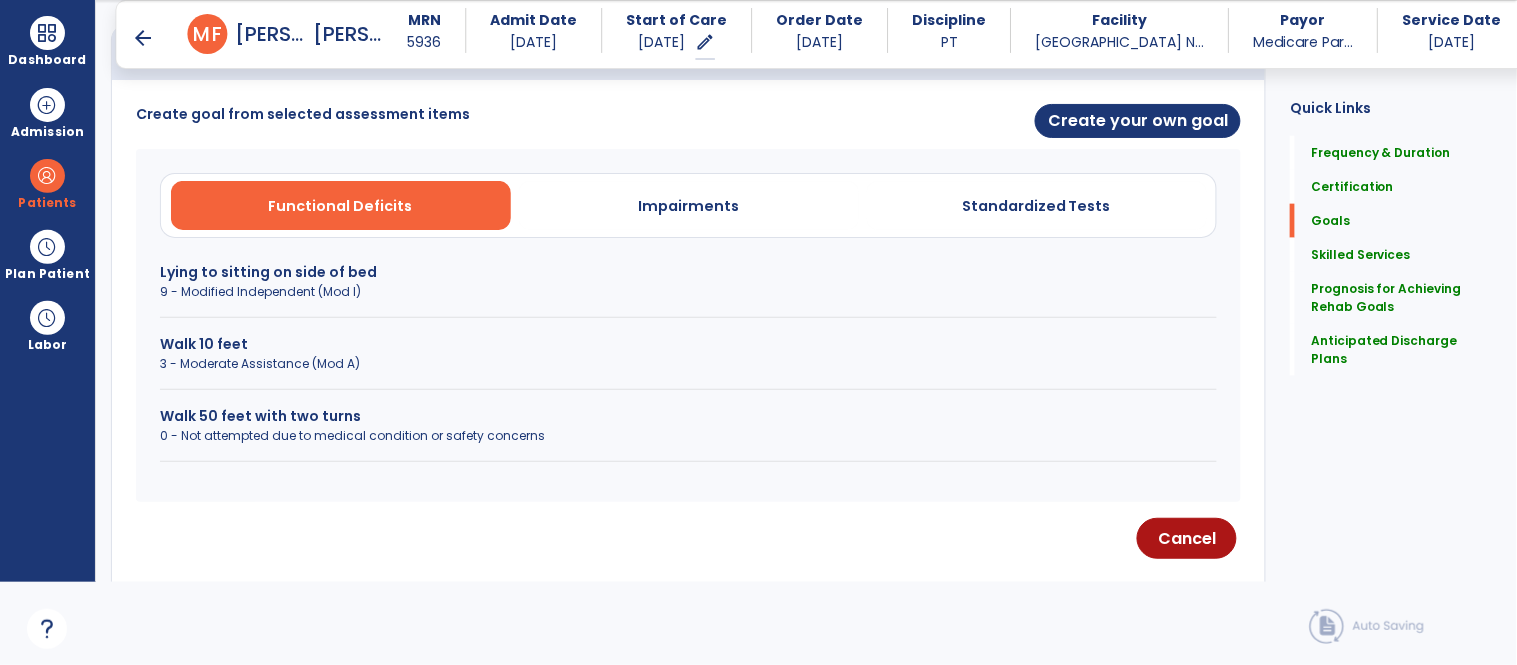 scroll, scrollTop: 502, scrollLeft: 0, axis: vertical 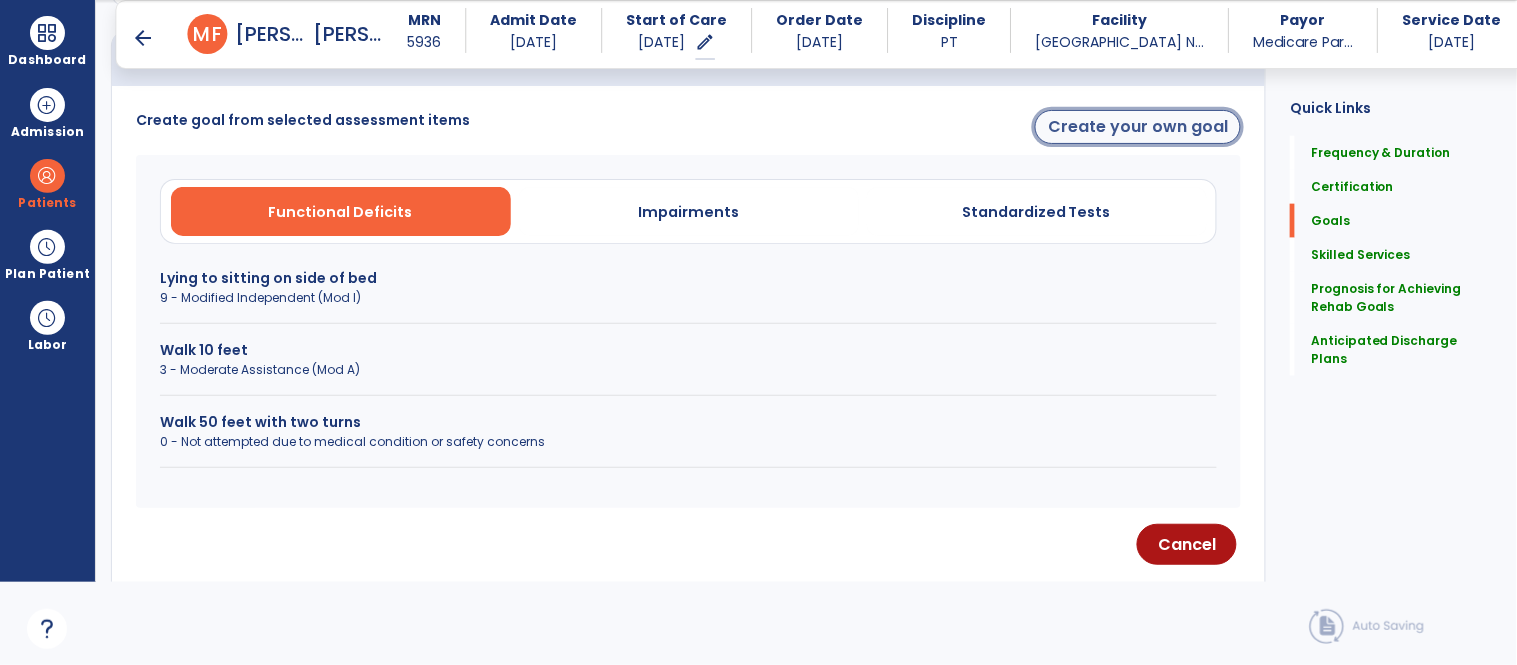 click on "Create your own goal" at bounding box center [1138, 127] 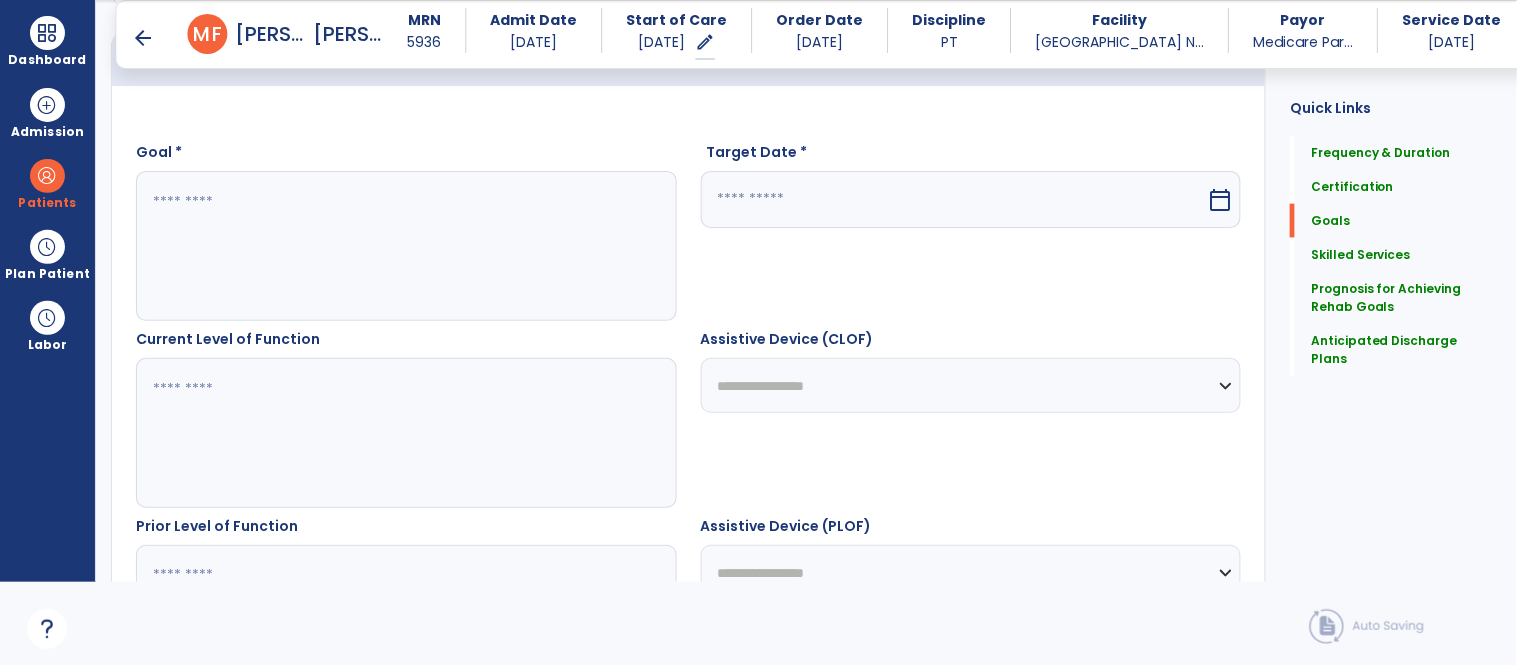 click at bounding box center (954, 199) 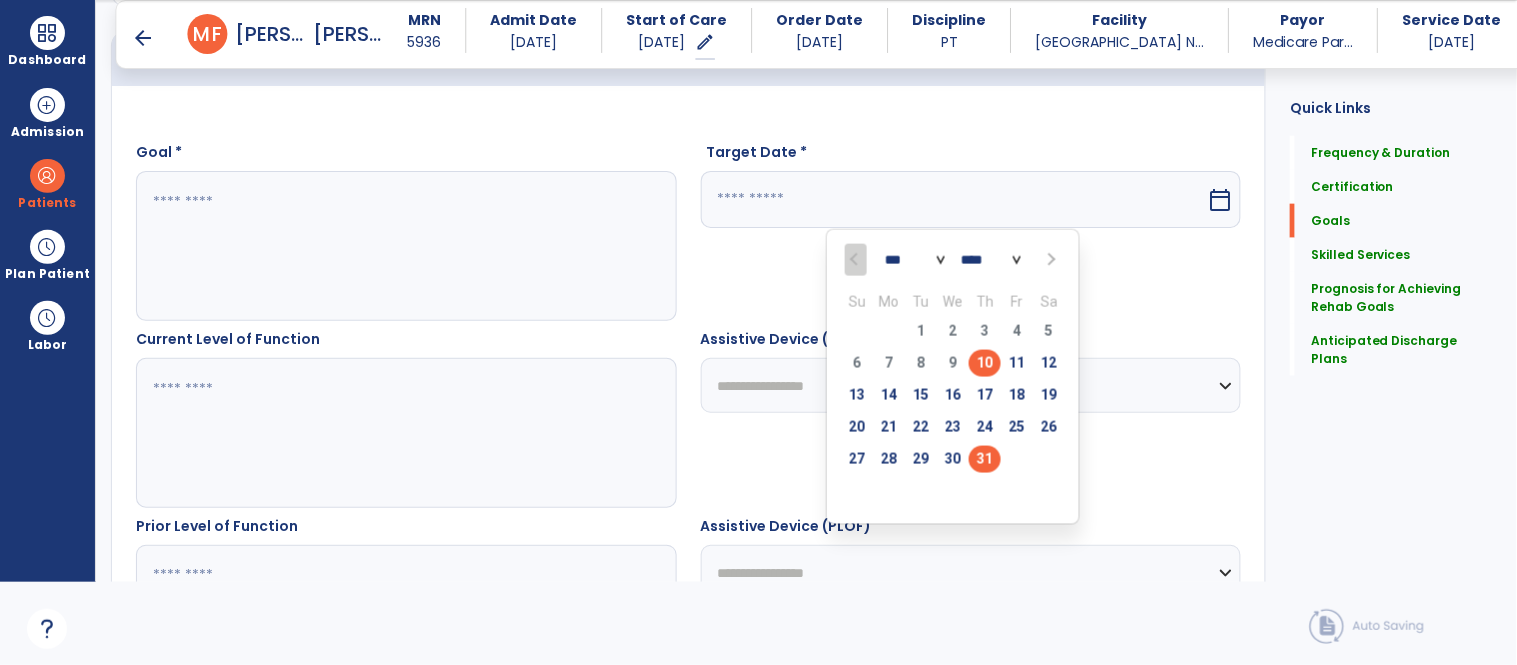 click on "31" at bounding box center (985, 459) 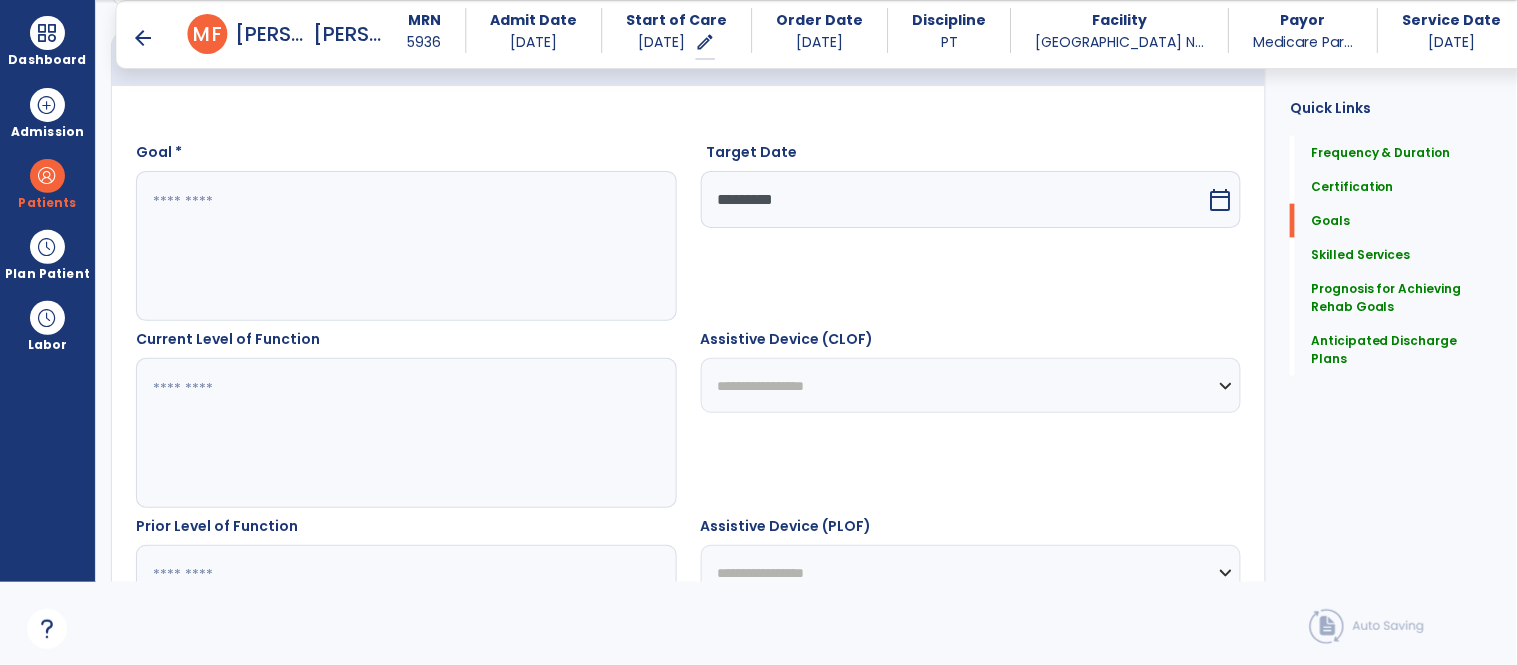 click at bounding box center [405, 246] 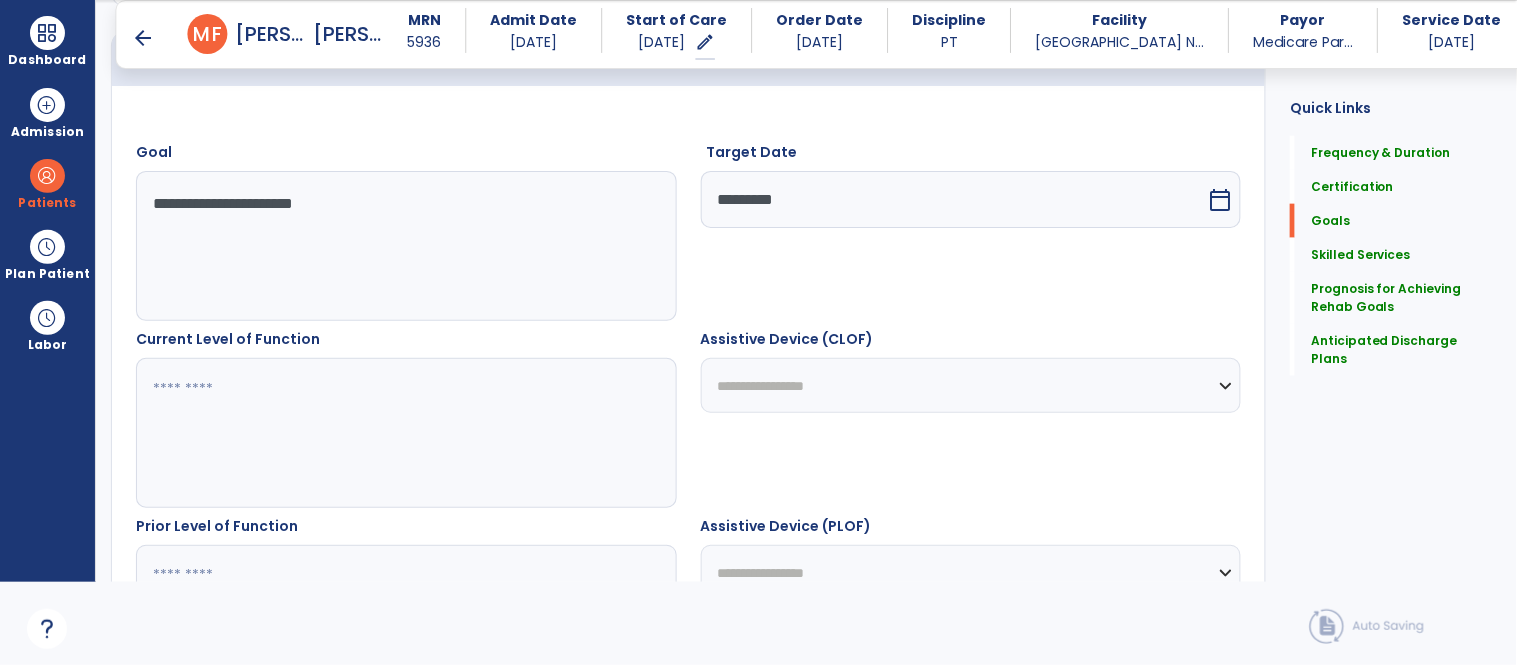type on "**********" 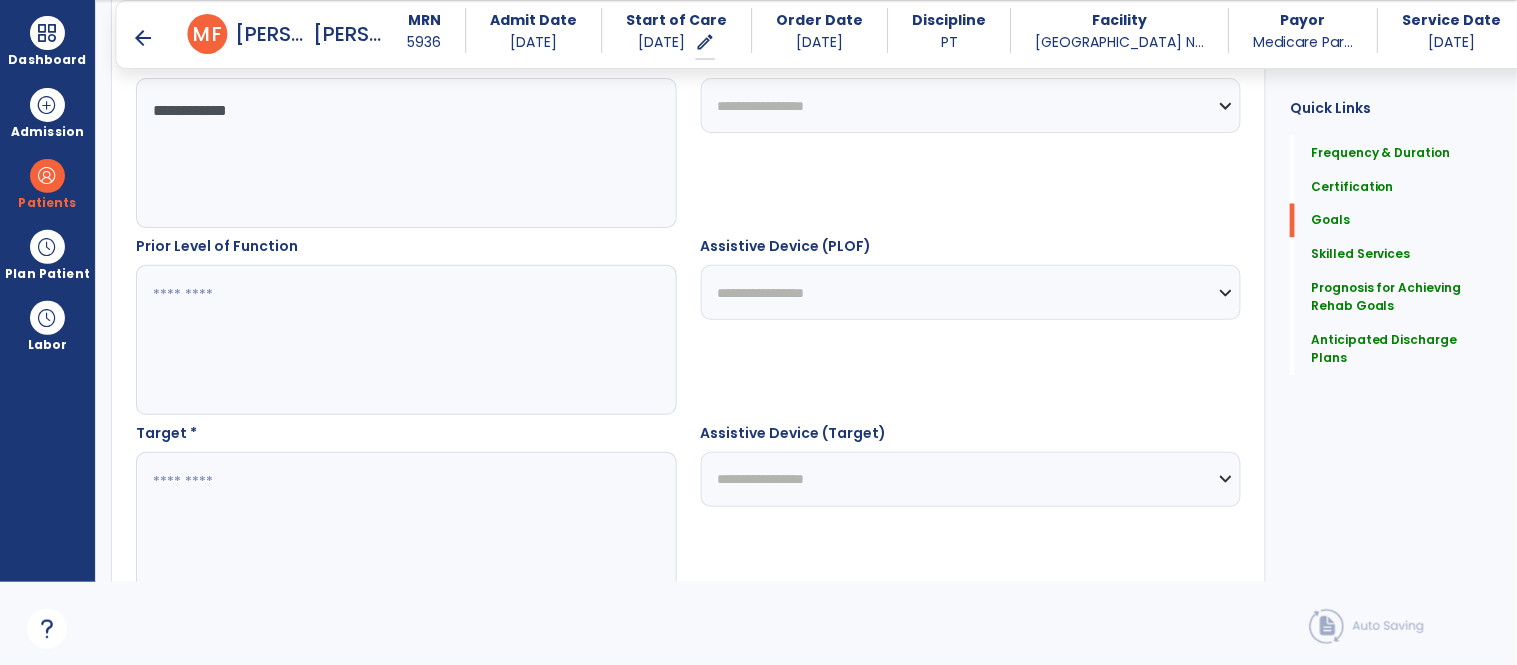scroll, scrollTop: 777, scrollLeft: 0, axis: vertical 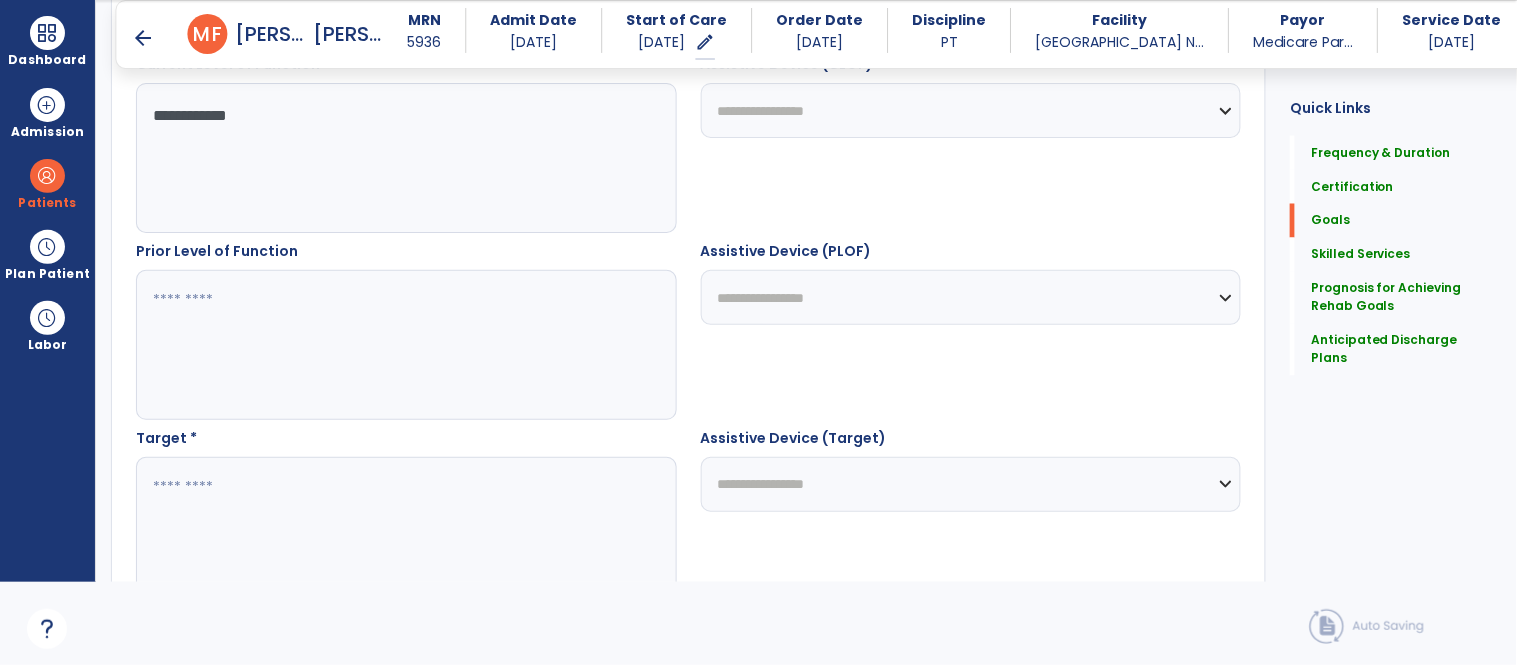 type on "**********" 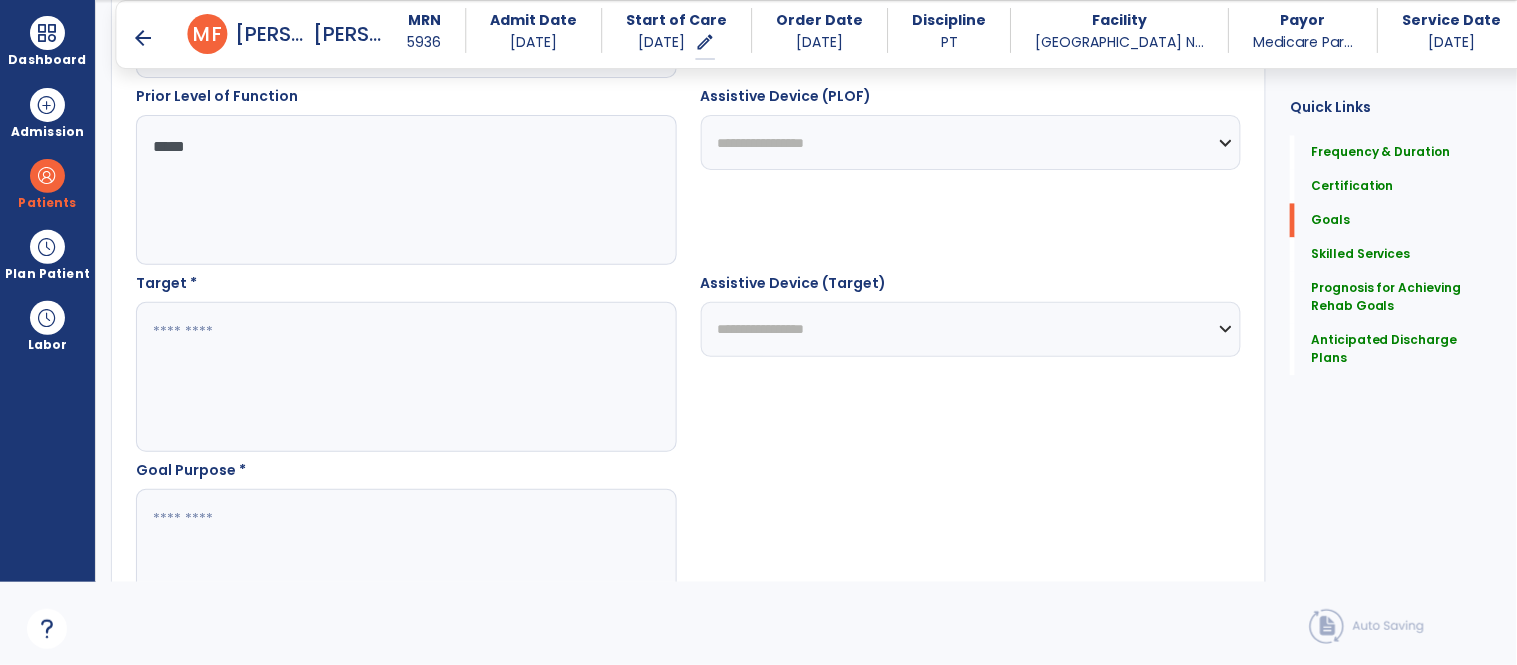 scroll, scrollTop: 934, scrollLeft: 0, axis: vertical 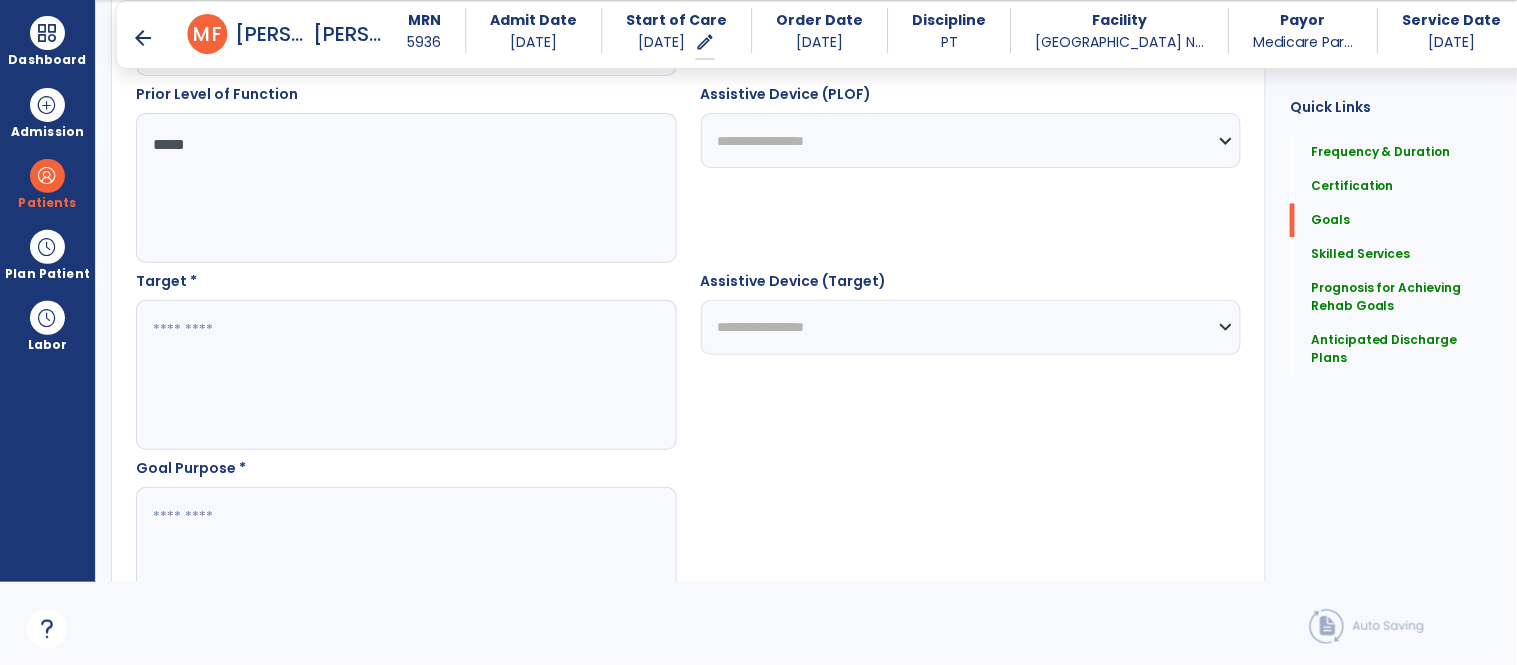 type on "*****" 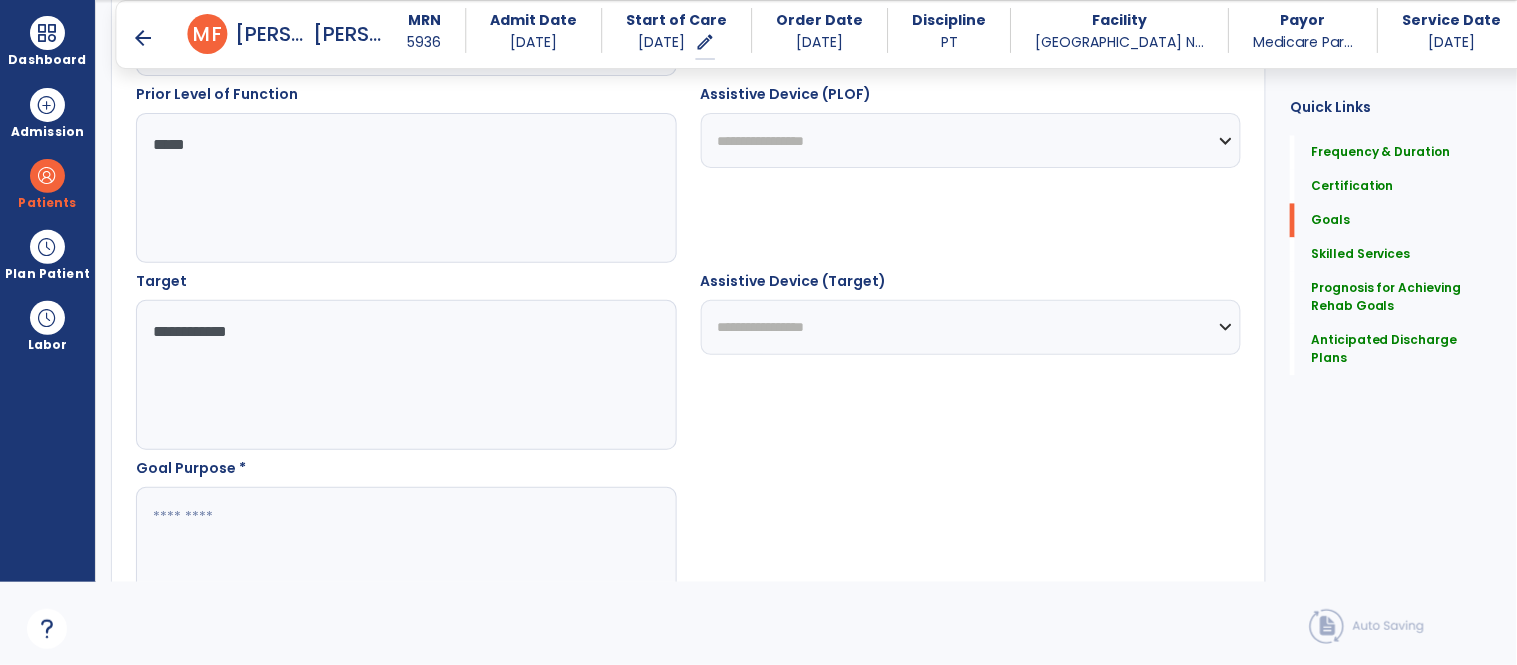 type on "**********" 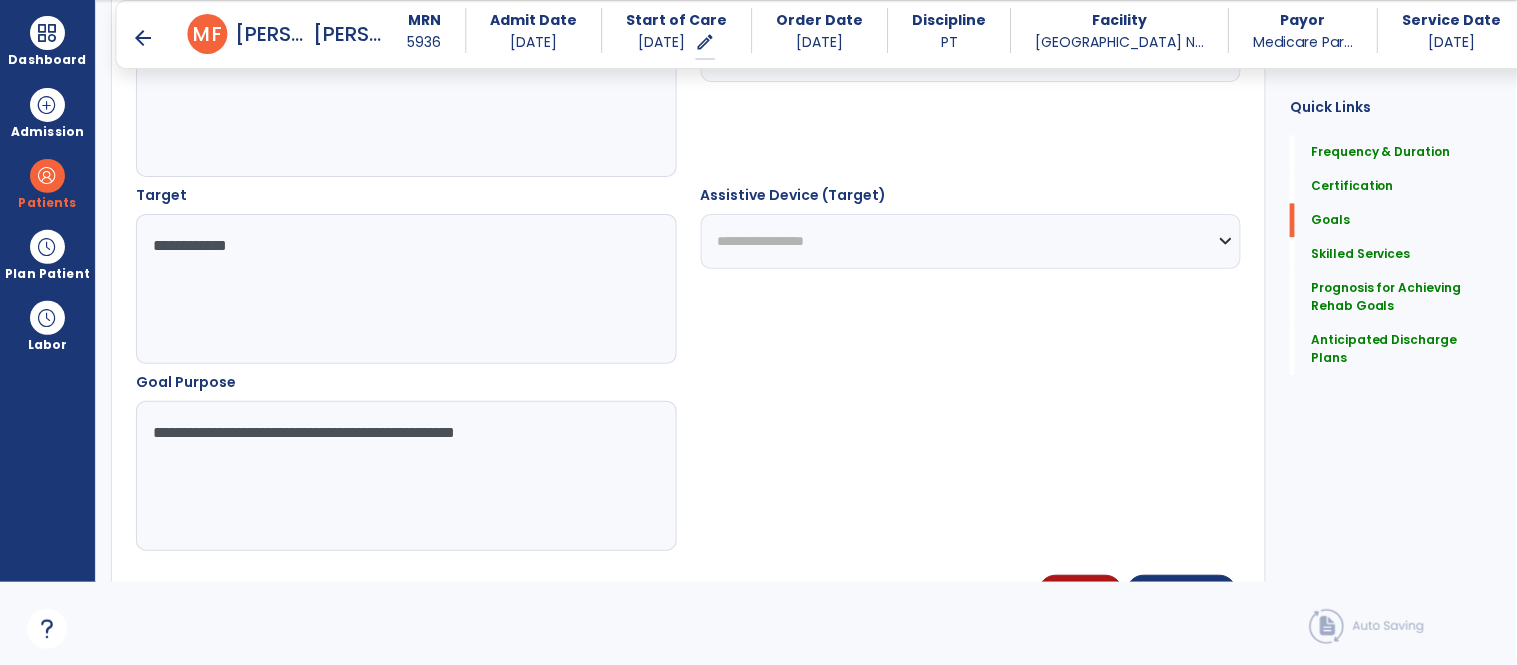 scroll, scrollTop: 1065, scrollLeft: 0, axis: vertical 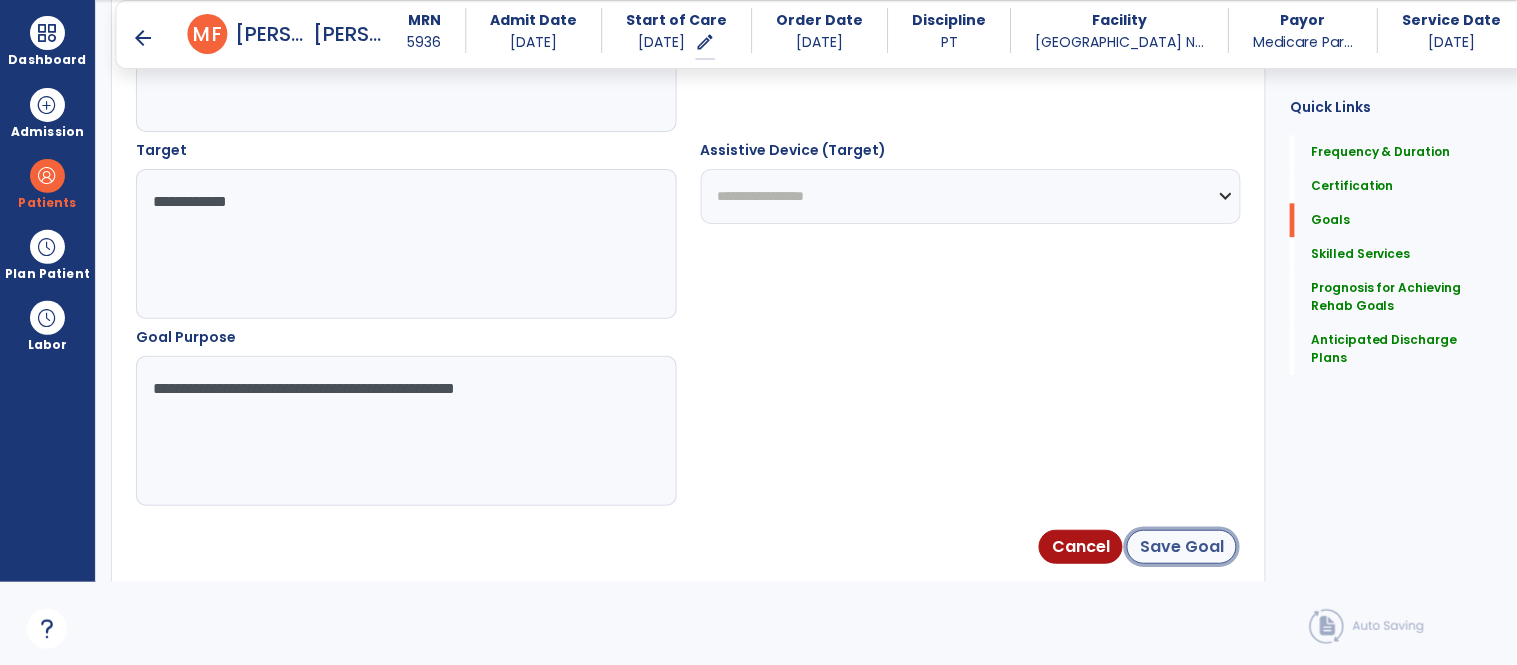 click on "Save Goal" at bounding box center [1182, 547] 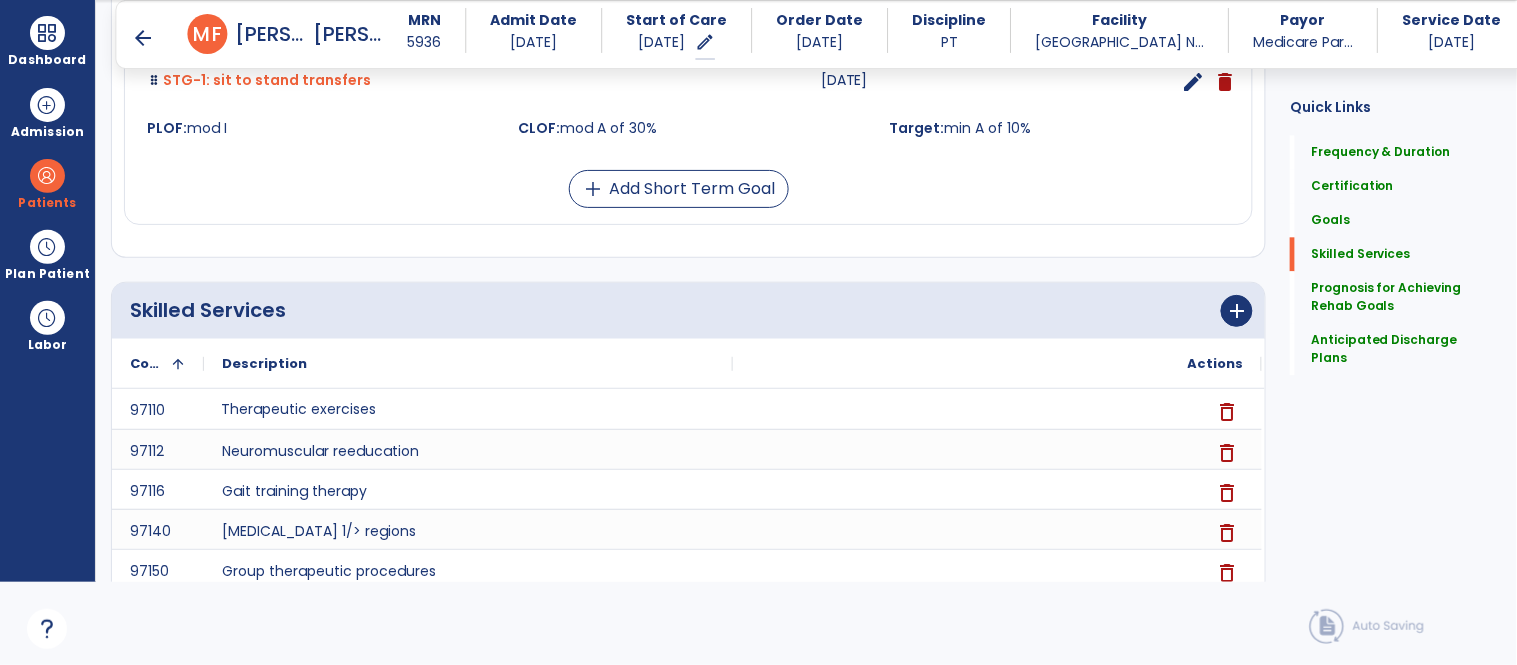 scroll, scrollTop: 1320, scrollLeft: 0, axis: vertical 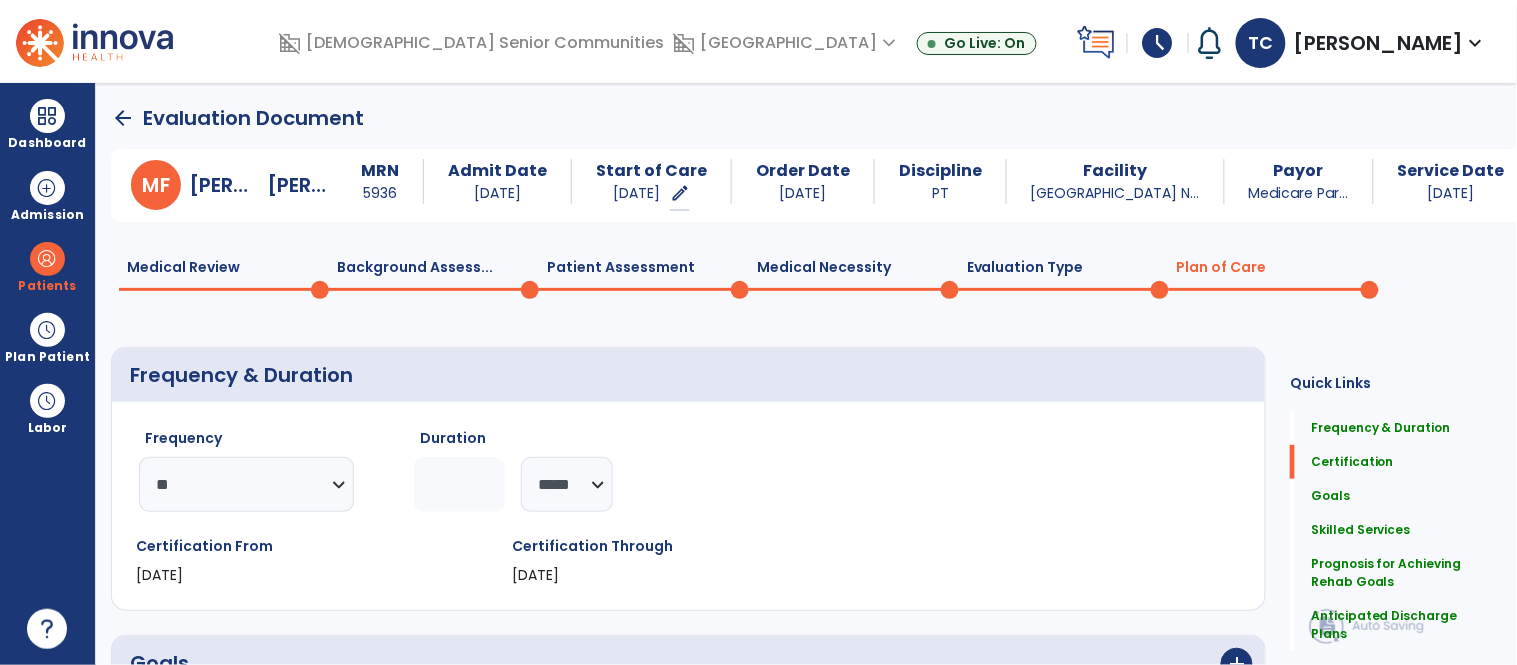 click on "Patient Assessment  0" 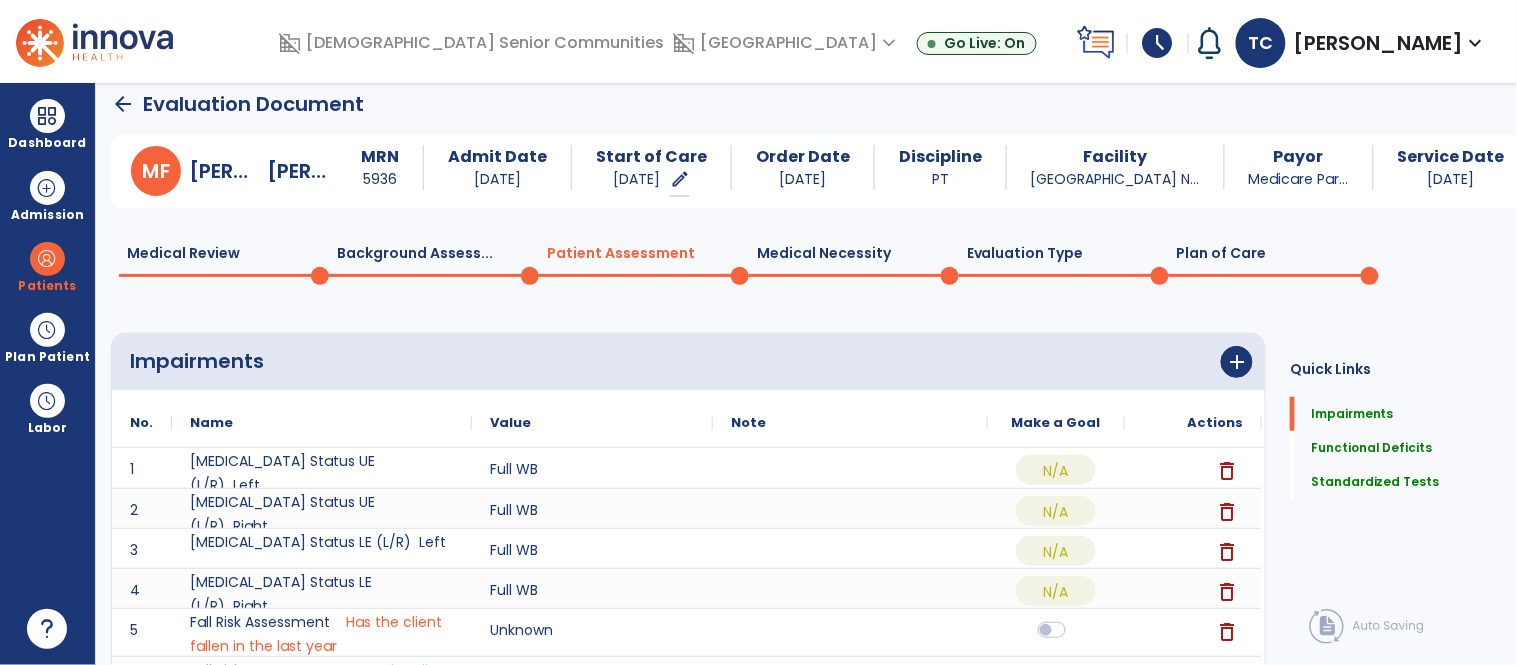 scroll, scrollTop: 0, scrollLeft: 0, axis: both 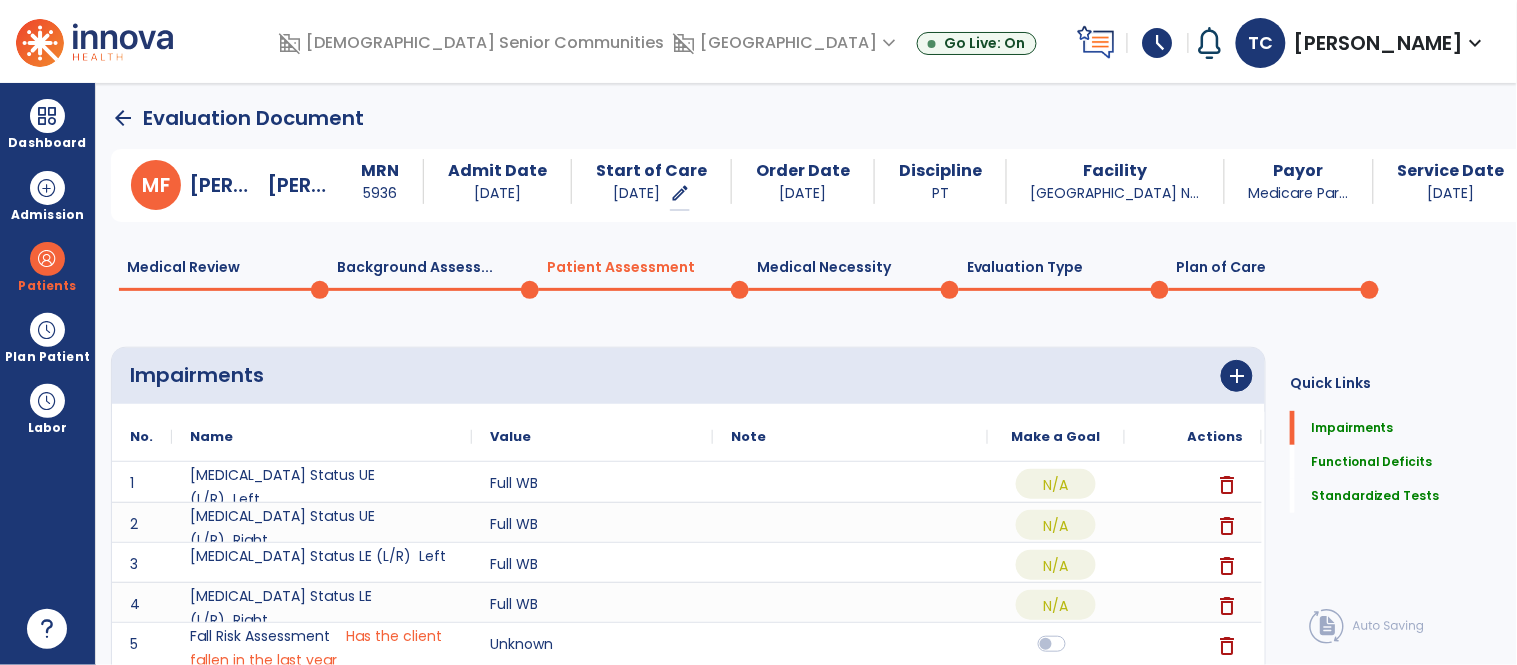 click on "Plan of Care  0" 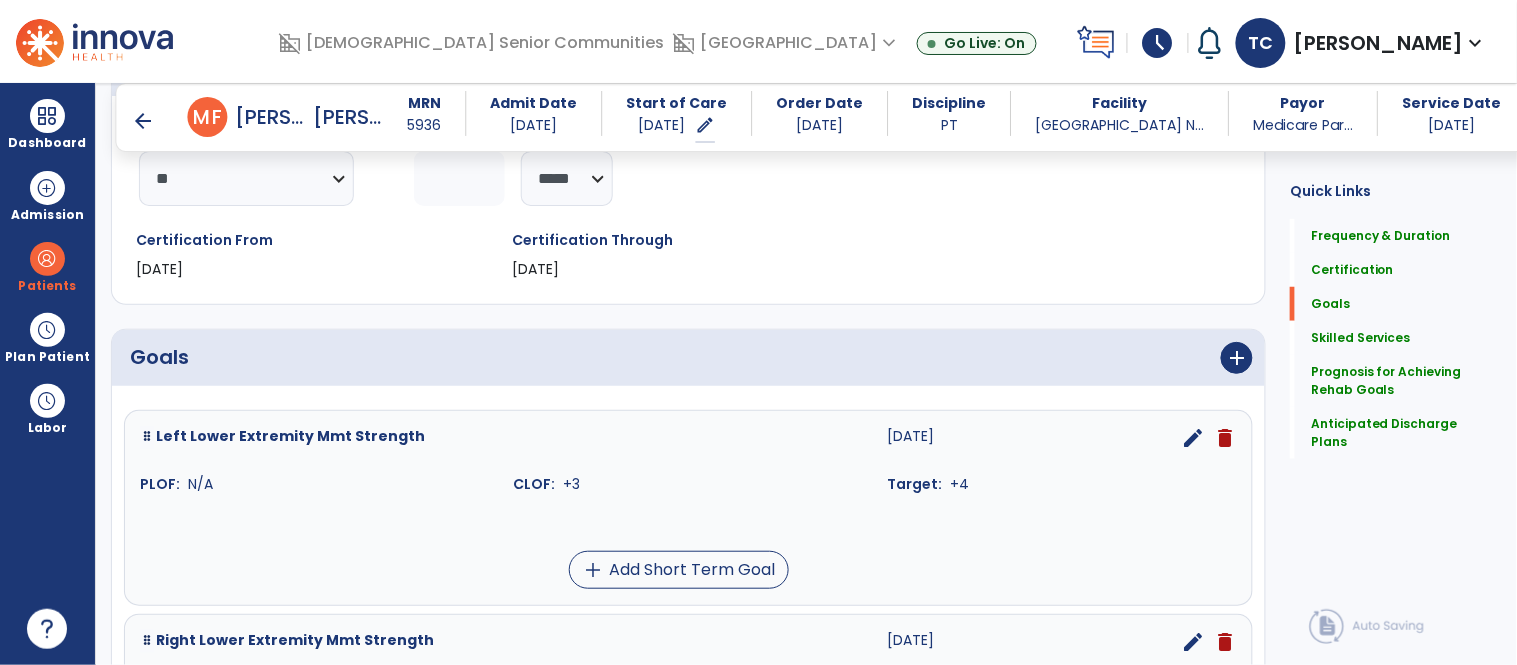 scroll, scrollTop: 274, scrollLeft: 0, axis: vertical 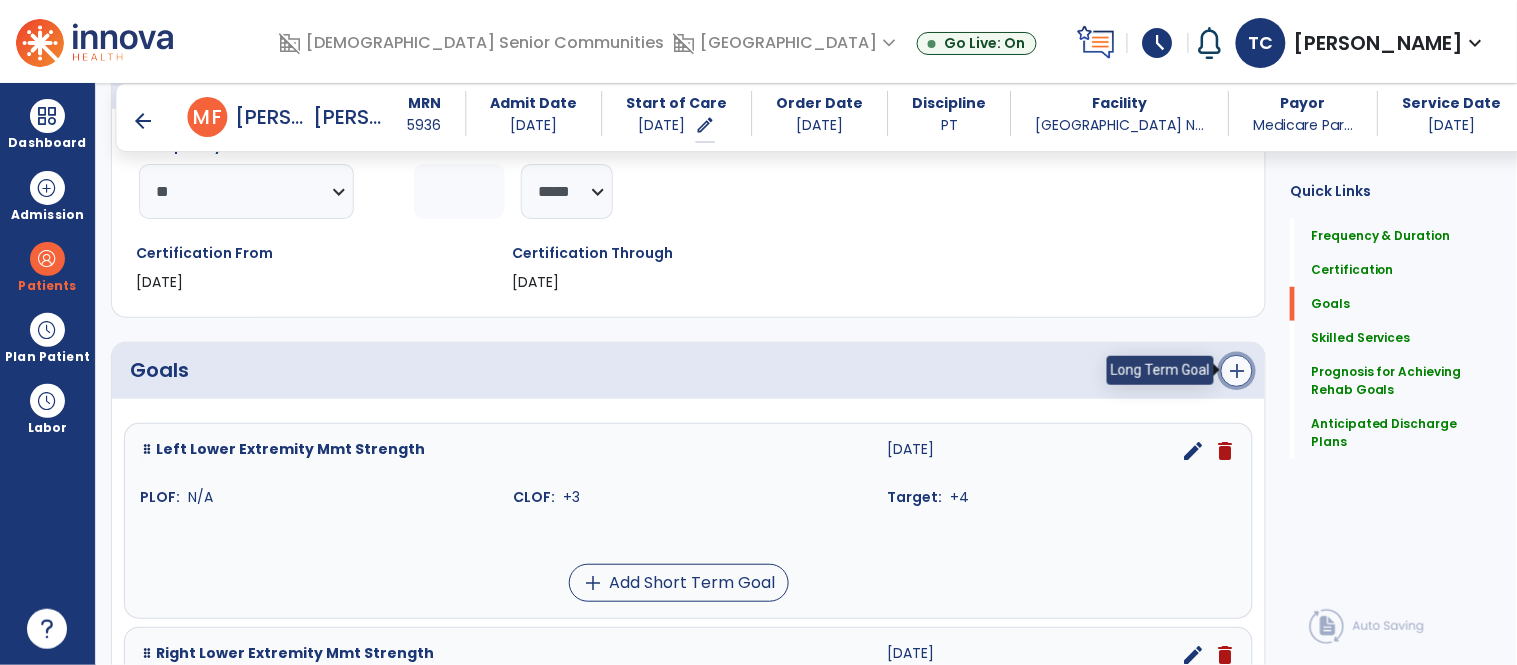 click on "add" at bounding box center [1237, 371] 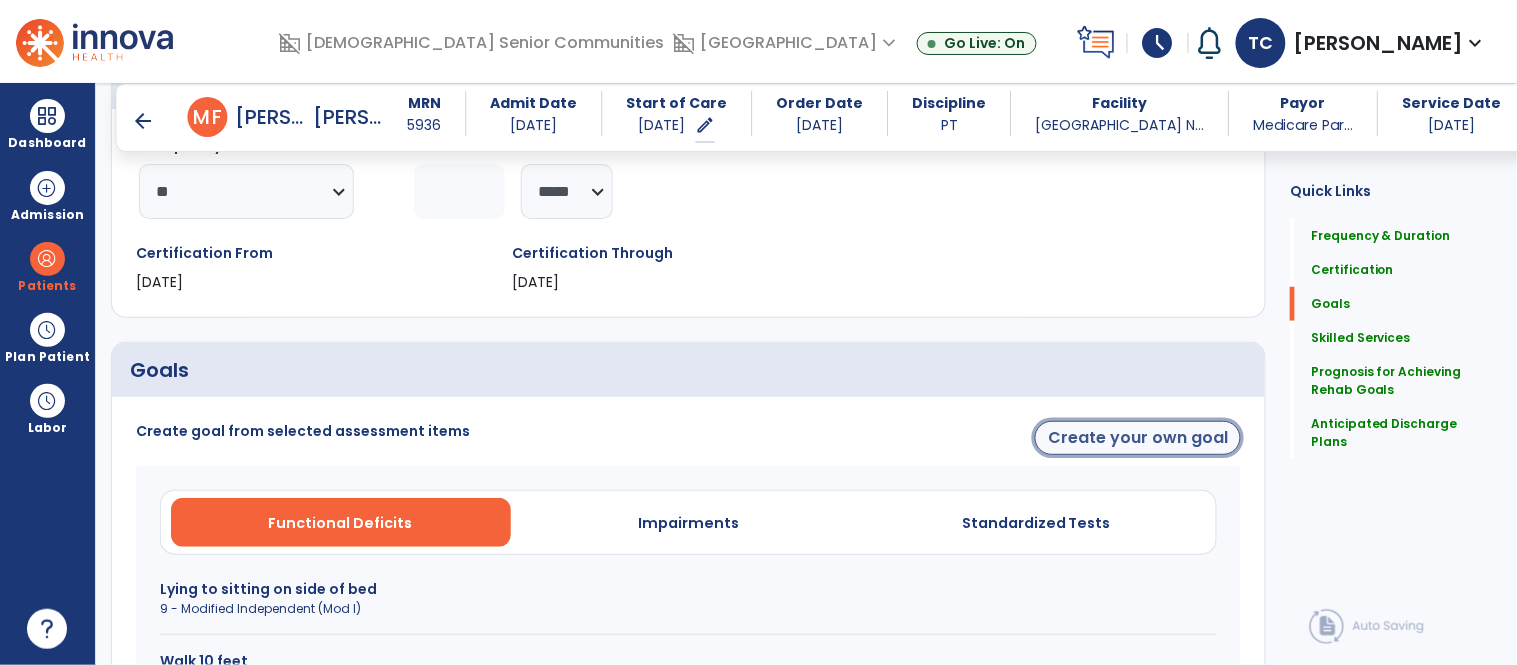 click on "Create your own goal" at bounding box center (1138, 438) 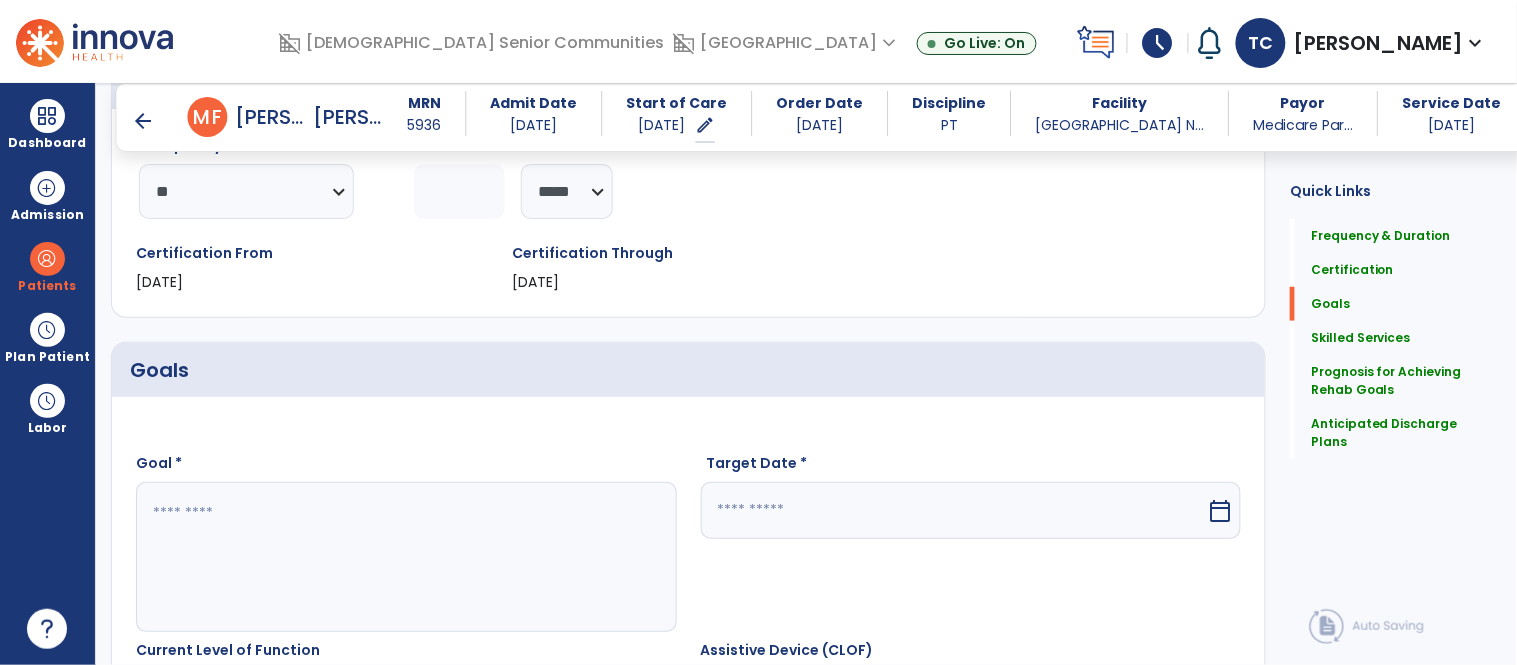 click at bounding box center [954, 510] 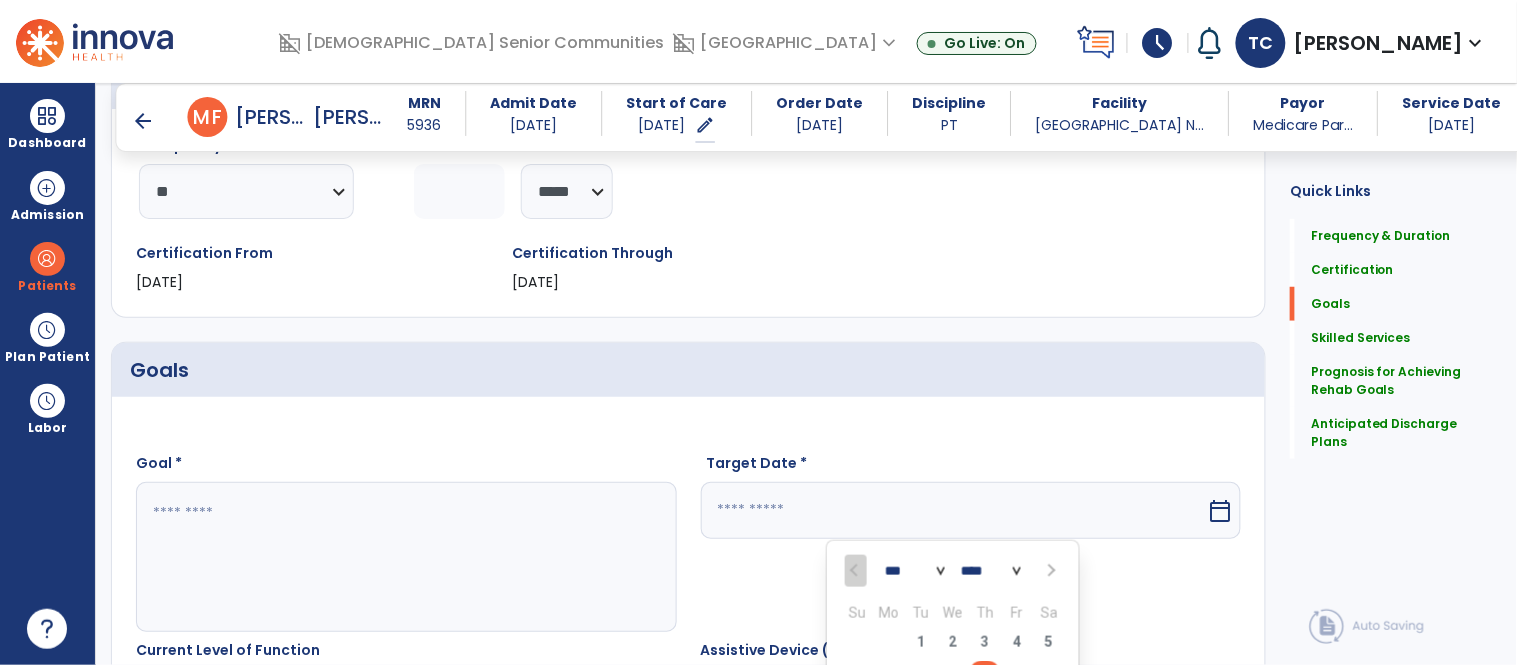 scroll, scrollTop: 302, scrollLeft: 0, axis: vertical 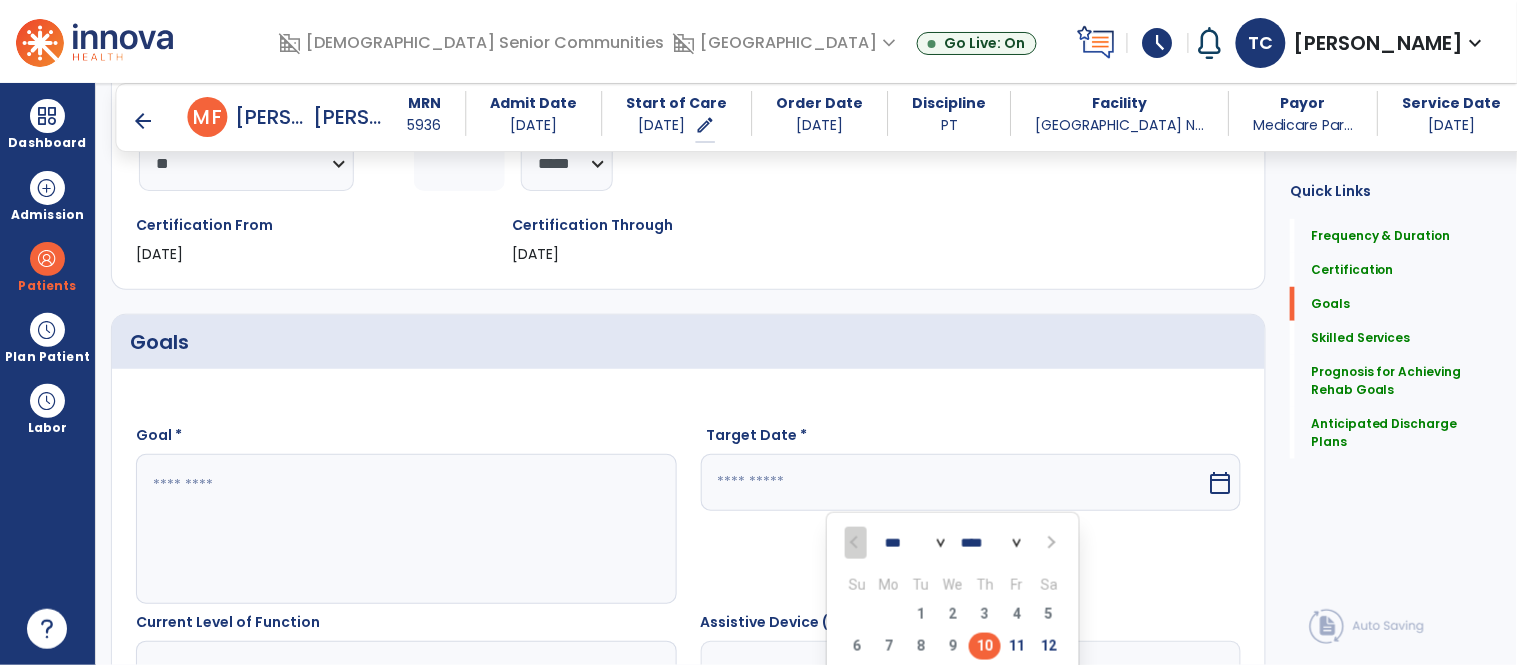 click at bounding box center [1050, 543] 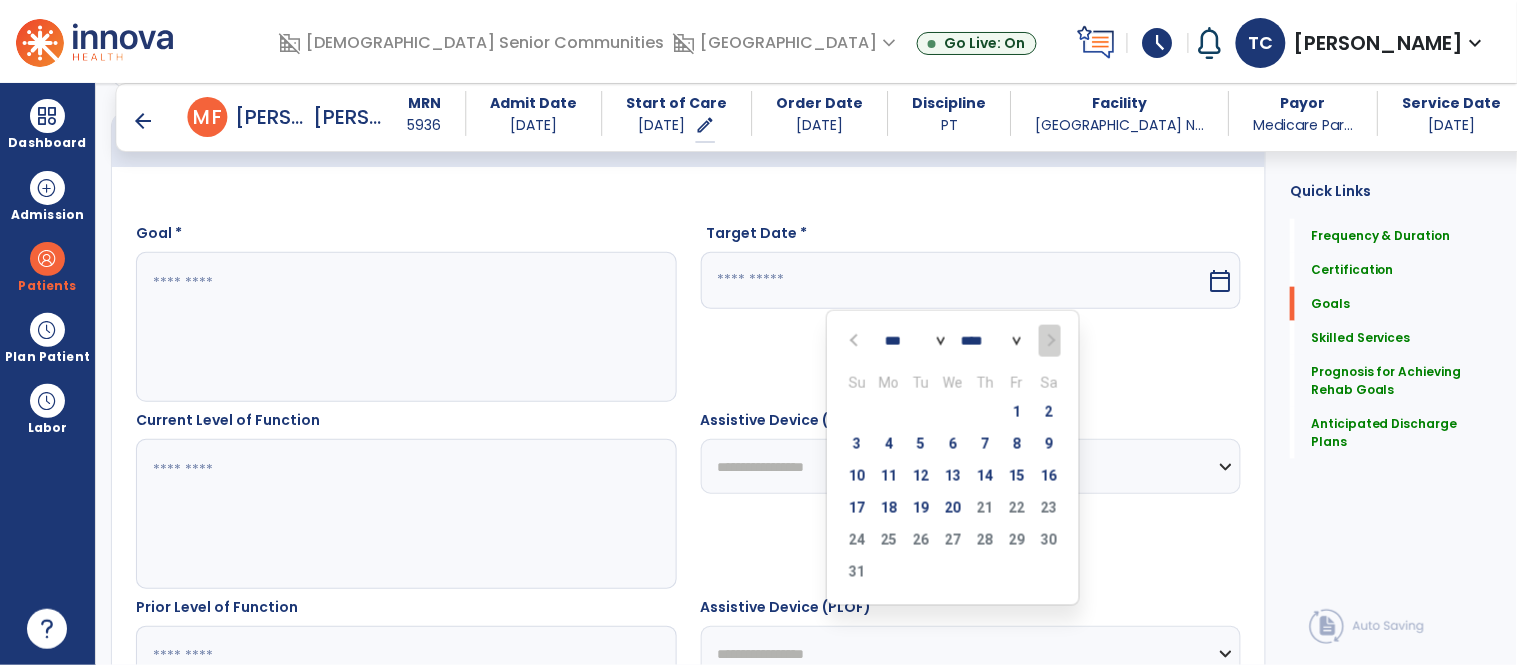 scroll, scrollTop: 526, scrollLeft: 0, axis: vertical 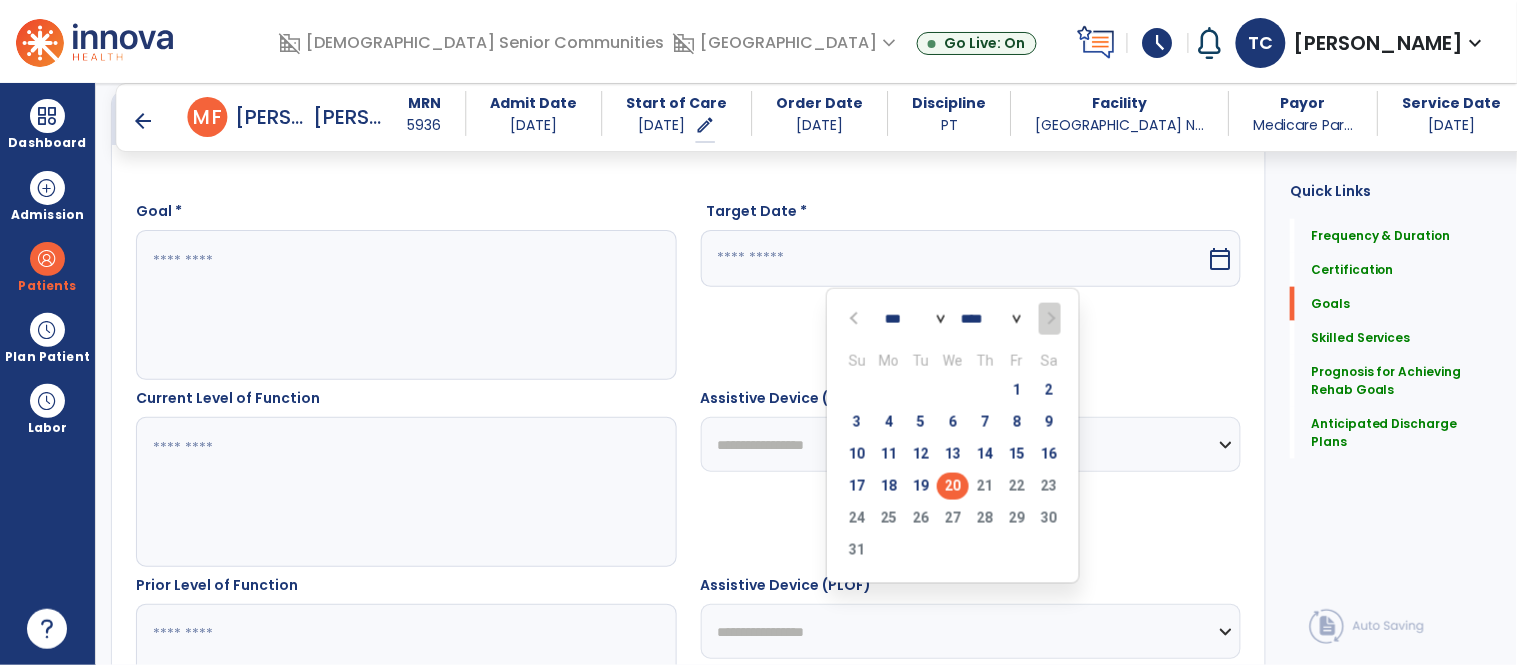 click on "20" at bounding box center (953, 486) 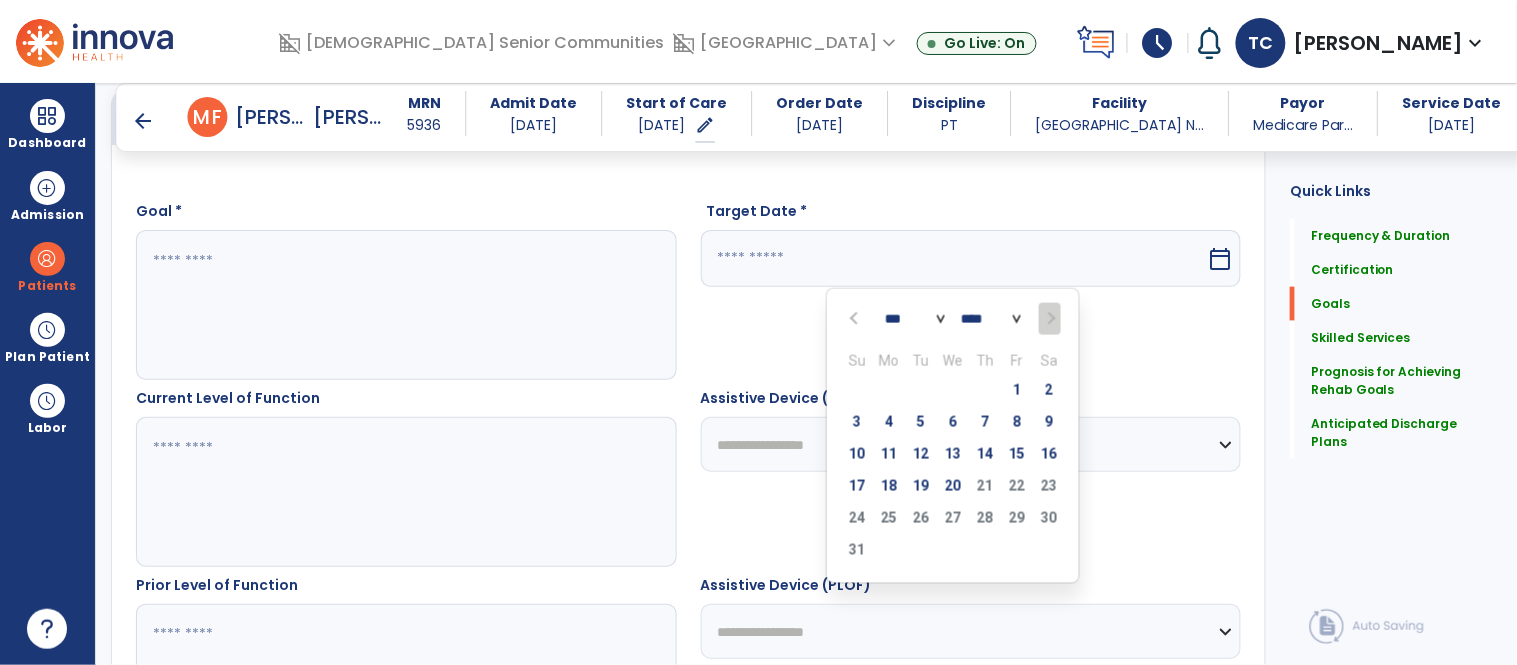 type on "*********" 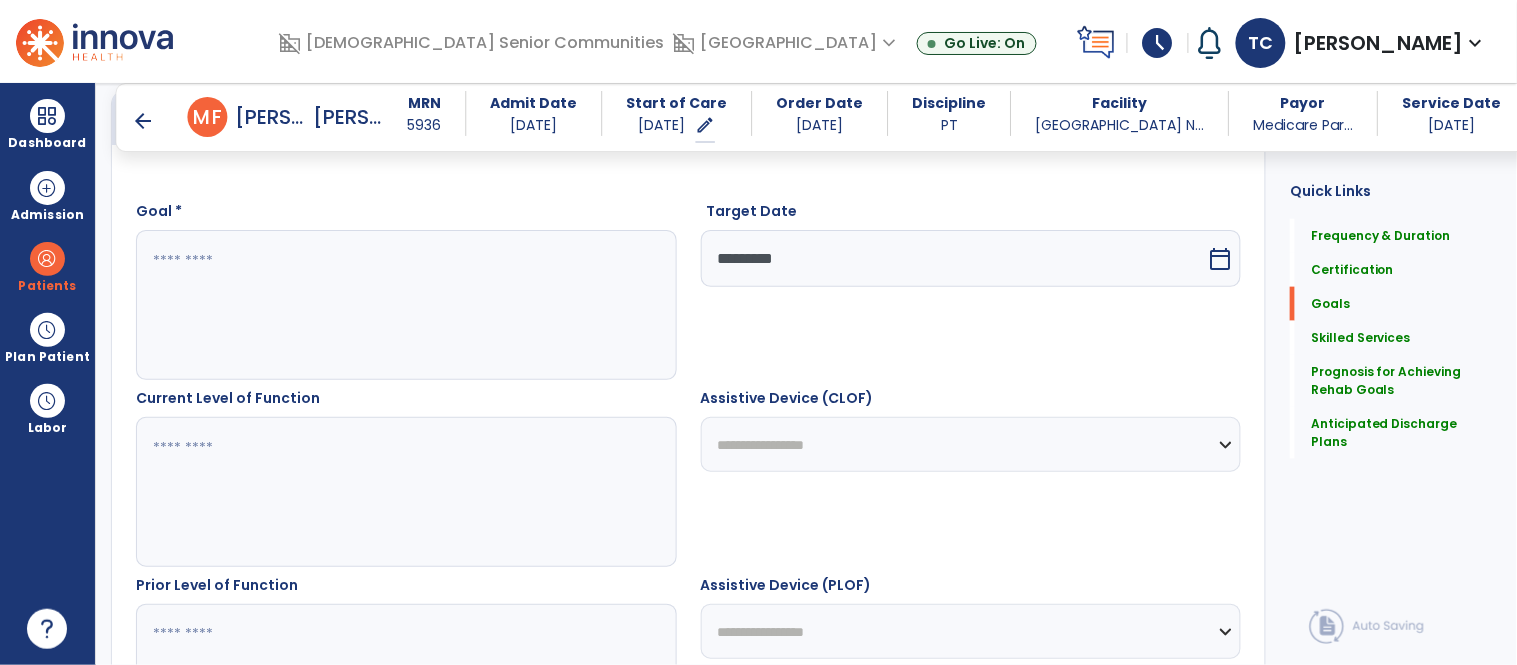 click at bounding box center [405, 305] 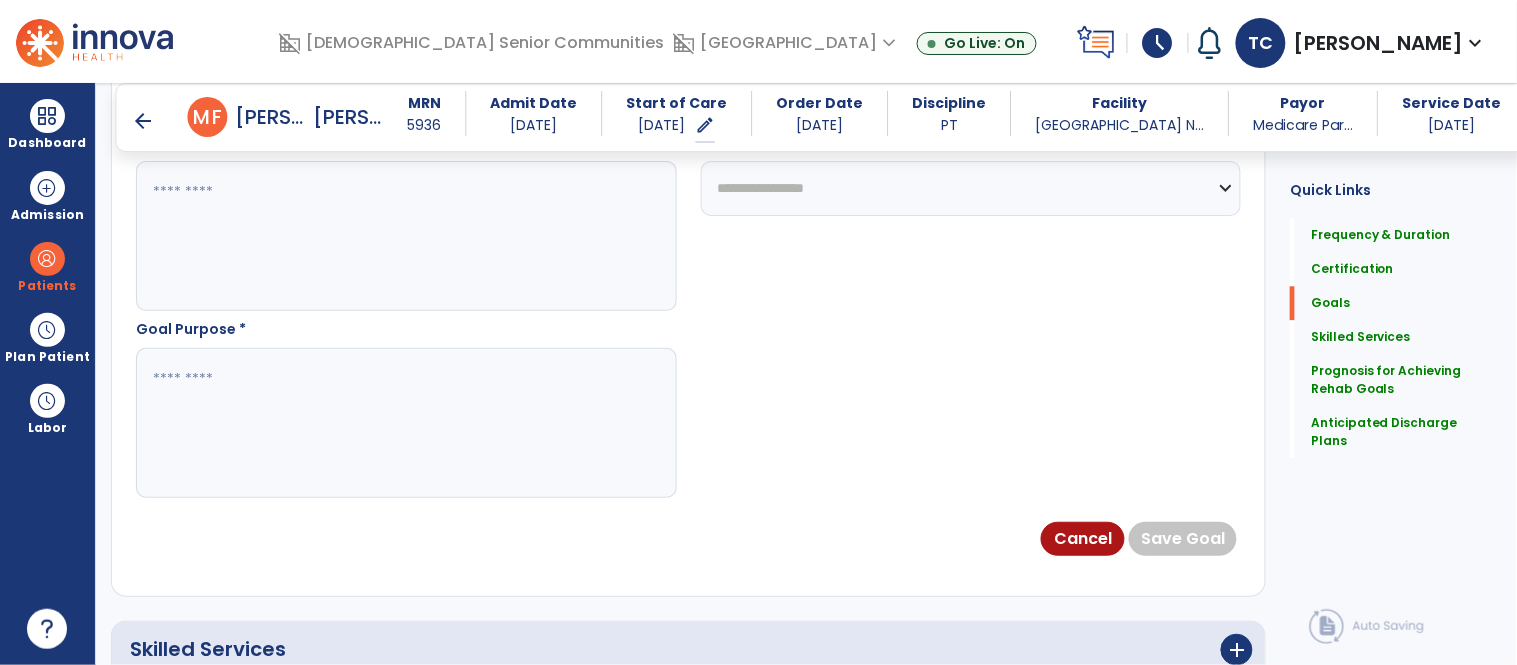 scroll, scrollTop: 1145, scrollLeft: 0, axis: vertical 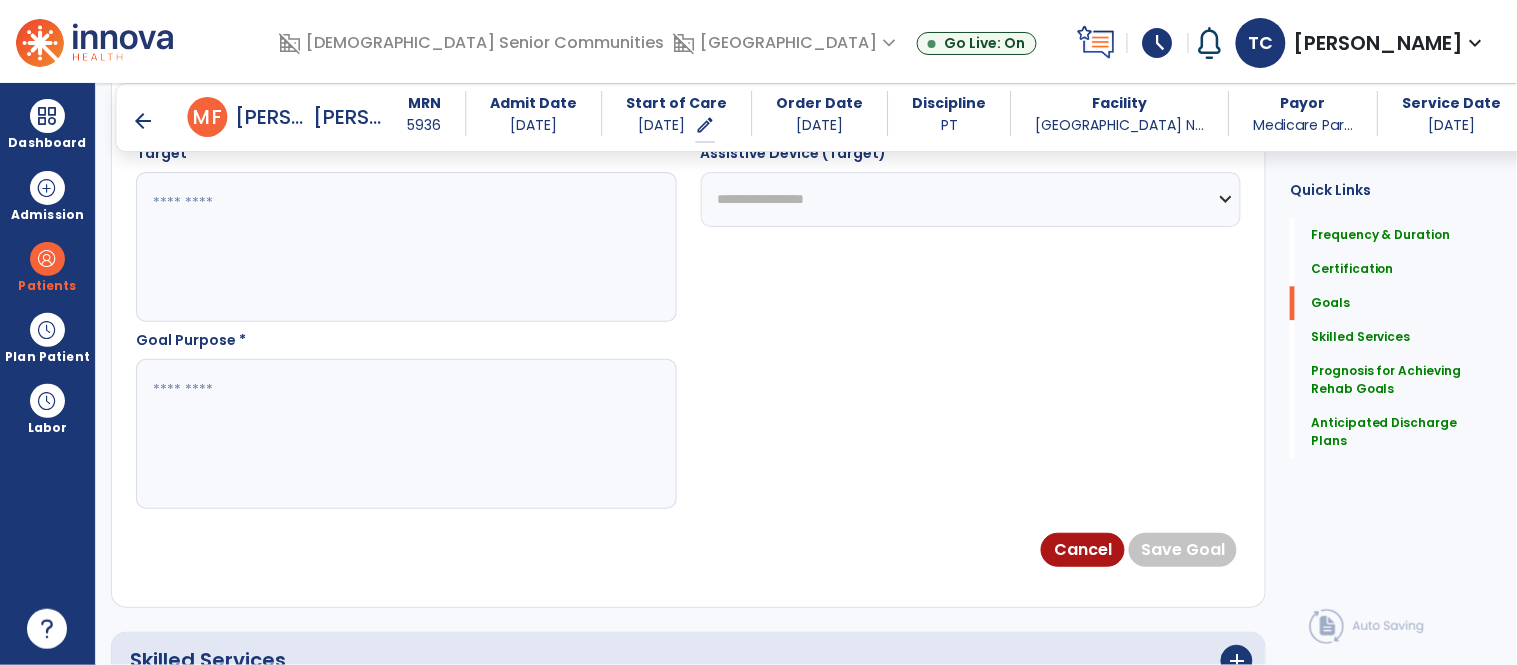 type on "**********" 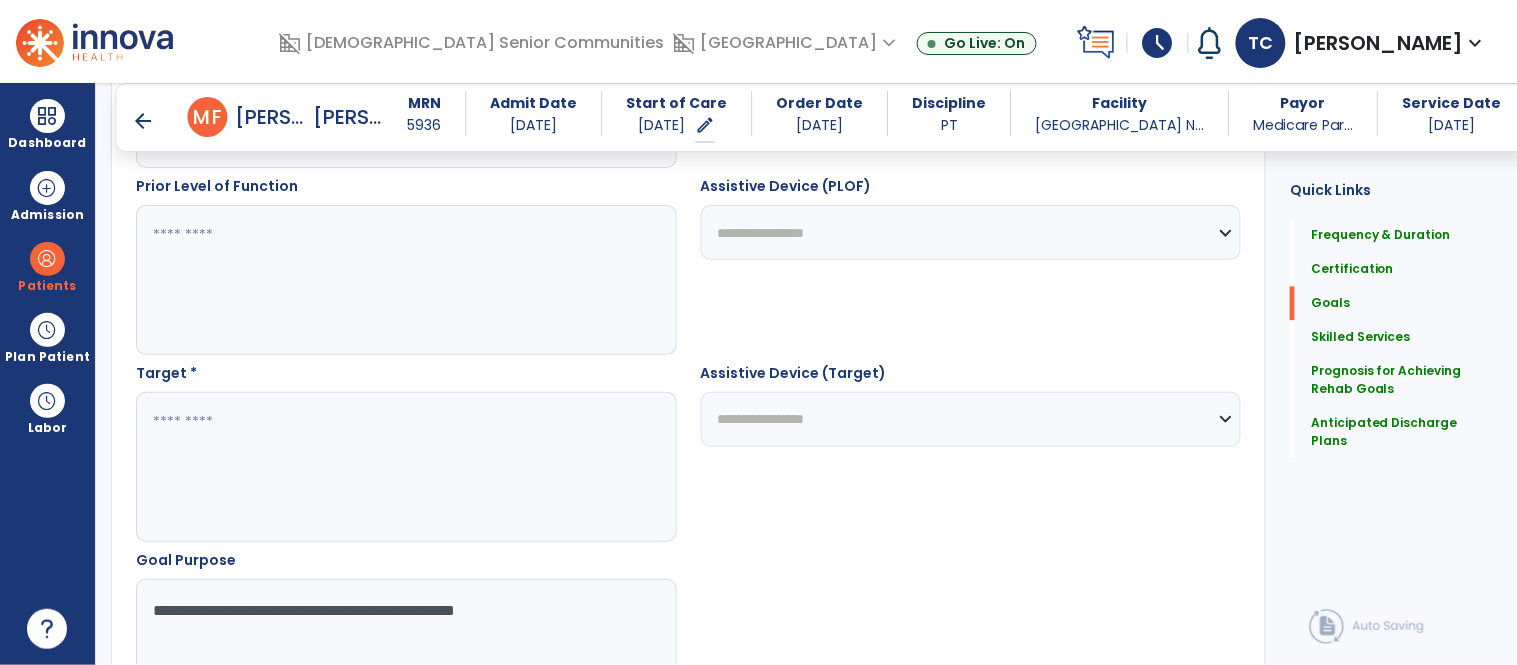 scroll, scrollTop: 910, scrollLeft: 0, axis: vertical 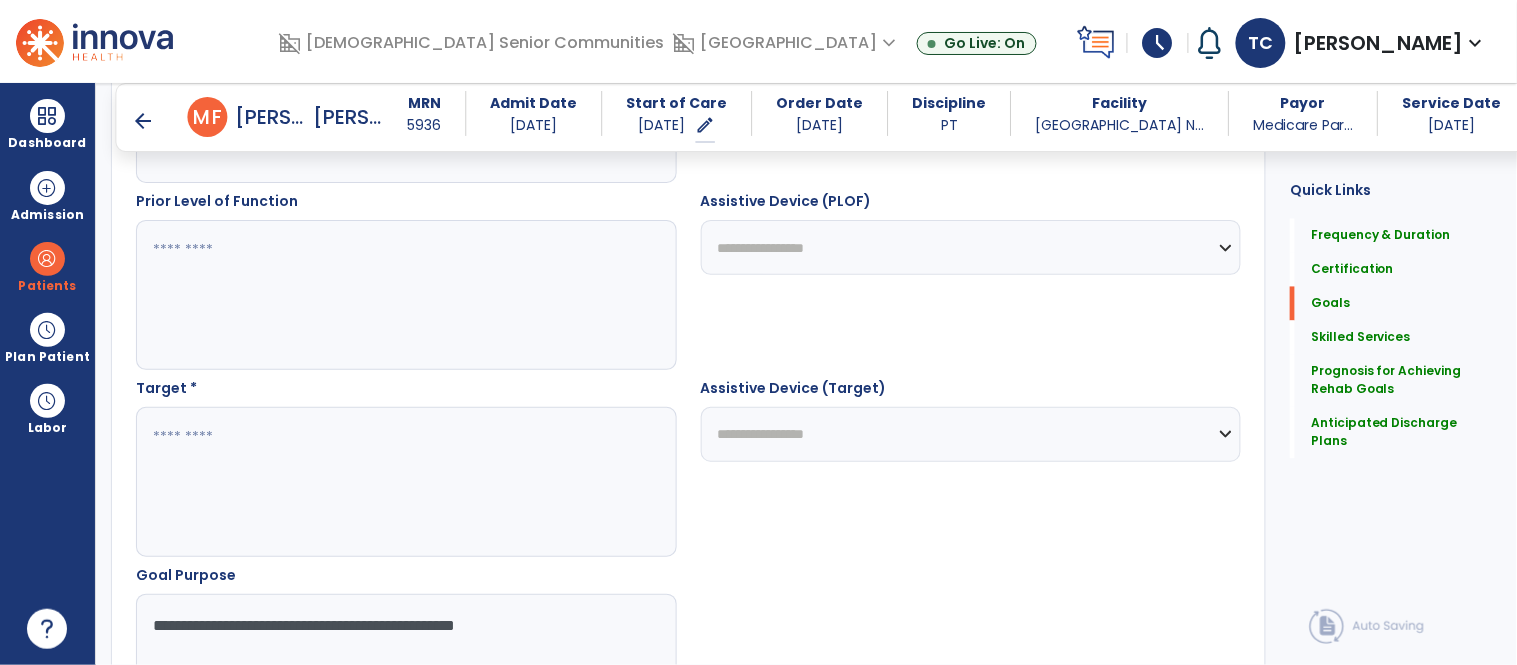 type on "**********" 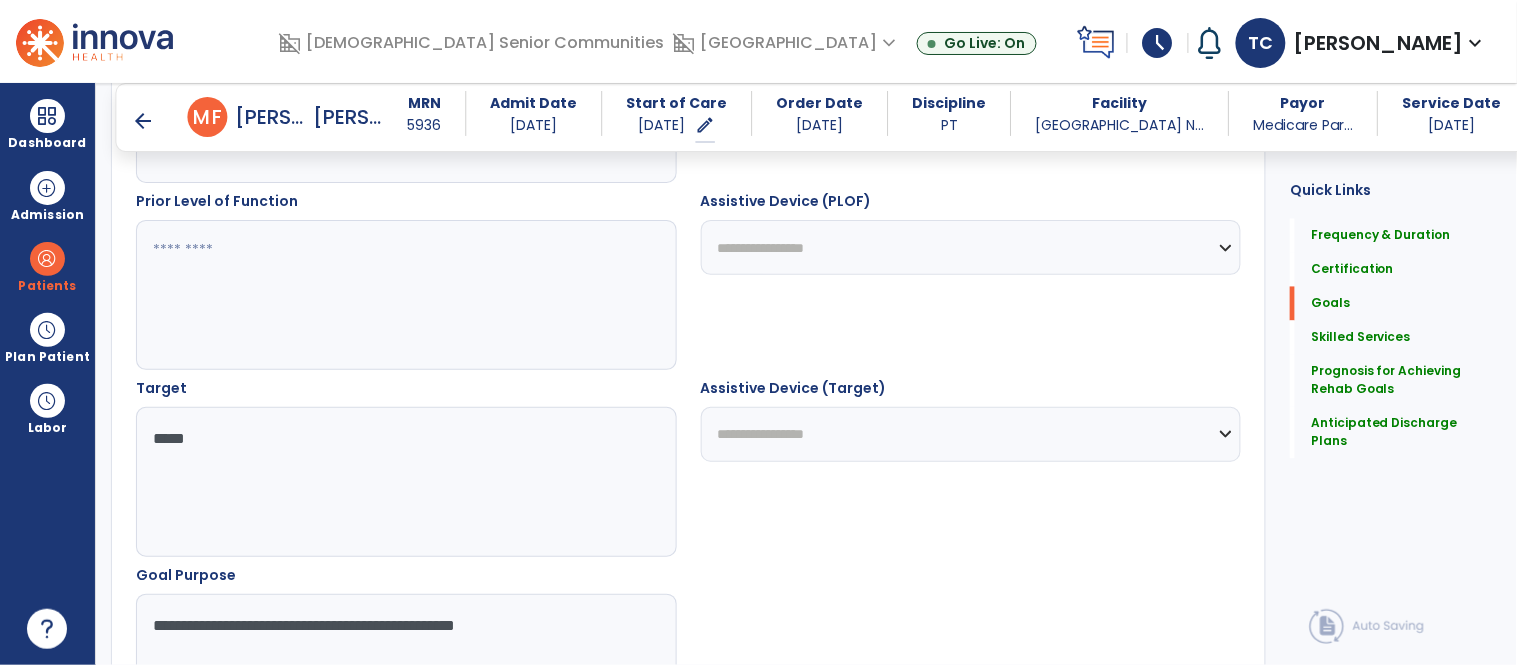 type on "*****" 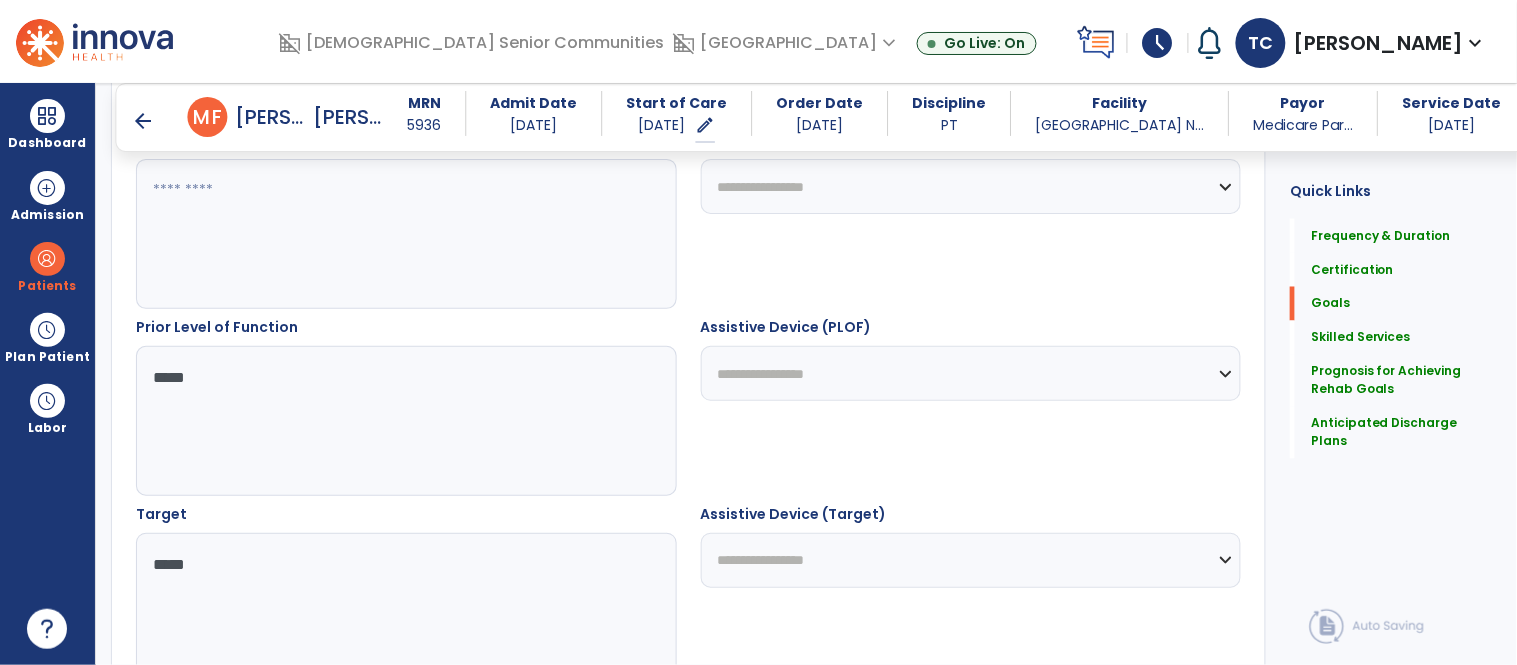 scroll, scrollTop: 650, scrollLeft: 0, axis: vertical 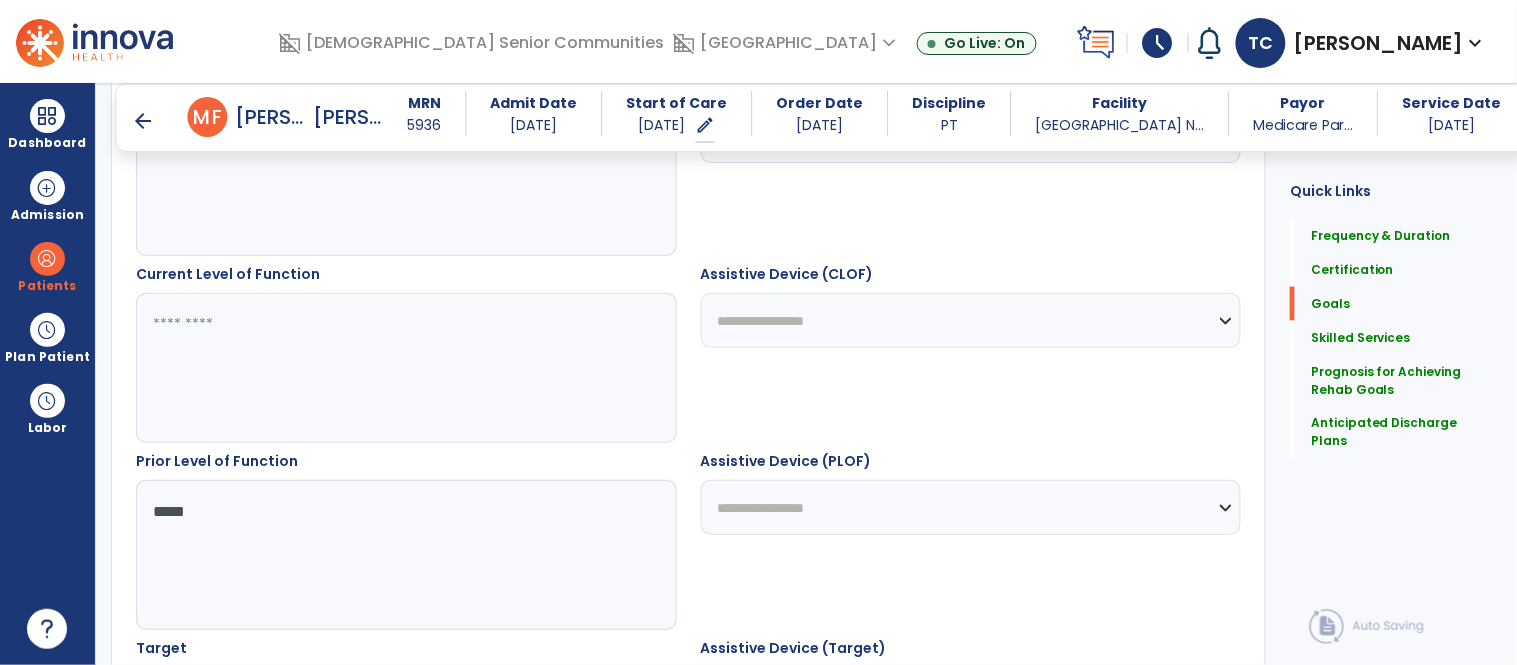 type on "*****" 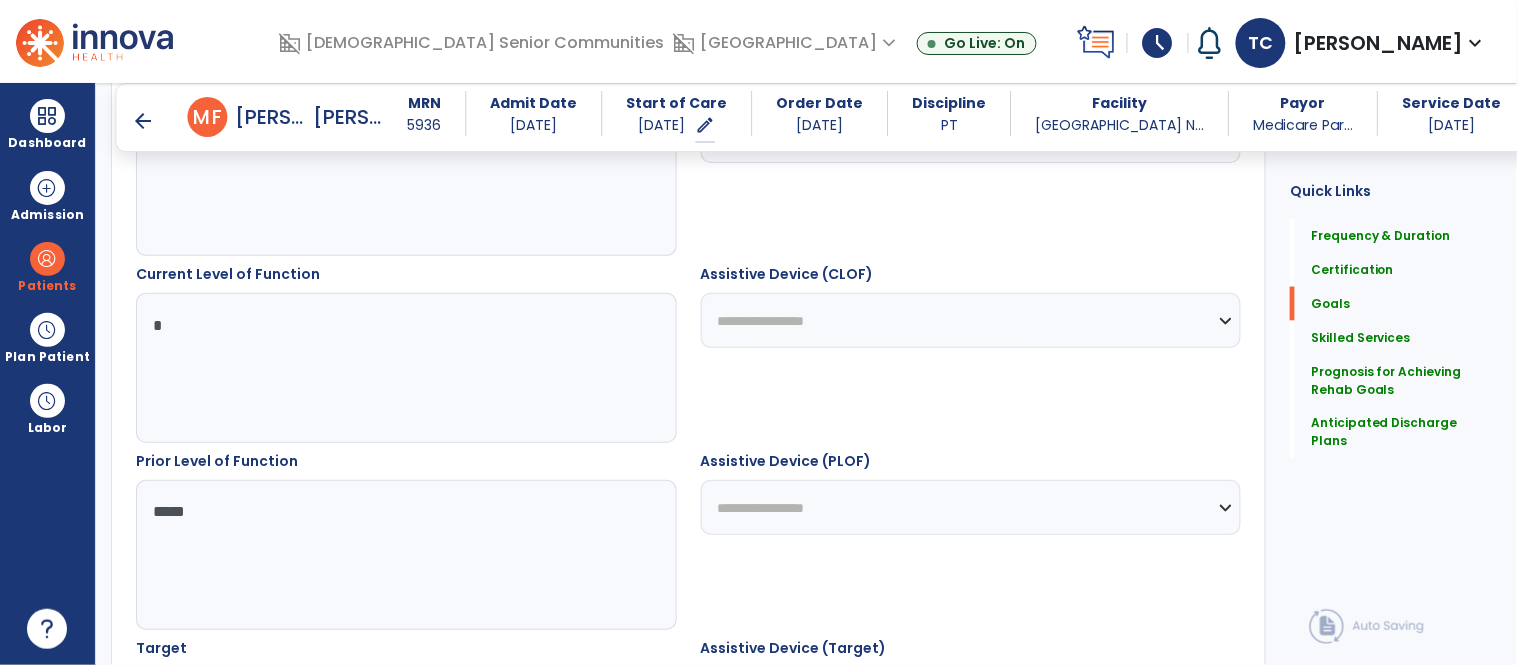 type on "**" 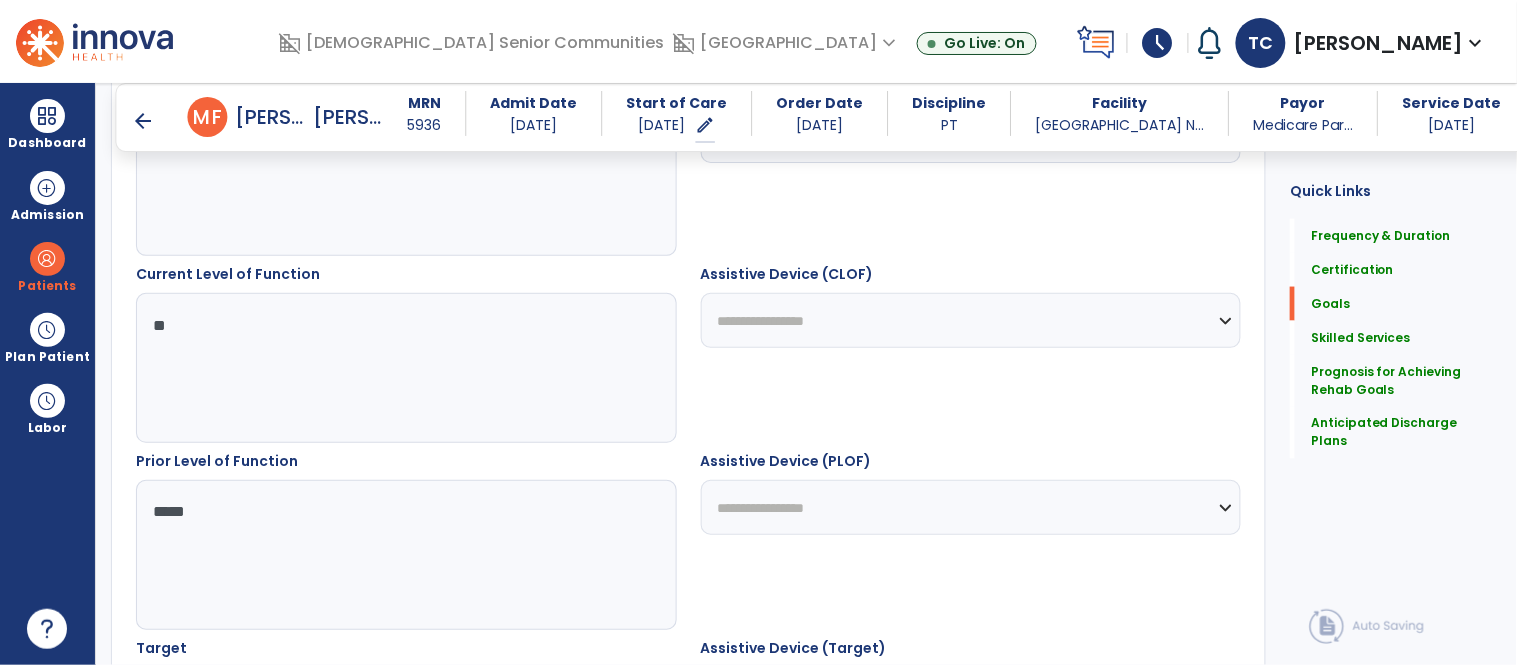 scroll, scrollTop: 475, scrollLeft: 0, axis: vertical 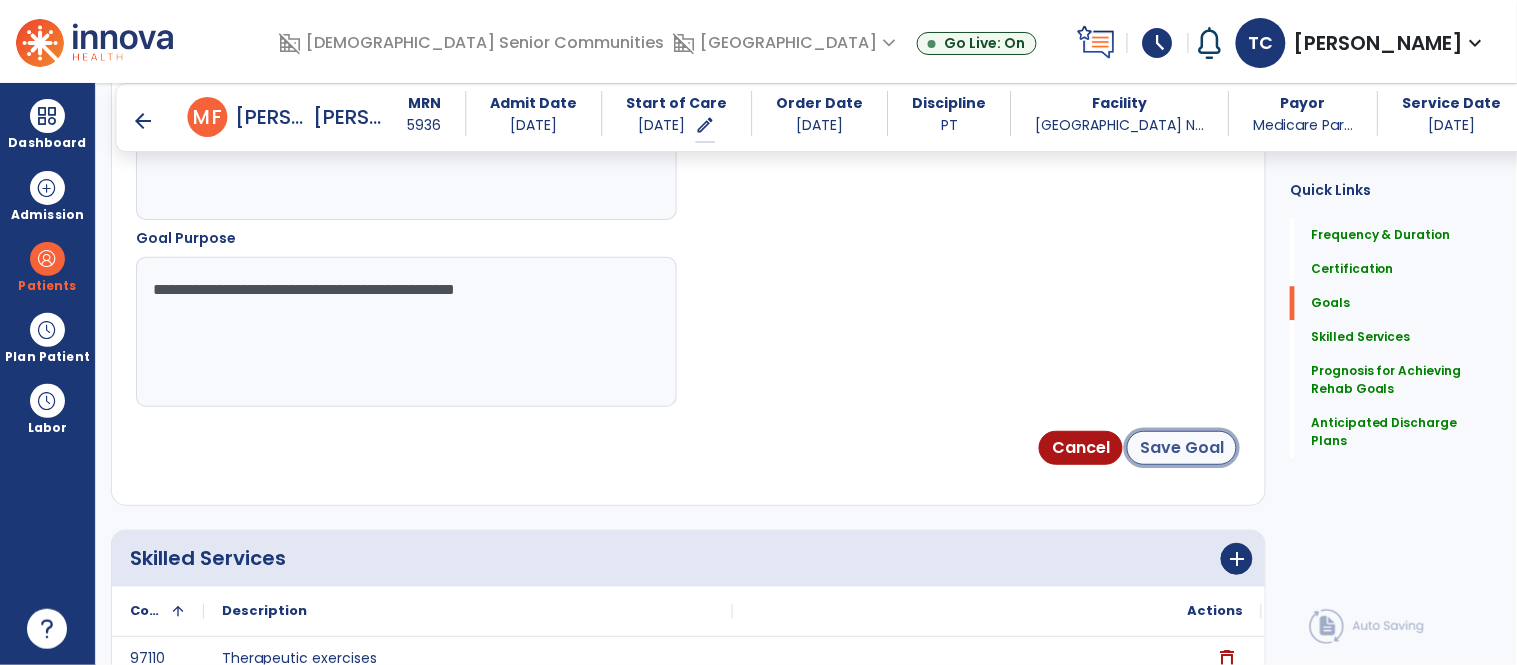 click on "Save Goal" at bounding box center (1182, 448) 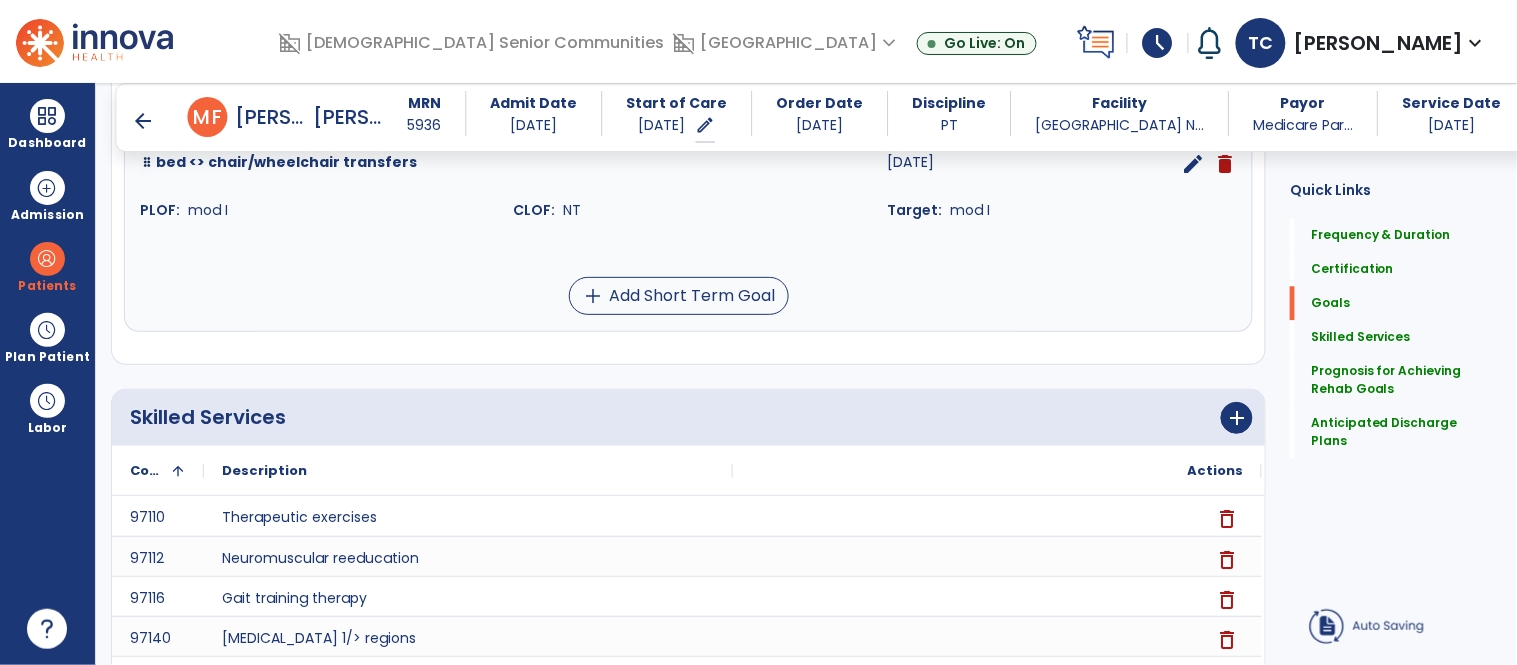 scroll, scrollTop: 167, scrollLeft: 0, axis: vertical 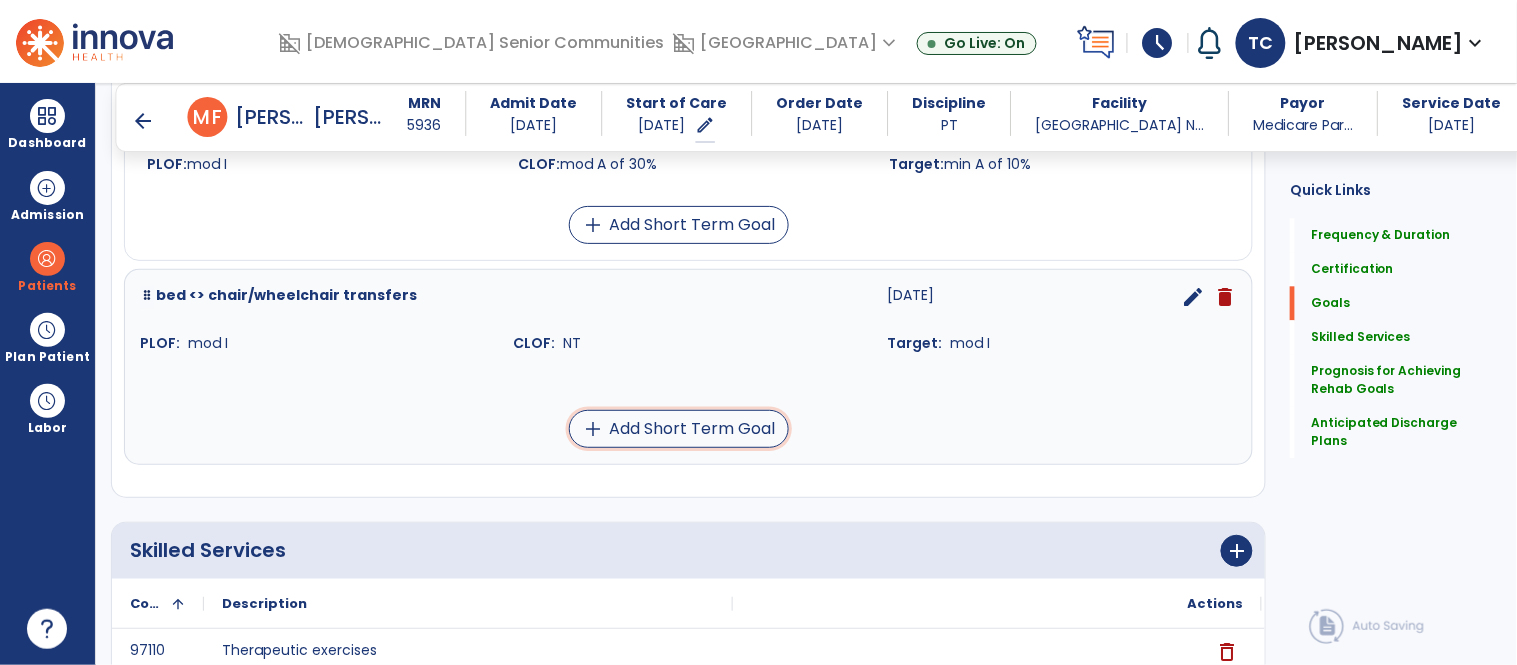 click on "add  Add Short Term Goal" at bounding box center (679, 429) 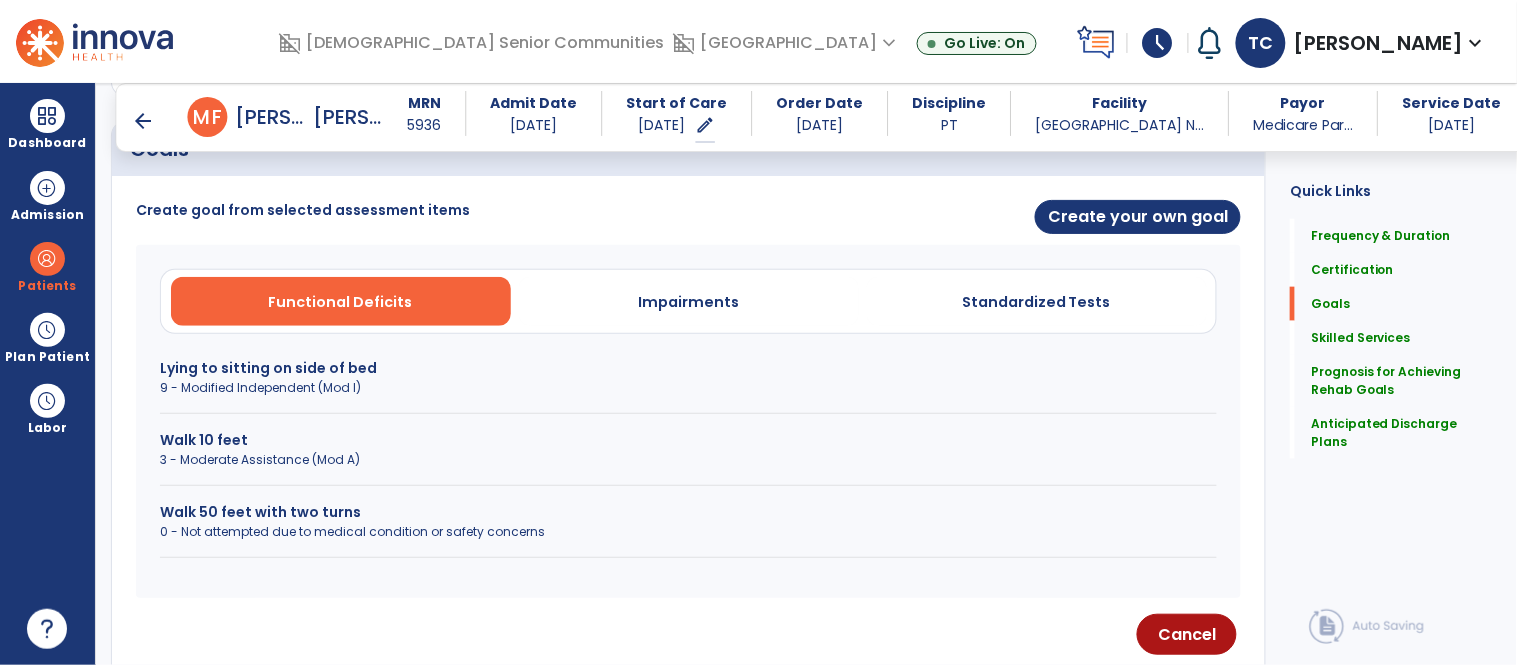 scroll, scrollTop: 477, scrollLeft: 0, axis: vertical 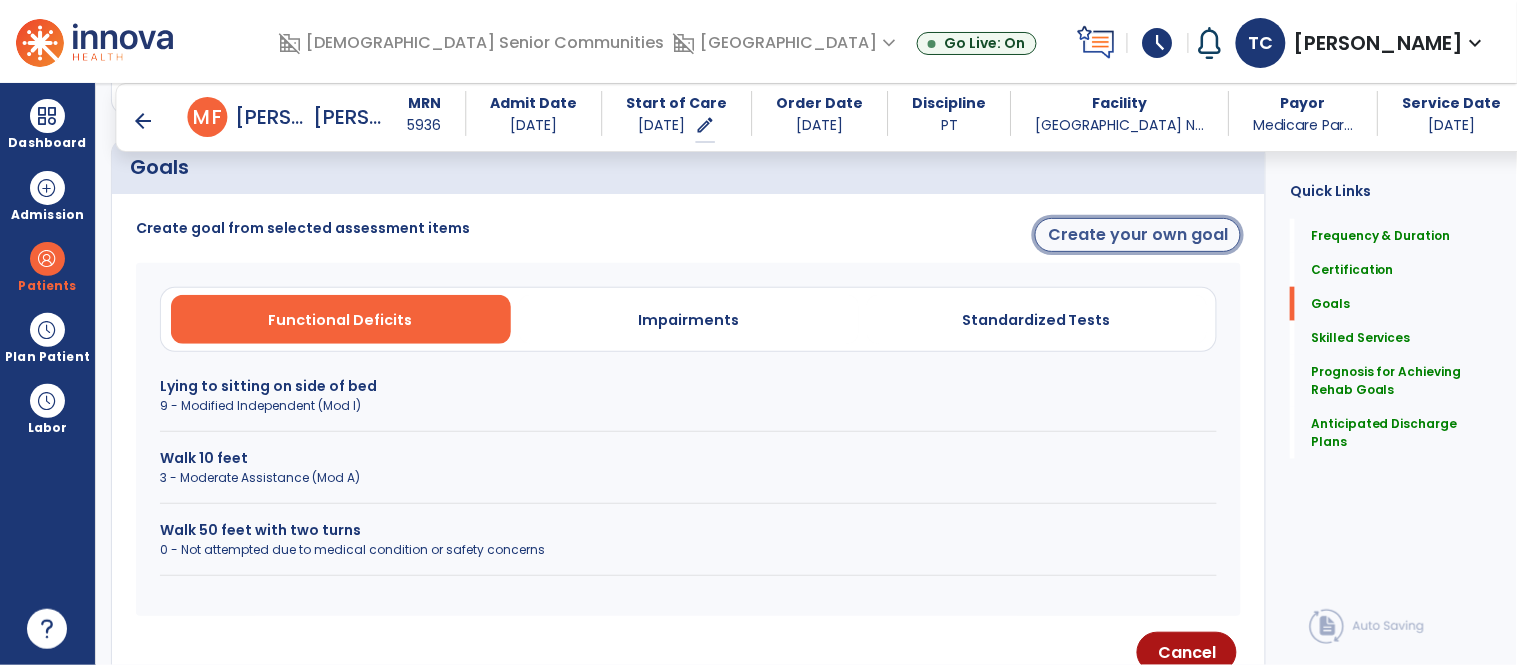 click on "Create your own goal" at bounding box center [1138, 235] 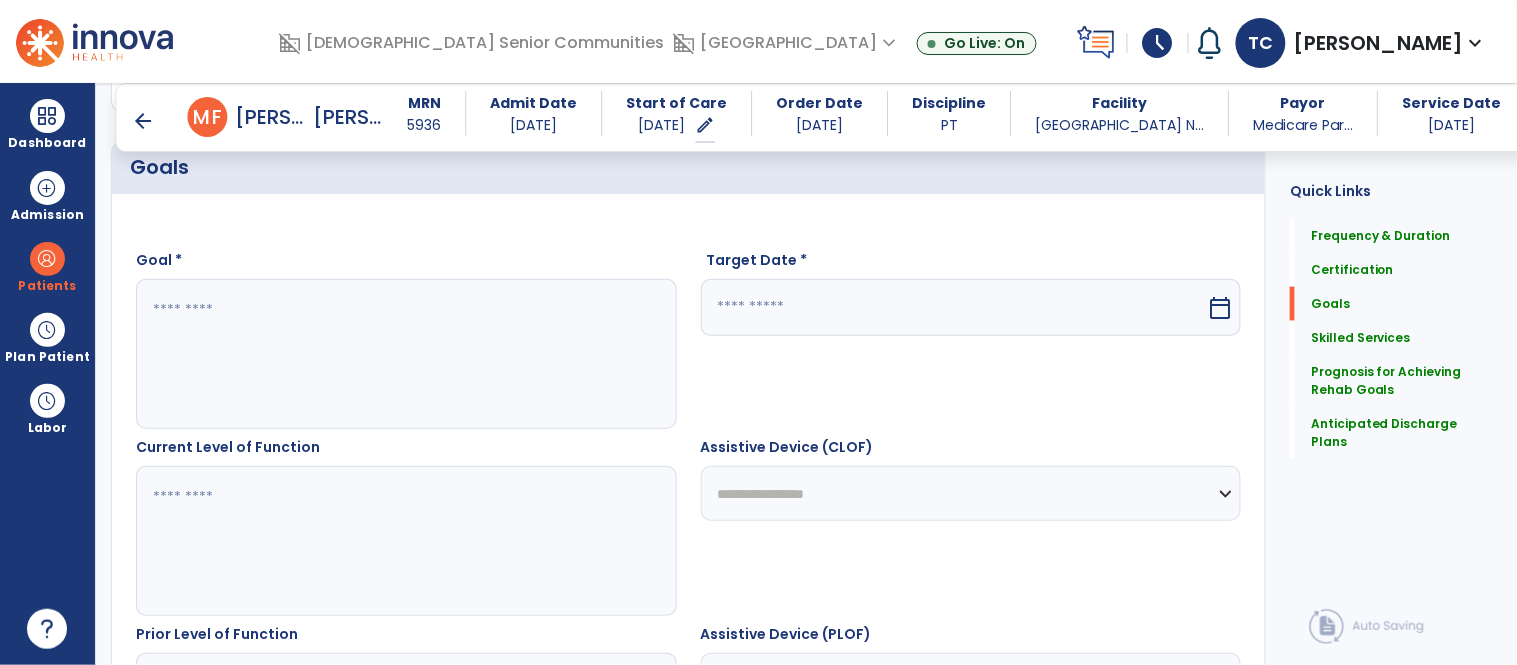 click at bounding box center [954, 307] 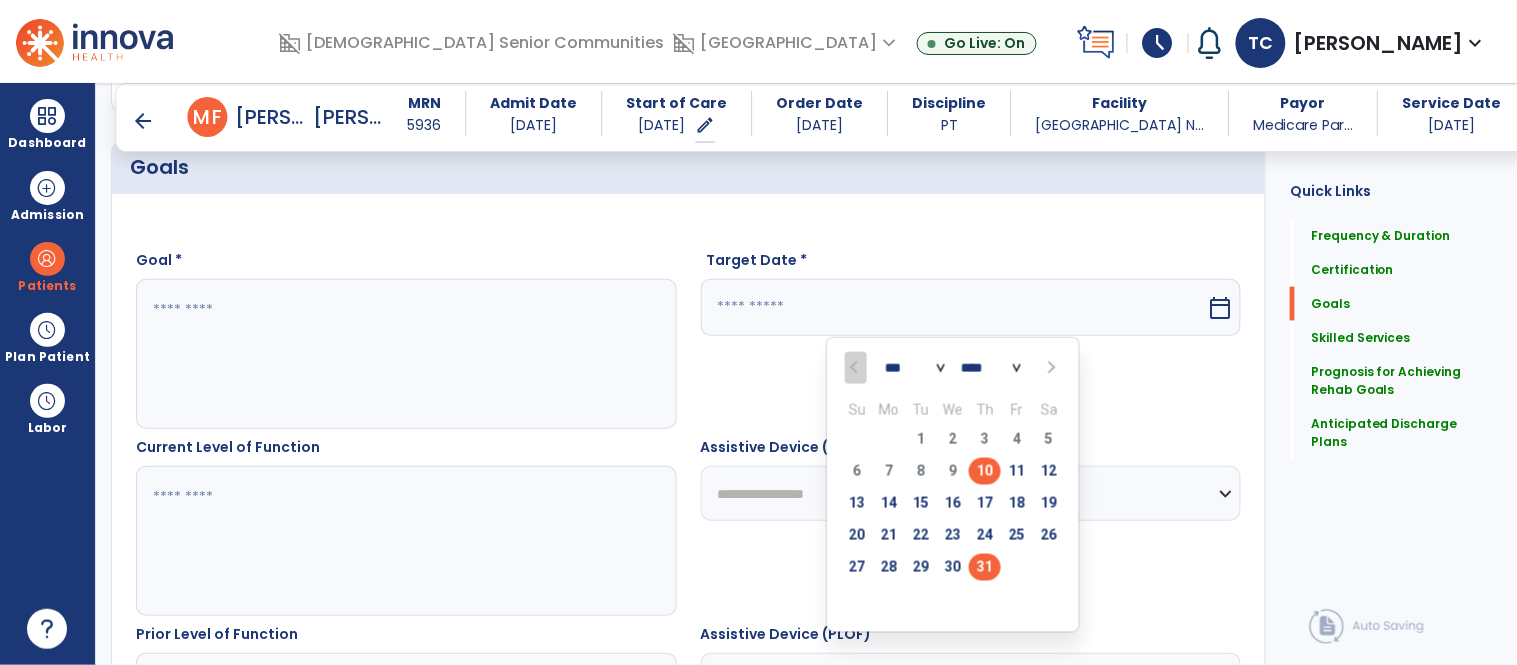 click on "31" at bounding box center (985, 567) 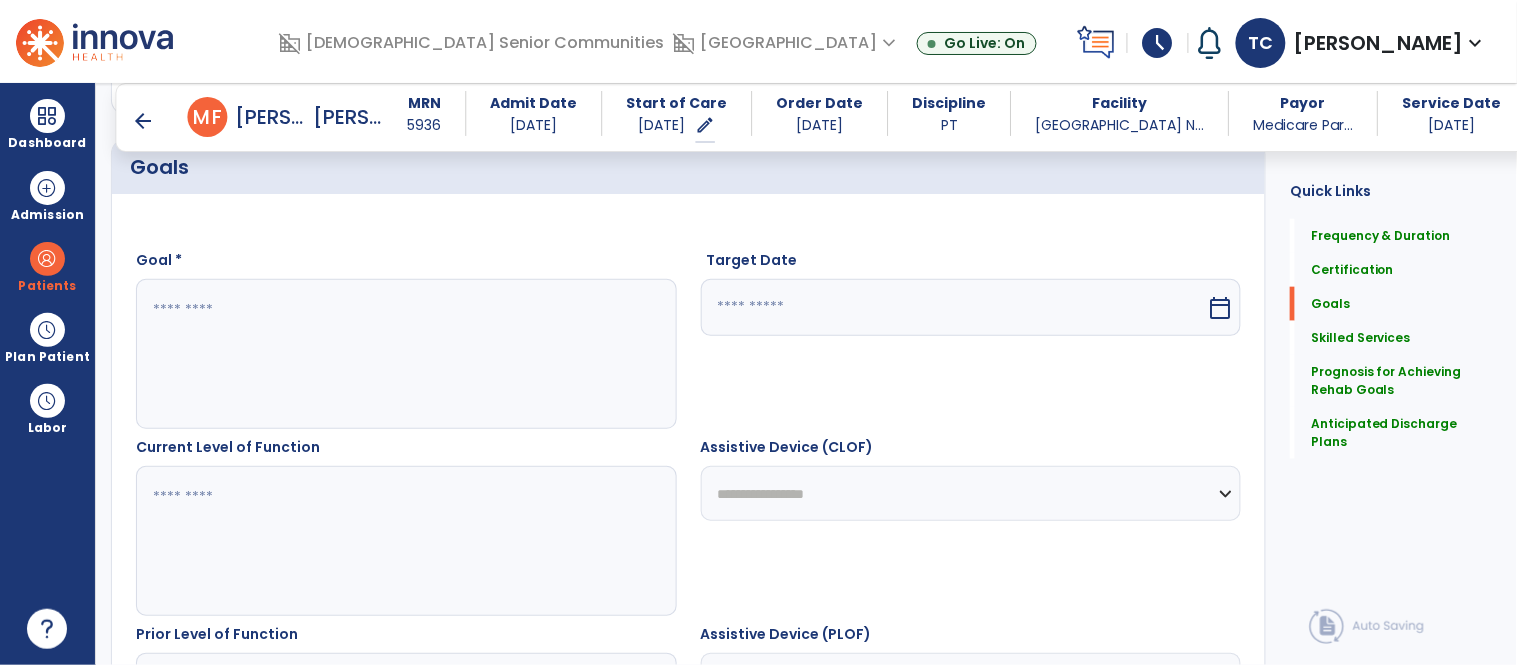 type on "*********" 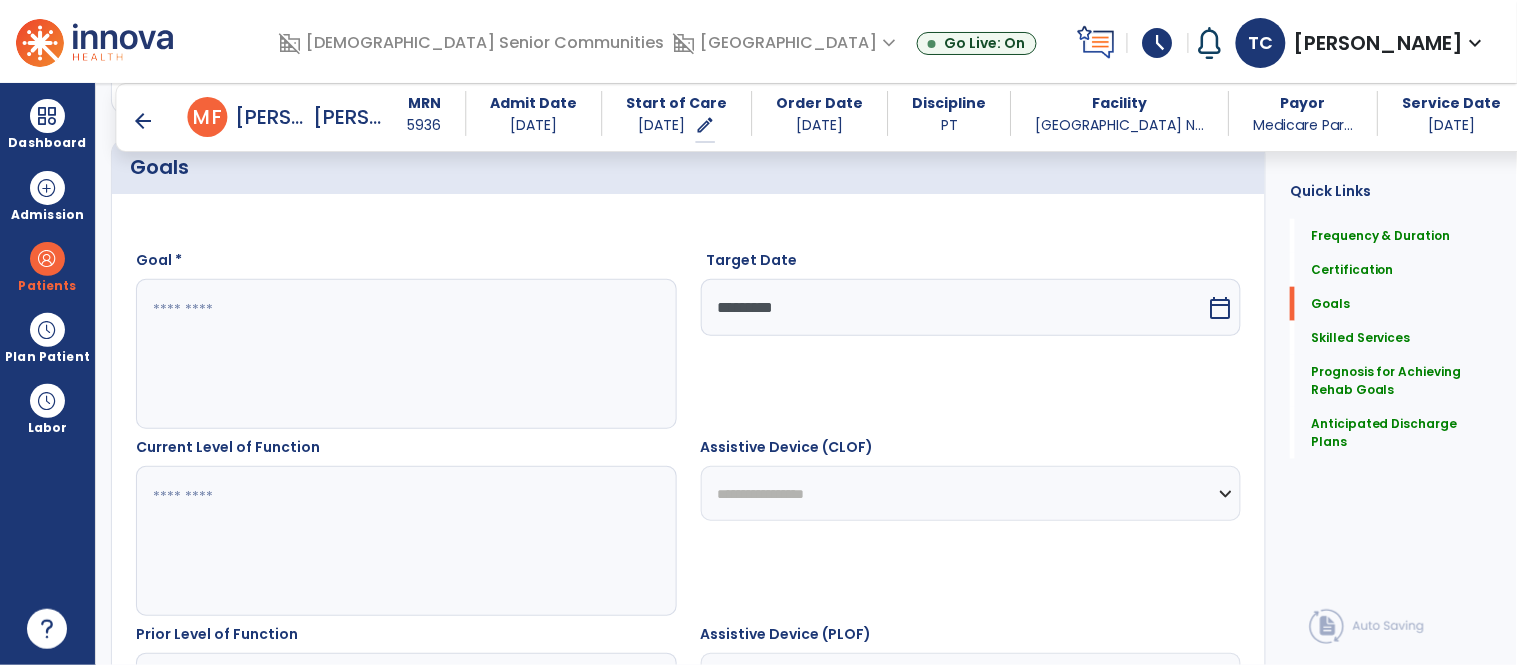 click at bounding box center (405, 354) 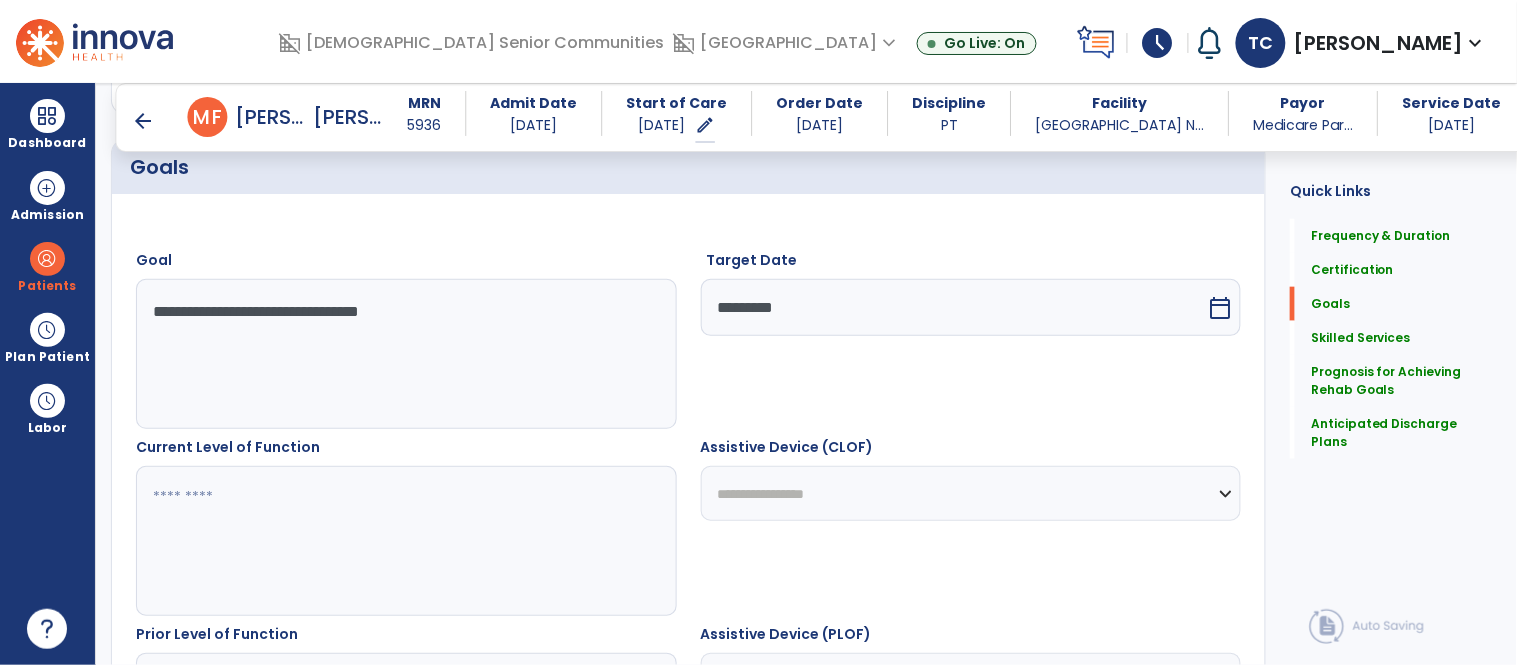 type on "**********" 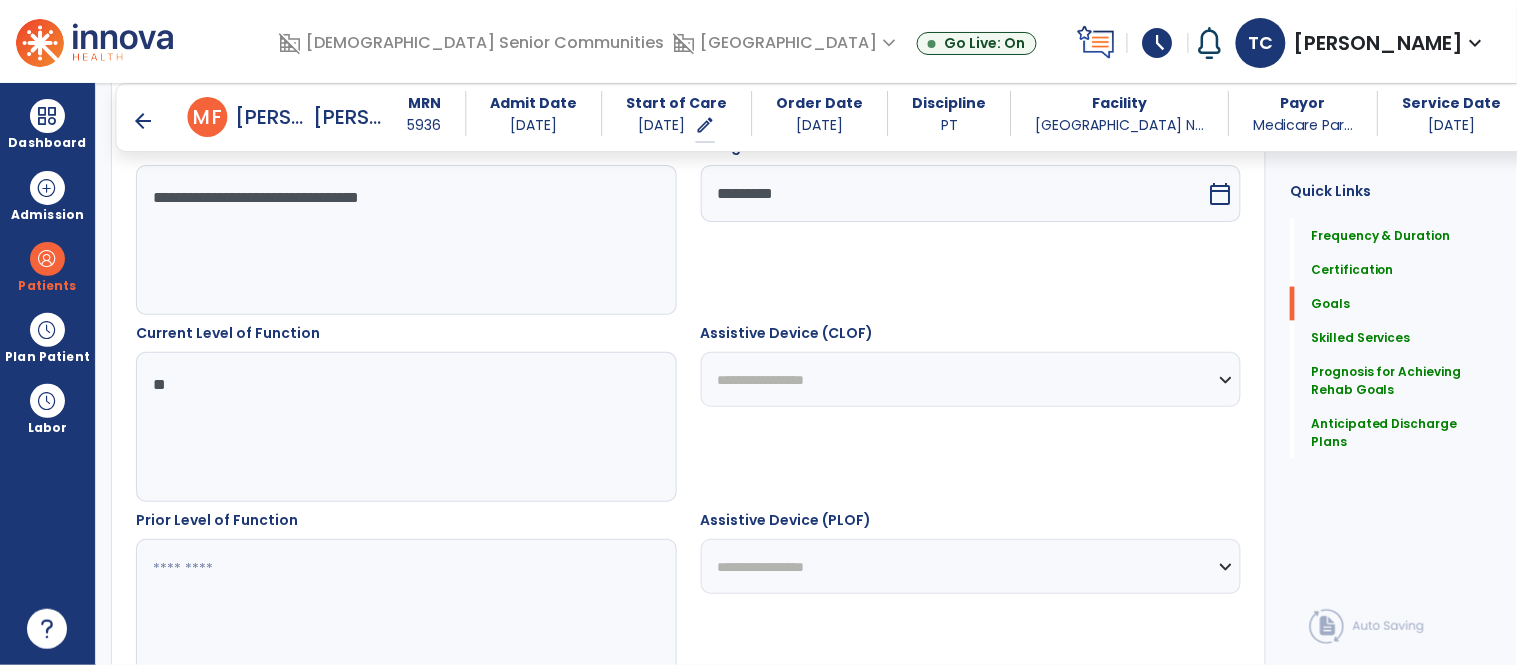 scroll, scrollTop: 655, scrollLeft: 0, axis: vertical 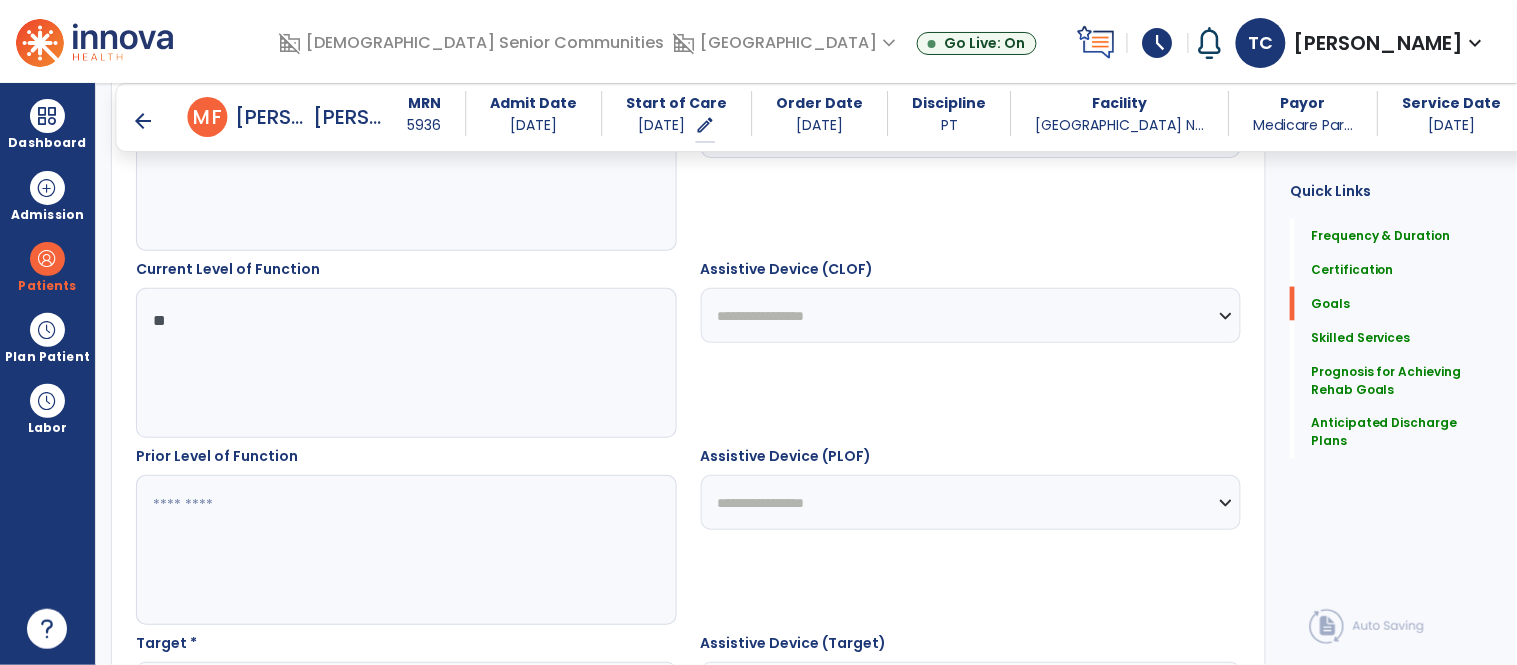 type on "**" 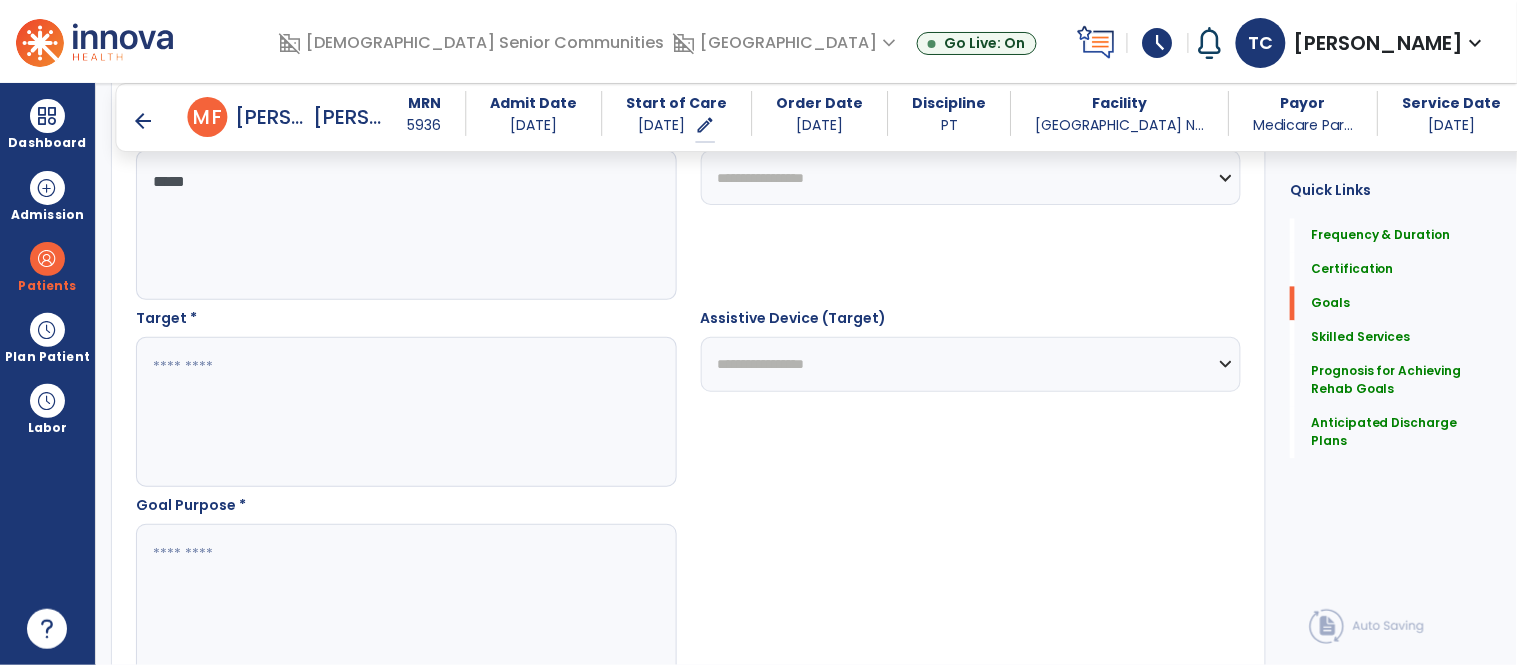 scroll, scrollTop: 1002, scrollLeft: 0, axis: vertical 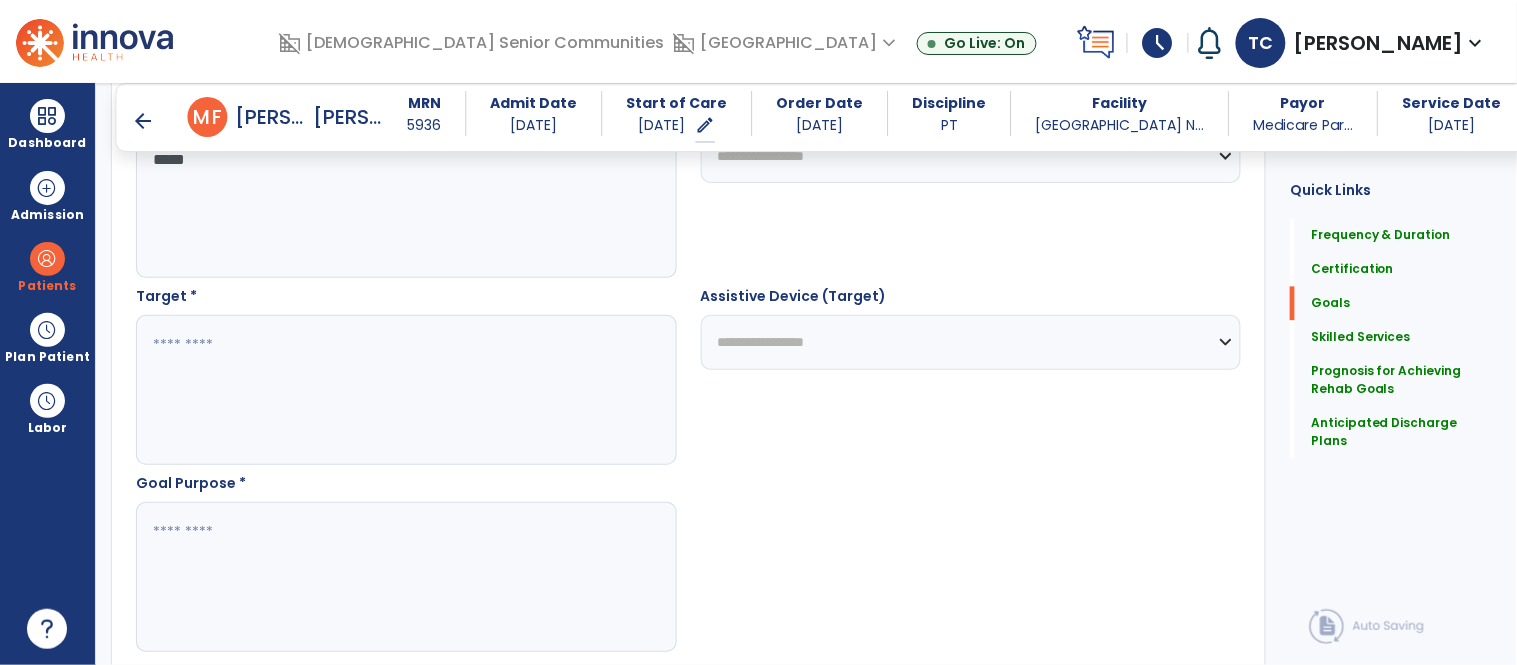 type on "*****" 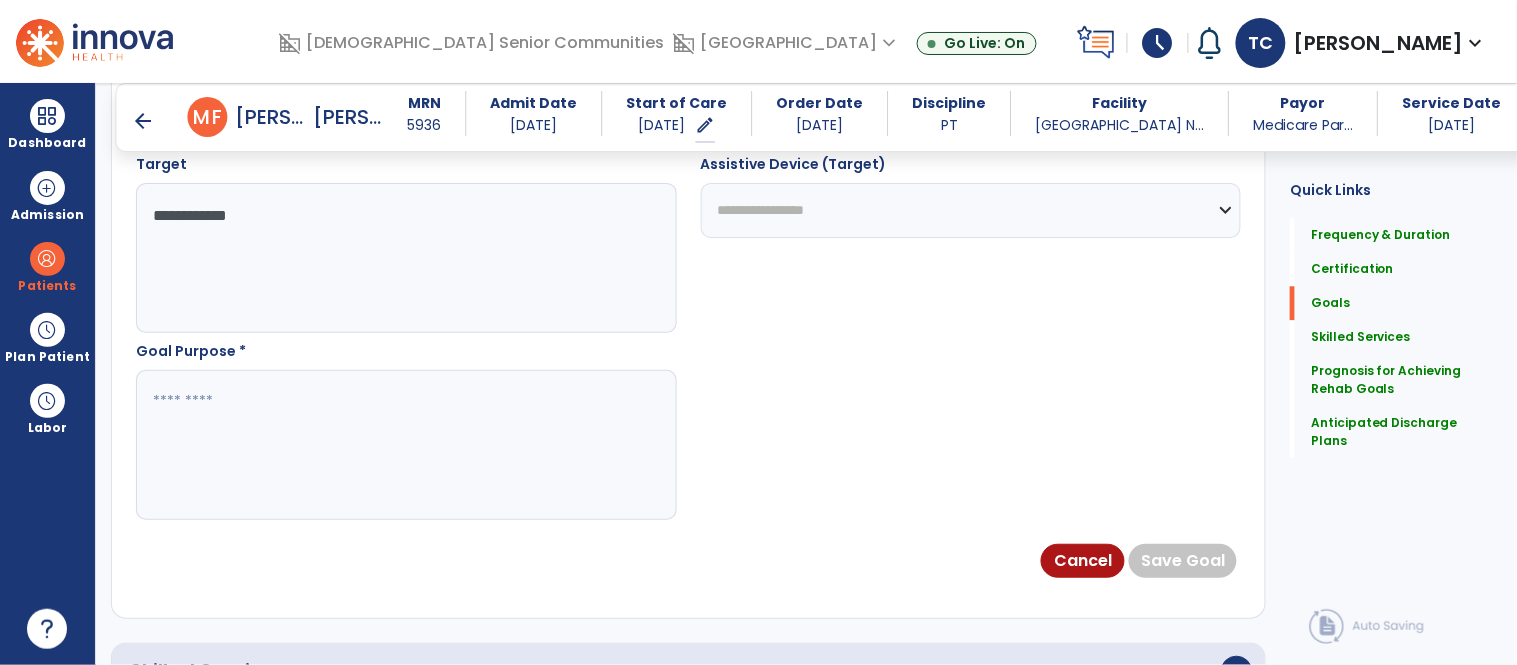 scroll, scrollTop: 1145, scrollLeft: 0, axis: vertical 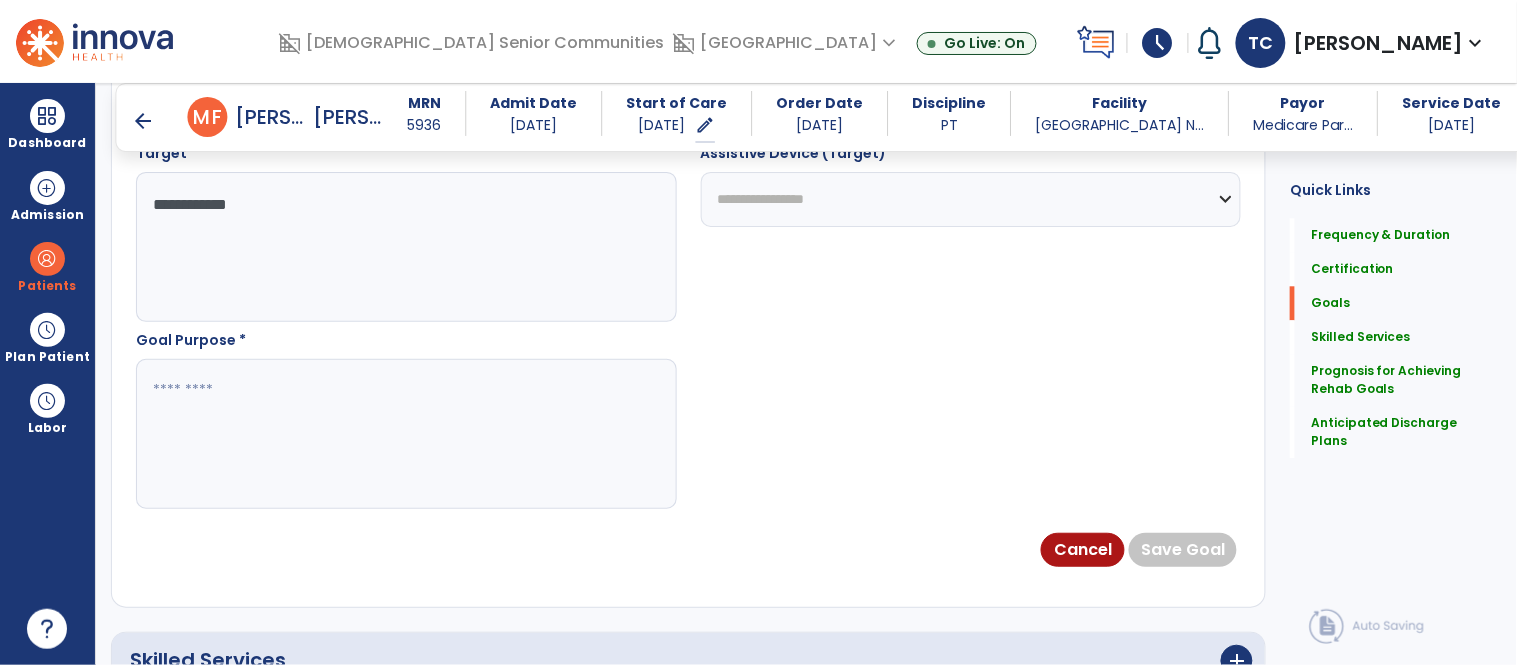 type on "**********" 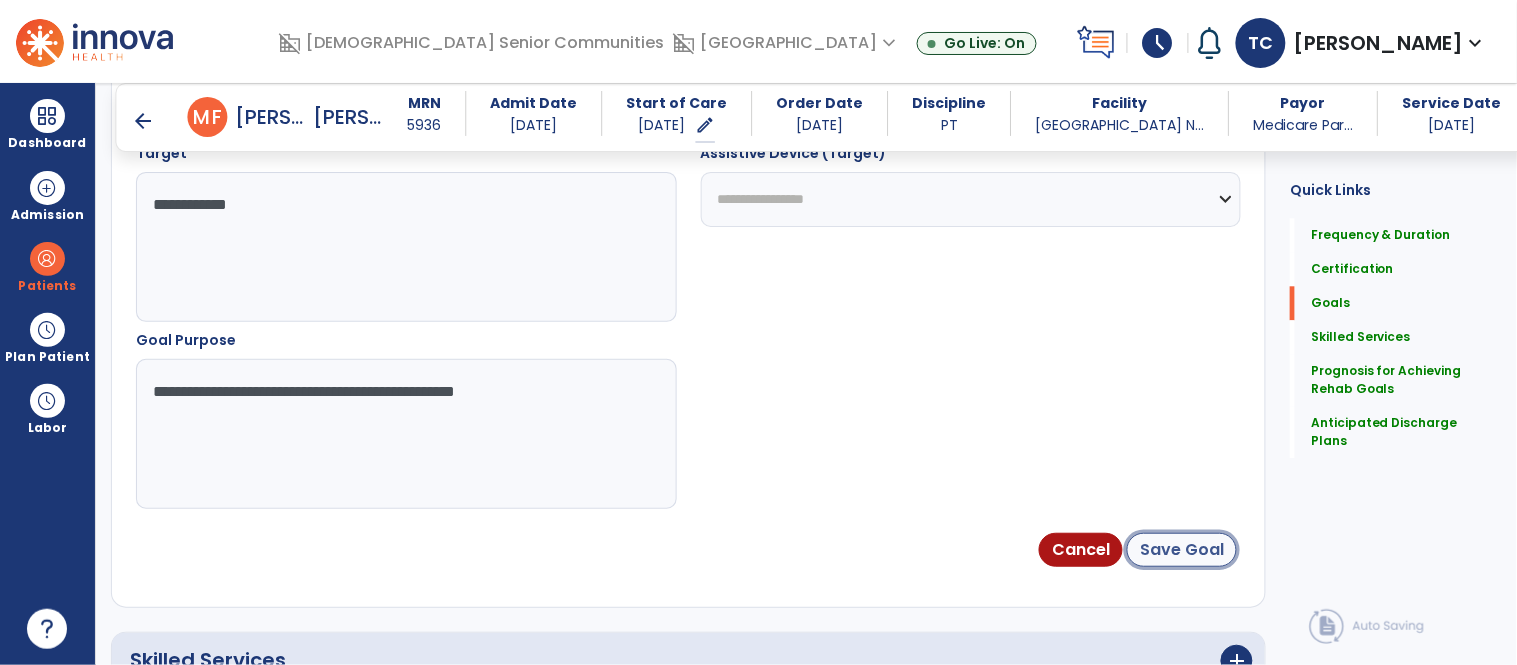 click on "Save Goal" at bounding box center (1182, 550) 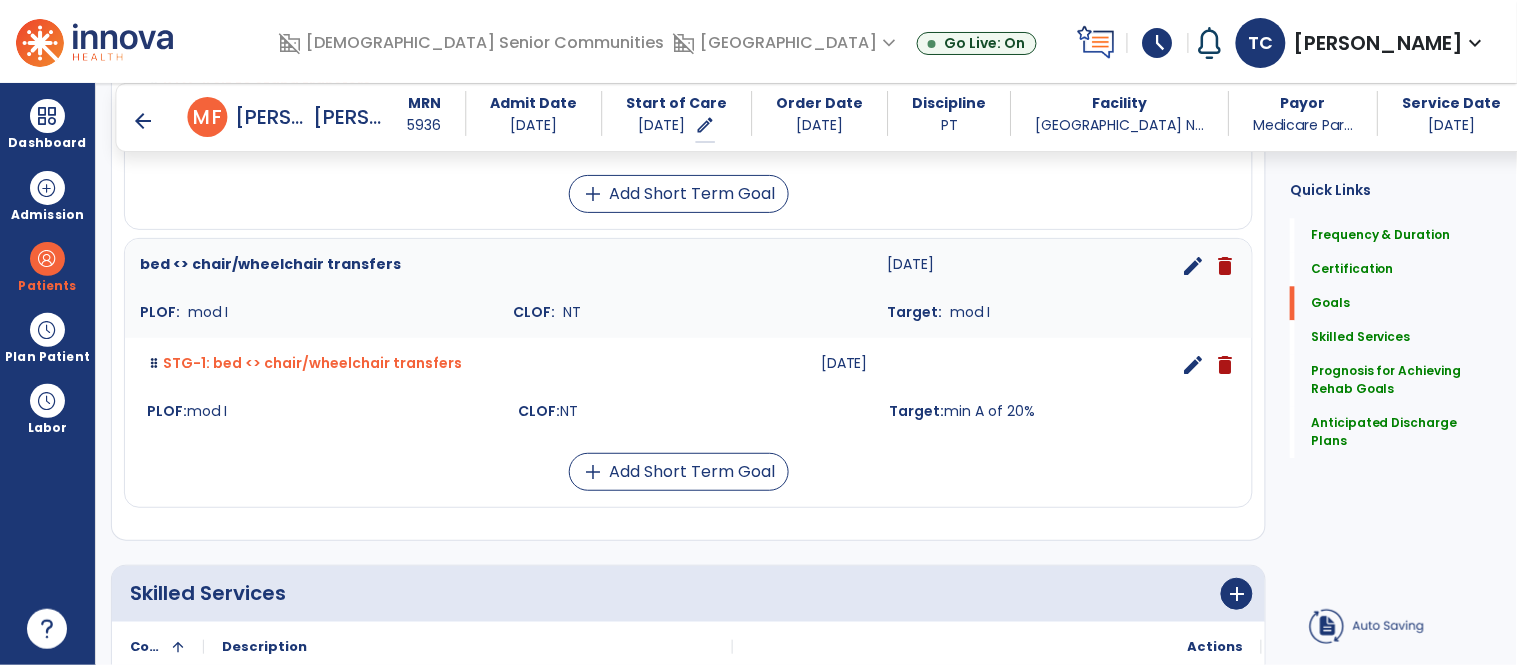 scroll, scrollTop: 66, scrollLeft: 0, axis: vertical 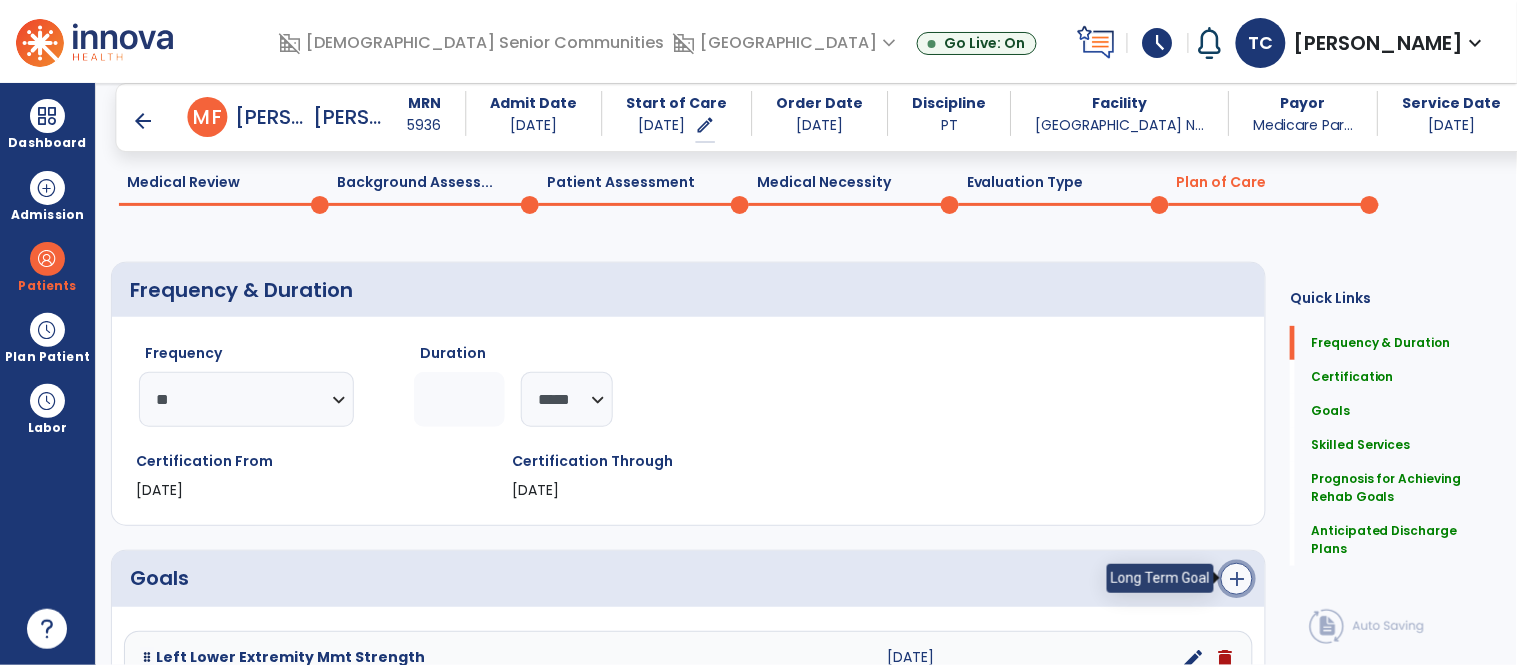 click on "add" at bounding box center [1237, 579] 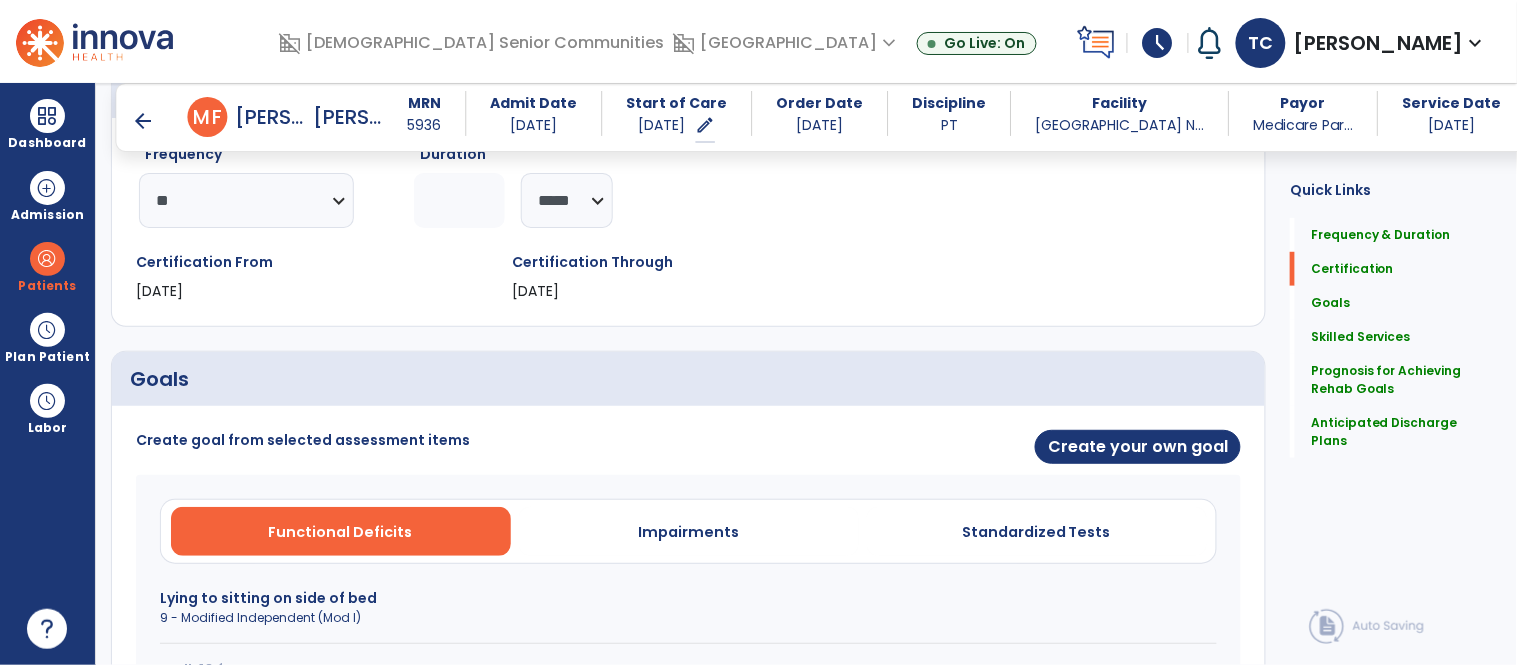 scroll, scrollTop: 272, scrollLeft: 0, axis: vertical 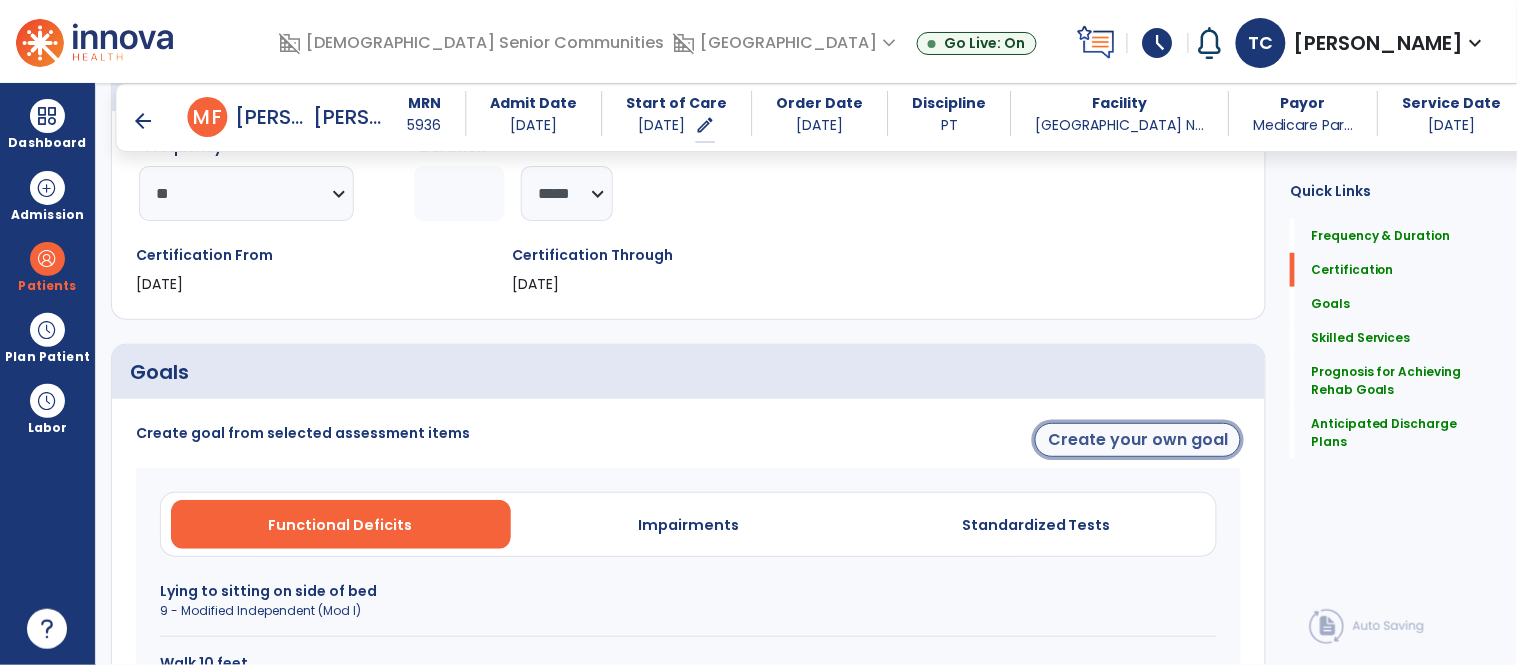 click on "Create your own goal" at bounding box center (1138, 440) 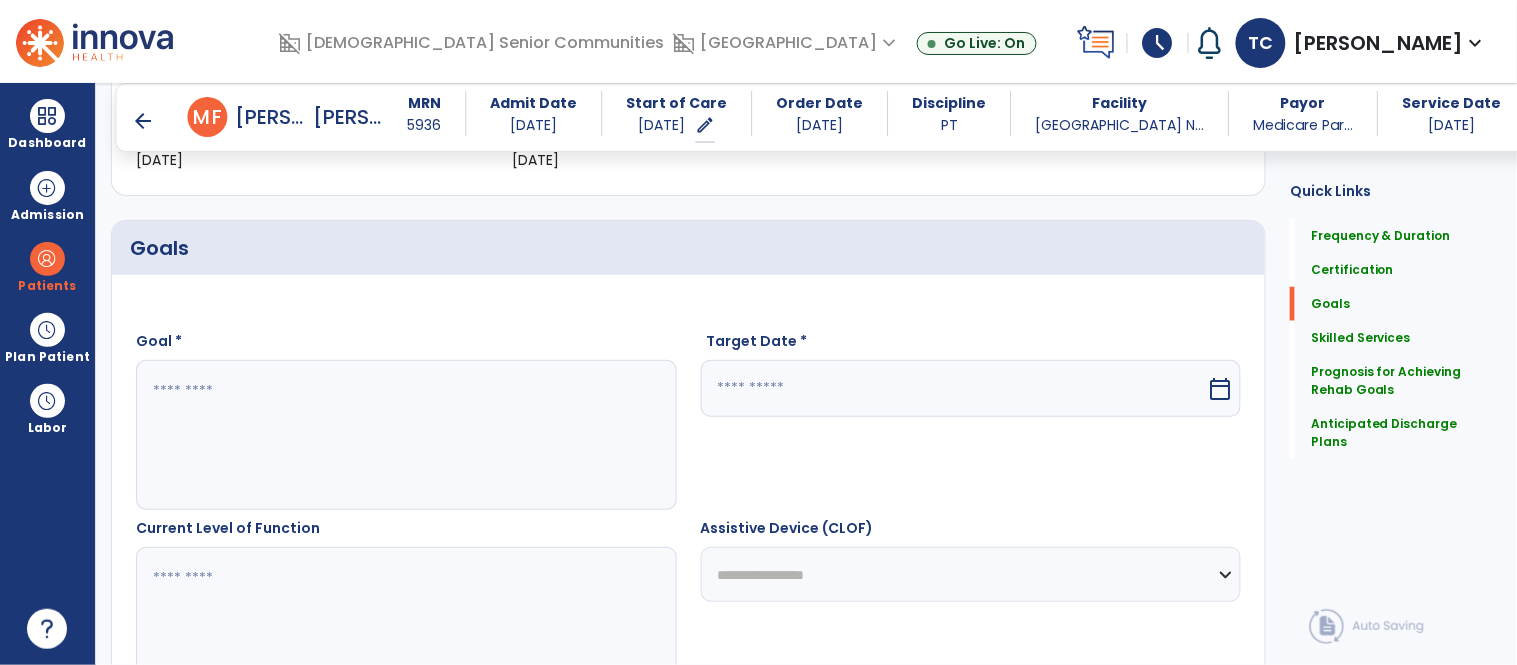scroll, scrollTop: 410, scrollLeft: 0, axis: vertical 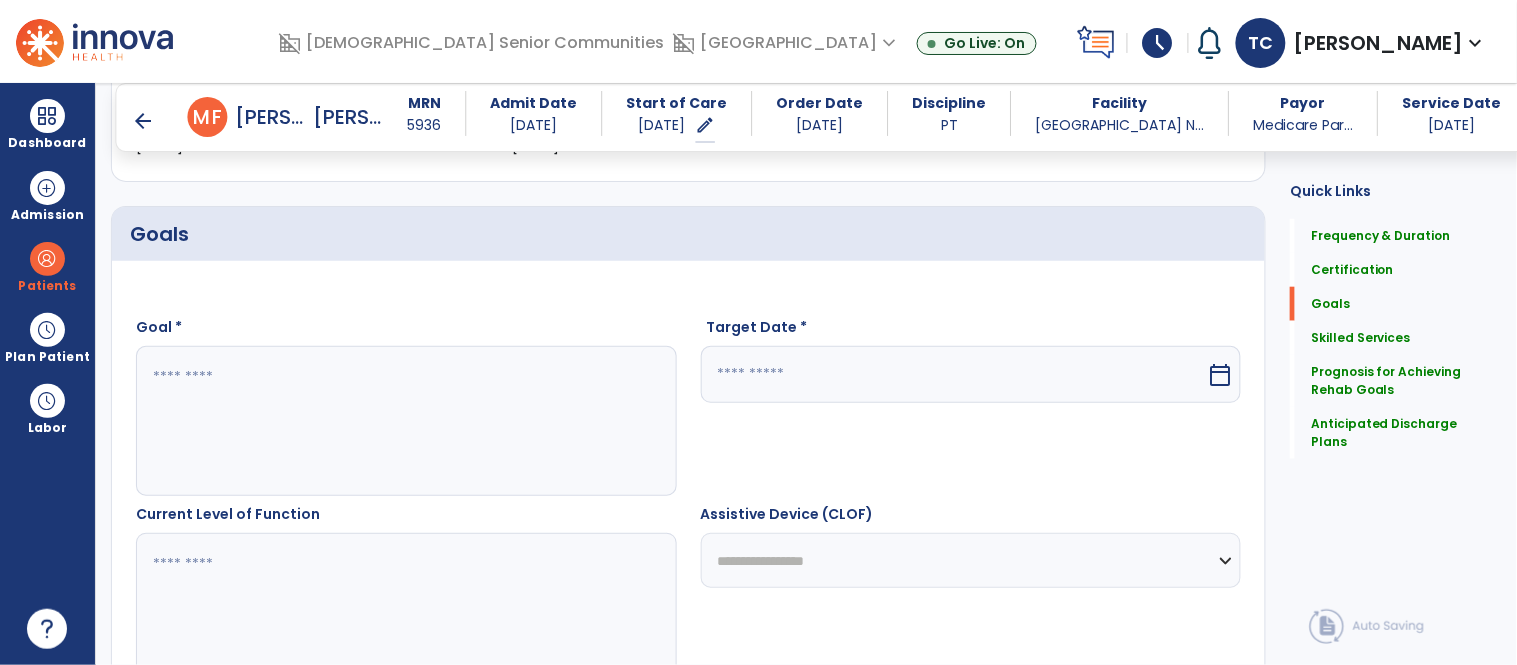 click at bounding box center [954, 374] 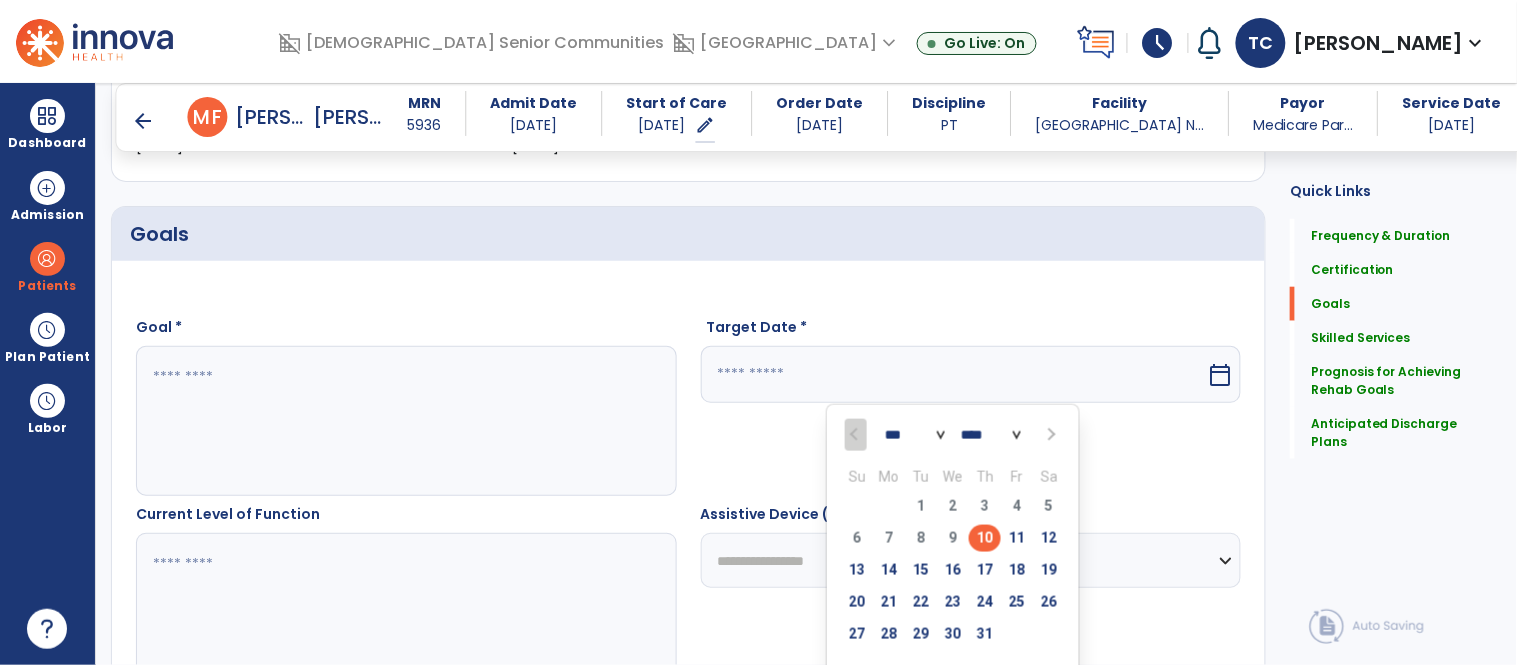 click at bounding box center [1050, 435] 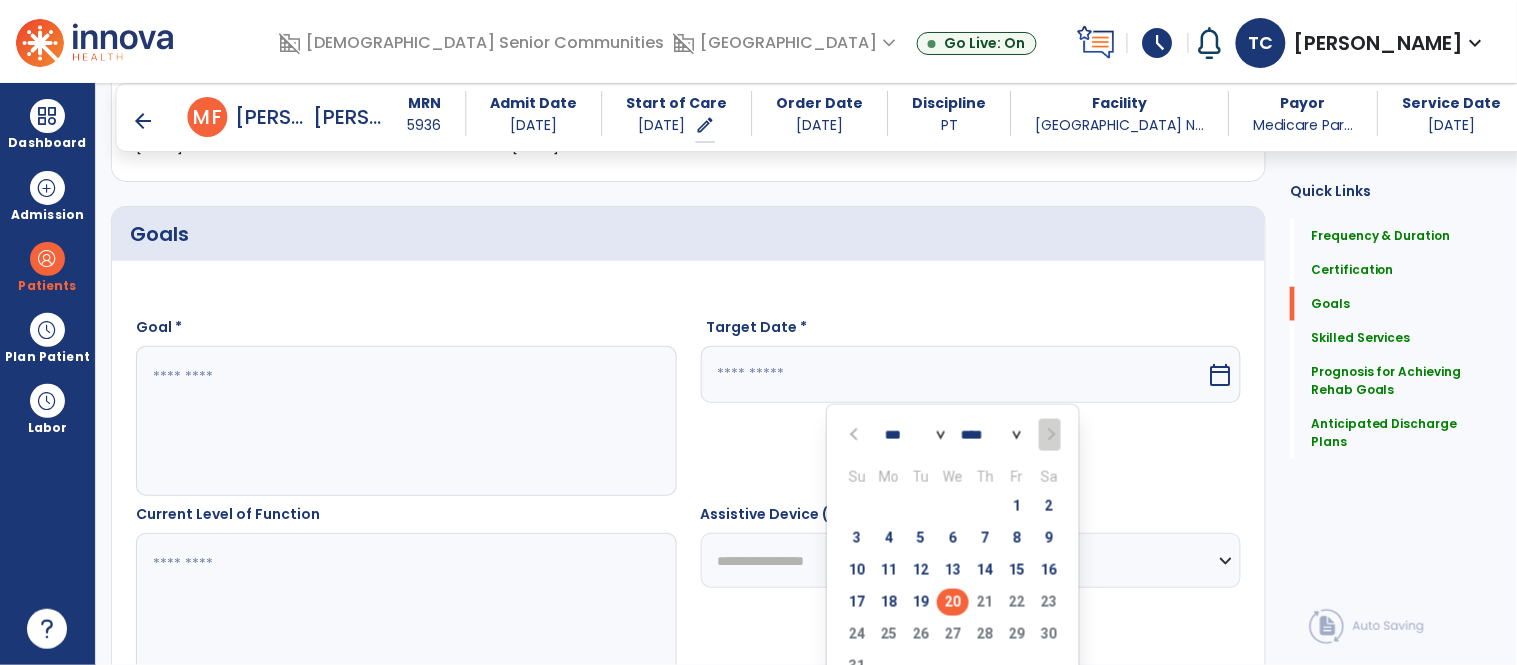 click on "20" at bounding box center (953, 602) 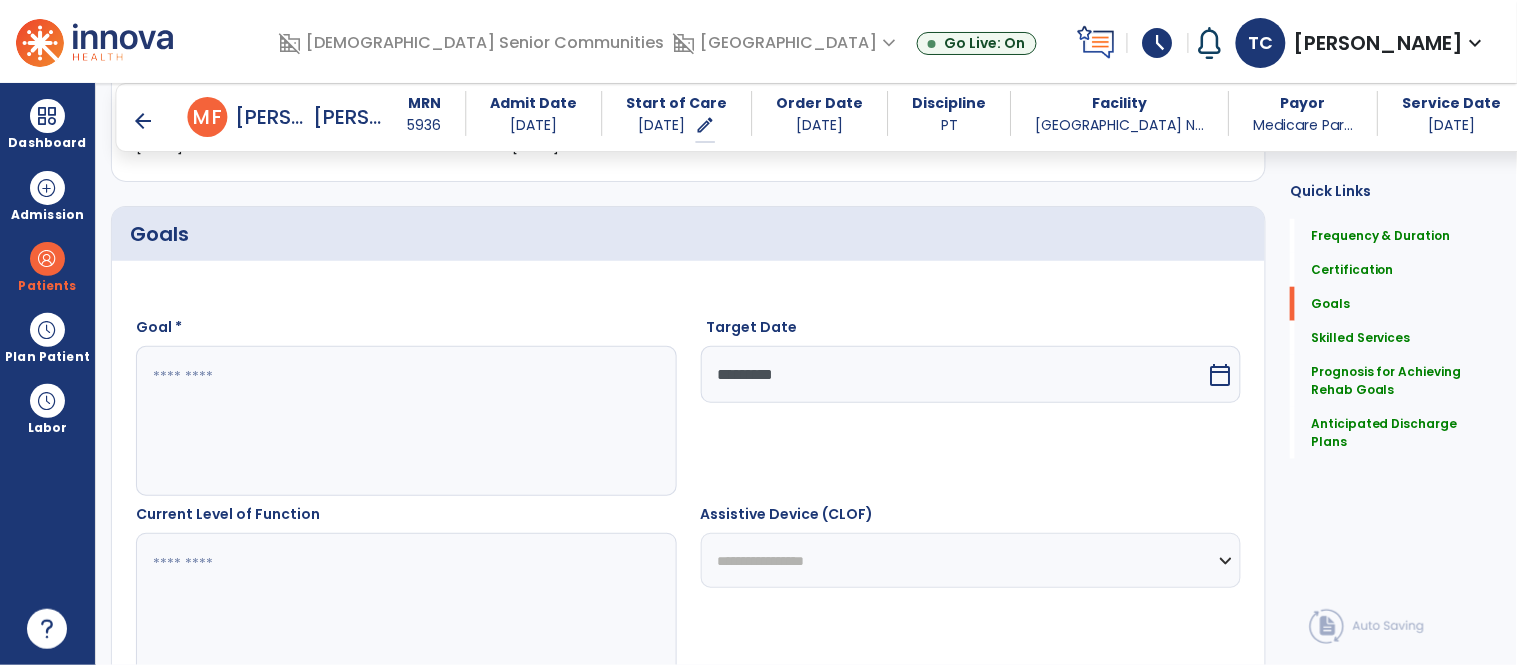 click at bounding box center (405, 421) 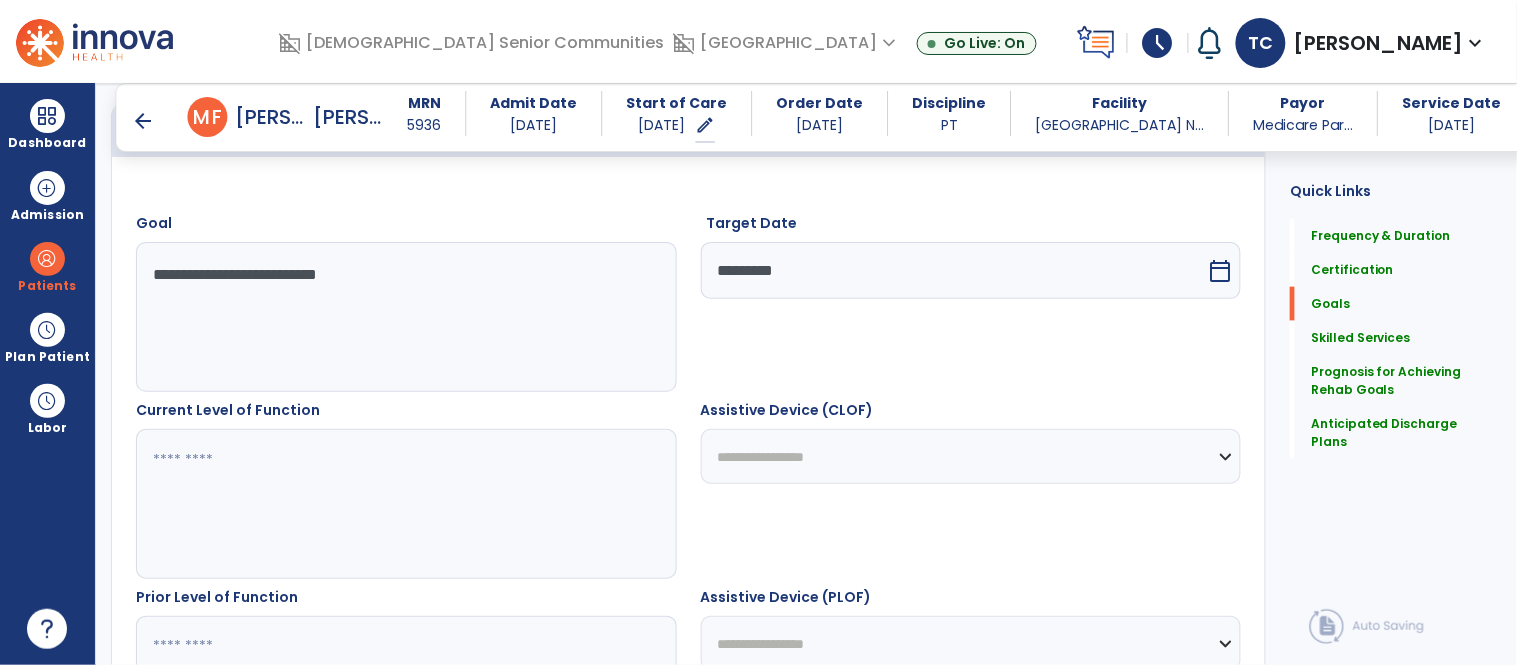 scroll, scrollTop: 535, scrollLeft: 0, axis: vertical 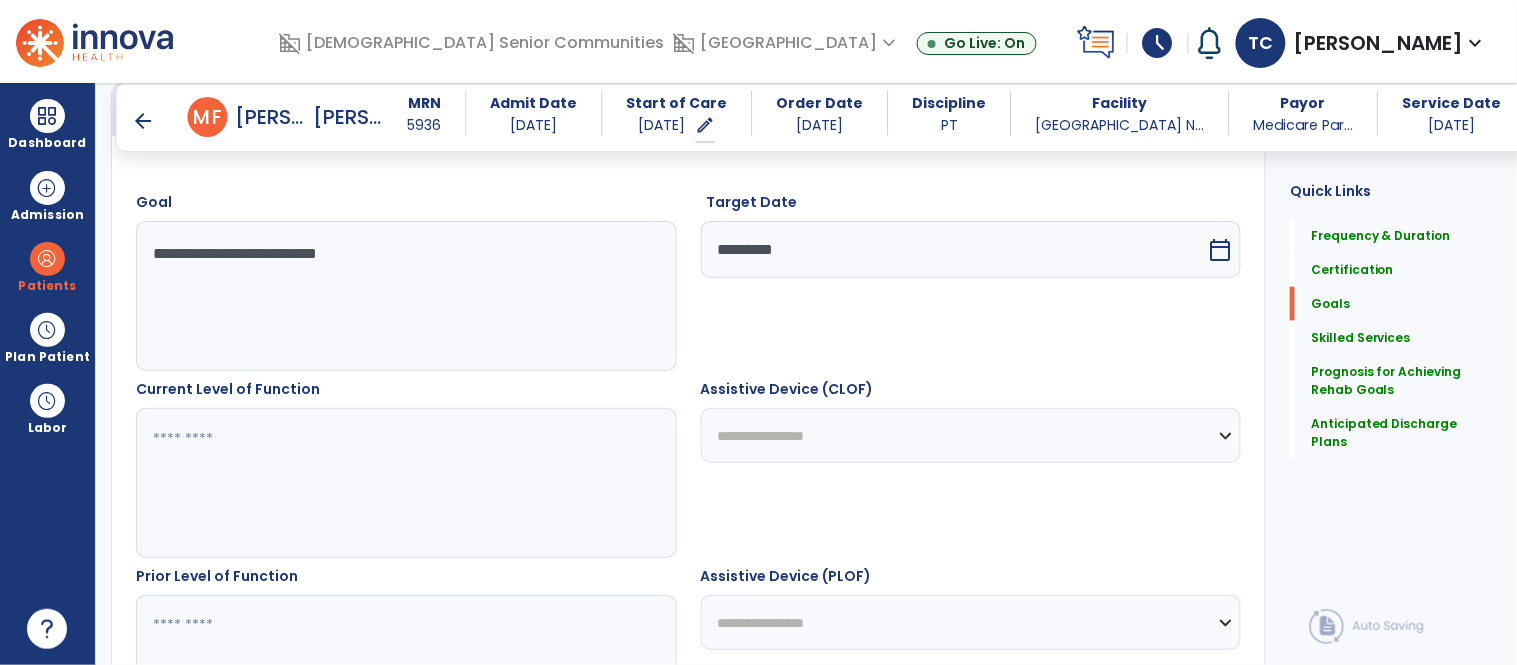 type on "**********" 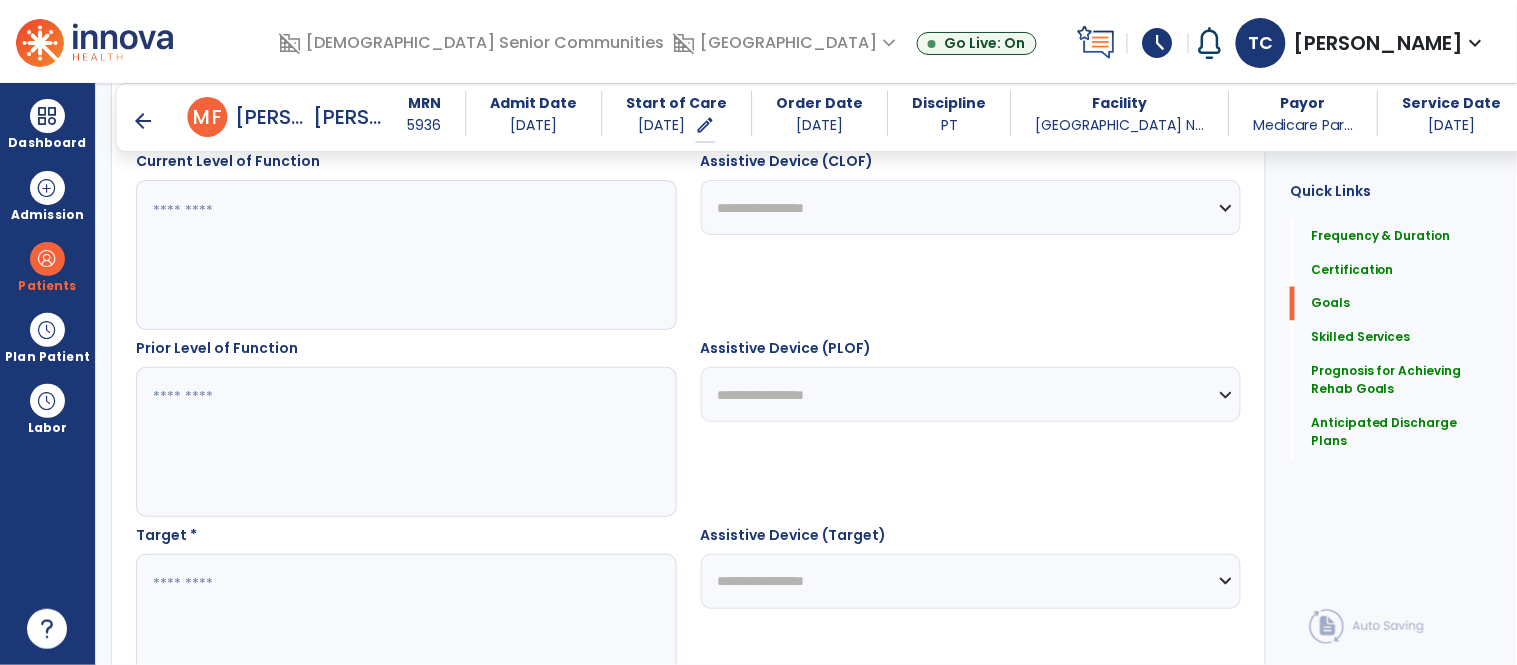 scroll, scrollTop: 835, scrollLeft: 0, axis: vertical 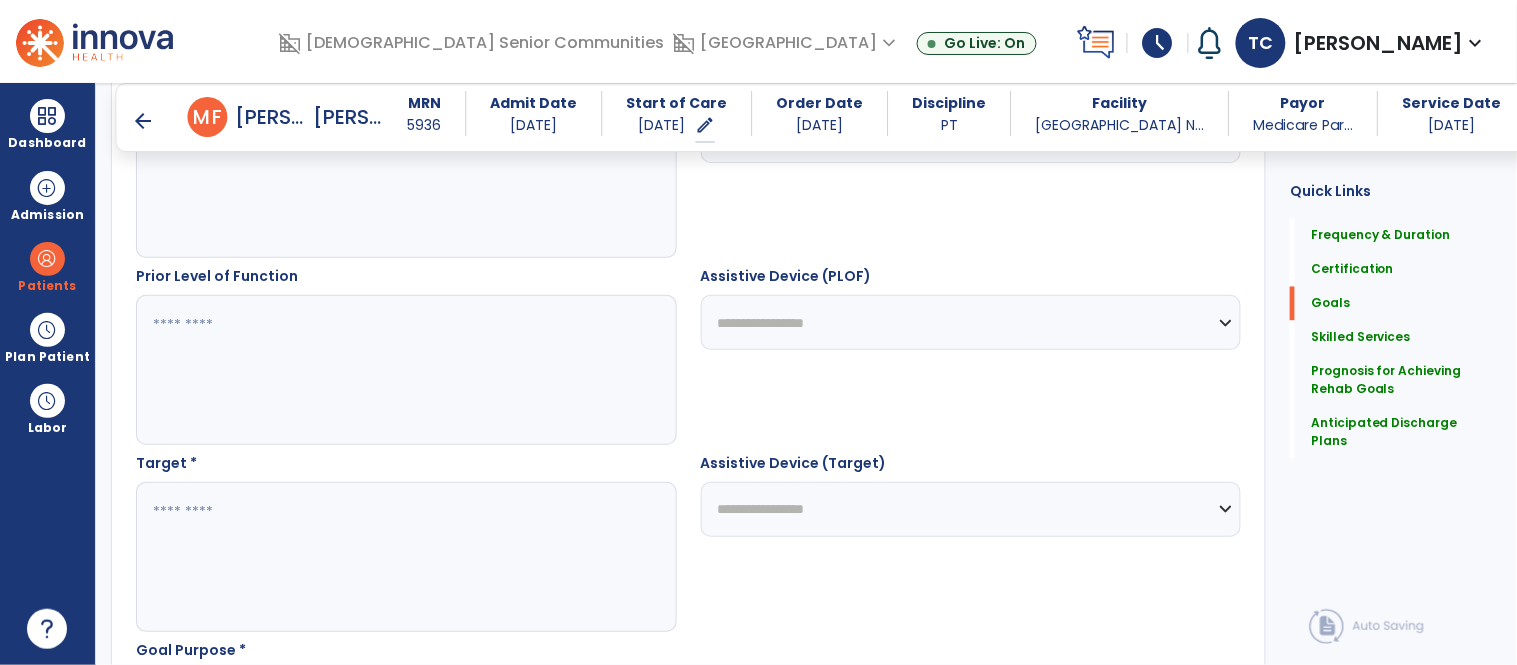 click at bounding box center (405, 370) 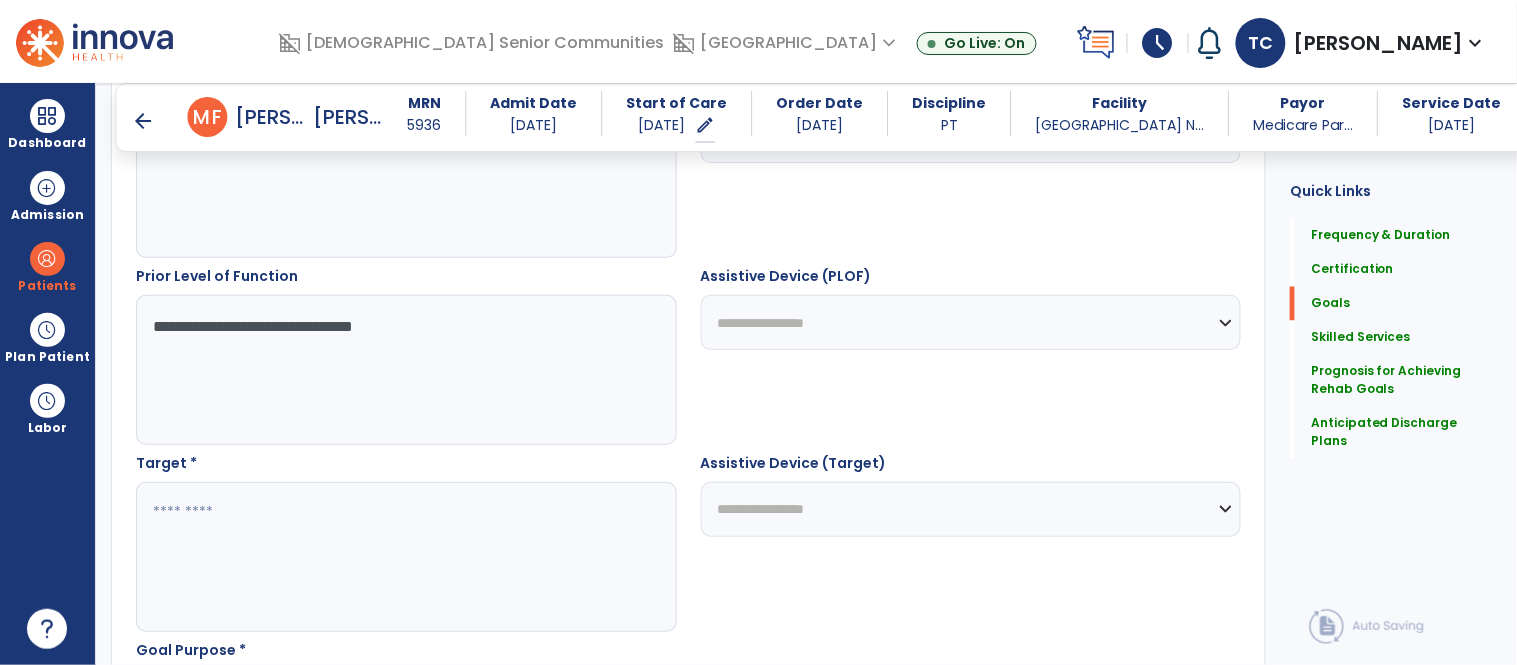 type on "**********" 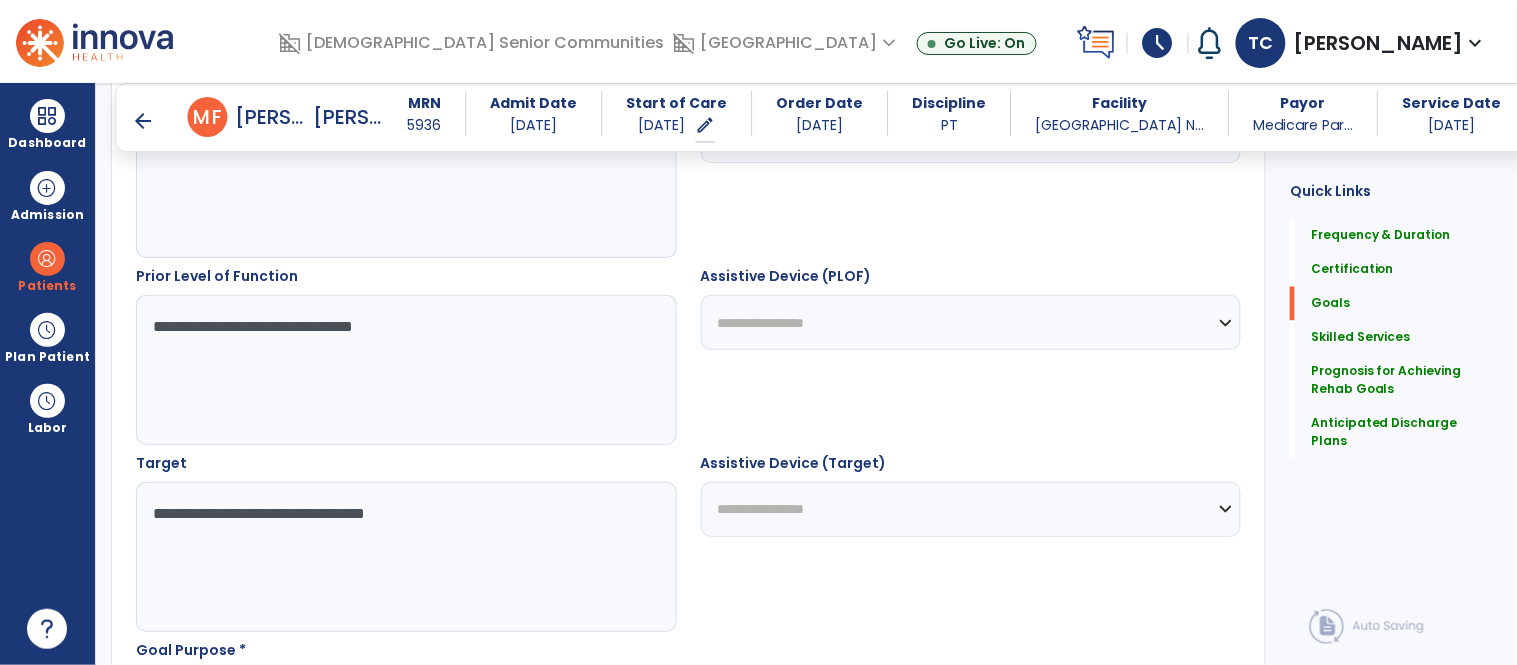 scroll, scrollTop: 1093, scrollLeft: 0, axis: vertical 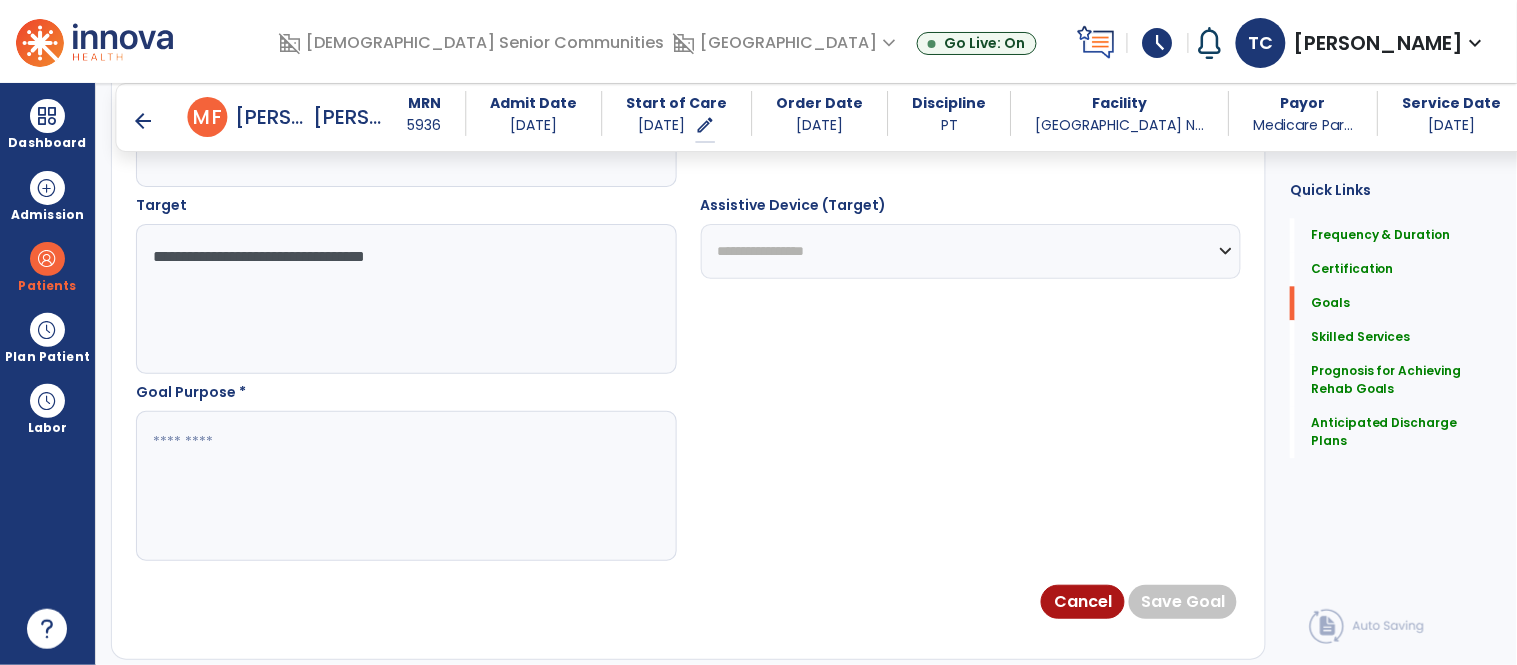 type on "**********" 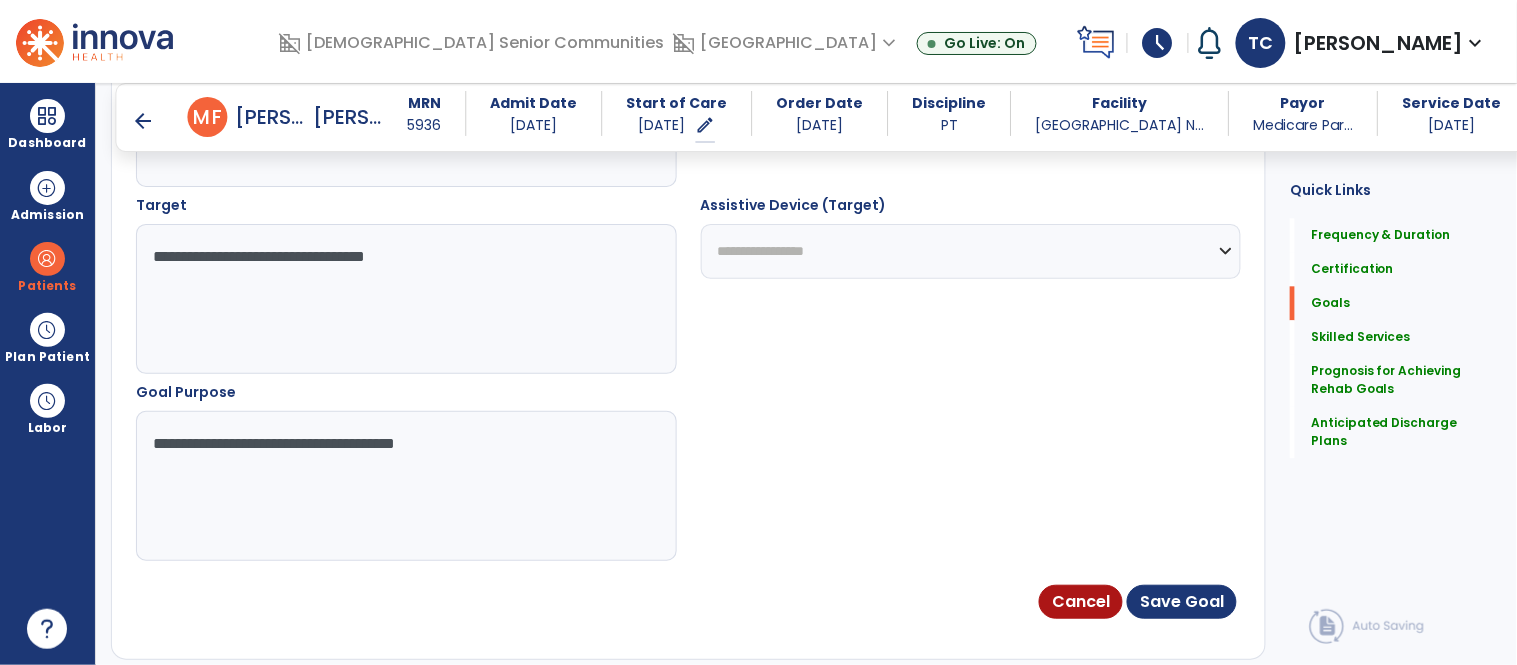 type on "**********" 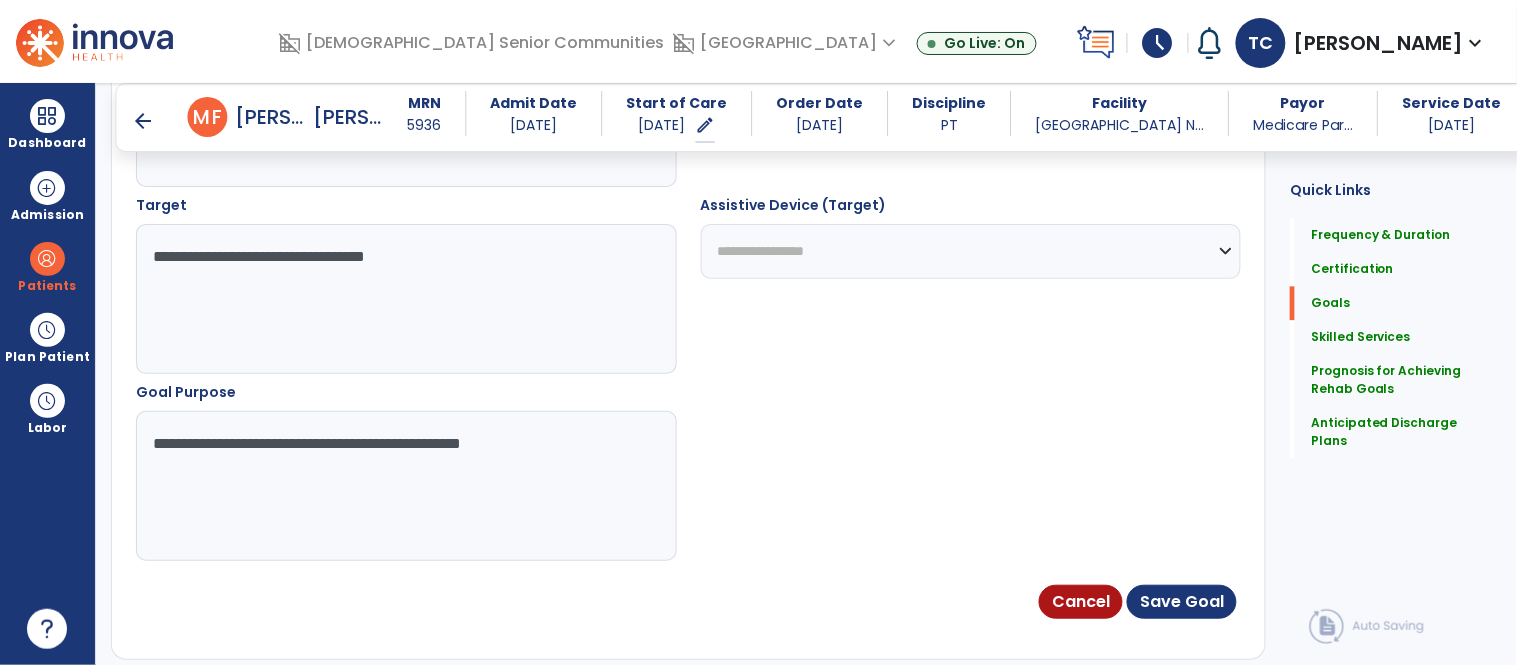 type on "**********" 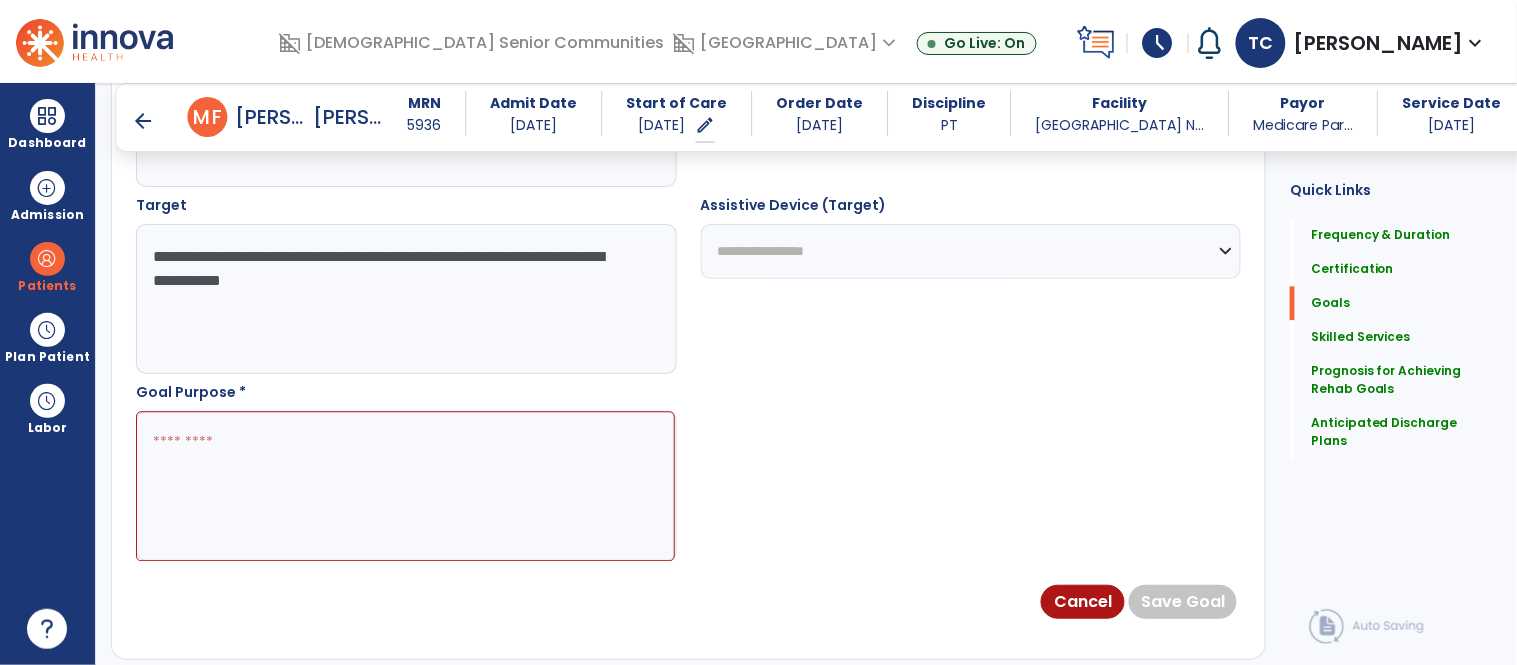 type on "**********" 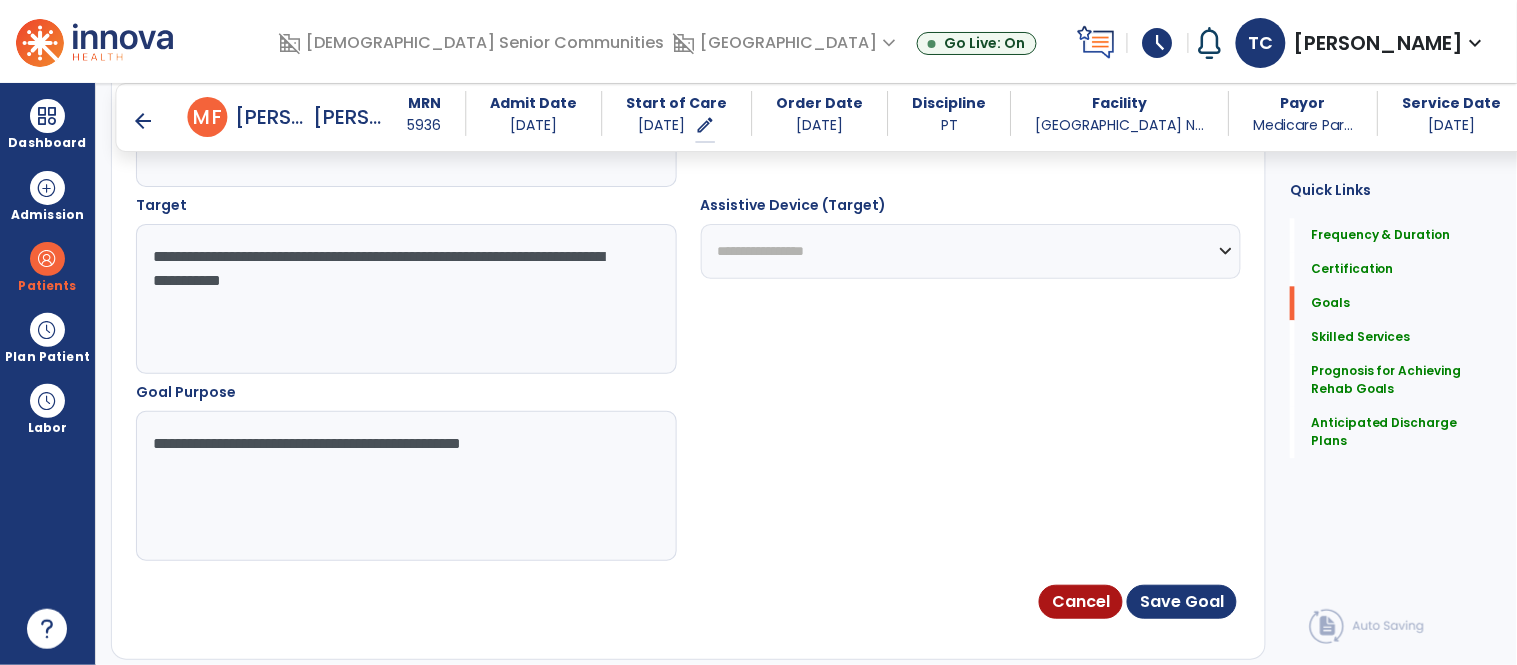 type on "**********" 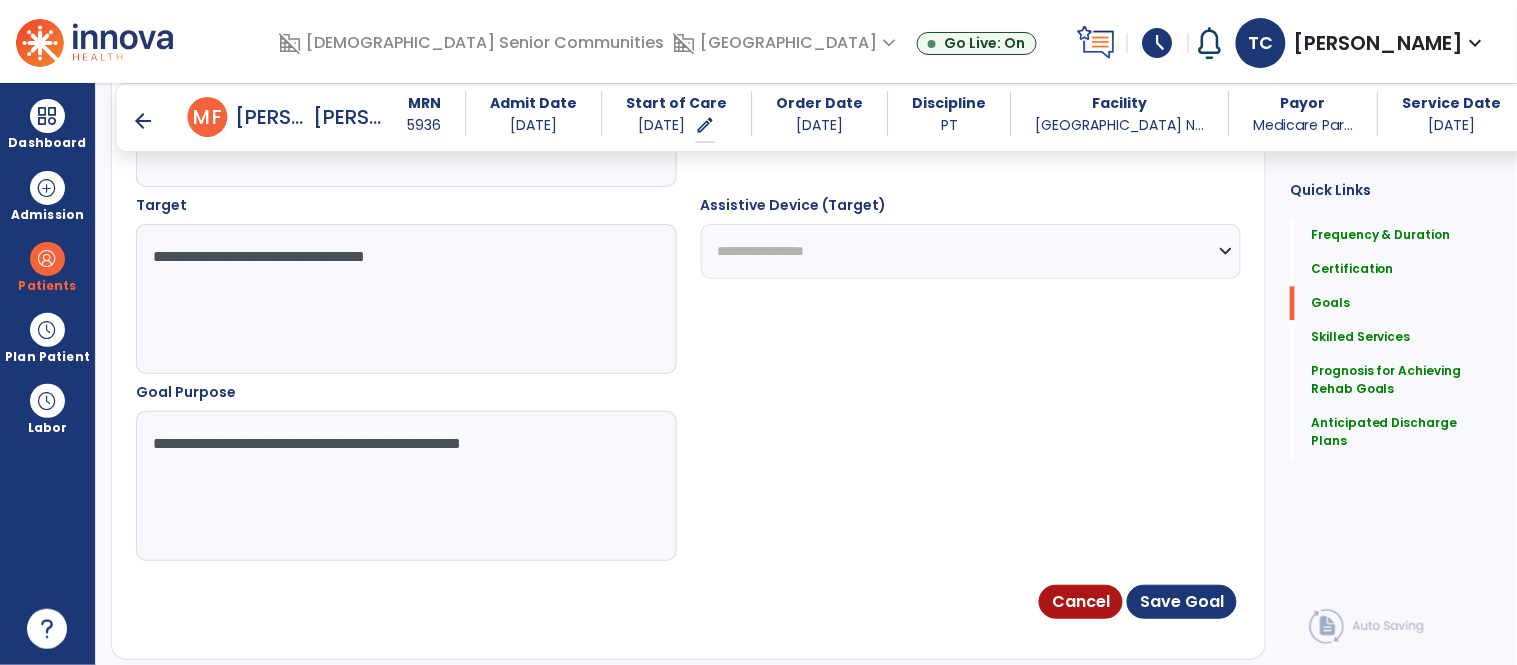 type on "**********" 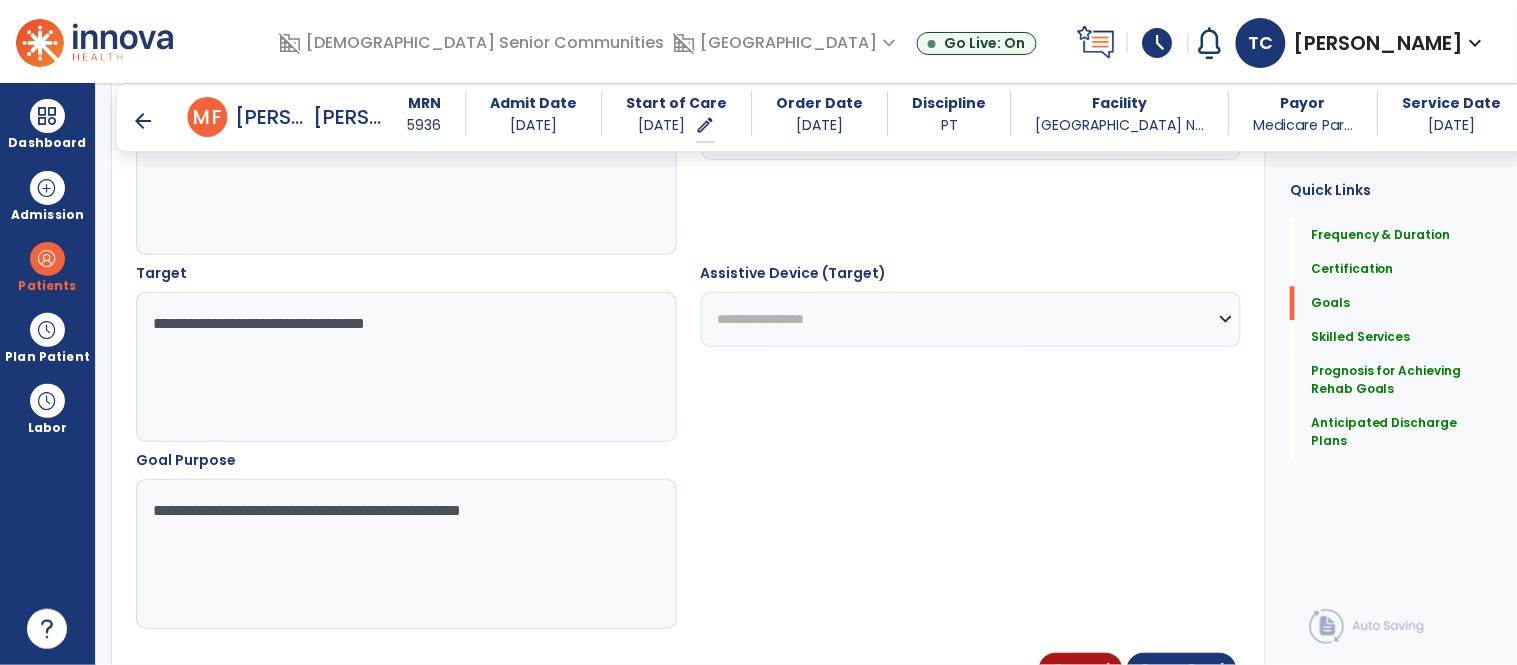 scroll, scrollTop: 1032, scrollLeft: 0, axis: vertical 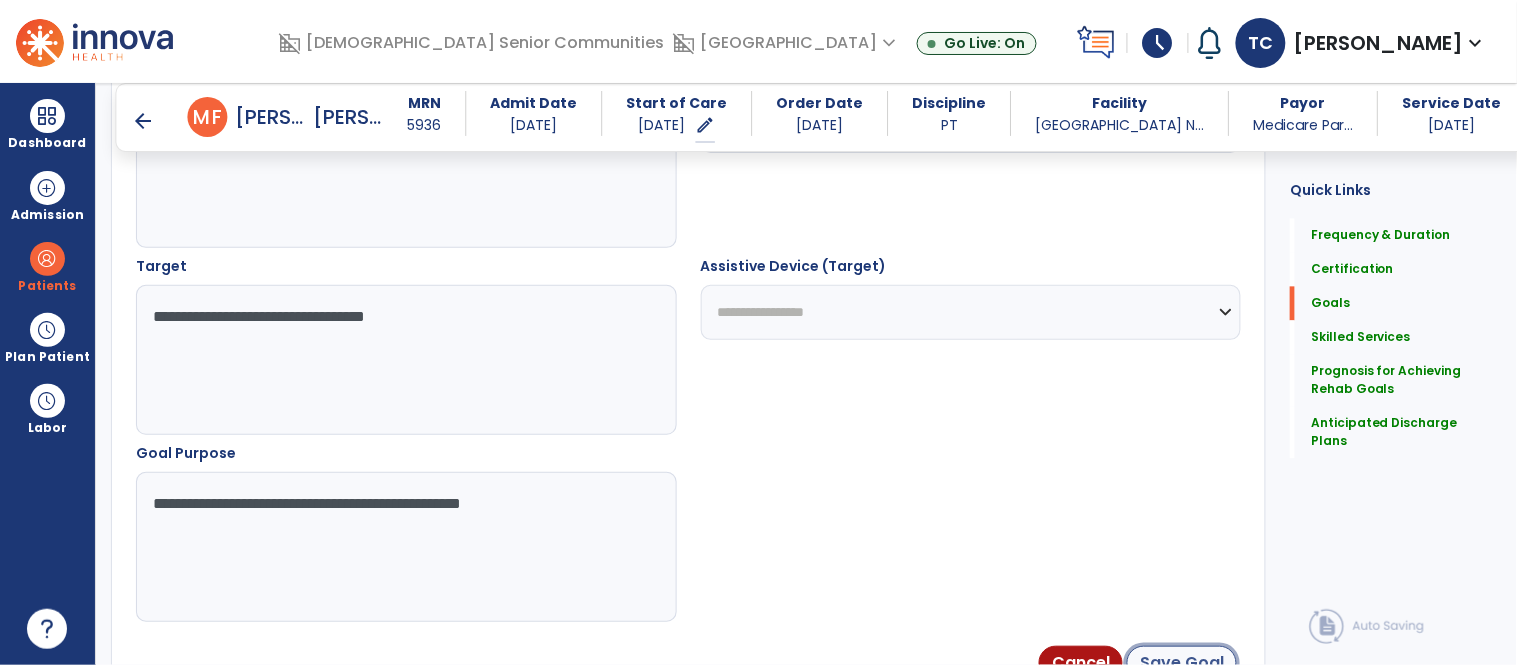 click on "Save Goal" at bounding box center (1182, 663) 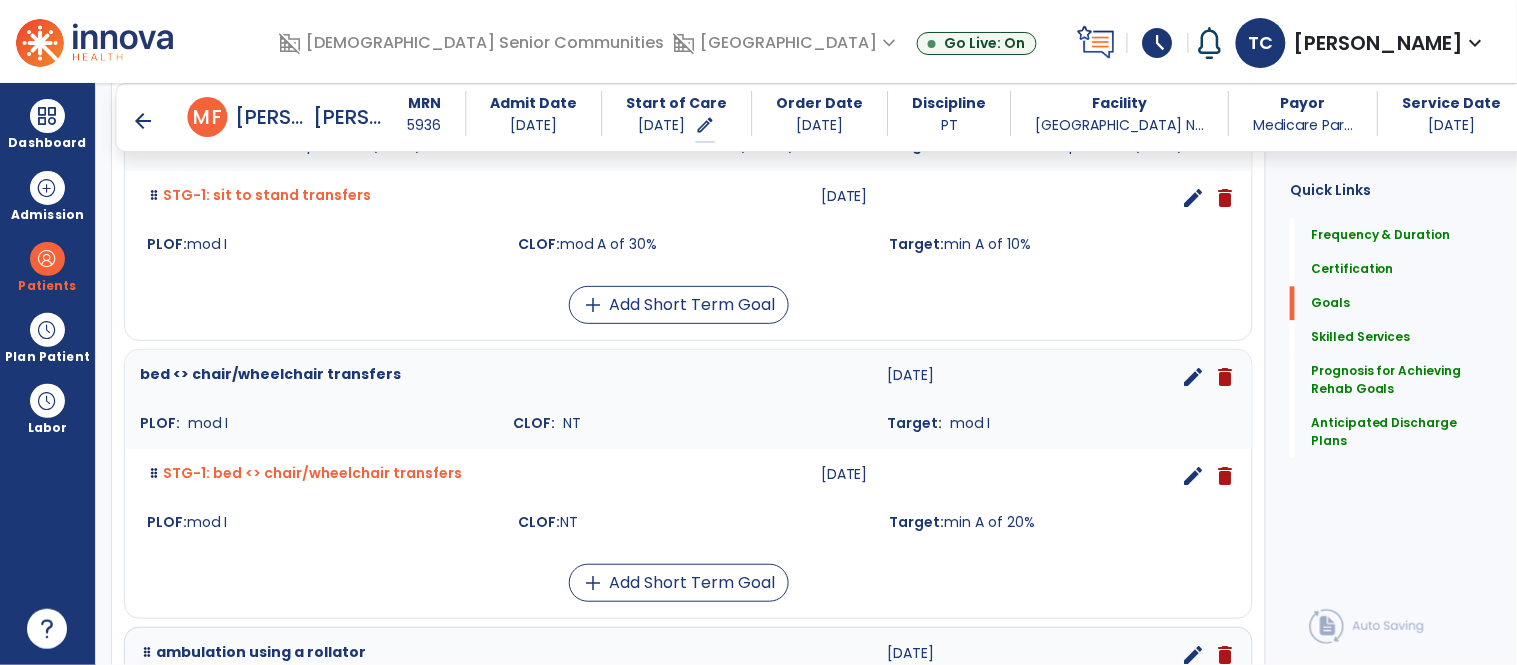 scroll, scrollTop: 1510, scrollLeft: 0, axis: vertical 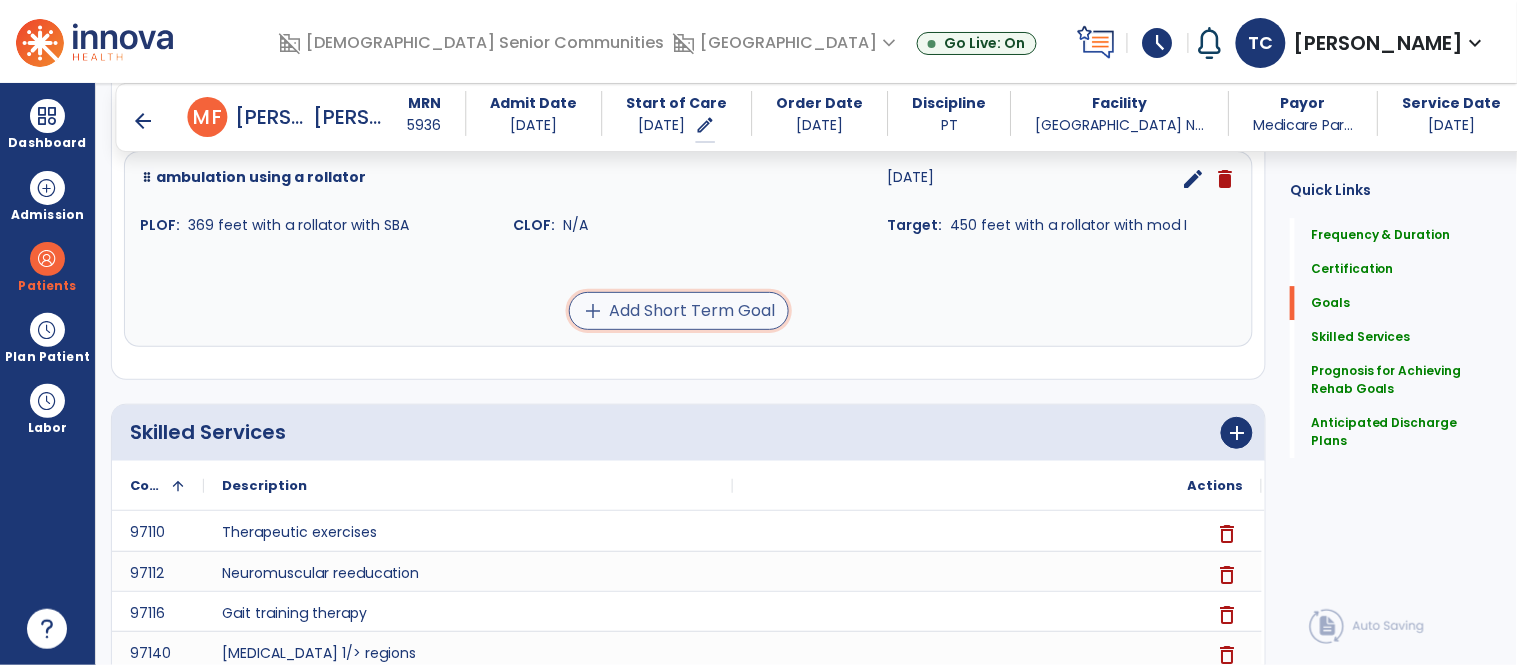 click on "add  Add Short Term Goal" at bounding box center (679, 311) 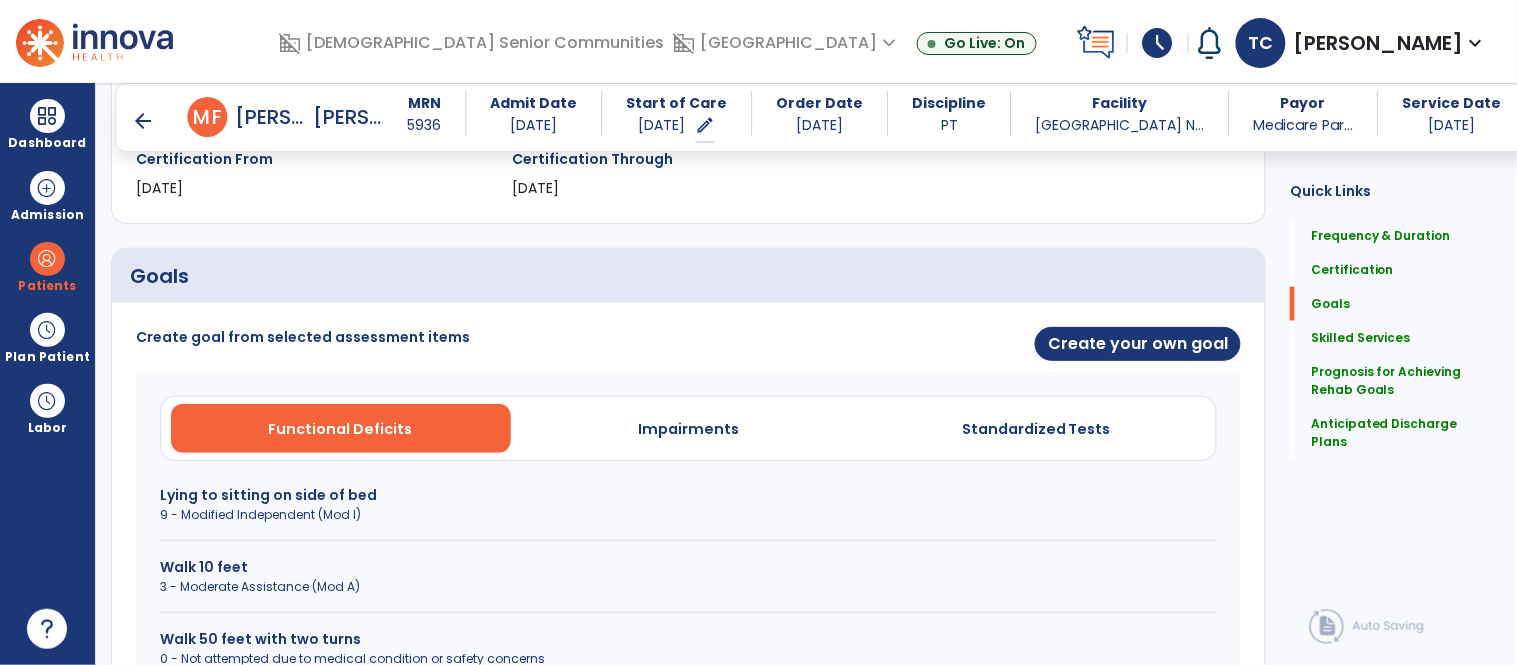 scroll, scrollTop: 356, scrollLeft: 0, axis: vertical 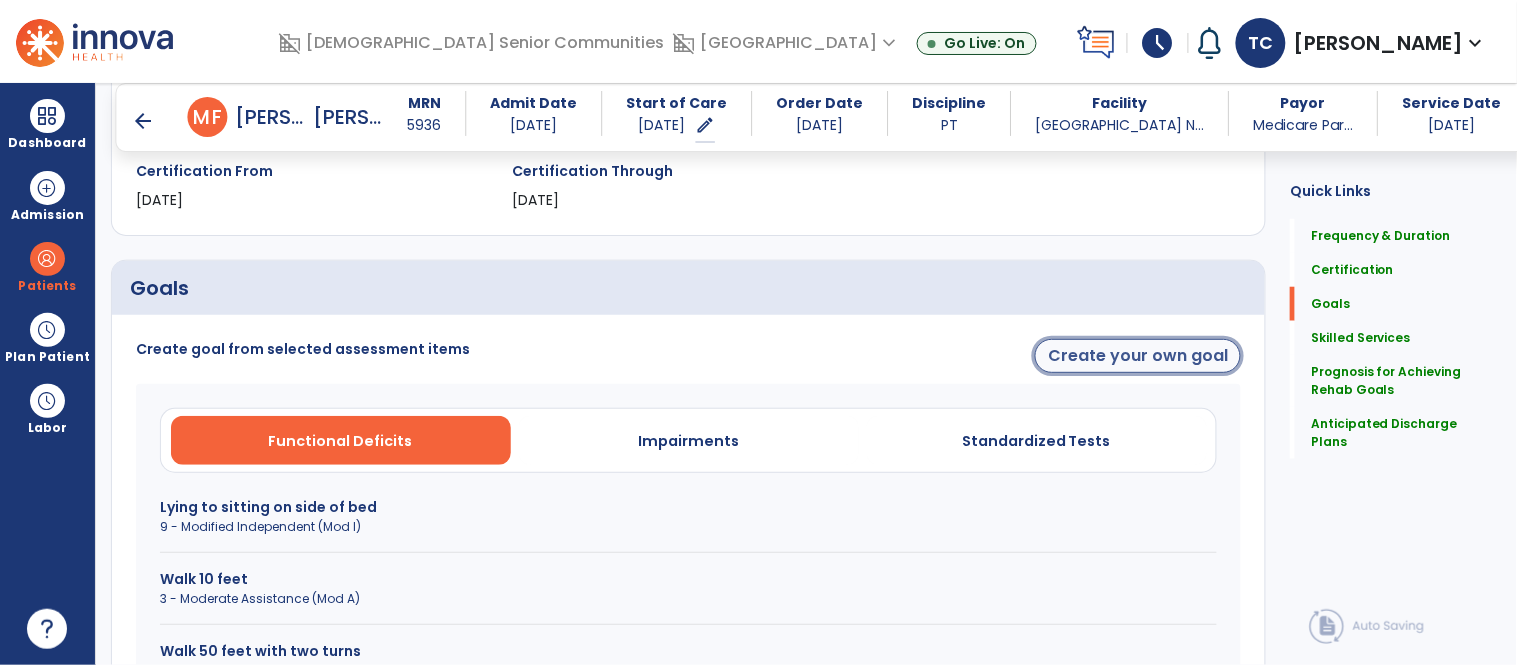 click on "Create your own goal" at bounding box center [1138, 356] 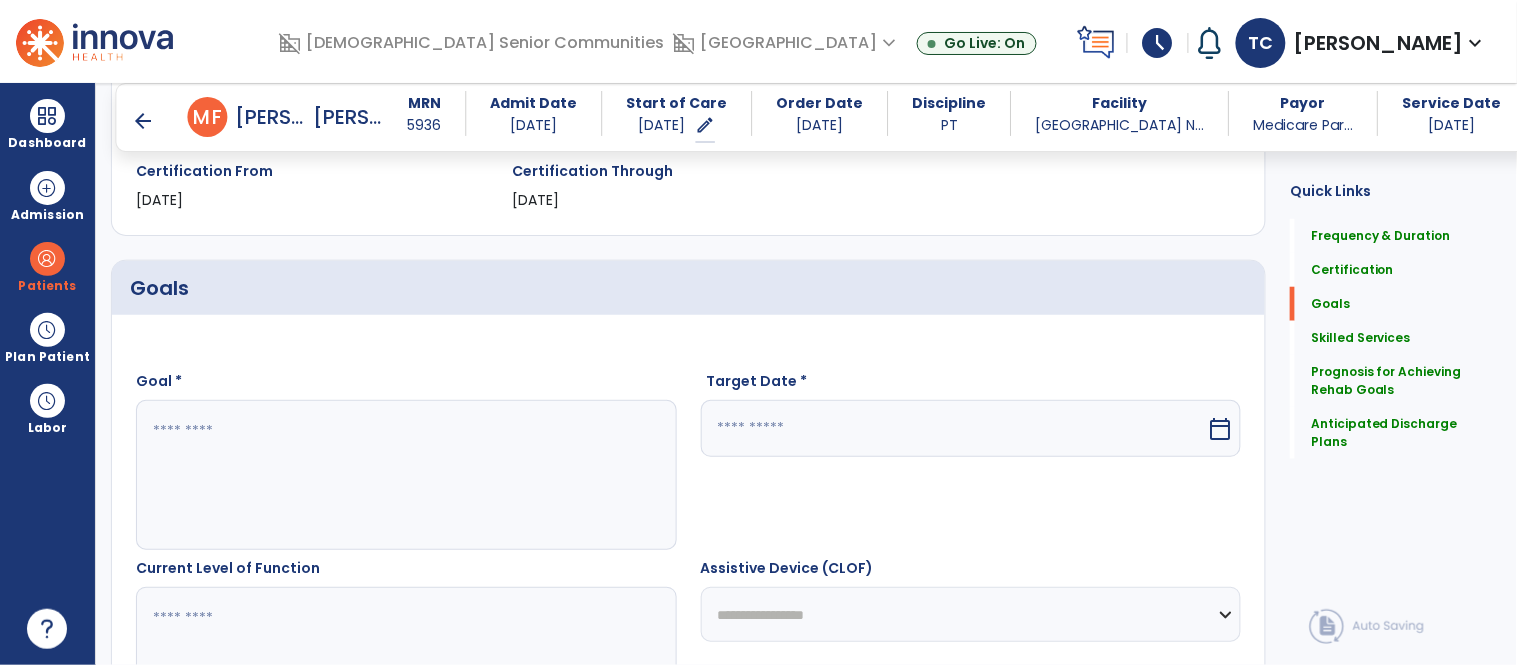 click at bounding box center (954, 428) 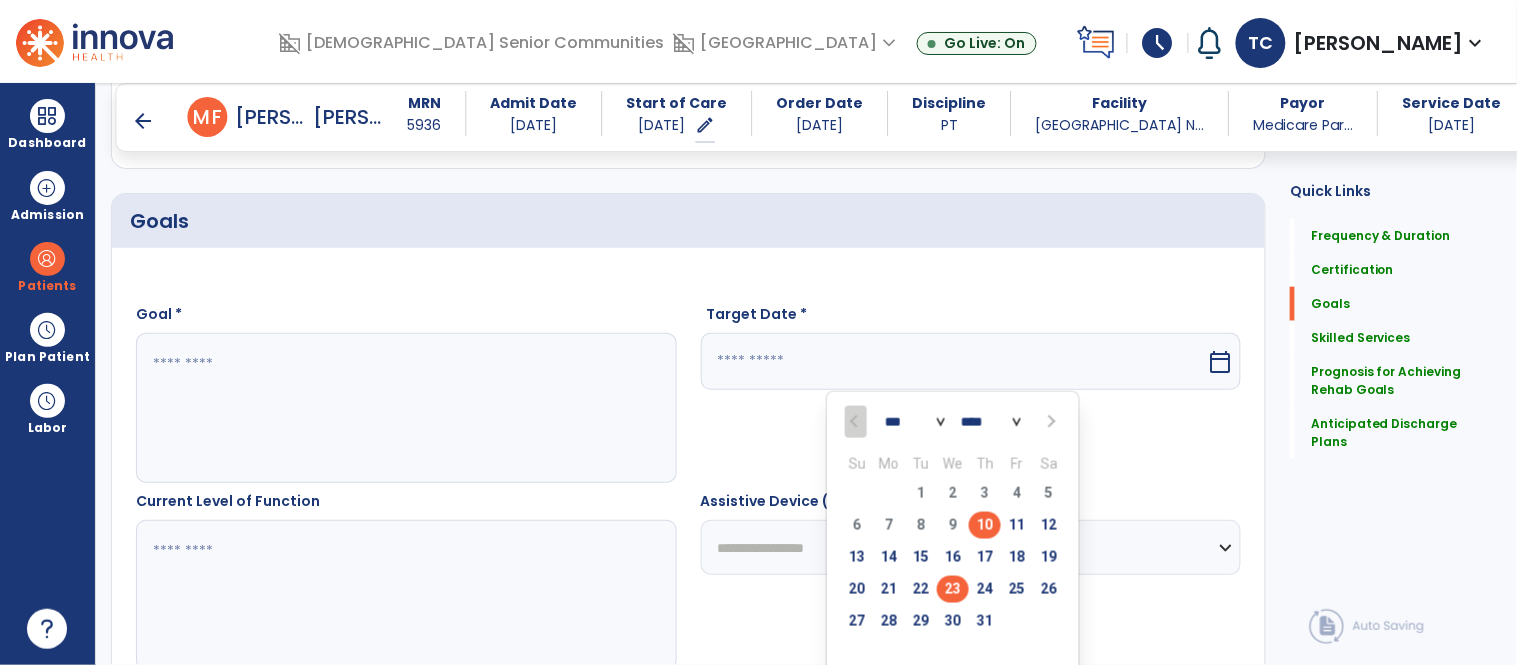 scroll, scrollTop: 443, scrollLeft: 0, axis: vertical 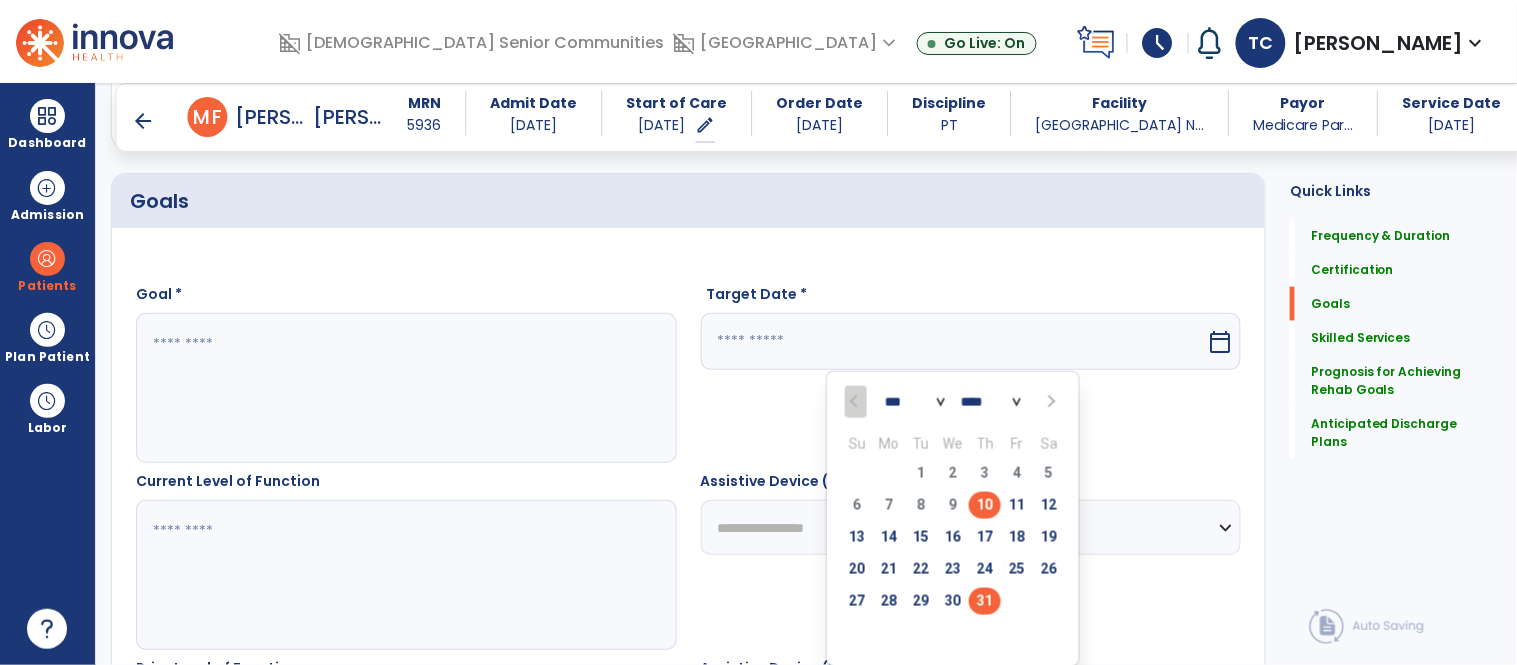 click on "31" at bounding box center (985, 601) 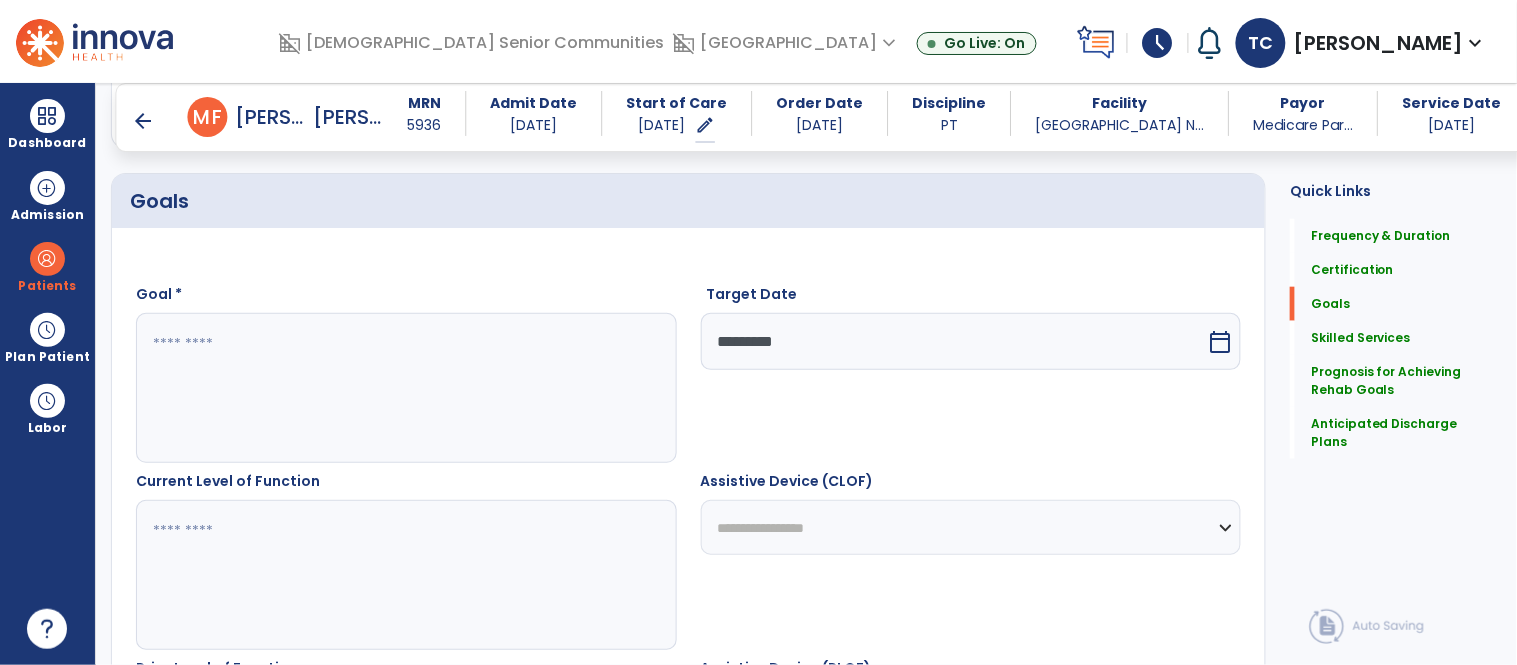 click at bounding box center [405, 388] 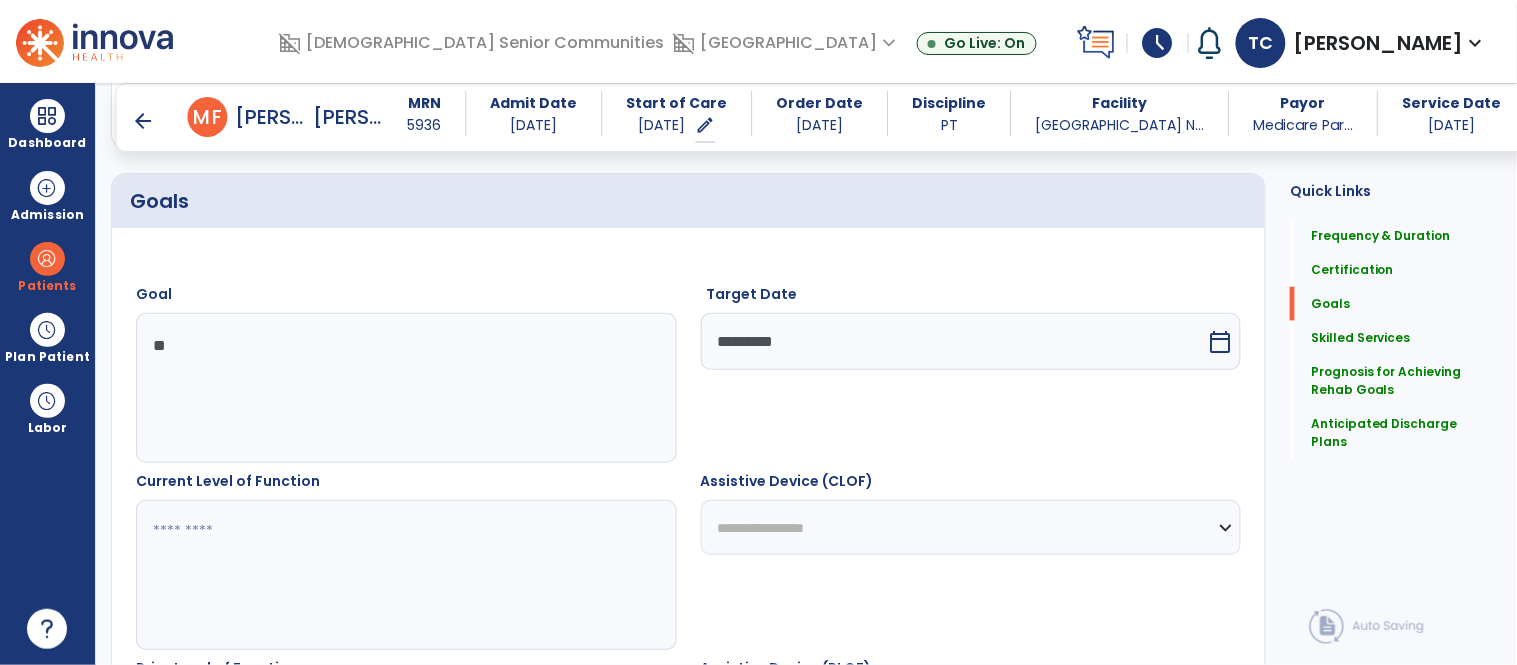 type on "*" 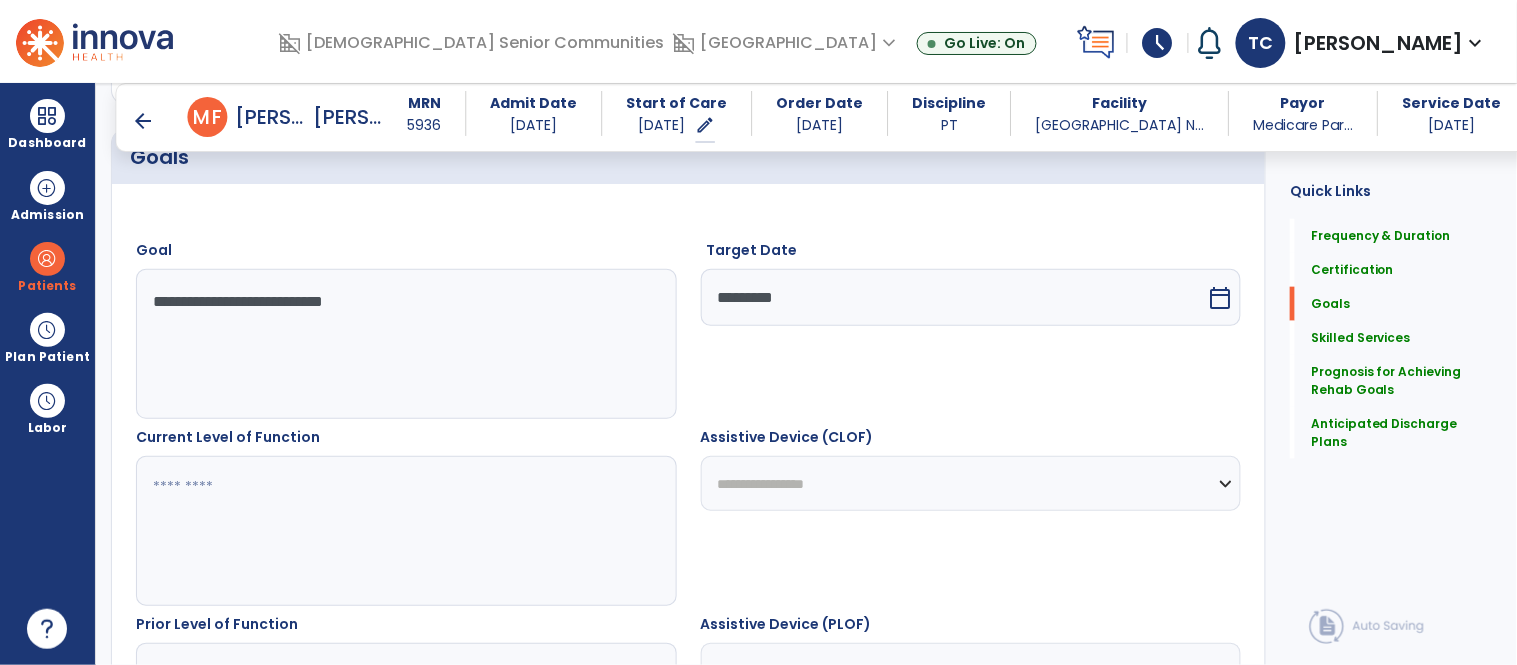 scroll, scrollTop: 484, scrollLeft: 0, axis: vertical 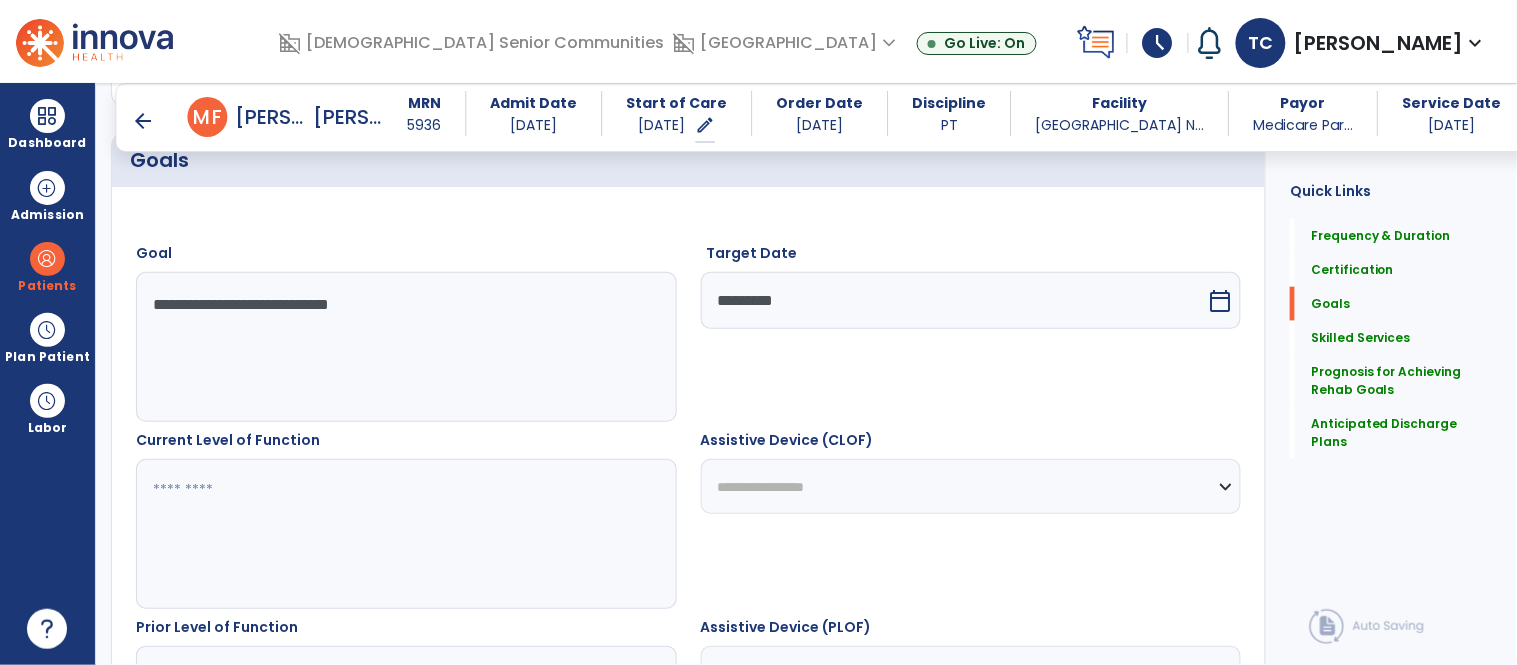 type on "**********" 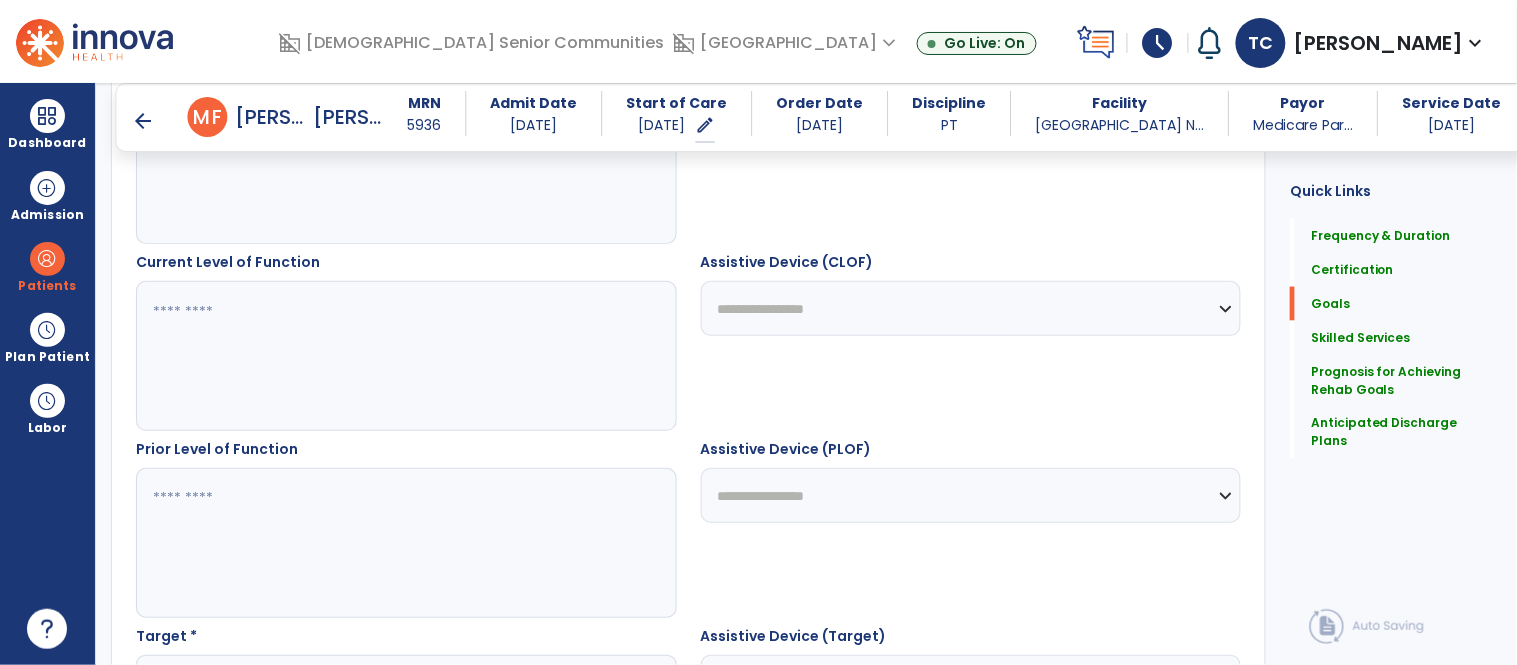 scroll, scrollTop: 664, scrollLeft: 0, axis: vertical 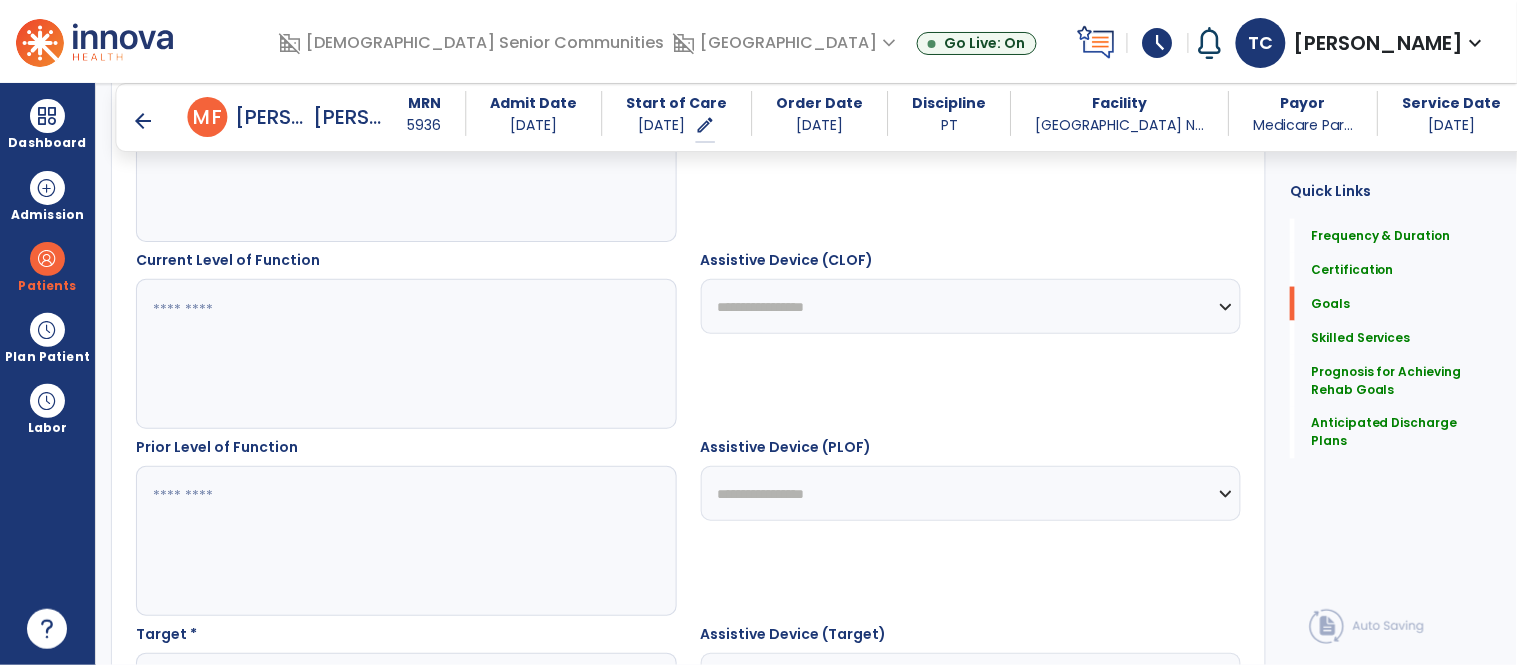 click at bounding box center [405, 541] 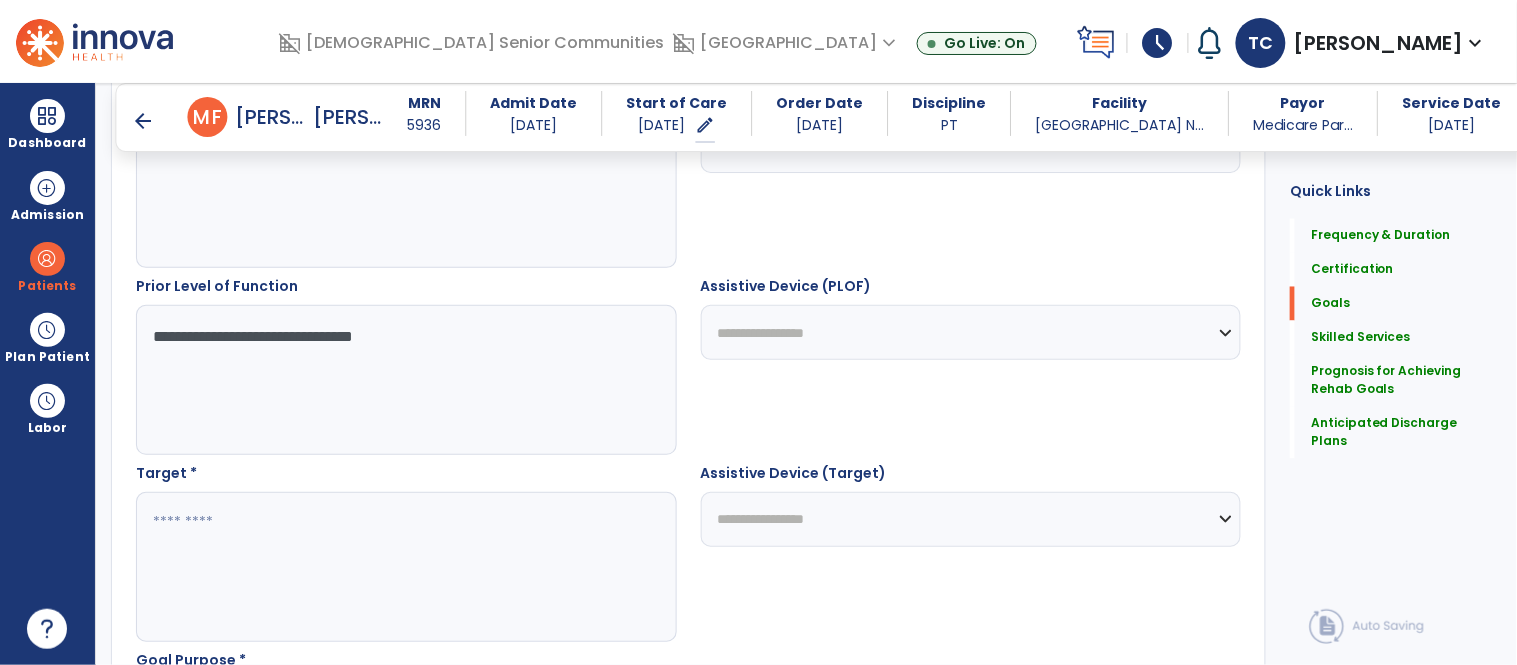 scroll, scrollTop: 826, scrollLeft: 0, axis: vertical 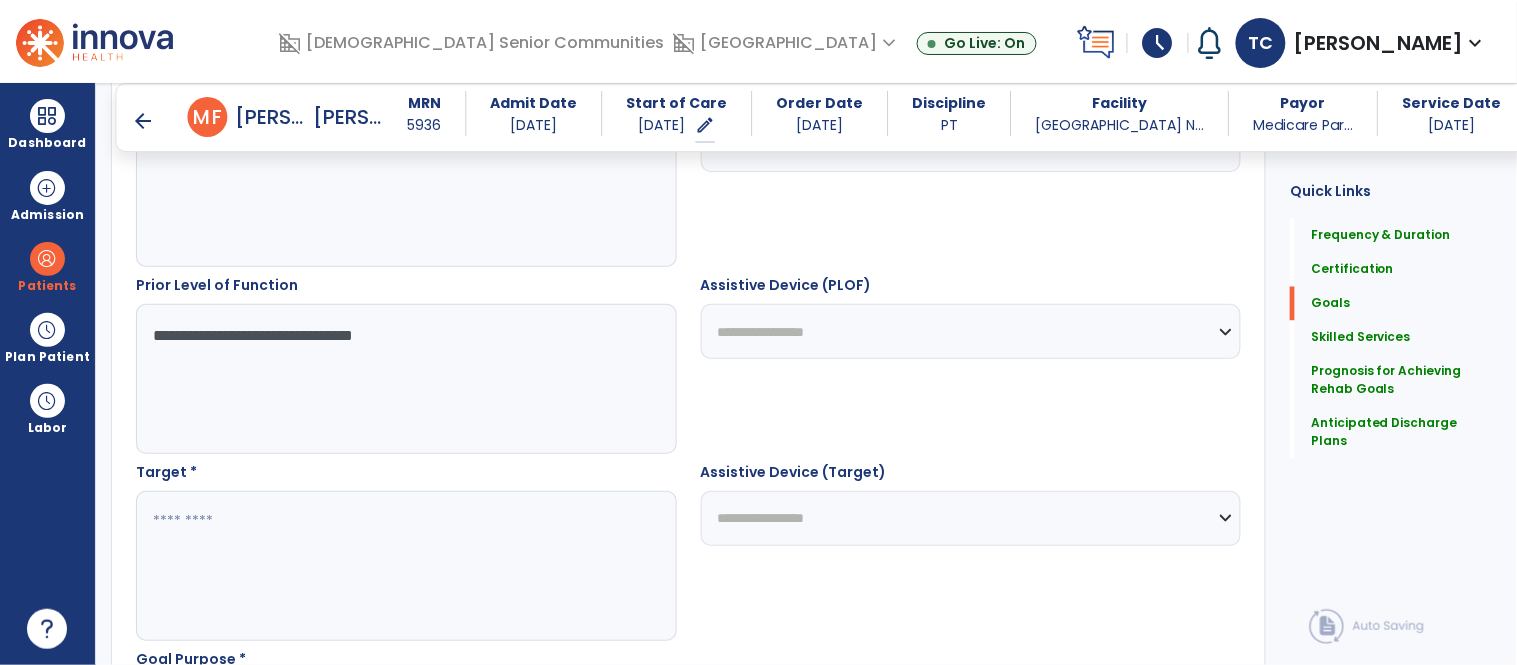 type on "**********" 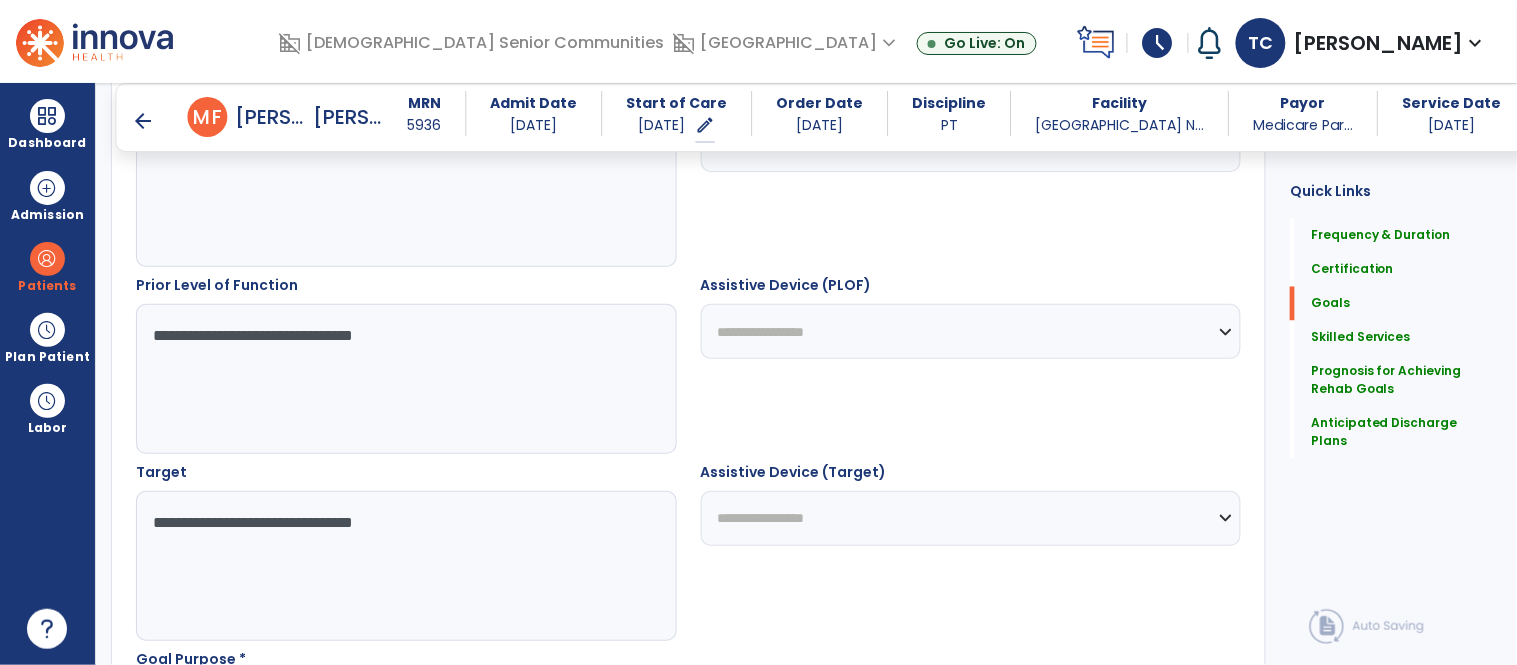 scroll, scrollTop: 981, scrollLeft: 0, axis: vertical 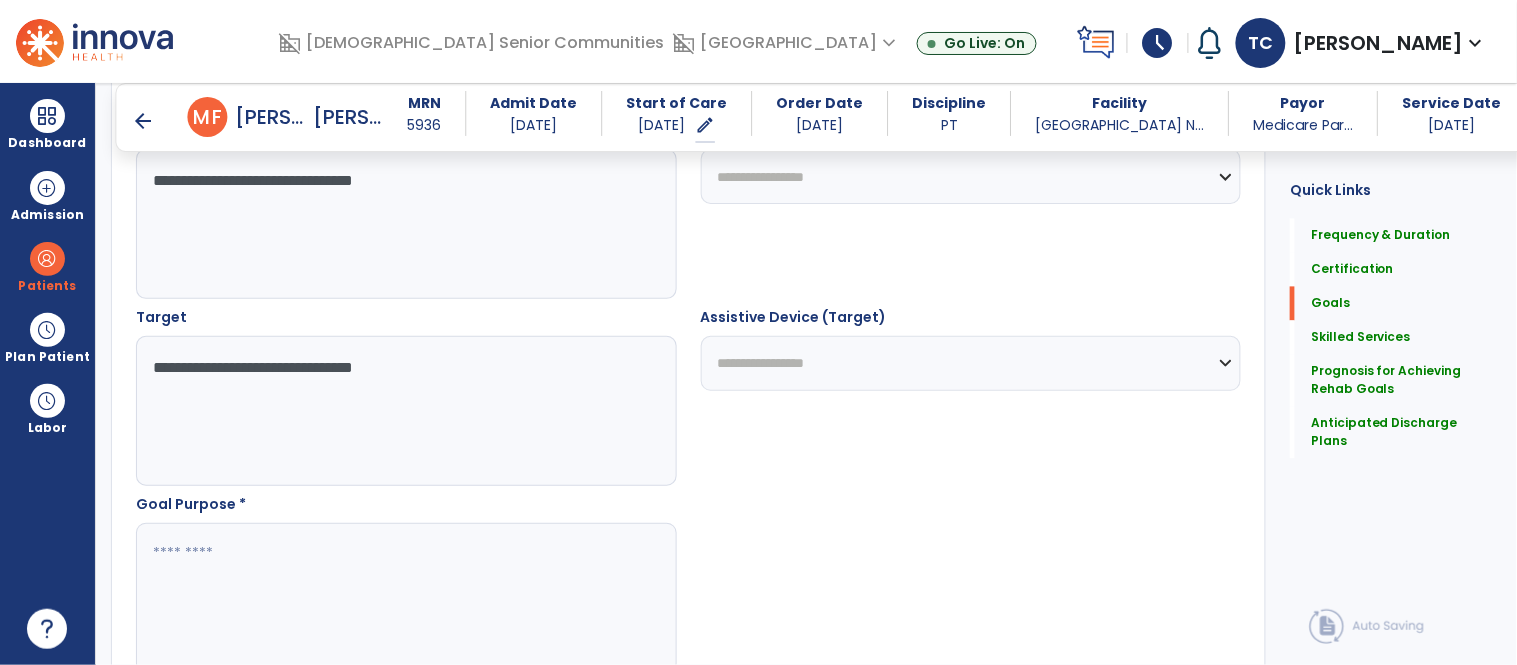 type on "**********" 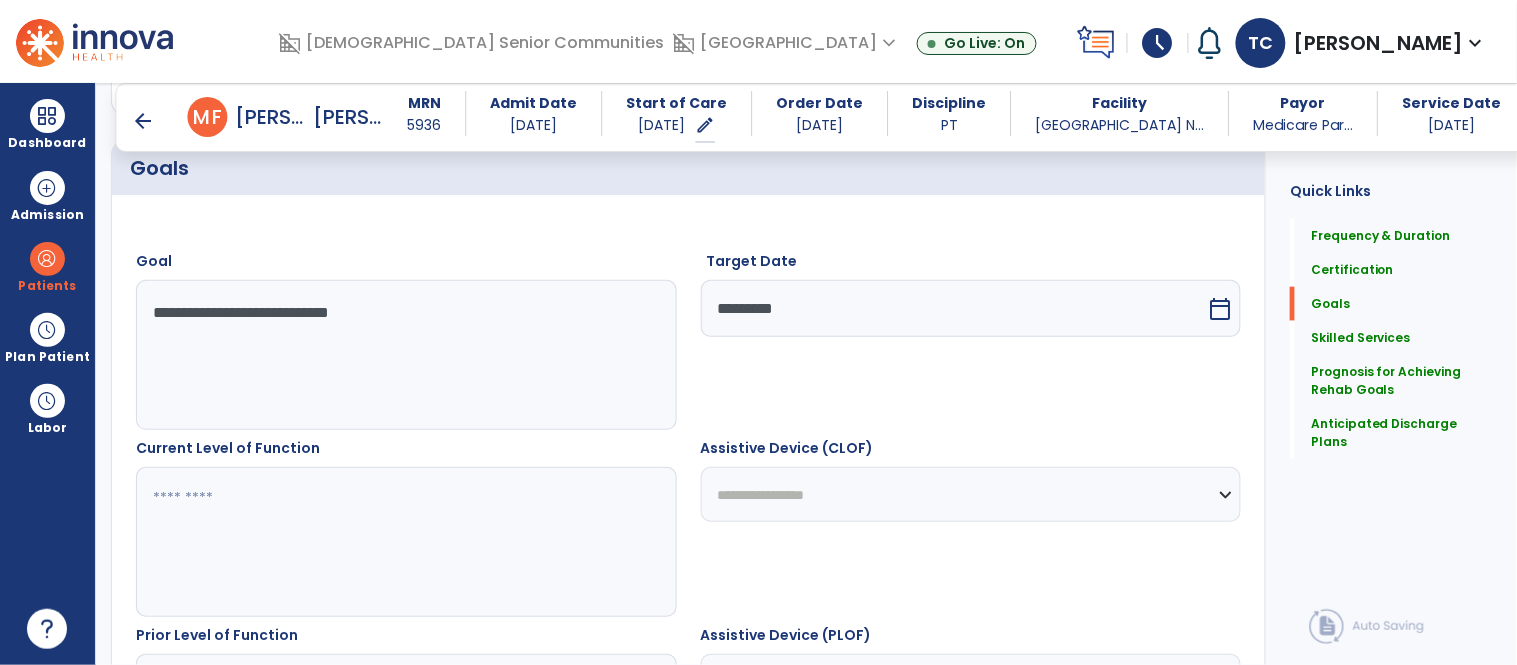 scroll, scrollTop: 462, scrollLeft: 0, axis: vertical 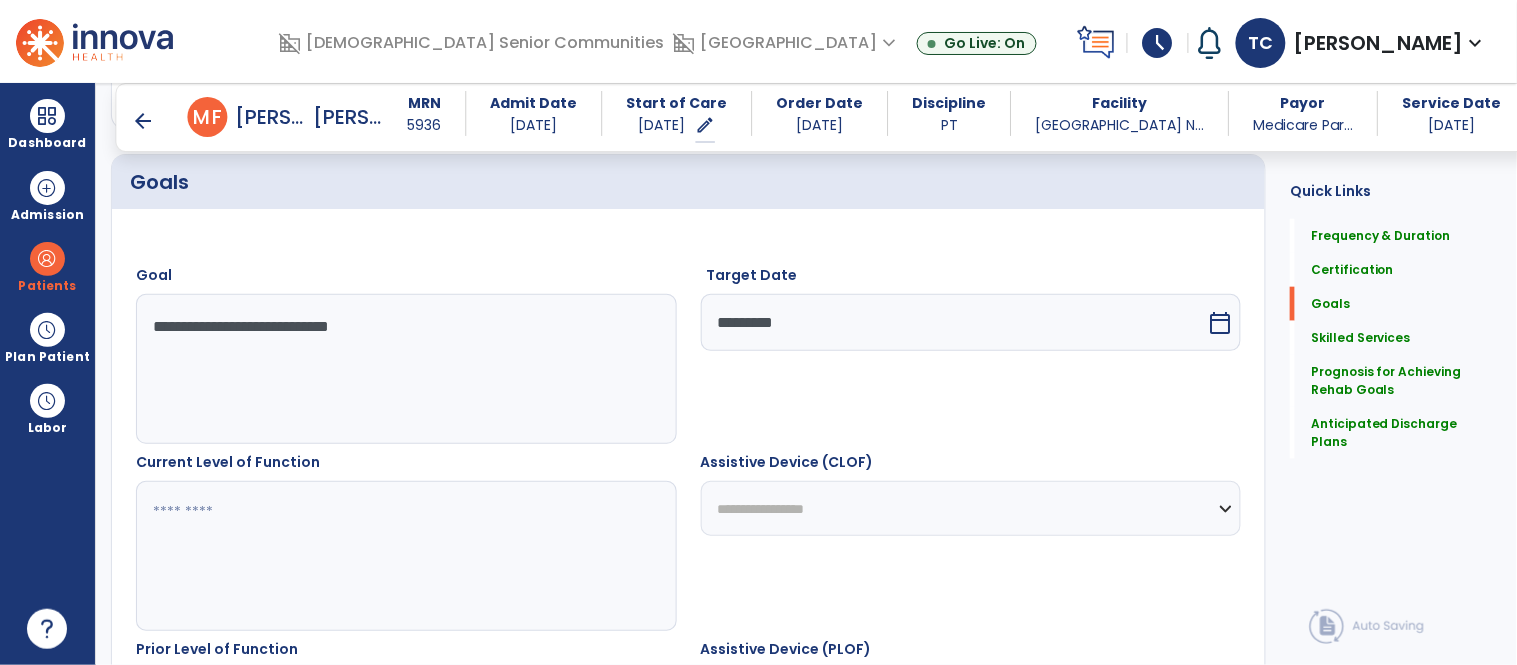 type on "**********" 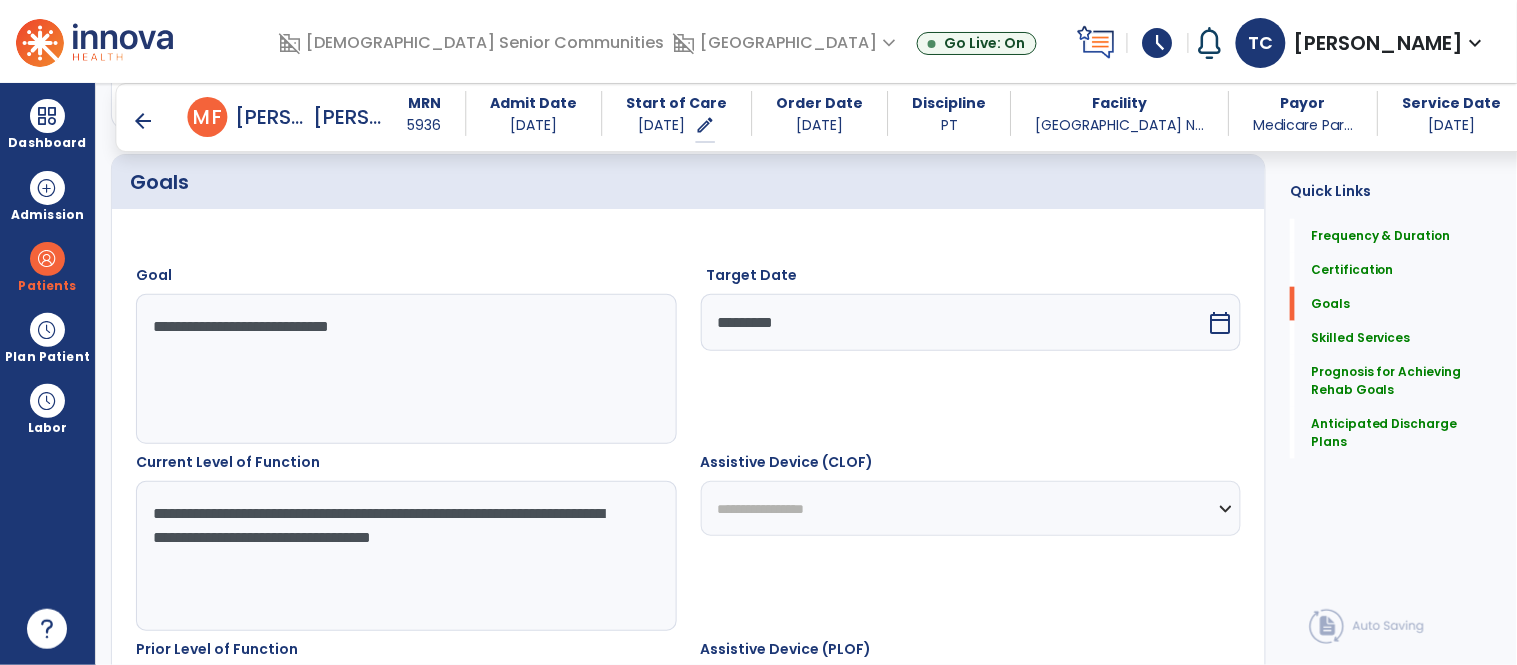 type on "**********" 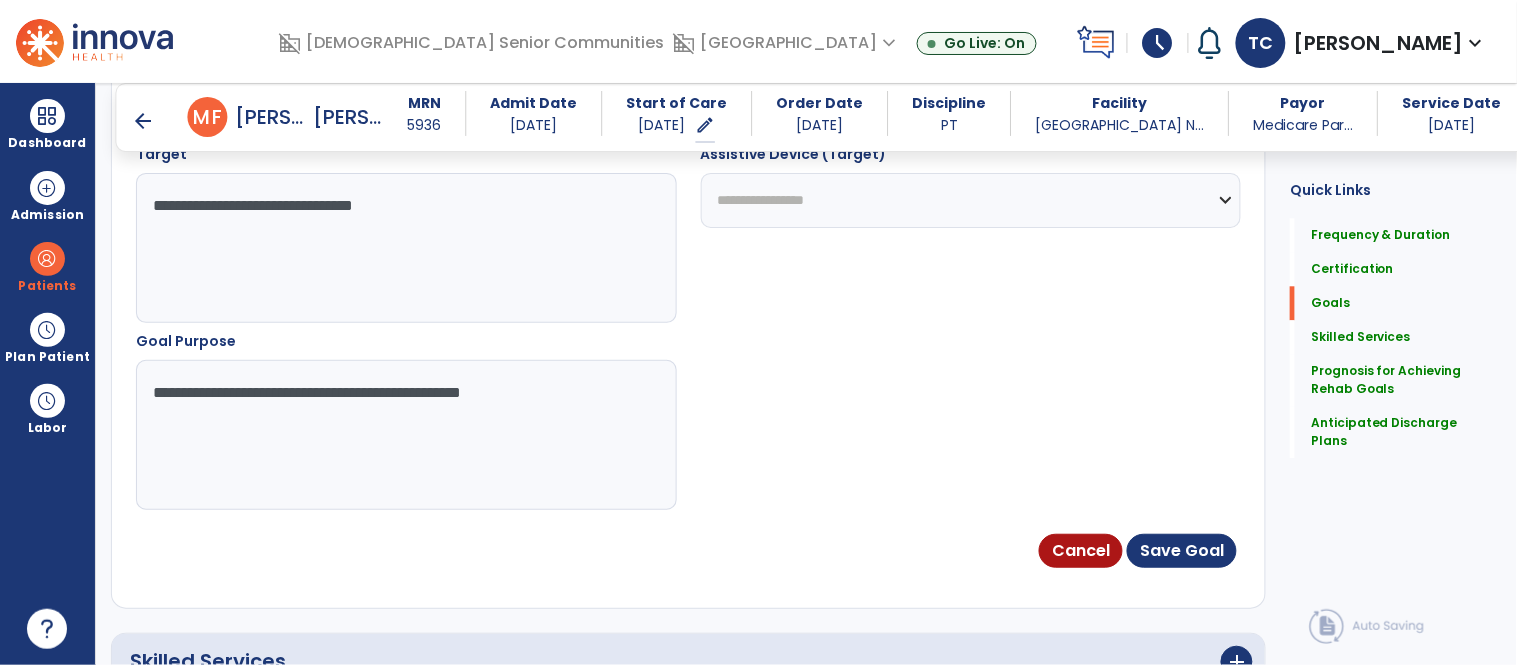 scroll, scrollTop: 1215, scrollLeft: 0, axis: vertical 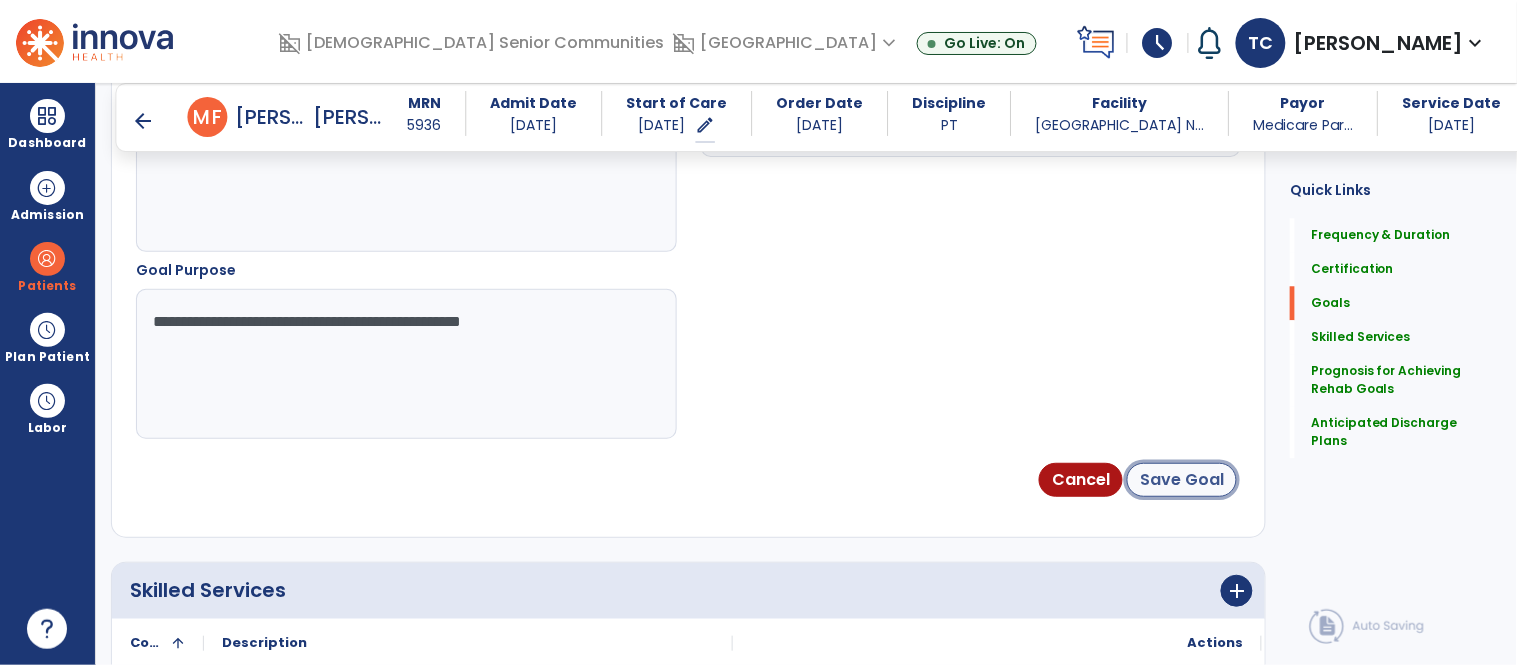 click on "Save Goal" at bounding box center [1182, 480] 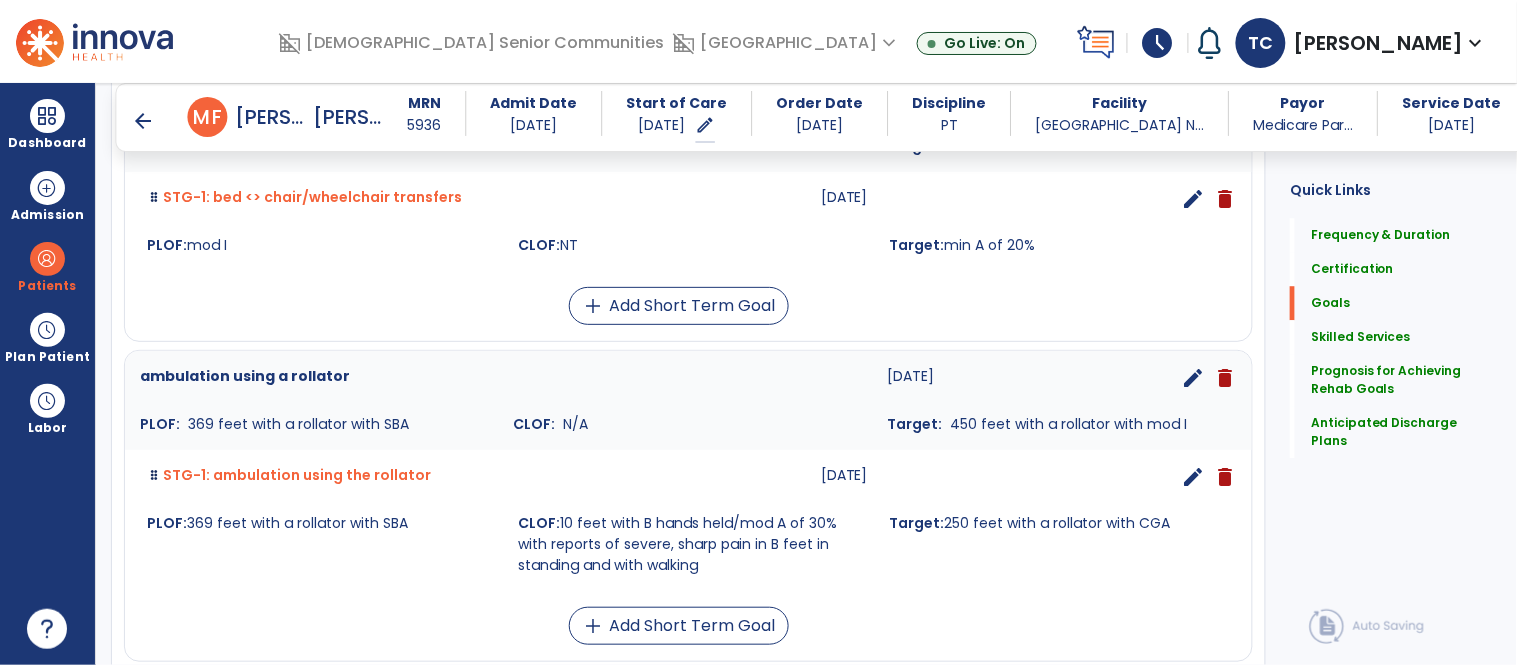 scroll, scrollTop: 1295, scrollLeft: 0, axis: vertical 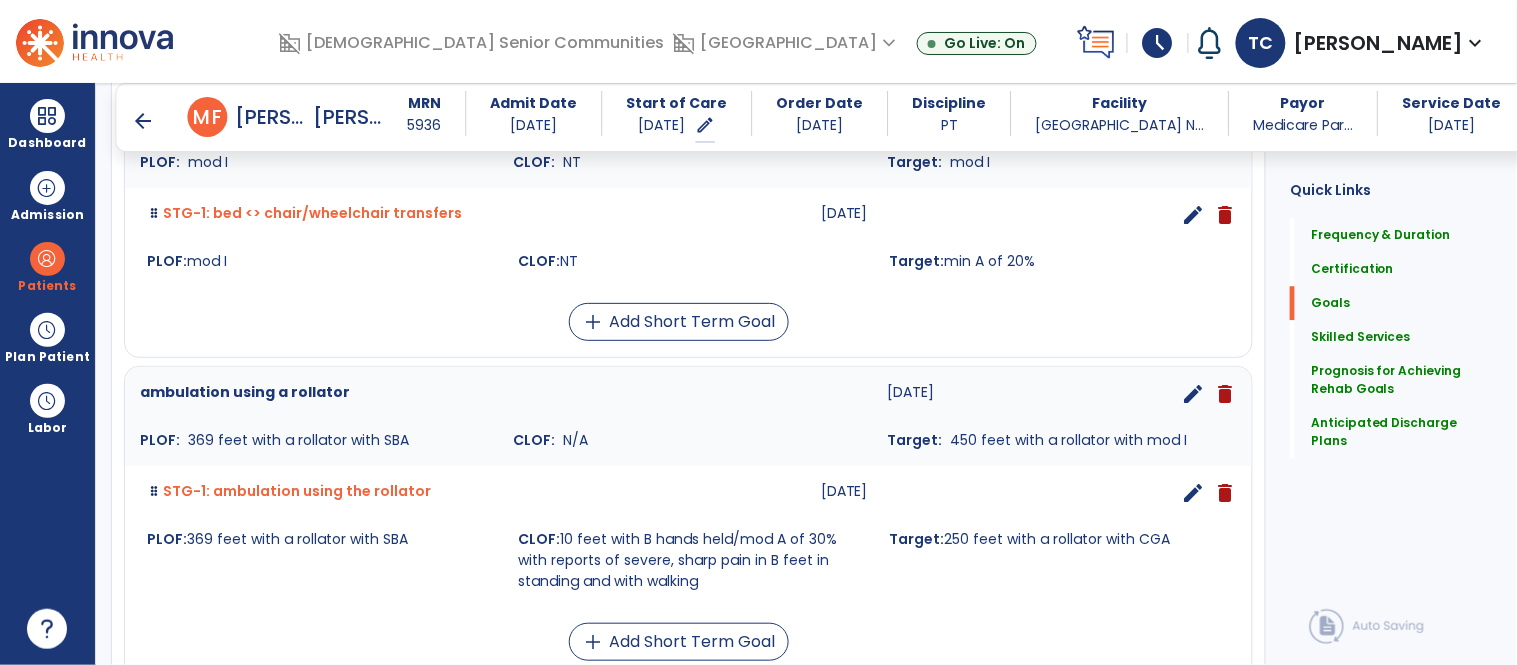 click on "edit" at bounding box center [1193, 394] 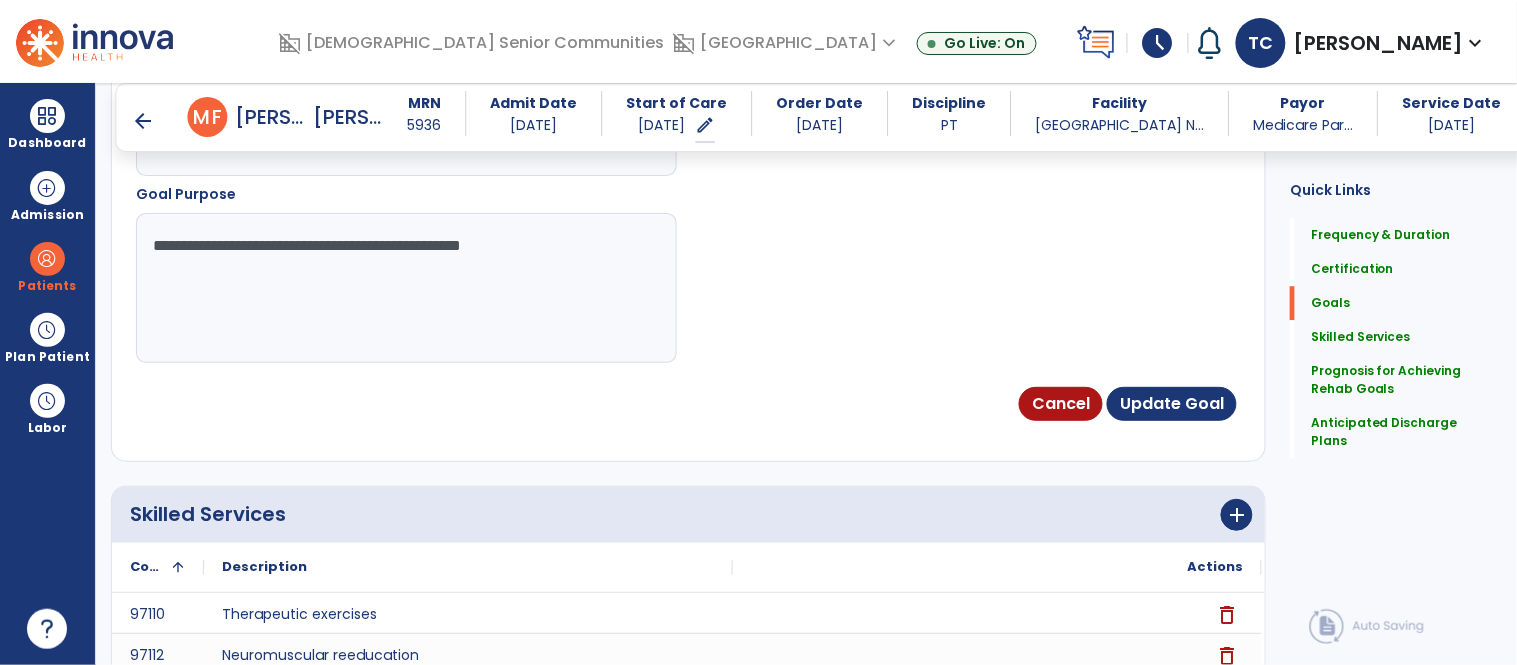 scroll, scrollTop: 83, scrollLeft: 0, axis: vertical 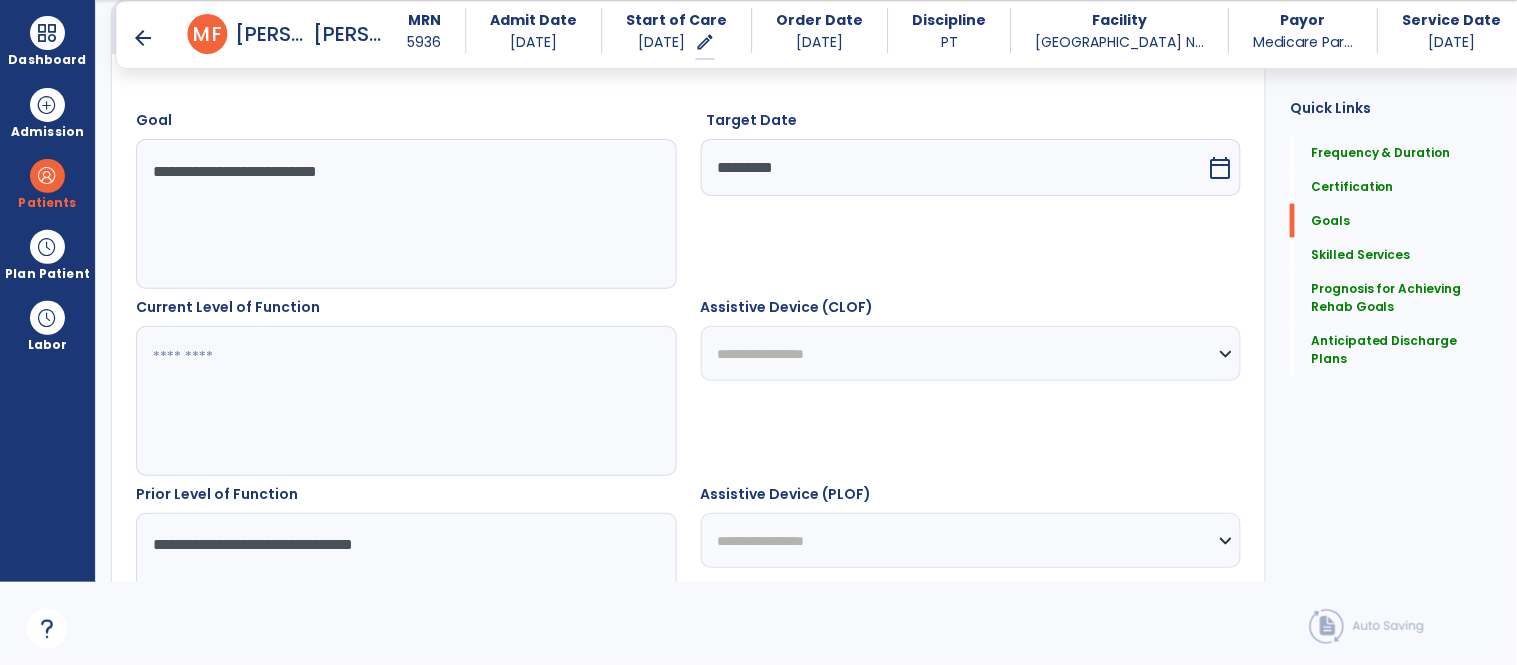 click at bounding box center [405, 401] 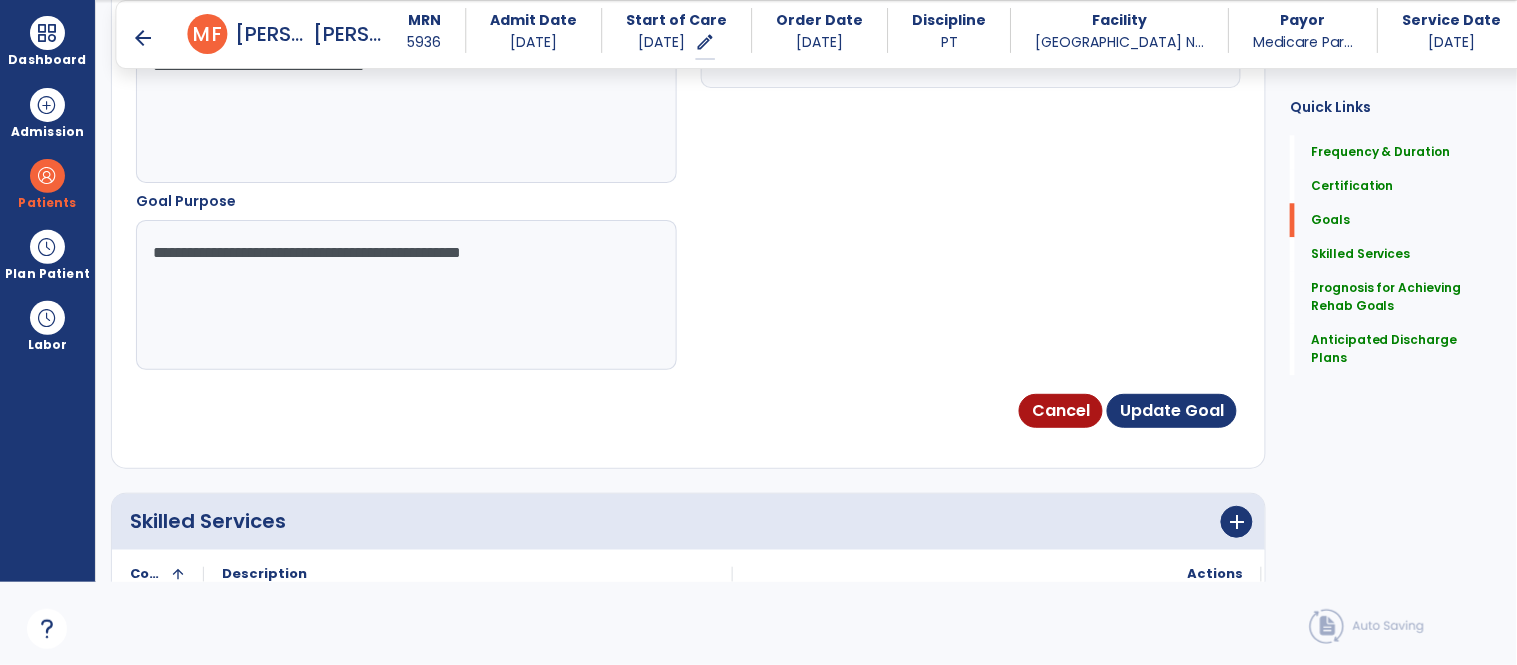 scroll, scrollTop: 1321, scrollLeft: 0, axis: vertical 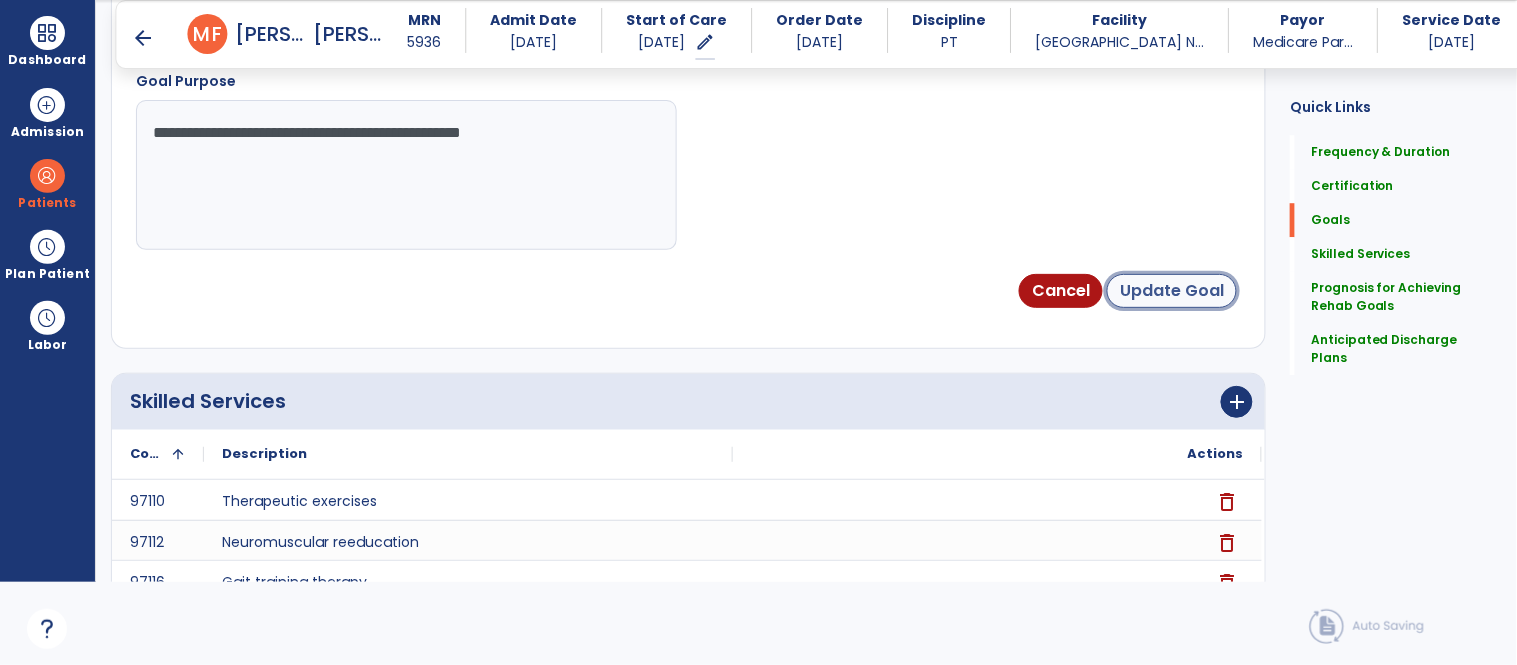 click on "Update Goal" at bounding box center (1172, 291) 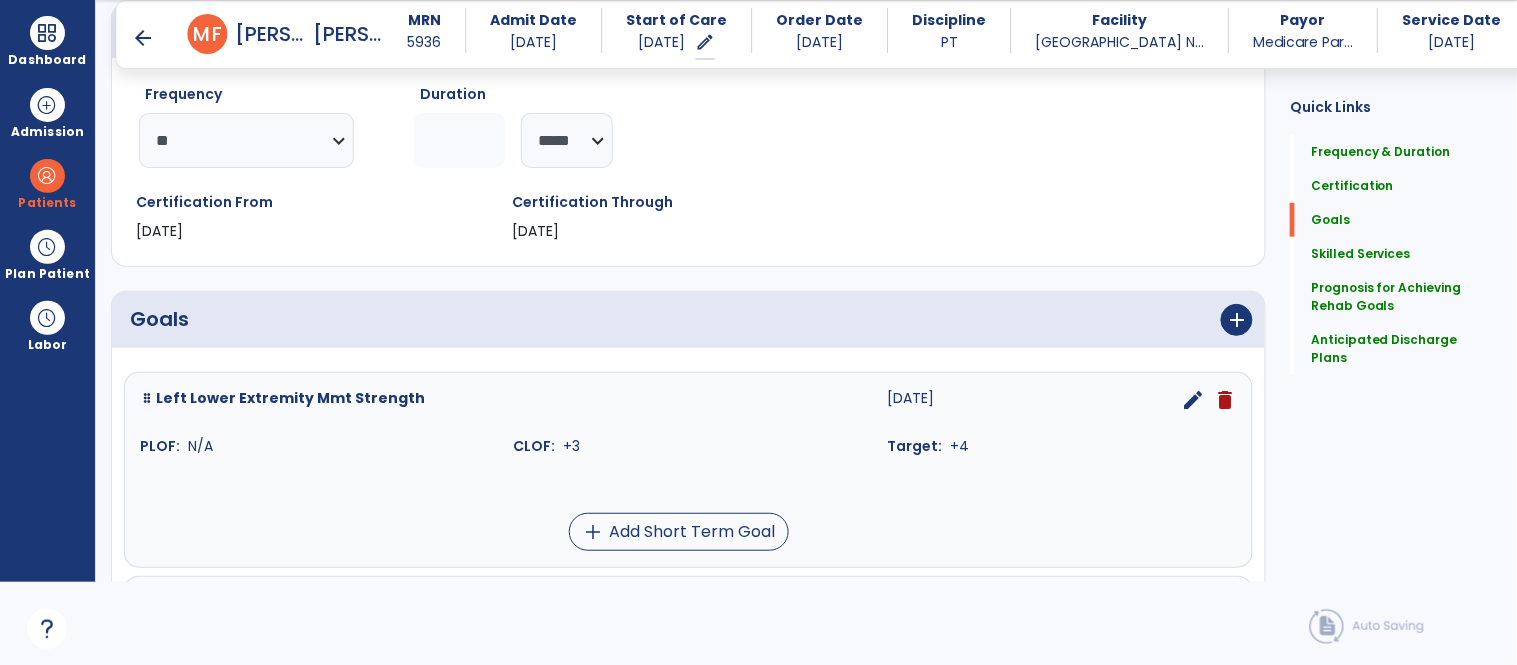 scroll, scrollTop: 0, scrollLeft: 0, axis: both 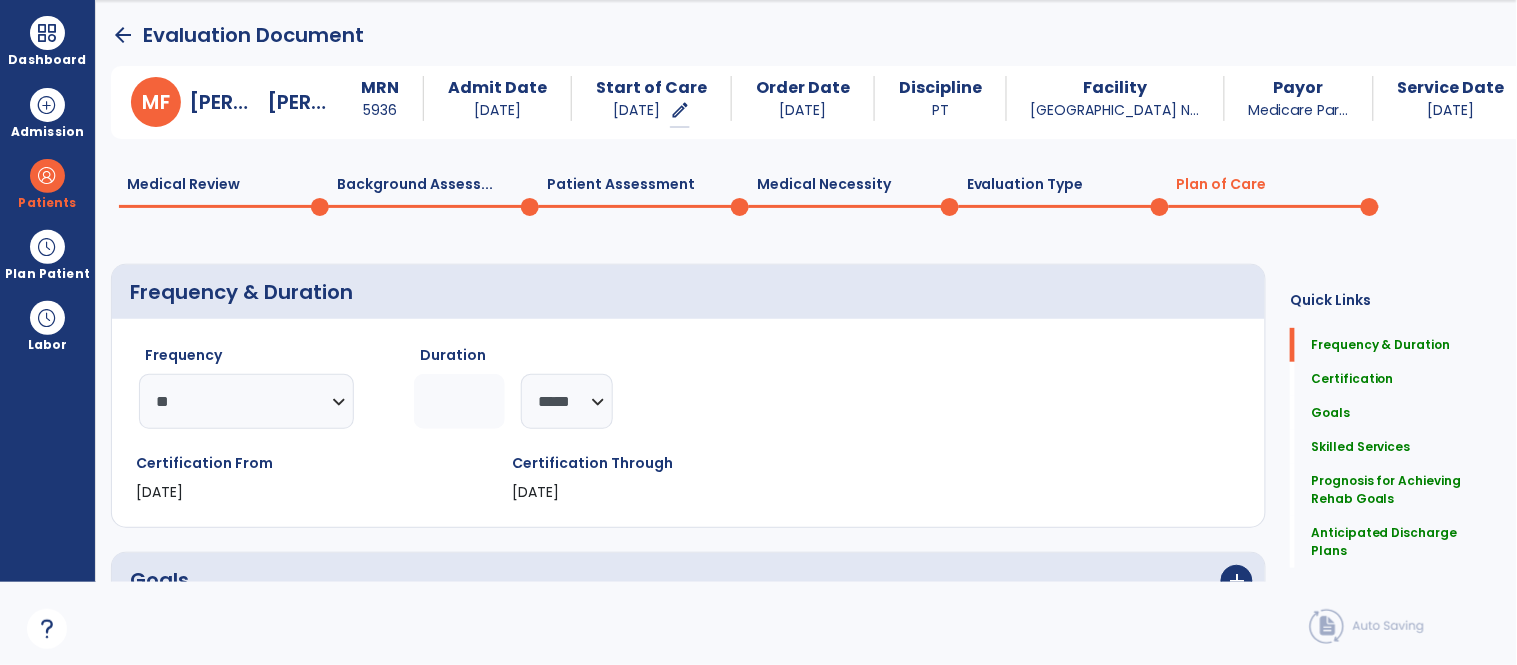 click on "Patient Assessment  0" 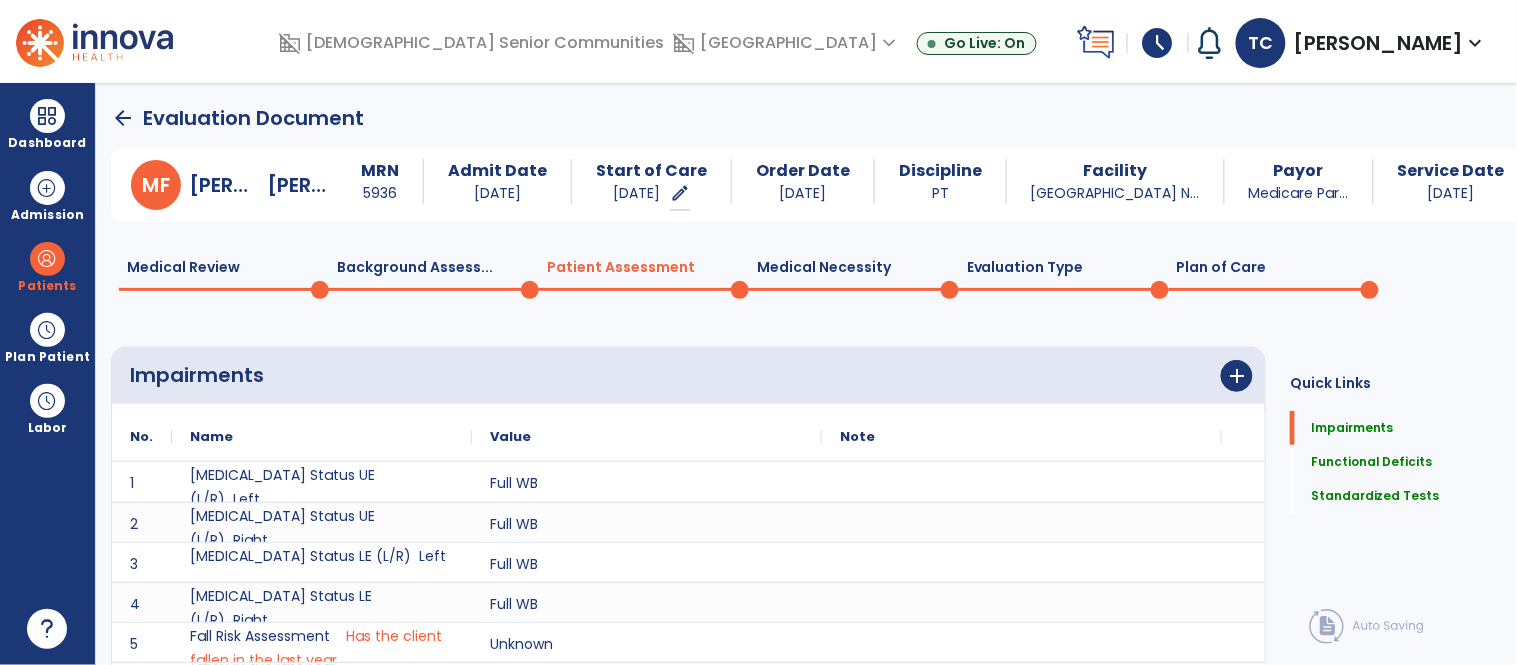 scroll, scrollTop: 0, scrollLeft: 0, axis: both 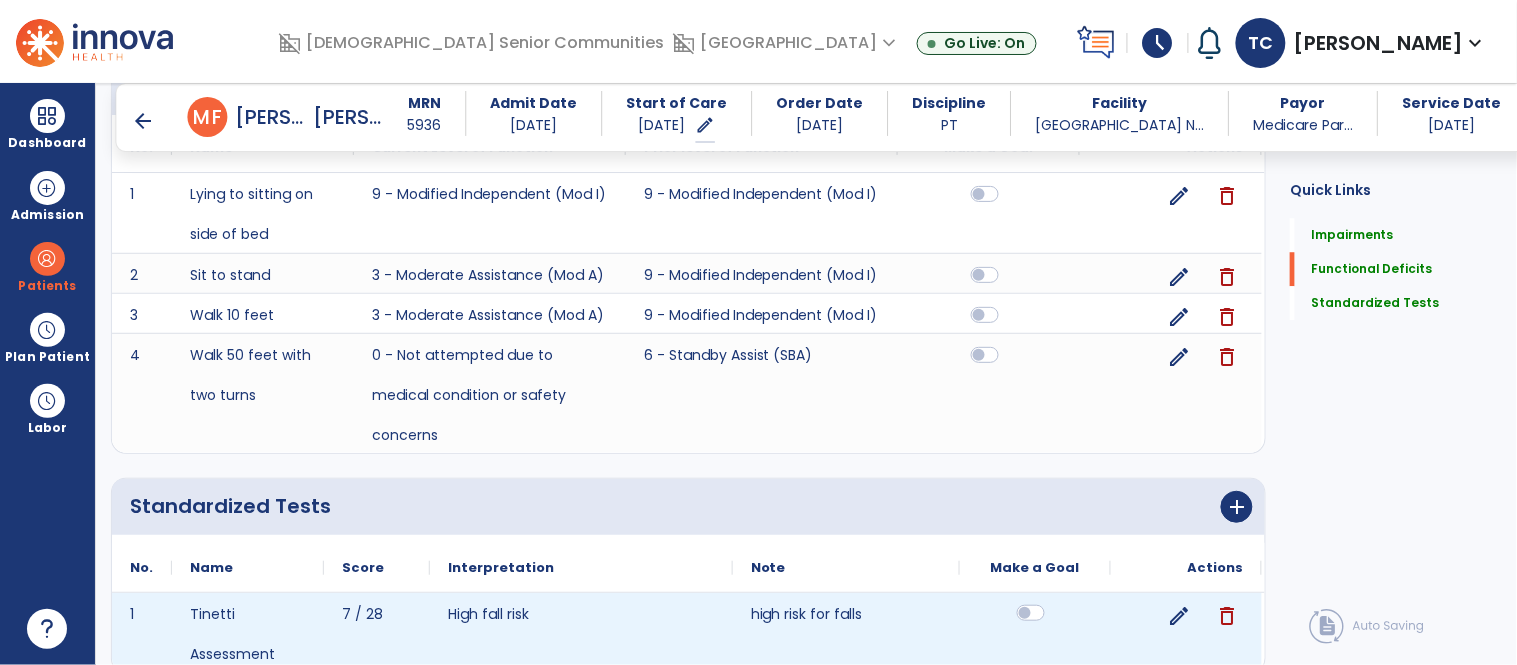 click 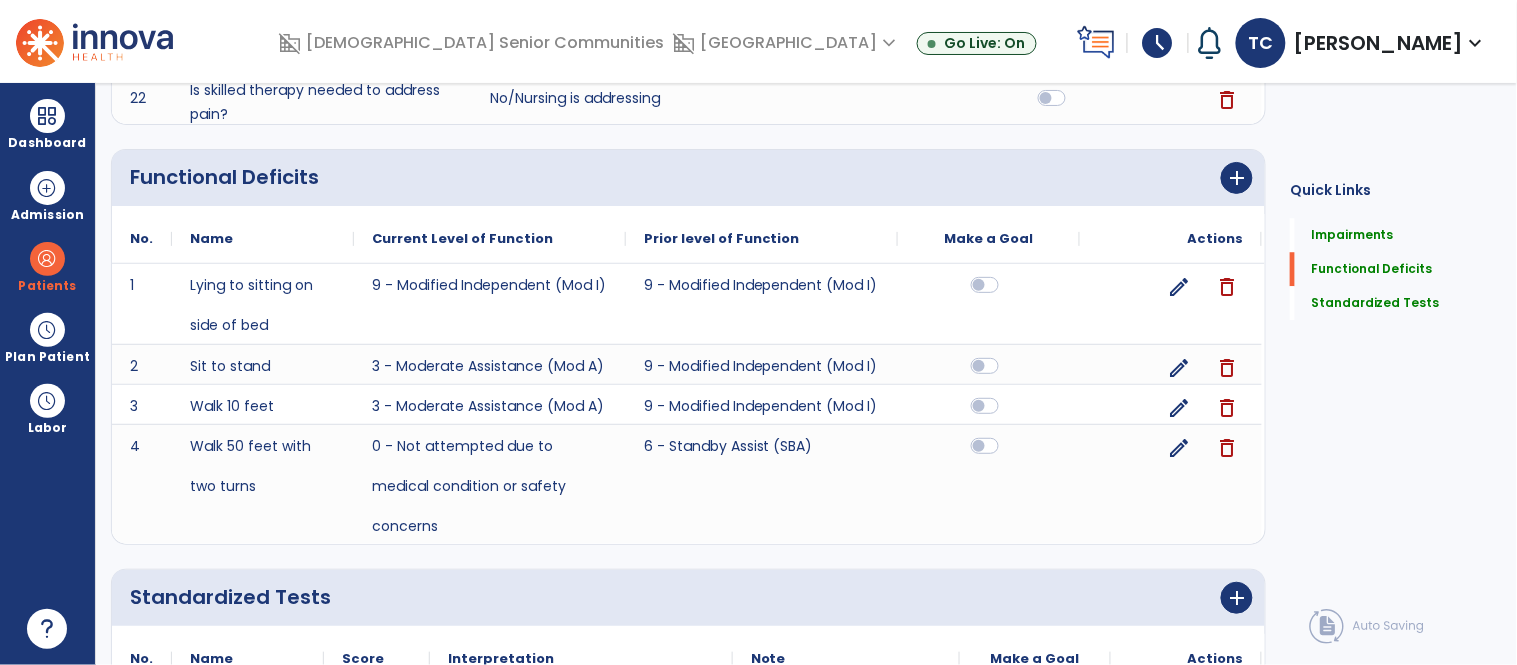 scroll, scrollTop: 0, scrollLeft: 0, axis: both 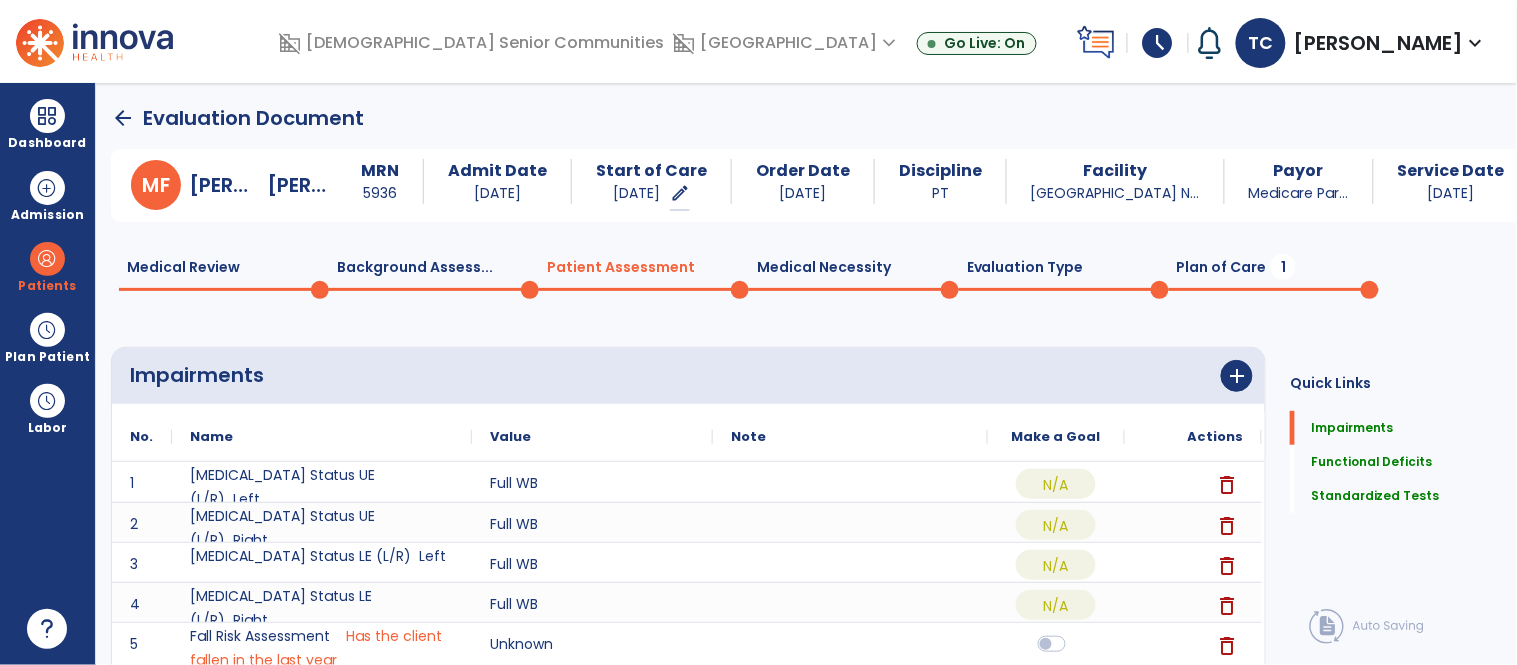click on "Plan of Care  1" 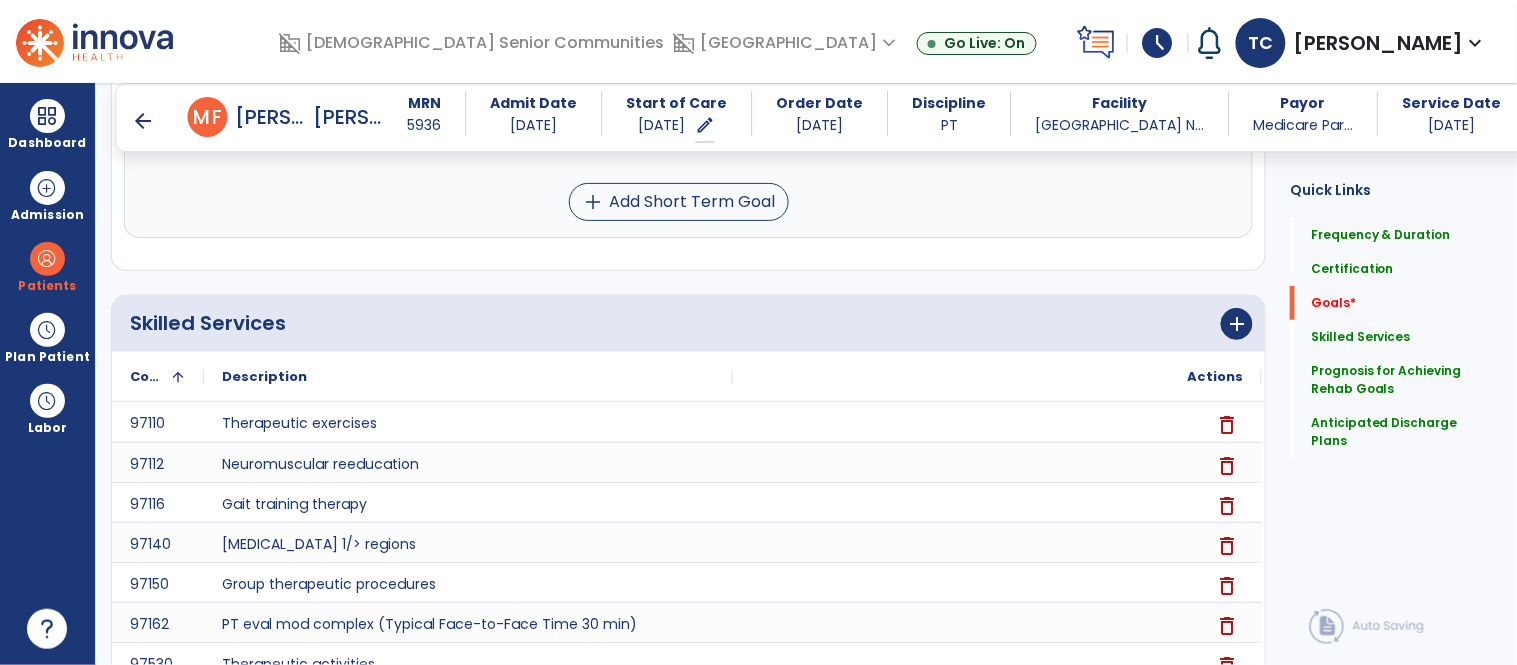 scroll, scrollTop: 1675, scrollLeft: 0, axis: vertical 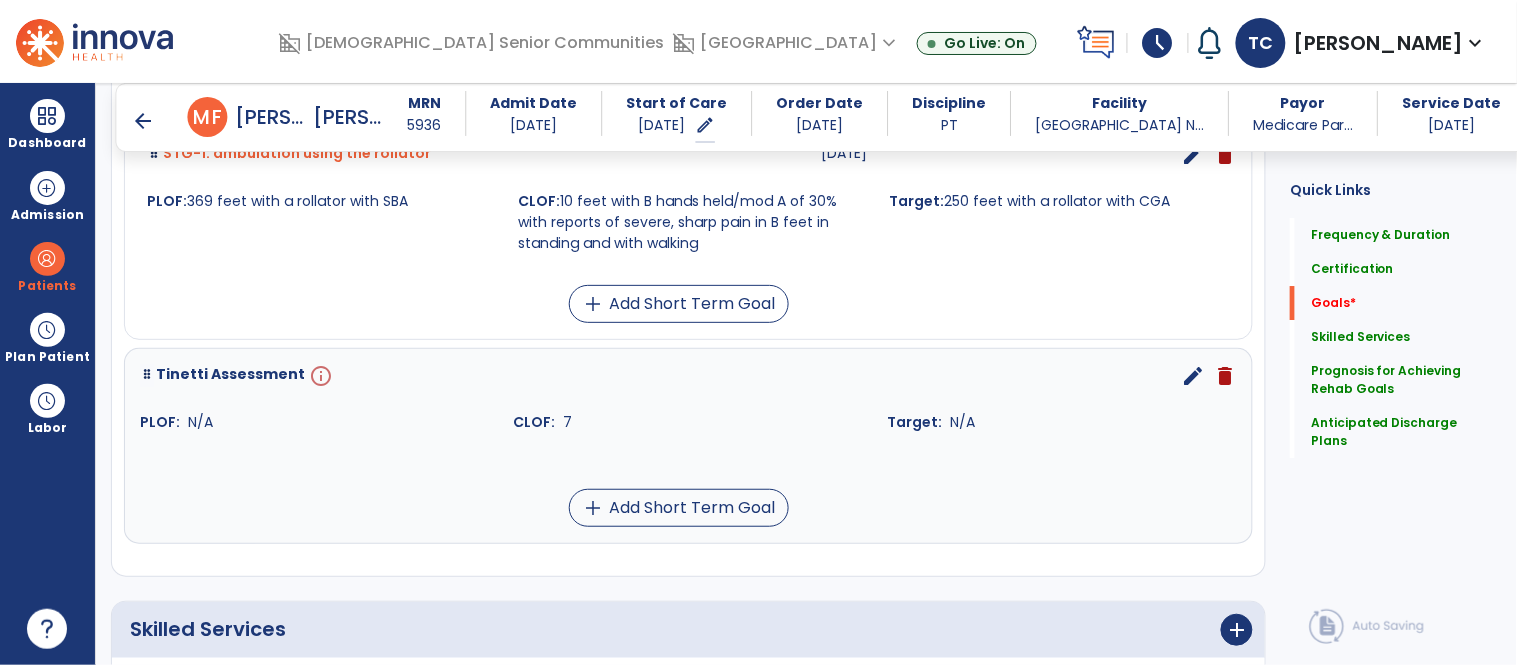 click on "edit" at bounding box center [1193, 376] 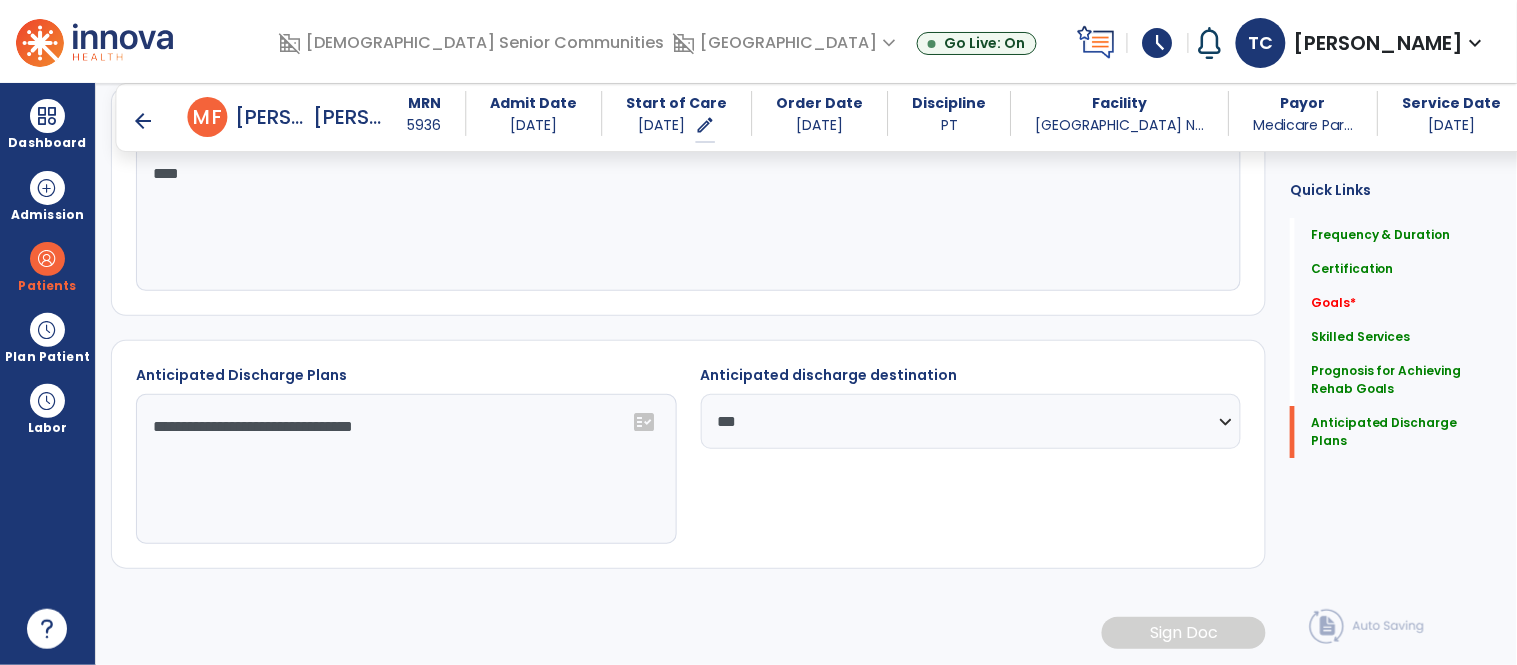 scroll, scrollTop: 777, scrollLeft: 0, axis: vertical 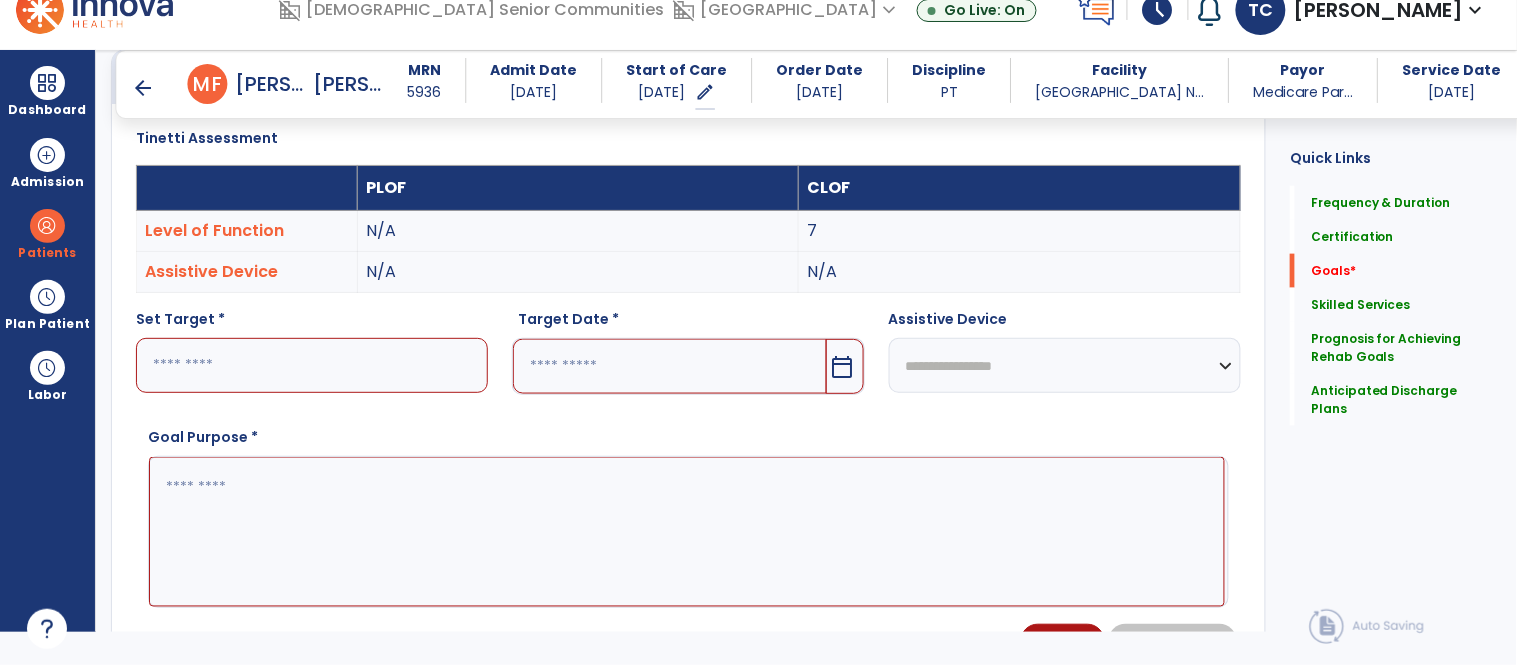 click at bounding box center [669, 366] 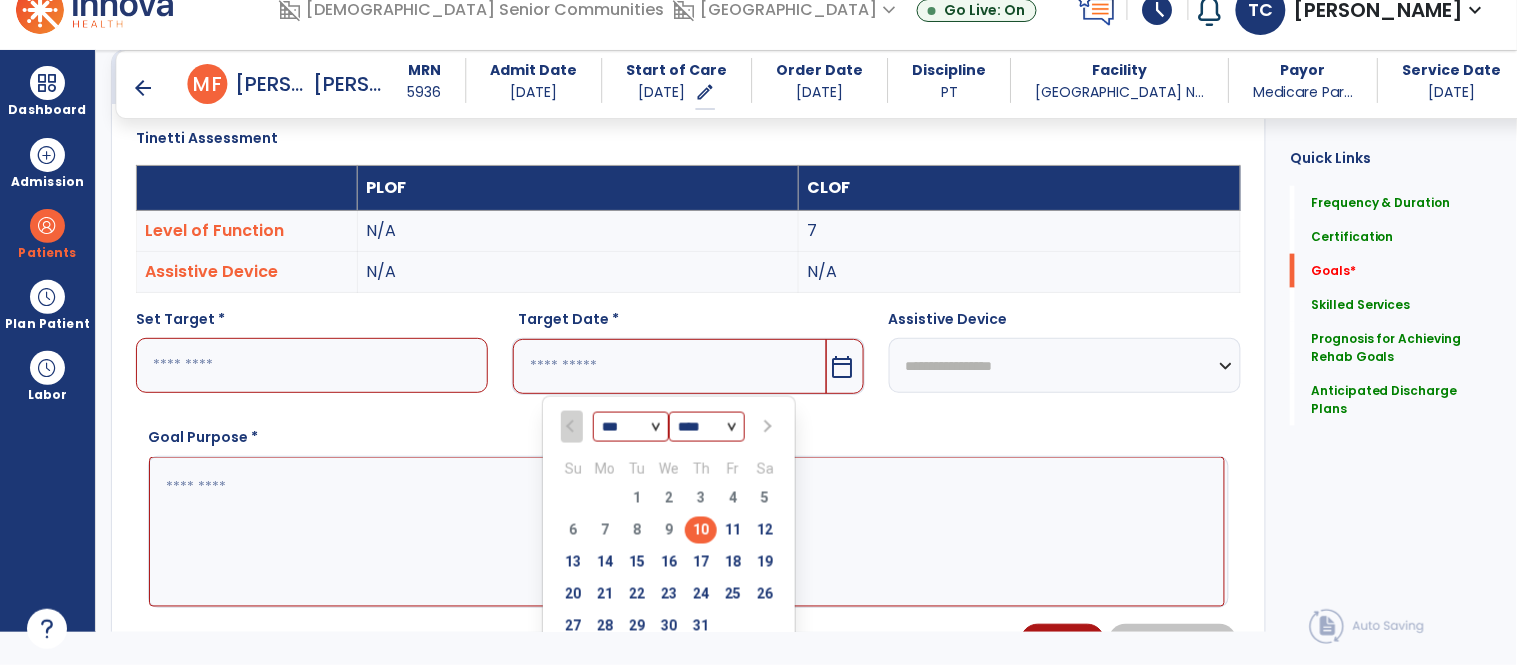 click at bounding box center (766, 427) 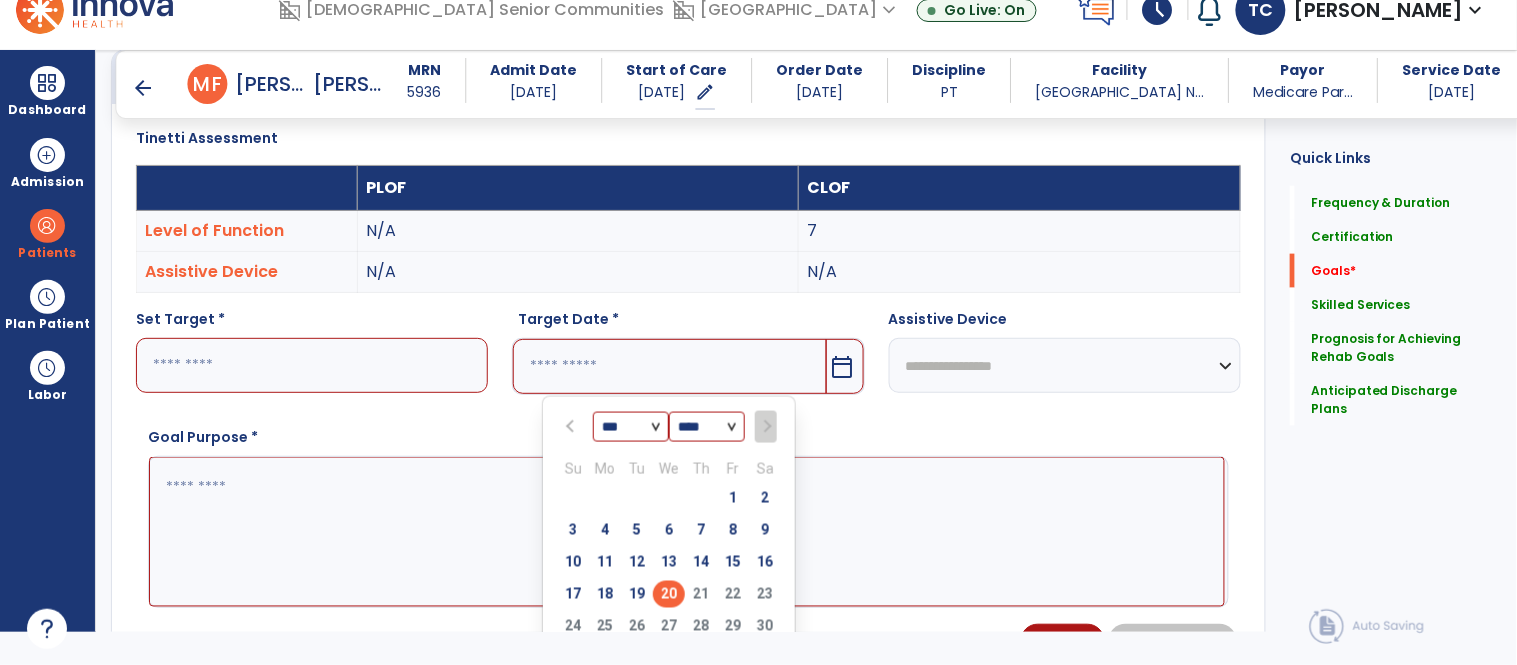 click on "20" at bounding box center (669, 594) 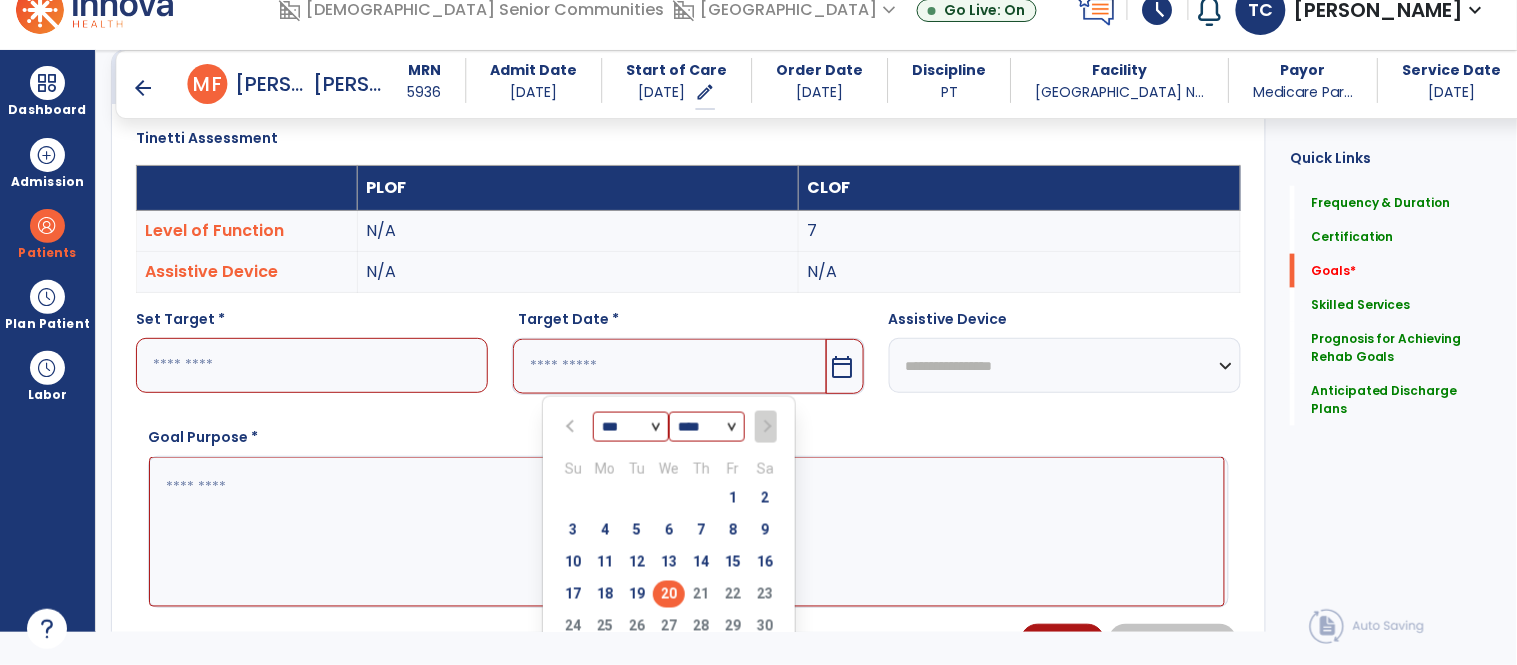 type on "*********" 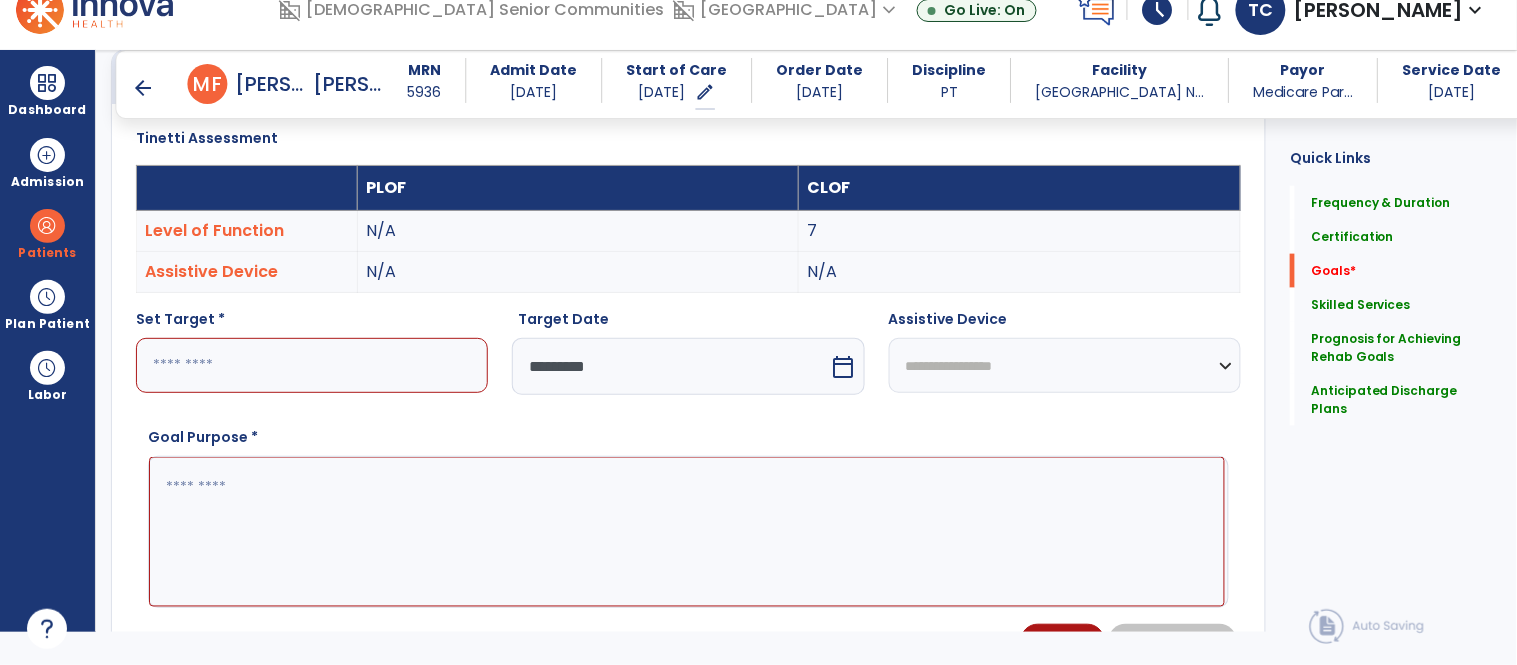 click at bounding box center [687, 532] 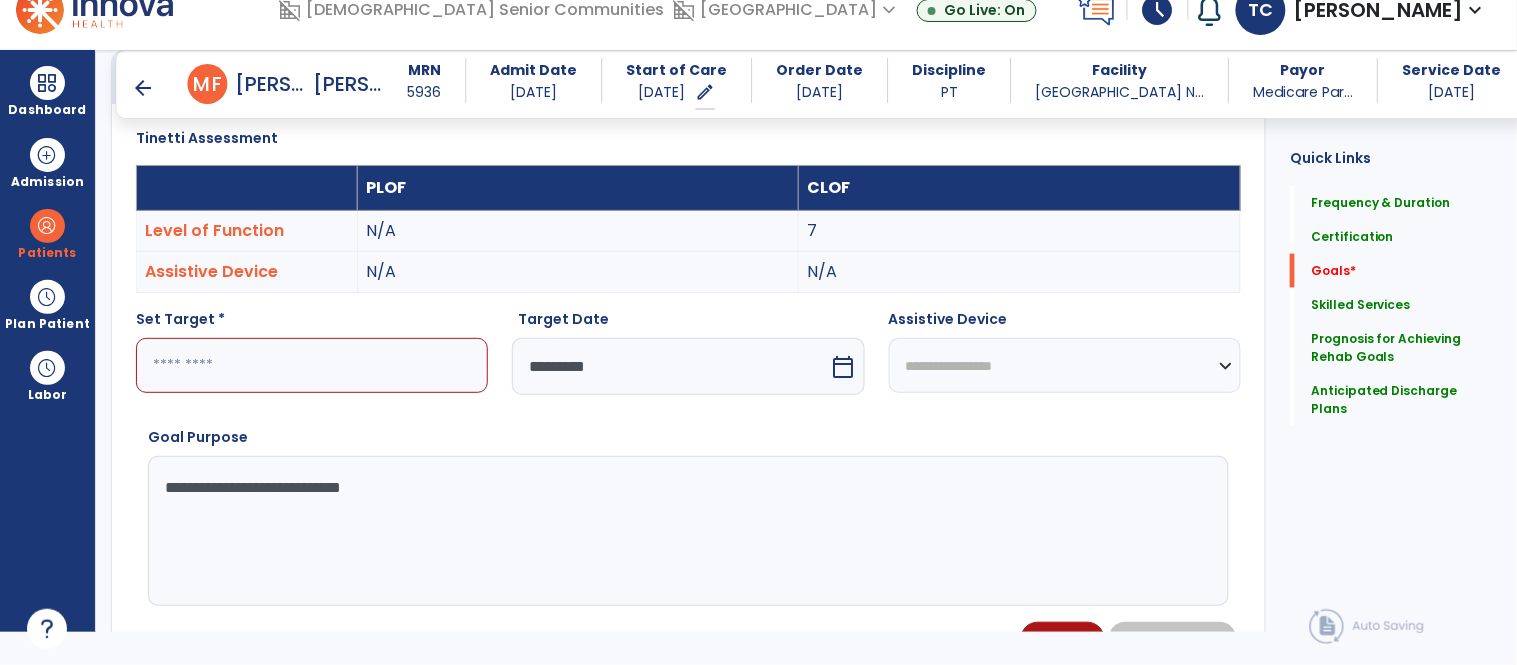type on "**********" 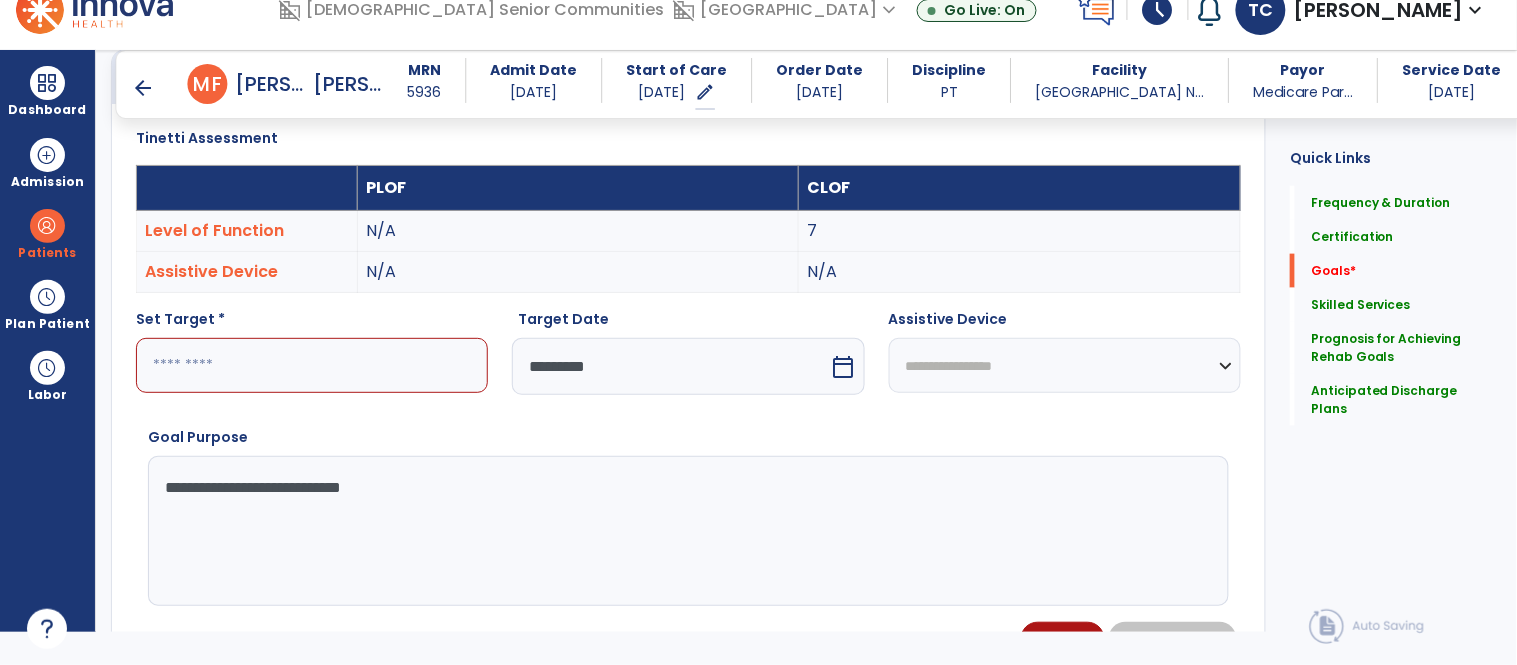 click on "**********" at bounding box center [687, 531] 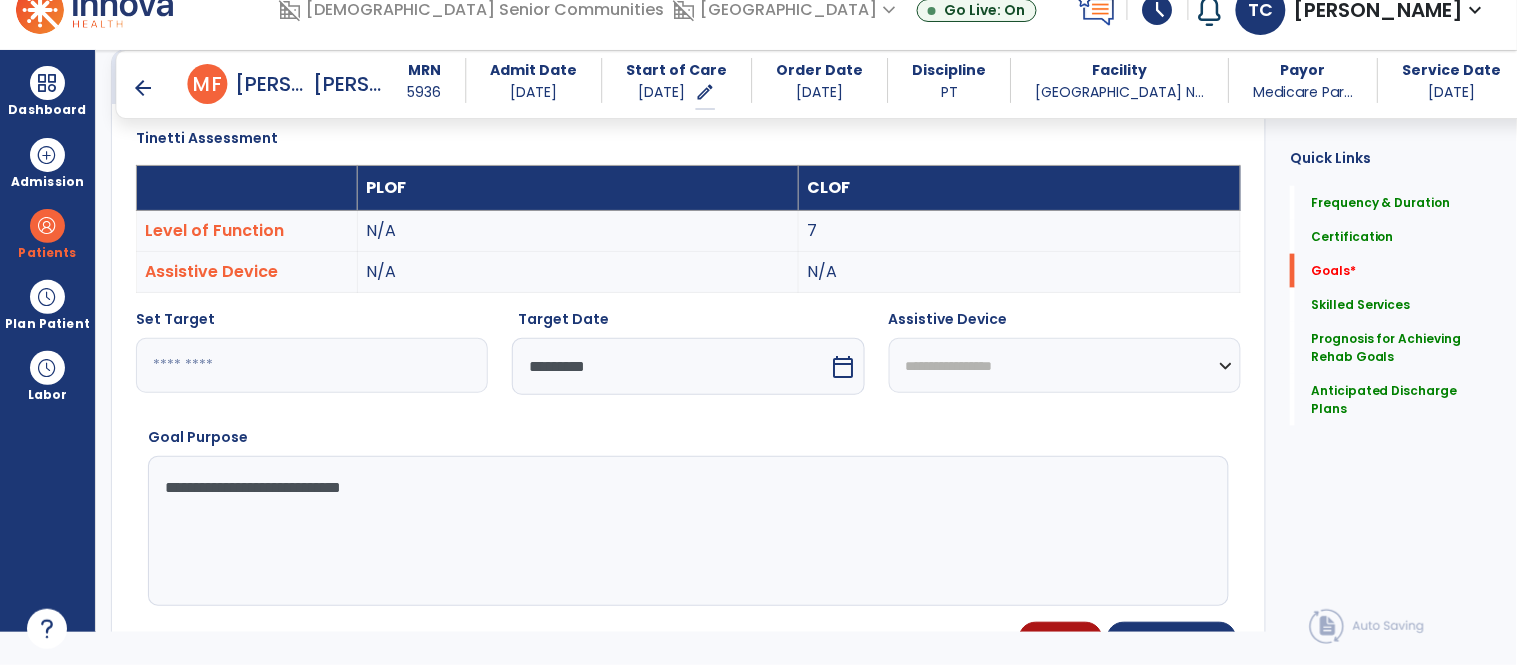 type on "**" 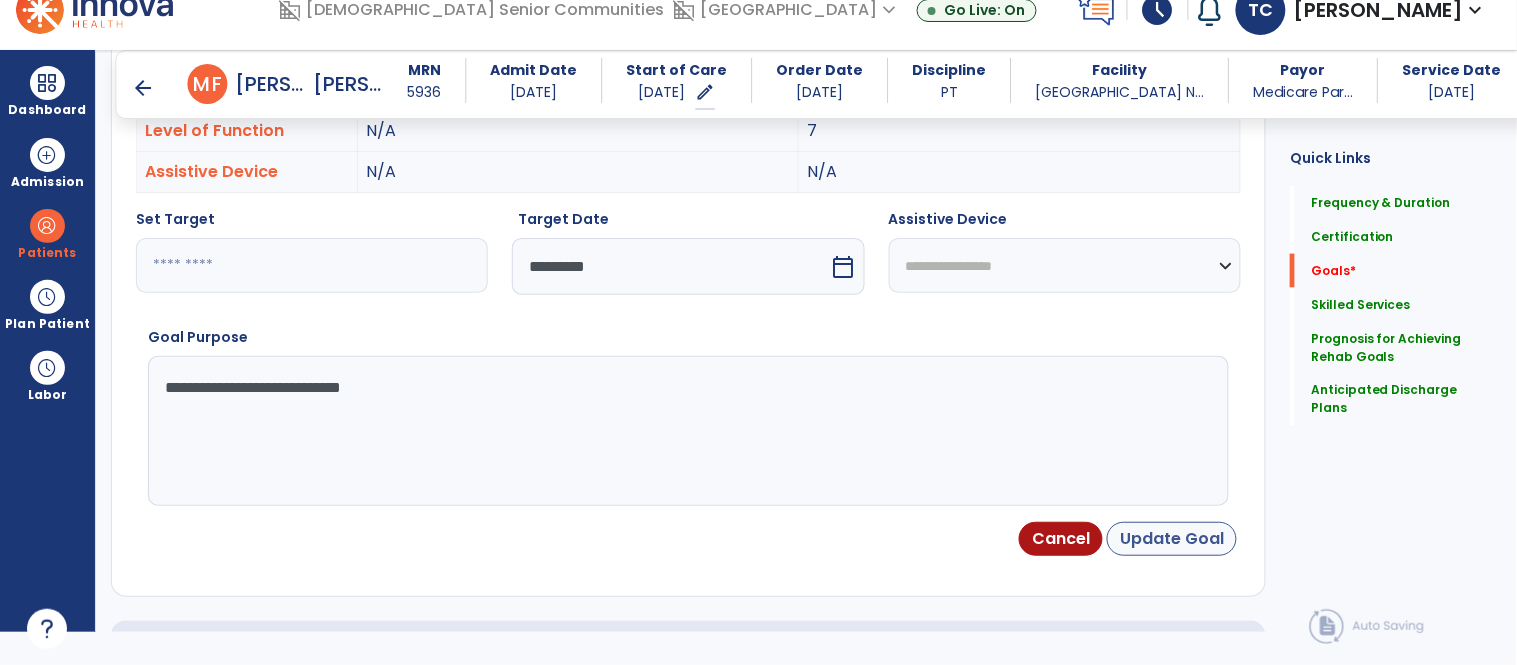 scroll, scrollTop: 641, scrollLeft: 0, axis: vertical 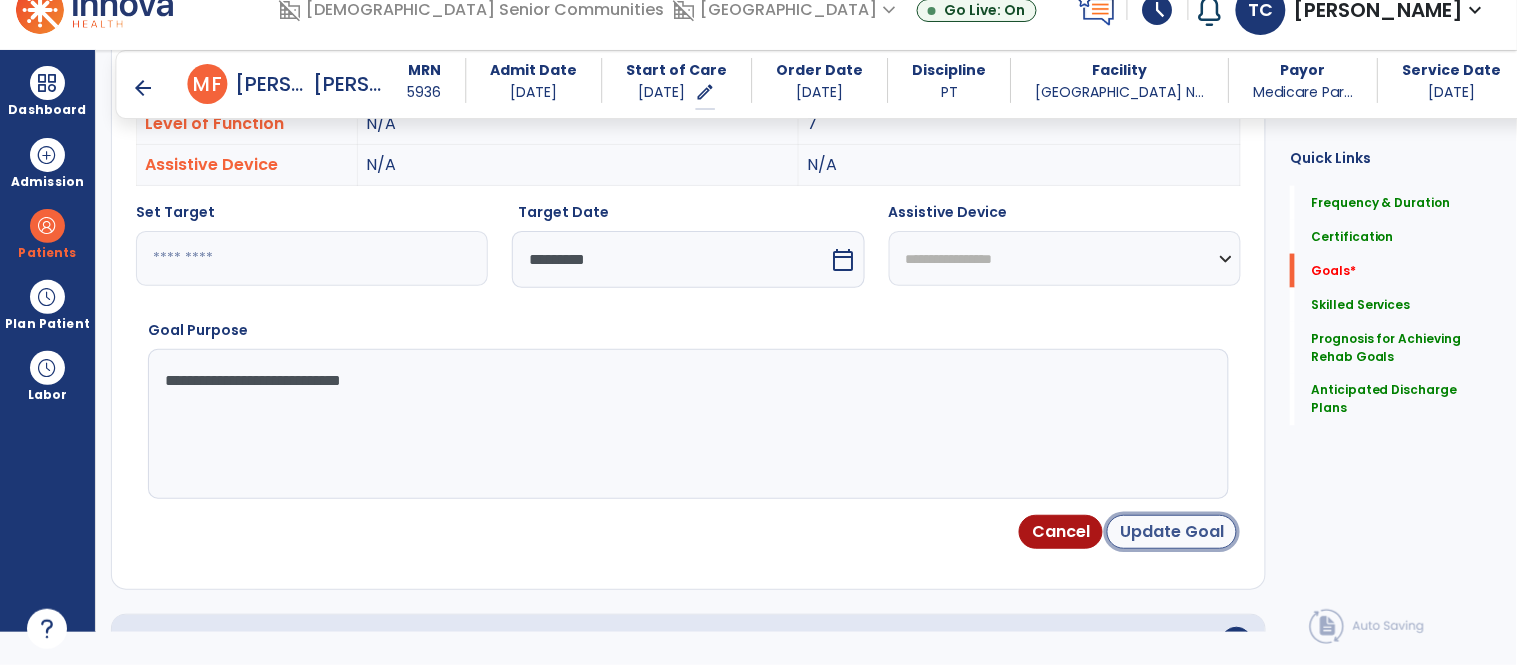 click on "Update Goal" at bounding box center [1172, 532] 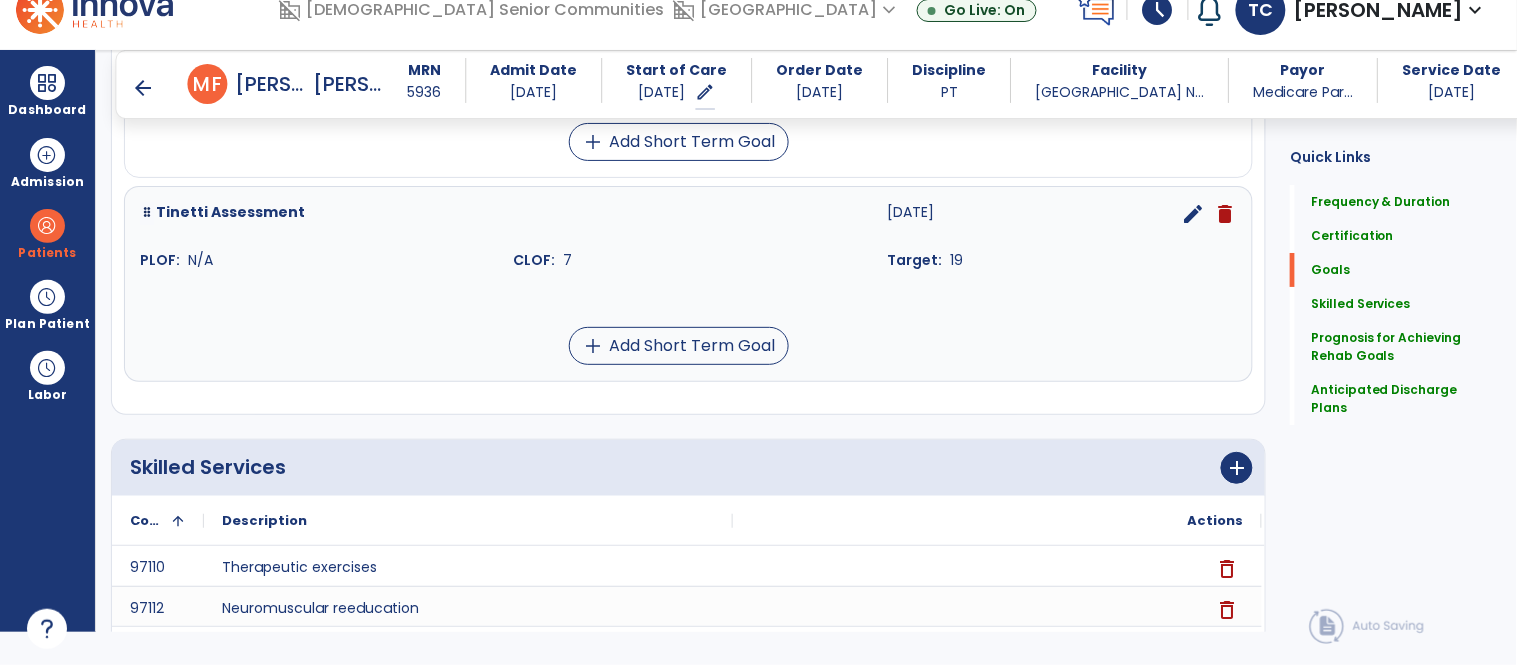 scroll, scrollTop: 1821, scrollLeft: 0, axis: vertical 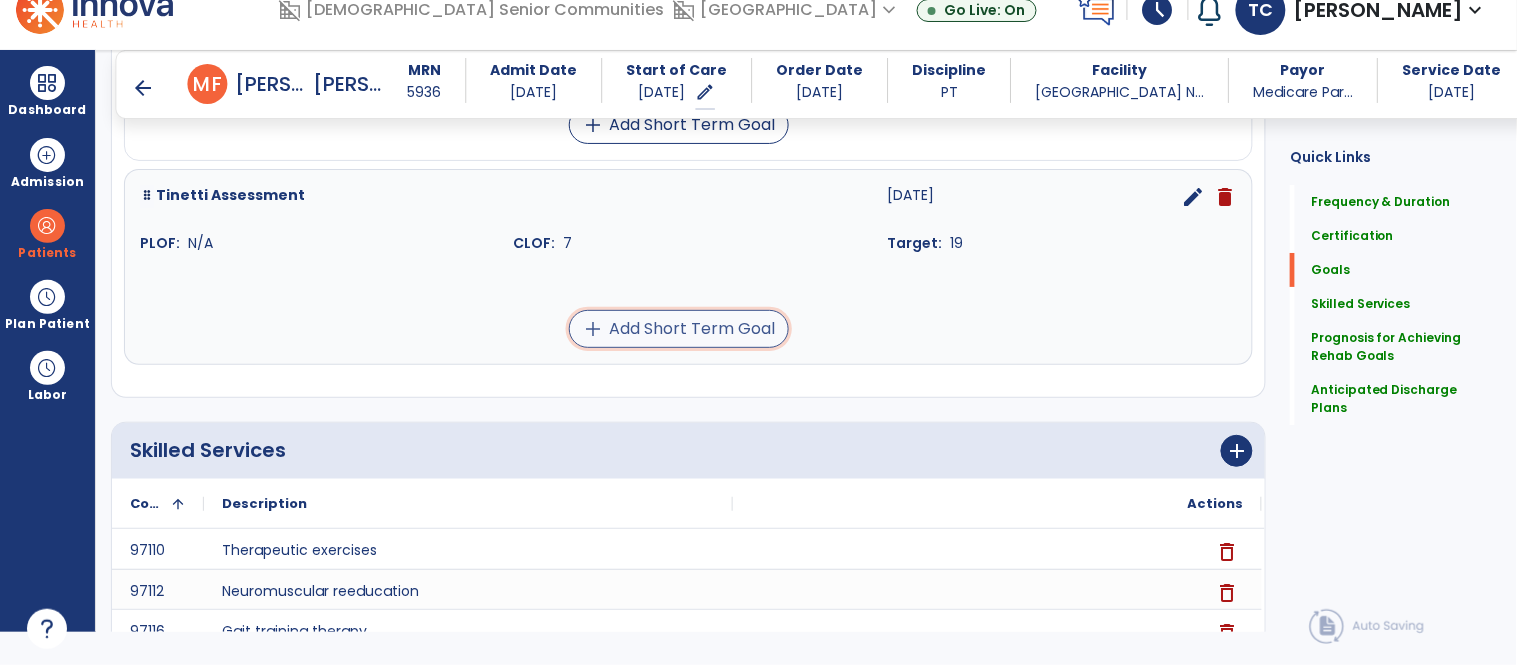 click on "add  Add Short Term Goal" at bounding box center [679, 329] 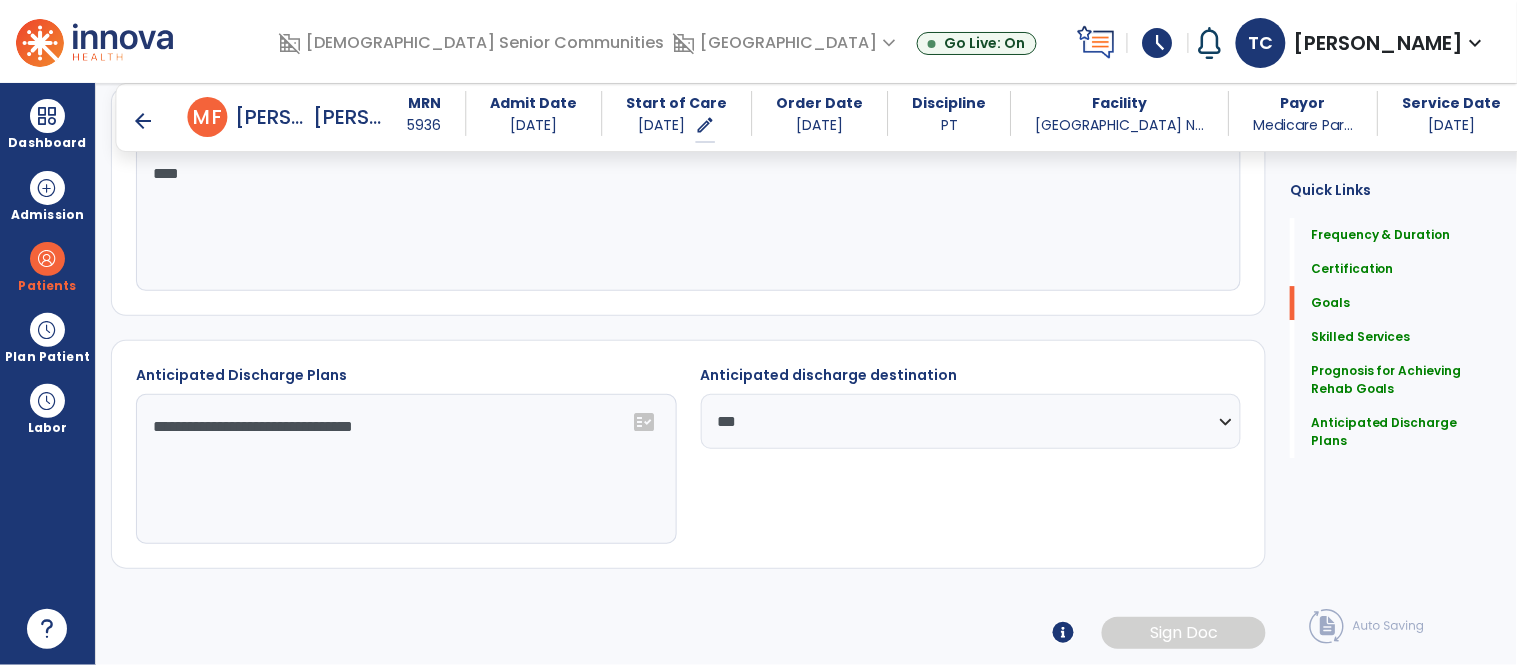 scroll, scrollTop: 0, scrollLeft: 0, axis: both 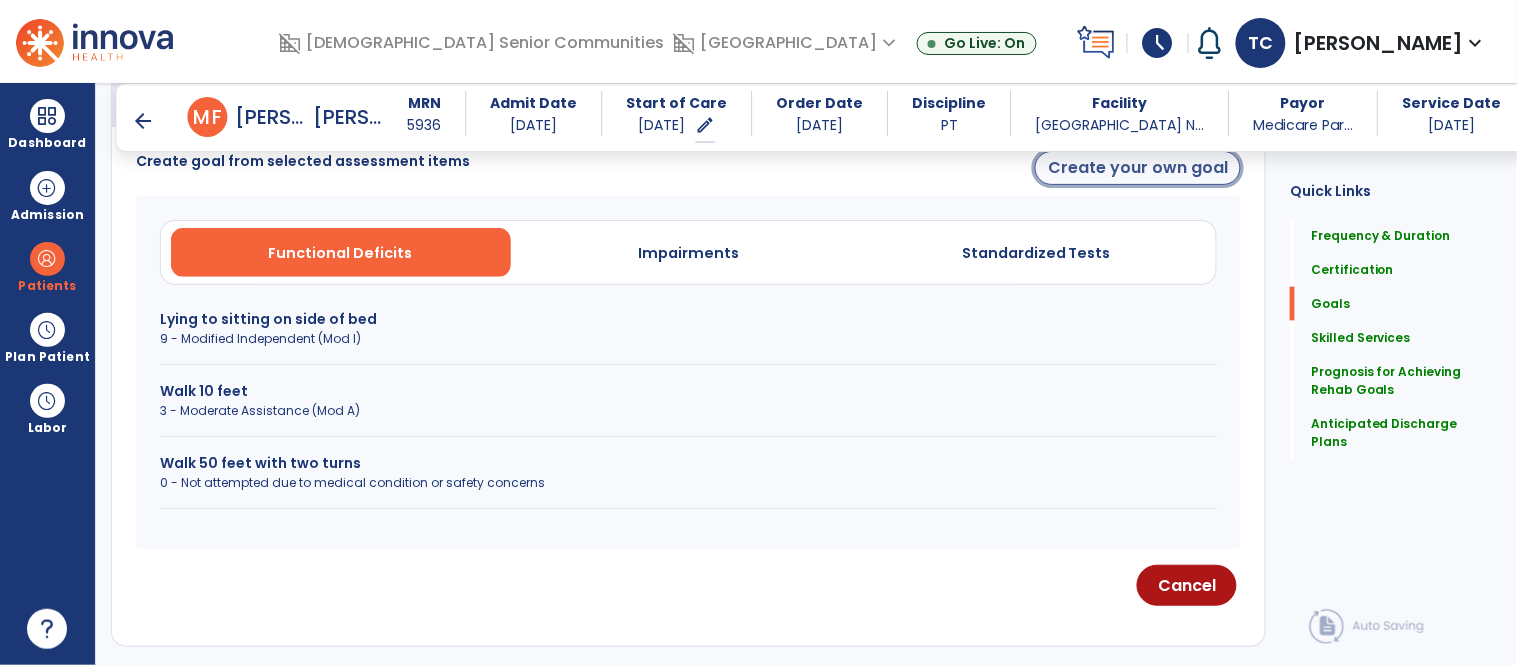 click on "Create your own goal" at bounding box center (1138, 168) 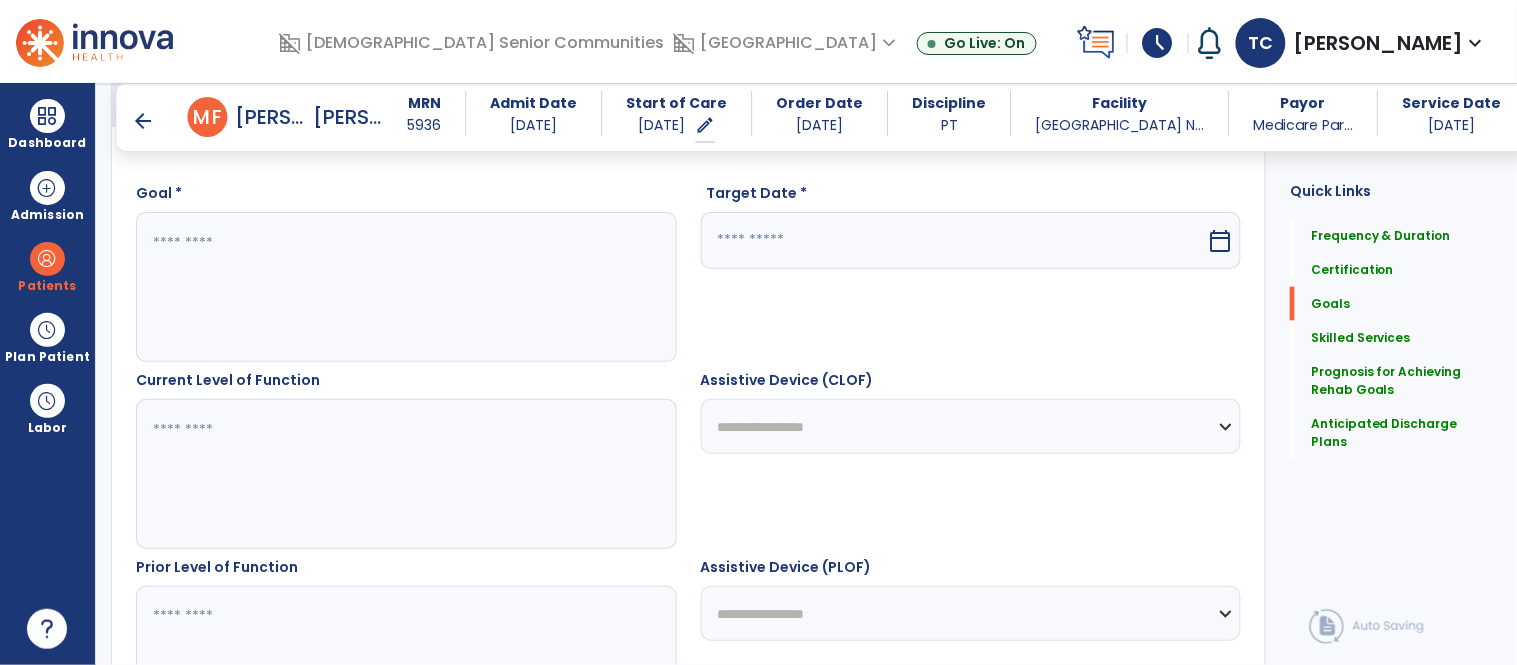click at bounding box center (954, 240) 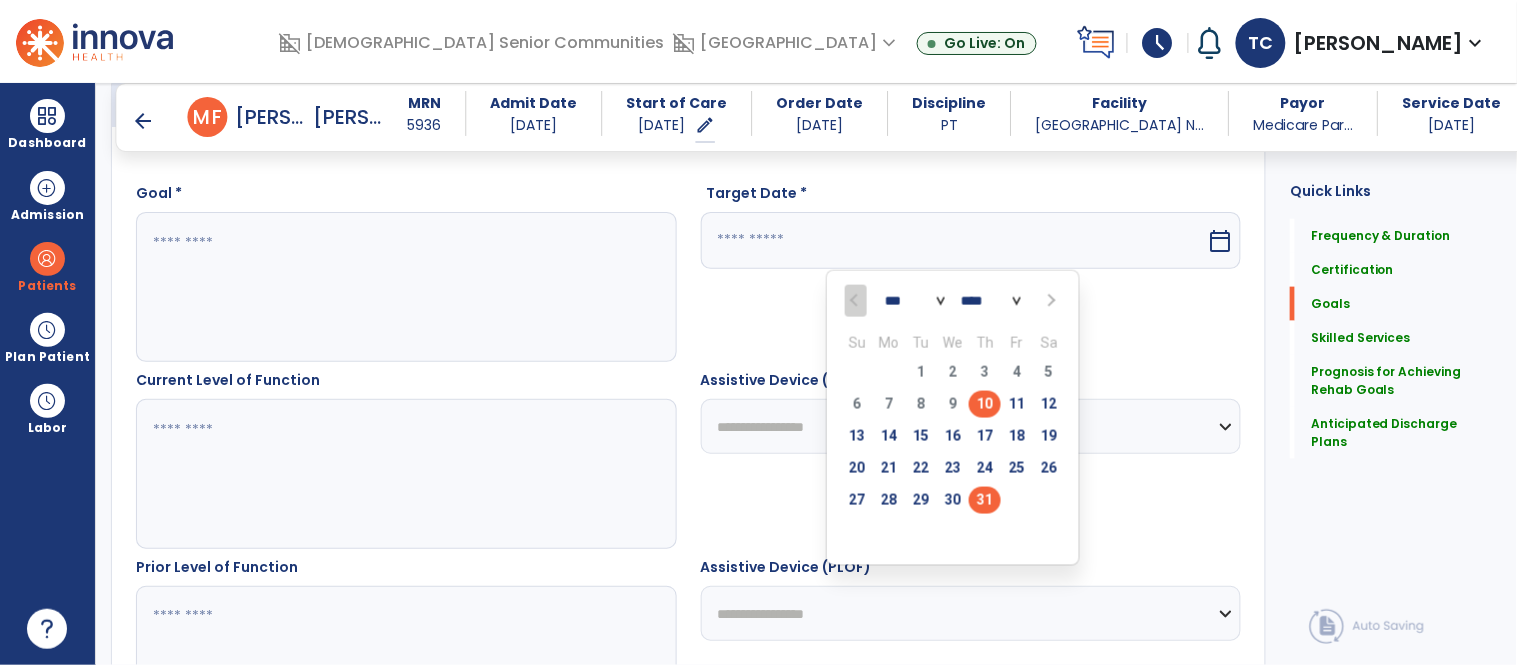 click on "31" at bounding box center [985, 500] 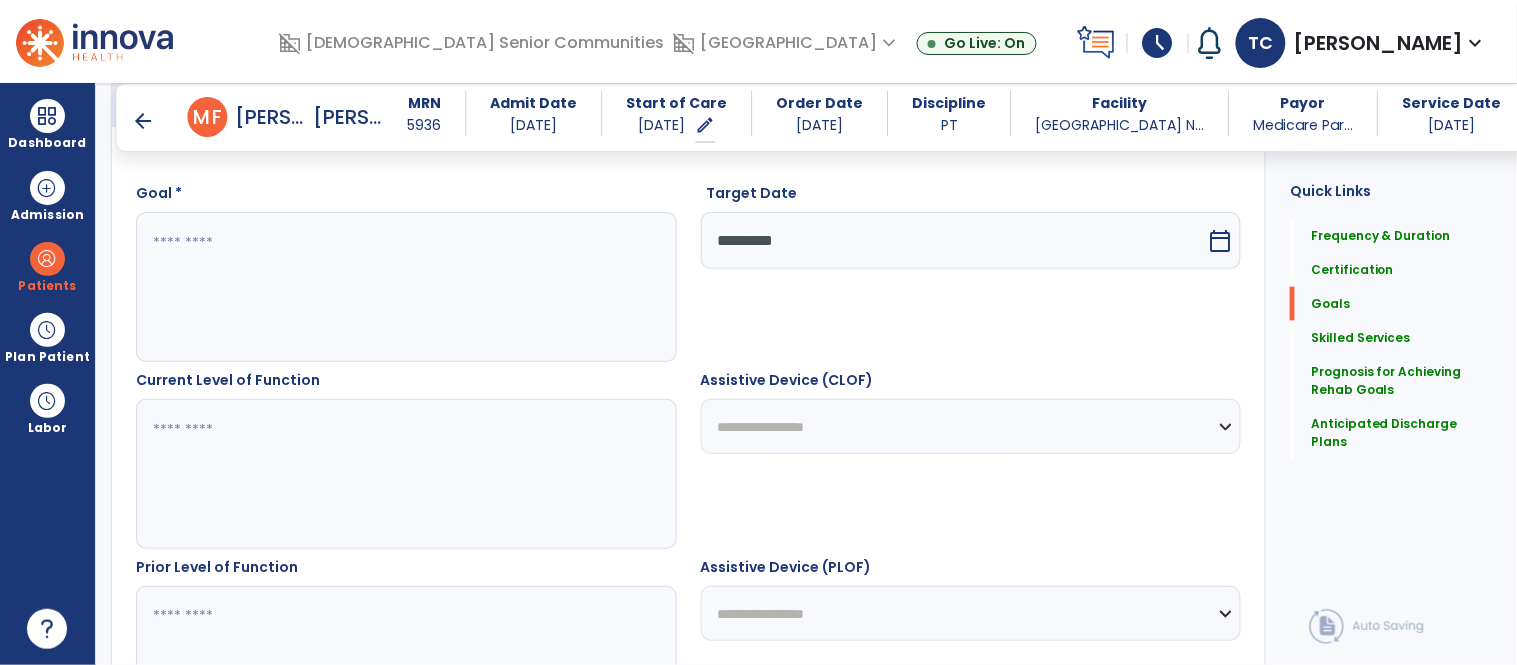 click at bounding box center (405, 287) 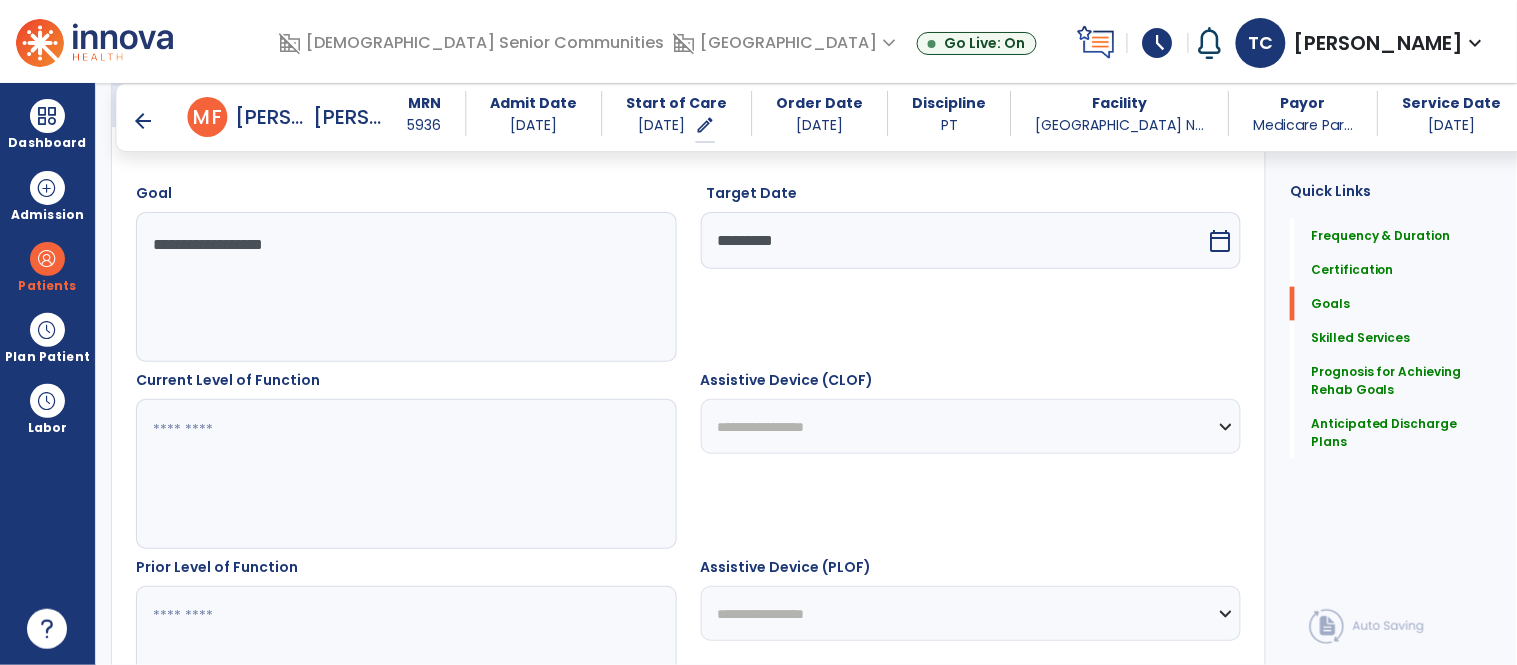 type on "**********" 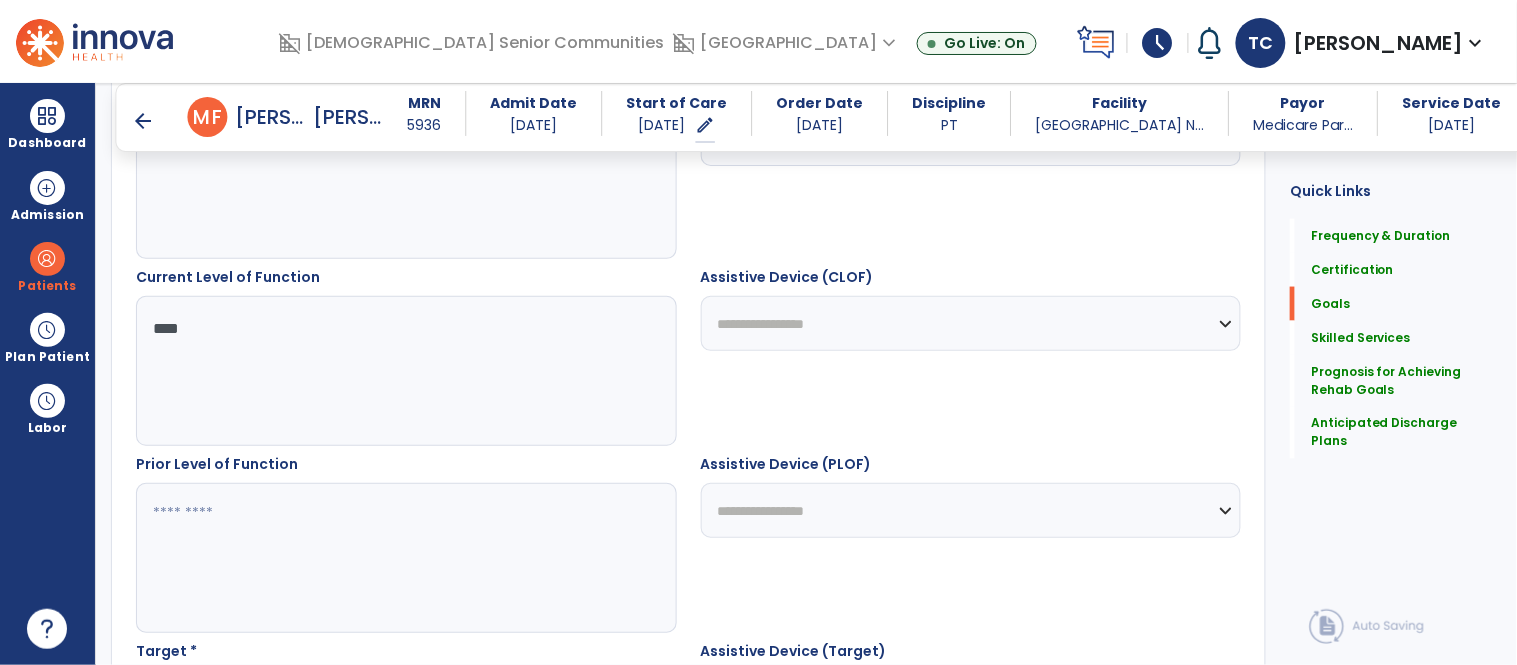 scroll, scrollTop: 665, scrollLeft: 0, axis: vertical 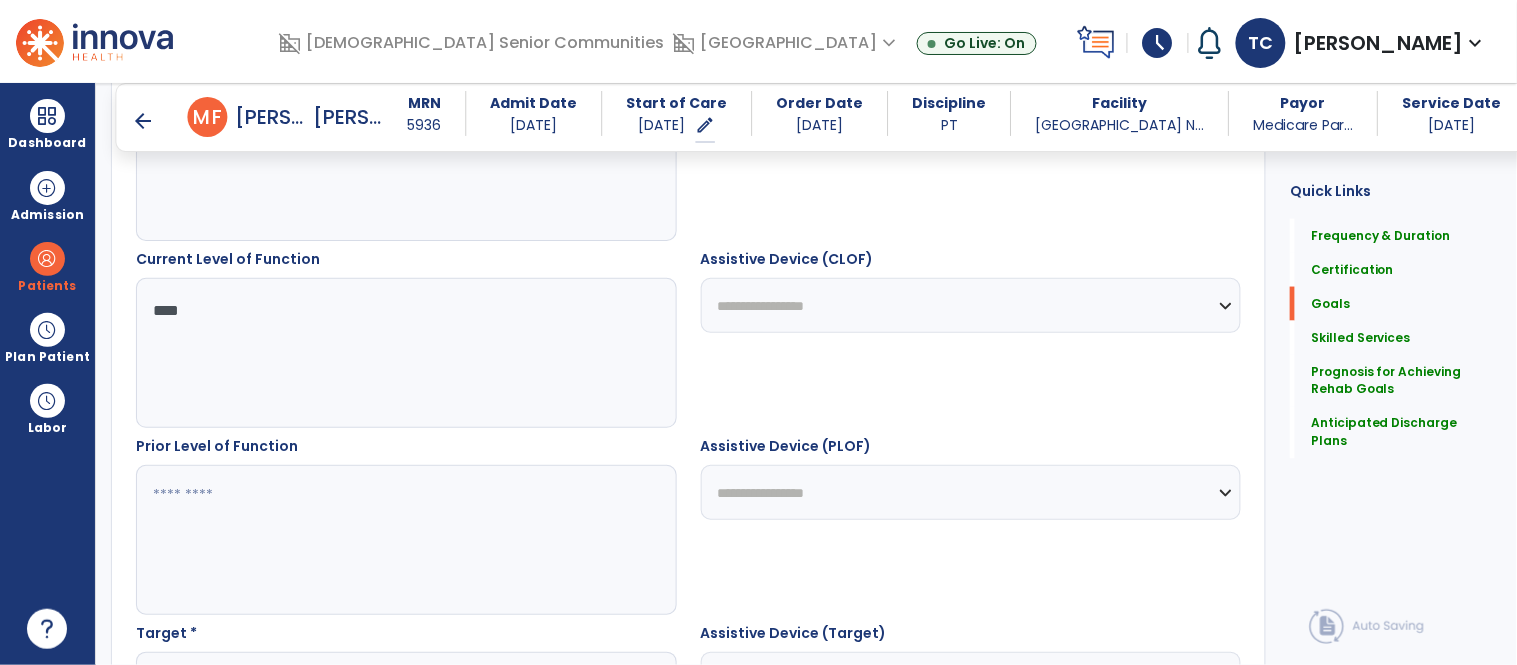 type on "****" 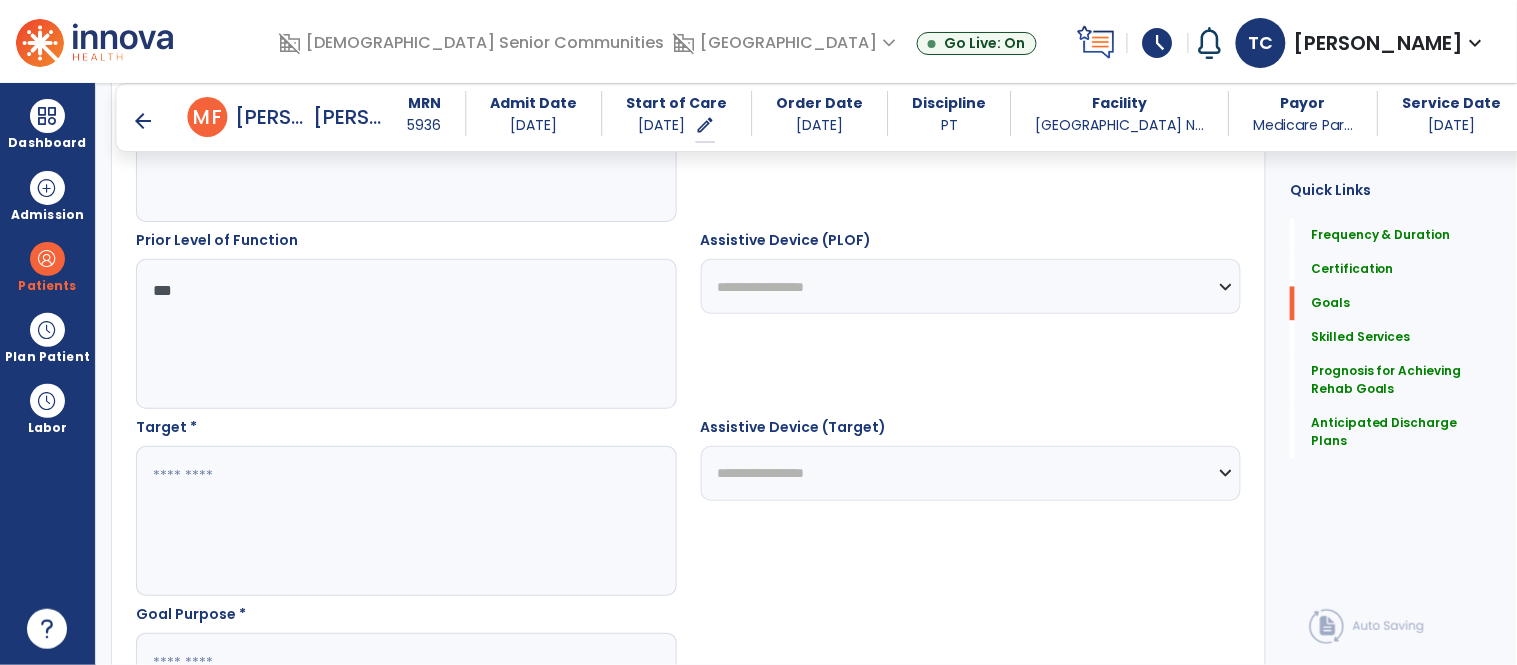 scroll, scrollTop: 873, scrollLeft: 0, axis: vertical 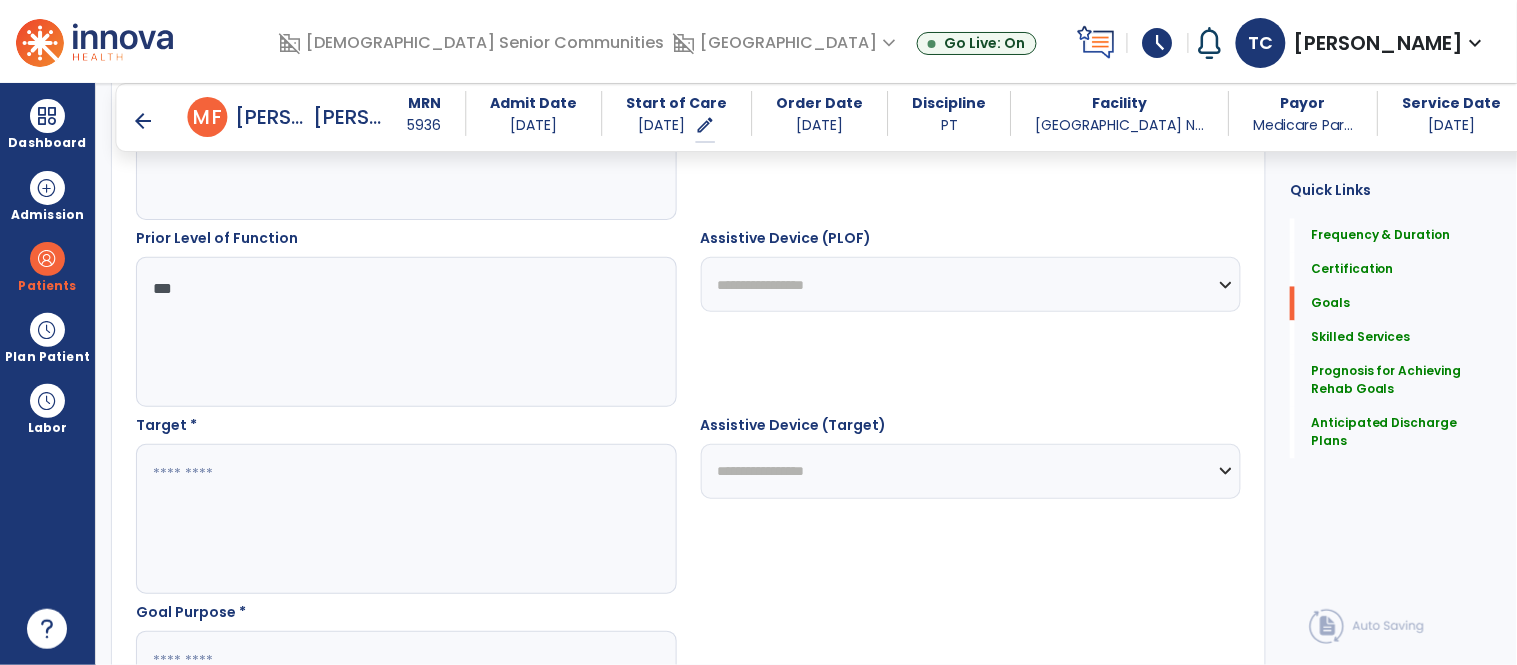 type on "***" 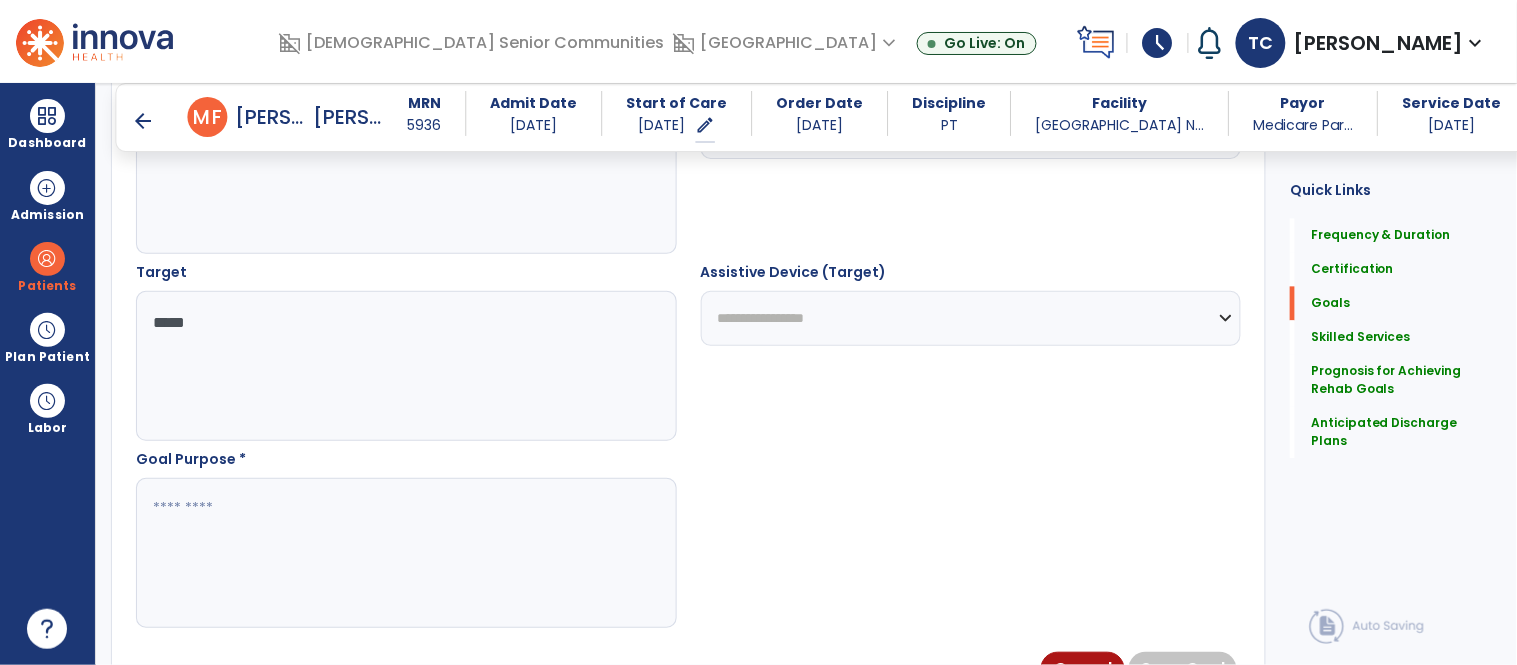 scroll, scrollTop: 1043, scrollLeft: 0, axis: vertical 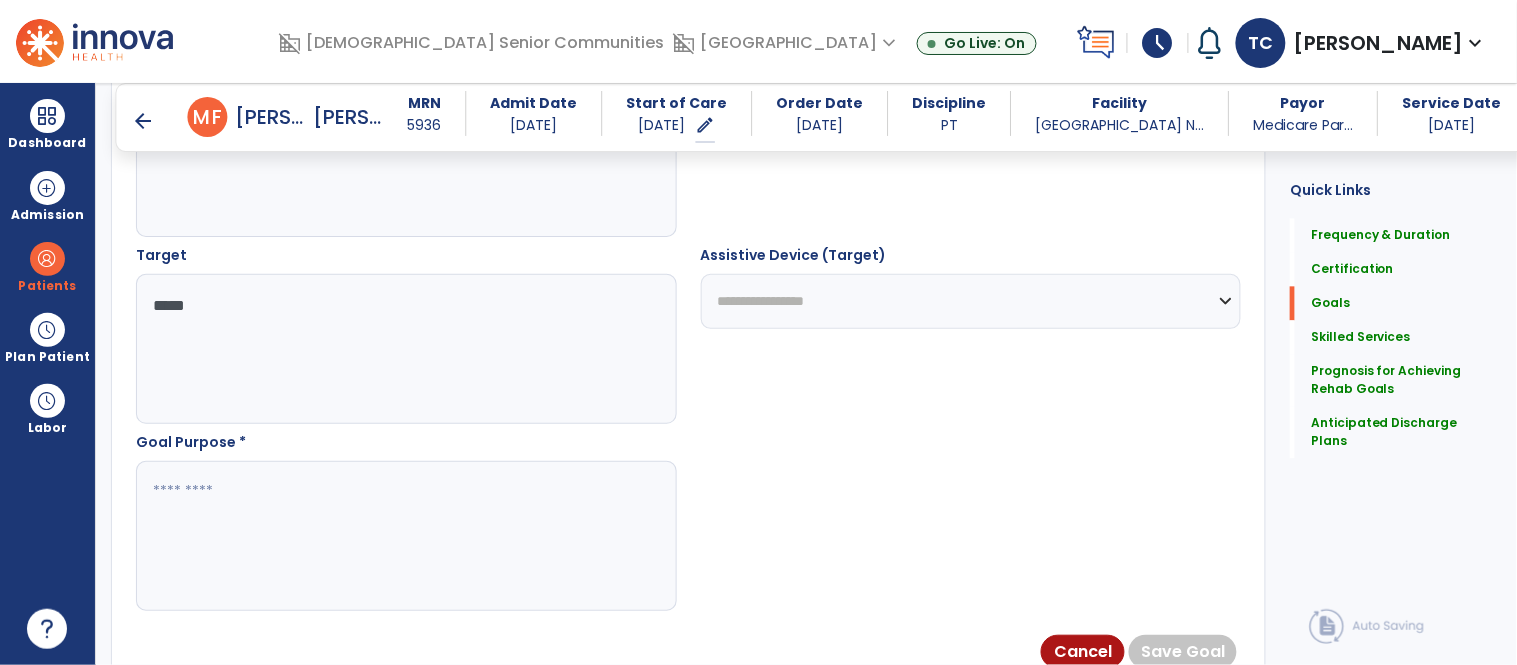 type on "*****" 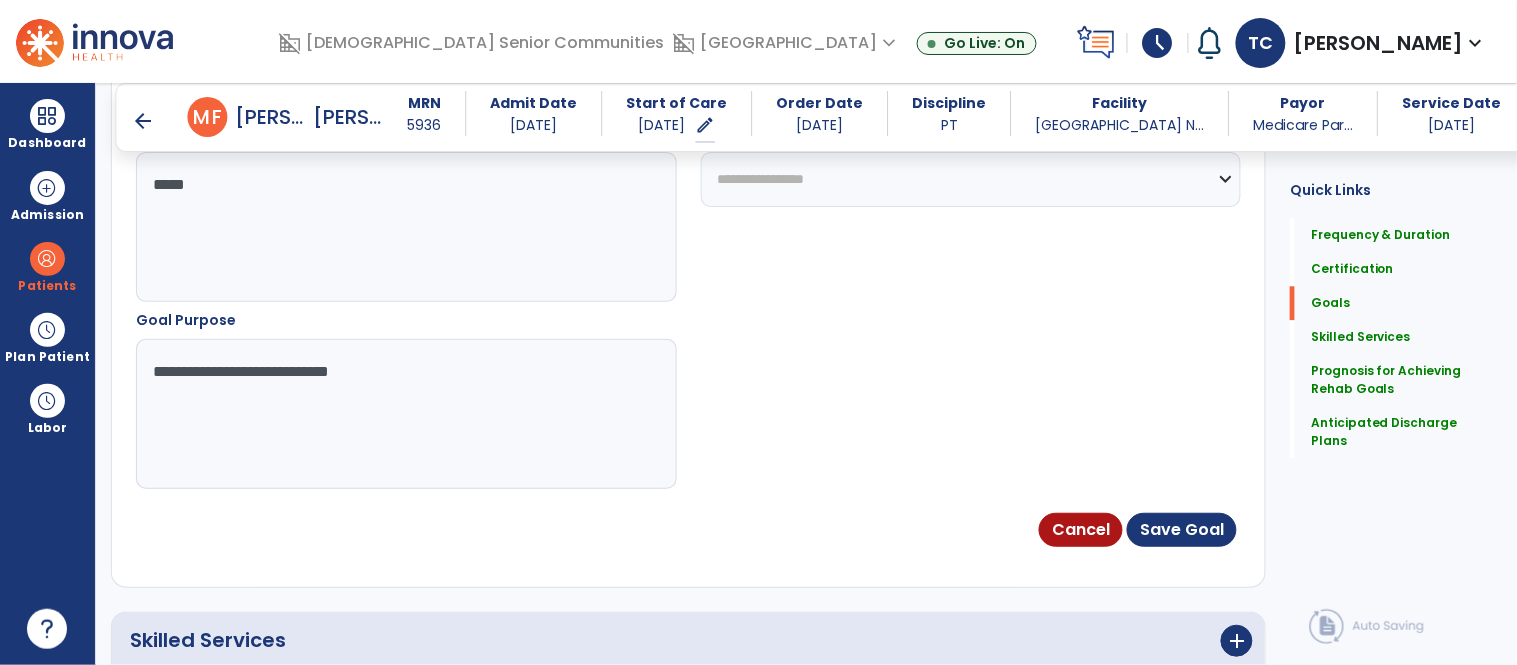 scroll, scrollTop: 1257, scrollLeft: 0, axis: vertical 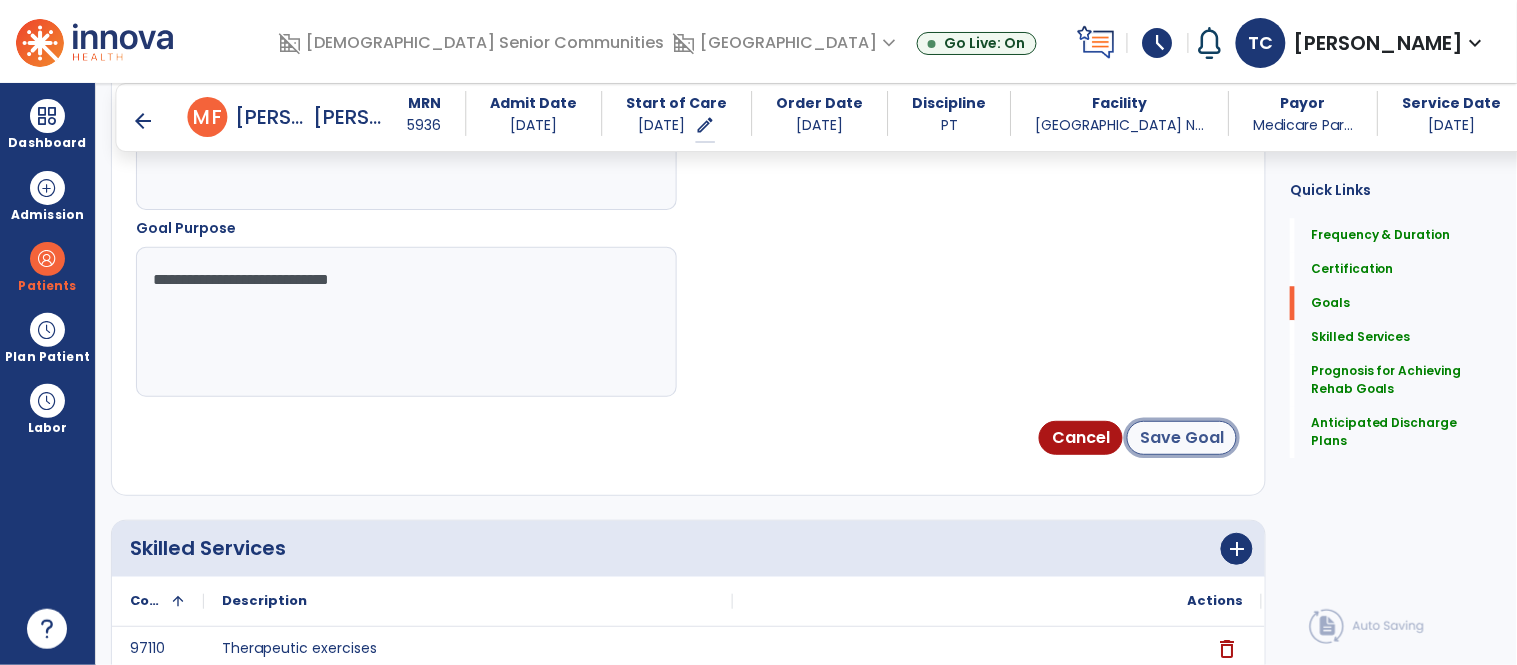 click on "Save Goal" at bounding box center (1182, 438) 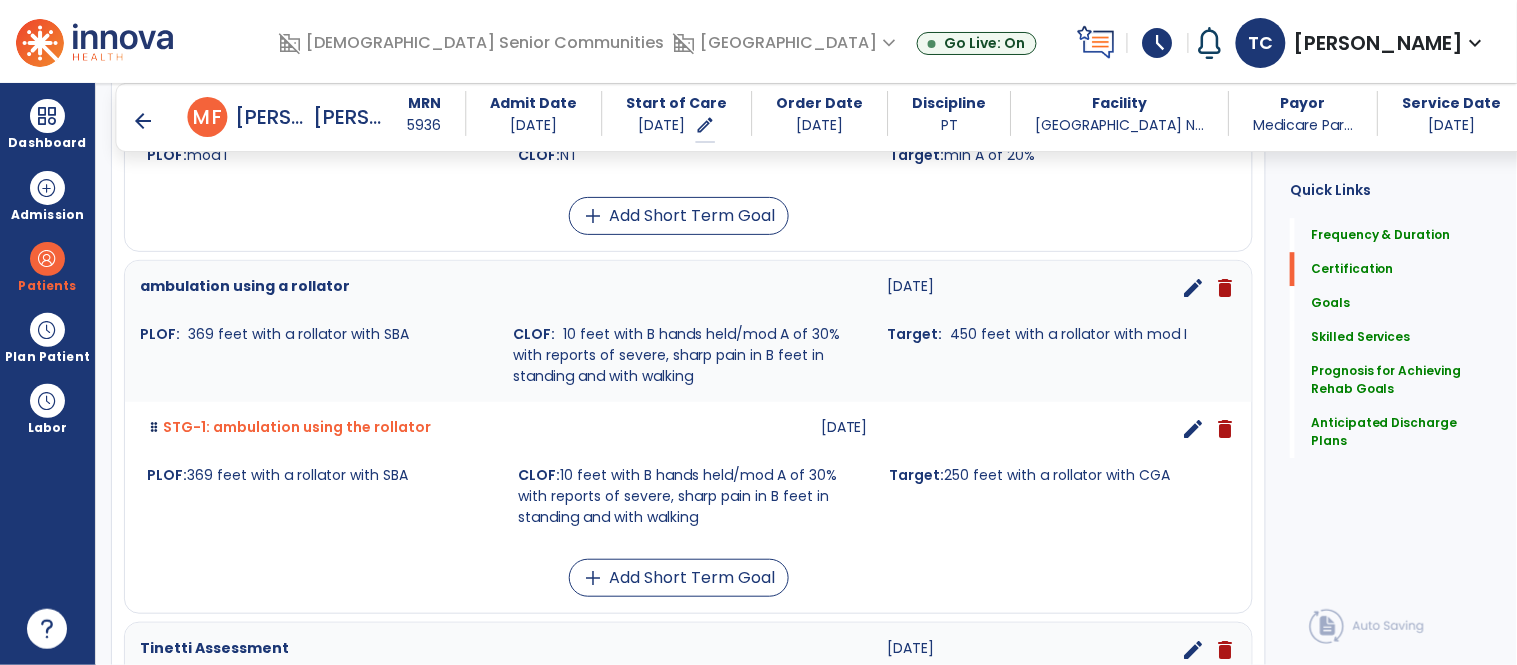 scroll, scrollTop: 1420, scrollLeft: 0, axis: vertical 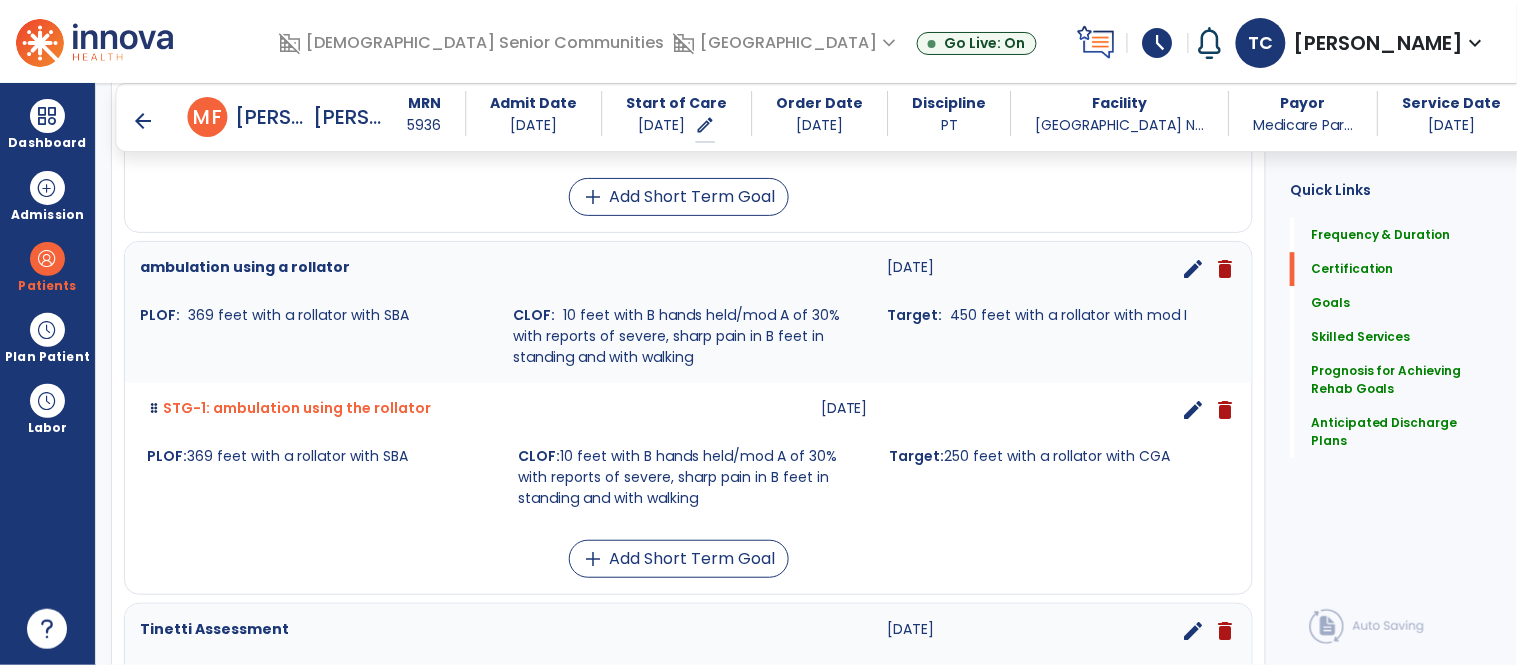 click on "edit" at bounding box center (1193, 269) 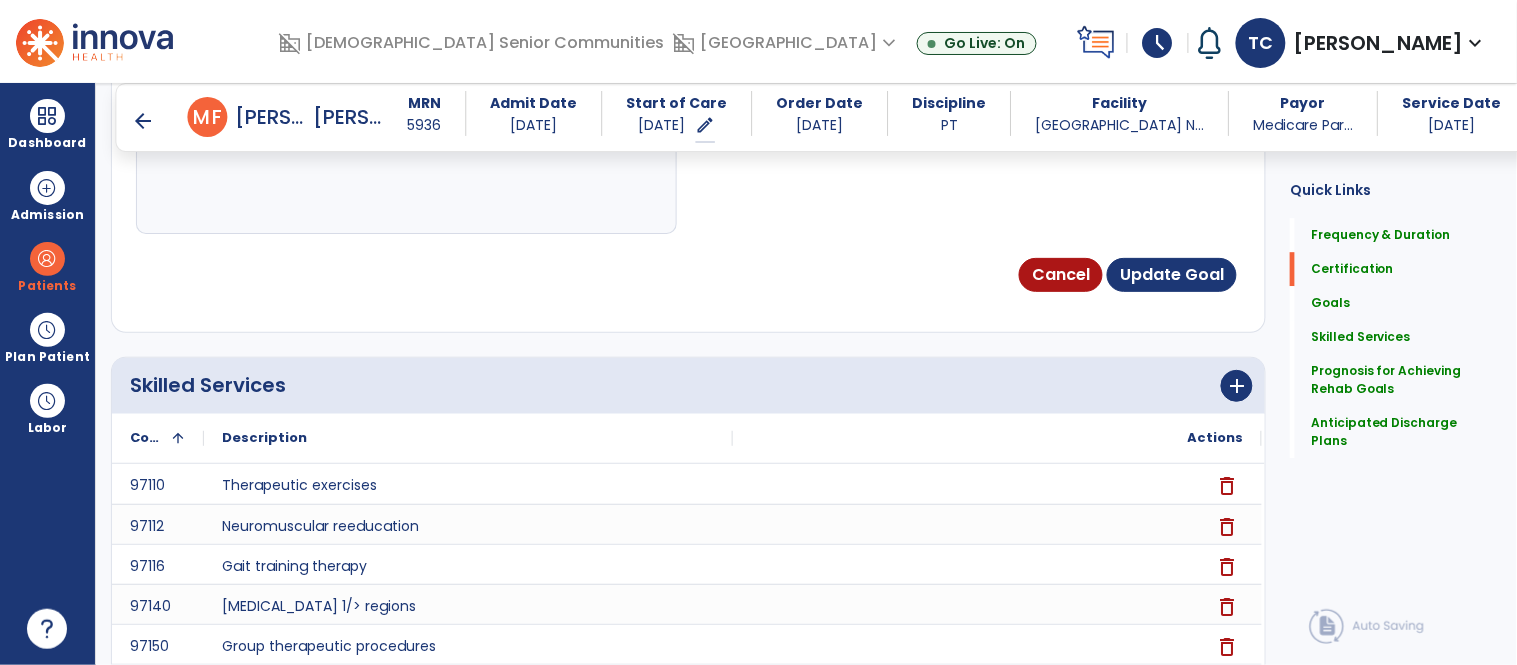 scroll, scrollTop: 1138, scrollLeft: 0, axis: vertical 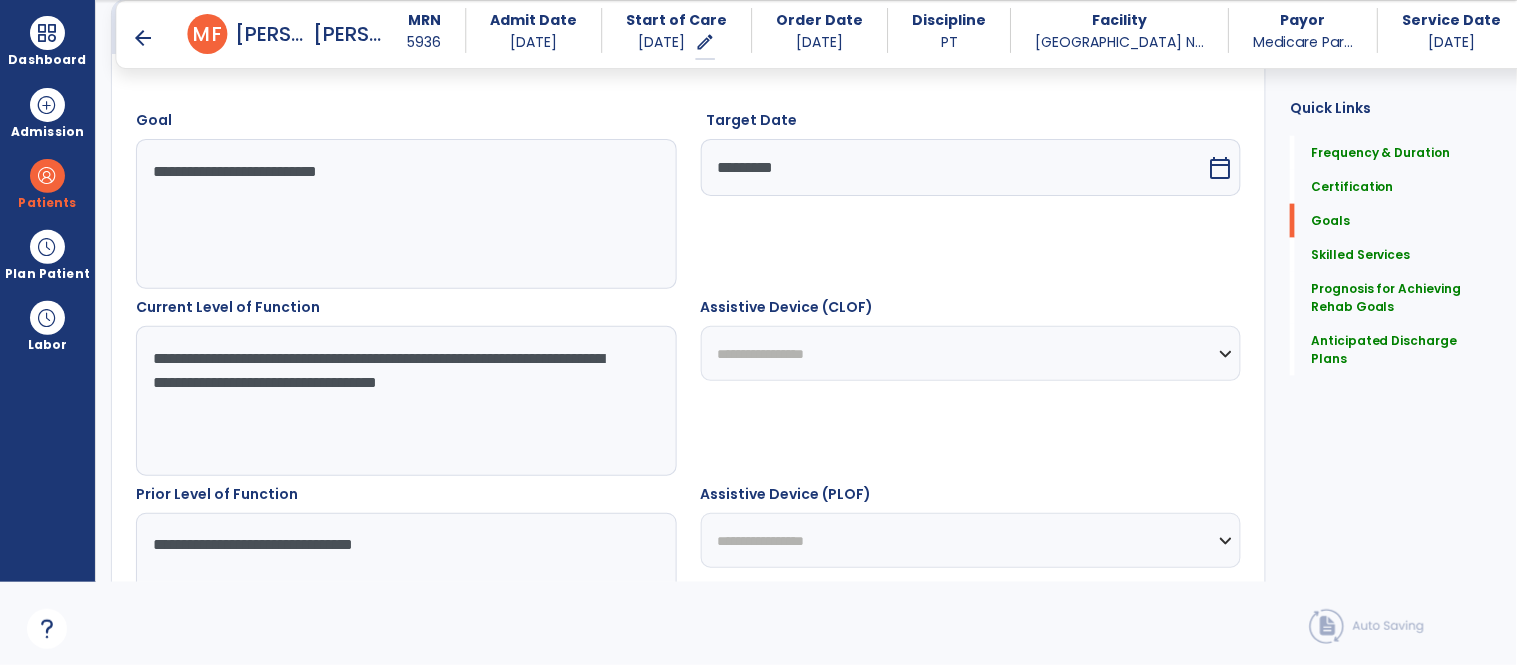 click on "**********" at bounding box center (405, 401) 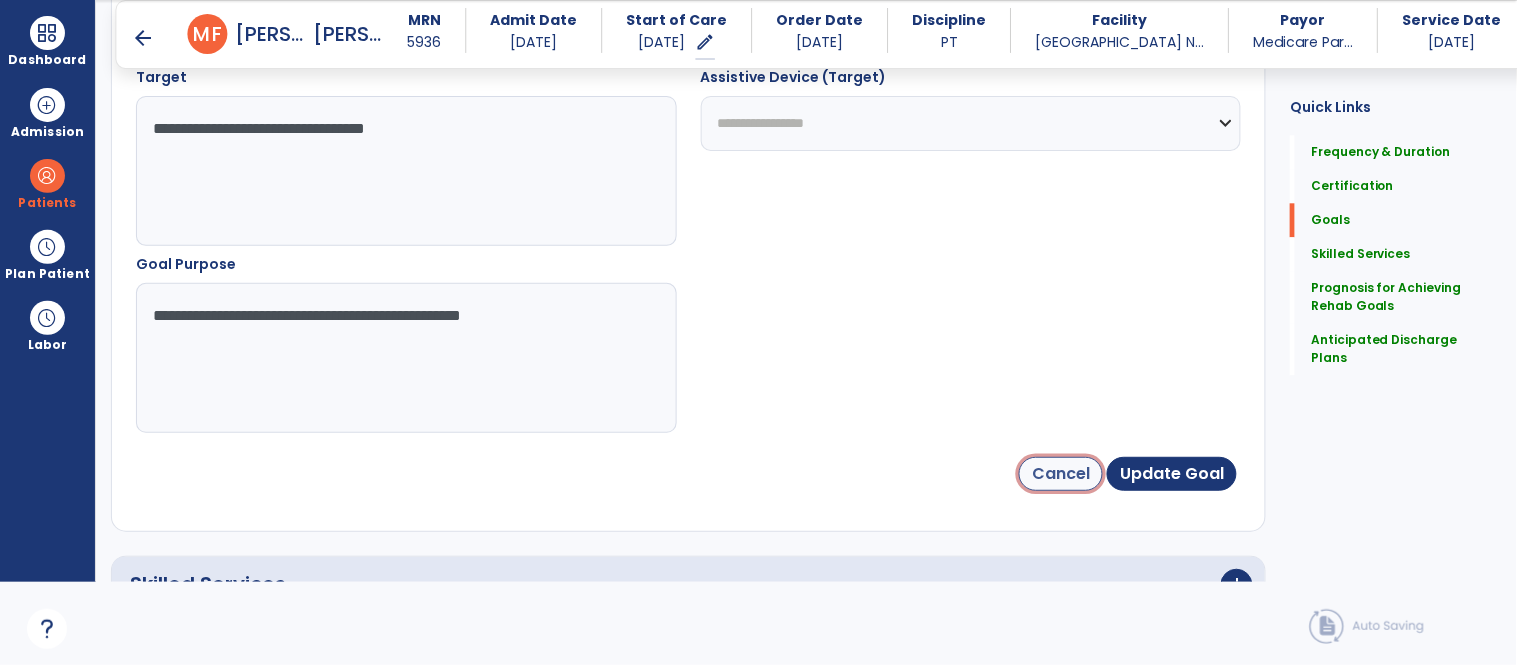 click on "Cancel" at bounding box center [1061, 474] 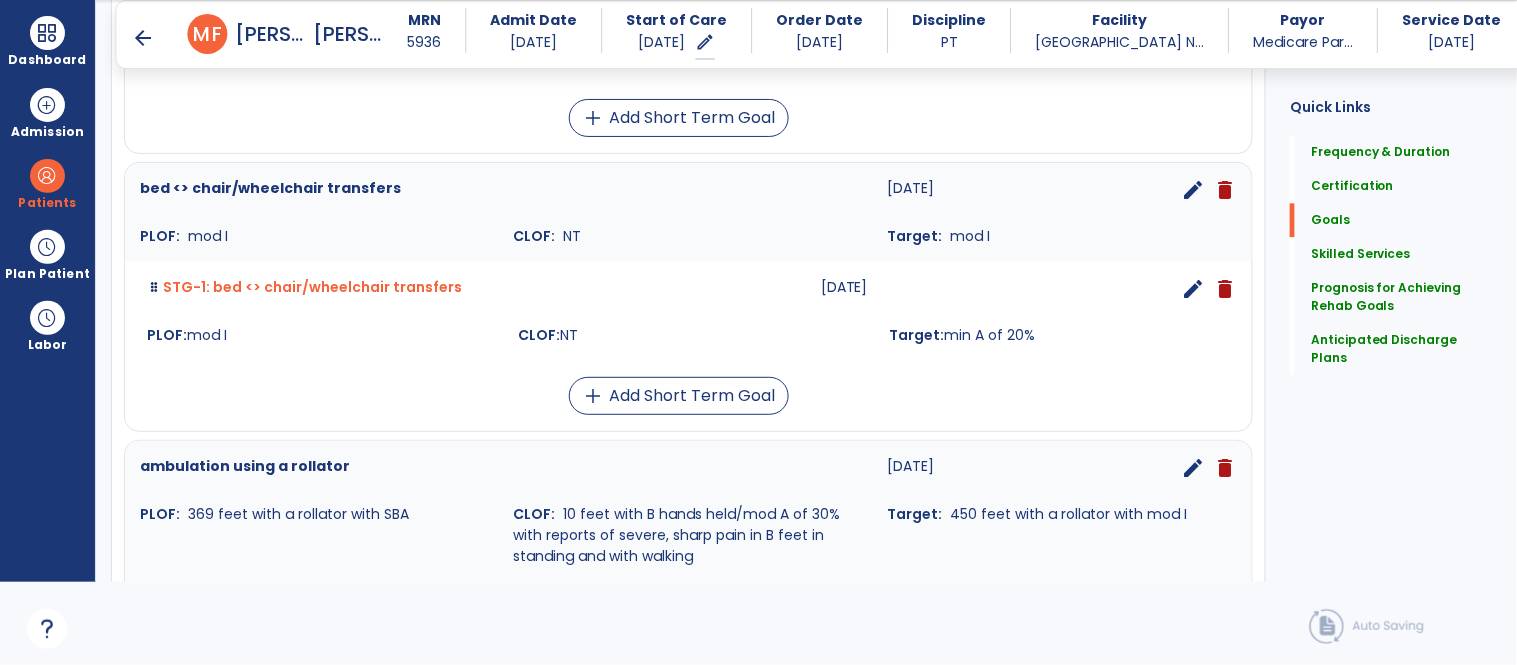scroll, scrollTop: 60, scrollLeft: 0, axis: vertical 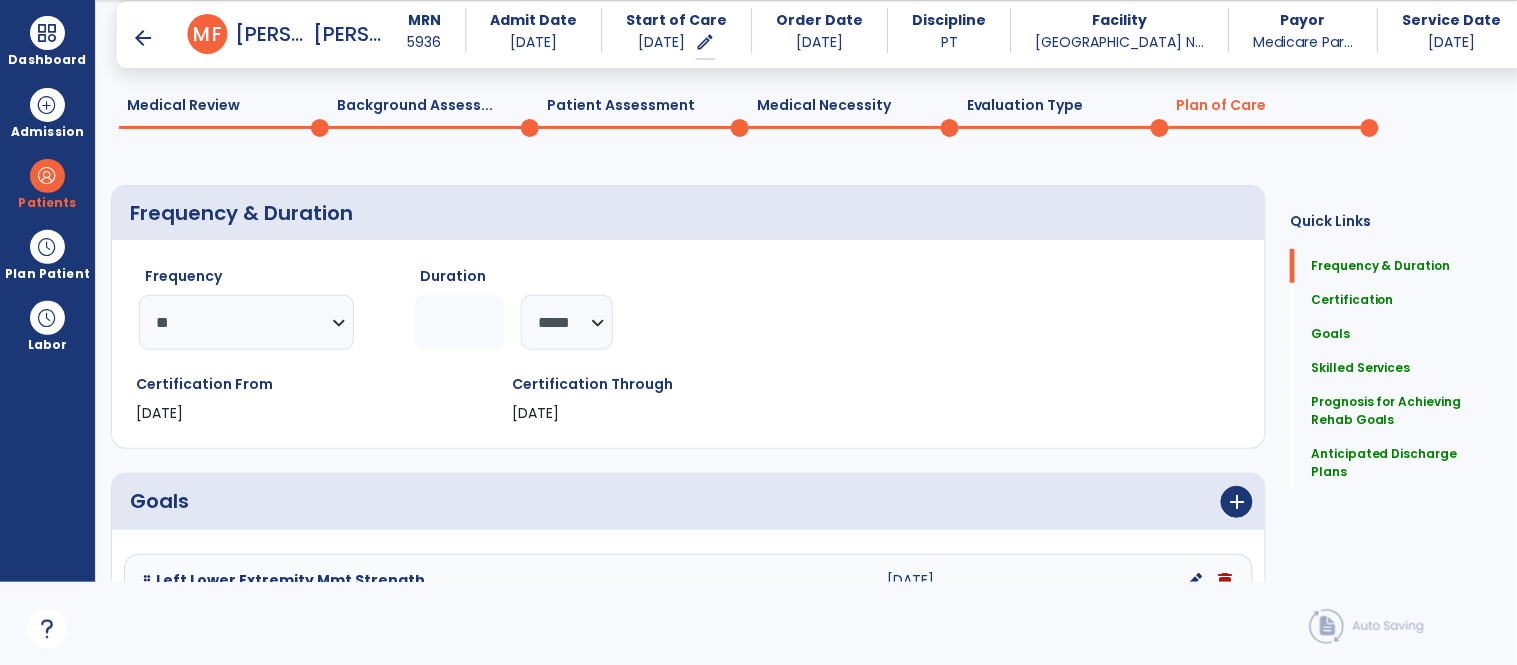 click on "Patient Assessment  0" 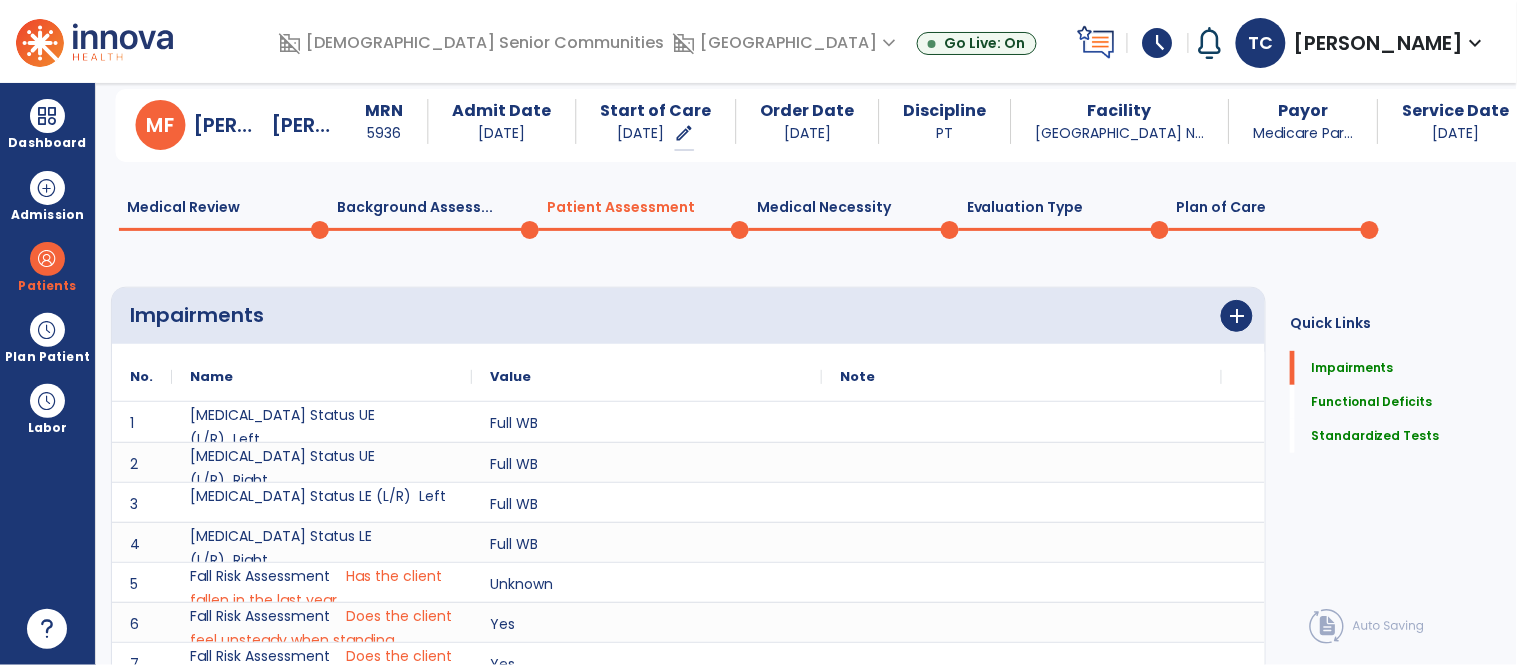 scroll, scrollTop: 0, scrollLeft: 0, axis: both 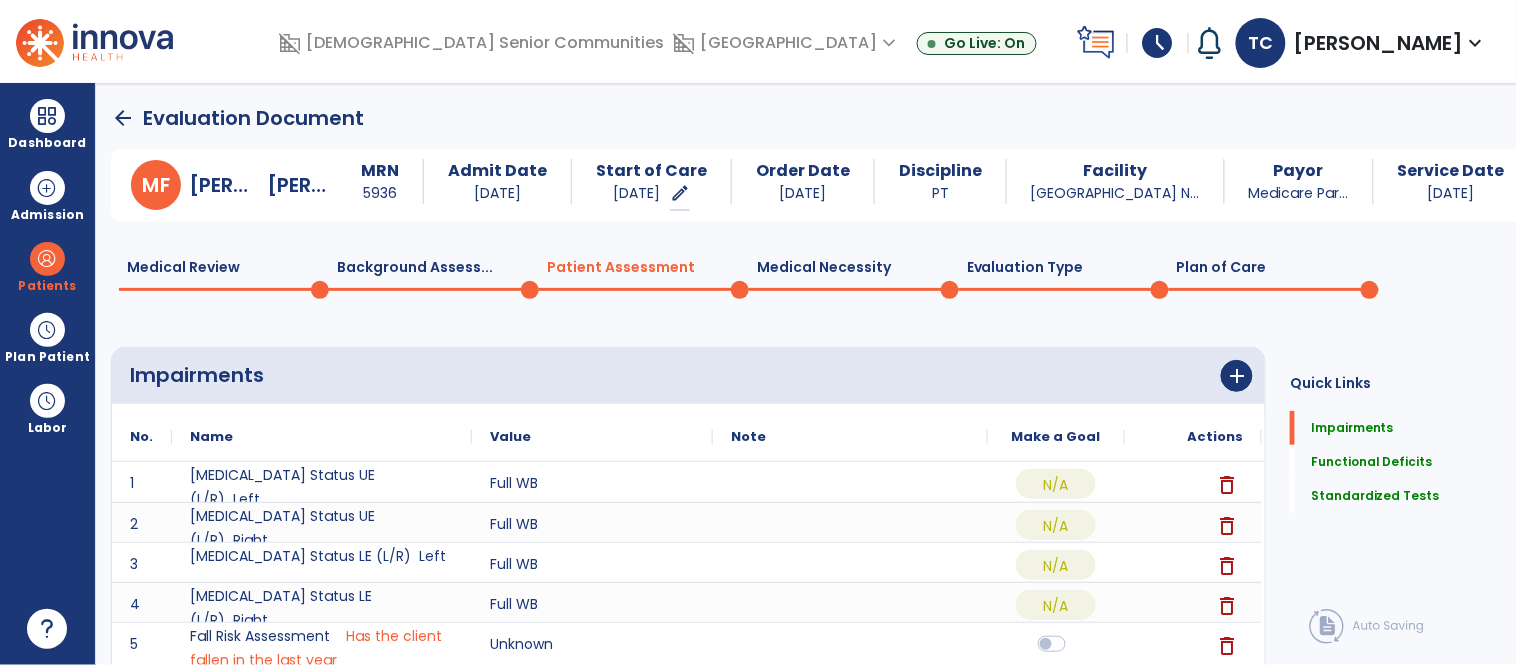 click on "Plan of Care  0" 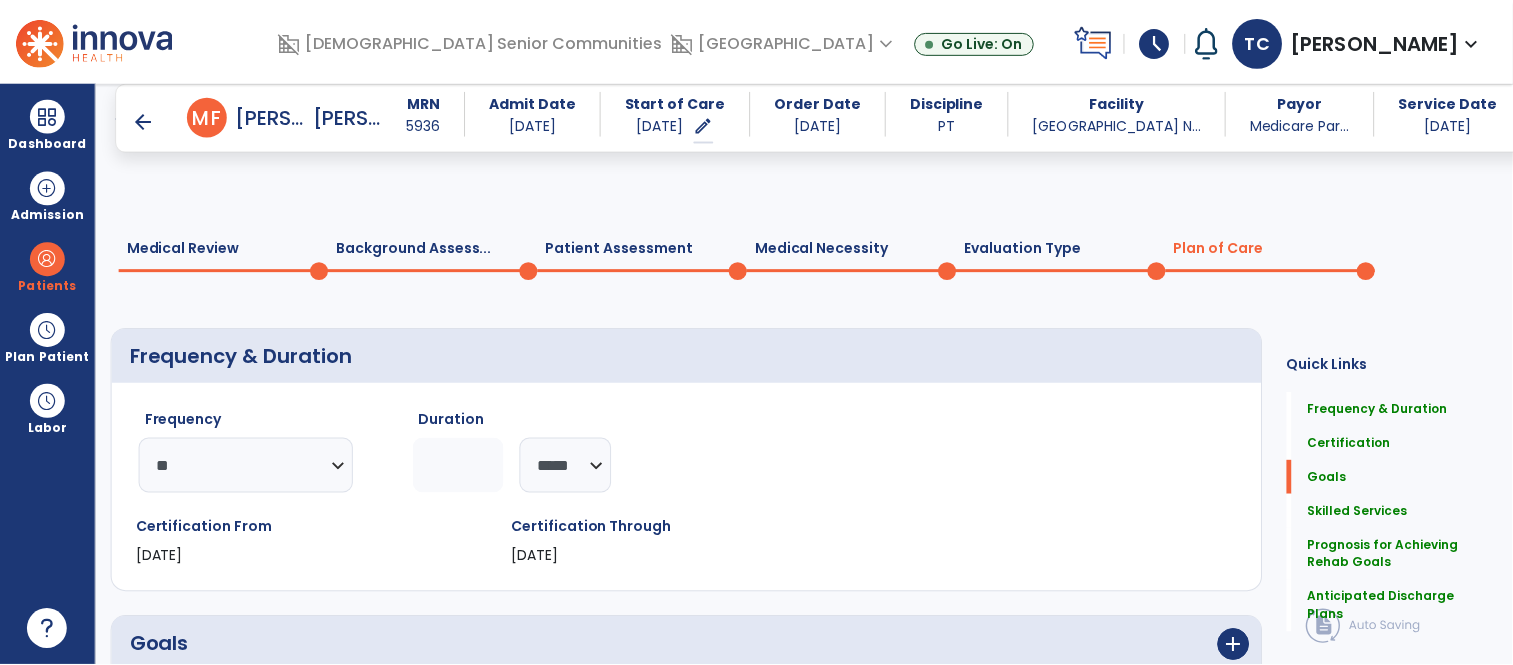 scroll, scrollTop: 2681, scrollLeft: 0, axis: vertical 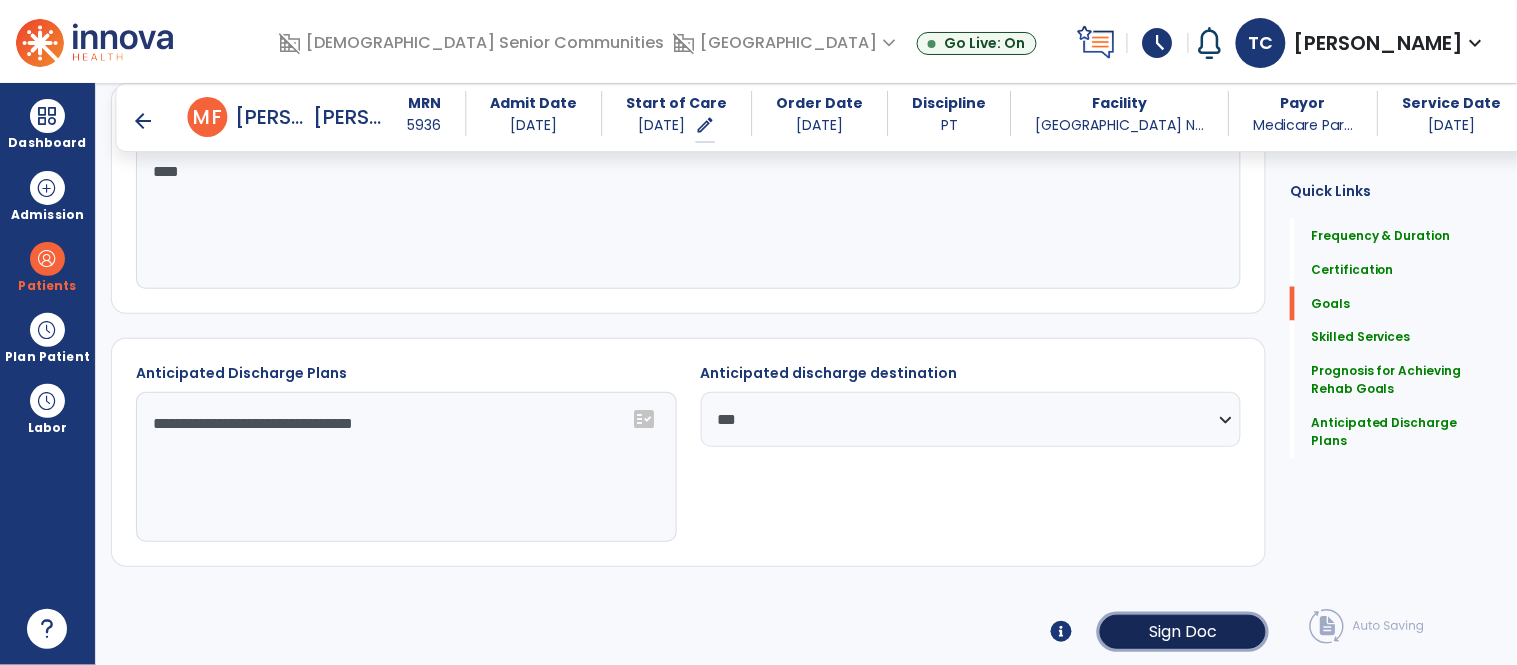 click on "Sign Doc" 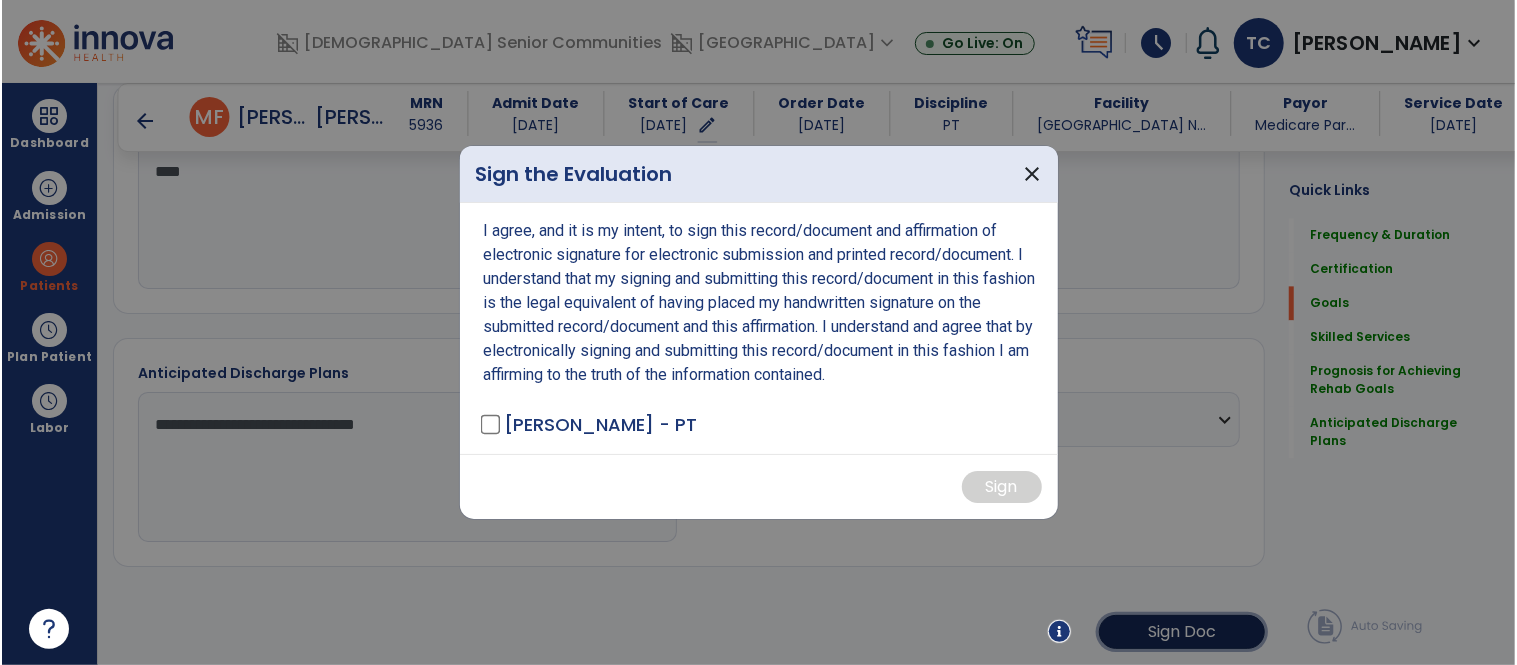 scroll, scrollTop: 2681, scrollLeft: 0, axis: vertical 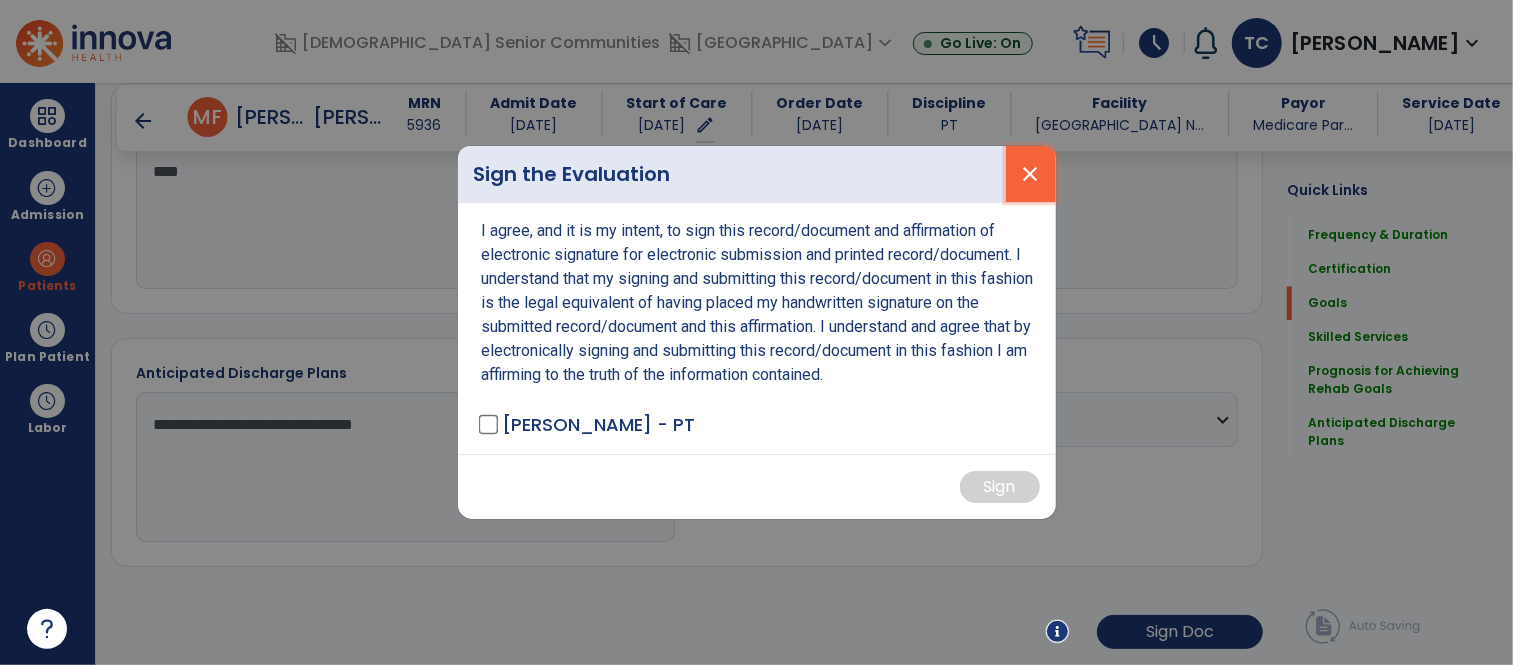 click on "close" at bounding box center [1031, 174] 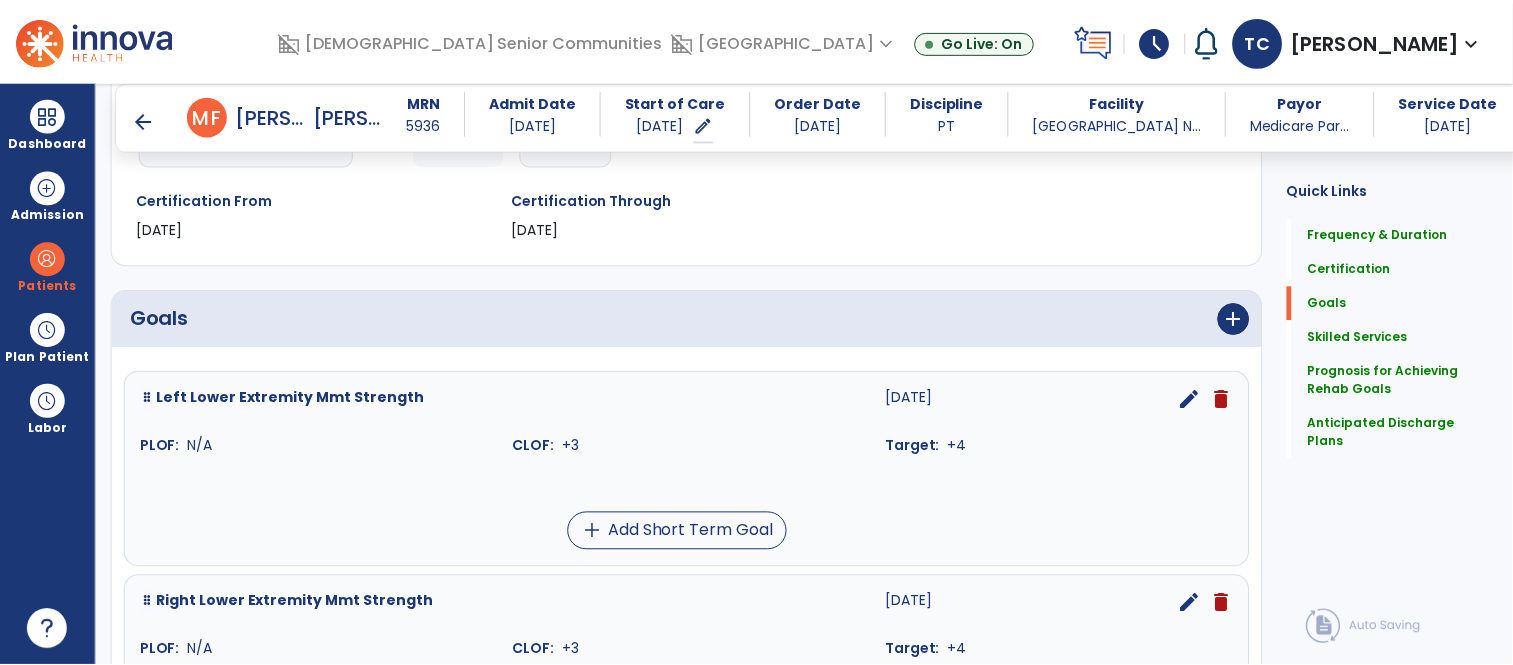 scroll, scrollTop: 2681, scrollLeft: 0, axis: vertical 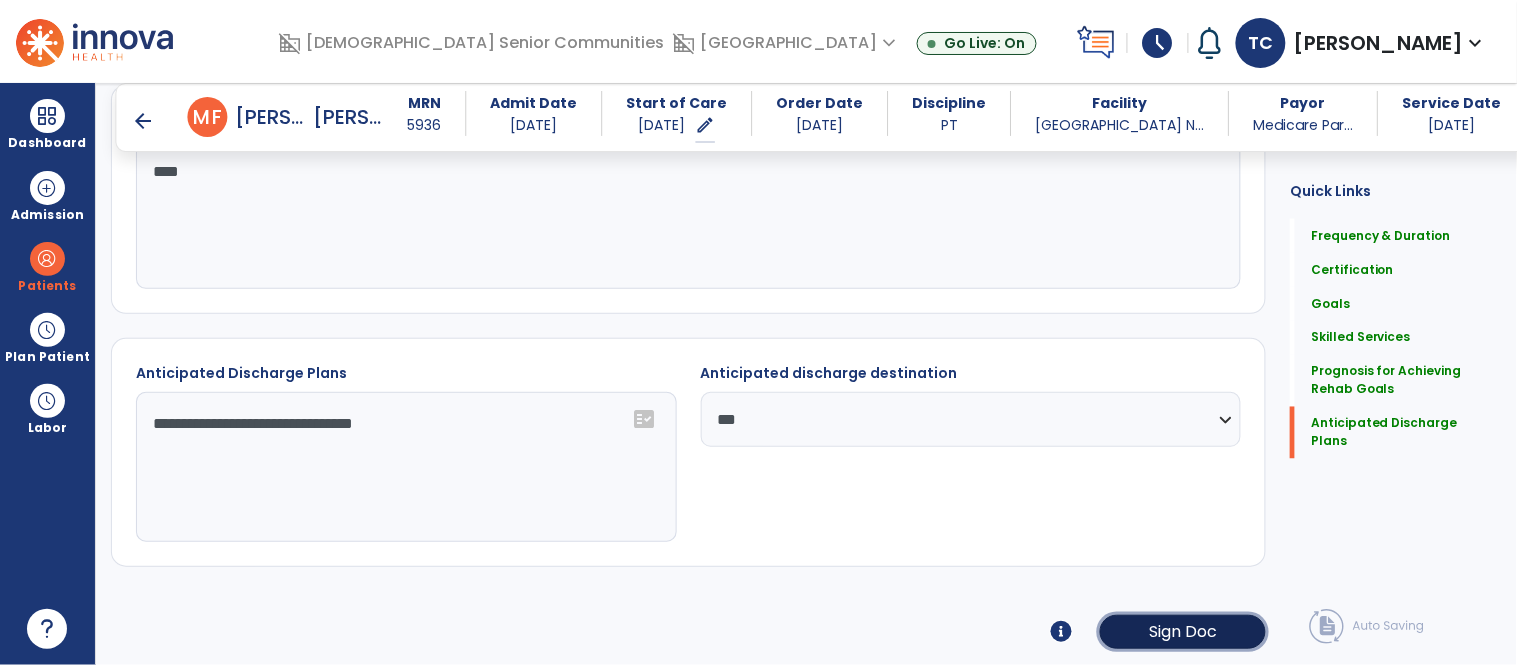 click on "Sign Doc" 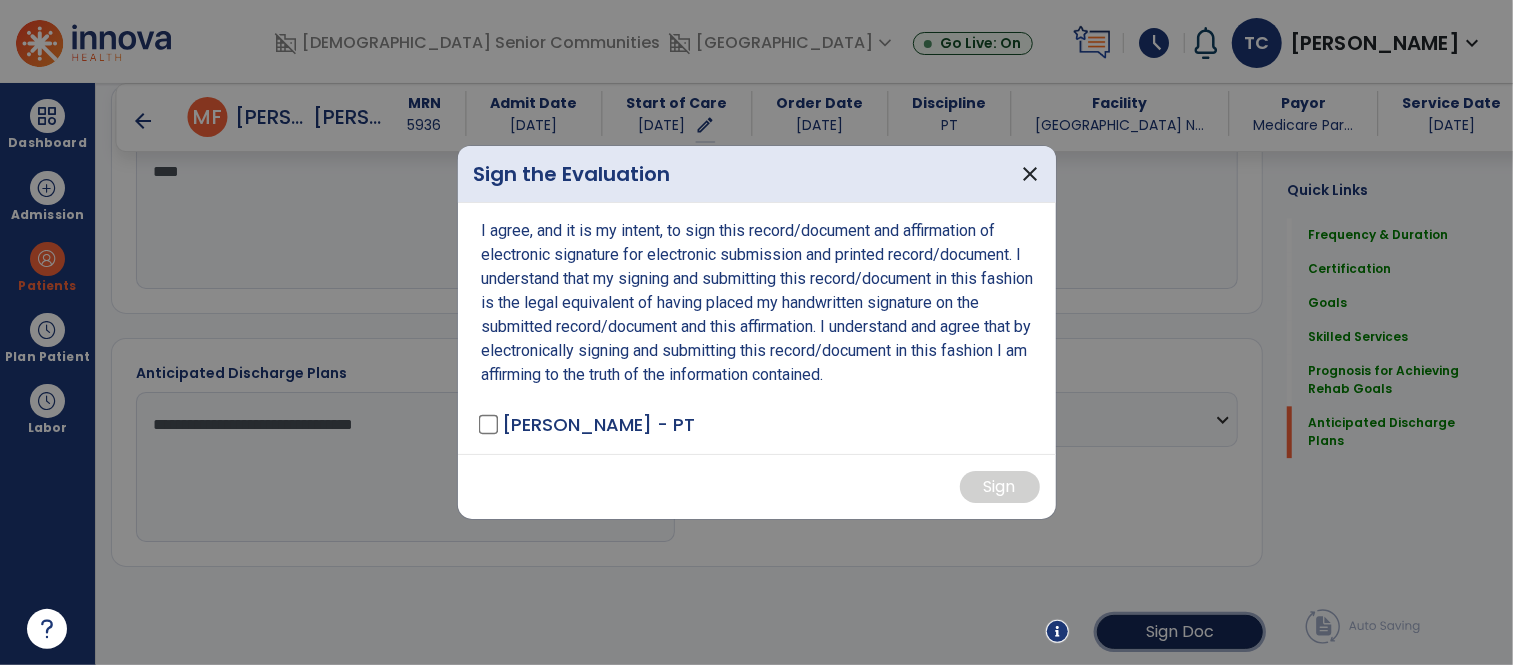 scroll, scrollTop: 2681, scrollLeft: 0, axis: vertical 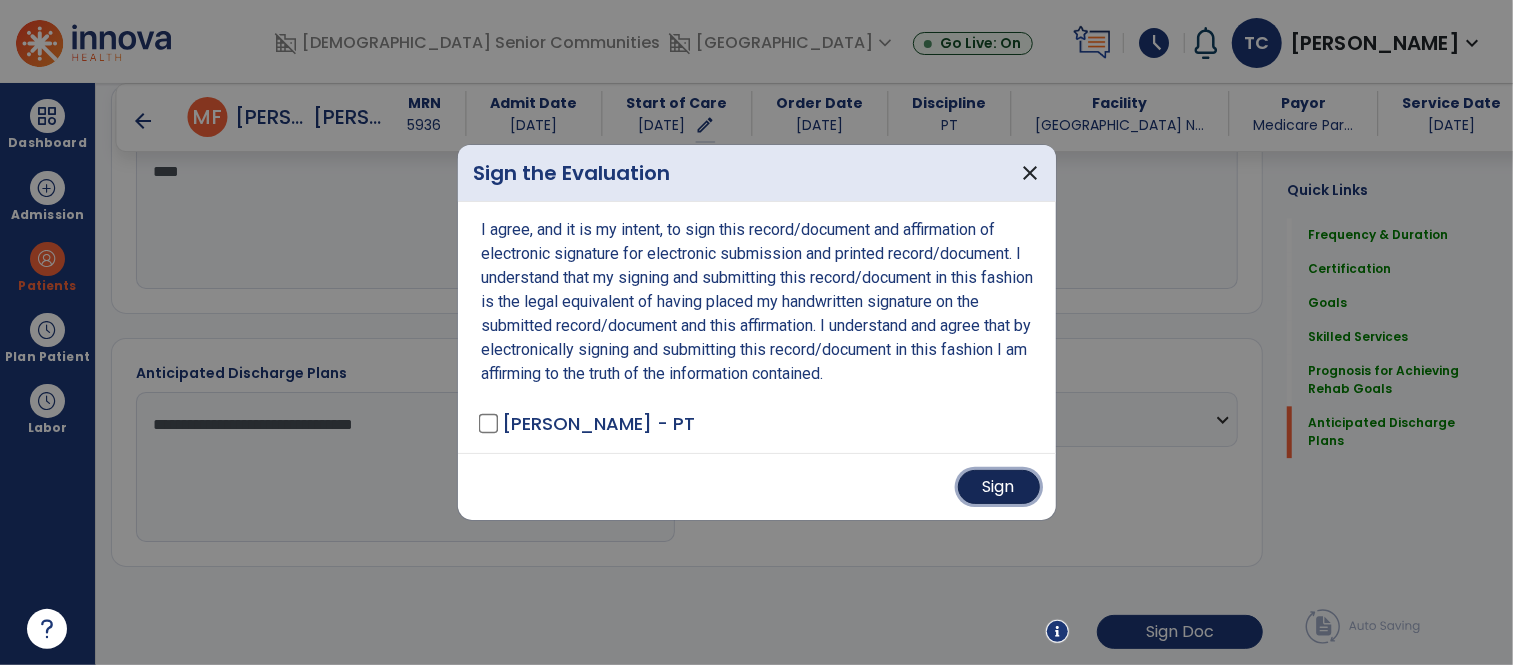 click on "Sign" at bounding box center [999, 487] 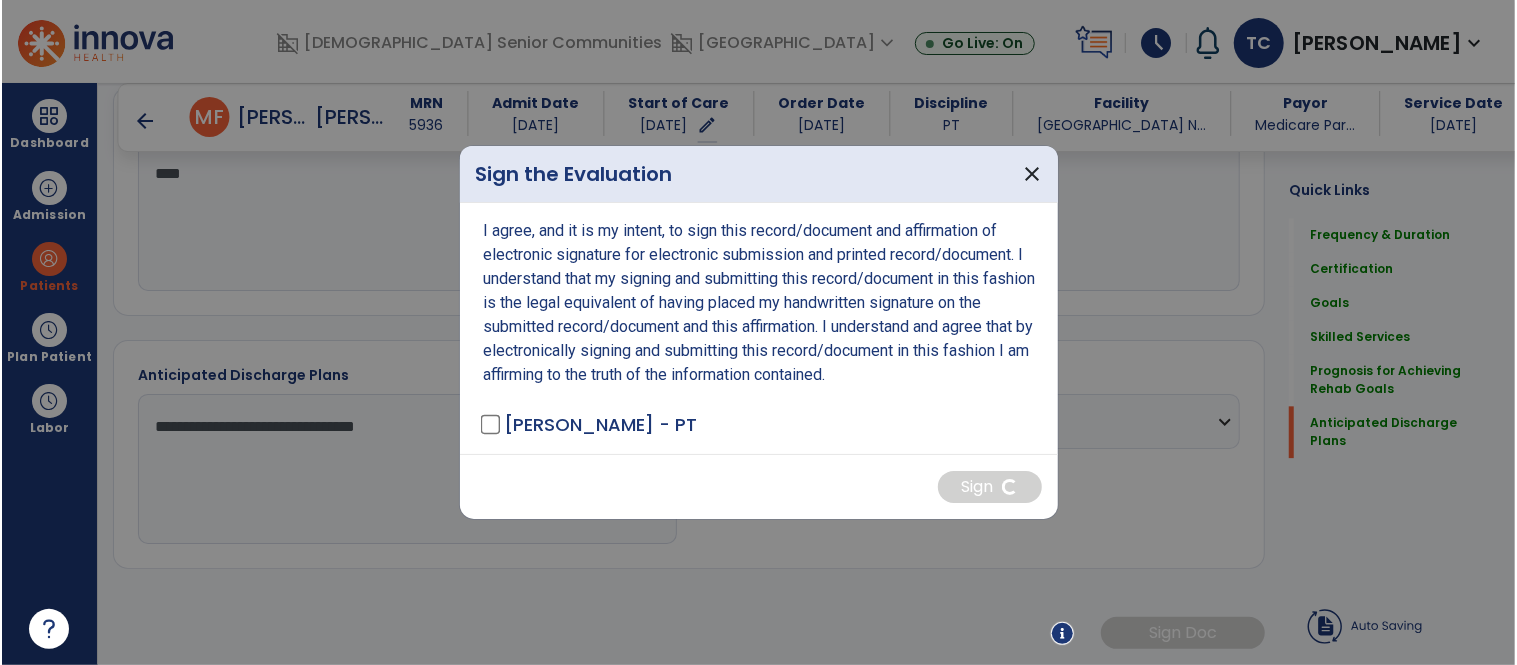 scroll, scrollTop: 2678, scrollLeft: 0, axis: vertical 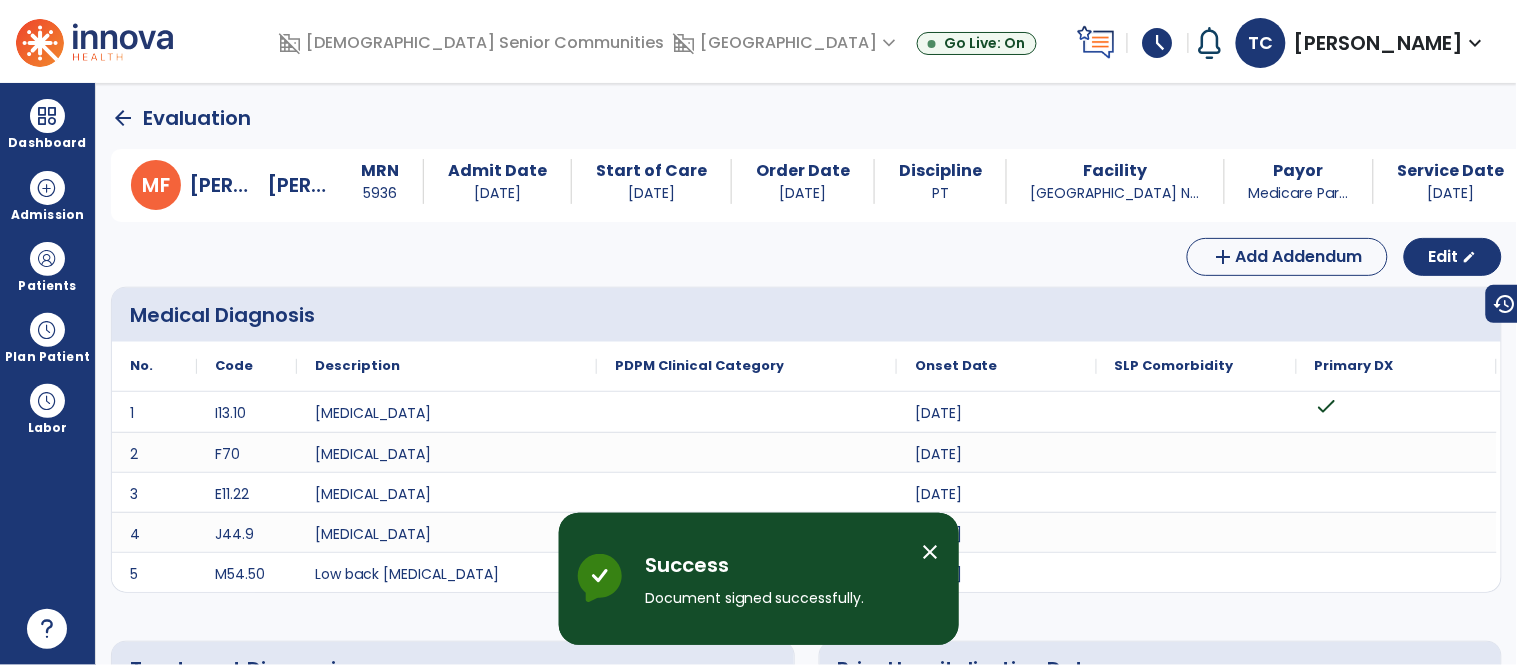 click on "arrow_back" 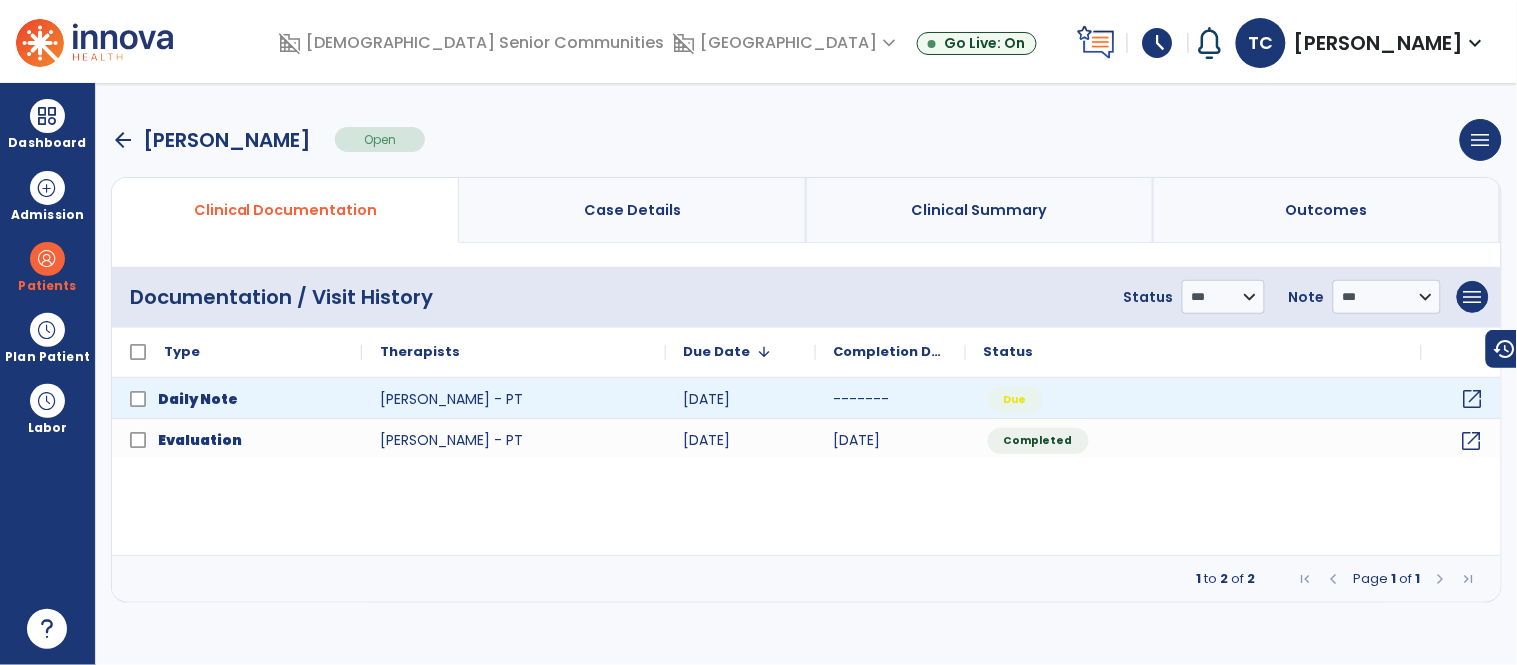 click on "open_in_new" 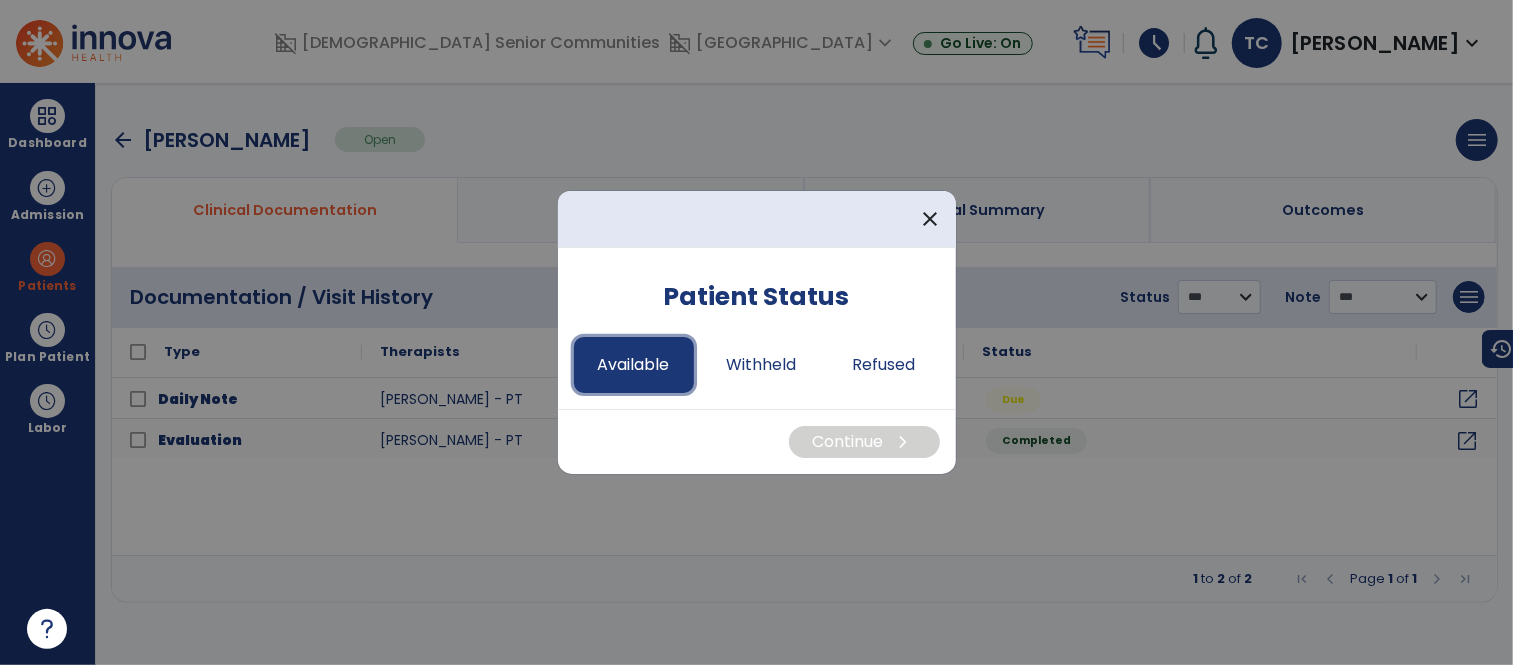 click on "Available" at bounding box center [634, 365] 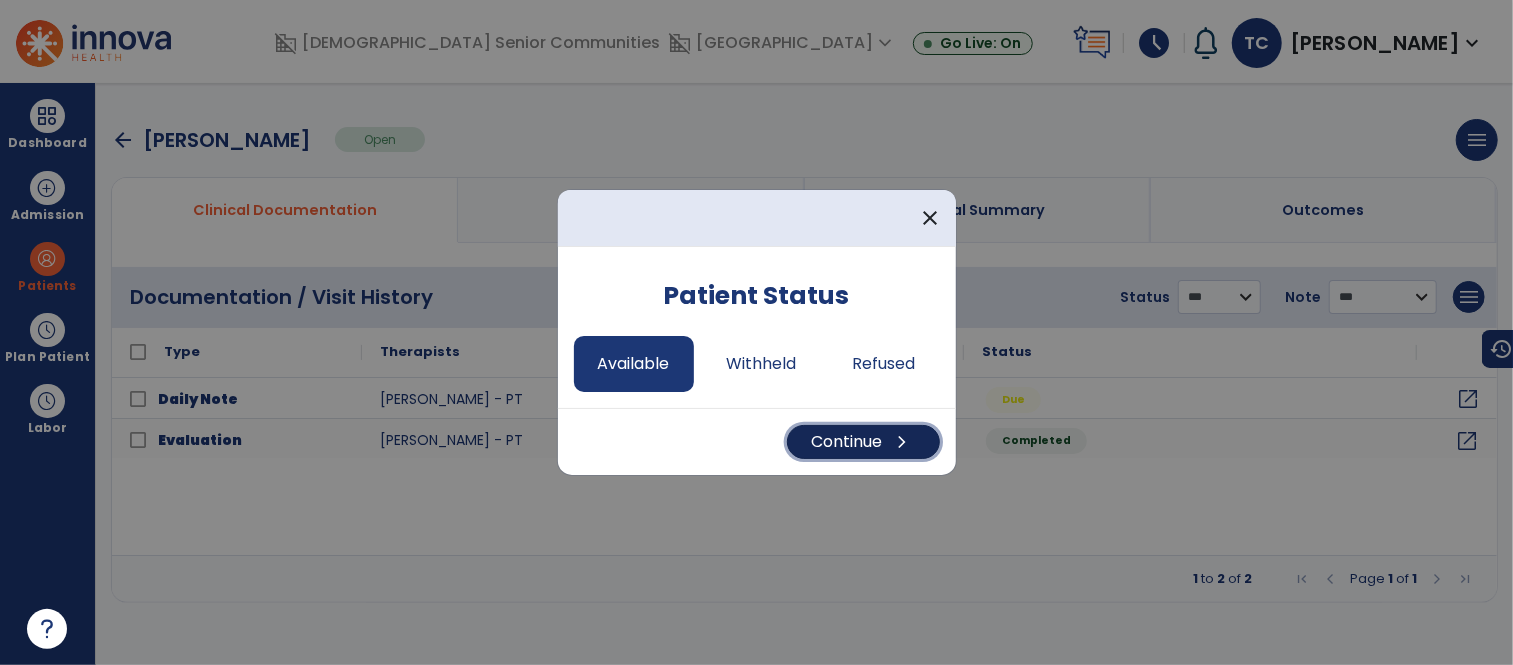 click on "Continue   chevron_right" at bounding box center (863, 442) 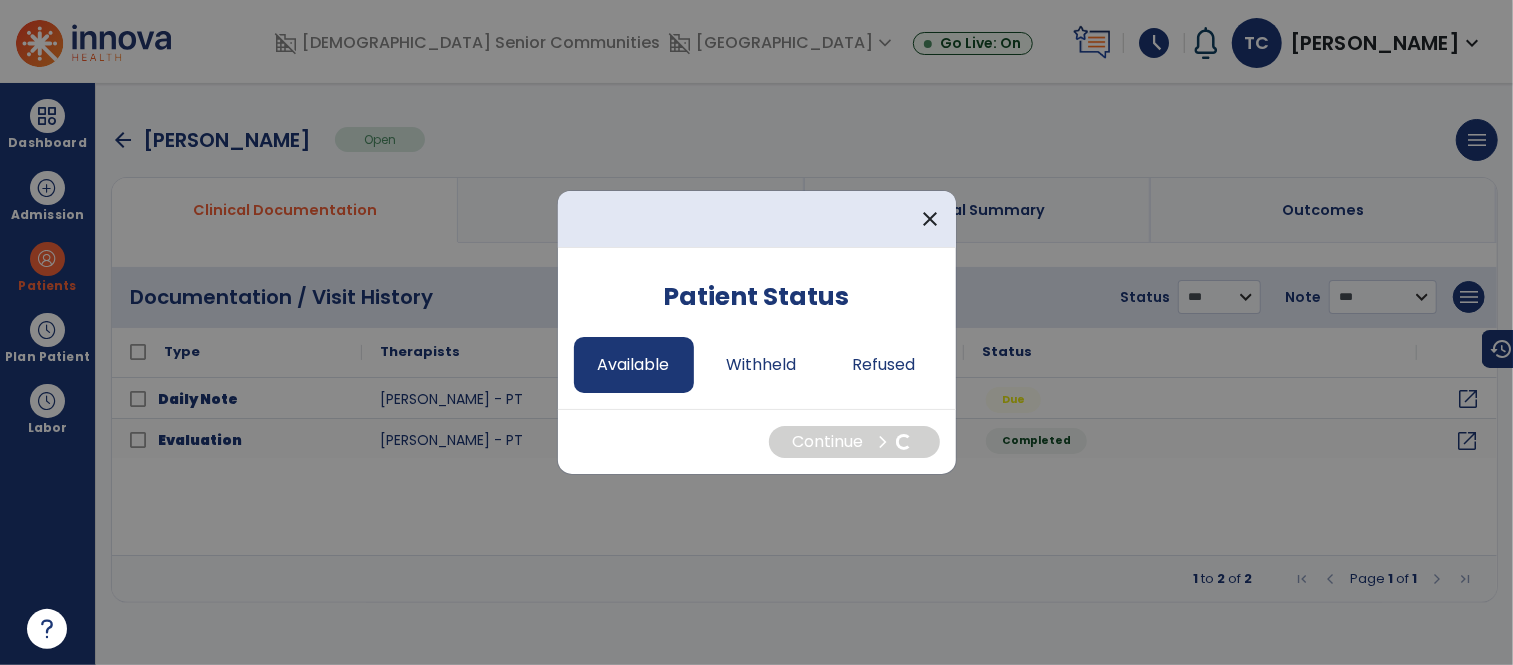 select on "*" 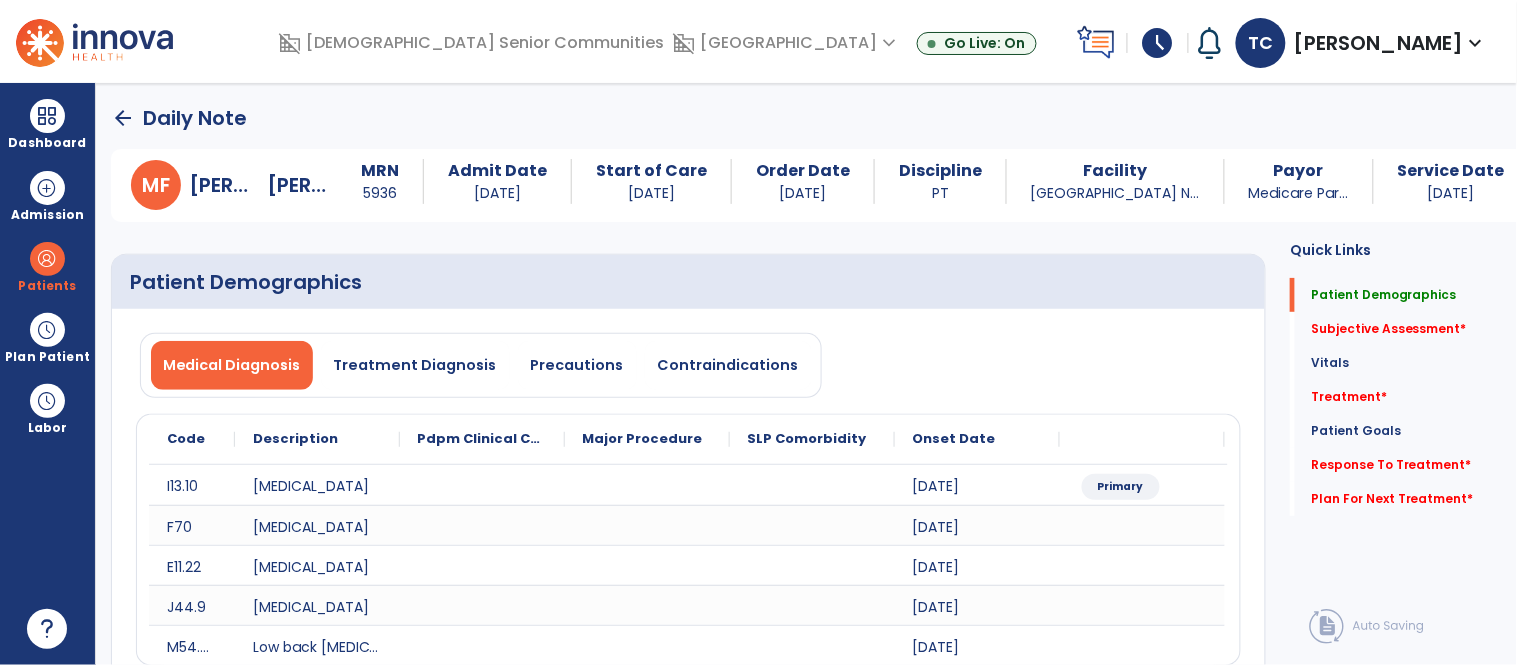 click on "Subjective Assessment   *  Subjective Assessment   *" 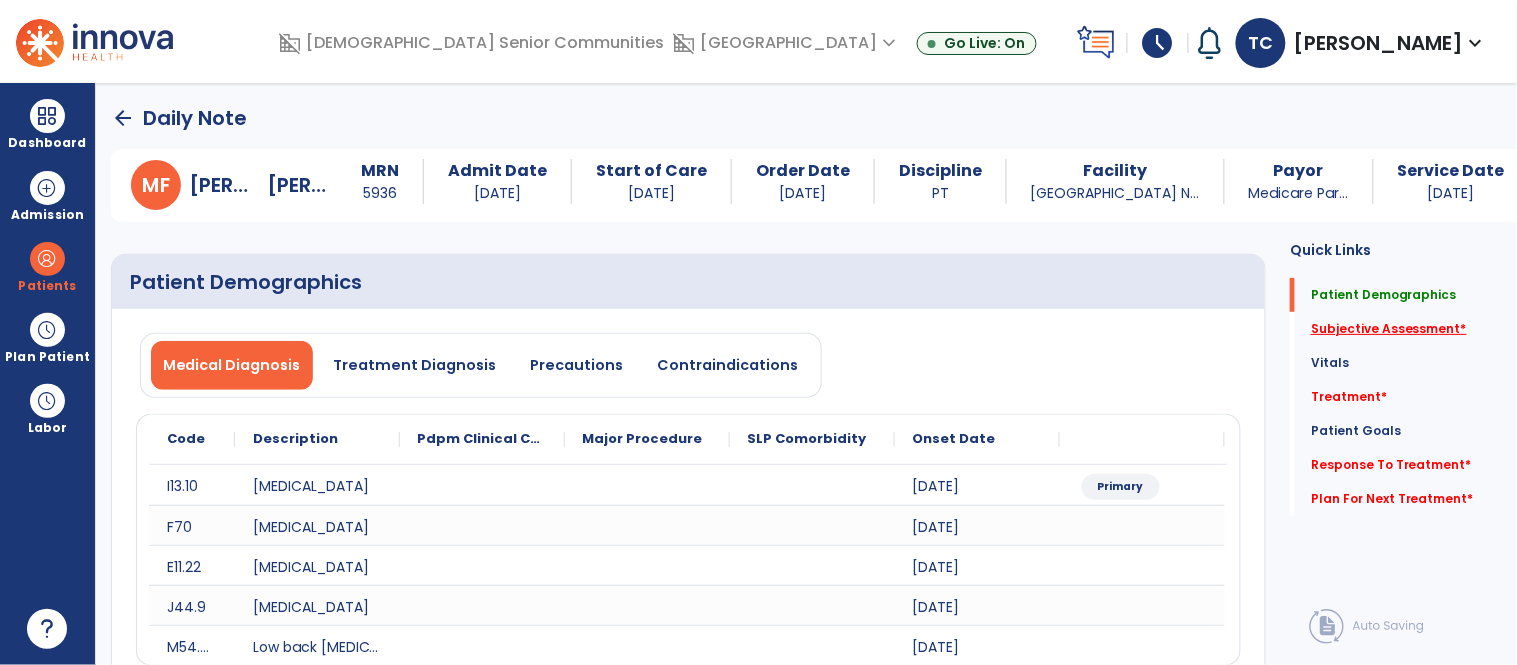click on "Subjective Assessment   *" 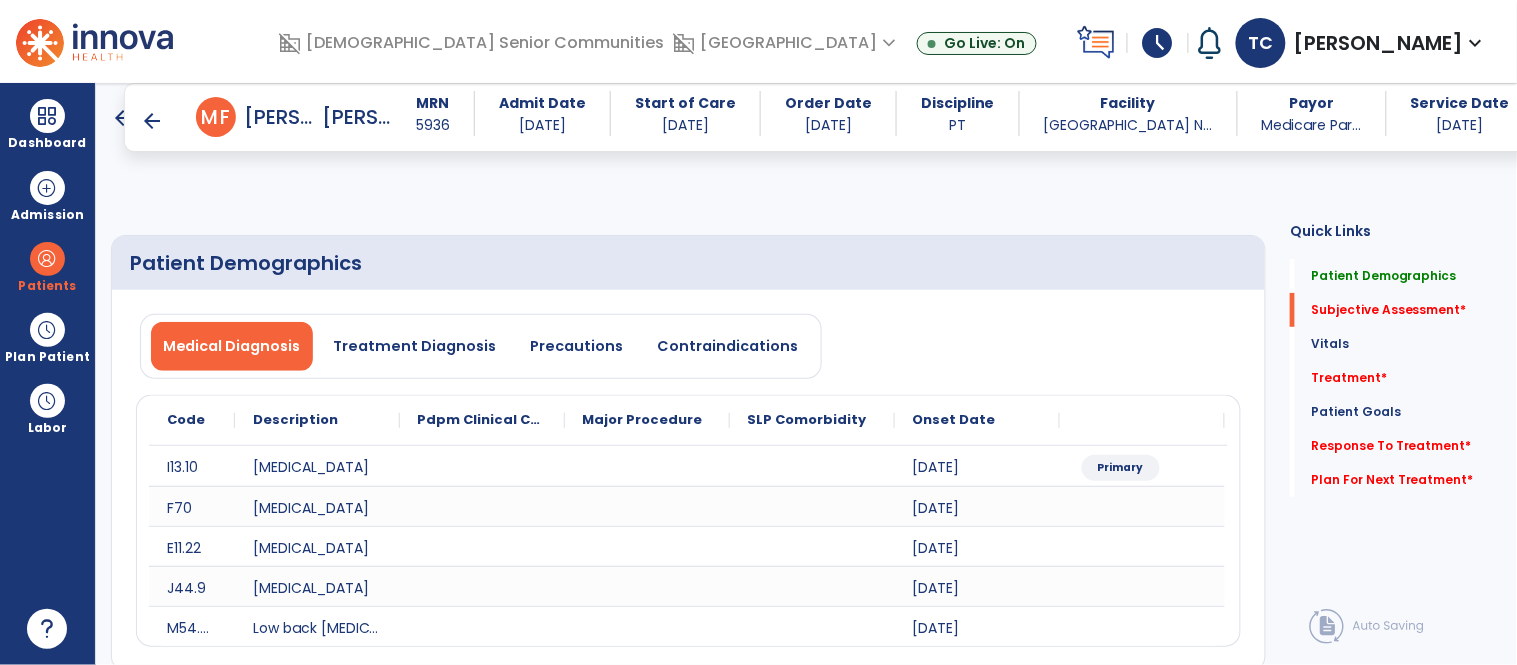 scroll, scrollTop: 474, scrollLeft: 0, axis: vertical 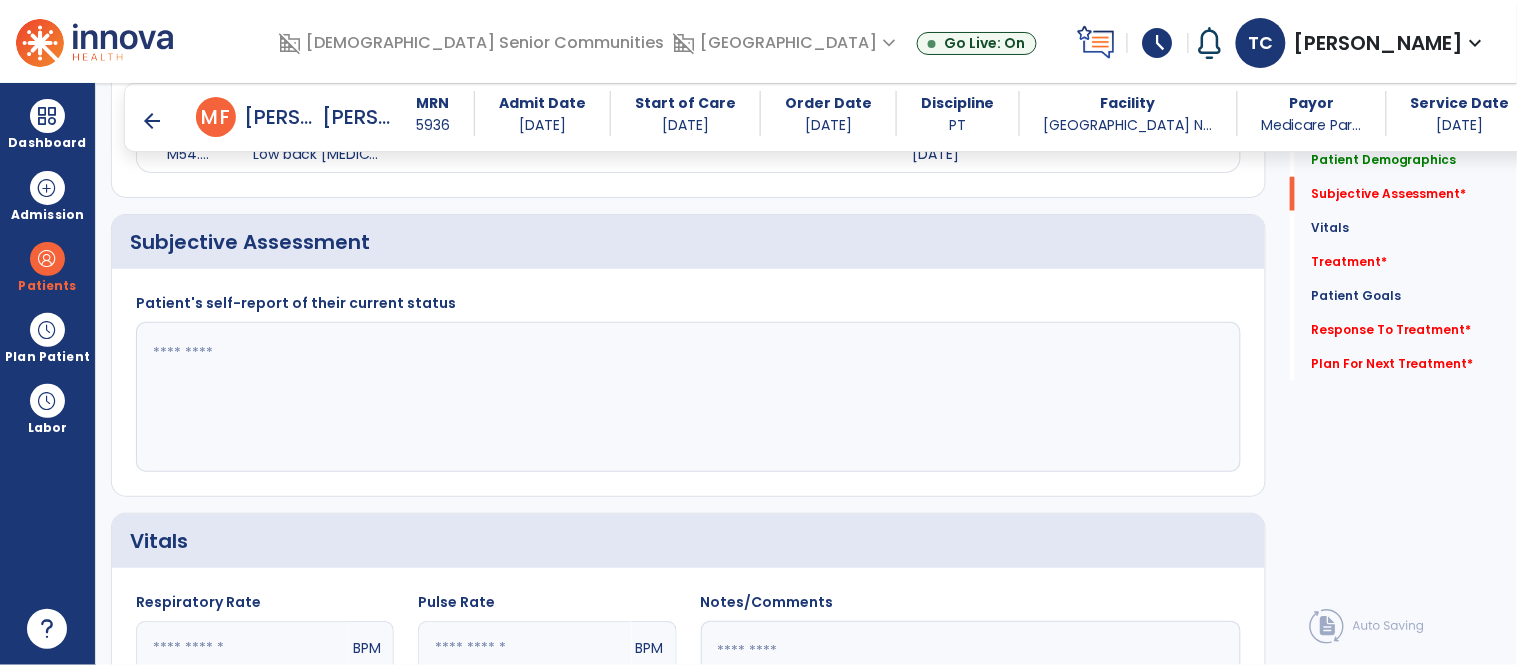 click 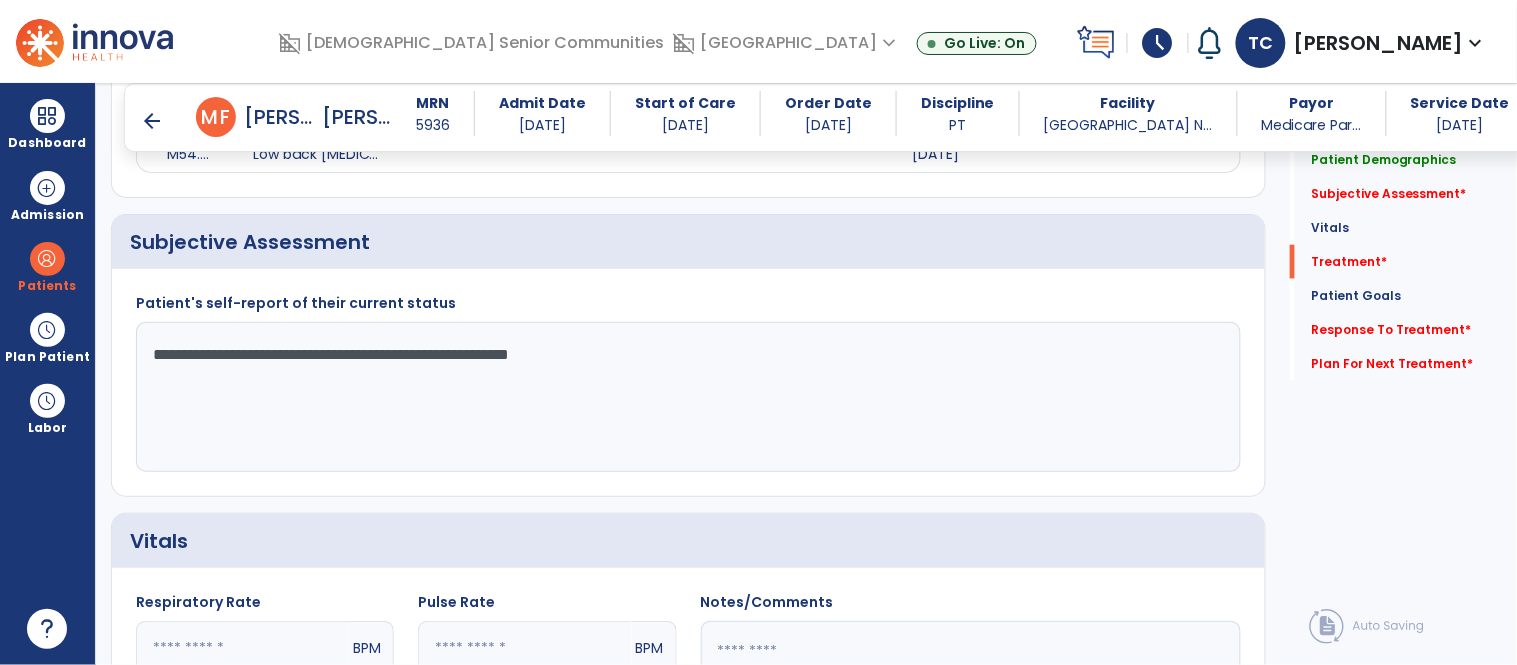 scroll, scrollTop: 3314, scrollLeft: 0, axis: vertical 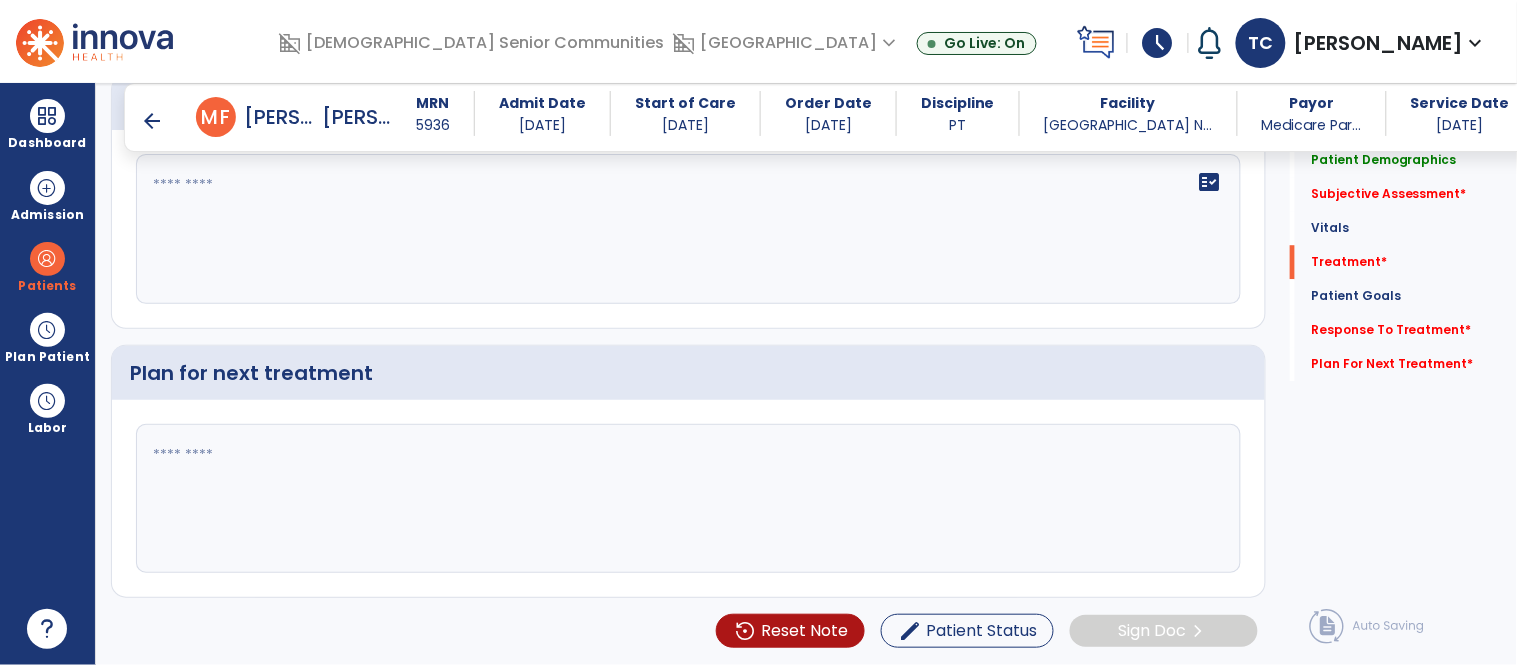 click 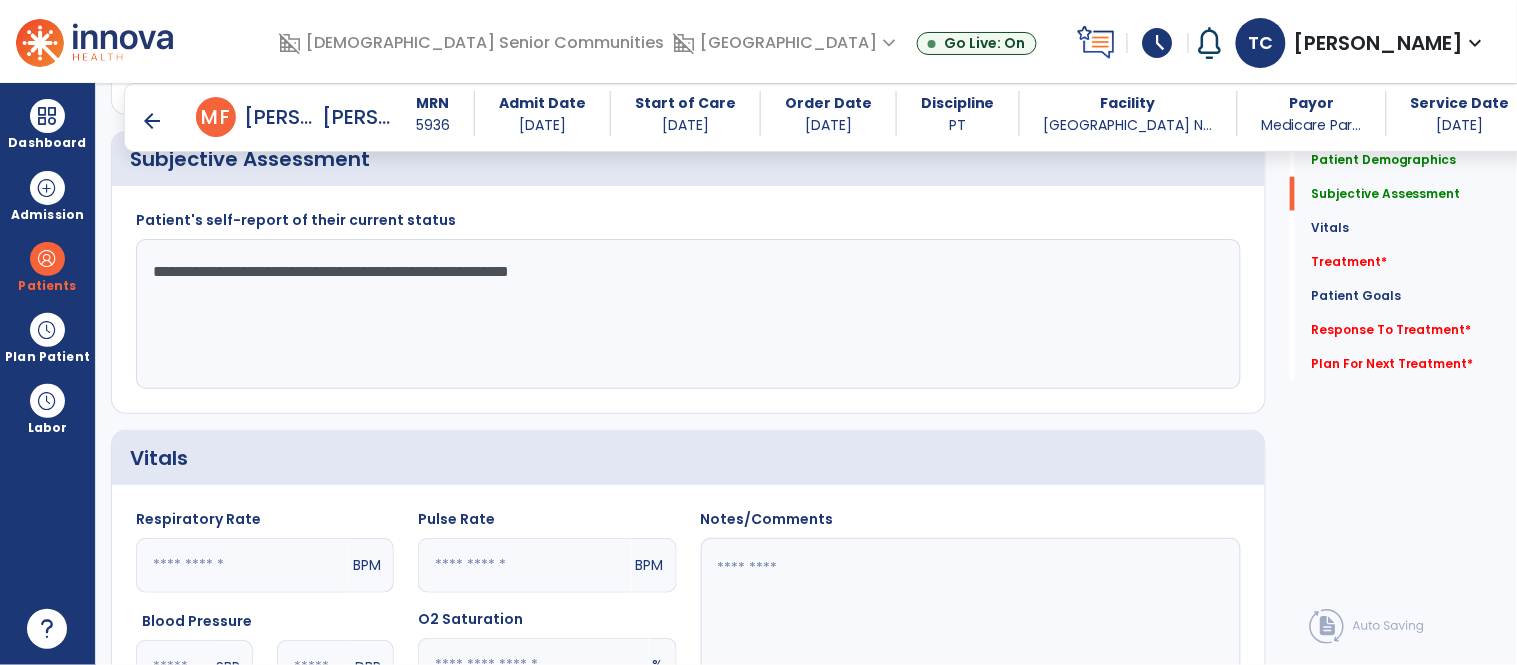 scroll, scrollTop: 550, scrollLeft: 0, axis: vertical 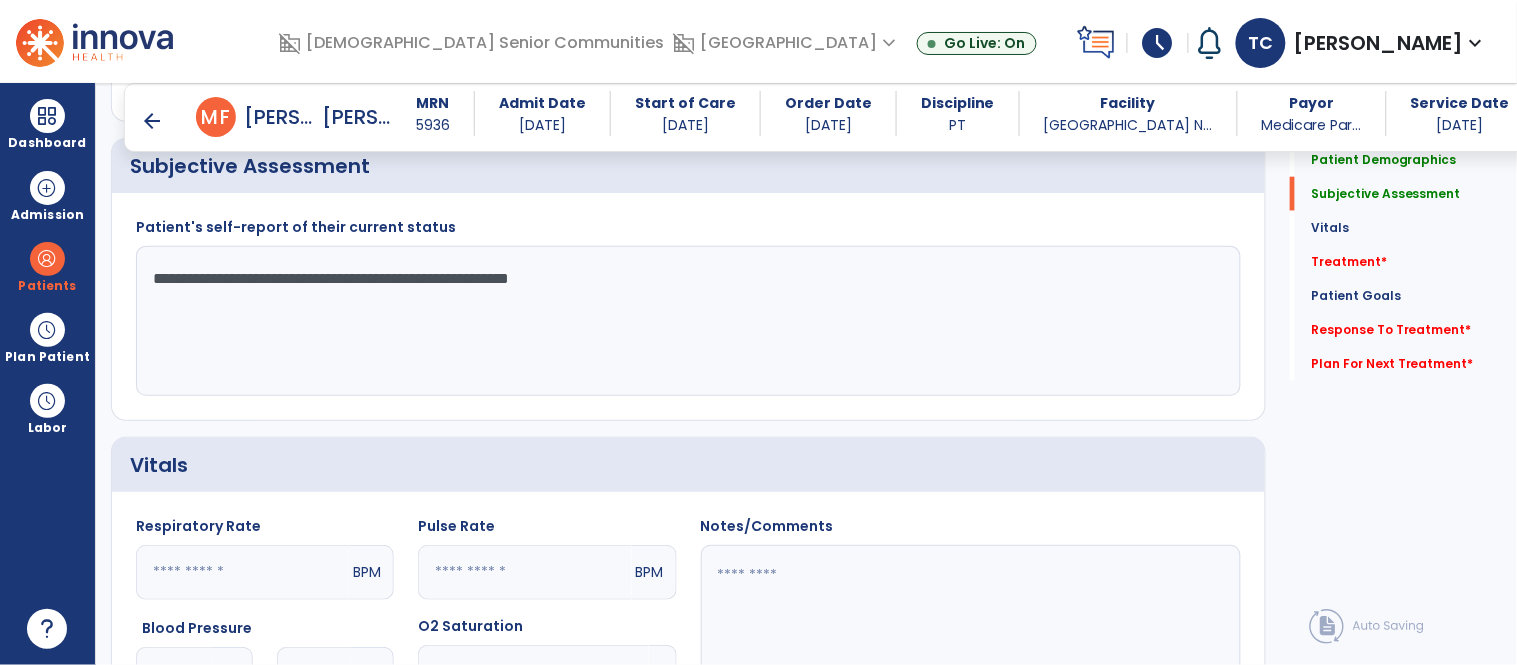 click on "**********" 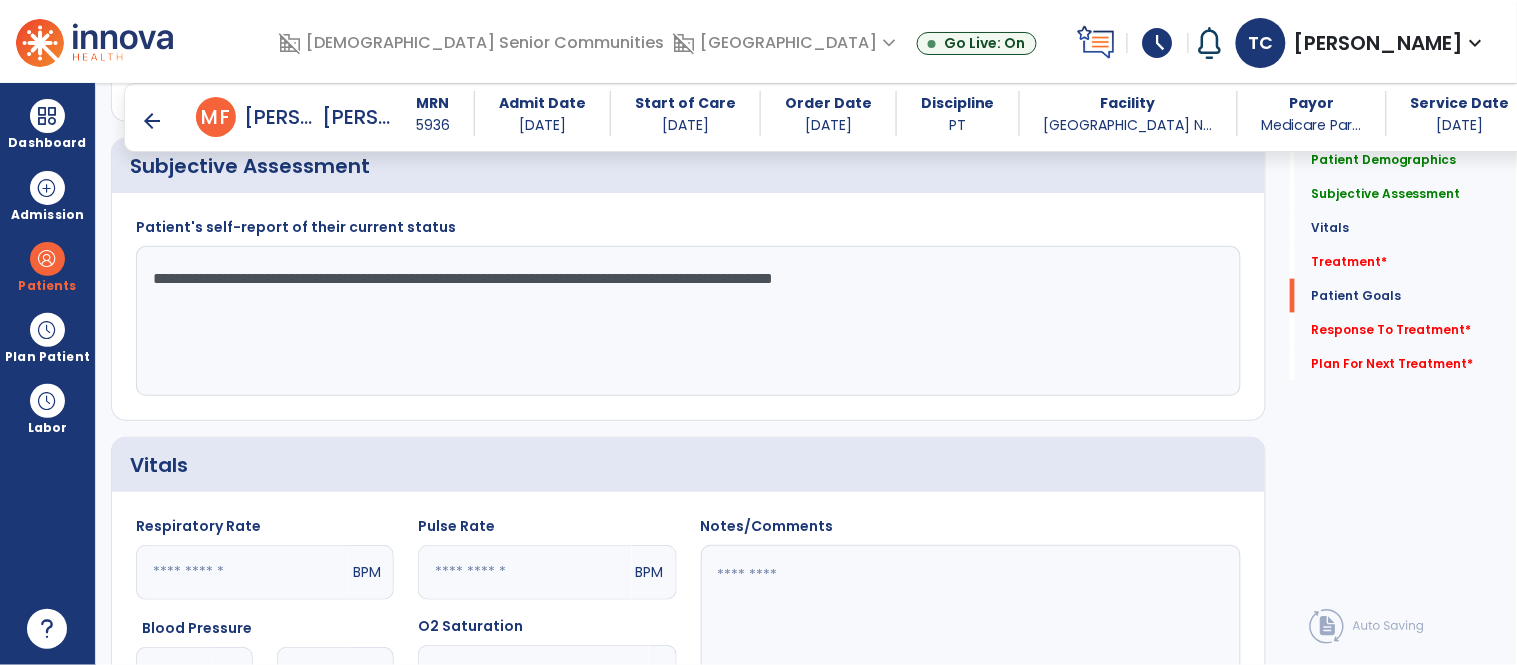 scroll, scrollTop: 3314, scrollLeft: 0, axis: vertical 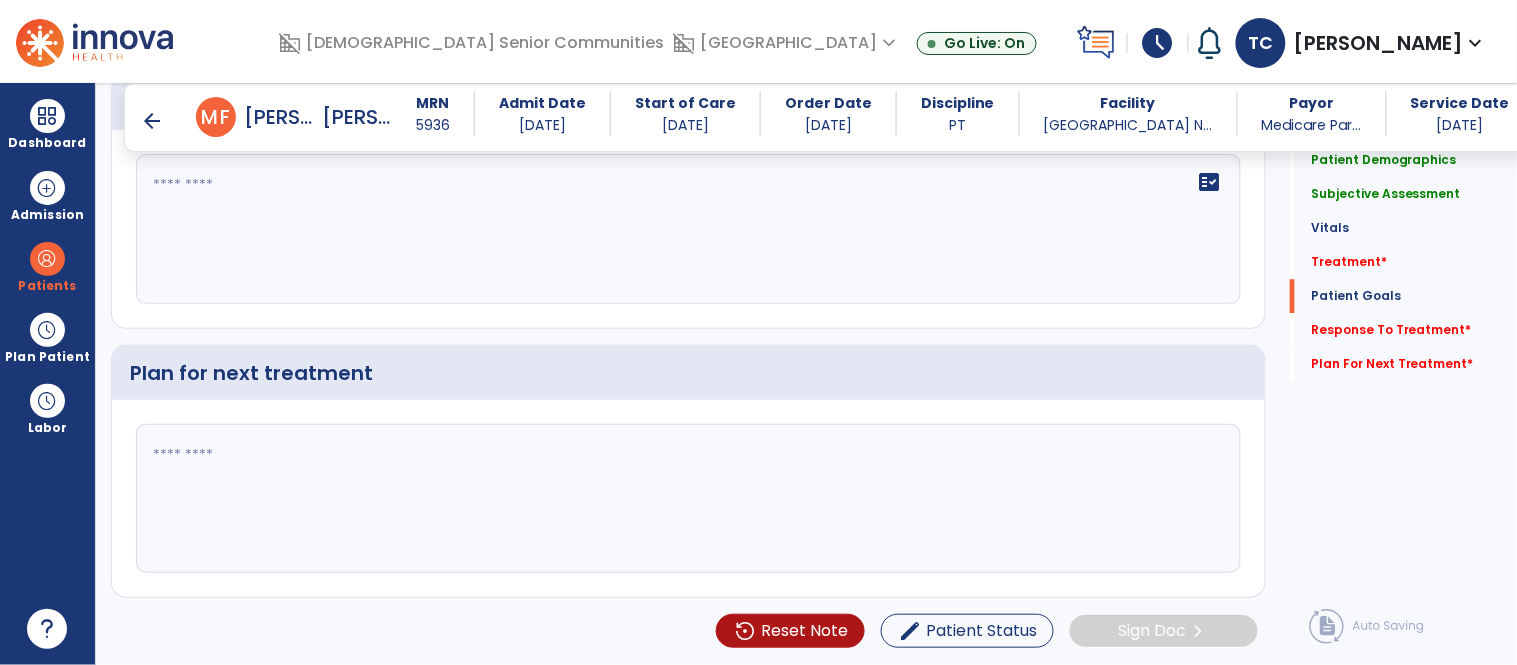 type on "**********" 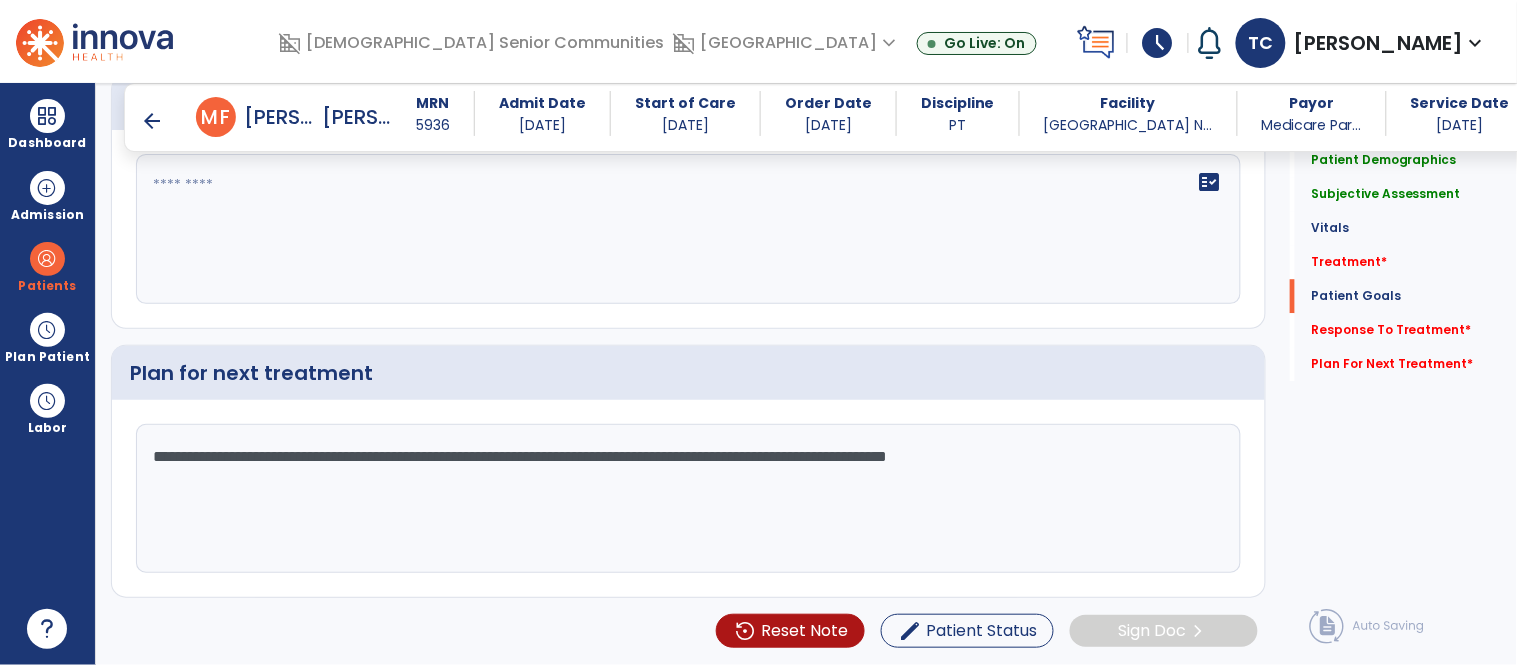 click on "**********" 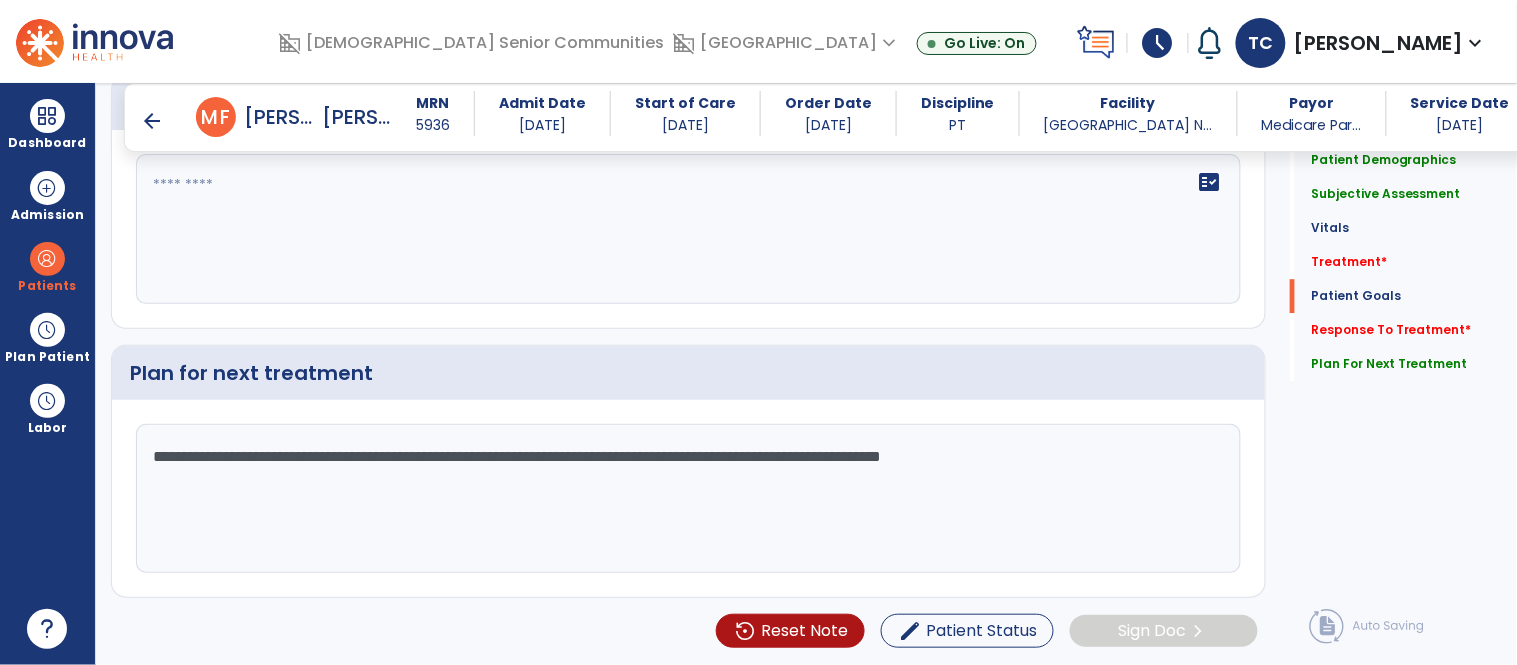 type on "**********" 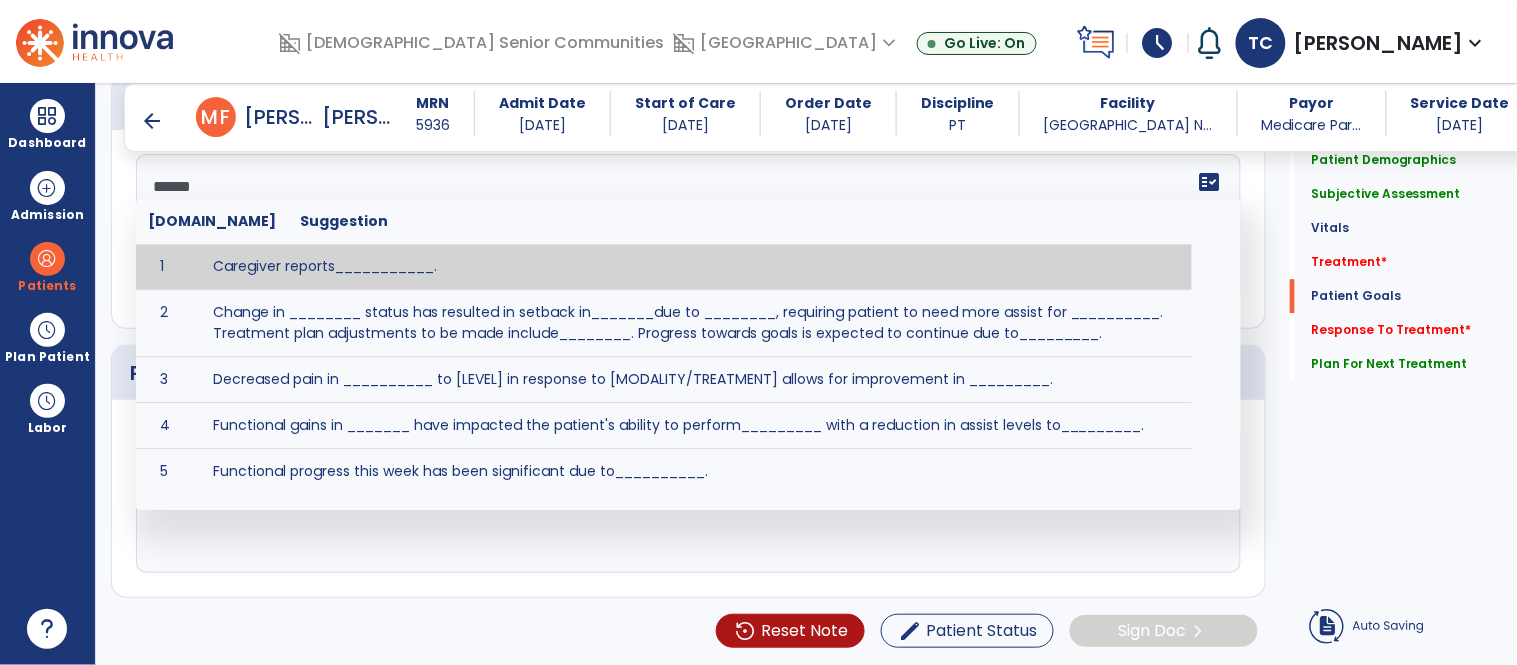 type on "*******" 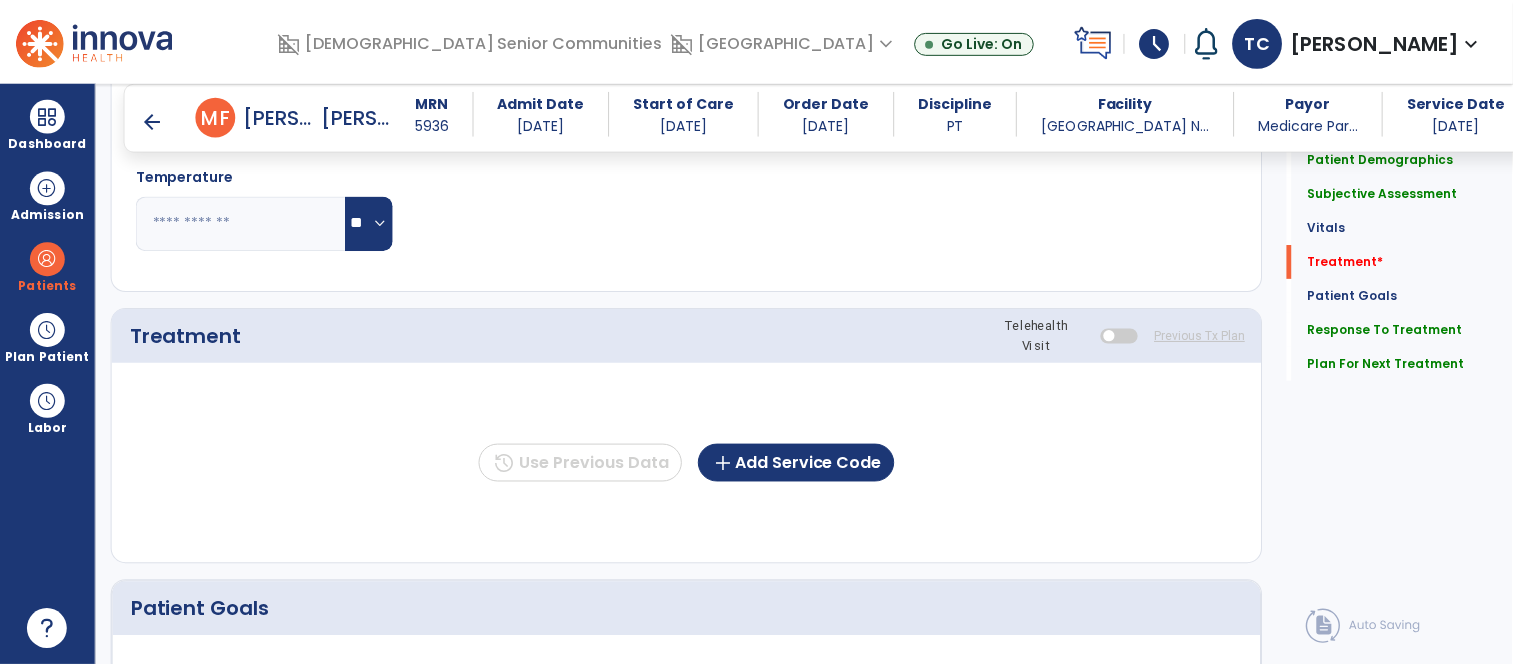 scroll, scrollTop: 1081, scrollLeft: 0, axis: vertical 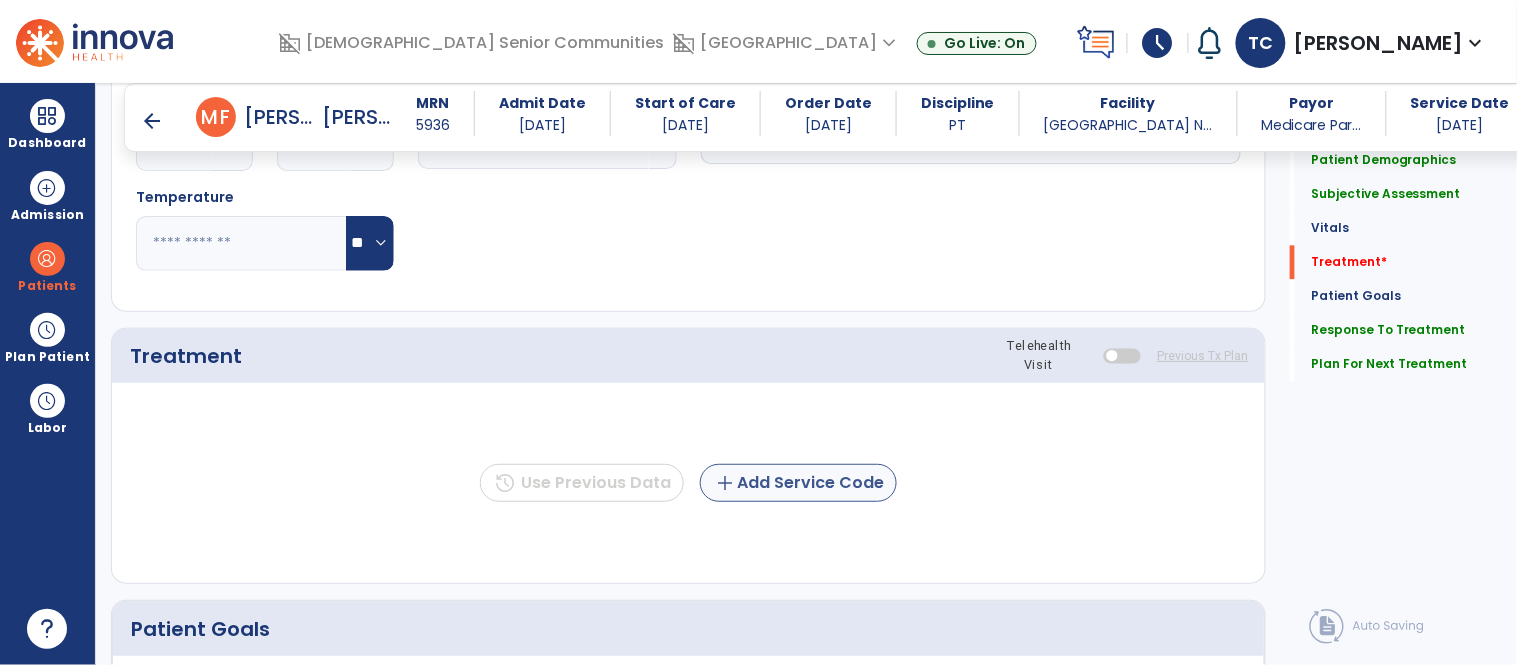 type on "**********" 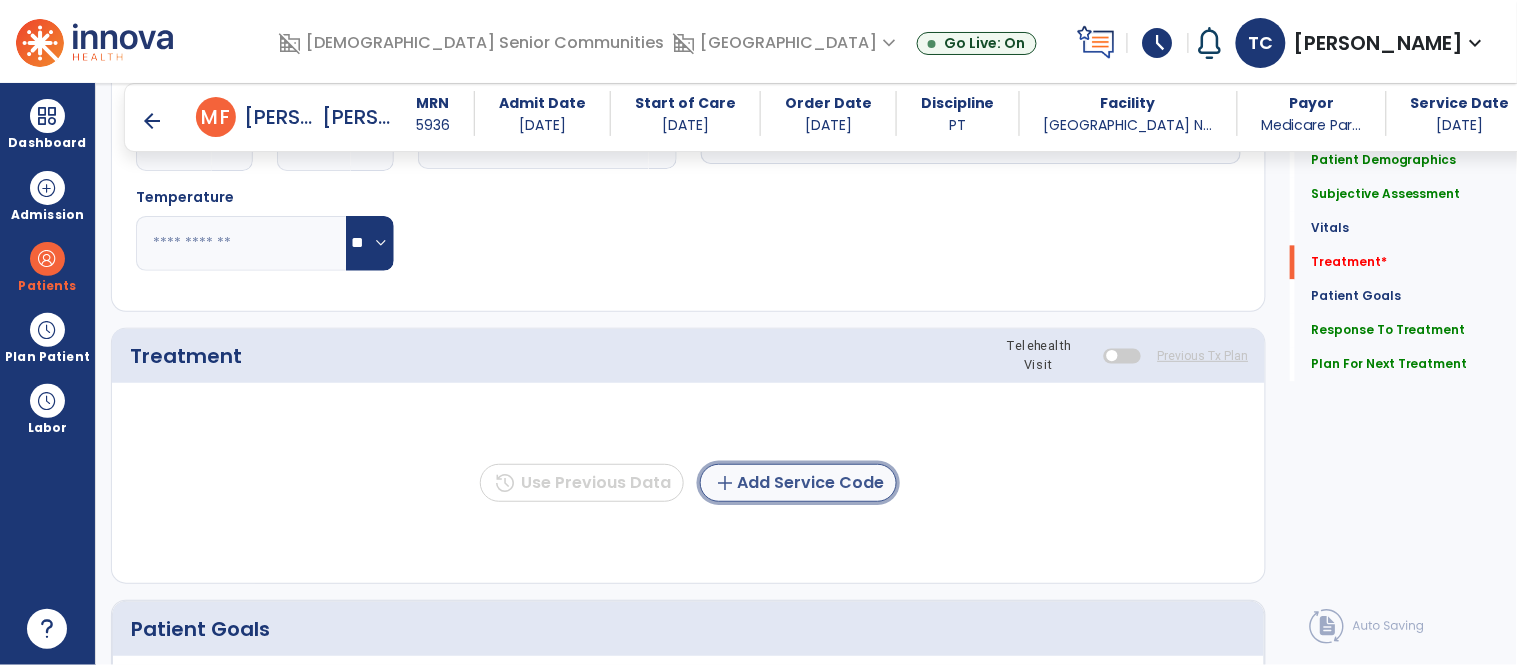 click on "add  Add Service Code" 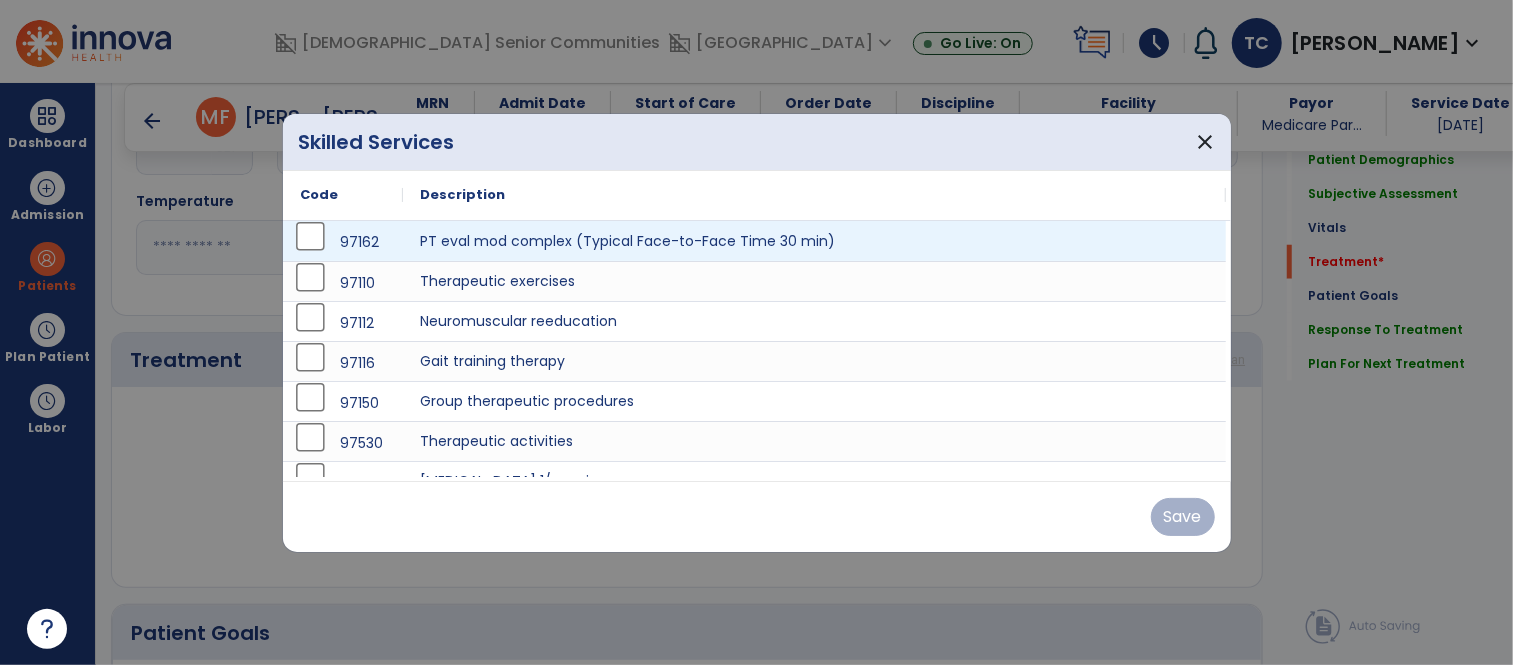 scroll, scrollTop: 1081, scrollLeft: 0, axis: vertical 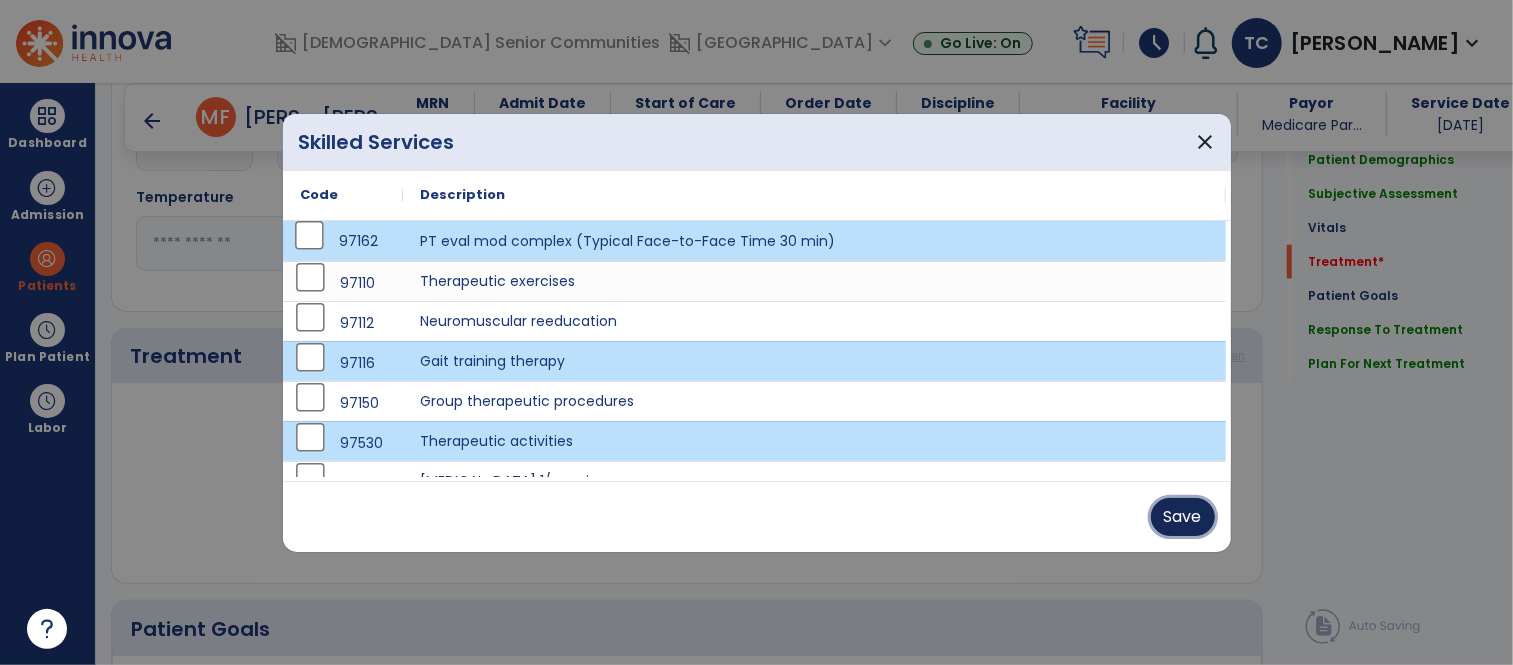 click on "Save" at bounding box center [1183, 517] 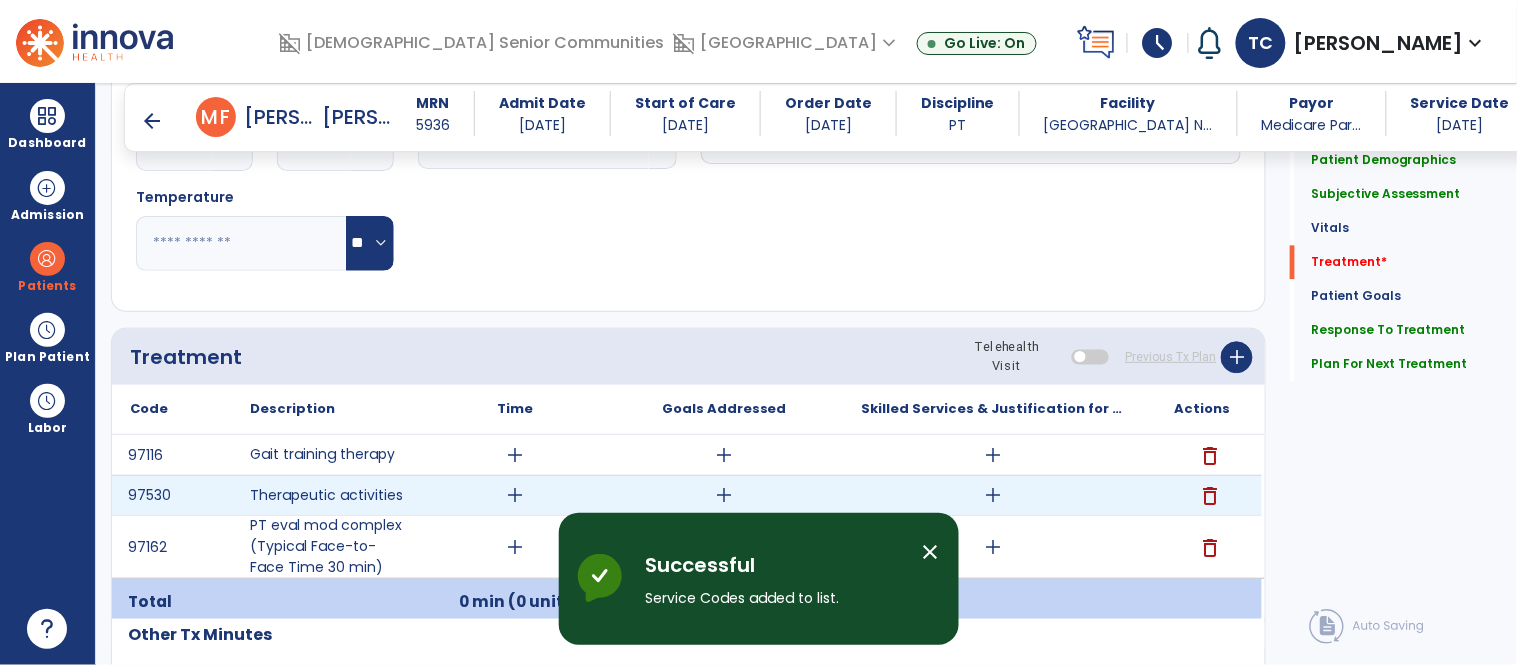 click on "add" at bounding box center (993, 495) 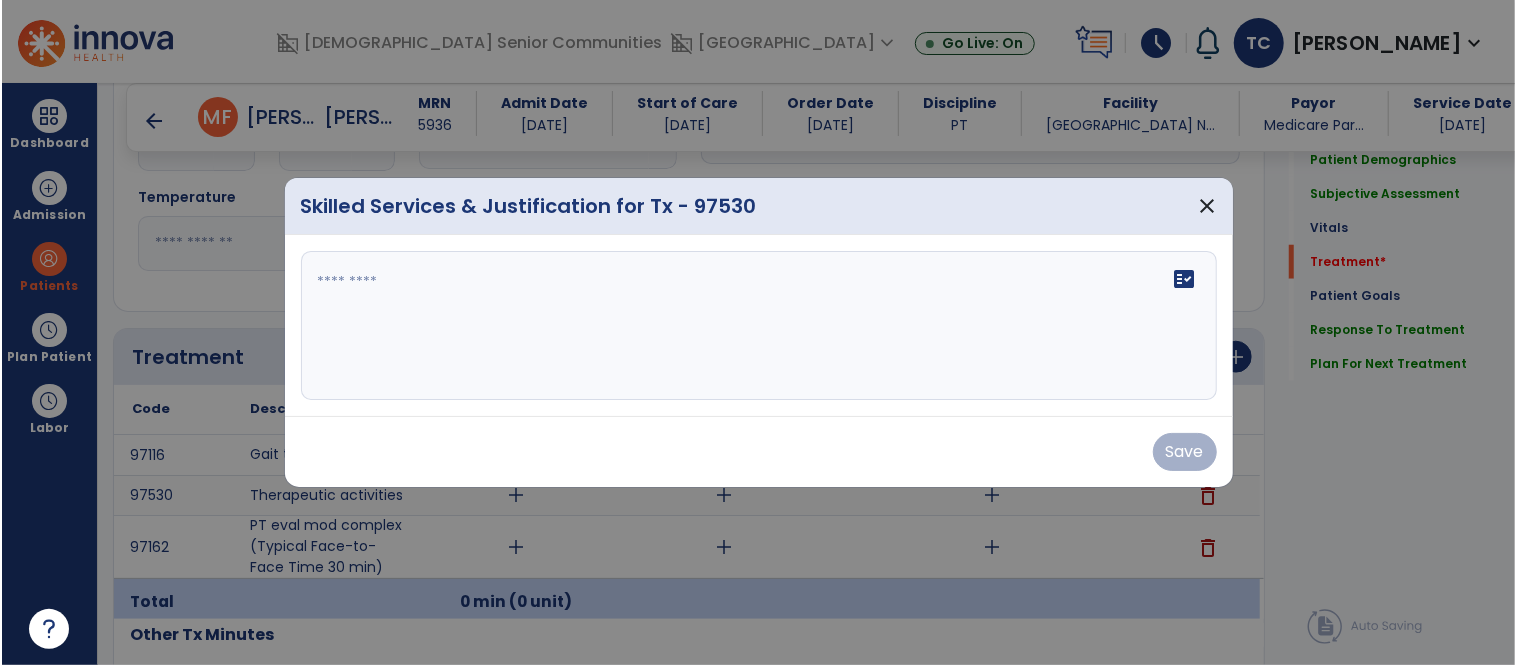 scroll, scrollTop: 1081, scrollLeft: 0, axis: vertical 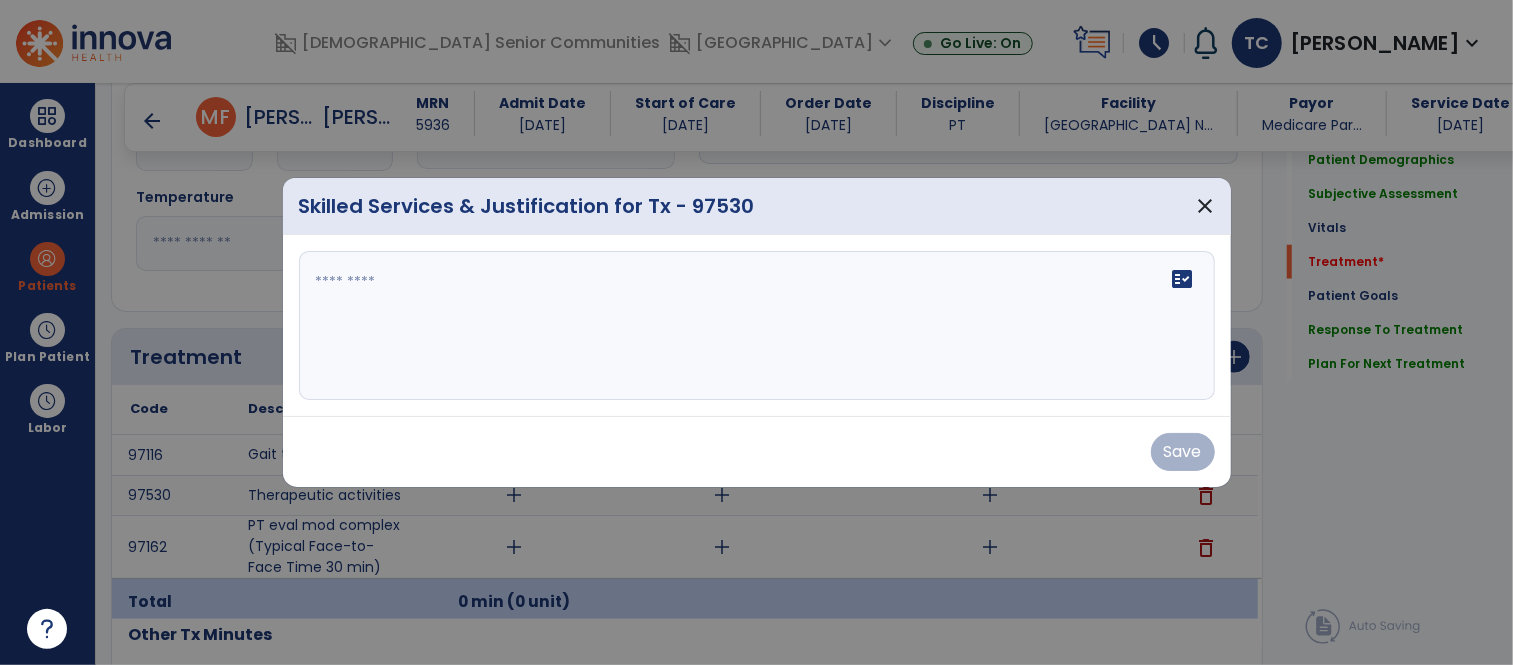 click at bounding box center (757, 326) 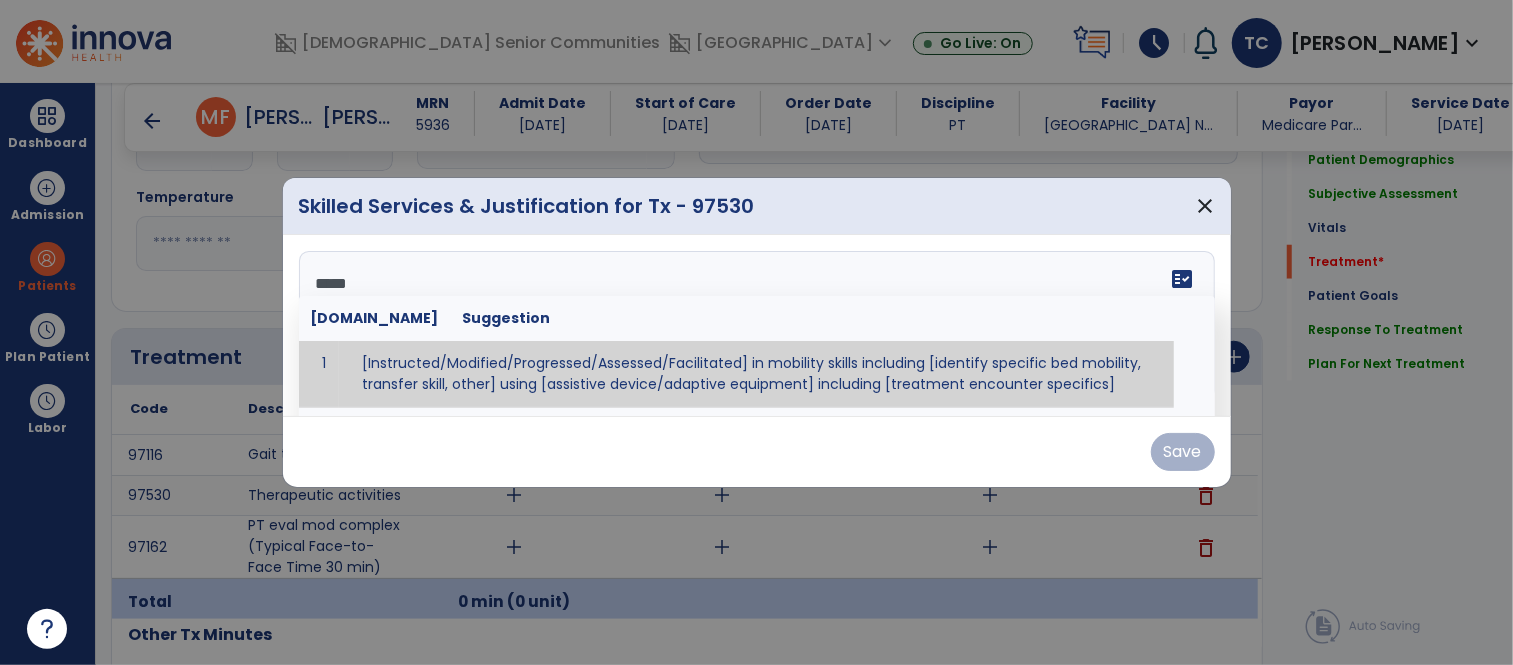 type on "******" 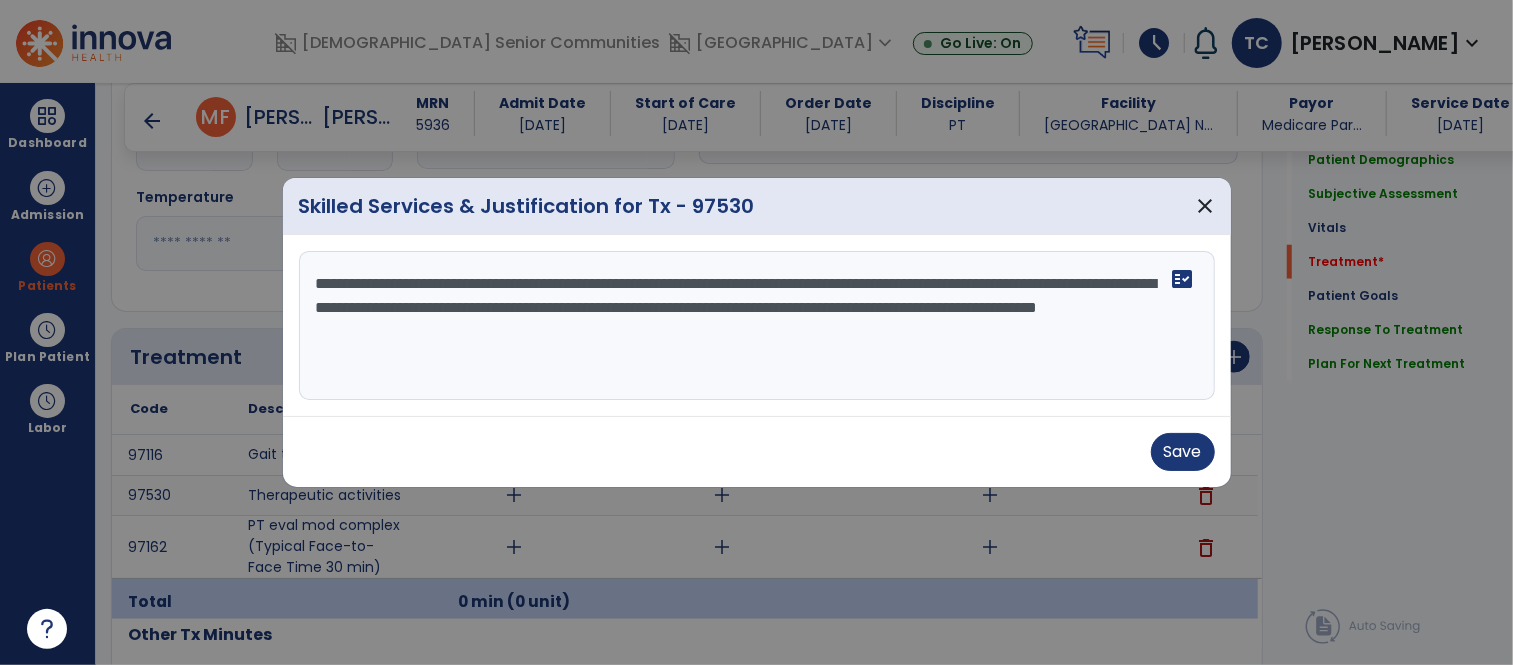 type on "**********" 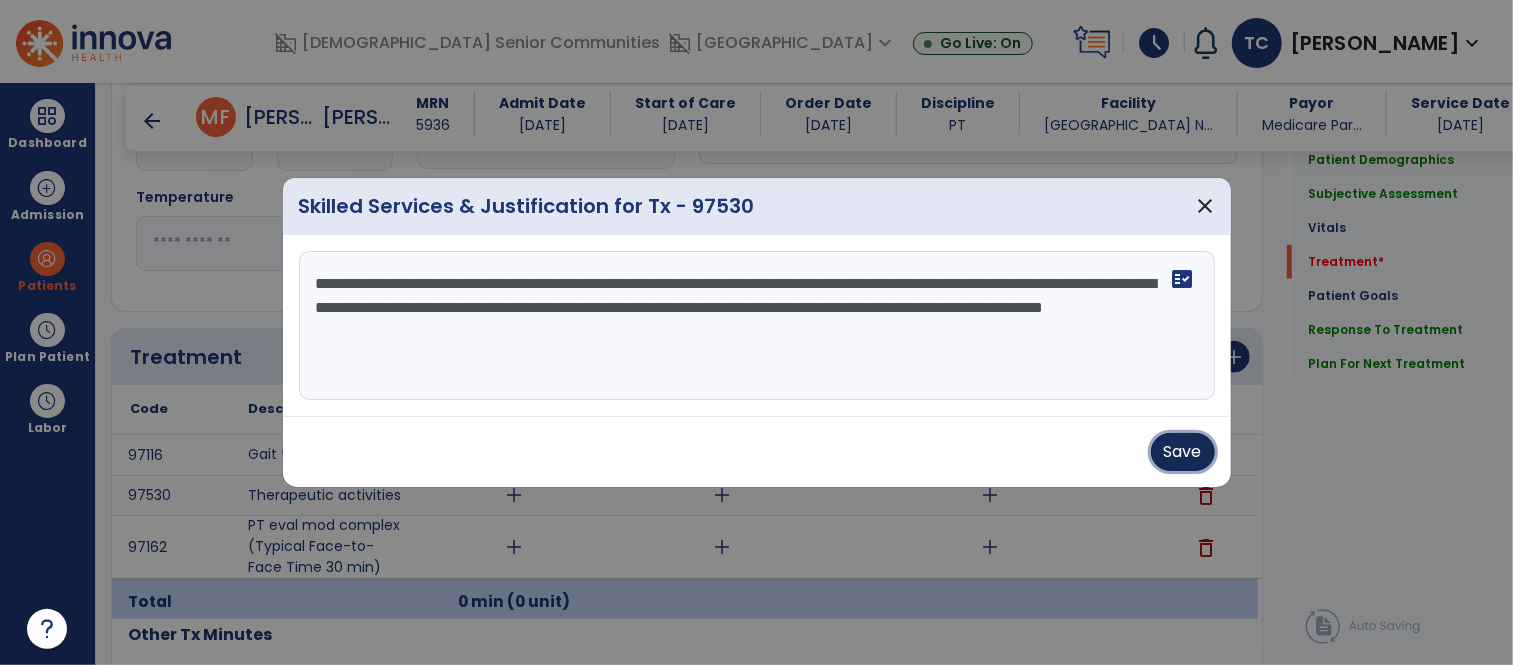 click on "Save" at bounding box center [1183, 452] 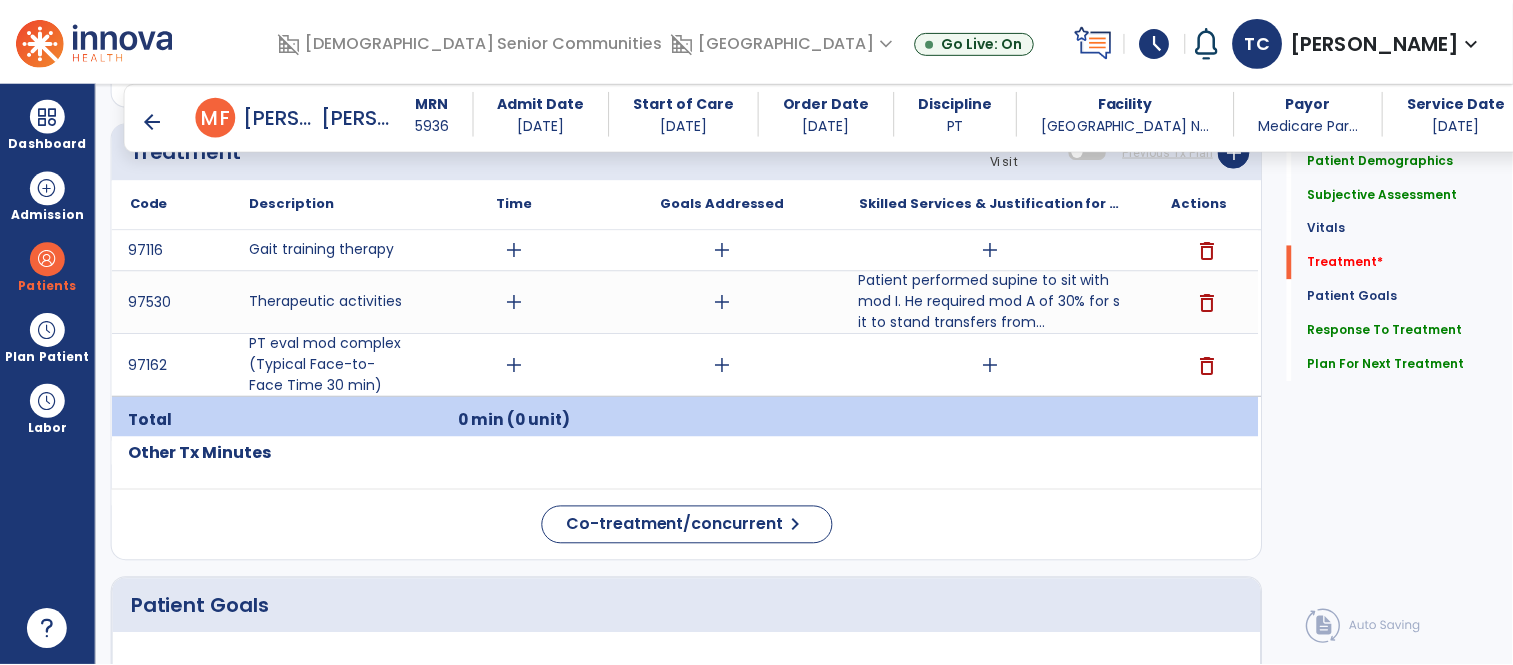 scroll, scrollTop: 1287, scrollLeft: 0, axis: vertical 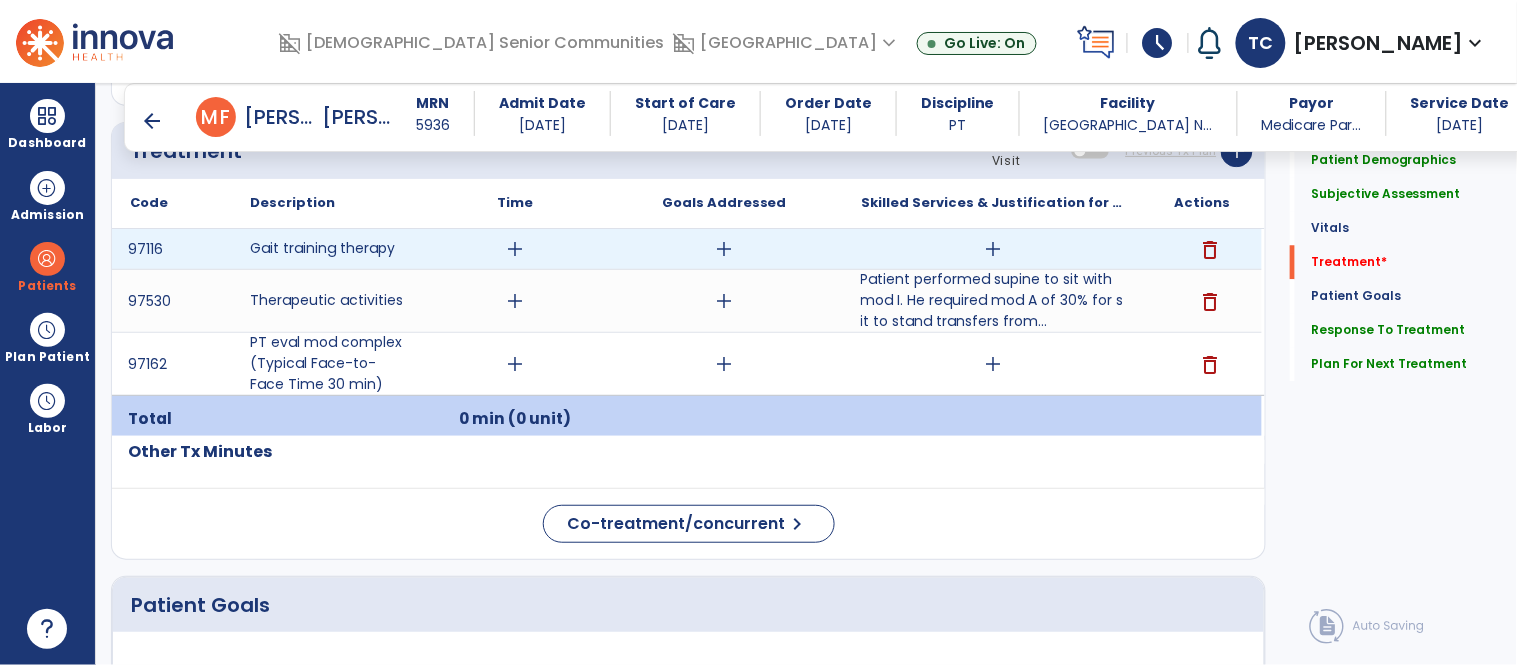 click on "add" at bounding box center (993, 249) 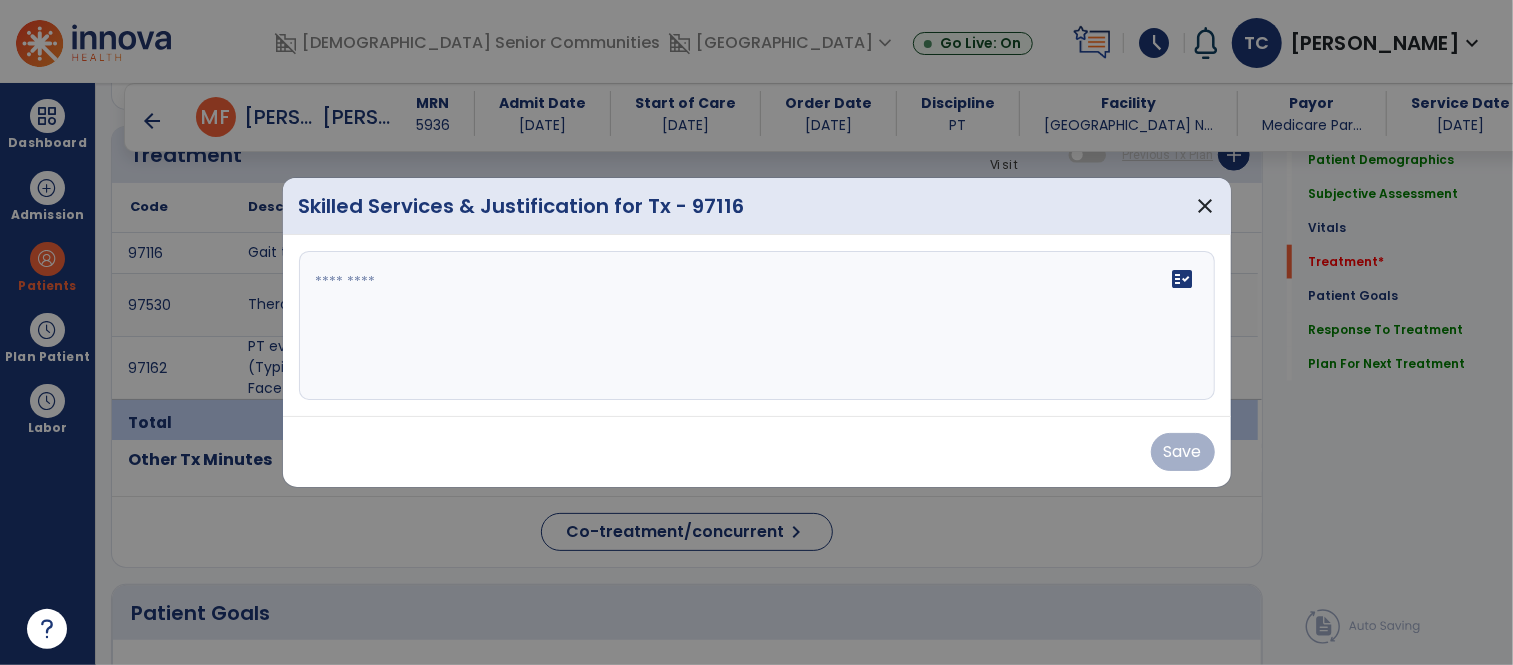 scroll, scrollTop: 1287, scrollLeft: 0, axis: vertical 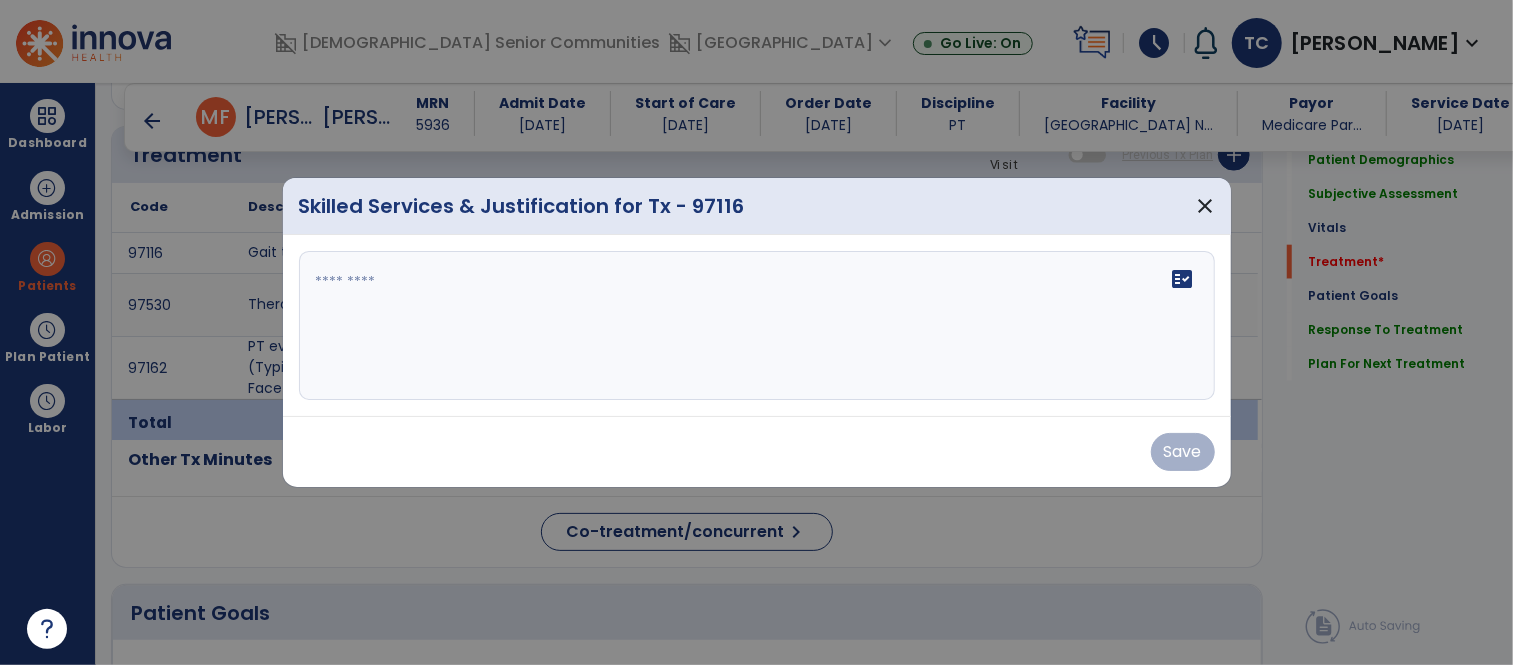 click at bounding box center [757, 326] 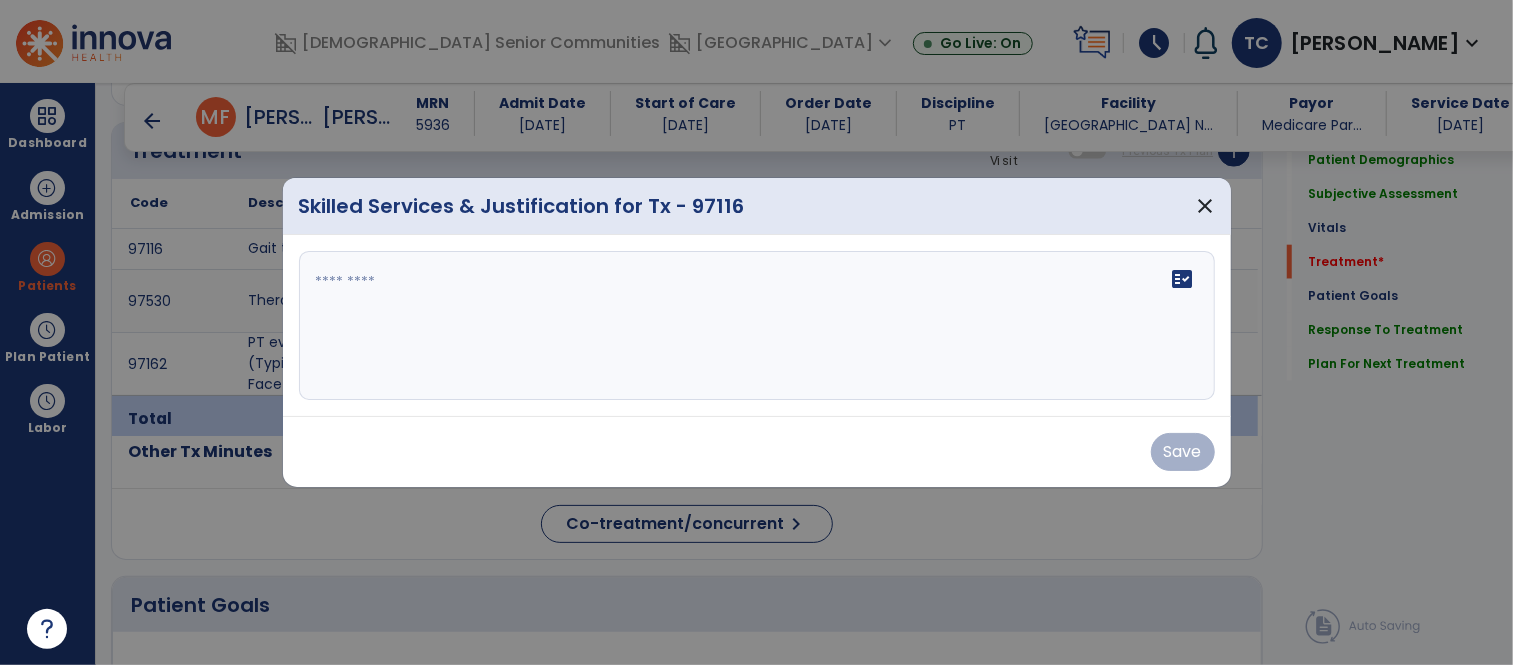 click at bounding box center (757, 326) 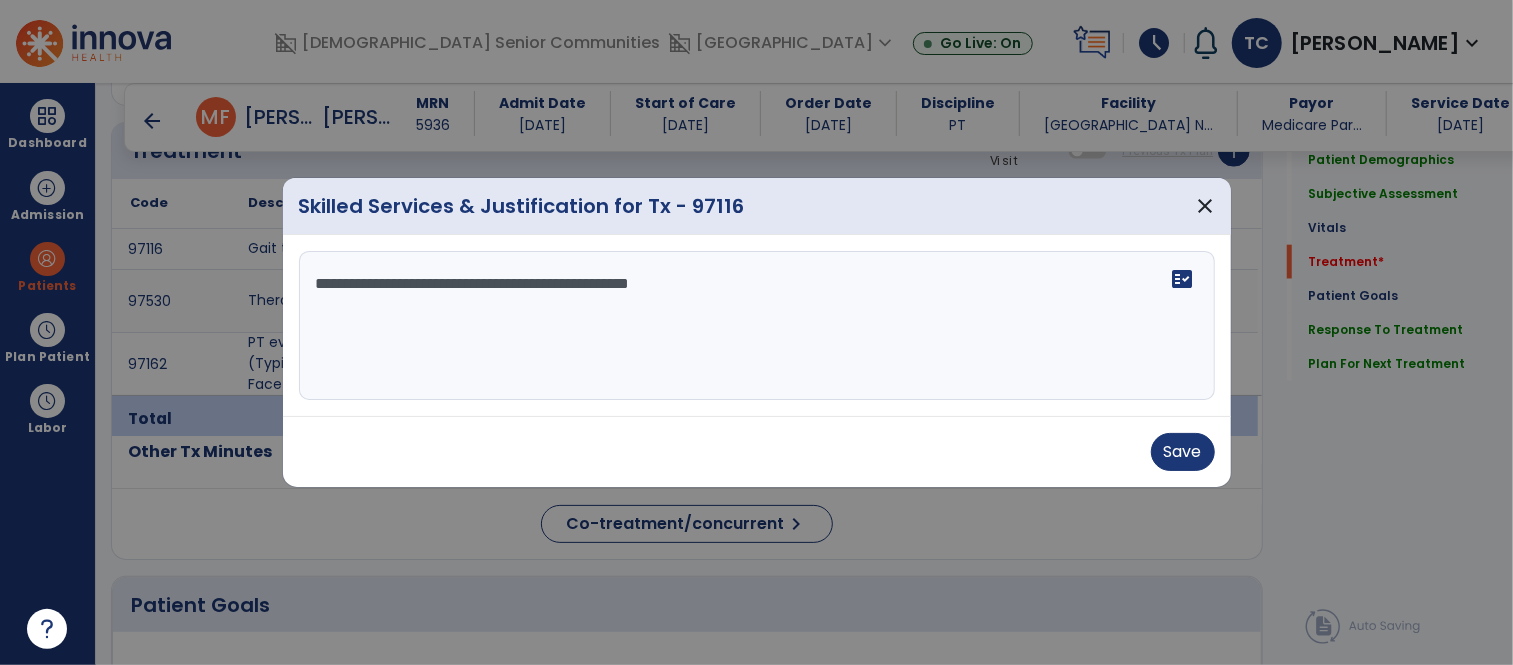 paste on "**********" 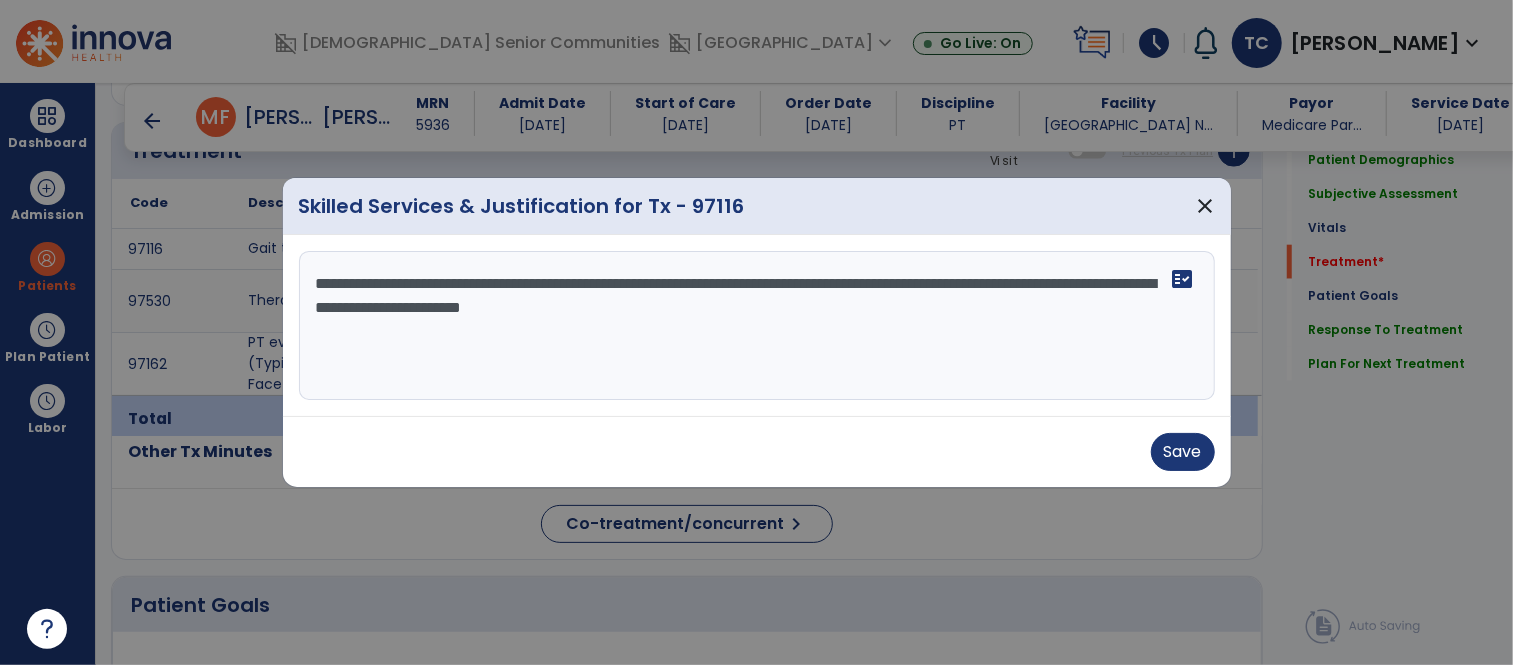 click on "**********" at bounding box center (757, 326) 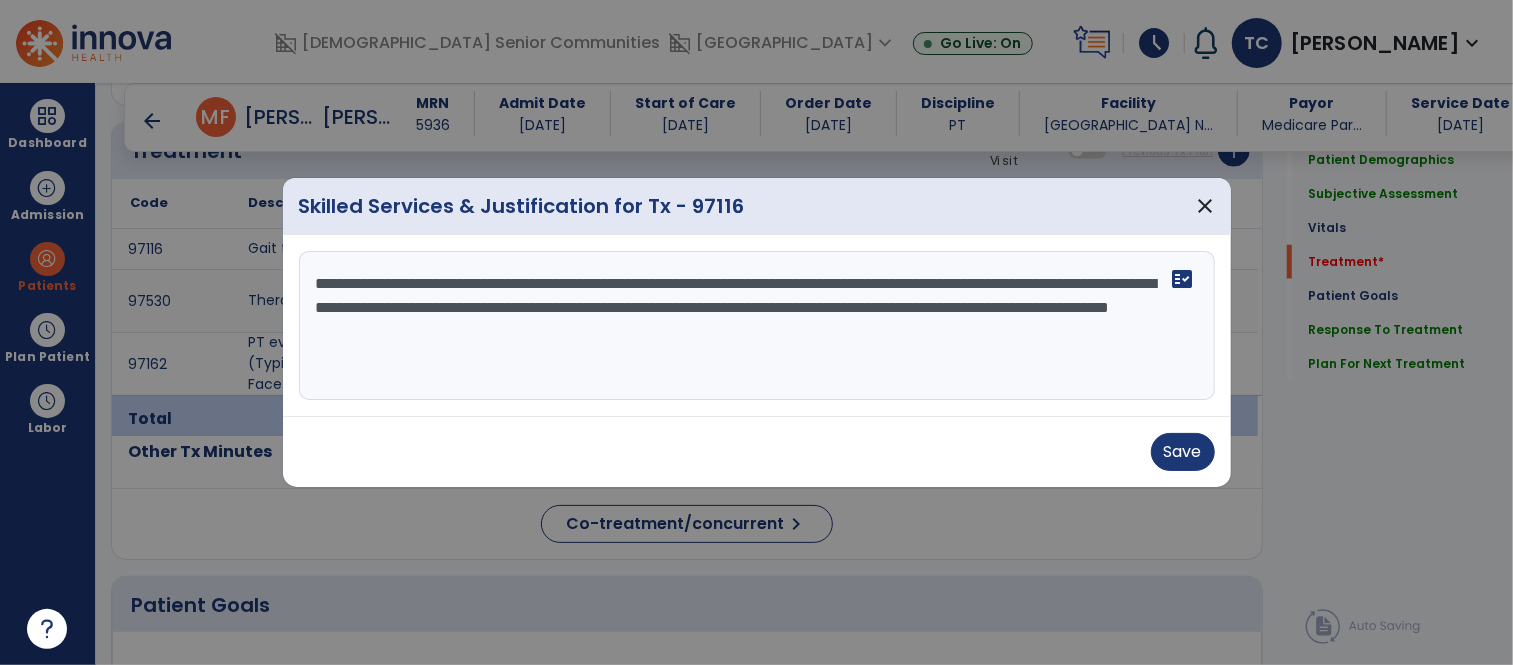 type on "**********" 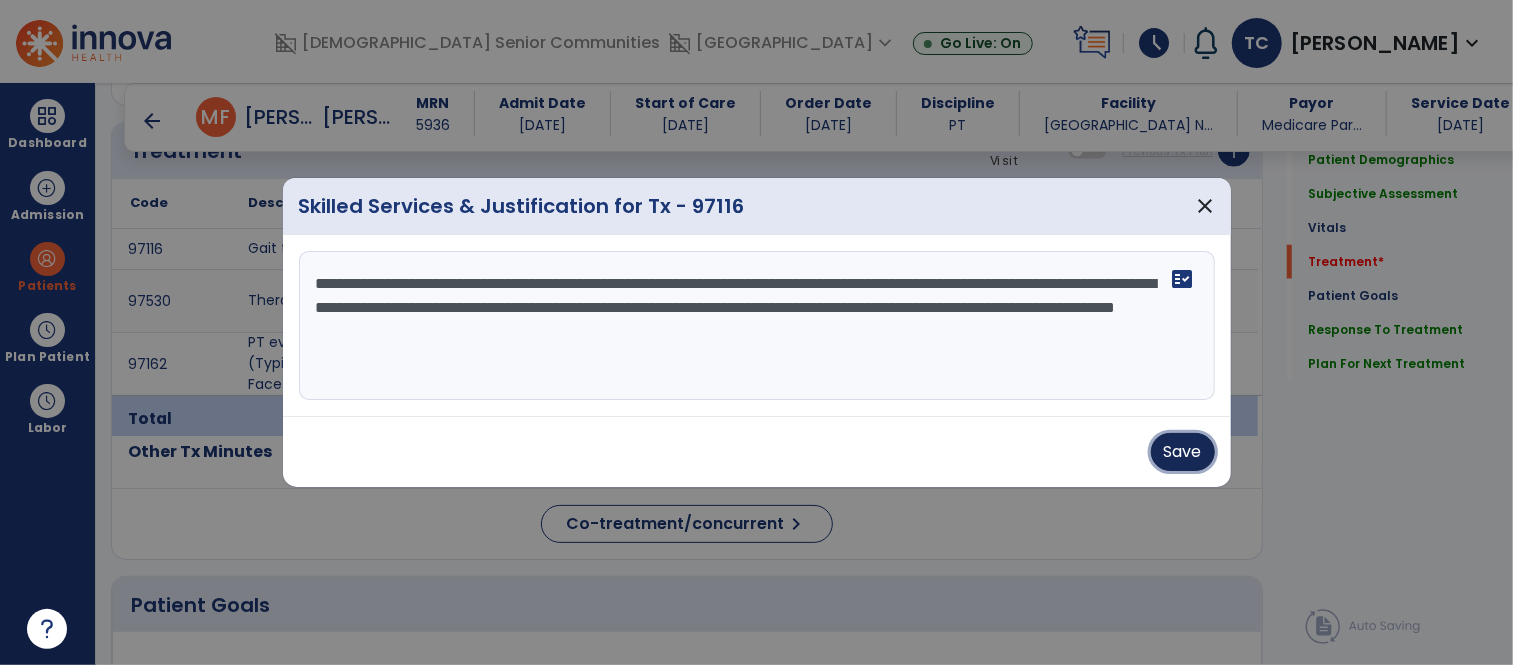 click on "Save" at bounding box center [1183, 452] 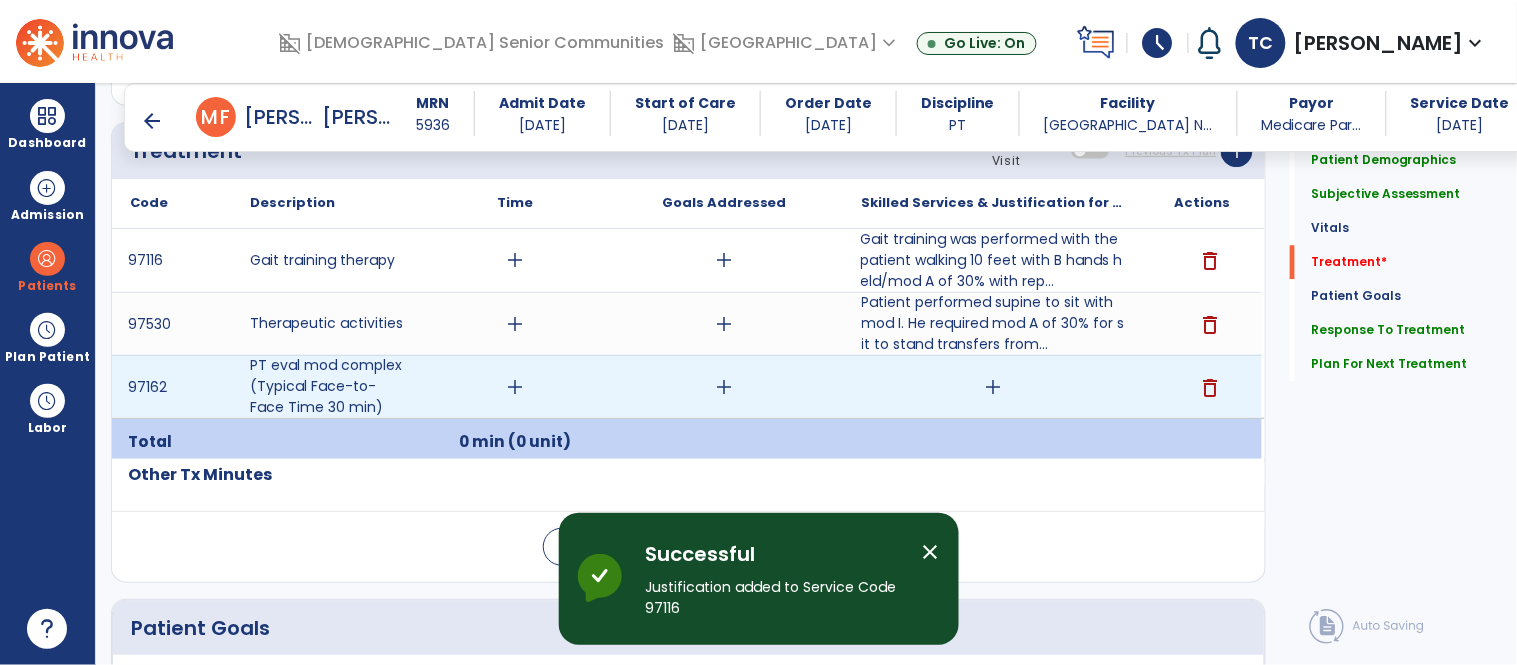 click on "add" at bounding box center (993, 387) 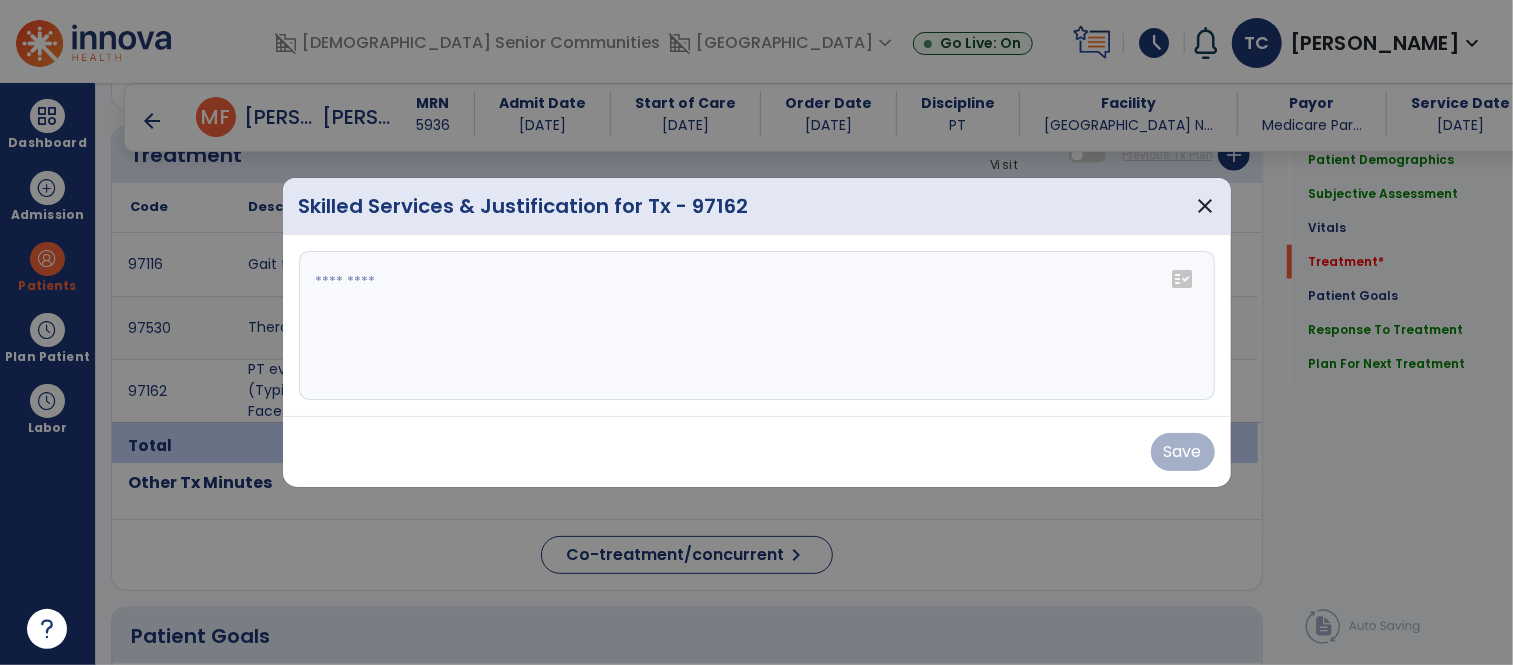 scroll, scrollTop: 1287, scrollLeft: 0, axis: vertical 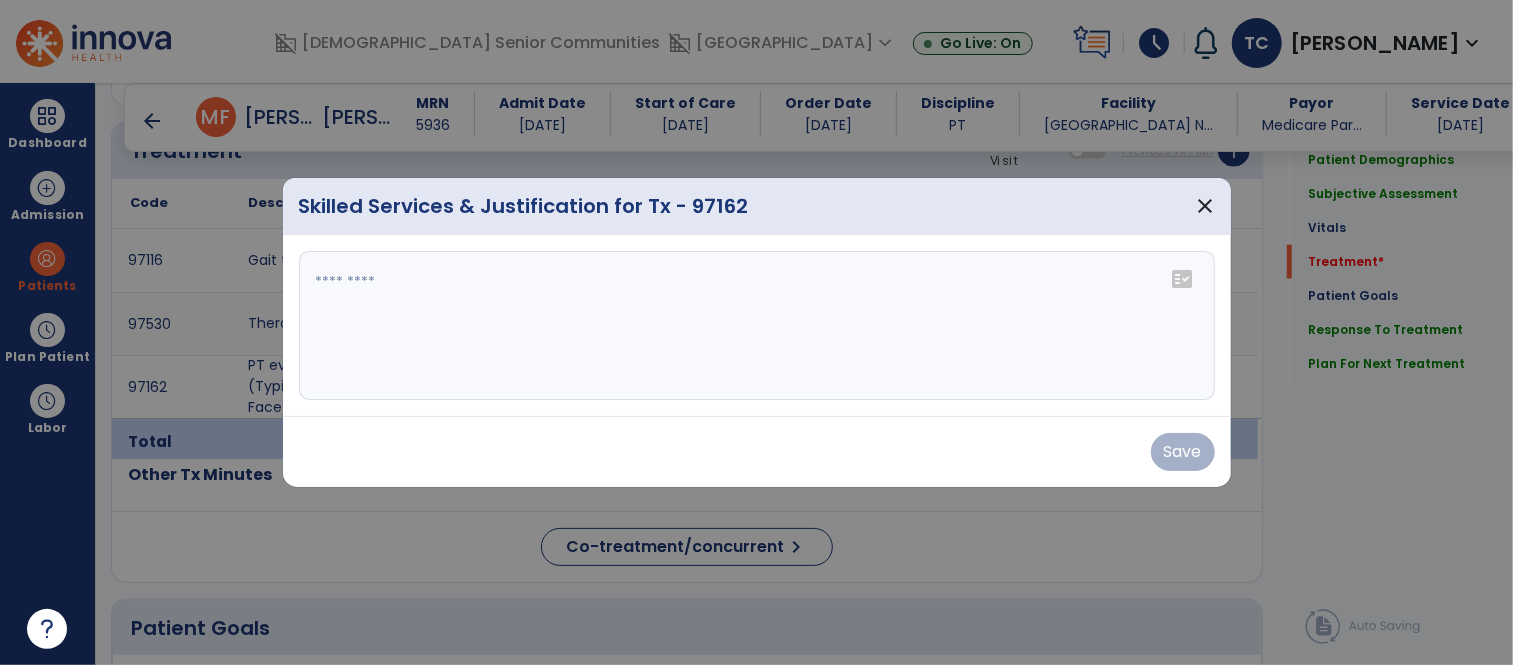 click at bounding box center (757, 326) 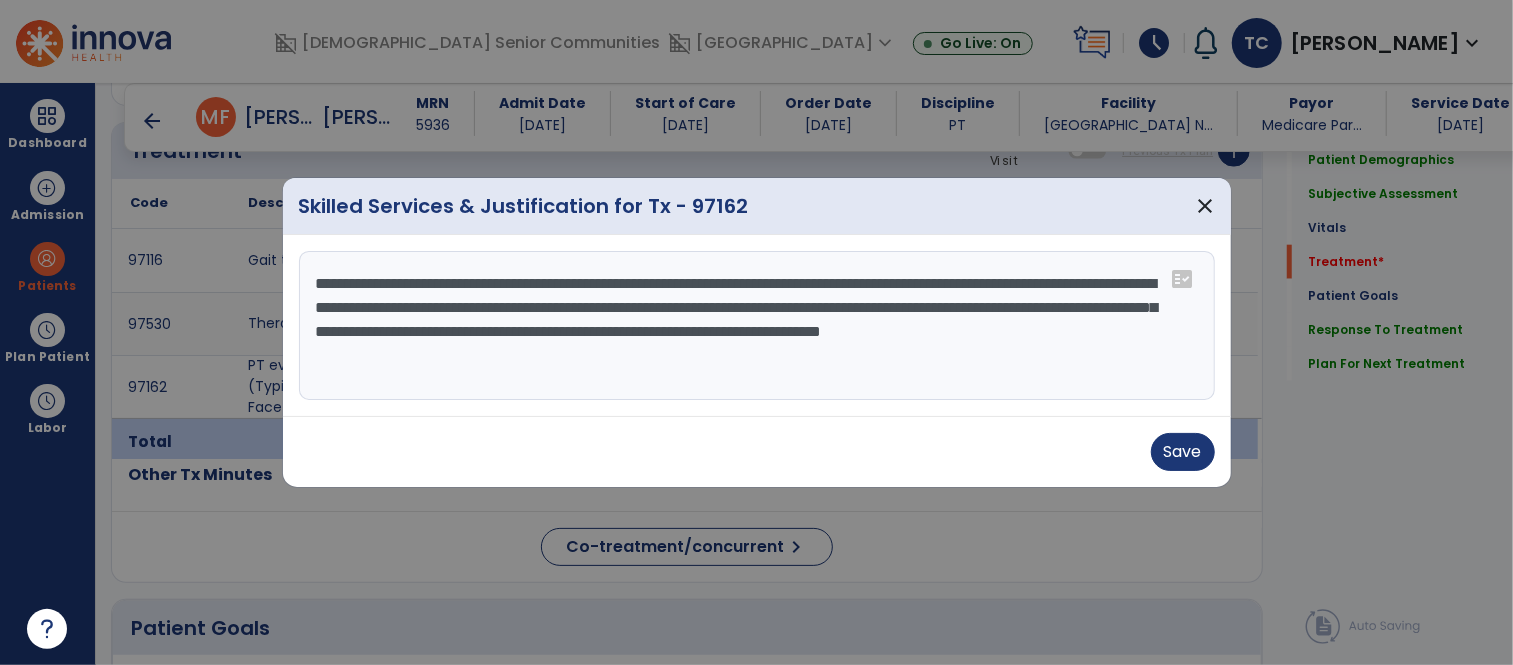 click on "**********" at bounding box center [757, 326] 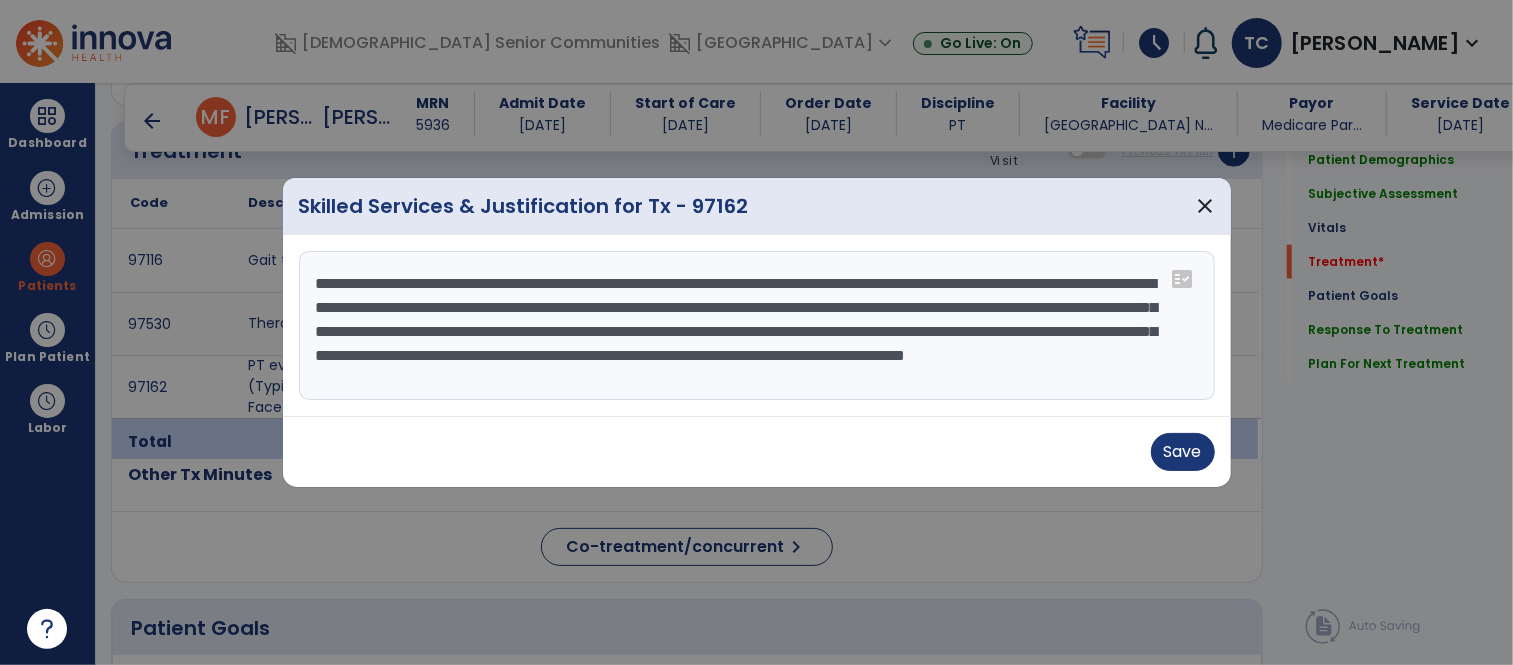 scroll, scrollTop: 14, scrollLeft: 0, axis: vertical 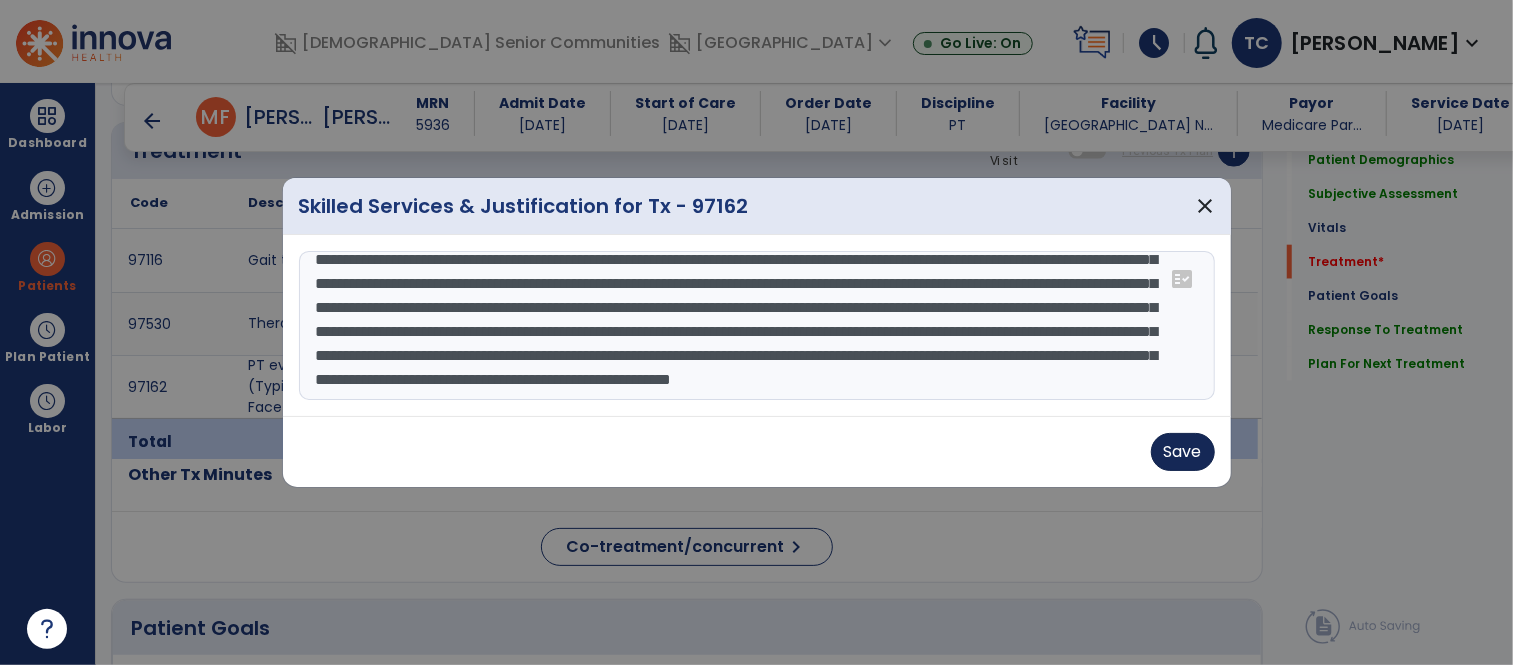 type on "**********" 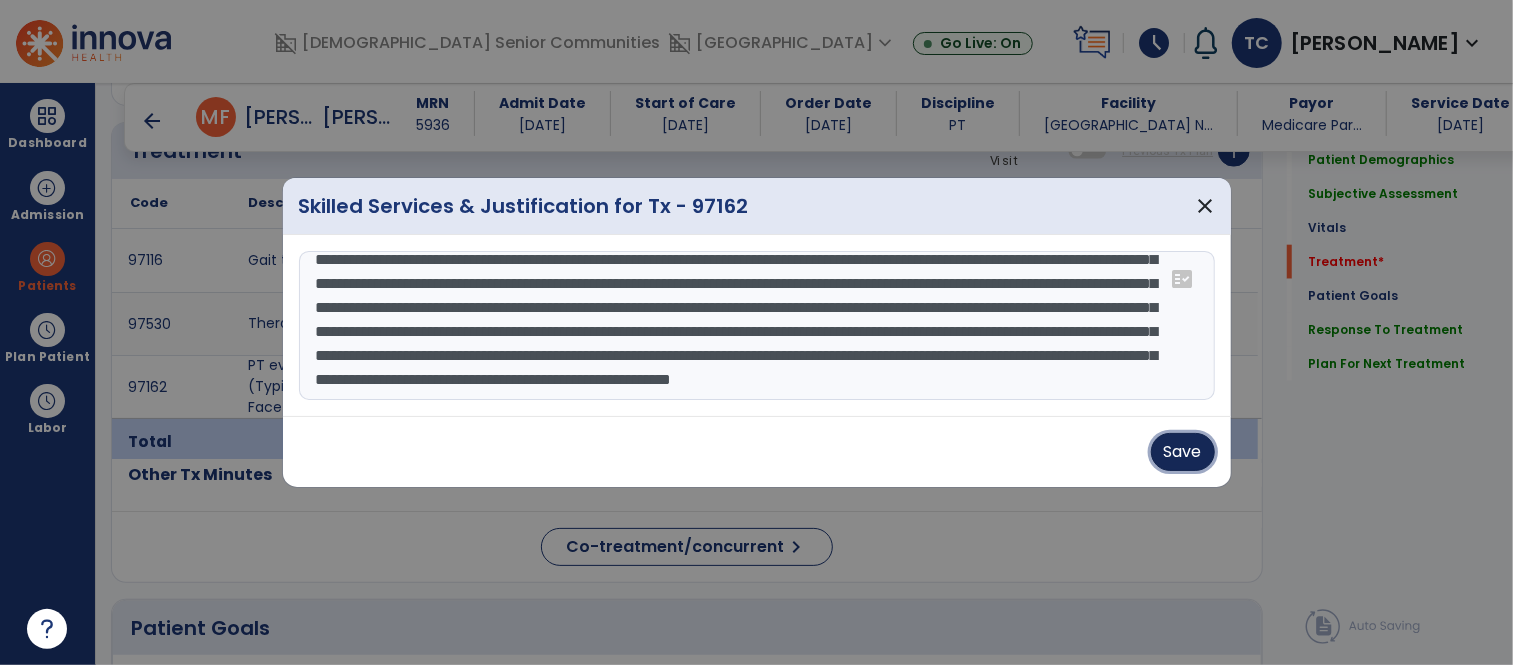 click on "Save" at bounding box center (1183, 452) 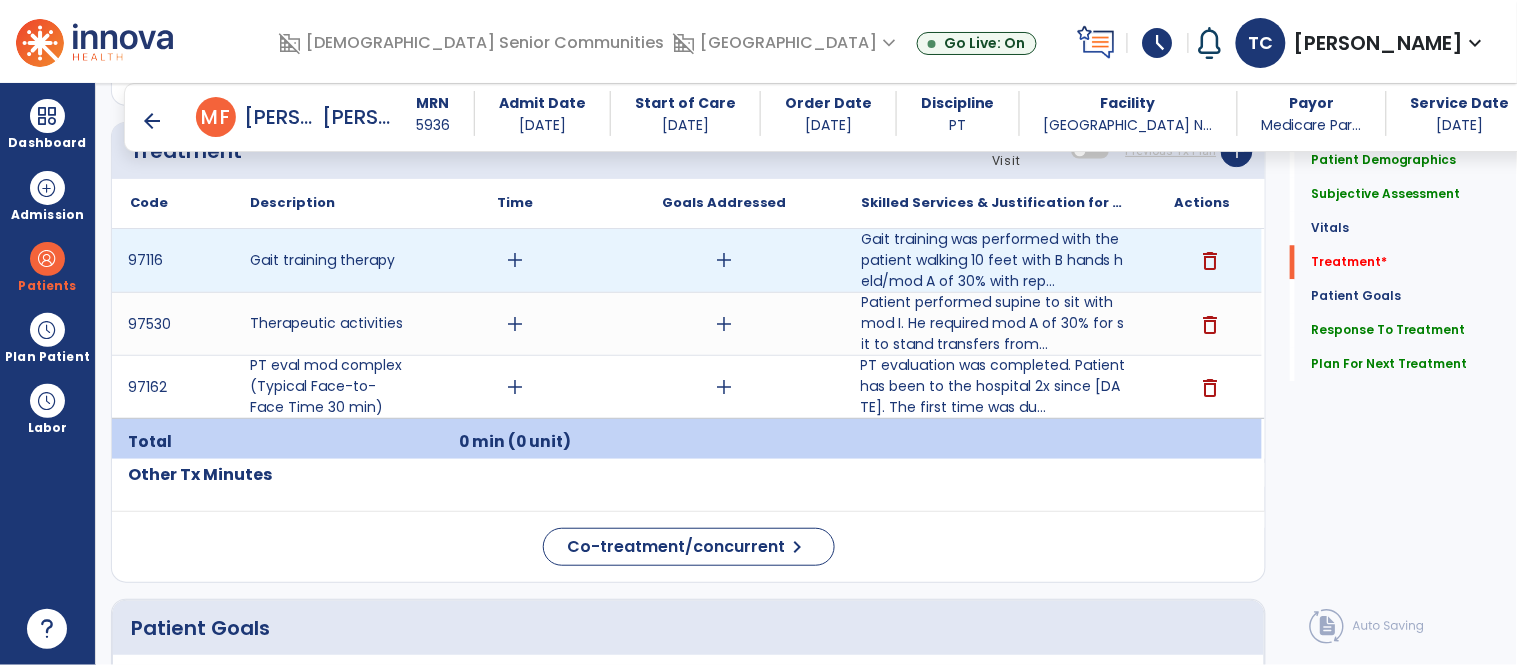 click on "add" at bounding box center (515, 260) 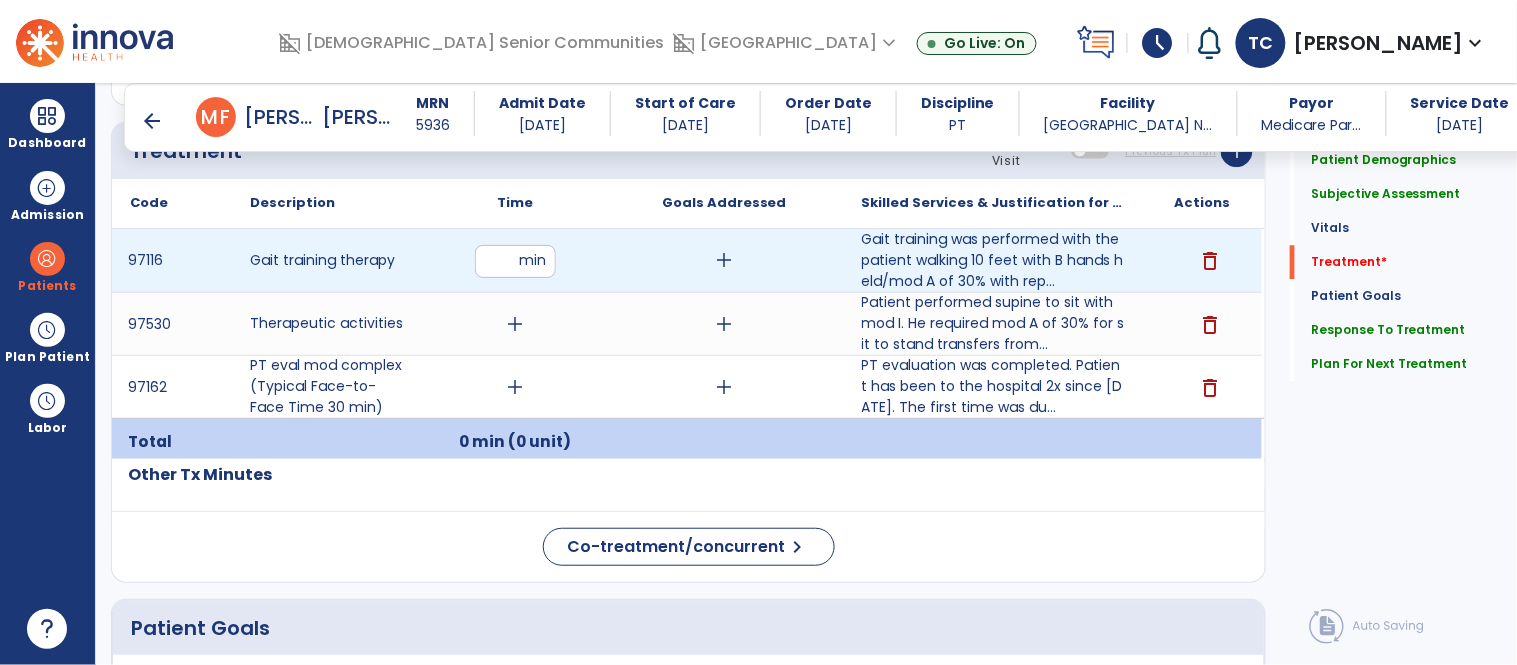 type on "**" 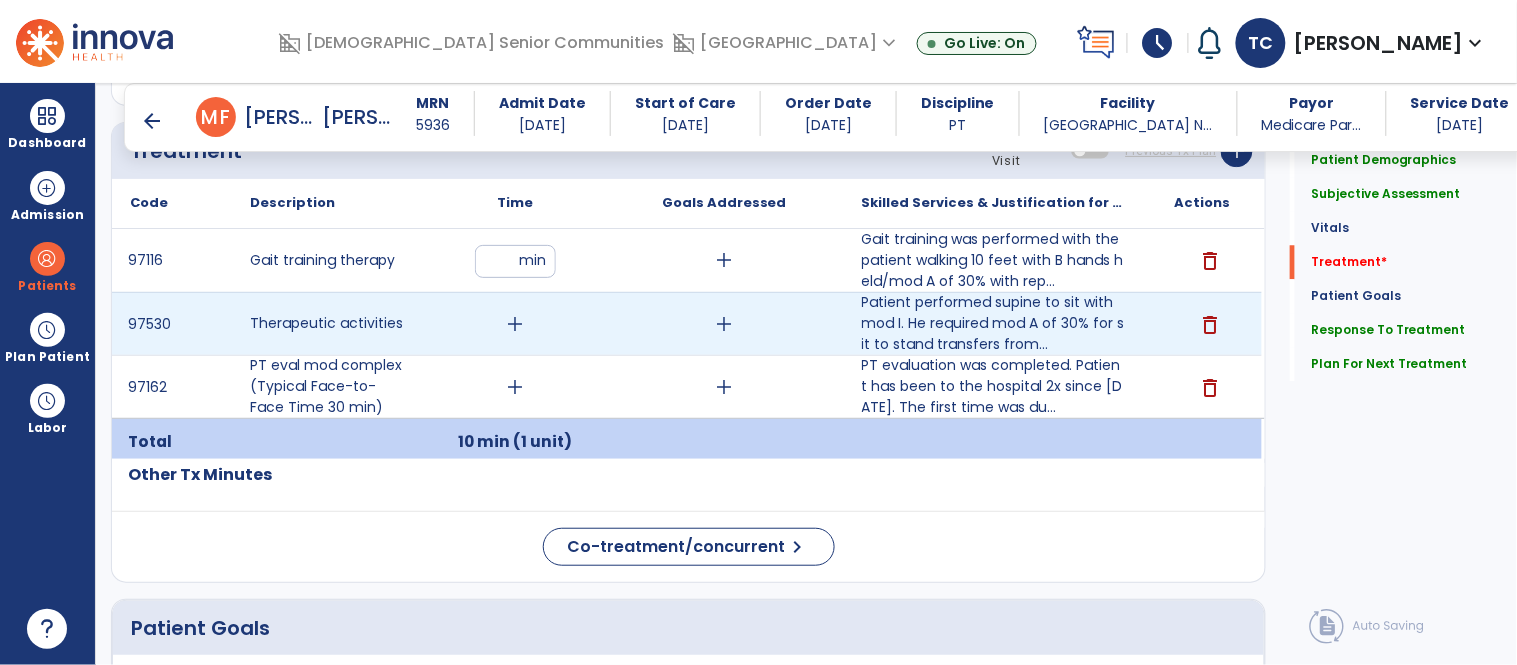 click on "add" at bounding box center (515, 324) 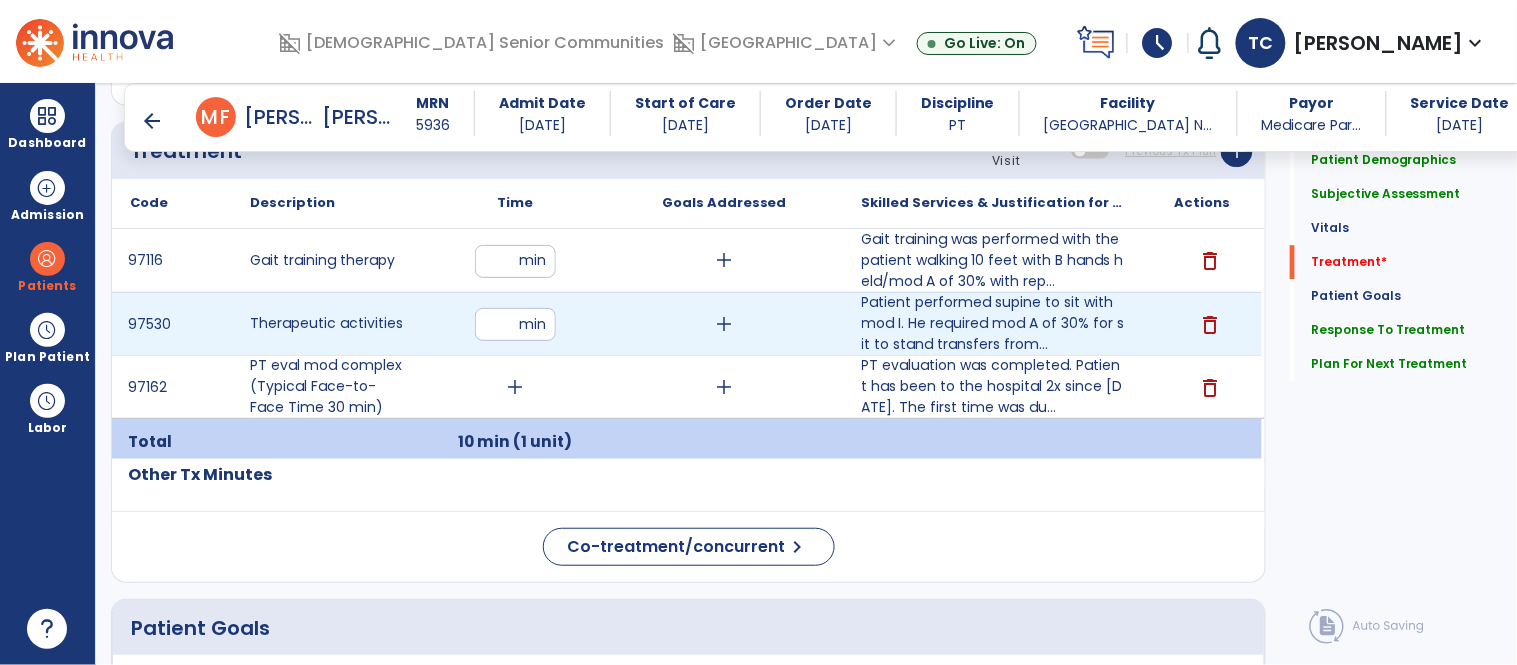 type on "**" 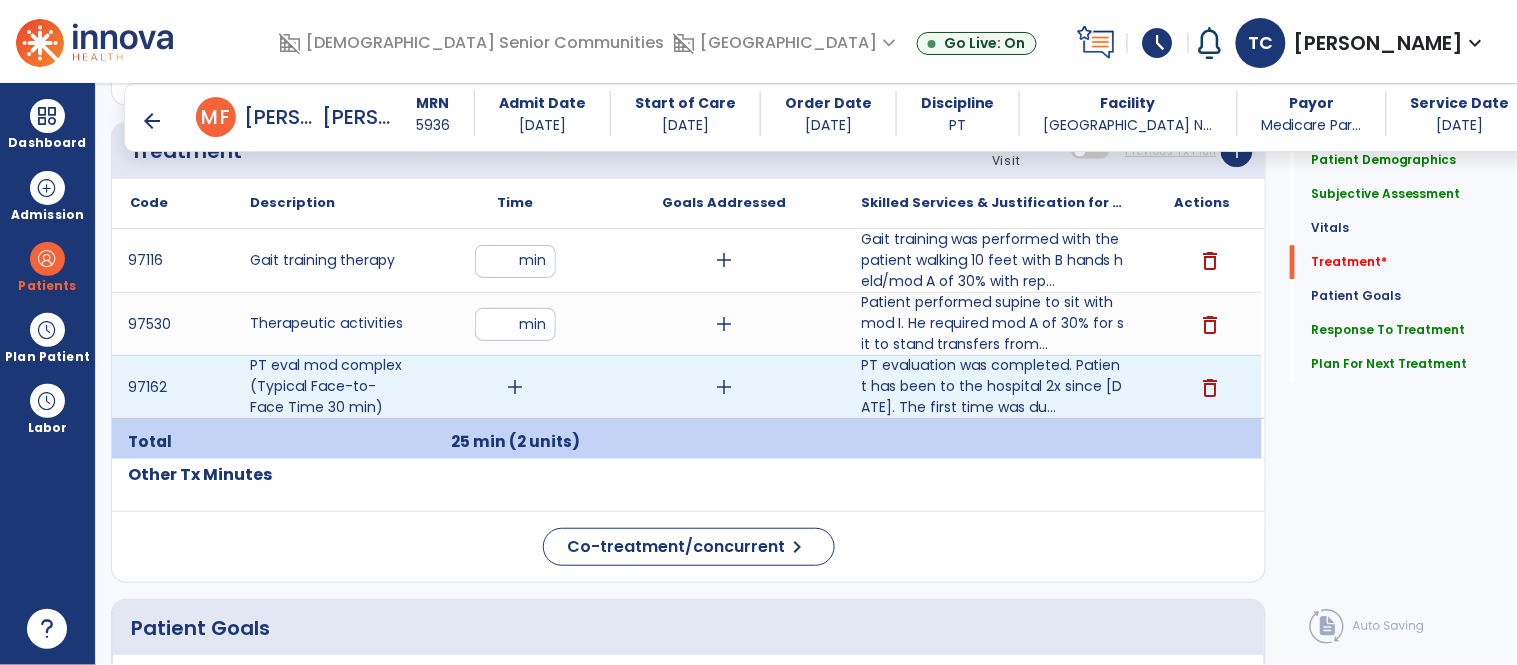 click on "add" at bounding box center [515, 387] 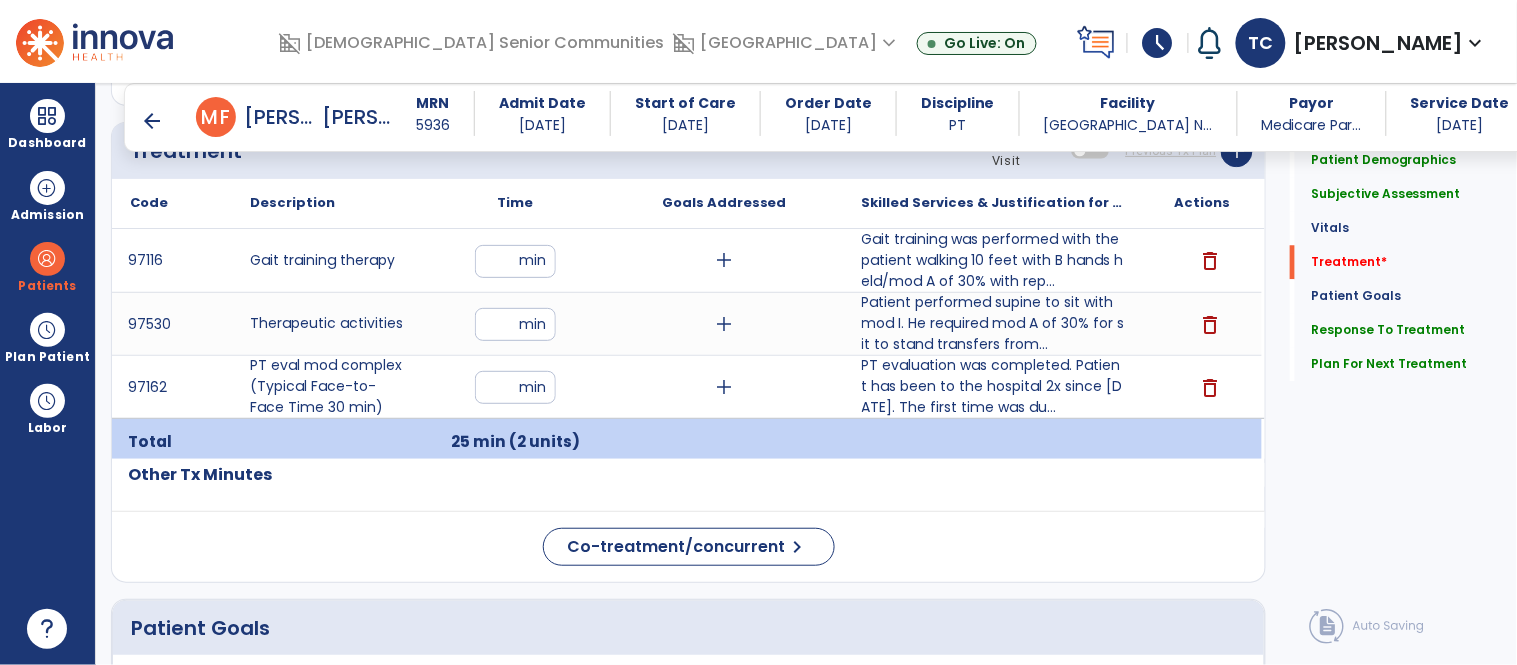 type on "**" 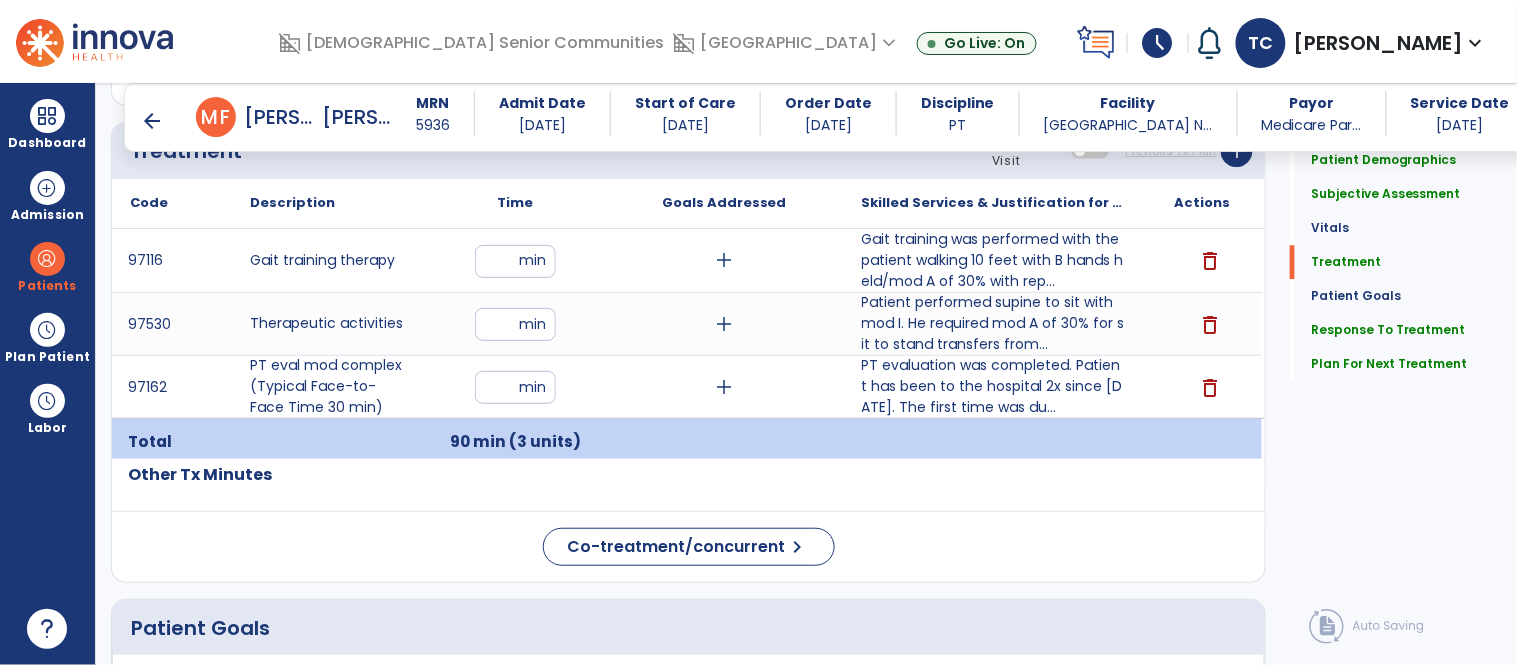 click on "Code
Description
Time" 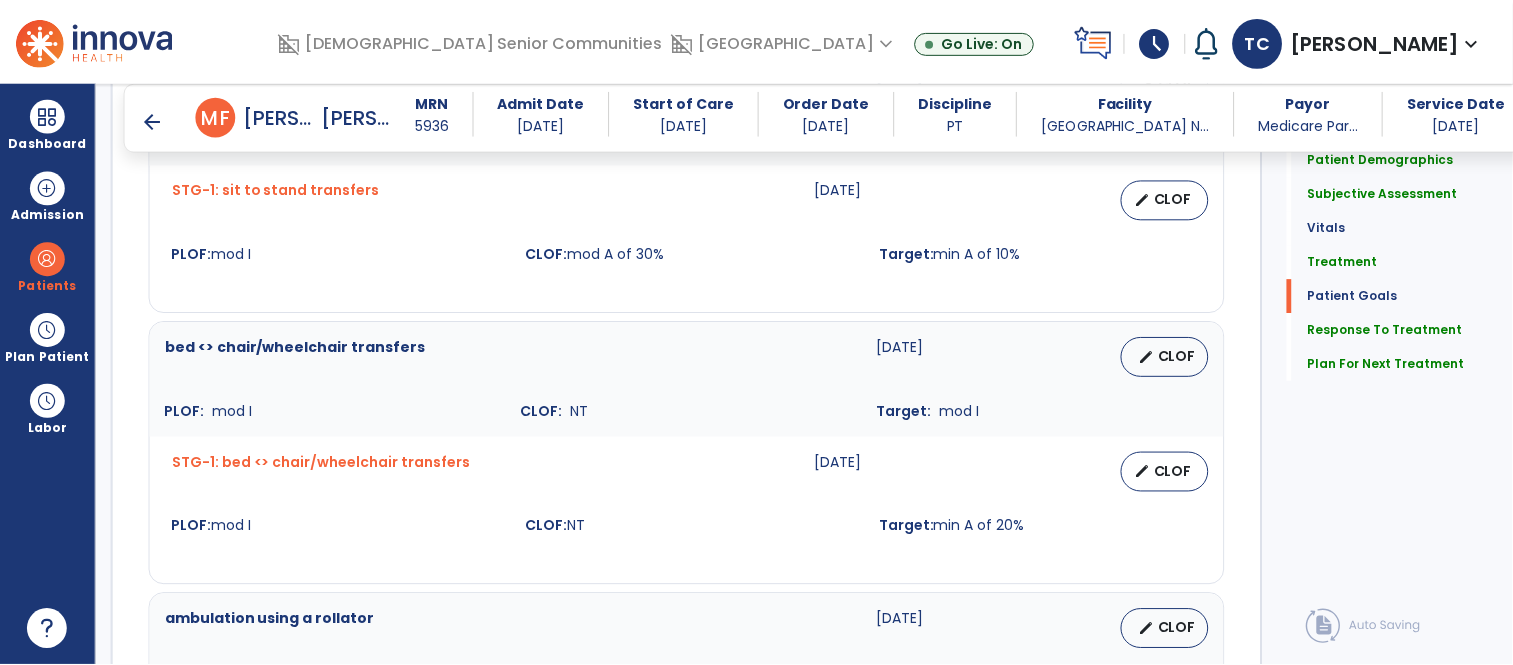 scroll, scrollTop: 3520, scrollLeft: 0, axis: vertical 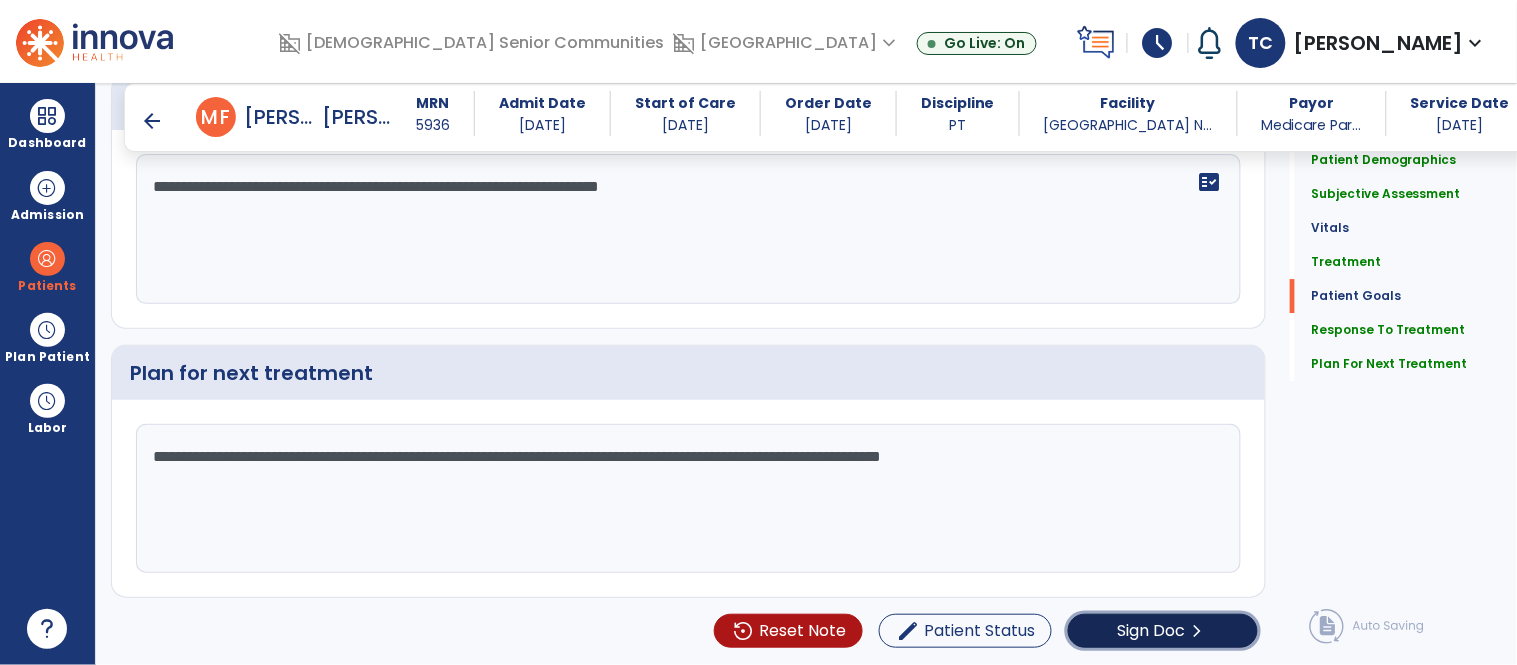click on "Sign Doc" 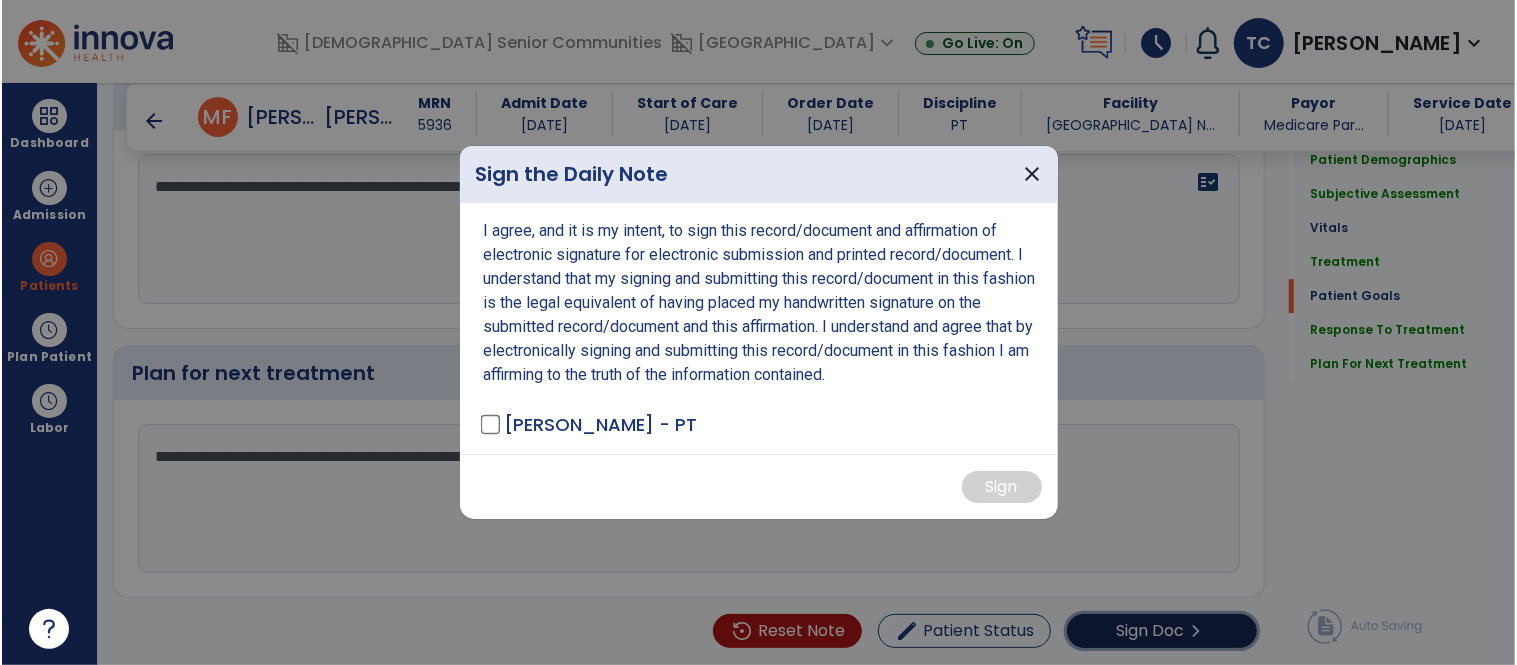 scroll, scrollTop: 3520, scrollLeft: 0, axis: vertical 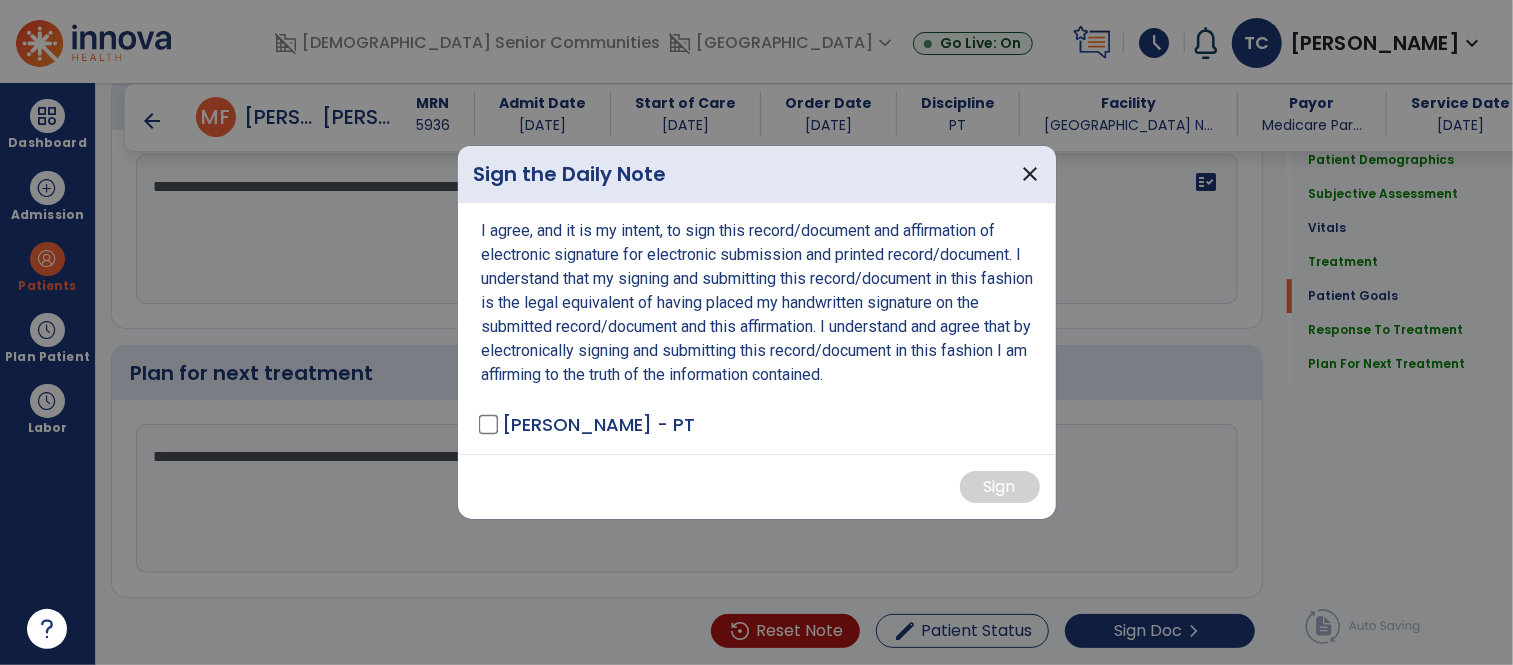click on "Cotter, Traci  - PT" at bounding box center (598, 424) 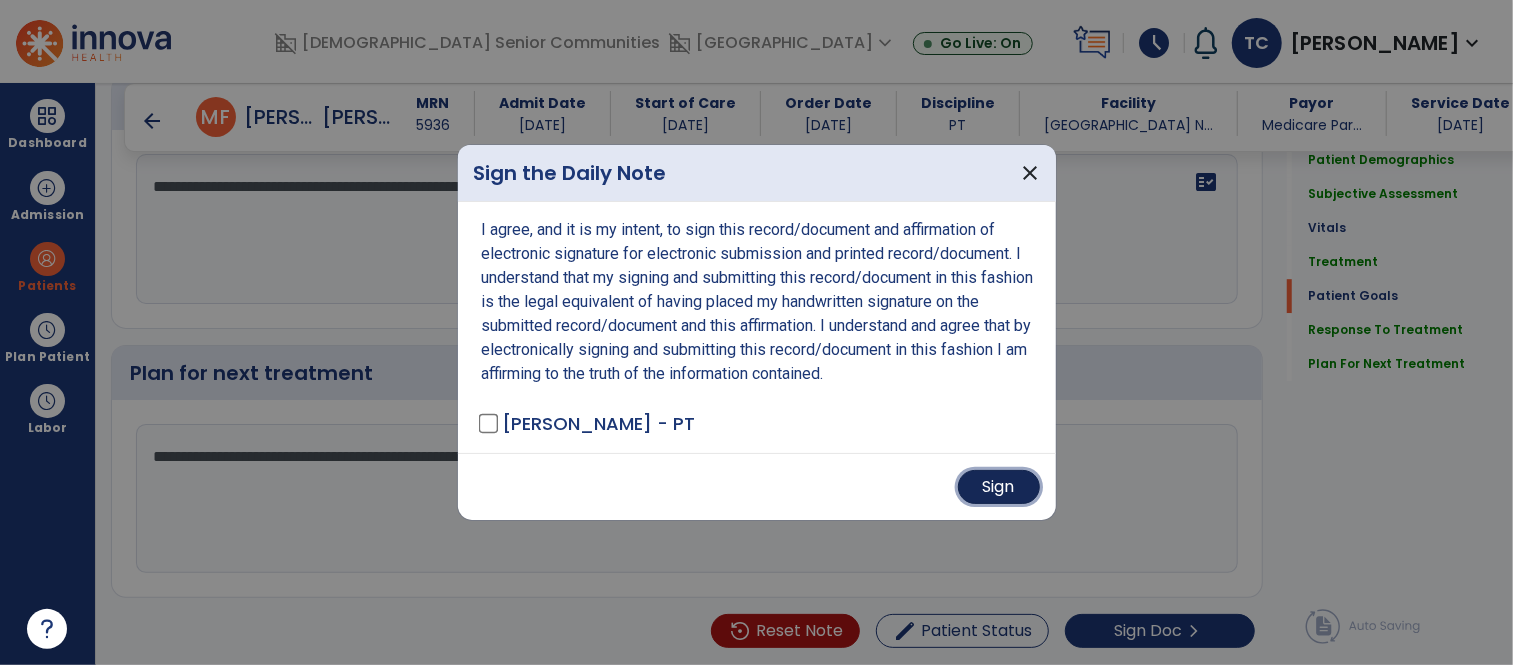 click on "Sign" at bounding box center (999, 487) 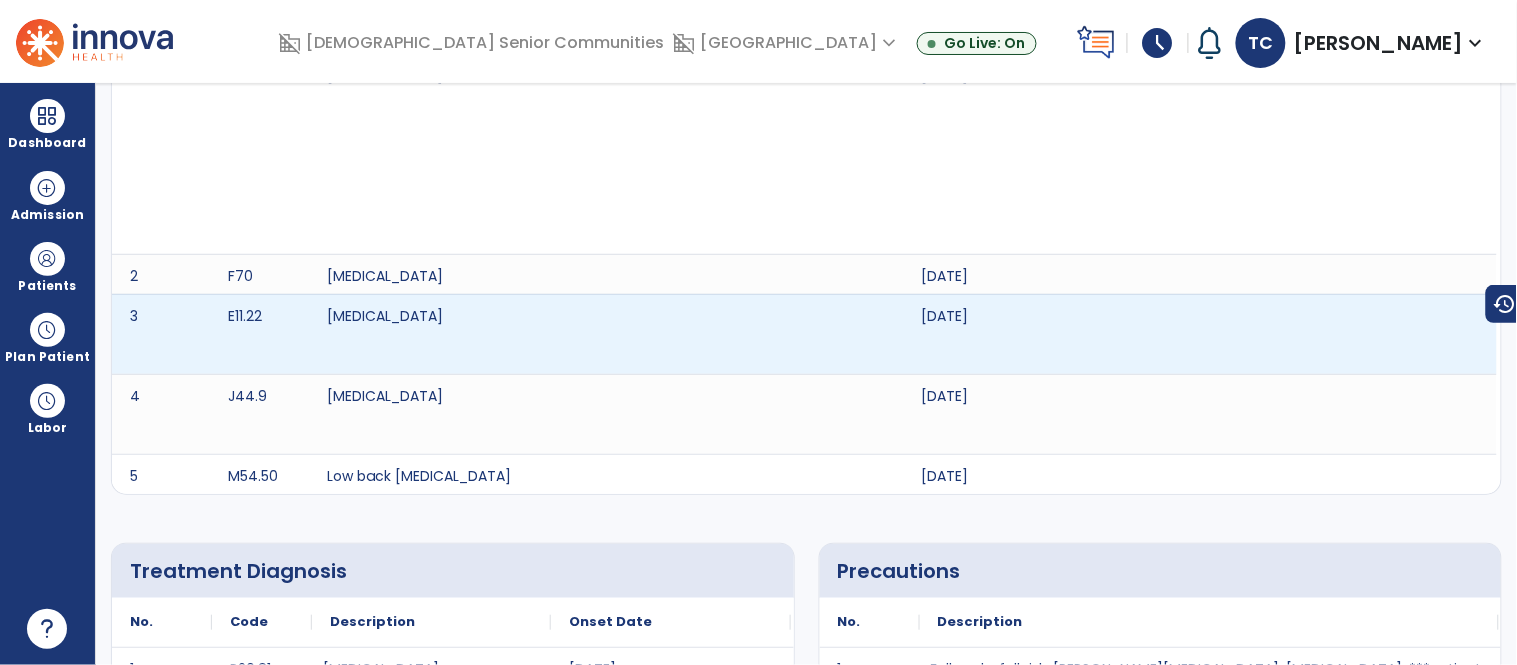 scroll, scrollTop: 0, scrollLeft: 0, axis: both 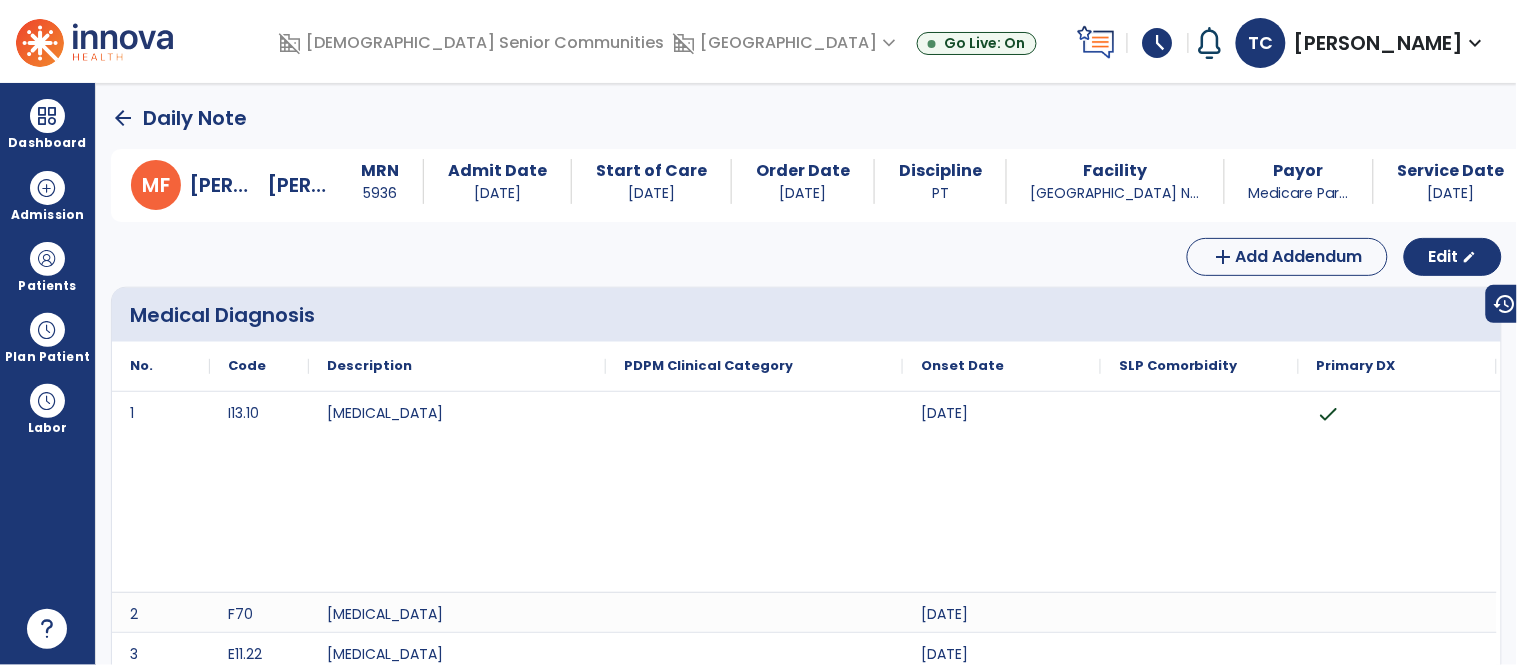 click on "arrow_back" 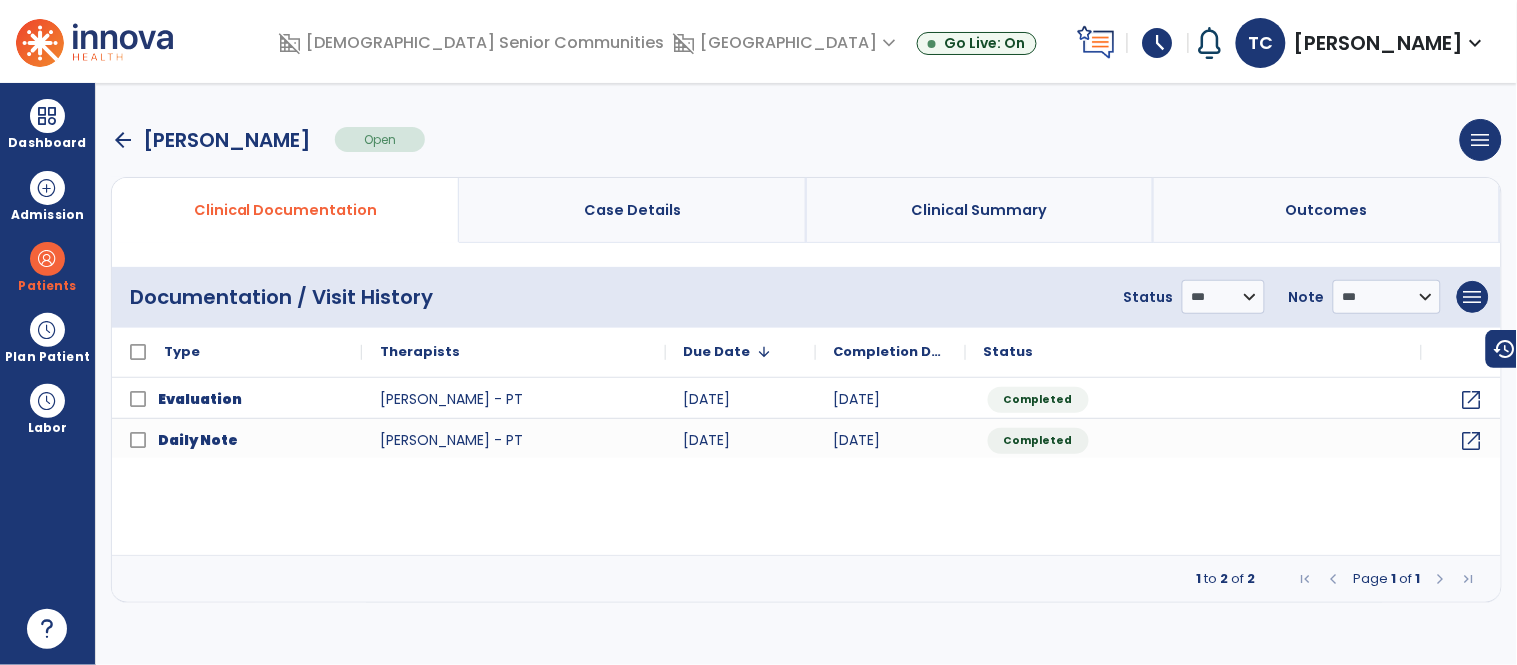 click on "arrow_back" at bounding box center (123, 140) 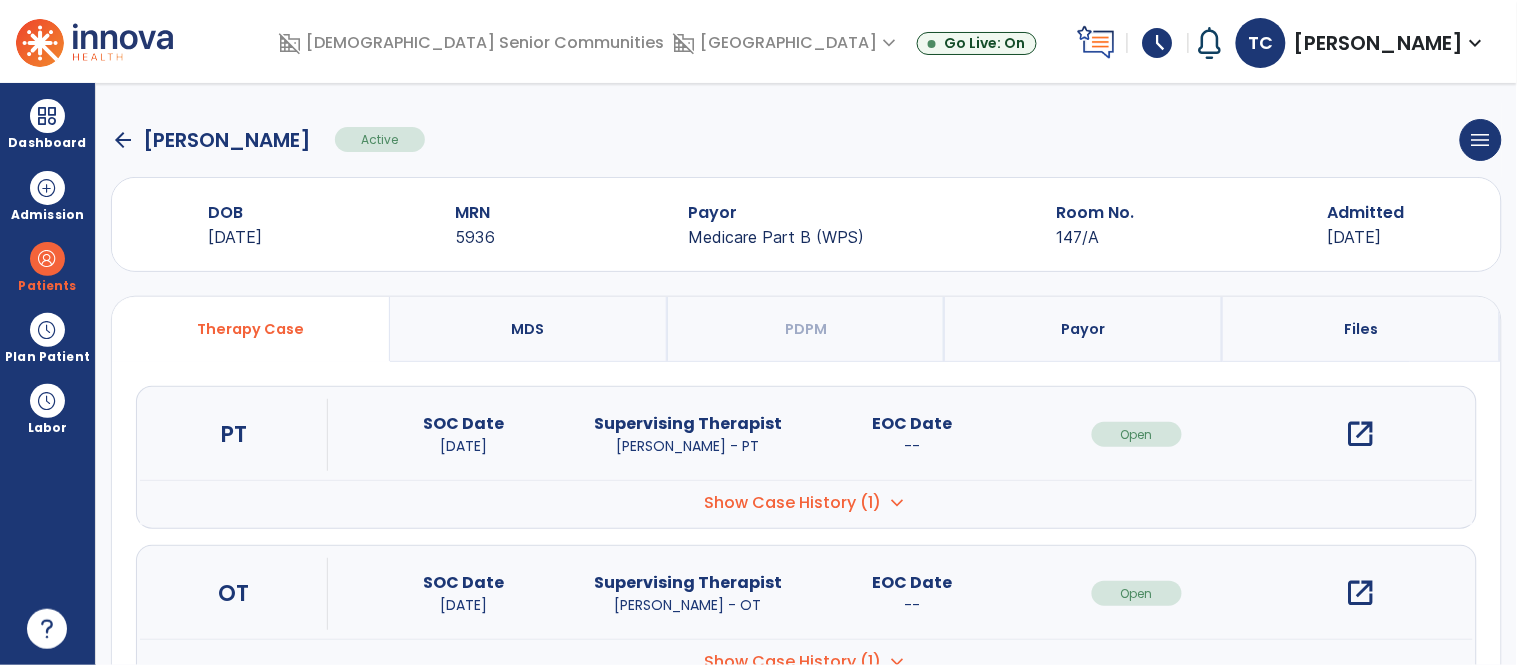 click on "arrow_back" 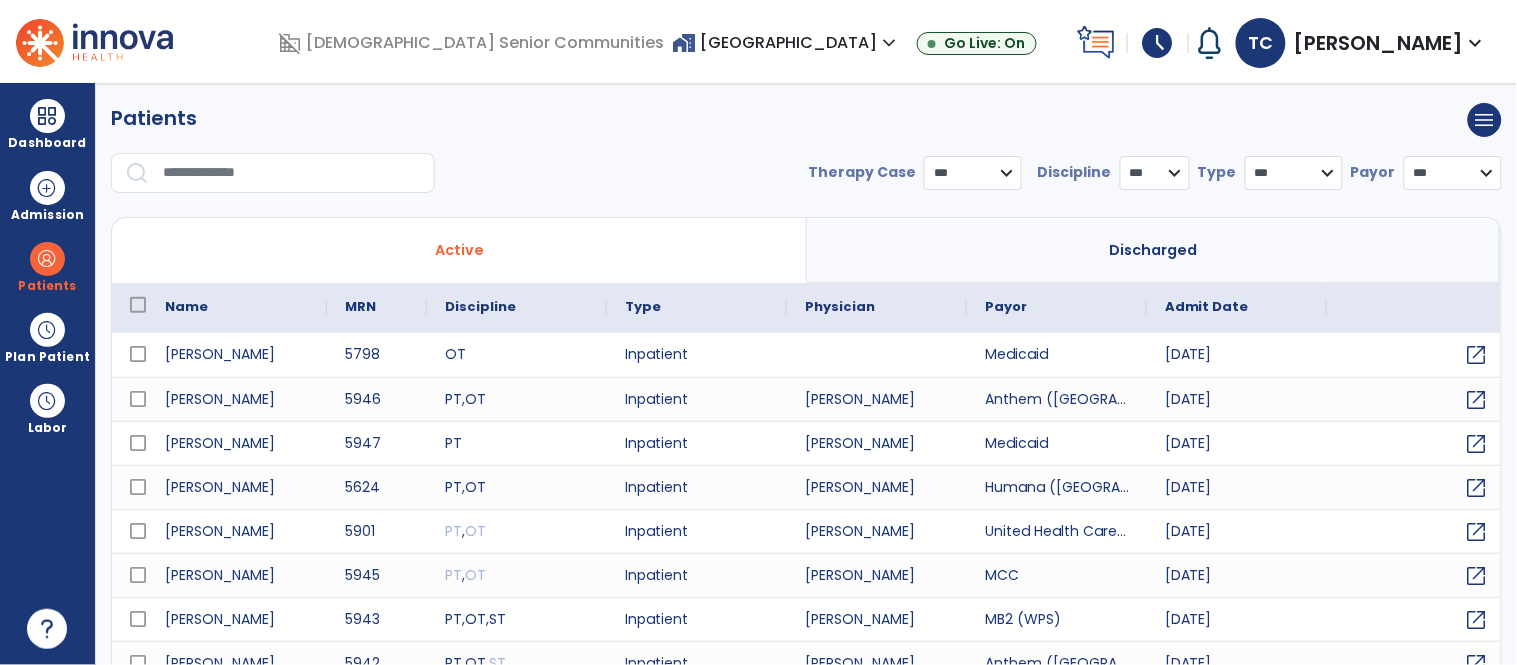 select on "***" 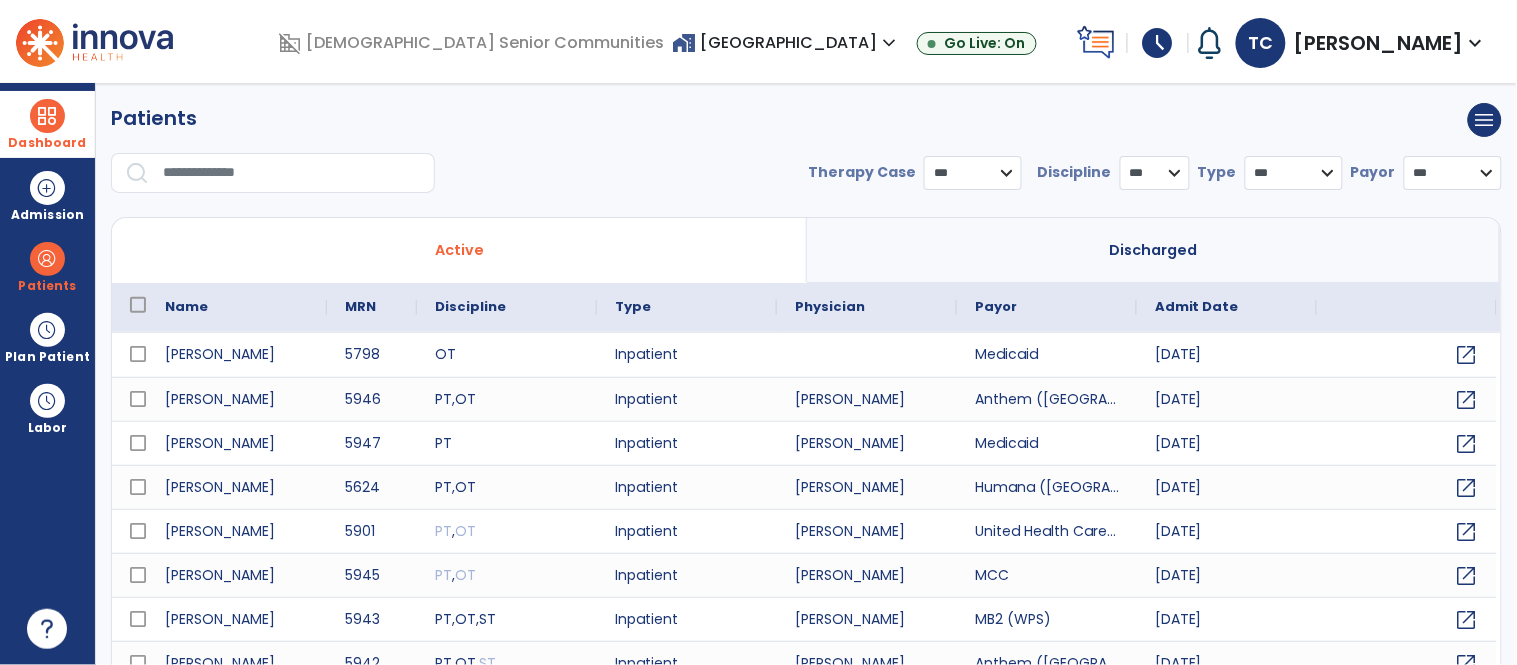 click on "Dashboard" at bounding box center (47, 124) 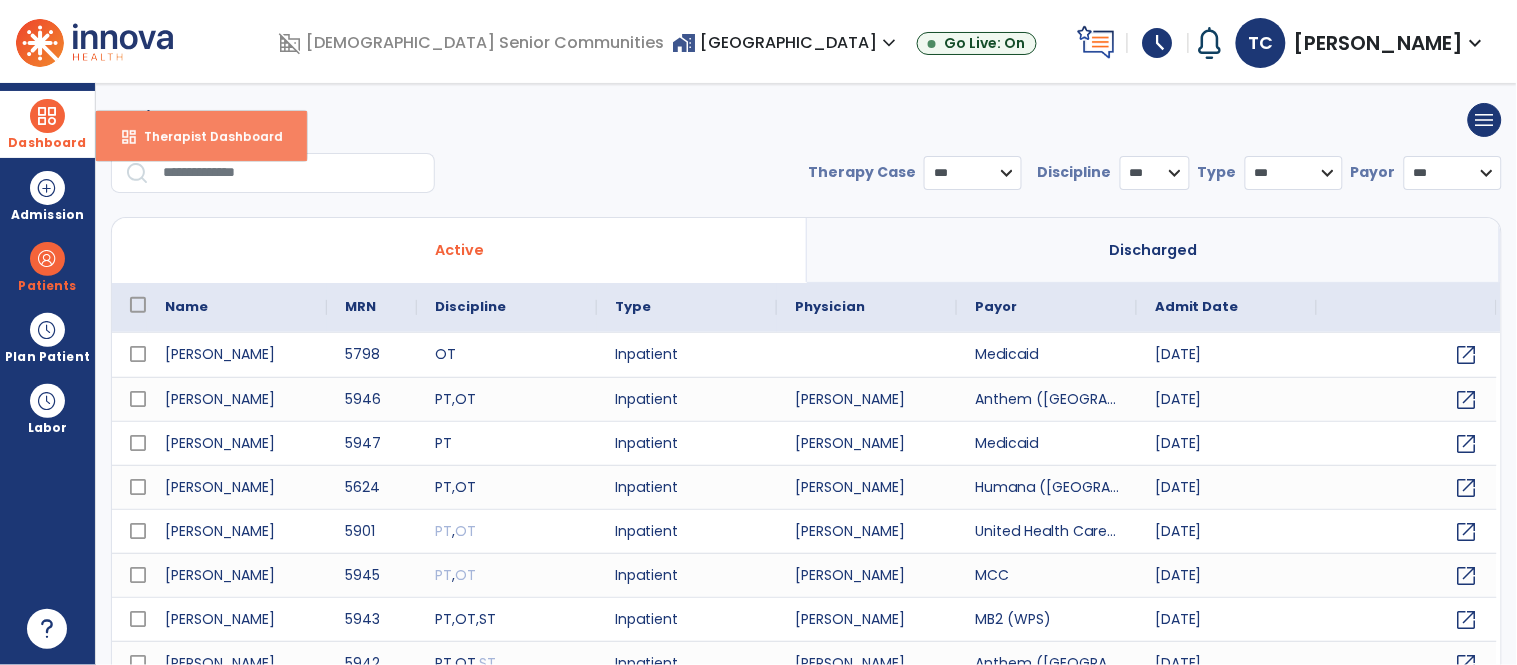 click on "Therapist Dashboard" at bounding box center [205, 136] 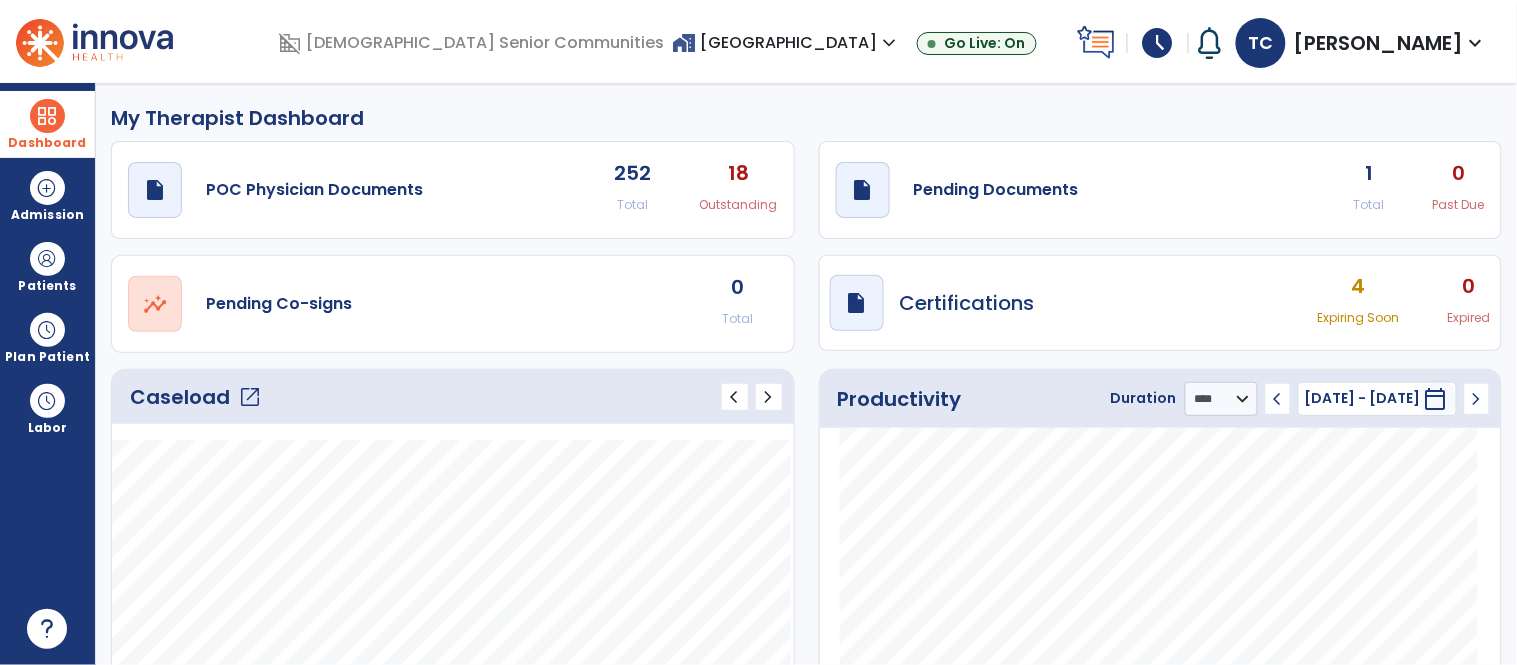 click on "1" 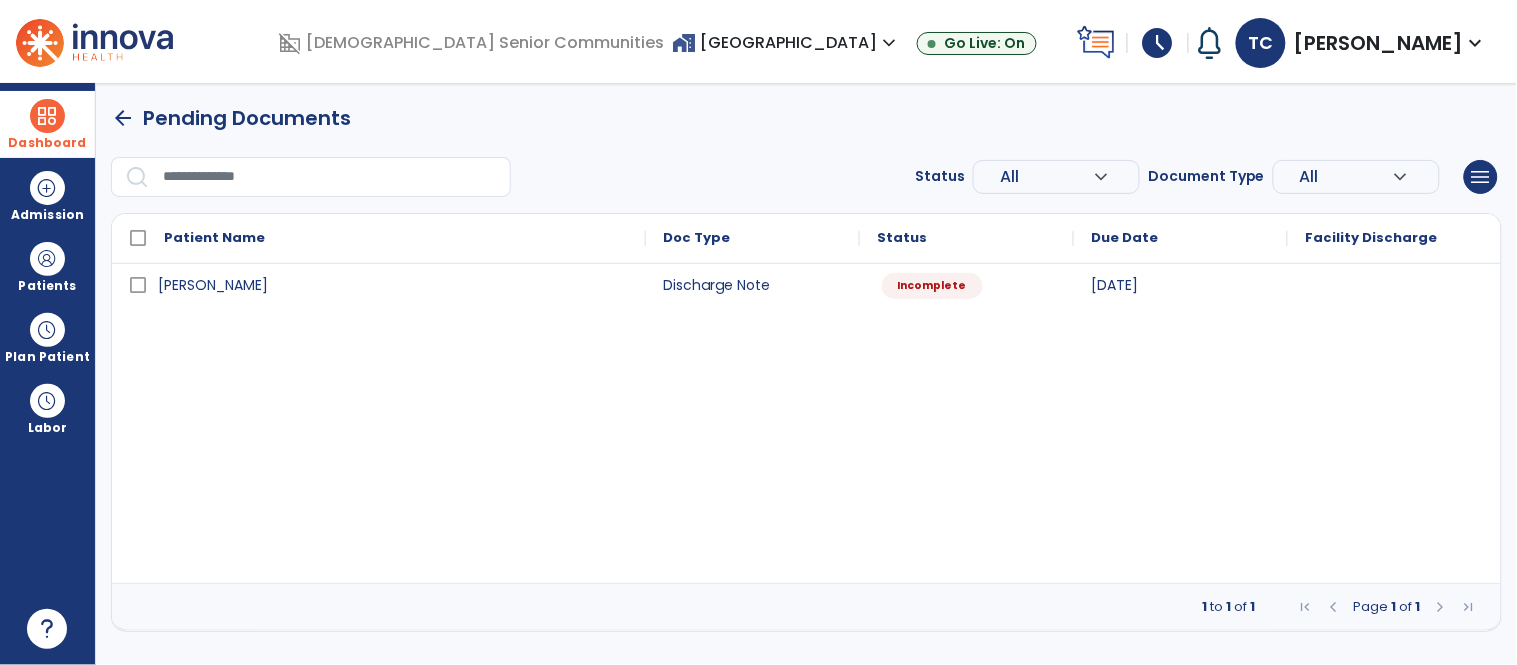 click on "arrow_back" at bounding box center (123, 118) 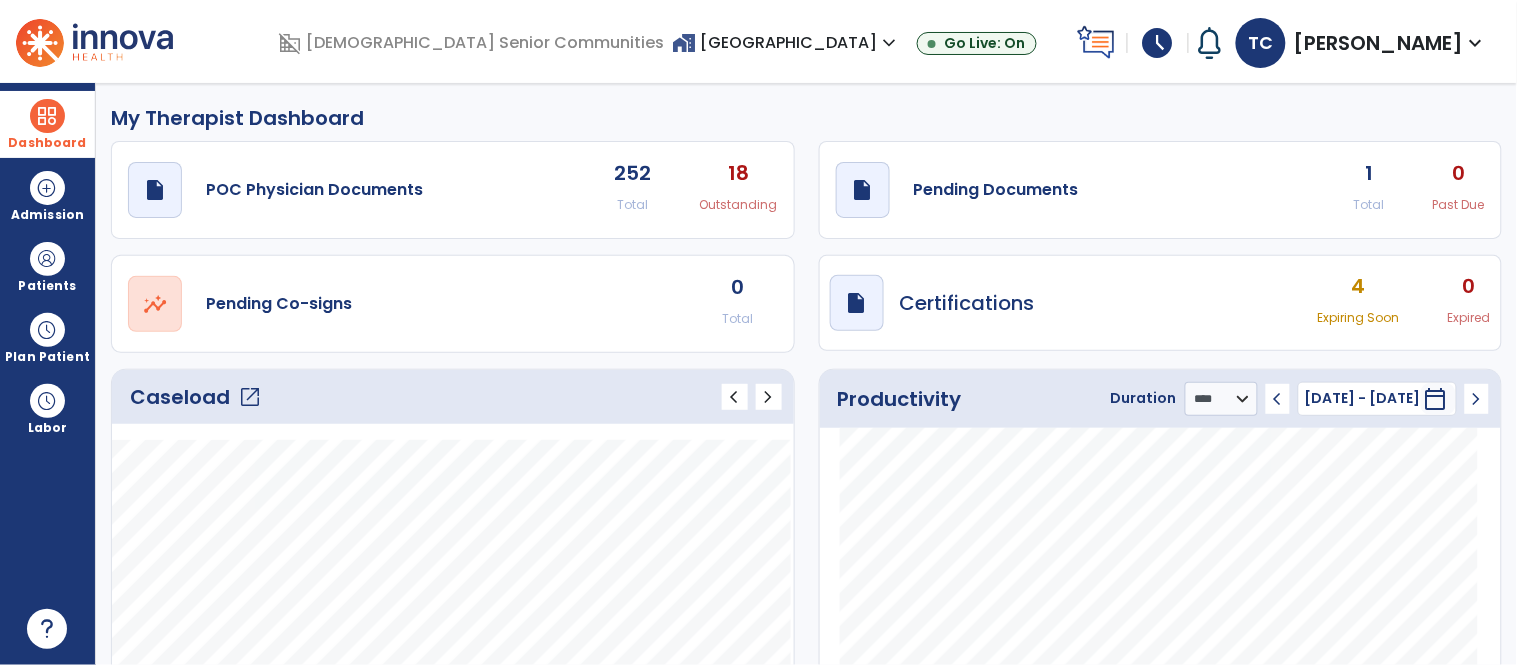 click on "open_in_new" 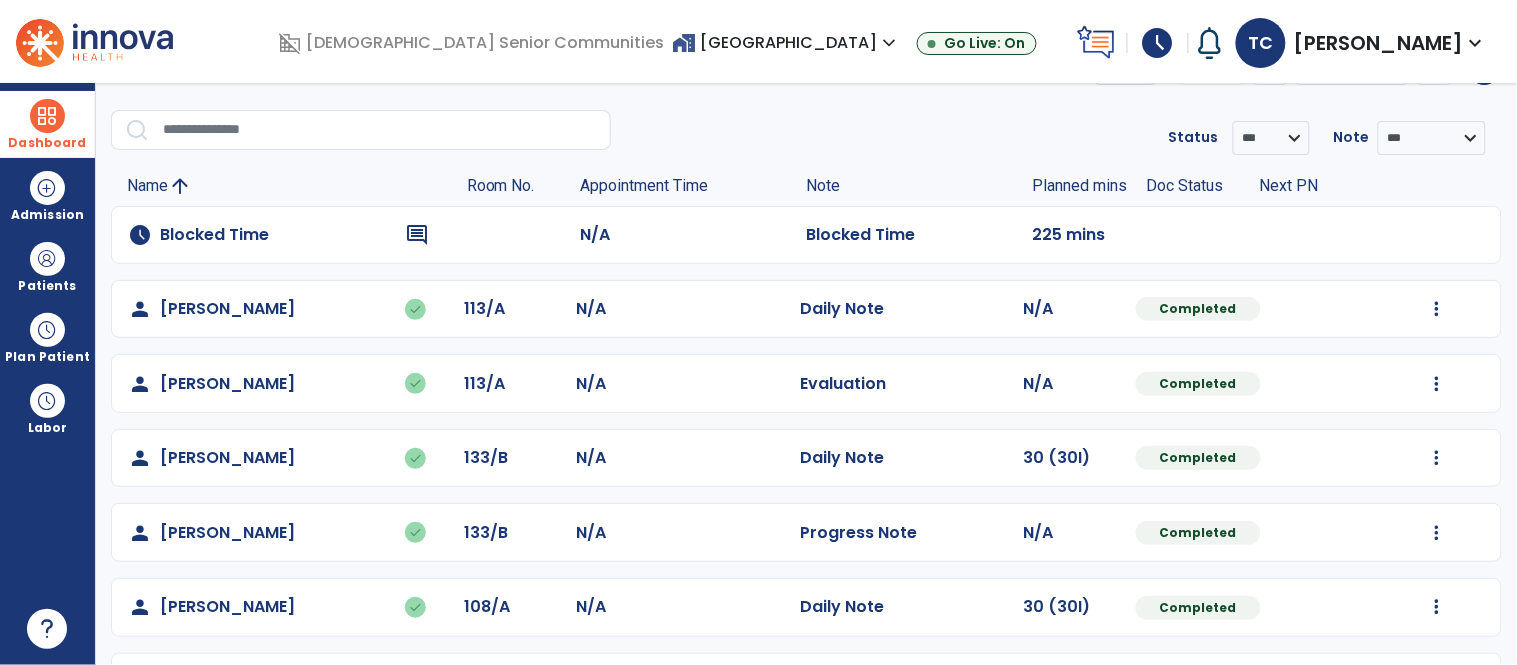 scroll, scrollTop: 0, scrollLeft: 0, axis: both 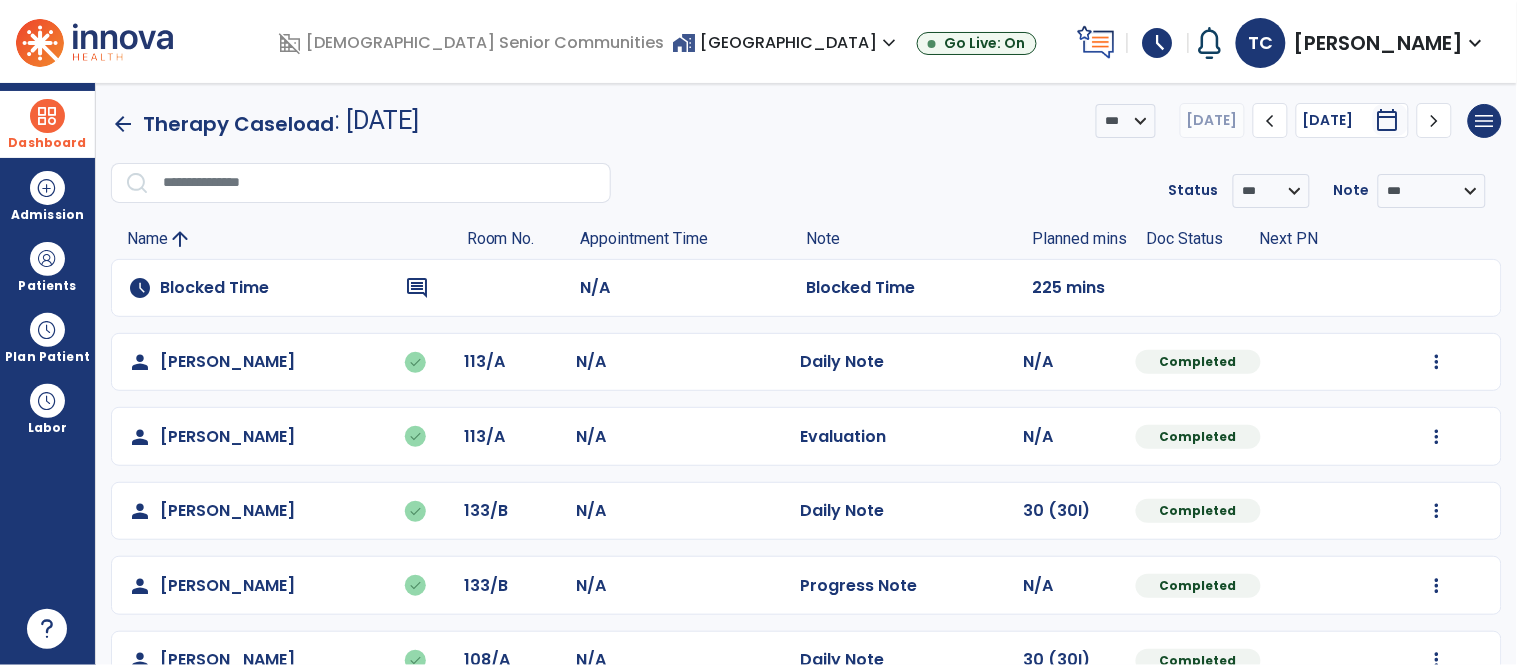click on "chevron_right" 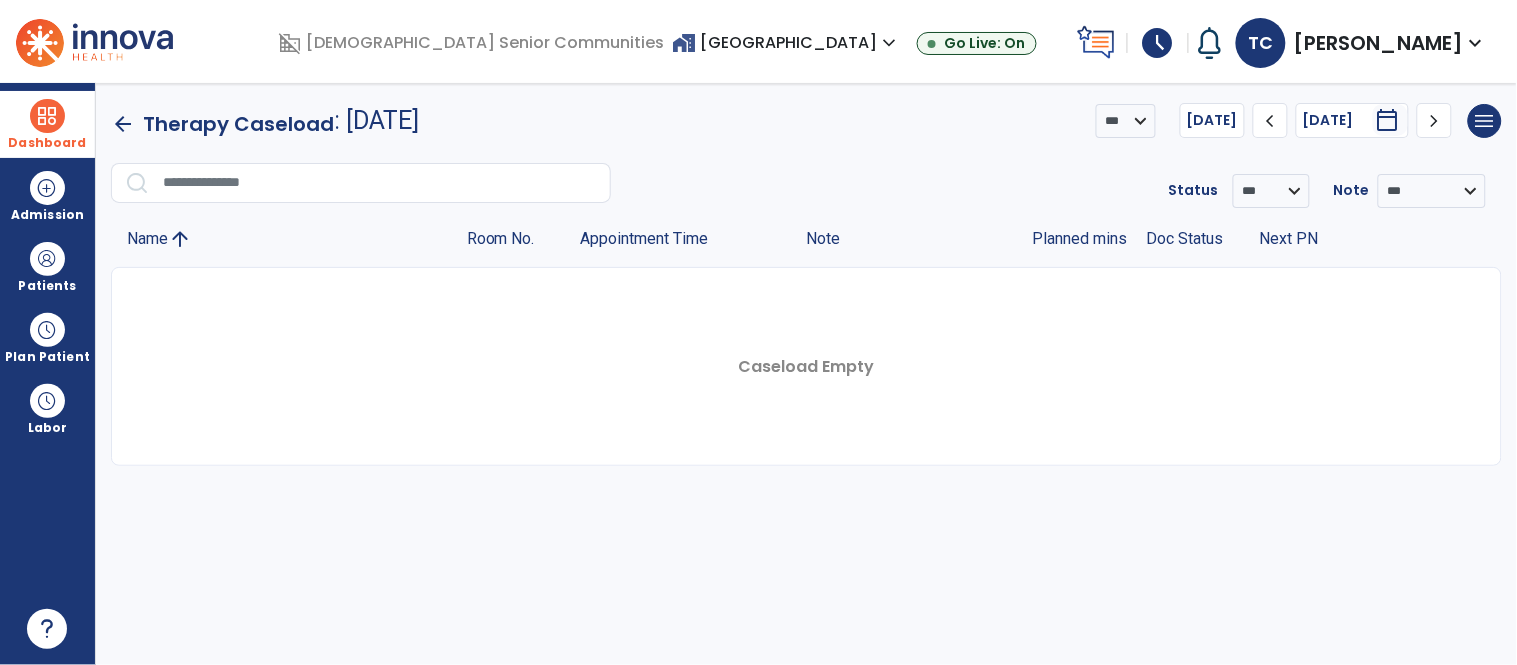click on "arrow_back" 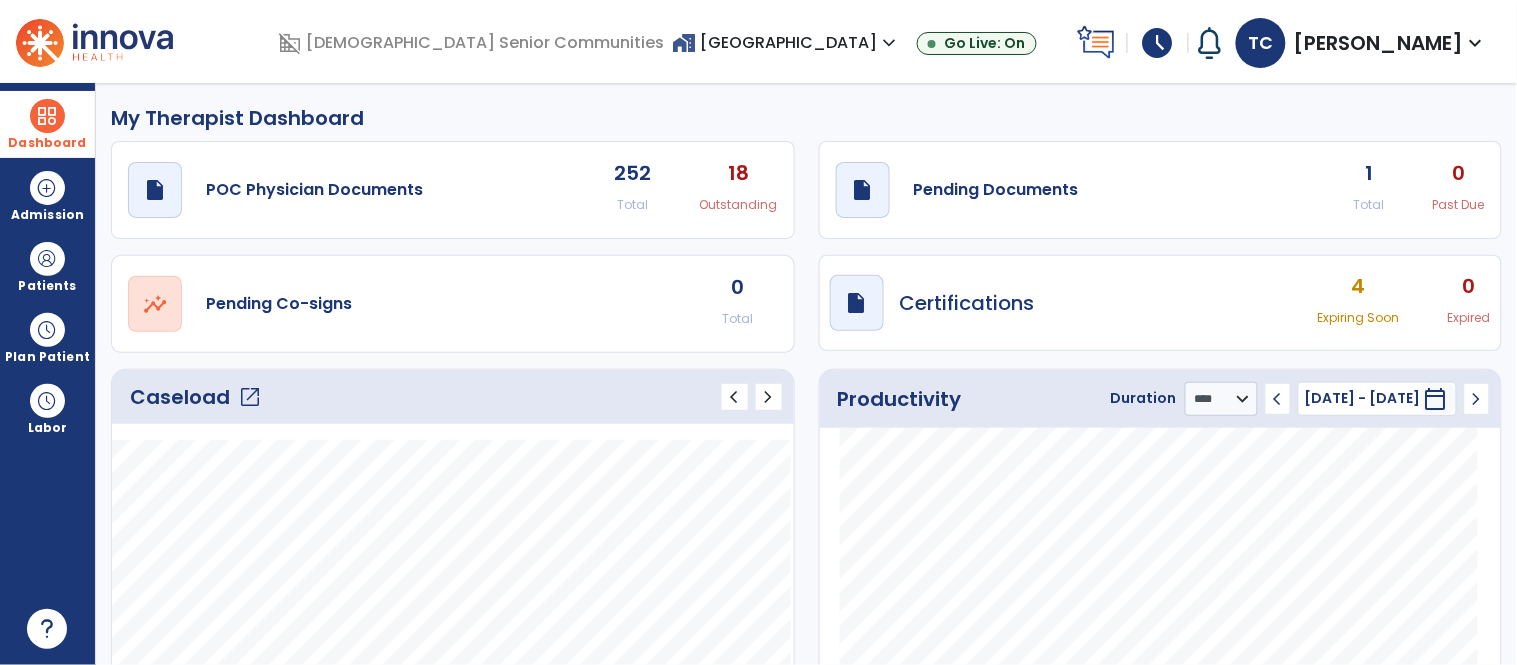 click on "home_work   North Park Nursing Center   expand_more" at bounding box center (786, 42) 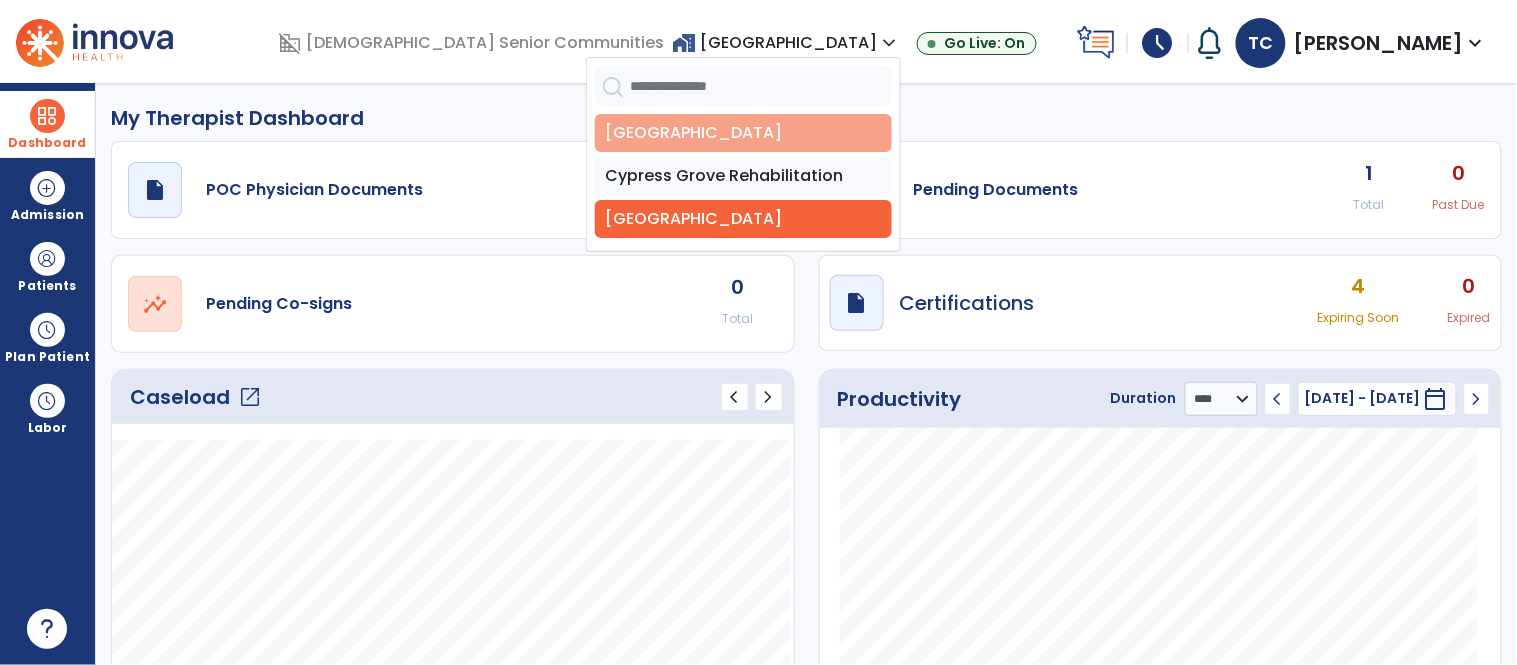 click on "[GEOGRAPHIC_DATA]" at bounding box center (743, 133) 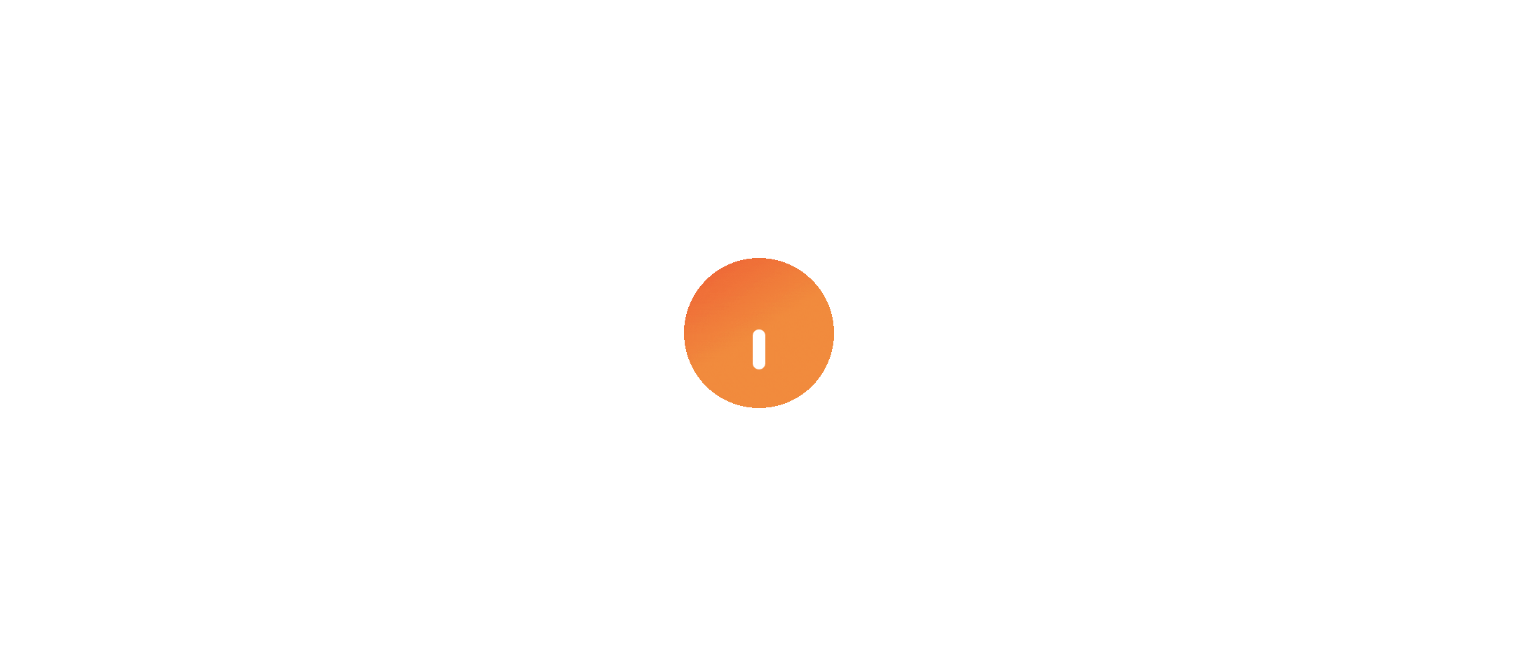 scroll, scrollTop: 0, scrollLeft: 0, axis: both 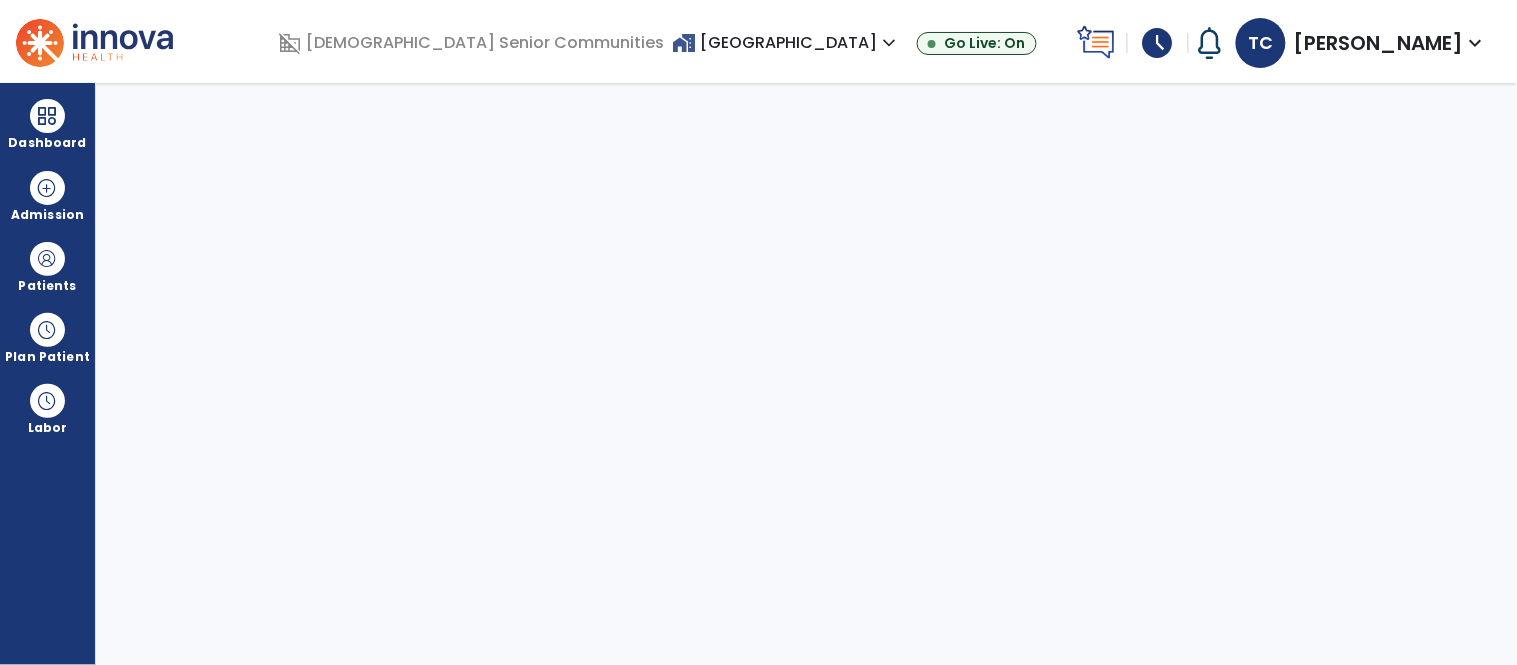 select on "****" 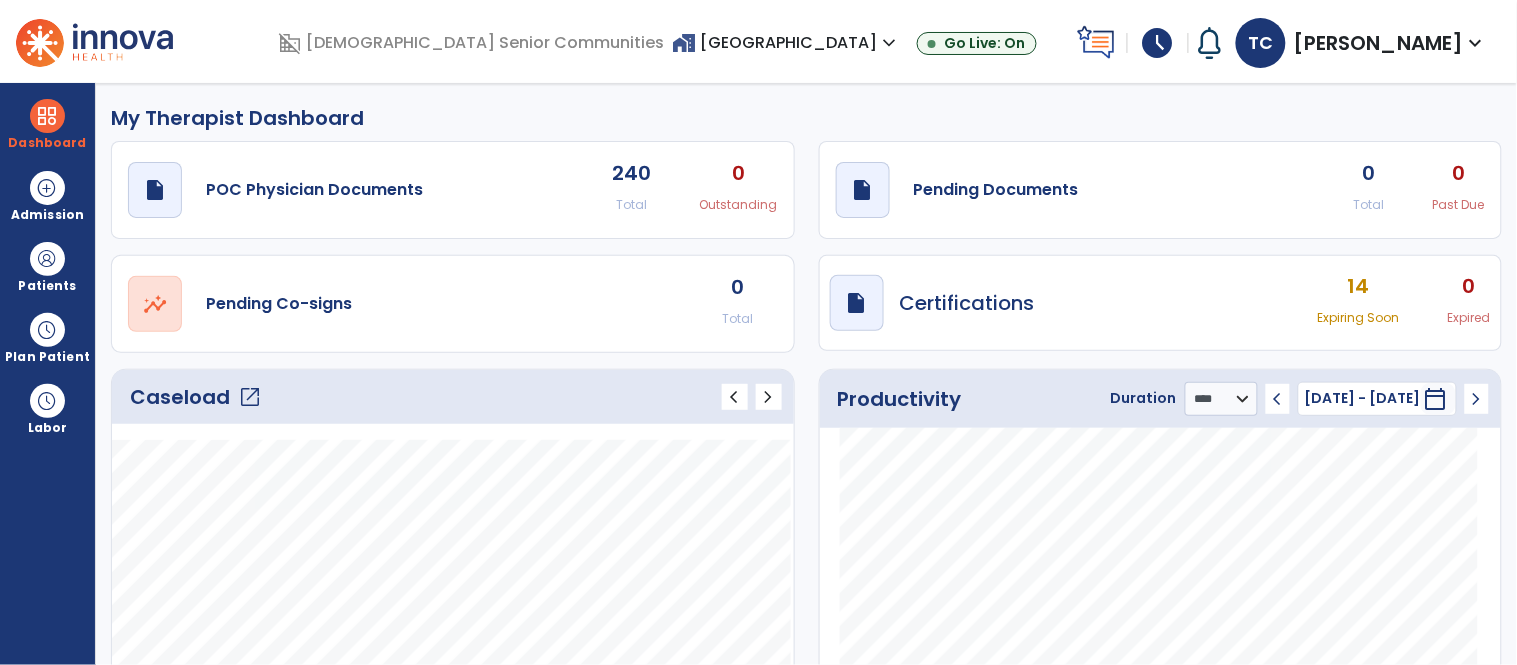click on "open_in_new" 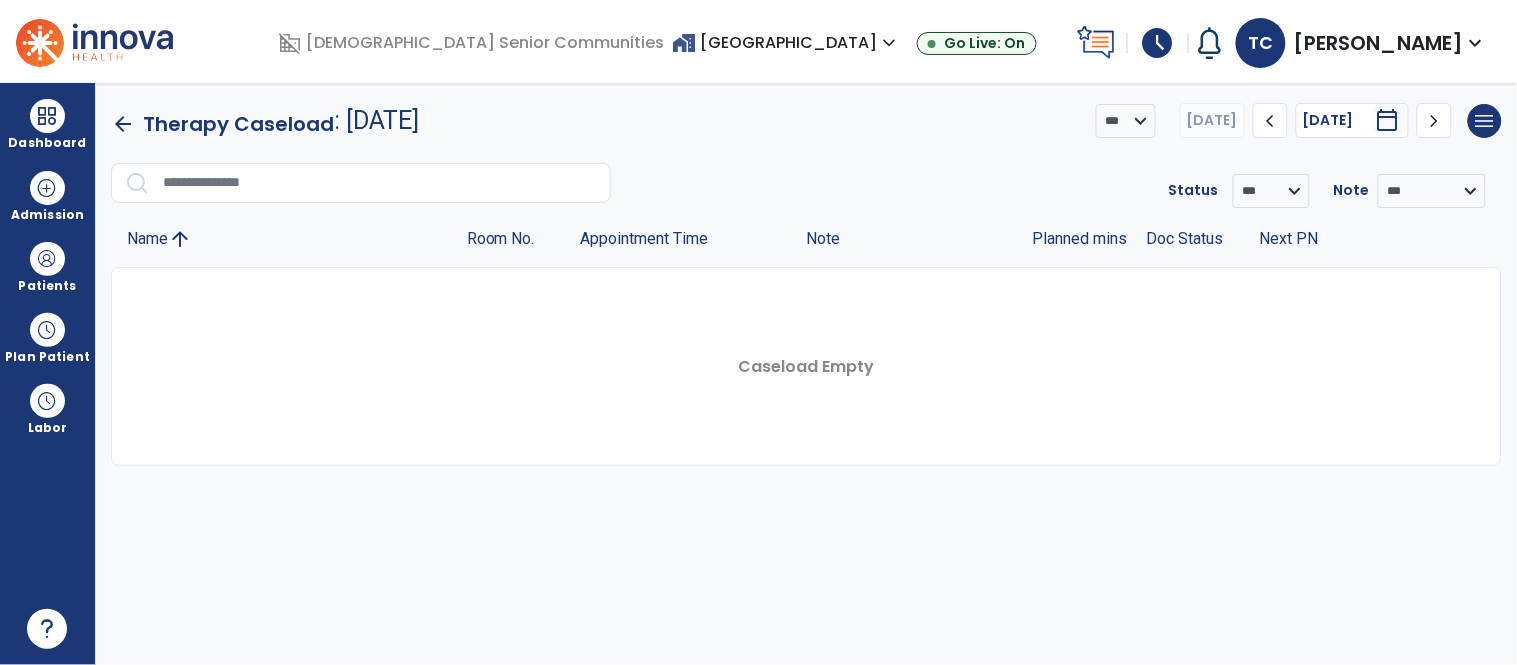 click on "chevron_right" 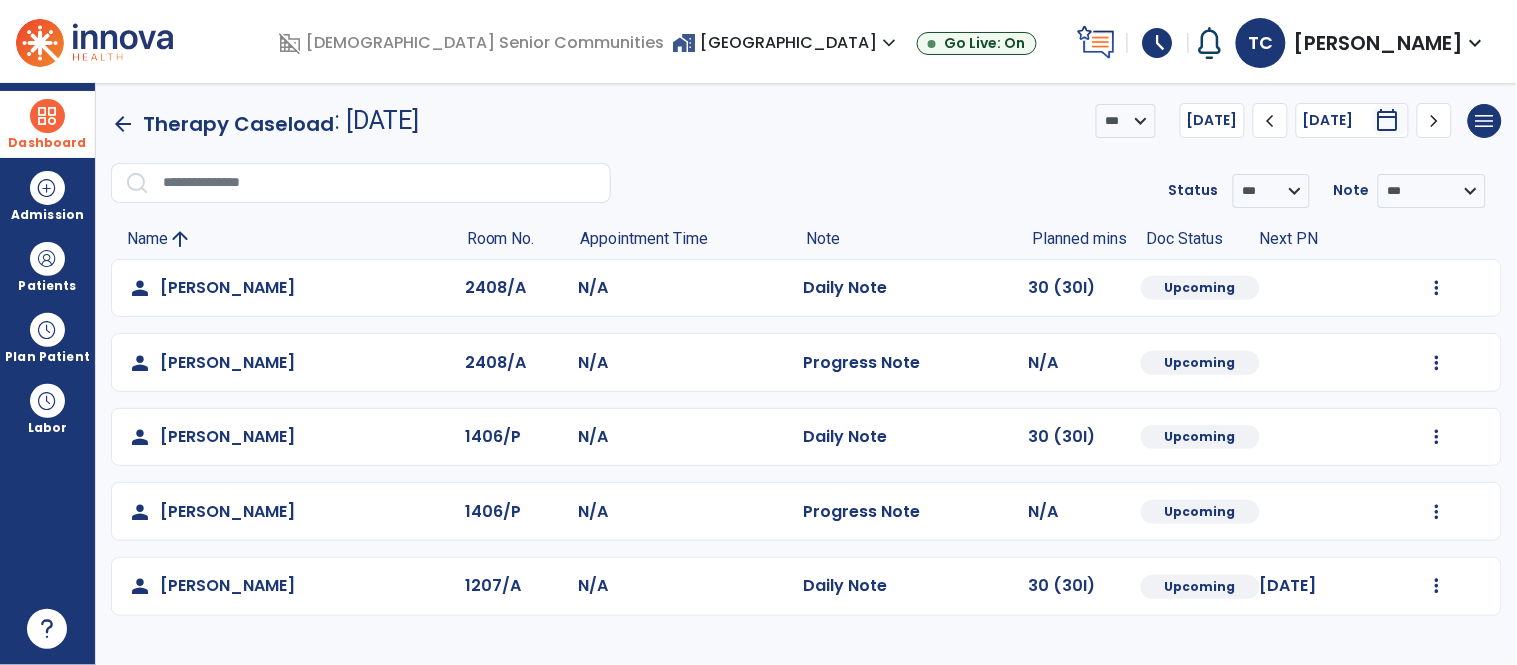 click on "Dashboard" at bounding box center (47, 143) 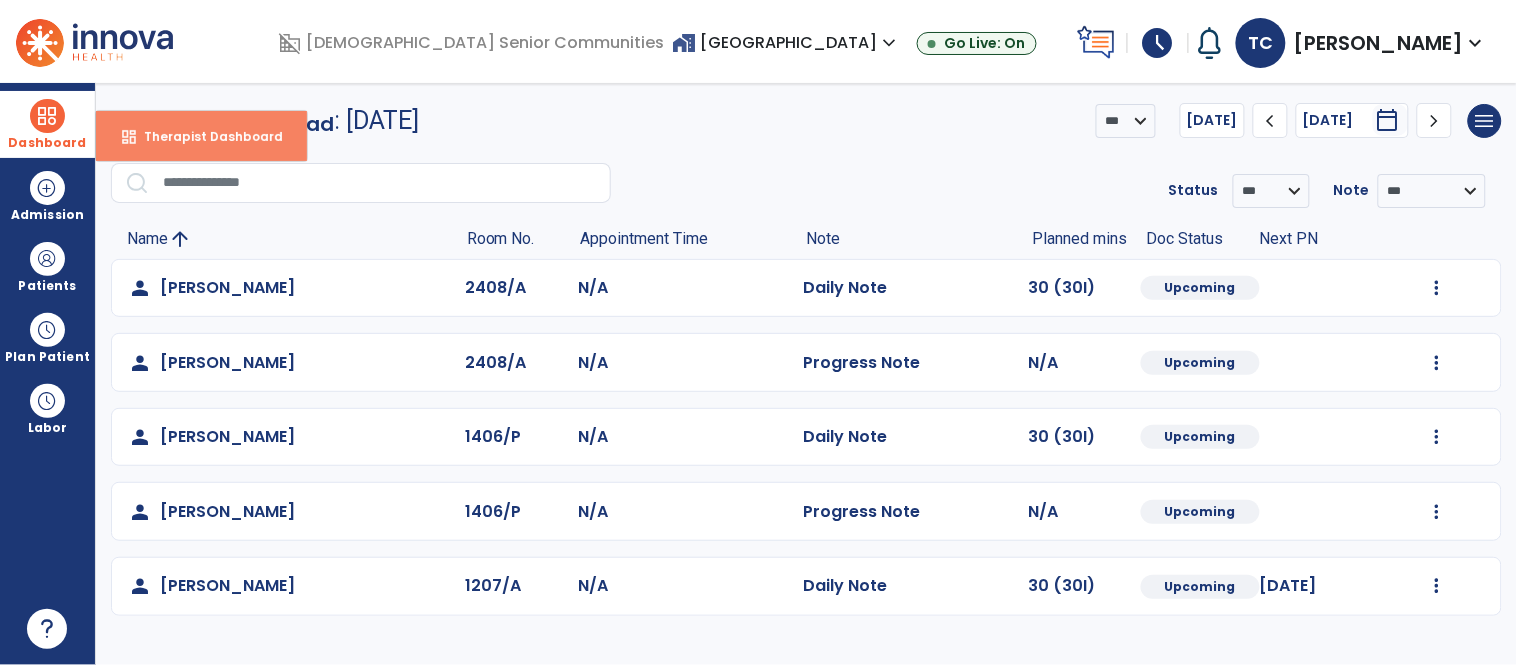 click on "Therapist Dashboard" at bounding box center (205, 136) 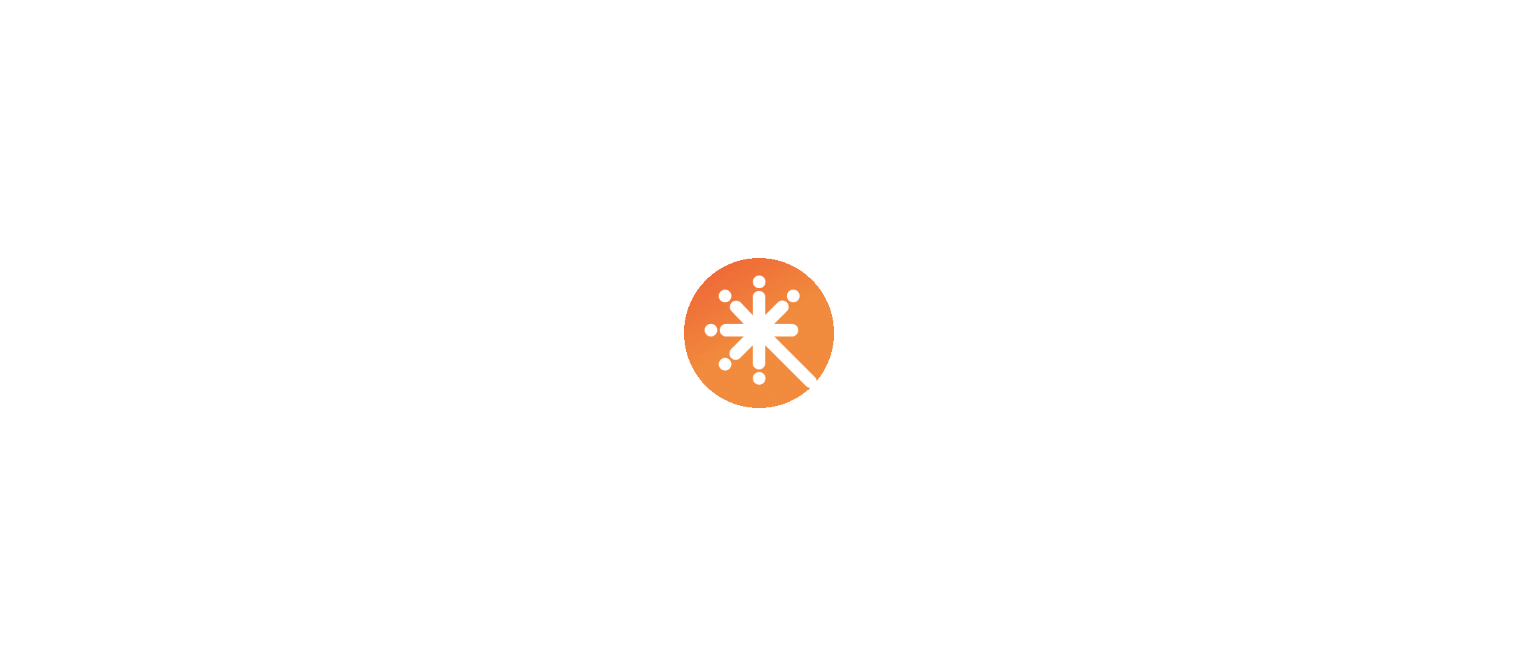 scroll, scrollTop: 0, scrollLeft: 0, axis: both 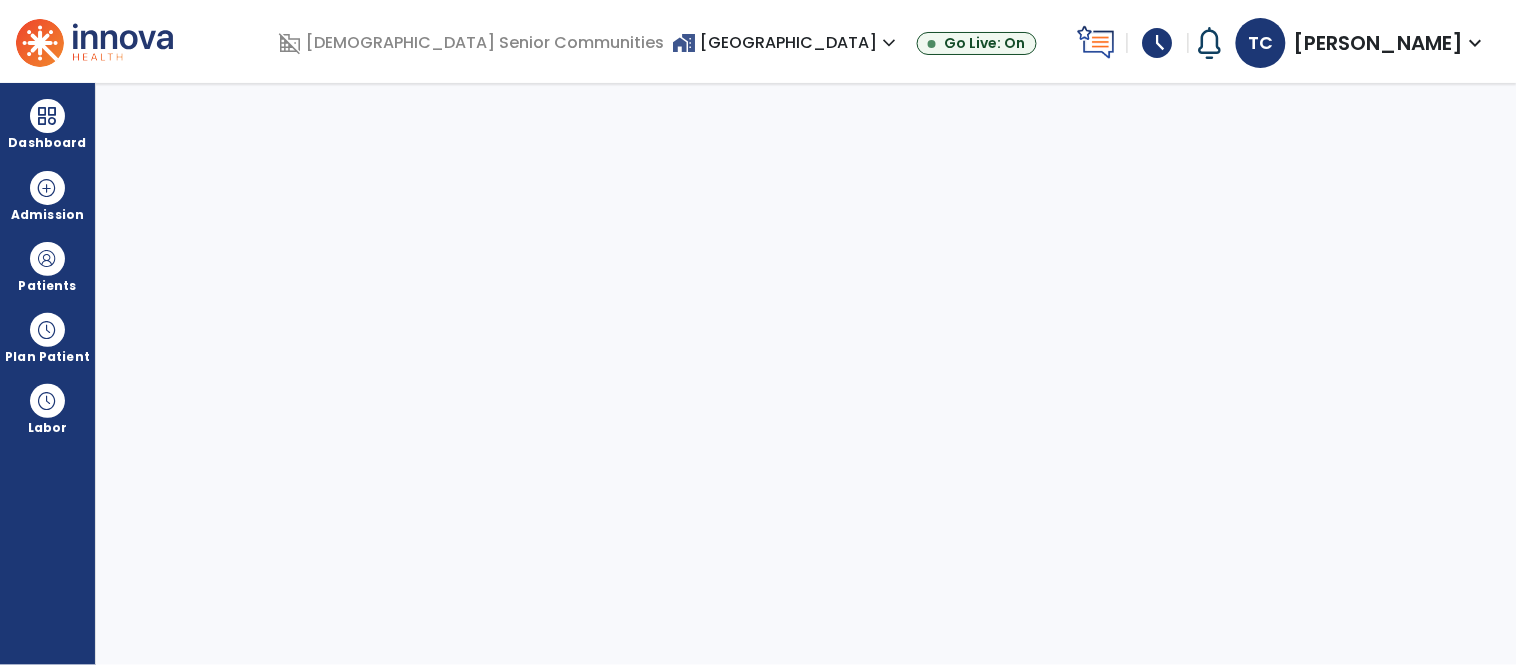 select on "****" 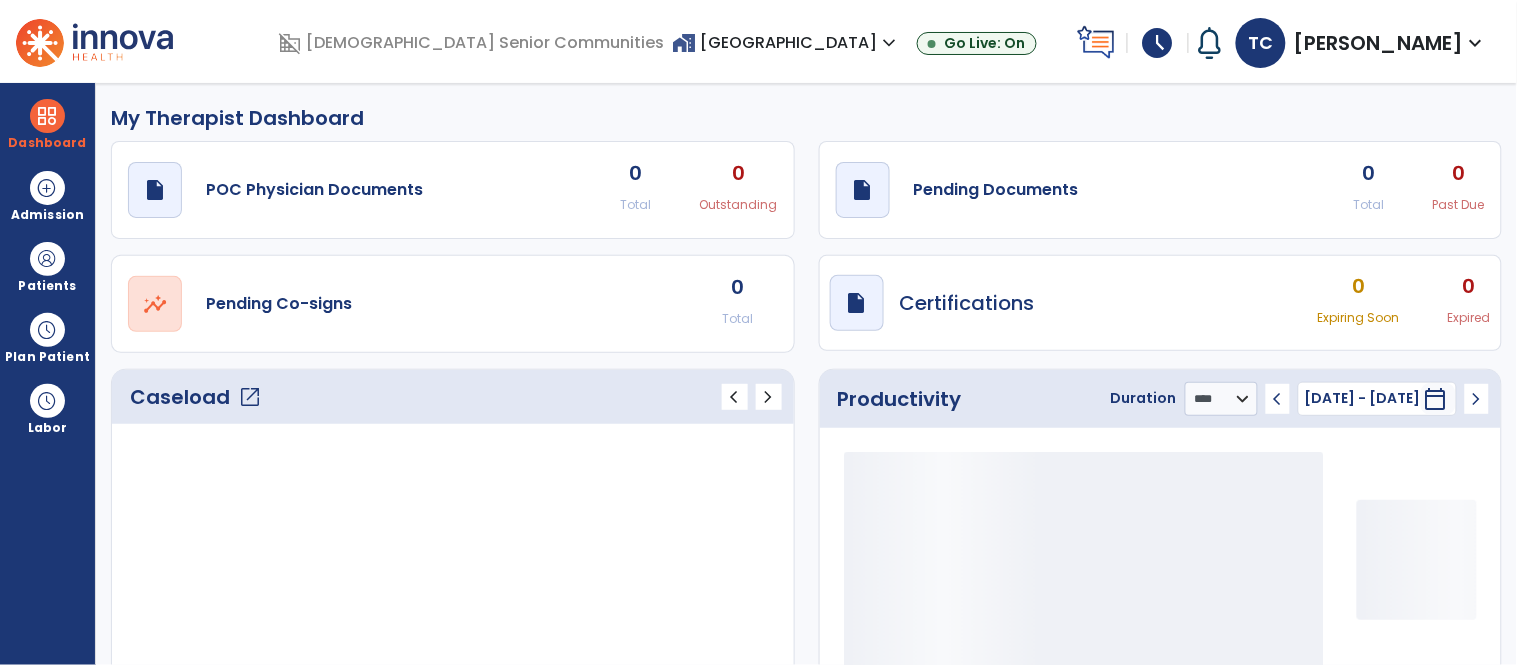 click on "home_work   Columbia Healthcare Center   expand_more   [GEOGRAPHIC_DATA]   [GEOGRAPHIC_DATA]  Go Live: On" at bounding box center [870, 43] 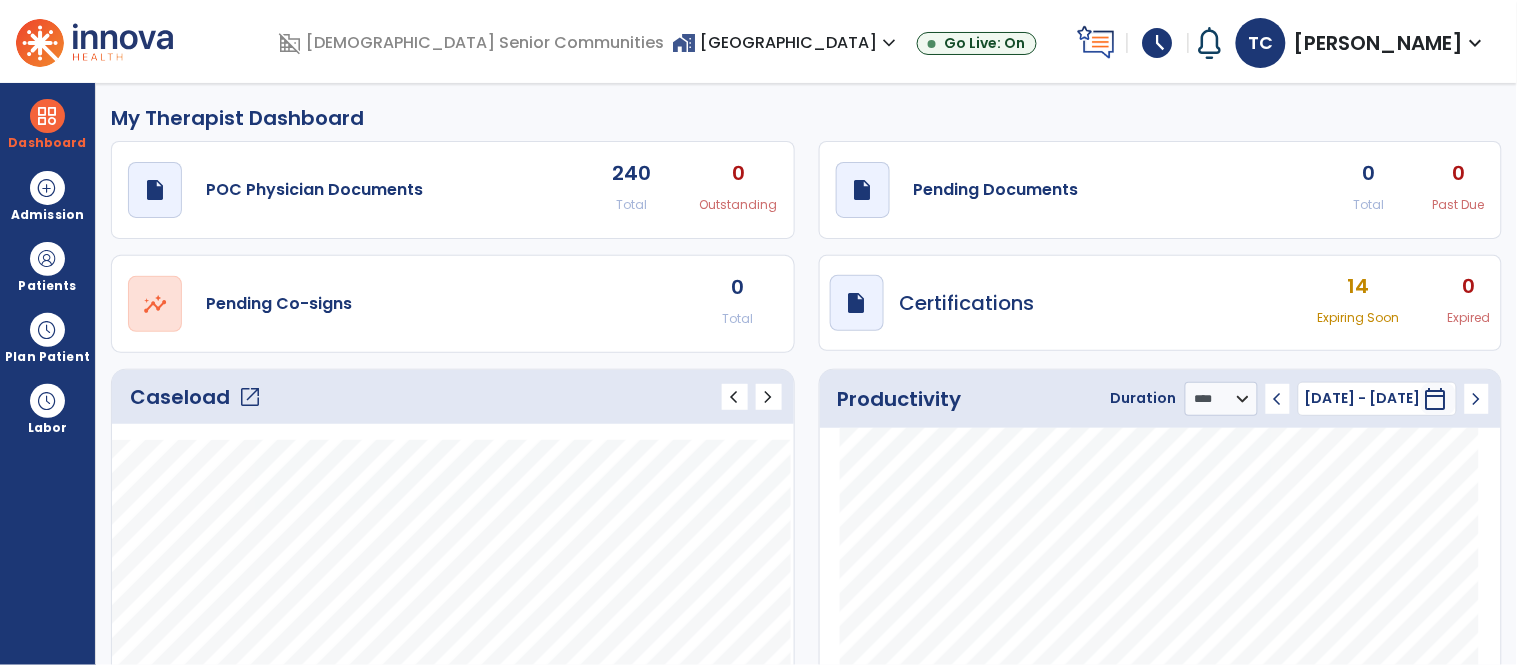 click on "home_work   Columbia Healthcare Center   expand_more" at bounding box center (786, 42) 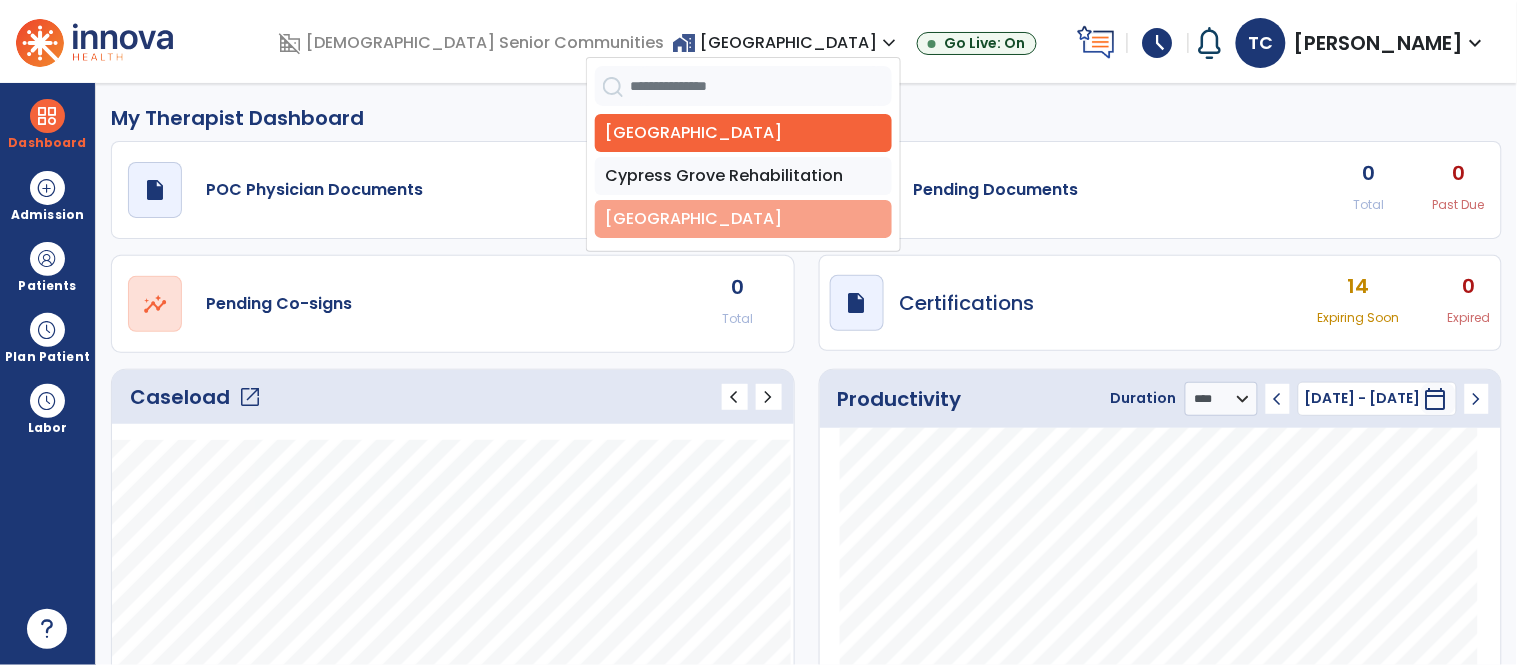 click on "[GEOGRAPHIC_DATA]" at bounding box center [743, 219] 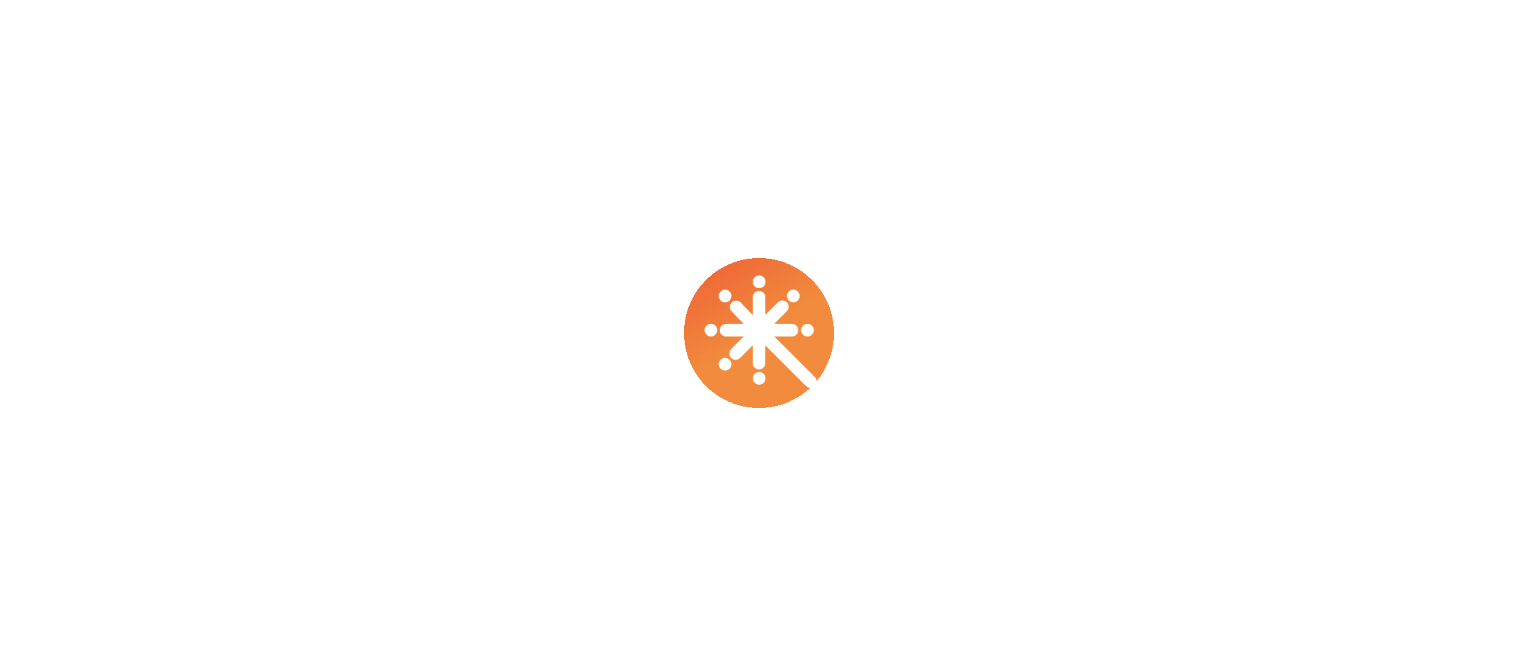 select on "****" 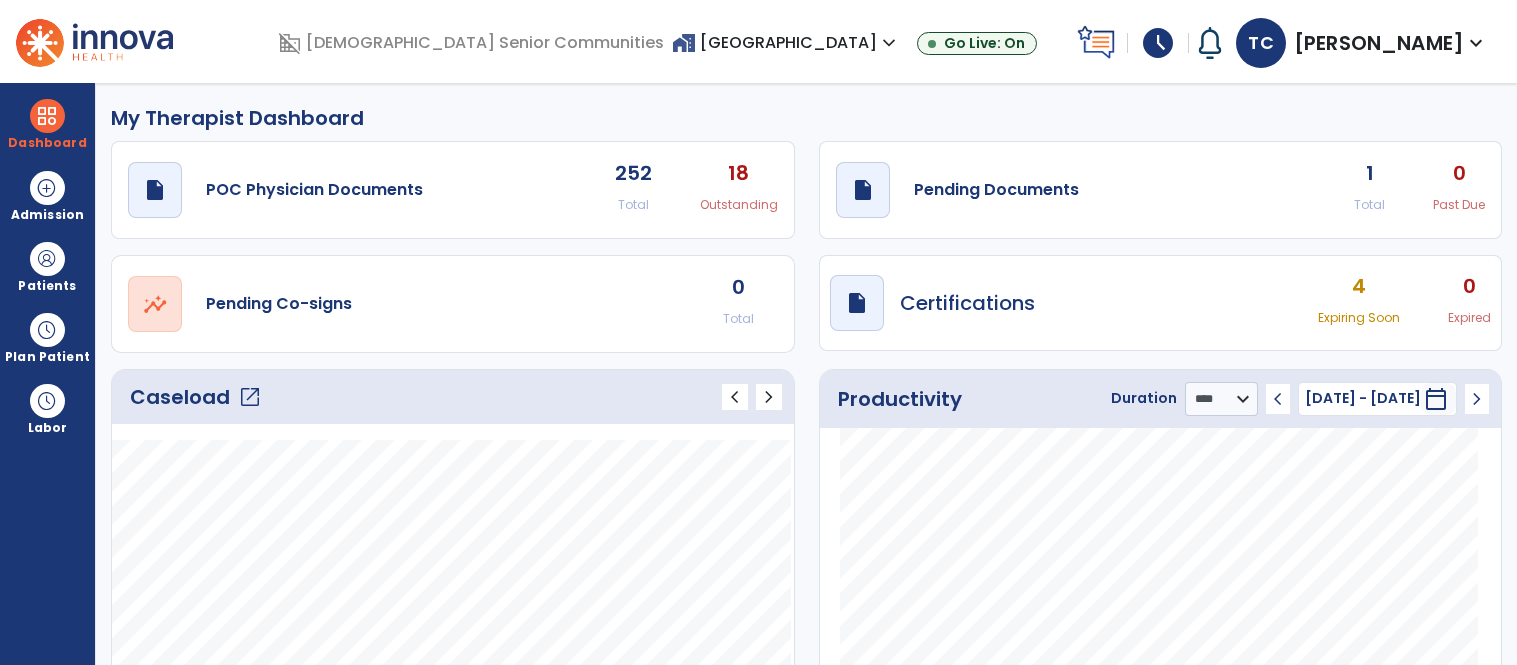 scroll, scrollTop: 0, scrollLeft: 0, axis: both 